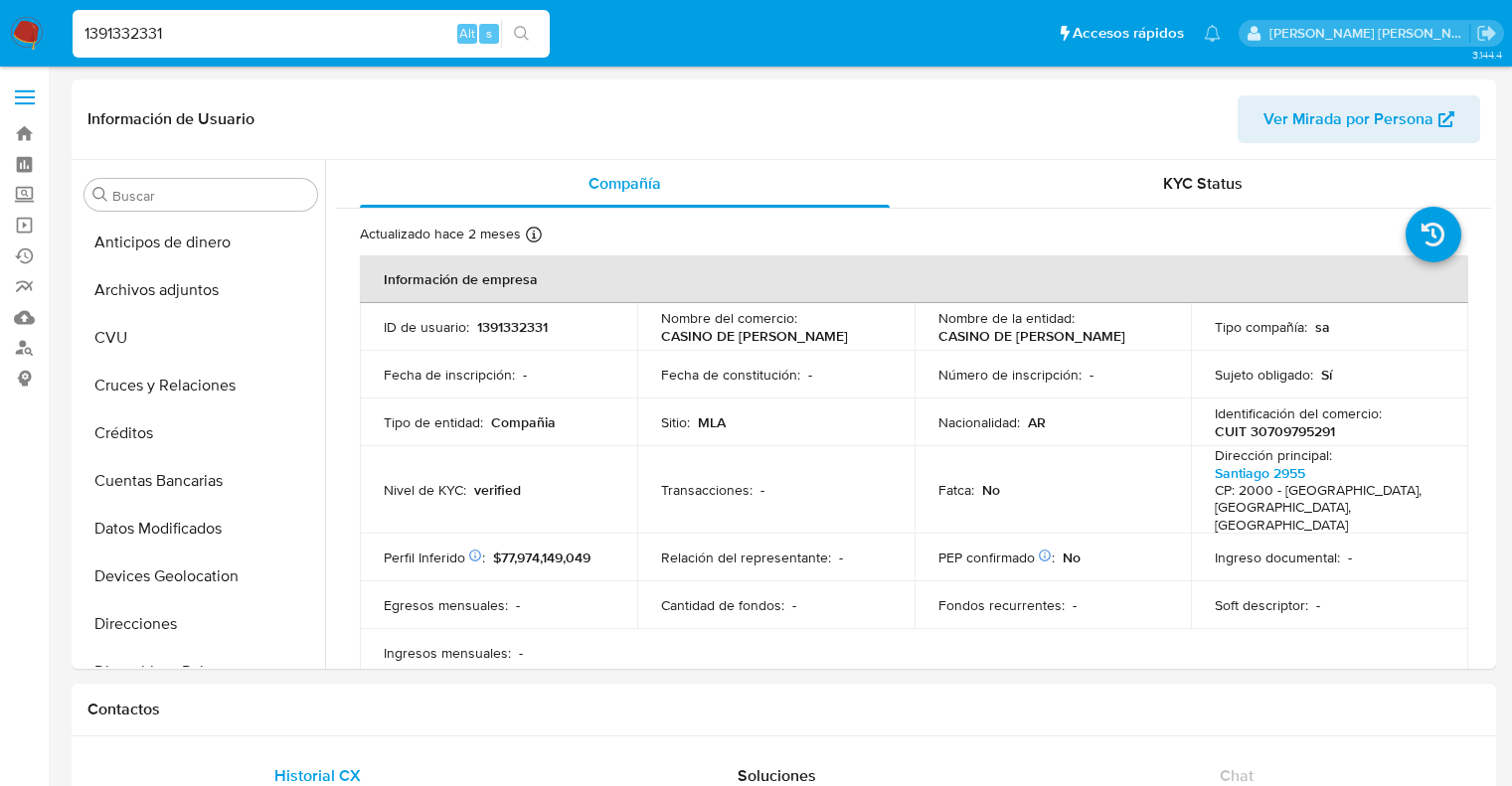 select on "10" 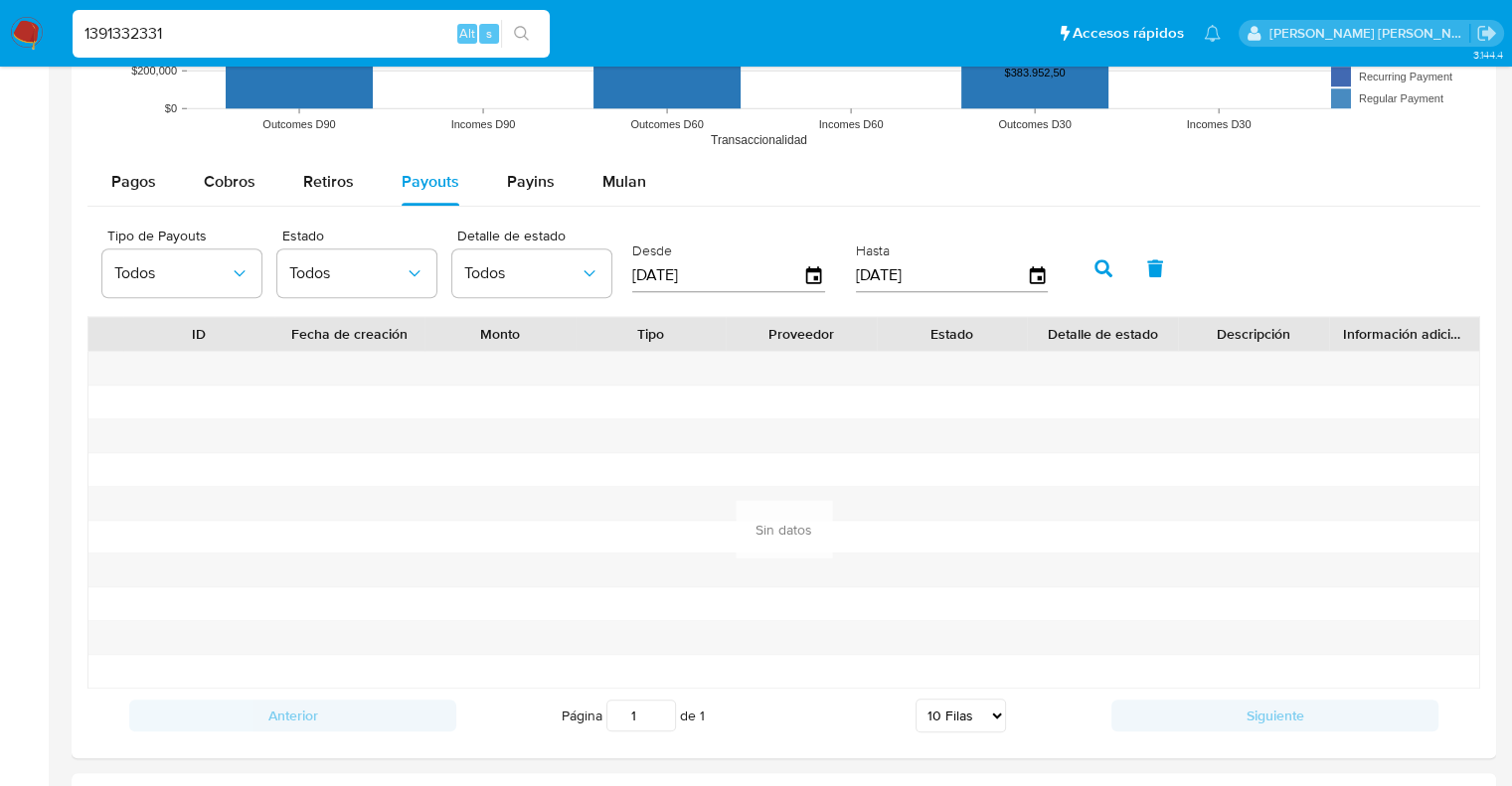 scroll, scrollTop: 886, scrollLeft: 0, axis: vertical 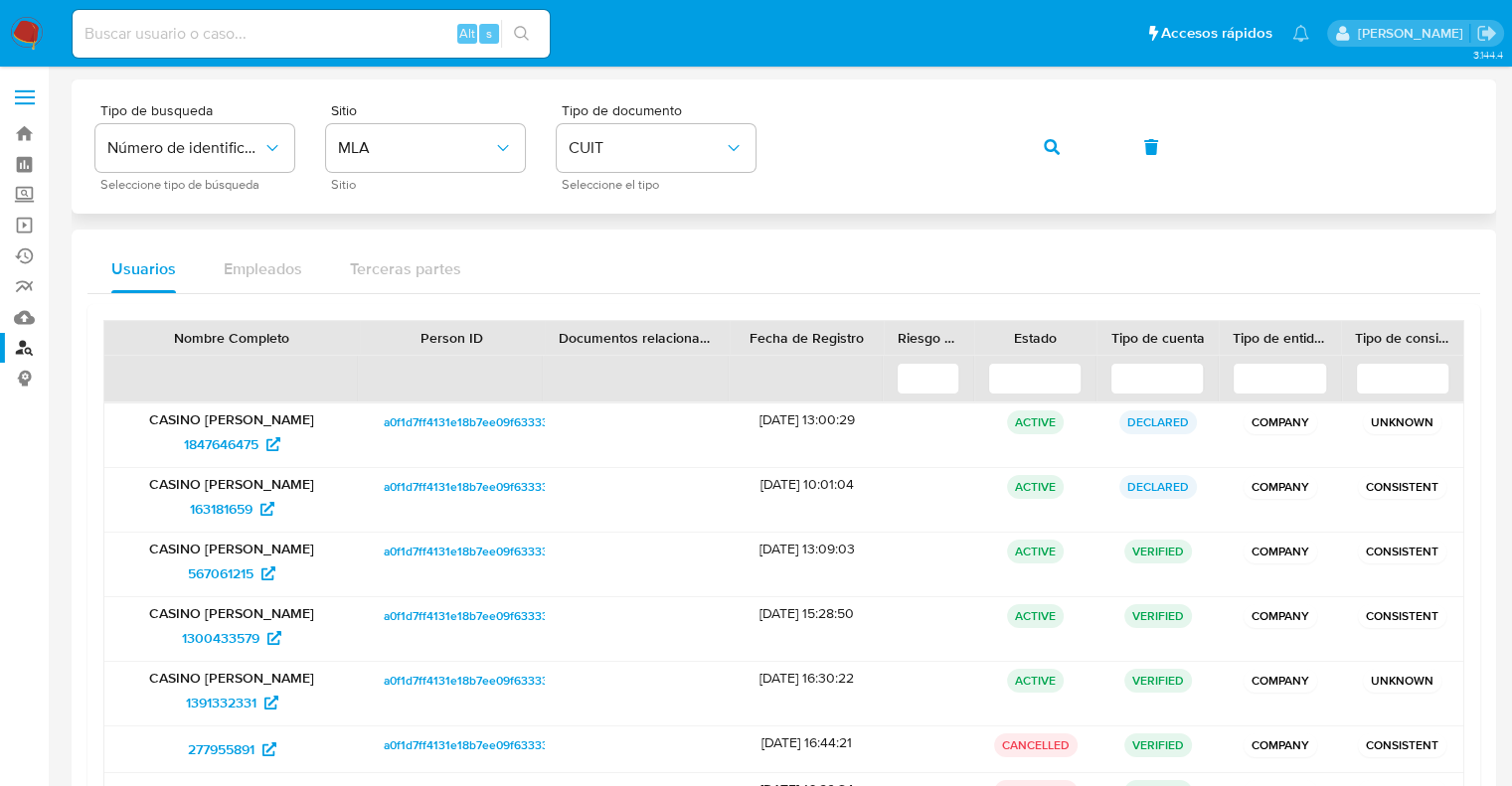 click on "Tipo de busqueda Número de identificación Seleccione tipo de búsqueda Sitio MLA Sitio Tipo de documento CUIT Seleccione el tipo" at bounding box center (783, 146) 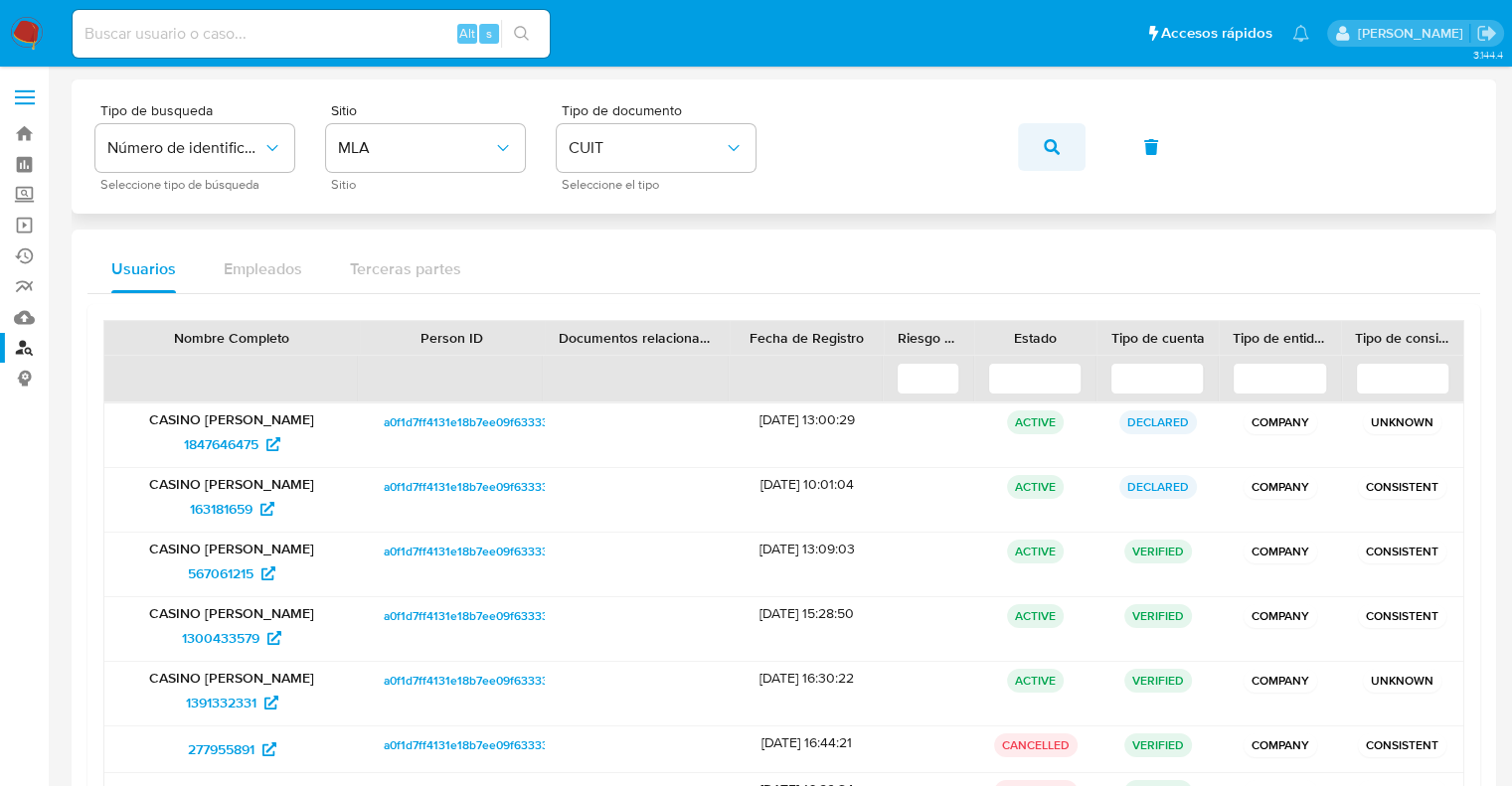 click 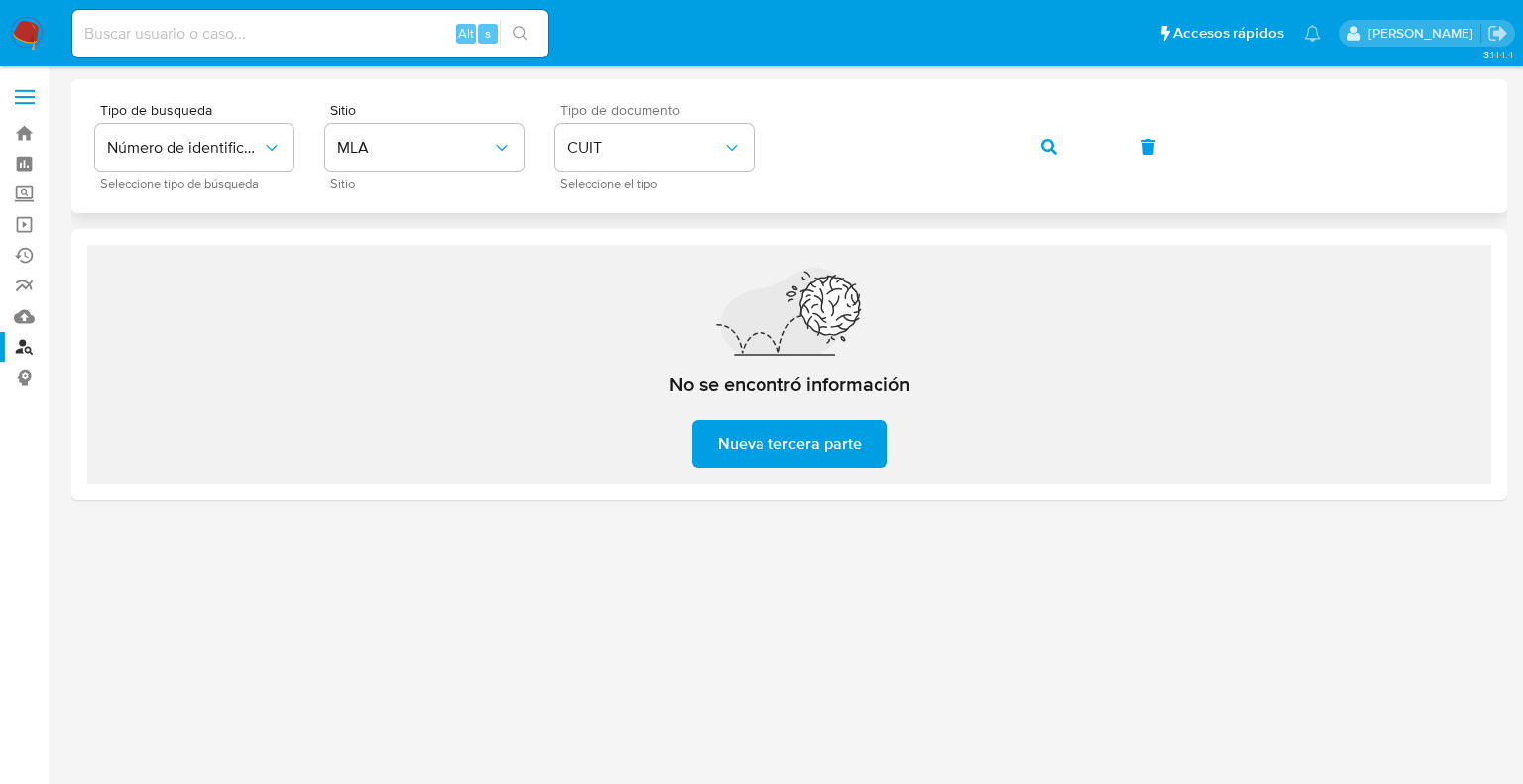click on "Tipo de busqueda Número de identificación Seleccione tipo de búsqueda Sitio MLA Sitio Tipo de documento CUIT Seleccione el tipo" at bounding box center [789, 146] 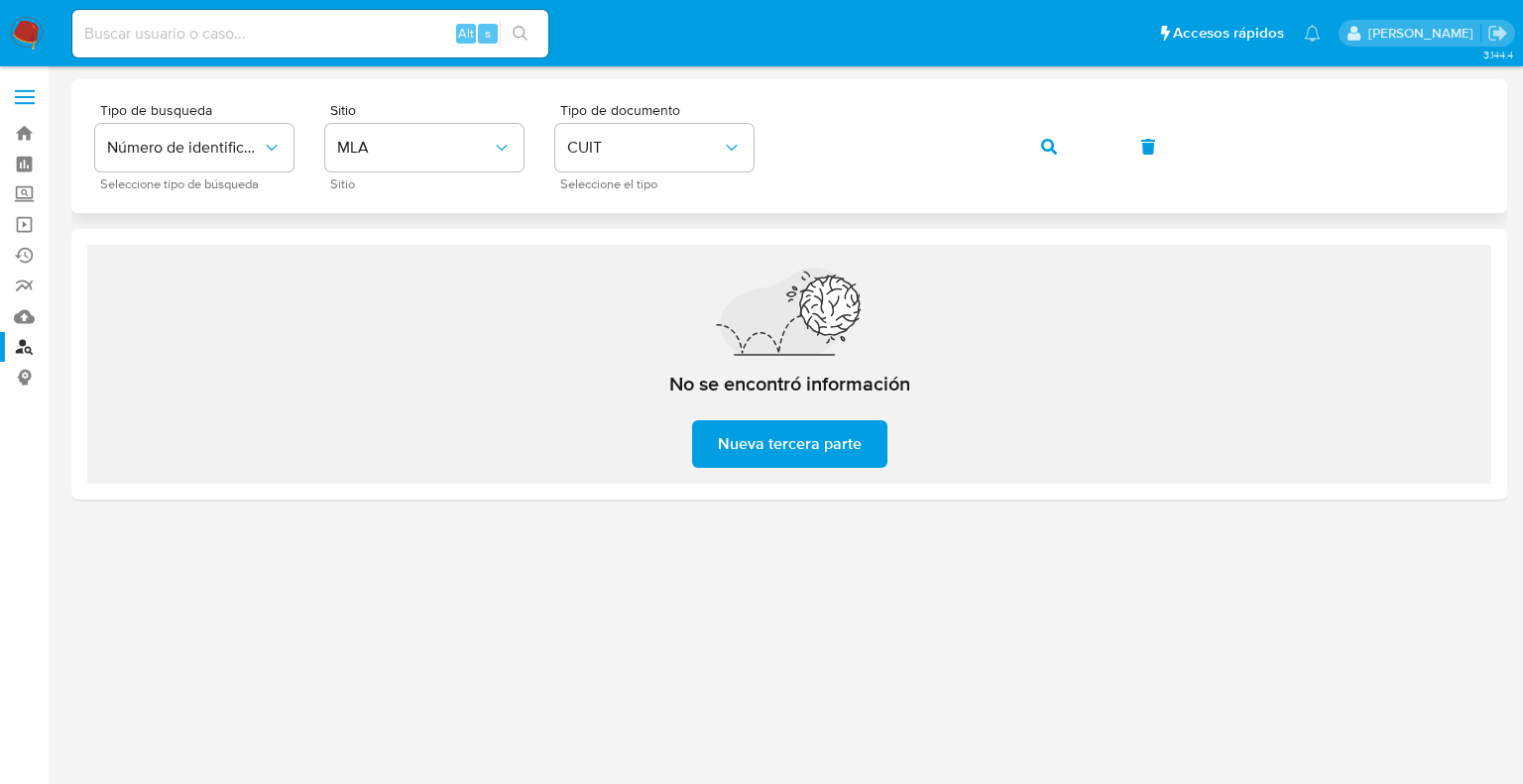 drag, startPoint x: 1030, startPoint y: 151, endPoint x: 1043, endPoint y: 145, distance: 14.3178211 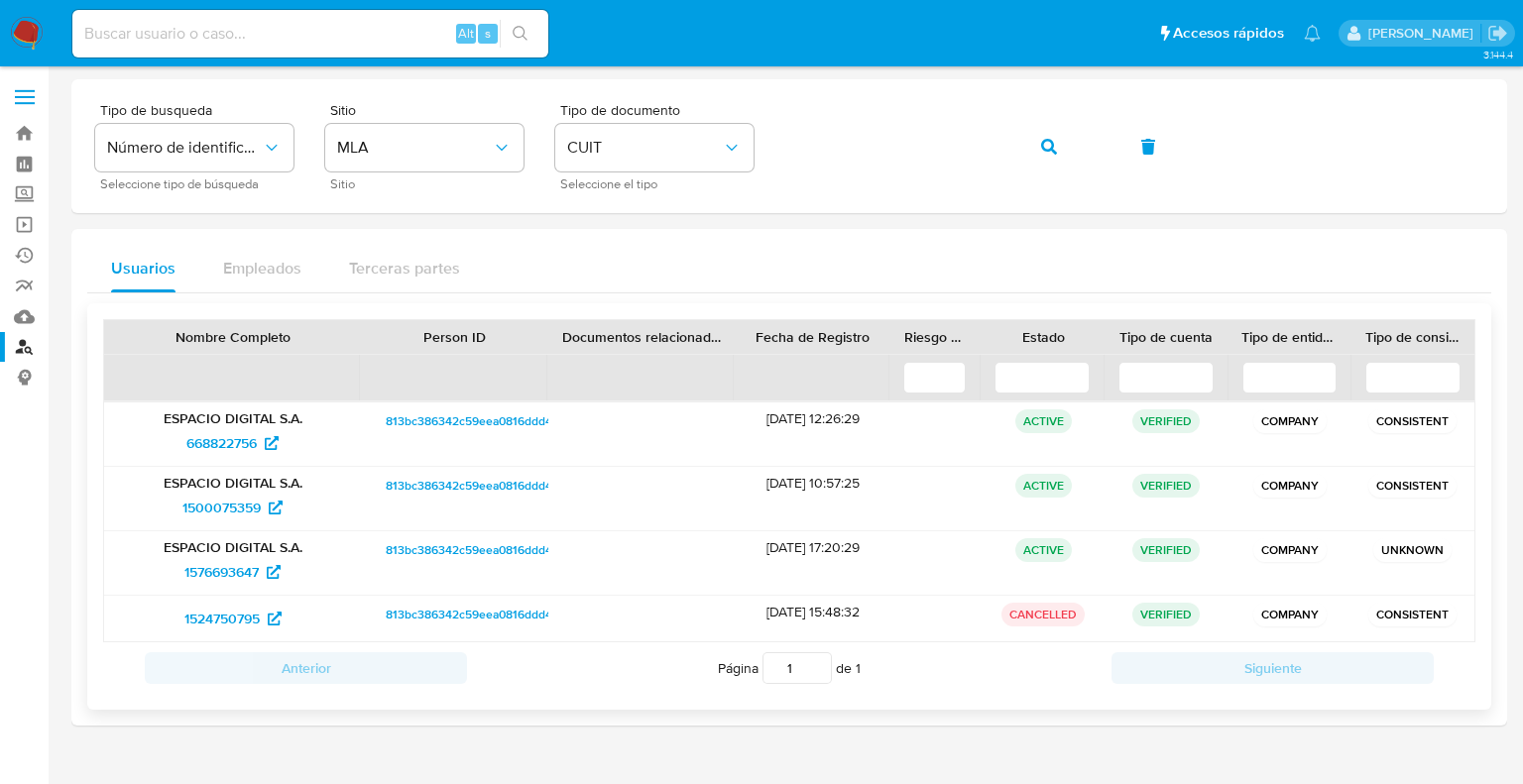 drag, startPoint x: 745, startPoint y: 423, endPoint x: 821, endPoint y: 415, distance: 76.41989 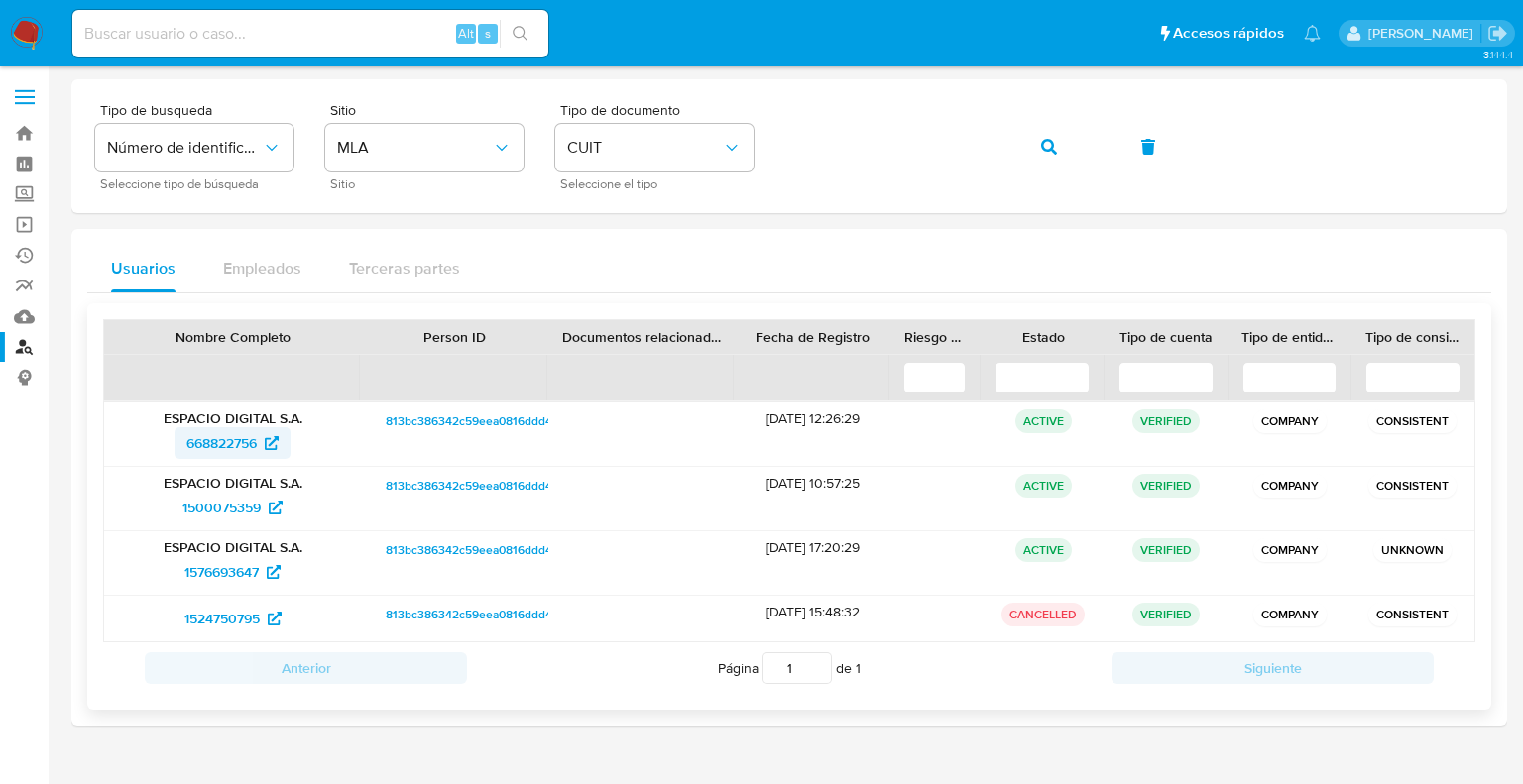 drag, startPoint x: 172, startPoint y: 451, endPoint x: 259, endPoint y: 437, distance: 88.119237 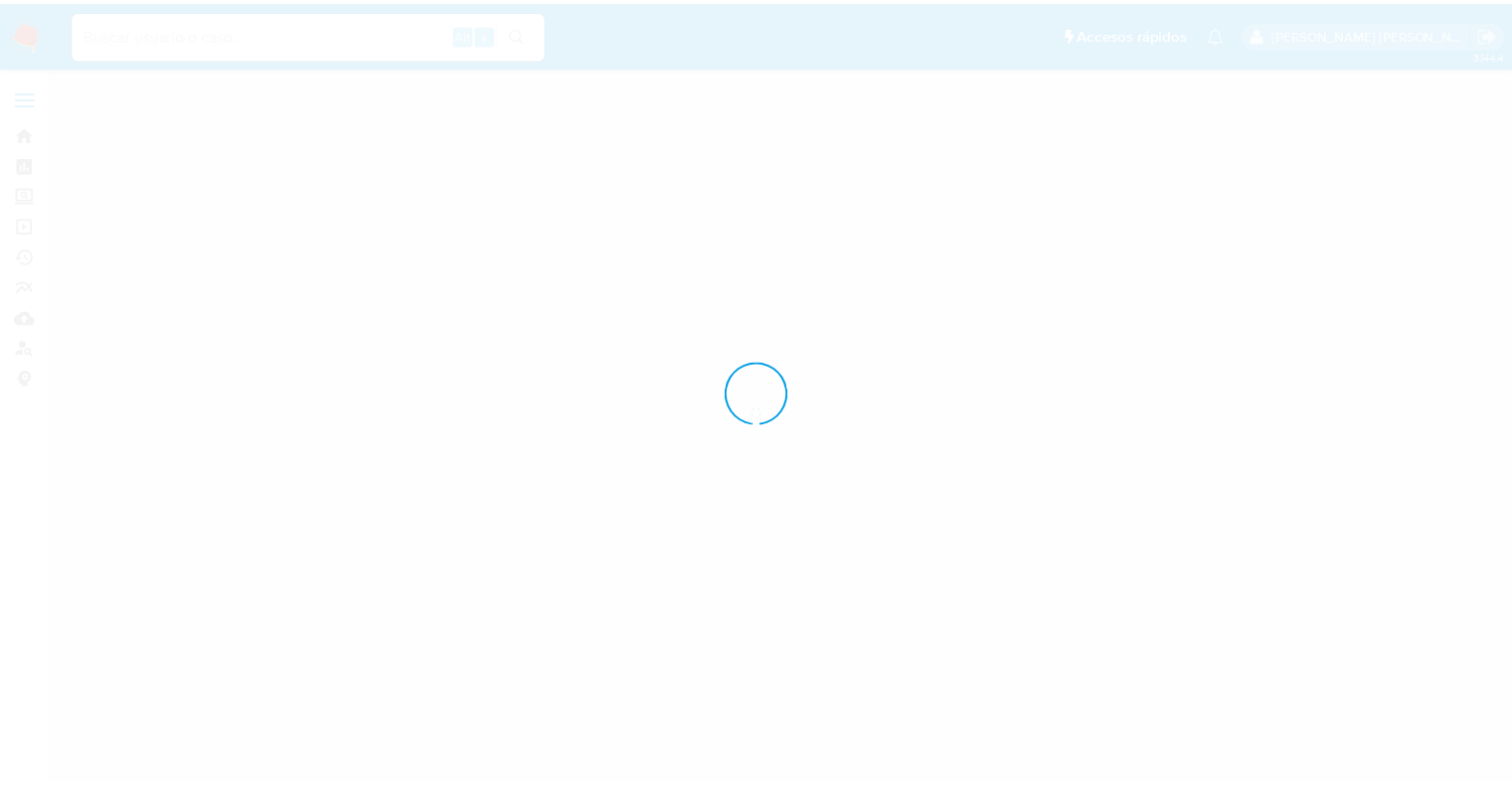scroll, scrollTop: 0, scrollLeft: 0, axis: both 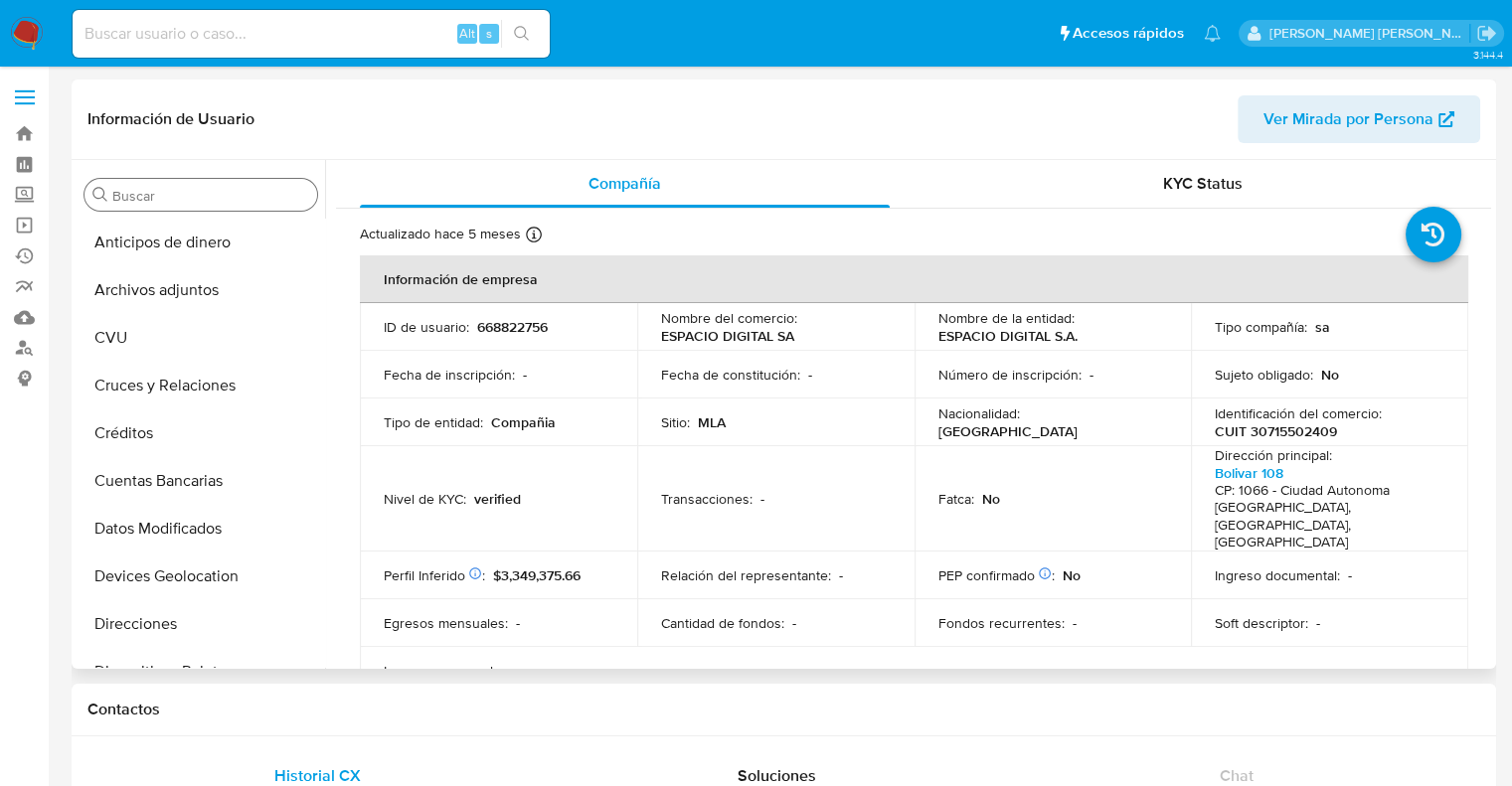 select on "10" 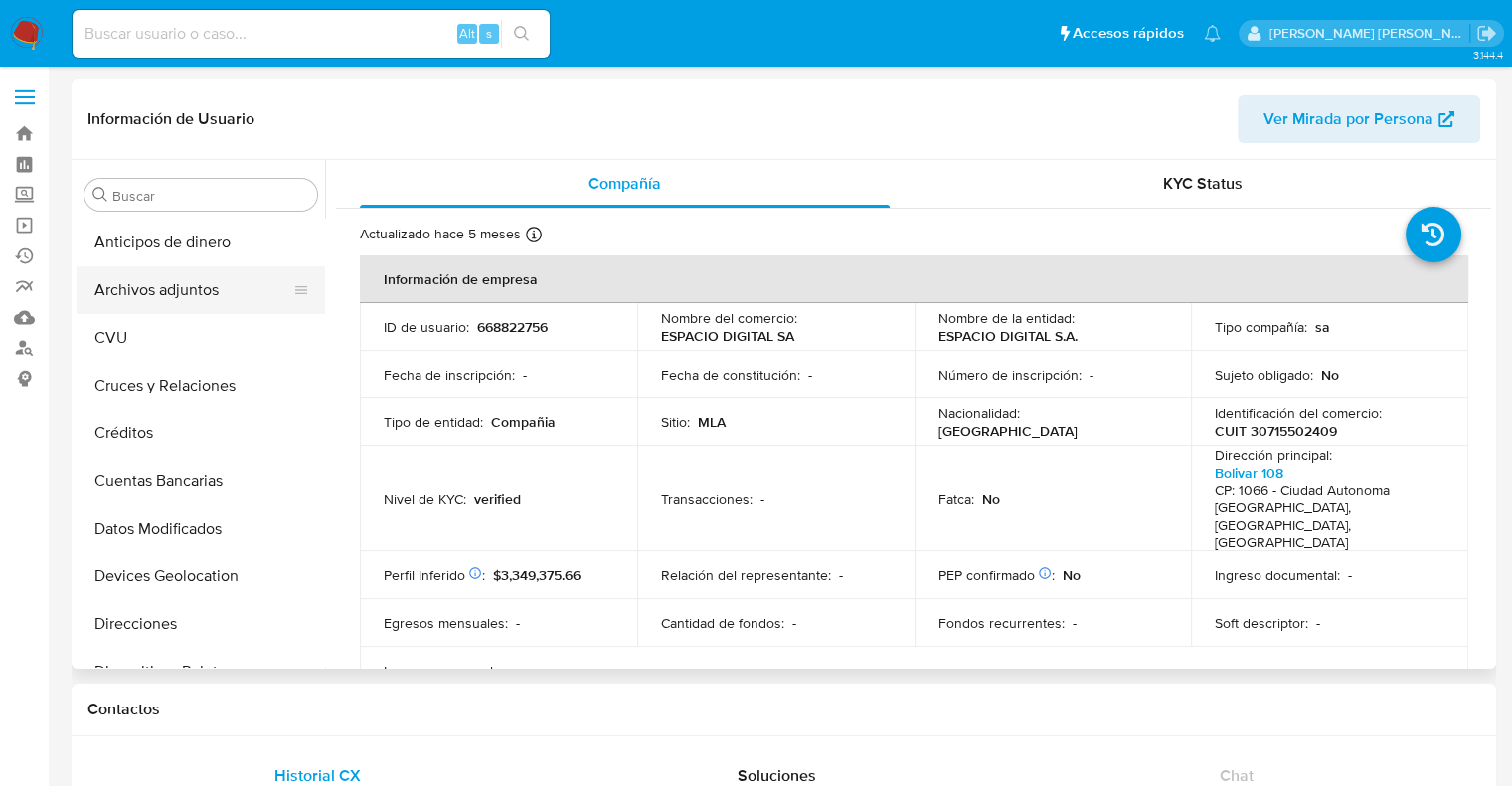 click on "Archivos adjuntos" at bounding box center (193, 290) 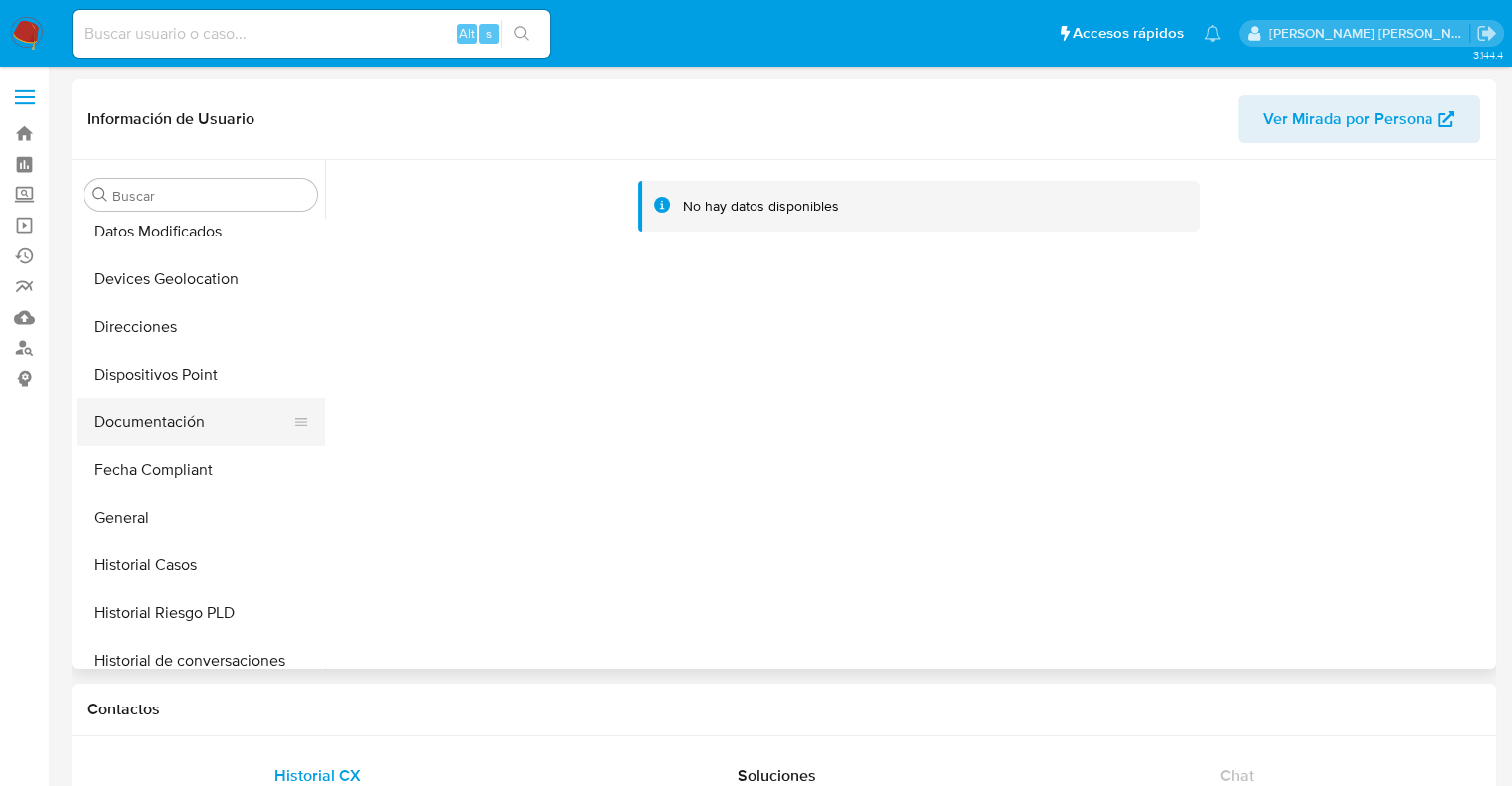 scroll, scrollTop: 298, scrollLeft: 0, axis: vertical 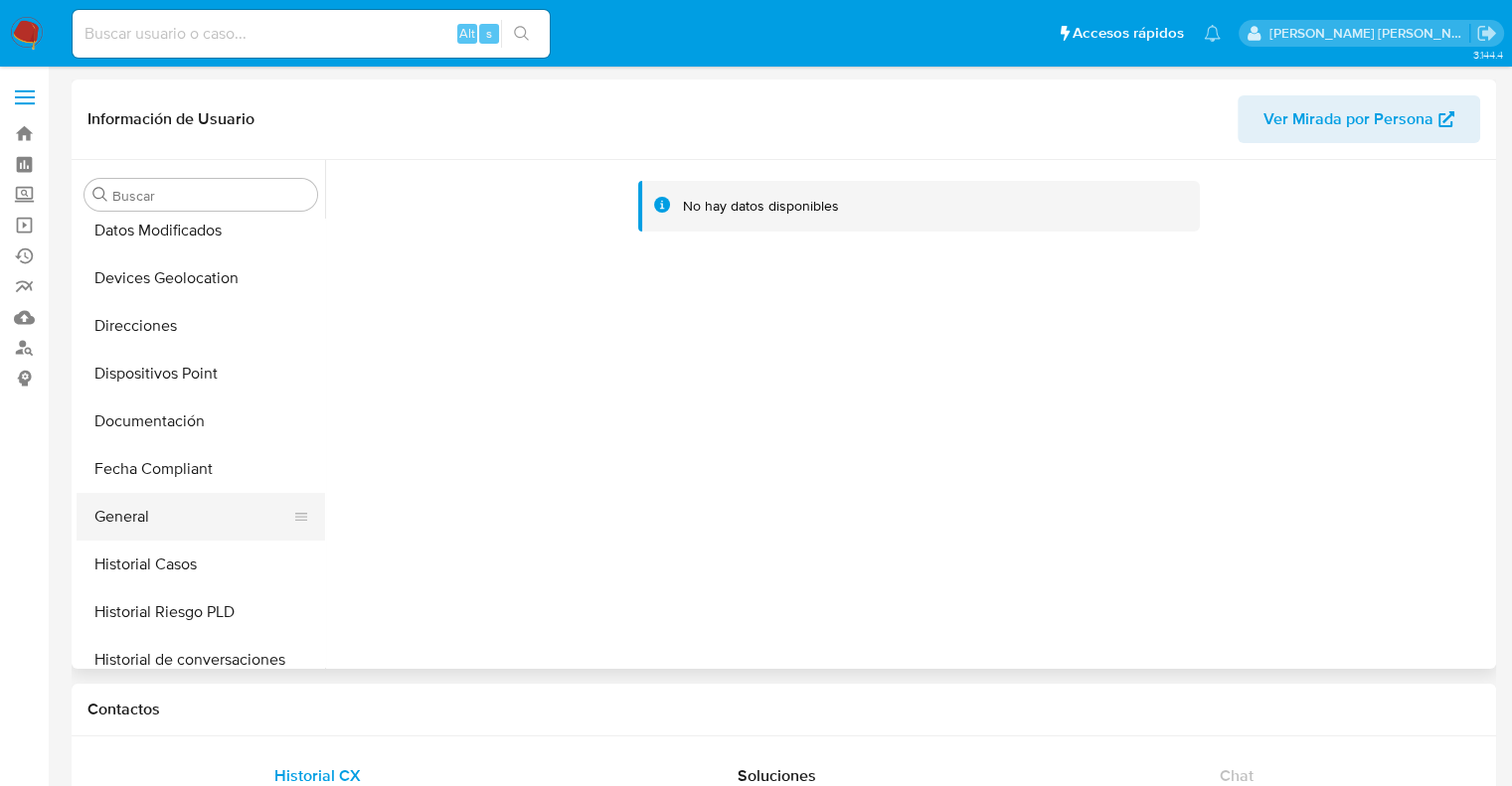 click on "General" at bounding box center [193, 517] 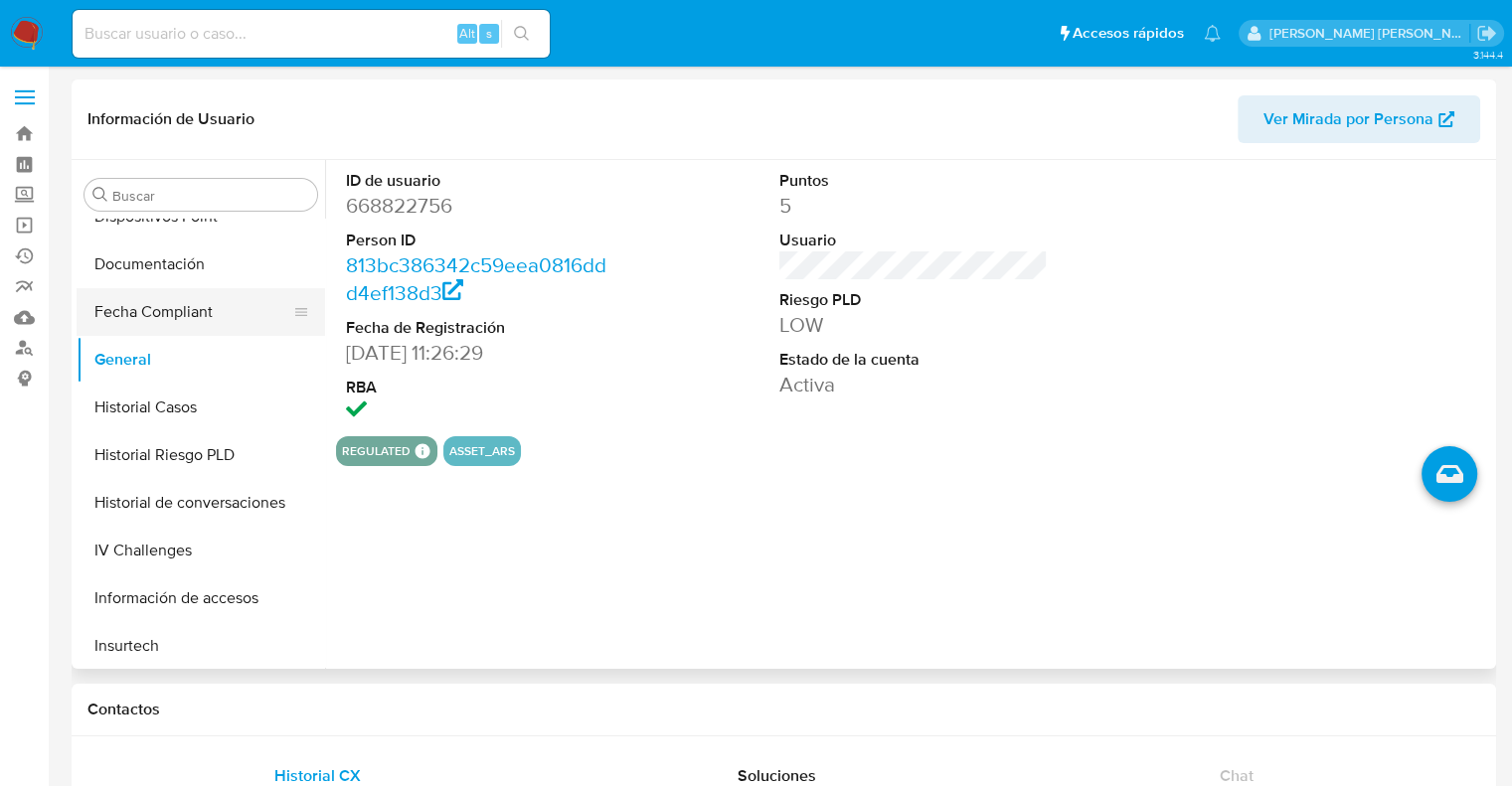 scroll, scrollTop: 497, scrollLeft: 0, axis: vertical 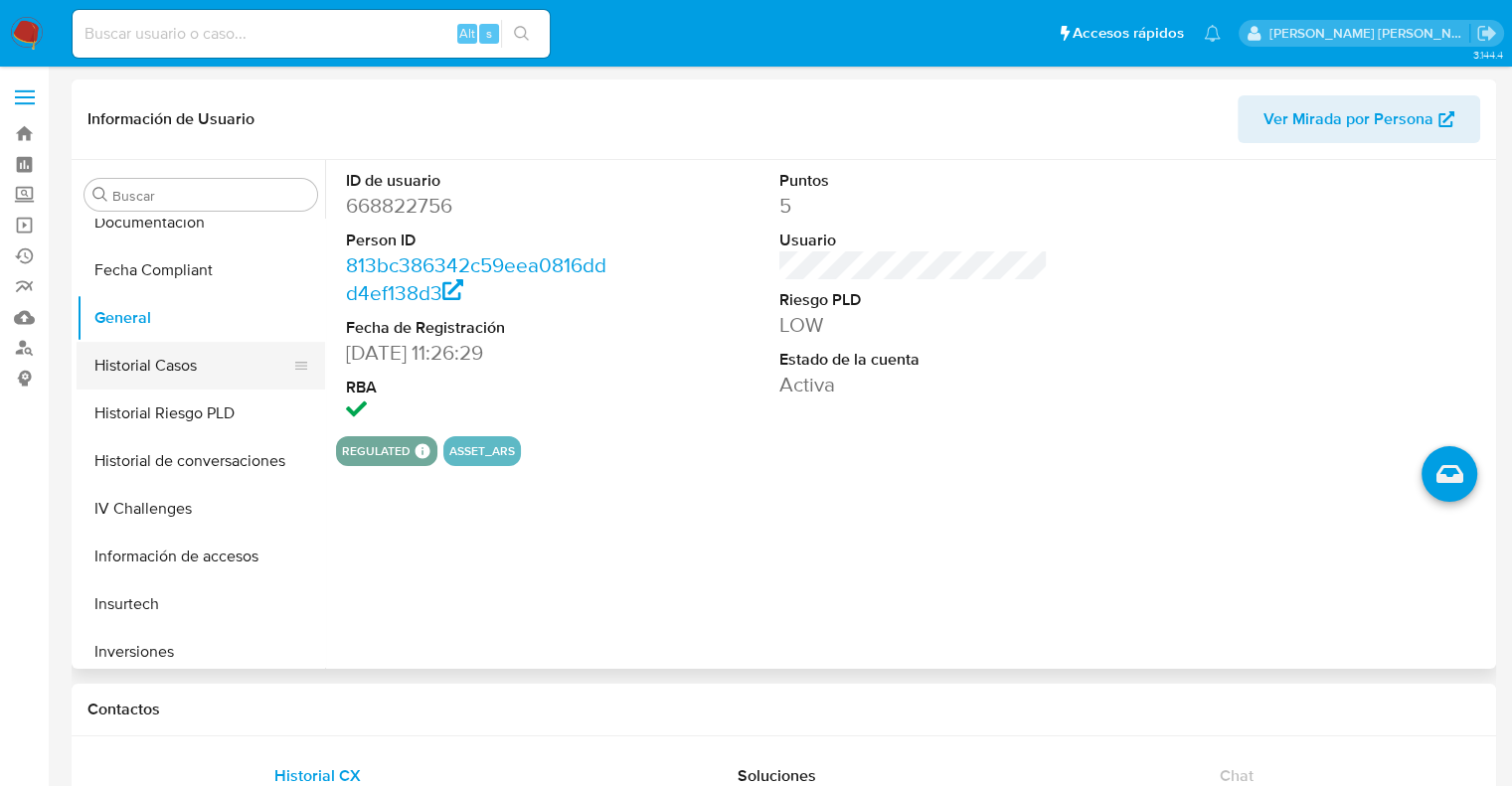 click on "Historial Casos" at bounding box center (193, 366) 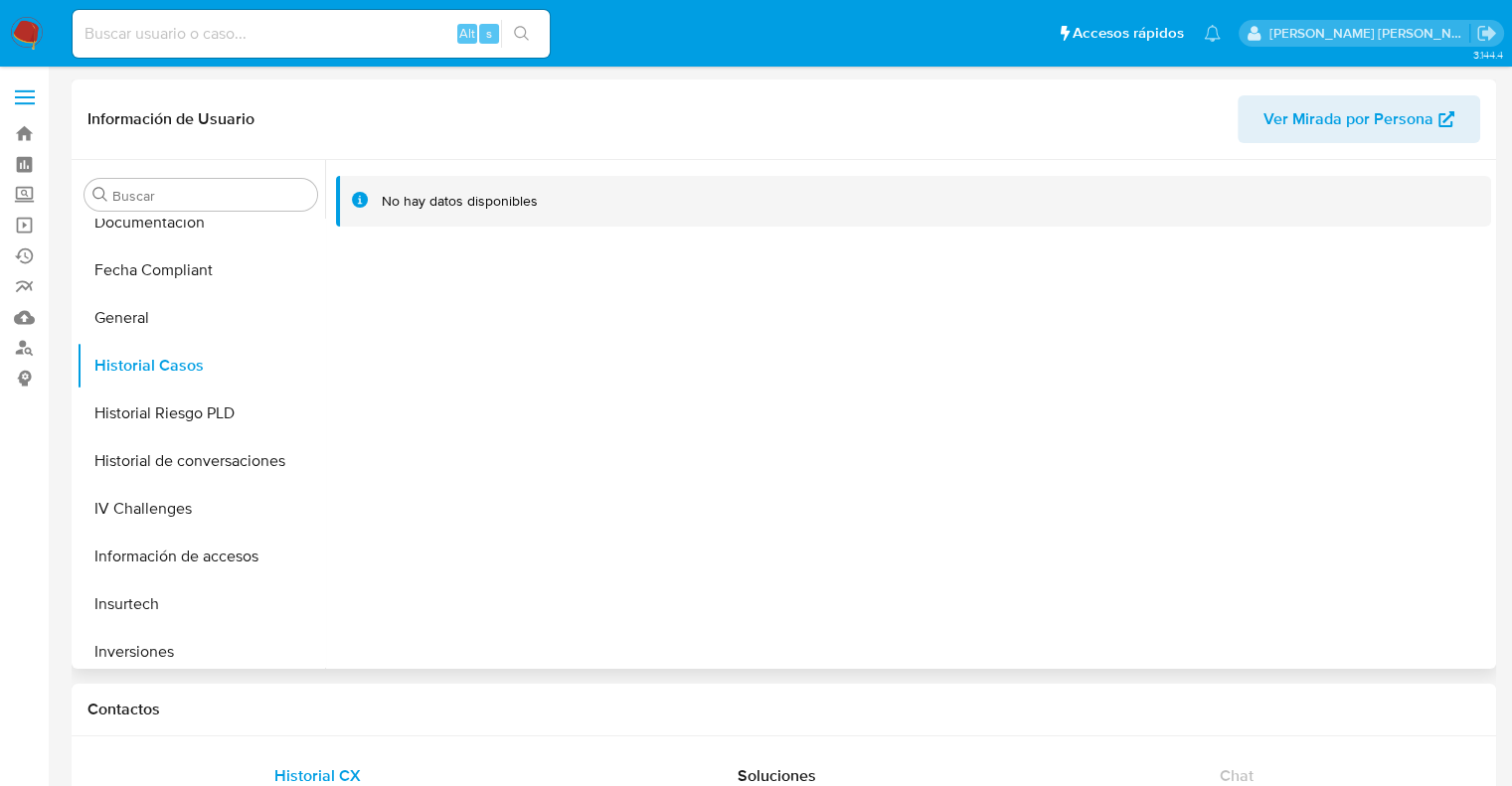 click on "Ver Mirada por Persona" at bounding box center [1348, 119] 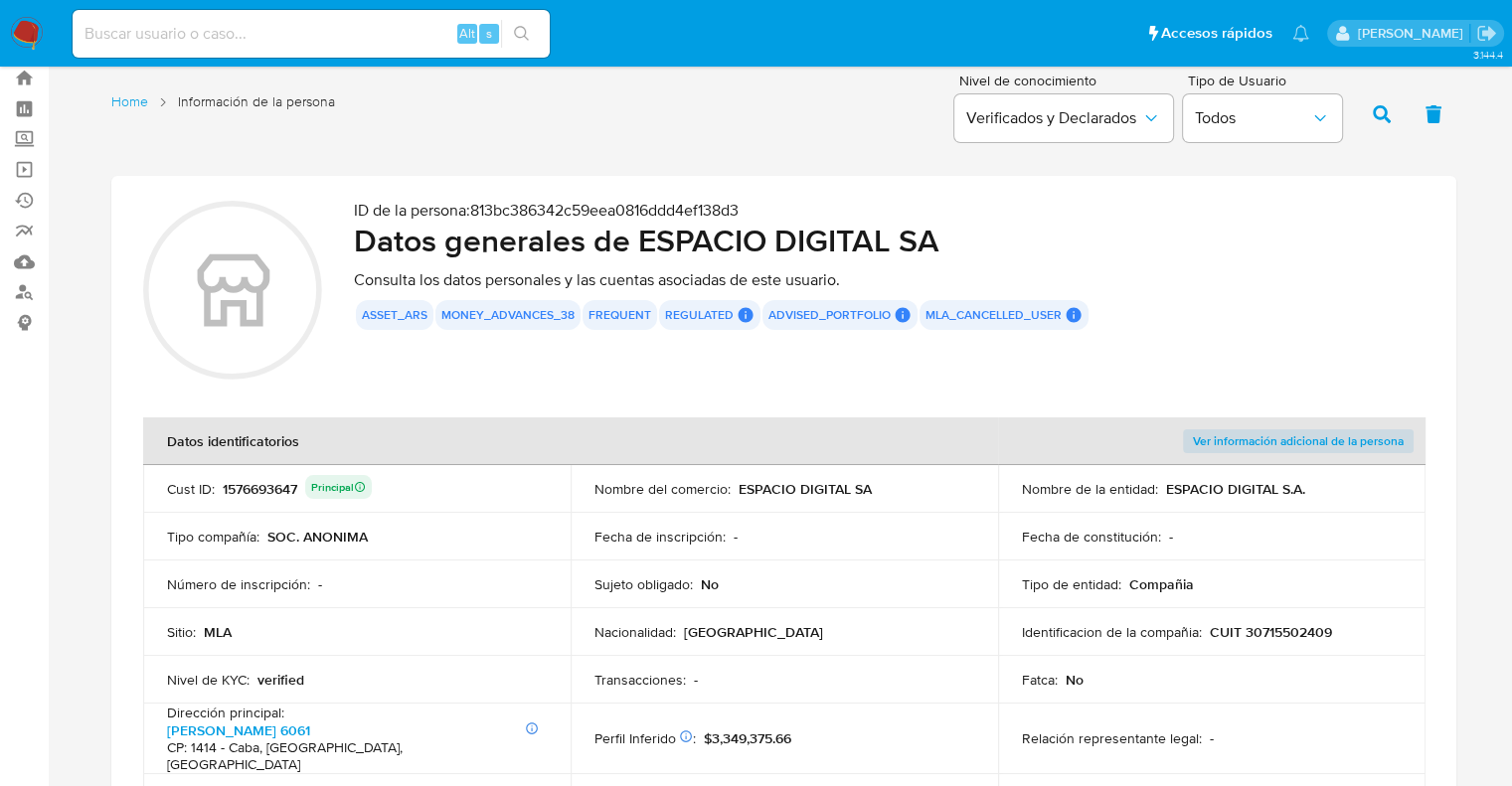 scroll, scrollTop: 99, scrollLeft: 0, axis: vertical 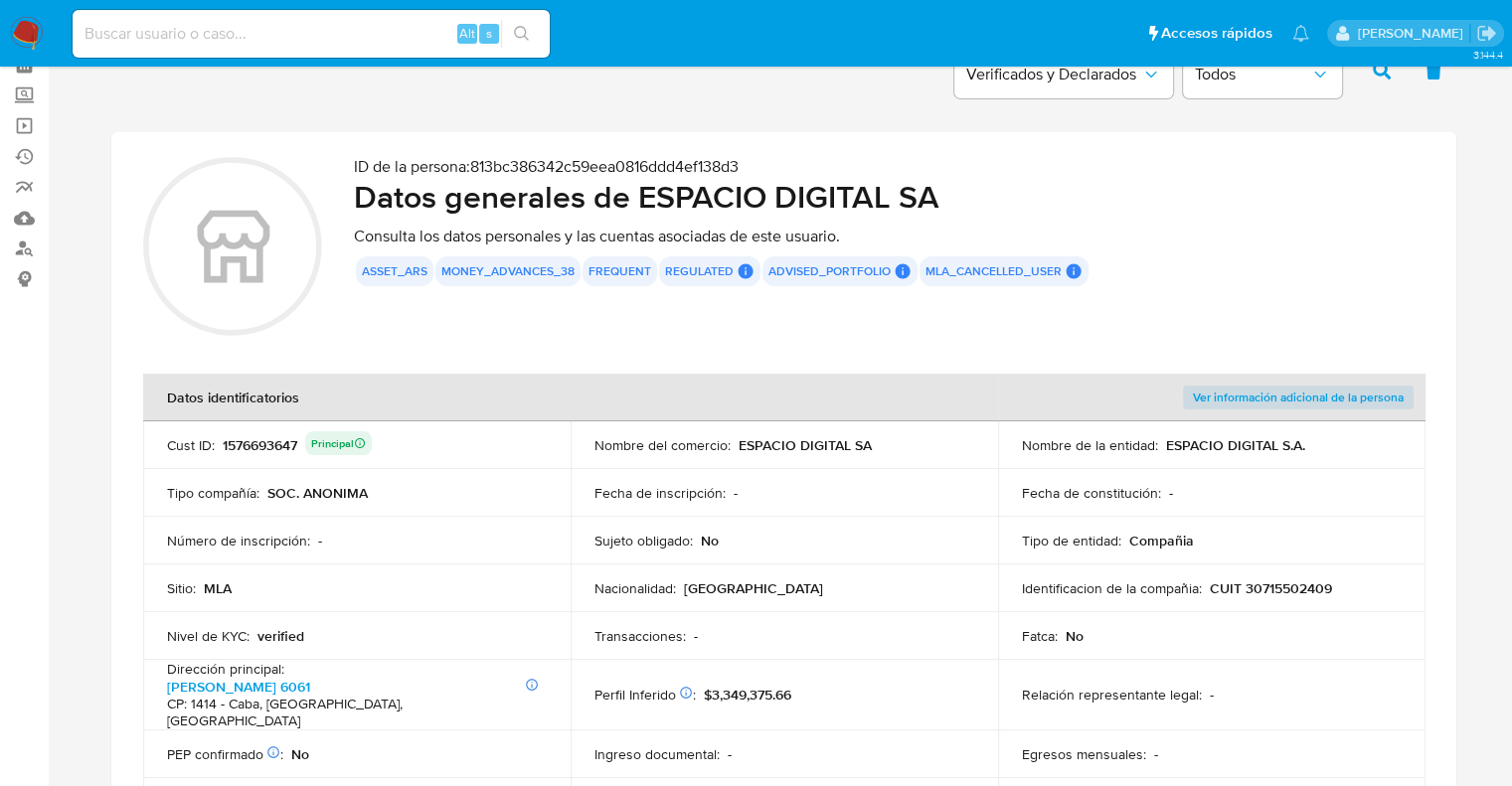 click on "1576693647 Principal" at bounding box center [297, 445] 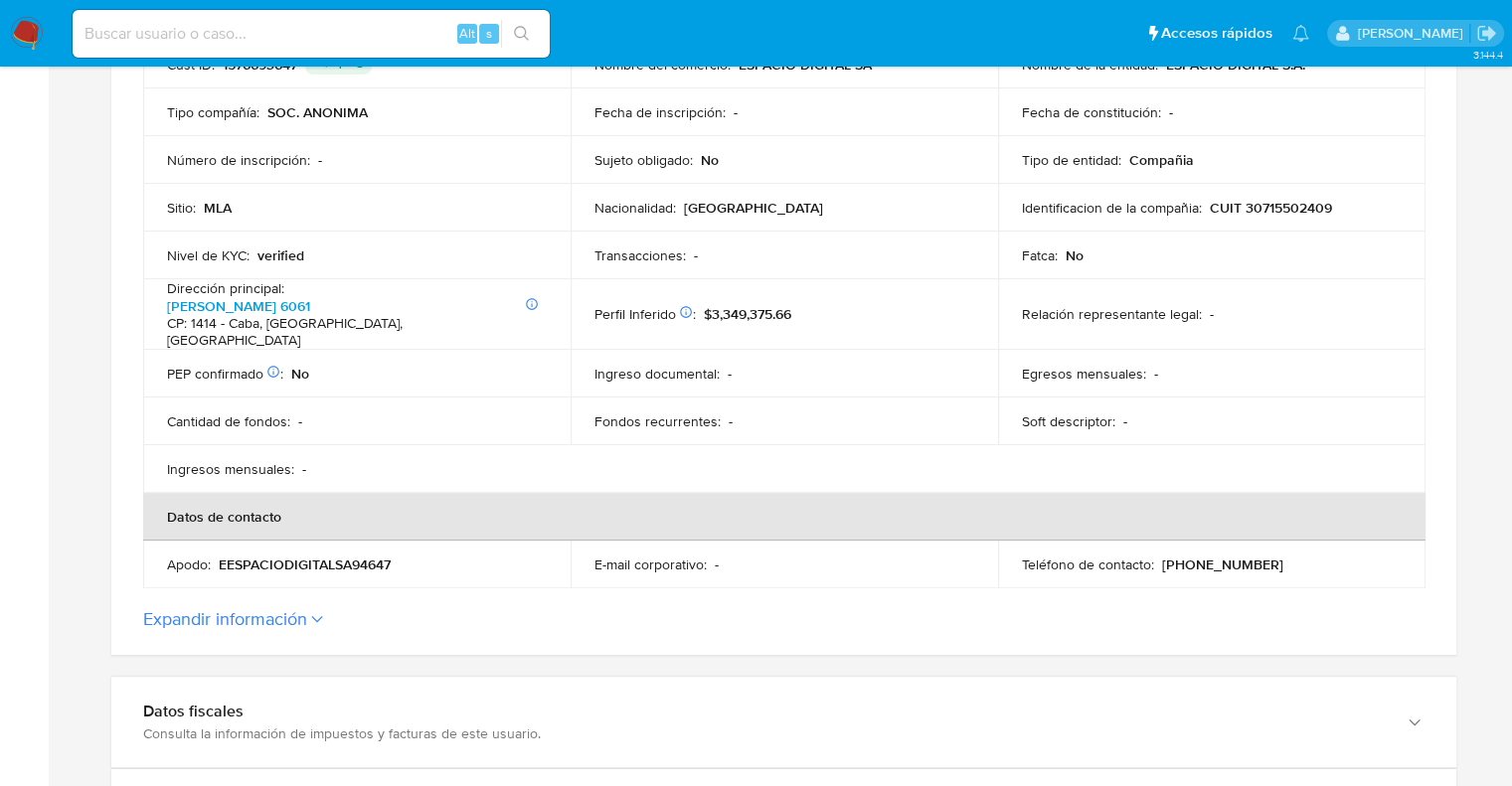 scroll, scrollTop: 497, scrollLeft: 0, axis: vertical 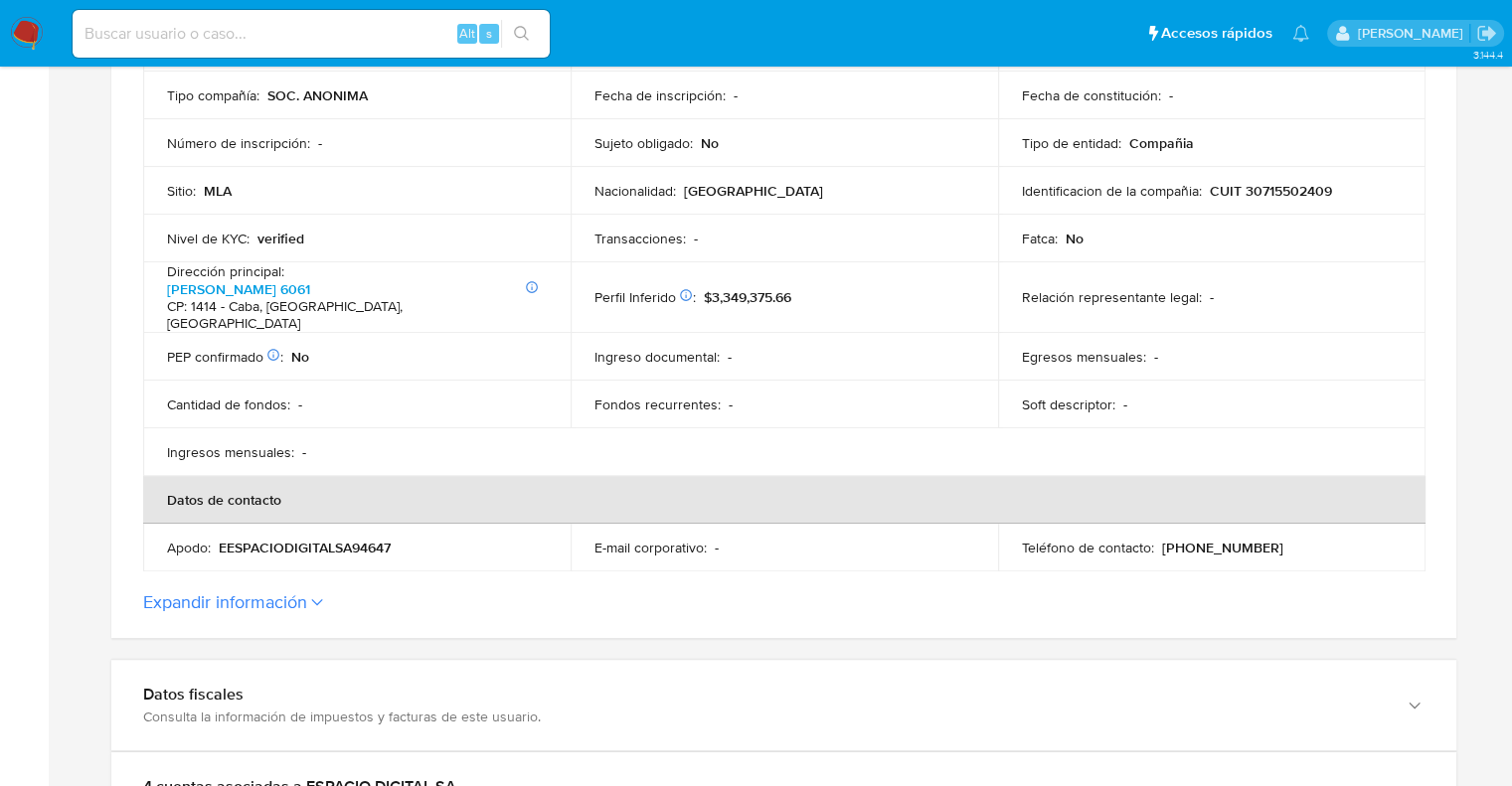 drag, startPoint x: 247, startPoint y: 324, endPoint x: 161, endPoint y: 295, distance: 90.75792 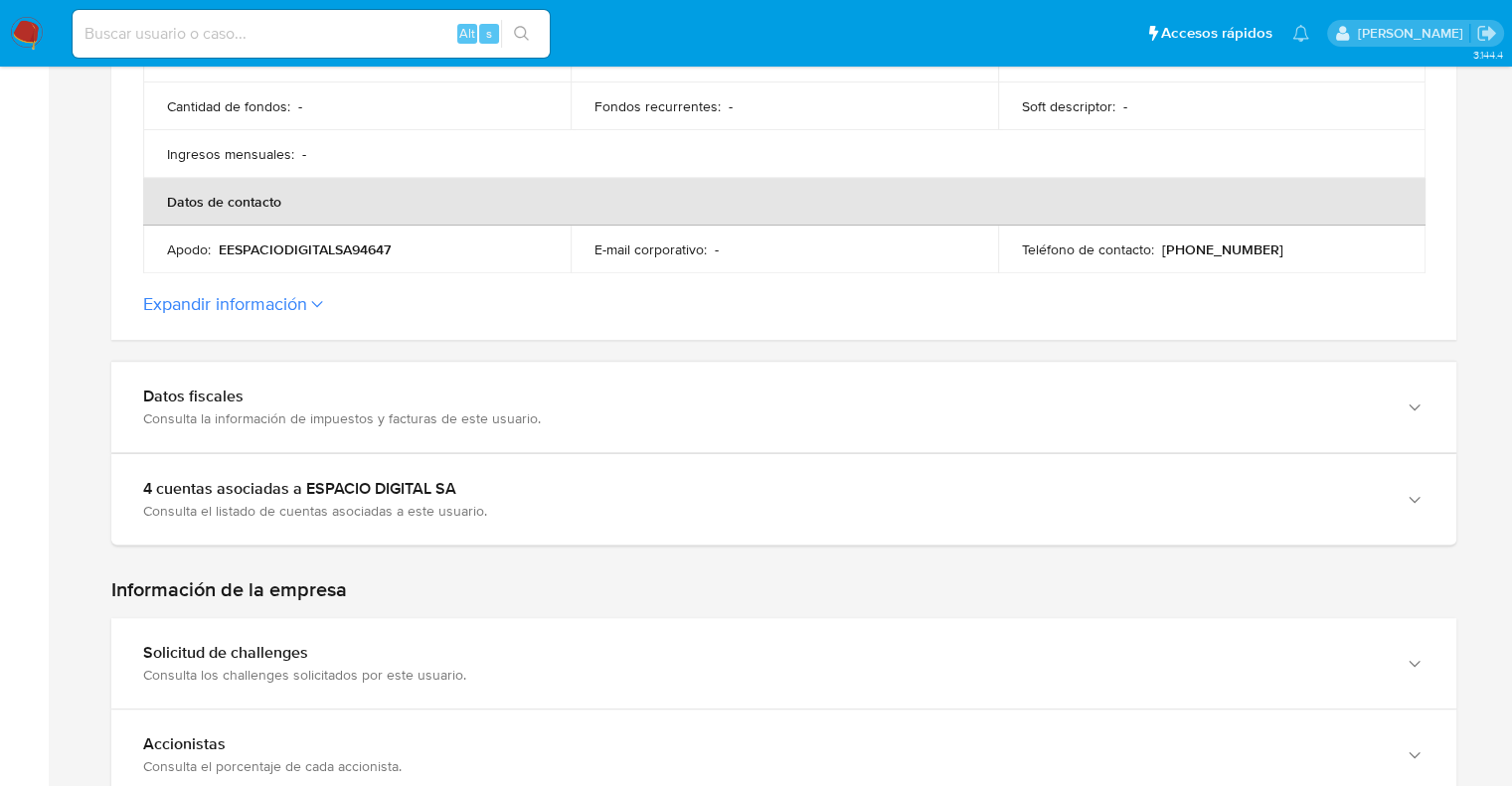 scroll, scrollTop: 894, scrollLeft: 0, axis: vertical 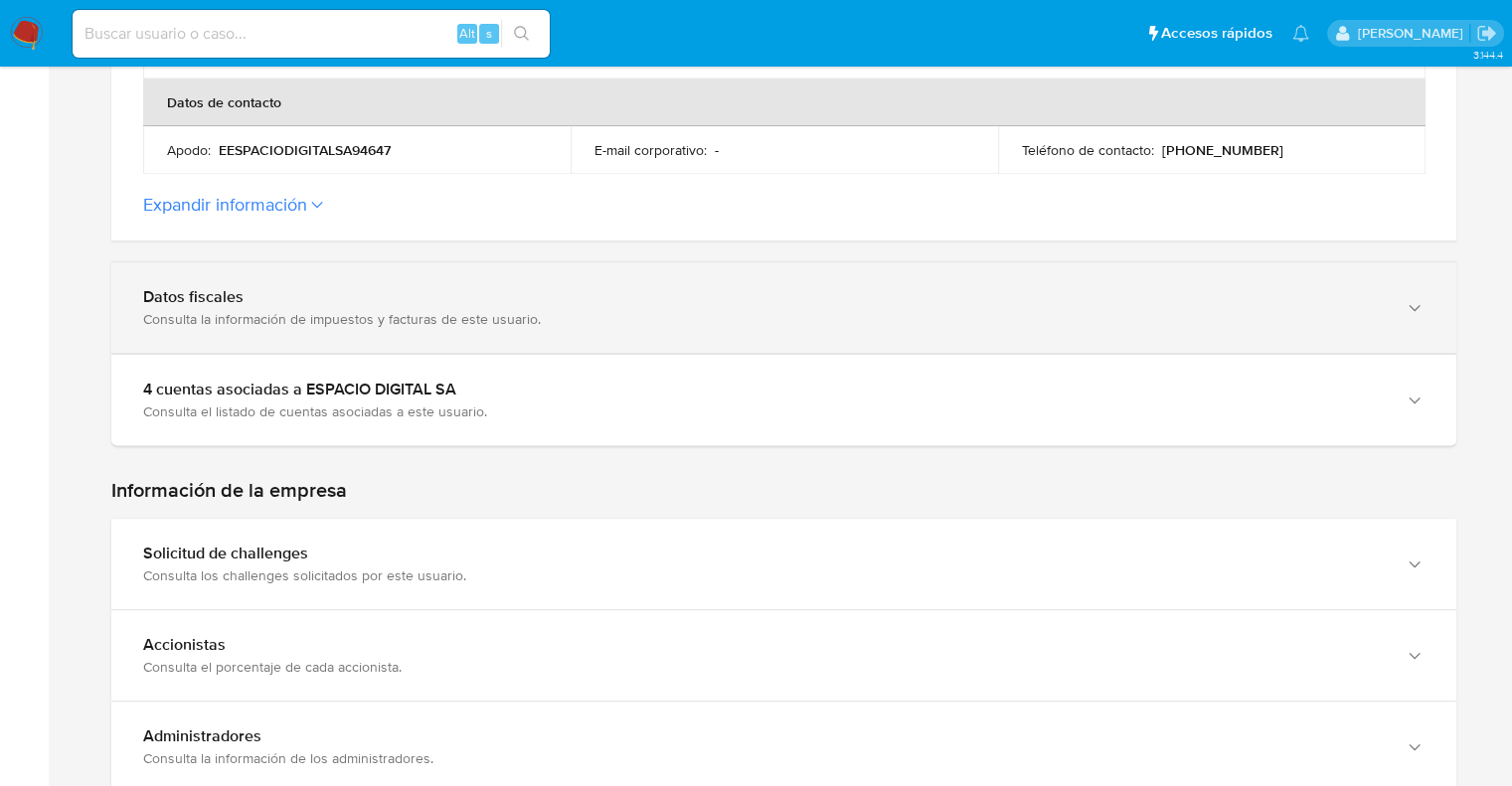 click on "Datos fiscales" at bounding box center [763, 297] 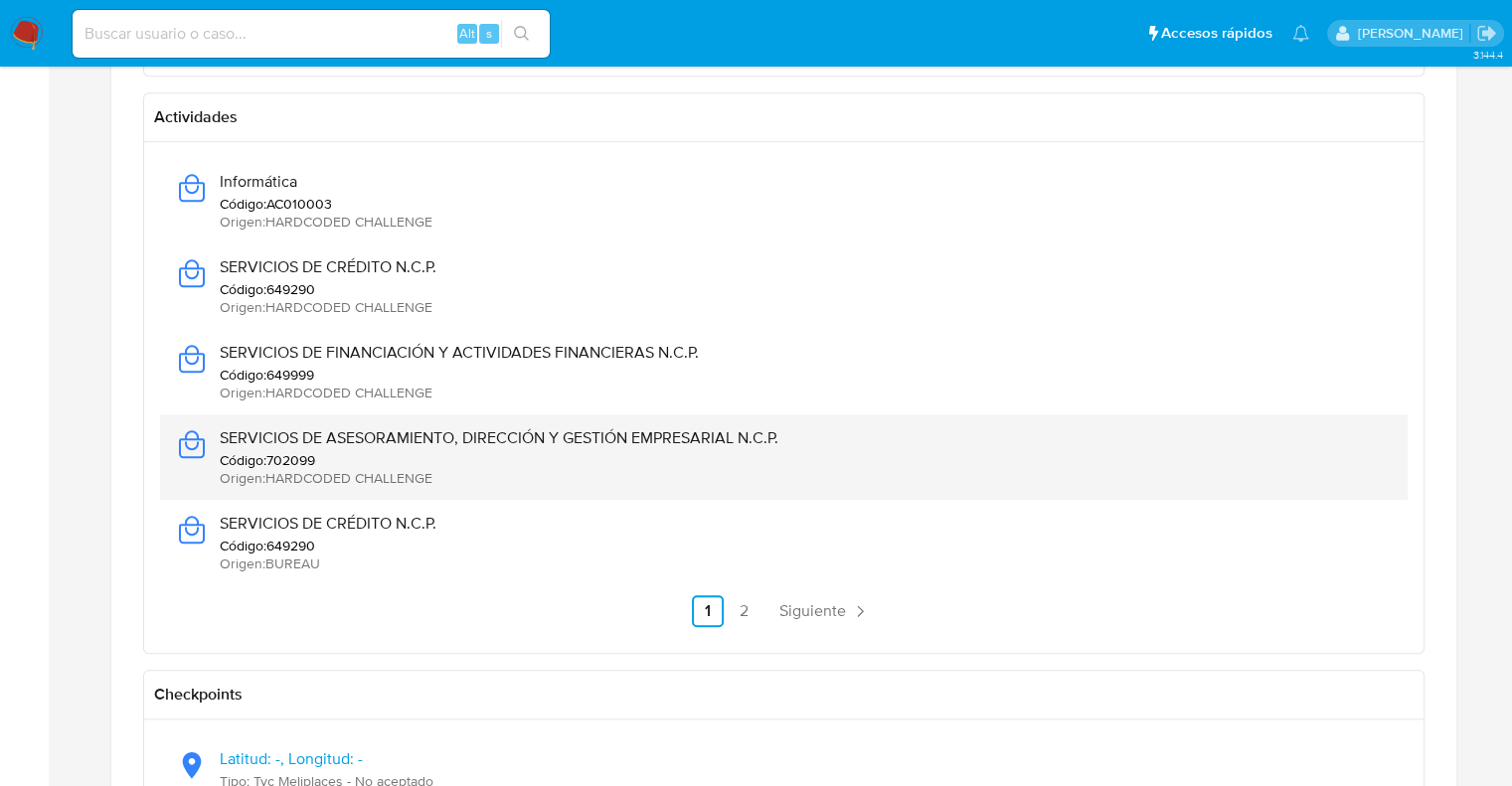scroll, scrollTop: 1689, scrollLeft: 0, axis: vertical 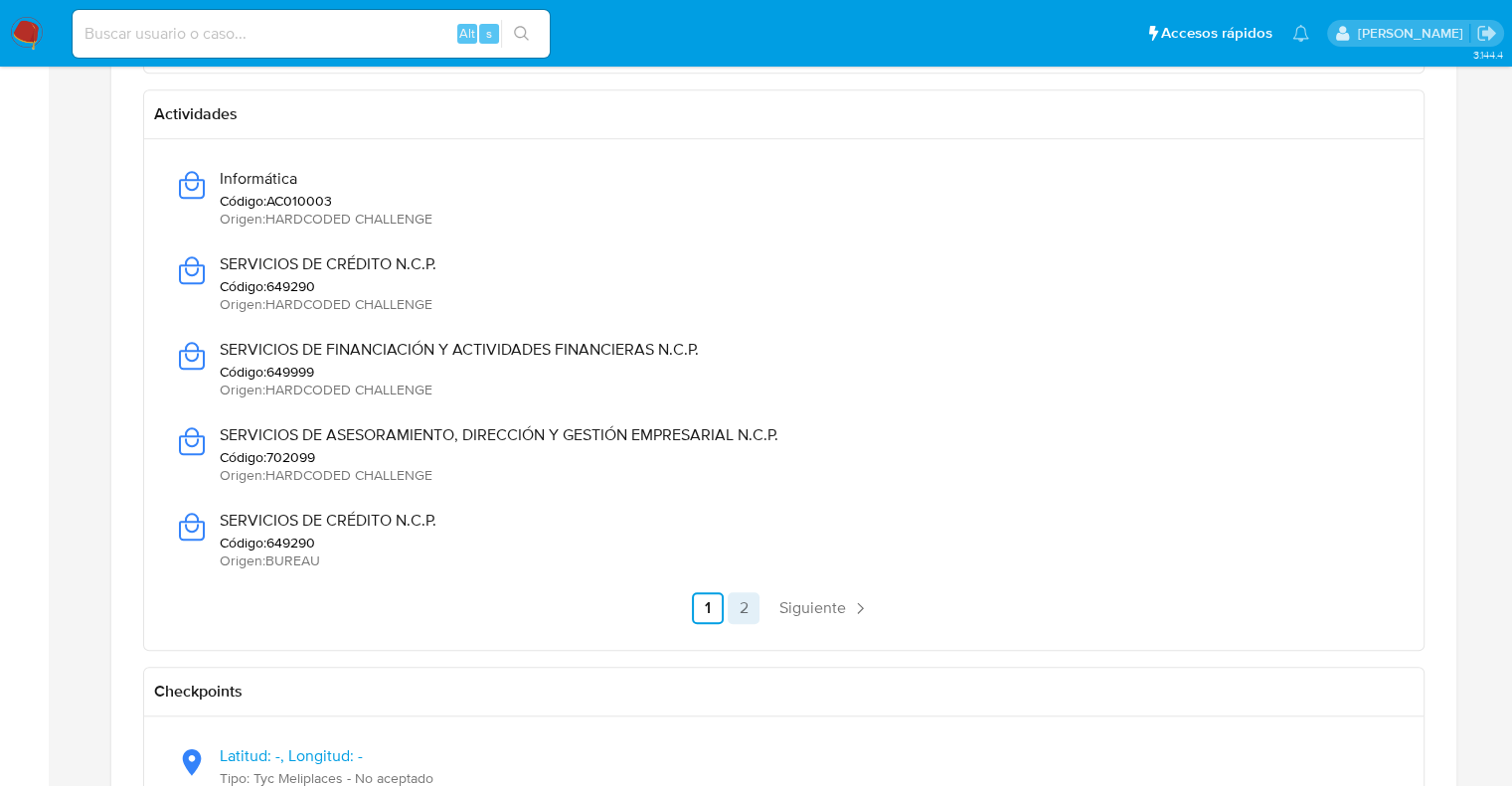 click on "2" at bounding box center [744, 608] 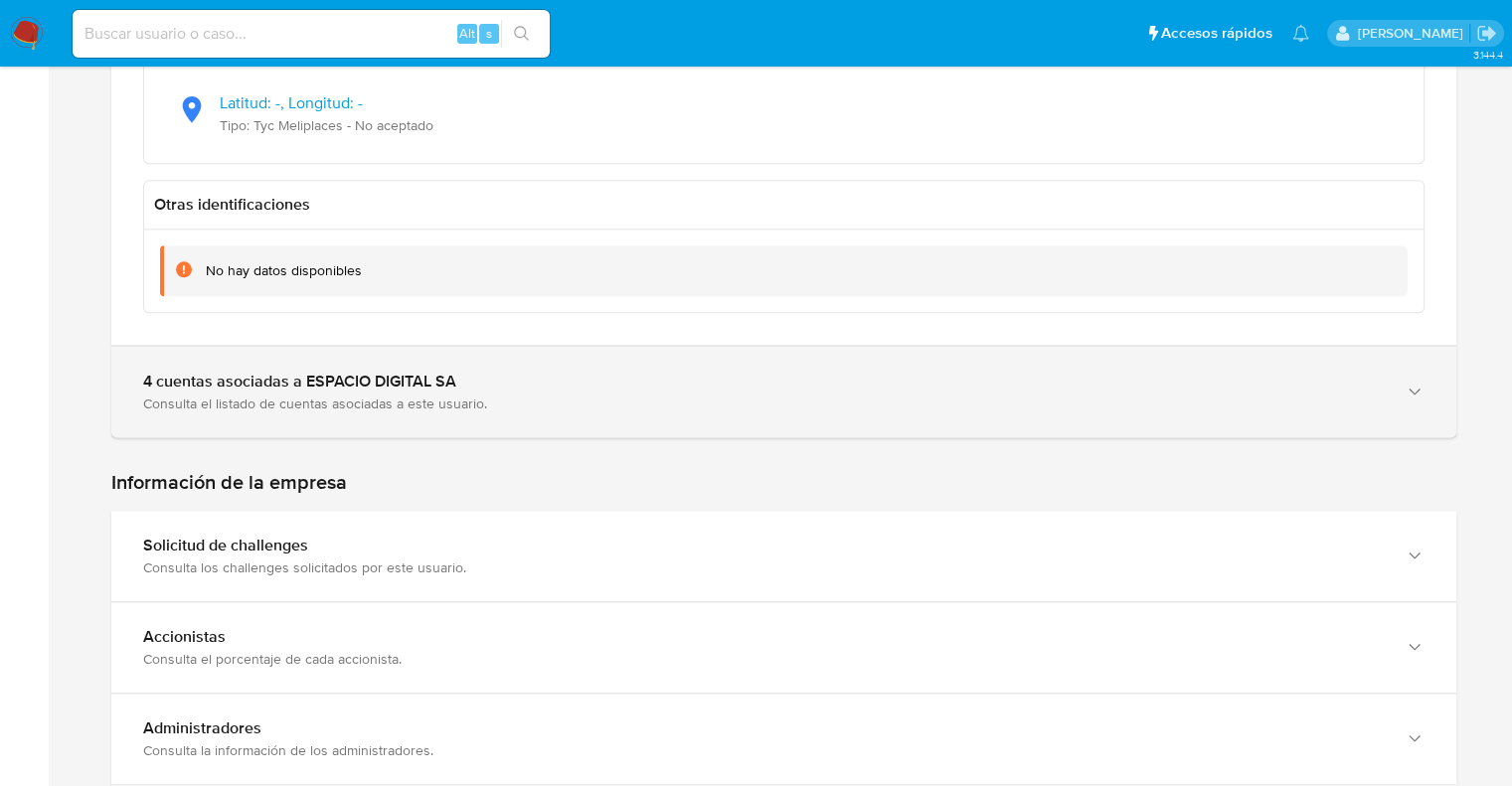 scroll, scrollTop: 2087, scrollLeft: 0, axis: vertical 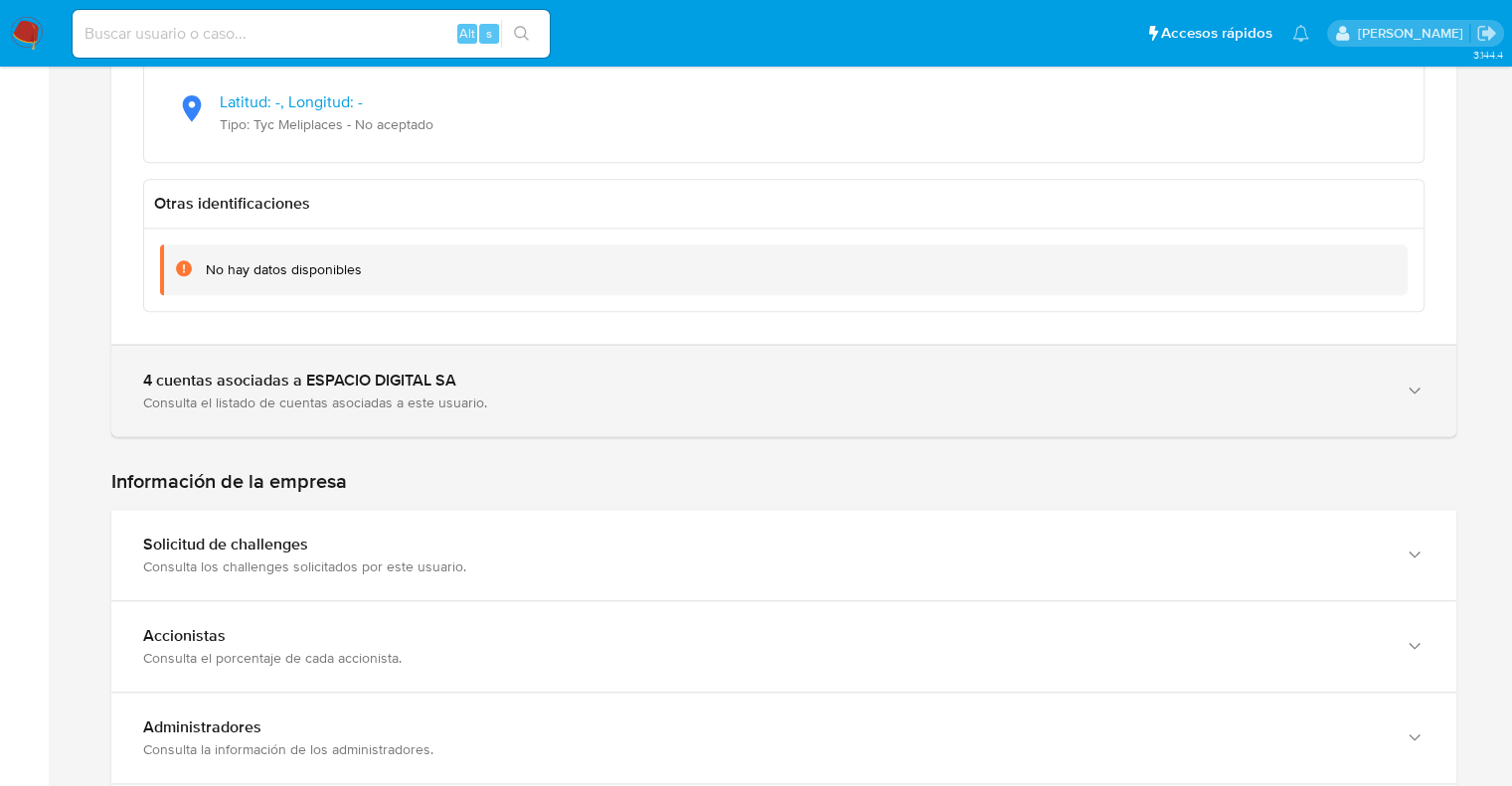 click on "4 cuentas asociadas a ESPACIO DIGITAL SA" at bounding box center [763, 381] 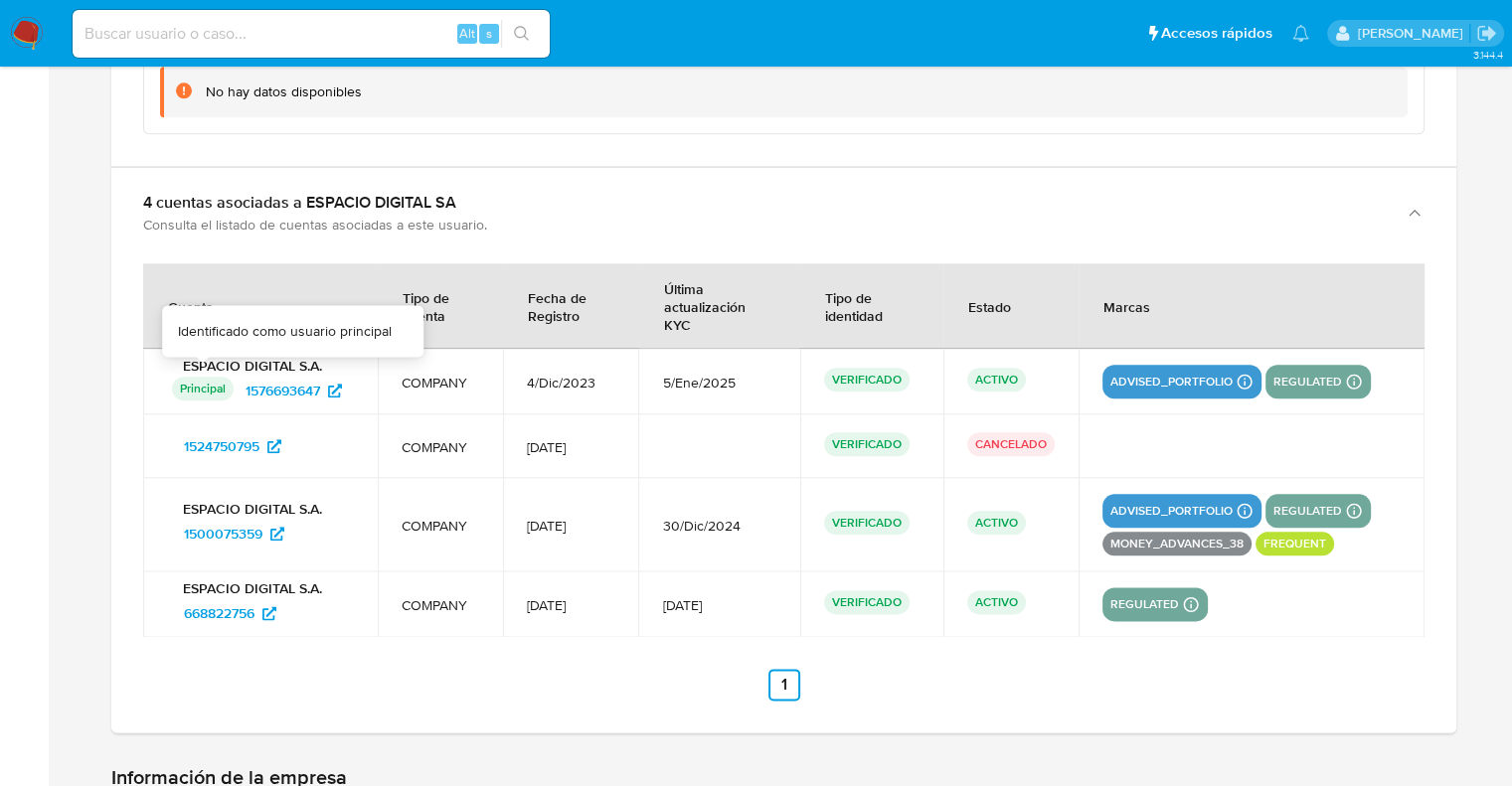scroll, scrollTop: 2285, scrollLeft: 0, axis: vertical 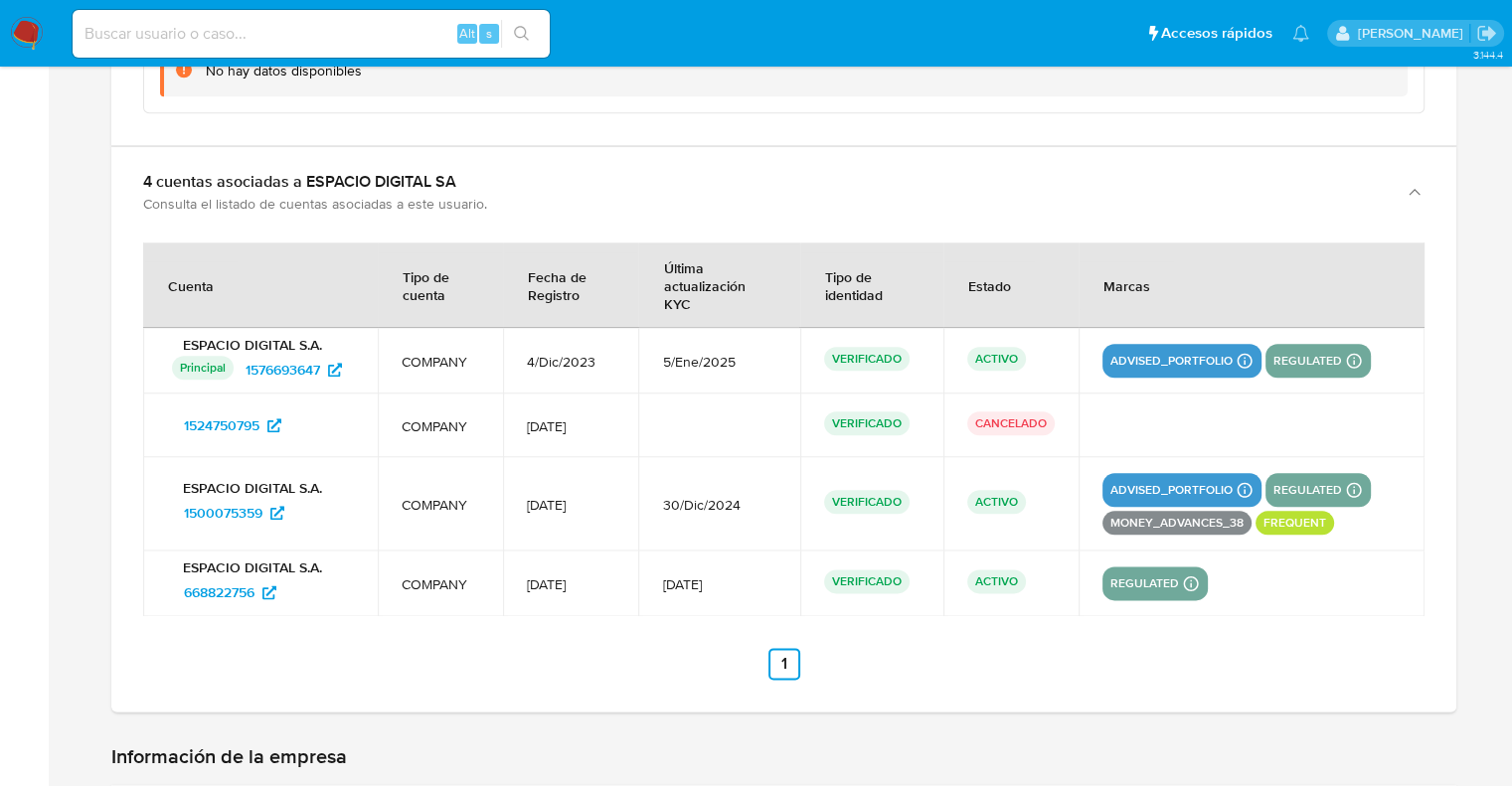 type 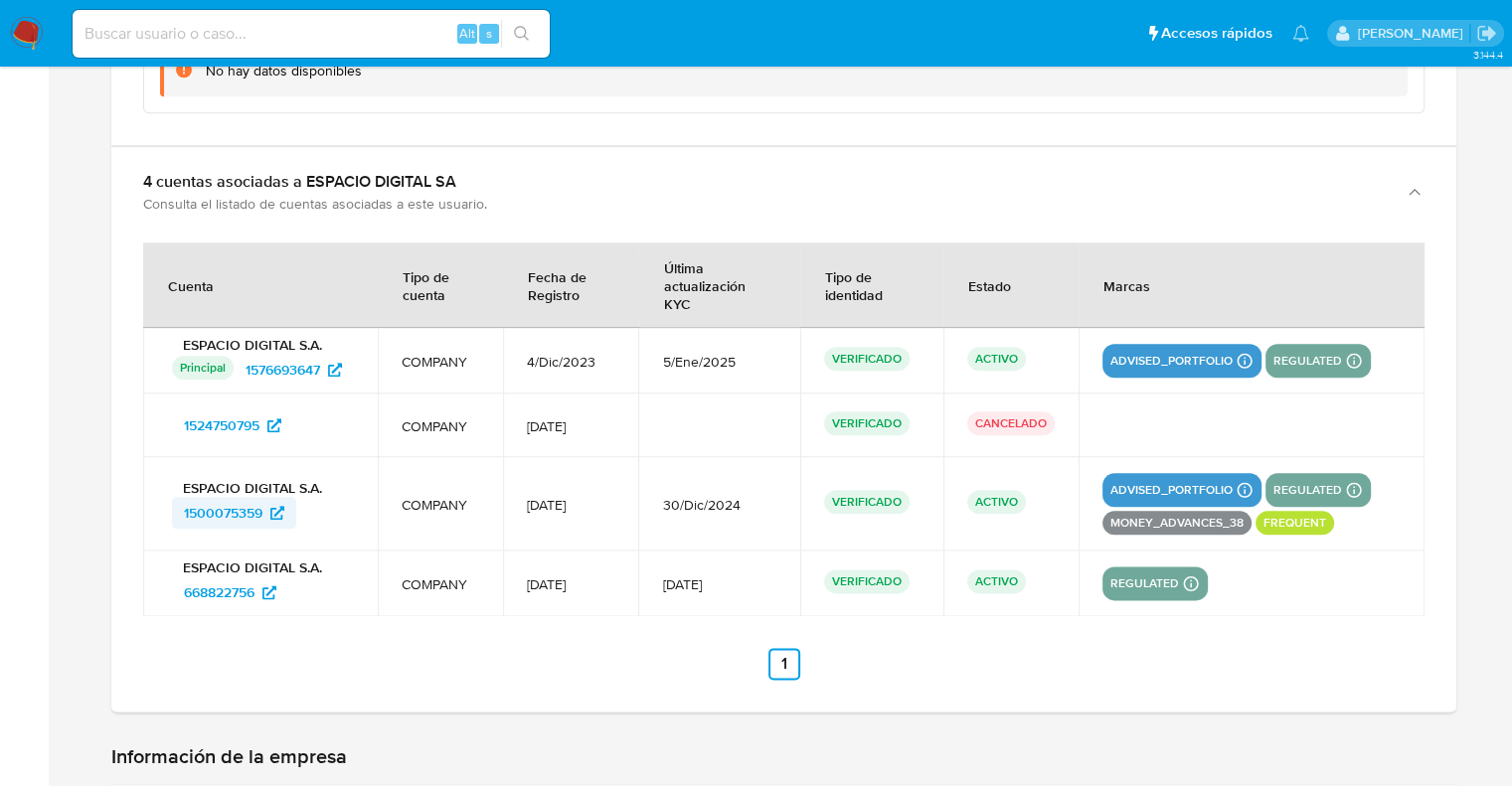 drag, startPoint x: 161, startPoint y: 513, endPoint x: 264, endPoint y: 508, distance: 103.121288 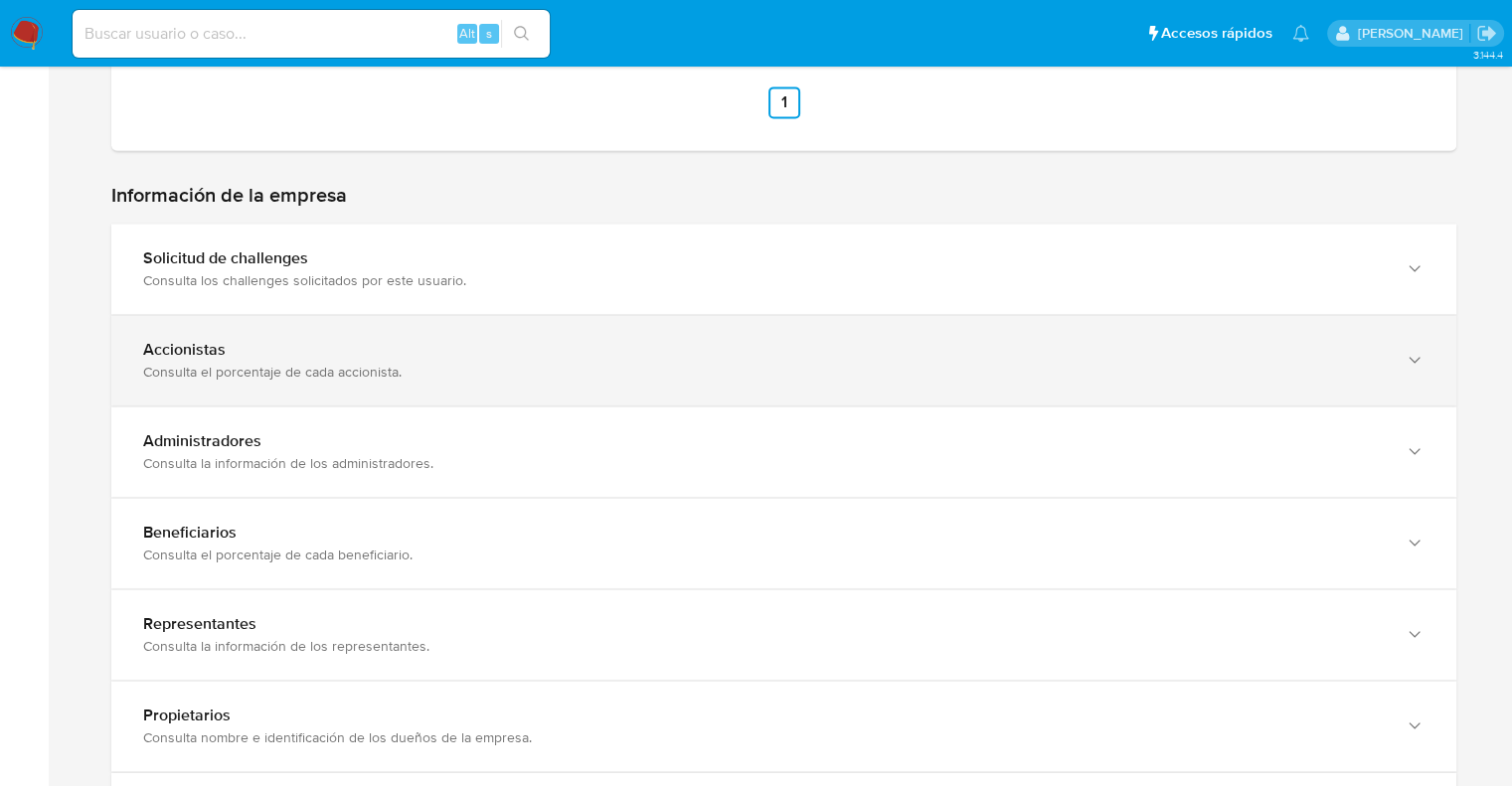 scroll, scrollTop: 2882, scrollLeft: 0, axis: vertical 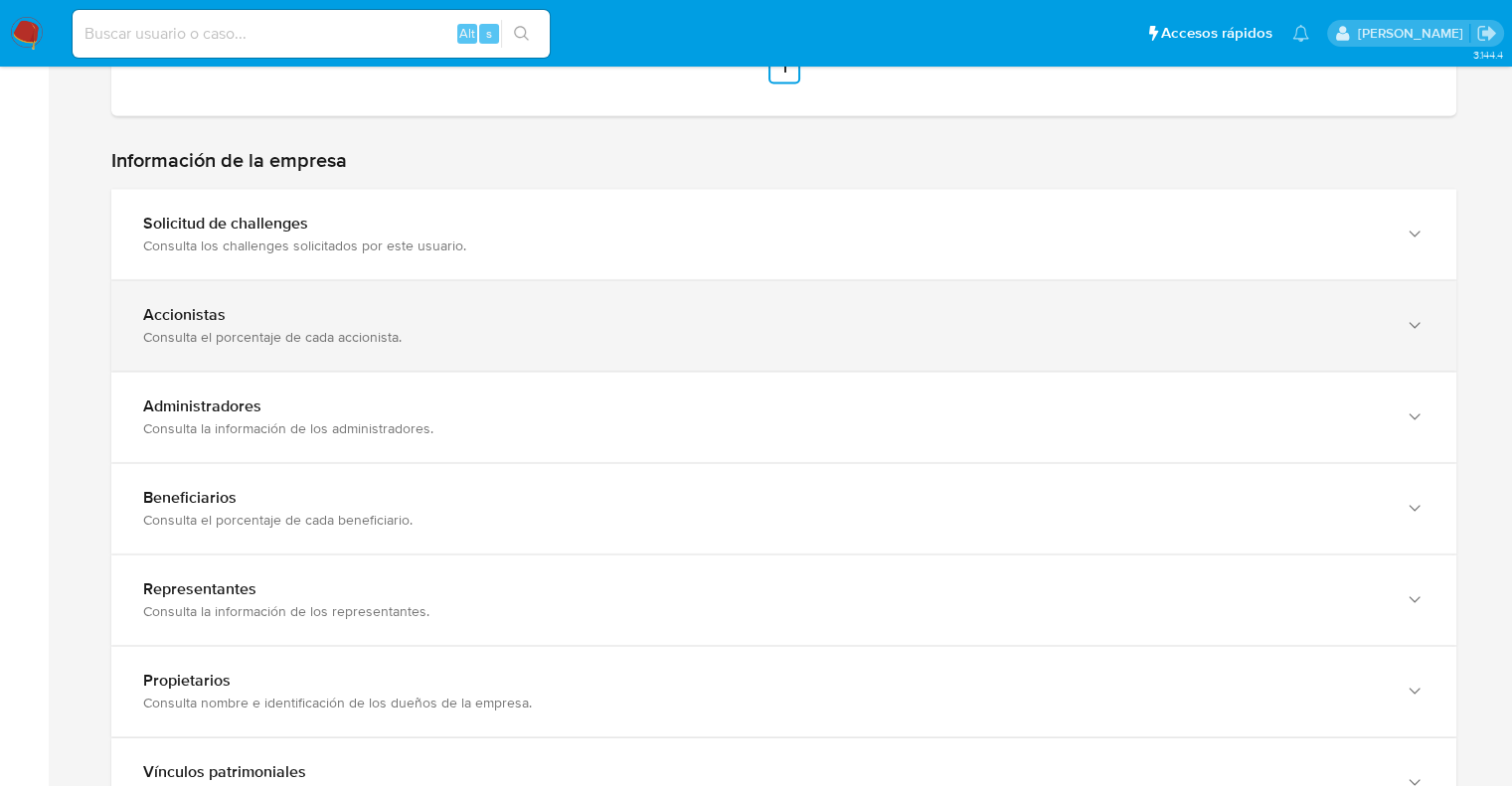 click on "Consulta el porcentaje de cada accionista." at bounding box center (763, 337) 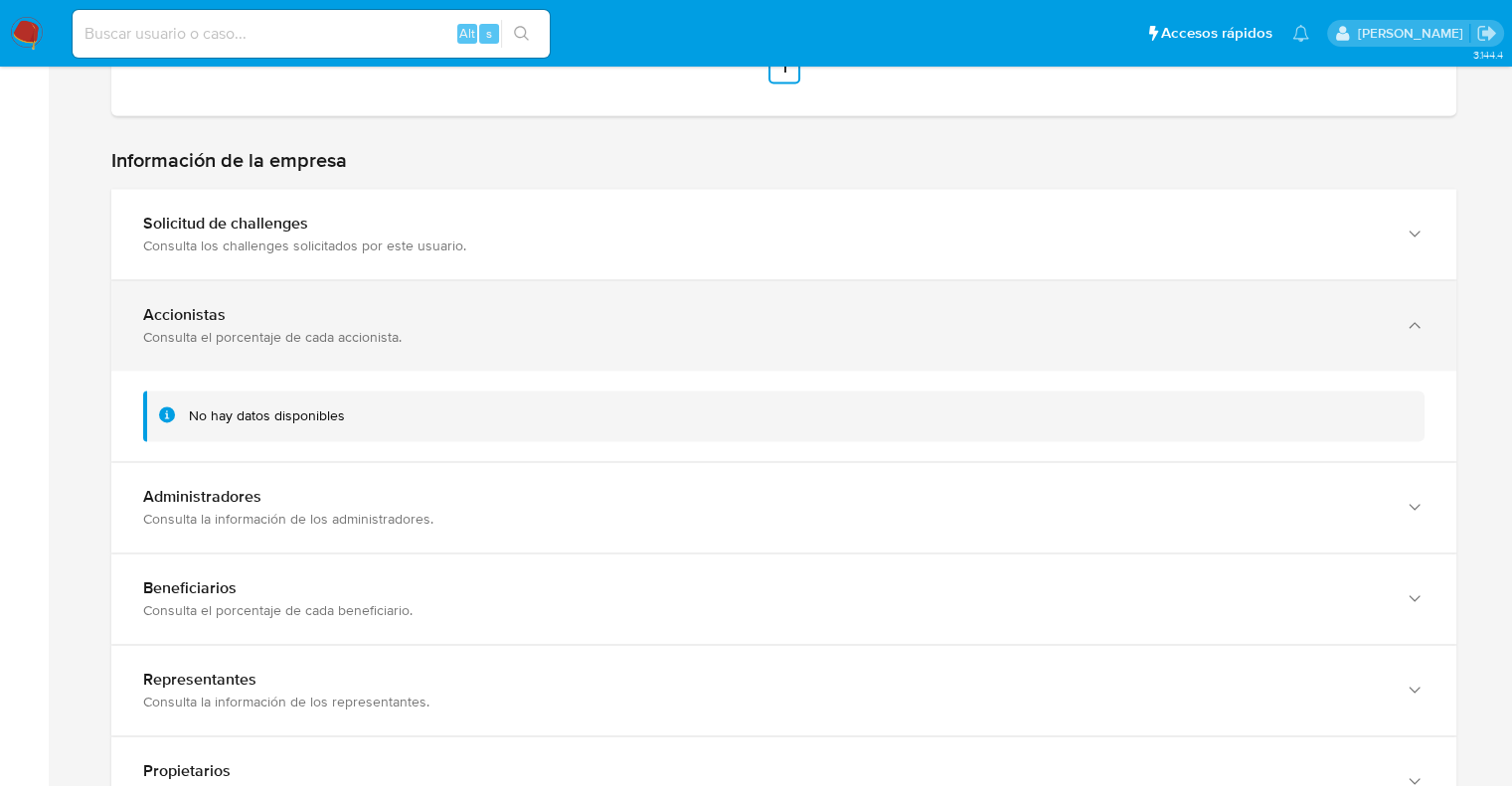 click on "Consulta el porcentaje de cada accionista." at bounding box center [763, 337] 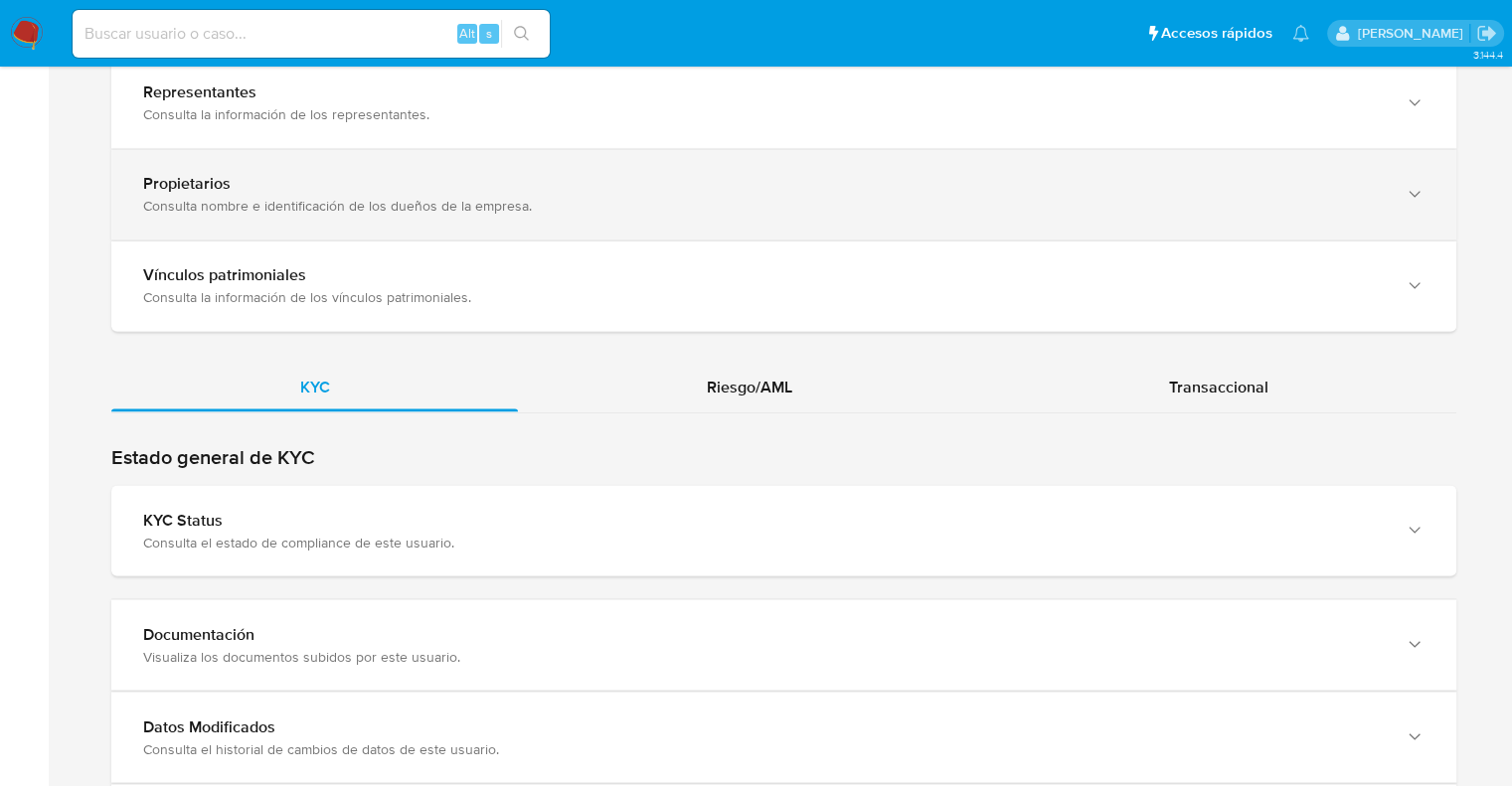 scroll, scrollTop: 3478, scrollLeft: 0, axis: vertical 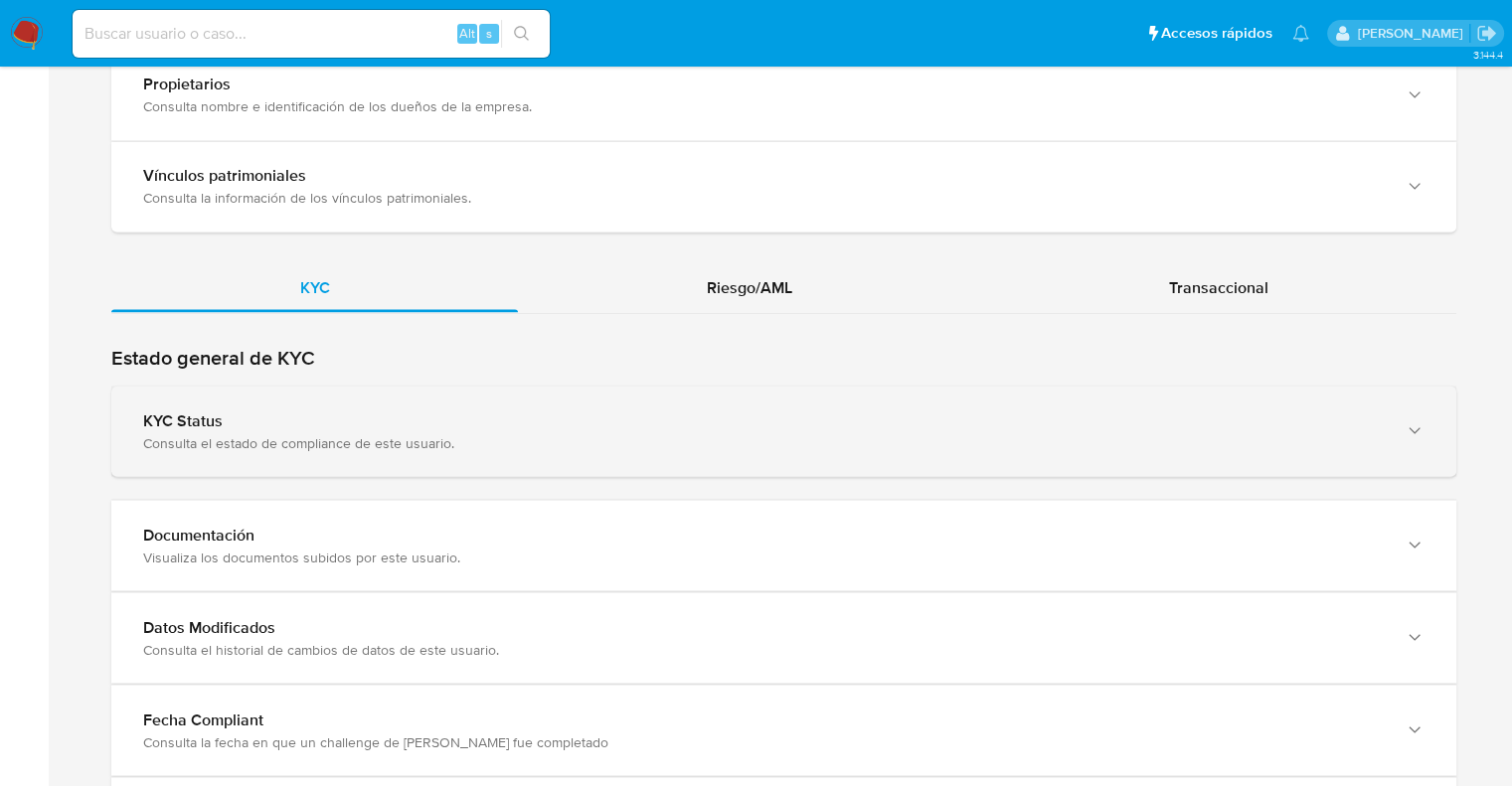 click on "KYC Status" at bounding box center [763, 420] 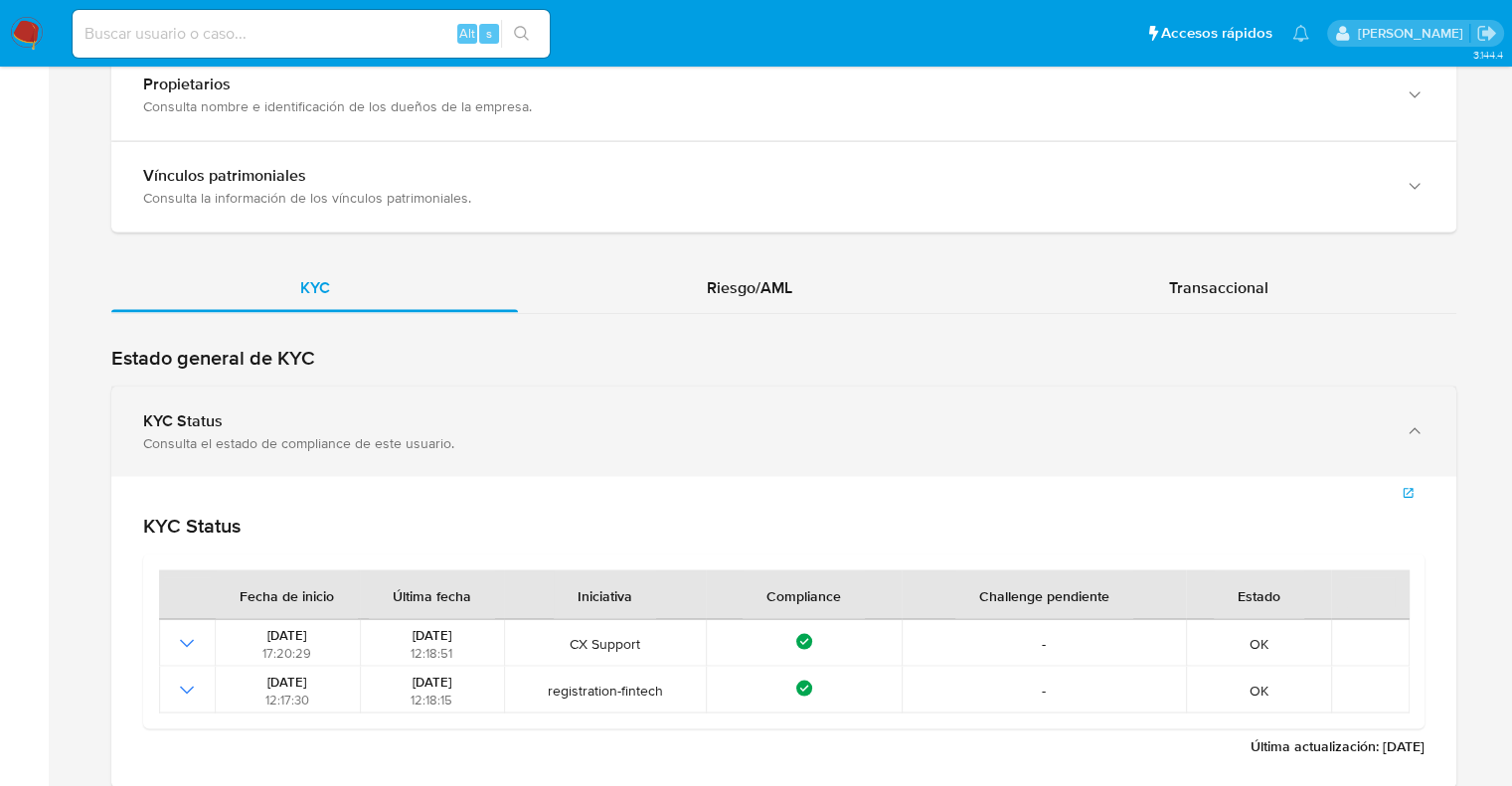 click on "KYC Status" at bounding box center (763, 420) 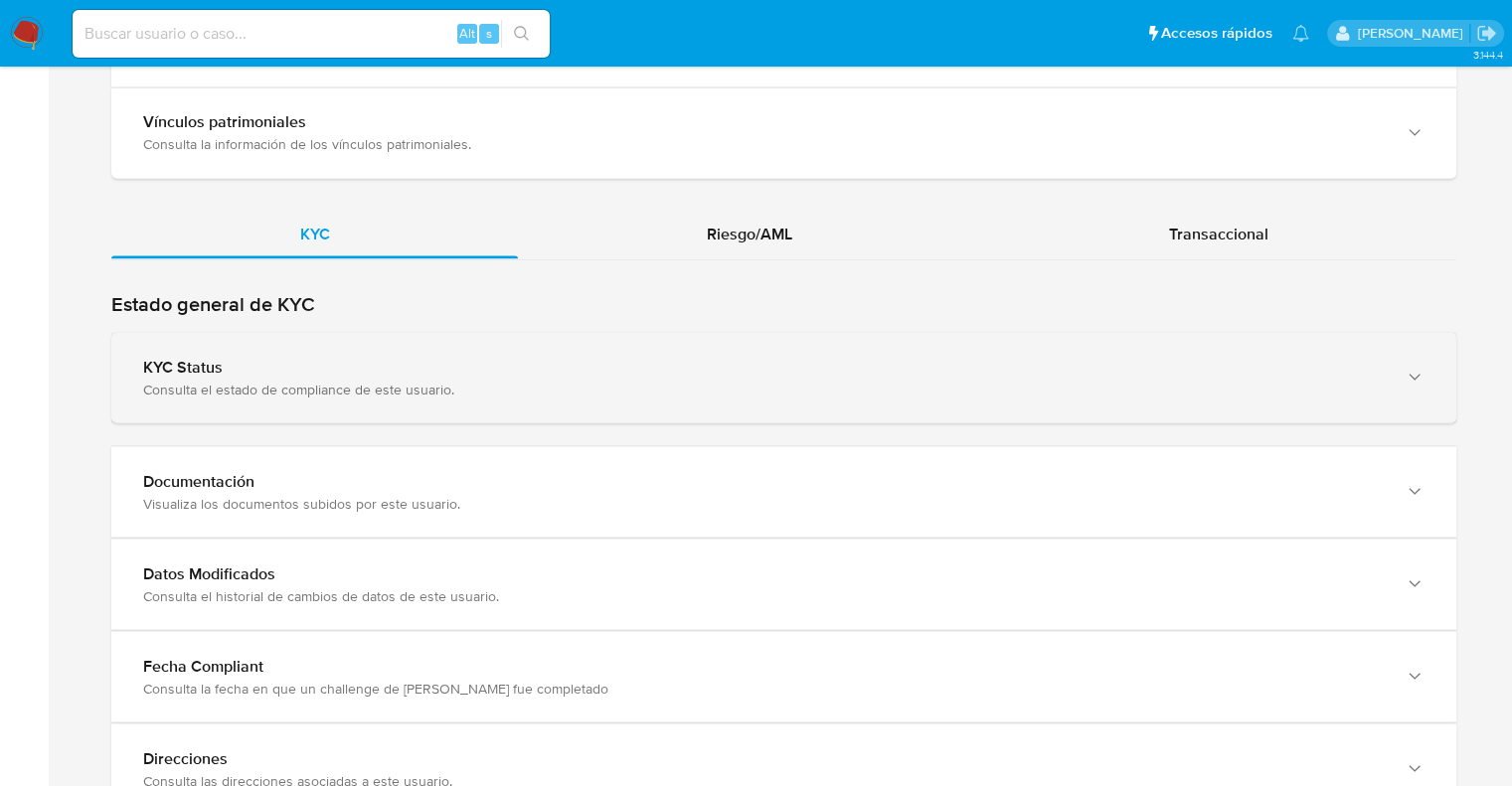 scroll, scrollTop: 3577, scrollLeft: 0, axis: vertical 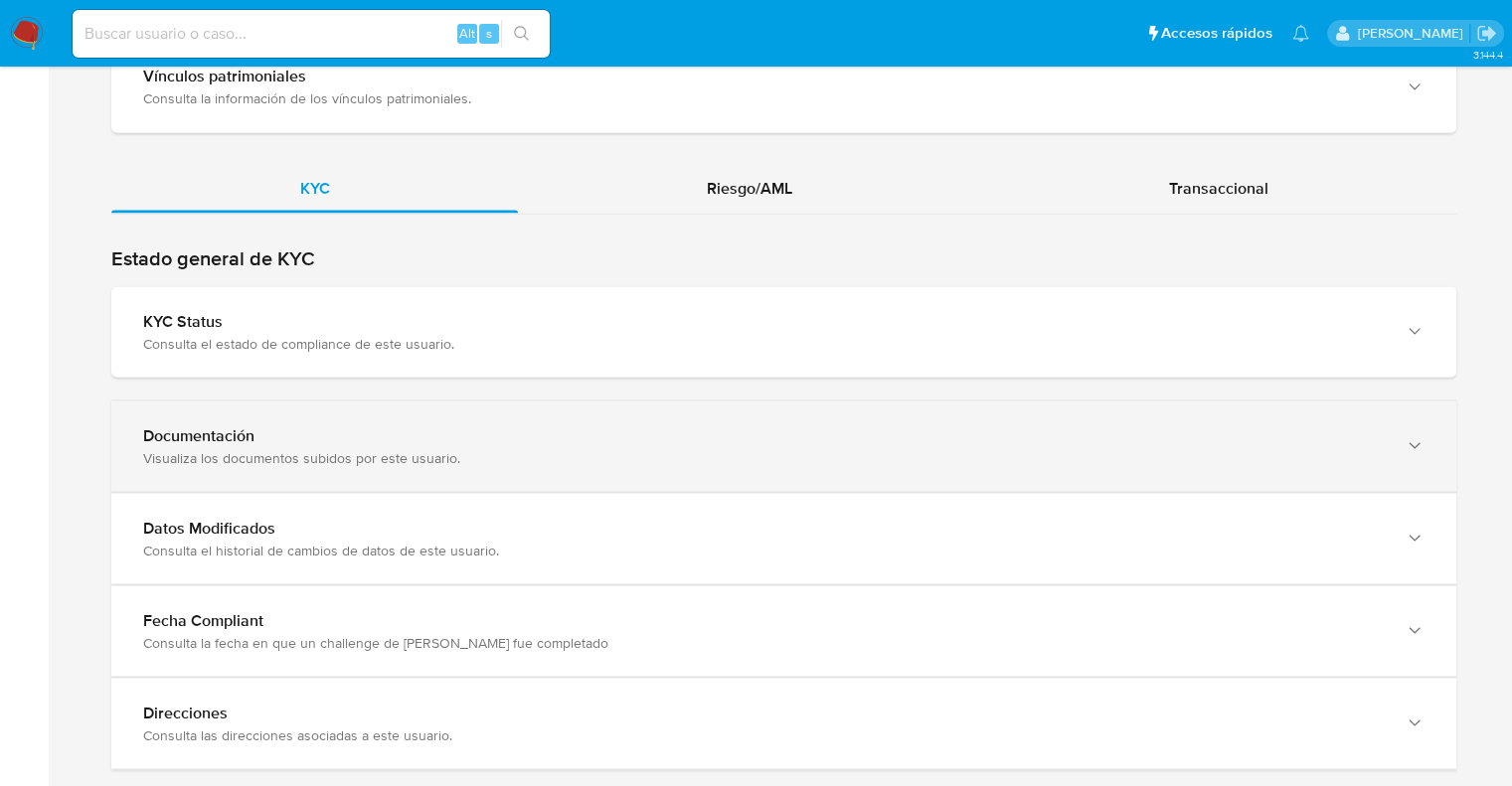click on "Documentación" at bounding box center [763, 435] 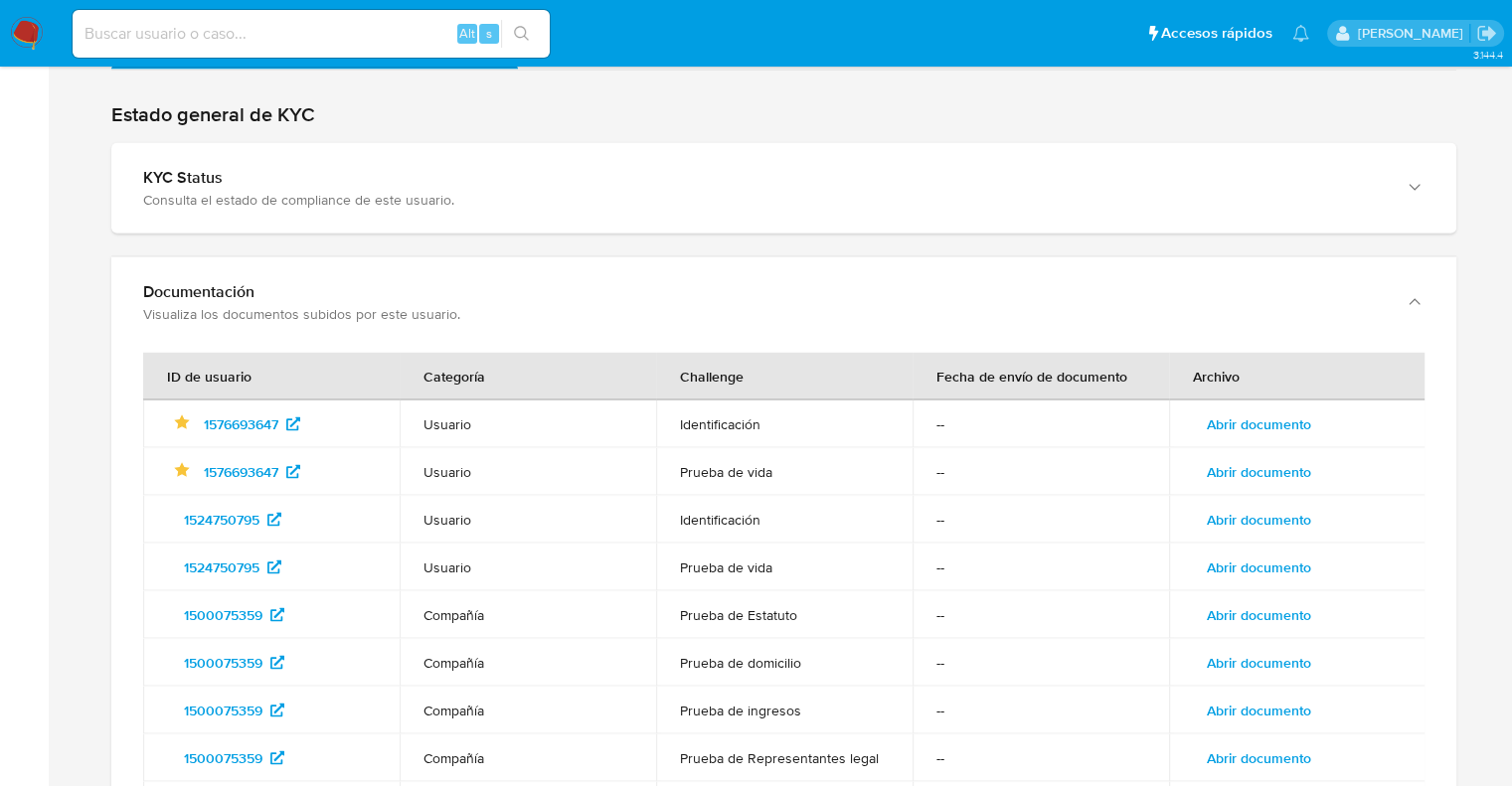 scroll, scrollTop: 3776, scrollLeft: 0, axis: vertical 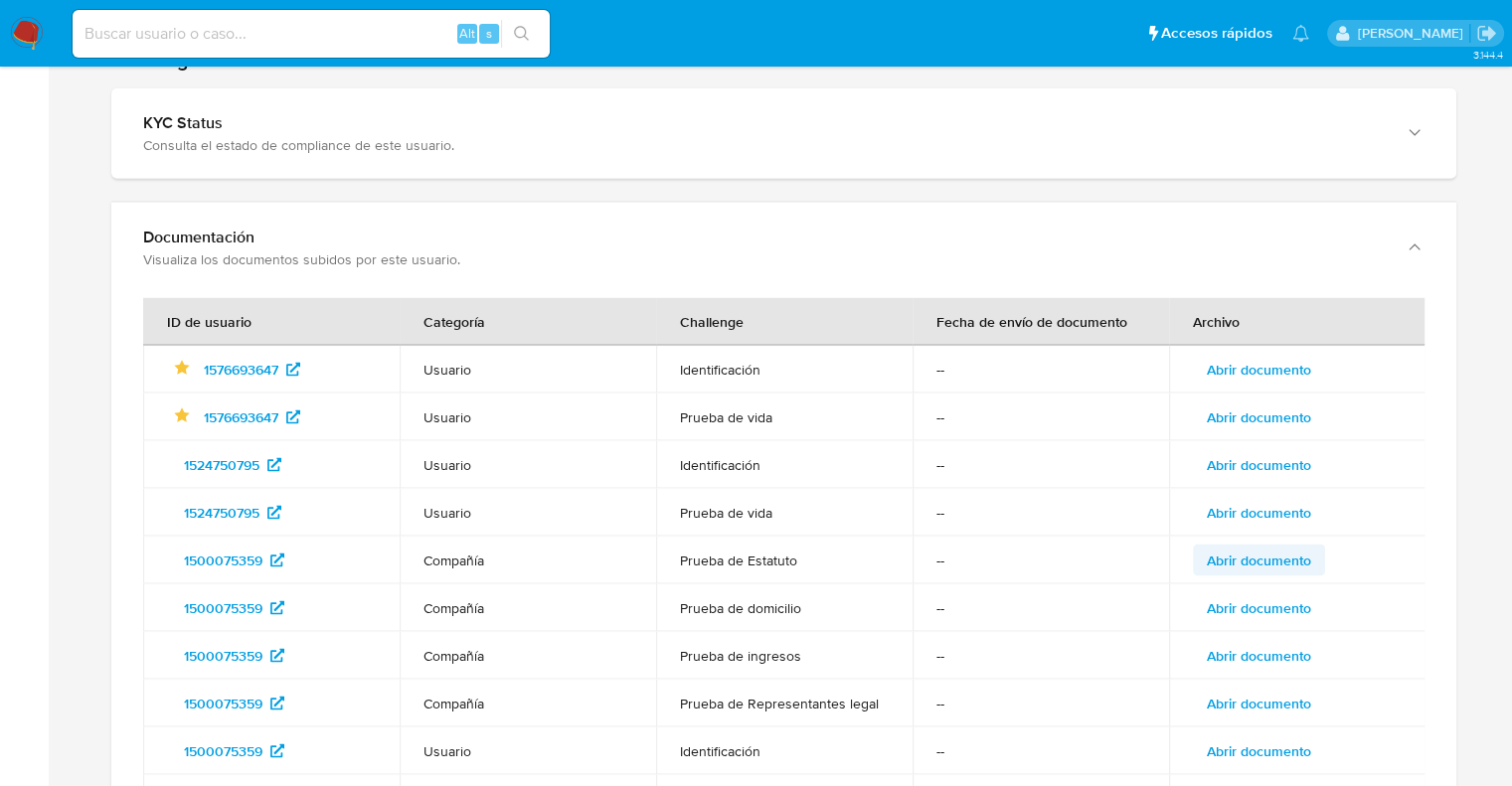 click on "Abrir documento" at bounding box center (1259, 559) 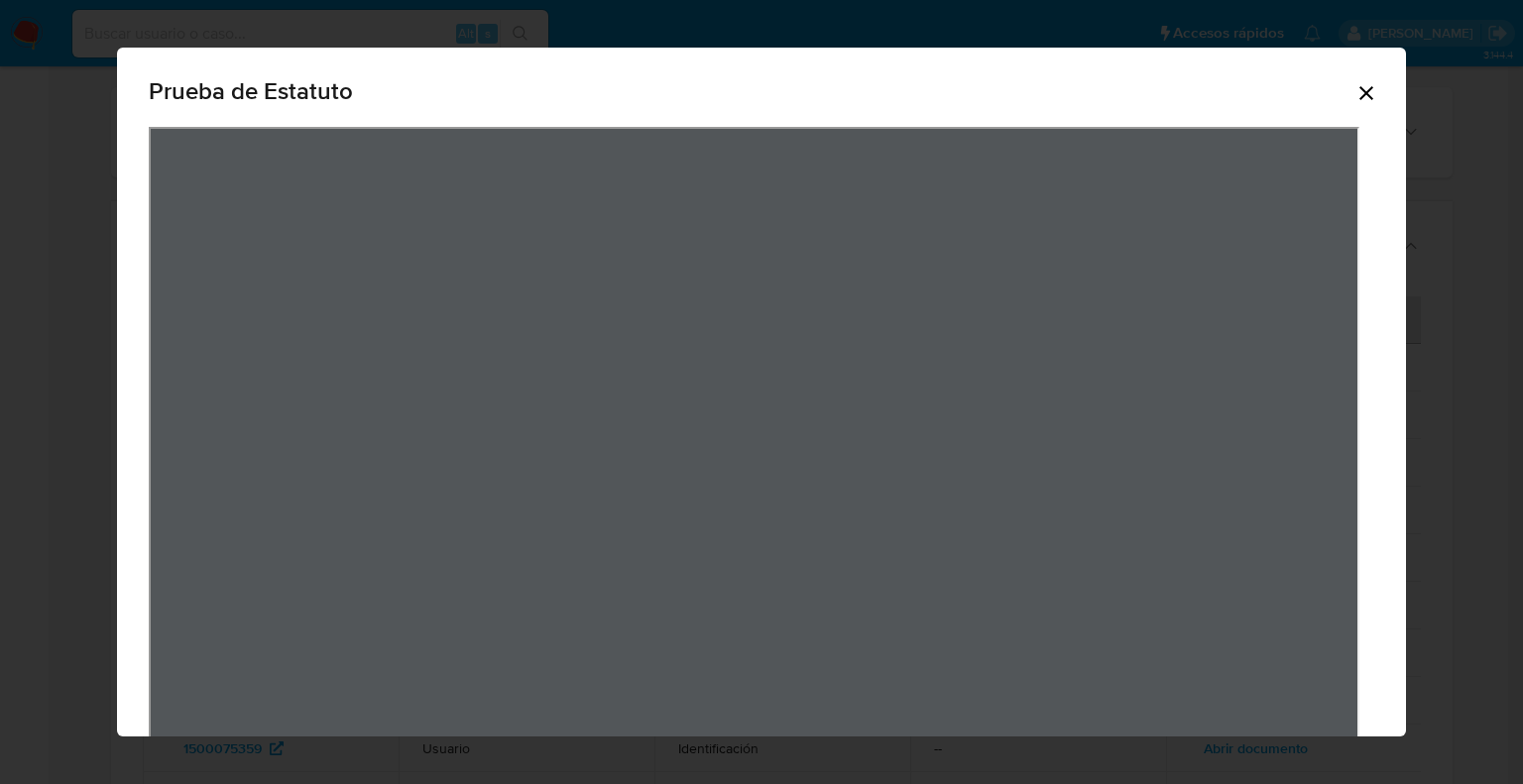 click 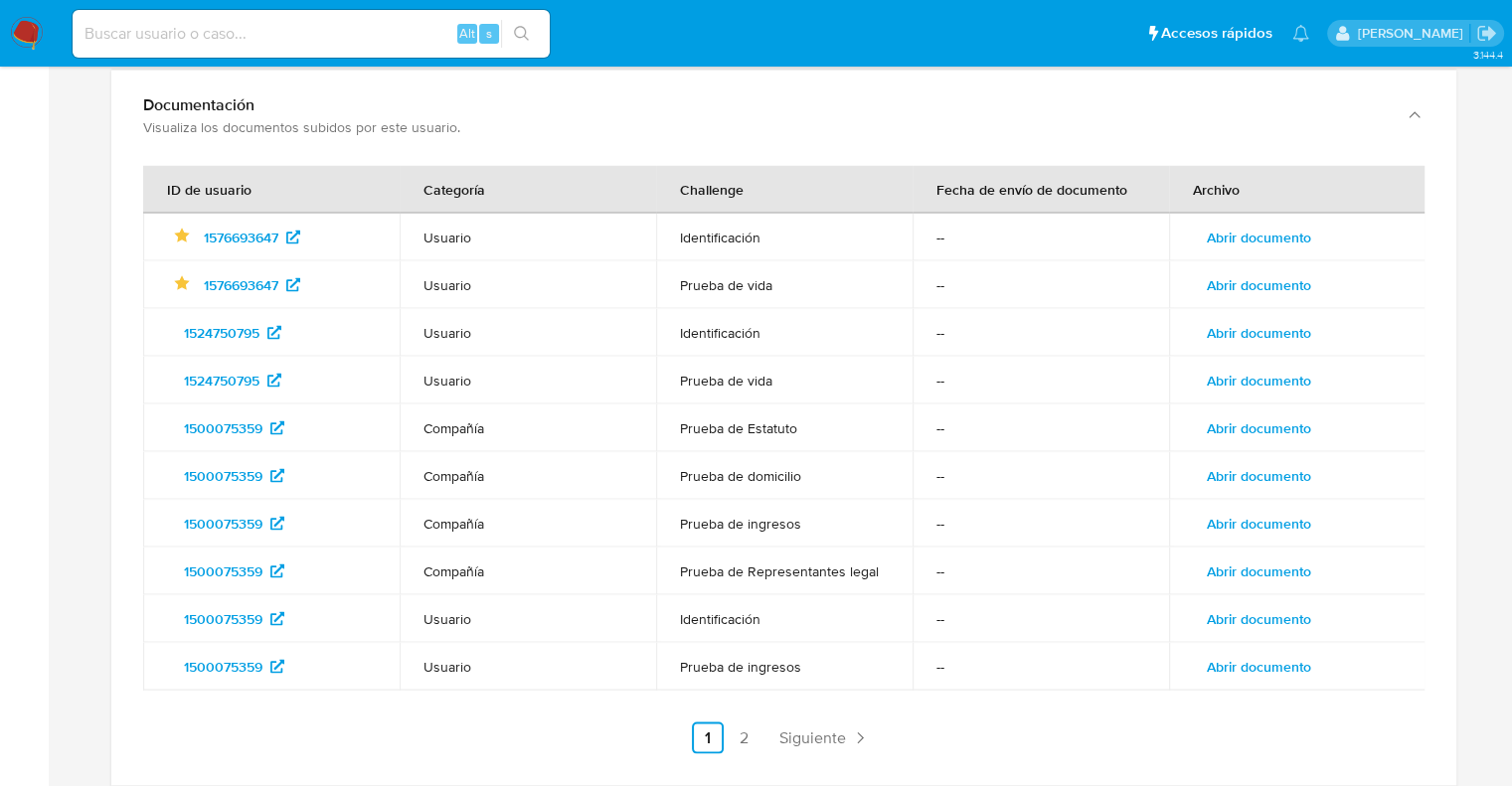 scroll, scrollTop: 3776, scrollLeft: 0, axis: vertical 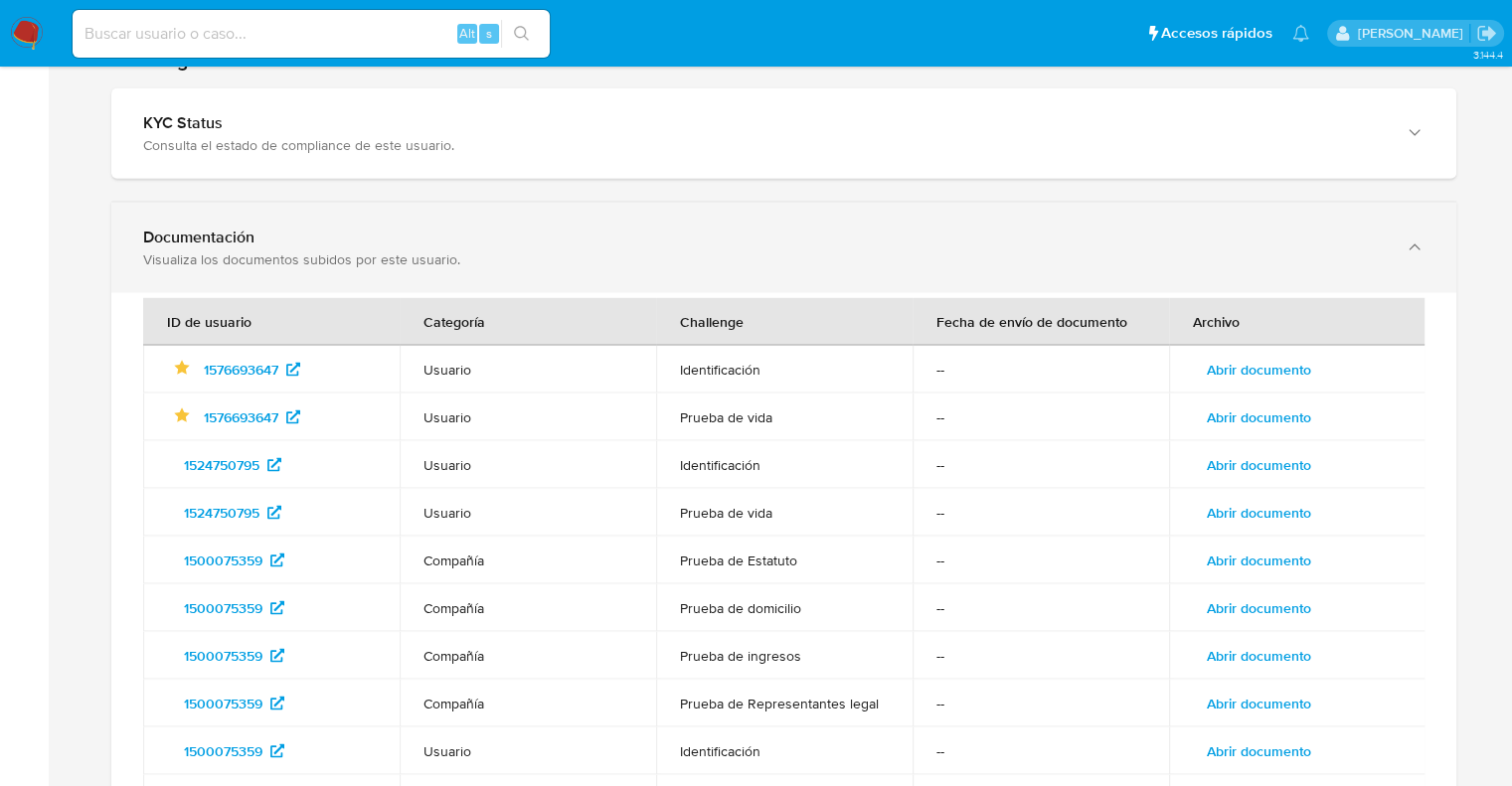click on "Visualiza los documentos subidos por este usuario." at bounding box center (763, 258) 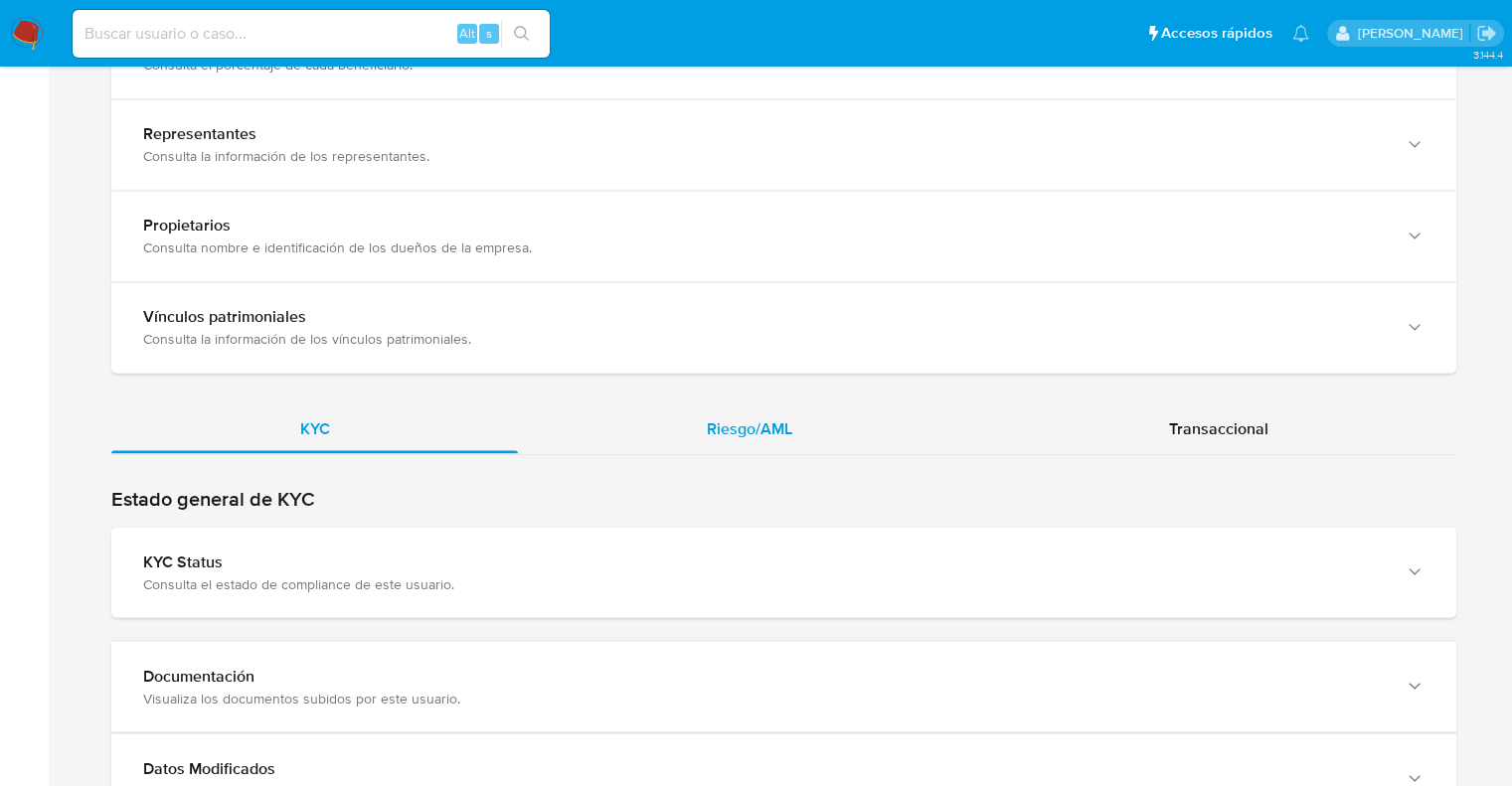 scroll, scrollTop: 3333, scrollLeft: 0, axis: vertical 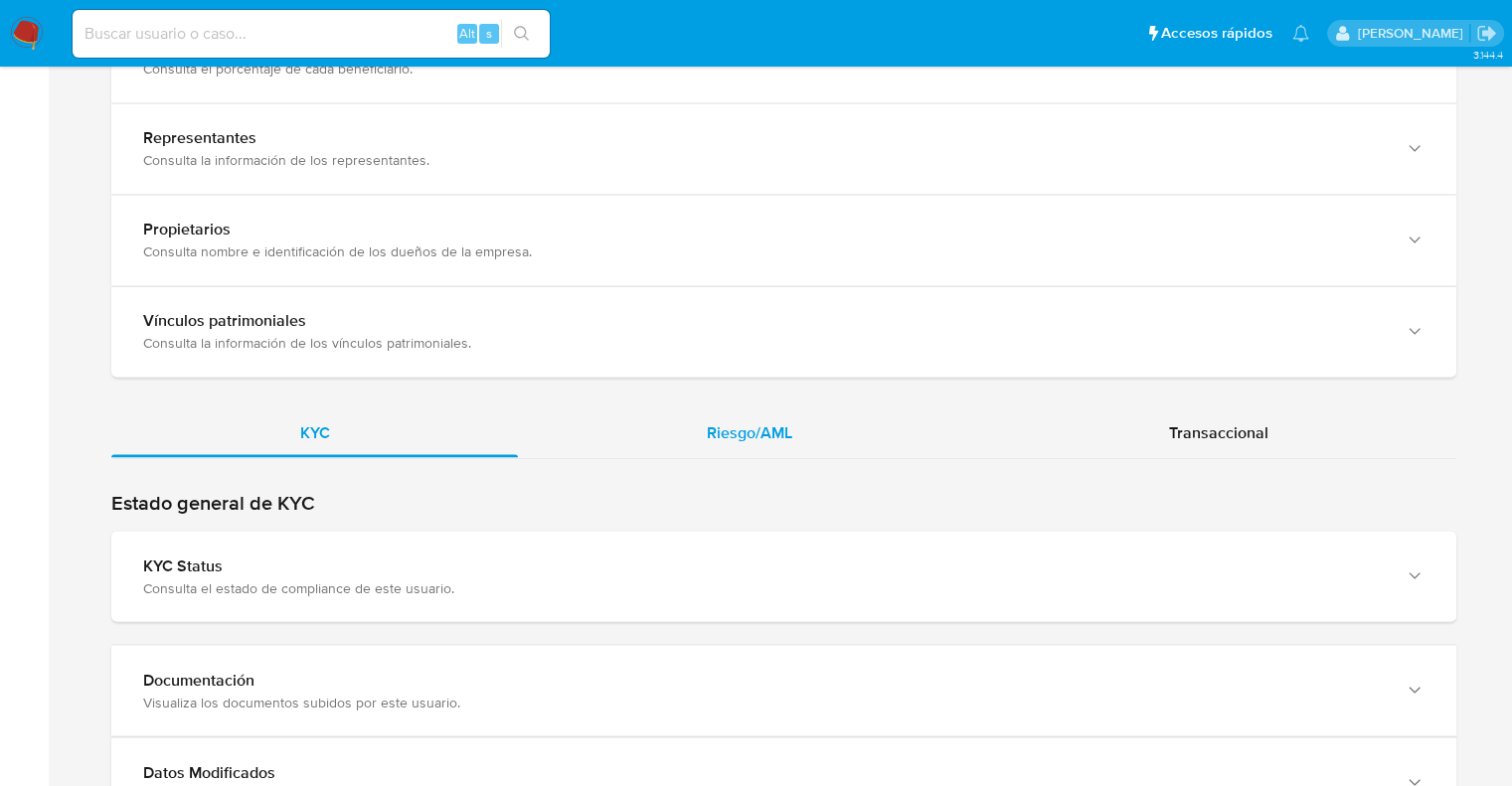 click on "Riesgo/AML" at bounding box center (750, 432) 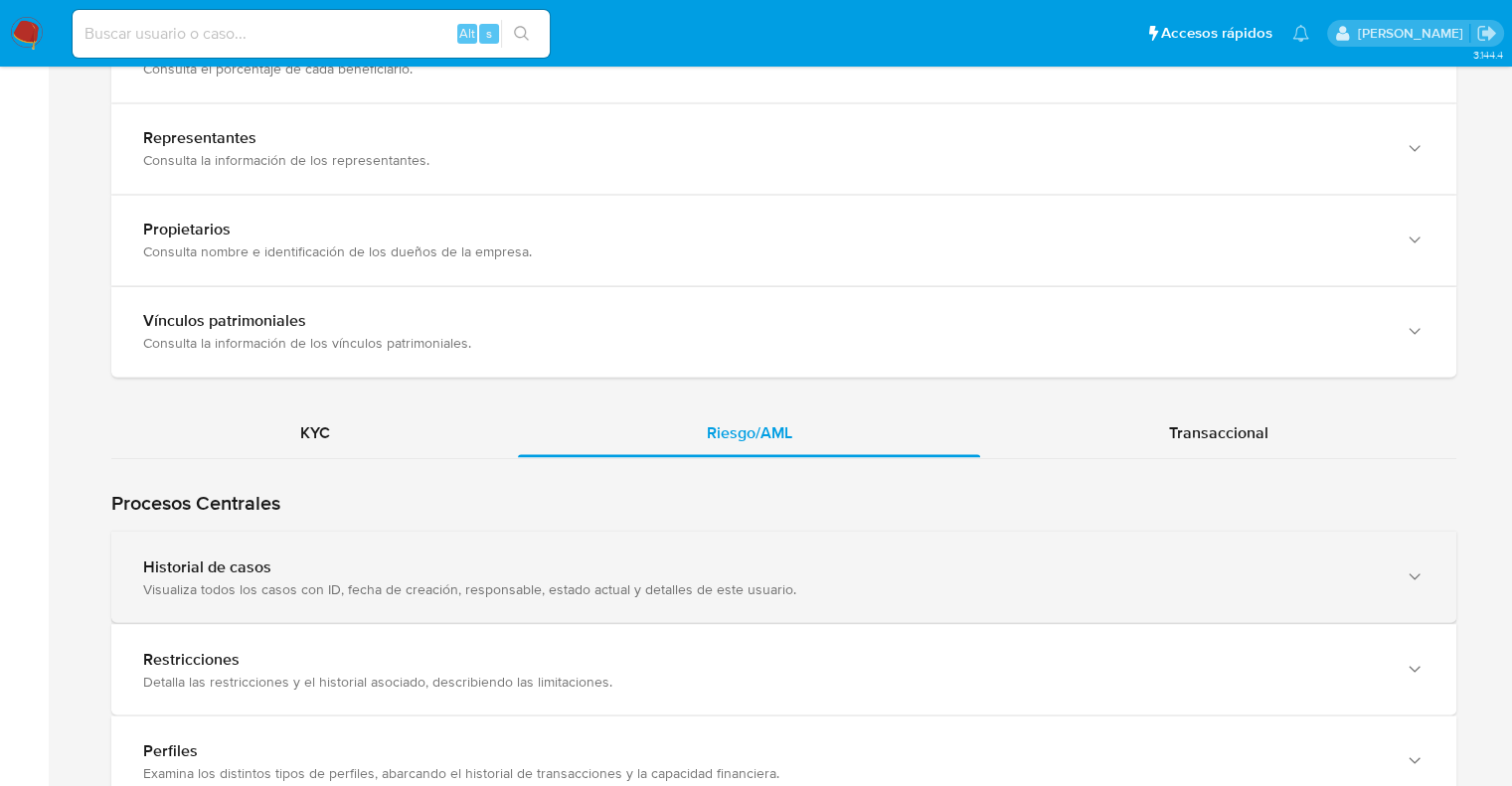 click on "Historial de casos" at bounding box center (763, 566) 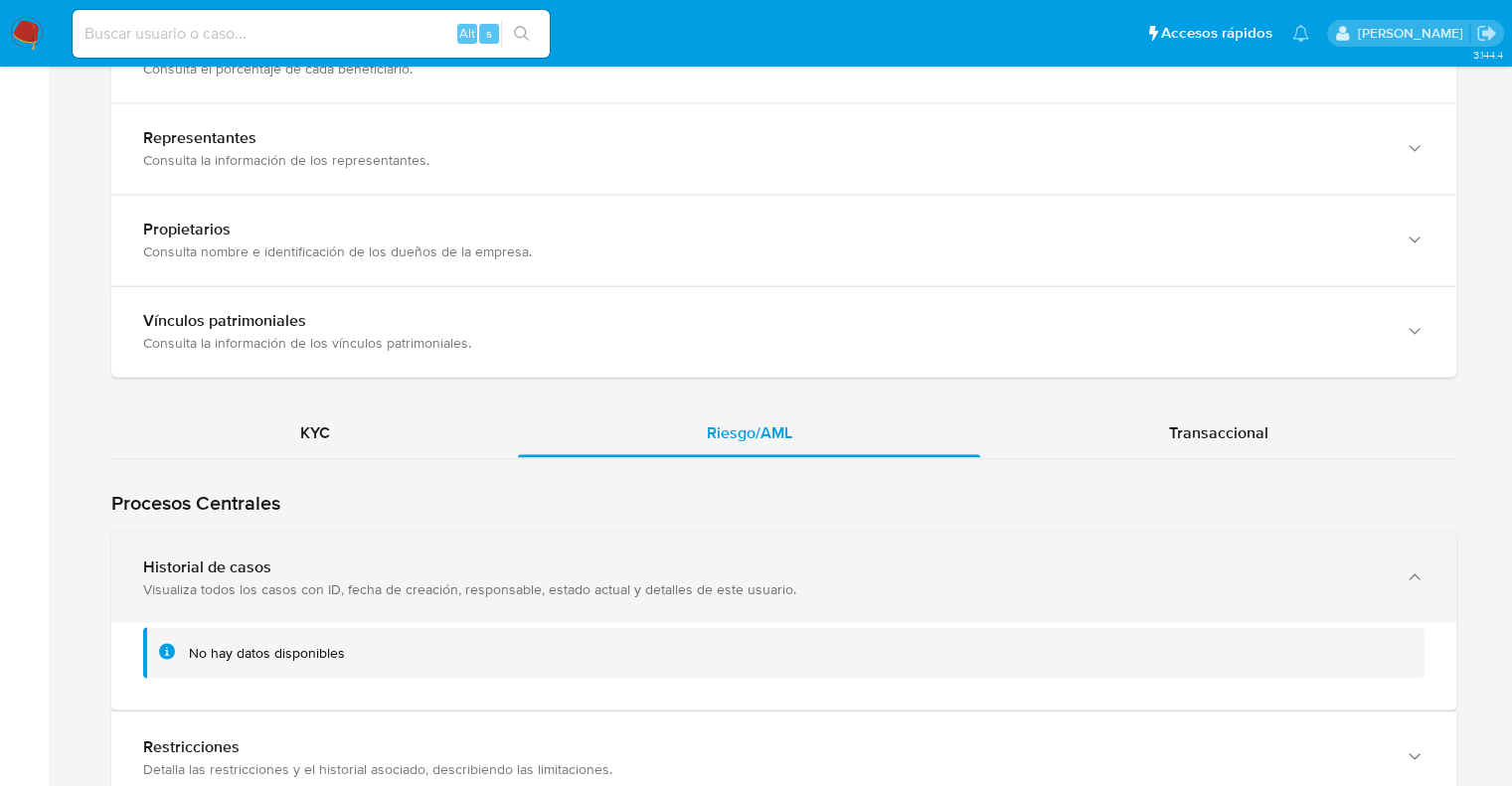 click on "Historial de casos" at bounding box center [763, 566] 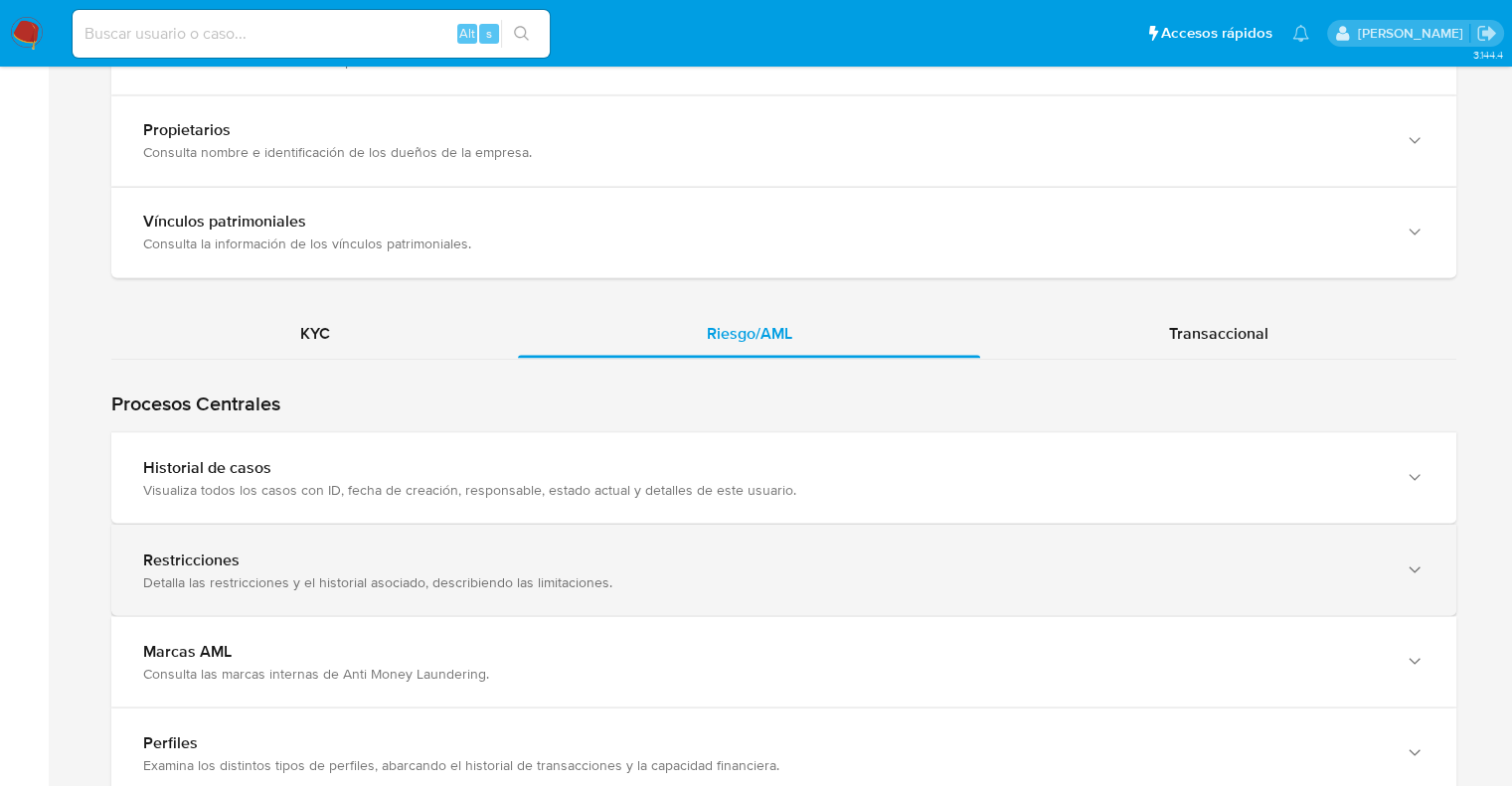 click on "Detalla las restricciones y el historial asociado, describiendo las limitaciones." at bounding box center (763, 581) 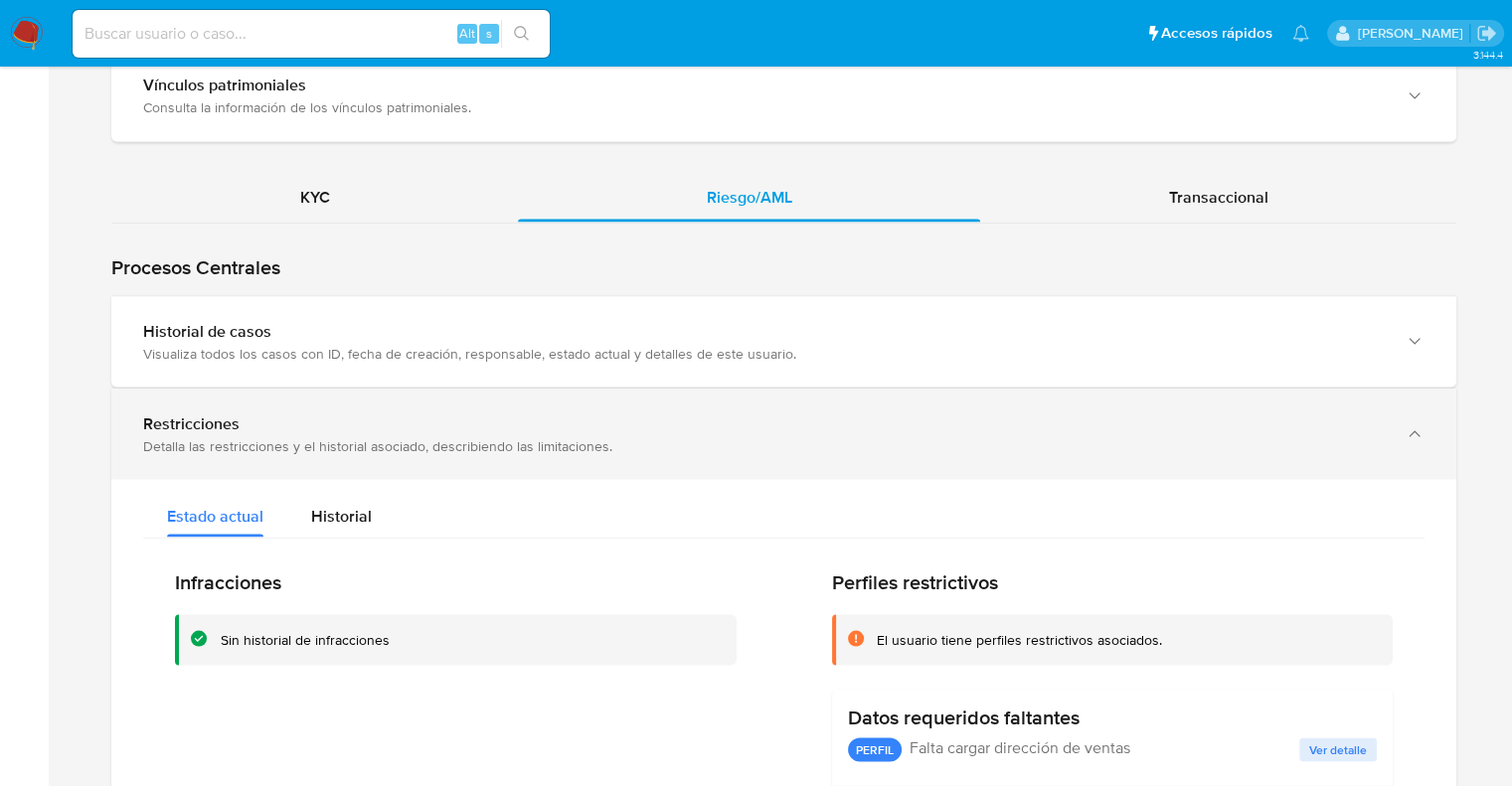 scroll, scrollTop: 3631, scrollLeft: 0, axis: vertical 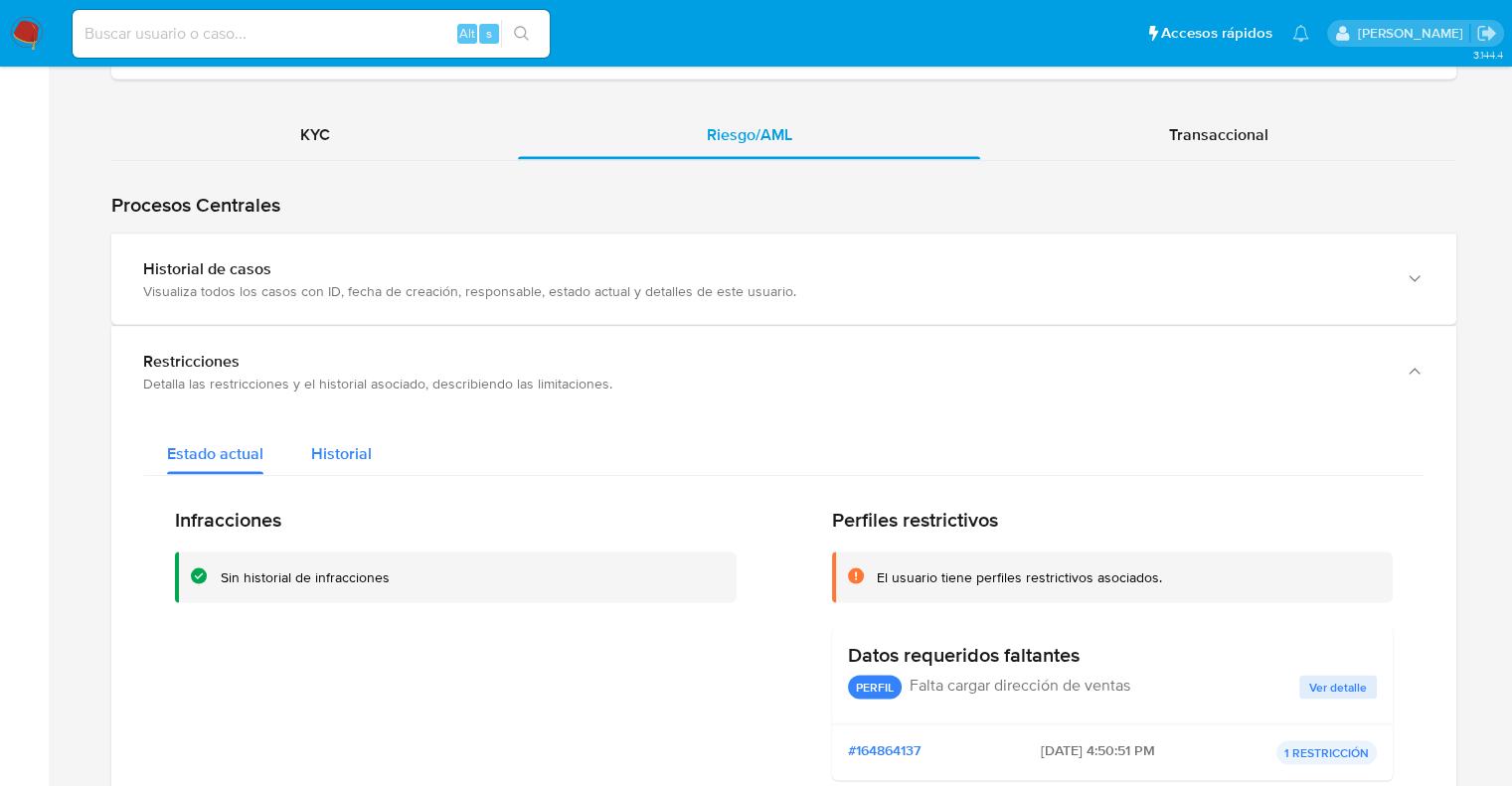 click on "Historial" at bounding box center [341, 452] 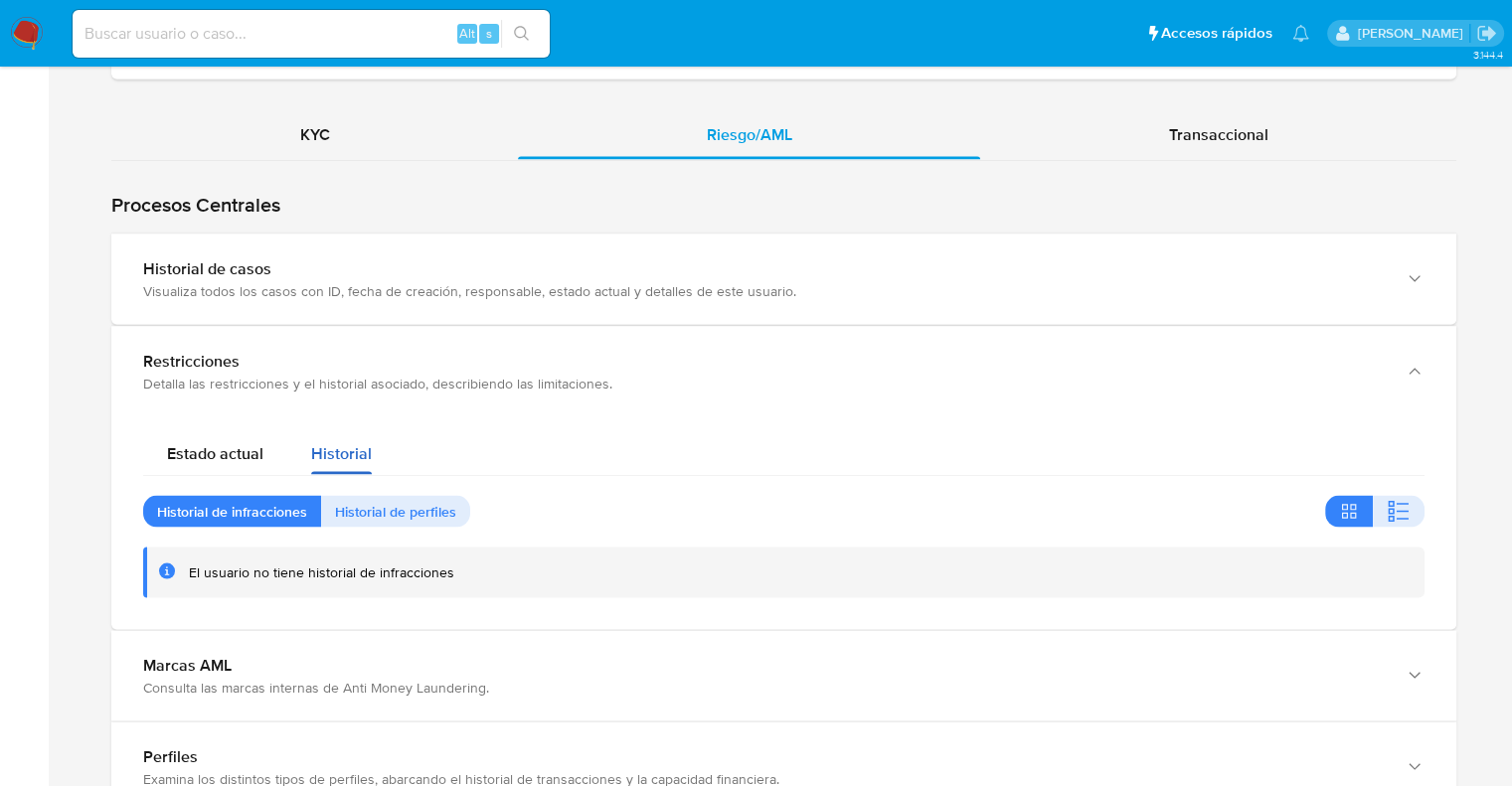 type 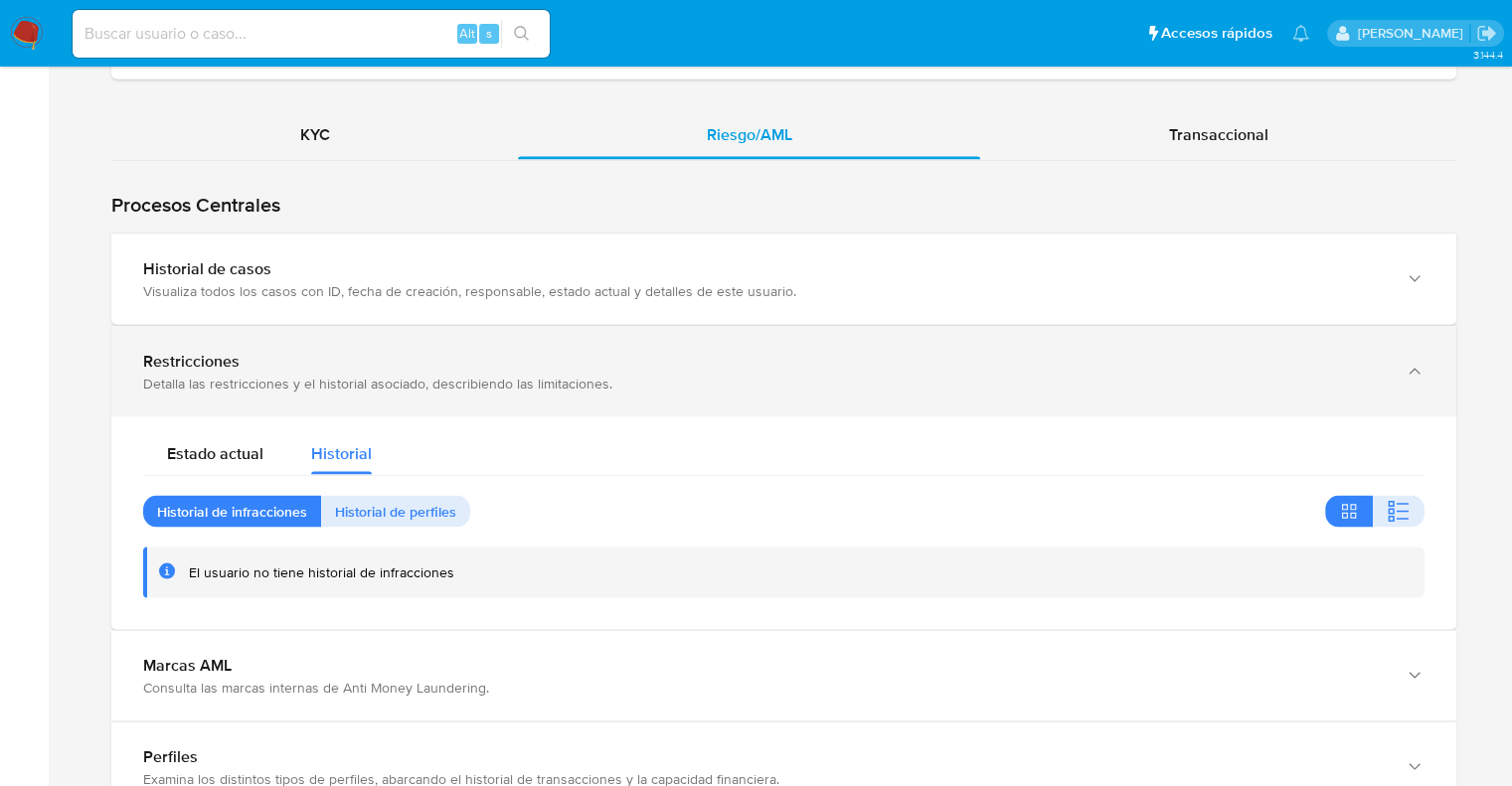 click on "Restricciones" at bounding box center [763, 361] 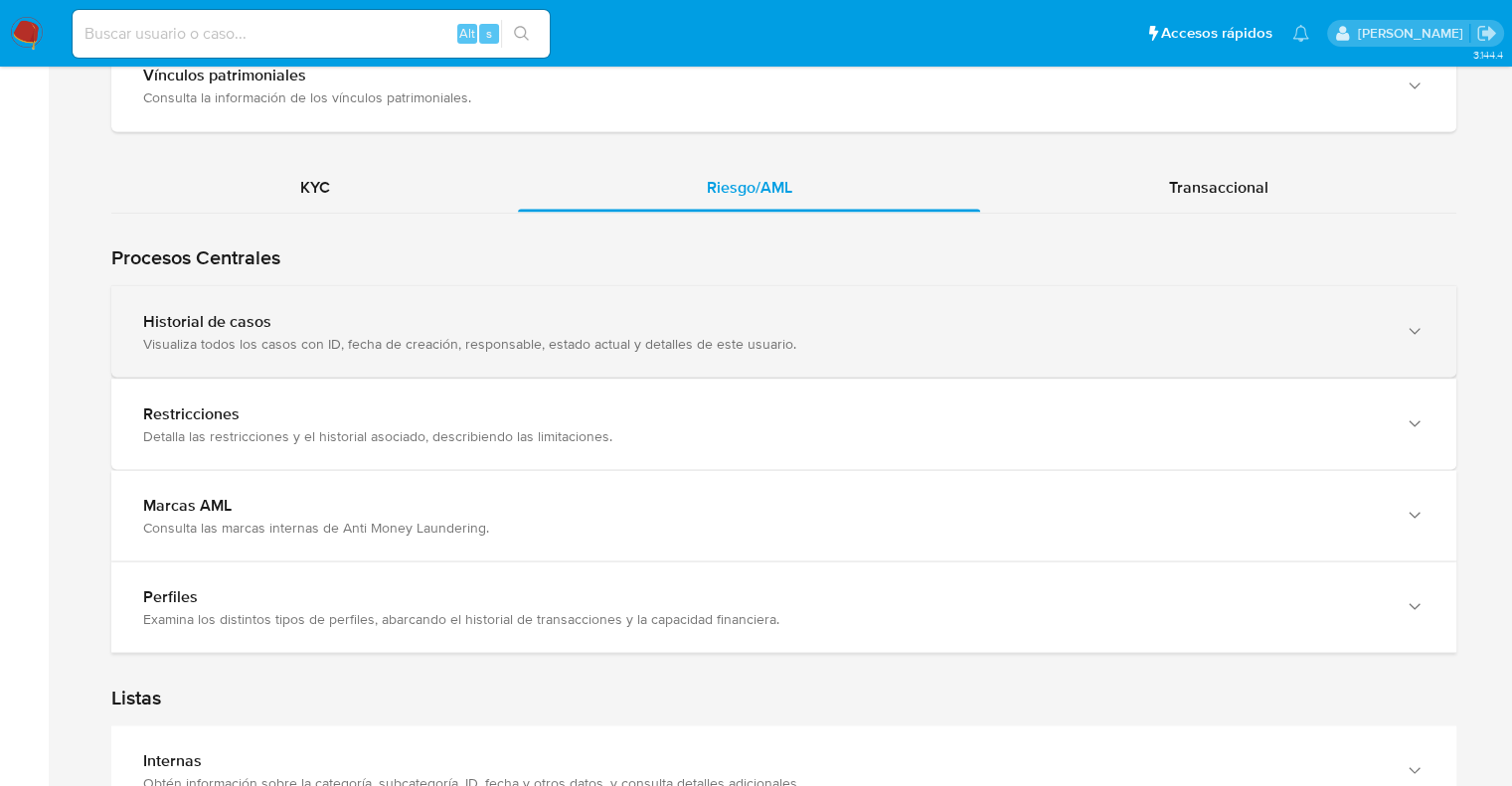 scroll, scrollTop: 3532, scrollLeft: 0, axis: vertical 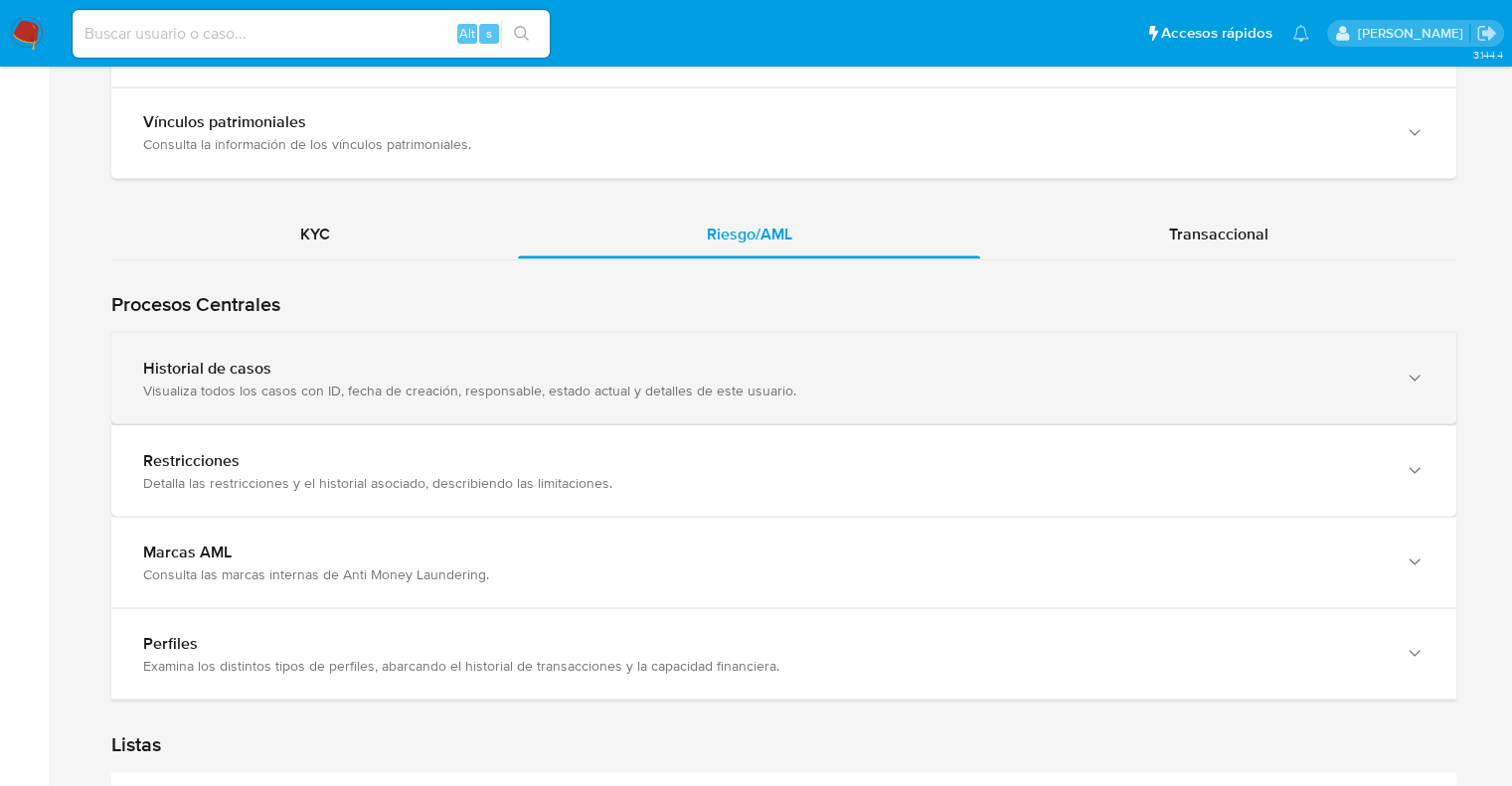 click on "Historial de casos" at bounding box center [763, 368] 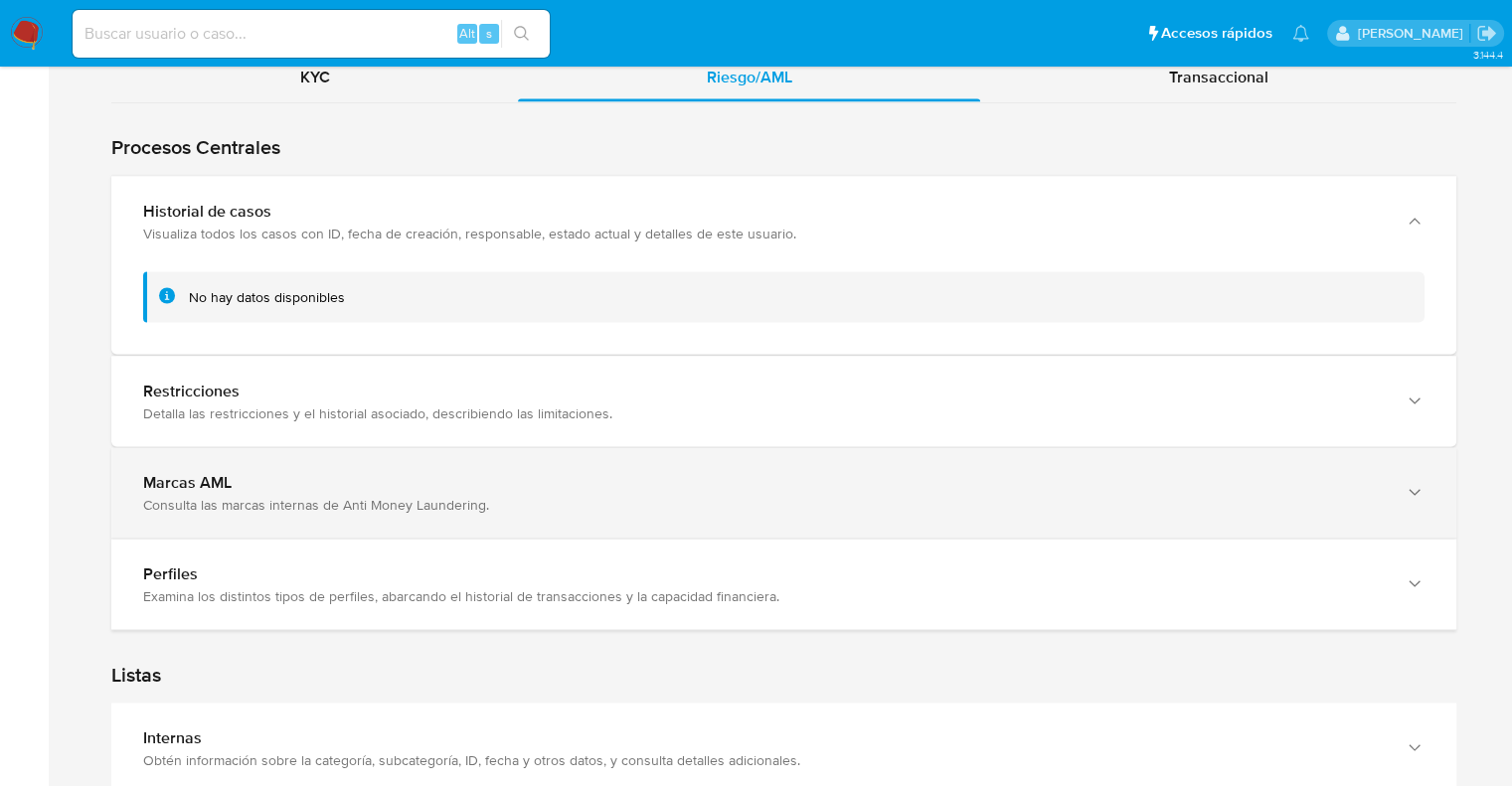 scroll, scrollTop: 3730, scrollLeft: 0, axis: vertical 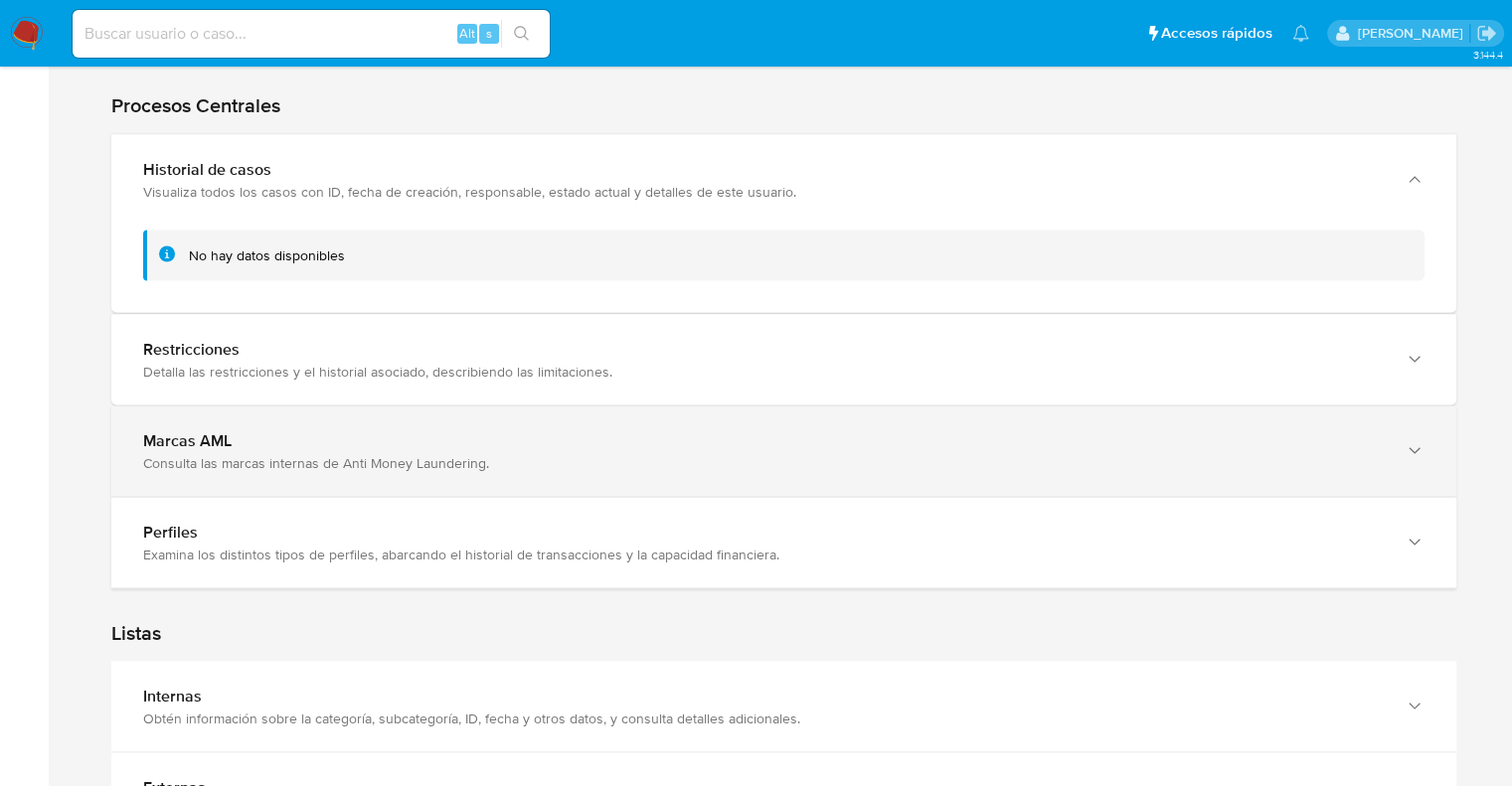 type 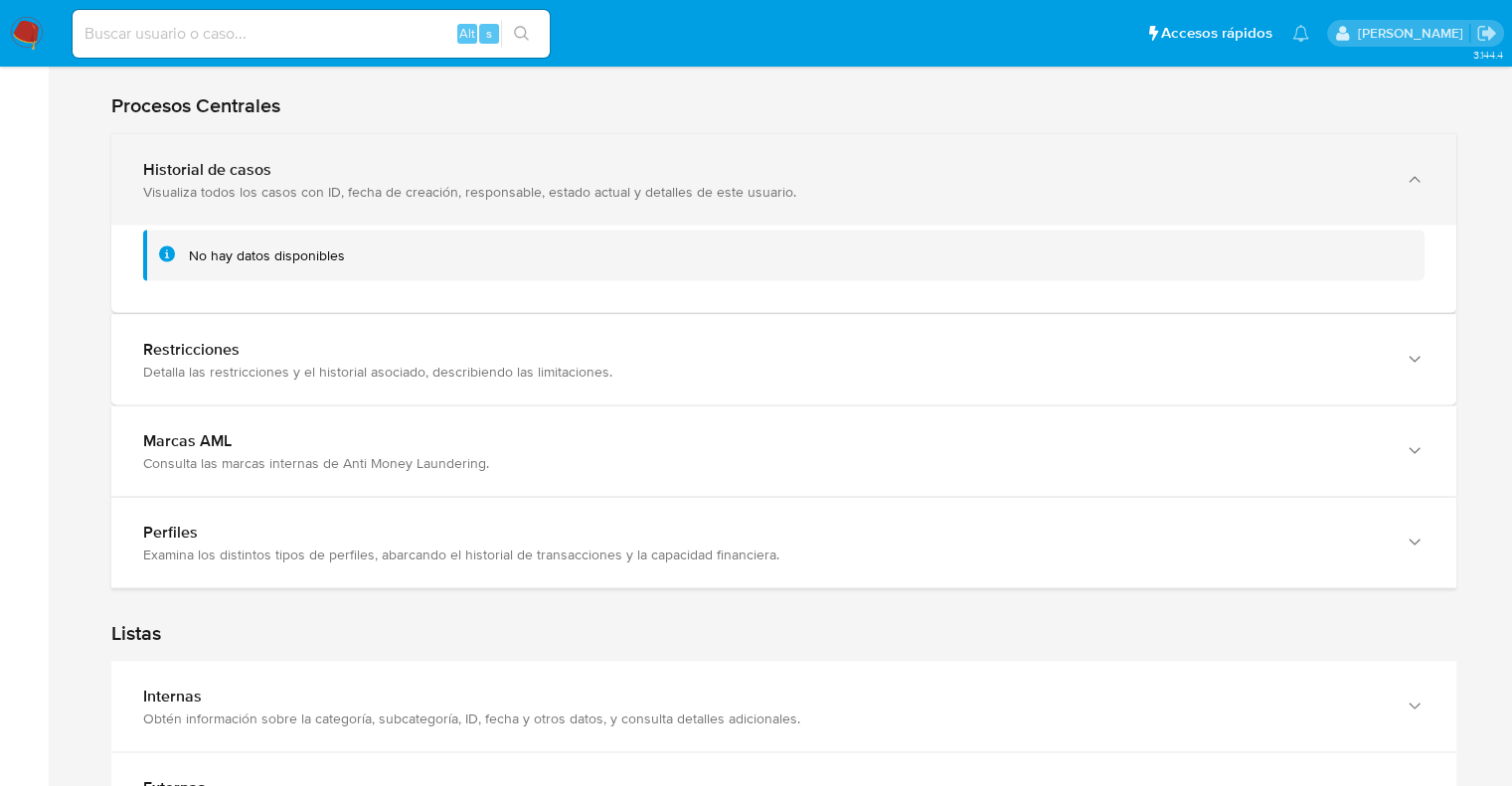 click on "Visualiza todos los casos con ID, fecha de creación, responsable, estado actual y detalles de este usuario." at bounding box center [763, 191] 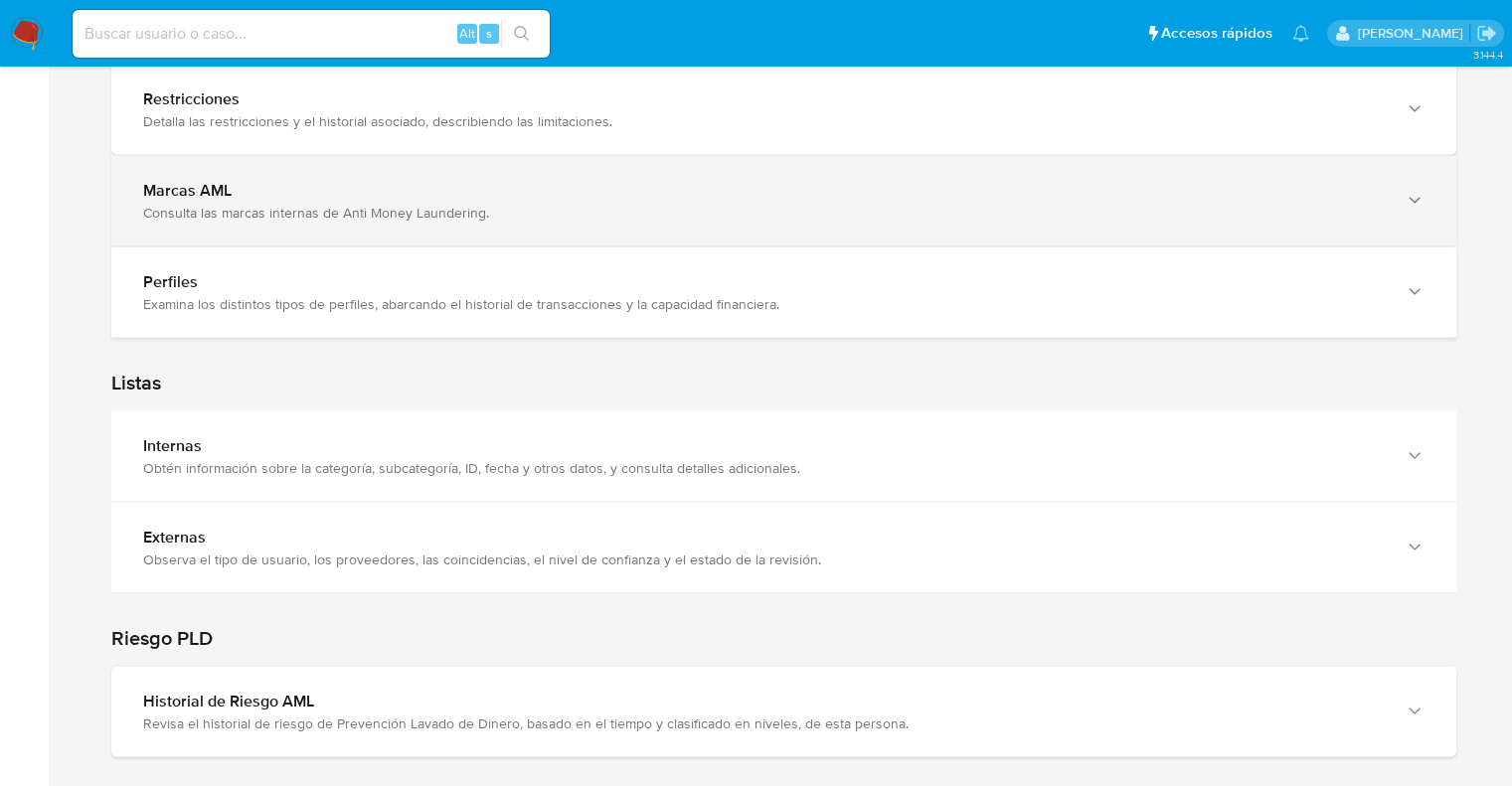 scroll, scrollTop: 3730, scrollLeft: 0, axis: vertical 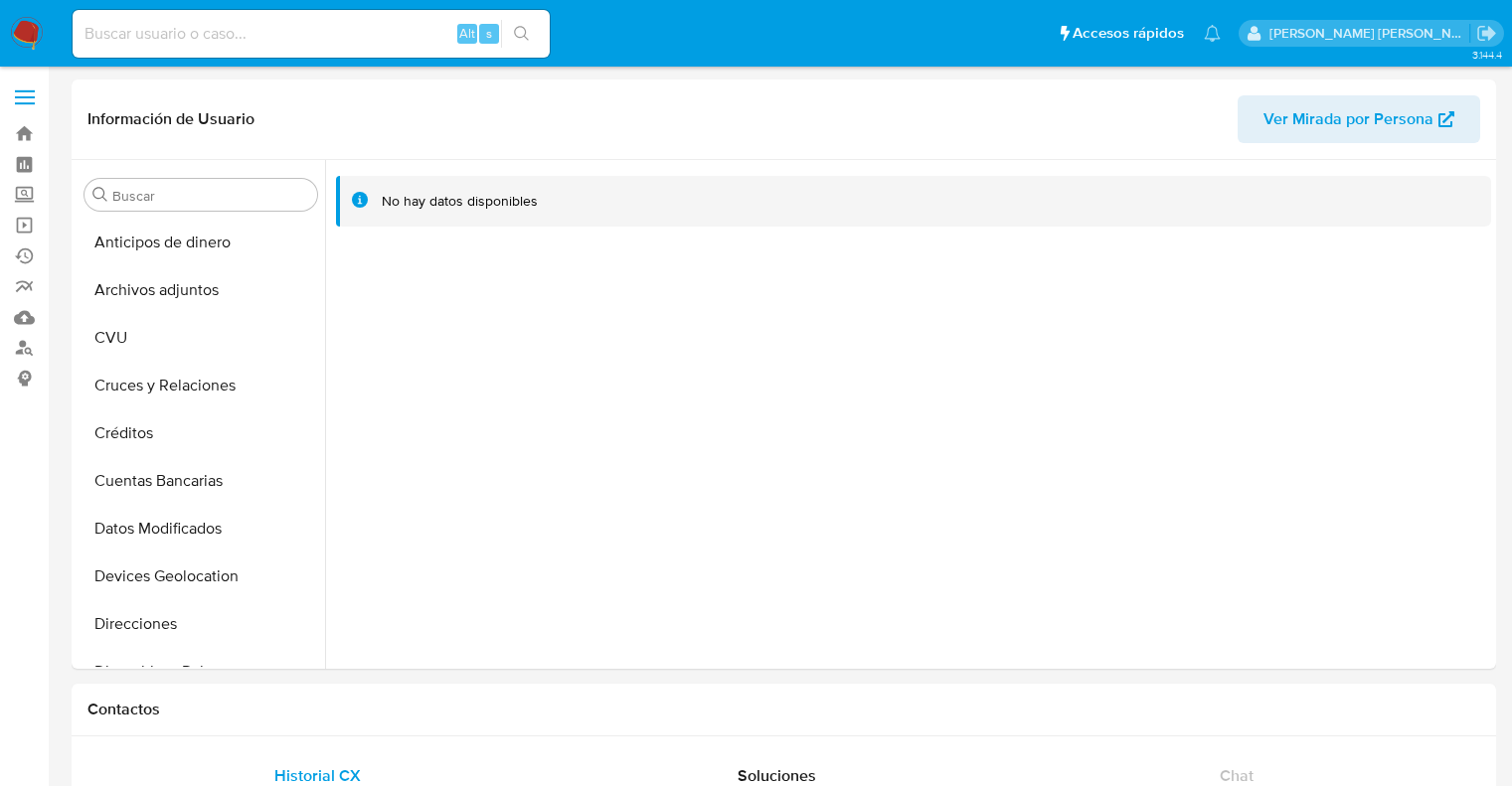 select on "10" 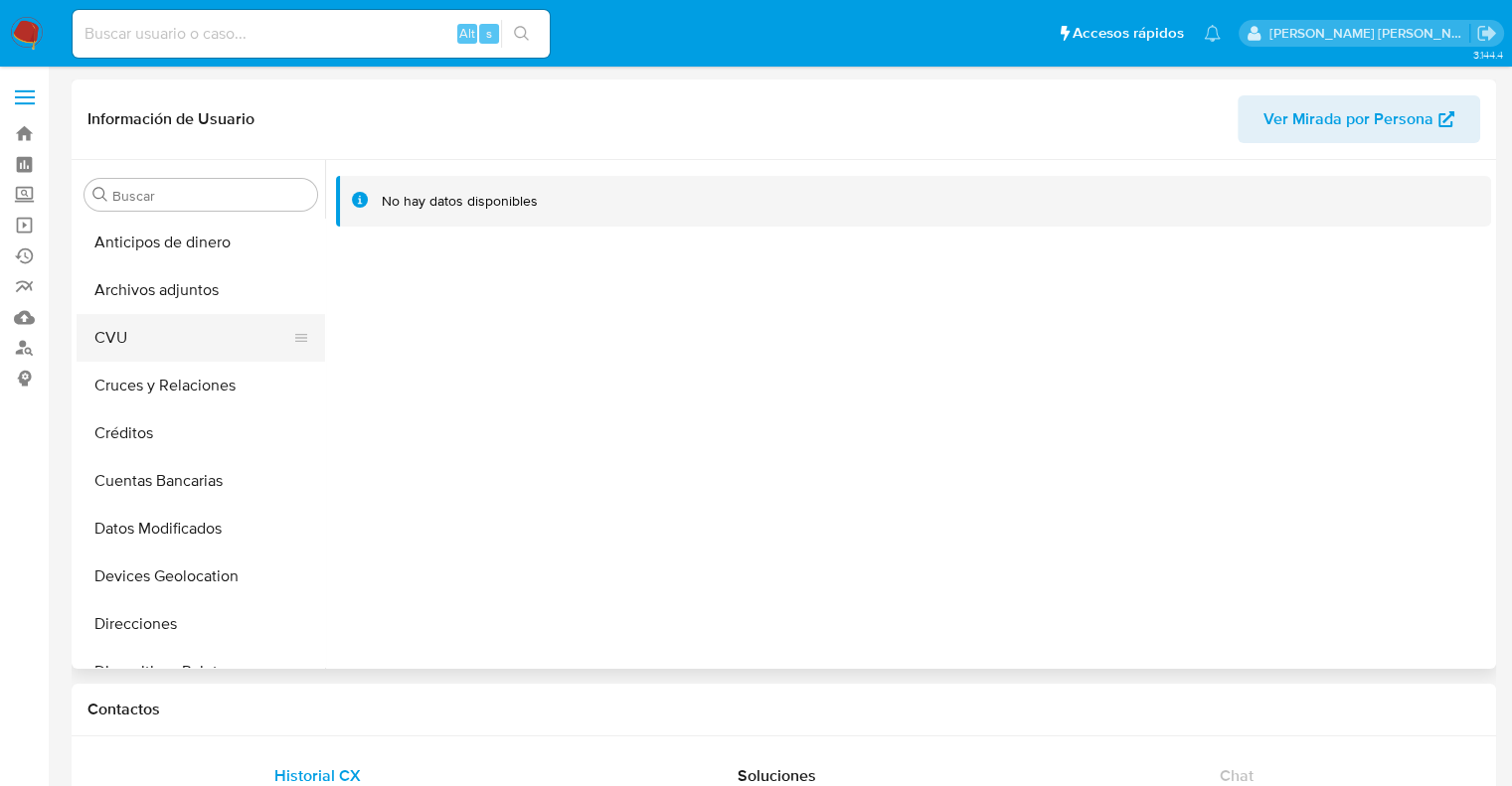 scroll, scrollTop: 0, scrollLeft: 0, axis: both 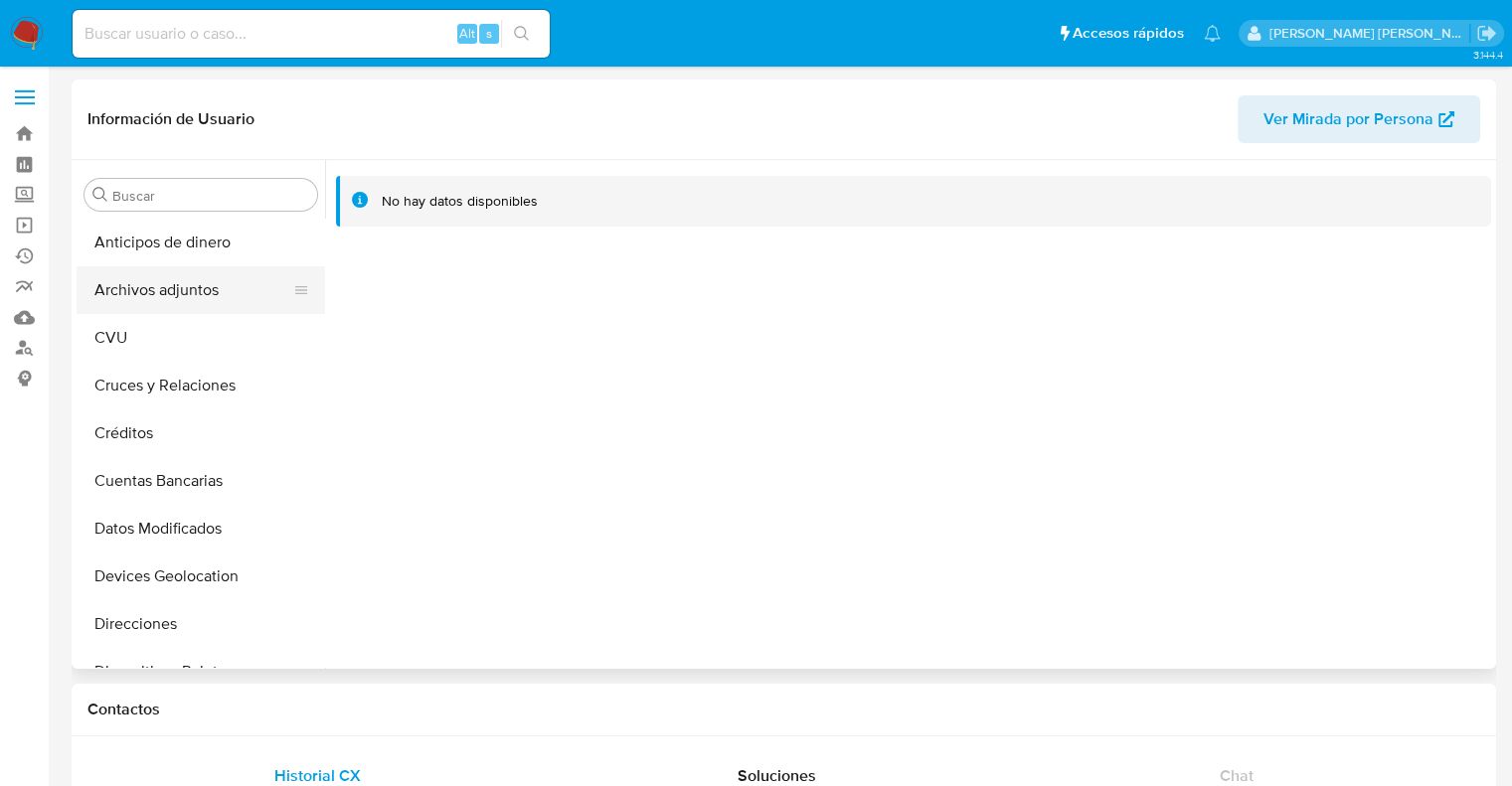 click on "Archivos adjuntos" at bounding box center [193, 290] 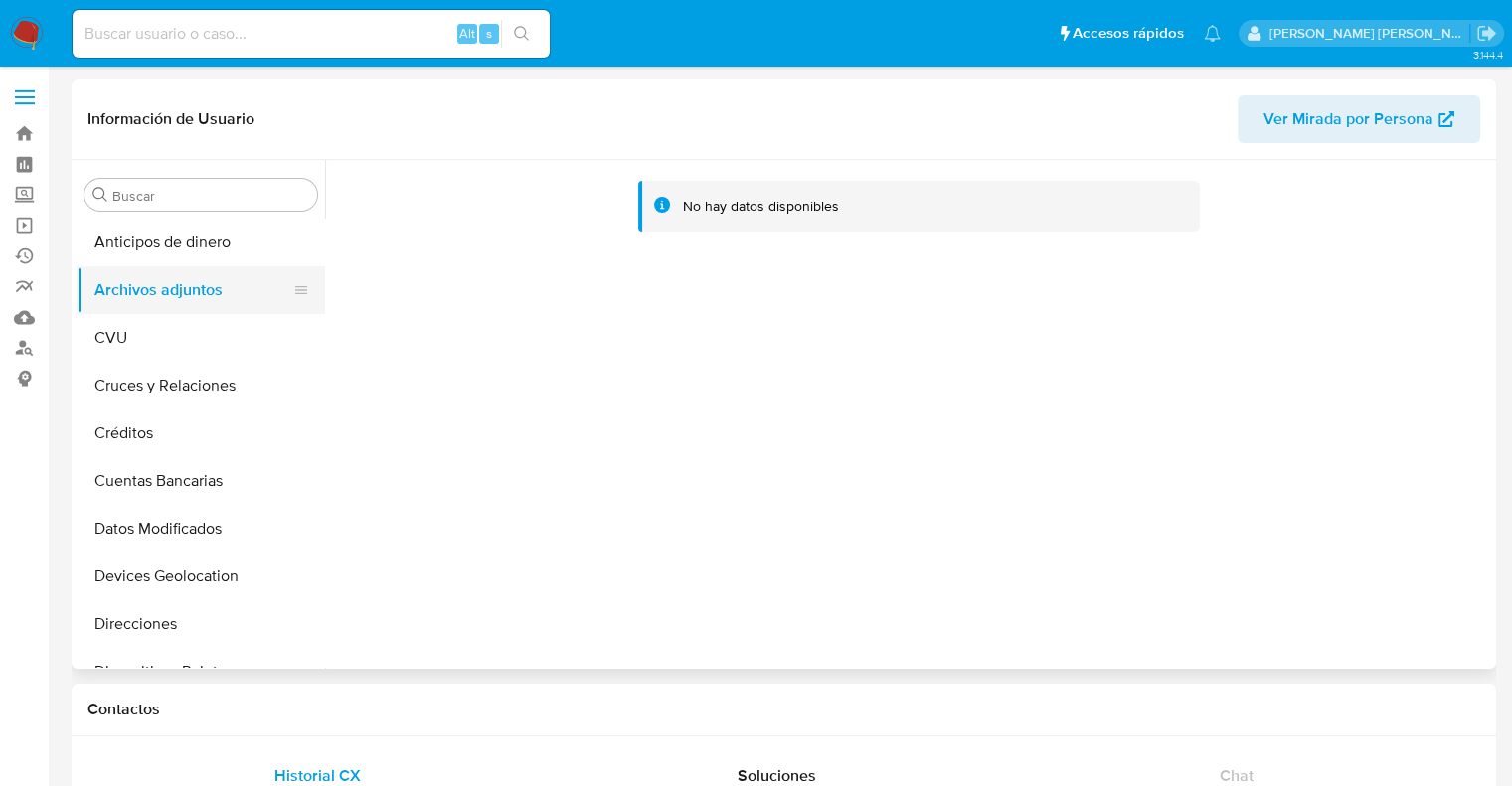 type 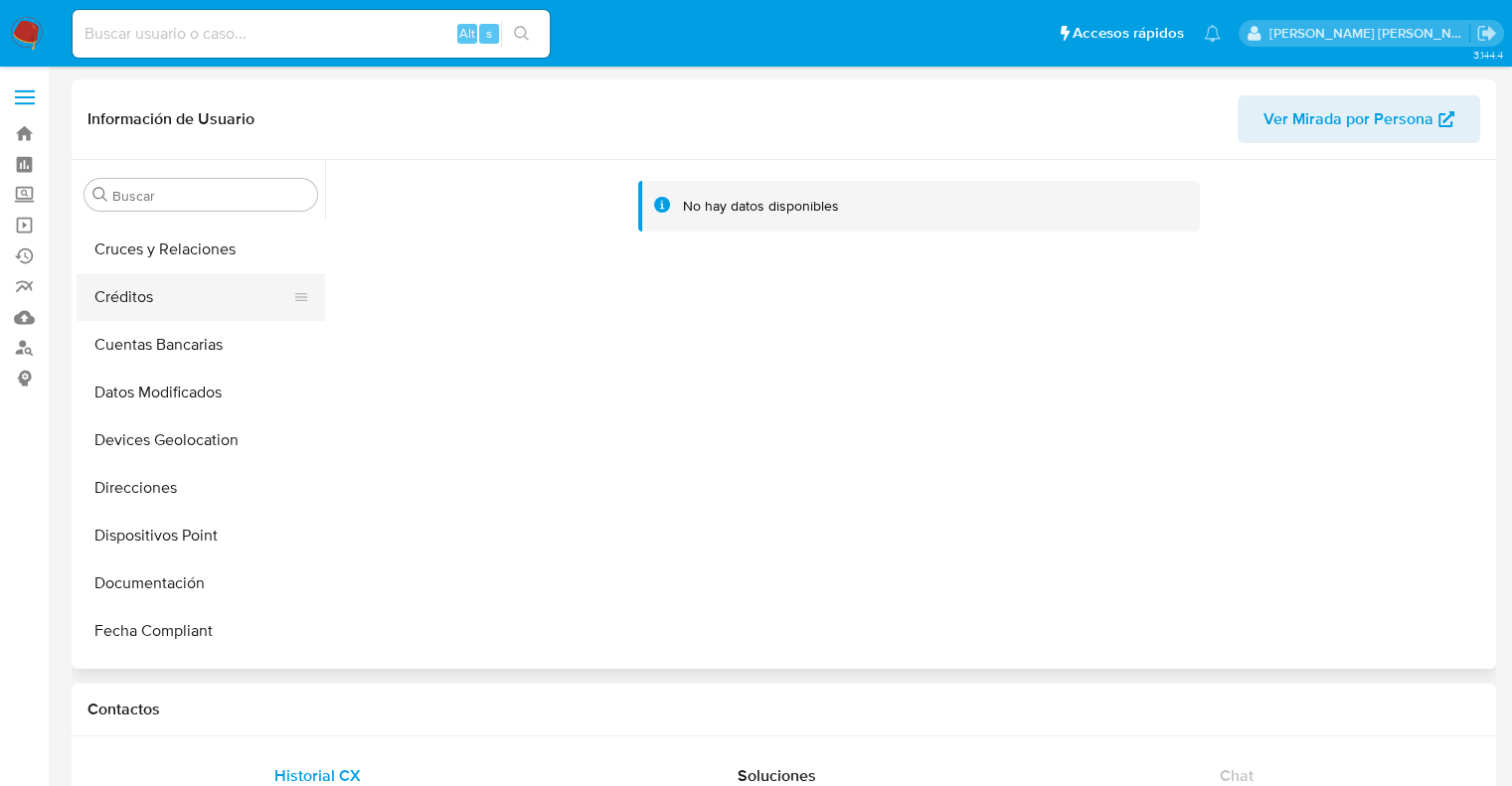 scroll, scrollTop: 199, scrollLeft: 0, axis: vertical 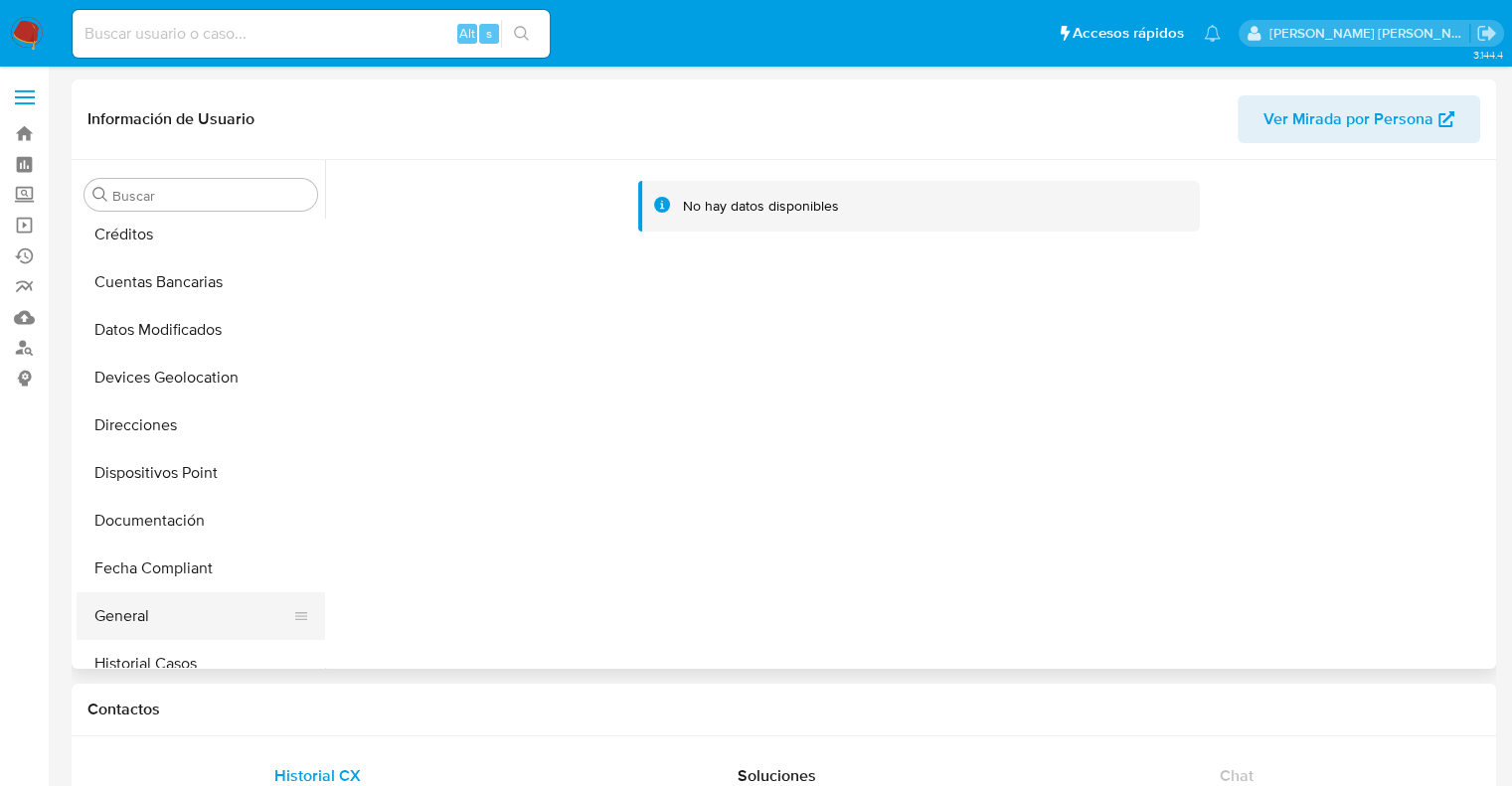 click on "General" at bounding box center (193, 616) 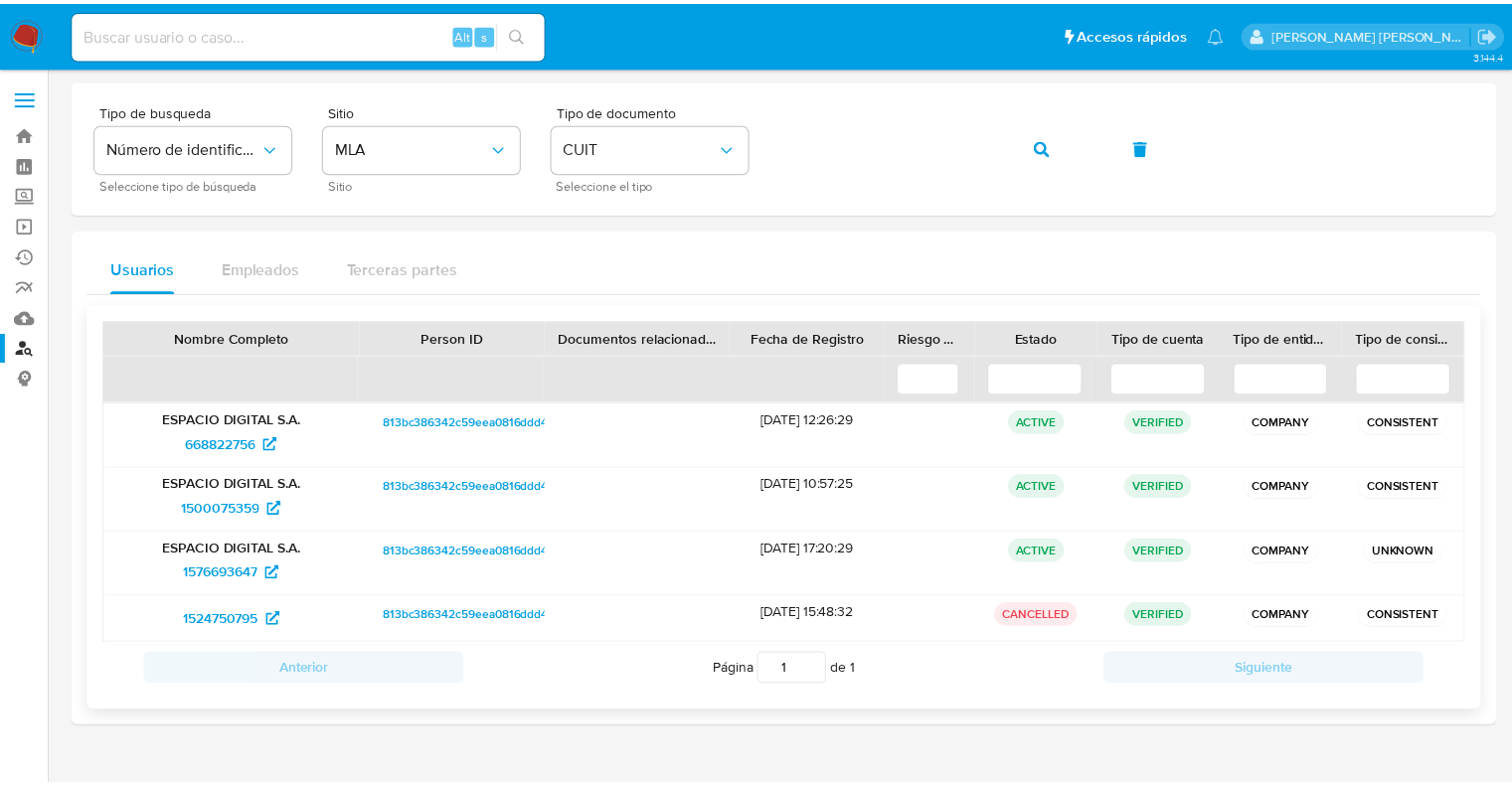 scroll, scrollTop: 0, scrollLeft: 0, axis: both 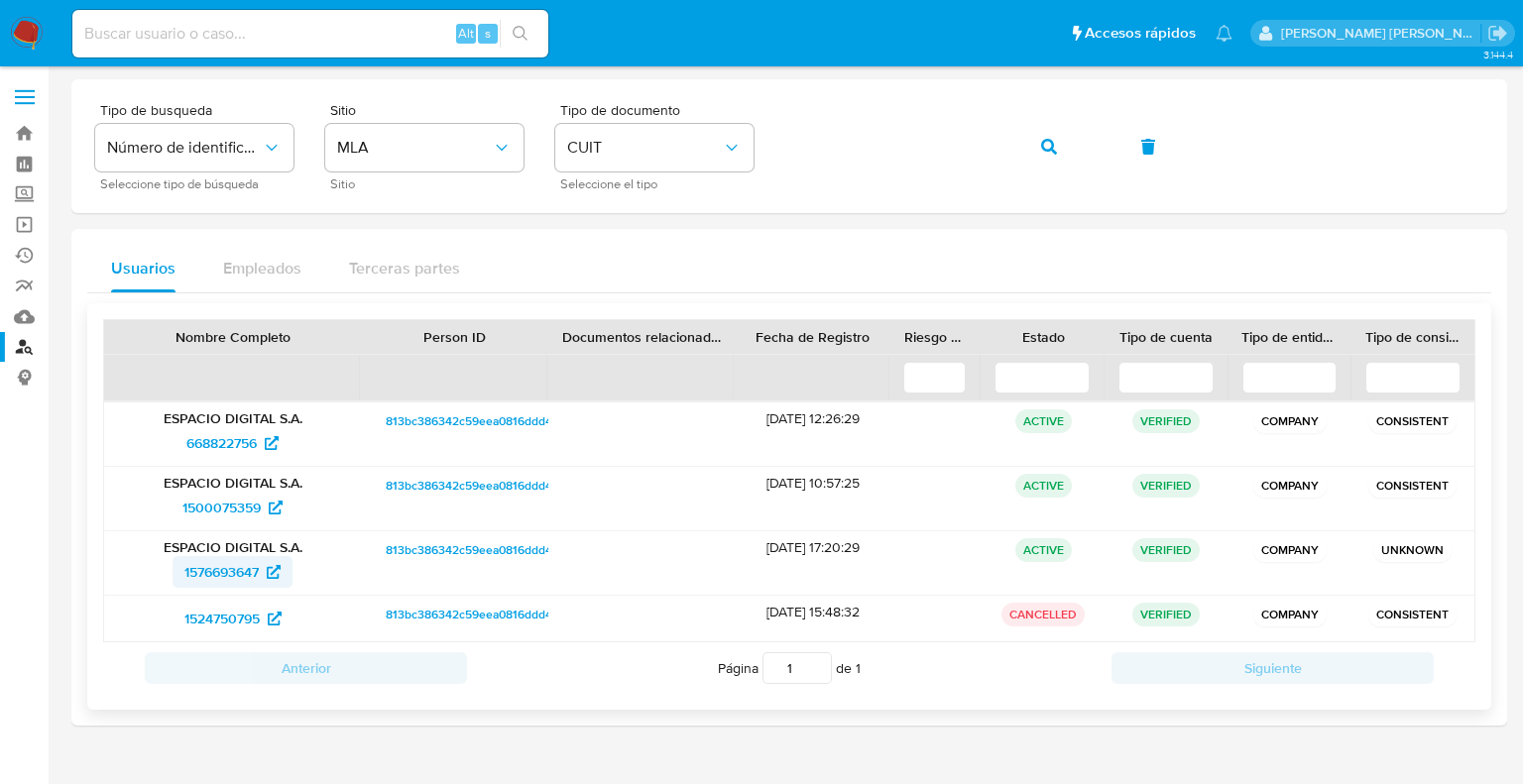 click on "1576693647" at bounding box center (221, 572) 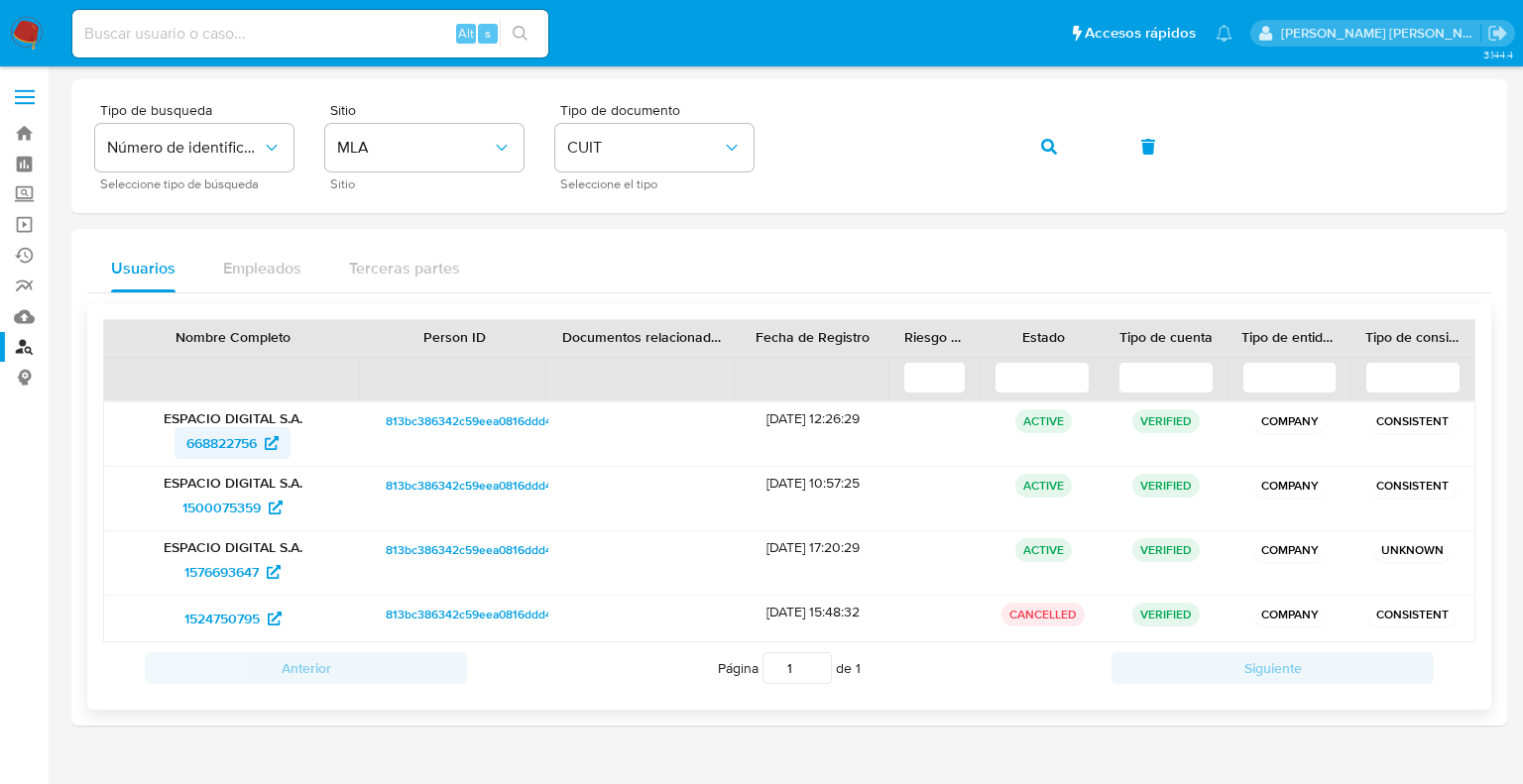 click on "668822756" at bounding box center (221, 443) 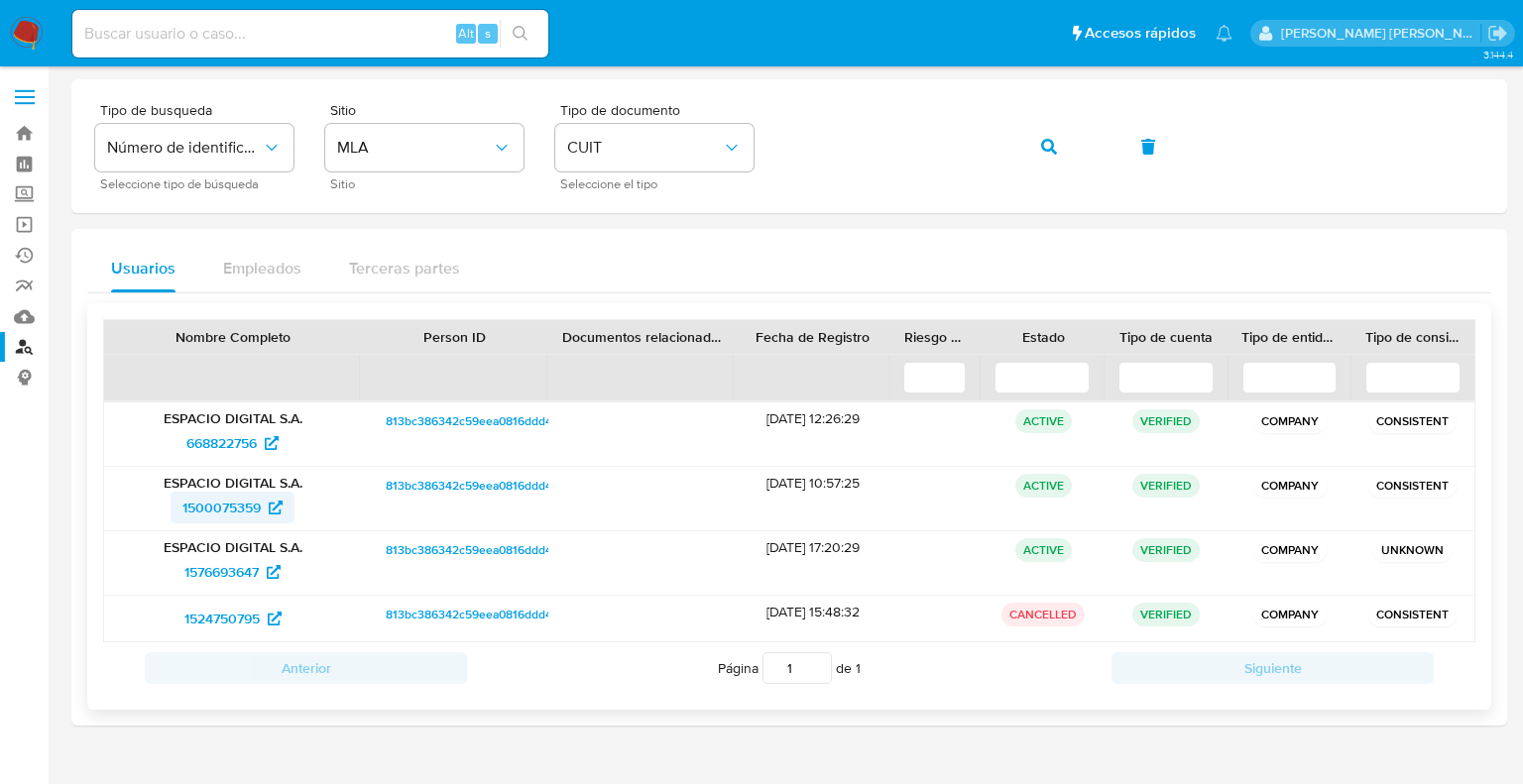 click on "1500075359" at bounding box center (221, 507) 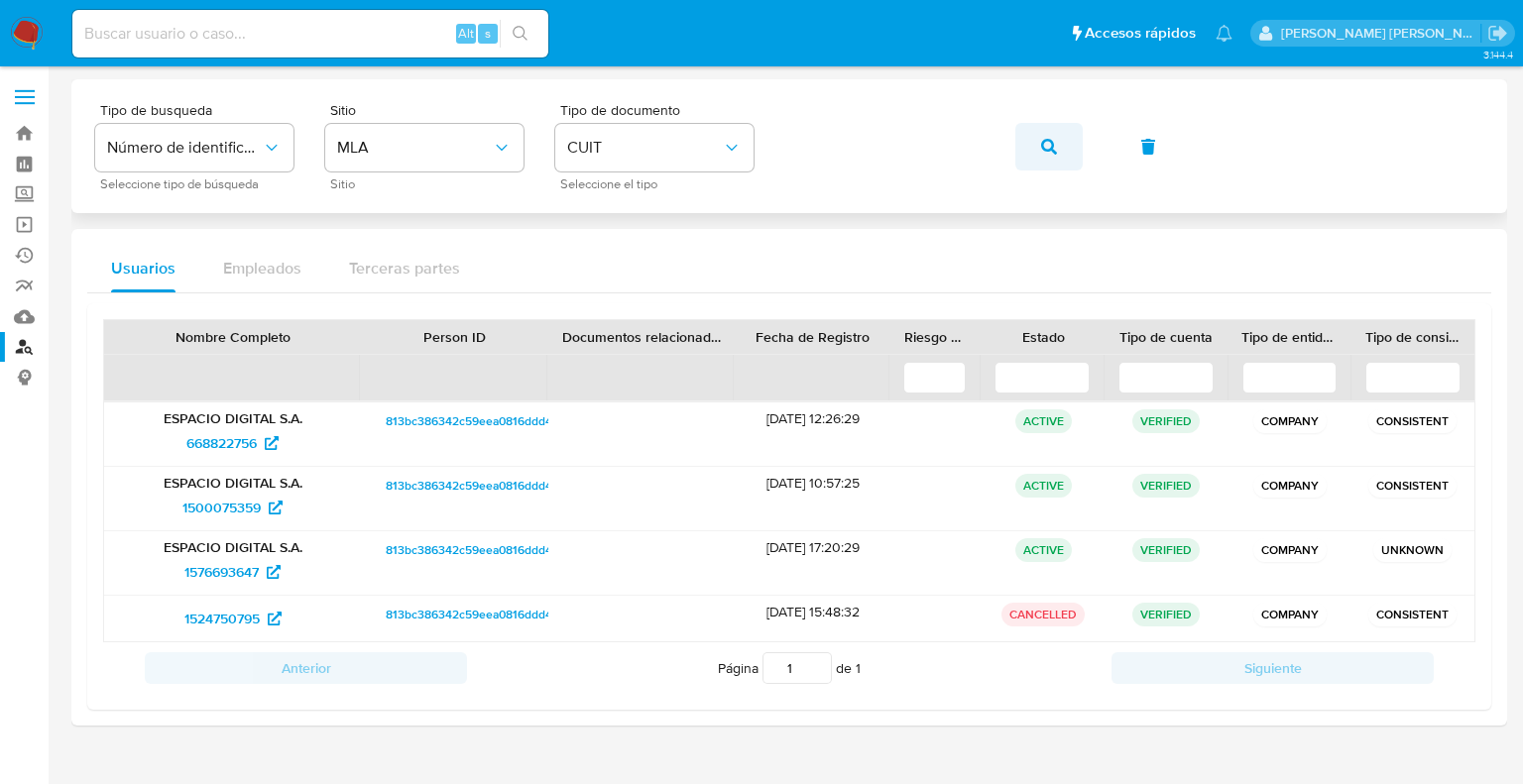 click 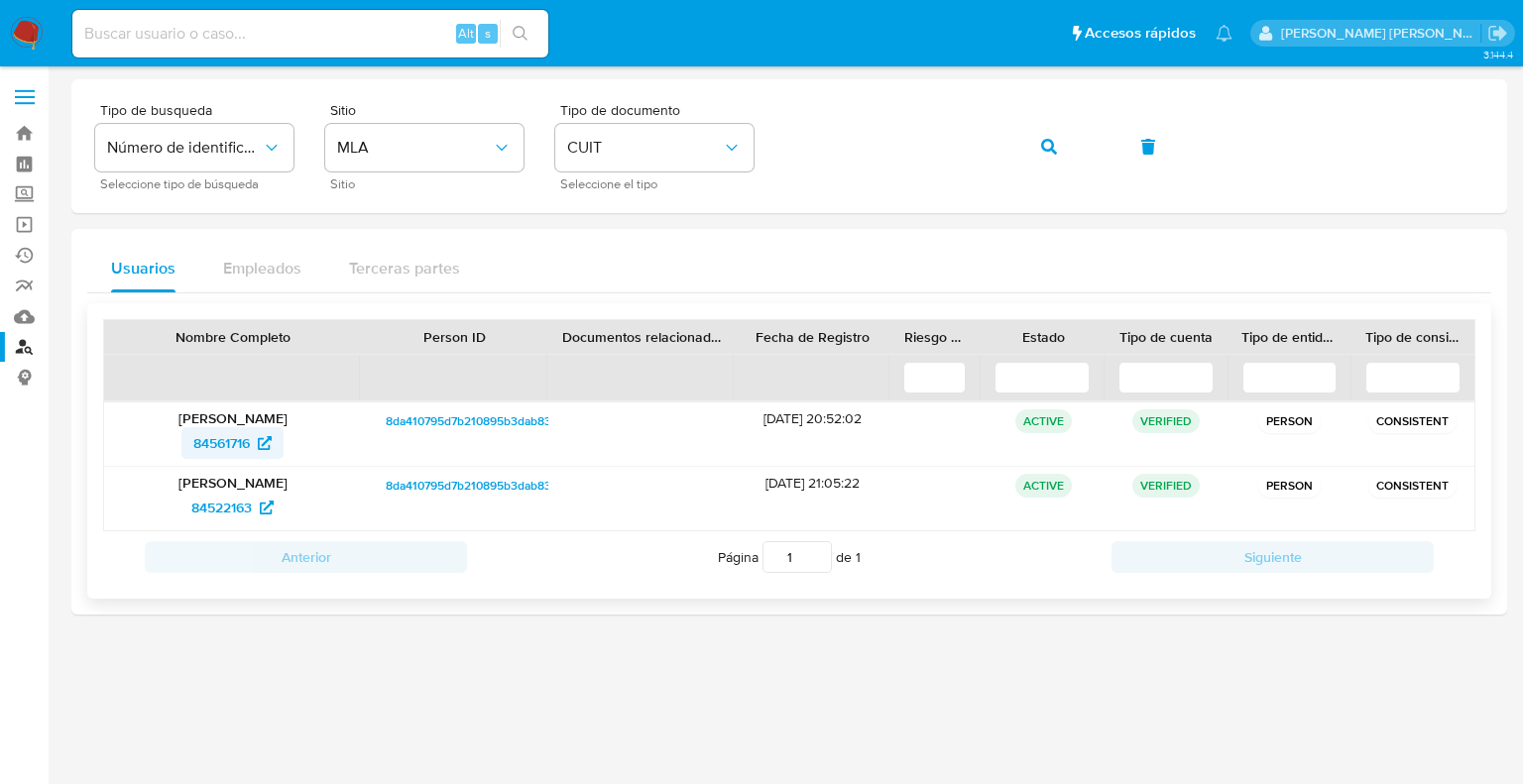 drag, startPoint x: 178, startPoint y: 445, endPoint x: 250, endPoint y: 449, distance: 72.11103 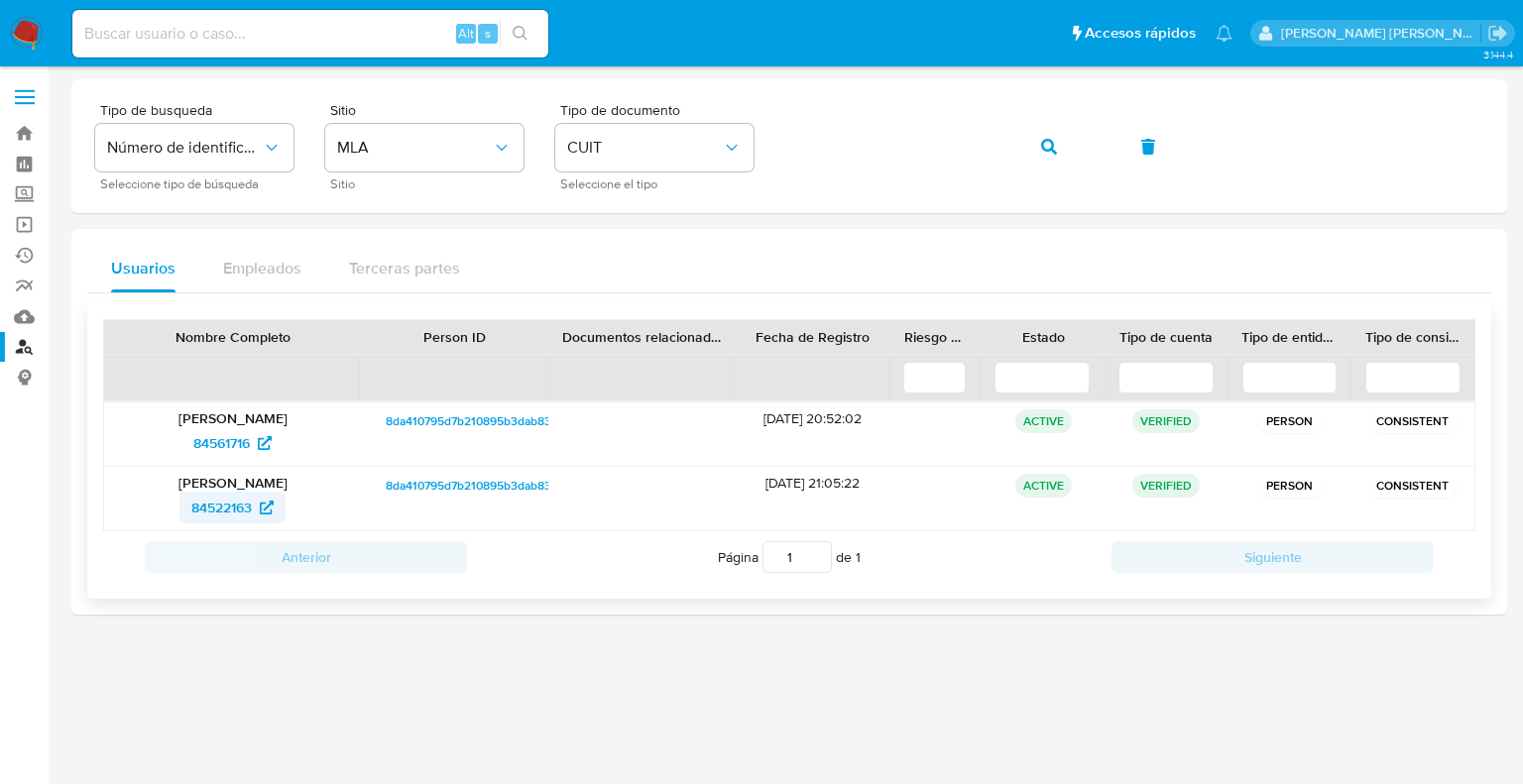 drag, startPoint x: 153, startPoint y: 514, endPoint x: 256, endPoint y: 514, distance: 103 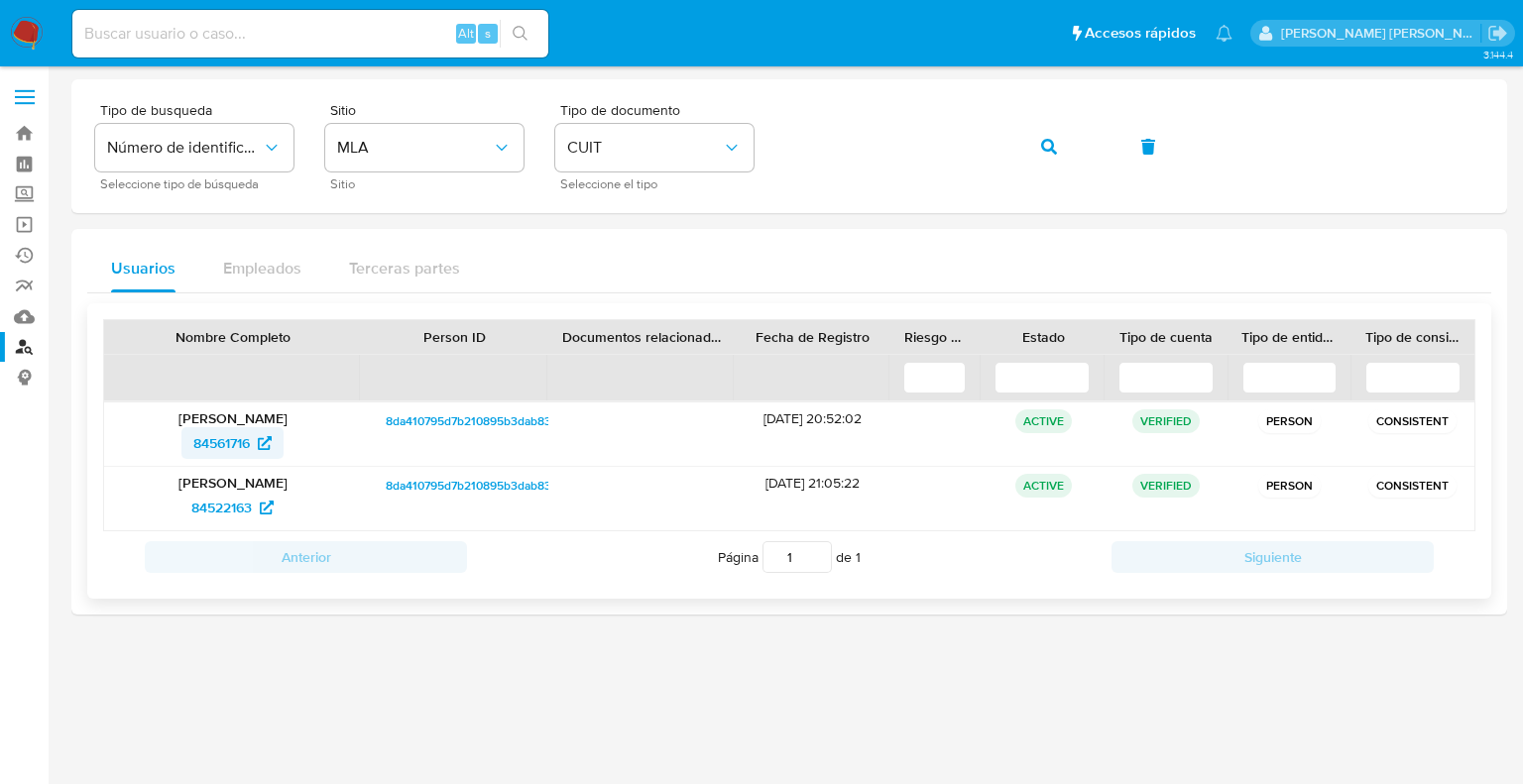click on "84561716" at bounding box center (221, 443) 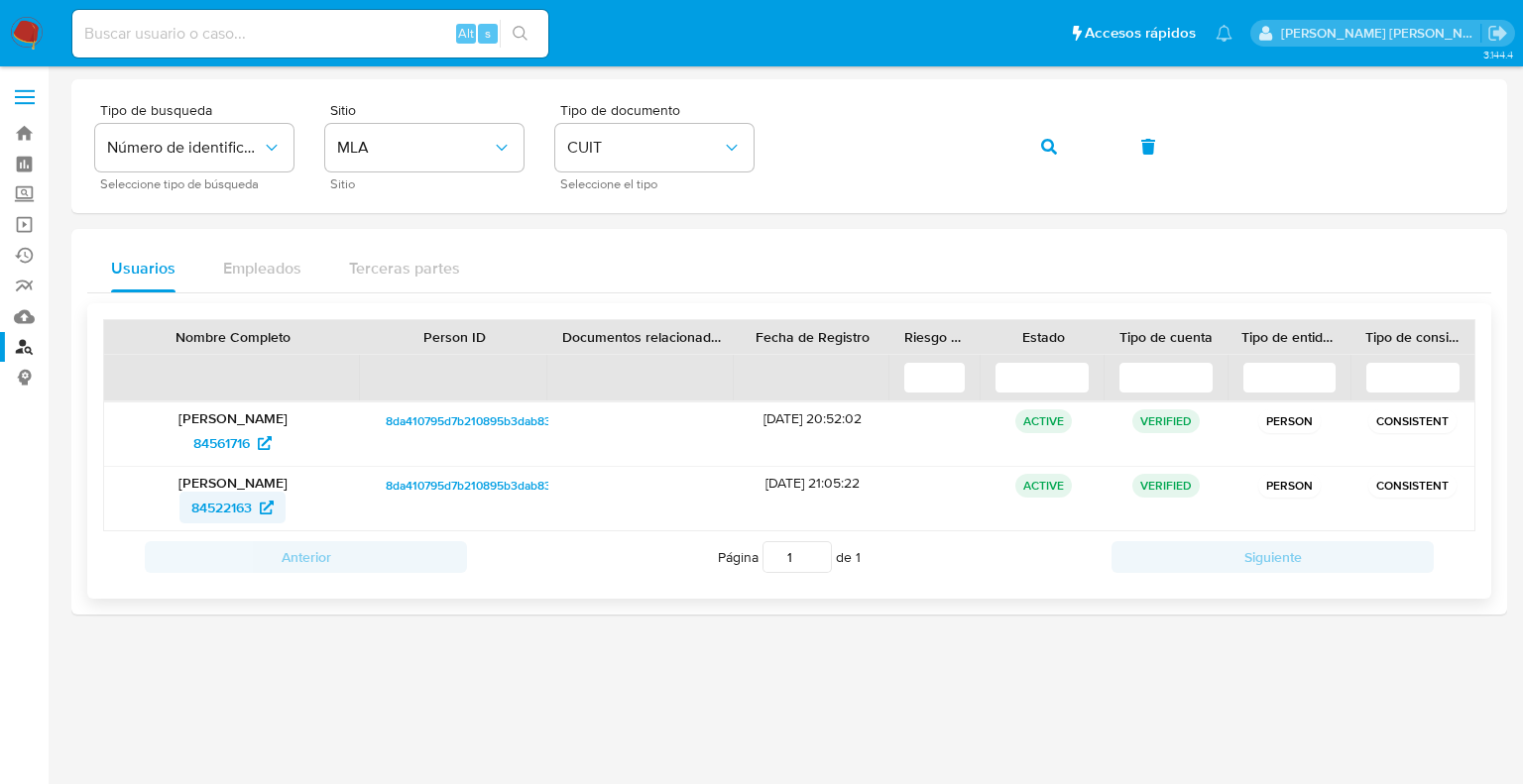 click on "84522163" at bounding box center [221, 507] 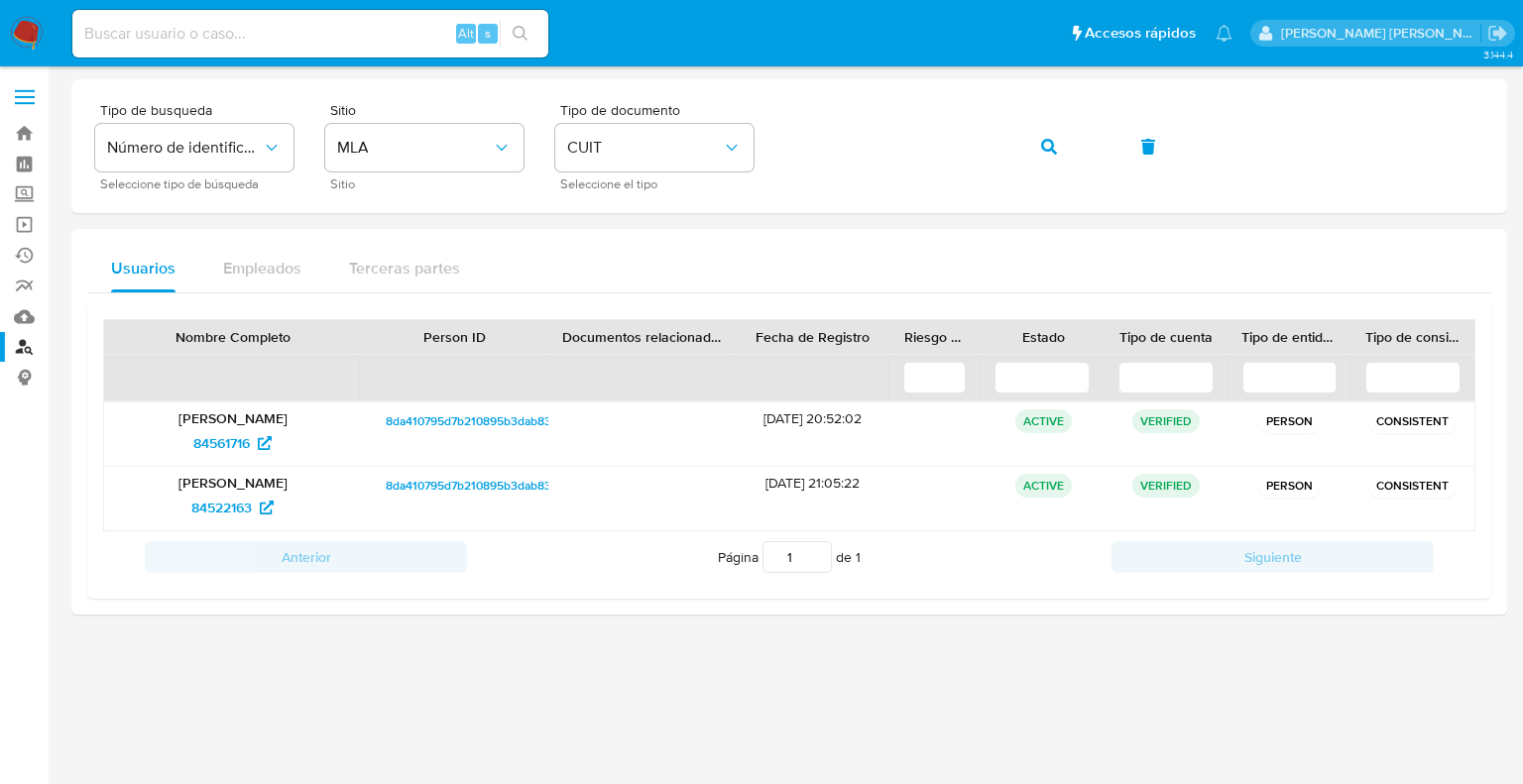 click at bounding box center (310, 34) 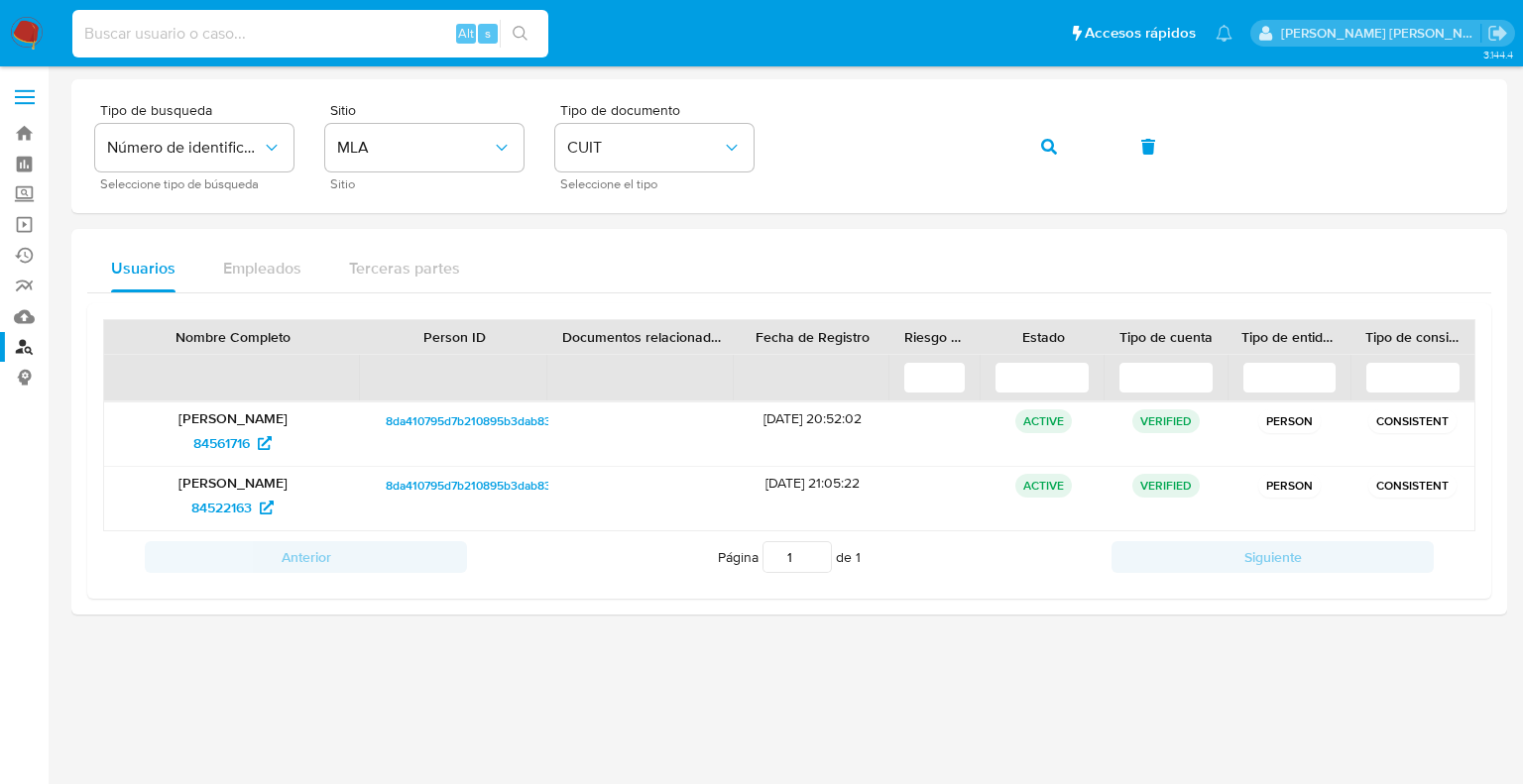 paste on "2009562624" 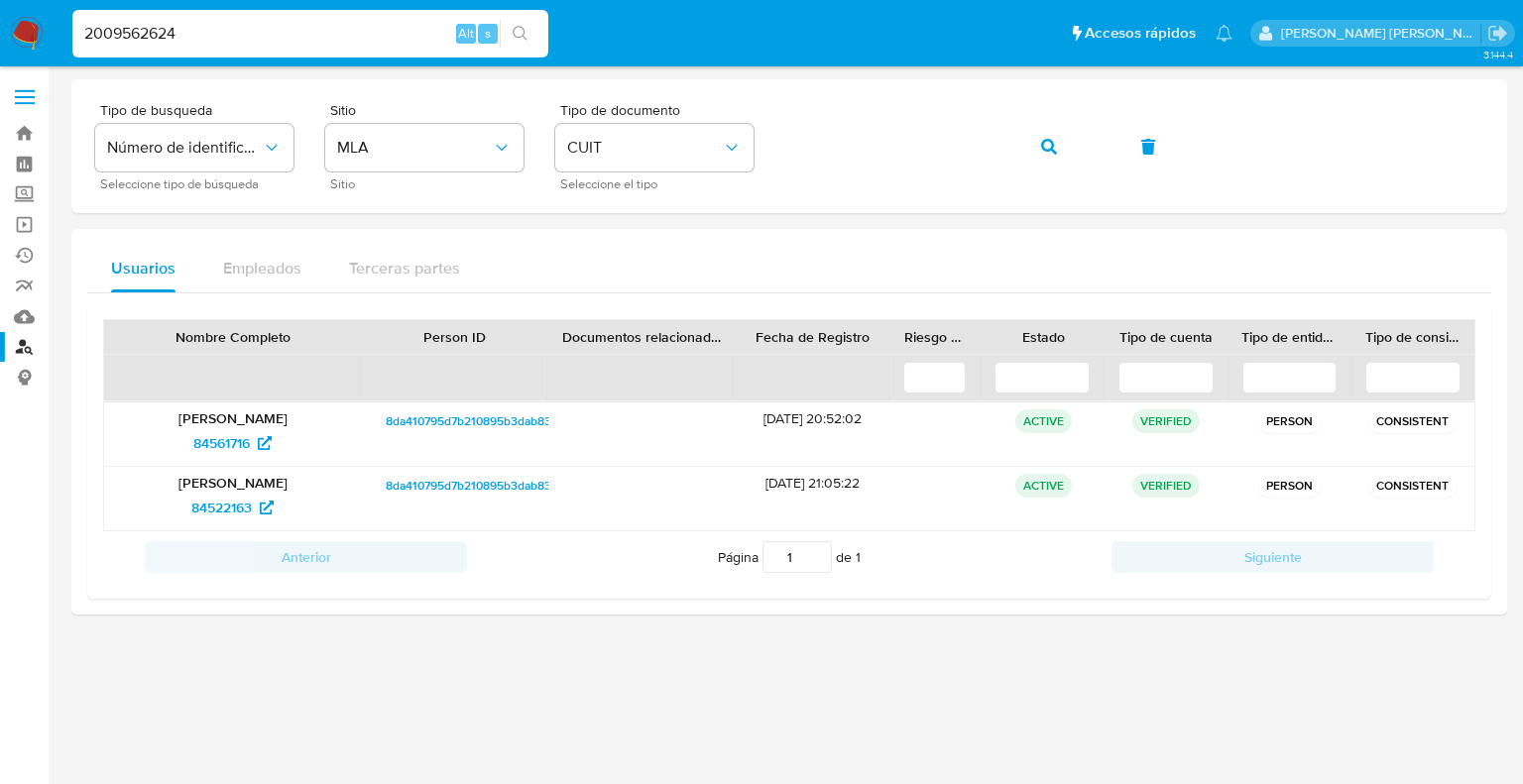 type on "2009562624" 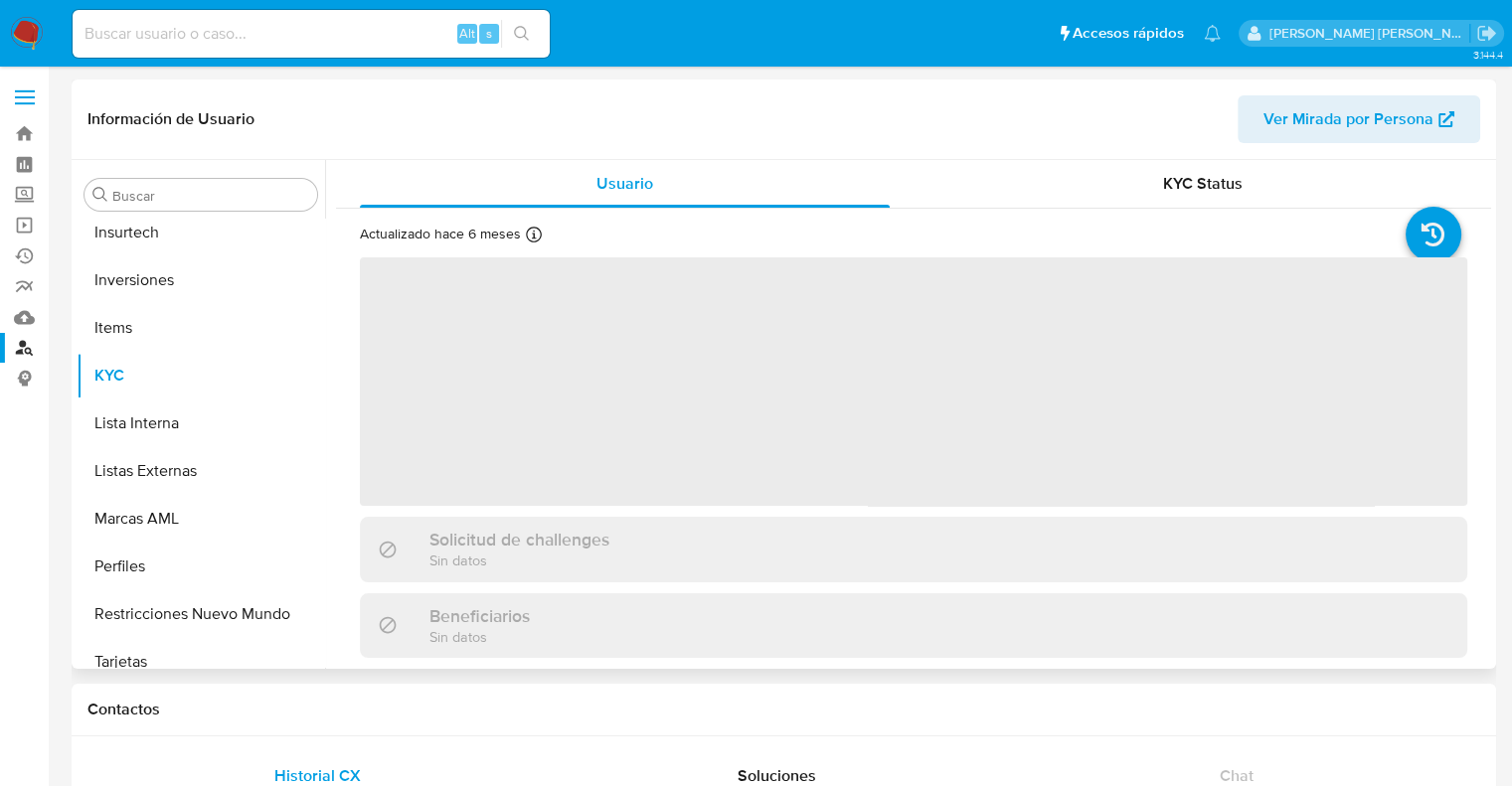 scroll, scrollTop: 886, scrollLeft: 0, axis: vertical 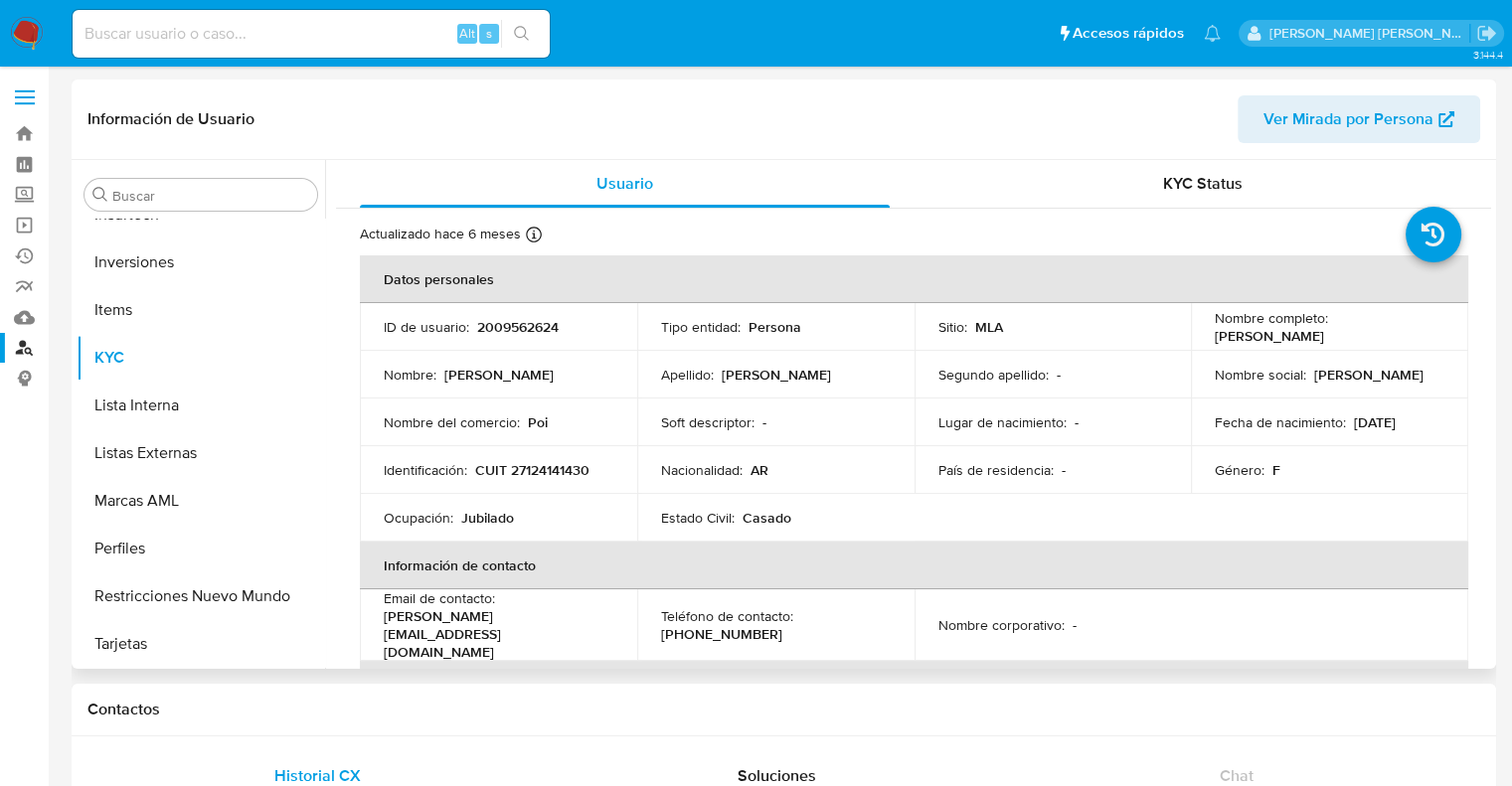 select on "10" 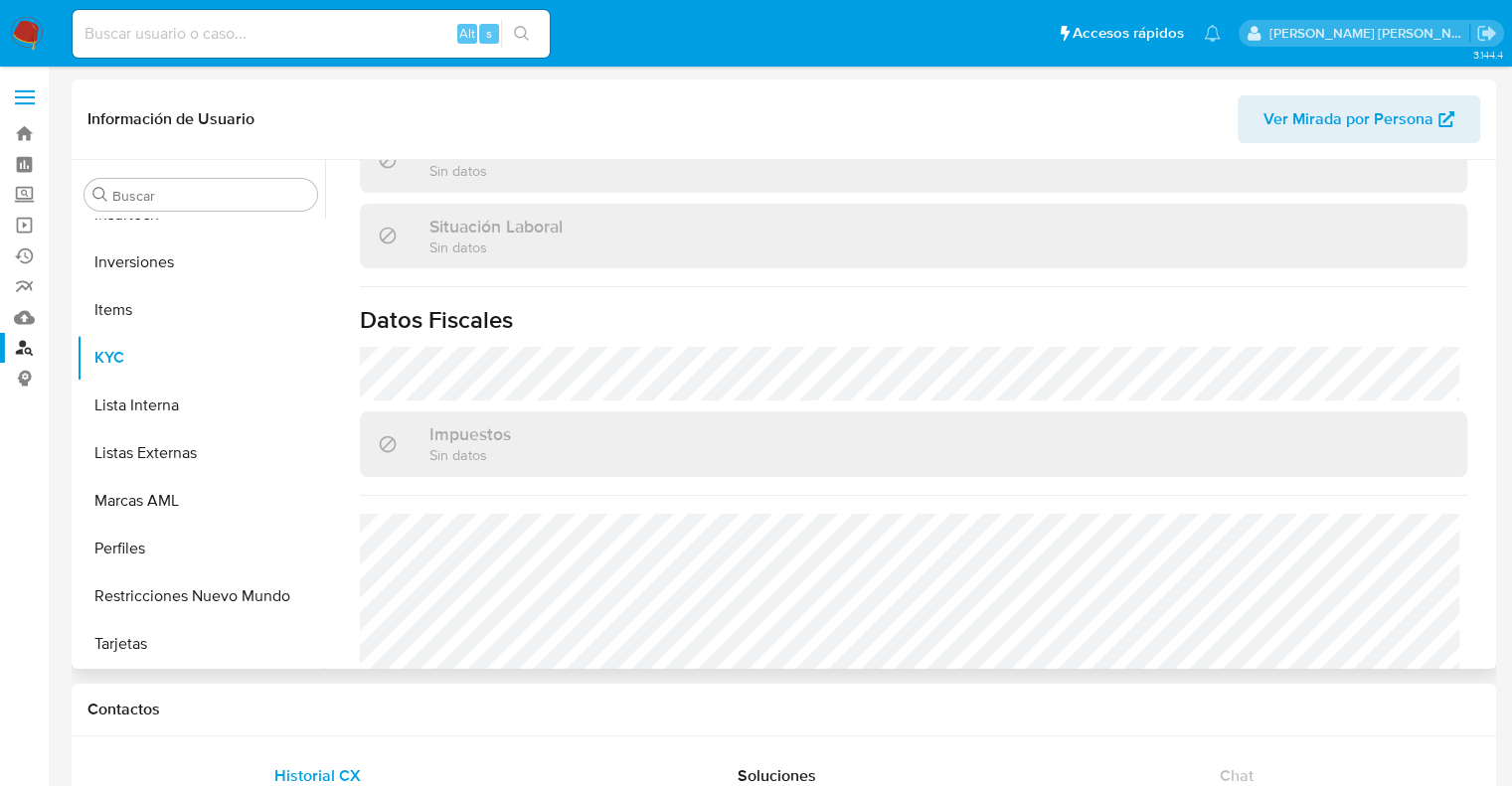 scroll, scrollTop: 1064, scrollLeft: 0, axis: vertical 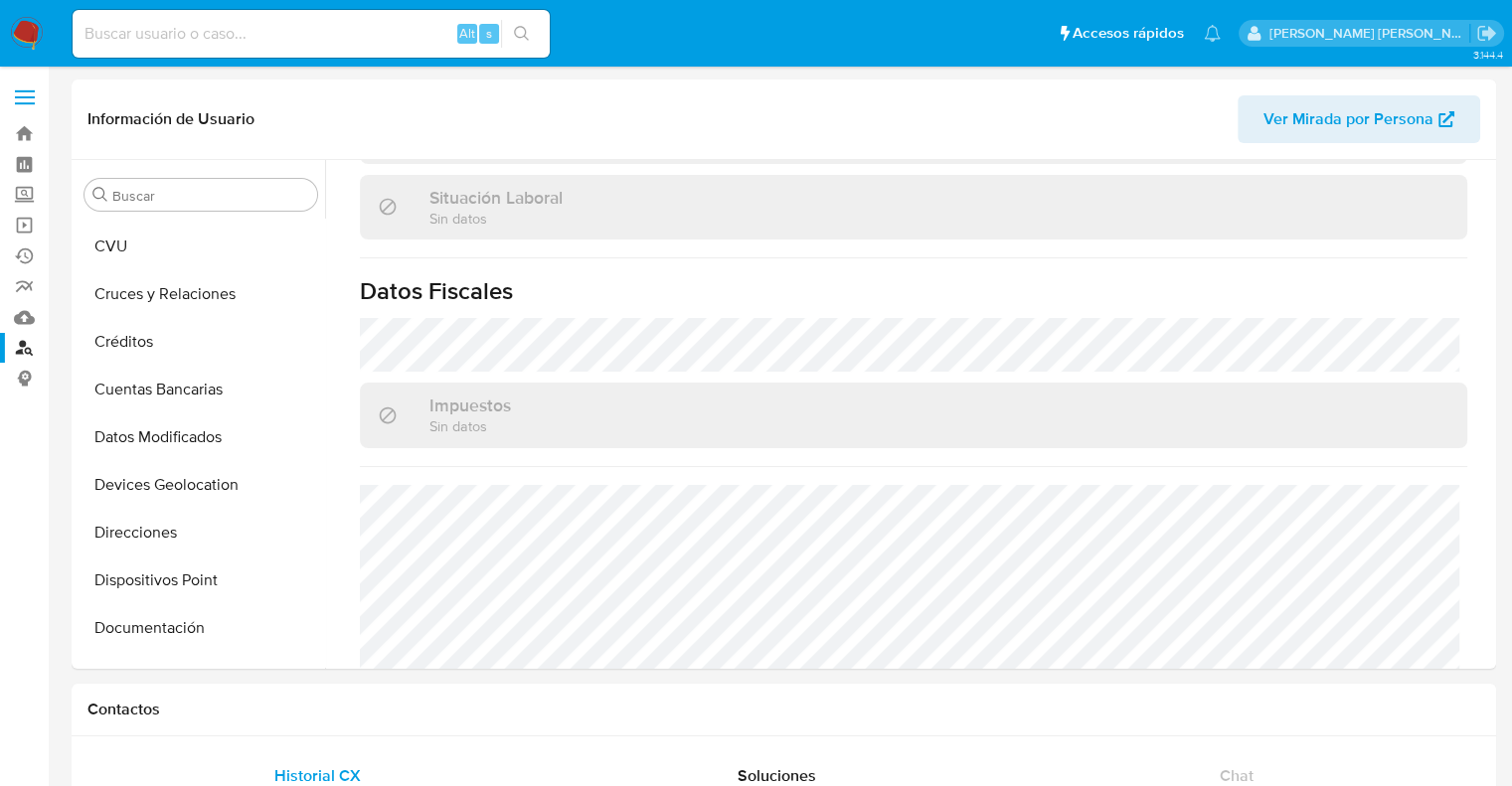 click on "Buscador de personas" at bounding box center [118, 348] 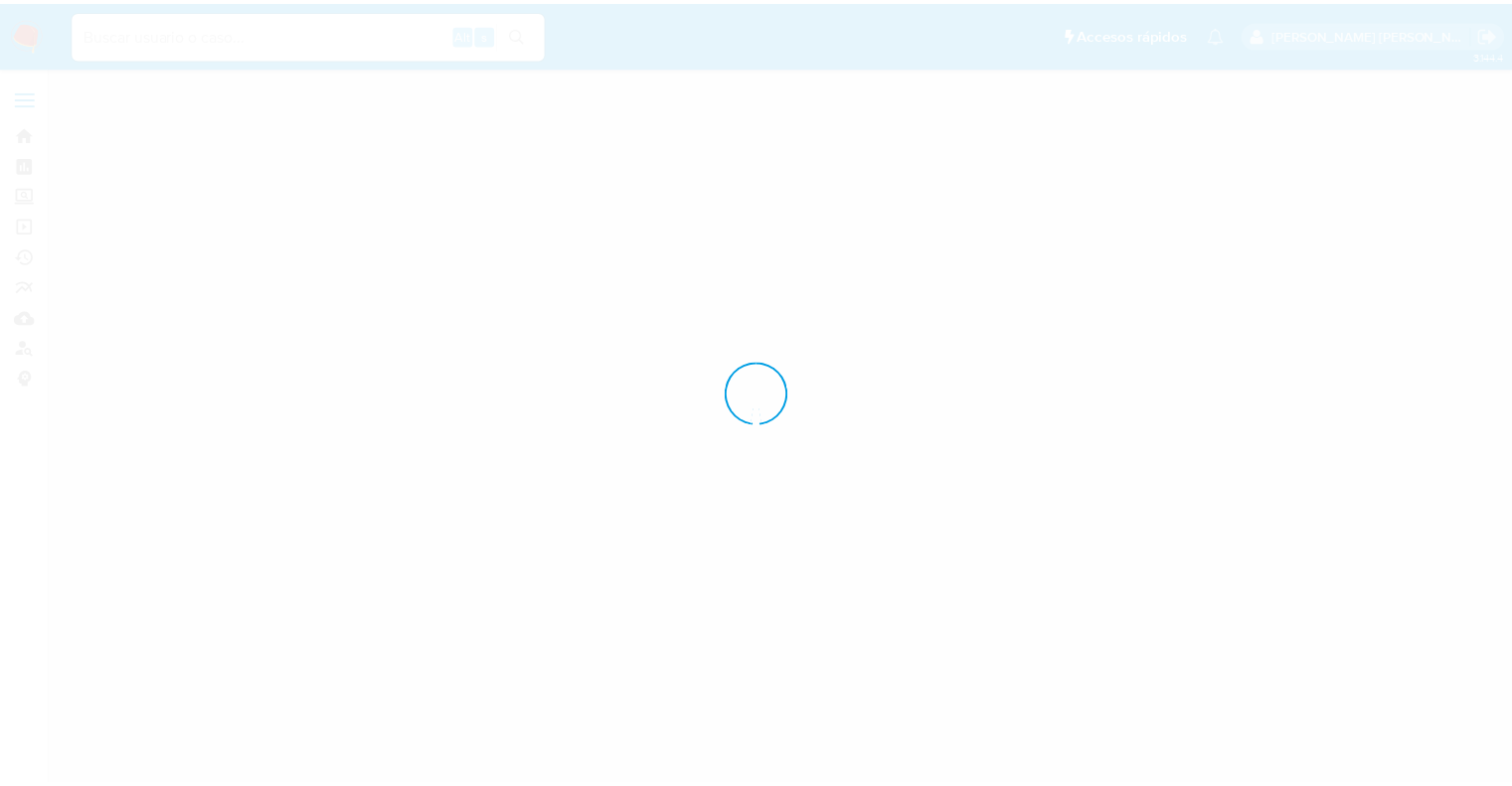 scroll, scrollTop: 0, scrollLeft: 0, axis: both 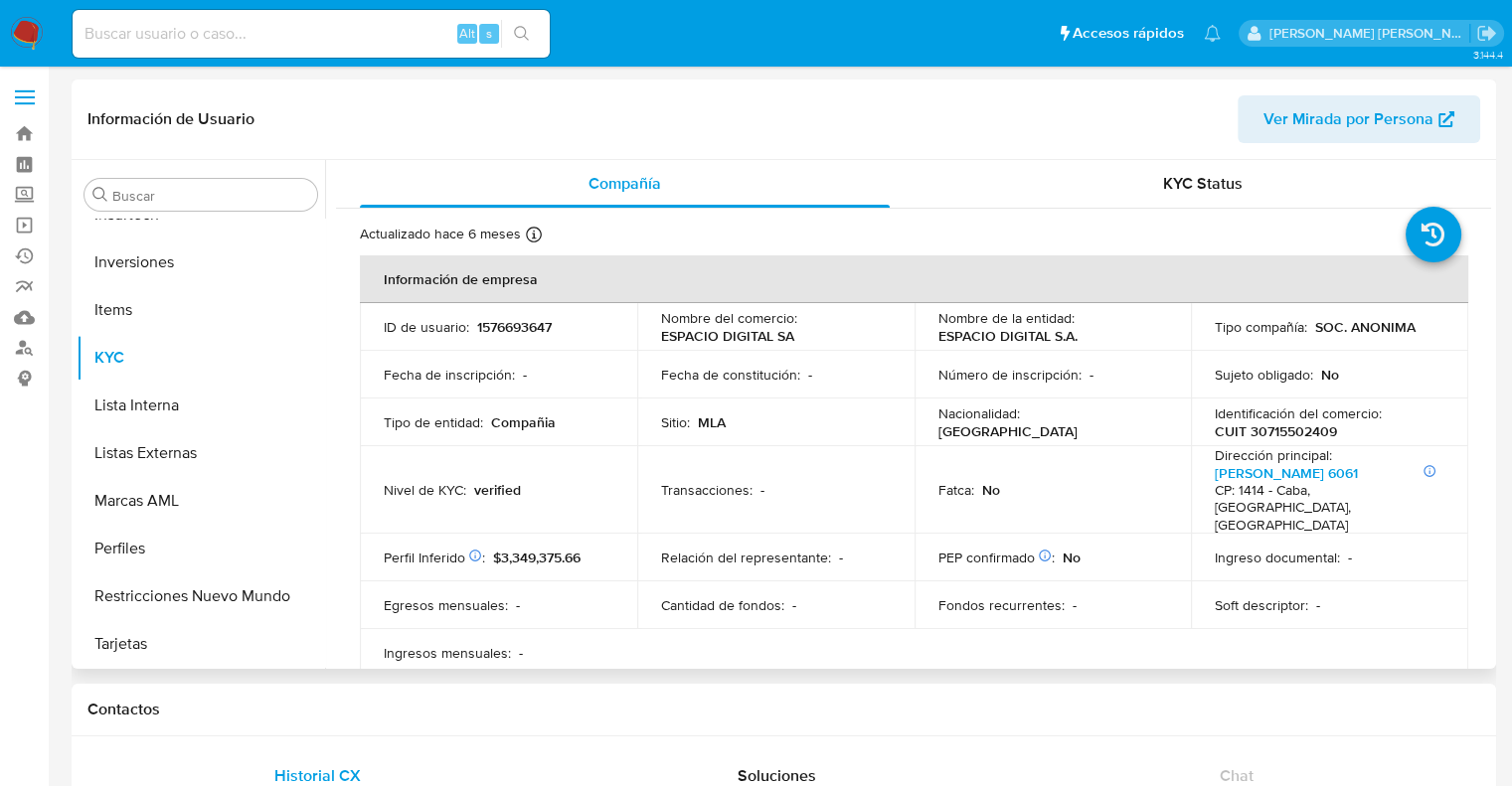 select on "10" 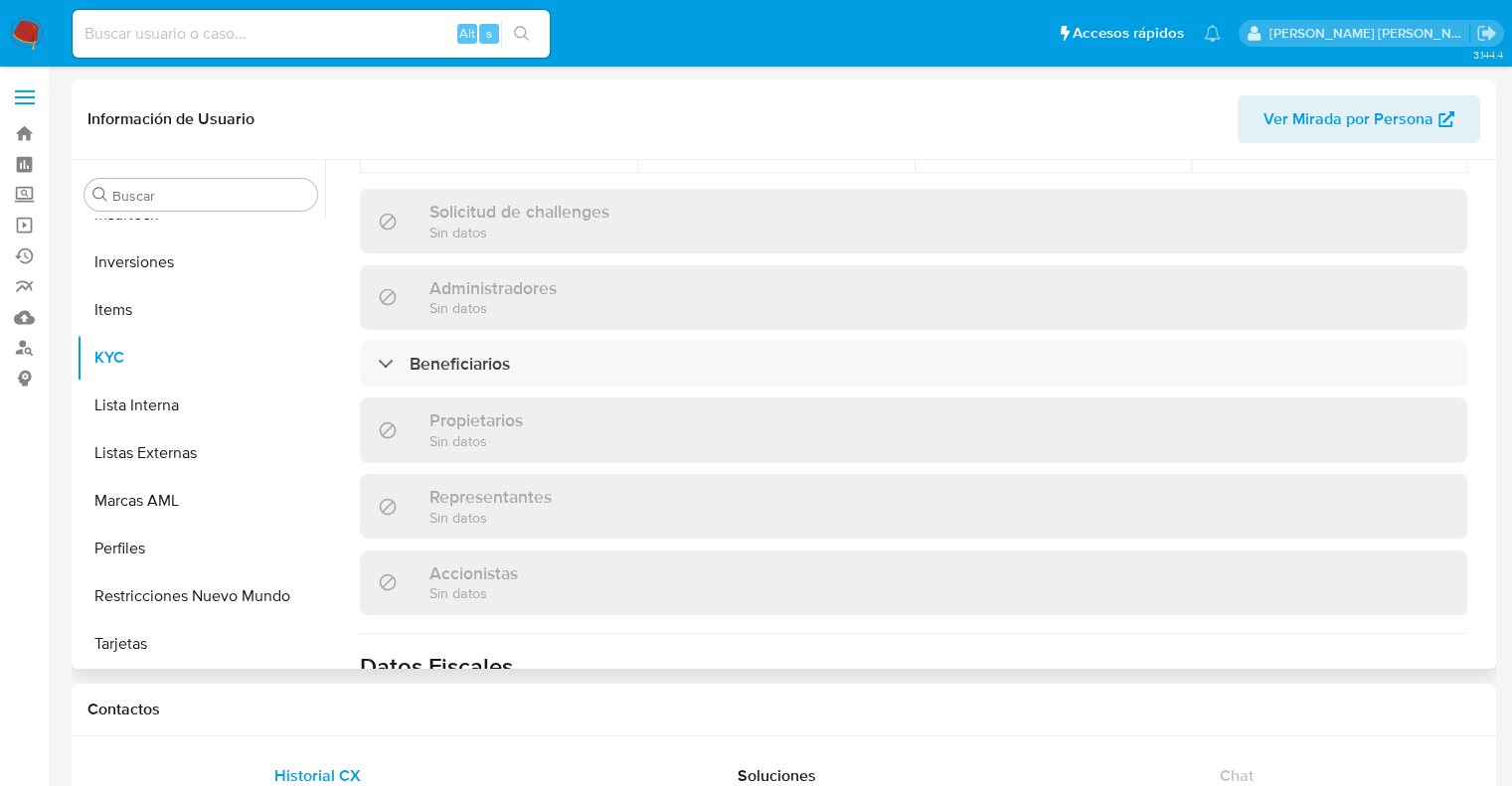 scroll, scrollTop: 894, scrollLeft: 0, axis: vertical 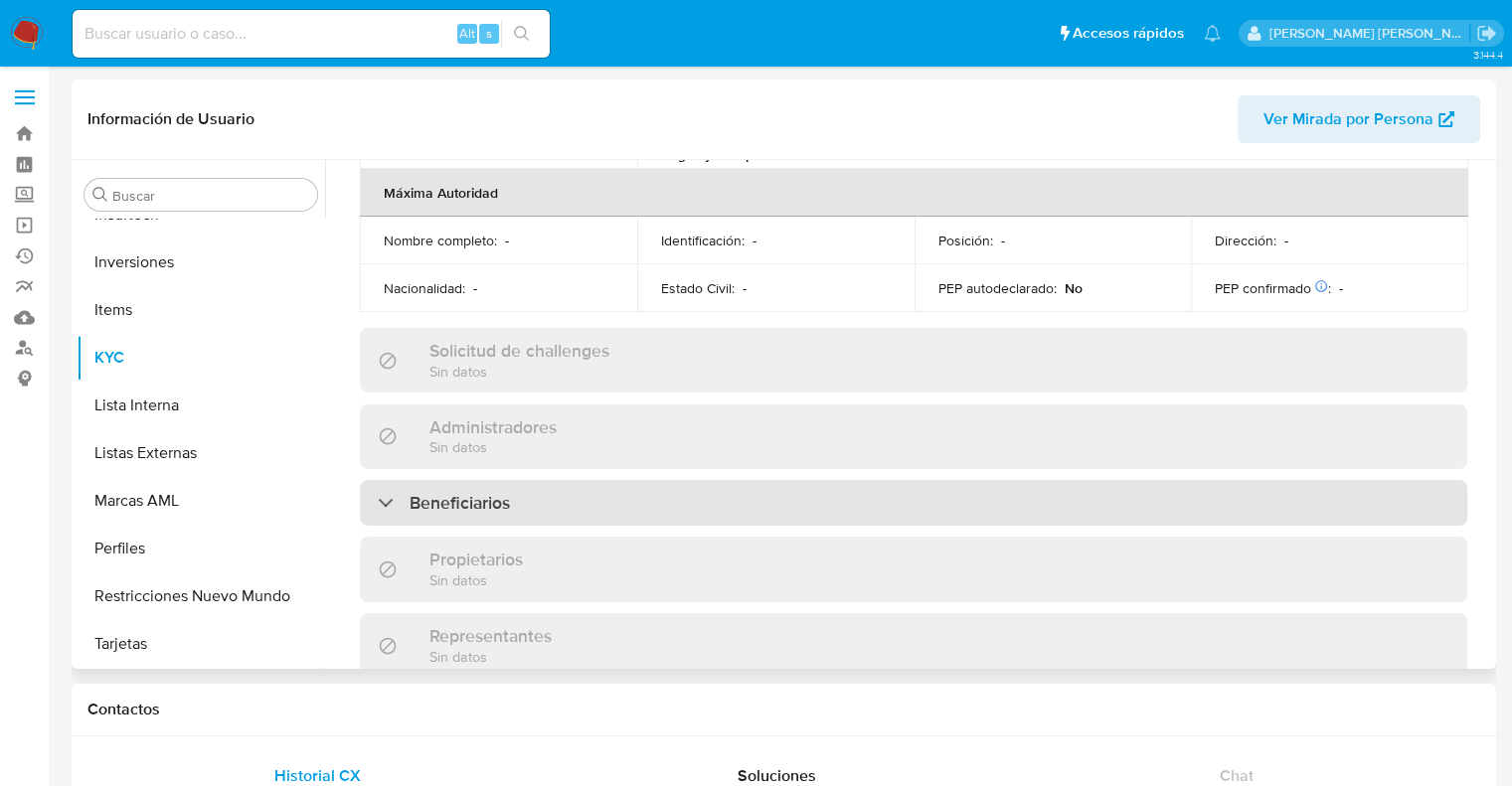 click on "Beneficiarios" at bounding box center [459, 503] 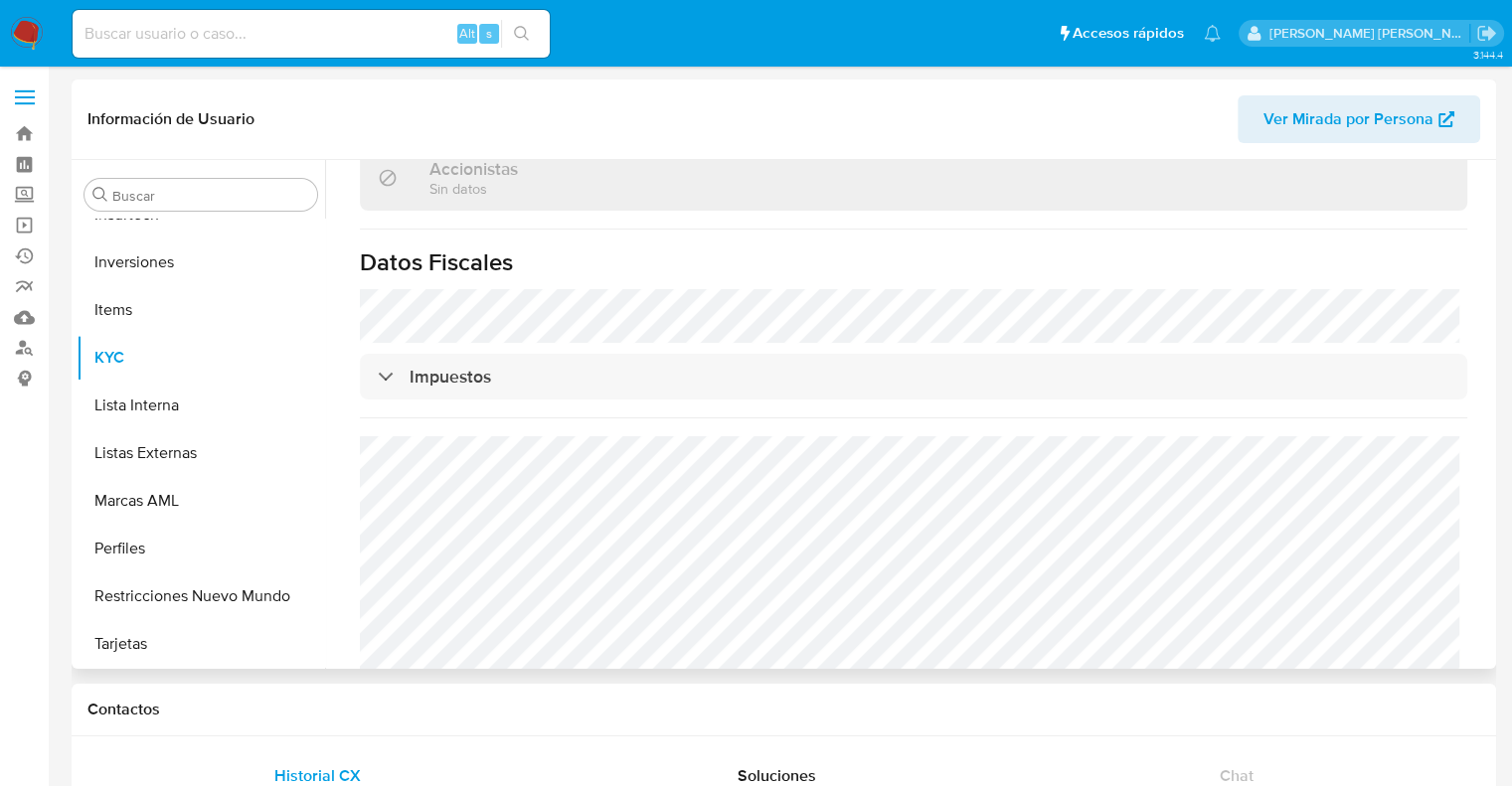 scroll, scrollTop: 1614, scrollLeft: 0, axis: vertical 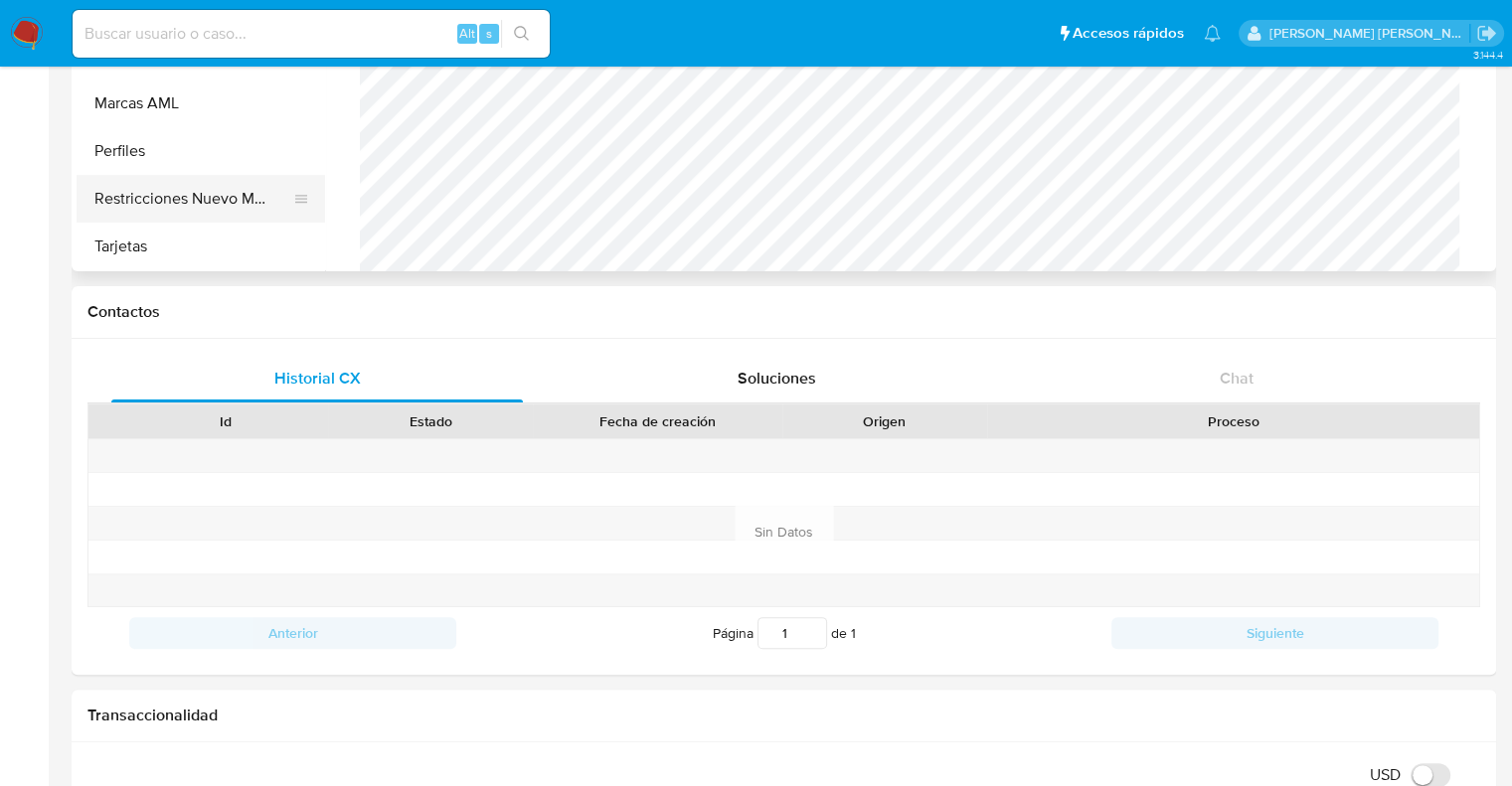click on "Restricciones Nuevo Mundo" at bounding box center [193, 199] 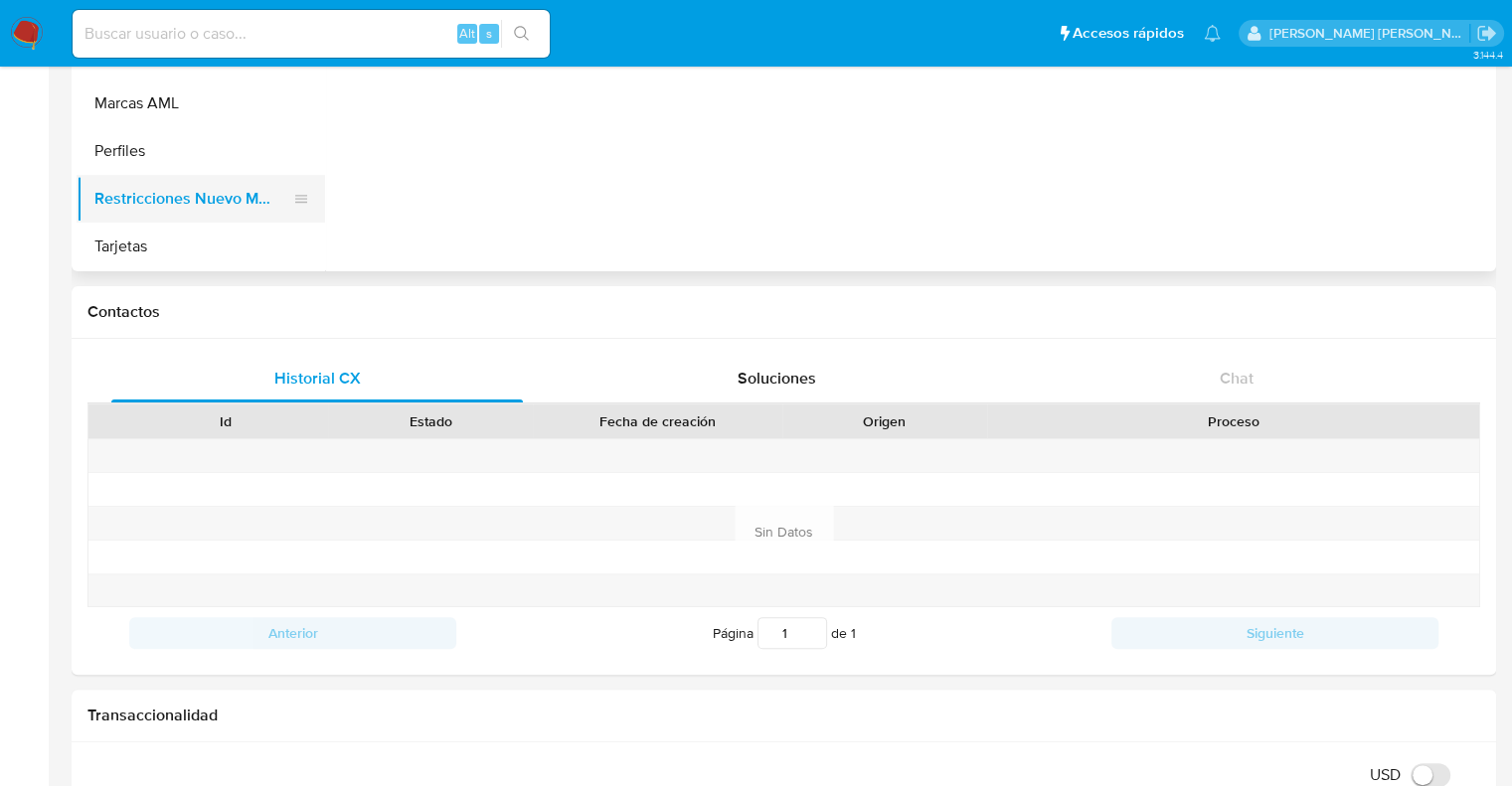 scroll, scrollTop: 0, scrollLeft: 0, axis: both 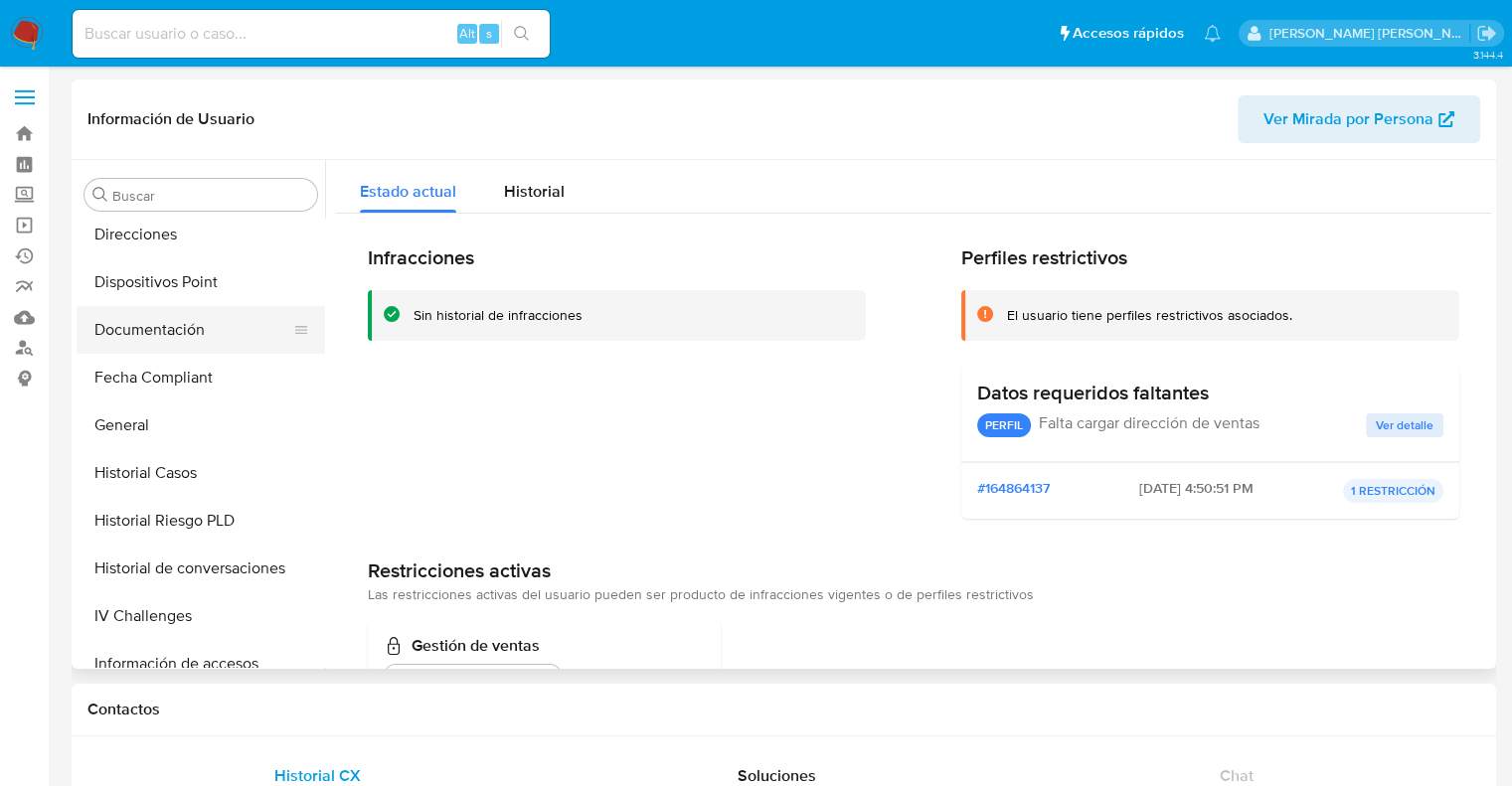type 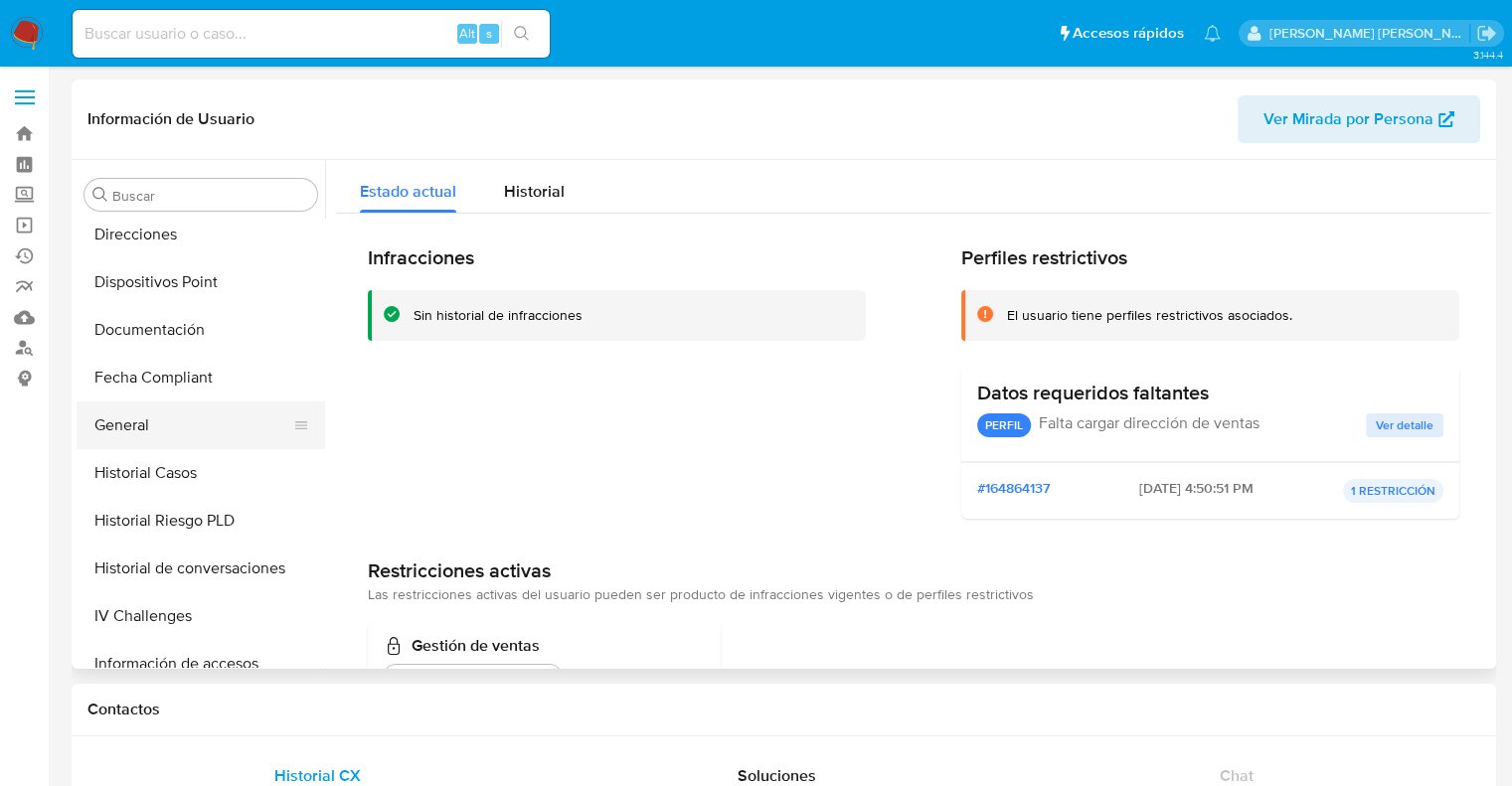click on "General" at bounding box center [193, 425] 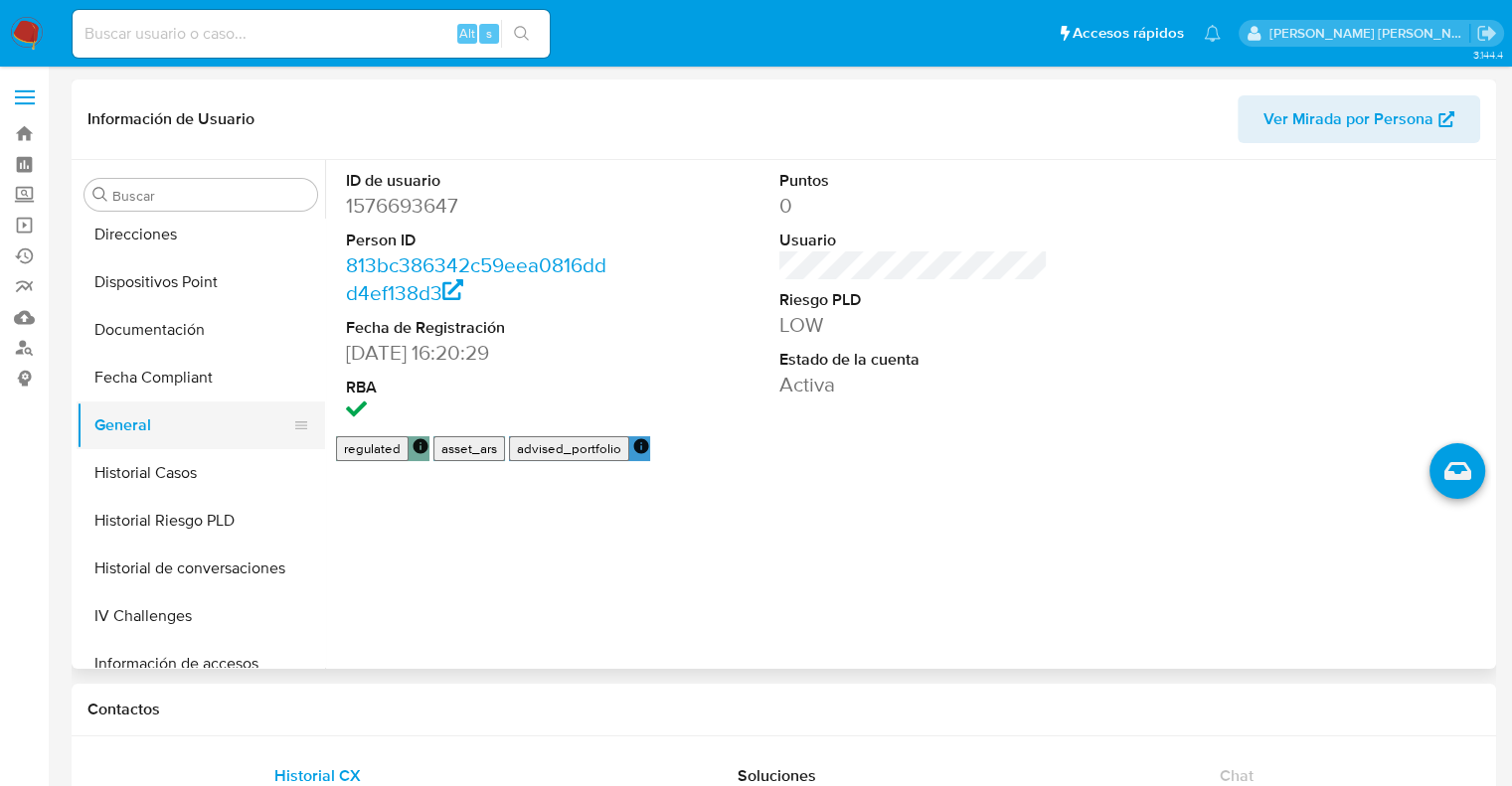 type 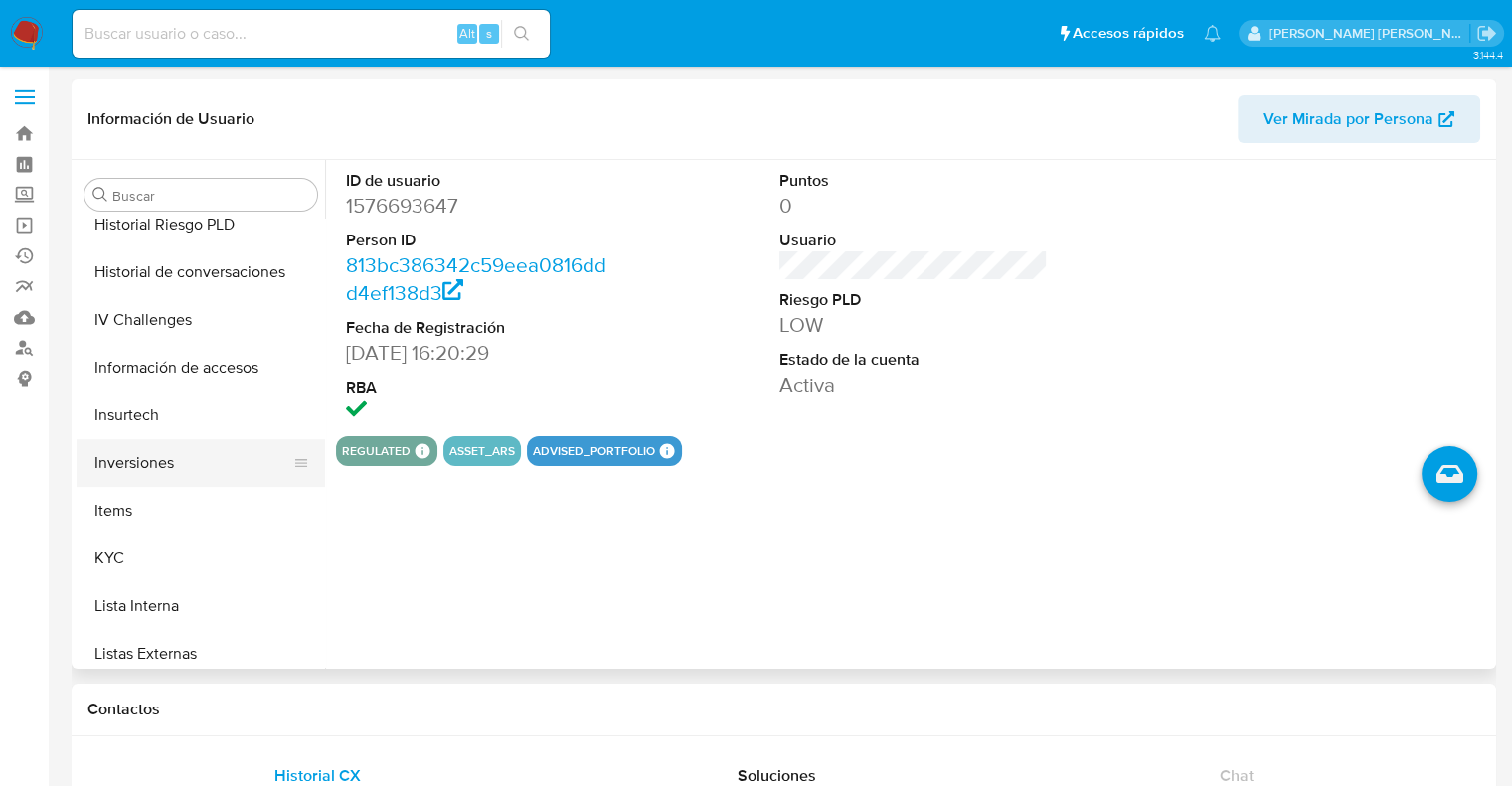 scroll, scrollTop: 886, scrollLeft: 0, axis: vertical 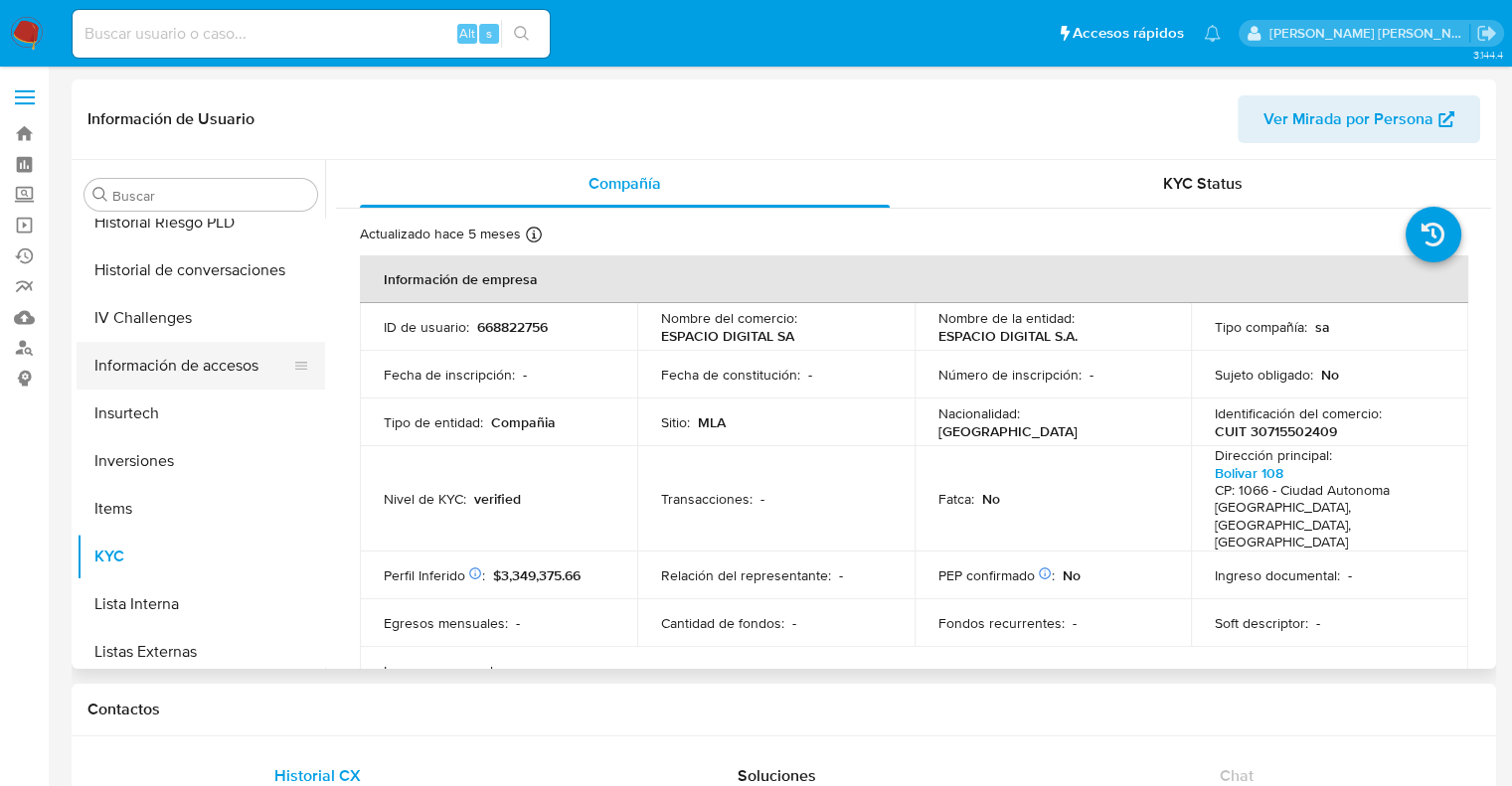 select on "10" 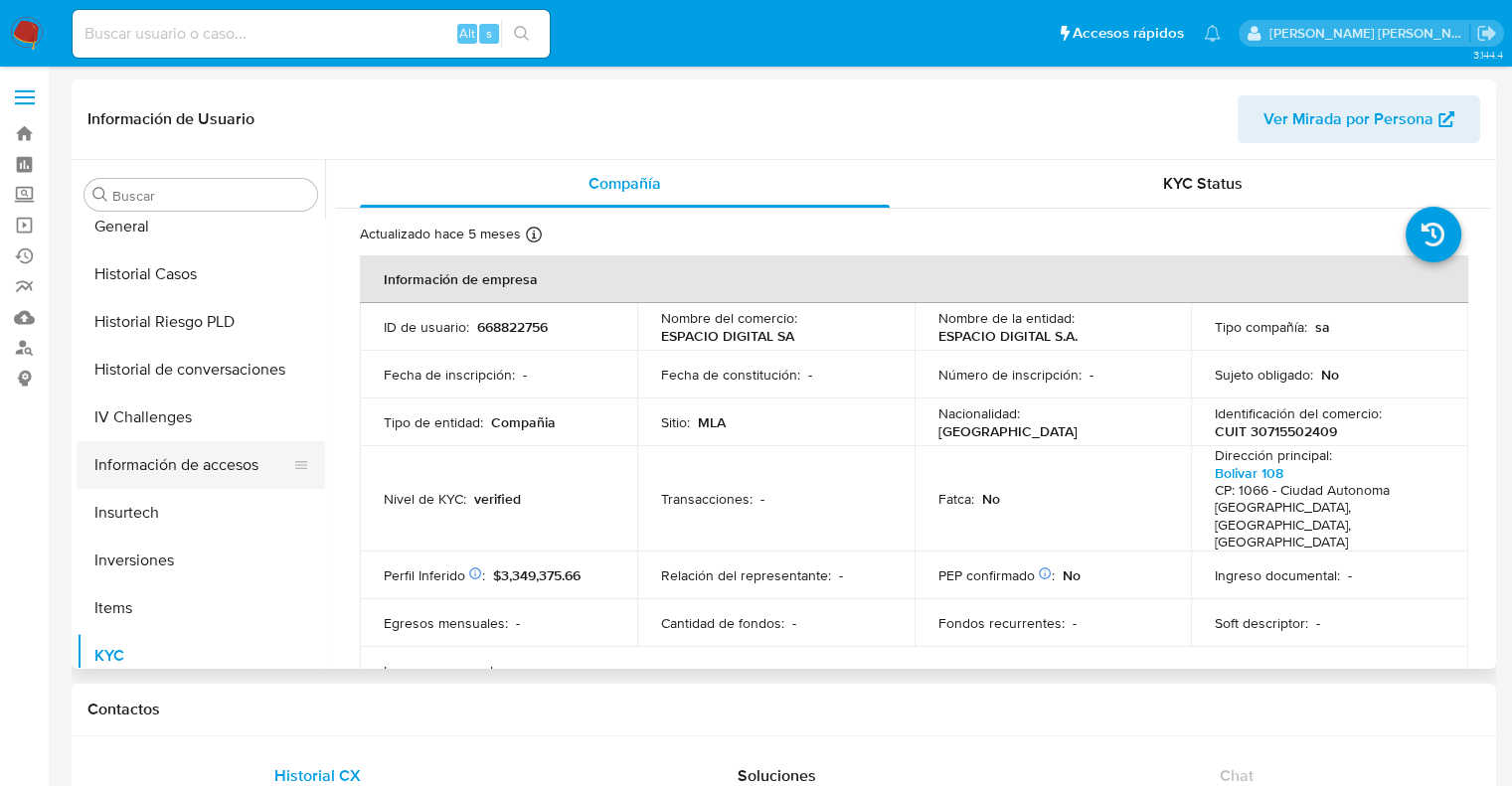 scroll, scrollTop: 489, scrollLeft: 0, axis: vertical 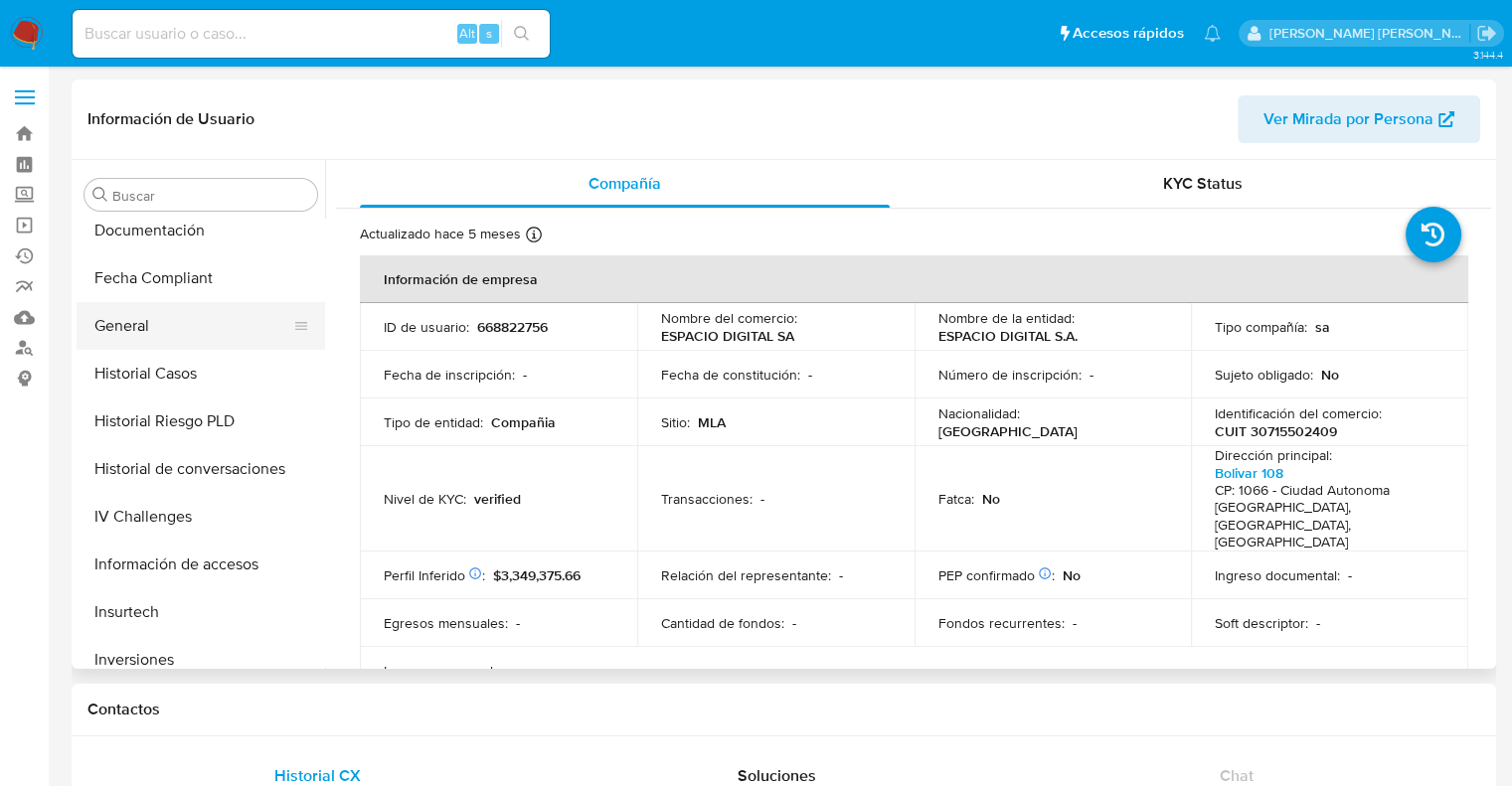 click on "General" at bounding box center (193, 326) 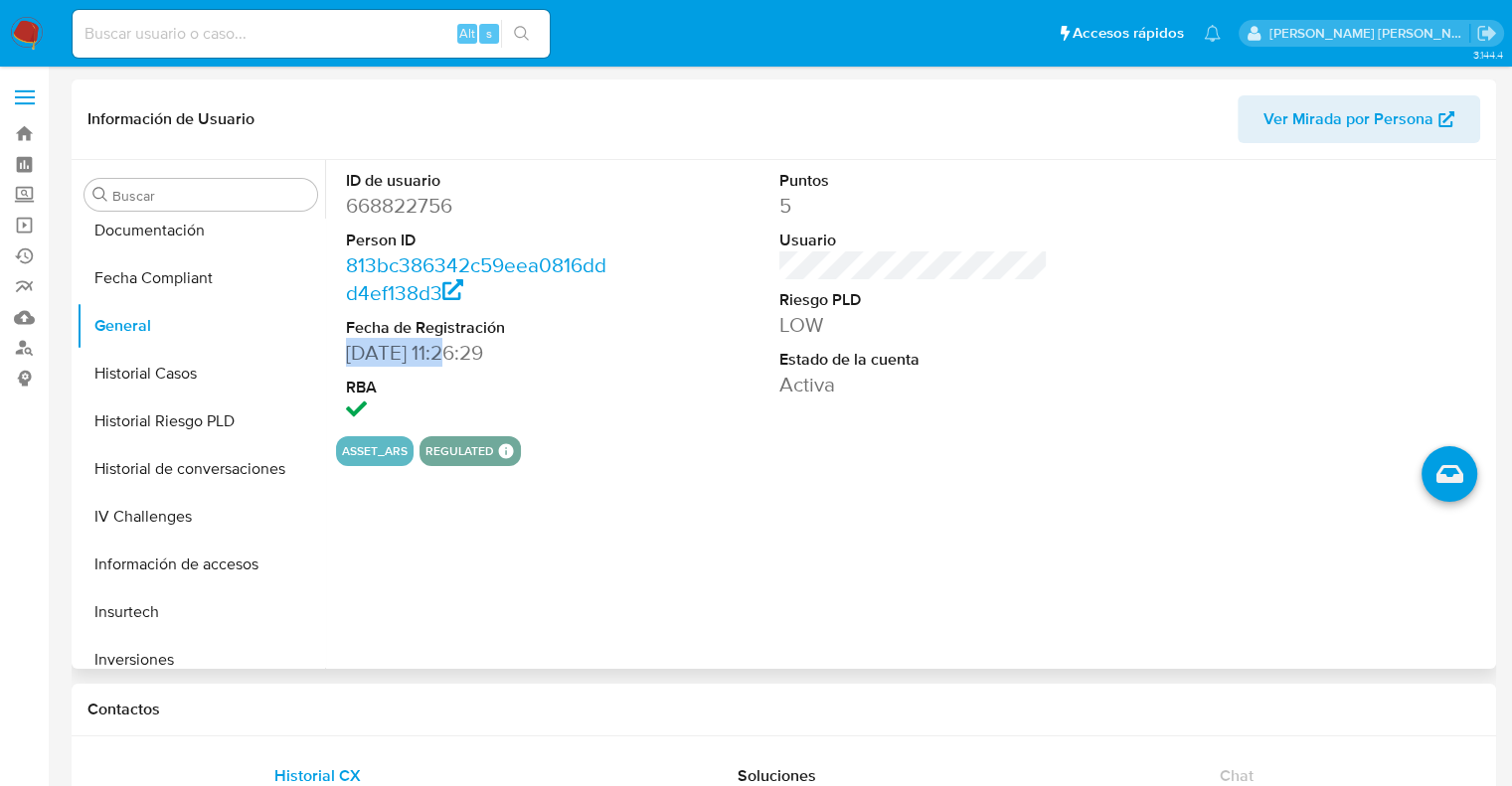 drag, startPoint x: 449, startPoint y: 361, endPoint x: 339, endPoint y: 355, distance: 110.16351 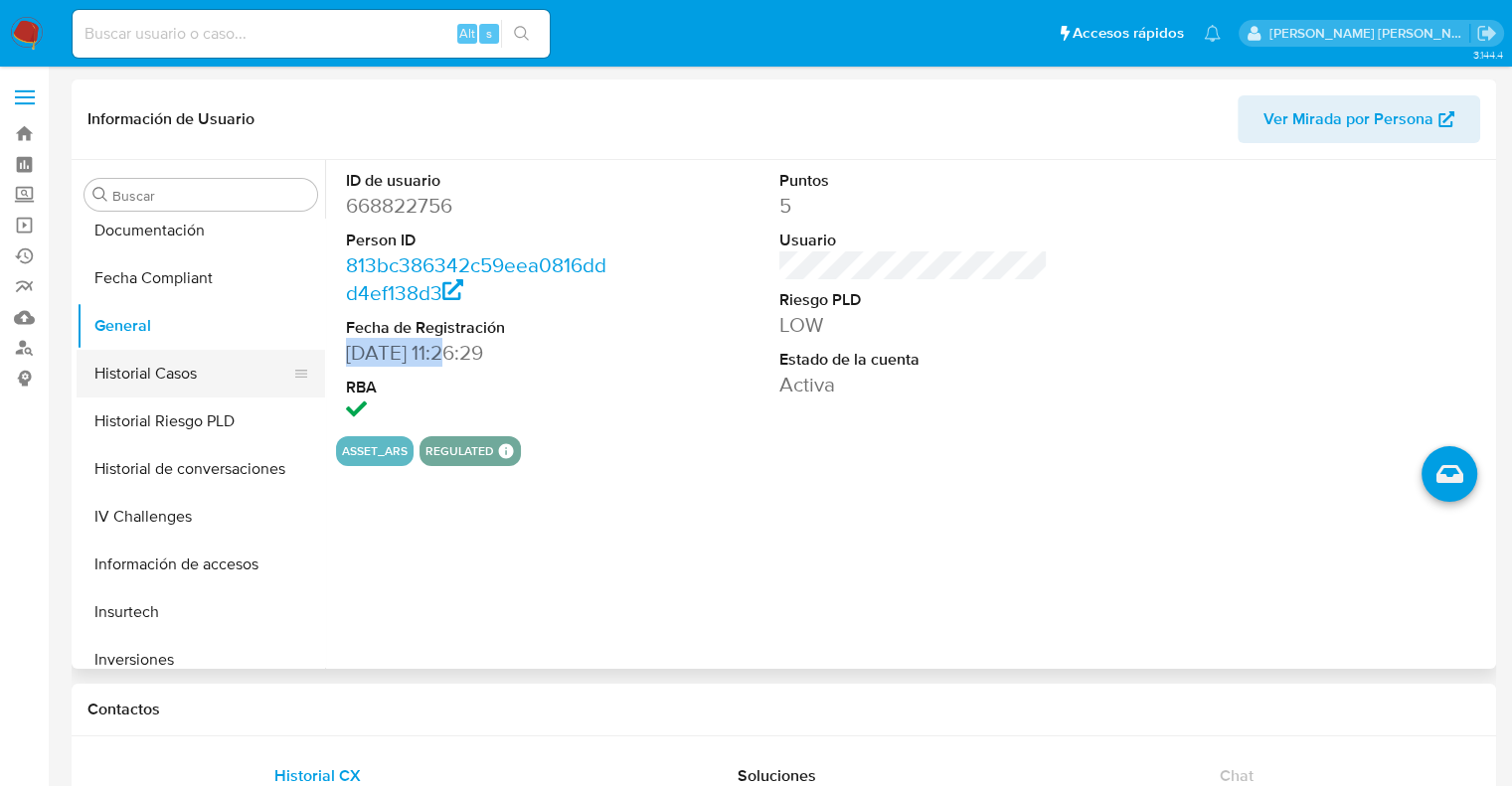 click on "Historial Casos" at bounding box center [193, 374] 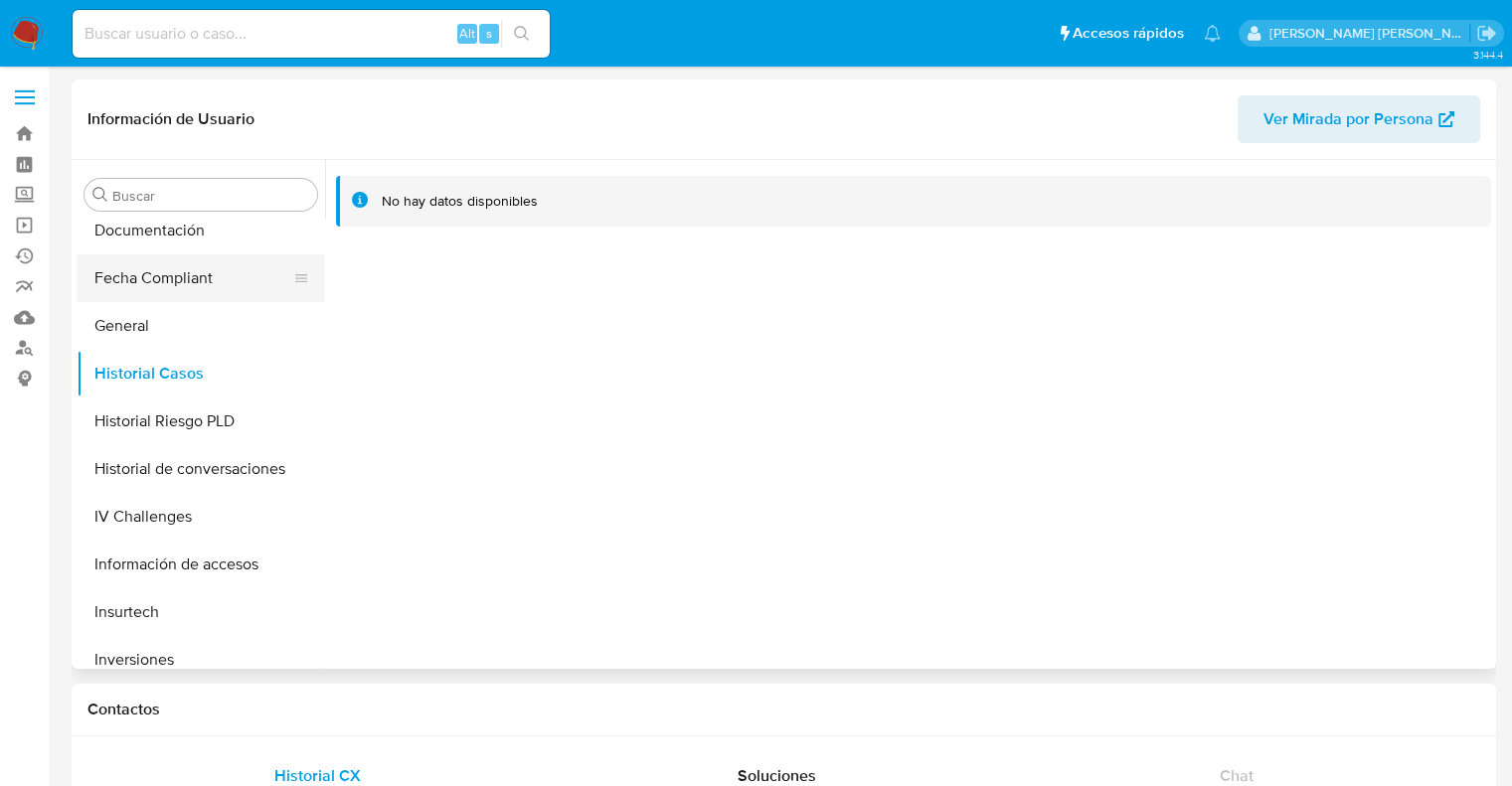 scroll, scrollTop: 390, scrollLeft: 0, axis: vertical 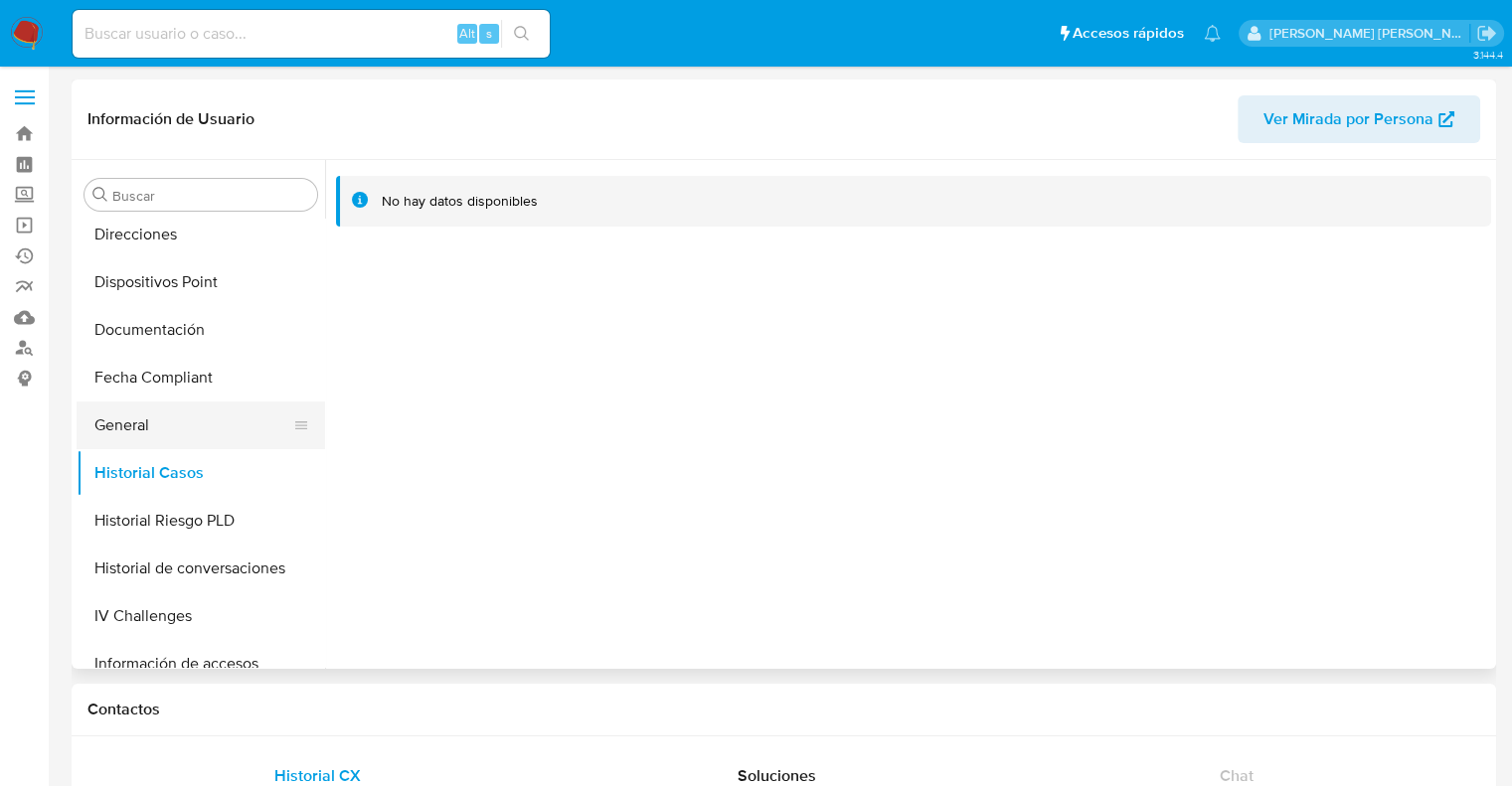 click on "General" at bounding box center (193, 425) 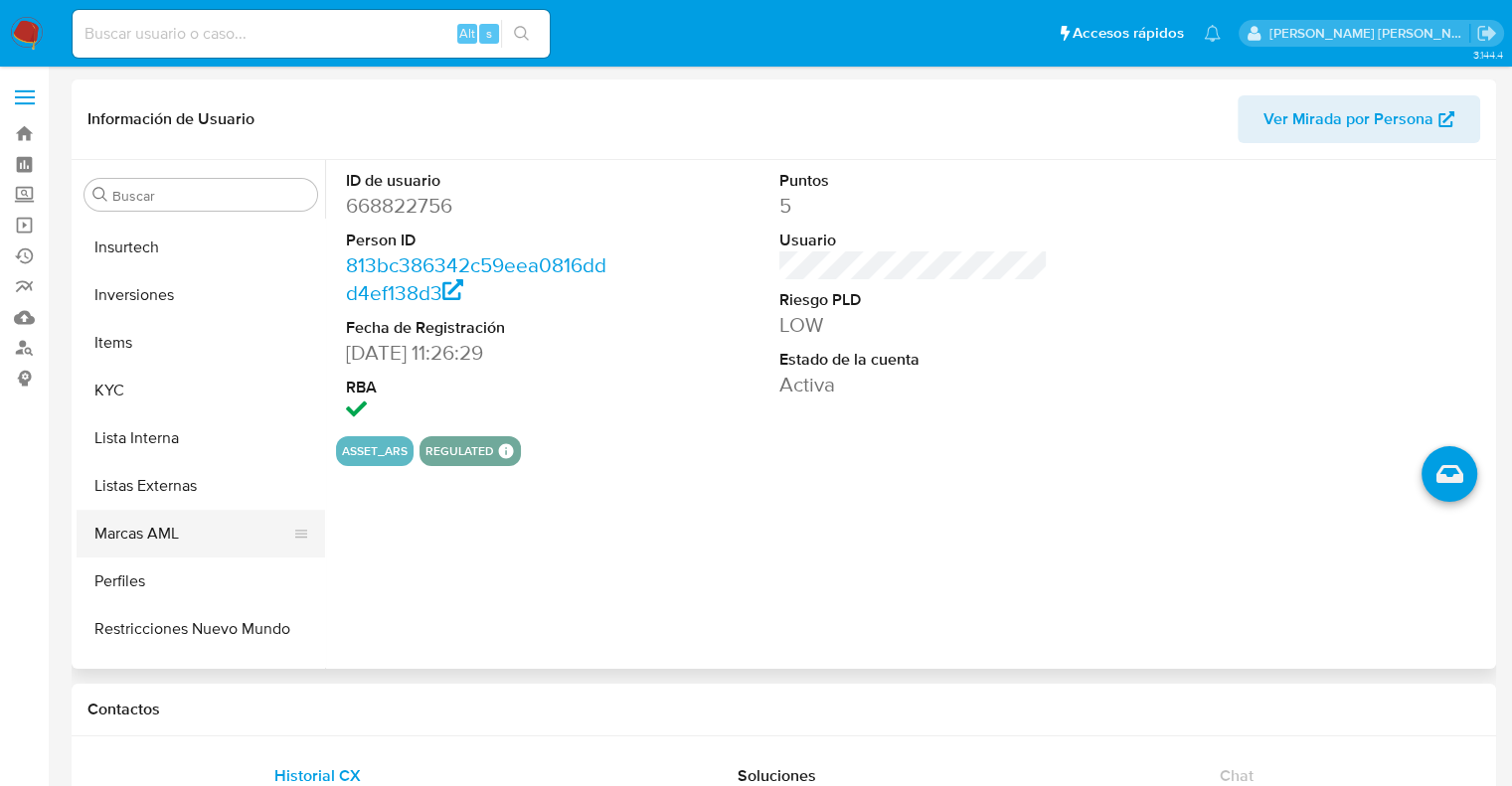 scroll, scrollTop: 886, scrollLeft: 0, axis: vertical 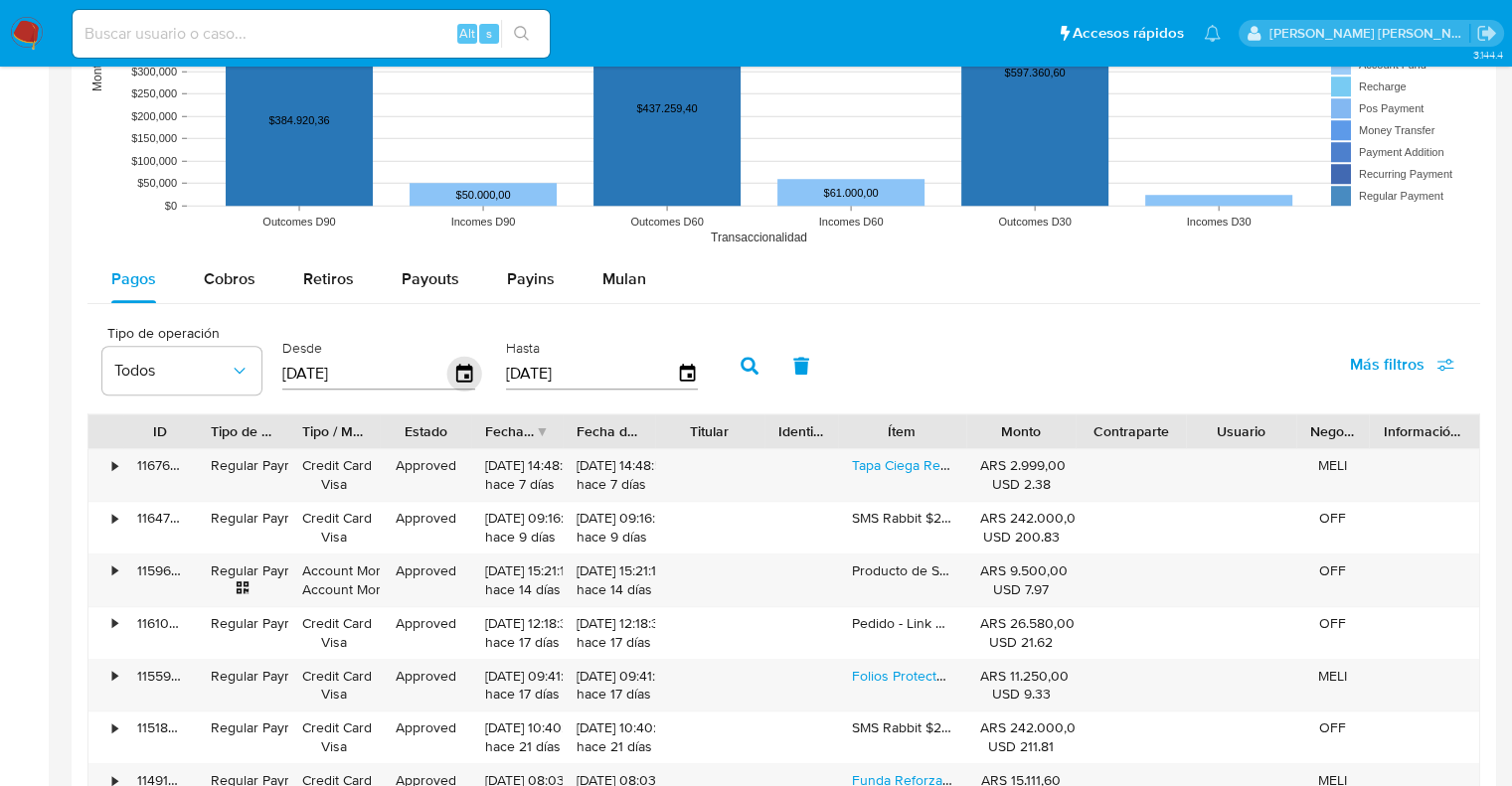 click 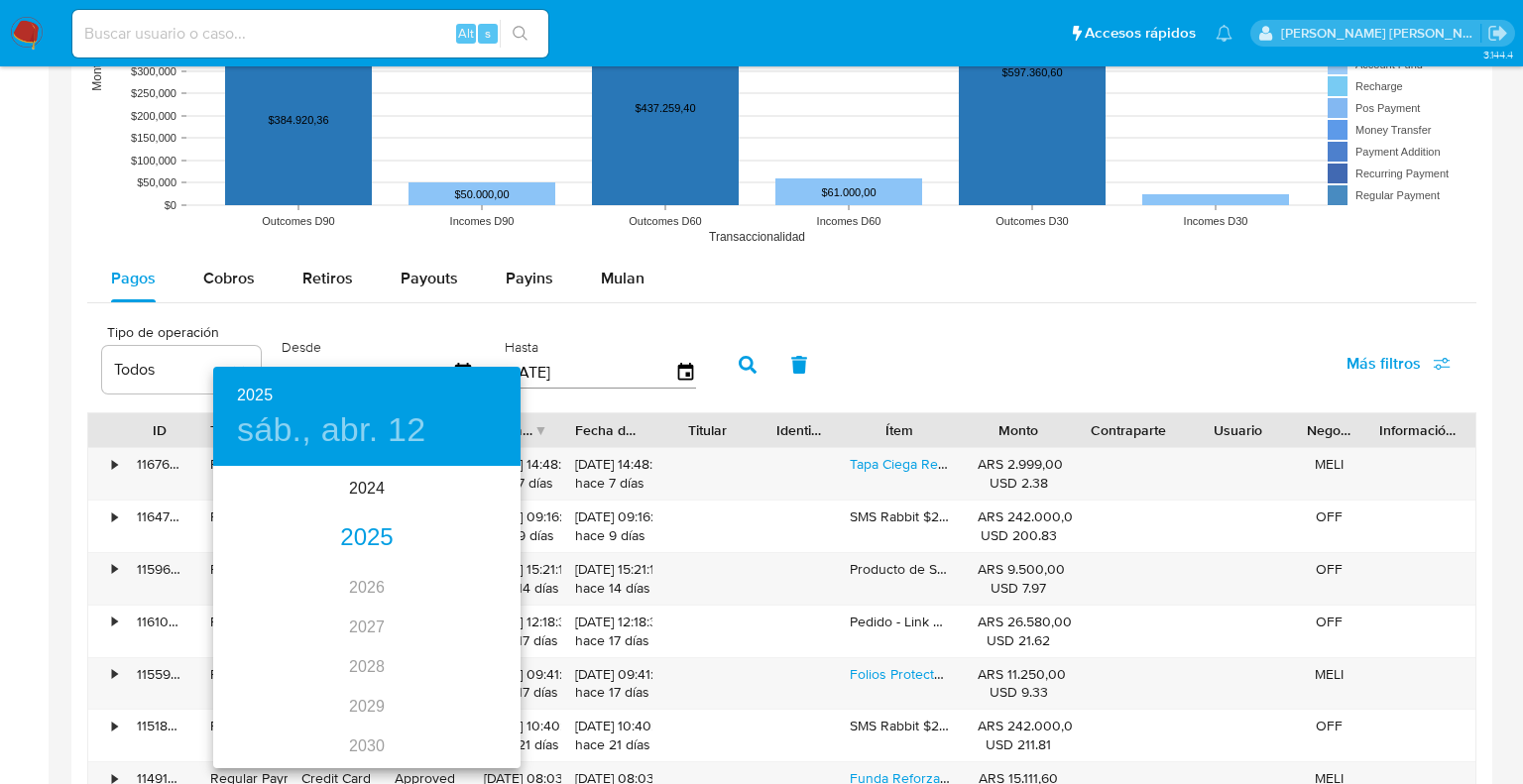 click on "2025" at bounding box center (367, 538) 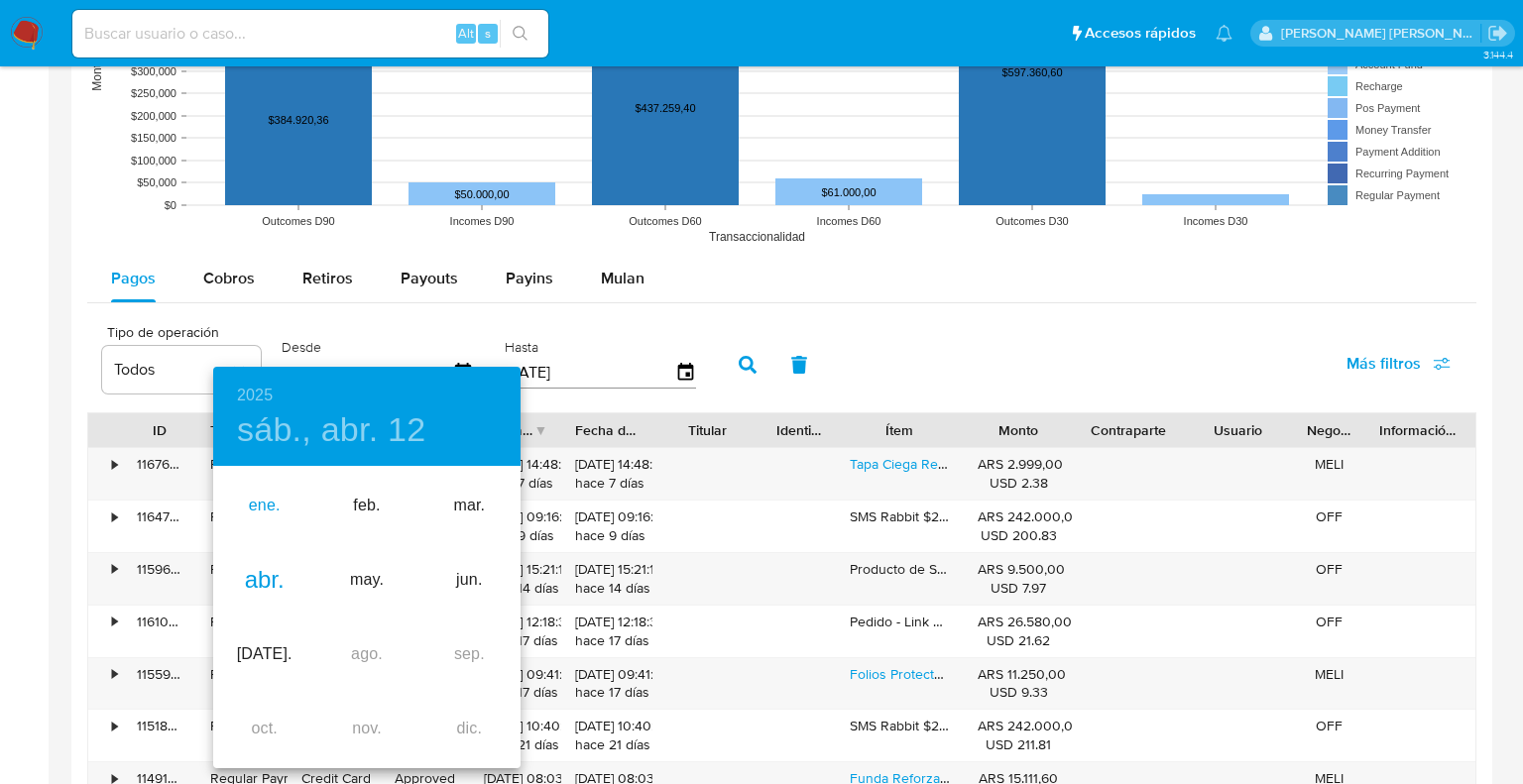 click on "ene." at bounding box center (264, 505) 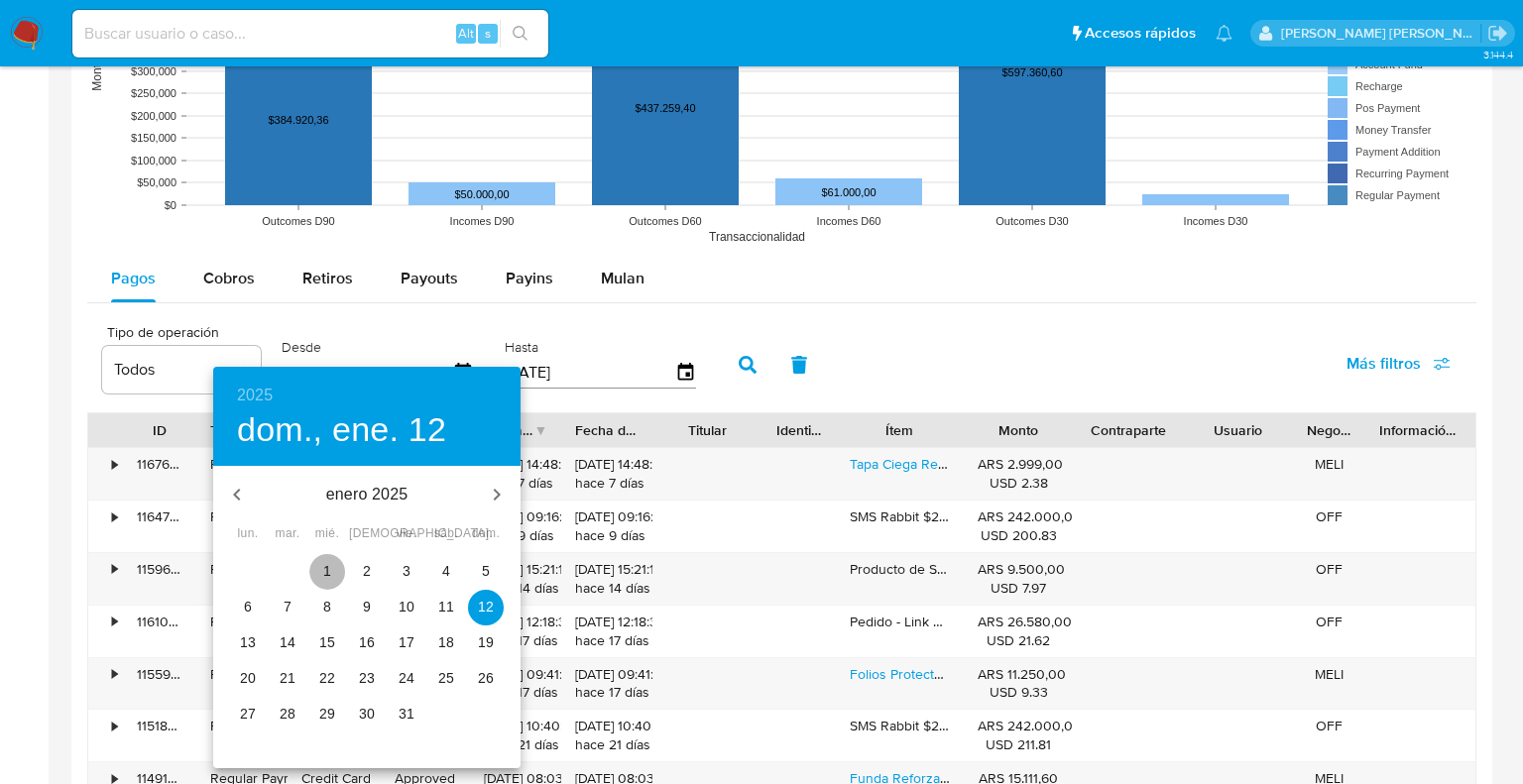 click on "1" at bounding box center [327, 571] 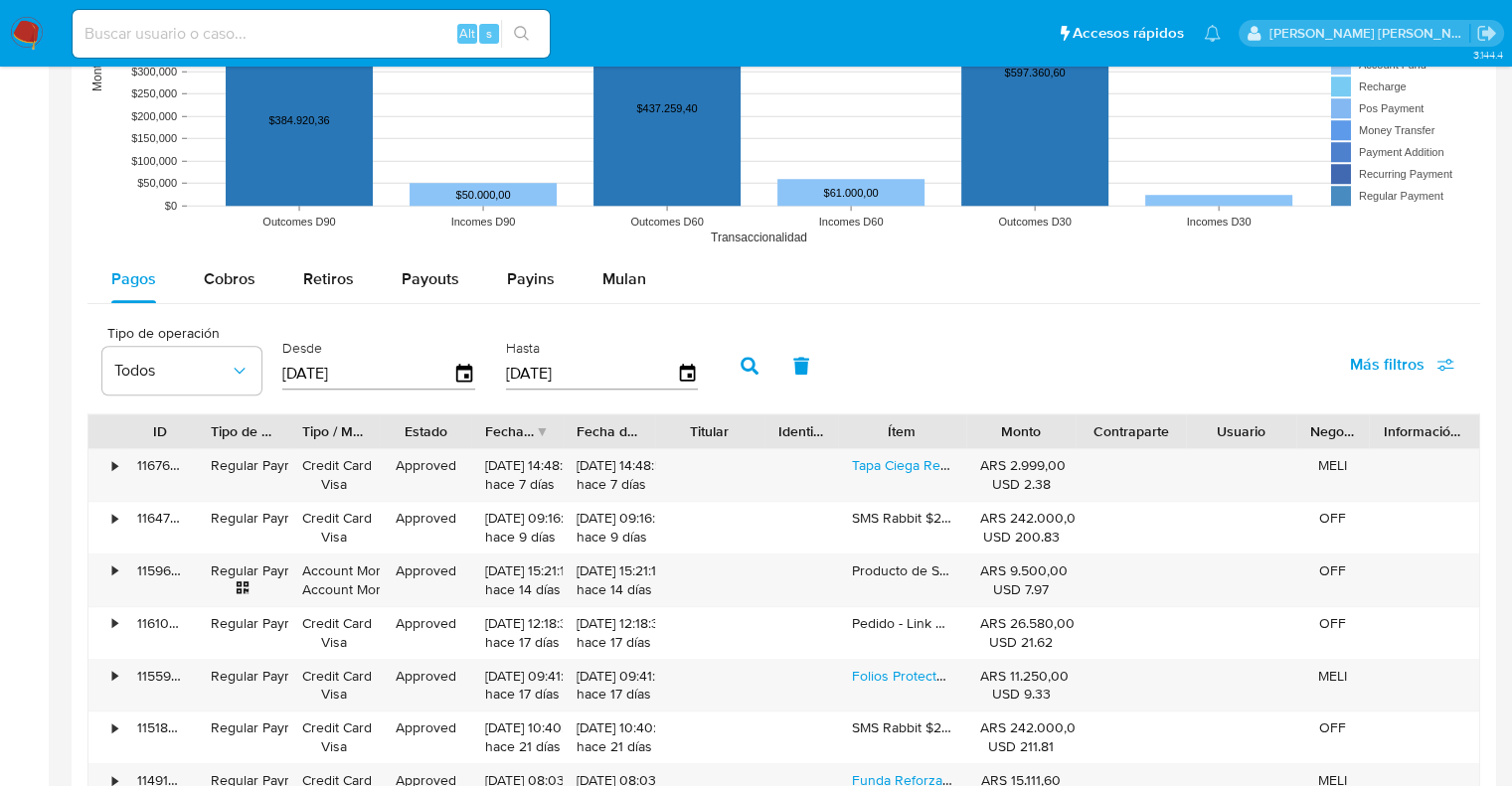 click on "Tipo de operación Todos Desde 01/01/2025 Hasta 10/07/2025 Más filtros" at bounding box center (783, 364) 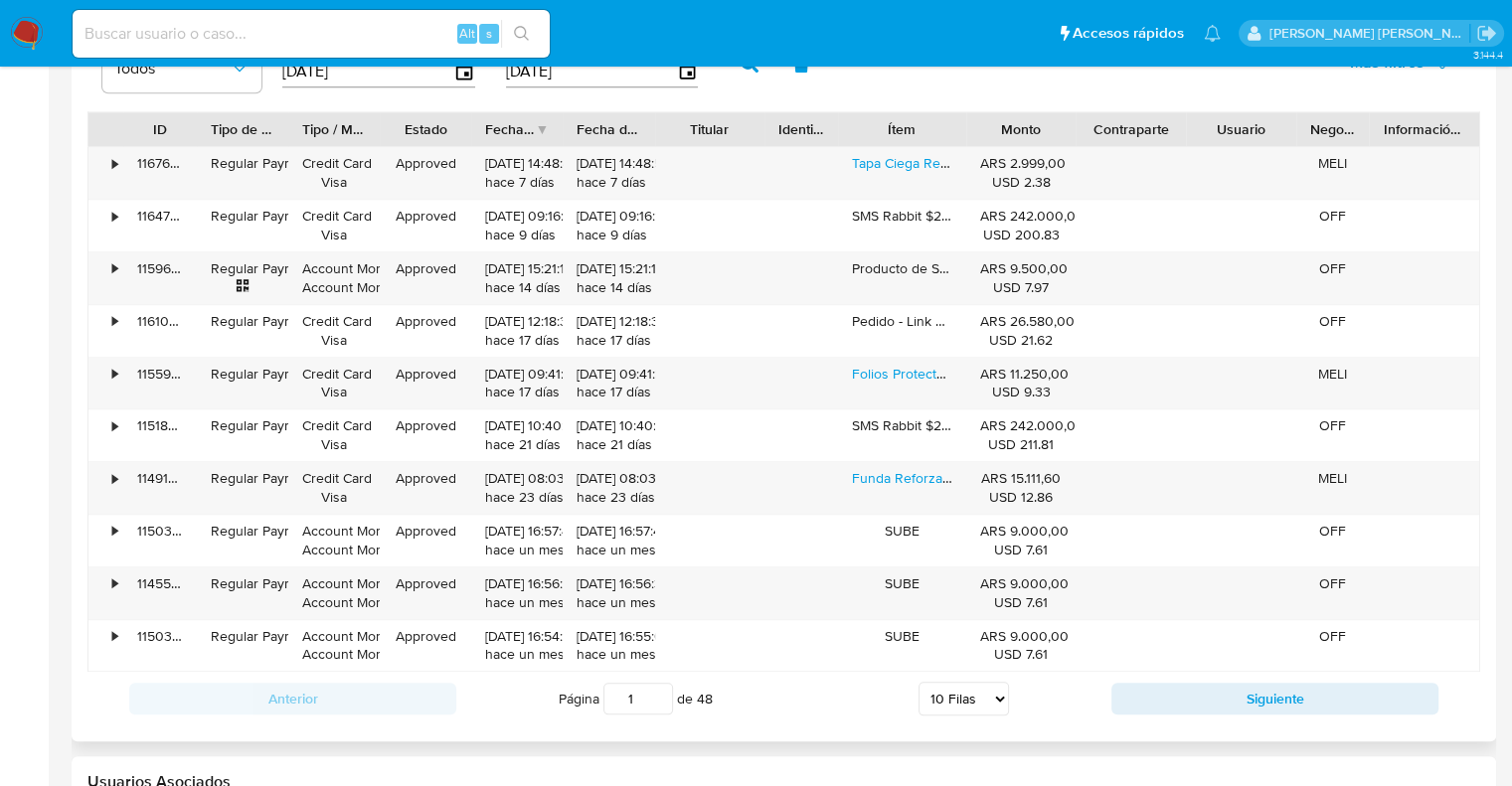 scroll, scrollTop: 1987, scrollLeft: 0, axis: vertical 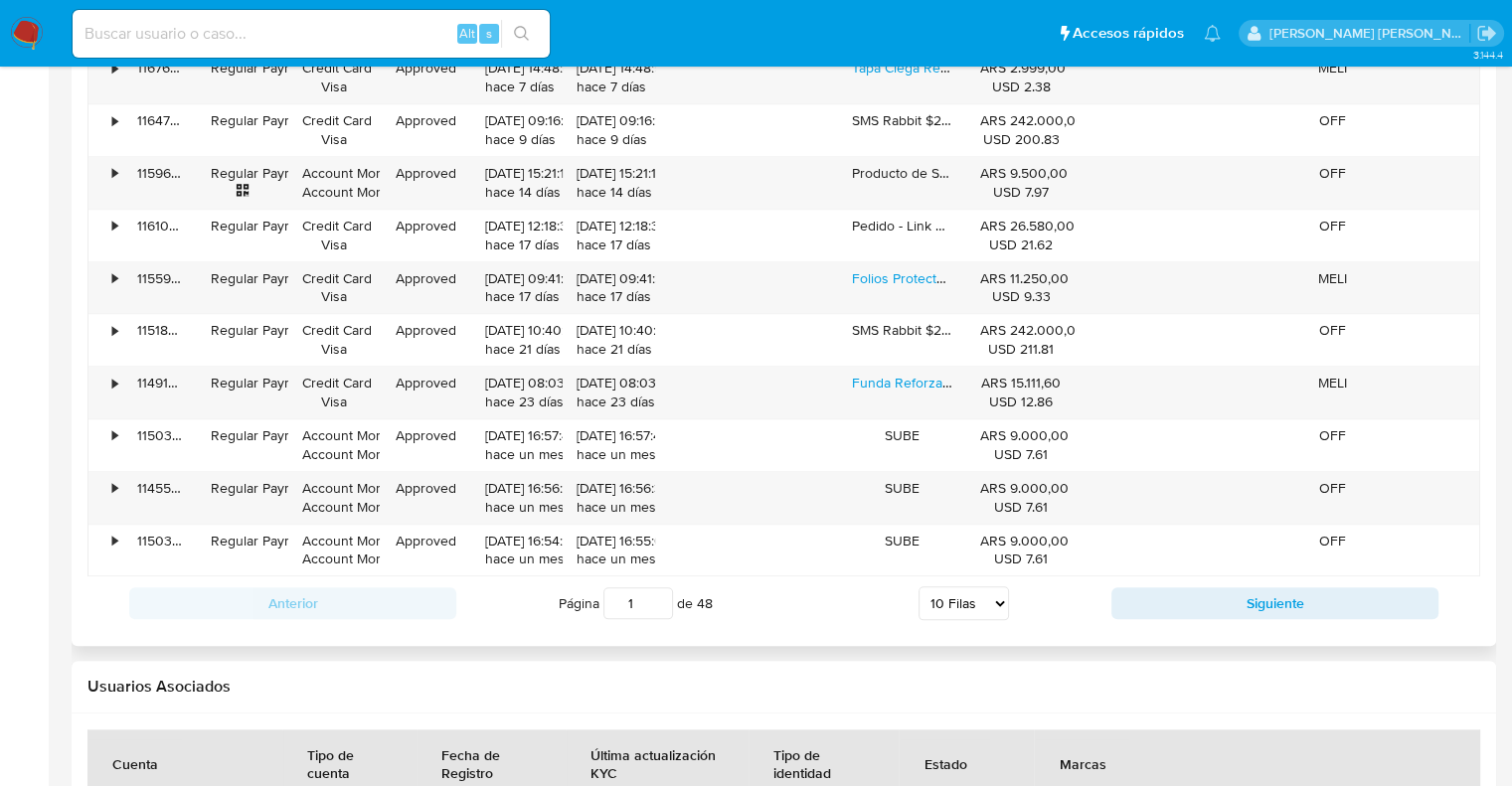 click on "5   Filas 10   Filas 20   Filas 25   Filas 50   Filas 100   Filas" at bounding box center (963, 603) 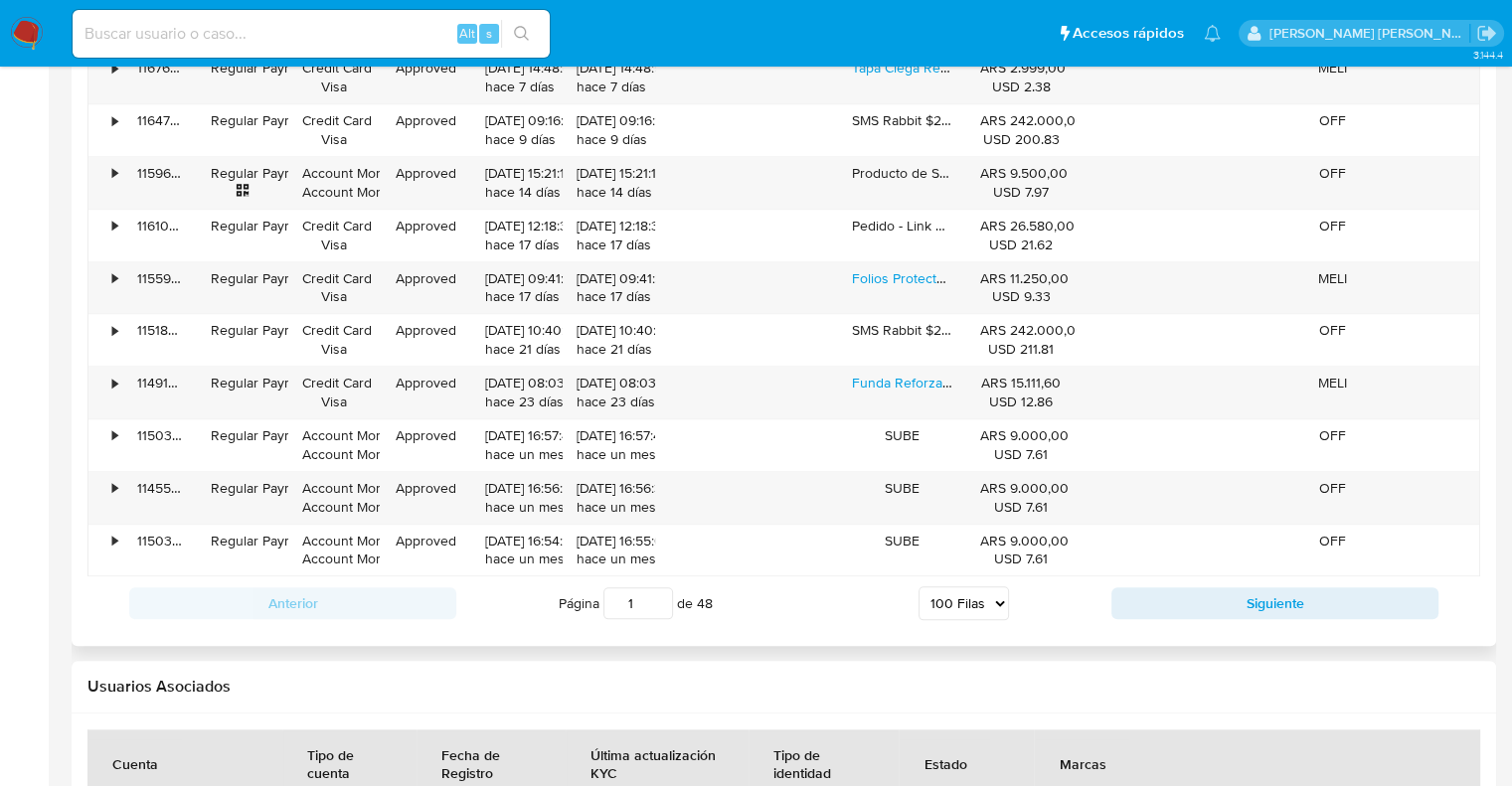 click on "5   Filas 10   Filas 20   Filas 25   Filas 50   Filas 100   Filas" at bounding box center (963, 603) 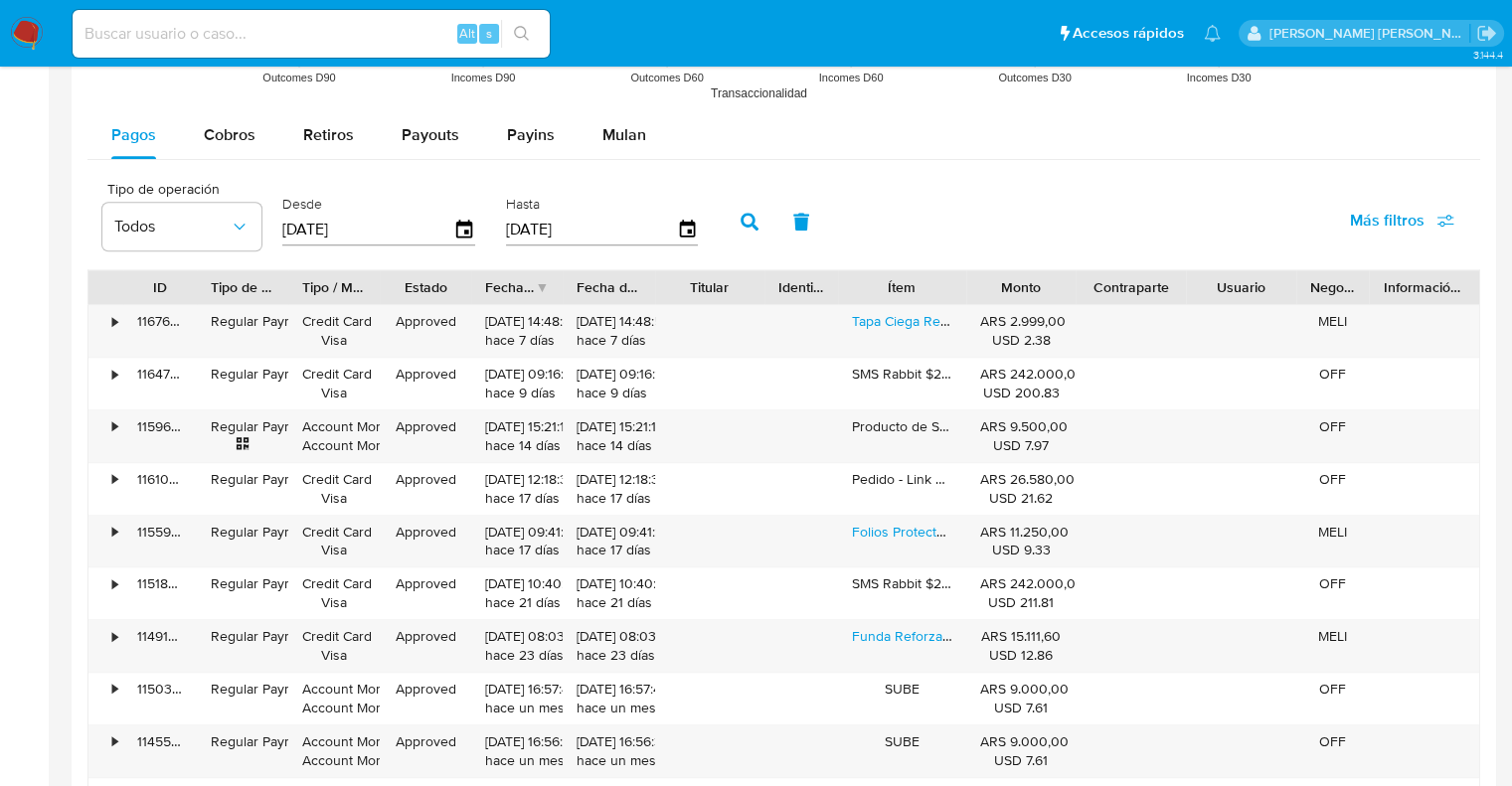 scroll, scrollTop: 1689, scrollLeft: 0, axis: vertical 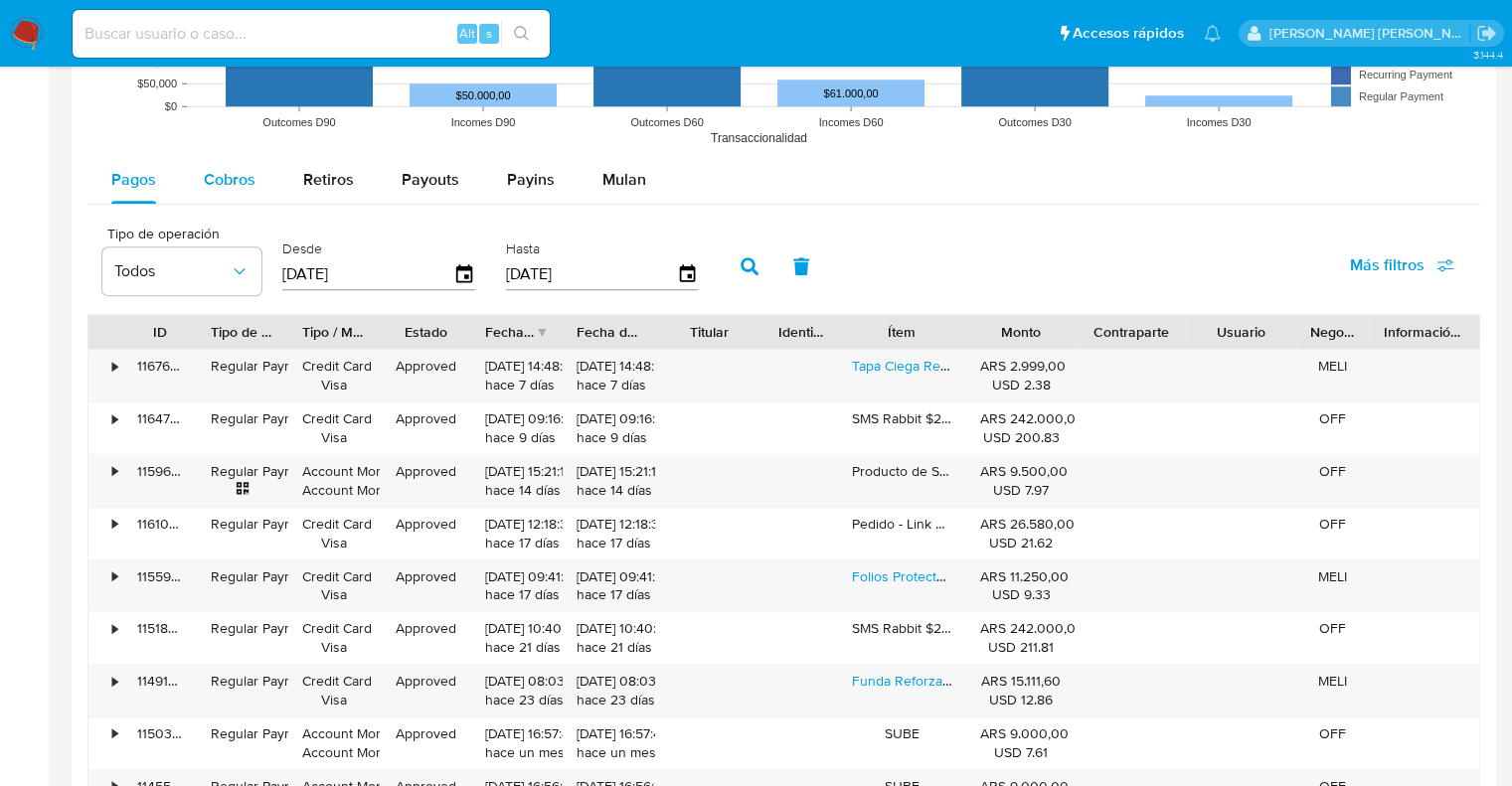 click on "Cobros" at bounding box center (230, 179) 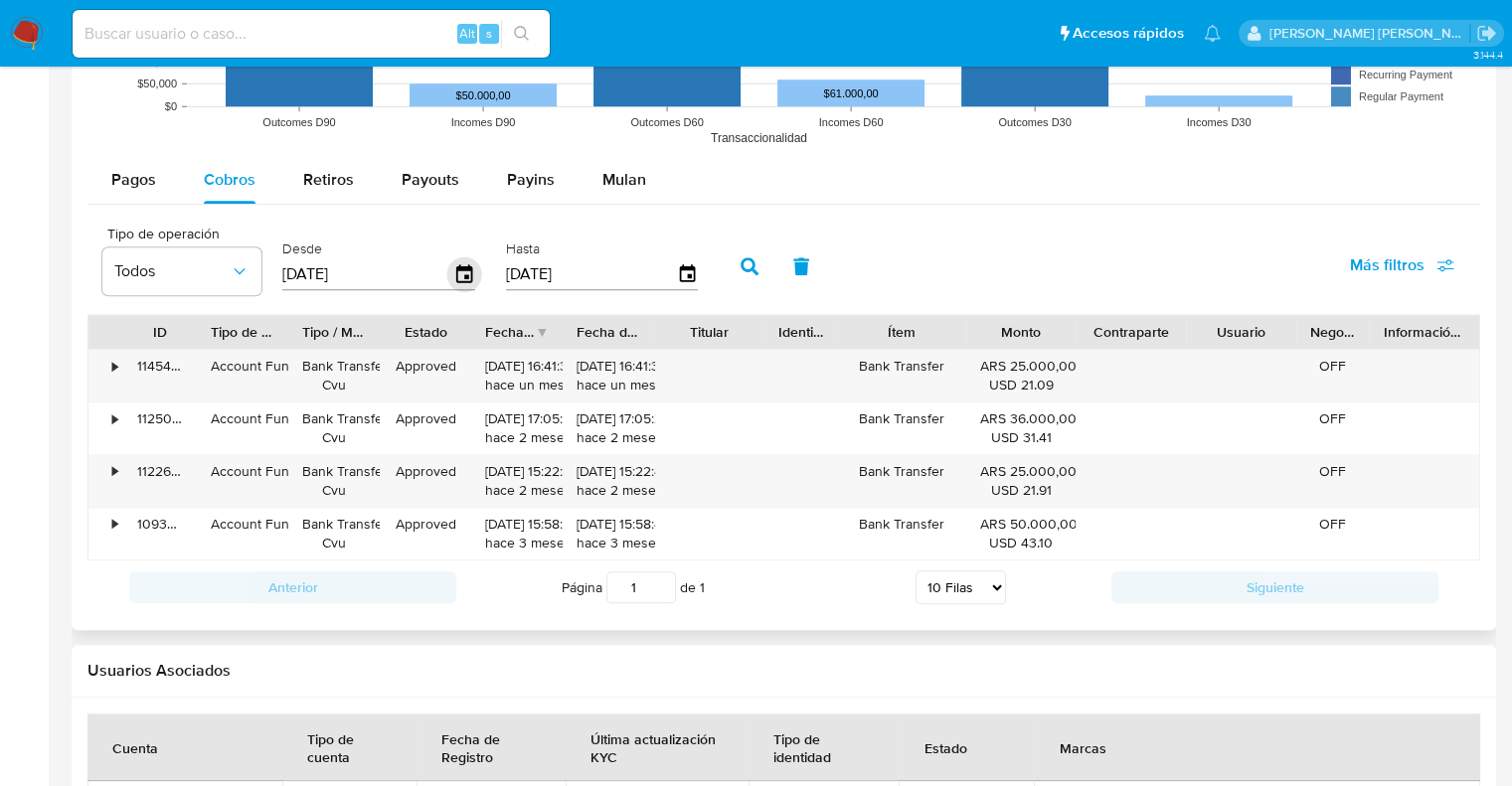 click 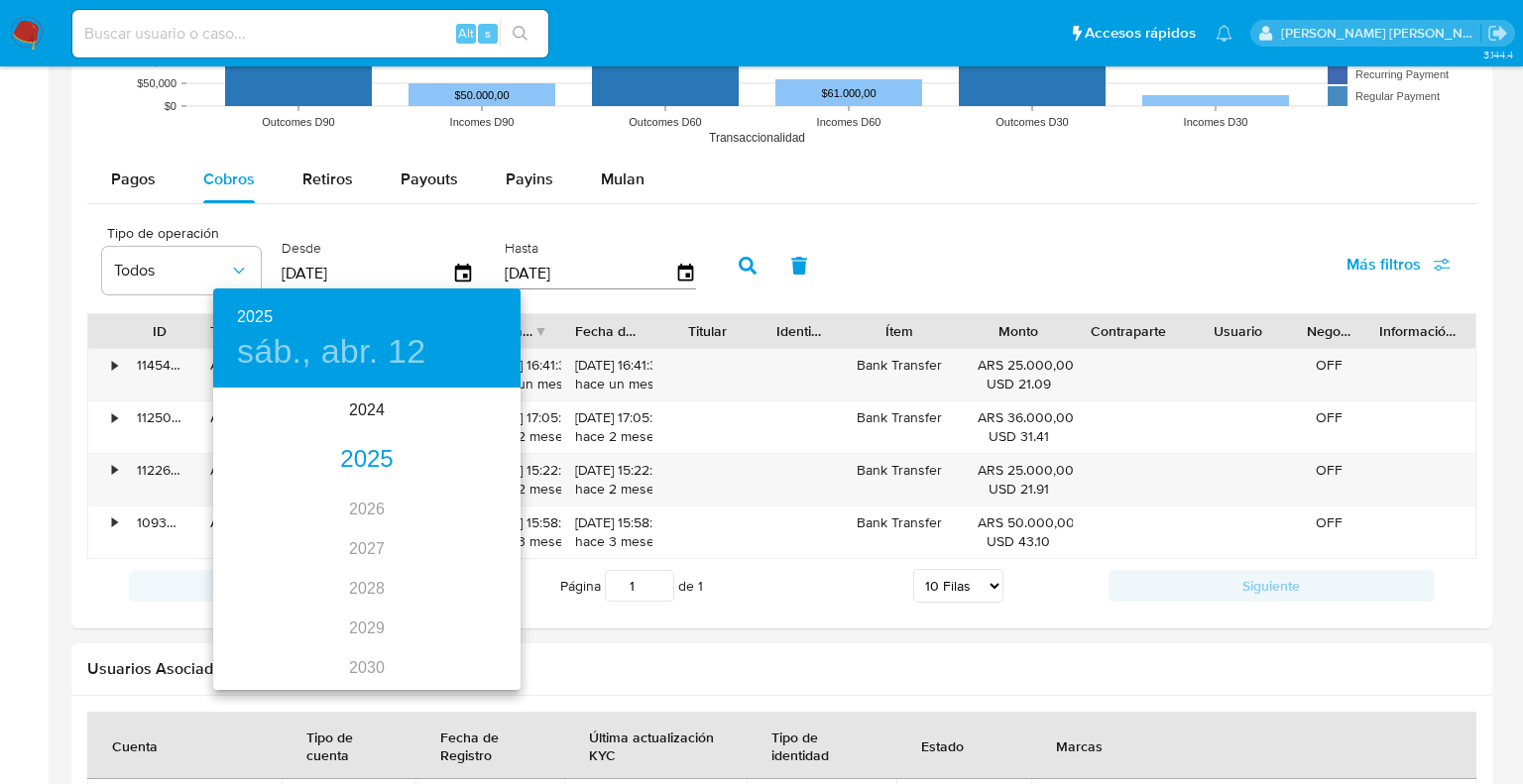 click on "2025" at bounding box center [367, 460] 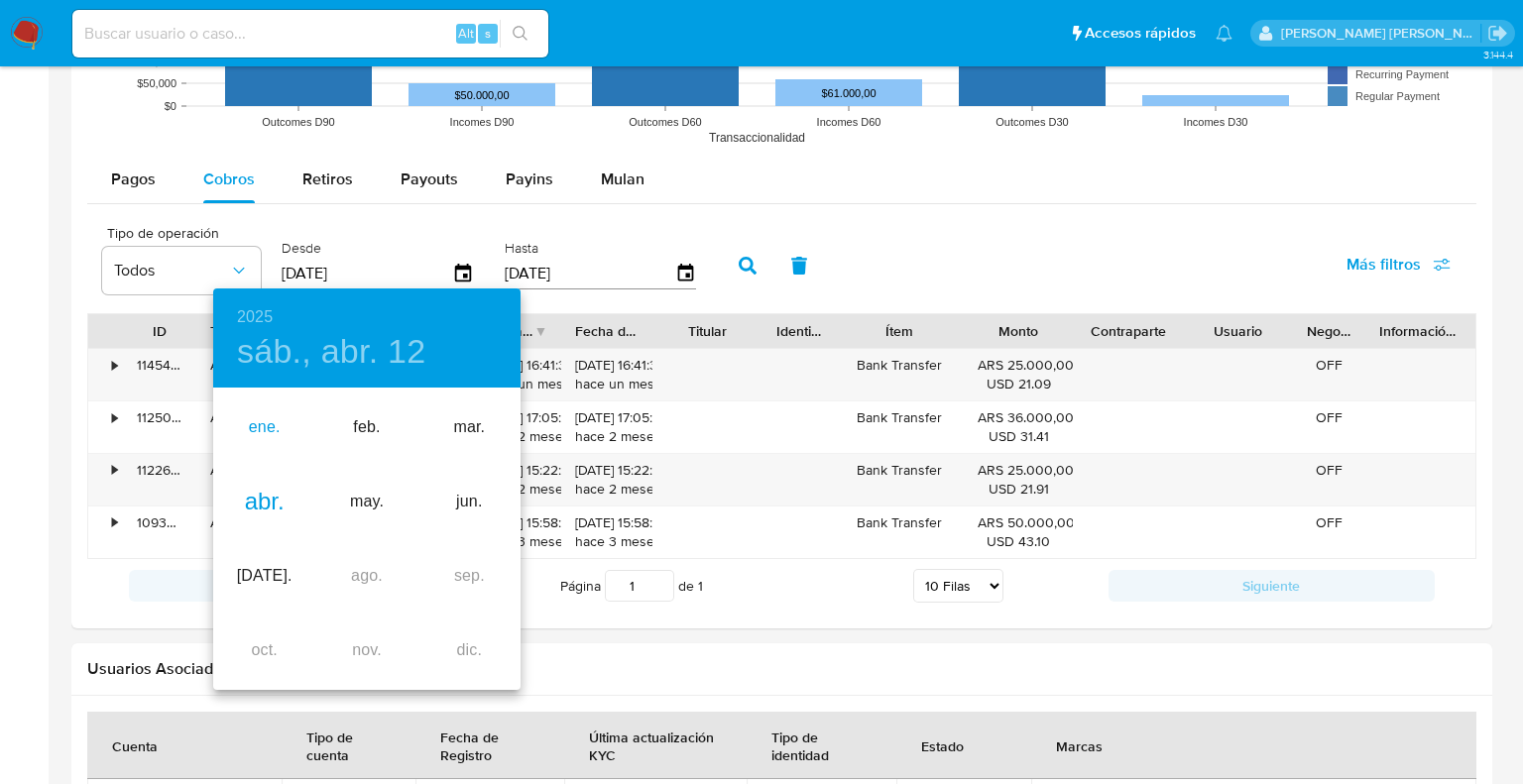 click on "ene." at bounding box center (264, 427) 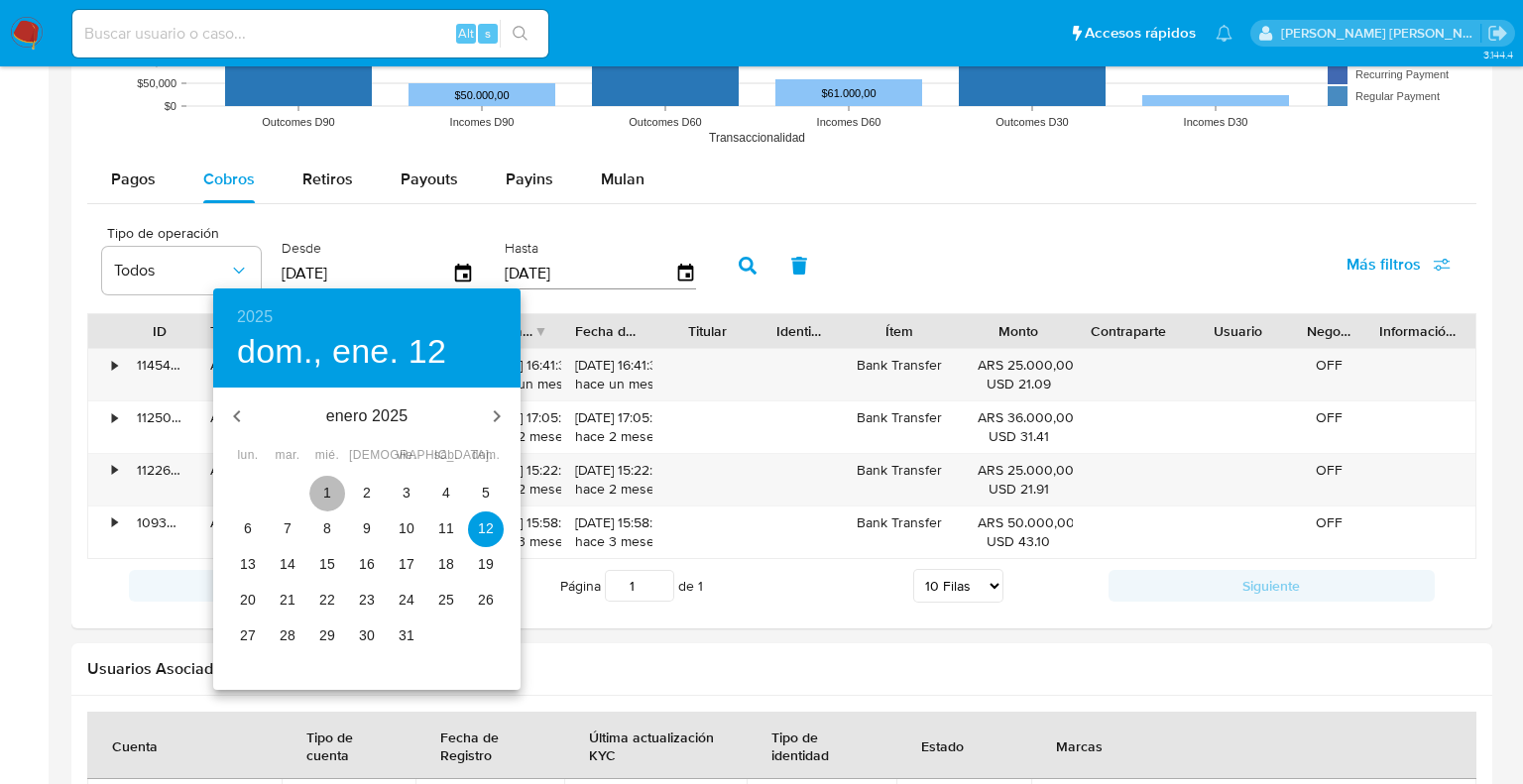 click on "1" at bounding box center [327, 494] 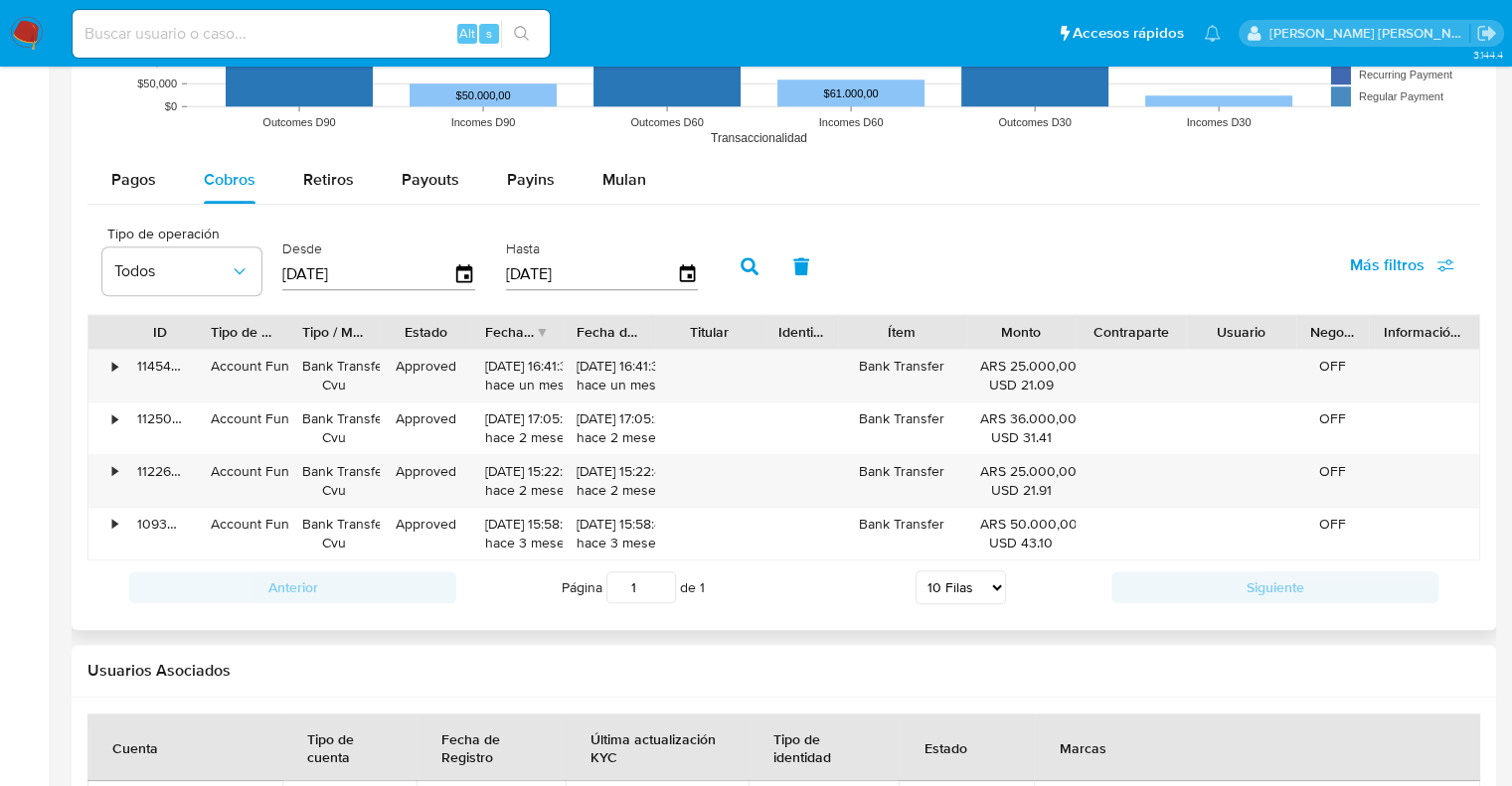 click 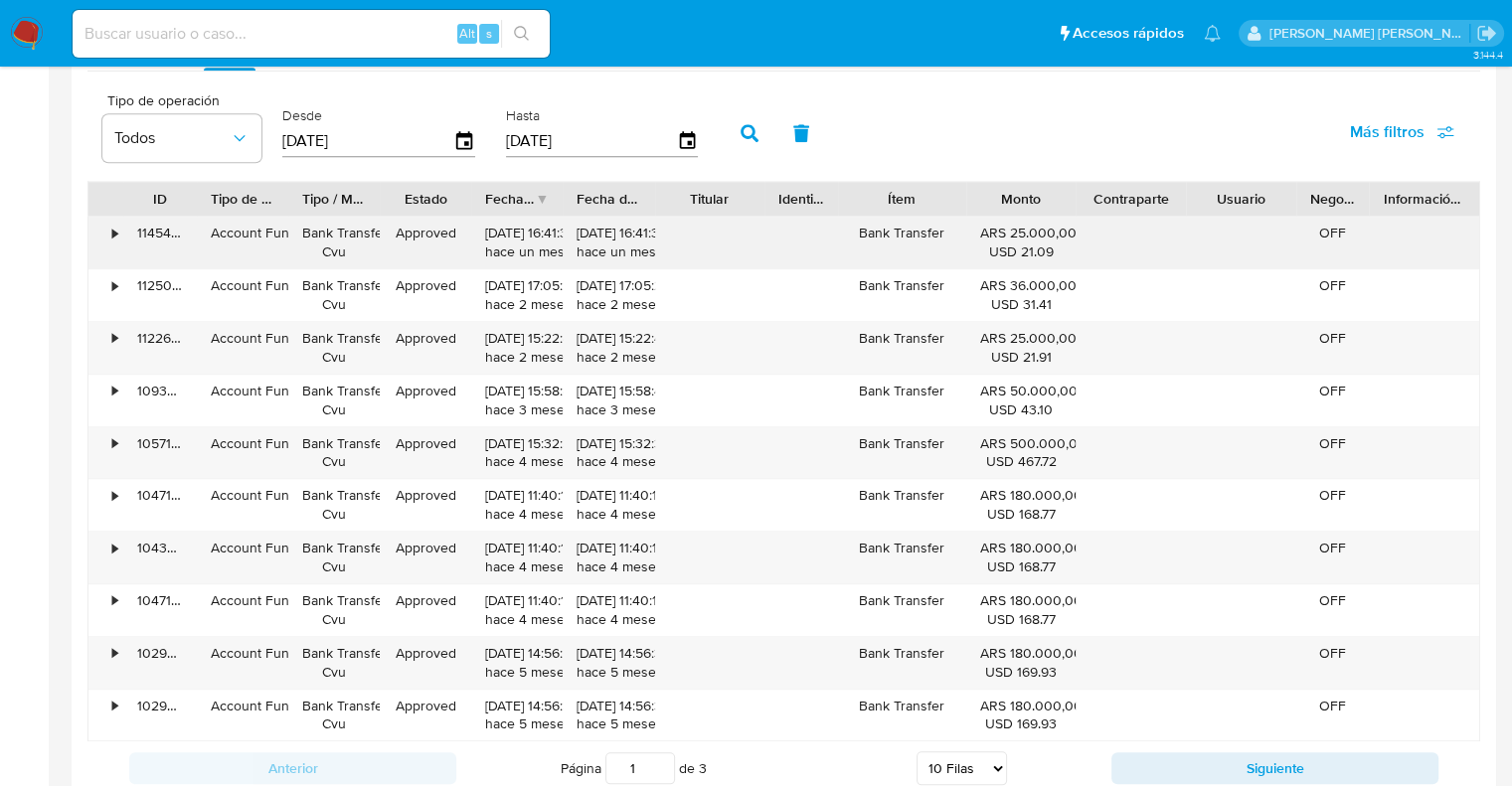 scroll, scrollTop: 1789, scrollLeft: 0, axis: vertical 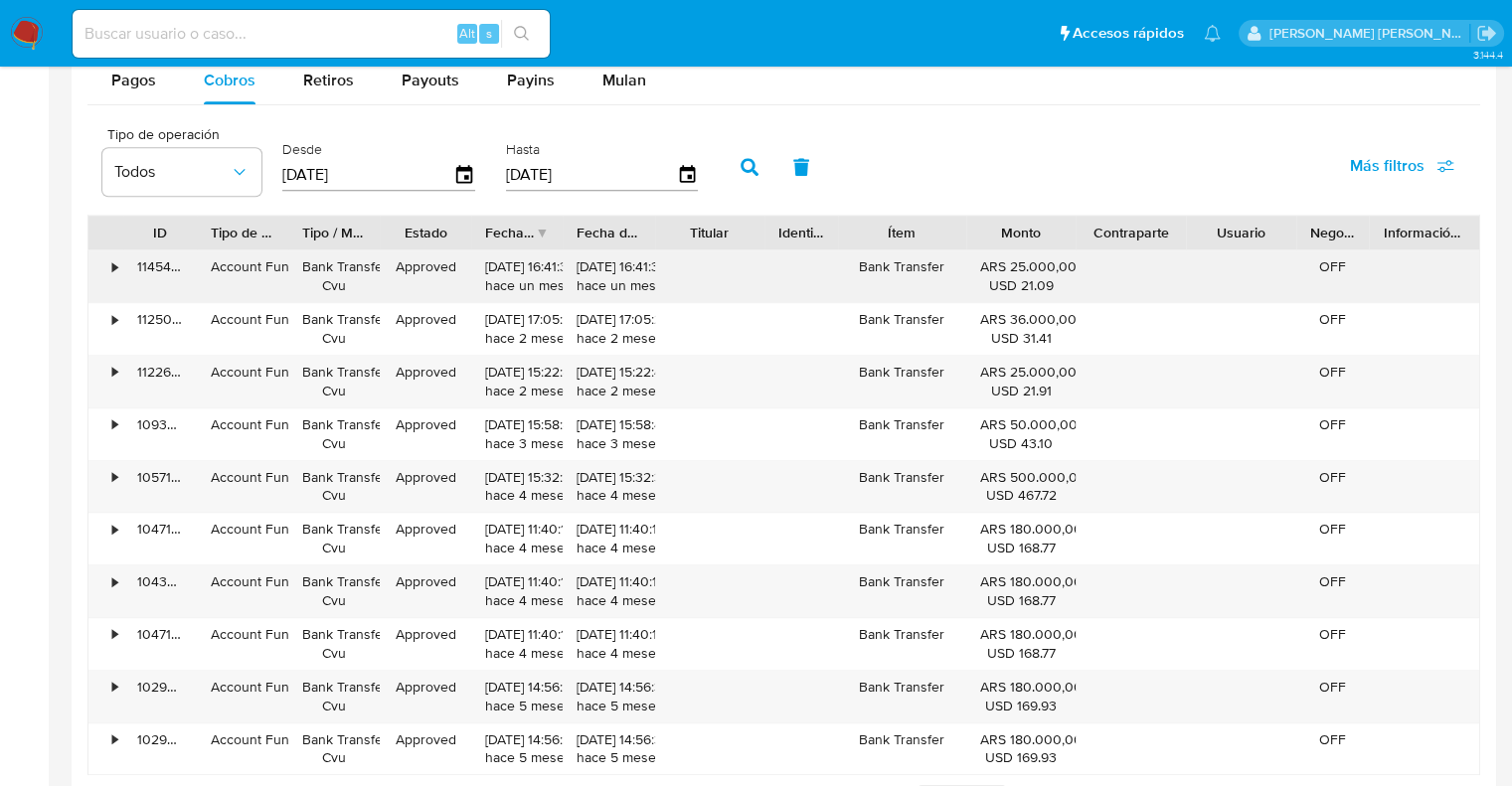 click on "•" at bounding box center [105, 276] 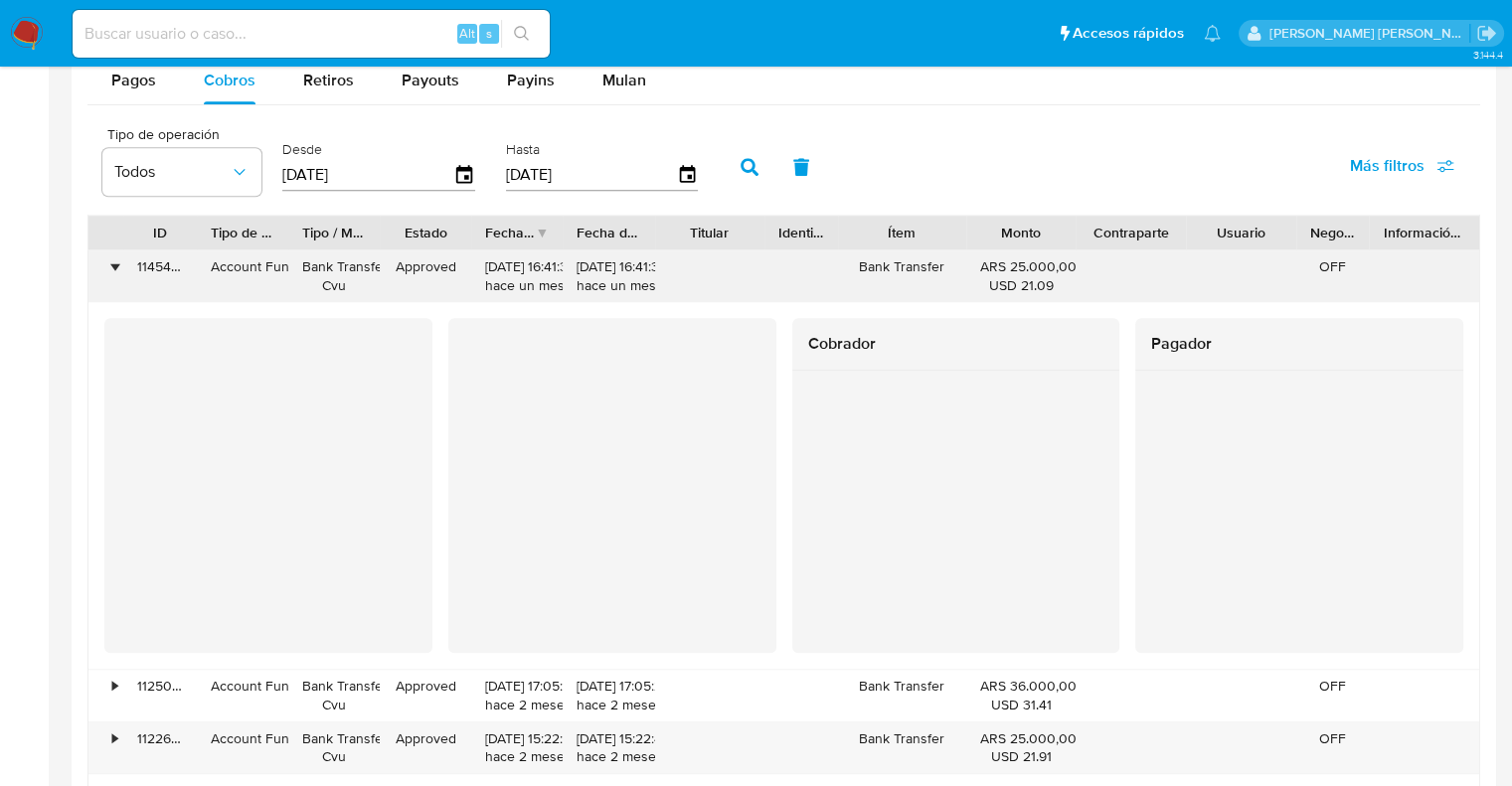 click on "•" at bounding box center [114, 266] 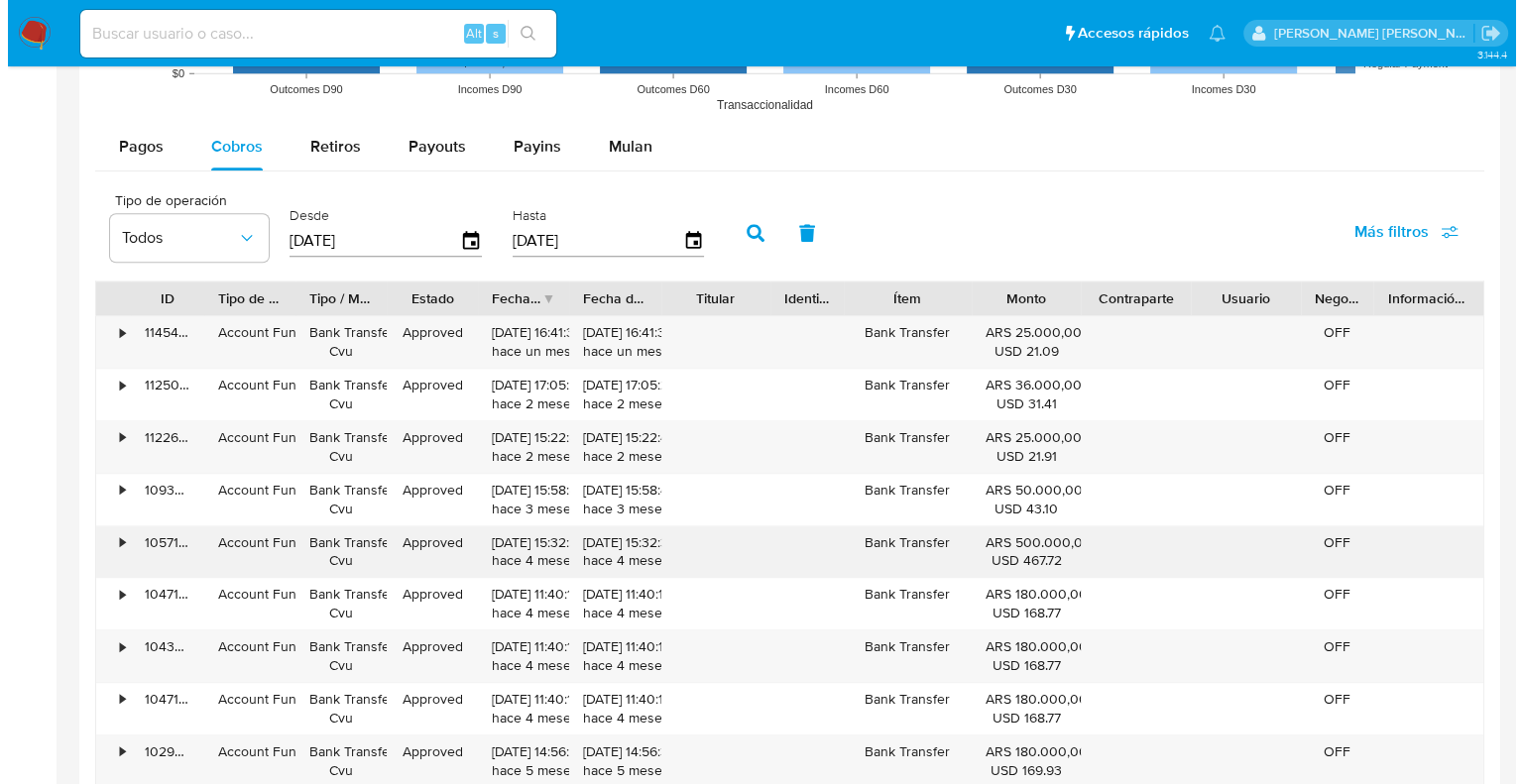scroll, scrollTop: 1685, scrollLeft: 0, axis: vertical 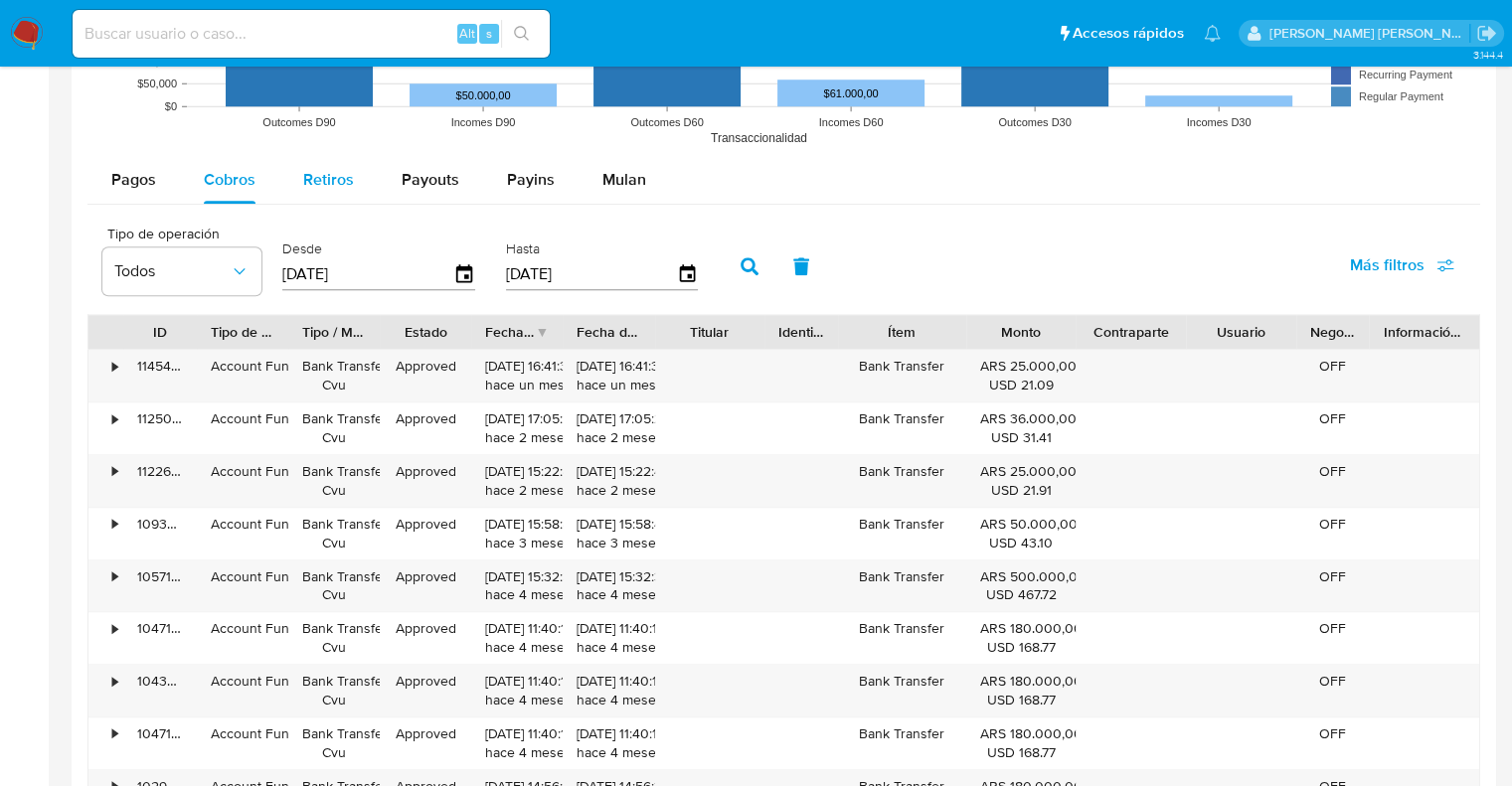 click on "Retiros" at bounding box center [328, 179] 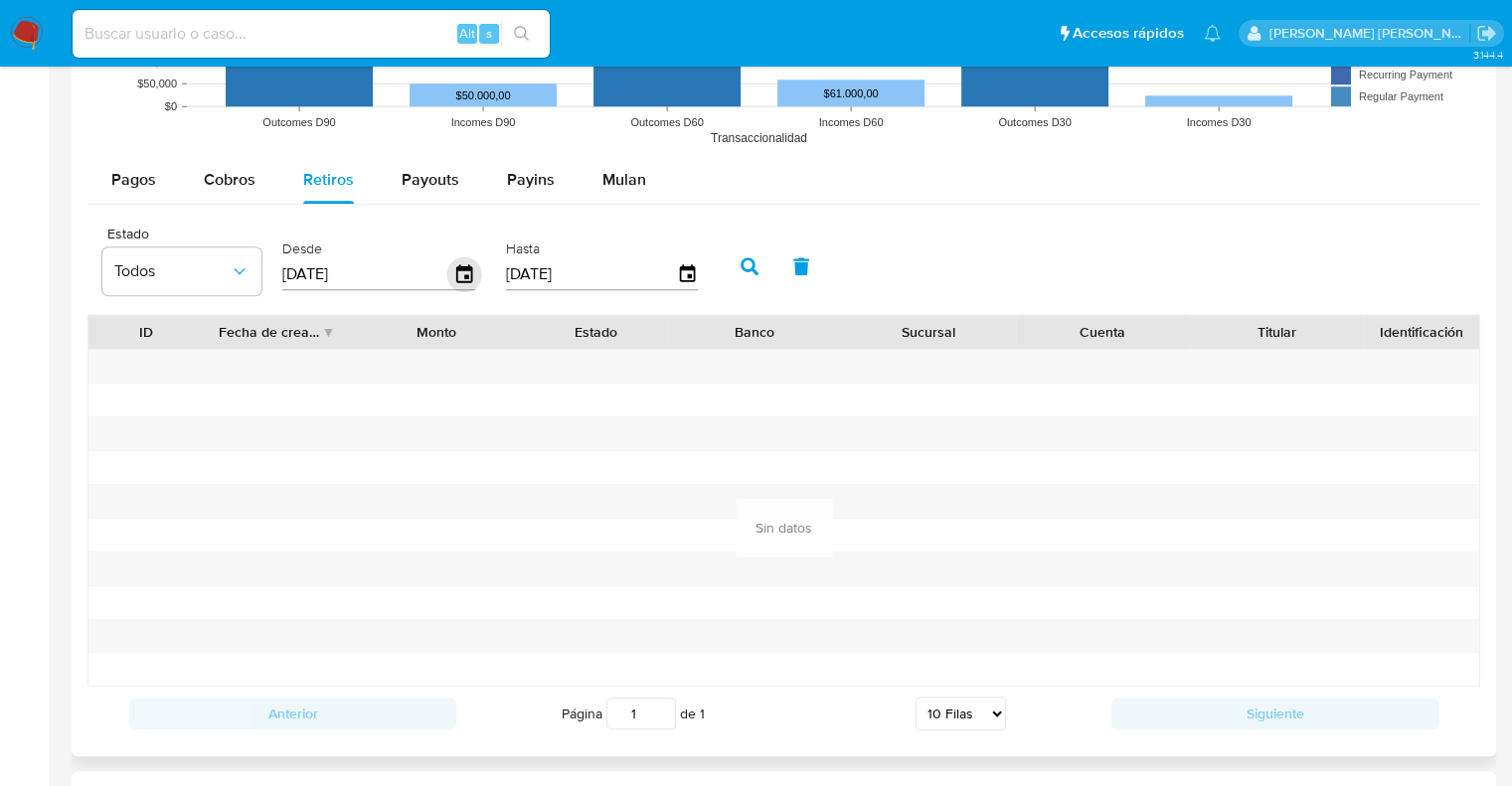 click 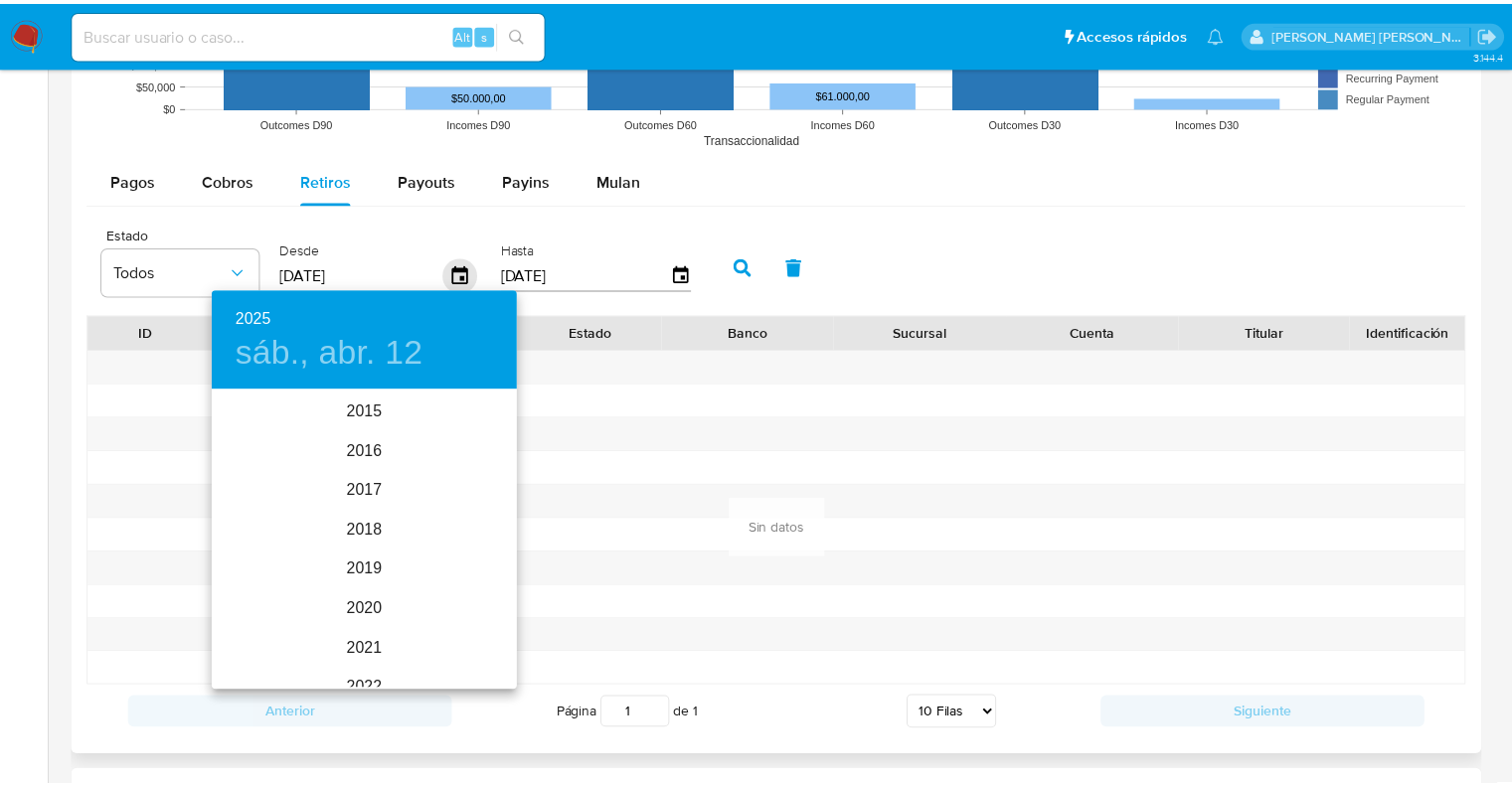 scroll, scrollTop: 278, scrollLeft: 0, axis: vertical 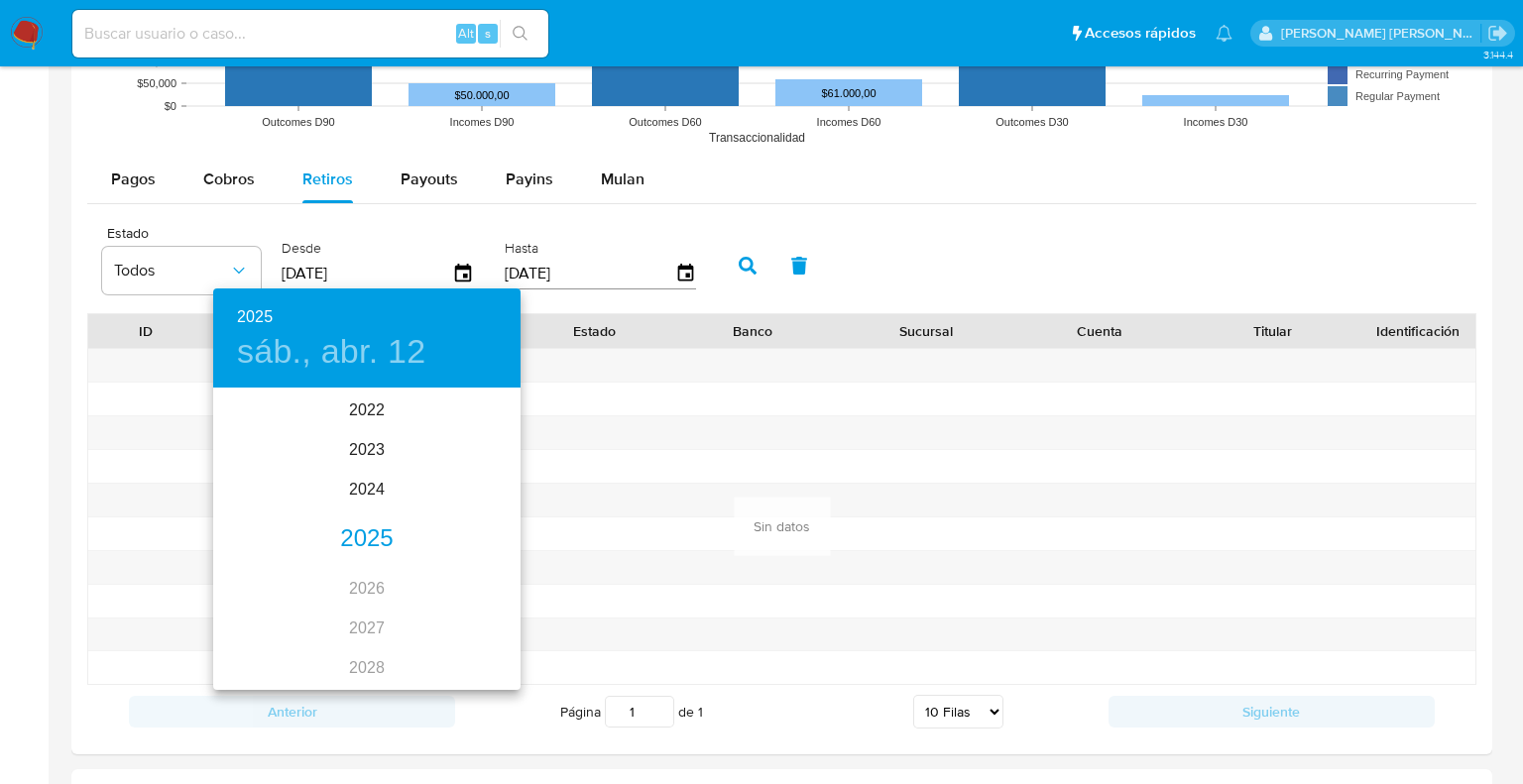 click on "2025" at bounding box center (367, 539) 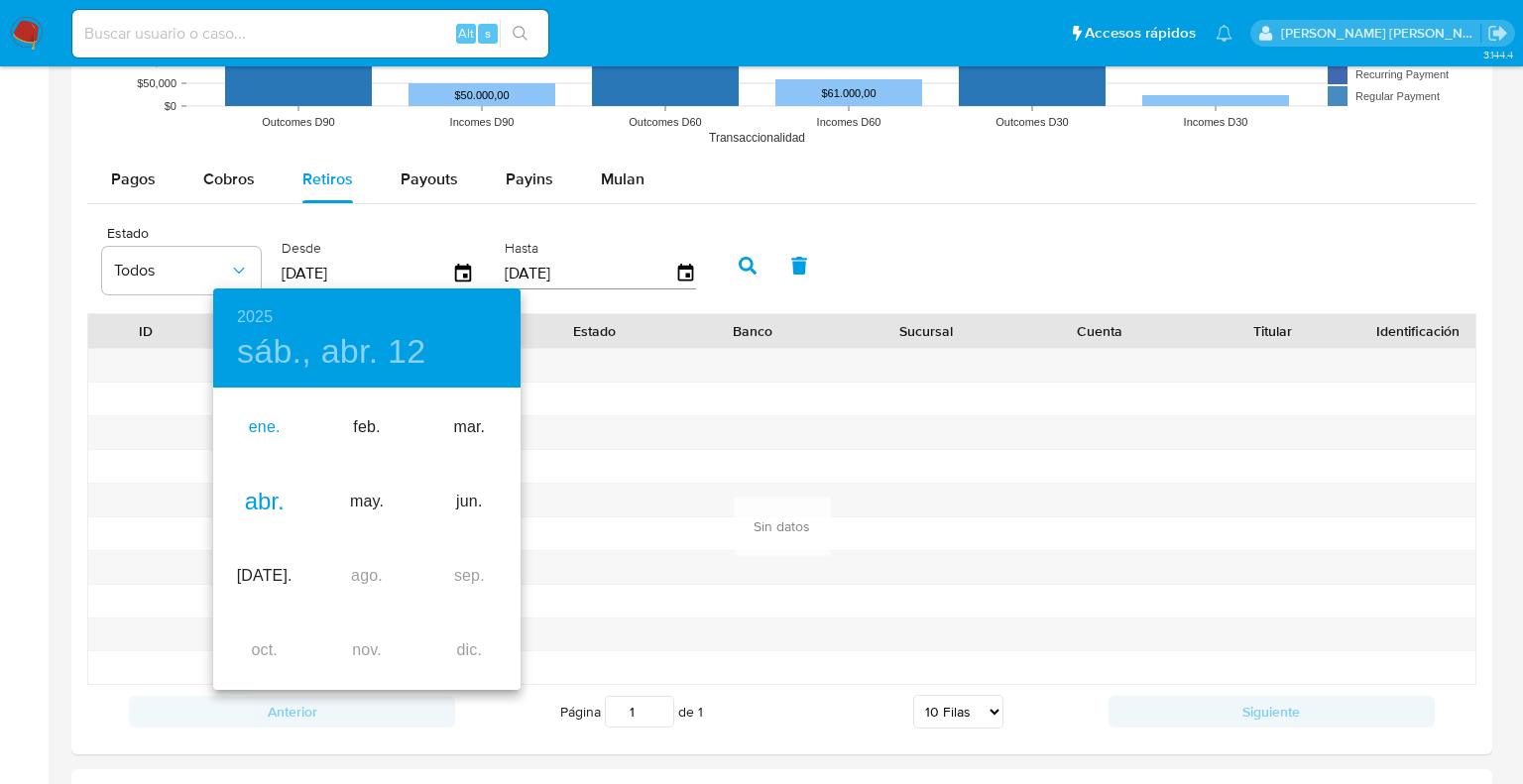 click on "ene." at bounding box center [264, 427] 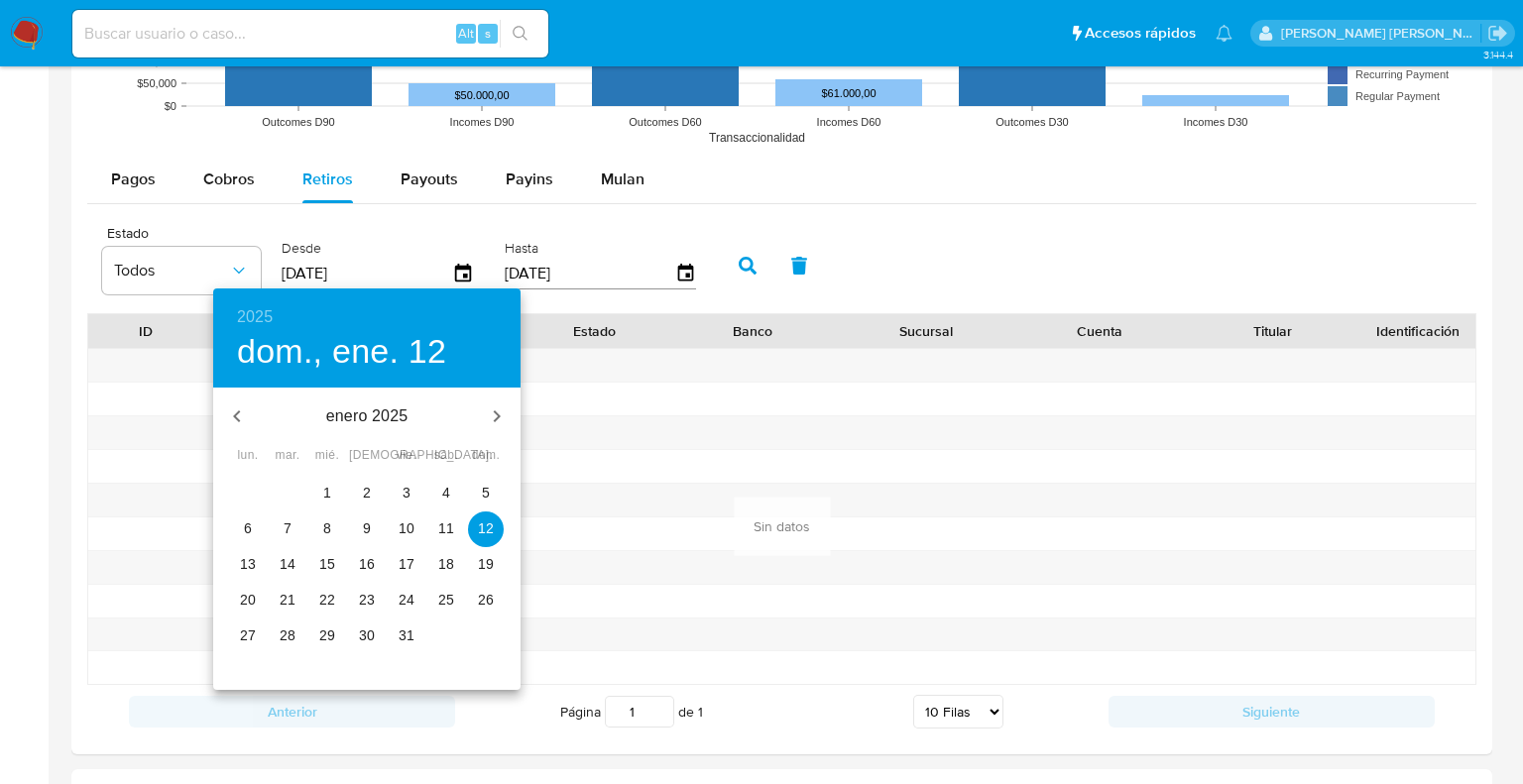 click on "1" at bounding box center (327, 493) 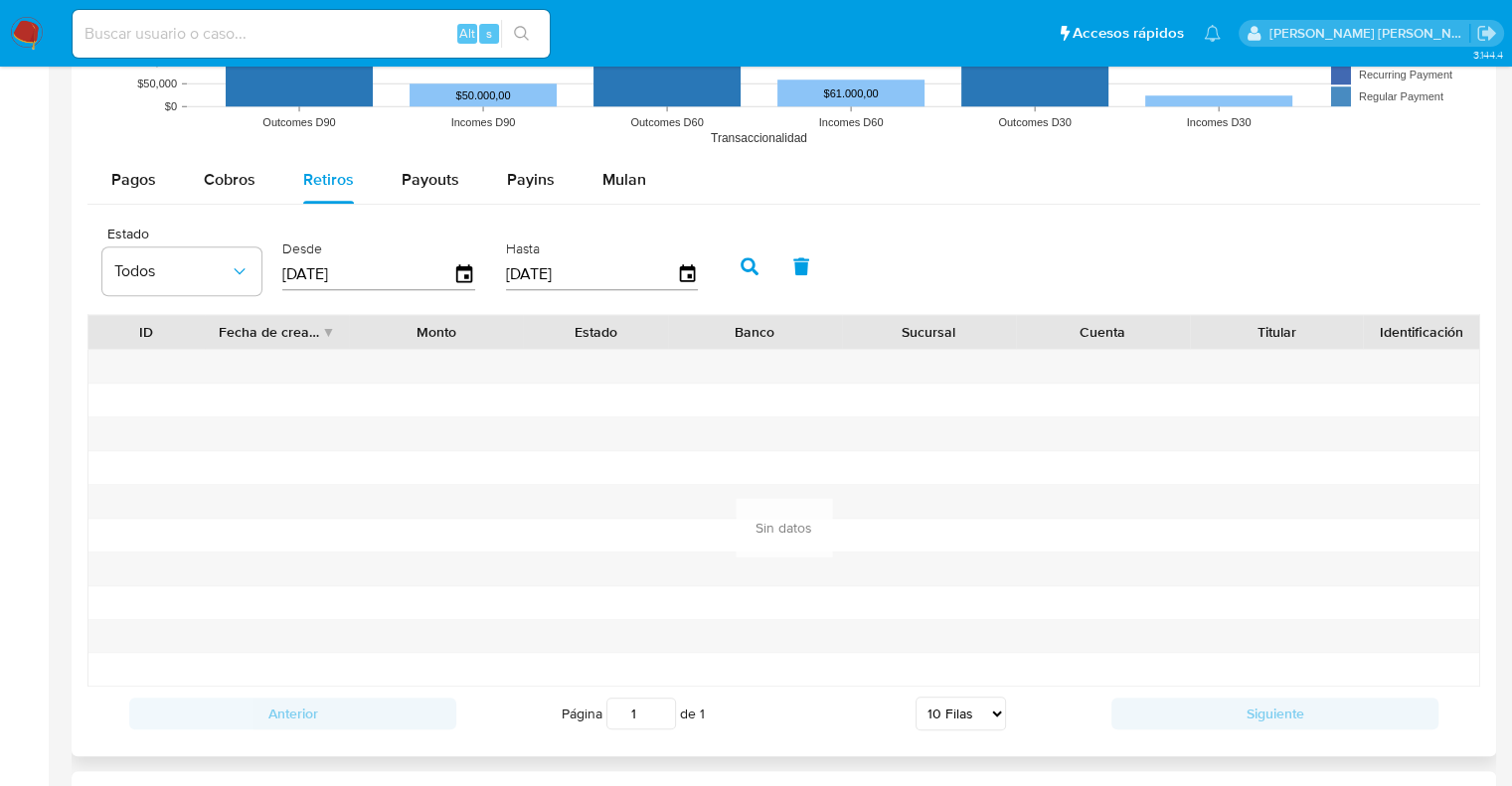 click at bounding box center (750, 266) 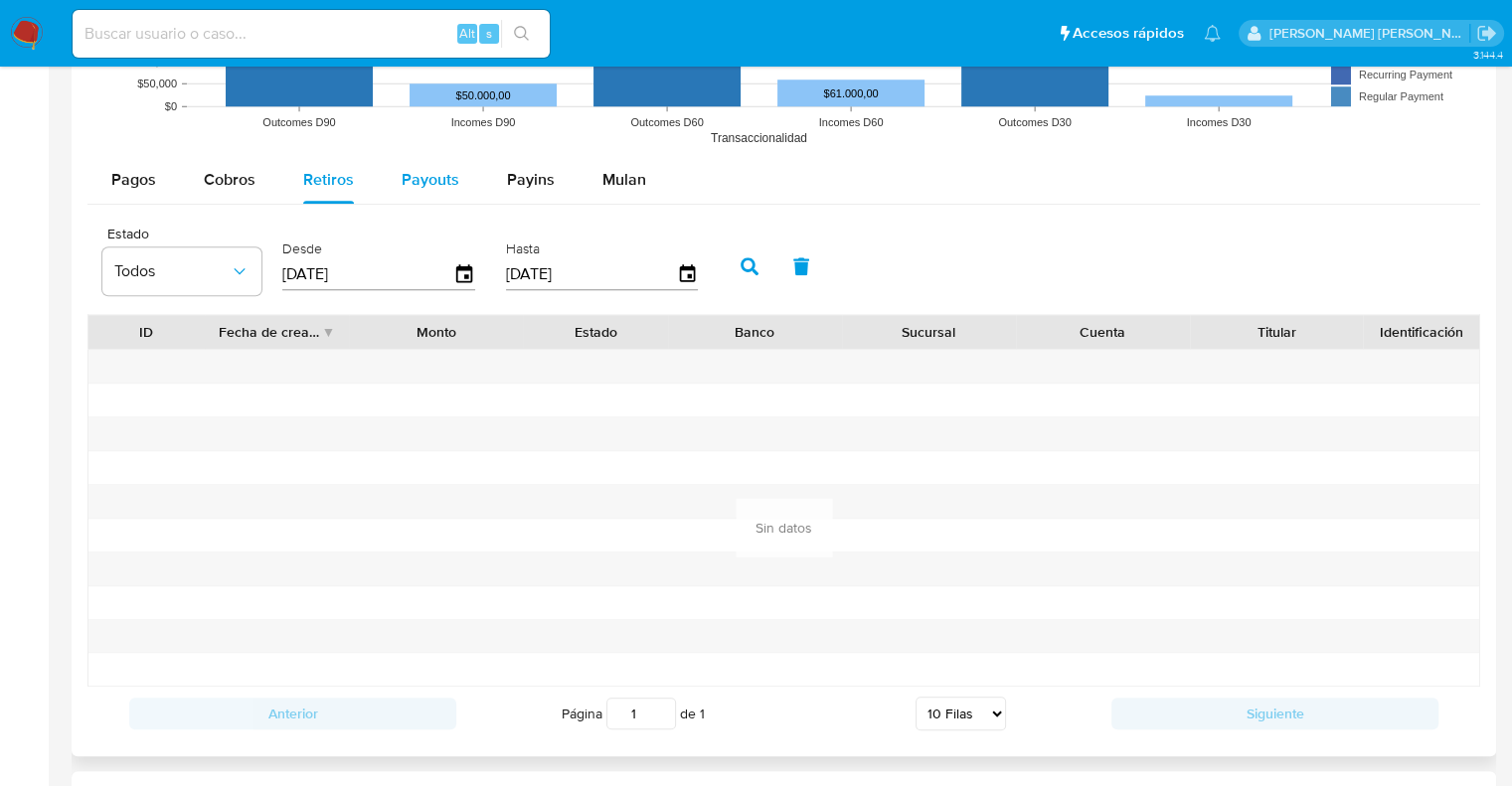 click on "Payouts" at bounding box center [430, 180] 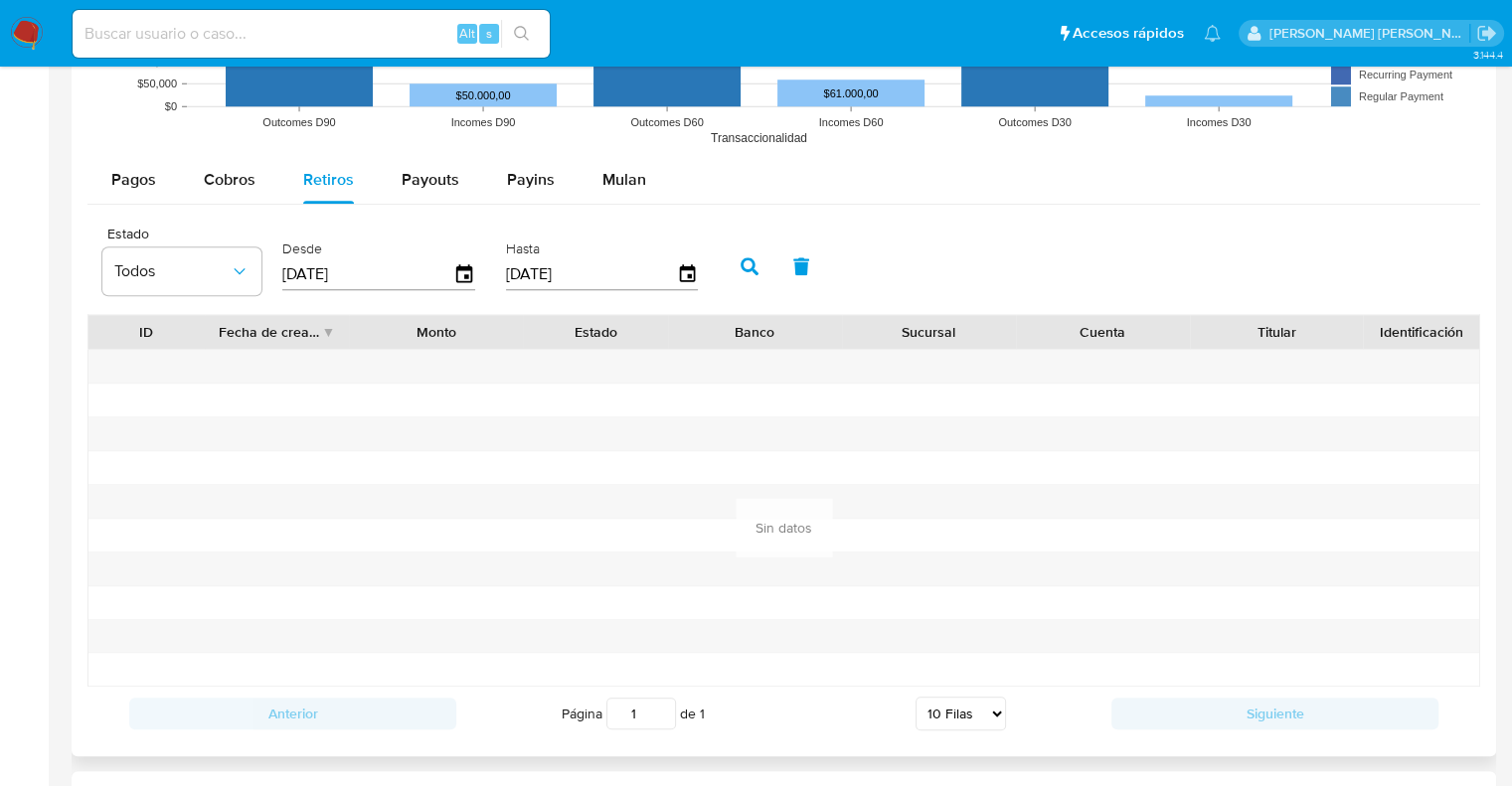 select on "10" 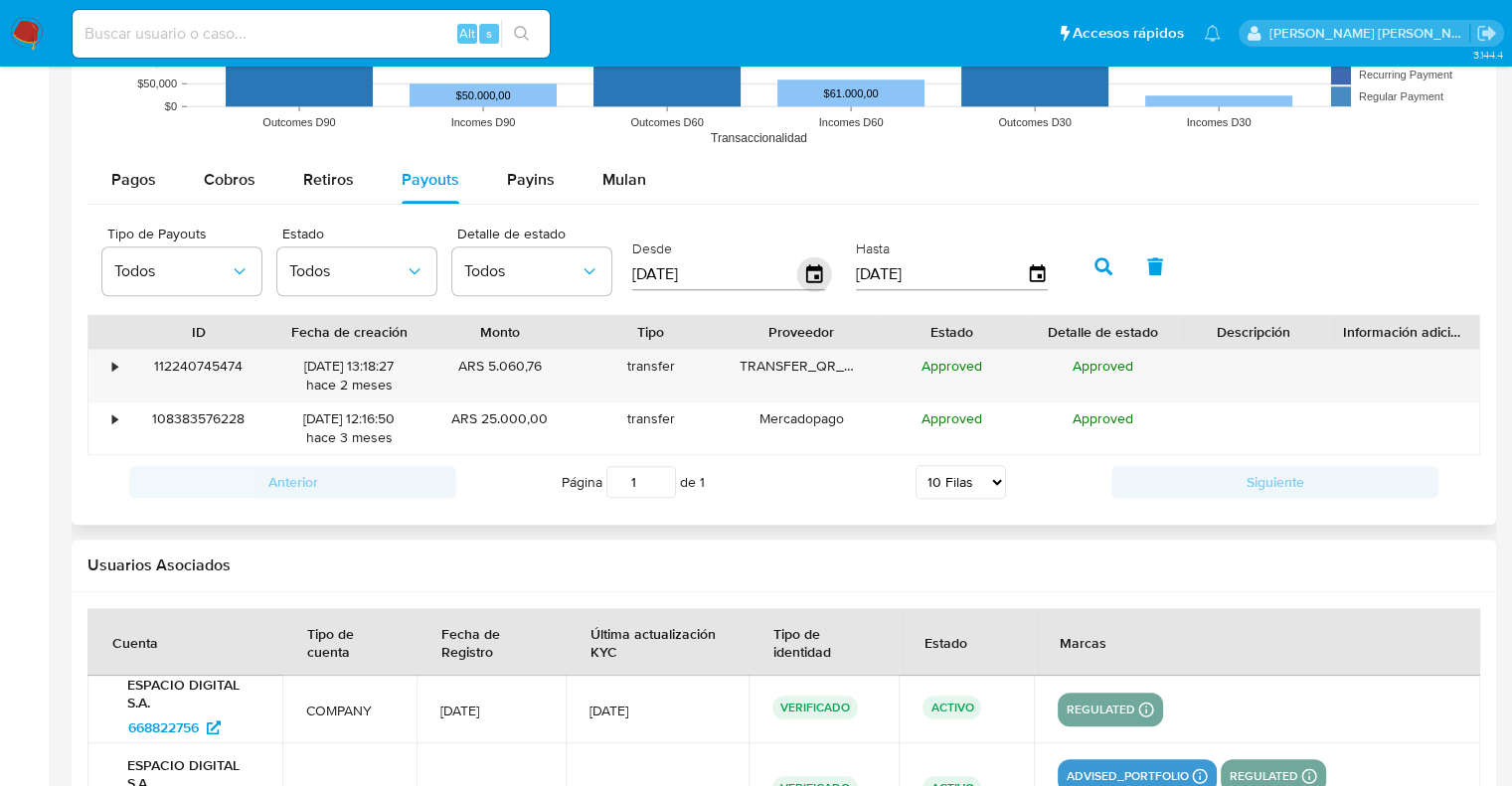click 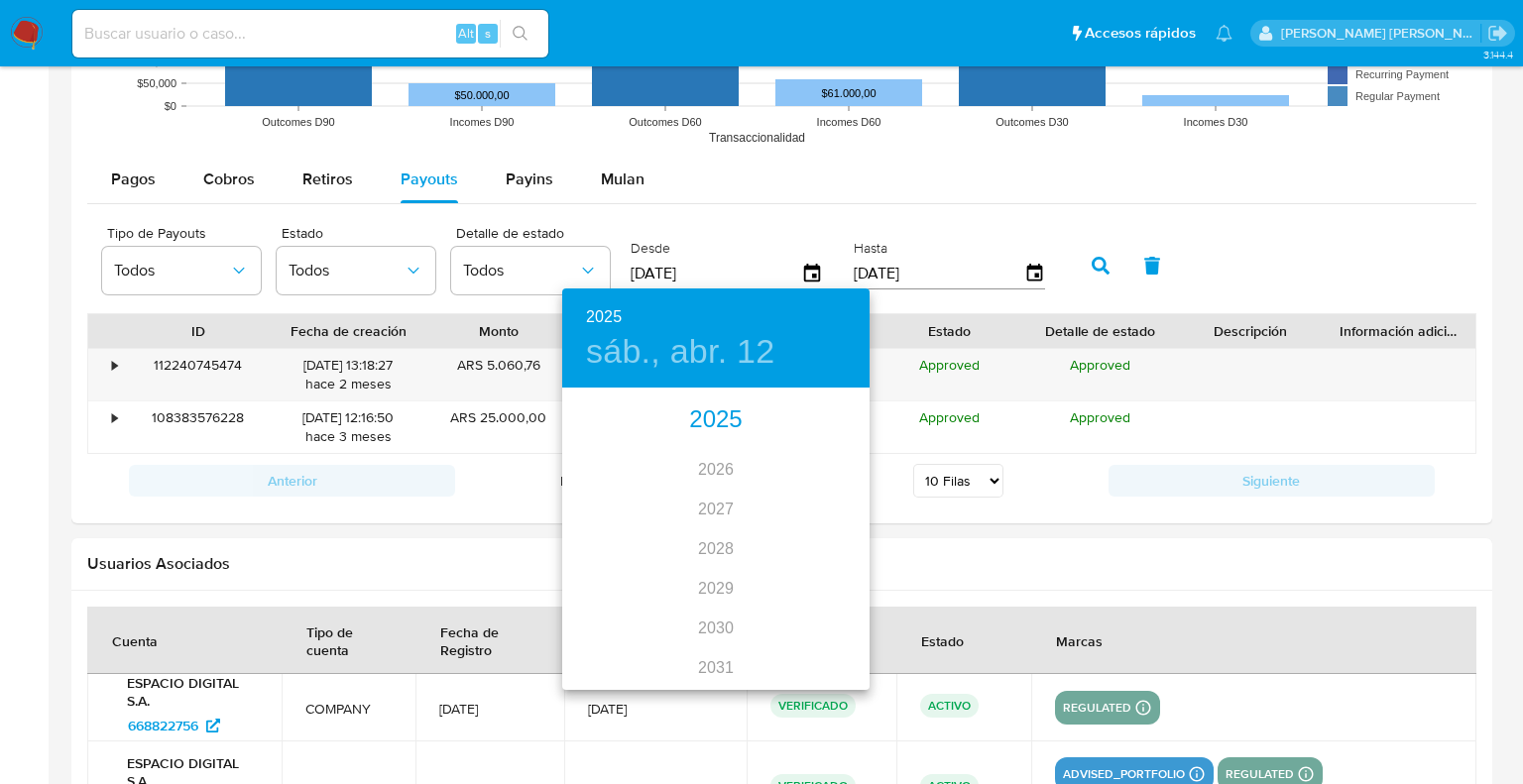click on "2025" at bounding box center (716, 420) 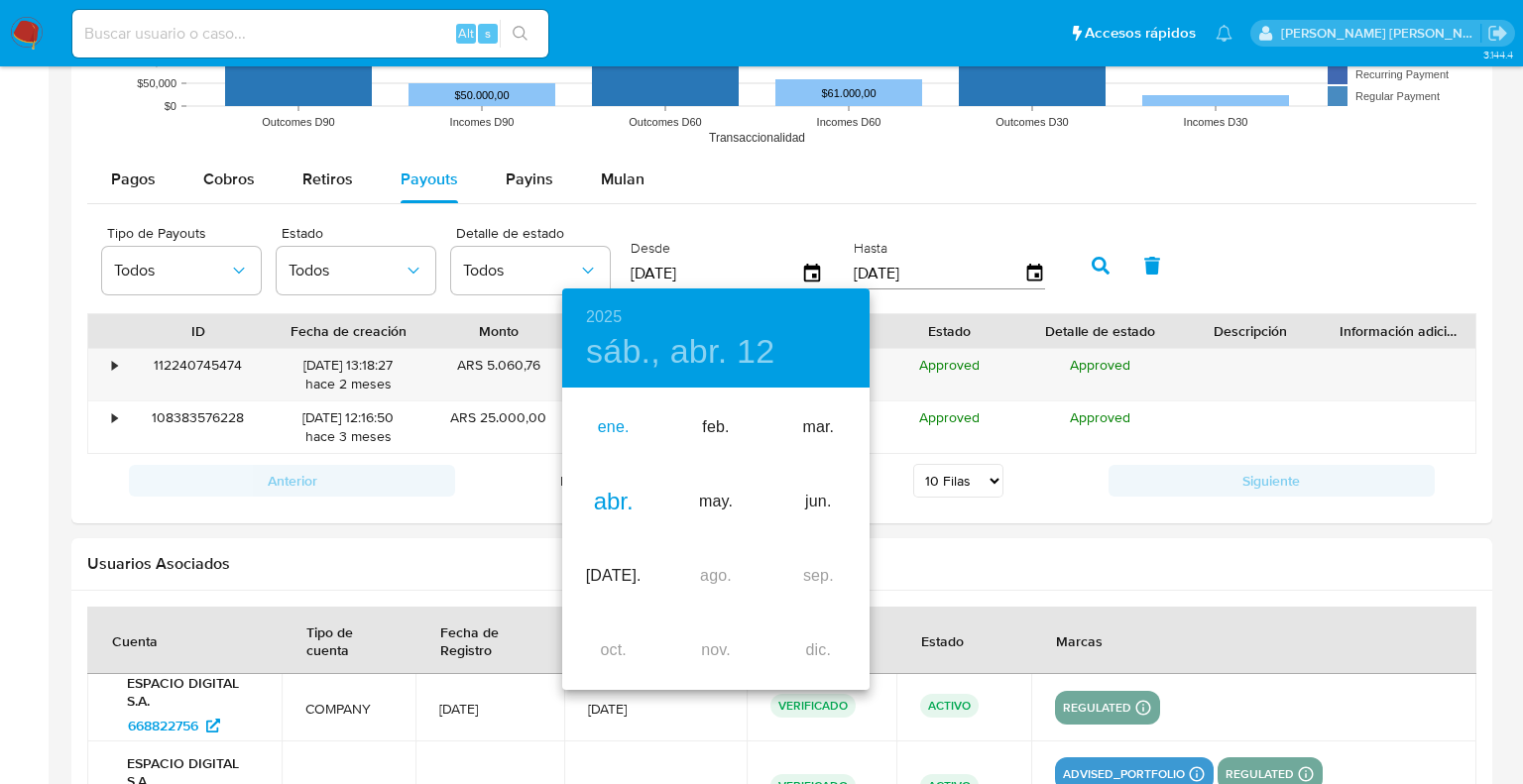 click on "ene." at bounding box center (613, 427) 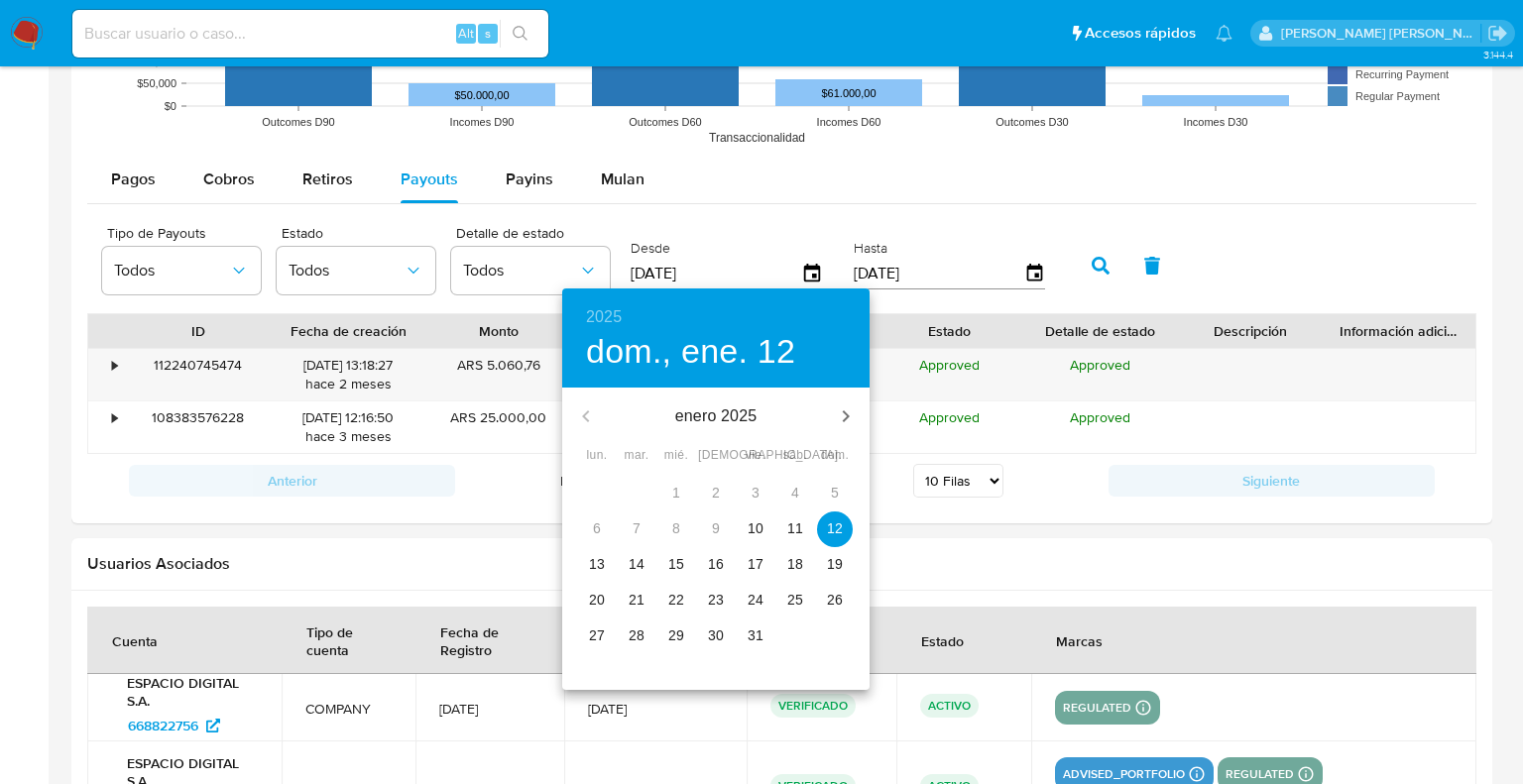 click on "10" at bounding box center [756, 528] 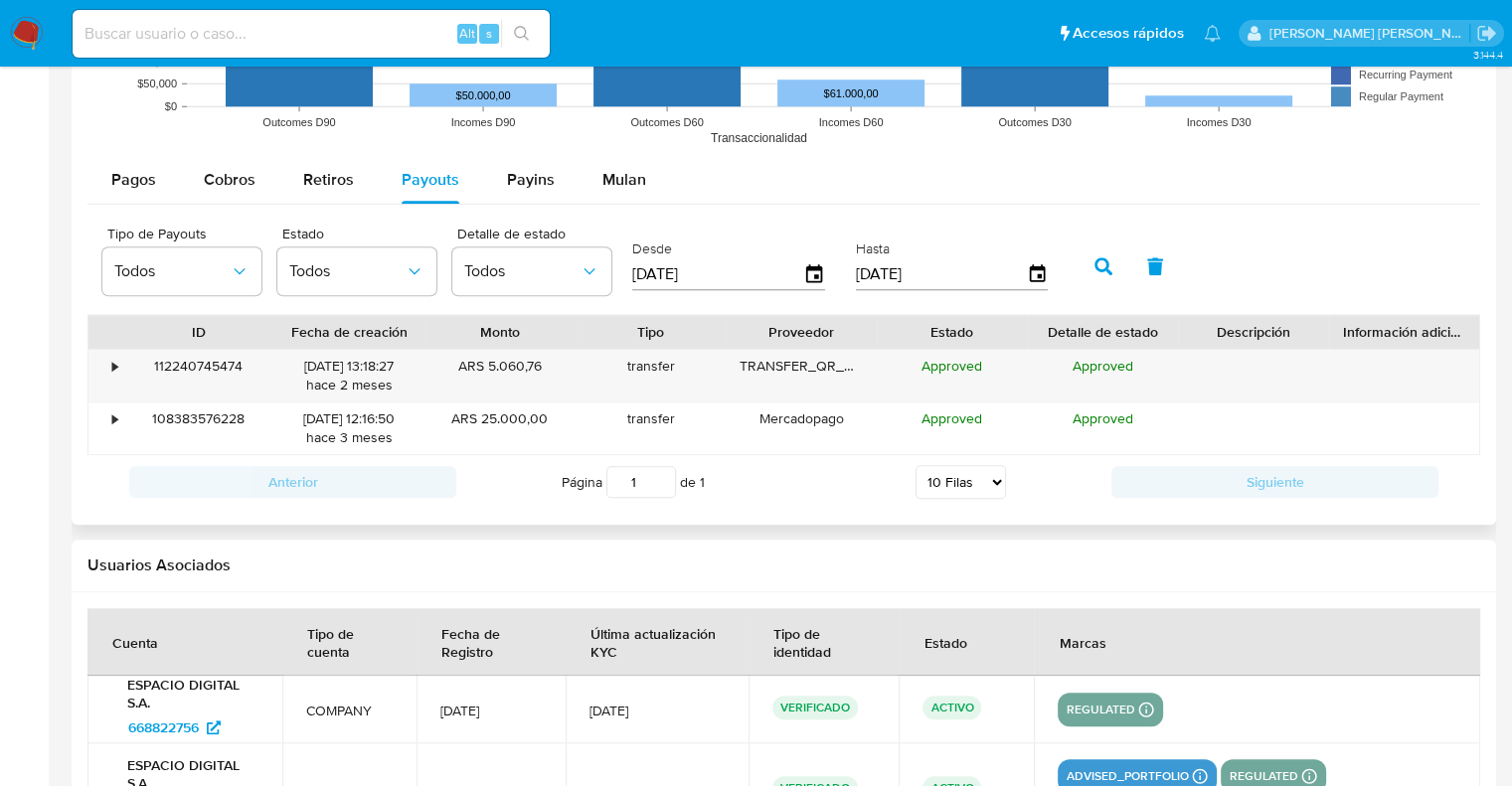 click 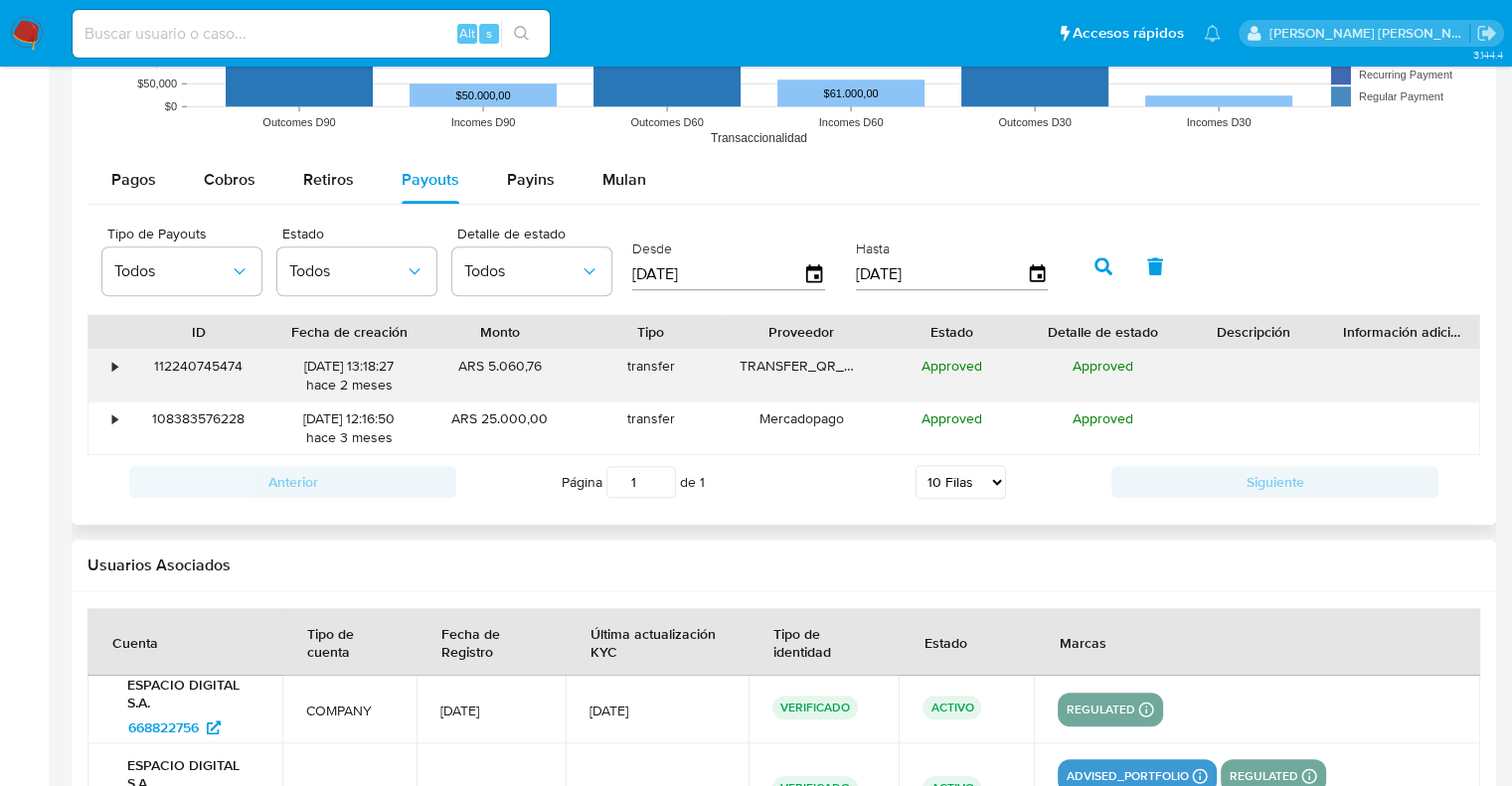 click on "•" at bounding box center [114, 366] 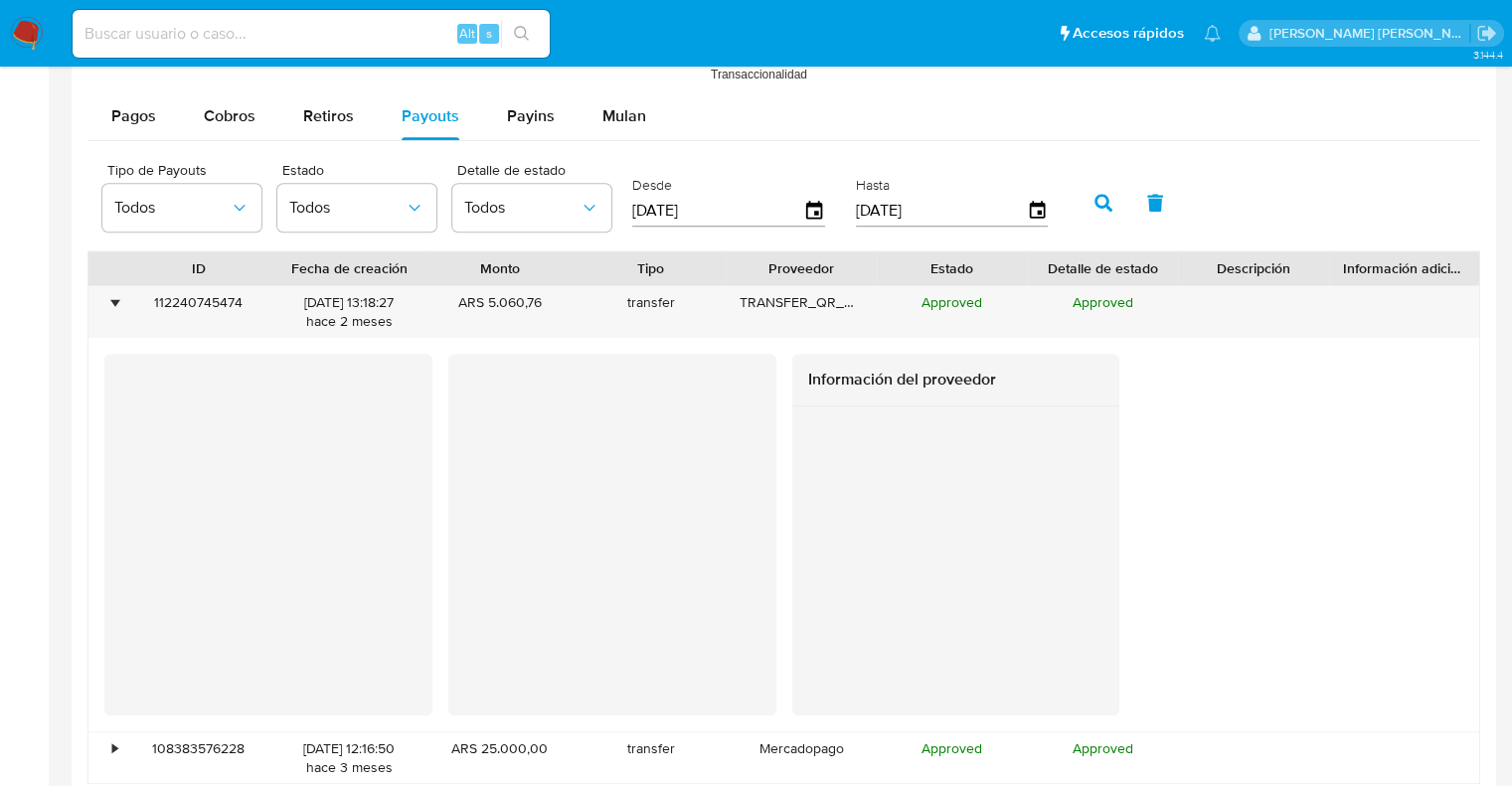 scroll, scrollTop: 1789, scrollLeft: 0, axis: vertical 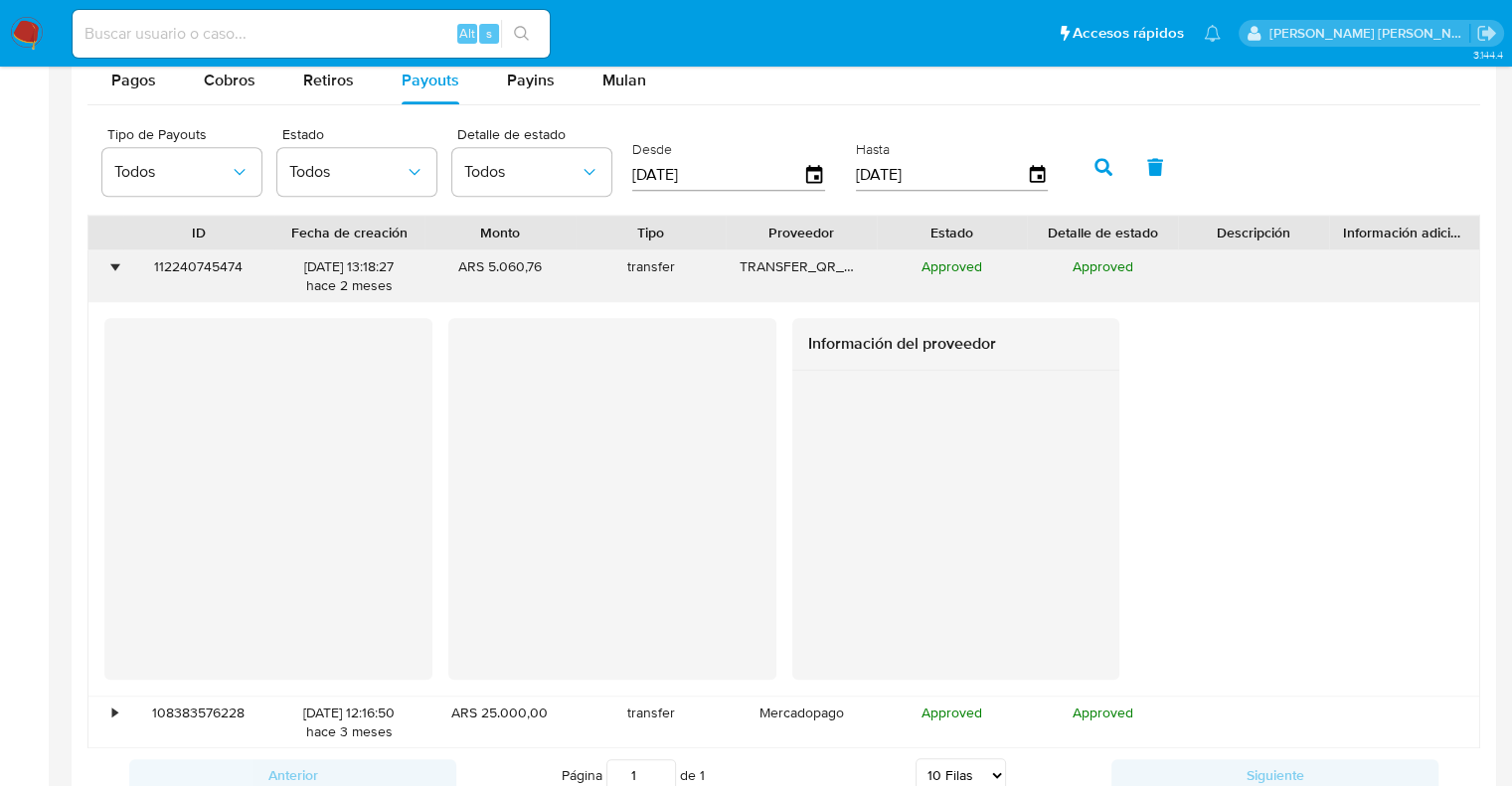 click on "•" at bounding box center [114, 266] 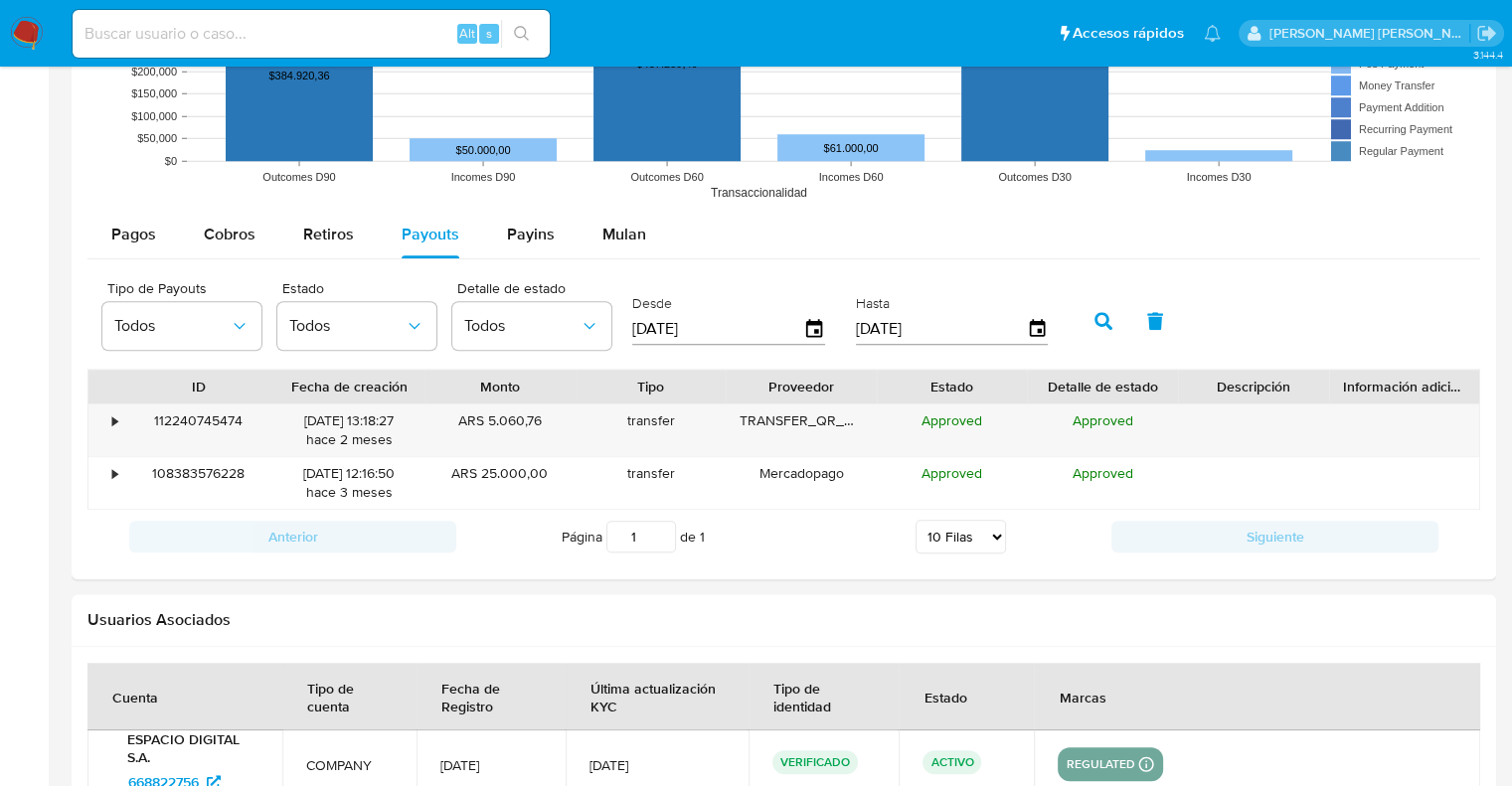 scroll, scrollTop: 1590, scrollLeft: 0, axis: vertical 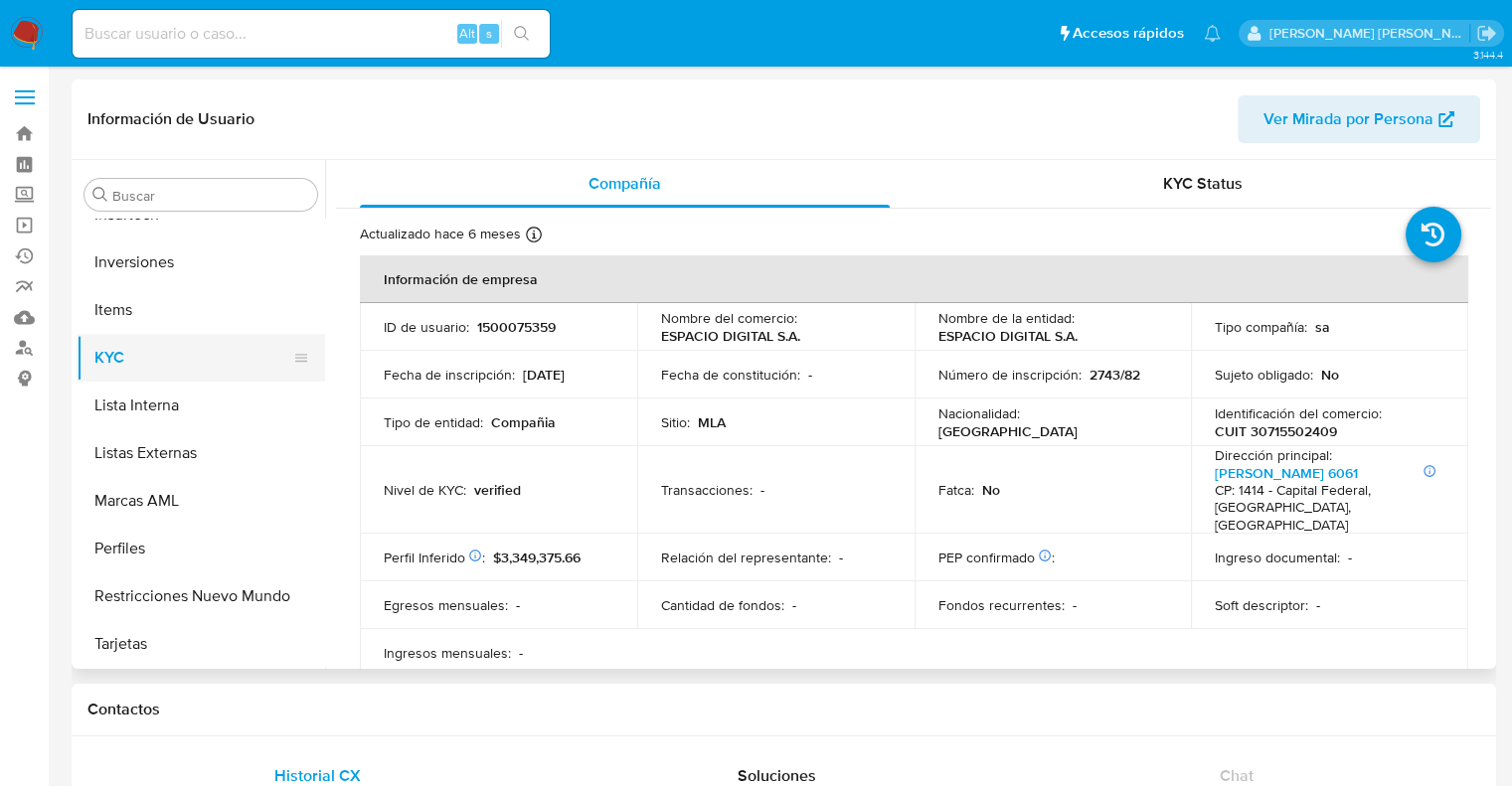 select on "10" 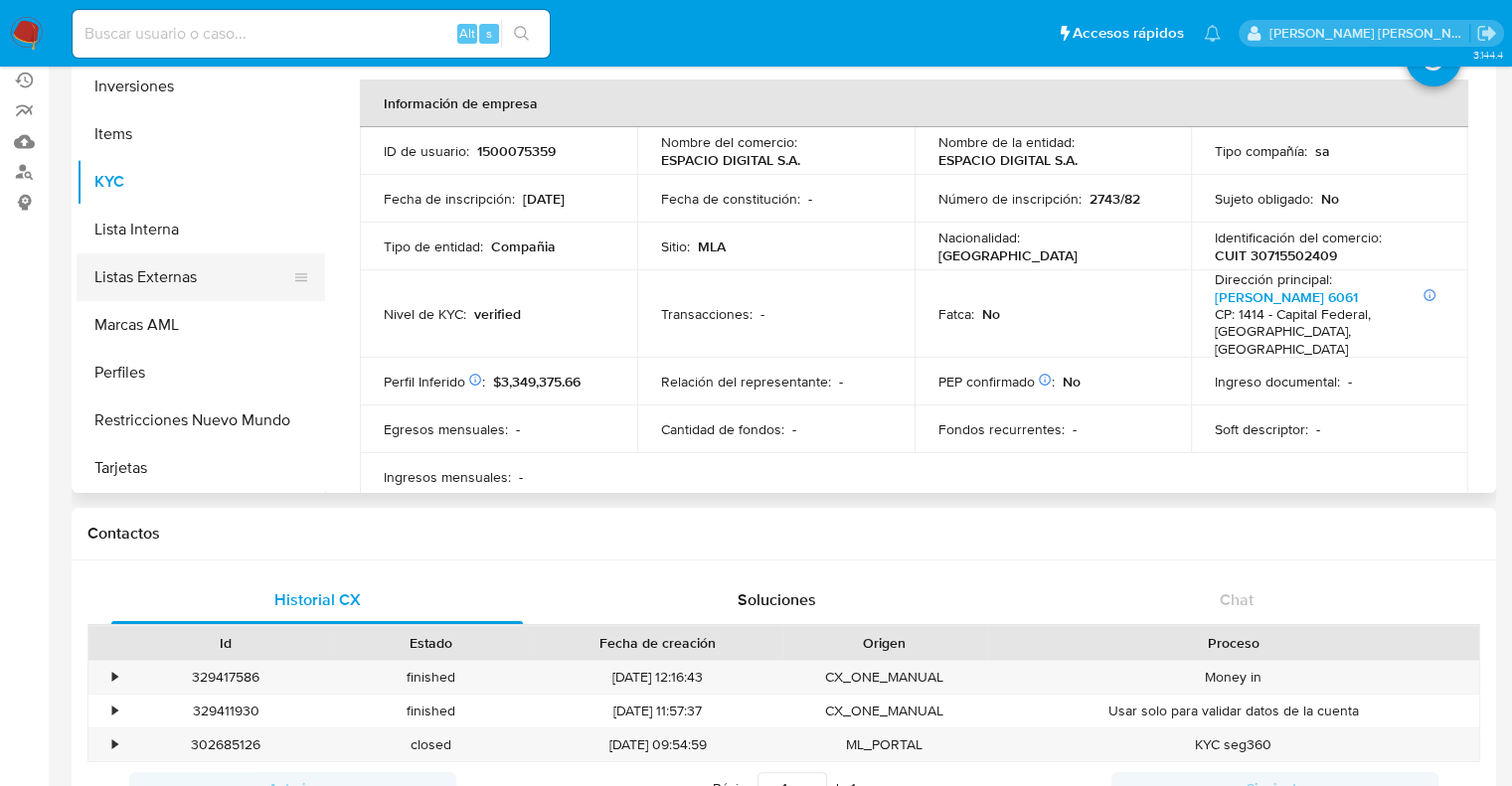 scroll, scrollTop: 199, scrollLeft: 0, axis: vertical 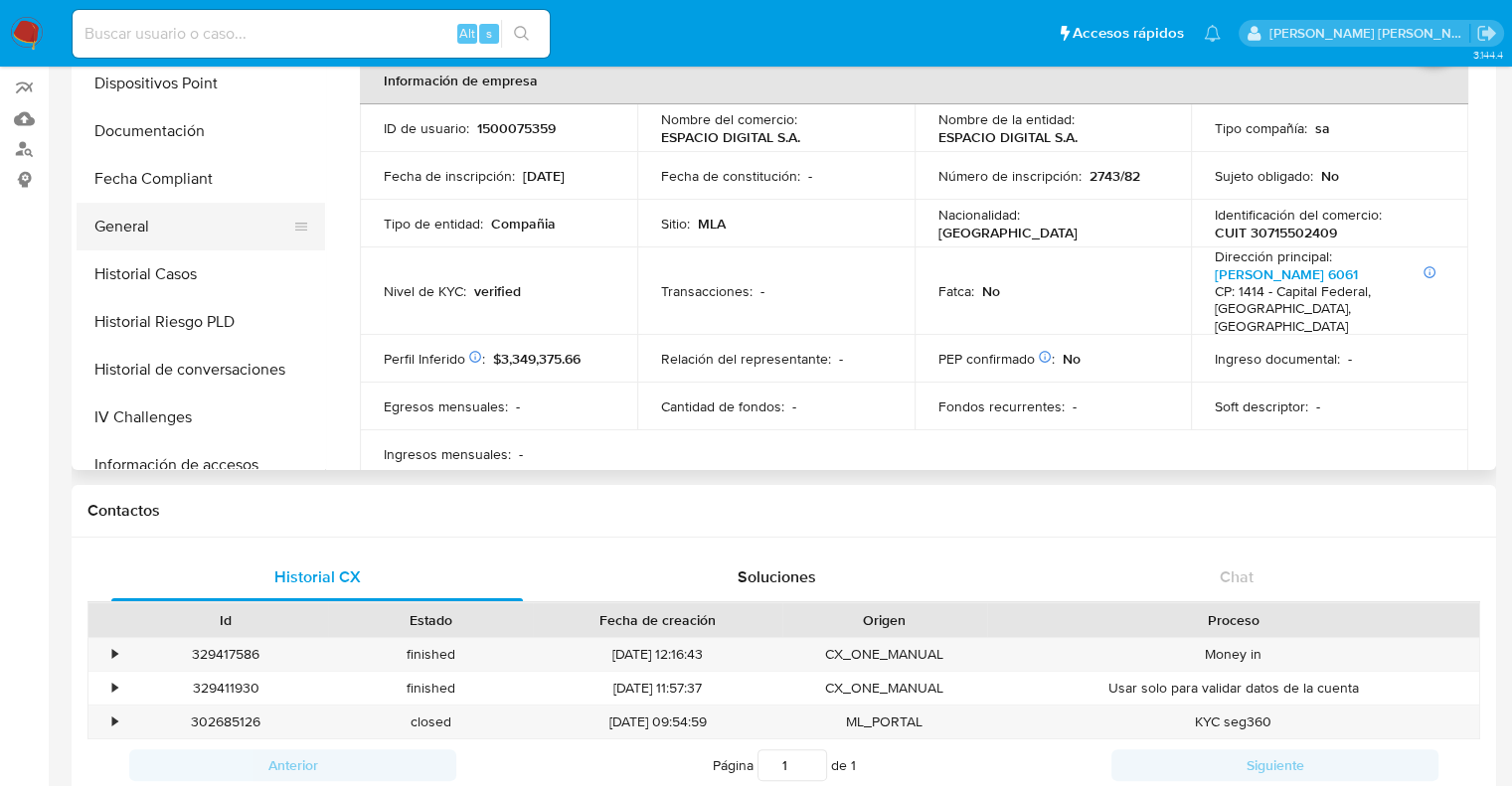 click on "General" at bounding box center (193, 227) 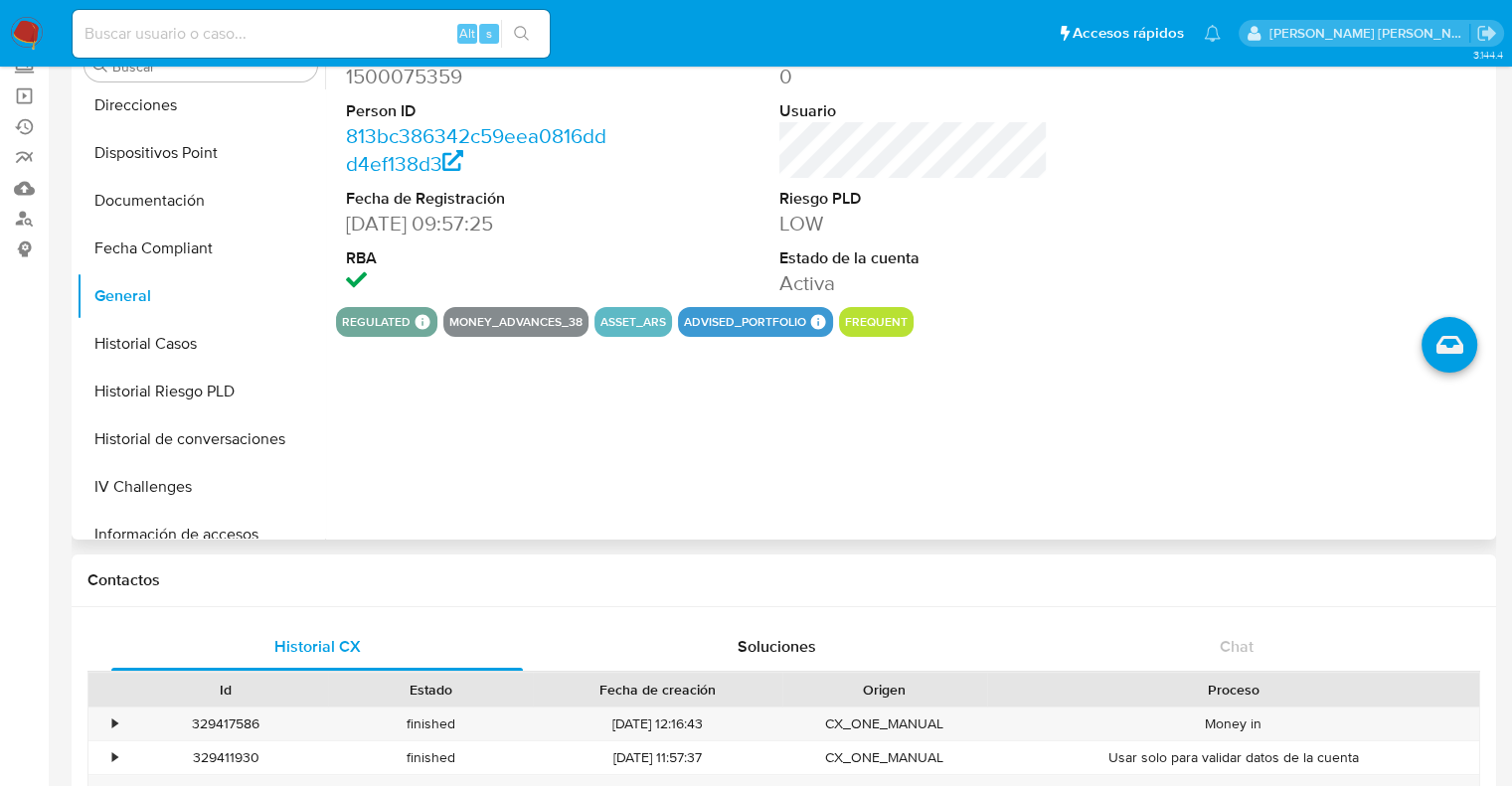 scroll, scrollTop: 99, scrollLeft: 0, axis: vertical 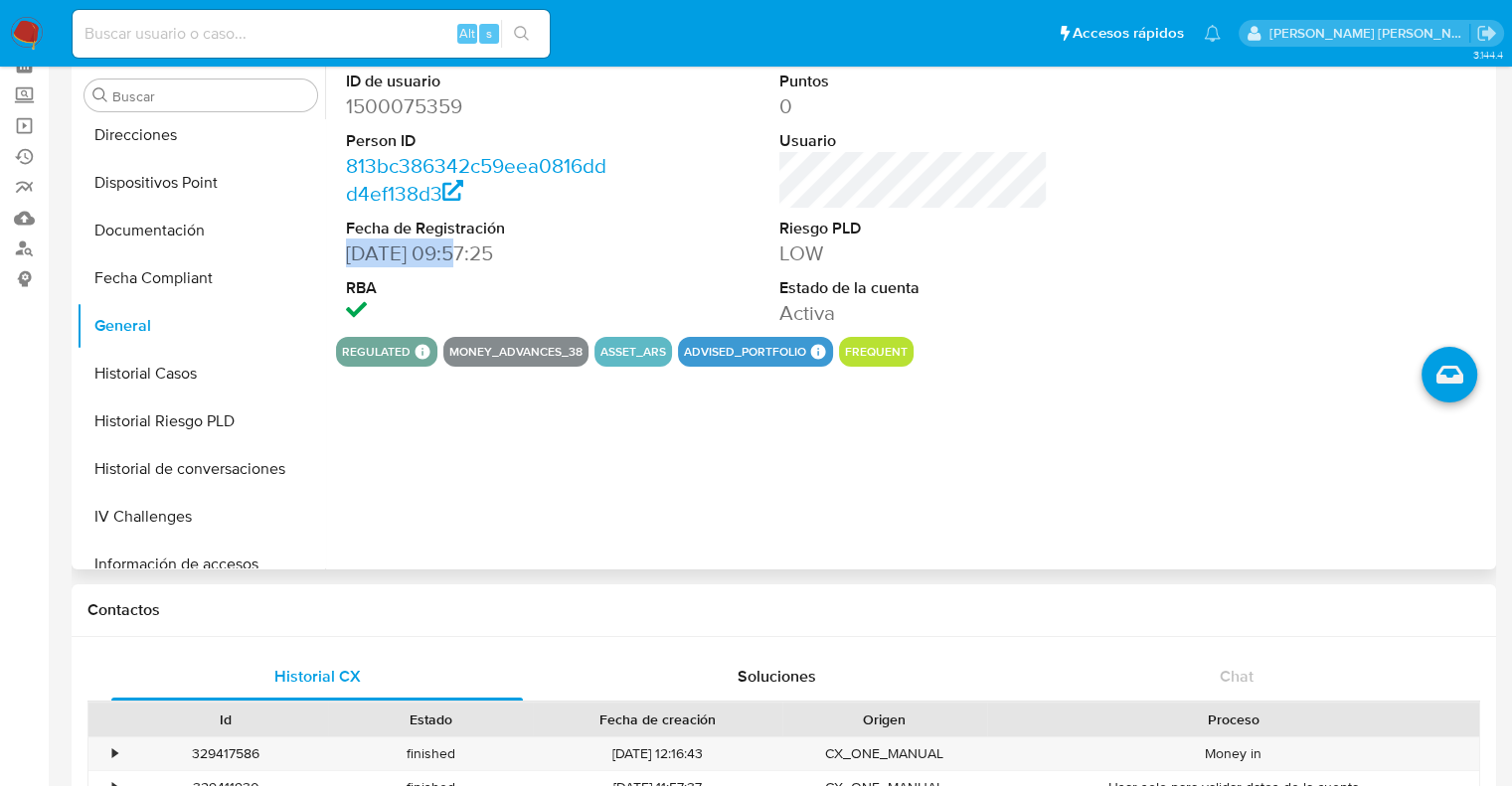 drag, startPoint x: 454, startPoint y: 257, endPoint x: 346, endPoint y: 253, distance: 108.07405 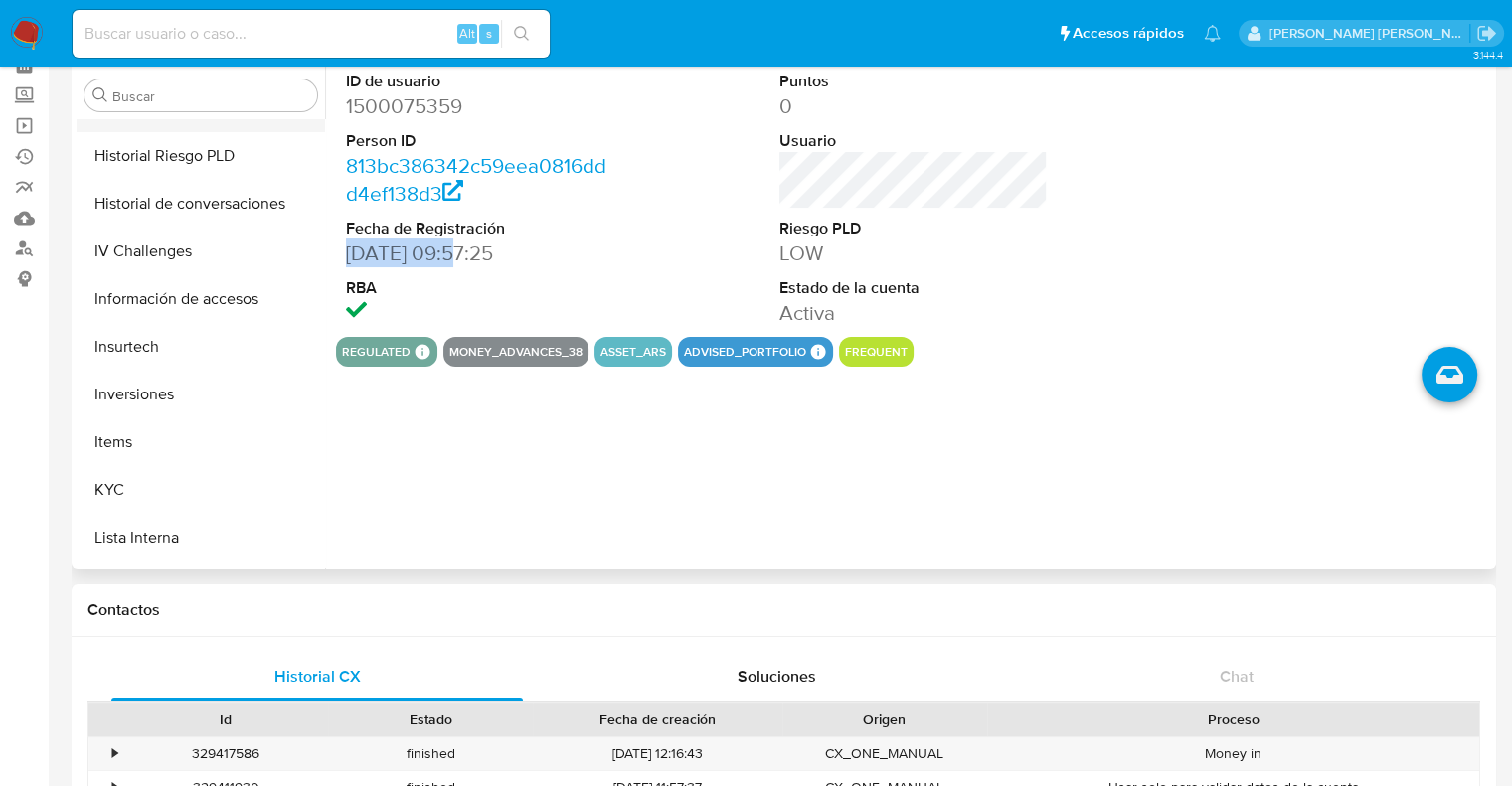 scroll, scrollTop: 688, scrollLeft: 0, axis: vertical 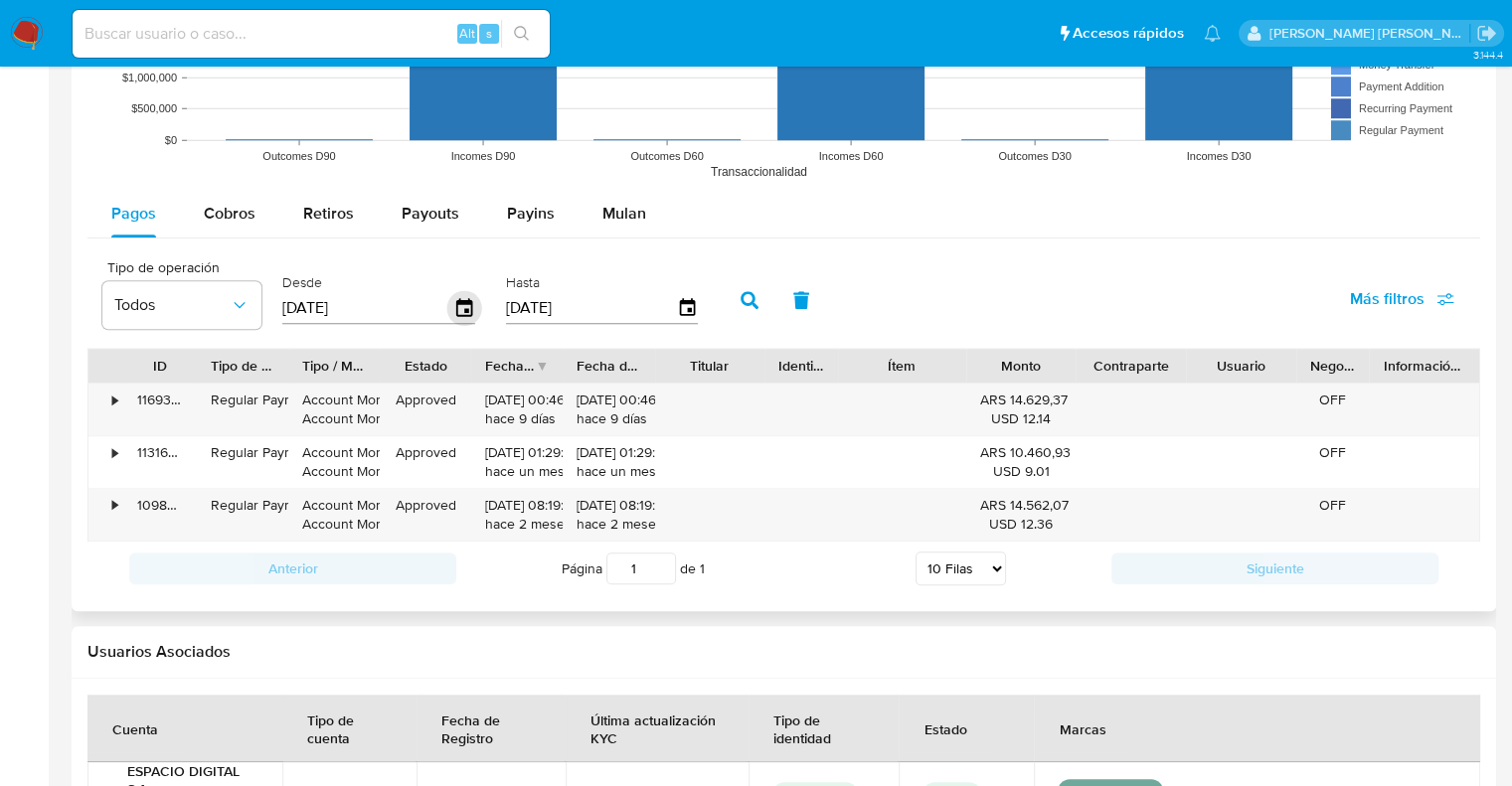 click 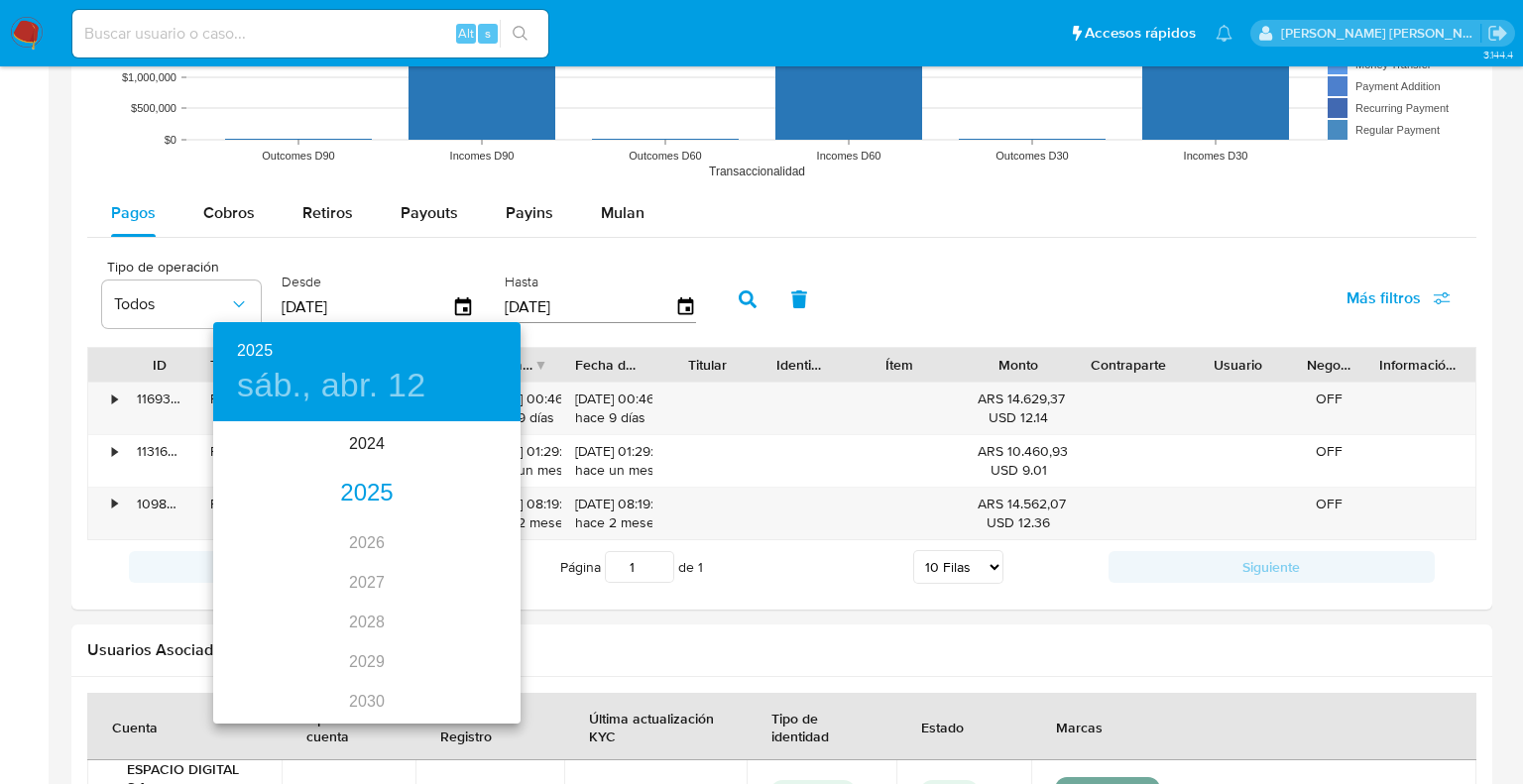 click on "2025" at bounding box center (367, 494) 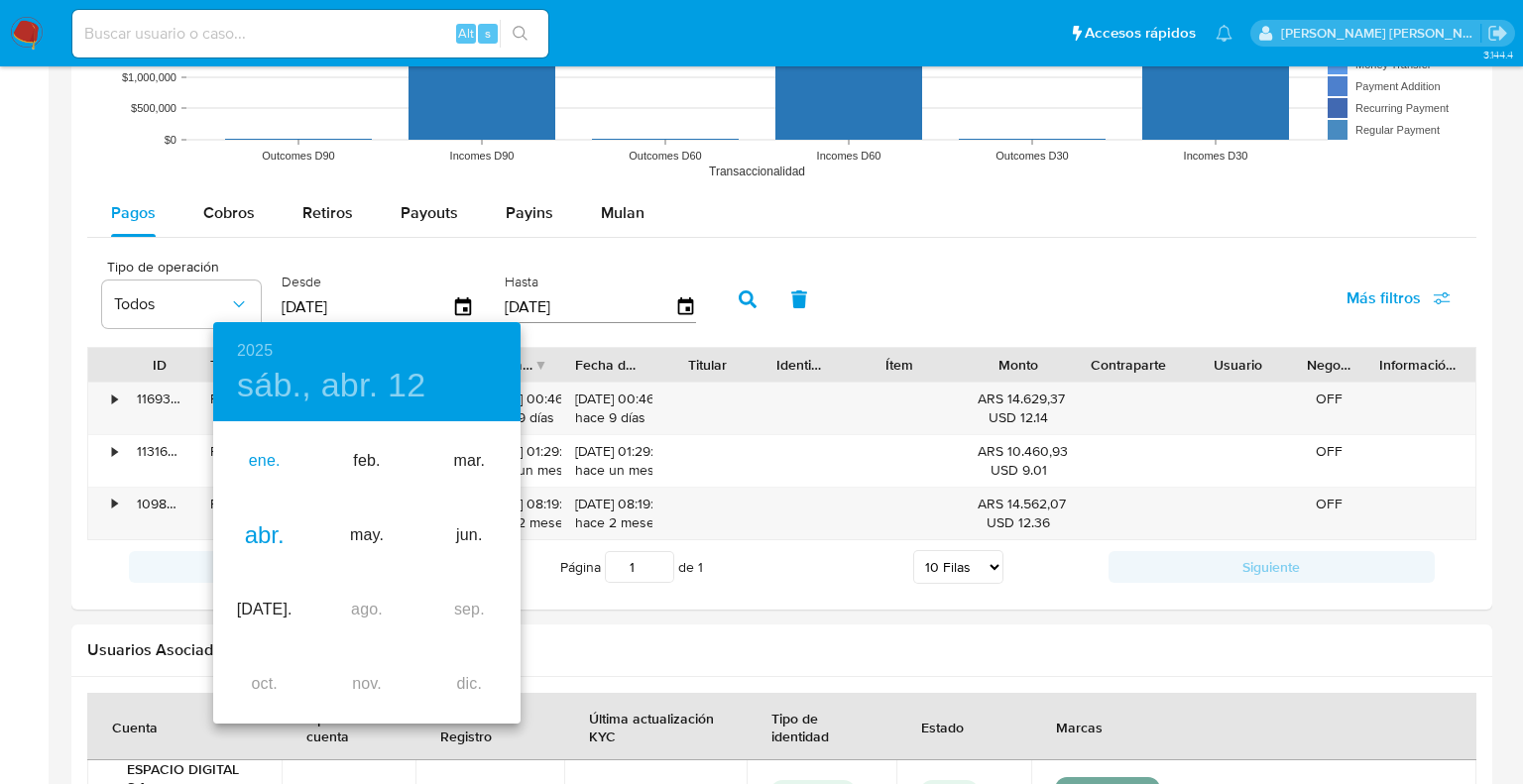 click on "ene." at bounding box center [264, 461] 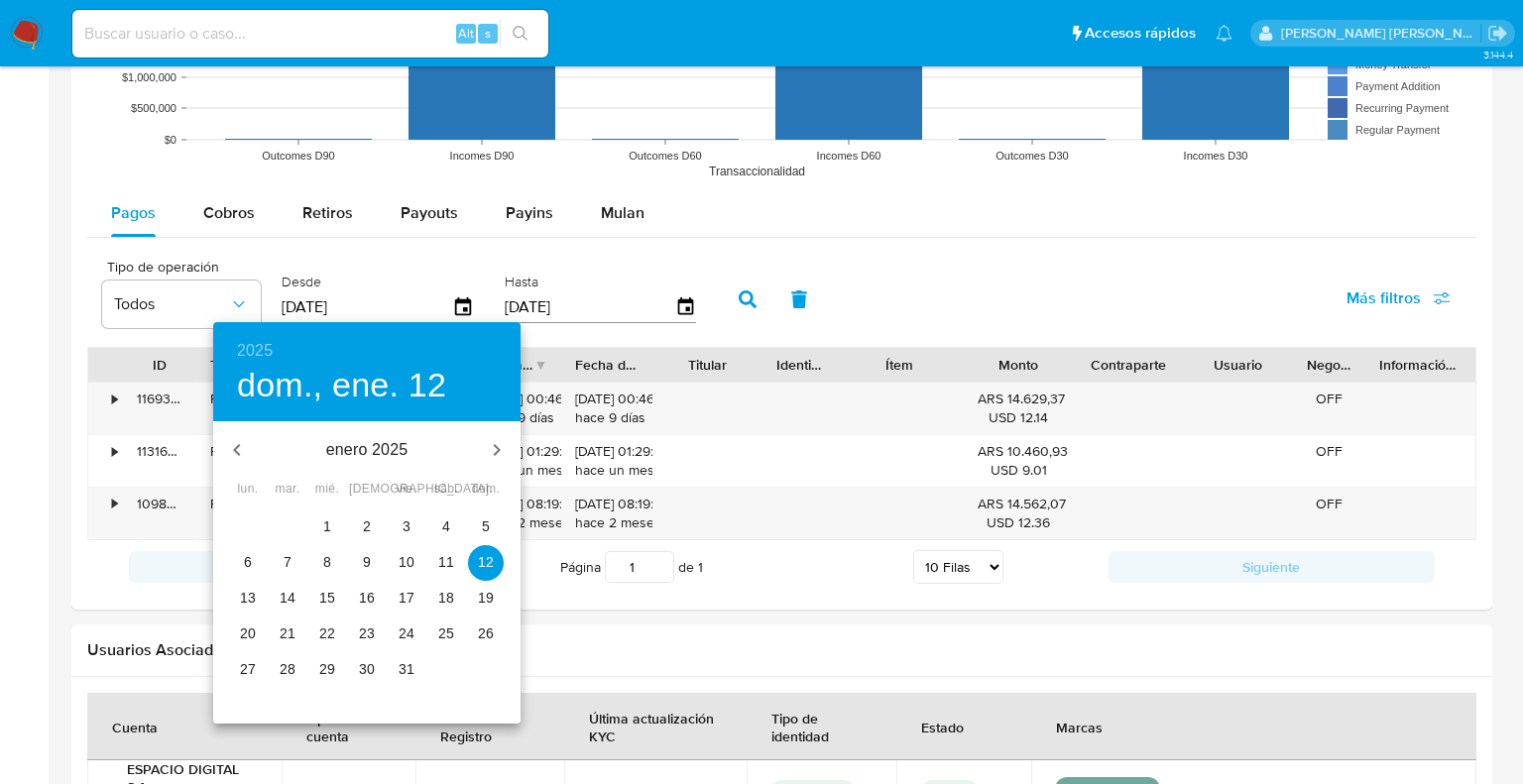 click on "1" at bounding box center (327, 526) 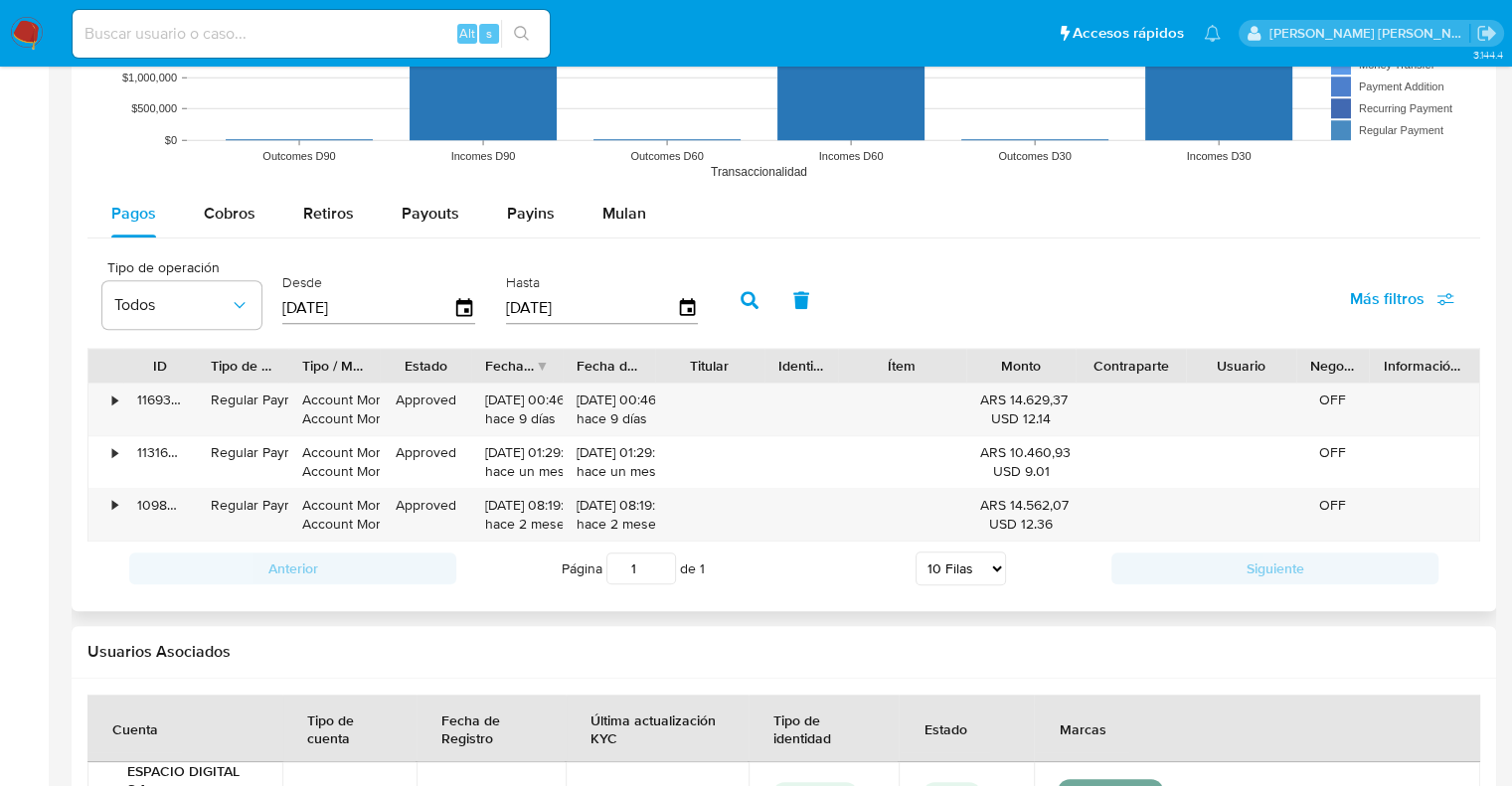 click 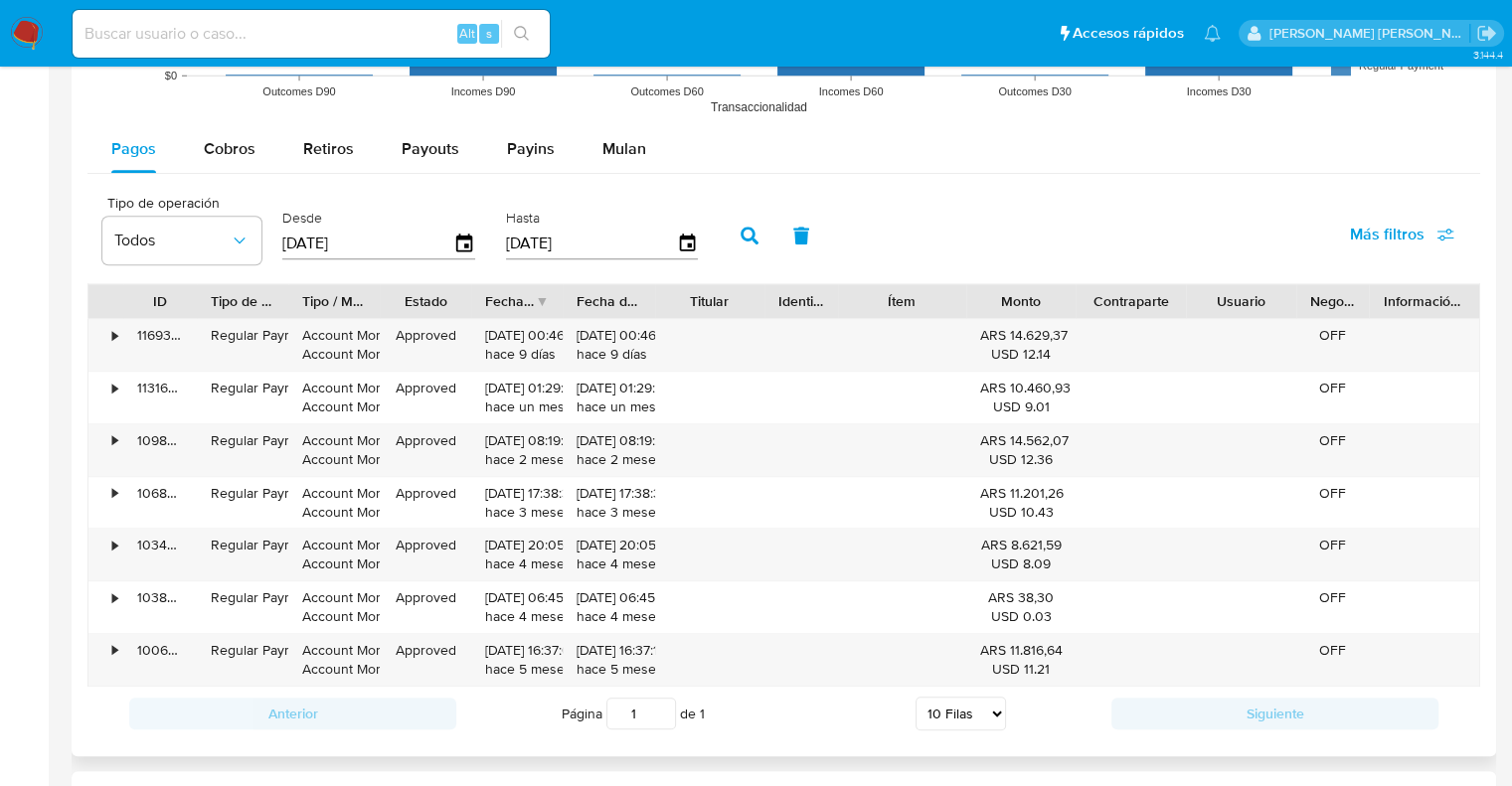 scroll, scrollTop: 1789, scrollLeft: 0, axis: vertical 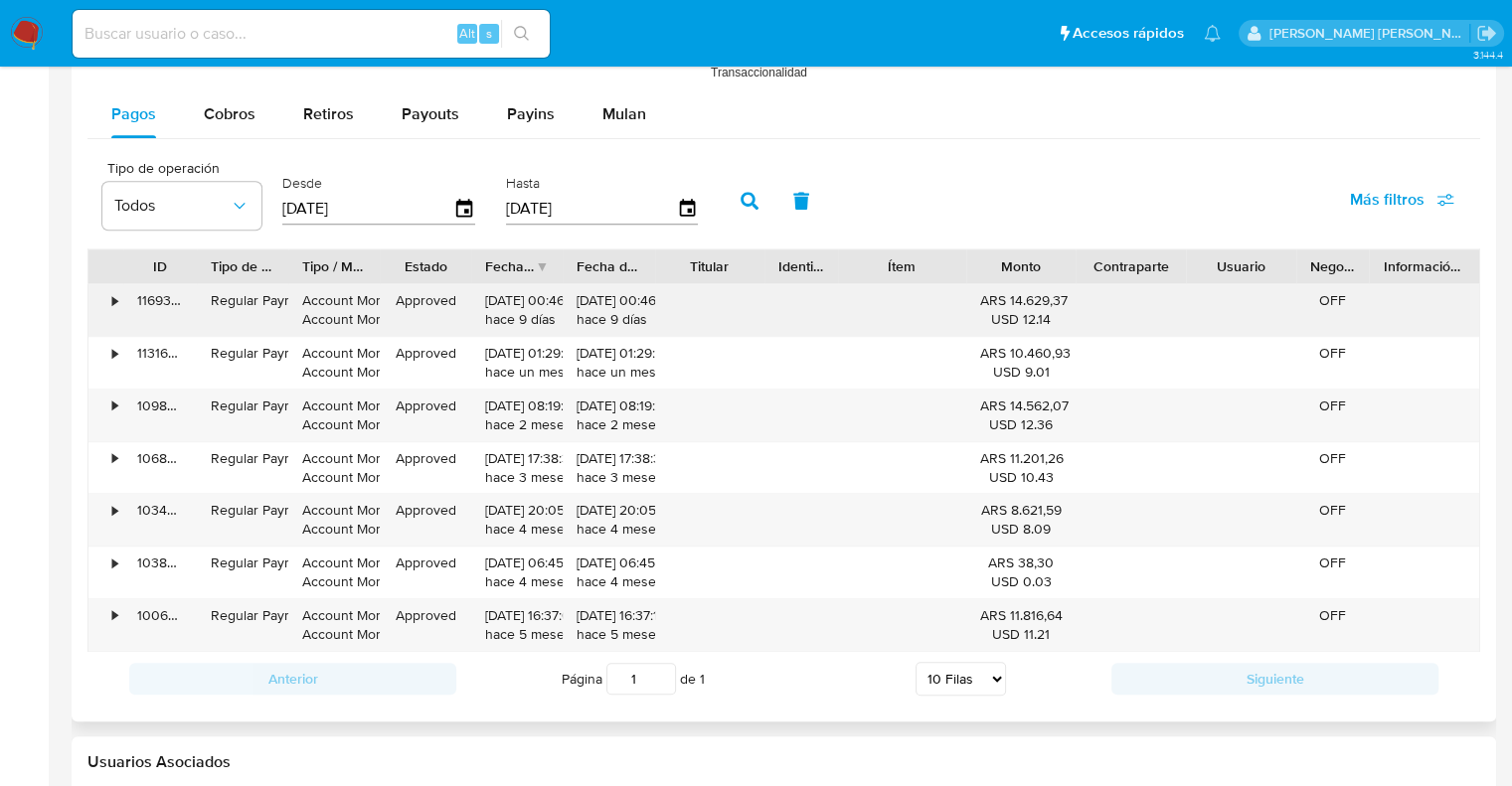 click on "•" at bounding box center (114, 300) 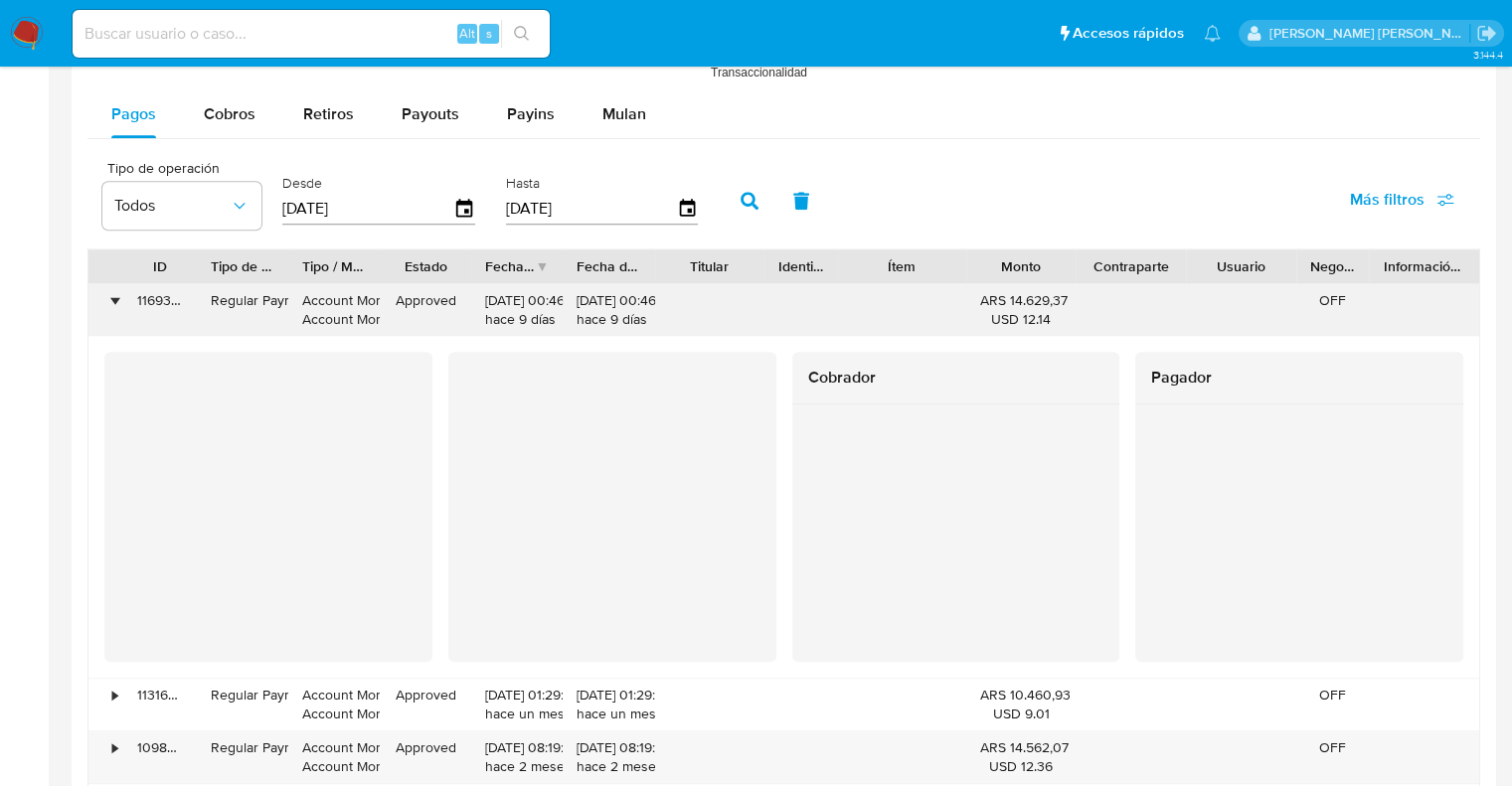 click on "•" at bounding box center [105, 310] 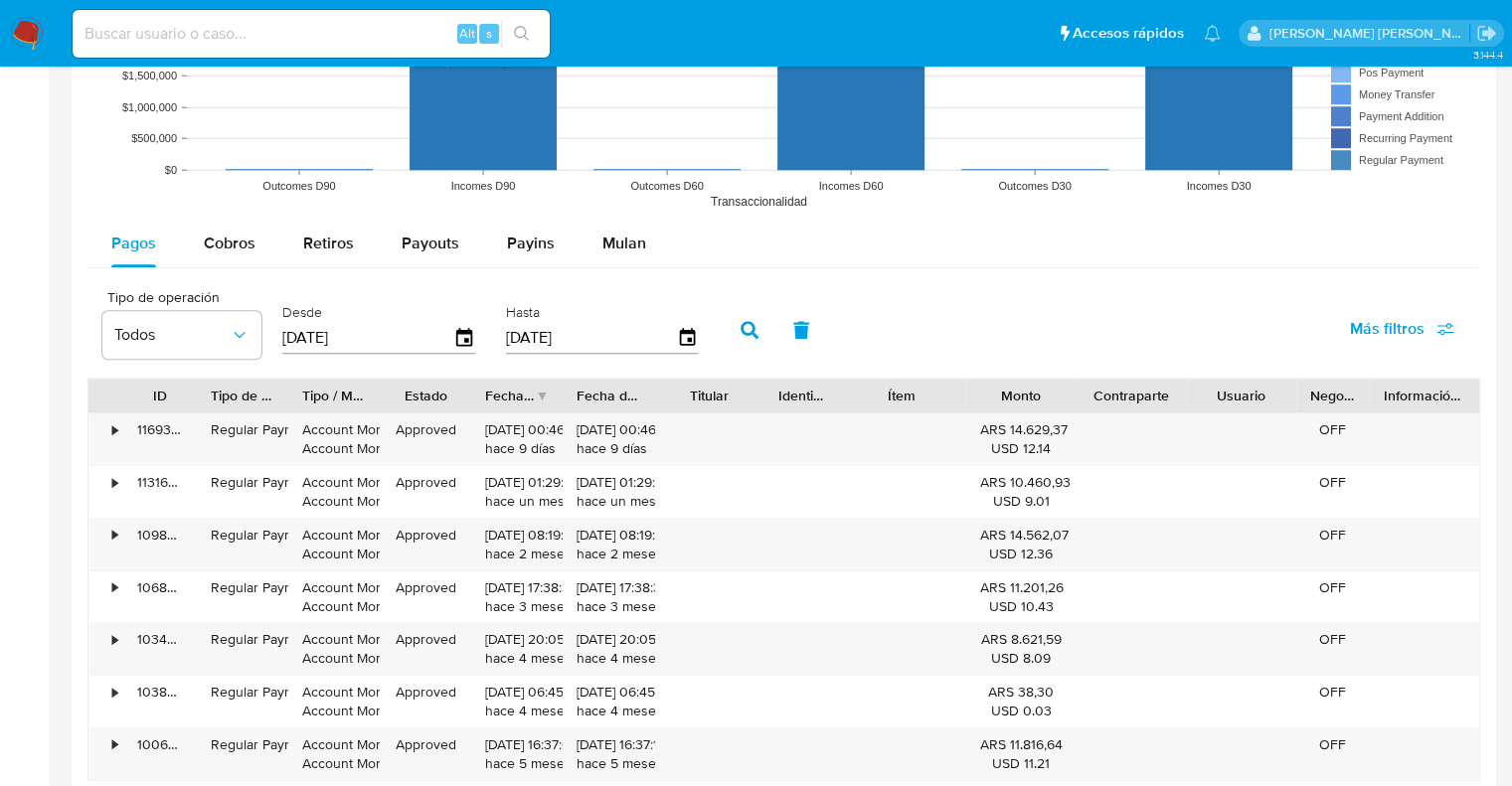 scroll, scrollTop: 1689, scrollLeft: 0, axis: vertical 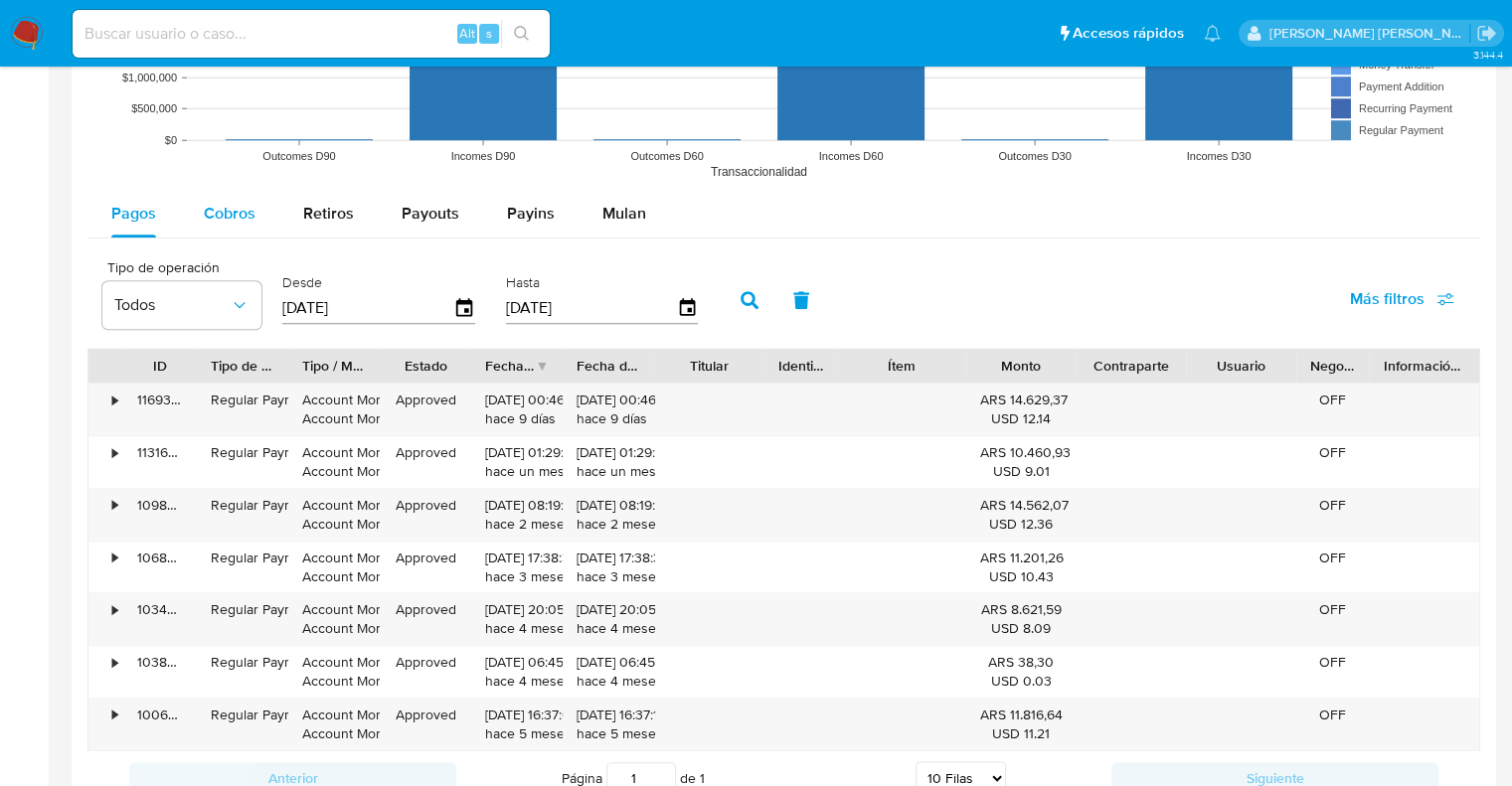 click on "Cobros" at bounding box center [230, 213] 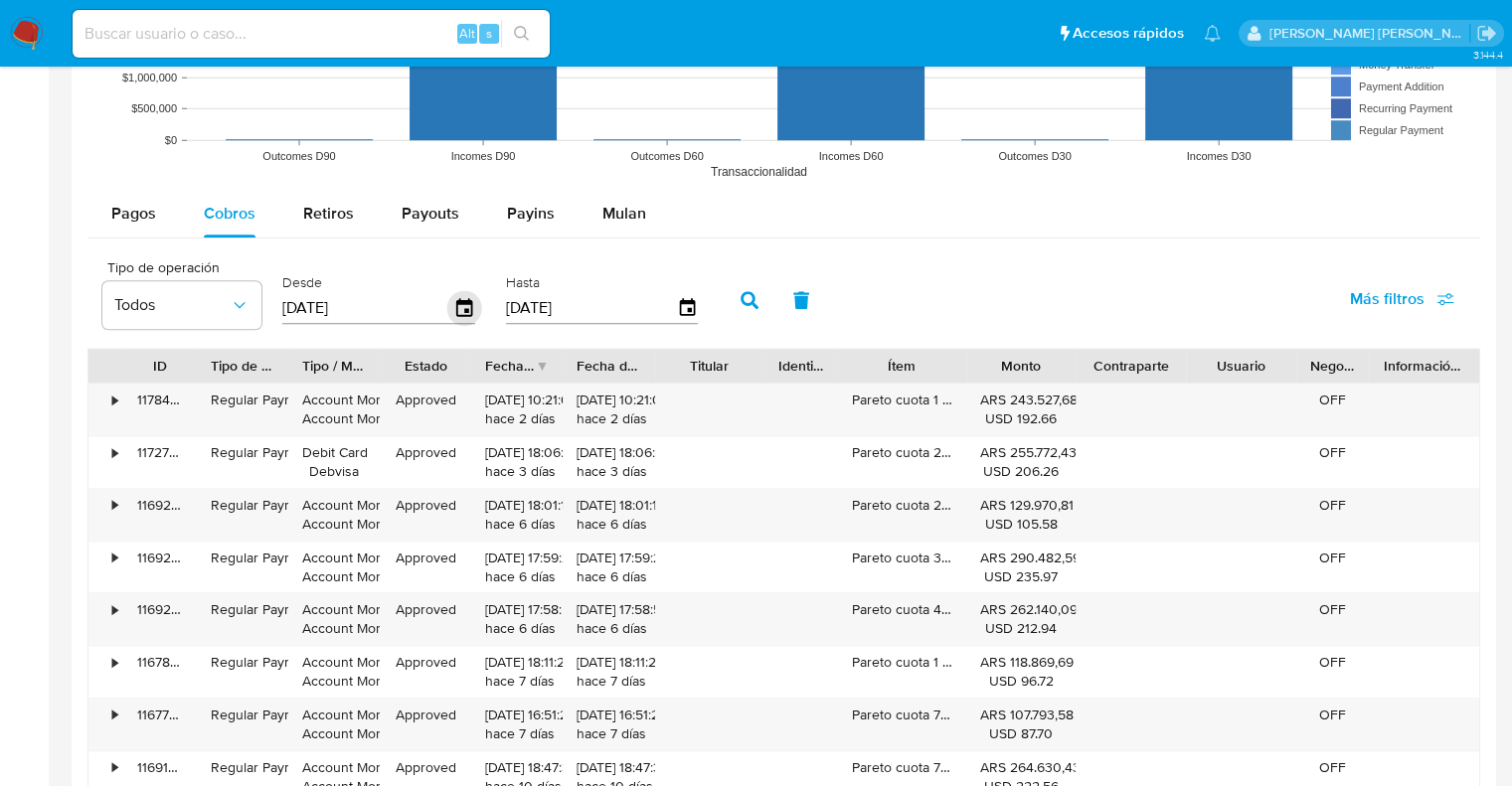 click 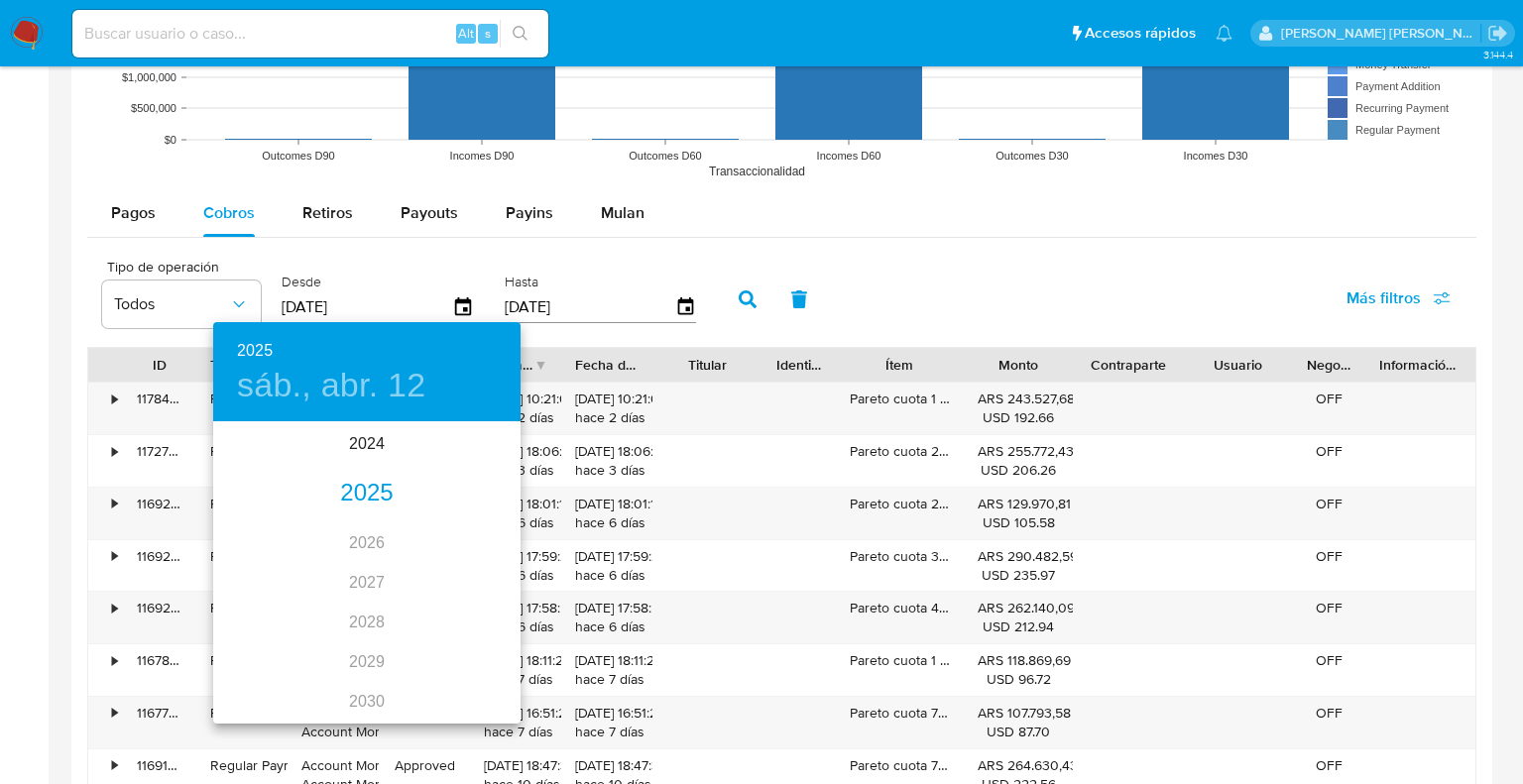 click on "2025" at bounding box center (367, 494) 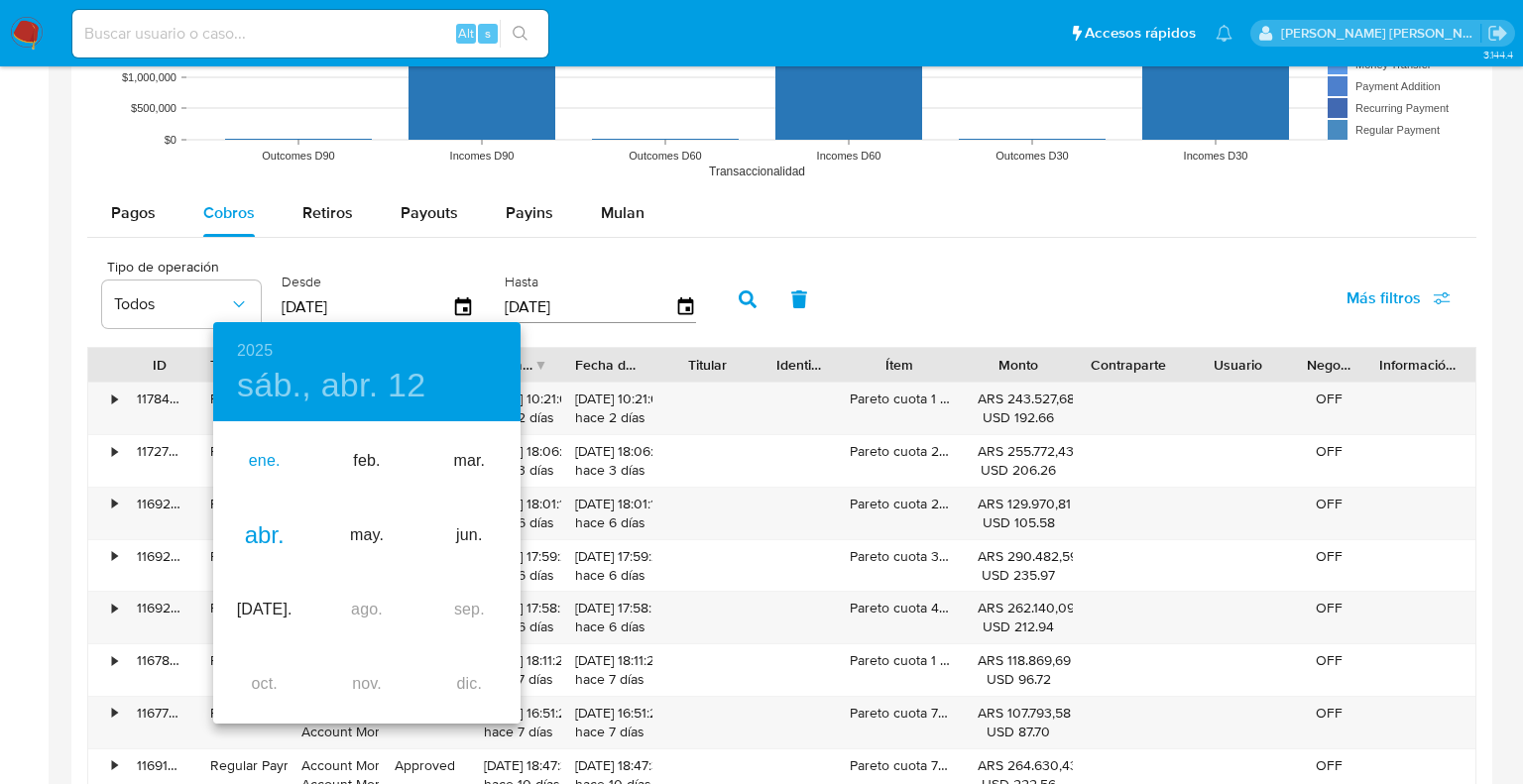 click on "ene." at bounding box center (264, 461) 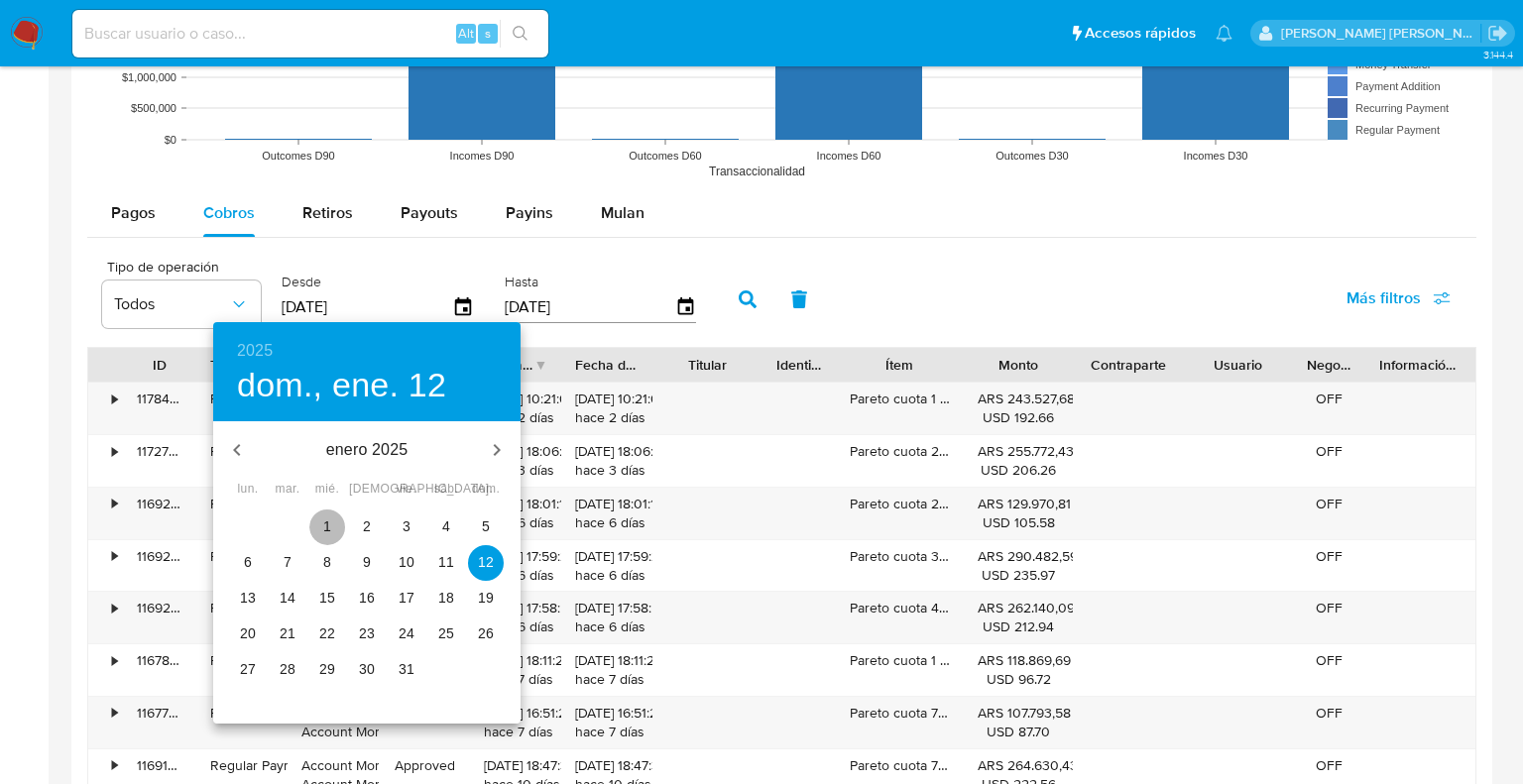 click on "1" at bounding box center (327, 526) 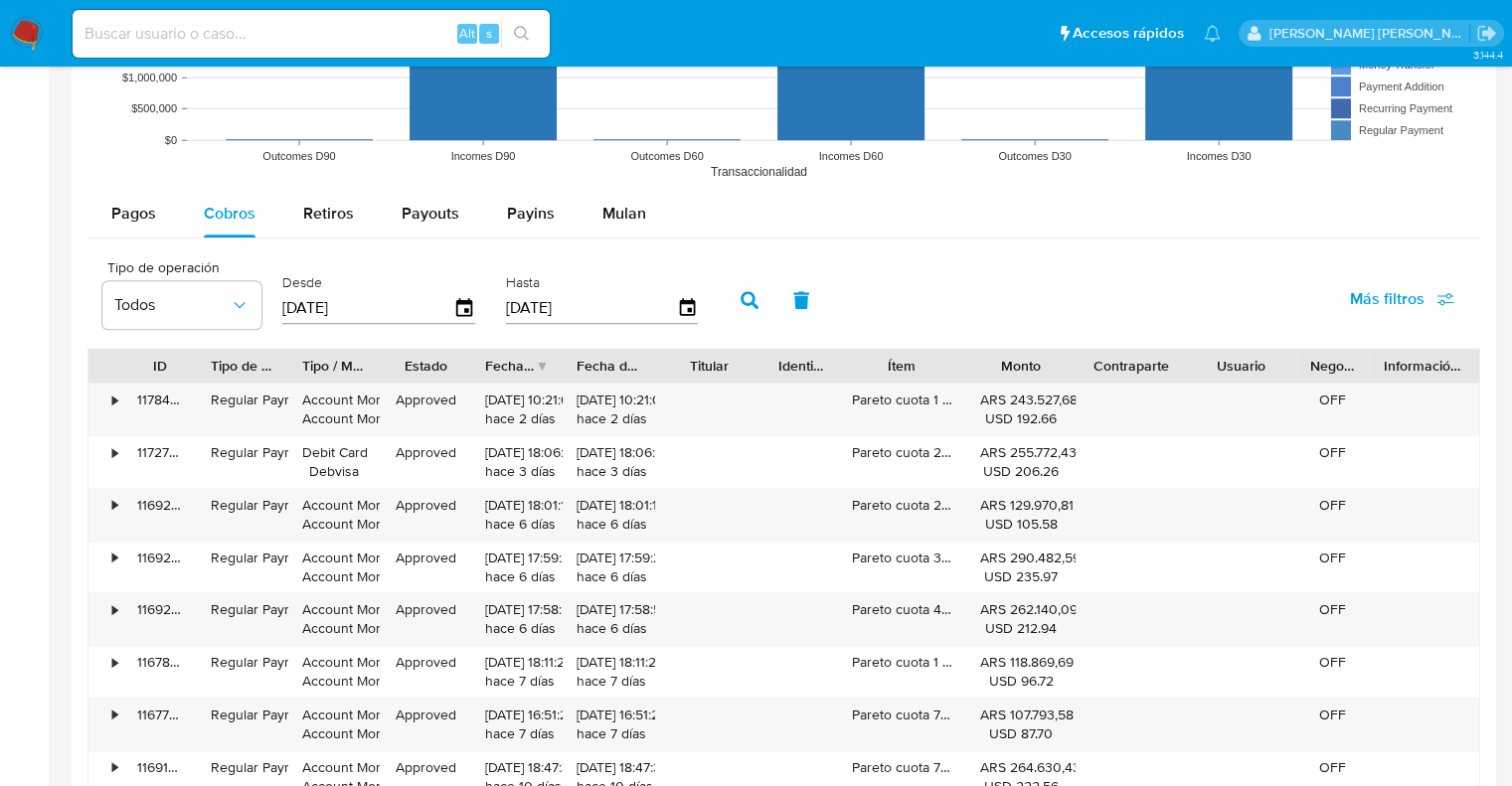 click 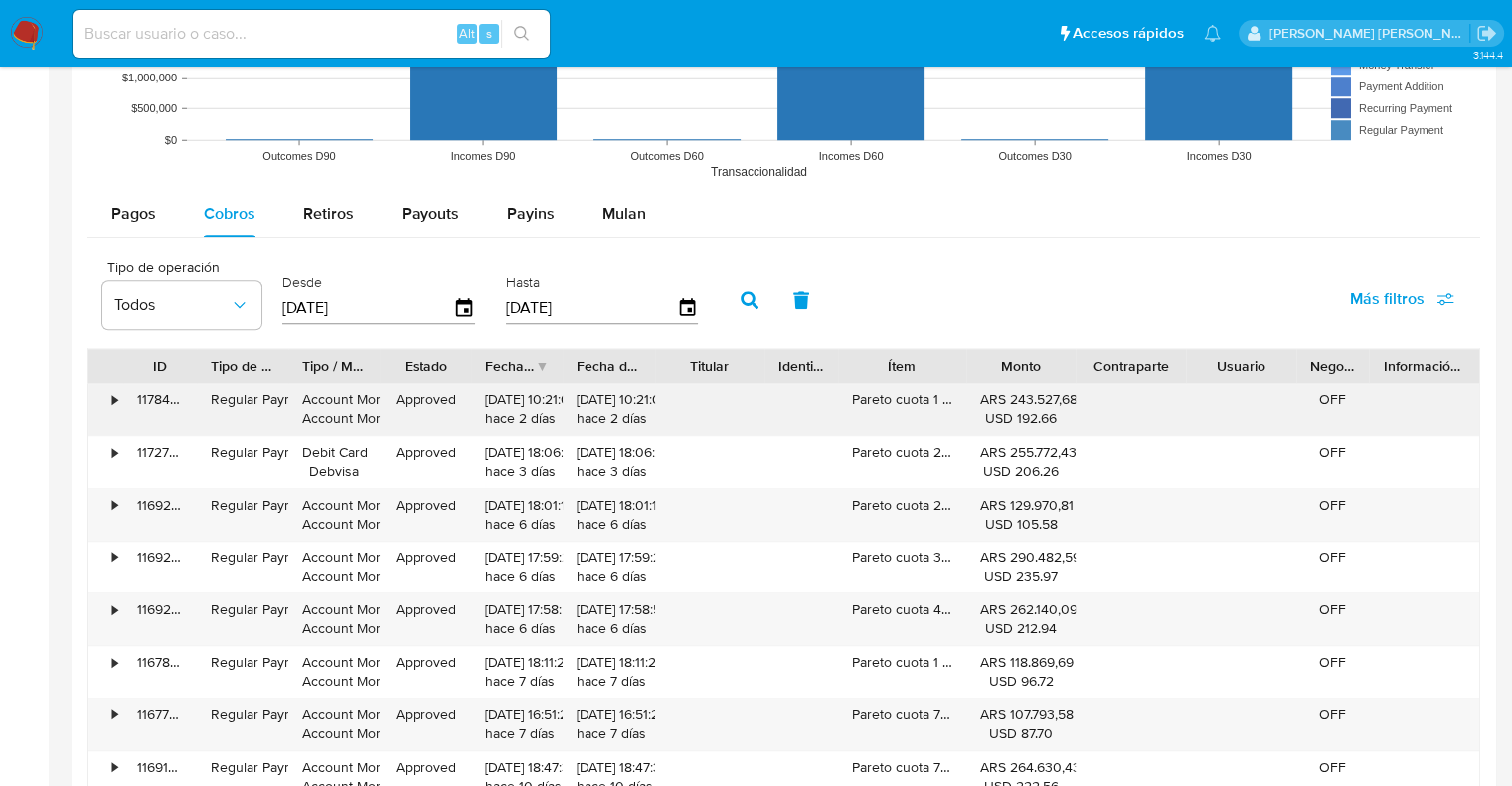 click on "•" at bounding box center [114, 399] 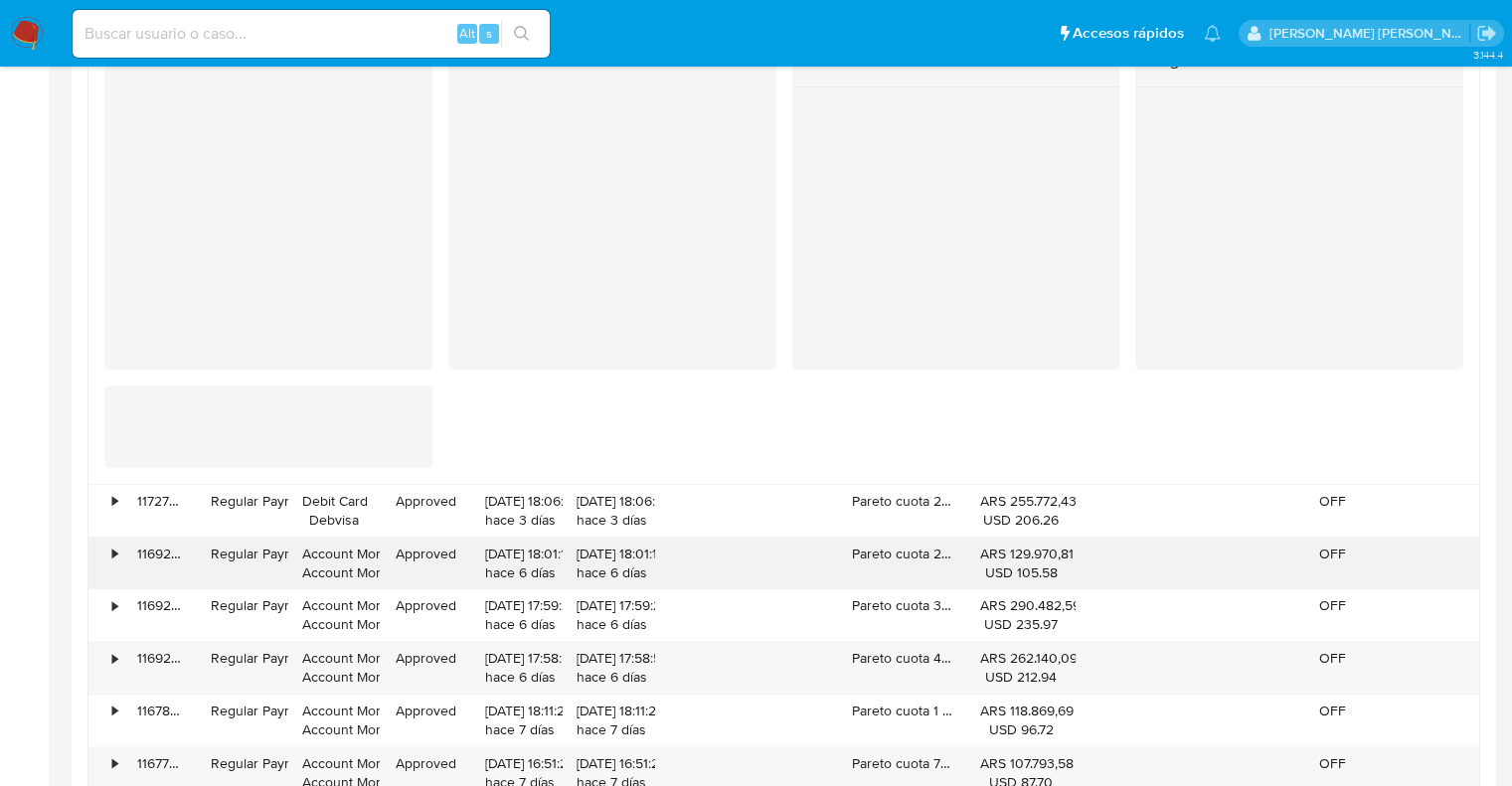 scroll, scrollTop: 2186, scrollLeft: 0, axis: vertical 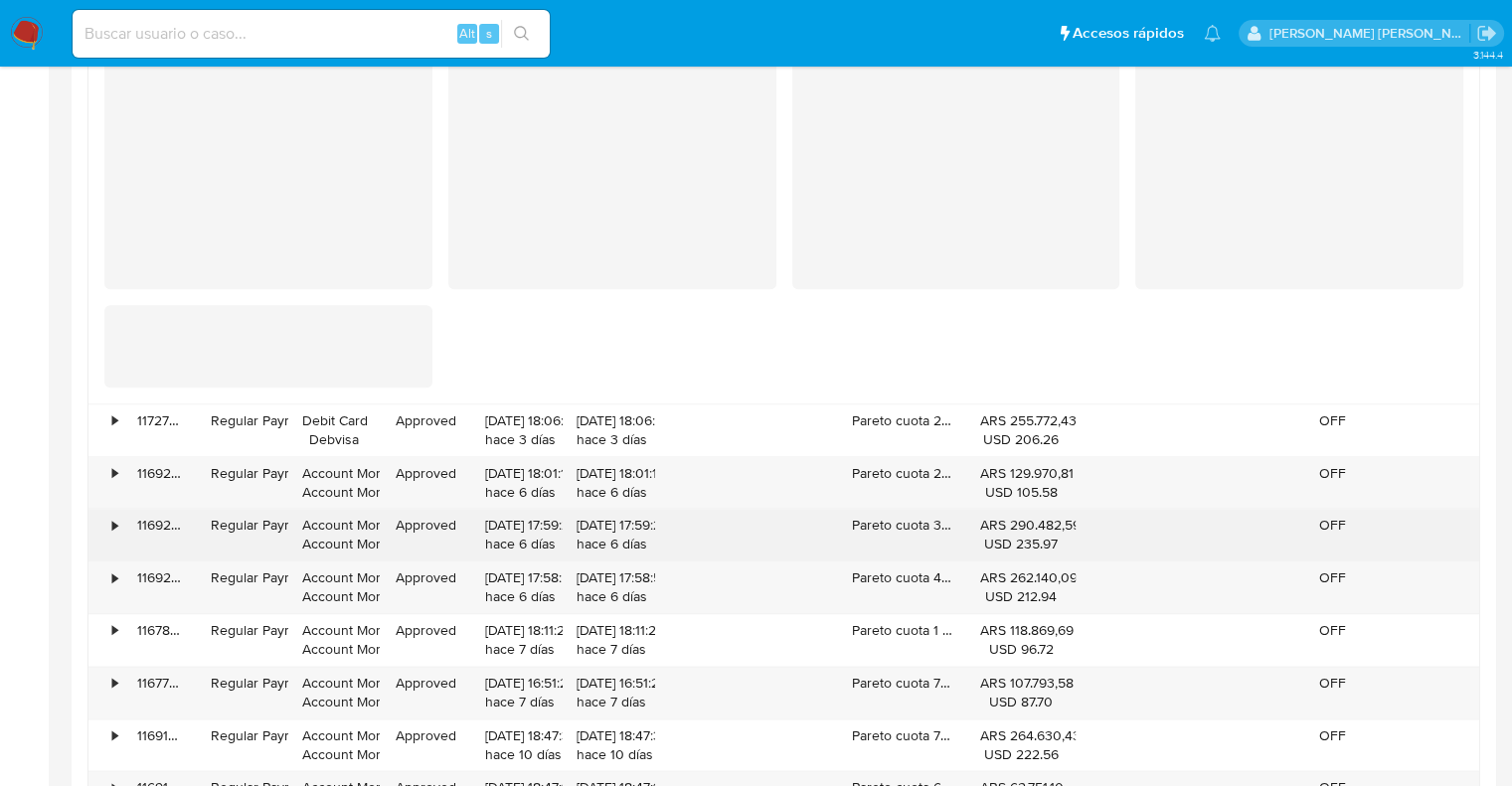 click on "•" at bounding box center [114, 525] 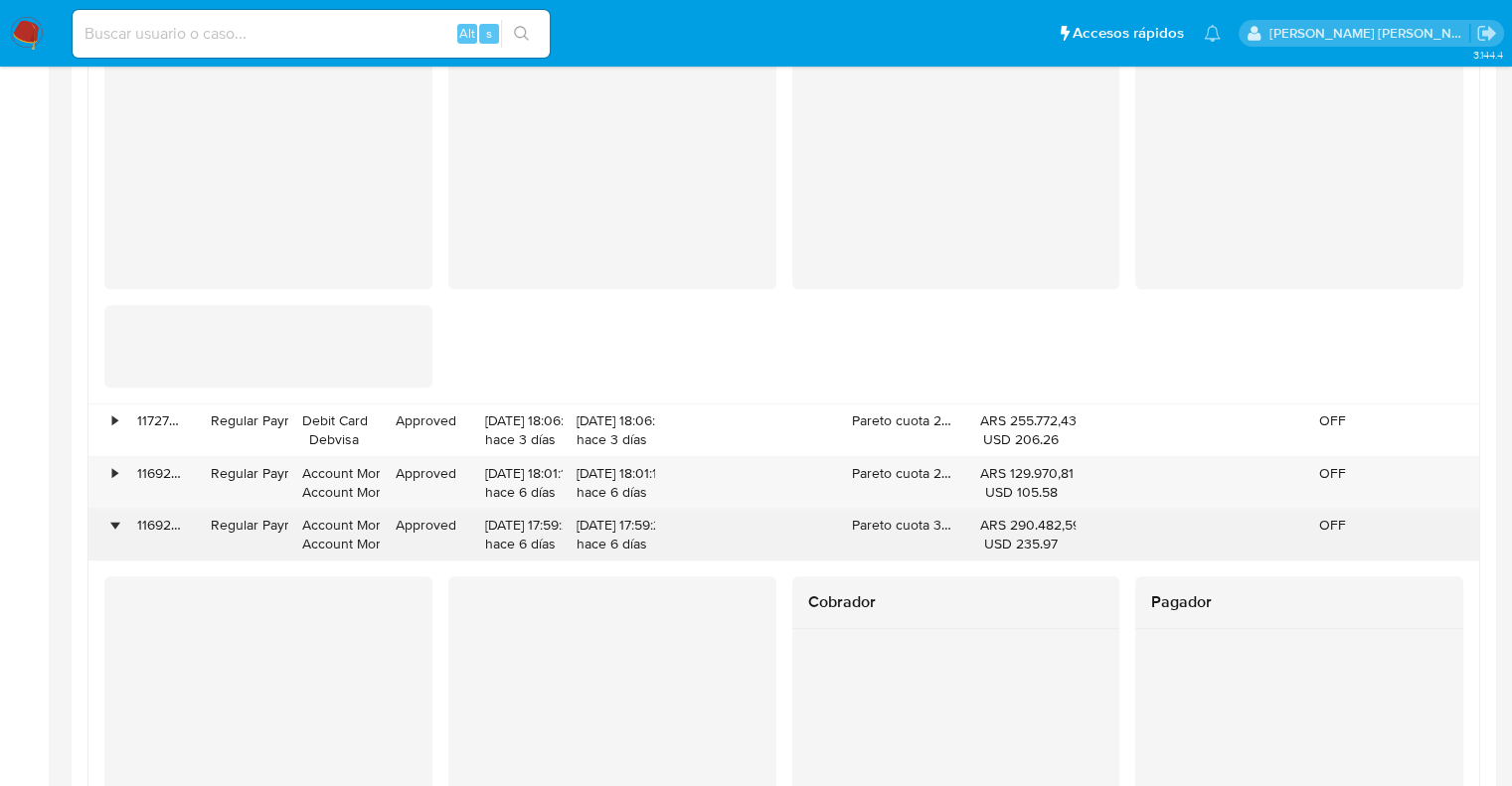 click on "•" at bounding box center (114, 525) 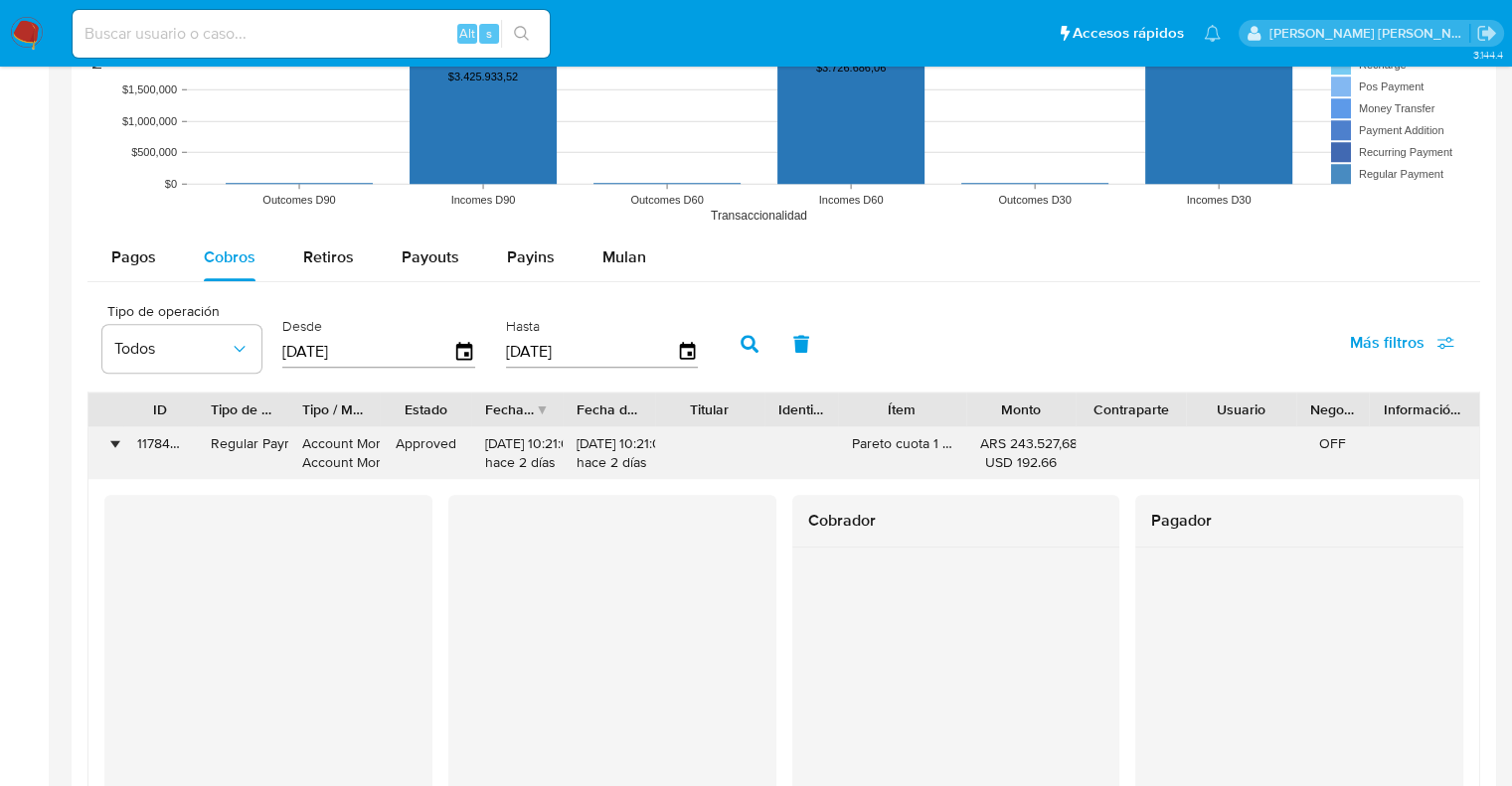 scroll, scrollTop: 1590, scrollLeft: 0, axis: vertical 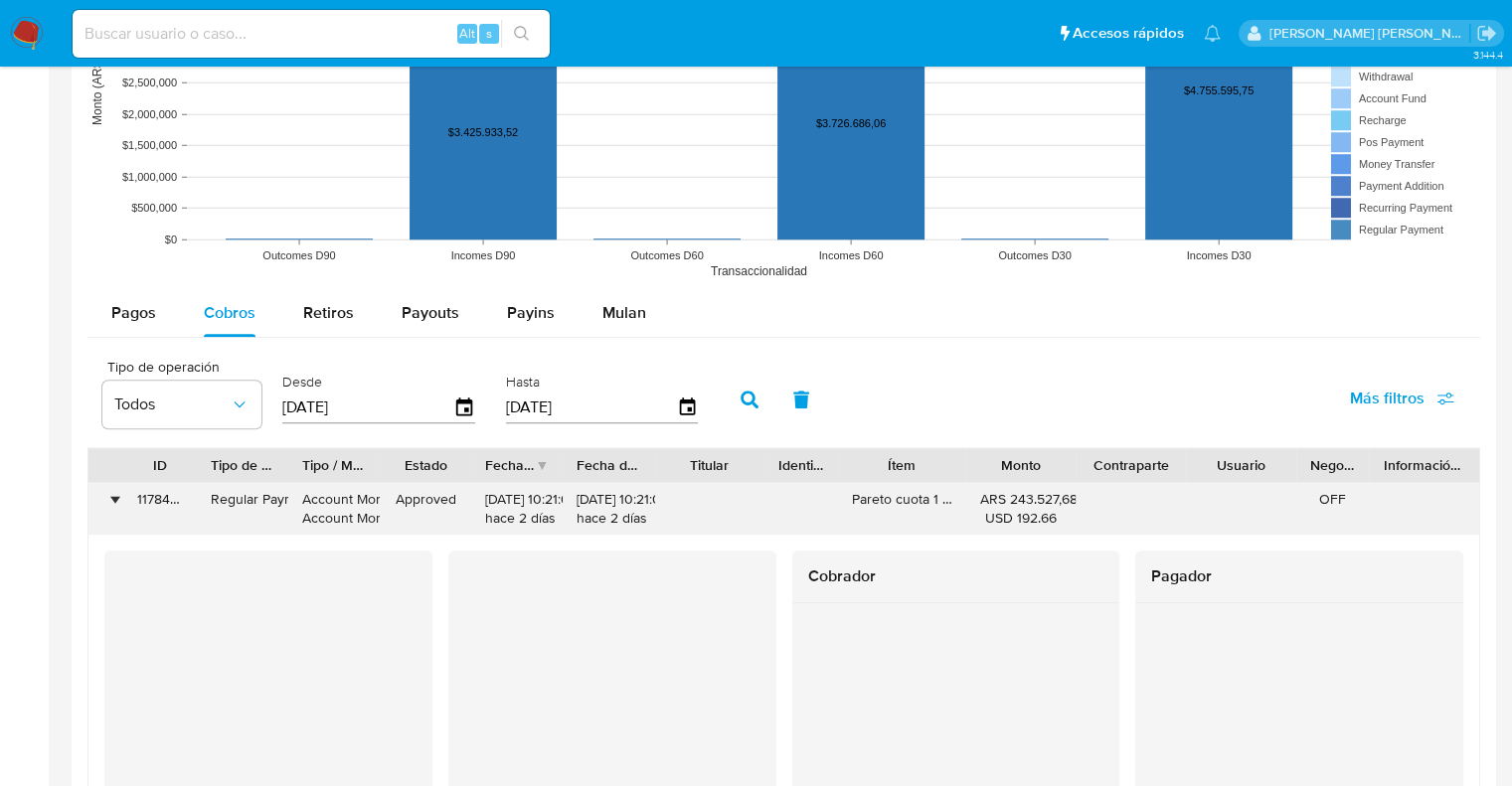click on "•" at bounding box center (114, 499) 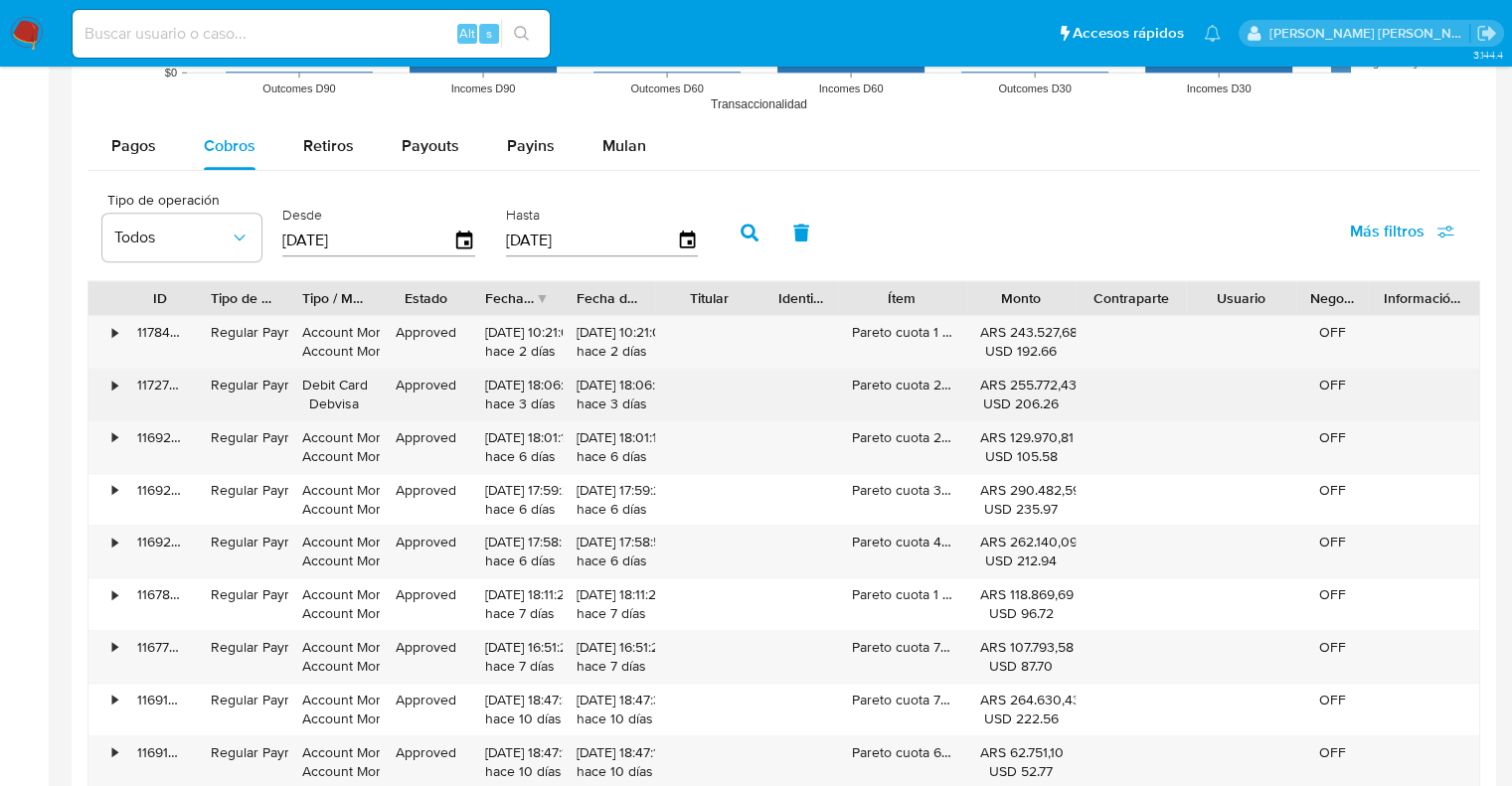 scroll, scrollTop: 1789, scrollLeft: 0, axis: vertical 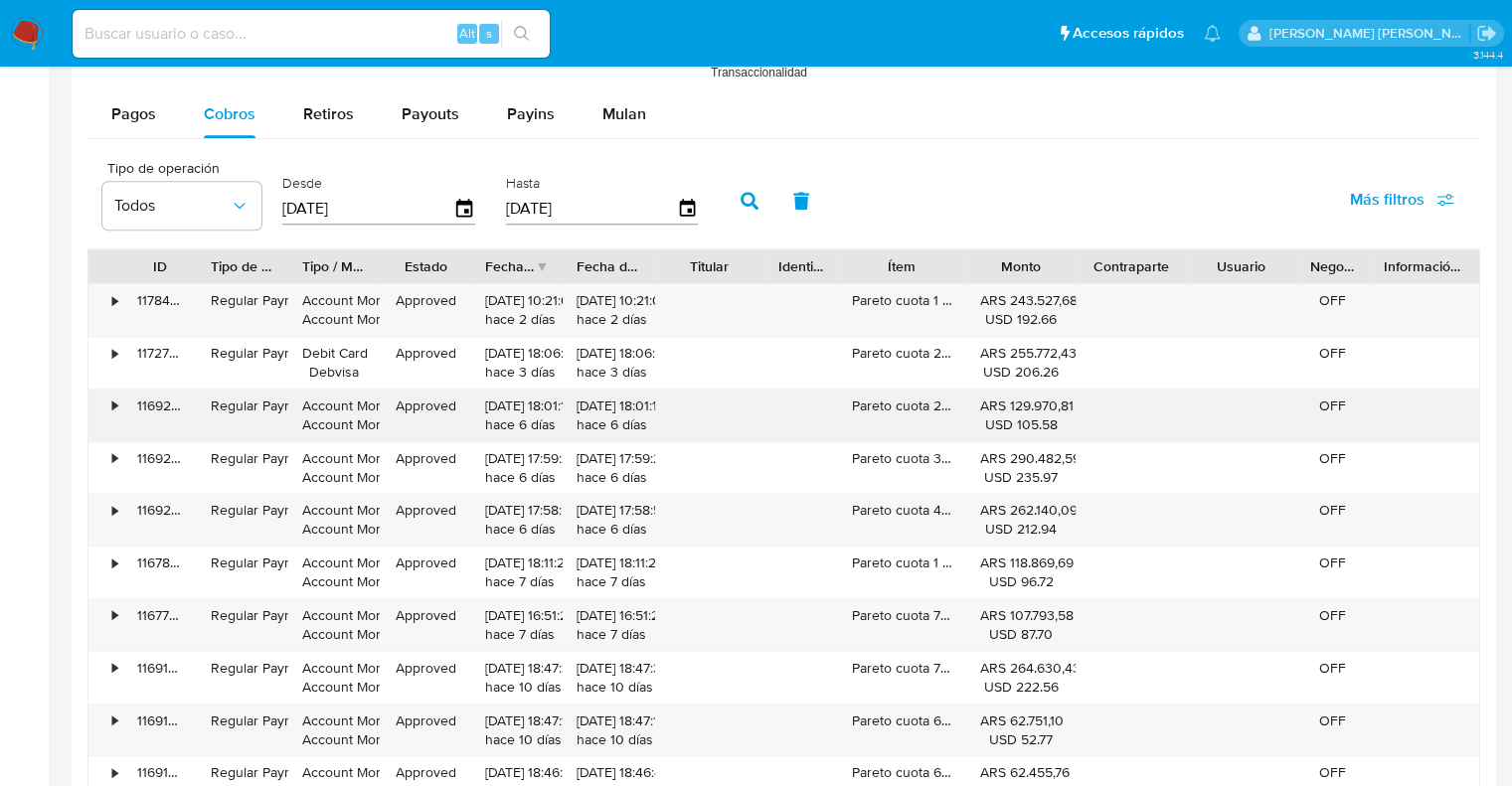 click on "•" at bounding box center (105, 415) 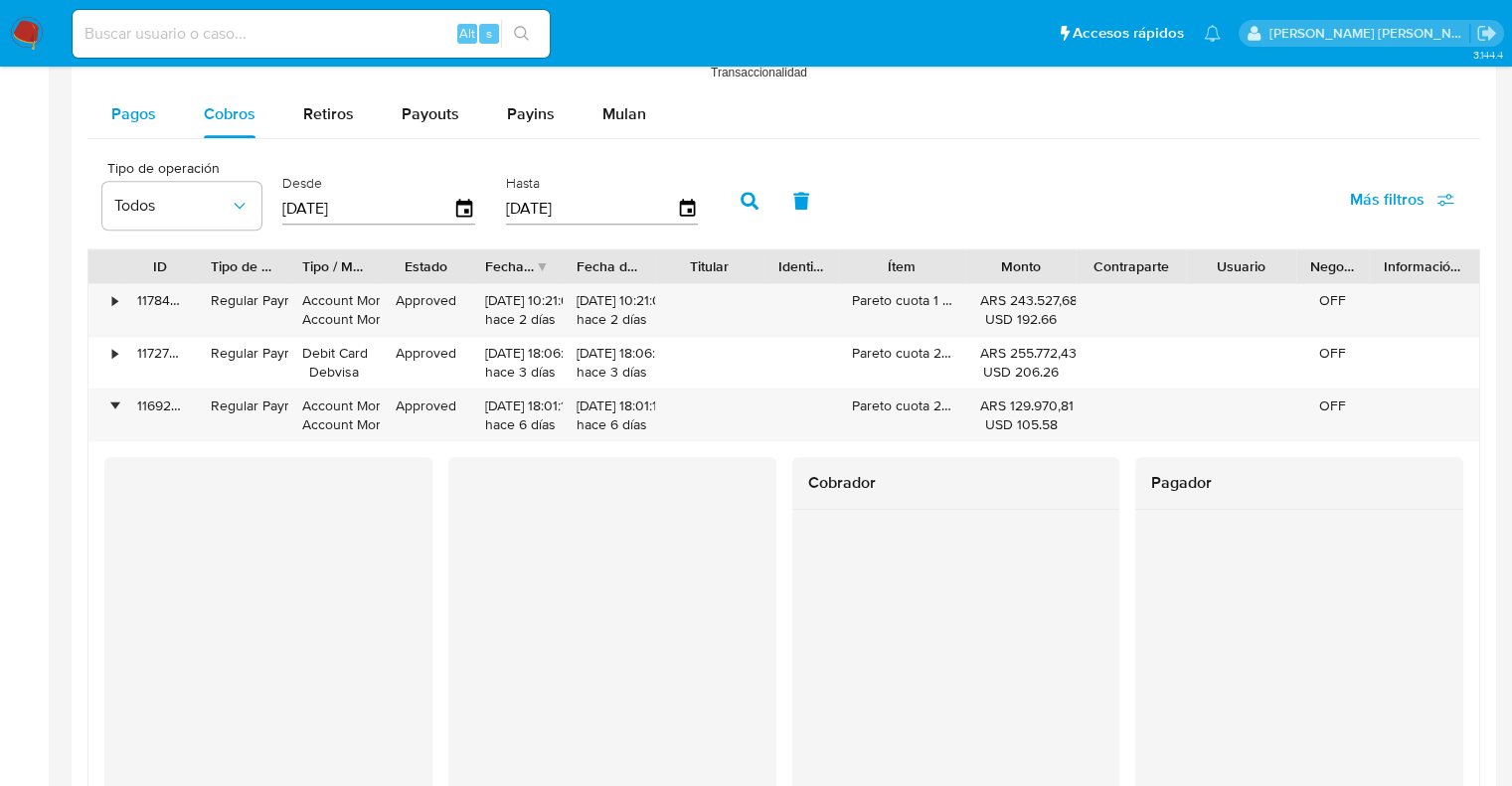 click on "Pagos" at bounding box center (133, 113) 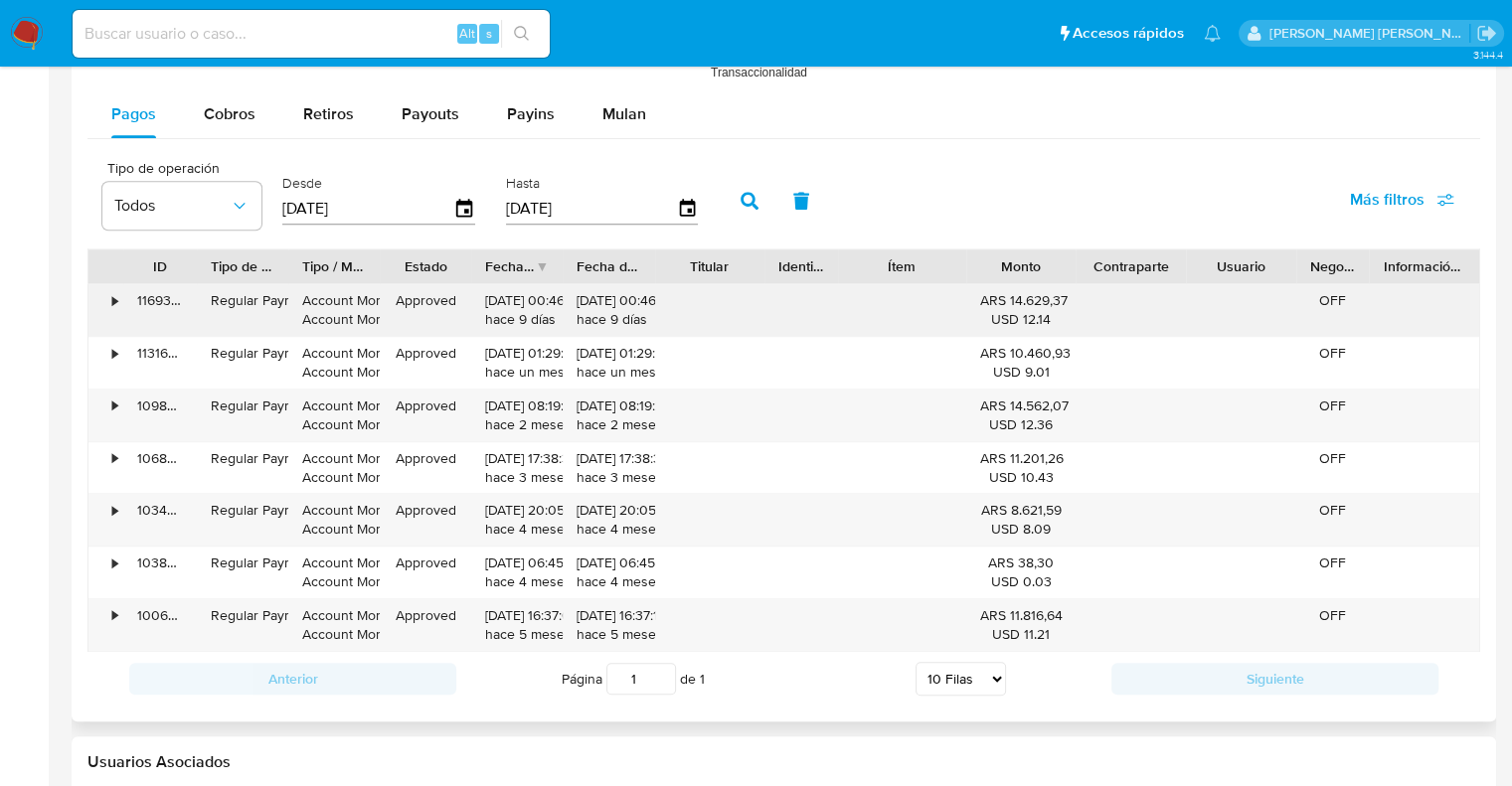 click on "•" at bounding box center [114, 300] 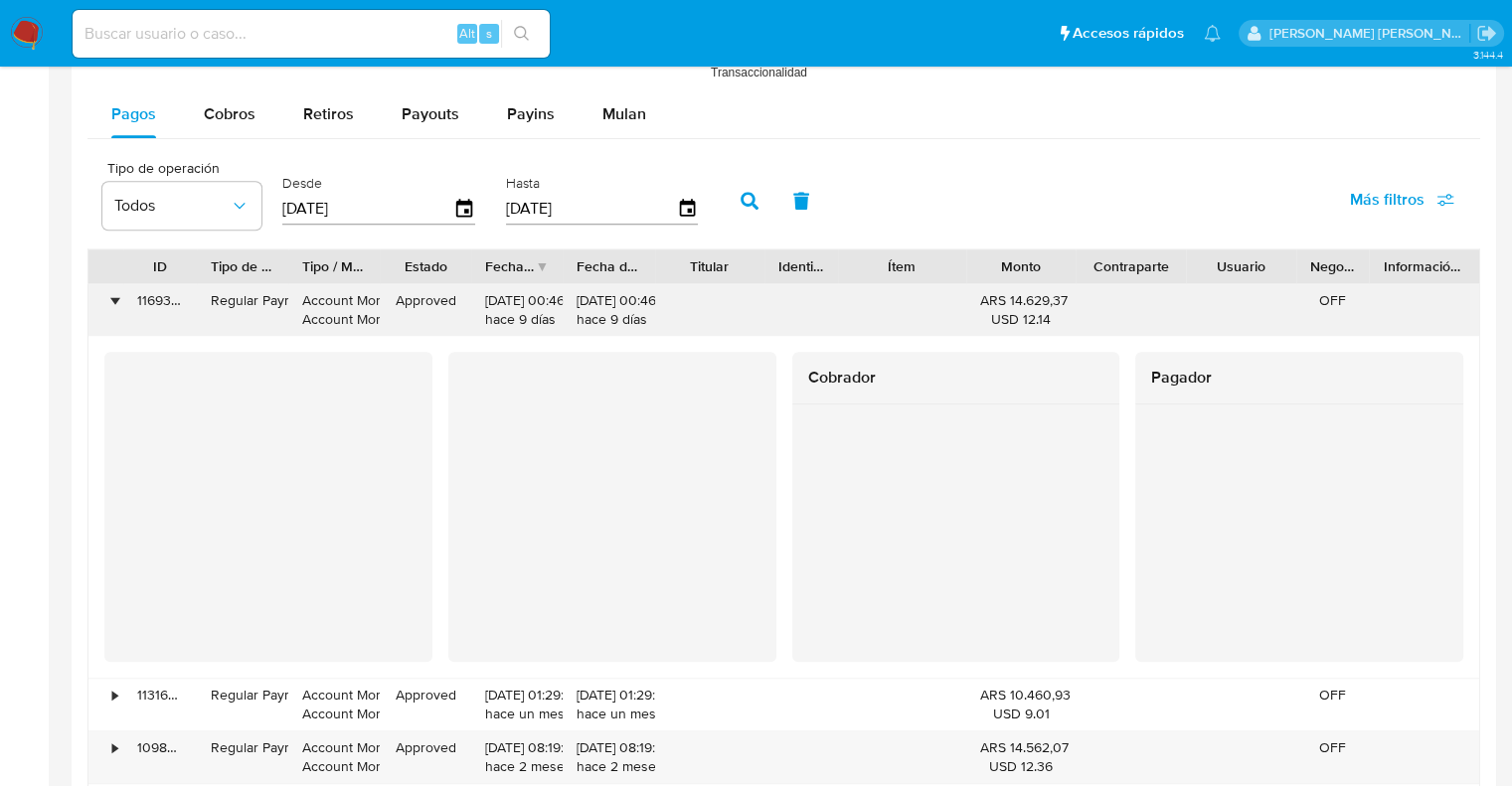 click on "•" at bounding box center [114, 300] 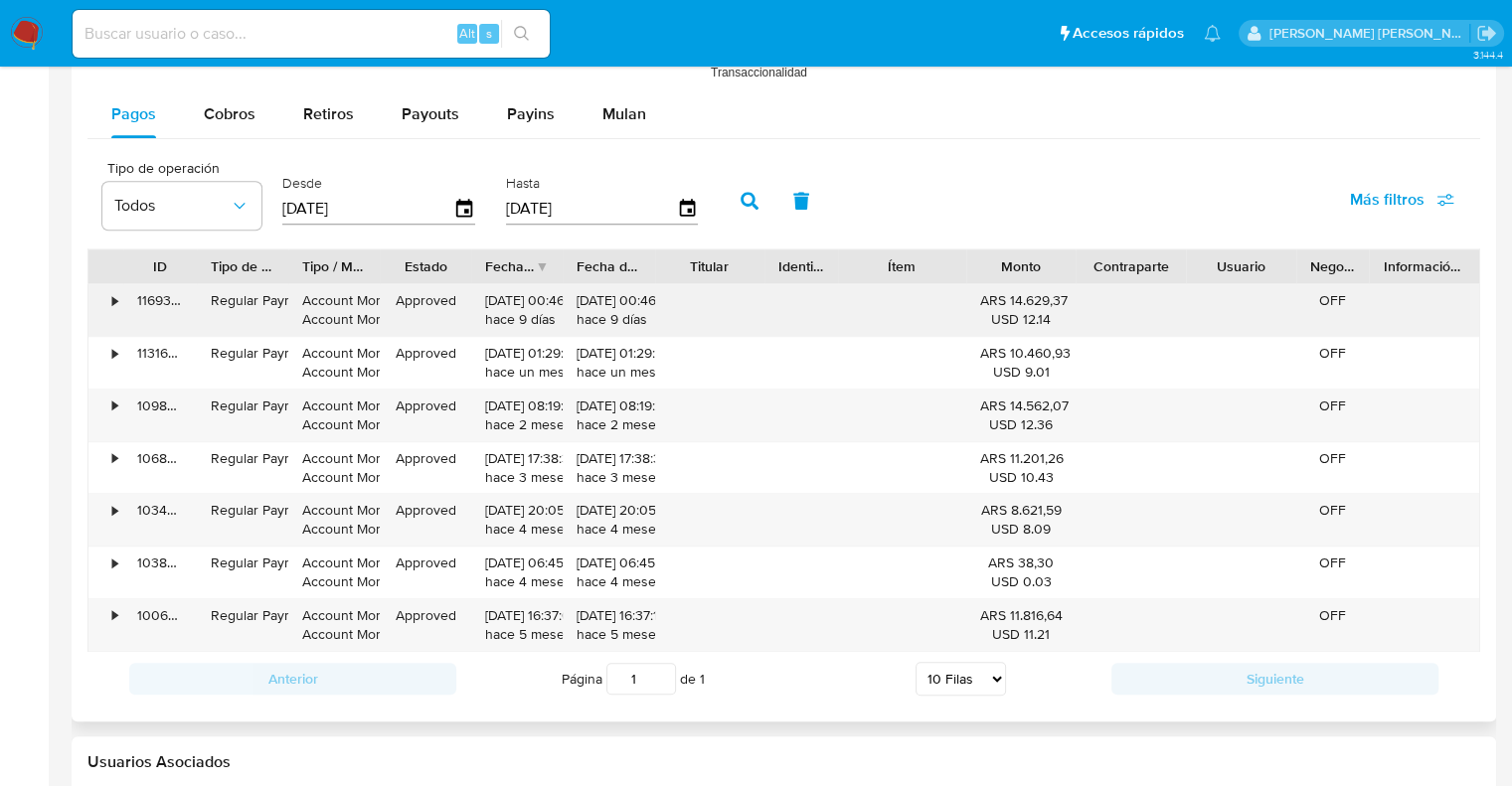 click on "•" at bounding box center [105, 310] 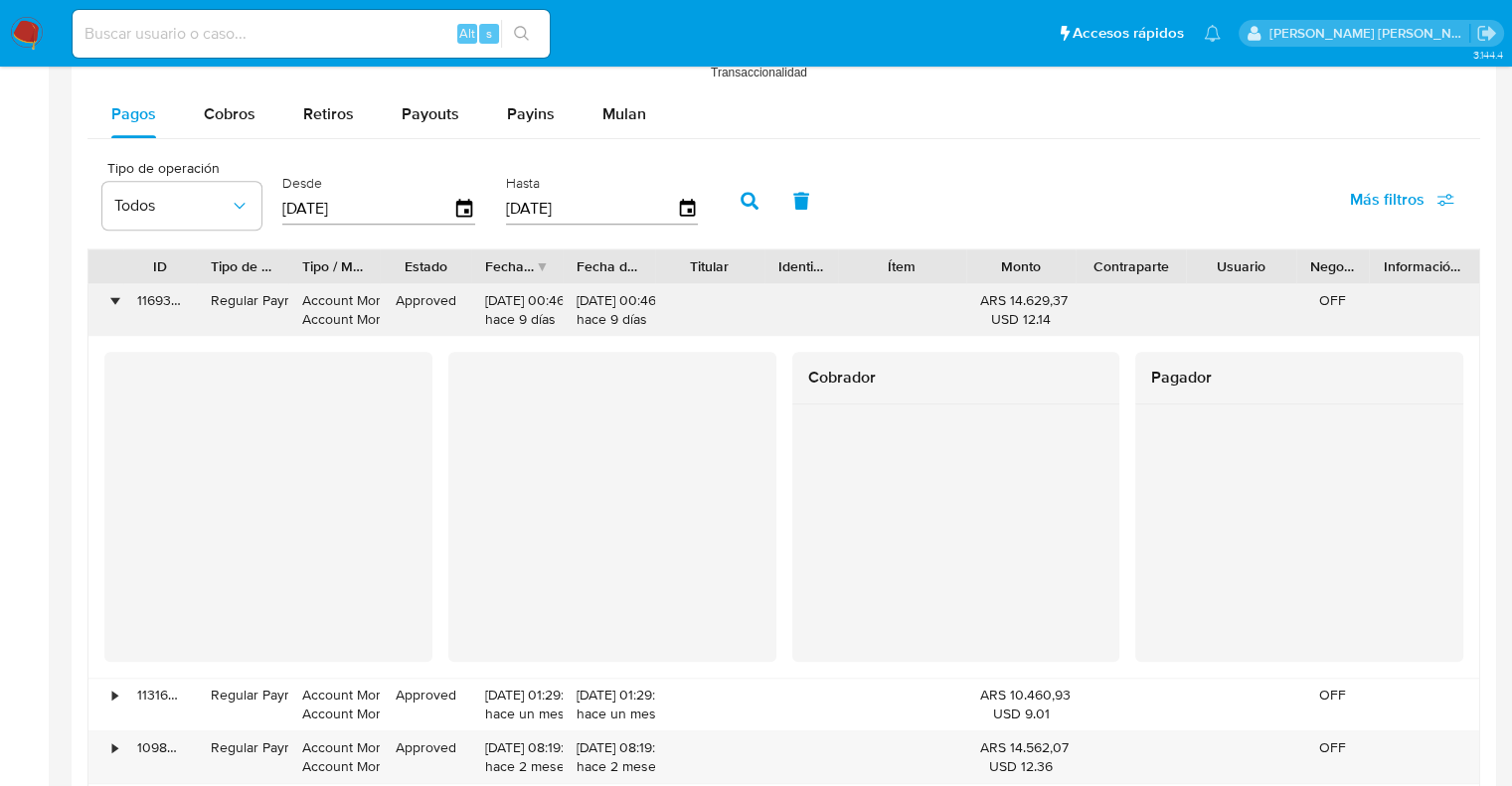 scroll, scrollTop: 1888, scrollLeft: 0, axis: vertical 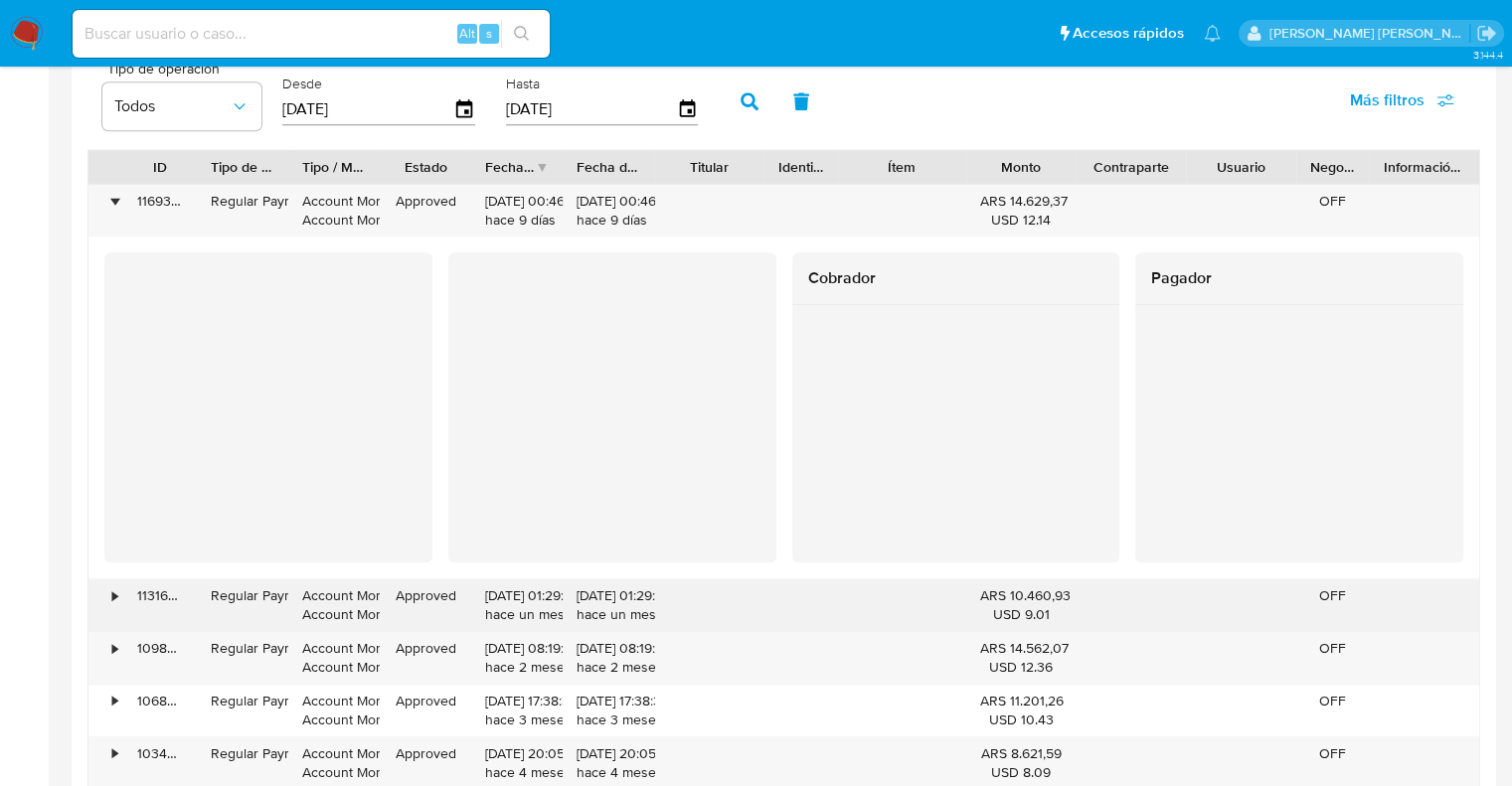 click on "•" at bounding box center (114, 595) 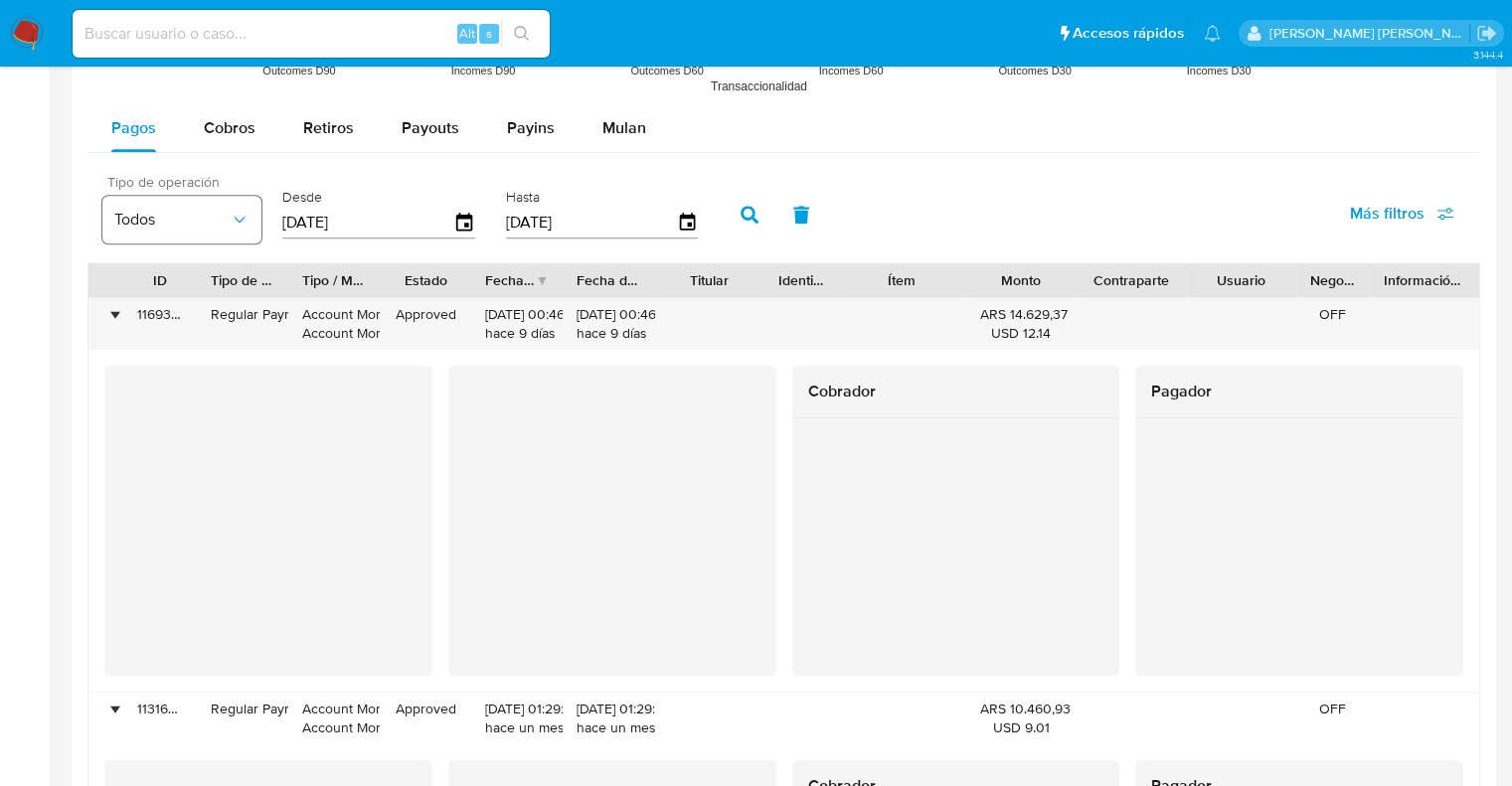 scroll, scrollTop: 1689, scrollLeft: 0, axis: vertical 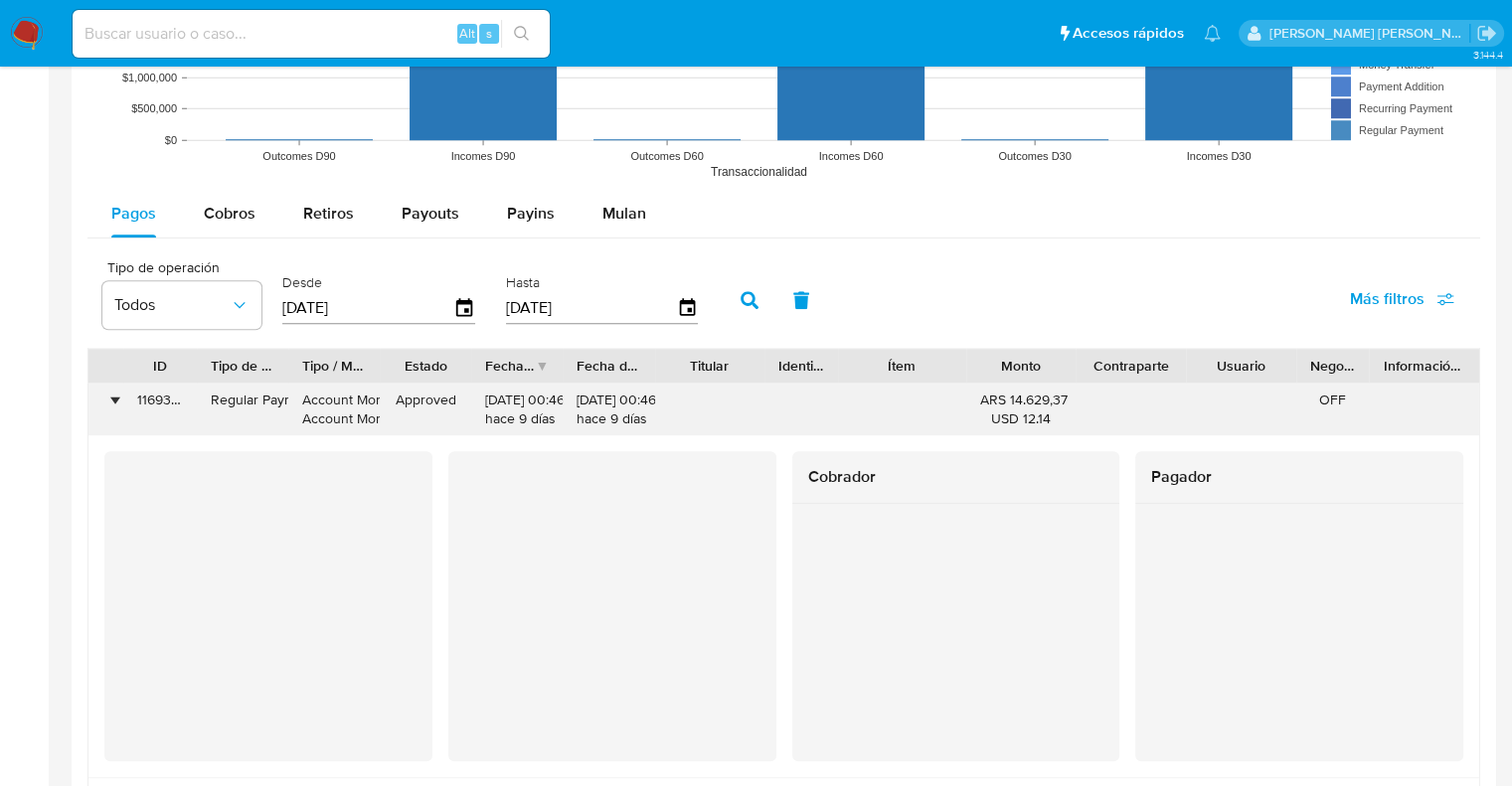 click on "•" at bounding box center [105, 409] 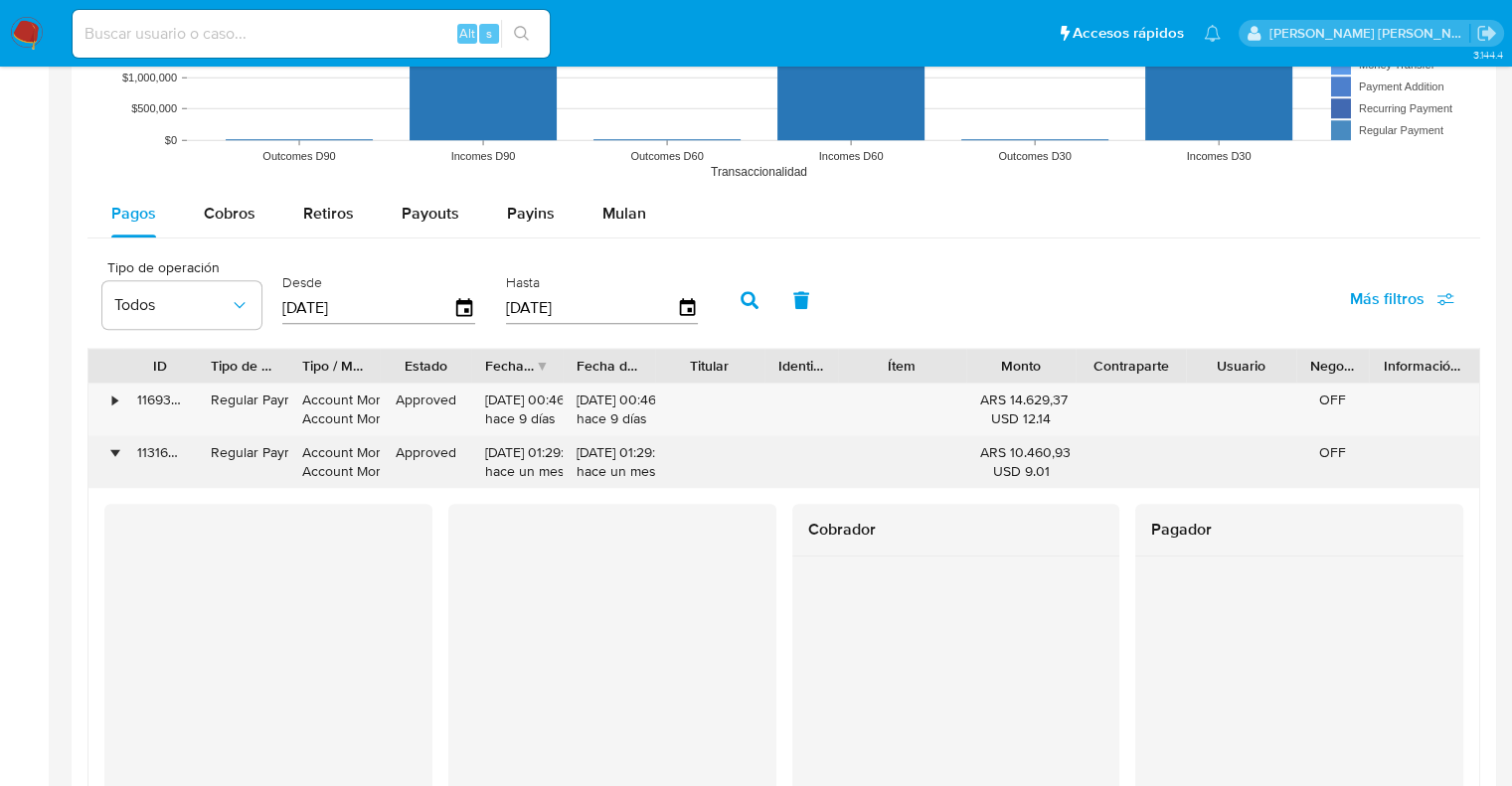 click on "•" at bounding box center [105, 462] 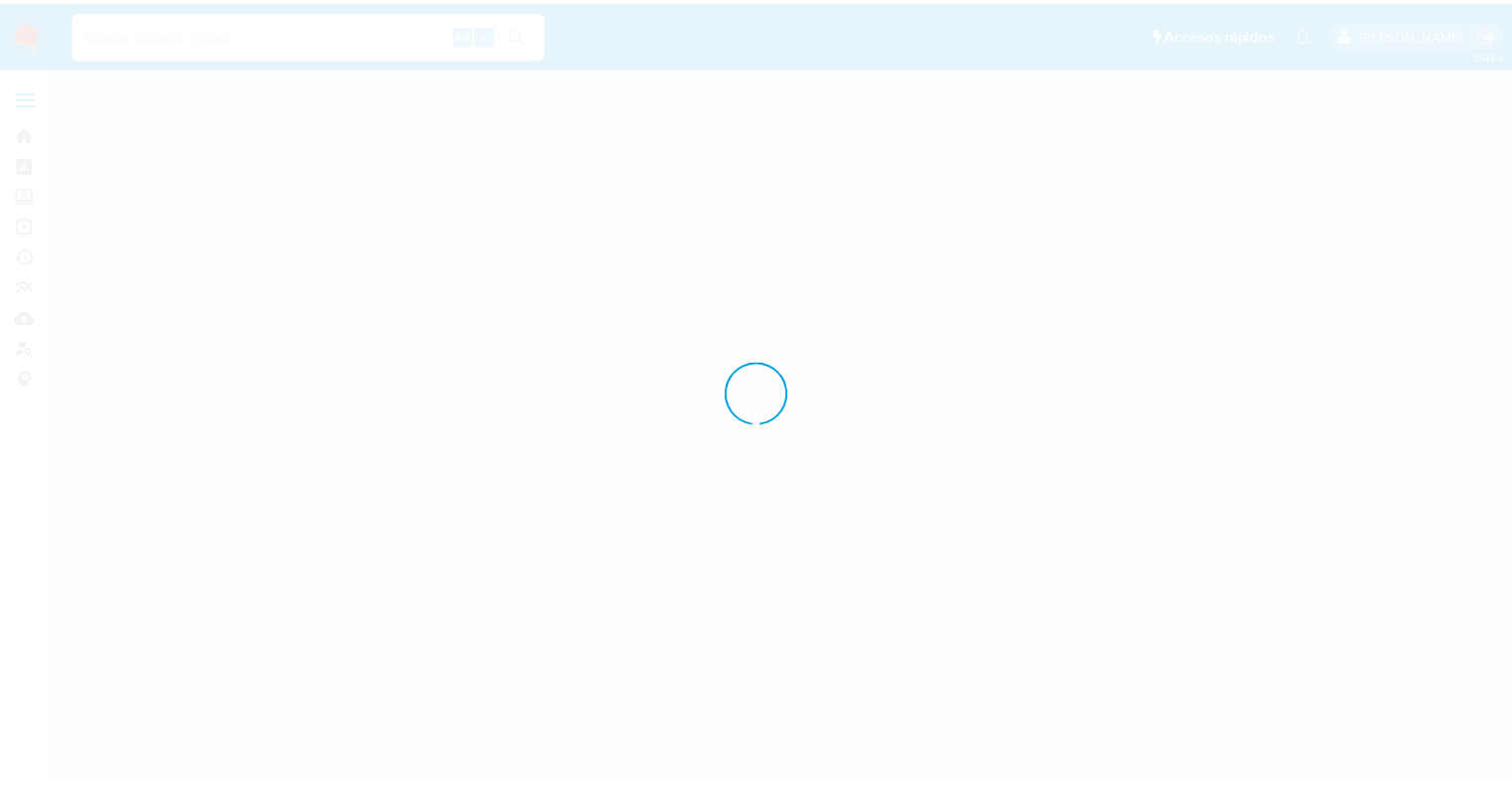 scroll, scrollTop: 0, scrollLeft: 0, axis: both 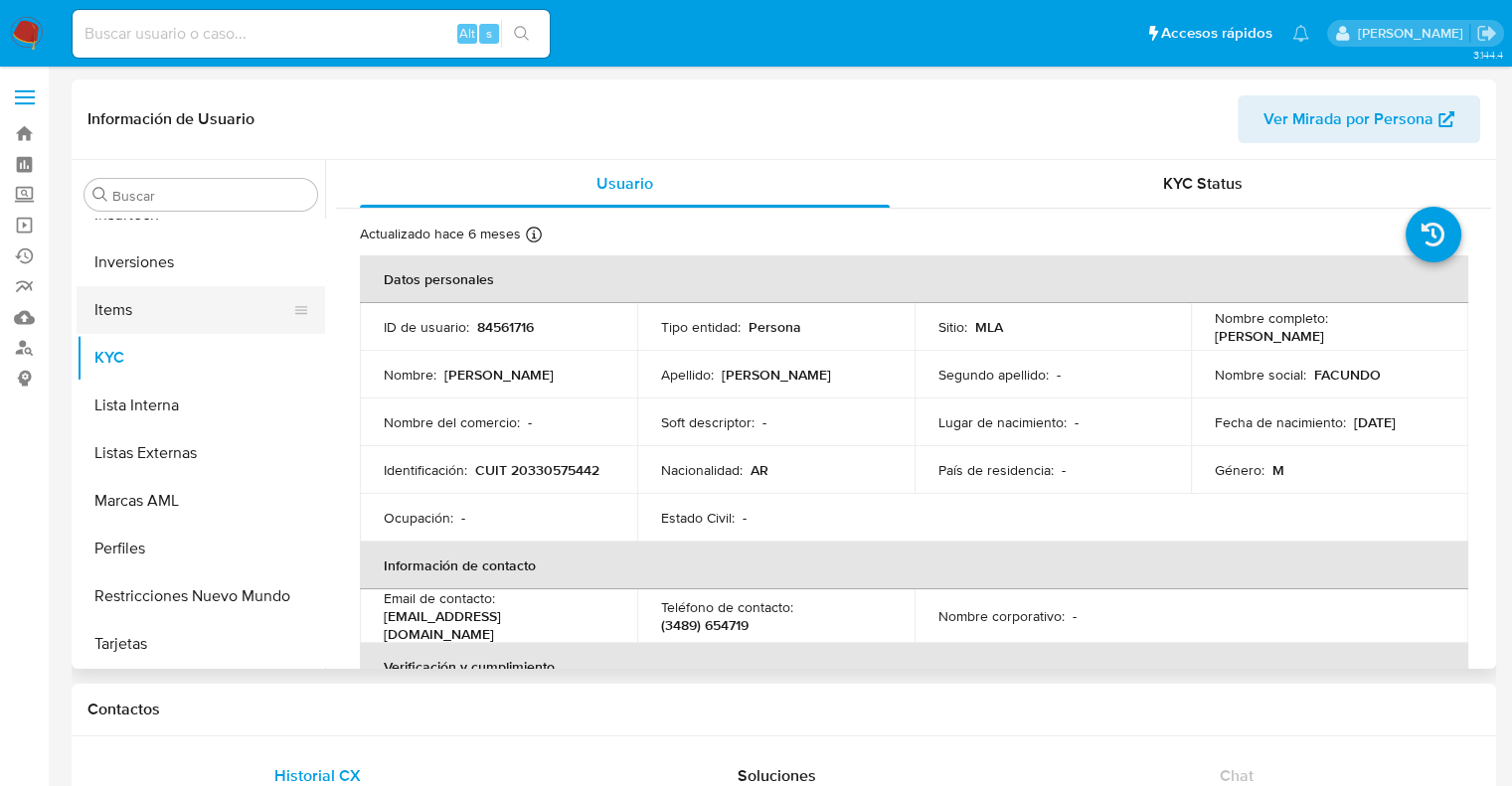 select on "10" 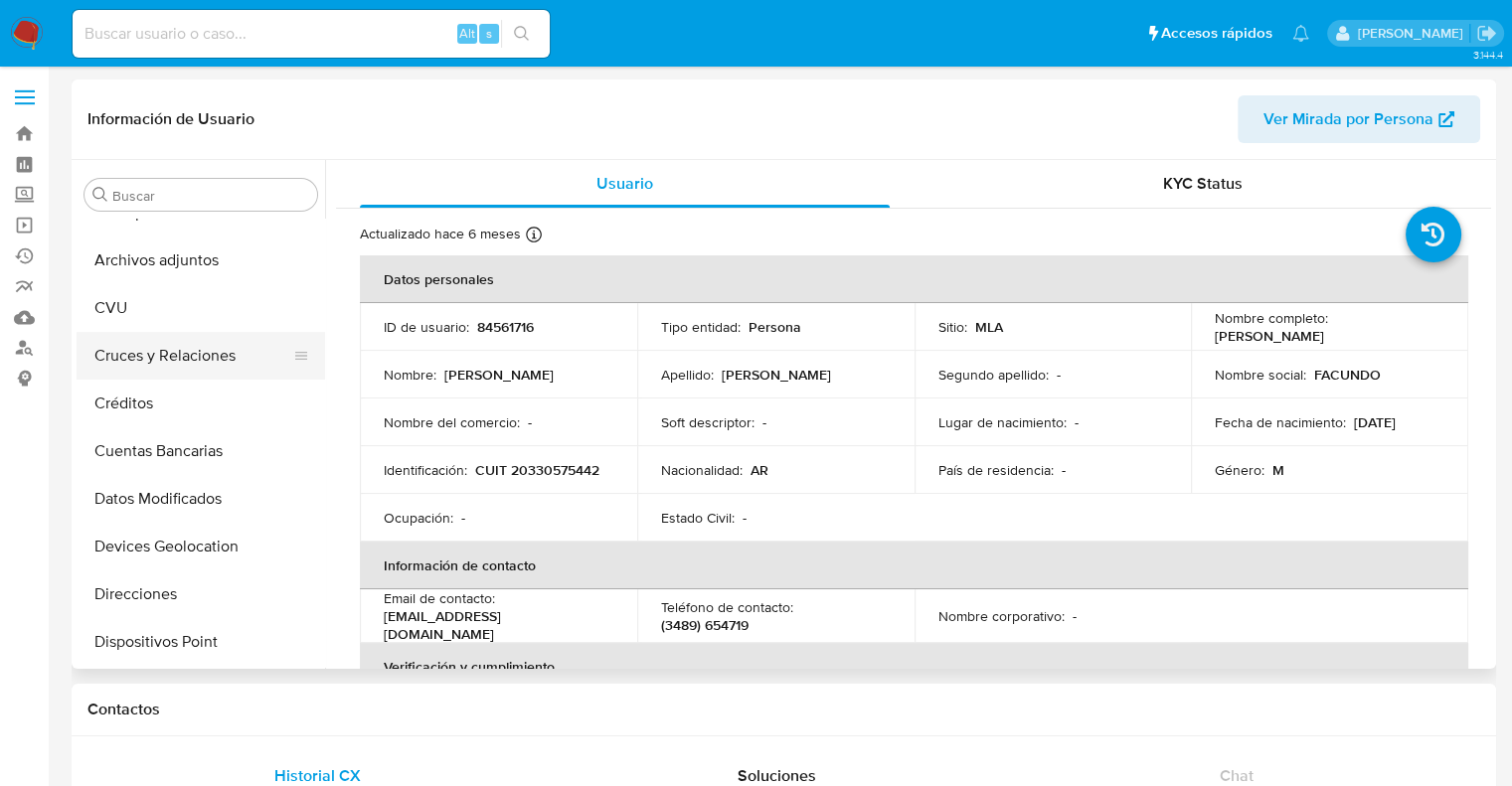 scroll, scrollTop: 0, scrollLeft: 0, axis: both 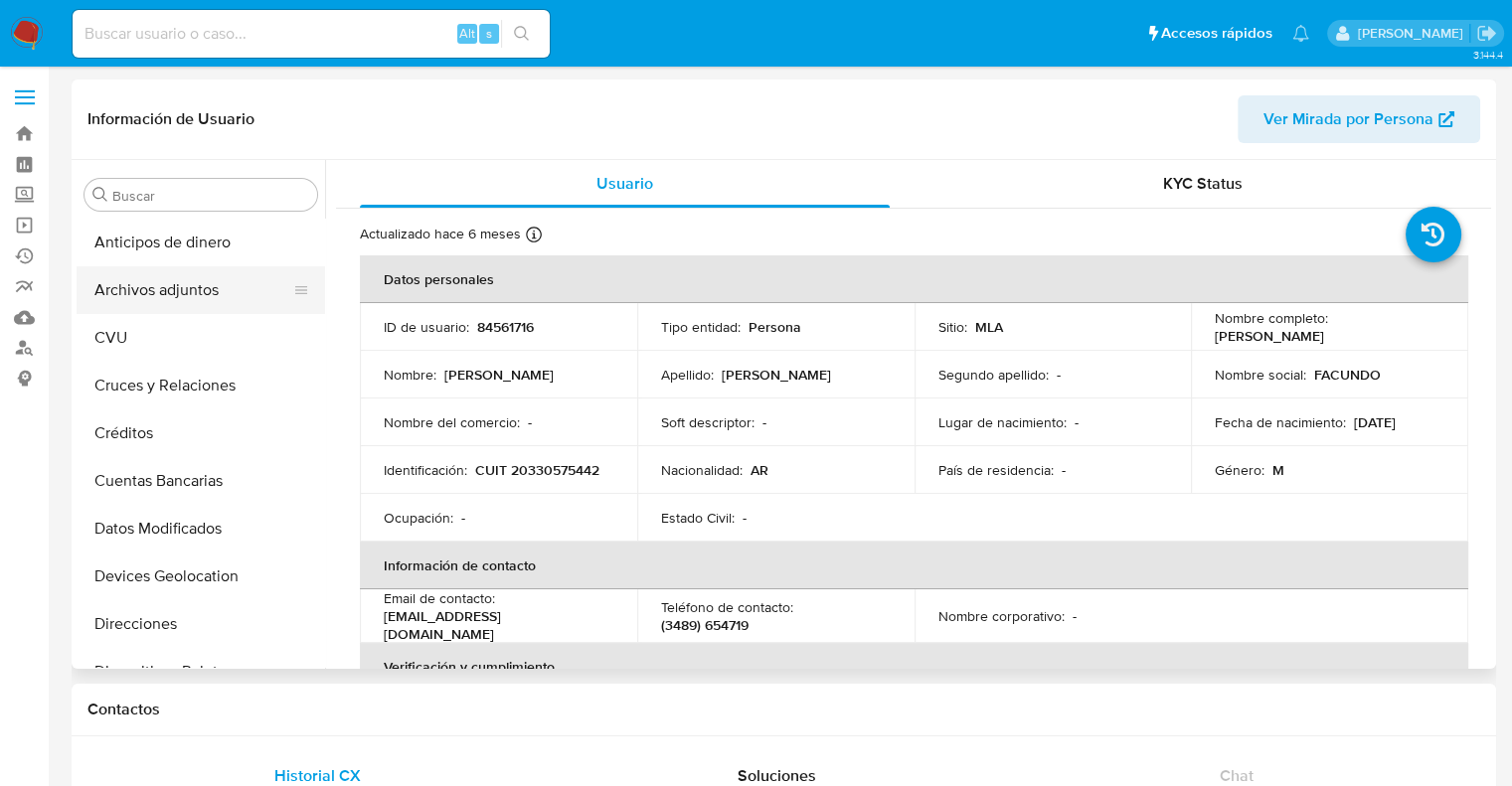 click on "Archivos adjuntos" at bounding box center (193, 290) 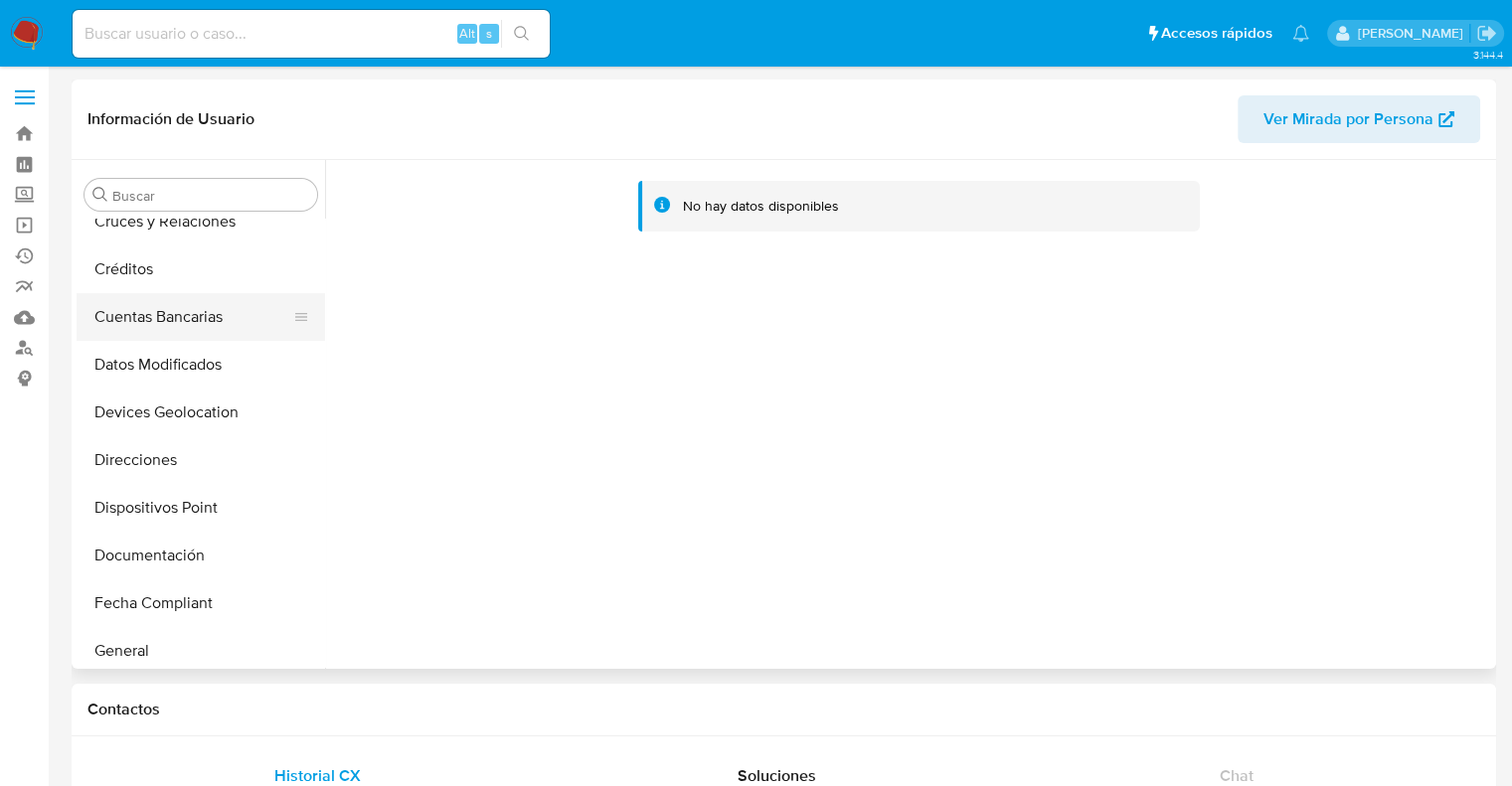 scroll, scrollTop: 199, scrollLeft: 0, axis: vertical 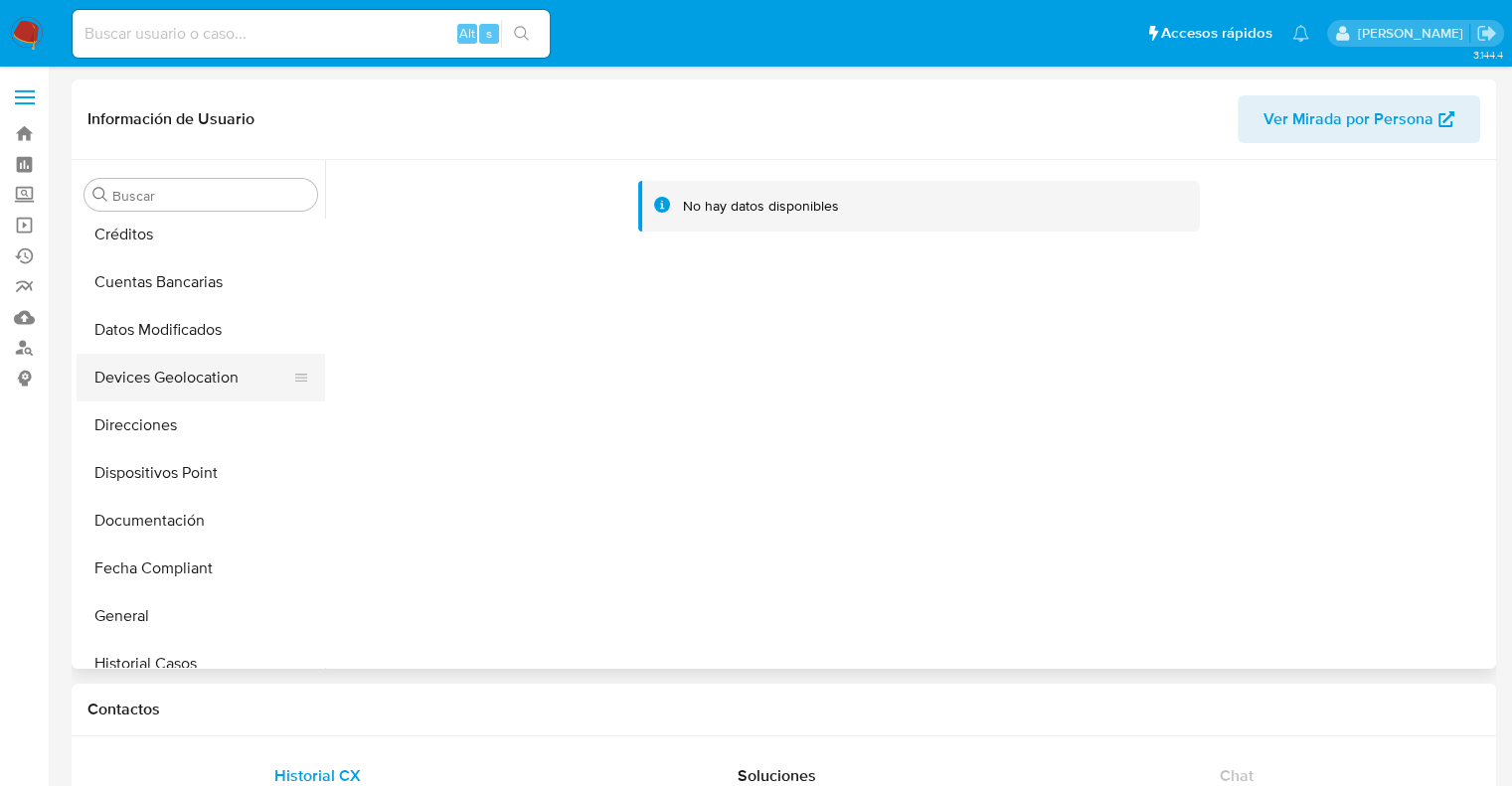 click on "Devices Geolocation" at bounding box center (193, 378) 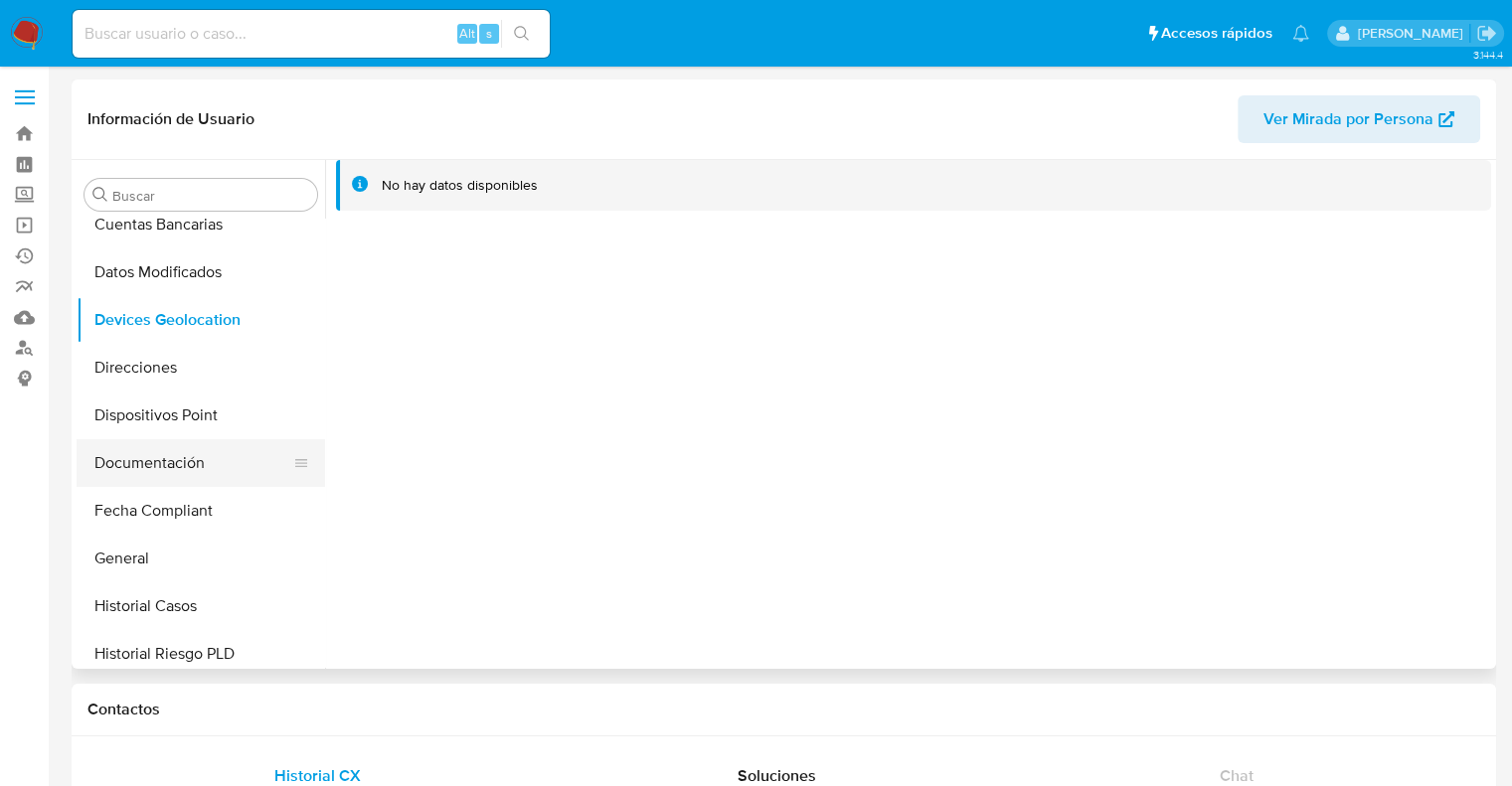 scroll, scrollTop: 298, scrollLeft: 0, axis: vertical 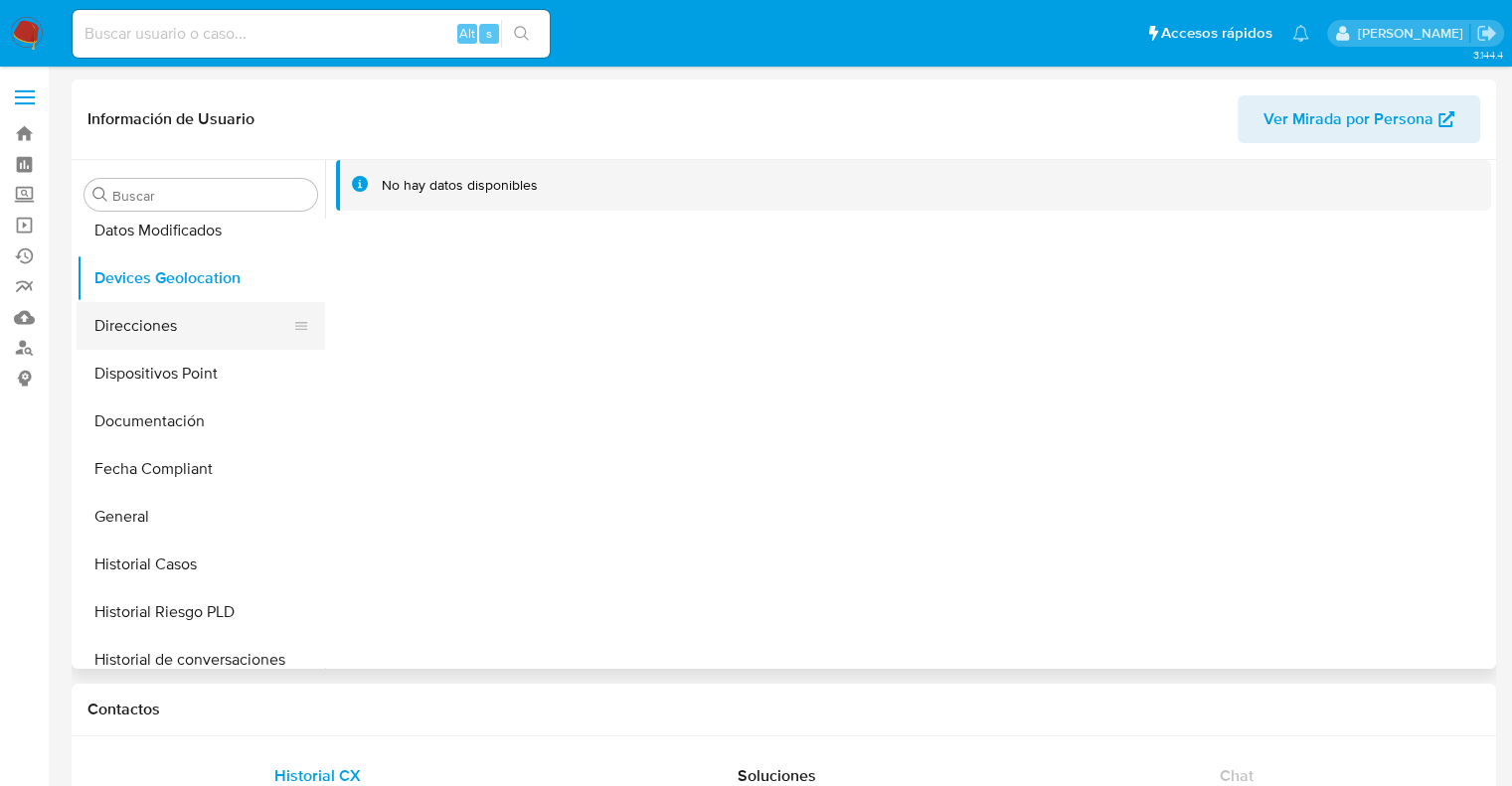 click on "Direcciones" at bounding box center [193, 326] 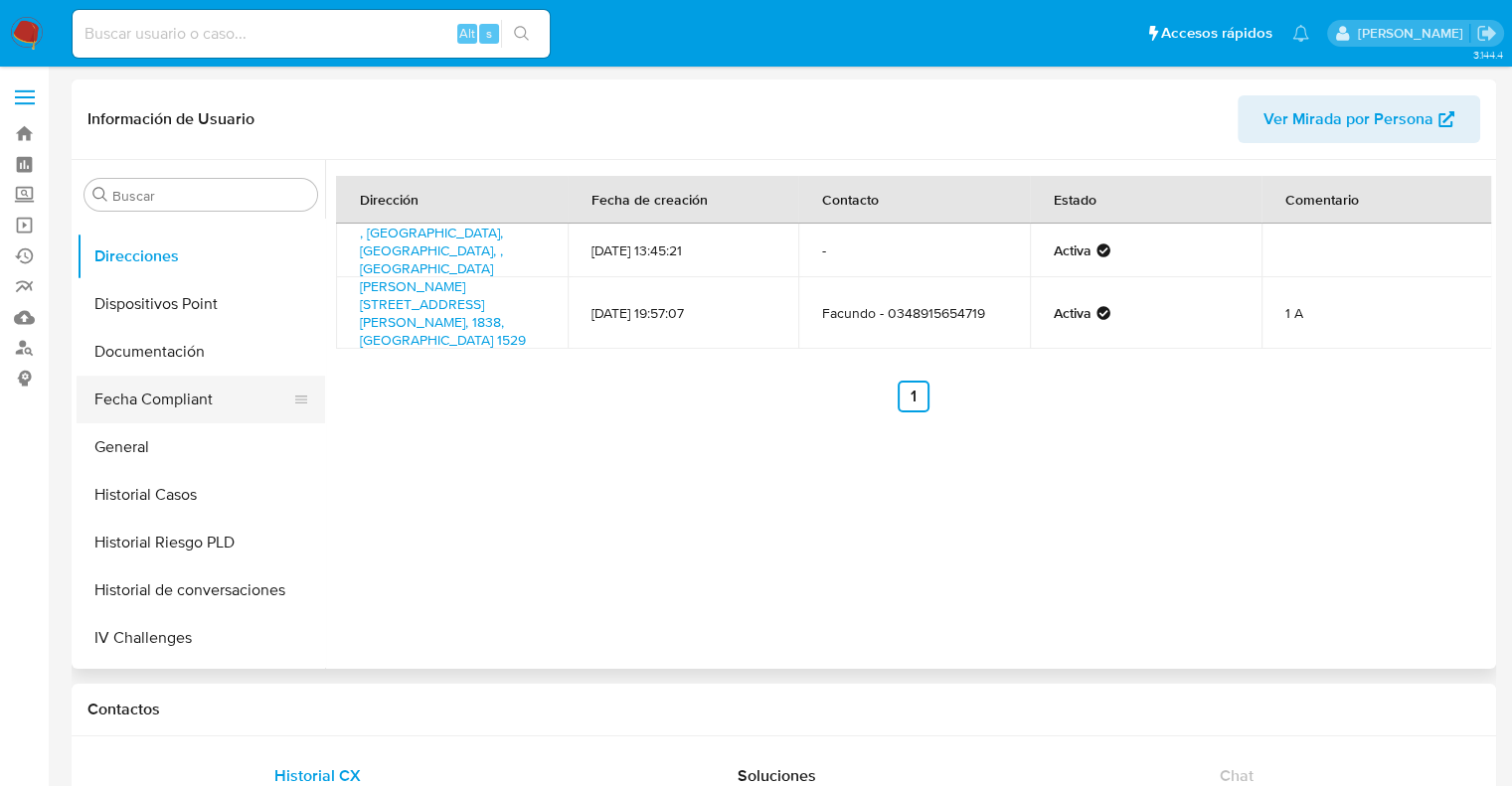 scroll, scrollTop: 397, scrollLeft: 0, axis: vertical 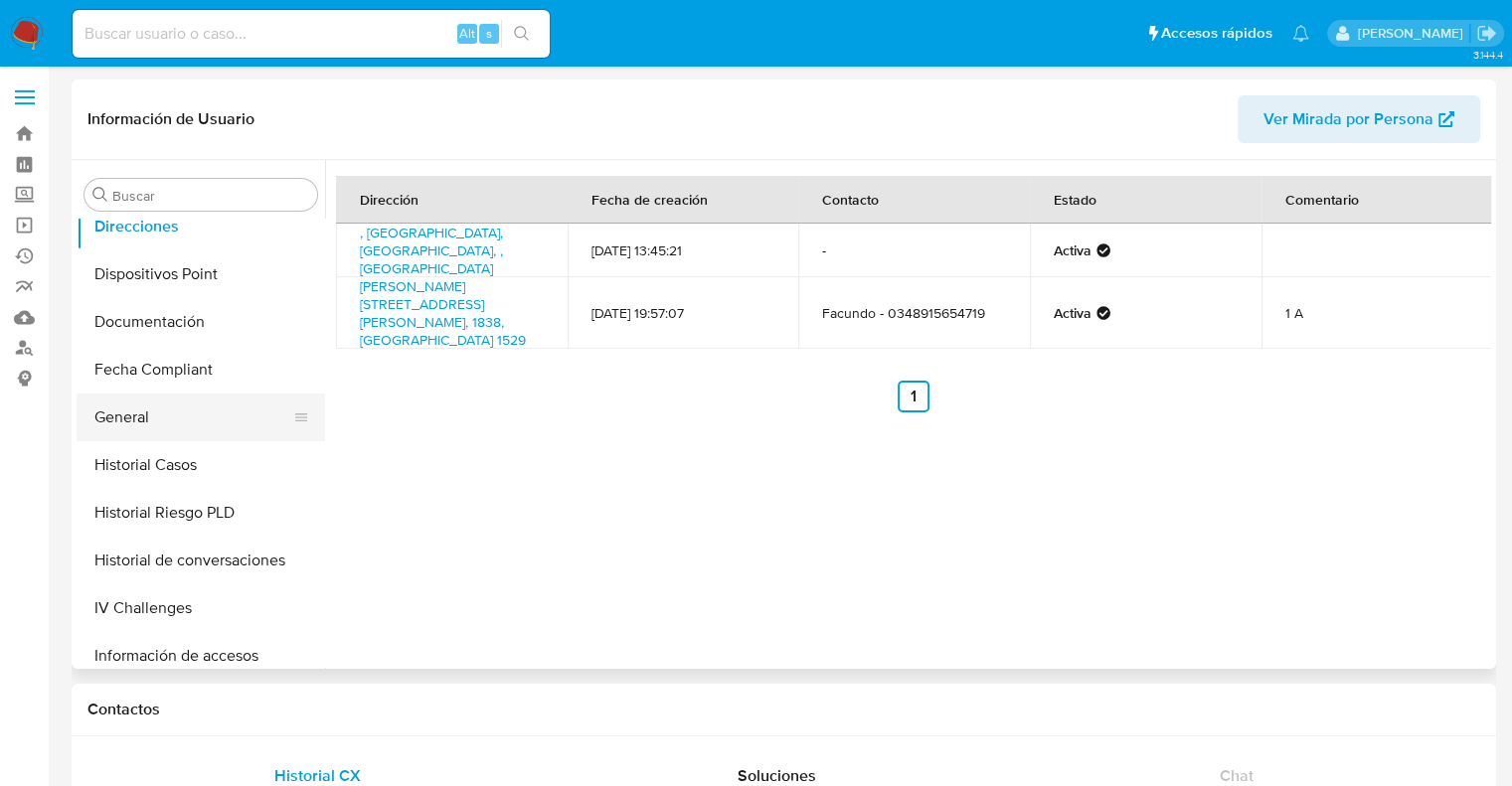 click on "General" at bounding box center [193, 417] 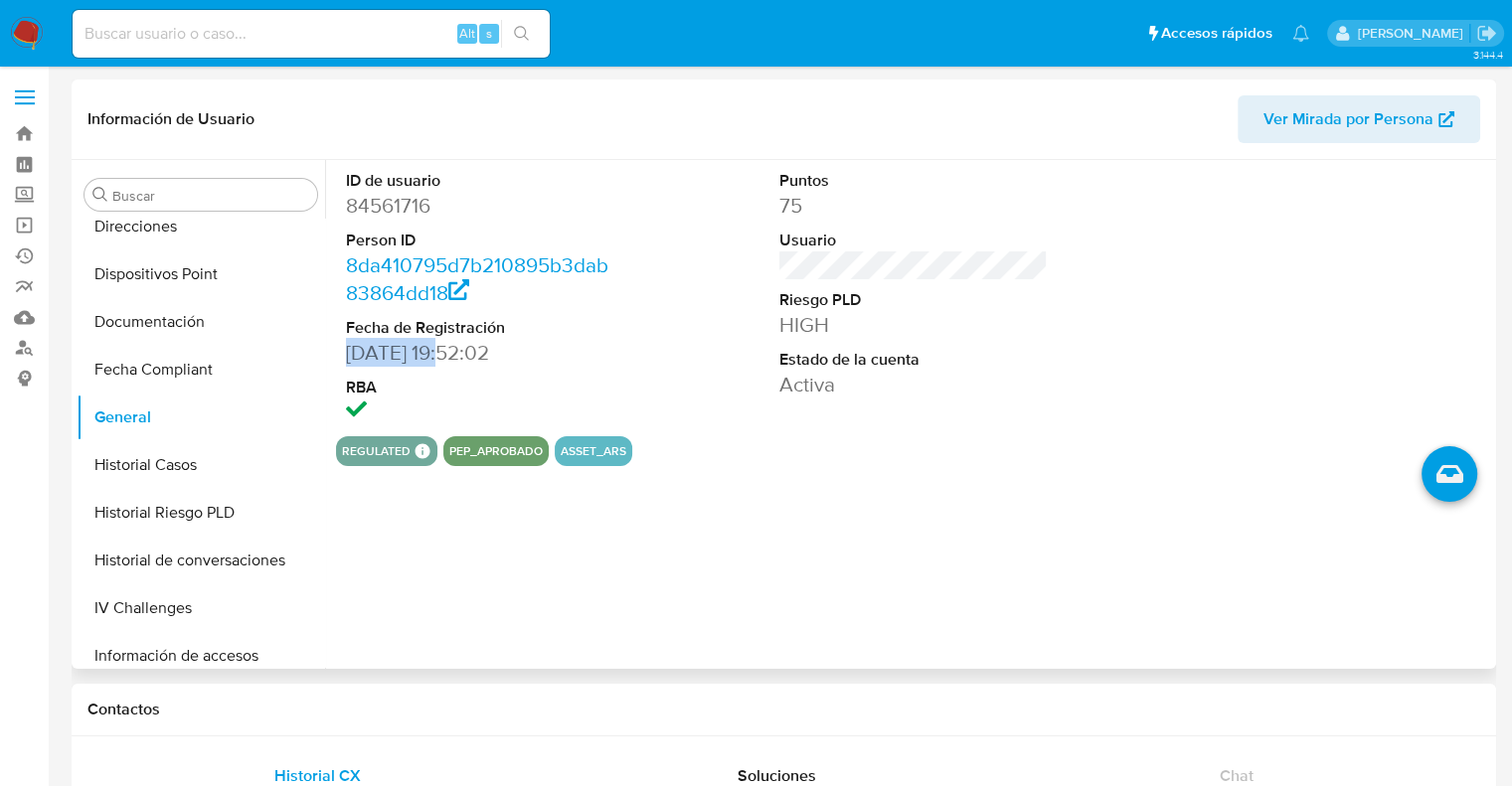 drag, startPoint x: 450, startPoint y: 359, endPoint x: 349, endPoint y: 357, distance: 101.0198 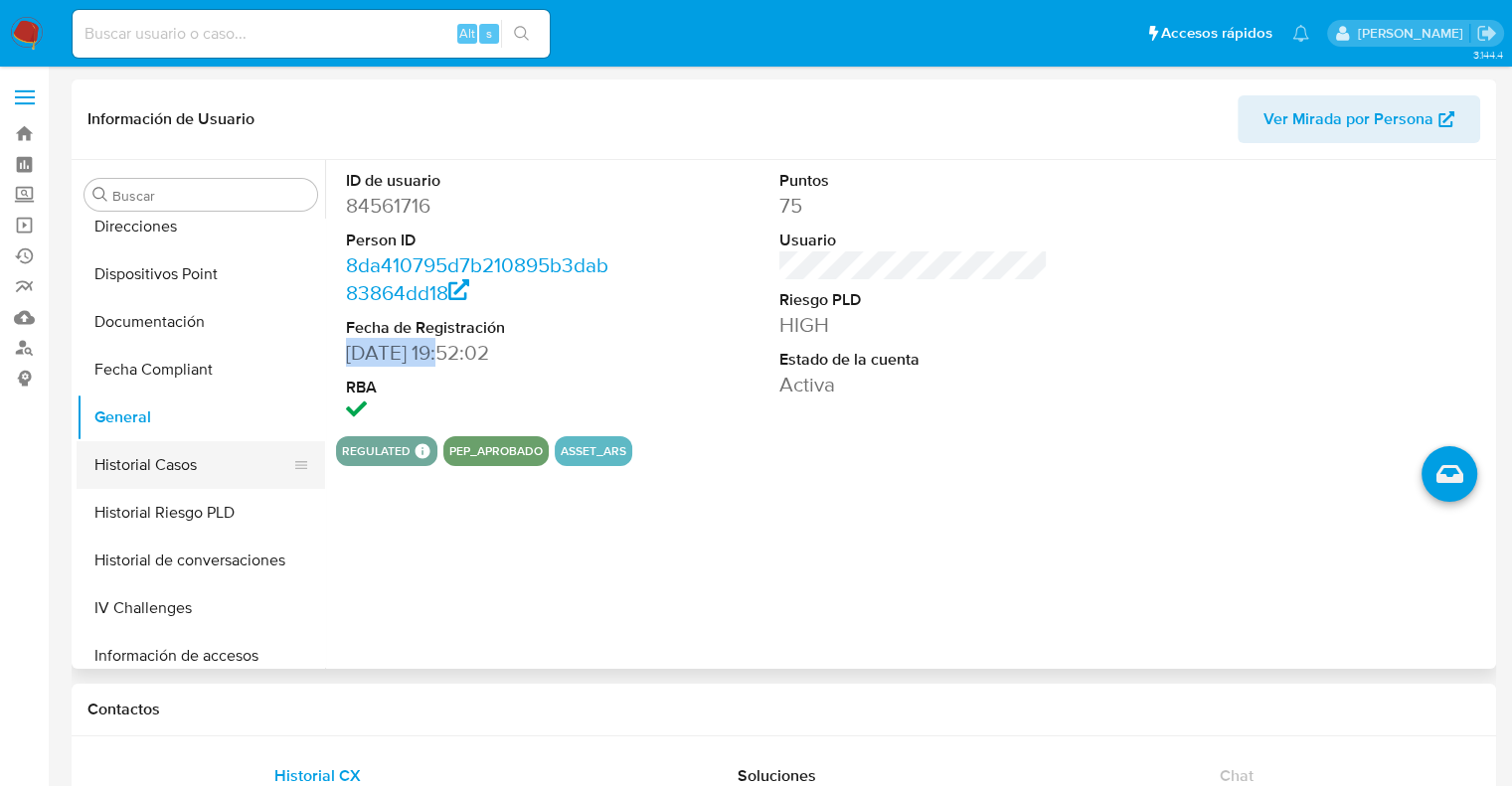click on "Historial Casos" at bounding box center (193, 465) 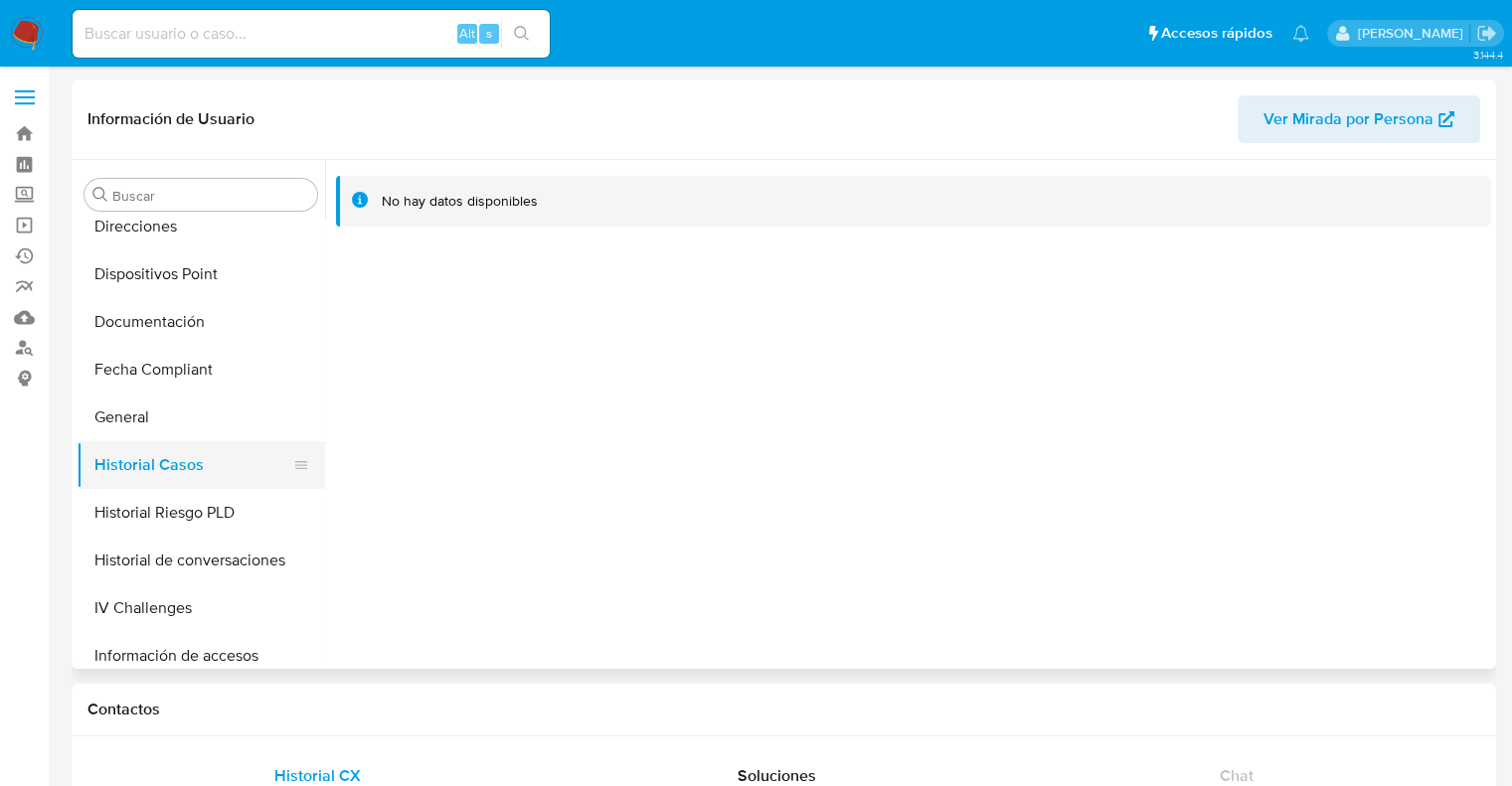 scroll, scrollTop: 497, scrollLeft: 0, axis: vertical 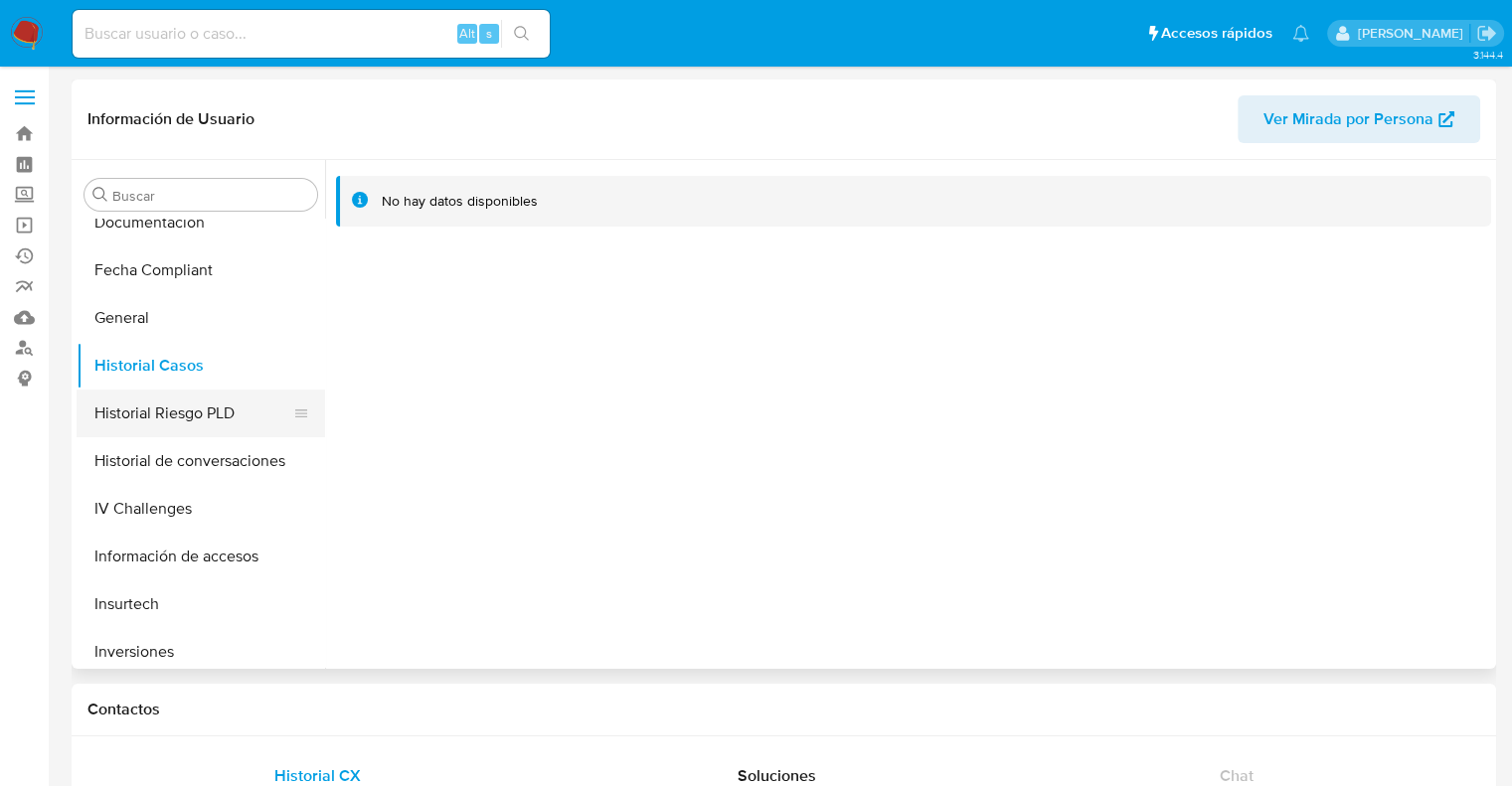 click on "Historial Riesgo PLD" at bounding box center (193, 413) 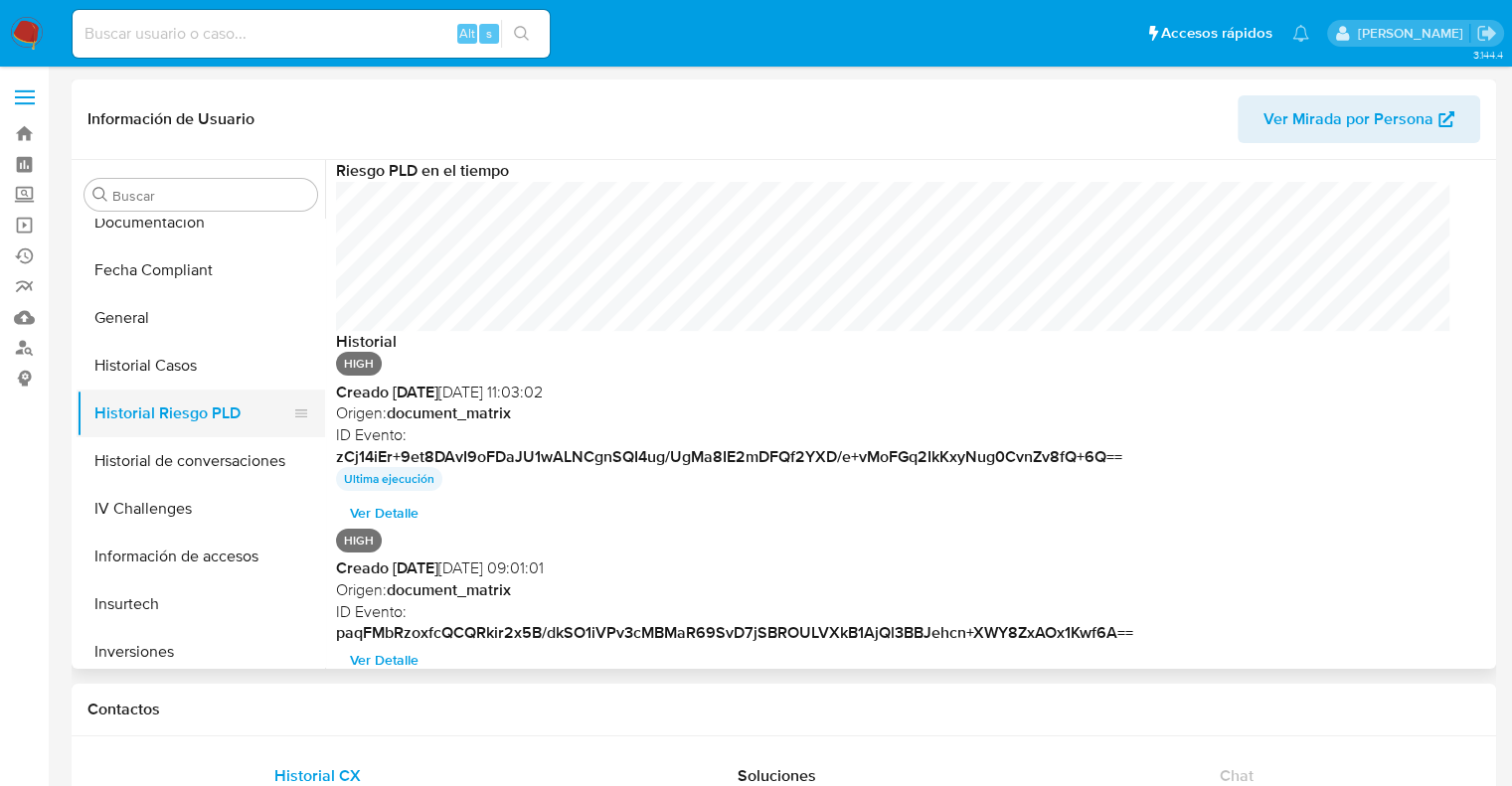 scroll, scrollTop: 993529, scrollLeft: 992968, axis: both 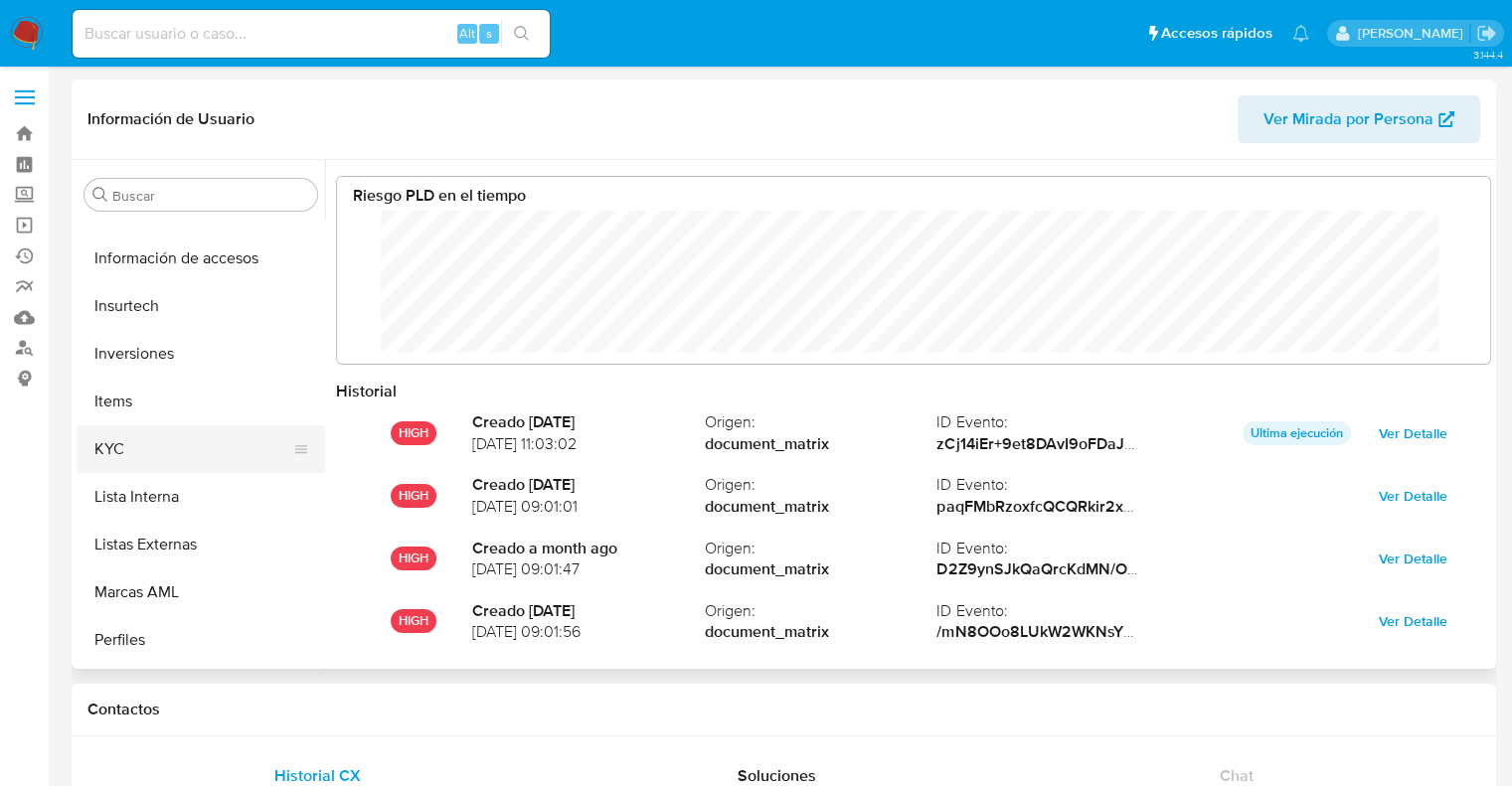 click on "KYC" at bounding box center (193, 449) 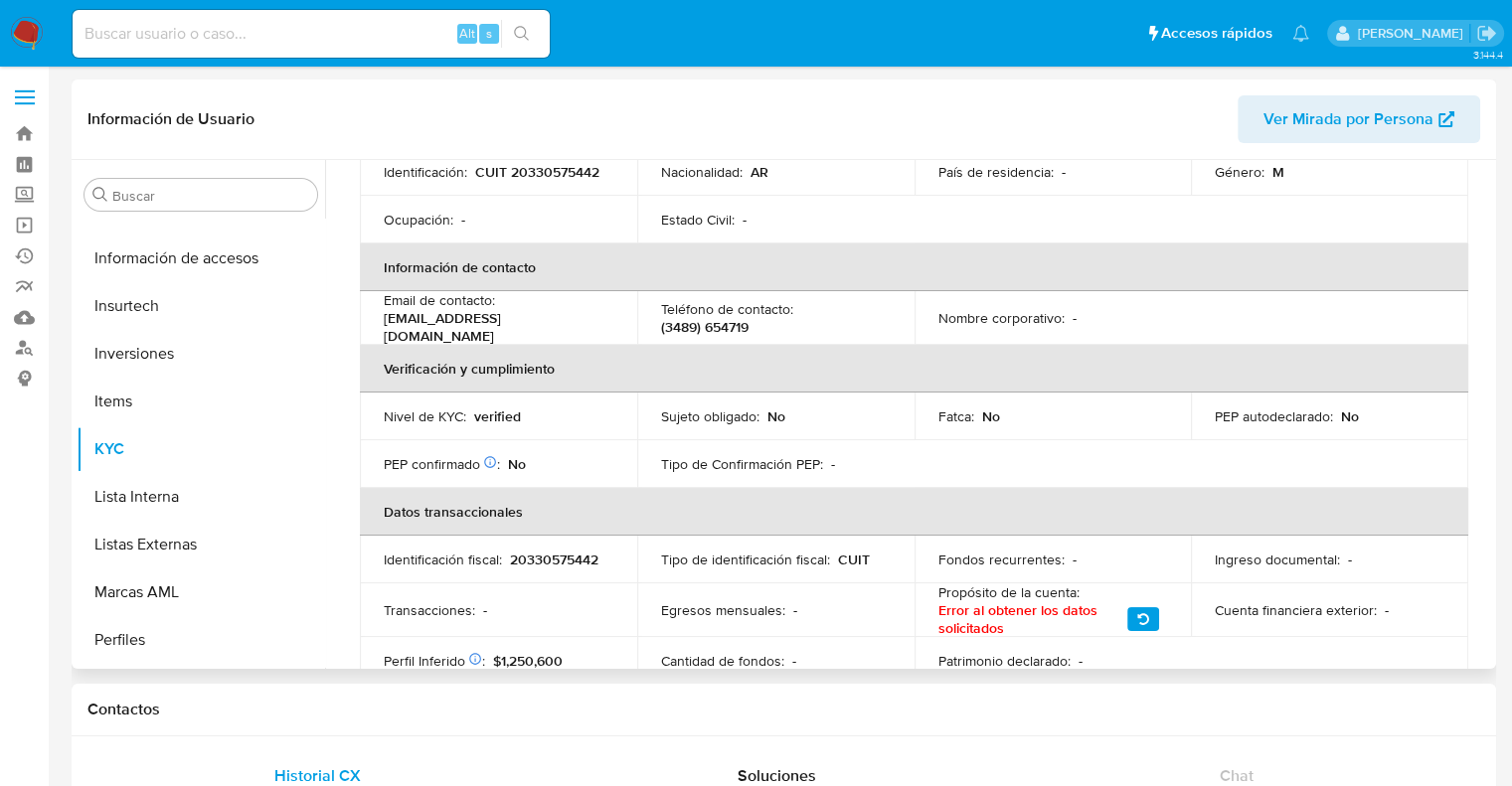 scroll, scrollTop: 199, scrollLeft: 0, axis: vertical 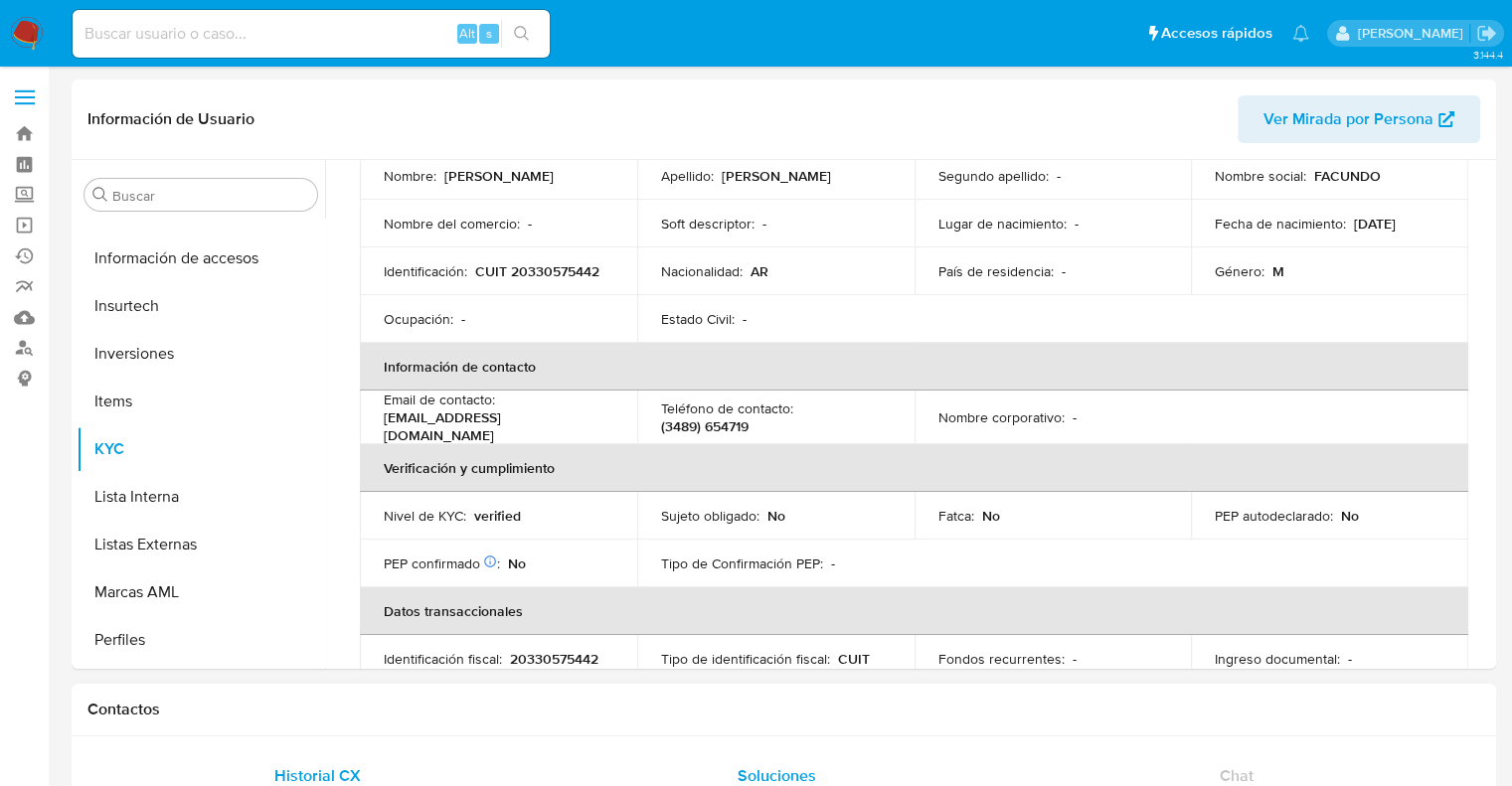 type 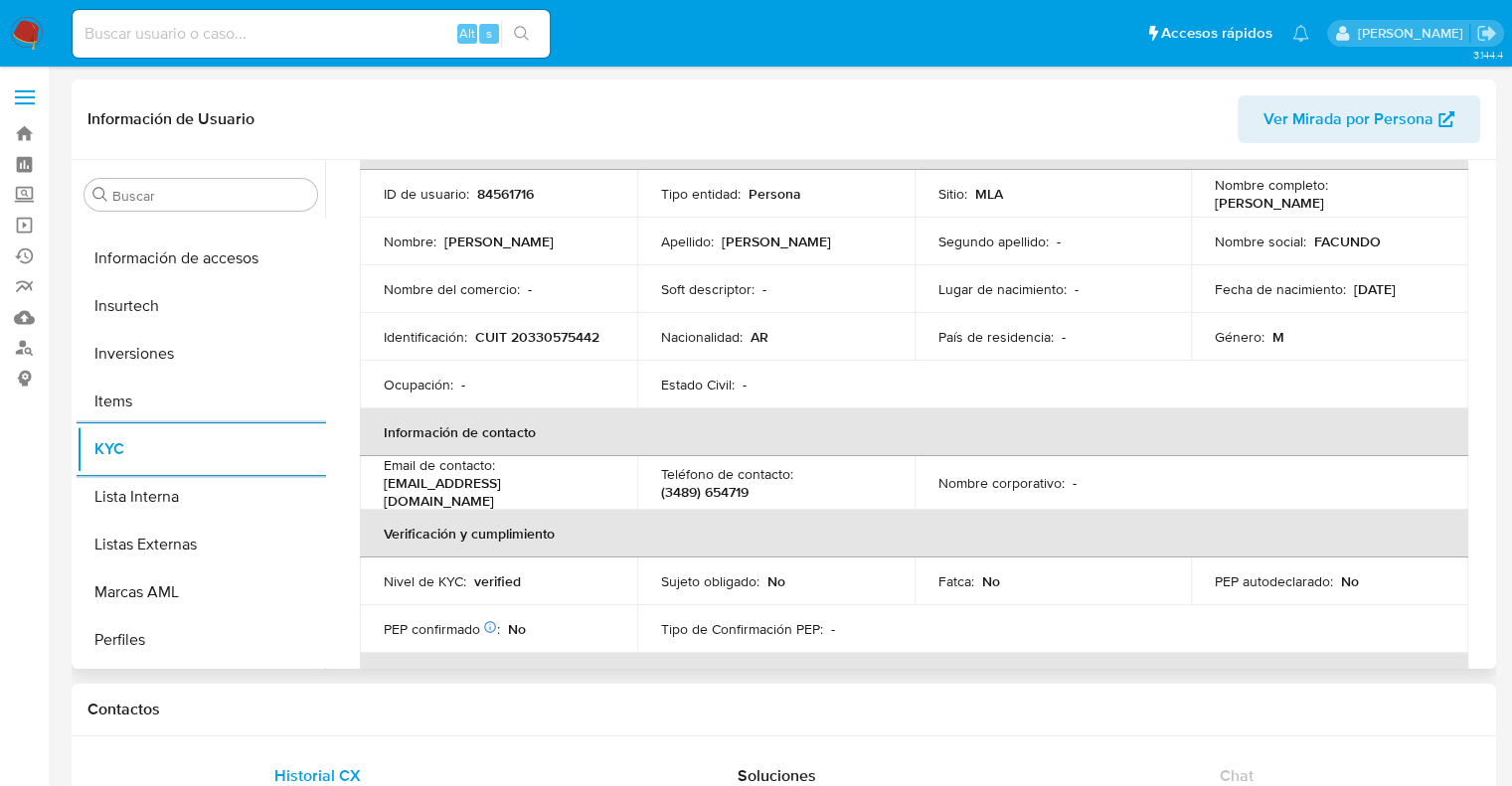 scroll, scrollTop: 99, scrollLeft: 0, axis: vertical 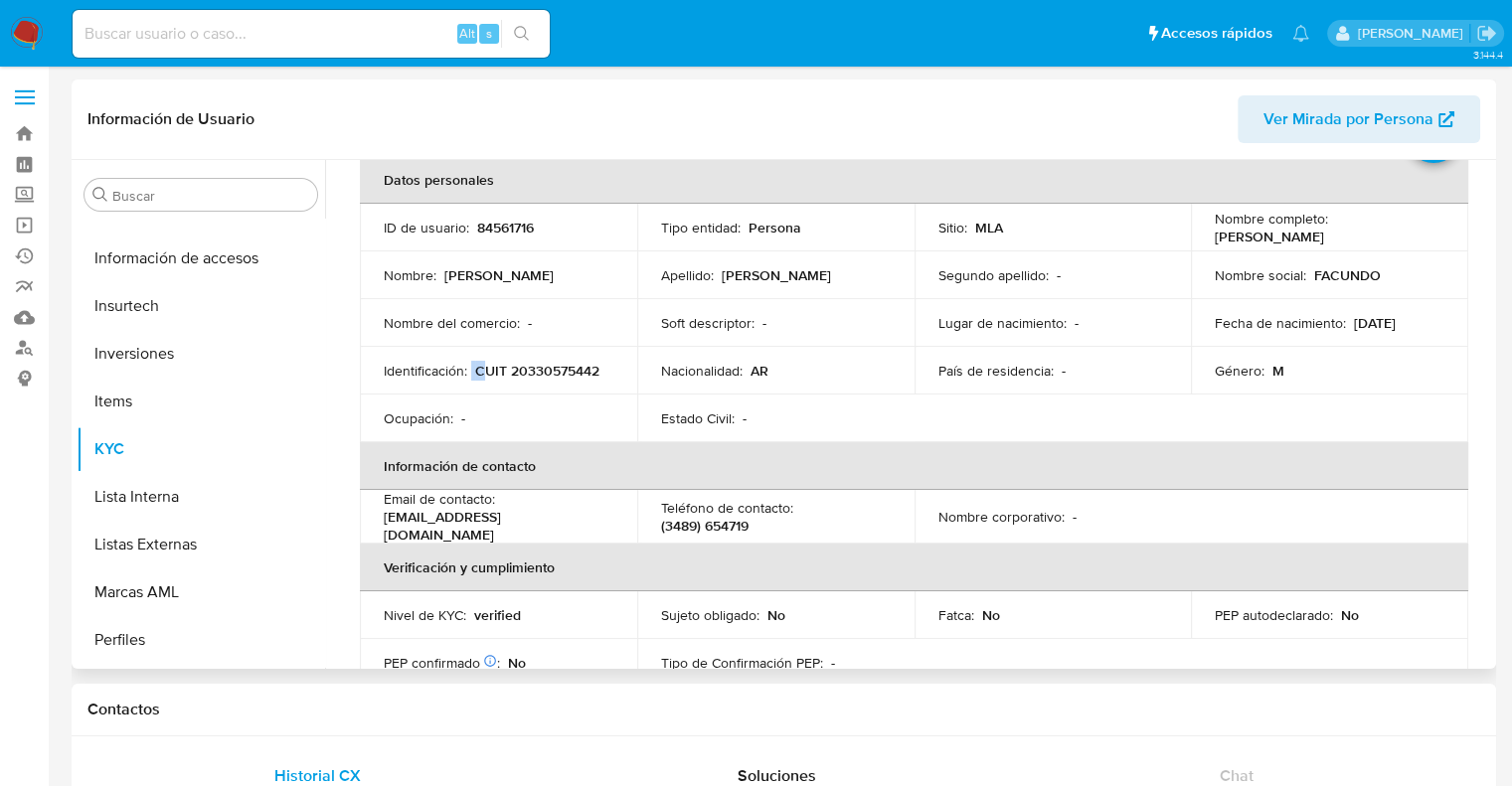 drag, startPoint x: 472, startPoint y: 368, endPoint x: 484, endPoint y: 368, distance: 12 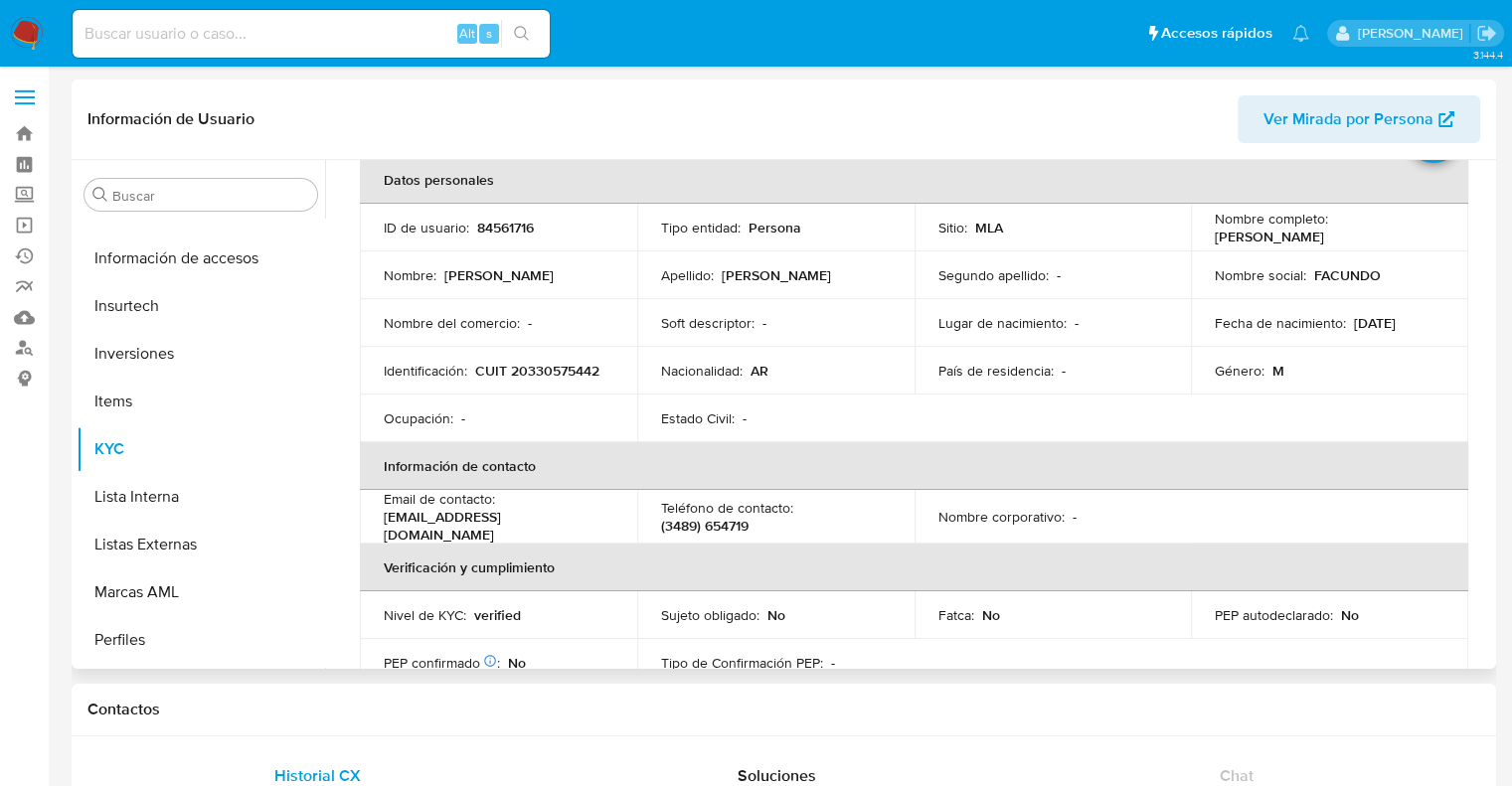 click on "CUIT 20330575442" at bounding box center (537, 371) 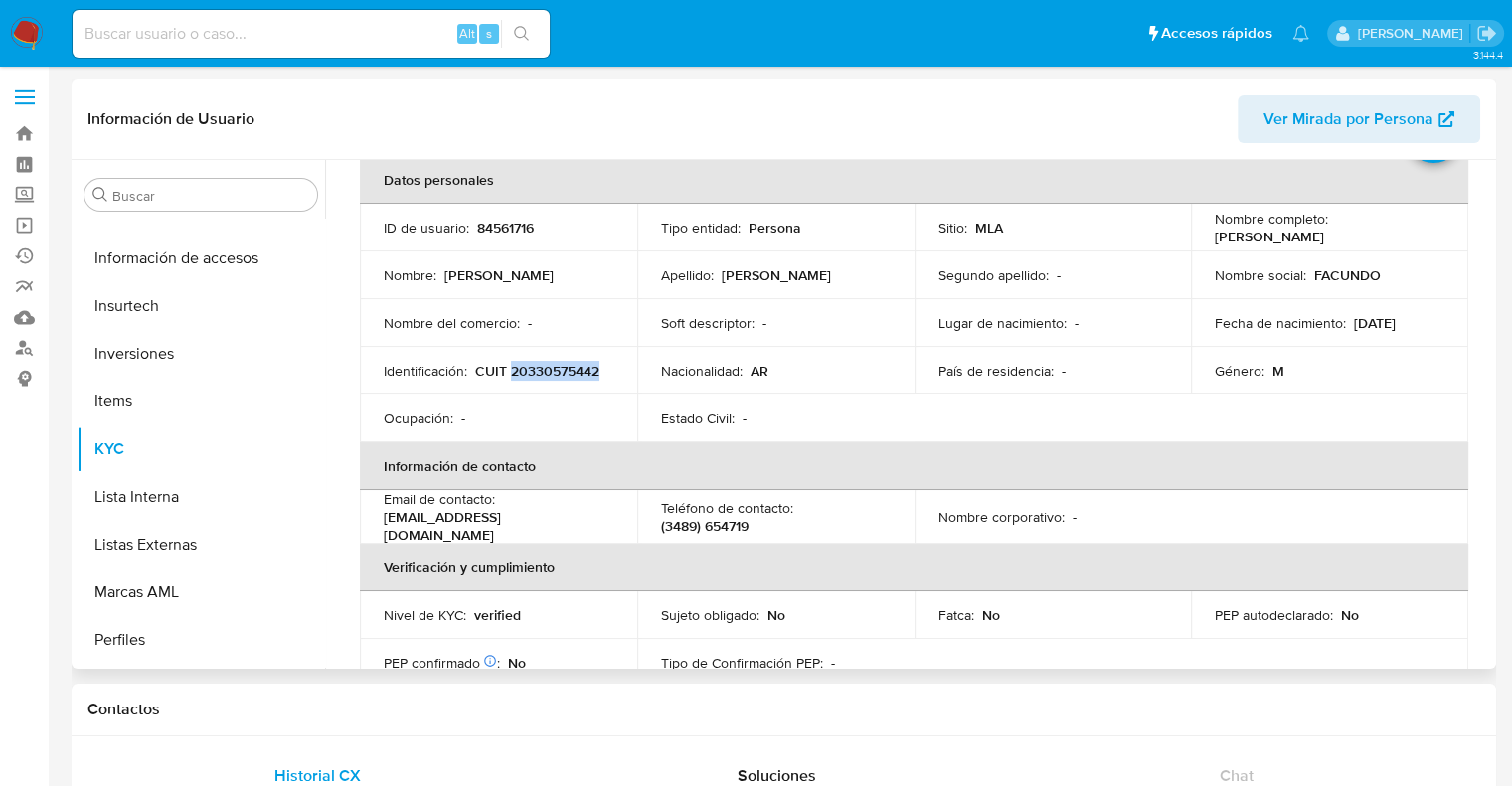 click on "CUIT 20330575442" at bounding box center [537, 371] 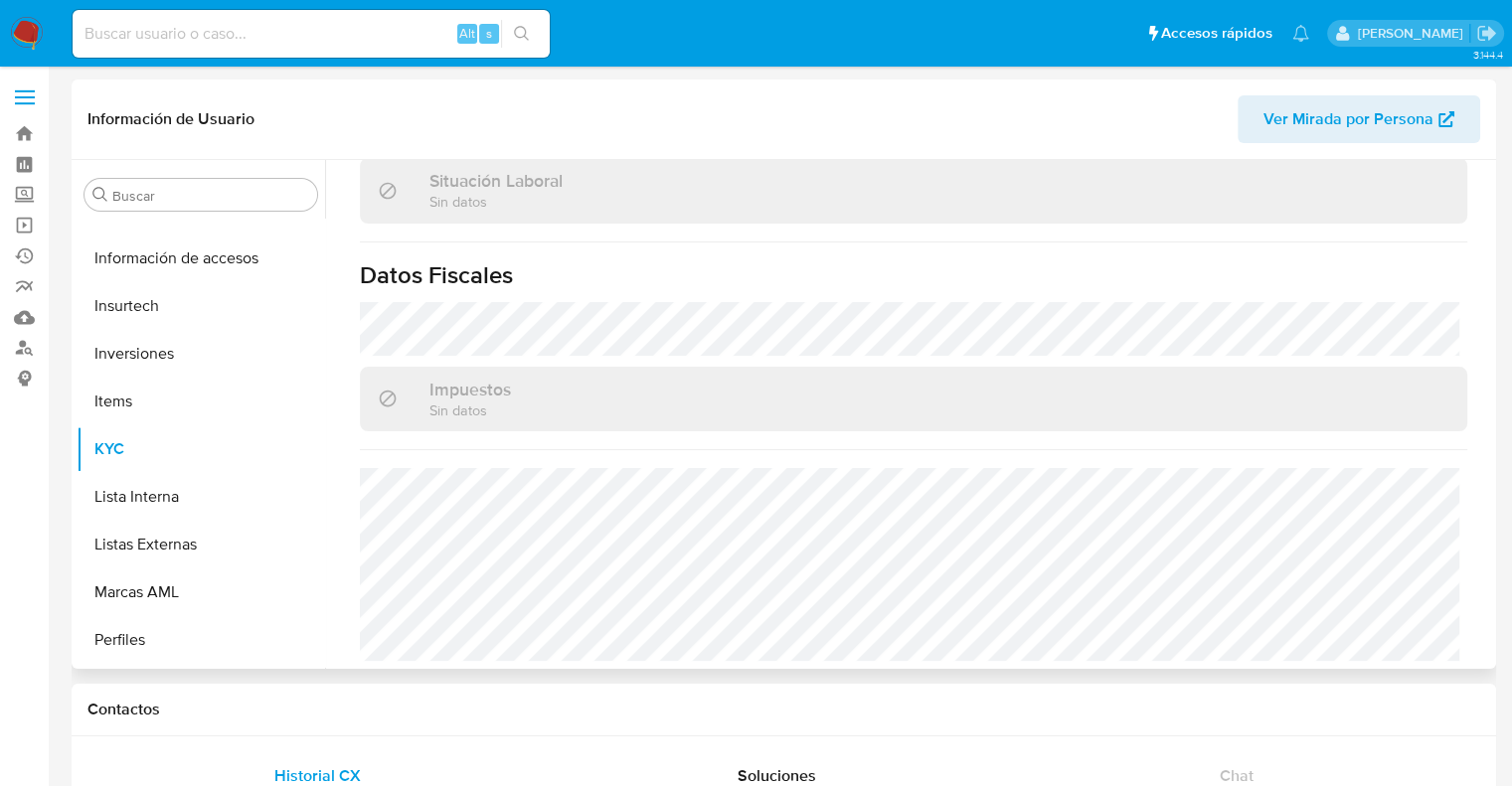 scroll, scrollTop: 1050, scrollLeft: 0, axis: vertical 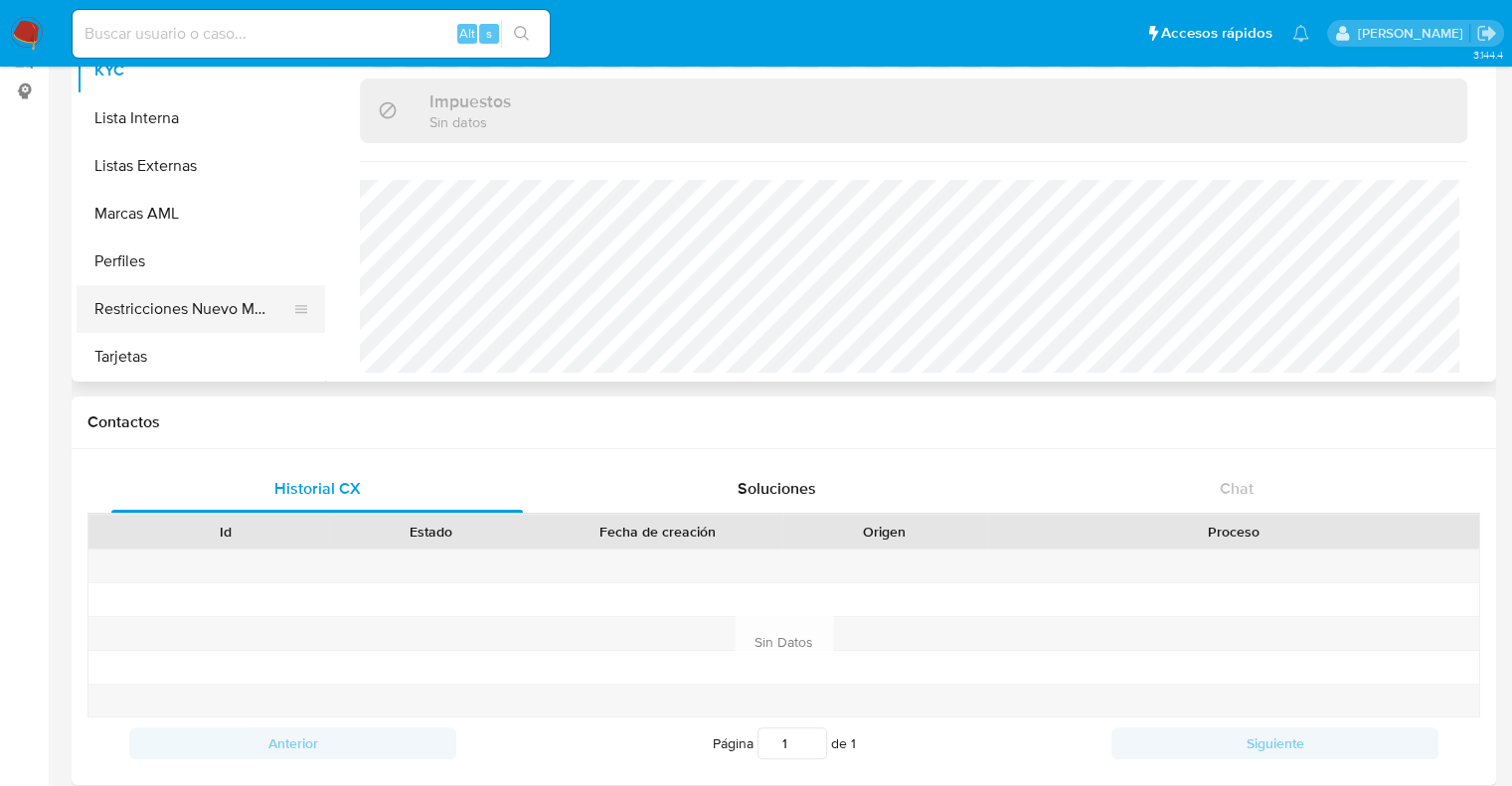 click on "Restricciones Nuevo Mundo" at bounding box center (193, 309) 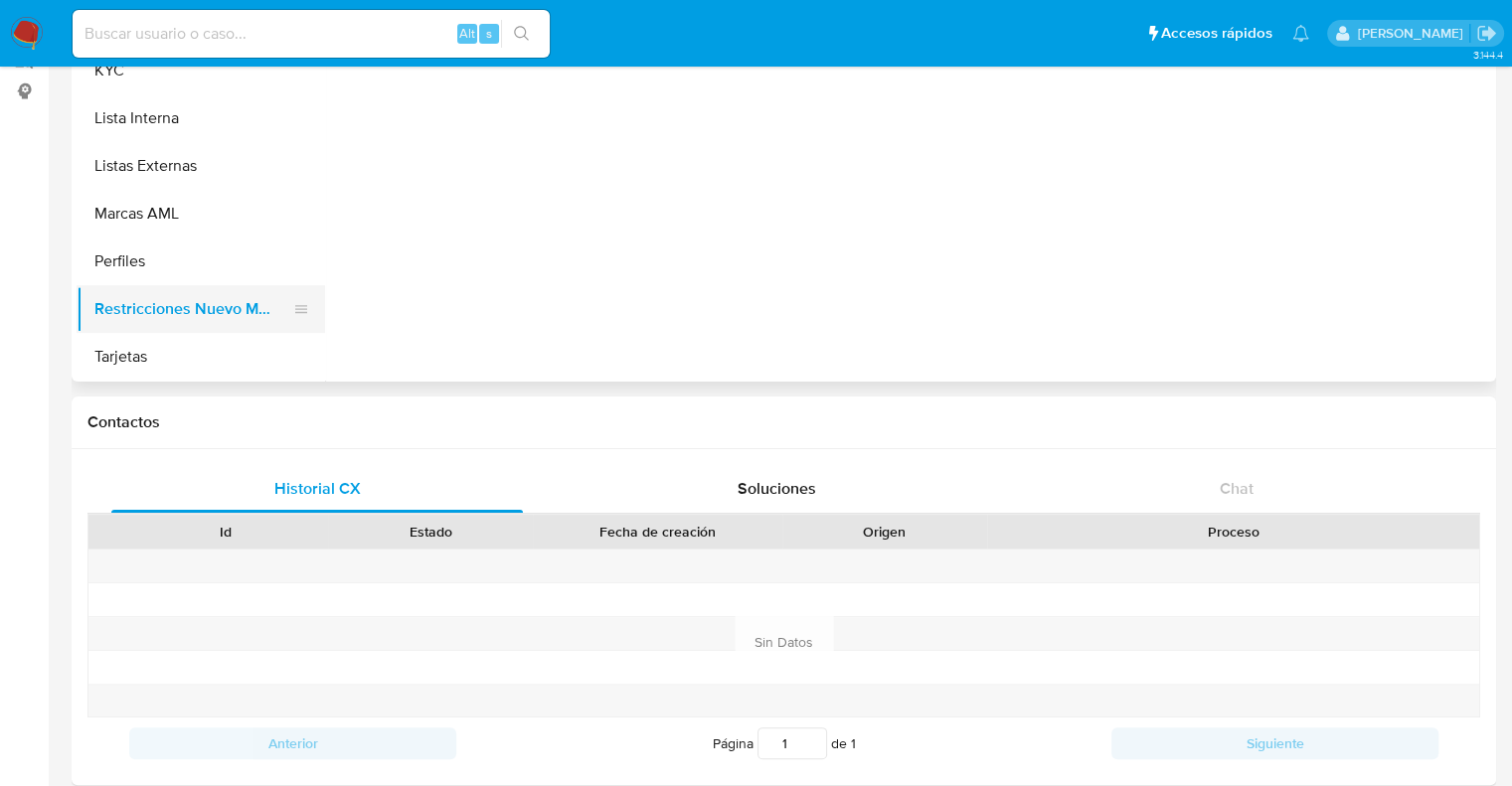 scroll, scrollTop: 0, scrollLeft: 0, axis: both 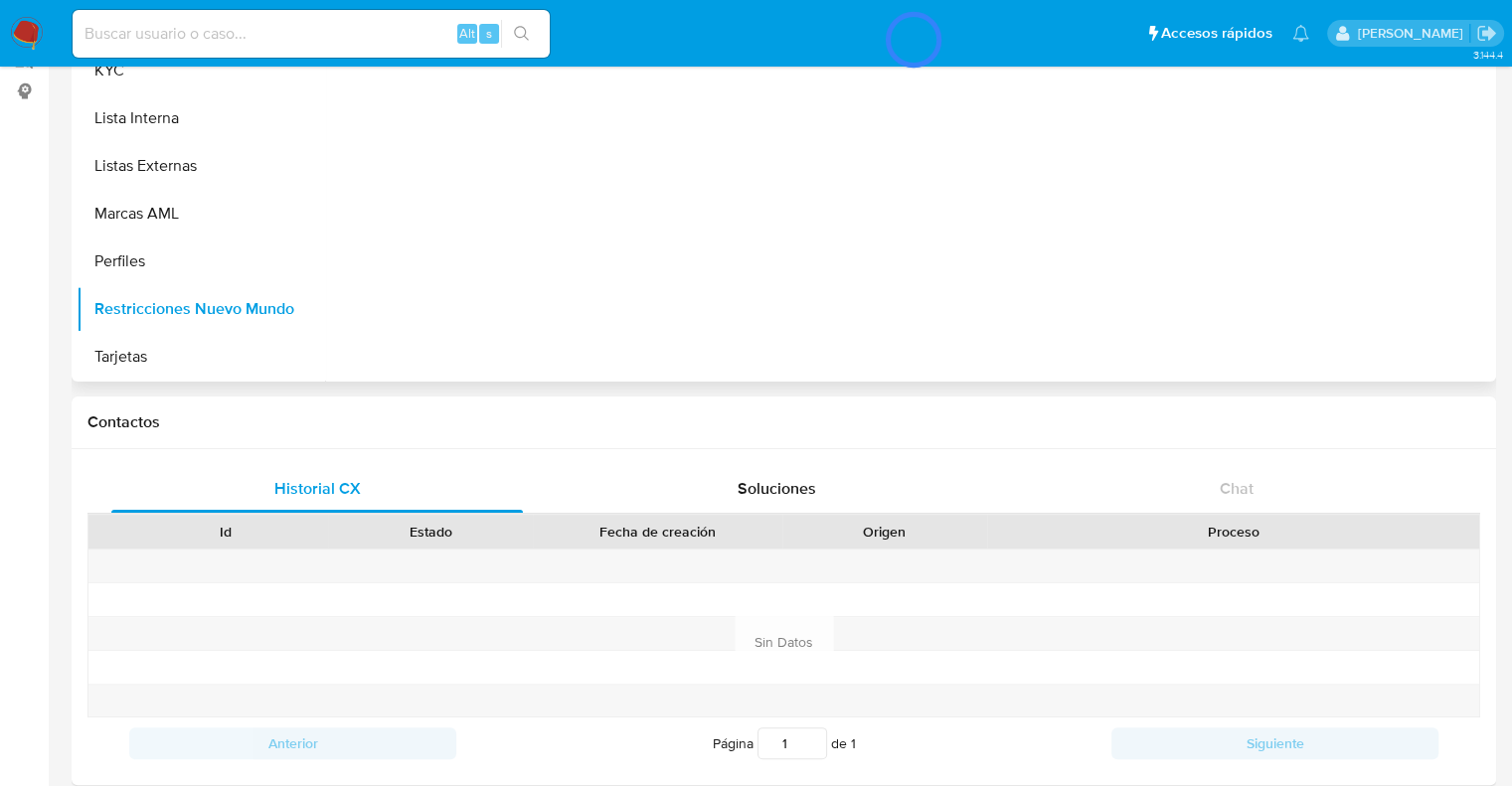 click at bounding box center [908, 127] 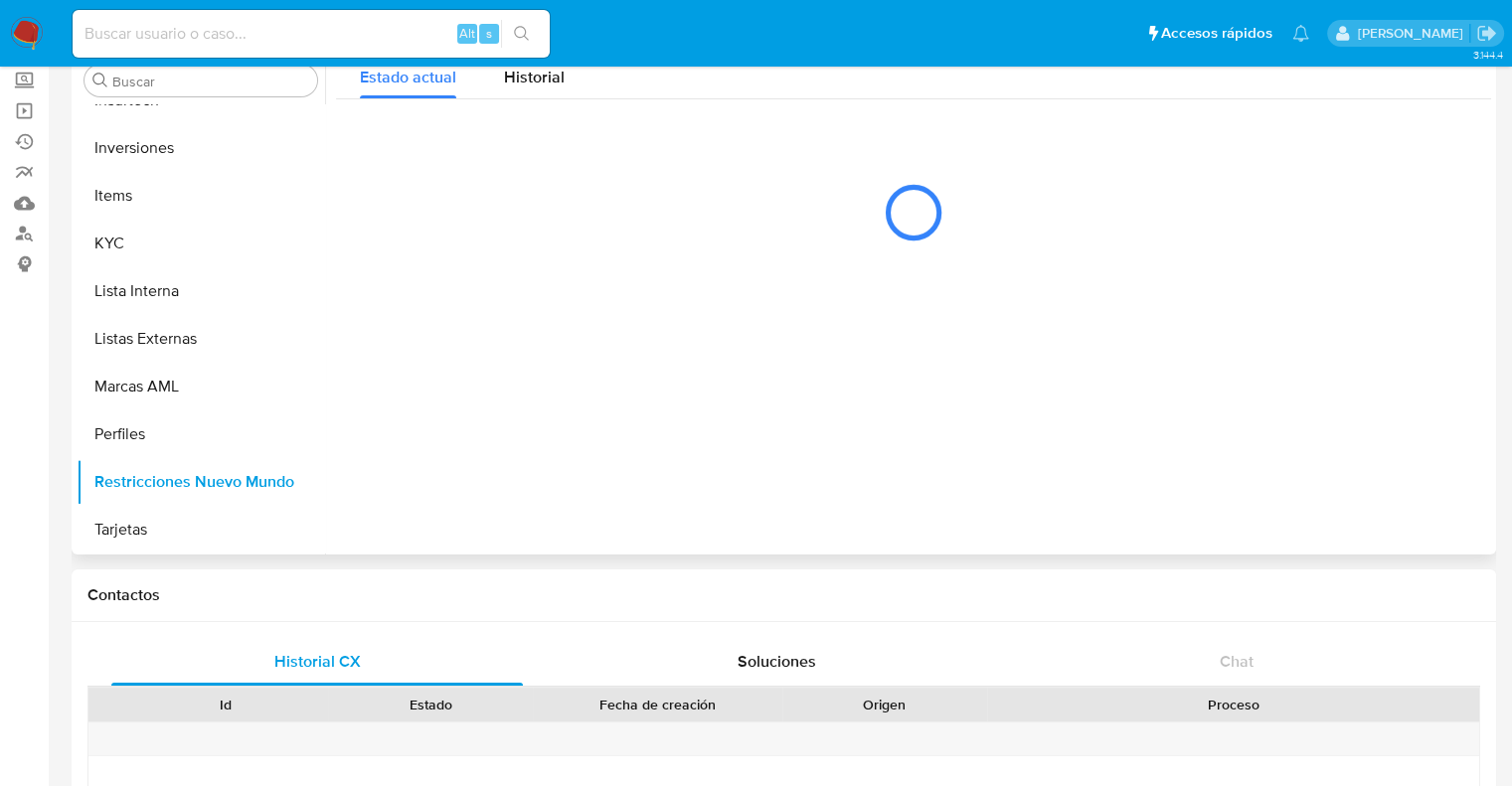 scroll, scrollTop: 0, scrollLeft: 0, axis: both 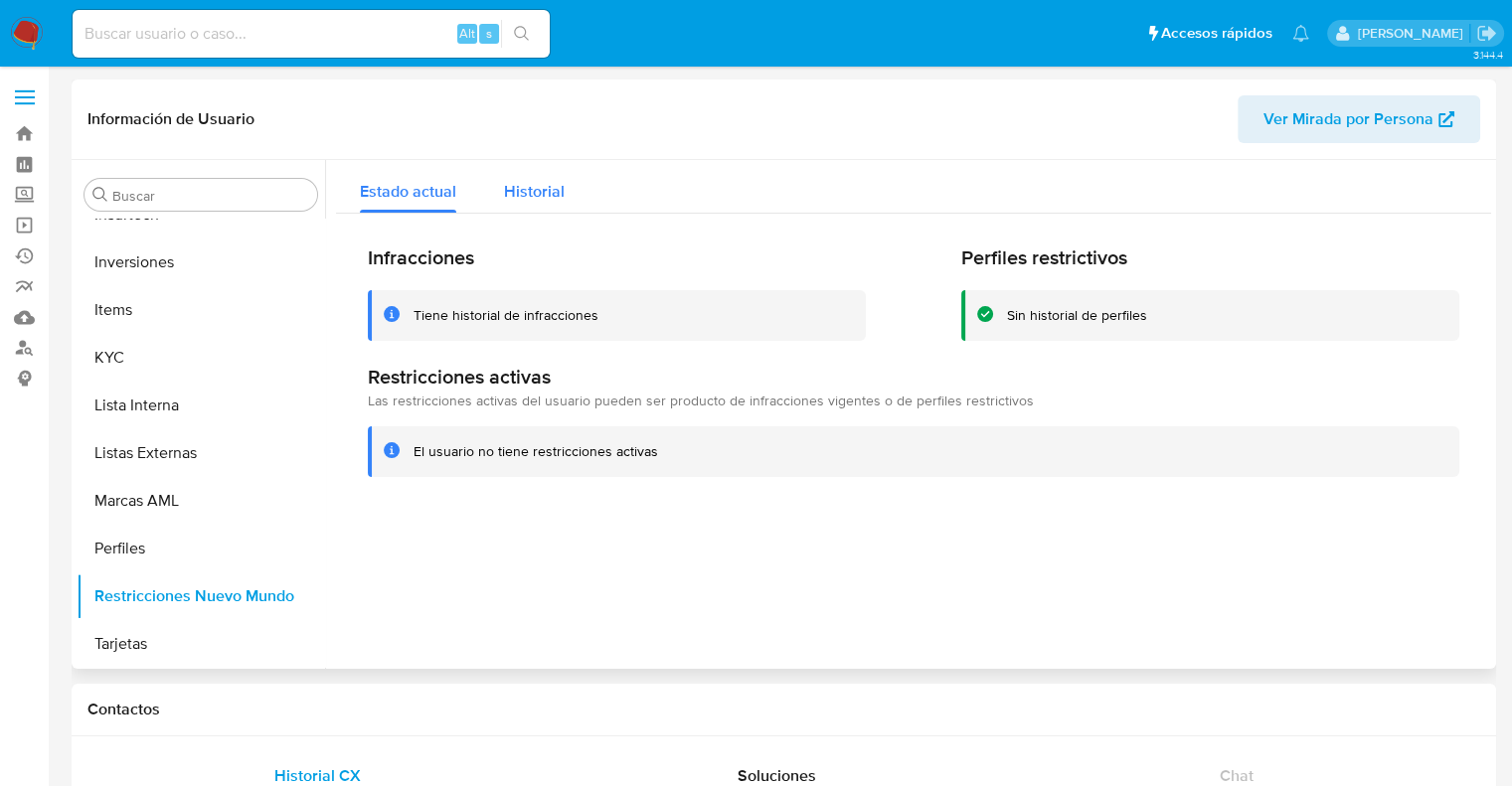 click on "Historial" at bounding box center [534, 191] 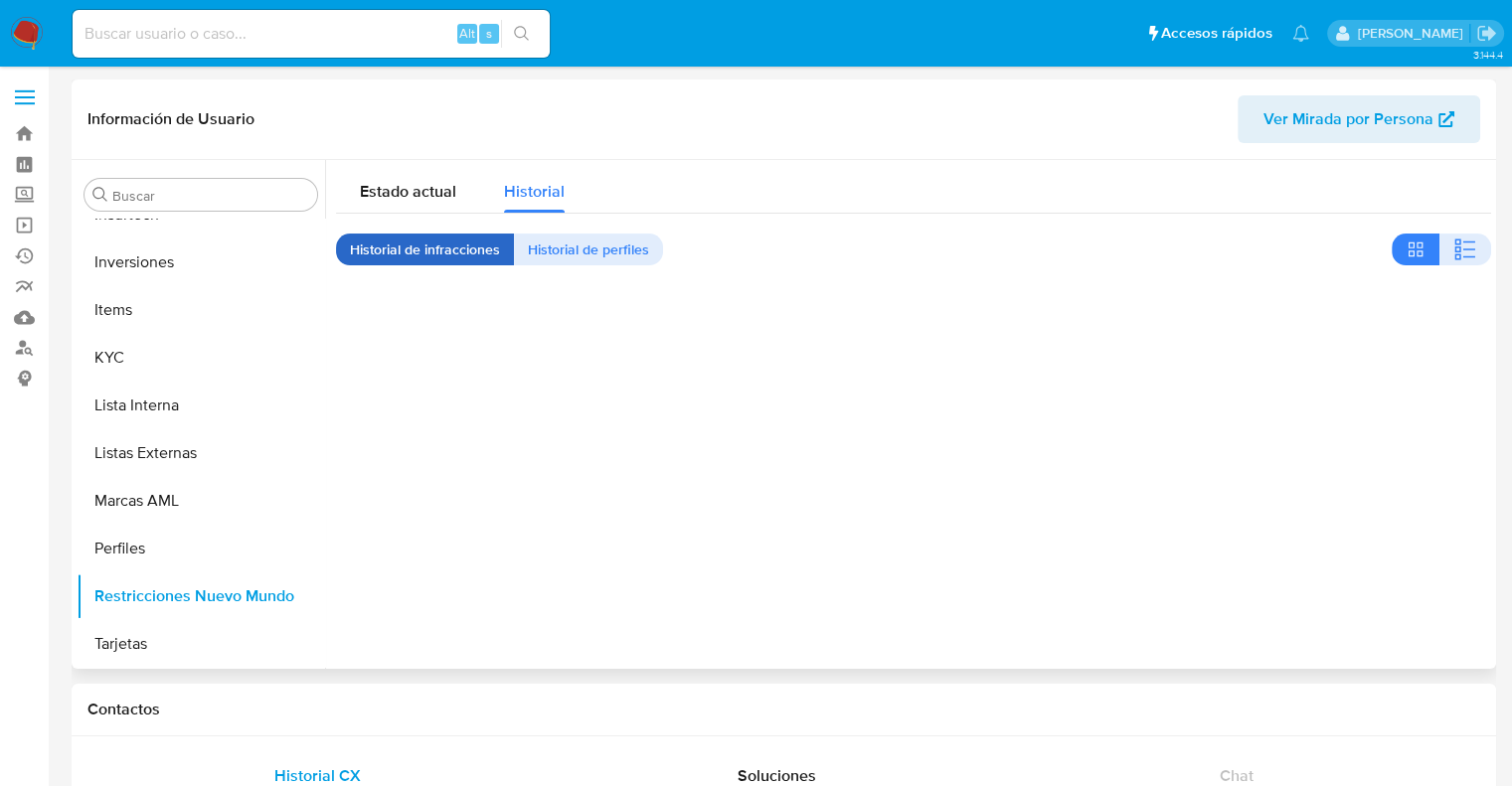 click on "Historial de infracciones" at bounding box center [424, 249] 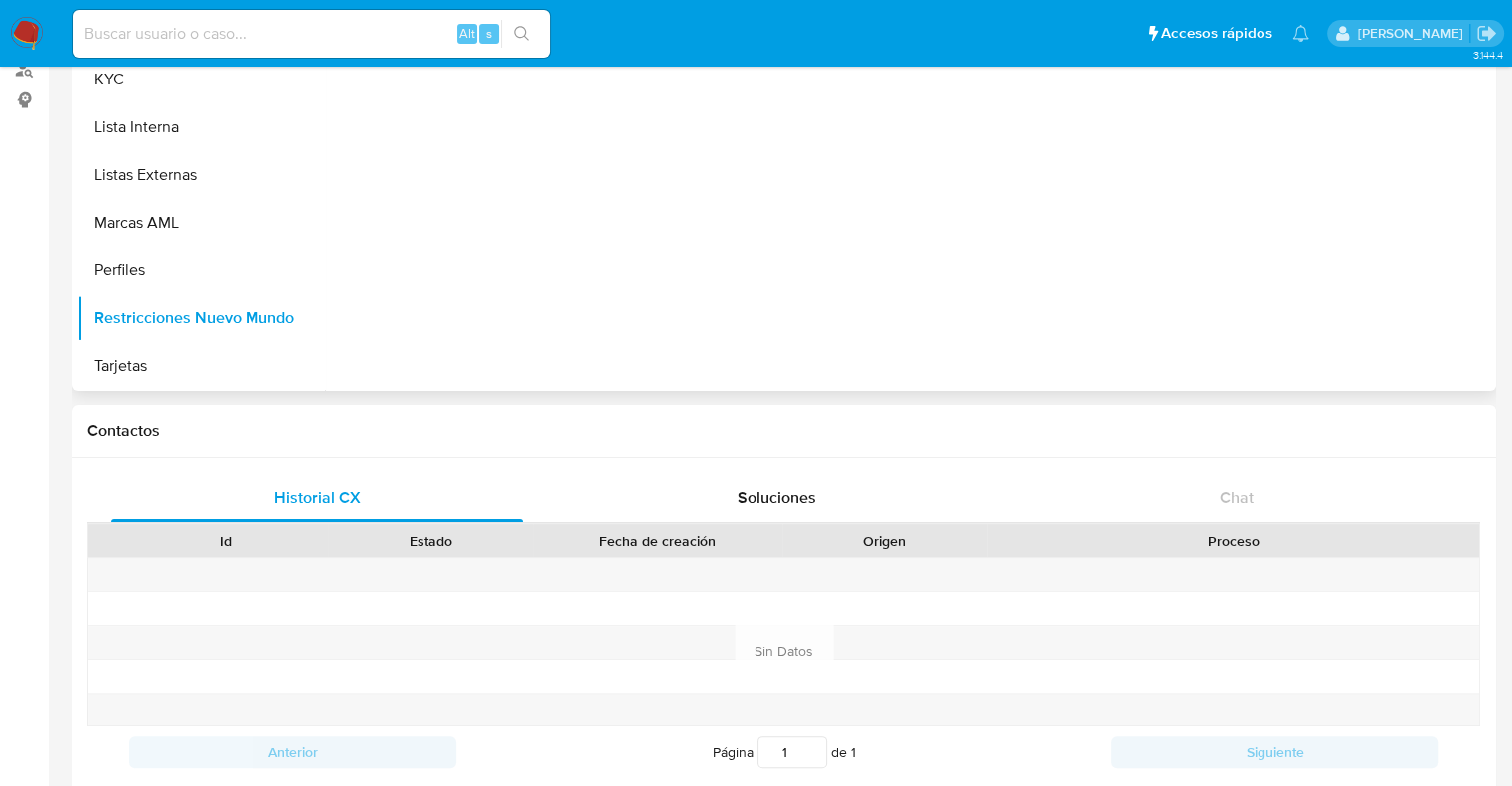 scroll, scrollTop: 298, scrollLeft: 0, axis: vertical 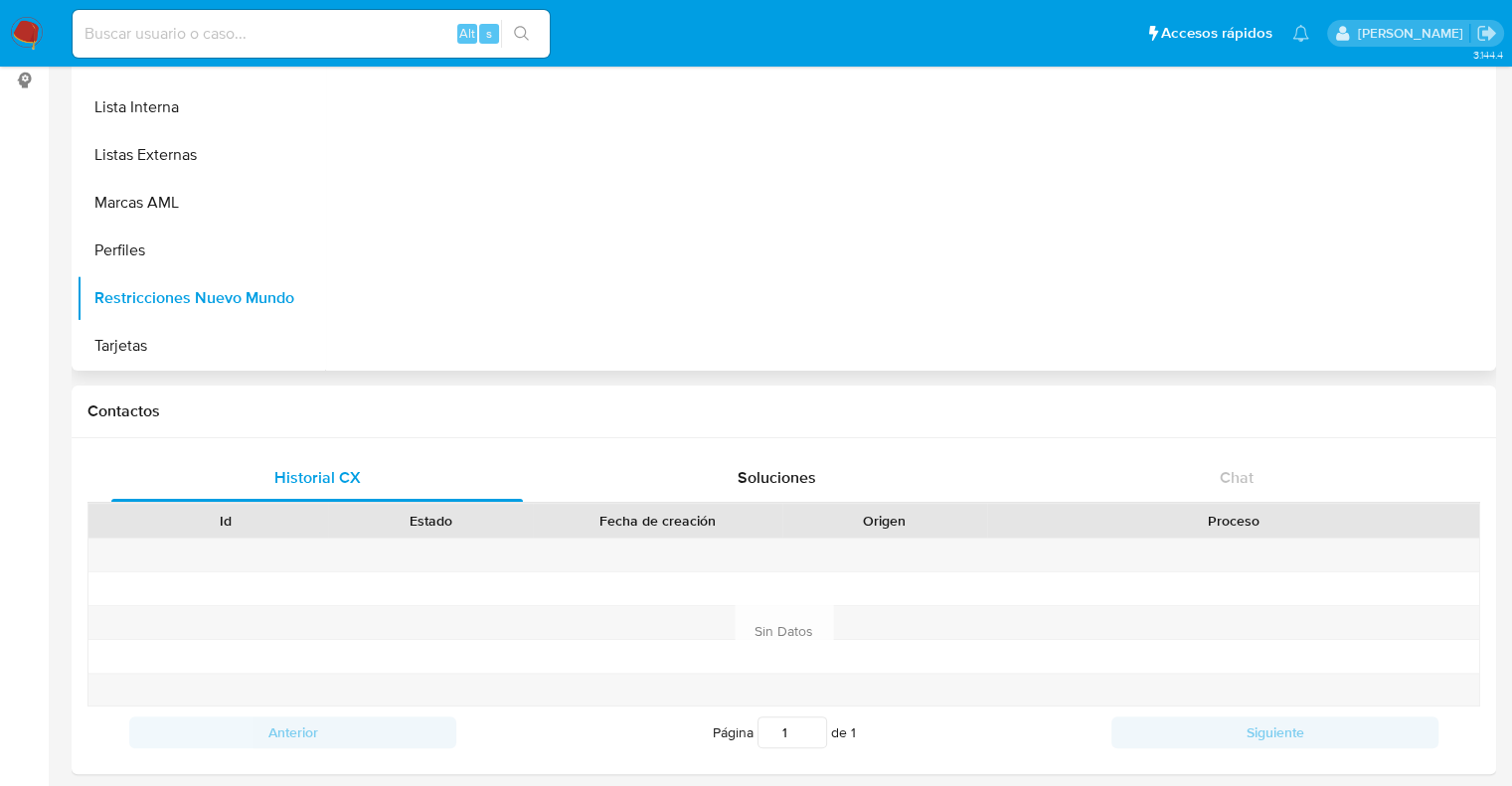 type 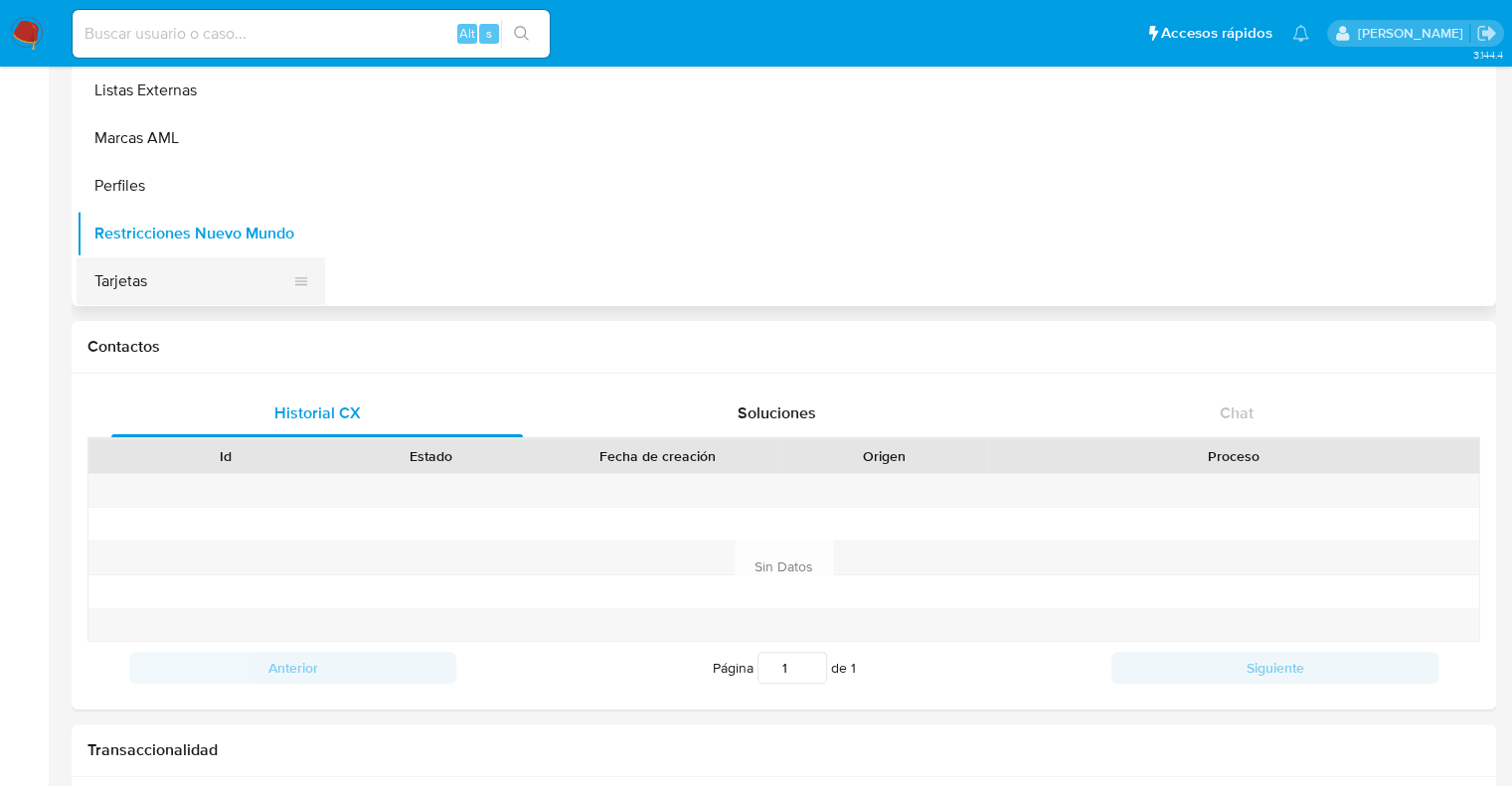 scroll, scrollTop: 397, scrollLeft: 0, axis: vertical 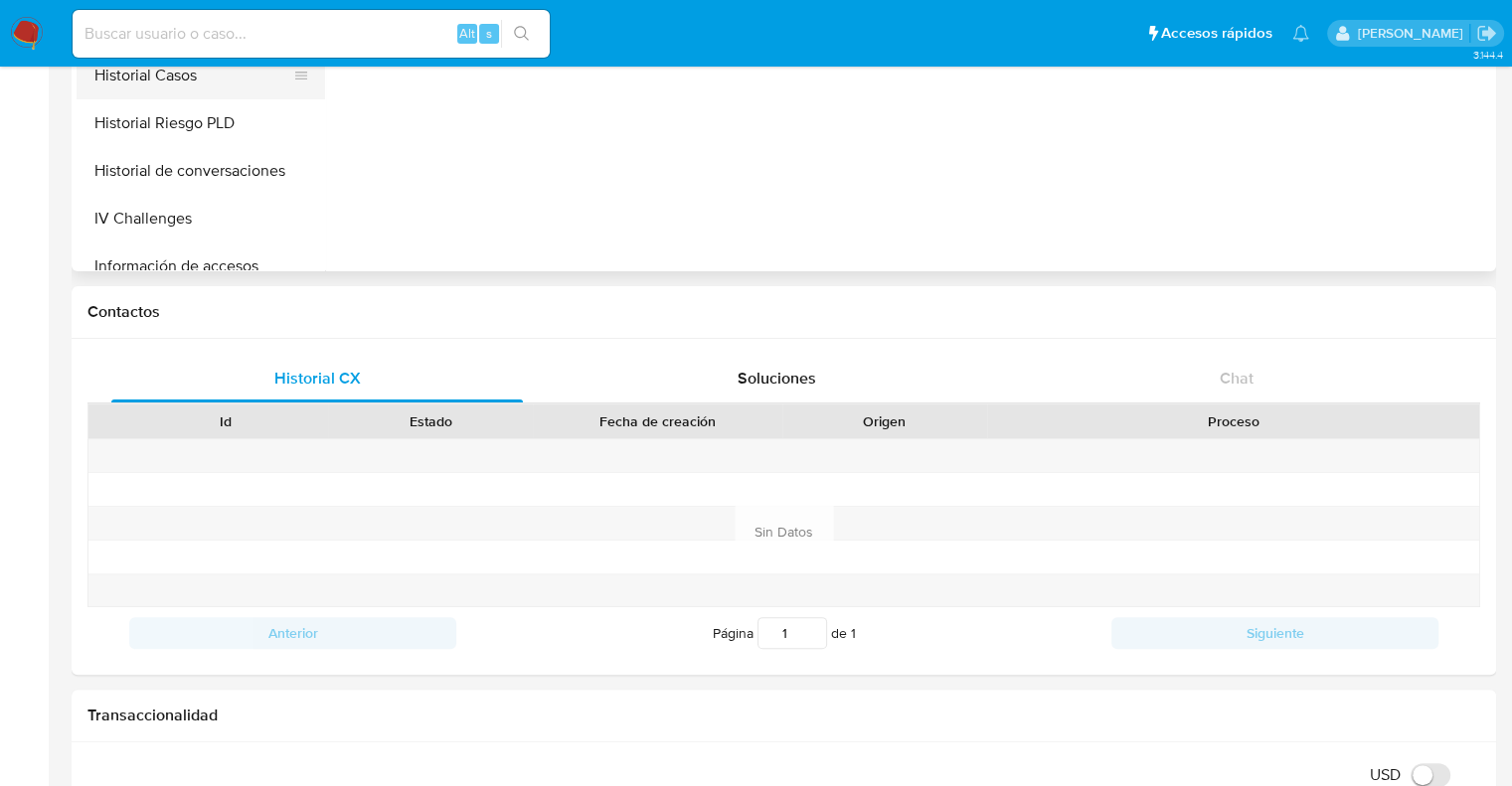 click on "Historial Casos" at bounding box center (193, 76) 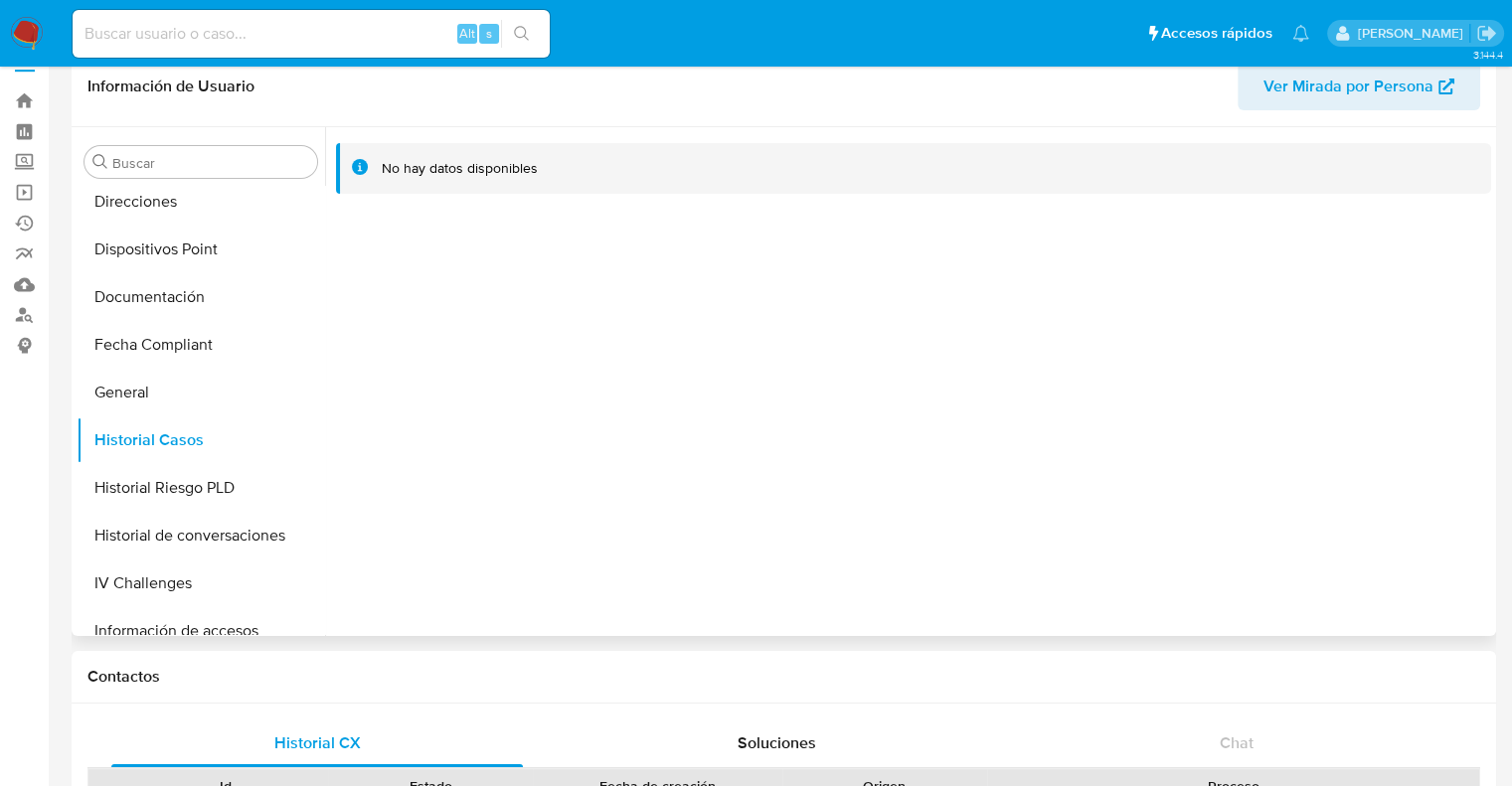 scroll, scrollTop: 0, scrollLeft: 0, axis: both 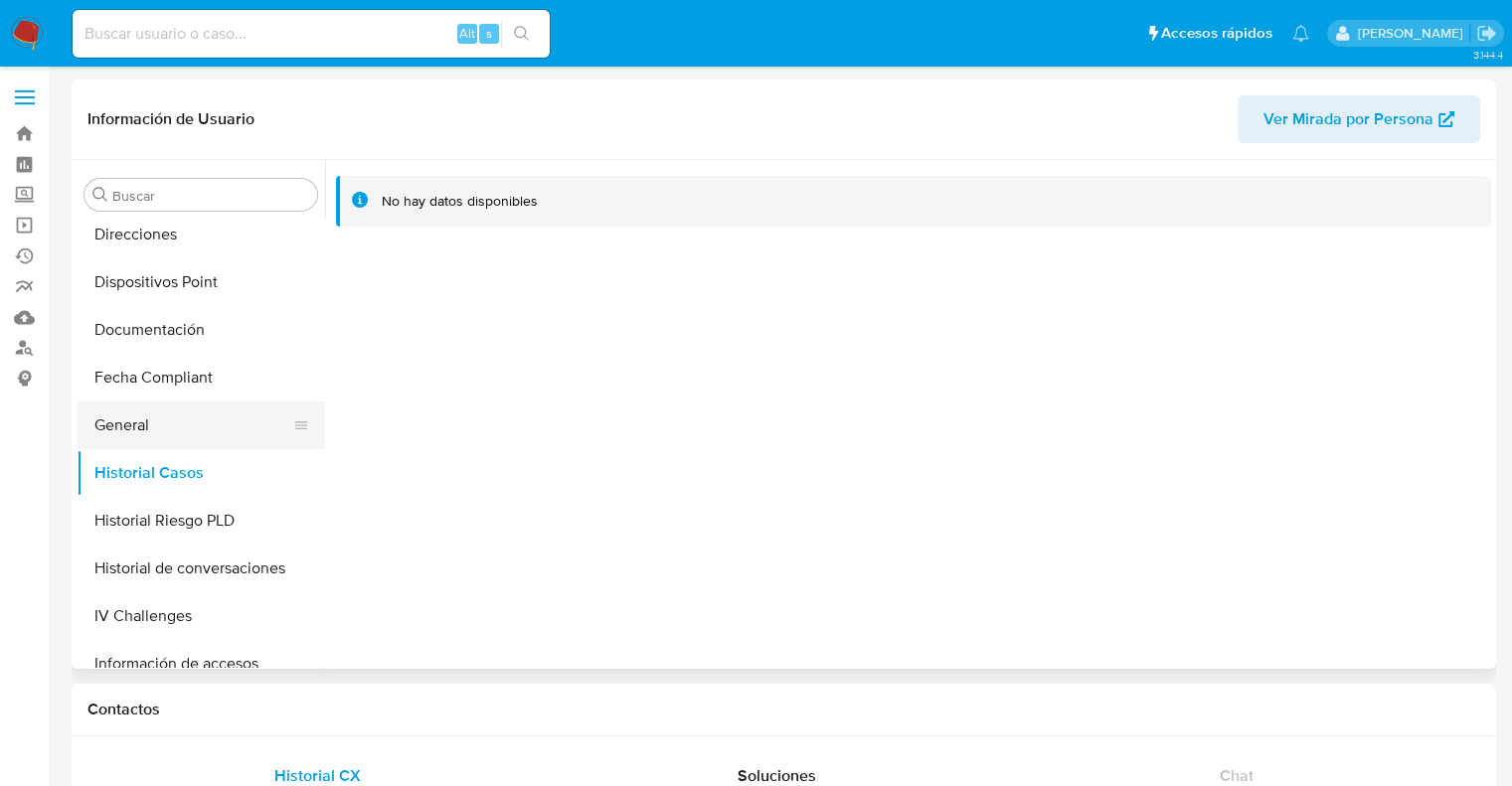 click on "General" at bounding box center (193, 425) 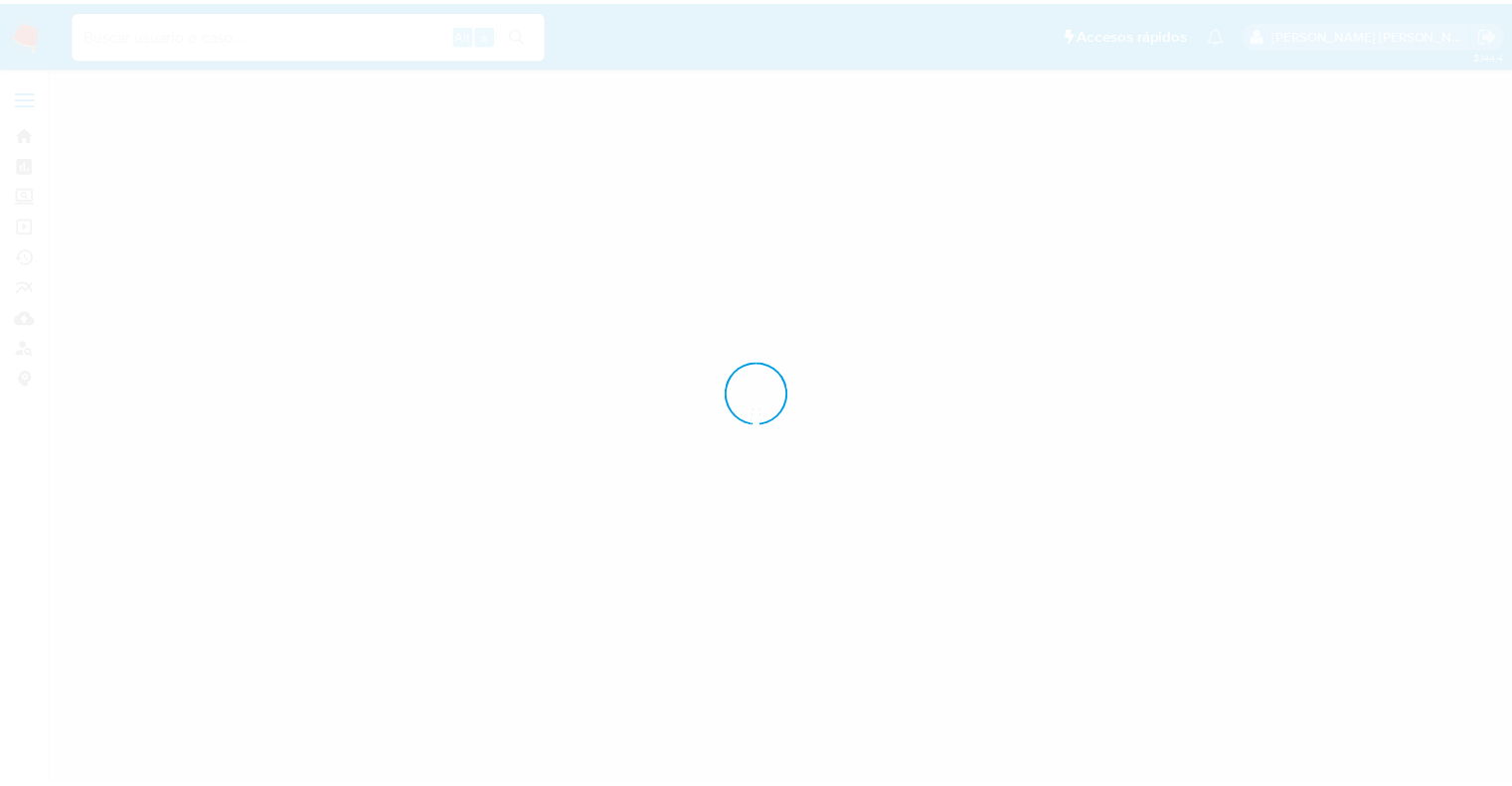 scroll, scrollTop: 0, scrollLeft: 0, axis: both 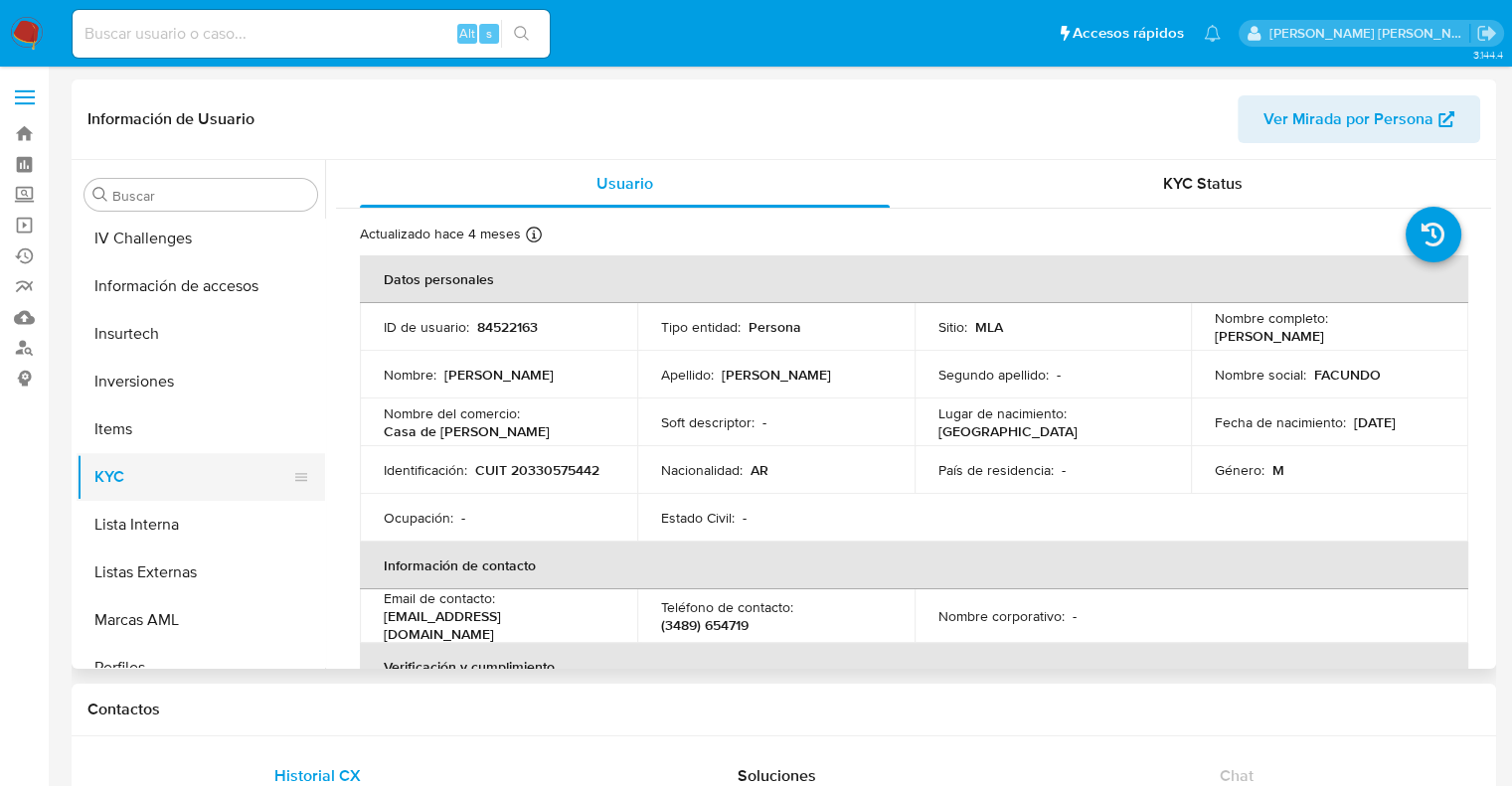 select on "10" 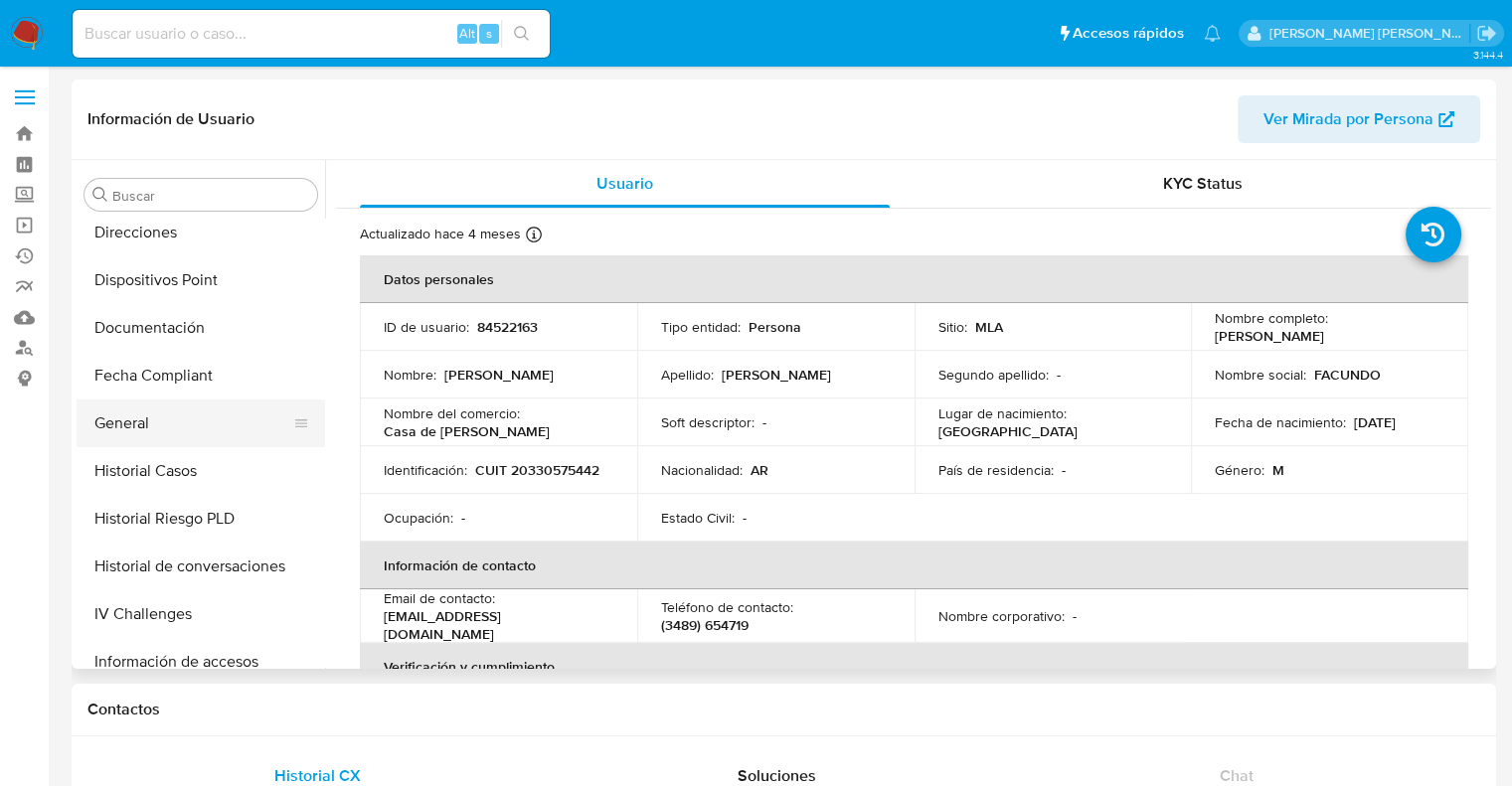 scroll, scrollTop: 390, scrollLeft: 0, axis: vertical 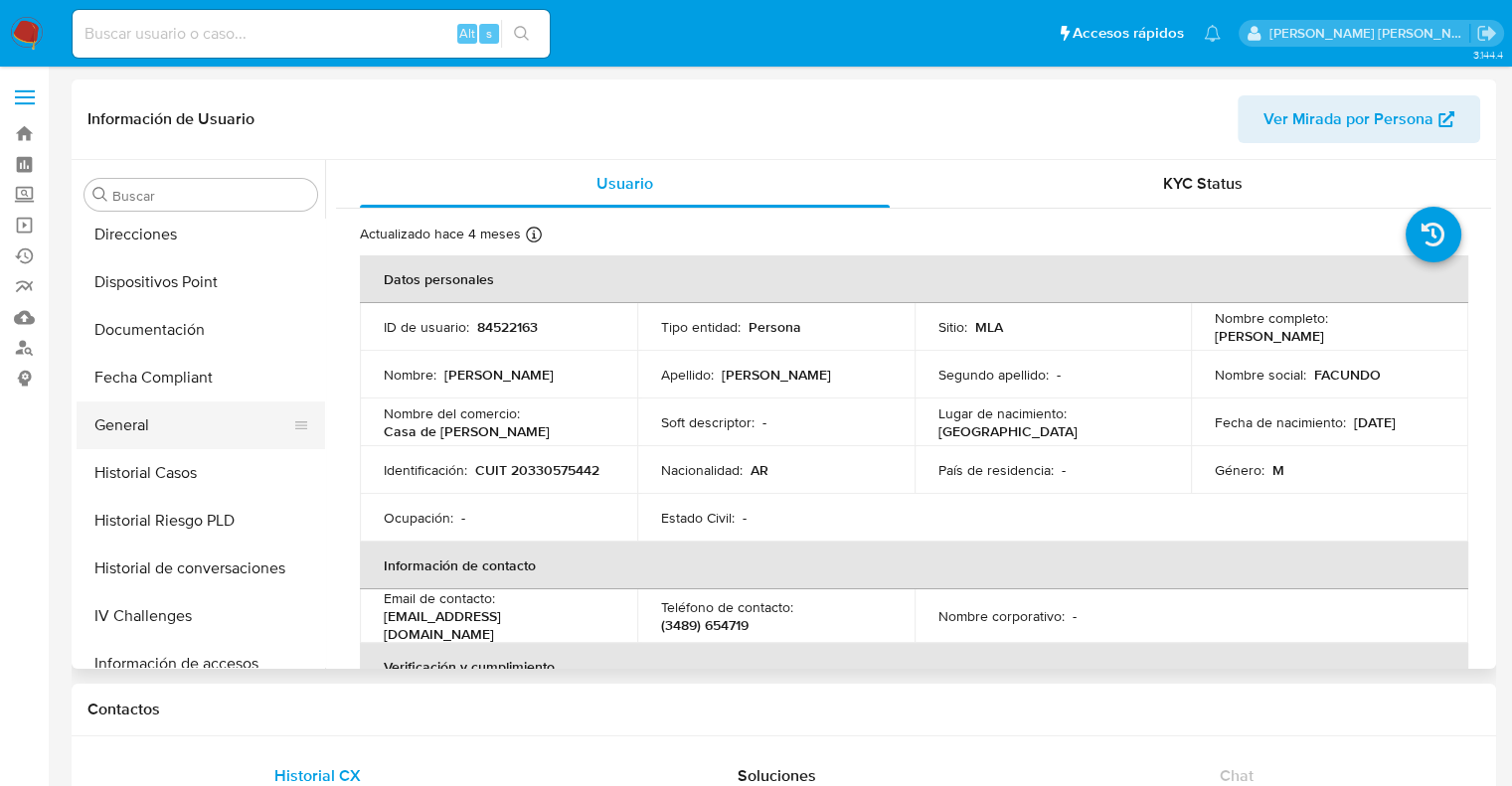 click on "General" at bounding box center (193, 425) 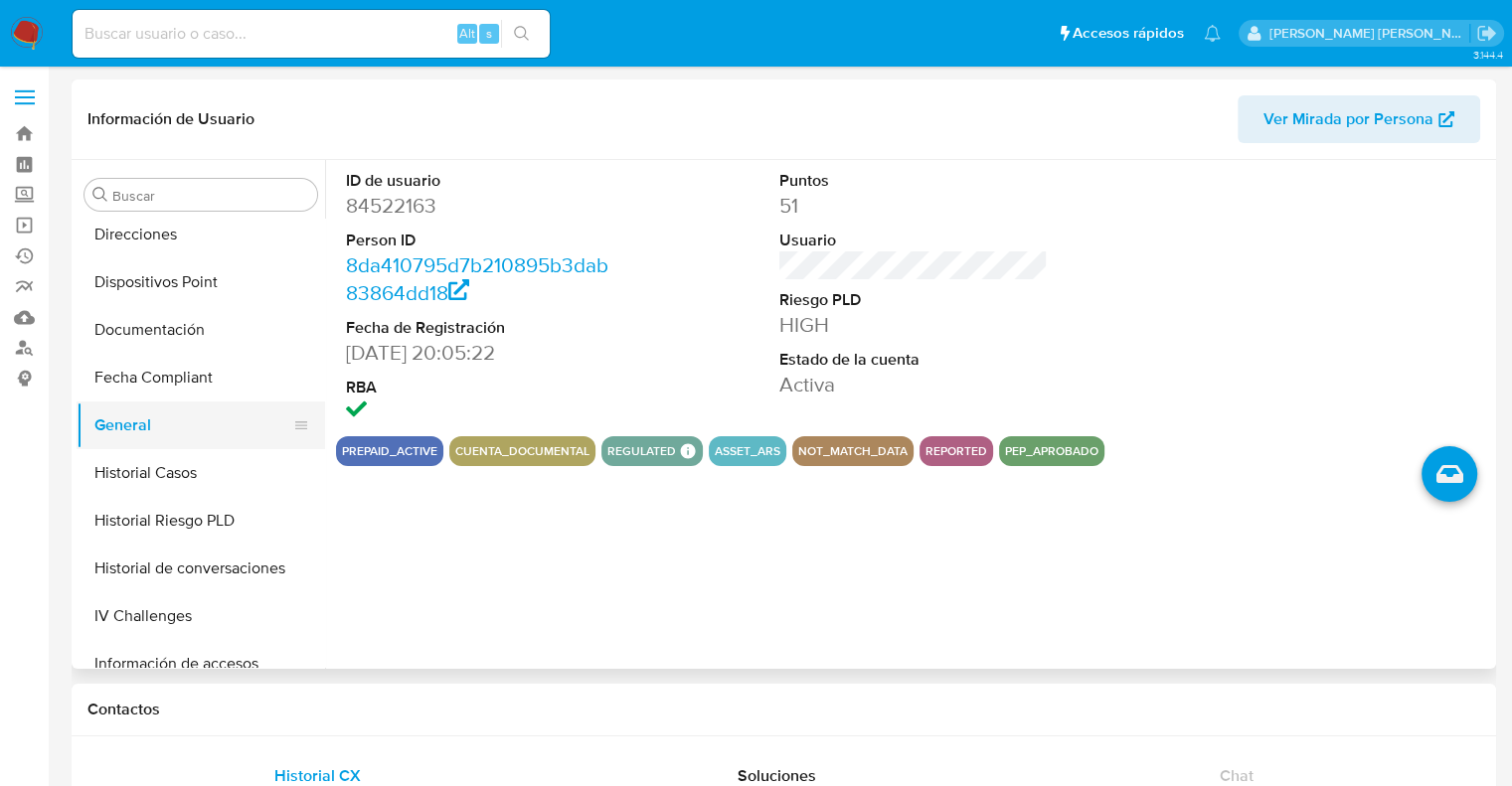 type 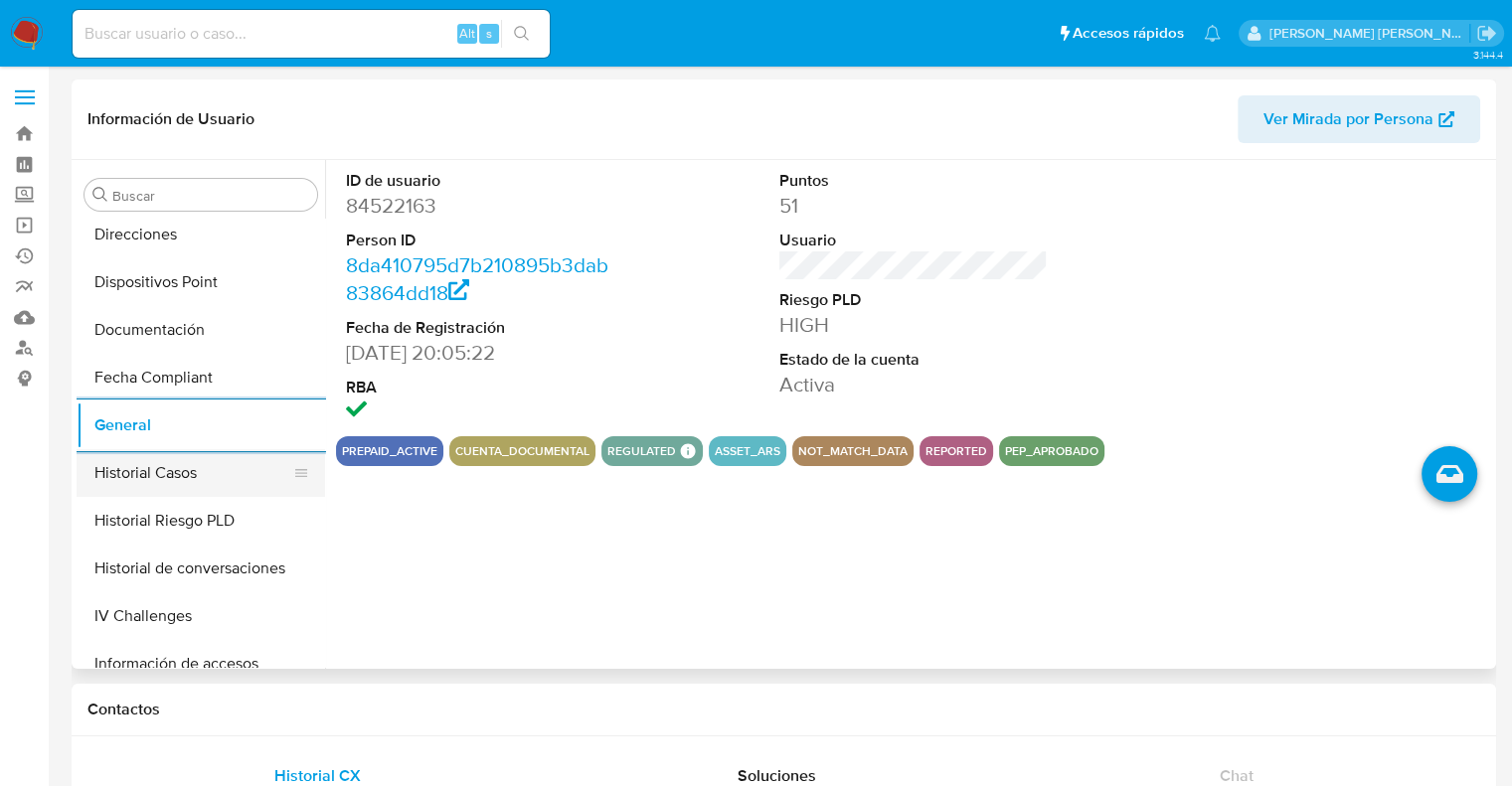 click on "Historial Casos" at bounding box center (193, 473) 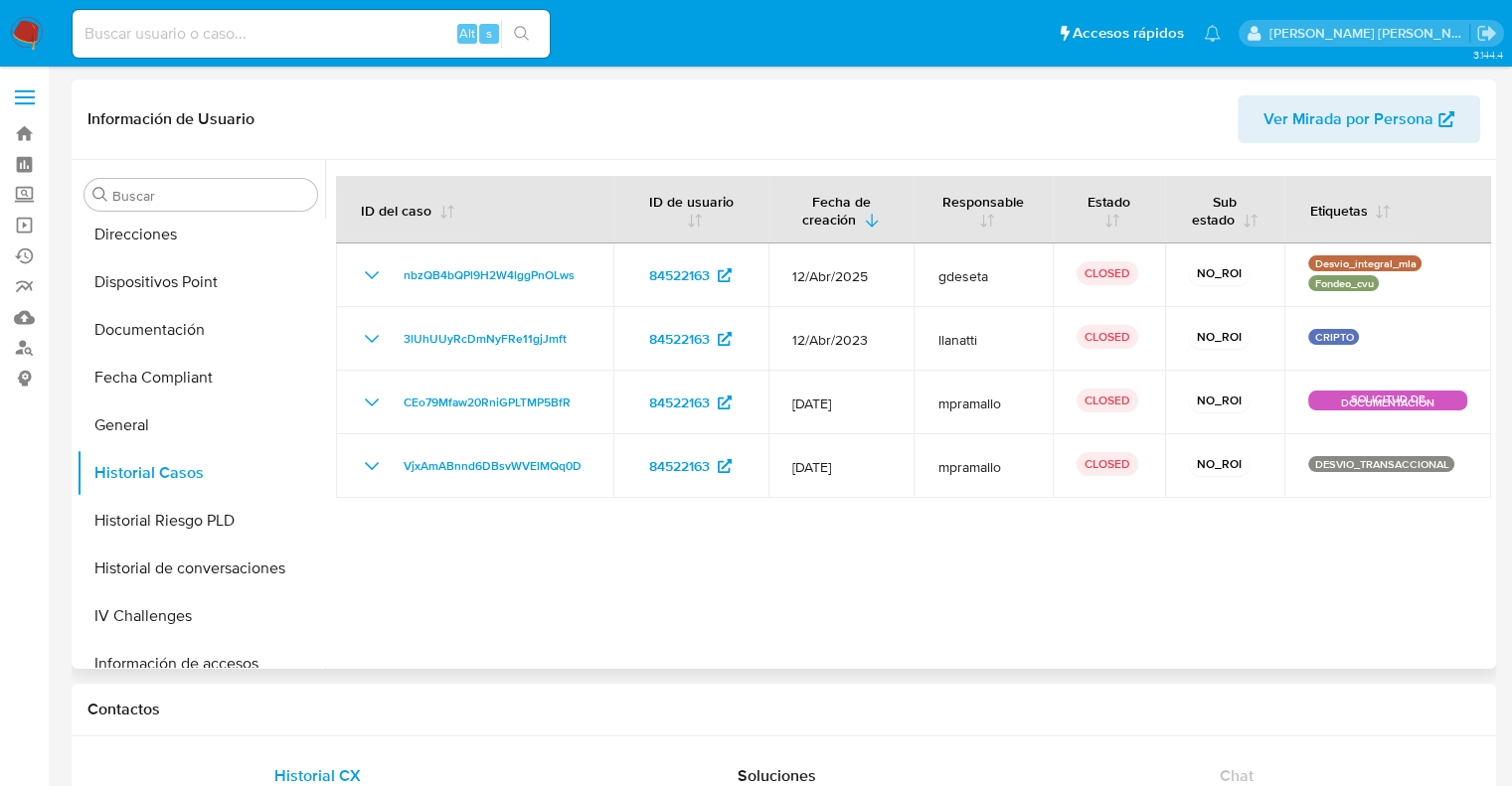 type 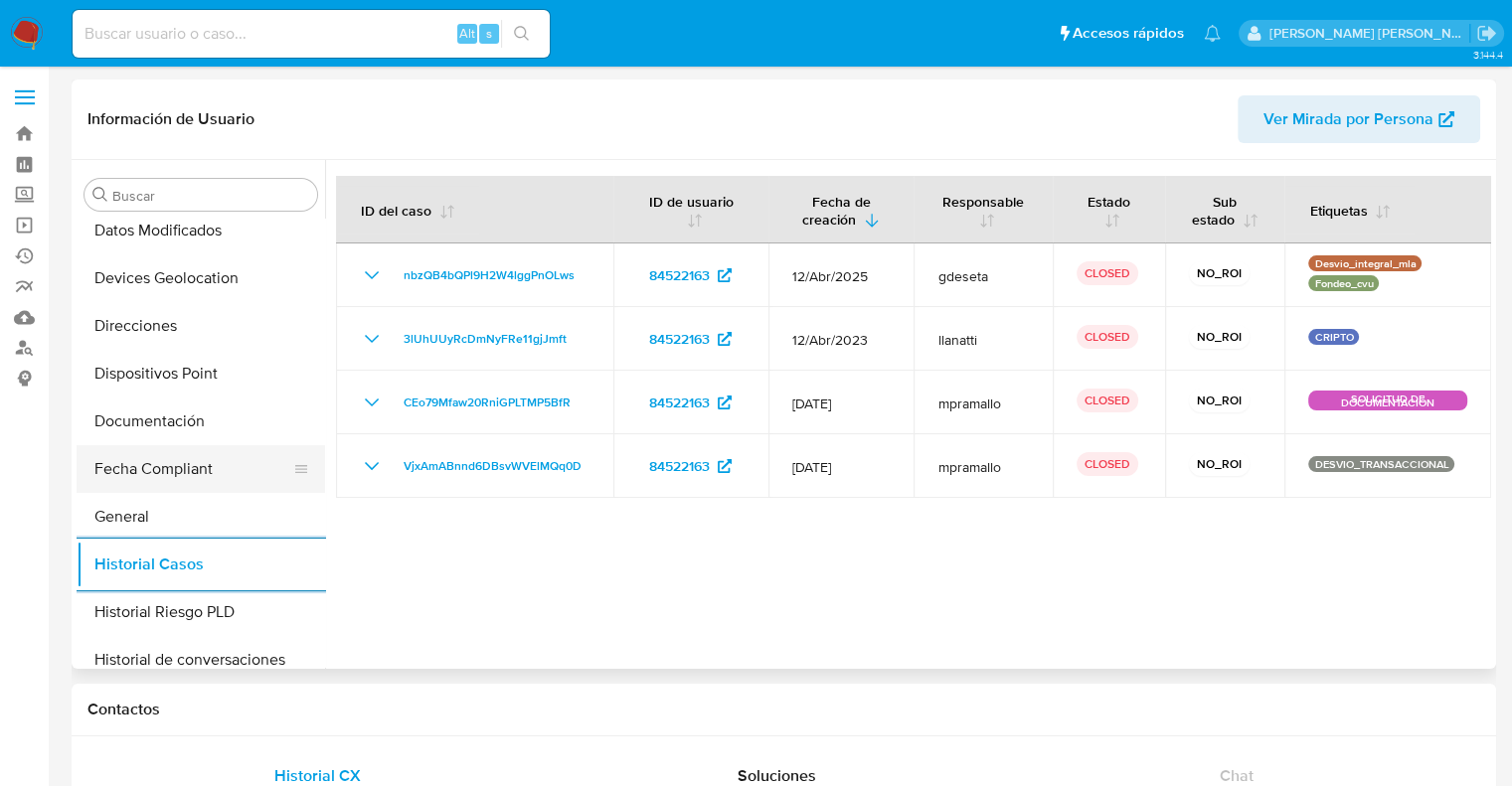 scroll, scrollTop: 397, scrollLeft: 0, axis: vertical 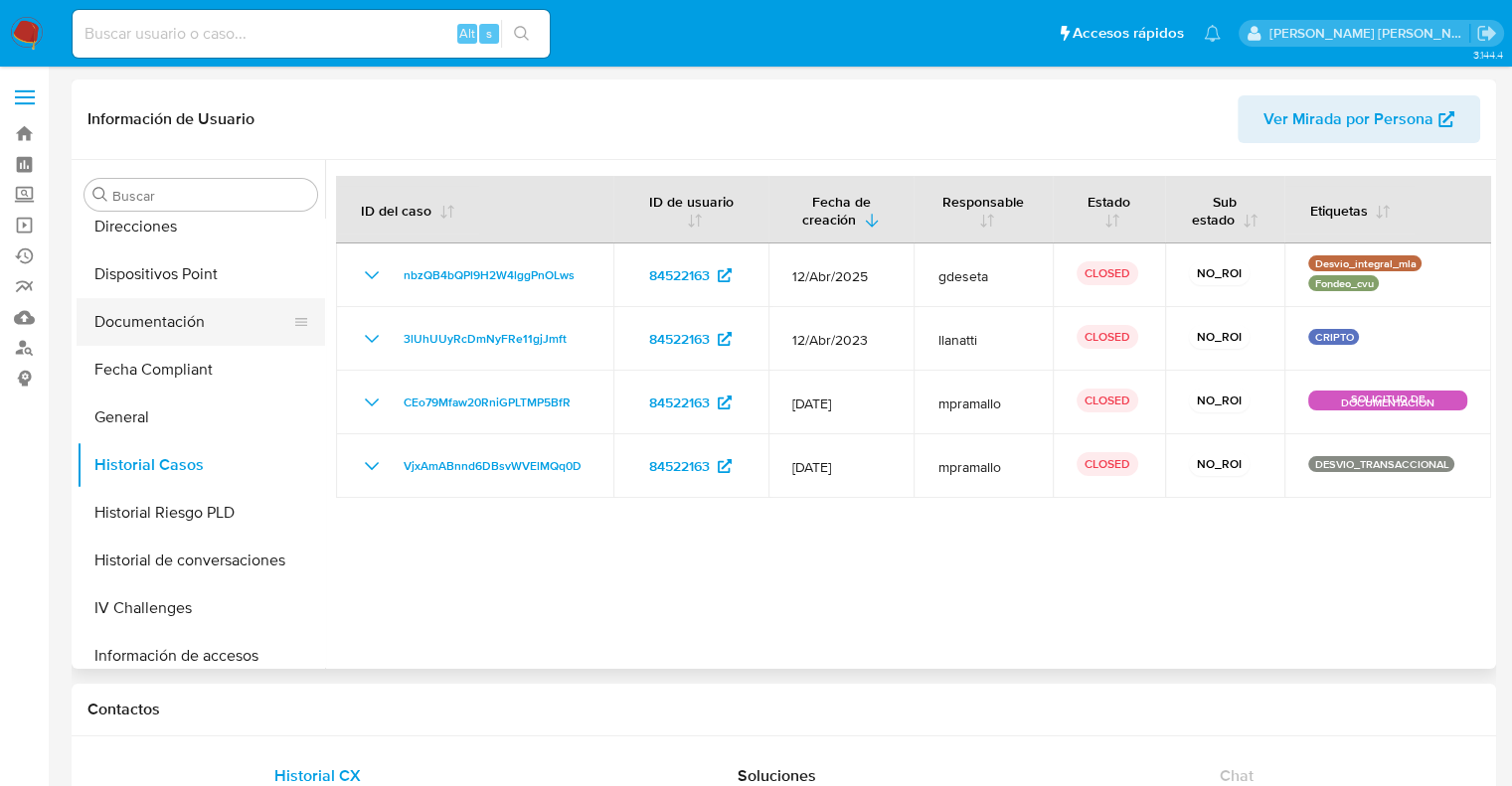 click on "Documentación" at bounding box center [193, 322] 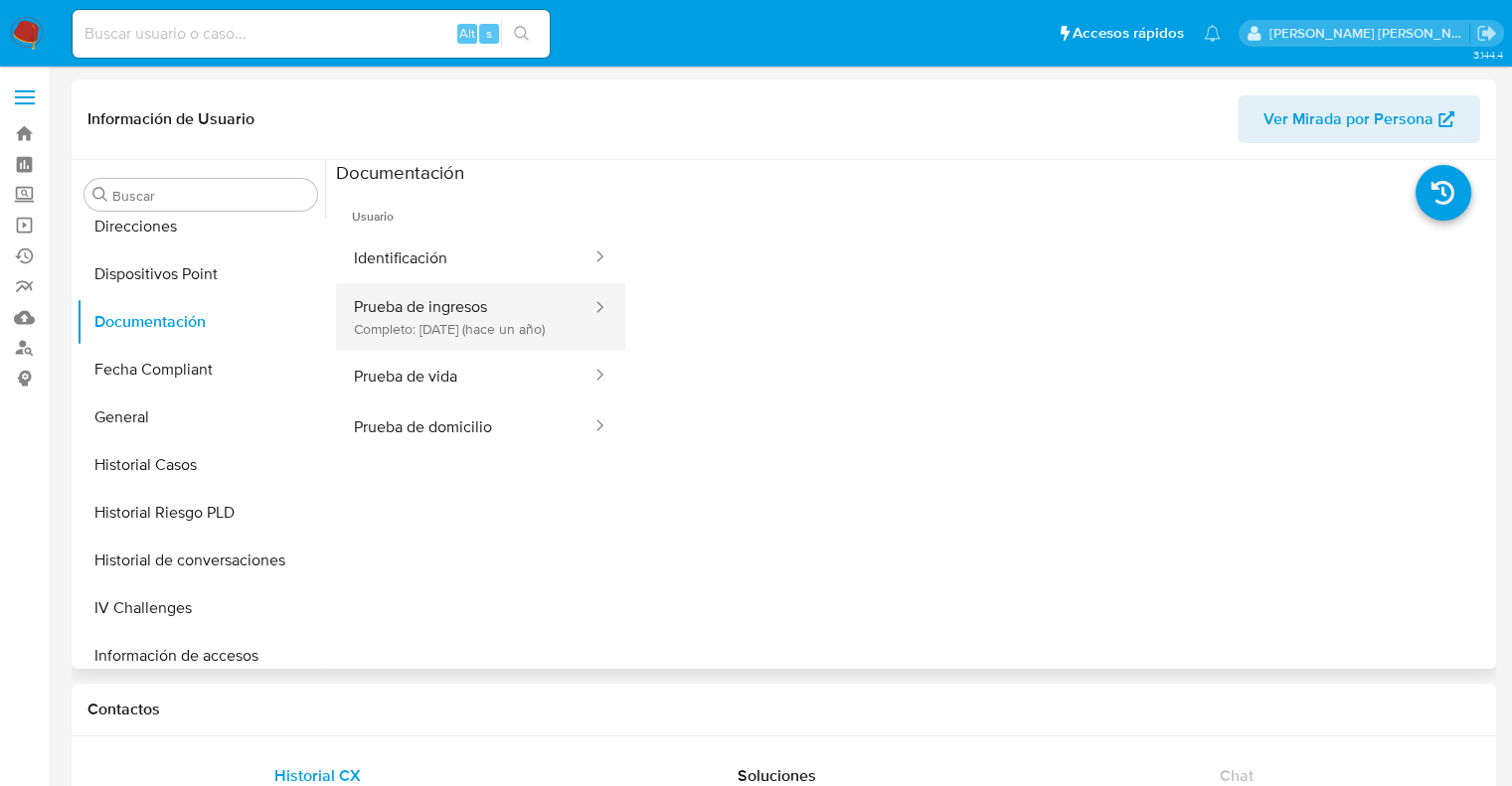 click on "Prueba de ingresos Completo: [DATE] (hace un año)" at bounding box center (464, 317) 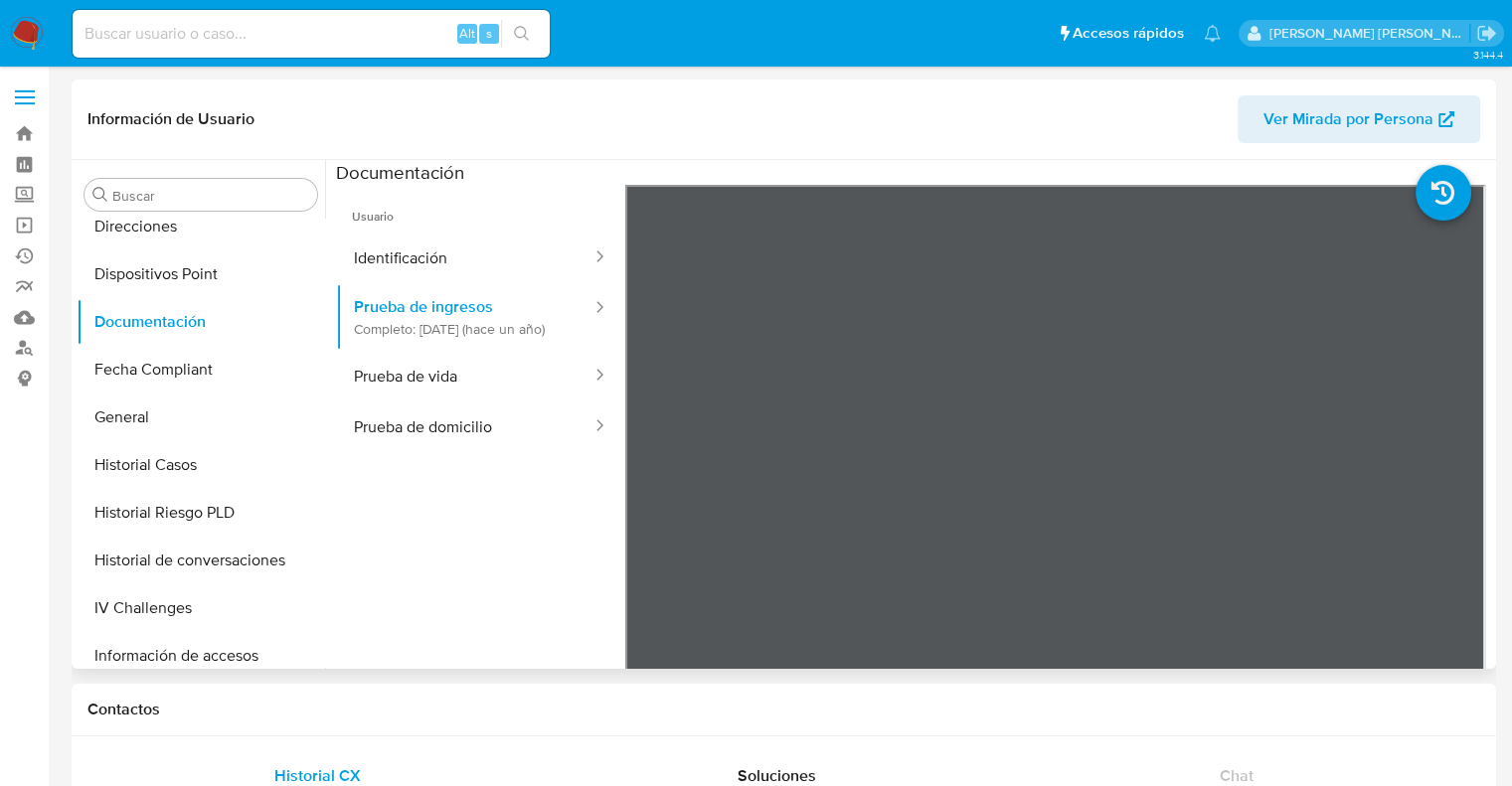 click on "Ver Mirada por Persona" at bounding box center [1348, 119] 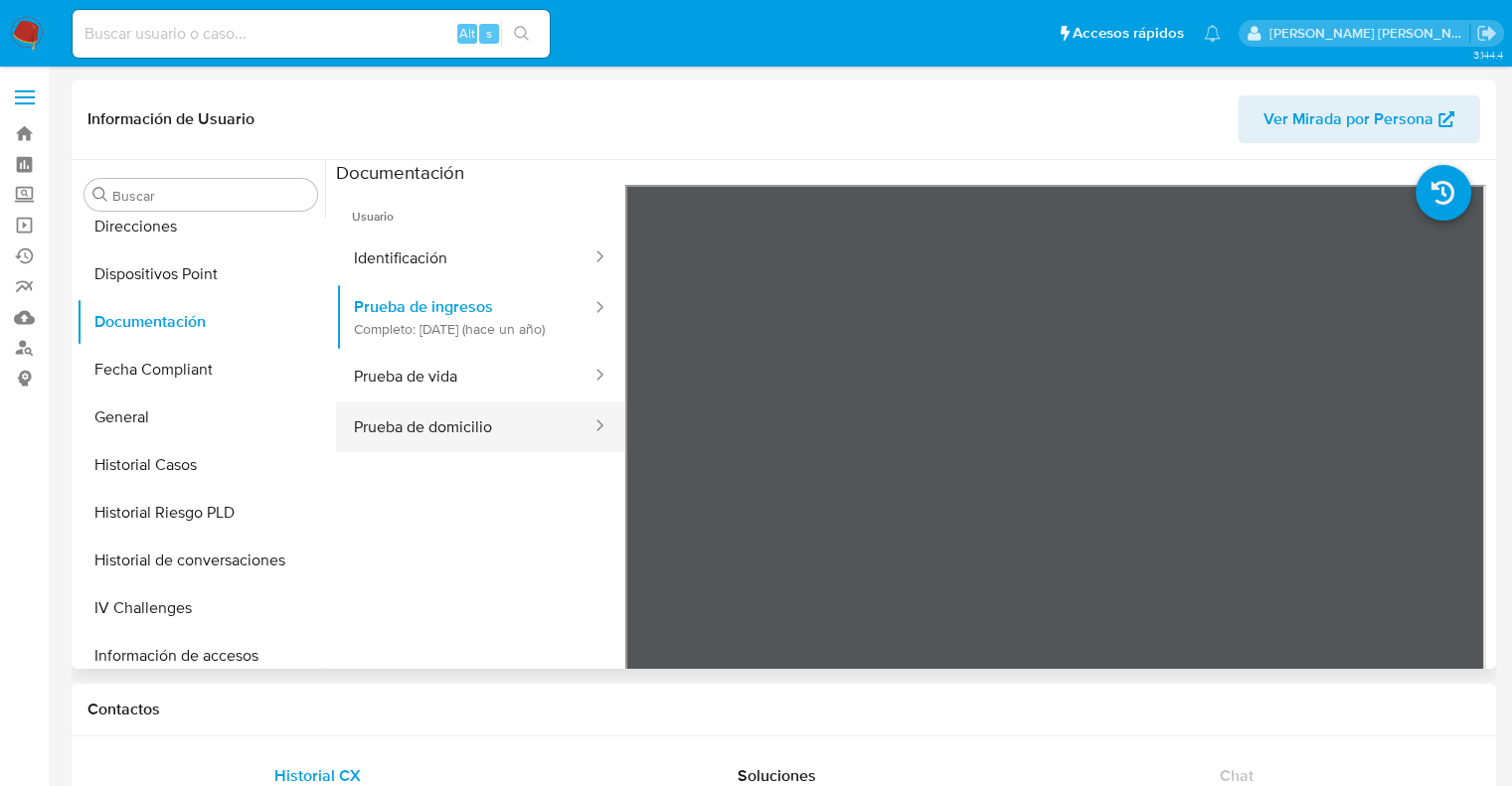 click on "Prueba de domicilio" at bounding box center (464, 426) 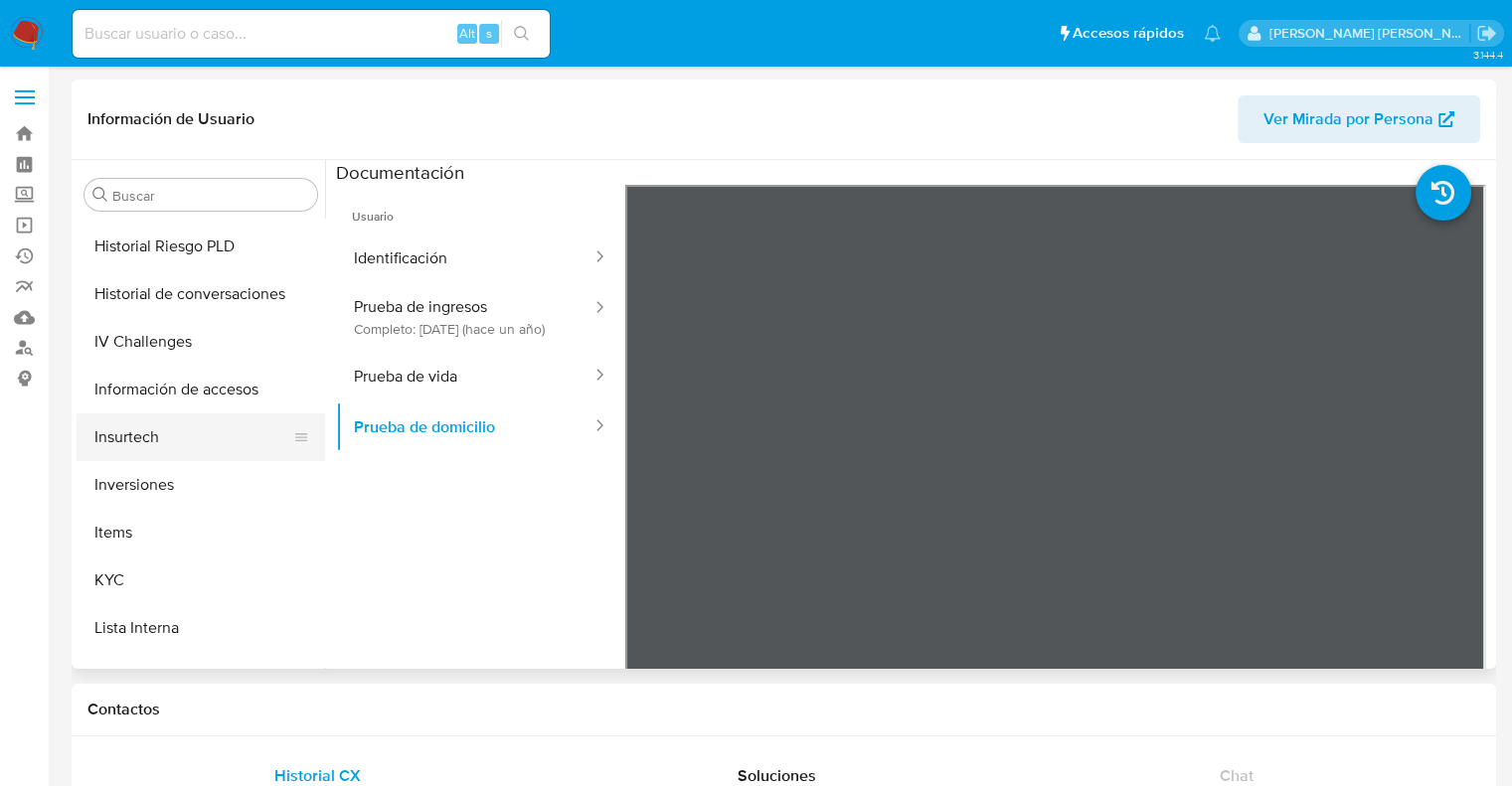 scroll, scrollTop: 696, scrollLeft: 0, axis: vertical 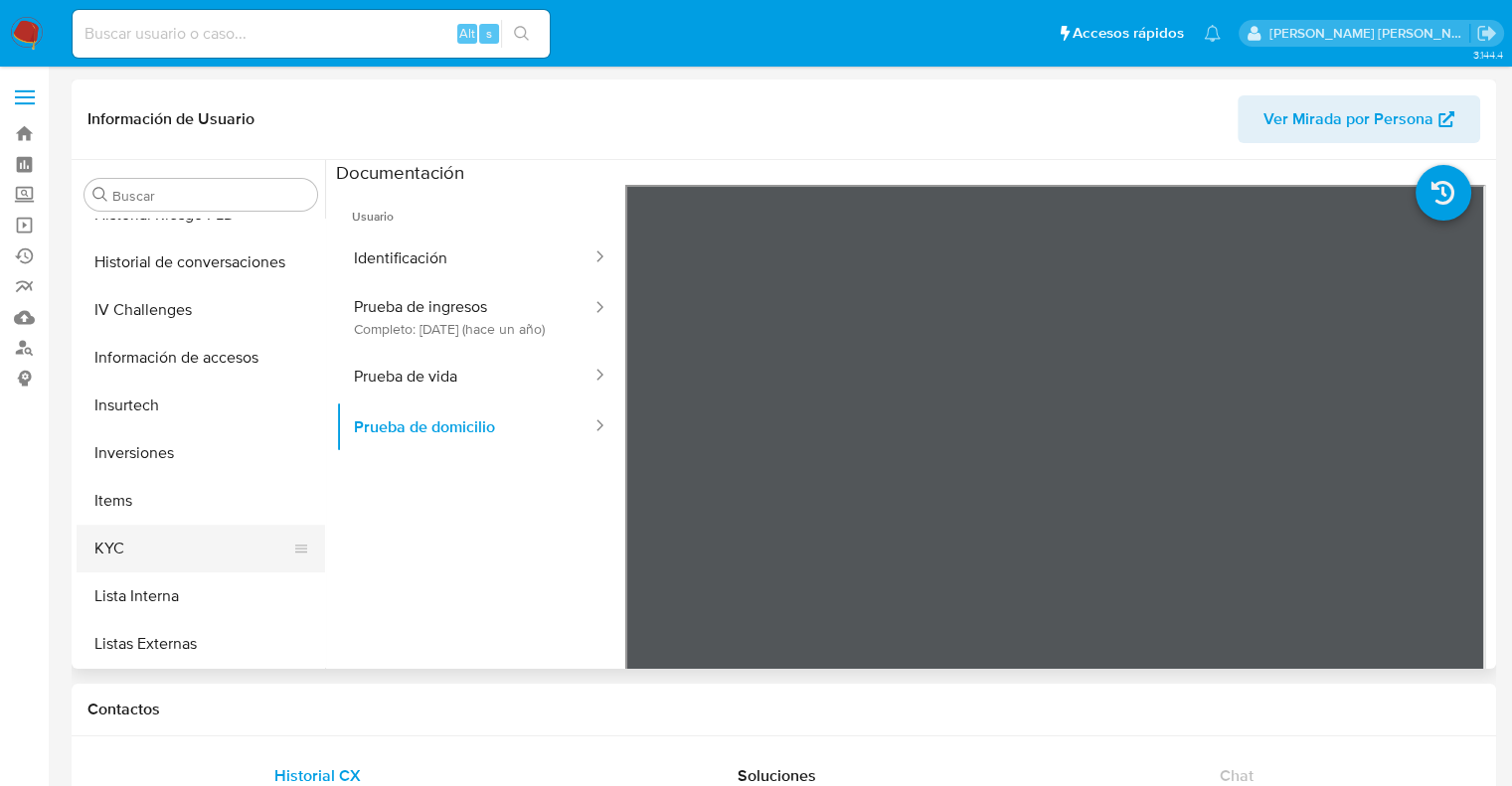 click on "KYC" at bounding box center (193, 549) 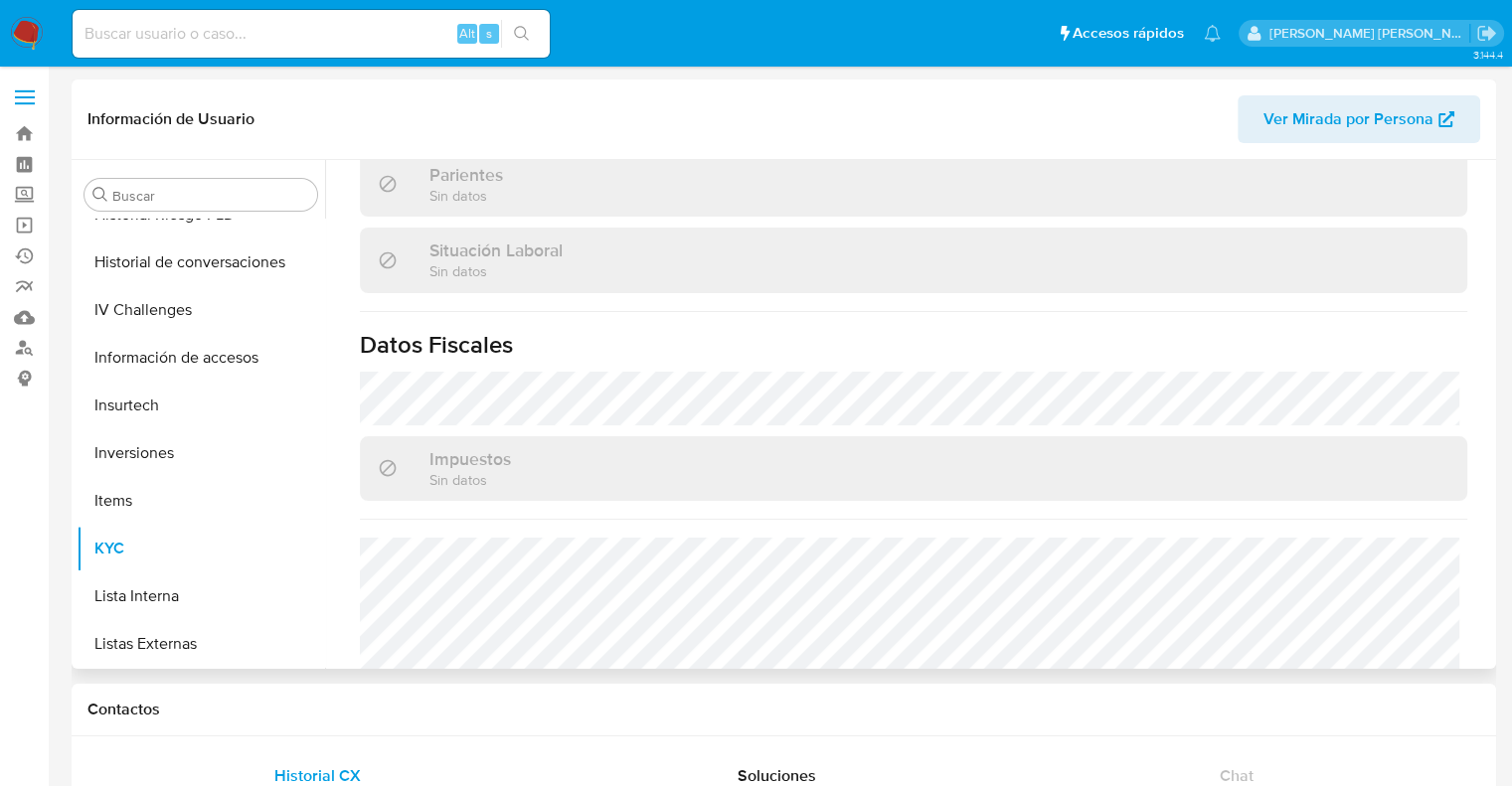 scroll, scrollTop: 1044, scrollLeft: 0, axis: vertical 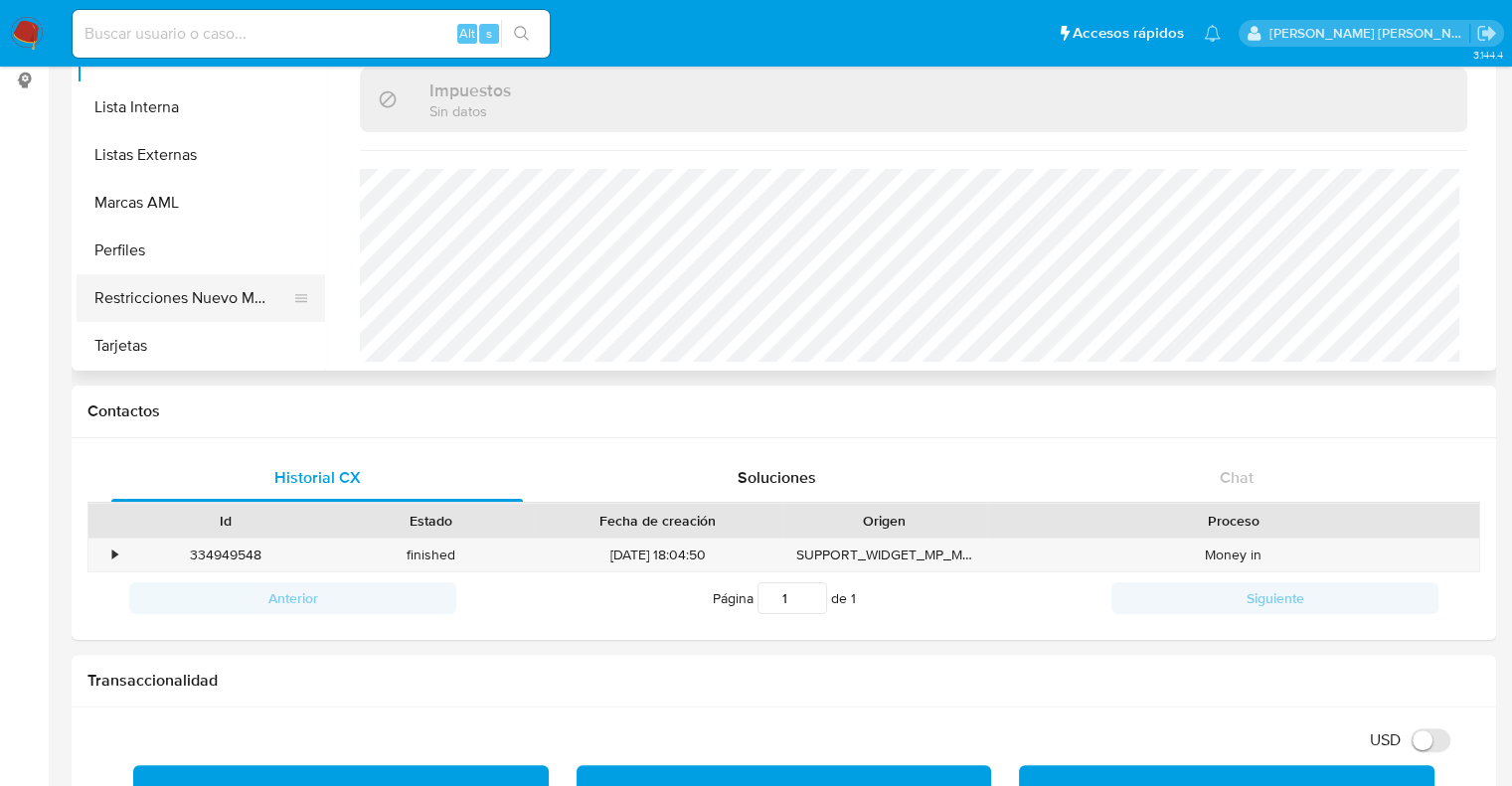 click on "Restricciones Nuevo Mundo" at bounding box center (193, 298) 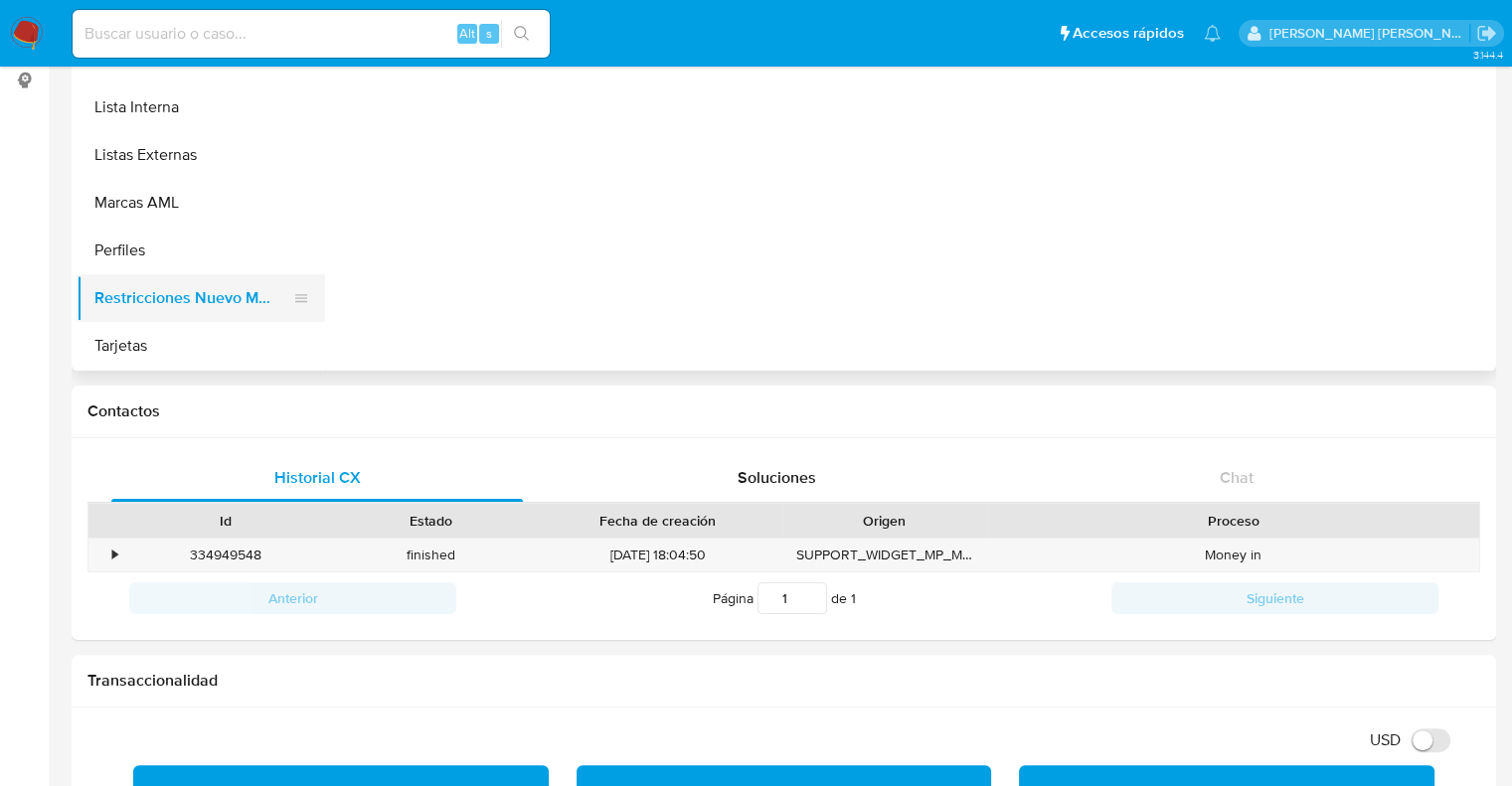 scroll, scrollTop: 0, scrollLeft: 0, axis: both 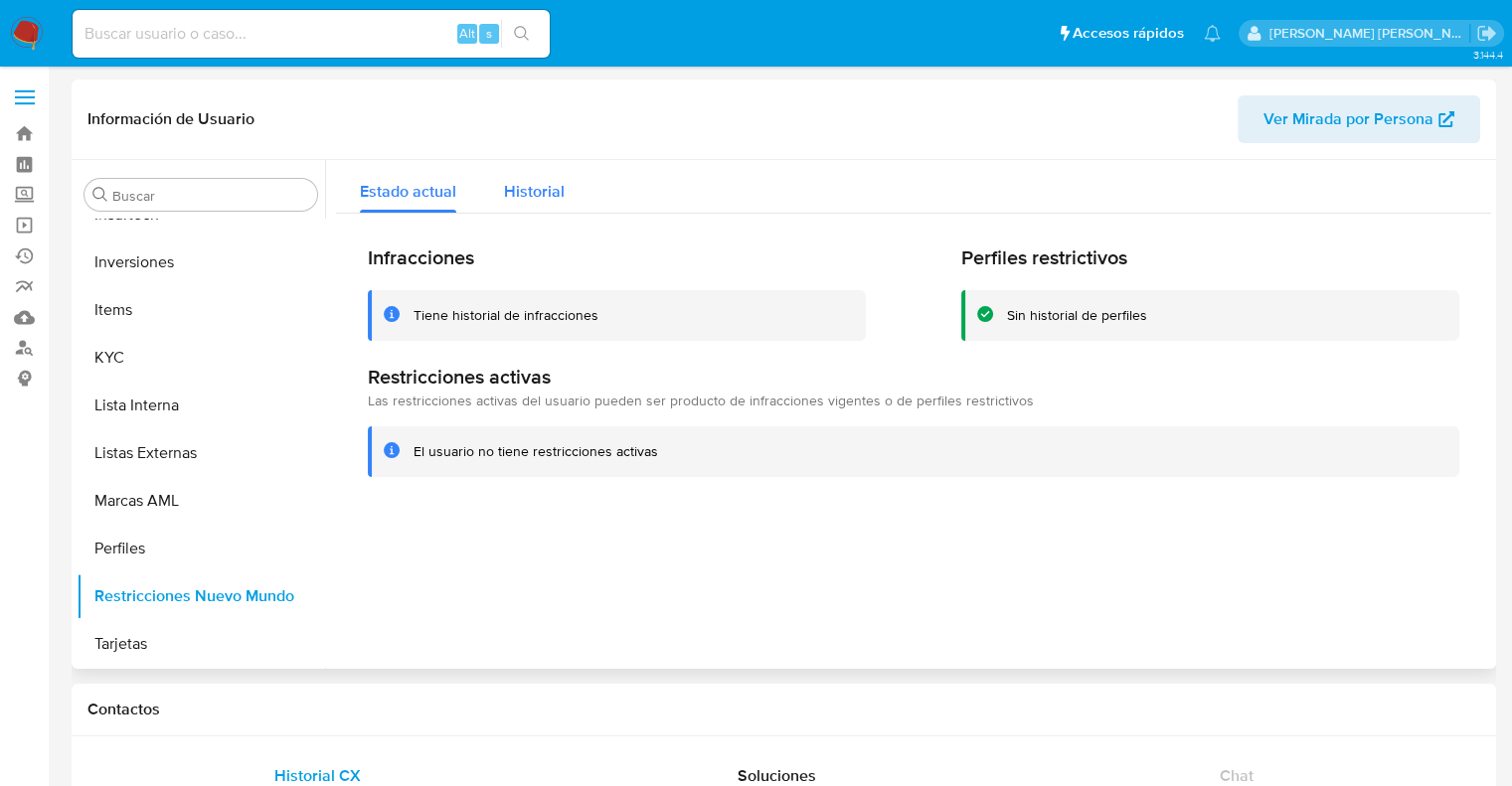 click on "Historial" at bounding box center (534, 191) 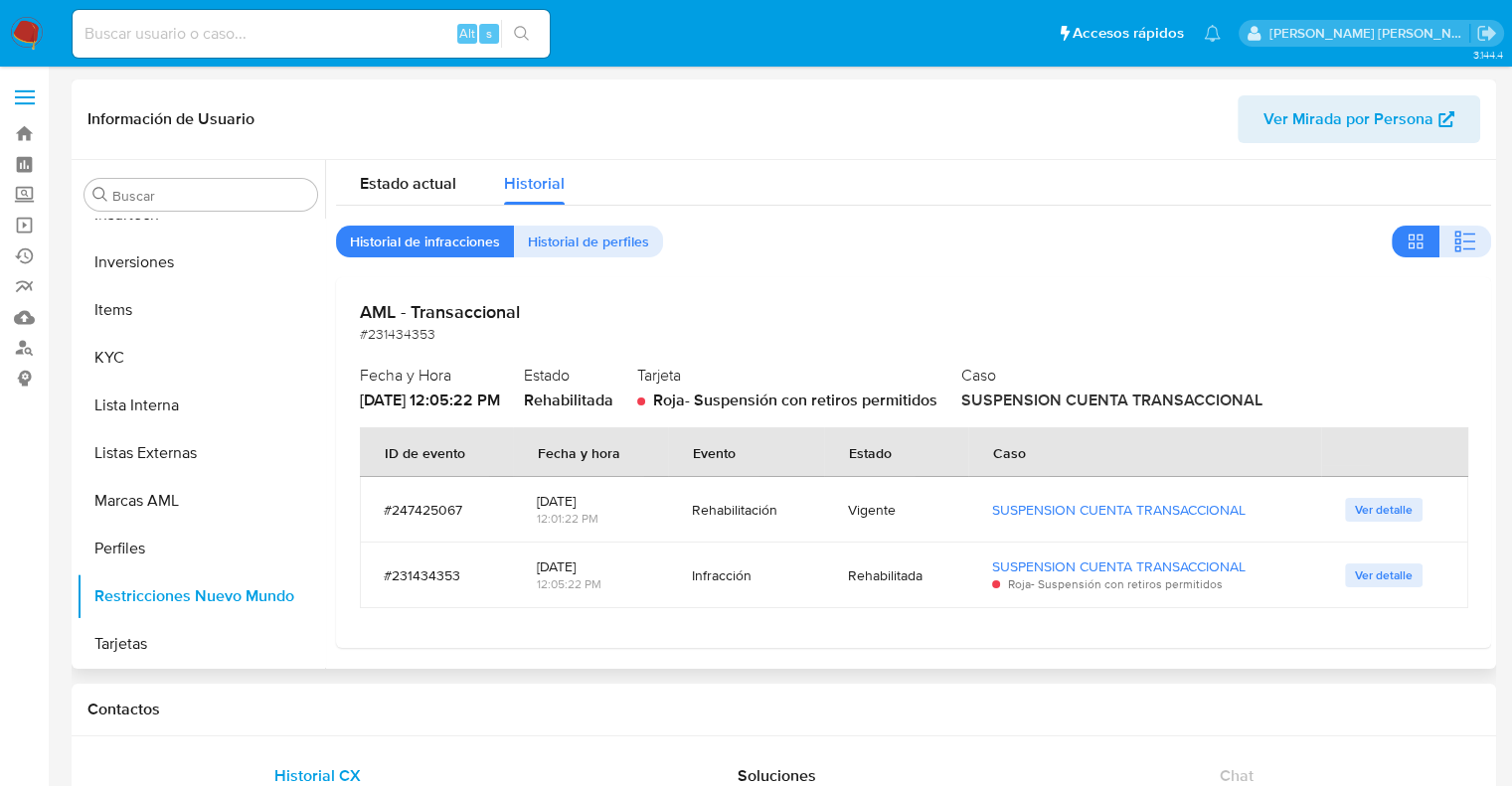 scroll, scrollTop: 12, scrollLeft: 0, axis: vertical 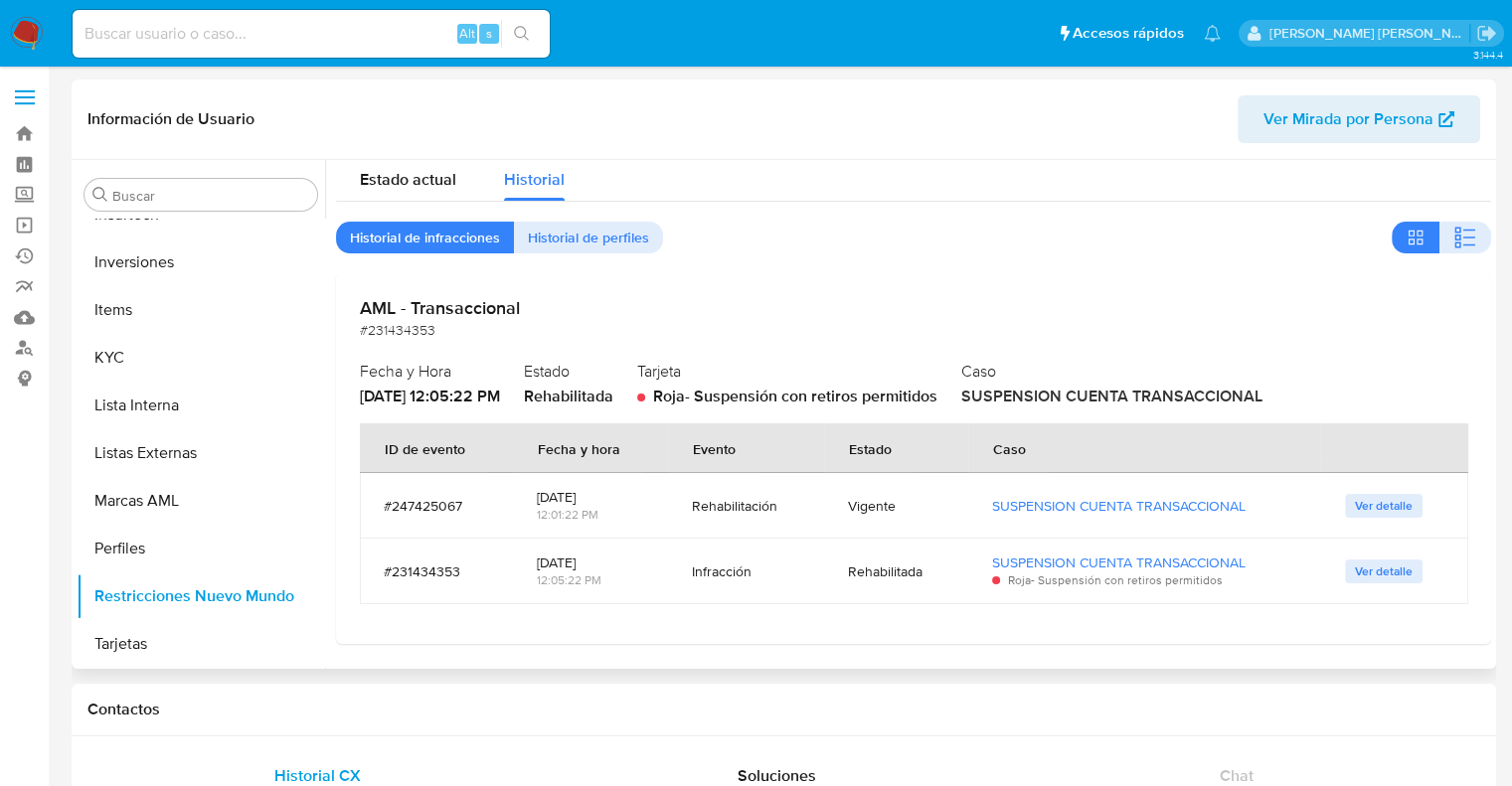 drag, startPoint x: 693, startPoint y: 396, endPoint x: 987, endPoint y: 400, distance: 294.02721 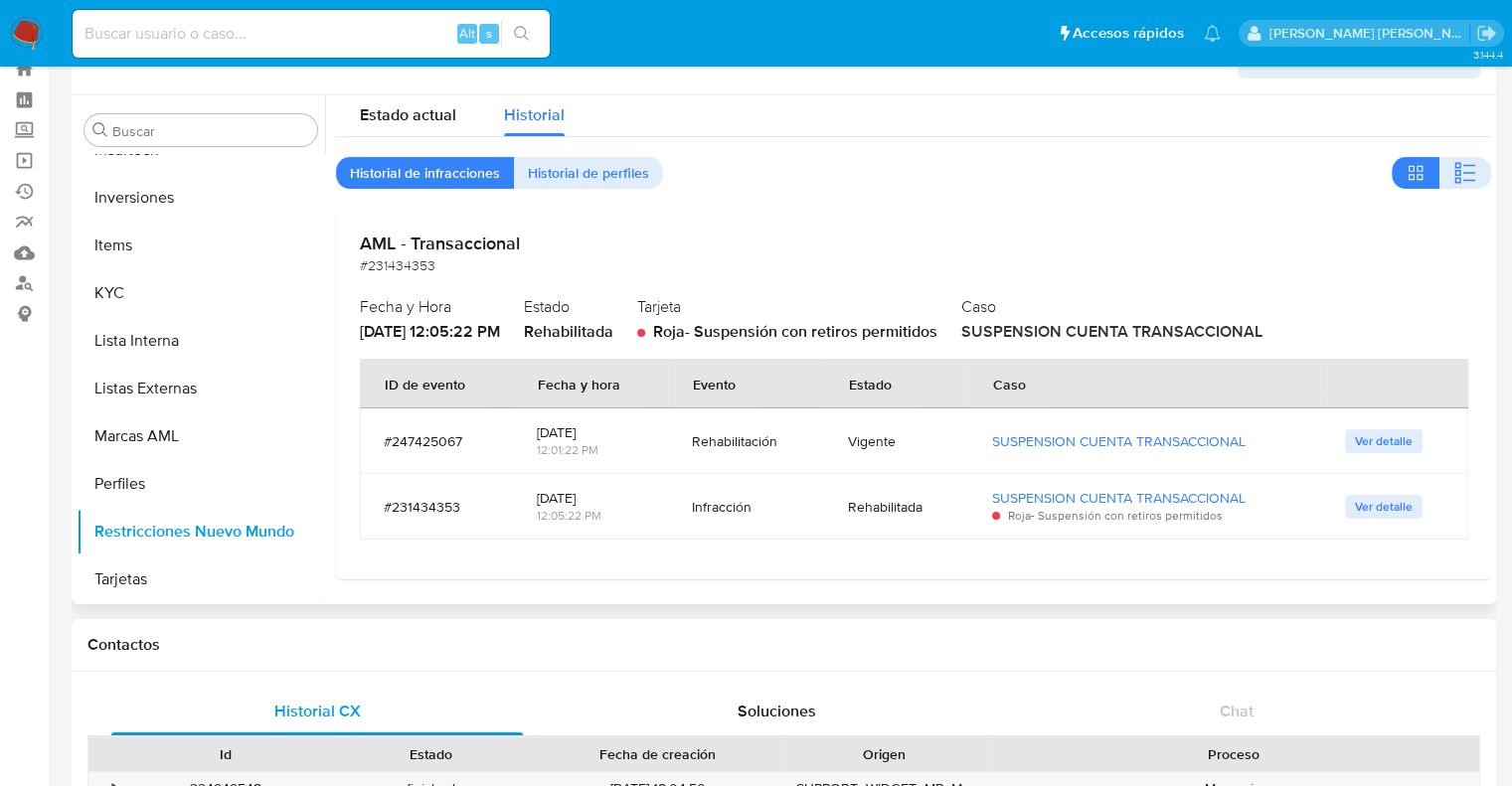 scroll, scrollTop: 99, scrollLeft: 0, axis: vertical 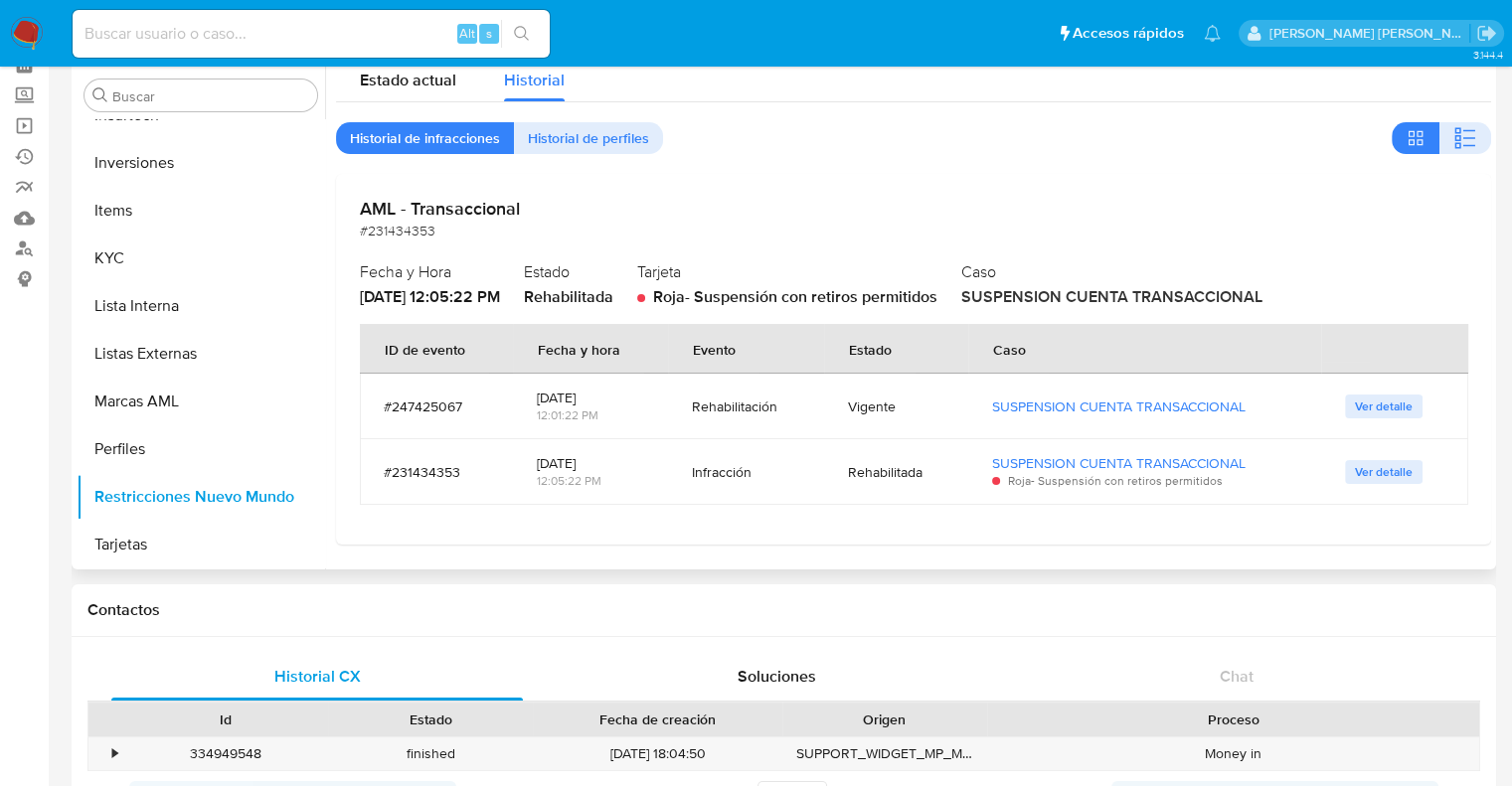 drag, startPoint x: 609, startPoint y: 463, endPoint x: 536, endPoint y: 460, distance: 73.06162 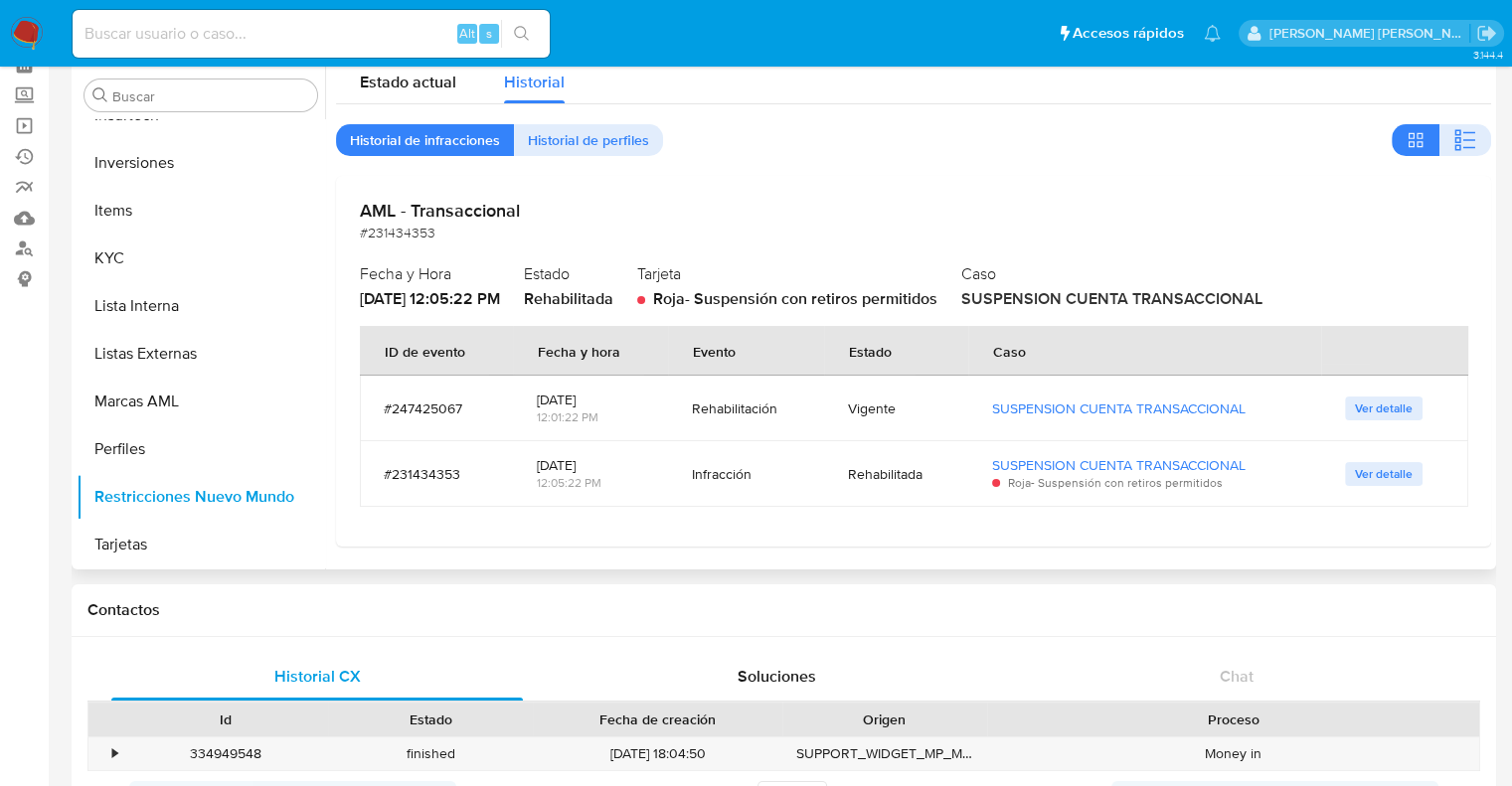 scroll, scrollTop: 12, scrollLeft: 0, axis: vertical 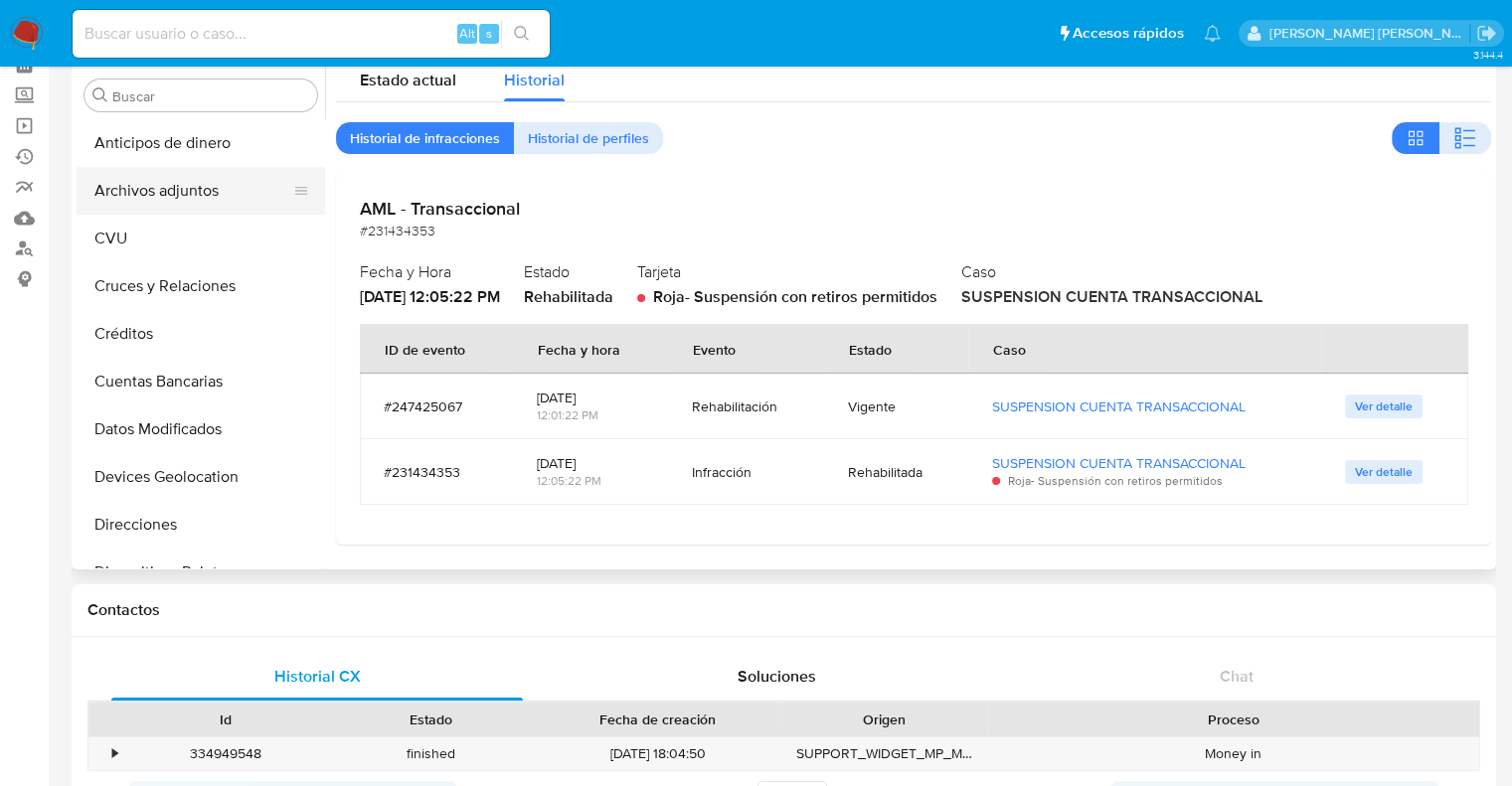 click on "Archivos adjuntos" at bounding box center (193, 191) 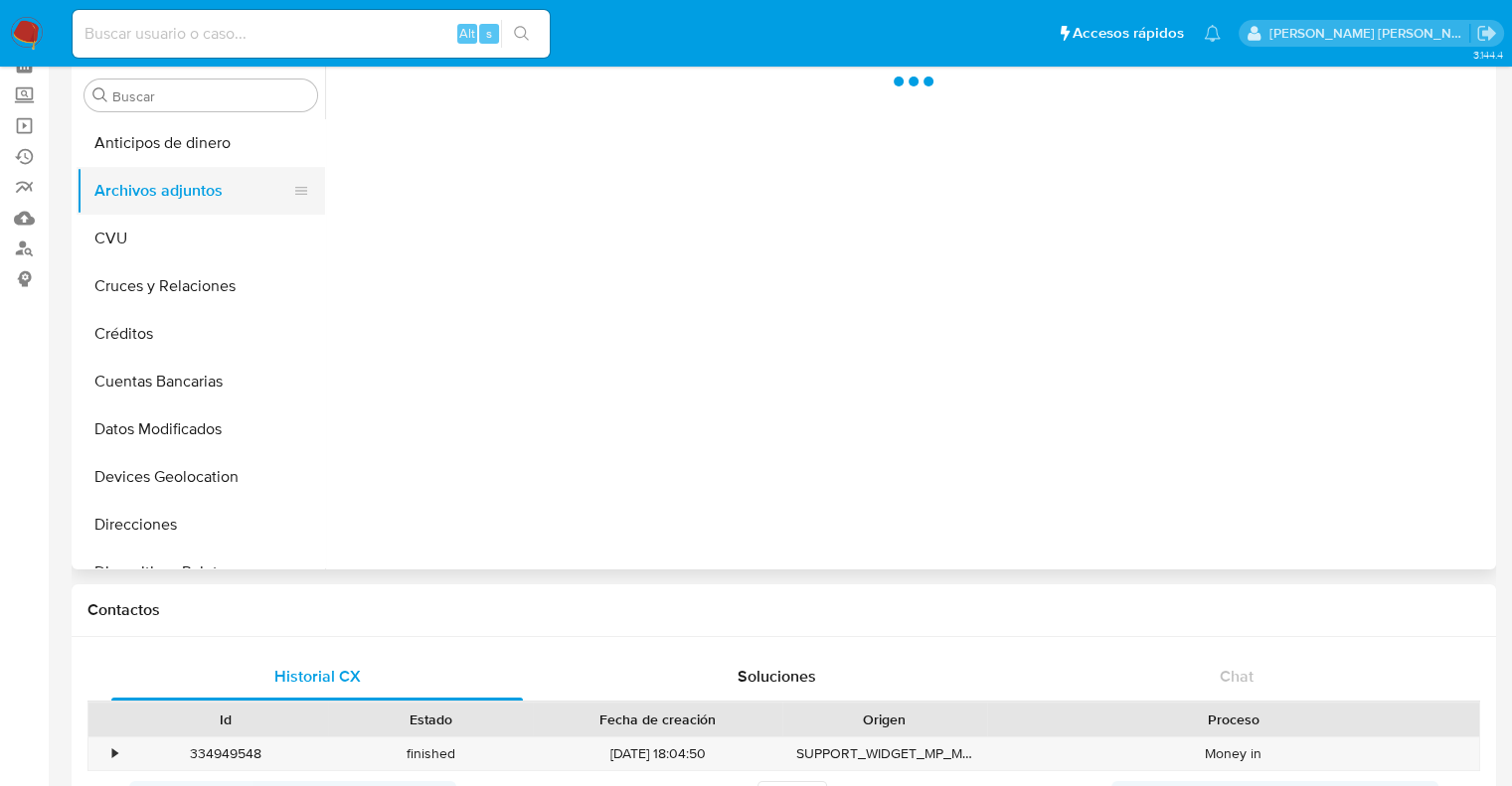 scroll, scrollTop: 0, scrollLeft: 0, axis: both 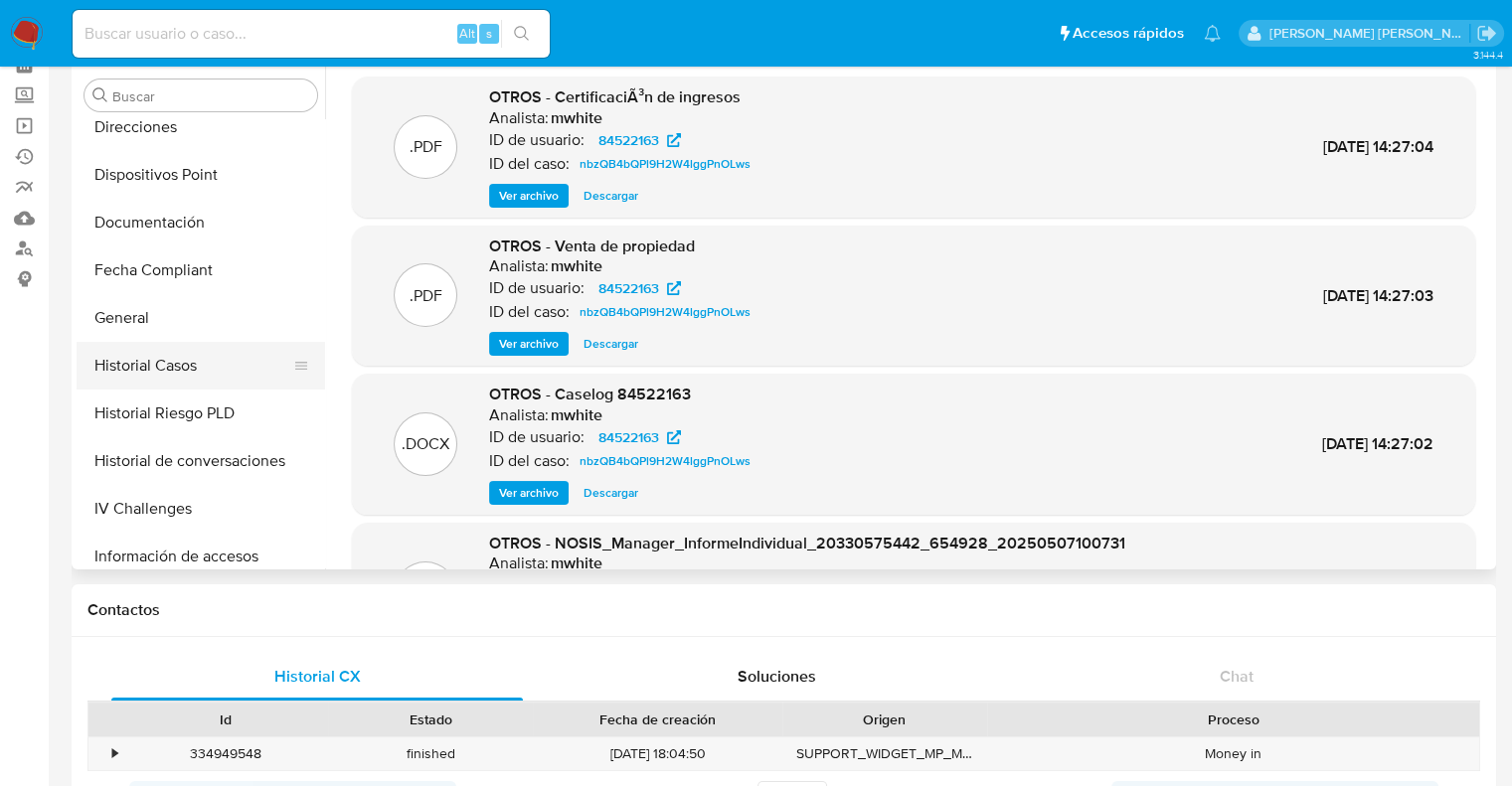 click on "Historial Casos" at bounding box center [193, 366] 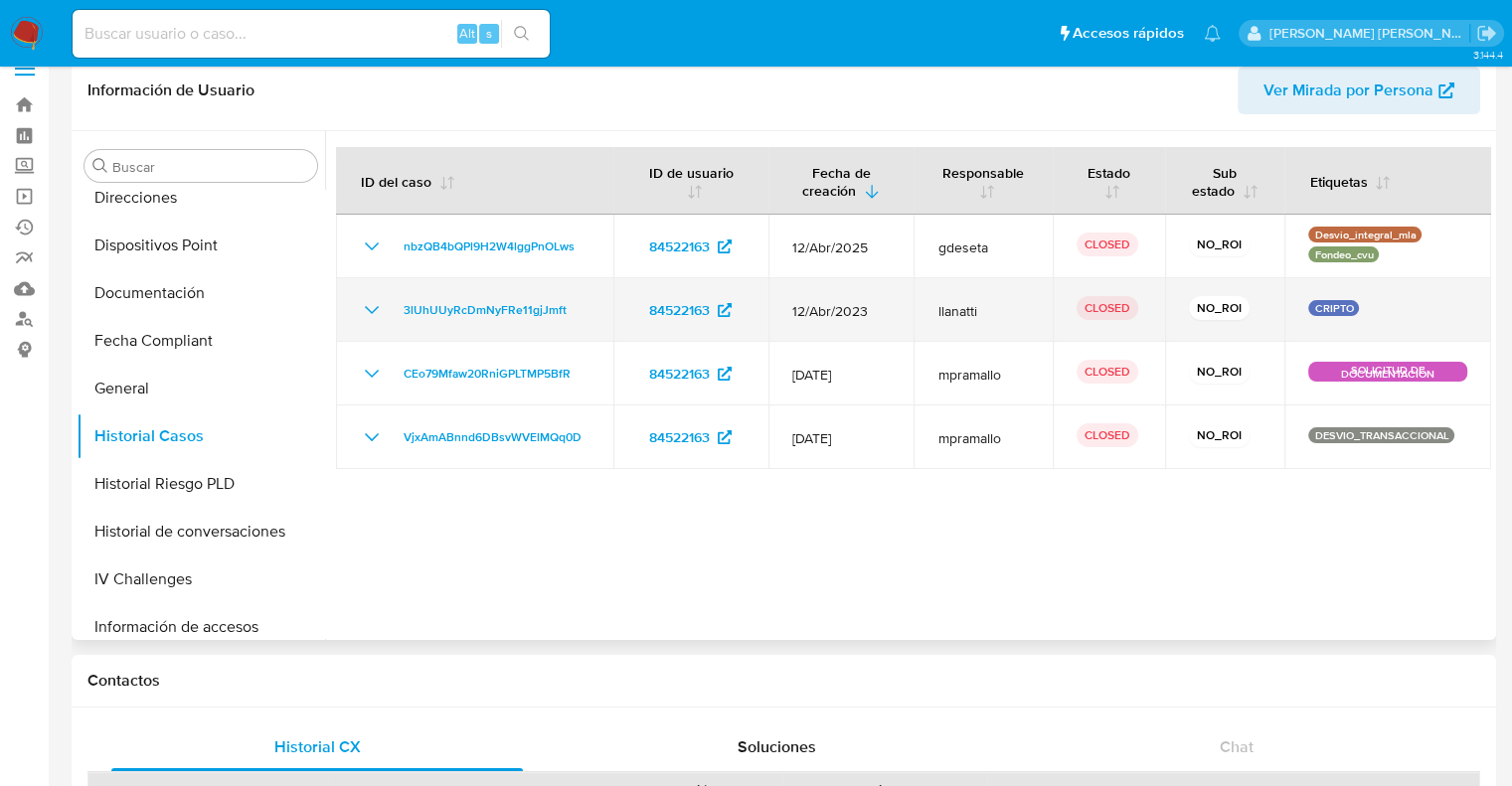 scroll, scrollTop: 0, scrollLeft: 0, axis: both 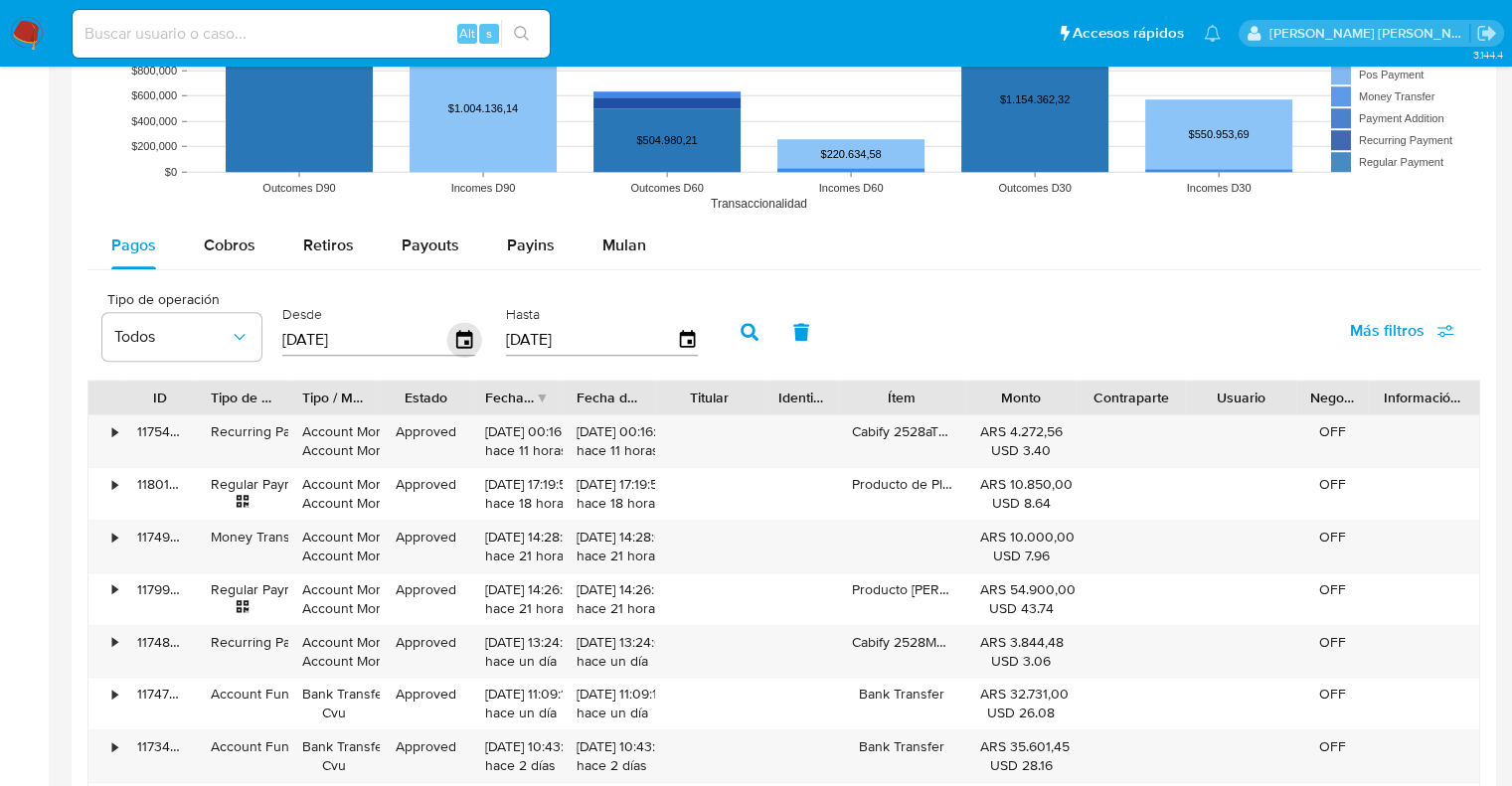 click 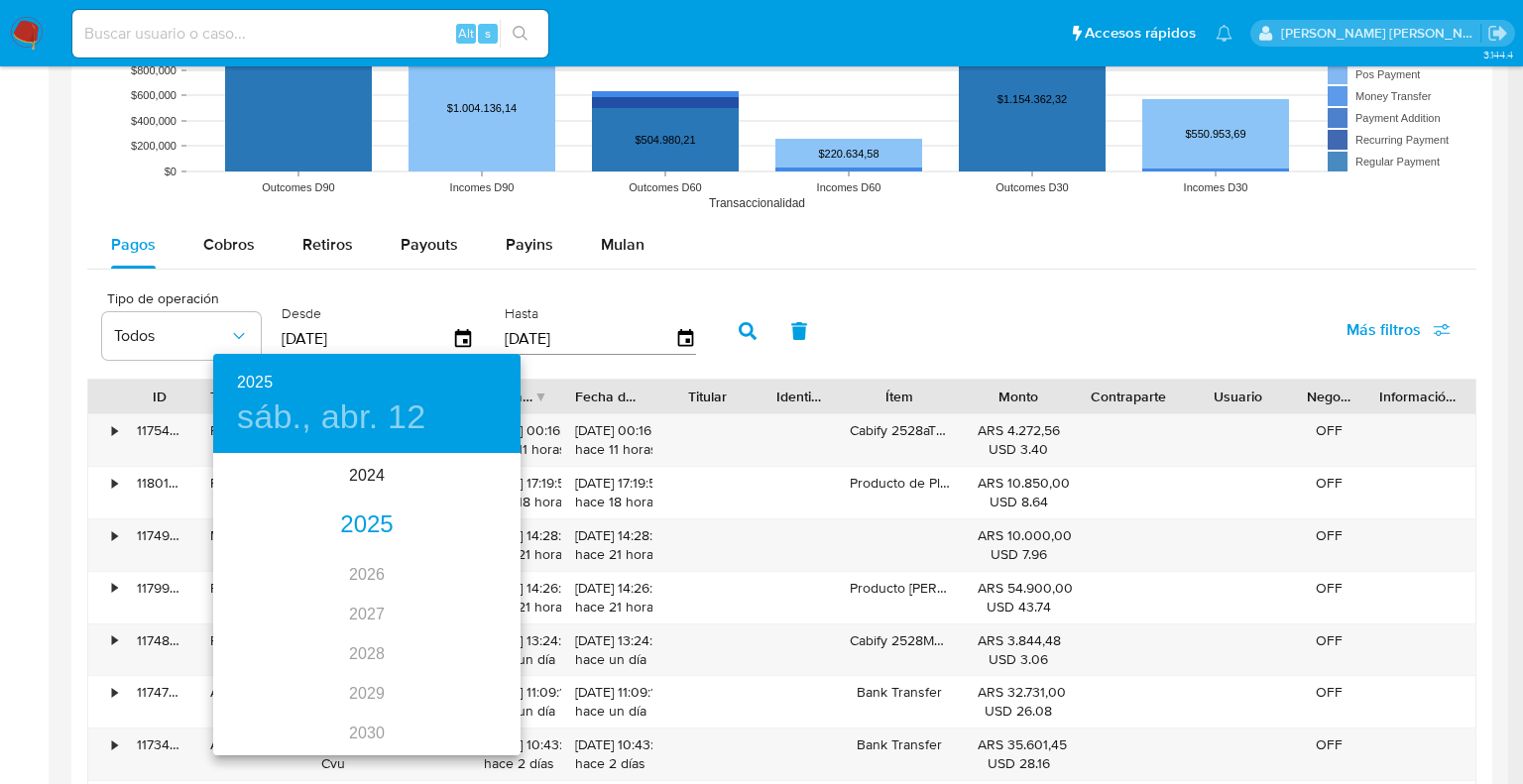 click on "2025" at bounding box center [367, 525] 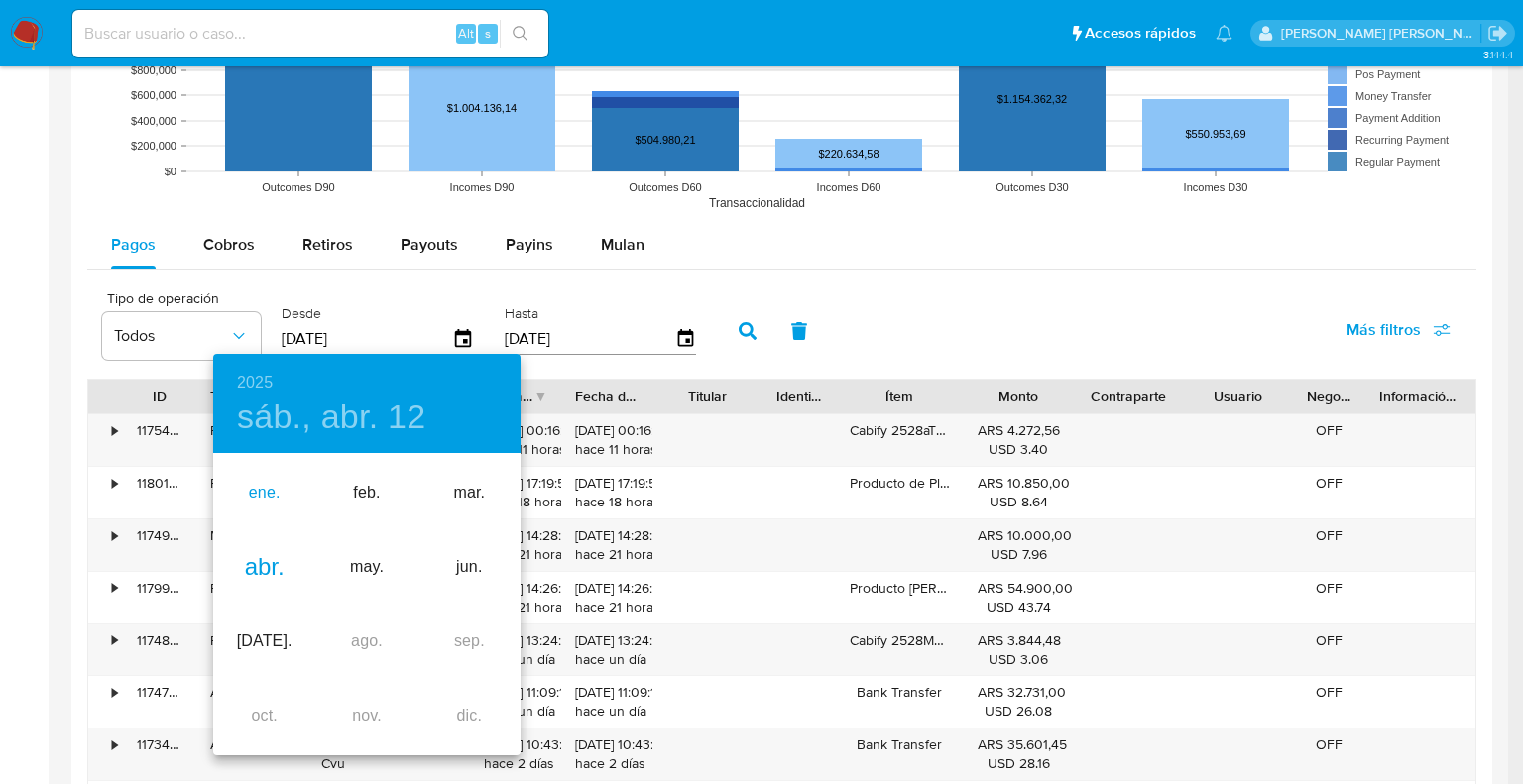 click on "ene." at bounding box center [264, 493] 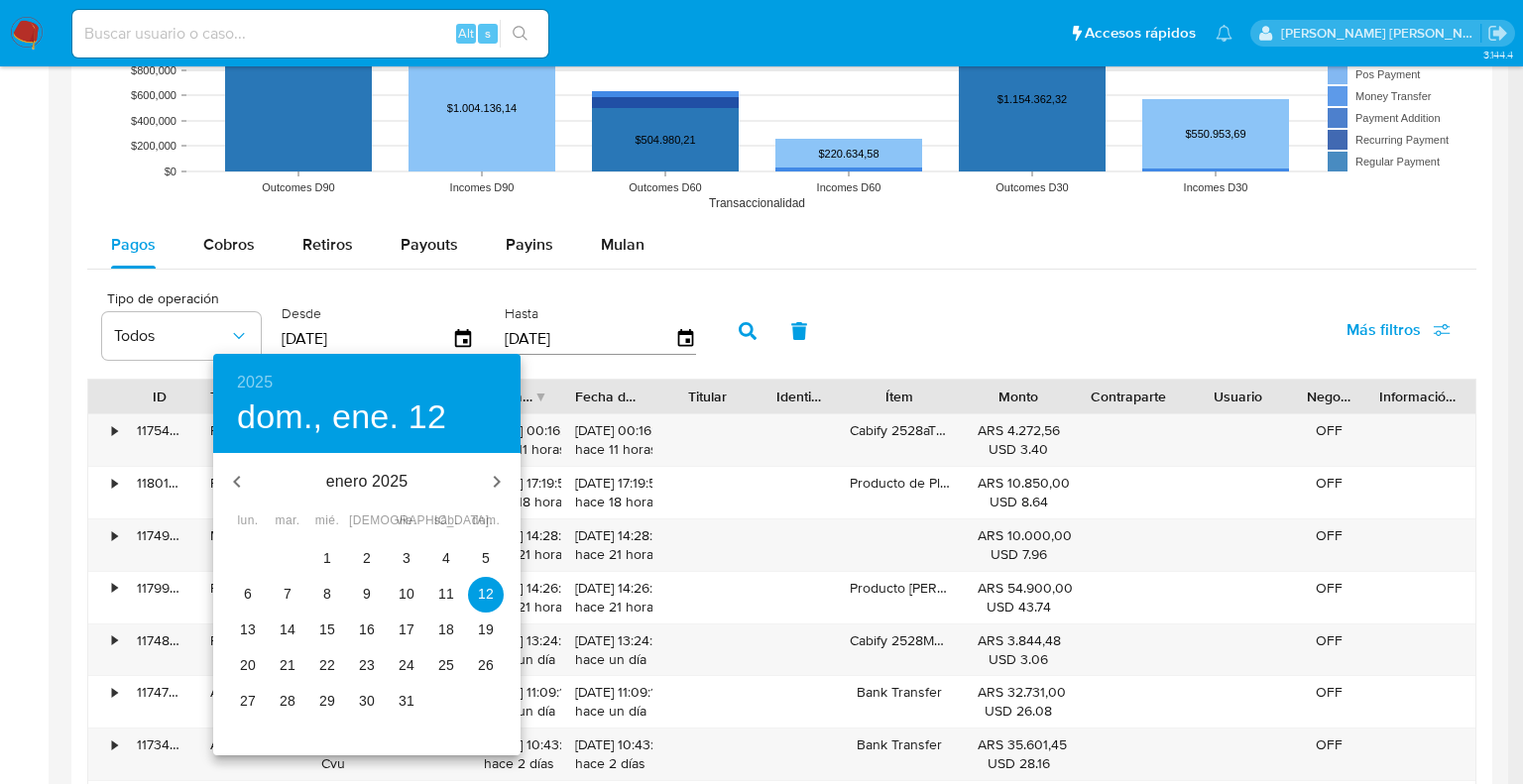 click on "1" at bounding box center [327, 558] 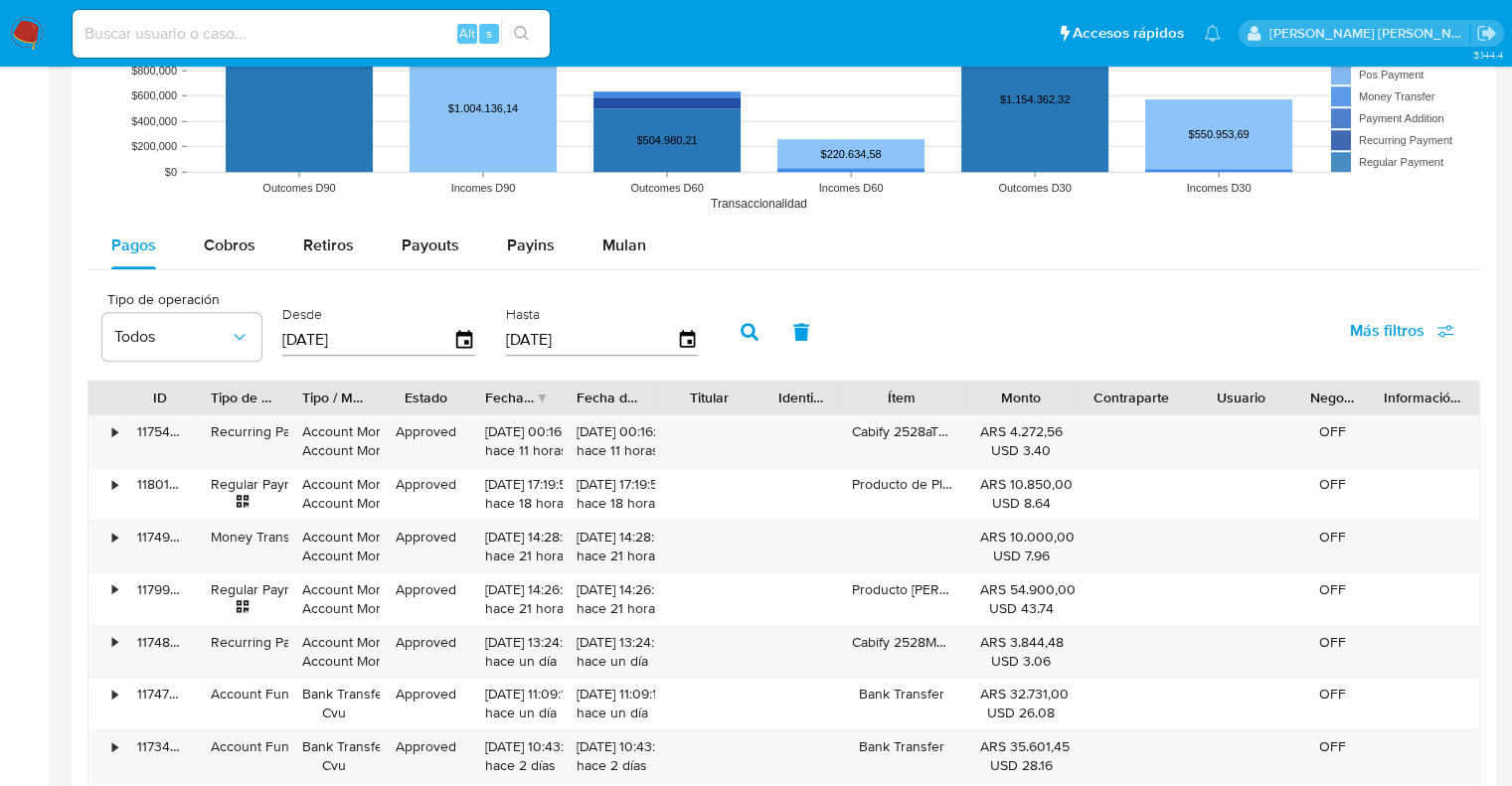 click 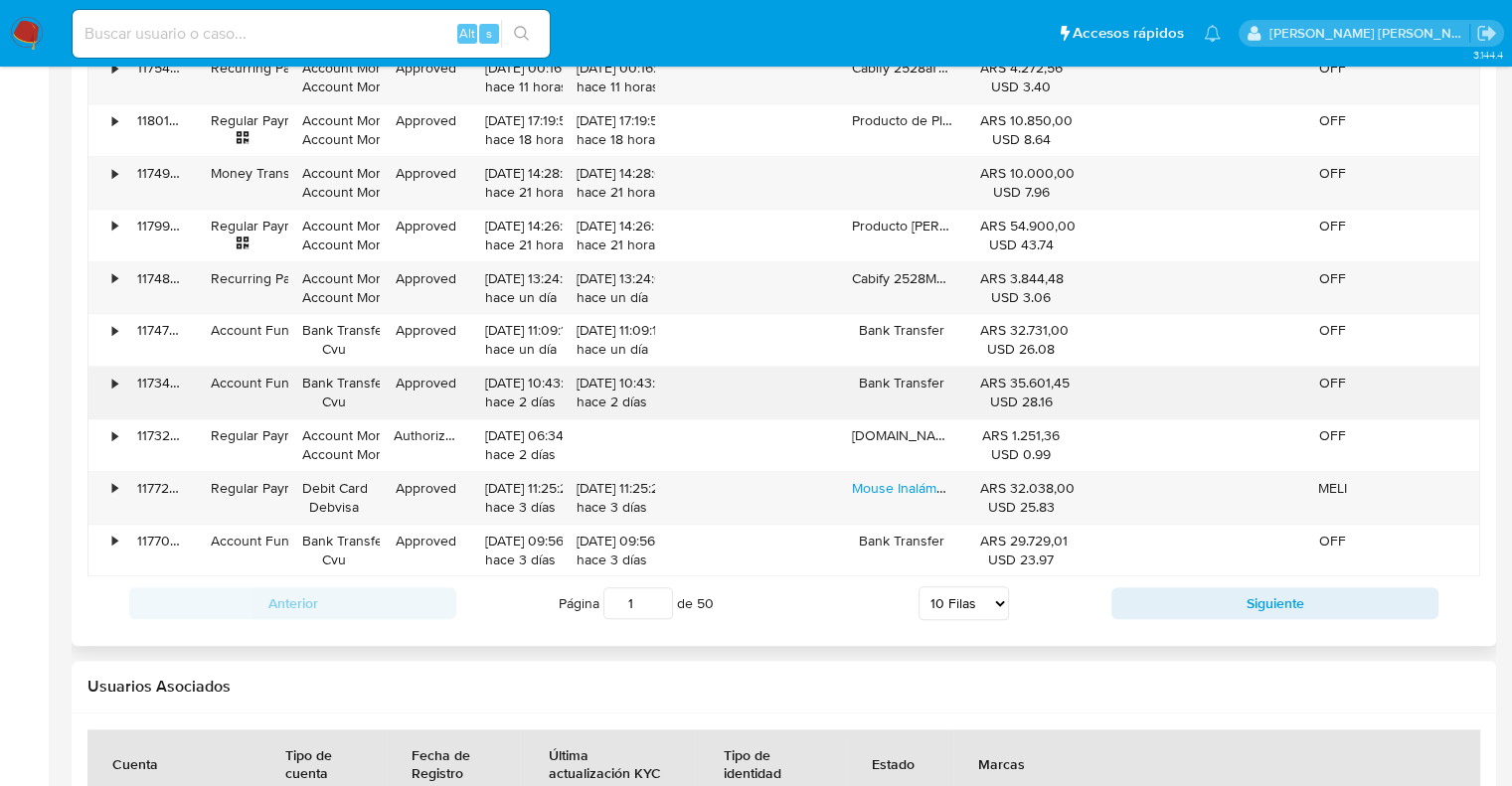 scroll, scrollTop: 1987, scrollLeft: 0, axis: vertical 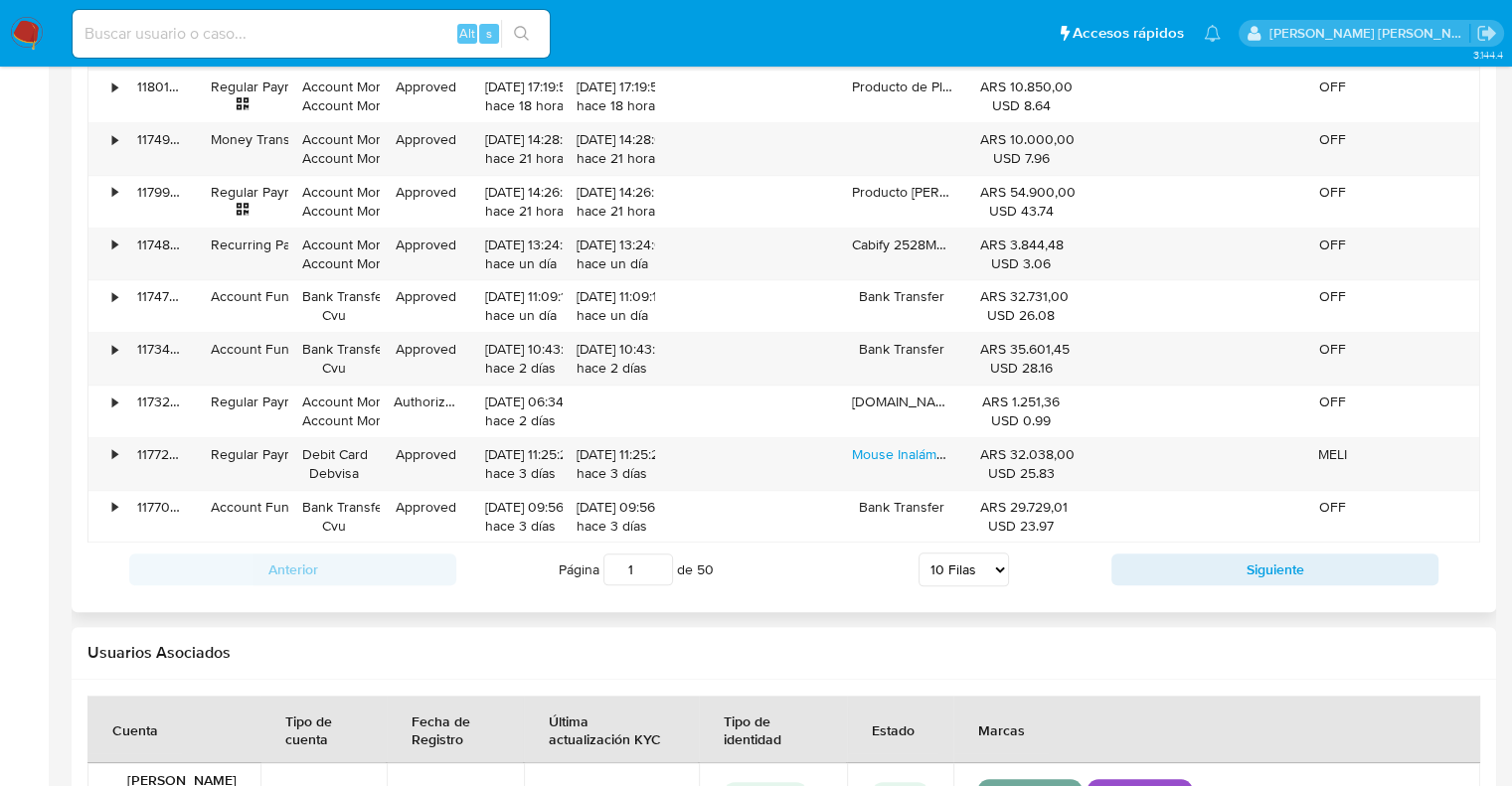 click on "5   Filas 10   Filas 20   Filas 25   Filas 50   Filas 100   Filas" at bounding box center (963, 569) 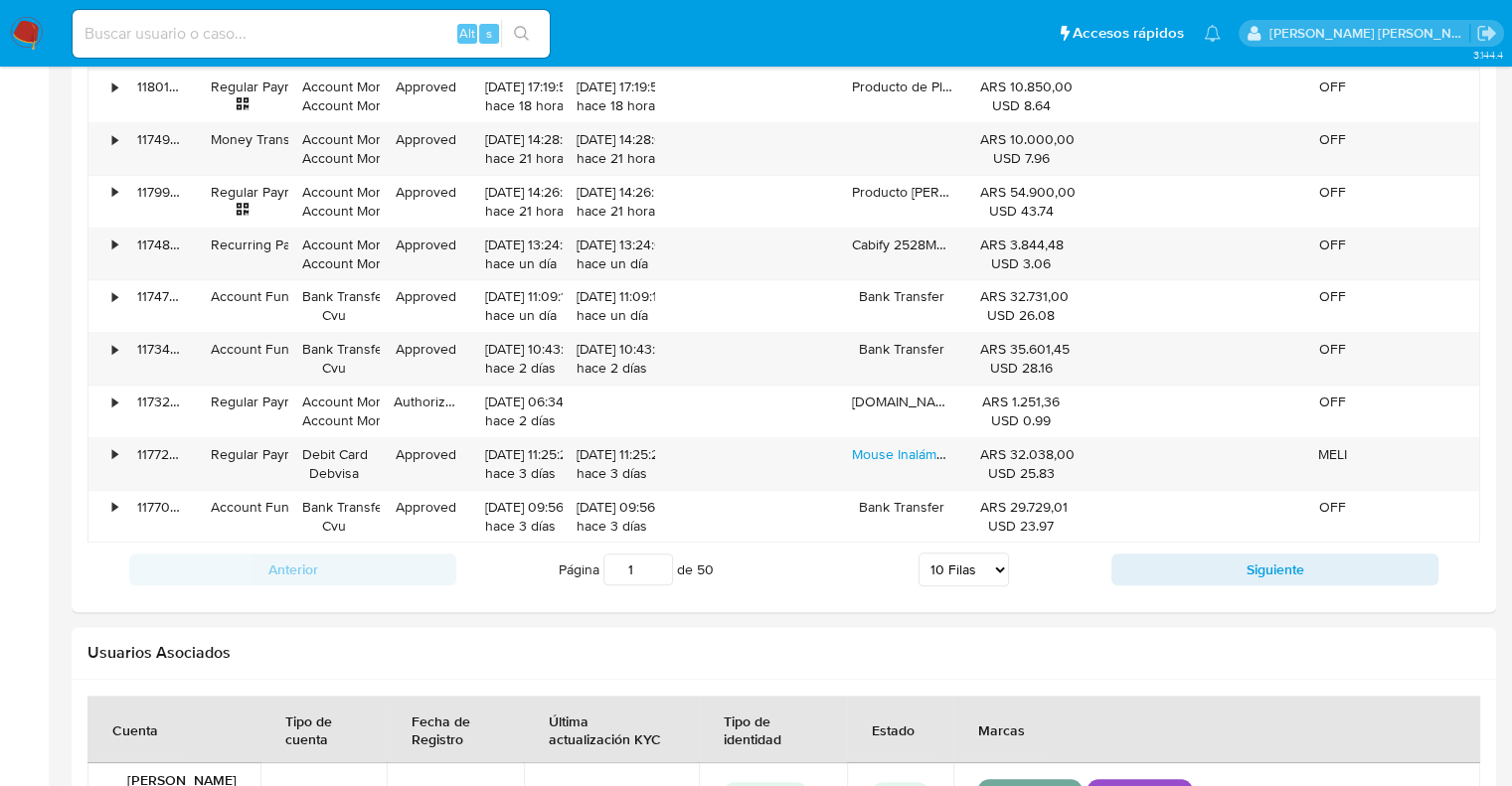 select on "100" 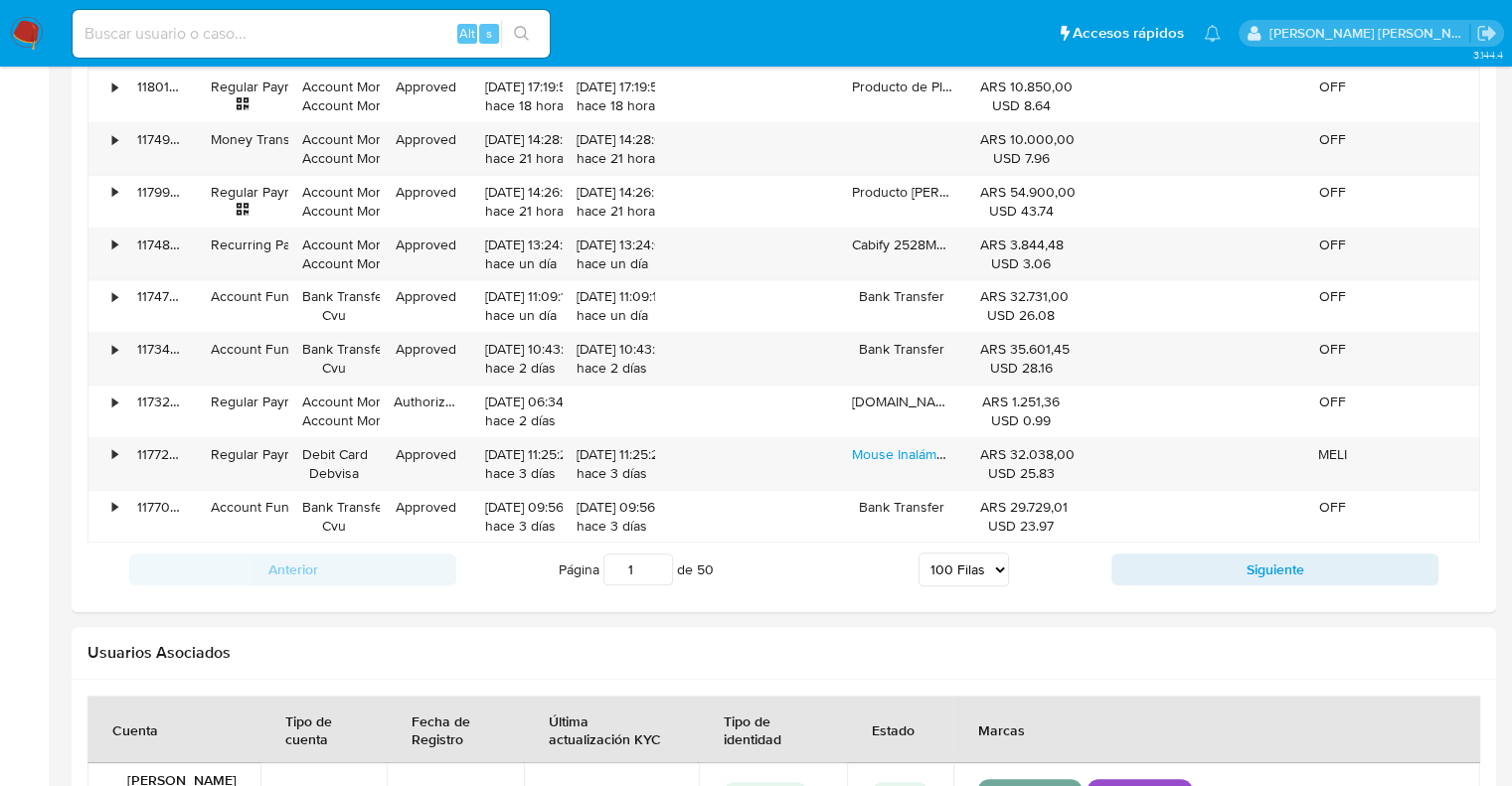 click on "5   Filas 10   Filas 20   Filas 25   Filas 50   Filas 100   Filas" at bounding box center (963, 569) 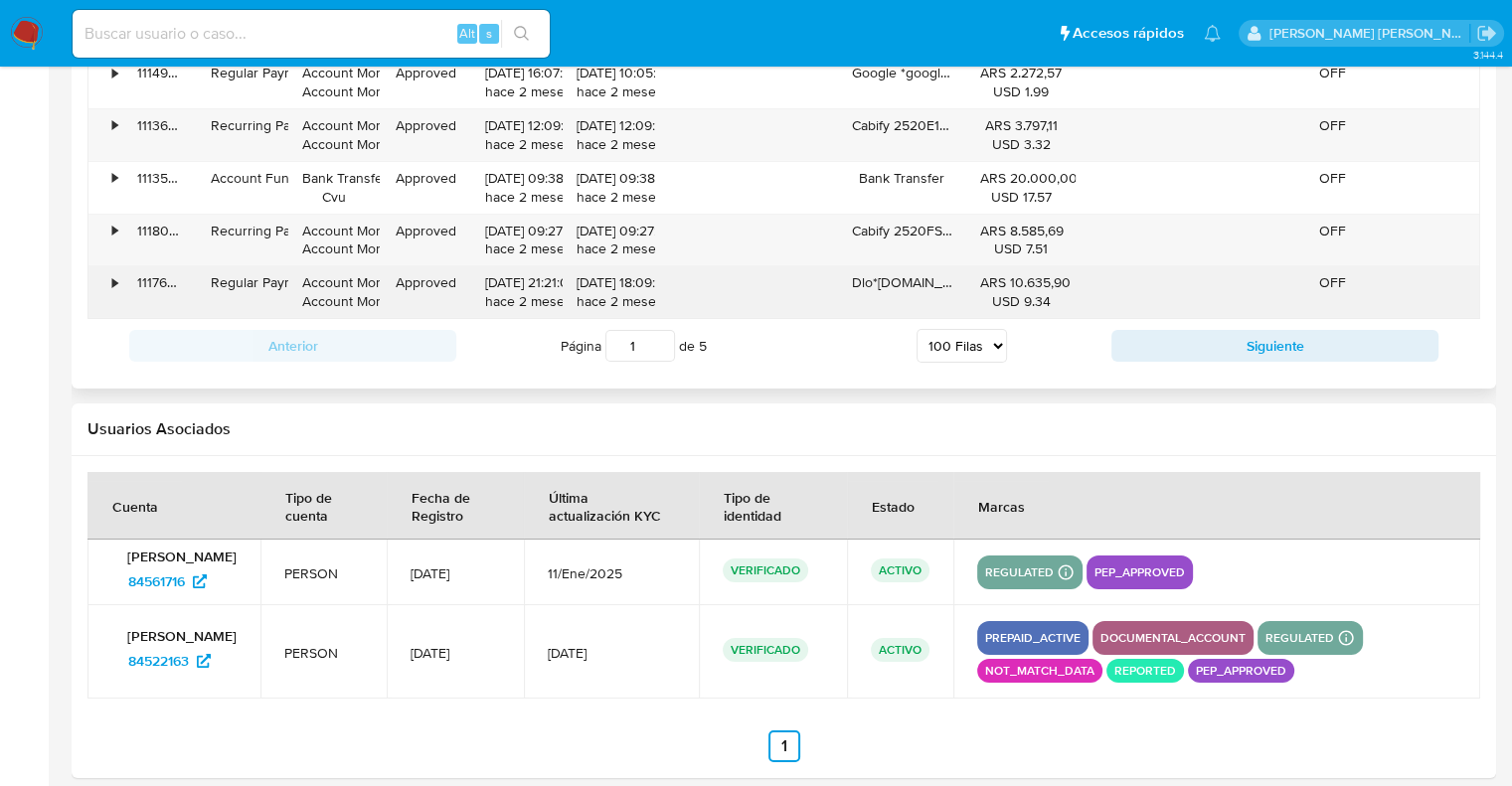 scroll, scrollTop: 6834, scrollLeft: 0, axis: vertical 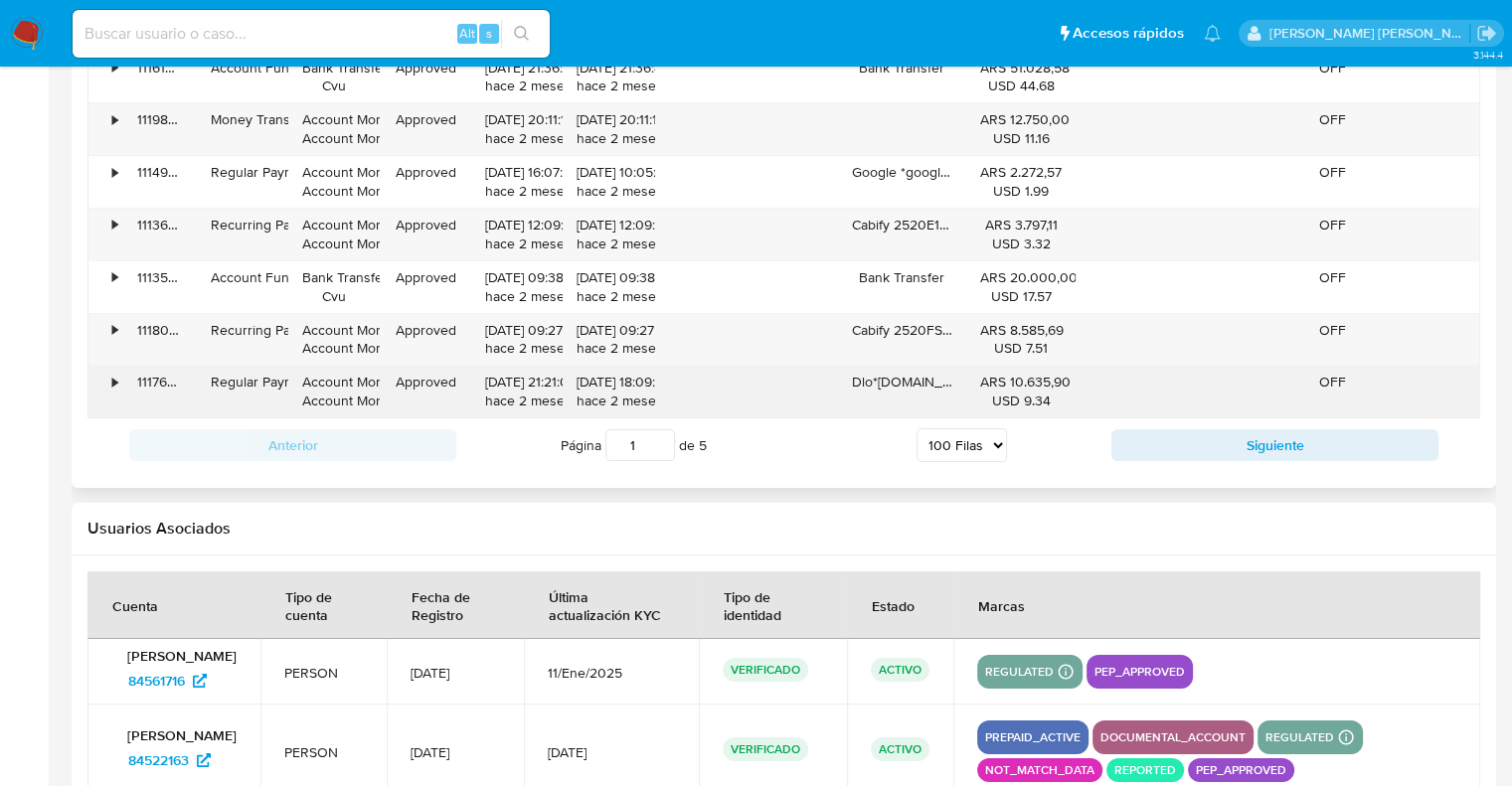 click on "•" at bounding box center [105, 392] 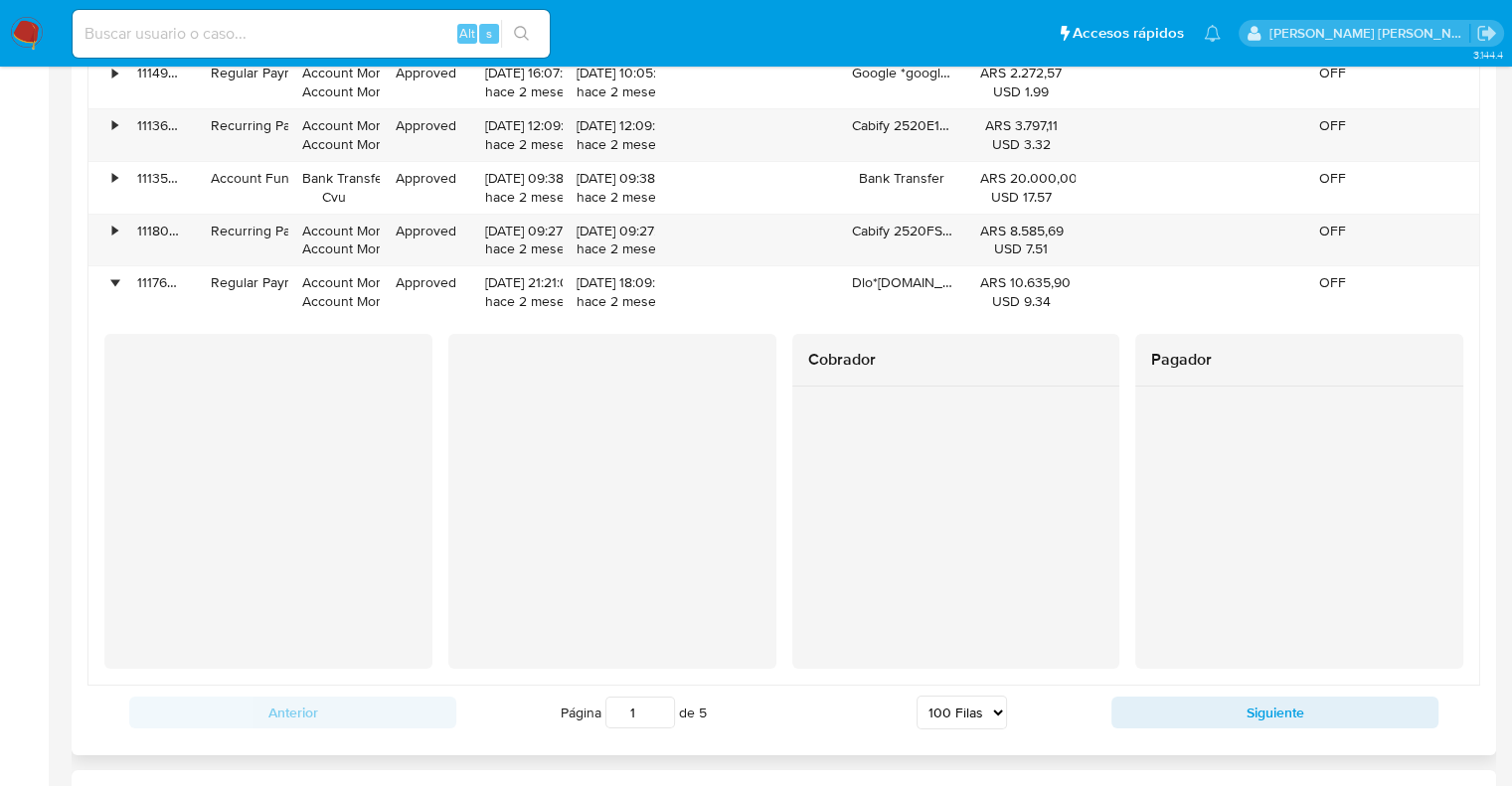 scroll, scrollTop: 6834, scrollLeft: 0, axis: vertical 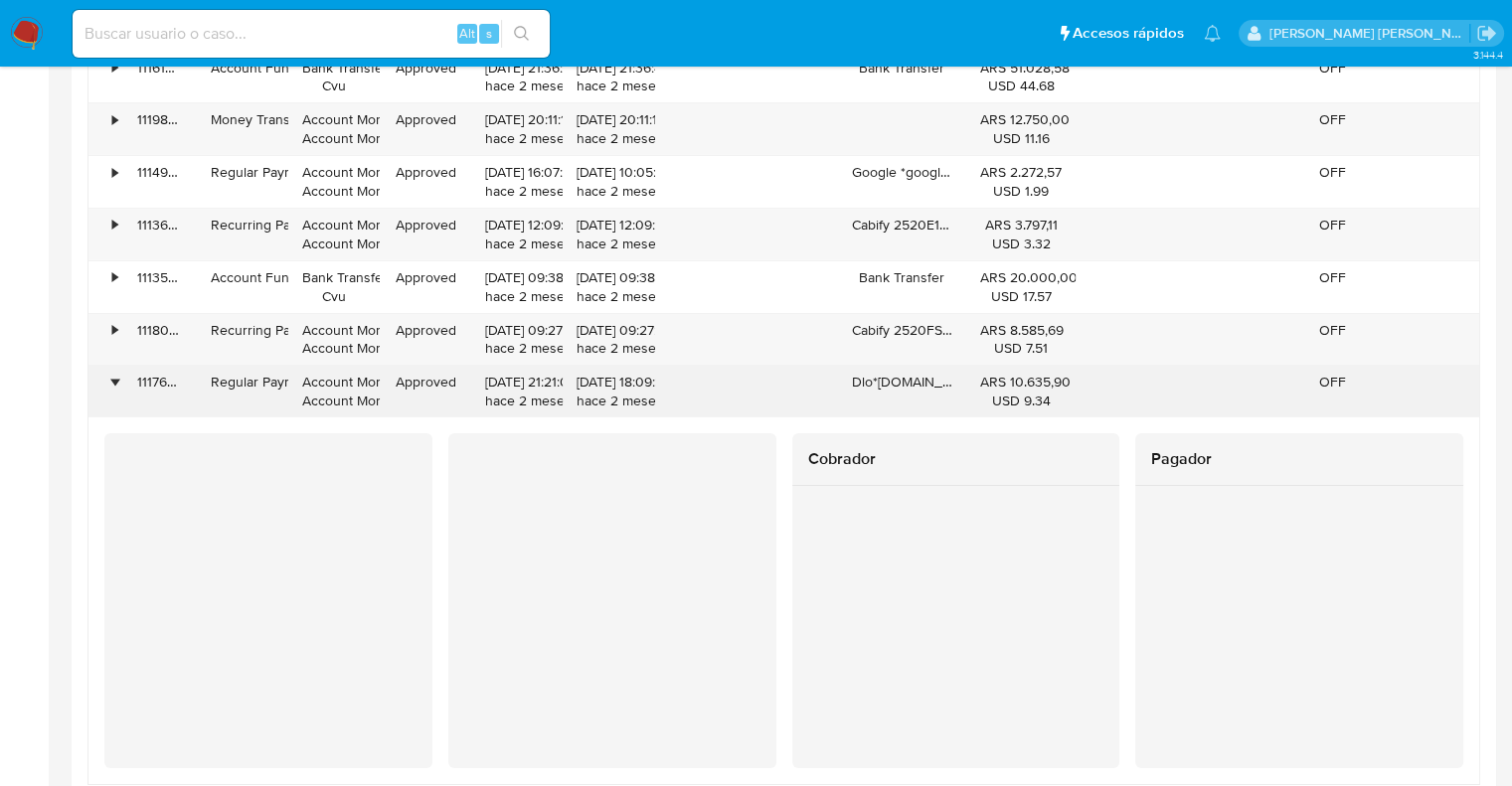 click on "•" at bounding box center [114, 382] 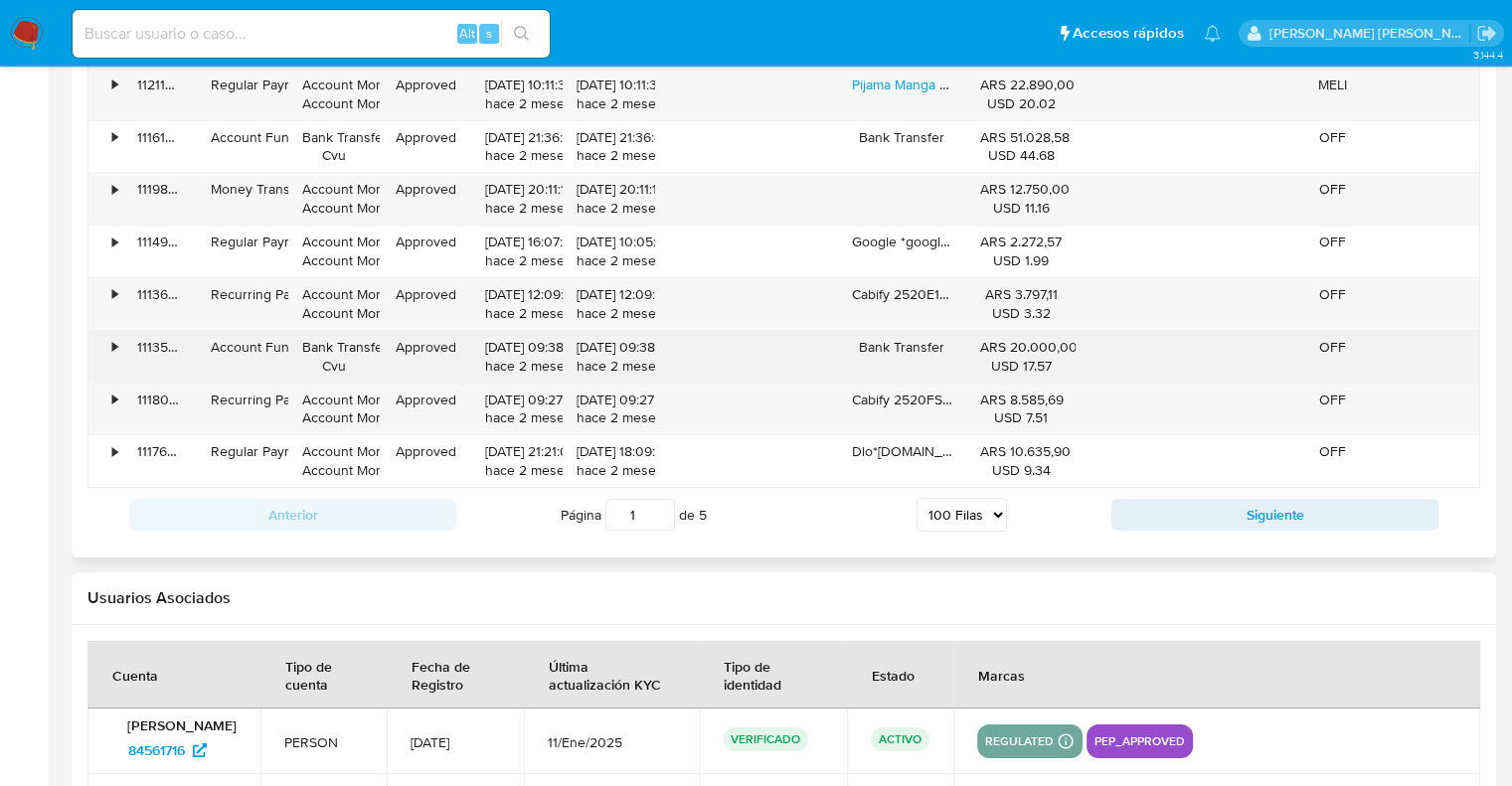 scroll, scrollTop: 6734, scrollLeft: 0, axis: vertical 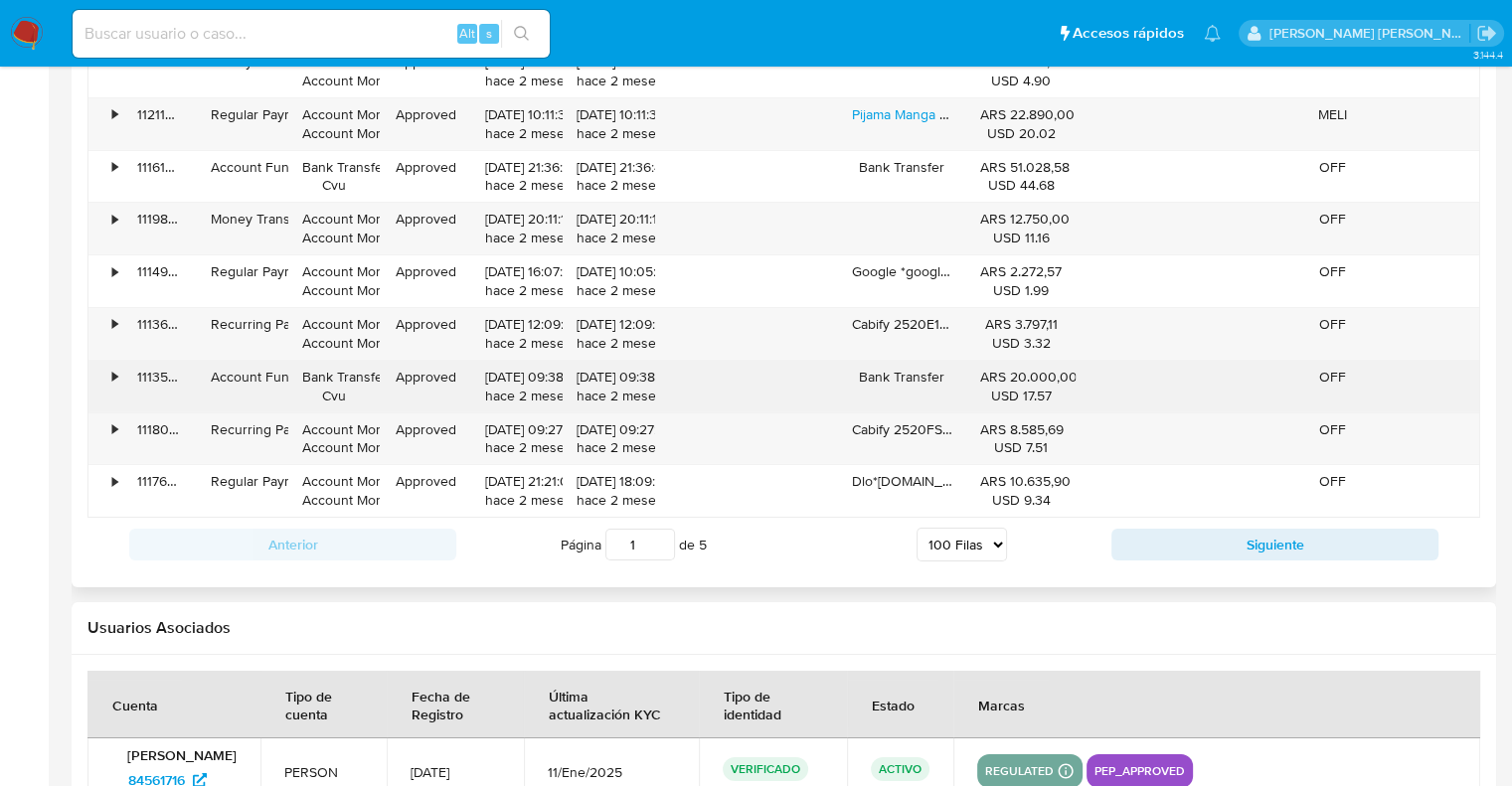 click on "•" at bounding box center (114, 377) 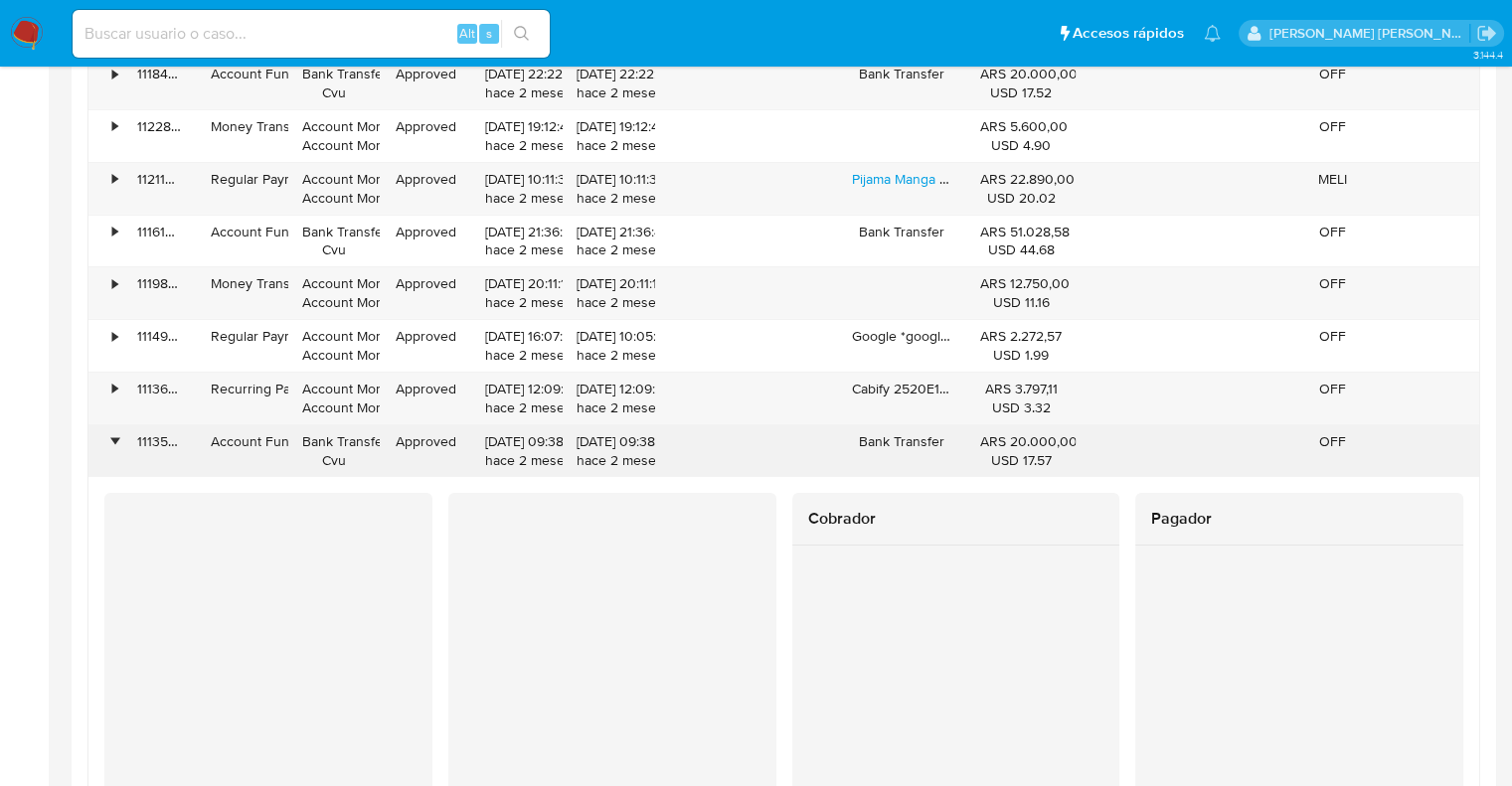 scroll, scrollTop: 6635, scrollLeft: 0, axis: vertical 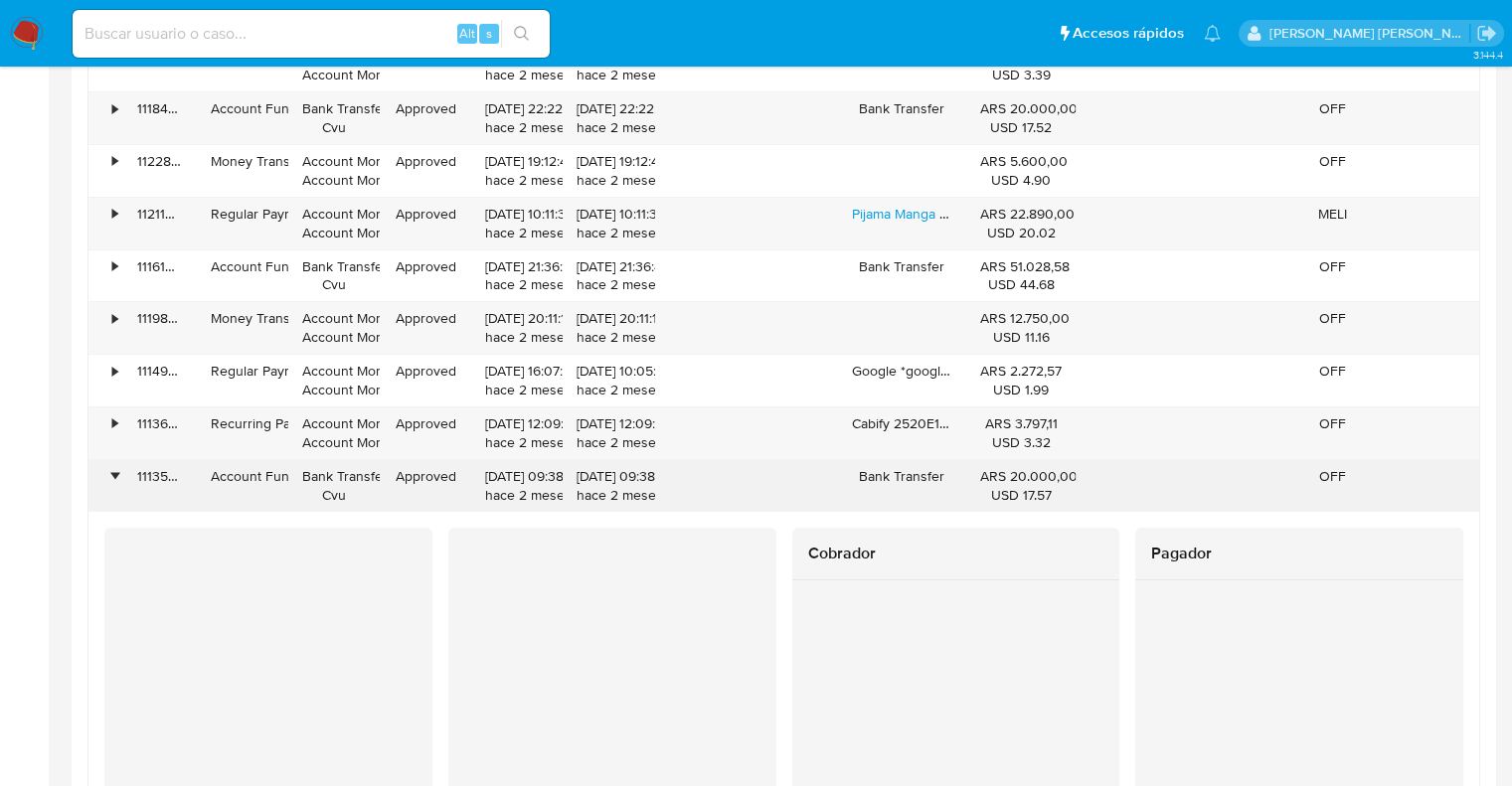 click on "•" at bounding box center (114, 476) 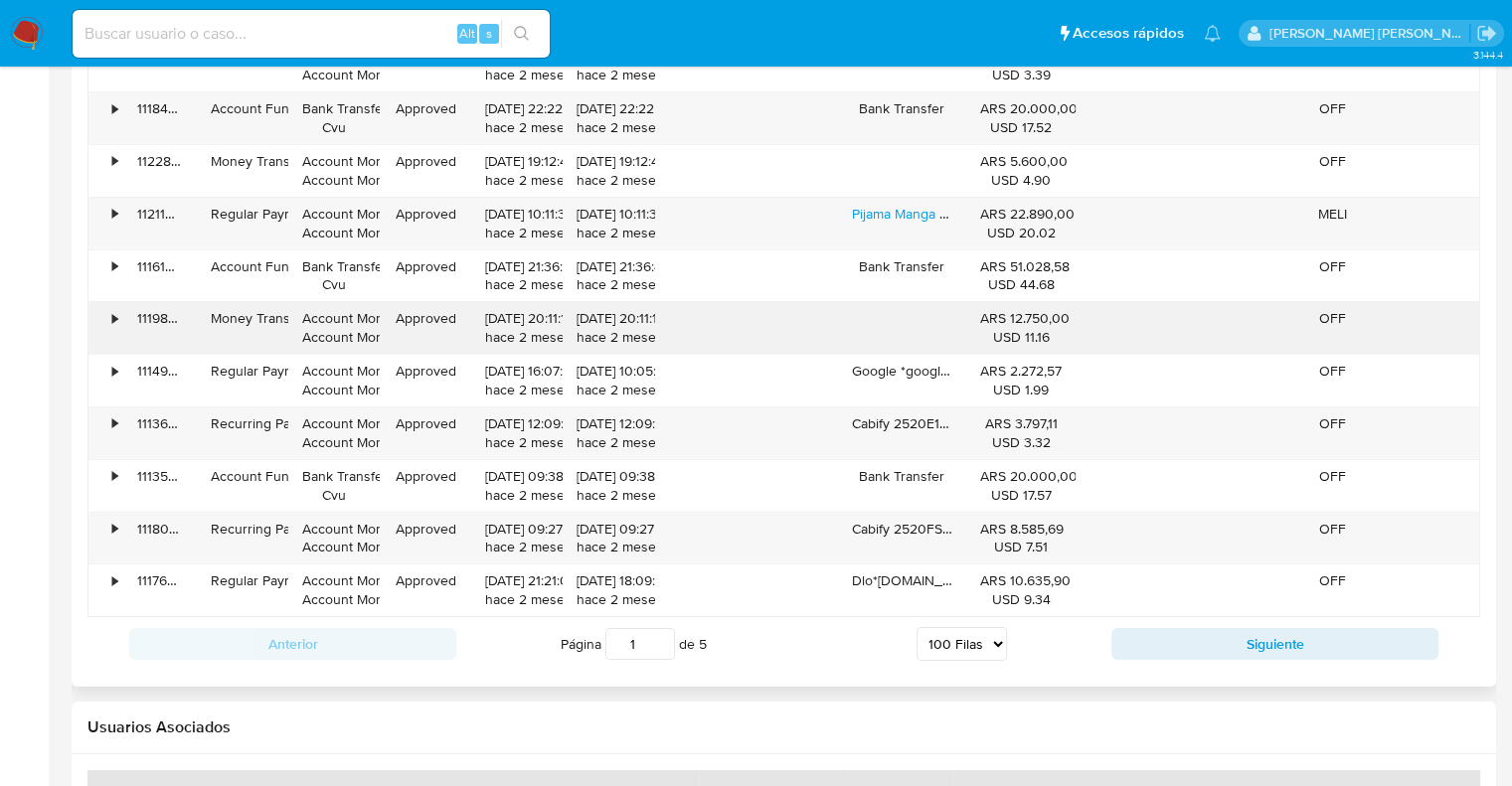 click on "•" at bounding box center [105, 328] 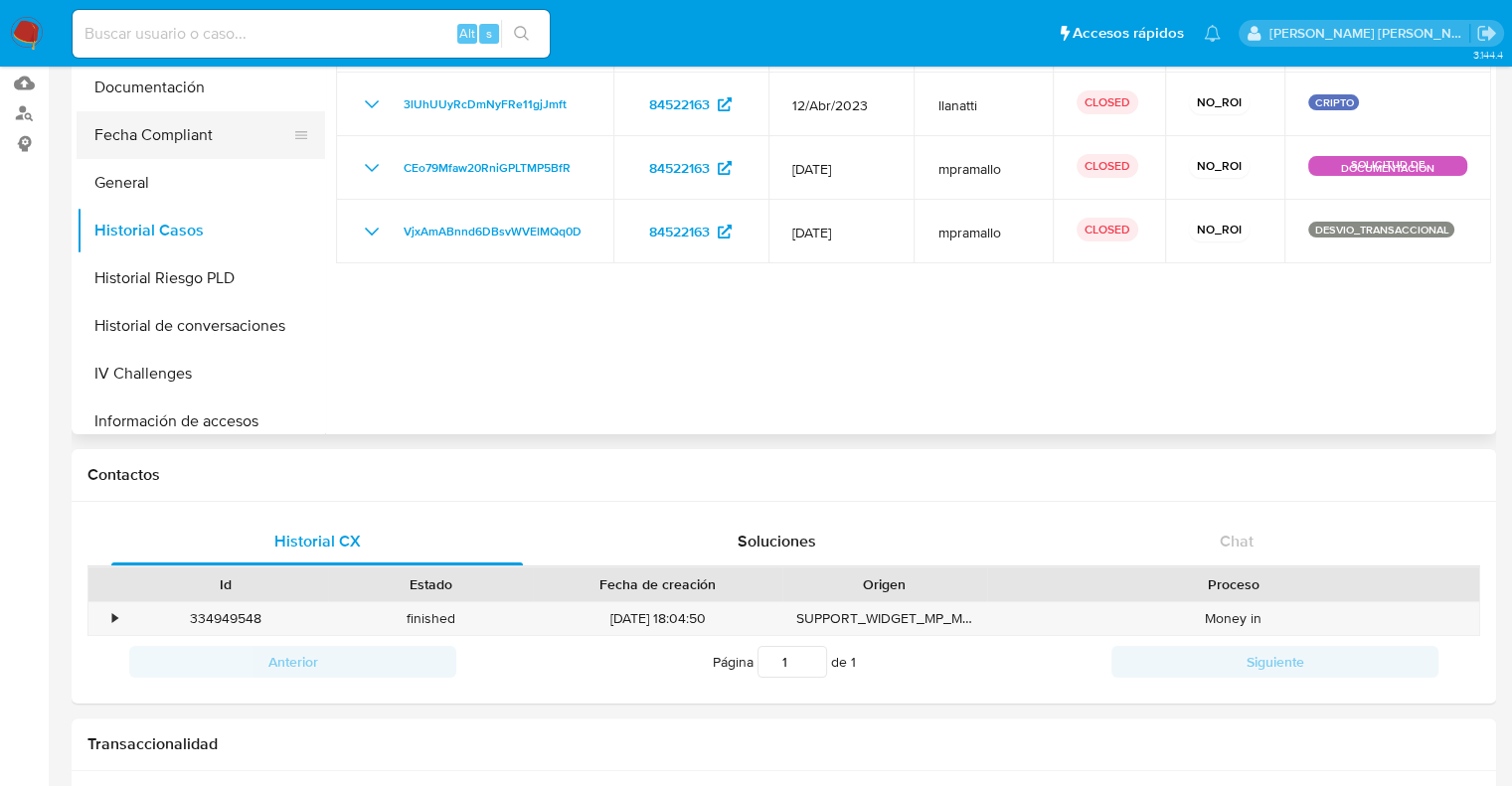 scroll, scrollTop: 0, scrollLeft: 0, axis: both 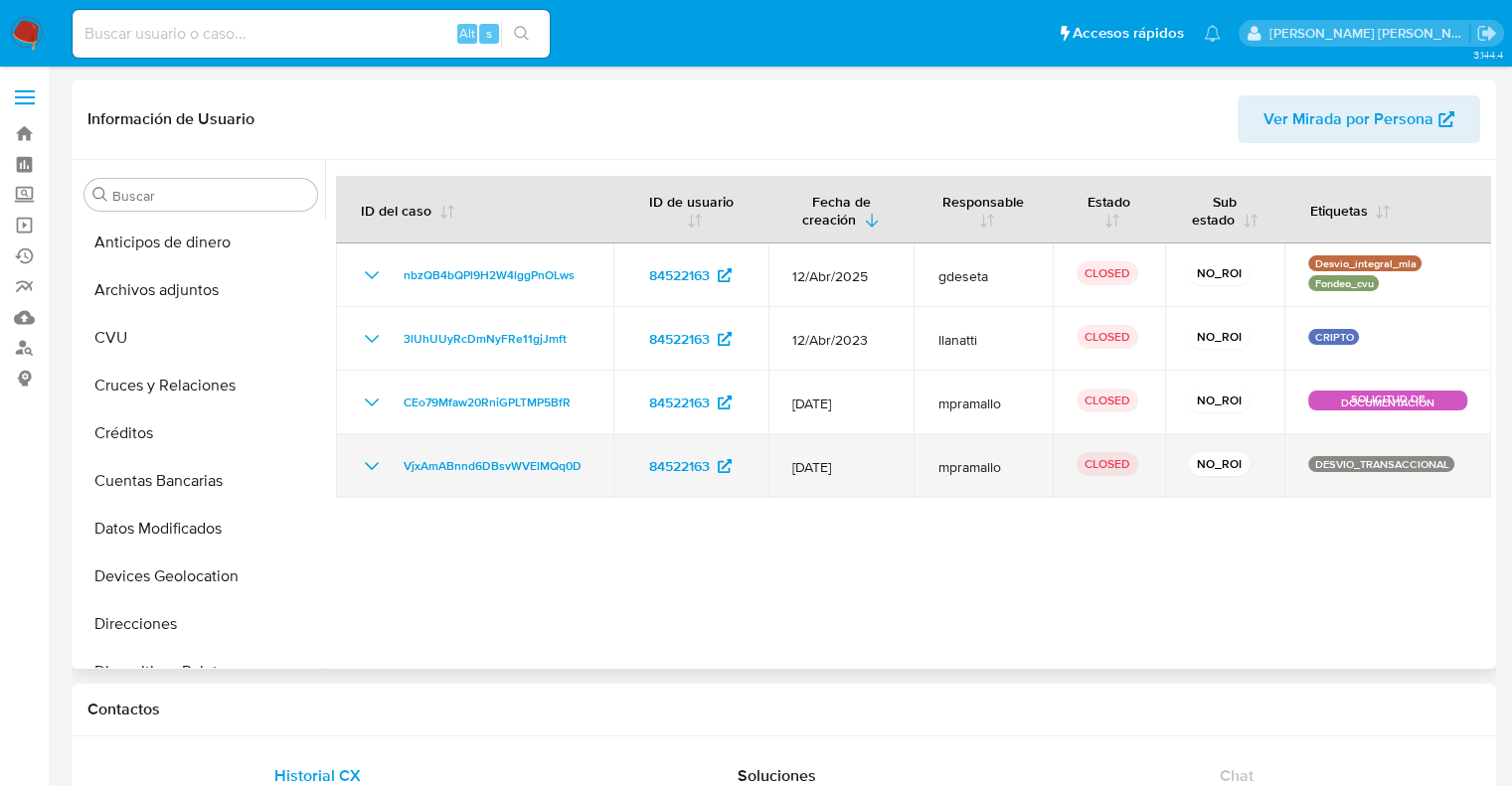 drag, startPoint x: 1440, startPoint y: 460, endPoint x: 1308, endPoint y: 468, distance: 132.2422 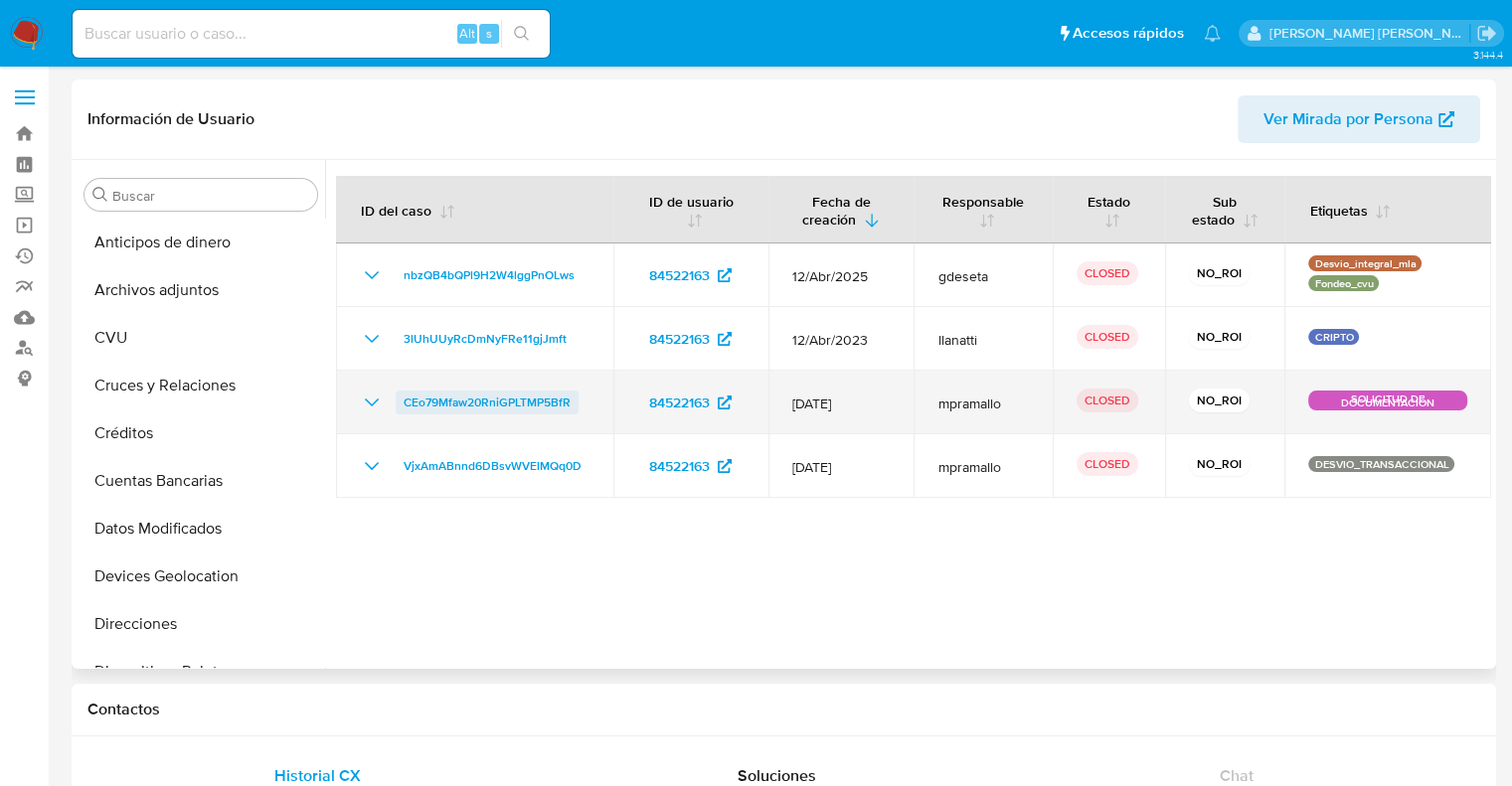 click on "CEo79Mfaw20RniGPLTMP5BfR" at bounding box center [487, 402] 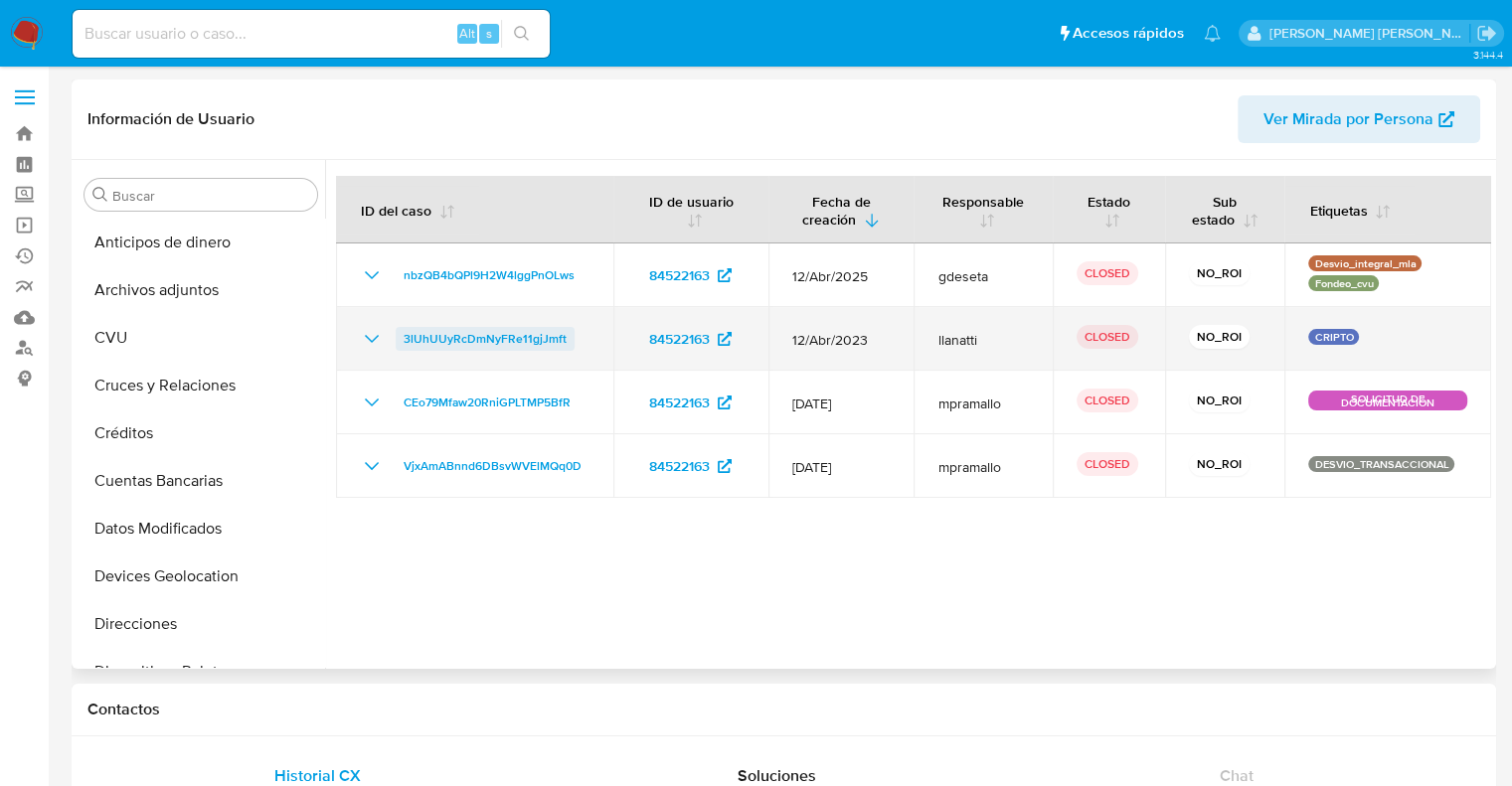 click on "3lUhUUyRcDmNyFRe11gjJmft" at bounding box center (485, 339) 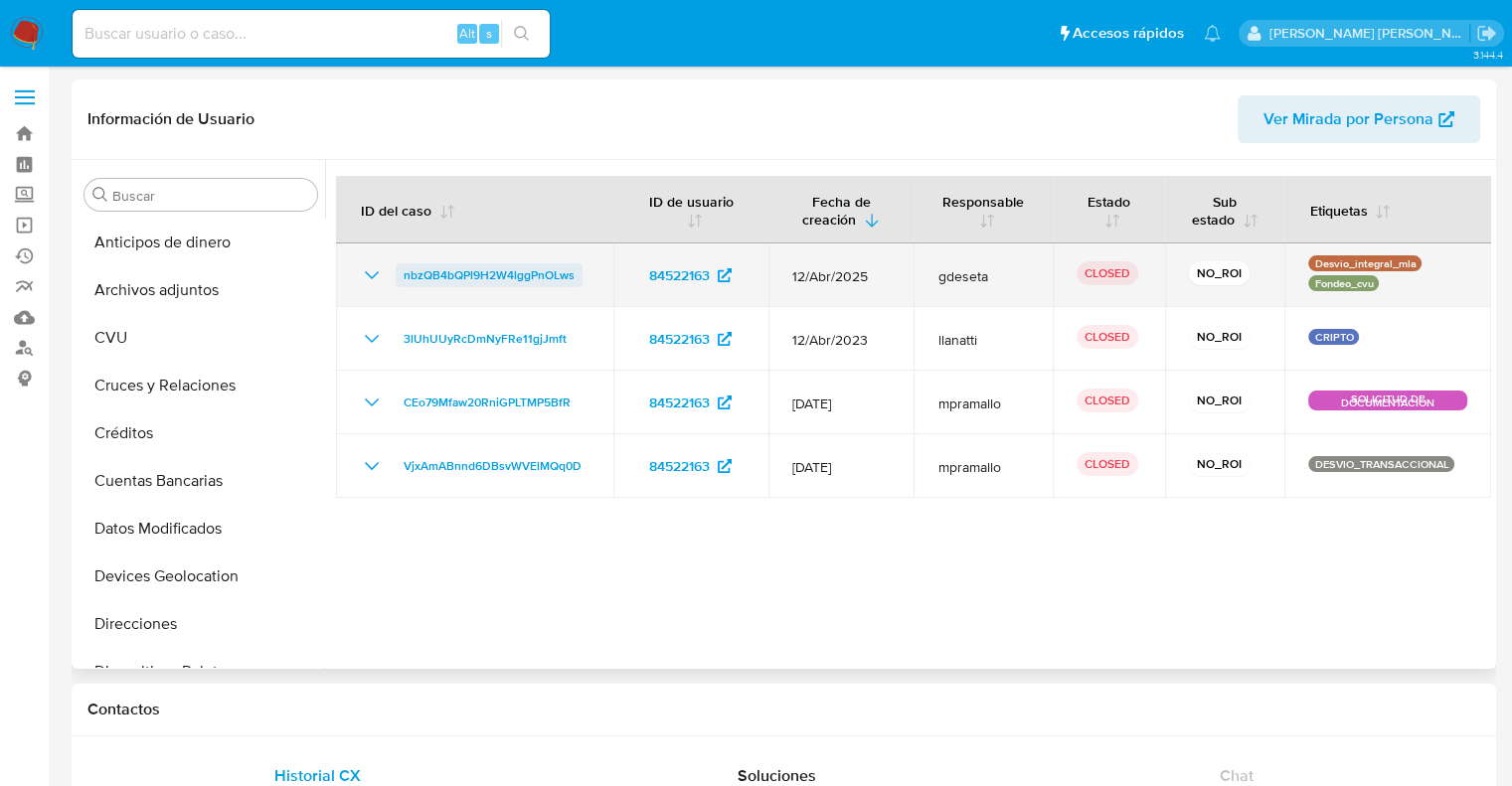 click on "nbzQB4bQPl9H2W4lggPnOLws" at bounding box center [489, 275] 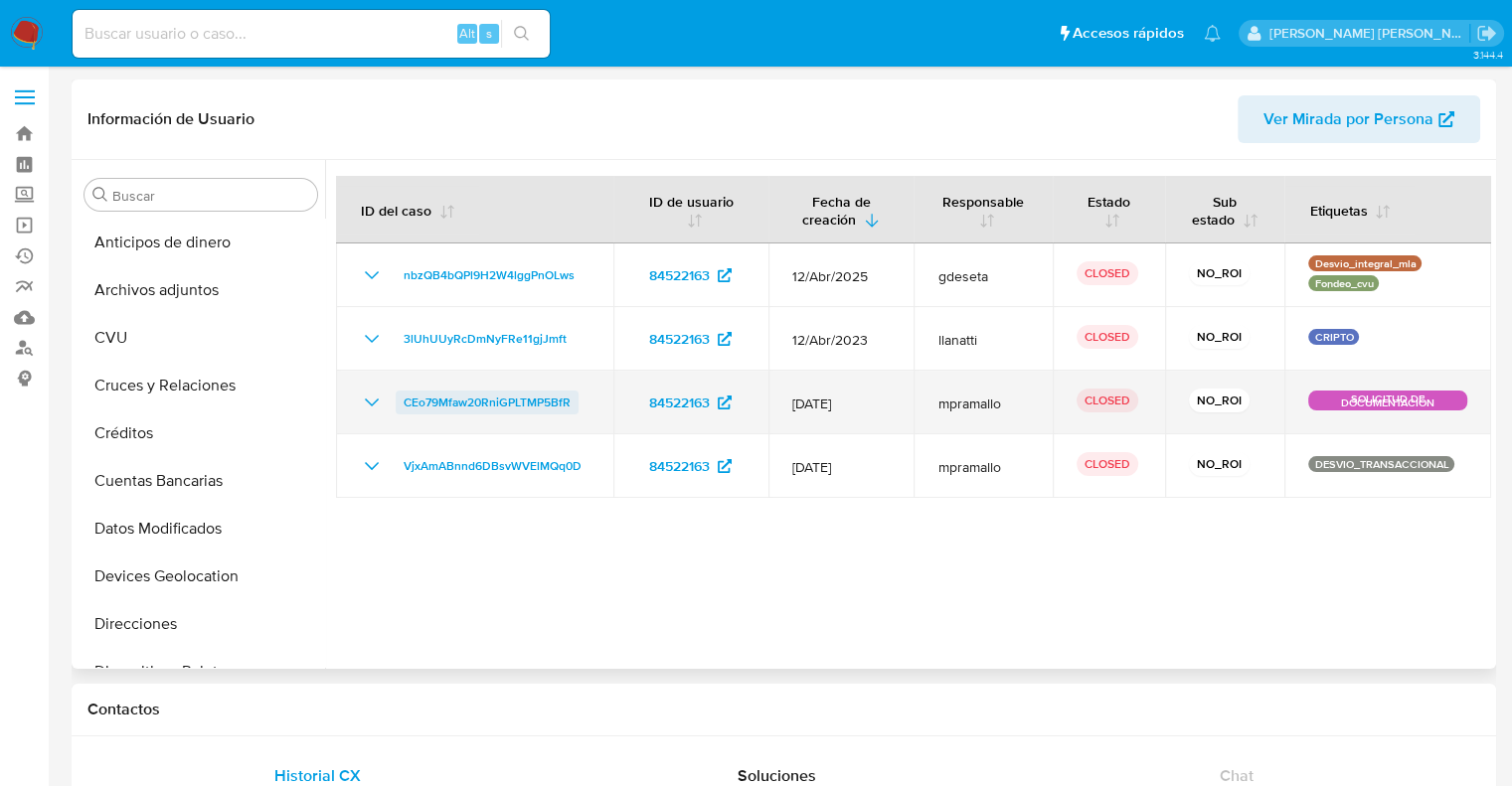 click on "CEo79Mfaw20RniGPLTMP5BfR" at bounding box center [487, 402] 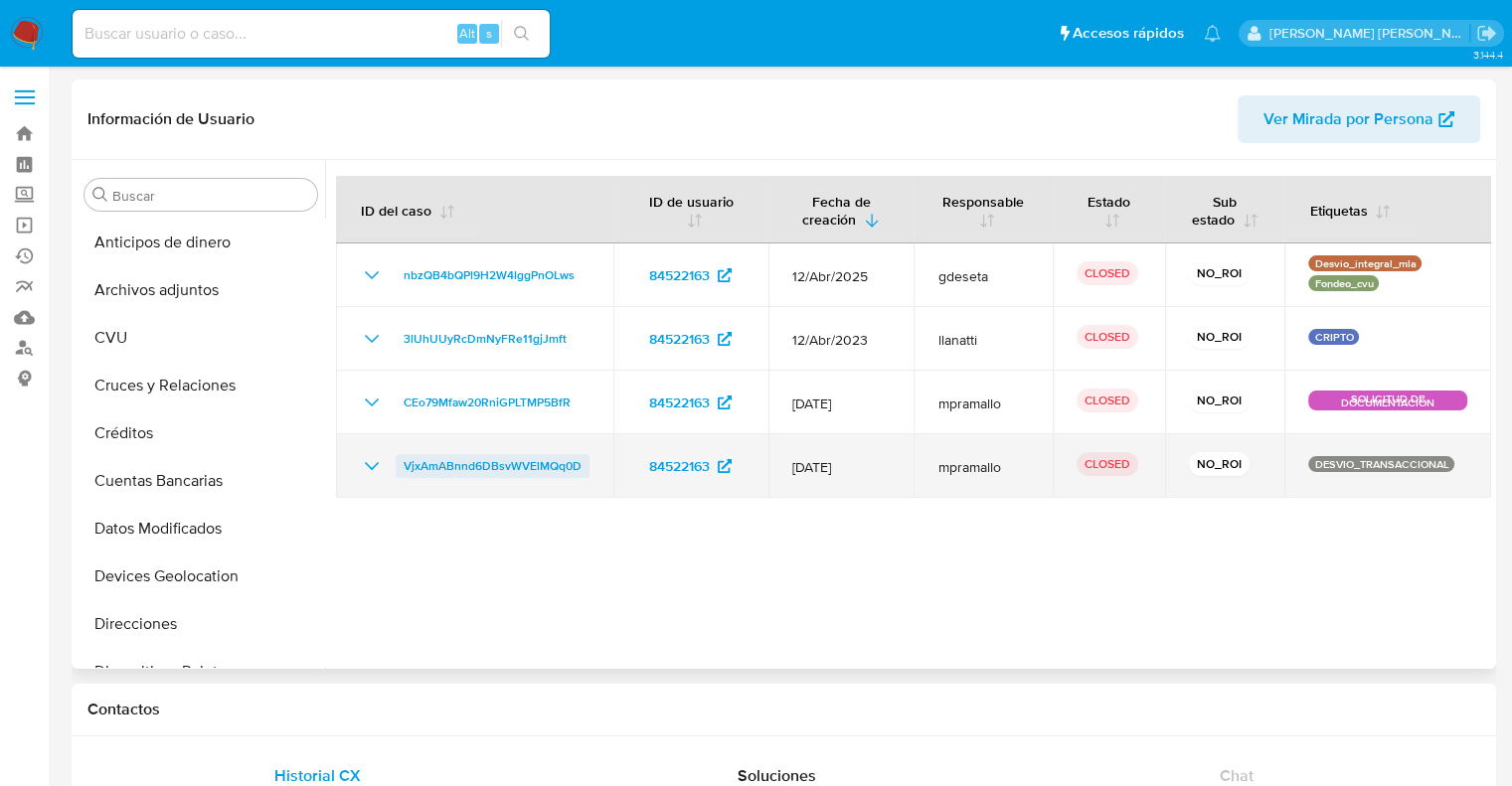 click on "VjxAmABnnd6DBsvWVElMQq0D" at bounding box center [492, 466] 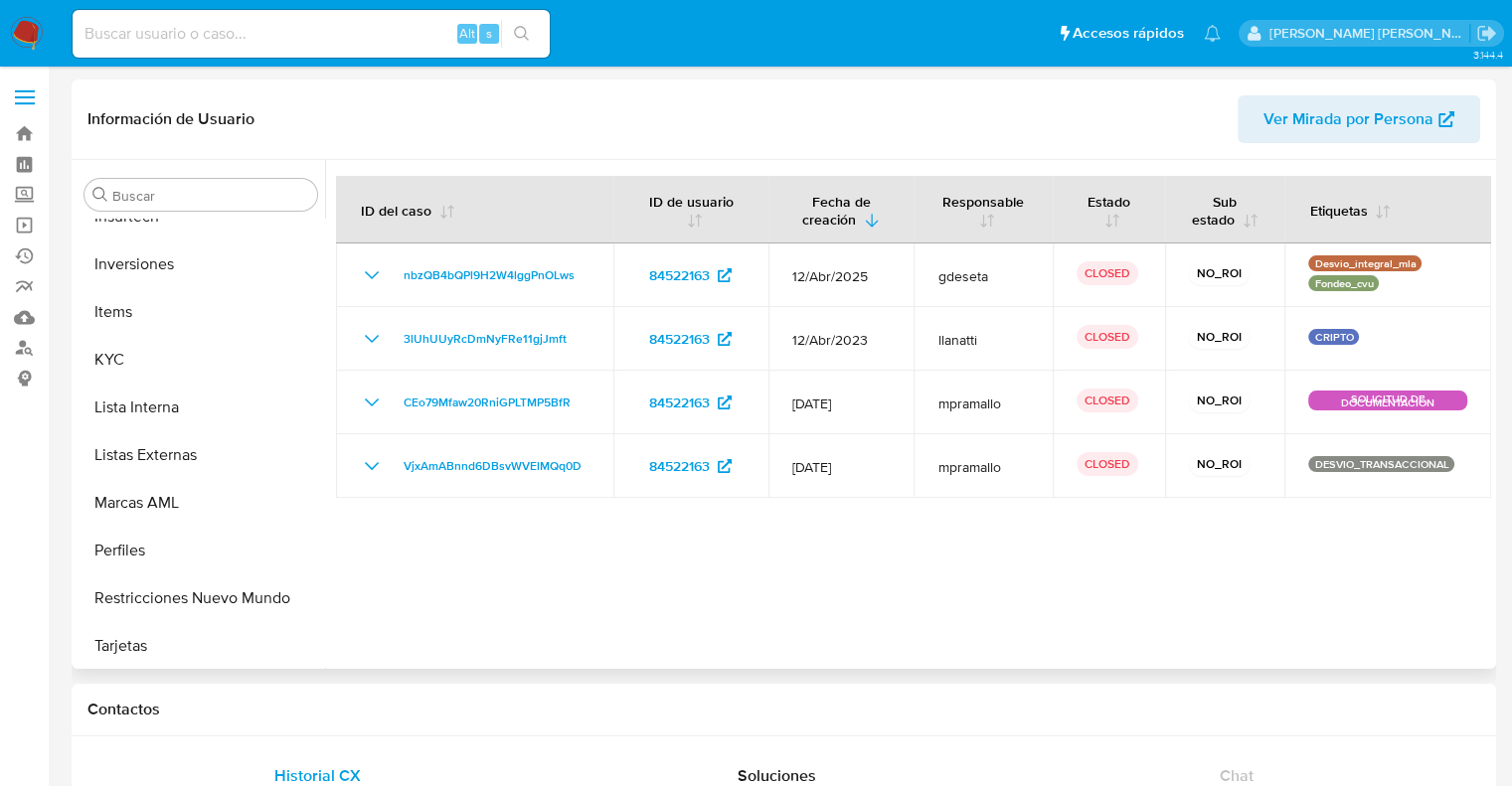 scroll, scrollTop: 886, scrollLeft: 0, axis: vertical 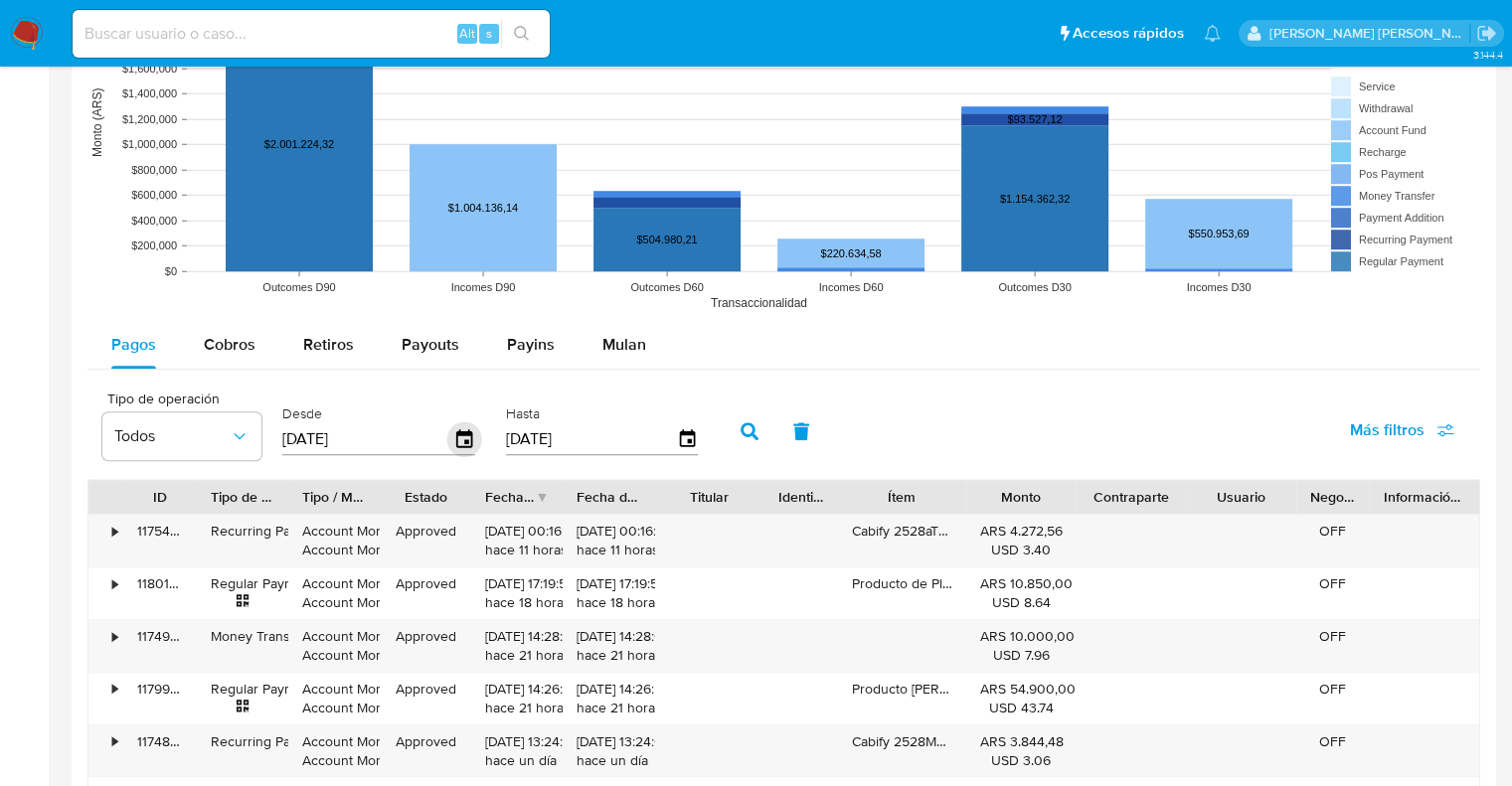 click 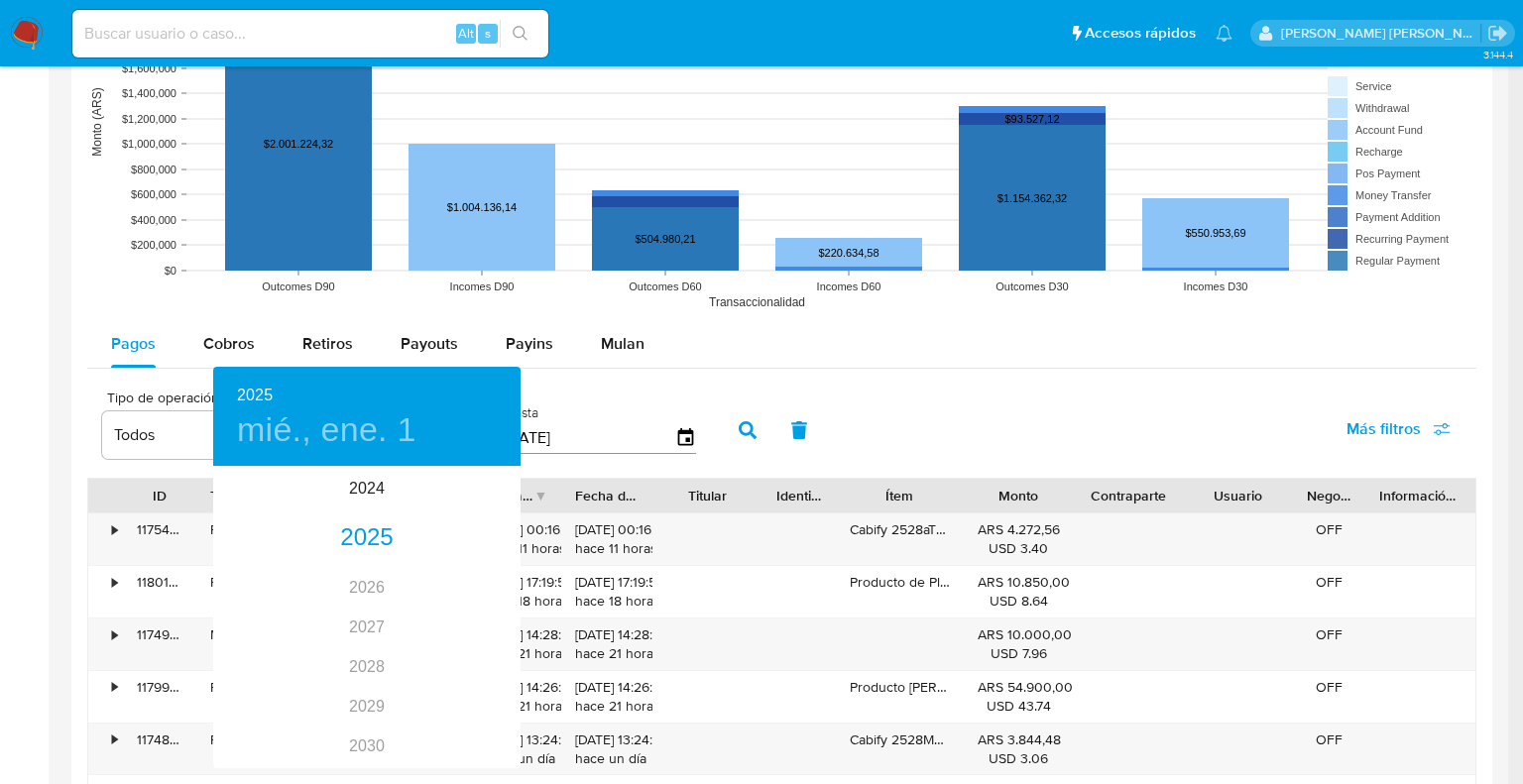 click at bounding box center (762, 392) 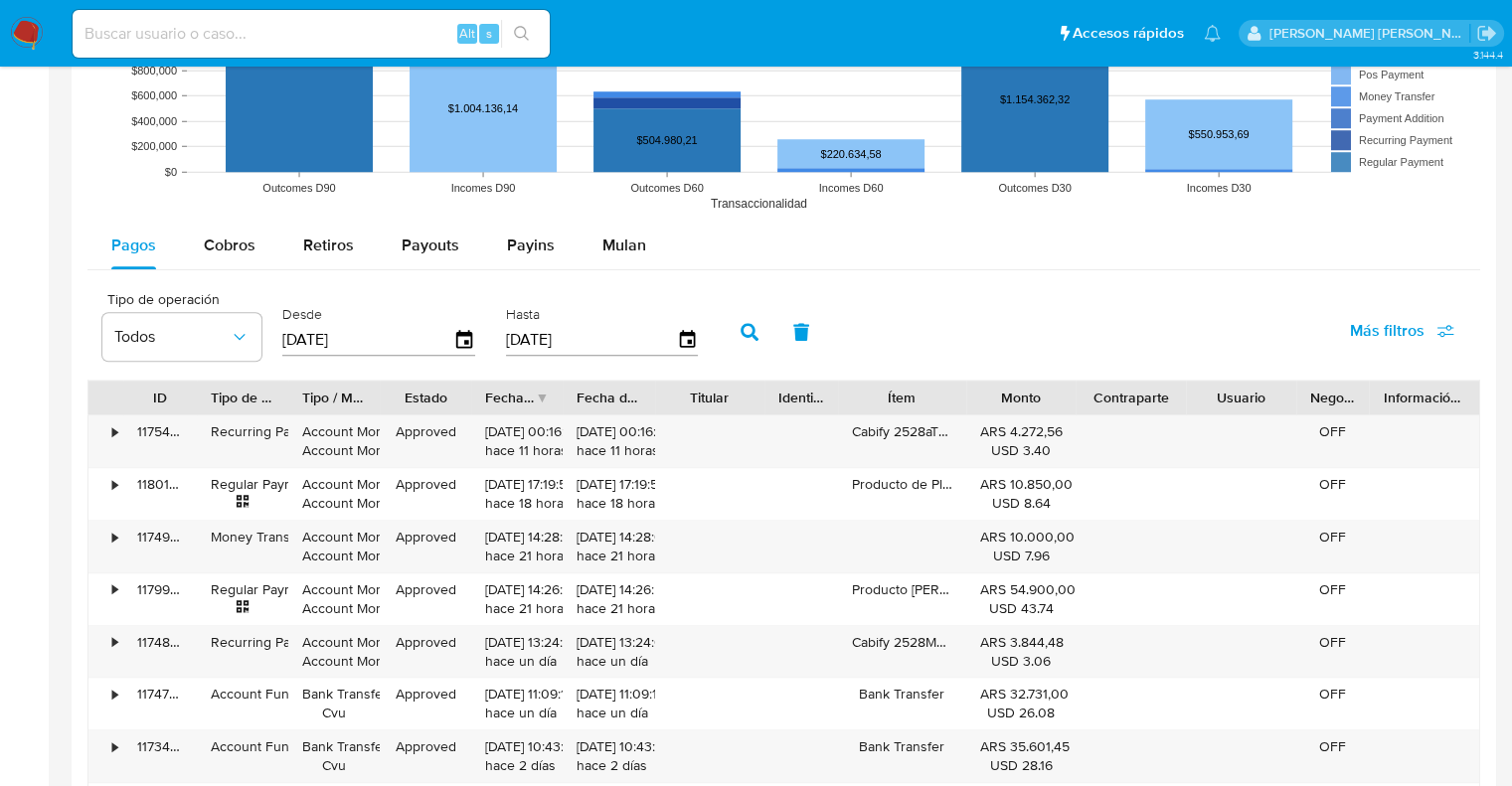 scroll, scrollTop: 1689, scrollLeft: 0, axis: vertical 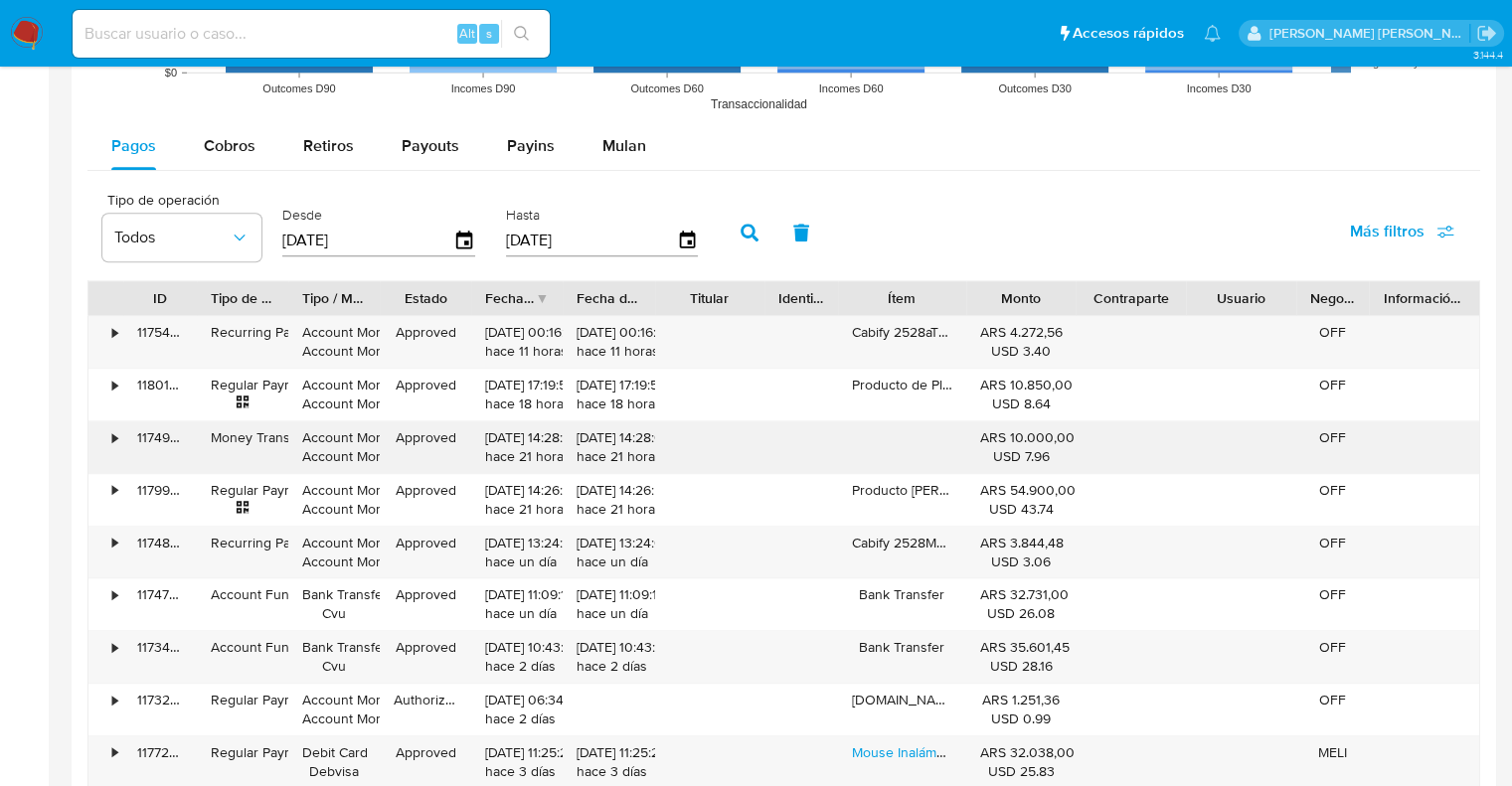 click on "•" at bounding box center (114, 437) 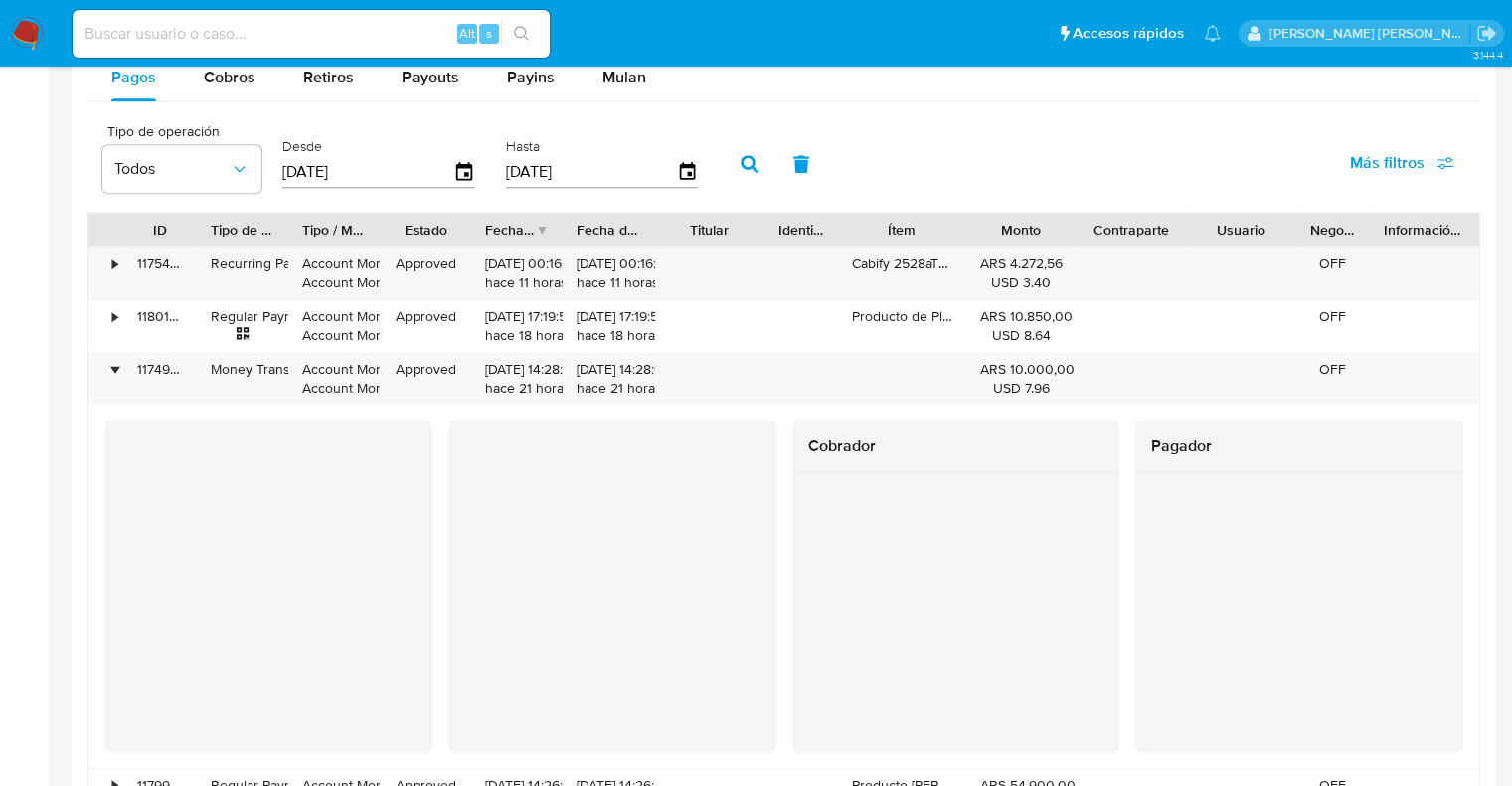 scroll, scrollTop: 1789, scrollLeft: 0, axis: vertical 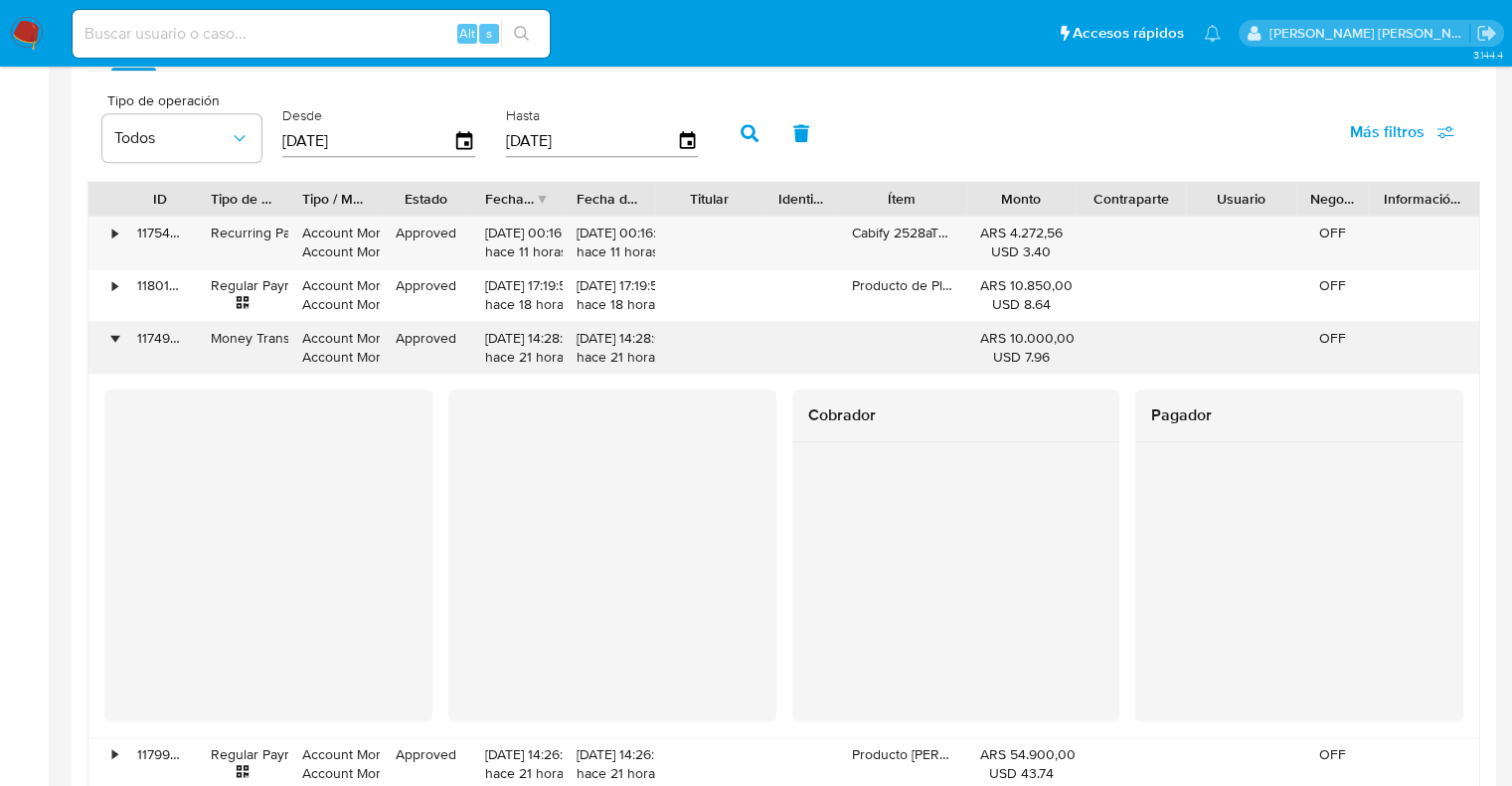 click on "•" at bounding box center [114, 338] 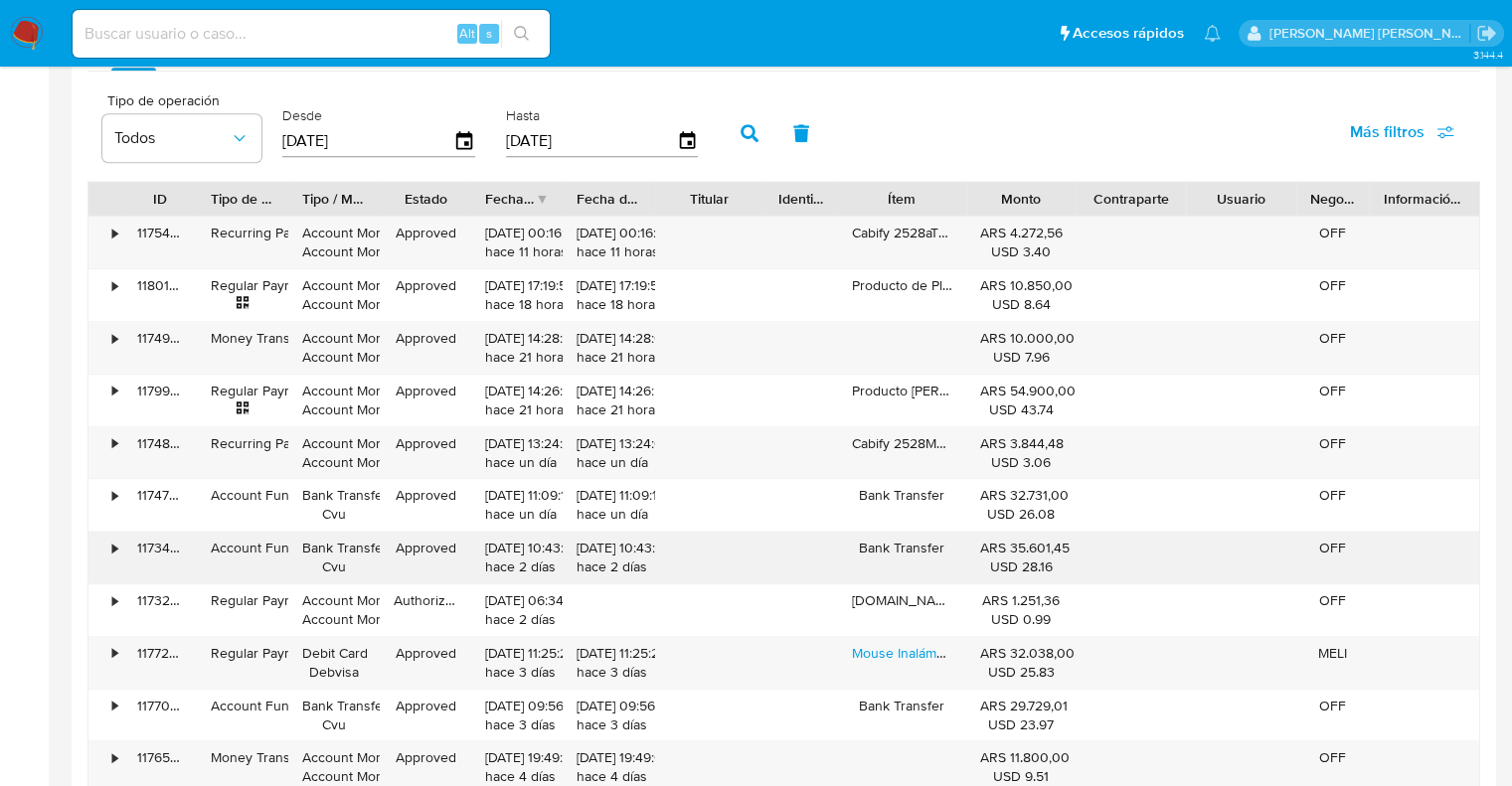 scroll, scrollTop: 1888, scrollLeft: 0, axis: vertical 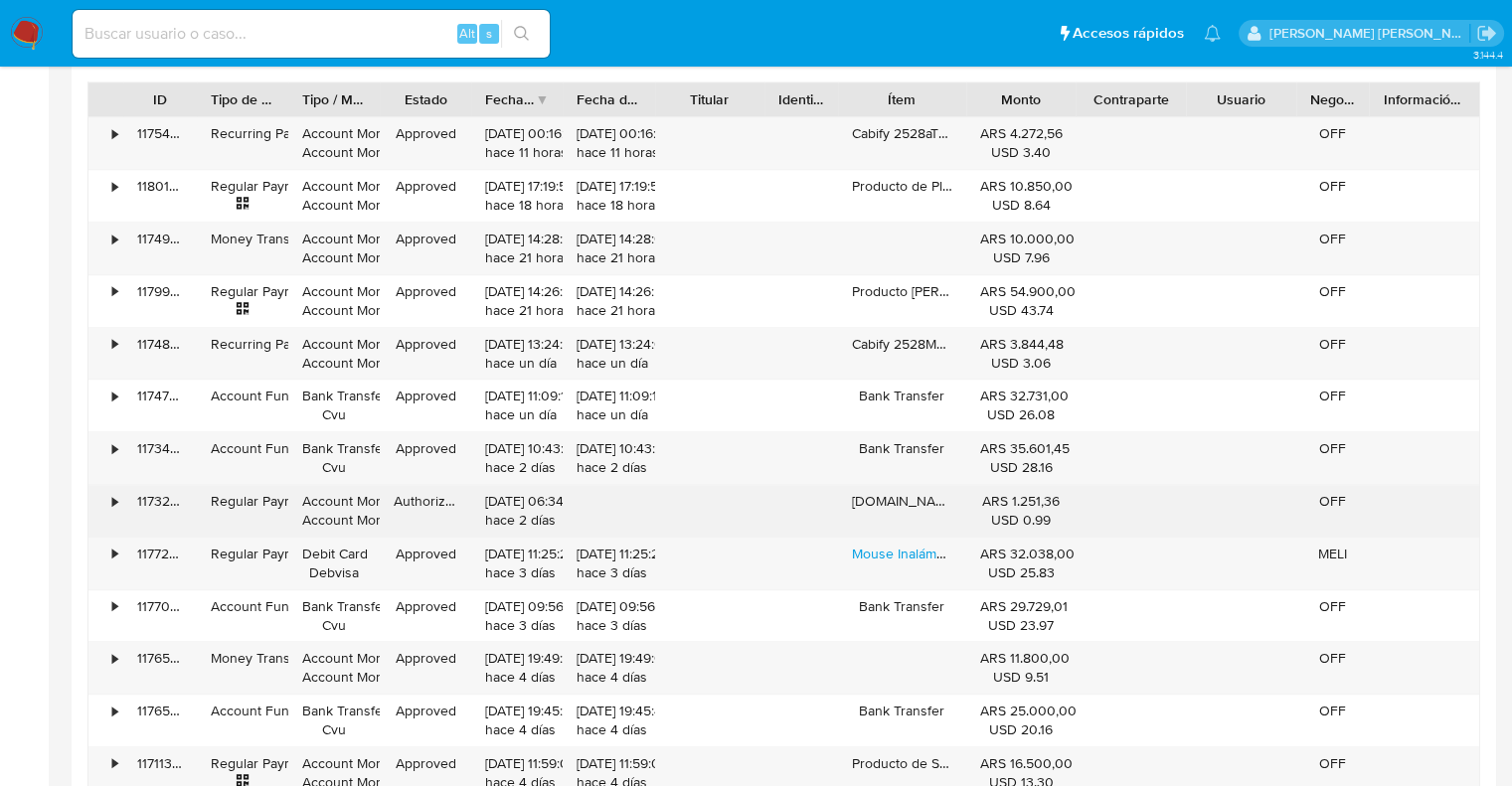 click on "•" at bounding box center [114, 501] 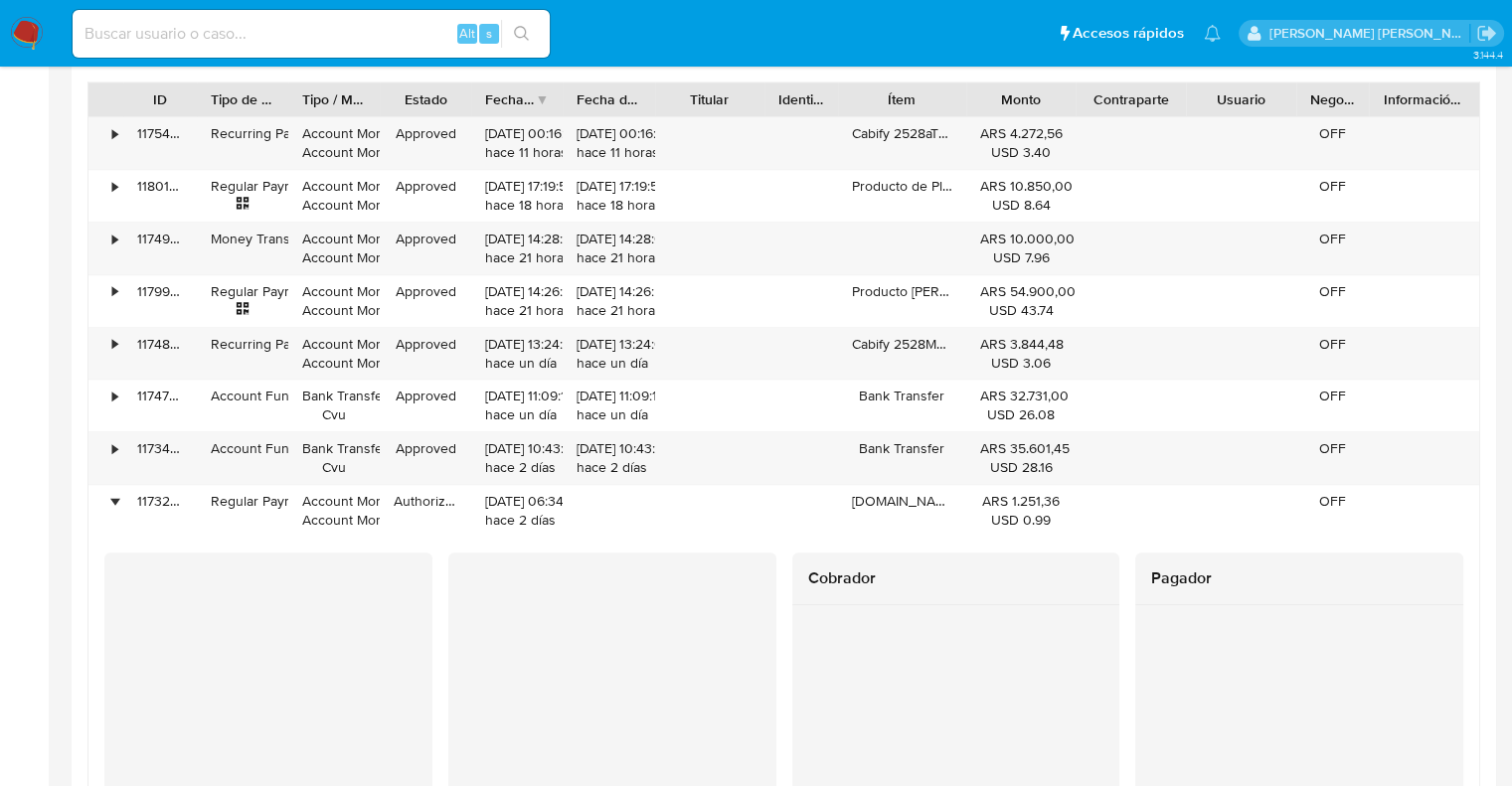 scroll, scrollTop: 1987, scrollLeft: 0, axis: vertical 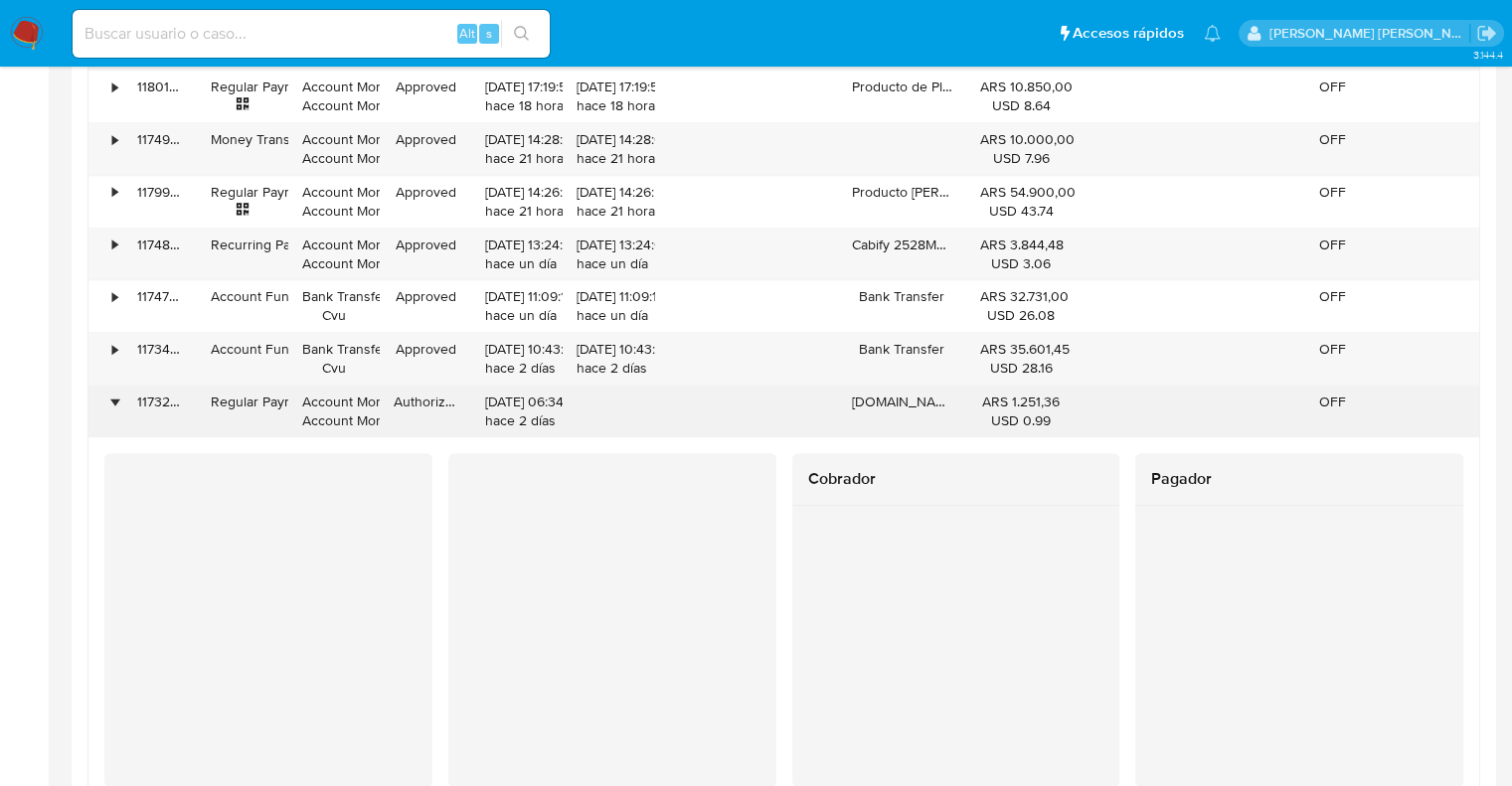 click on "•" at bounding box center [114, 401] 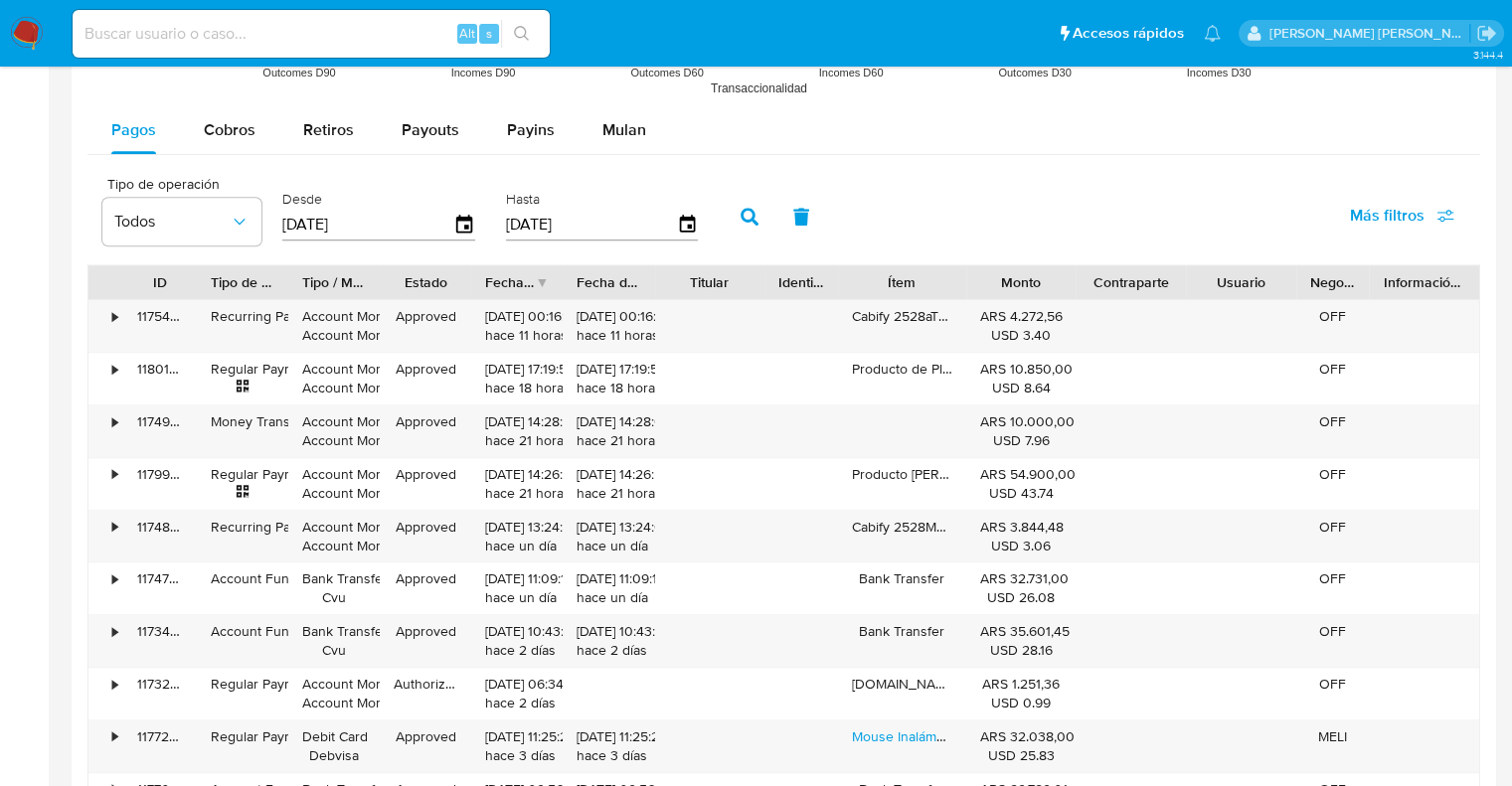 scroll, scrollTop: 1590, scrollLeft: 0, axis: vertical 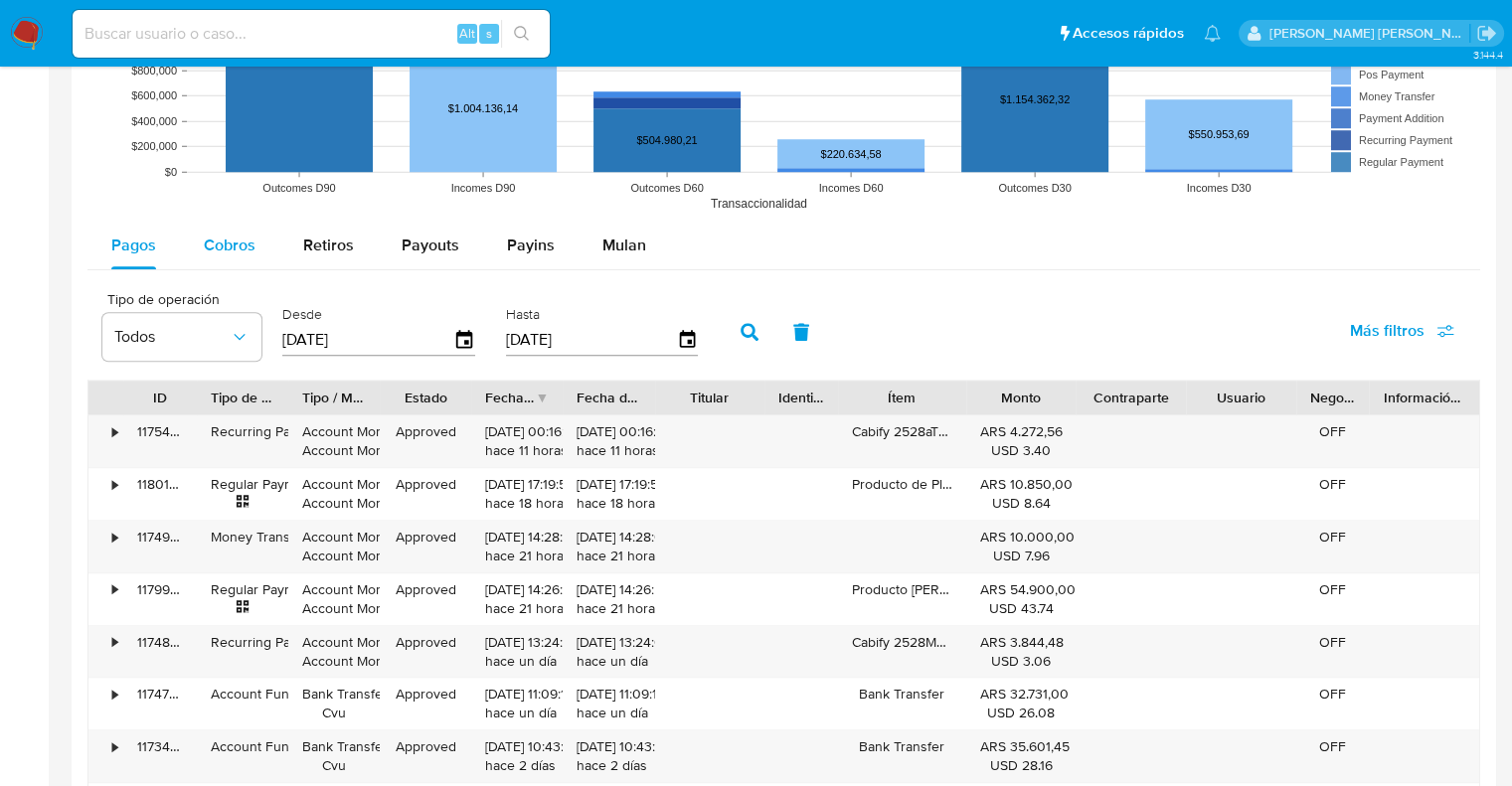 click on "Cobros" at bounding box center (230, 244) 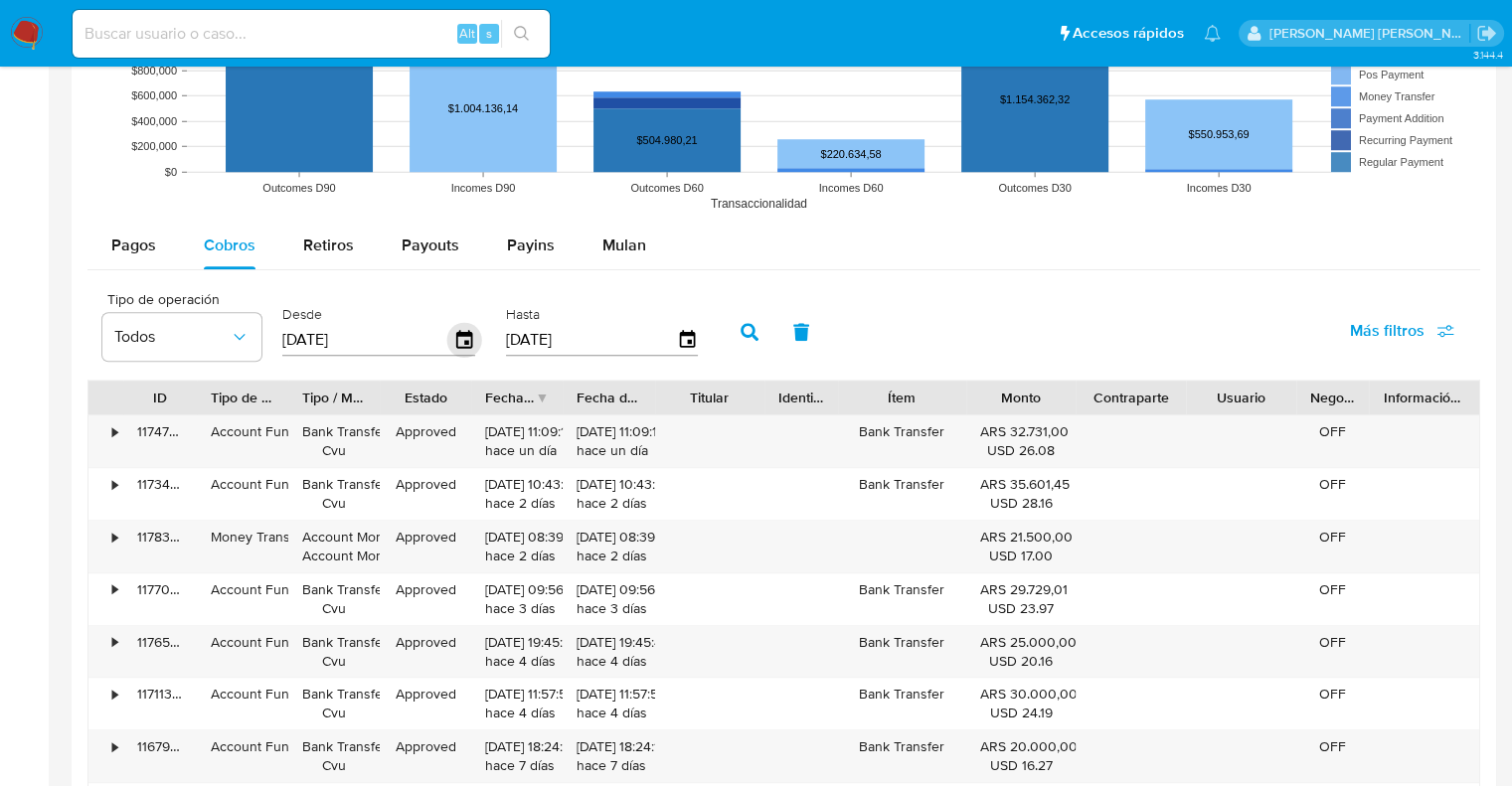 click 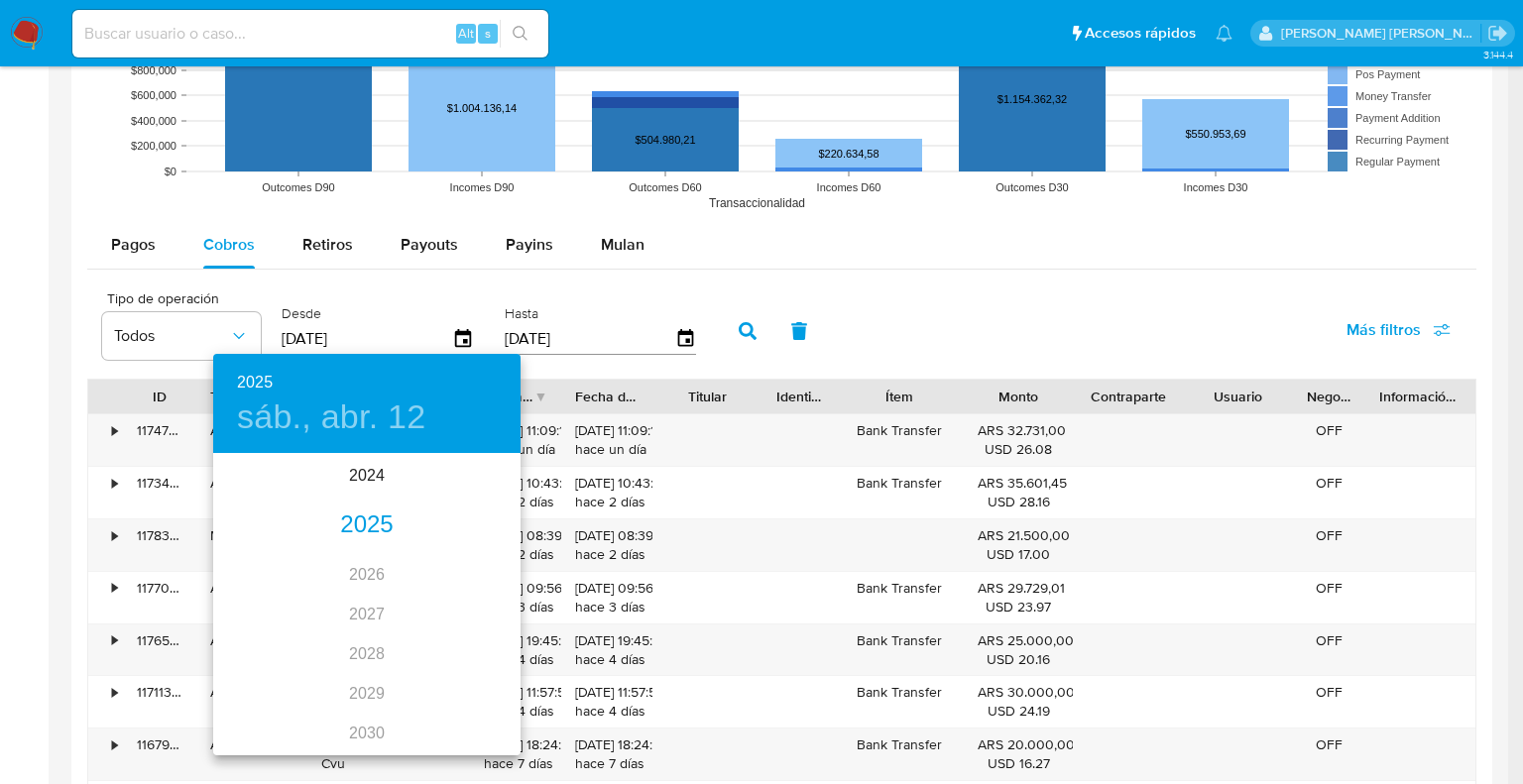 click on "2025" at bounding box center (367, 525) 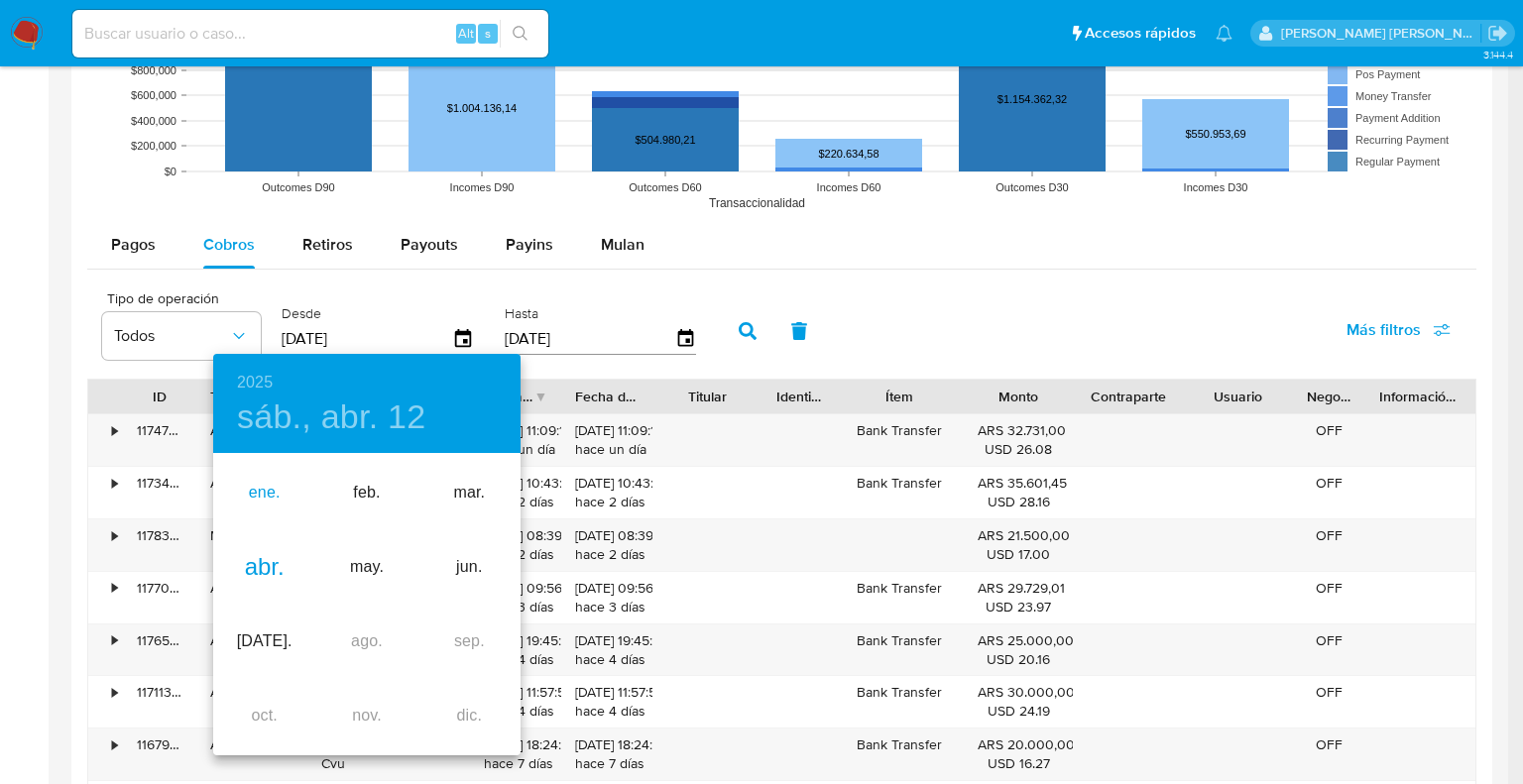 click on "ene." at bounding box center (264, 493) 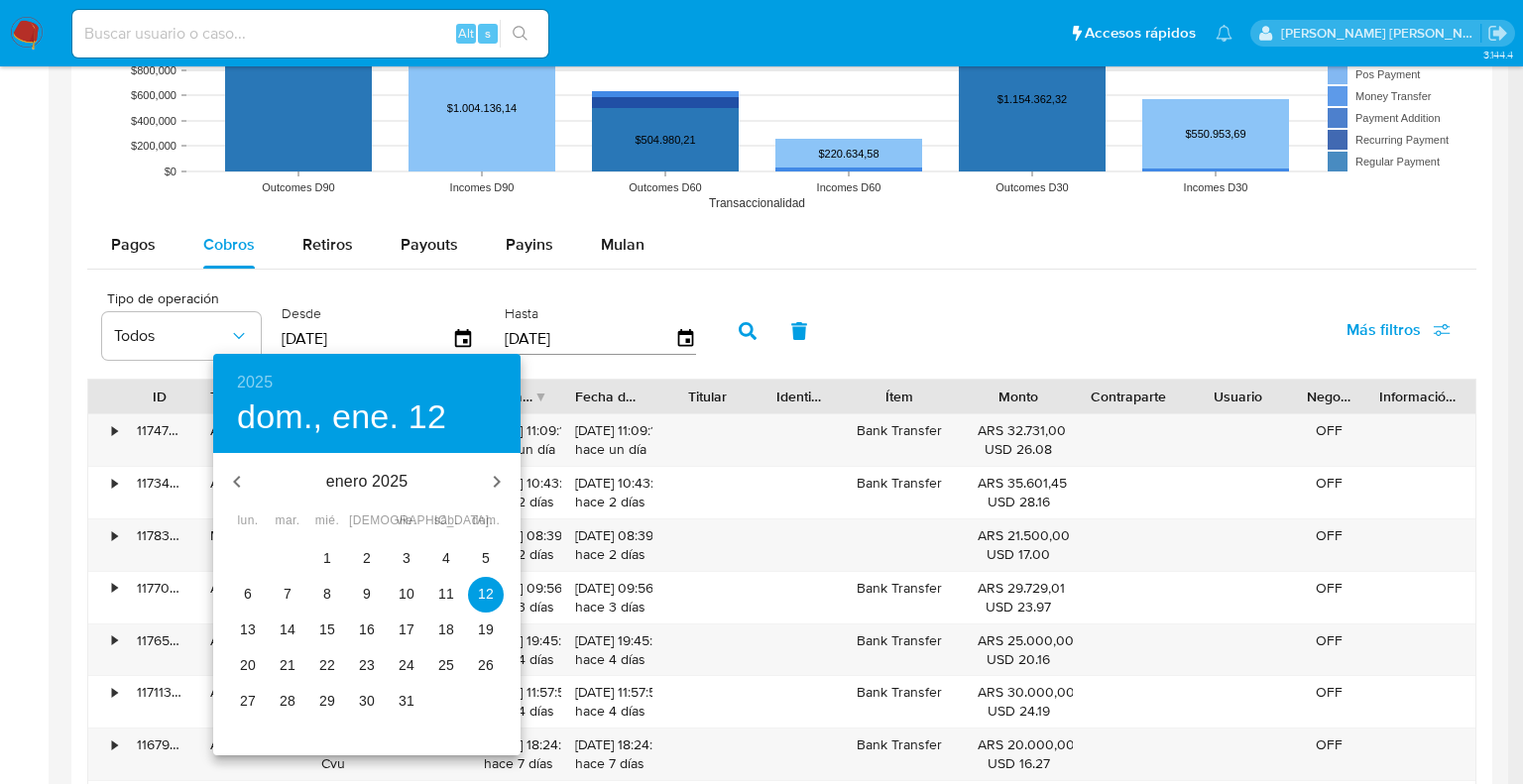 click on "1" at bounding box center [327, 558] 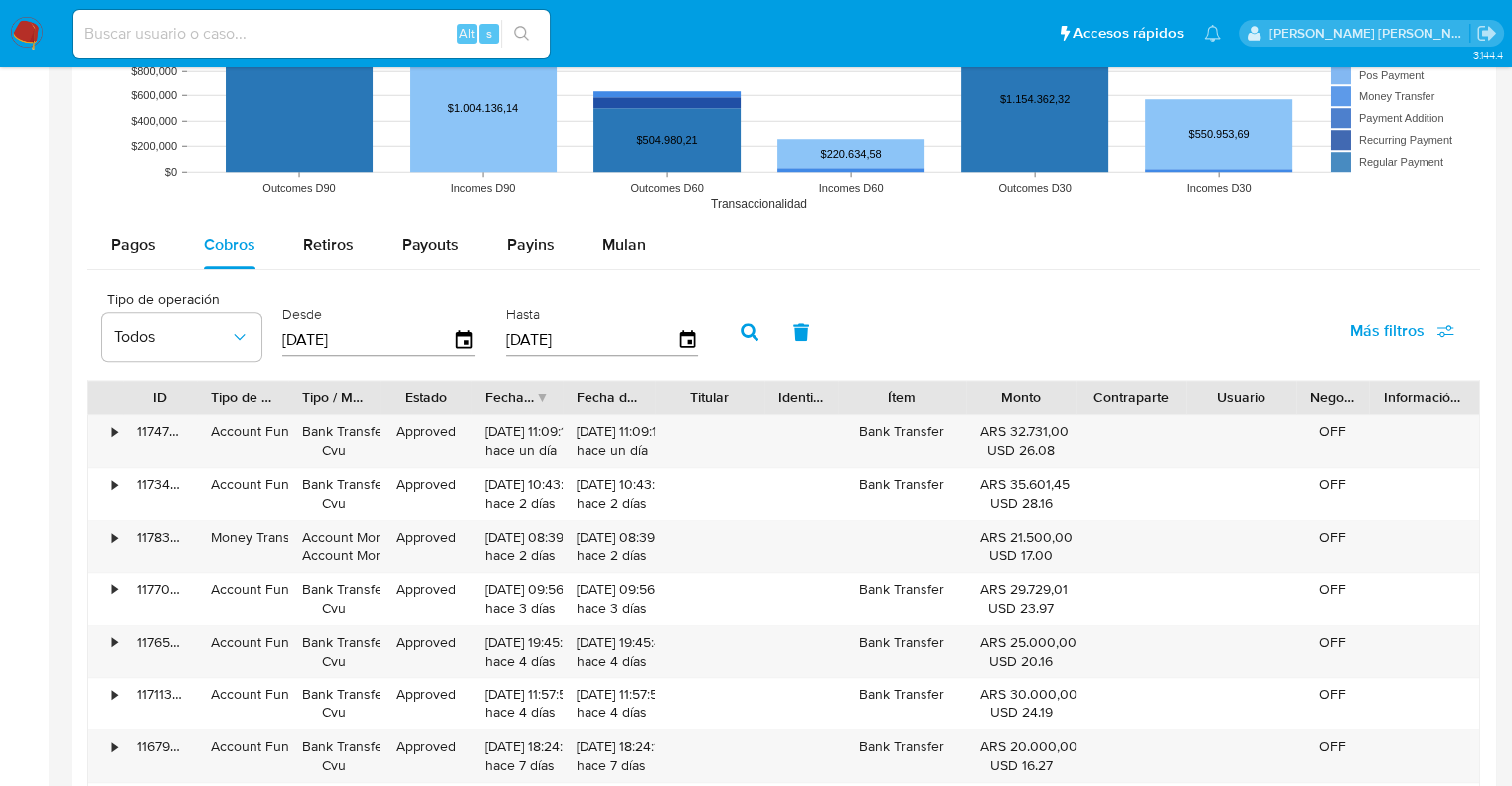 click 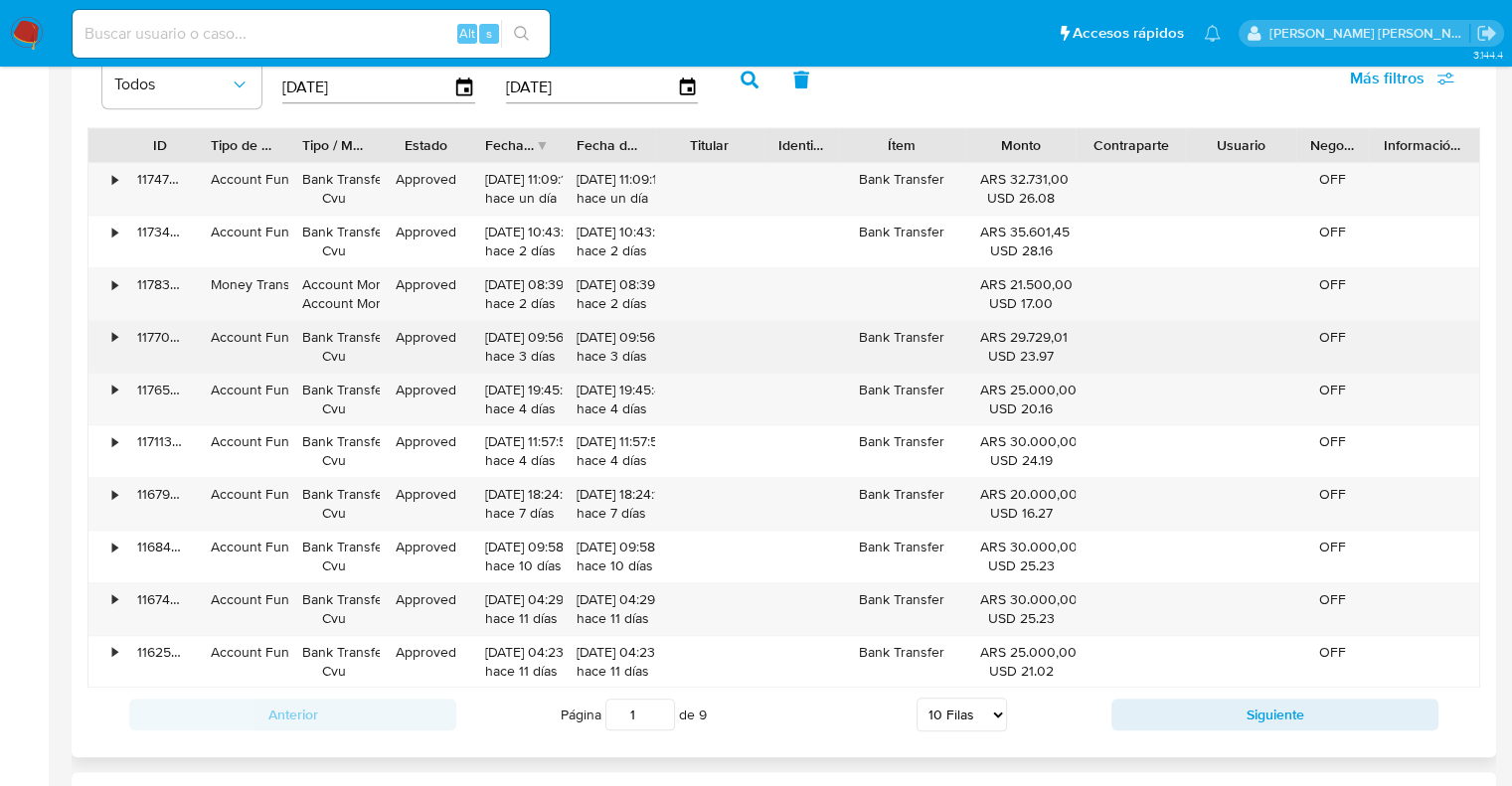 scroll, scrollTop: 1888, scrollLeft: 0, axis: vertical 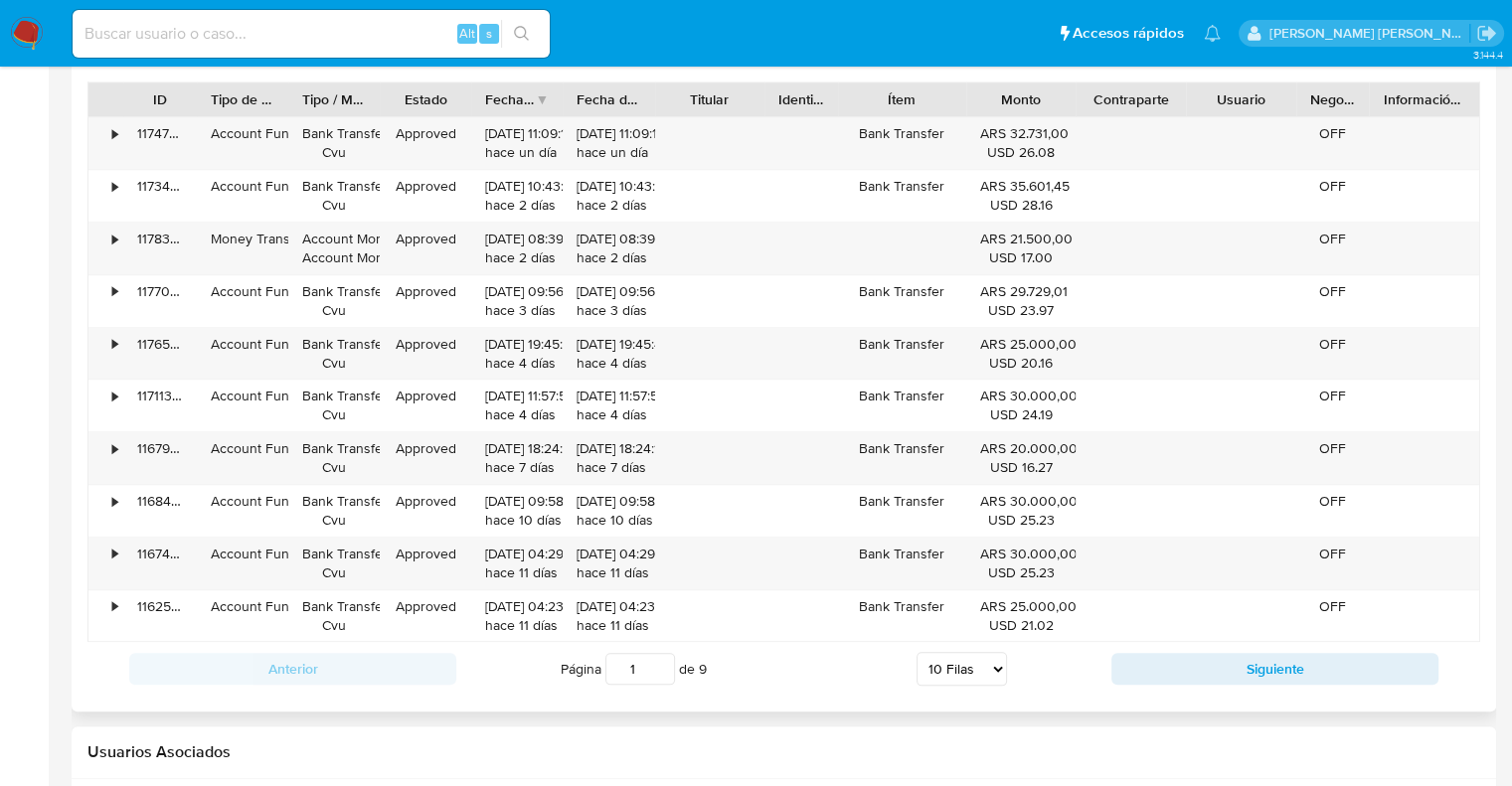click on "5   Filas 10   Filas 20   Filas 25   Filas 50   Filas 100   Filas" at bounding box center [961, 669] 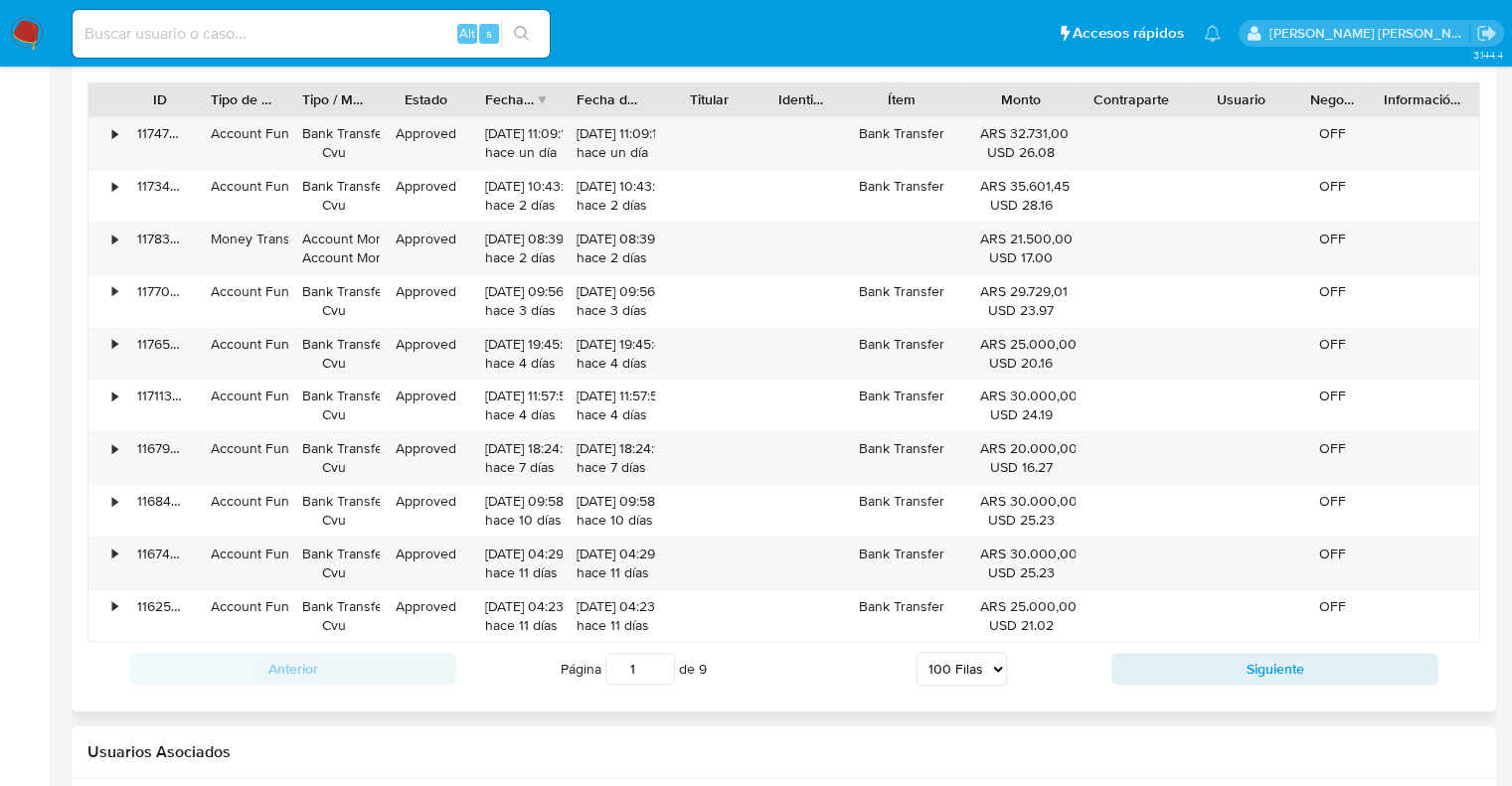 click on "5   Filas 10   Filas 20   Filas 25   Filas 50   Filas 100   Filas" at bounding box center (961, 669) 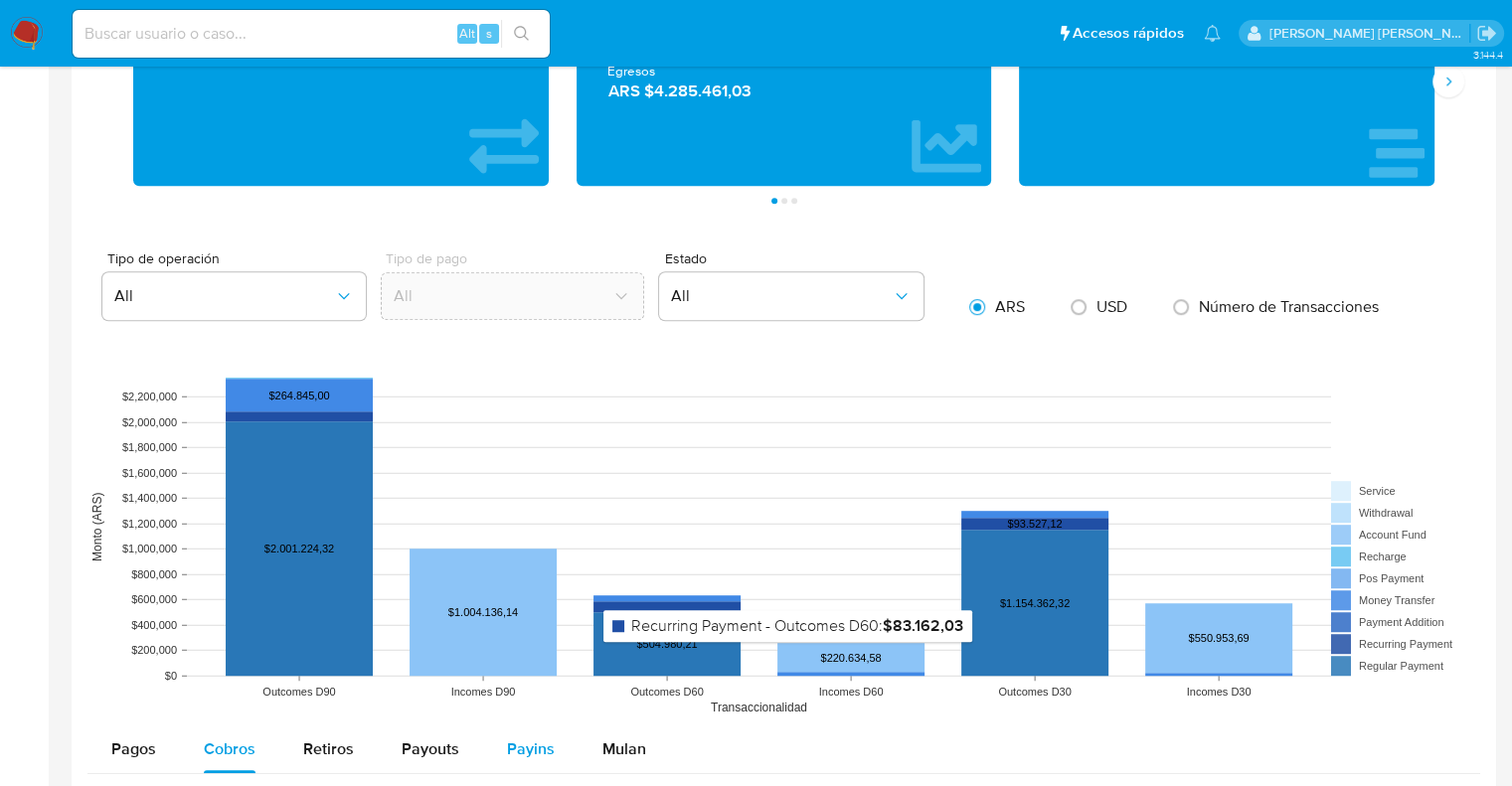 scroll, scrollTop: 1391, scrollLeft: 0, axis: vertical 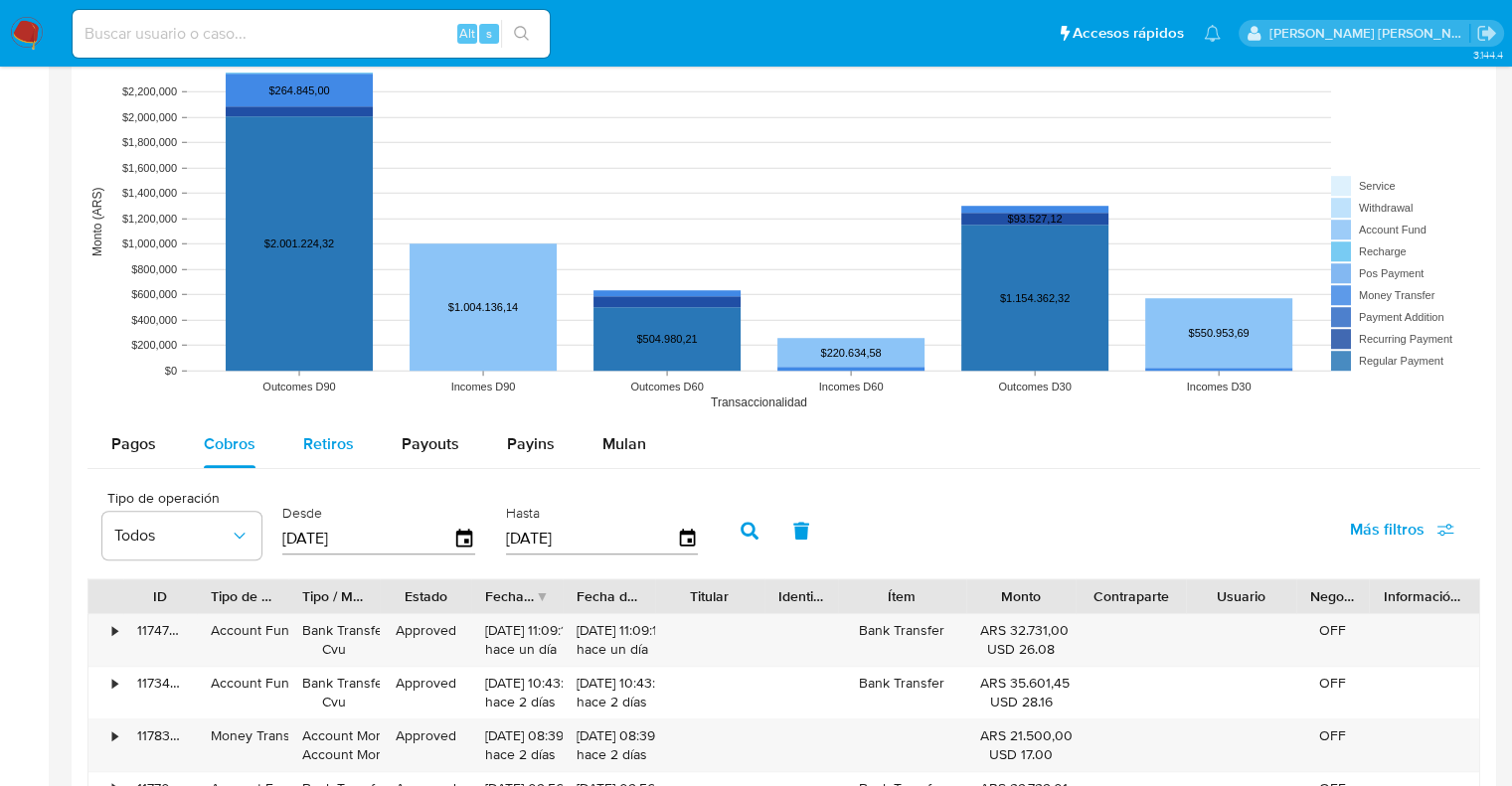 click on "Retiros" at bounding box center (328, 443) 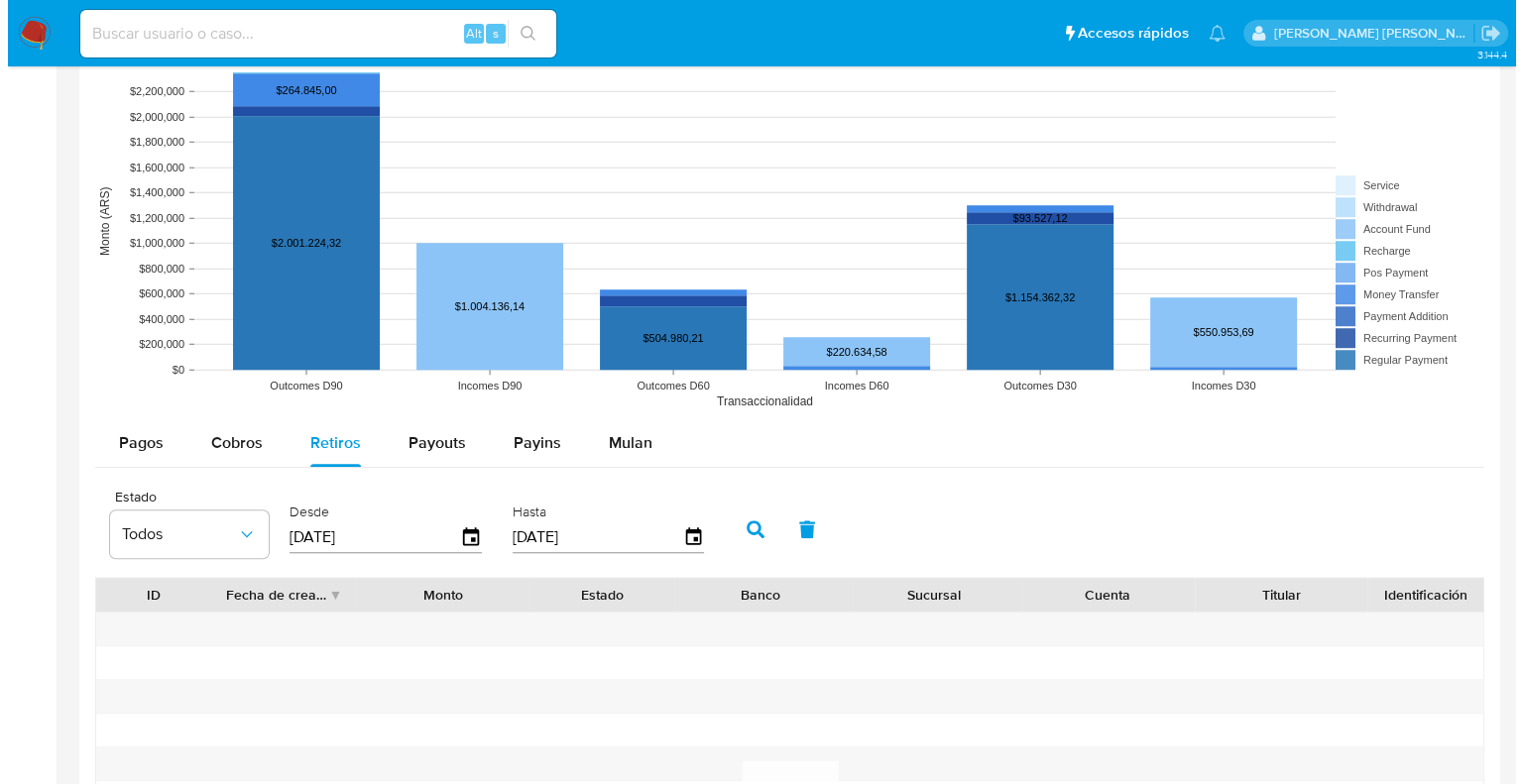 scroll, scrollTop: 1586, scrollLeft: 0, axis: vertical 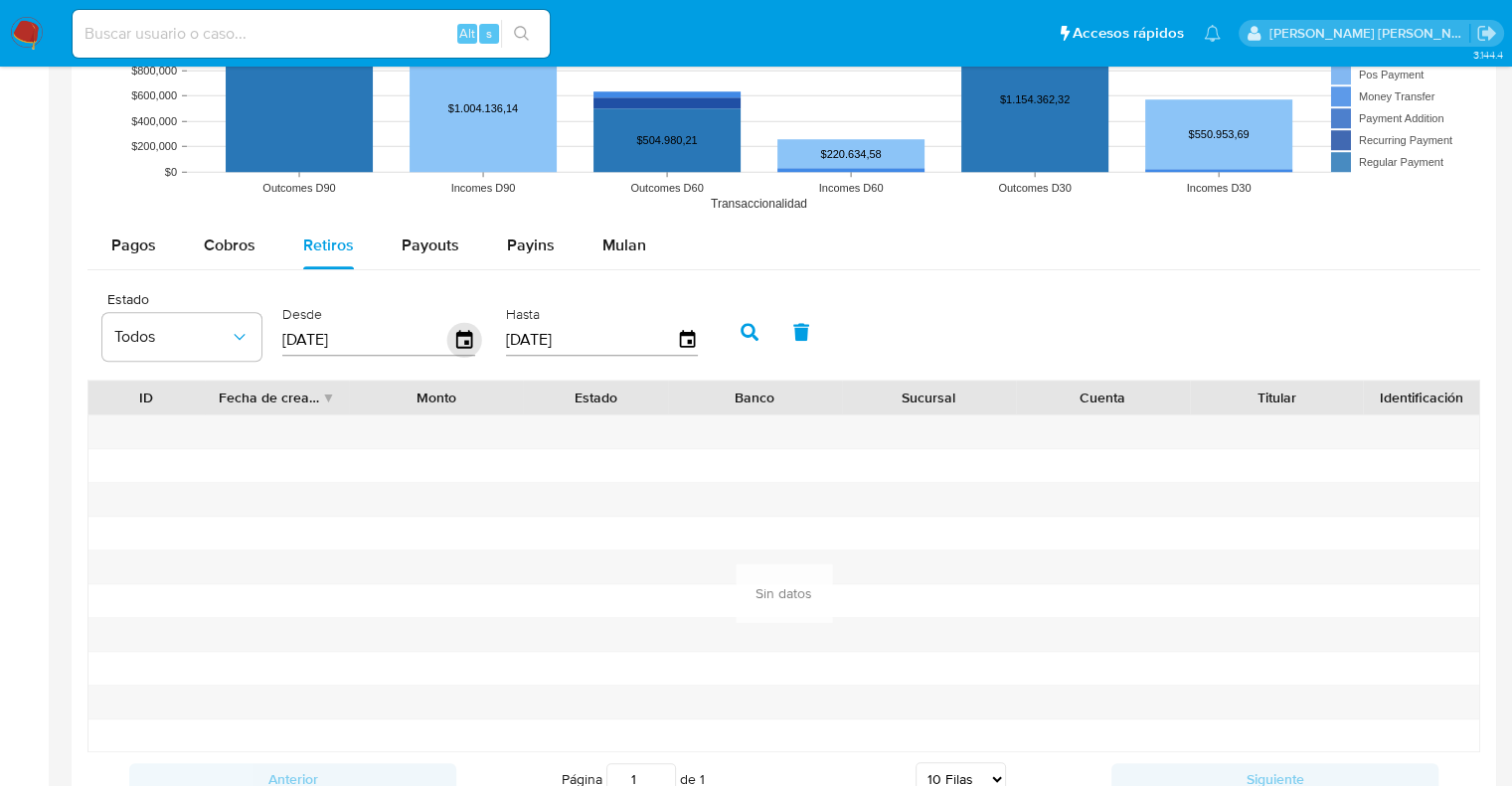 click 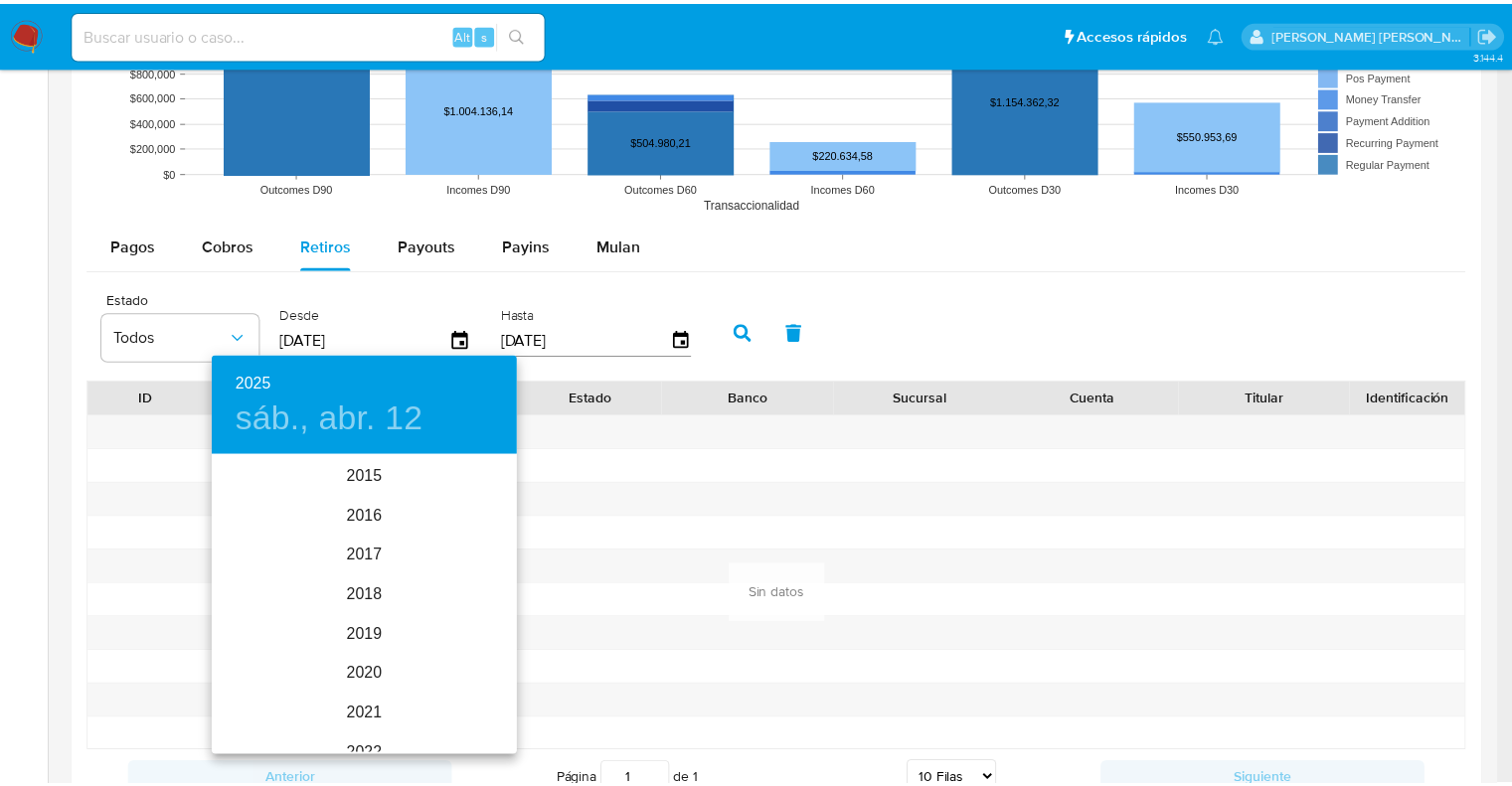 scroll, scrollTop: 278, scrollLeft: 0, axis: vertical 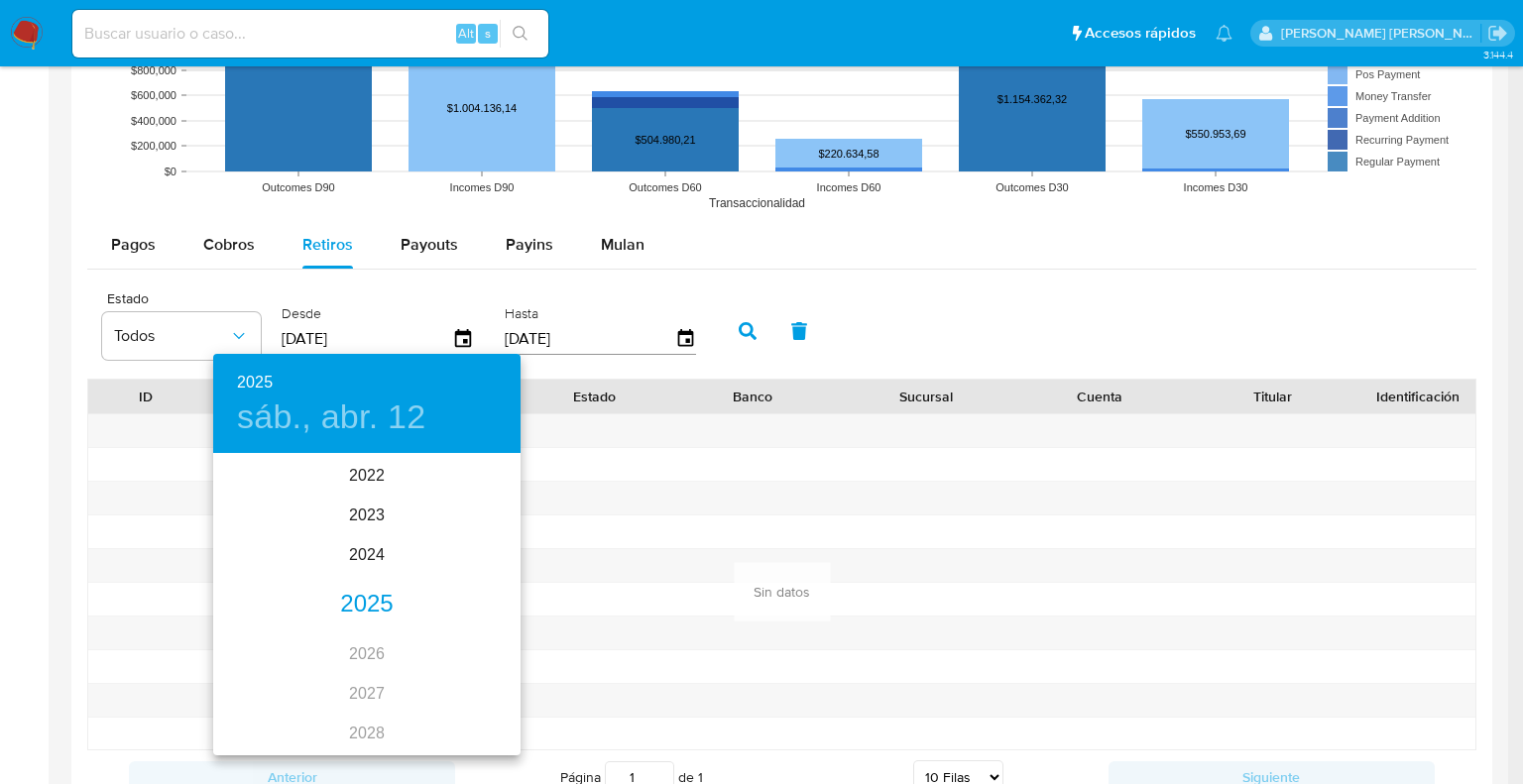 click on "2025" at bounding box center (367, 605) 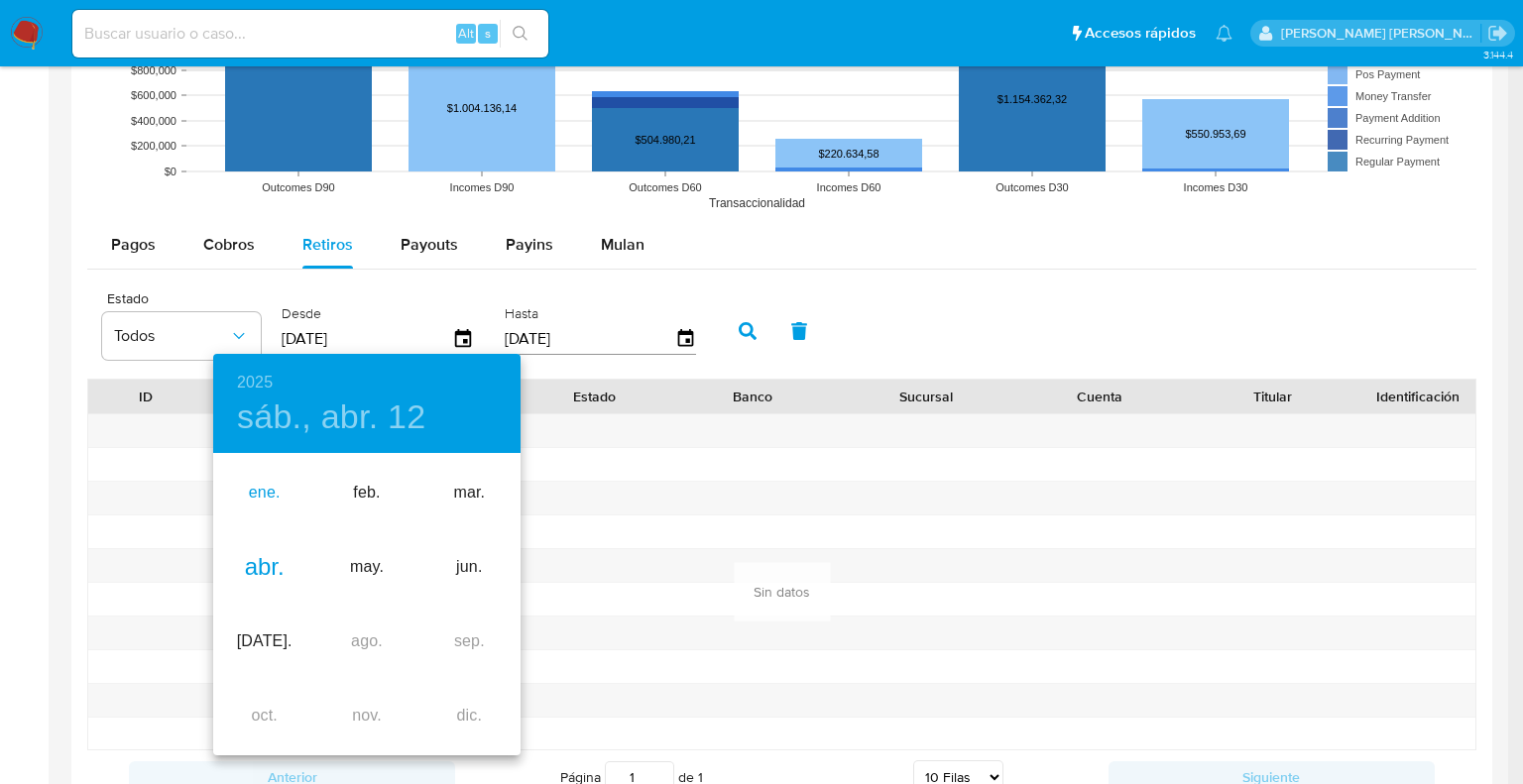 click on "ene." at bounding box center [264, 493] 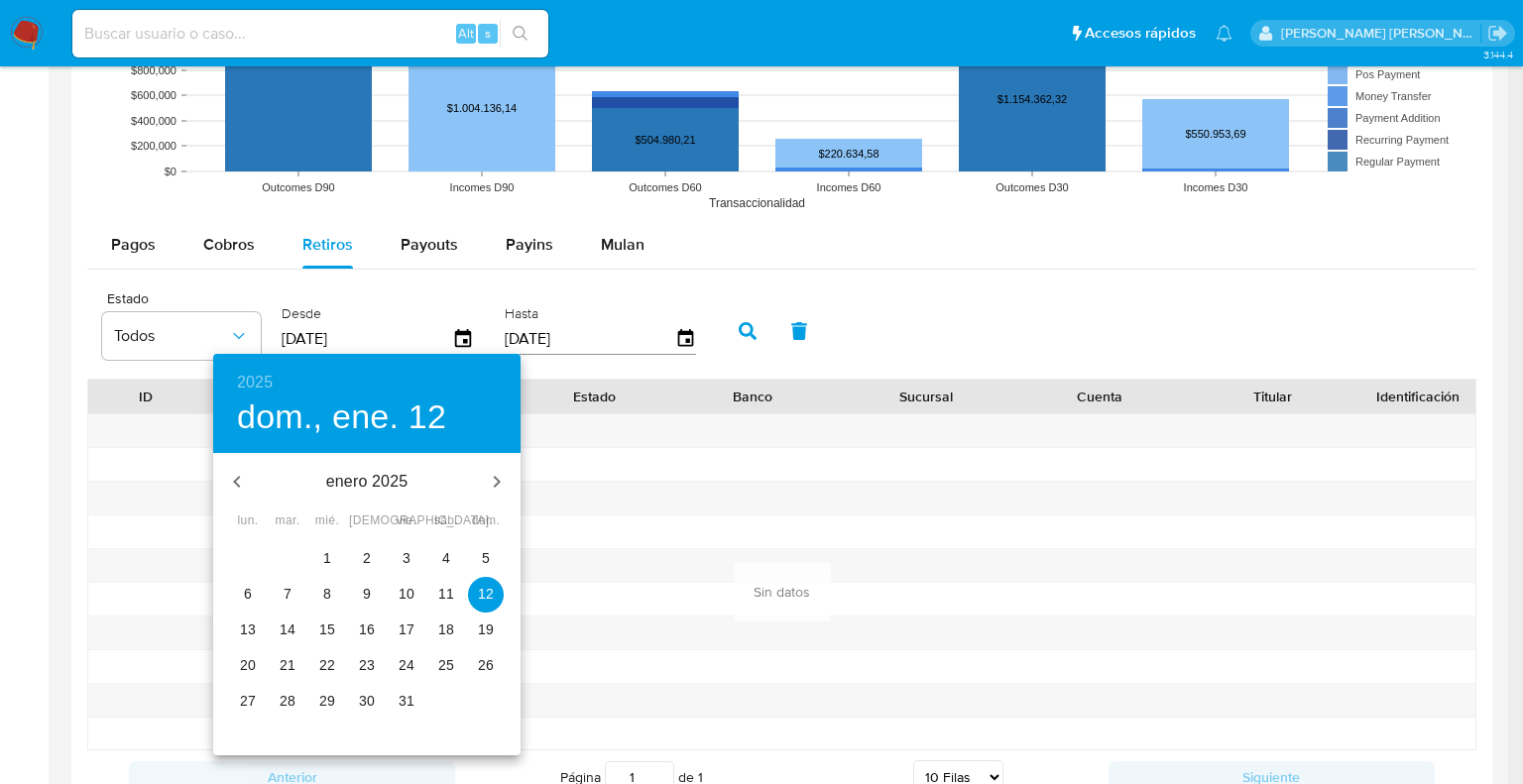 drag, startPoint x: 333, startPoint y: 554, endPoint x: 369, endPoint y: 532, distance: 42.190046 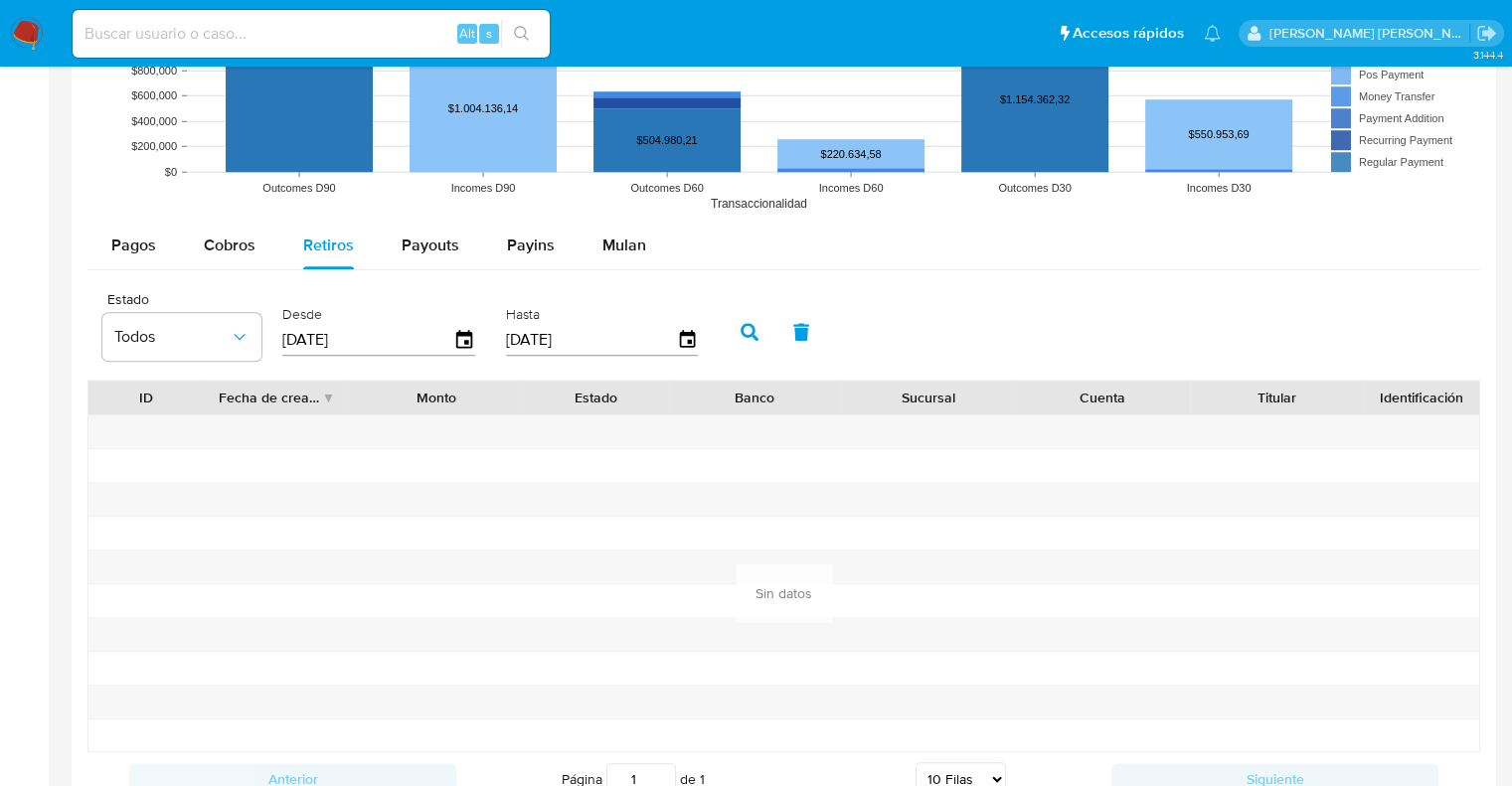 click 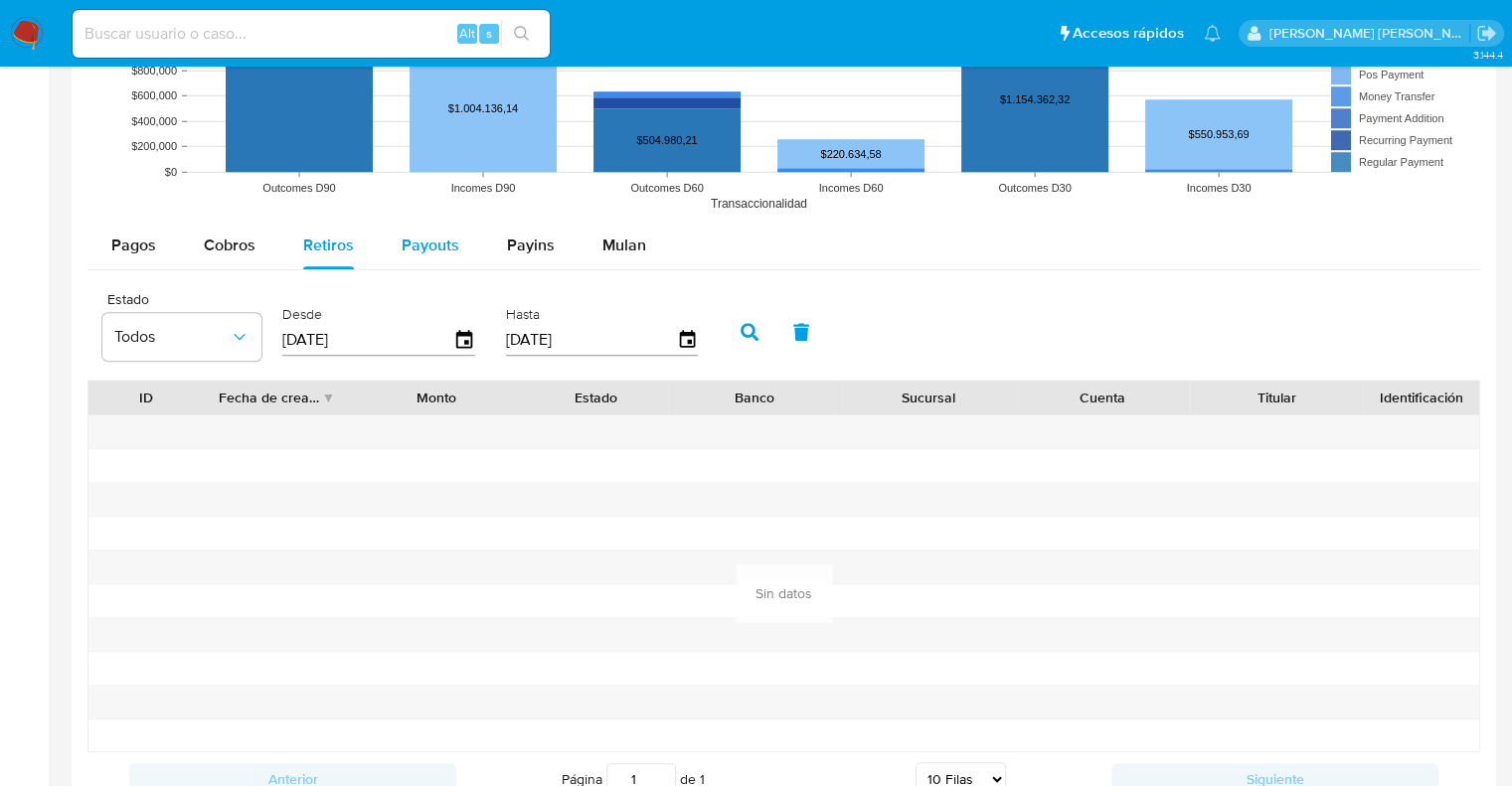 click on "Payouts" at bounding box center (430, 244) 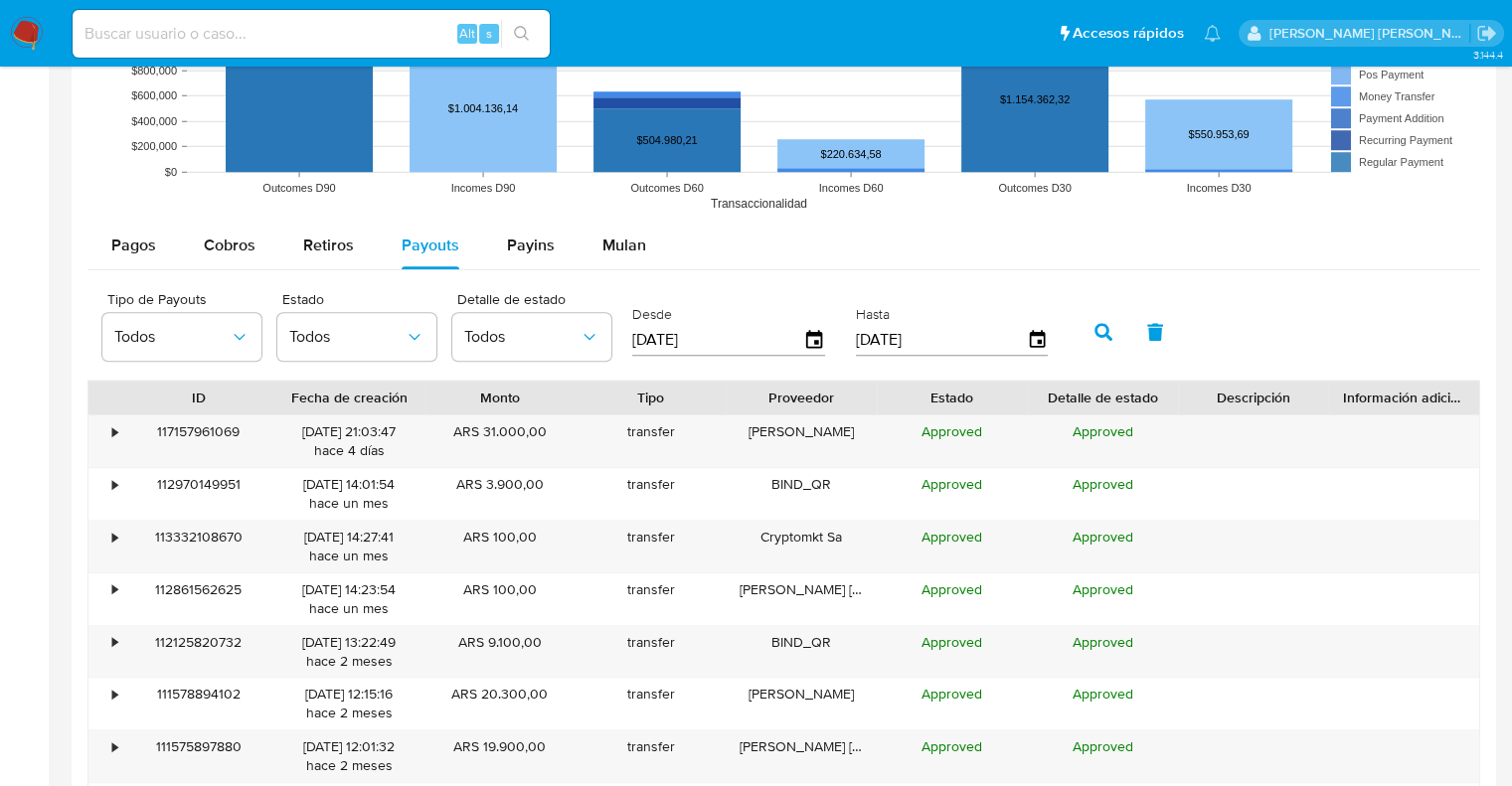 click on "12/04/2025" at bounding box center [718, 340] 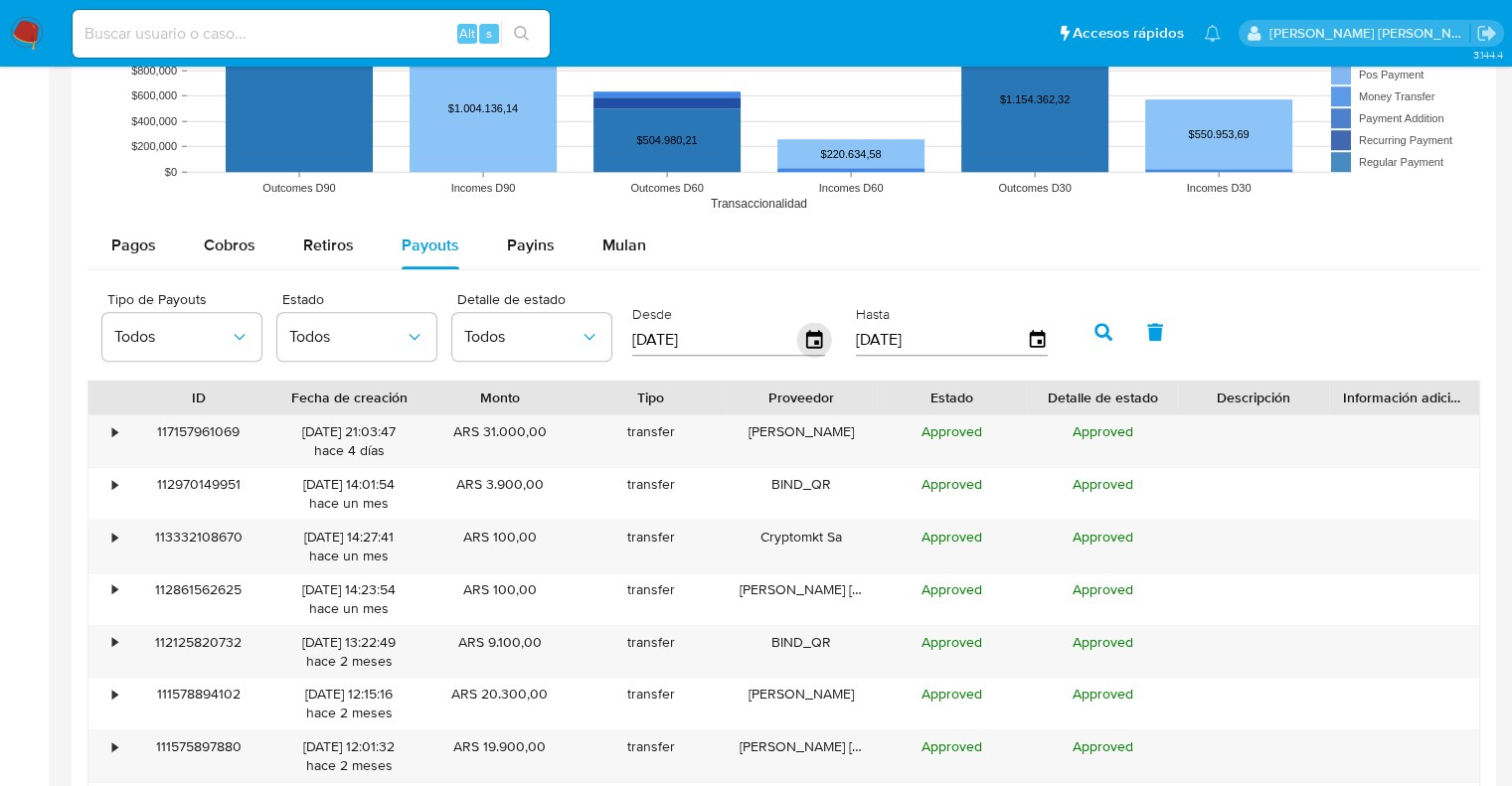 click 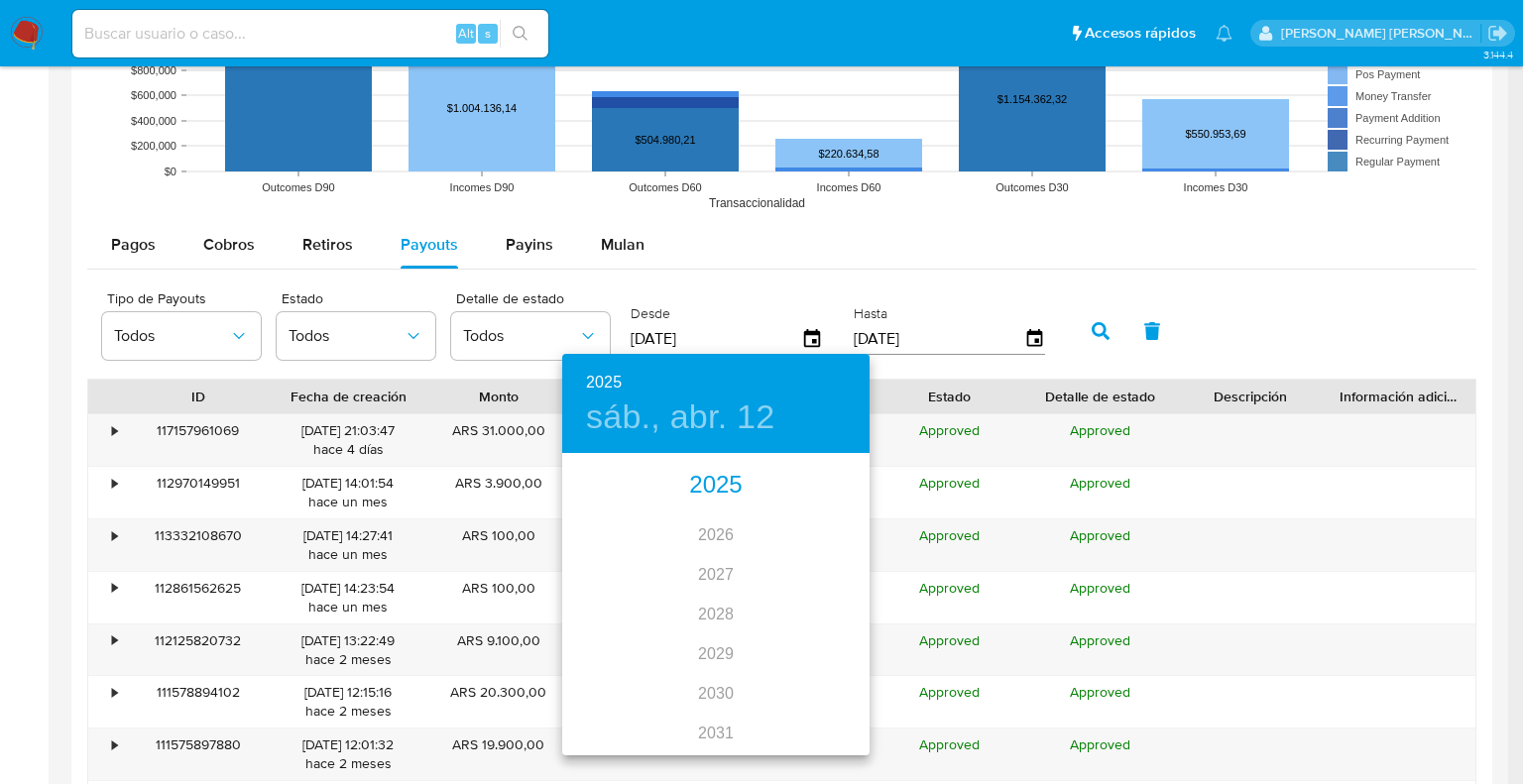 click on "2025" at bounding box center (716, 486) 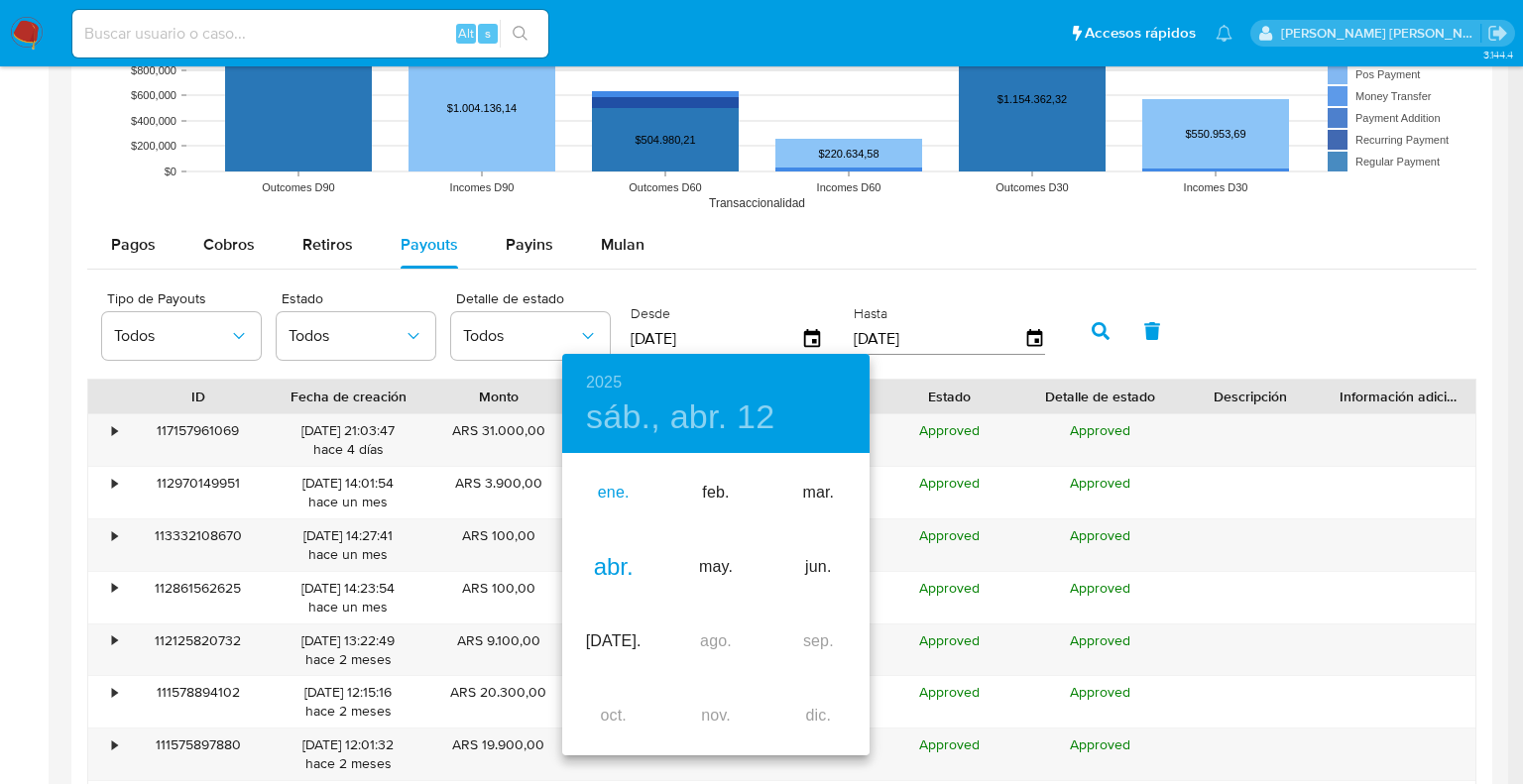 click on "ene." at bounding box center [613, 493] 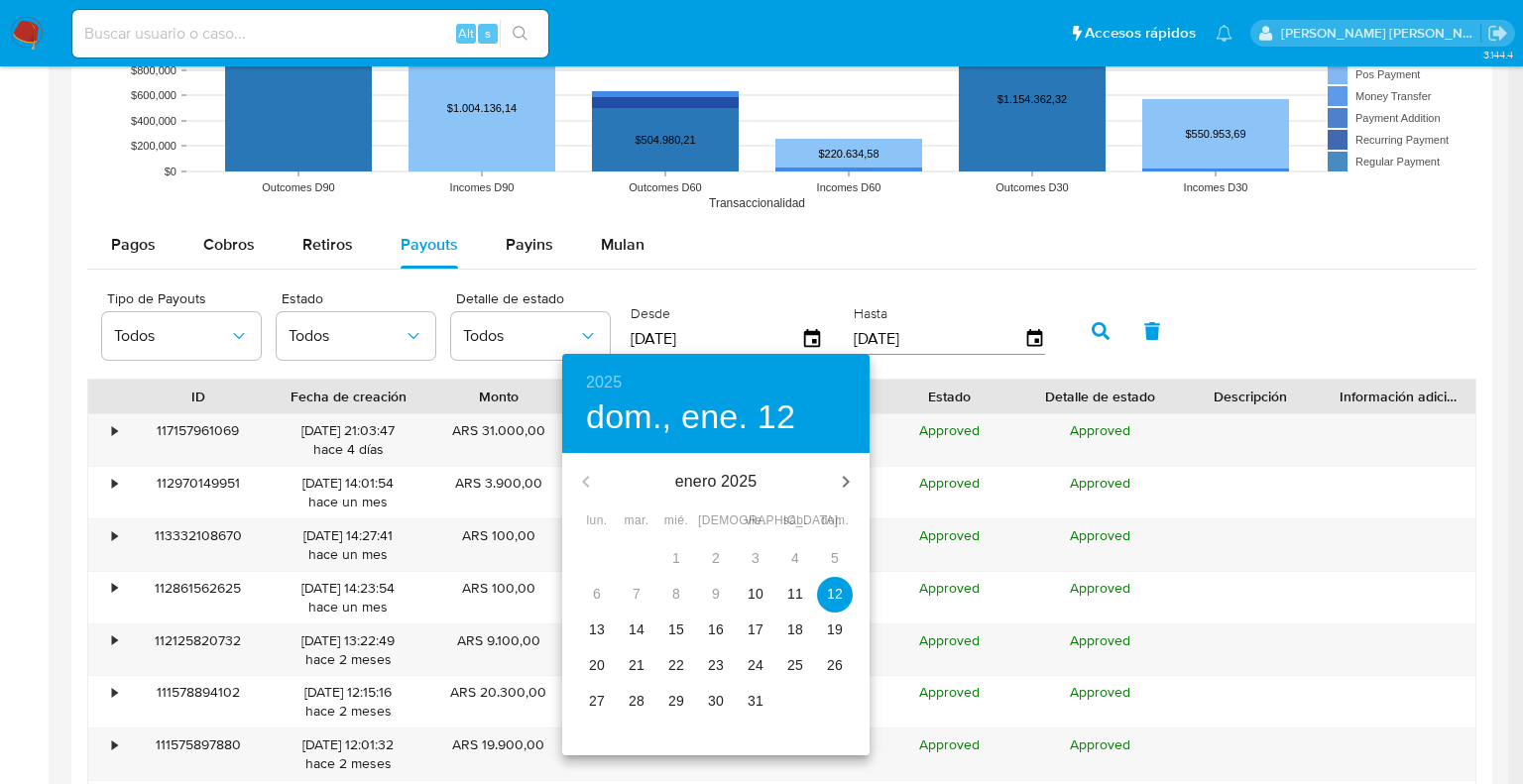 click on "10" at bounding box center (756, 594) 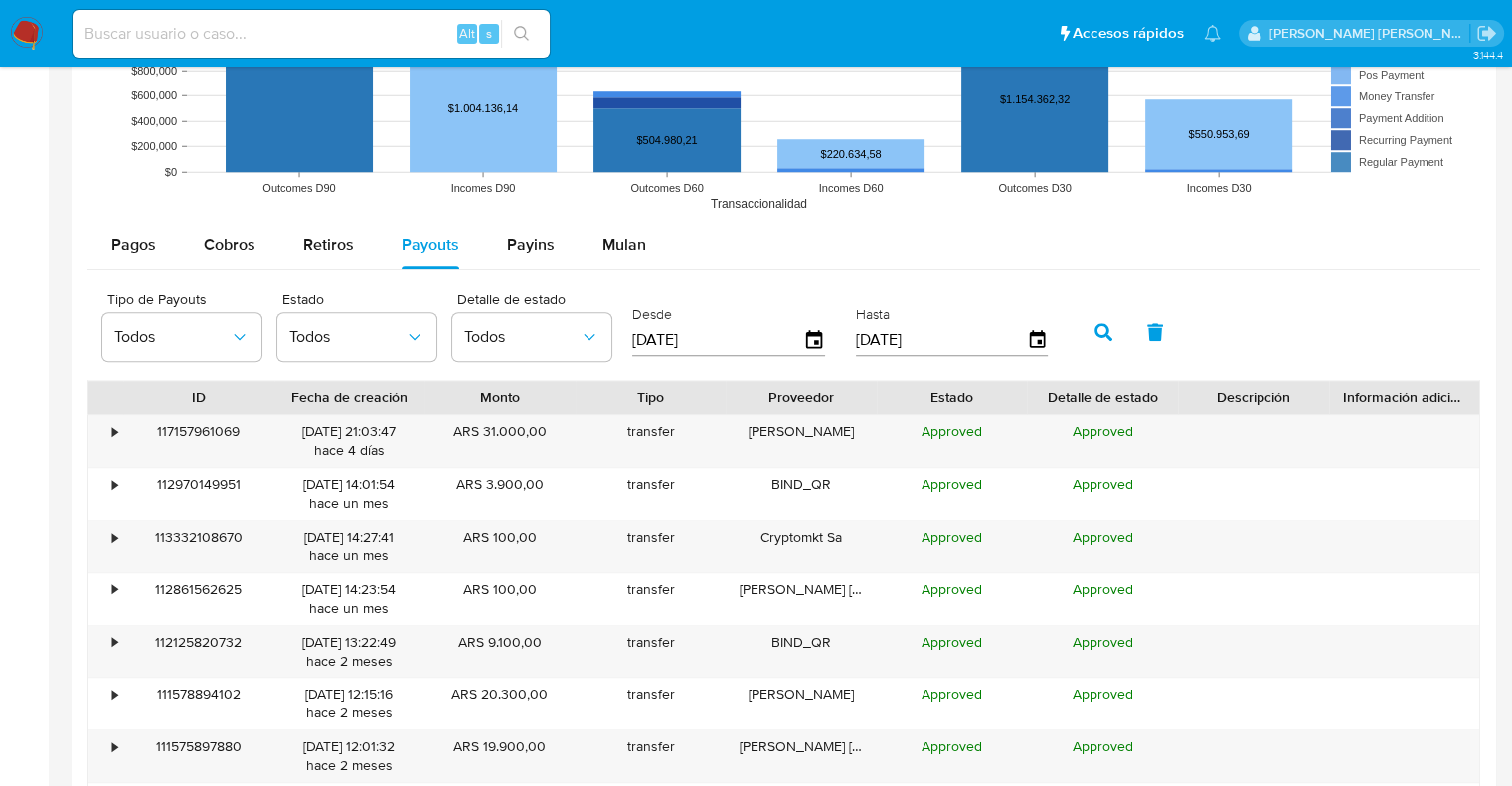click 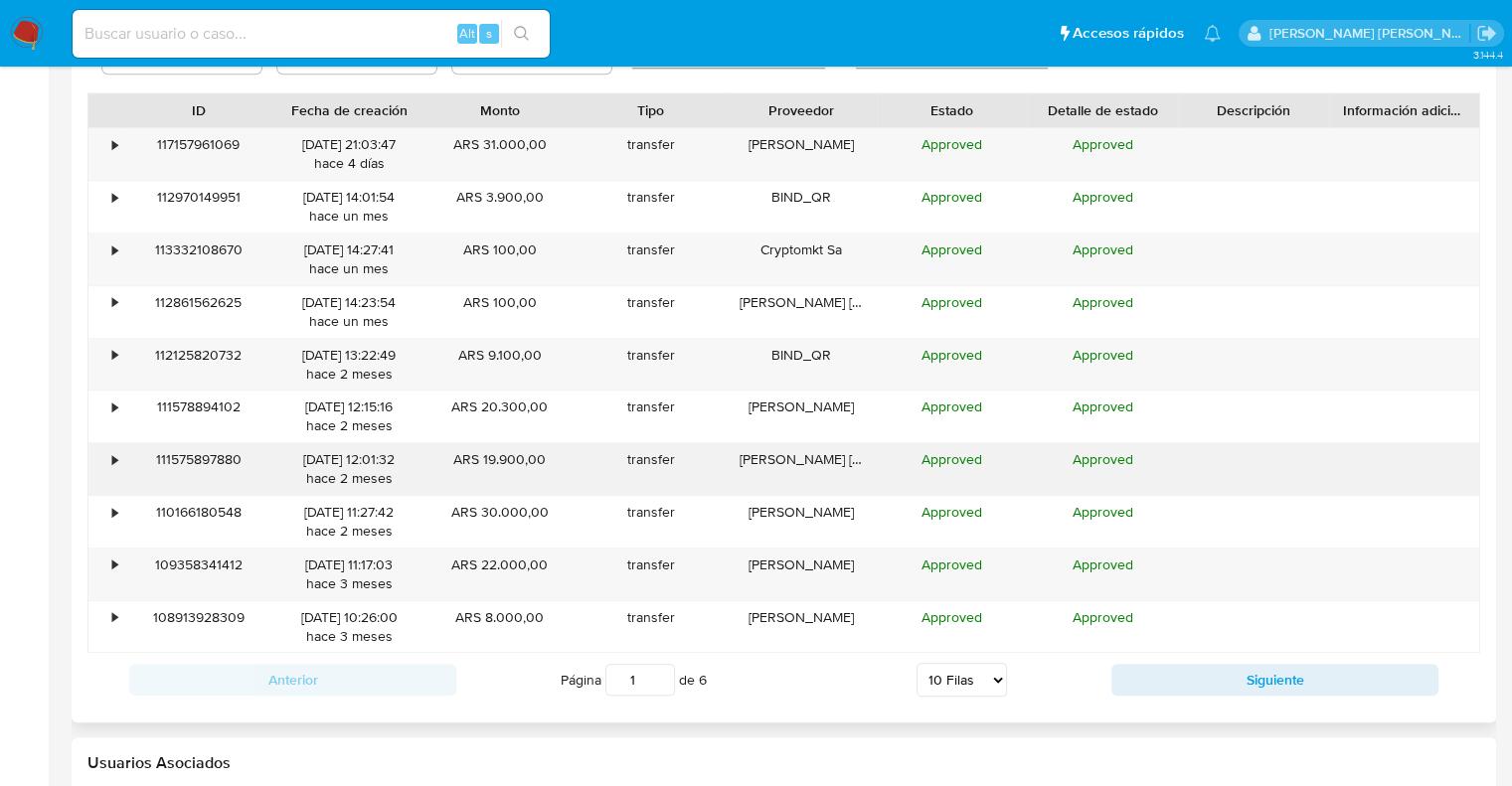 scroll, scrollTop: 1888, scrollLeft: 0, axis: vertical 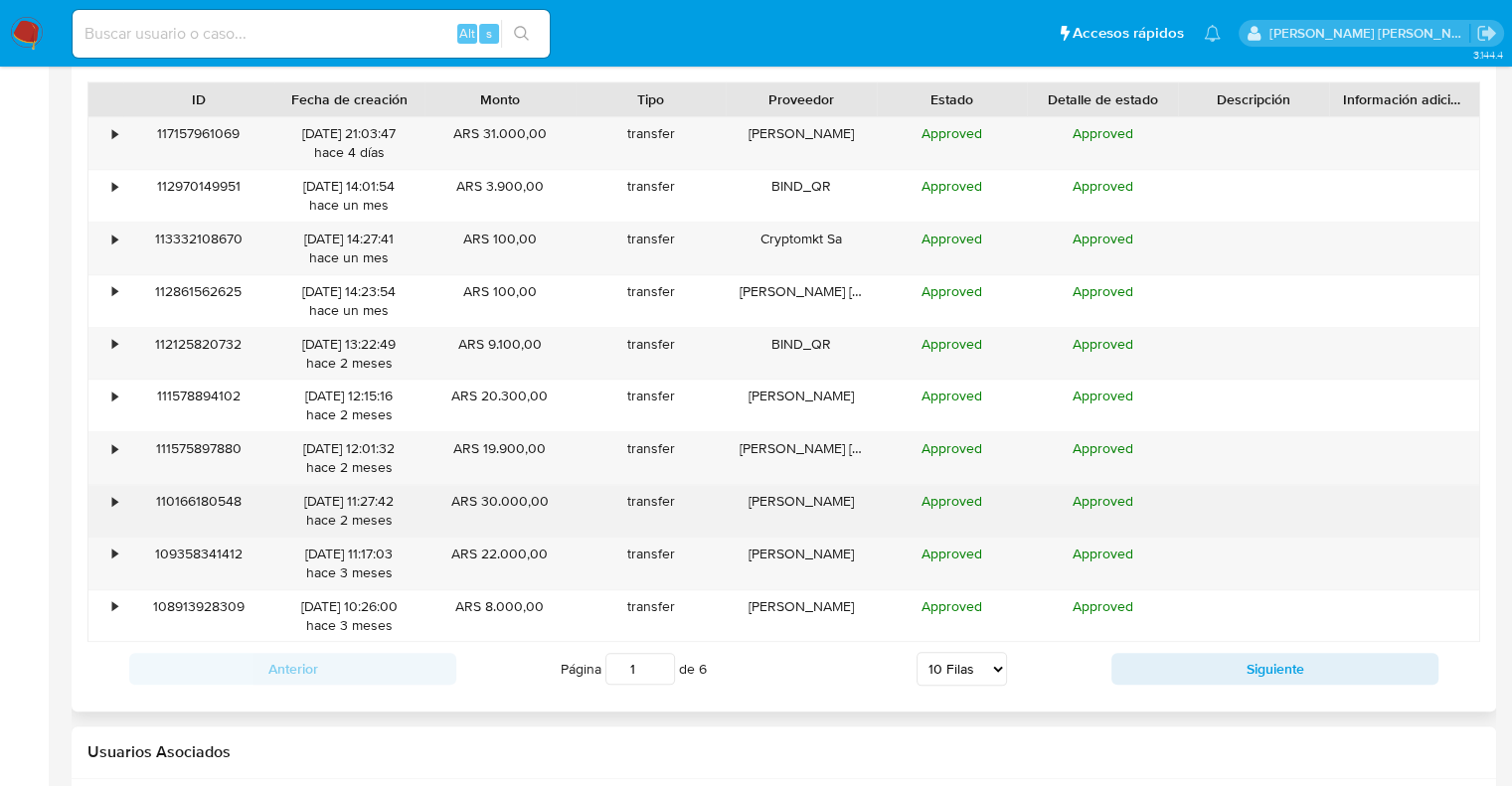 click on "•" at bounding box center (105, 511) 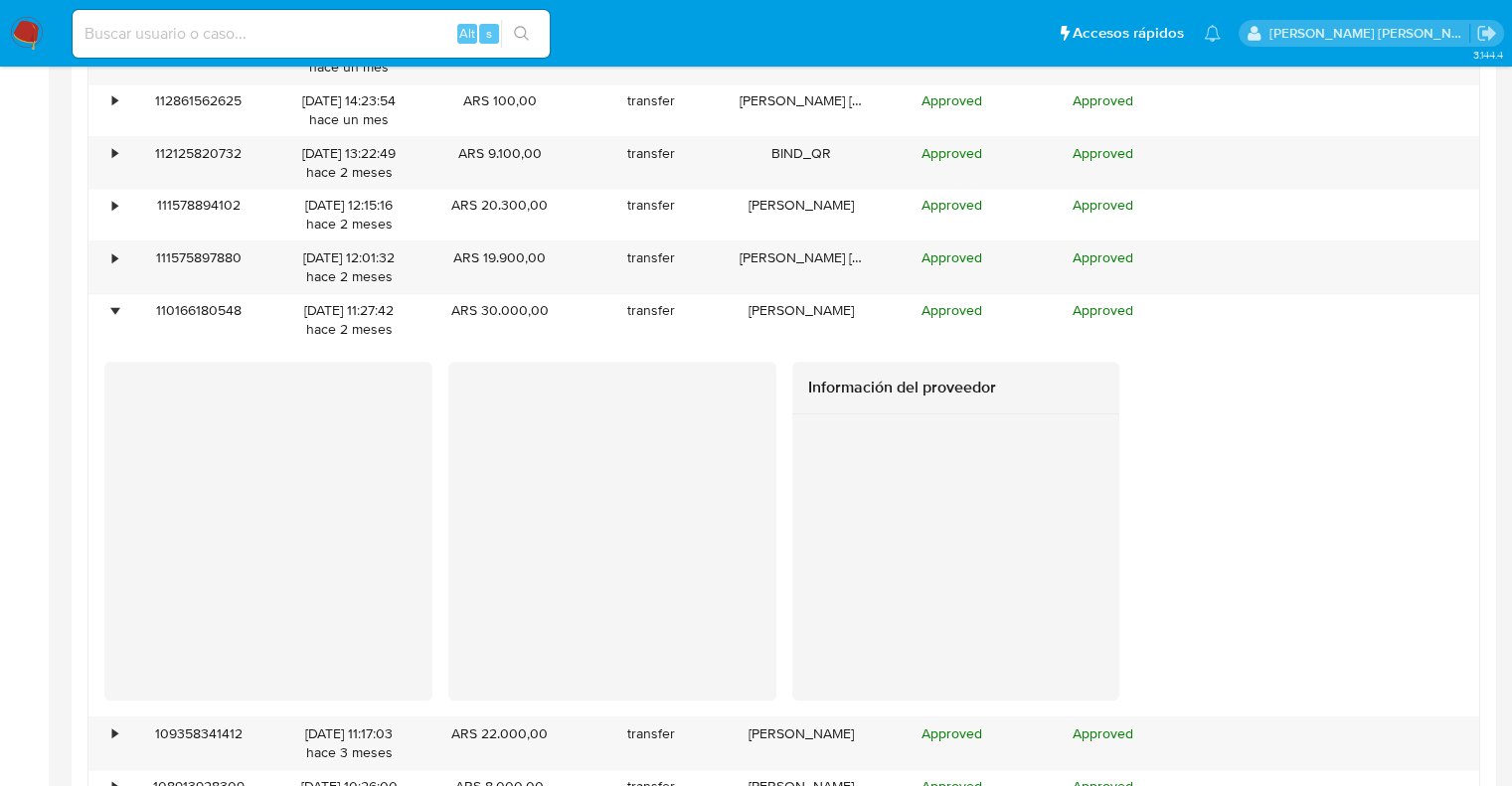 scroll, scrollTop: 2087, scrollLeft: 0, axis: vertical 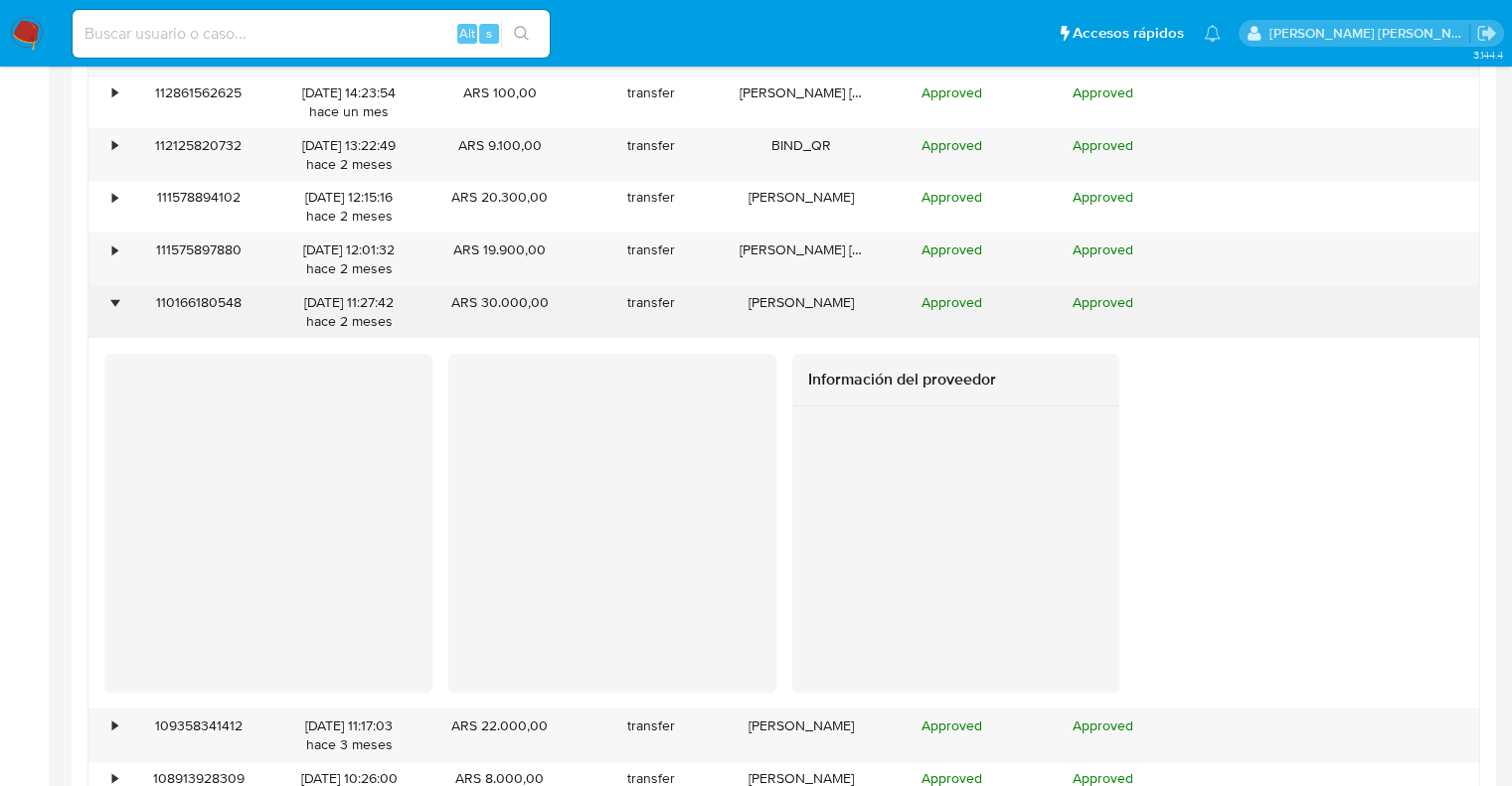 click on "•" at bounding box center [114, 302] 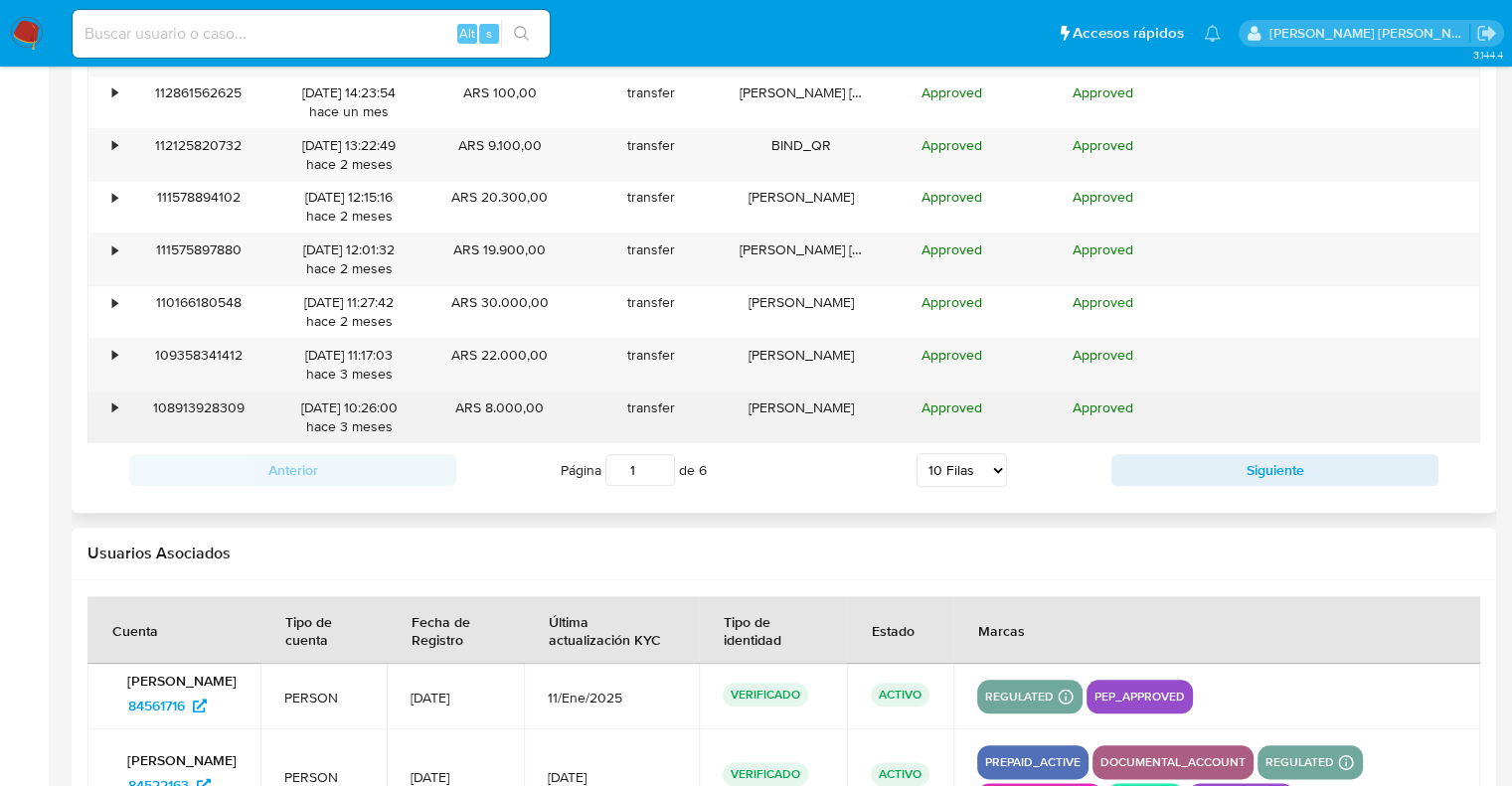 click on "•" at bounding box center (105, 417) 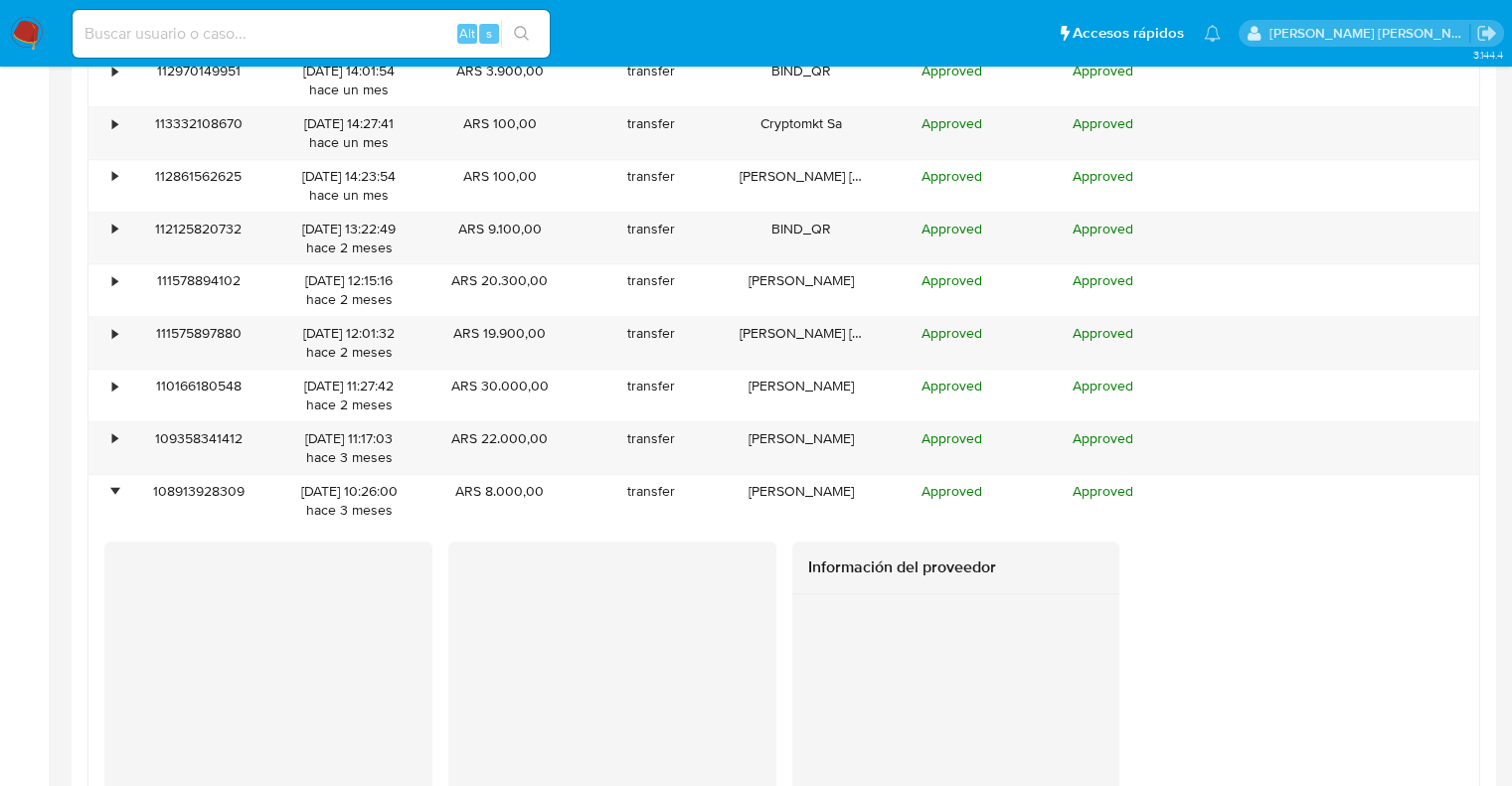 scroll, scrollTop: 1987, scrollLeft: 0, axis: vertical 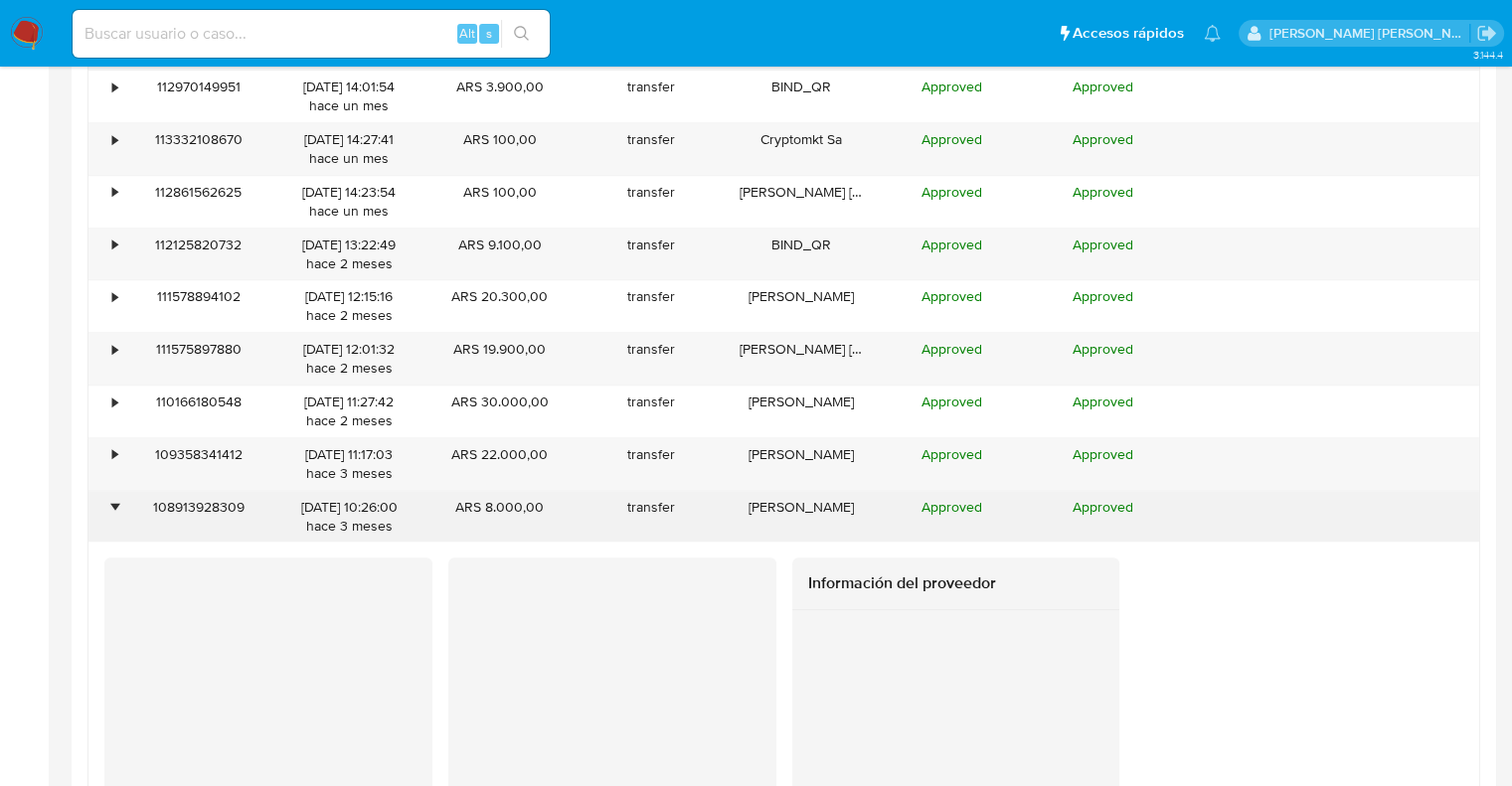 click on "•" at bounding box center (105, 517) 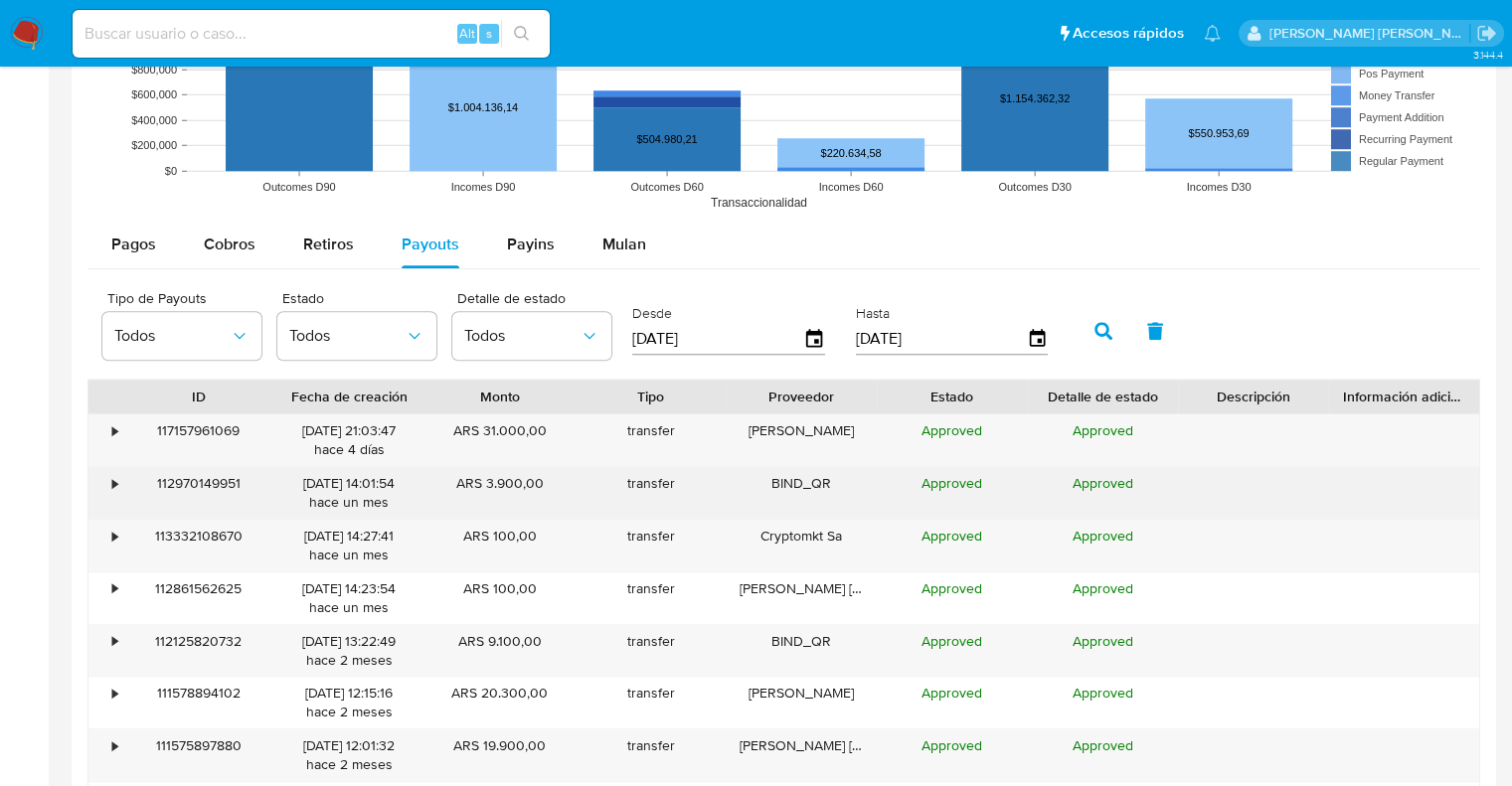 scroll, scrollTop: 1590, scrollLeft: 0, axis: vertical 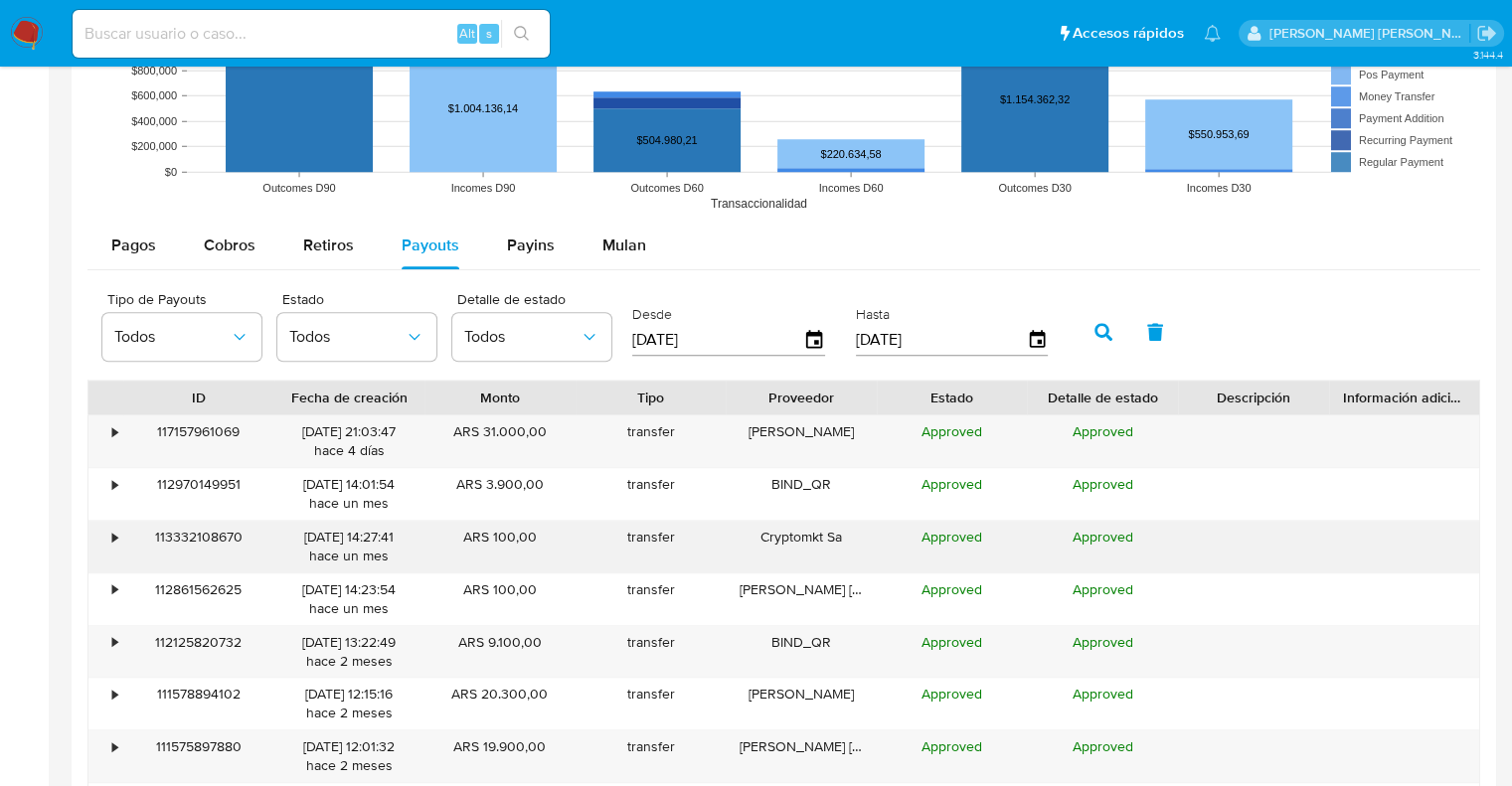 click on "•" at bounding box center [114, 537] 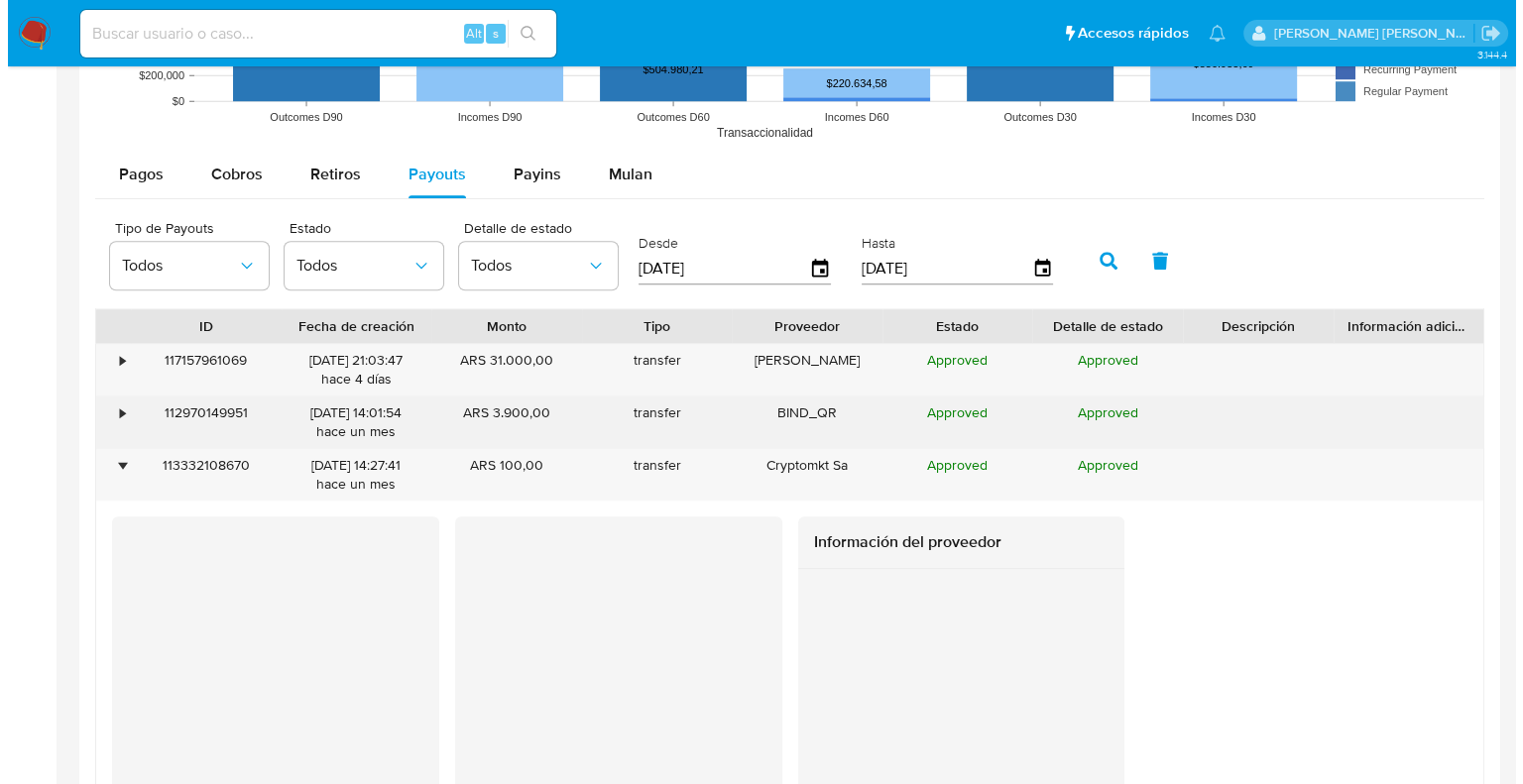 scroll, scrollTop: 1388, scrollLeft: 0, axis: vertical 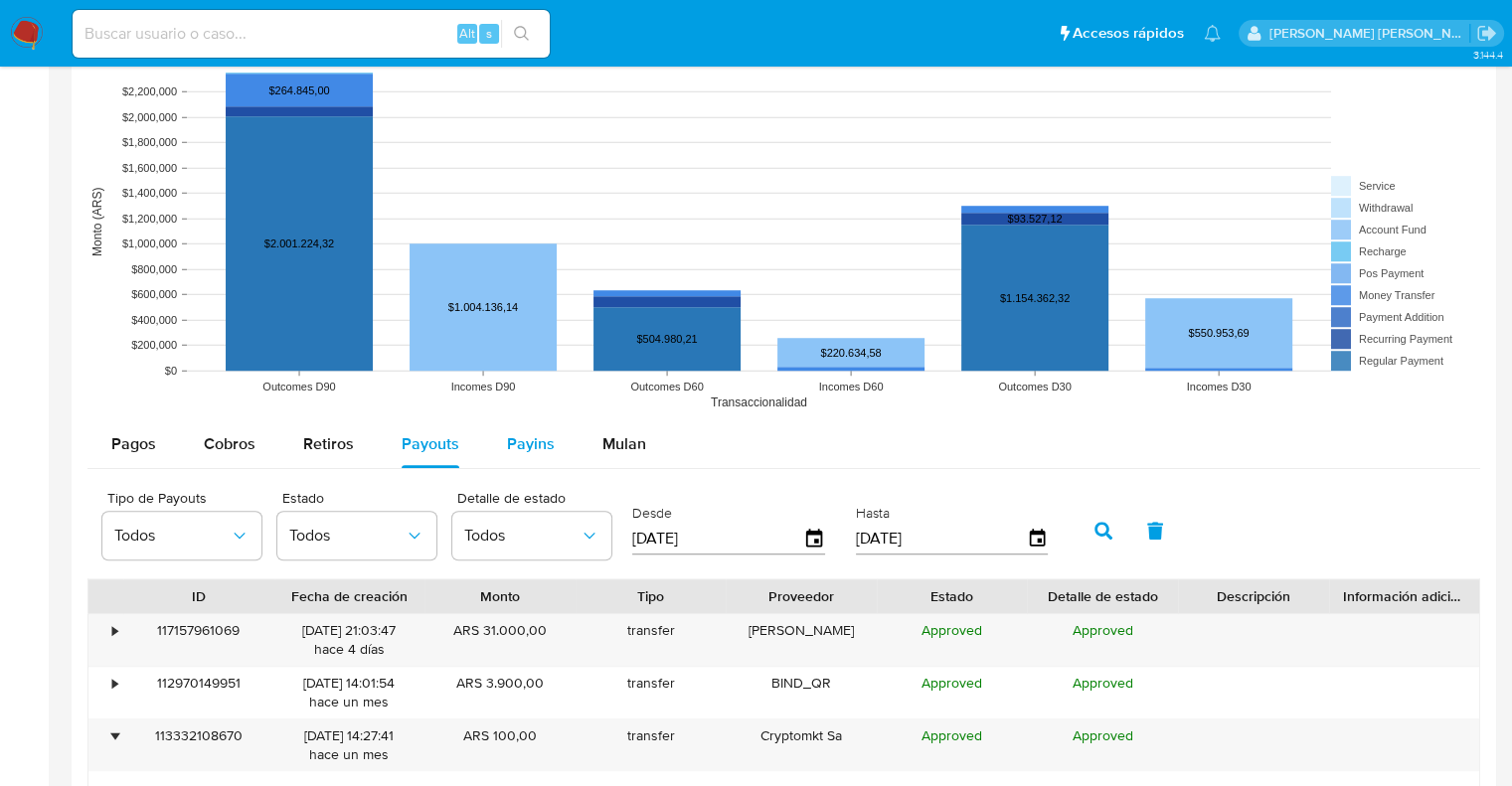 click on "Payins" at bounding box center (531, 444) 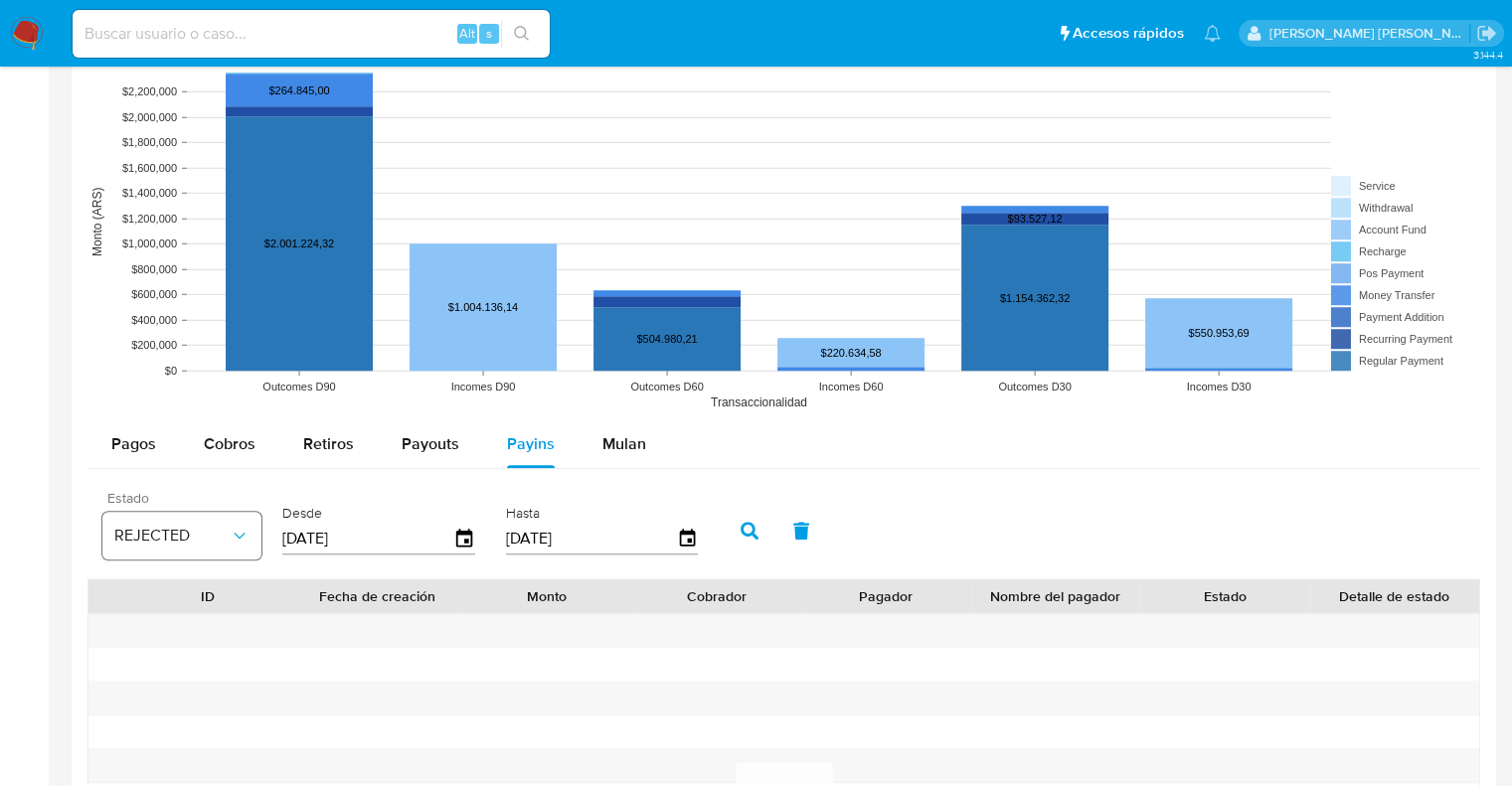 click 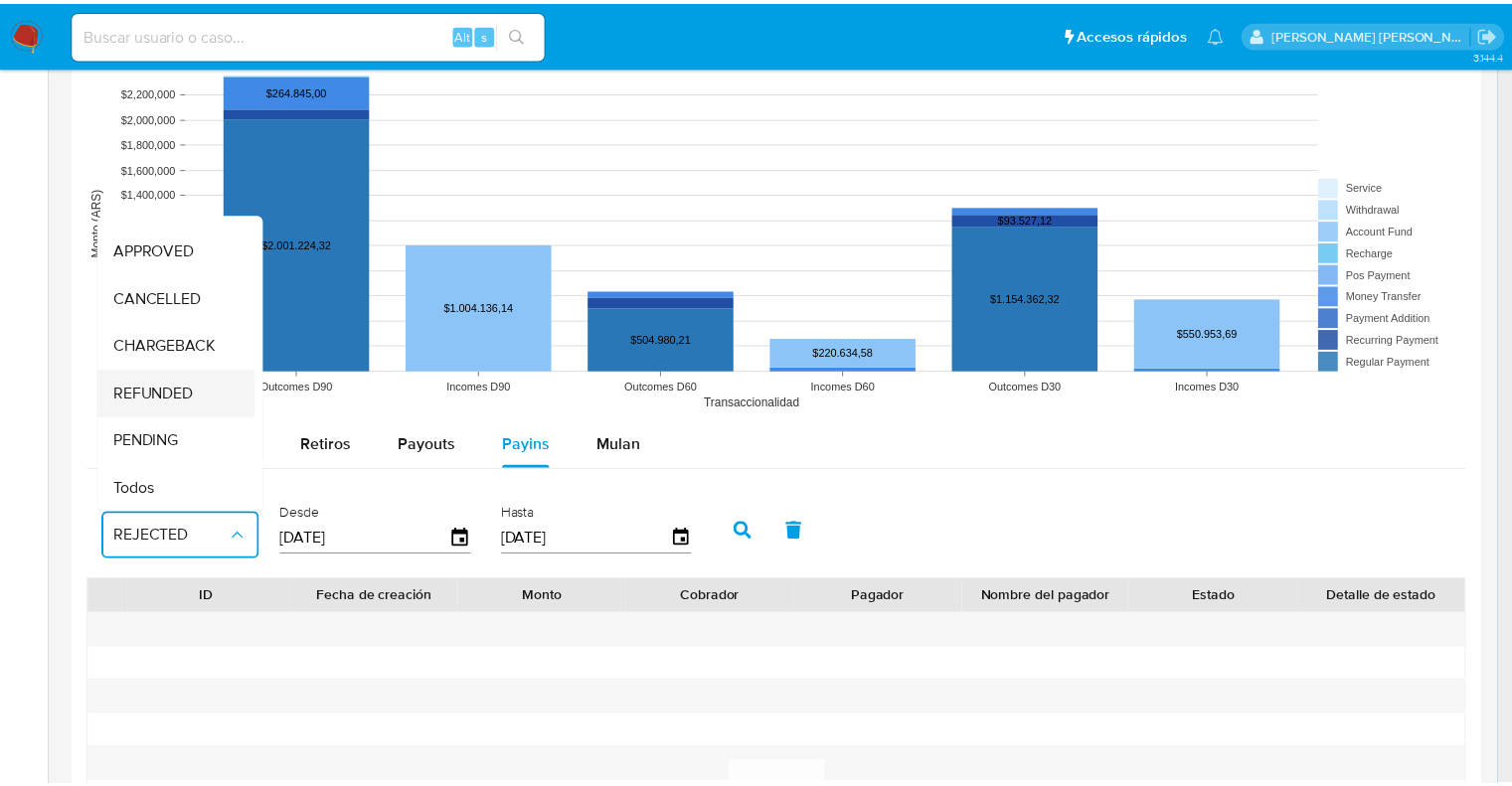 scroll, scrollTop: 146, scrollLeft: 0, axis: vertical 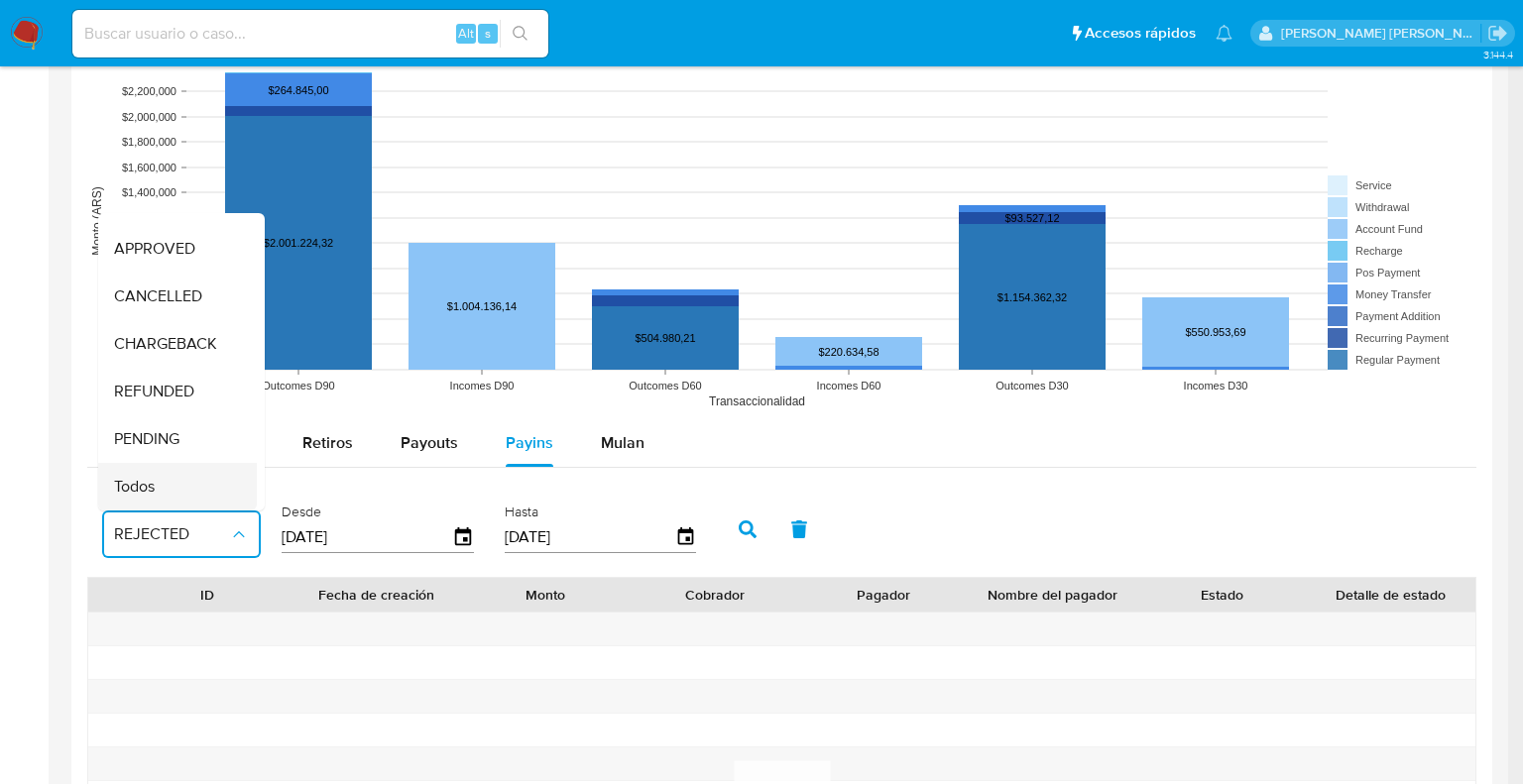 click on "Todos" at bounding box center (134, 487) 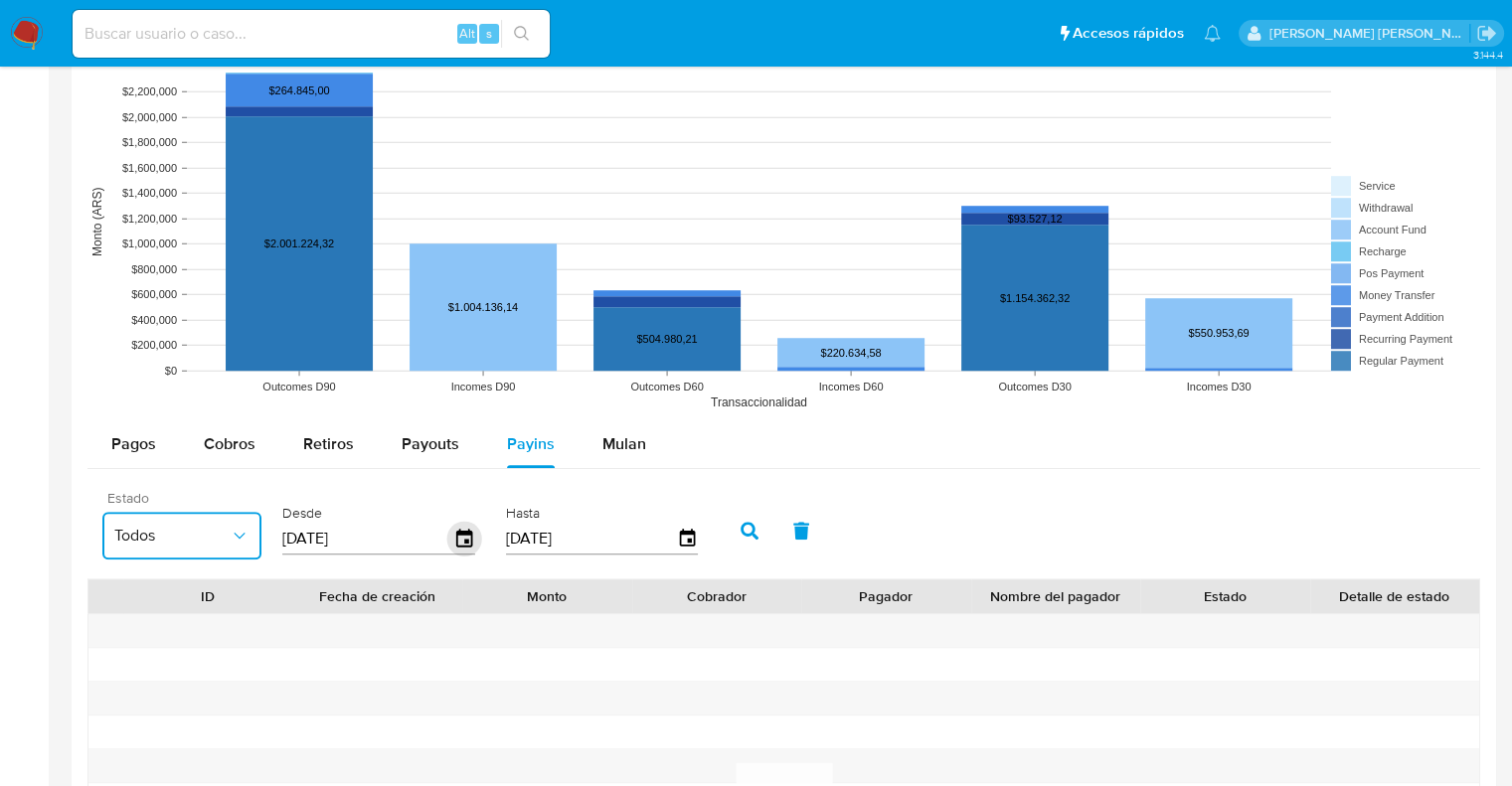 click 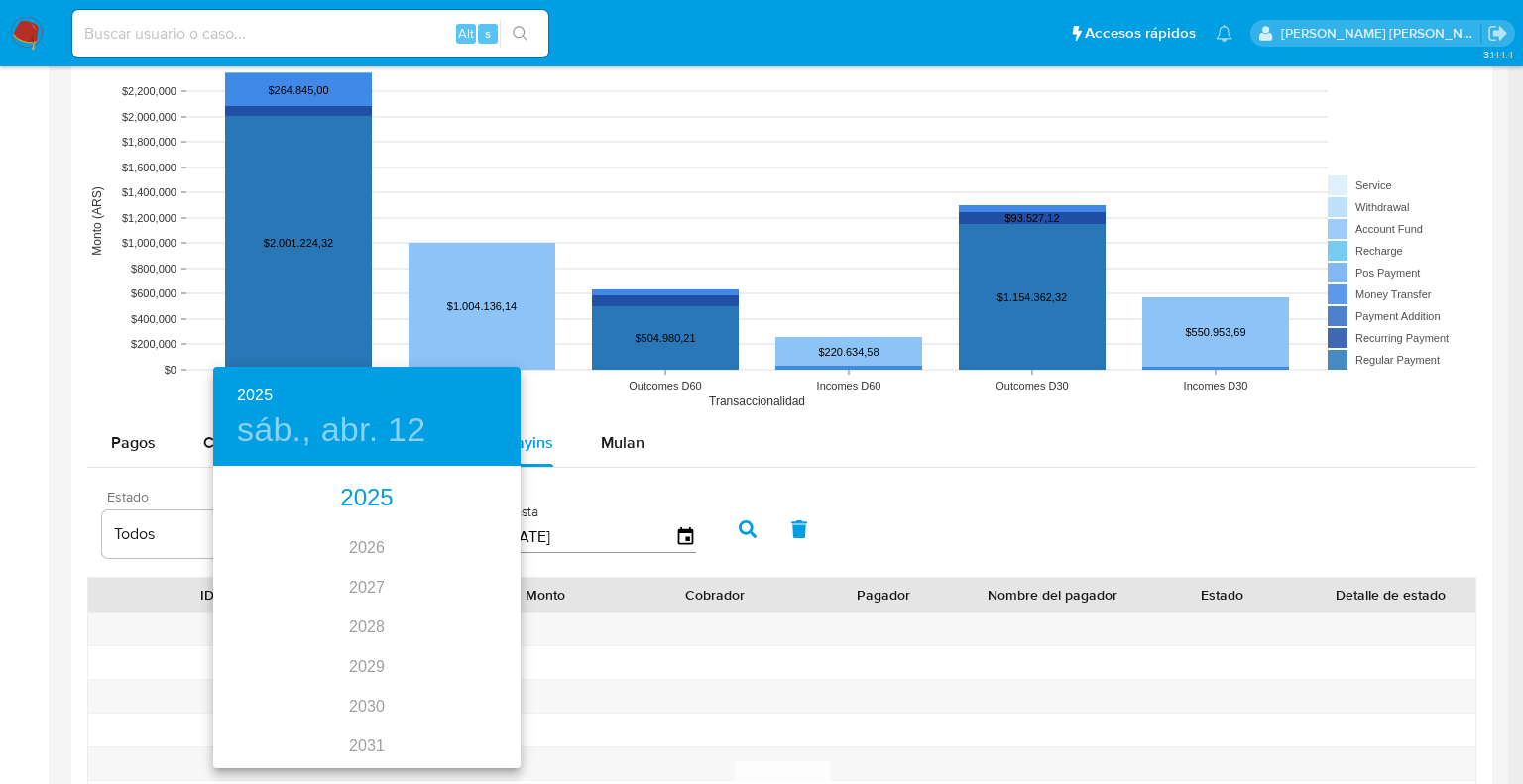 click on "2025" at bounding box center [367, 499] 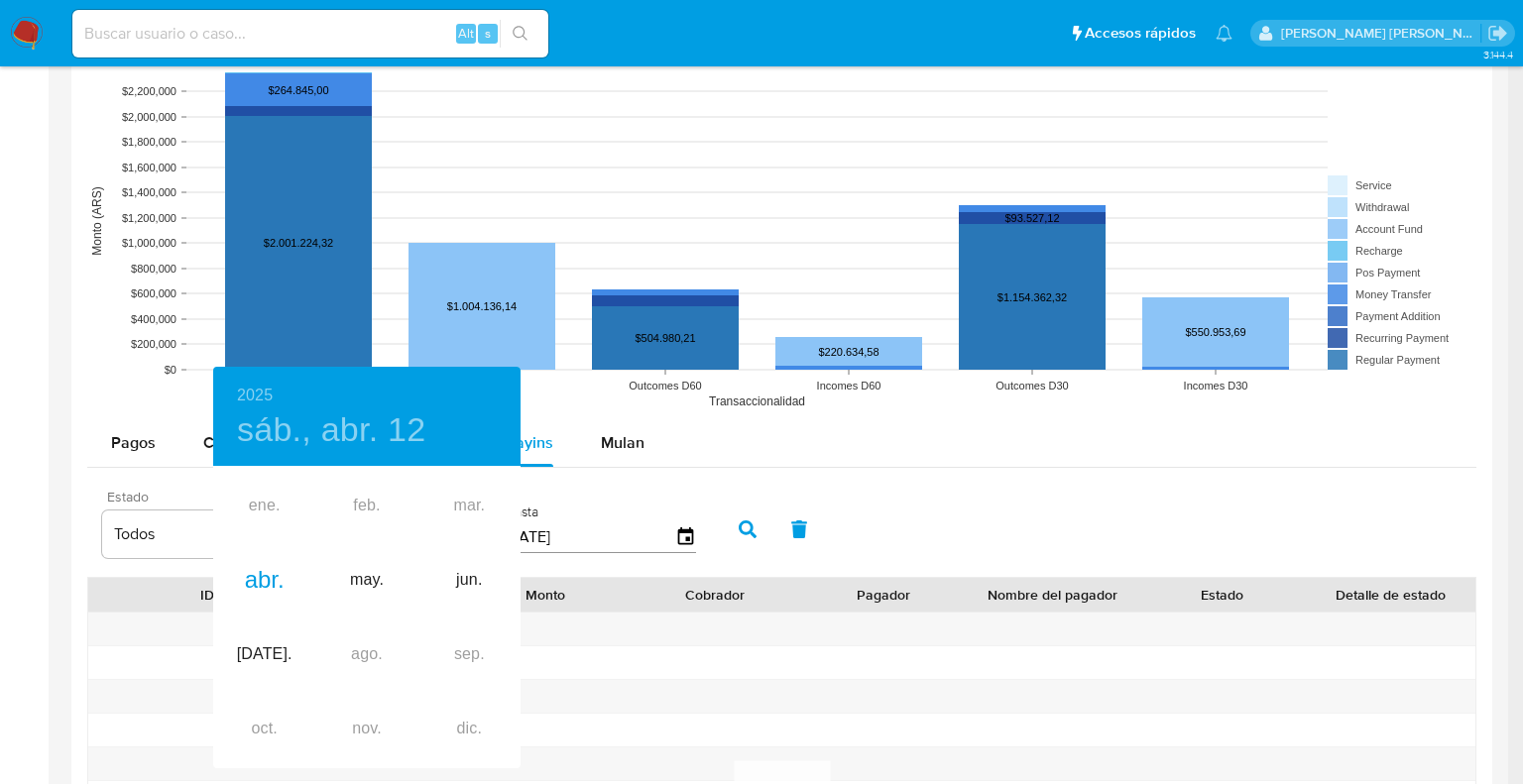 click on "ene. feb. mar. abr. may. jun. jul. ago. sep. oct. nov. dic." at bounding box center (367, 617) 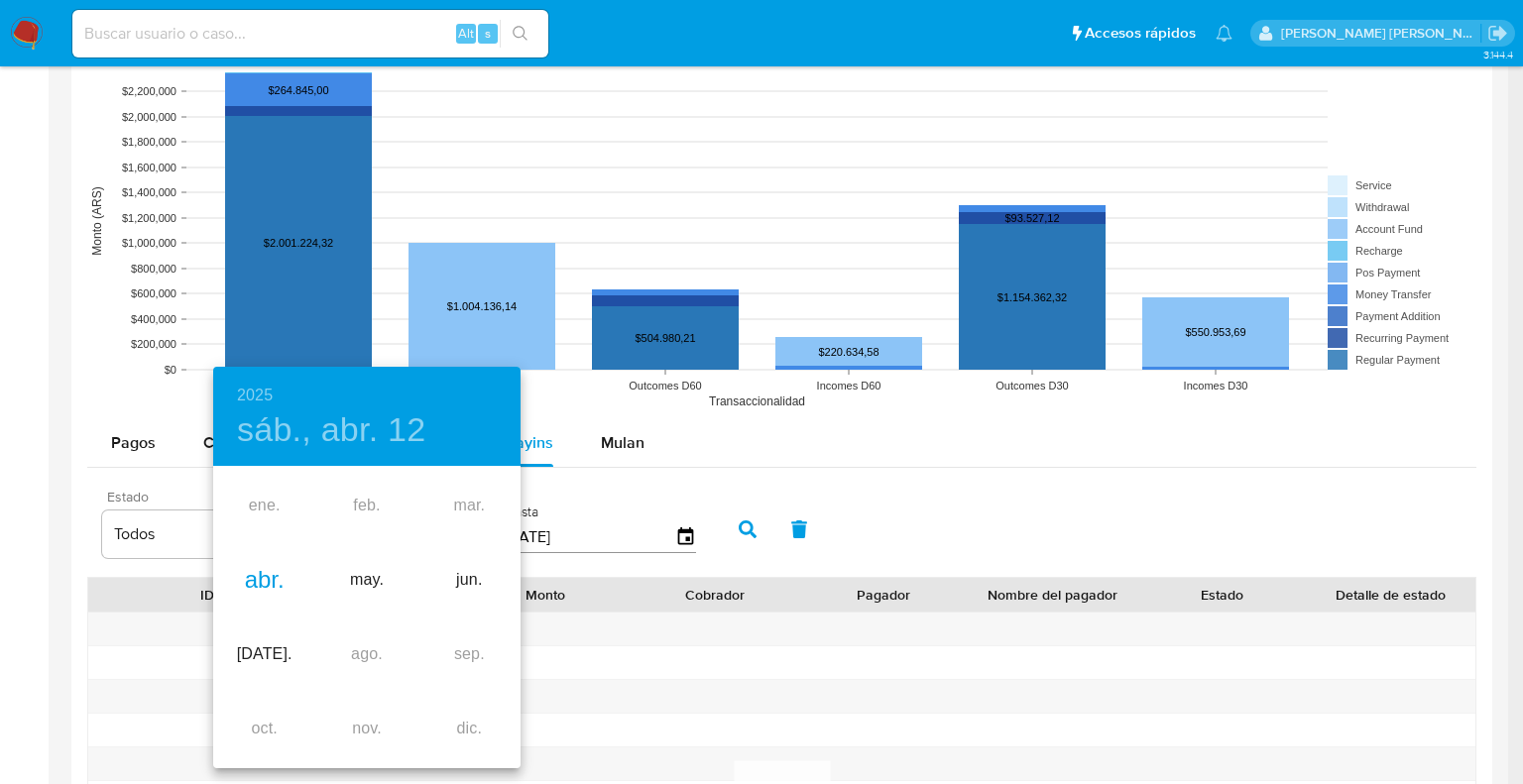 click on "abr." at bounding box center (264, 580) 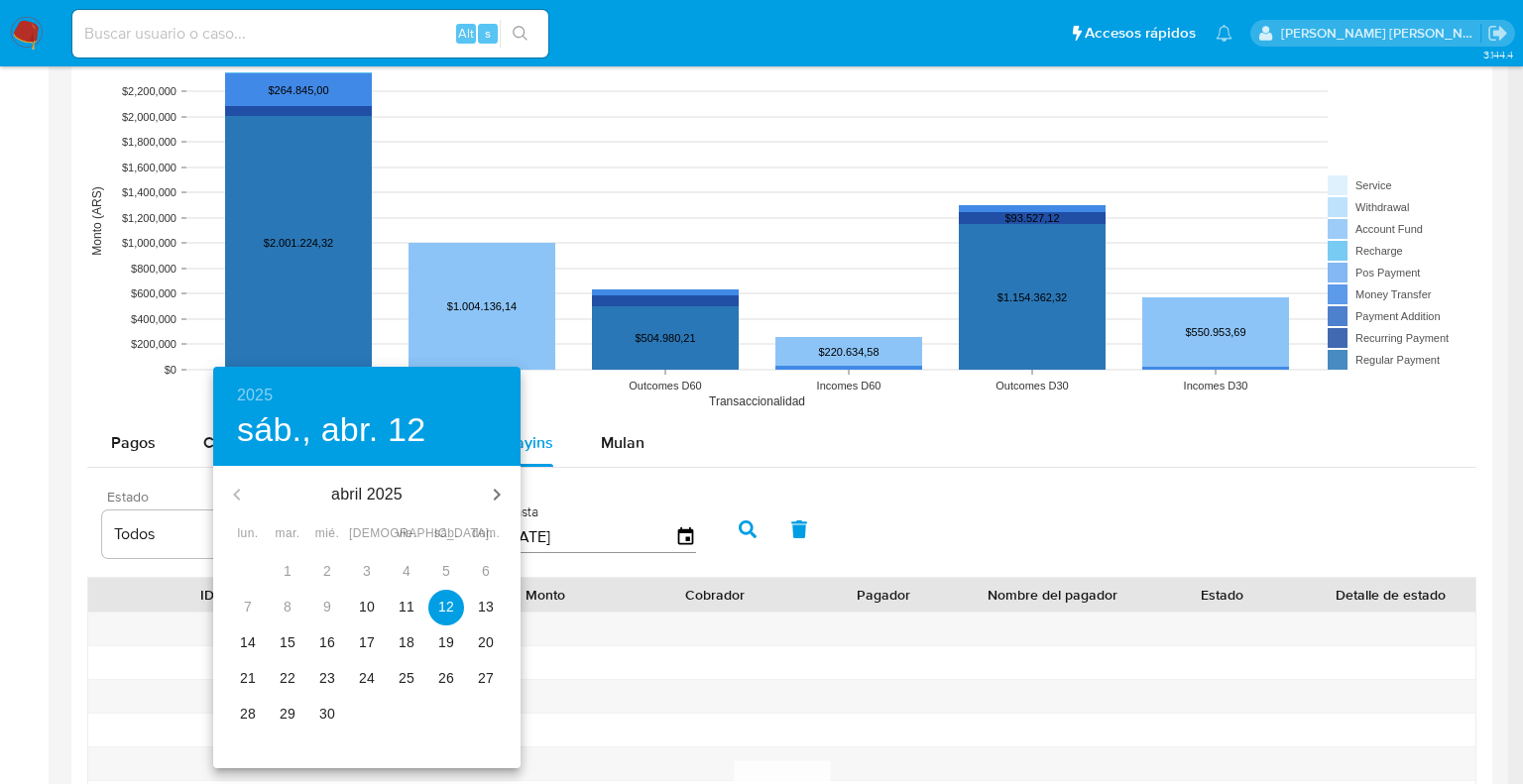 drag, startPoint x: 369, startPoint y: 600, endPoint x: 379, endPoint y: 598, distance: 10.198039 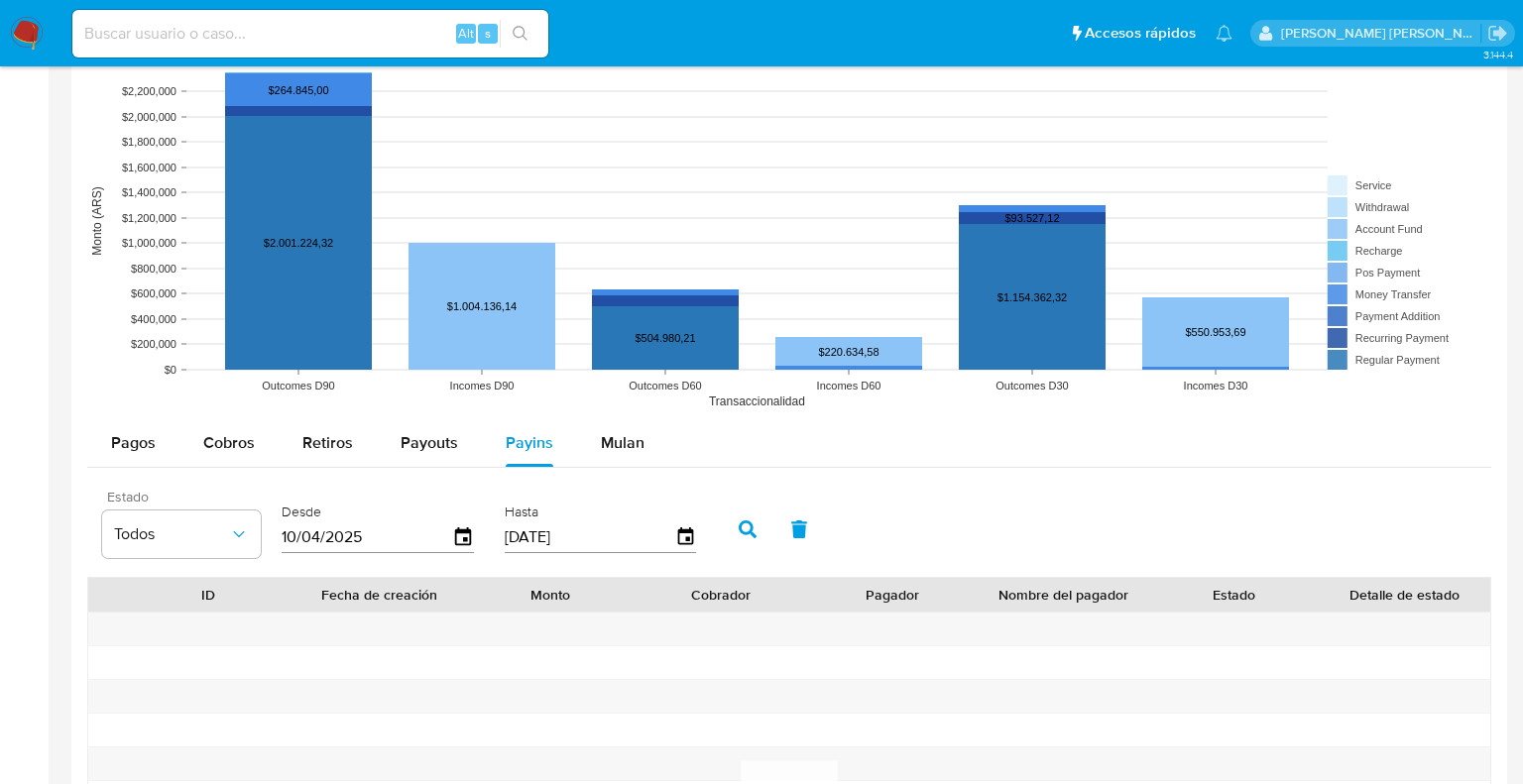 type on "10/04/2025" 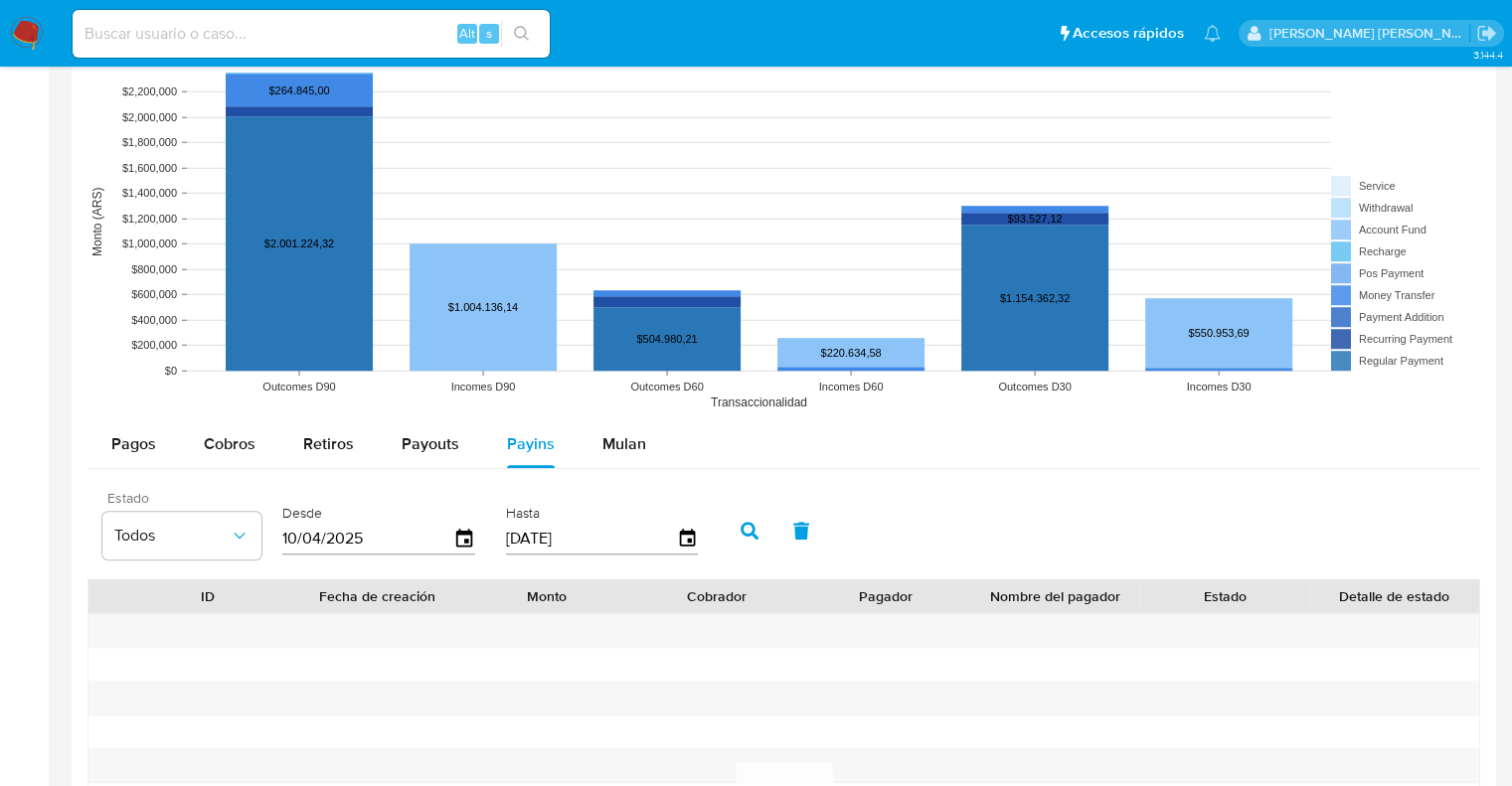 click 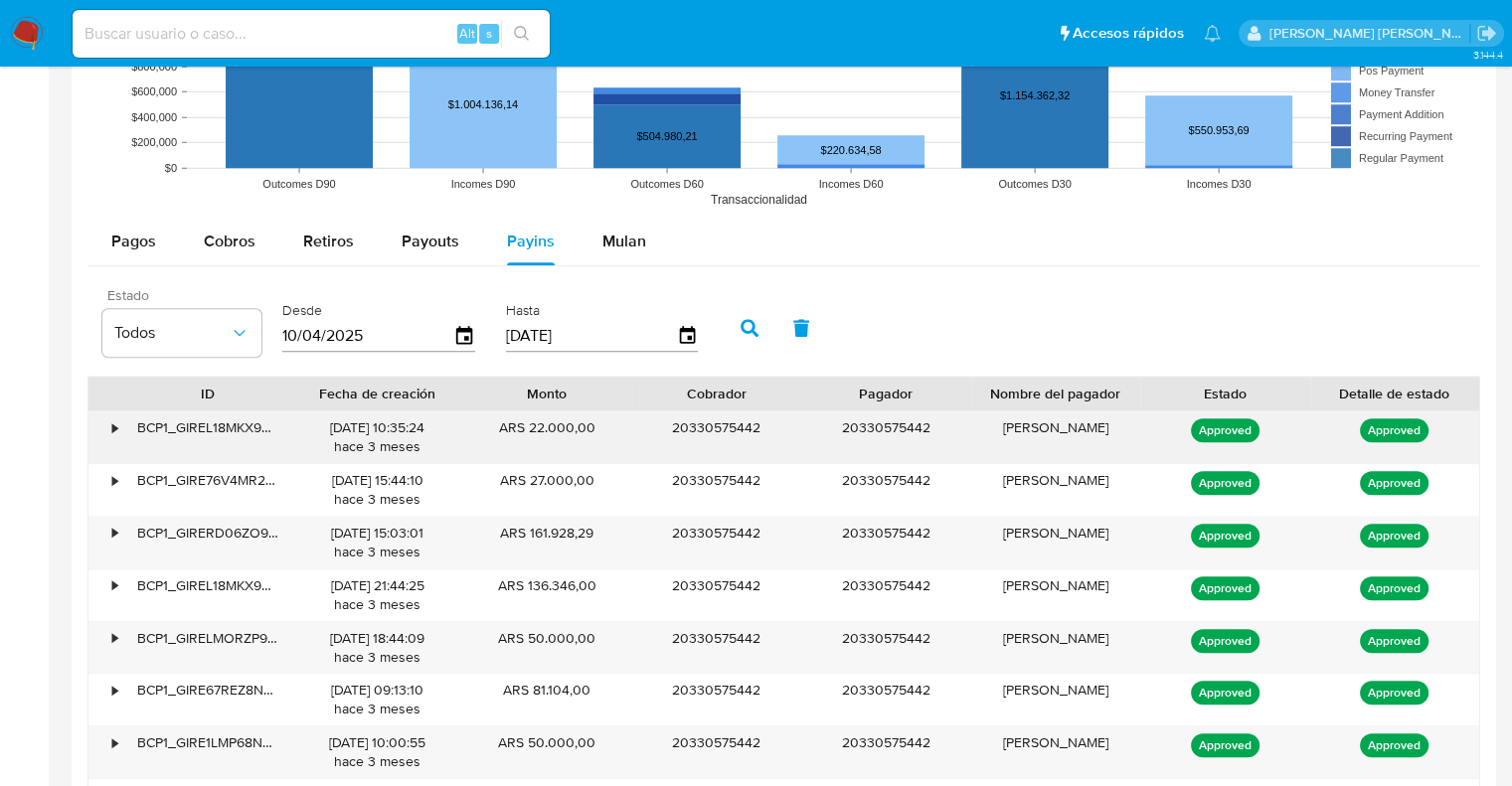 scroll, scrollTop: 1590, scrollLeft: 0, axis: vertical 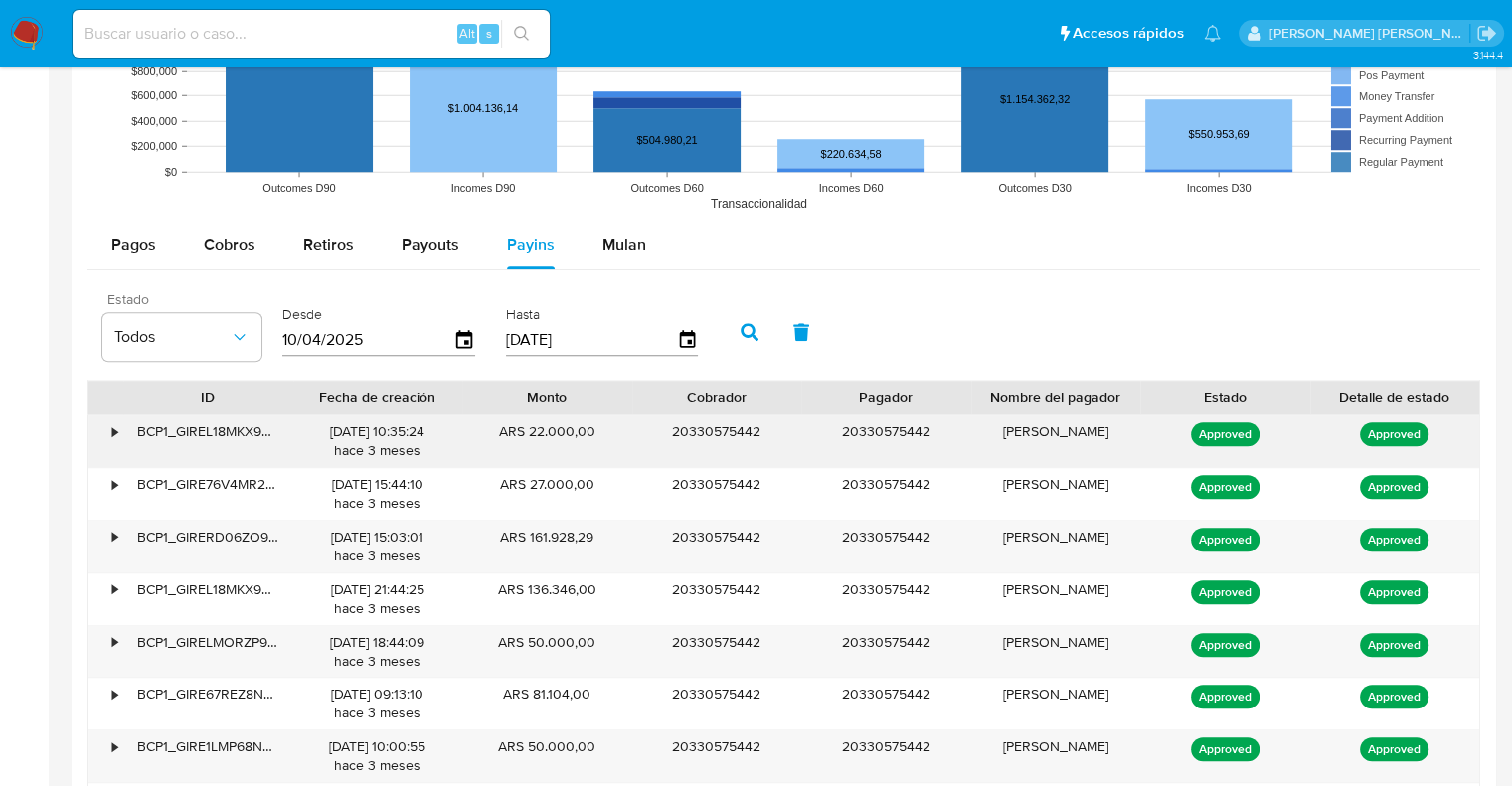 click on "•" at bounding box center [105, 441] 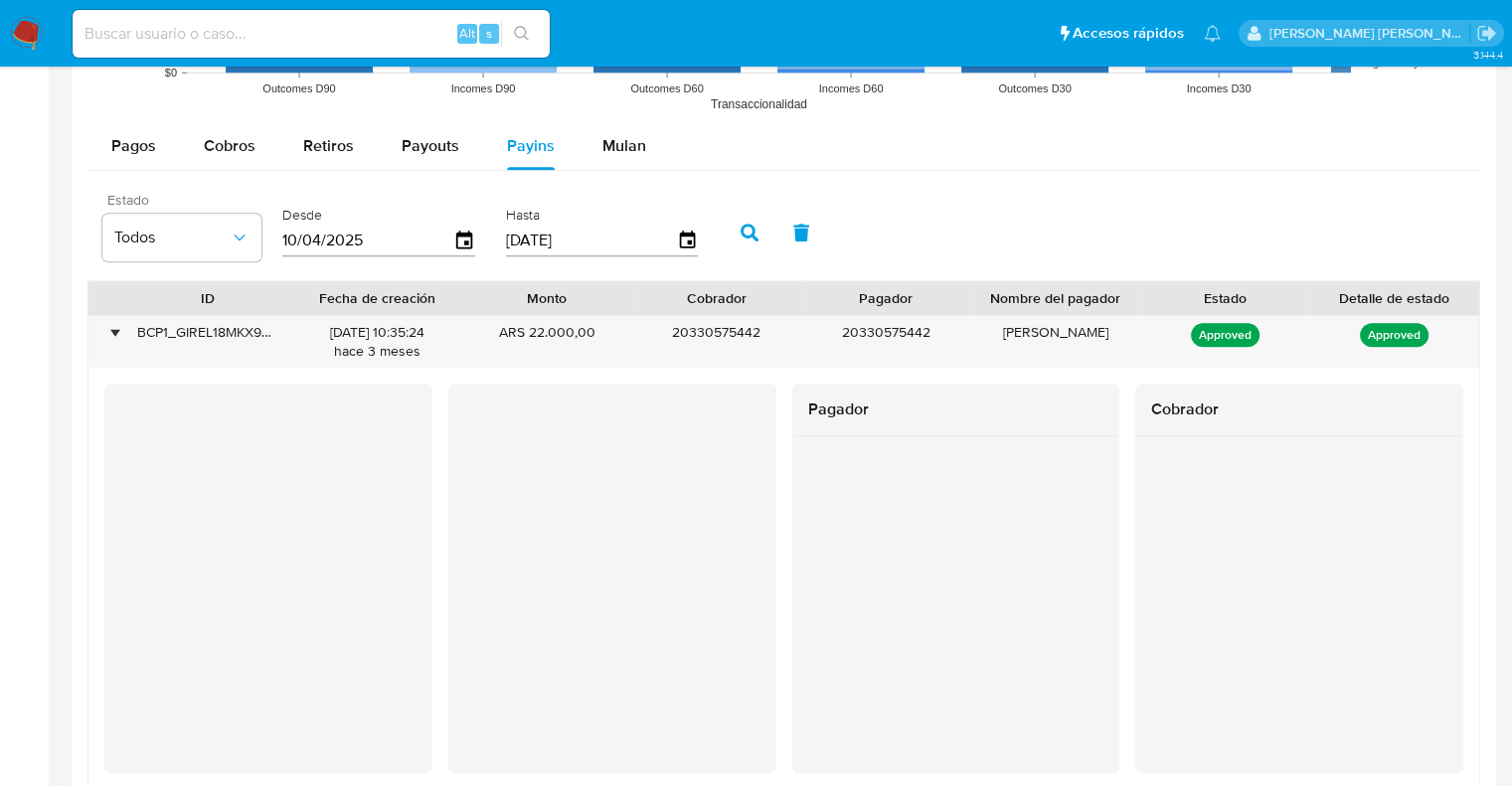 scroll, scrollTop: 1590, scrollLeft: 0, axis: vertical 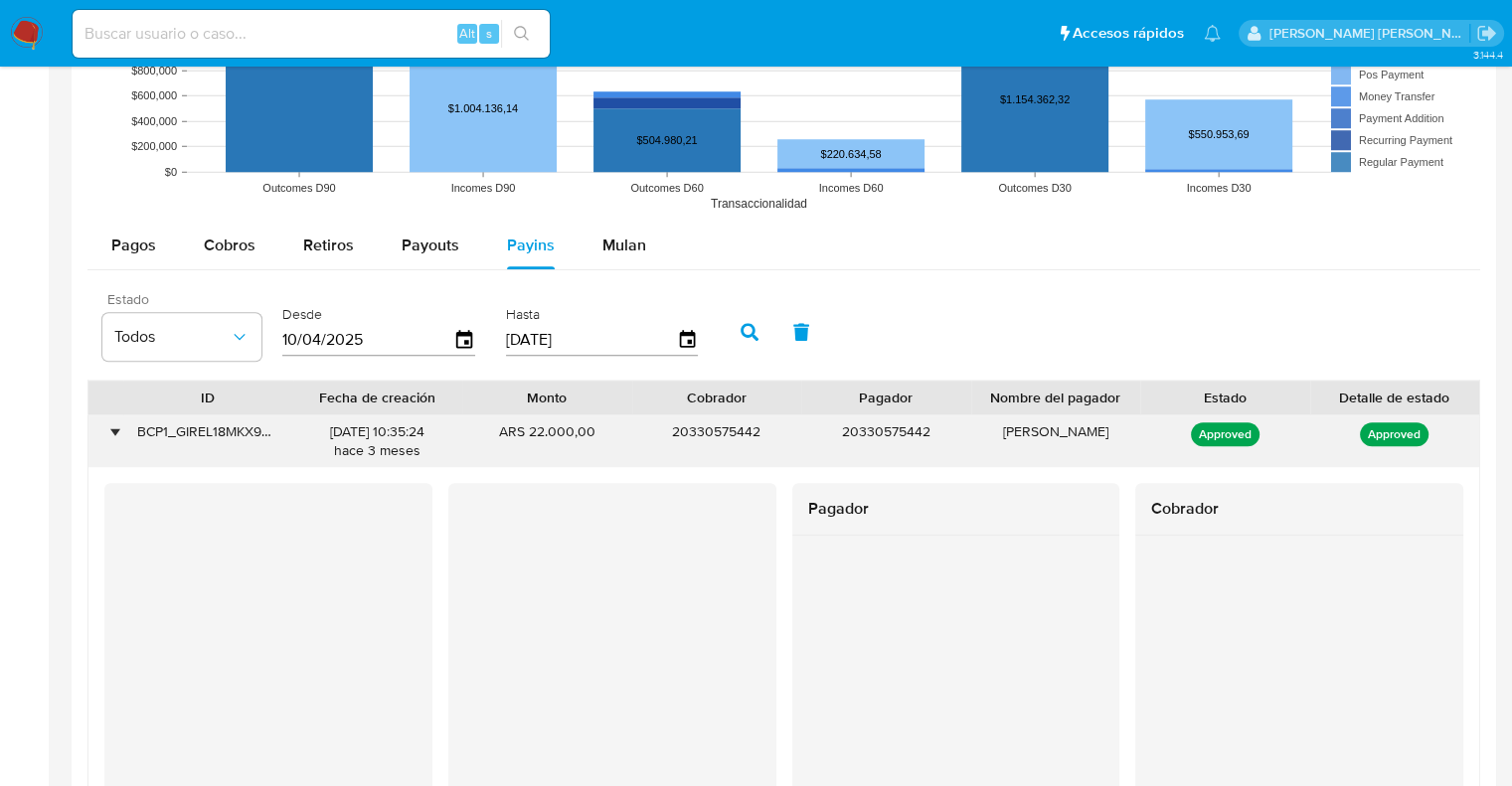 click on "•" at bounding box center [114, 431] 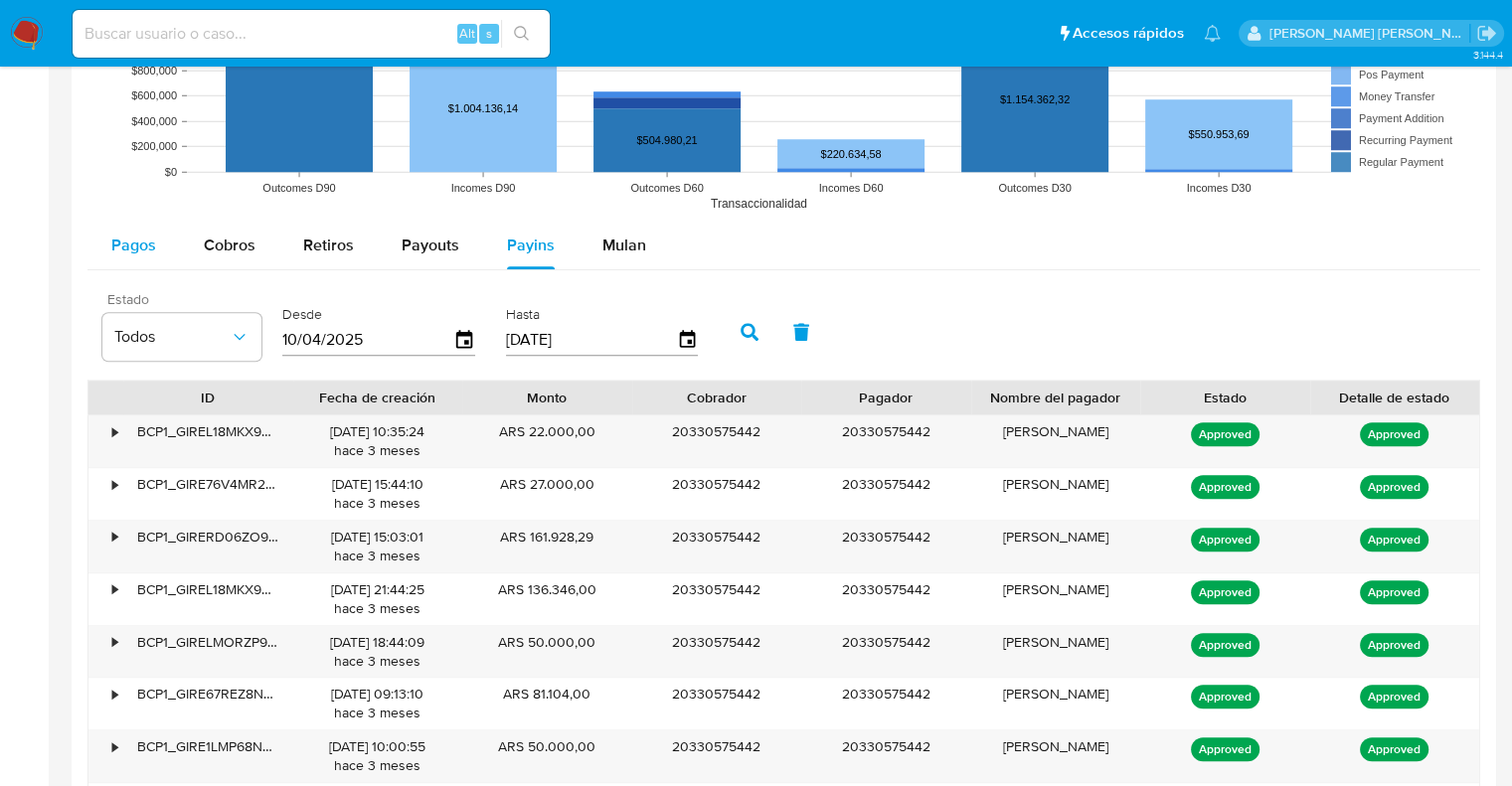 click on "Pagos" at bounding box center (133, 244) 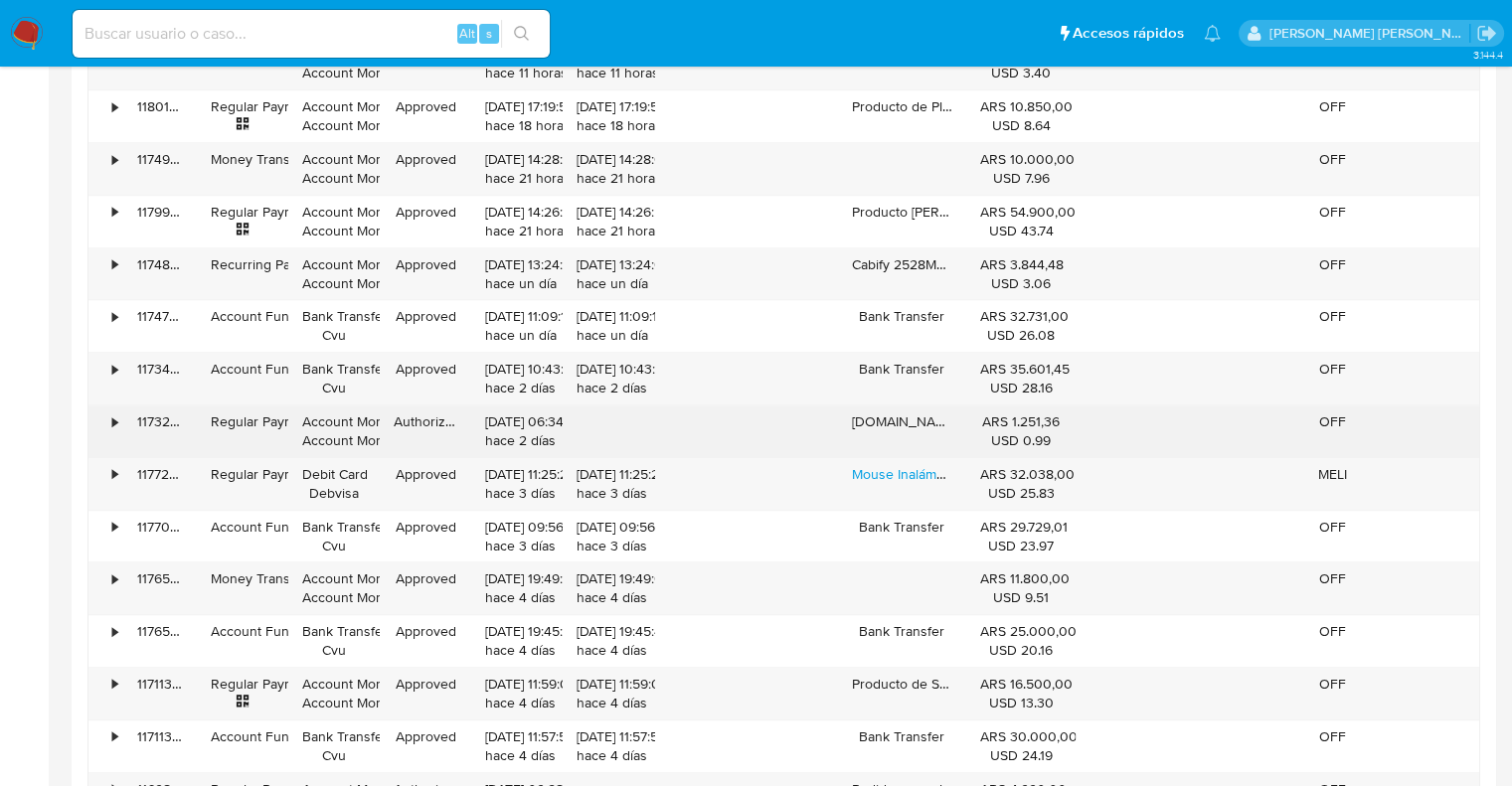 scroll, scrollTop: 2087, scrollLeft: 0, axis: vertical 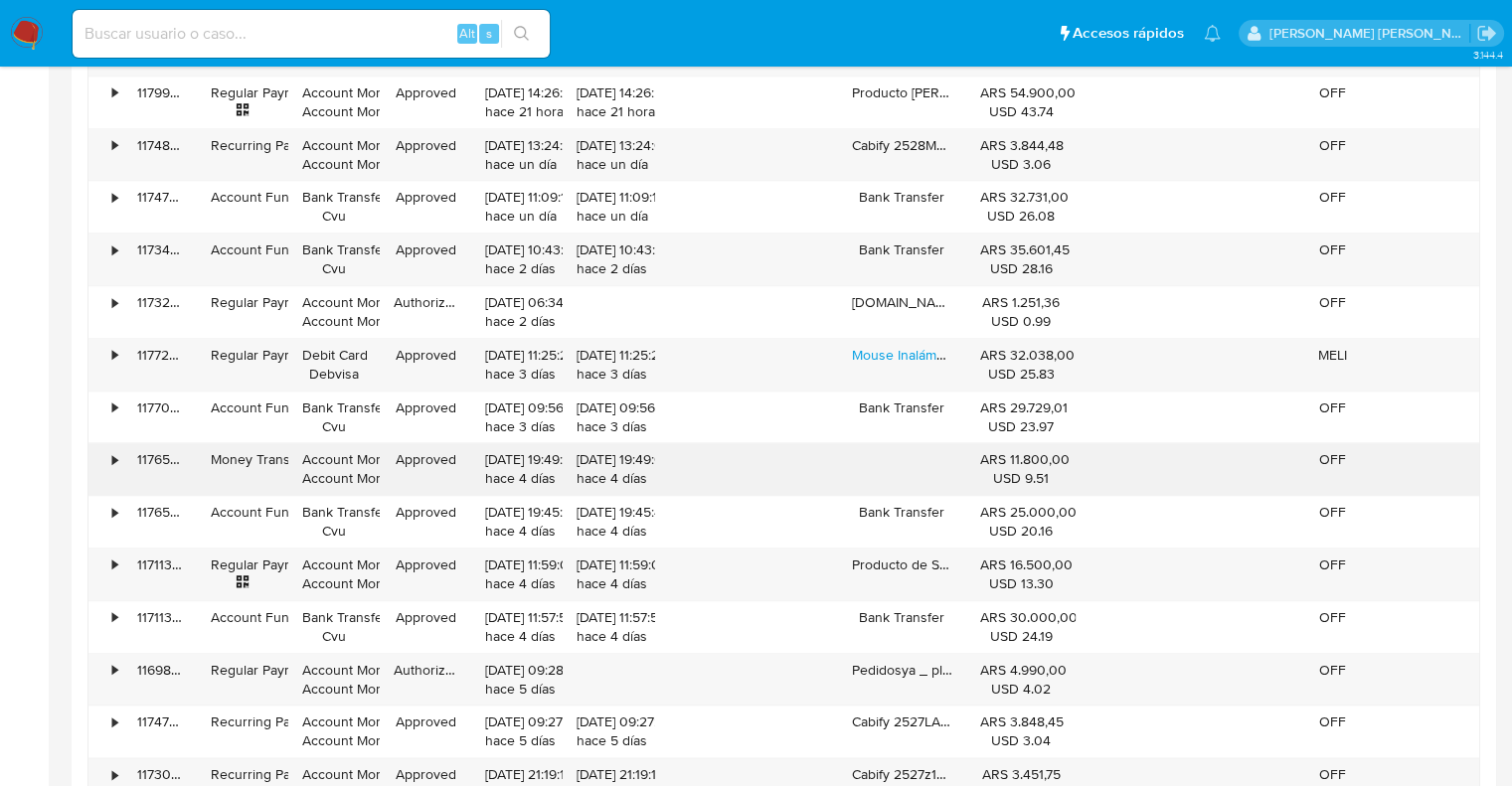 type 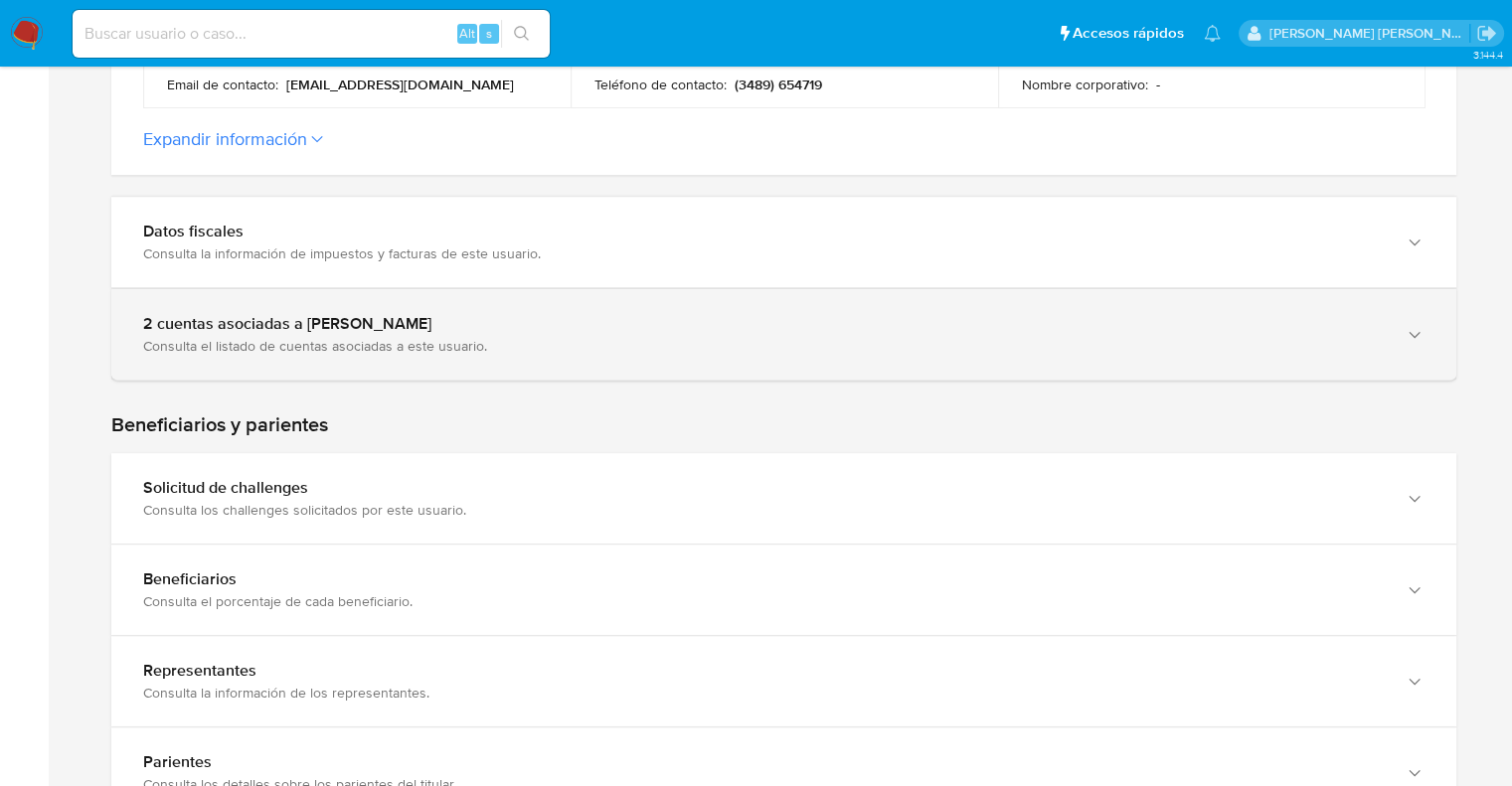 scroll, scrollTop: 795, scrollLeft: 0, axis: vertical 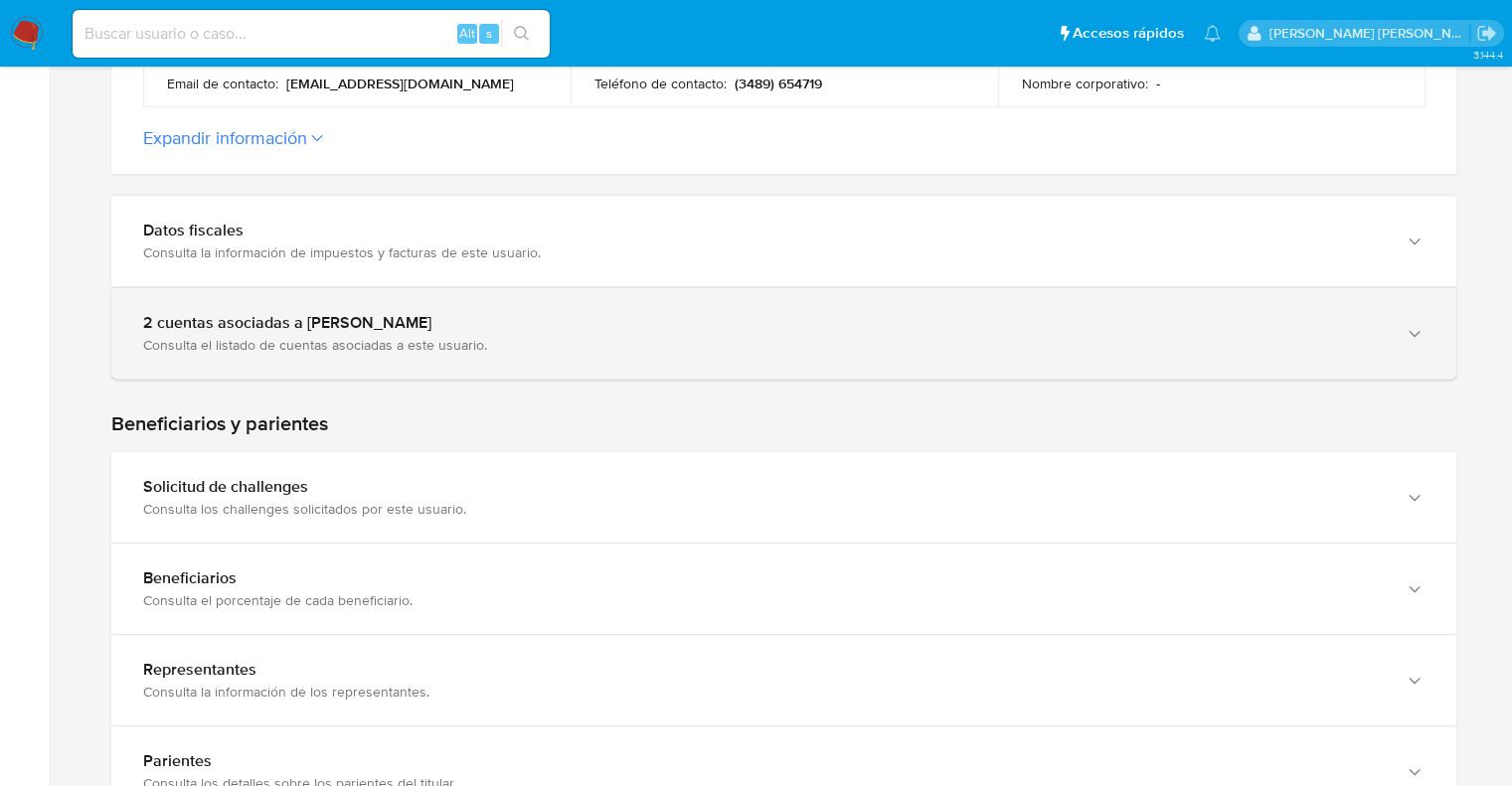 click on "Consulta el listado de cuentas asociadas a este usuario." at bounding box center (763, 345) 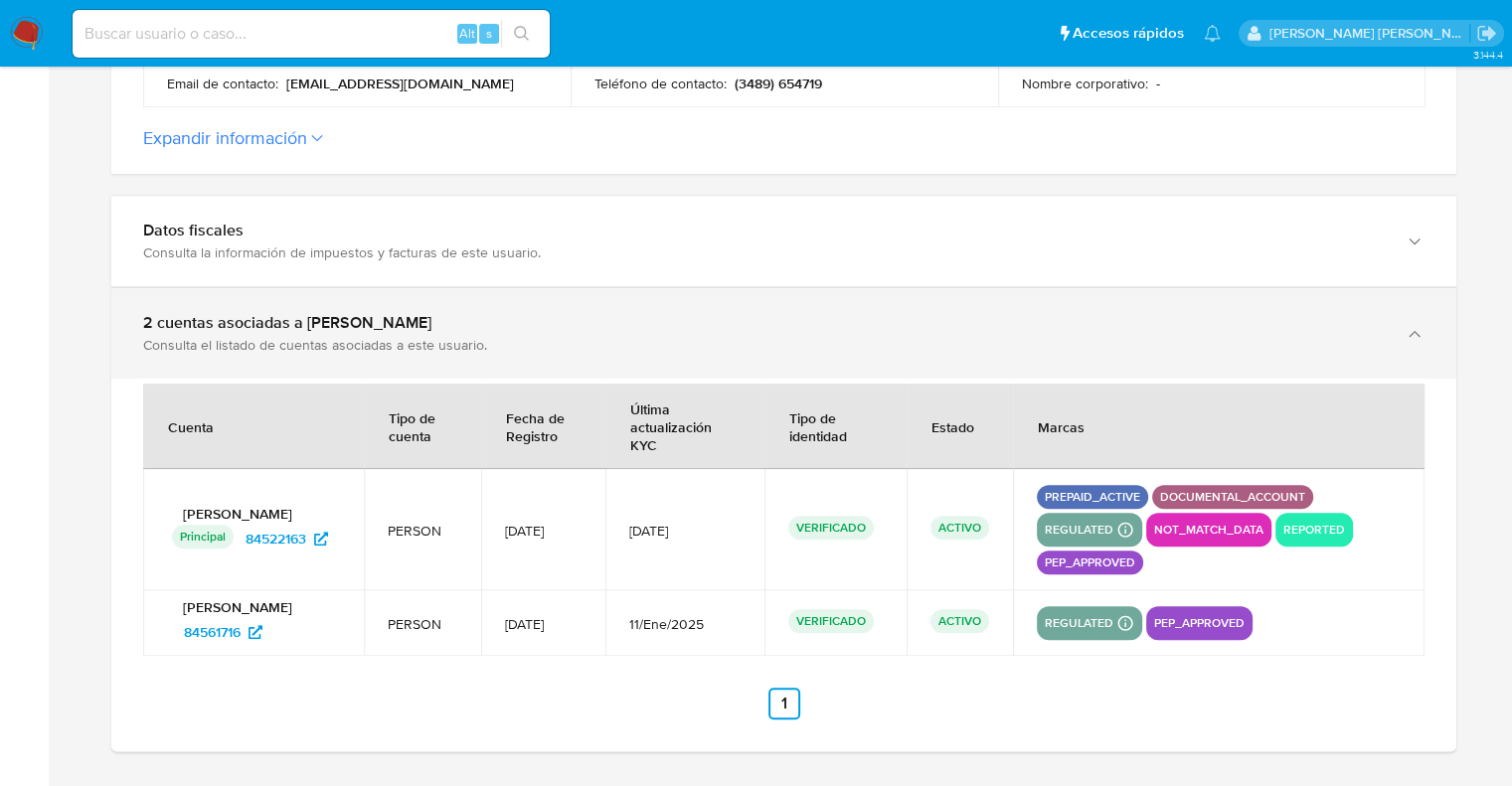 click on "2 cuentas asociadas a Facundo  Matias Pereyra" at bounding box center (763, 323) 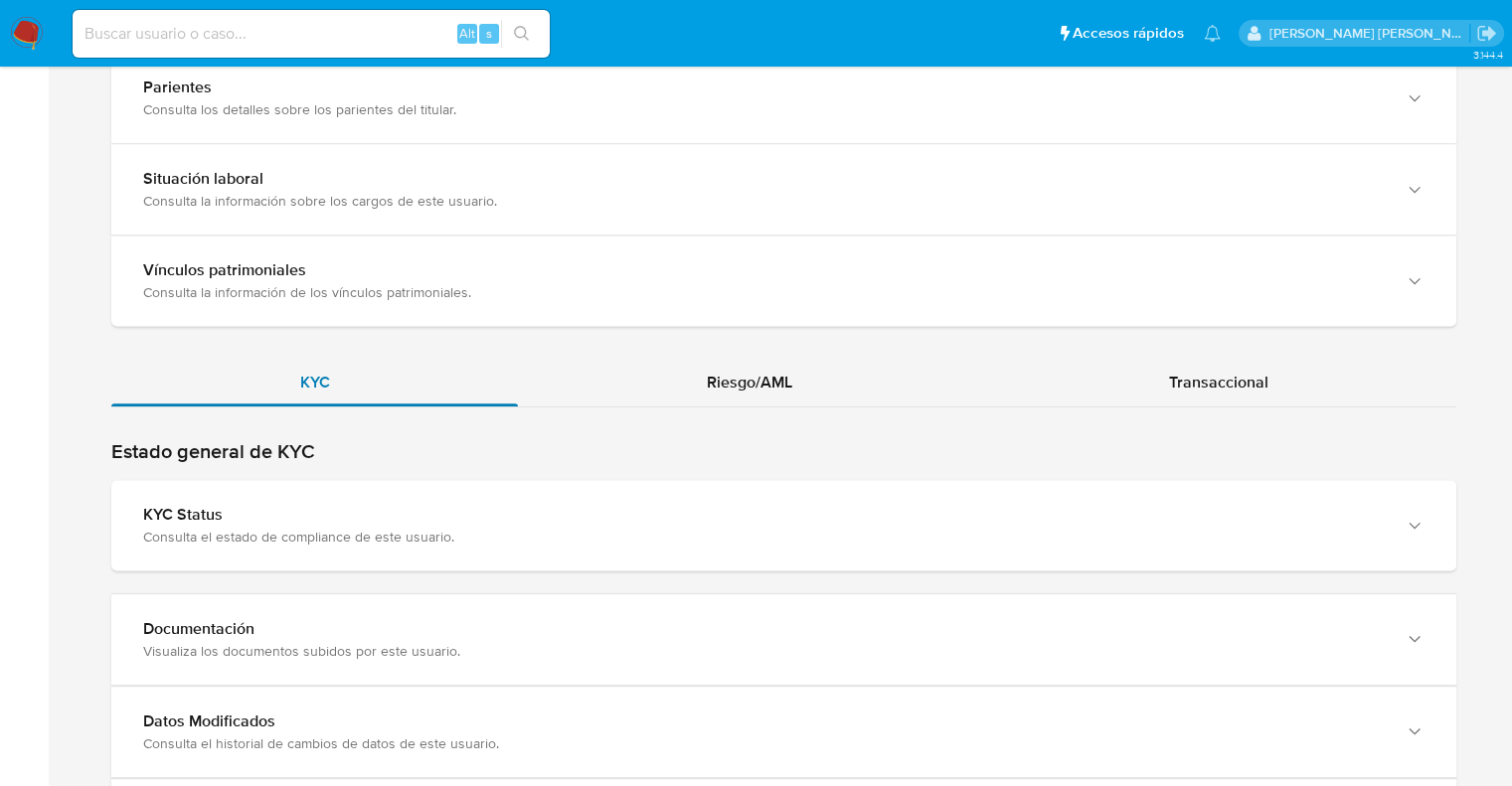 scroll, scrollTop: 1491, scrollLeft: 0, axis: vertical 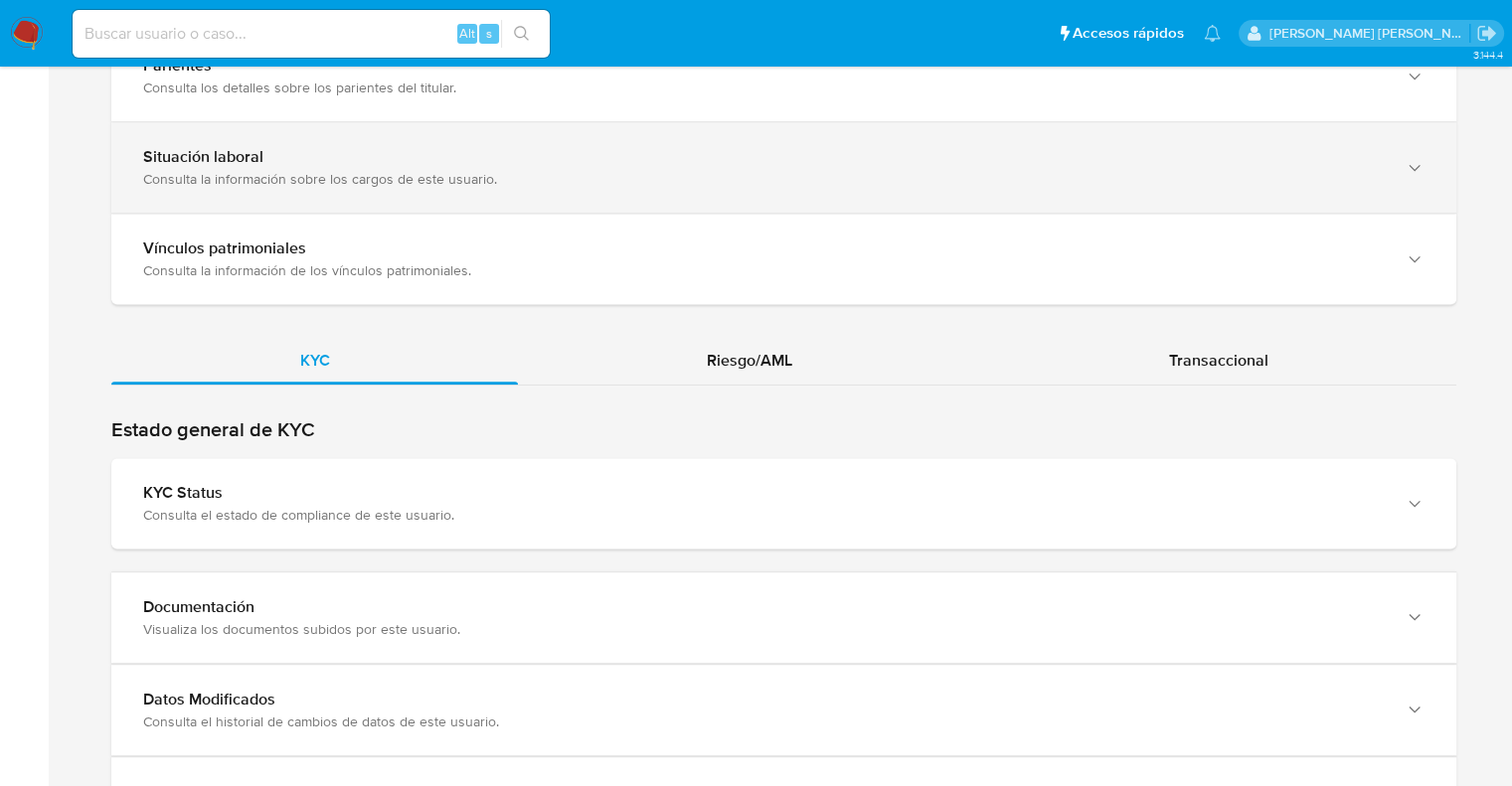 click on "Situación laboral" at bounding box center [763, 157] 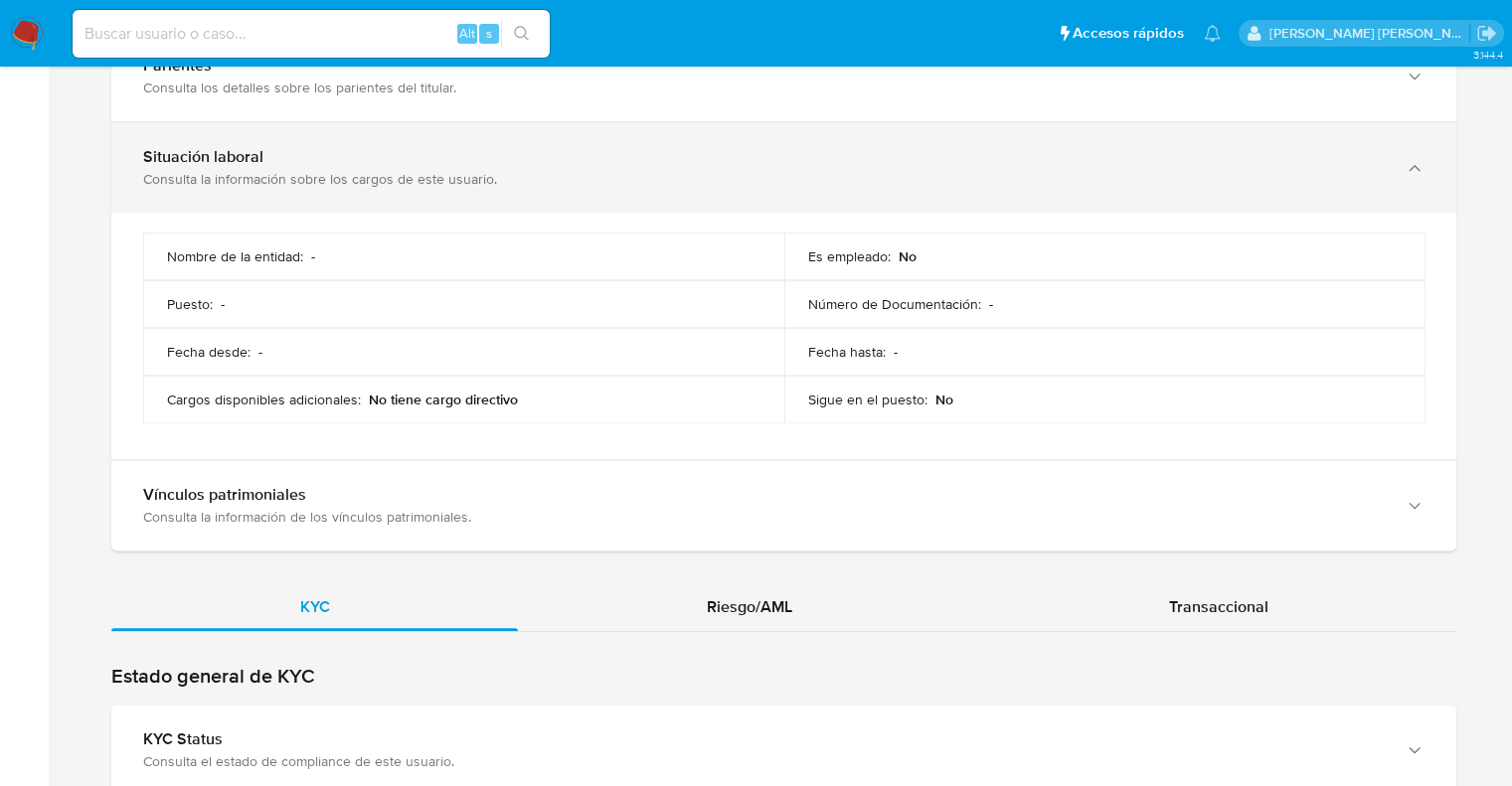 click on "Situación laboral" at bounding box center (763, 157) 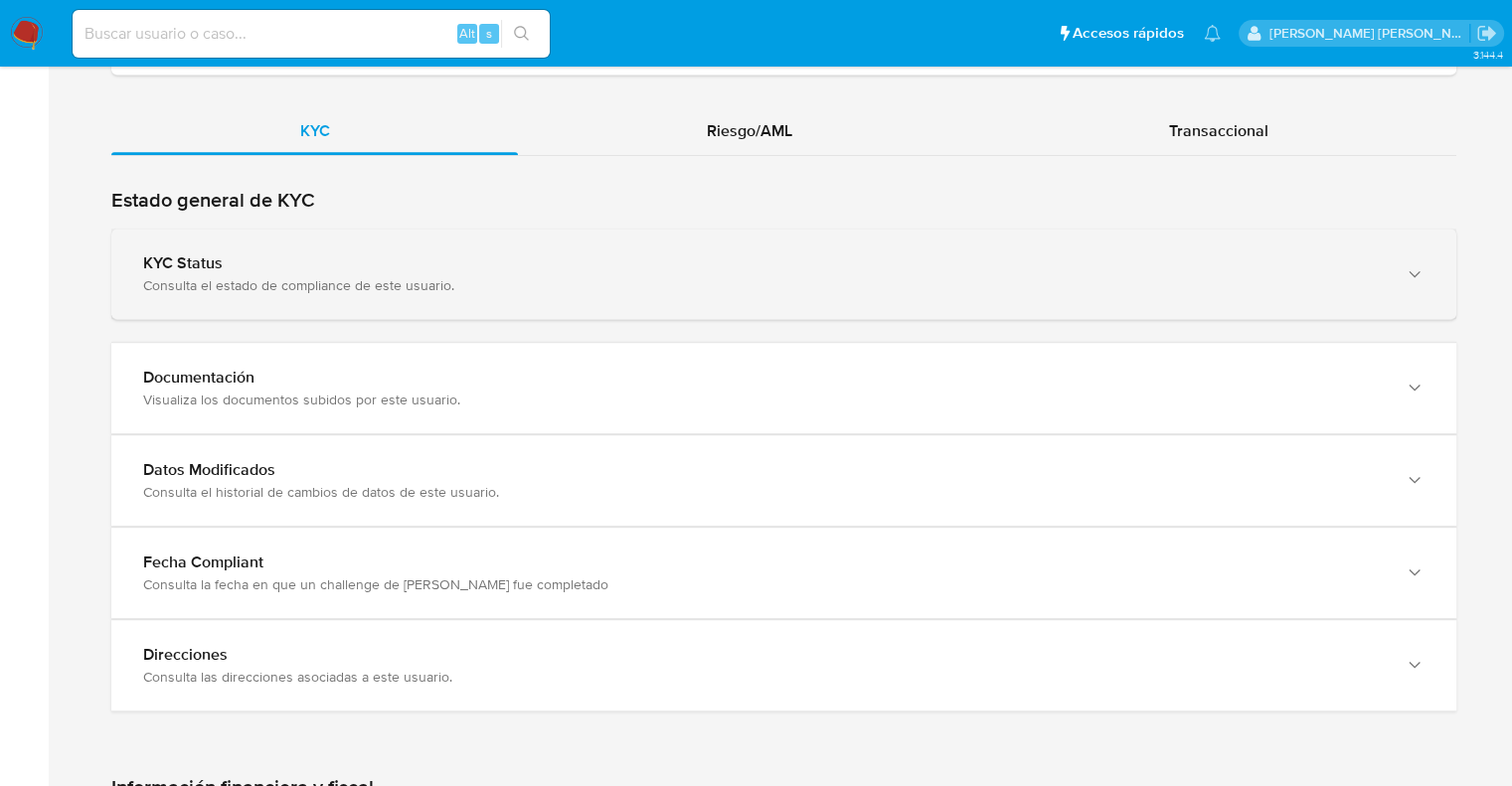 scroll, scrollTop: 1719, scrollLeft: 0, axis: vertical 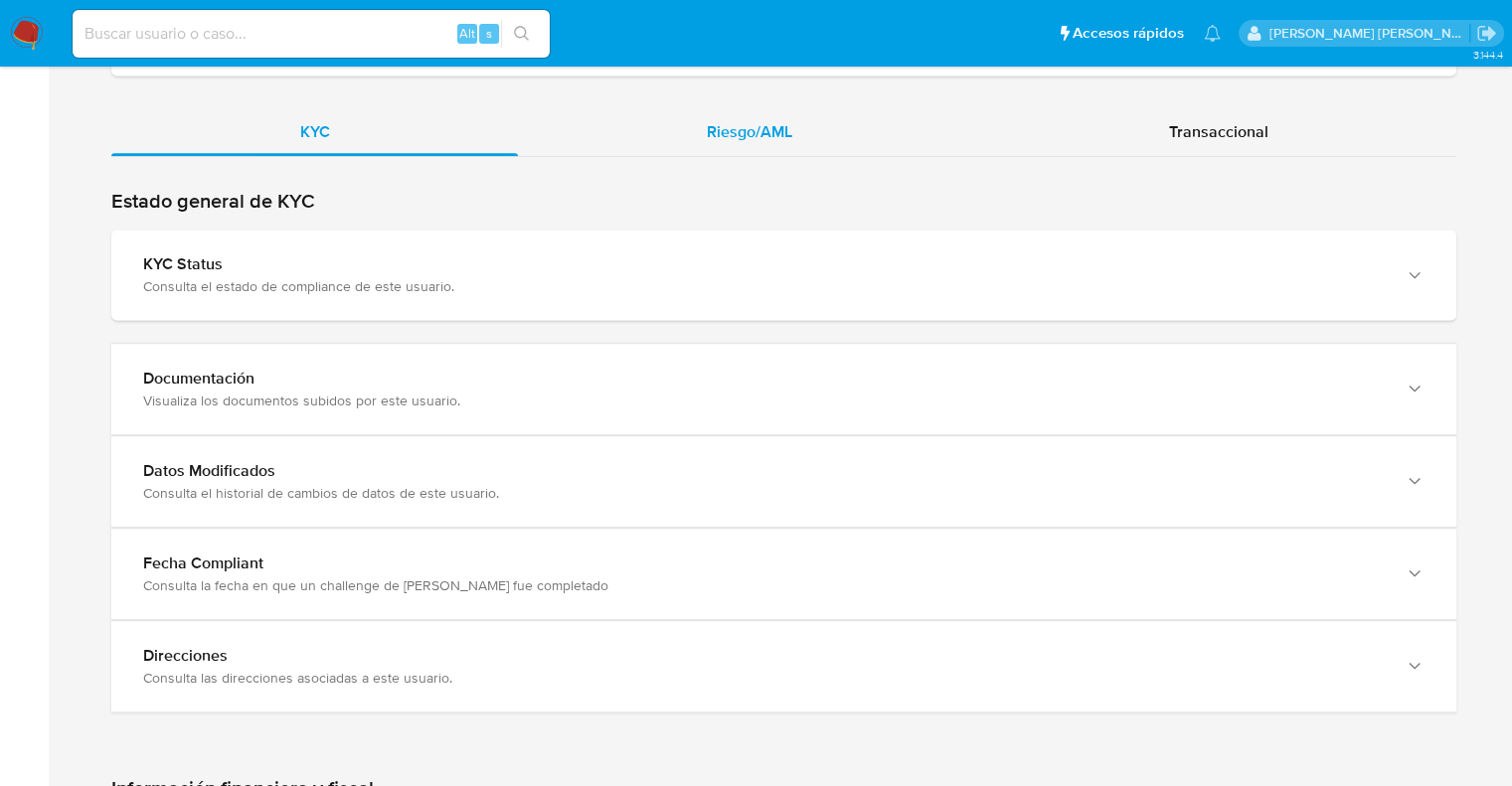 click on "Riesgo/AML" at bounding box center [750, 131] 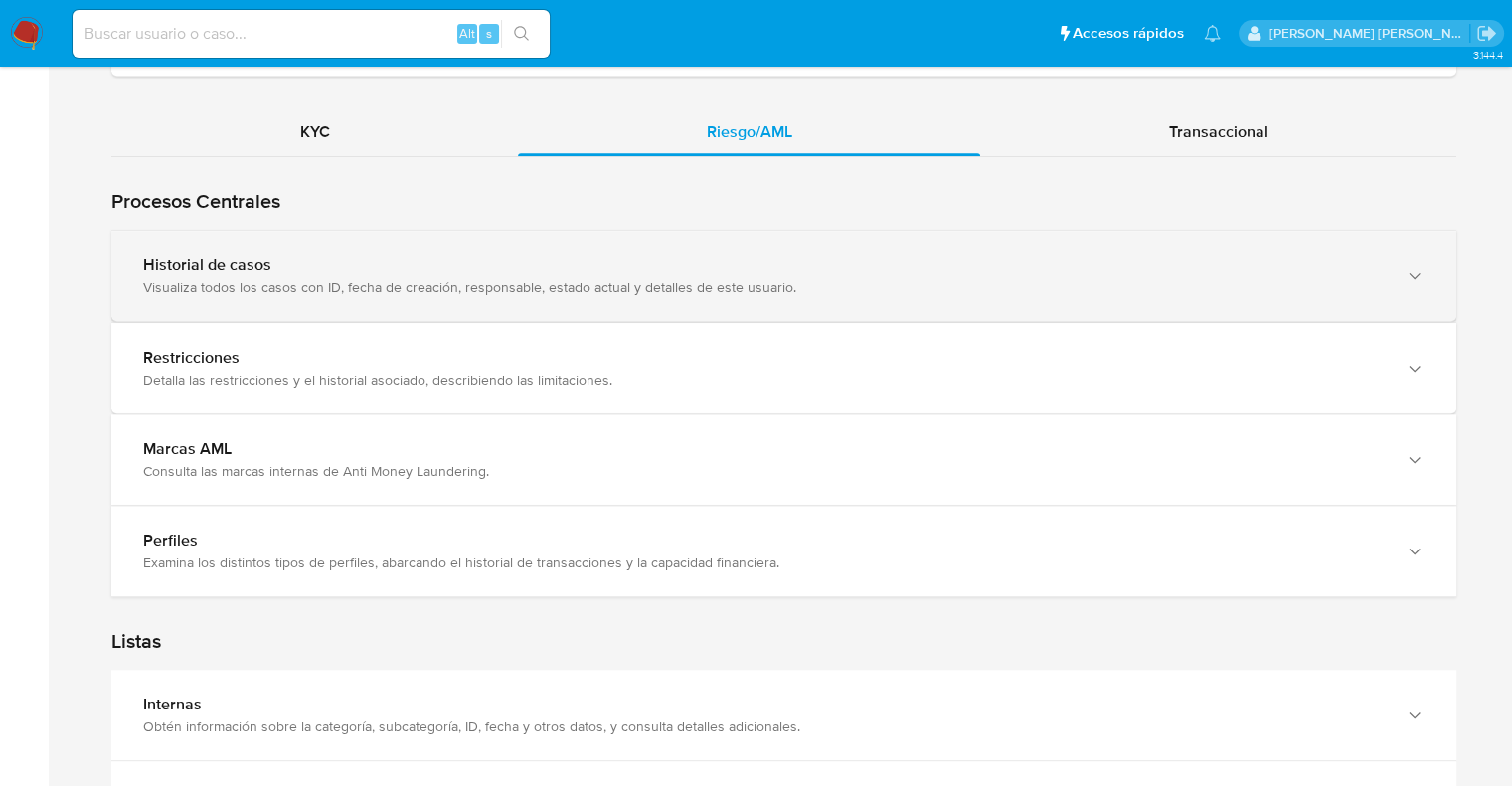 click on "Historial de casos" at bounding box center [763, 265] 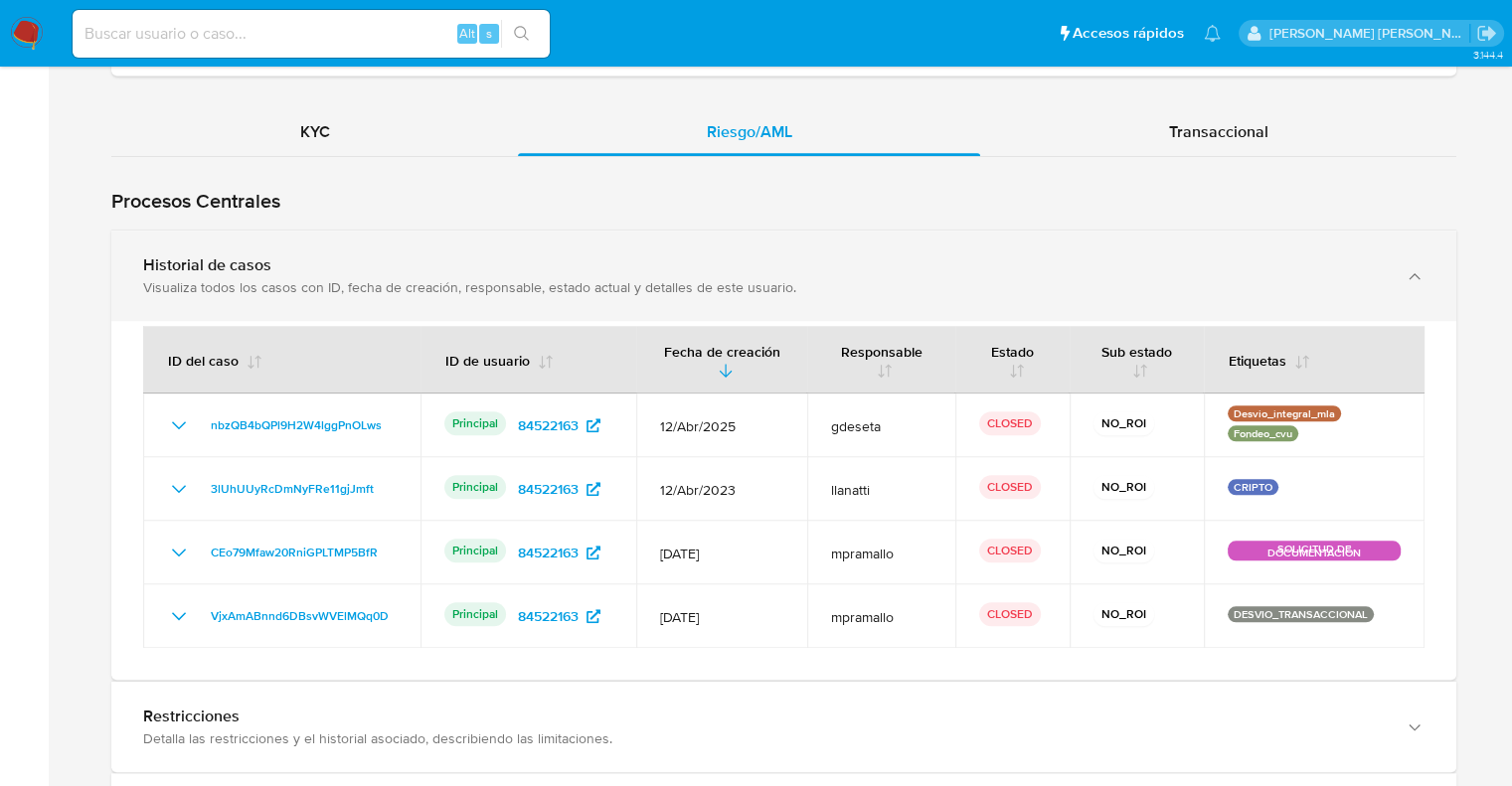 click on "Historial de casos" at bounding box center [763, 265] 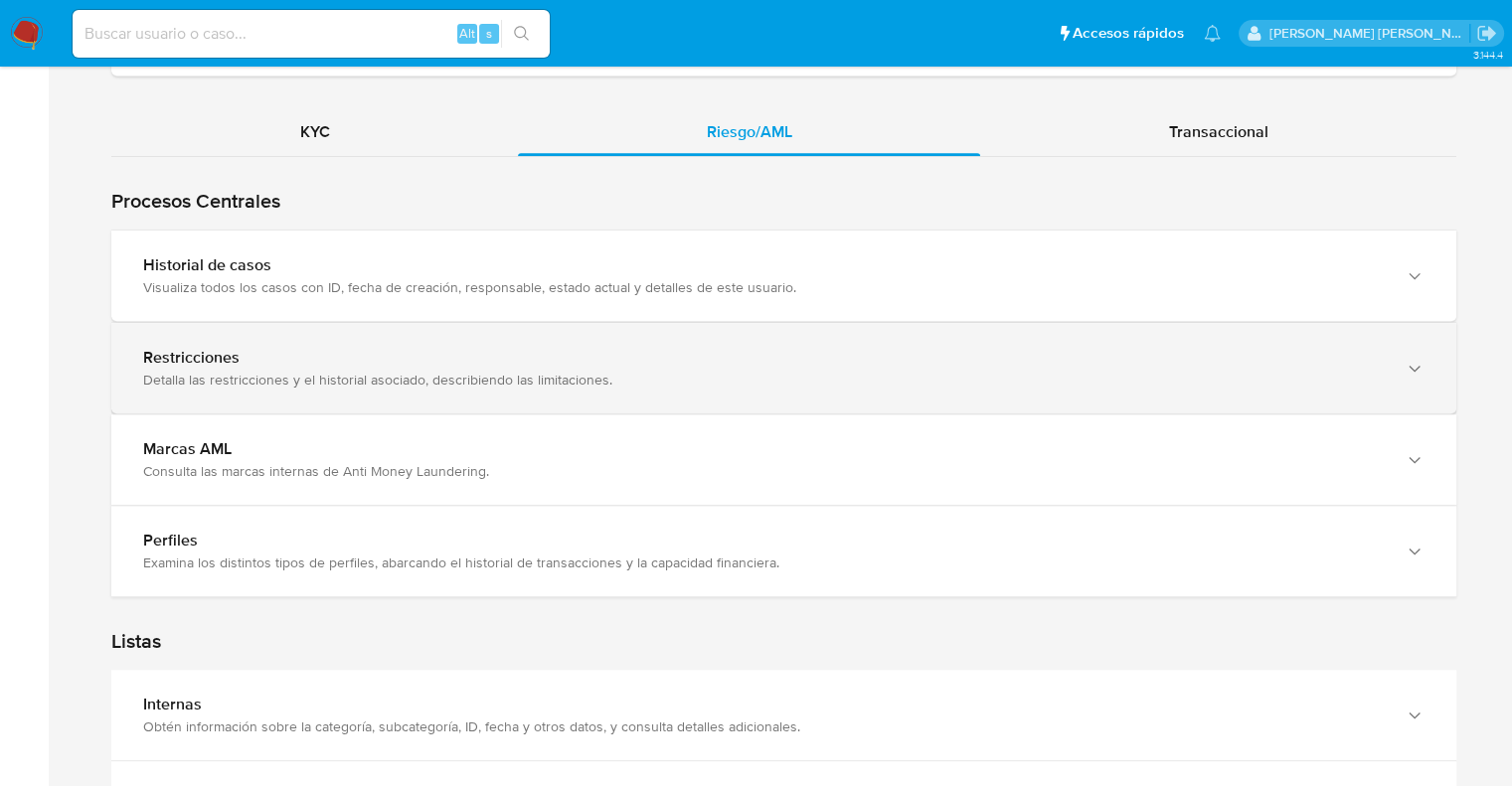 click on "Detalla las restricciones y el historial asociado, describiendo las limitaciones." at bounding box center [763, 380] 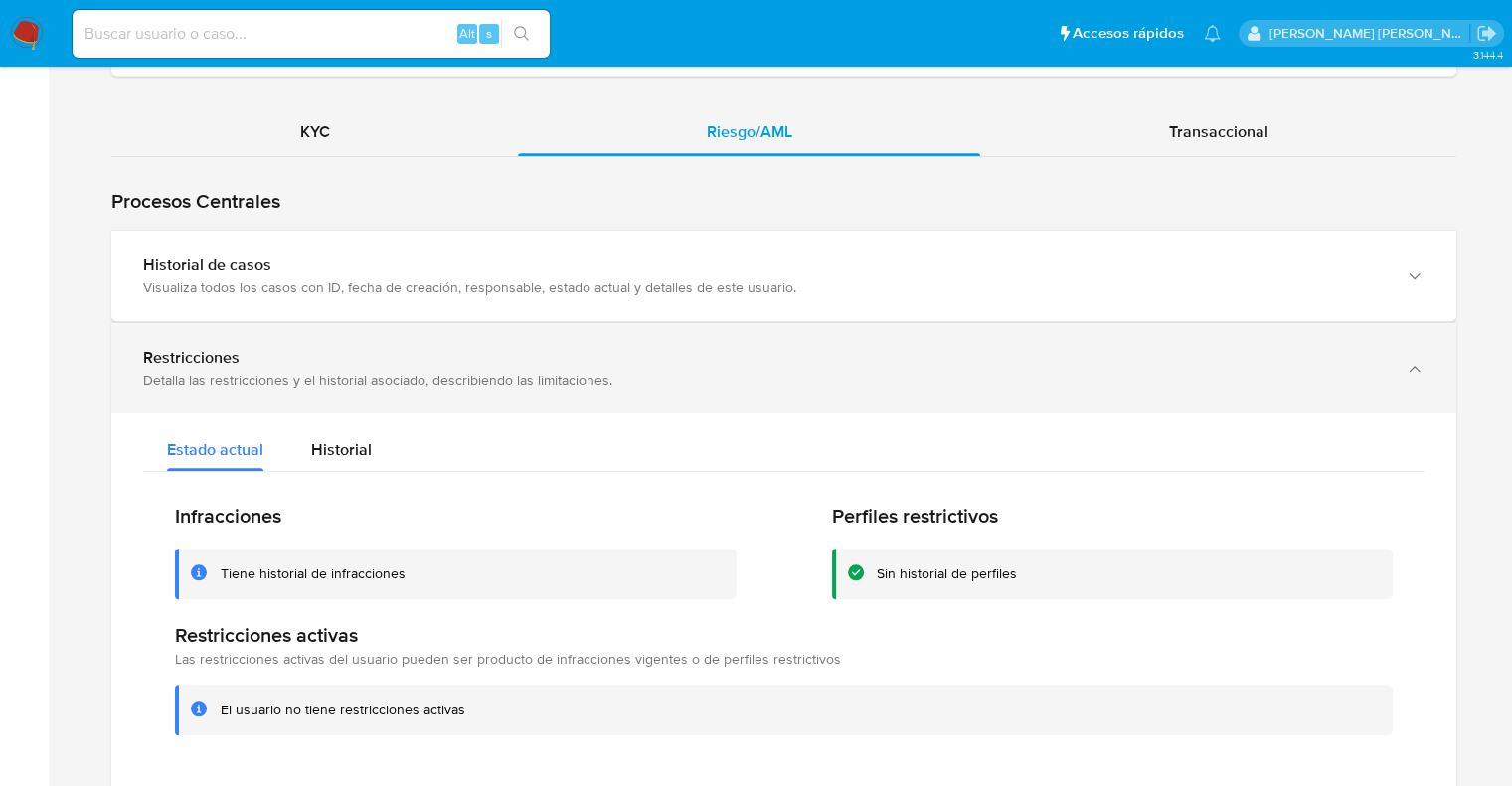 click on "Detalla las restricciones y el historial asociado, describiendo las limitaciones." at bounding box center (763, 380) 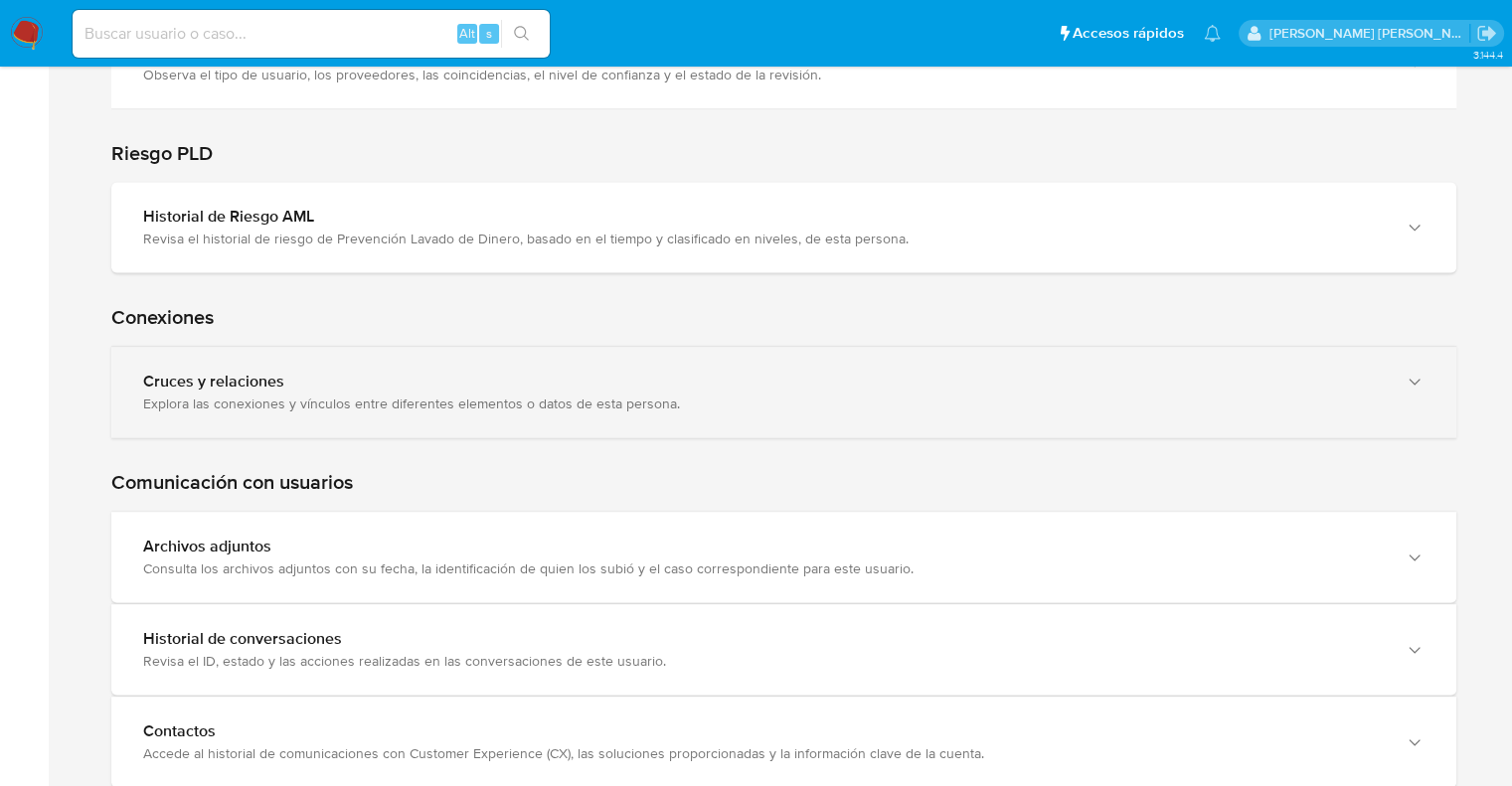 scroll, scrollTop: 2520, scrollLeft: 0, axis: vertical 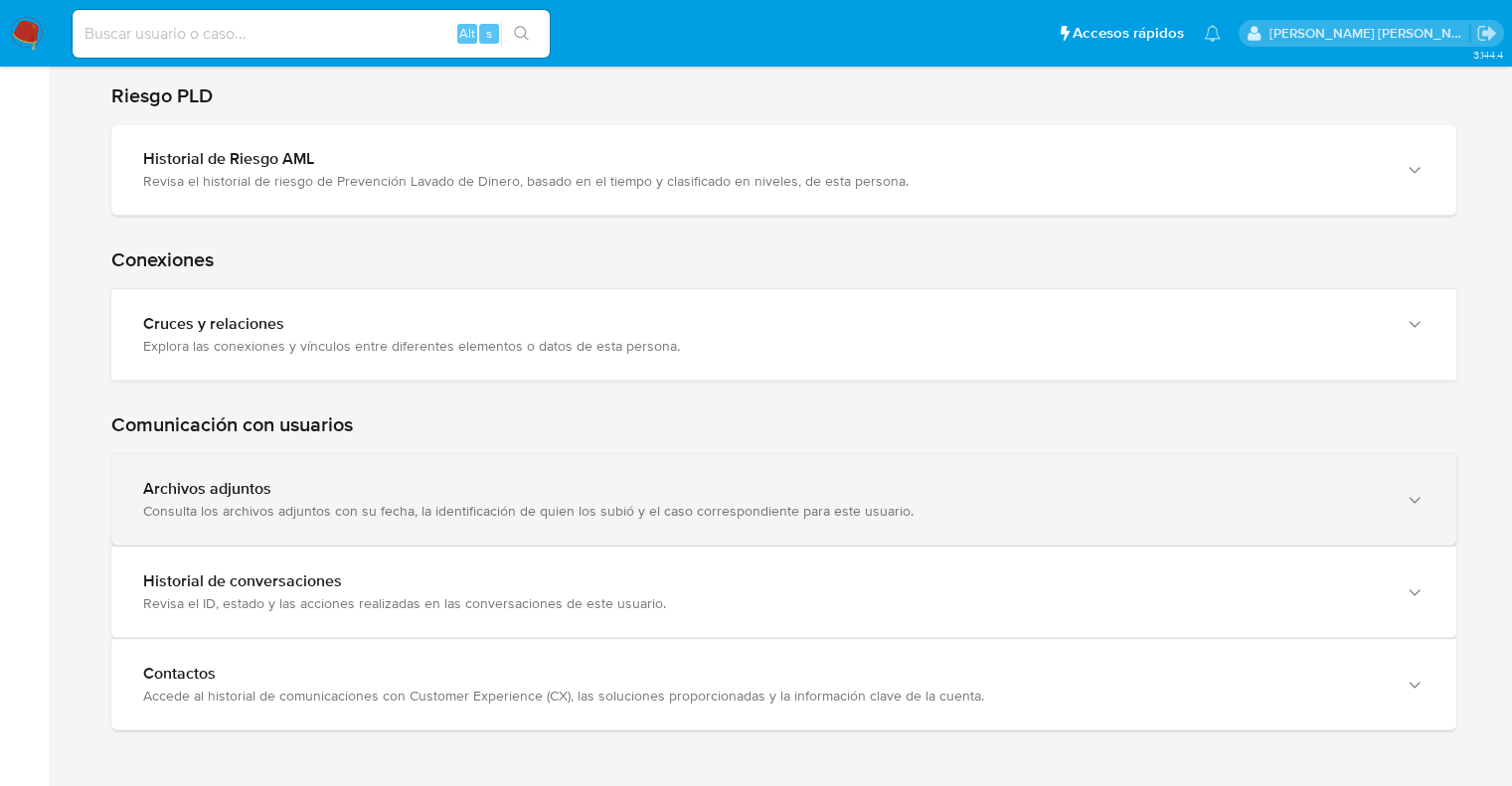 click on "Consulta los archivos adjuntos con su fecha, la identificación de quien los subió y el caso correspondiente para este usuario." at bounding box center (763, 511) 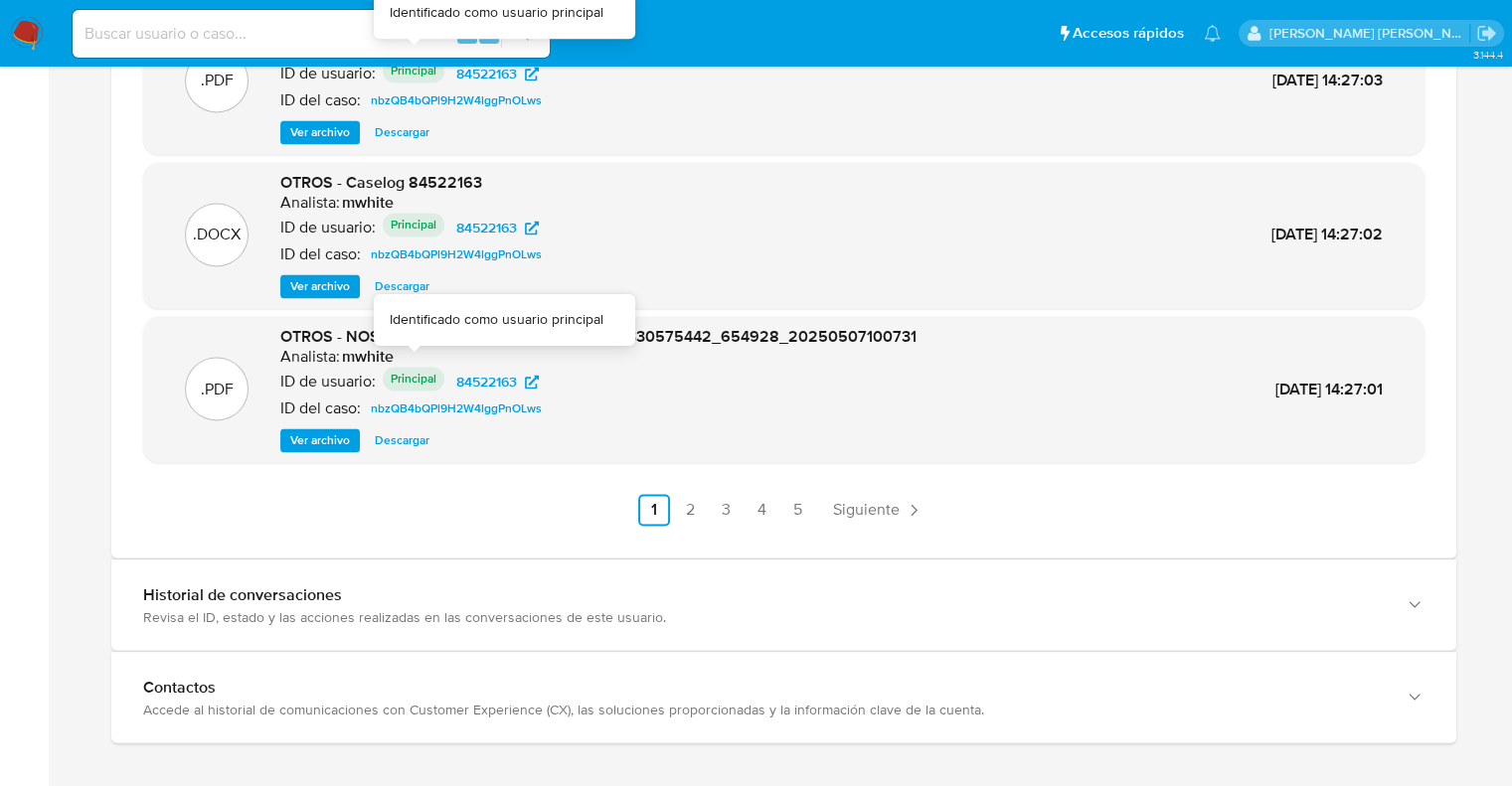 scroll, scrollTop: 3226, scrollLeft: 0, axis: vertical 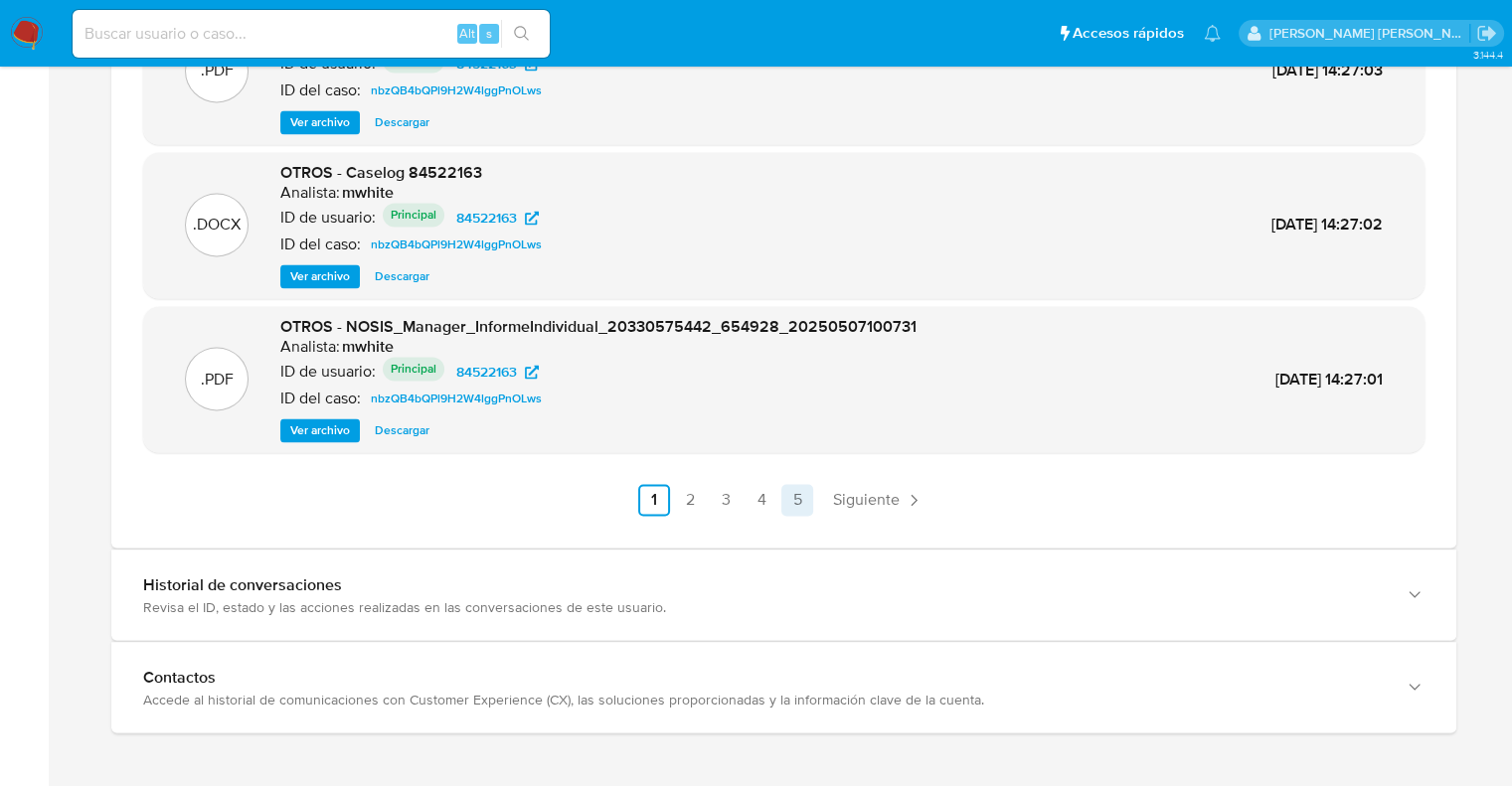 click on "5" at bounding box center [797, 500] 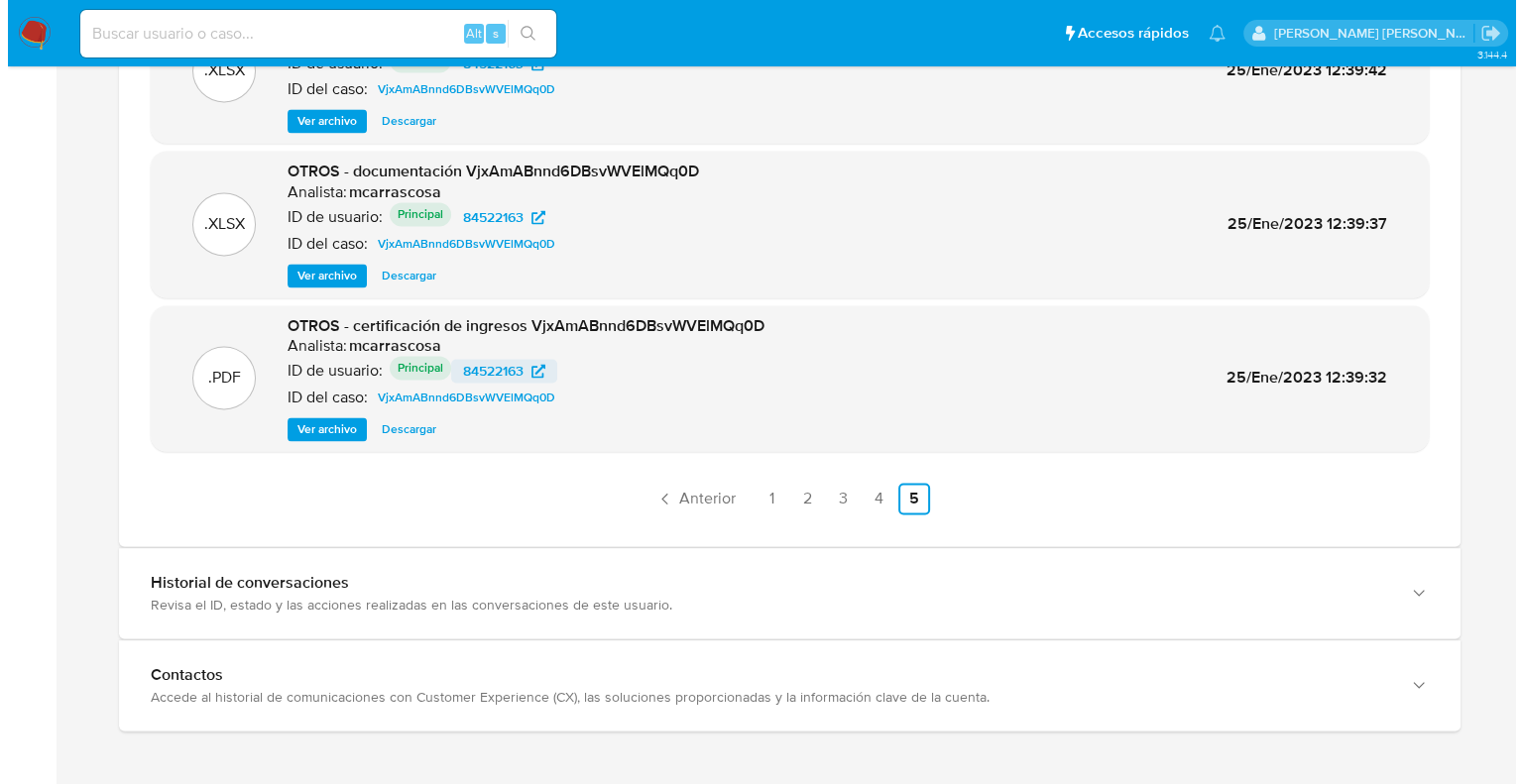 scroll, scrollTop: 2966, scrollLeft: 0, axis: vertical 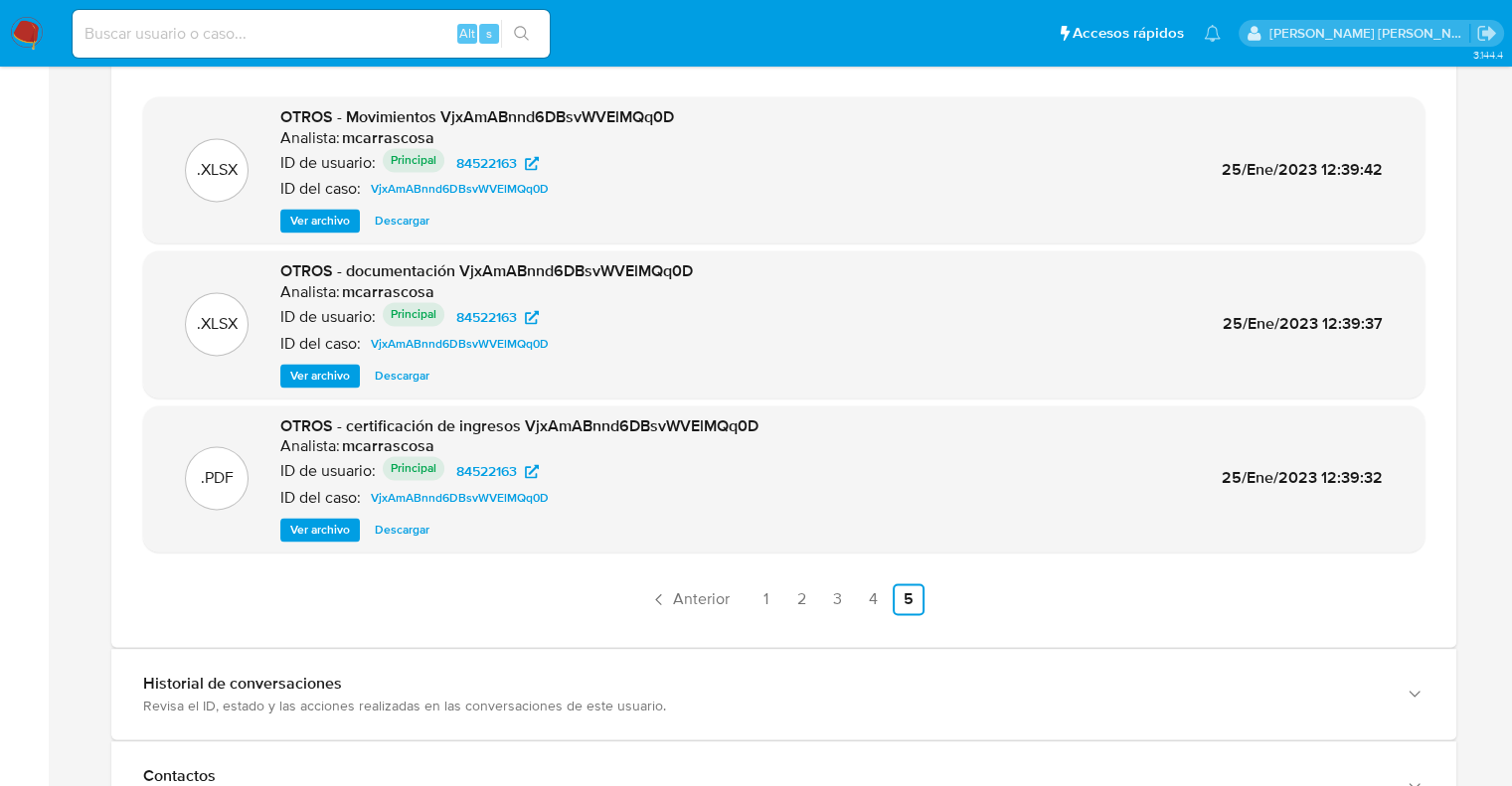 click on "Ver archivo" at bounding box center [320, 376] 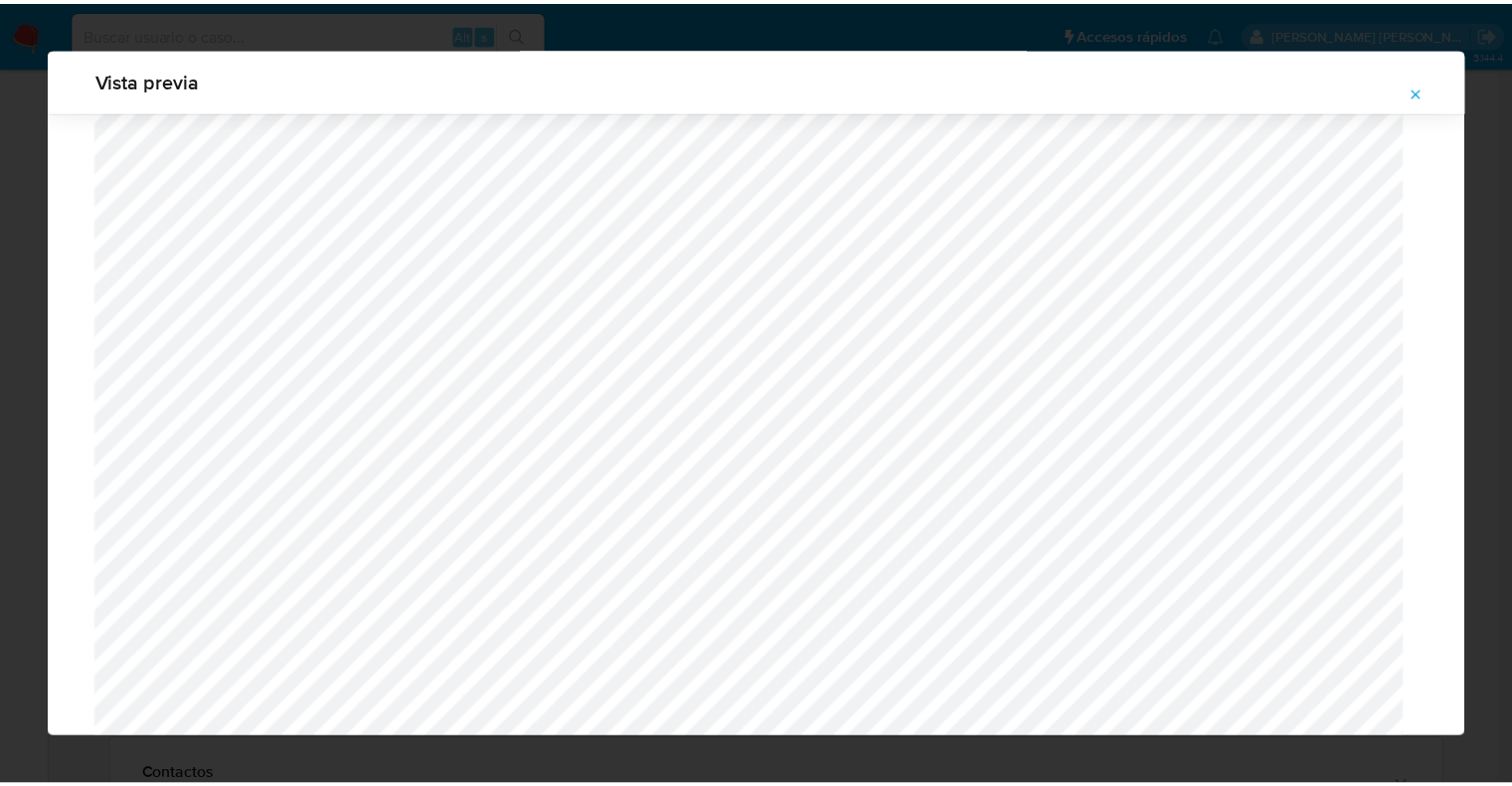 scroll, scrollTop: 0, scrollLeft: 0, axis: both 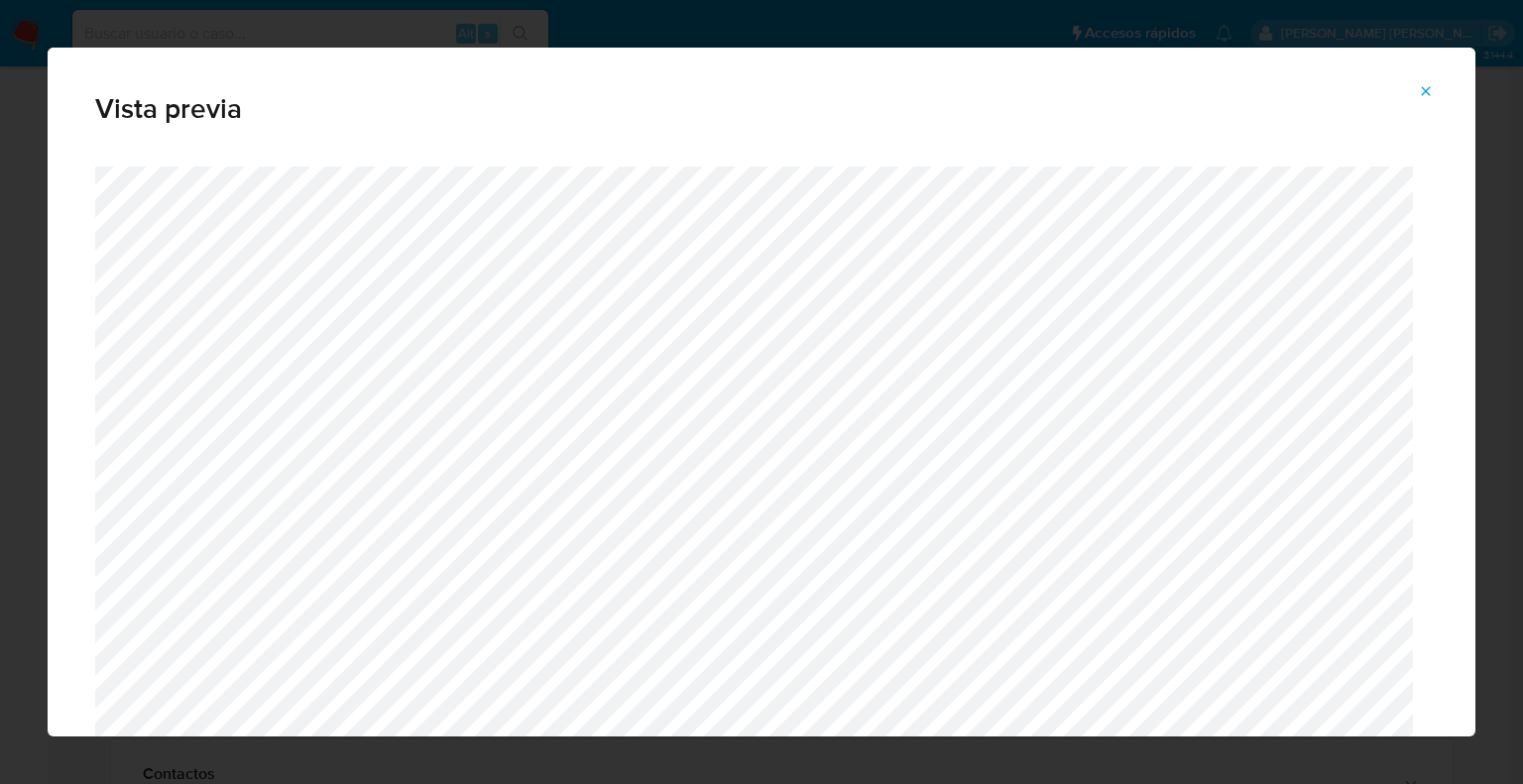 click 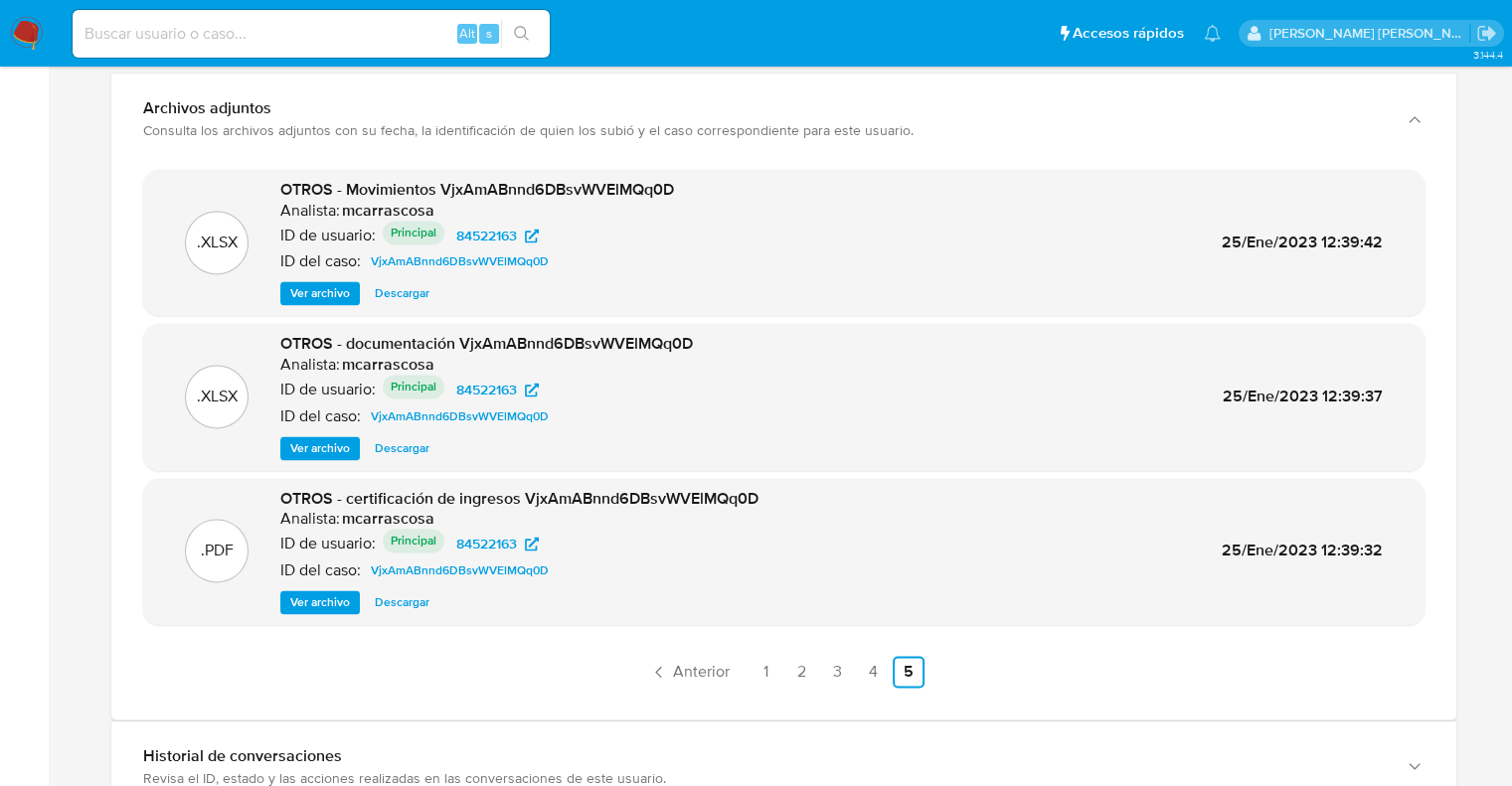 scroll, scrollTop: 3072, scrollLeft: 0, axis: vertical 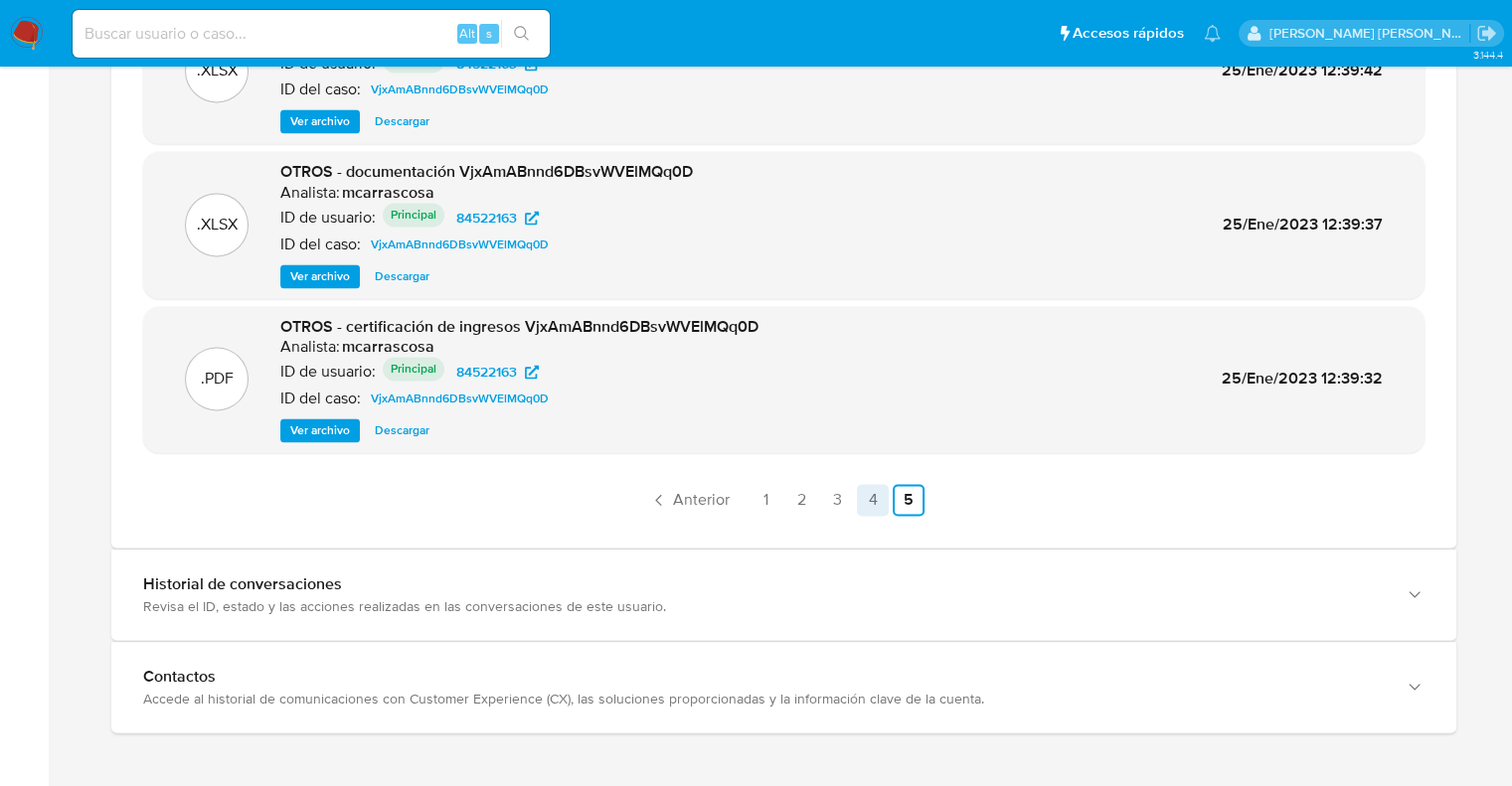 click on "4" at bounding box center (873, 500) 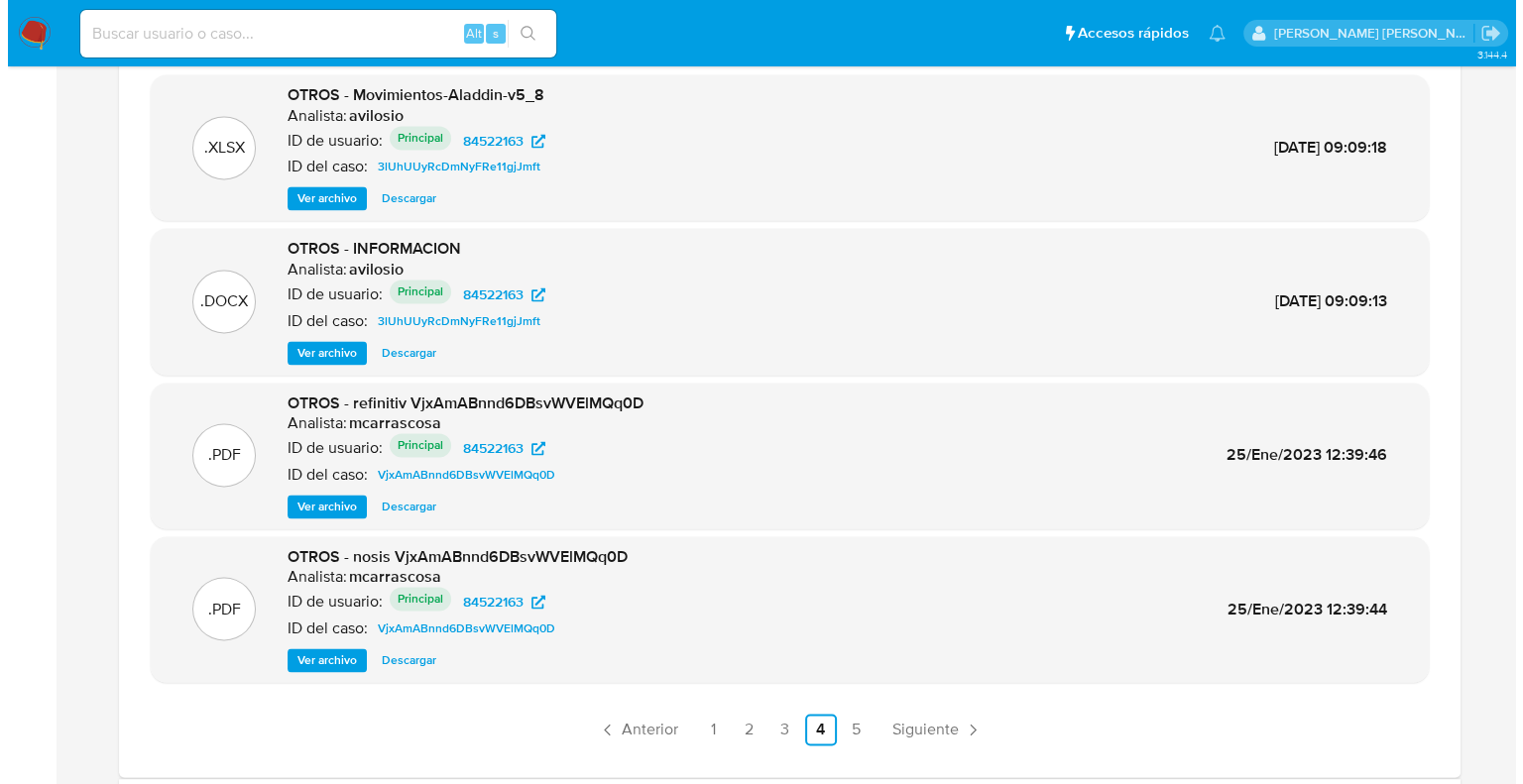 scroll, scrollTop: 2966, scrollLeft: 0, axis: vertical 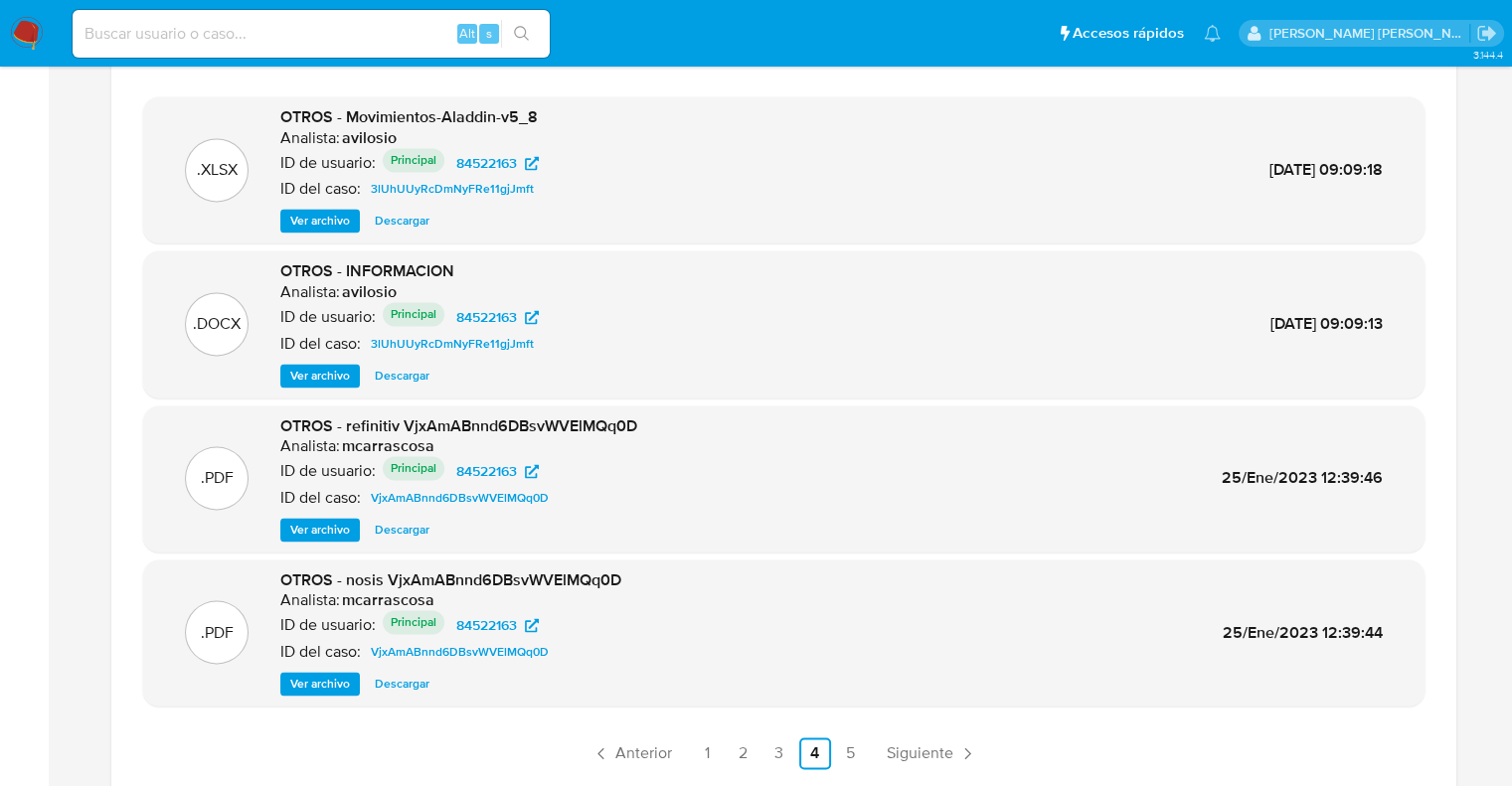 click on "Ver archivo" at bounding box center [320, 376] 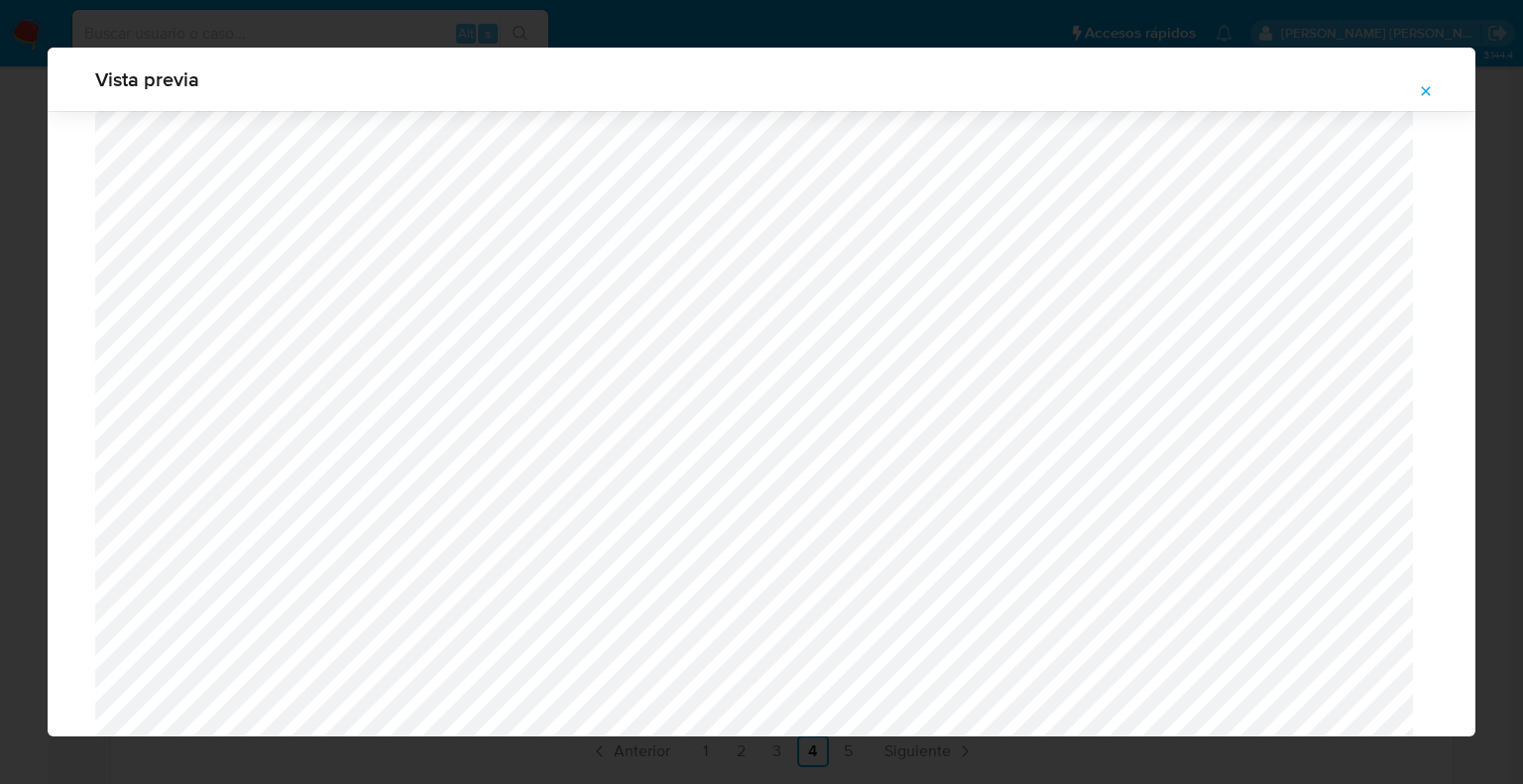 scroll, scrollTop: 3132, scrollLeft: 0, axis: vertical 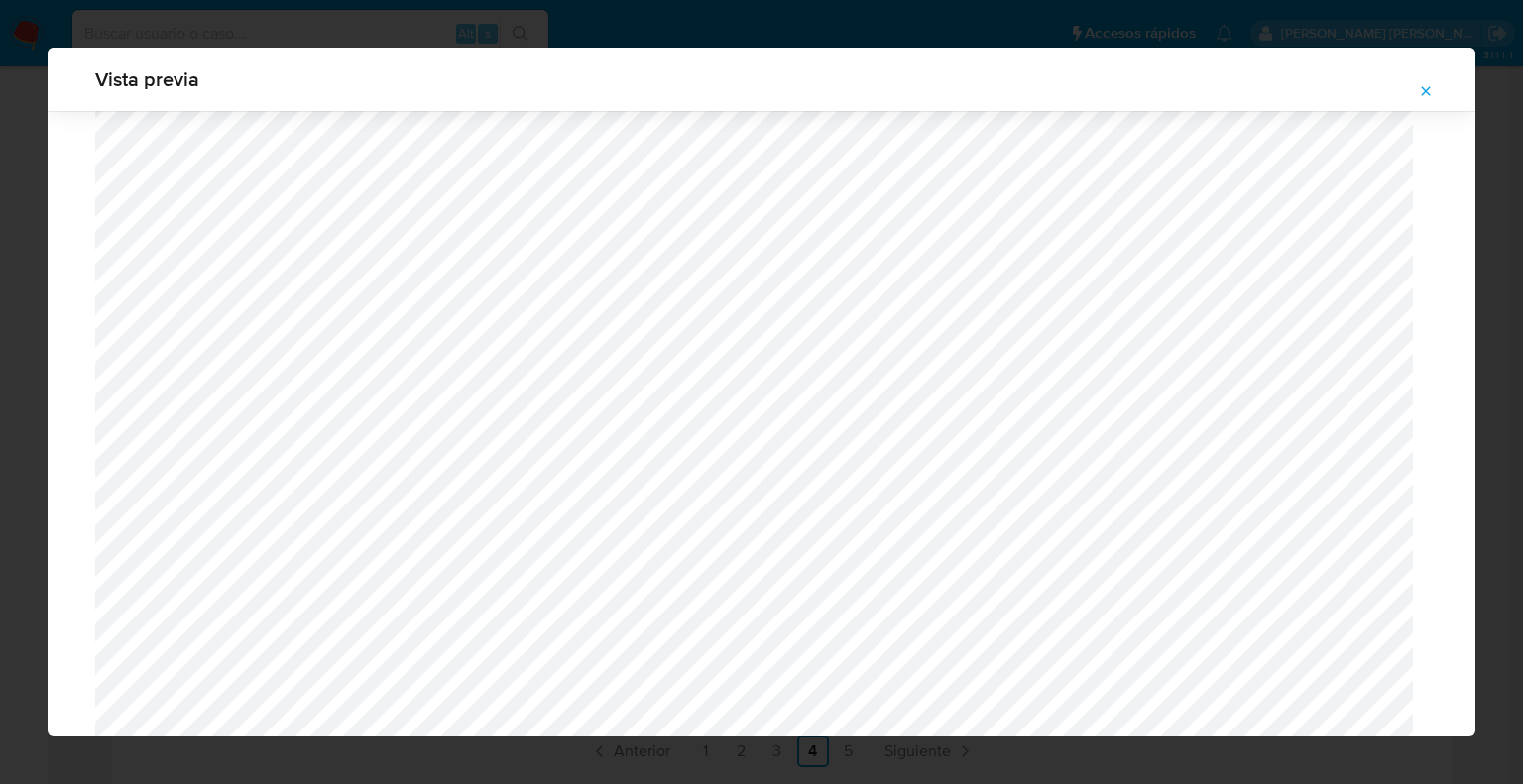 click at bounding box center (1426, 91) 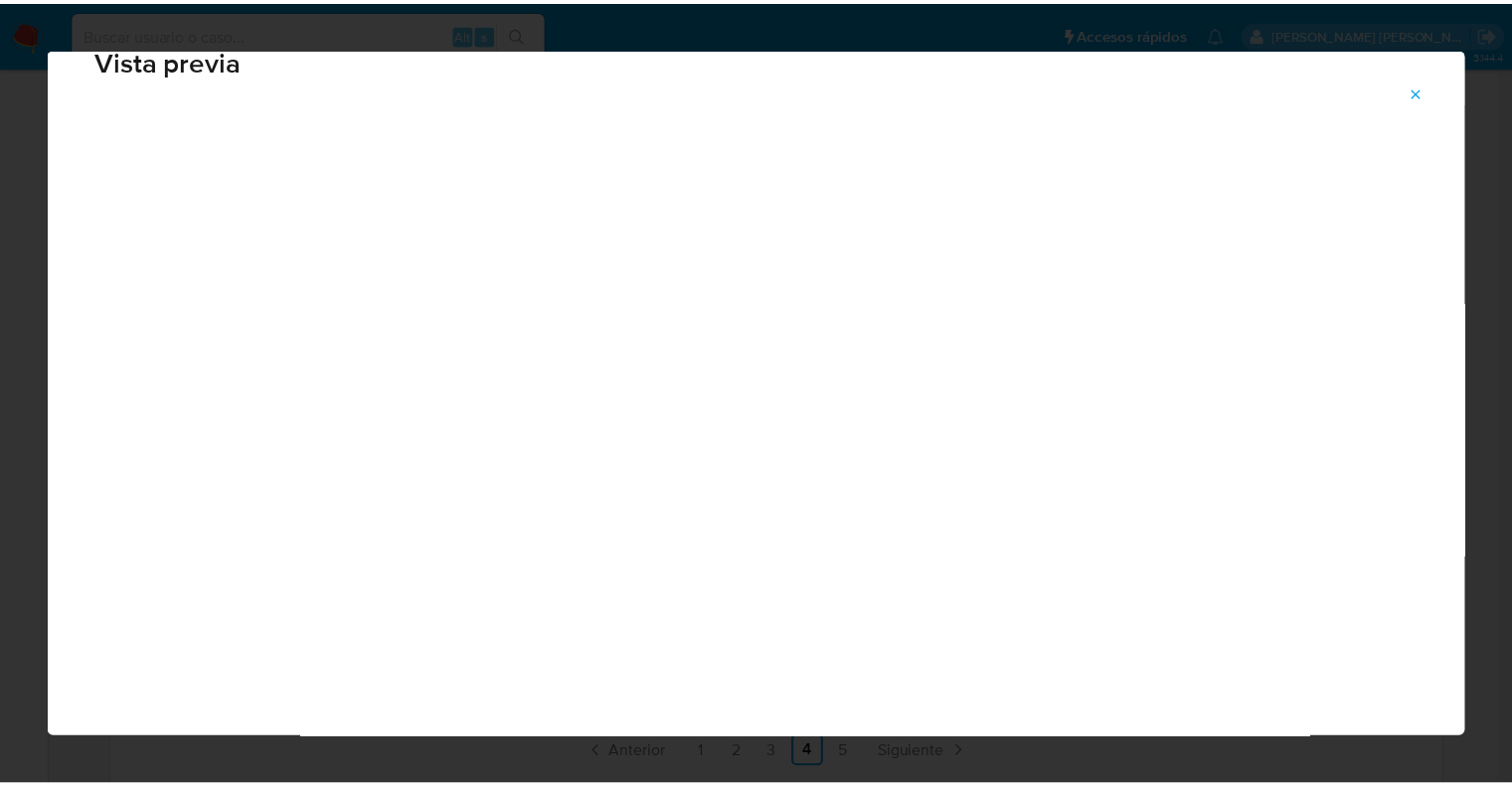 scroll, scrollTop: 48, scrollLeft: 0, axis: vertical 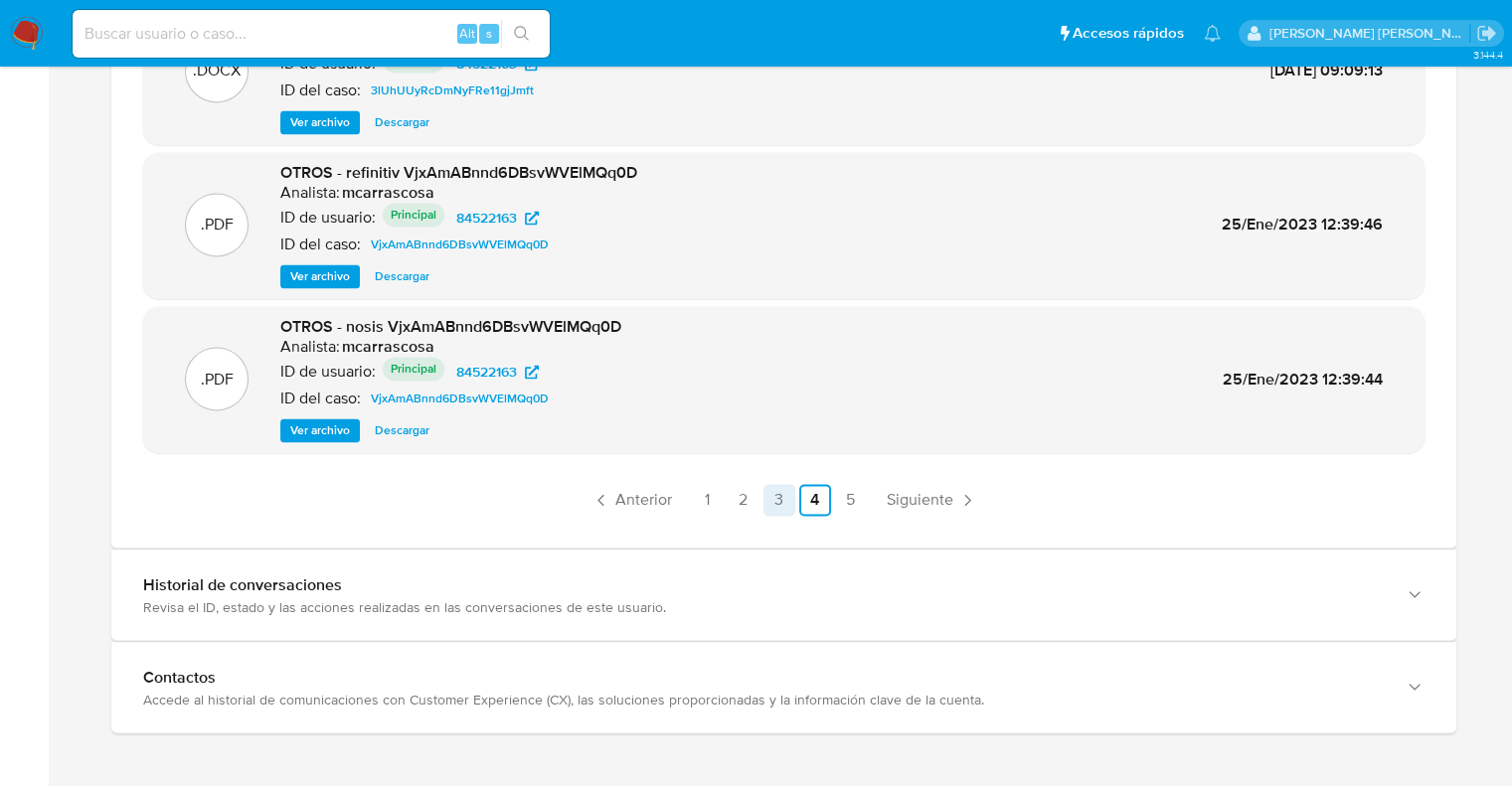 click on "3" at bounding box center [779, 500] 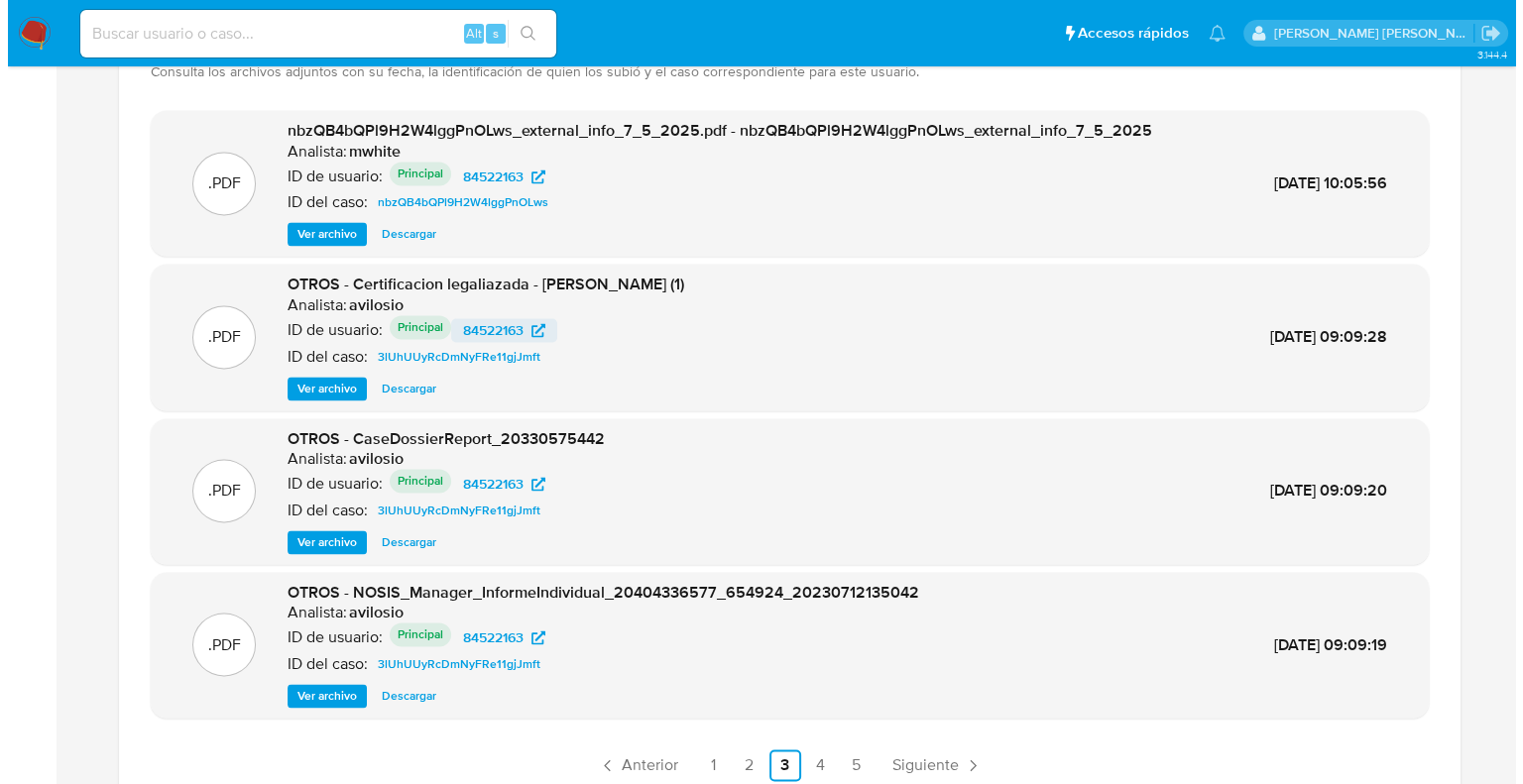 scroll, scrollTop: 2921, scrollLeft: 0, axis: vertical 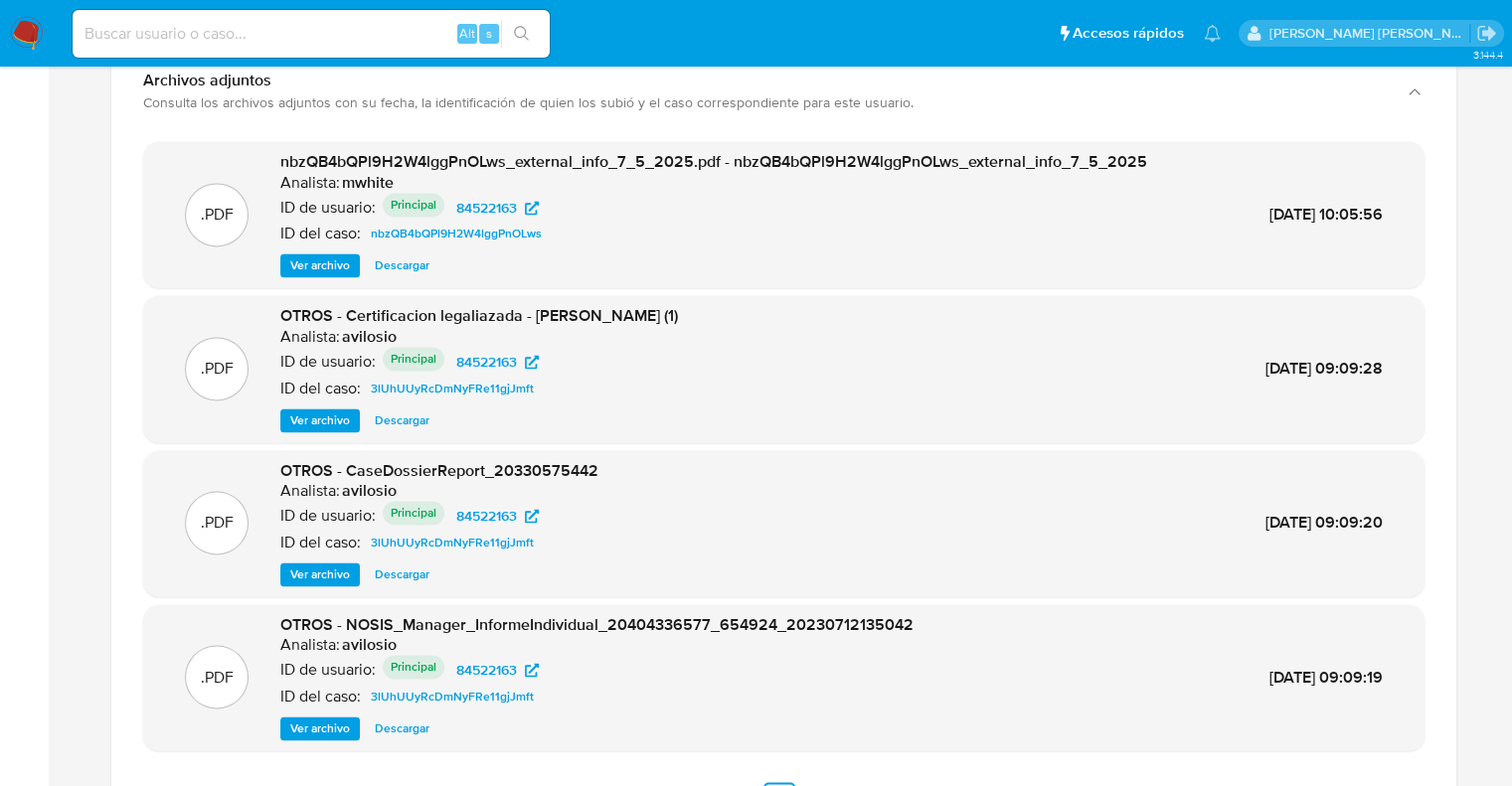 click on "Ver archivo" at bounding box center (320, 265) 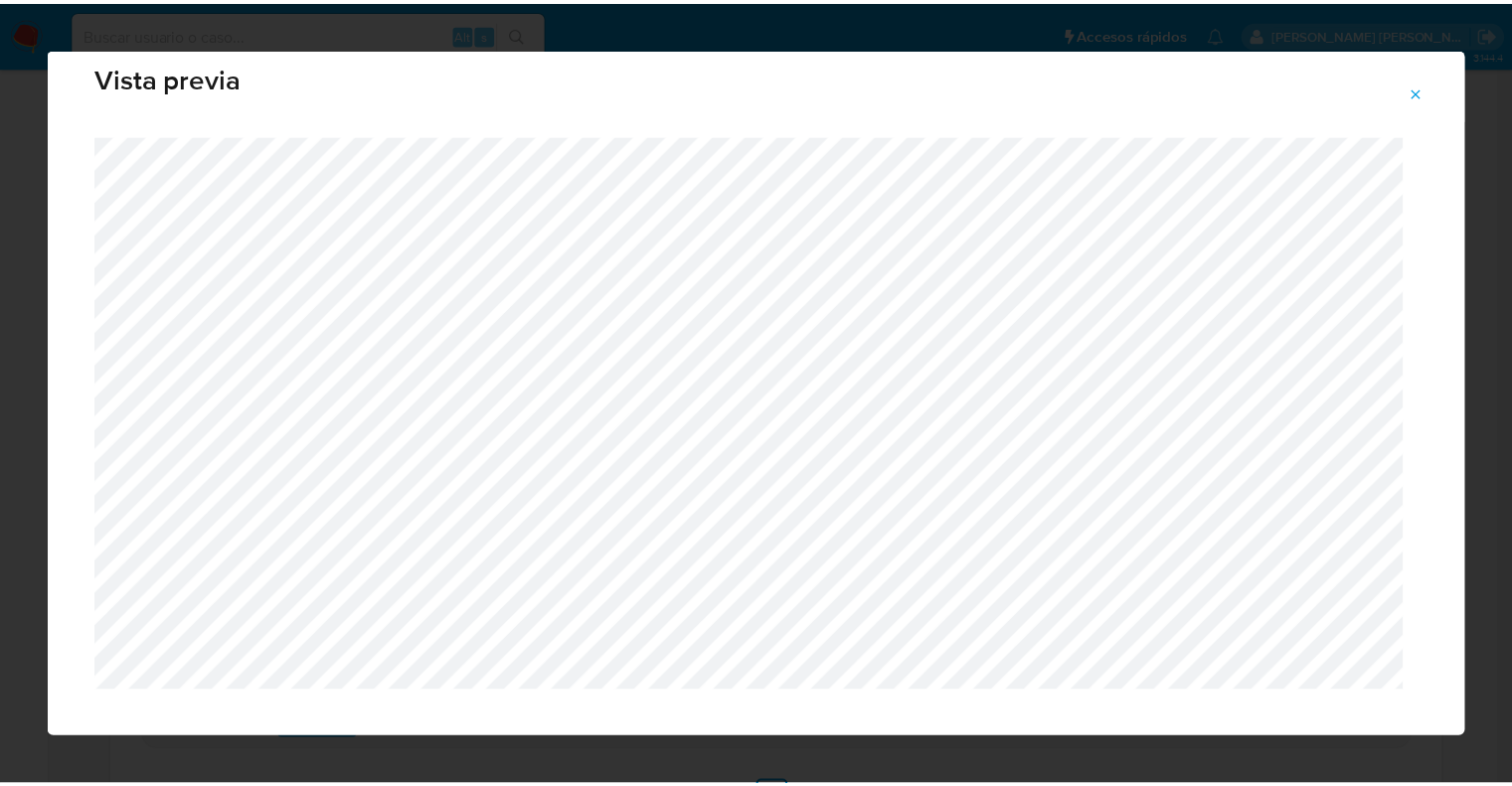 scroll, scrollTop: 48, scrollLeft: 0, axis: vertical 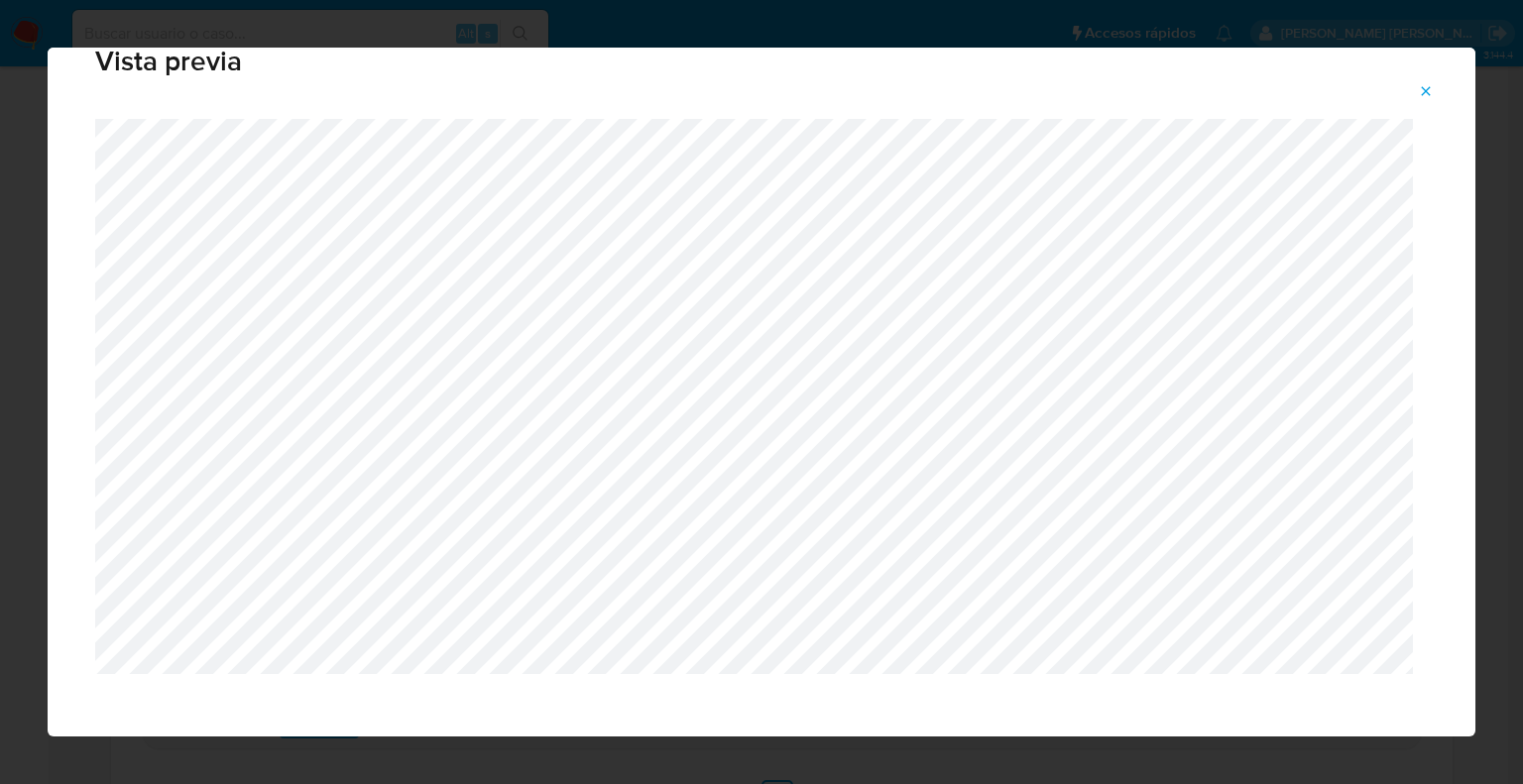 click at bounding box center [1426, 91] 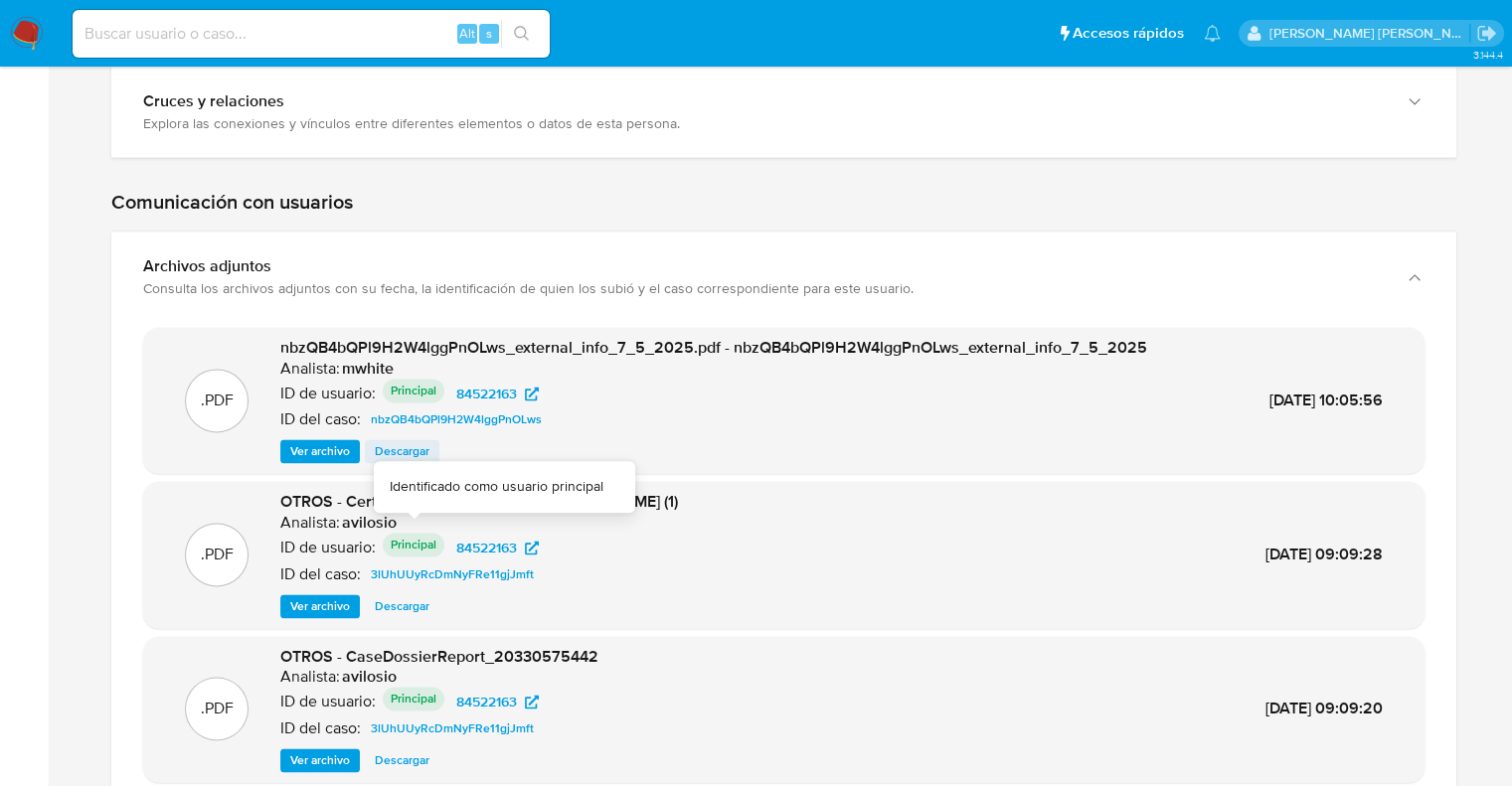 scroll, scrollTop: 2730, scrollLeft: 0, axis: vertical 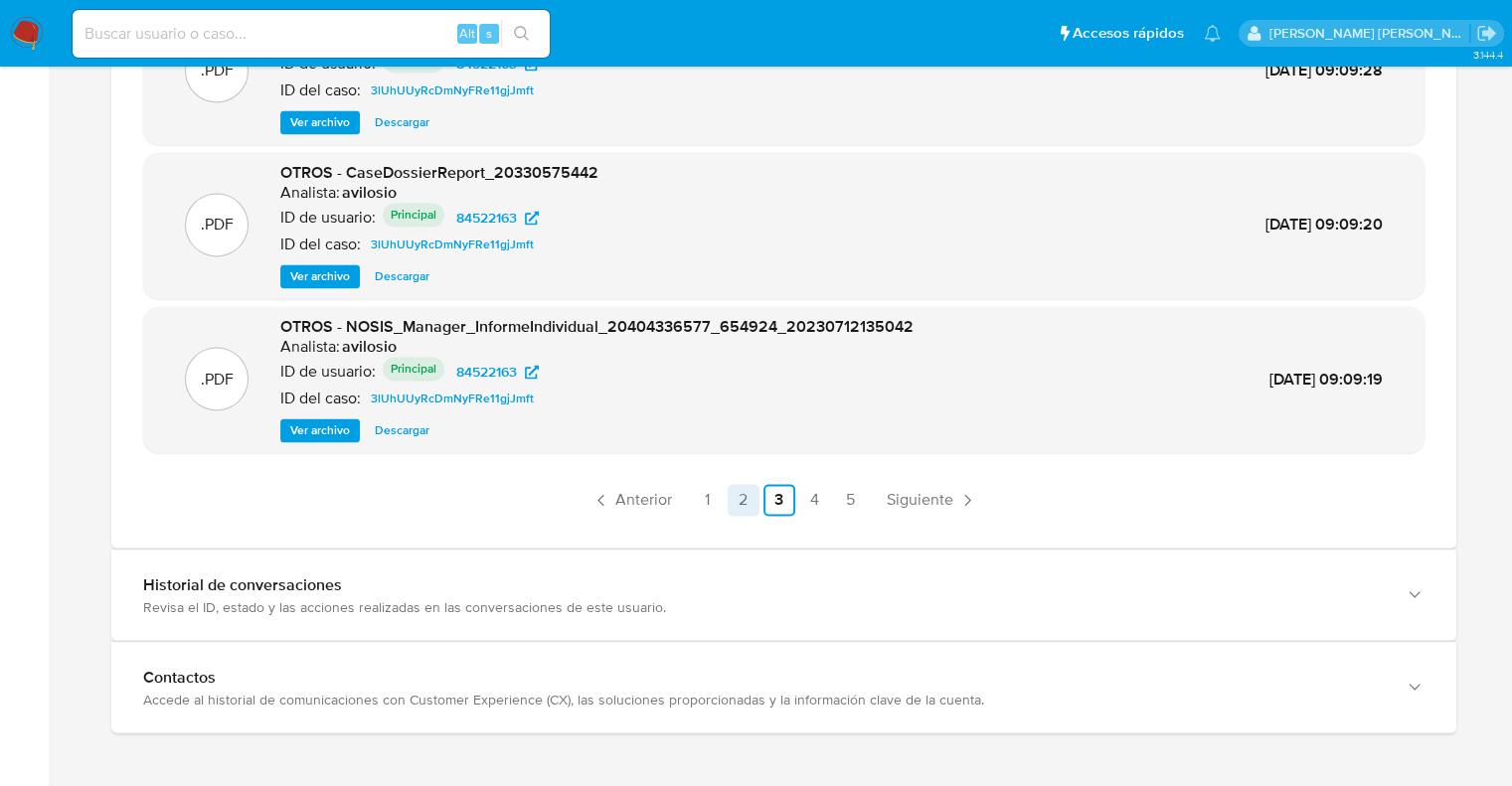 click on "2" at bounding box center [744, 500] 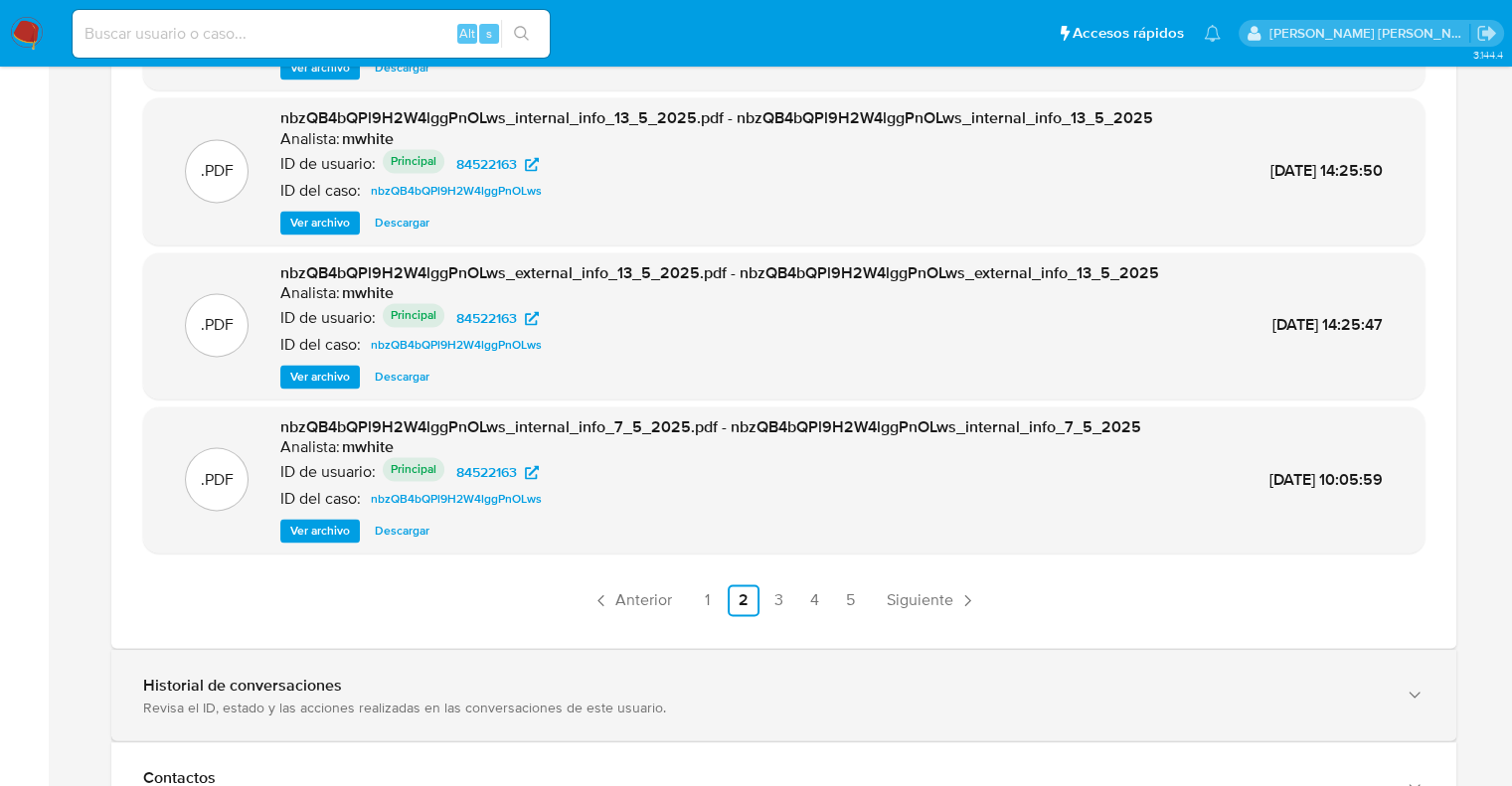 scroll, scrollTop: 3226, scrollLeft: 0, axis: vertical 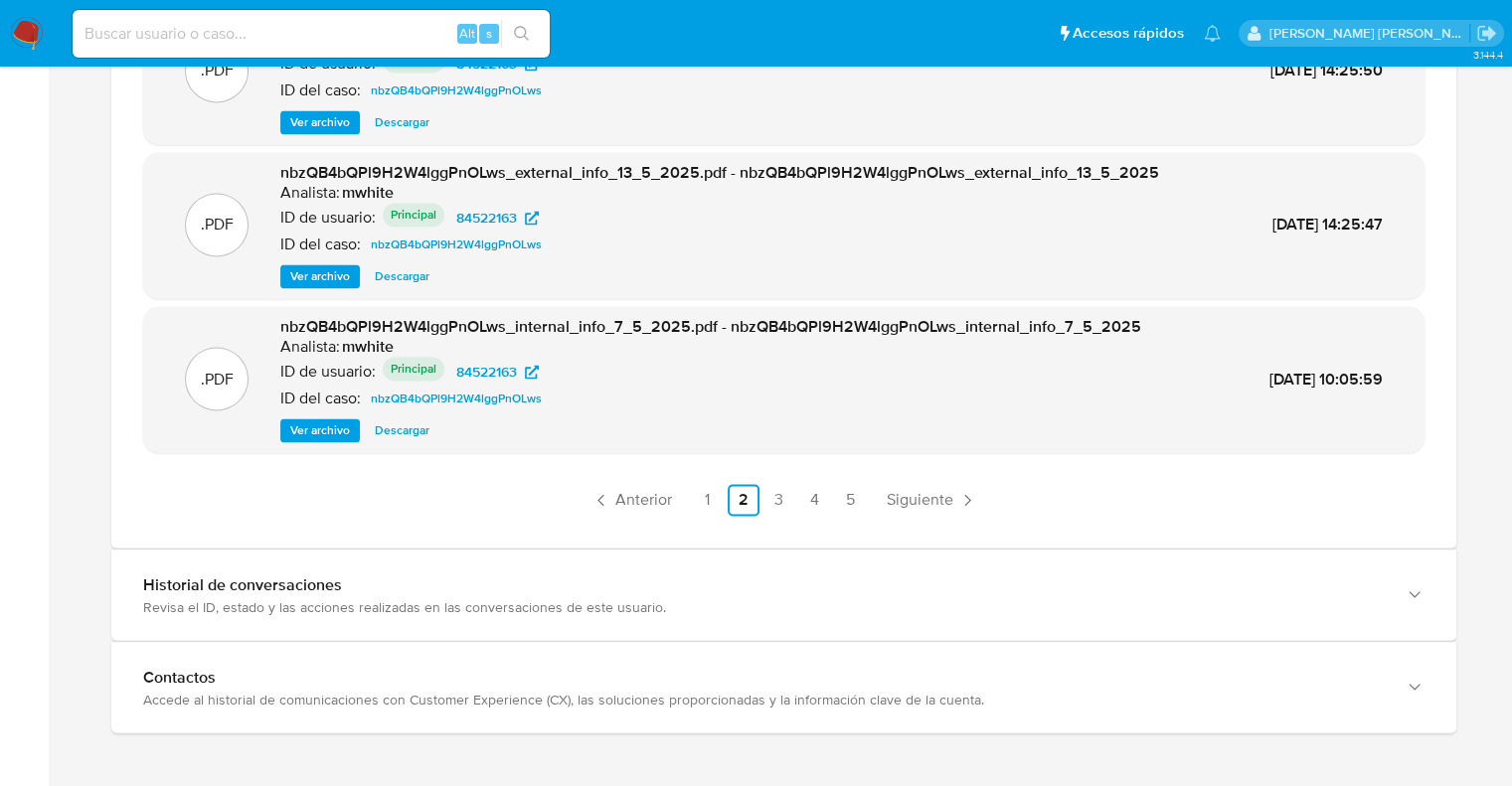 click on "Ver archivo" at bounding box center (320, 430) 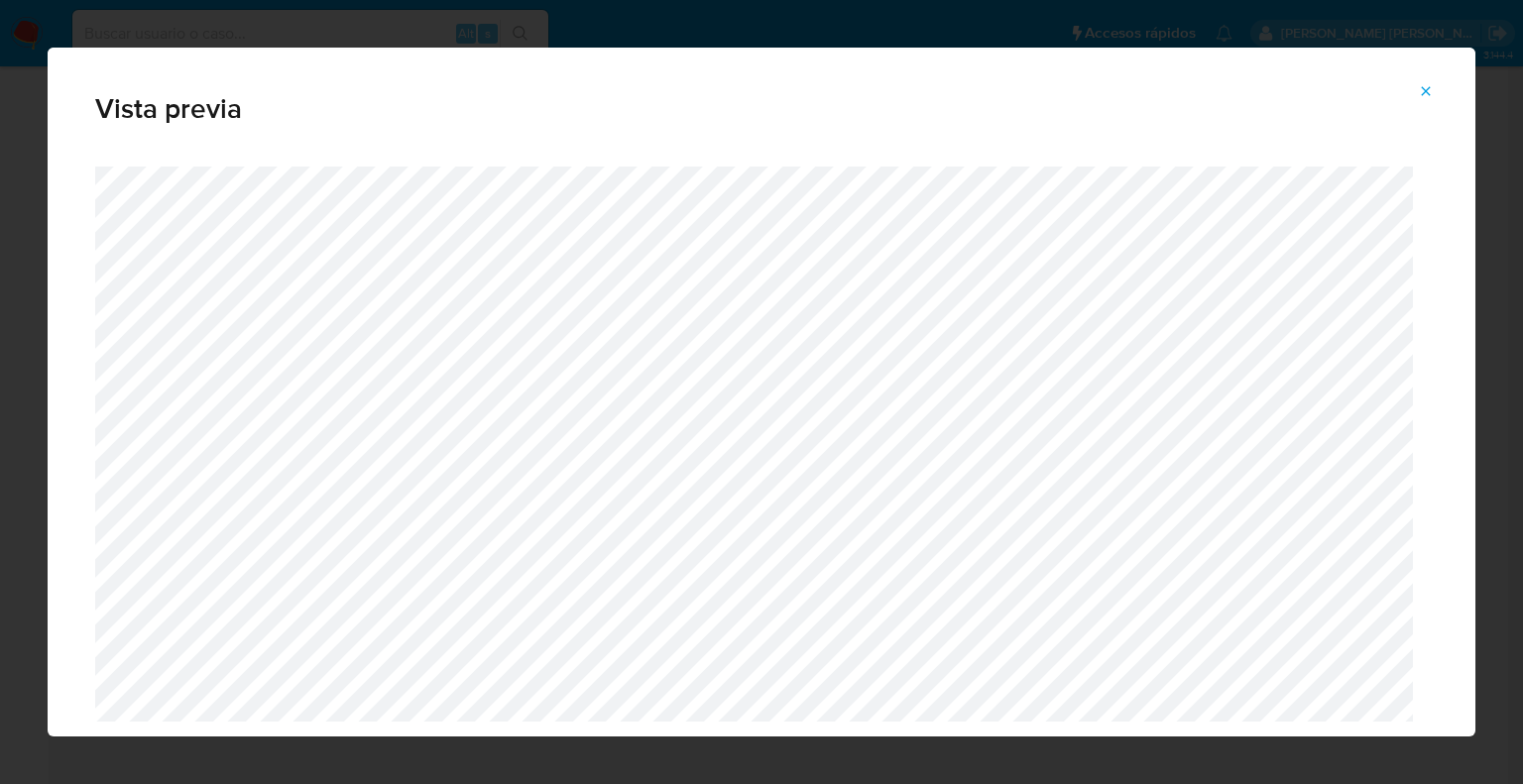click 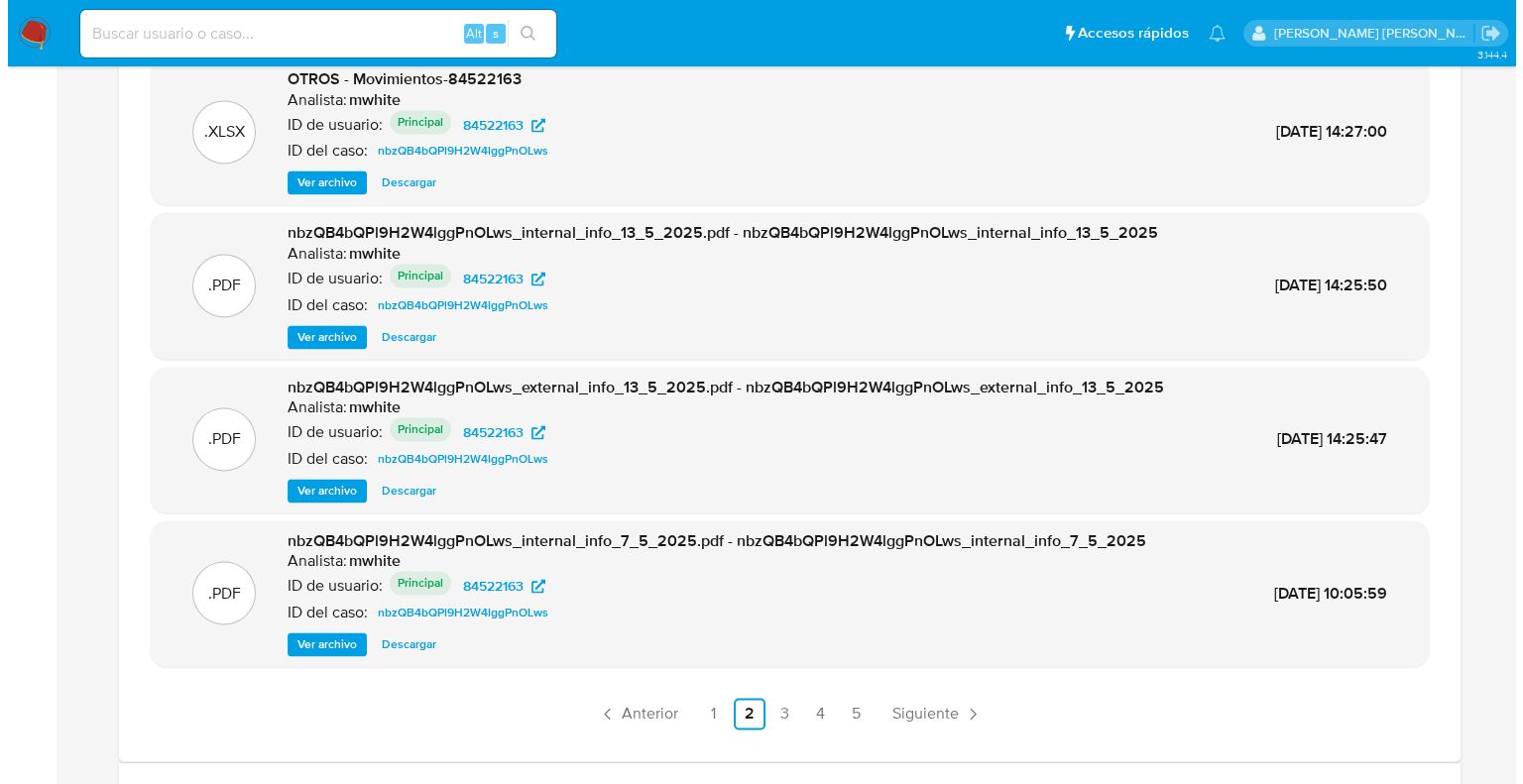 scroll, scrollTop: 2921, scrollLeft: 0, axis: vertical 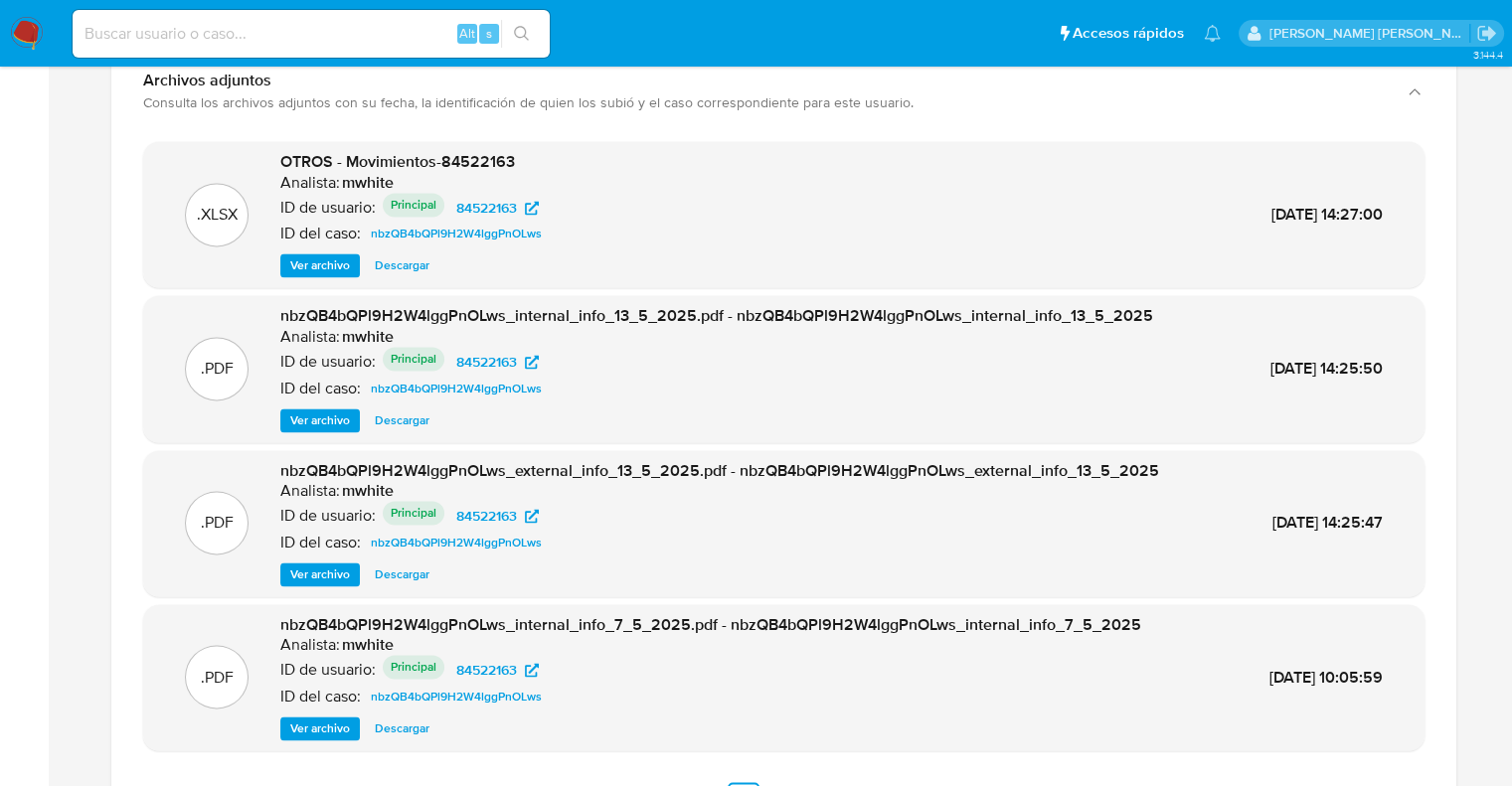 click on "Ver archivo" at bounding box center [320, 265] 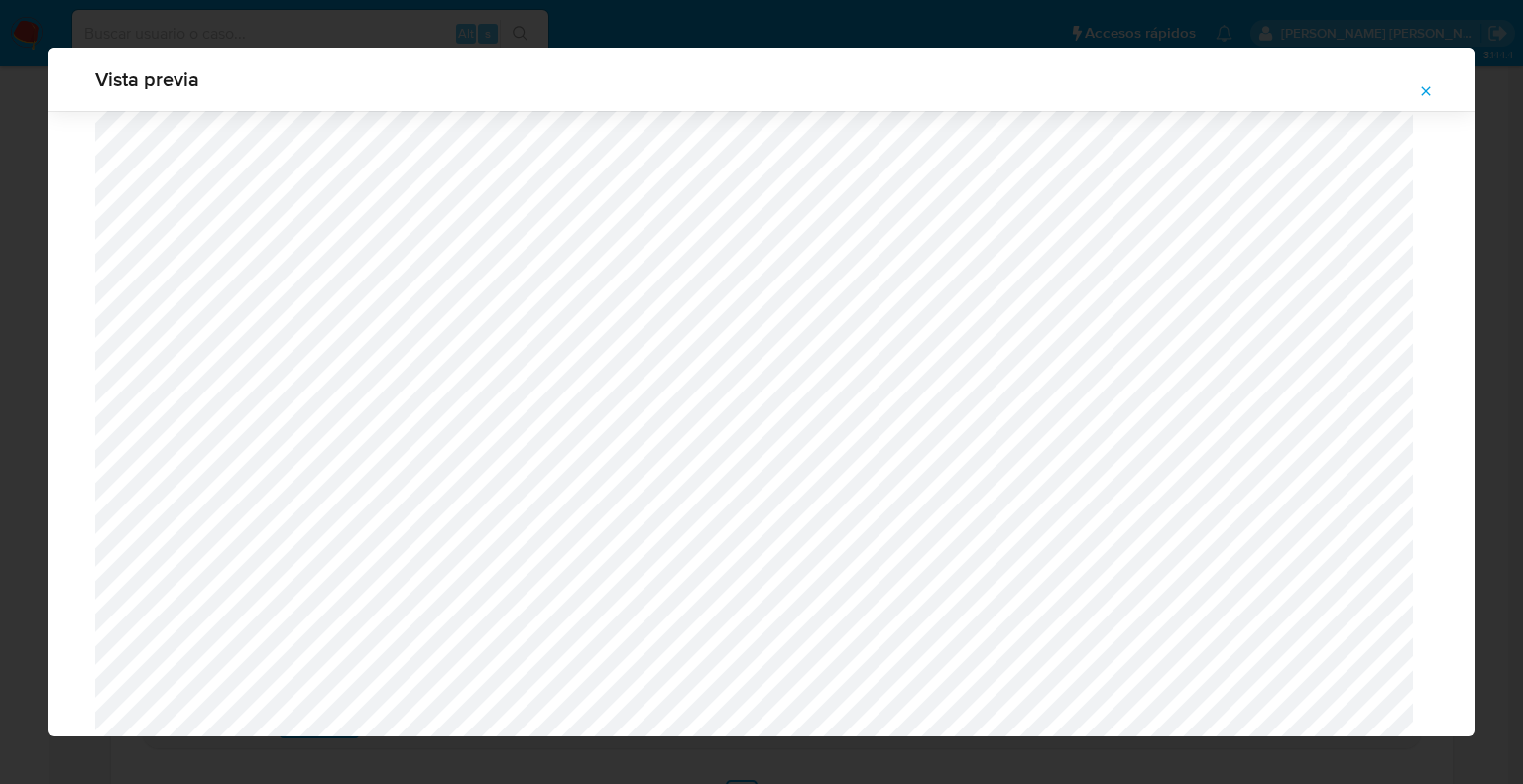 scroll, scrollTop: 1546, scrollLeft: 0, axis: vertical 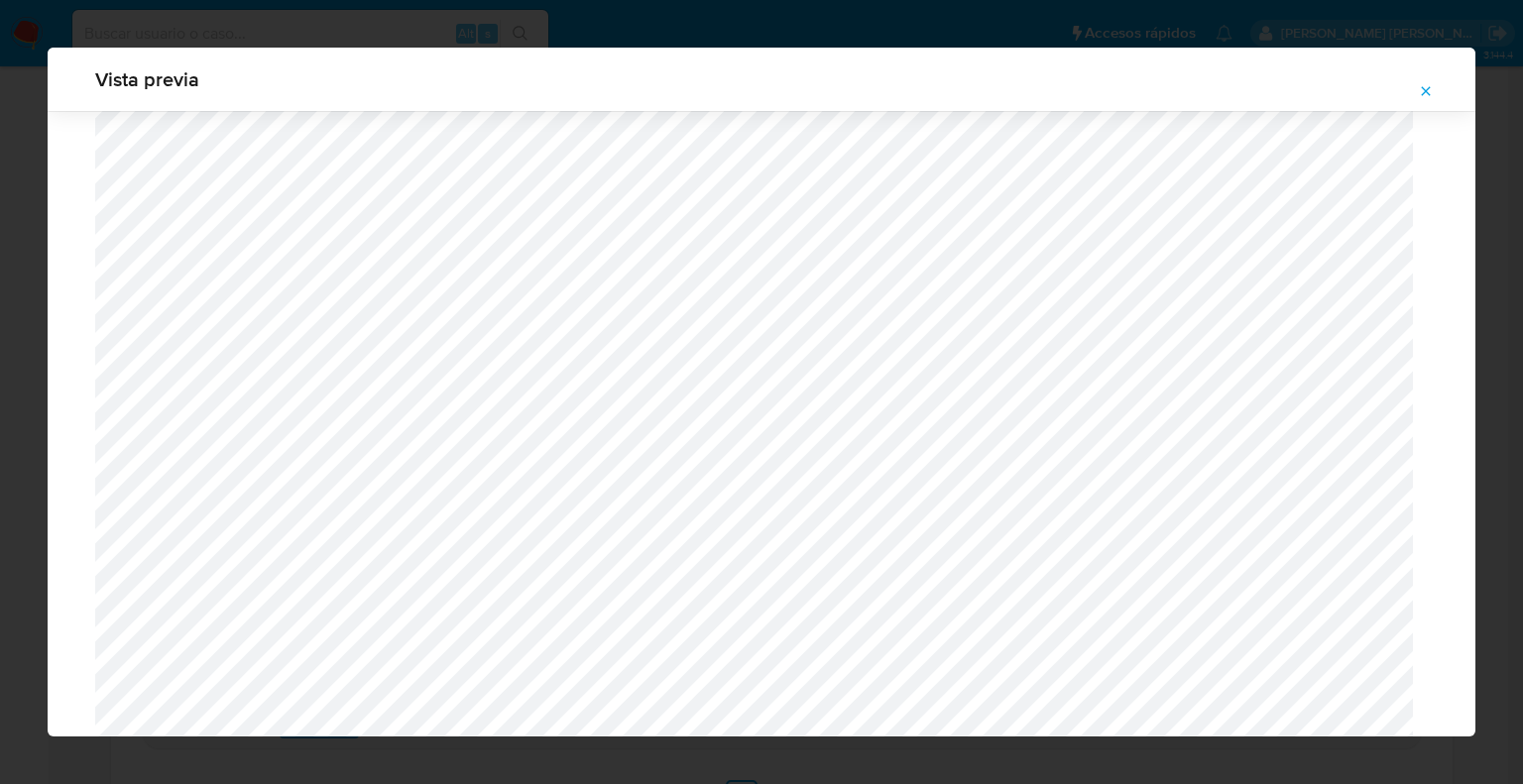 click 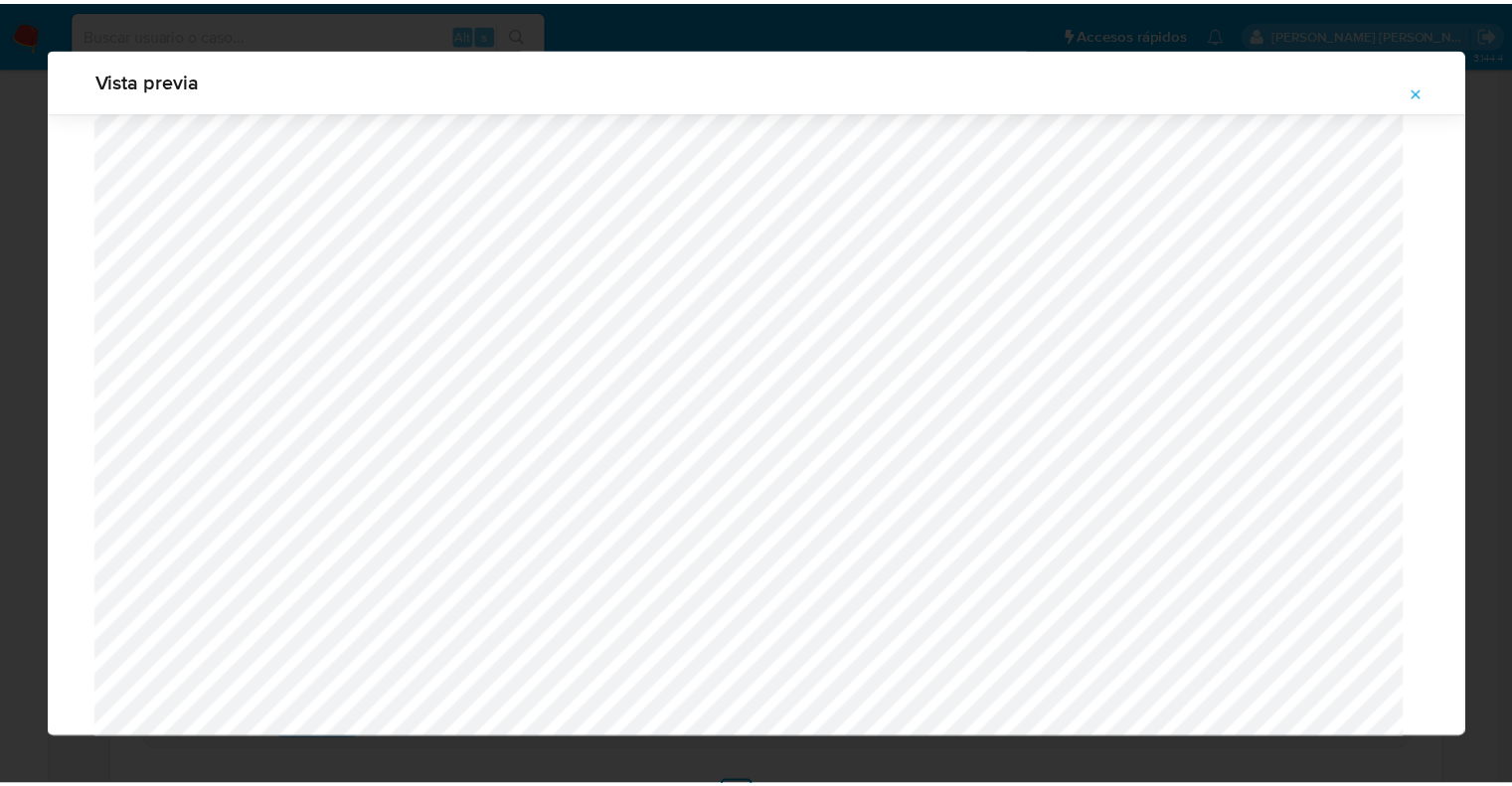 scroll, scrollTop: 48, scrollLeft: 0, axis: vertical 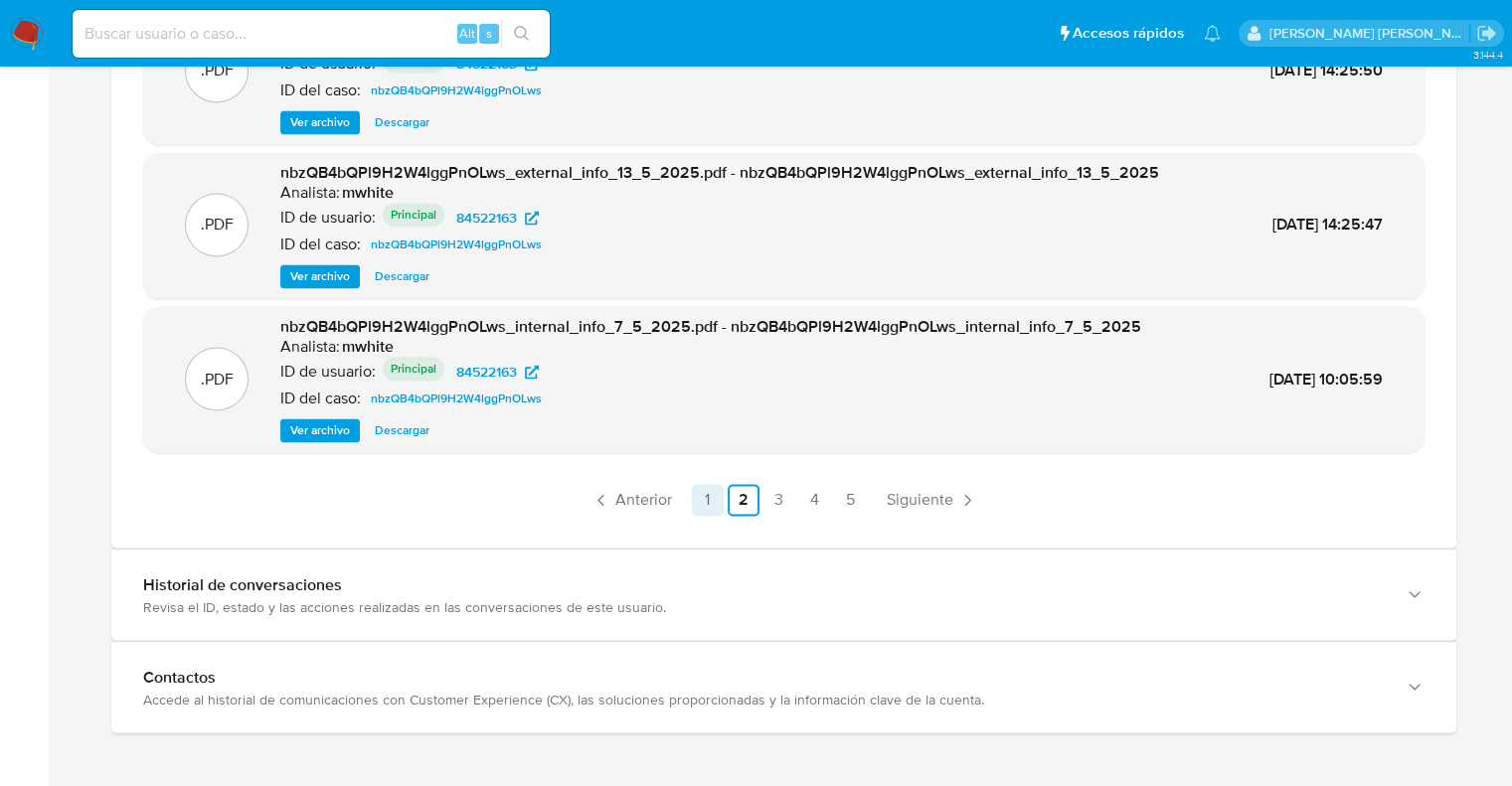 click on "1" at bounding box center (708, 500) 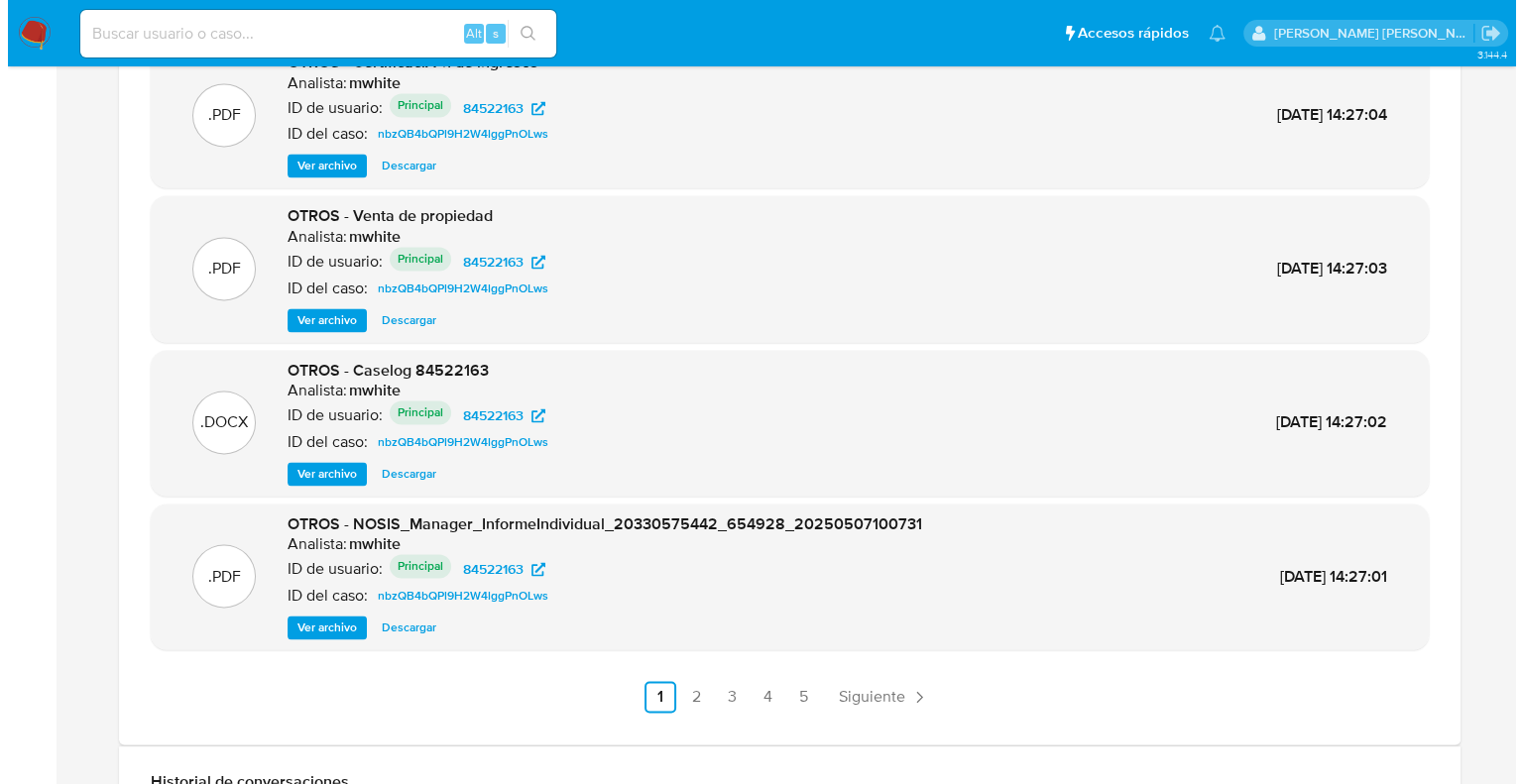 scroll, scrollTop: 2921, scrollLeft: 0, axis: vertical 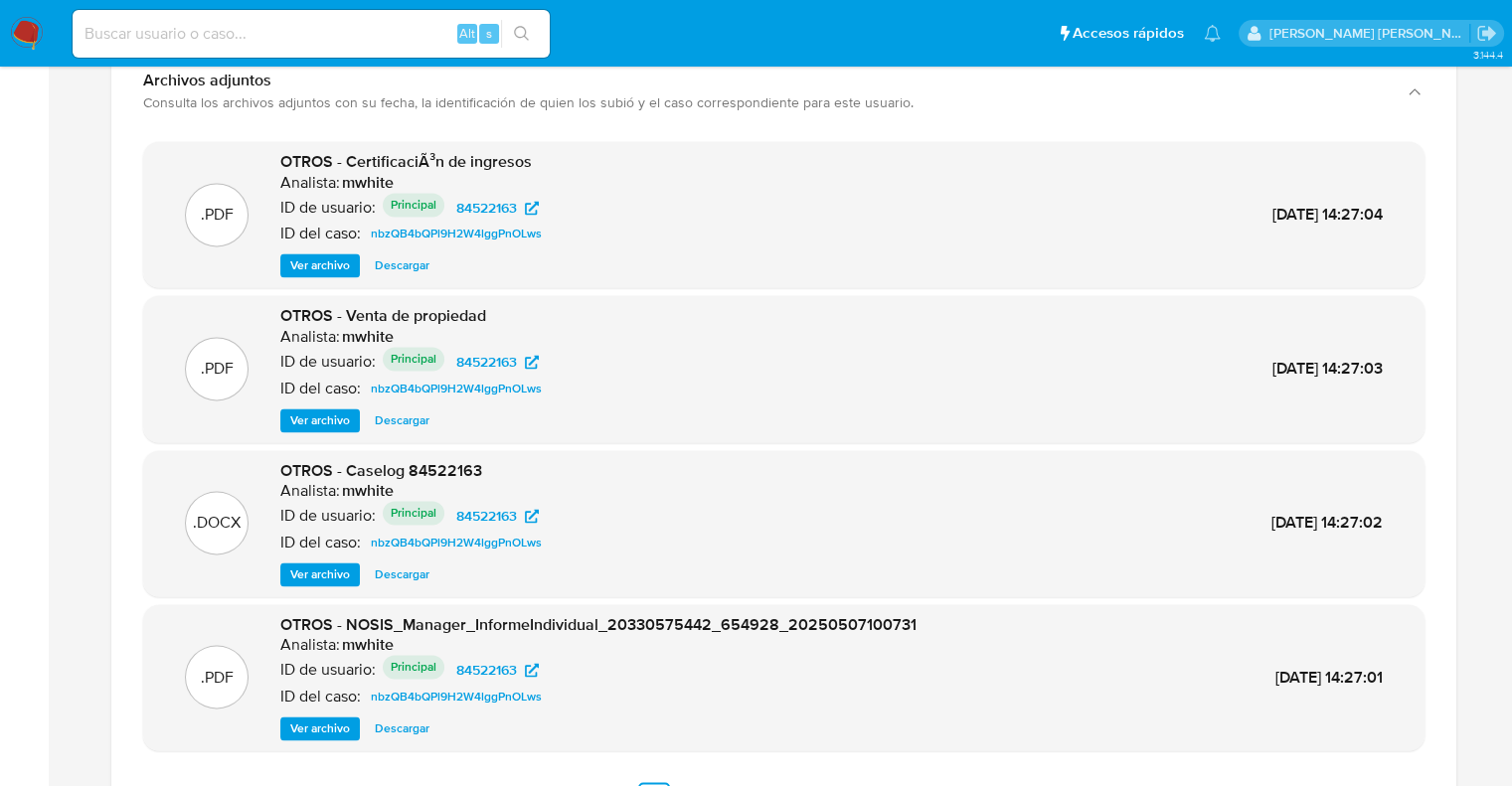 click on "Ver archivo" at bounding box center [320, 574] 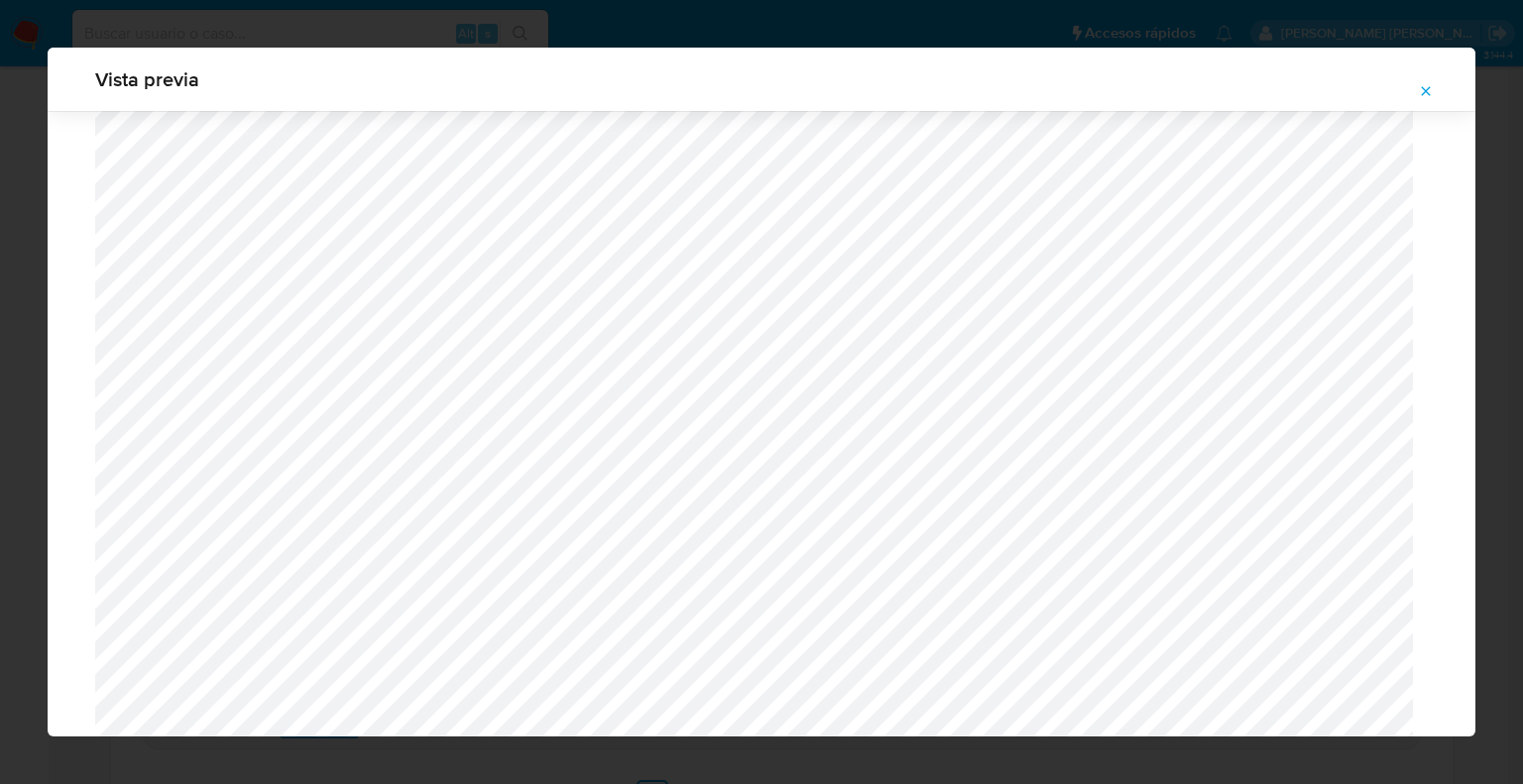 scroll, scrollTop: 1844, scrollLeft: 0, axis: vertical 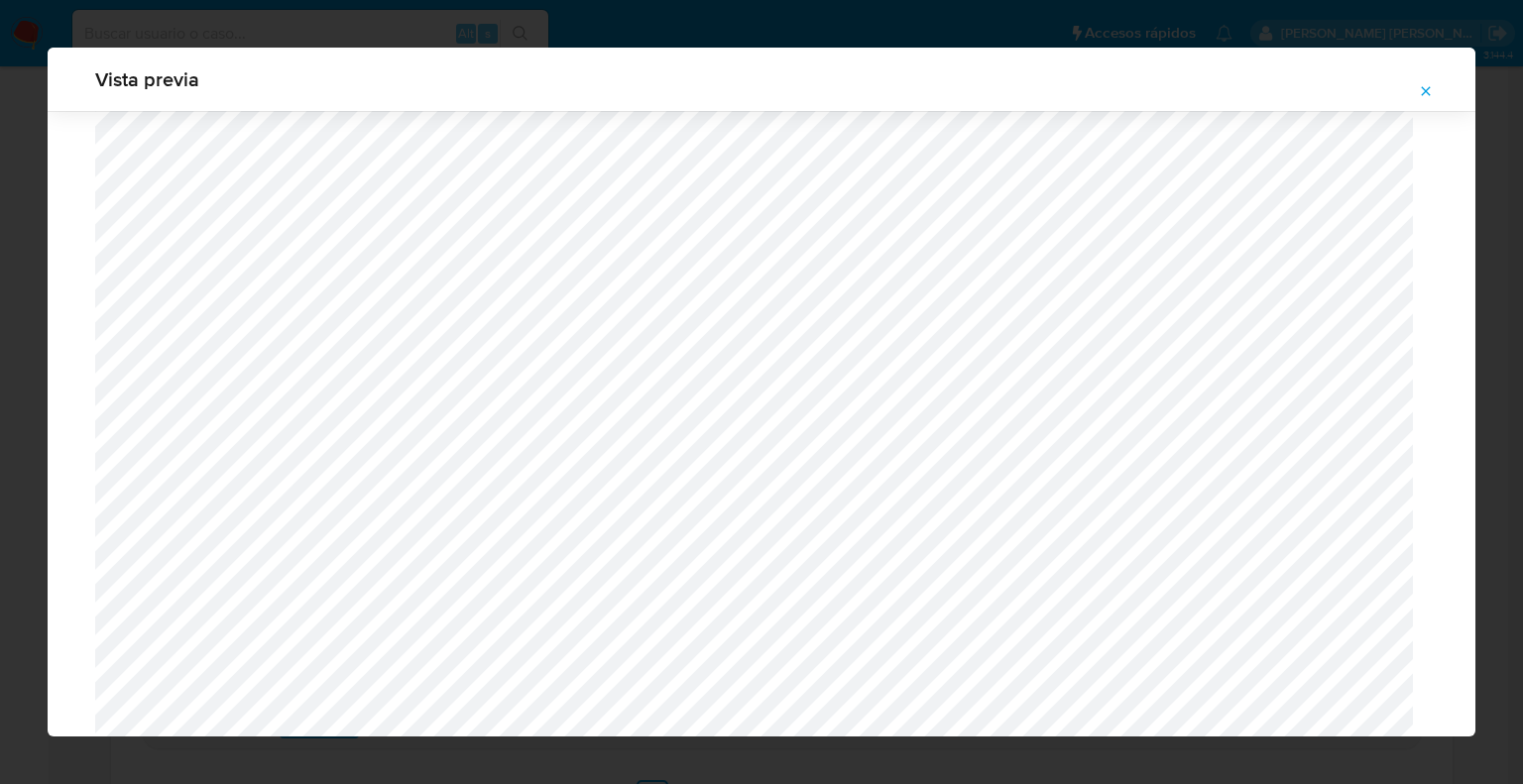 click 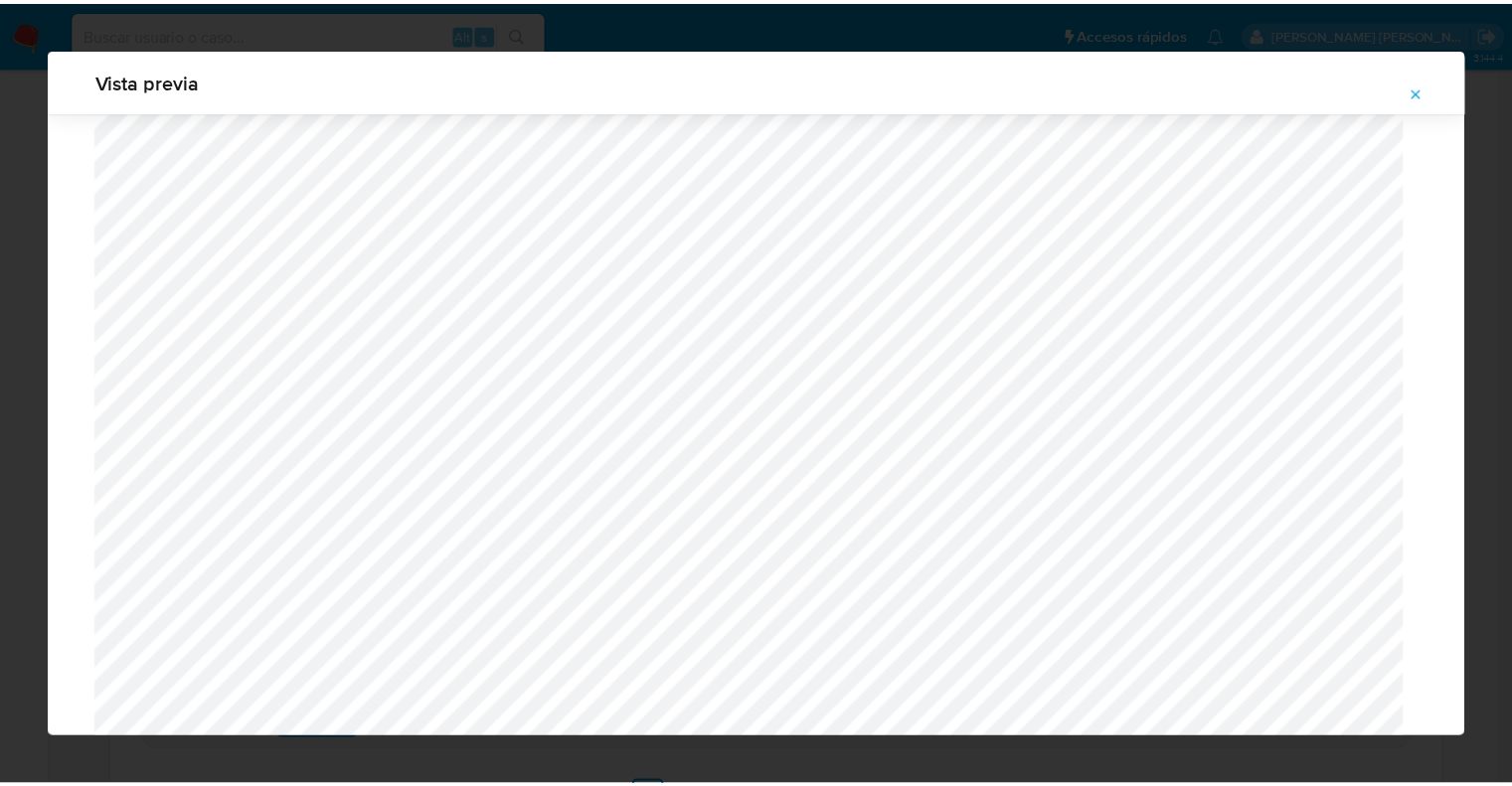 scroll, scrollTop: 48, scrollLeft: 0, axis: vertical 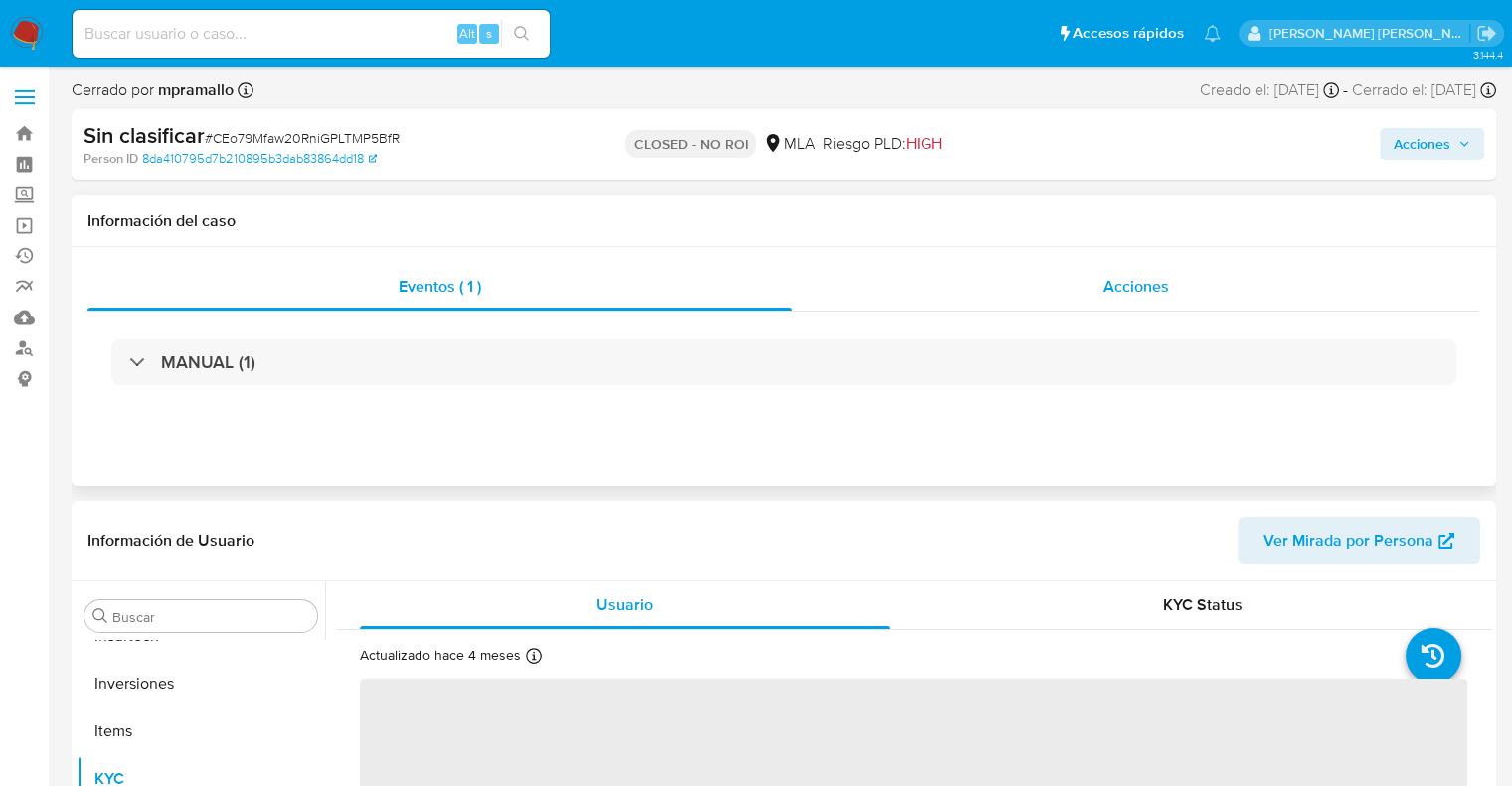 click on "Acciones" at bounding box center (1136, 286) 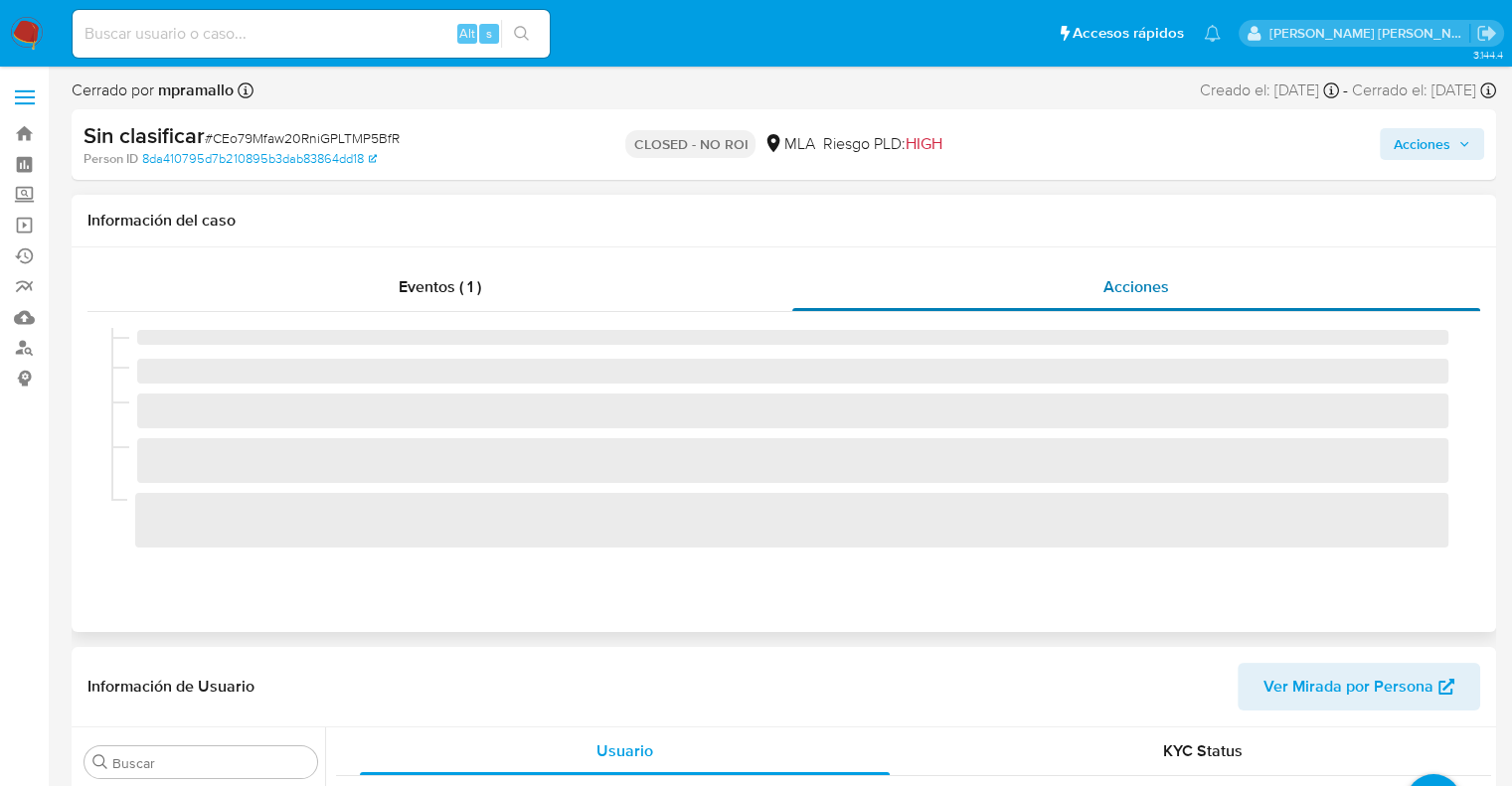 select on "10" 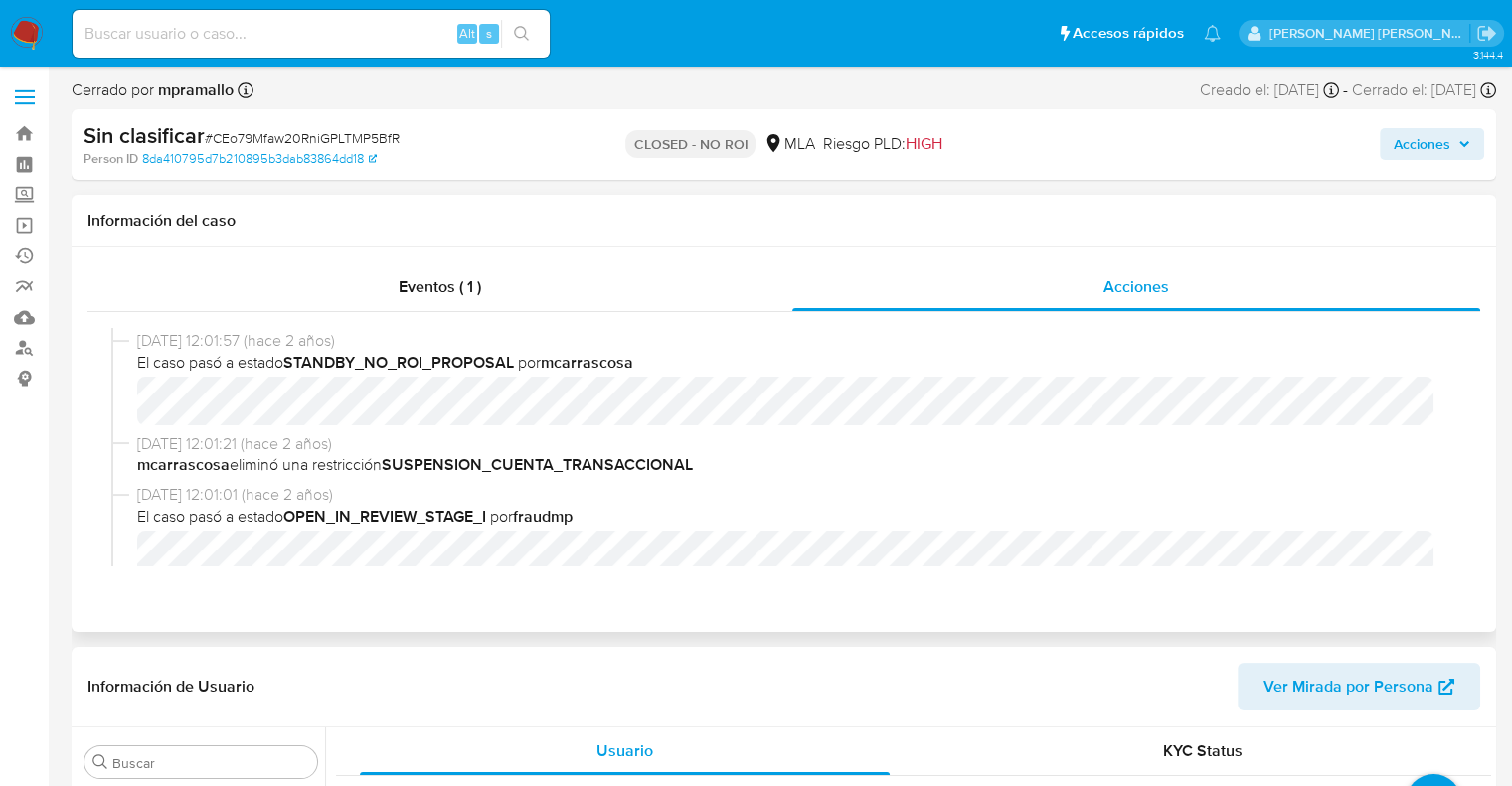 scroll, scrollTop: 326, scrollLeft: 0, axis: vertical 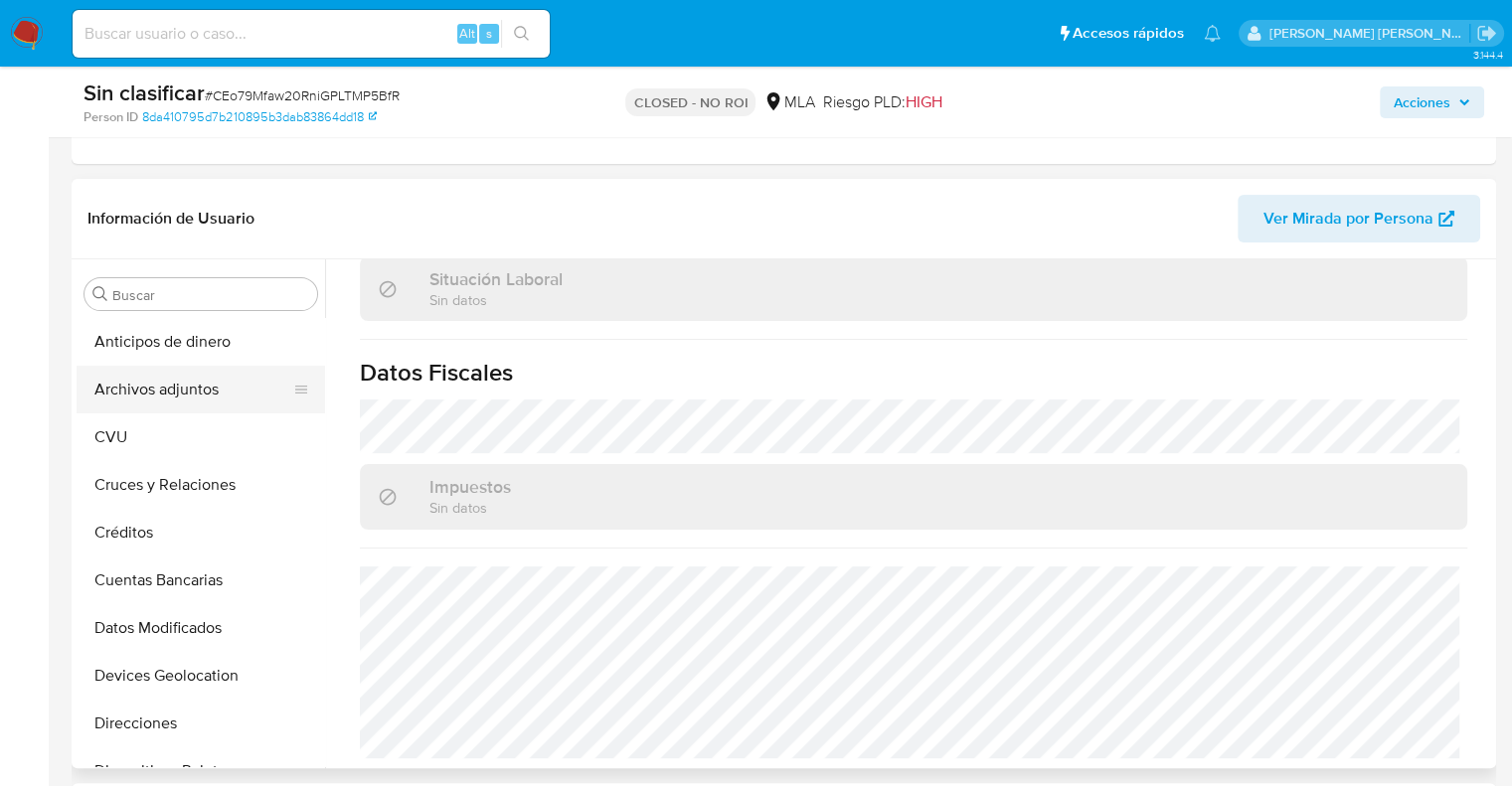 click on "Archivos adjuntos" at bounding box center (193, 390) 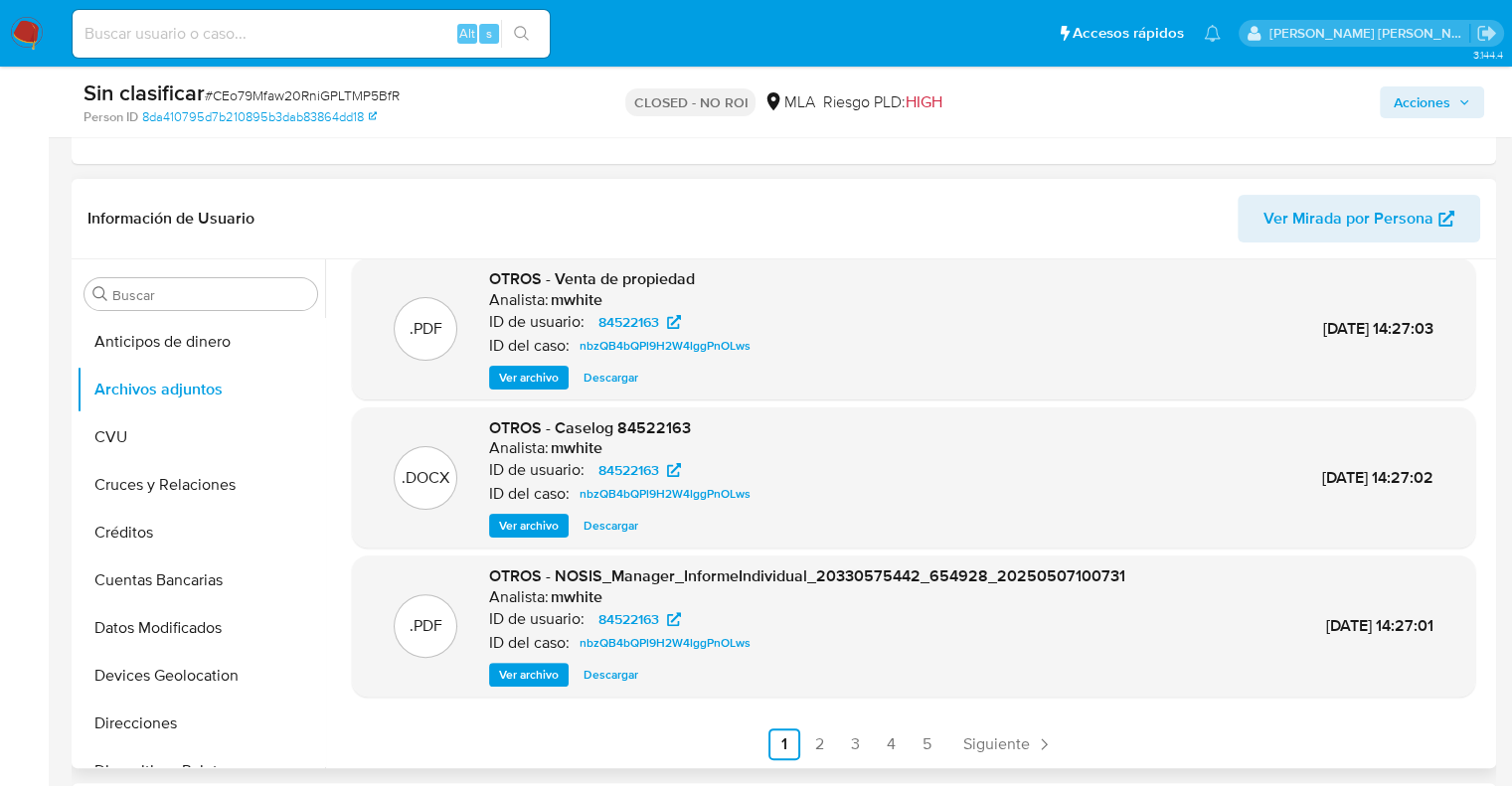 scroll, scrollTop: 167, scrollLeft: 0, axis: vertical 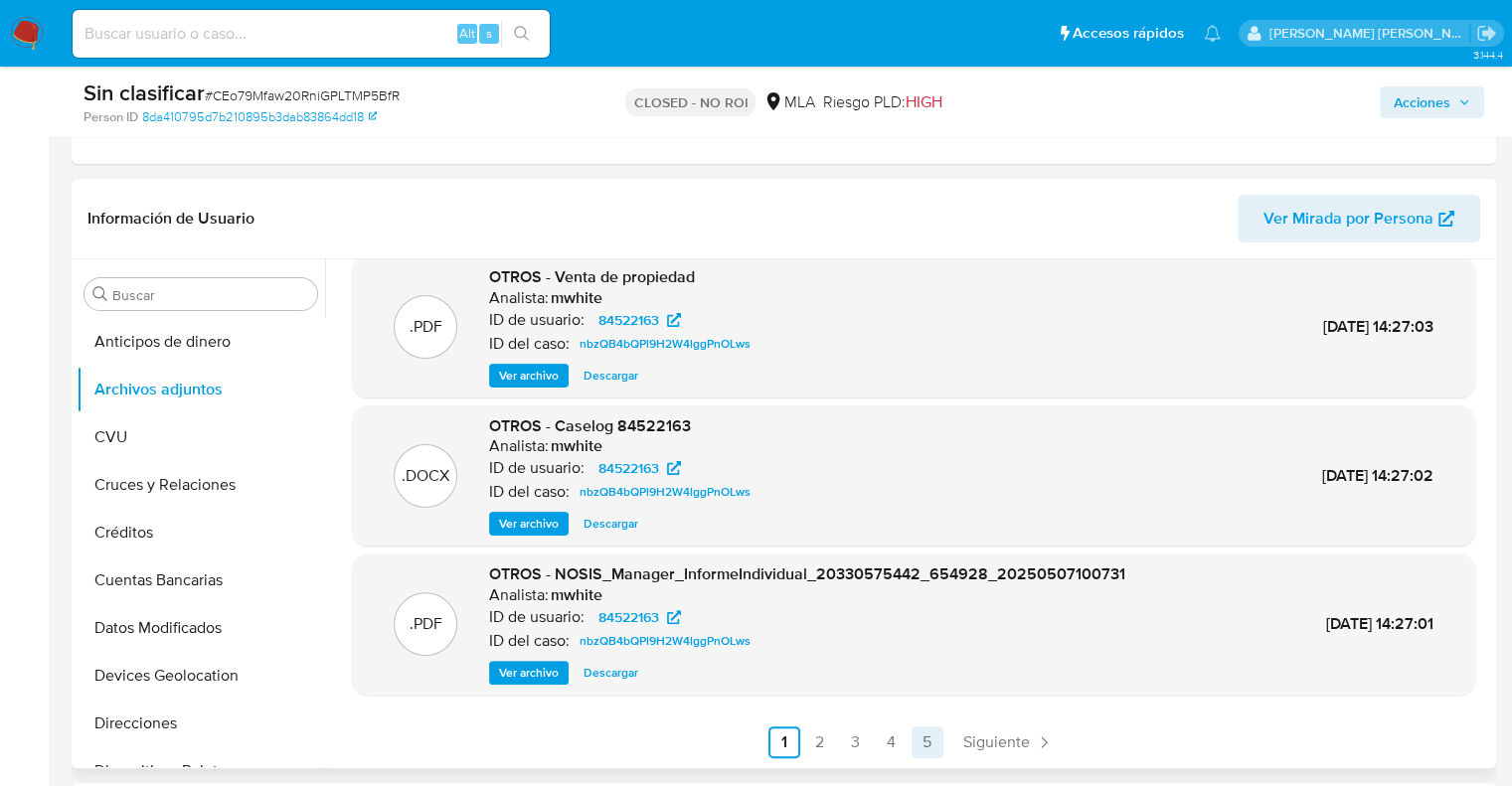 click on "5" at bounding box center (927, 742) 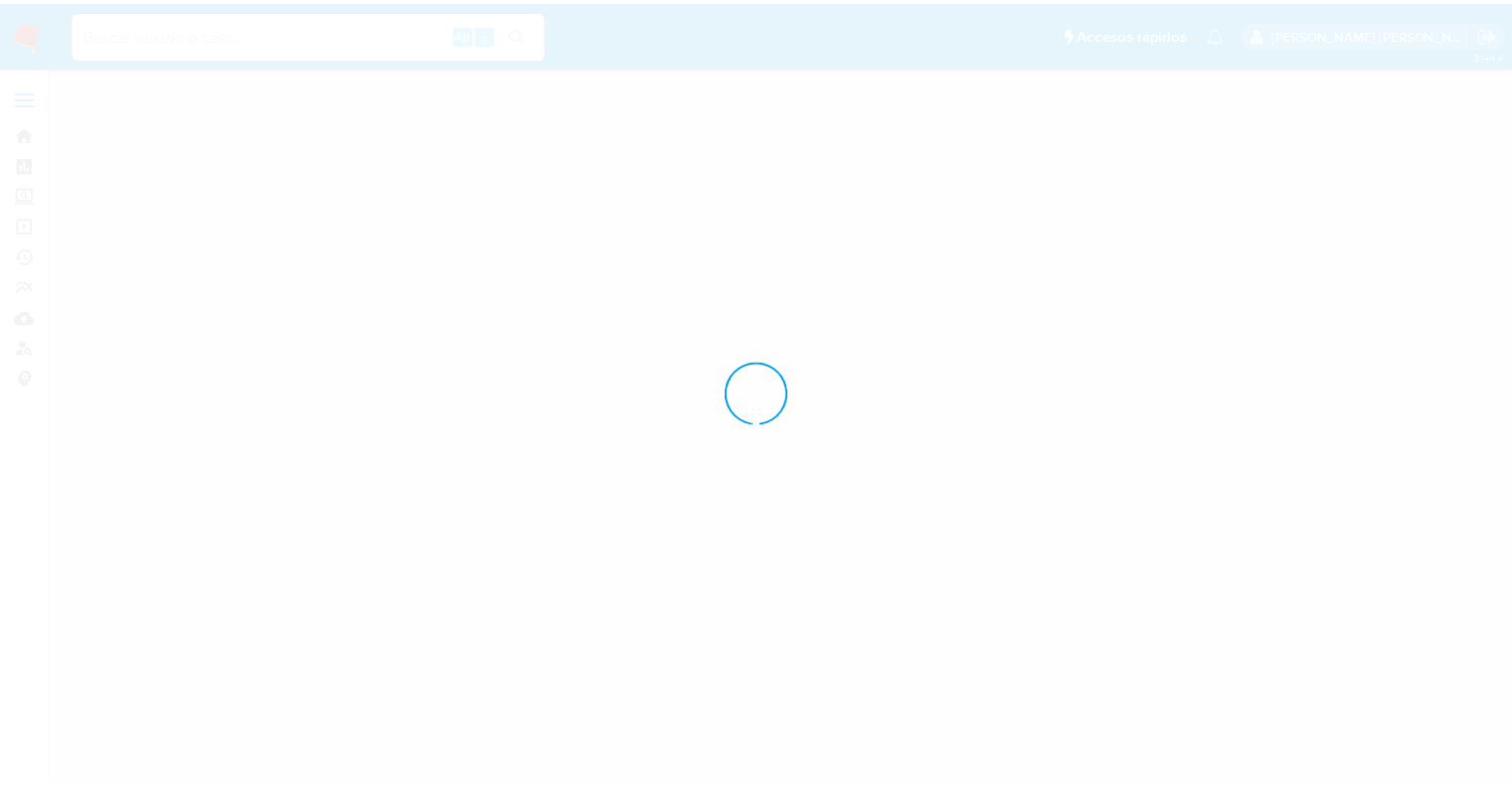 scroll, scrollTop: 0, scrollLeft: 0, axis: both 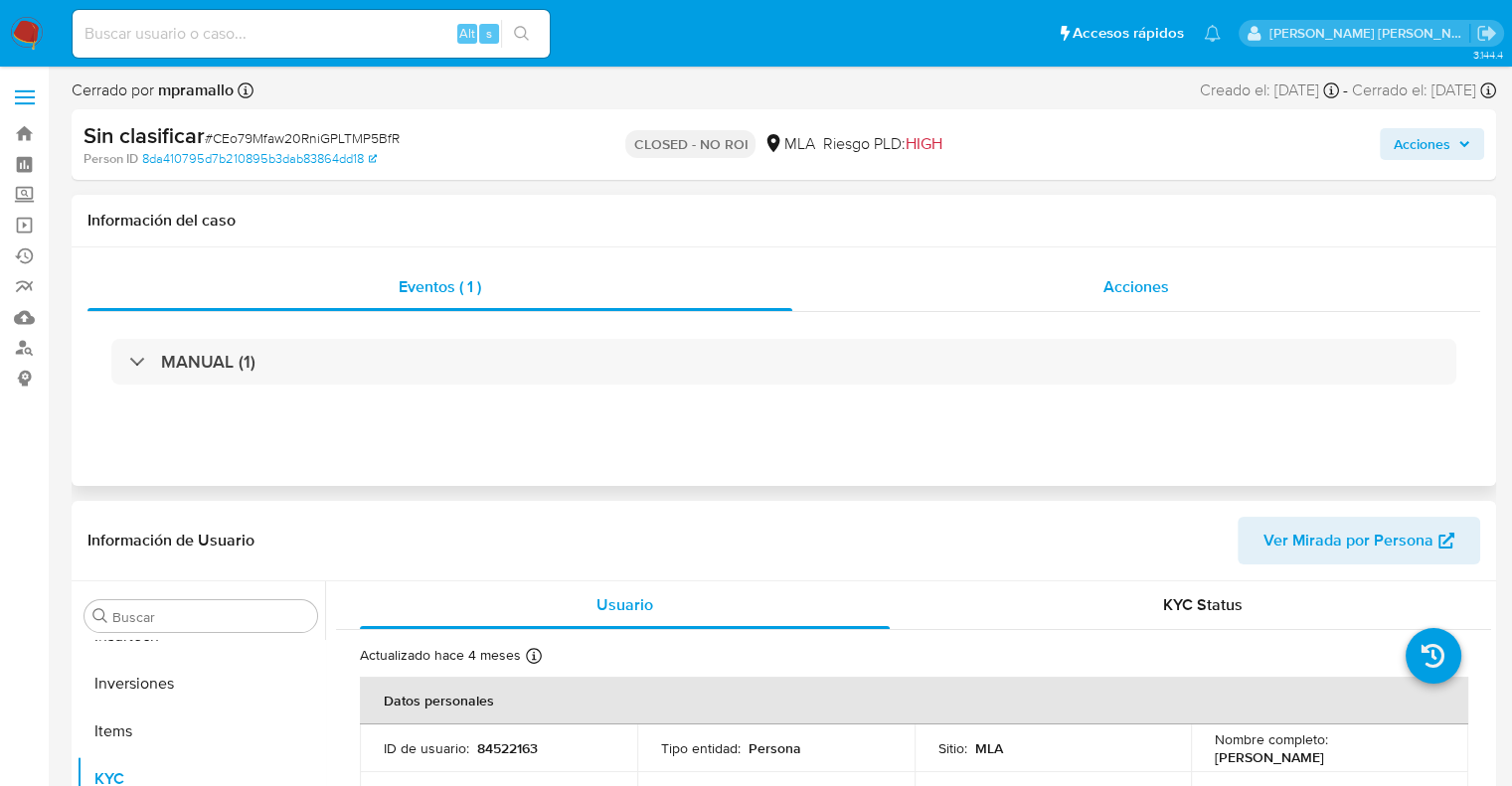 click on "Acciones" at bounding box center [1136, 286] 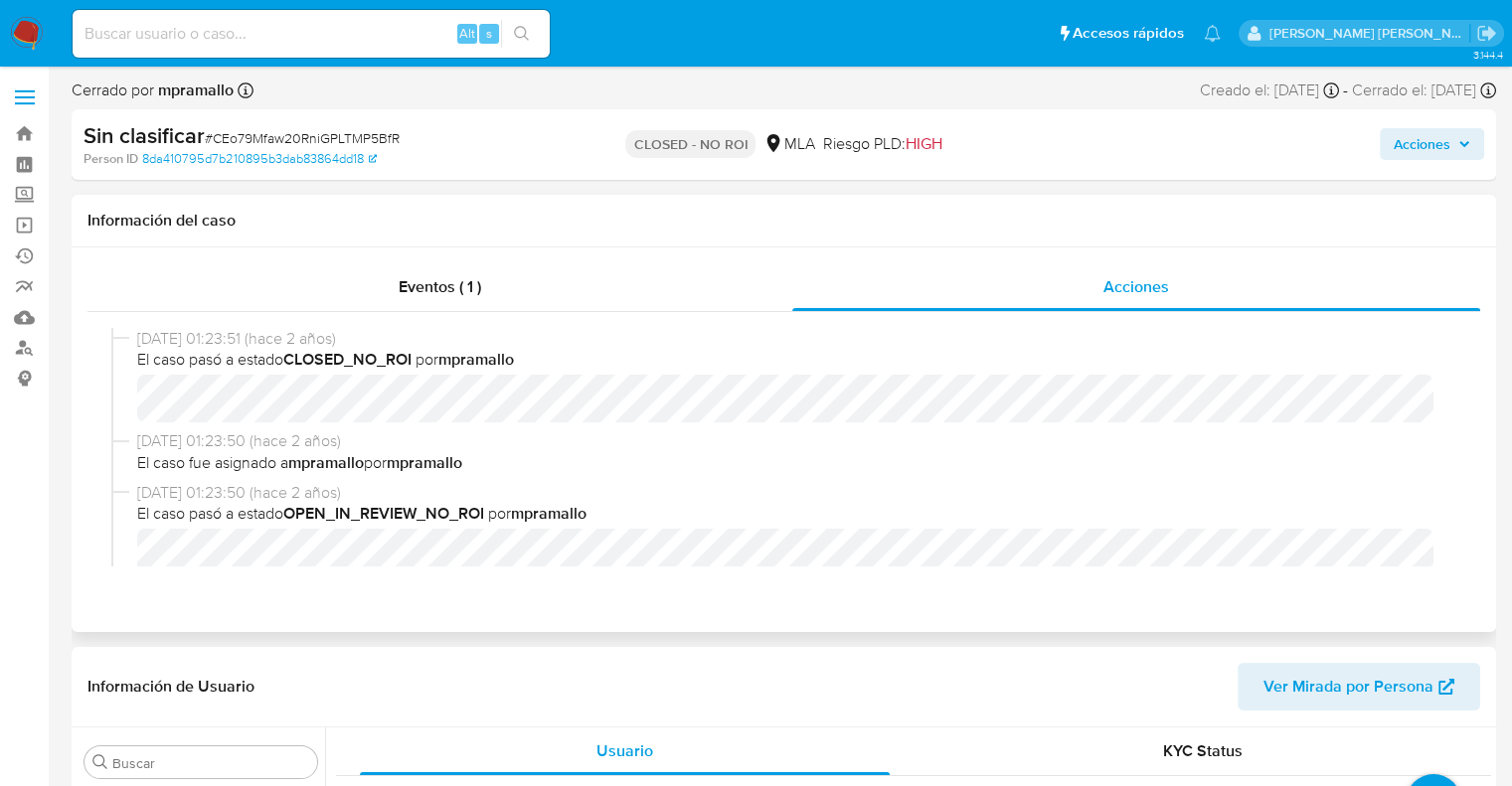 click on "El caso fue asignado a  mpramallo  por  [PERSON_NAME]" at bounding box center [792, 463] 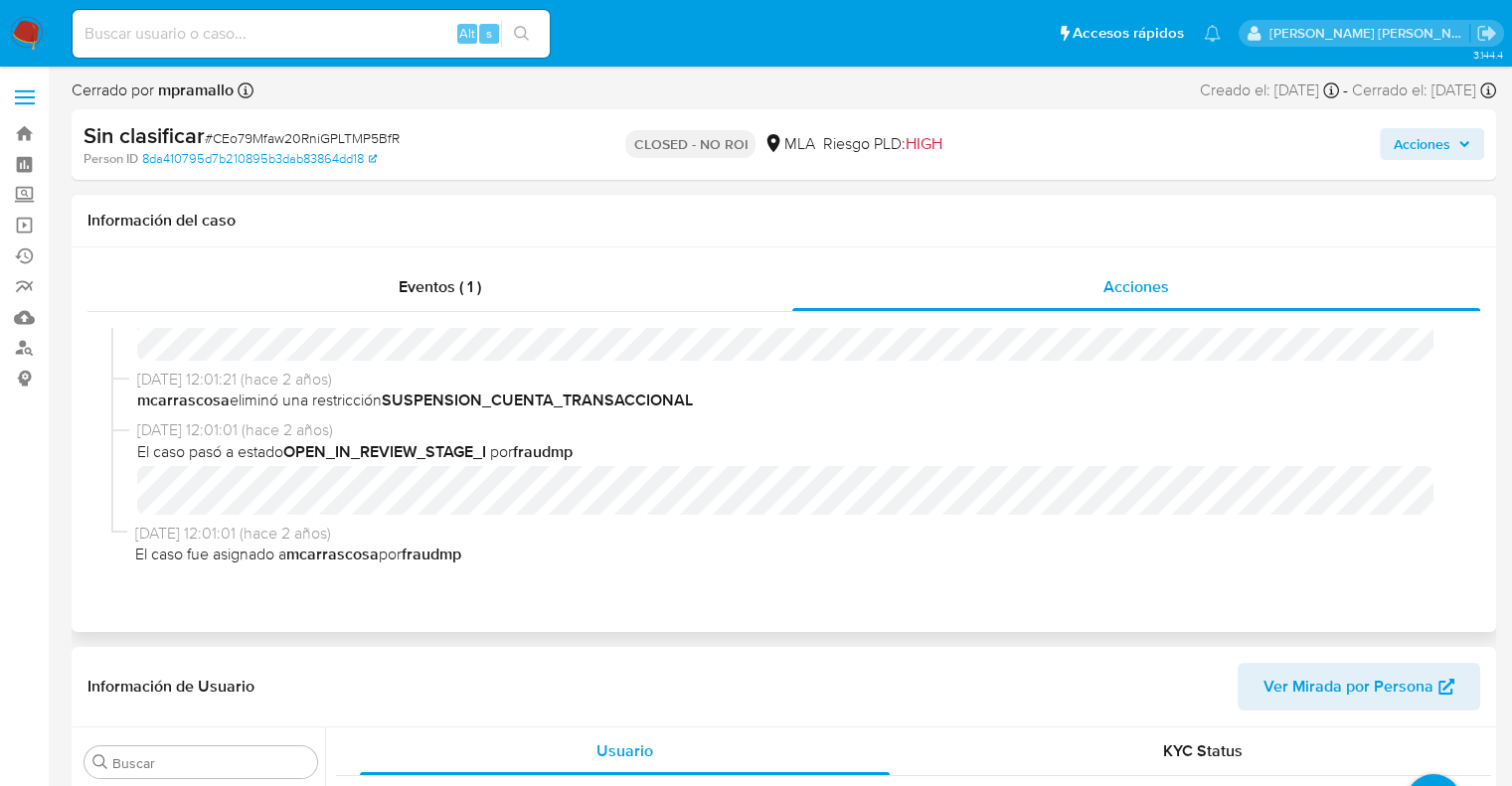 scroll, scrollTop: 326, scrollLeft: 0, axis: vertical 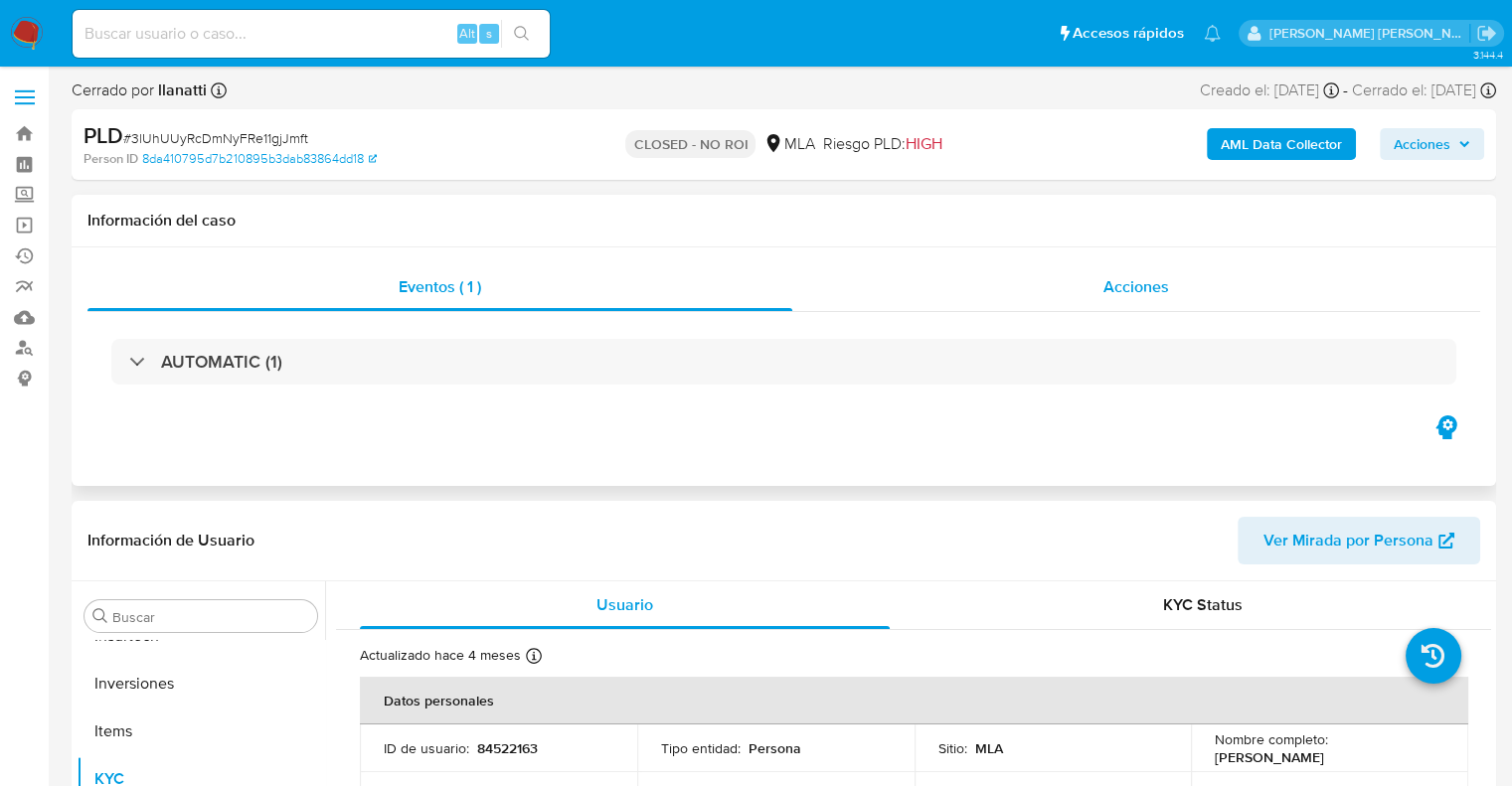 click on "Acciones" at bounding box center (1136, 286) 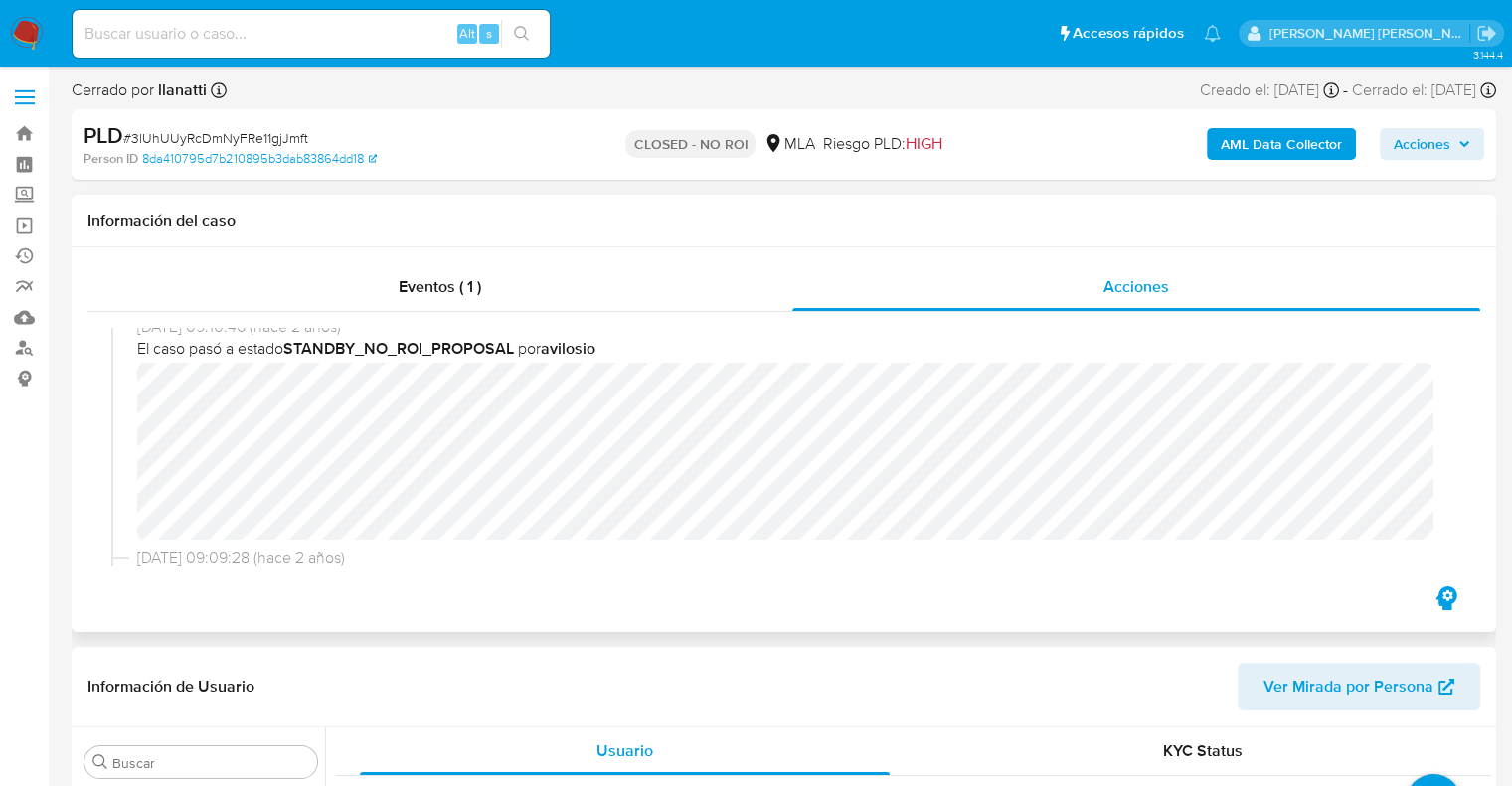 scroll, scrollTop: 298, scrollLeft: 0, axis: vertical 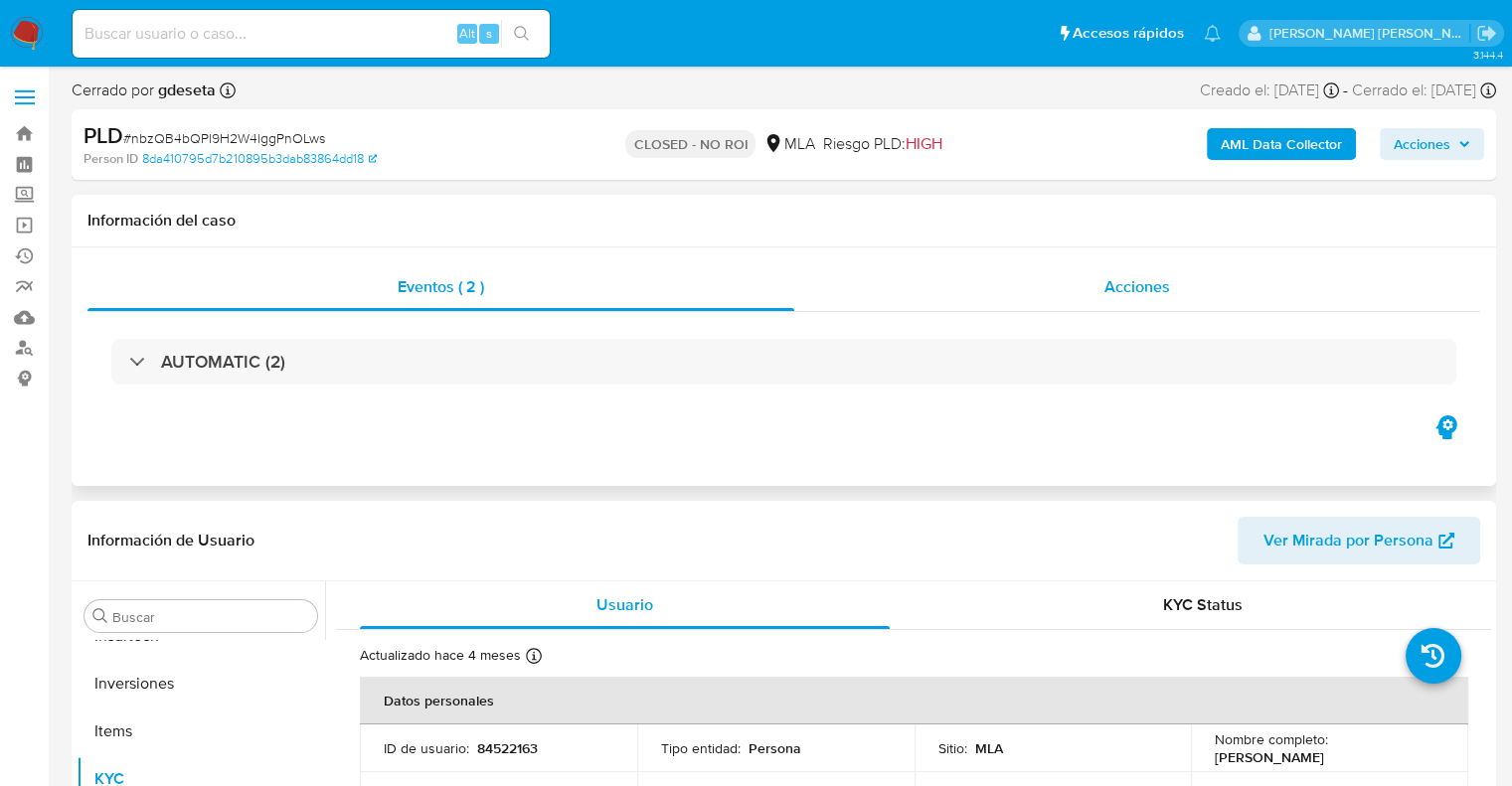 select on "10" 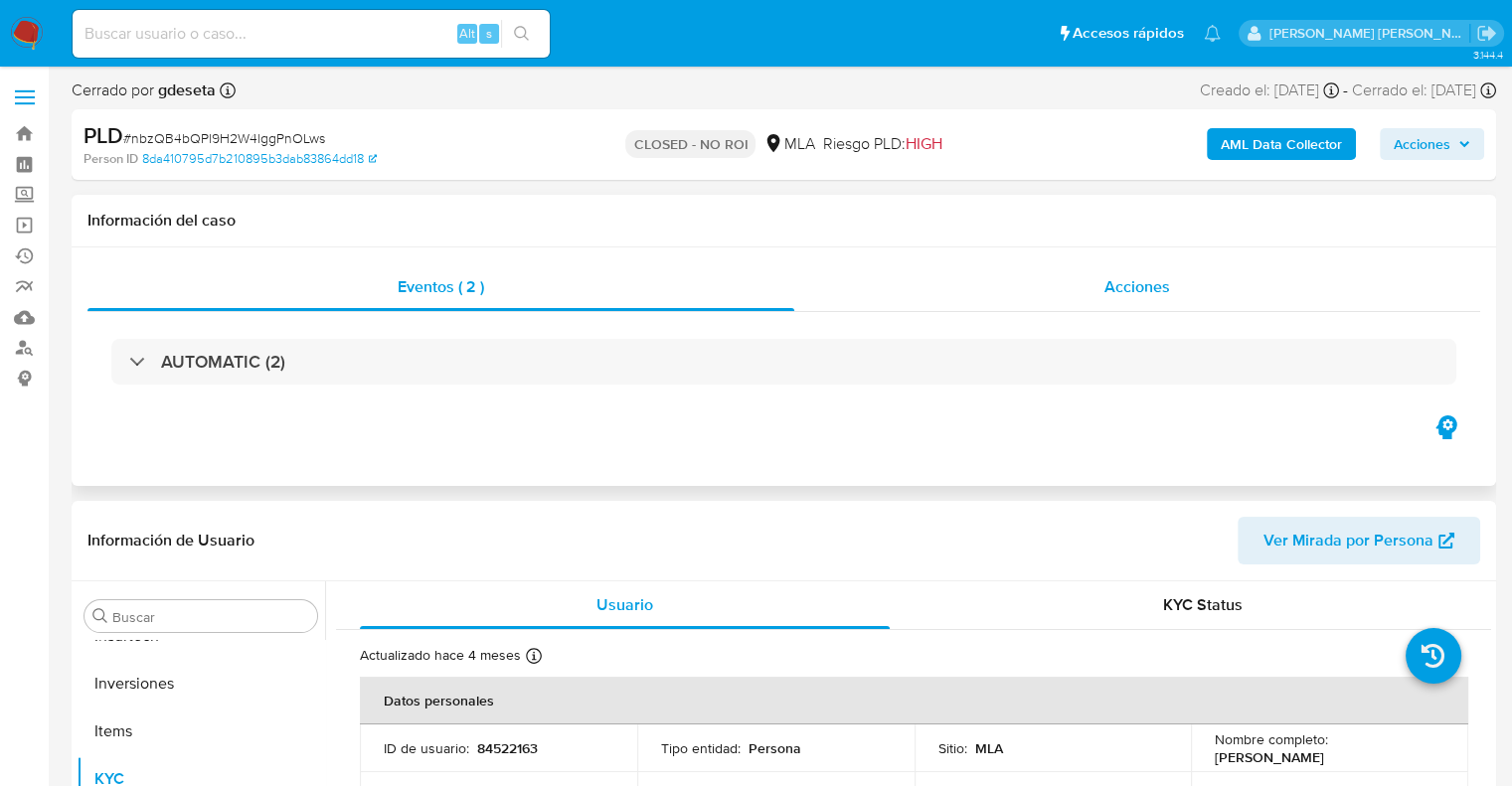 click on "Acciones" at bounding box center (1137, 286) 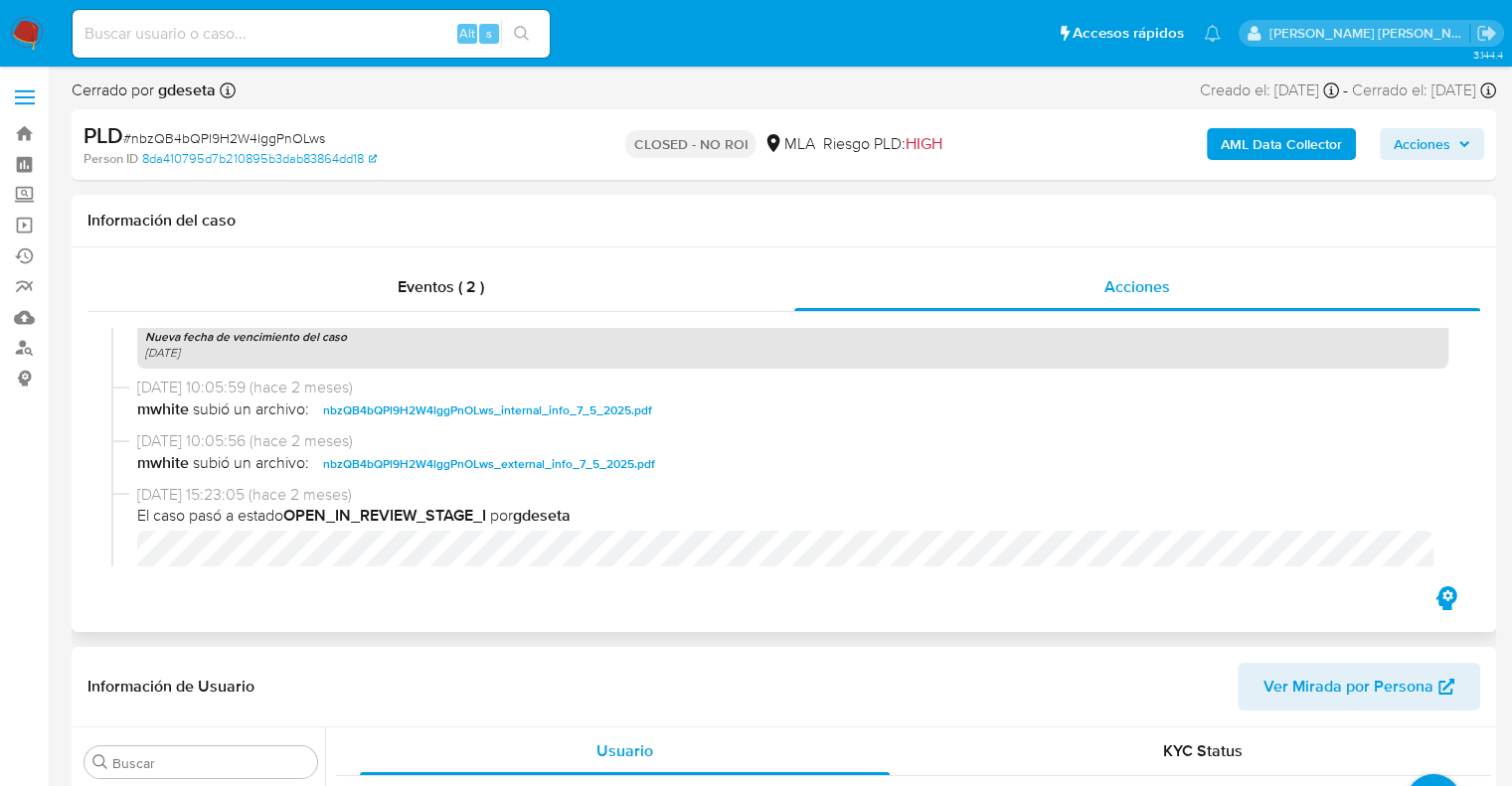 scroll, scrollTop: 1602, scrollLeft: 0, axis: vertical 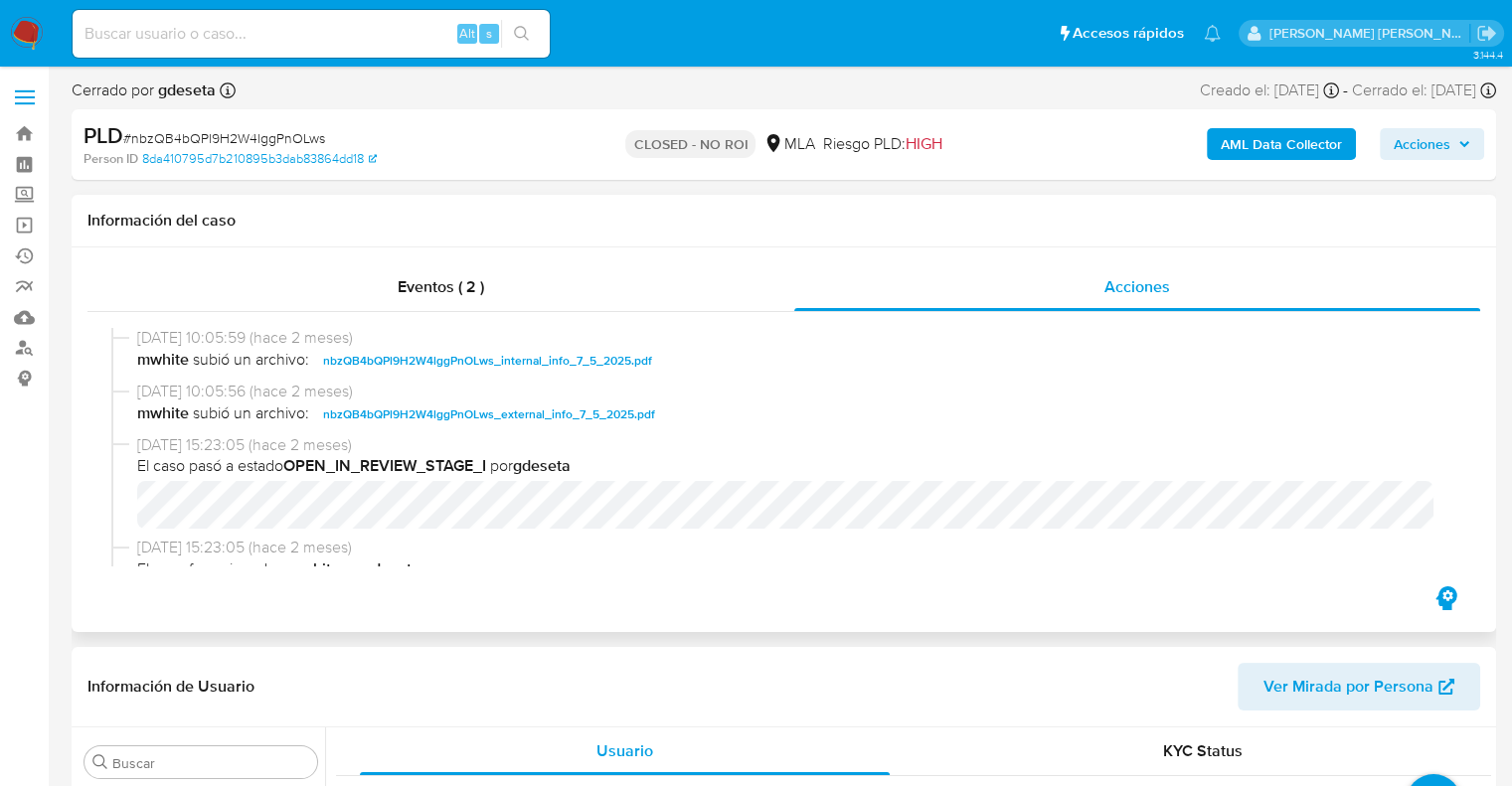click on "nbzQB4bQPl9H2W4lggPnOLws_external_info_7_5_2025.pdf" at bounding box center (489, 414) 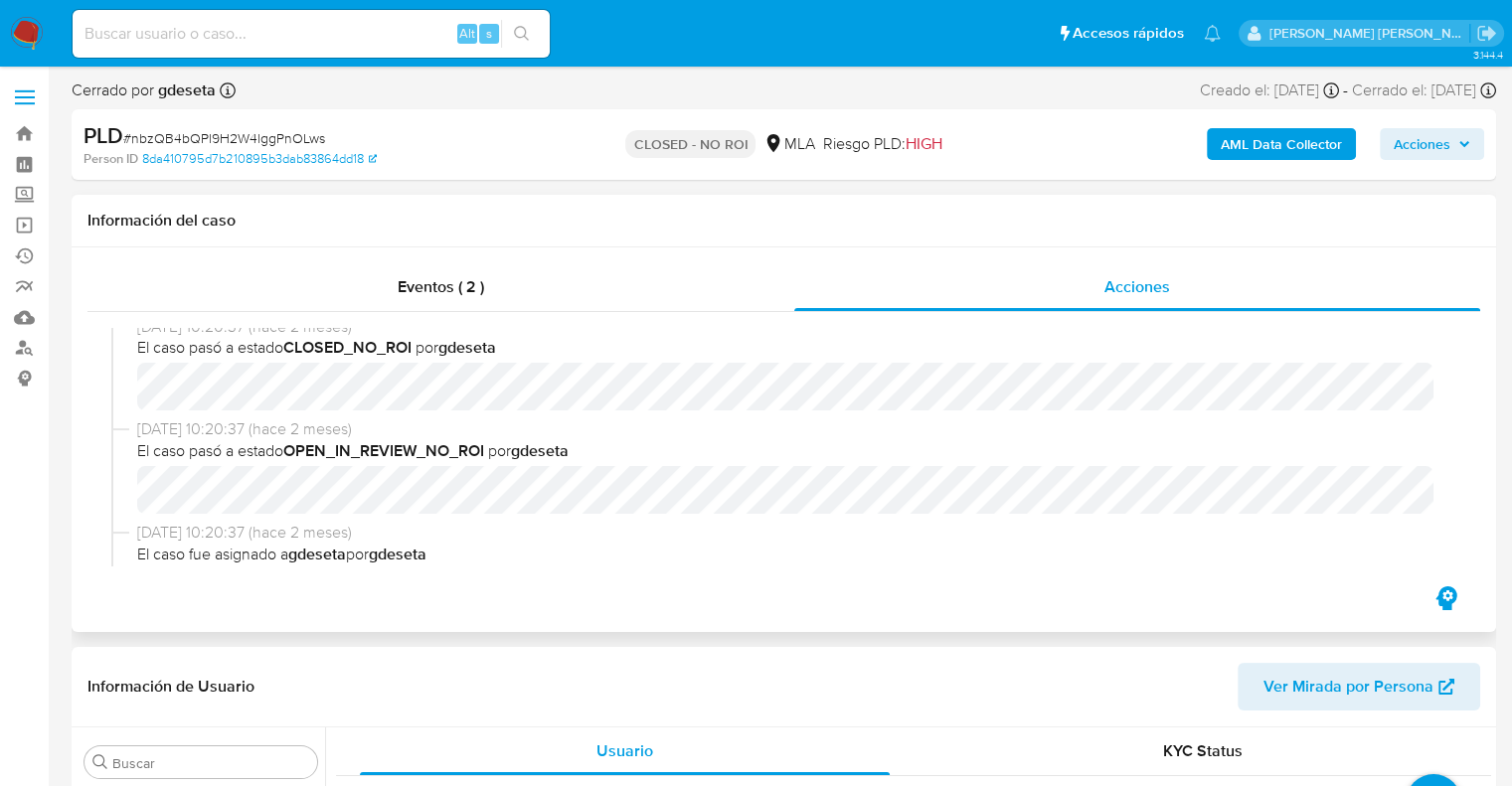 scroll, scrollTop: 0, scrollLeft: 0, axis: both 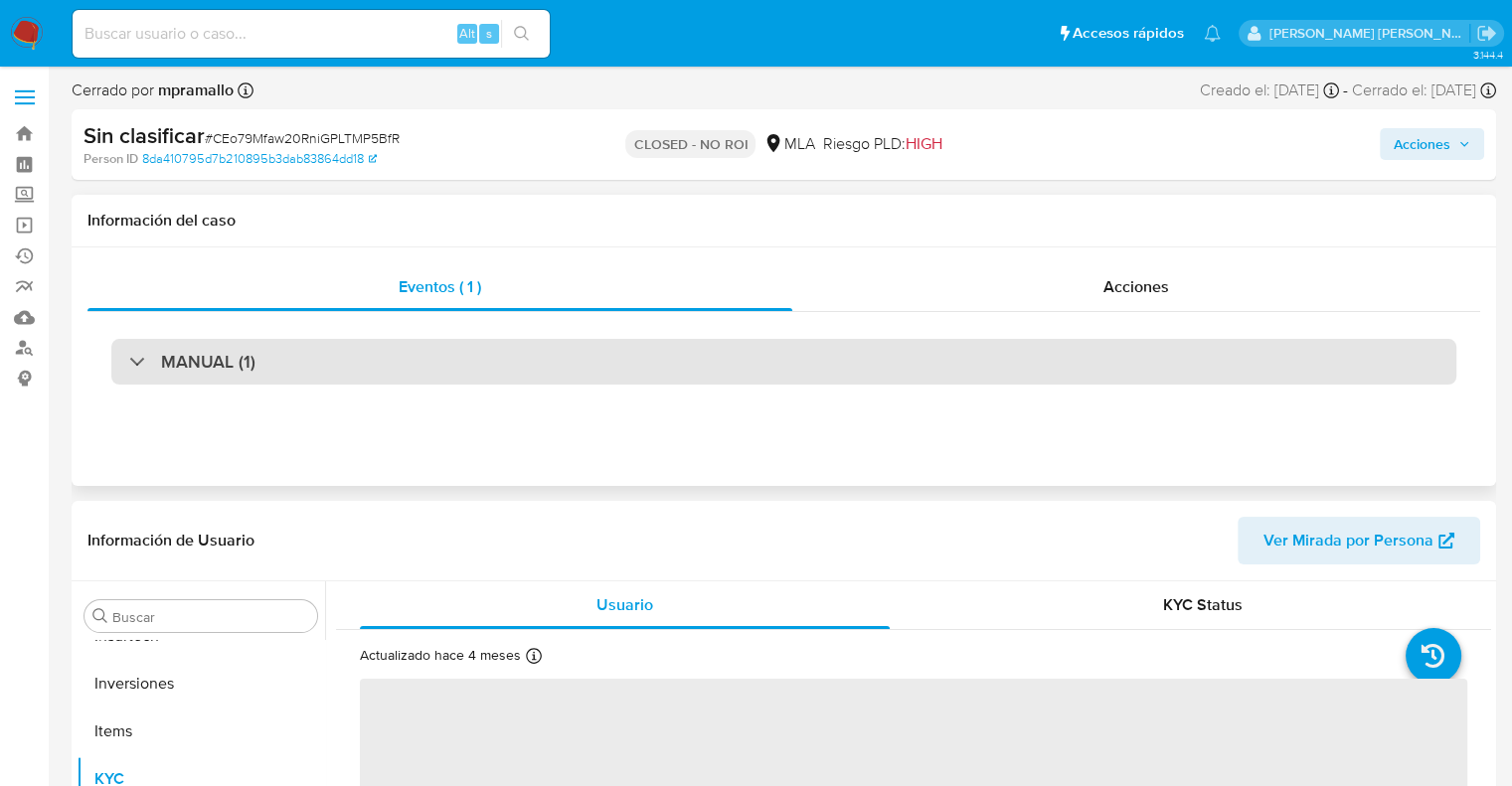 click on "MANUAL (1)" at bounding box center (208, 362) 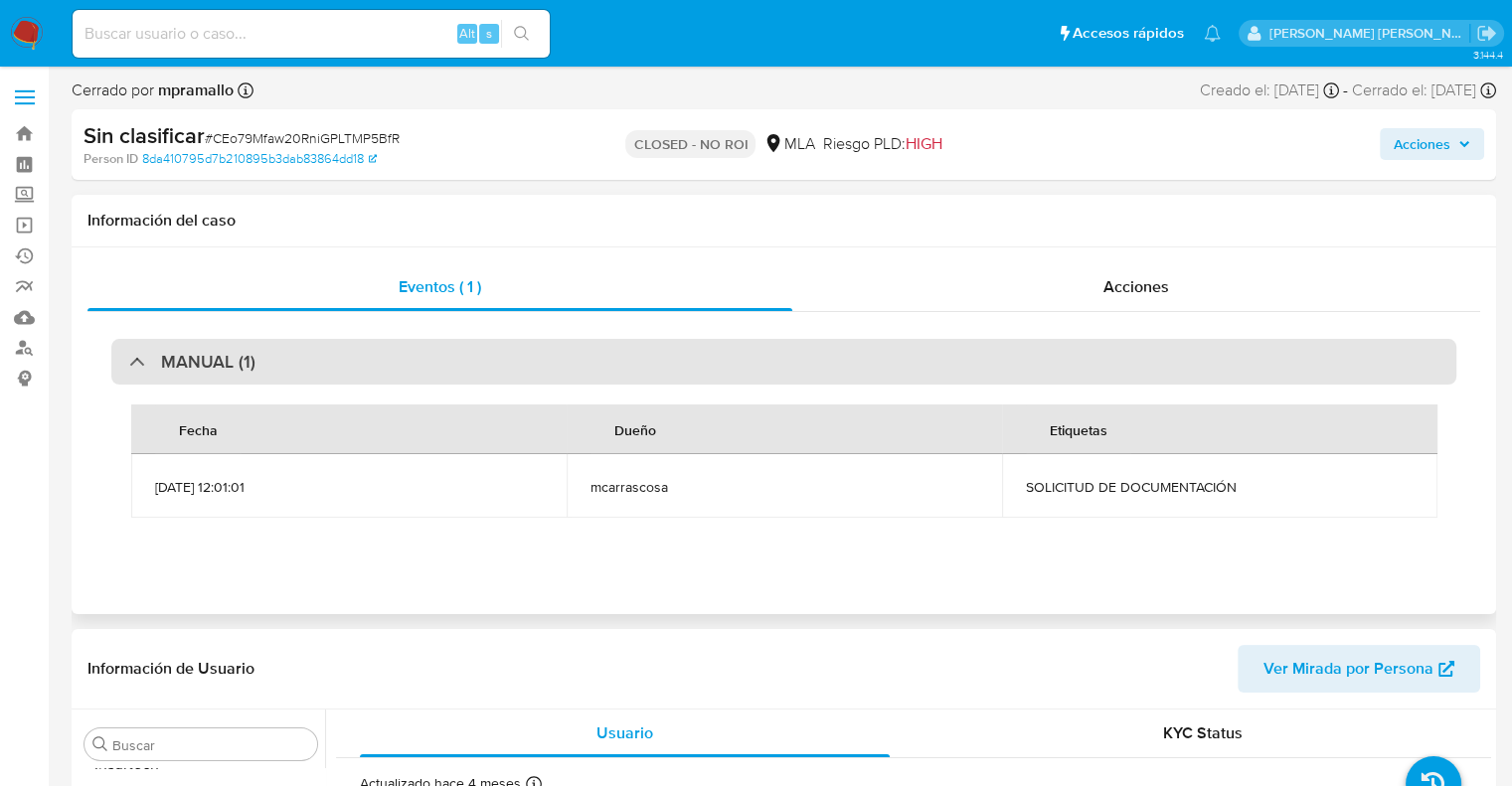 select on "10" 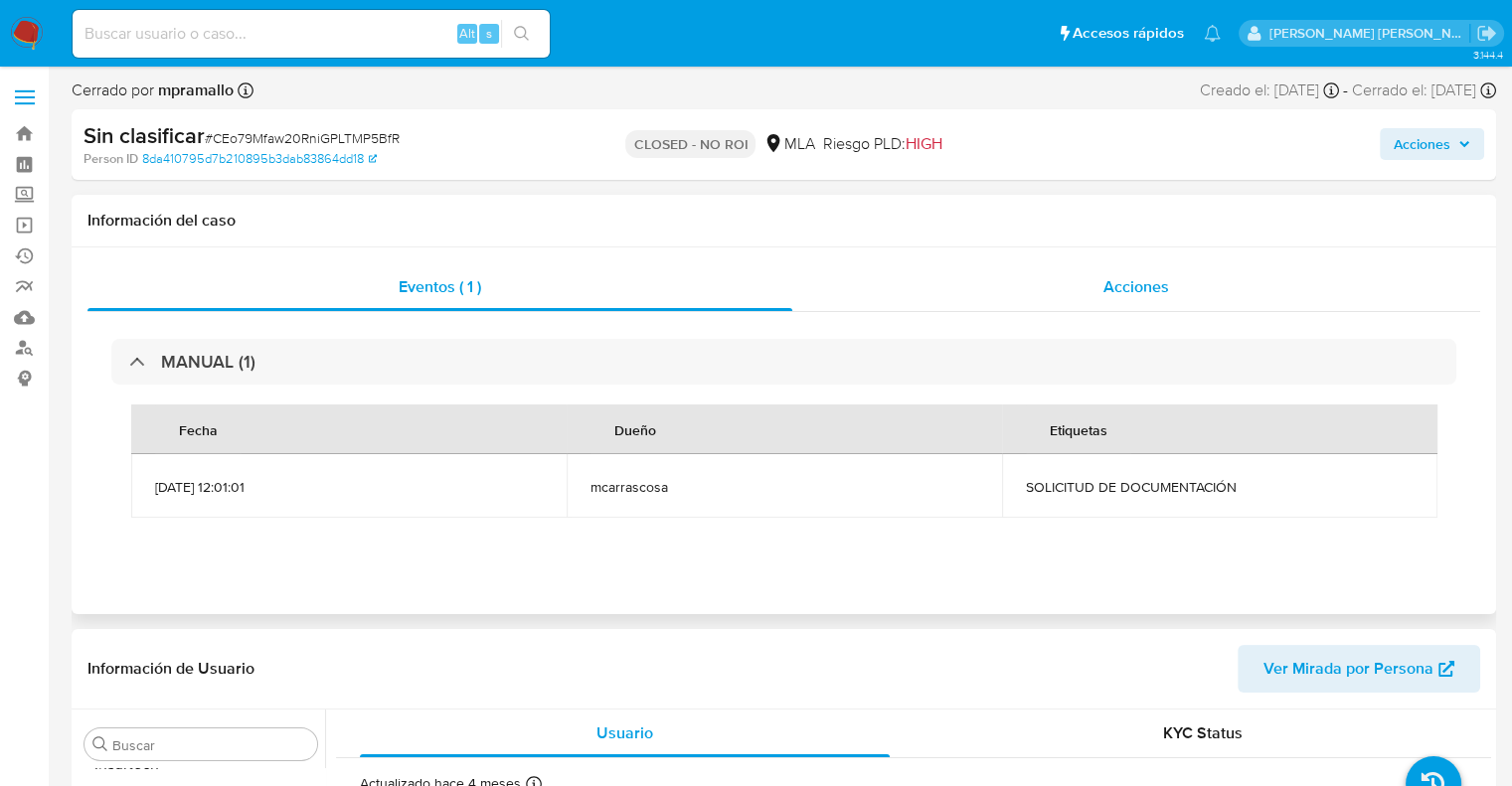 click on "Acciones" at bounding box center (1136, 286) 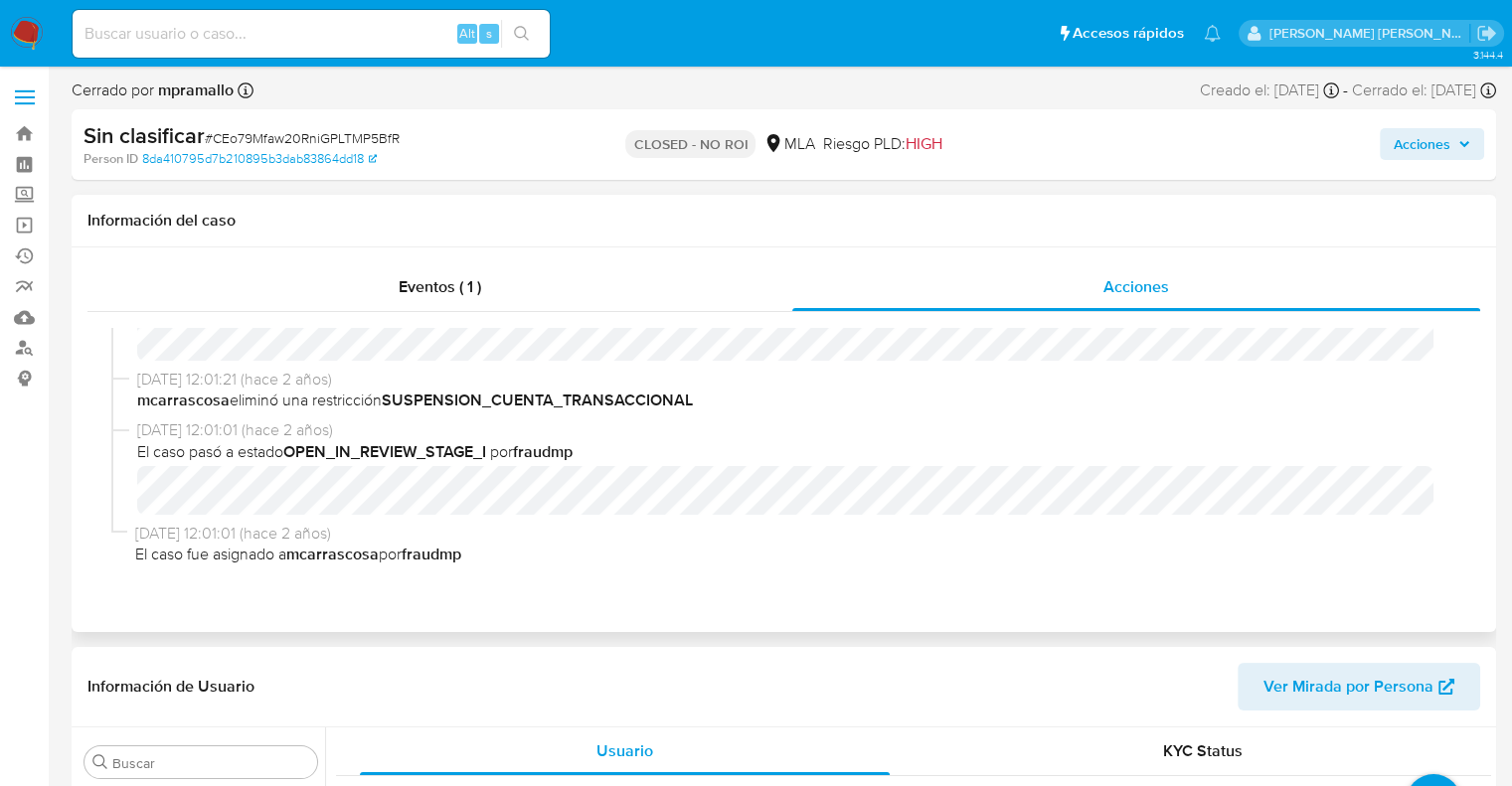 scroll, scrollTop: 326, scrollLeft: 0, axis: vertical 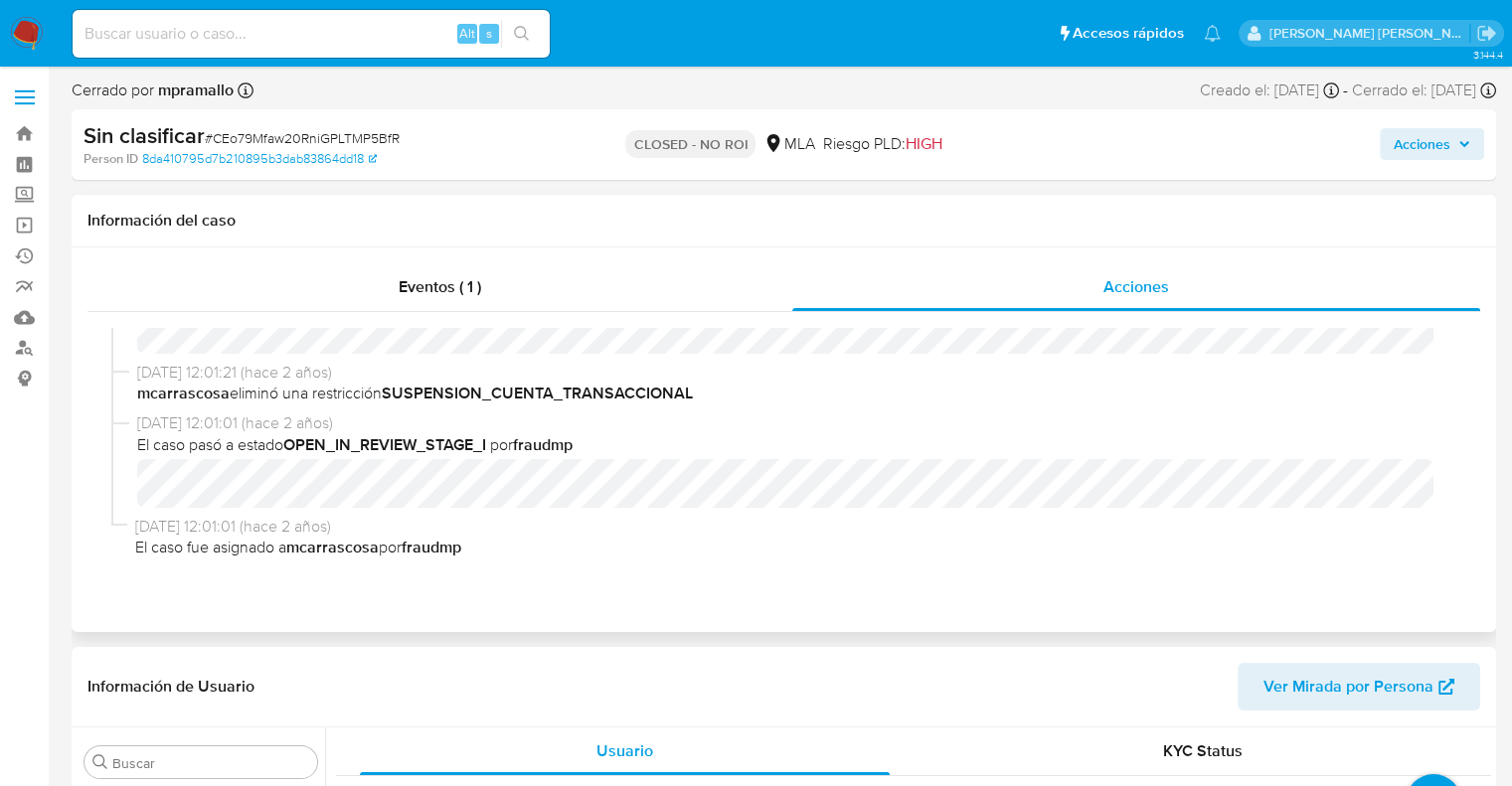 type 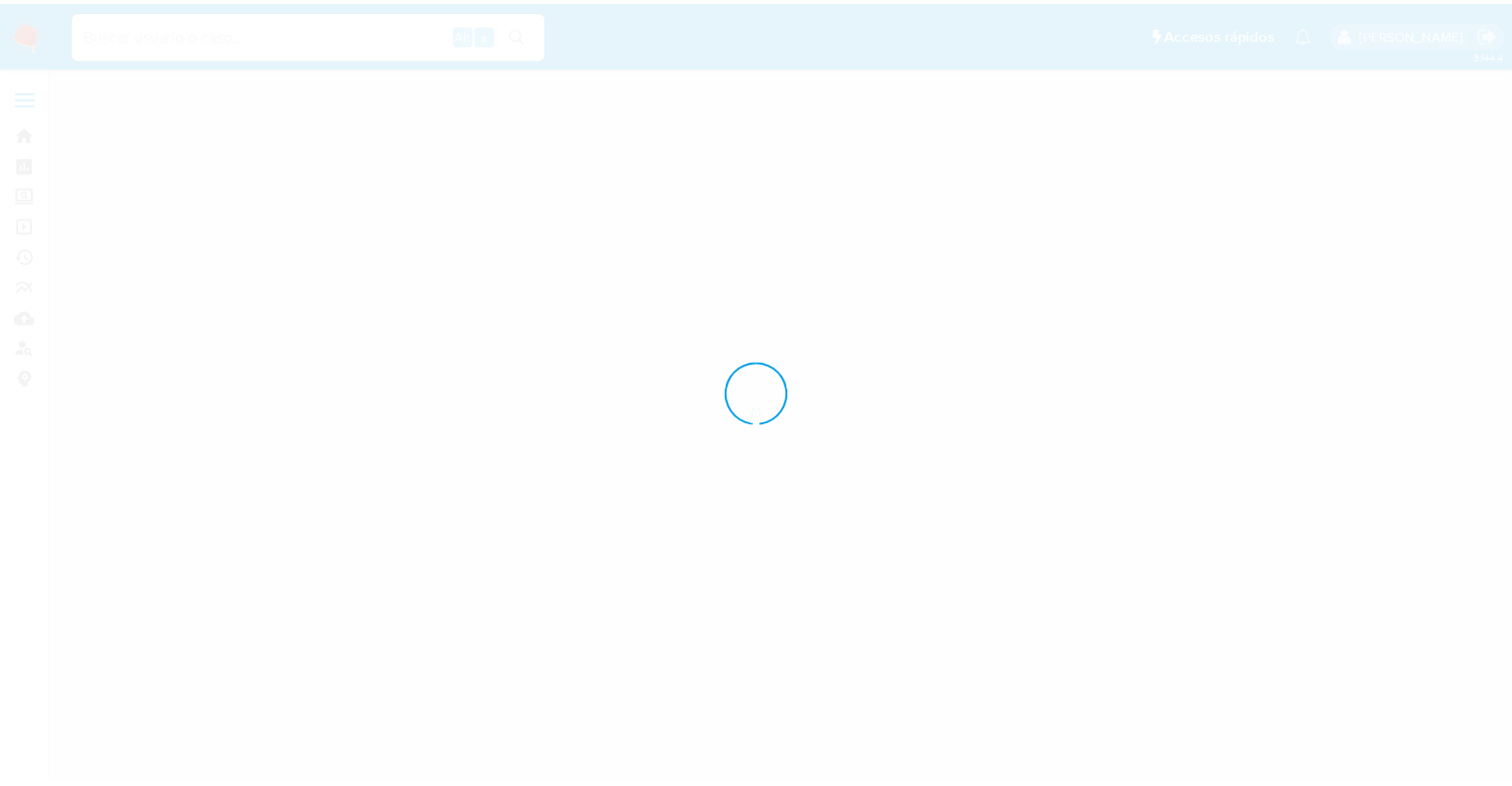 scroll, scrollTop: 0, scrollLeft: 0, axis: both 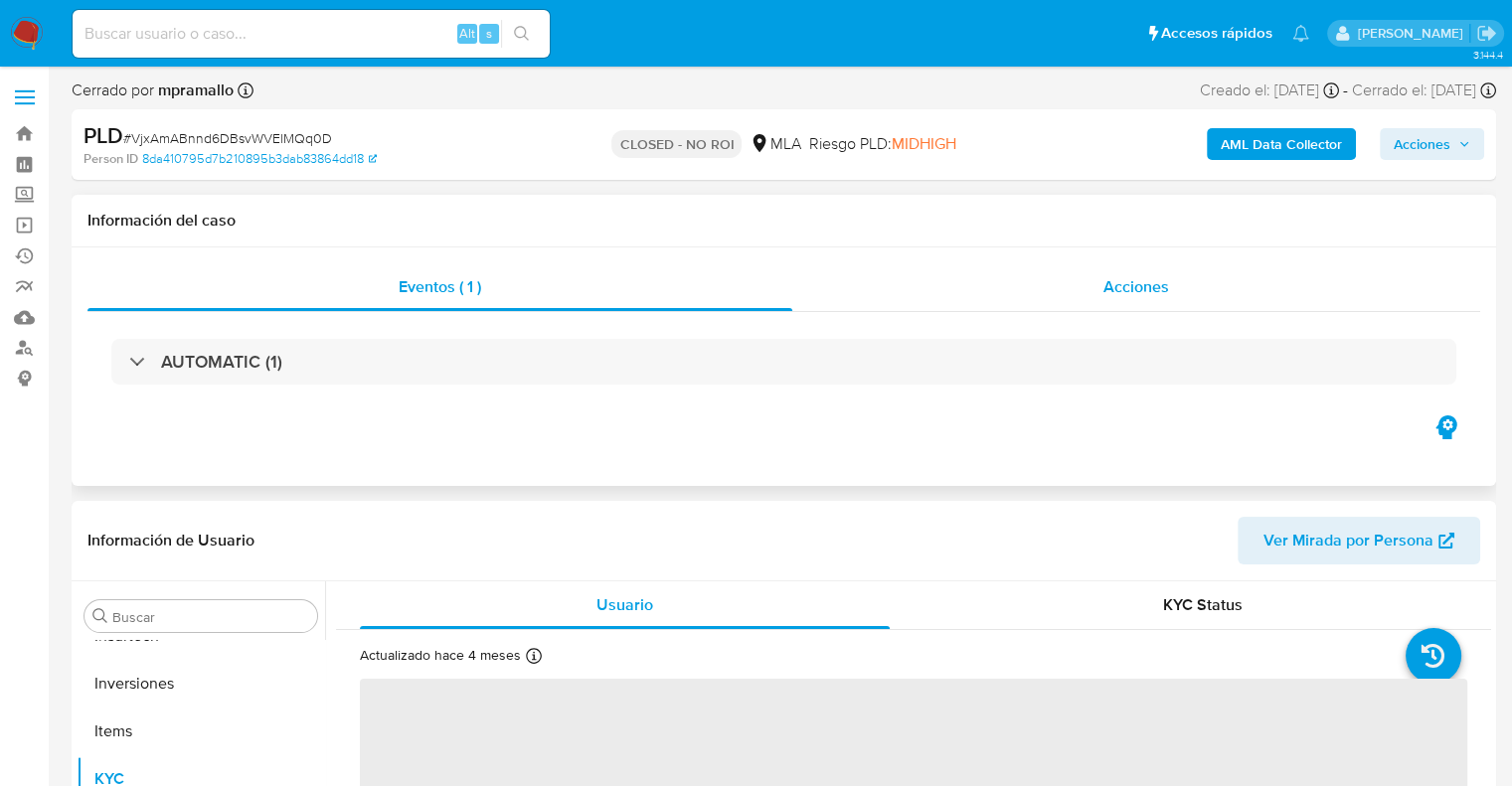 click on "Acciones" at bounding box center [1136, 286] 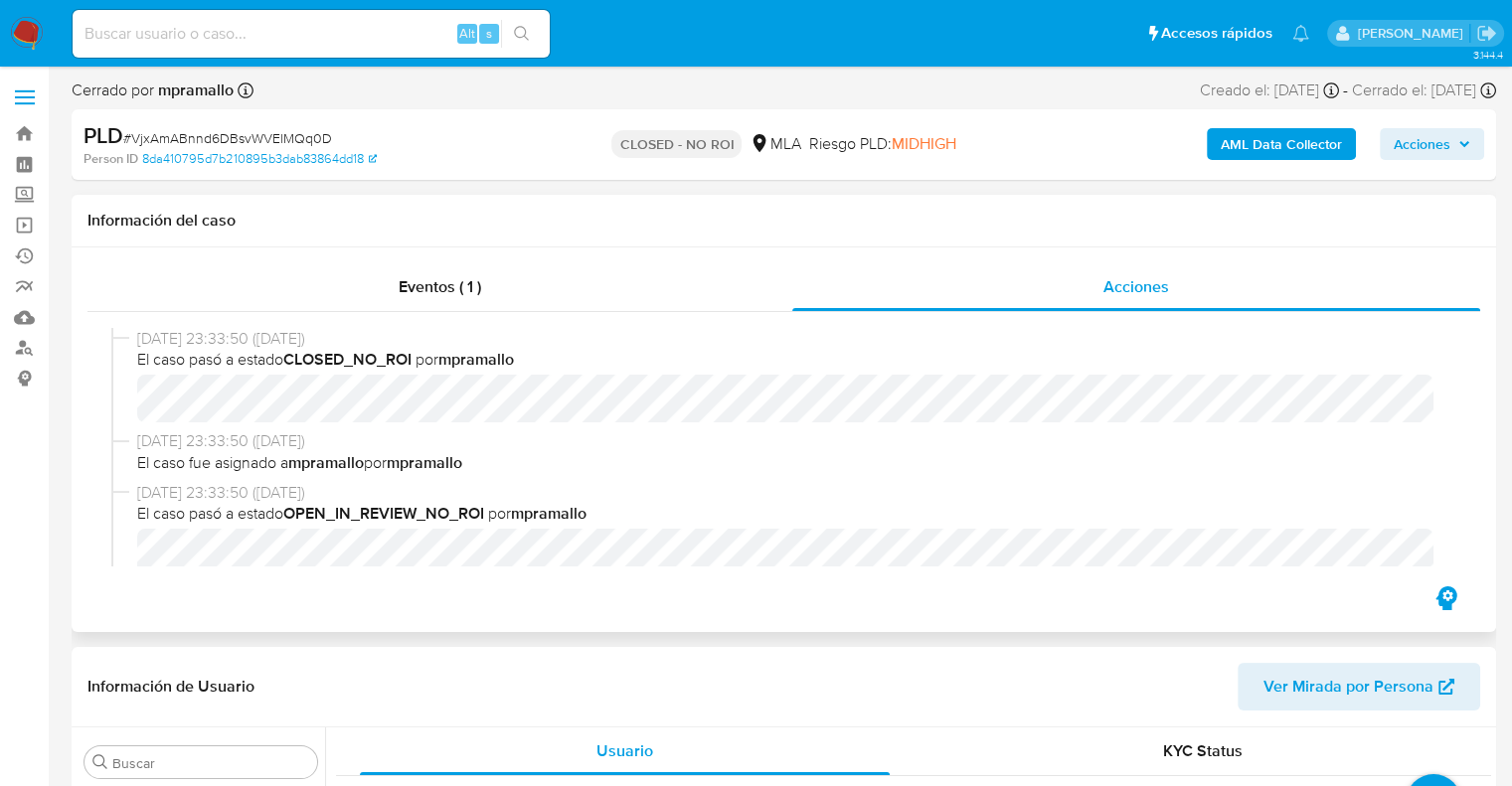 select on "10" 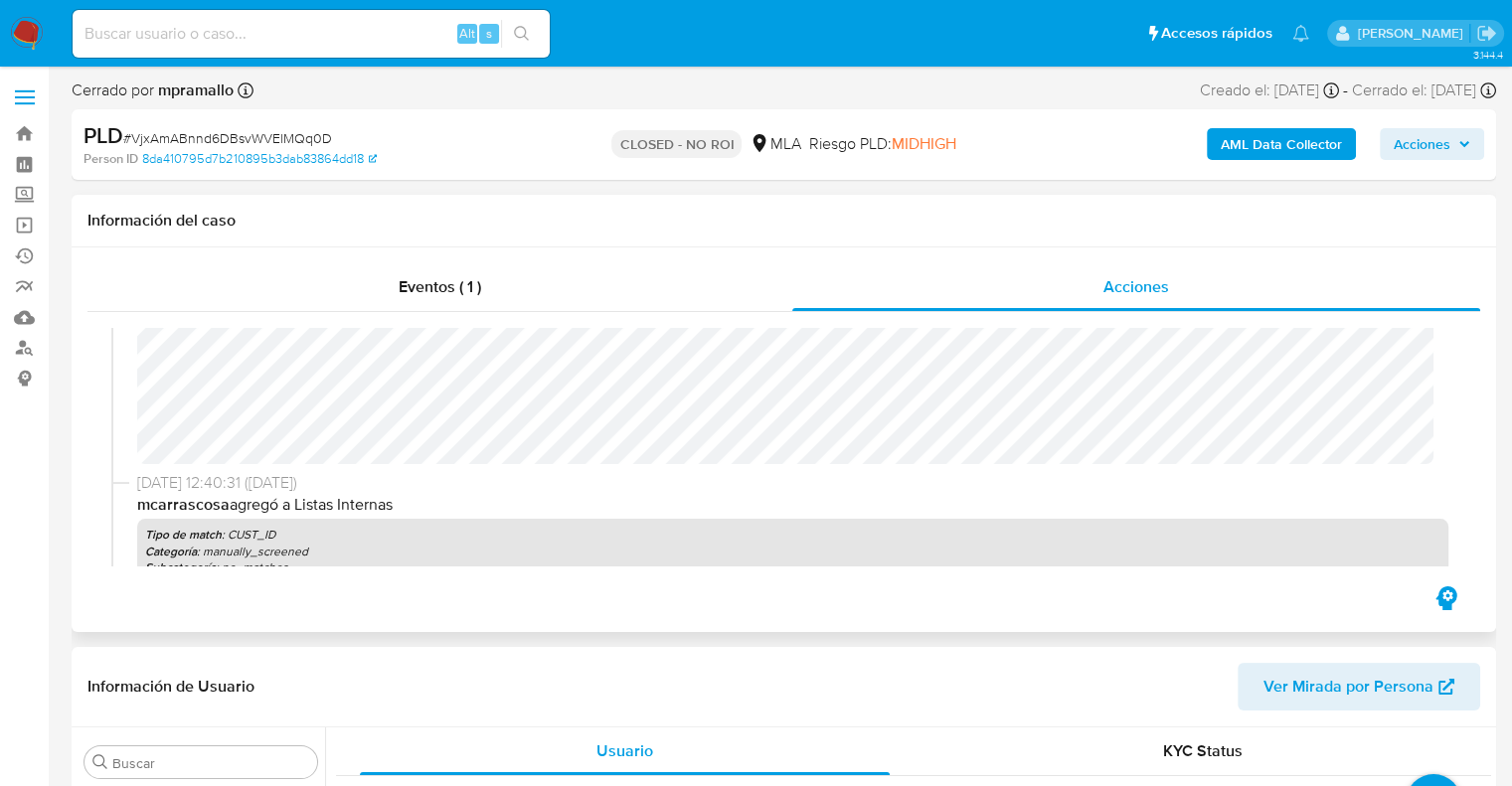 scroll, scrollTop: 298, scrollLeft: 0, axis: vertical 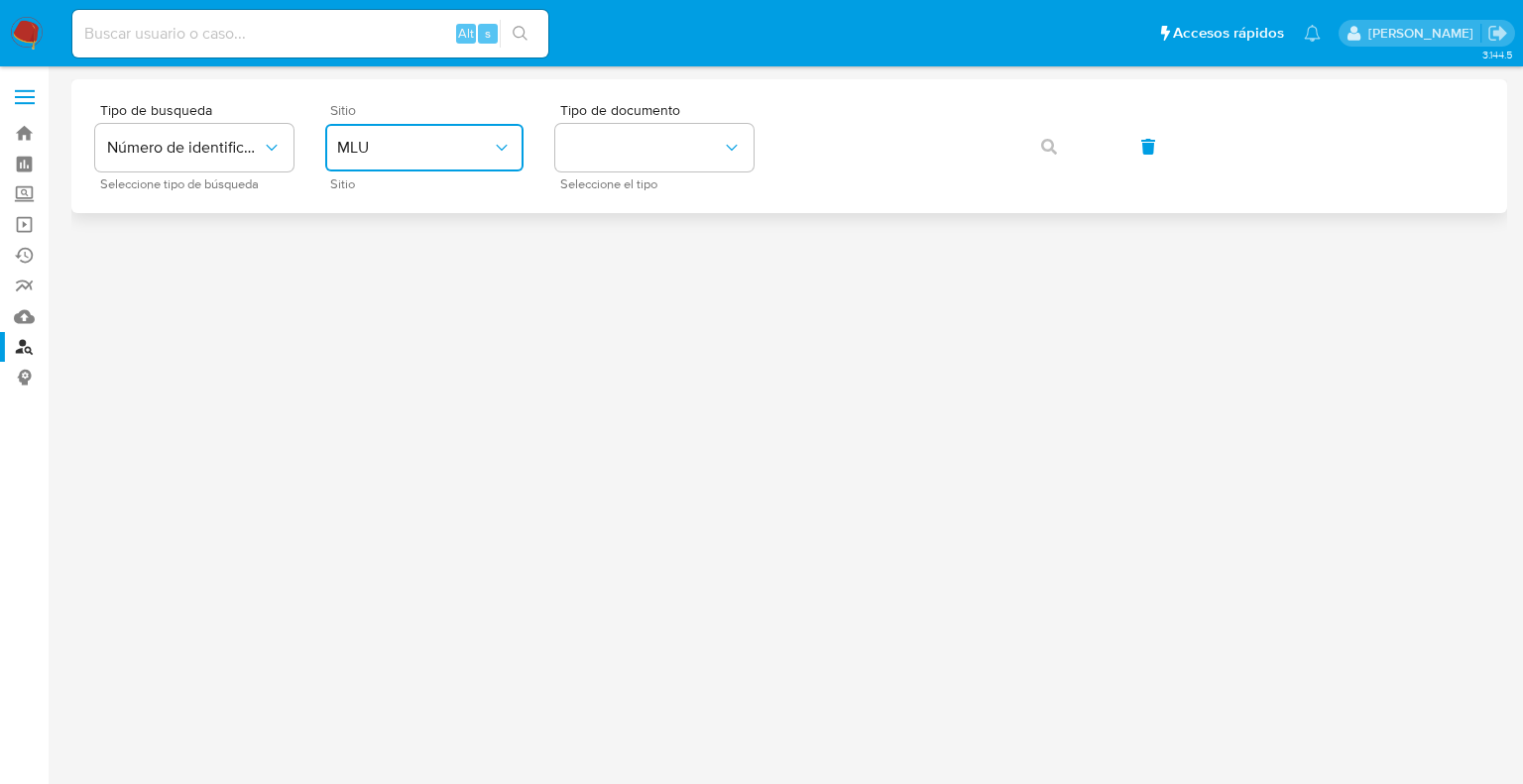 click on "MLU" at bounding box center [414, 148] 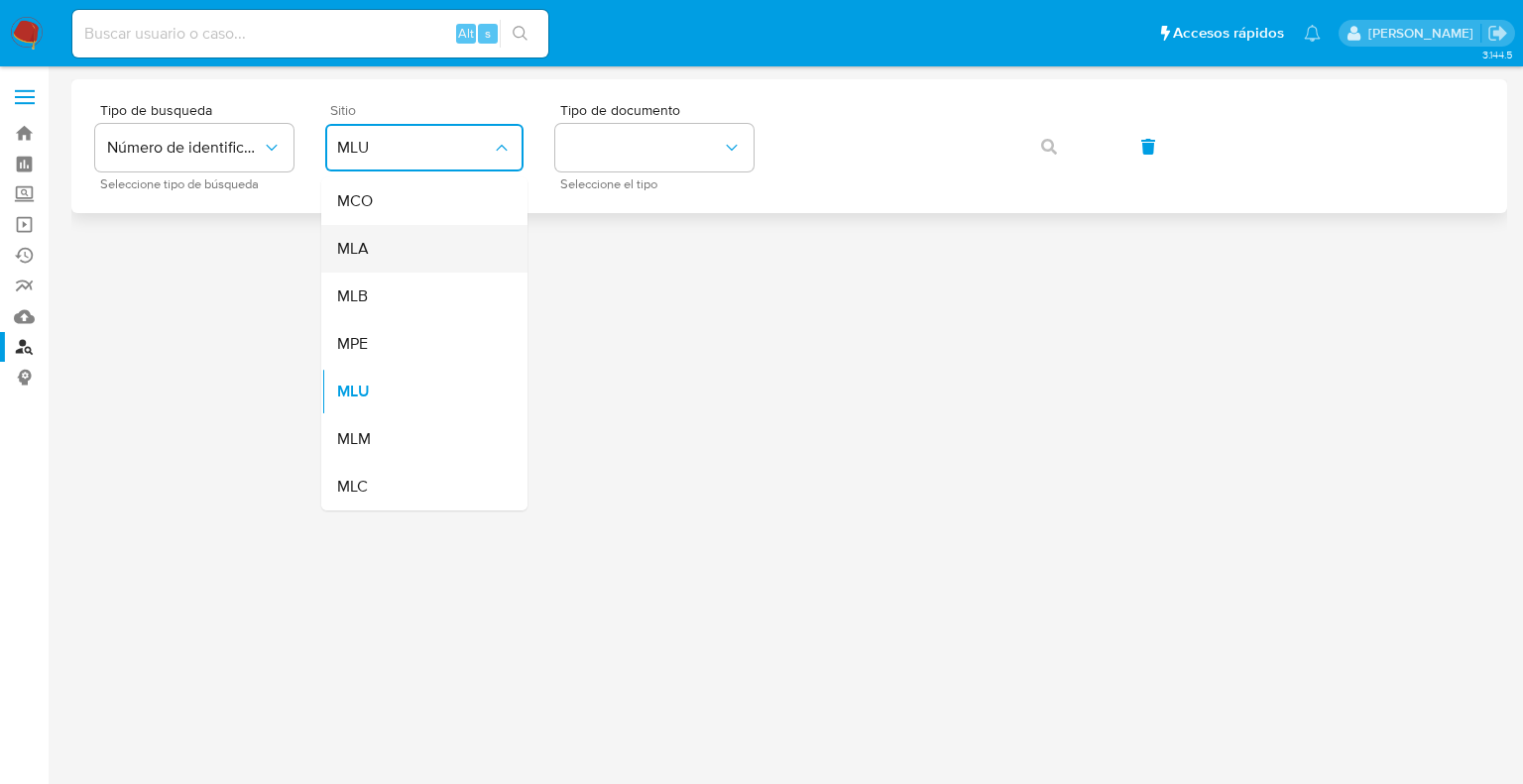 click on "MLA" at bounding box center [418, 249] 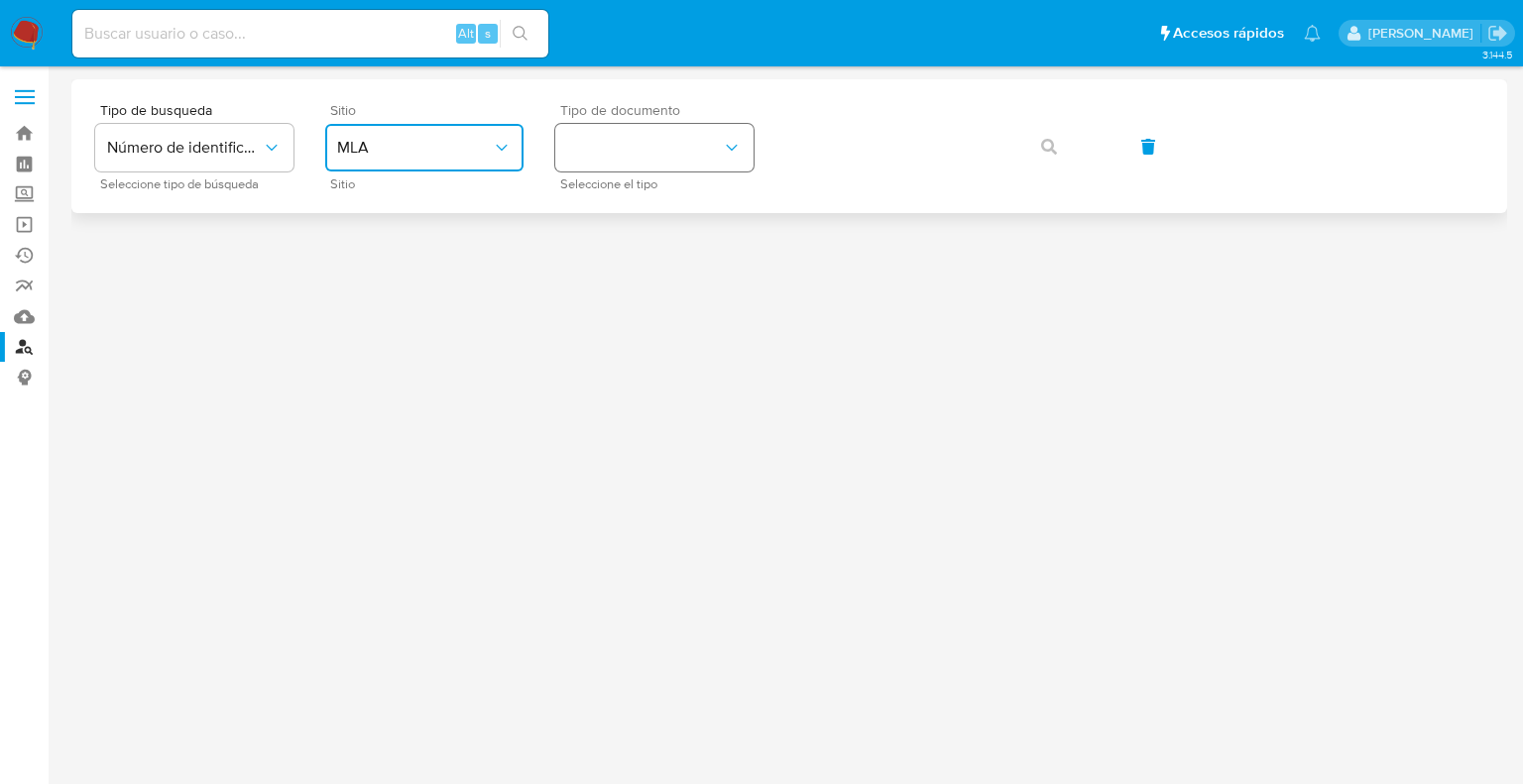 click at bounding box center [654, 148] 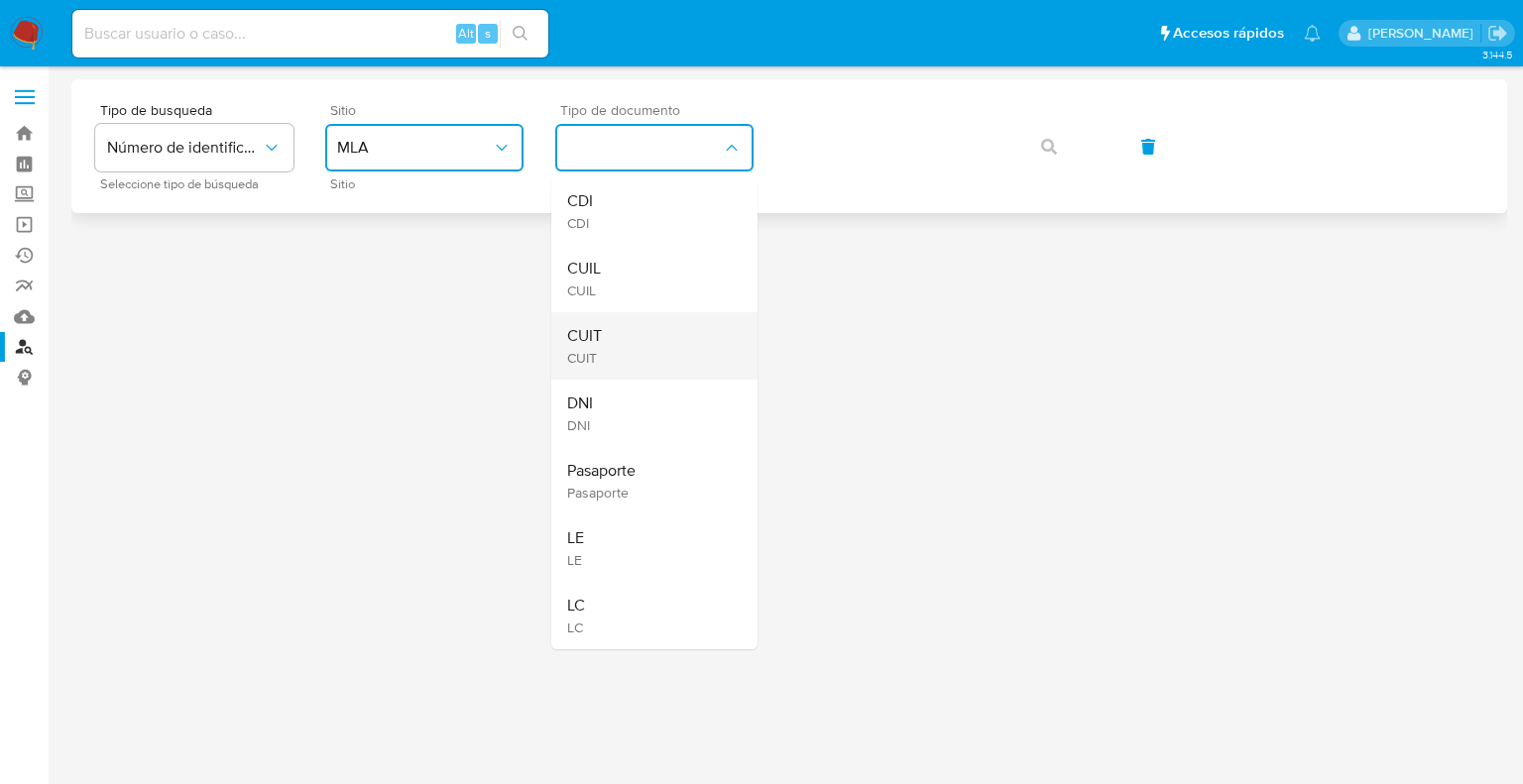 click on "CUIT" at bounding box center (584, 358) 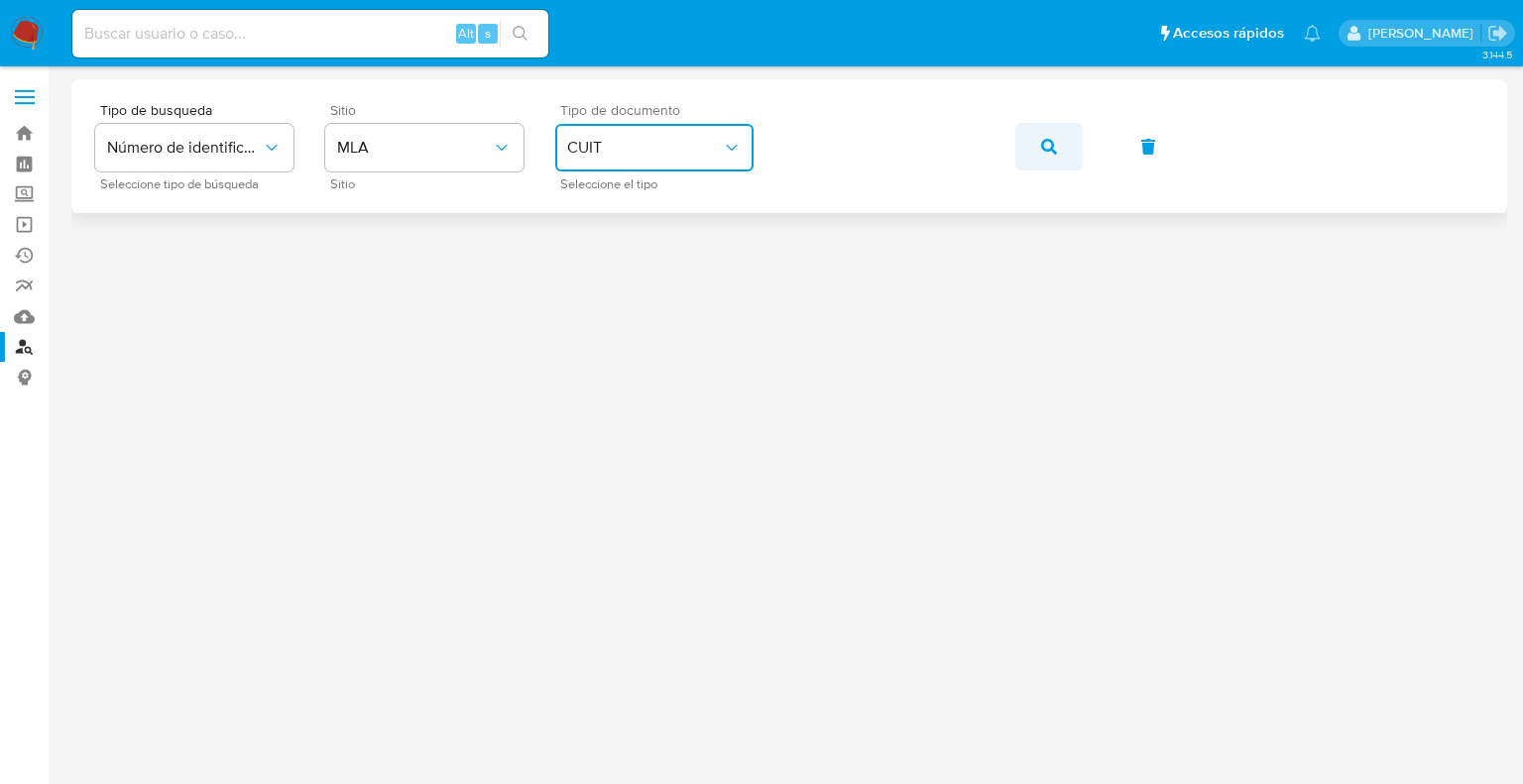 click at bounding box center (1049, 147) 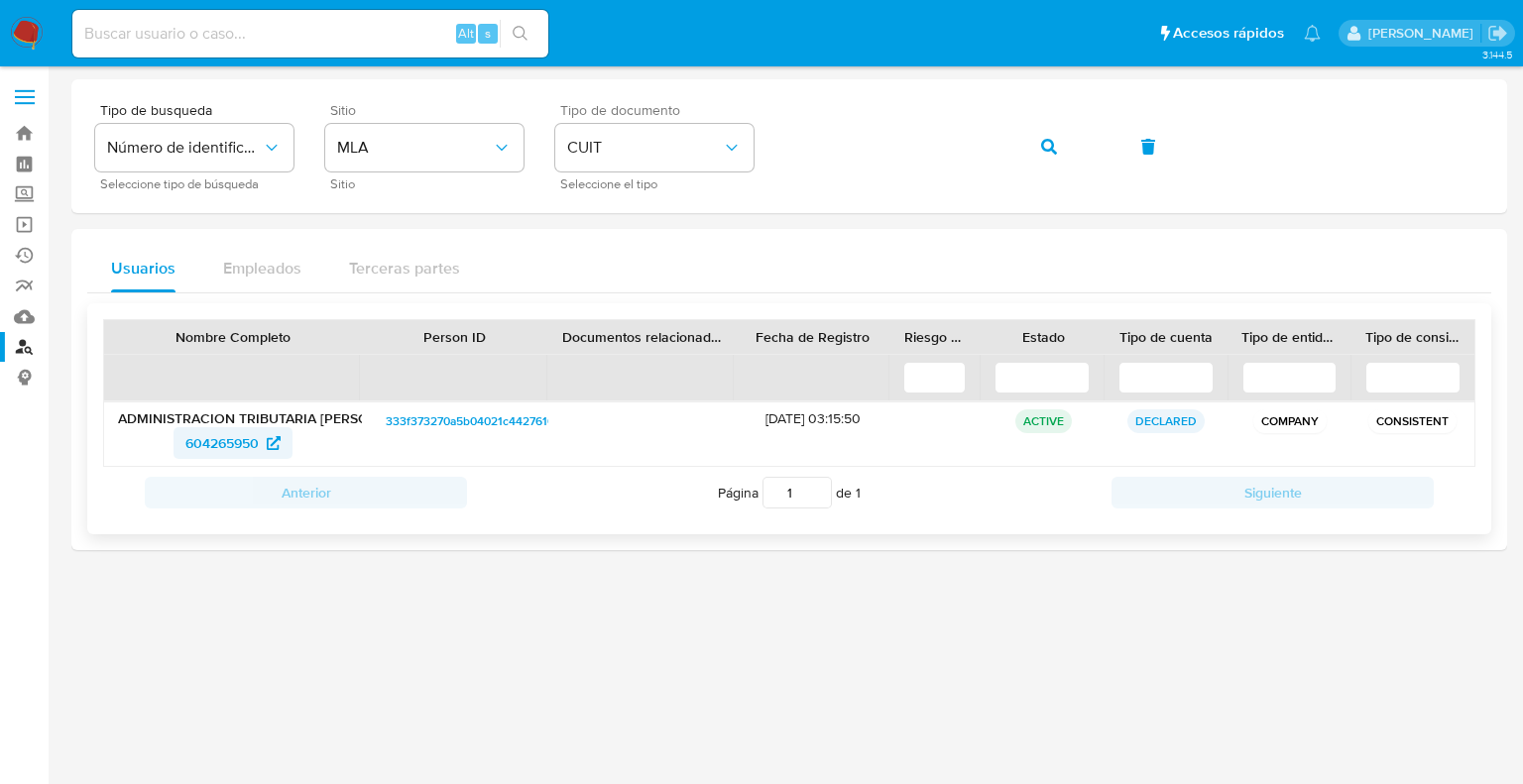 drag, startPoint x: 163, startPoint y: 447, endPoint x: 266, endPoint y: 445, distance: 103.019416 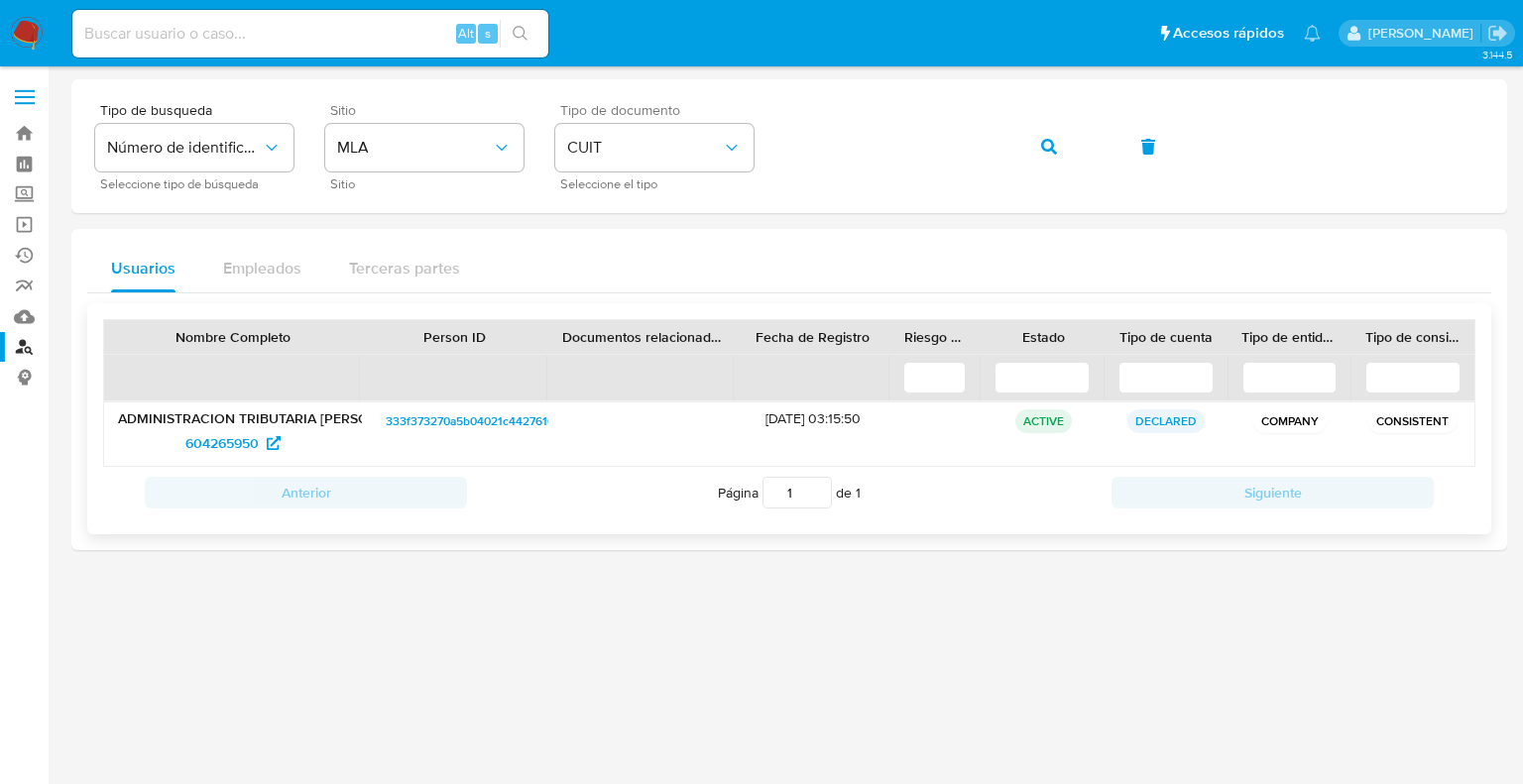 drag, startPoint x: 745, startPoint y: 423, endPoint x: 823, endPoint y: 416, distance: 78.31347 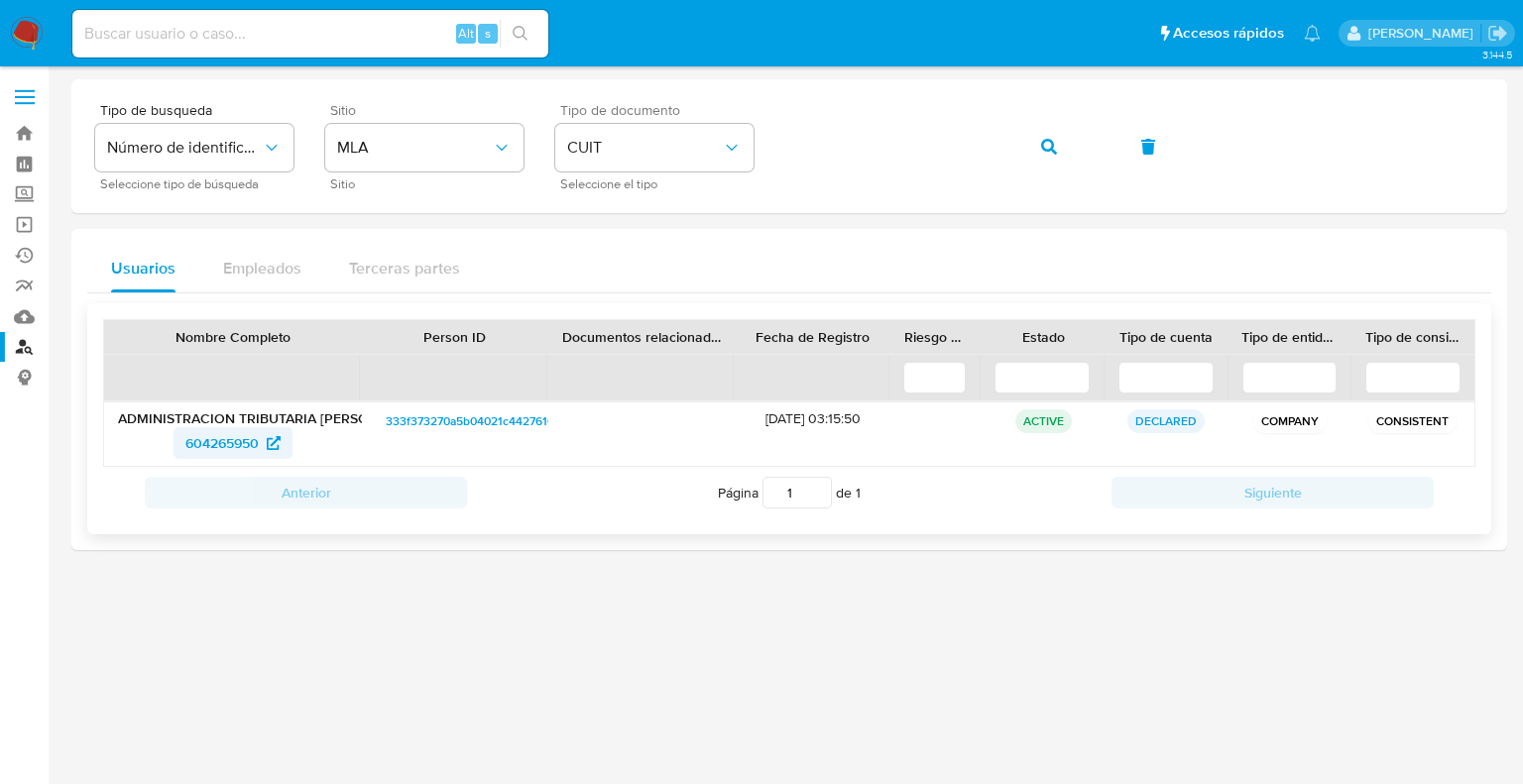 click on "604265950" at bounding box center (222, 443) 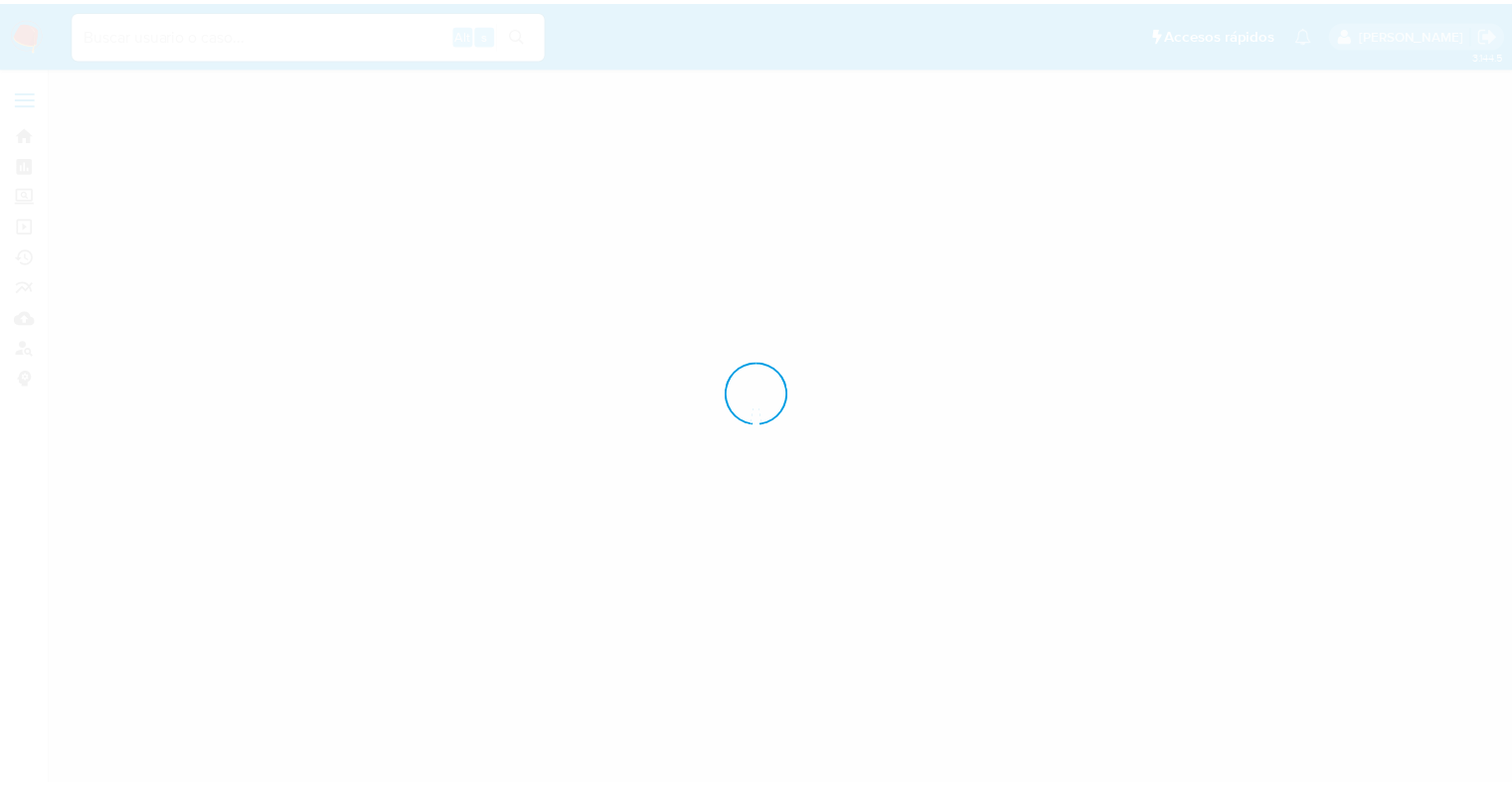scroll, scrollTop: 0, scrollLeft: 0, axis: both 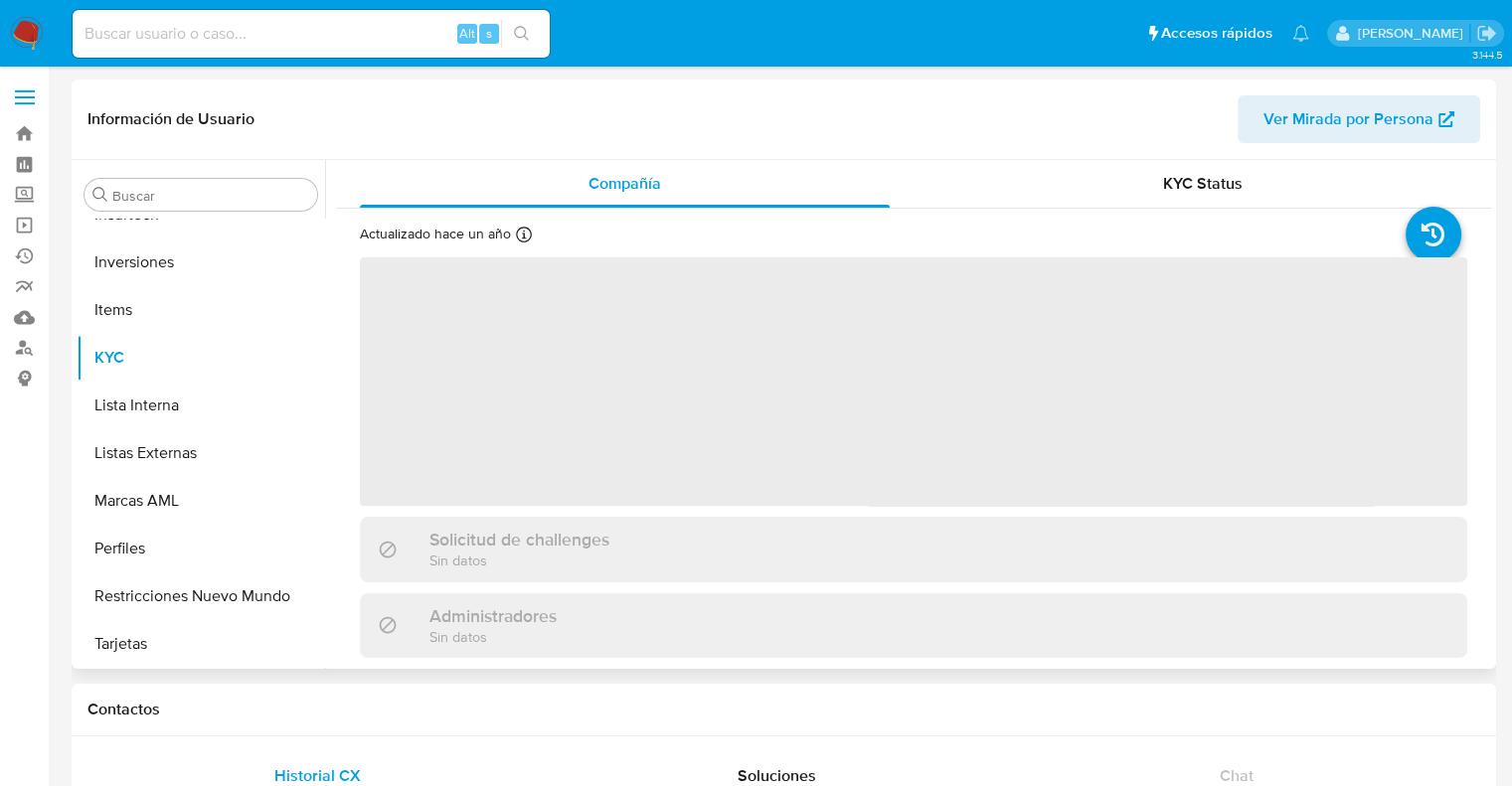 click on "Ver Mirada por Persona" at bounding box center (1348, 119) 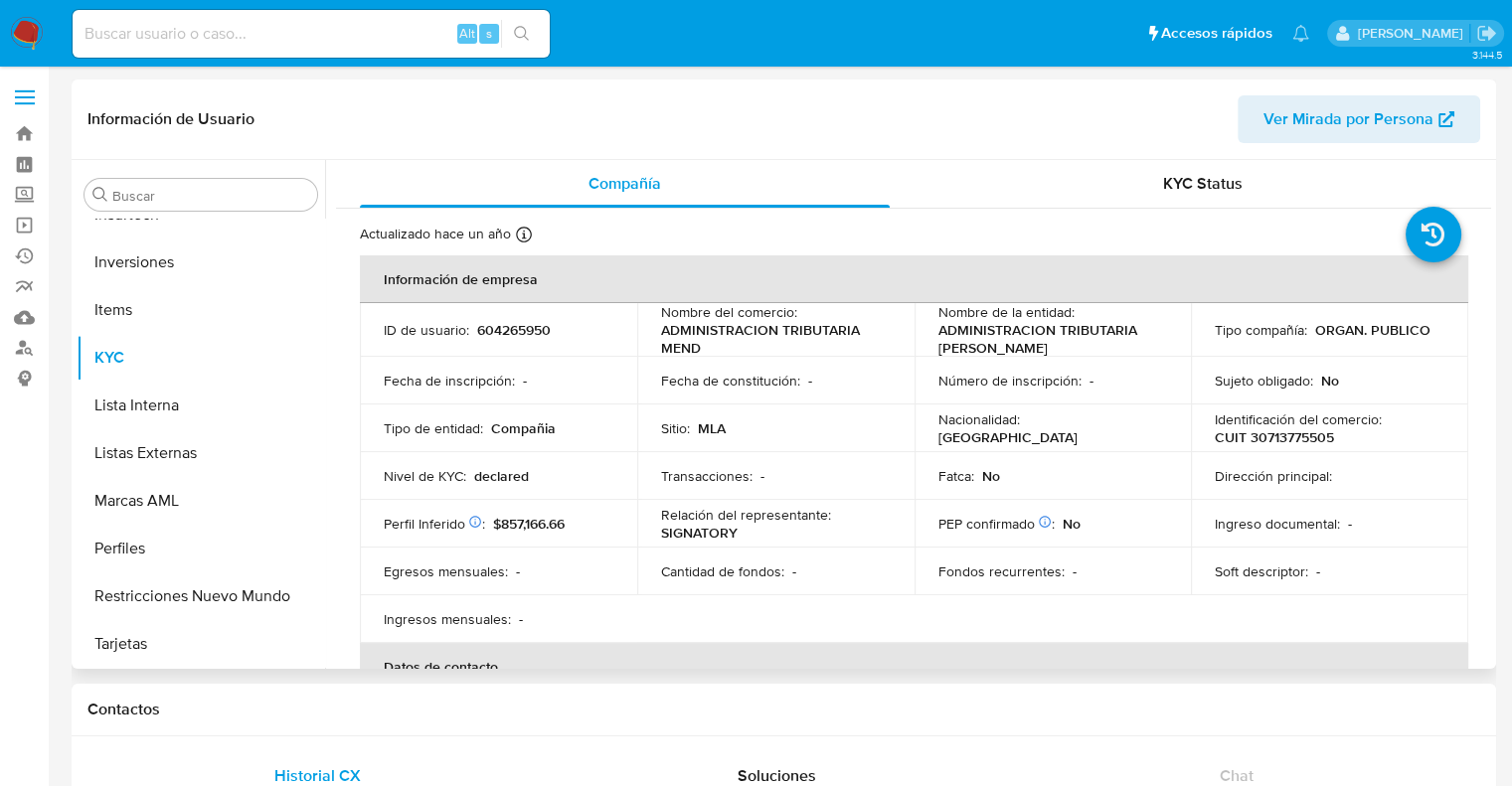 select on "10" 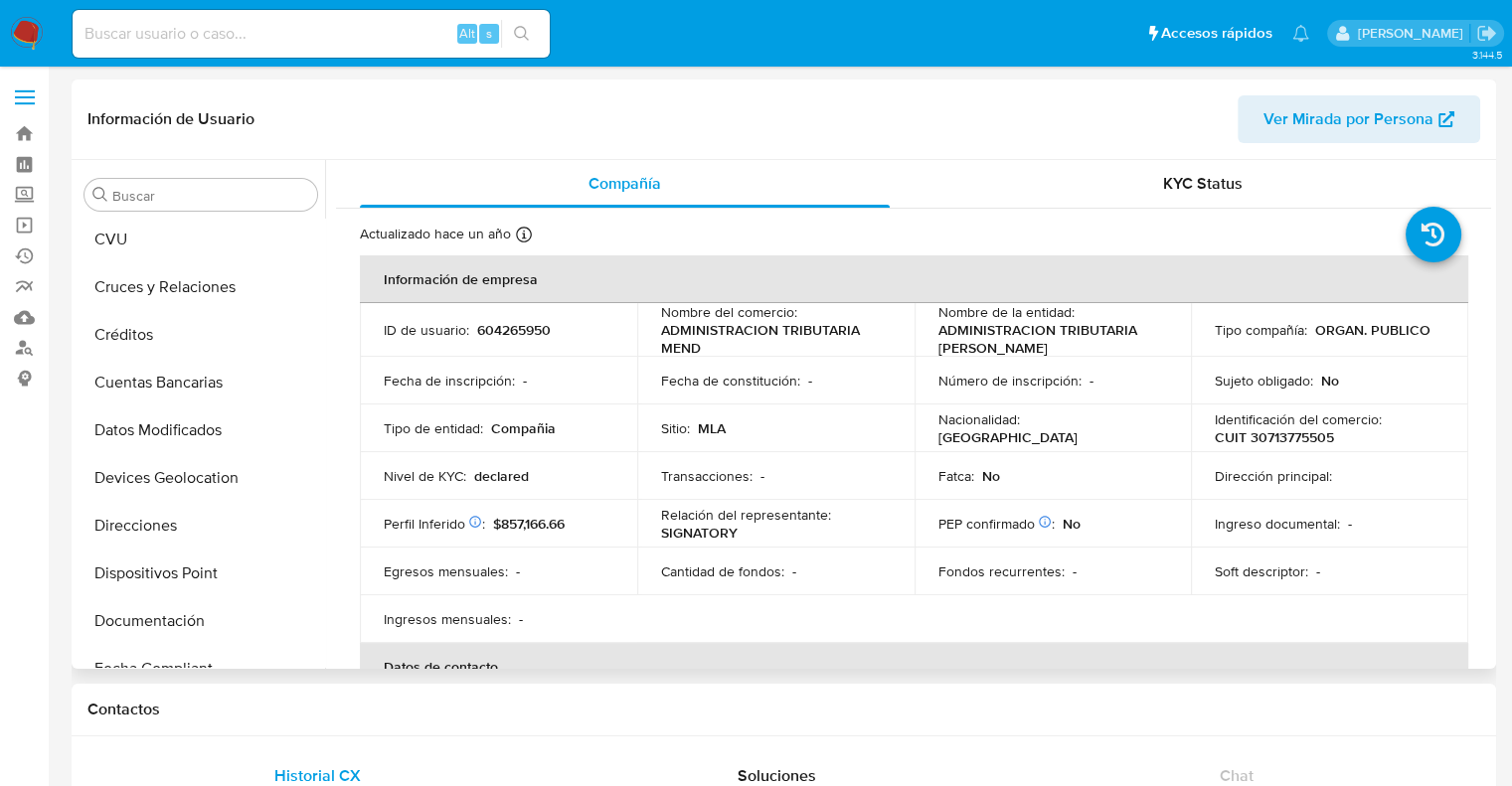 scroll, scrollTop: 0, scrollLeft: 0, axis: both 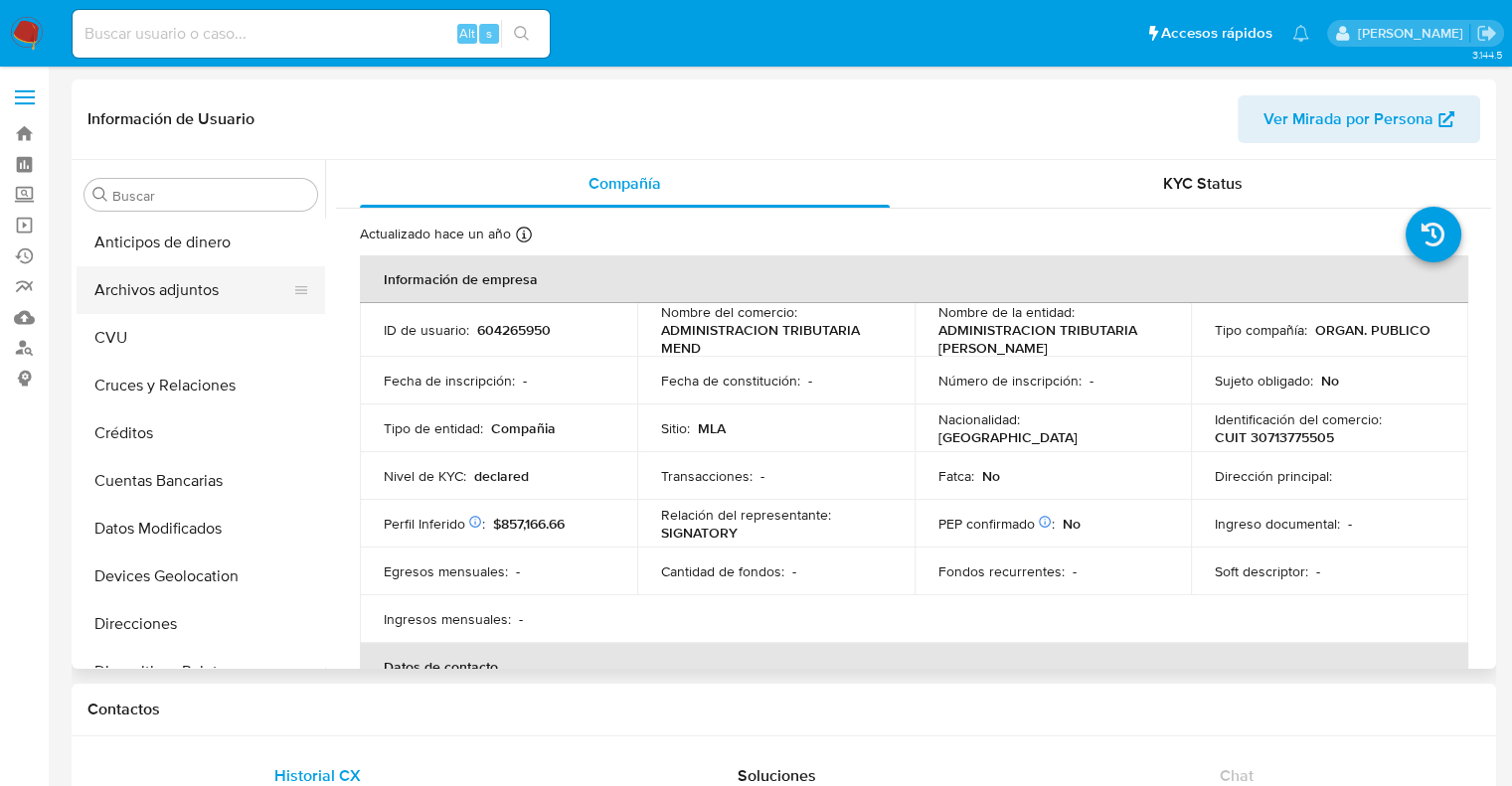 click on "Archivos adjuntos" at bounding box center (193, 290) 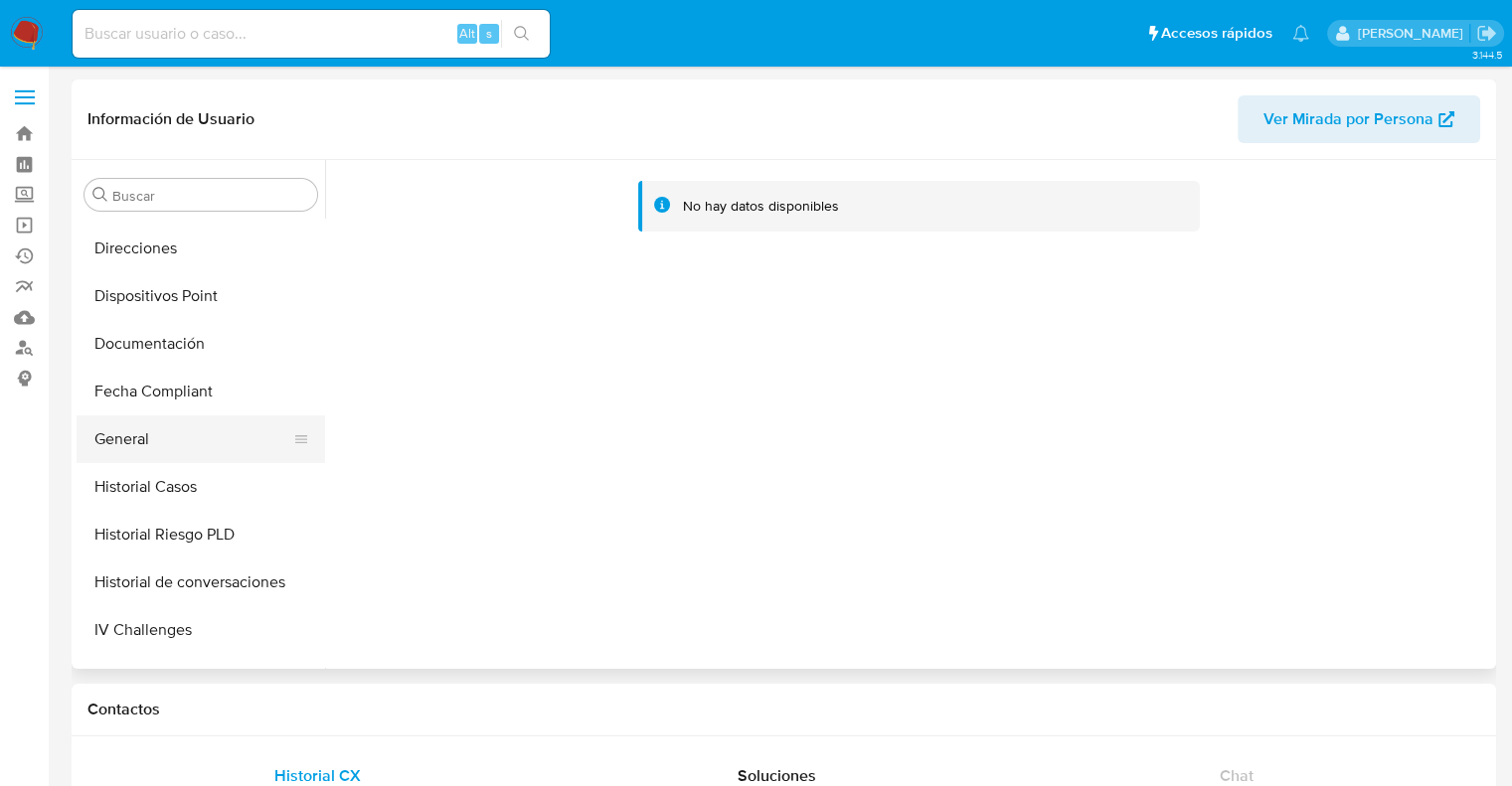 scroll, scrollTop: 397, scrollLeft: 0, axis: vertical 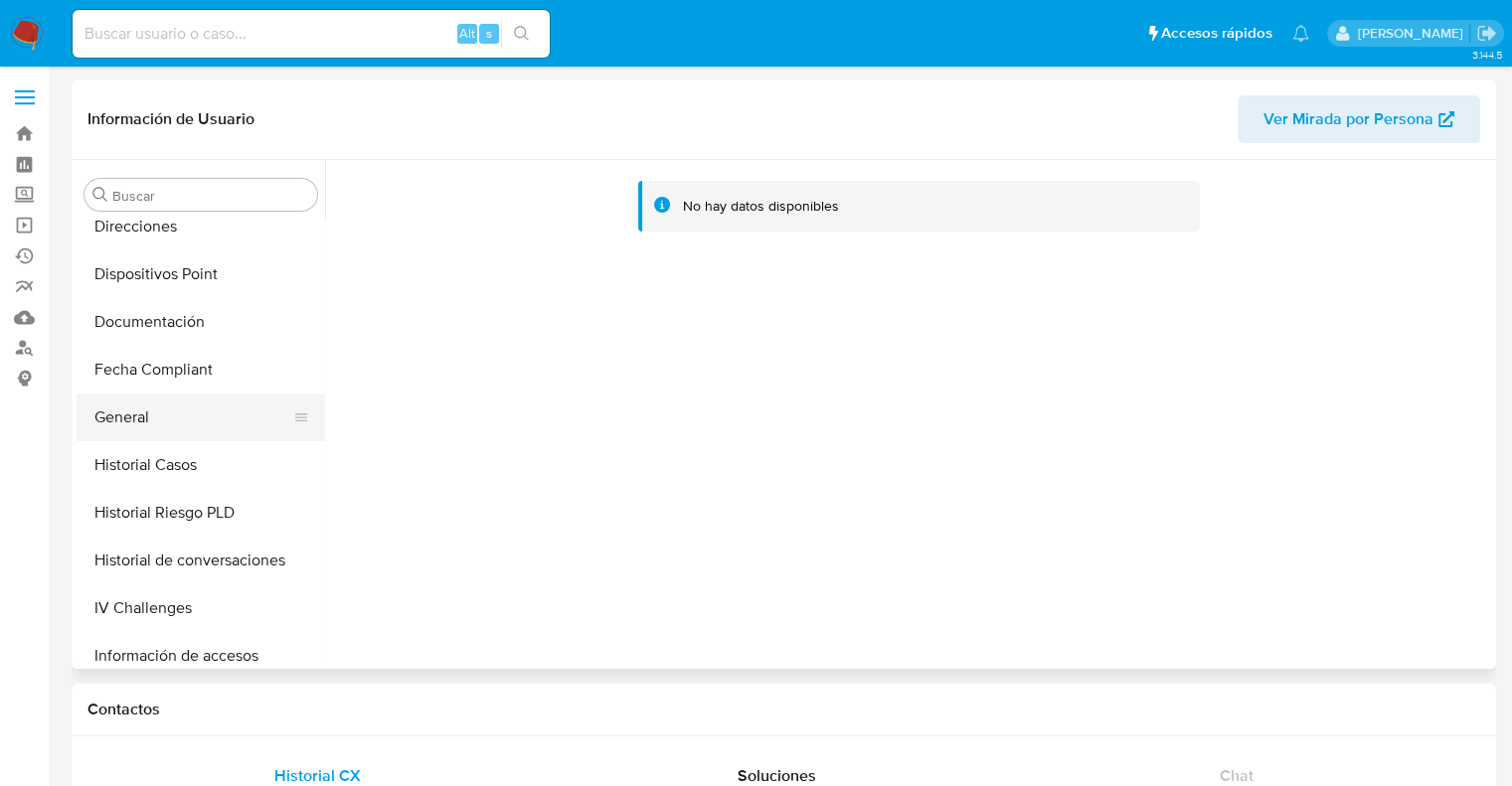 click on "General" at bounding box center [193, 417] 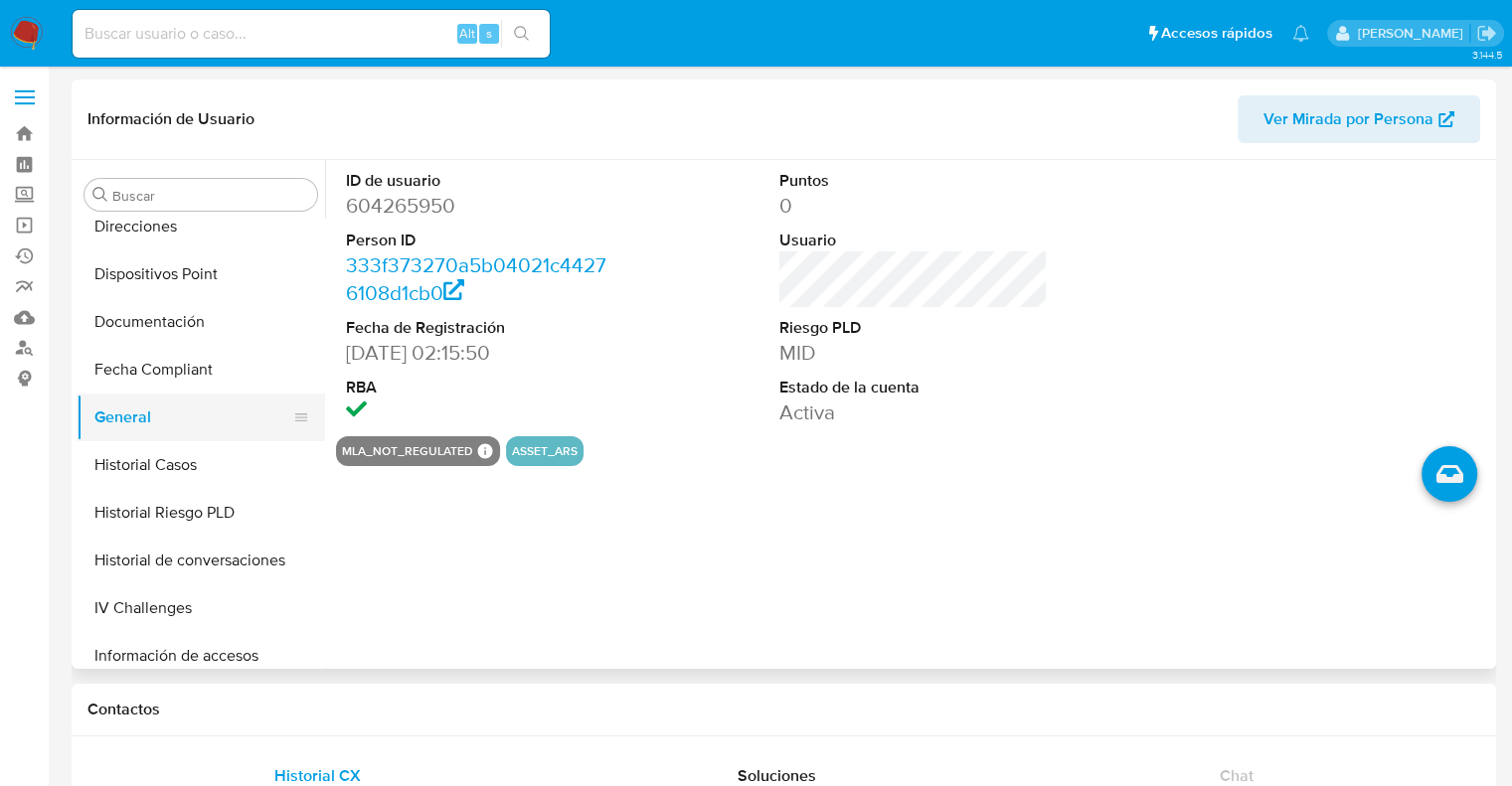 type 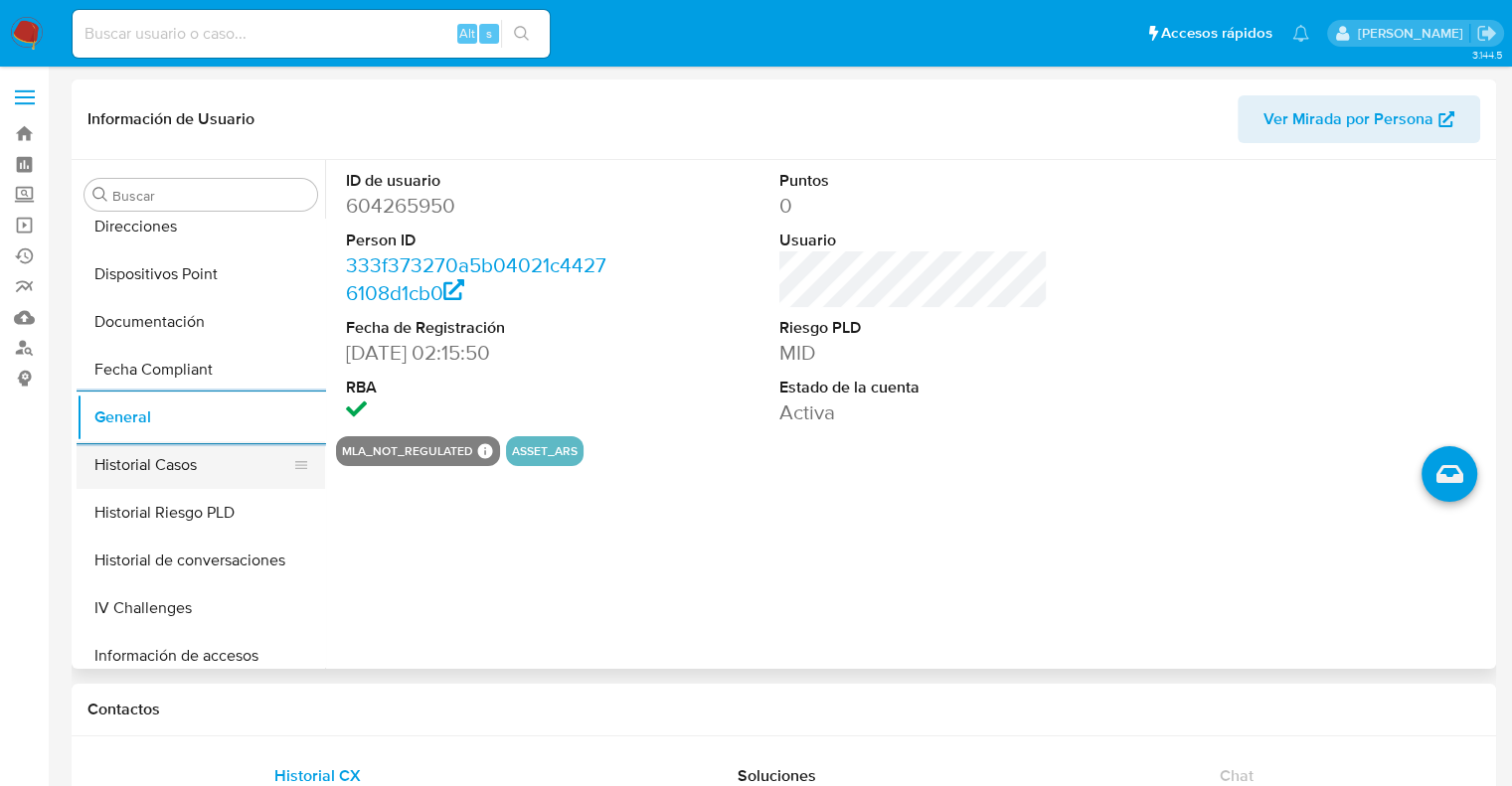 click on "Historial Casos" at bounding box center (193, 465) 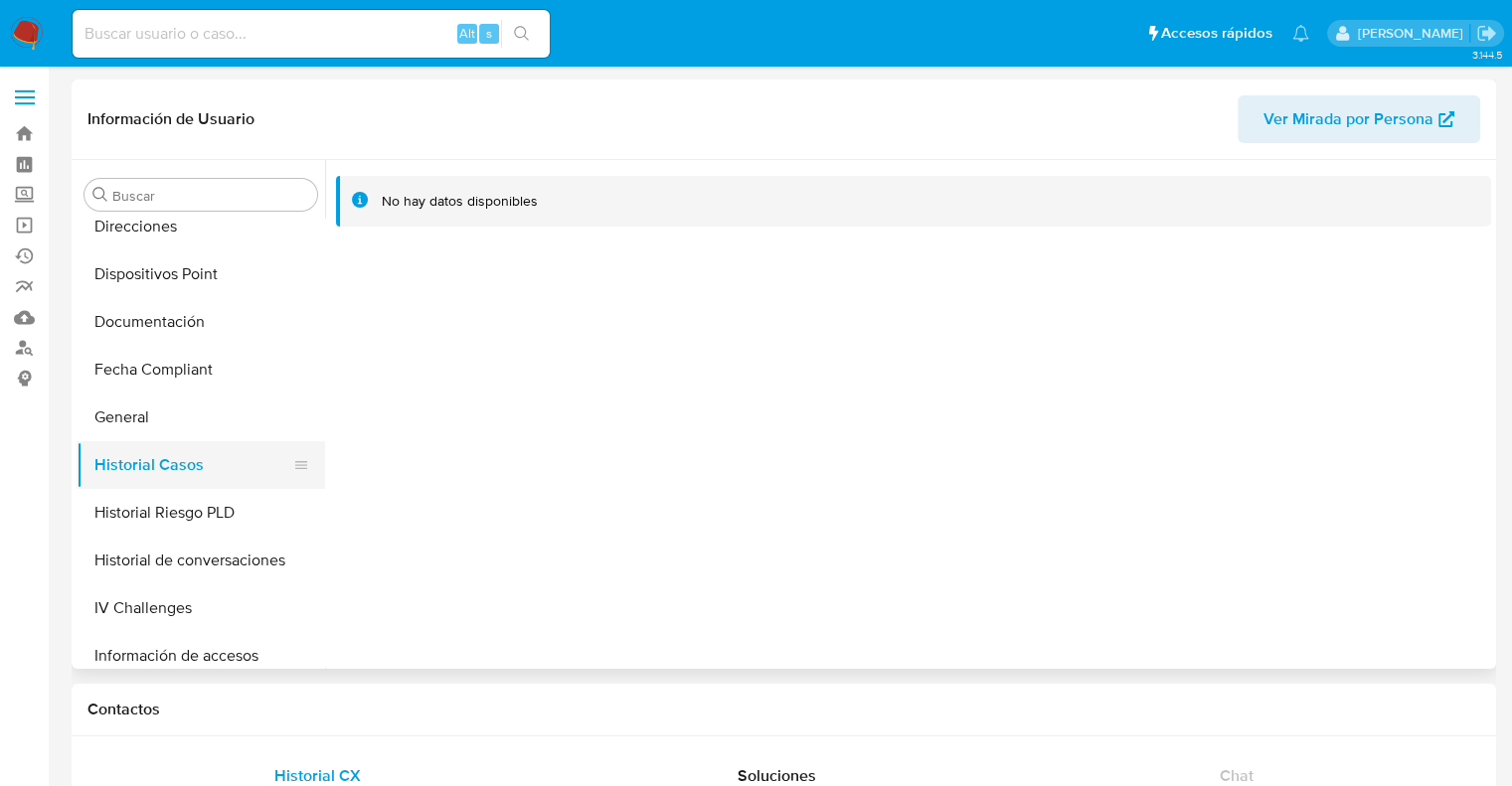 type 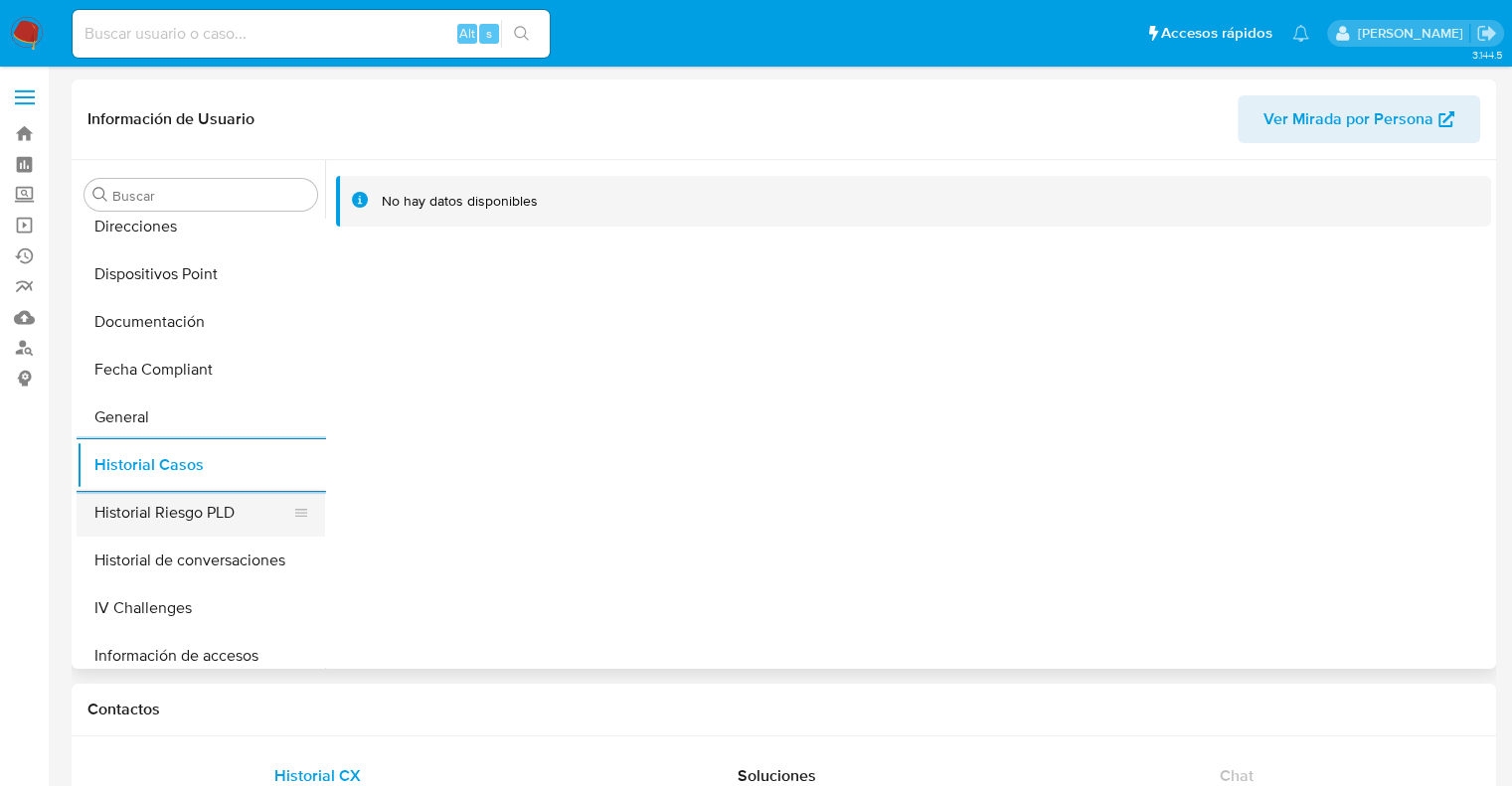 click on "Historial Riesgo PLD" at bounding box center [193, 513] 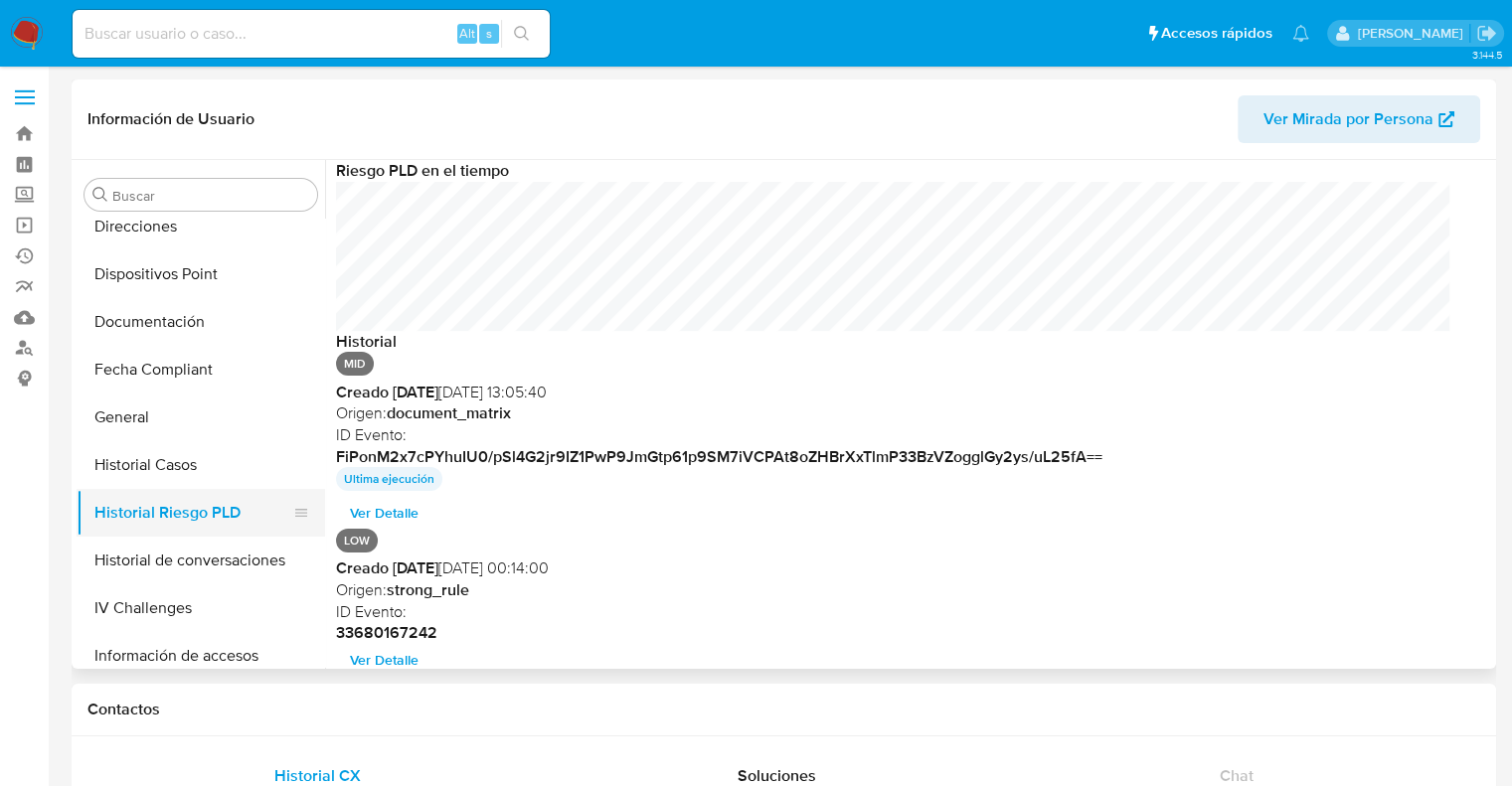 scroll, scrollTop: 993529, scrollLeft: 992968, axis: both 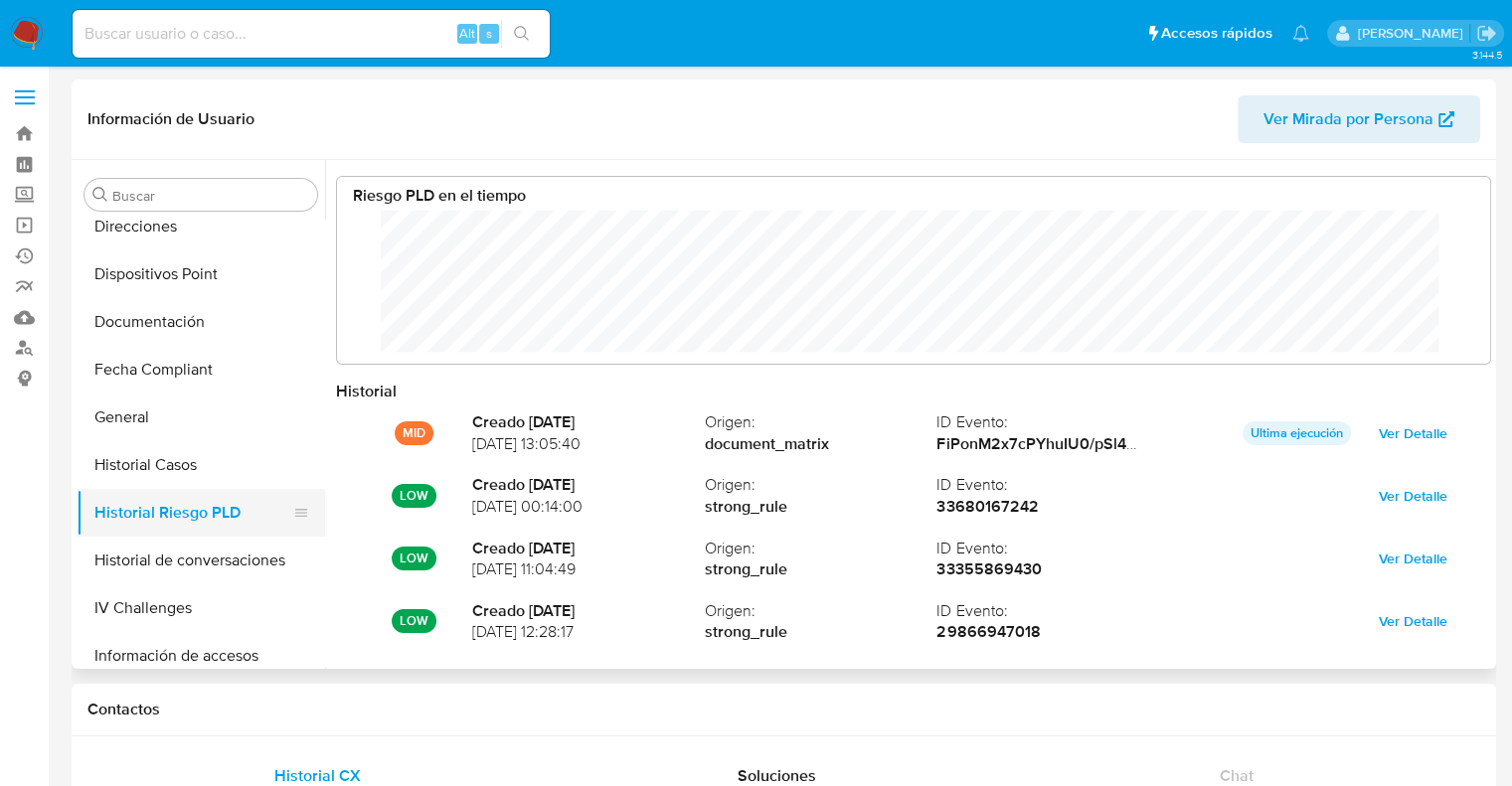 type 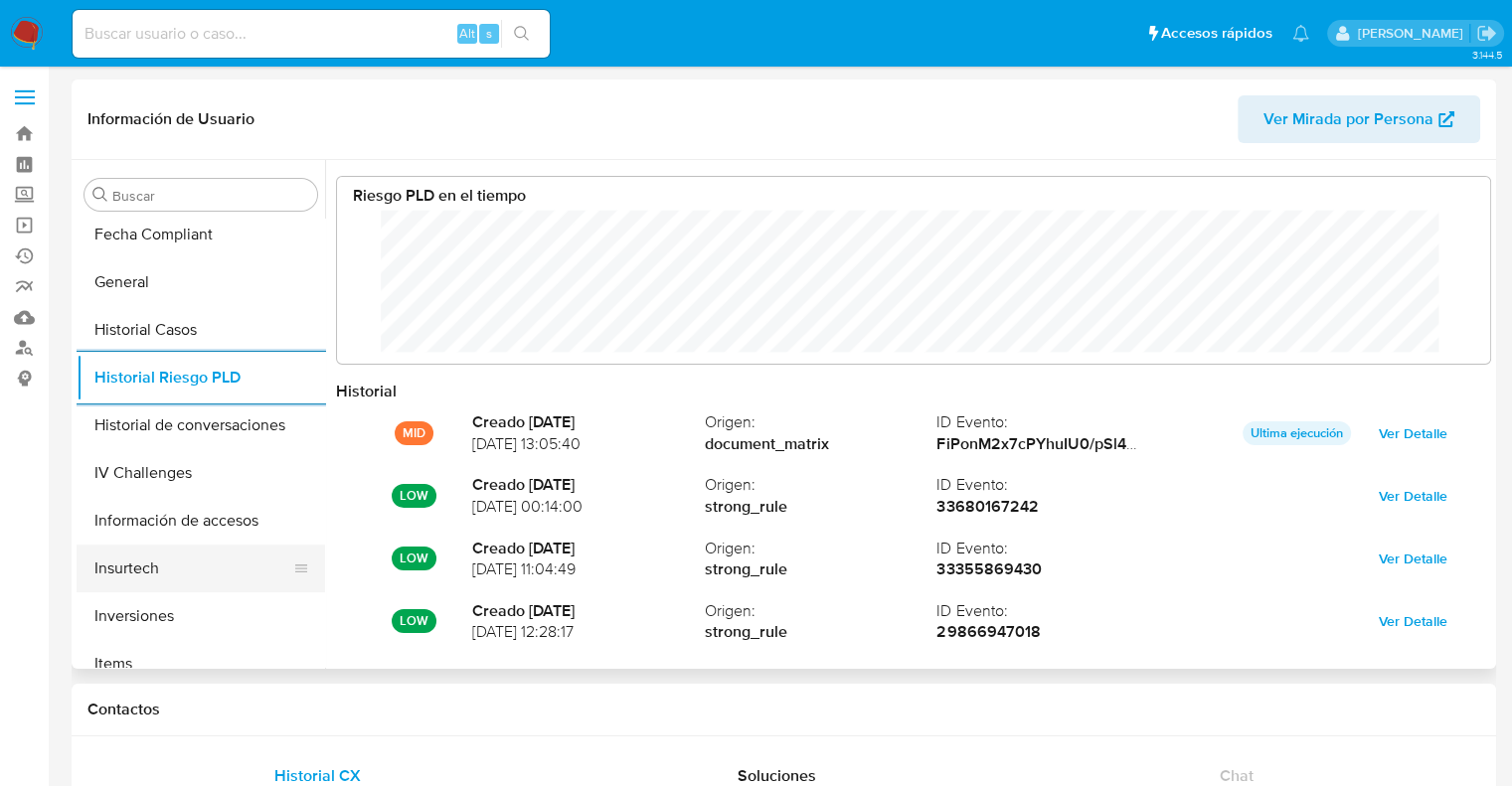 scroll, scrollTop: 596, scrollLeft: 0, axis: vertical 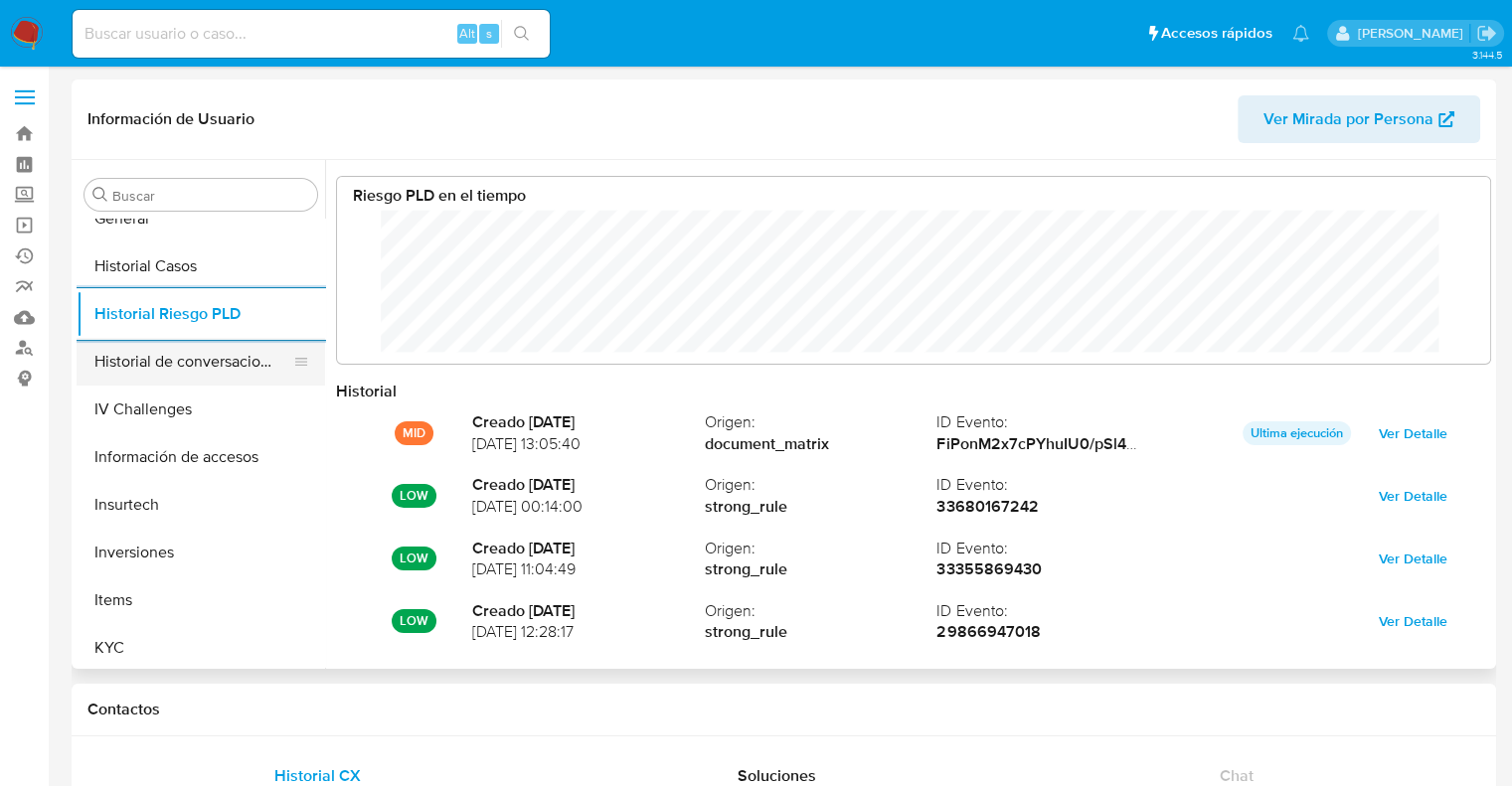 click on "Historial de conversaciones" at bounding box center [193, 362] 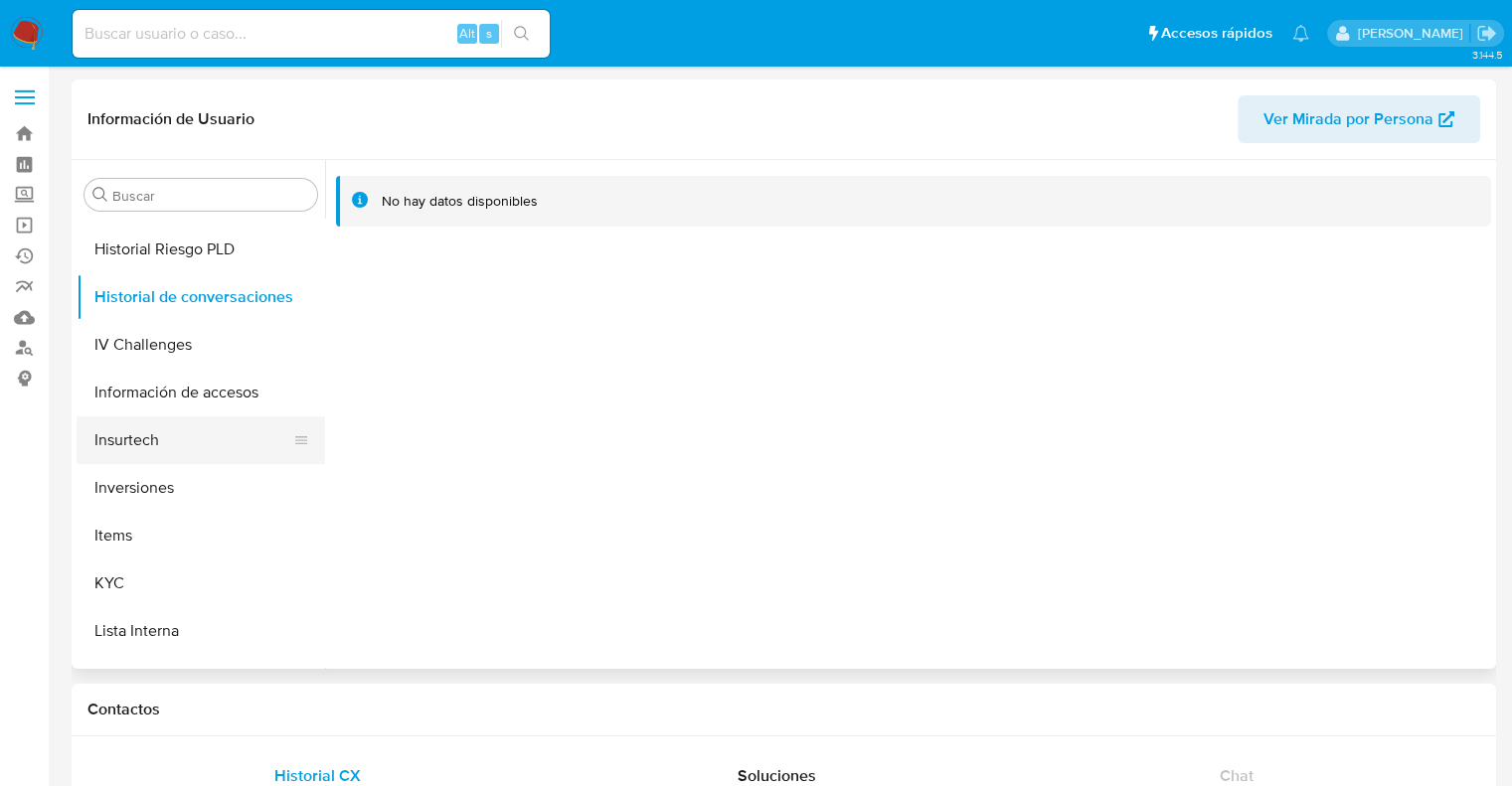 scroll, scrollTop: 696, scrollLeft: 0, axis: vertical 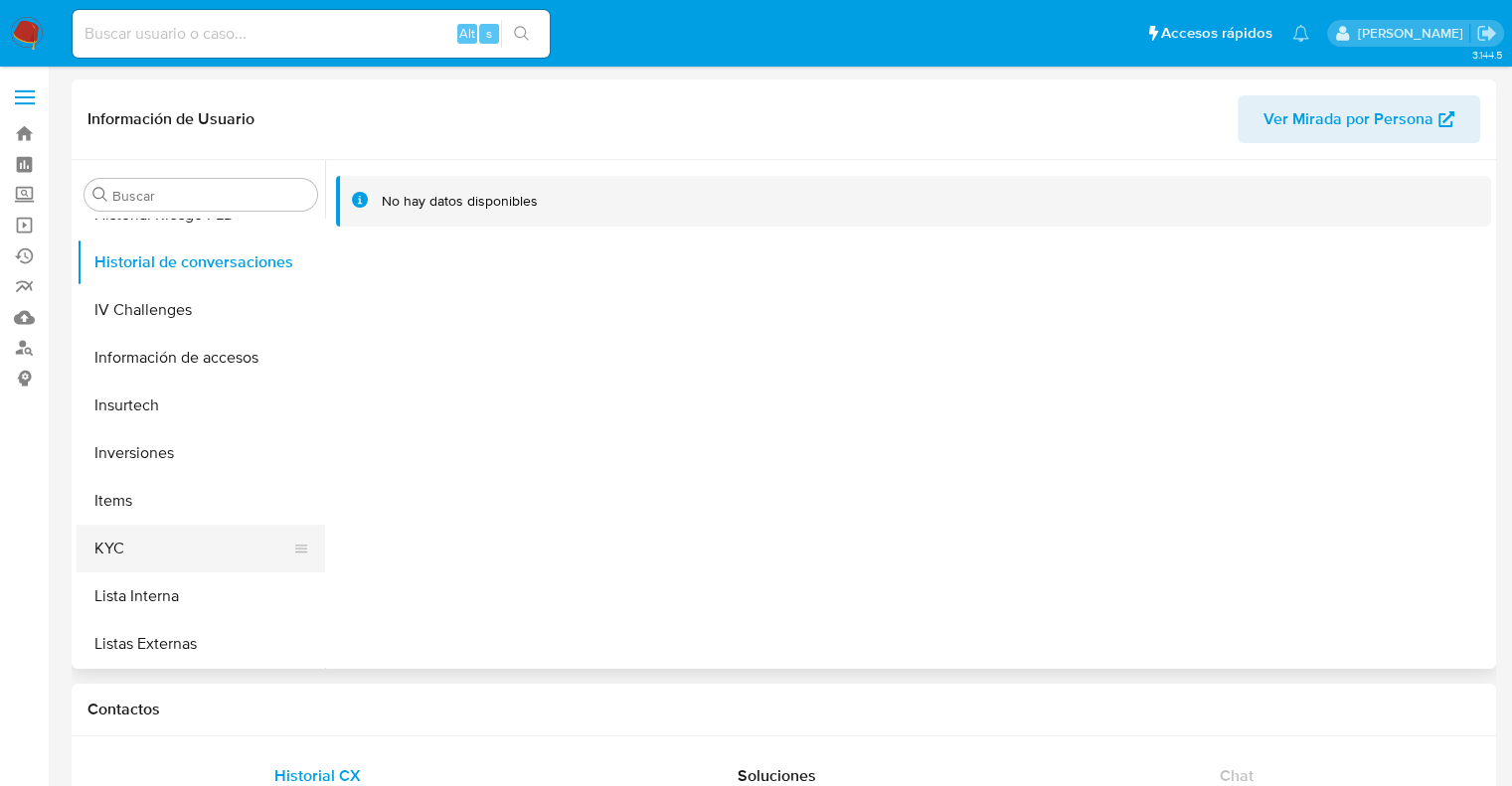 click on "KYC" at bounding box center [193, 549] 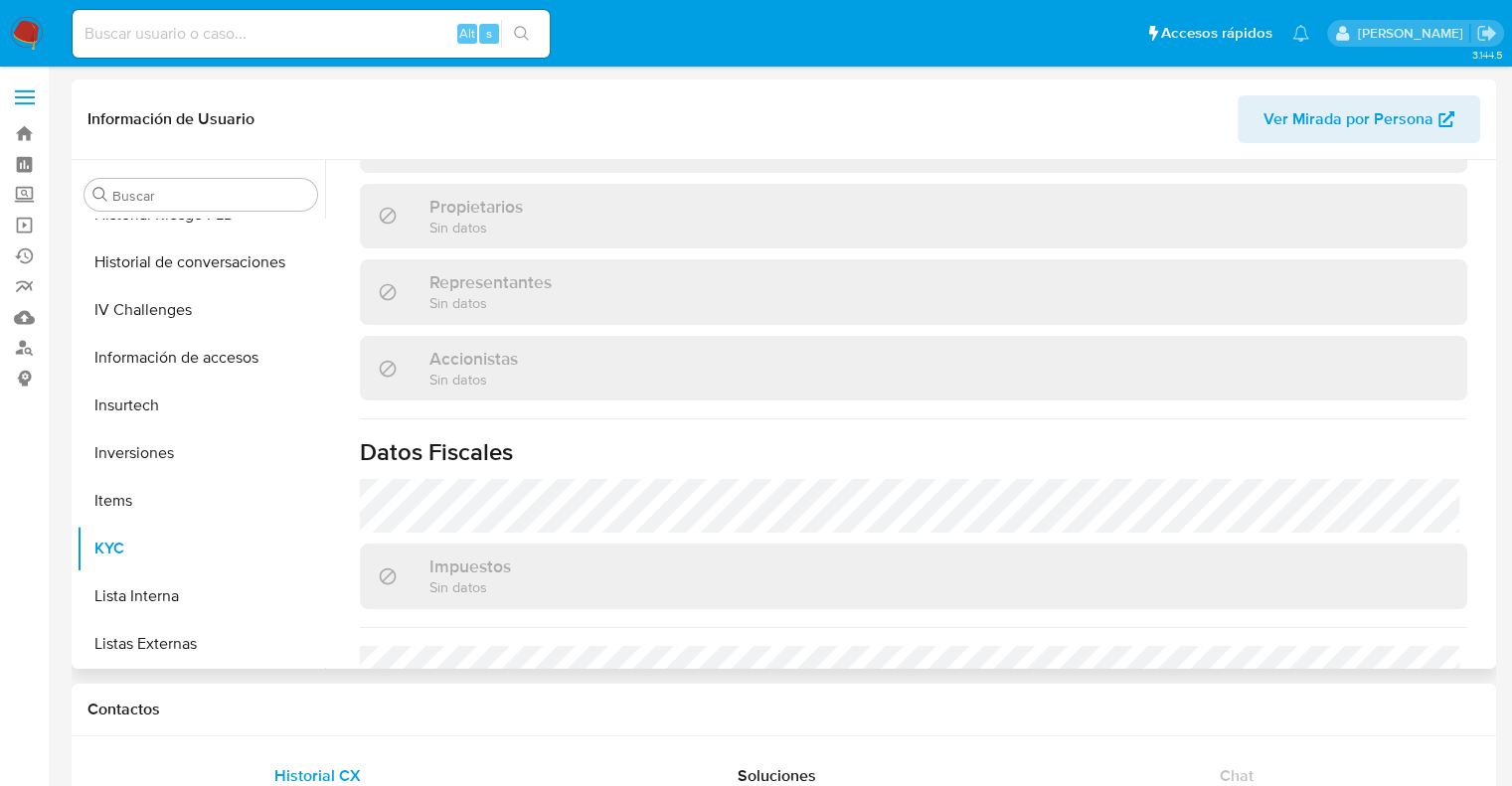 scroll, scrollTop: 1363, scrollLeft: 0, axis: vertical 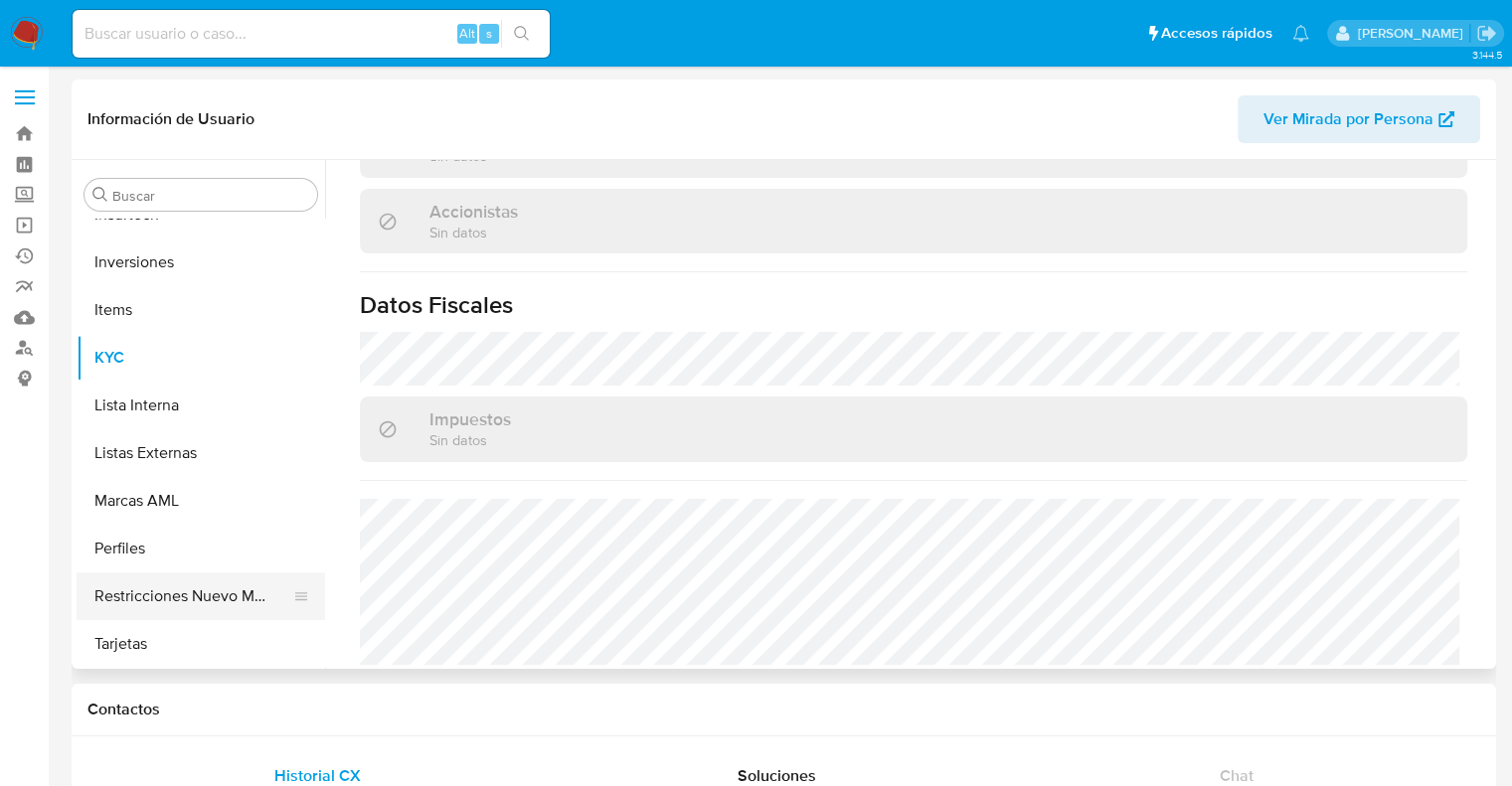 click on "Restricciones Nuevo Mundo" at bounding box center [193, 596] 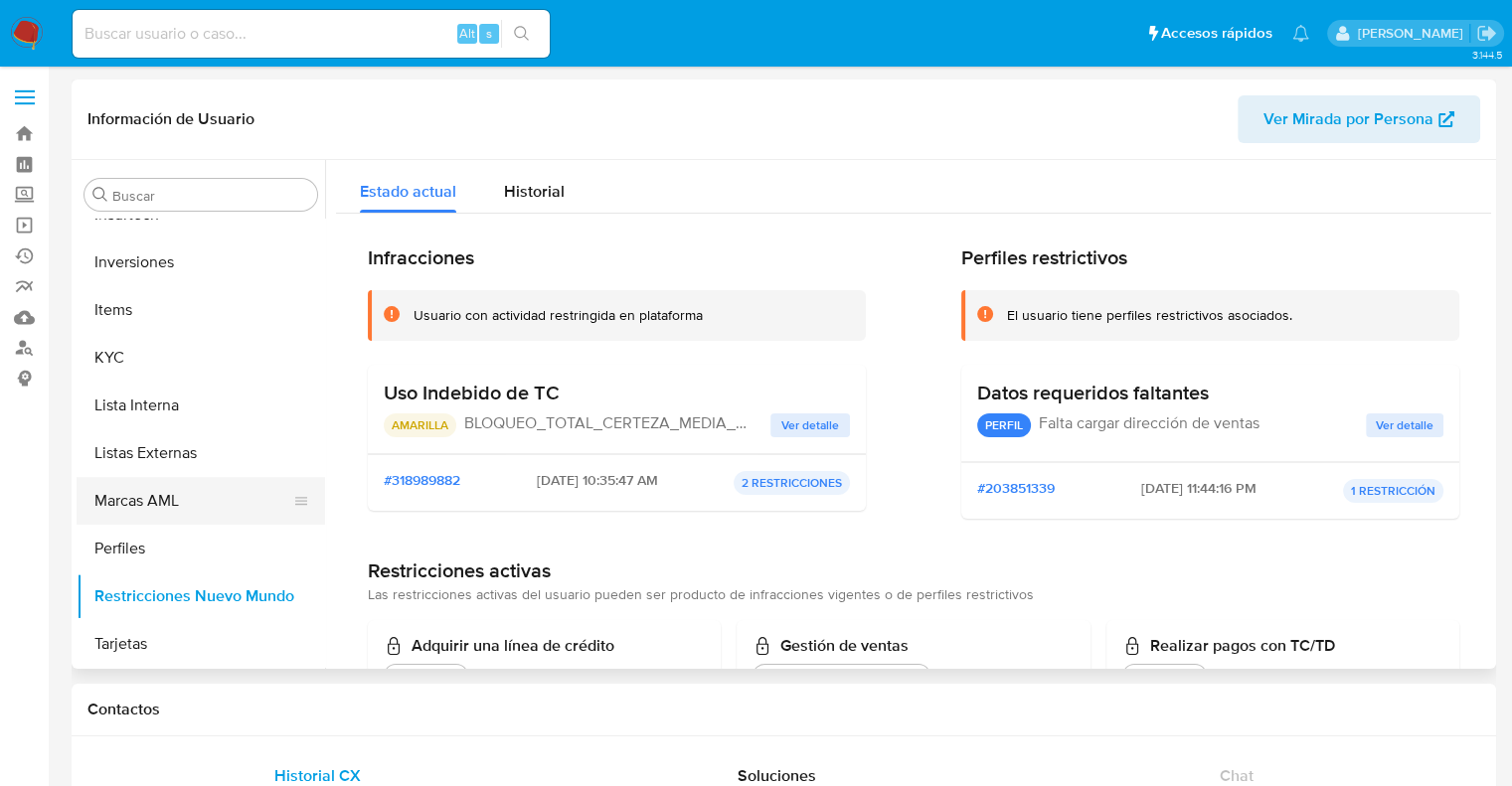 type 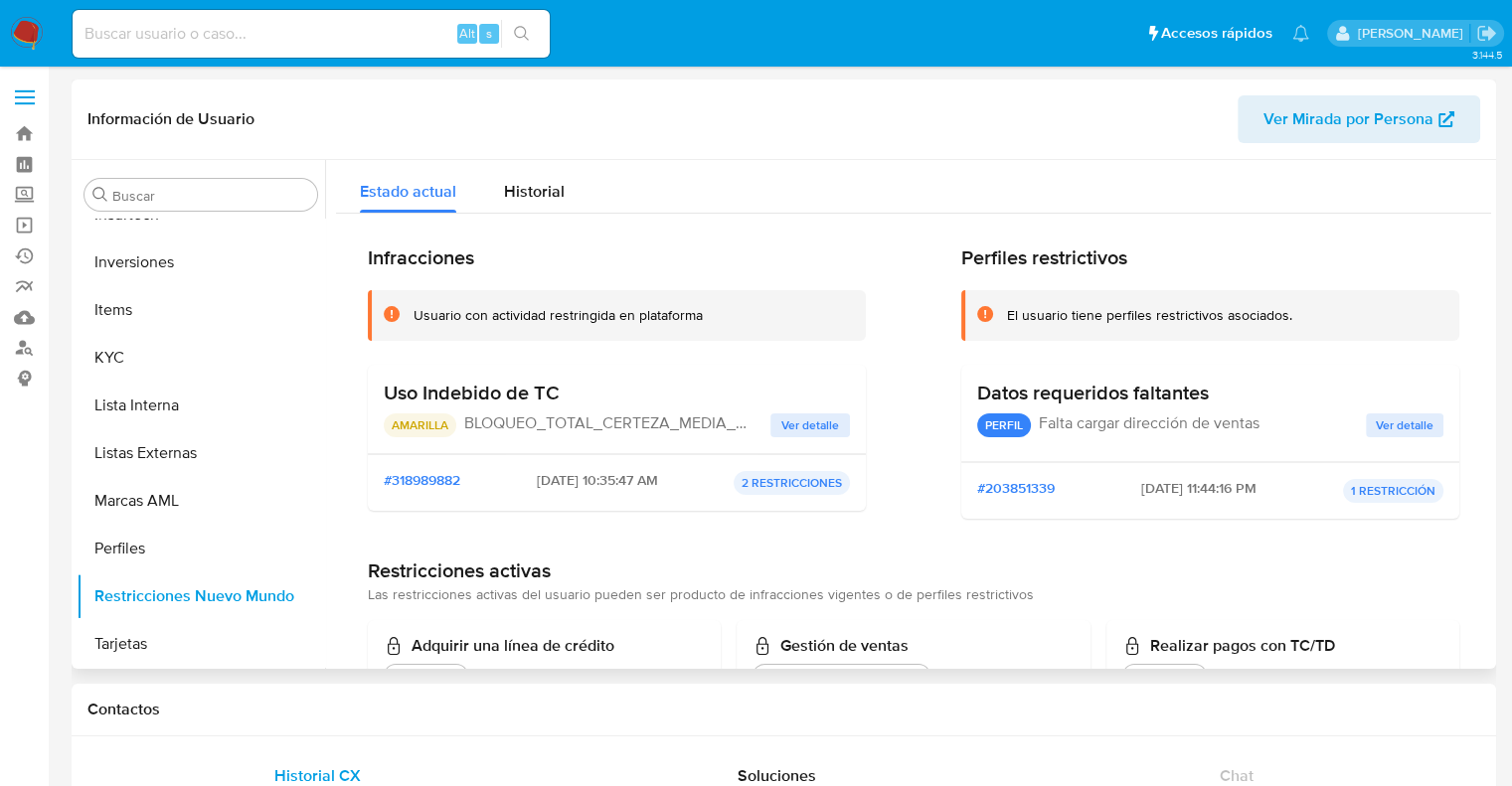 drag, startPoint x: 382, startPoint y: 391, endPoint x: 557, endPoint y: 393, distance: 175.01143 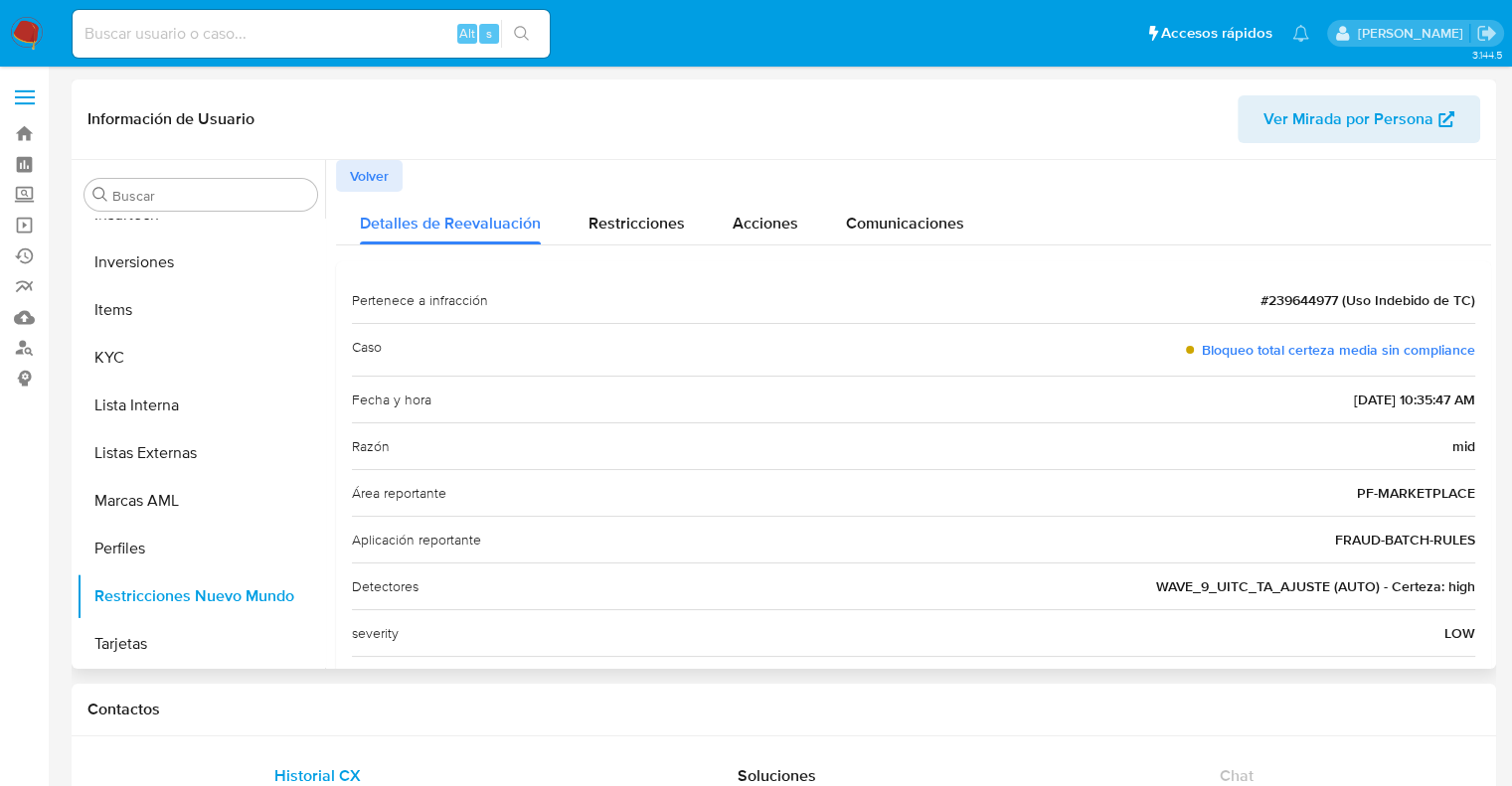 drag, startPoint x: 1256, startPoint y: 305, endPoint x: 1477, endPoint y: 303, distance: 221.00905 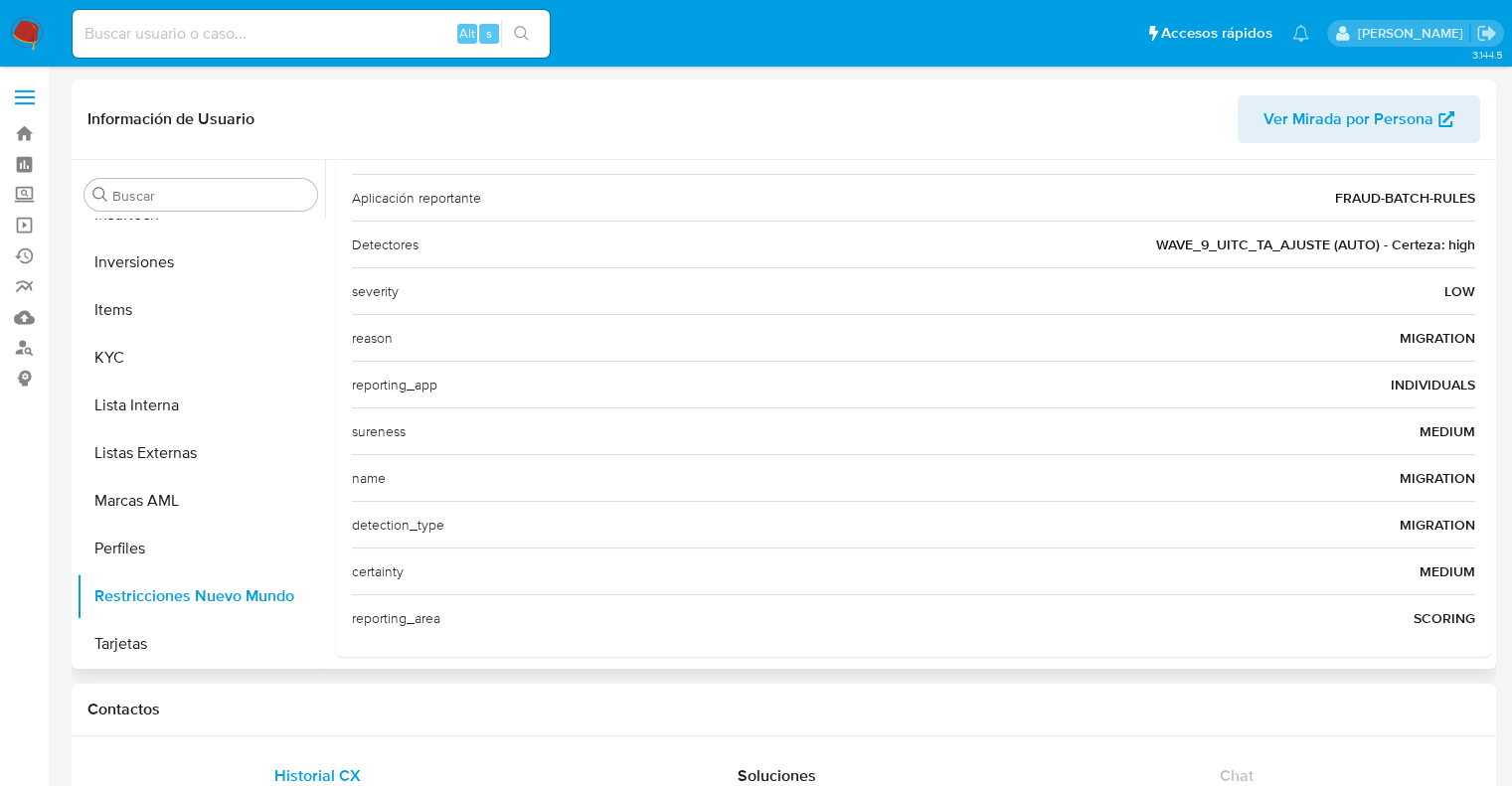 scroll, scrollTop: 353, scrollLeft: 0, axis: vertical 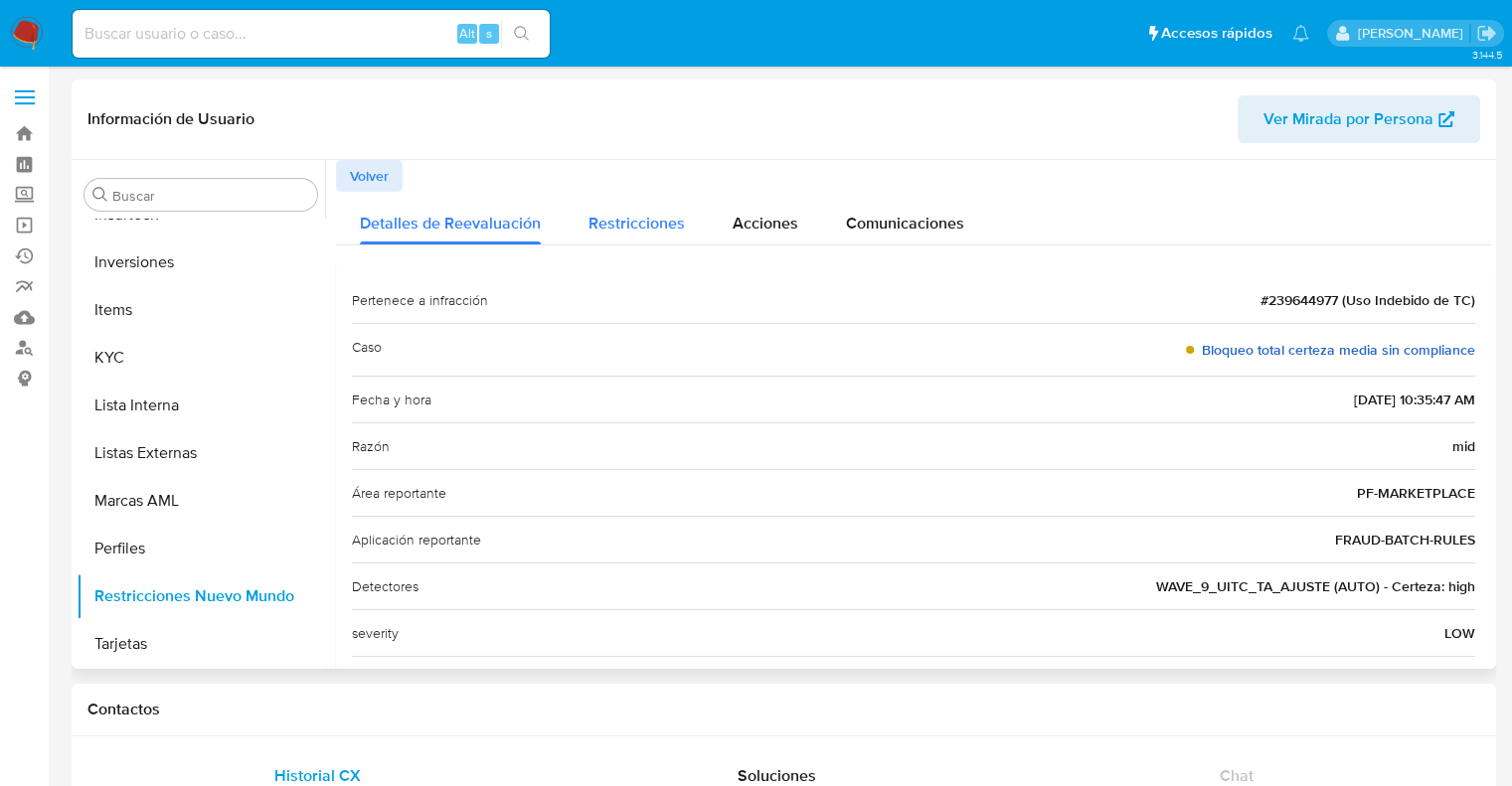 click on "Restricciones" at bounding box center [636, 223] 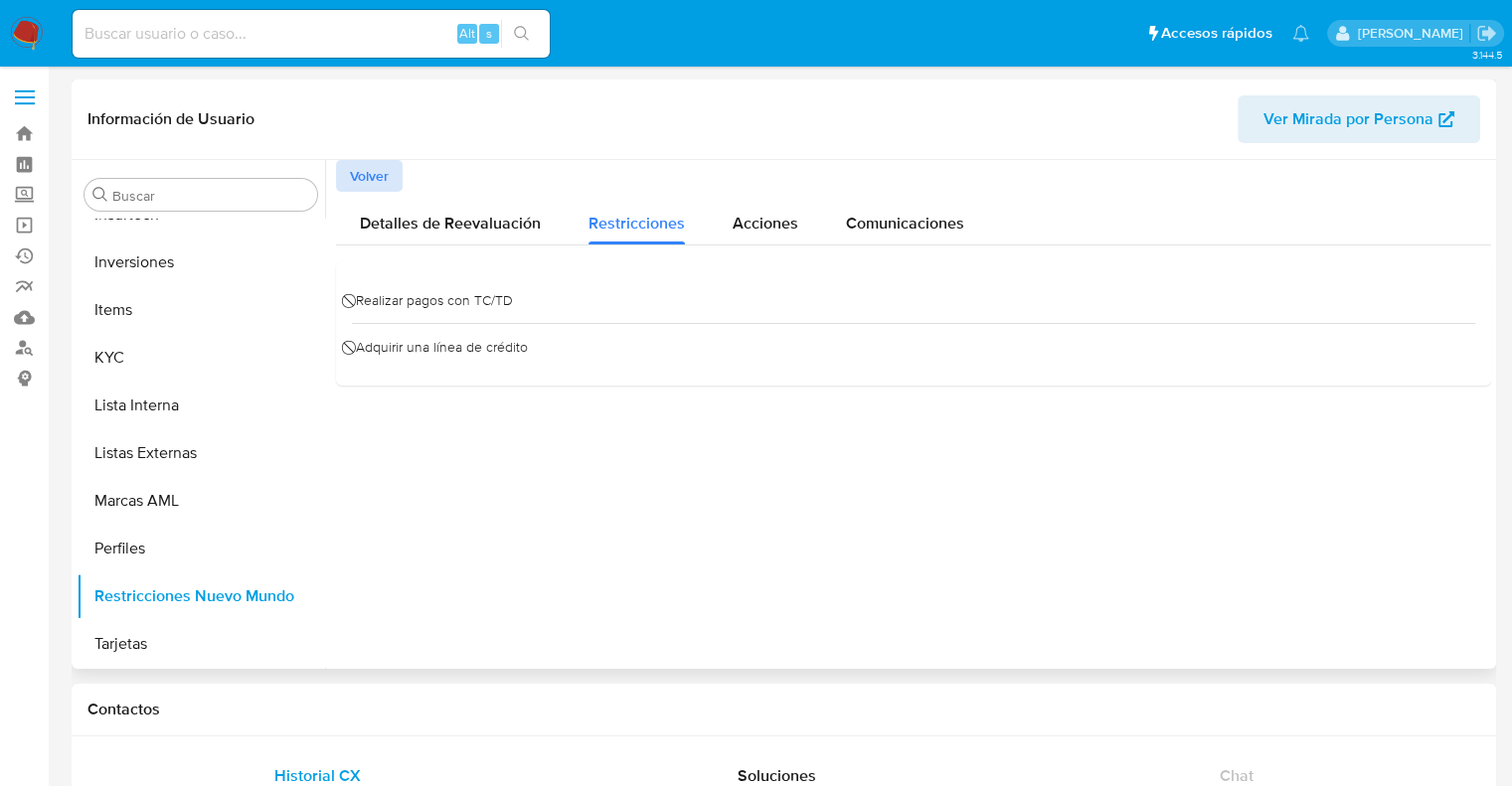 click on "Volver" at bounding box center [369, 176] 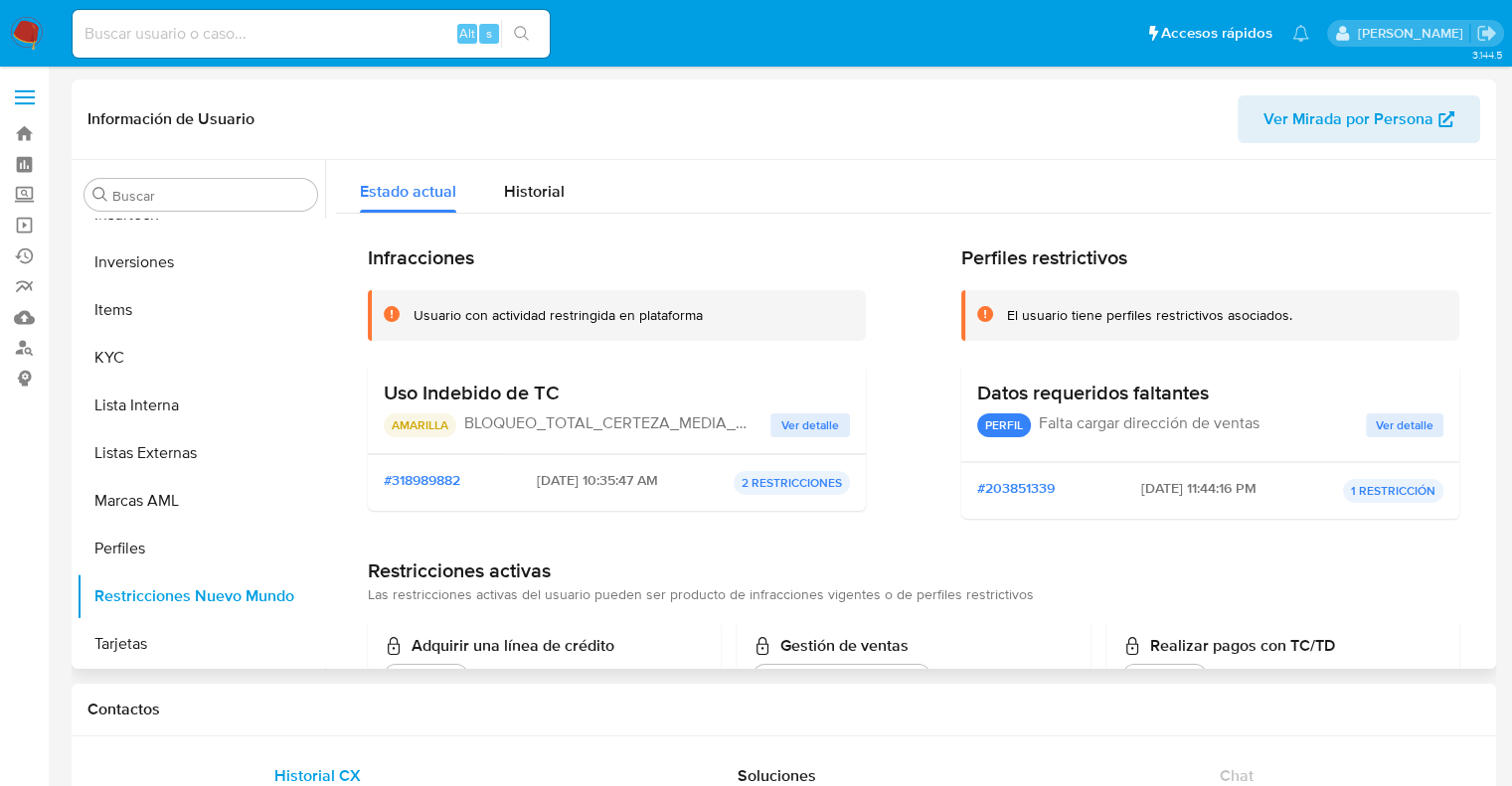 scroll, scrollTop: 76, scrollLeft: 0, axis: vertical 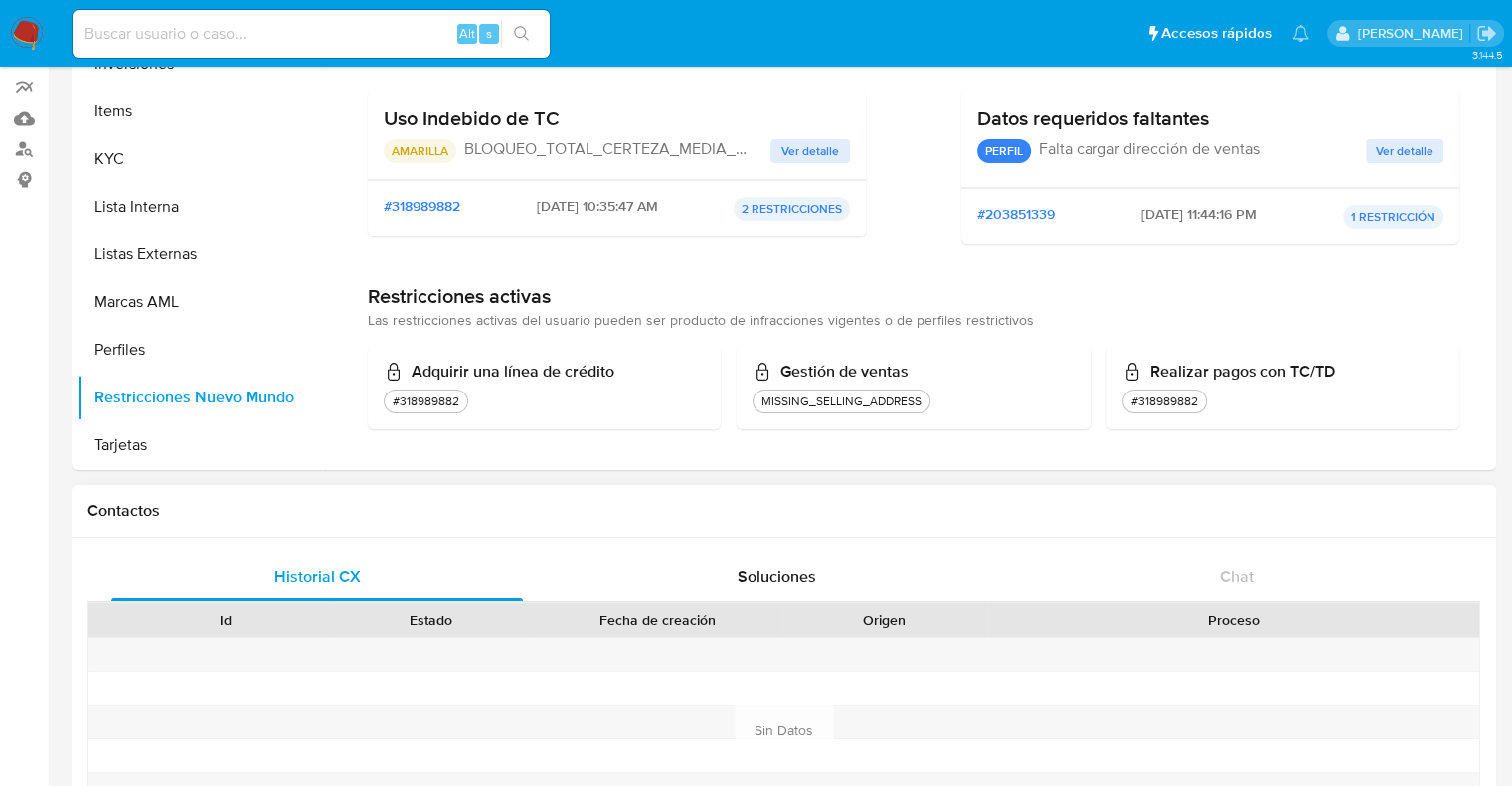 click on "Contactos" at bounding box center [783, 511] 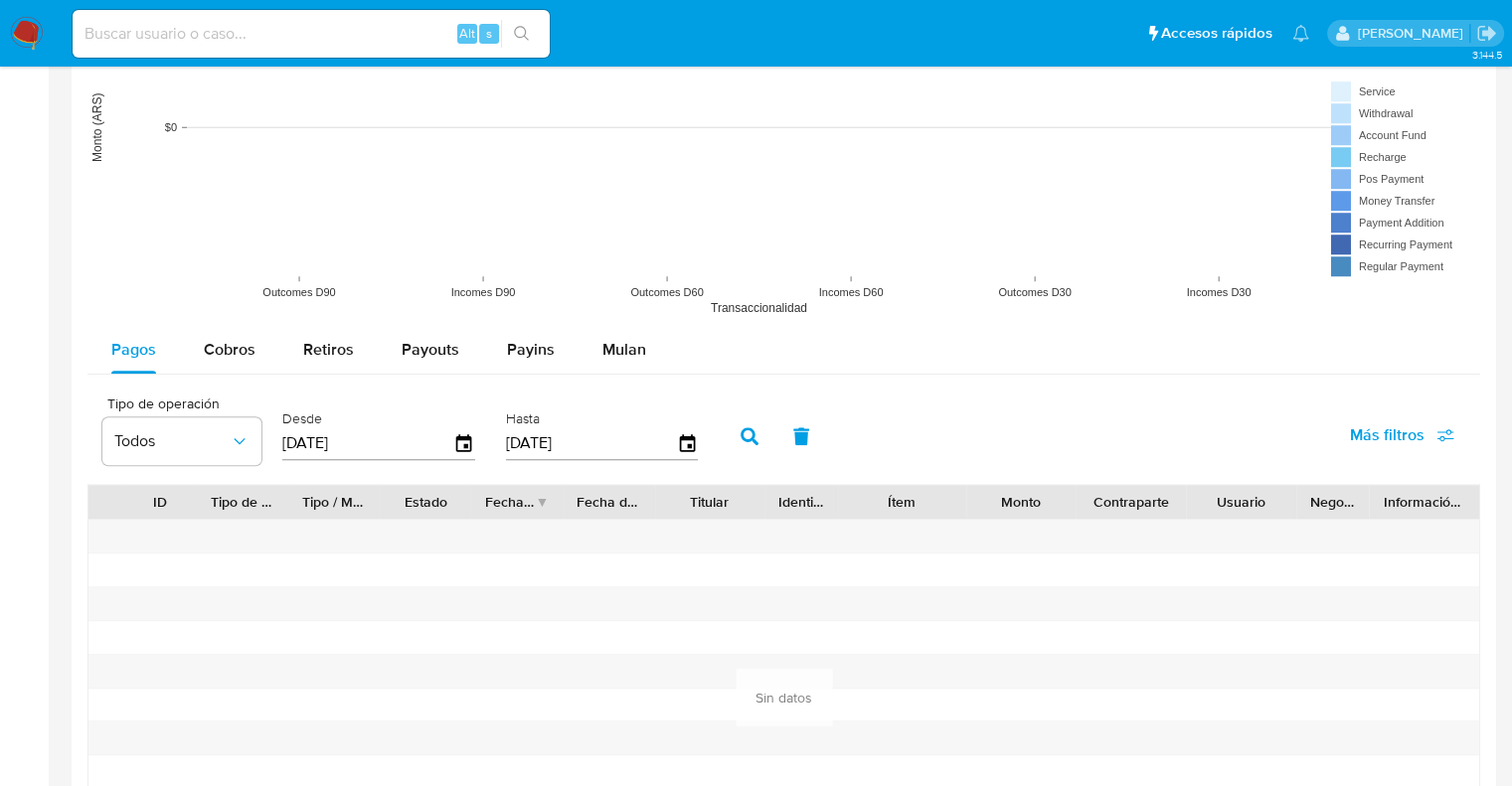 scroll, scrollTop: 1093, scrollLeft: 0, axis: vertical 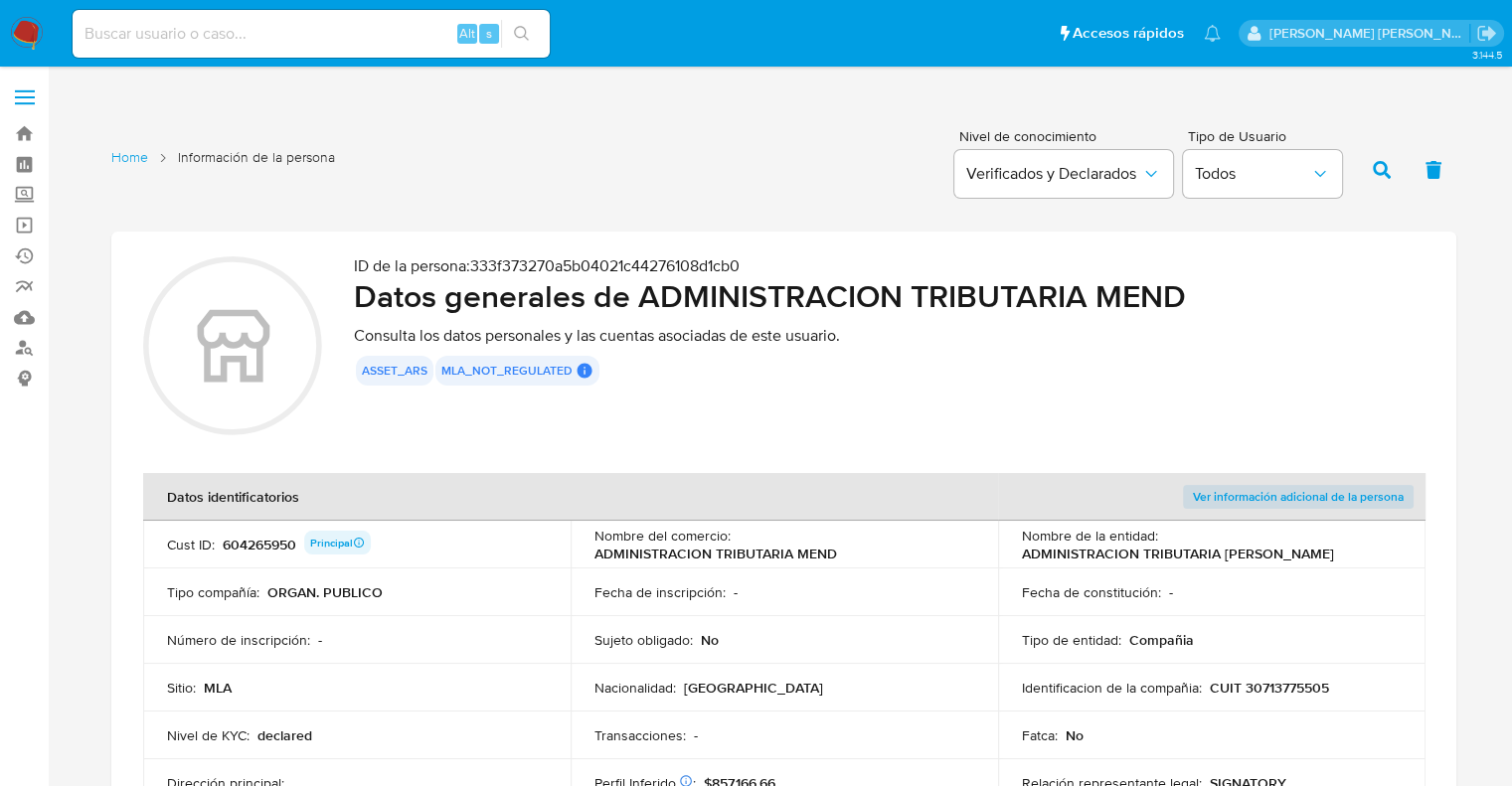 click on "asset_ars mla_not_regulated   MLA NOT REGULATED MLA NOT REGULATED User Id   Identificado como usuario principal 604265950 Mark Id - Compliant not_compliant Created At [DATE]T23:40:30.446953474Z" at bounding box center (889, 371) 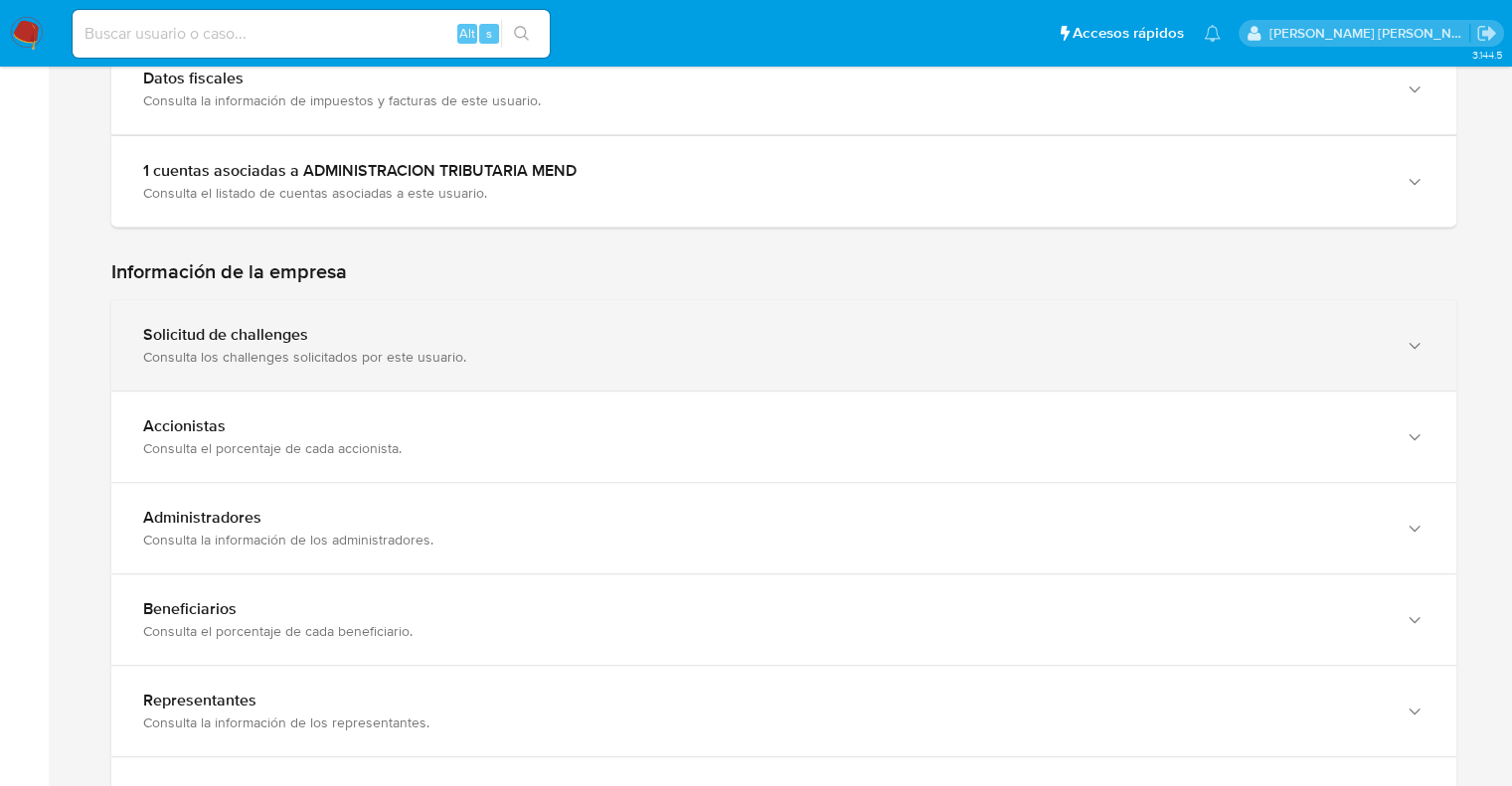 scroll, scrollTop: 1093, scrollLeft: 0, axis: vertical 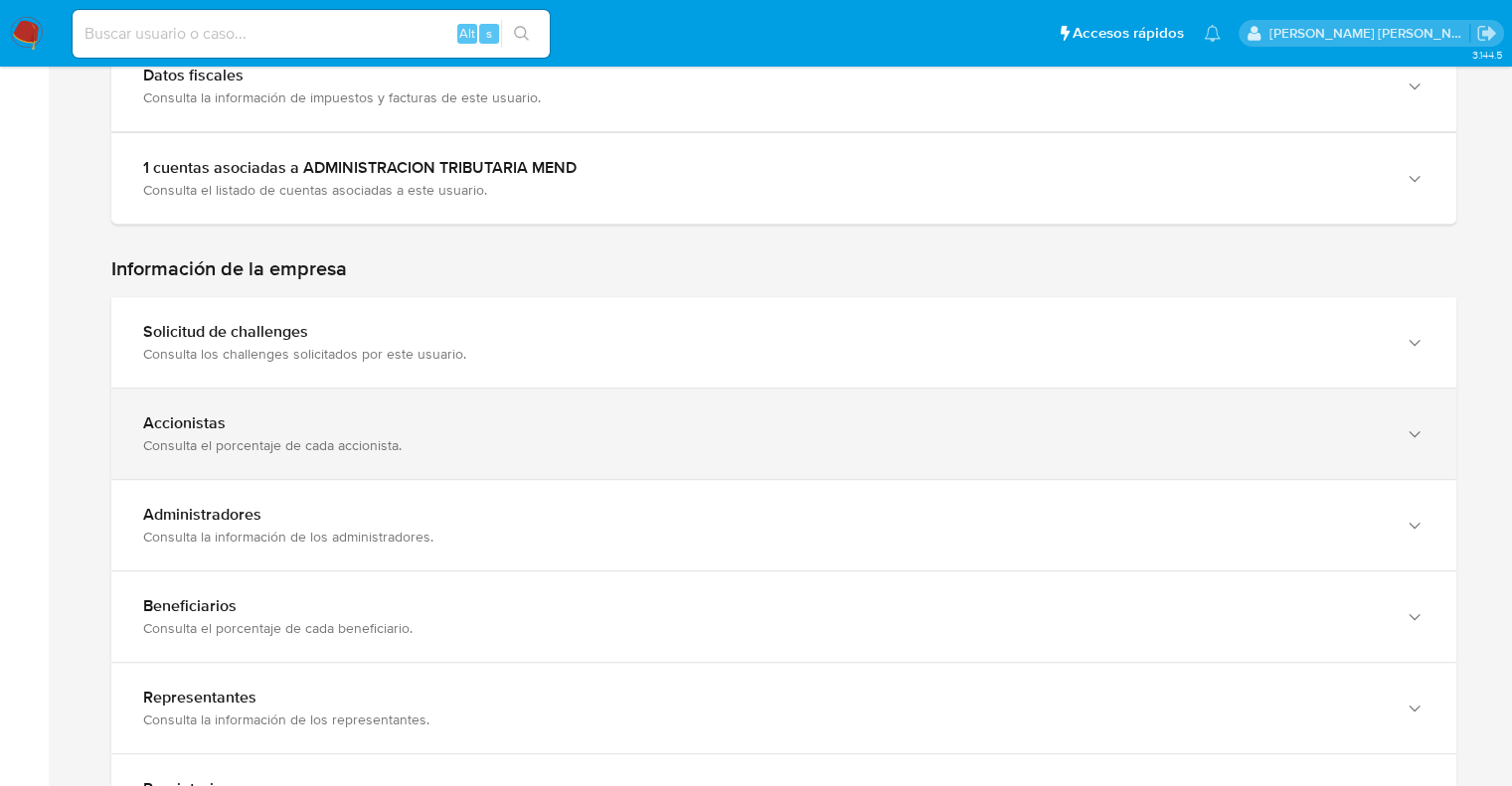 click on "Consulta el porcentaje de cada accionista." at bounding box center [763, 445] 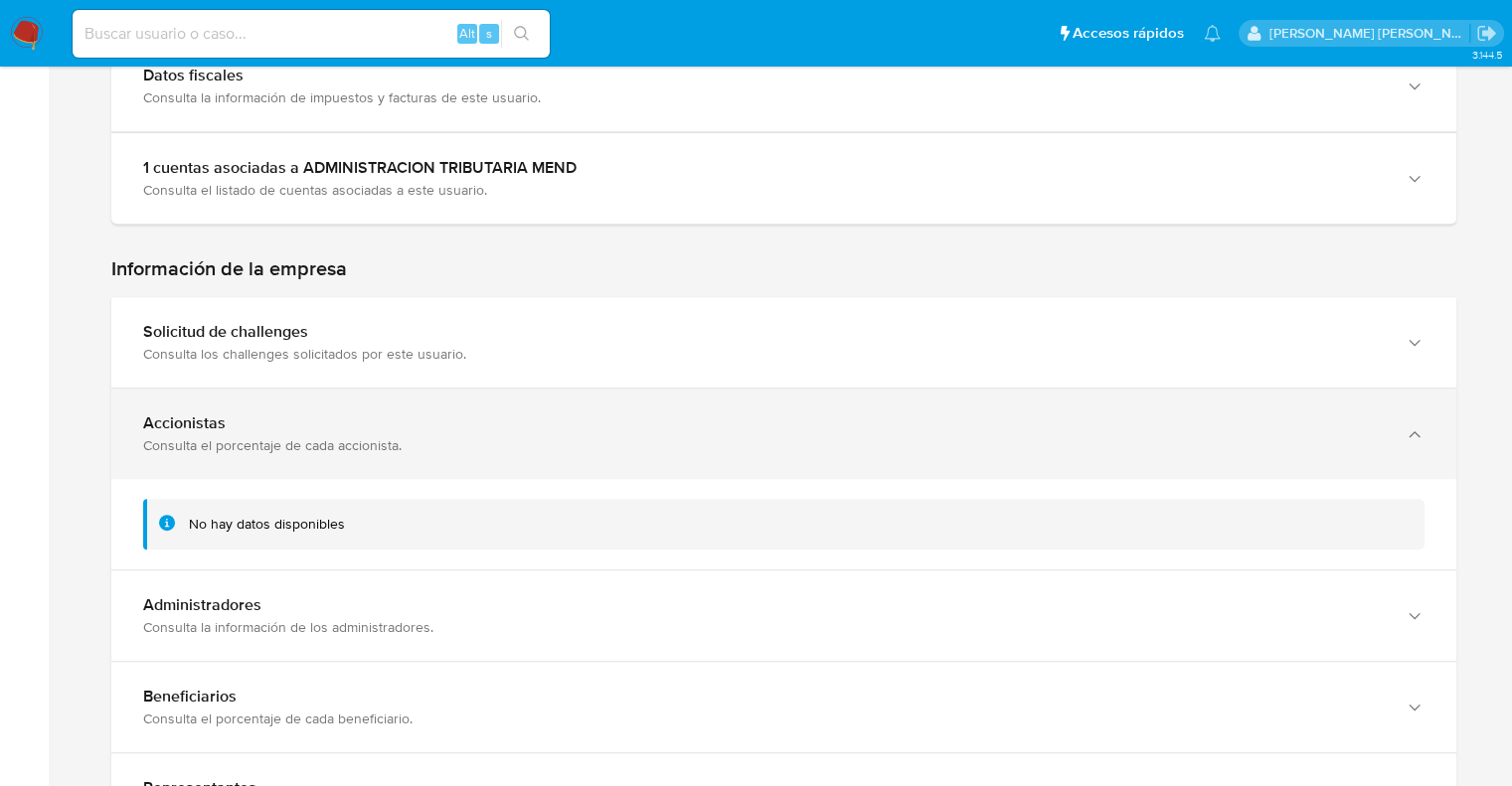 click on "Accionistas" at bounding box center [763, 423] 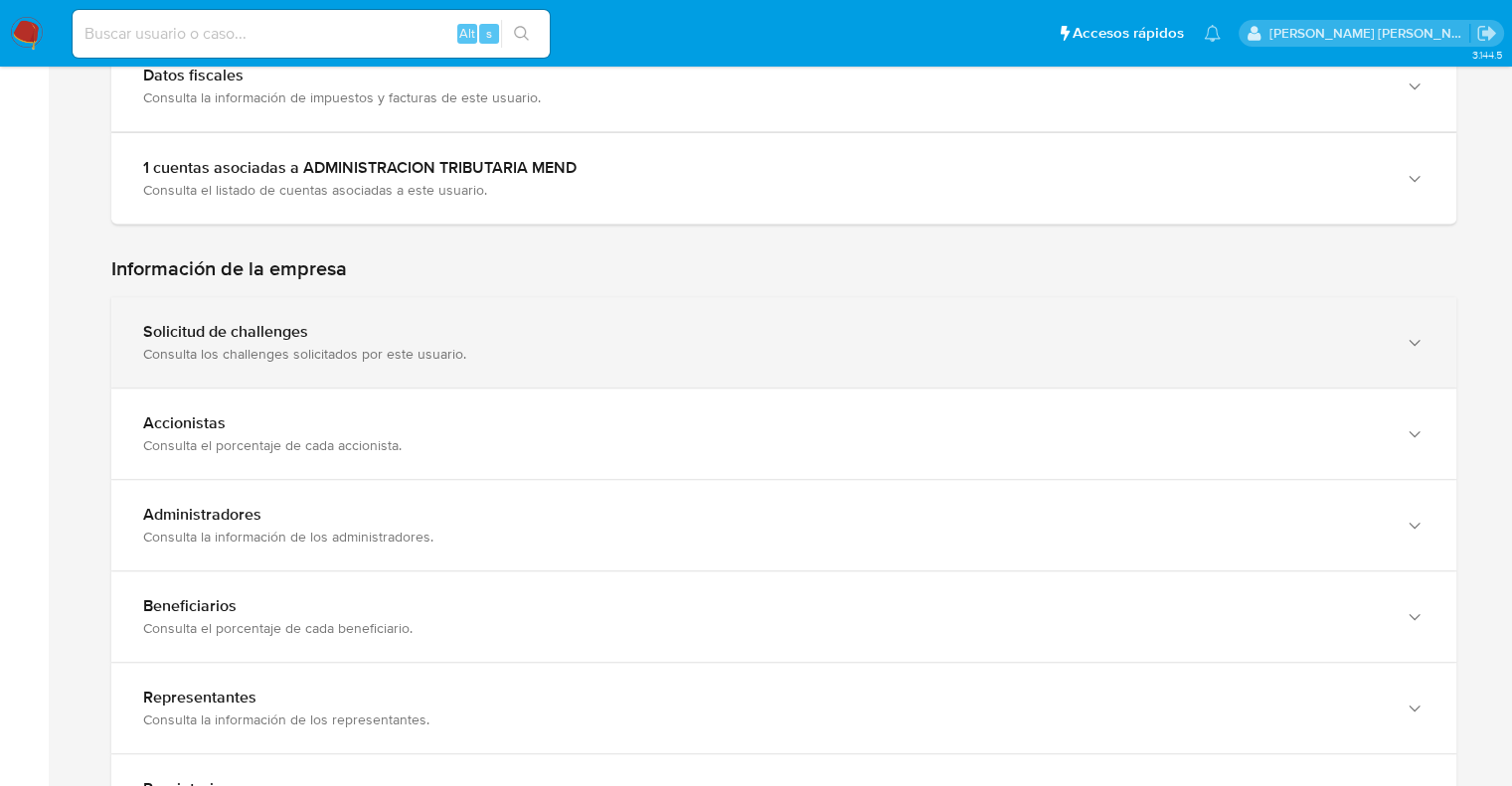 click on "Consulta los challenges solicitados por este usuario." at bounding box center (763, 354) 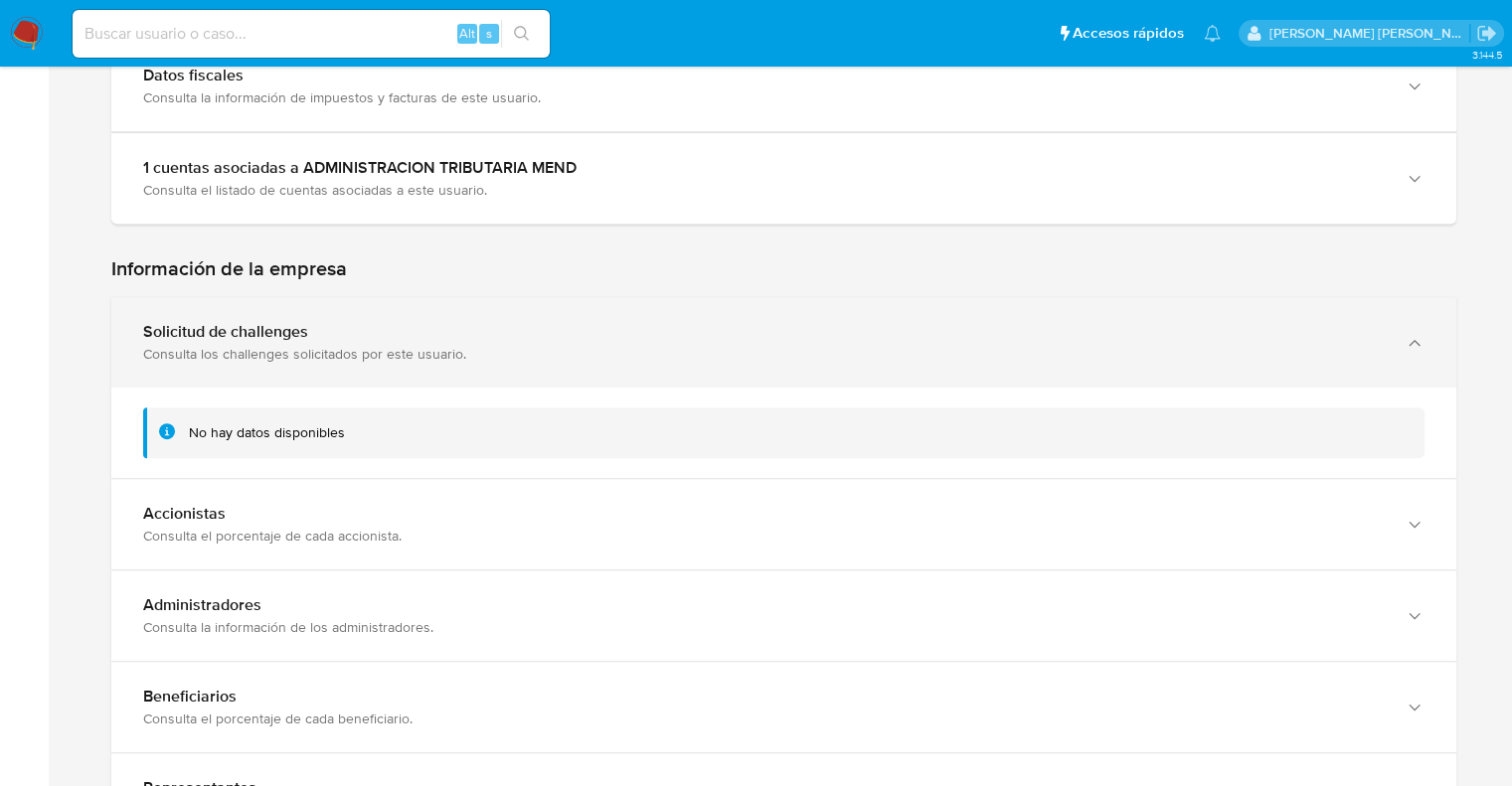 click on "Consulta los challenges solicitados por este usuario." at bounding box center (763, 354) 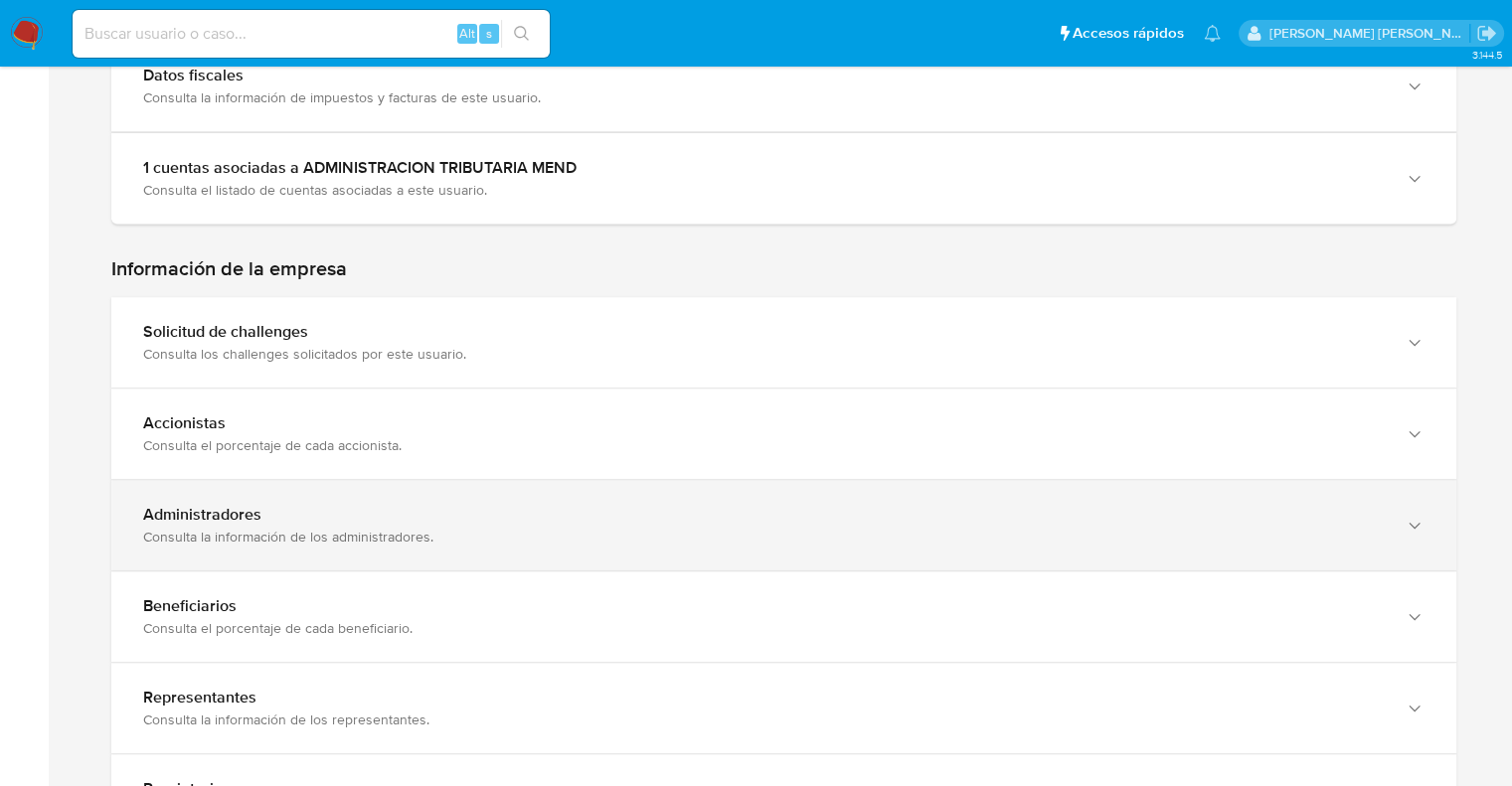click on "Consulta la información de los administradores." at bounding box center [763, 537] 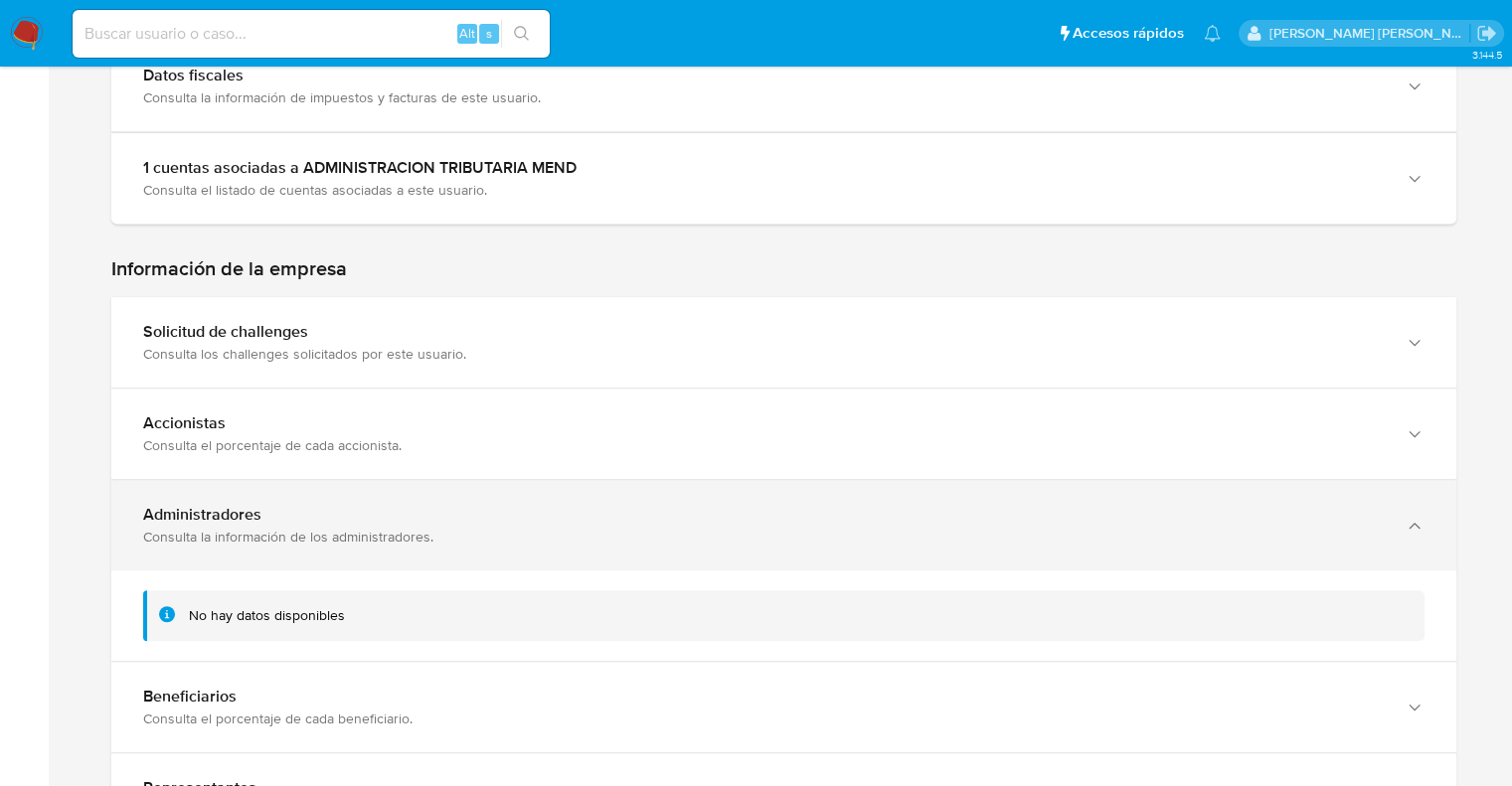 click on "Consulta la información de los administradores." at bounding box center (763, 537) 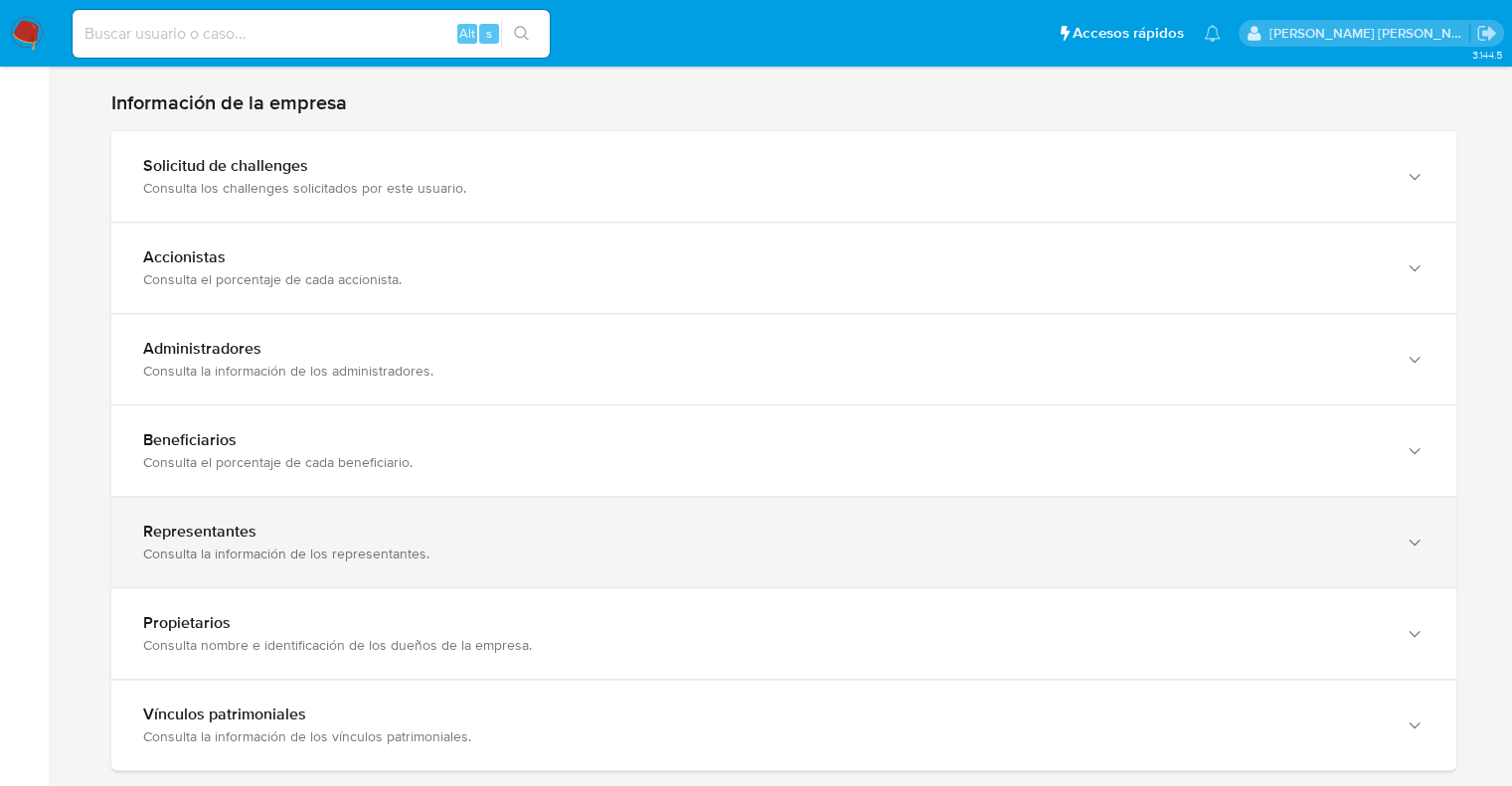 scroll, scrollTop: 1391, scrollLeft: 0, axis: vertical 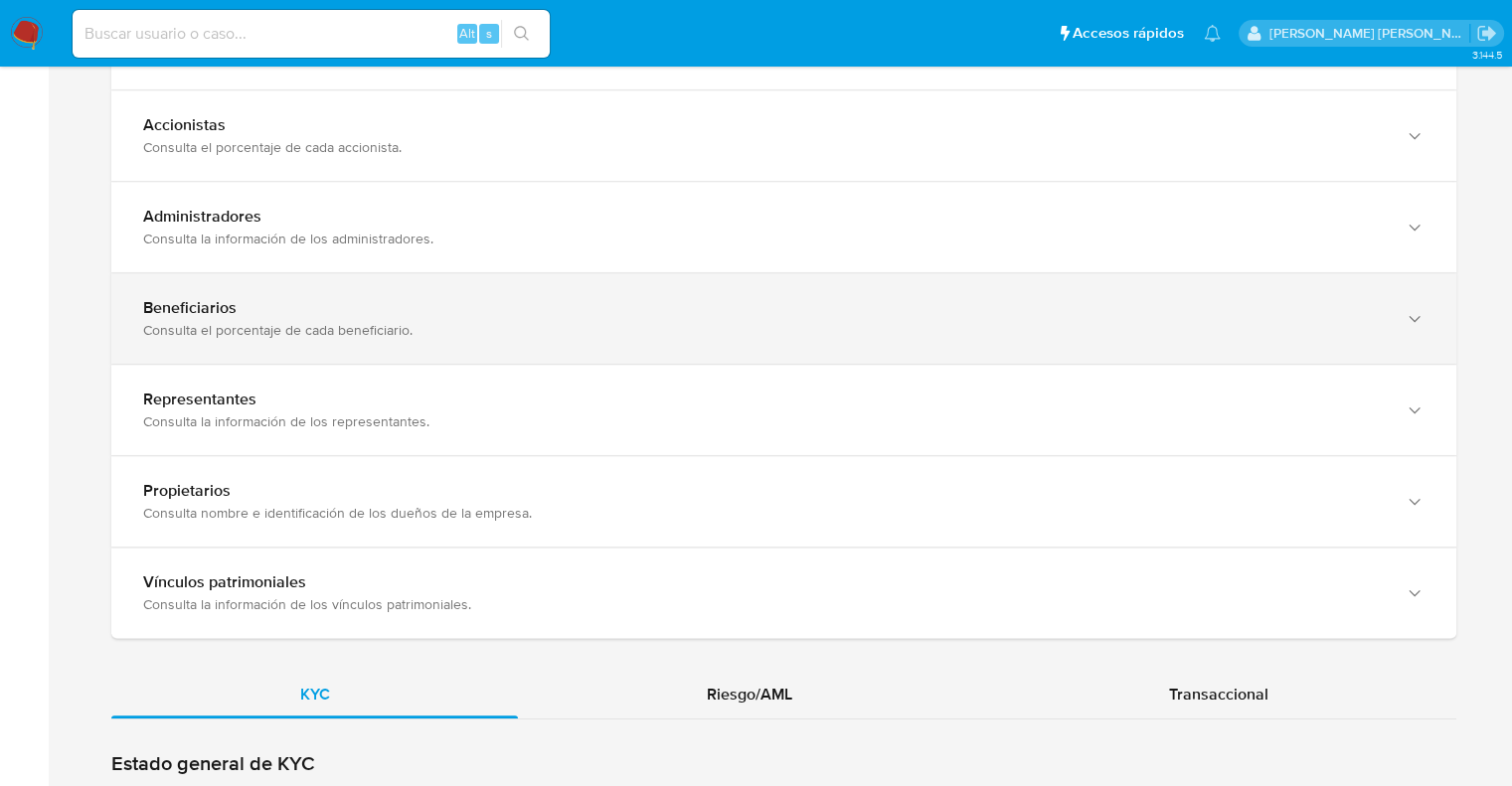 click on "Consulta el porcentaje de cada beneficiario." at bounding box center [763, 330] 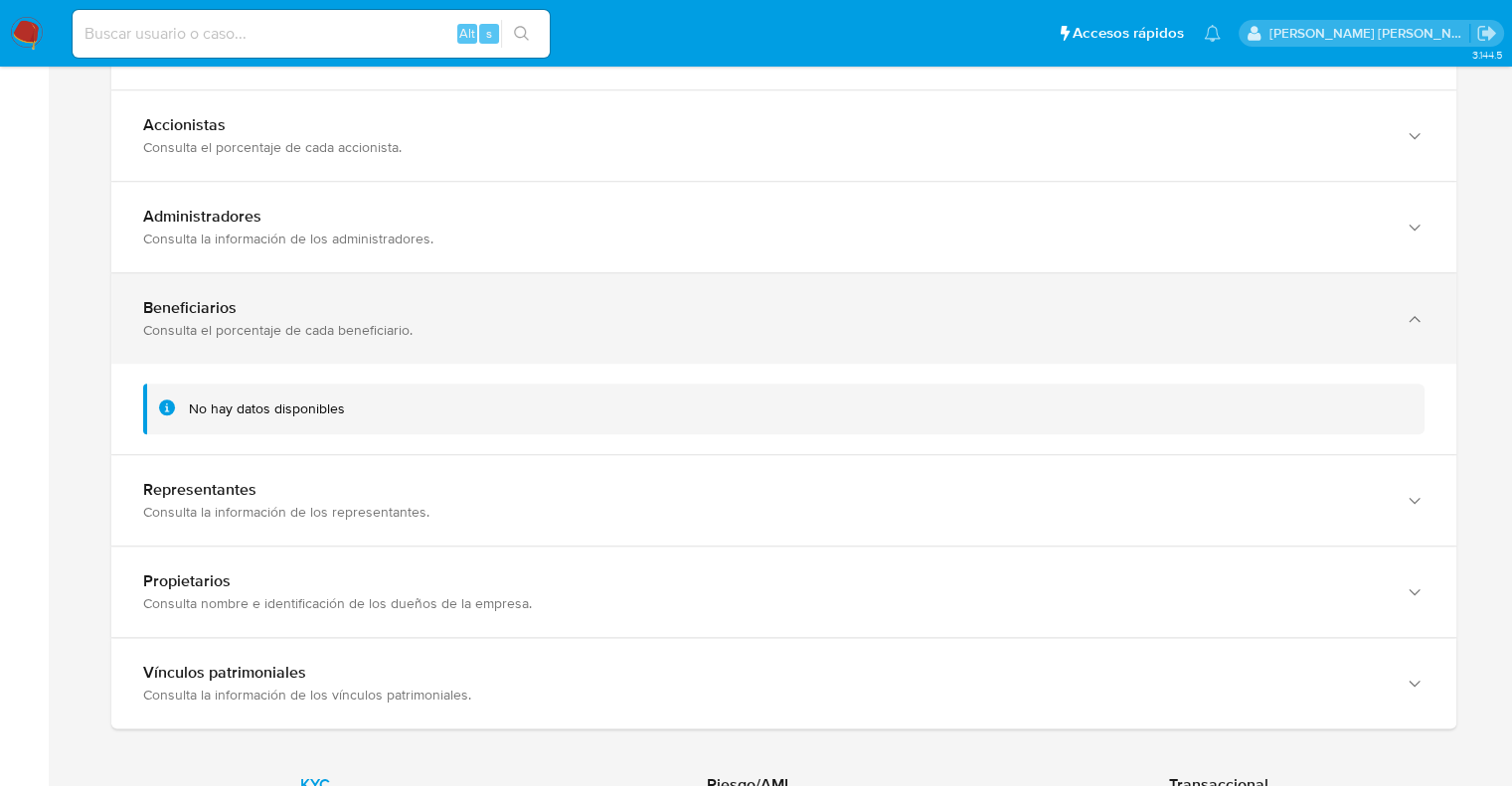 click on "Consulta el porcentaje de cada beneficiario." at bounding box center (763, 330) 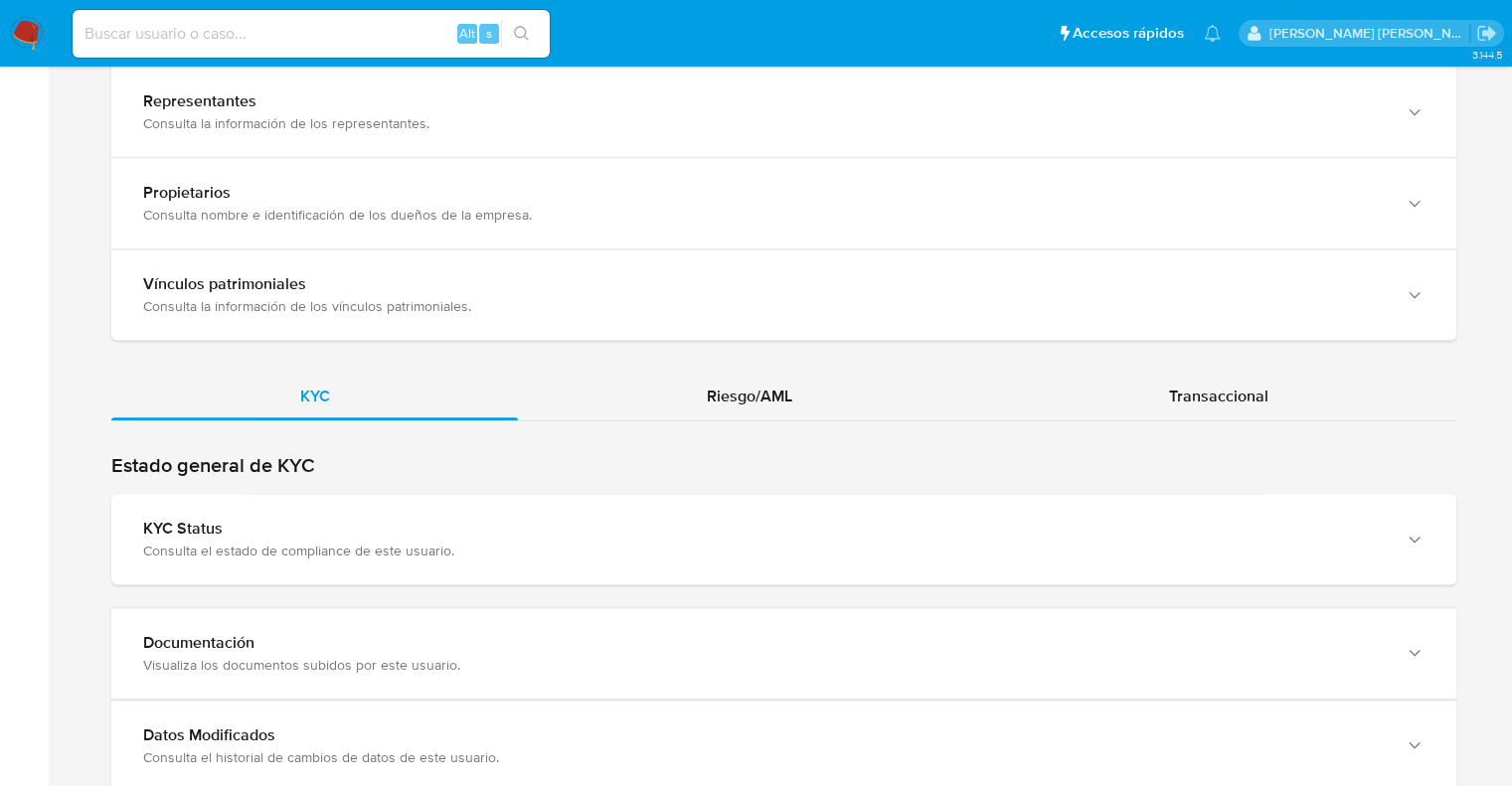 scroll, scrollTop: 1789, scrollLeft: 0, axis: vertical 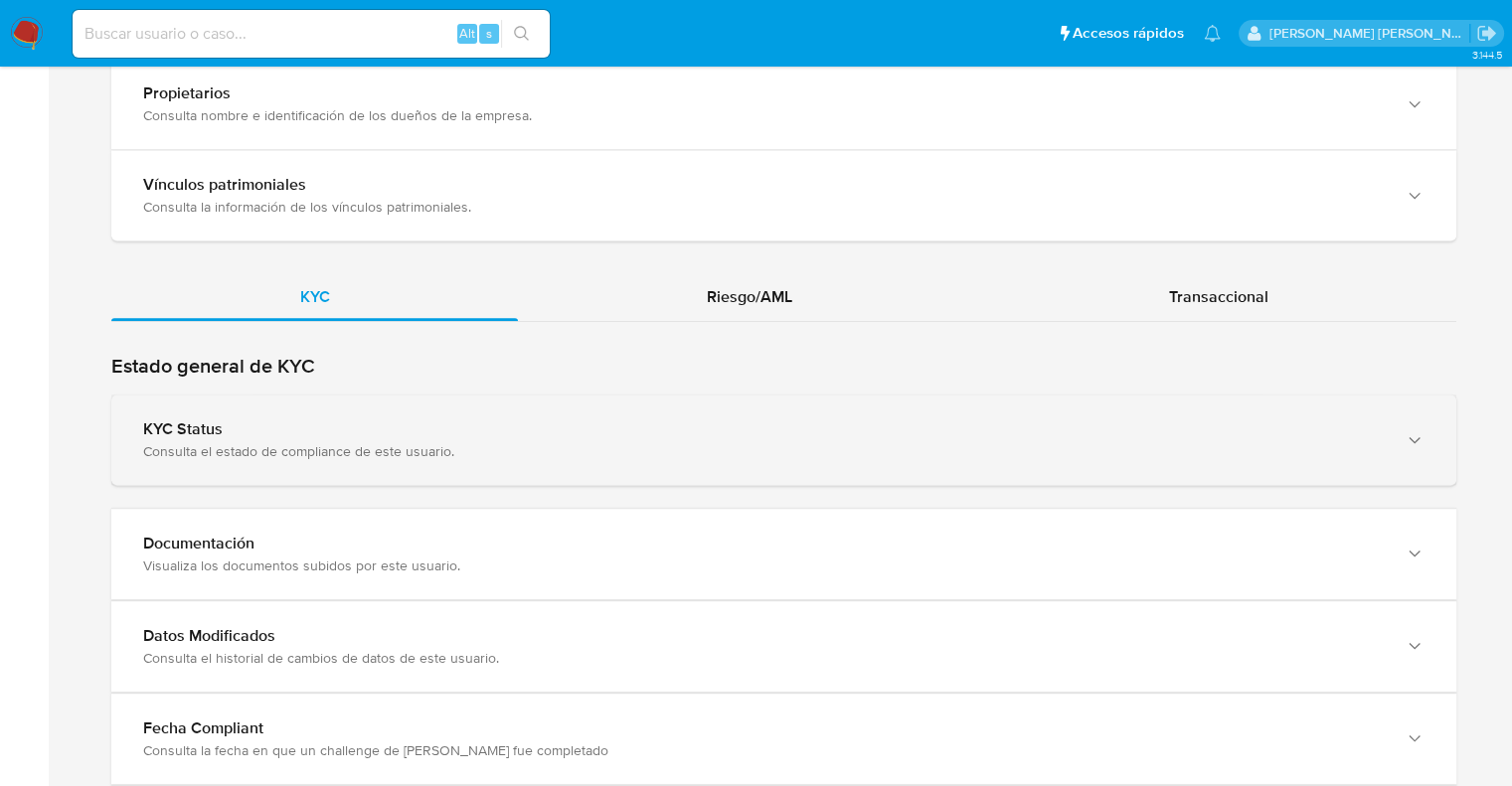 click on "KYC Status Consulta el estado de compliance de este usuario." at bounding box center (783, 439) 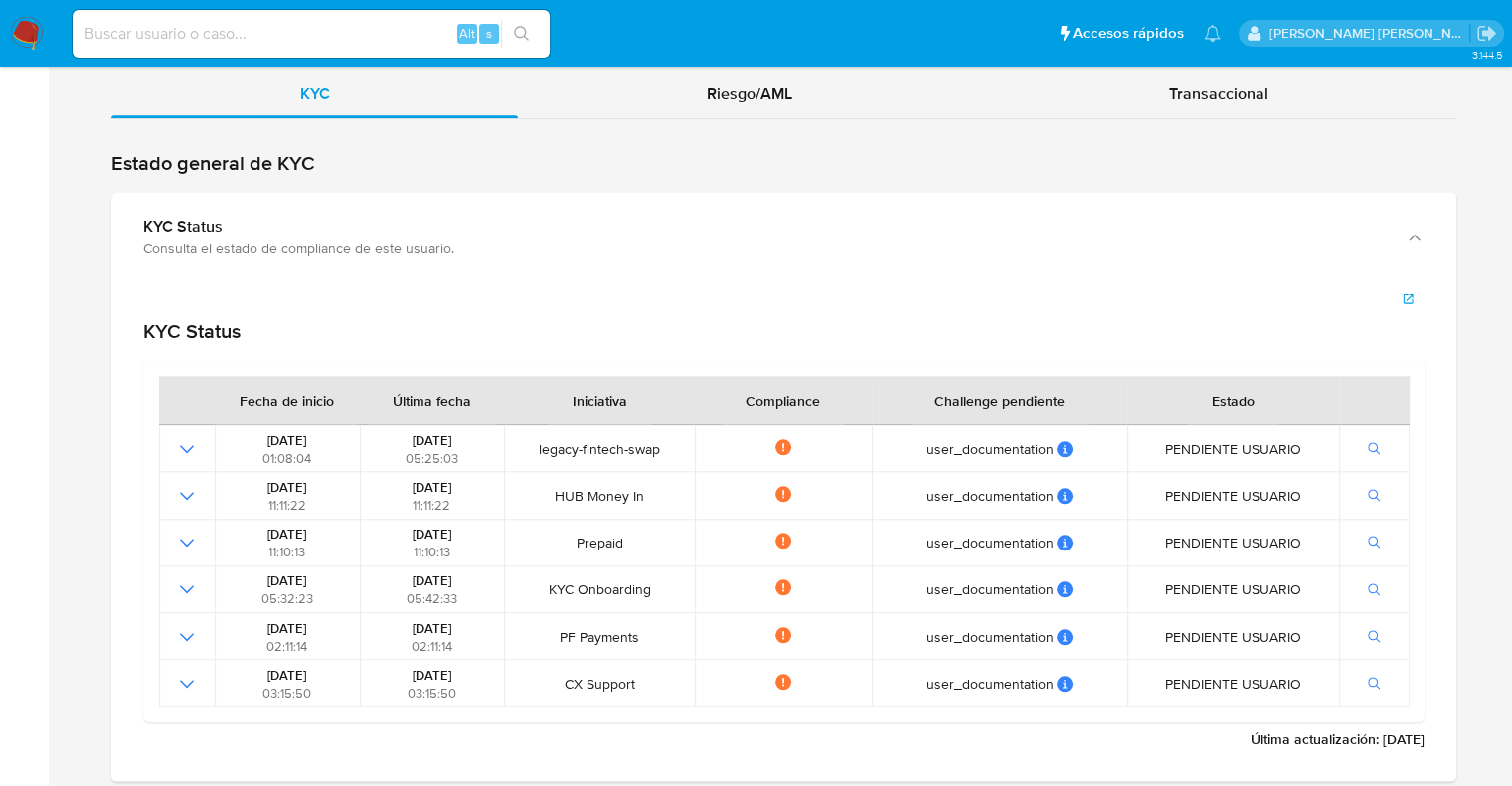 scroll, scrollTop: 1987, scrollLeft: 0, axis: vertical 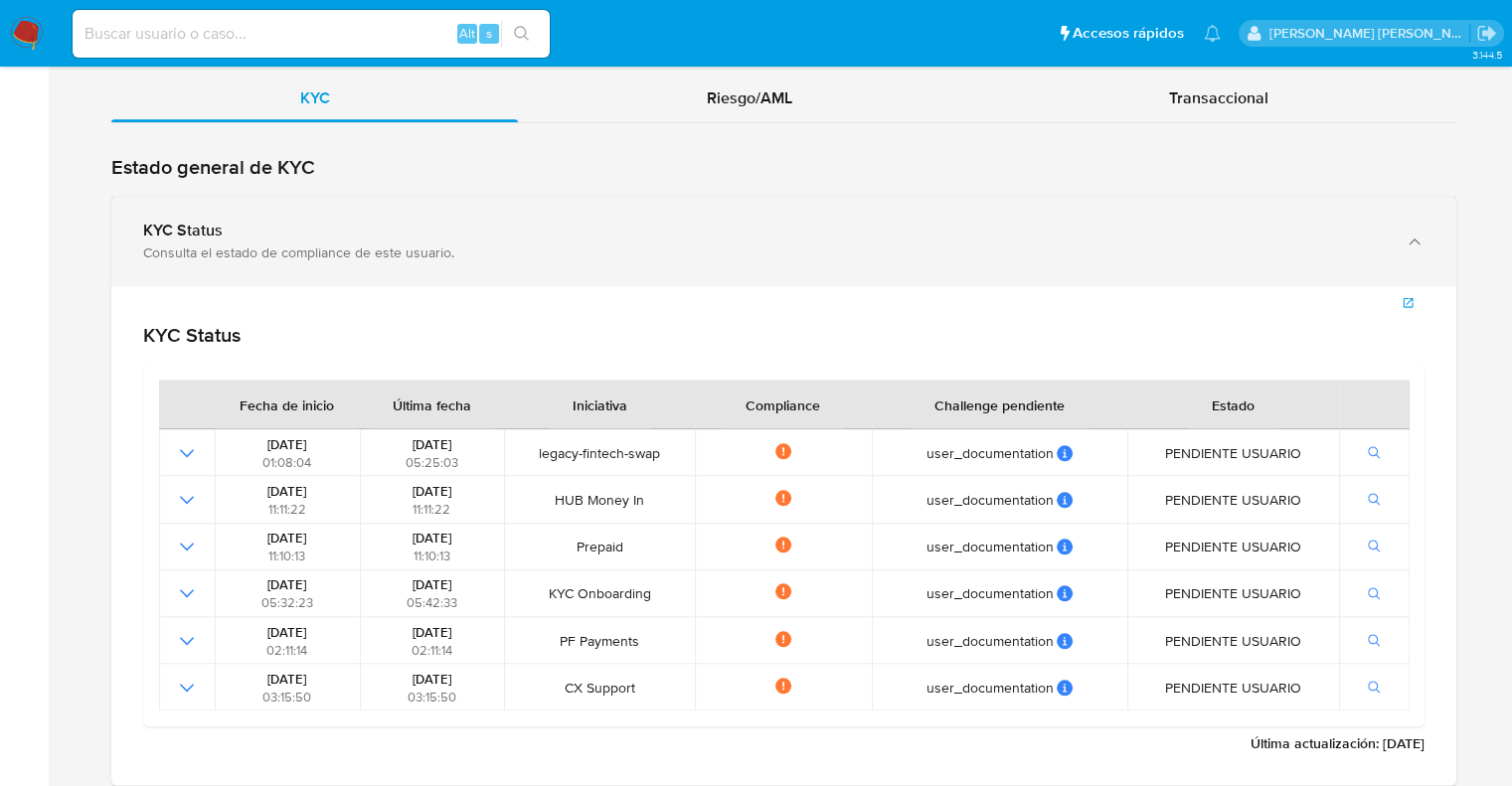 click on "KYC Status Consulta el estado de compliance de este usuario." at bounding box center [783, 240] 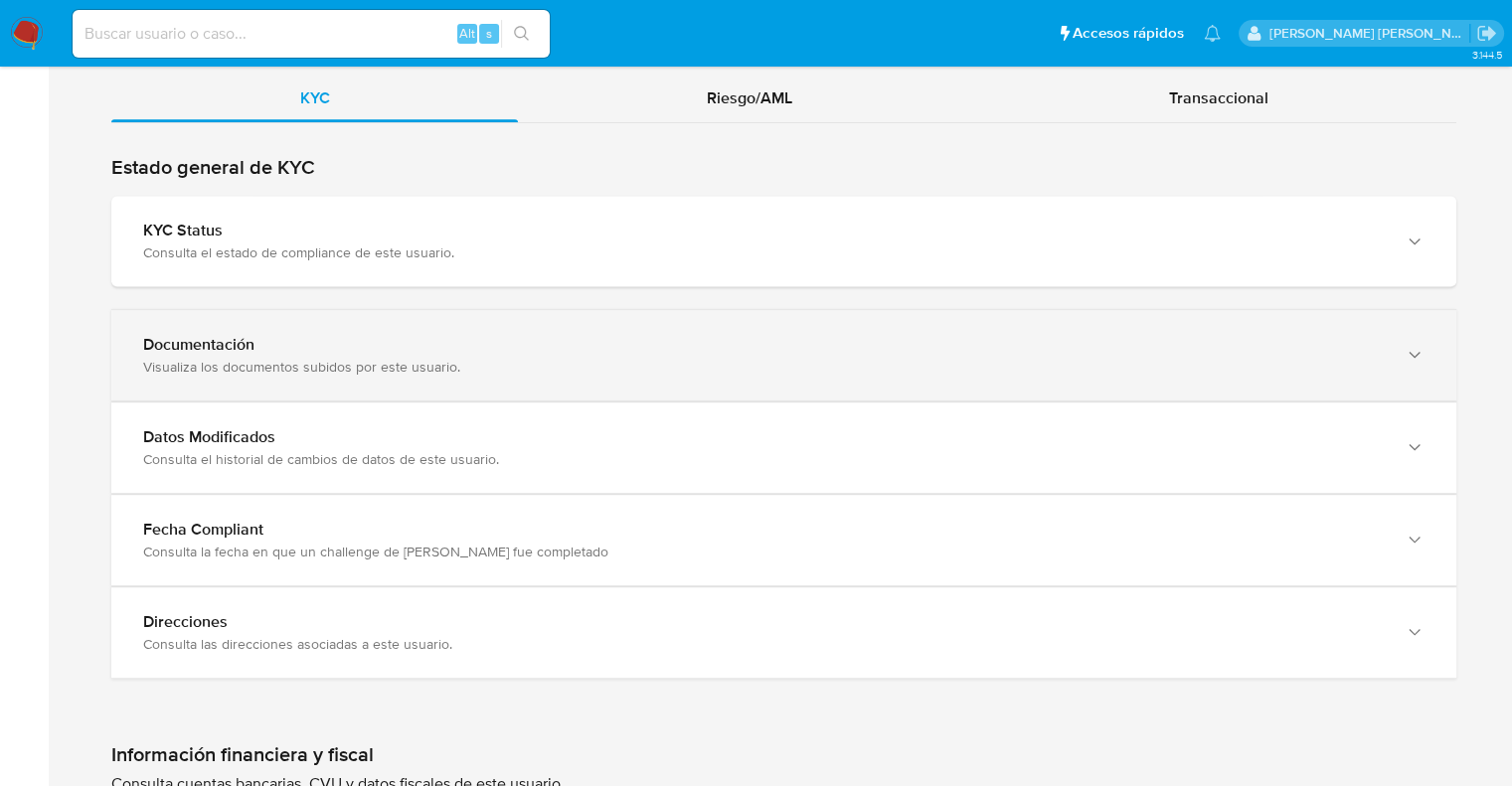 click on "Visualiza los documentos subidos por este usuario." at bounding box center [763, 367] 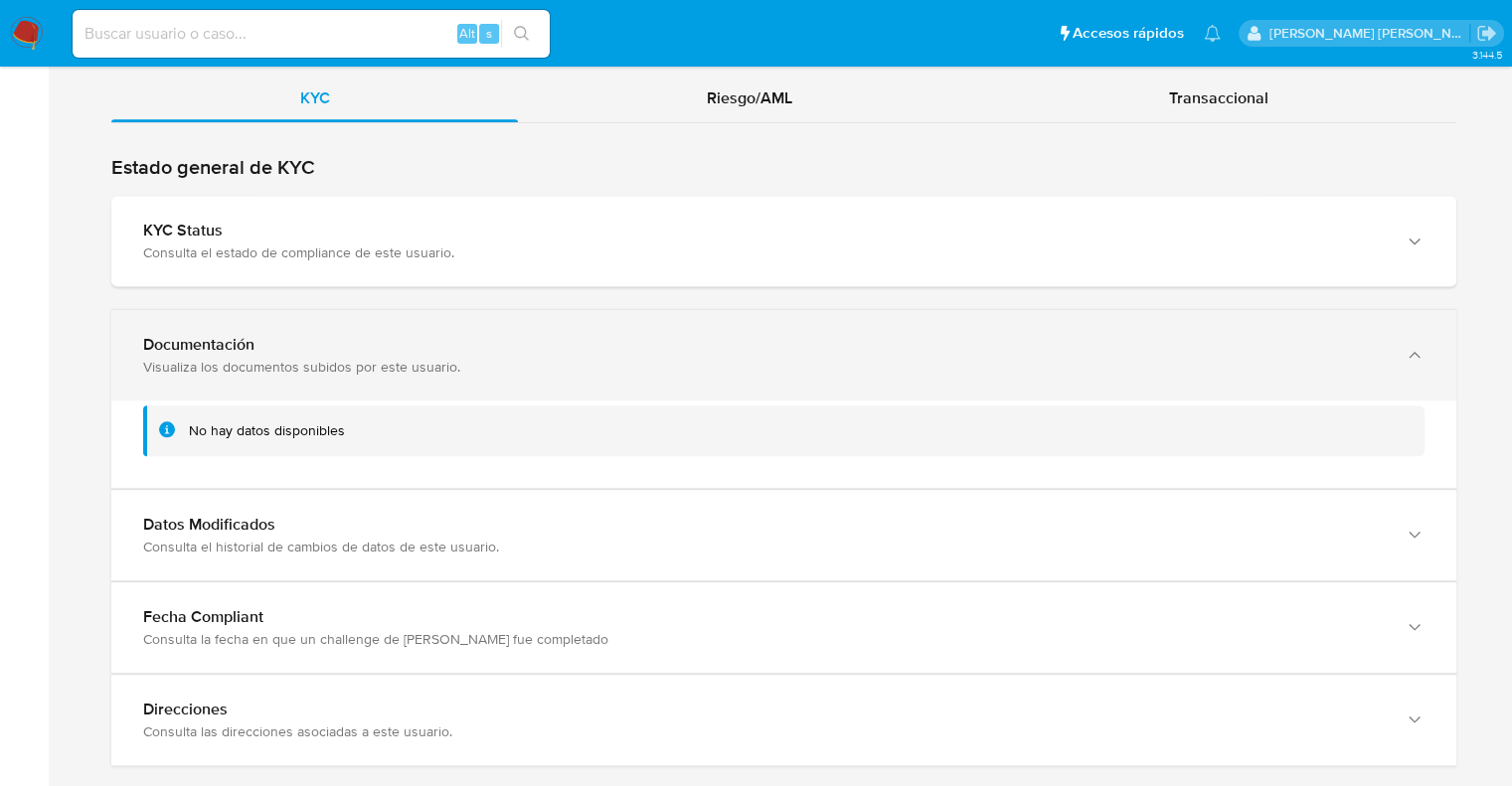 click on "Visualiza los documentos subidos por este usuario." at bounding box center [763, 367] 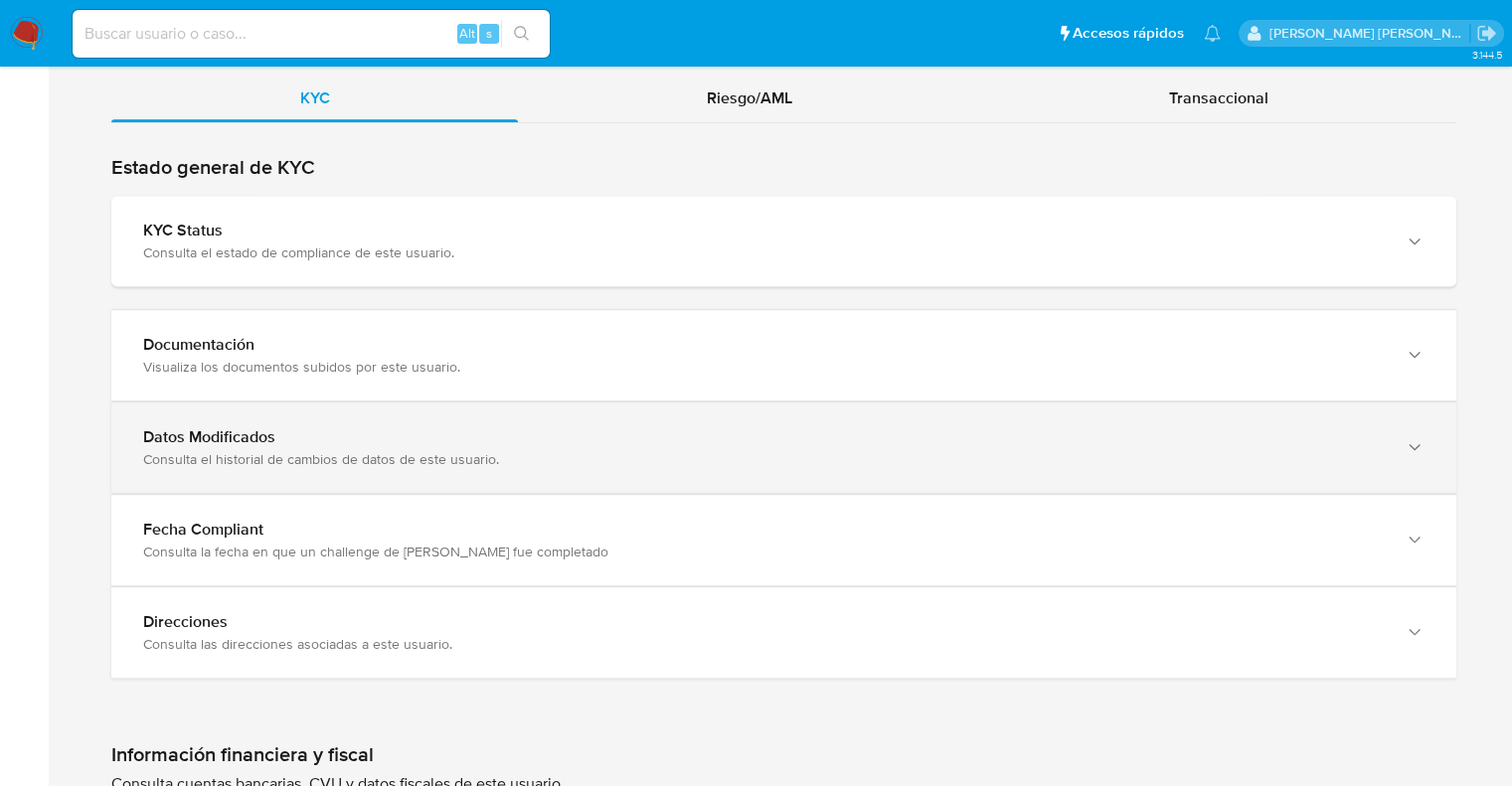 click on "Consulta el historial de cambios de datos de este usuario." at bounding box center [763, 459] 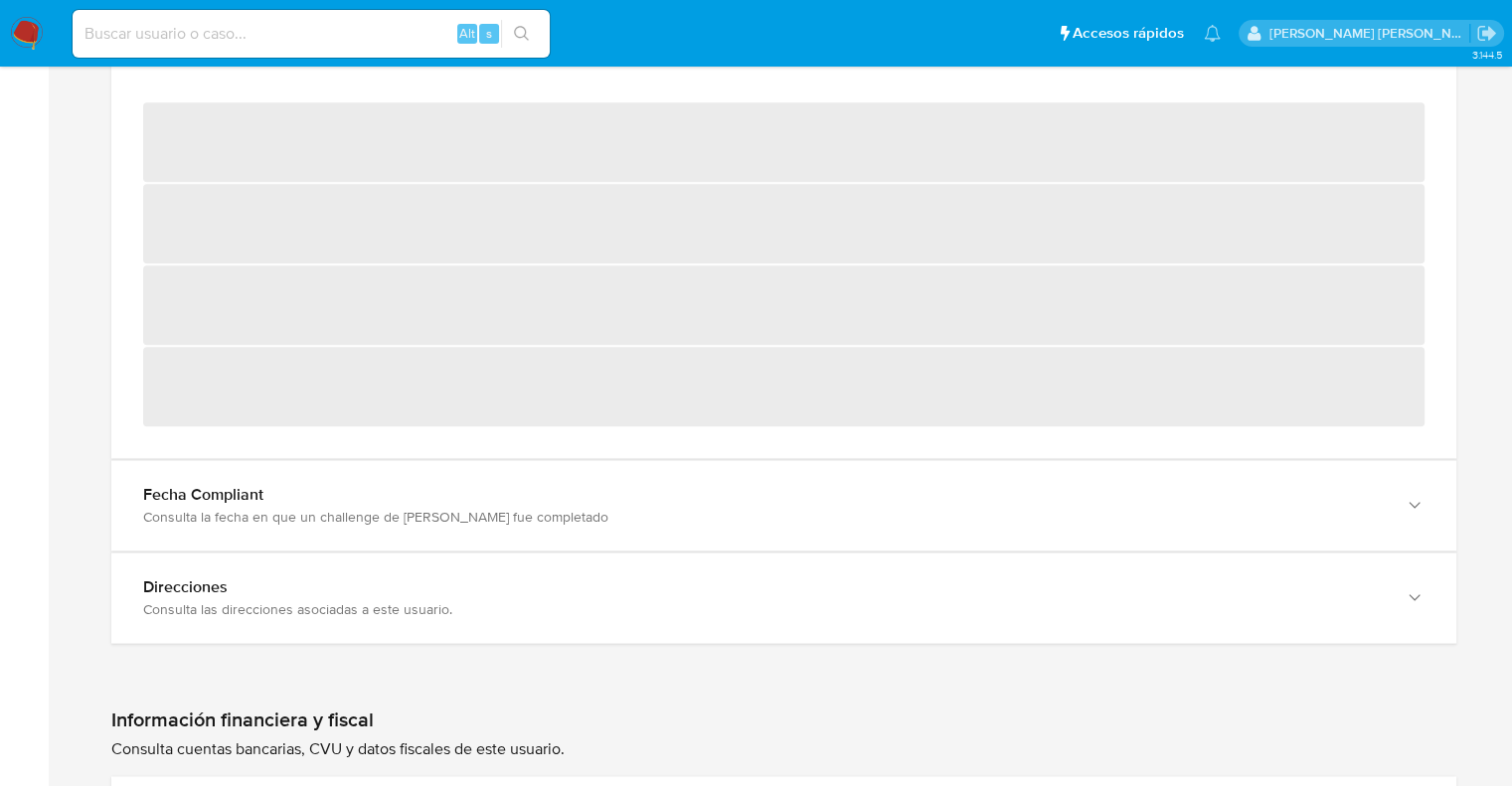scroll, scrollTop: 2338, scrollLeft: 0, axis: vertical 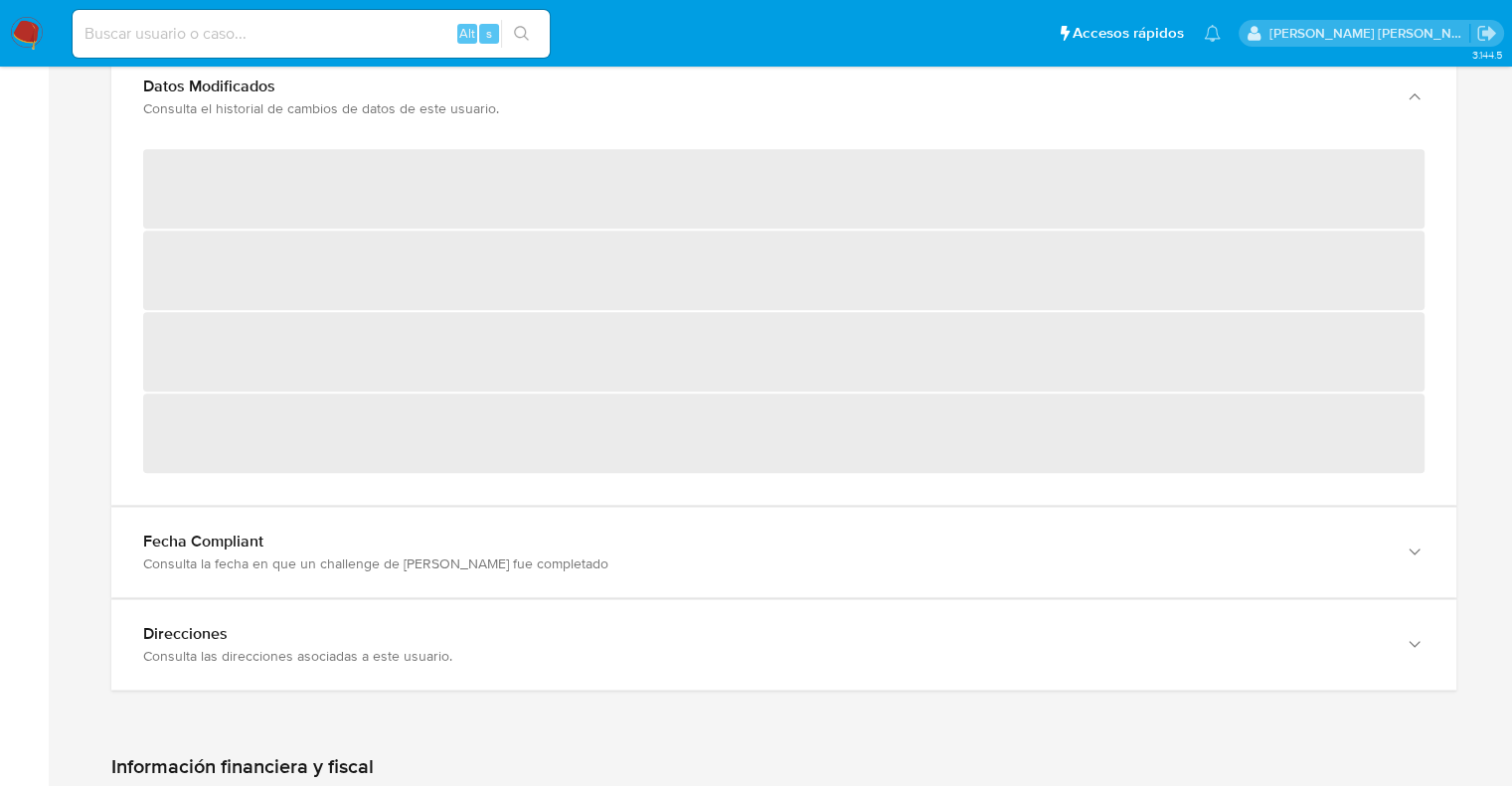 type 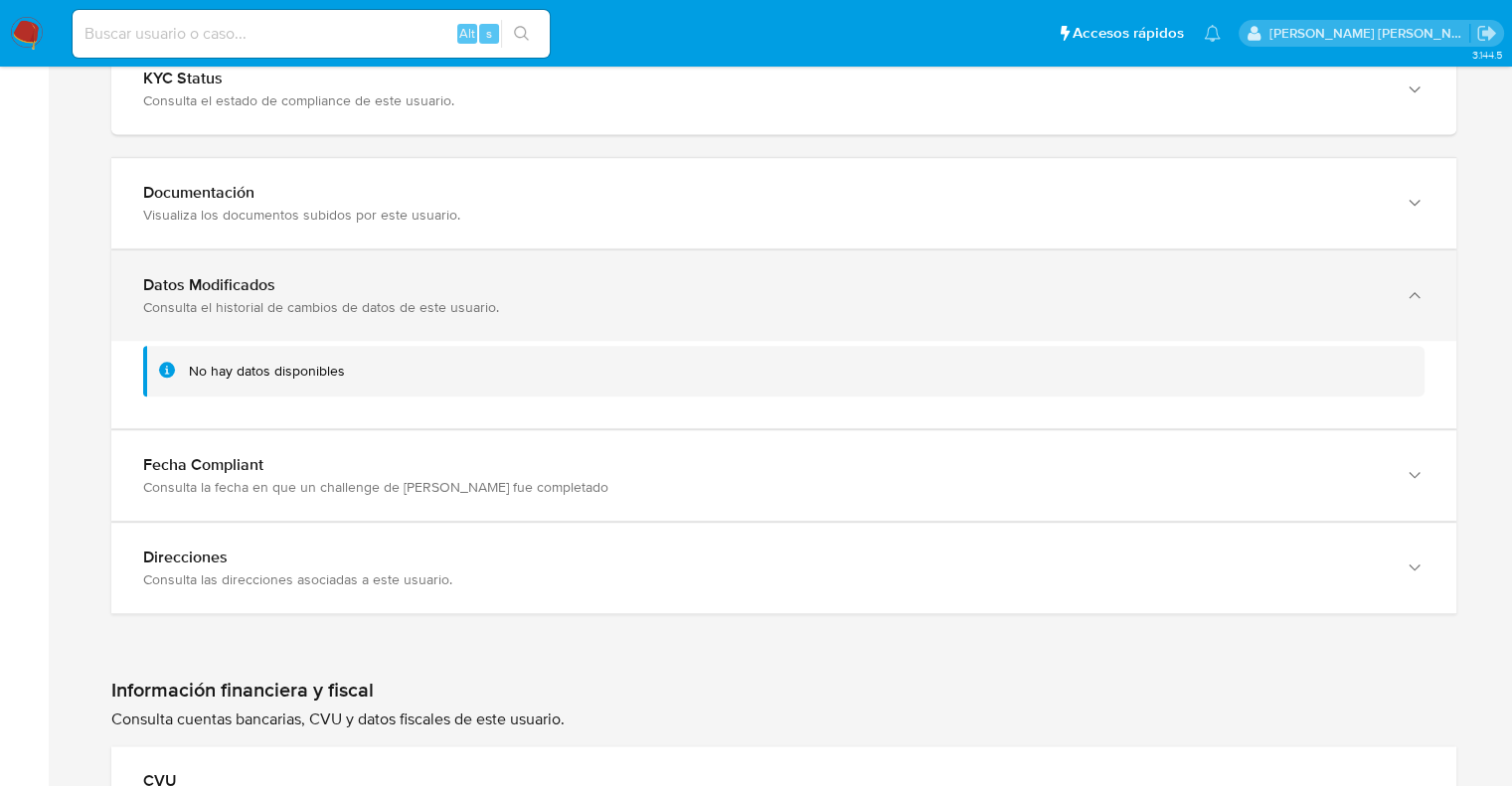 click on "Datos Modificados" at bounding box center (763, 285) 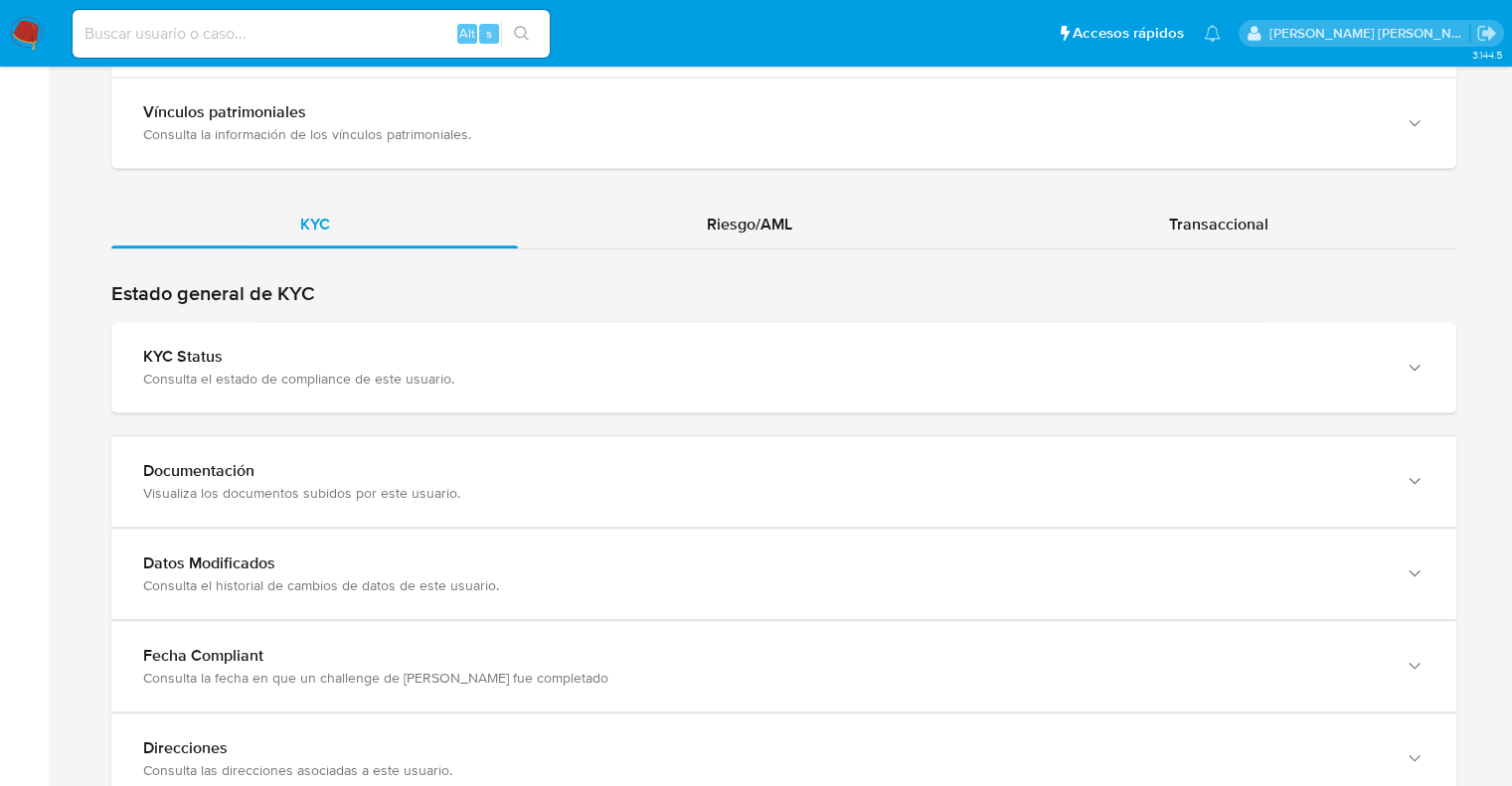 scroll, scrollTop: 1742, scrollLeft: 0, axis: vertical 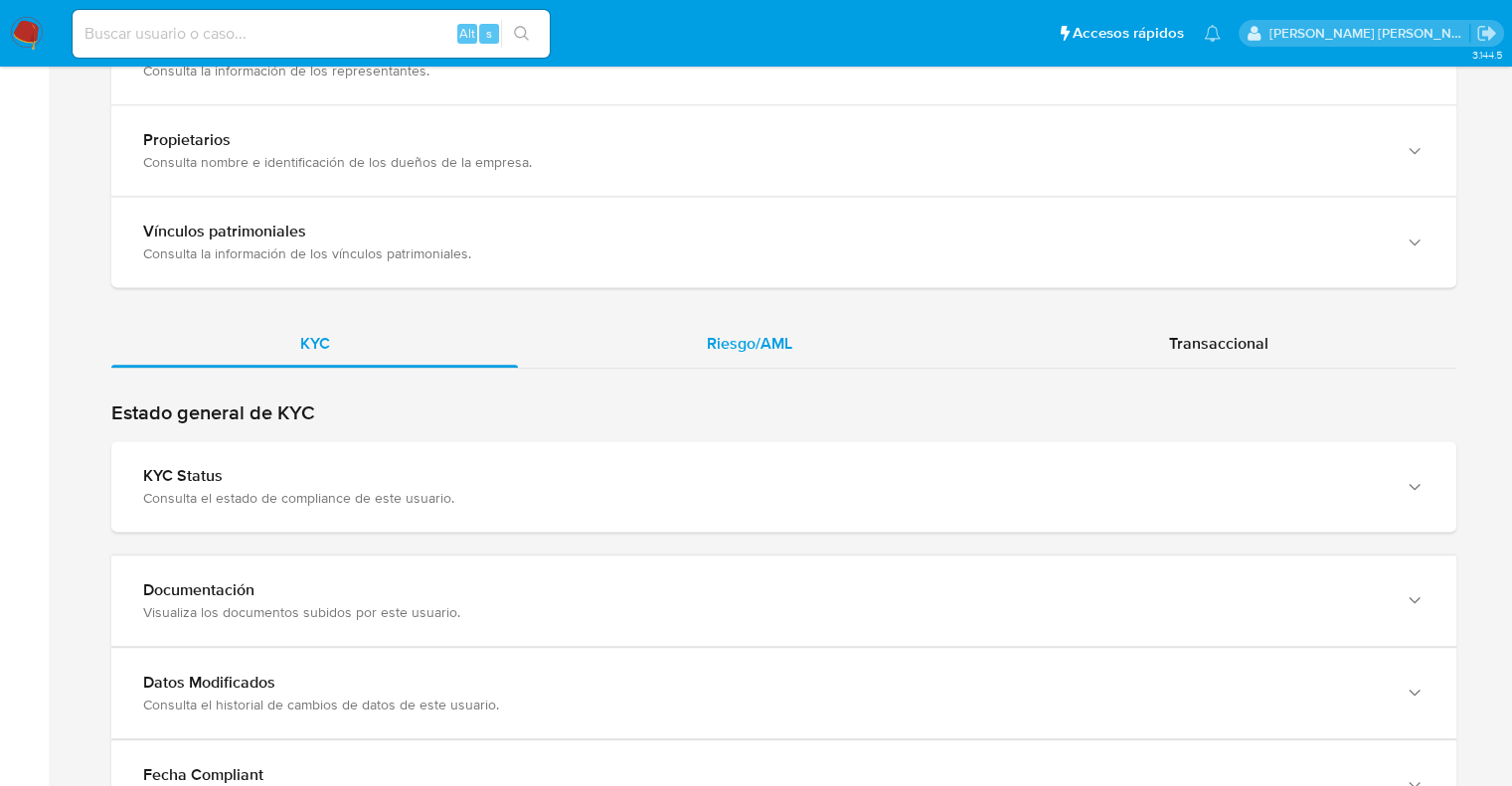 click on "Riesgo/AML" at bounding box center (750, 343) 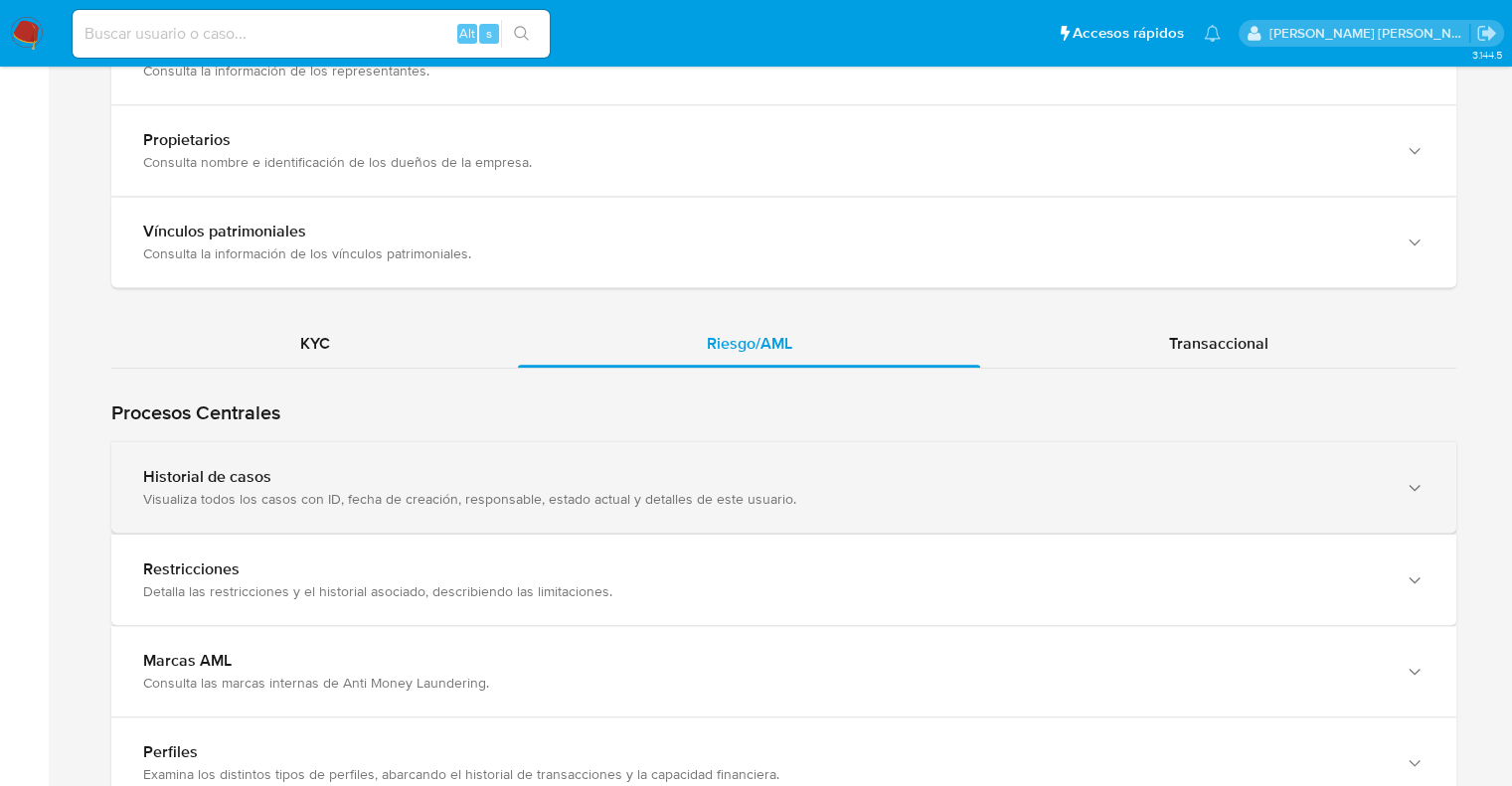 click on "Historial de casos" at bounding box center (763, 477) 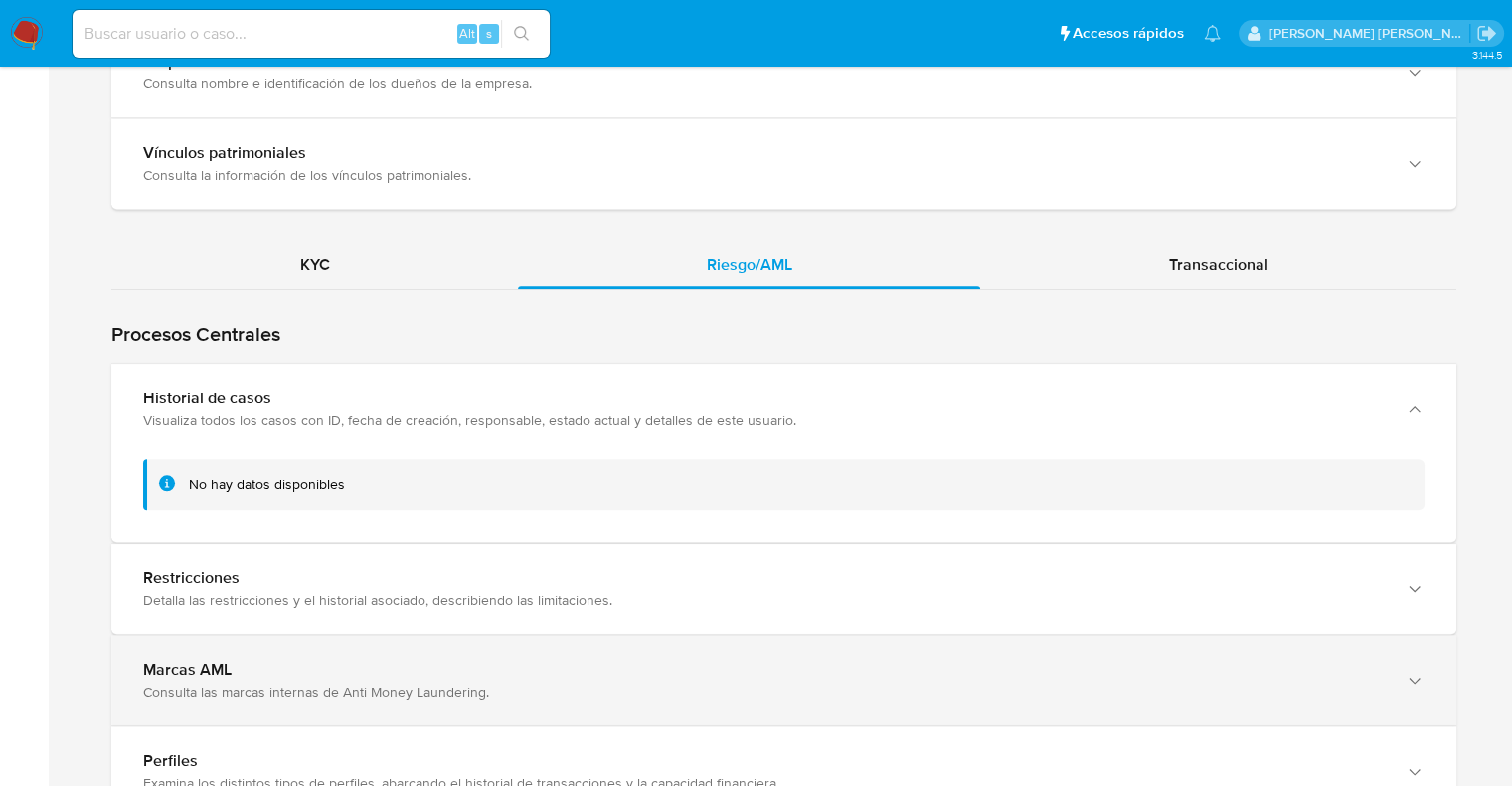 scroll, scrollTop: 1941, scrollLeft: 0, axis: vertical 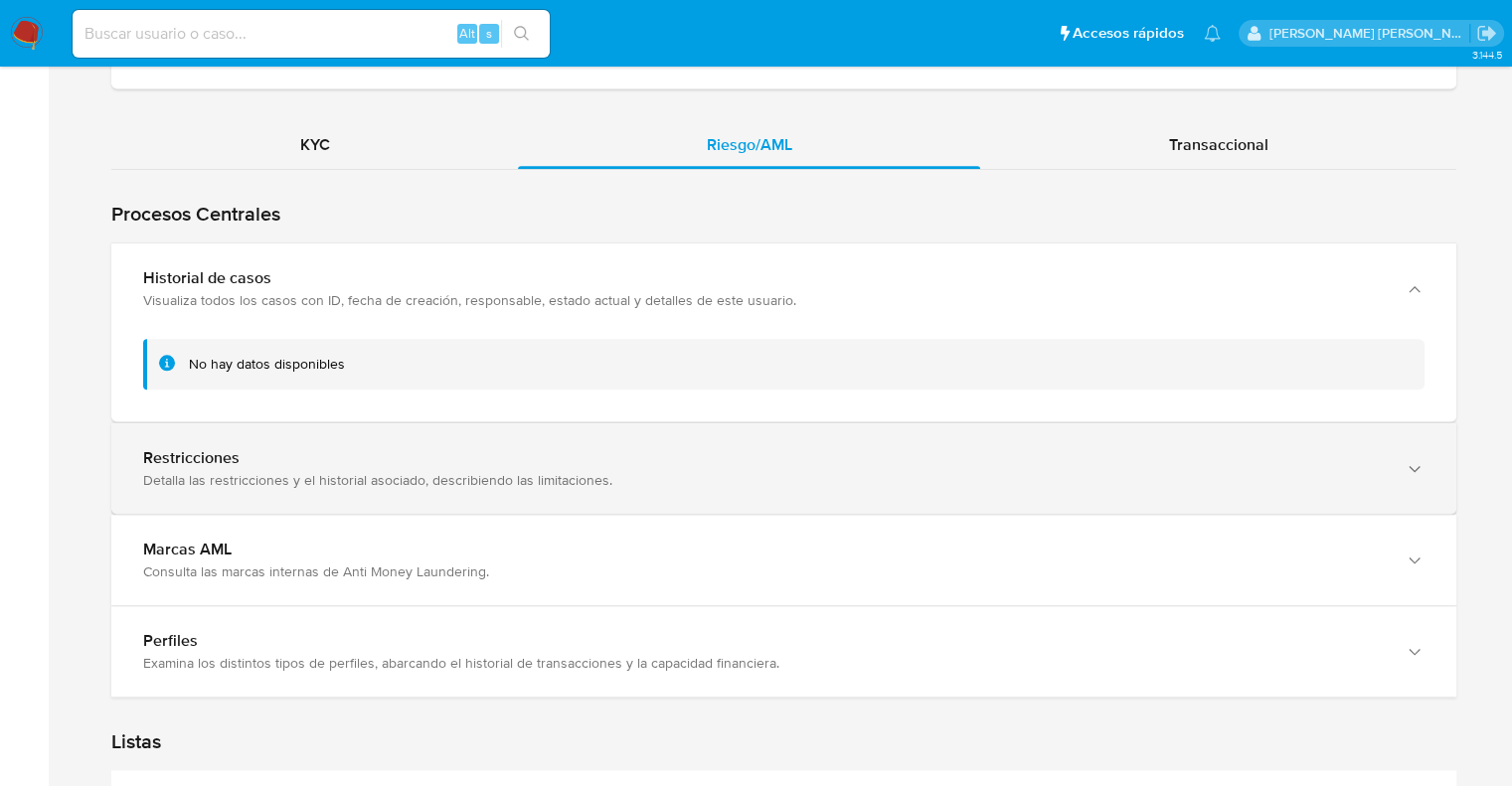 click on "Detalla las restricciones y el historial asociado, describiendo las limitaciones." at bounding box center [763, 480] 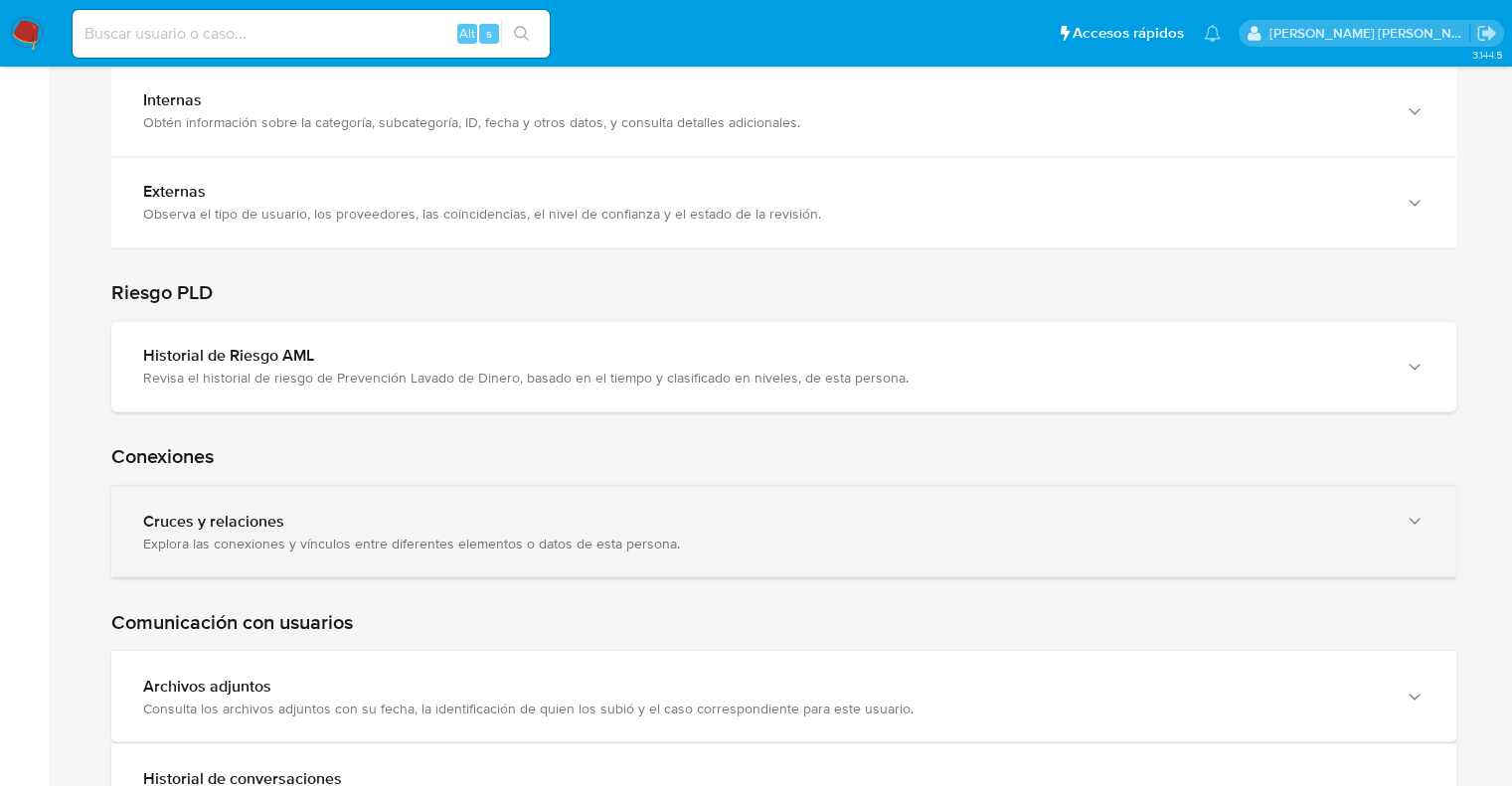 scroll, scrollTop: 3332, scrollLeft: 0, axis: vertical 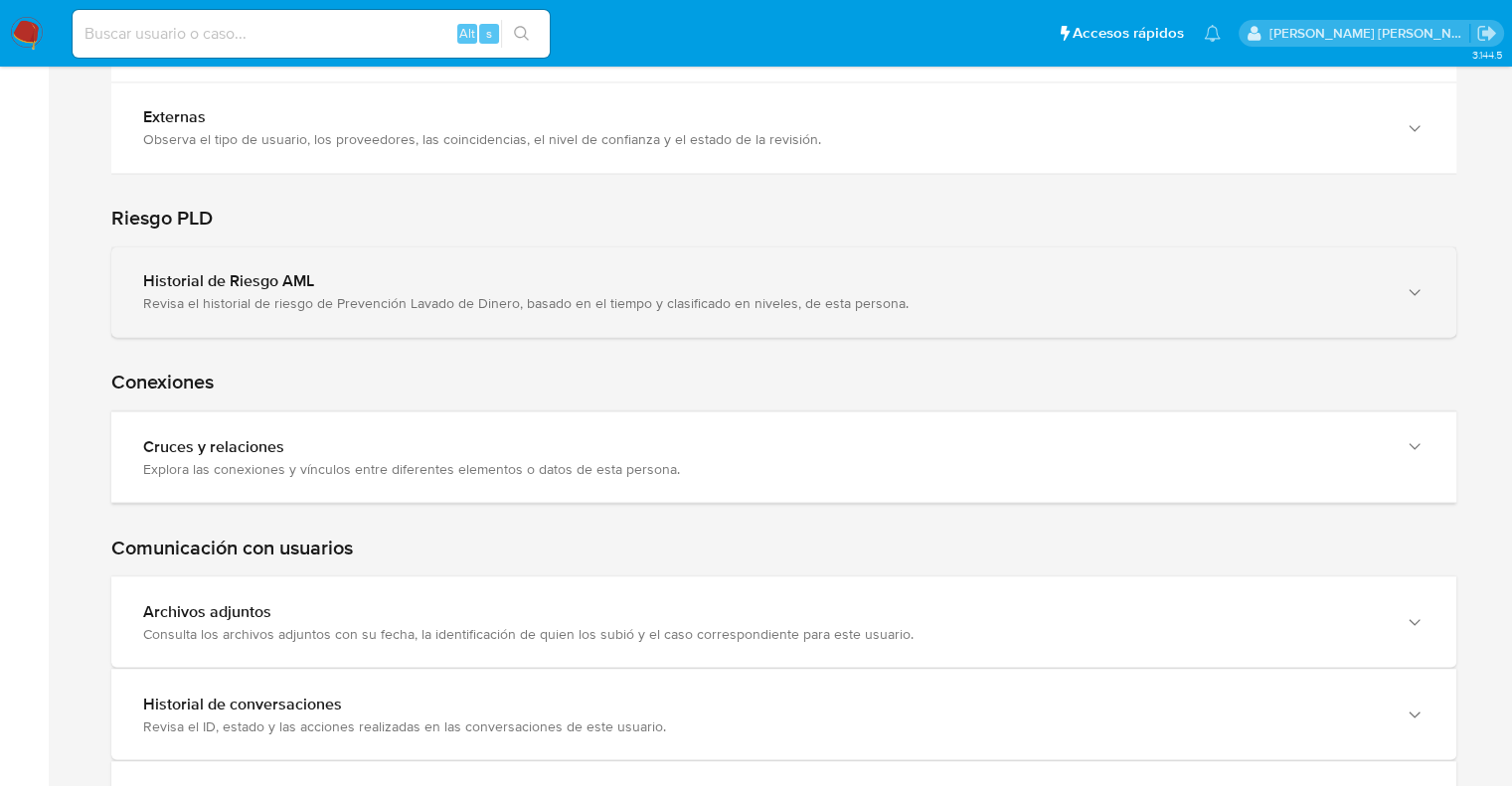 click on "Historial de Riesgo AML Revisa el historial de riesgo de Prevención Lavado de Dinero, basado en el tiempo y clasificado en niveles, de esta persona." at bounding box center [783, 291] 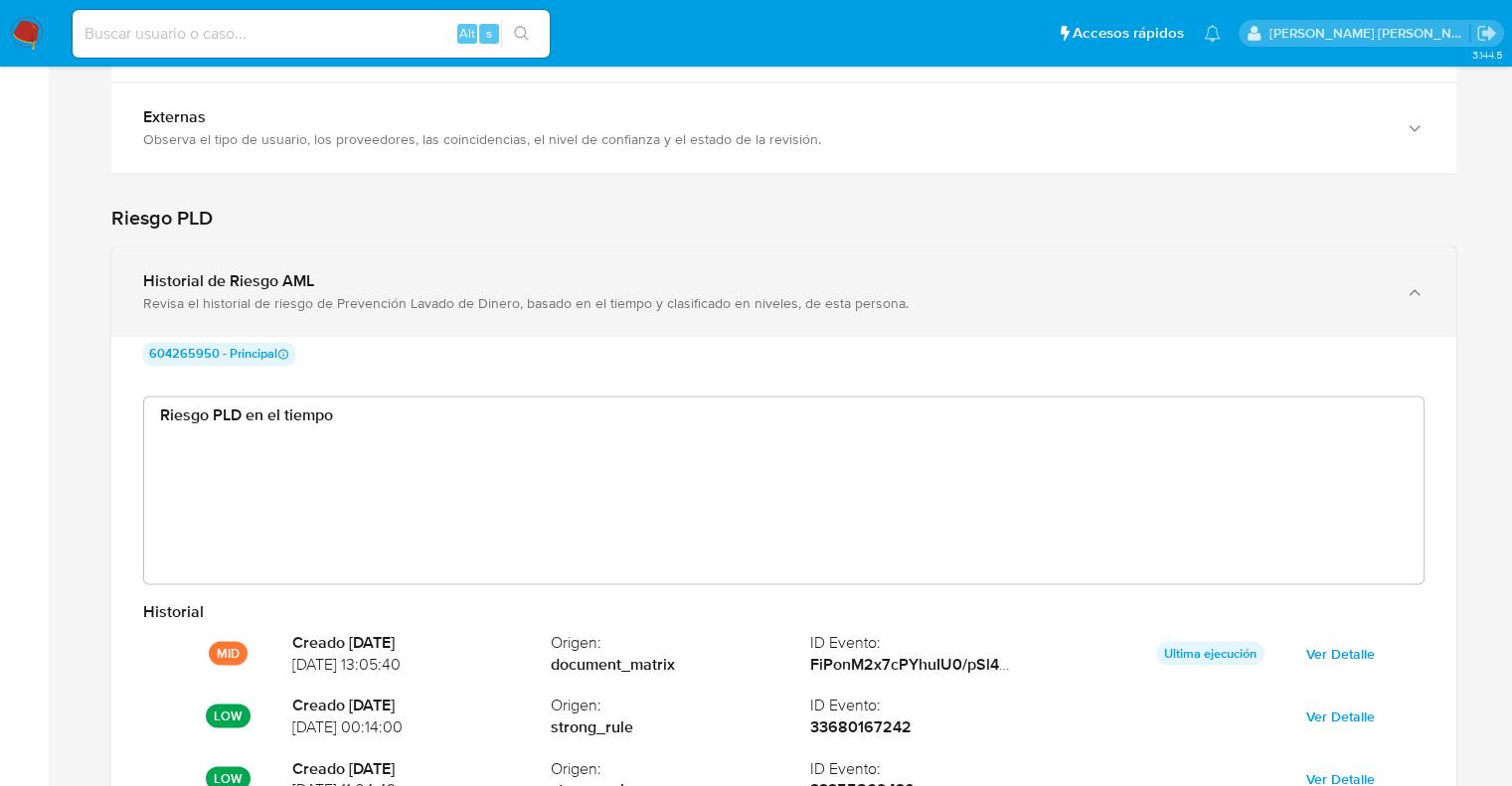 scroll, scrollTop: 993529, scrollLeft: 992834, axis: both 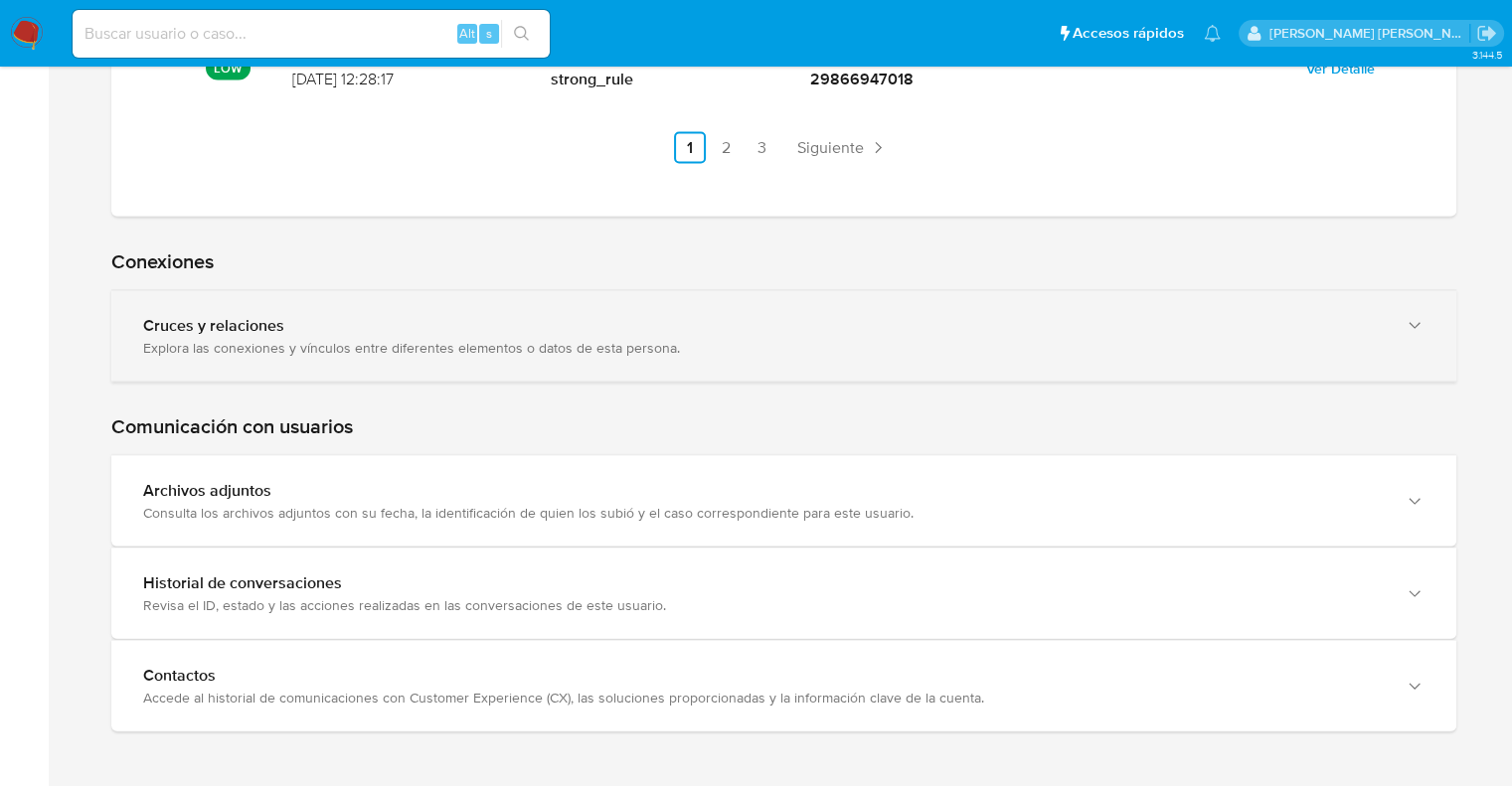 type 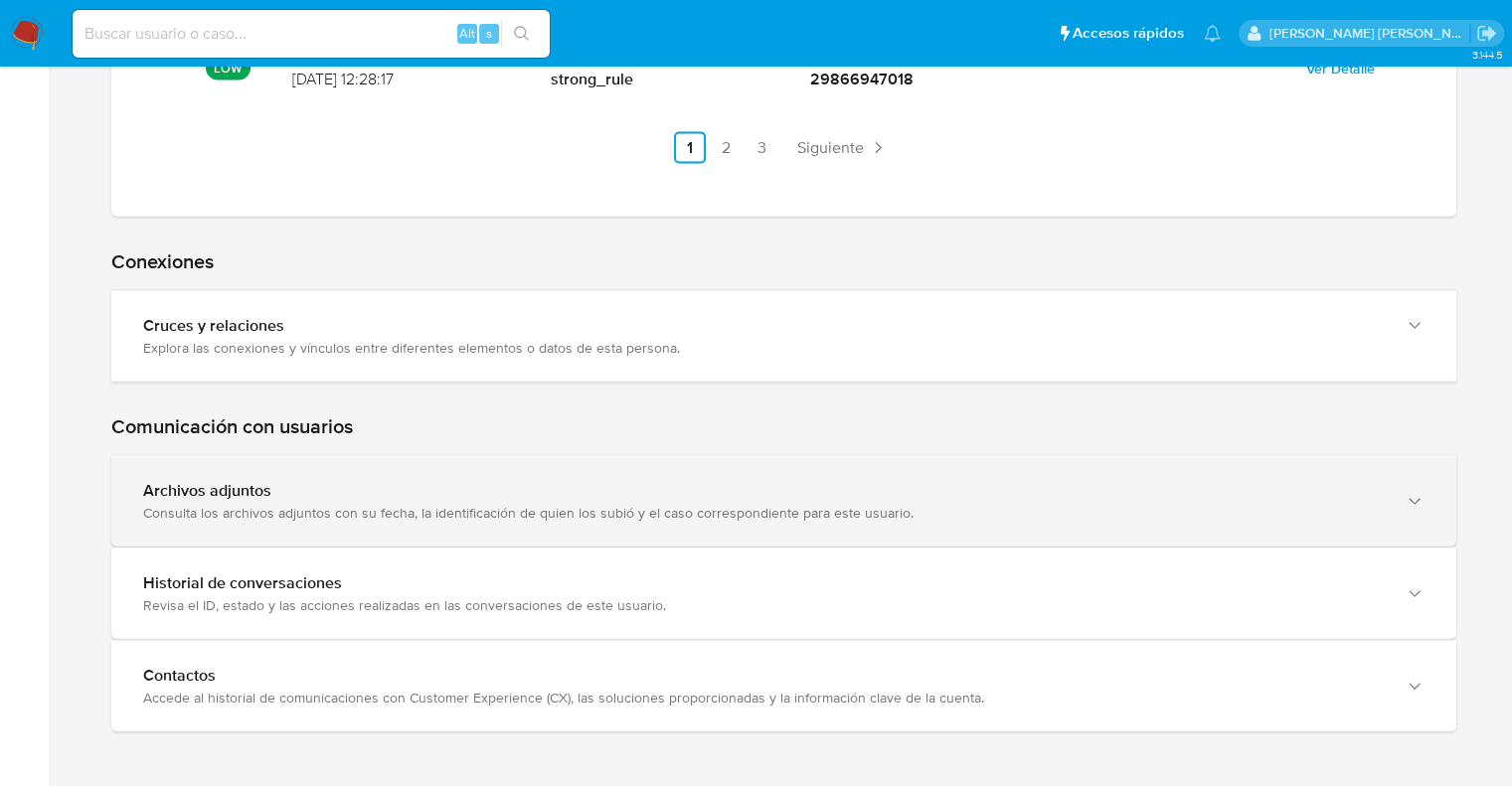click on "Archivos adjuntos" at bounding box center (763, 491) 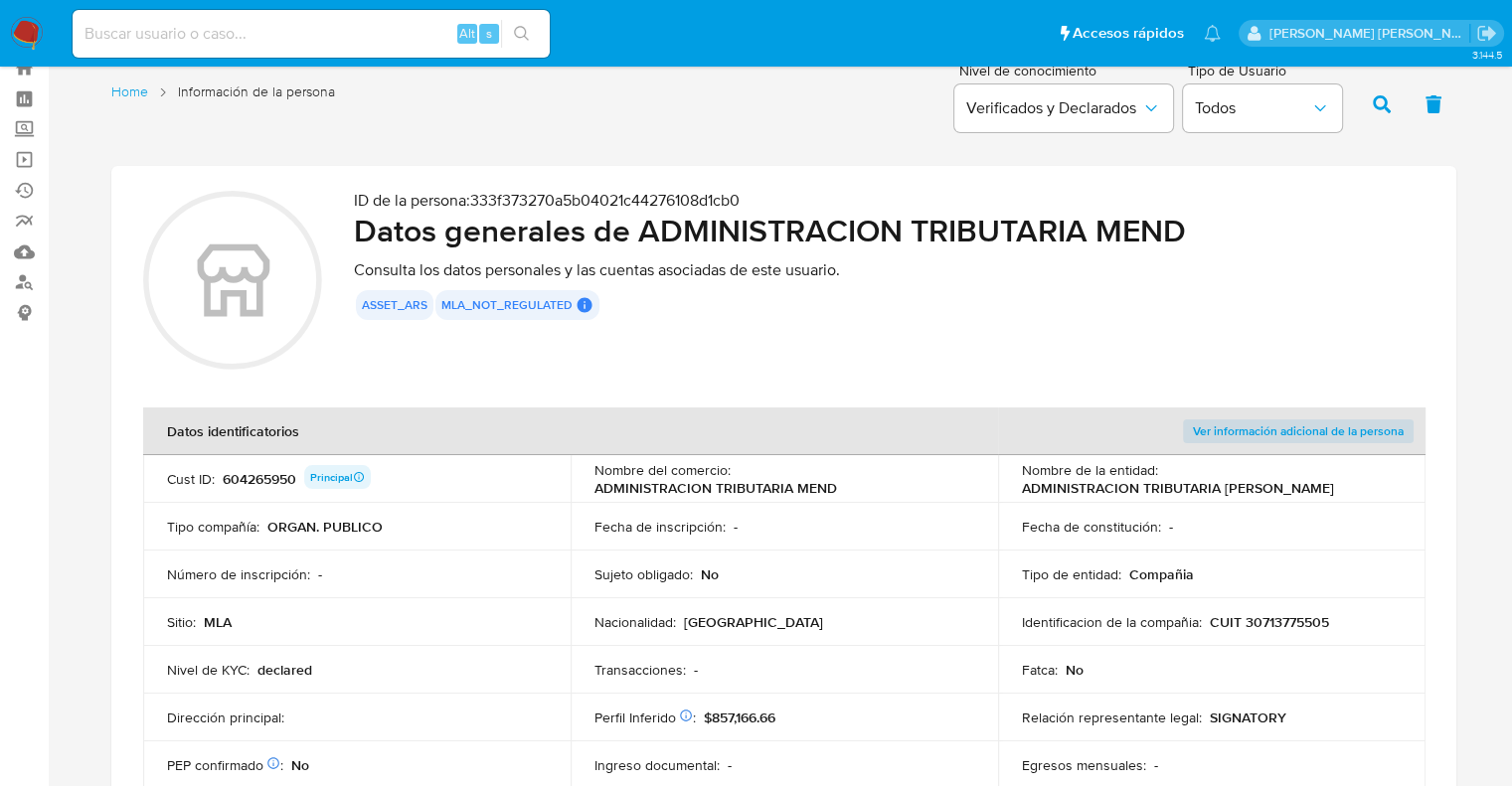 scroll, scrollTop: 0, scrollLeft: 0, axis: both 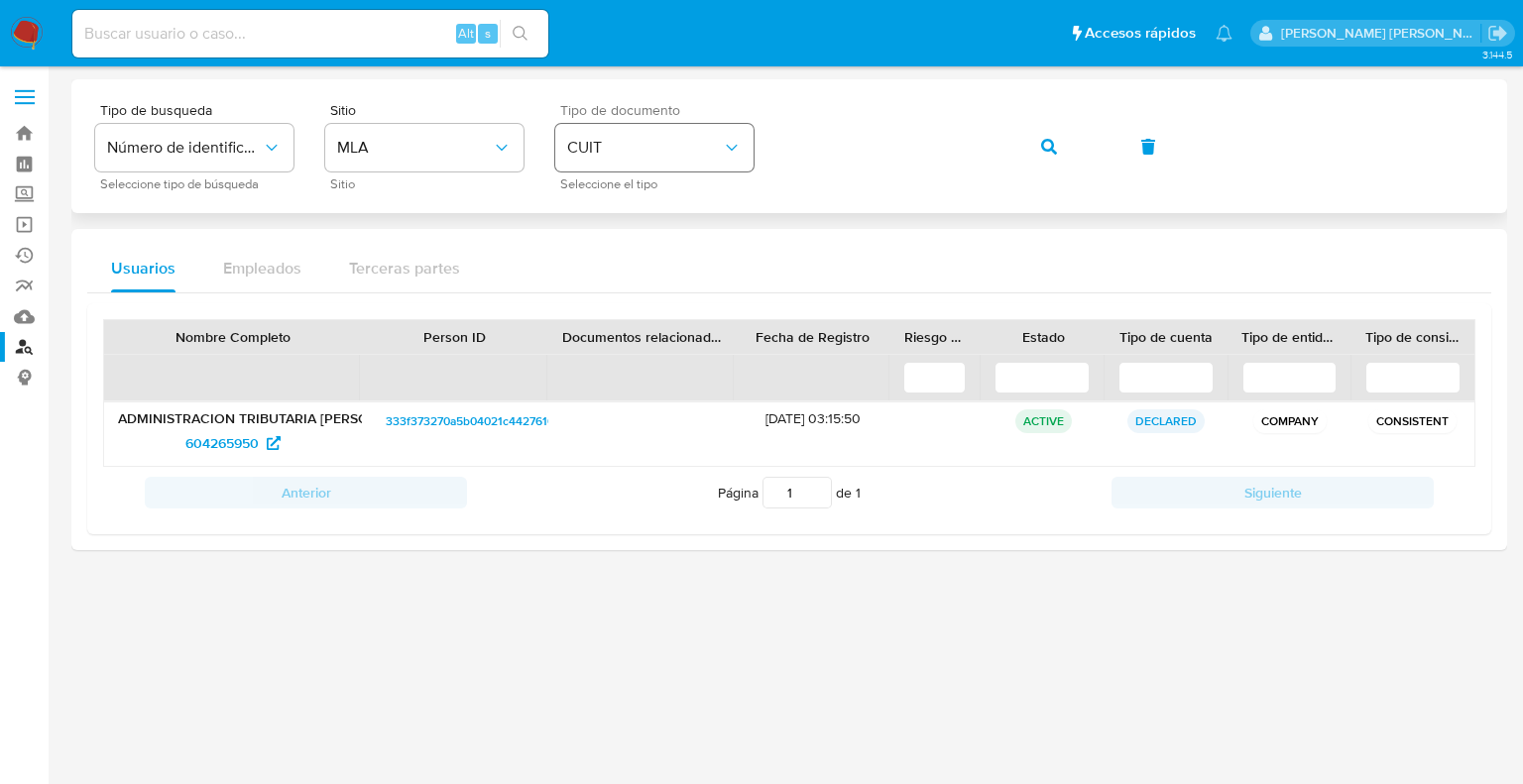 click on "Tipo de busqueda Número de identificación Seleccione tipo de búsqueda Sitio MLA Sitio Tipo de documento CUIT Seleccione el tipo" at bounding box center [789, 146] 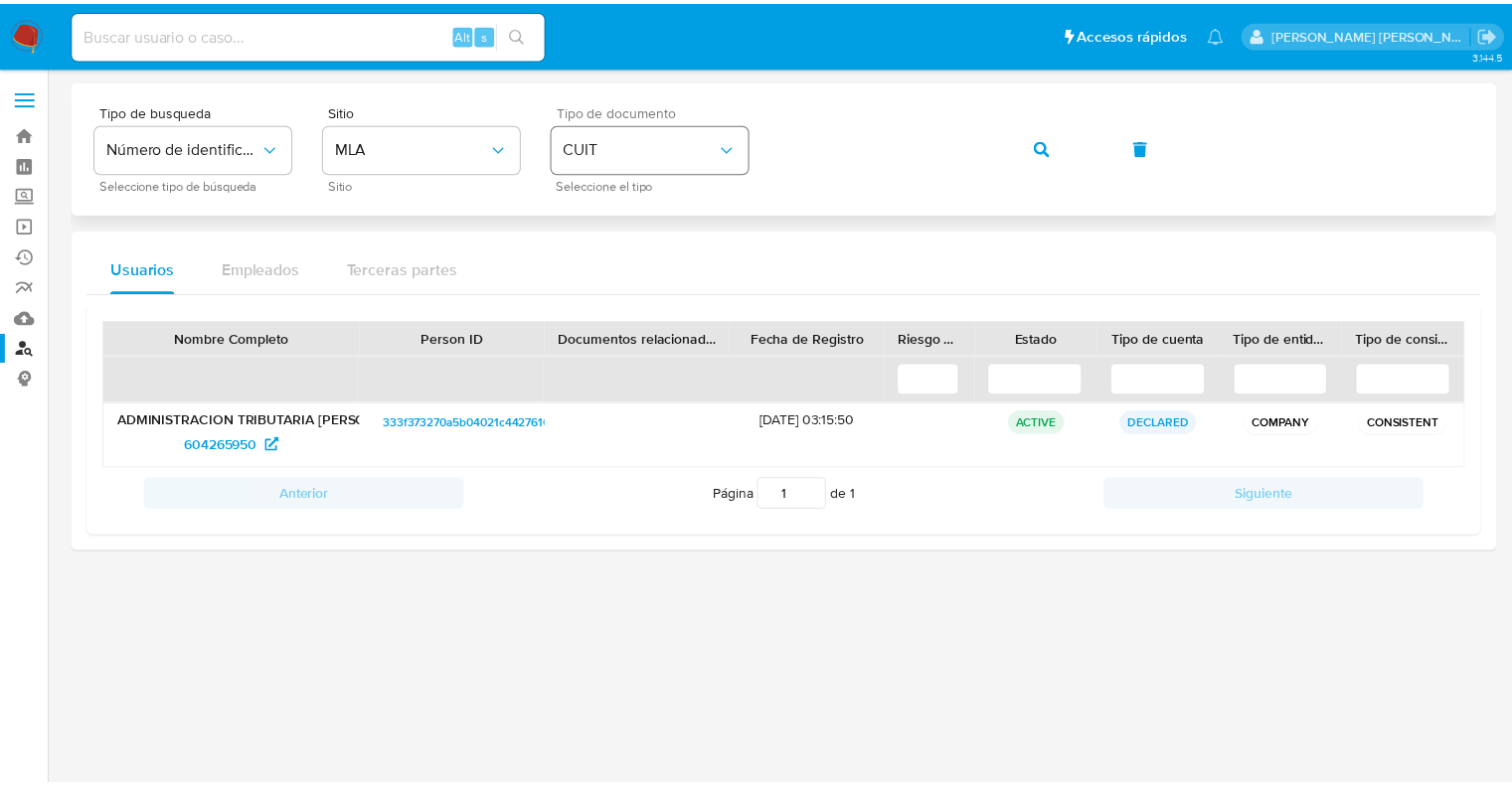scroll, scrollTop: 0, scrollLeft: 0, axis: both 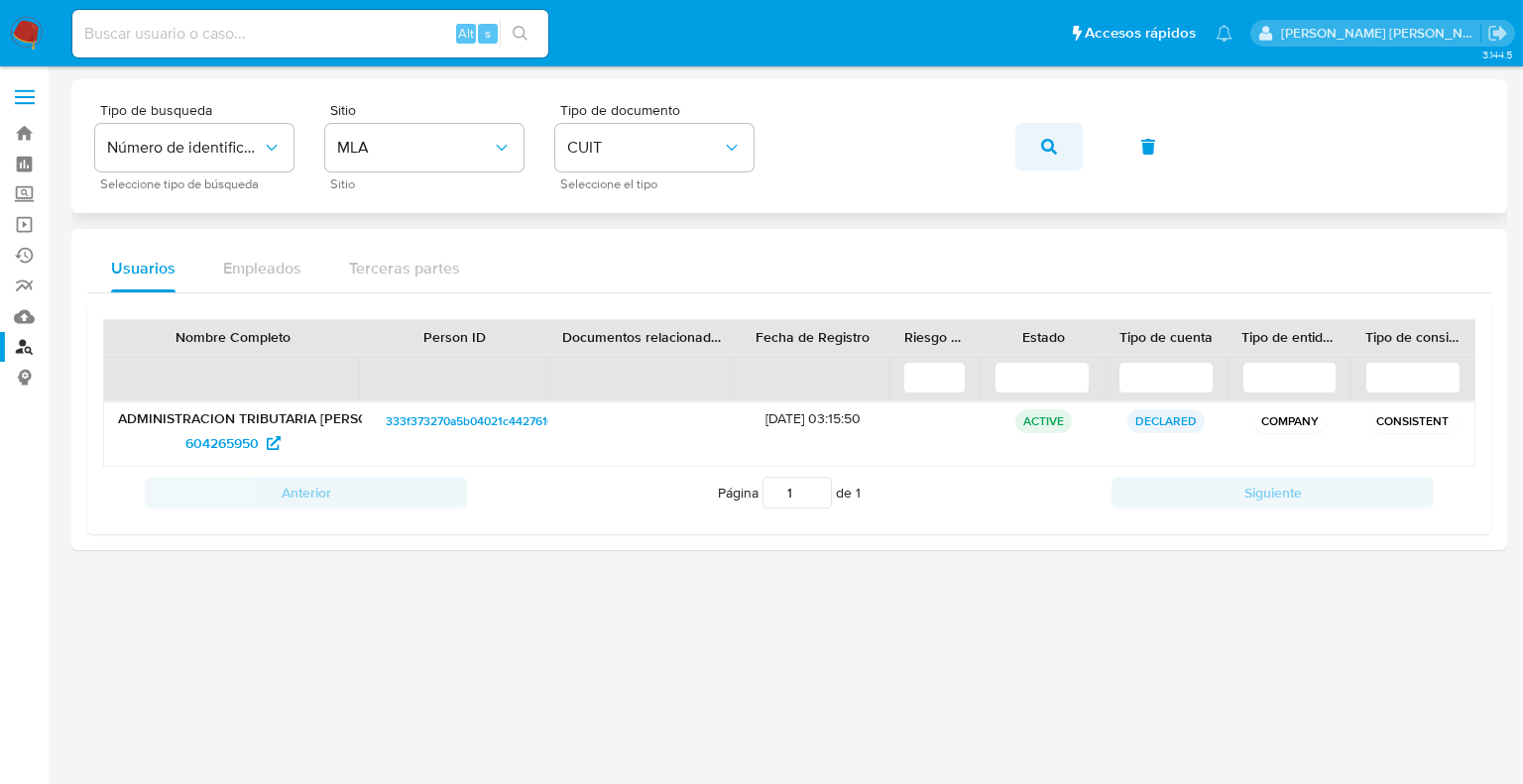 click at bounding box center (1049, 147) 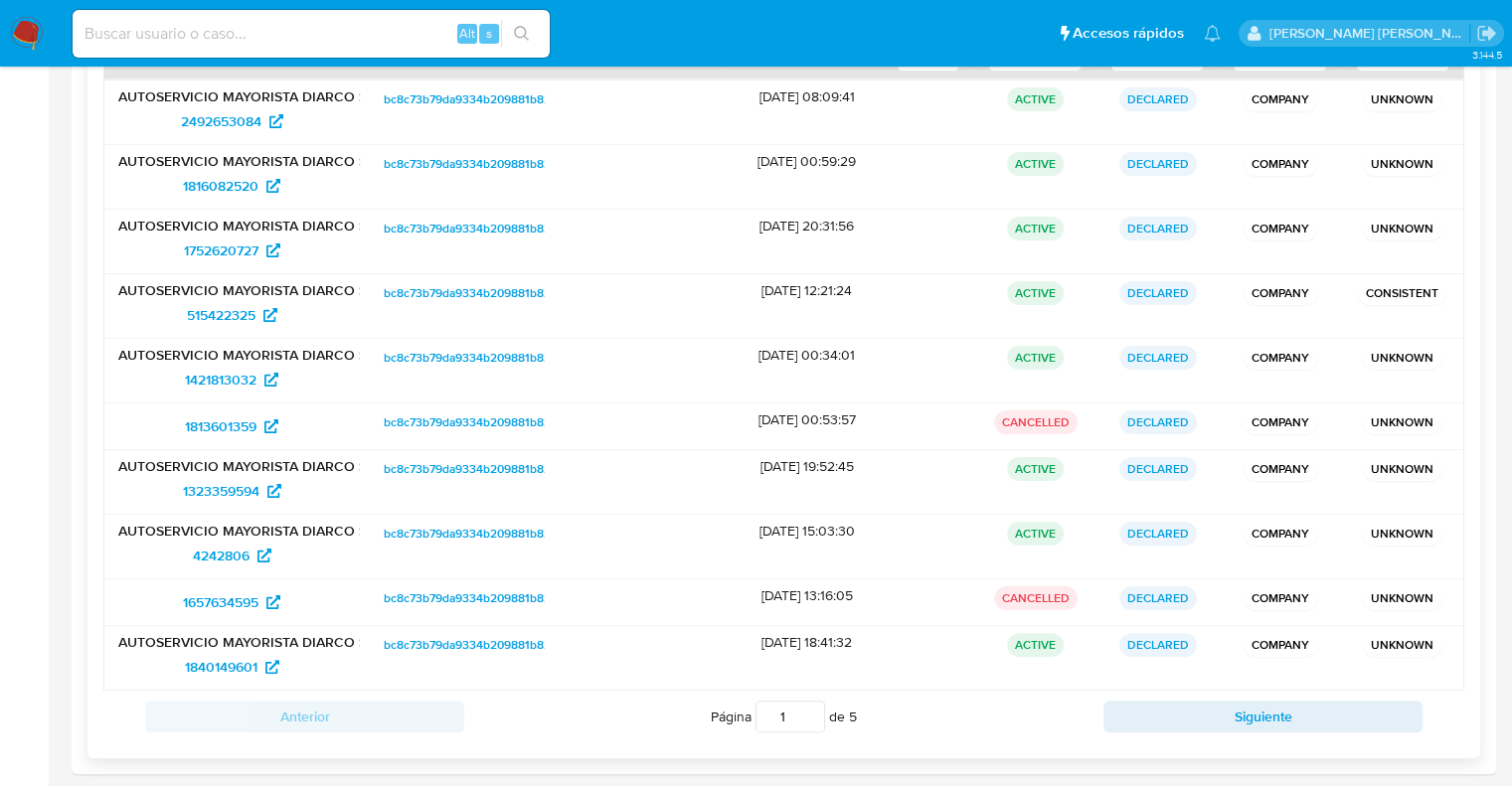 scroll, scrollTop: 337, scrollLeft: 0, axis: vertical 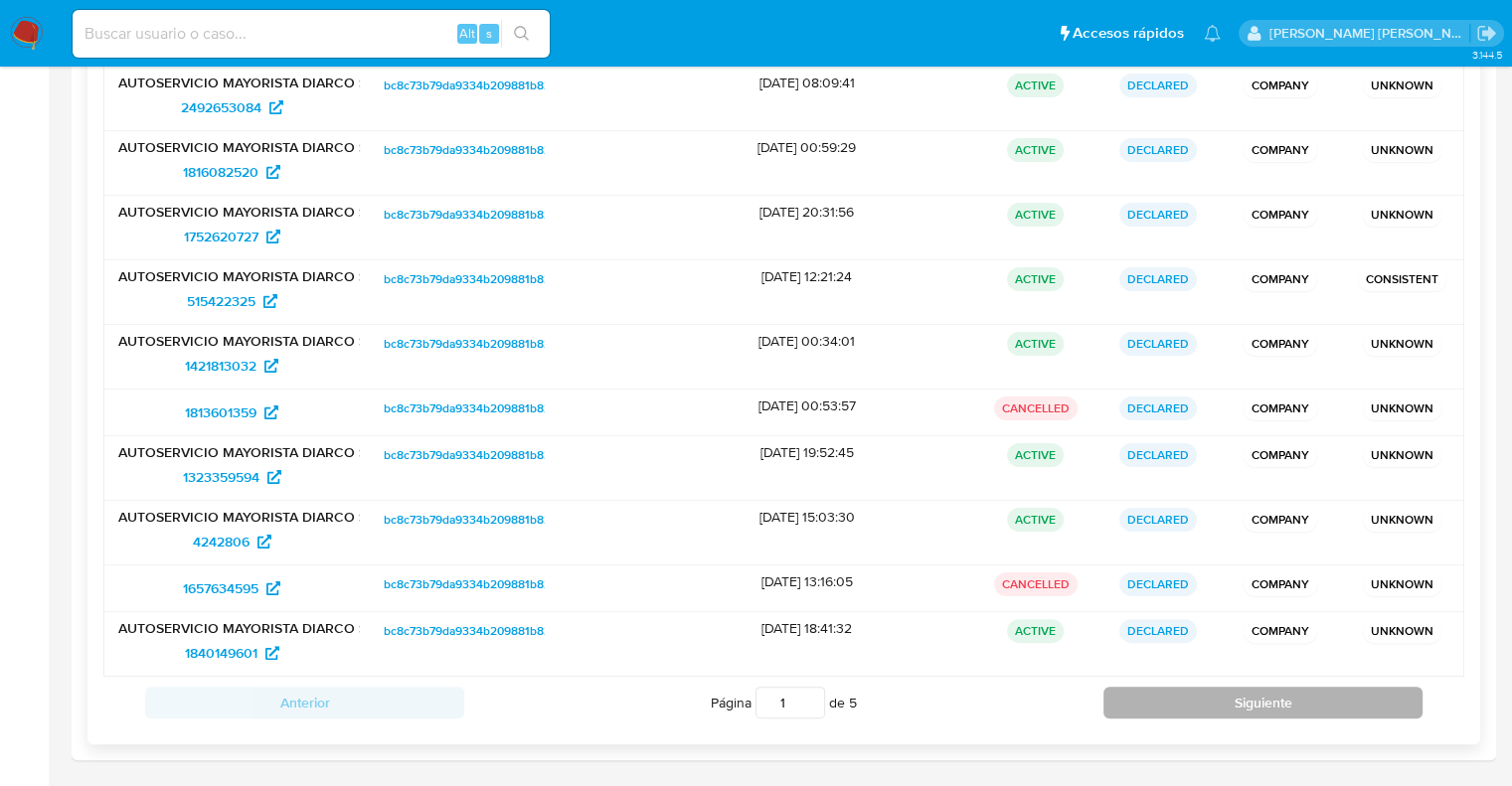 click on "Siguiente" at bounding box center [1262, 703] 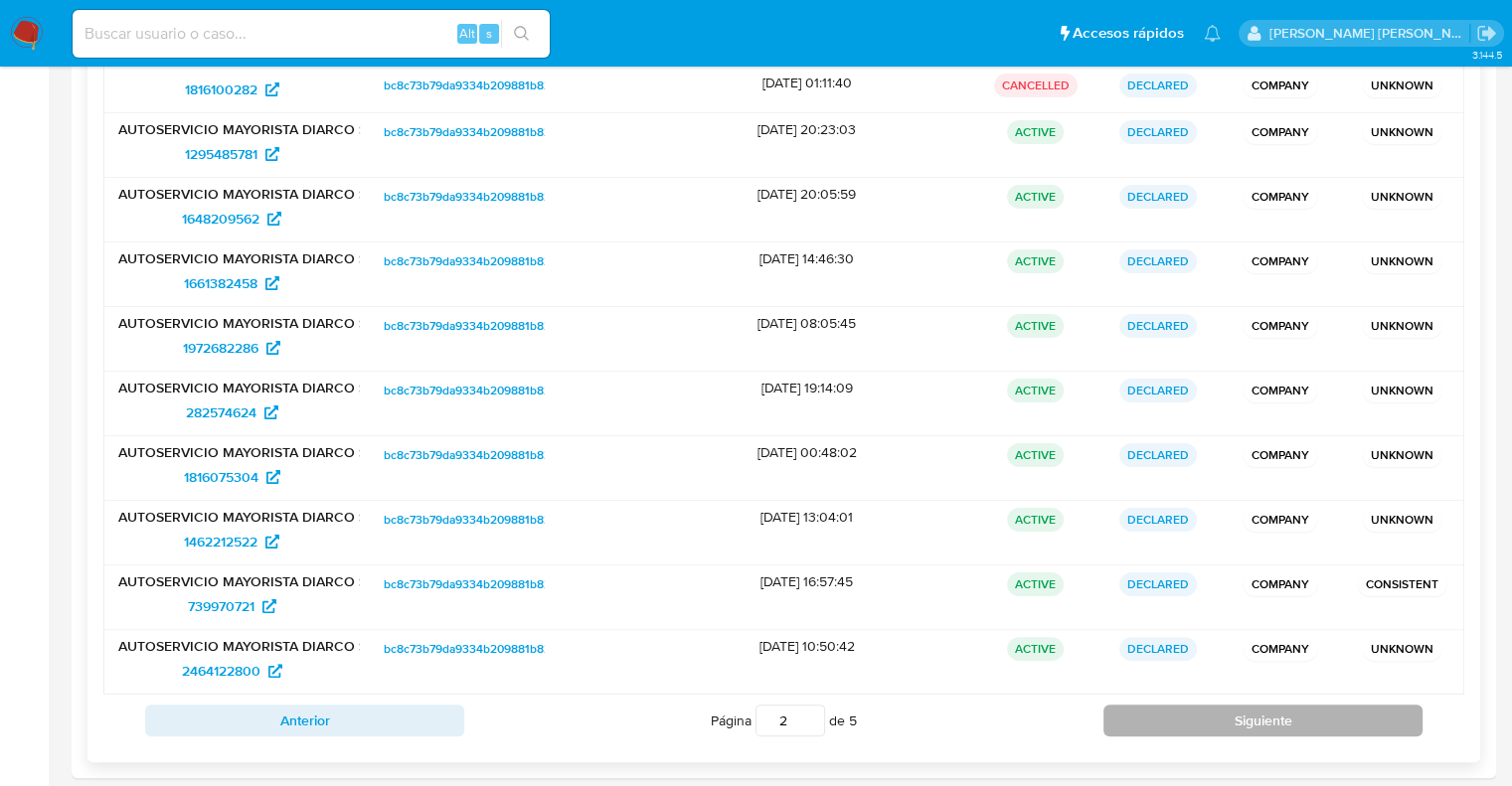 click on "Siguiente" at bounding box center [1262, 720] 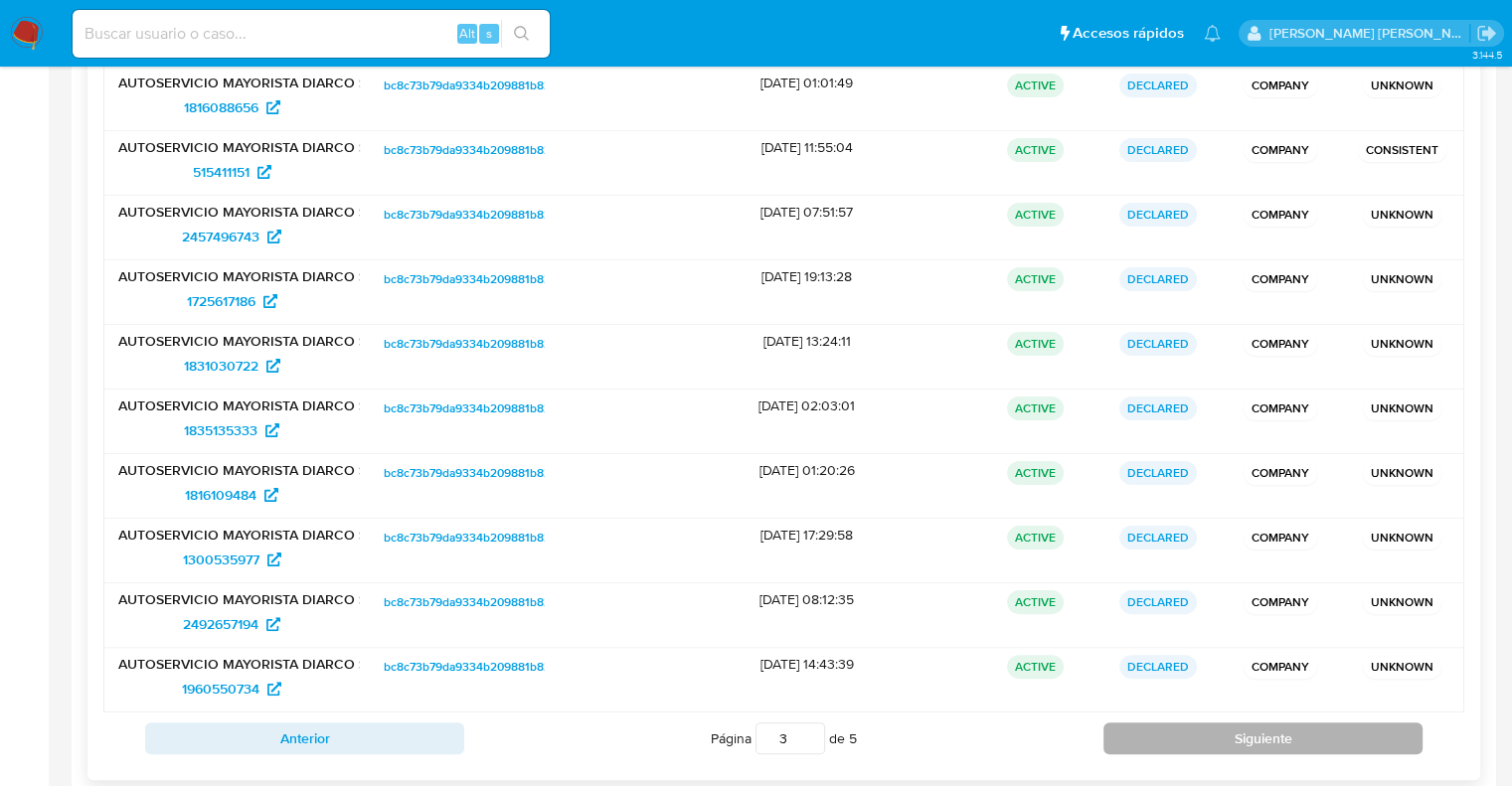 click on "Siguiente" at bounding box center [1262, 738] 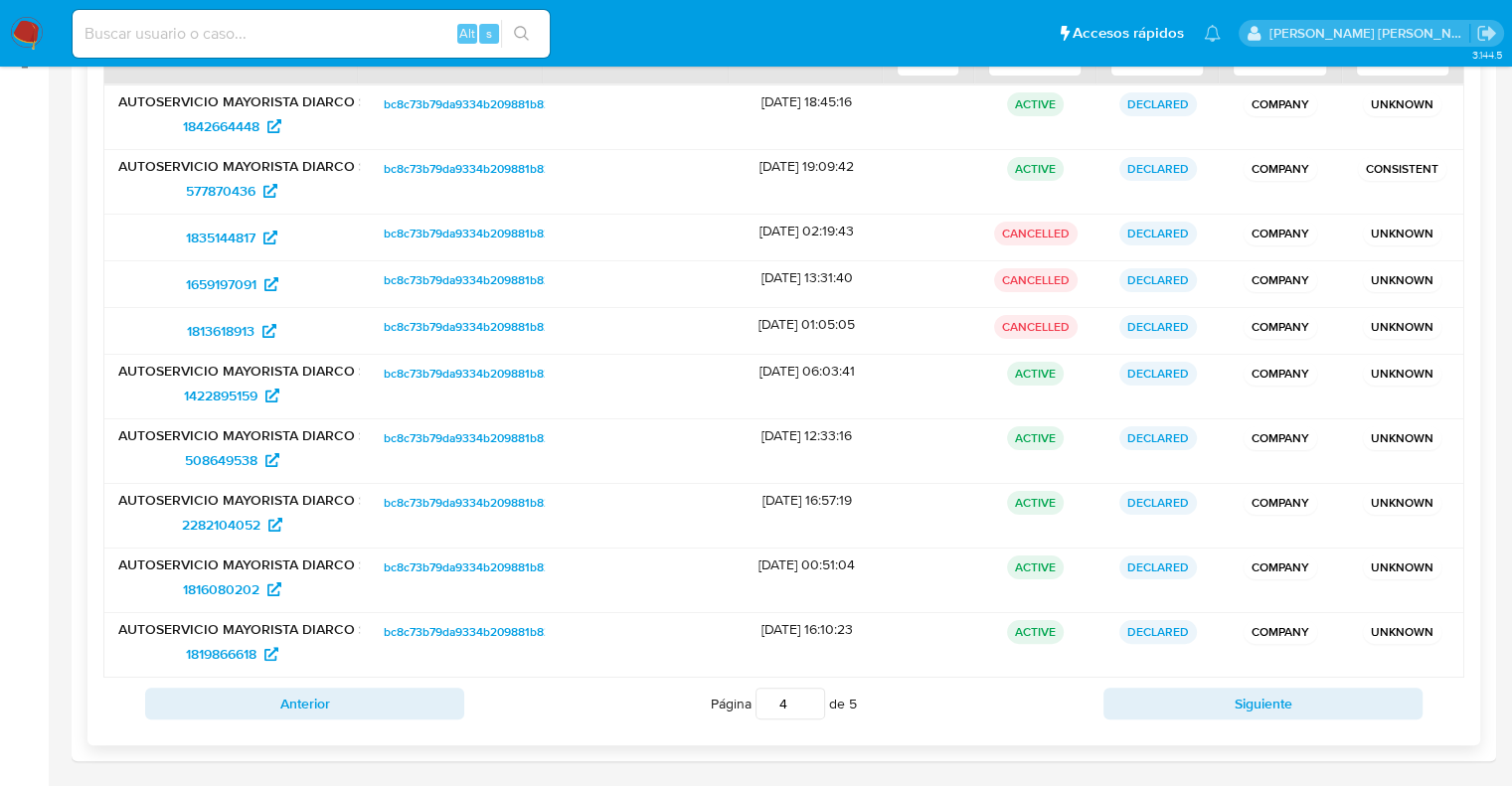 scroll, scrollTop: 0, scrollLeft: 0, axis: both 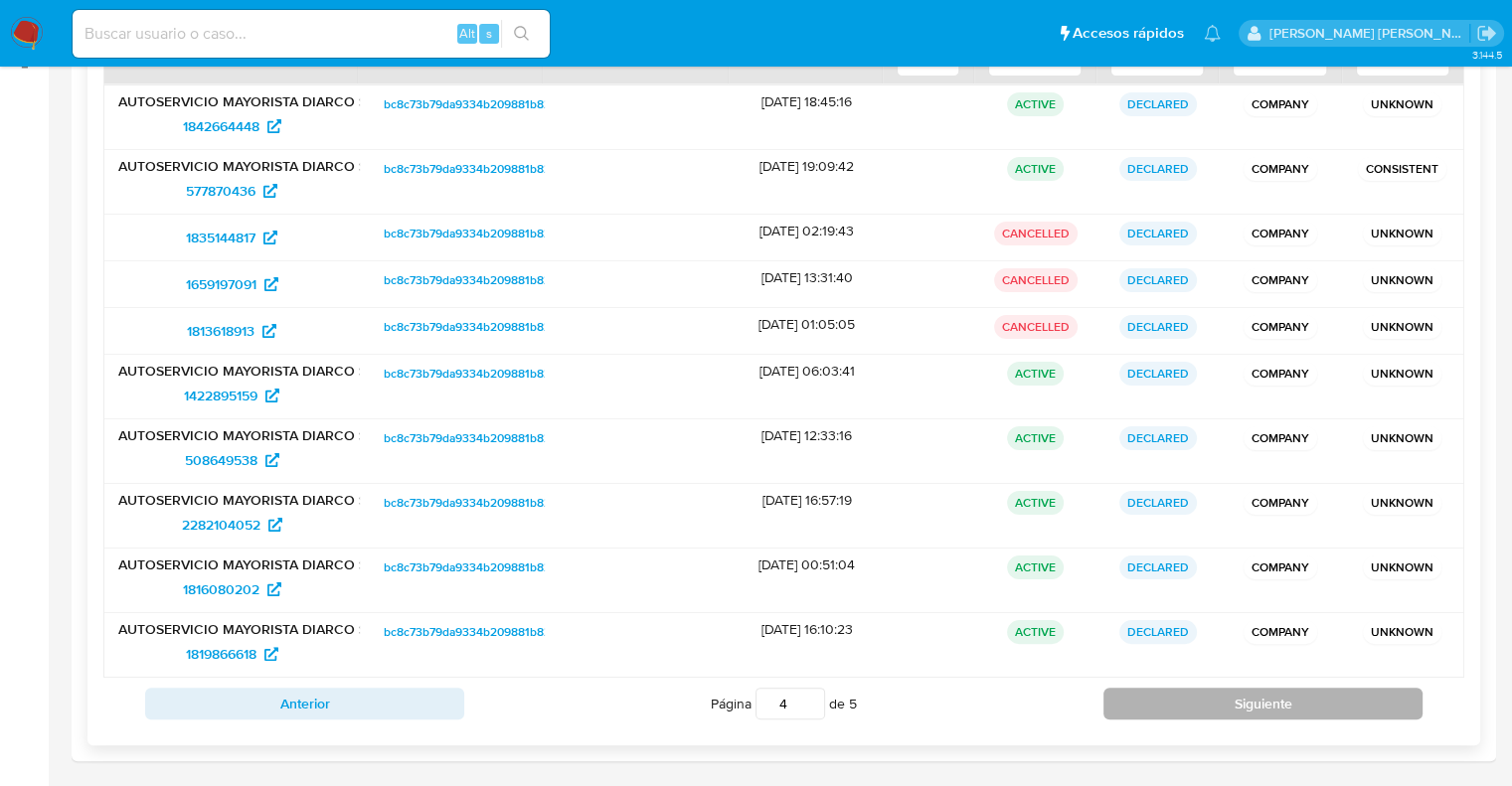 click on "Siguiente" at bounding box center [1262, 704] 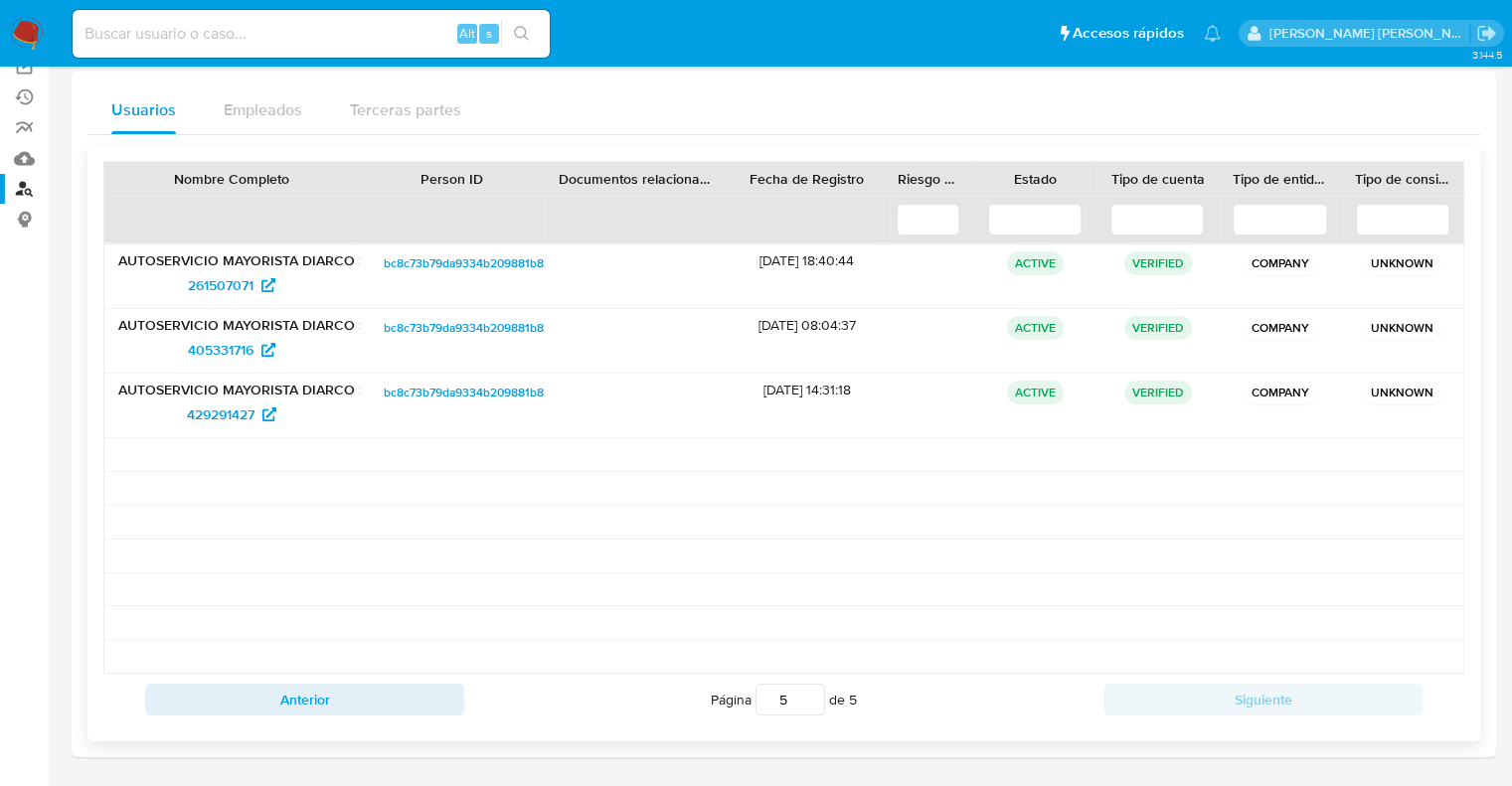 scroll, scrollTop: 155, scrollLeft: 0, axis: vertical 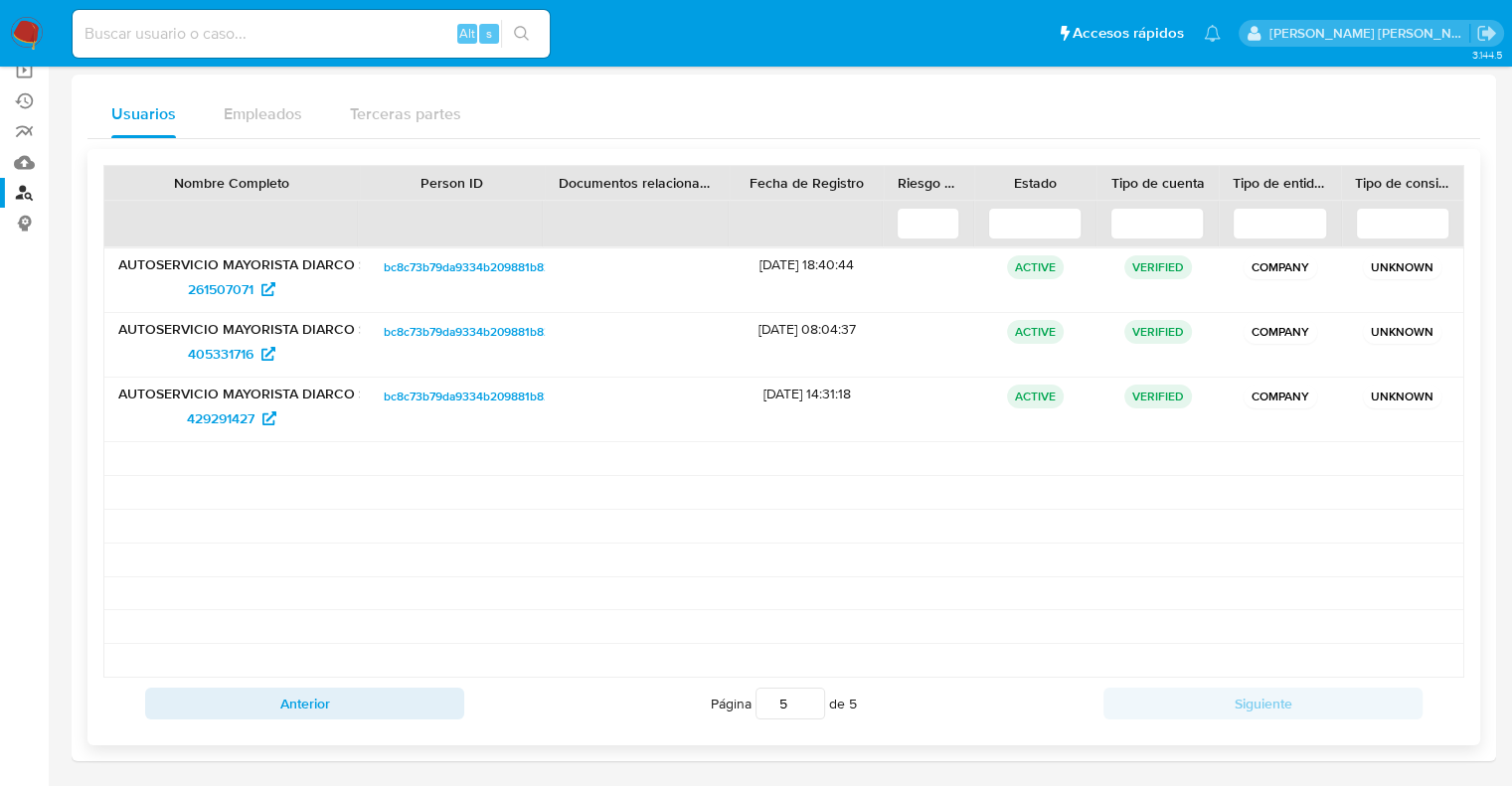 drag, startPoint x: 741, startPoint y: 265, endPoint x: 808, endPoint y: 269, distance: 67.119297 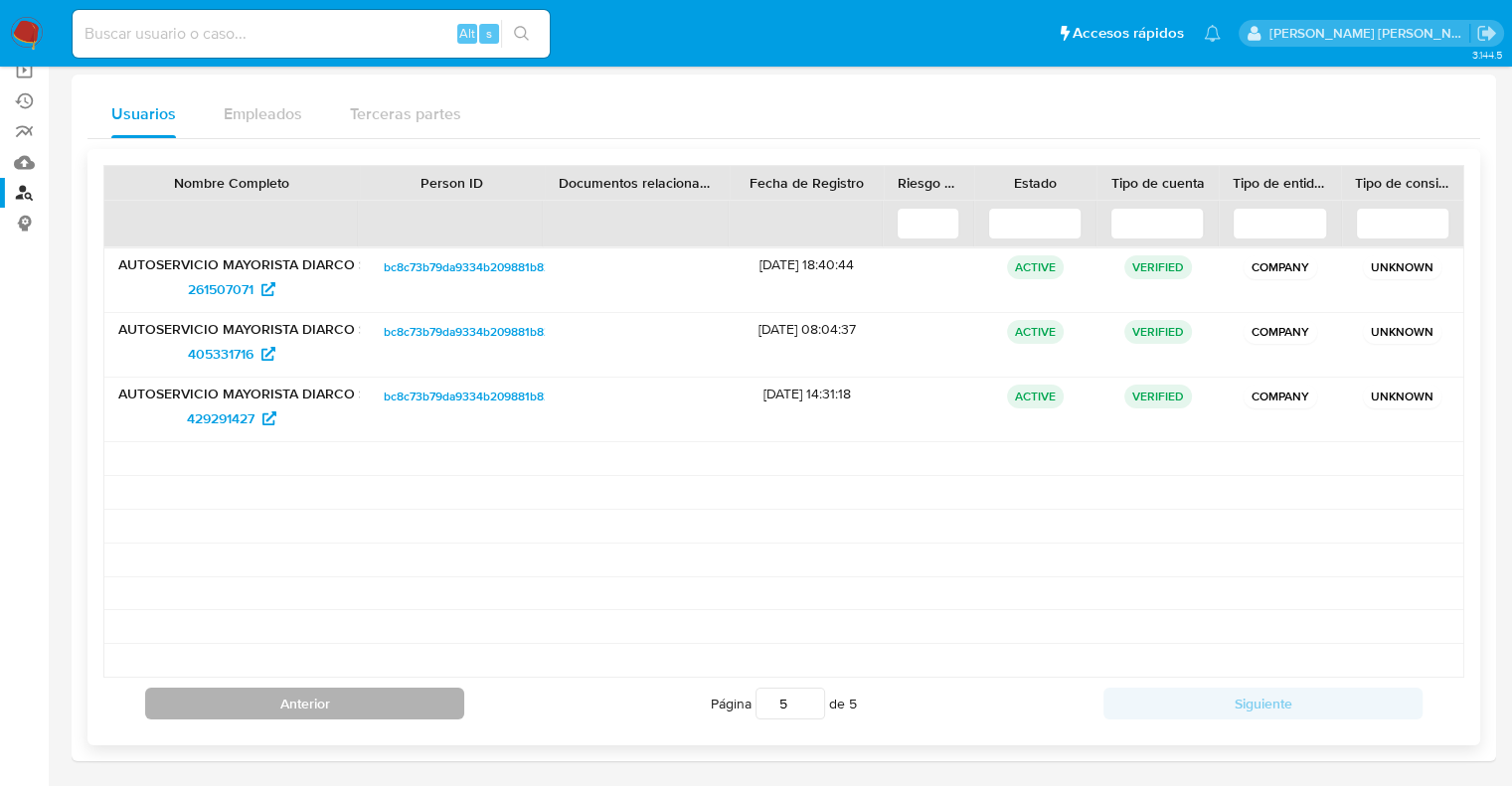 click on "Anterior" at bounding box center [304, 704] 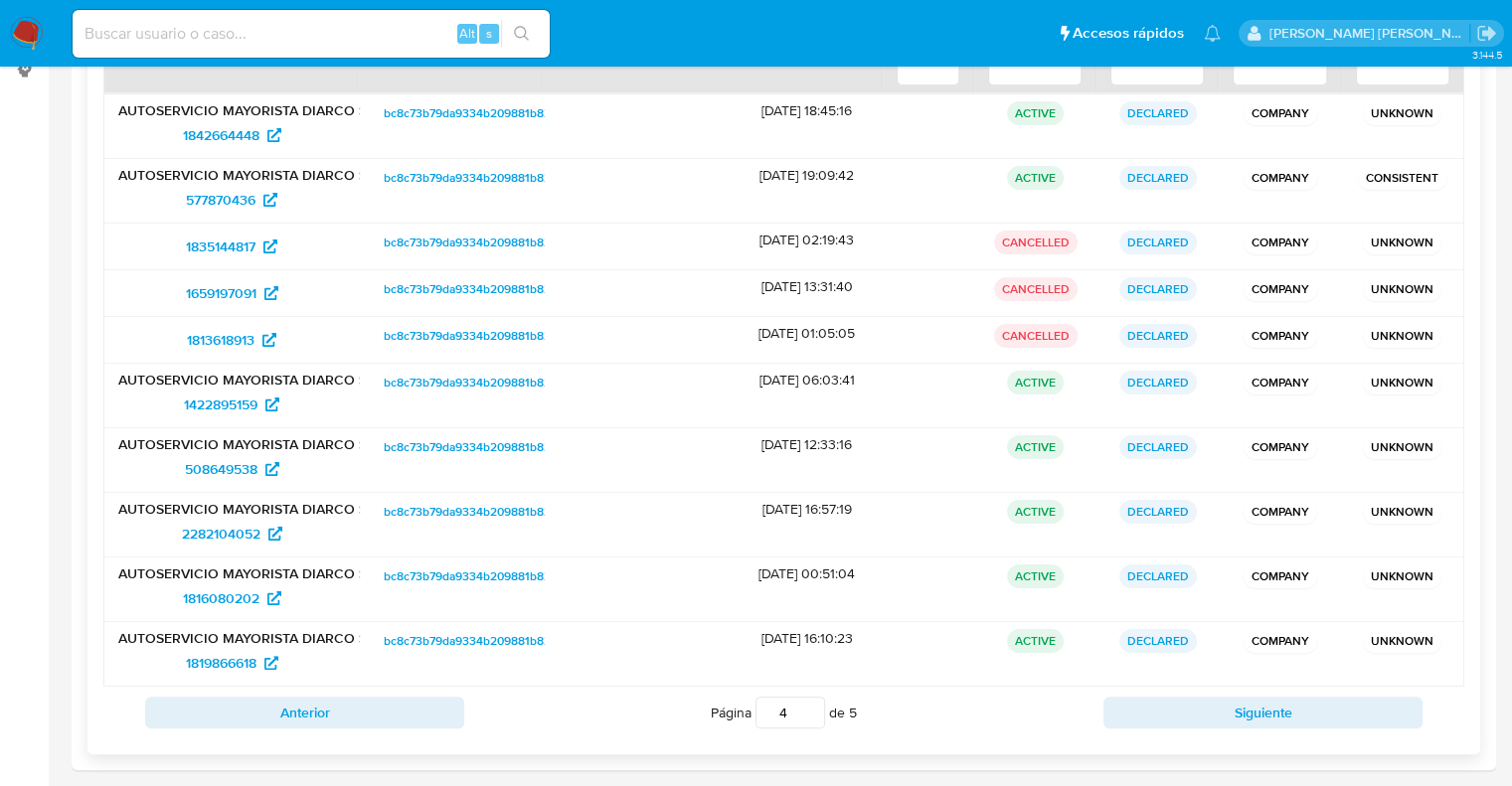 scroll, scrollTop: 318, scrollLeft: 0, axis: vertical 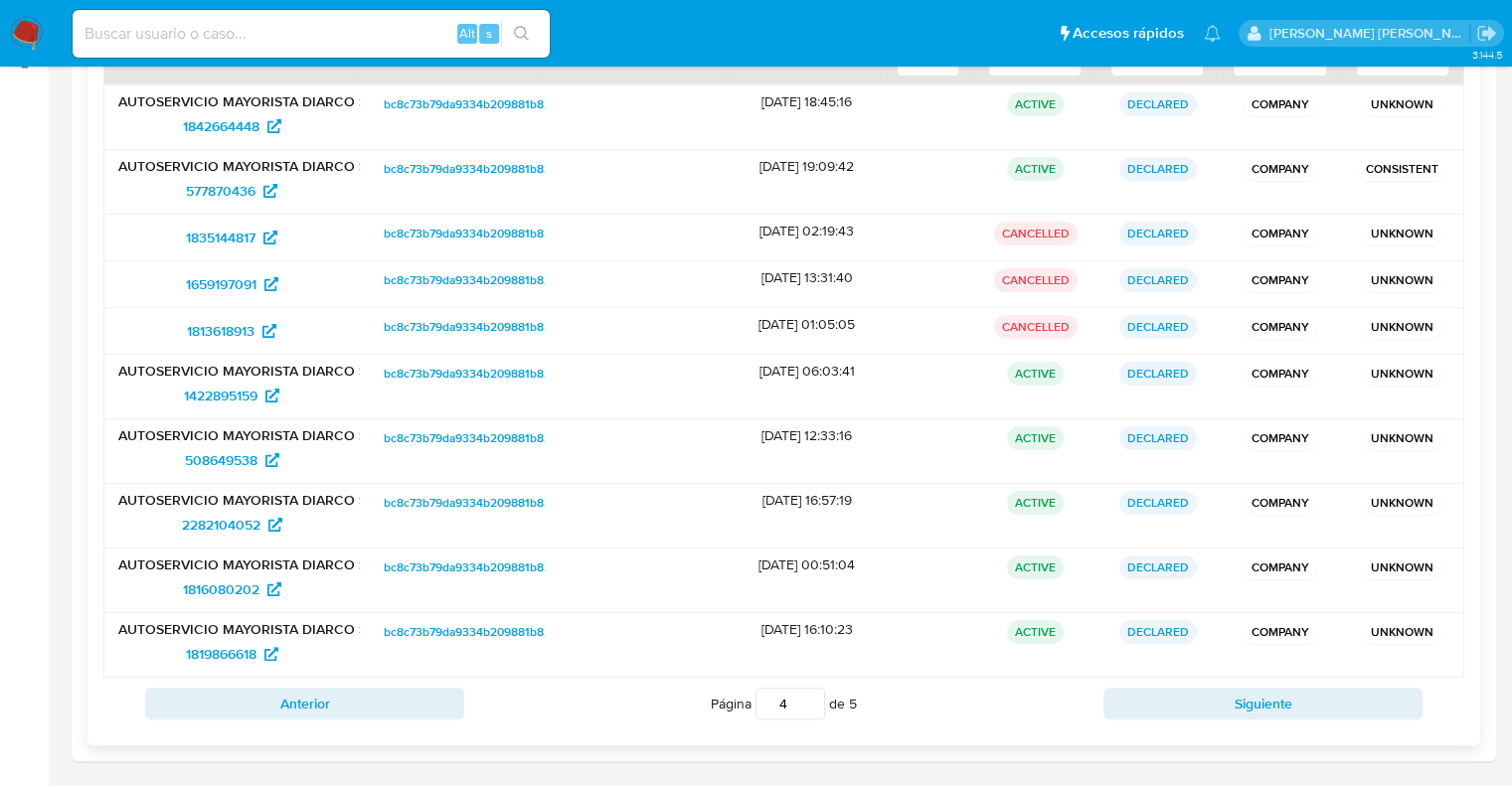 click on "Anterior" at bounding box center (304, 704) 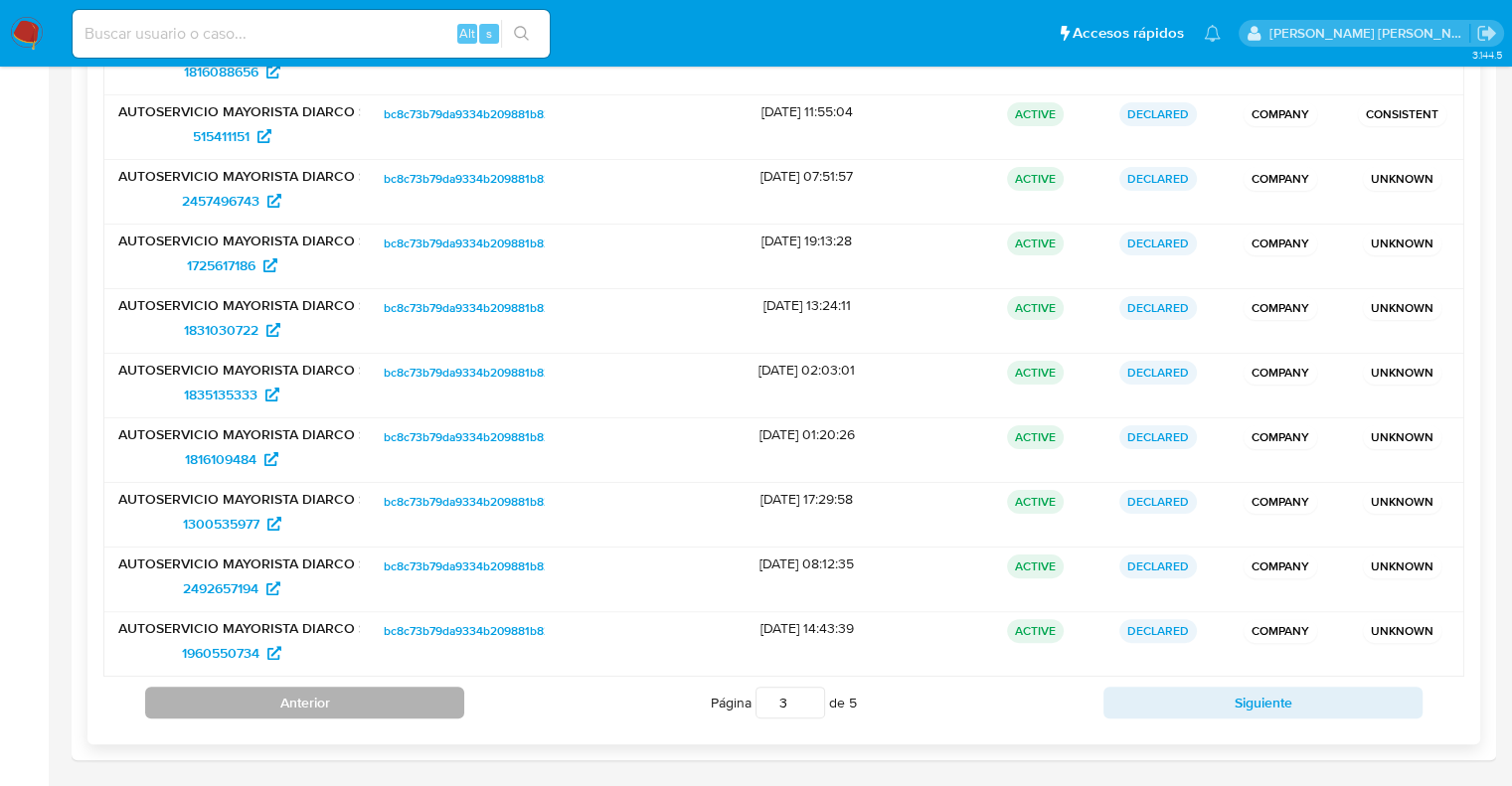 click on "Anterior" at bounding box center (304, 703) 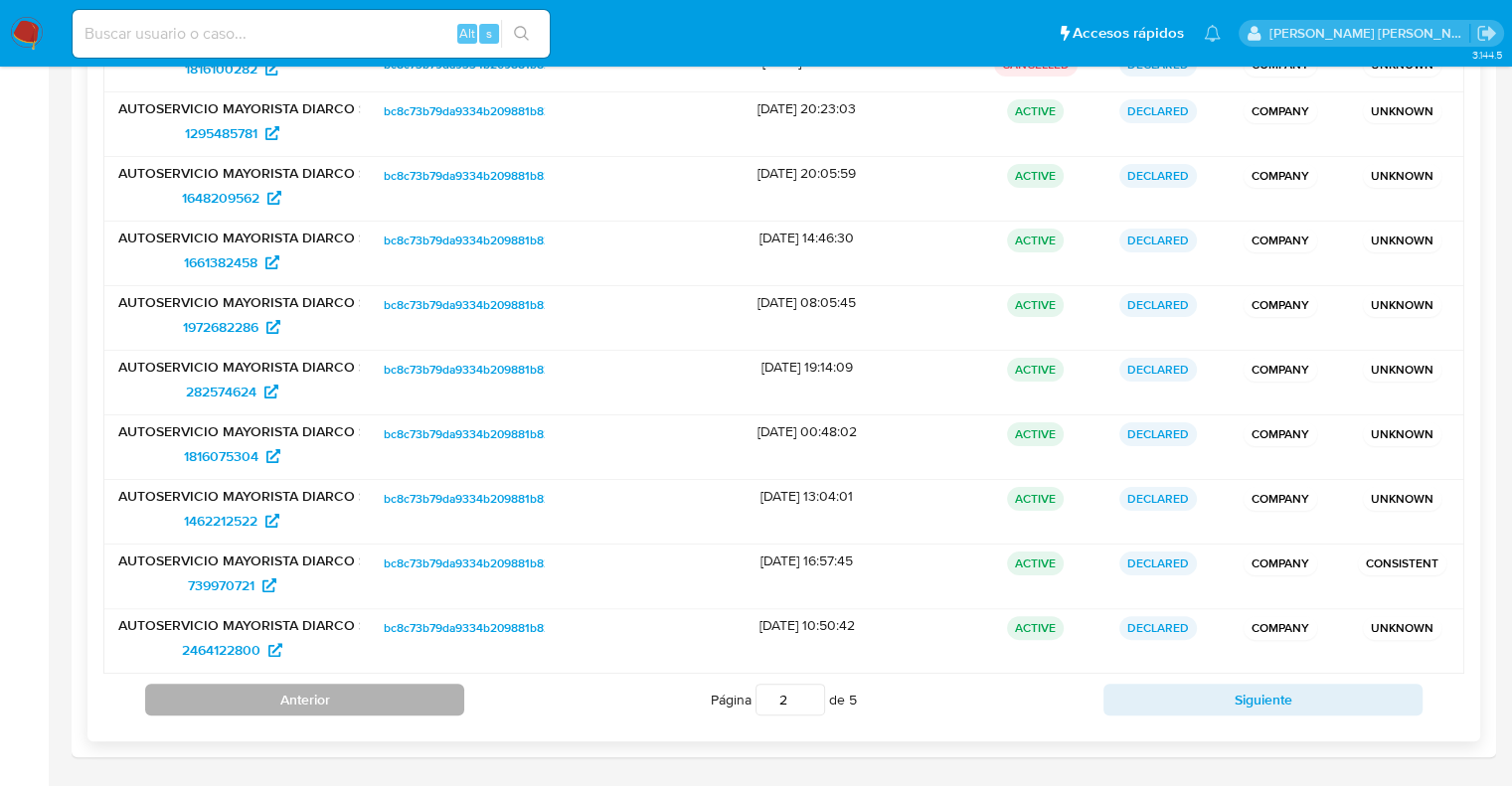 scroll, scrollTop: 354, scrollLeft: 0, axis: vertical 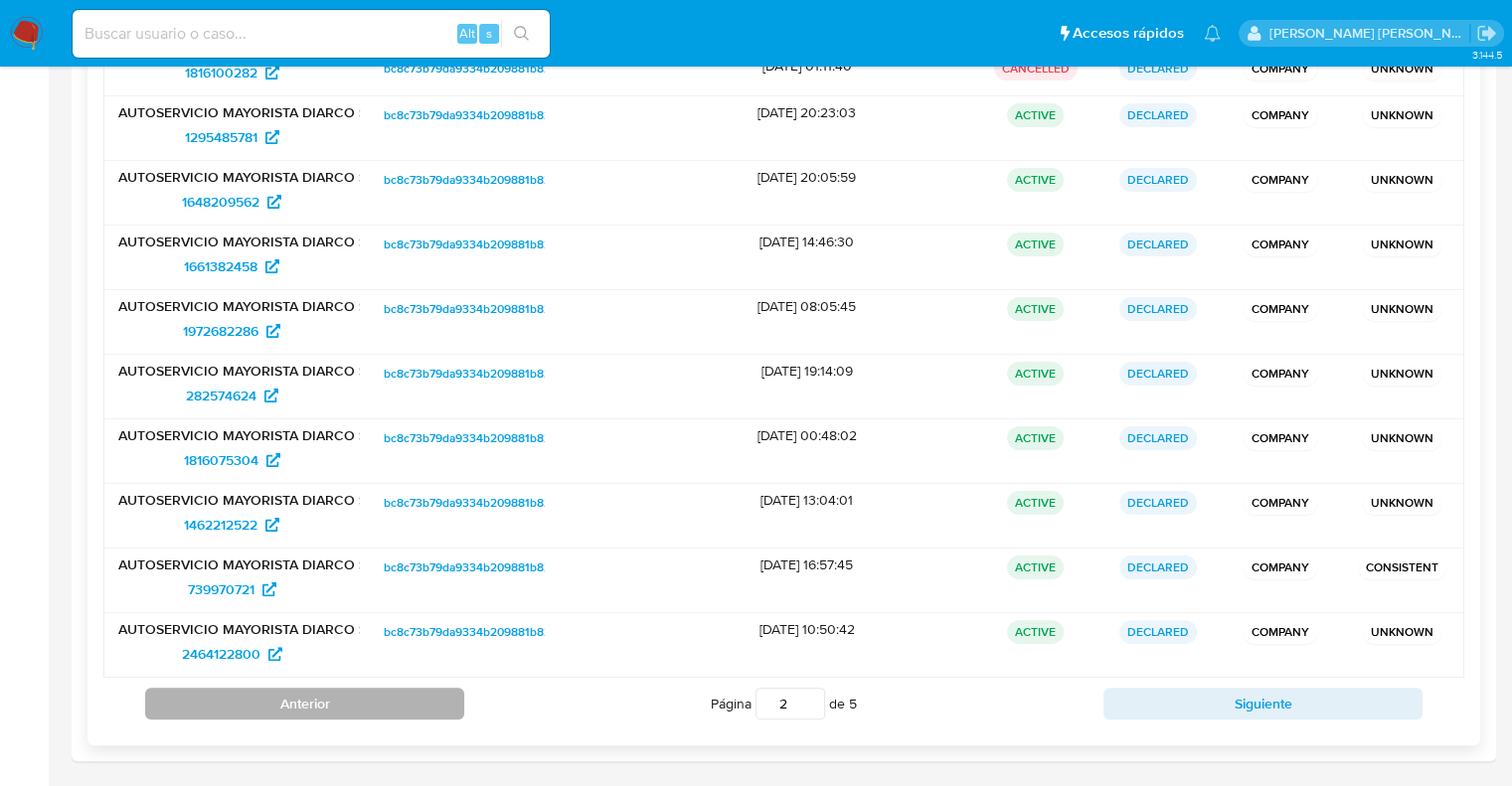 click on "Anterior" at bounding box center [304, 704] 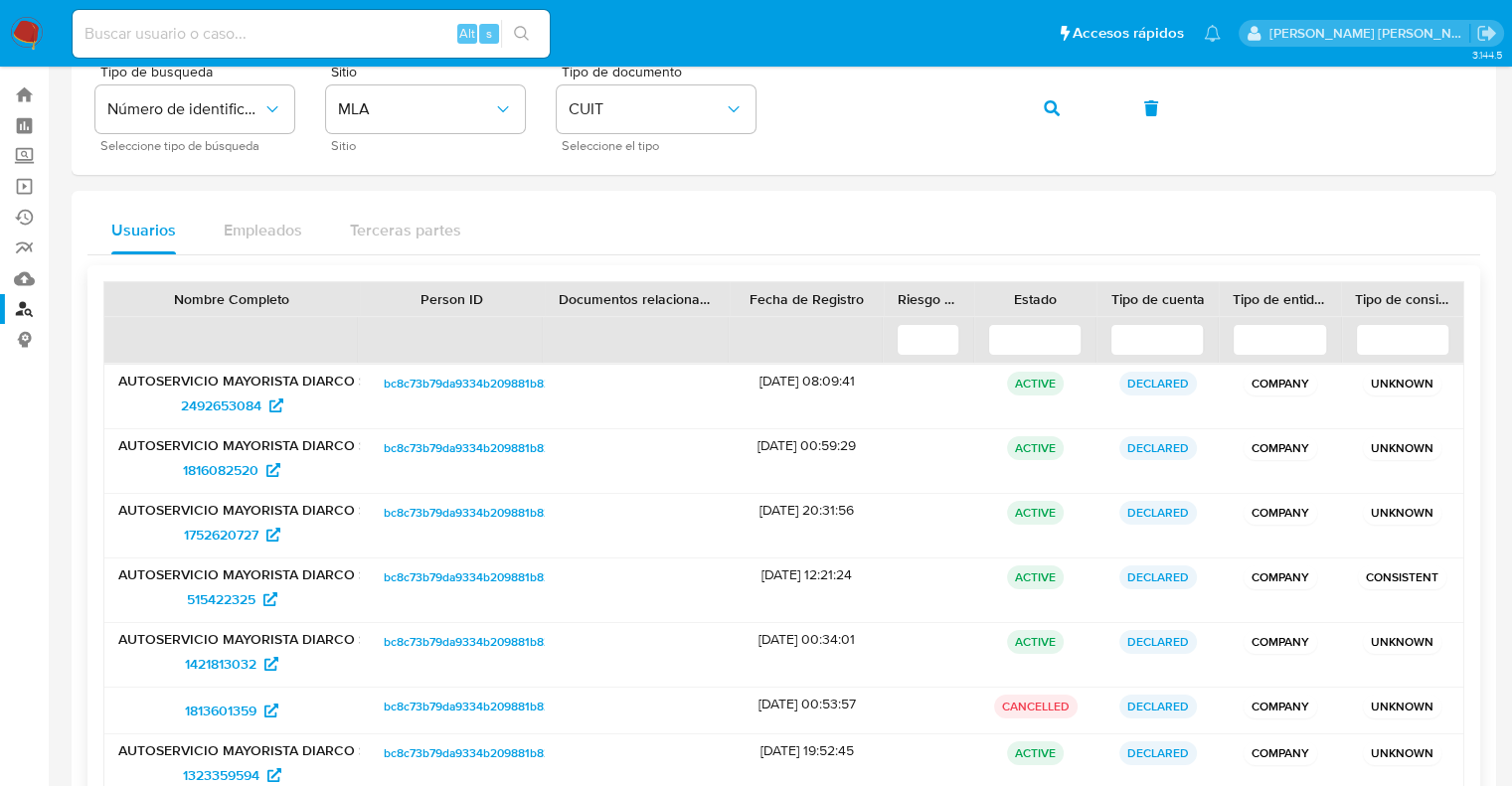 scroll, scrollTop: 337, scrollLeft: 0, axis: vertical 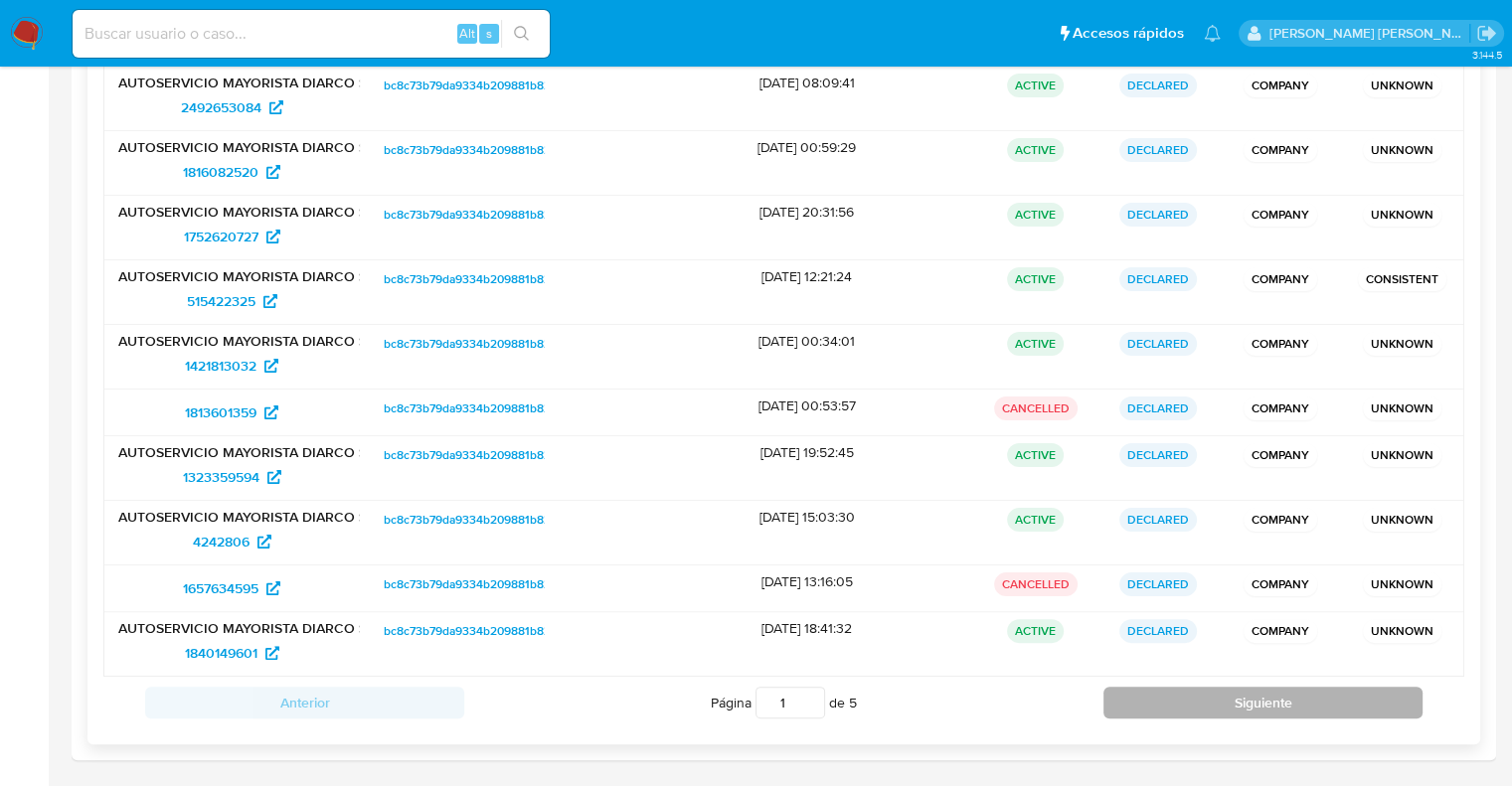 click on "Siguiente" at bounding box center [1262, 703] 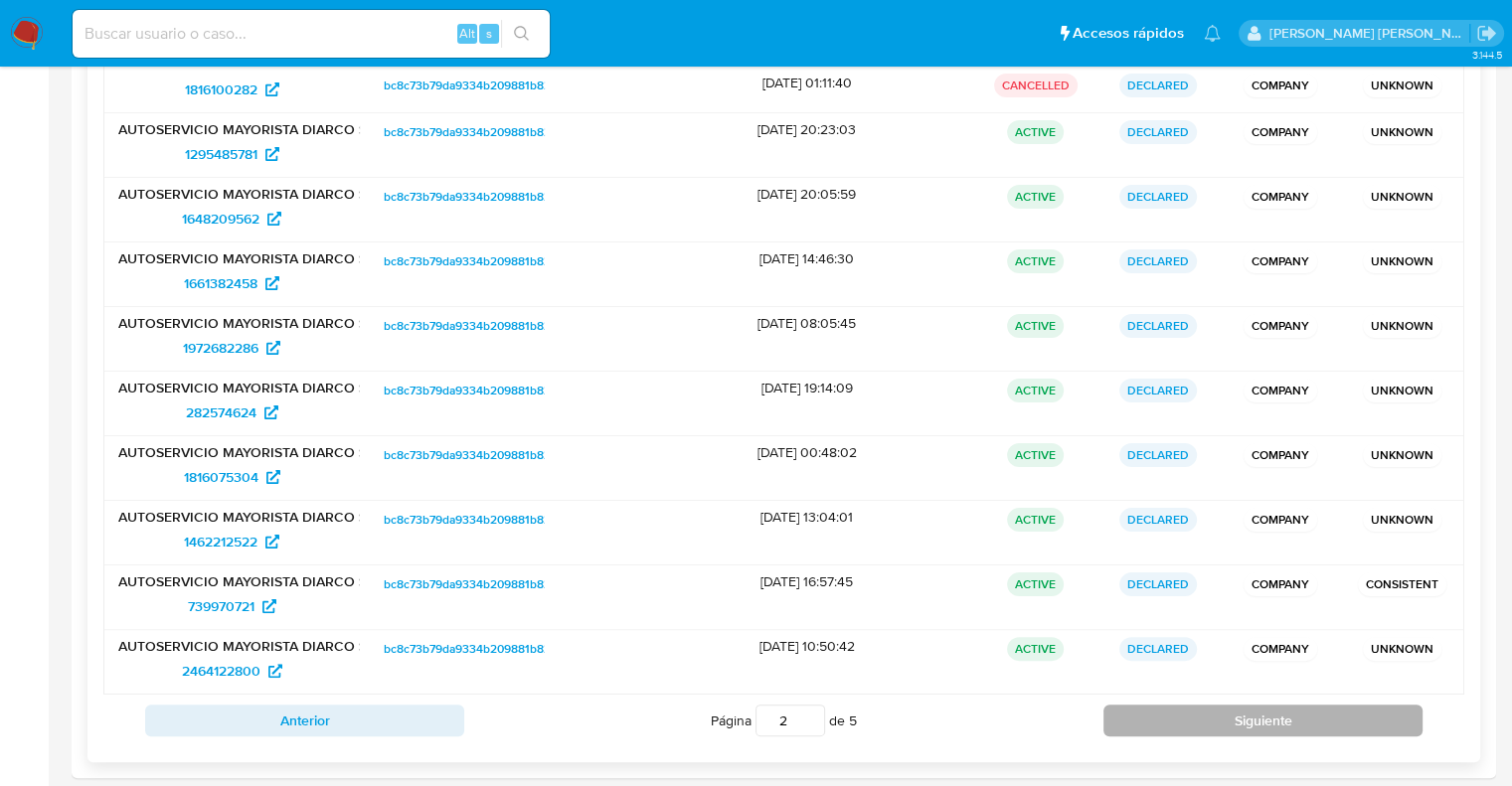 click on "Siguiente" at bounding box center [1262, 720] 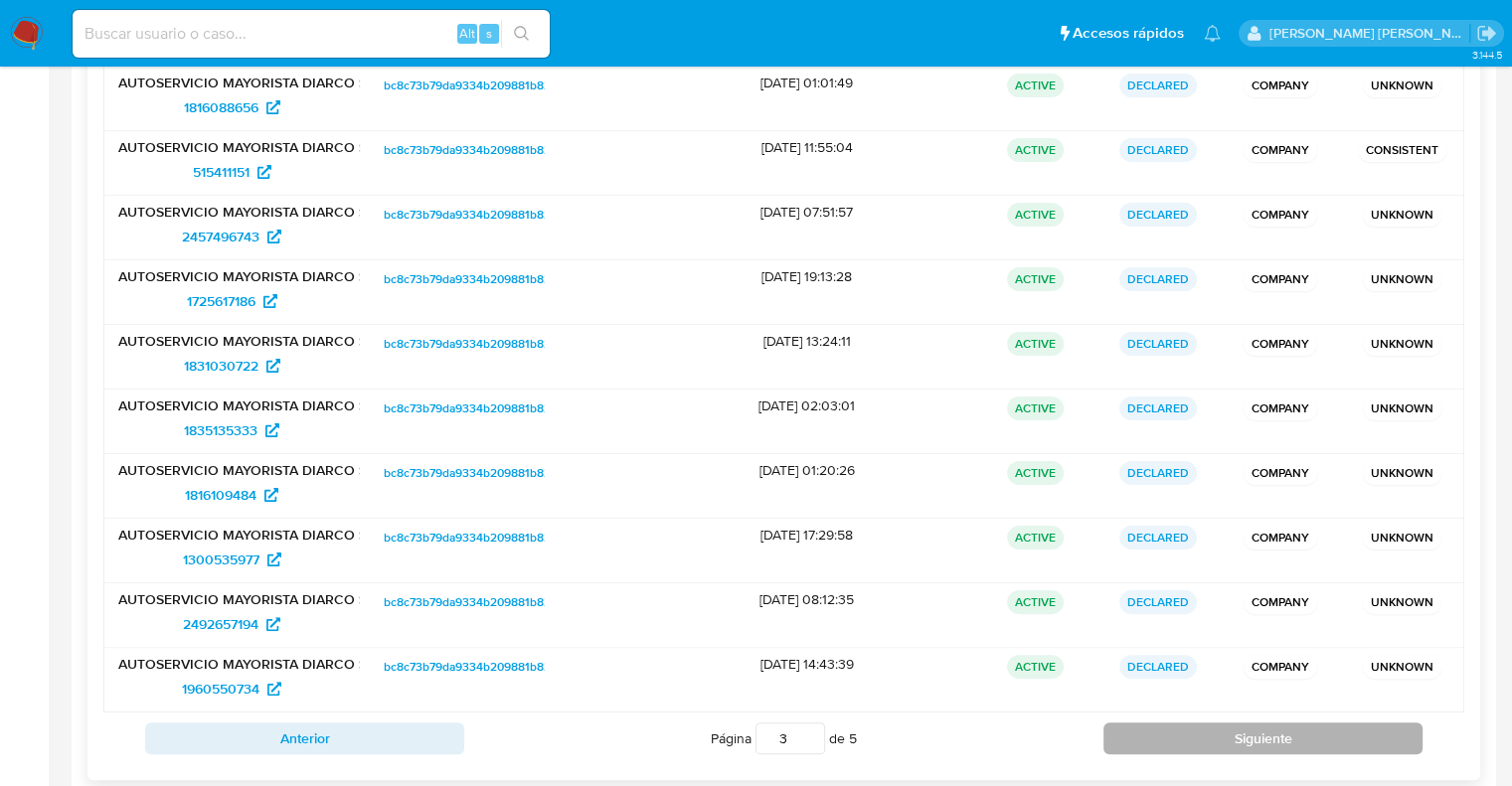 click on "Siguiente" at bounding box center [1262, 738] 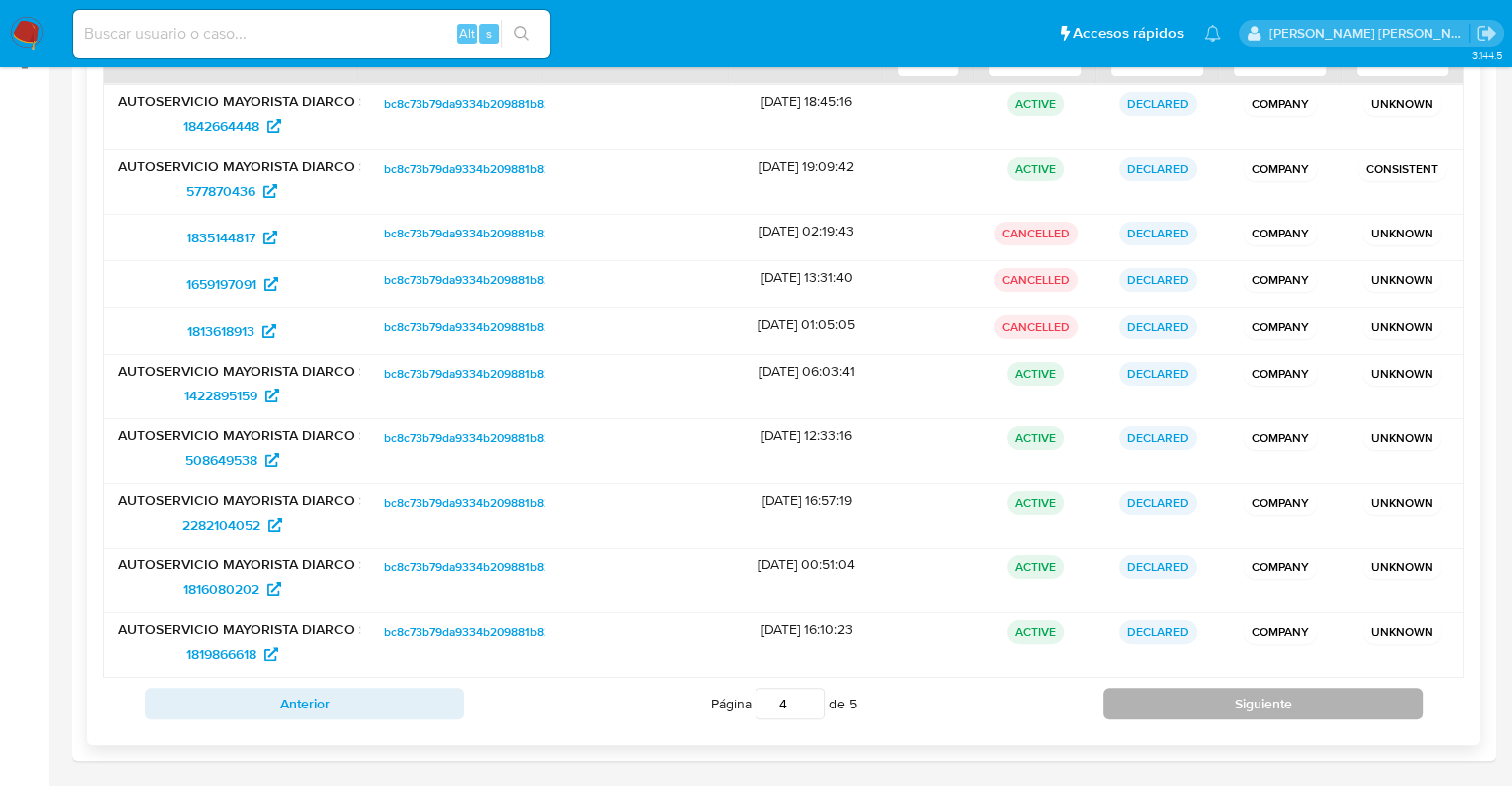 click on "Siguiente" at bounding box center (1262, 704) 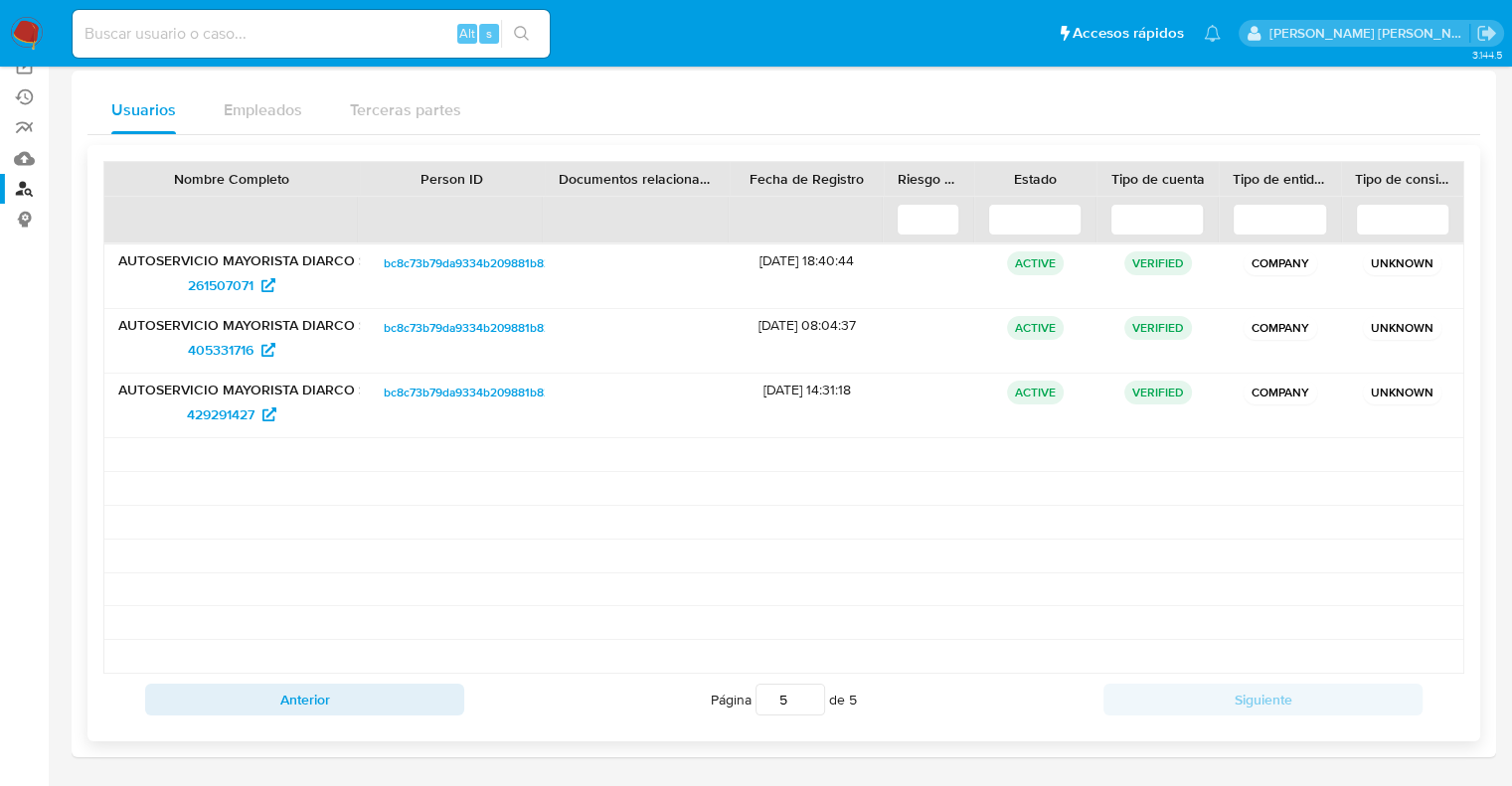 scroll, scrollTop: 155, scrollLeft: 0, axis: vertical 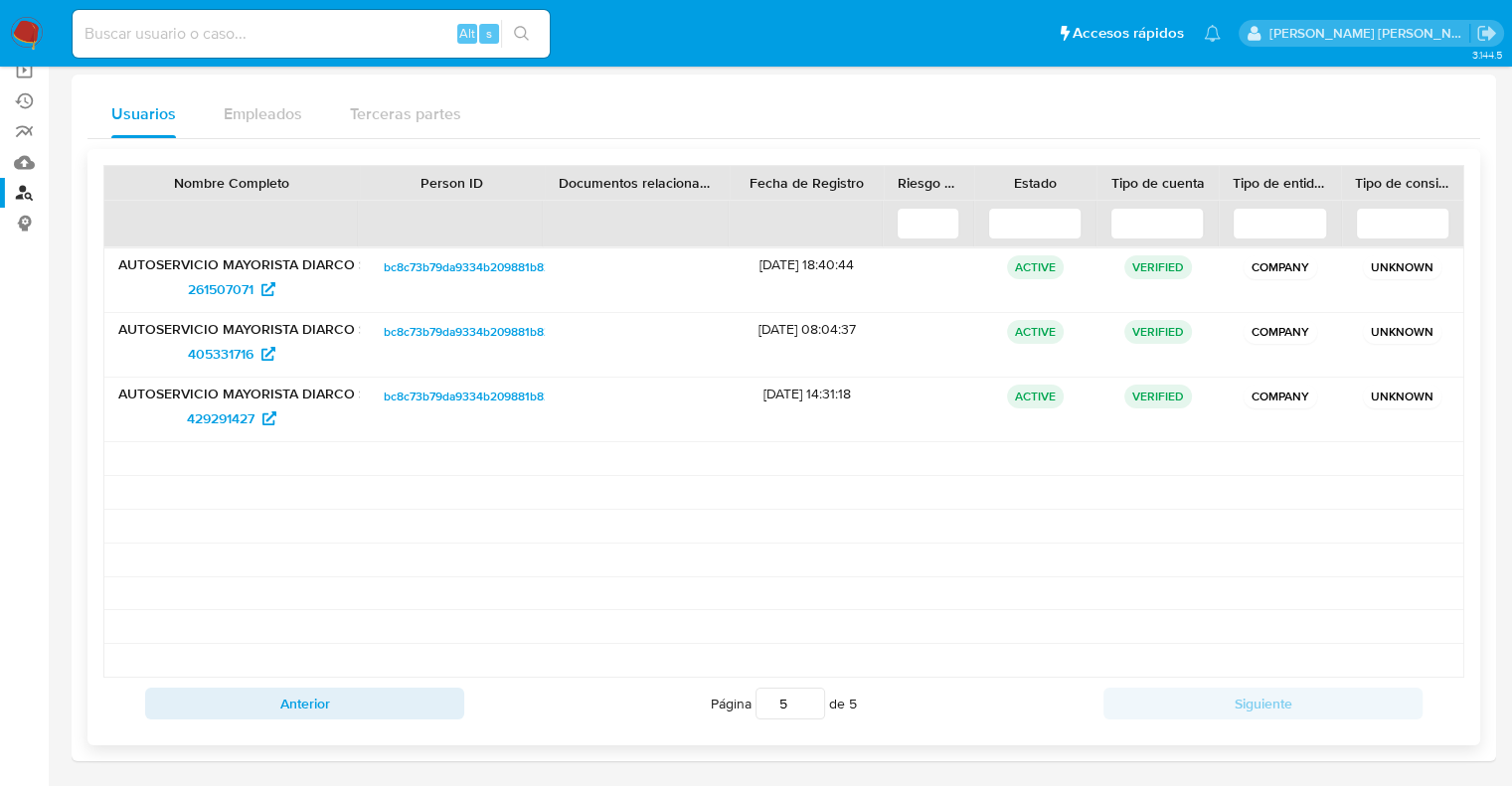 drag, startPoint x: 815, startPoint y: 265, endPoint x: 783, endPoint y: 259, distance: 32.55764 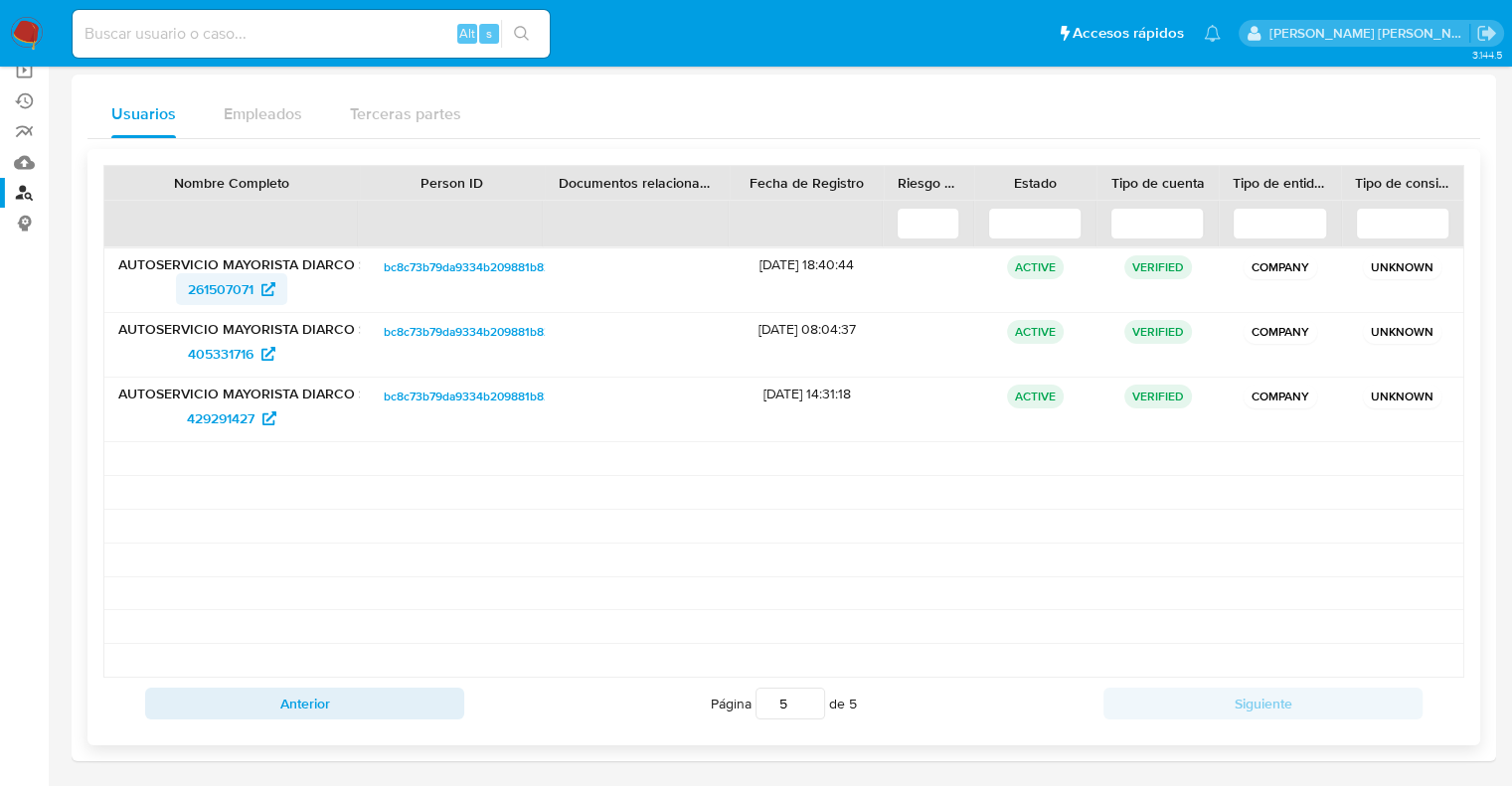 click on "261507071" at bounding box center (221, 289) 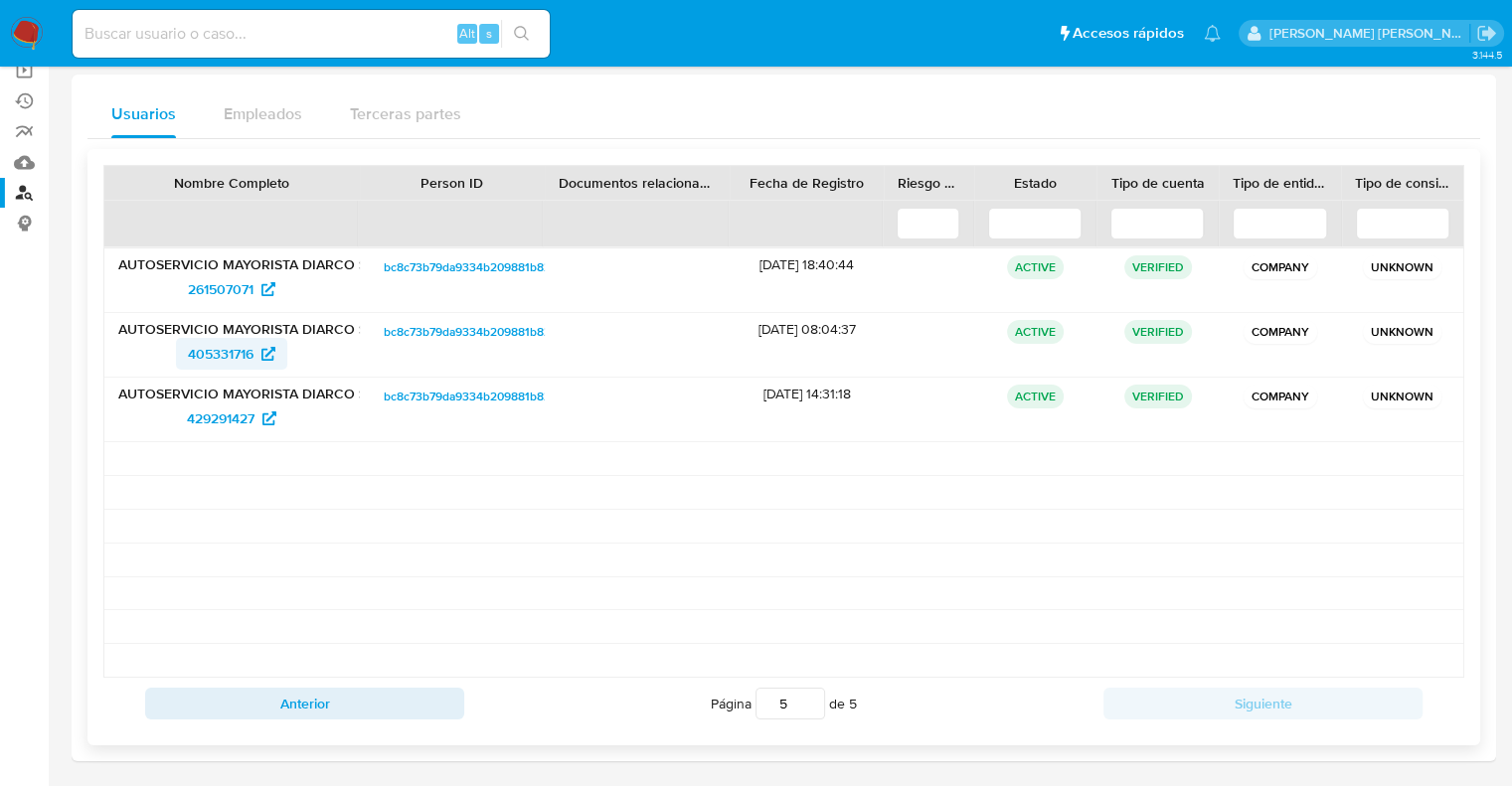 click on "405331716" at bounding box center [221, 354] 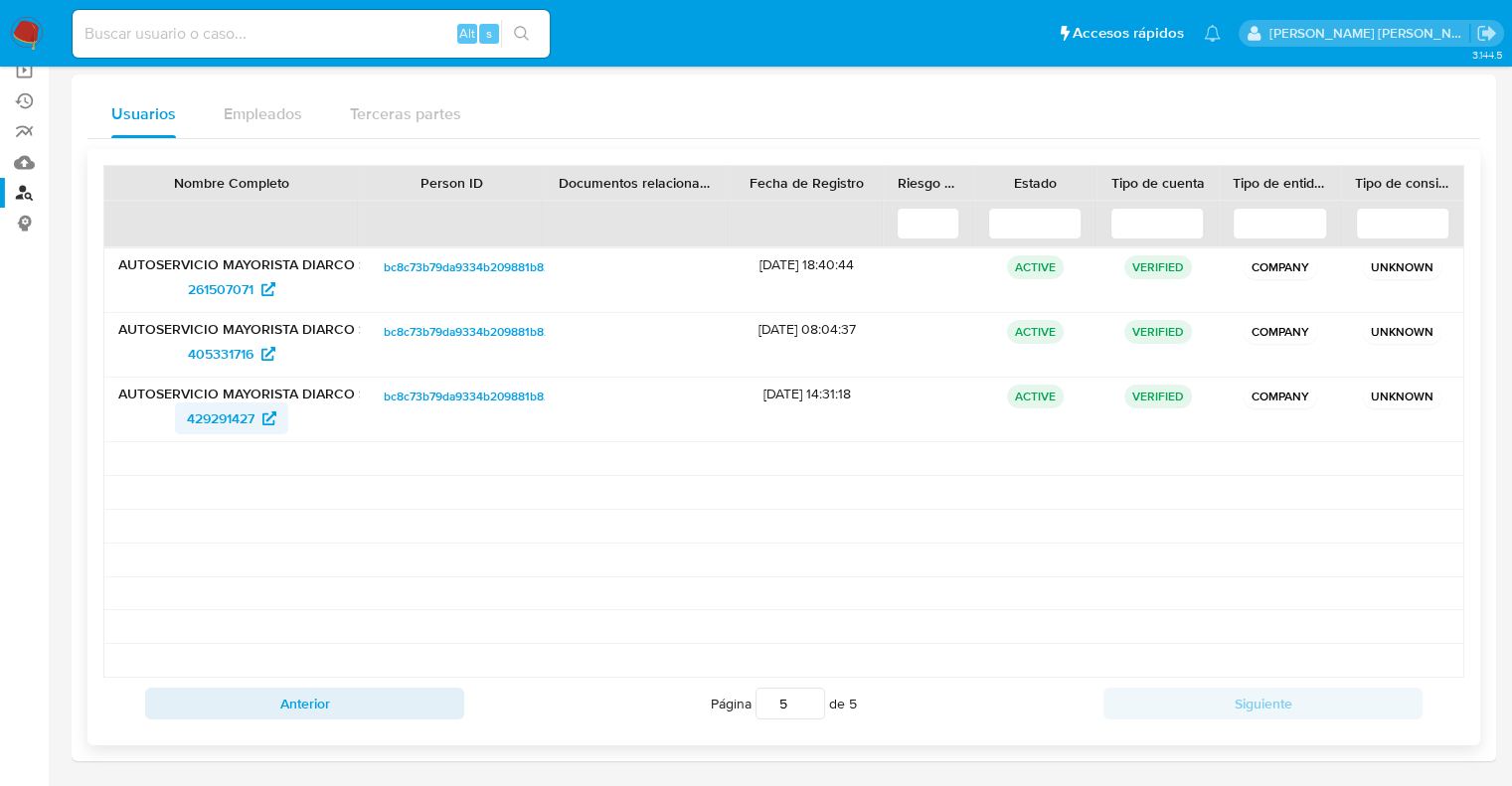 click on "429291427" at bounding box center (221, 418) 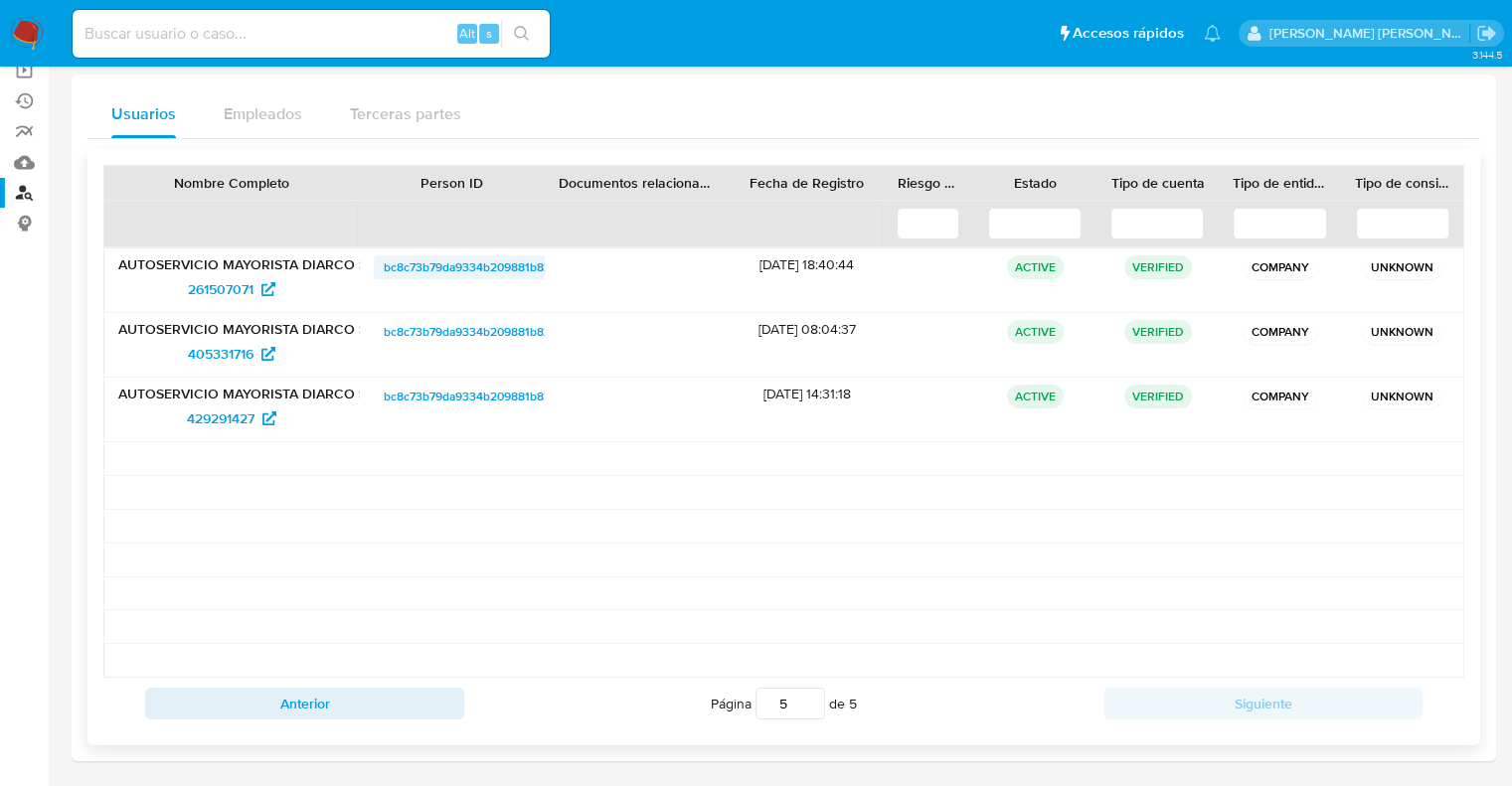 click on "bc8c73b79da9334b209881b829c3d1c2" at bounding box center [489, 267] 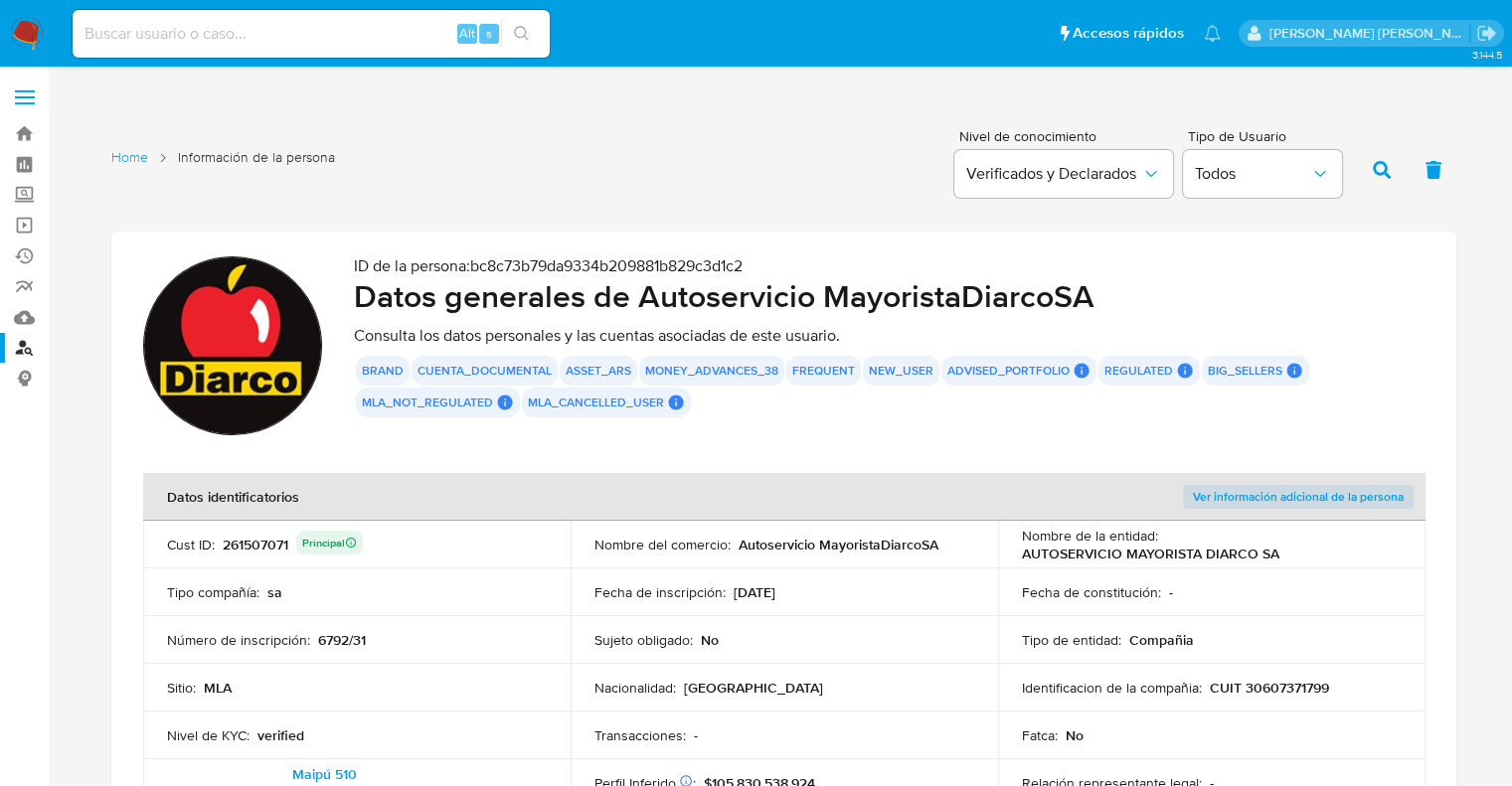 click on "261507071 Principal" at bounding box center [292, 545] 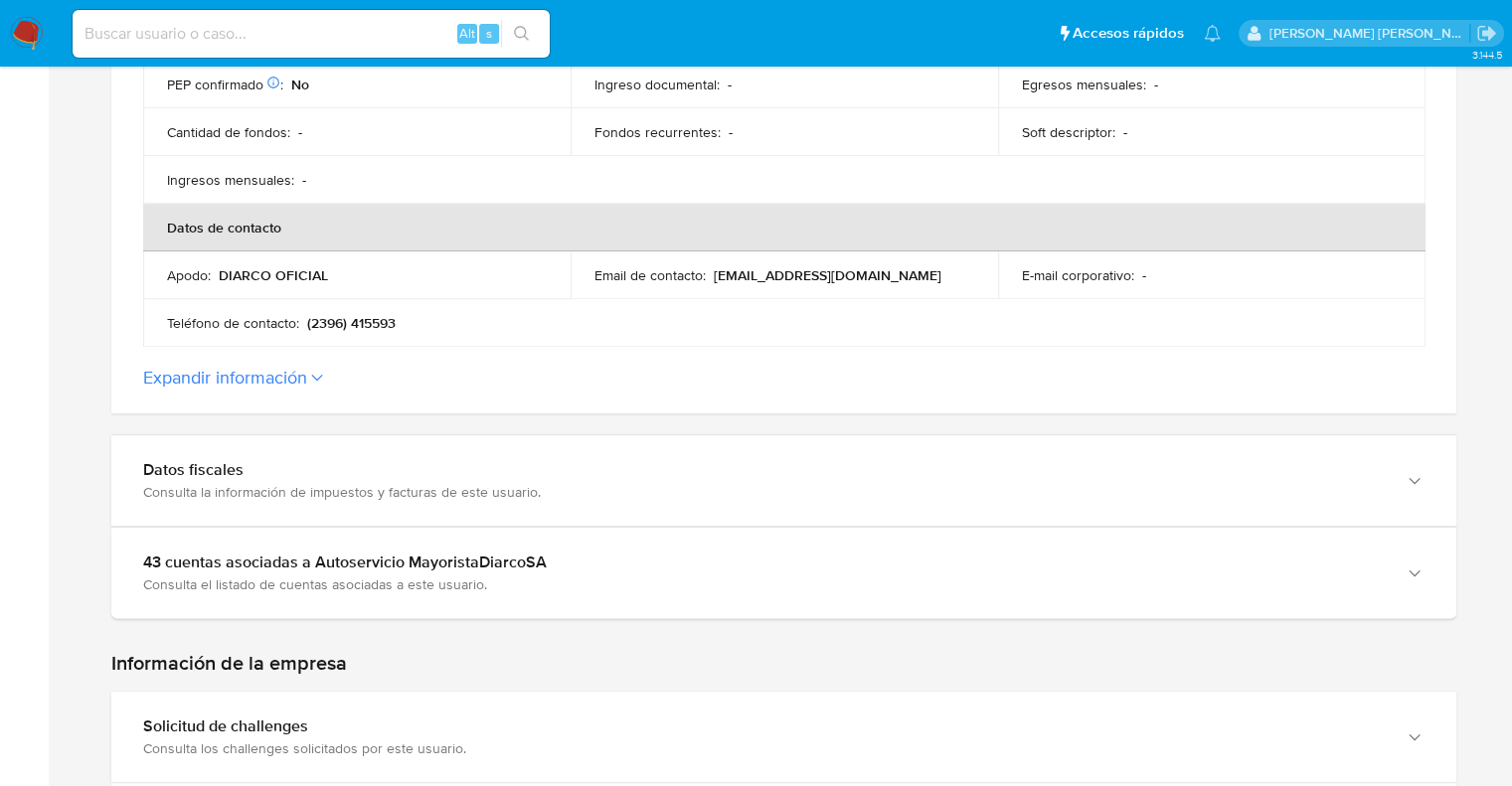 scroll, scrollTop: 795, scrollLeft: 0, axis: vertical 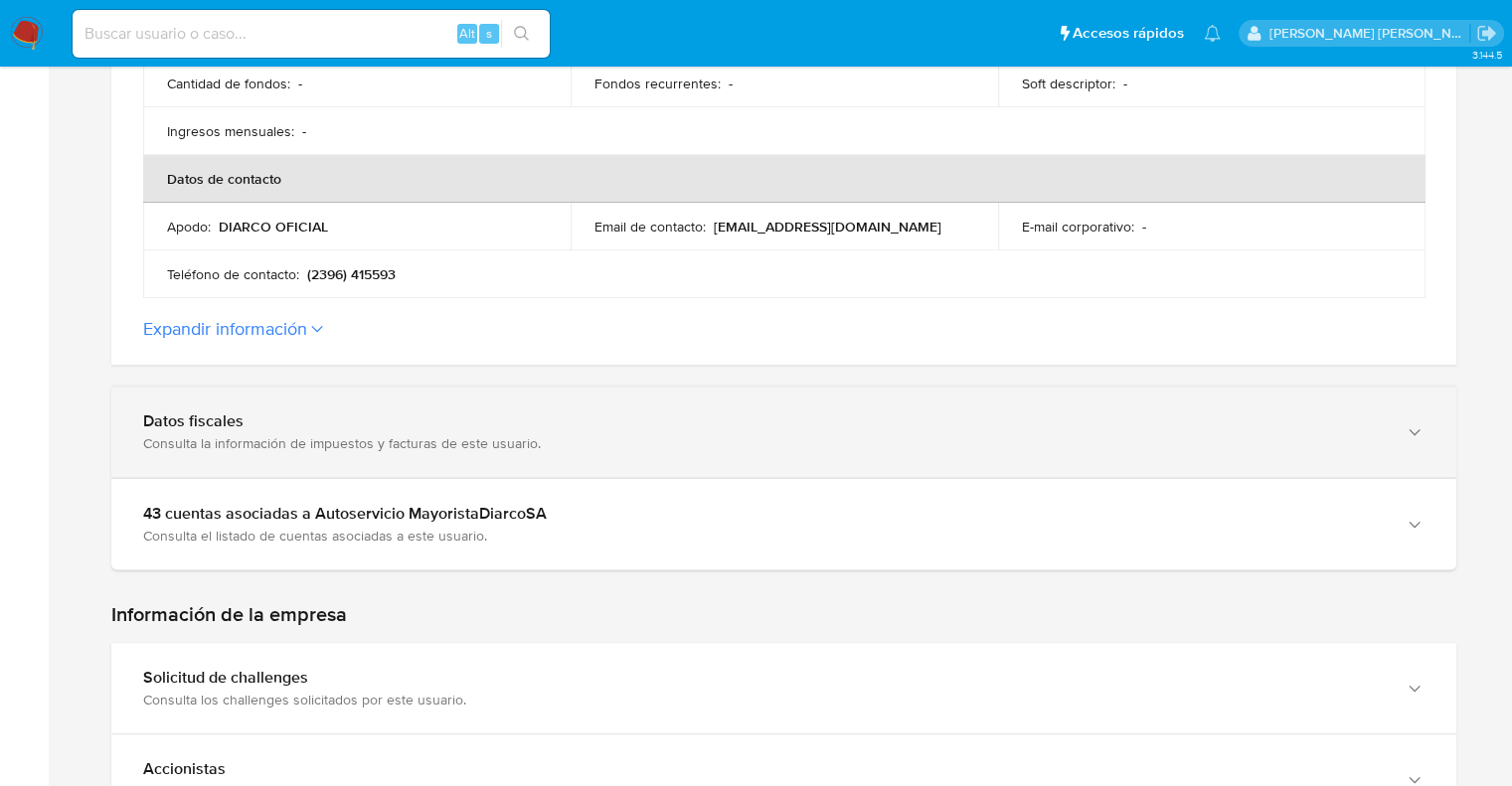 click on "Consulta la información de impuestos y facturas de este usuario." at bounding box center [763, 443] 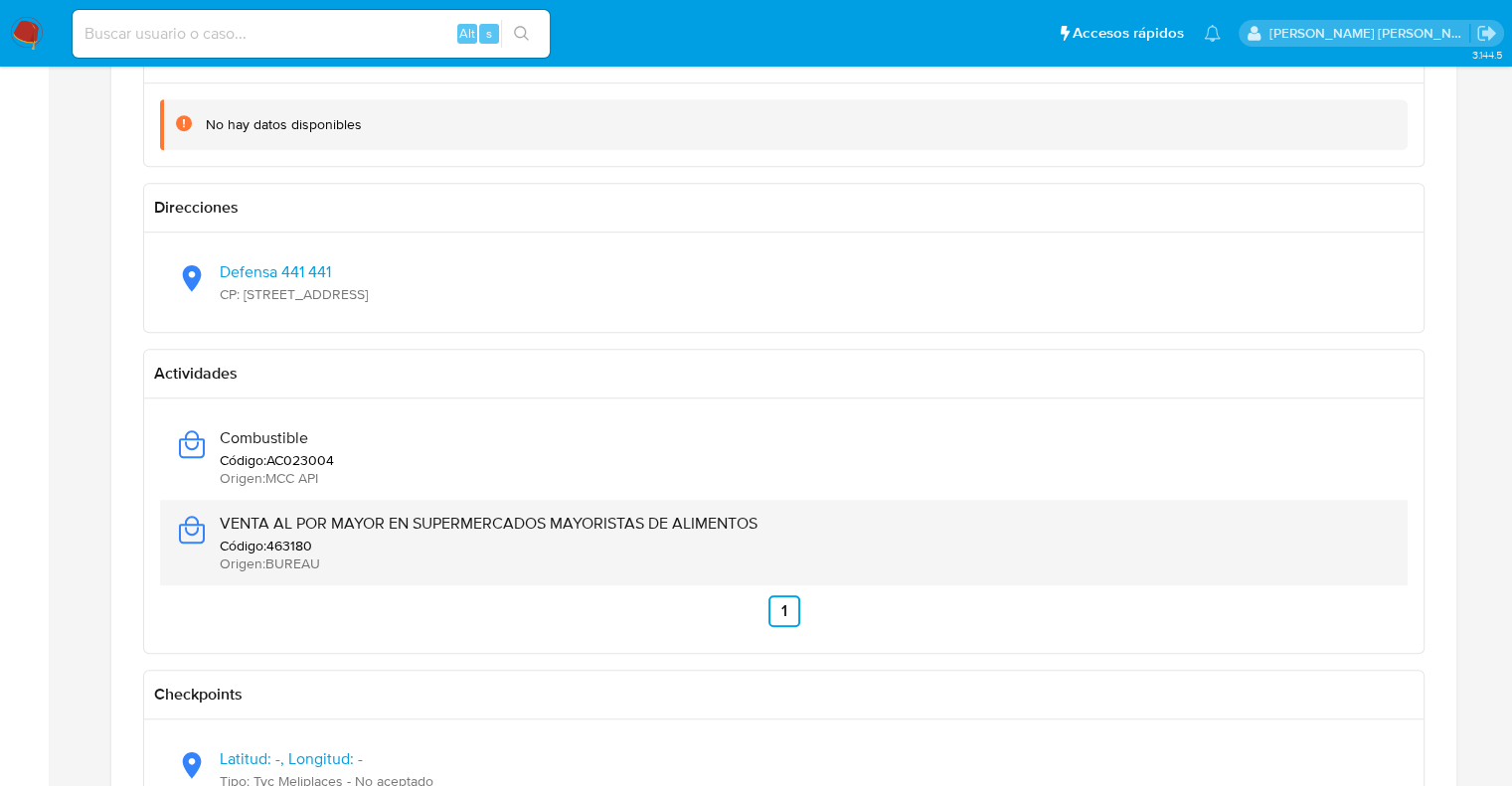 scroll, scrollTop: 1491, scrollLeft: 0, axis: vertical 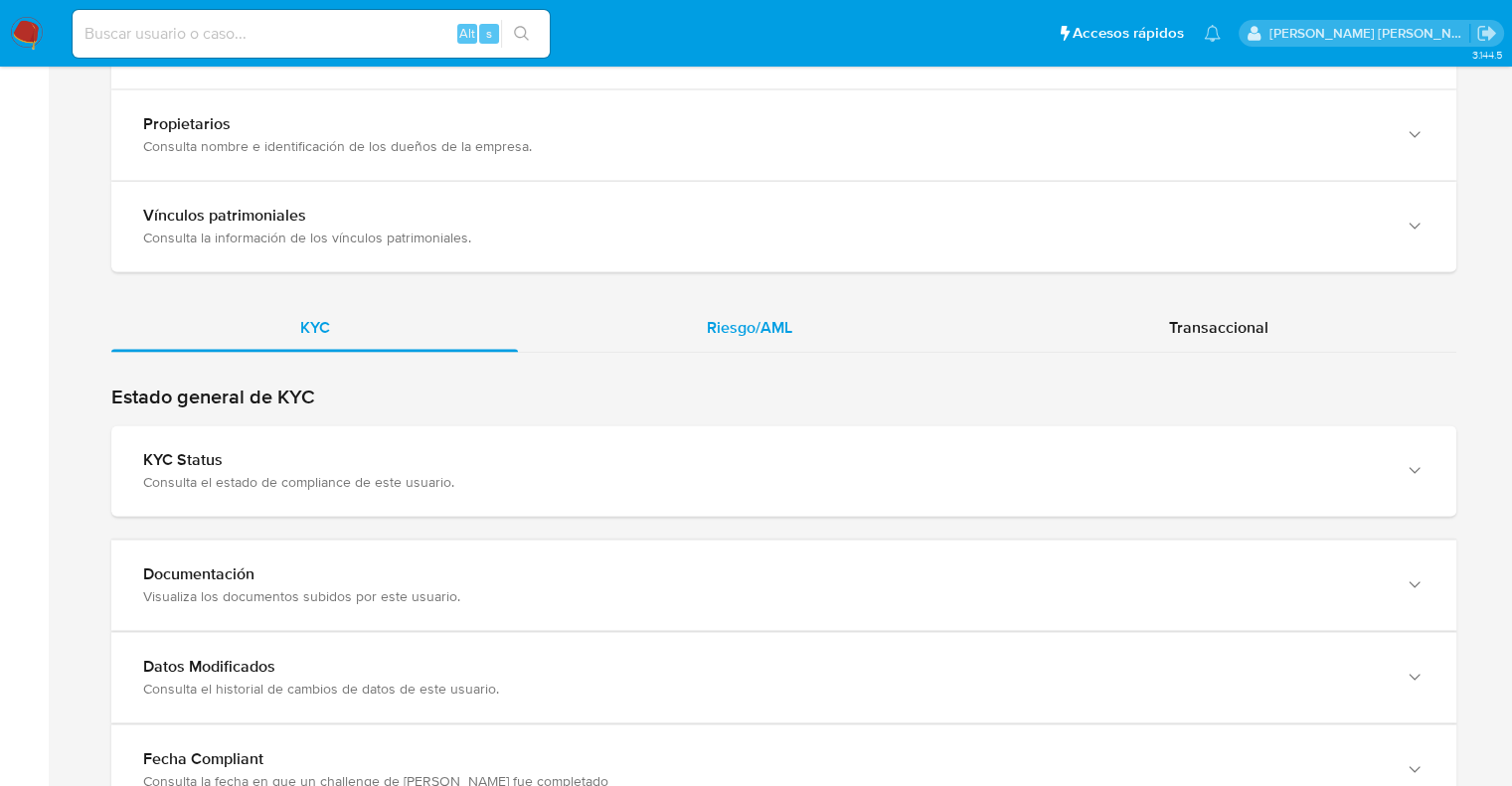click on "Riesgo/AML" at bounding box center [750, 327] 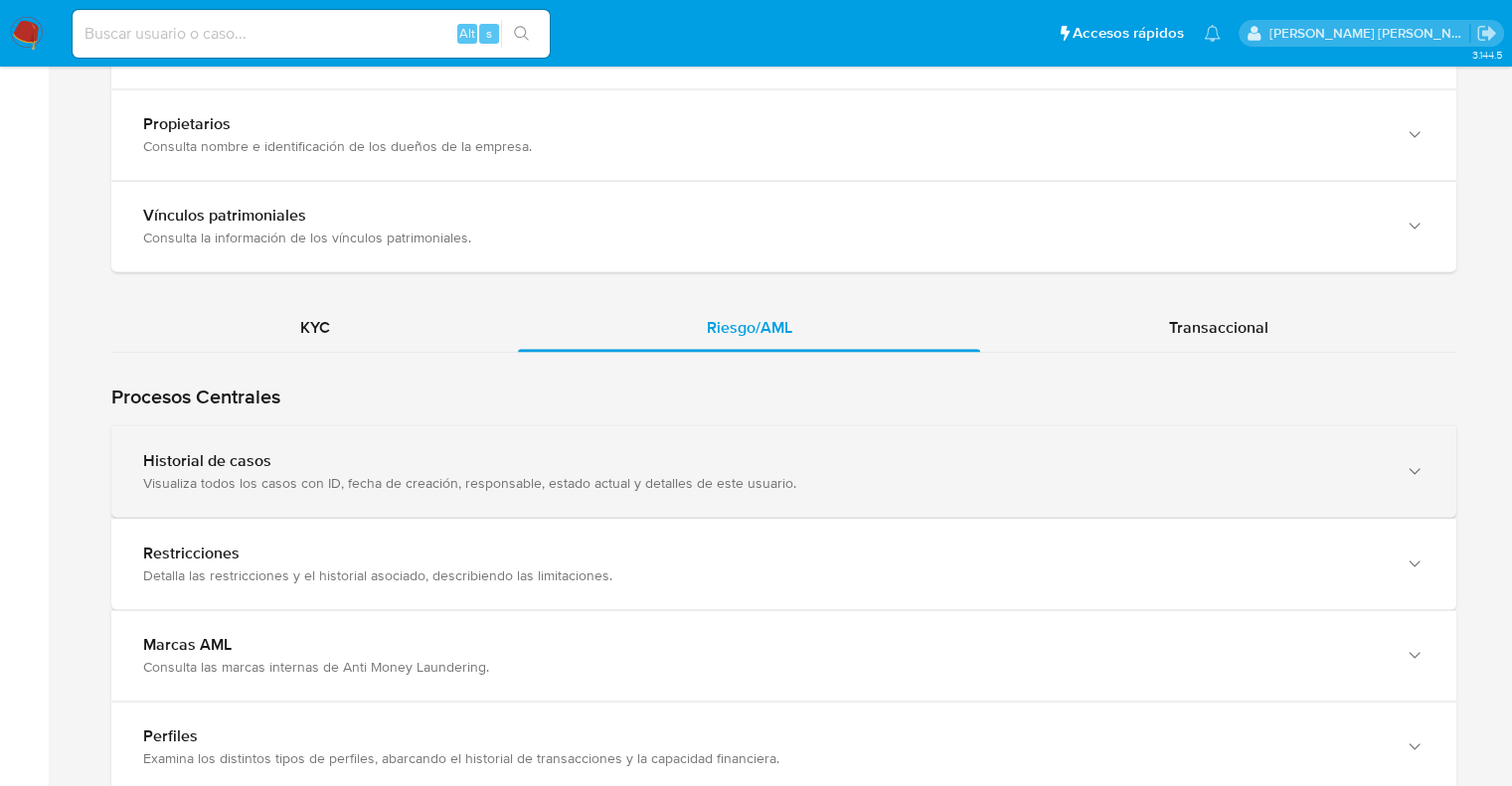 click on "Historial de casos" at bounding box center [763, 461] 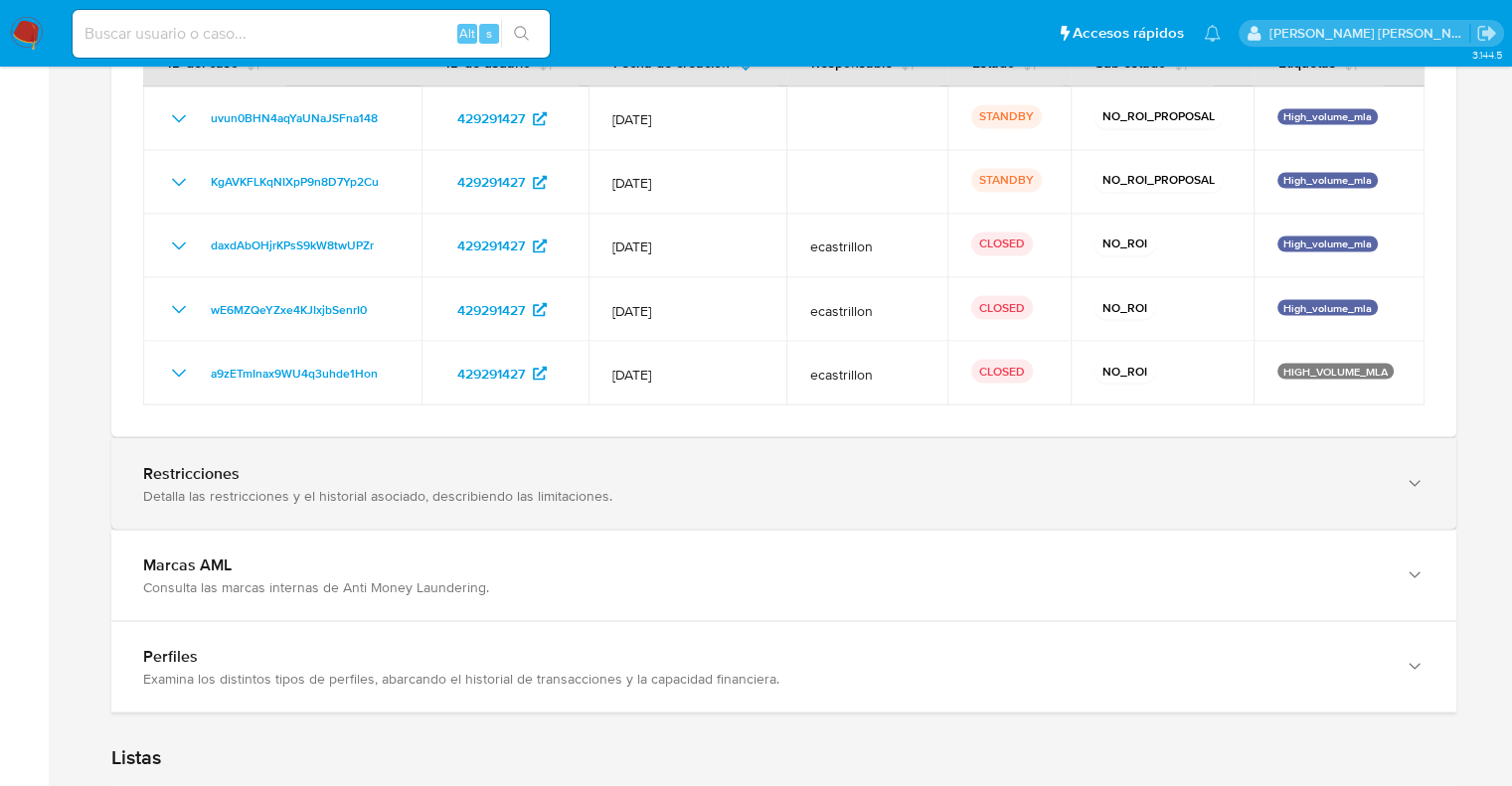 scroll, scrollTop: 3486, scrollLeft: 0, axis: vertical 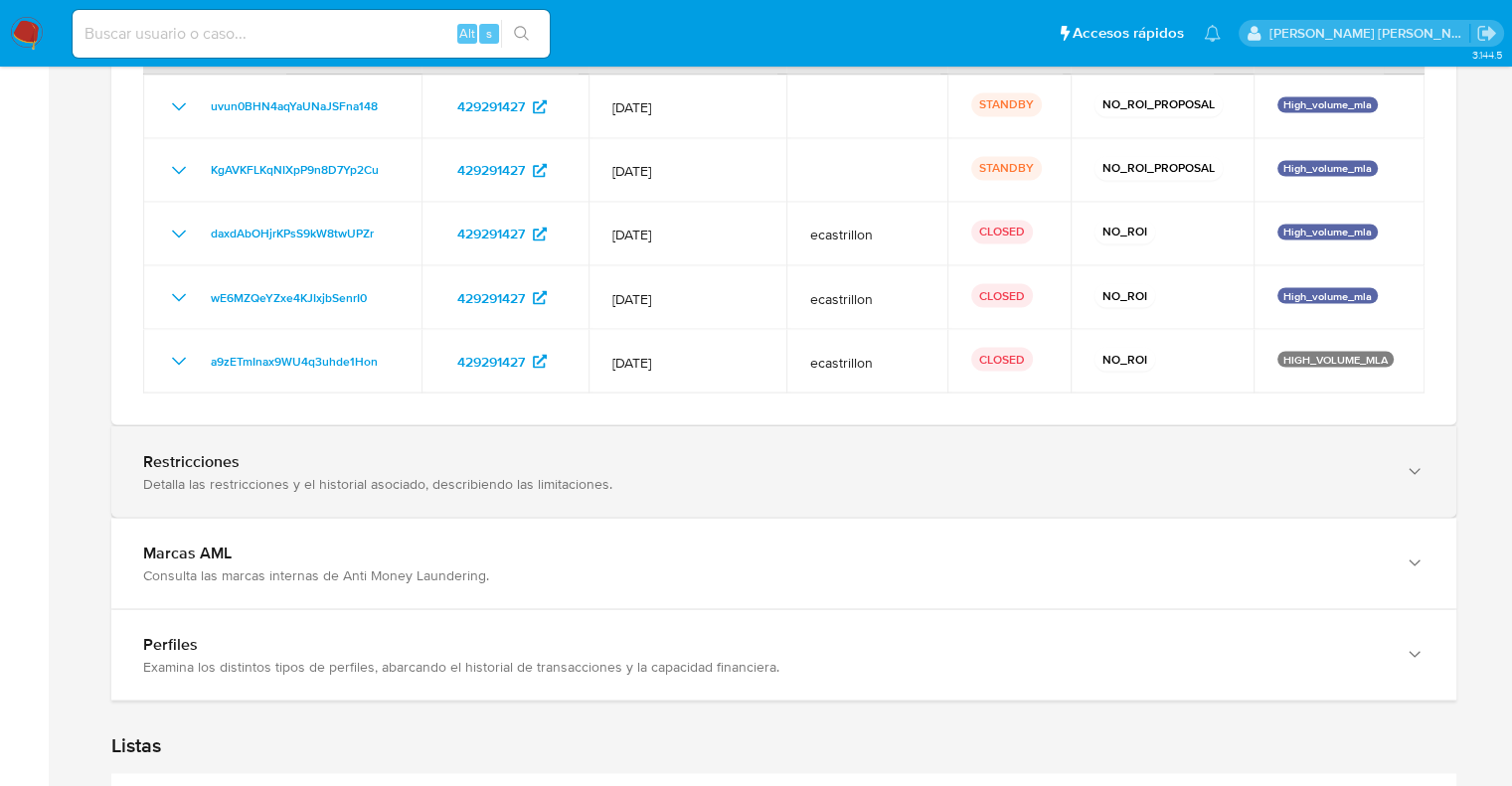 click on "Restricciones Detalla las restricciones y el historial asociado, describiendo las limitaciones." at bounding box center [783, 471] 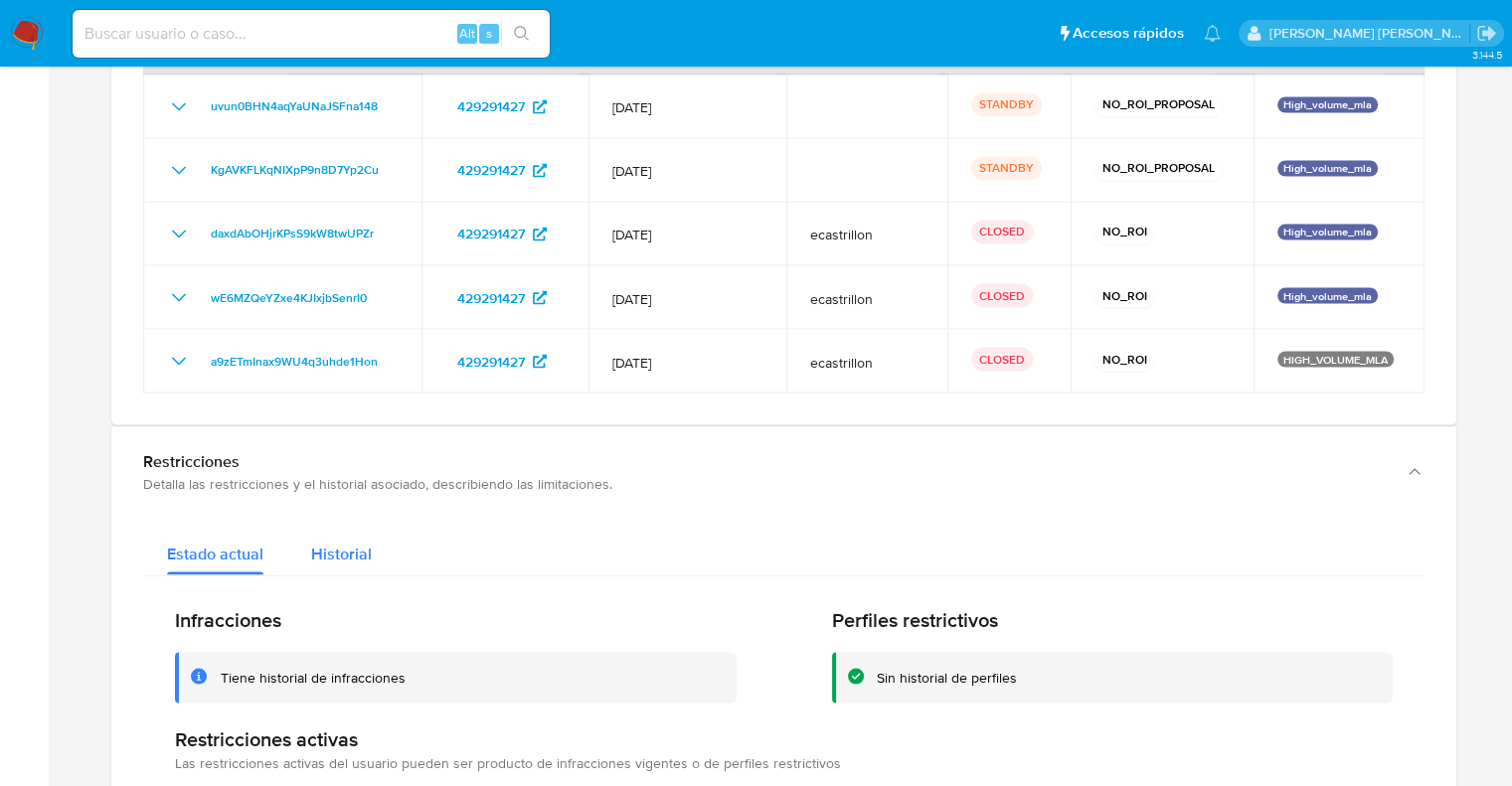 scroll, scrollTop: 3685, scrollLeft: 0, axis: vertical 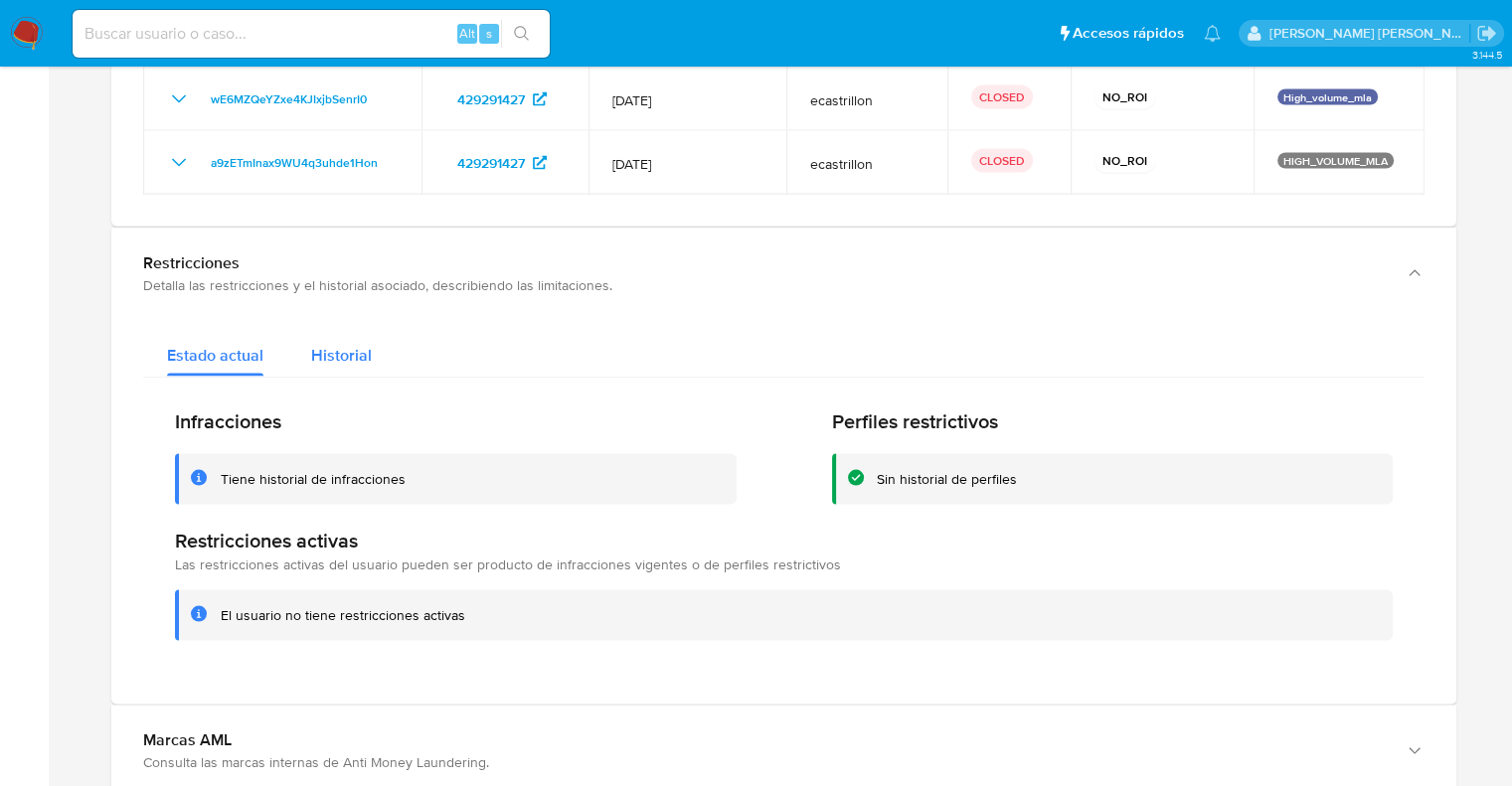 click on "Historial" at bounding box center [341, 354] 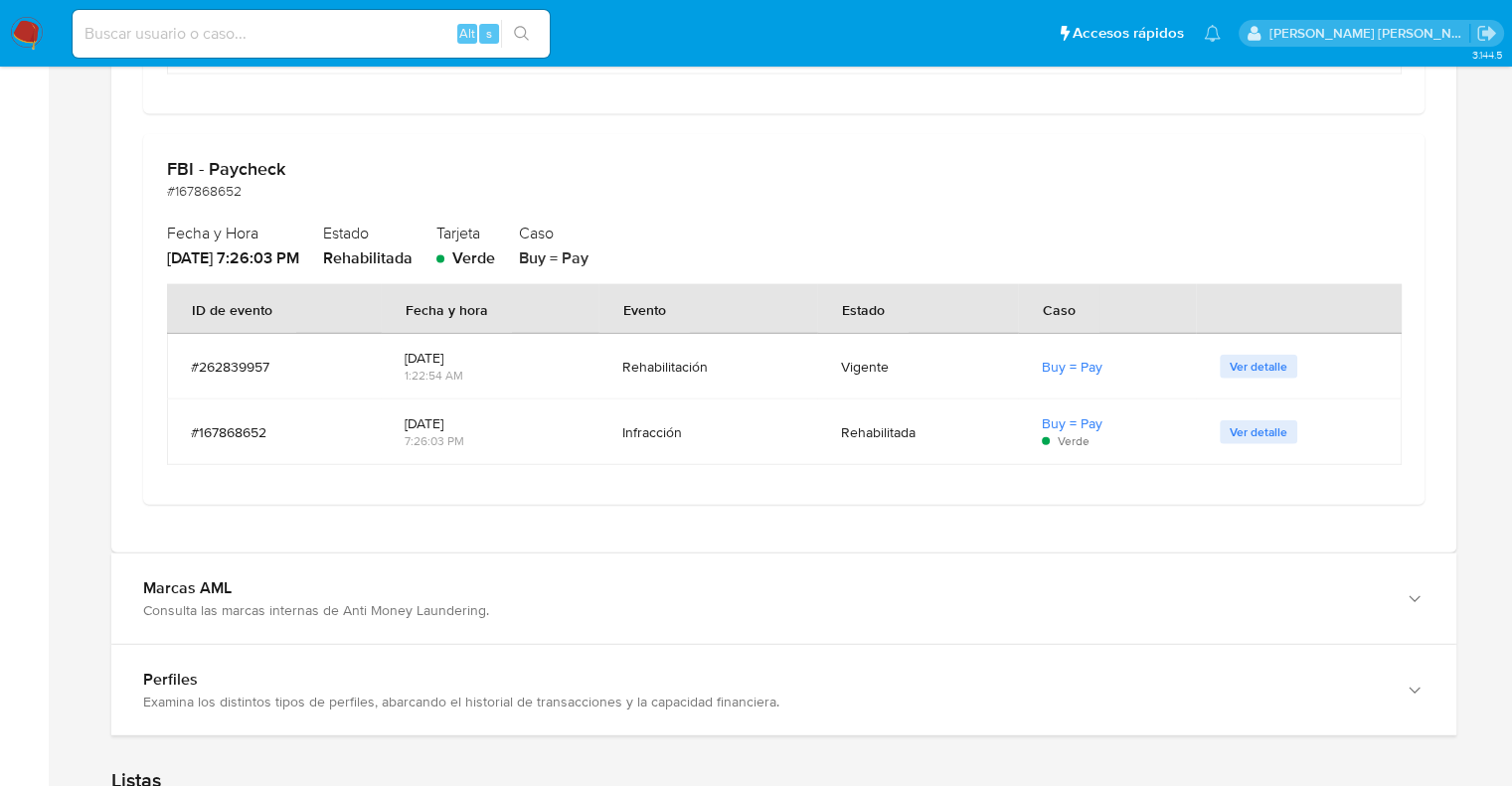 scroll, scrollTop: 4082, scrollLeft: 0, axis: vertical 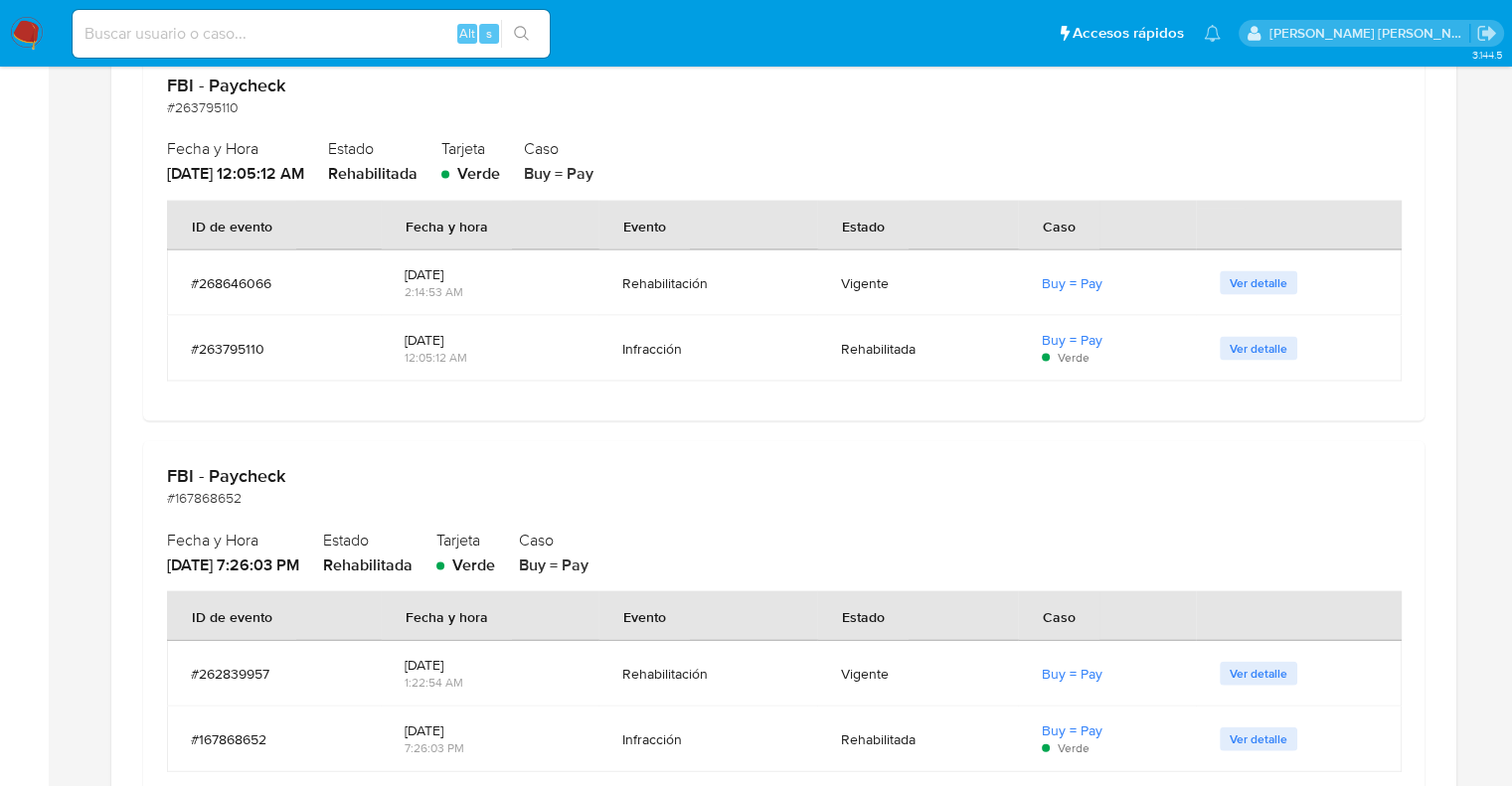 click on "Ver detalle" at bounding box center [1259, 349] 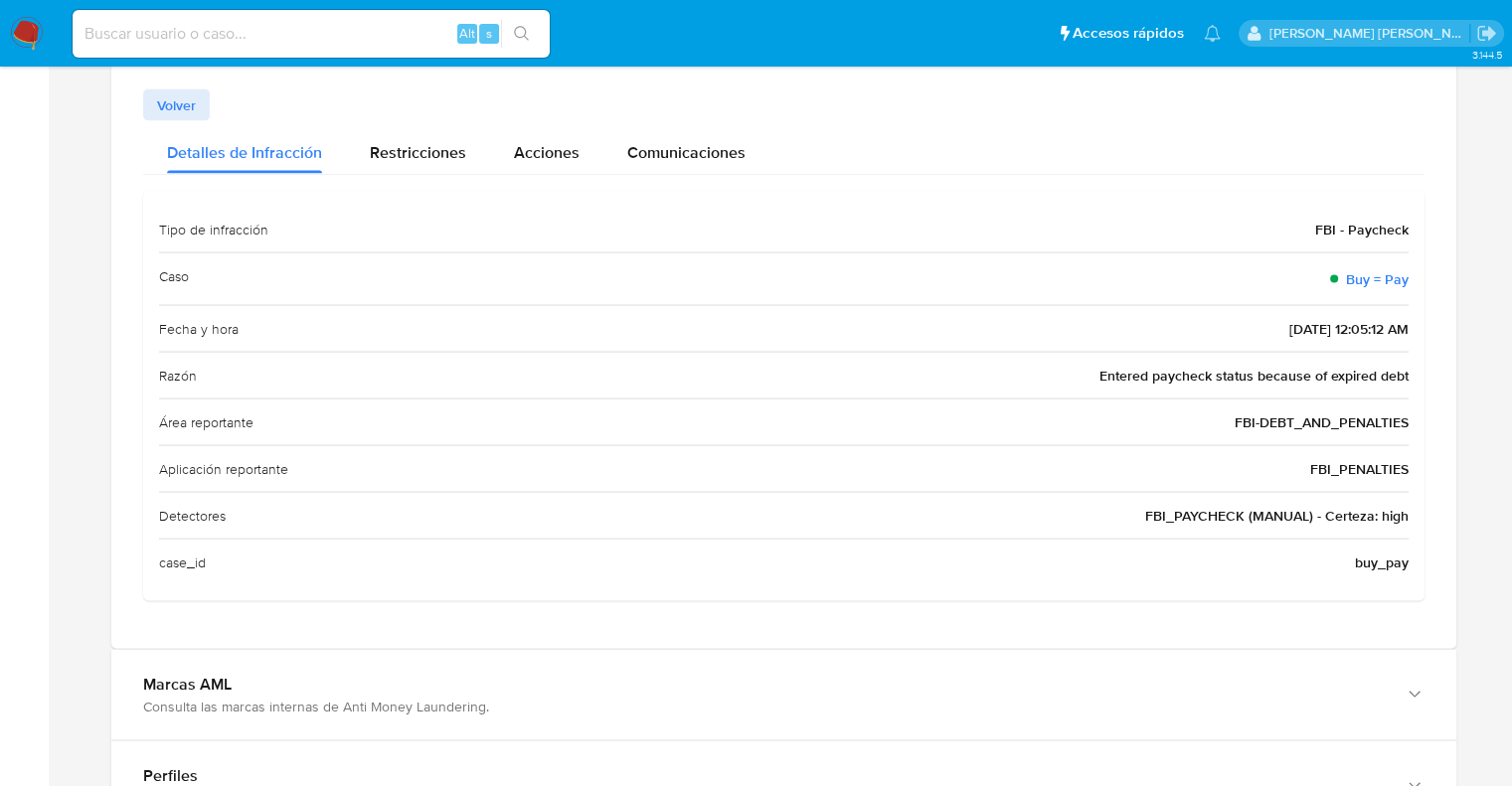 scroll, scrollTop: 3883, scrollLeft: 0, axis: vertical 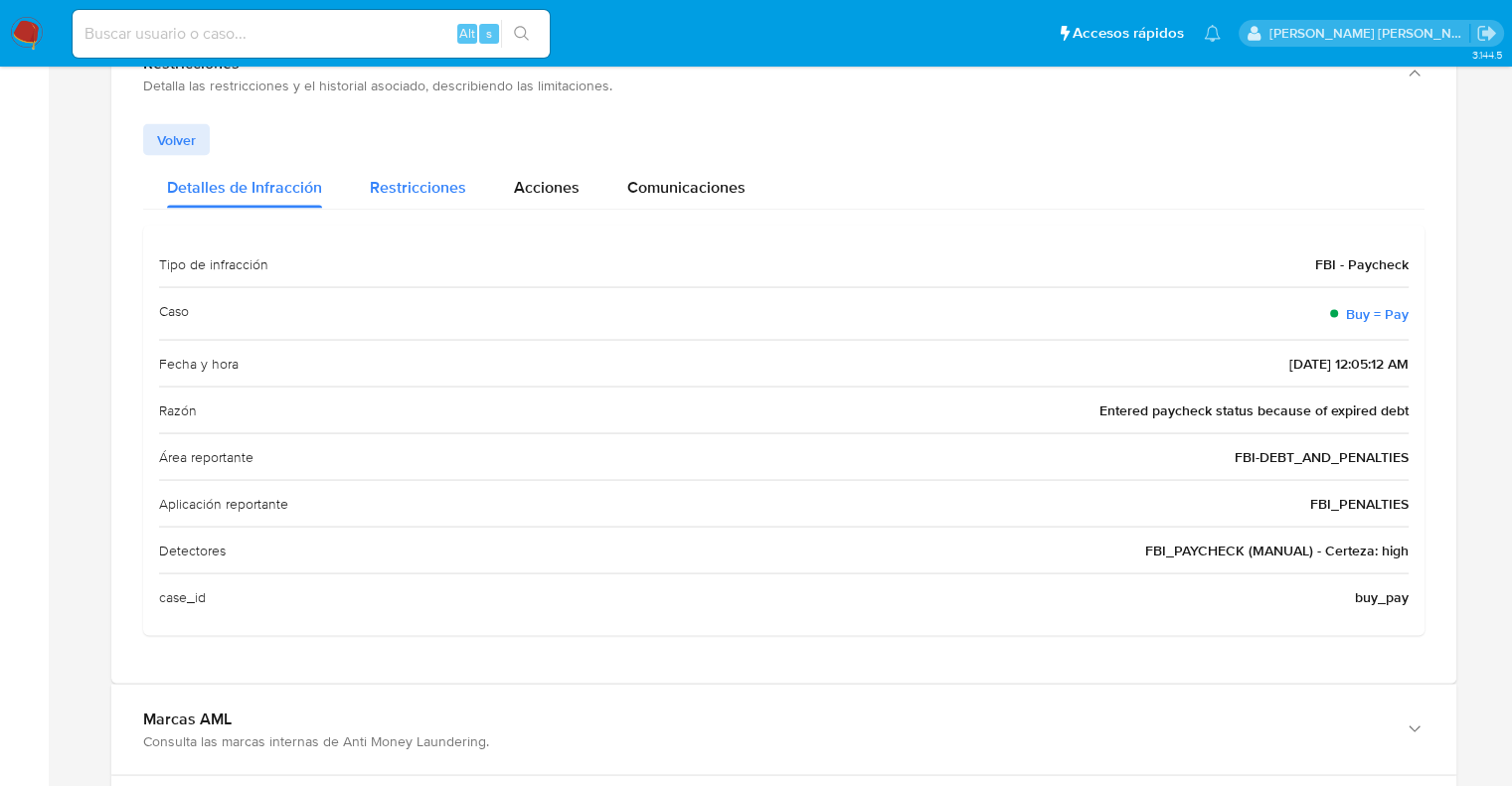 click on "Restricciones" at bounding box center [418, 187] 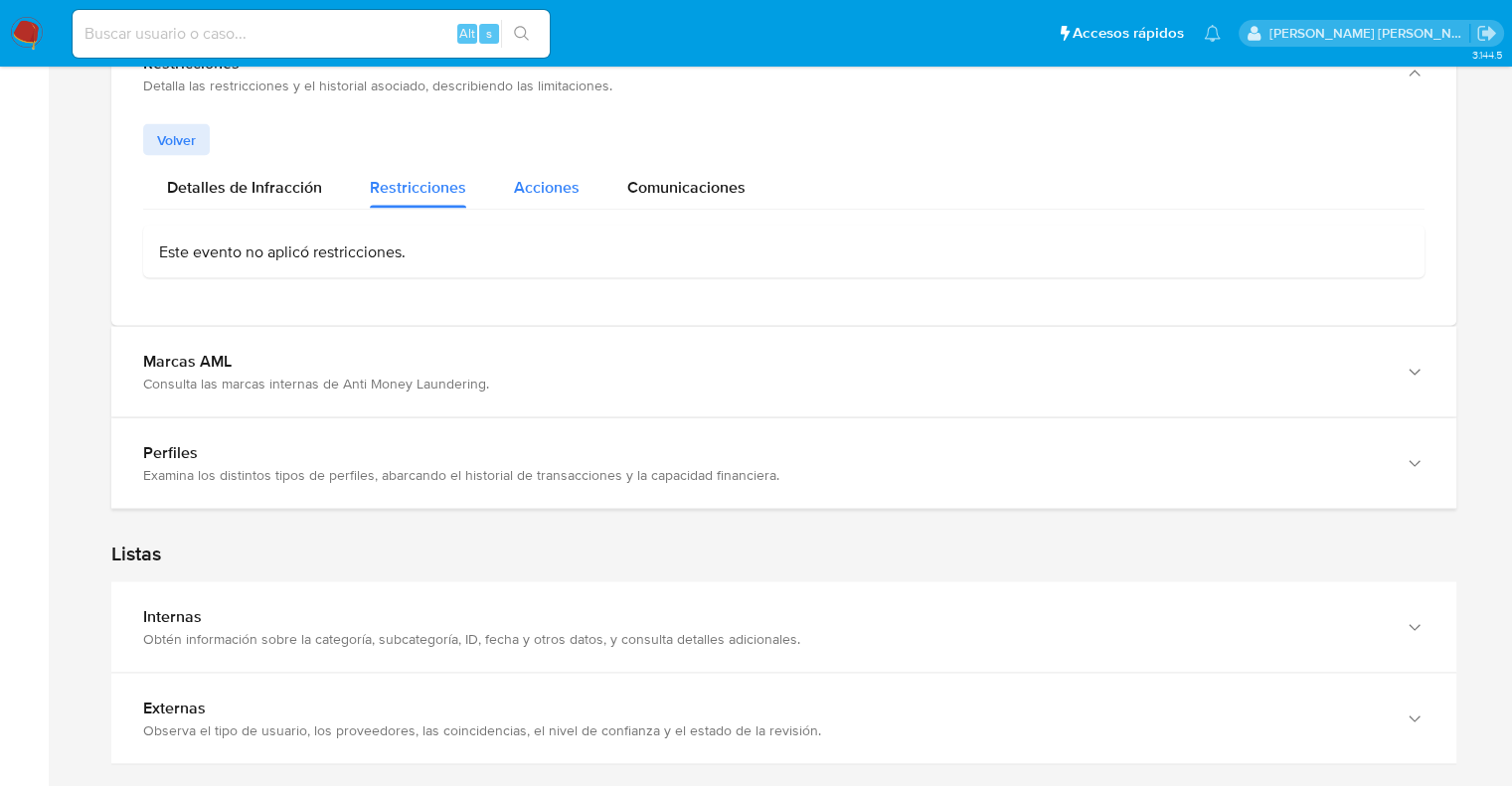 click on "Acciones" at bounding box center [547, 187] 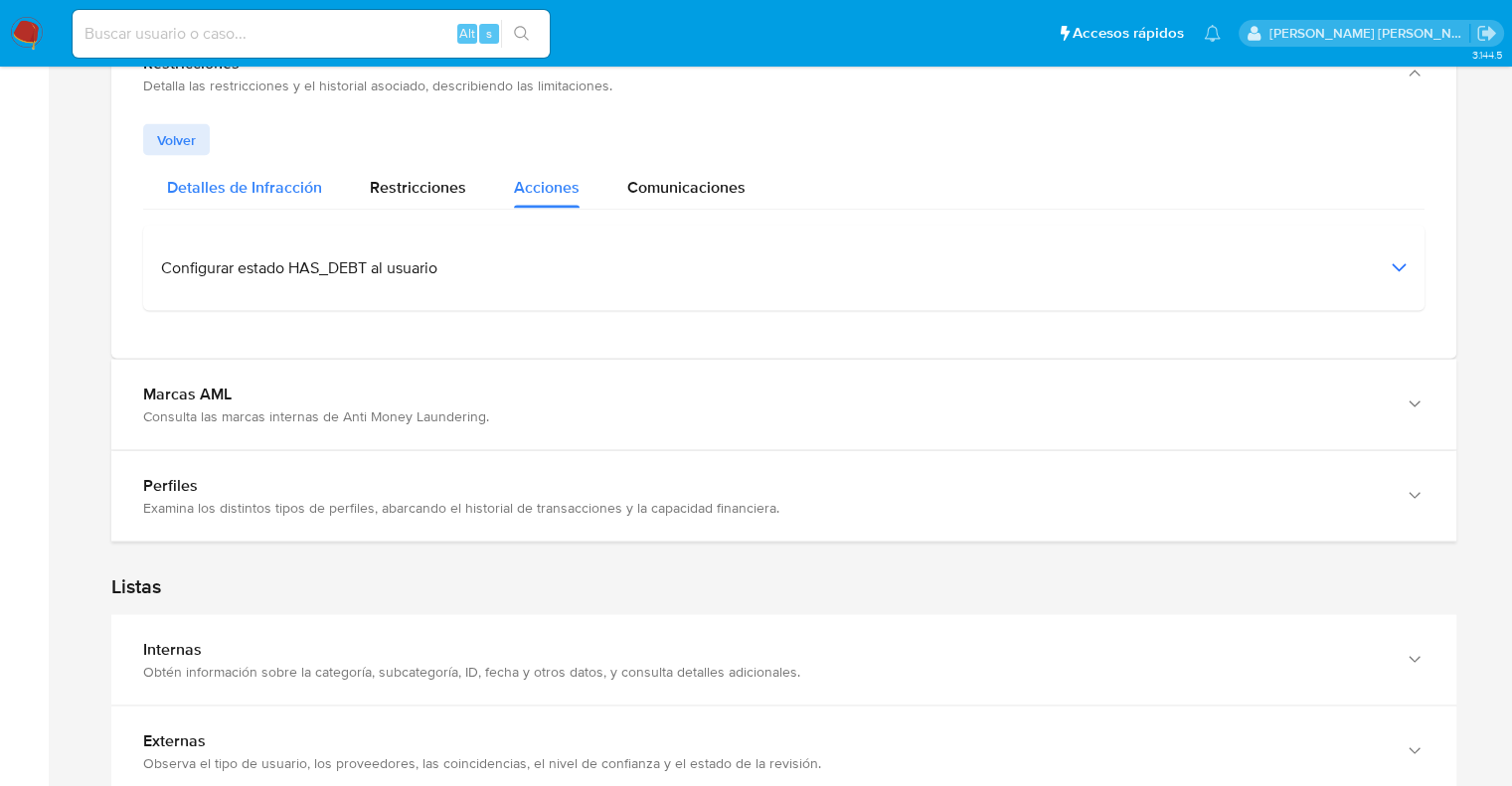 click on "Detalles de Infracción" at bounding box center [245, 187] 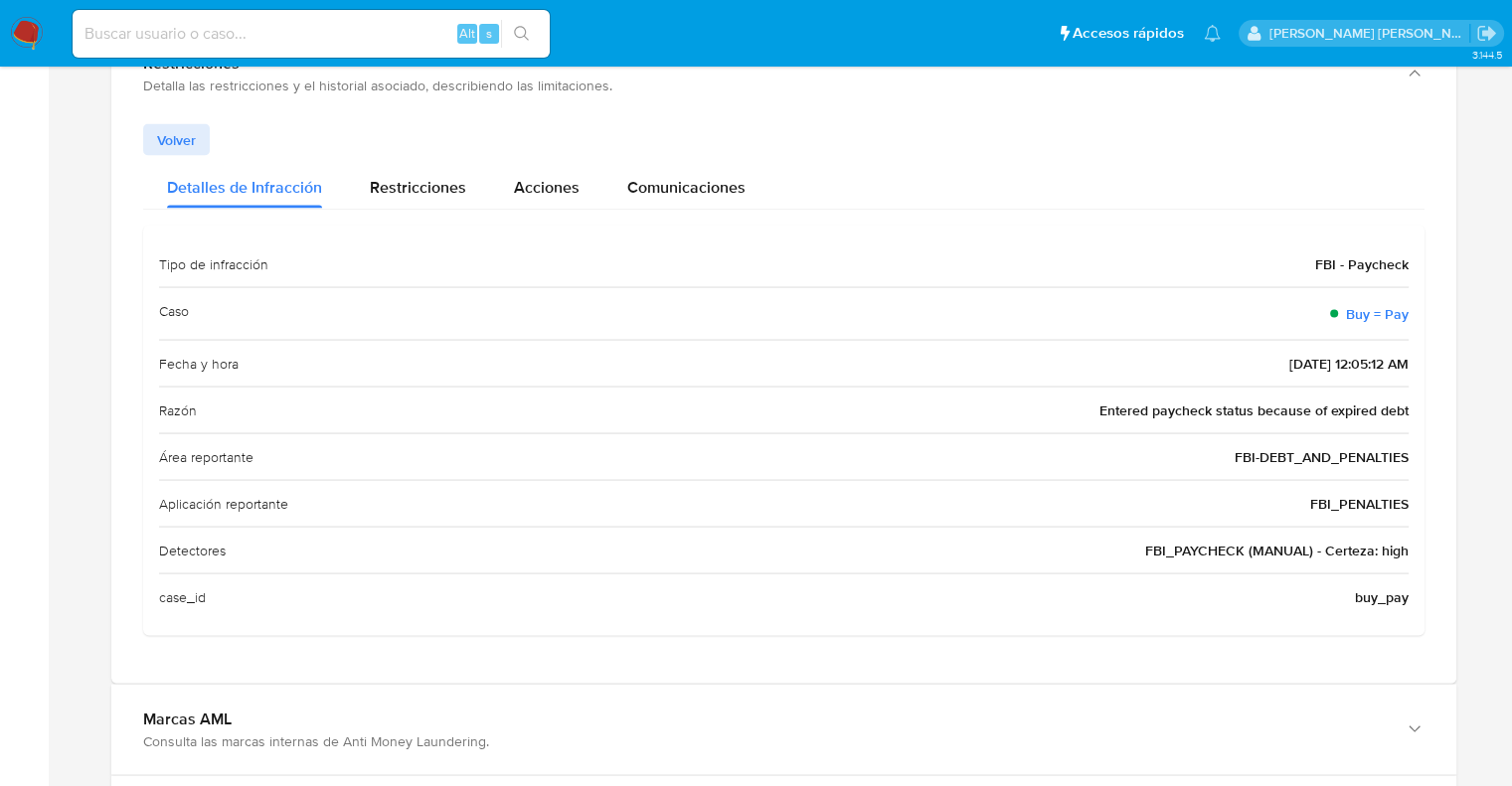 drag, startPoint x: 1100, startPoint y: 412, endPoint x: 1384, endPoint y: 407, distance: 284.04401 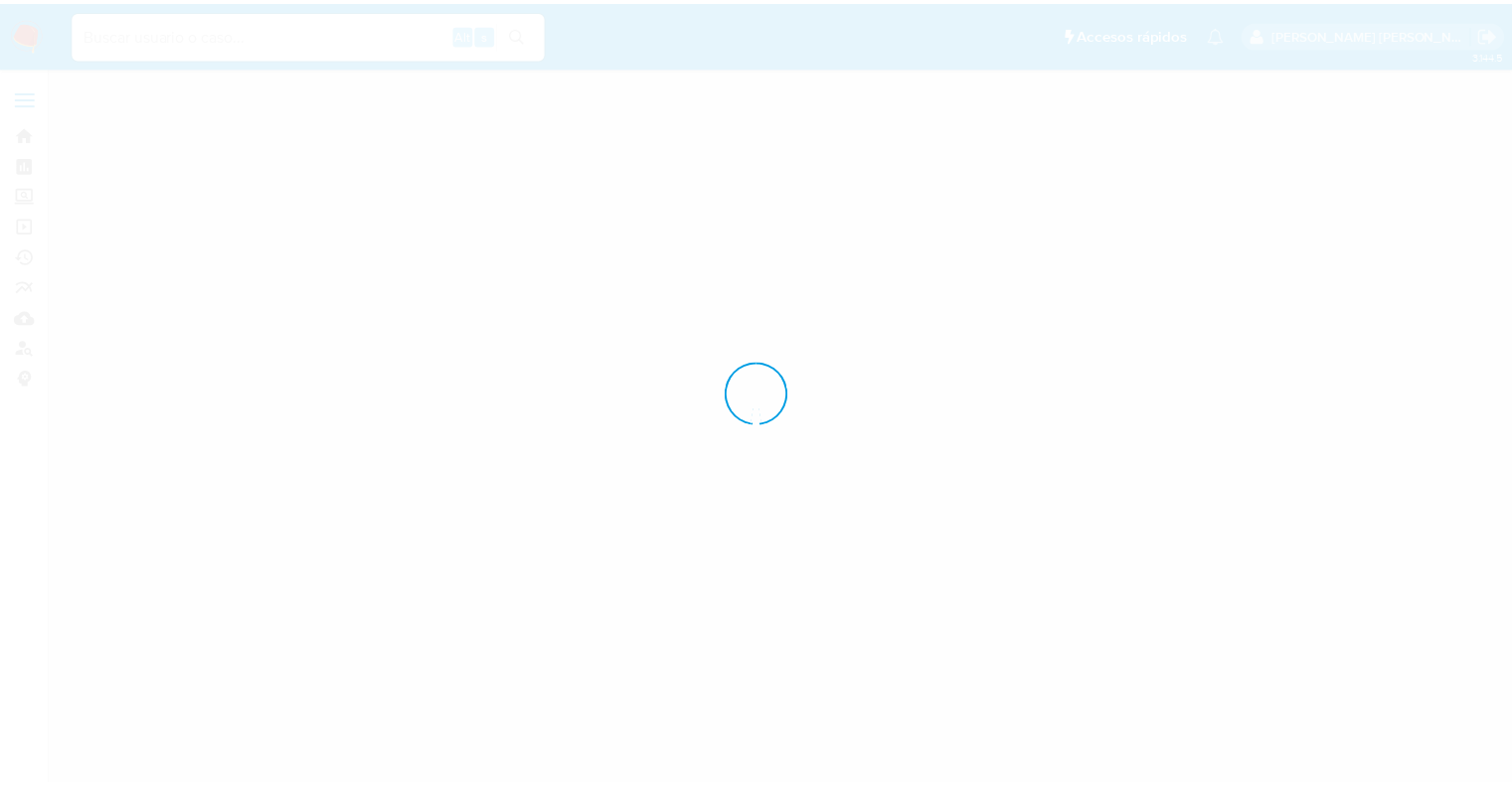 scroll, scrollTop: 0, scrollLeft: 0, axis: both 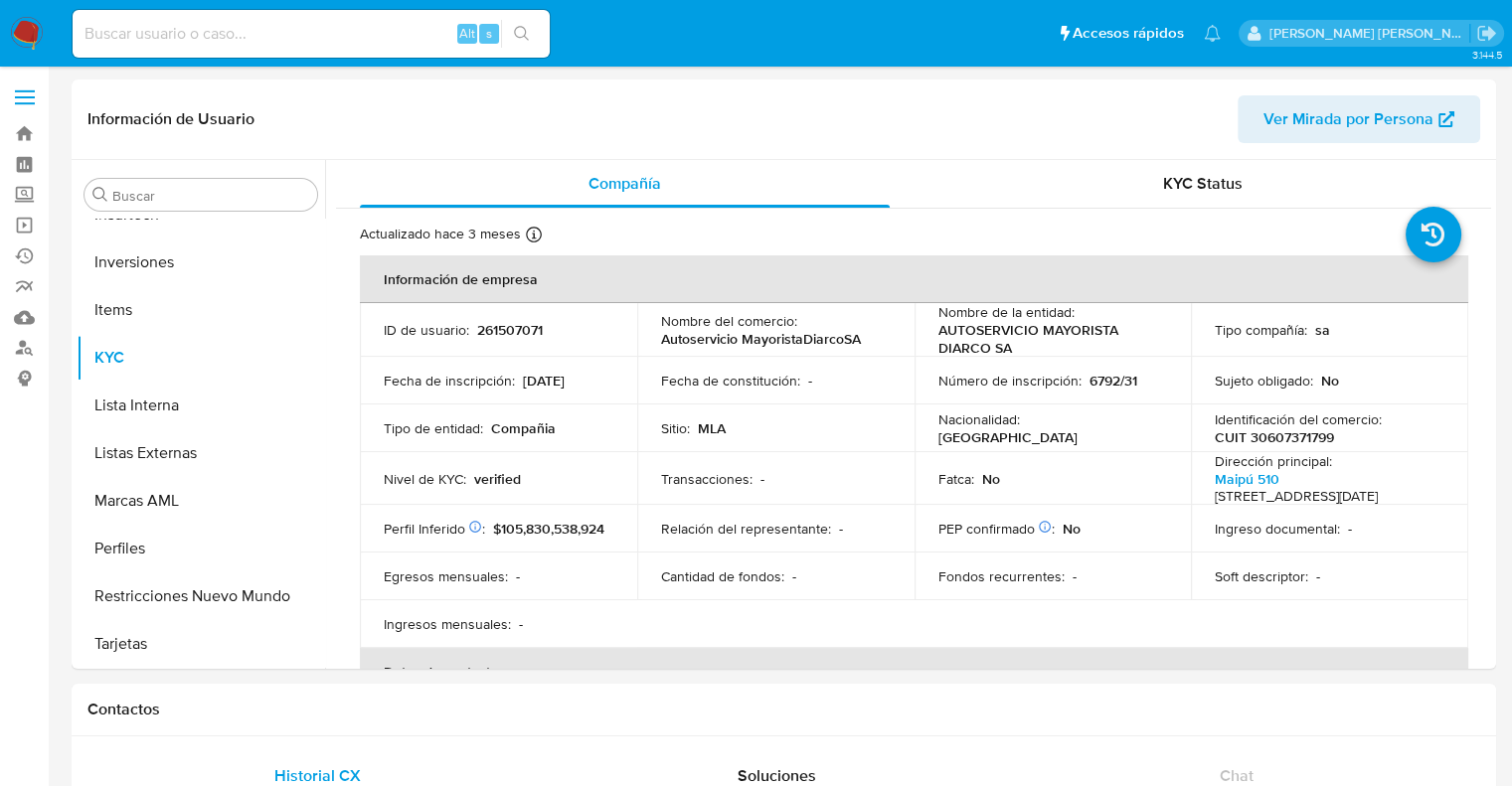 select on "10" 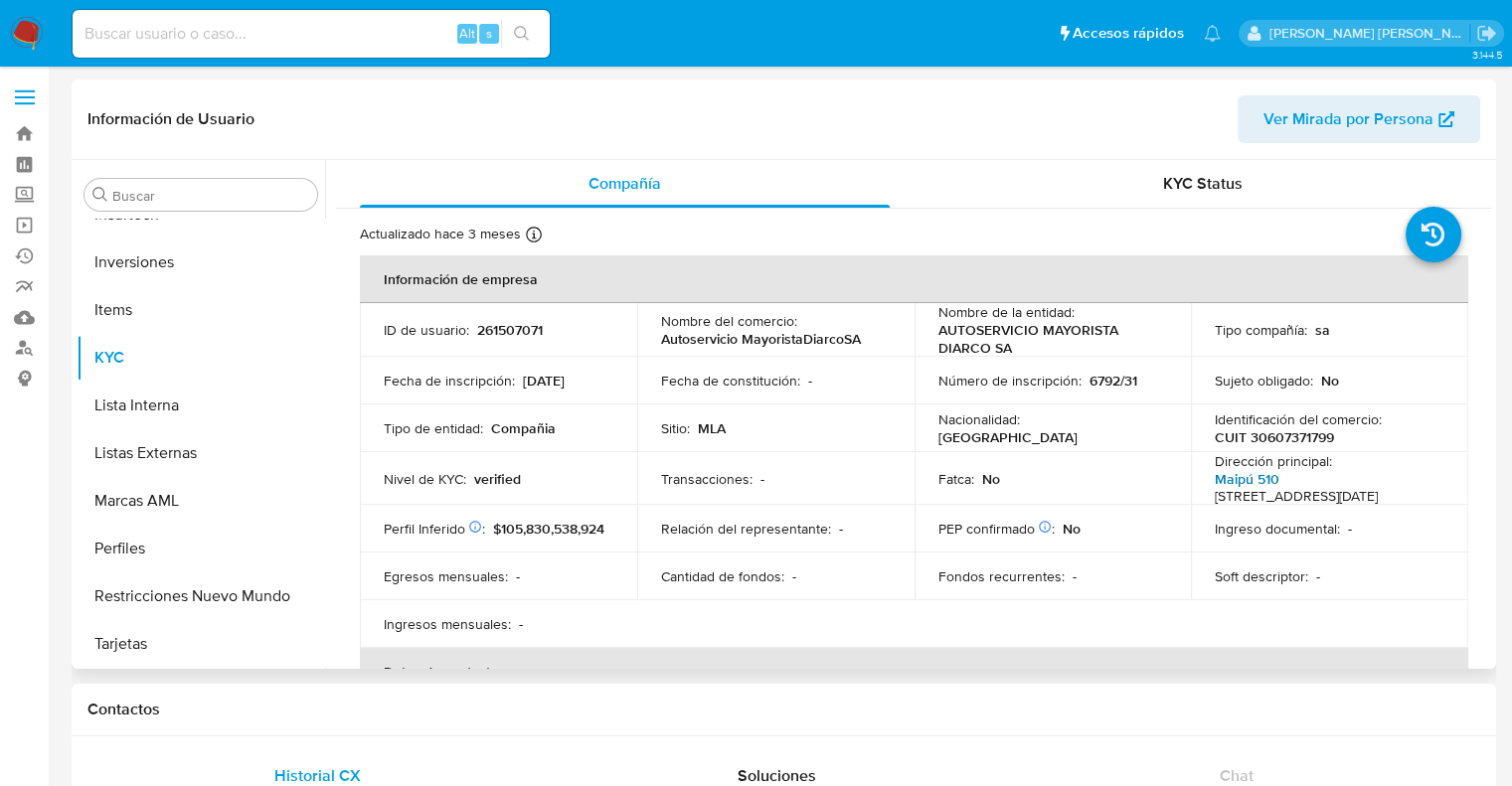 drag, startPoint x: 1334, startPoint y: 515, endPoint x: 1213, endPoint y: 482, distance: 125.4193 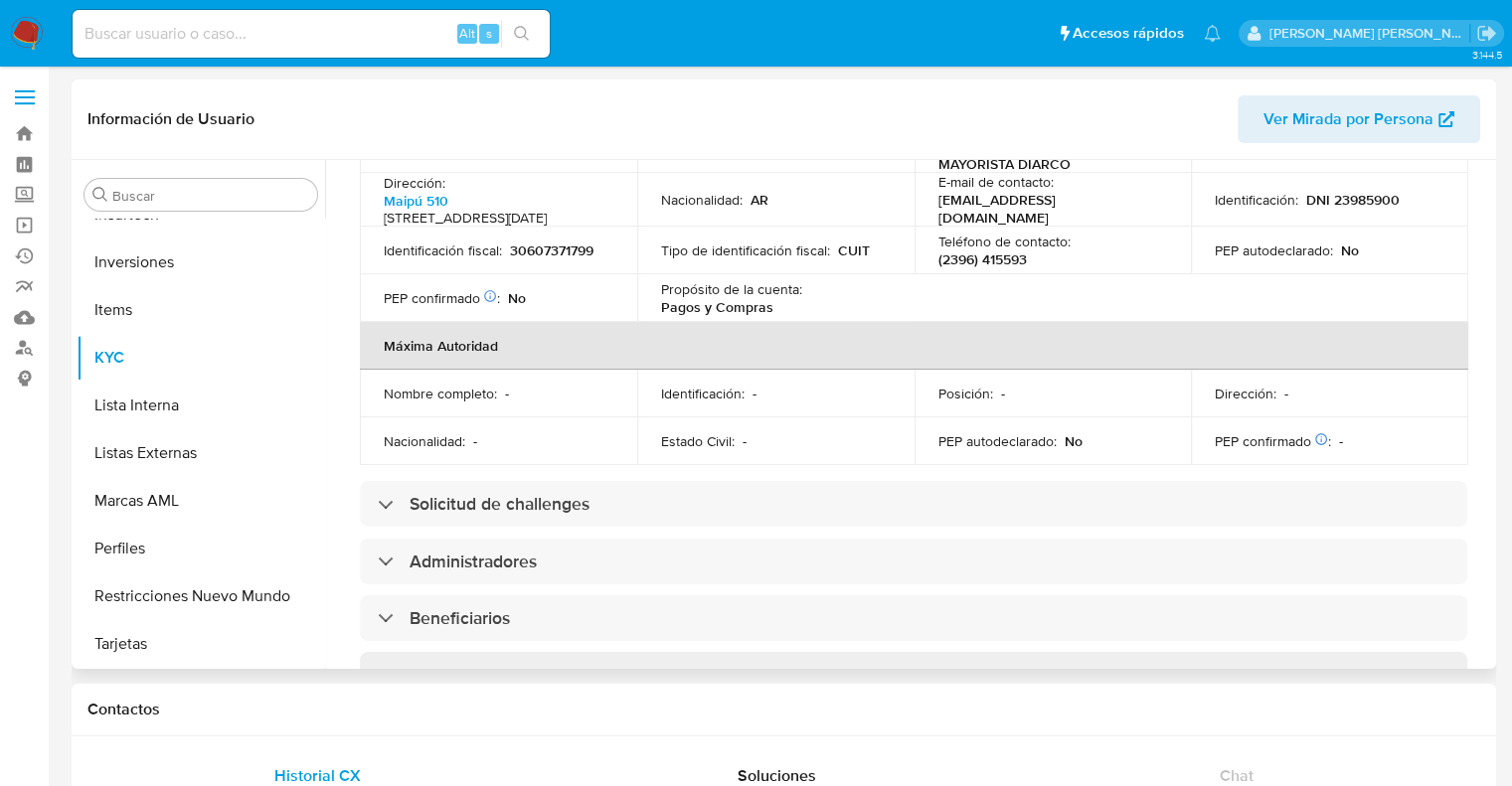 scroll, scrollTop: 894, scrollLeft: 0, axis: vertical 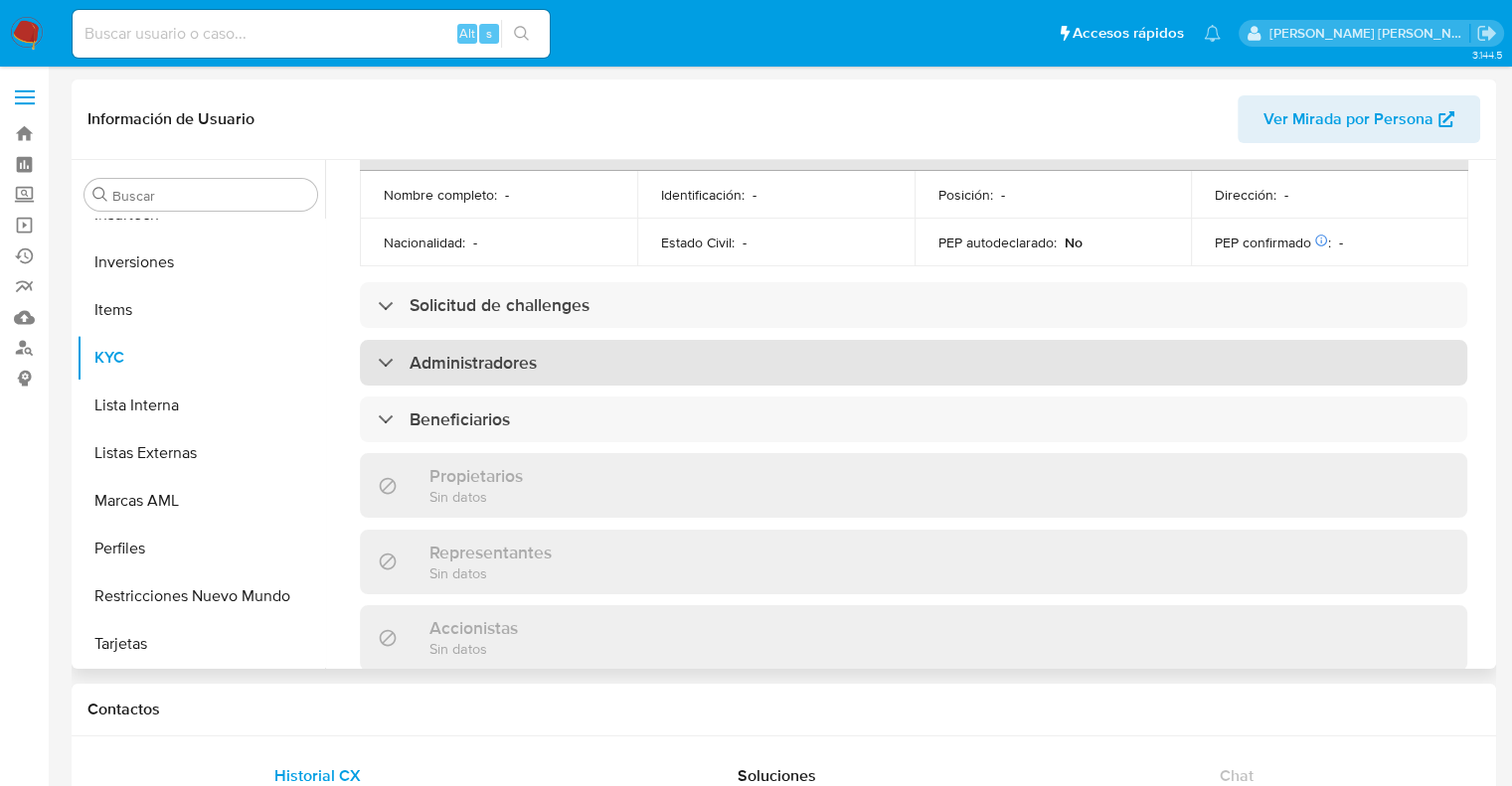 click on "Administradores" at bounding box center (473, 363) 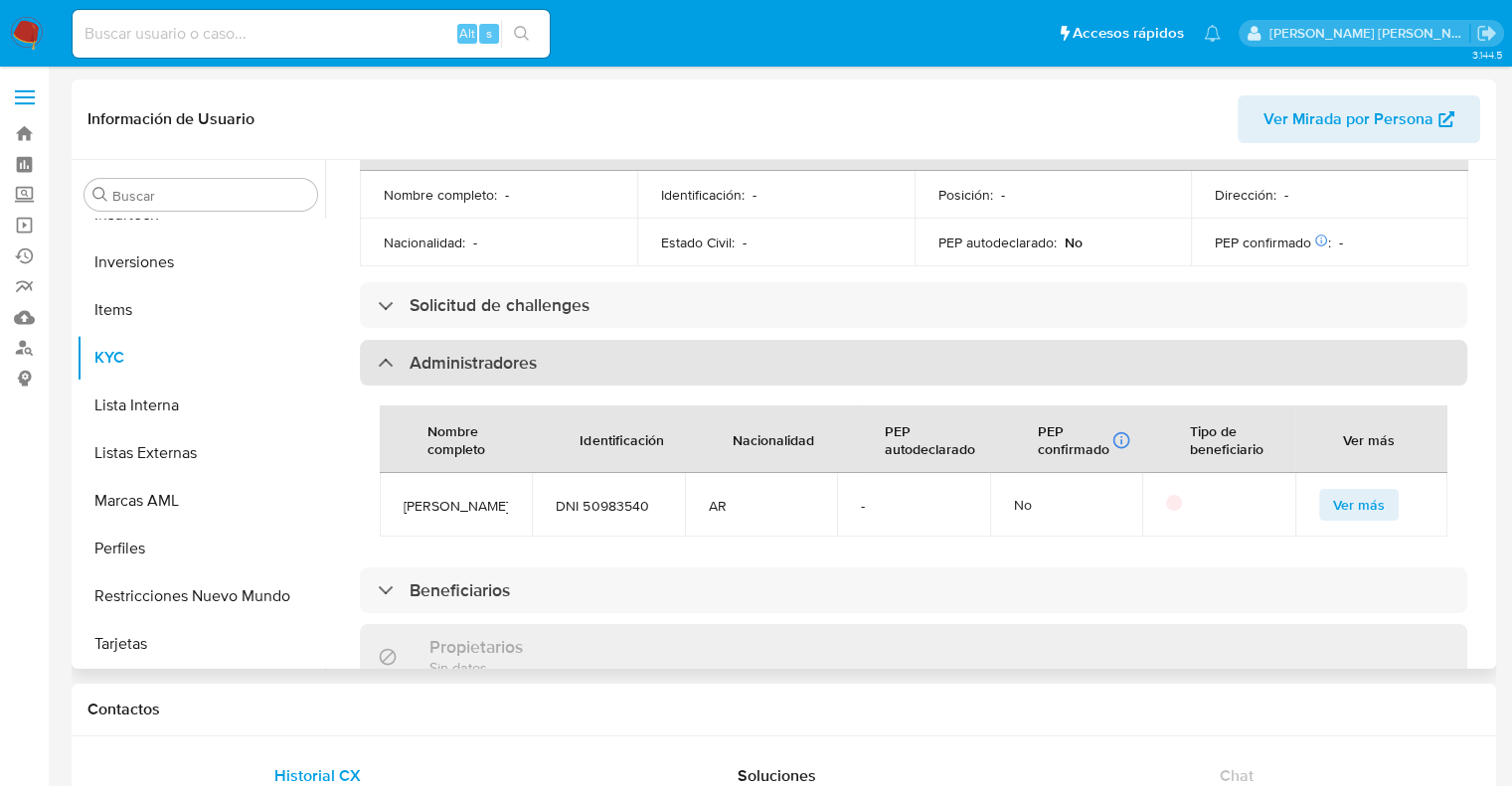 click on "Administradores" at bounding box center [473, 363] 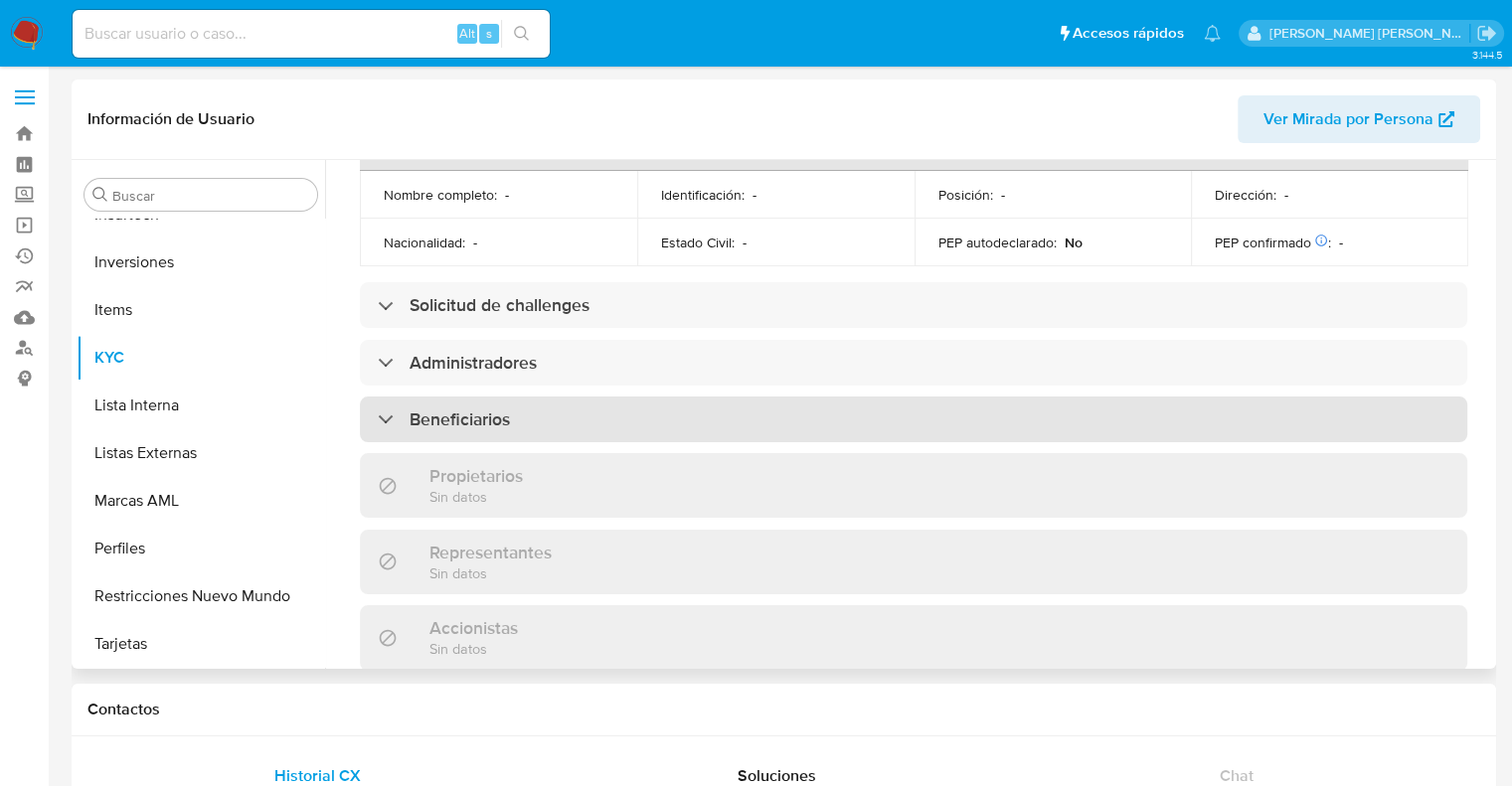 click on "Beneficiarios" at bounding box center (459, 419) 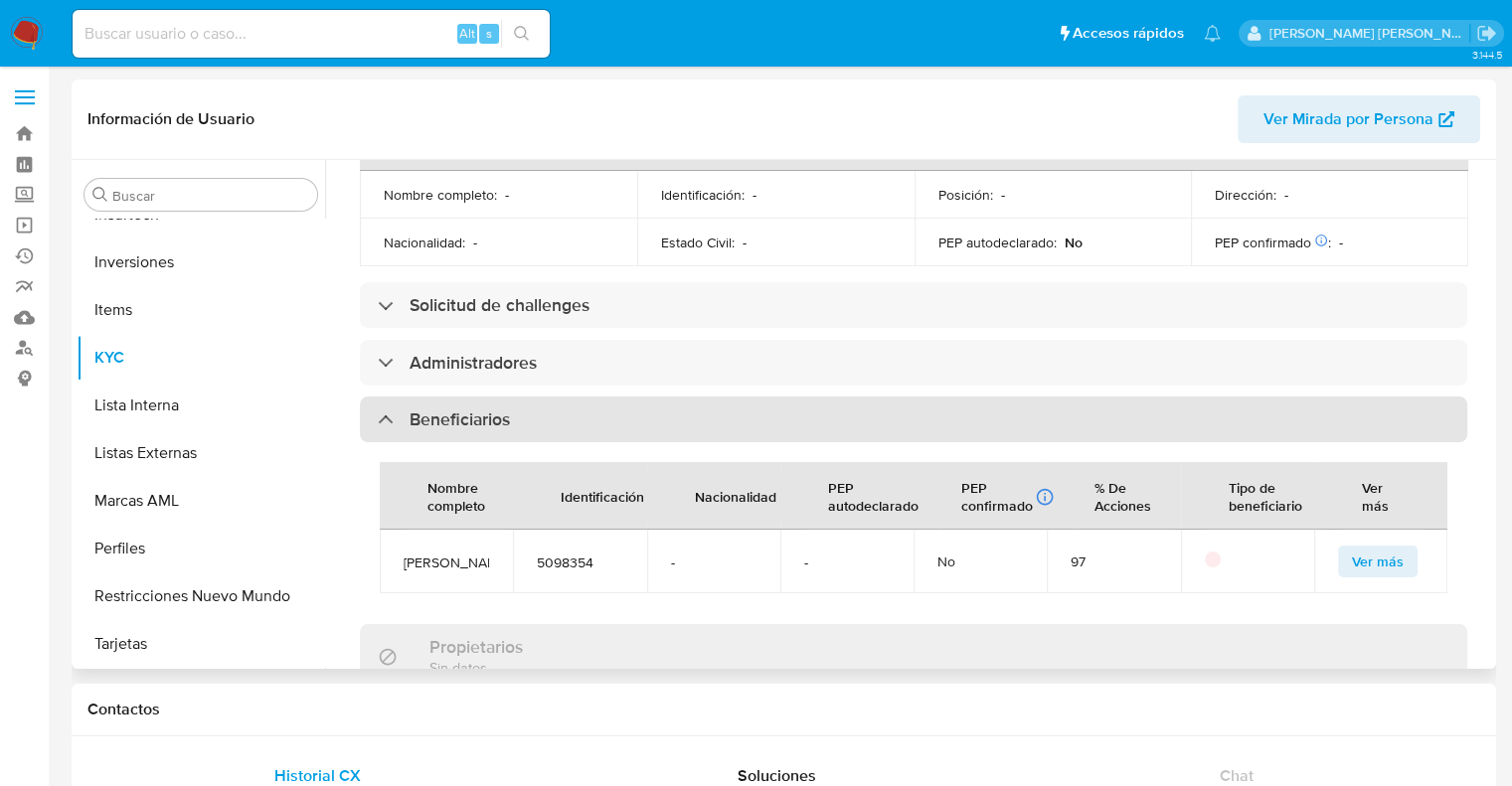 click on "Beneficiarios" at bounding box center [459, 419] 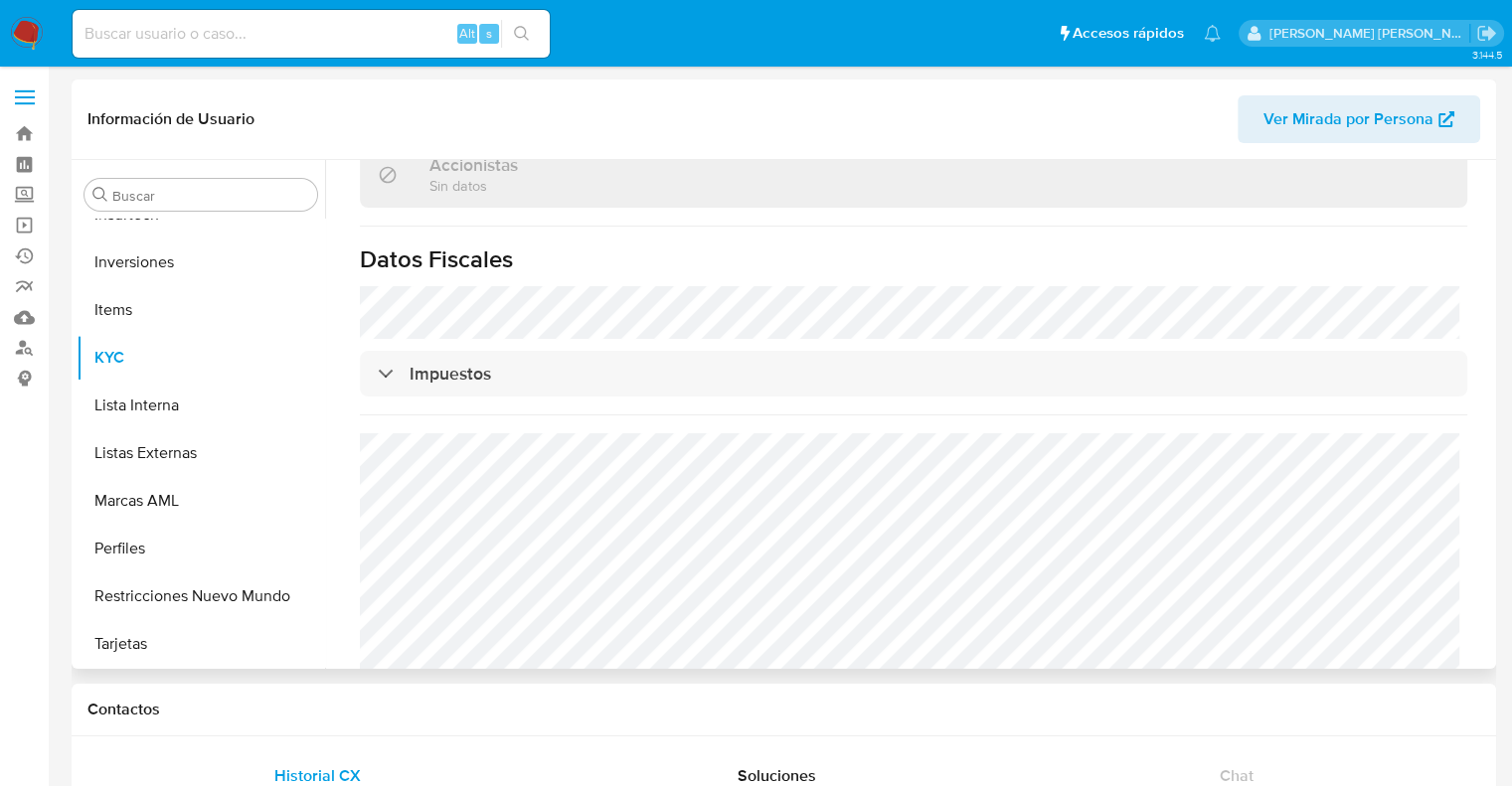 scroll, scrollTop: 1391, scrollLeft: 0, axis: vertical 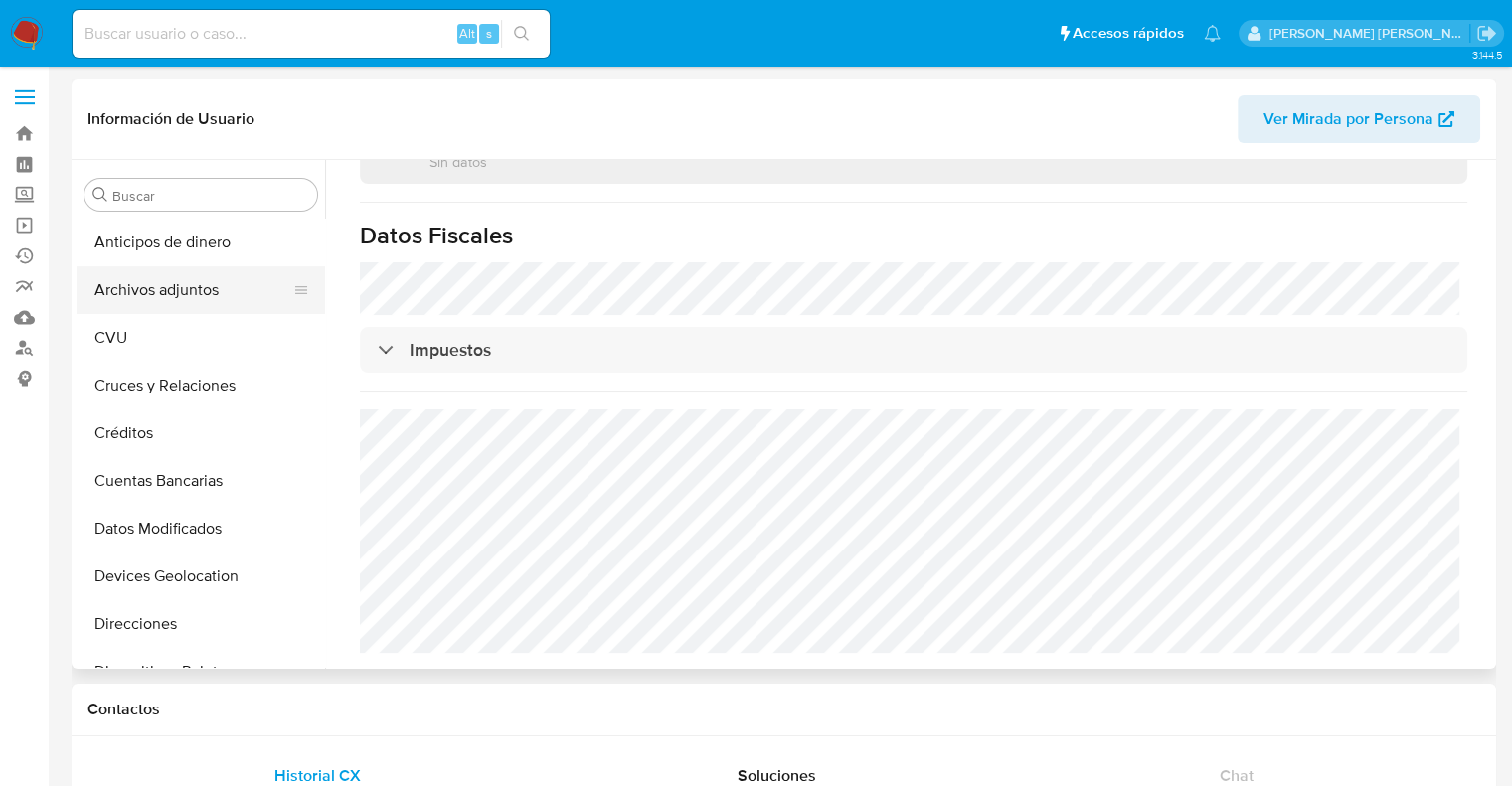 click on "Archivos adjuntos" at bounding box center [193, 290] 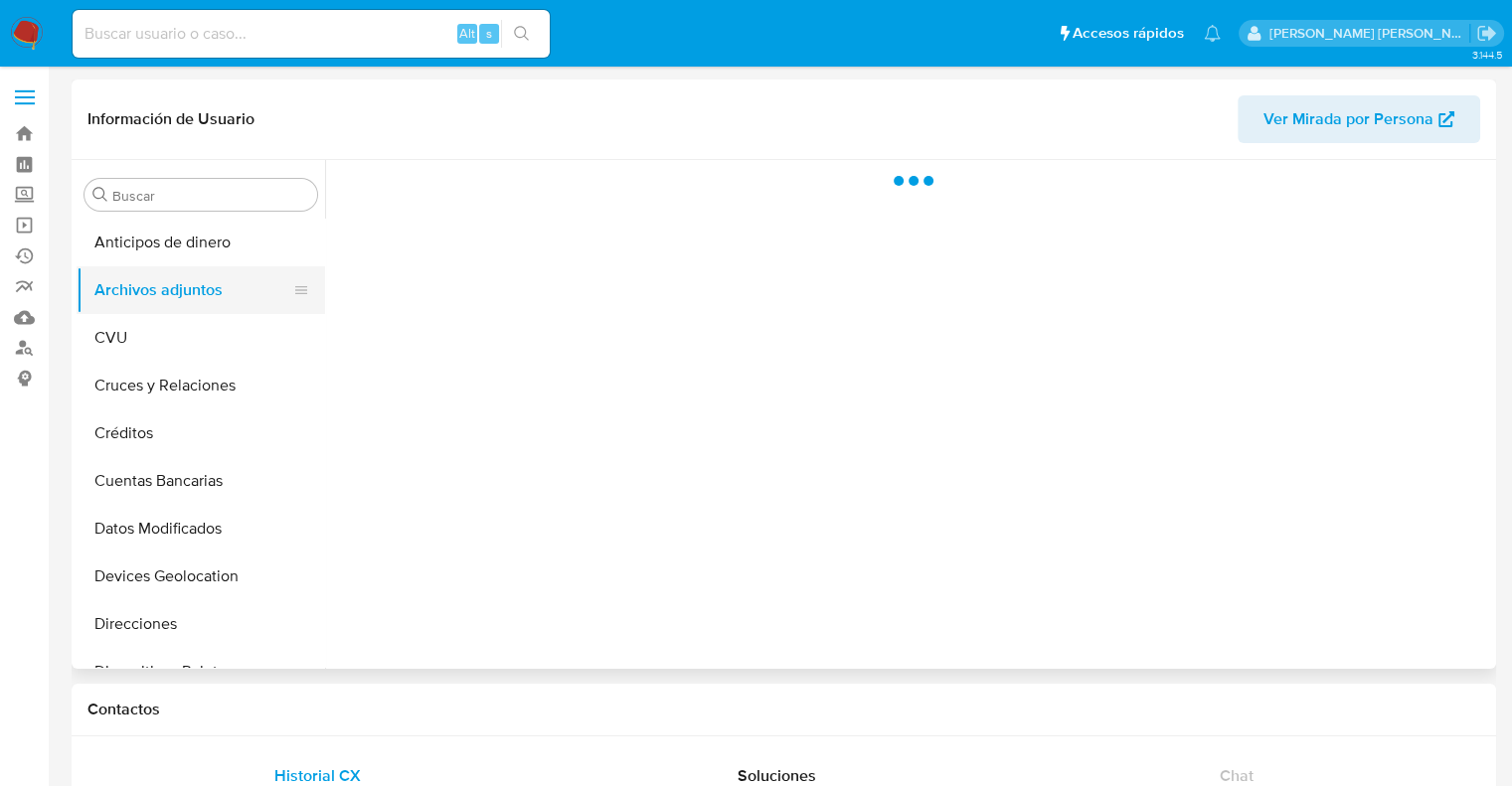 scroll, scrollTop: 0, scrollLeft: 0, axis: both 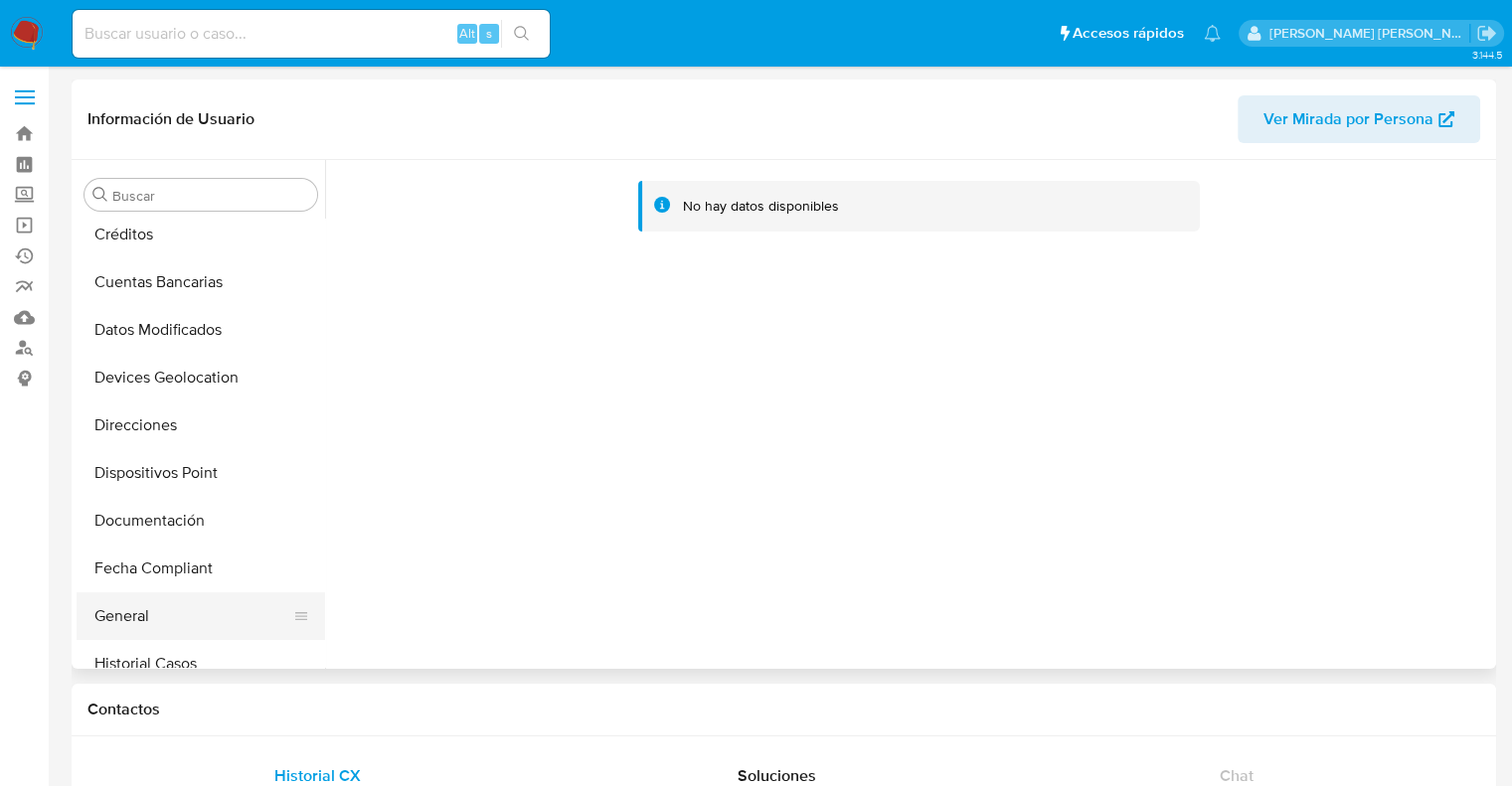 click on "General" at bounding box center (193, 616) 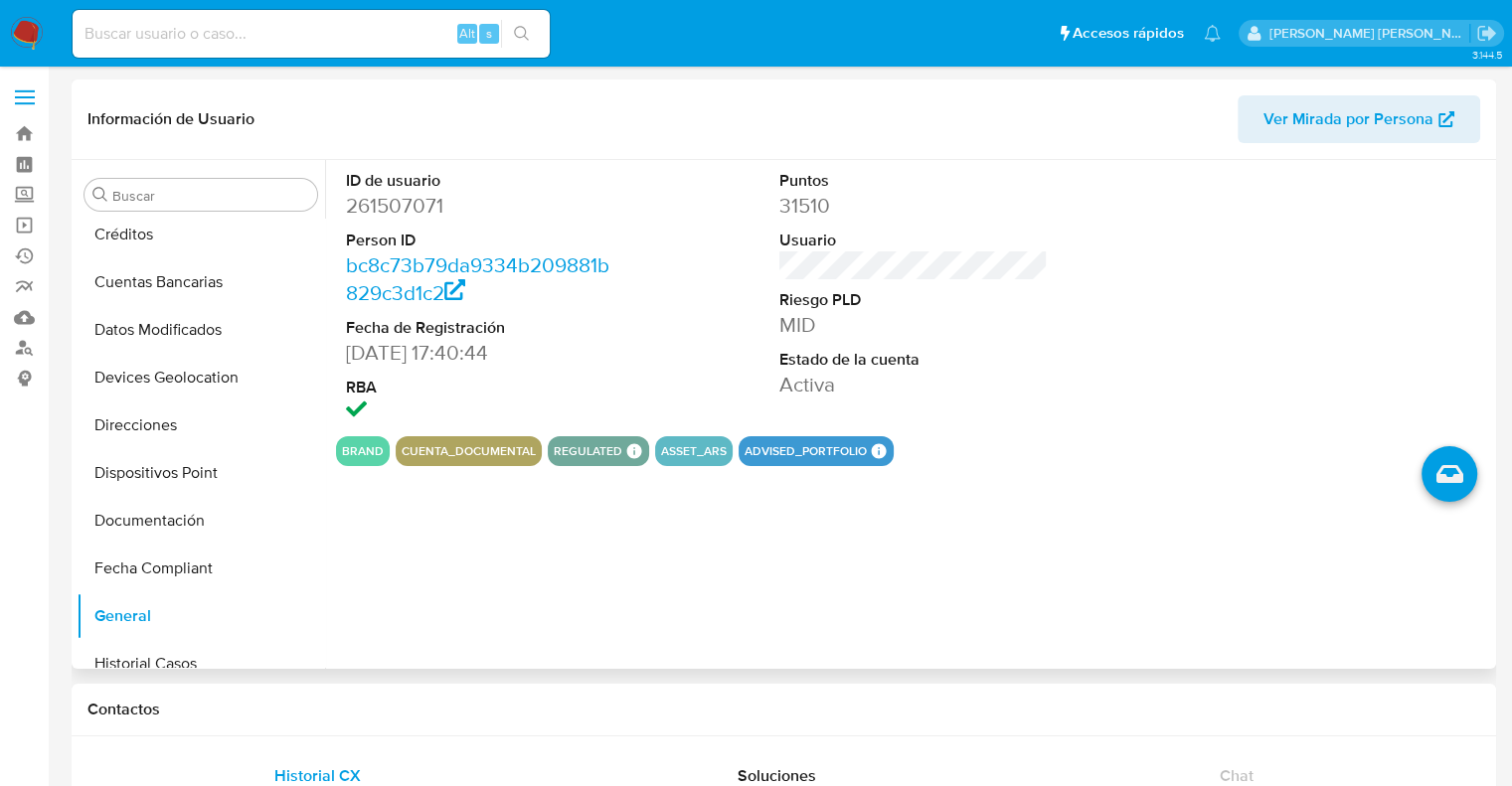 click on "261507071" at bounding box center (480, 206) 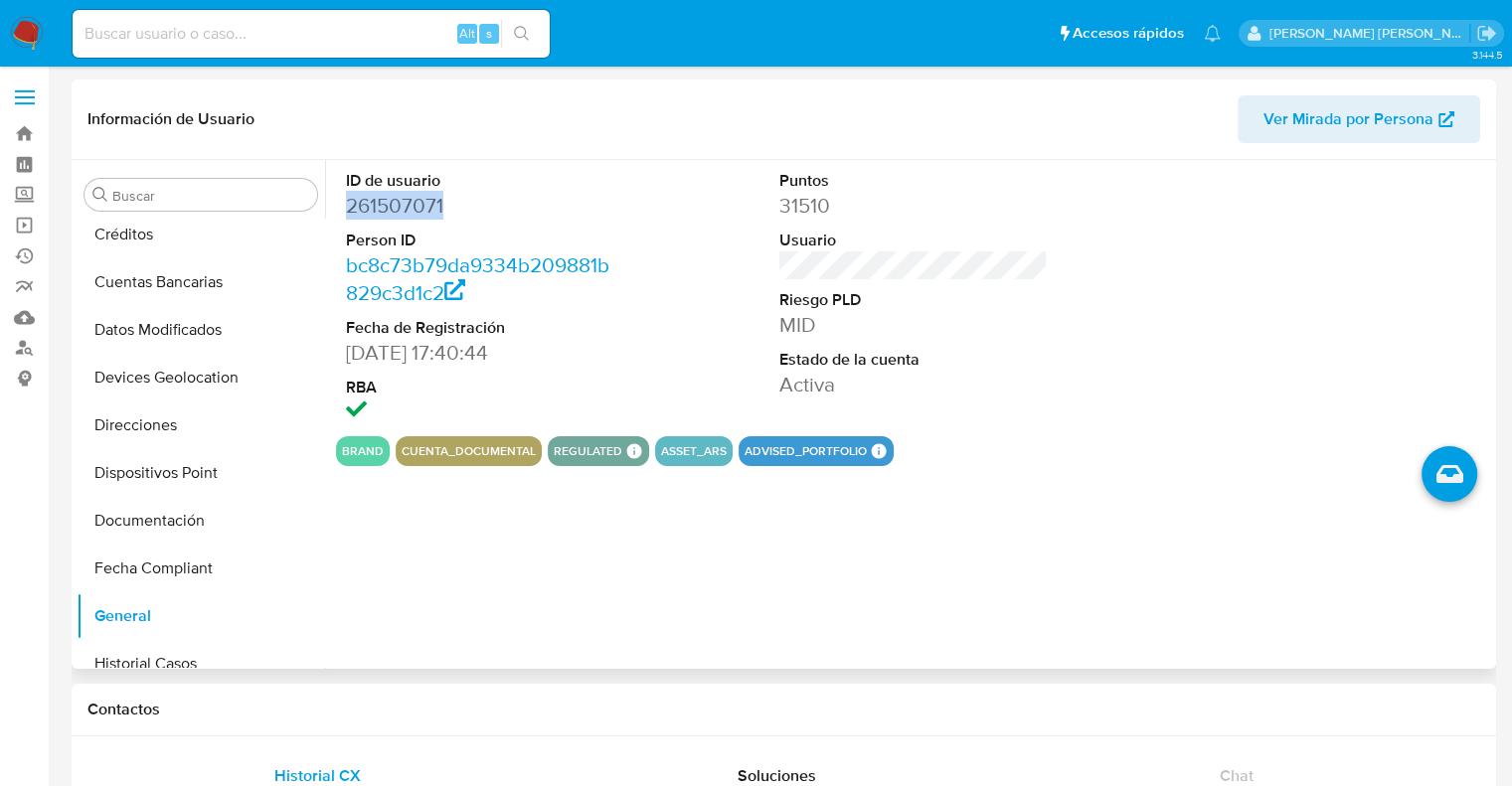click on "261507071" at bounding box center (480, 206) 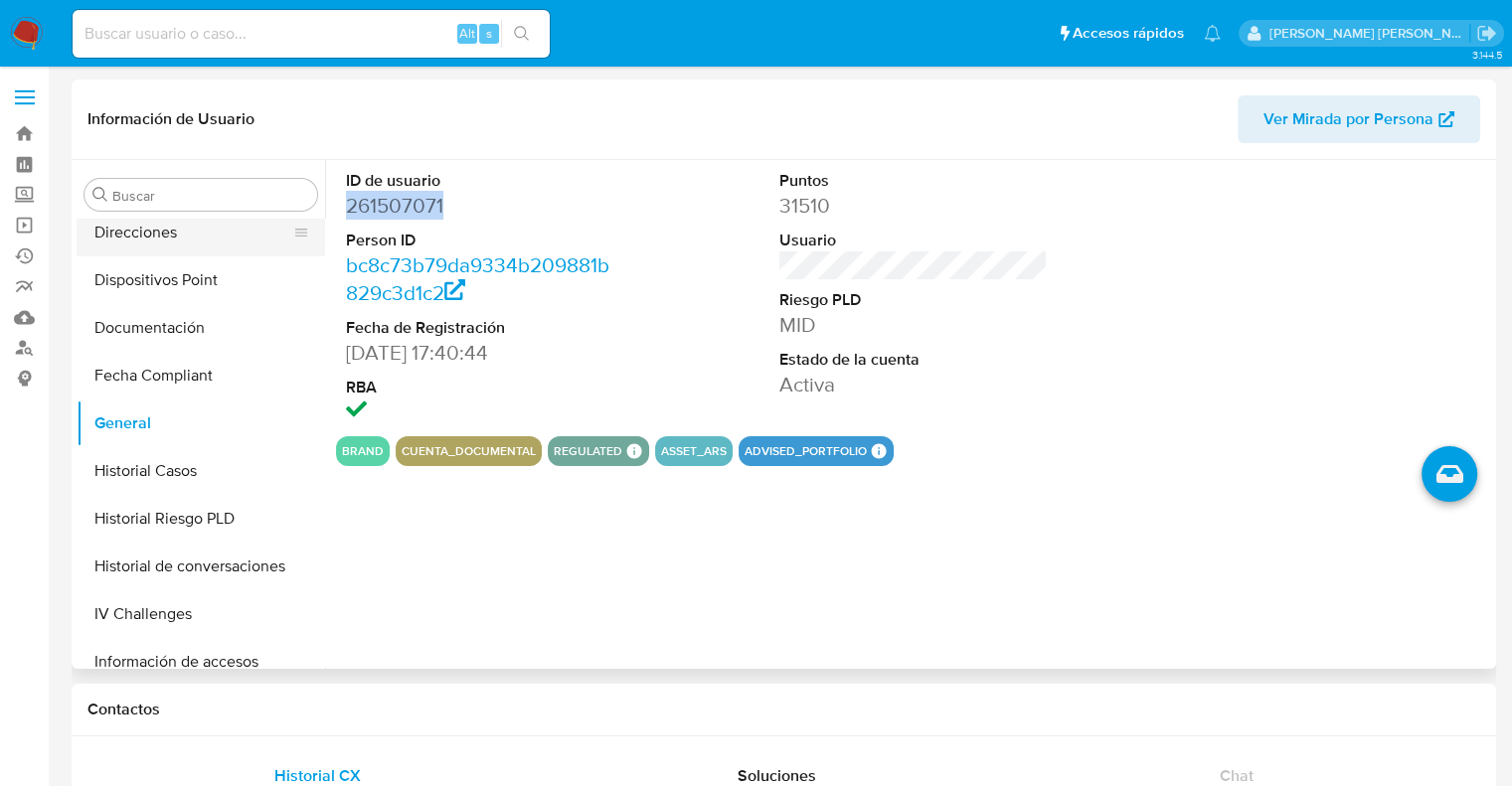 scroll, scrollTop: 397, scrollLeft: 0, axis: vertical 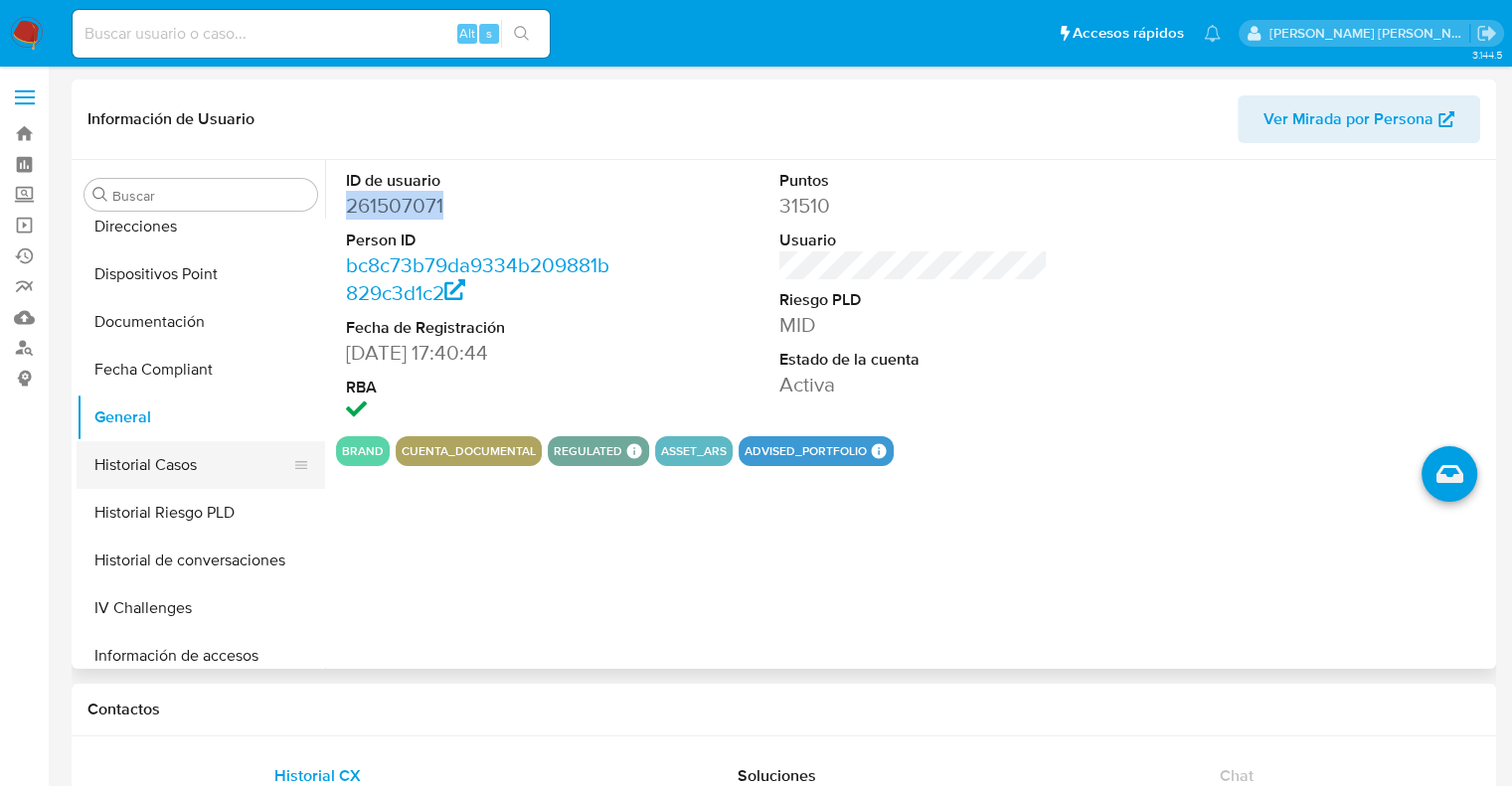 click on "Historial Casos" at bounding box center (193, 465) 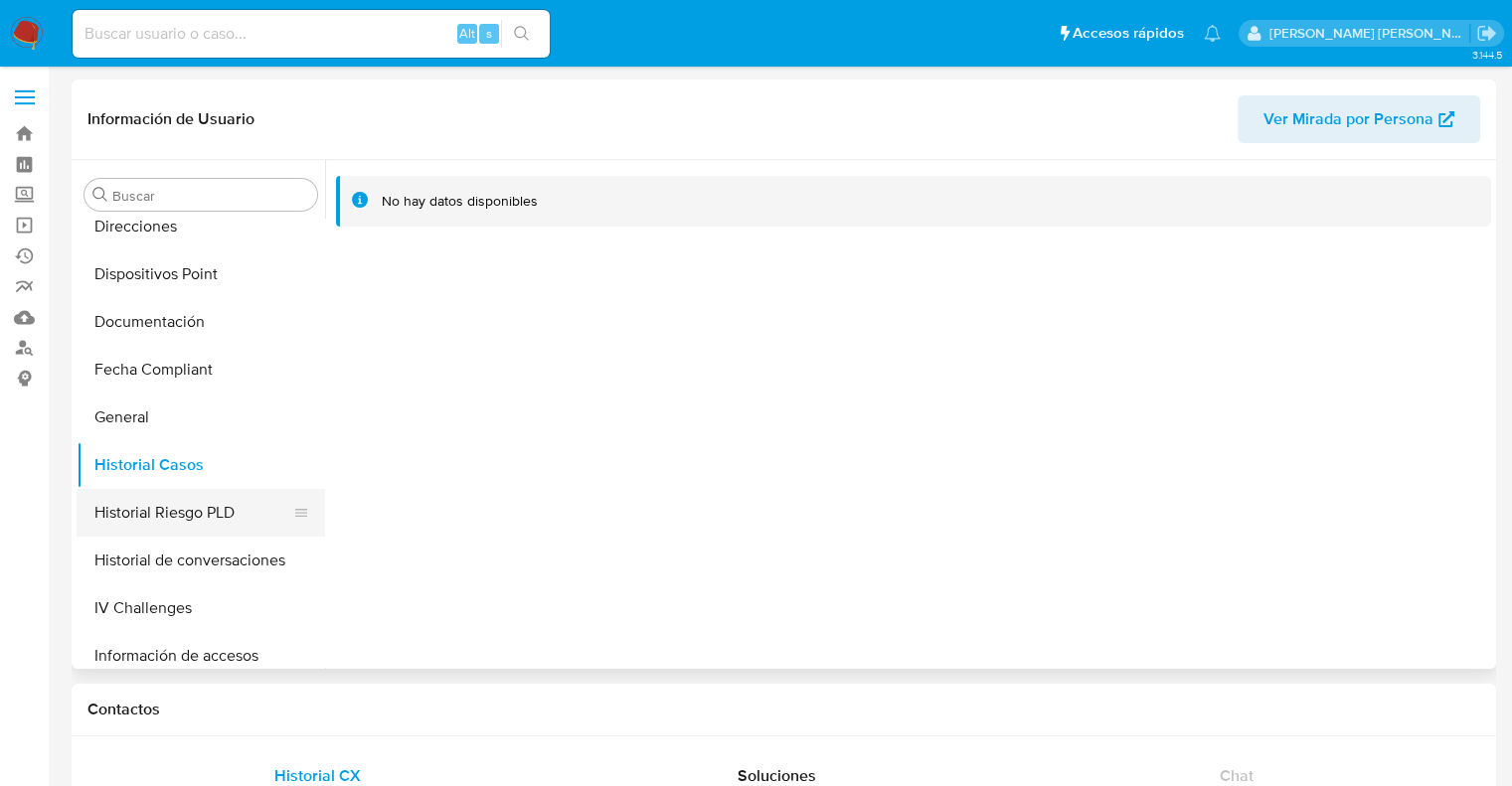 click on "Historial Riesgo PLD" at bounding box center [193, 513] 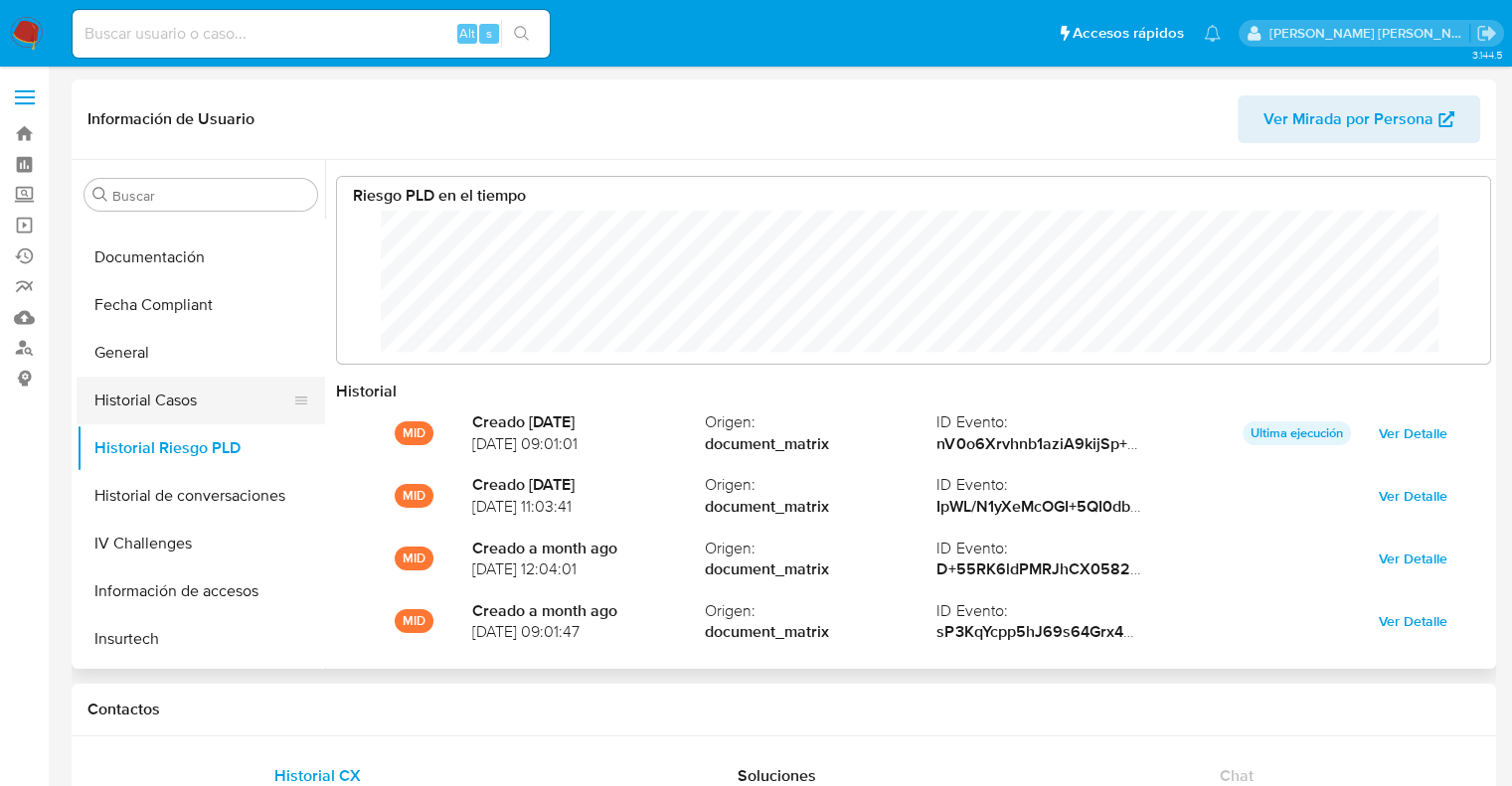 scroll, scrollTop: 497, scrollLeft: 0, axis: vertical 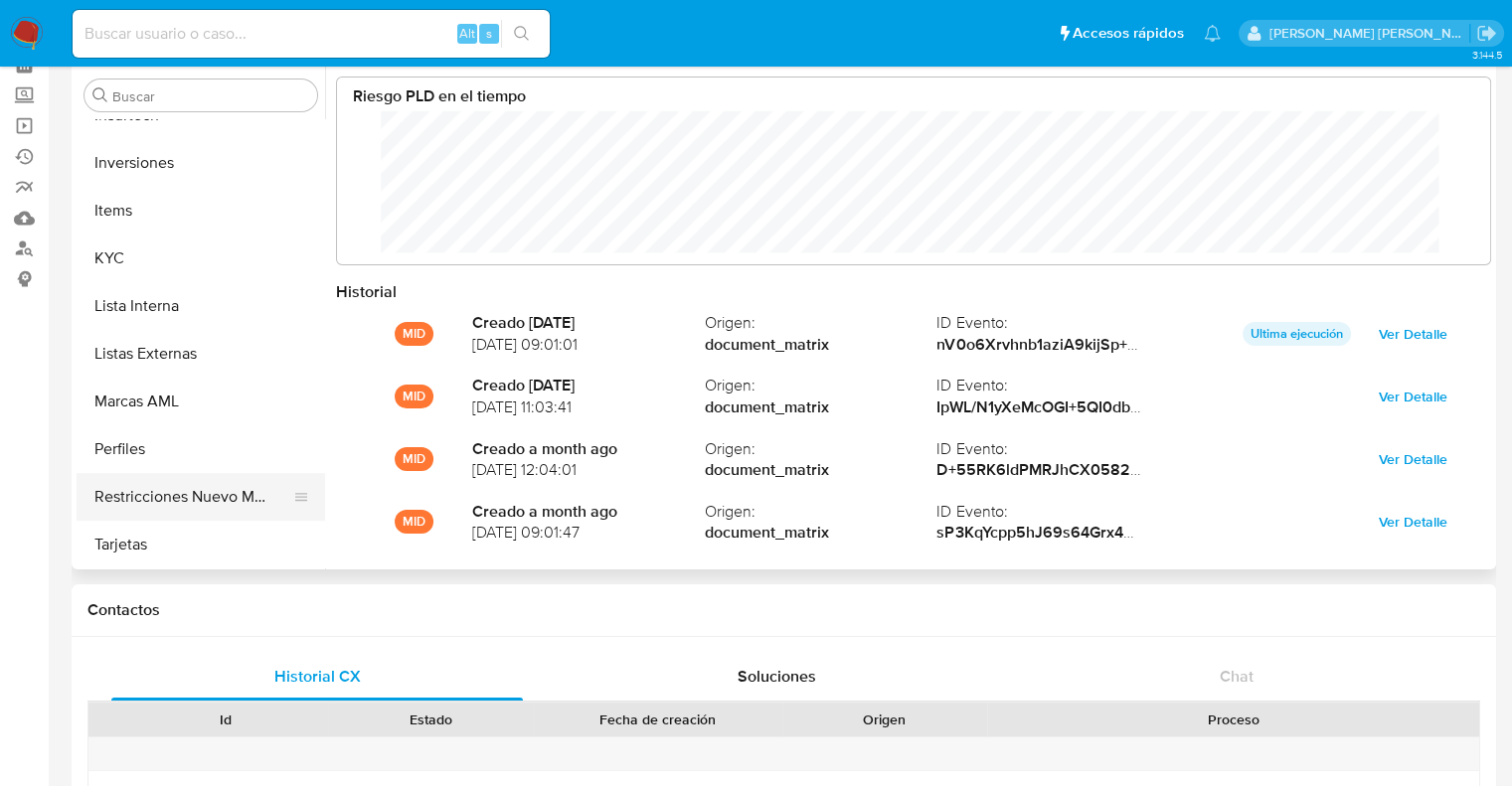 click on "Restricciones Nuevo Mundo" at bounding box center [193, 497] 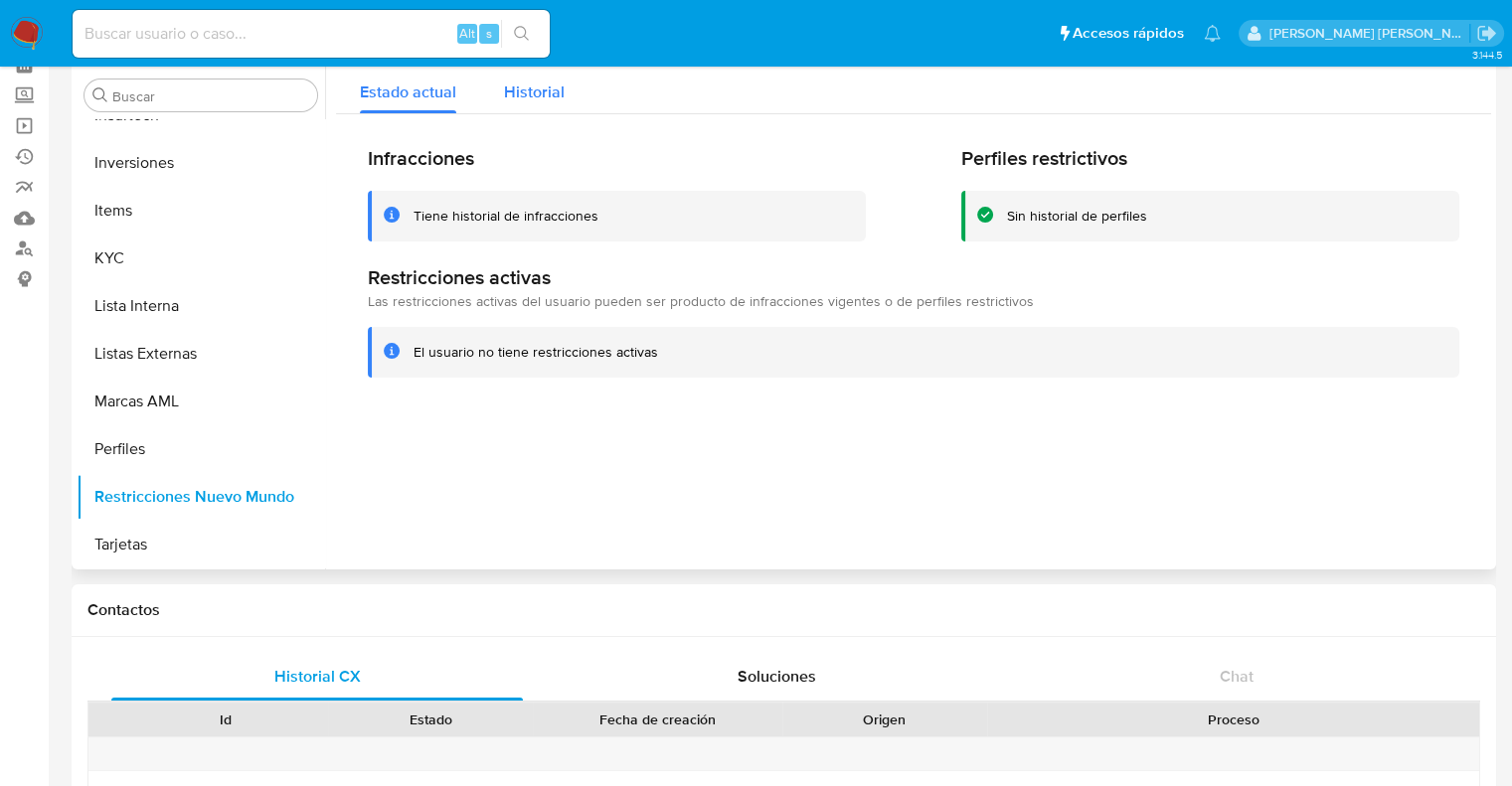 click on "Historial" at bounding box center (534, 91) 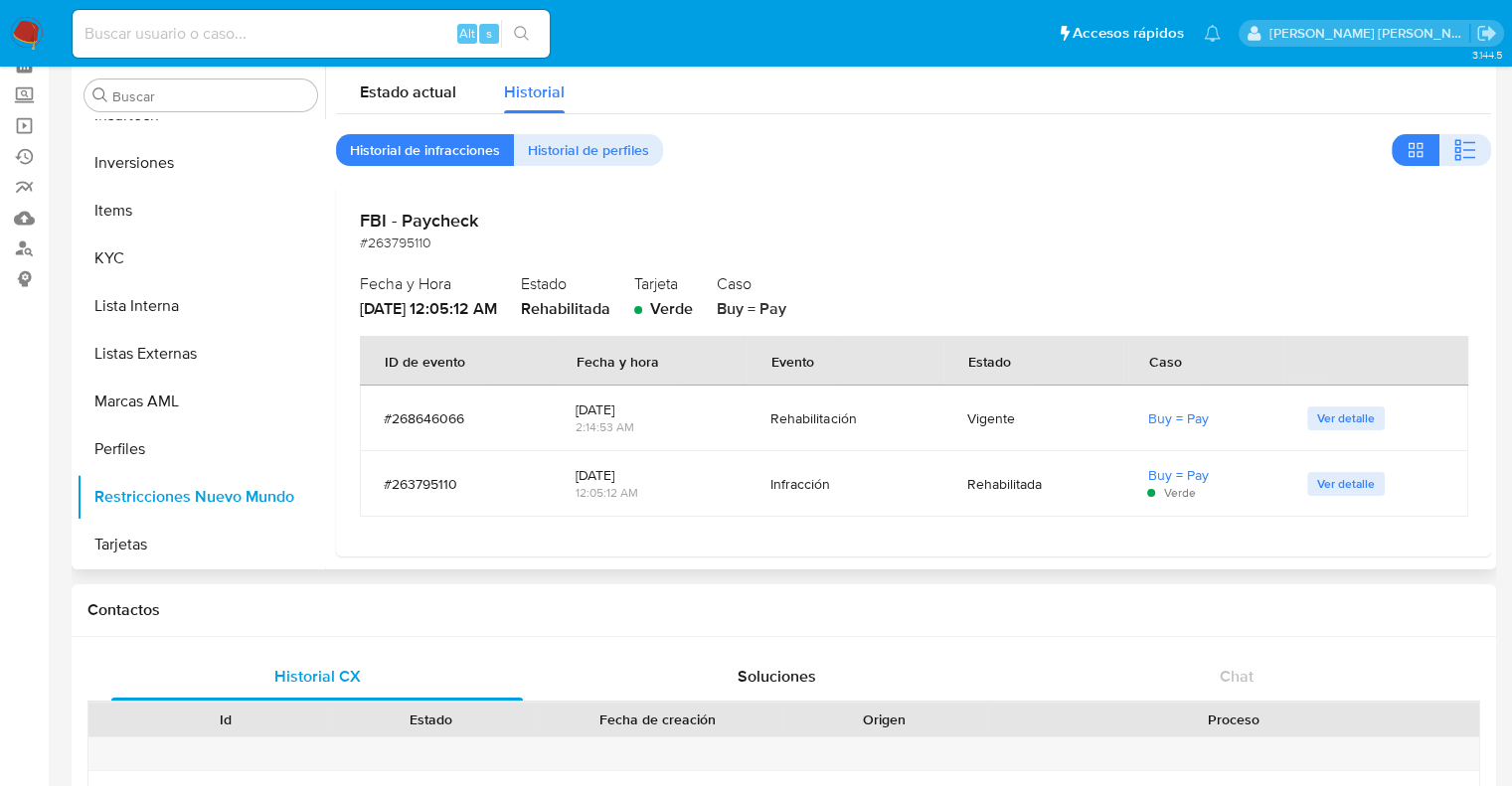 scroll, scrollTop: 0, scrollLeft: 0, axis: both 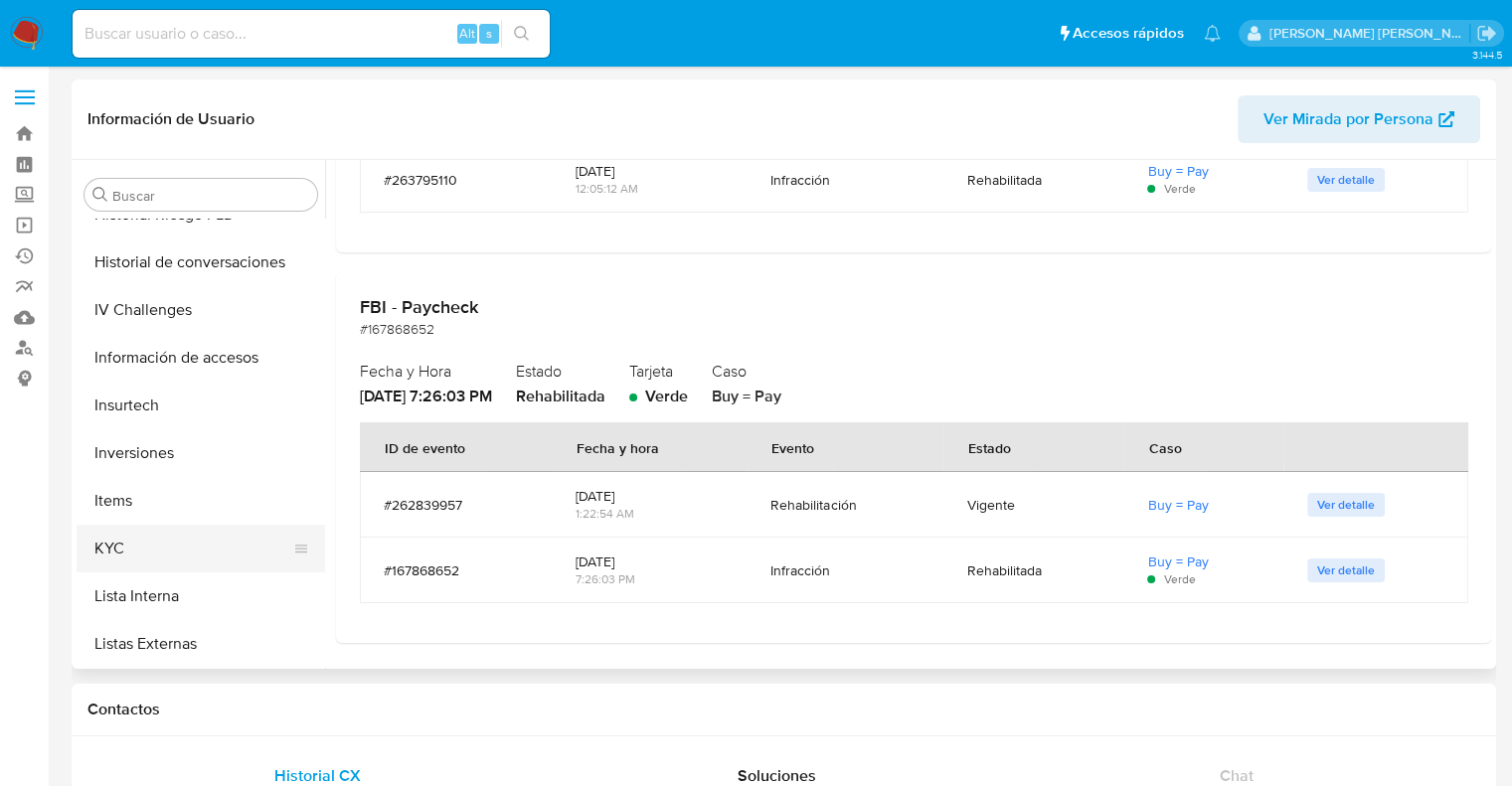 click on "KYC" at bounding box center (193, 549) 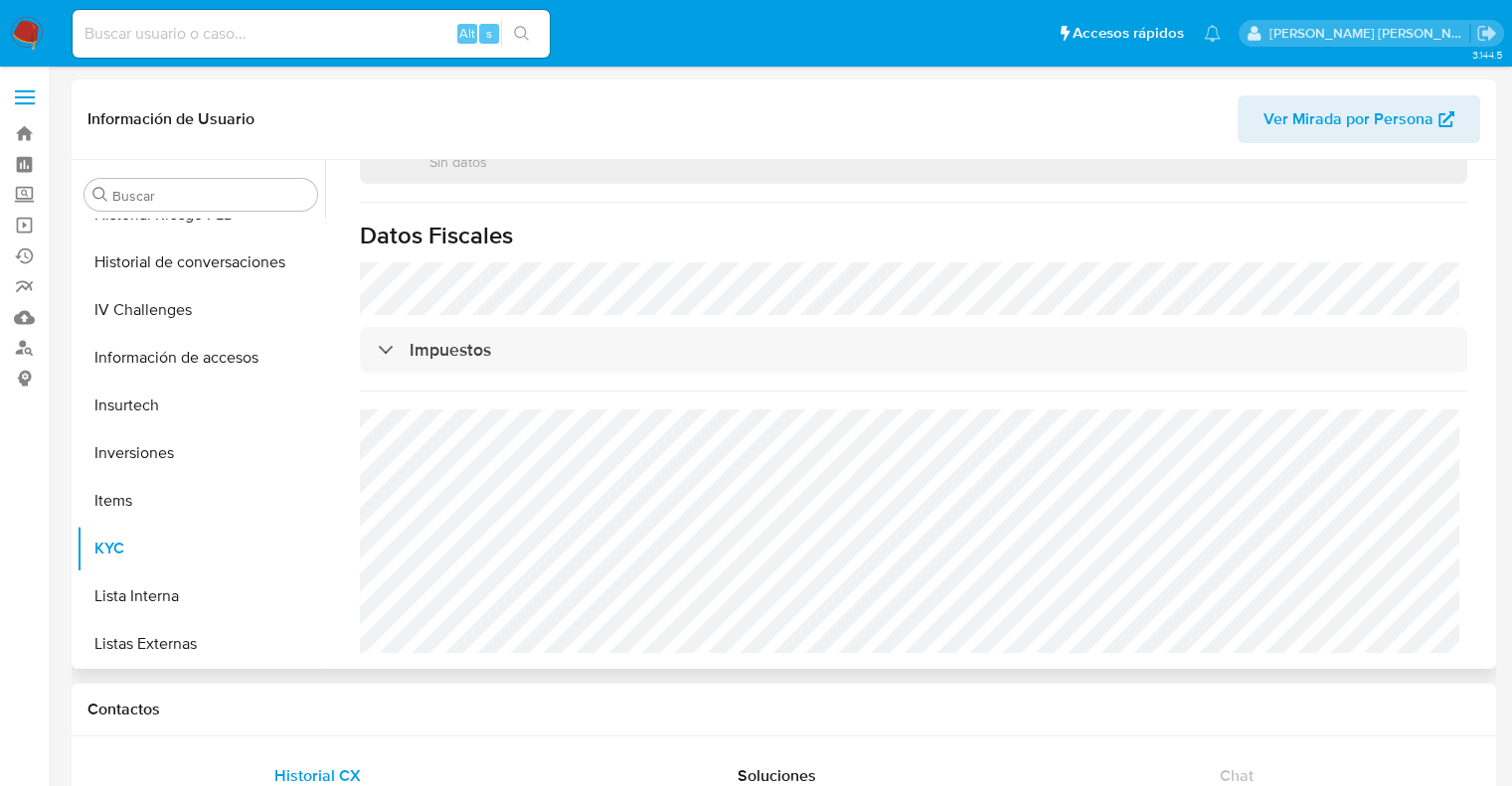 scroll, scrollTop: 1410, scrollLeft: 0, axis: vertical 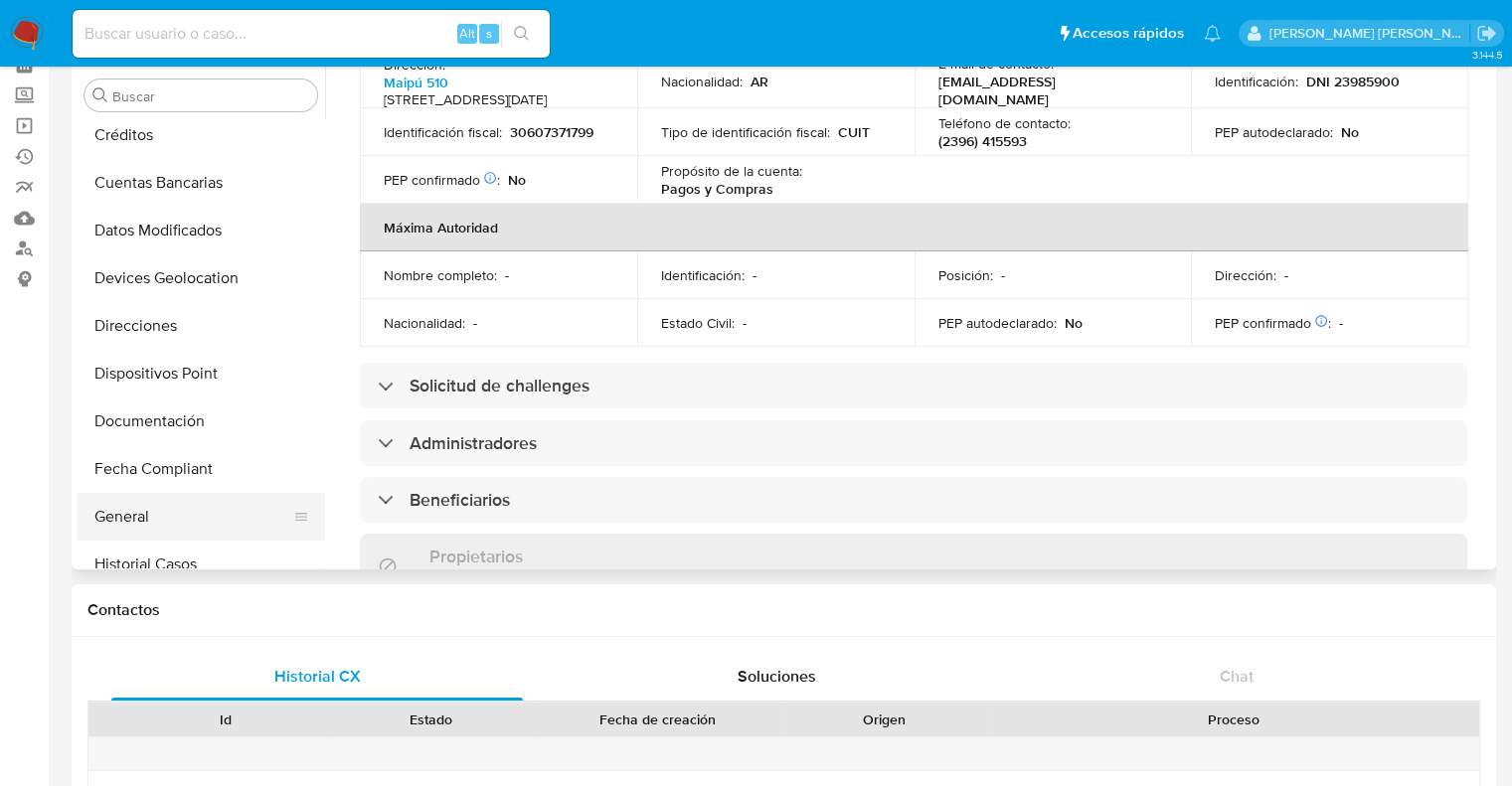 click on "General" at bounding box center (193, 517) 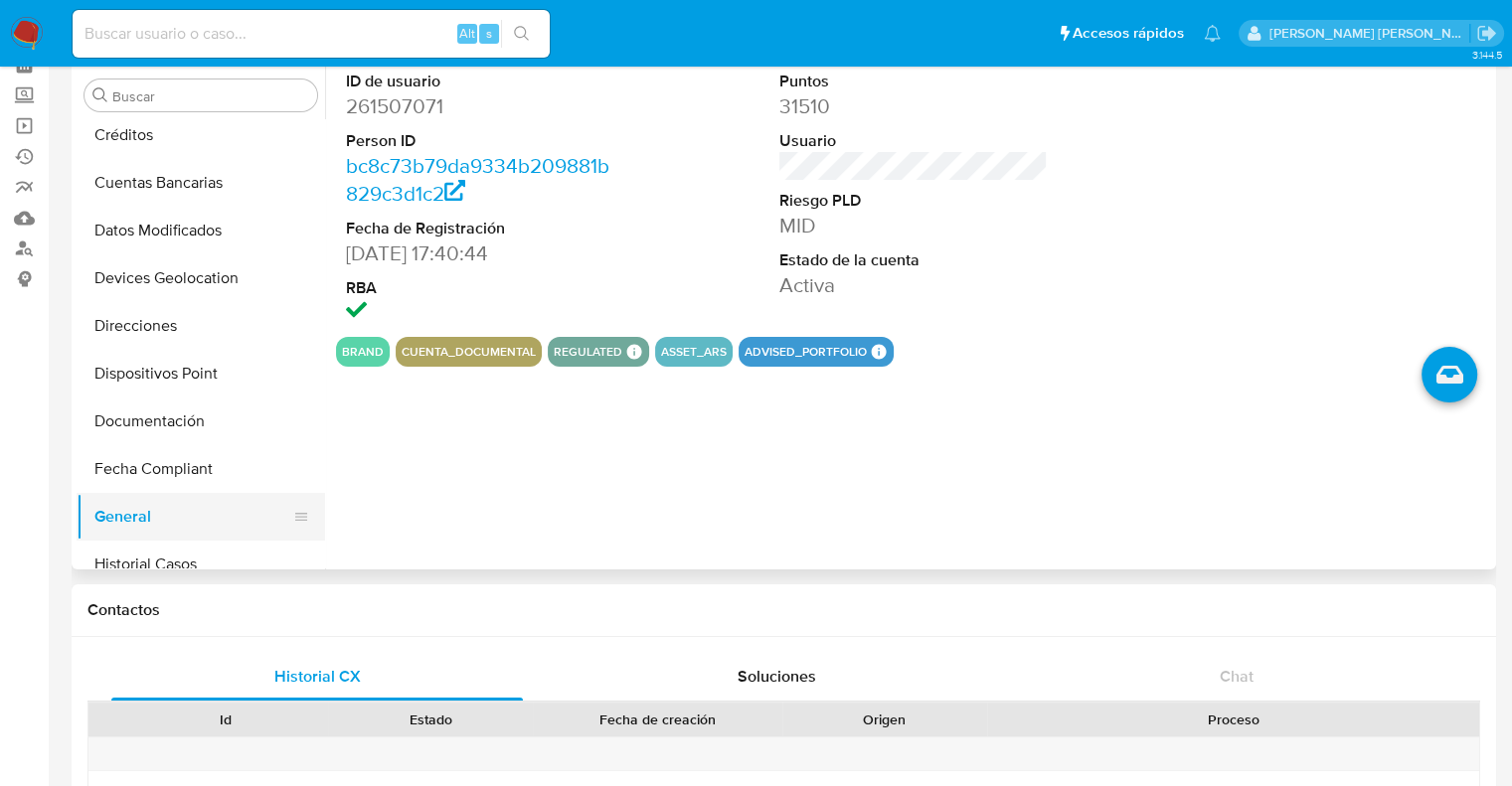 type 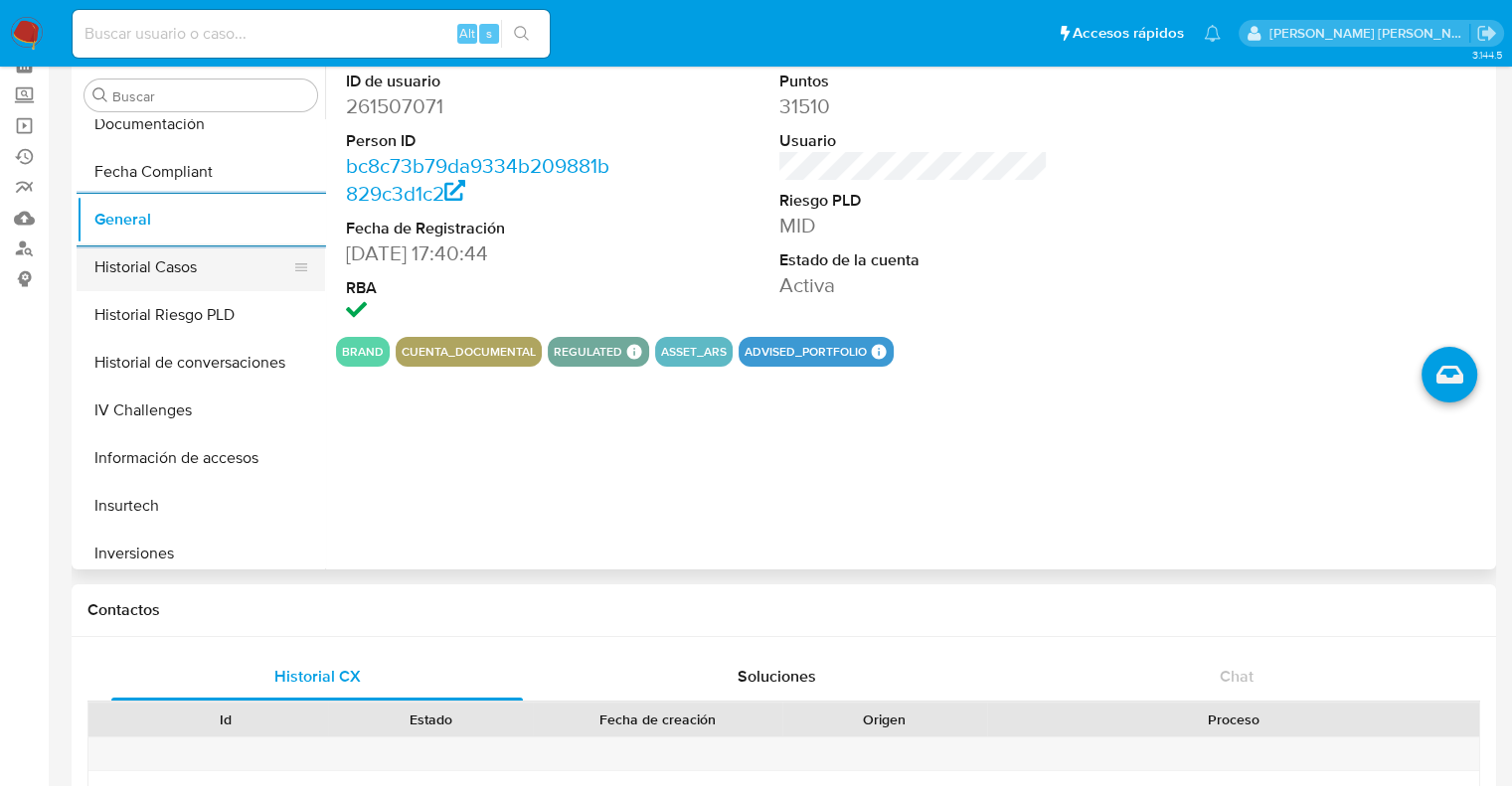 scroll, scrollTop: 497, scrollLeft: 0, axis: vertical 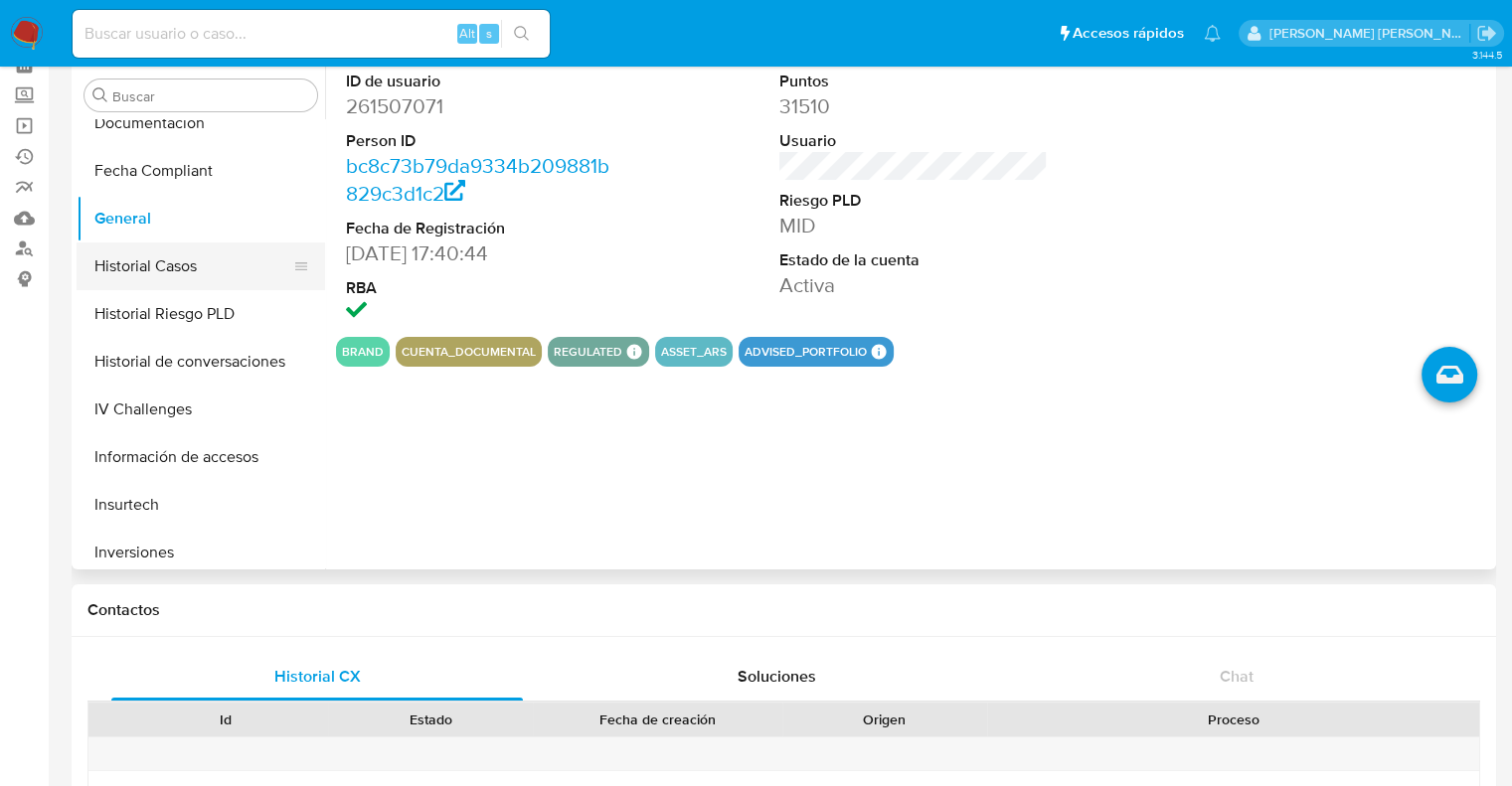 click on "Historial Casos" at bounding box center [193, 266] 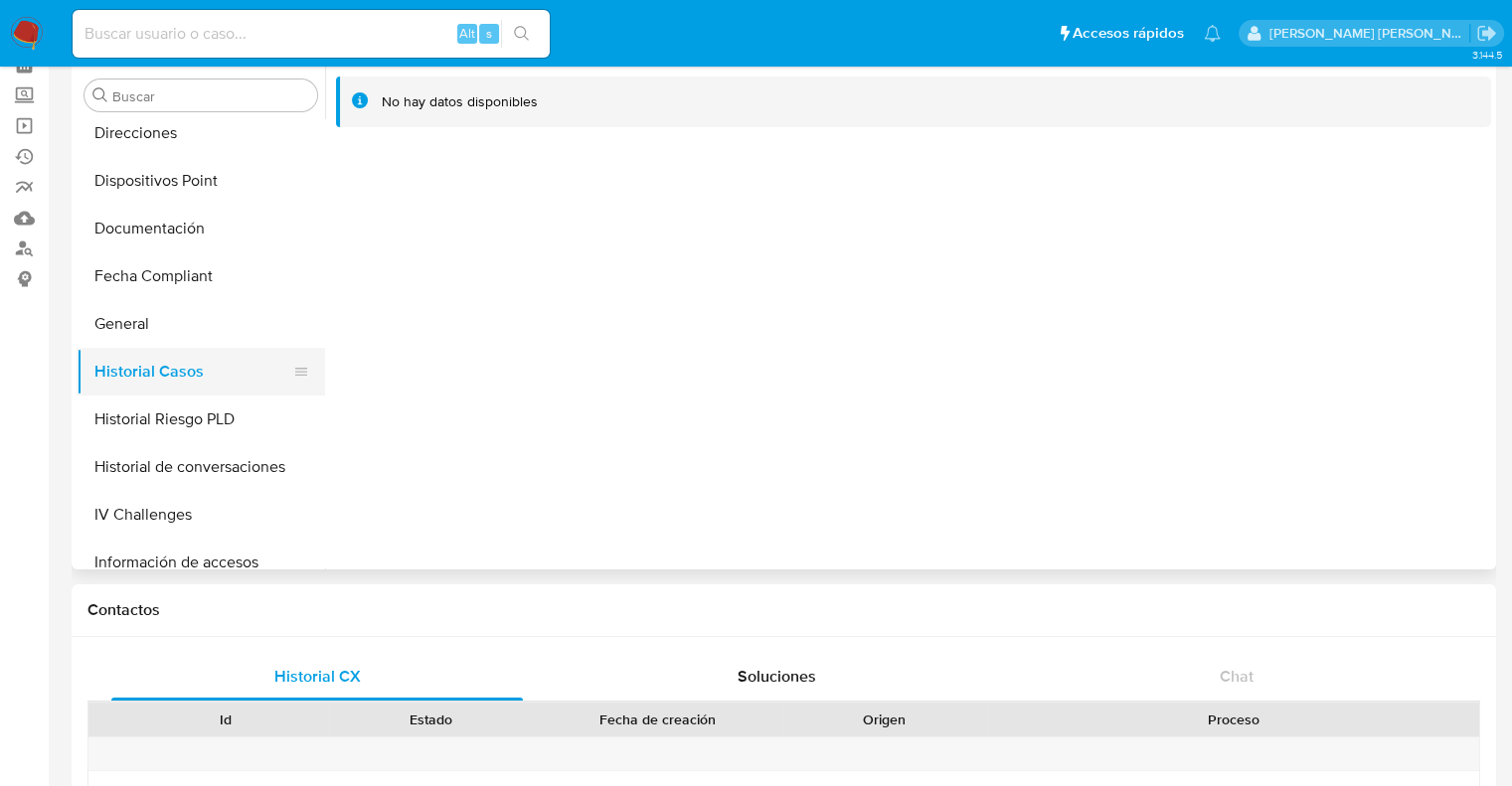 scroll, scrollTop: 298, scrollLeft: 0, axis: vertical 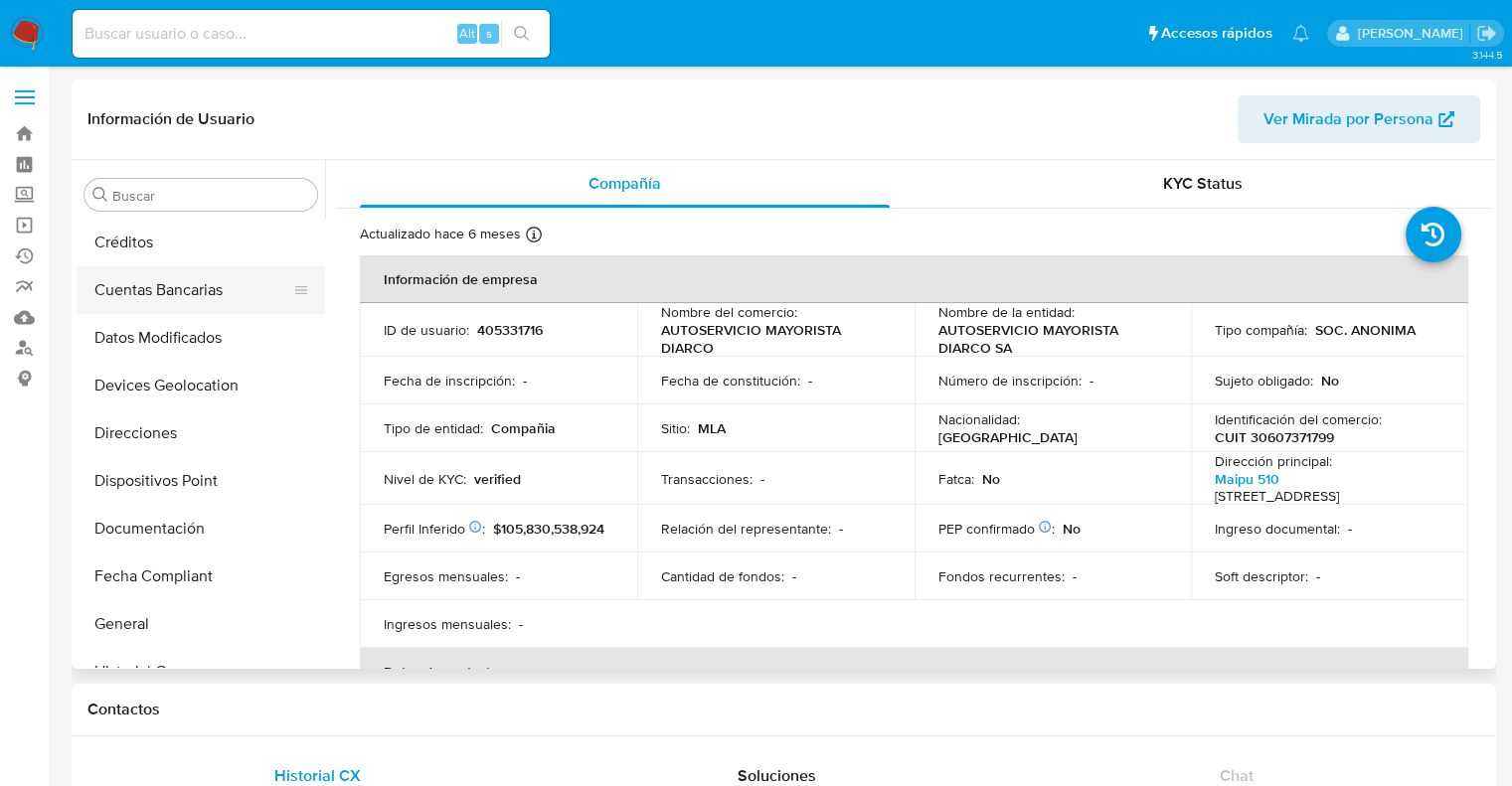 select on "10" 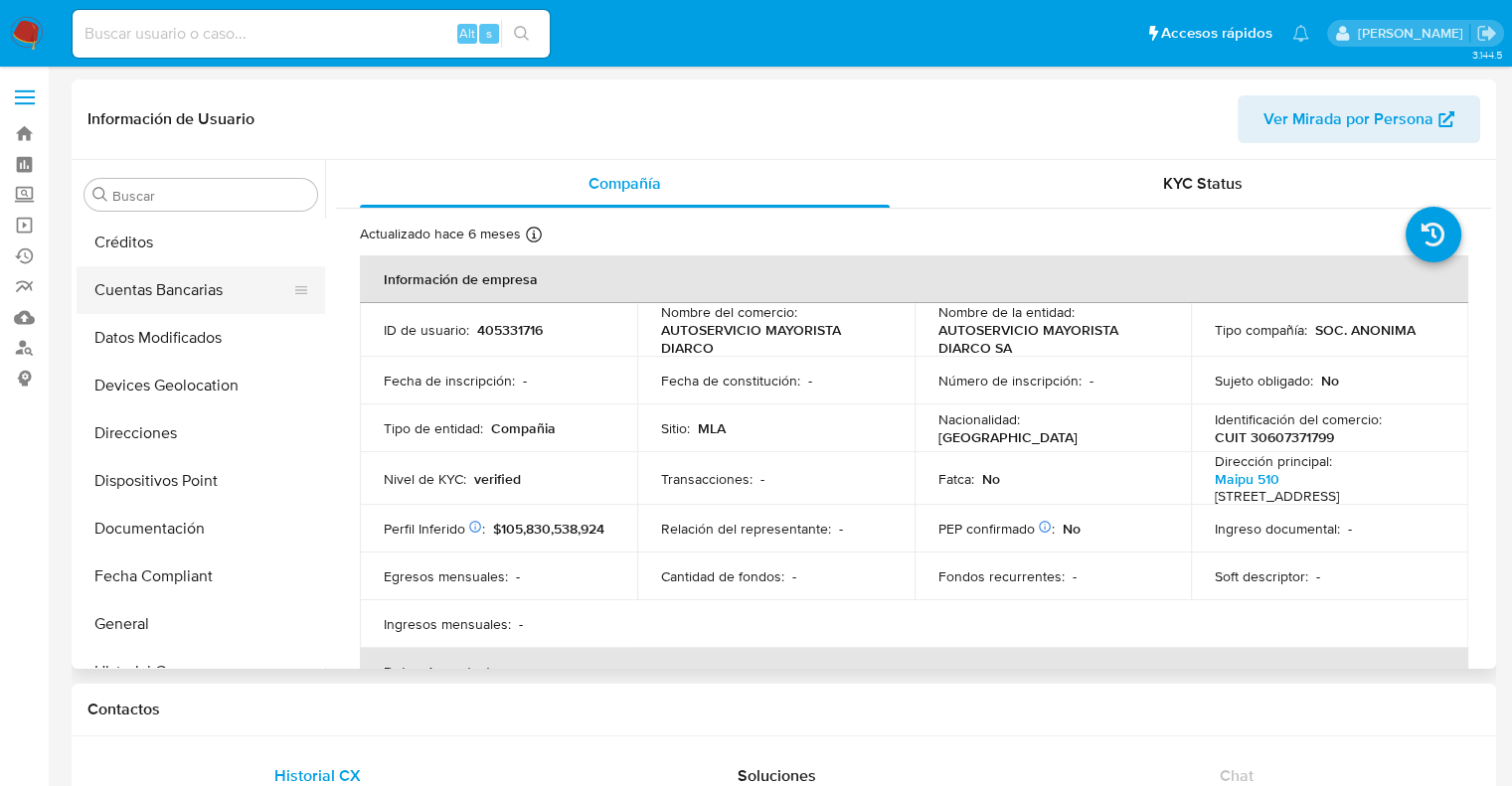 scroll, scrollTop: 0, scrollLeft: 0, axis: both 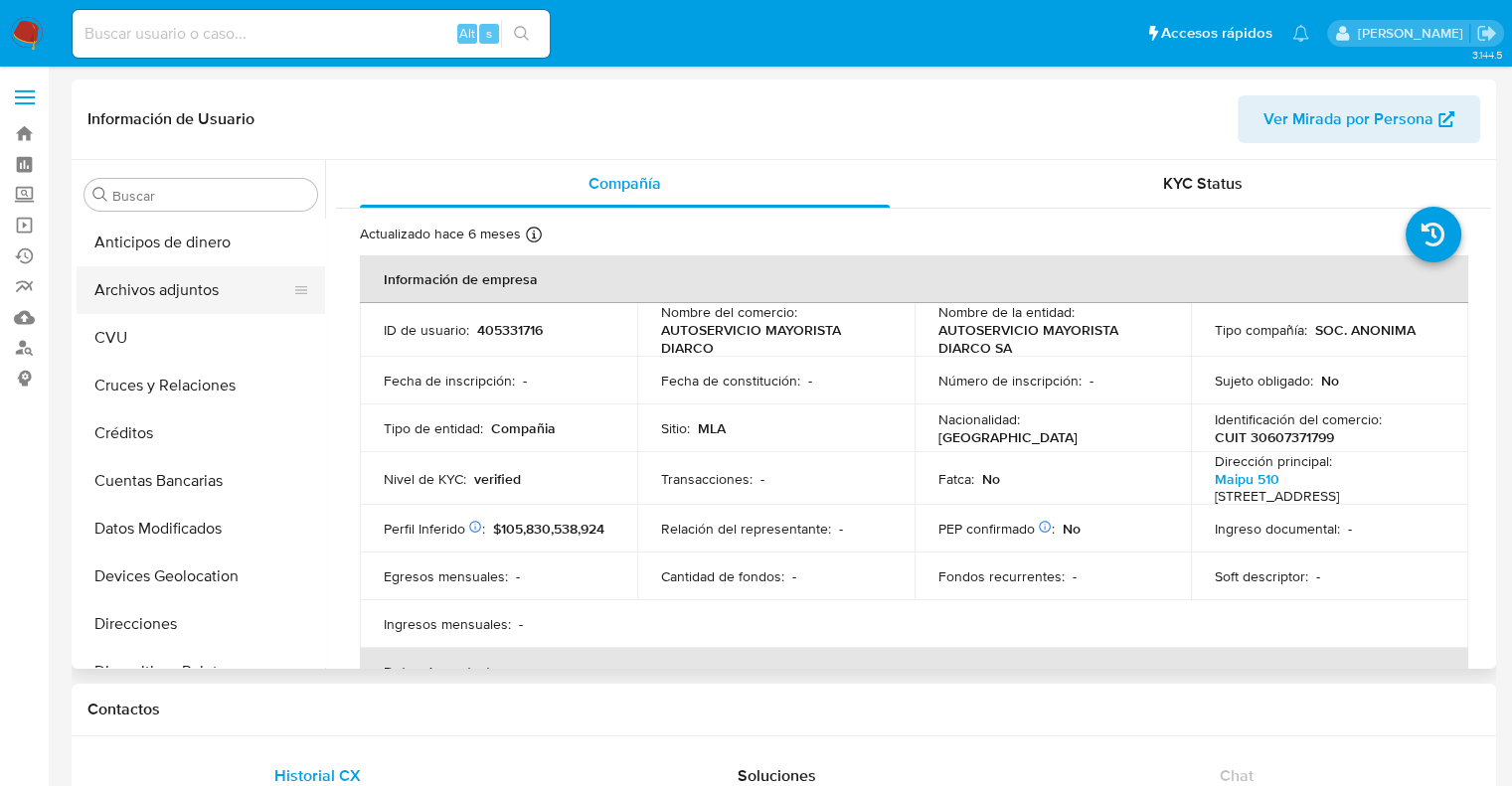 click on "Archivos adjuntos" at bounding box center (193, 290) 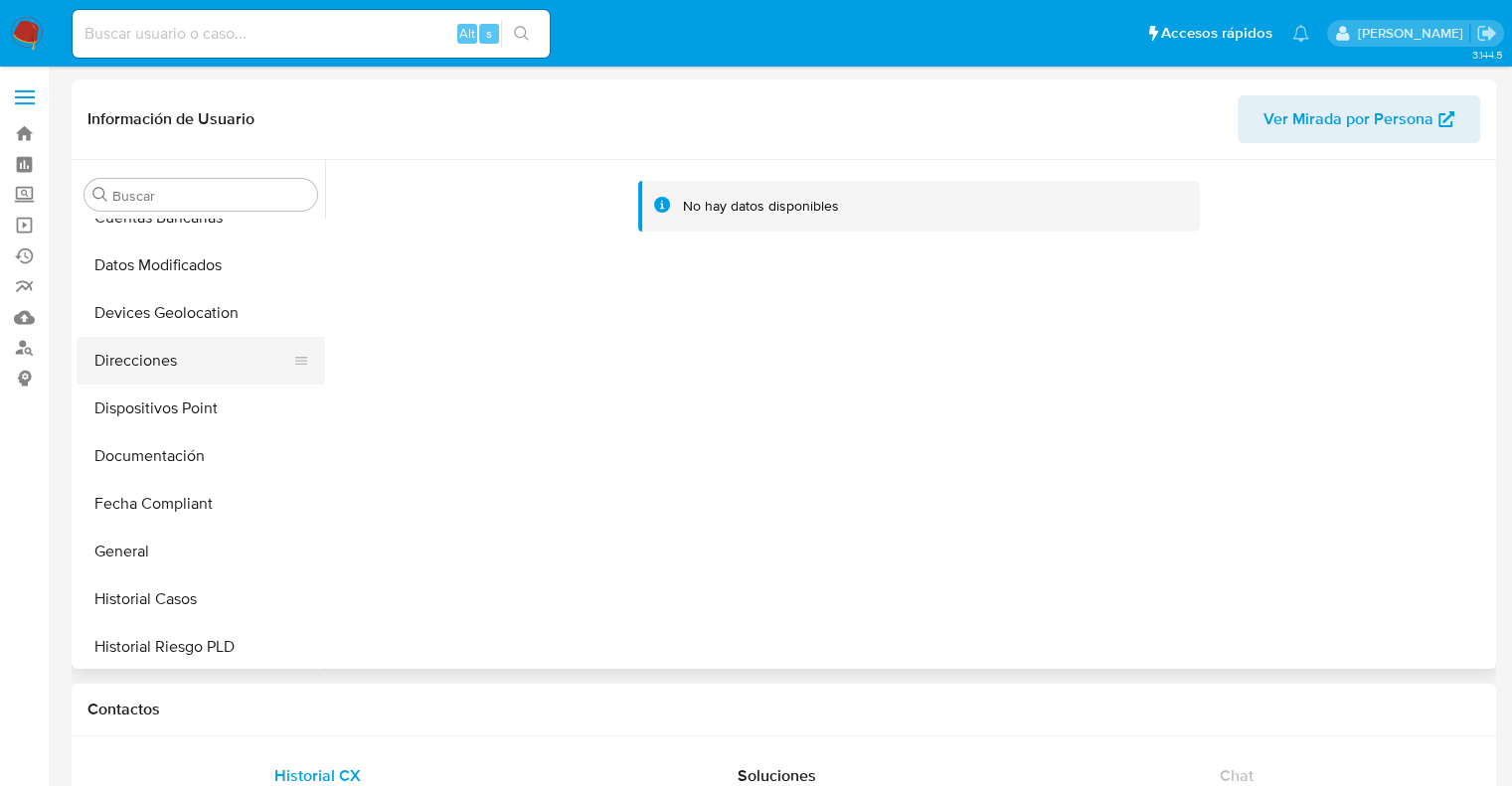 scroll, scrollTop: 298, scrollLeft: 0, axis: vertical 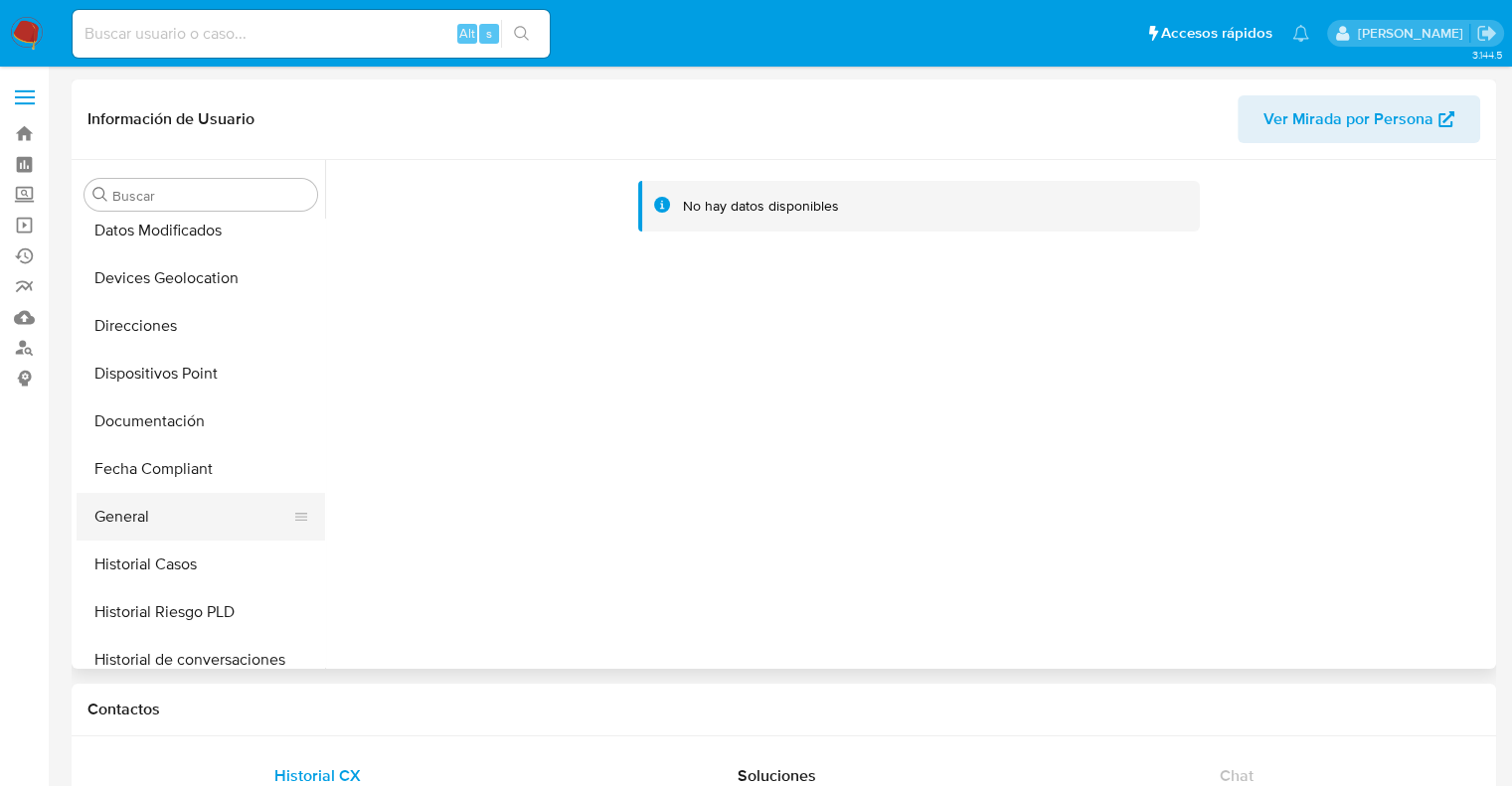click on "General" at bounding box center [193, 517] 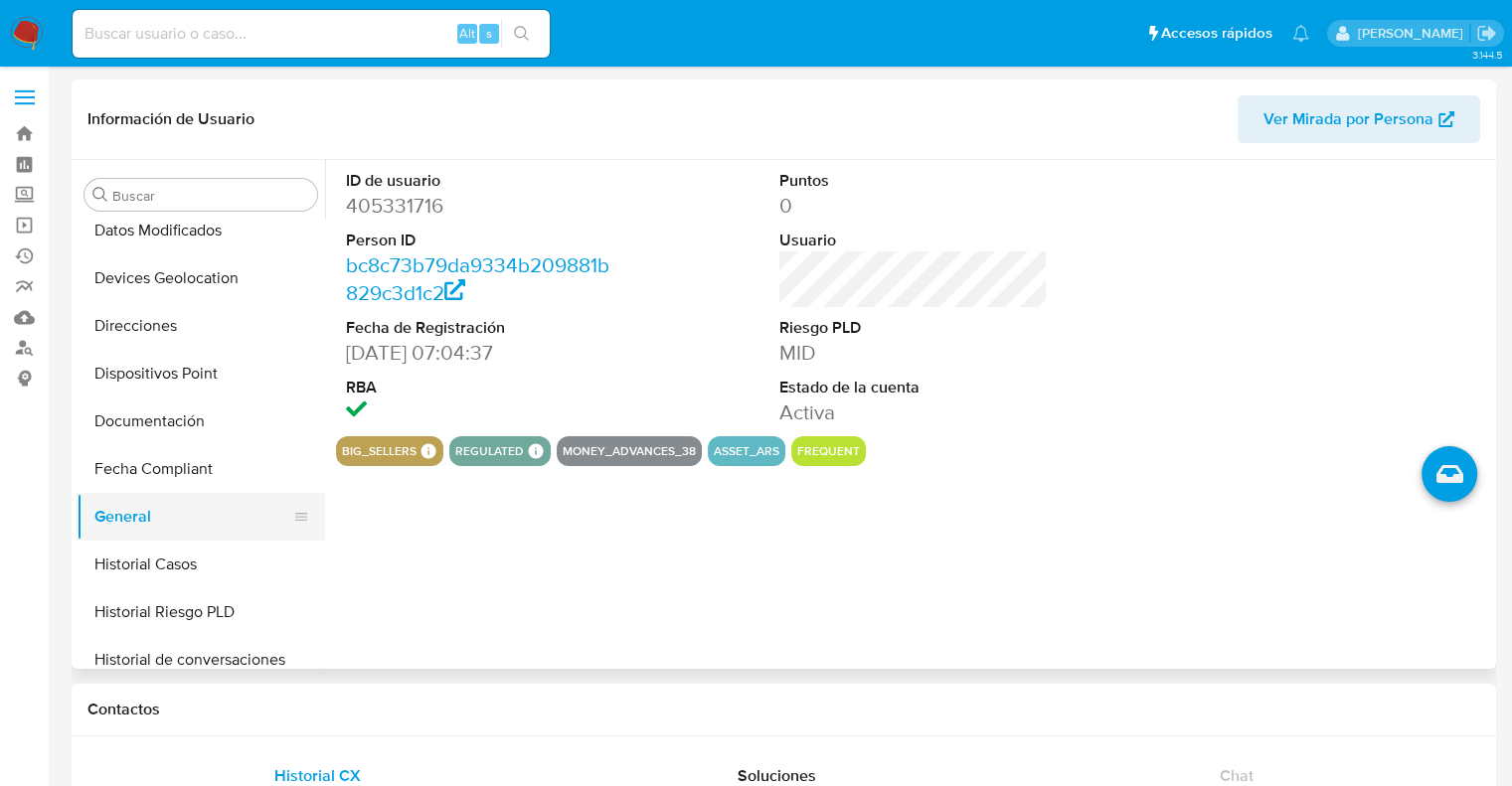 scroll, scrollTop: 397, scrollLeft: 0, axis: vertical 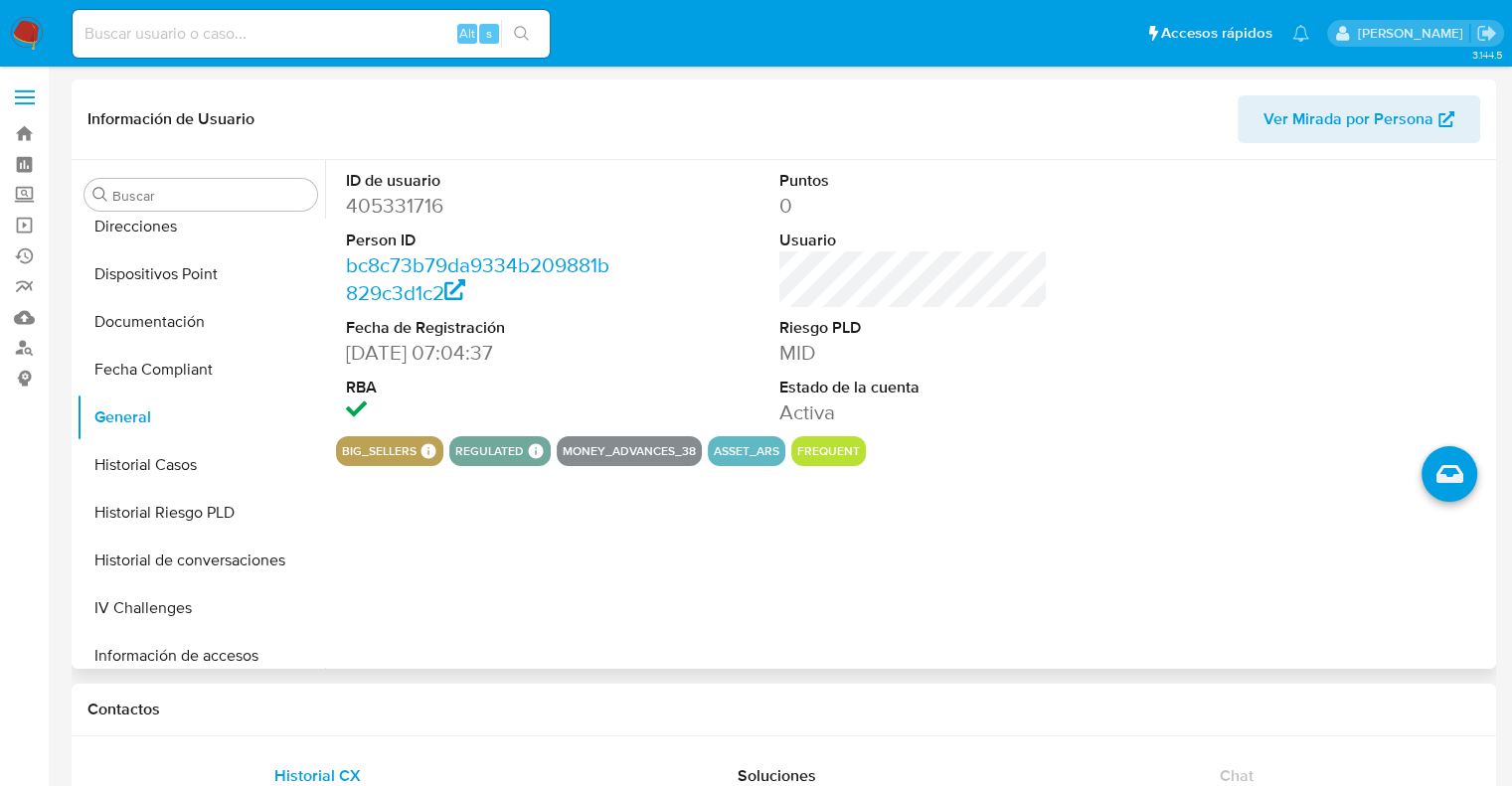 click on "405331716" at bounding box center (480, 206) 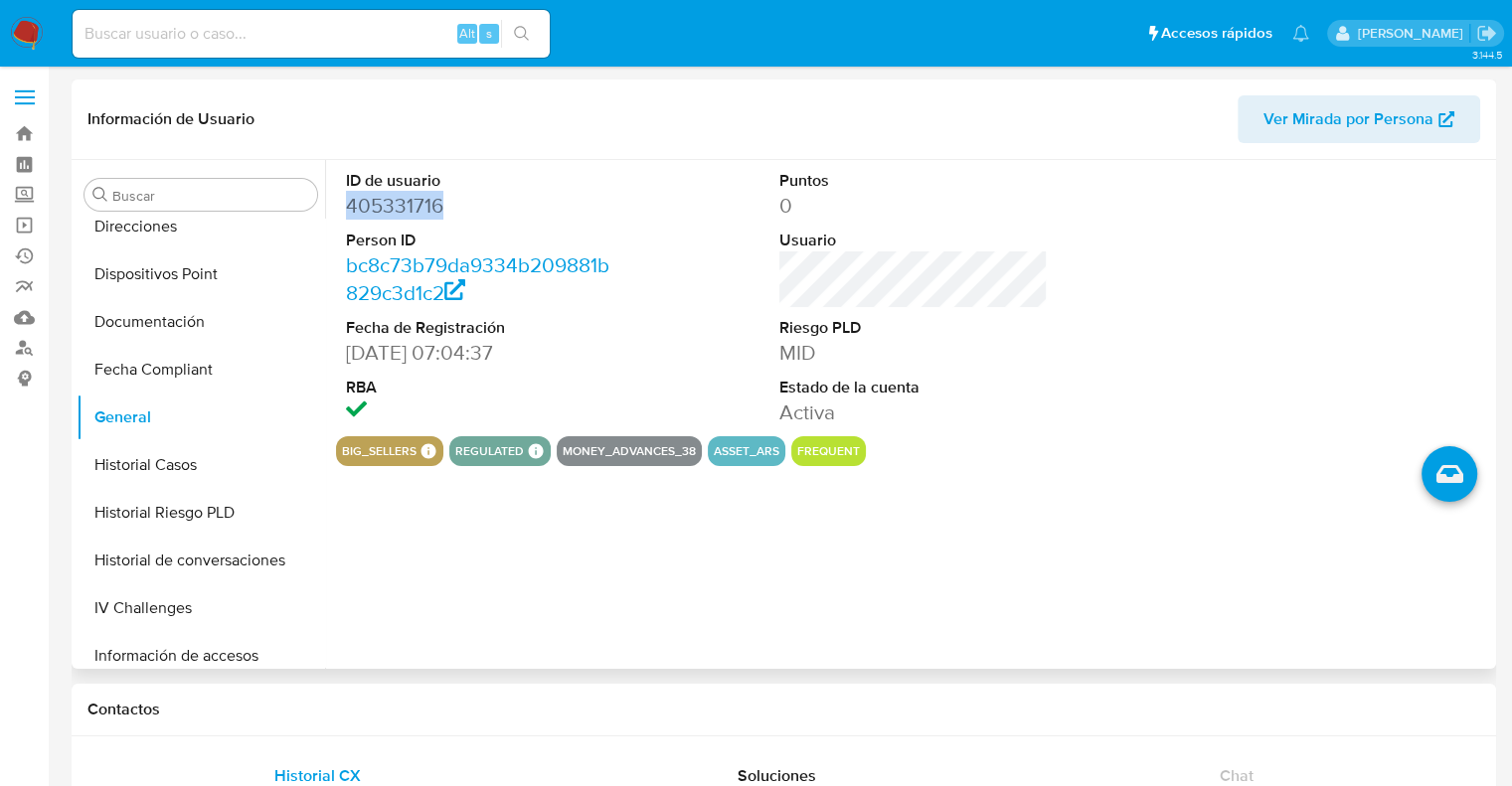 click on "405331716" at bounding box center [480, 206] 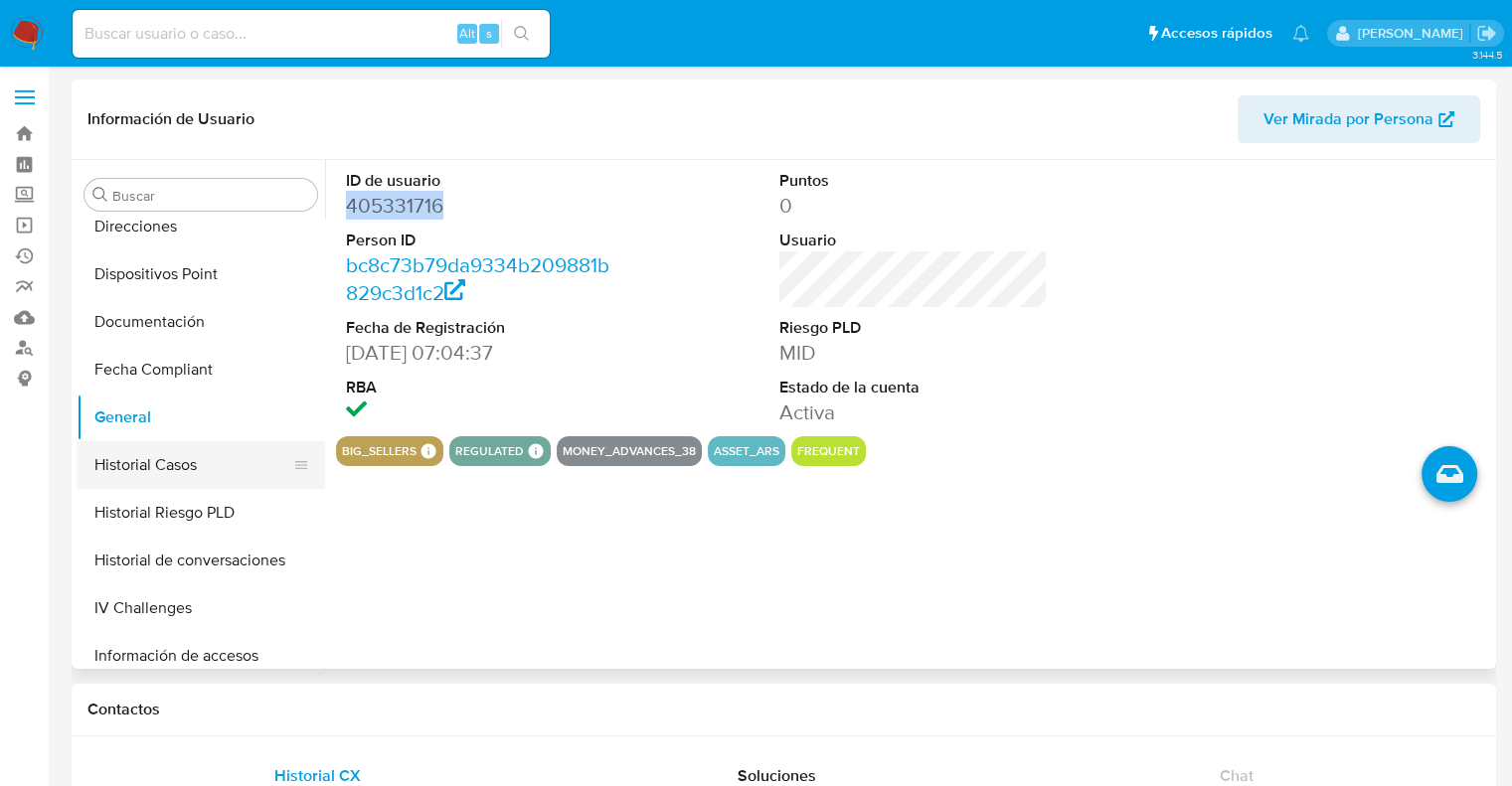 click on "Historial Casos" at bounding box center [193, 465] 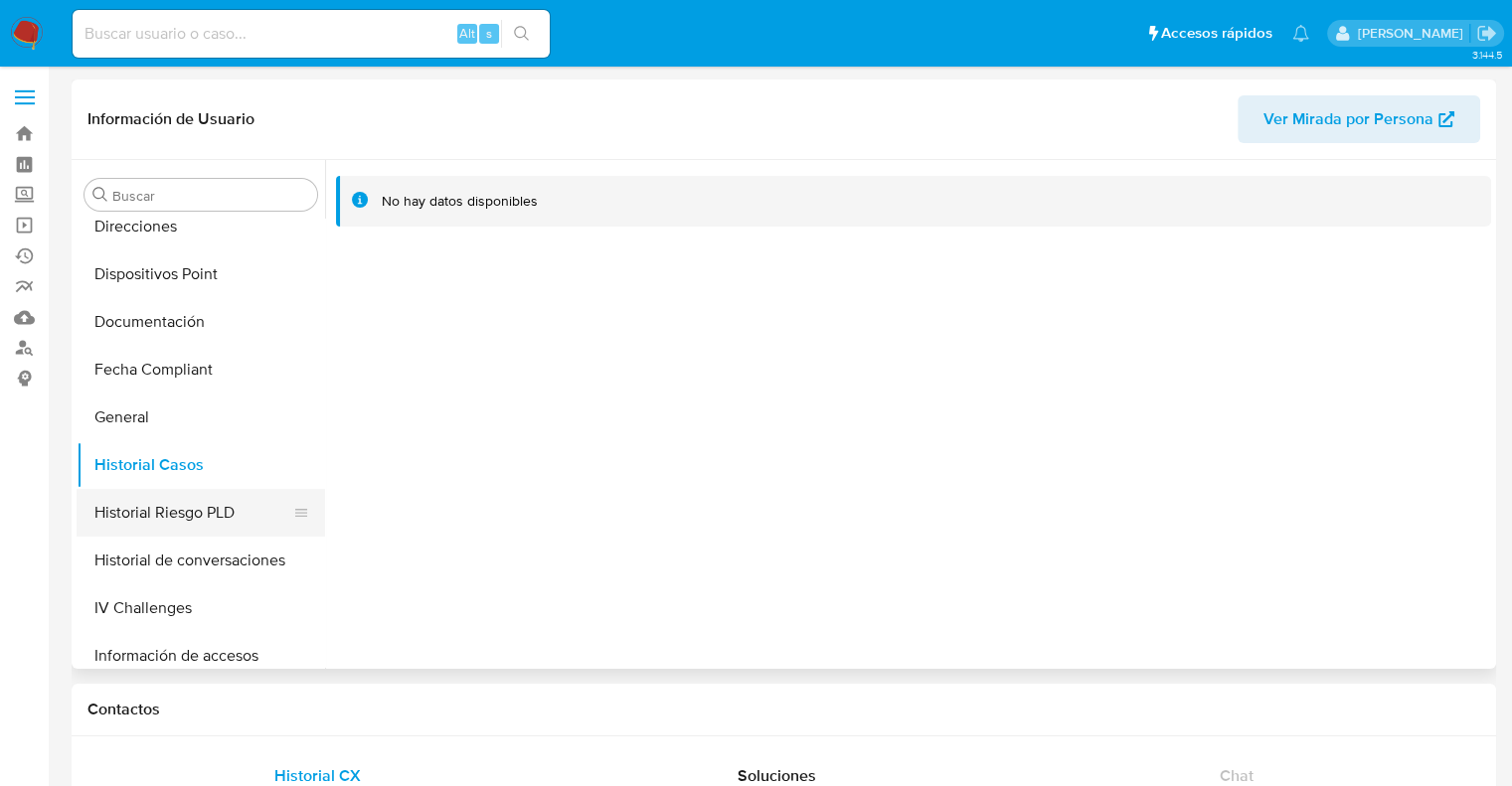 click on "Historial Riesgo PLD" at bounding box center [193, 513] 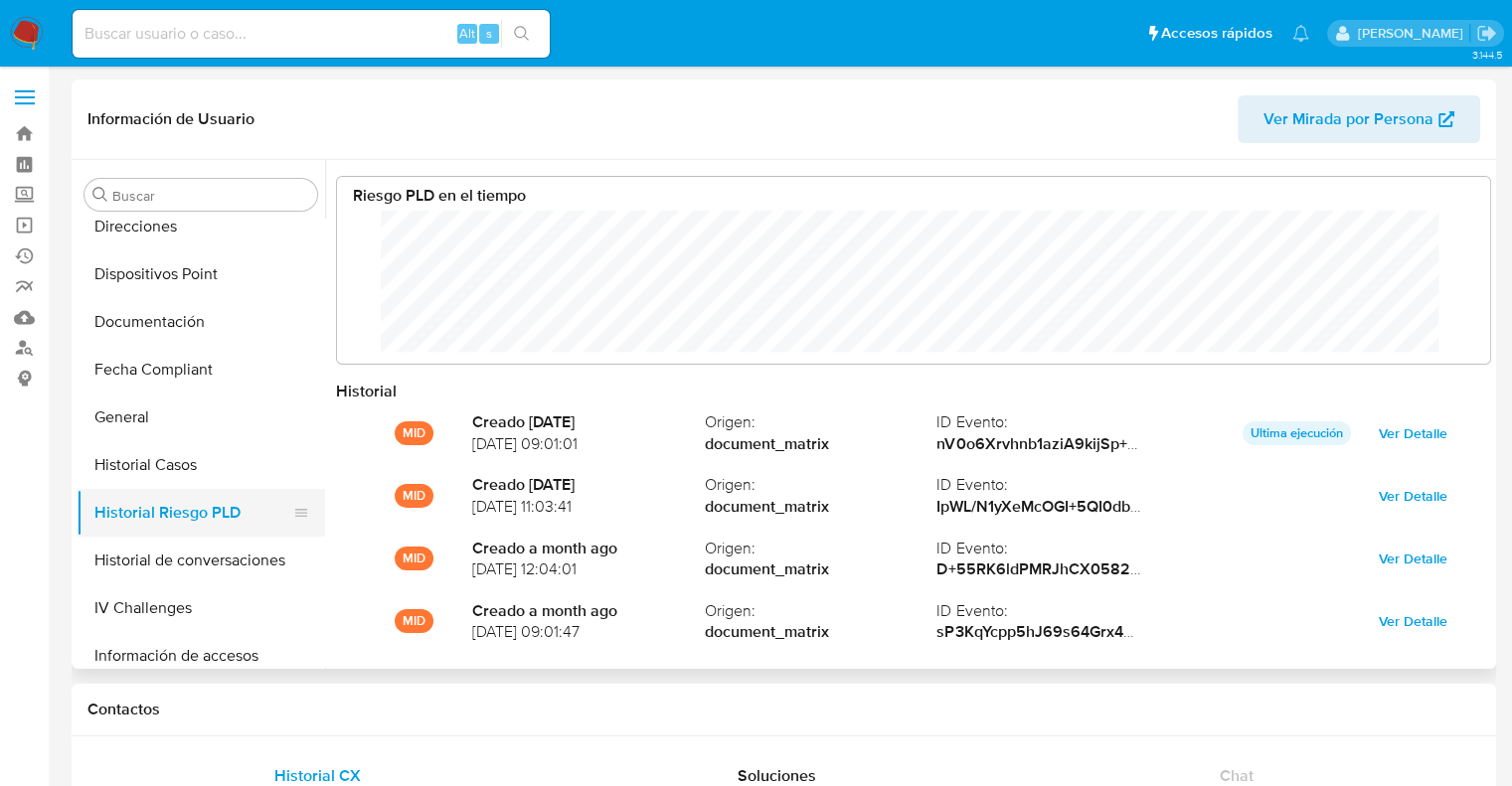 scroll, scrollTop: 993529, scrollLeft: 992968, axis: both 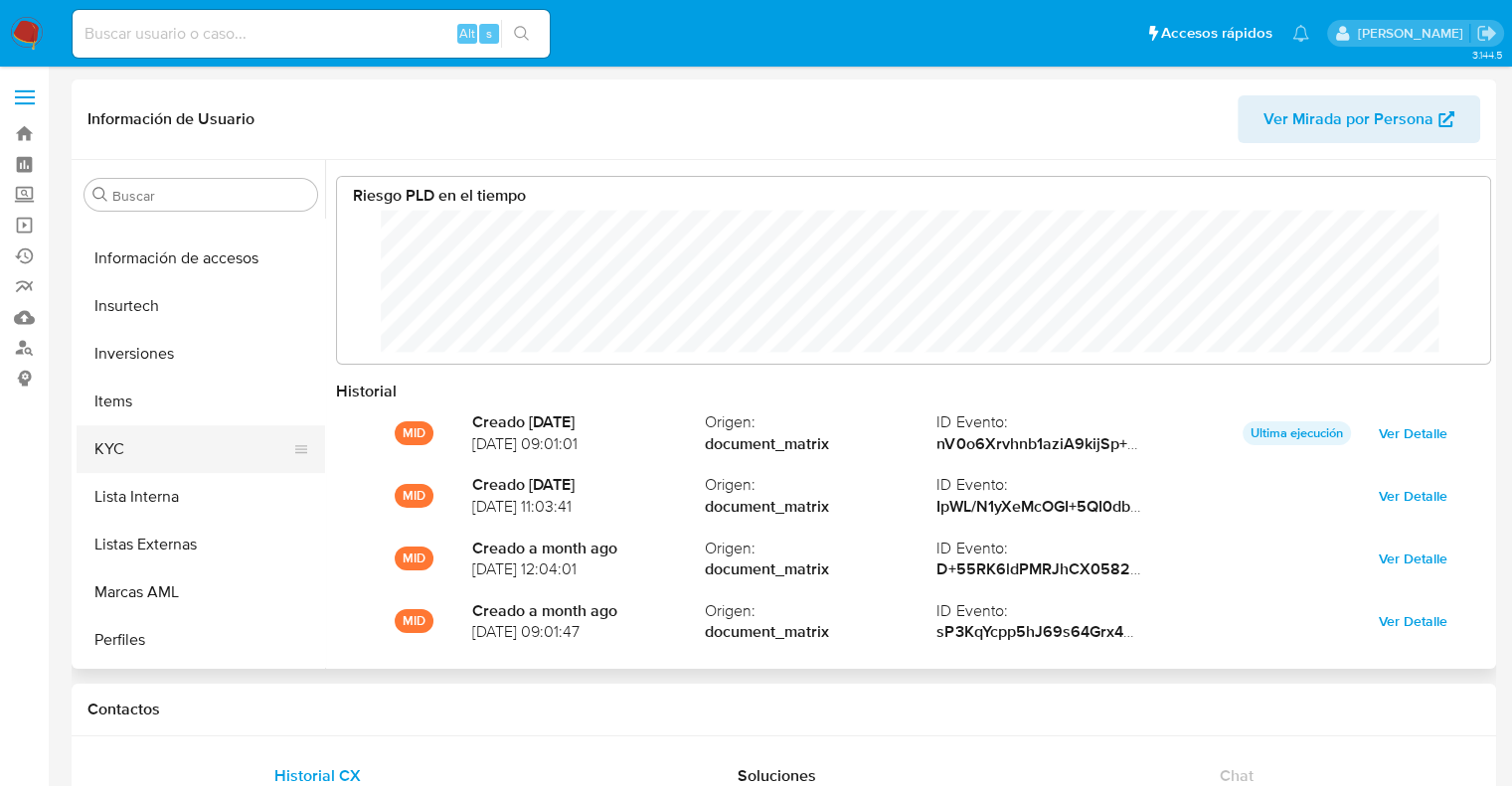 click on "KYC" at bounding box center [193, 449] 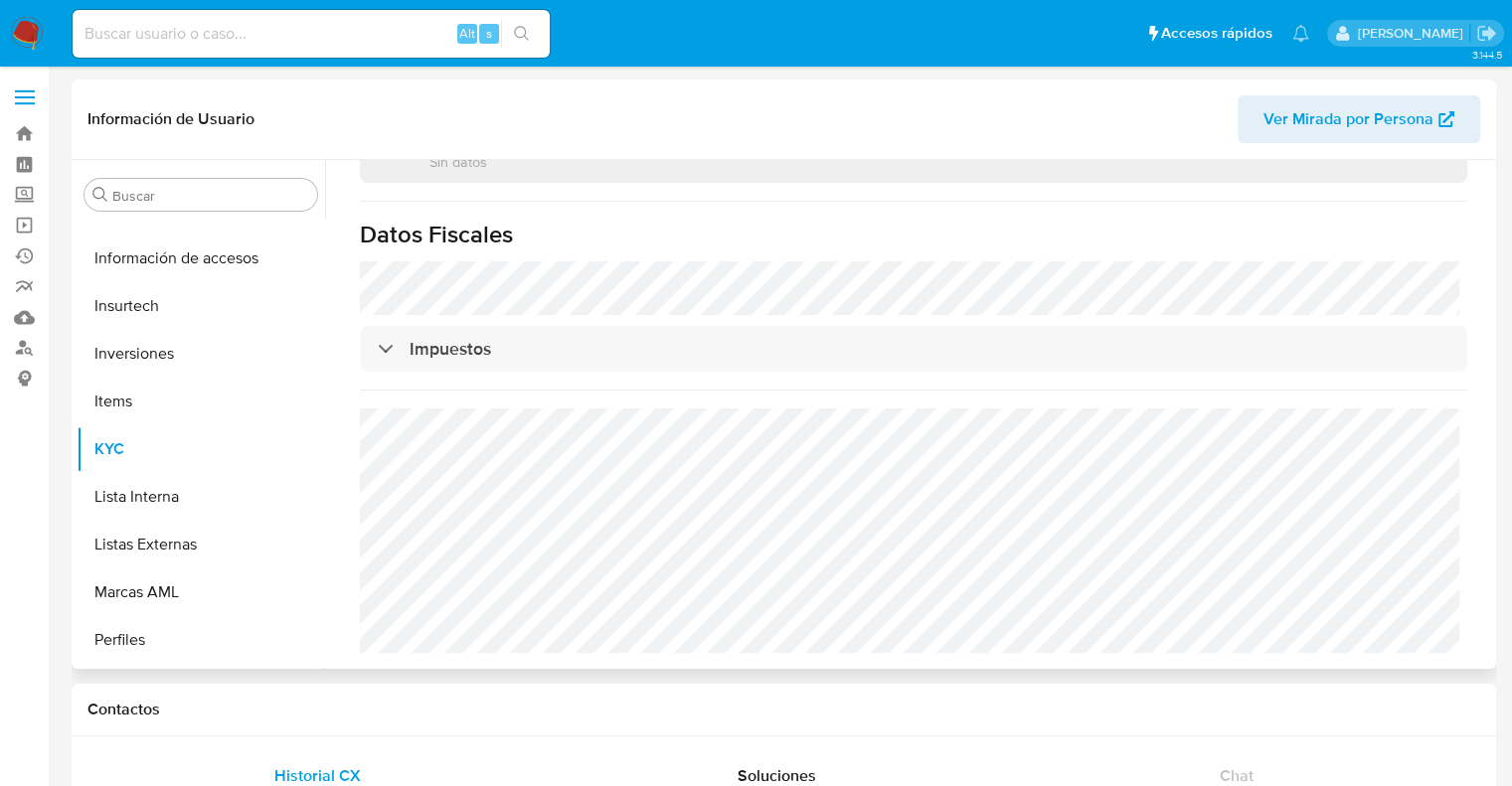 scroll, scrollTop: 1411, scrollLeft: 0, axis: vertical 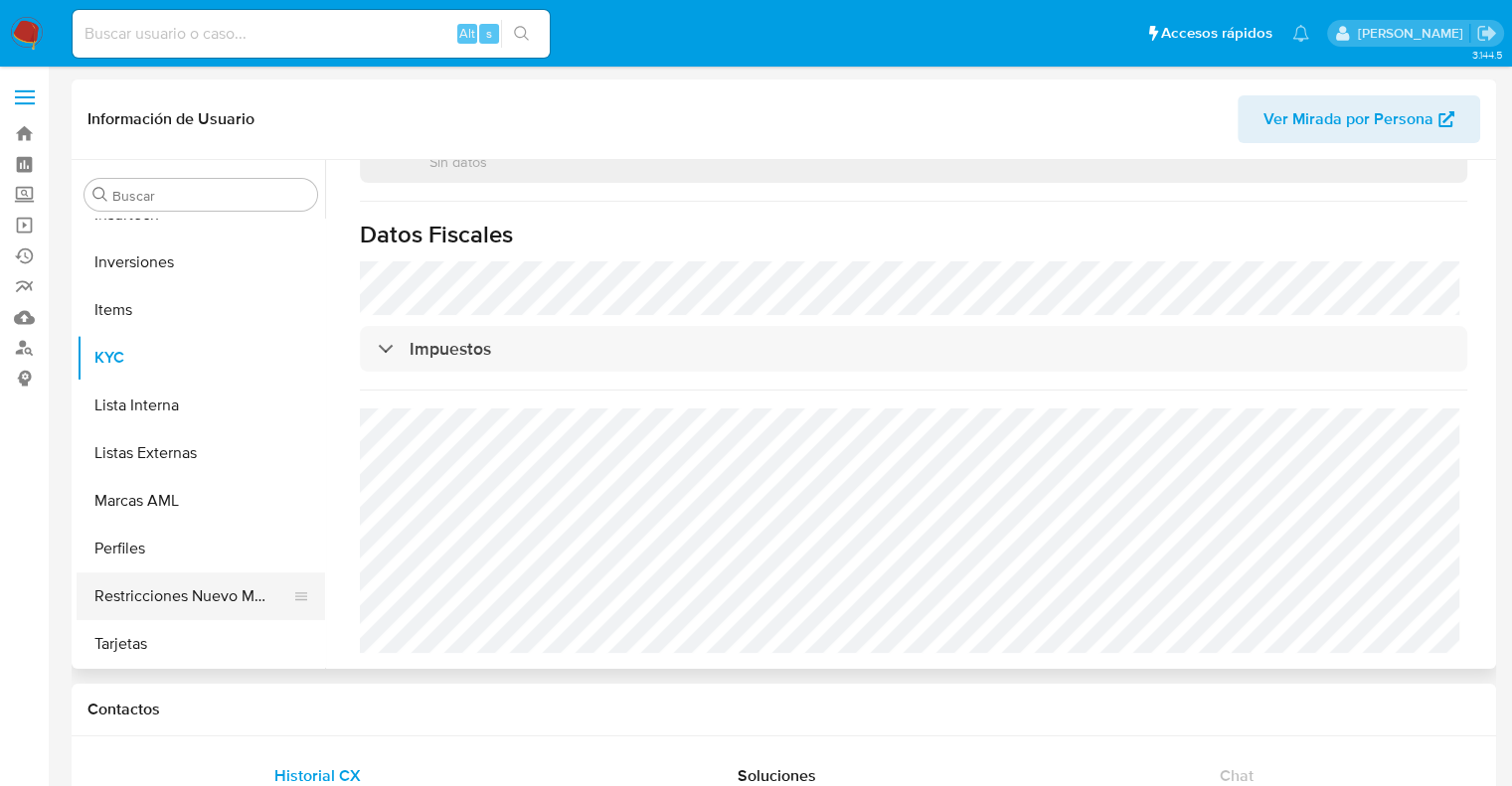 click on "Restricciones Nuevo Mundo" at bounding box center (193, 596) 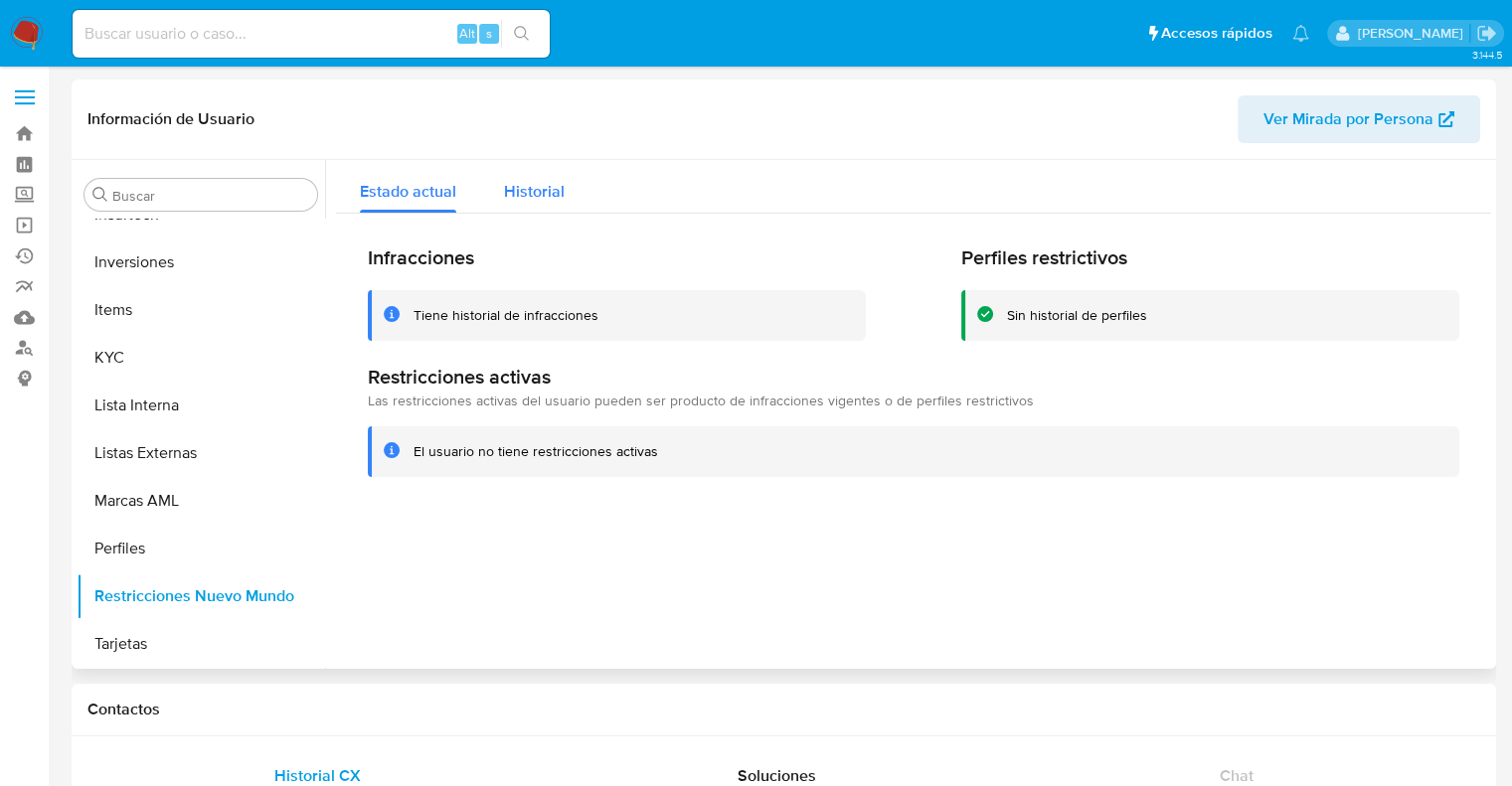 click on "Historial" at bounding box center [534, 191] 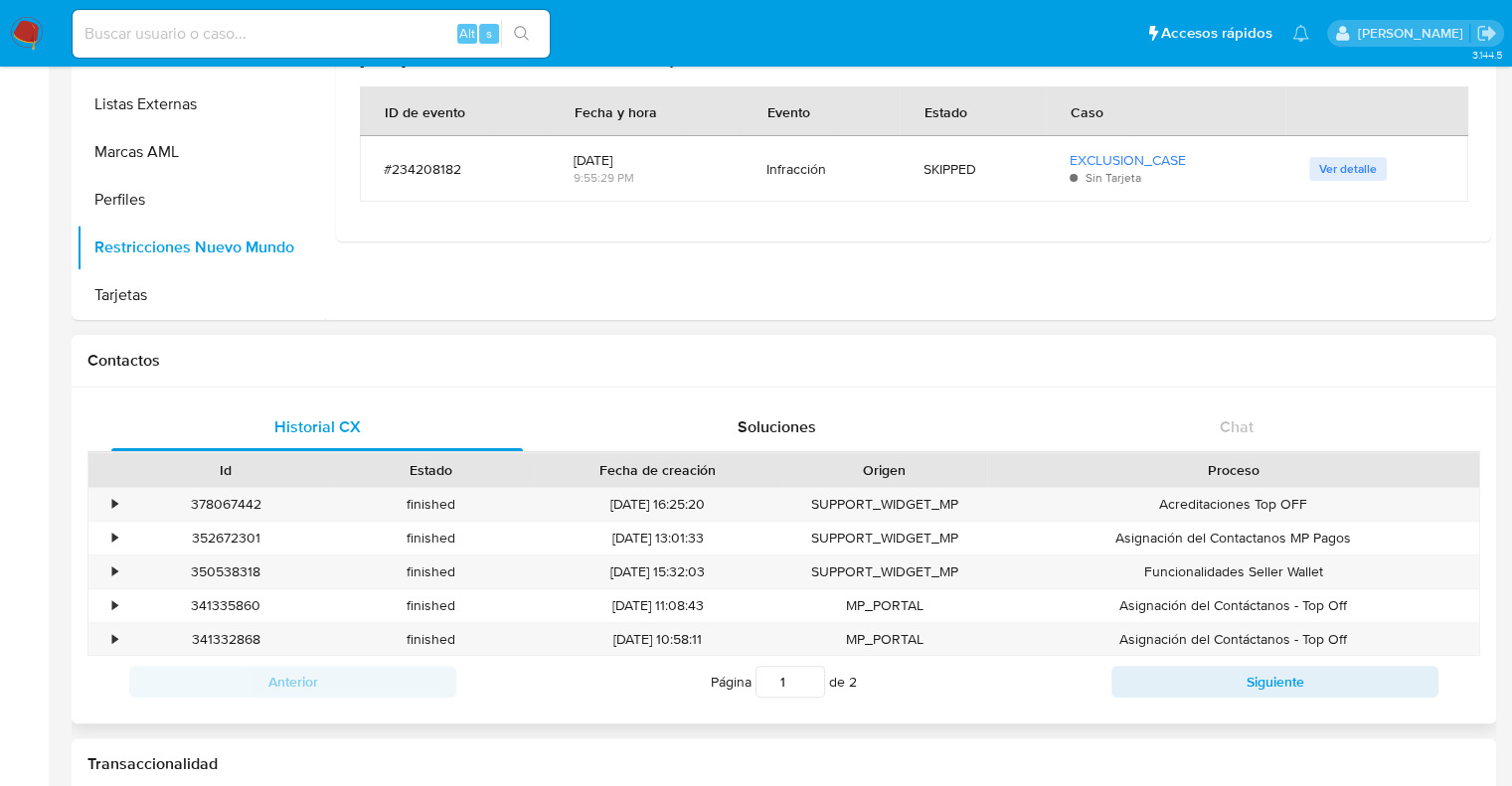 scroll, scrollTop: 397, scrollLeft: 0, axis: vertical 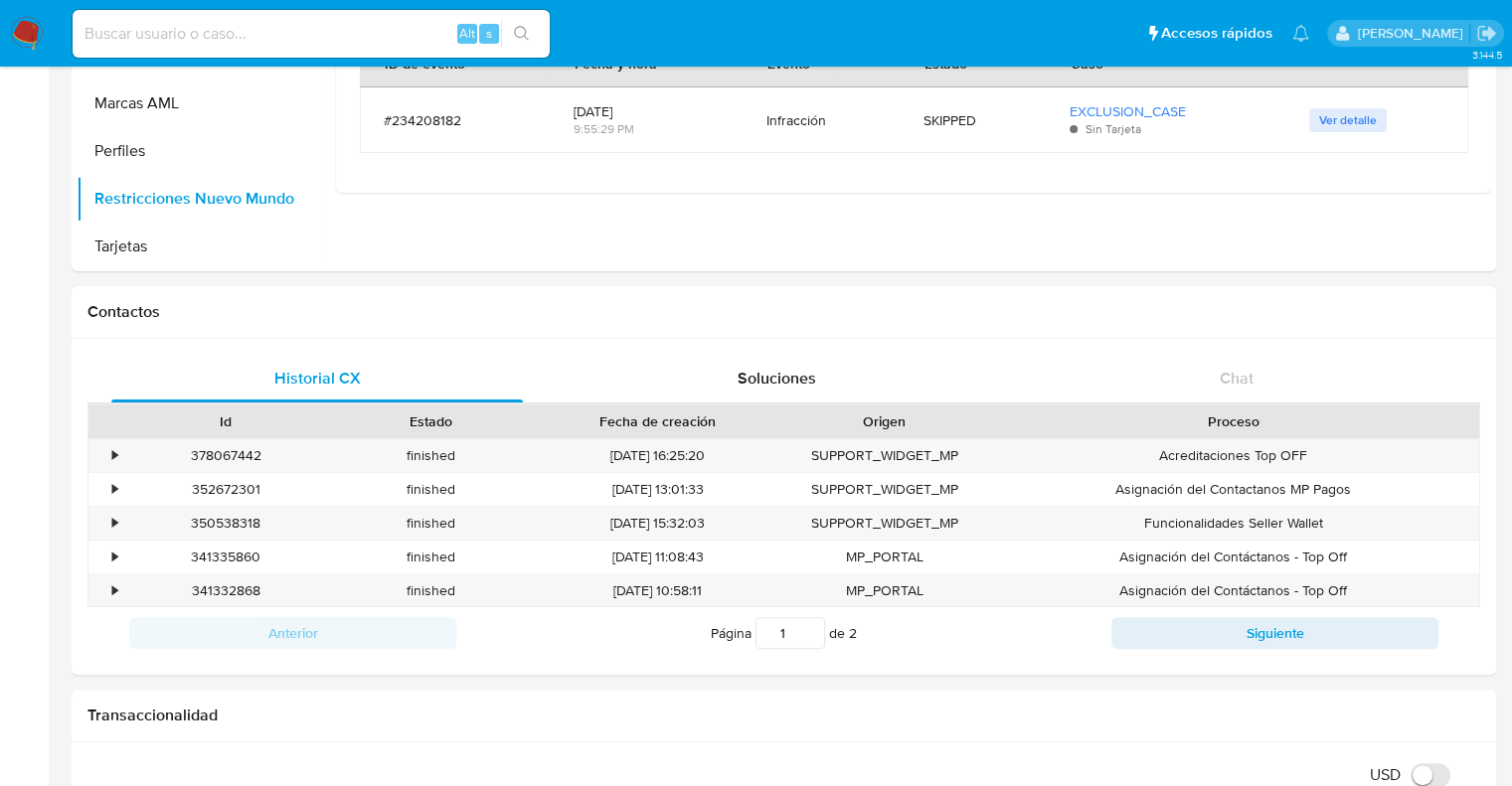 click on "3.144.5 Información de Usuario Ver Mirada por Persona Buscar Anticipos de dinero Archivos adjuntos CVU Cruces y Relaciones Créditos Cuentas Bancarias Datos Modificados Devices Geolocation Direcciones Dispositivos Point Documentación Fecha Compliant General Historial Casos Historial Riesgo PLD Historial de conversaciones IV Challenges Información de accesos Insurtech Inversiones Items KYC Lista Interna Listas Externas Marcas AML Perfiles Restricciones Nuevo Mundo Tarjetas Contactos Historial CX Soluciones Chat Id Estado Fecha de creación Origen Proceso • 378067442 finished [DATE] 16:25:20 SUPPORT_WIDGET_MP Acreditaciones Top OFF • 352672301 finished [DATE] 13:01:33 SUPPORT_WIDGET_MP Asignación del Contactanos  MP Pagos • 350538318 finished [DATE] 15:32:03 SUPPORT_WIDGET_MP Funcionalidades Seller Wallet • 341335860 finished [DATE] 11:08:43 MP_PORTAL Asignación del Contáctanos - Top Off • 341332868 finished [DATE] 10:58:11 MP_PORTAL Asignación del Contáctanos - Top Off   1" at bounding box center [756, 1455] 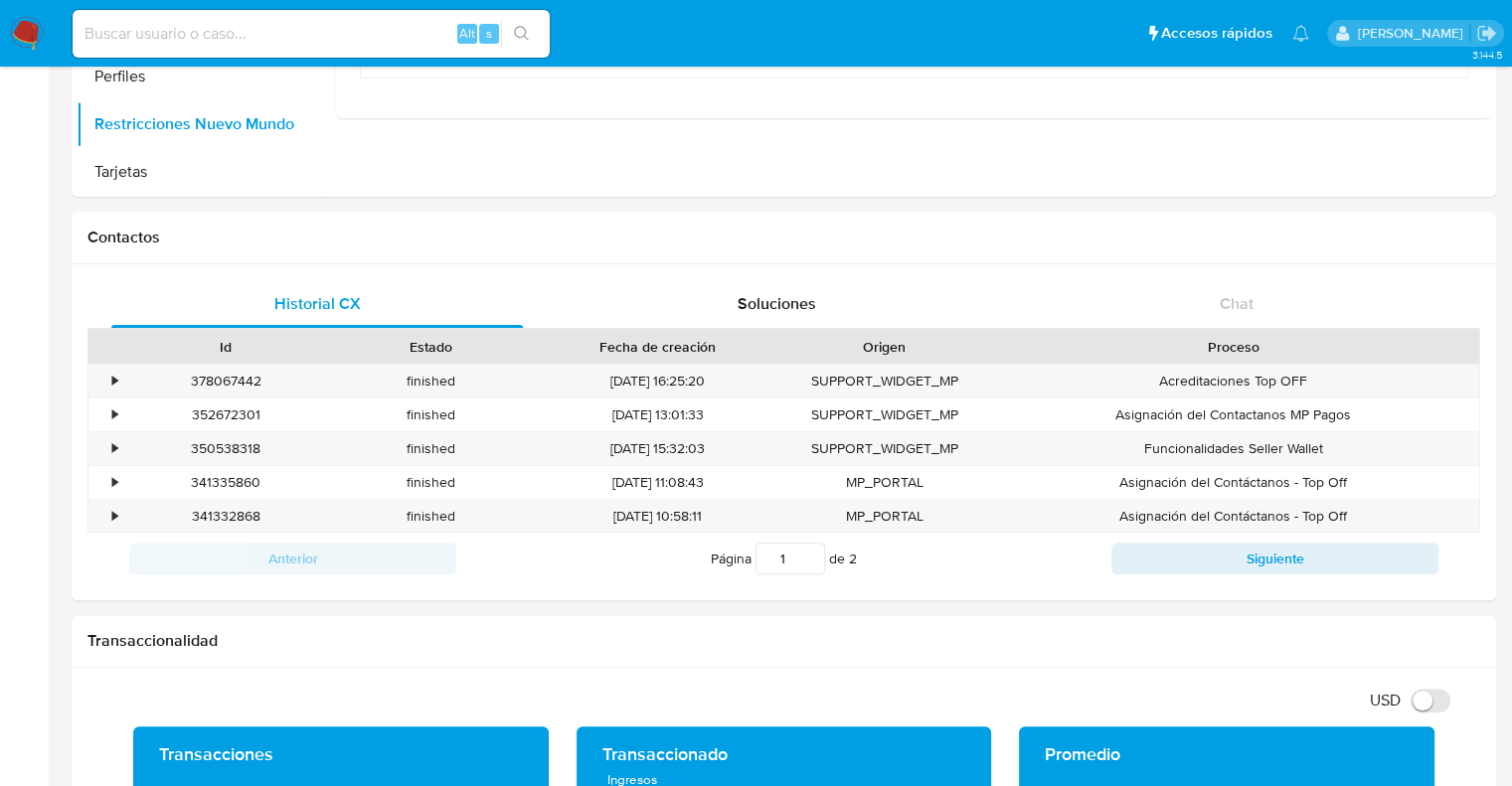 scroll, scrollTop: 0, scrollLeft: 0, axis: both 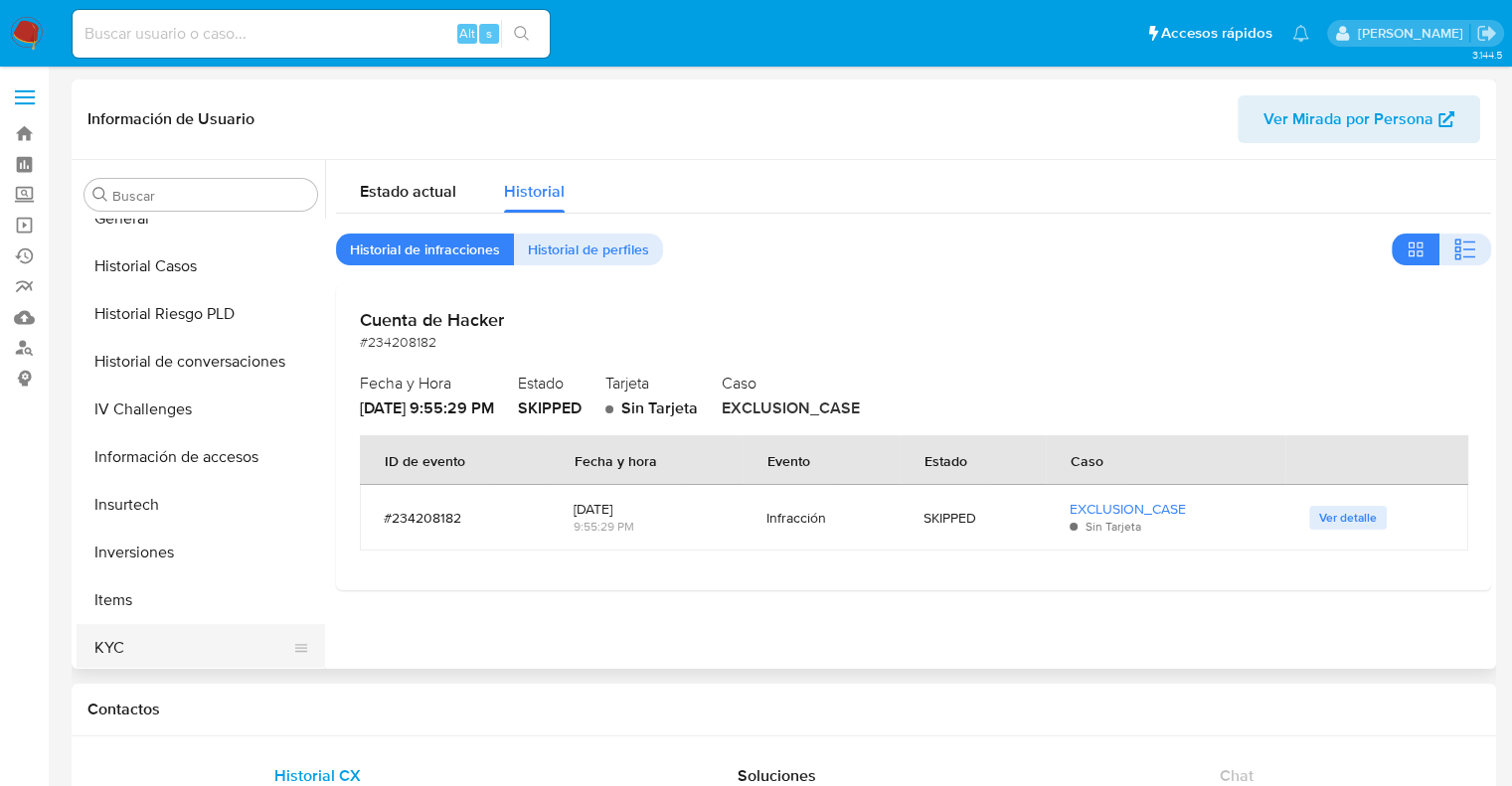click on "KYC" at bounding box center [193, 648] 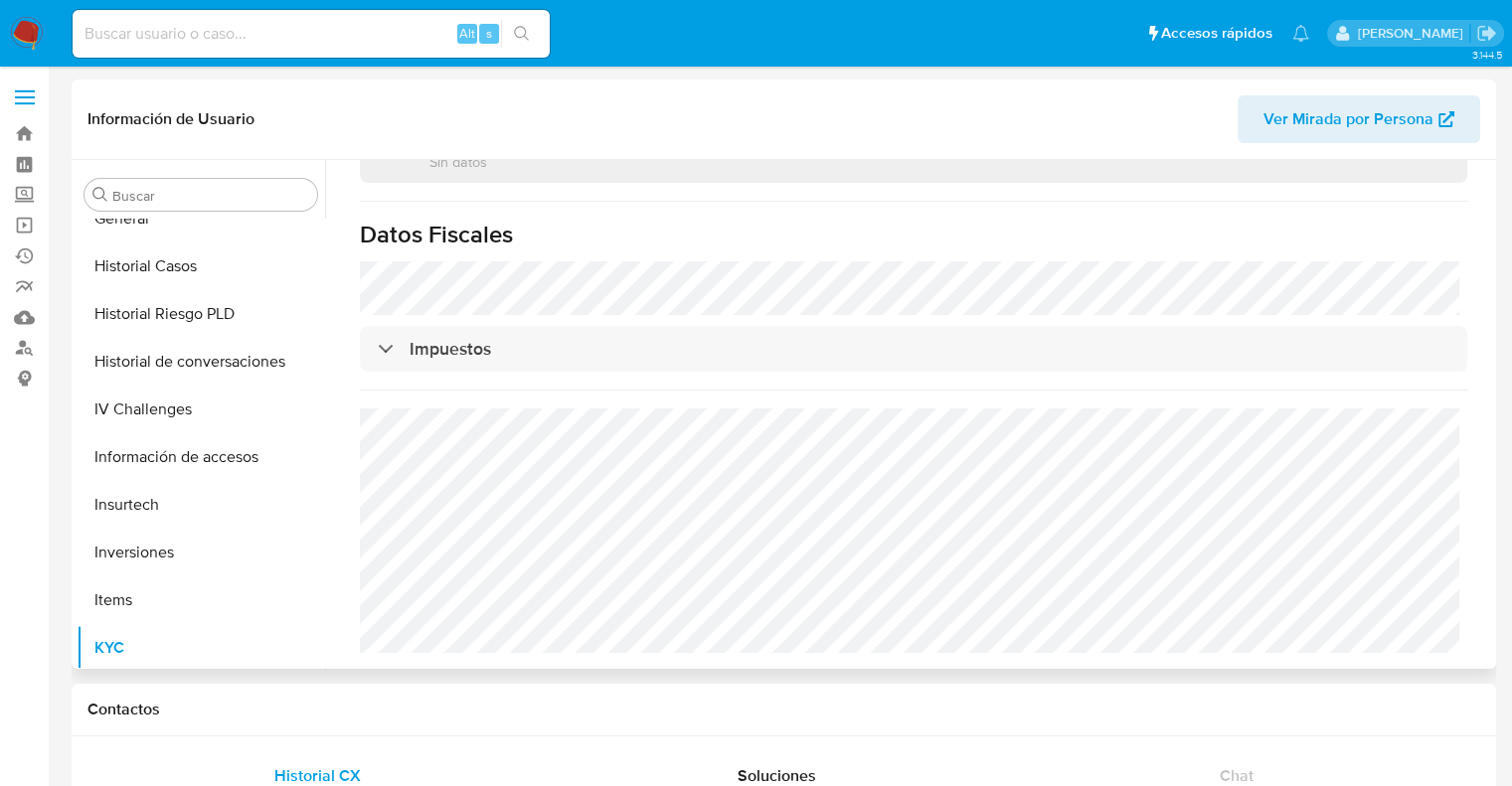 scroll, scrollTop: 1411, scrollLeft: 0, axis: vertical 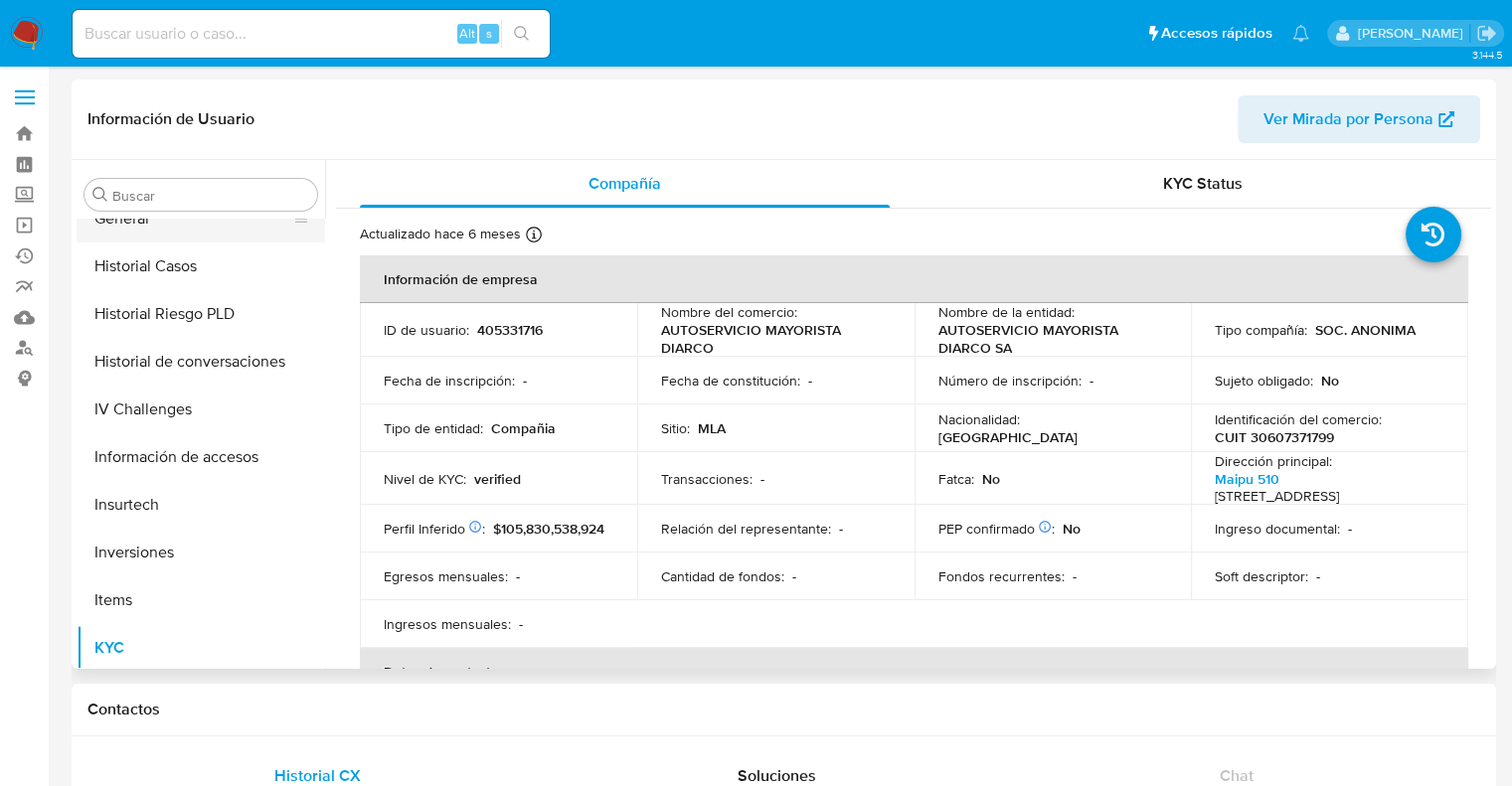 click on "General" at bounding box center [193, 219] 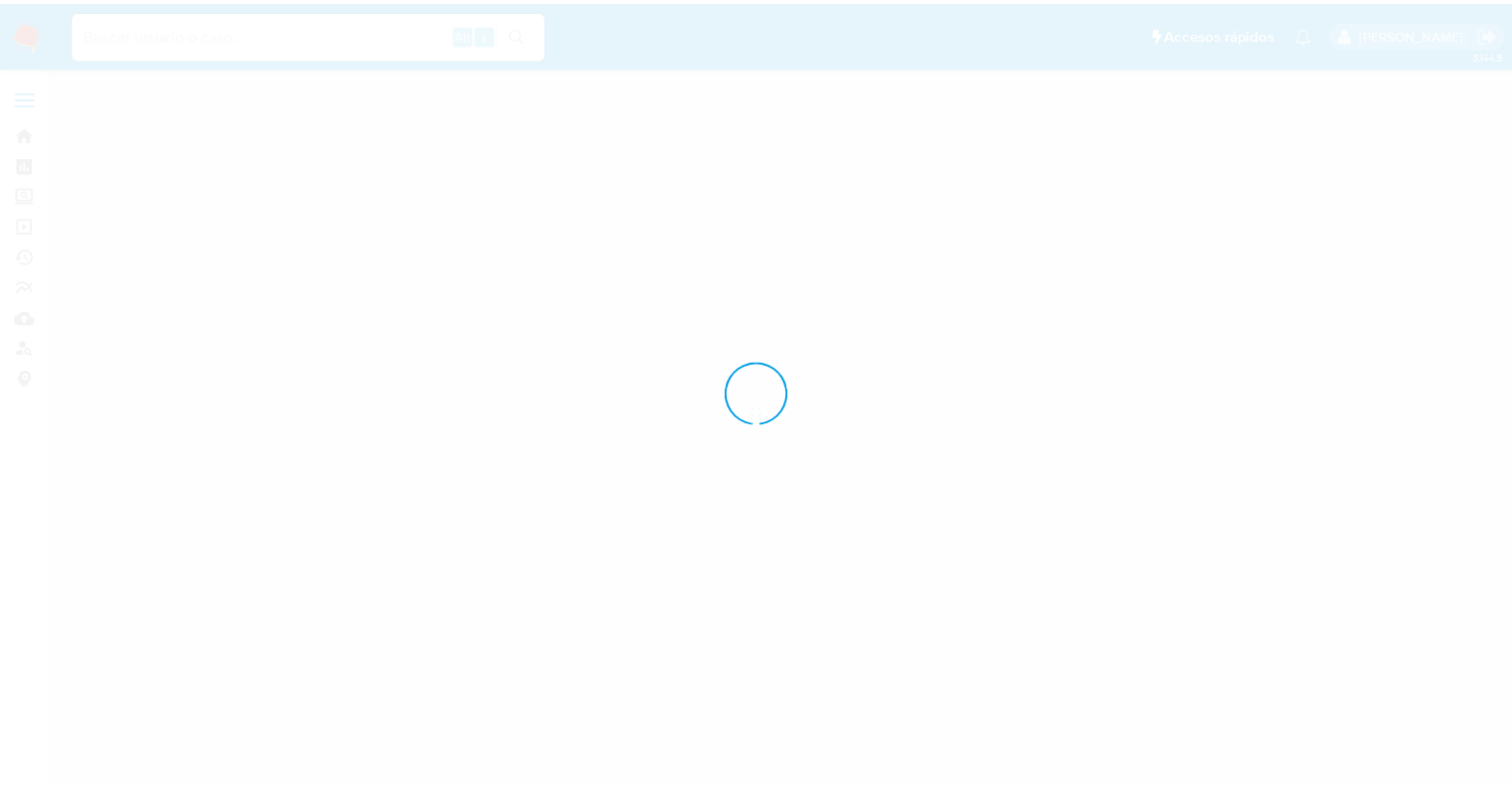 scroll, scrollTop: 0, scrollLeft: 0, axis: both 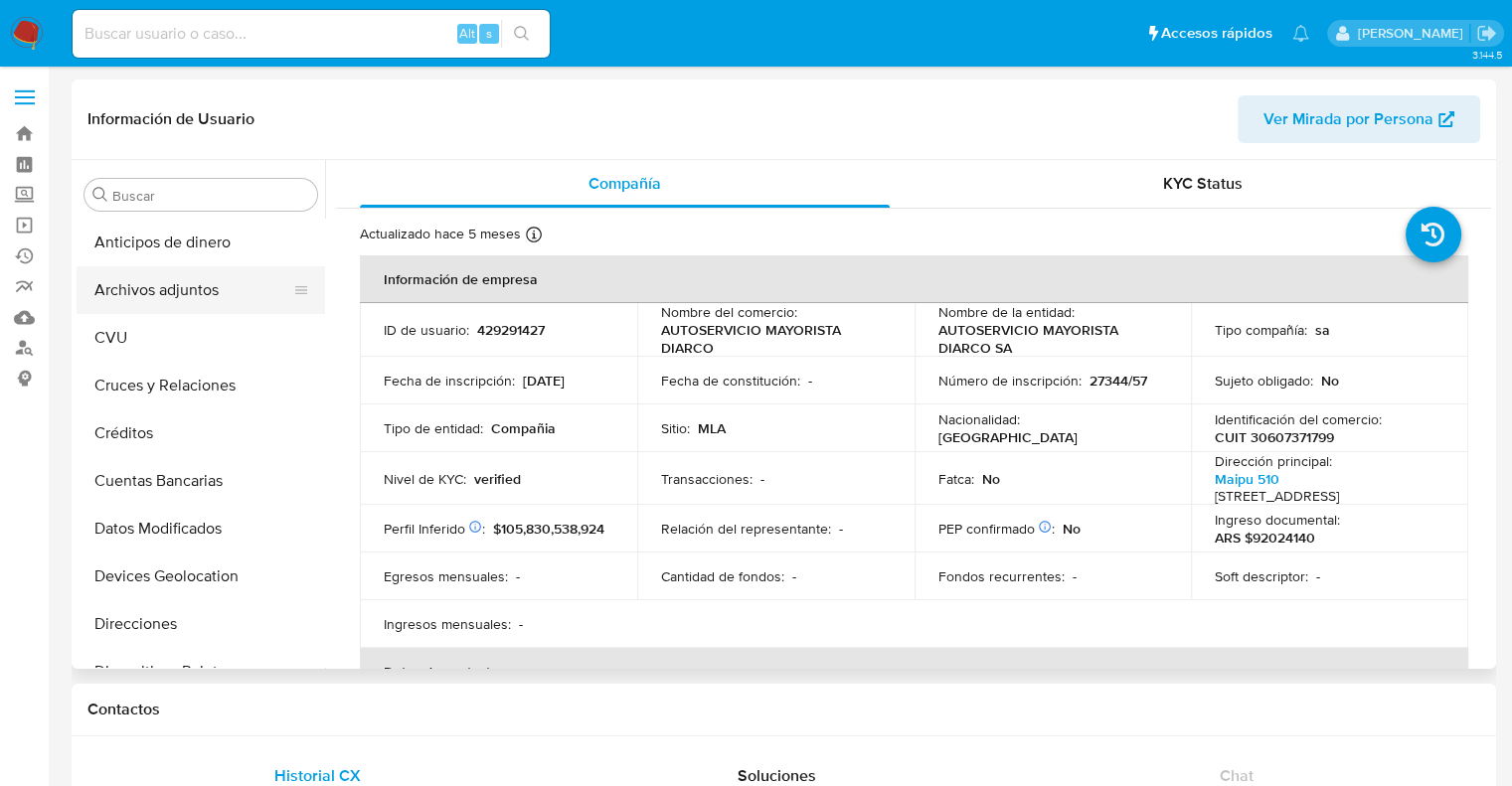 select on "10" 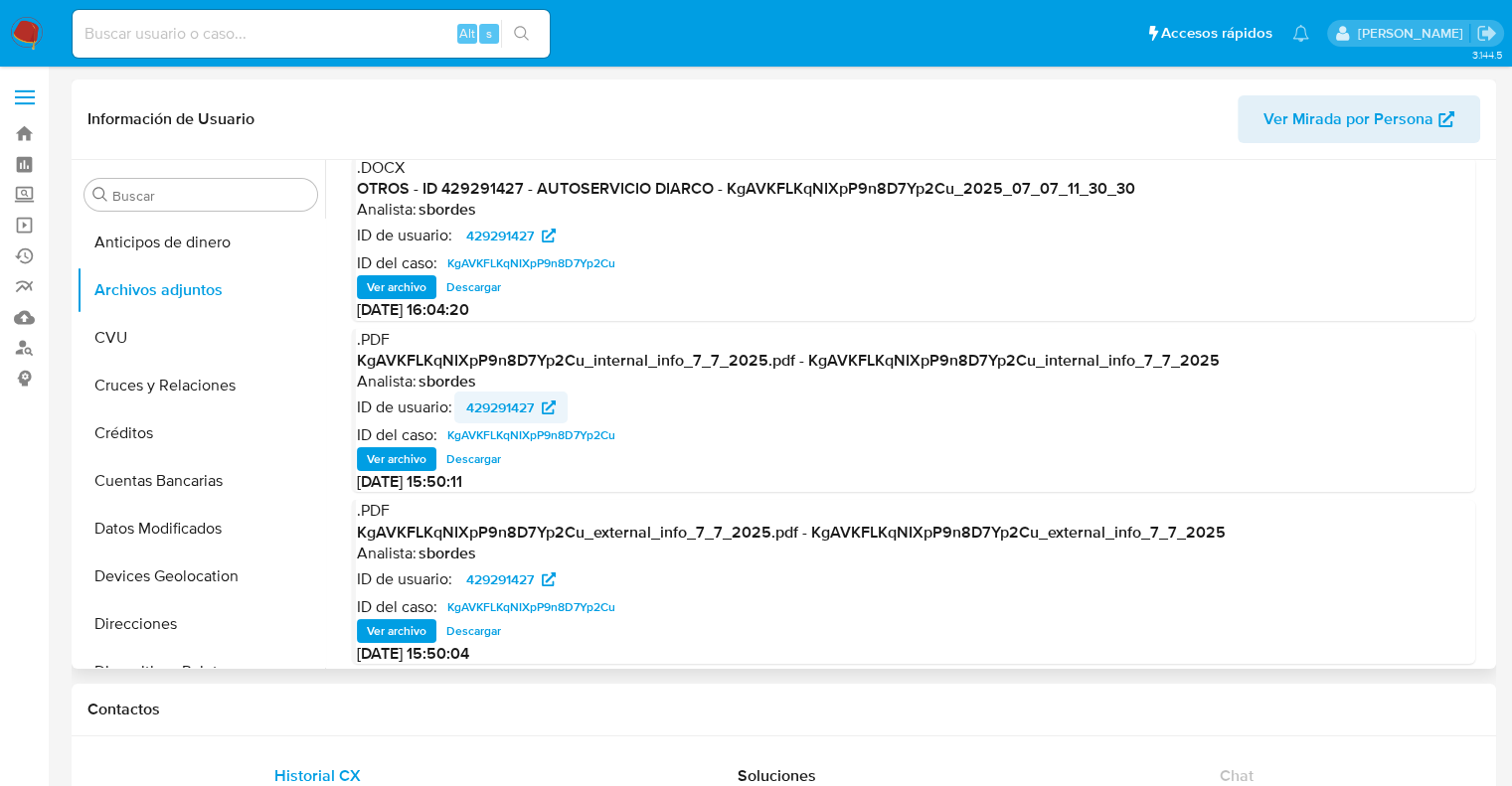 scroll, scrollTop: 232, scrollLeft: 0, axis: vertical 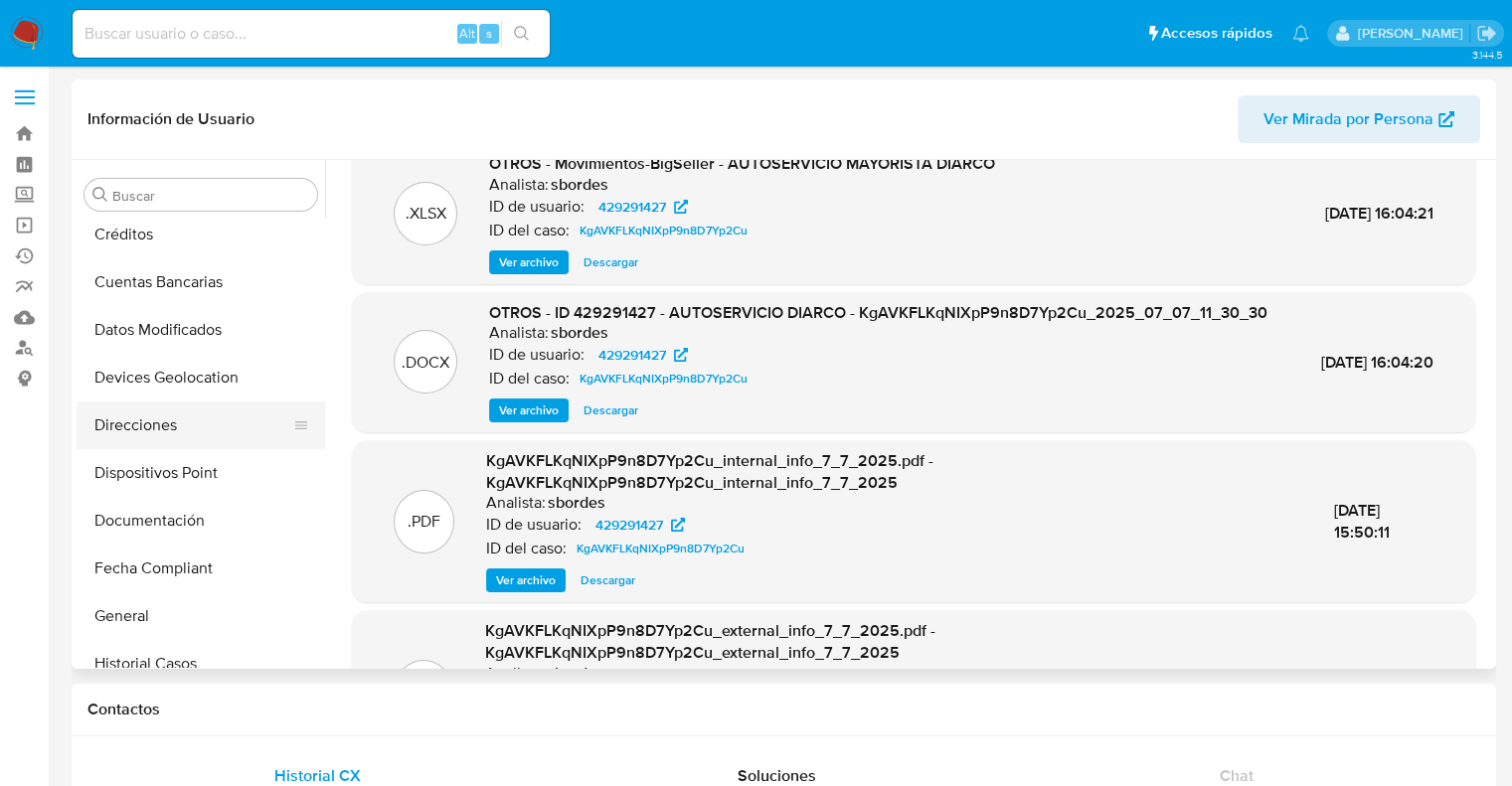 click on "Direcciones" at bounding box center (193, 425) 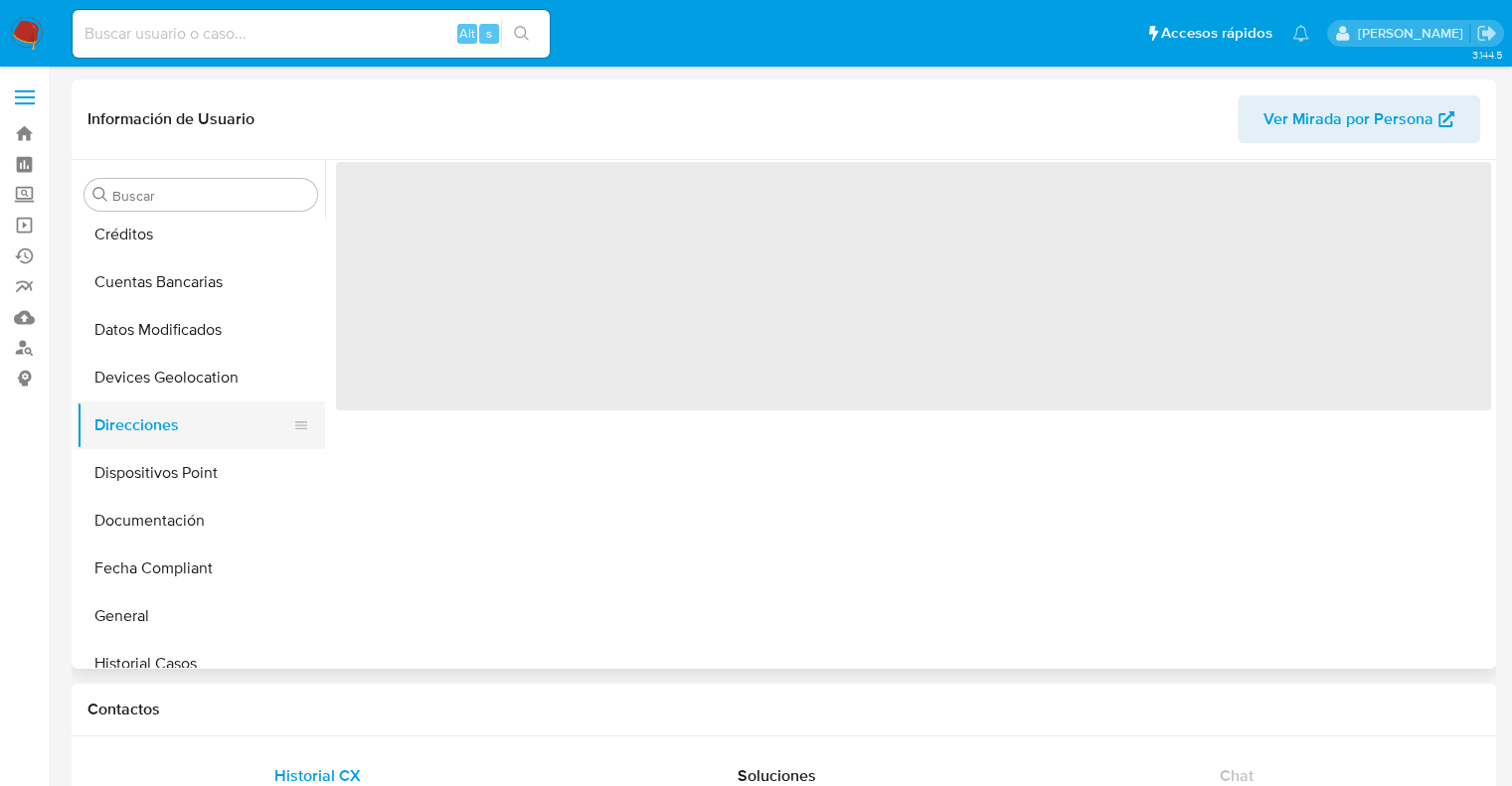 scroll, scrollTop: 0, scrollLeft: 0, axis: both 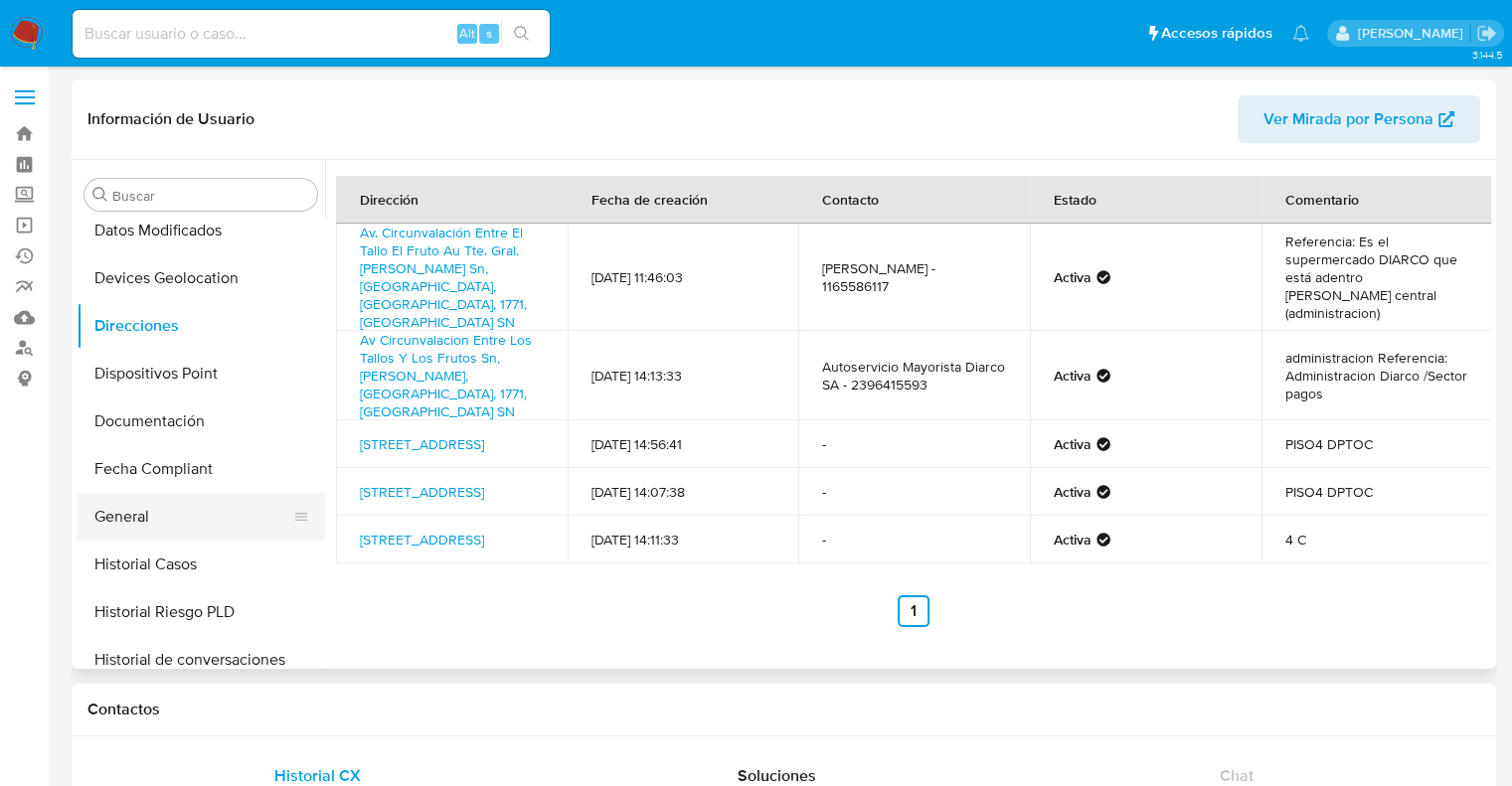 click on "General" at bounding box center [193, 517] 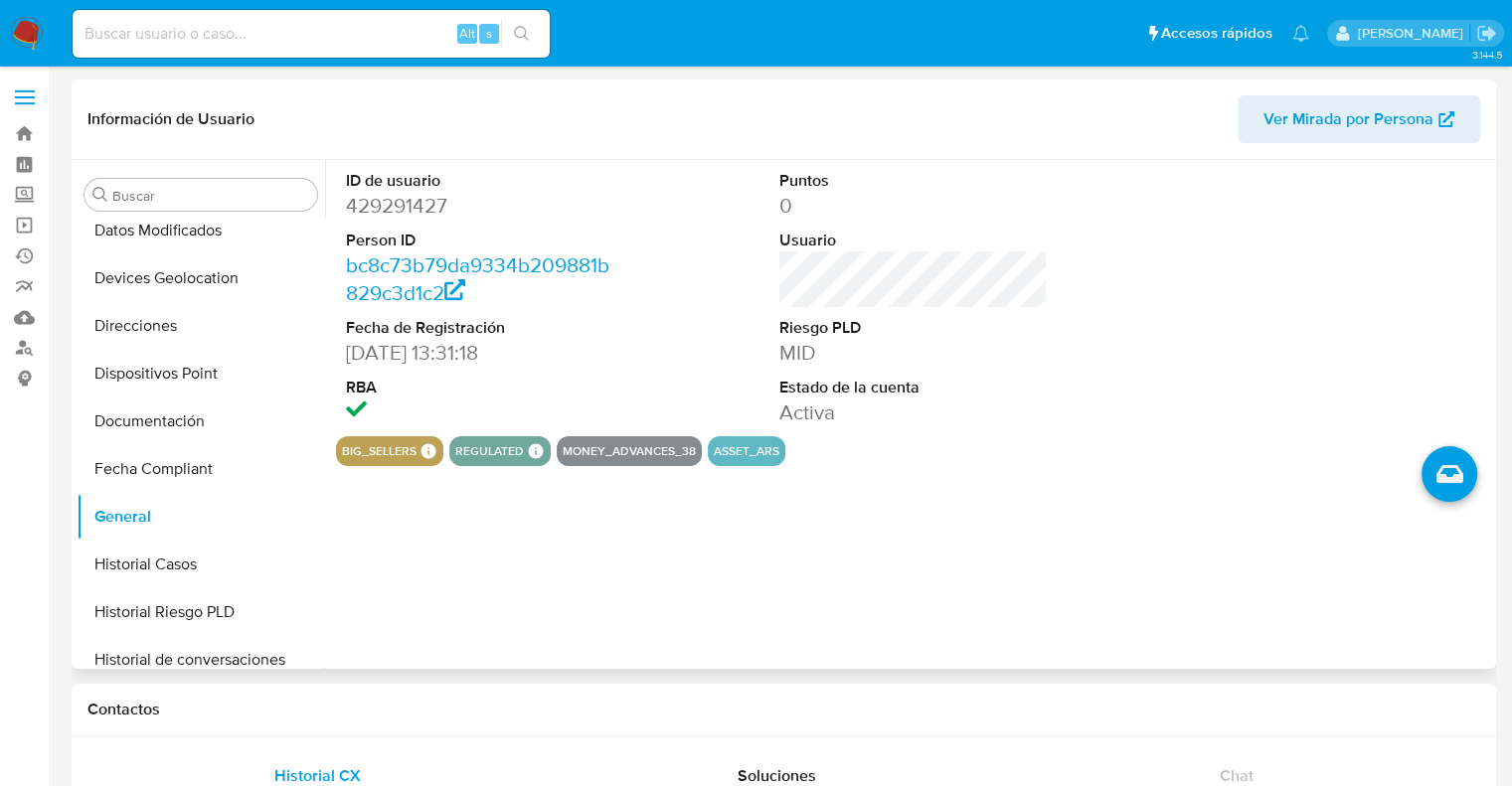 click on "429291427" at bounding box center [480, 206] 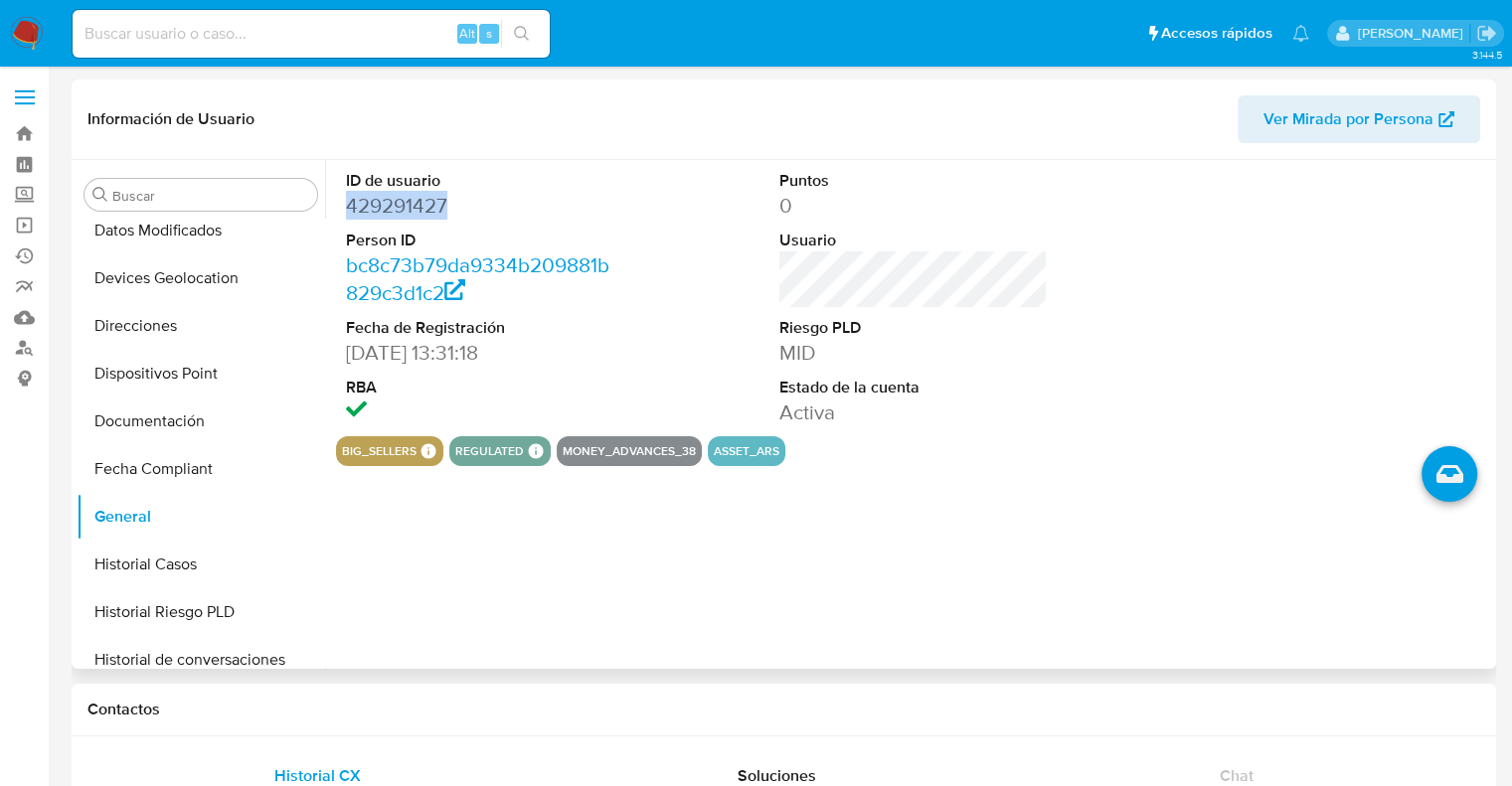 click on "429291427" at bounding box center (480, 206) 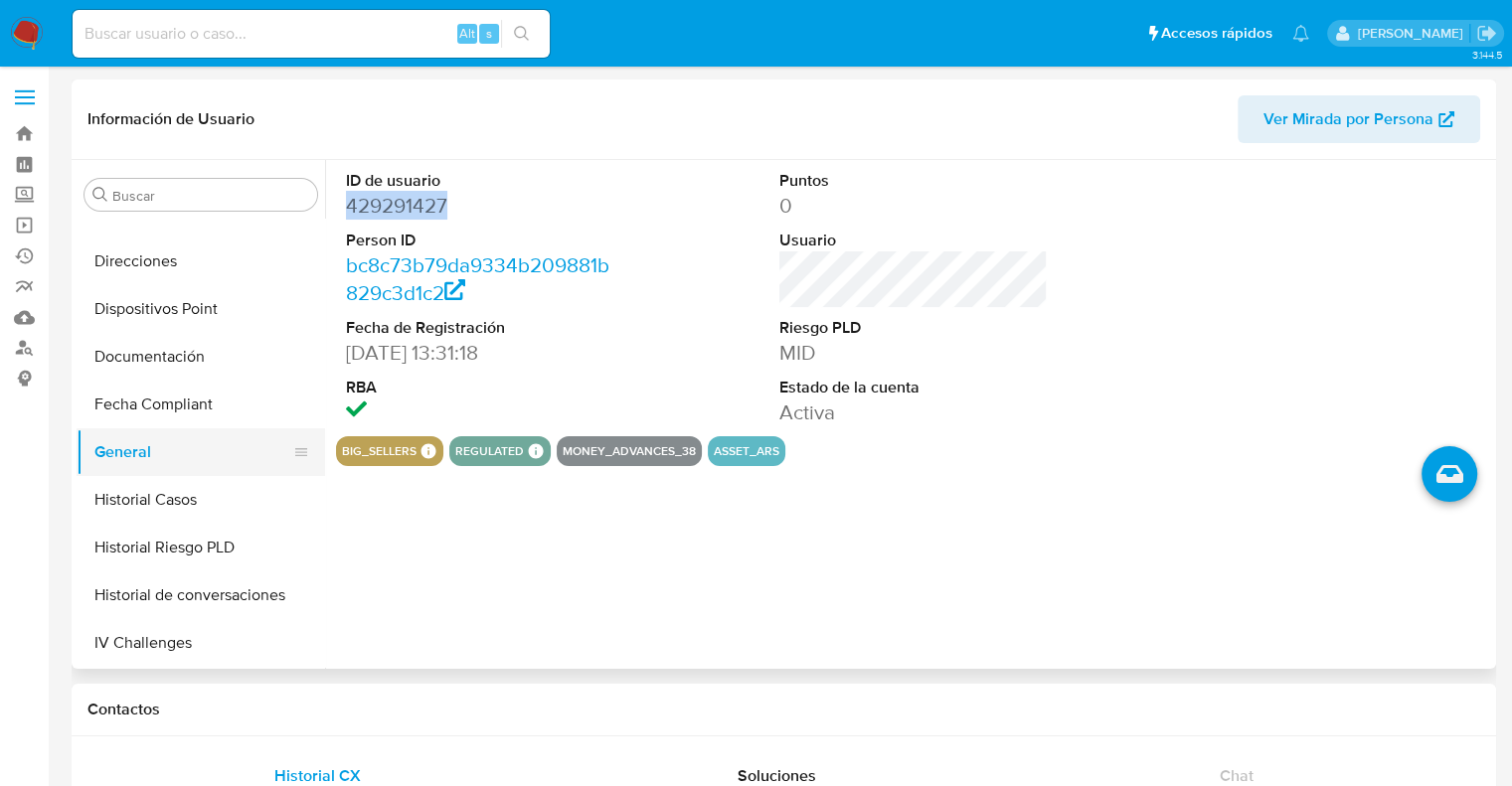 scroll, scrollTop: 397, scrollLeft: 0, axis: vertical 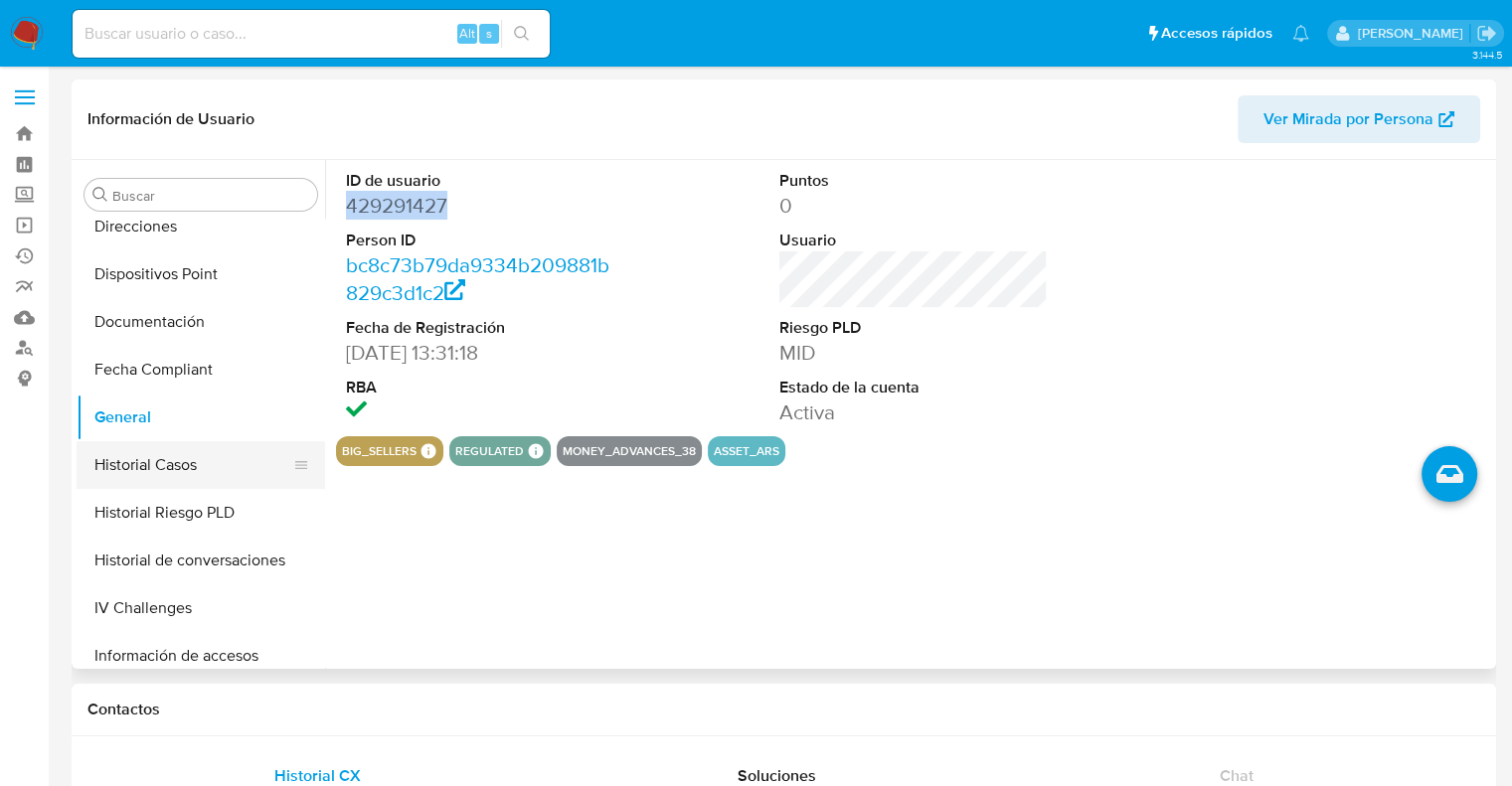 click on "Historial Casos" at bounding box center [193, 465] 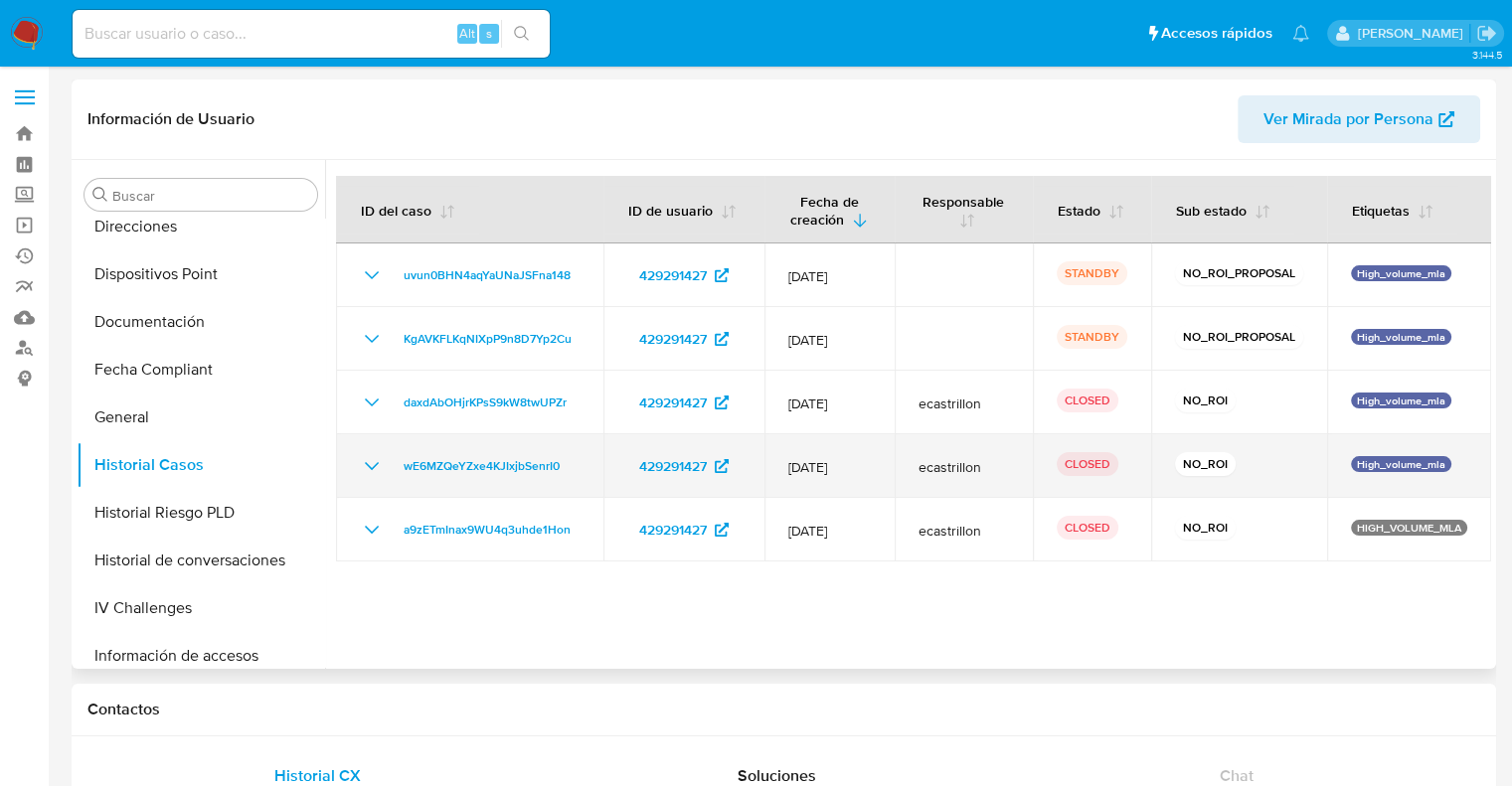 type 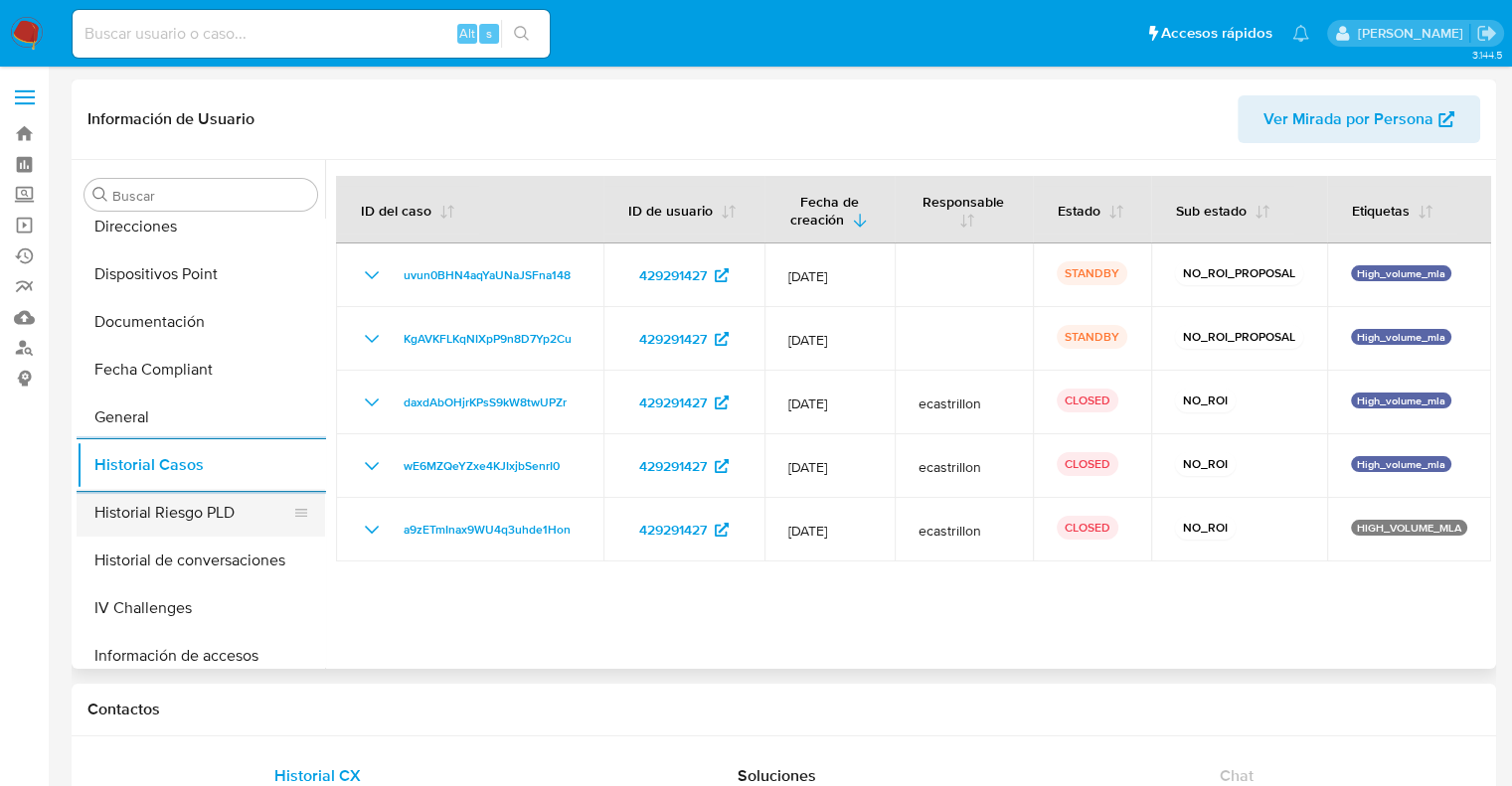 click on "Historial Riesgo PLD" at bounding box center (193, 513) 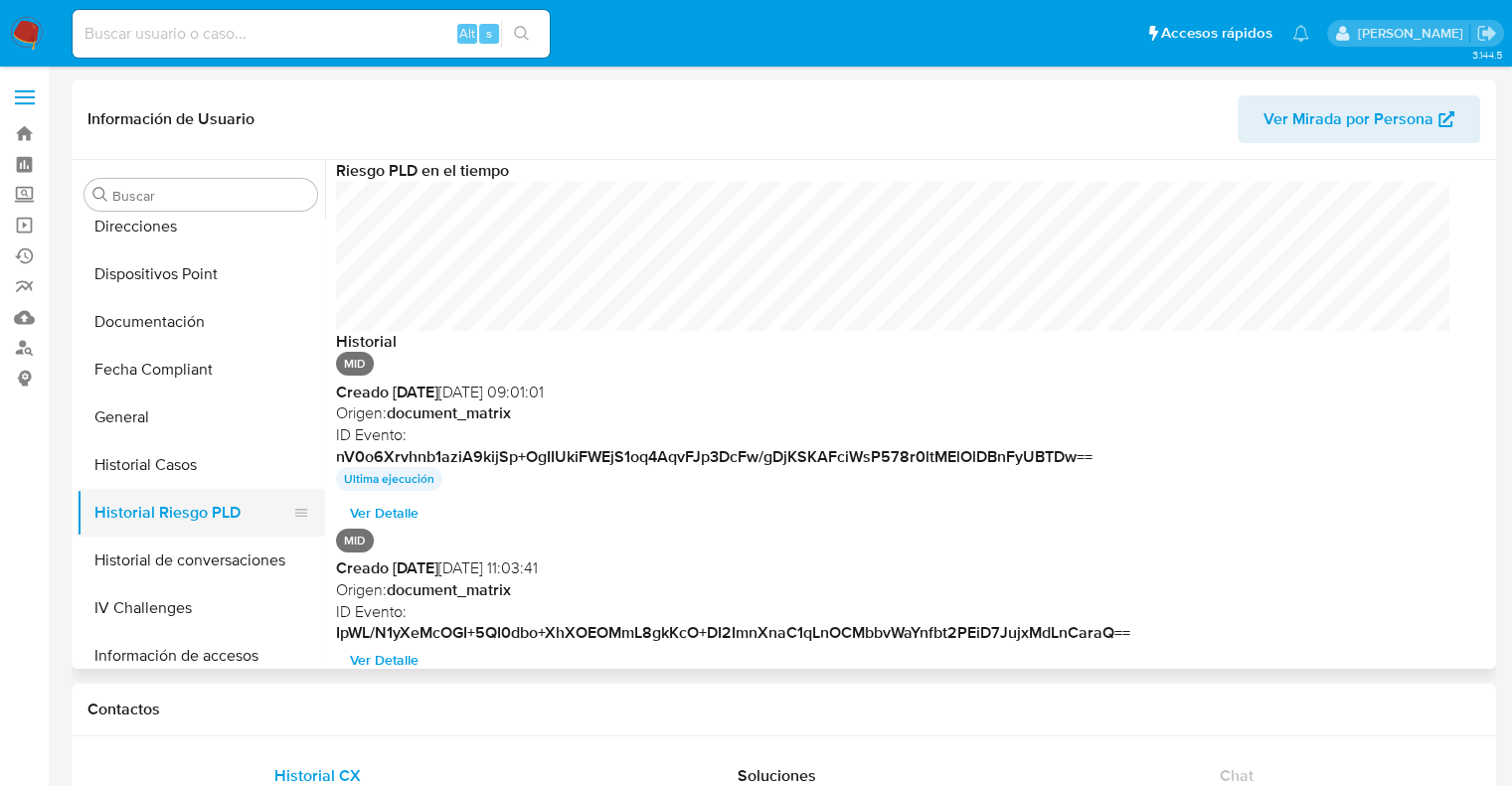 scroll, scrollTop: 993529, scrollLeft: 992968, axis: both 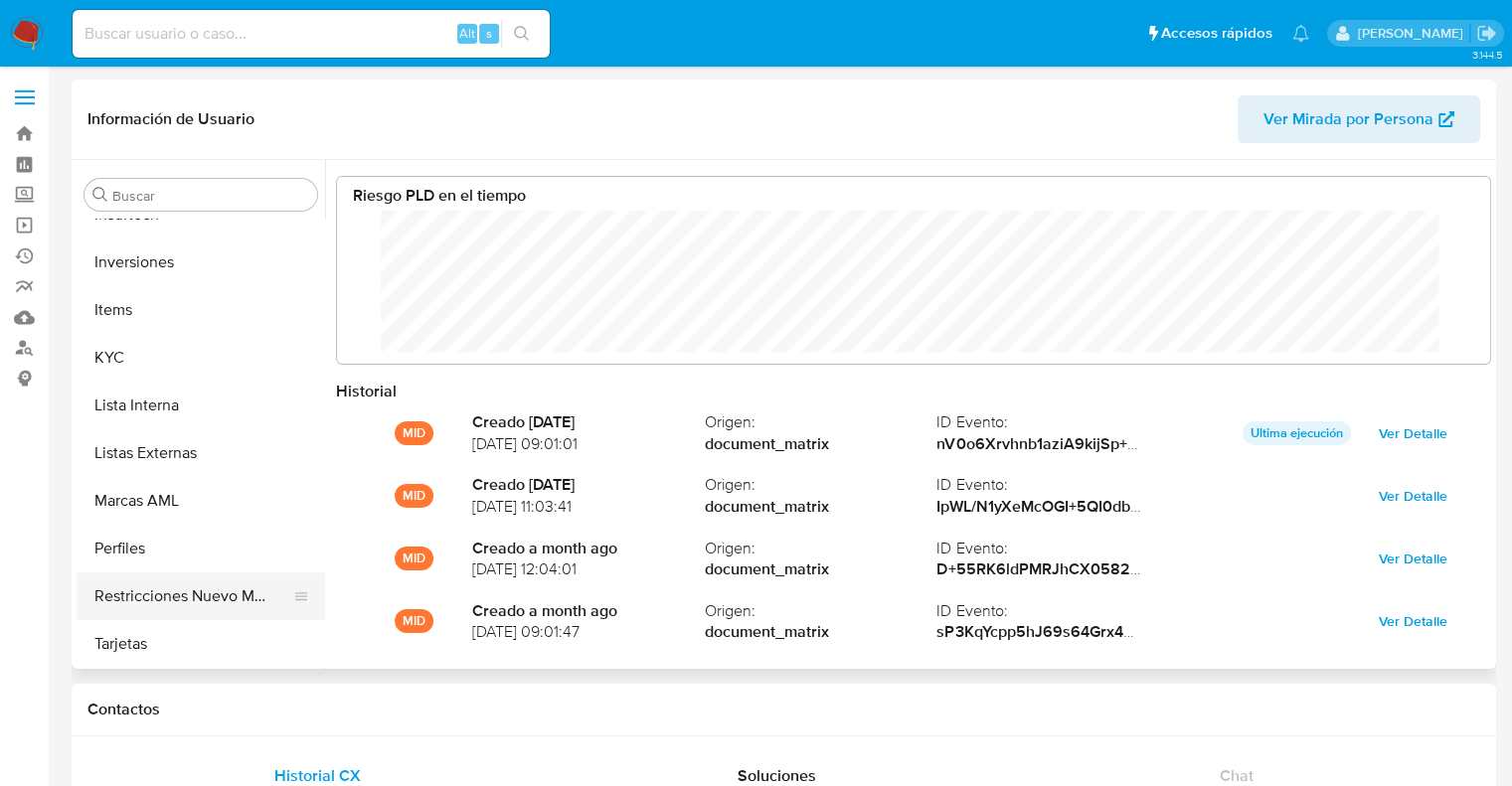 click on "Restricciones Nuevo Mundo" at bounding box center (193, 596) 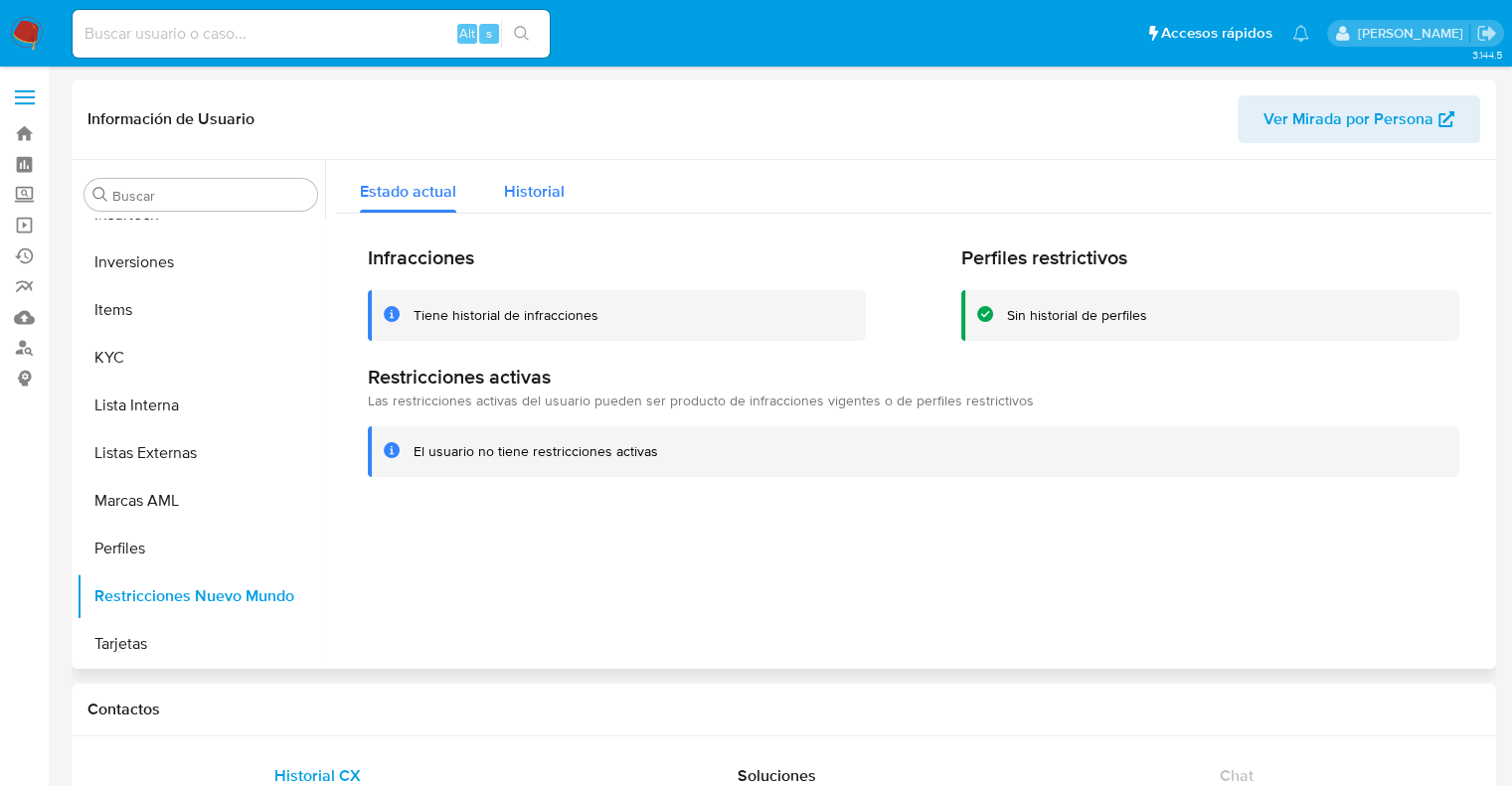 click on "Historial" at bounding box center [534, 191] 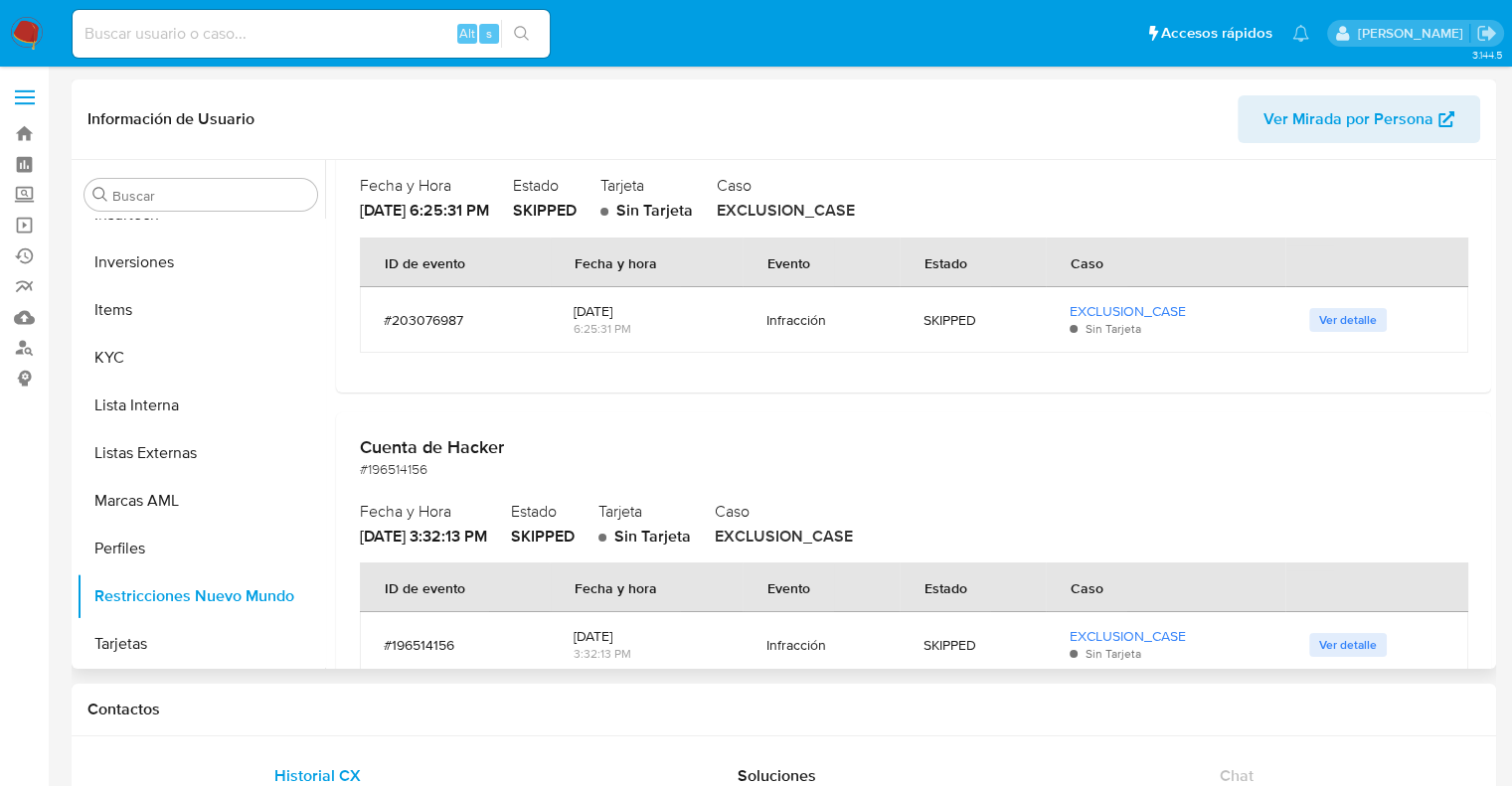 scroll, scrollTop: 6190, scrollLeft: 0, axis: vertical 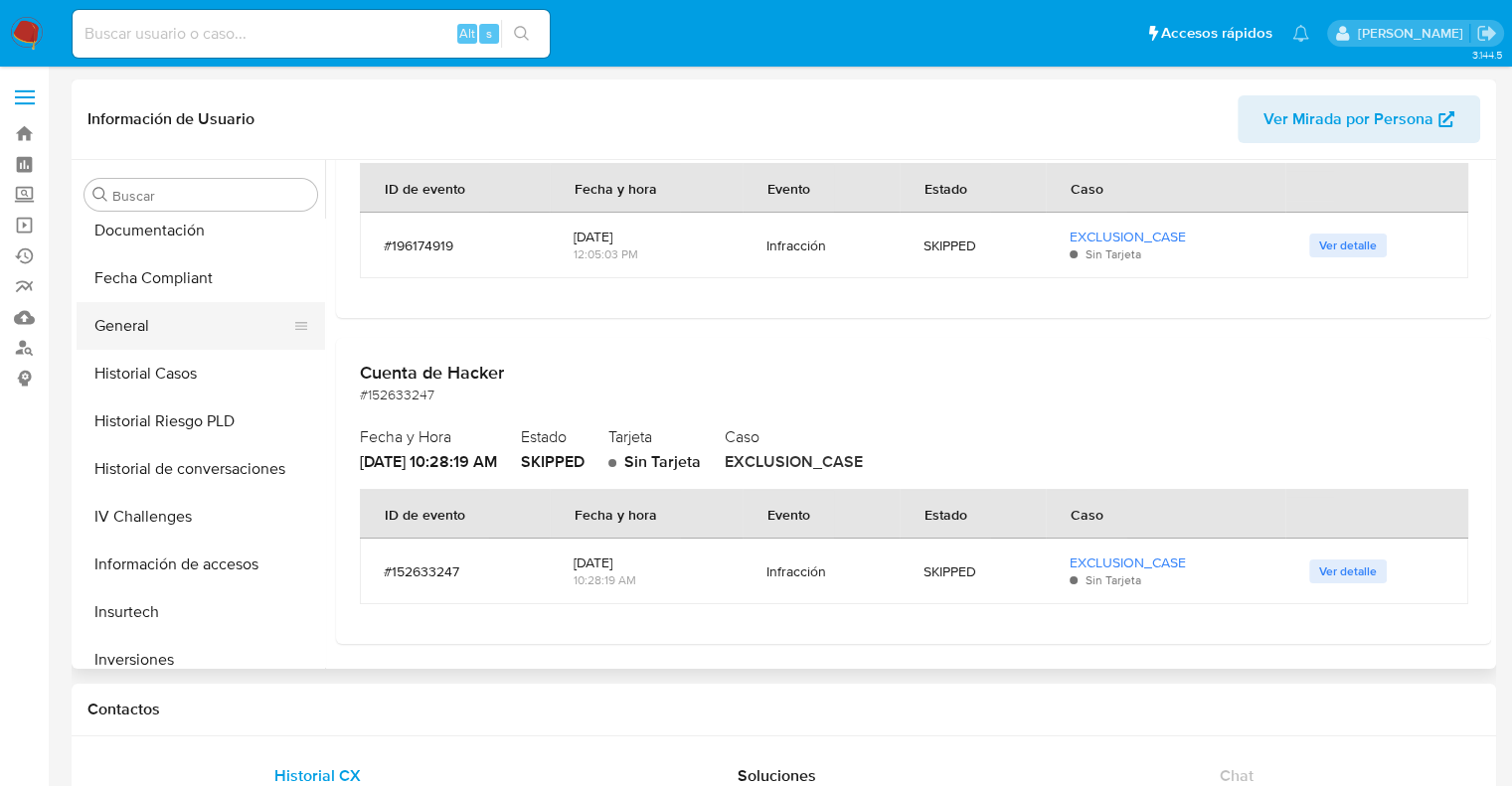 click on "General" at bounding box center [193, 326] 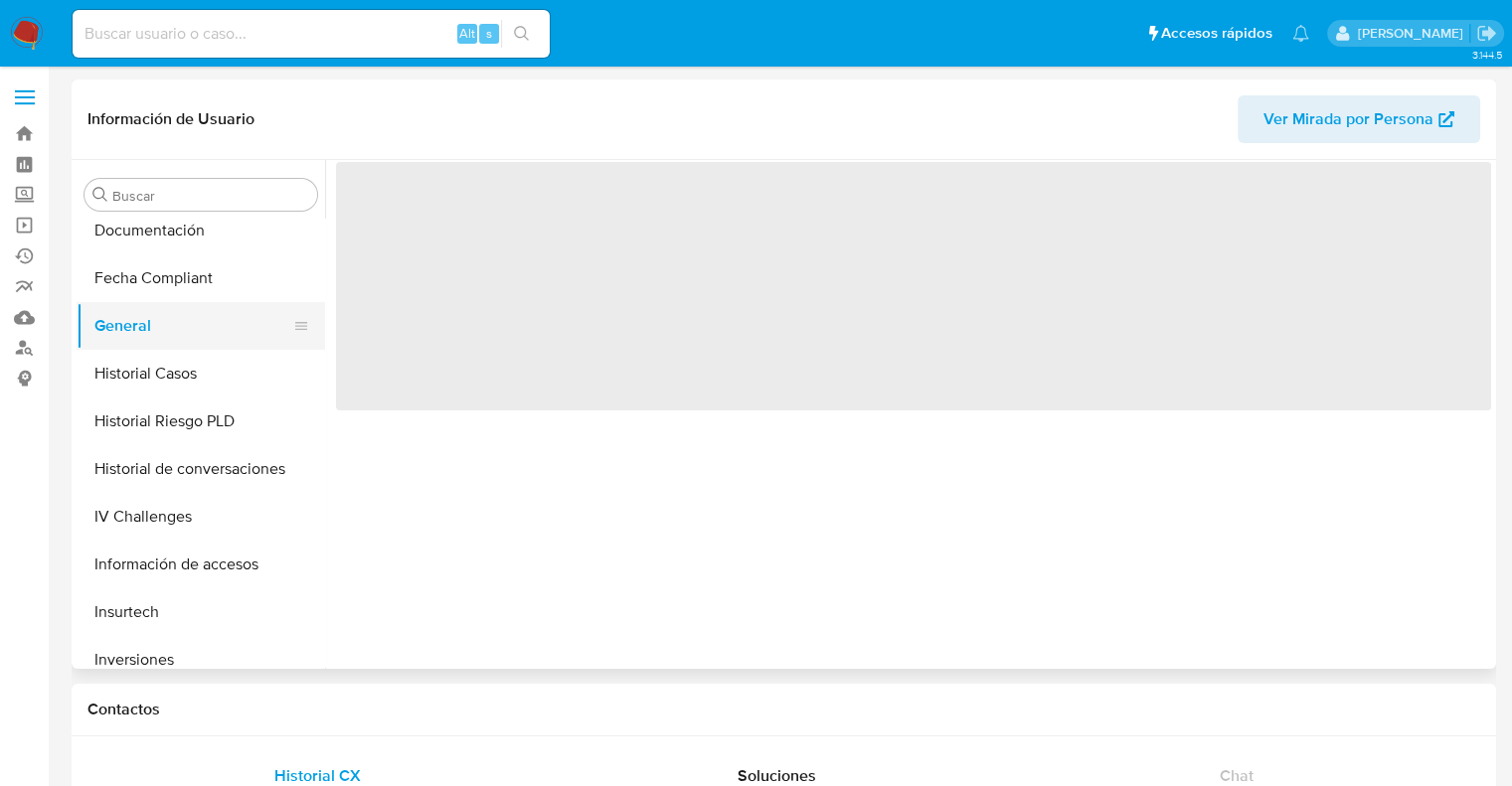 scroll, scrollTop: 0, scrollLeft: 0, axis: both 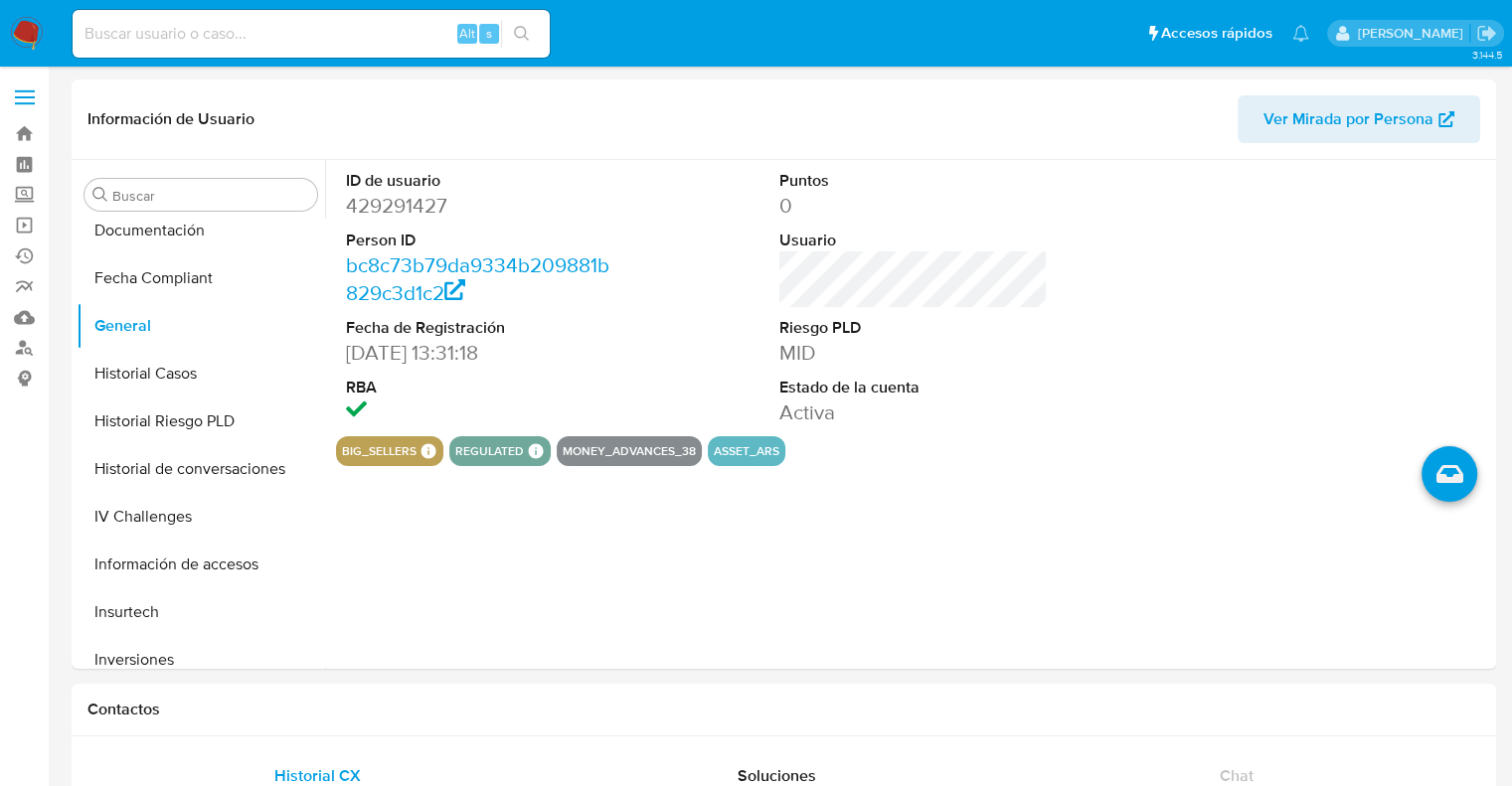 type 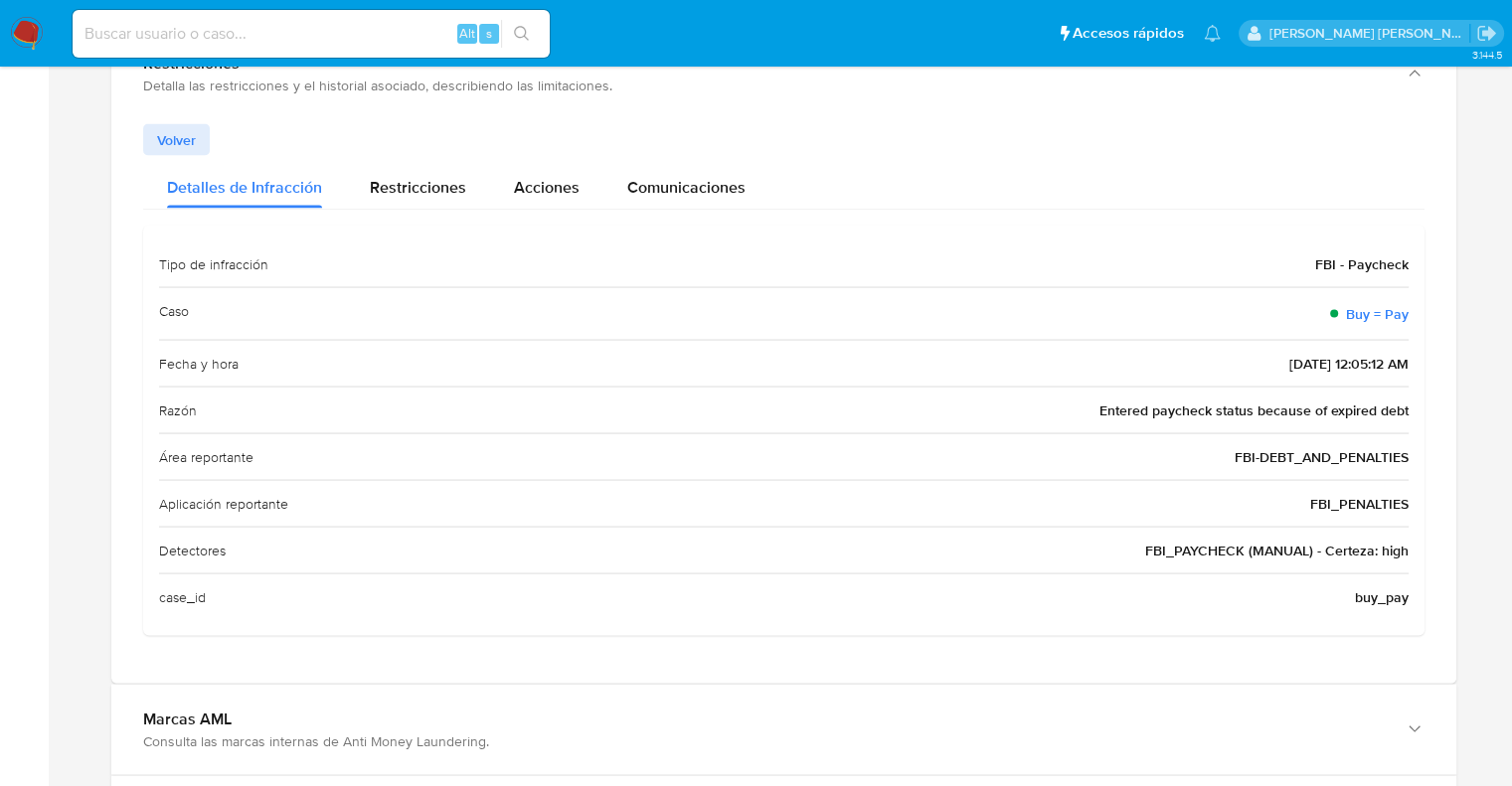 scroll, scrollTop: 3883, scrollLeft: 0, axis: vertical 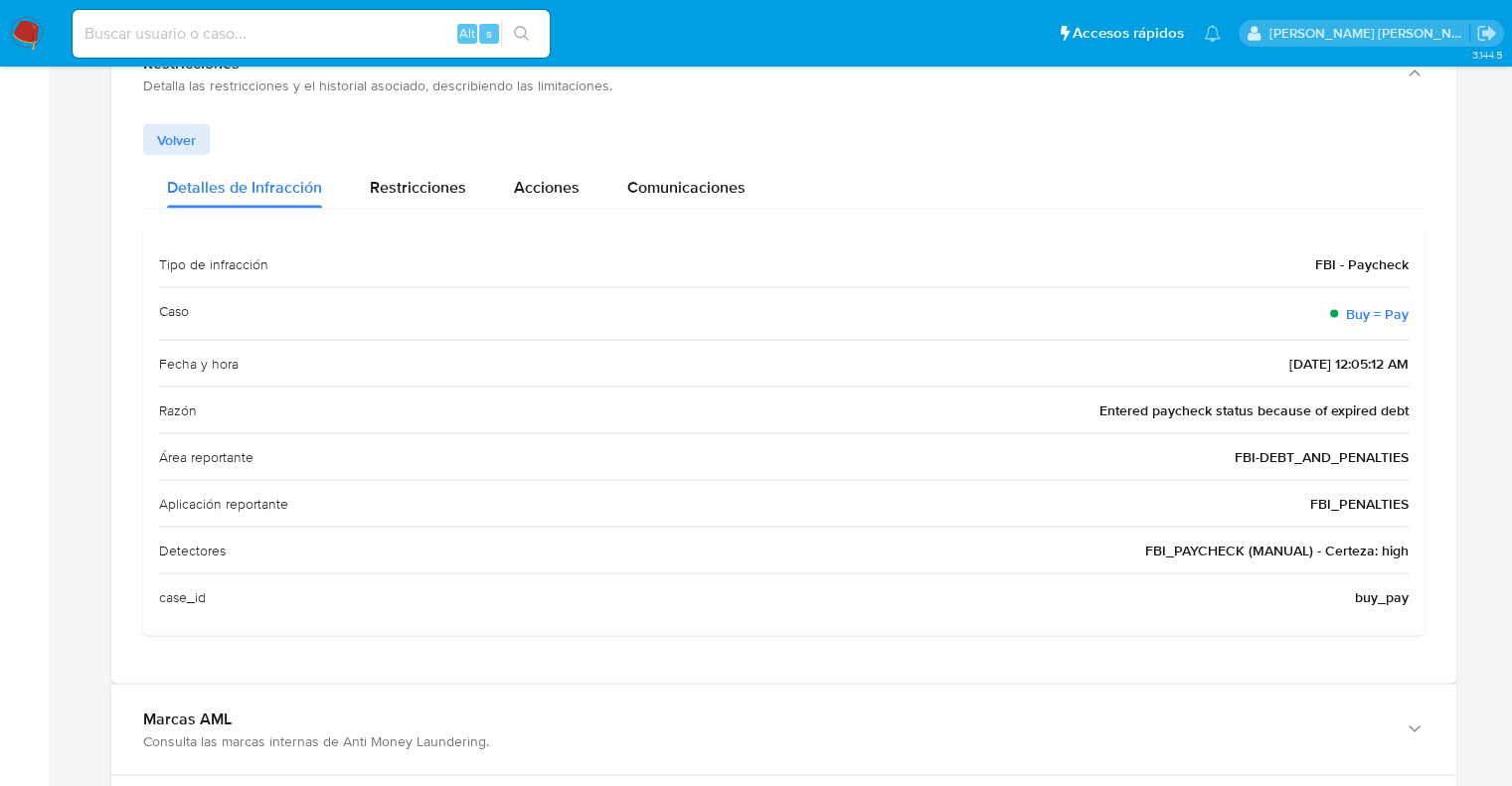 click on "Volver" at bounding box center [176, 140] 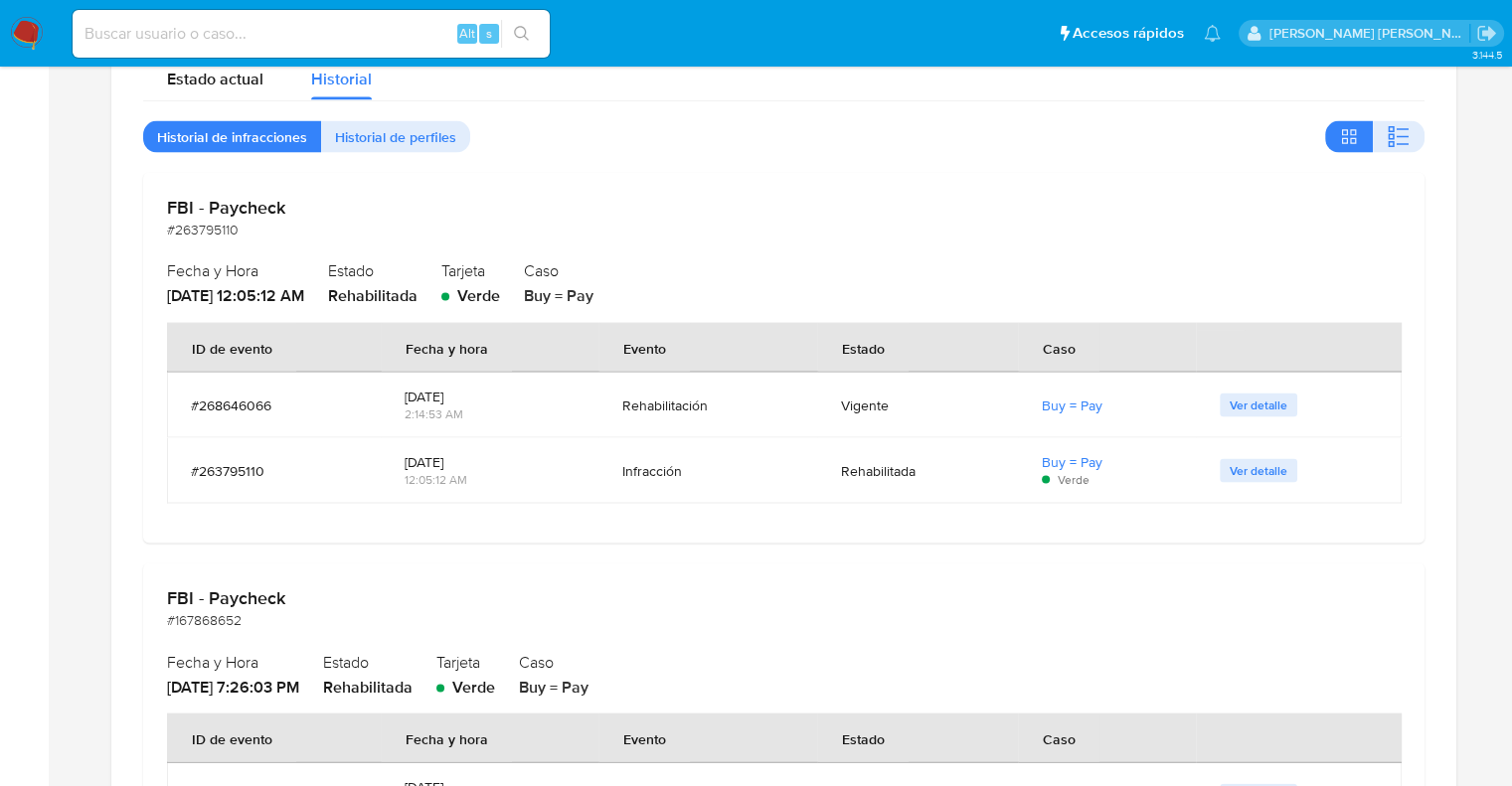 scroll, scrollTop: 3983, scrollLeft: 0, axis: vertical 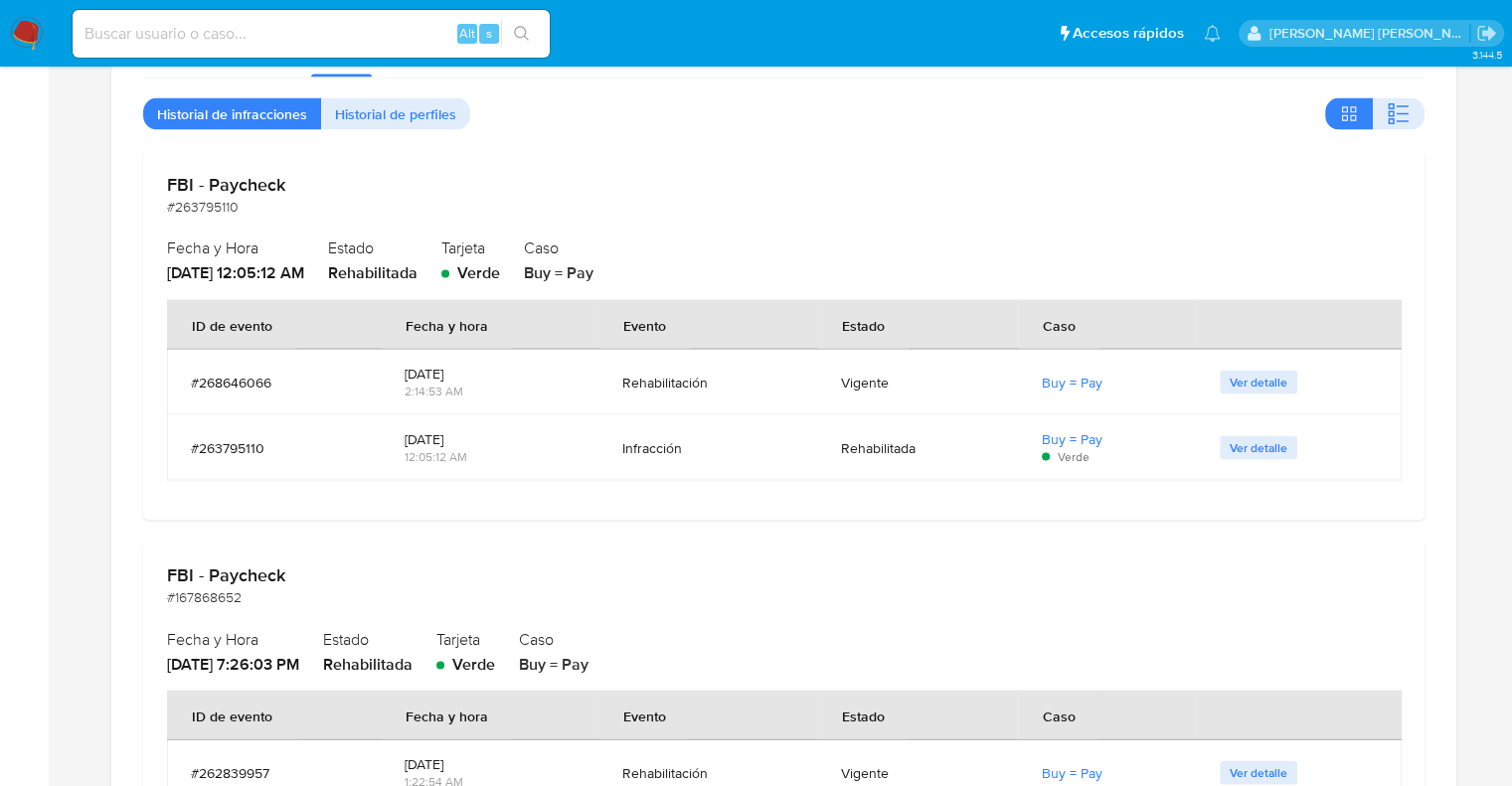 drag, startPoint x: 445, startPoint y: 431, endPoint x: 355, endPoint y: 426, distance: 90.13878 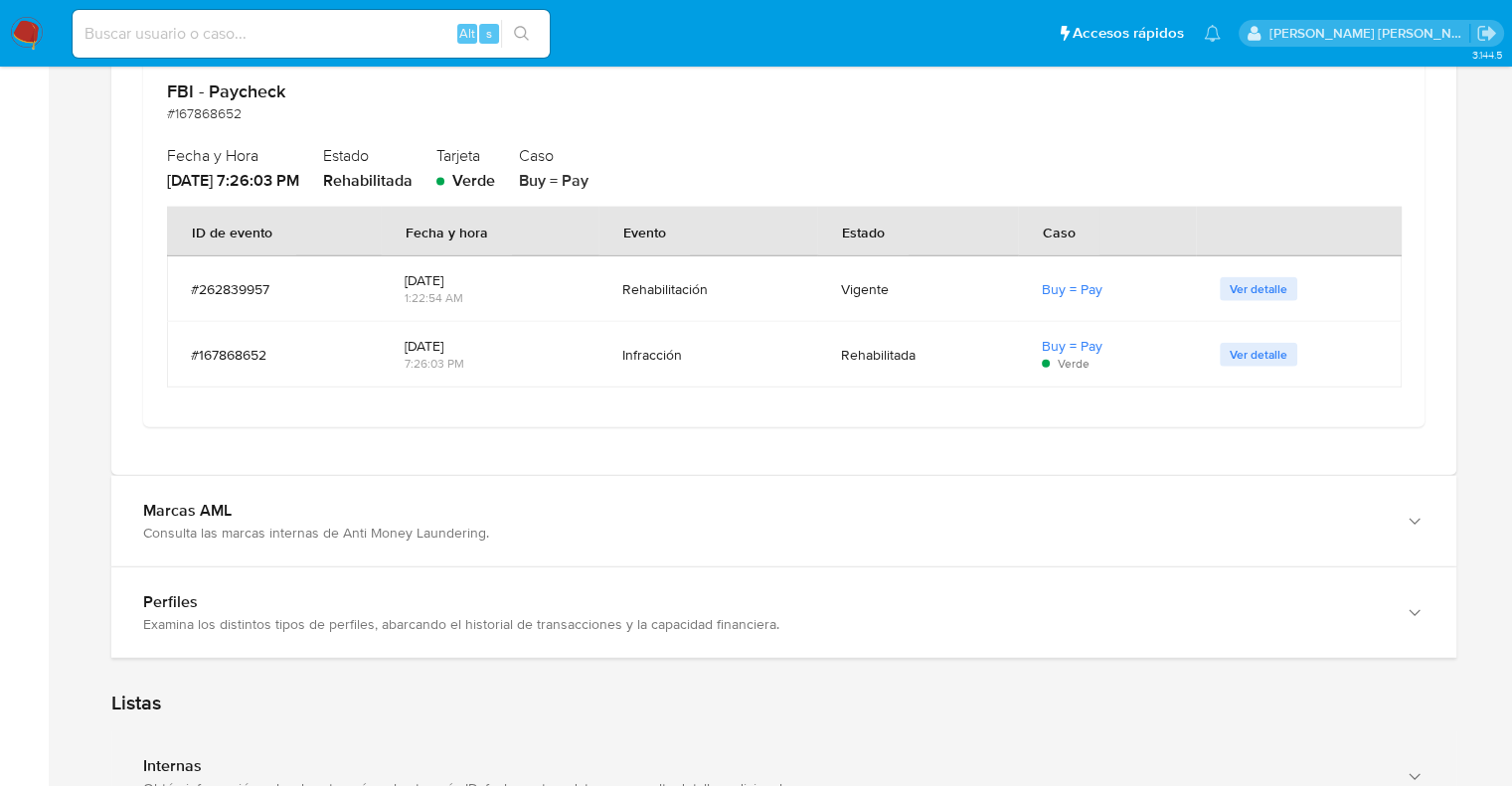 scroll, scrollTop: 4372, scrollLeft: 0, axis: vertical 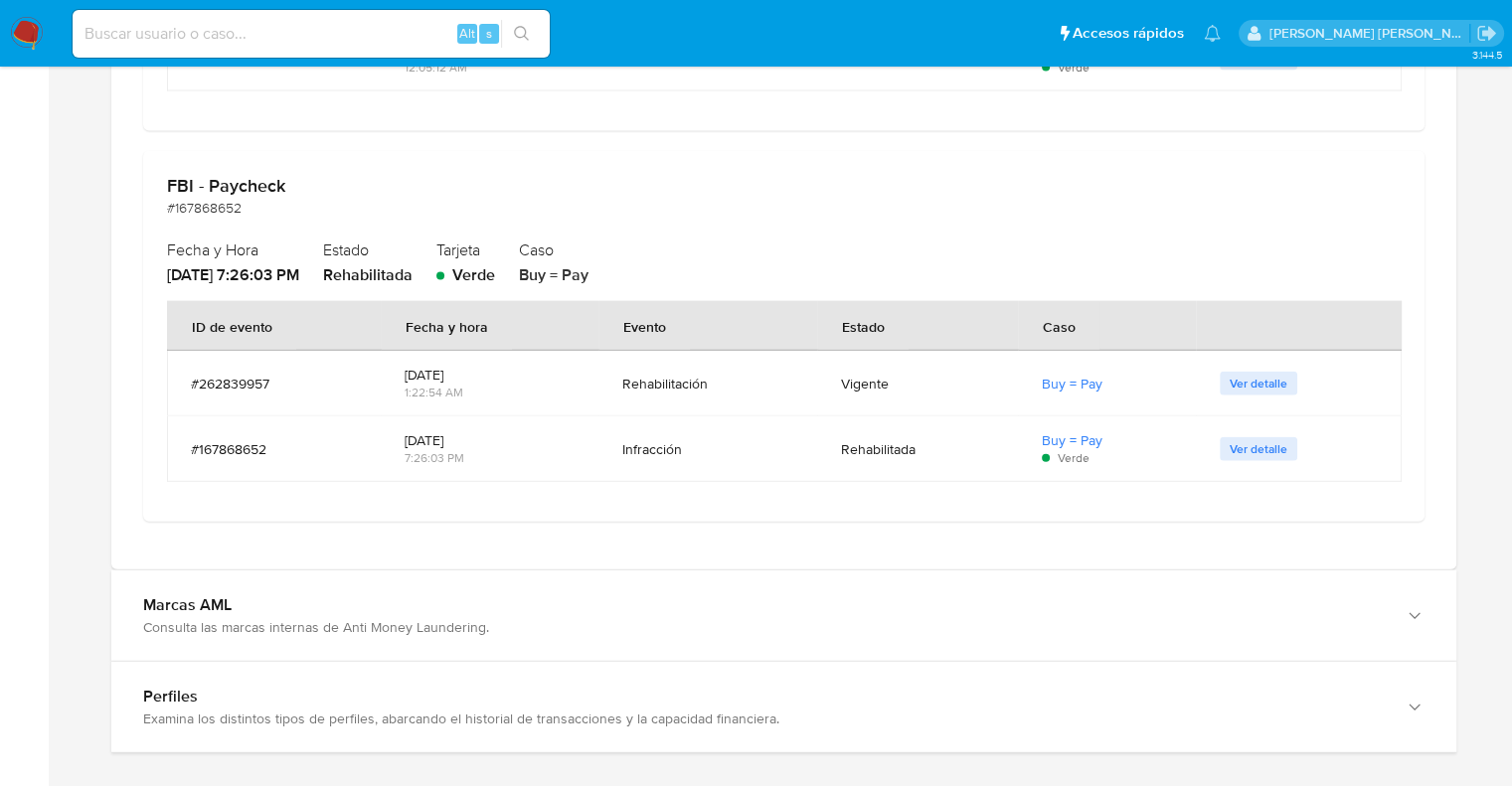 drag, startPoint x: 399, startPoint y: 450, endPoint x: 475, endPoint y: 444, distance: 76.23647 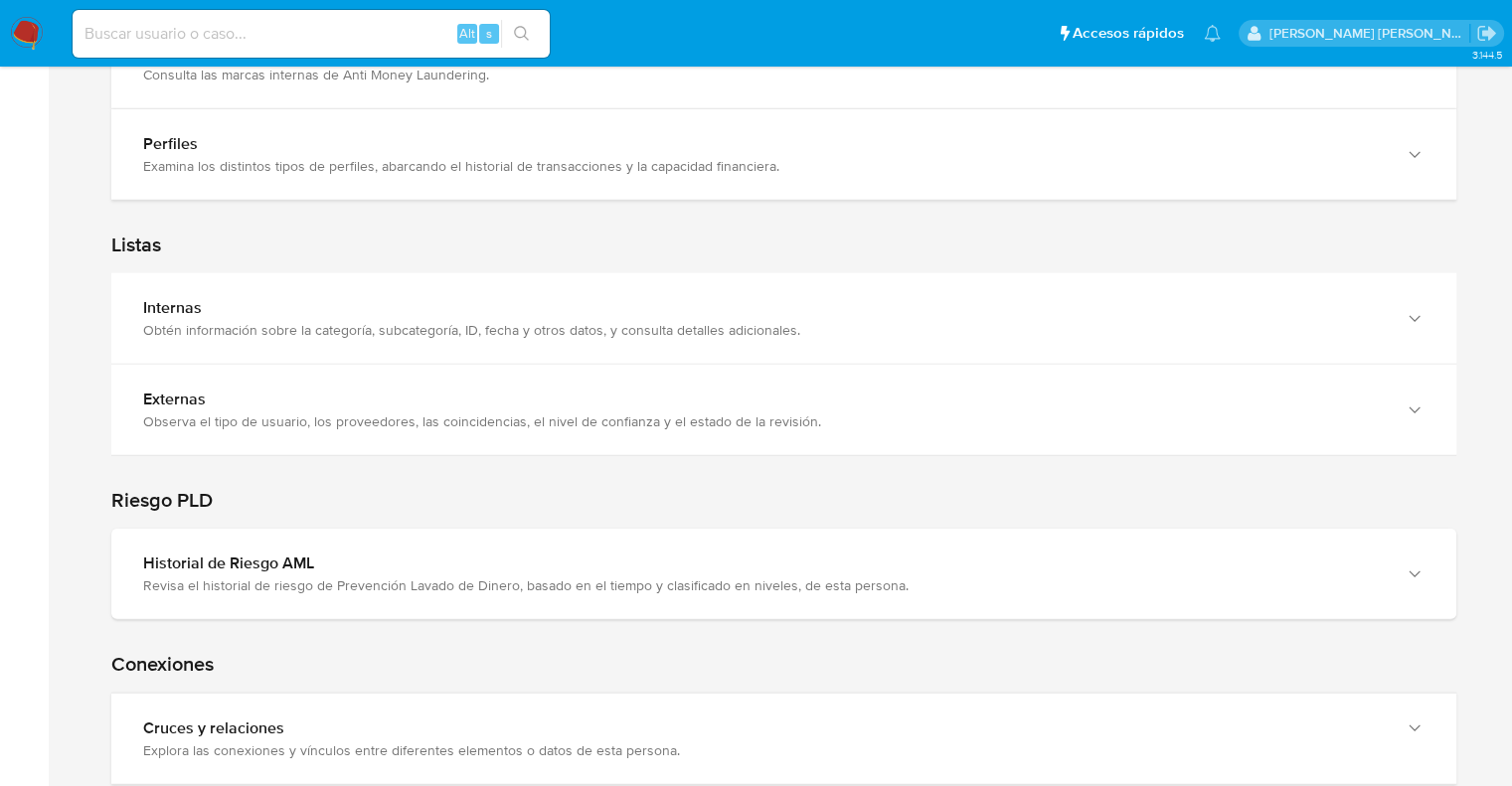 scroll, scrollTop: 4968, scrollLeft: 0, axis: vertical 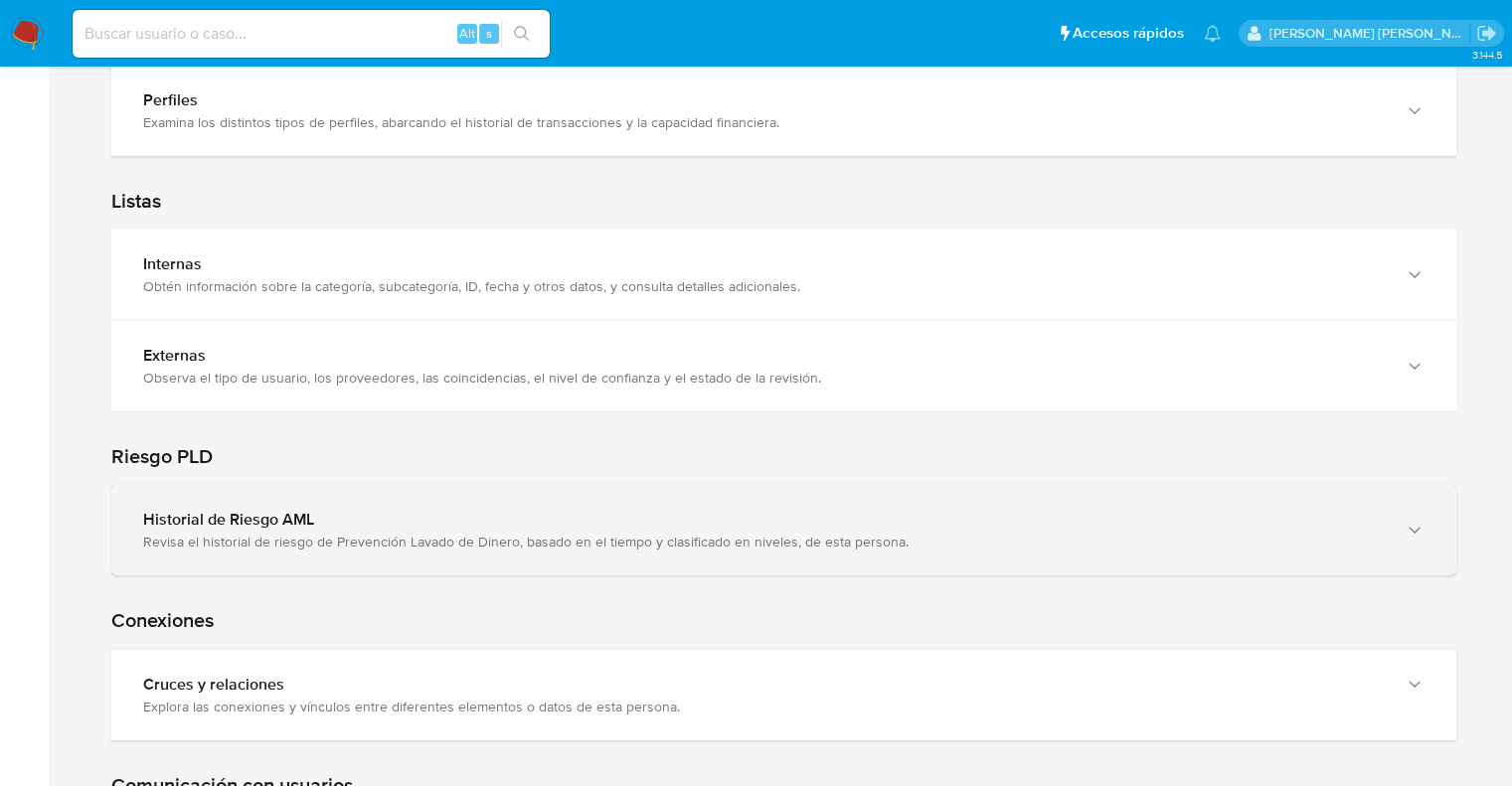 click on "Historial de Riesgo AML" at bounding box center (763, 520) 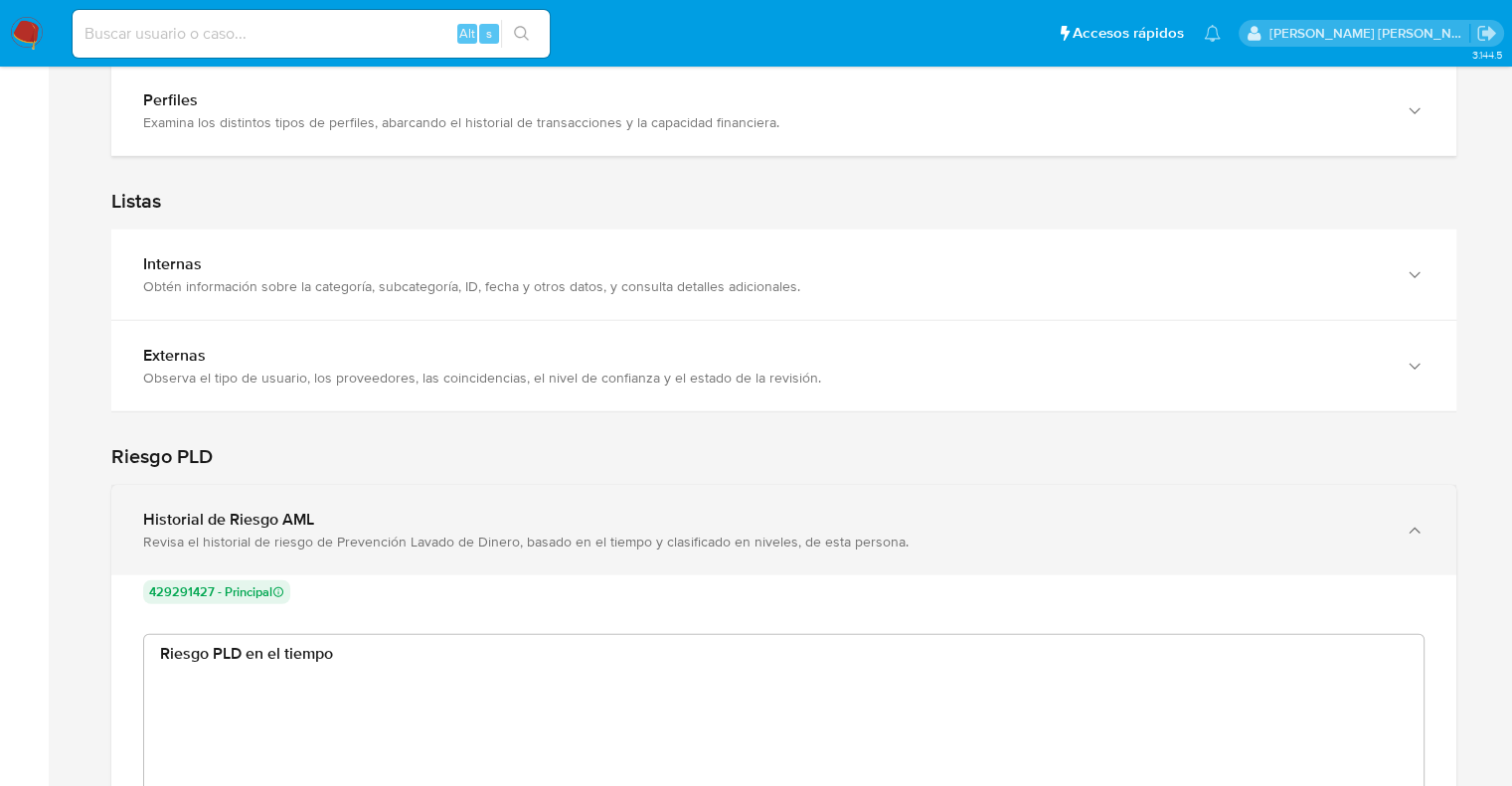 scroll, scrollTop: 993529, scrollLeft: 992834, axis: both 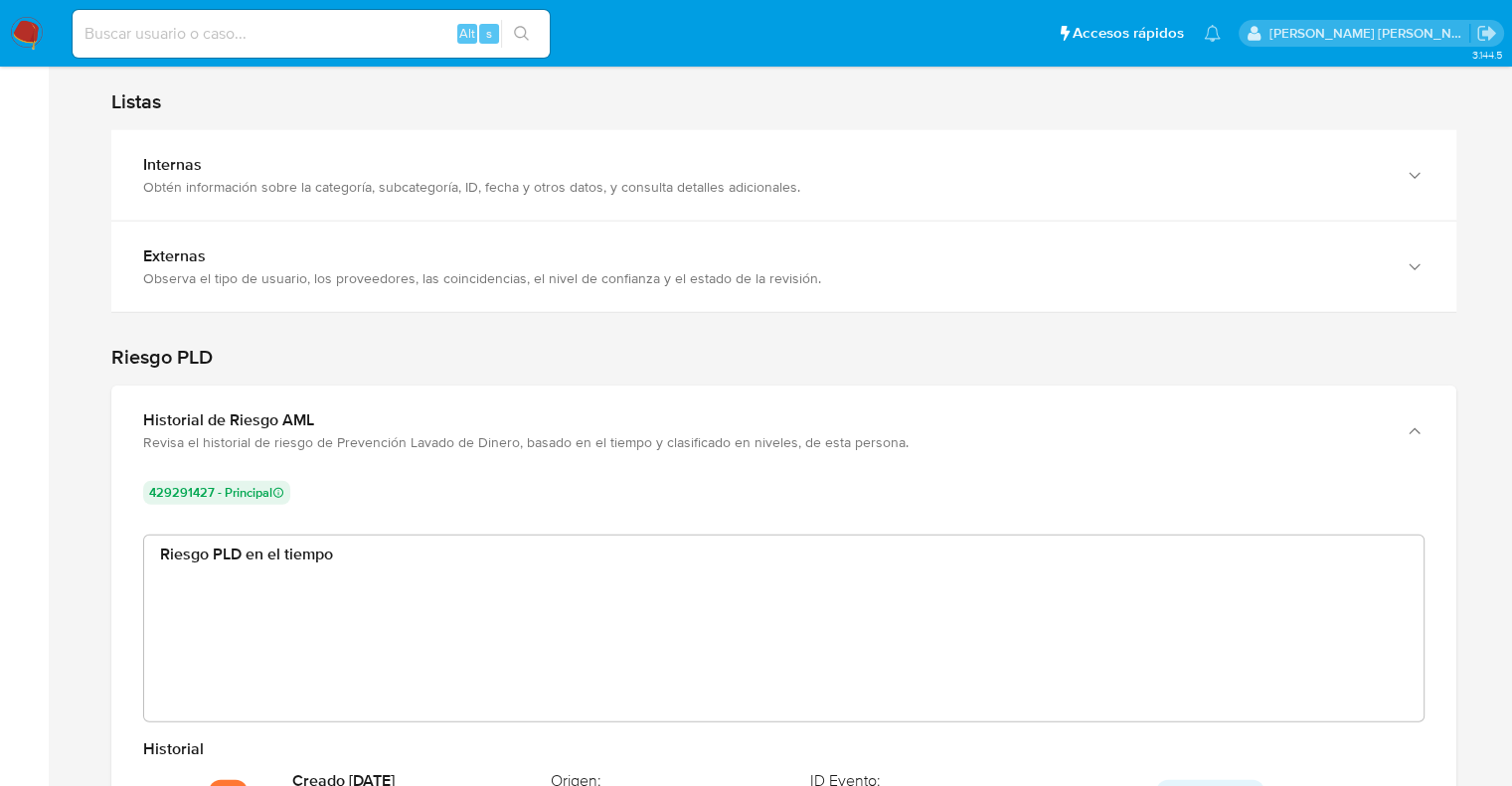 type 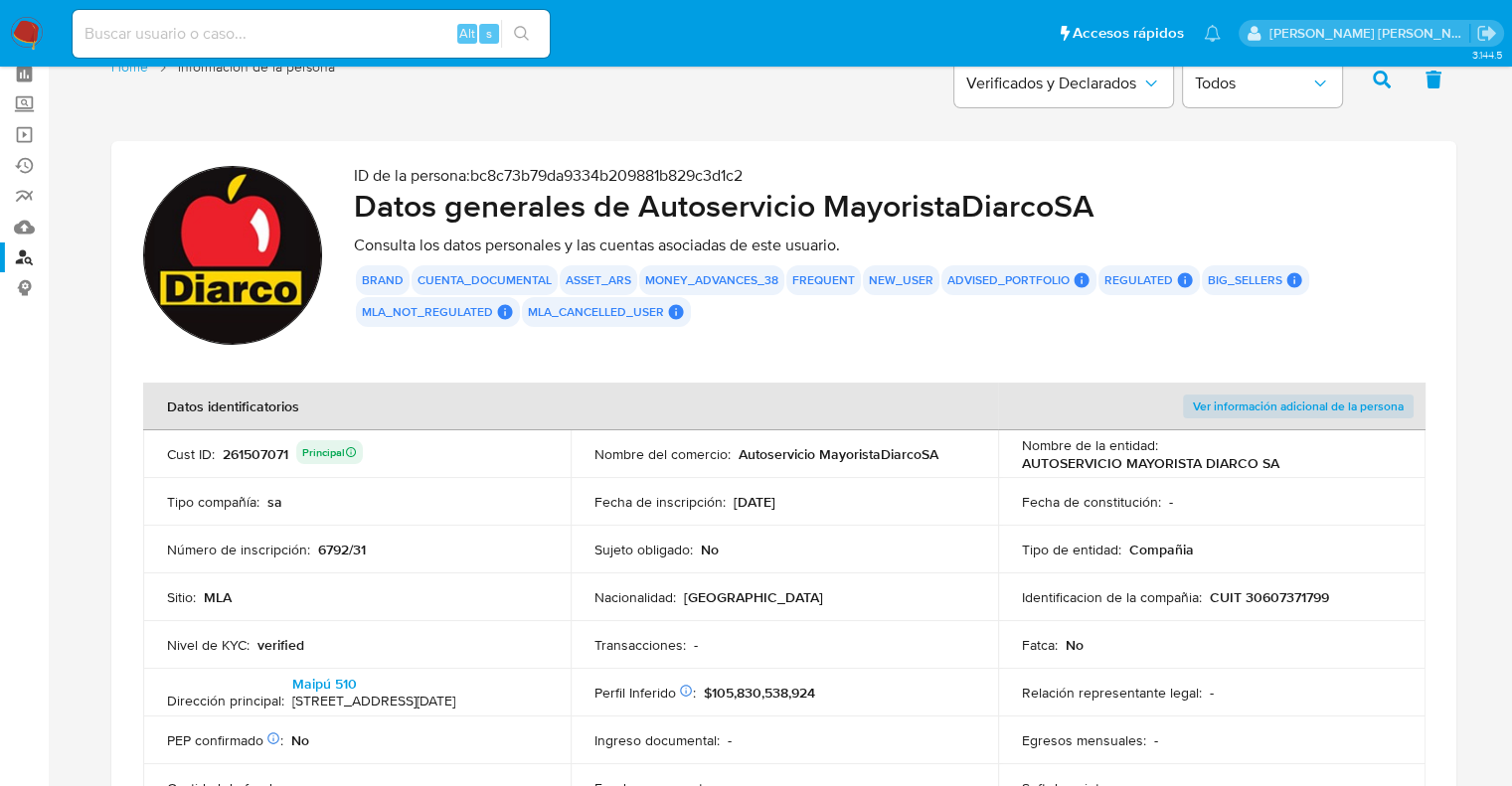 scroll, scrollTop: 0, scrollLeft: 0, axis: both 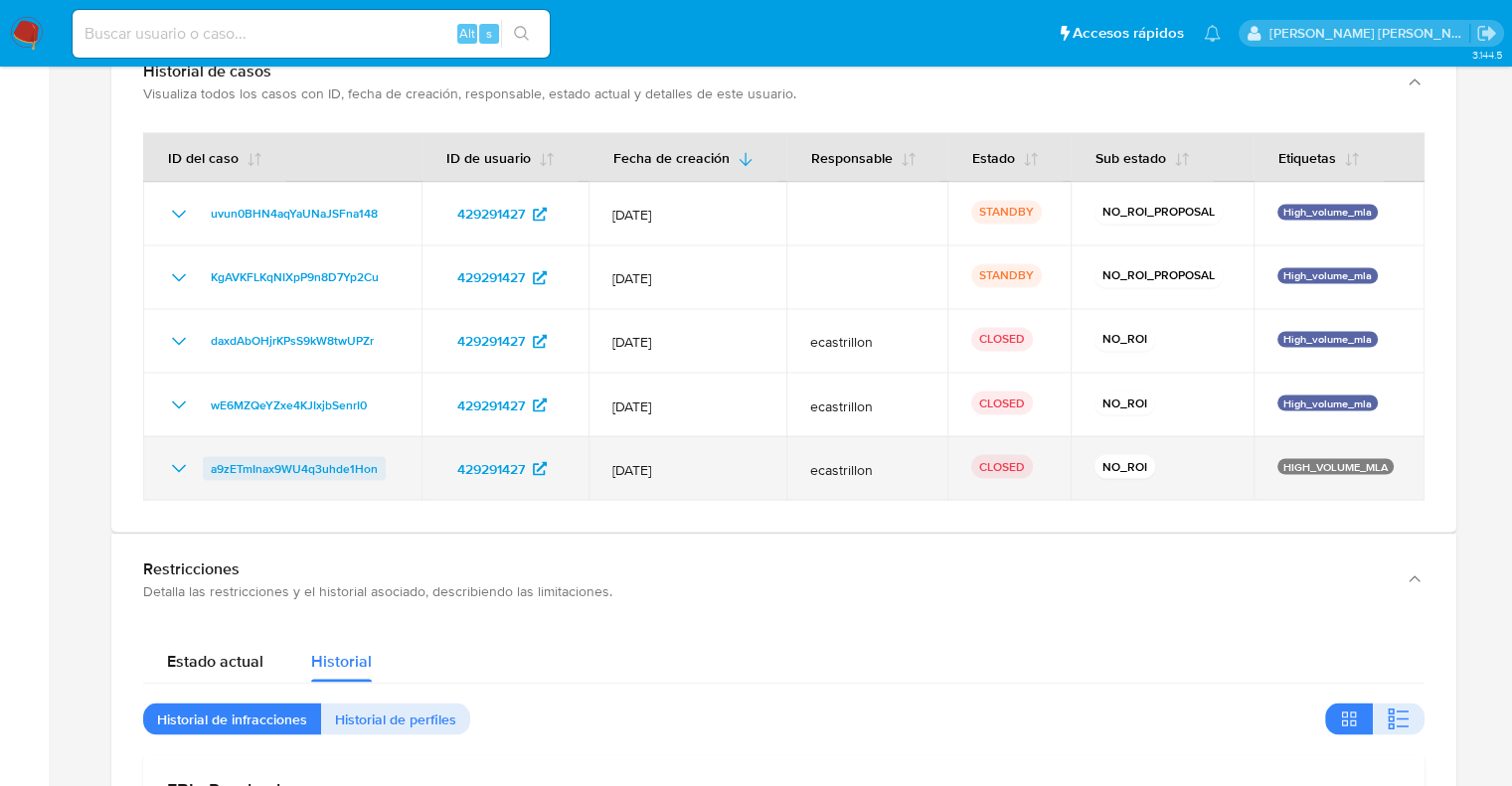 click on "a9zETmInax9WU4q3uhde1Hon" at bounding box center (294, 468) 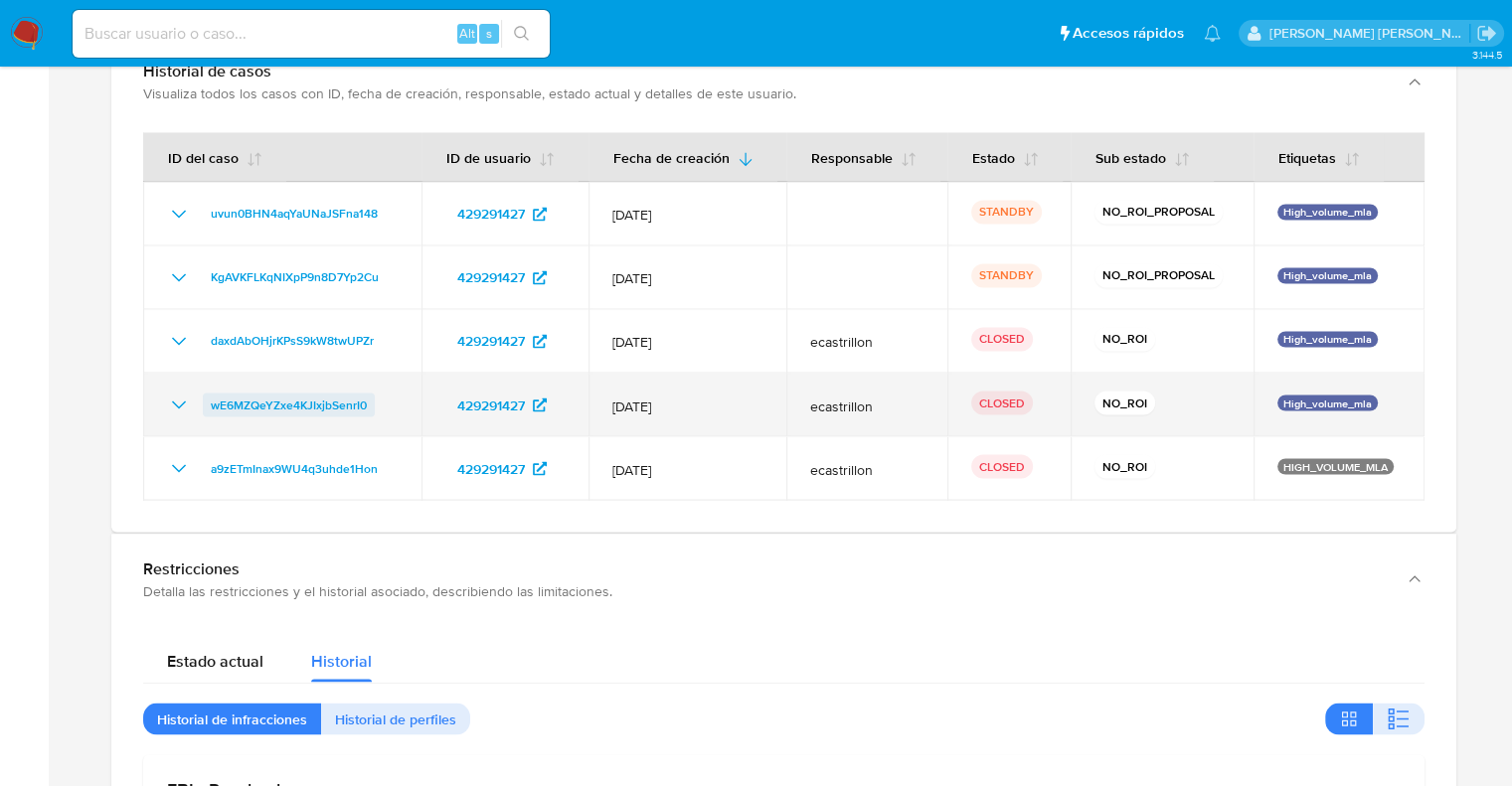 click on "wE6MZQeYZxe4KJIxjbSenrI0" at bounding box center (288, 404) 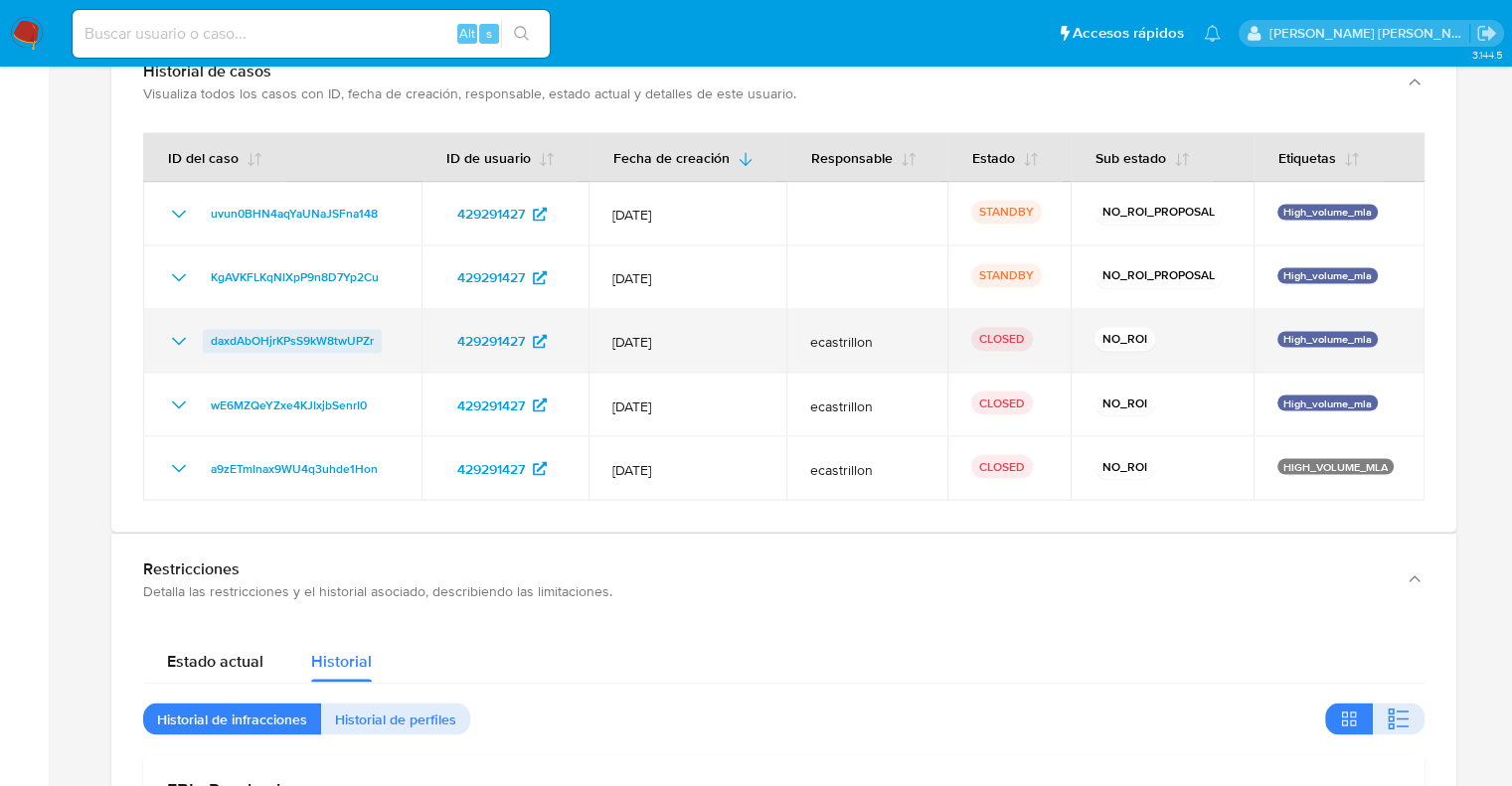 click on "daxdAbOHjrKPsS9kW8twUPZr" at bounding box center (292, 341) 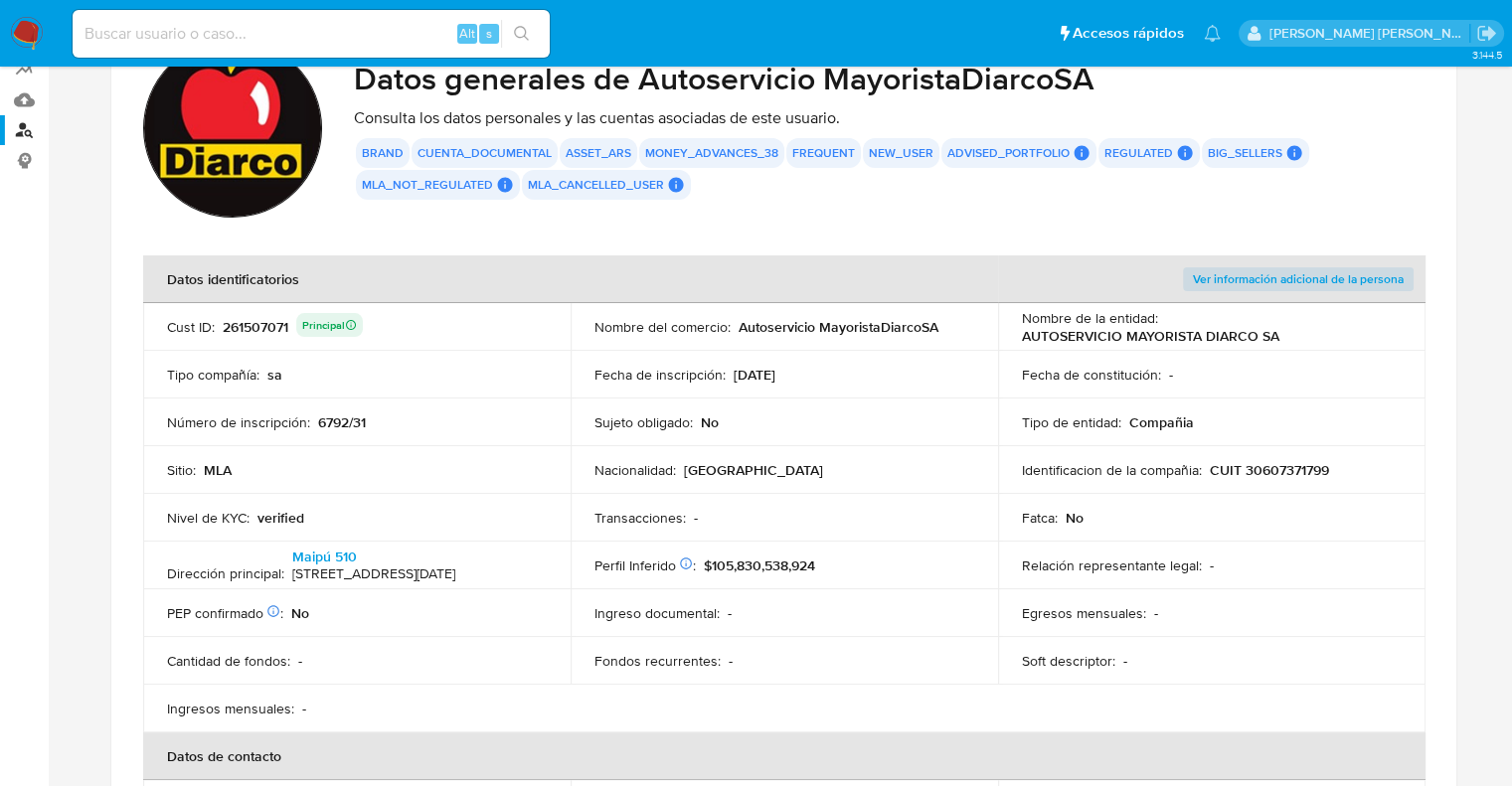 scroll, scrollTop: 0, scrollLeft: 0, axis: both 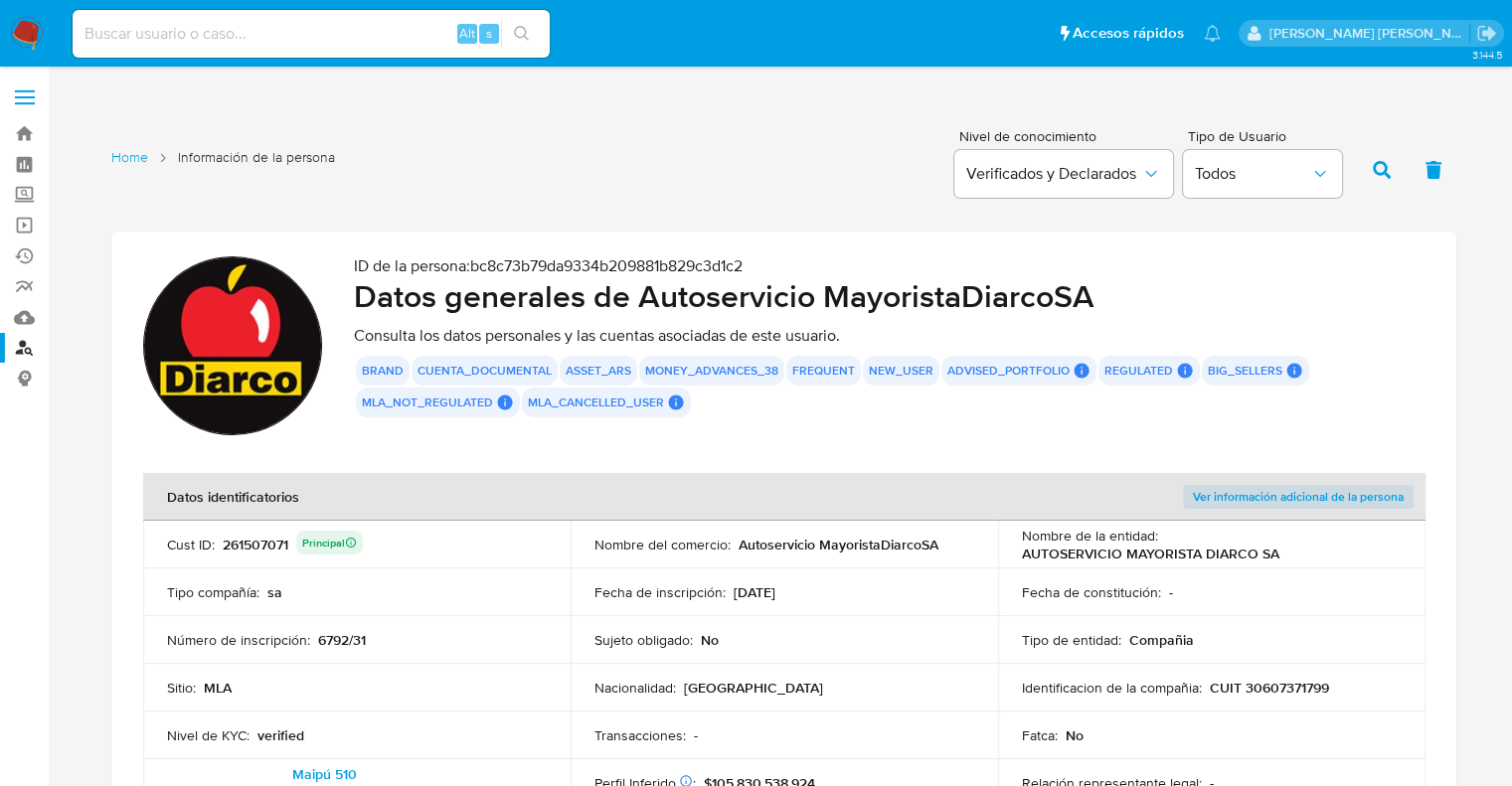 click on "Buscador de personas" at bounding box center [118, 348] 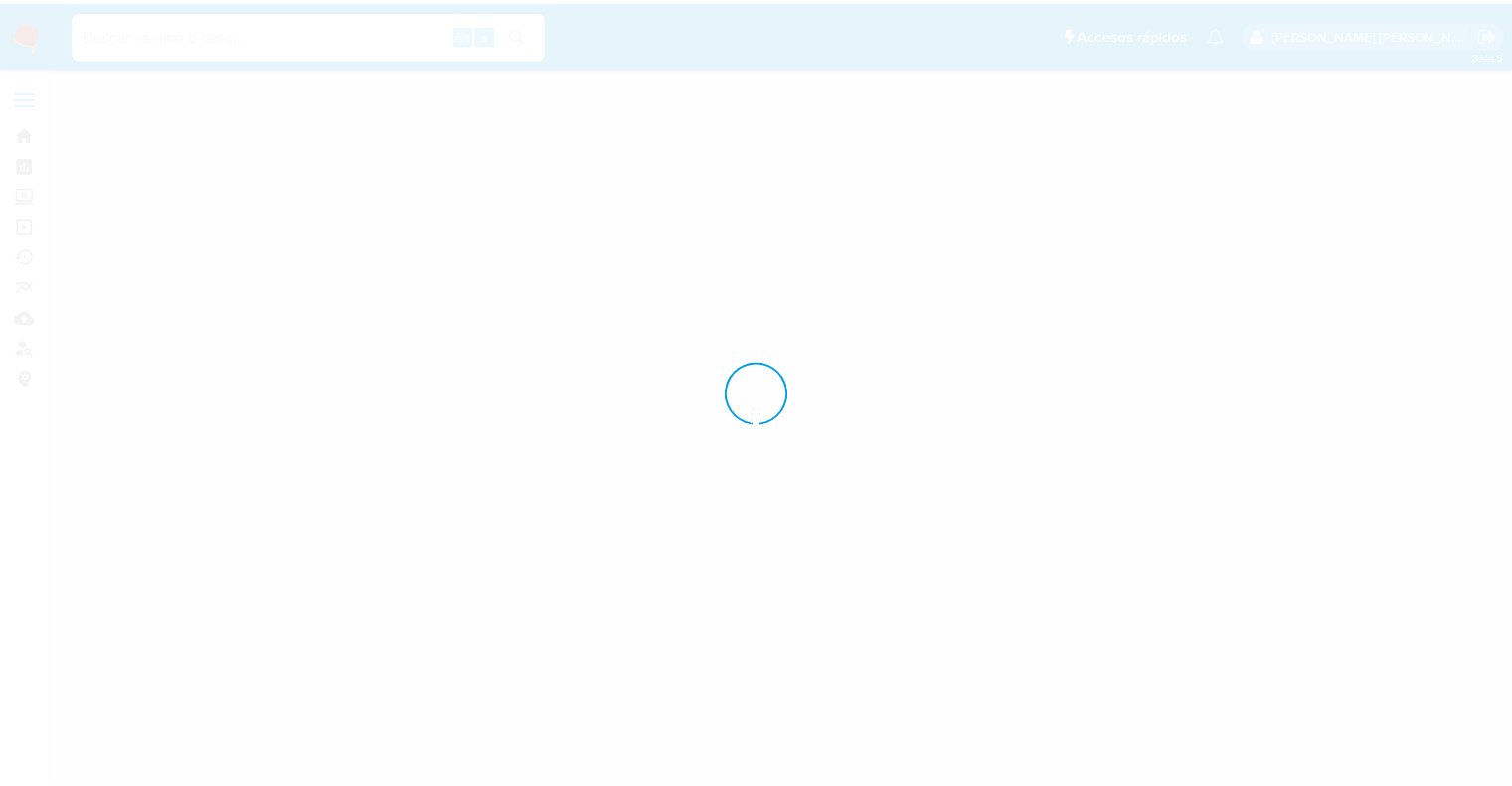 scroll, scrollTop: 0, scrollLeft: 0, axis: both 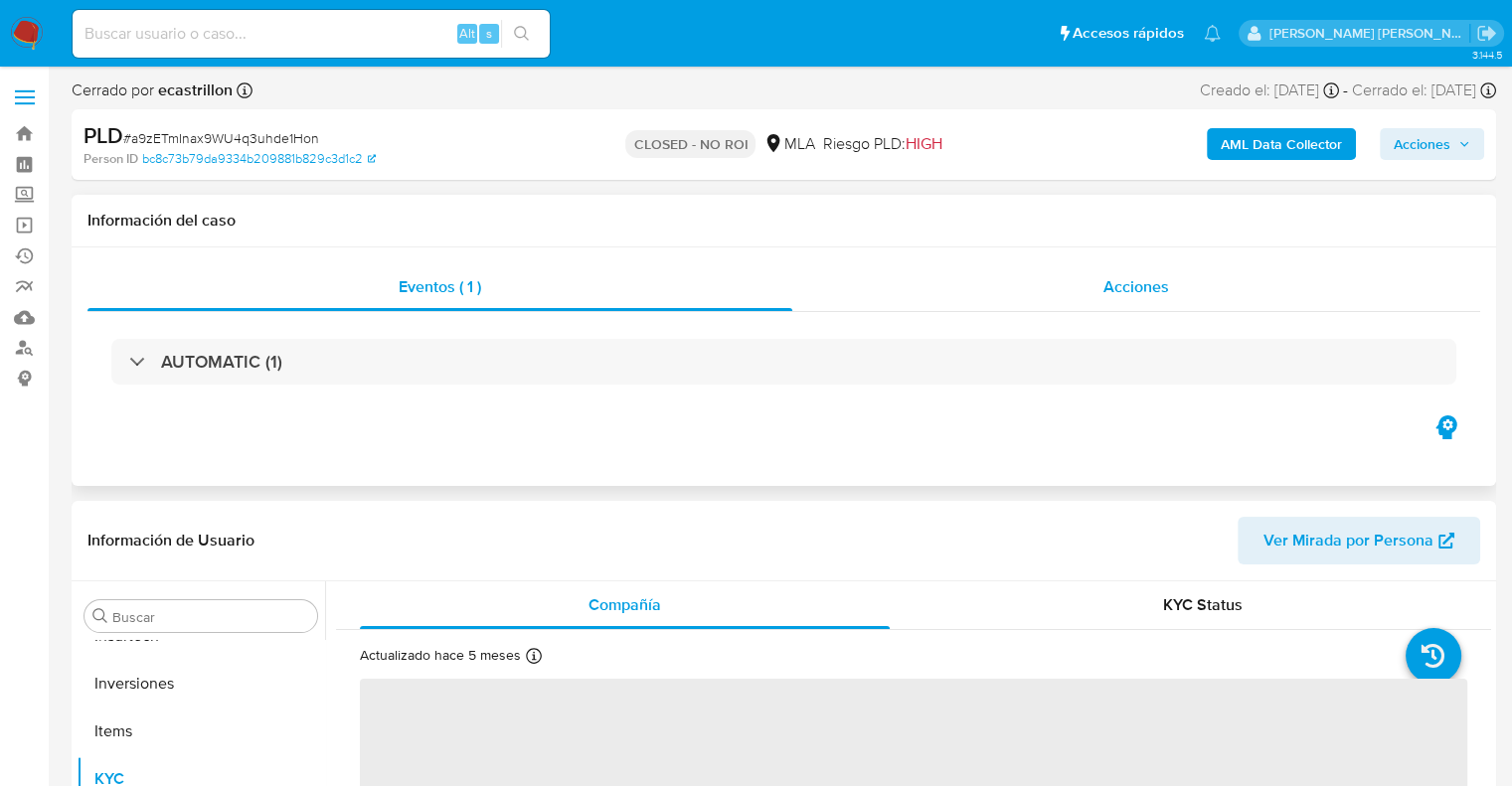 click on "Acciones" at bounding box center [1136, 286] 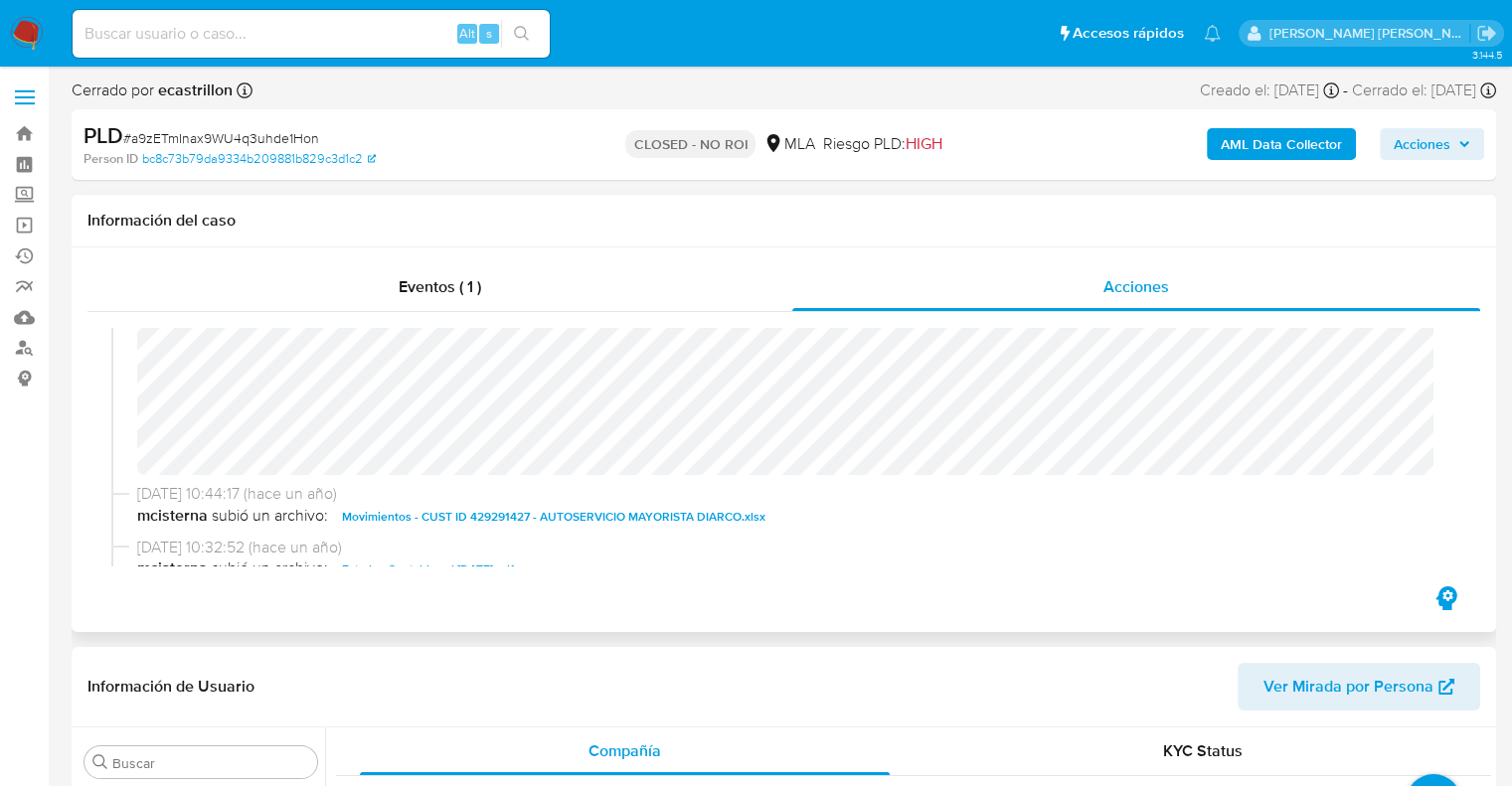 scroll, scrollTop: 298, scrollLeft: 0, axis: vertical 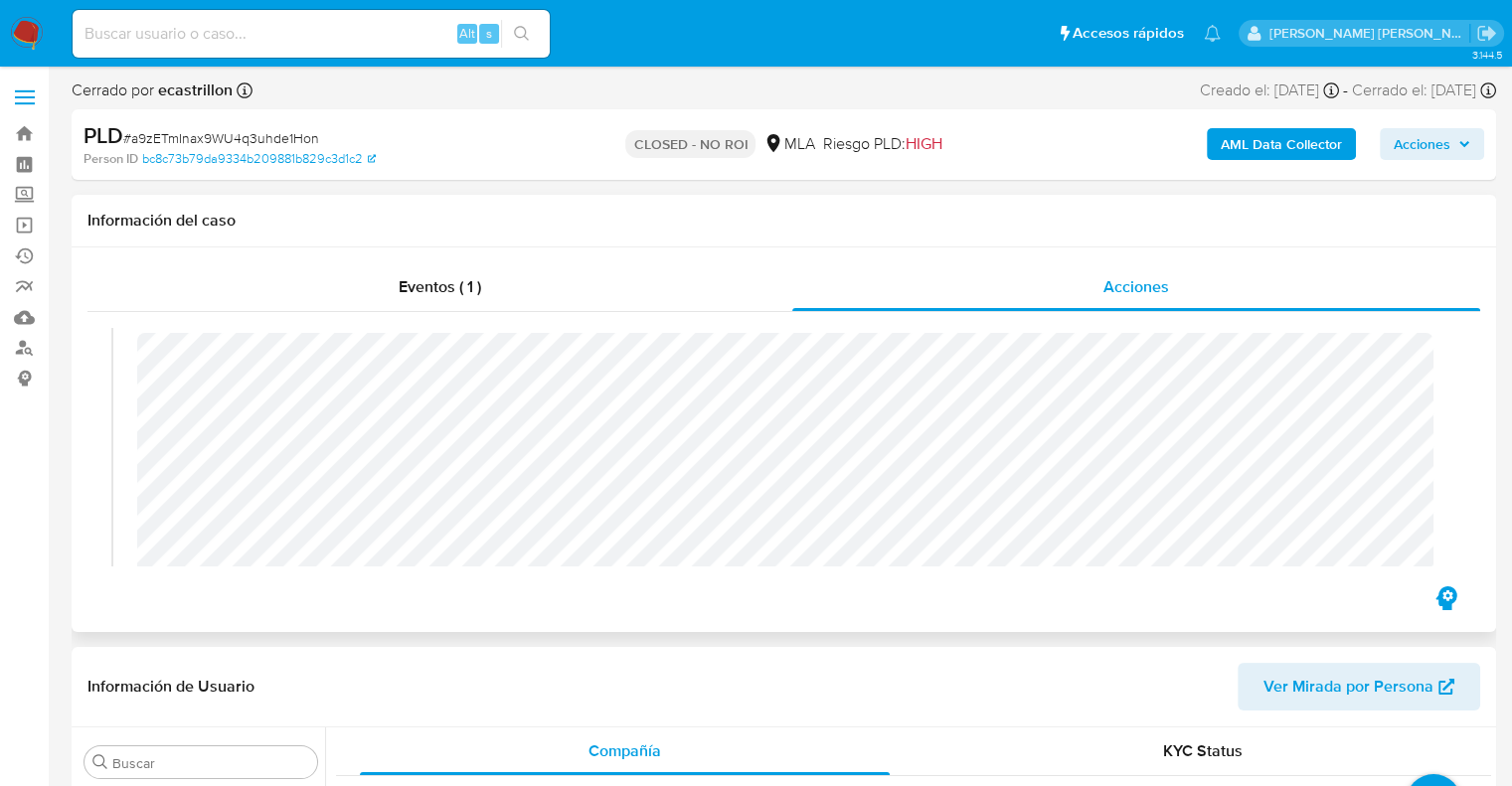 select on "10" 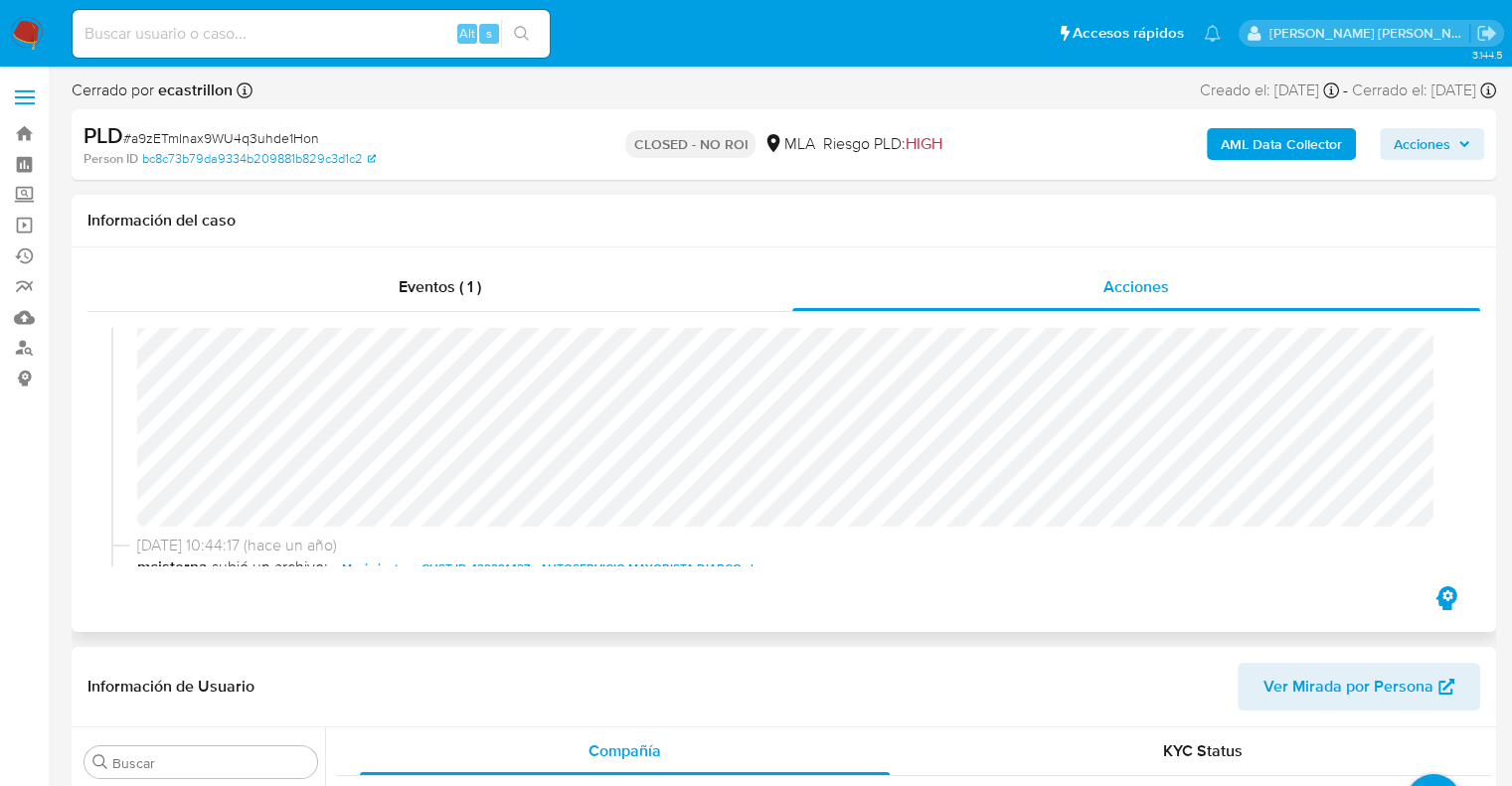 click on "[DATE] 12:16:25 (hace un año) El caso pasó a estado  CLOSED_NO_ROI      por  ecastrillon [DATE] 12:16:25 (hace un año) El caso fue asignado a  ecastrillon  por  ecastrillon [DATE] 12:16:25 (hace un año) El caso pasó a estado  OPEN_IN_REVIEW_NO_ROI      por  ecastrillon [DATE] 10:44:59 (hace un año) El caso pasó a estado  STANDBY_NO_ROI_PROPOSAL      por  [PERSON_NAME] [DATE] 10:44:17 (hace un año) [PERSON_NAME]  subió un archivo: Movimientos - CUST ID 429291427 - AUTOSERVICIO MAYORISTA DIARCO.xlsx [DATE] 10:32:52 (hace un año) [PERSON_NAME]  subió un archivo: Estados Contables al [DATE].pdf [DATE] 10:32:15 (hace un año) mcisterna  subió un archivo: Correo de Mercadolibre SRL - Importante - [PERSON_NAME] Pago_ solicitud de documentación.pdf [DATE] 10:31:12 (hace un año) [PERSON_NAME]  subió un archivo: NOSIS_Manager_InformeIndividual_30607371799_654928_20240609184412.pdf [DATE] 10:31:00 (hace un año) mcisterna  subió un archivo: Antecedentes del usuario.pdf mcisterna" at bounding box center [783, 447] 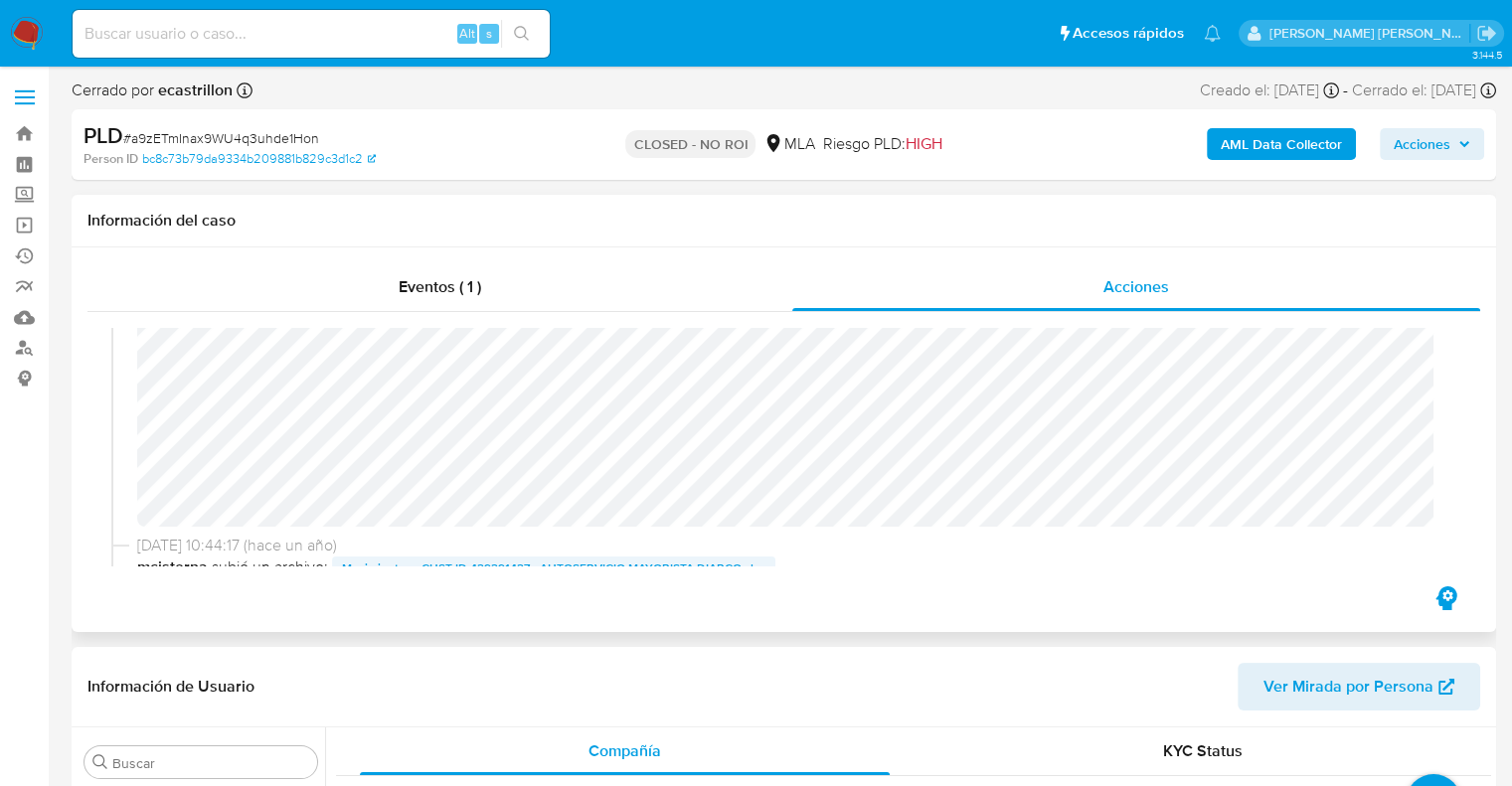 scroll, scrollTop: 354, scrollLeft: 0, axis: vertical 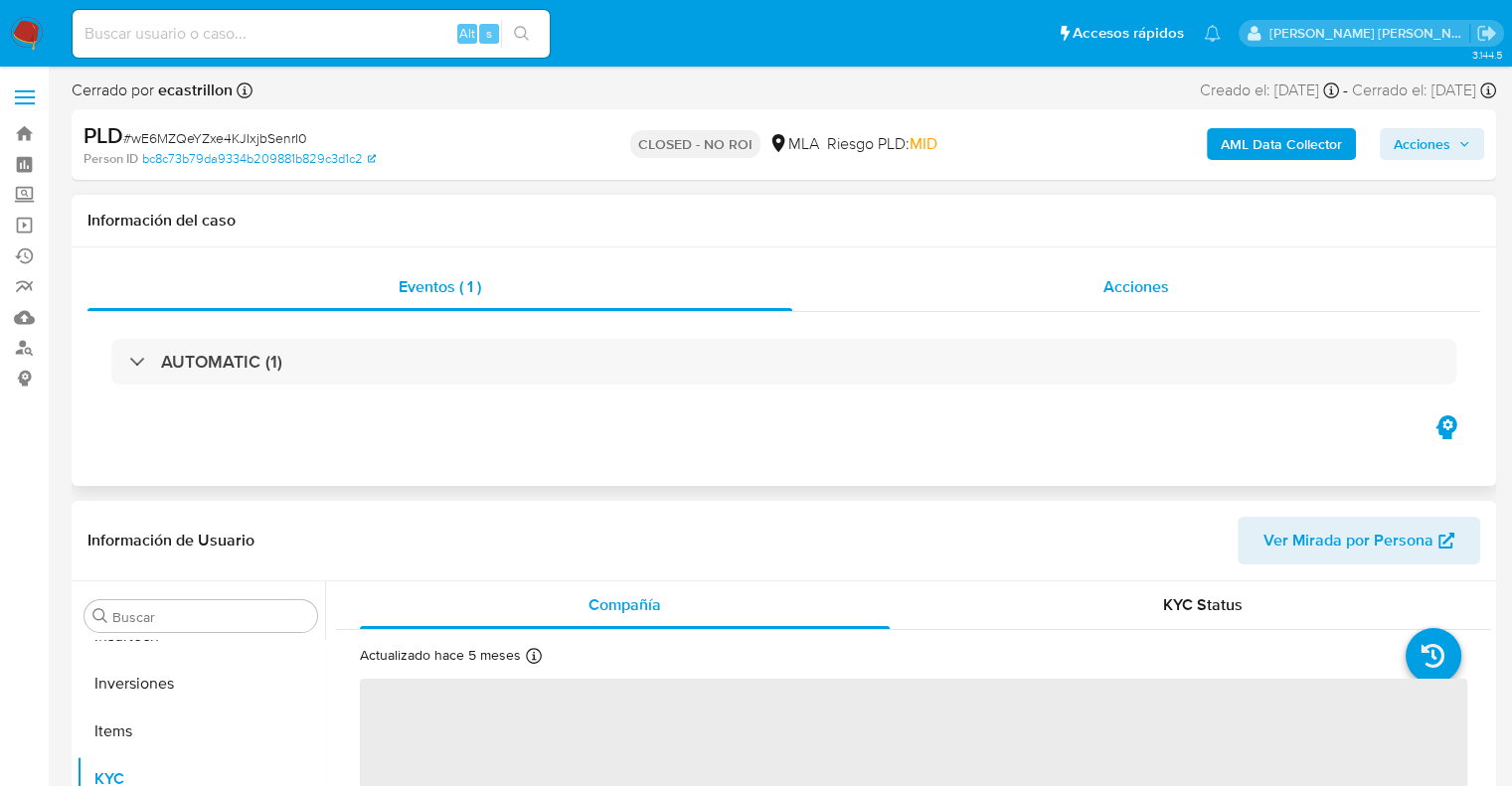 click on "Acciones" at bounding box center [1136, 286] 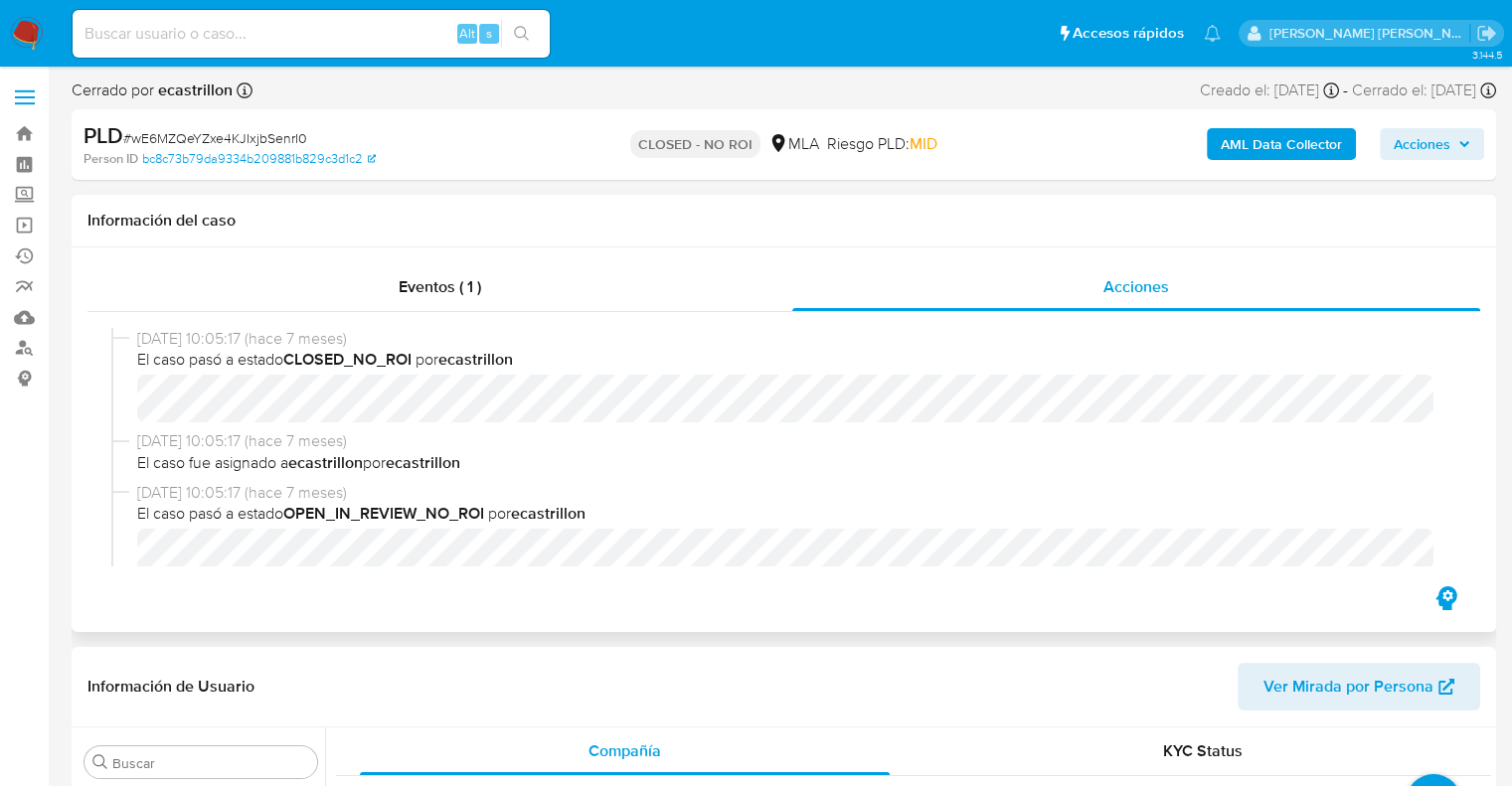 select on "10" 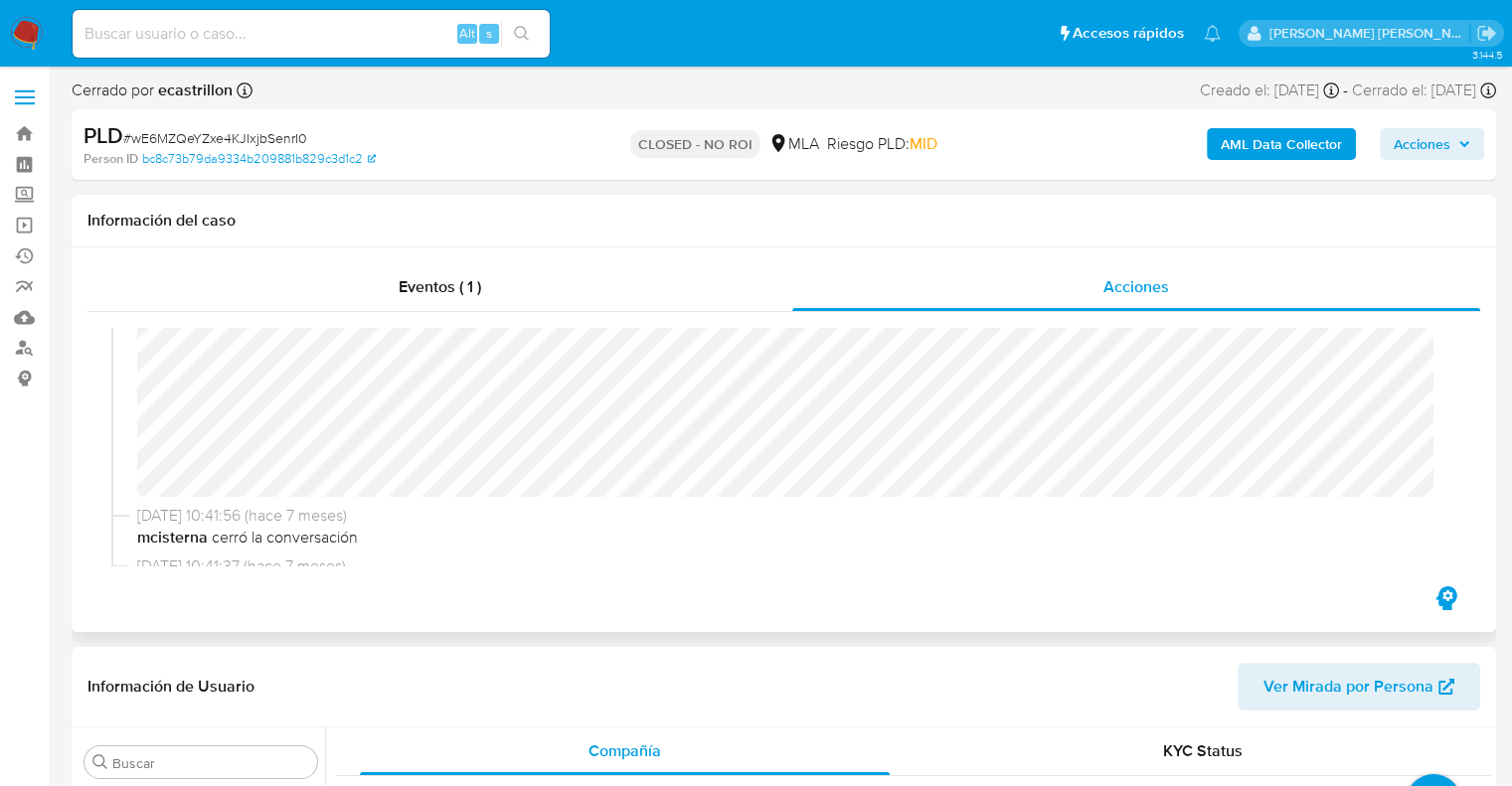 scroll, scrollTop: 397, scrollLeft: 0, axis: vertical 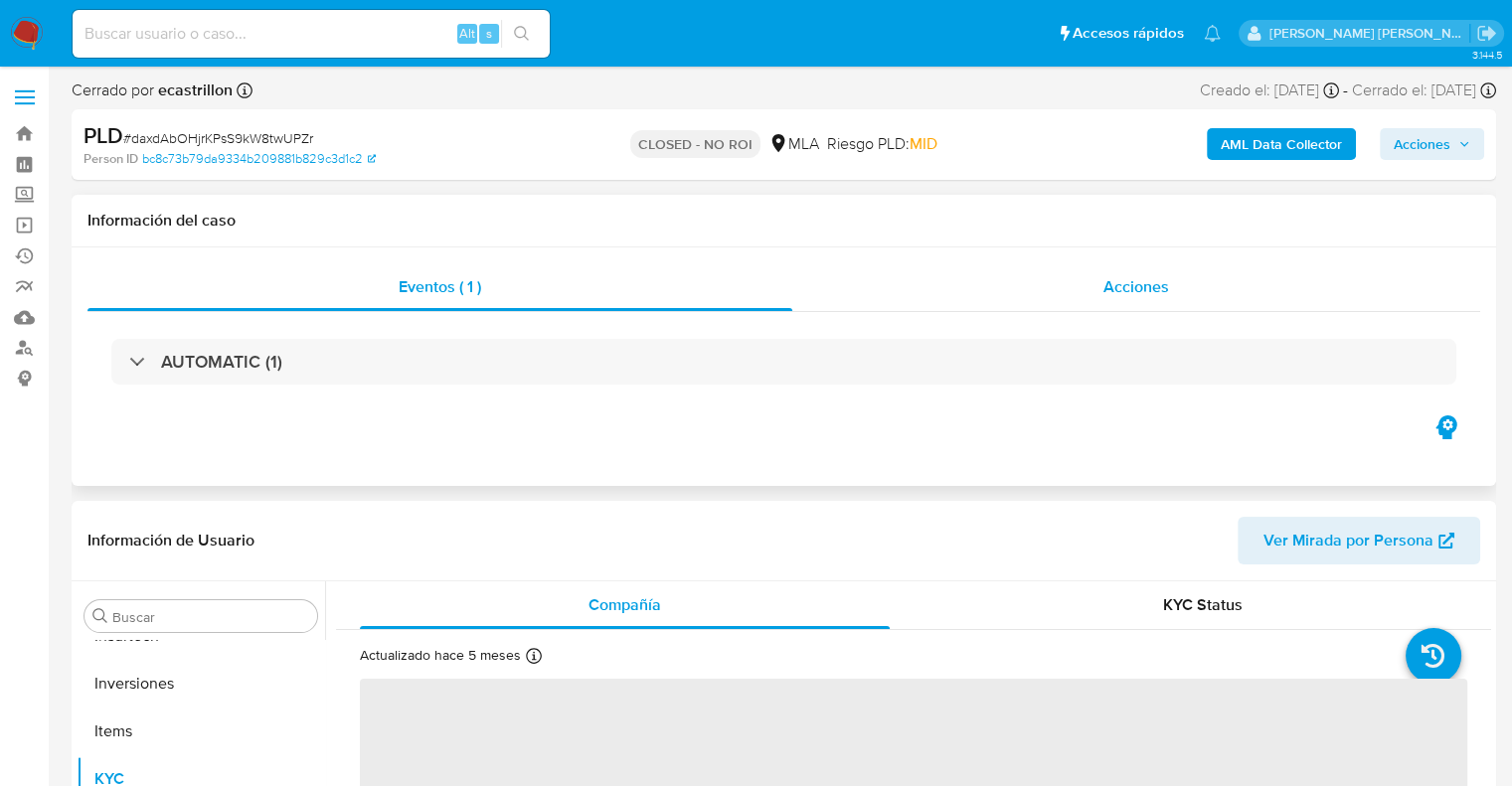 drag, startPoint x: 1118, startPoint y: 283, endPoint x: 1111, endPoint y: 293, distance: 12.206556 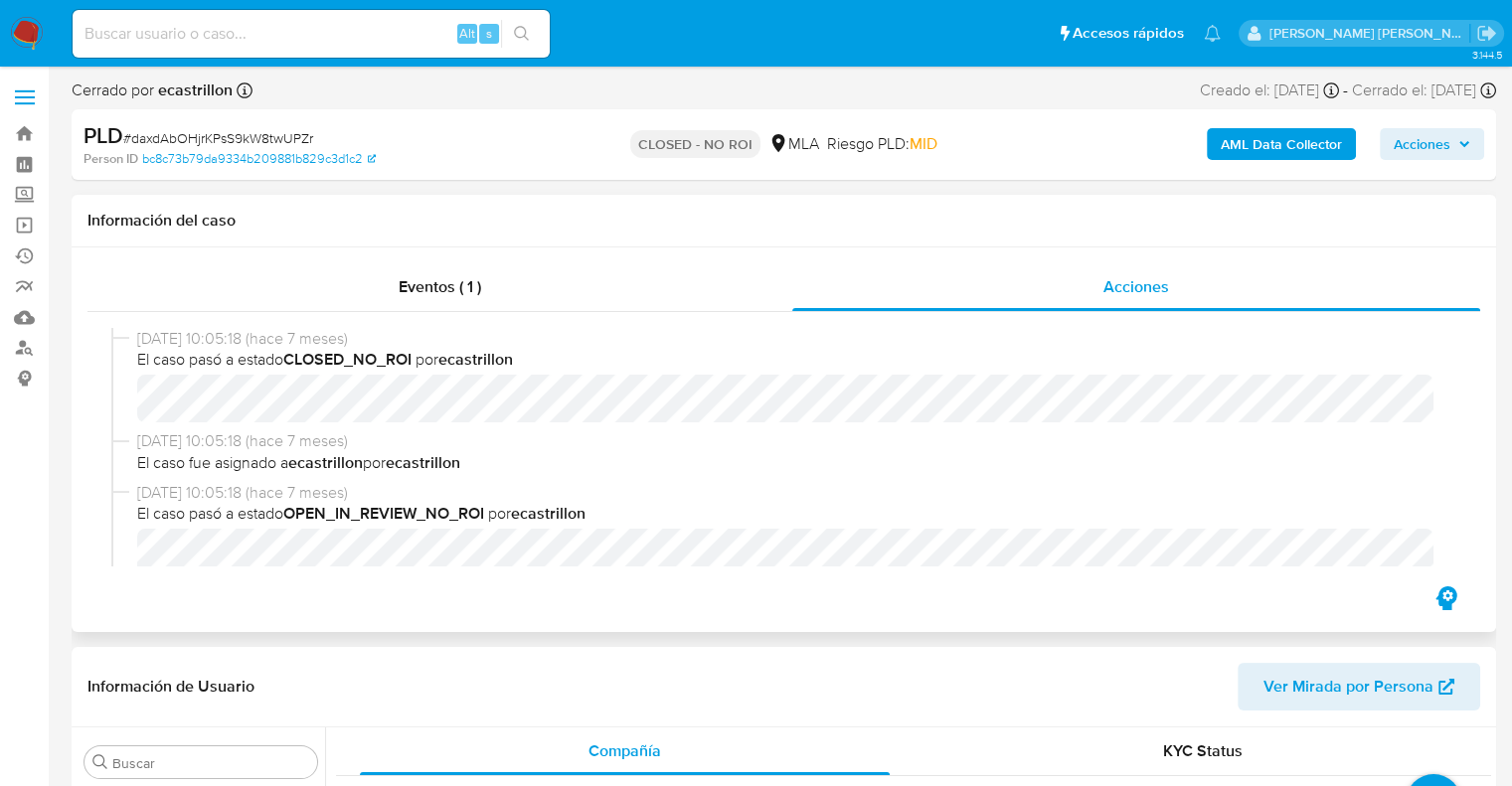 select on "10" 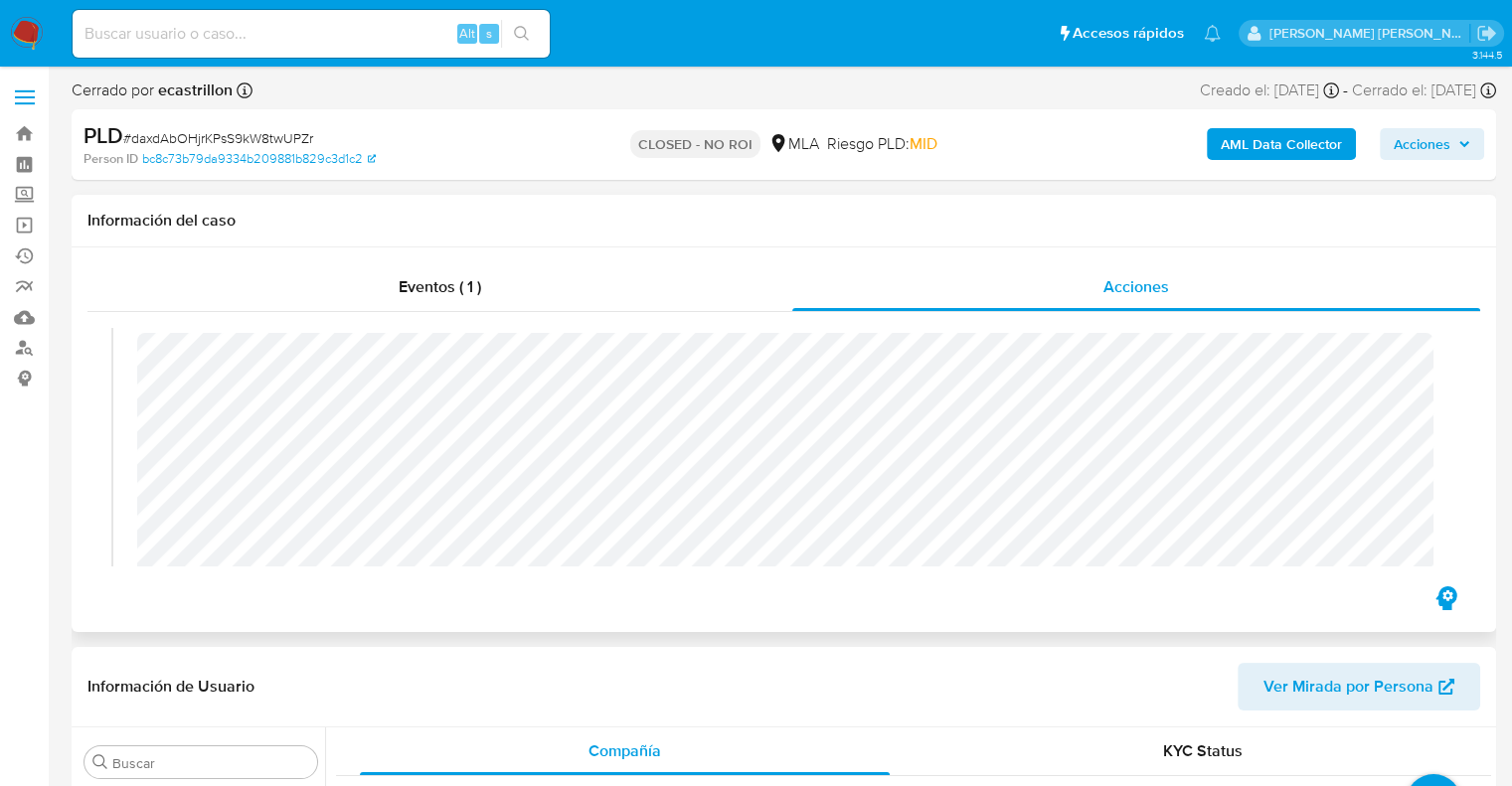 scroll, scrollTop: 397, scrollLeft: 0, axis: vertical 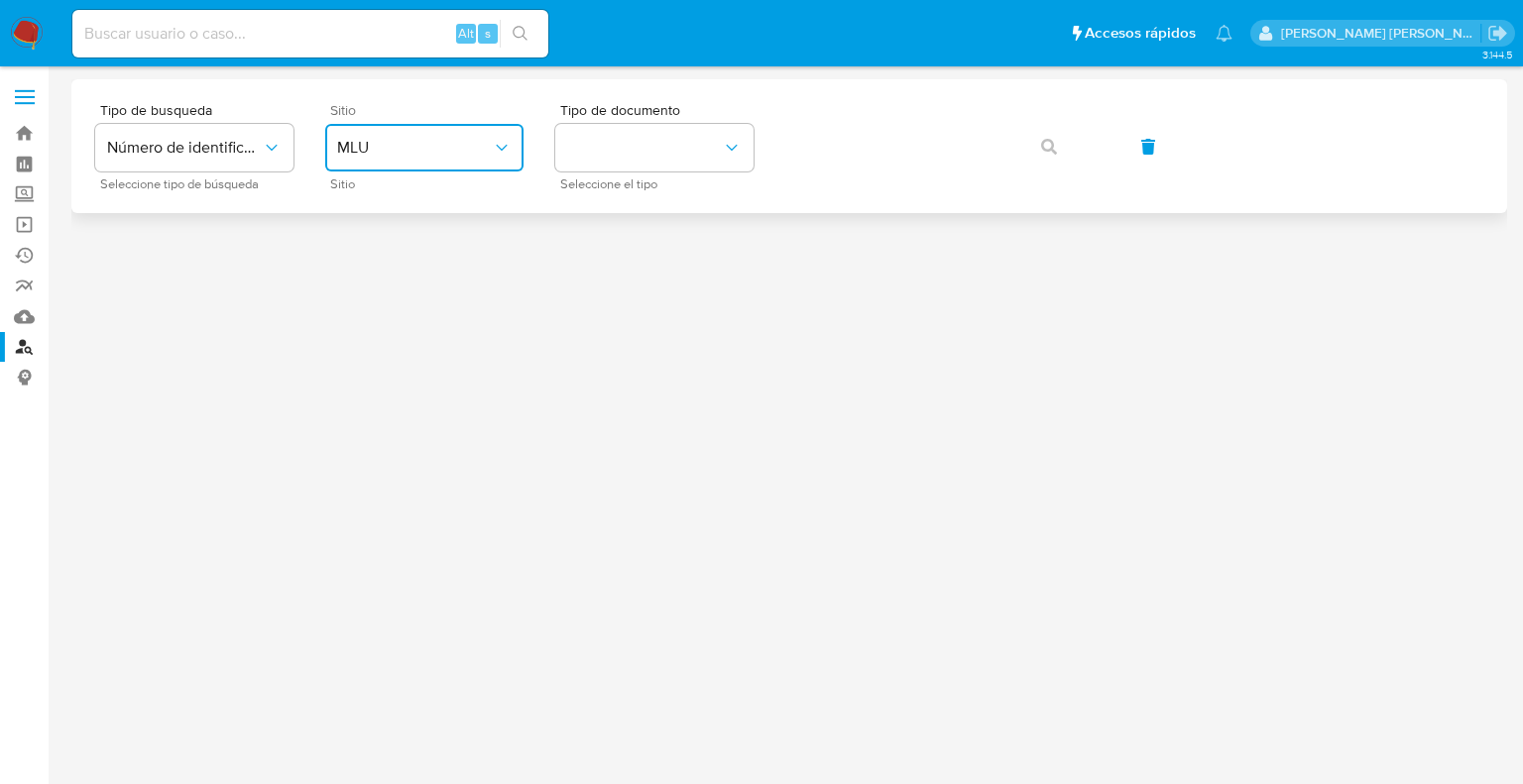 click on "MLU" at bounding box center (424, 148) 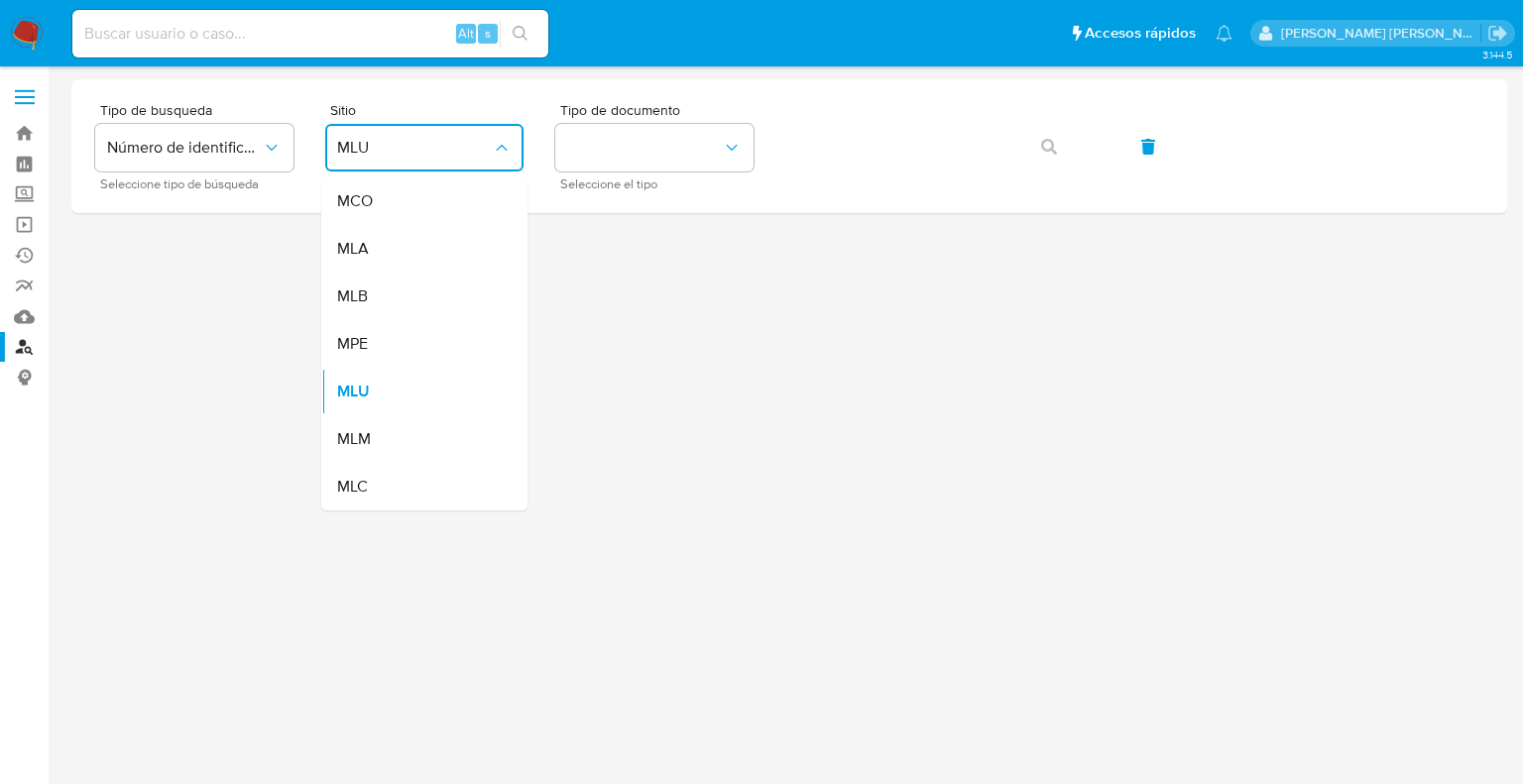 click on "MLA" at bounding box center (418, 249) 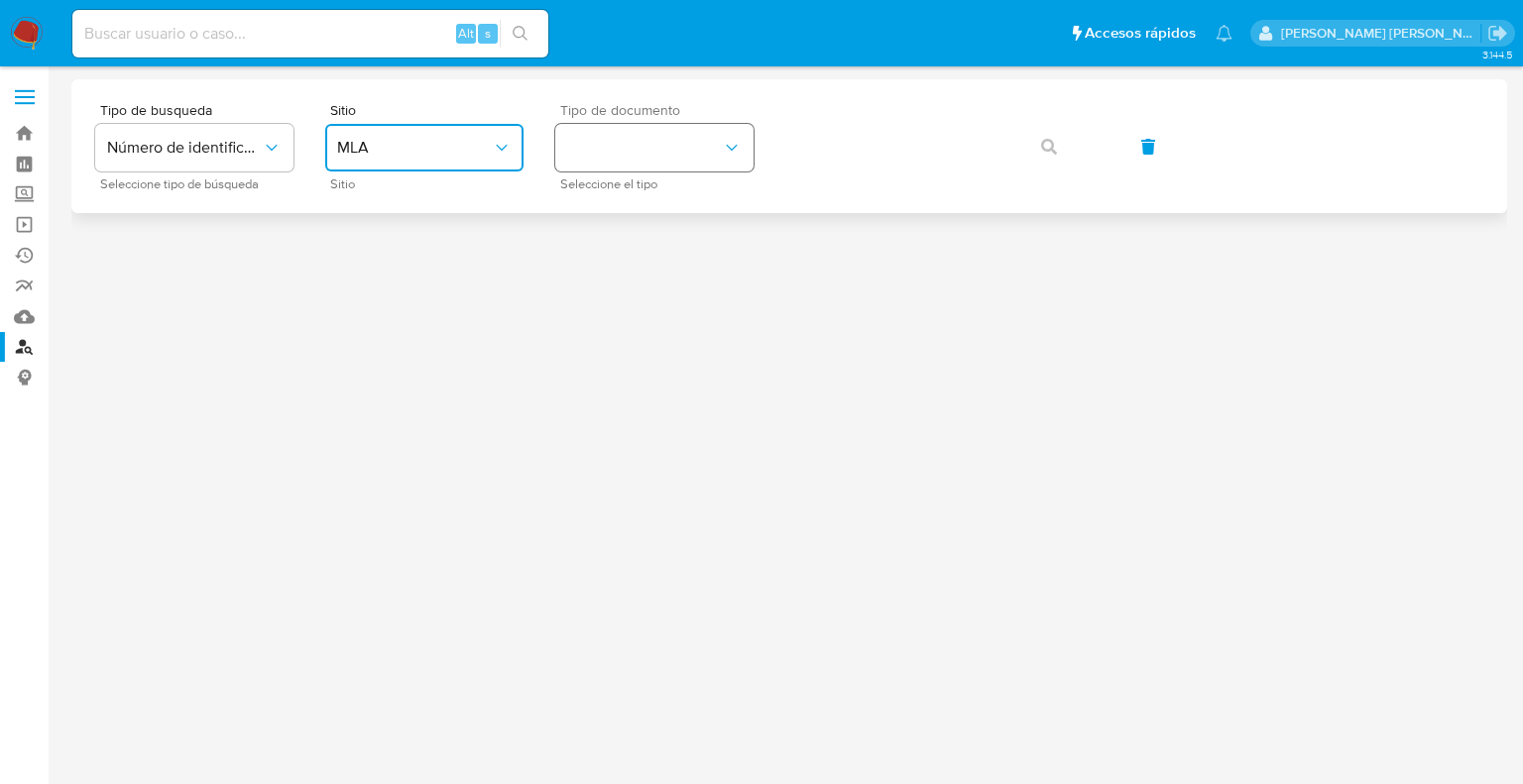 click at bounding box center [654, 148] 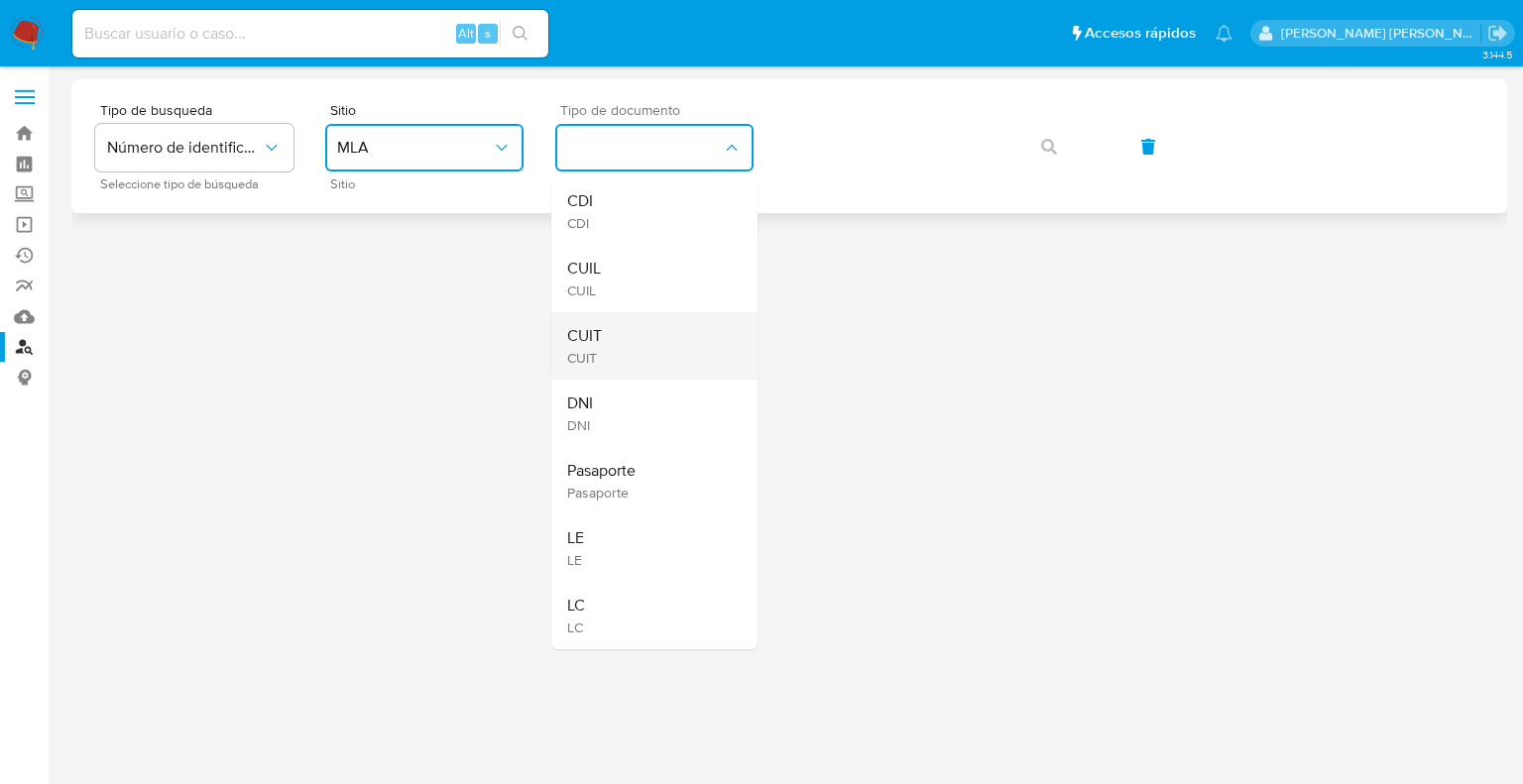 click on "CUIT CUIT" at bounding box center [648, 346] 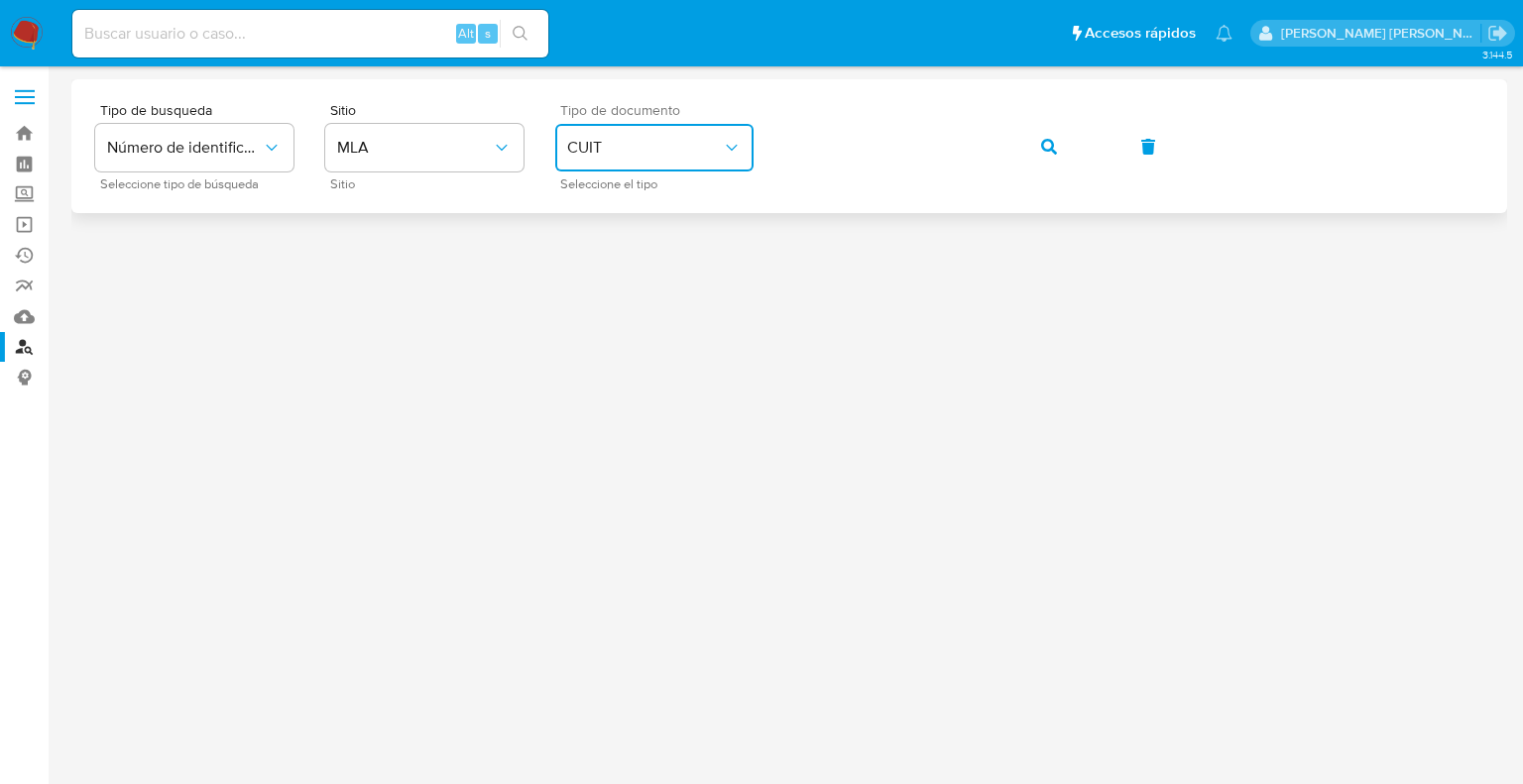drag, startPoint x: 1067, startPoint y: 141, endPoint x: 1055, endPoint y: 145, distance: 12.649111 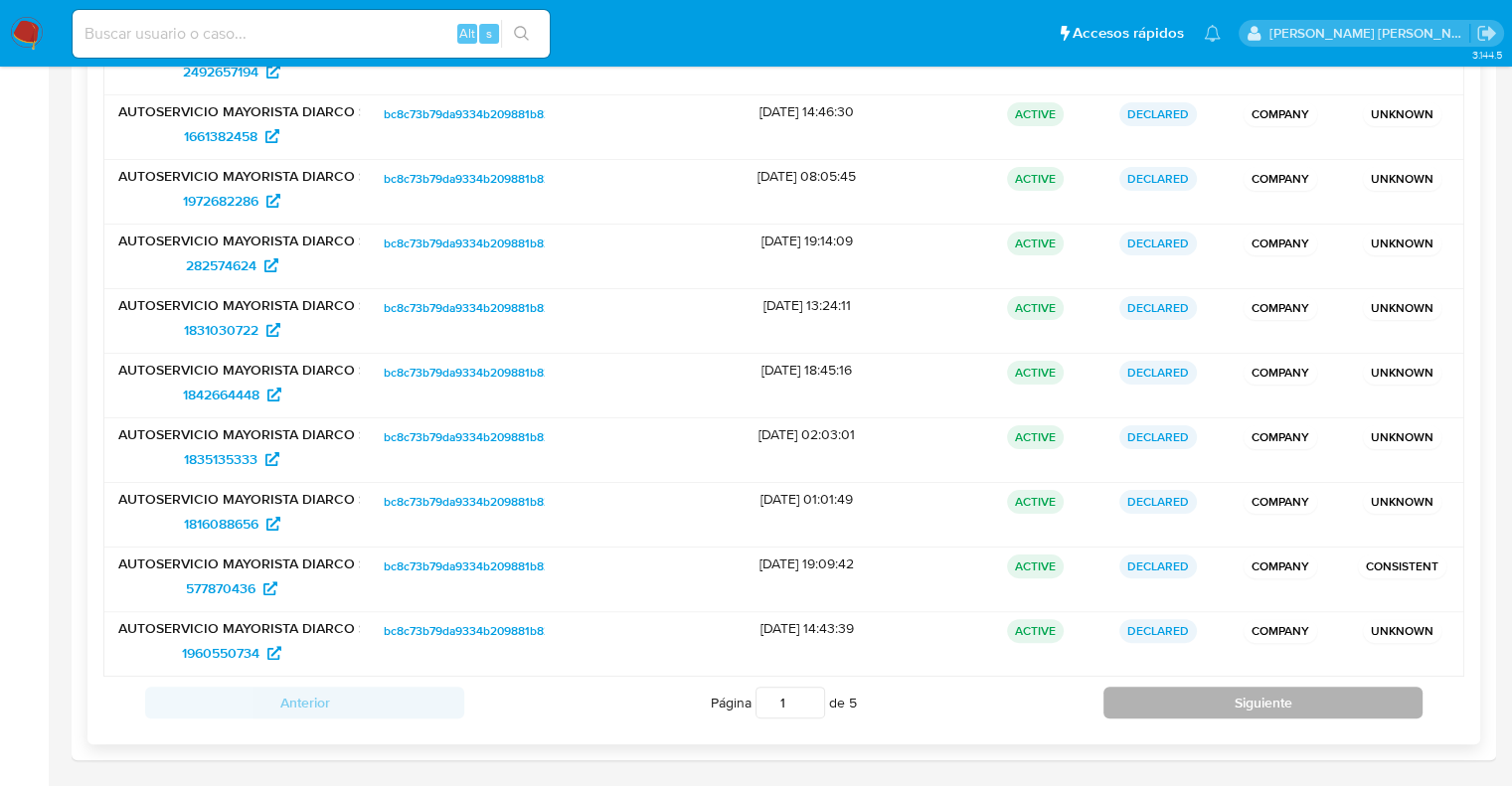 click on "Siguiente" at bounding box center (1262, 703) 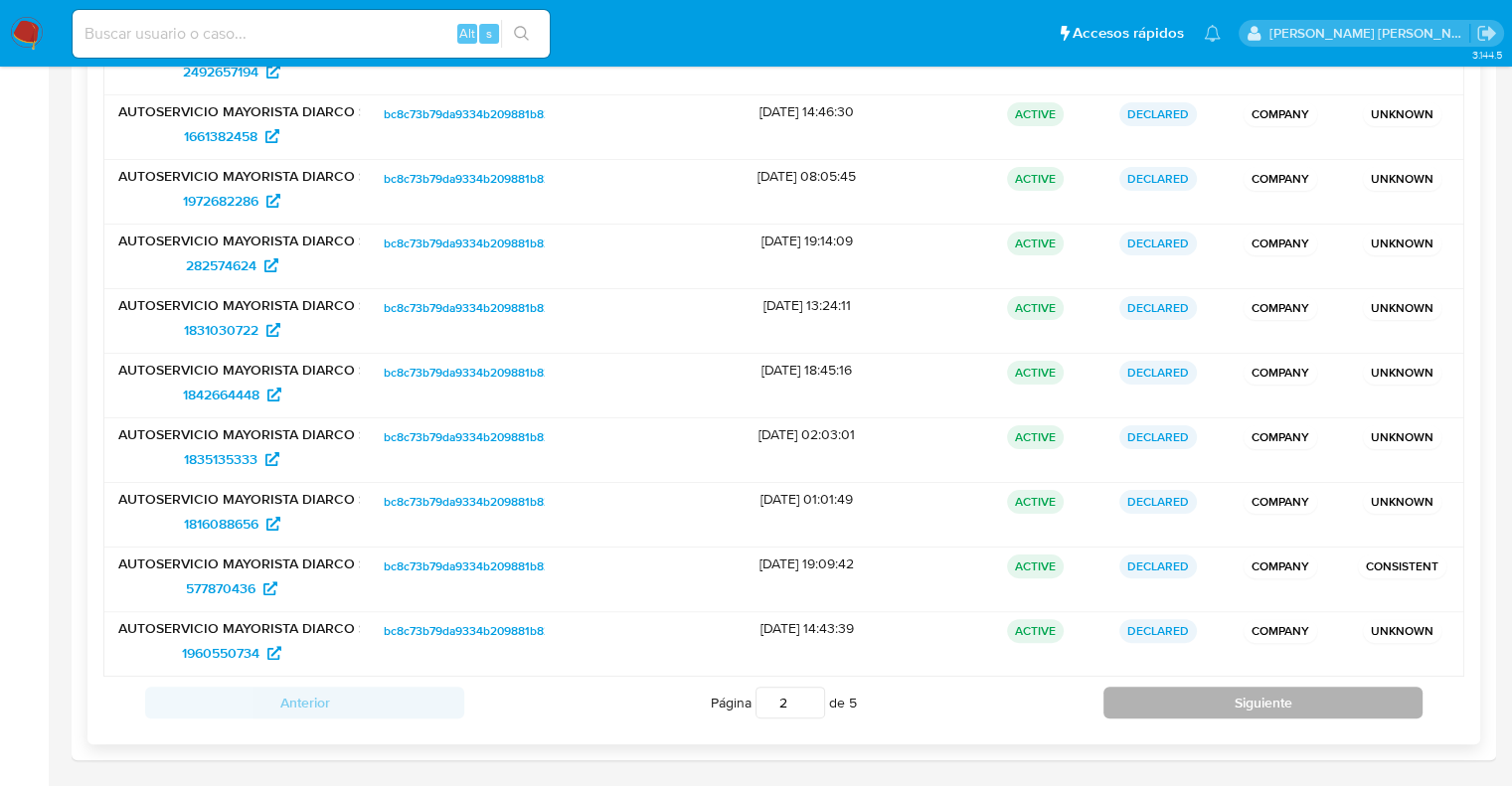 scroll, scrollTop: 354, scrollLeft: 0, axis: vertical 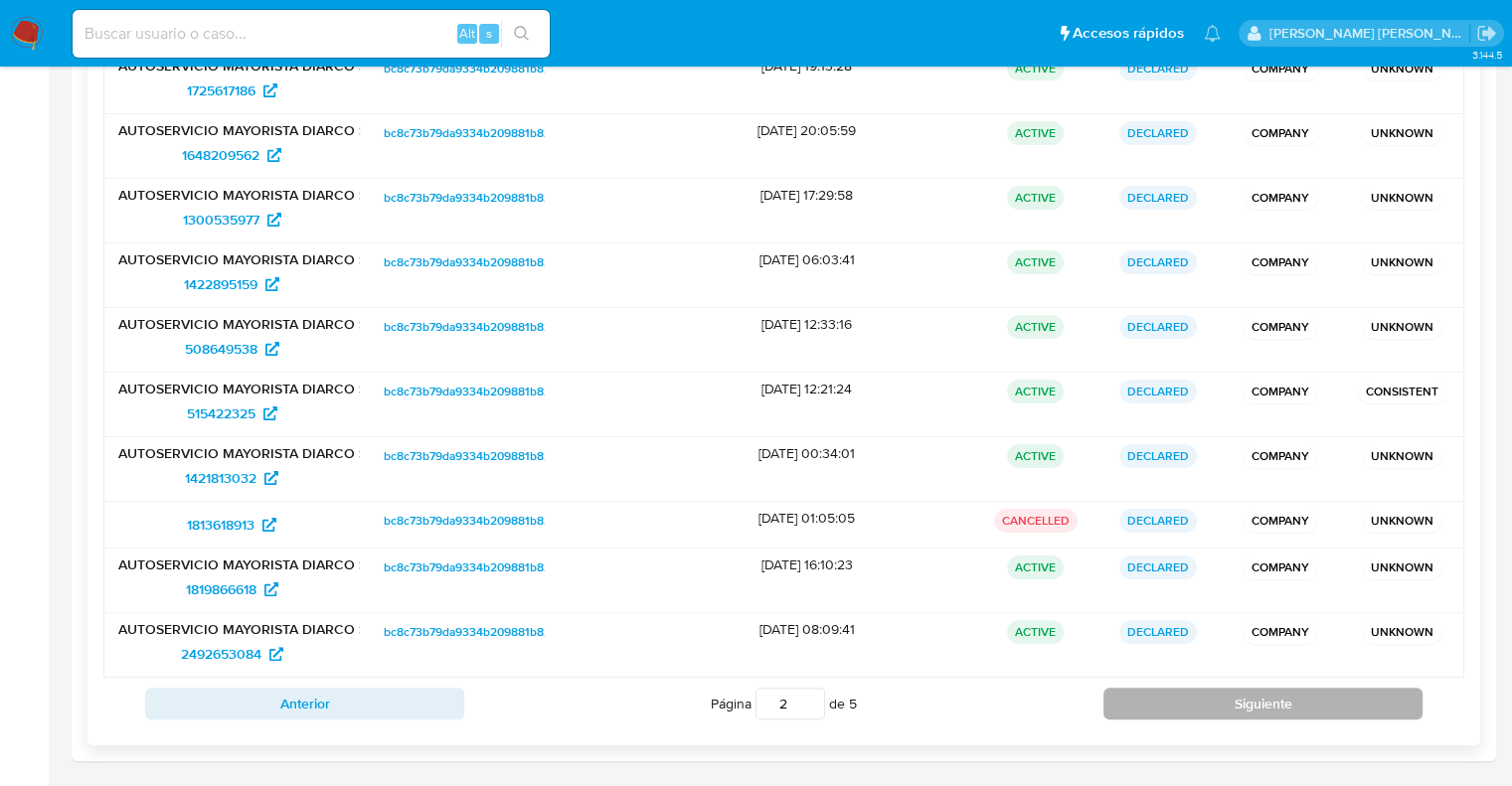 click on "Siguiente" at bounding box center [1262, 704] 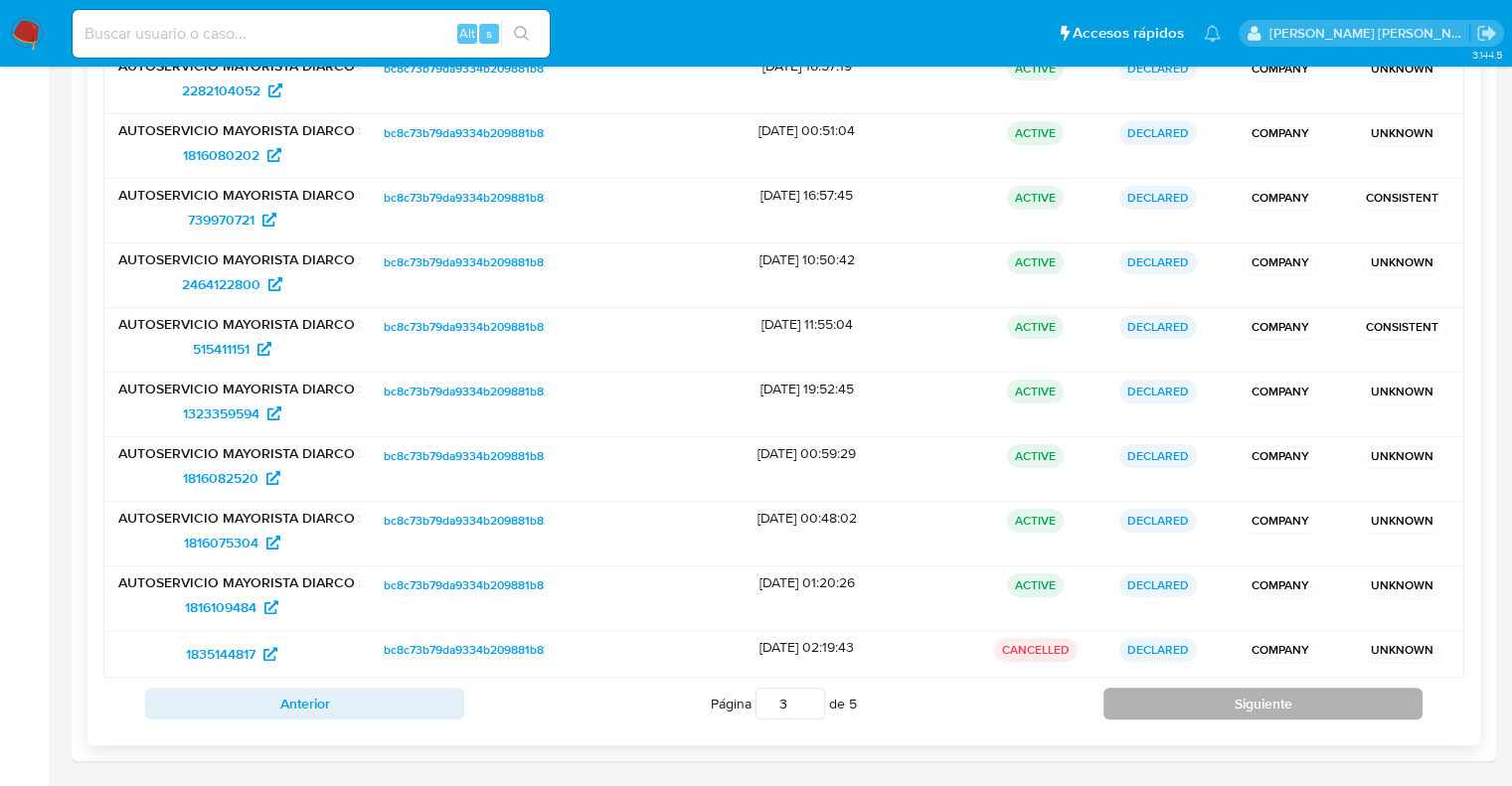 click on "Siguiente" at bounding box center (1262, 704) 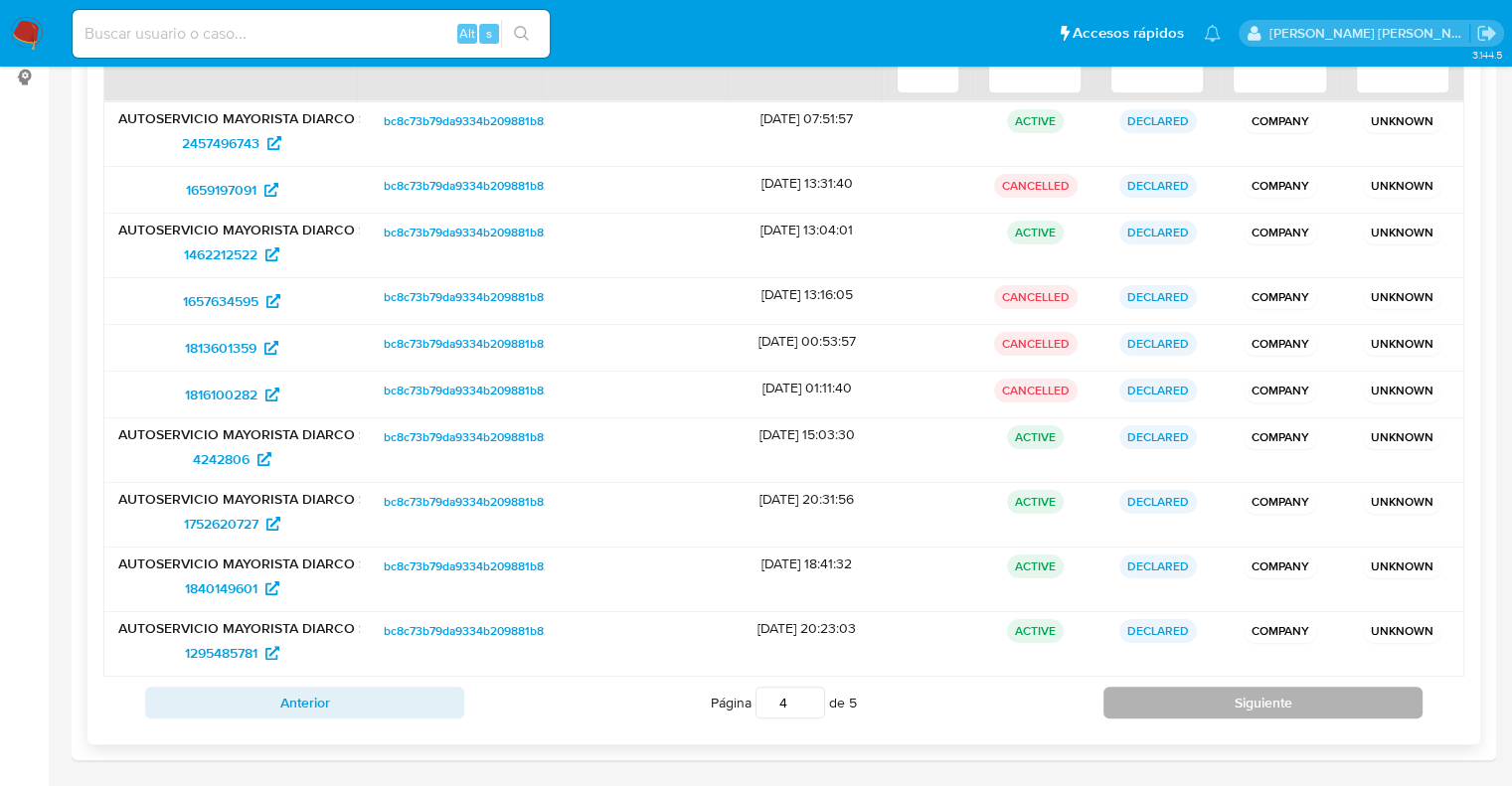 click on "Siguiente" at bounding box center [1262, 703] 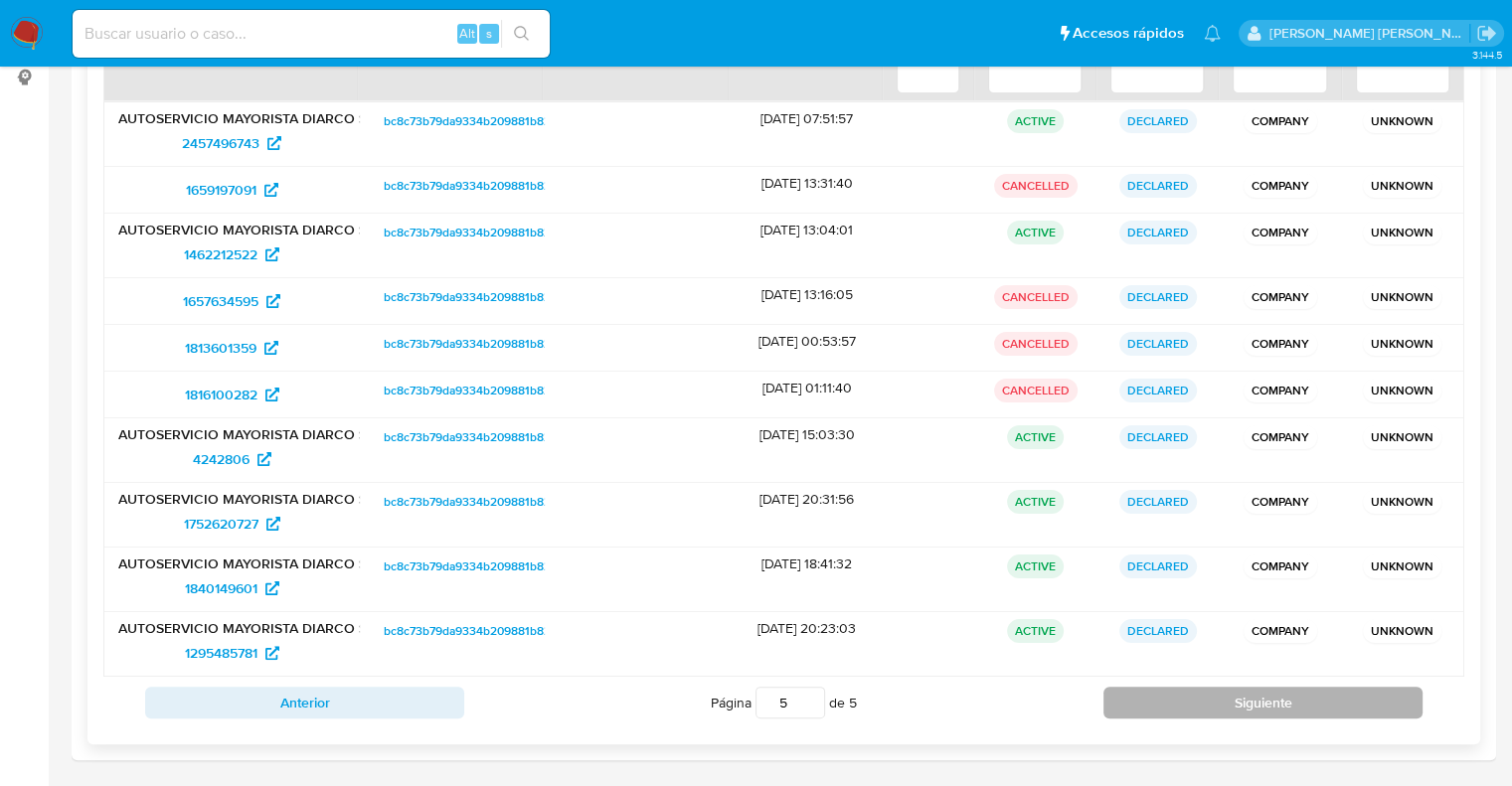 scroll, scrollTop: 155, scrollLeft: 0, axis: vertical 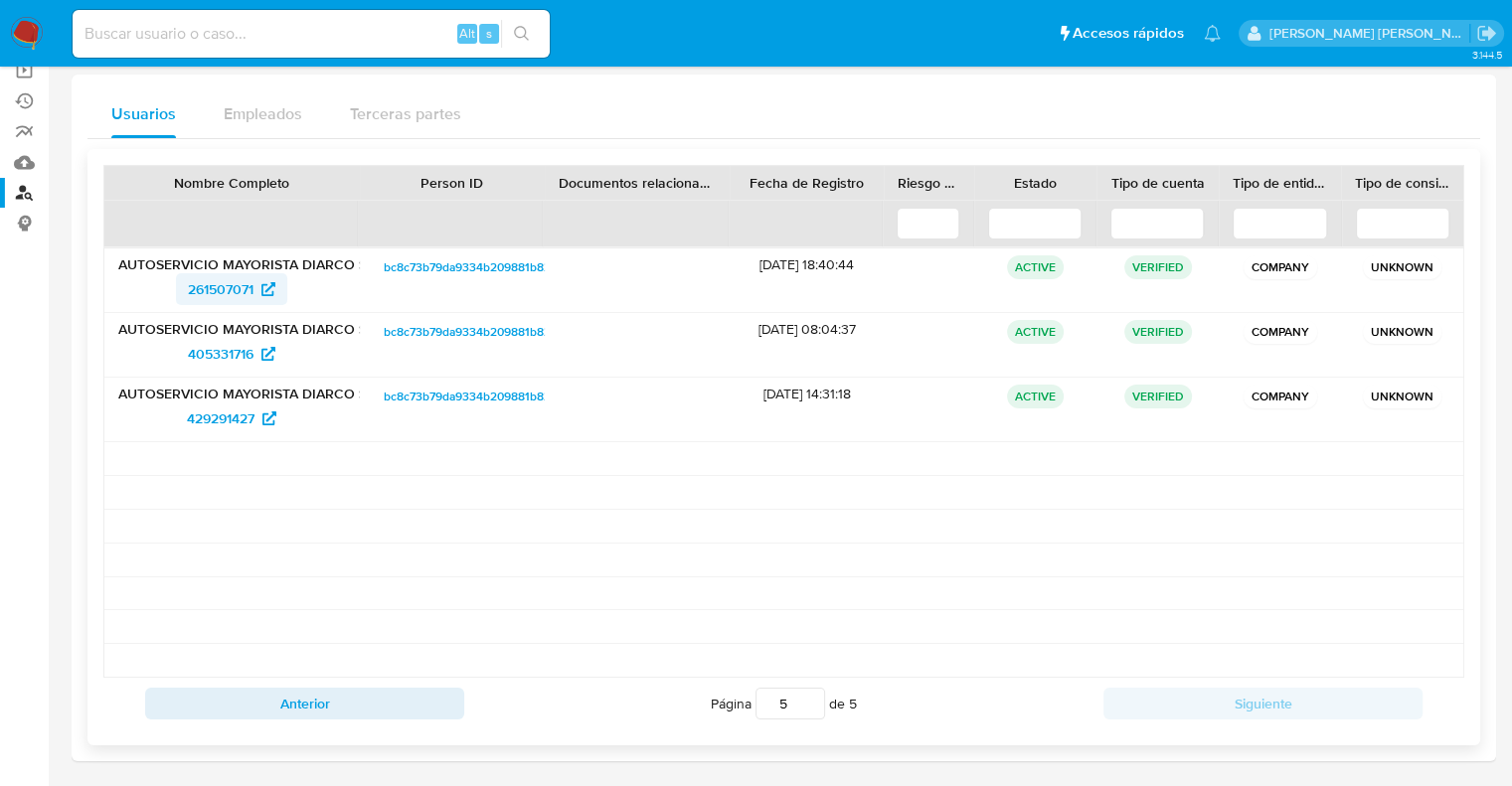 click on "261507071" at bounding box center [221, 289] 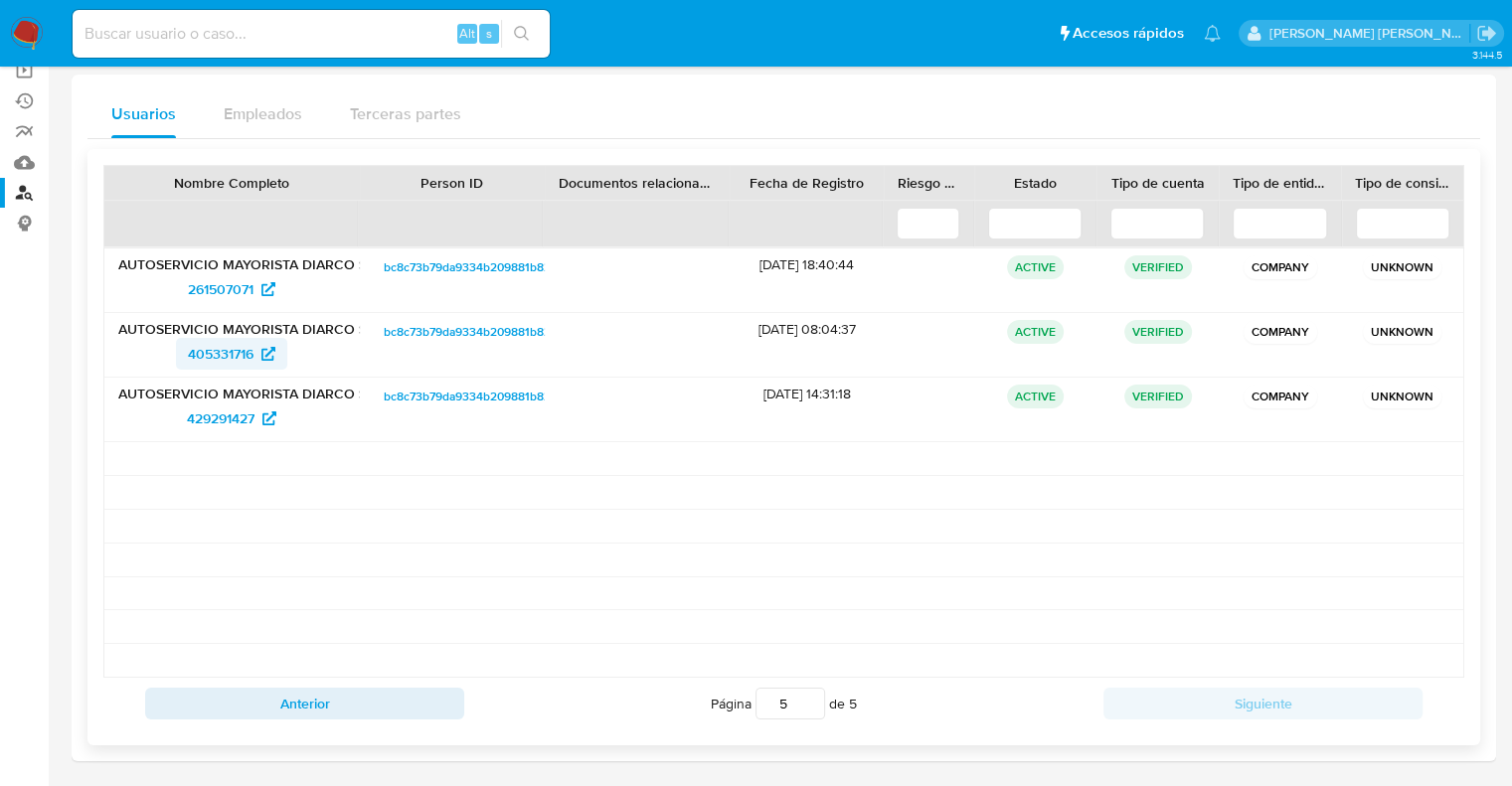 click on "405331716" at bounding box center [221, 354] 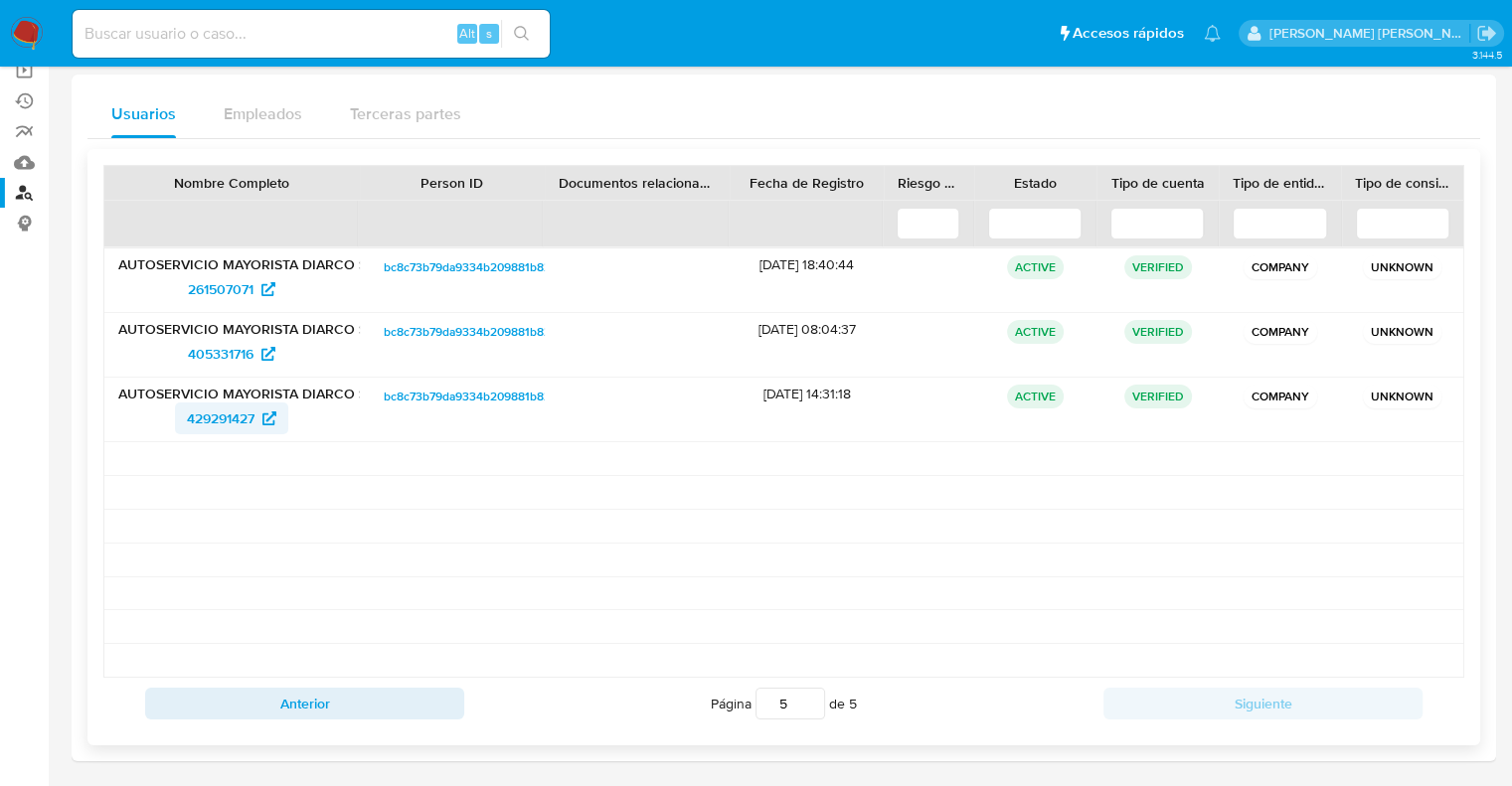 click on "429291427" at bounding box center (221, 418) 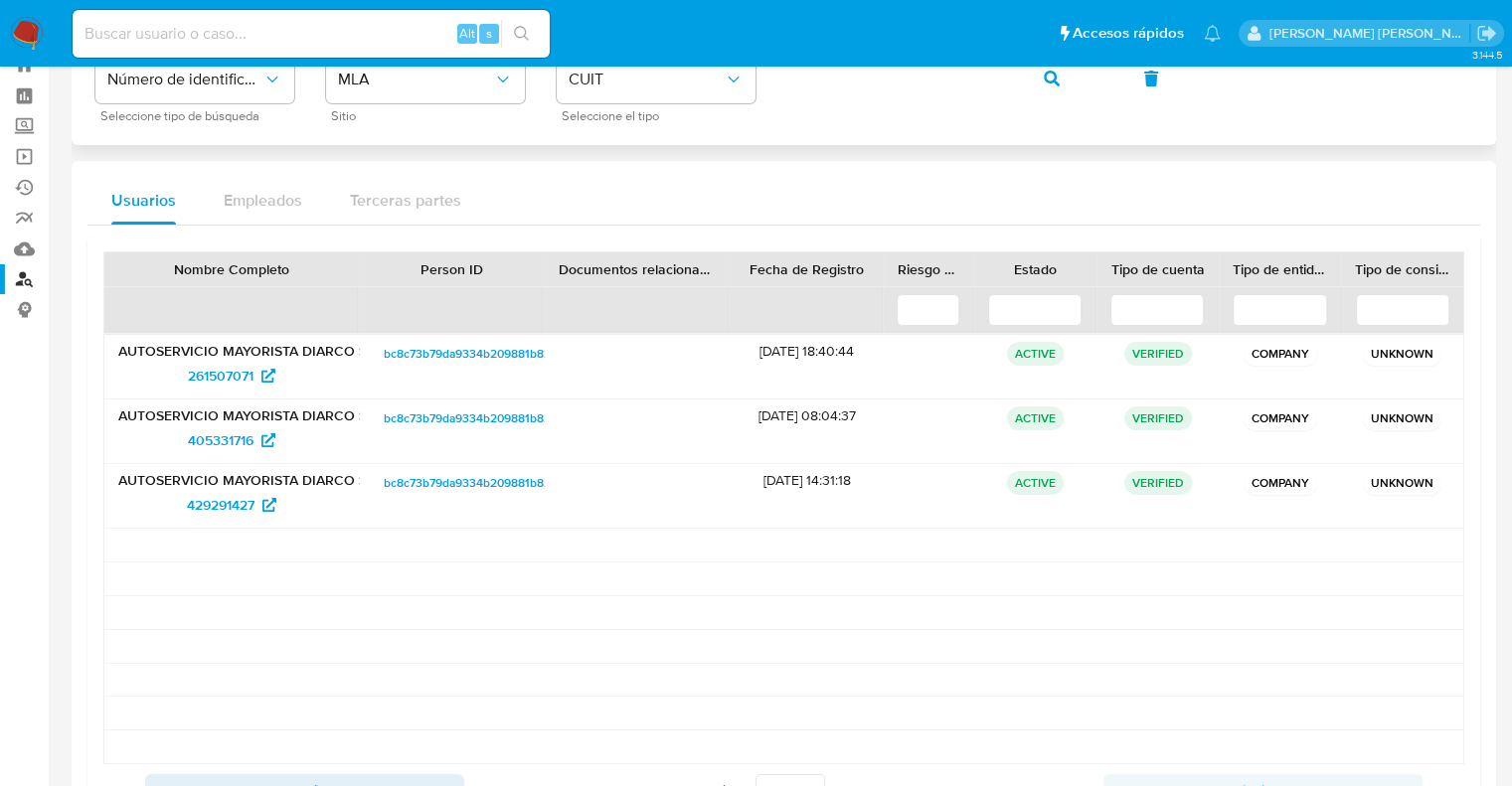 scroll, scrollTop: 0, scrollLeft: 0, axis: both 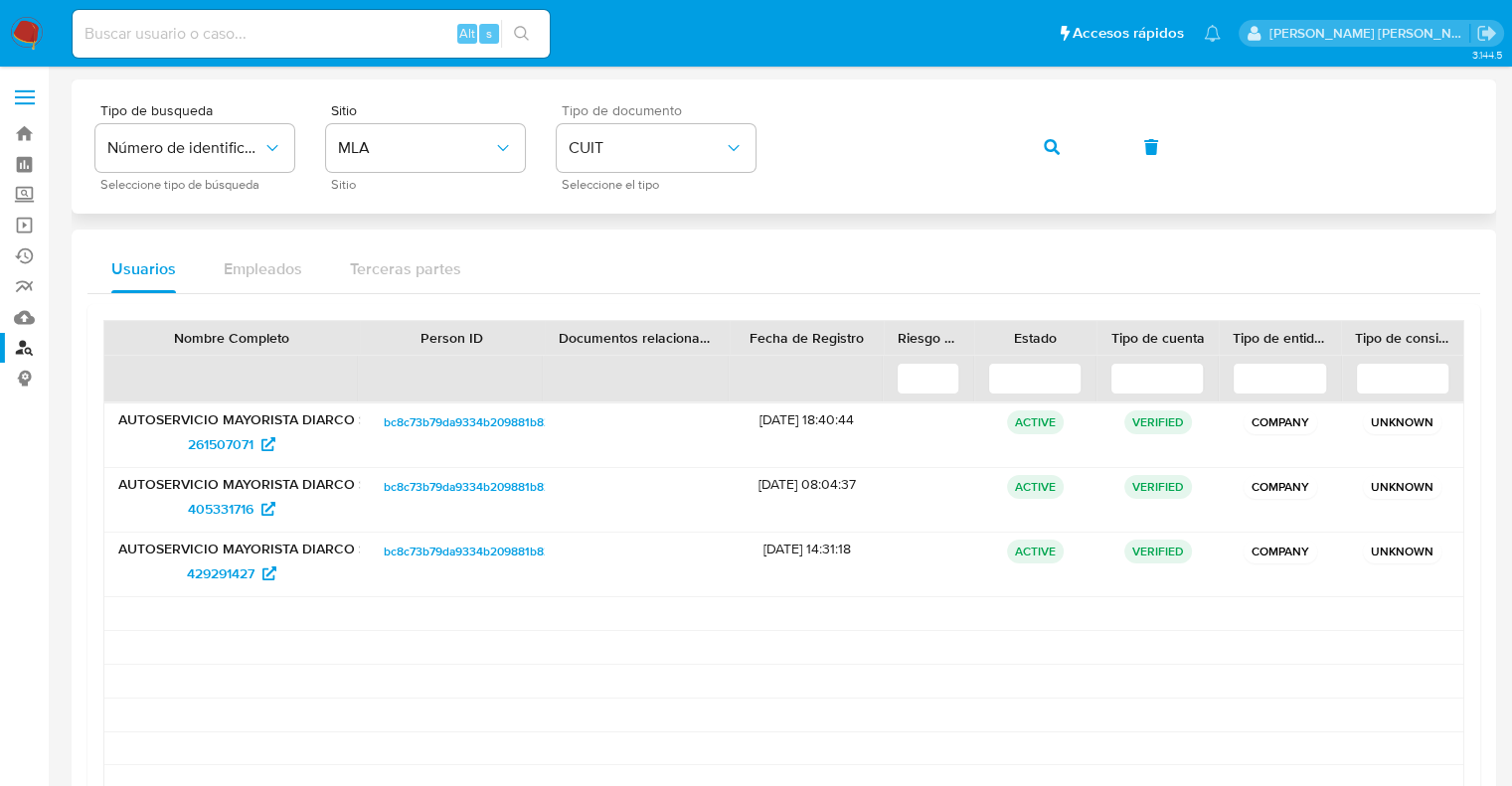 click on "Tipo de busqueda Número de identificación Seleccione tipo de búsqueda Sitio MLA Sitio Tipo de documento CUIT Seleccione el tipo" at bounding box center (783, 146) 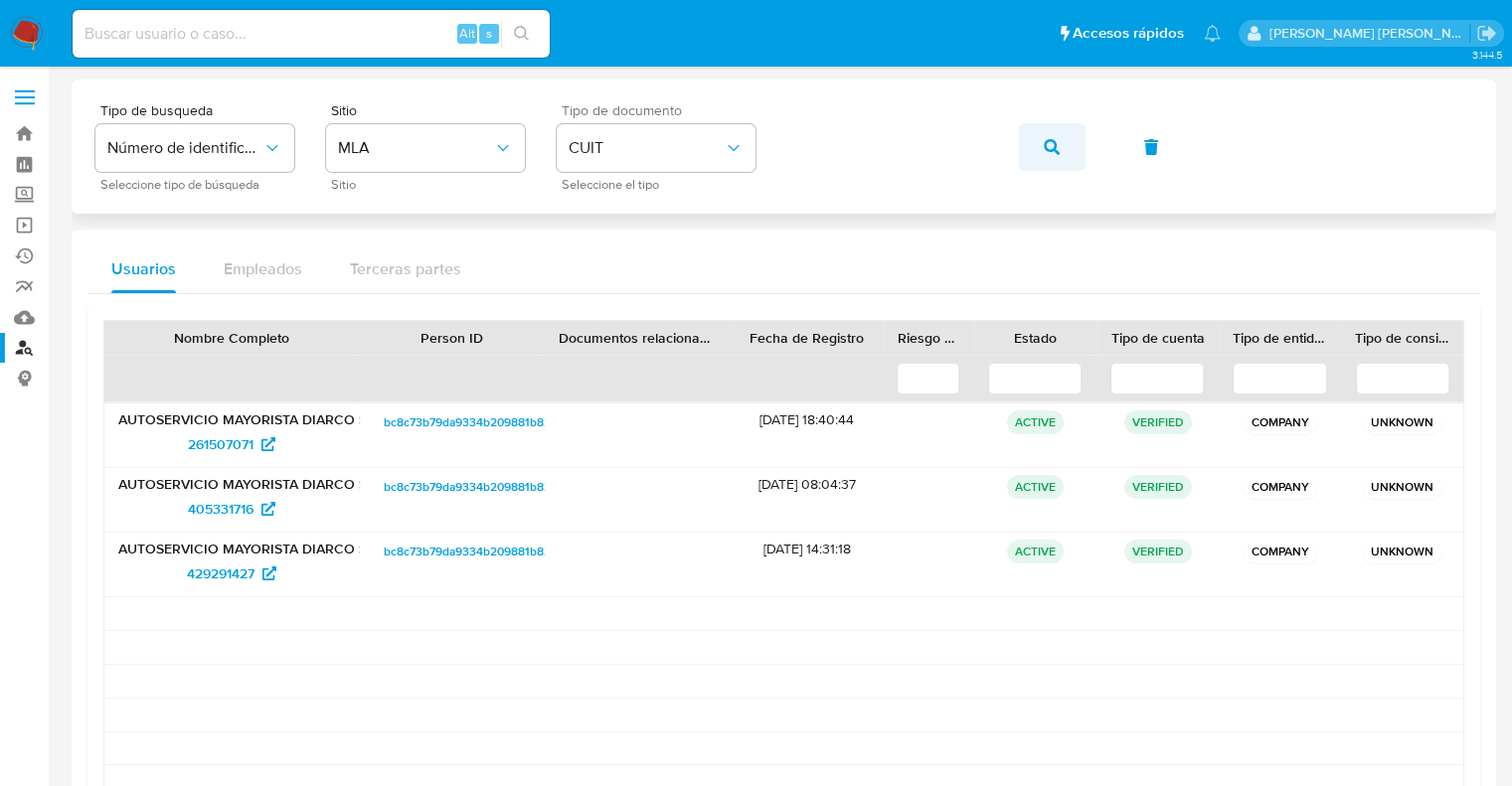 click at bounding box center (1052, 147) 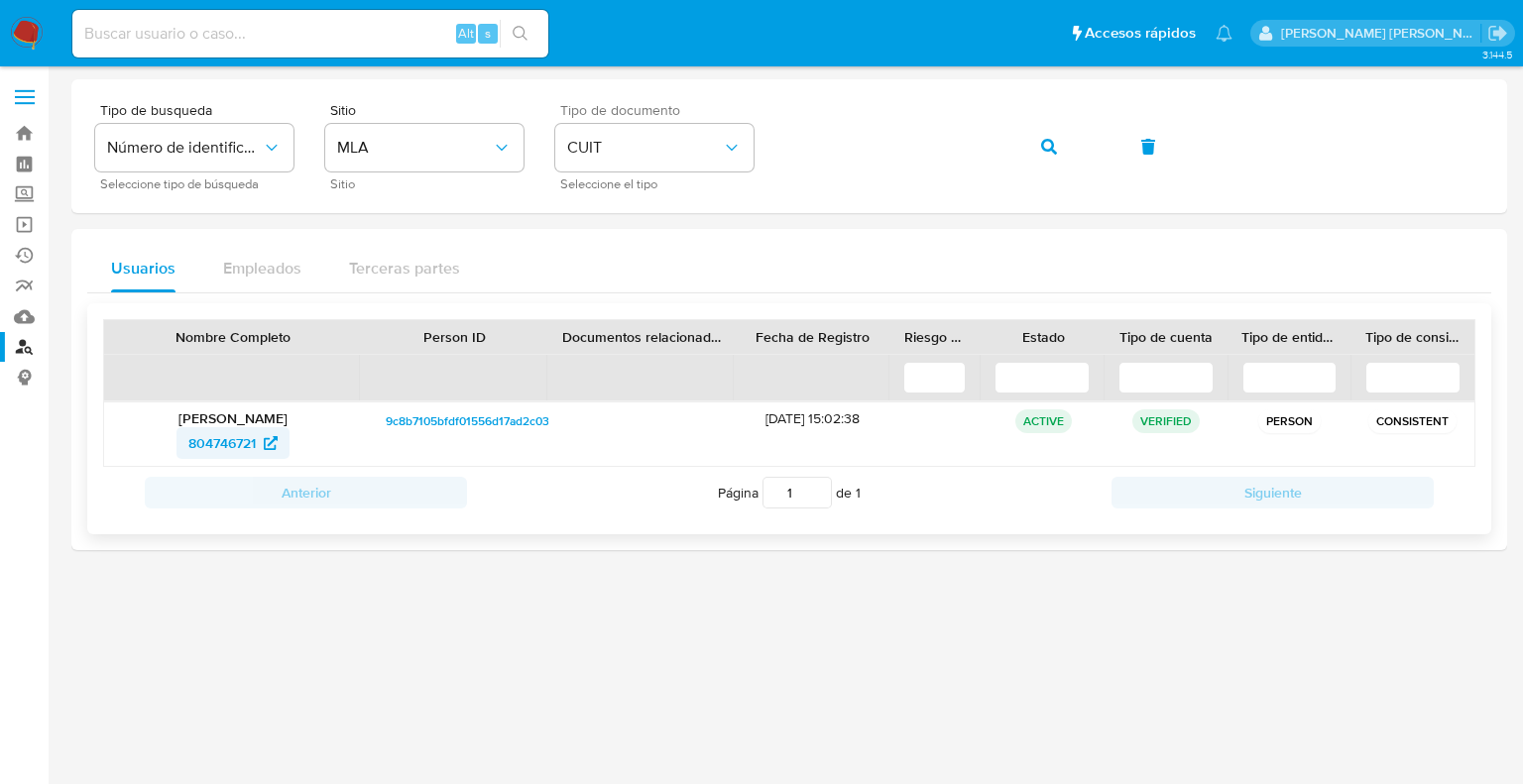 drag, startPoint x: 148, startPoint y: 443, endPoint x: 258, endPoint y: 446, distance: 110.040901 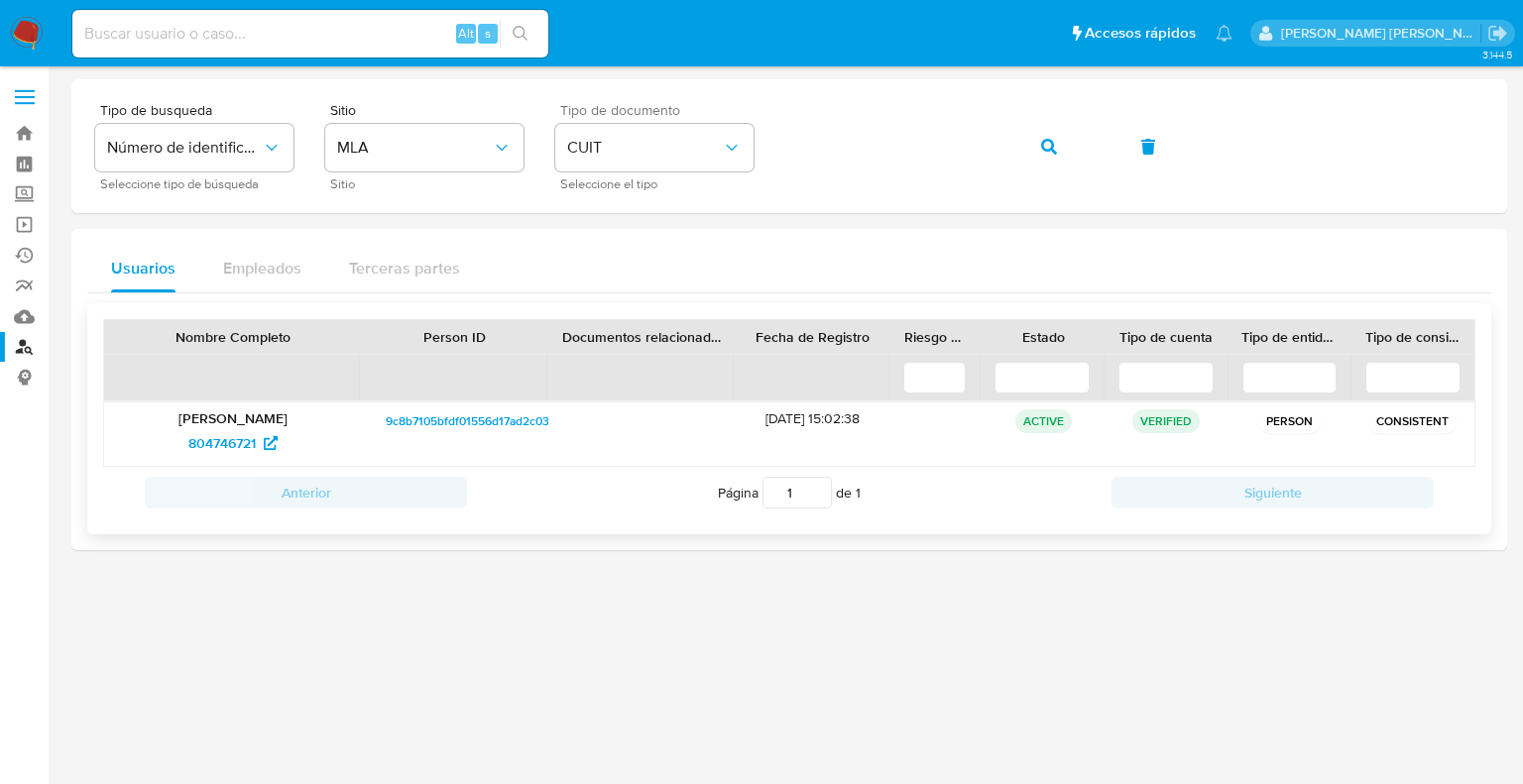 drag, startPoint x: 745, startPoint y: 423, endPoint x: 820, endPoint y: 423, distance: 75 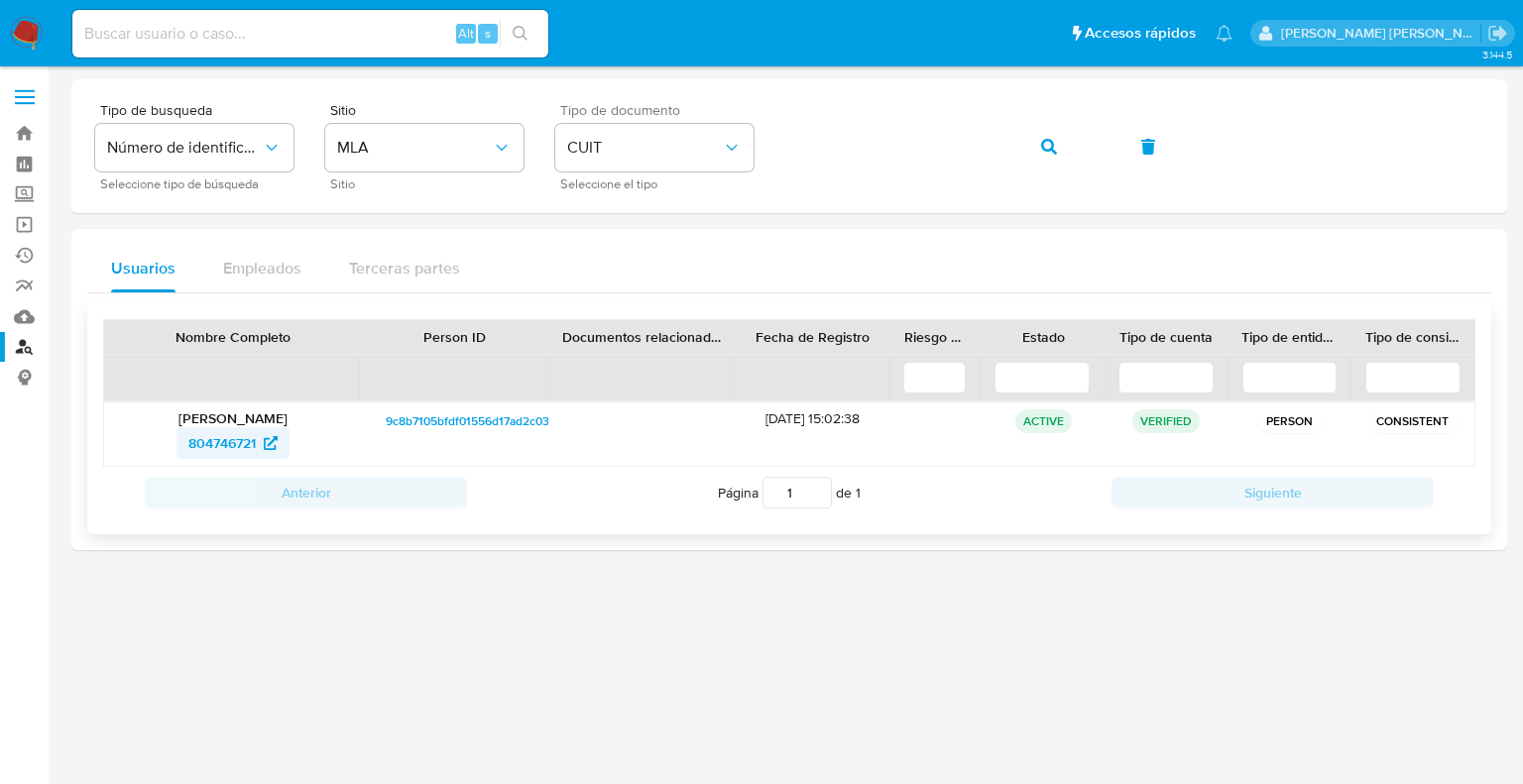 drag, startPoint x: 160, startPoint y: 450, endPoint x: 255, endPoint y: 441, distance: 95.42536 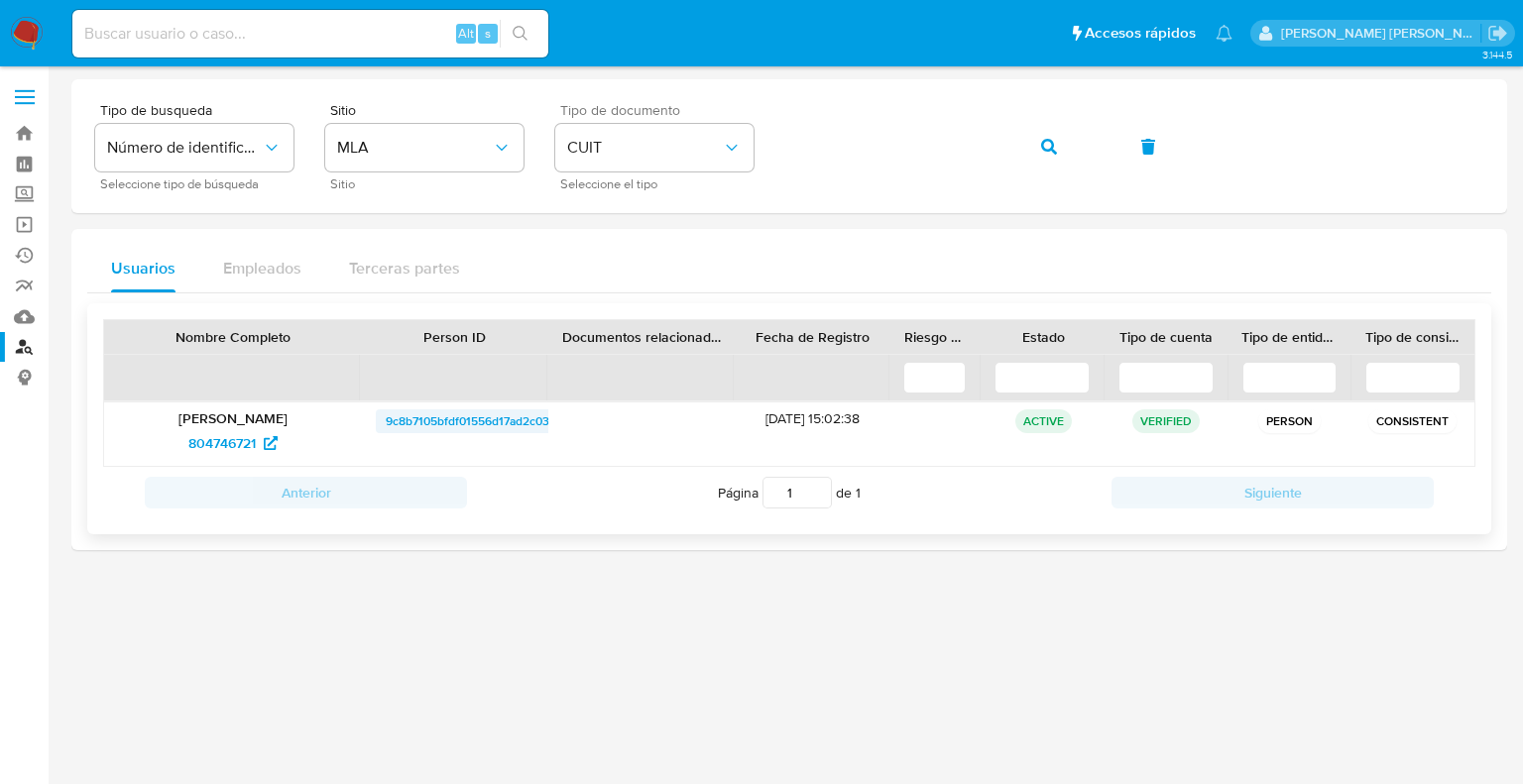 click on "9c8b7105bfdf01556d17ad2c03e206fb" at bounding box center (487, 421) 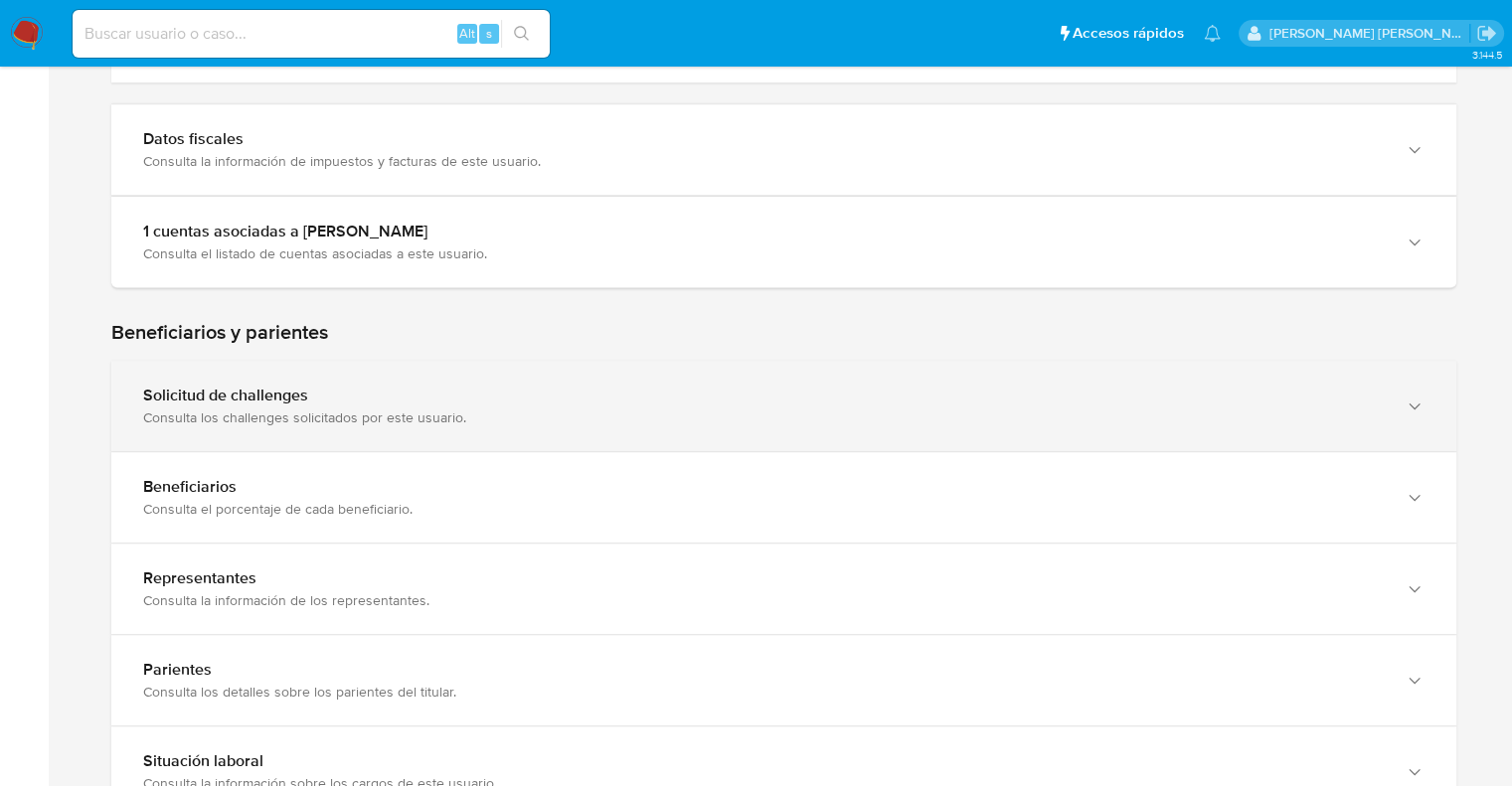 scroll, scrollTop: 894, scrollLeft: 0, axis: vertical 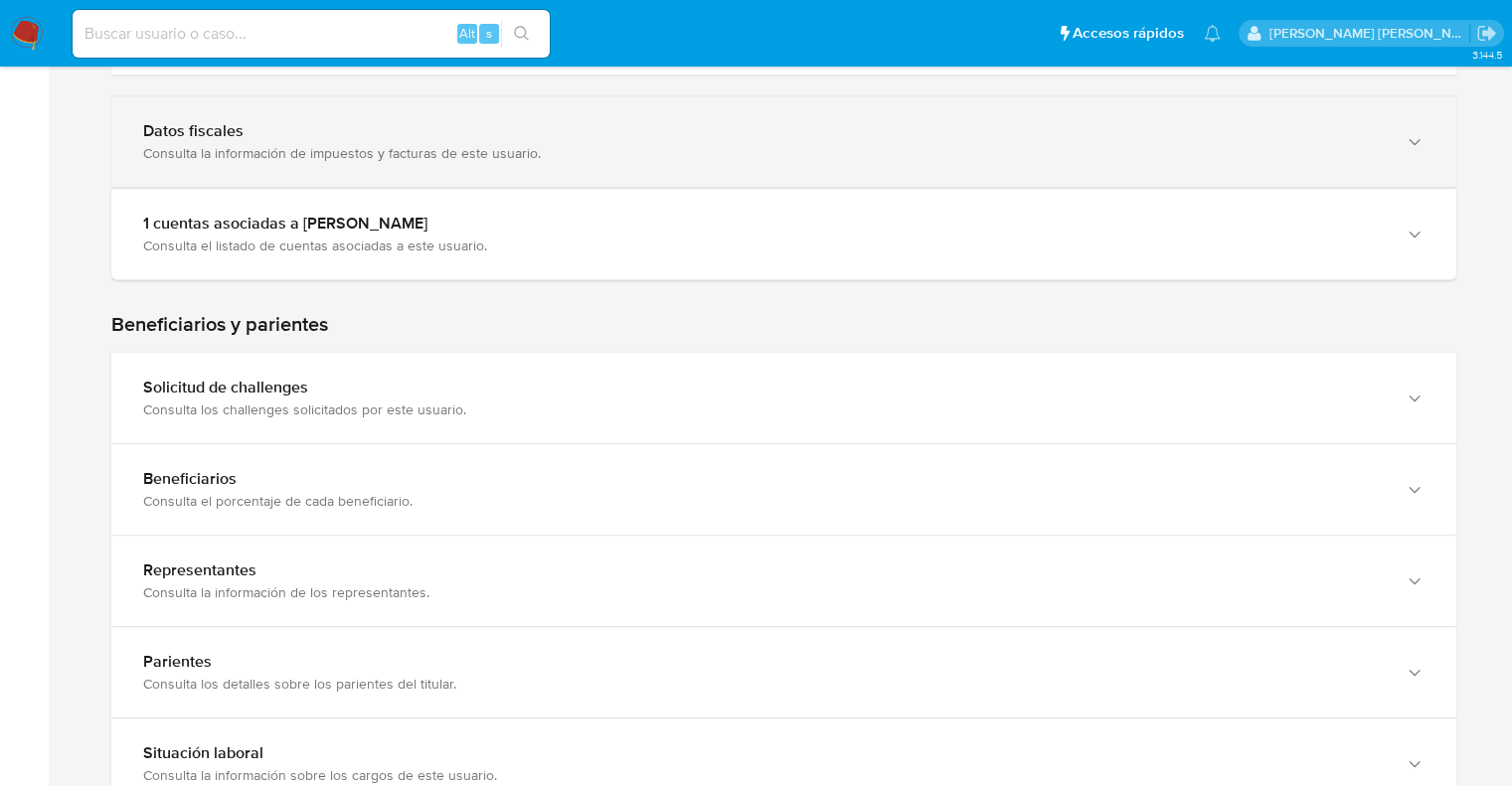 click on "Datos fiscales" at bounding box center [763, 131] 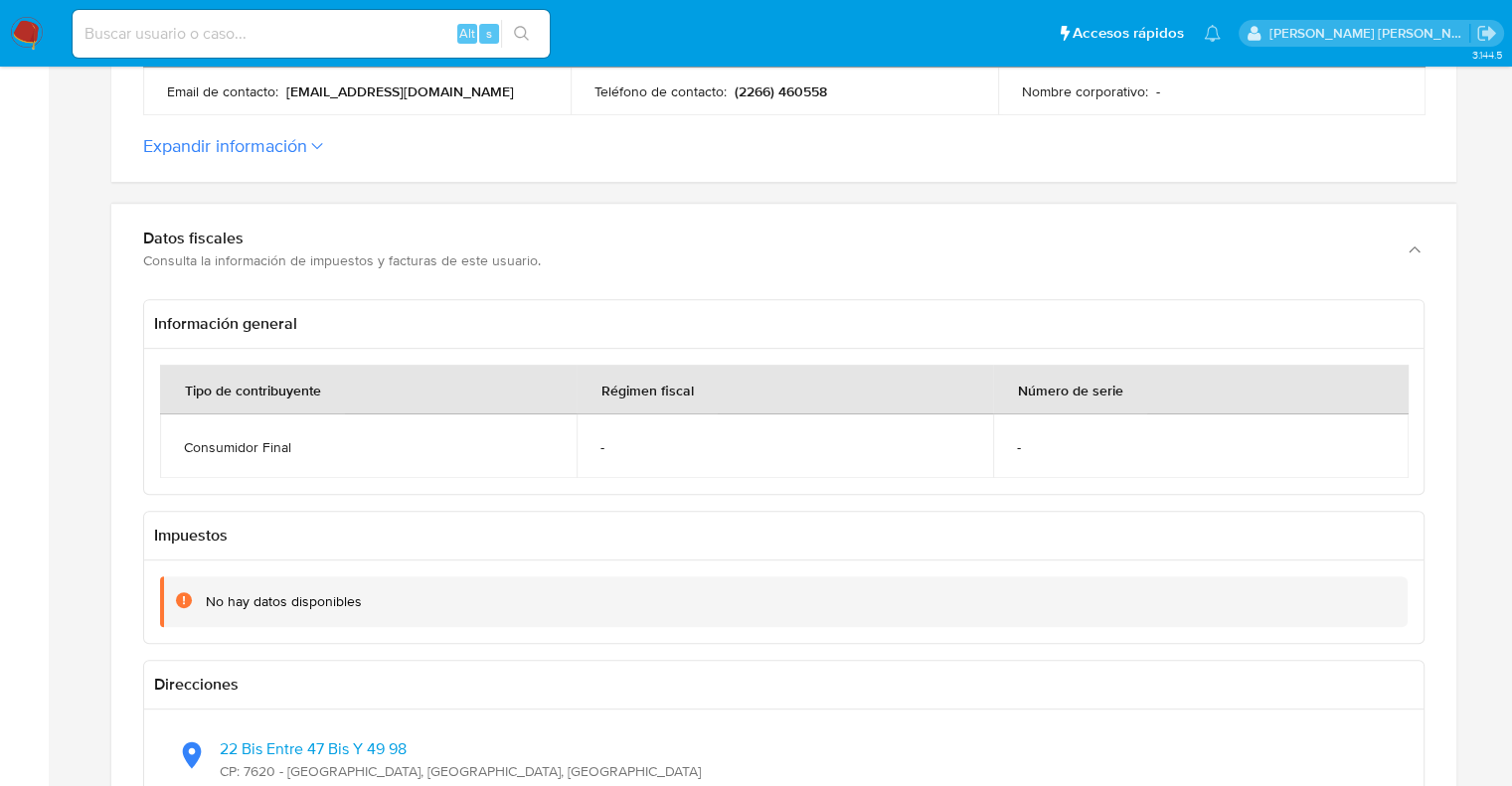 scroll, scrollTop: 696, scrollLeft: 0, axis: vertical 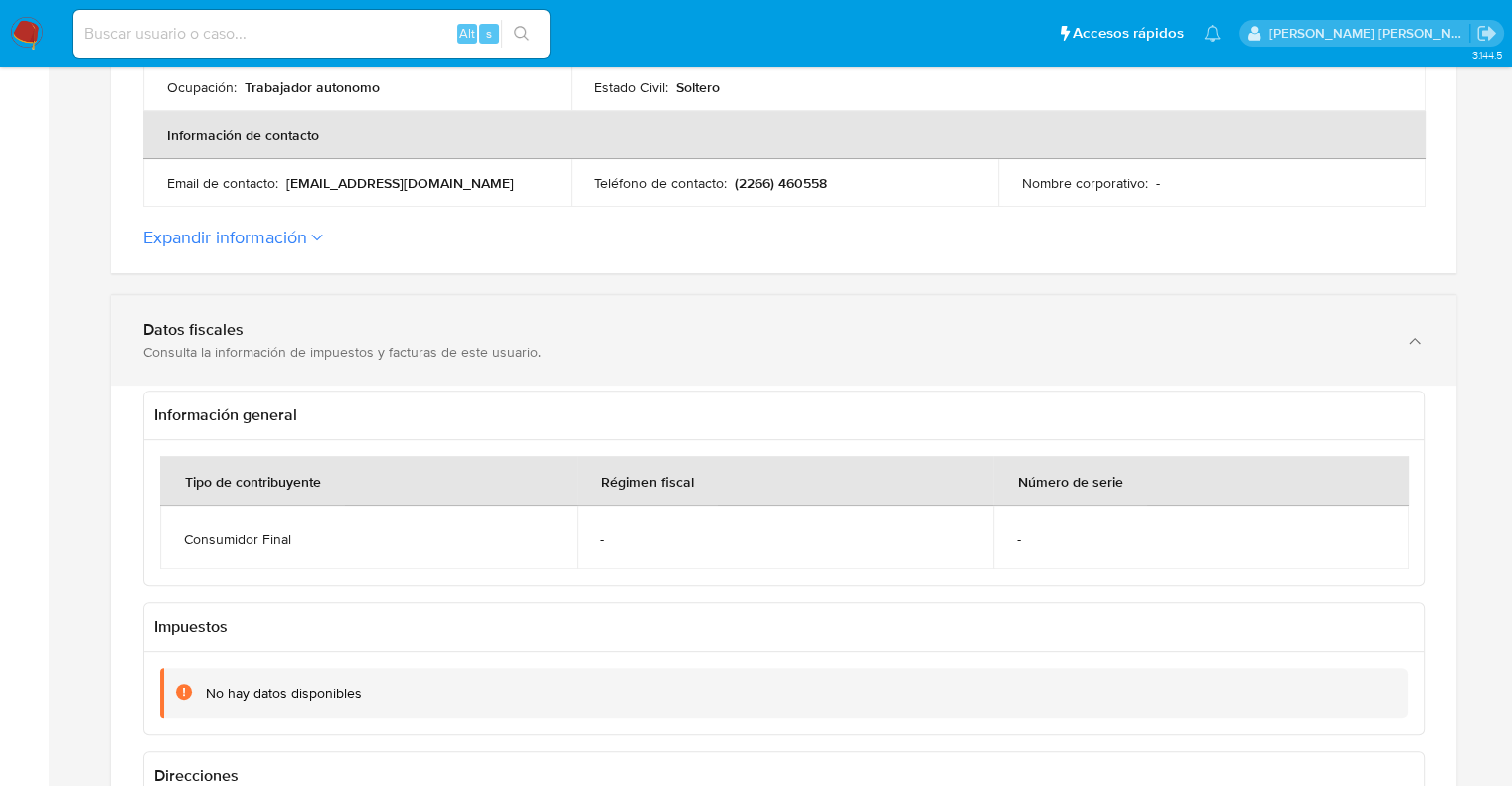 click on "Consulta la información de impuestos y facturas de este usuario." at bounding box center (763, 352) 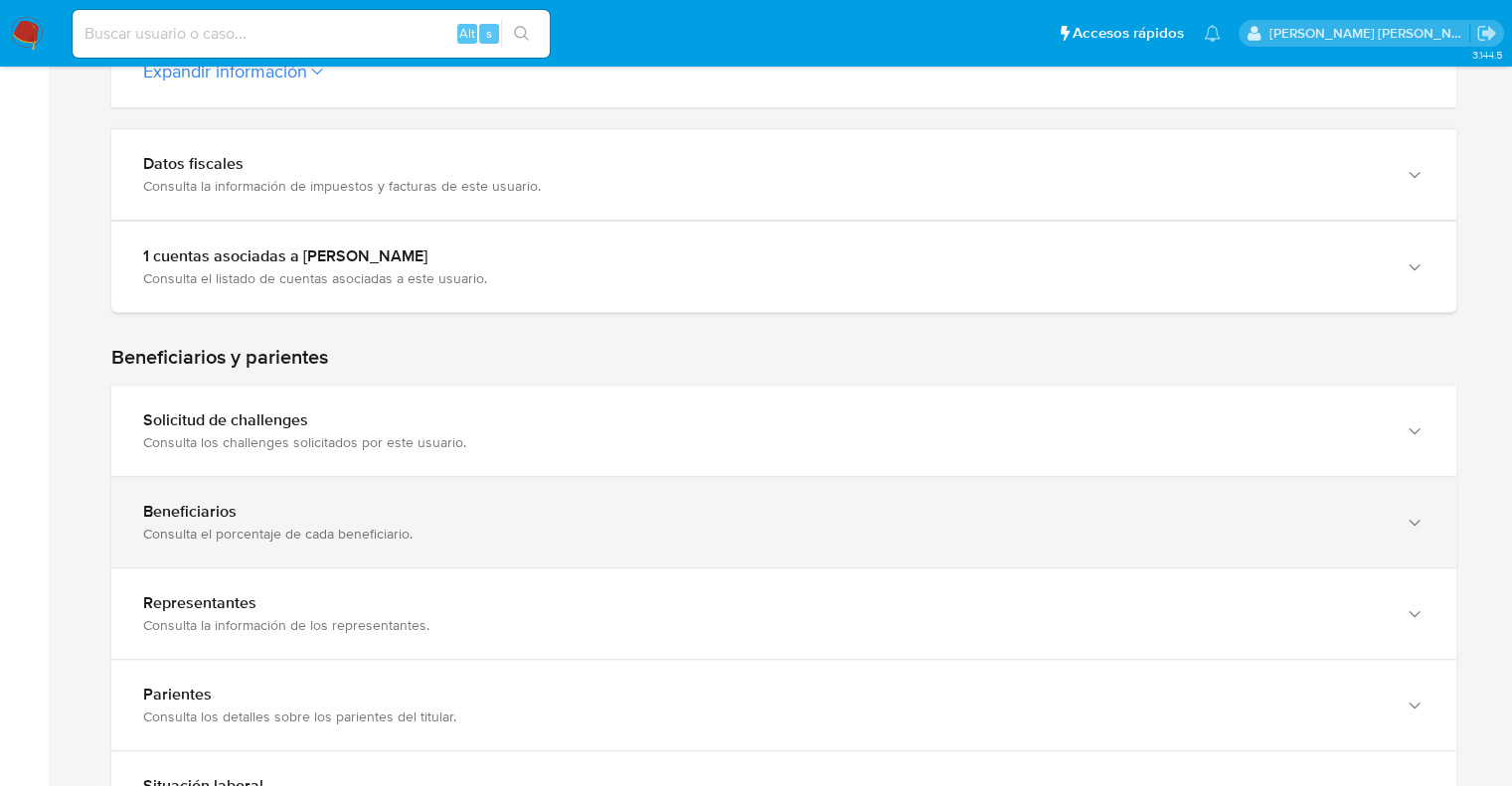 scroll, scrollTop: 894, scrollLeft: 0, axis: vertical 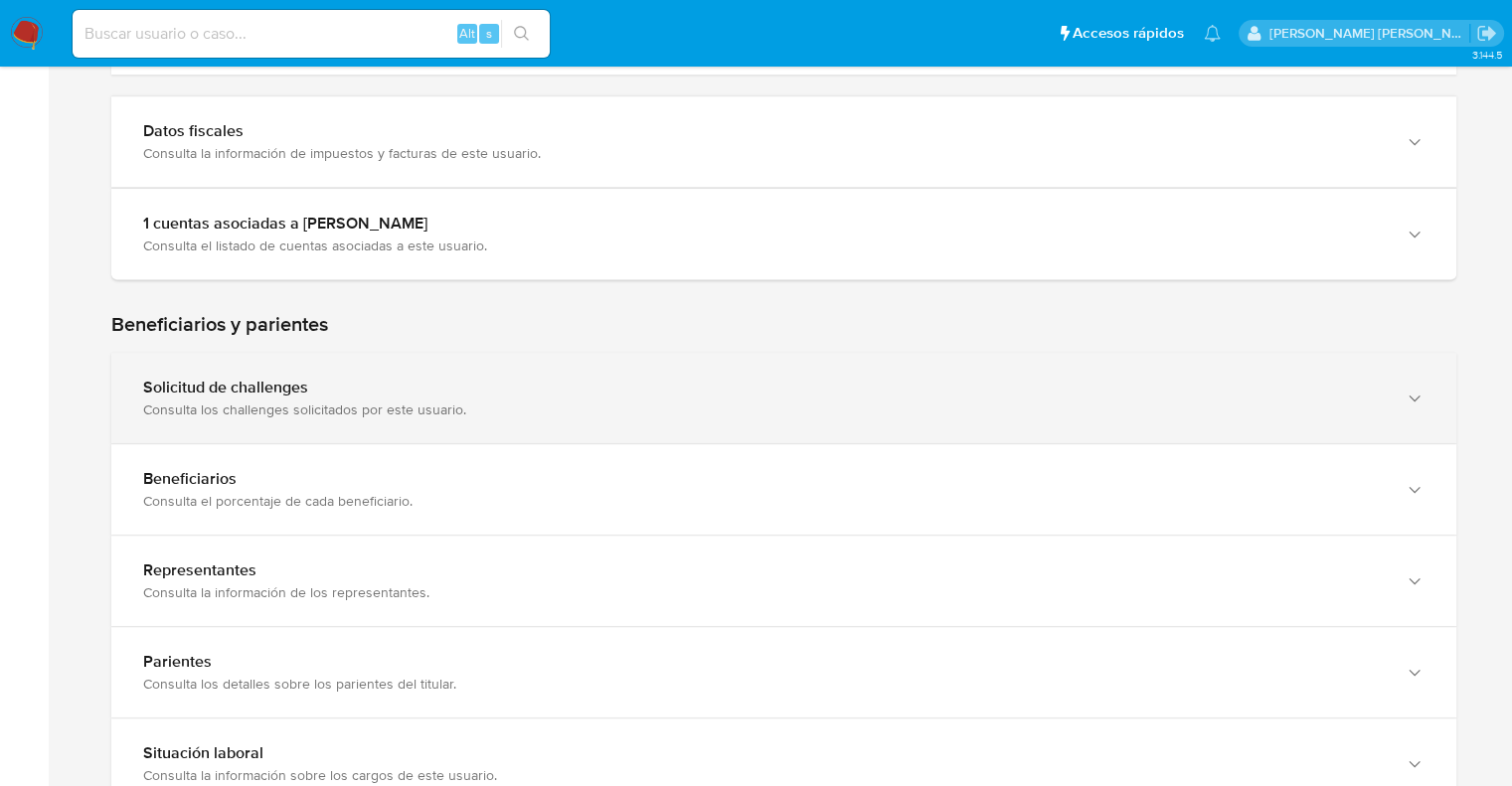 click on "Solicitud de challenges" at bounding box center (763, 388) 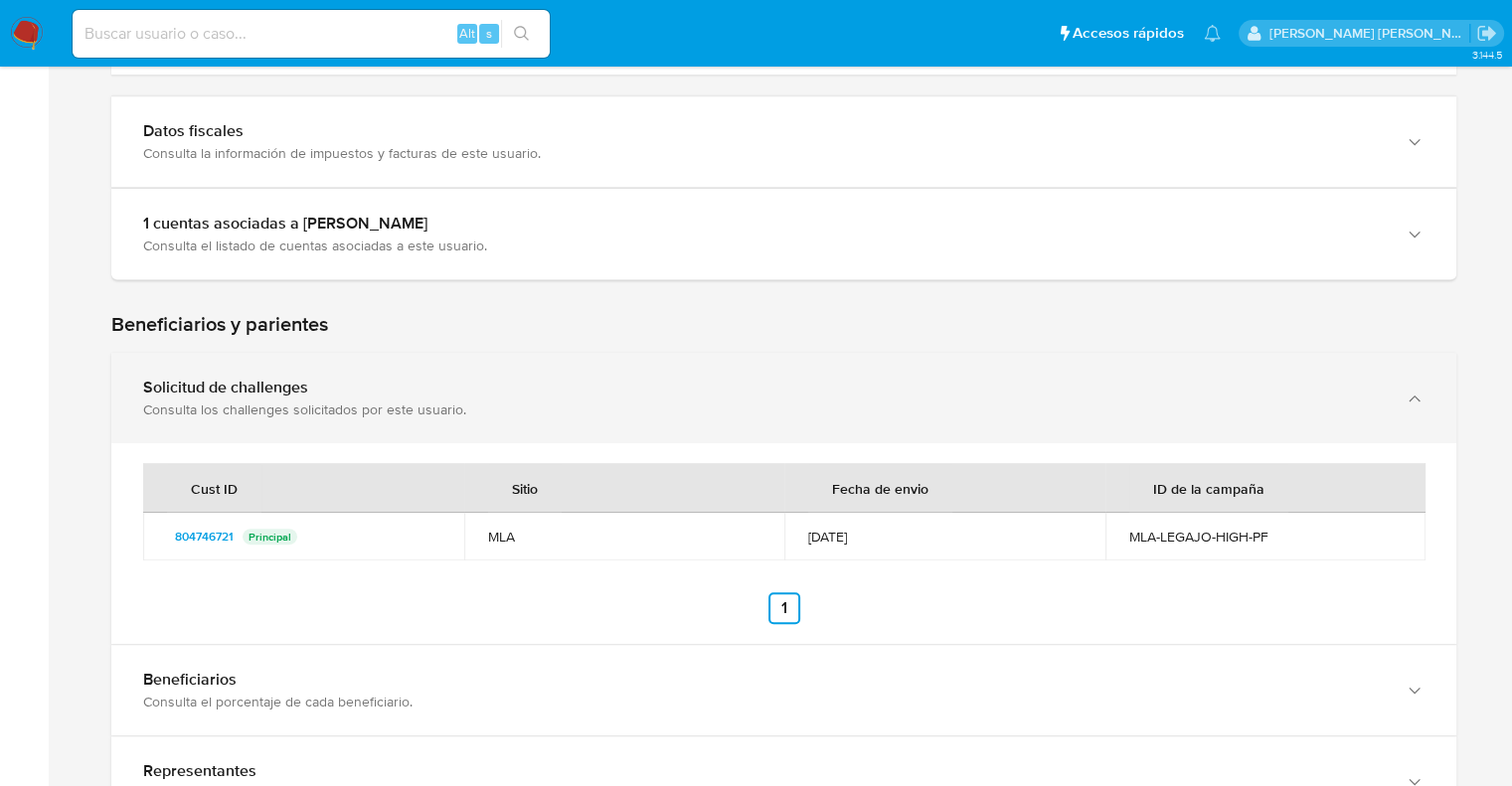 click on "Solicitud de challenges" at bounding box center (763, 388) 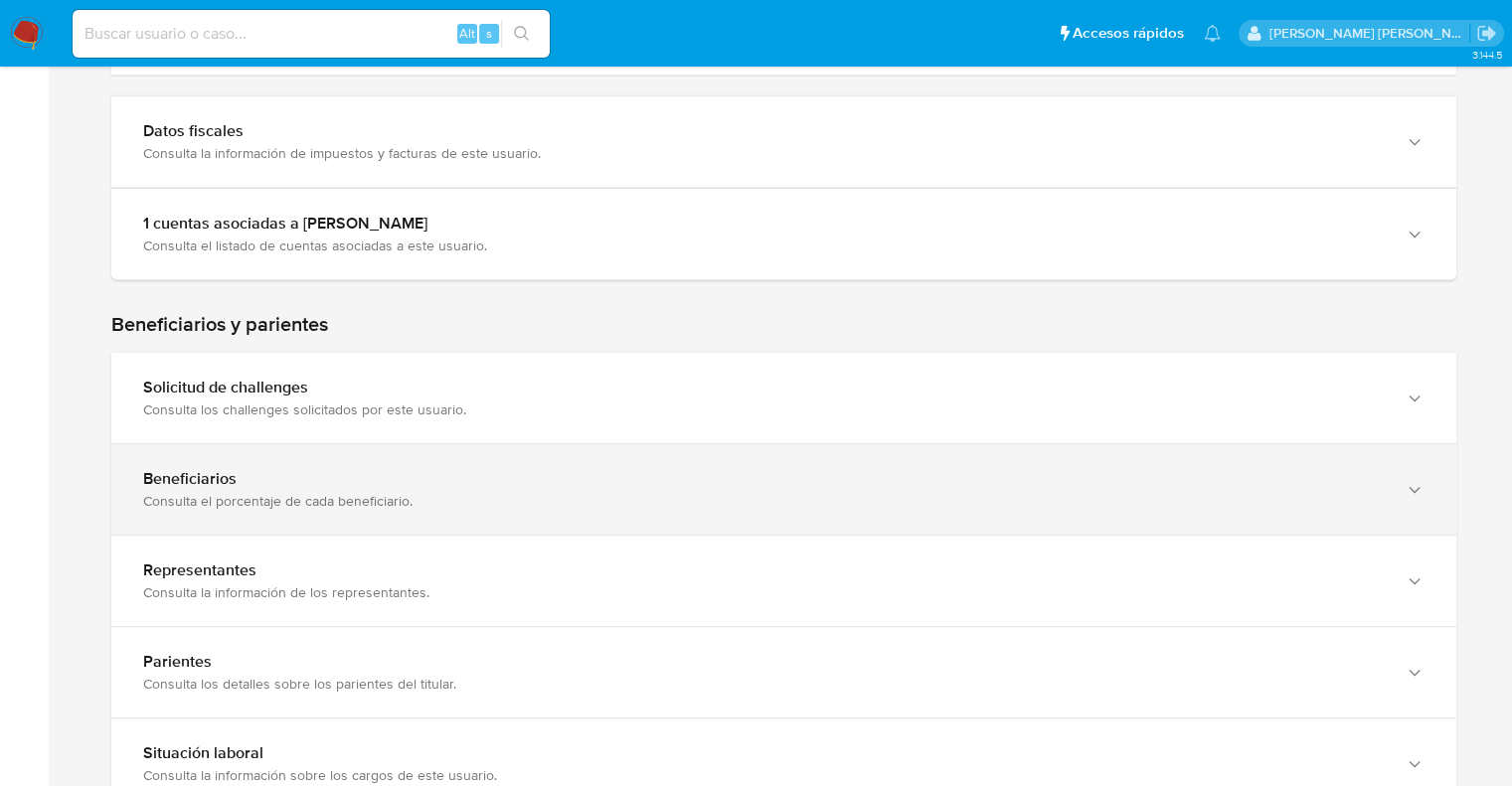 click on "Beneficiarios" at bounding box center [763, 479] 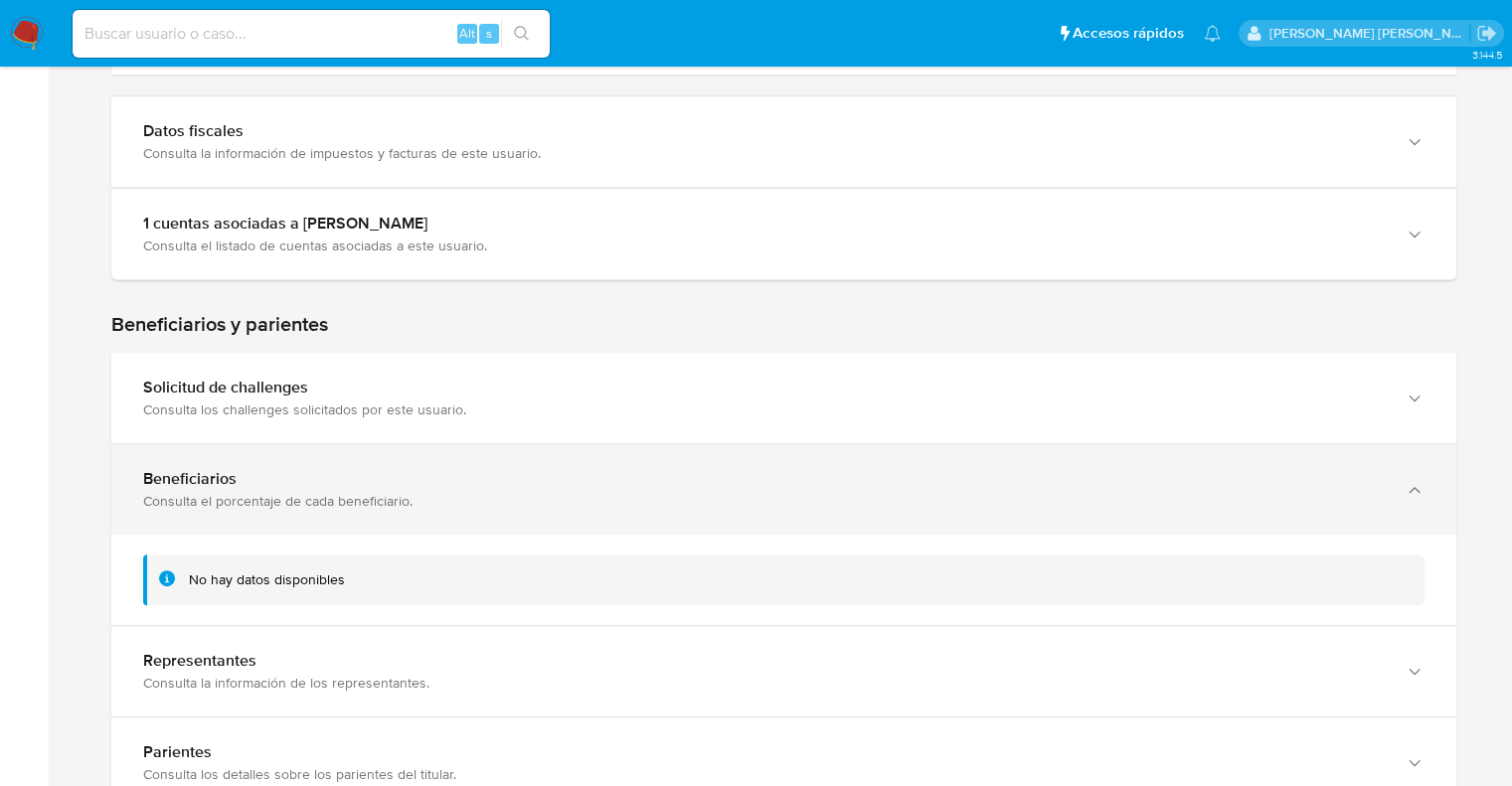 click on "Beneficiarios" at bounding box center (763, 479) 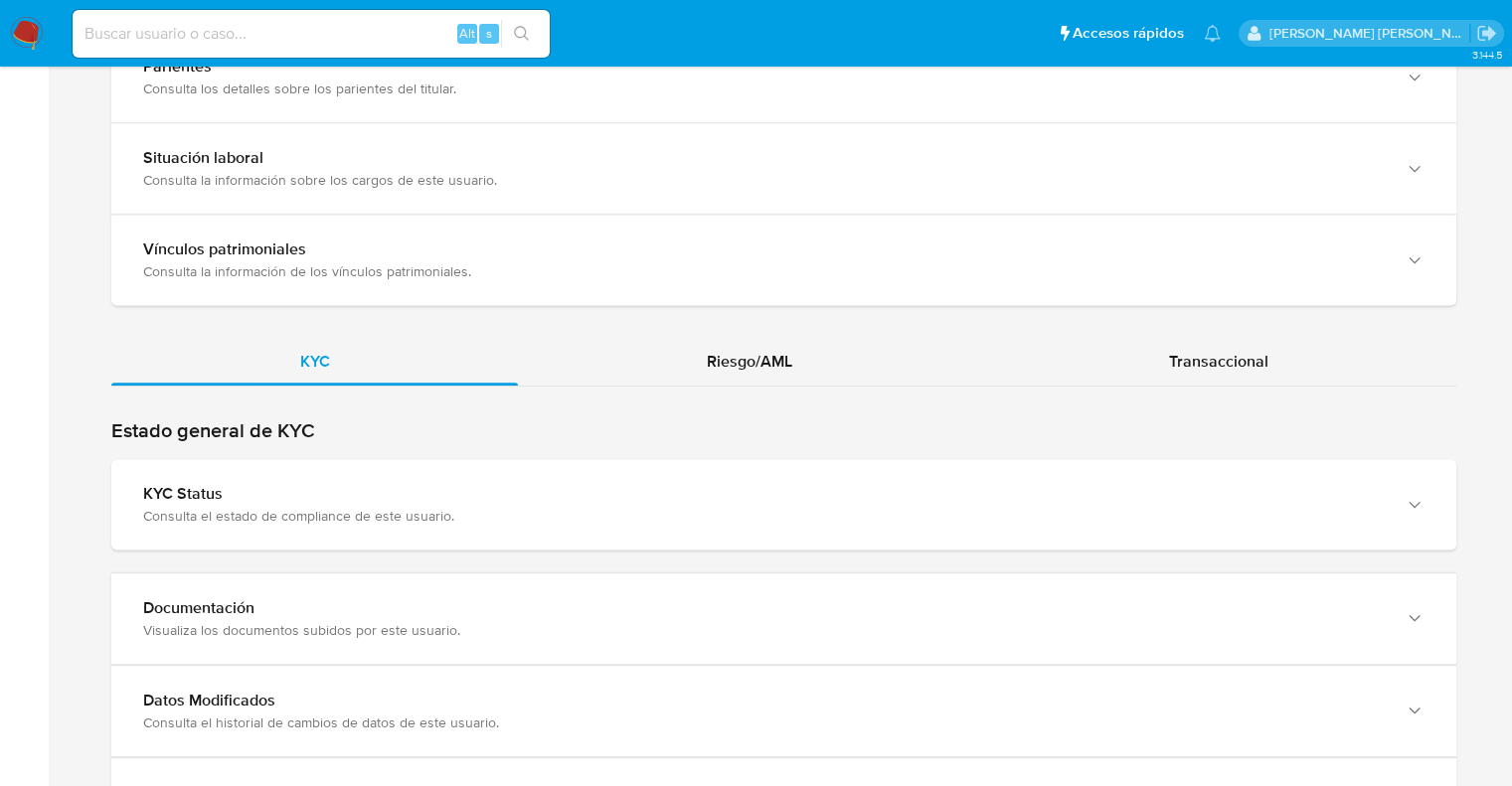 scroll, scrollTop: 1491, scrollLeft: 0, axis: vertical 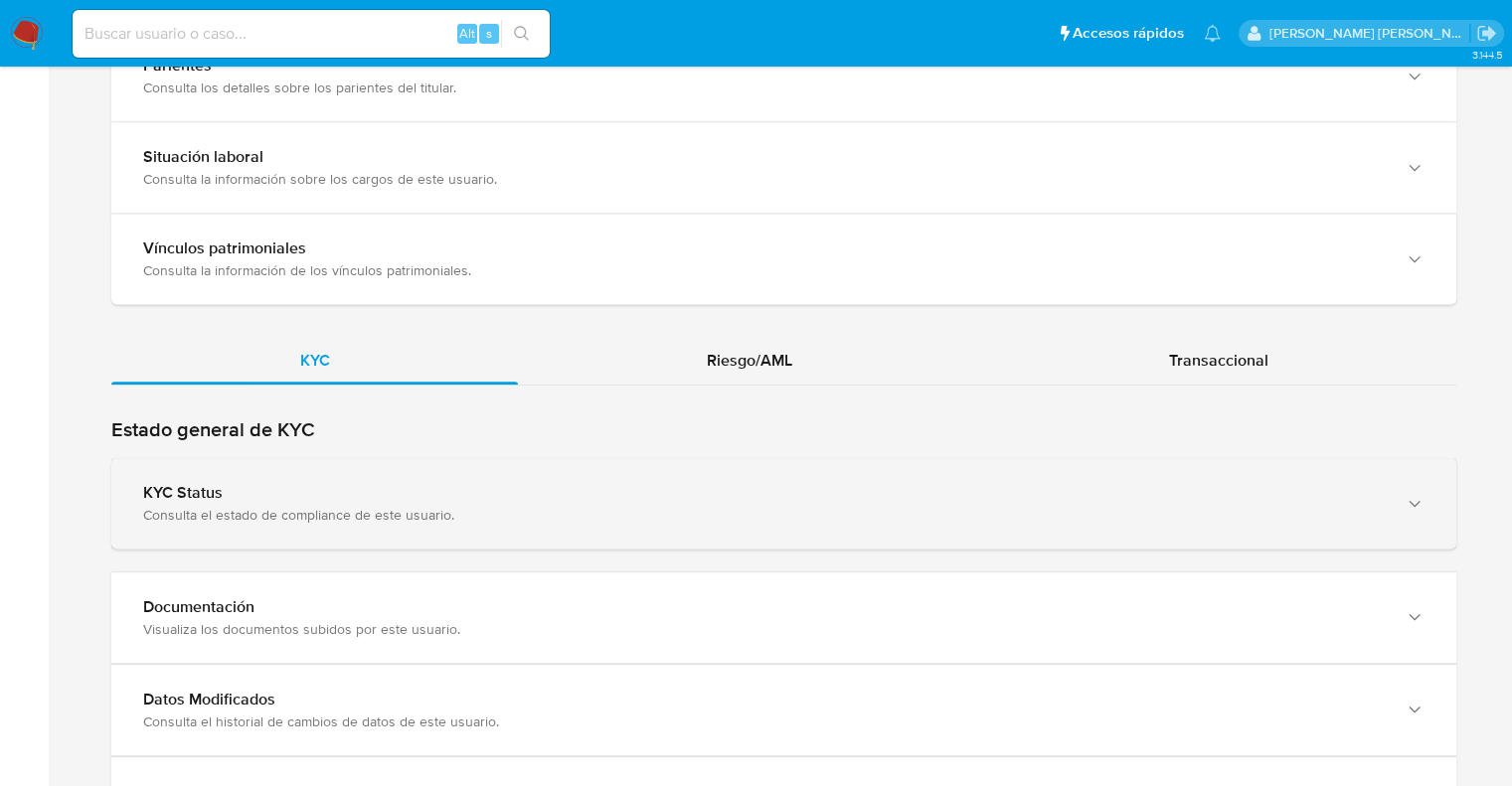 click on "Consulta el estado de compliance de este usuario." at bounding box center [763, 515] 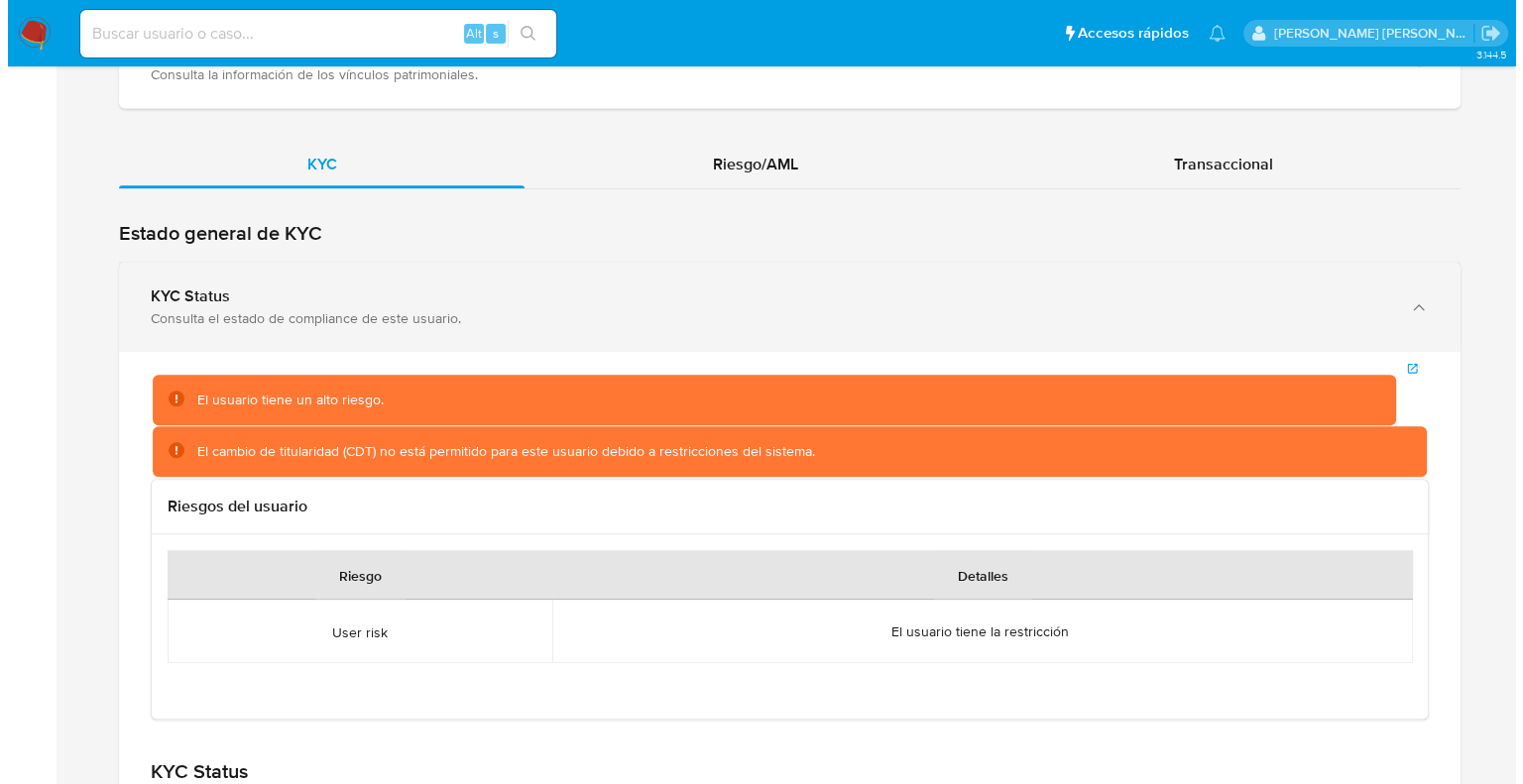 scroll, scrollTop: 1685, scrollLeft: 0, axis: vertical 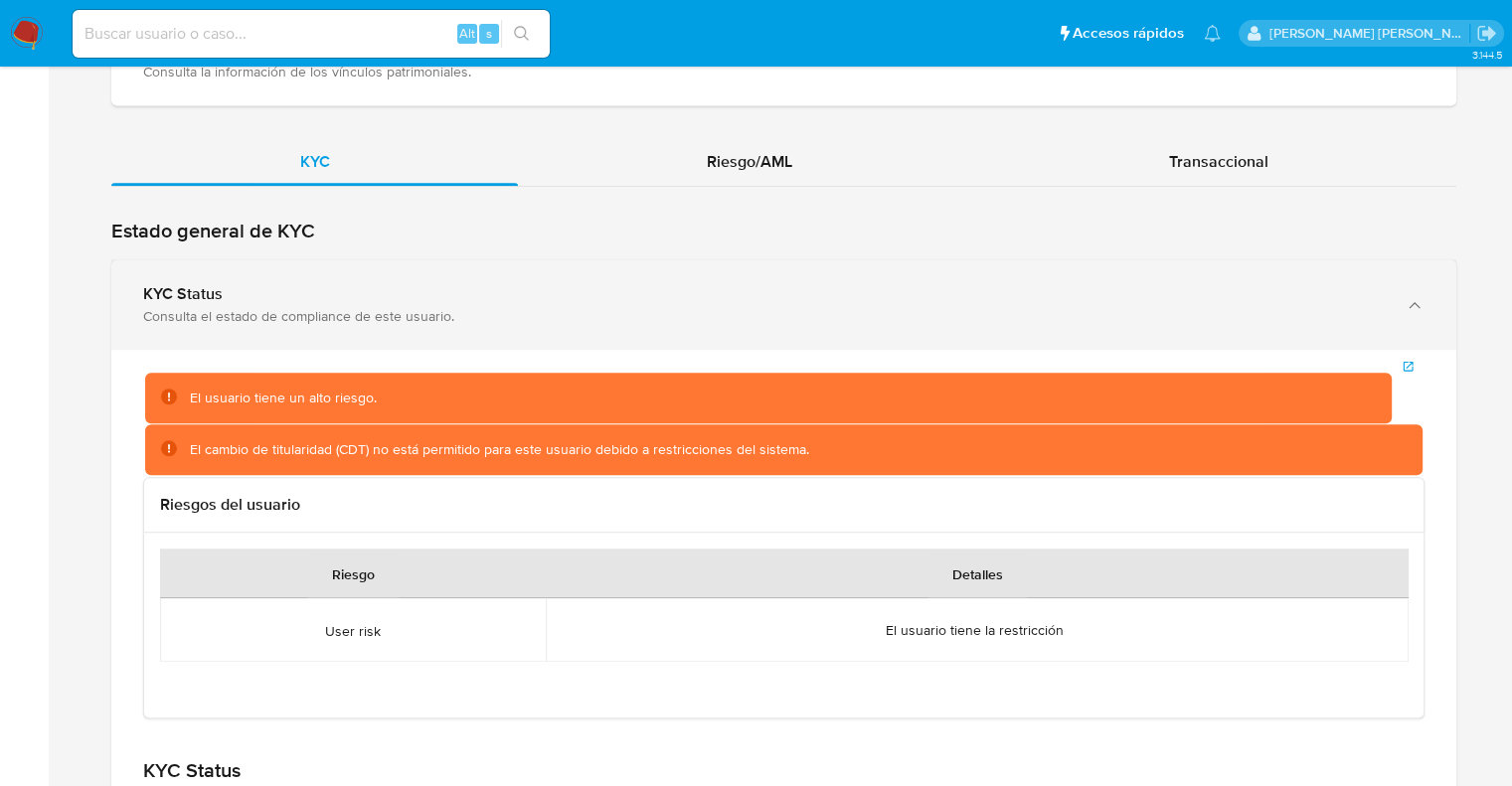click on "Consulta el estado de compliance de este usuario." at bounding box center [763, 316] 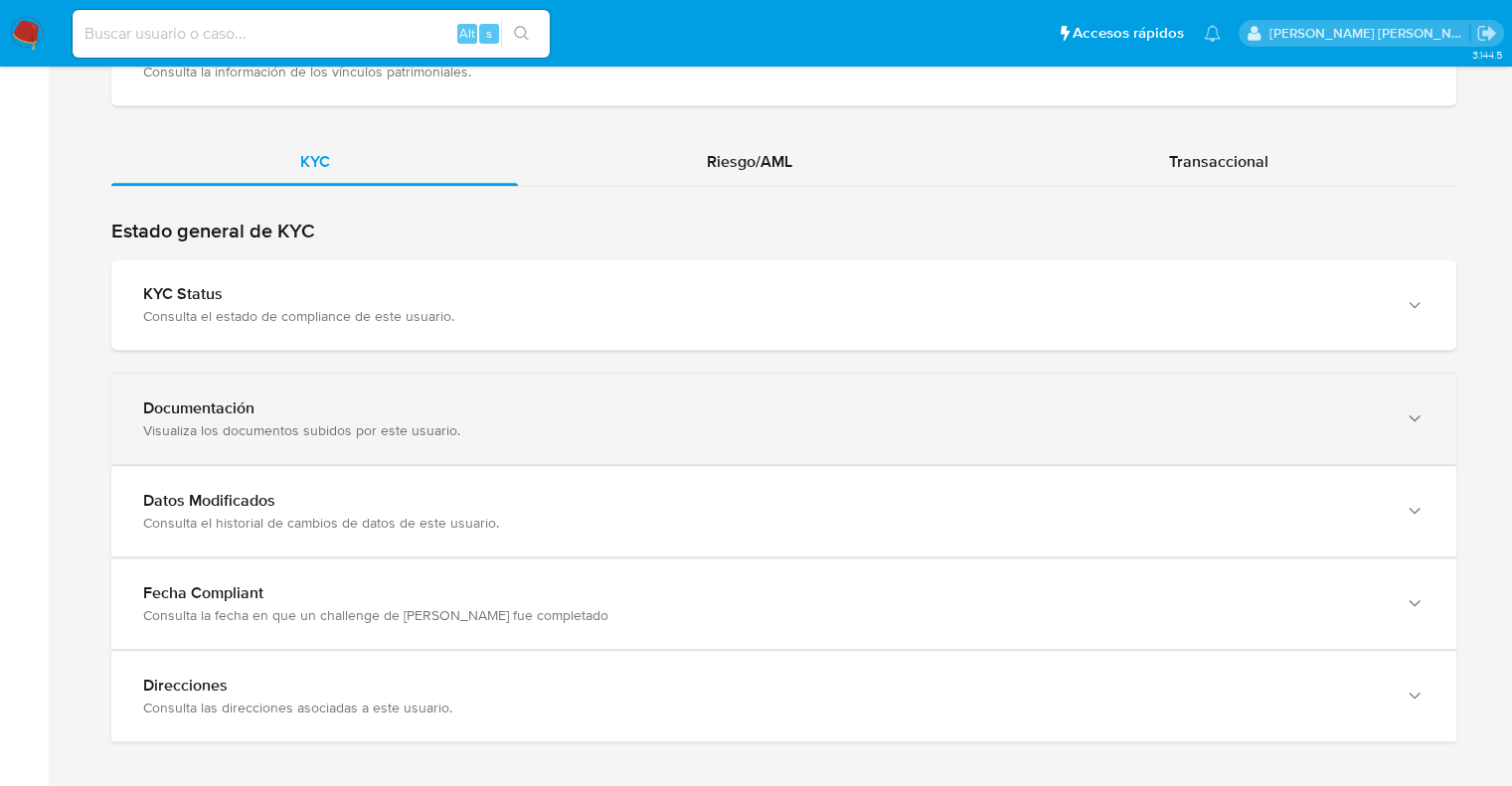 click on "Visualiza los documentos subidos por este usuario." at bounding box center (763, 430) 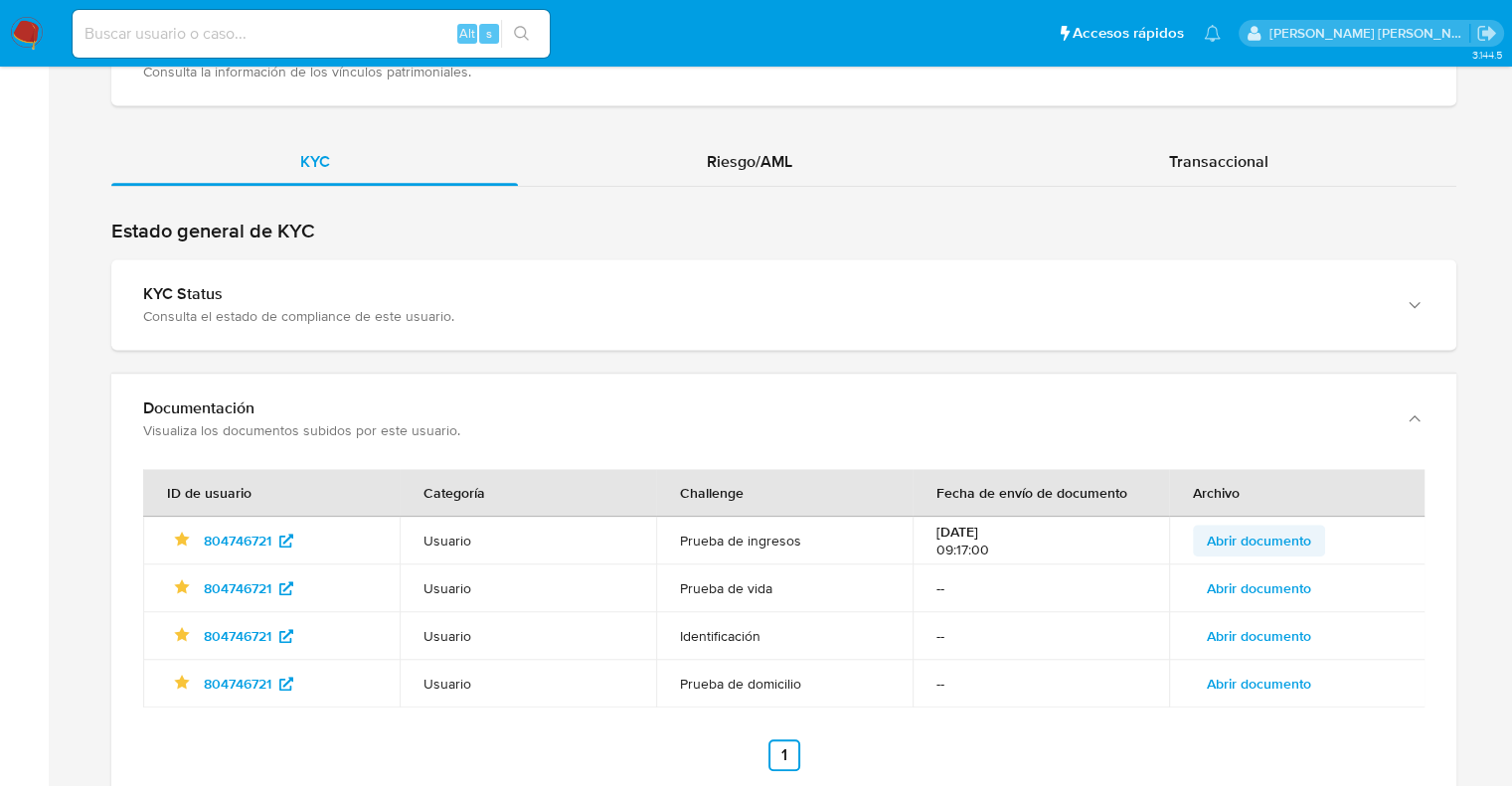 click on "Abrir documento" at bounding box center (1259, 541) 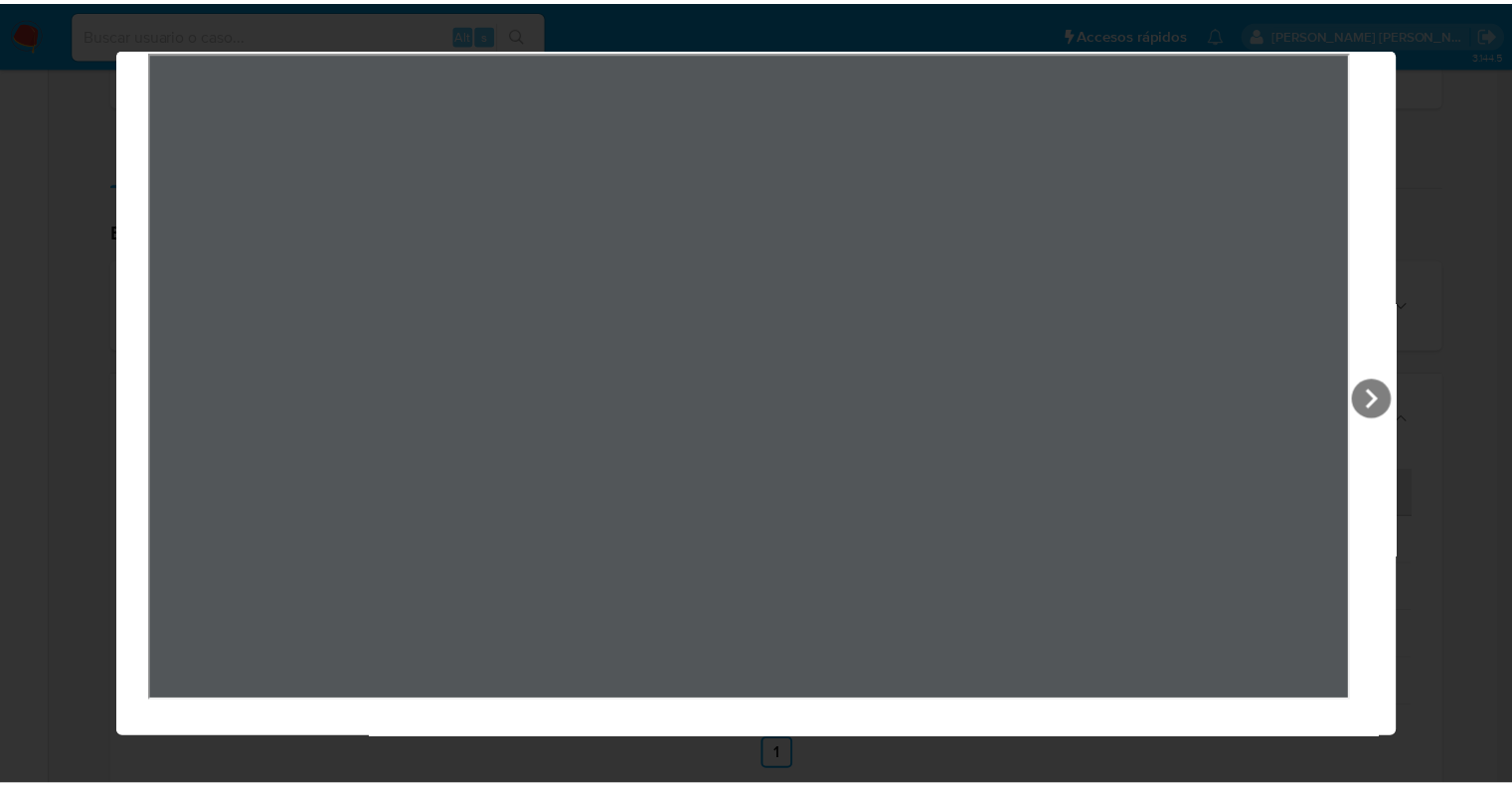 scroll, scrollTop: 0, scrollLeft: 0, axis: both 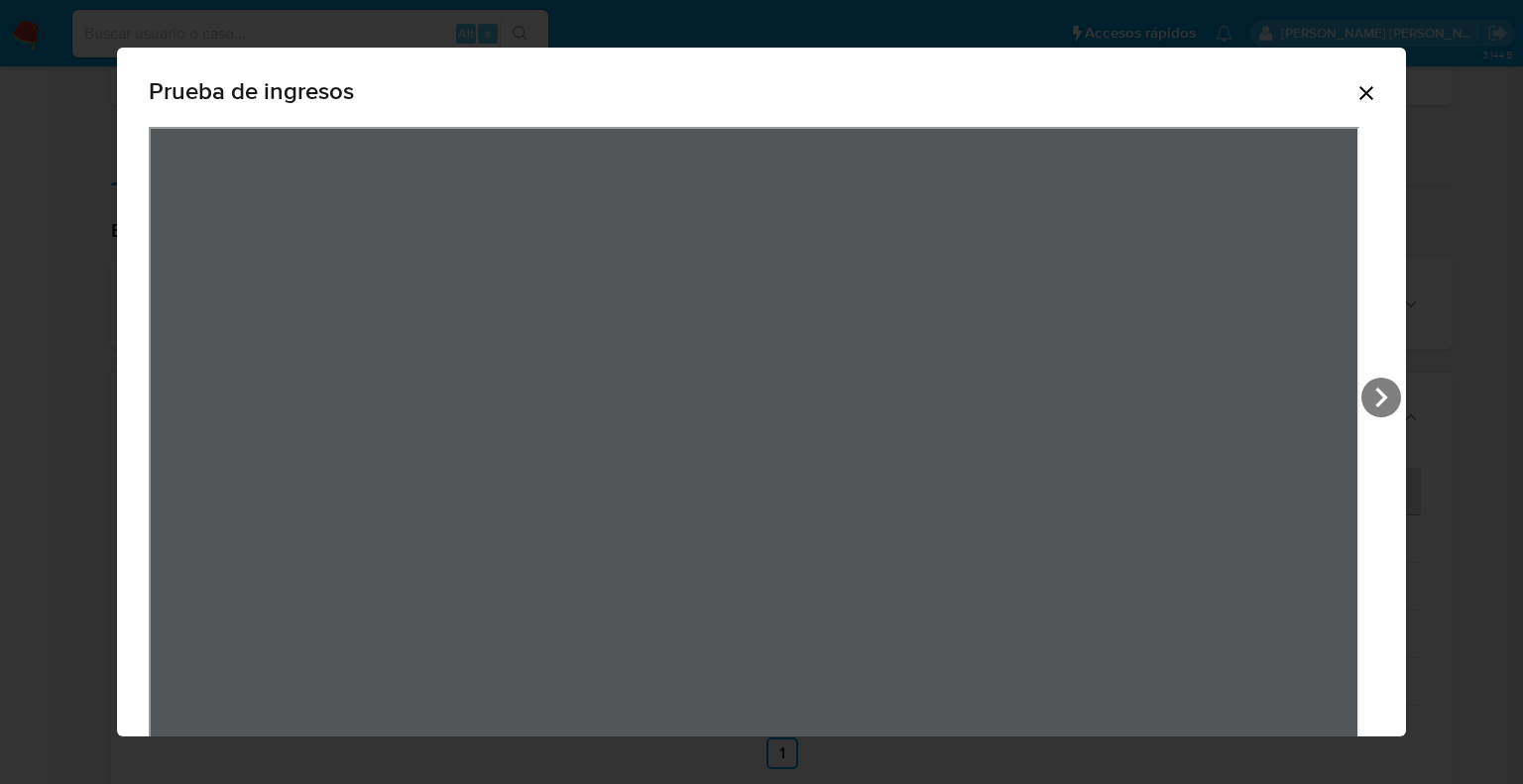 drag, startPoint x: 1348, startPoint y: 90, endPoint x: 1287, endPoint y: 68, distance: 64.84597 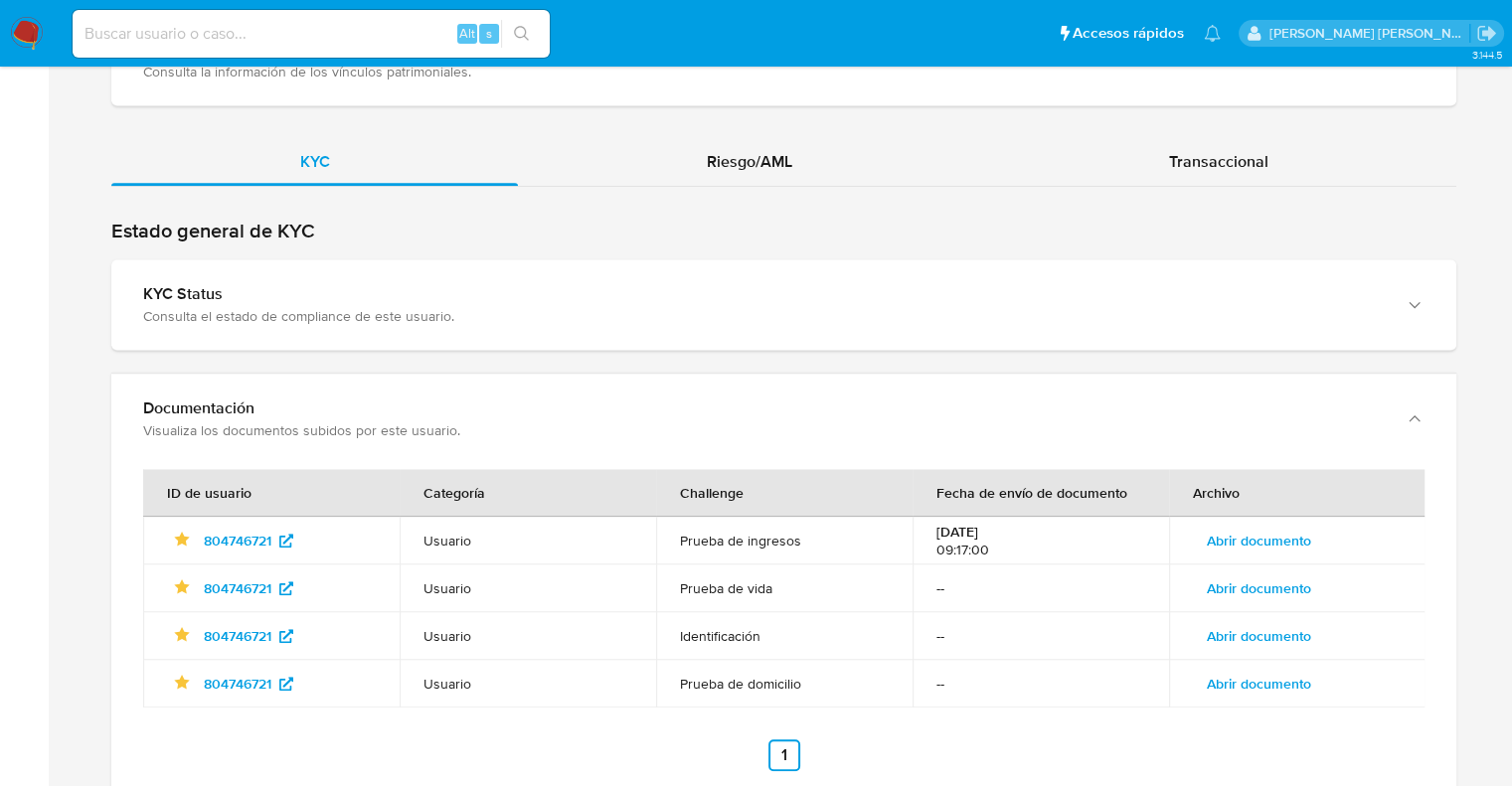 click on "Abrir documento" at bounding box center (1259, 588) 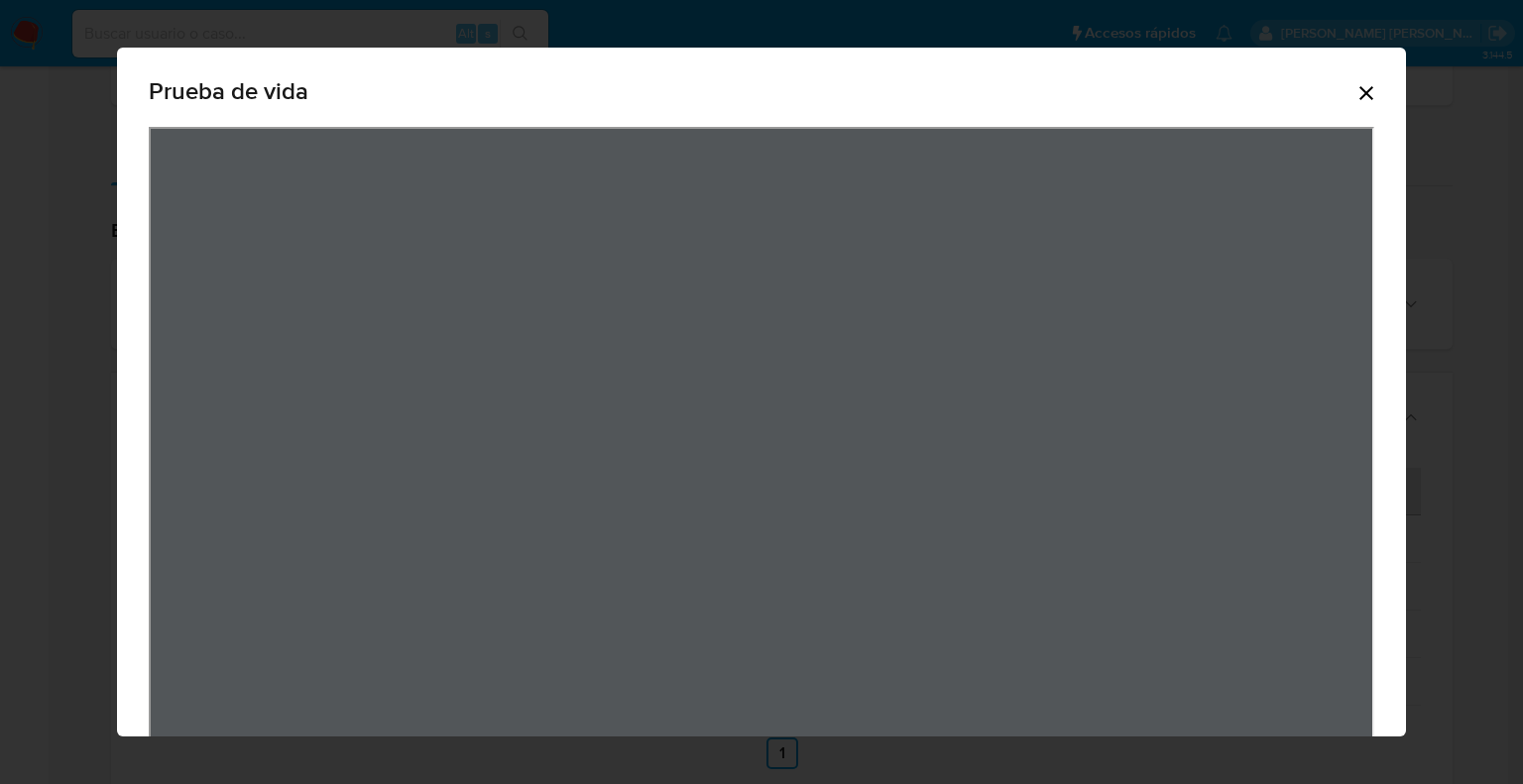 click 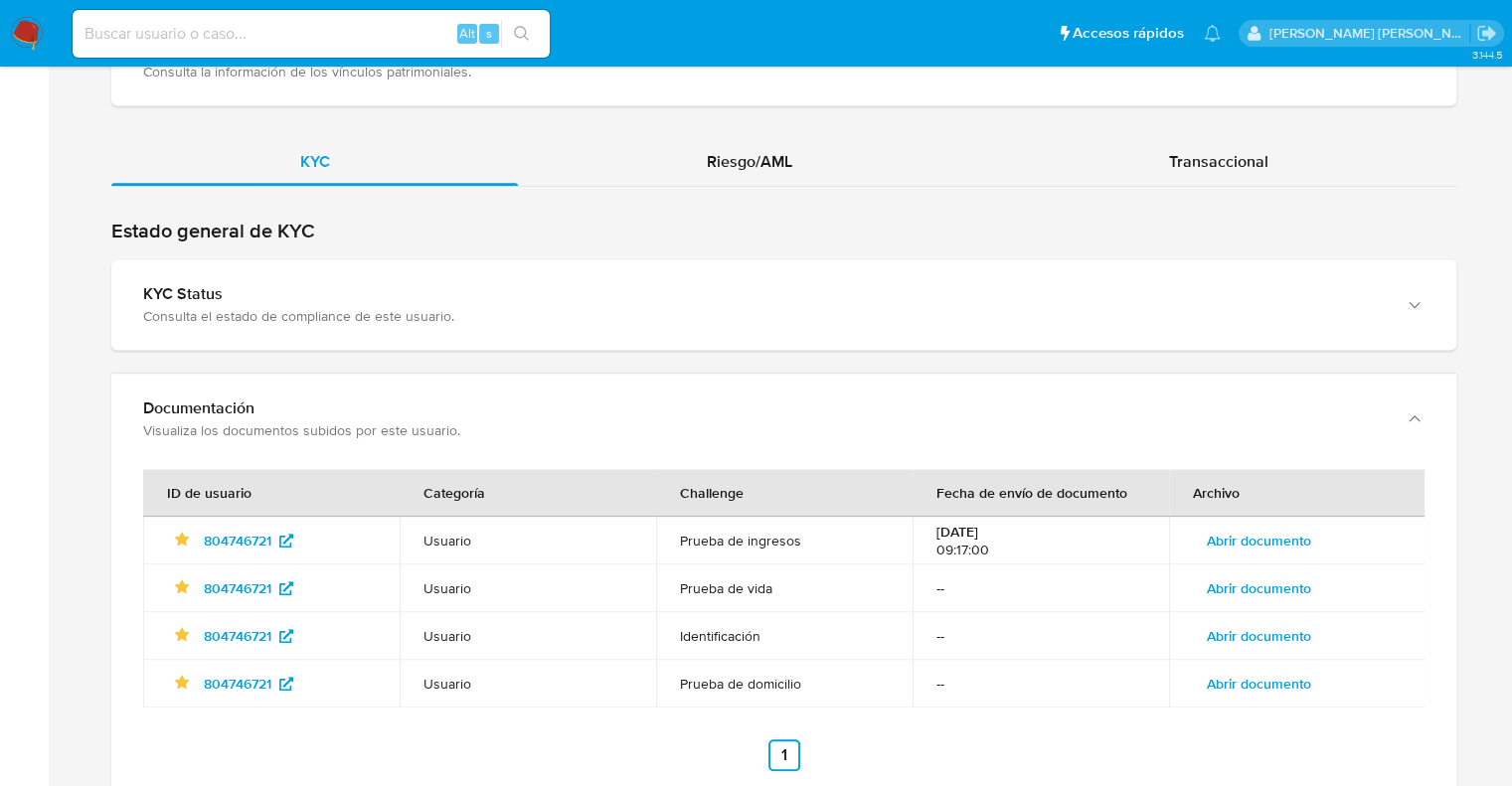 click on "Abrir documento" at bounding box center [1259, 636] 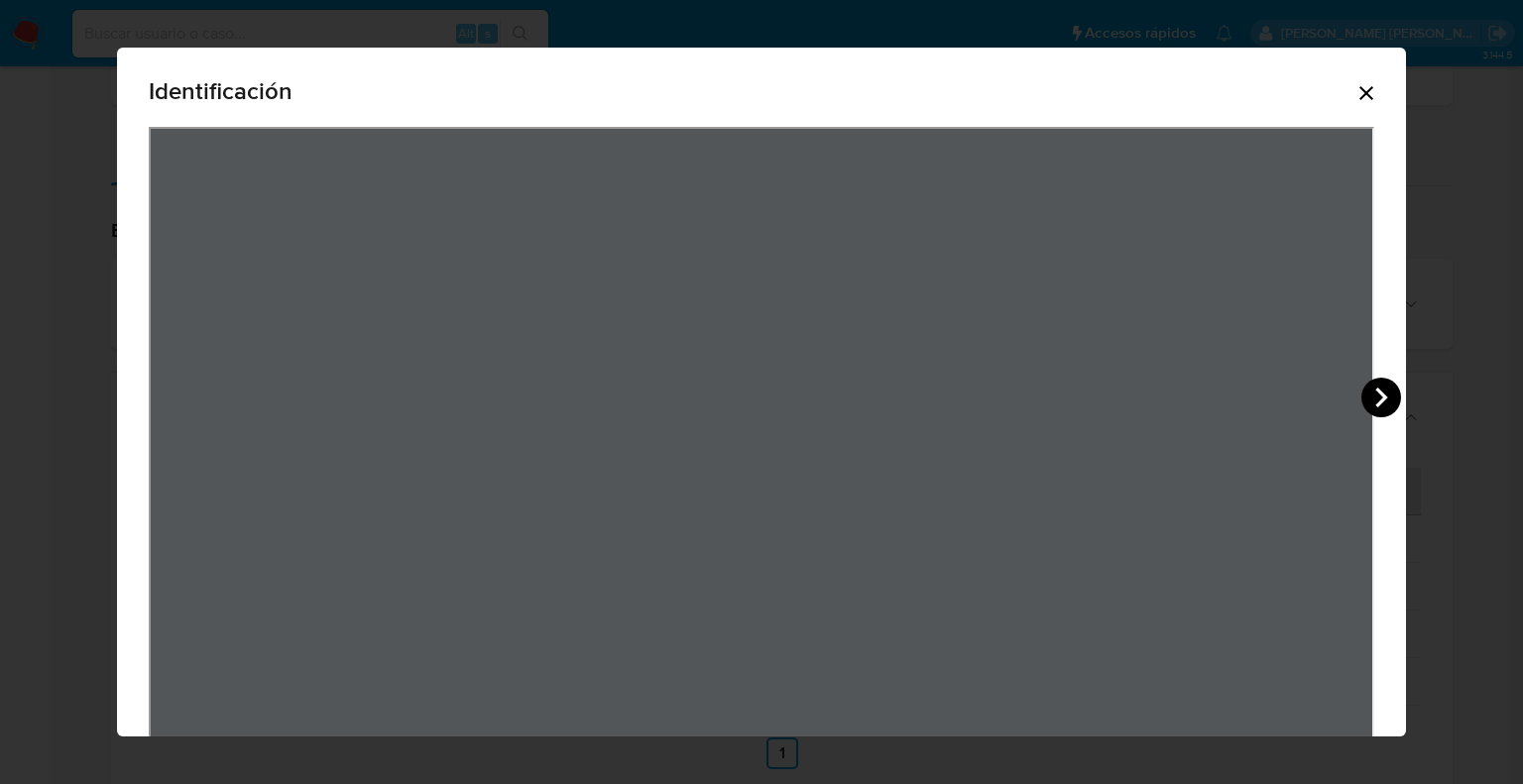 click 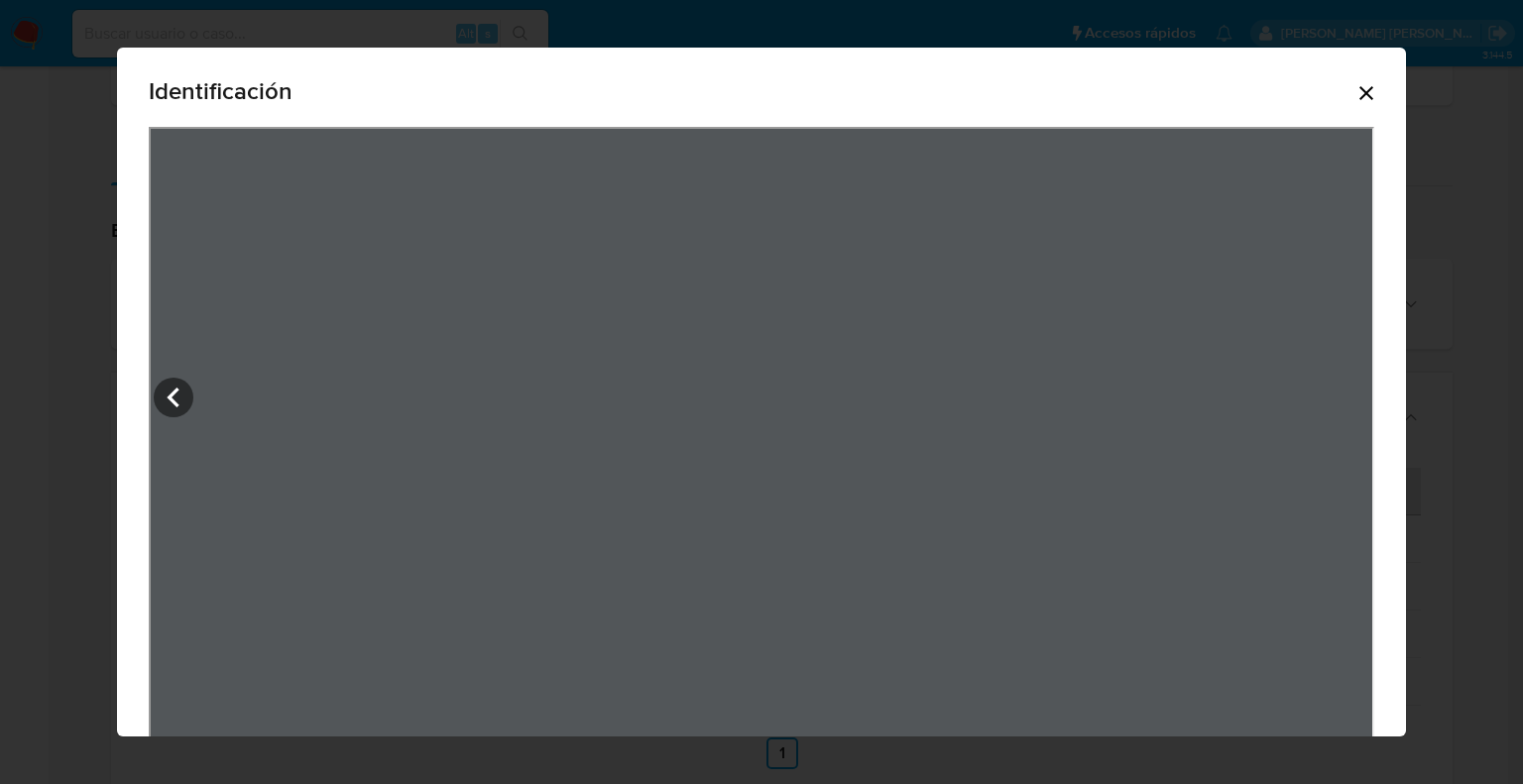 click 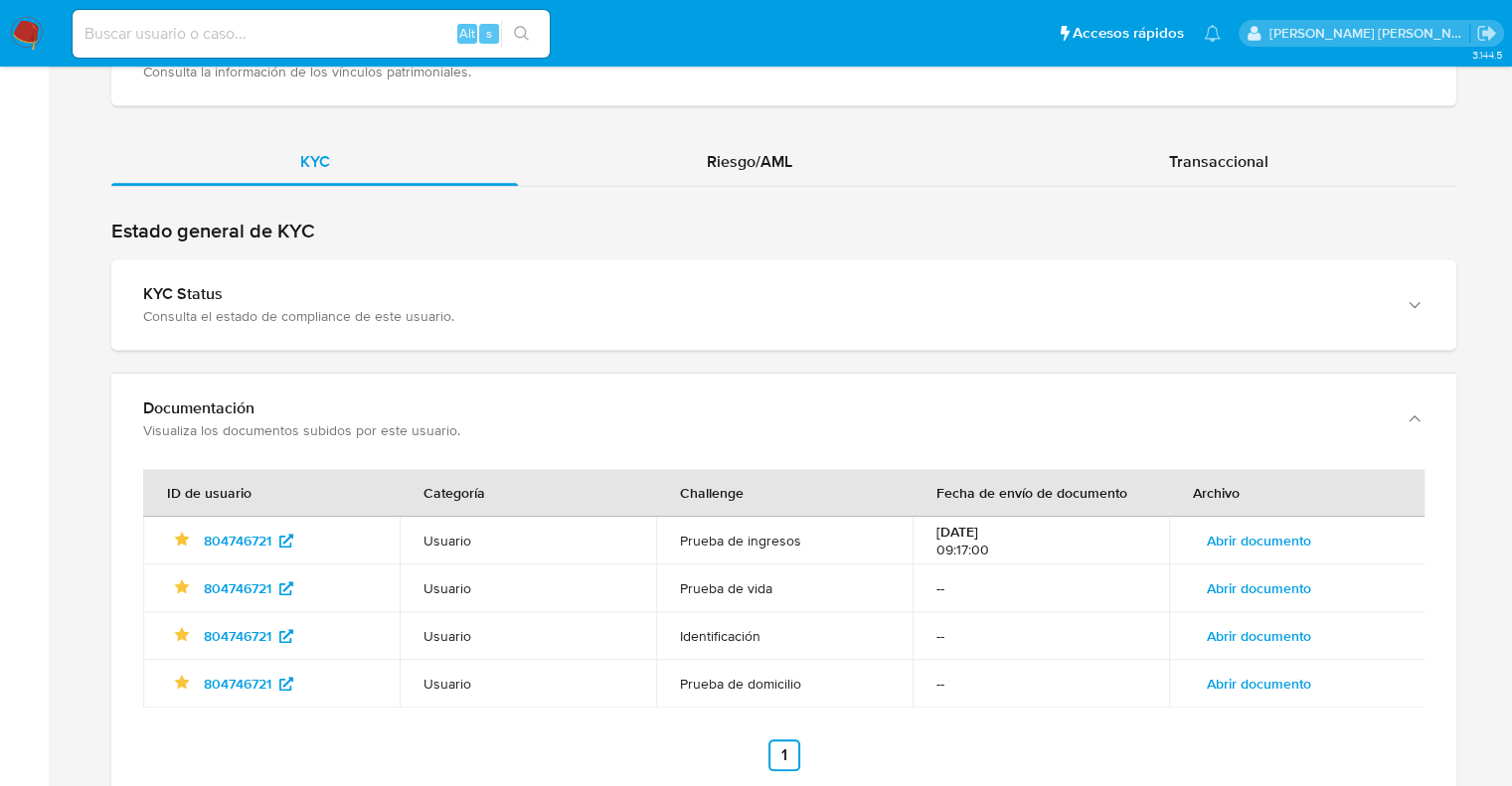 click on "Abrir documento" at bounding box center [1259, 684] 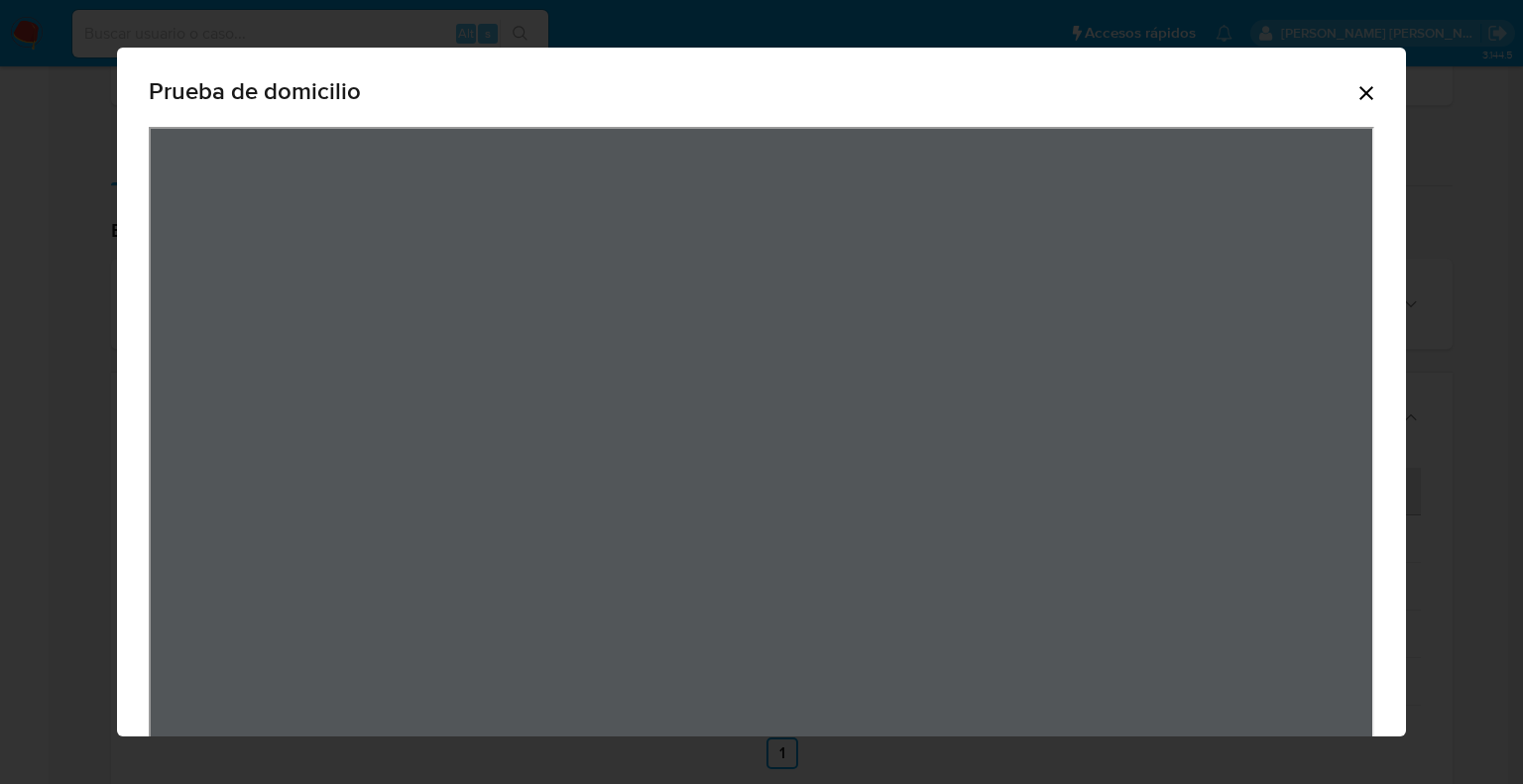 click 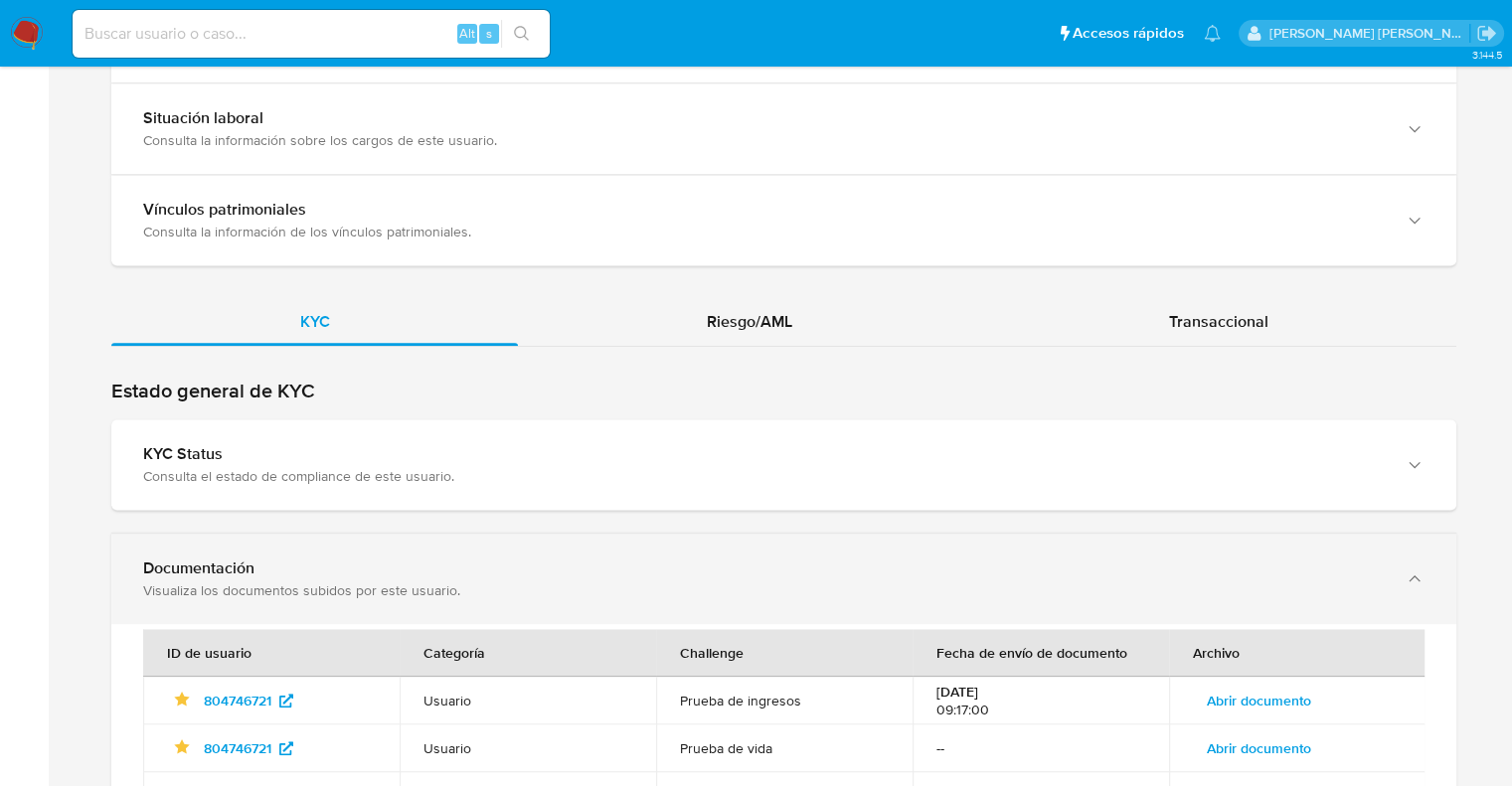 scroll, scrollTop: 1561, scrollLeft: 0, axis: vertical 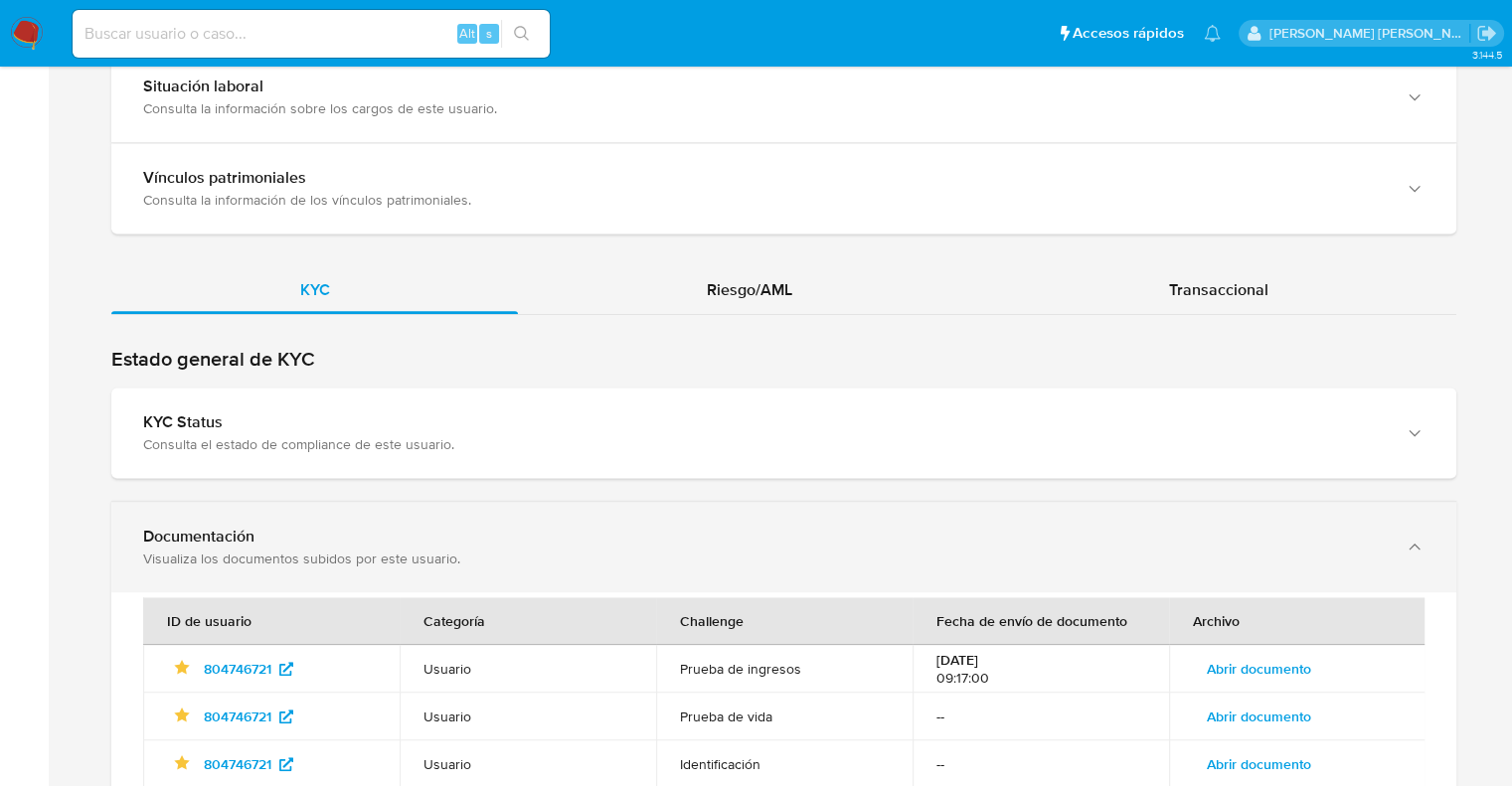 click on "Documentación" at bounding box center [763, 537] 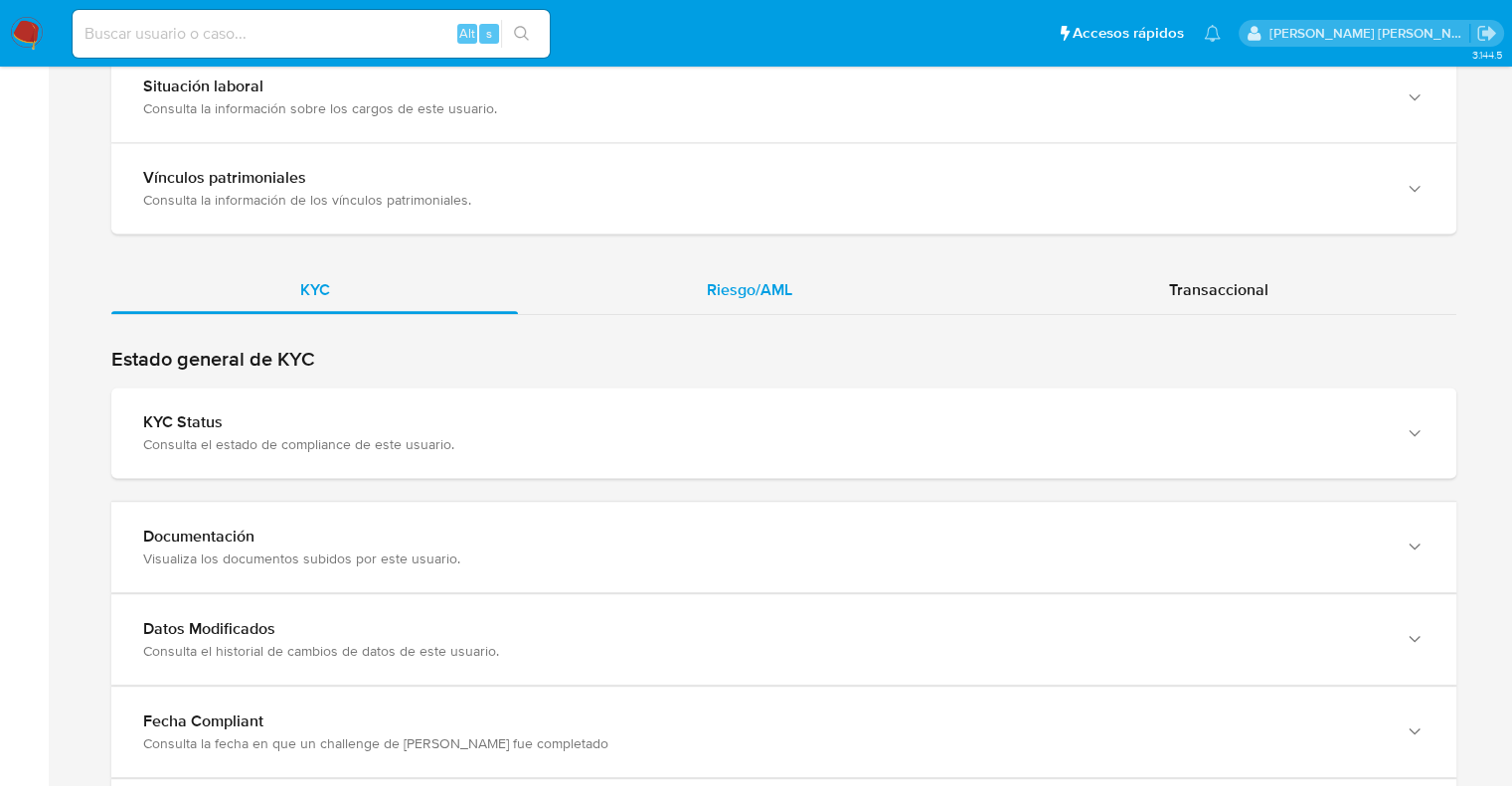 click on "Riesgo/AML" at bounding box center [750, 289] 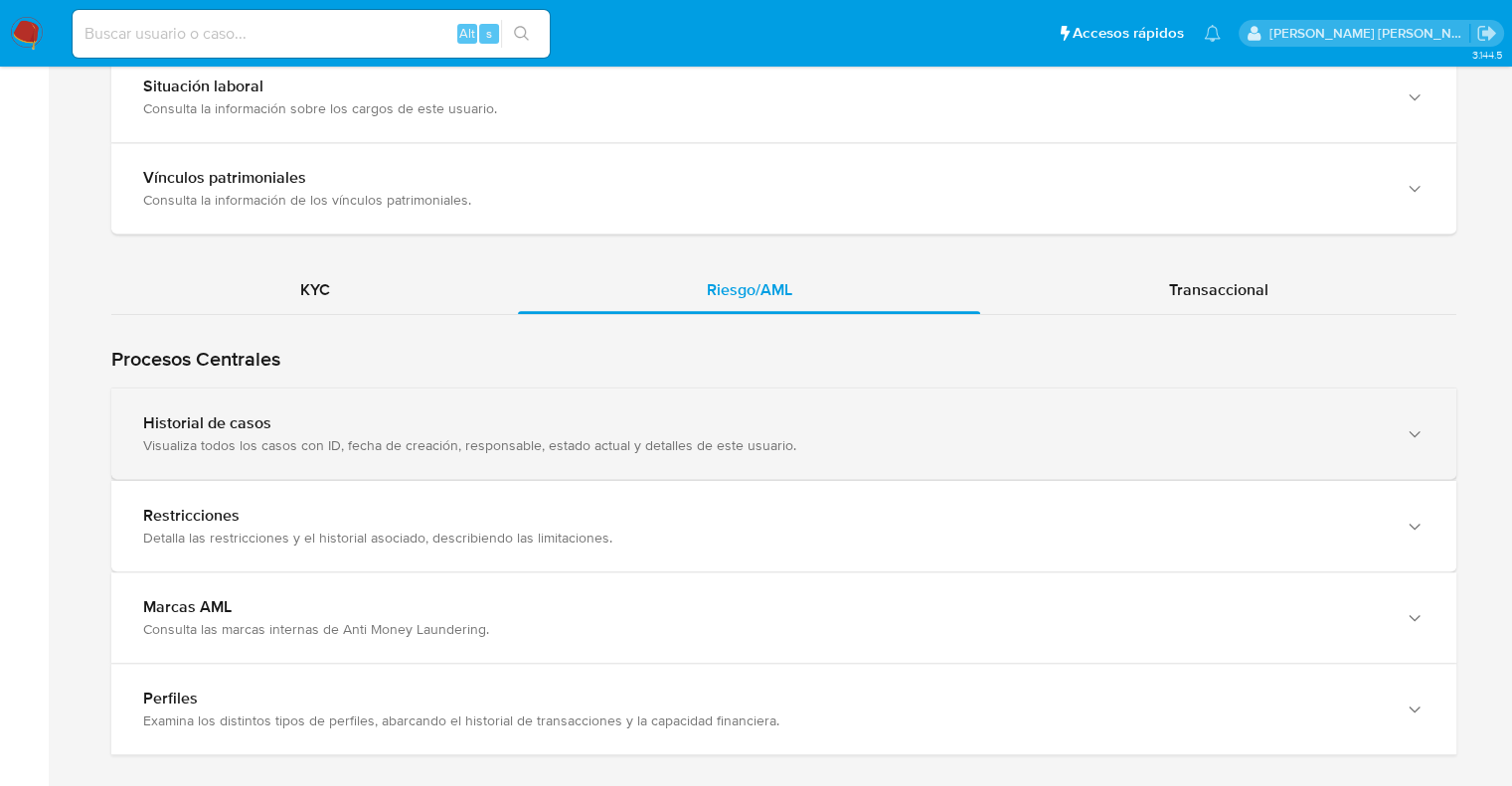 click on "Visualiza todos los casos con ID, fecha de creación, responsable, estado actual y detalles de este usuario." at bounding box center (763, 445) 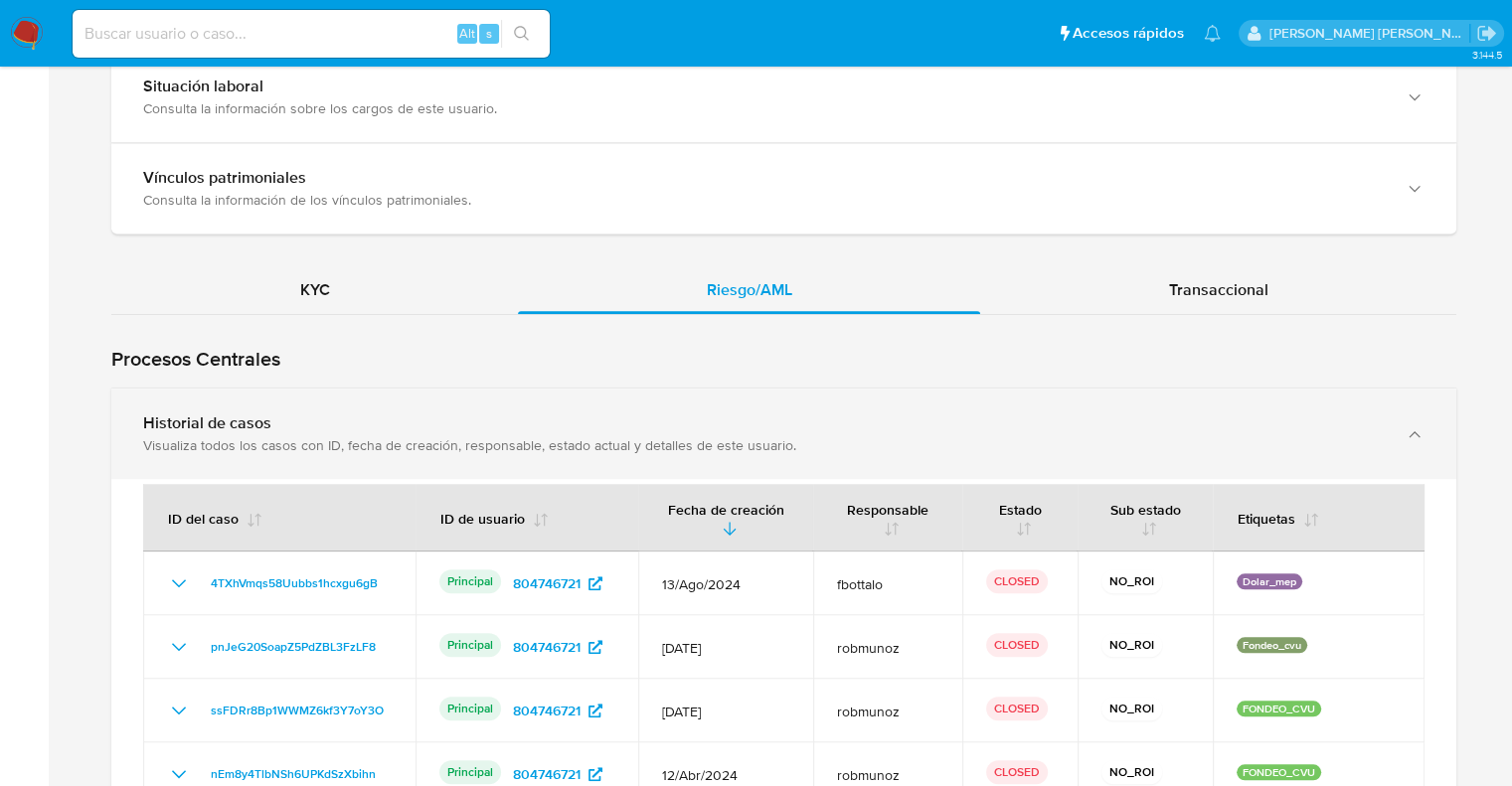 click on "Historial de casos Visualiza todos los casos con ID, fecha de creación, responsable, estado actual y detalles de este usuario." at bounding box center [783, 433] 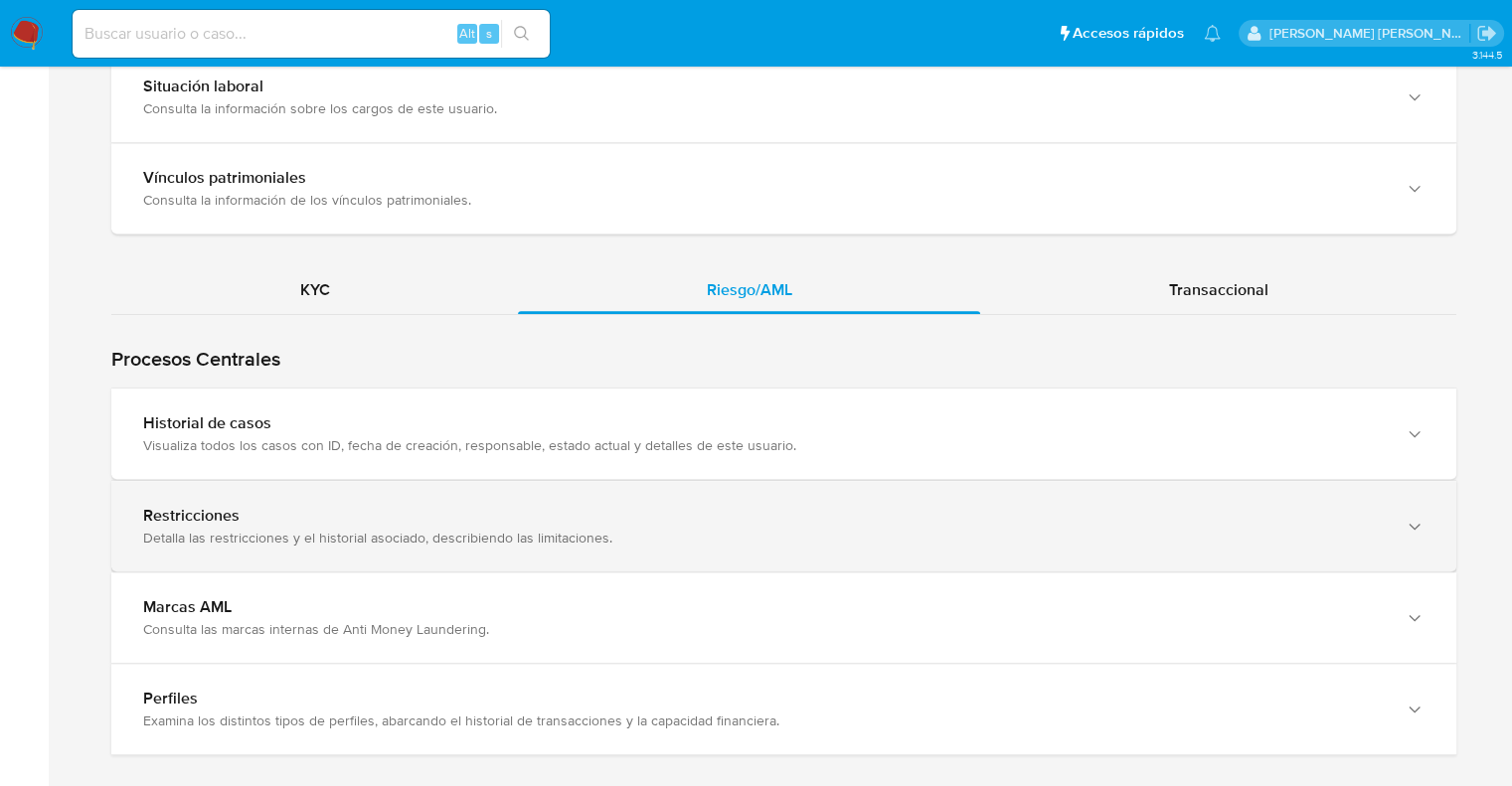click on "Detalla las restricciones y el historial asociado, describiendo las limitaciones." at bounding box center [763, 538] 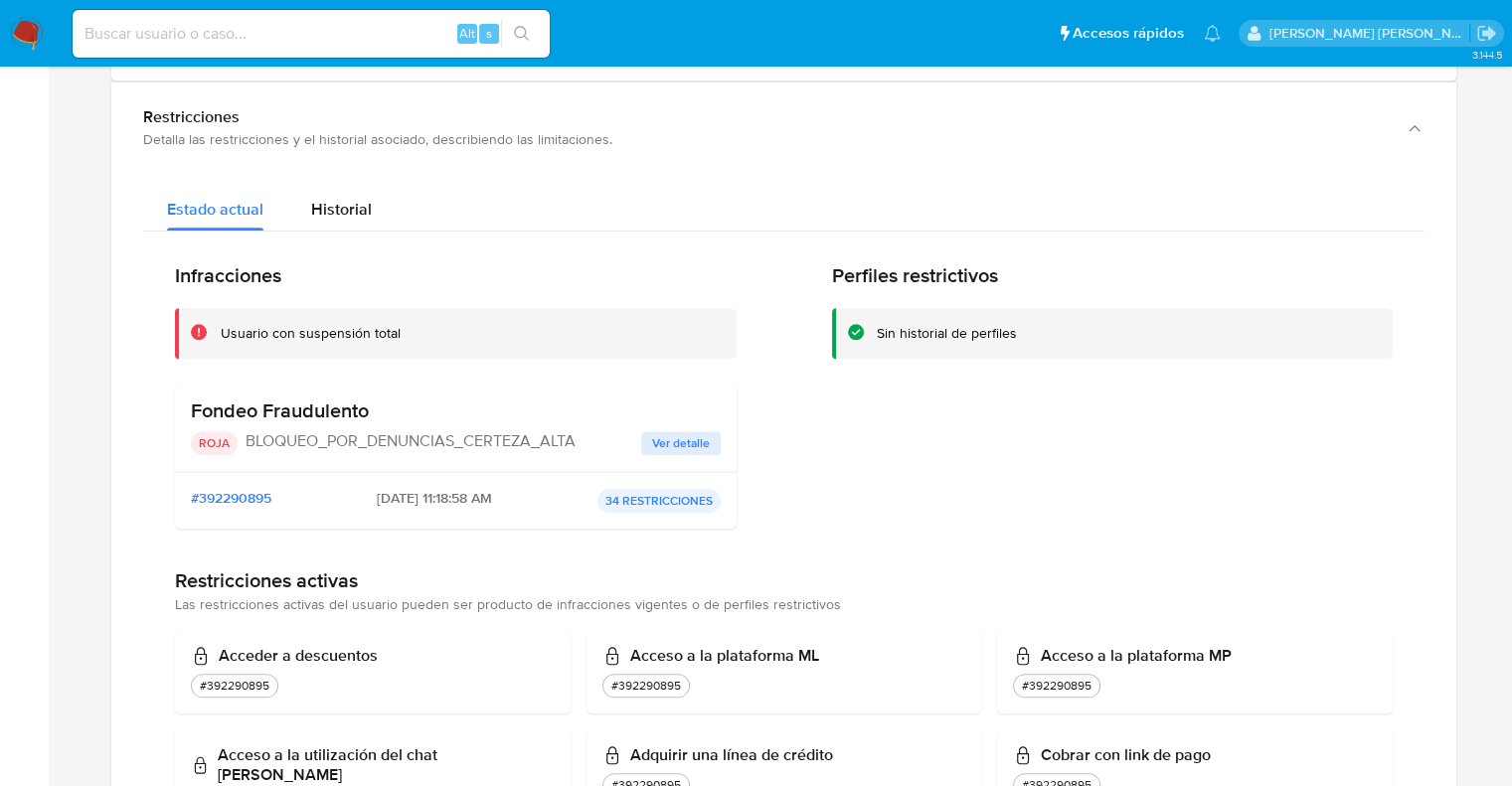scroll, scrollTop: 1959, scrollLeft: 0, axis: vertical 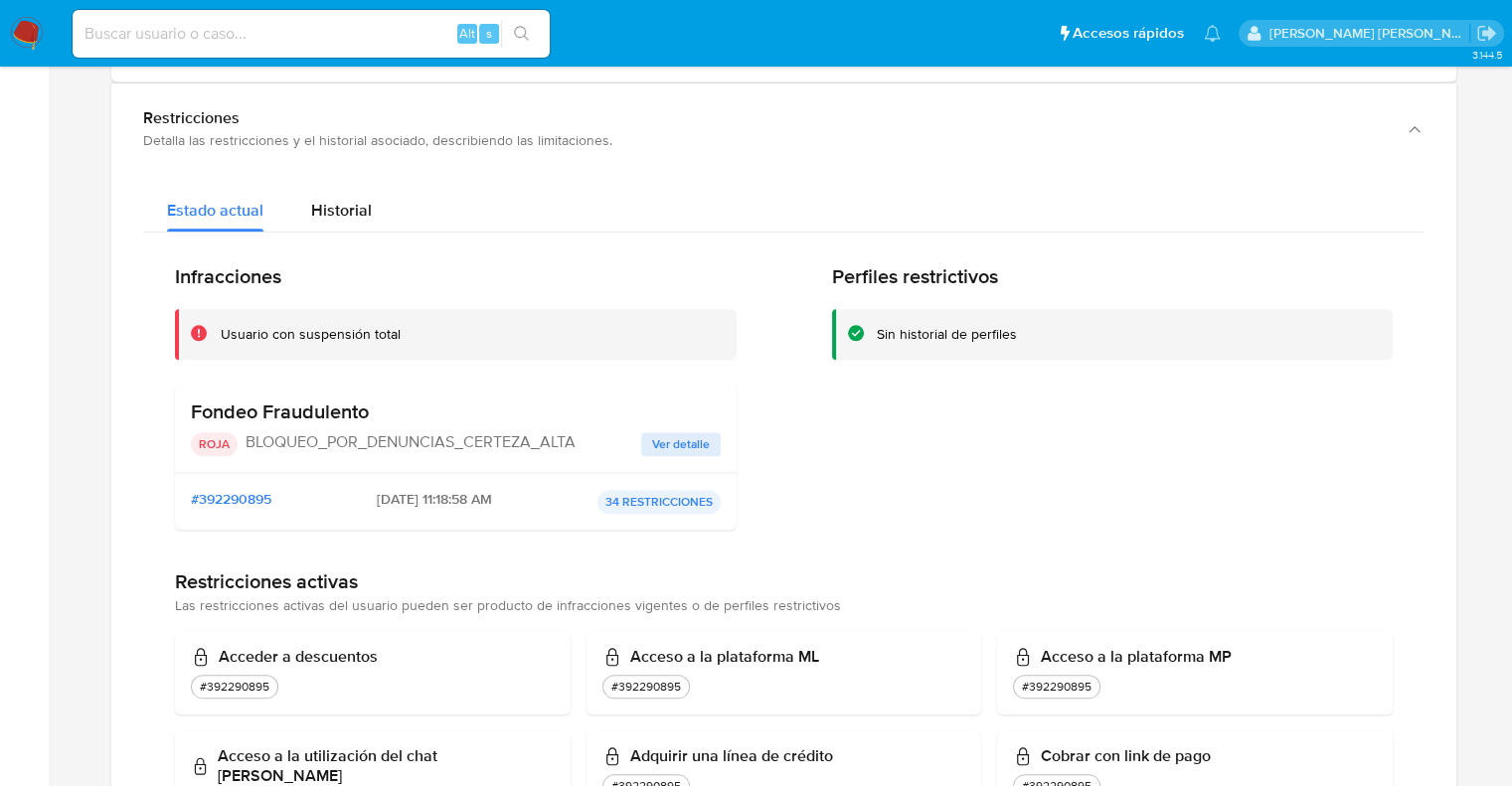 click on "Ver detalle" at bounding box center (681, 444) 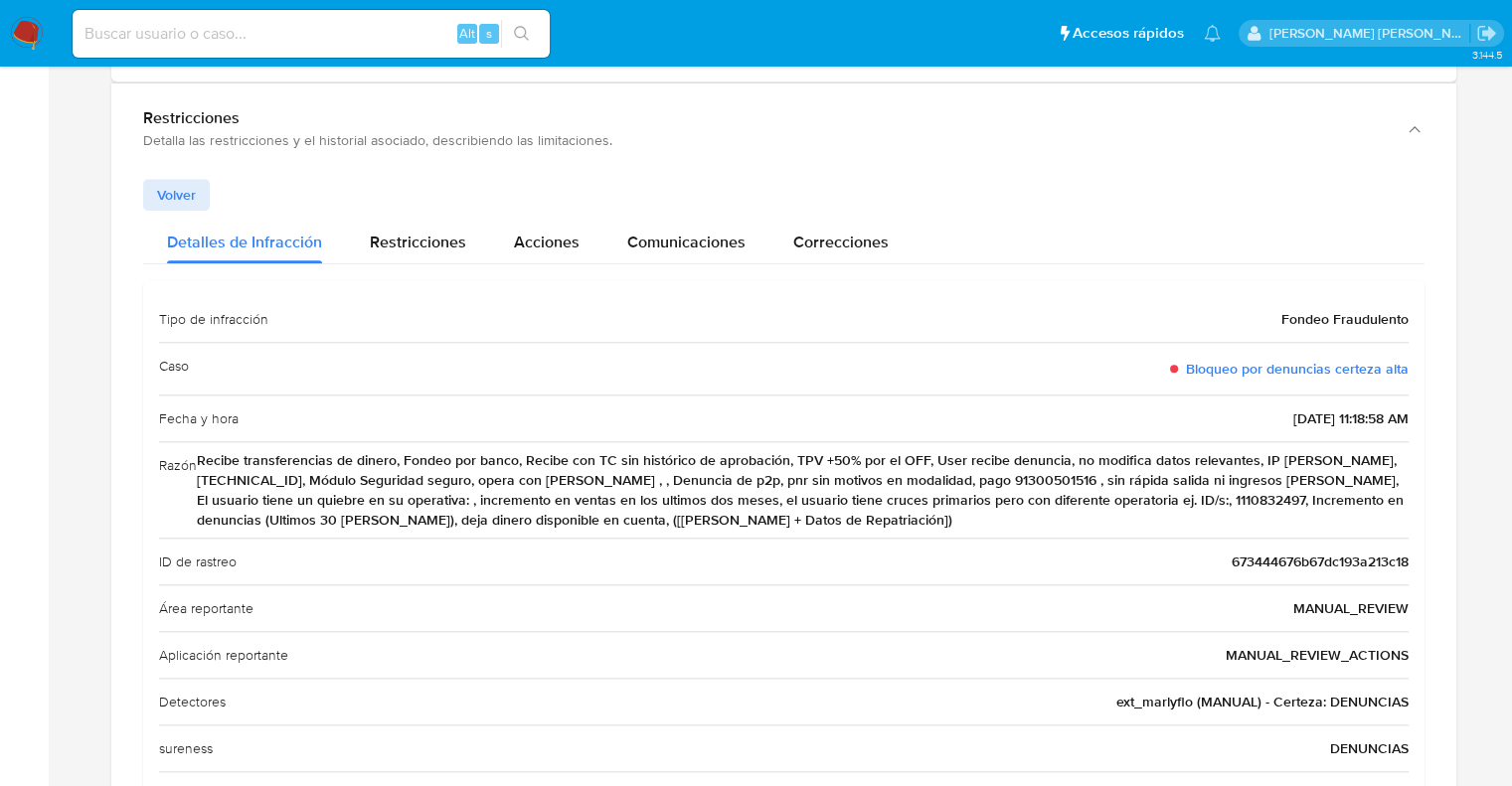 drag, startPoint x: 1420, startPoint y: 365, endPoint x: 1182, endPoint y: 365, distance: 238 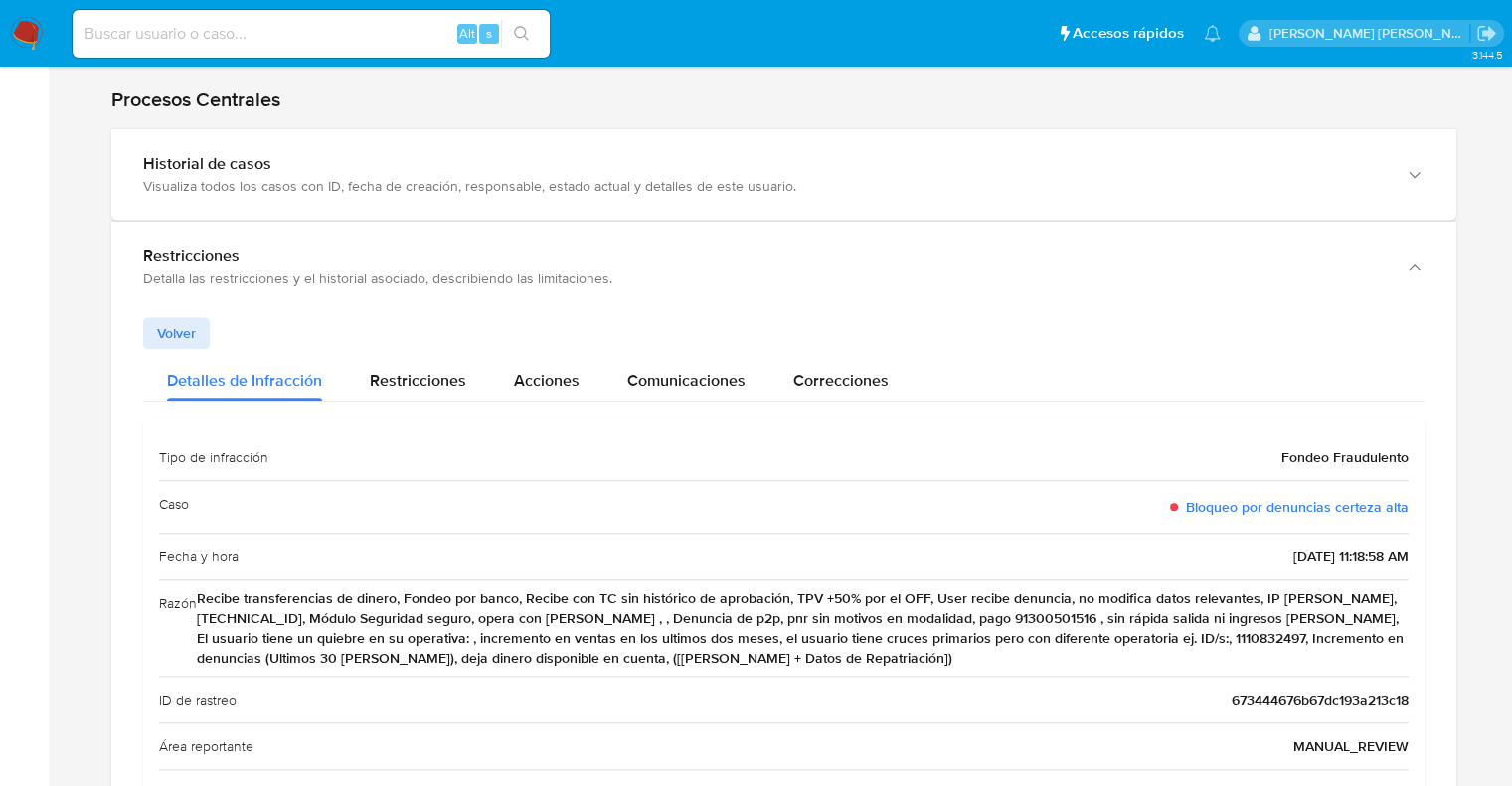 scroll, scrollTop: 1760, scrollLeft: 0, axis: vertical 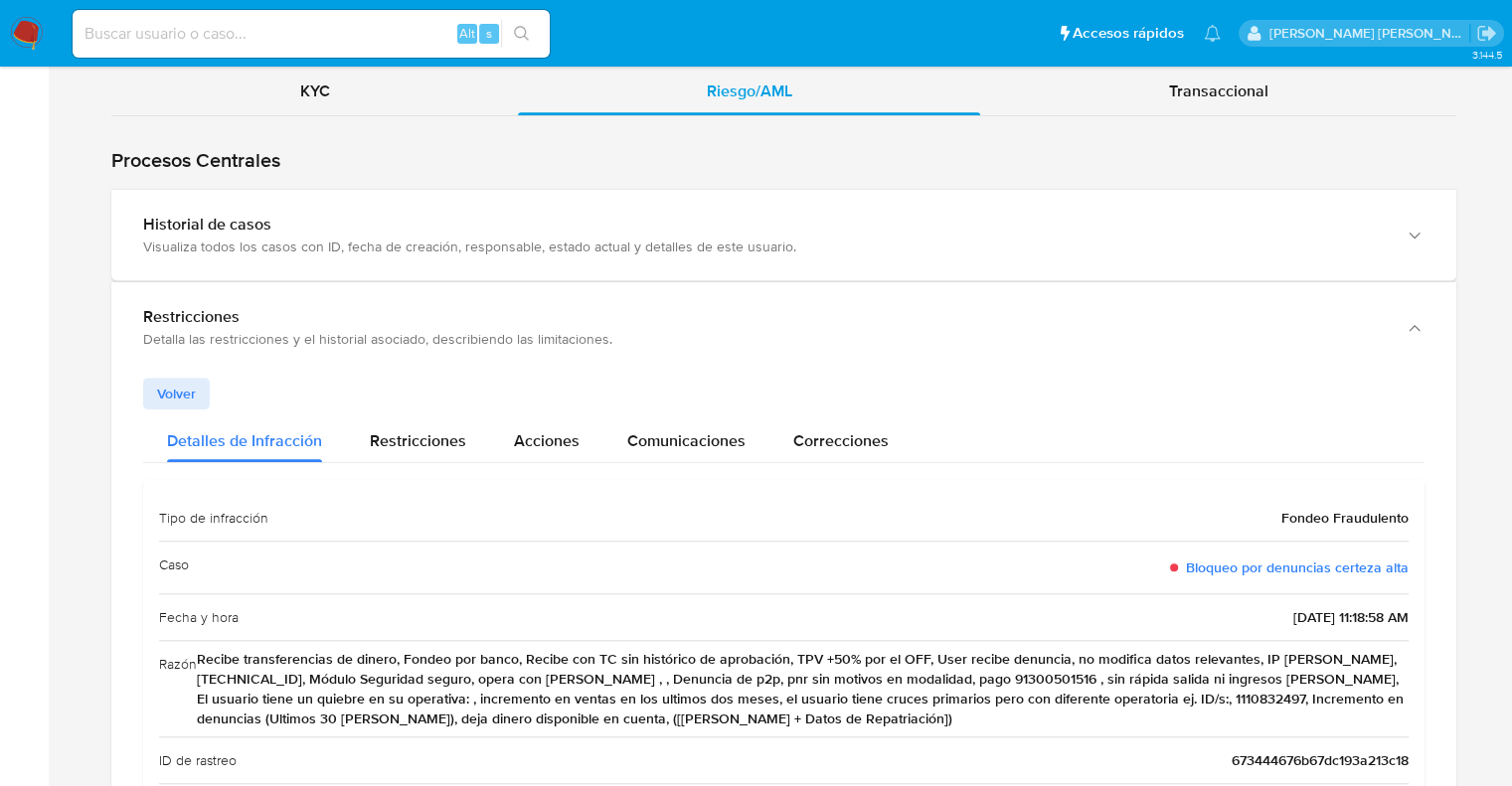 drag, startPoint x: 199, startPoint y: 653, endPoint x: 1184, endPoint y: 631, distance: 985.24565 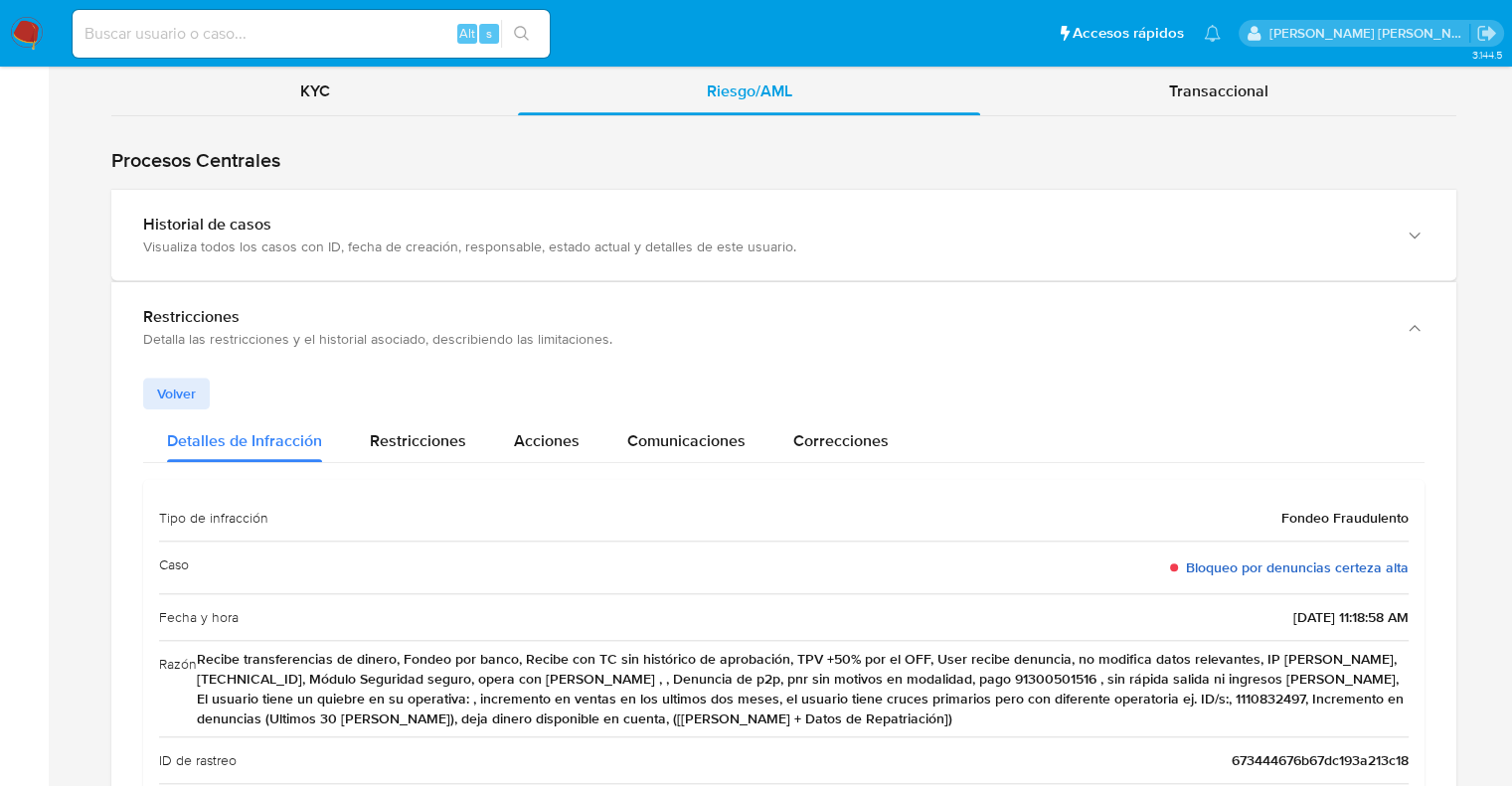 drag, startPoint x: 1415, startPoint y: 565, endPoint x: 1191, endPoint y: 569, distance: 224.03571 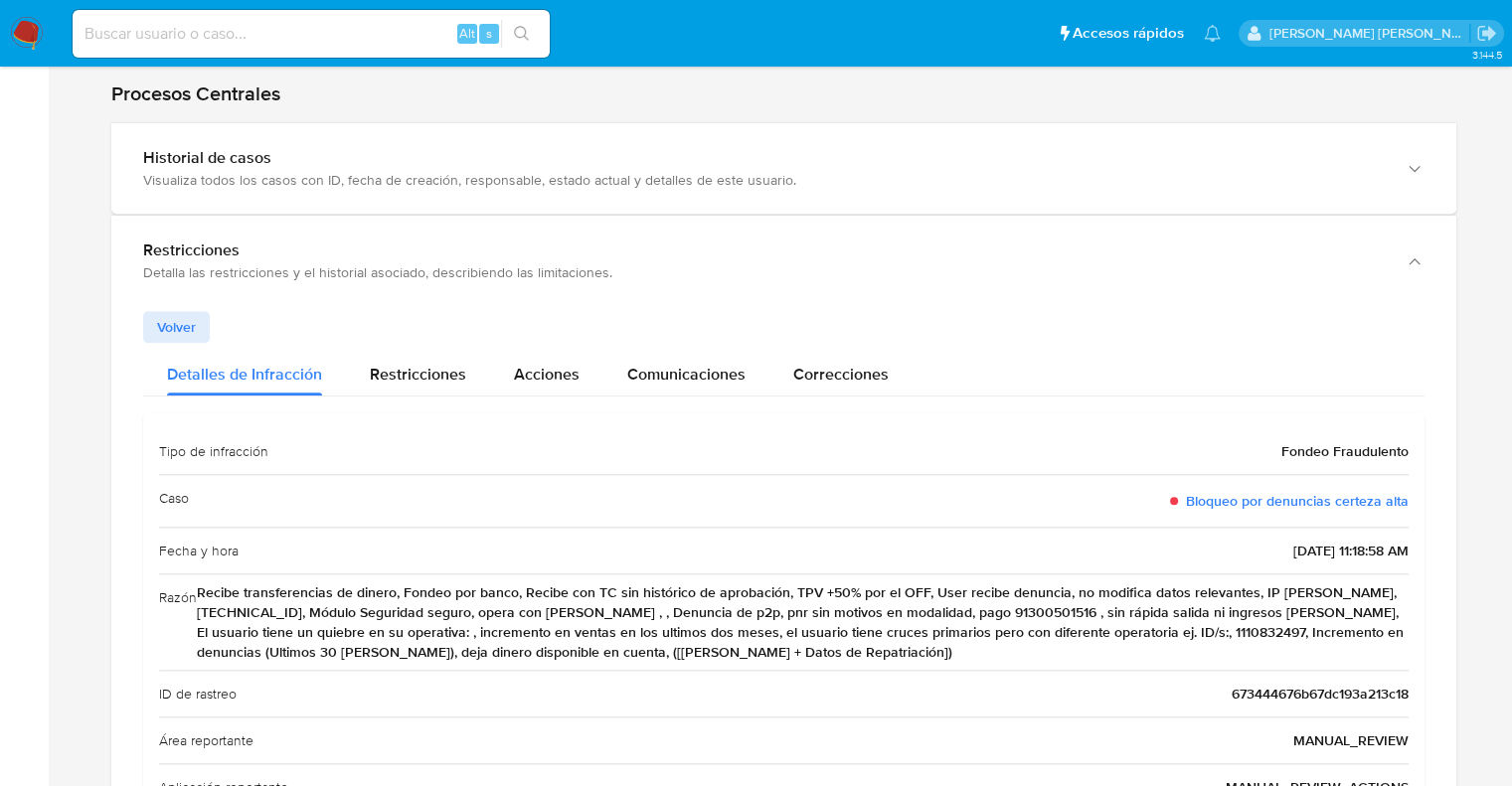 scroll, scrollTop: 1859, scrollLeft: 0, axis: vertical 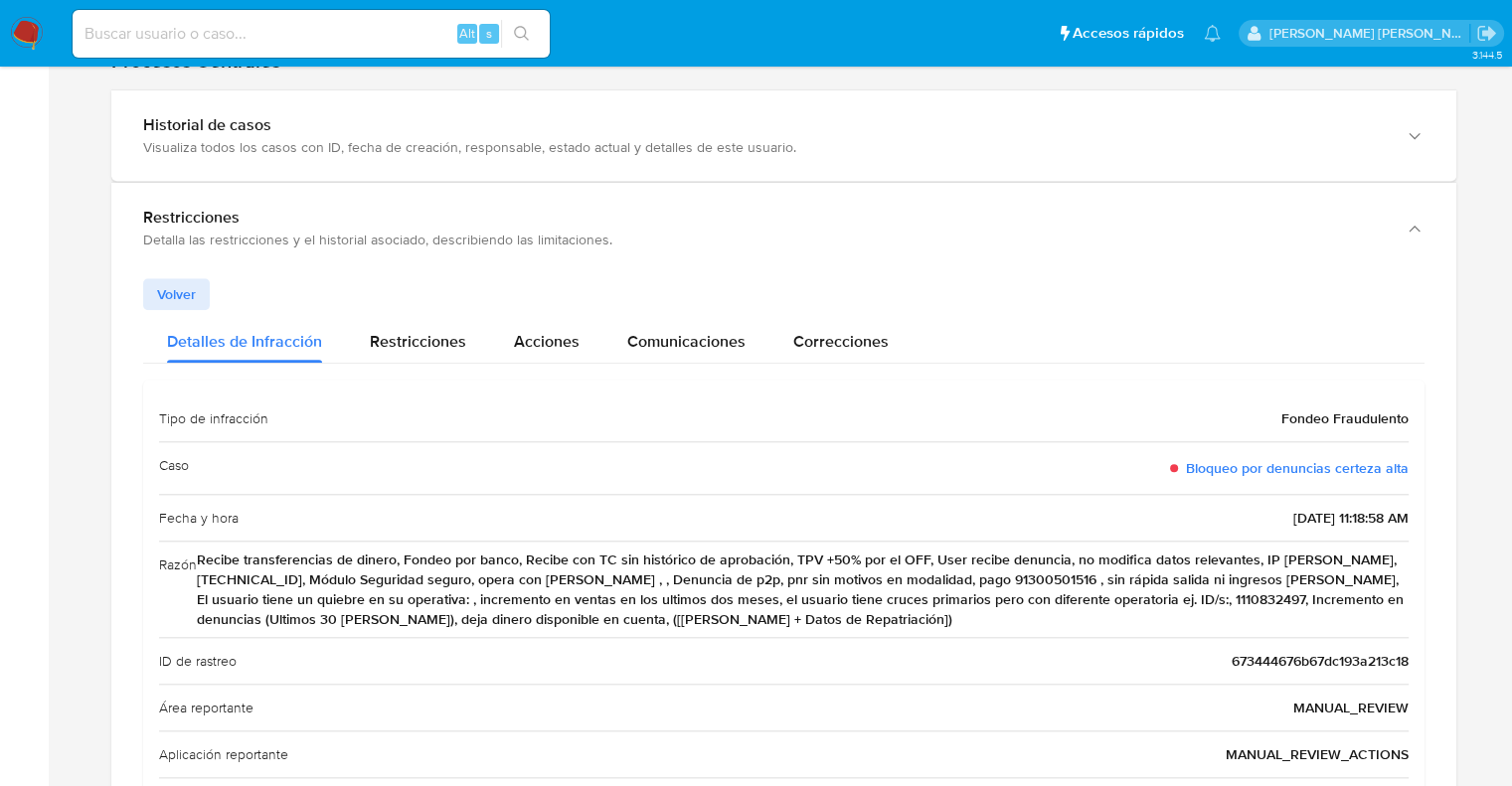 click on "Volver" at bounding box center [176, 294] 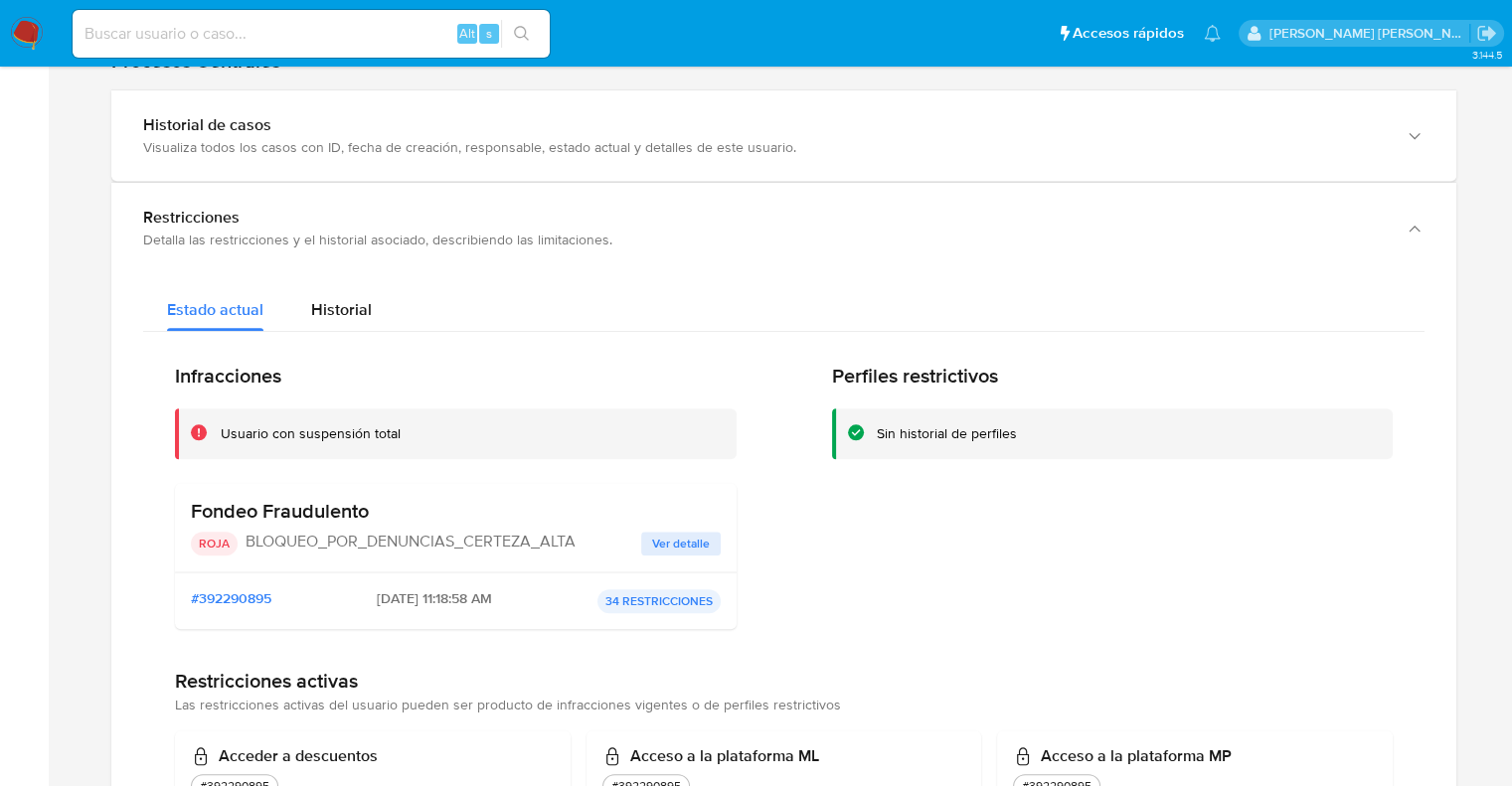 scroll, scrollTop: 1959, scrollLeft: 0, axis: vertical 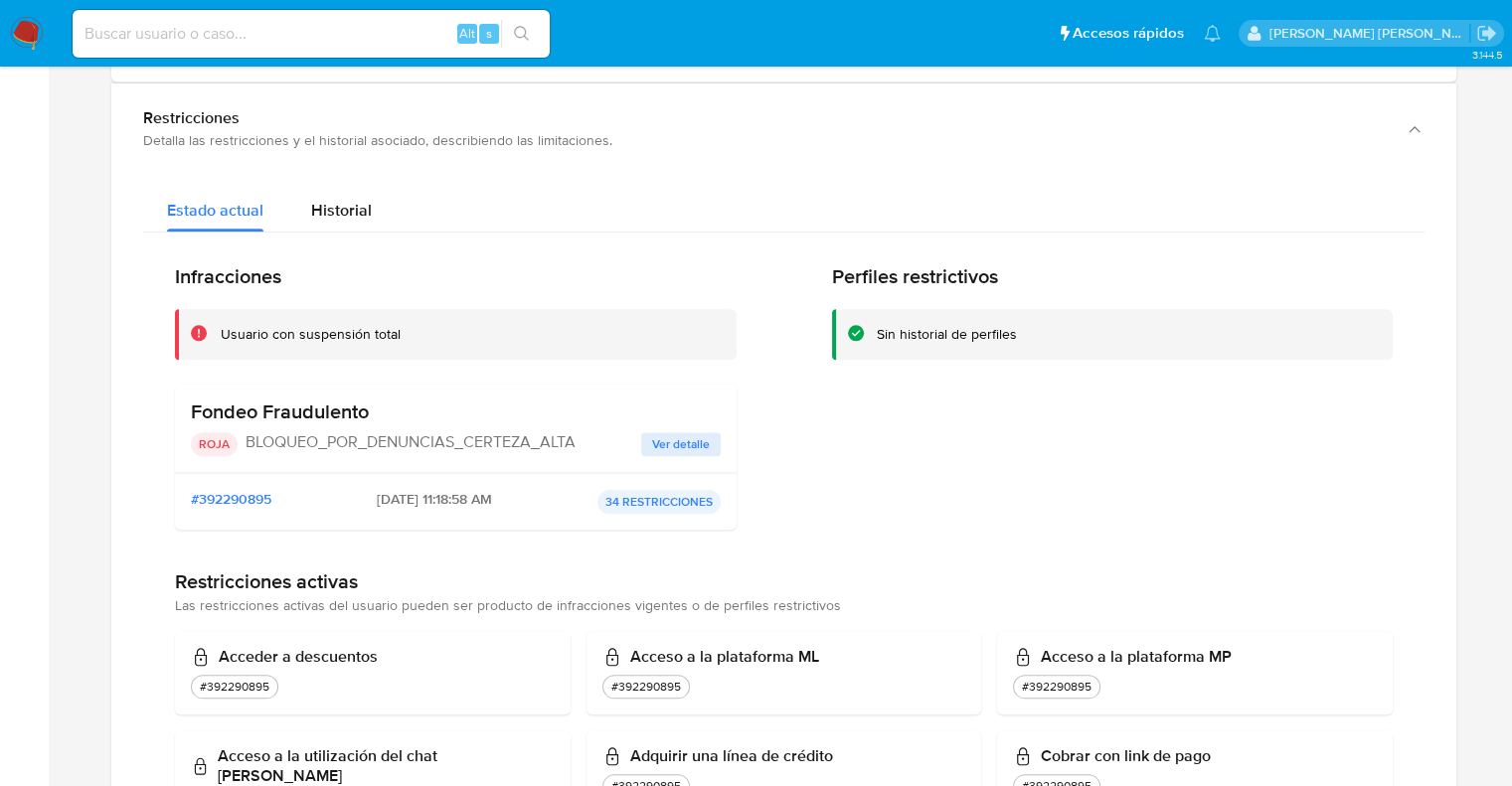 click on "Ver detalle" at bounding box center (681, 444) 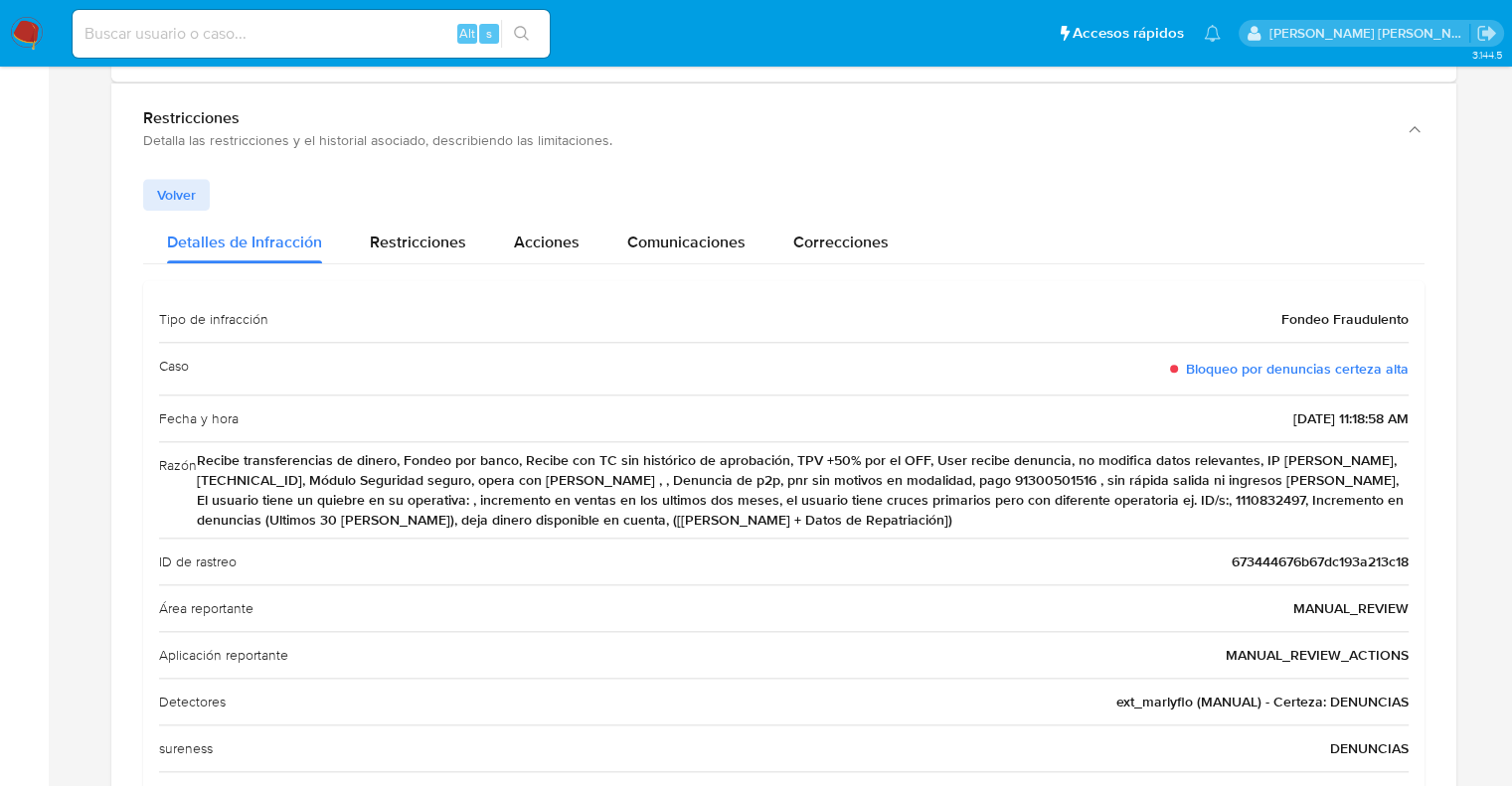 drag, startPoint x: 1327, startPoint y: 409, endPoint x: 1239, endPoint y: 420, distance: 88.6848 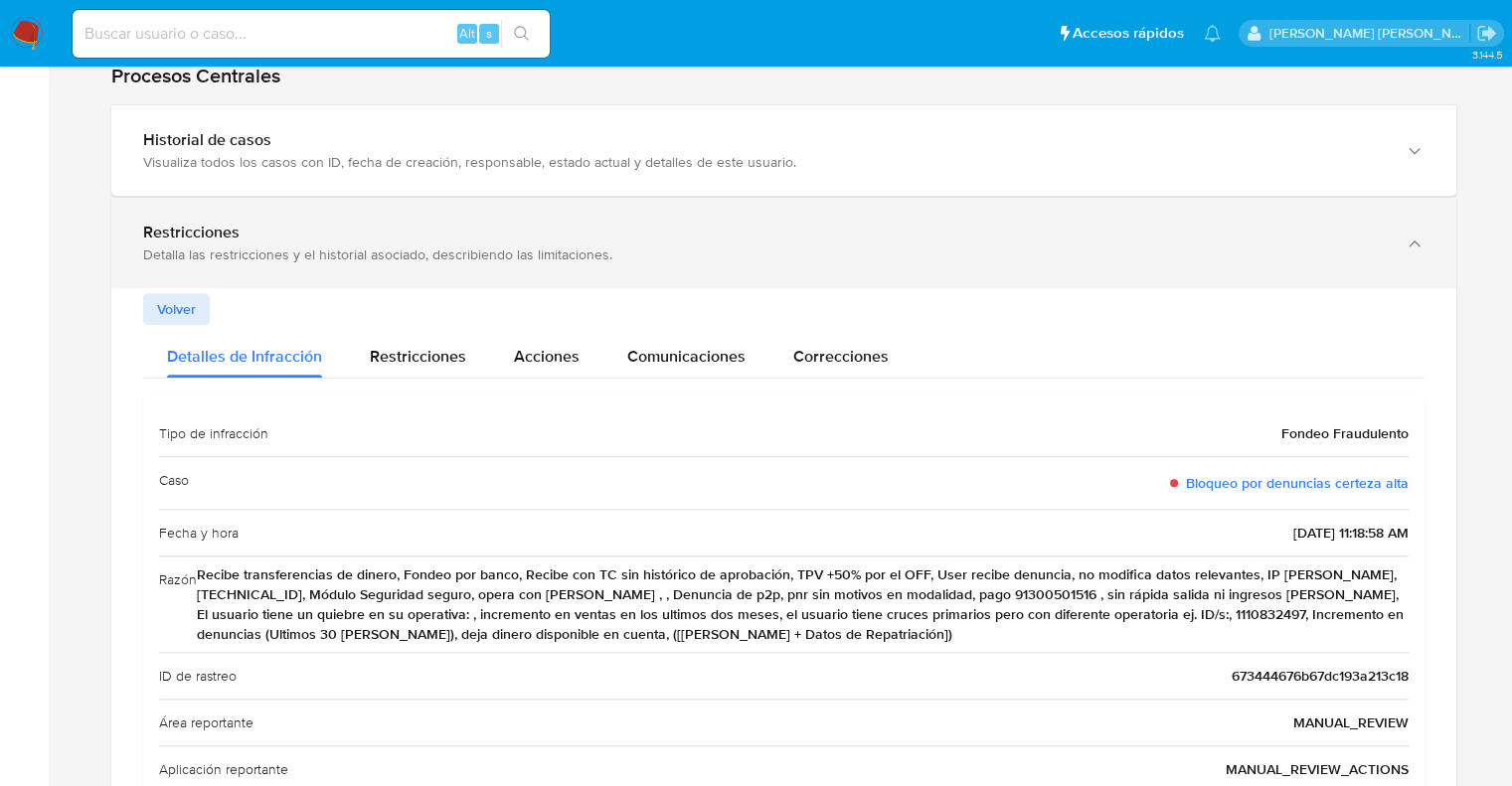 scroll, scrollTop: 1760, scrollLeft: 0, axis: vertical 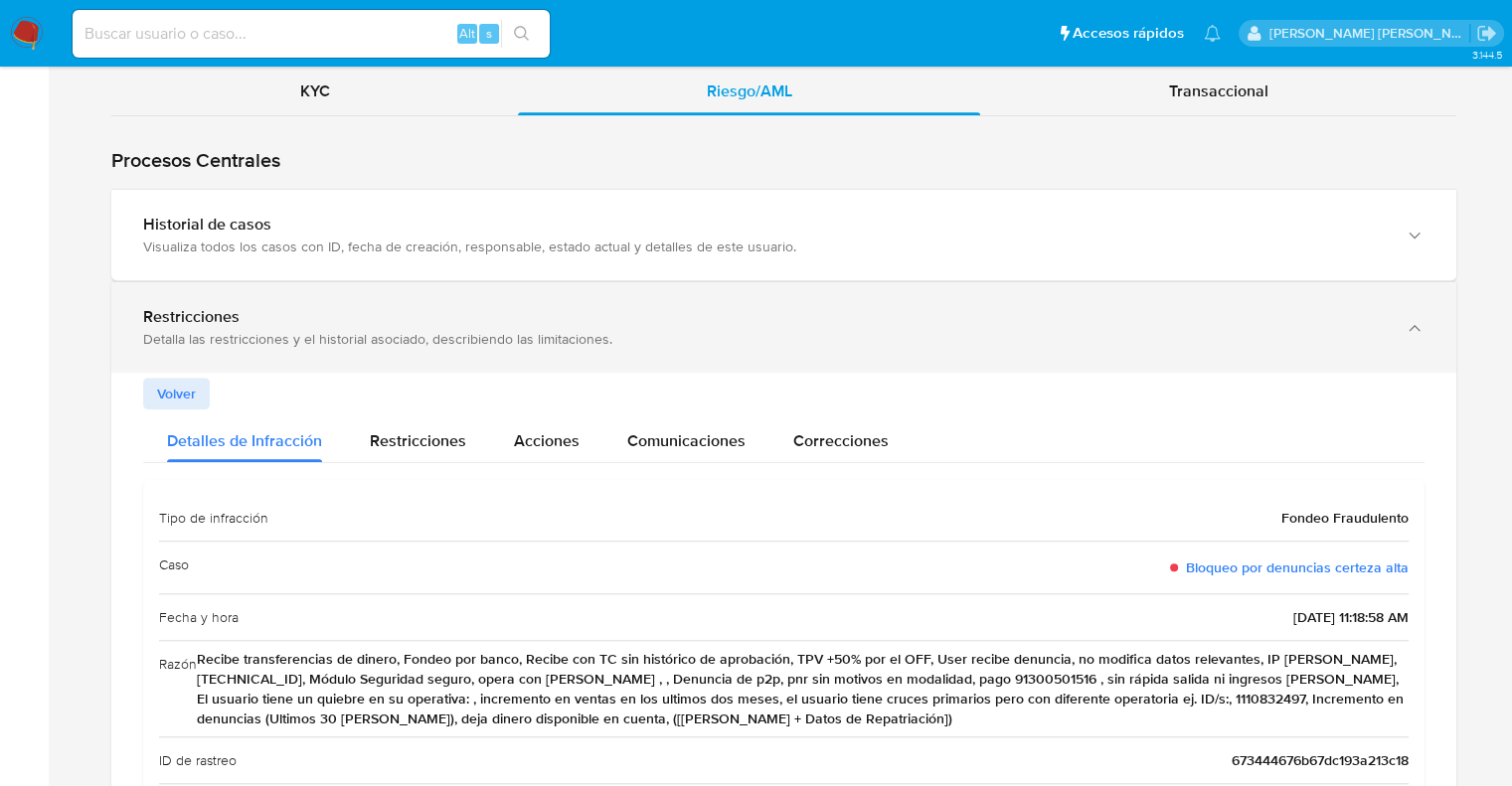 click on "Restricciones" at bounding box center (763, 317) 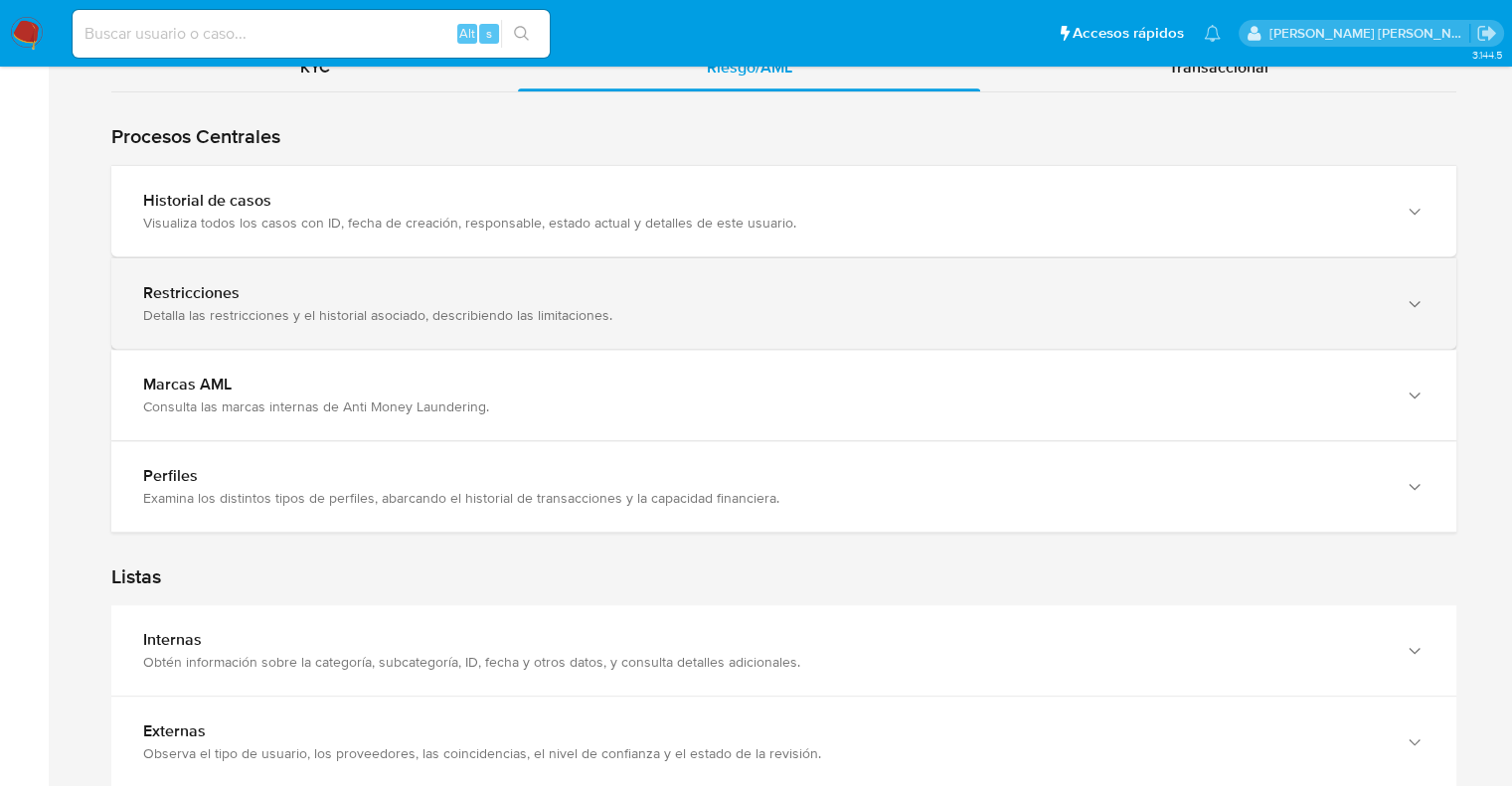 scroll, scrollTop: 1859, scrollLeft: 0, axis: vertical 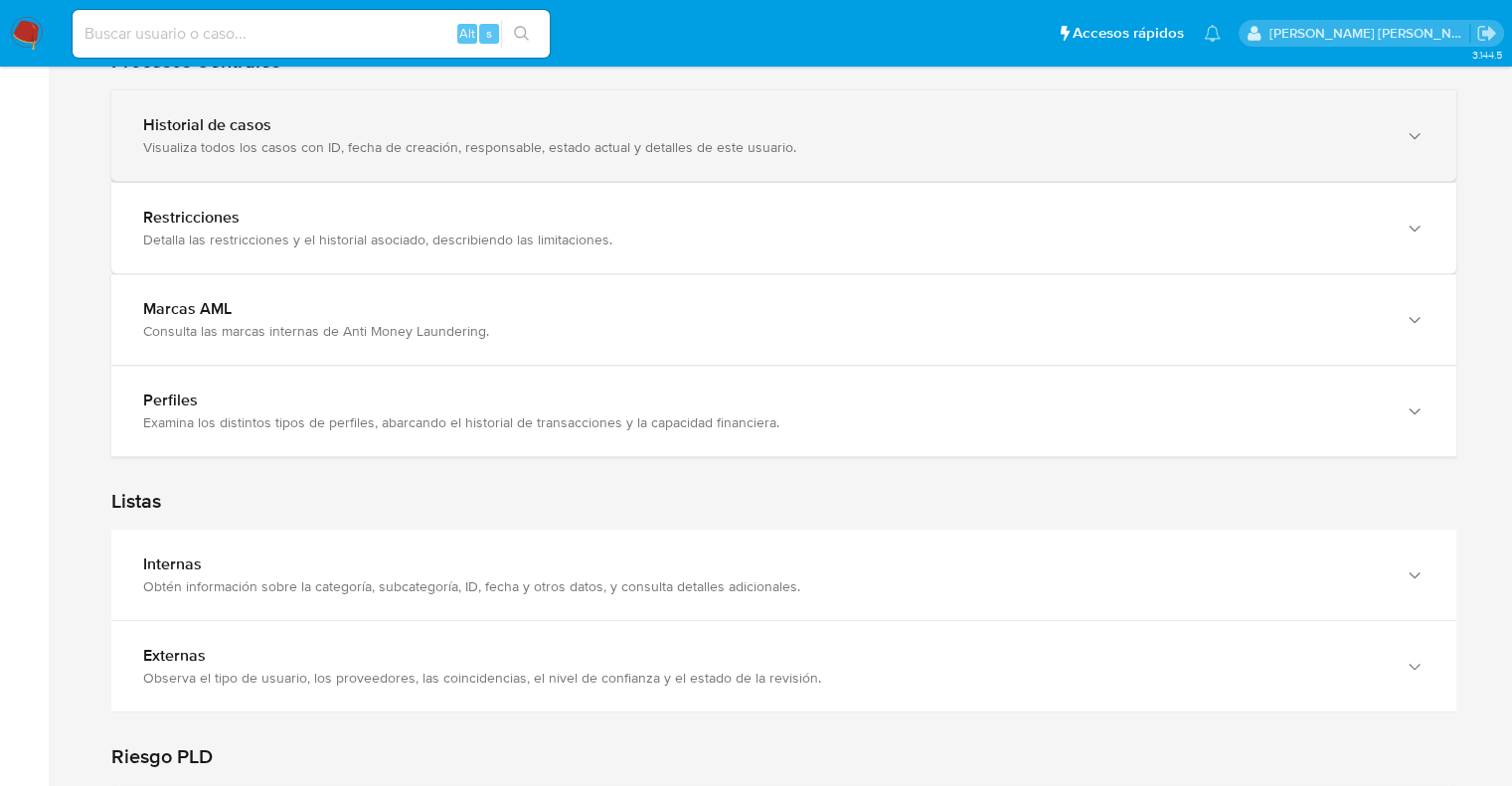 click on "Historial de casos Visualiza todos los casos con ID, fecha de creación, responsable, estado actual y detalles de este usuario." at bounding box center [783, 135] 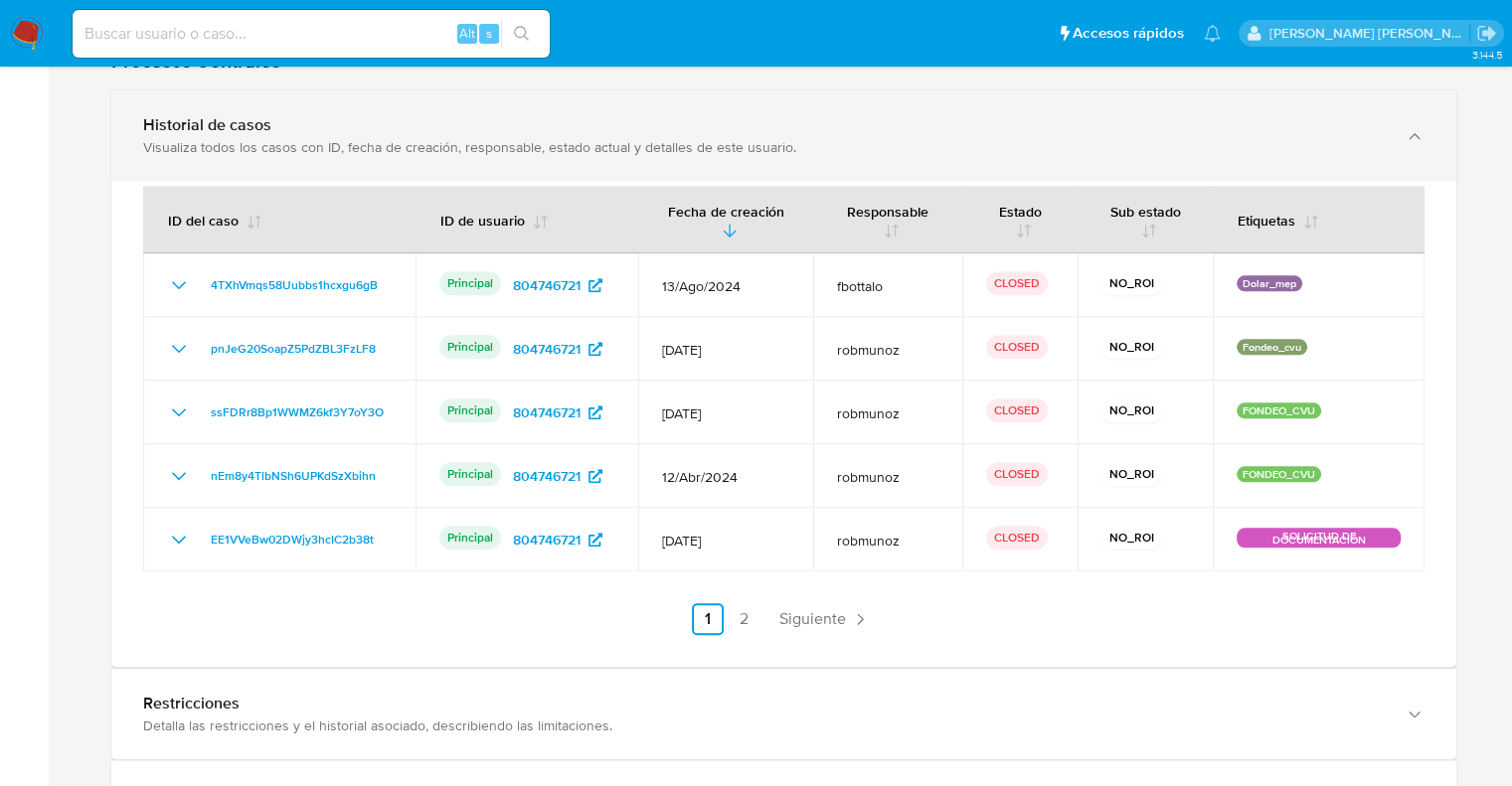 type 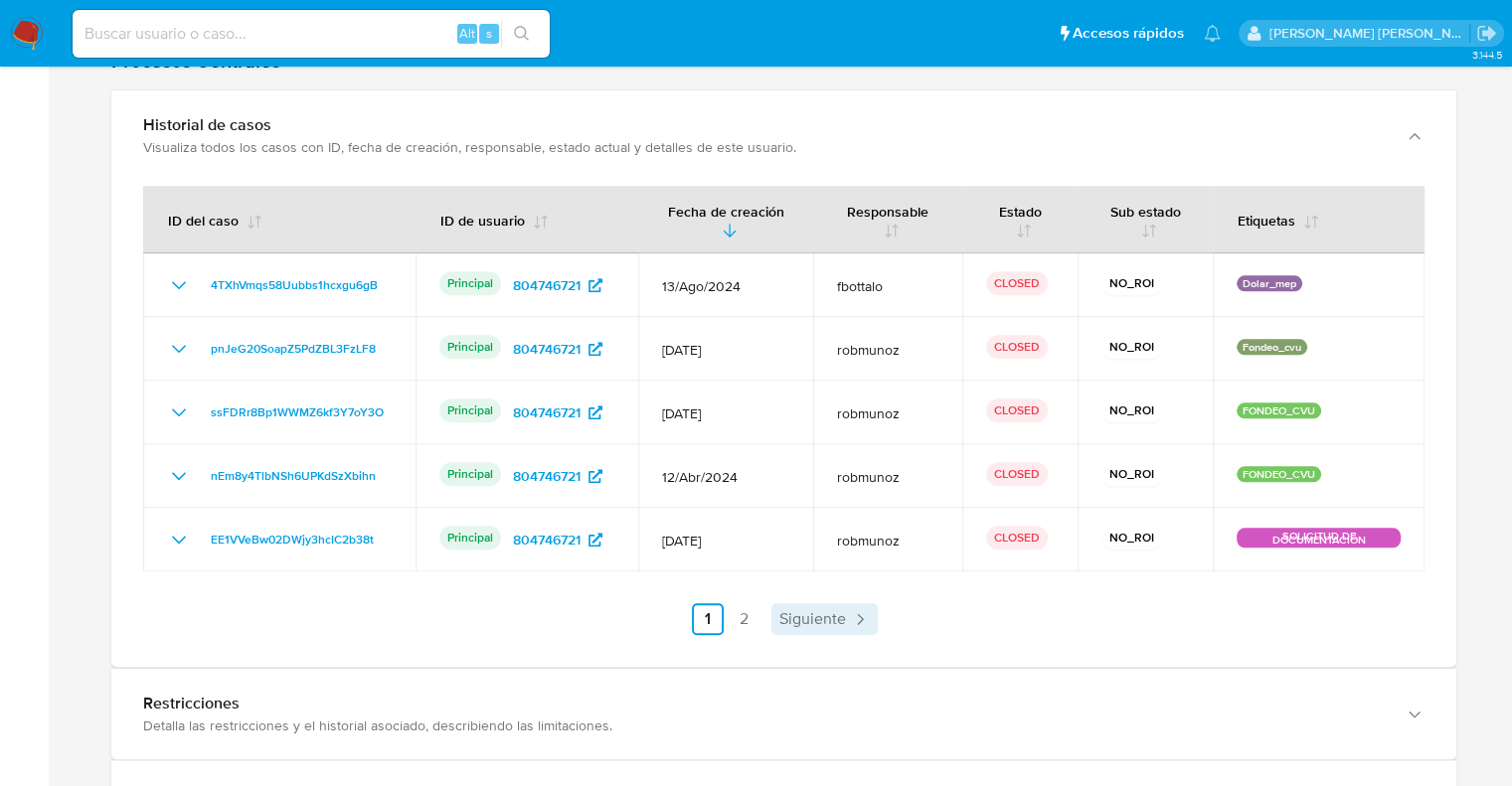 click on "Siguiente" at bounding box center [812, 619] 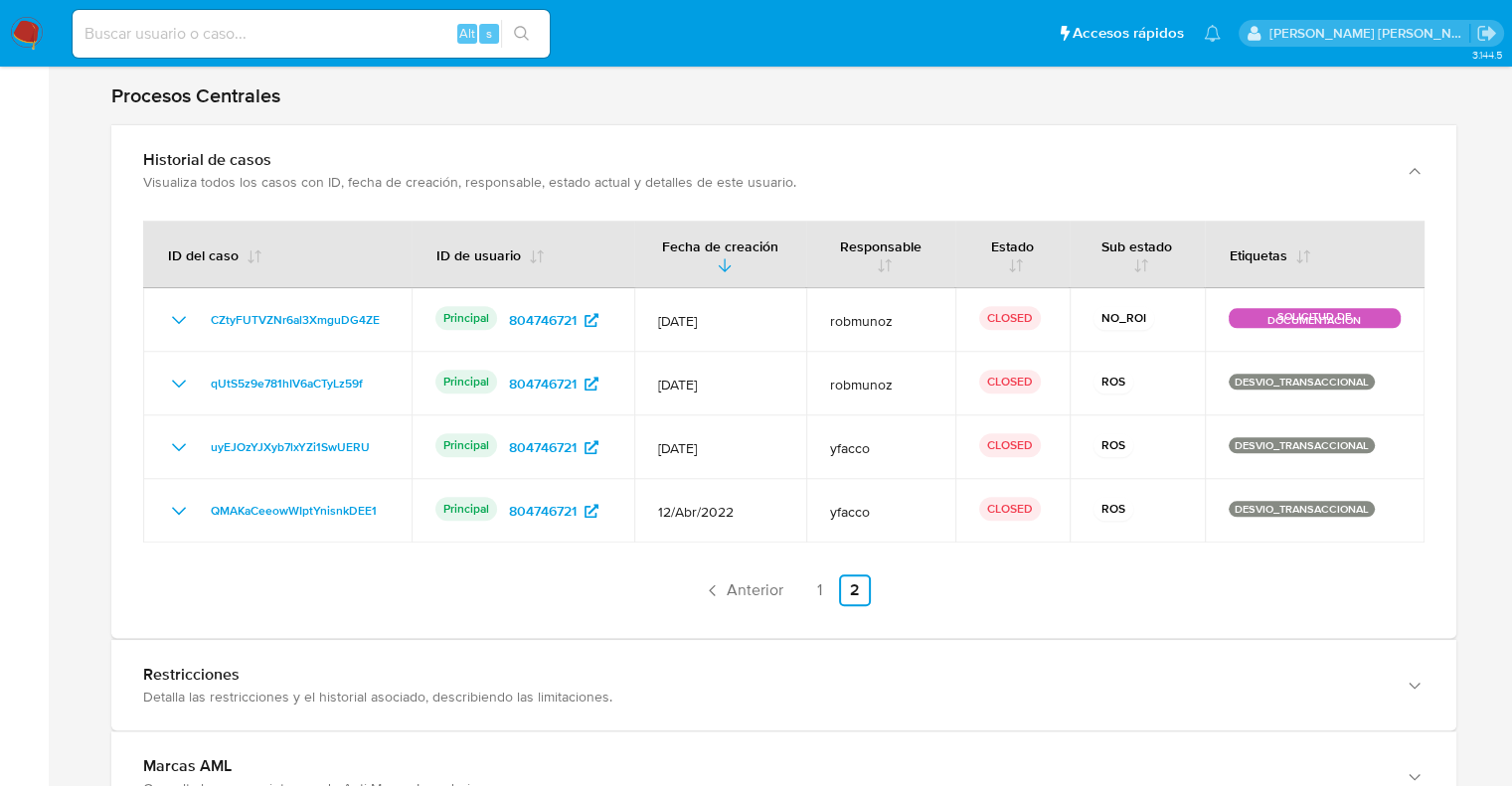 scroll, scrollTop: 1561, scrollLeft: 0, axis: vertical 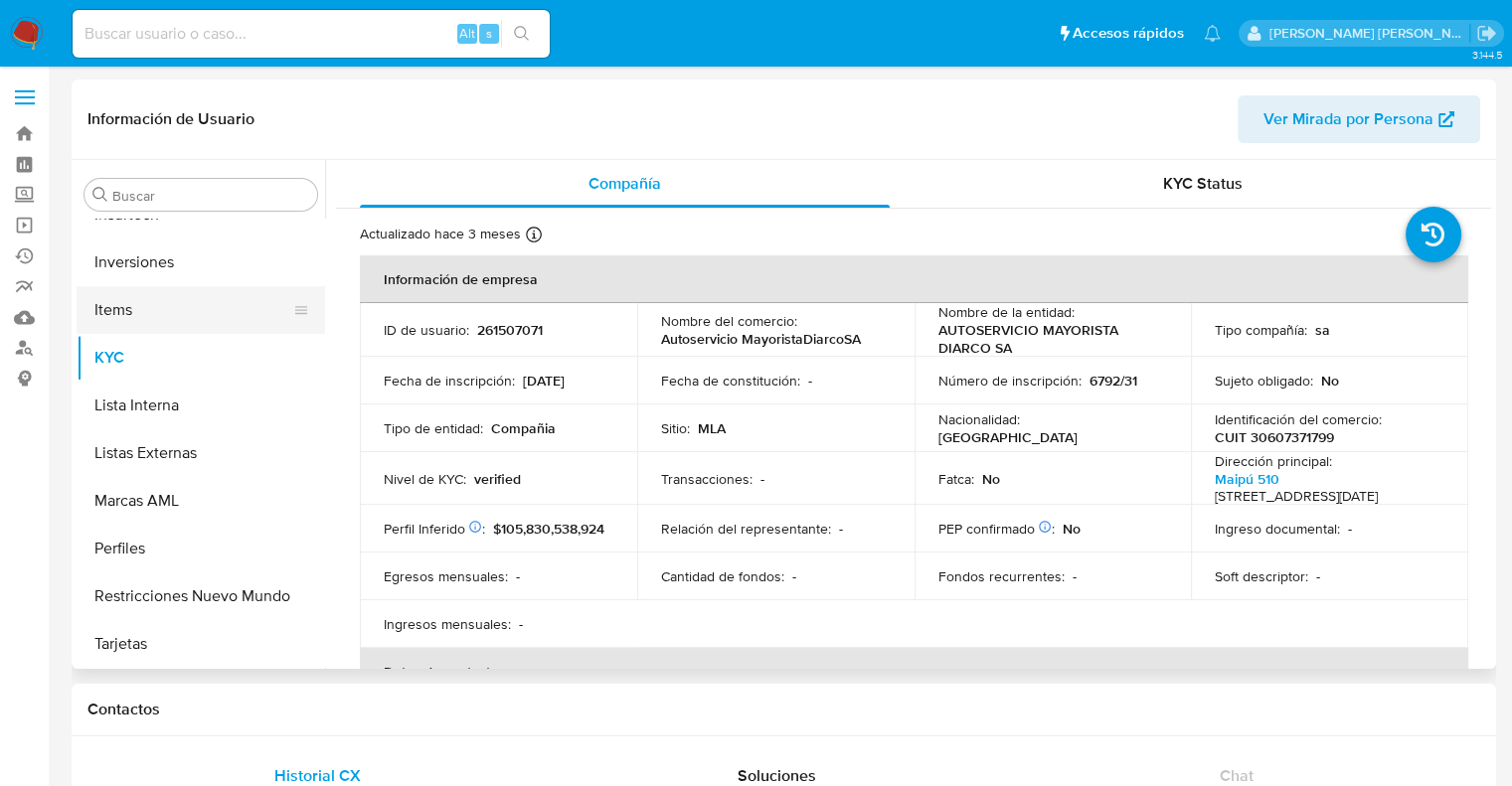 select on "10" 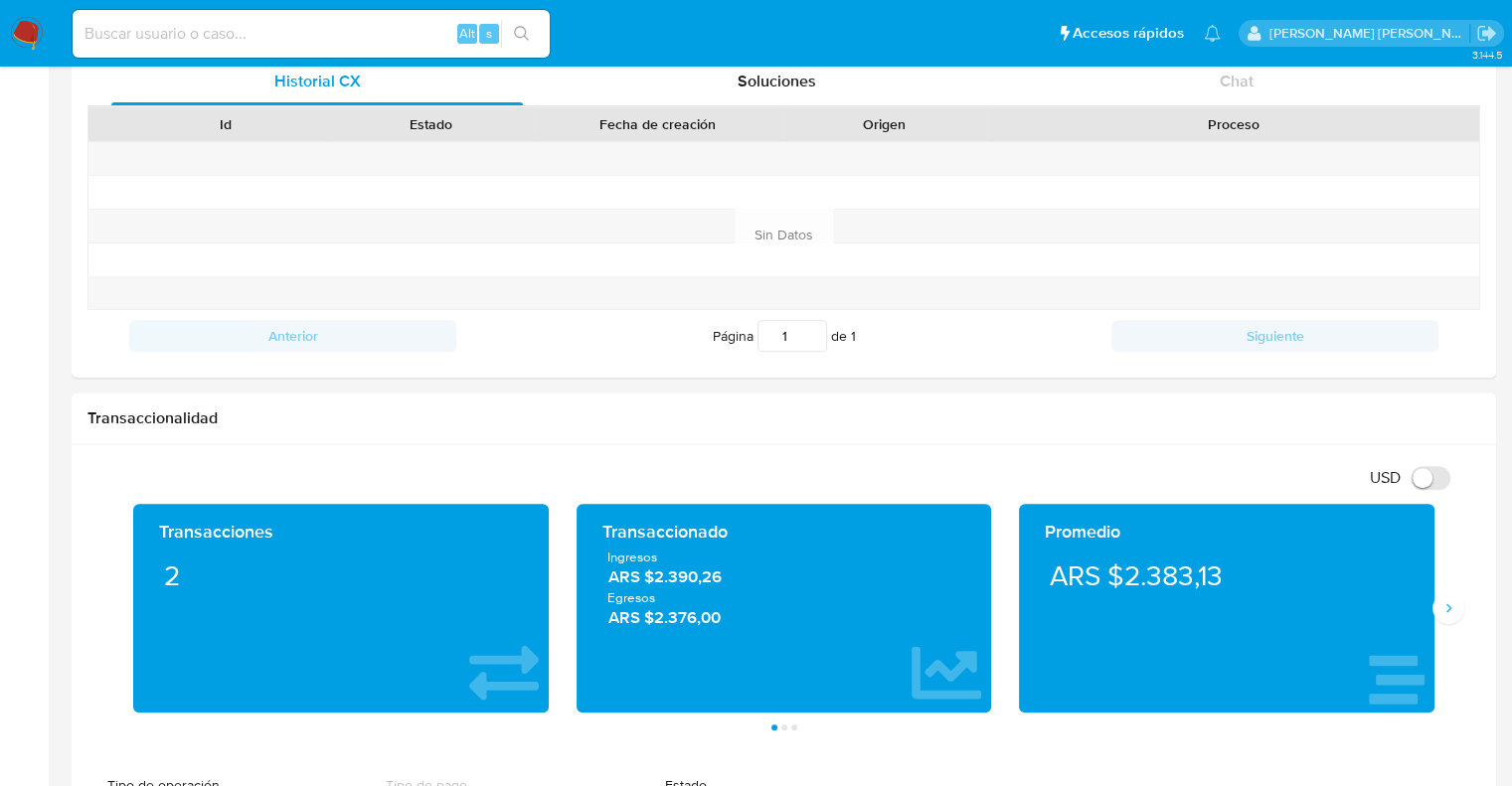 scroll, scrollTop: 696, scrollLeft: 0, axis: vertical 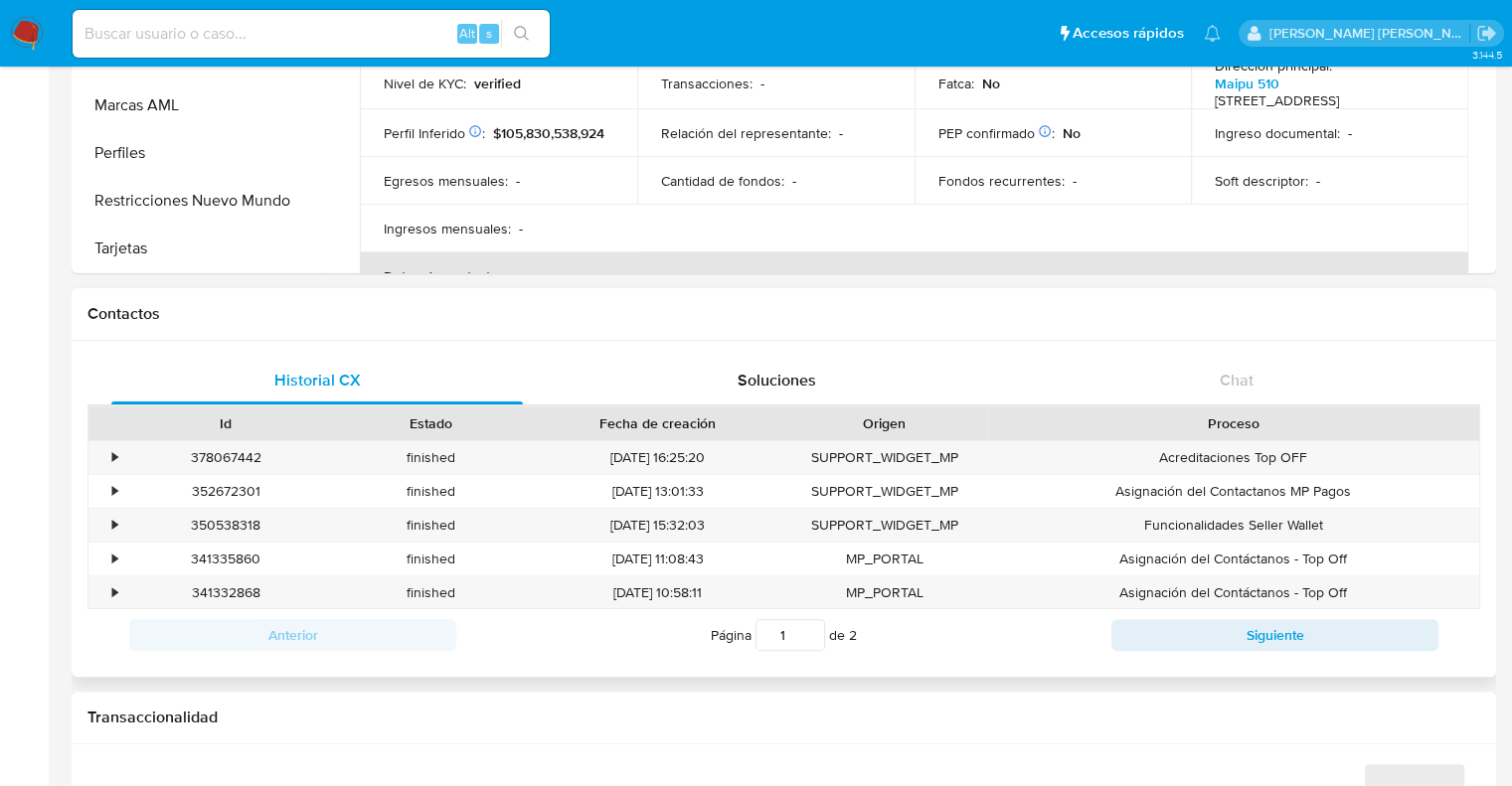select on "10" 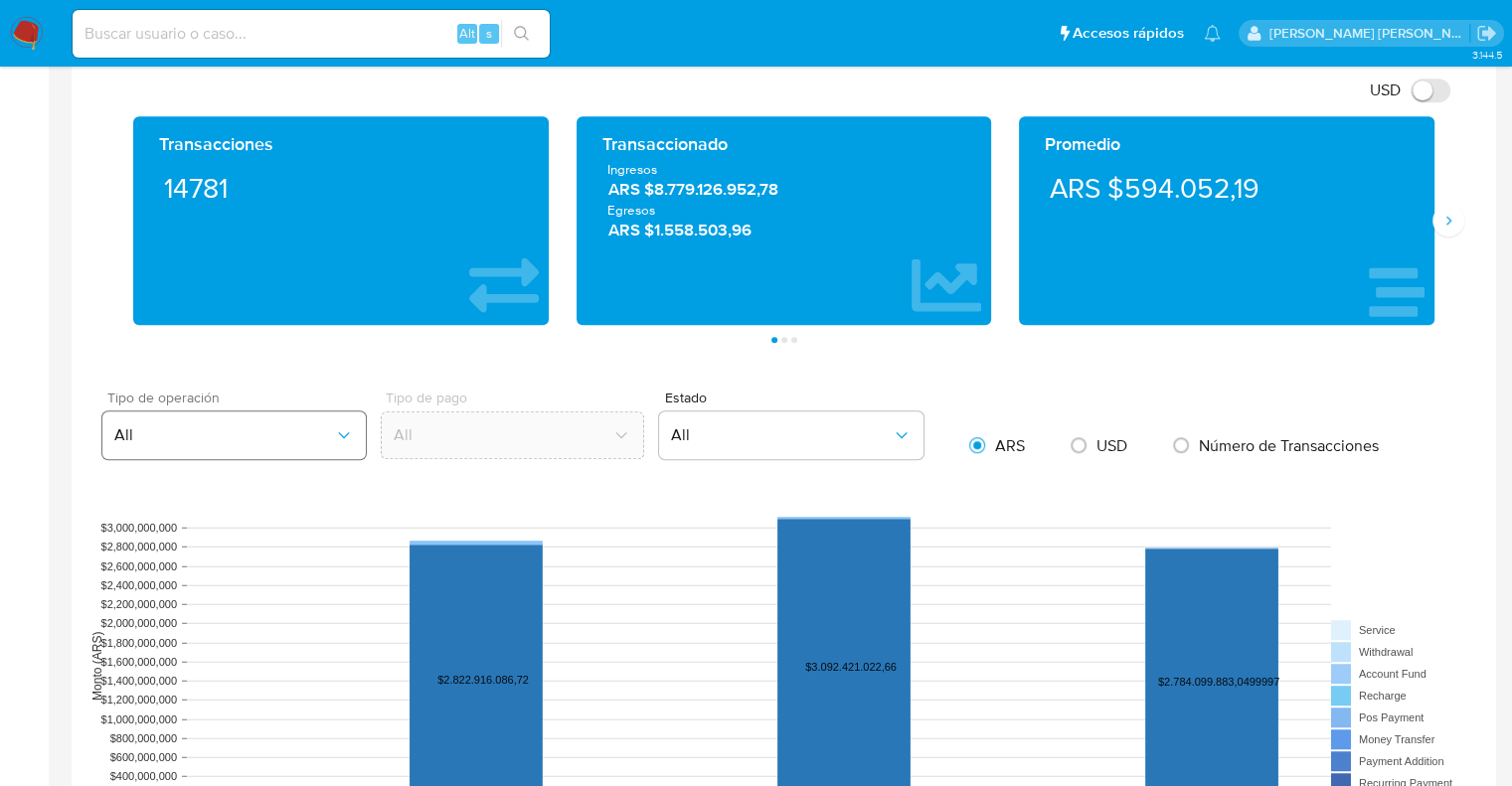 scroll, scrollTop: 1093, scrollLeft: 0, axis: vertical 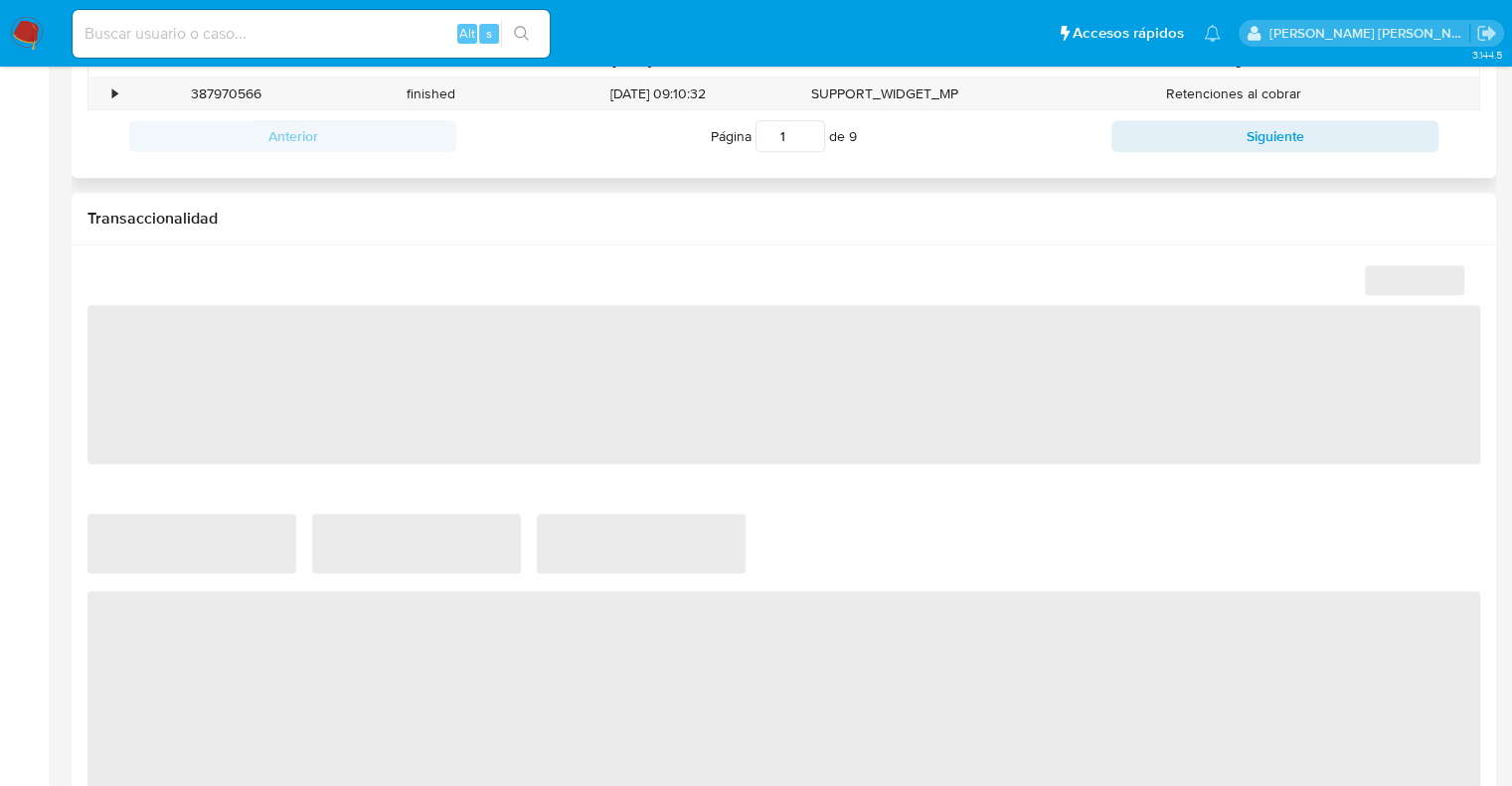 select on "10" 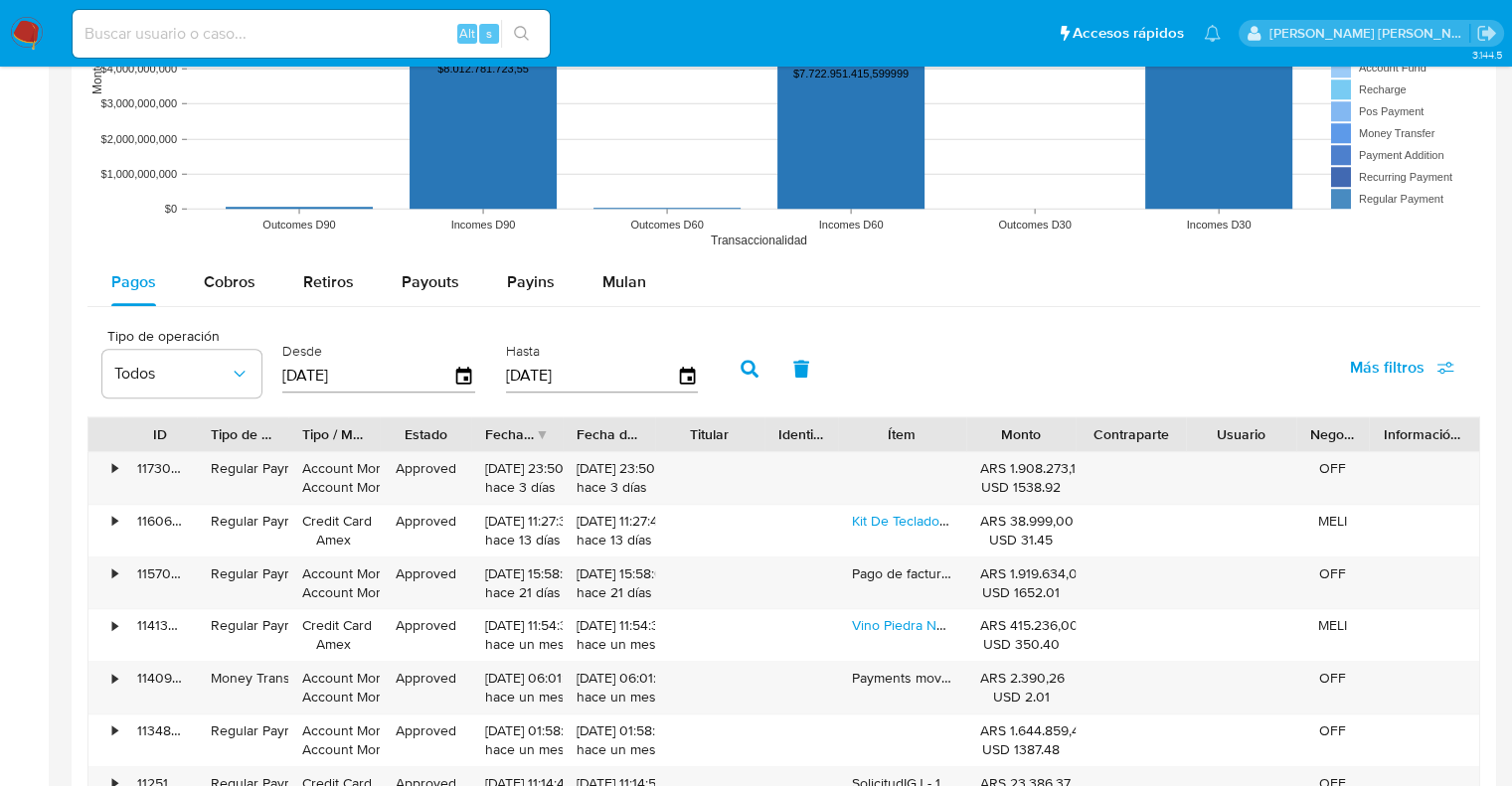 scroll, scrollTop: 1689, scrollLeft: 0, axis: vertical 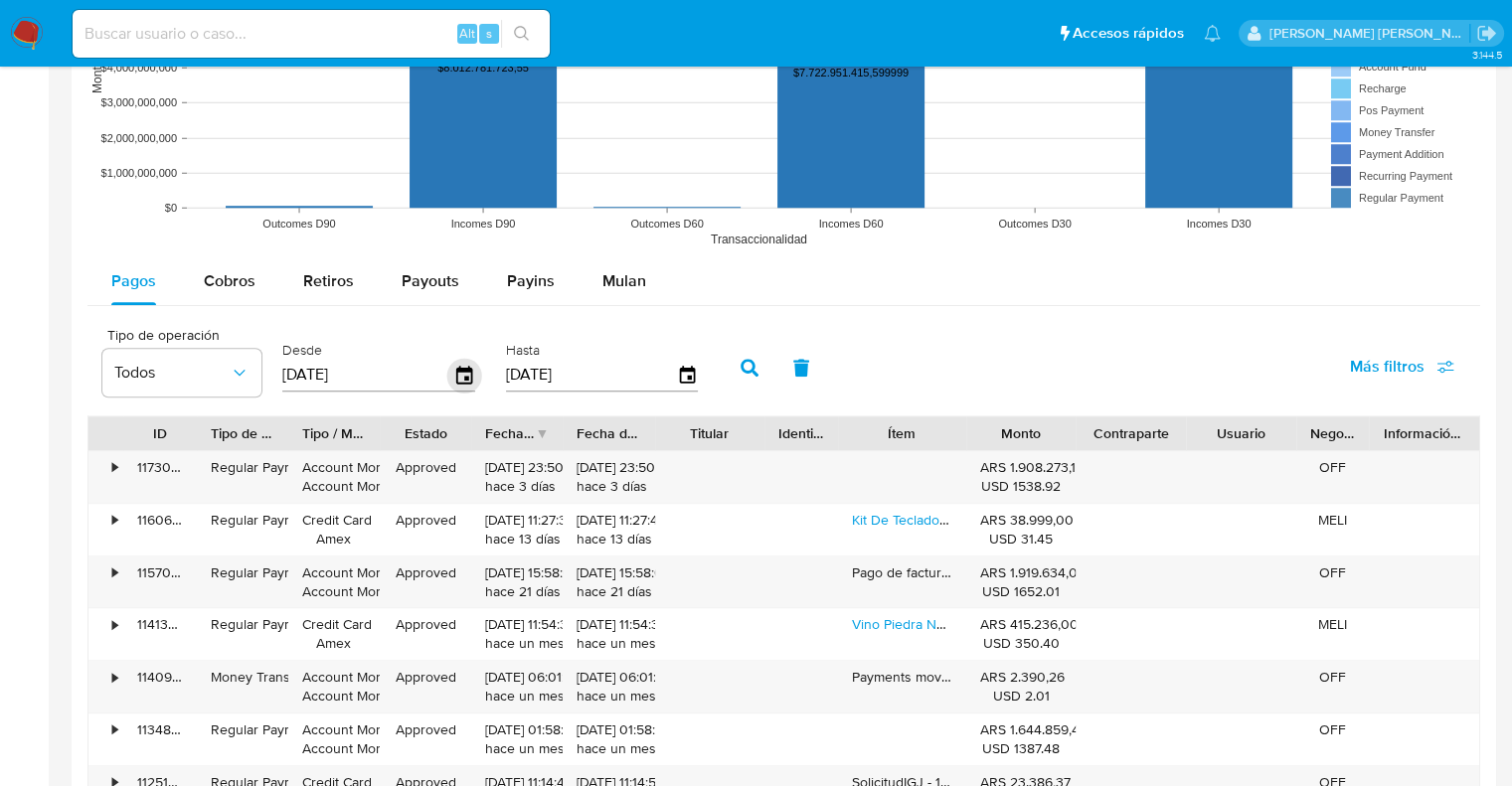 click 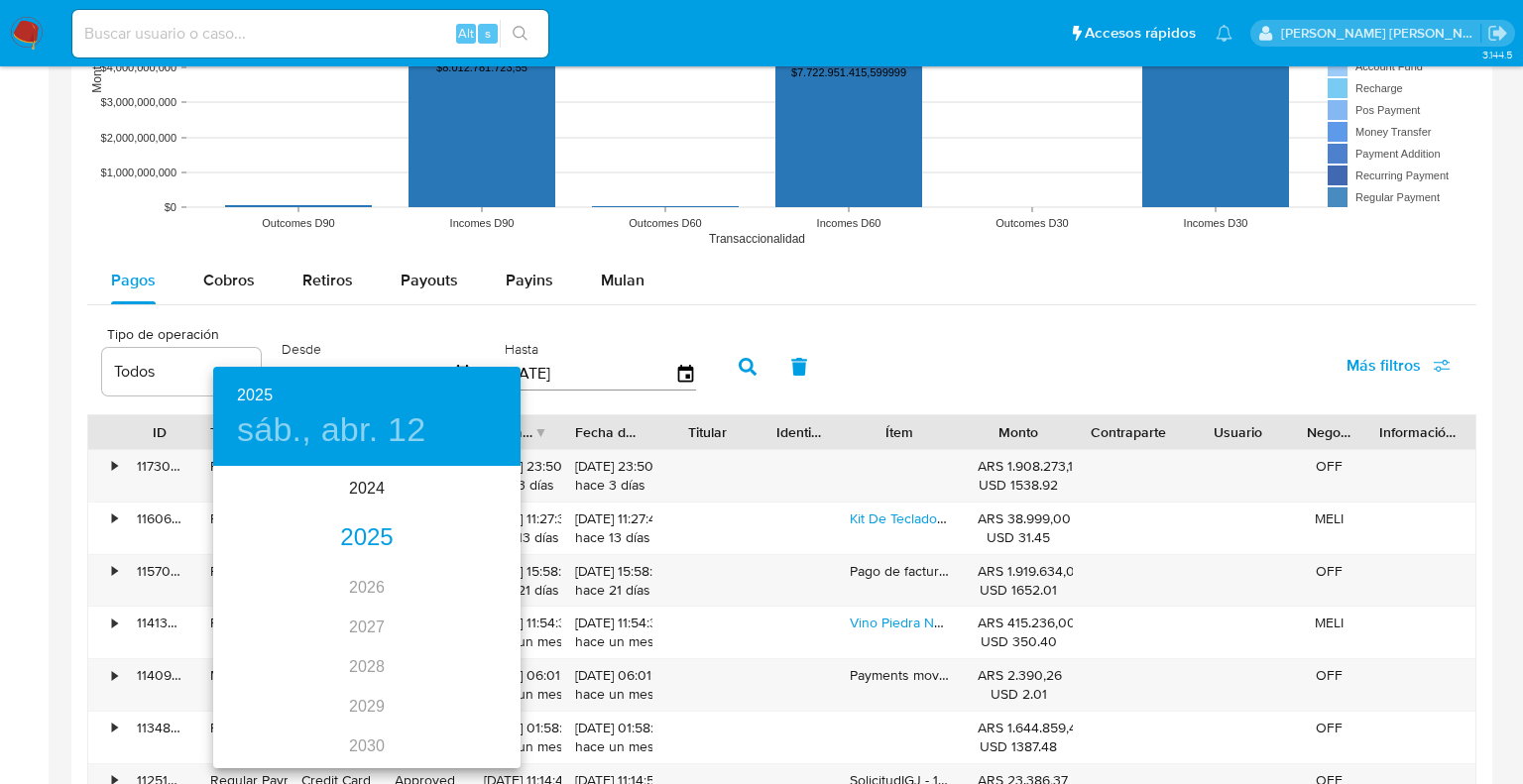 click on "2025" at bounding box center [367, 538] 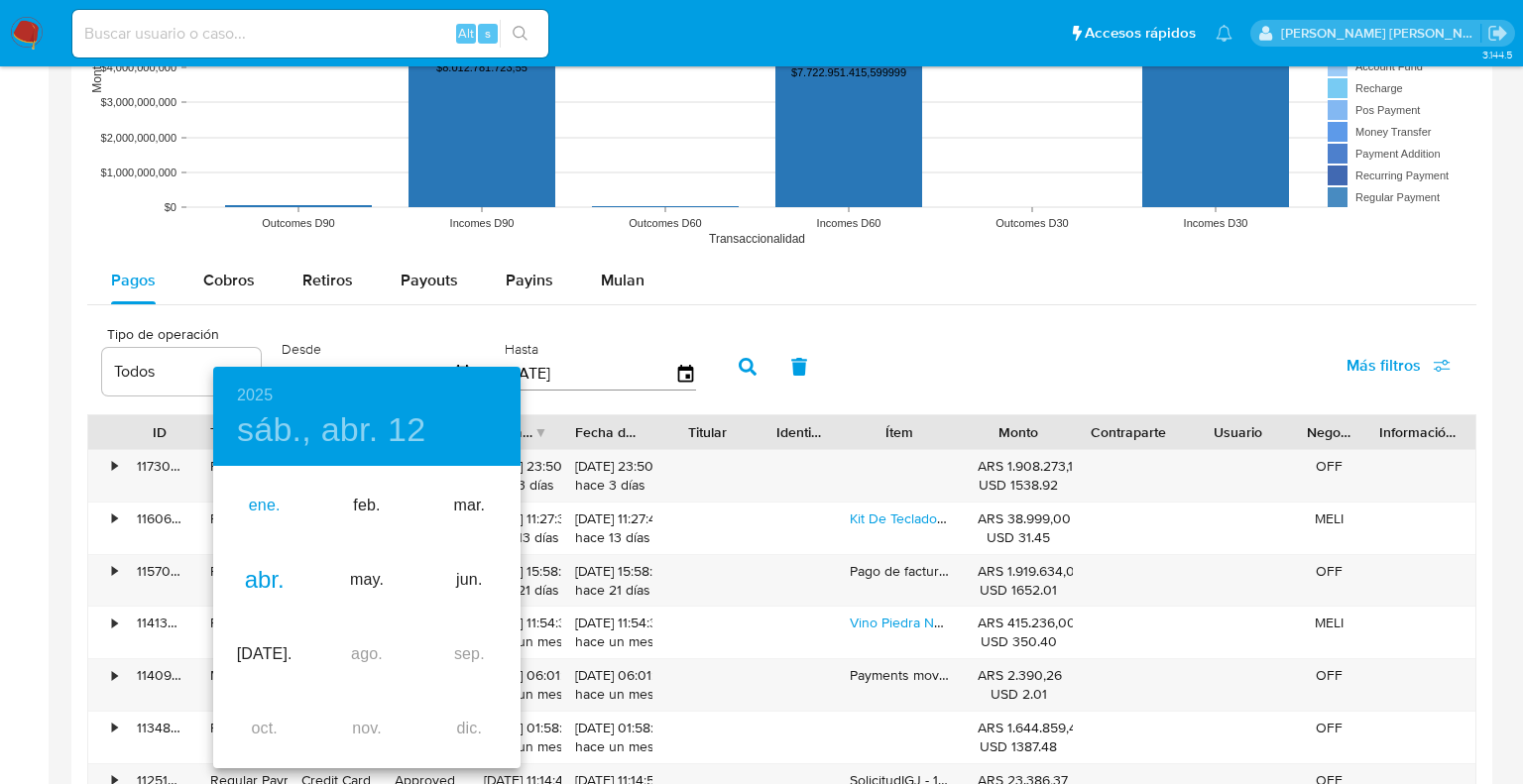click on "ene." at bounding box center [264, 505] 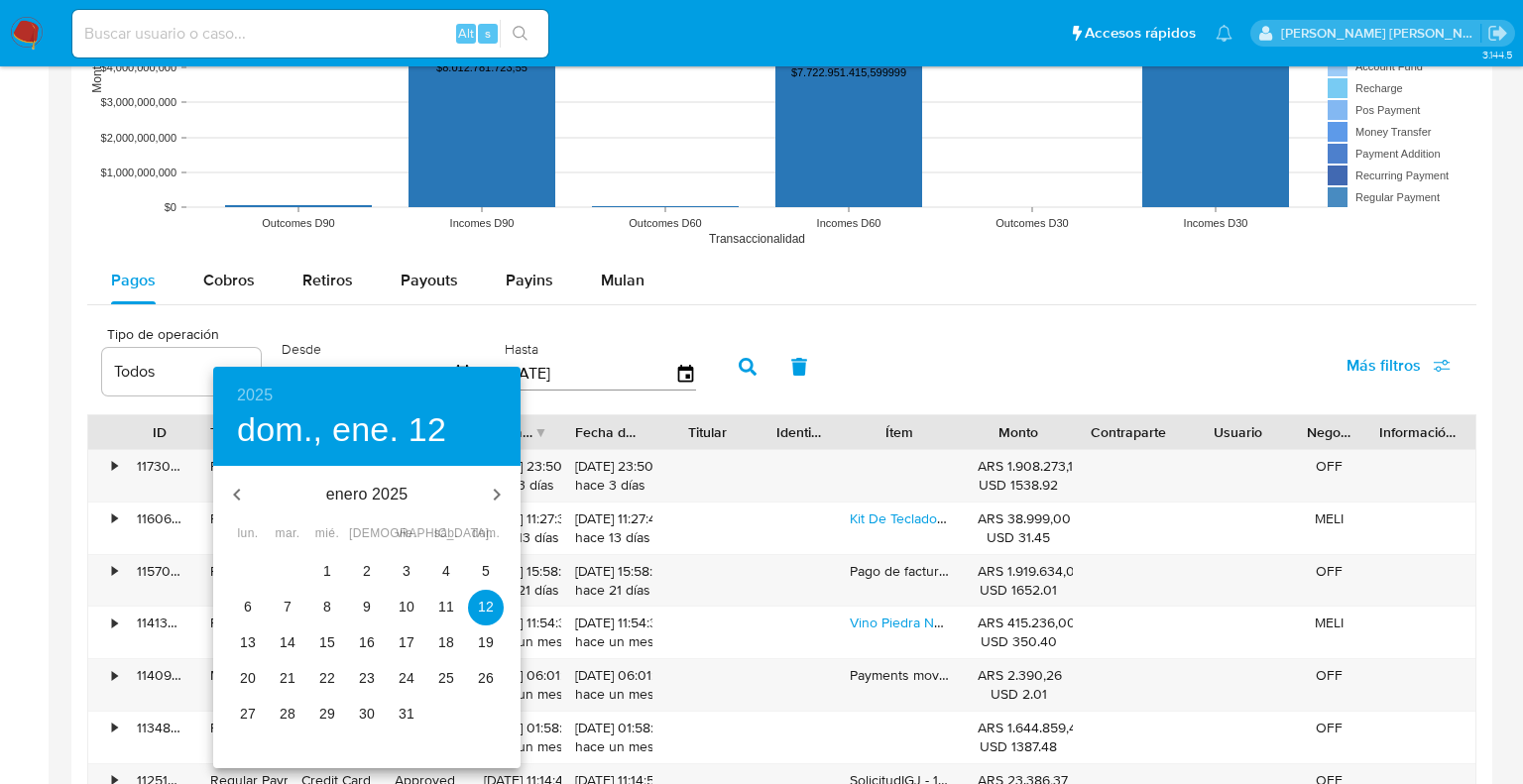 click on "1" at bounding box center [327, 571] 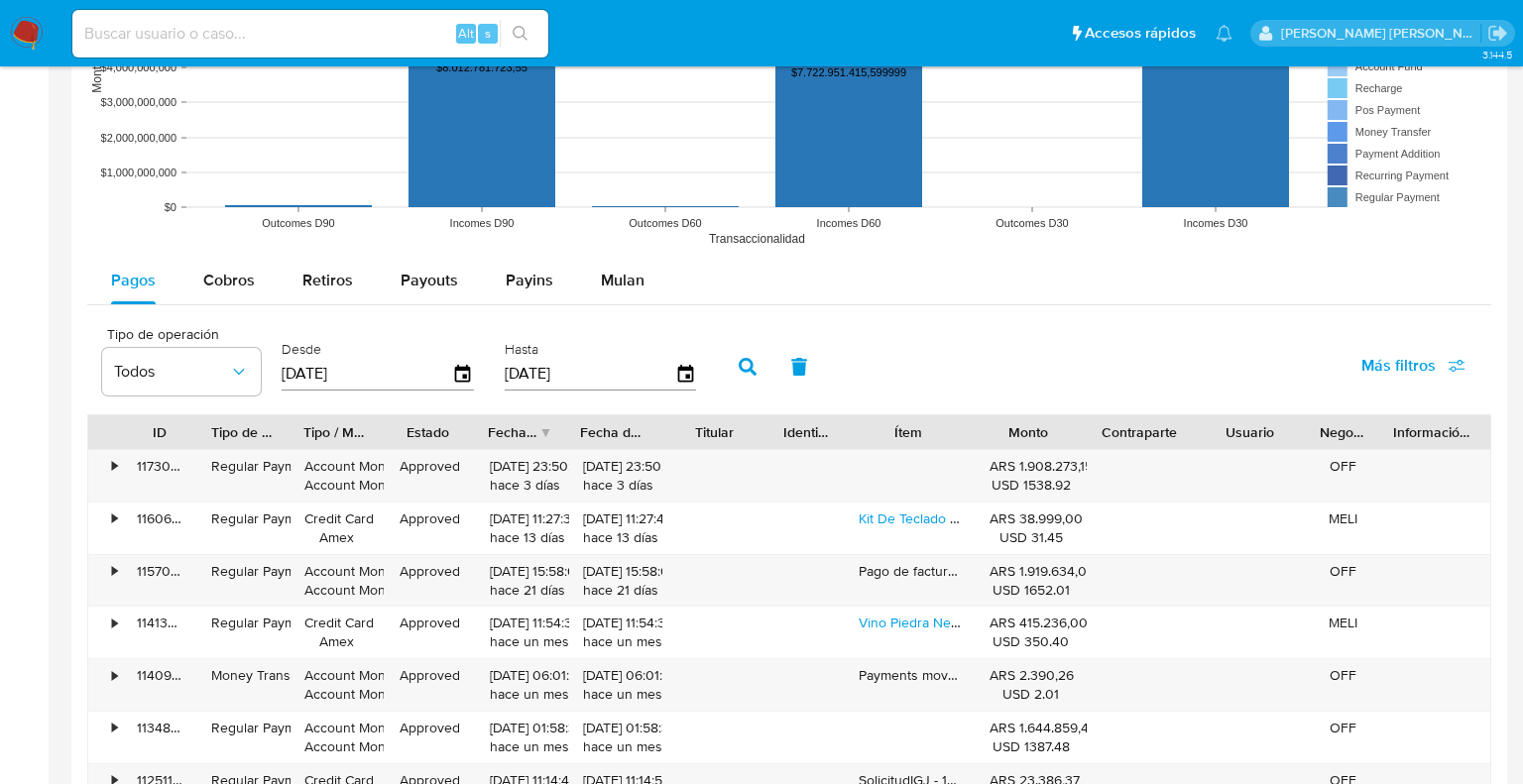 type on "[DATE]" 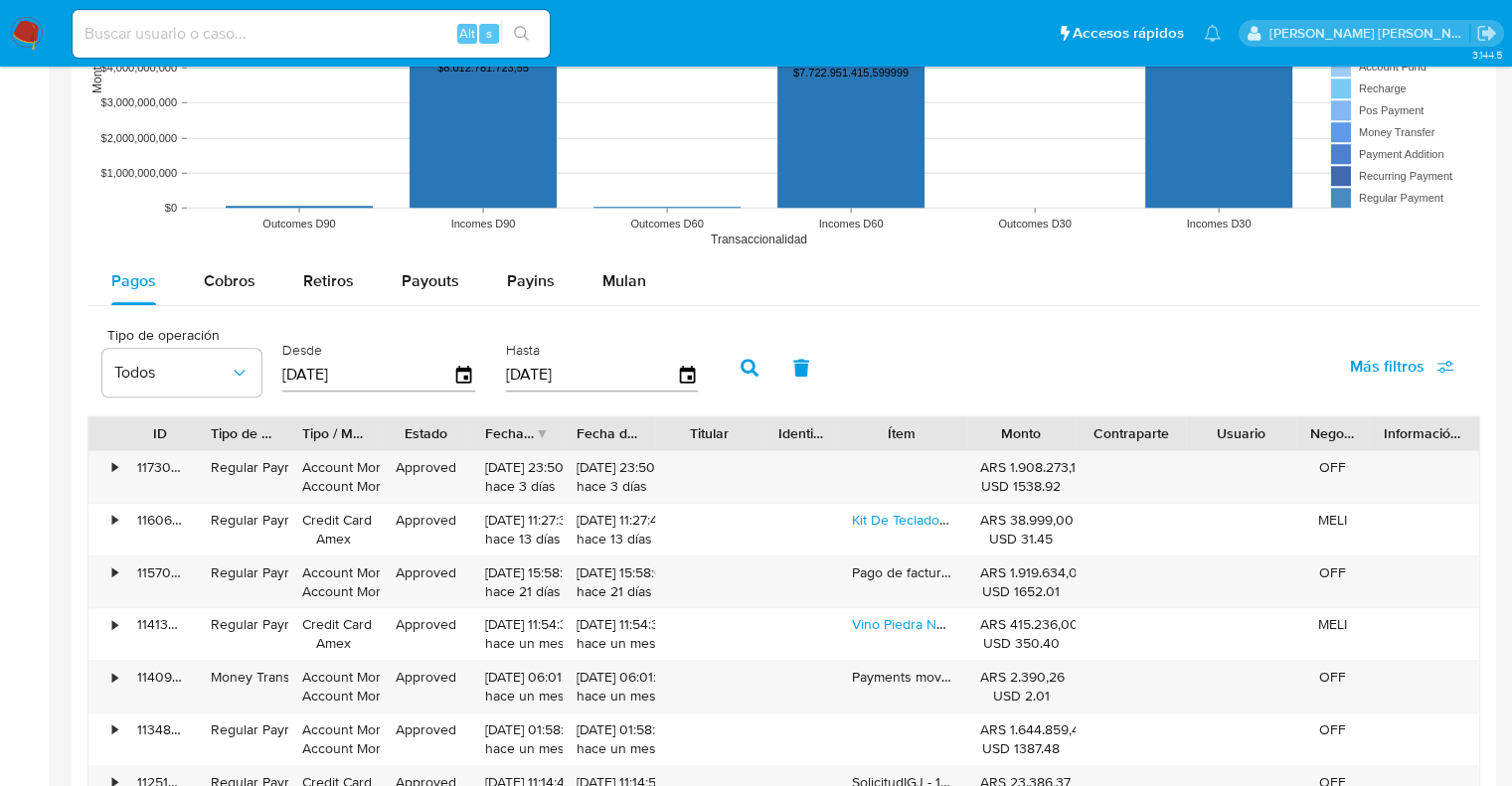click 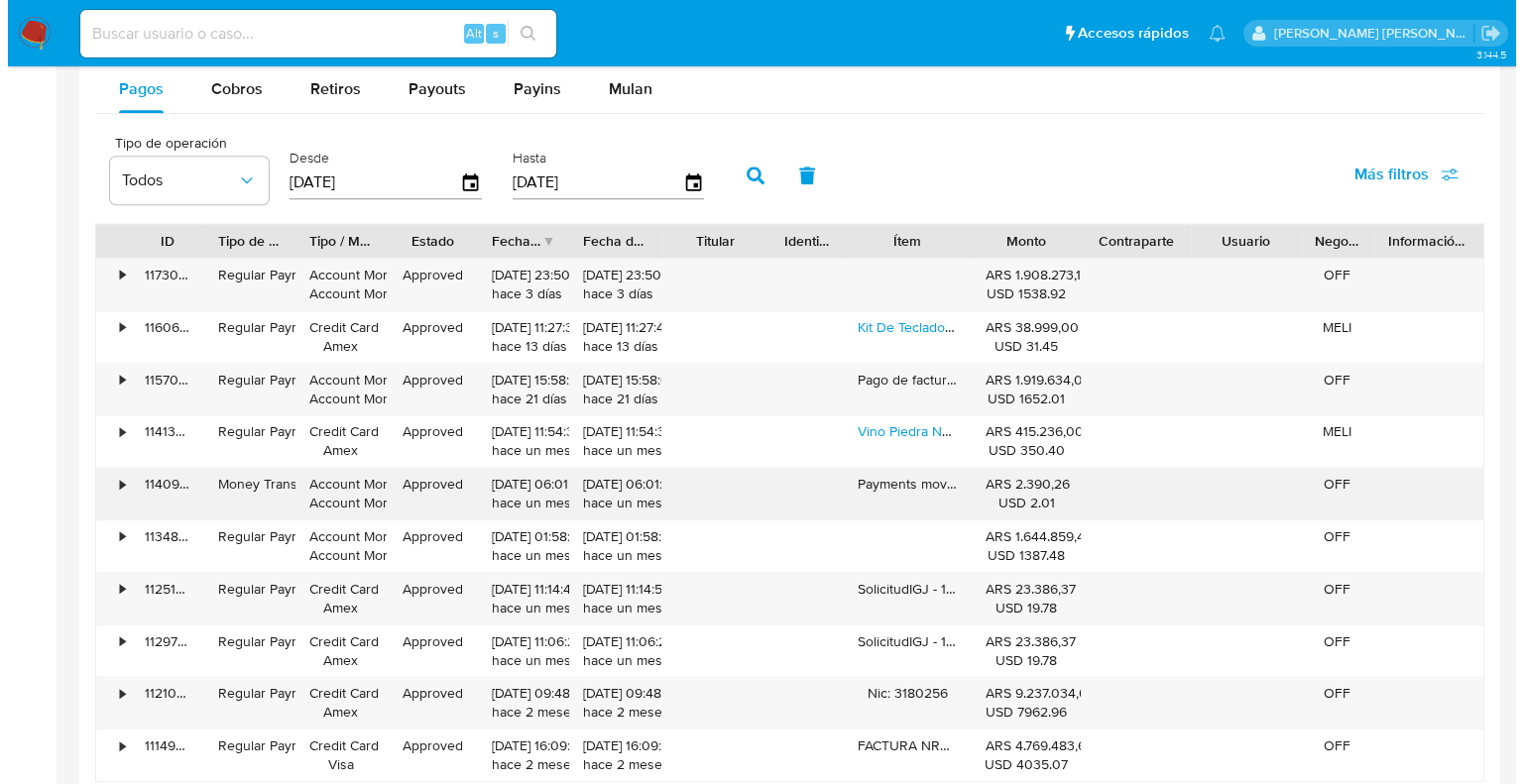 scroll, scrollTop: 1784, scrollLeft: 0, axis: vertical 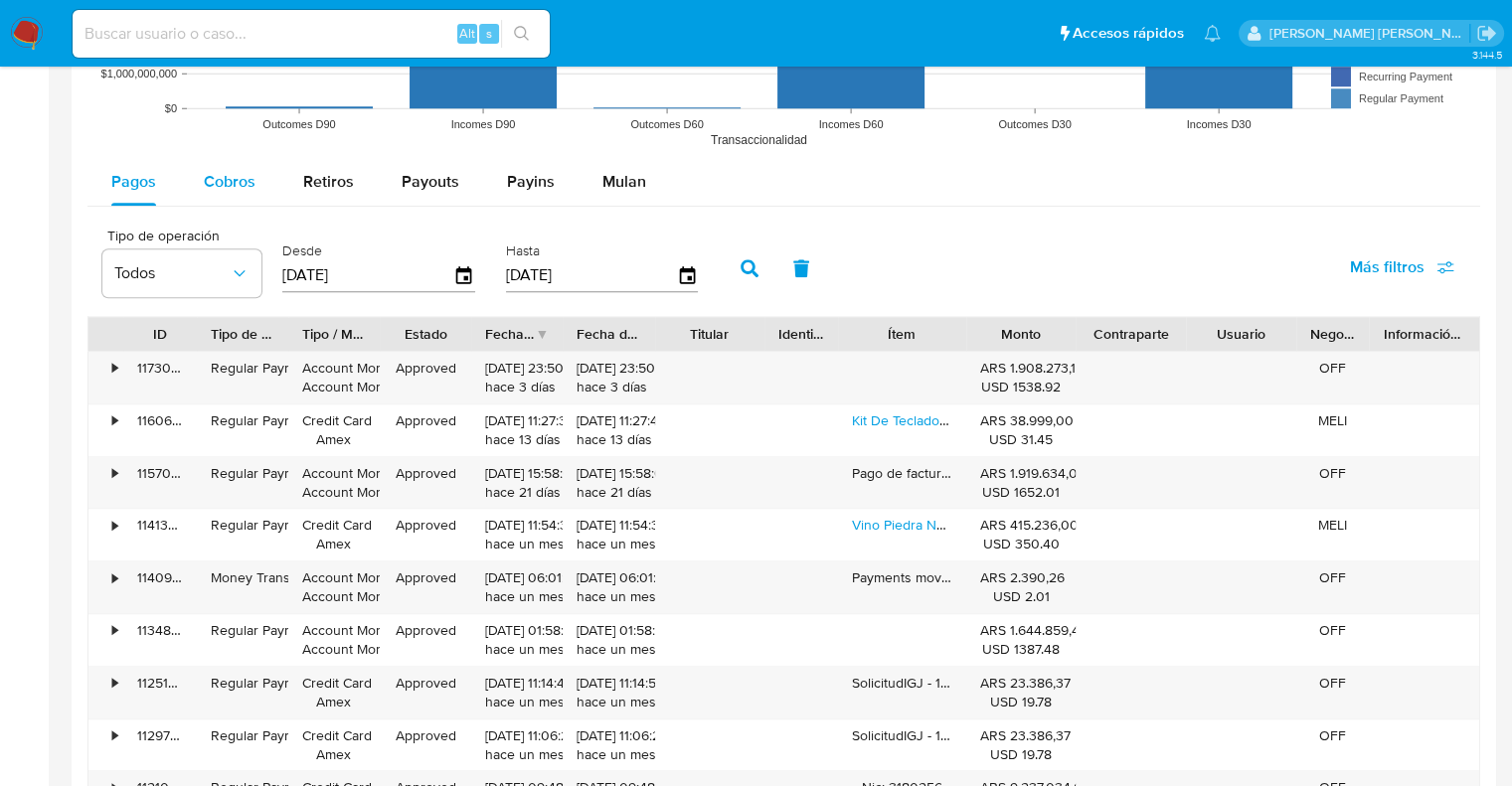 click on "Cobros" at bounding box center [230, 182] 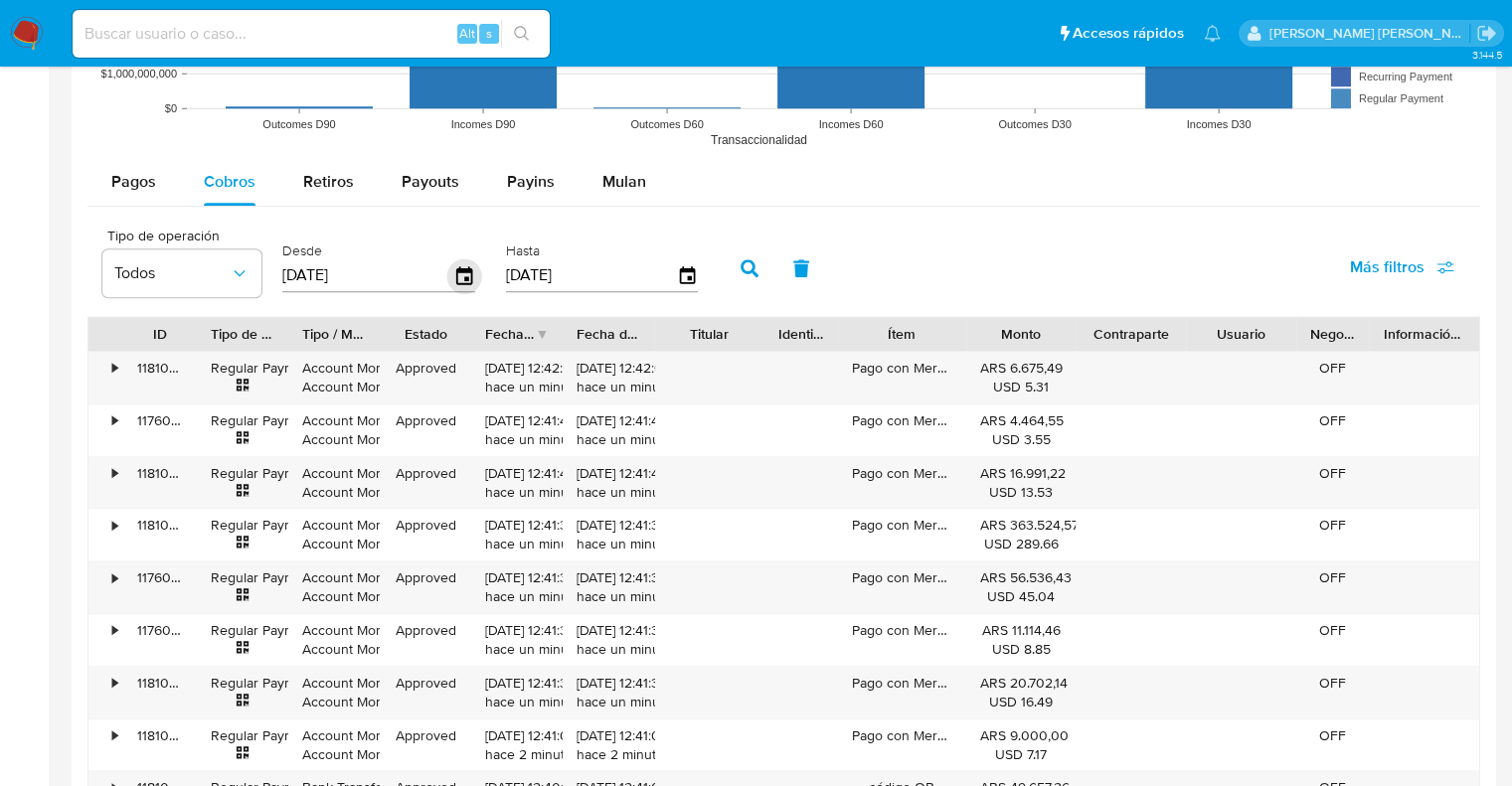 click 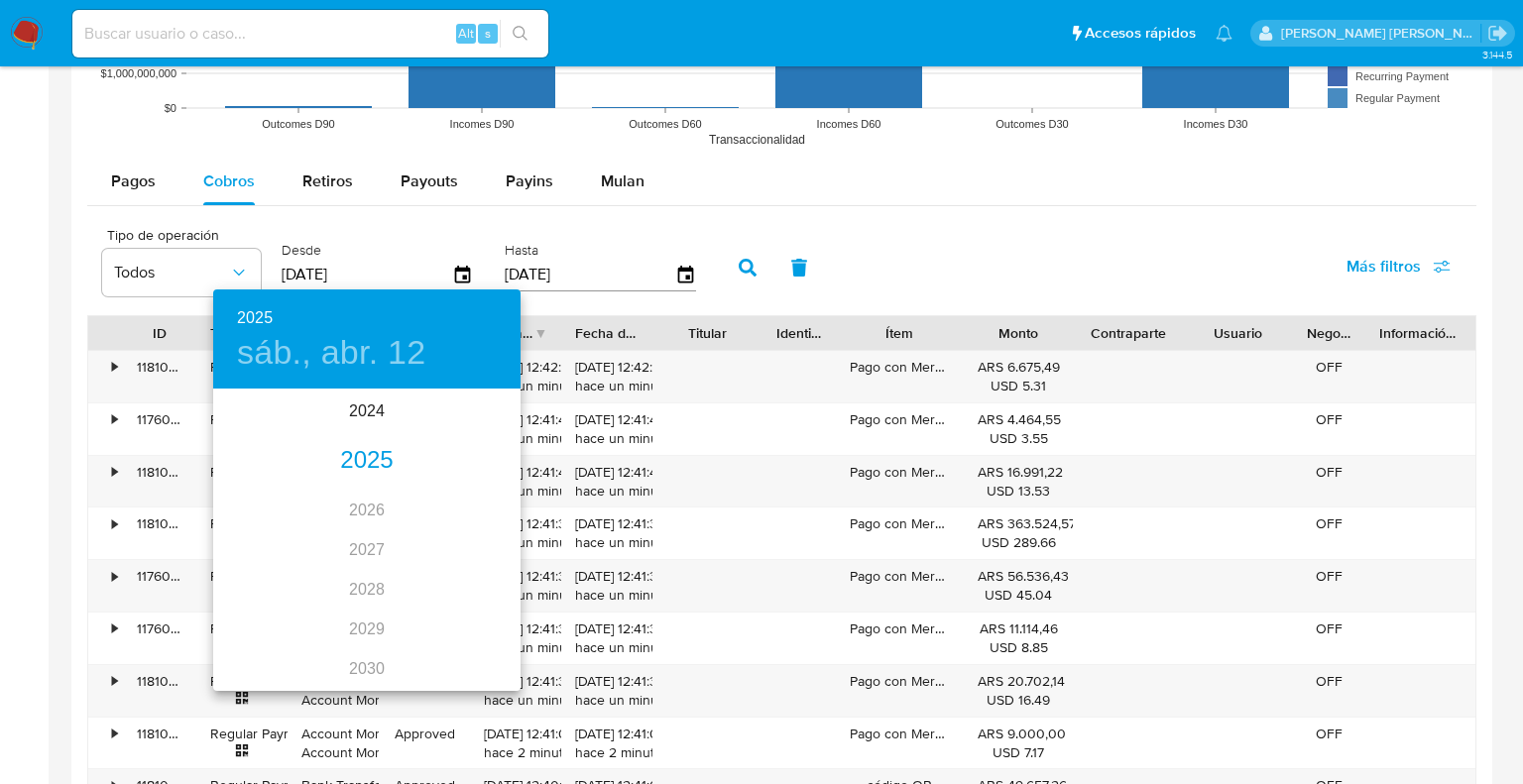click on "2025" at bounding box center (367, 461) 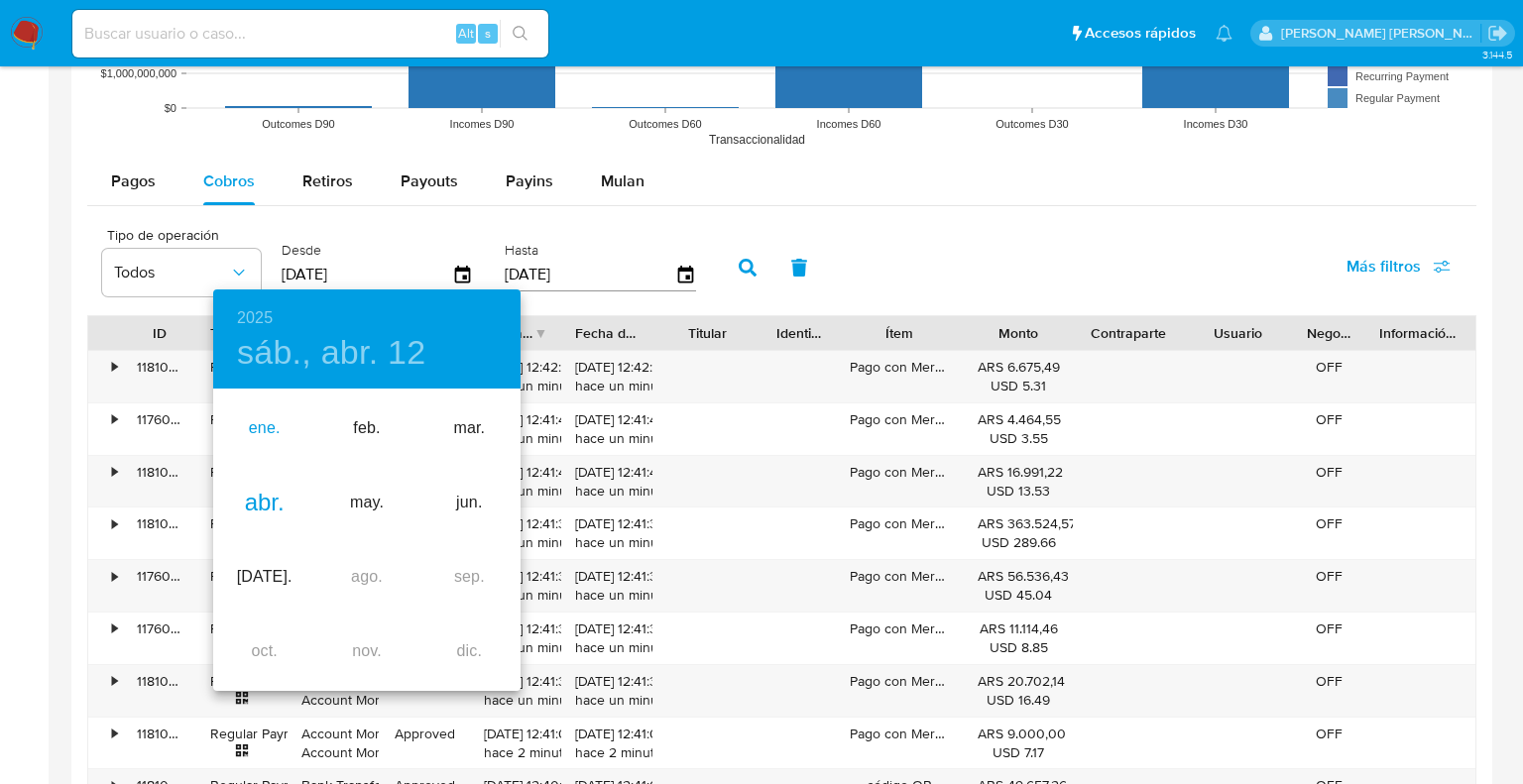 click on "ene." at bounding box center [264, 428] 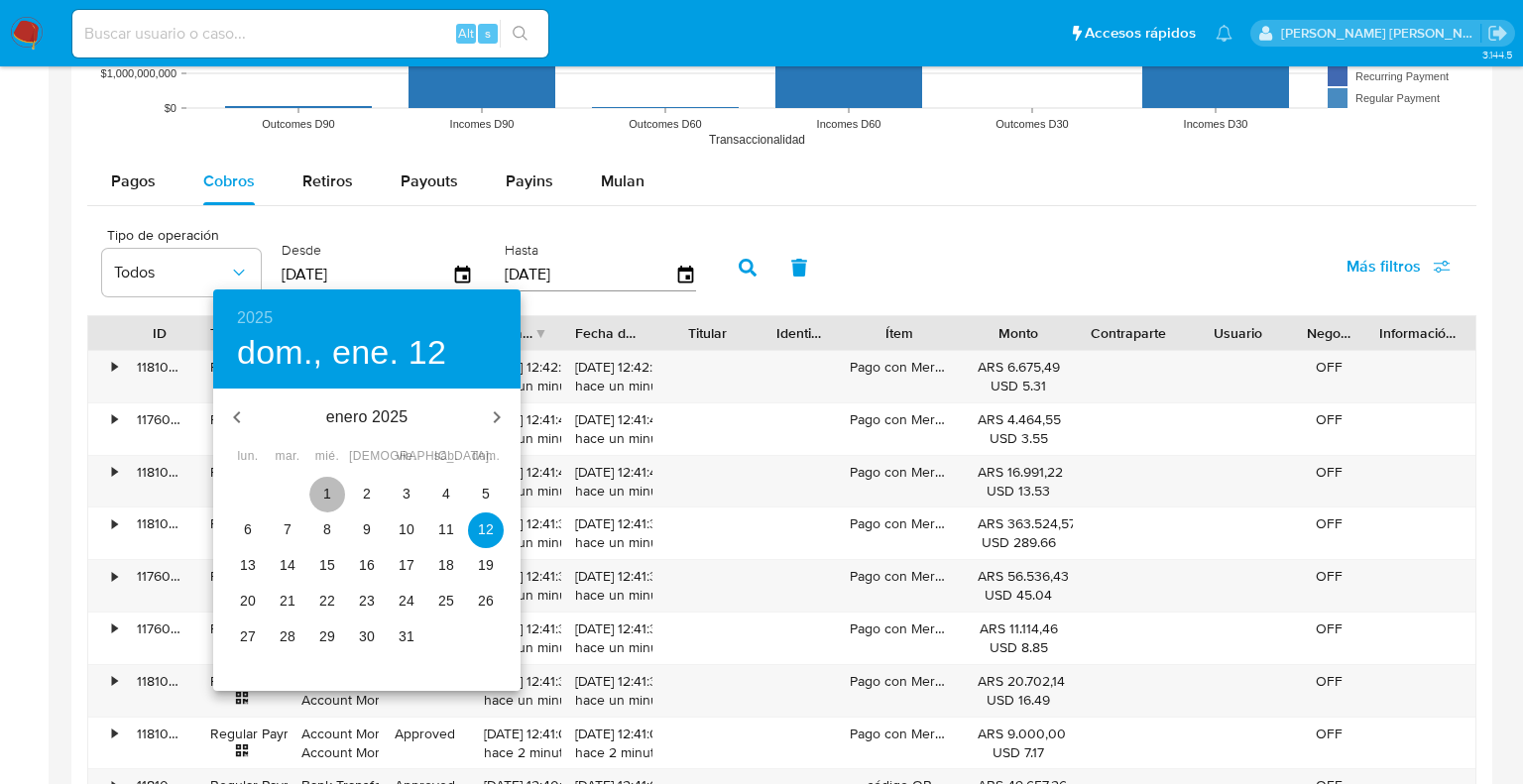 click on "1" at bounding box center [327, 495] 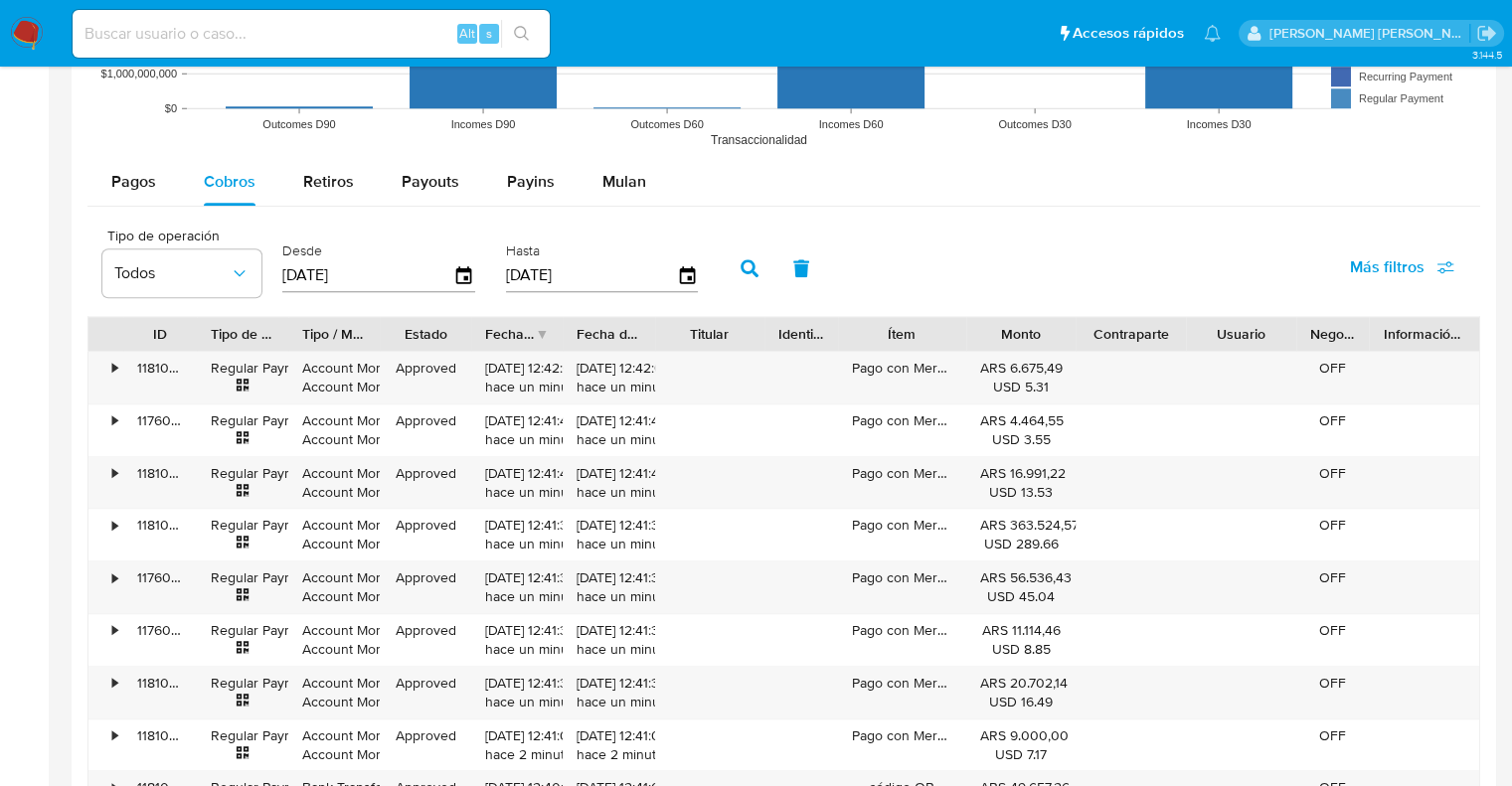 click 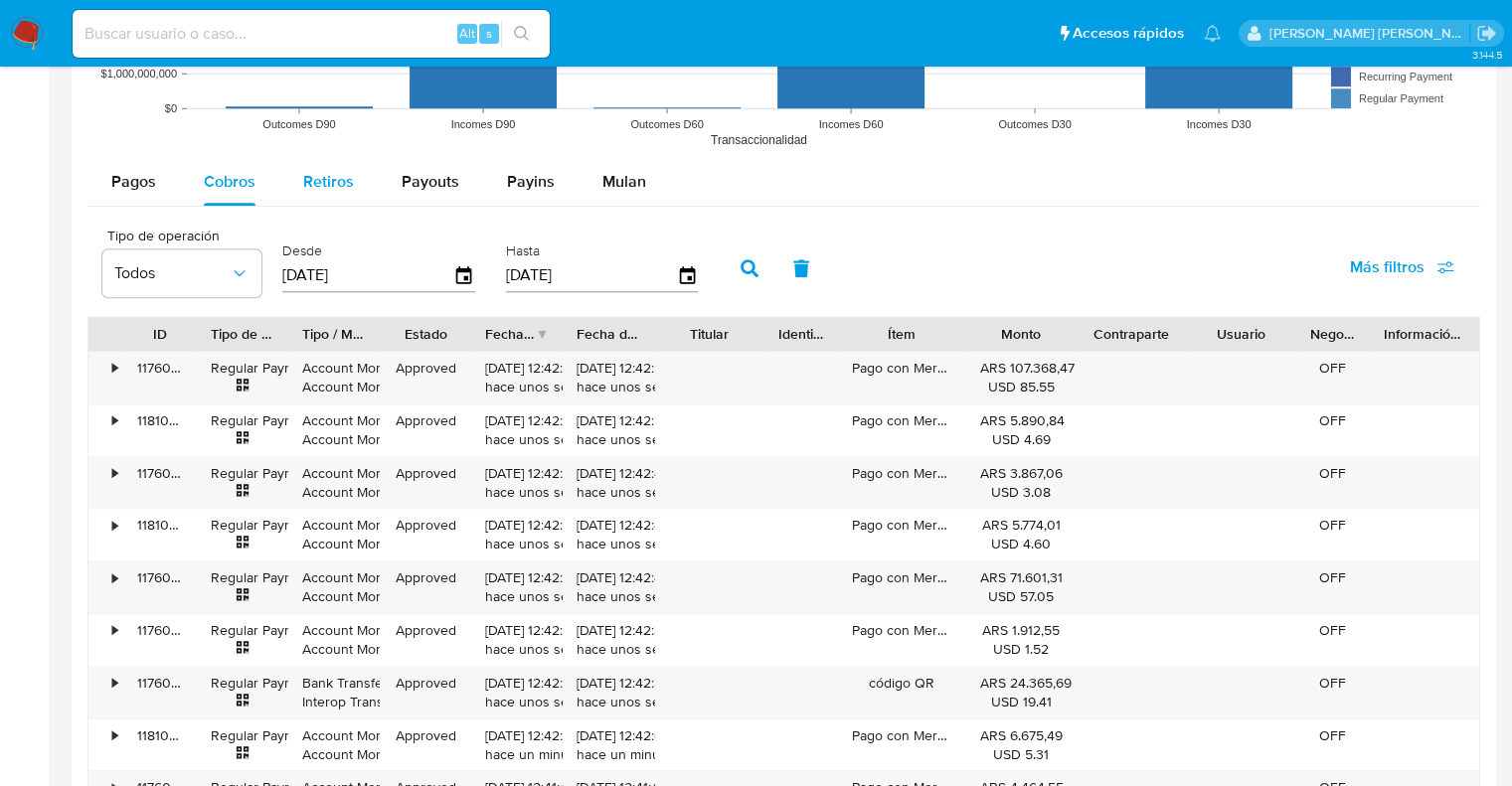 click on "Retiros" at bounding box center [328, 181] 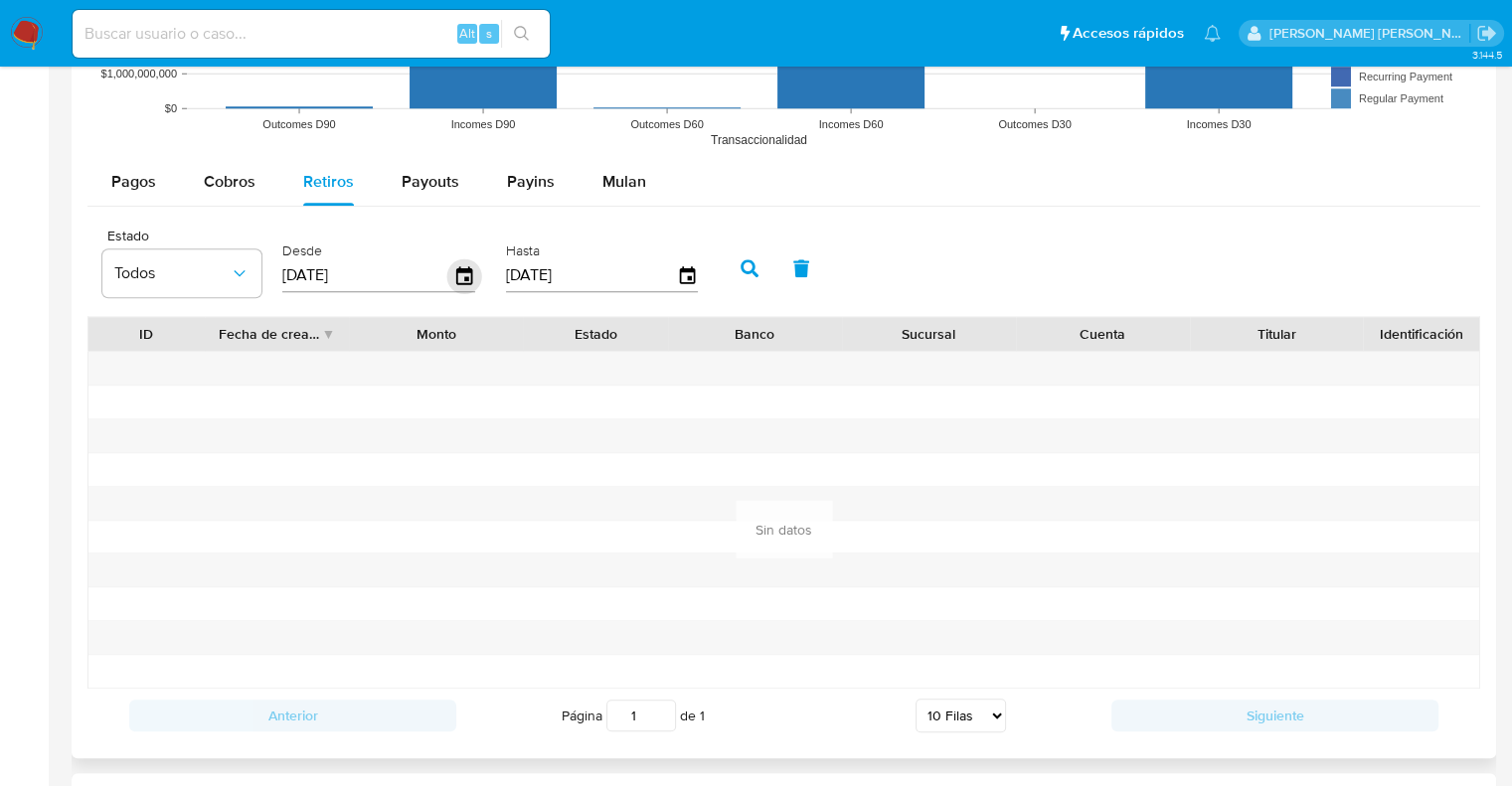 click 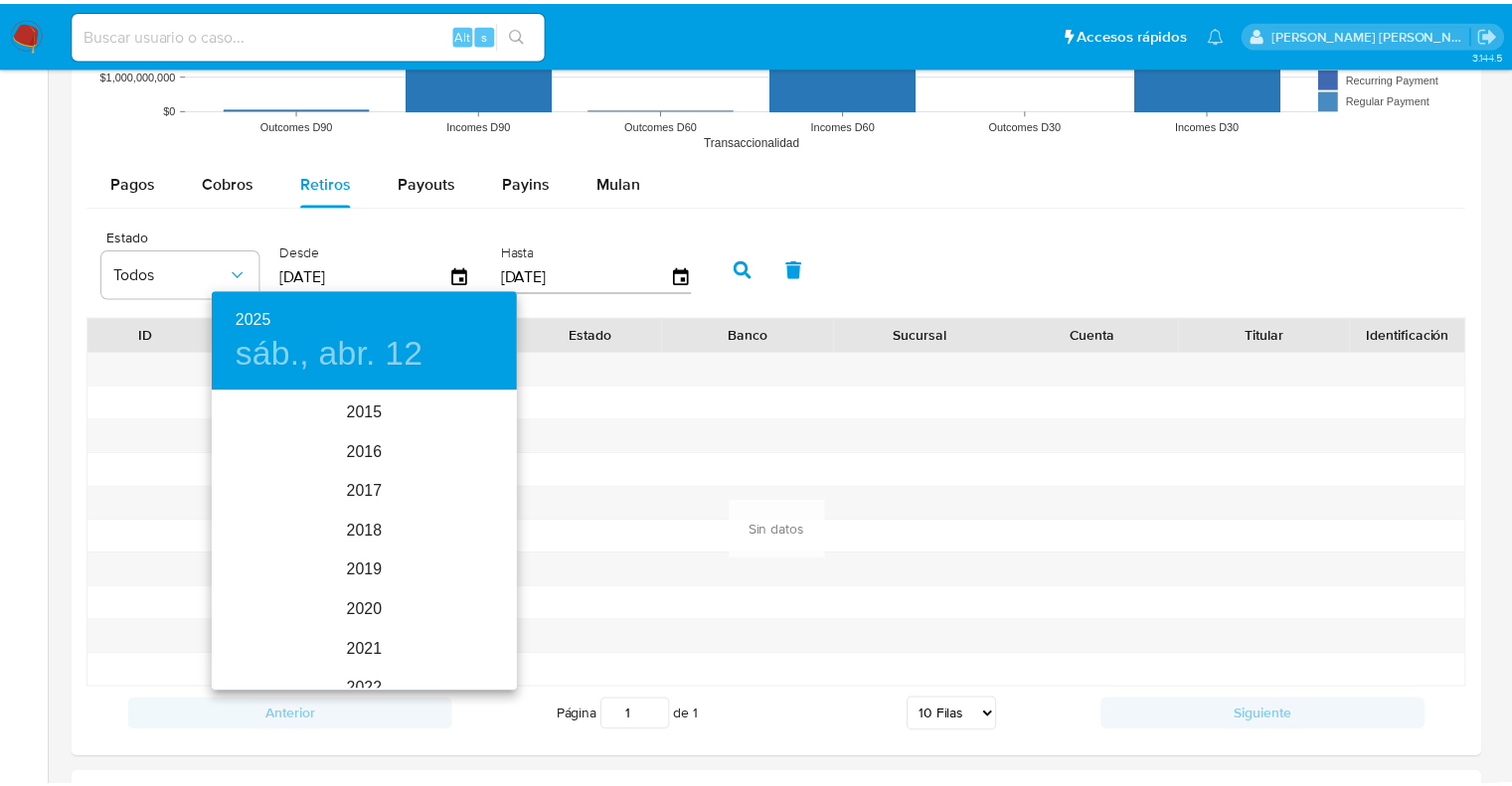 scroll, scrollTop: 278, scrollLeft: 0, axis: vertical 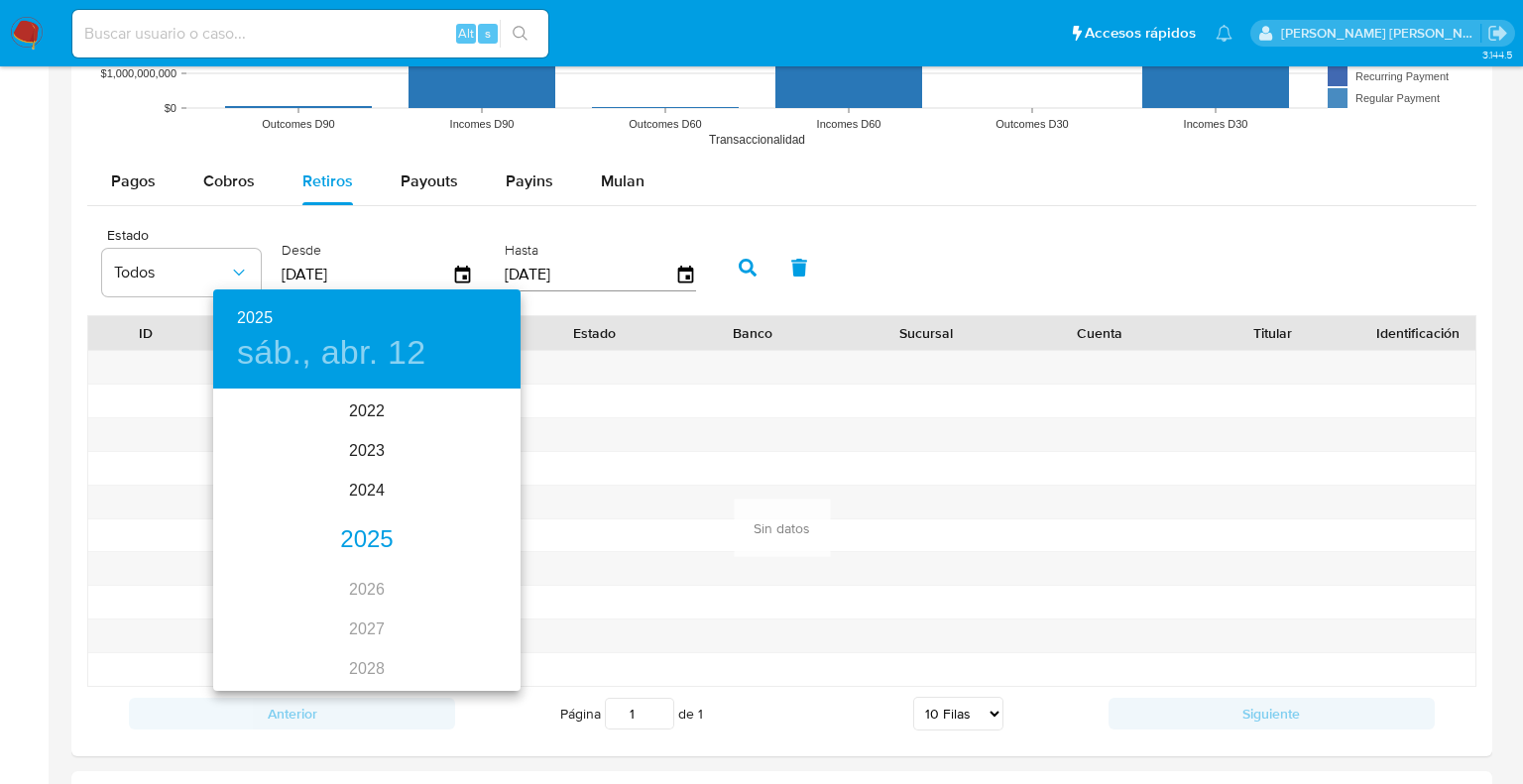 click on "2025" at bounding box center (367, 540) 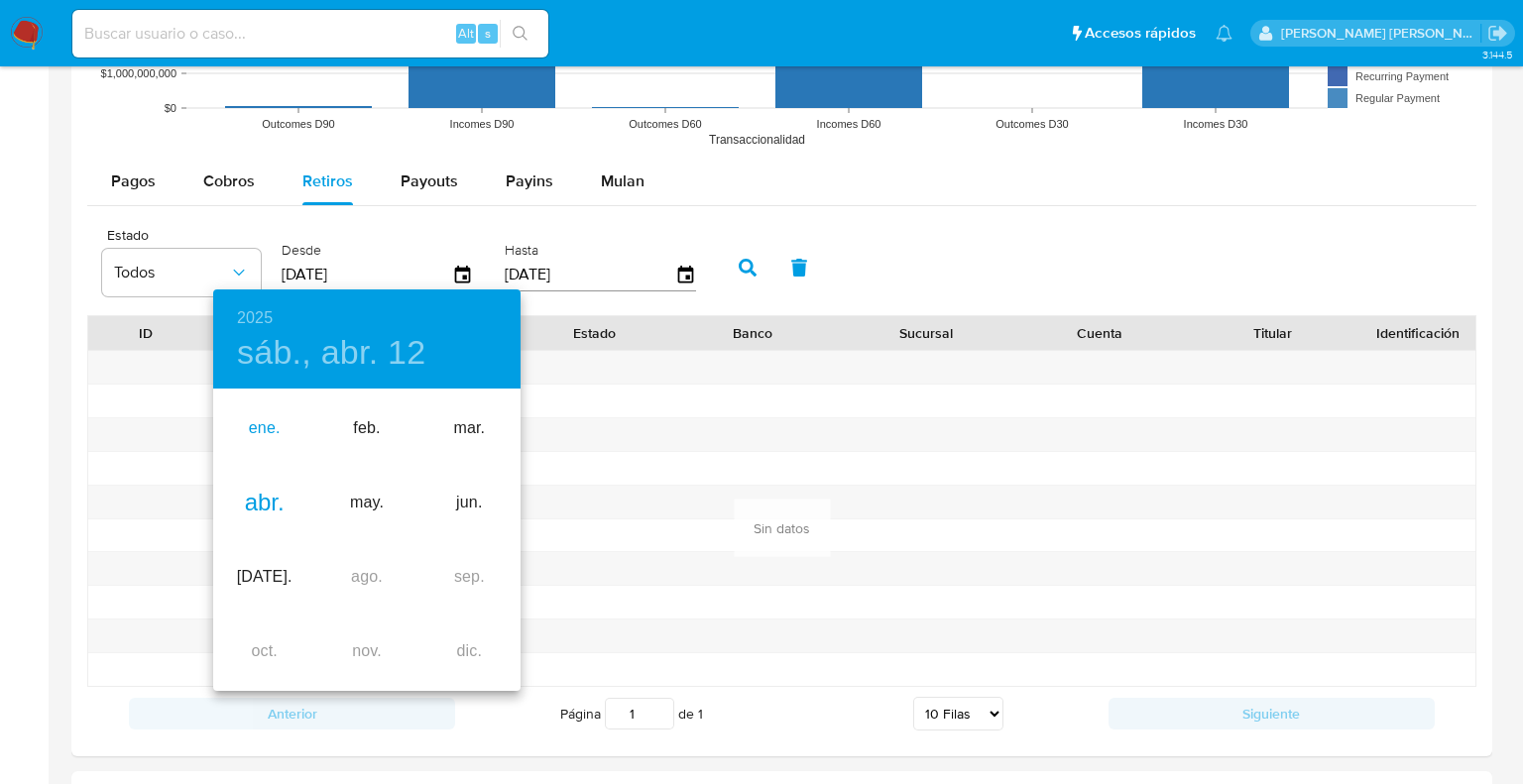 click on "ene." at bounding box center (264, 428) 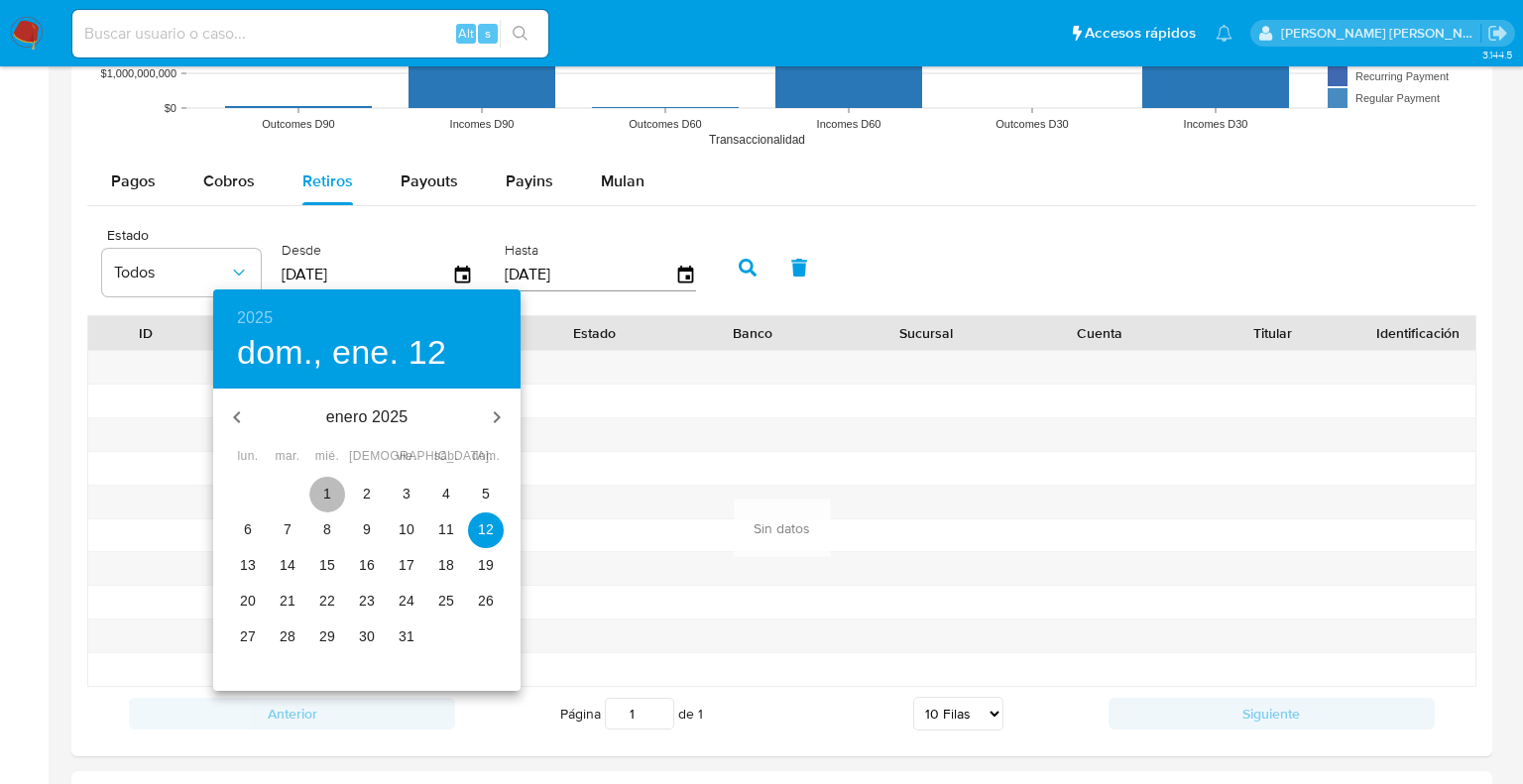 drag, startPoint x: 323, startPoint y: 487, endPoint x: 497, endPoint y: 401, distance: 194.09276 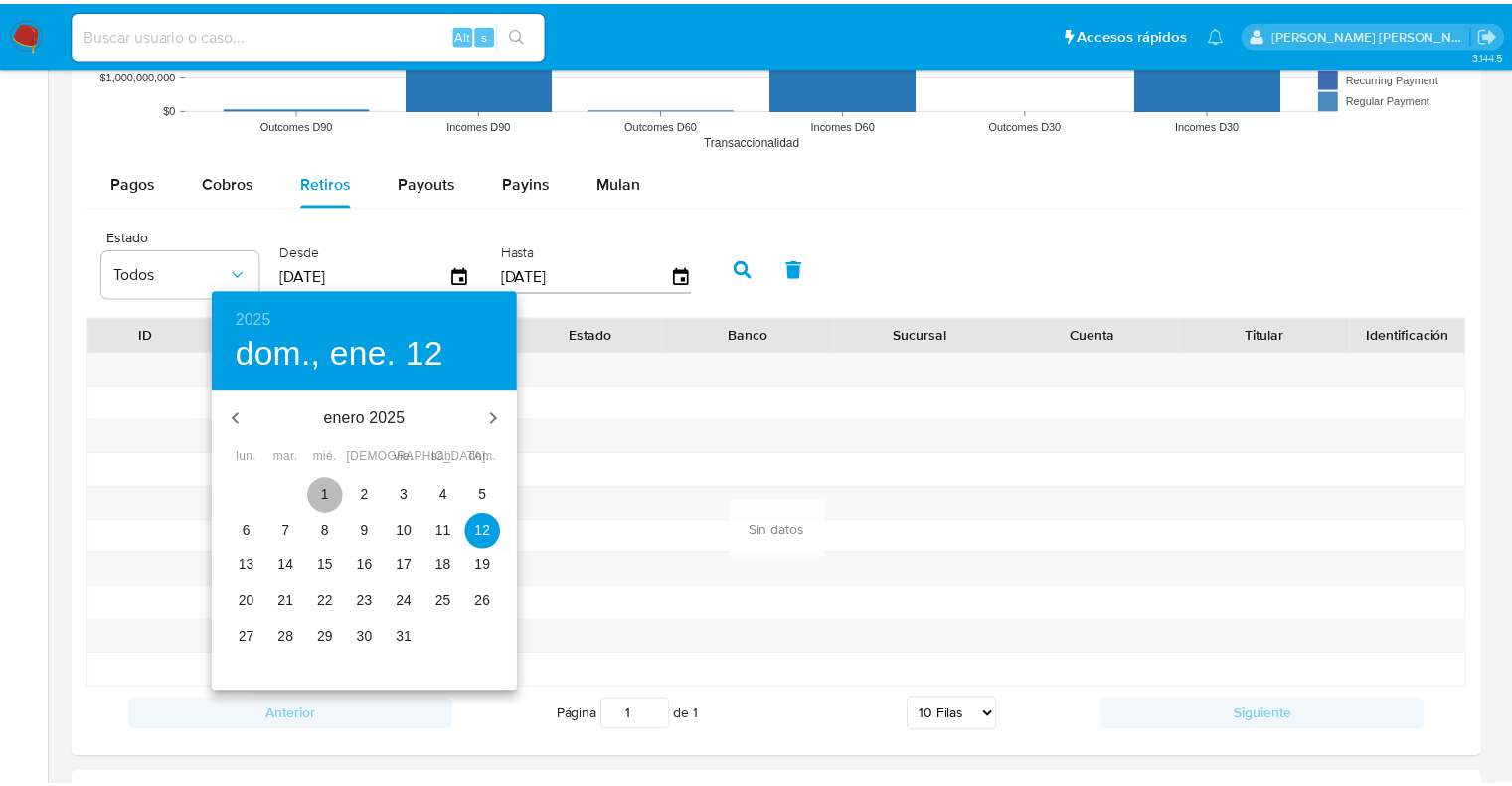 type on "01/01/2025" 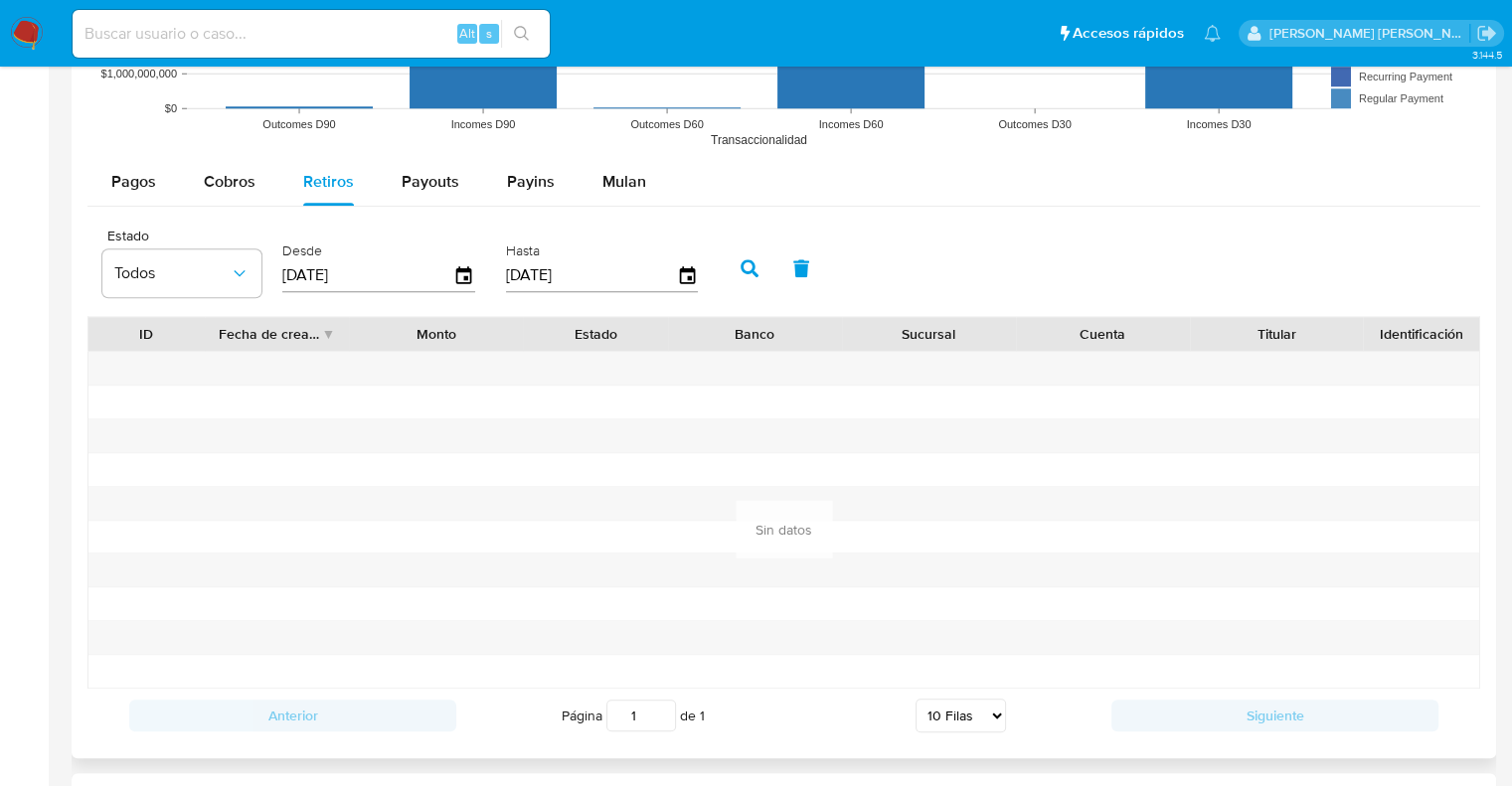 click at bounding box center (750, 268) 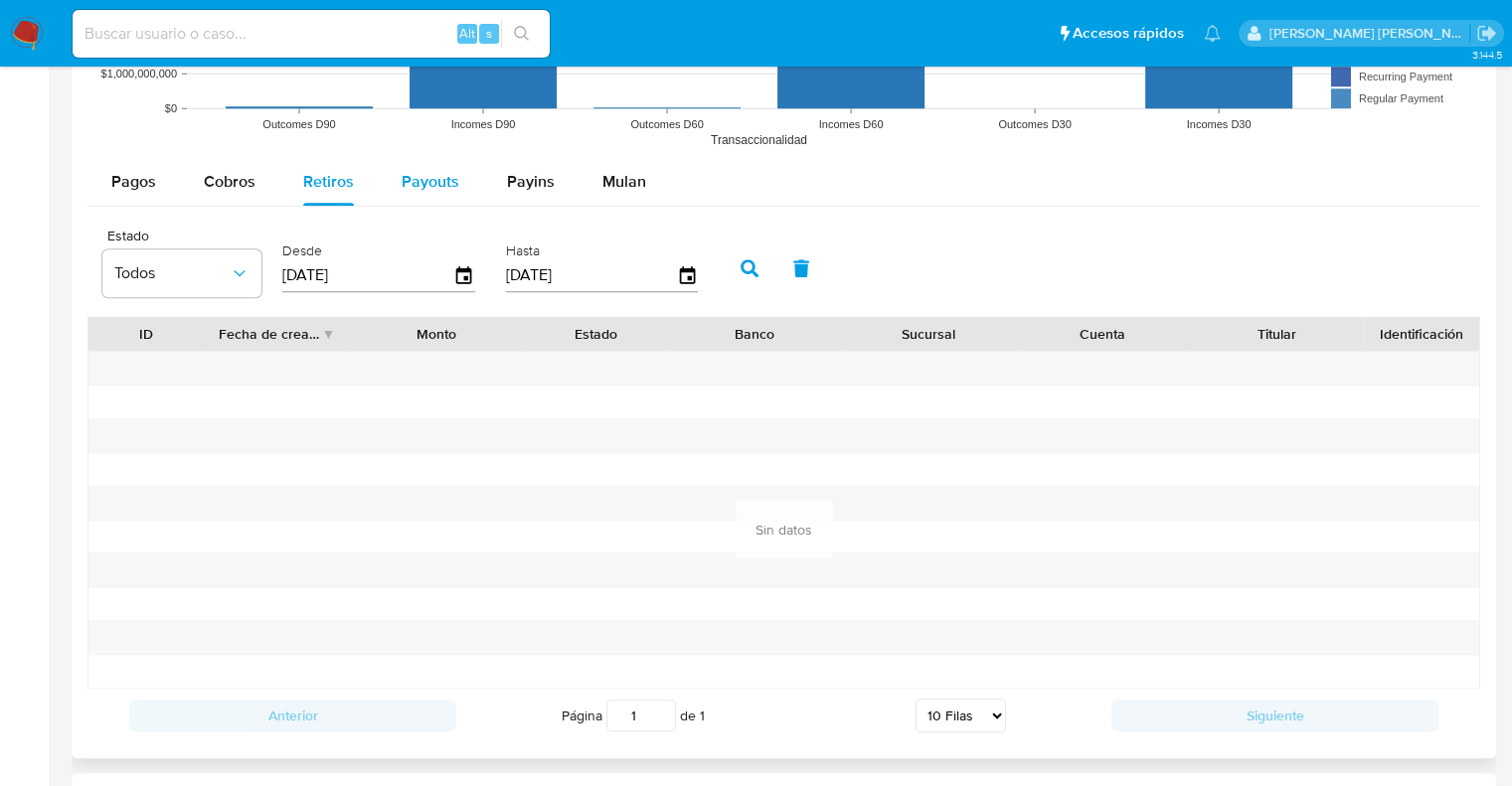 click on "Payouts" at bounding box center (430, 181) 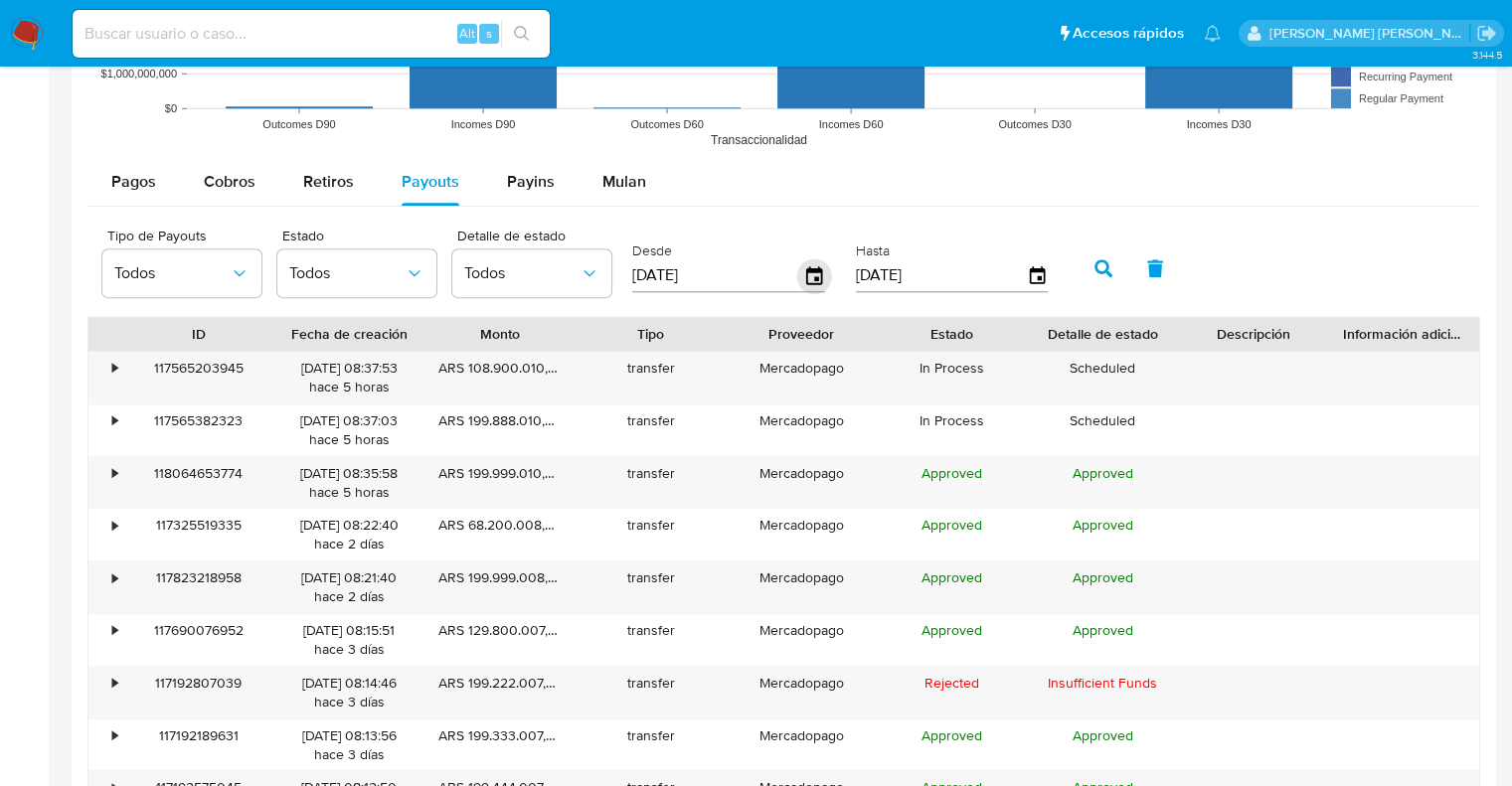 drag, startPoint x: 795, startPoint y: 268, endPoint x: 818, endPoint y: 273, distance: 23.537205 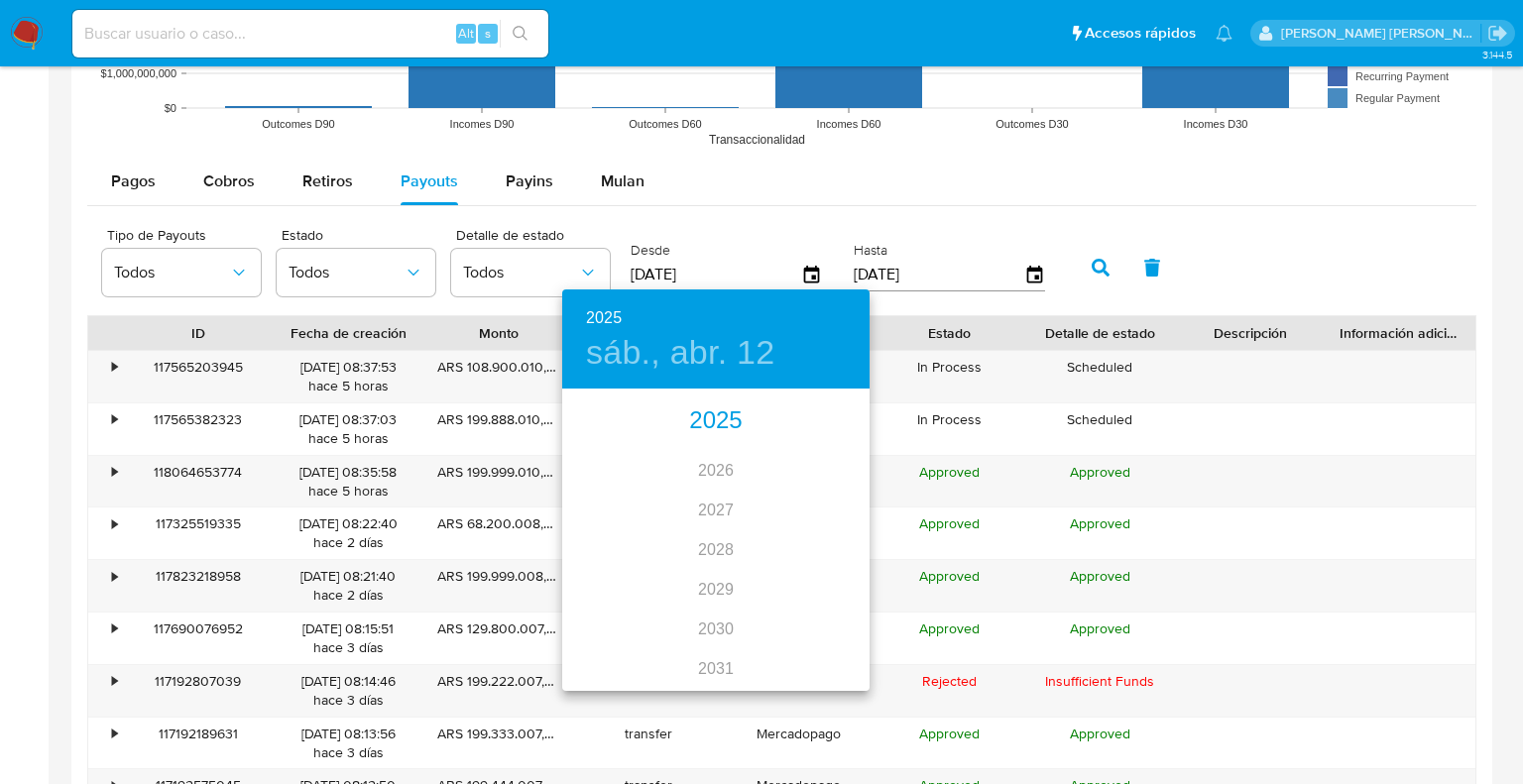 click on "2025" at bounding box center [716, 421] 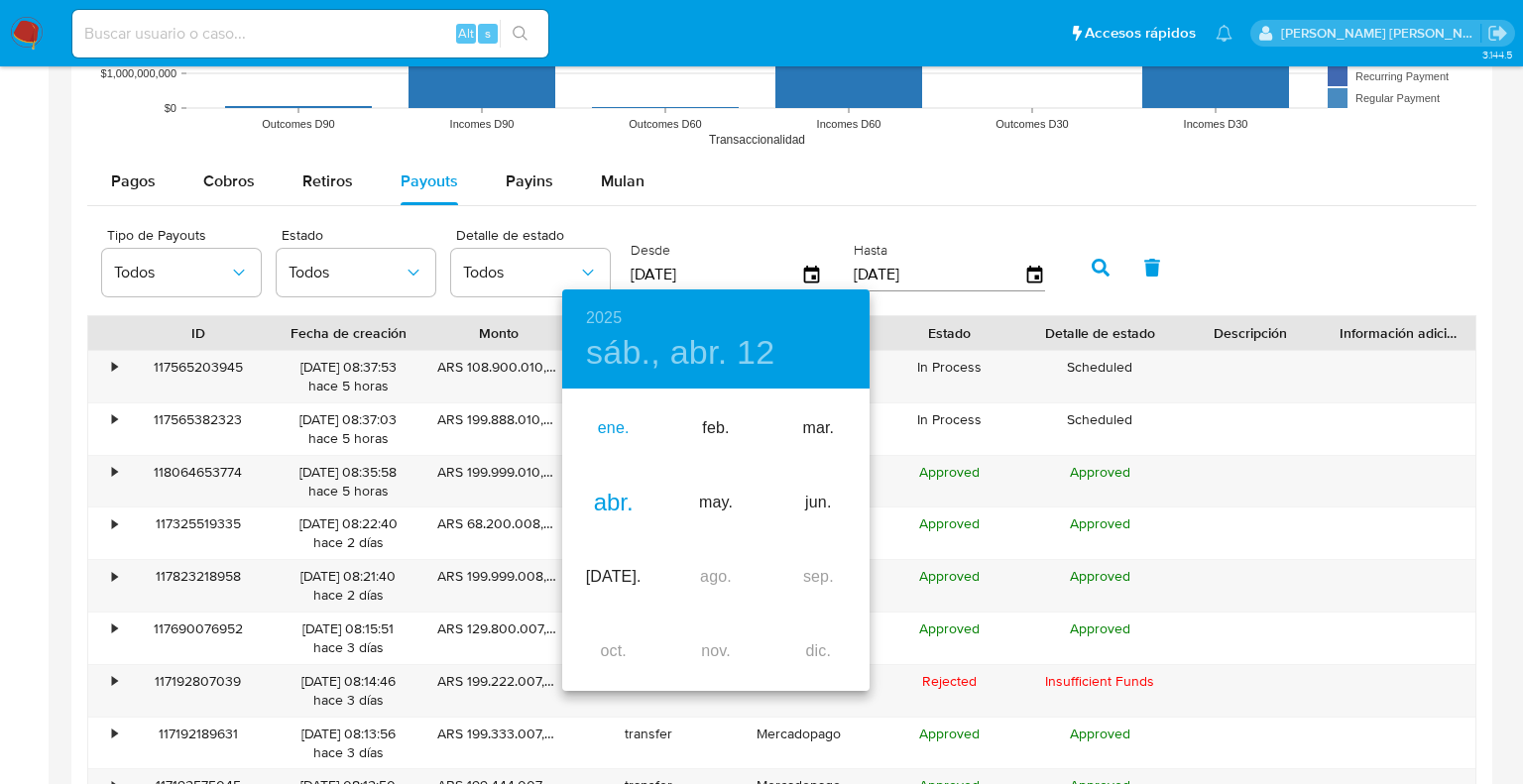 click on "ene." at bounding box center [613, 428] 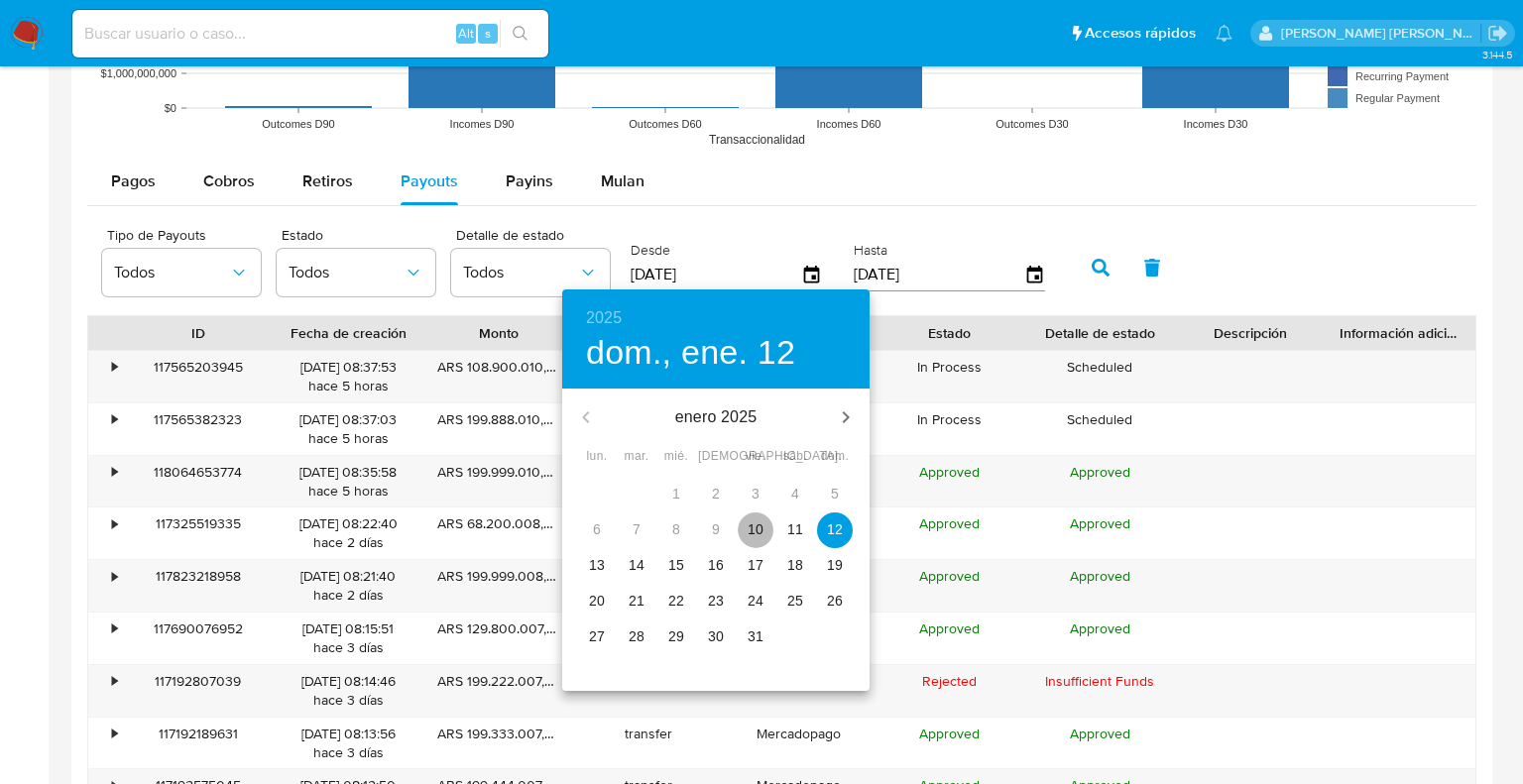 click on "10" at bounding box center [756, 529] 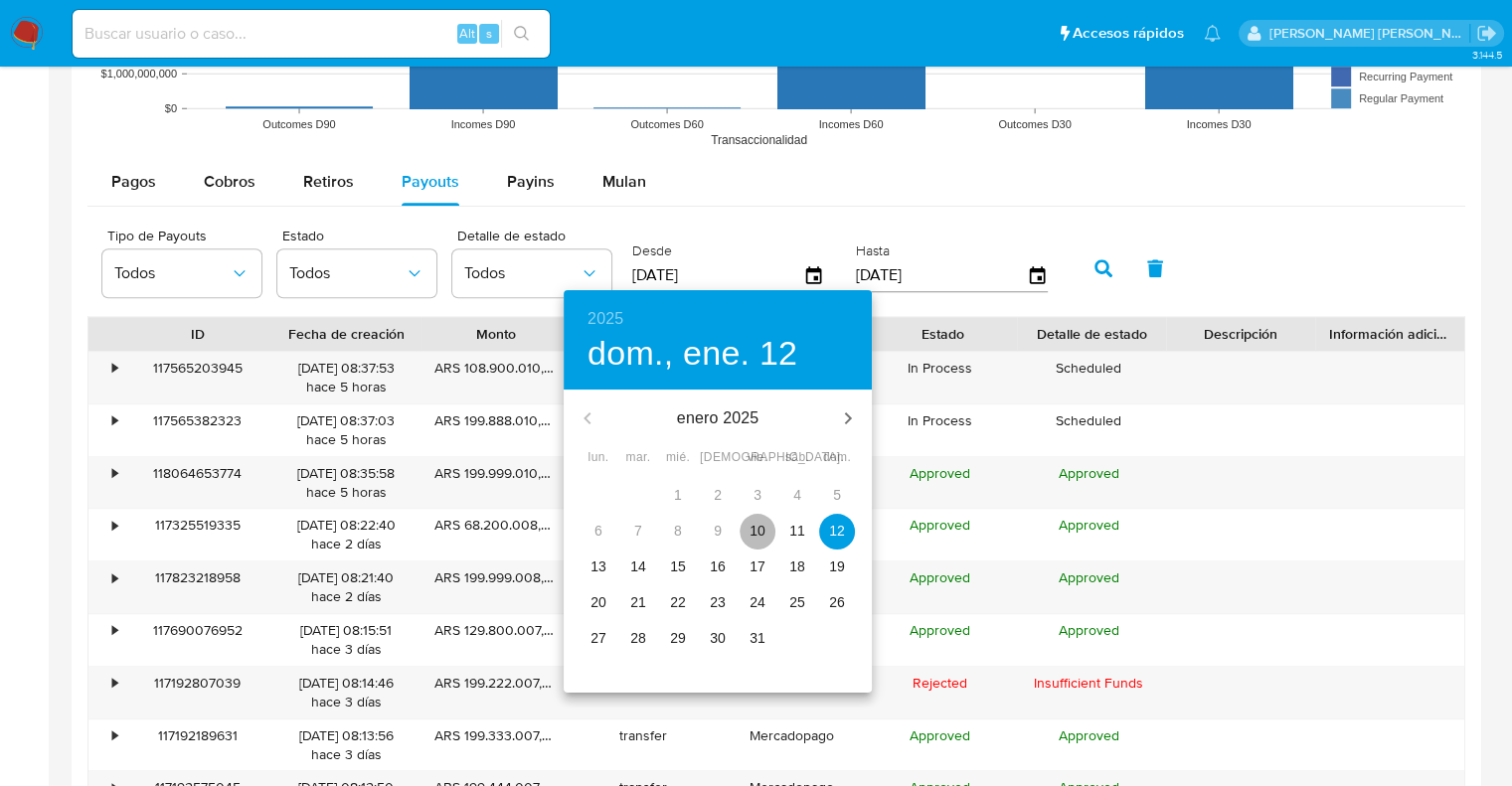 type on "10/01/2025" 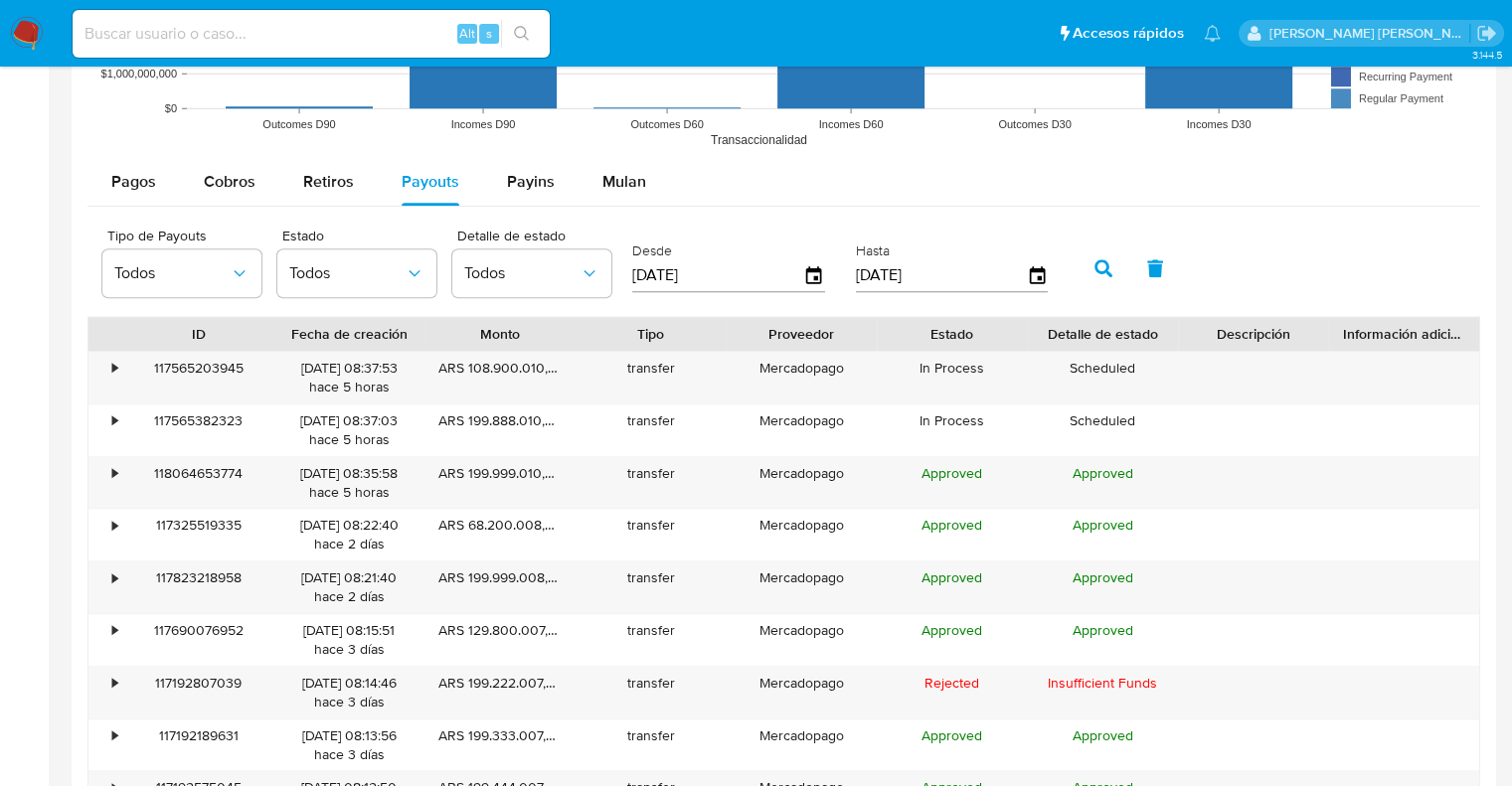 click 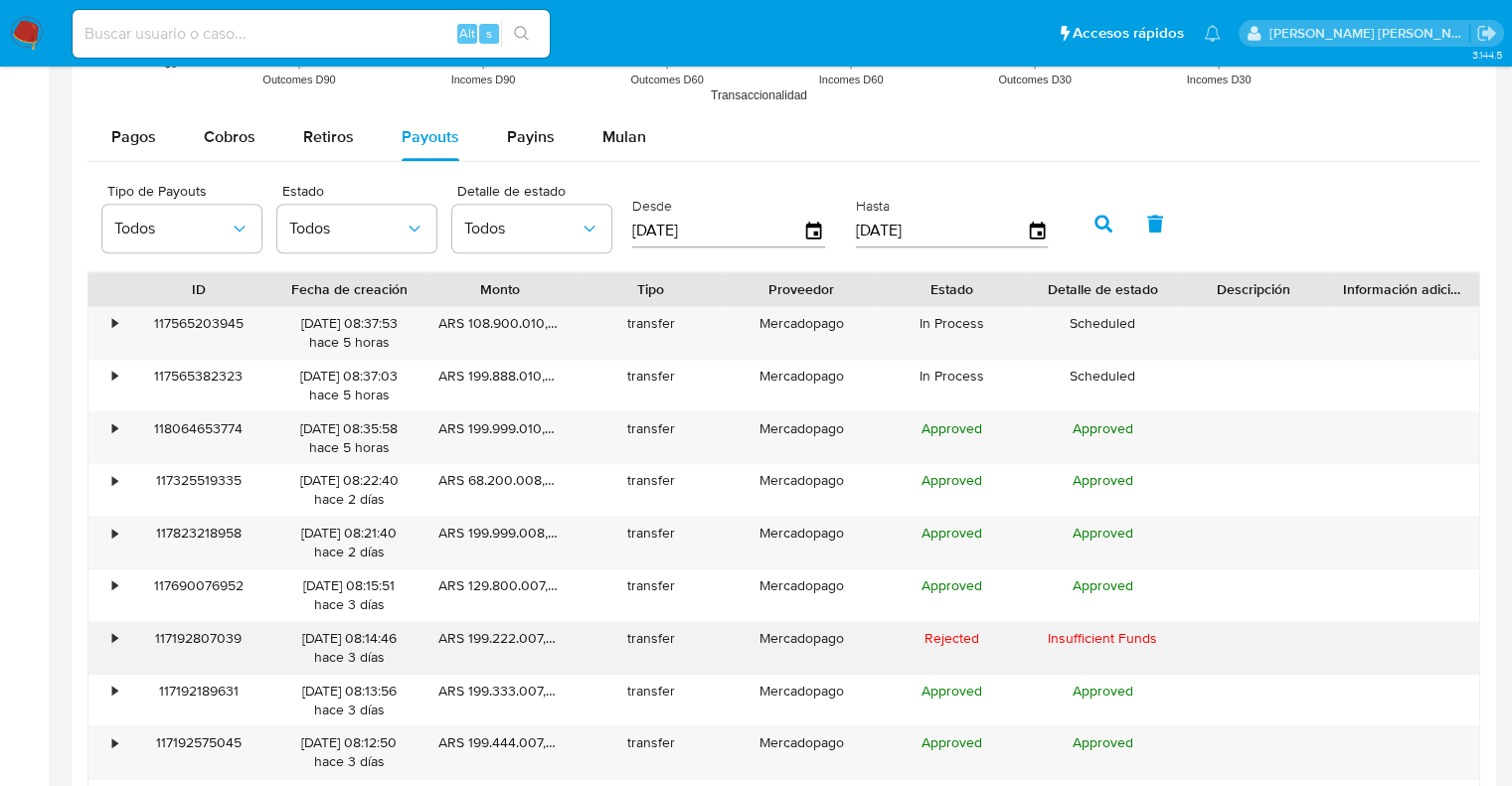 scroll, scrollTop: 1789, scrollLeft: 0, axis: vertical 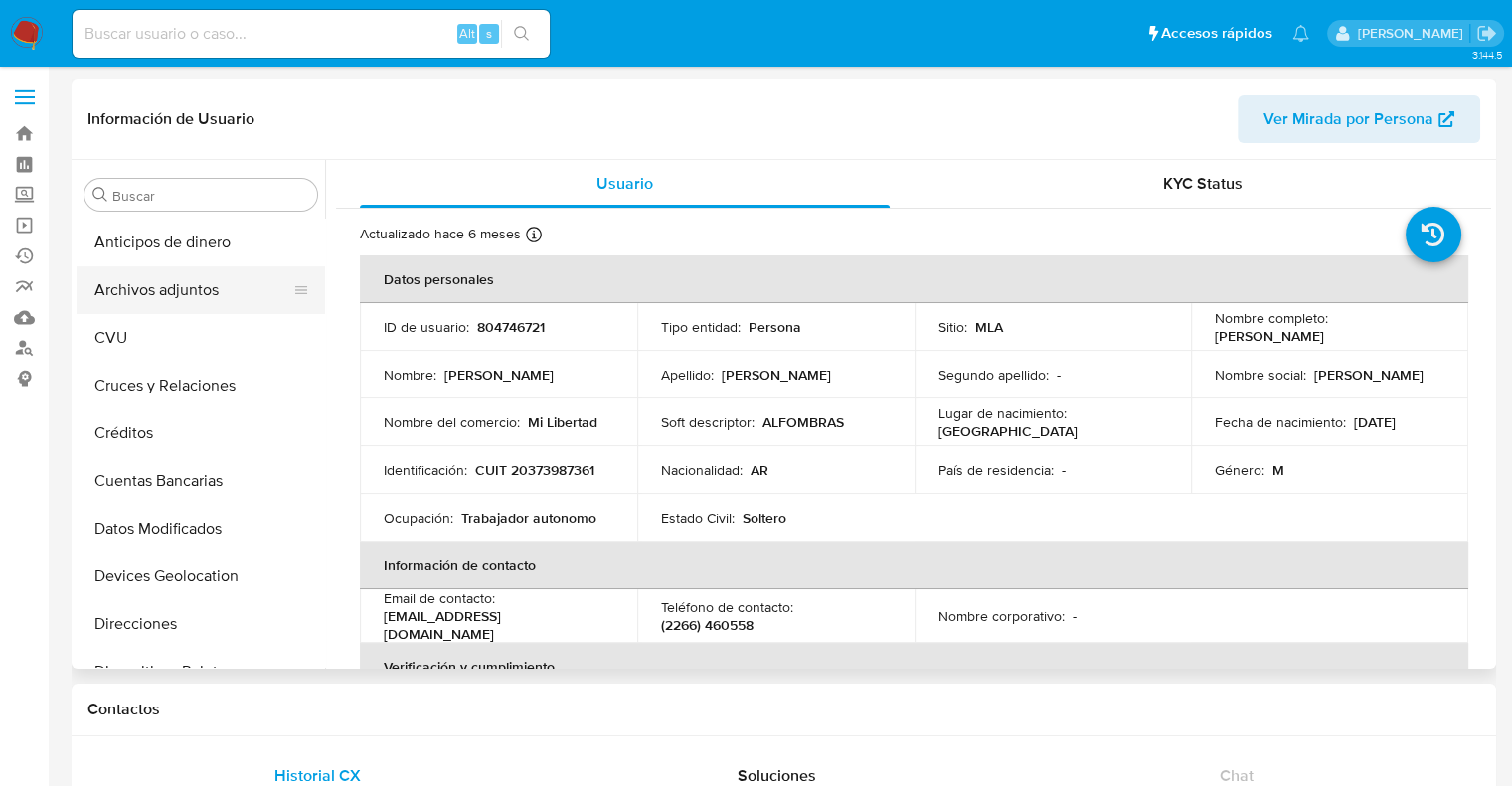 select on "10" 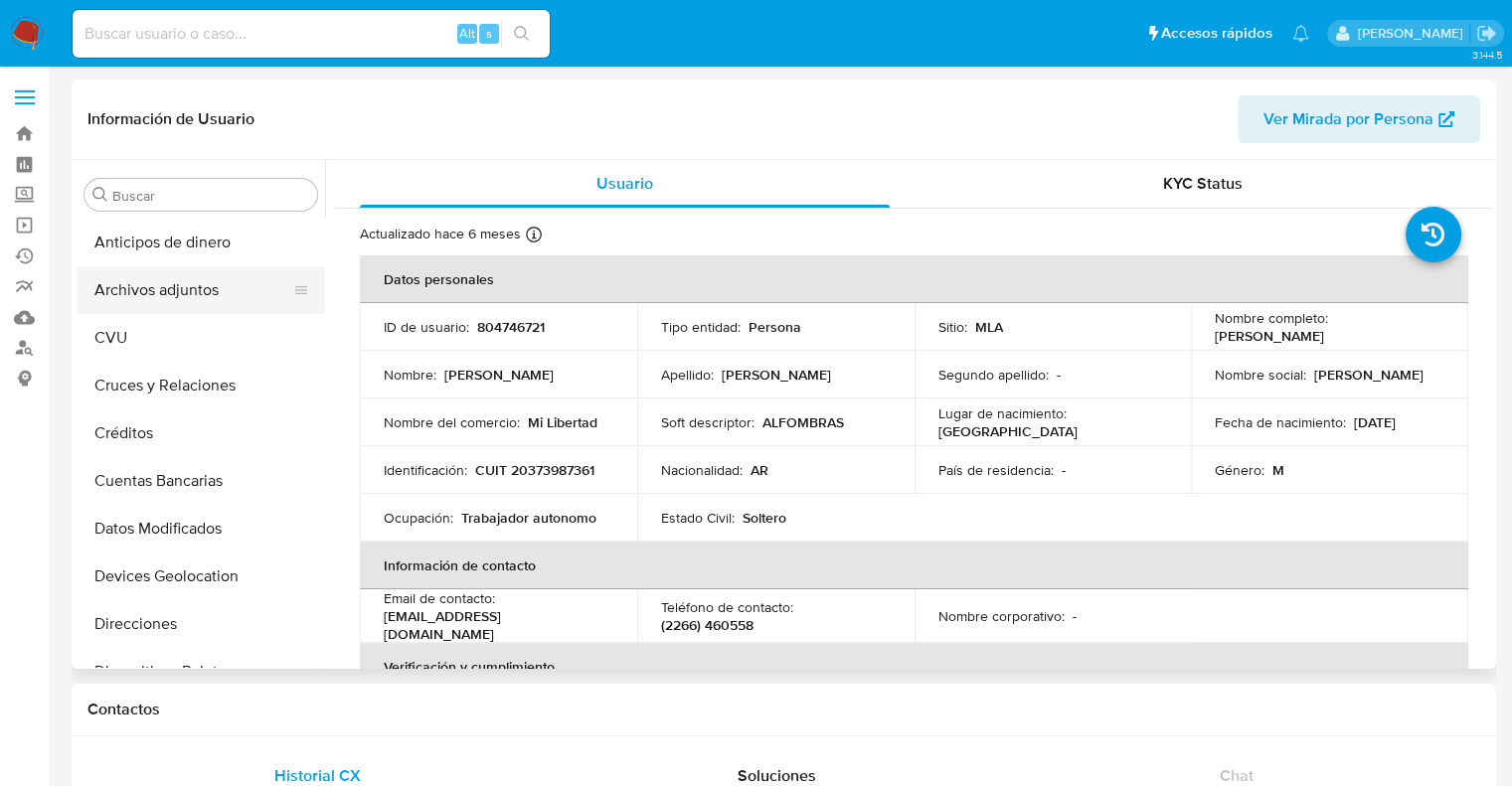 click on "Archivos adjuntos" at bounding box center (193, 290) 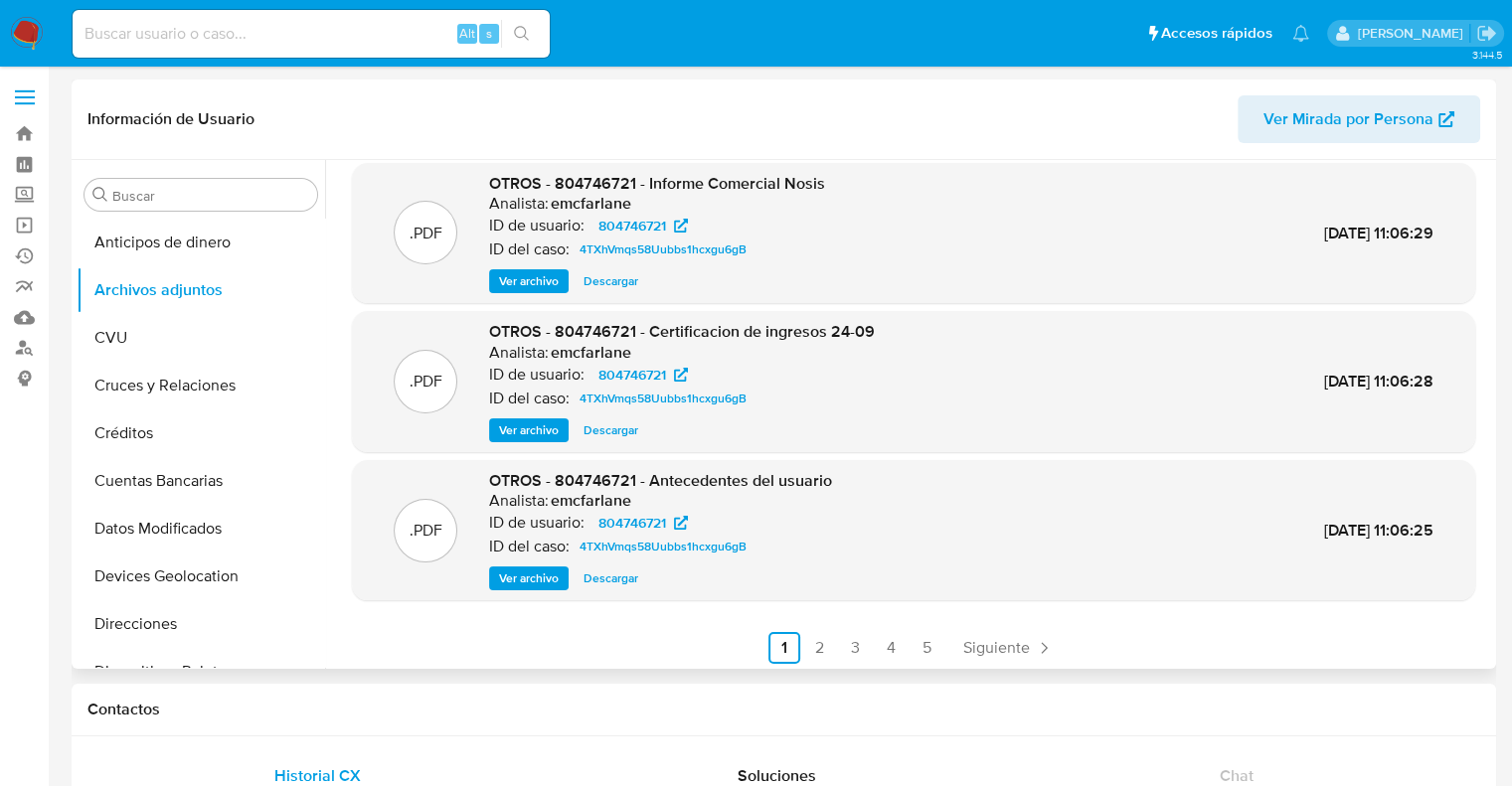 scroll, scrollTop: 167, scrollLeft: 0, axis: vertical 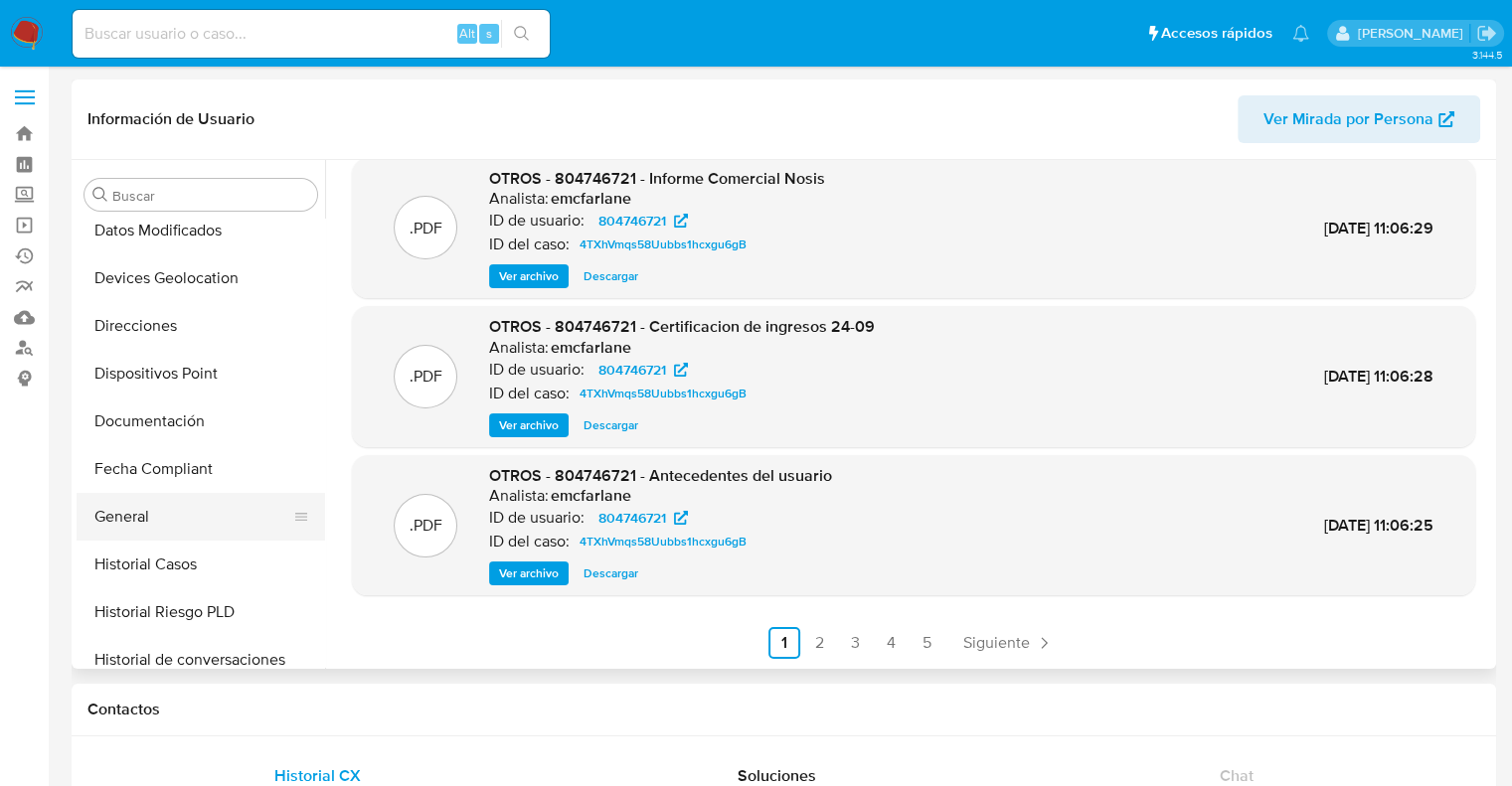 click on "General" at bounding box center (193, 517) 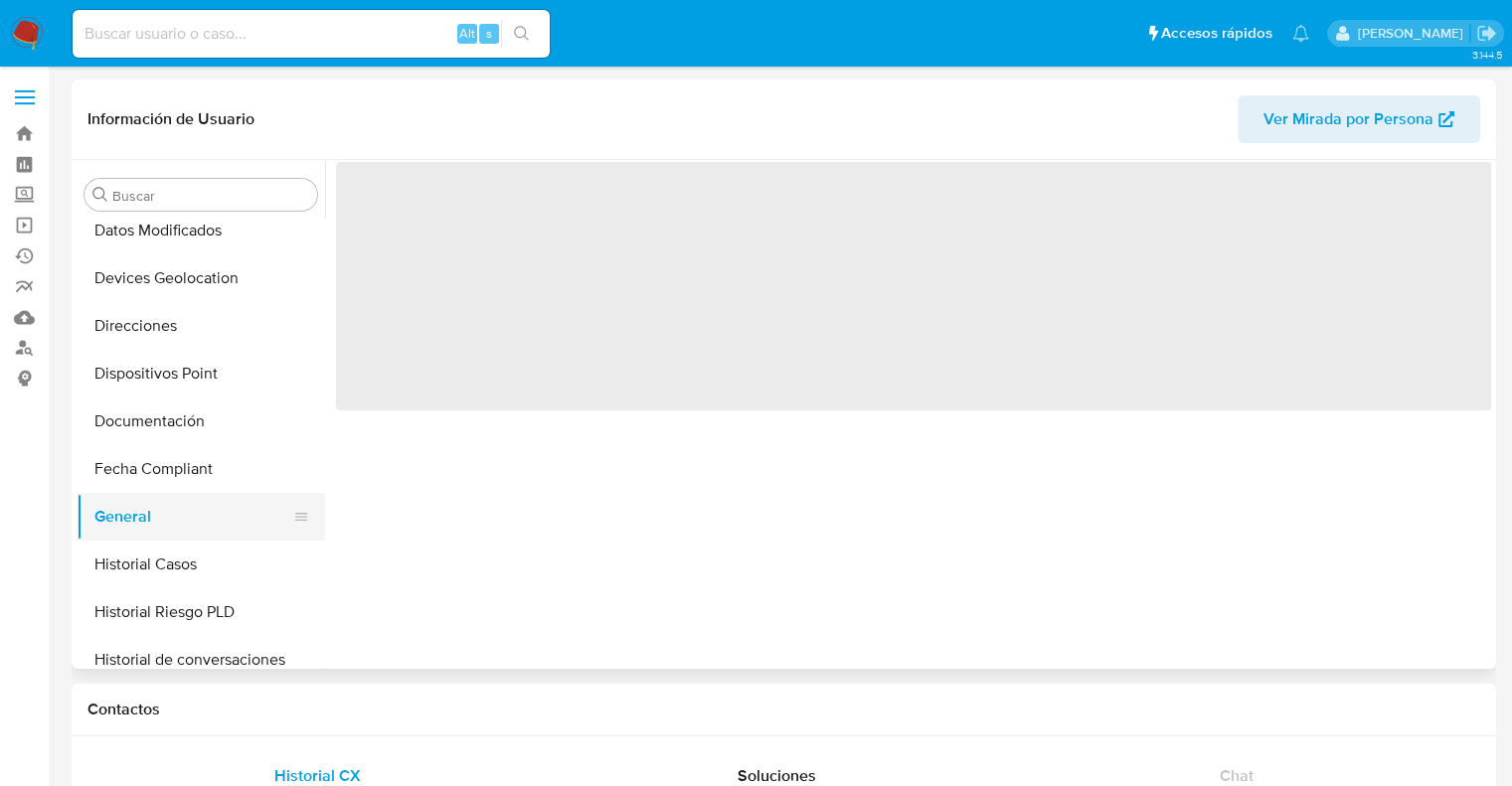 scroll, scrollTop: 0, scrollLeft: 0, axis: both 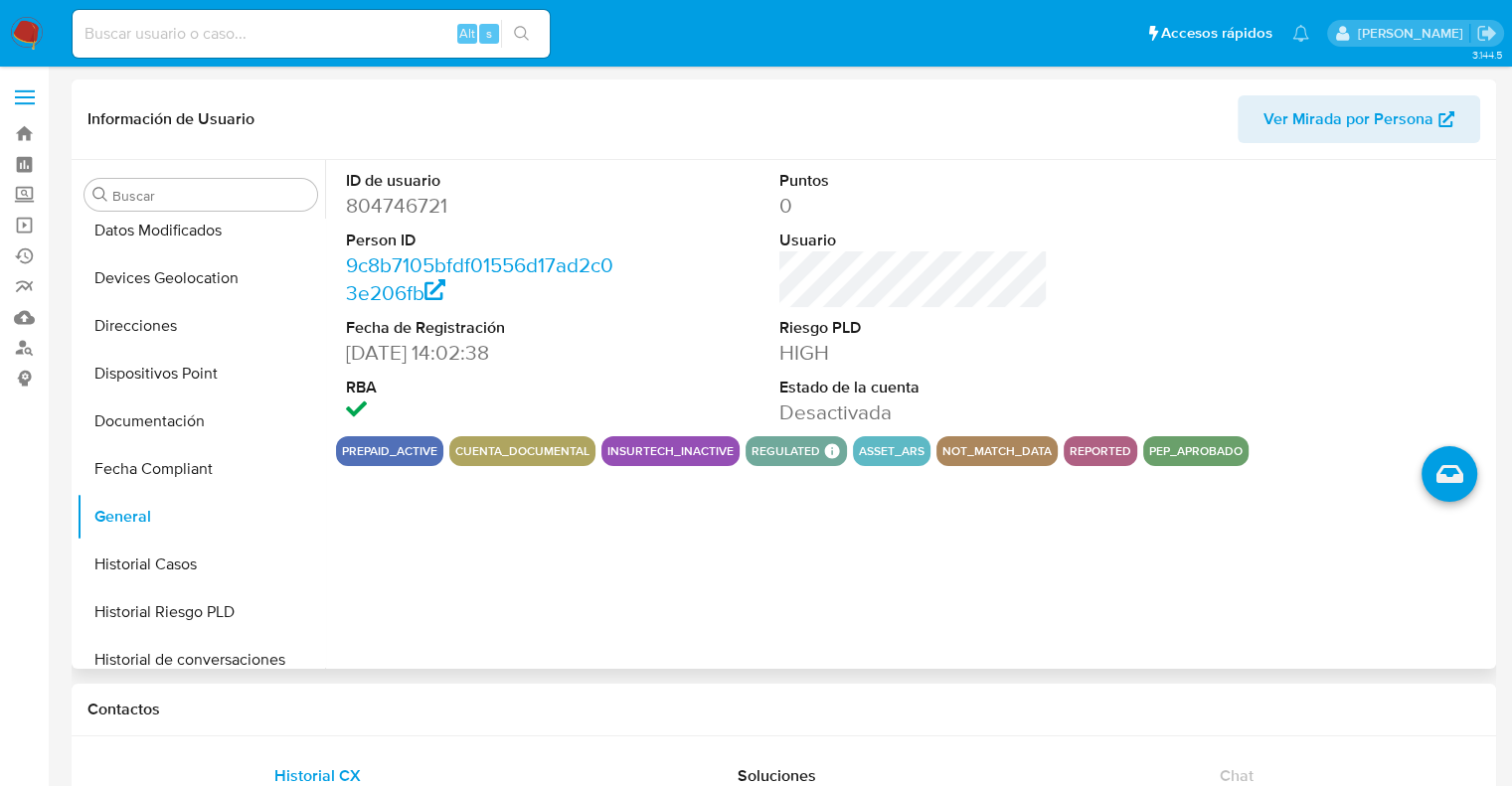 type 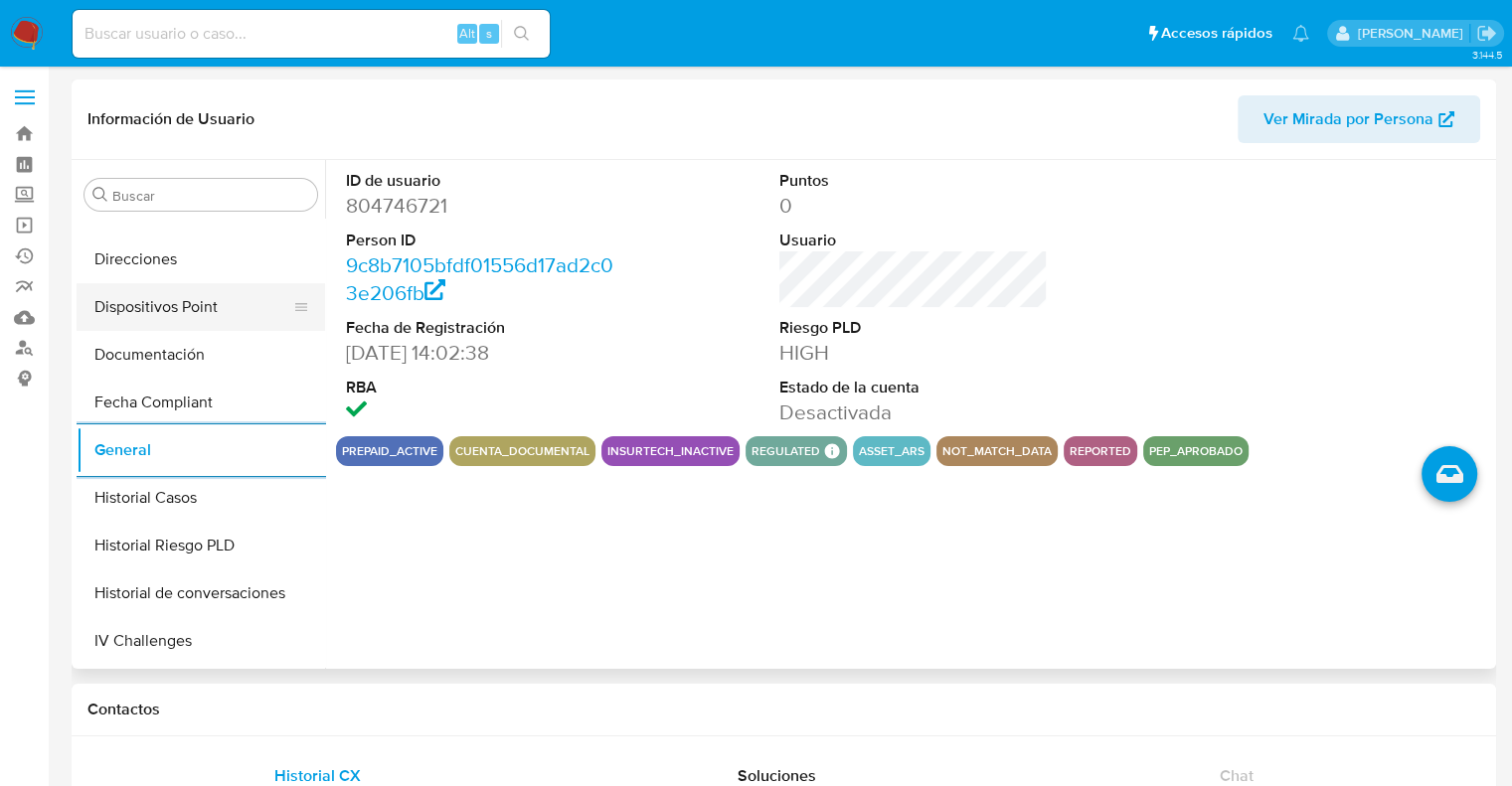 scroll, scrollTop: 397, scrollLeft: 0, axis: vertical 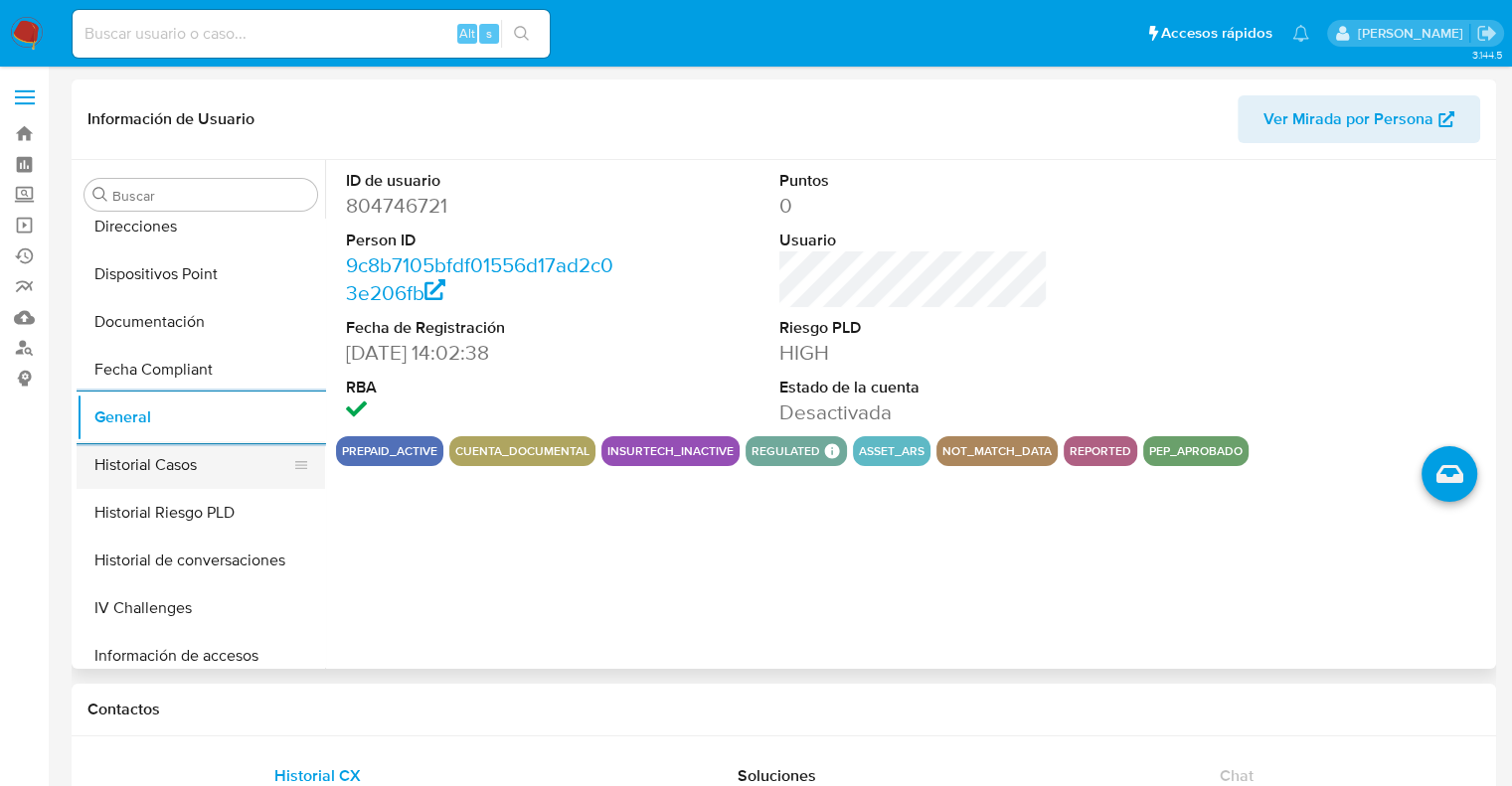 click on "Historial Casos" at bounding box center [193, 465] 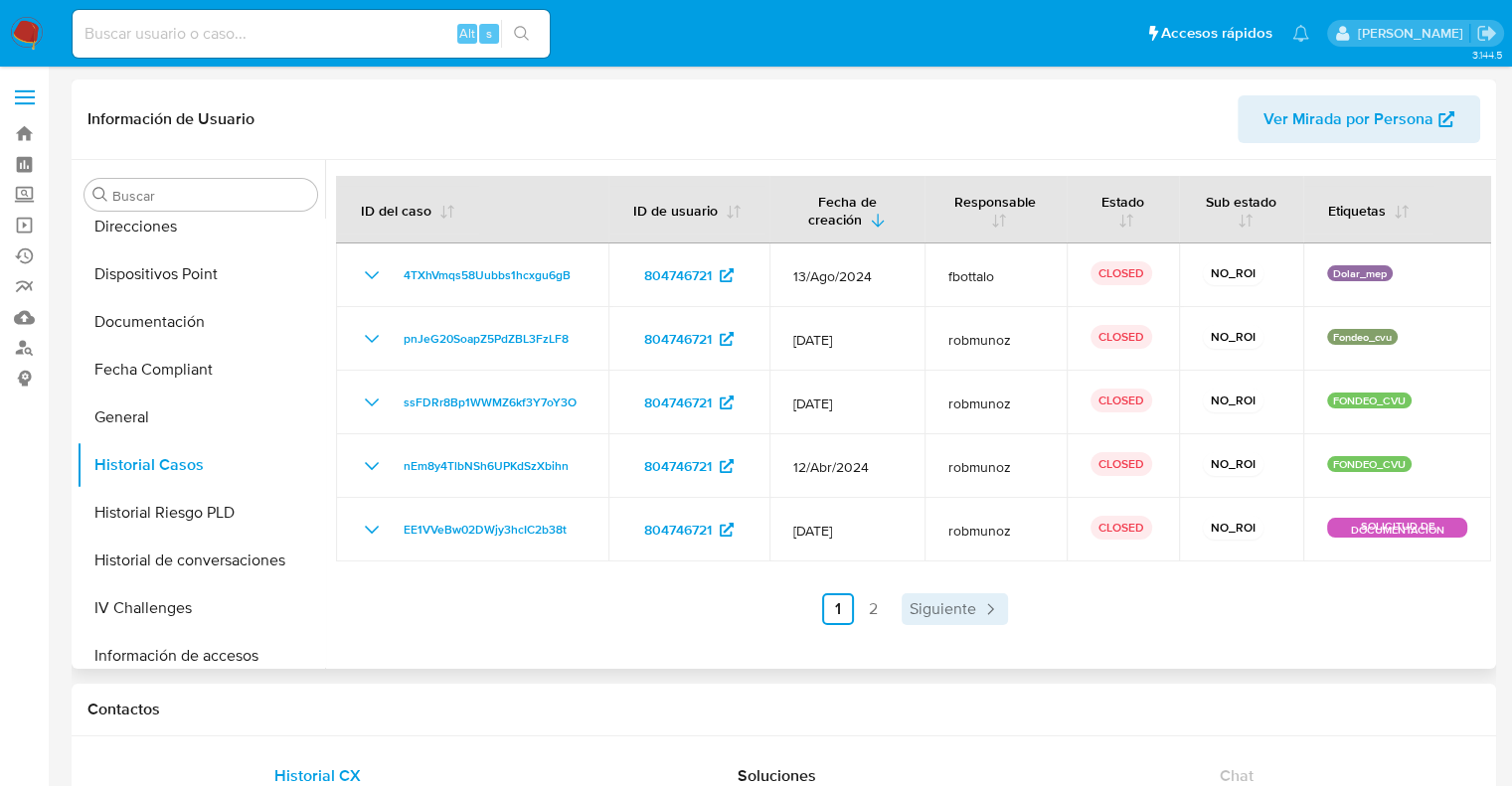 click on "Siguiente" at bounding box center (942, 609) 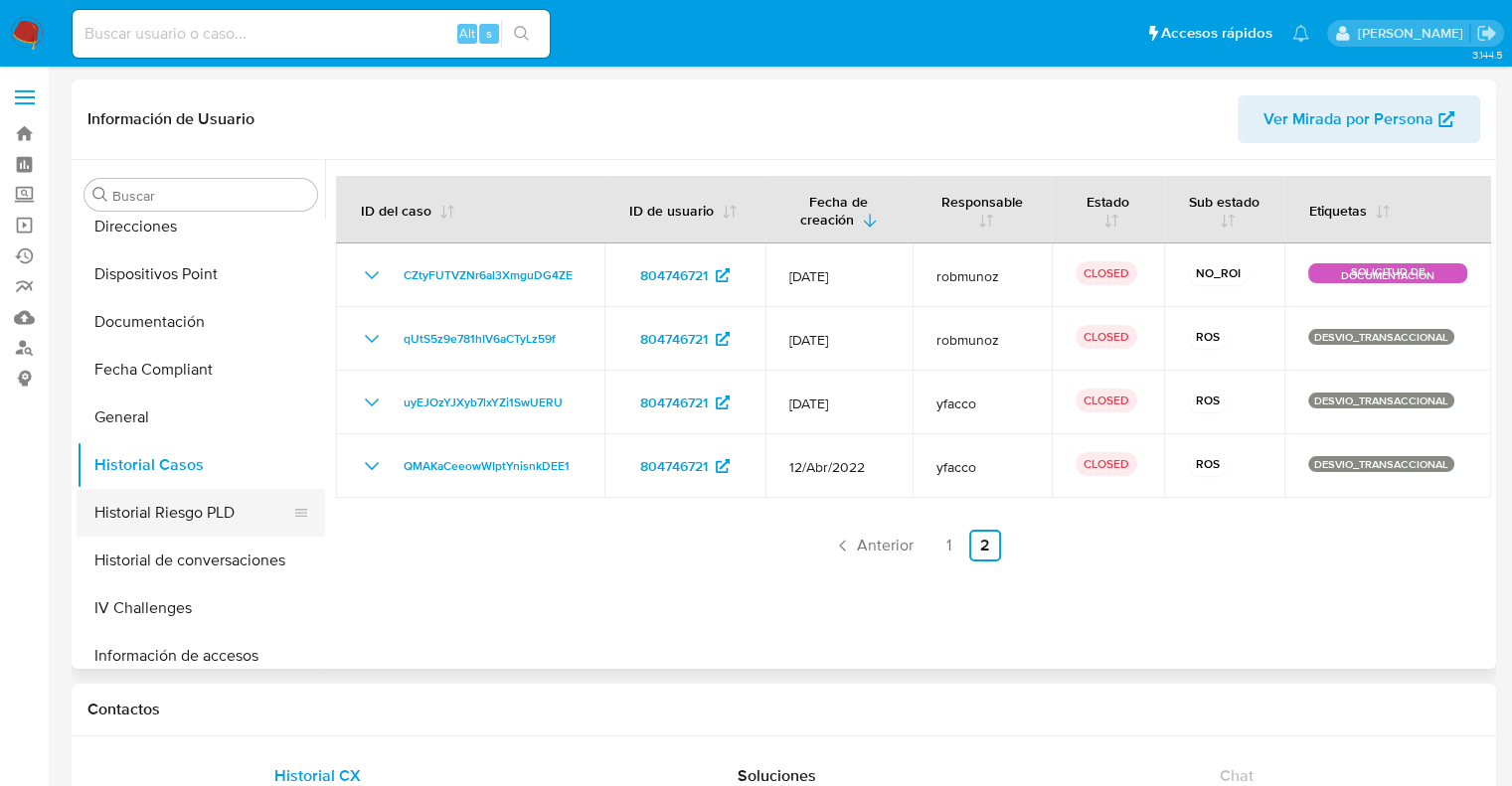 click on "Historial Riesgo PLD" at bounding box center (193, 513) 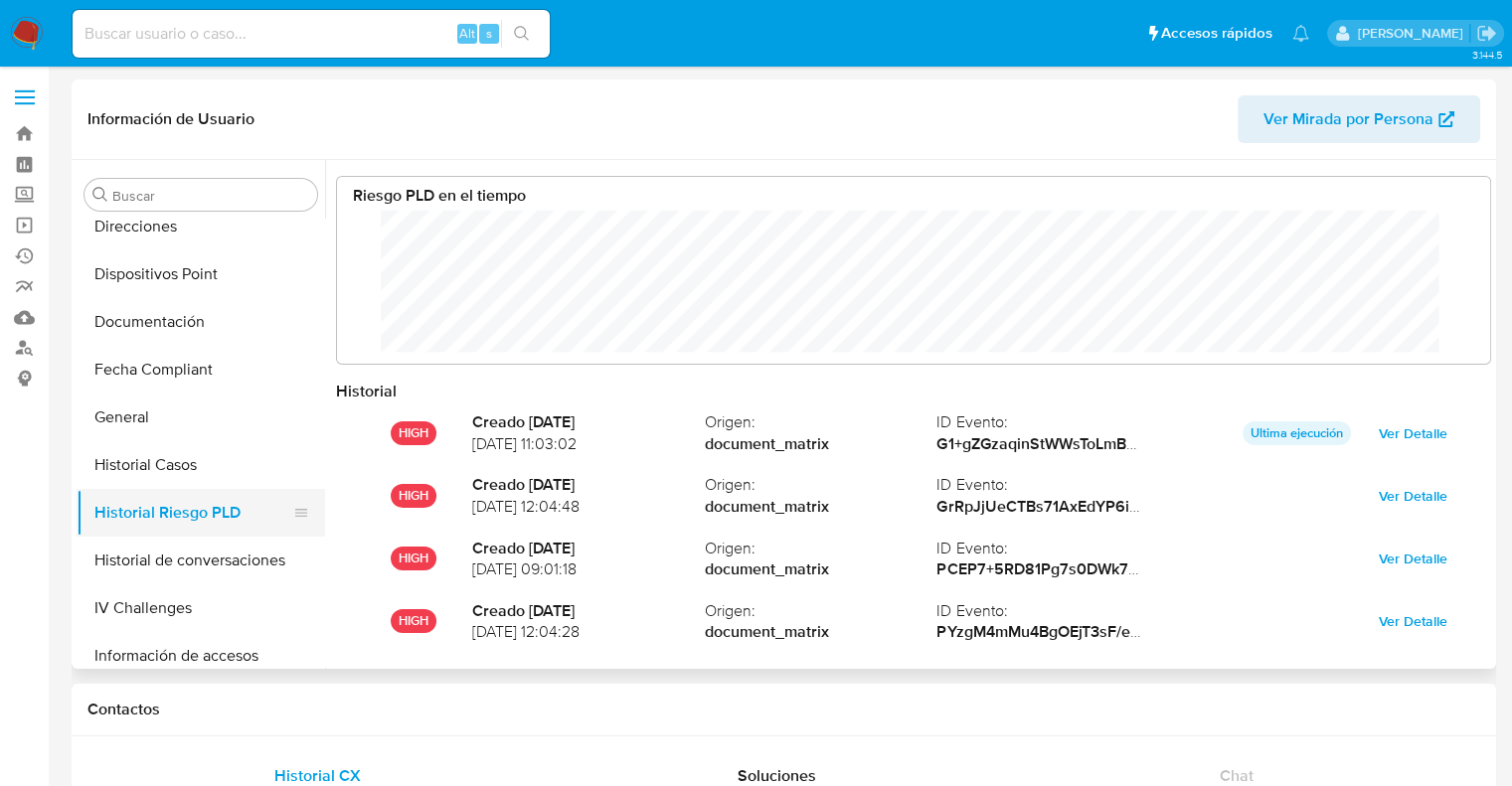 scroll, scrollTop: 497, scrollLeft: 0, axis: vertical 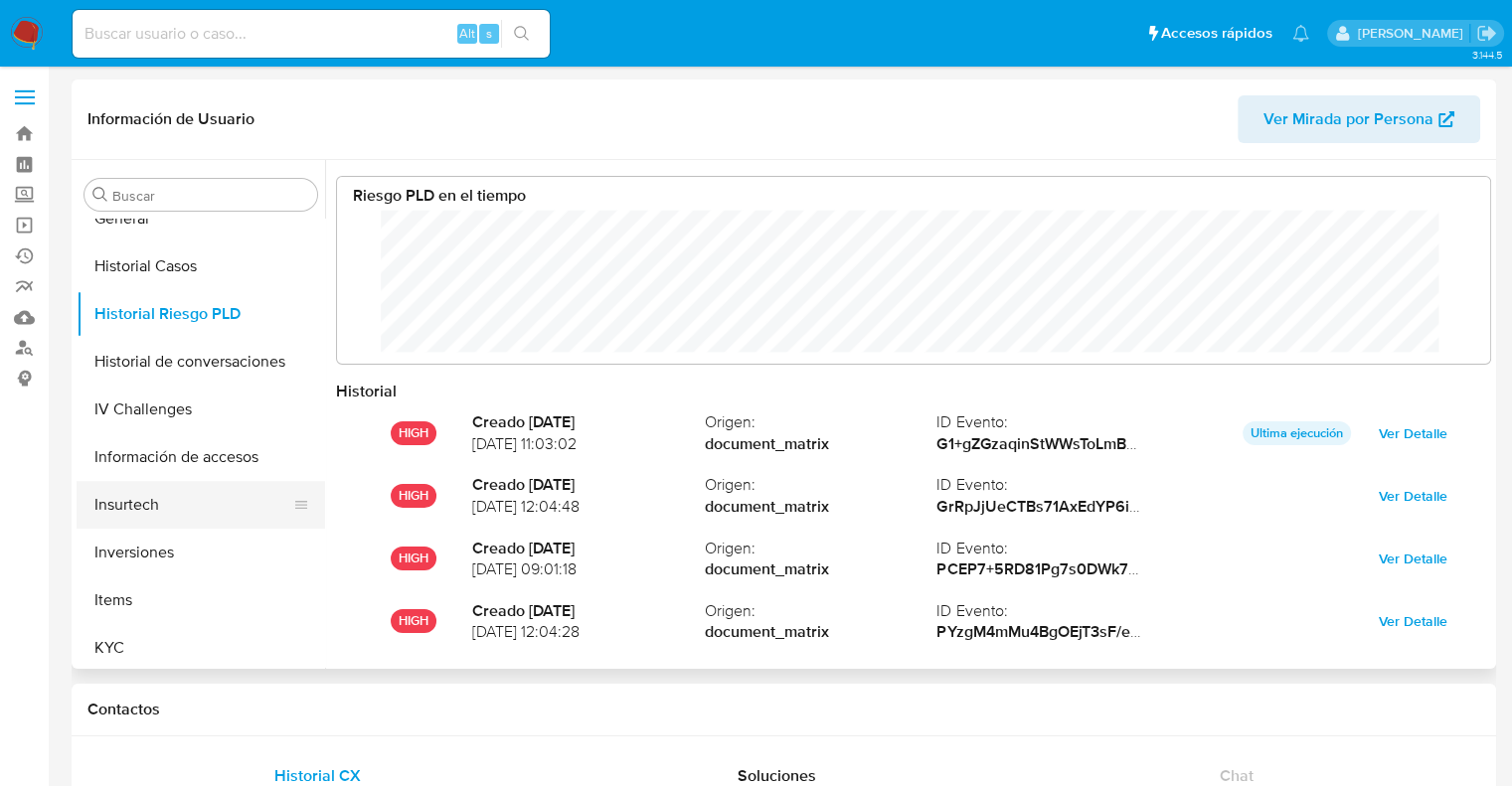 type 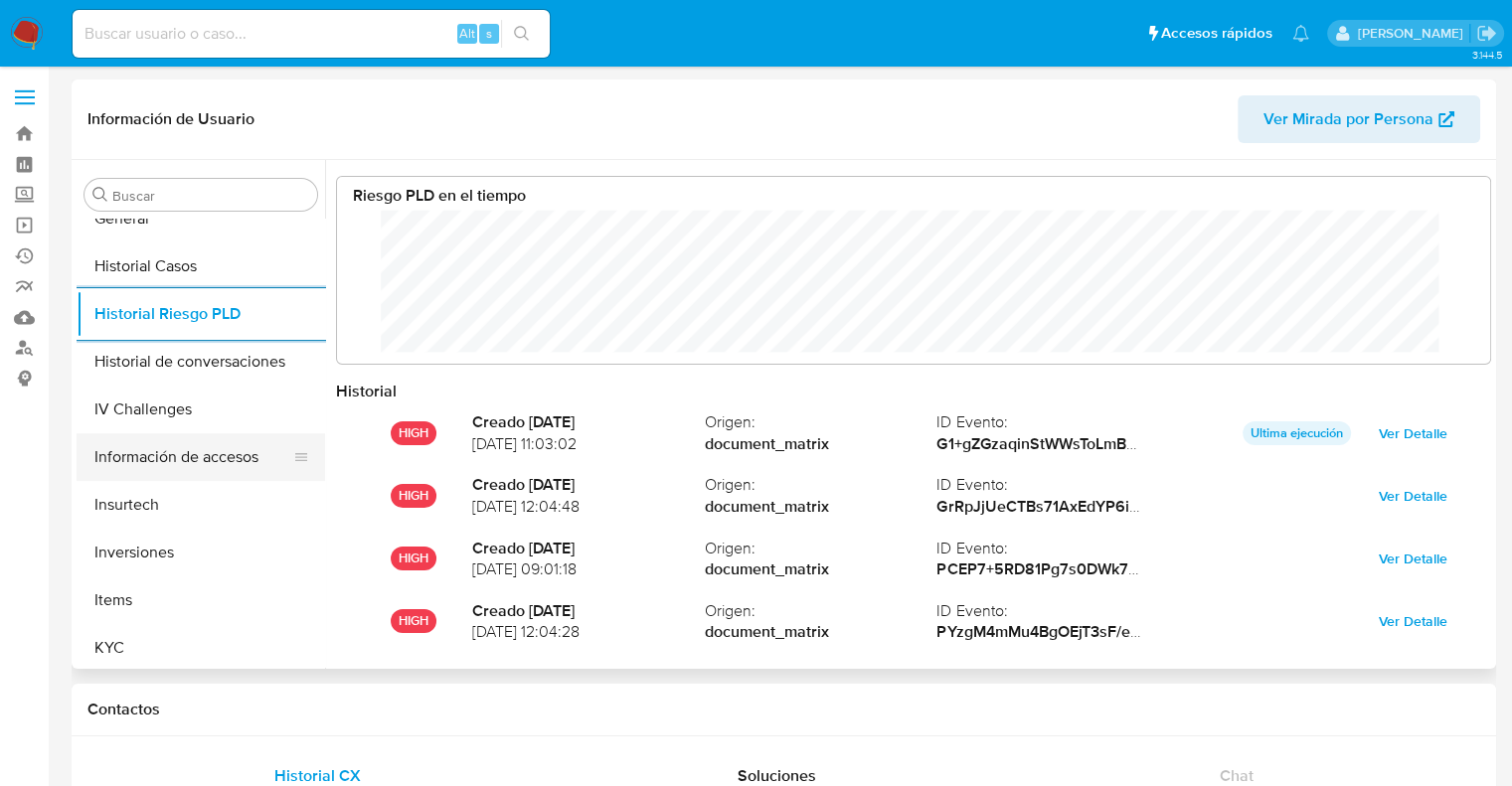 scroll, scrollTop: 696, scrollLeft: 0, axis: vertical 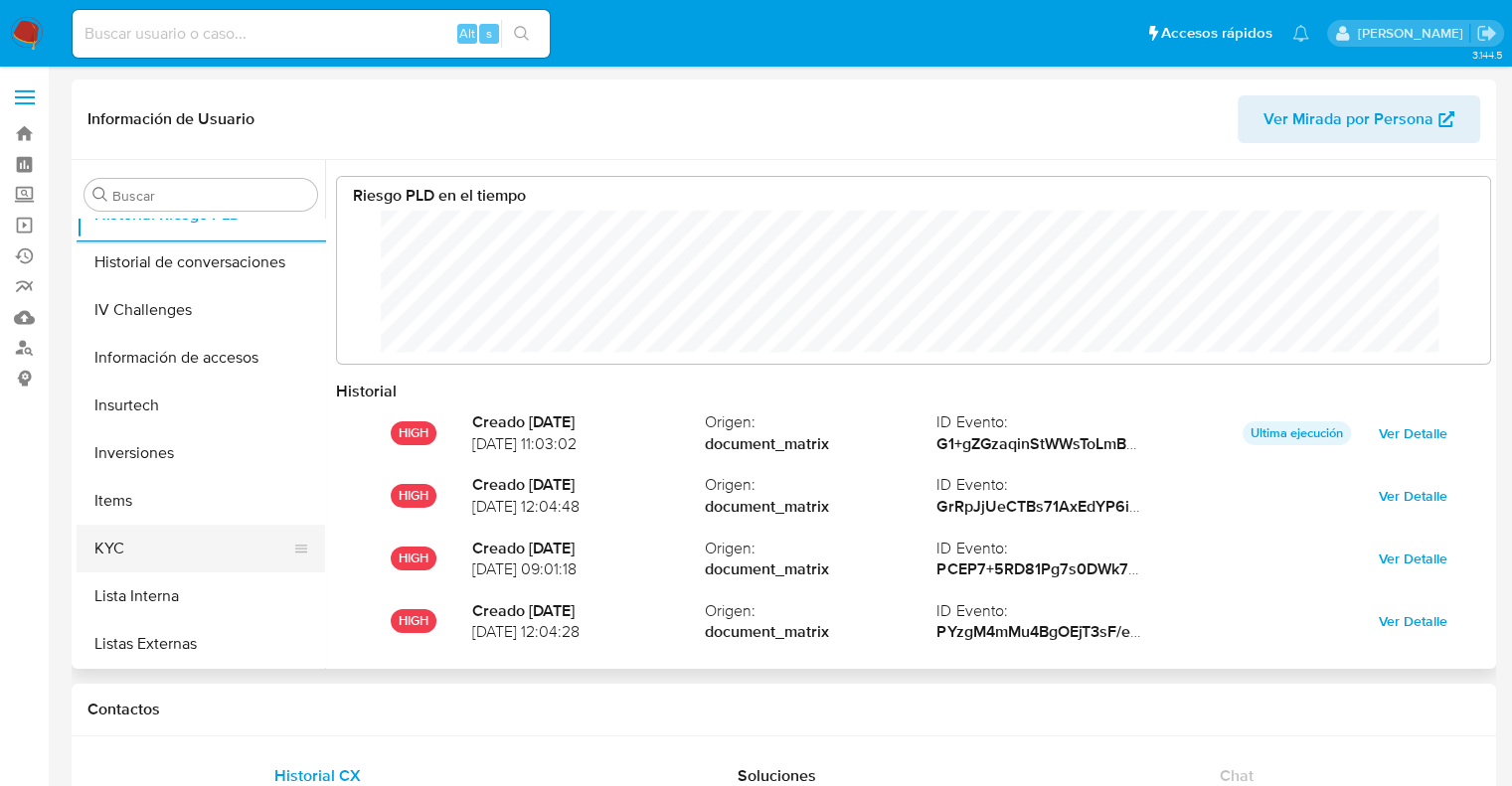 click on "KYC" at bounding box center (193, 549) 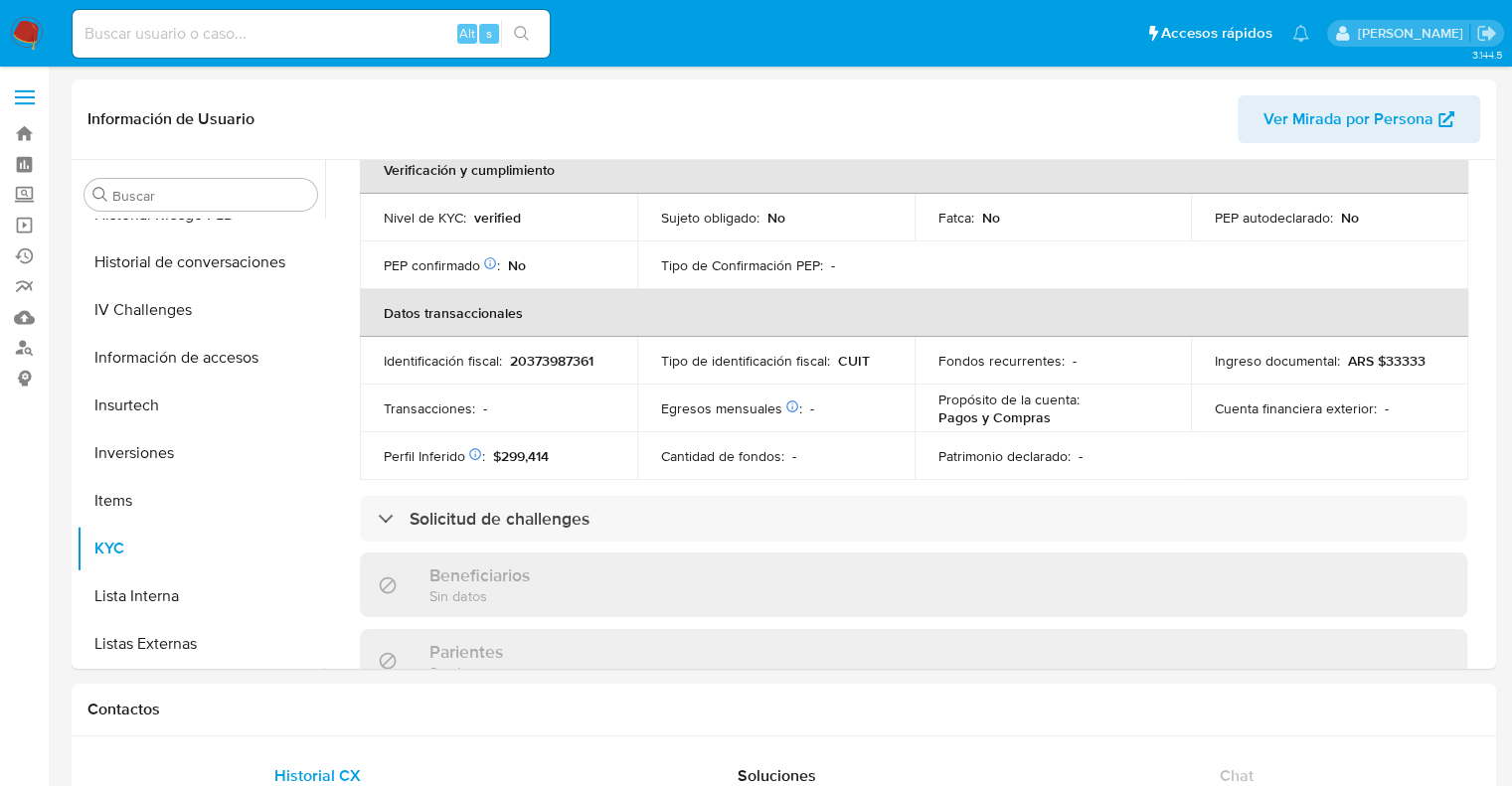scroll, scrollTop: 596, scrollLeft: 0, axis: vertical 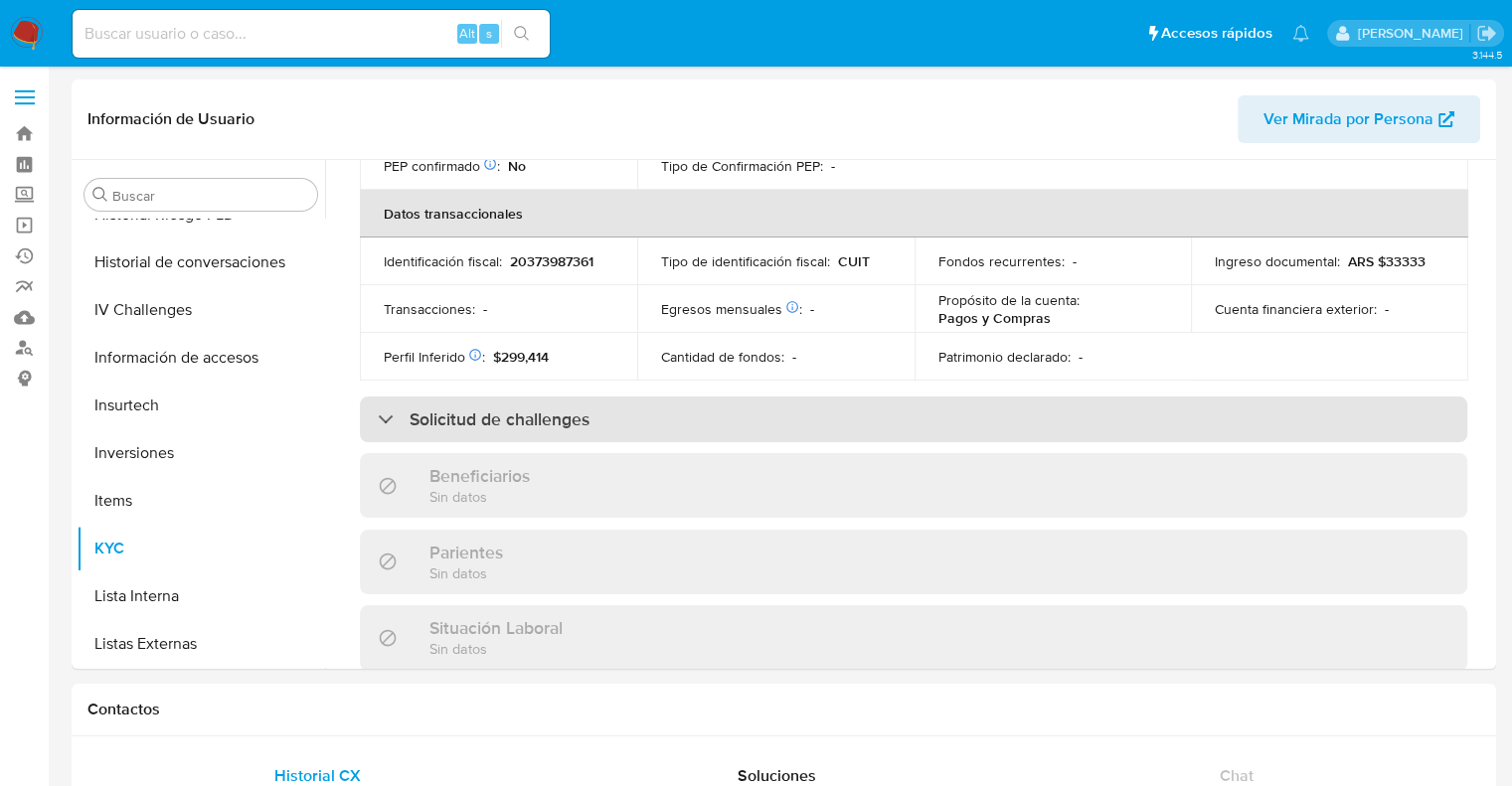click on "Solicitud de challenges" at bounding box center (499, 419) 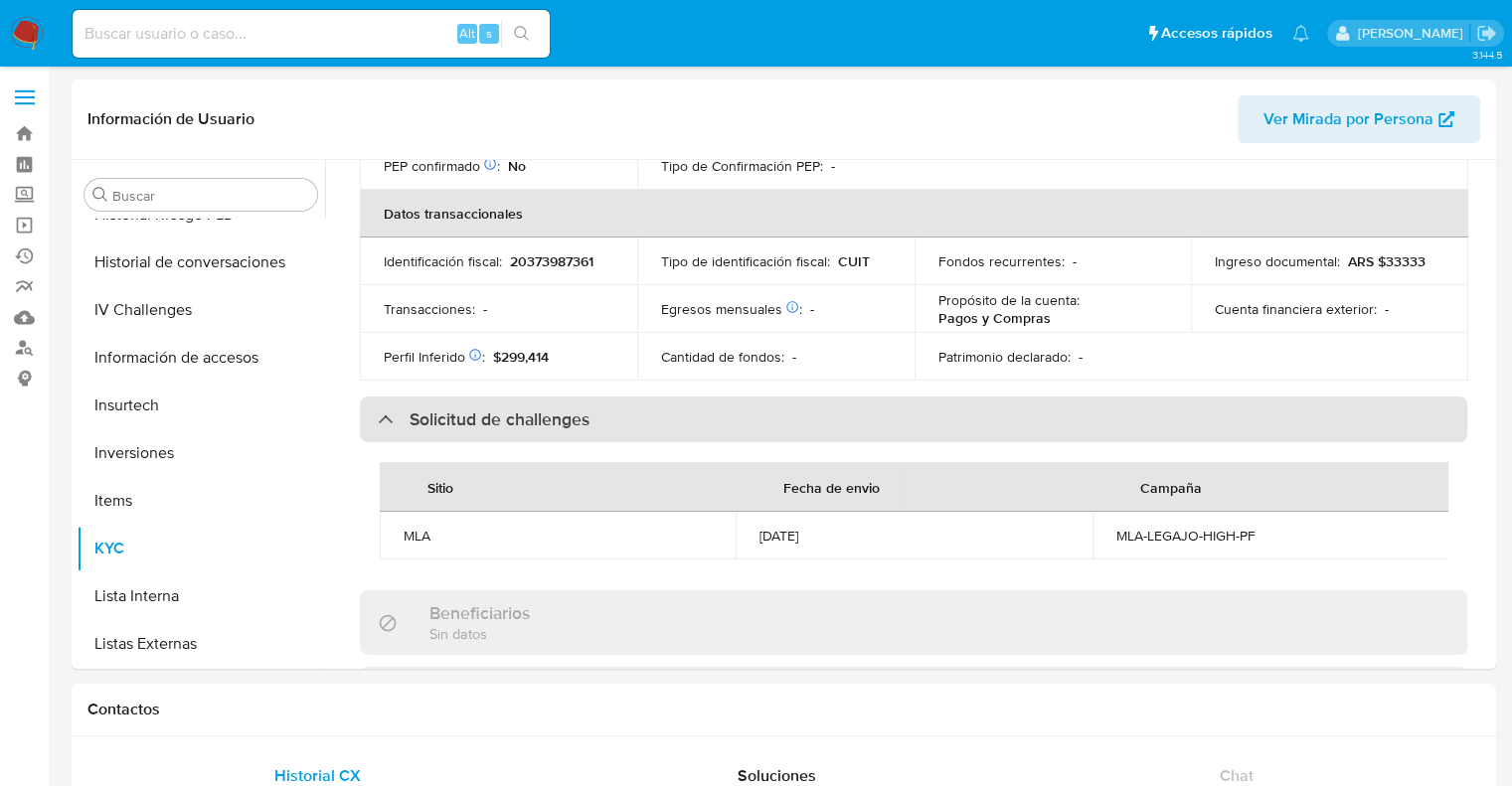 click on "Solicitud de challenges" at bounding box center (499, 419) 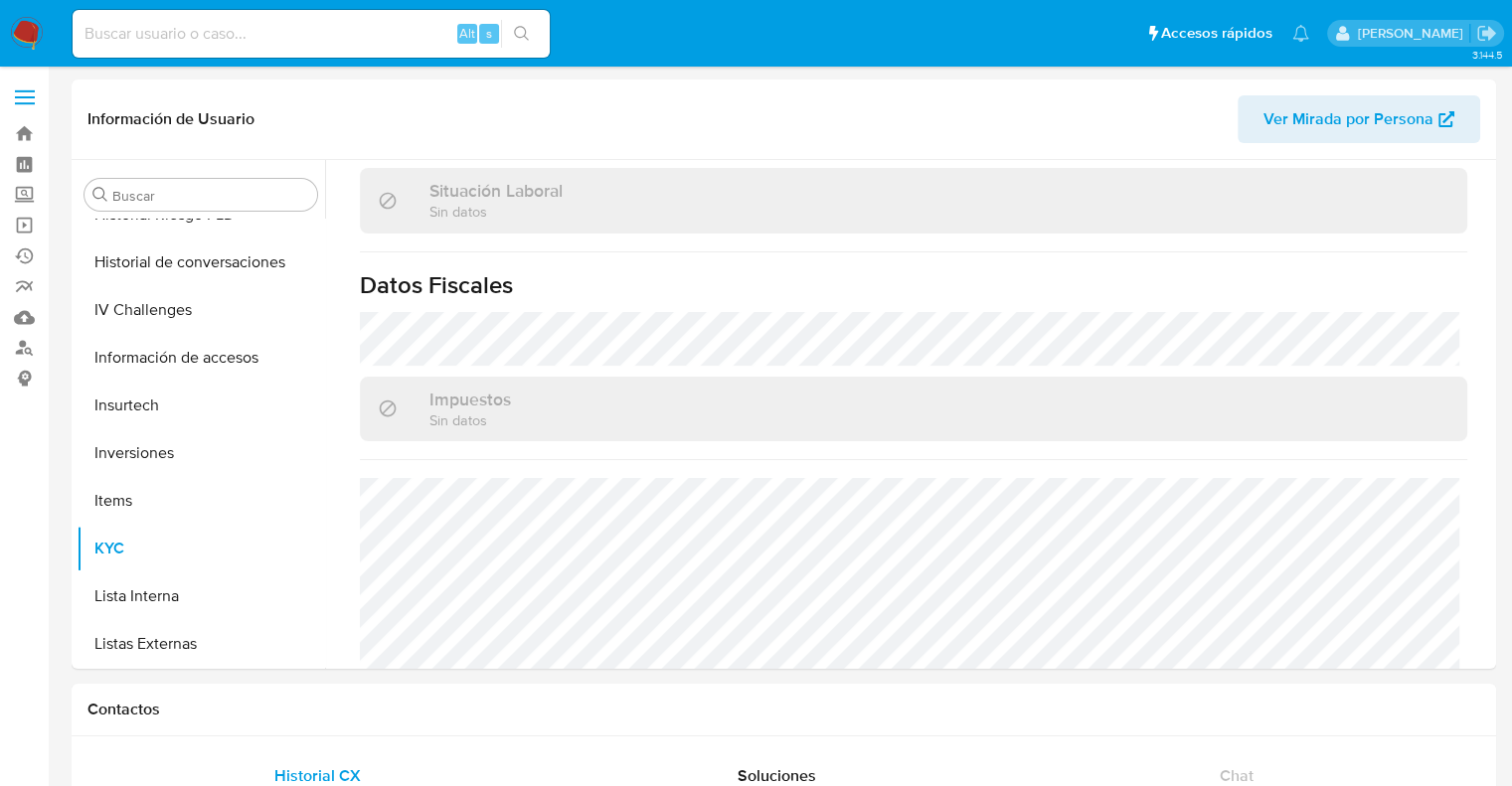 scroll, scrollTop: 1044, scrollLeft: 0, axis: vertical 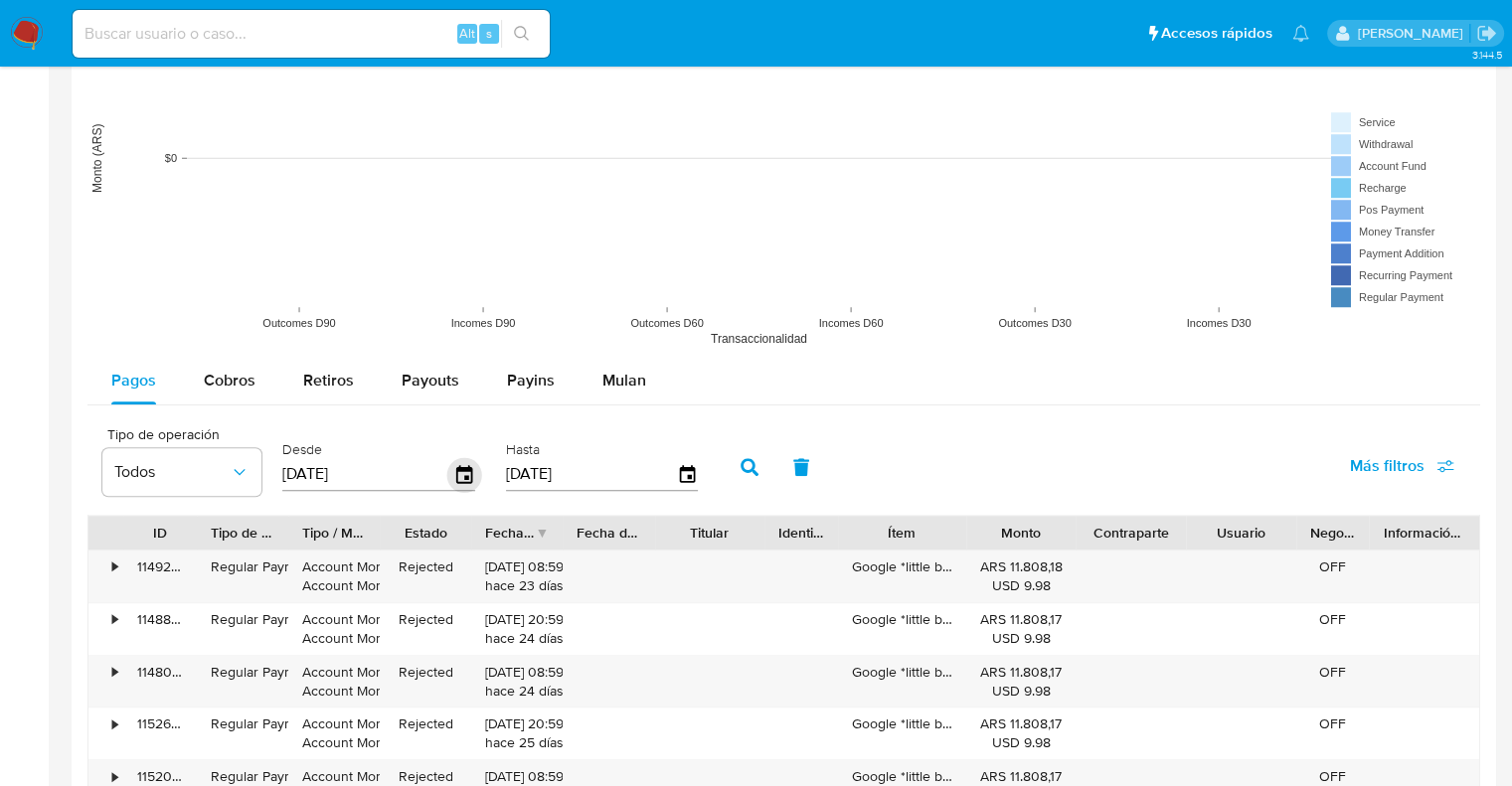 click 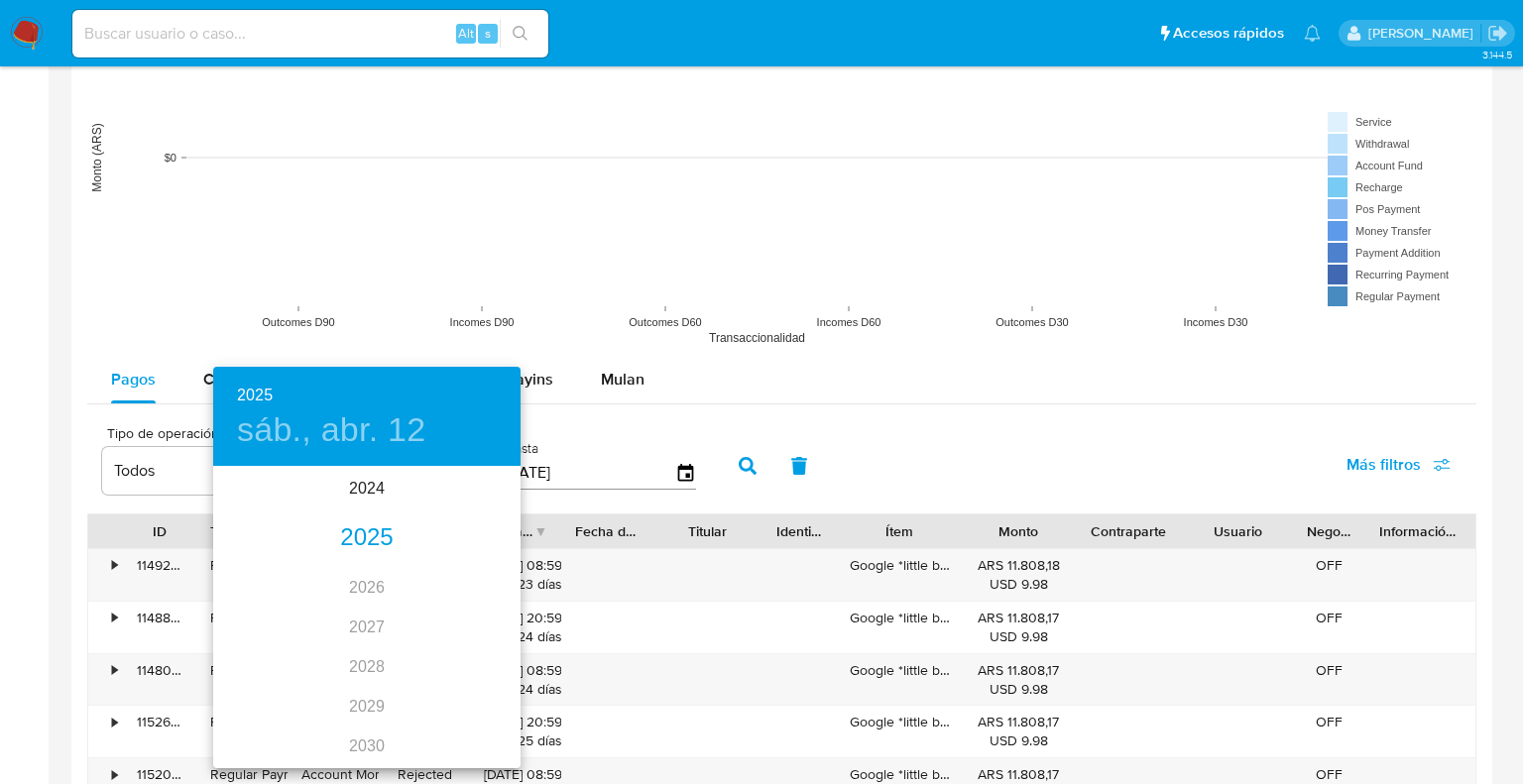 click on "2025" at bounding box center (367, 538) 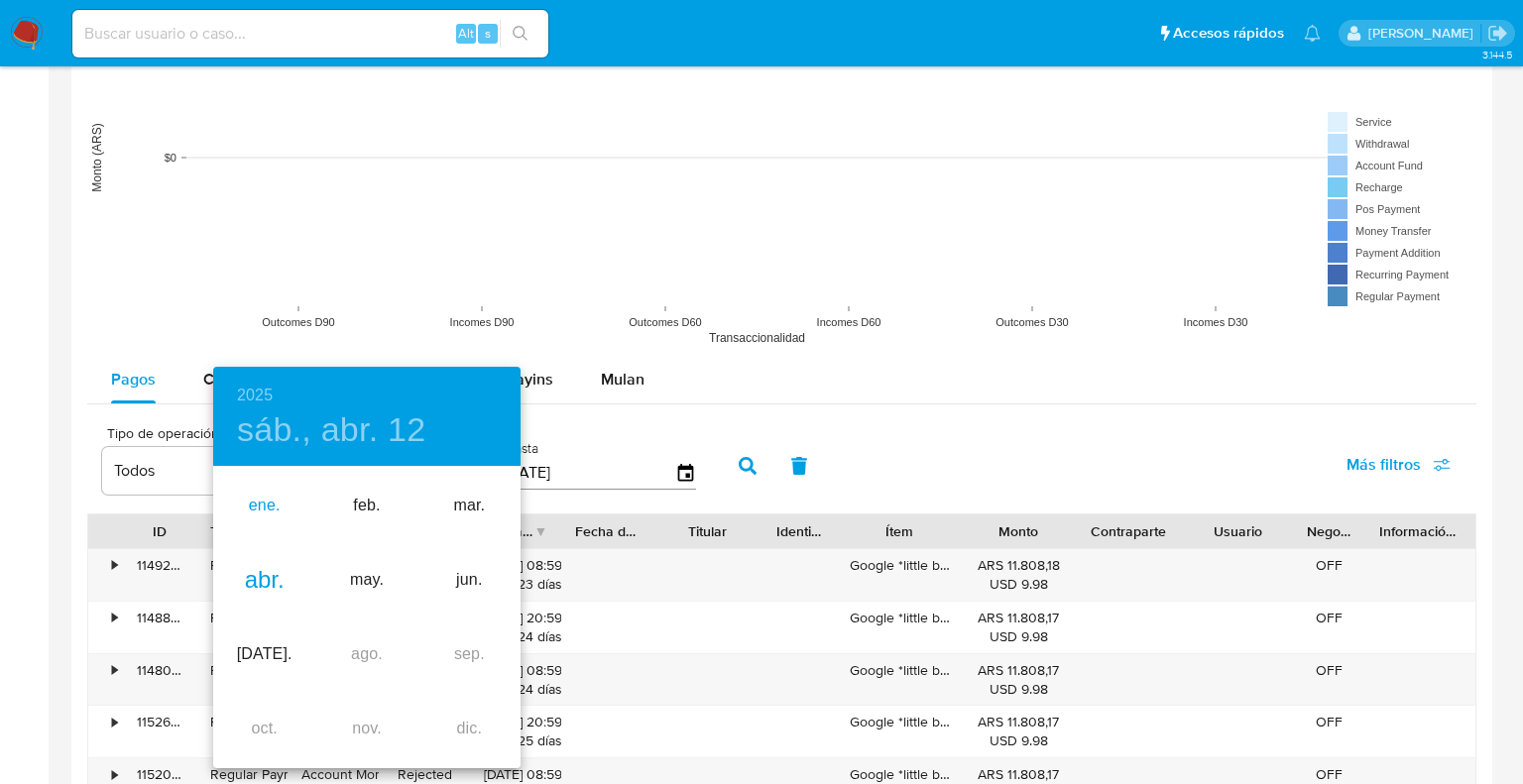 click on "ene." at bounding box center (264, 505) 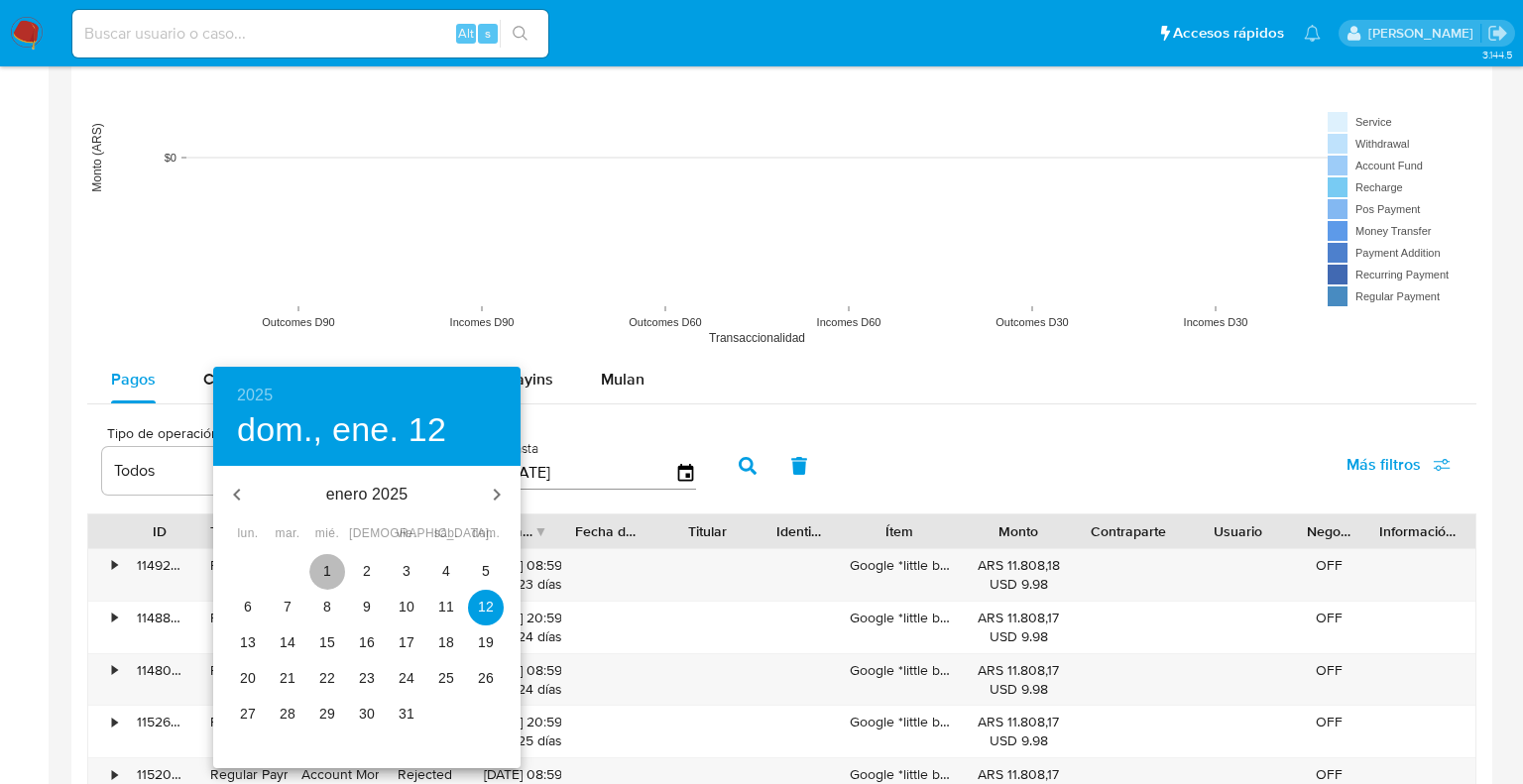 drag, startPoint x: 324, startPoint y: 570, endPoint x: 491, endPoint y: 519, distance: 174.6139 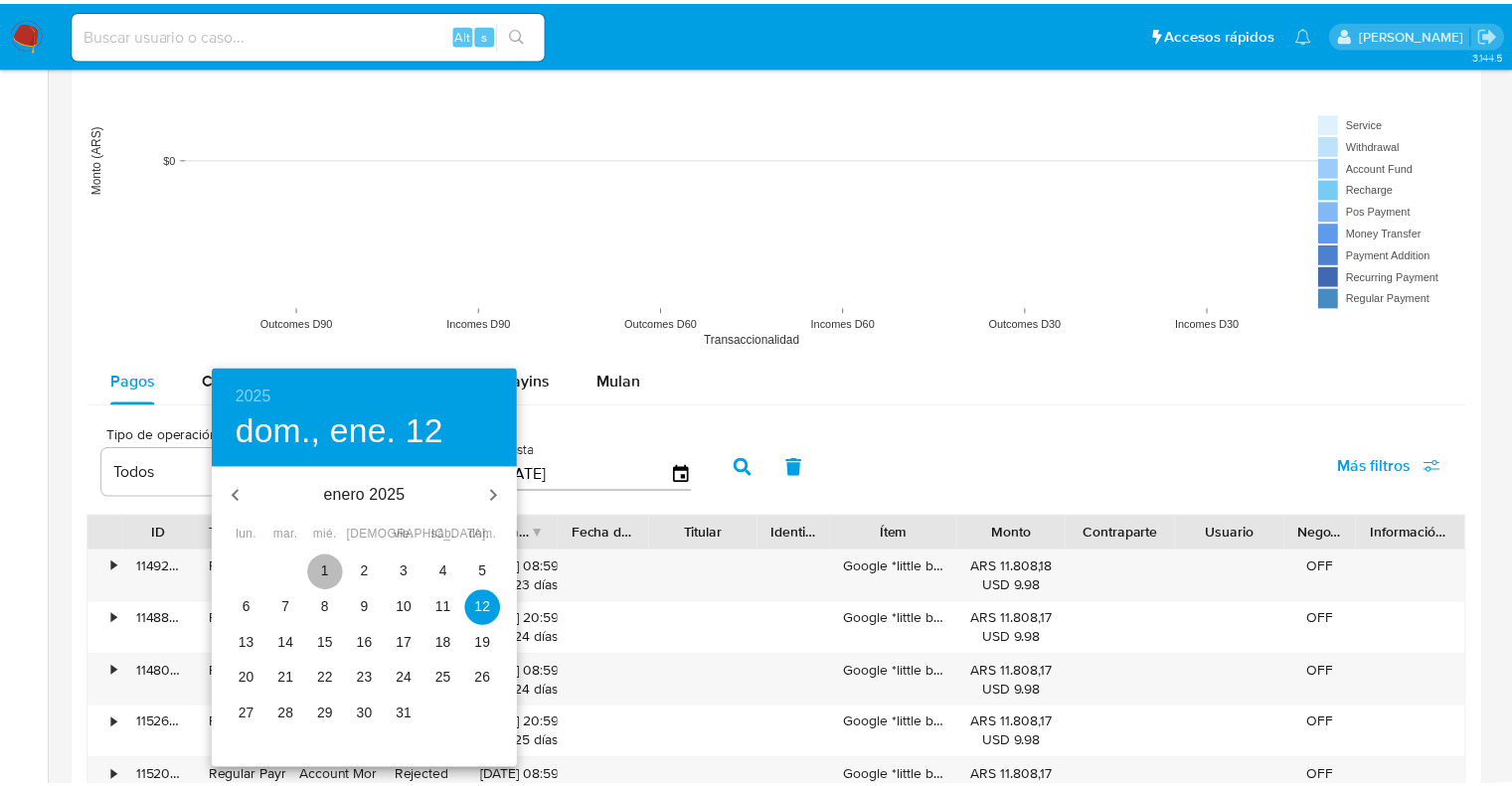 type on "01/01/2025" 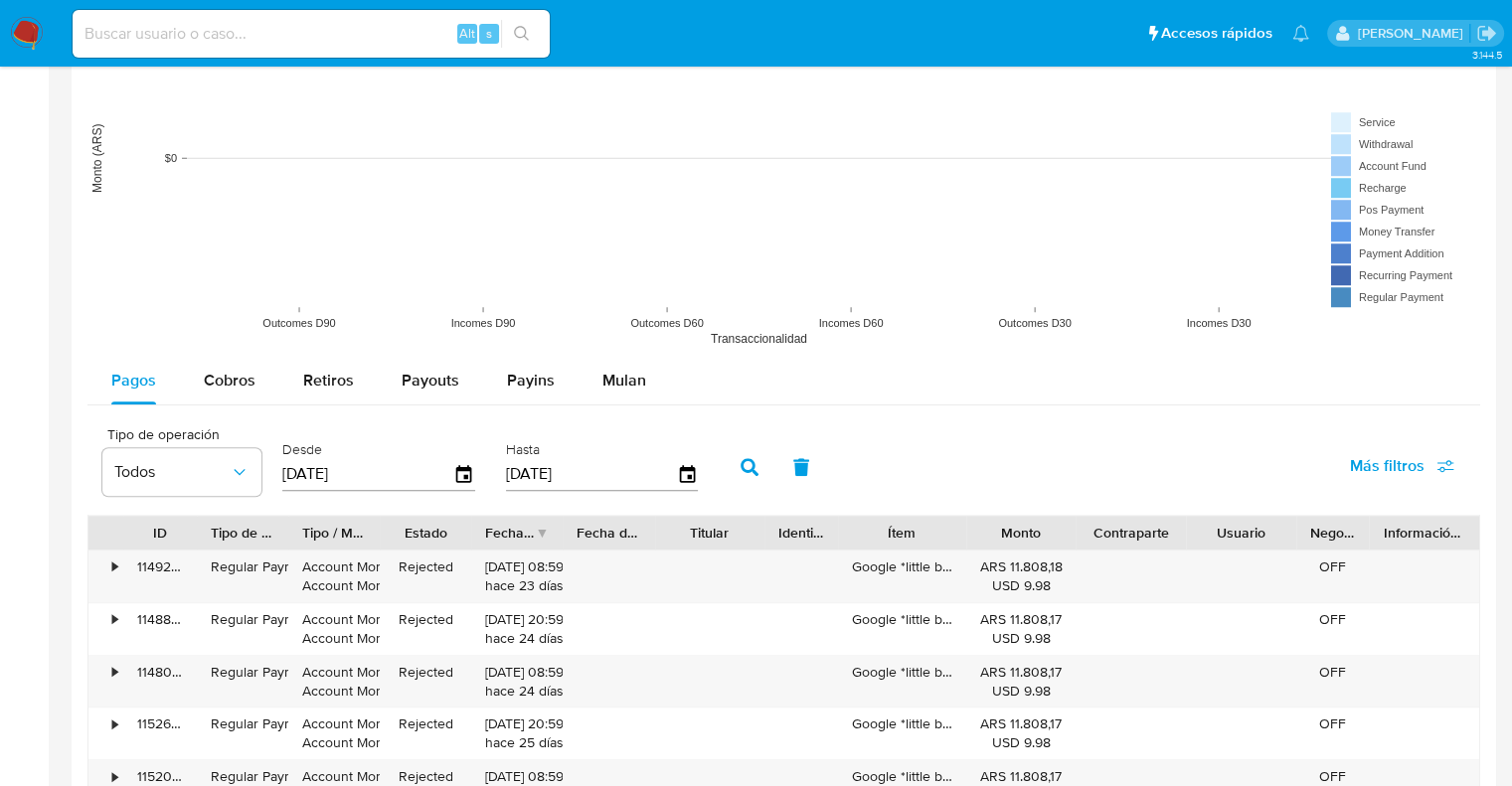click at bounding box center (750, 467) 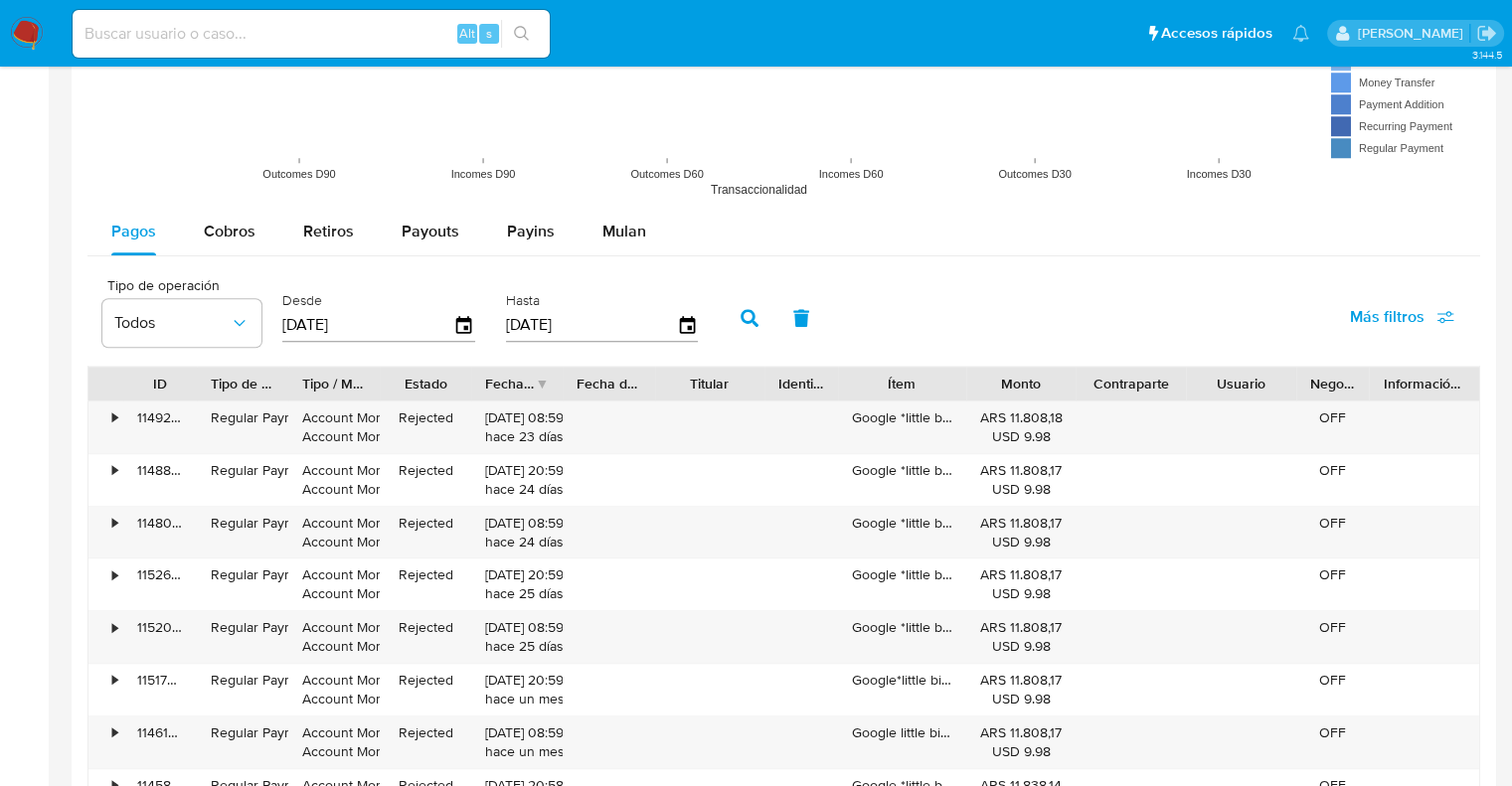 scroll, scrollTop: 1789, scrollLeft: 0, axis: vertical 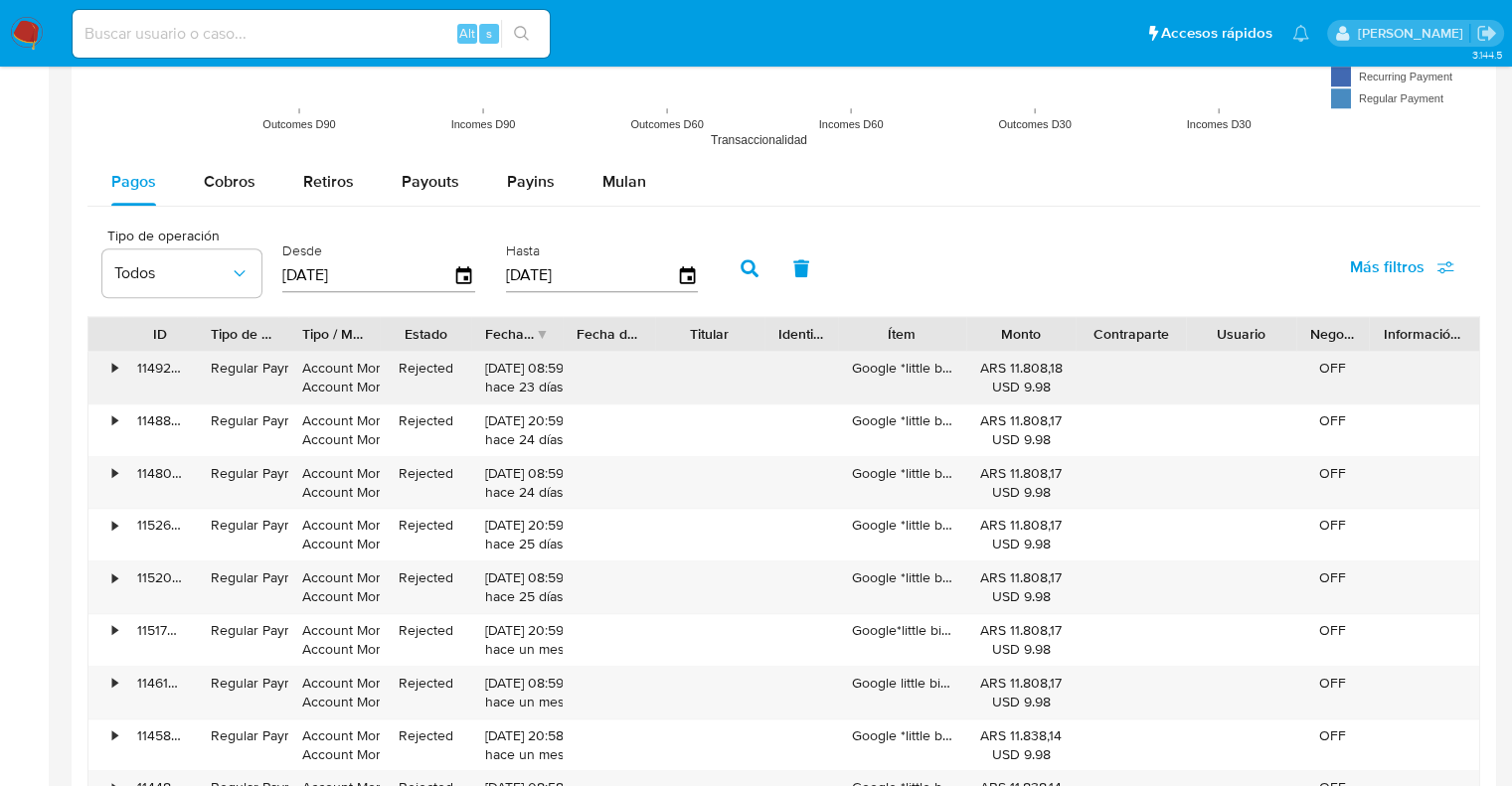 click on "•" at bounding box center [114, 368] 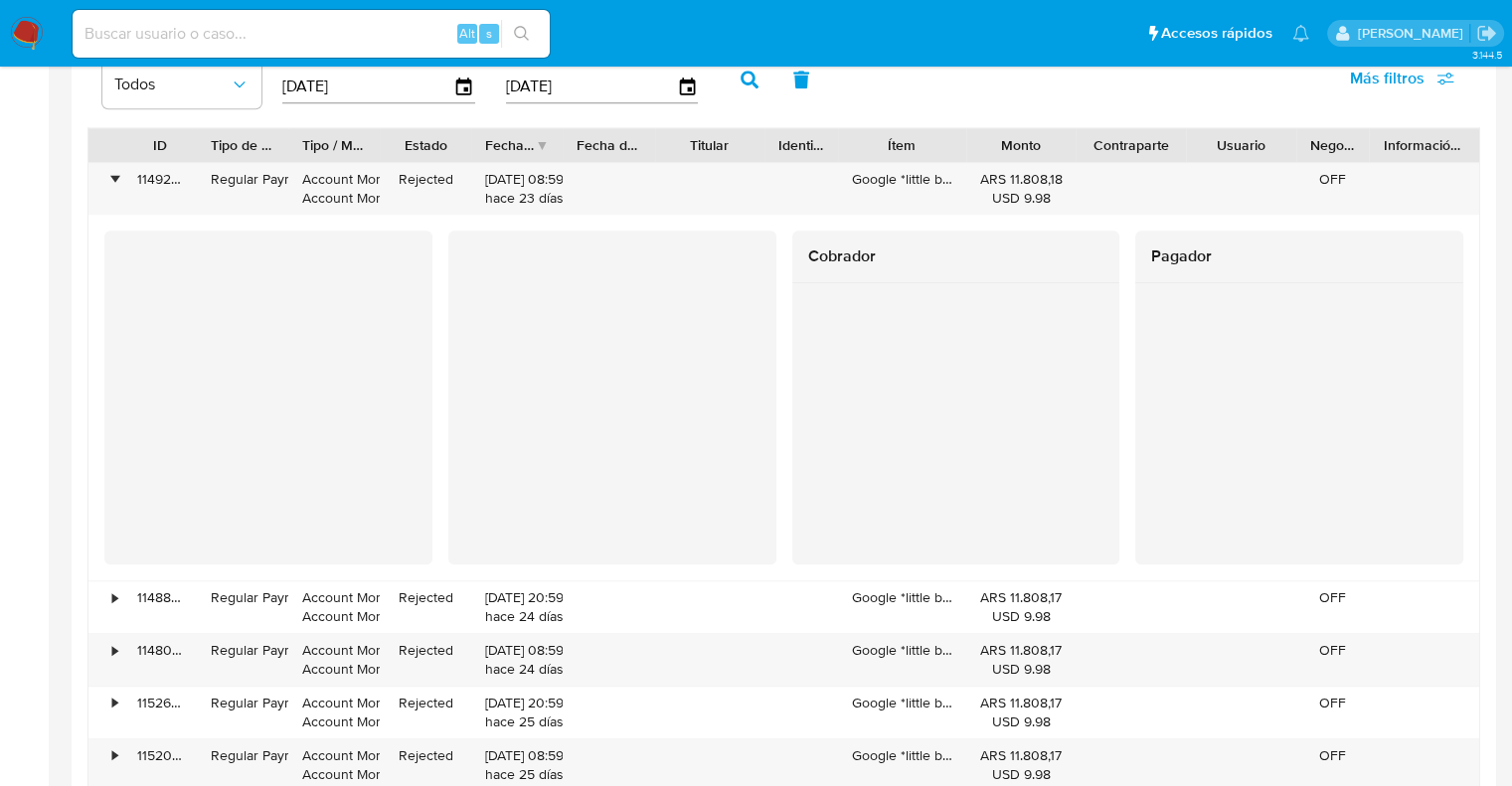 scroll, scrollTop: 1987, scrollLeft: 0, axis: vertical 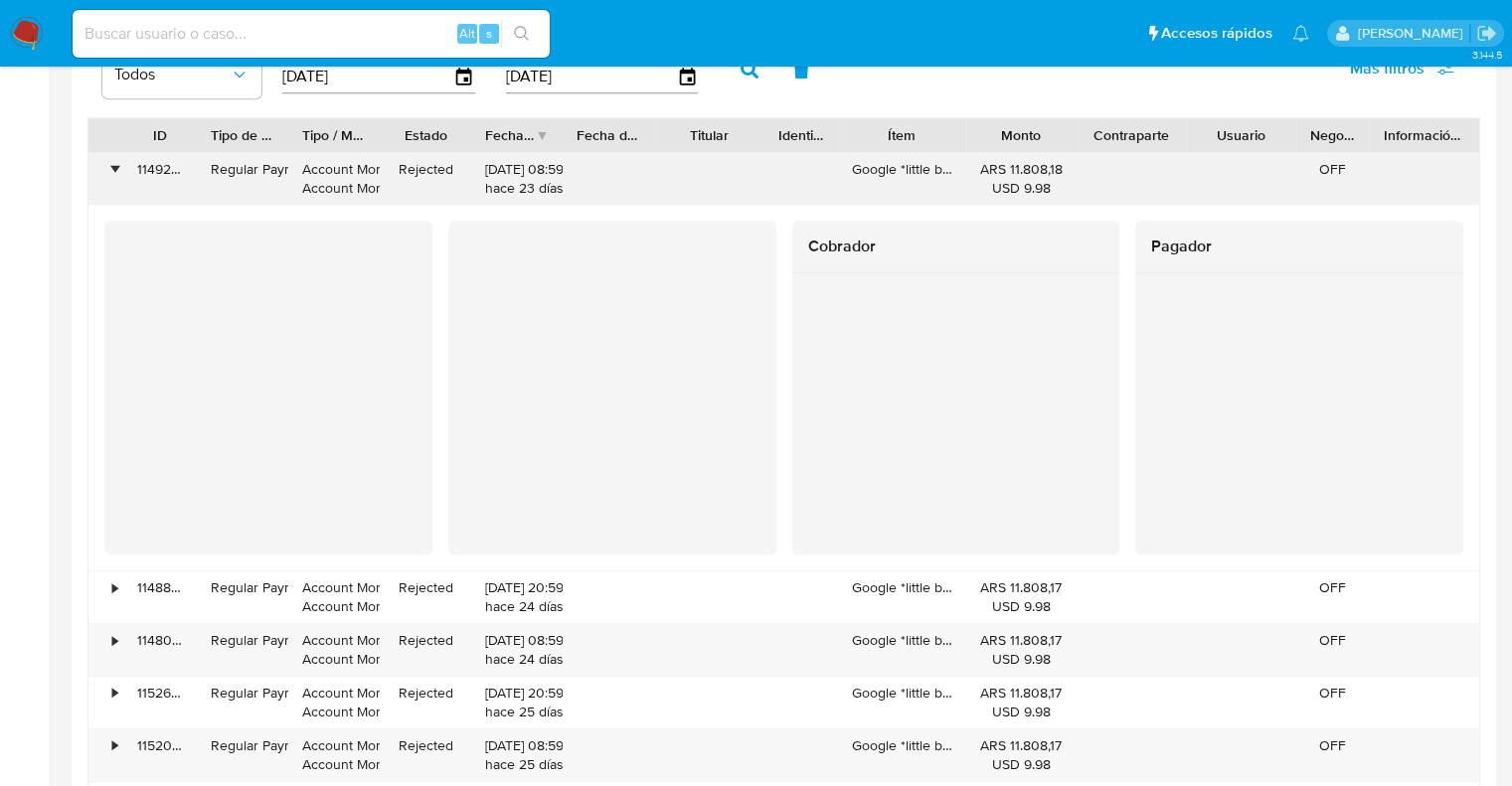 click on "•" at bounding box center [114, 169] 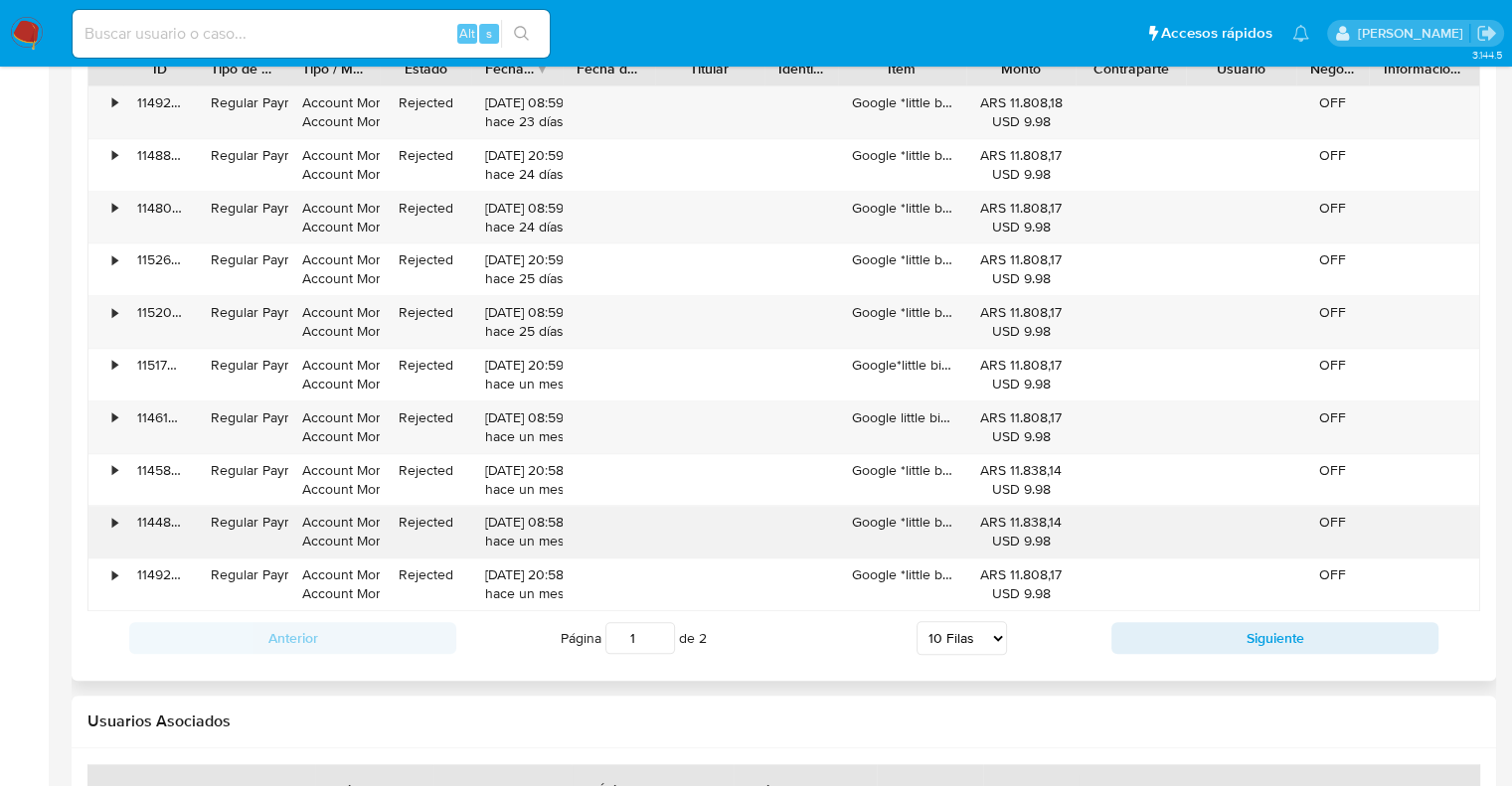 scroll, scrollTop: 2087, scrollLeft: 0, axis: vertical 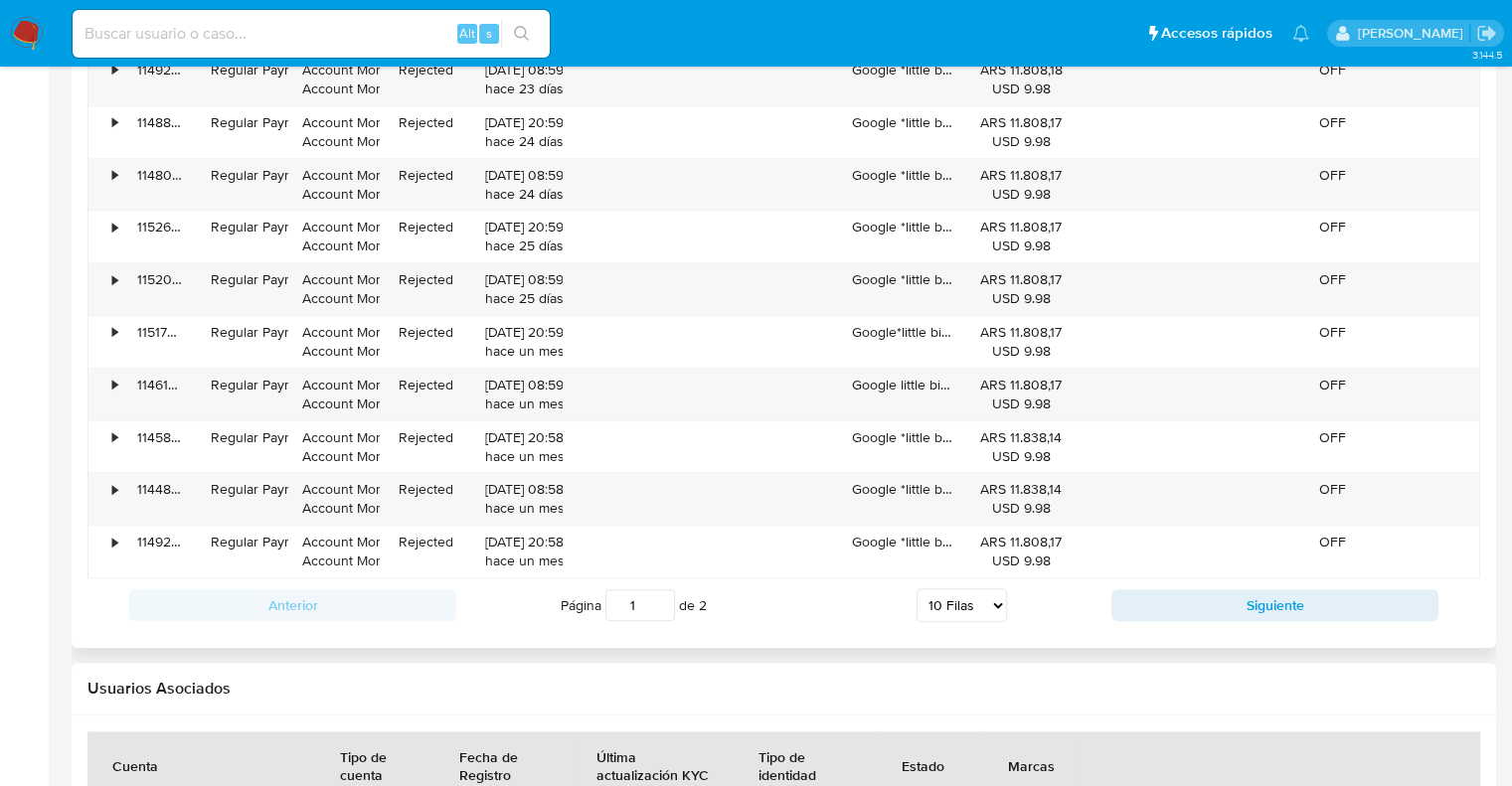 click on "5   Filas 10   Filas 20   Filas 25   Filas 50   Filas 100   Filas" at bounding box center [961, 605] 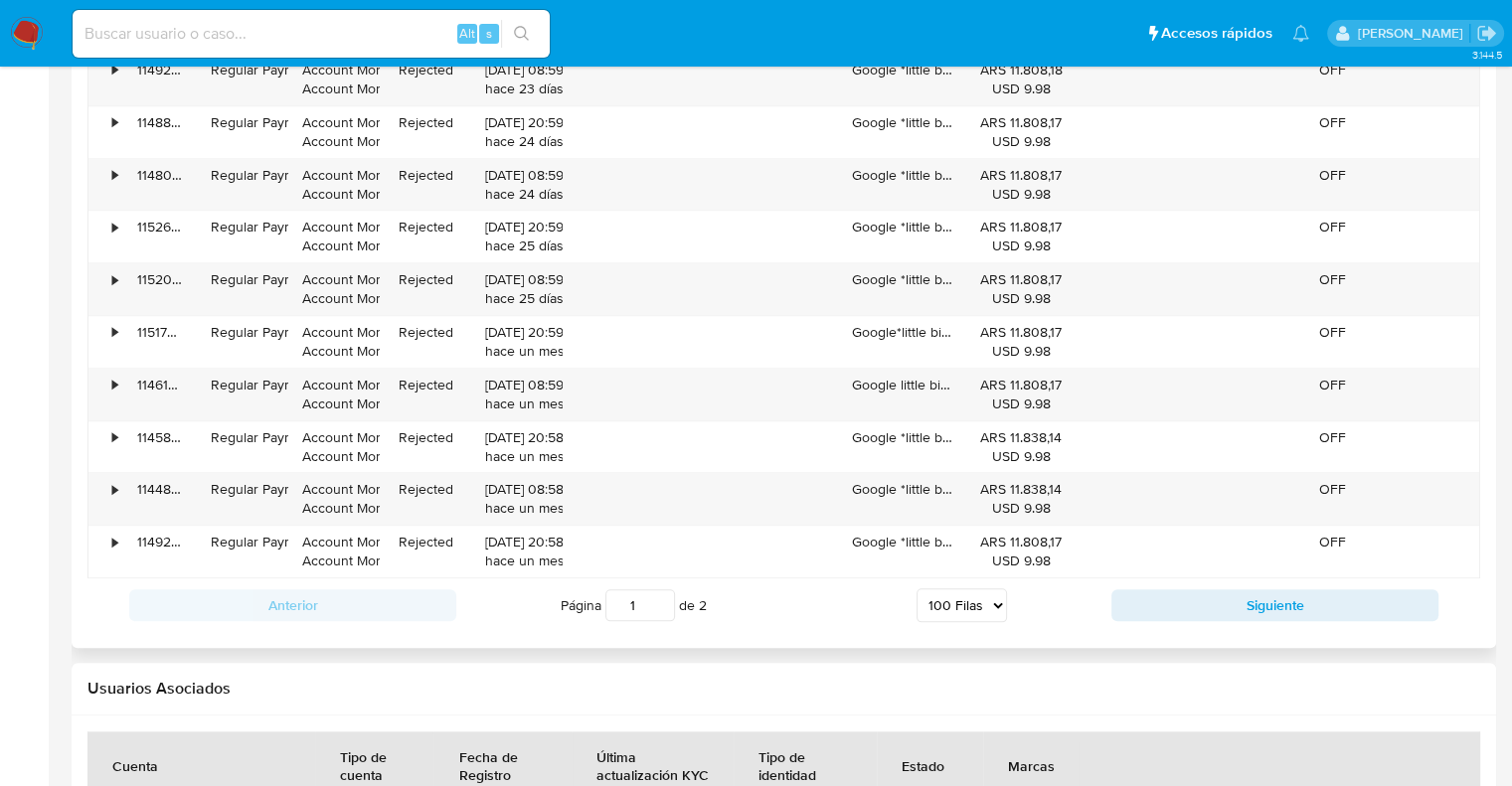 click on "5   Filas 10   Filas 20   Filas 25   Filas 50   Filas 100   Filas" at bounding box center [961, 605] 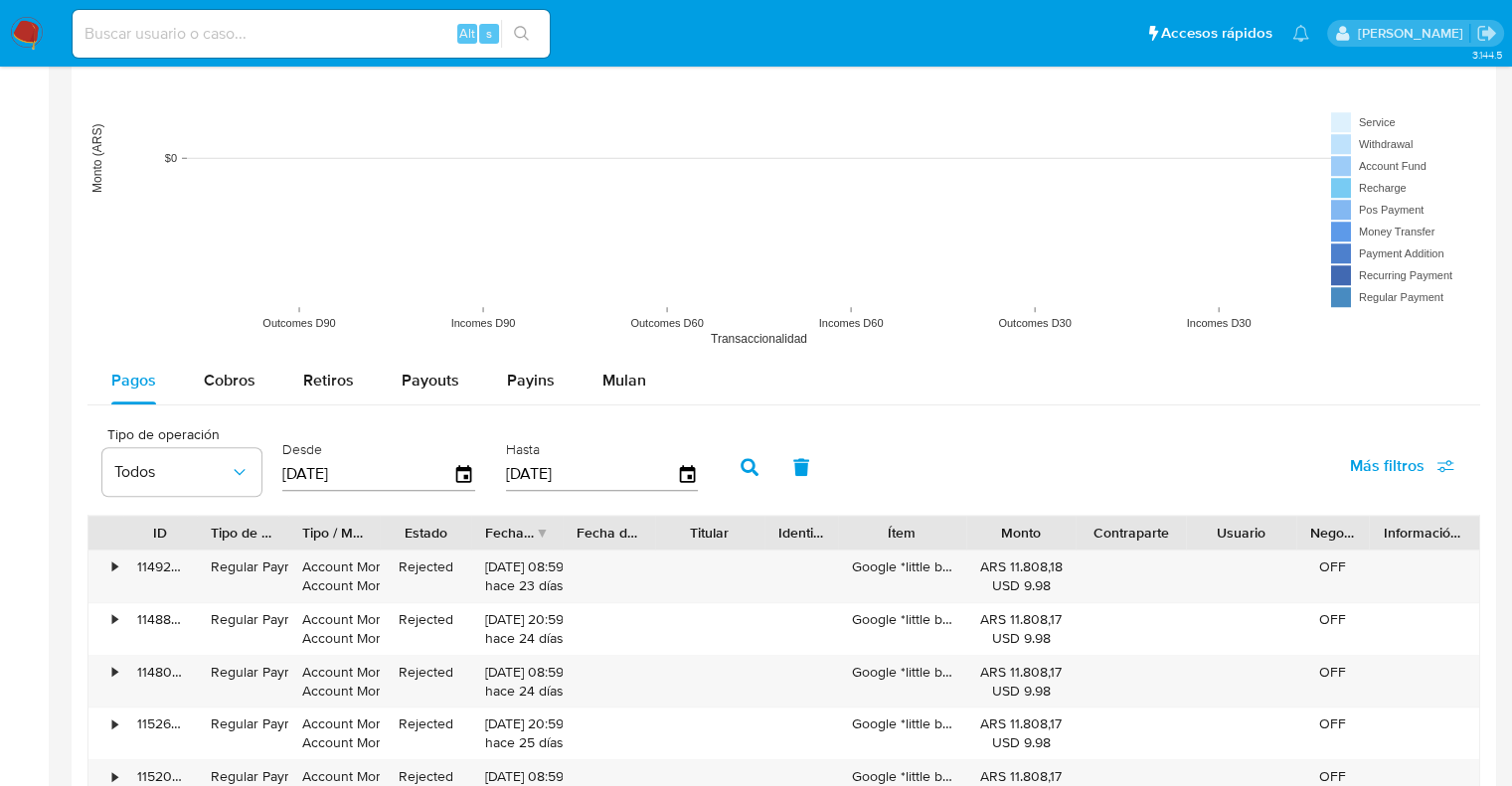 scroll, scrollTop: 1590, scrollLeft: 0, axis: vertical 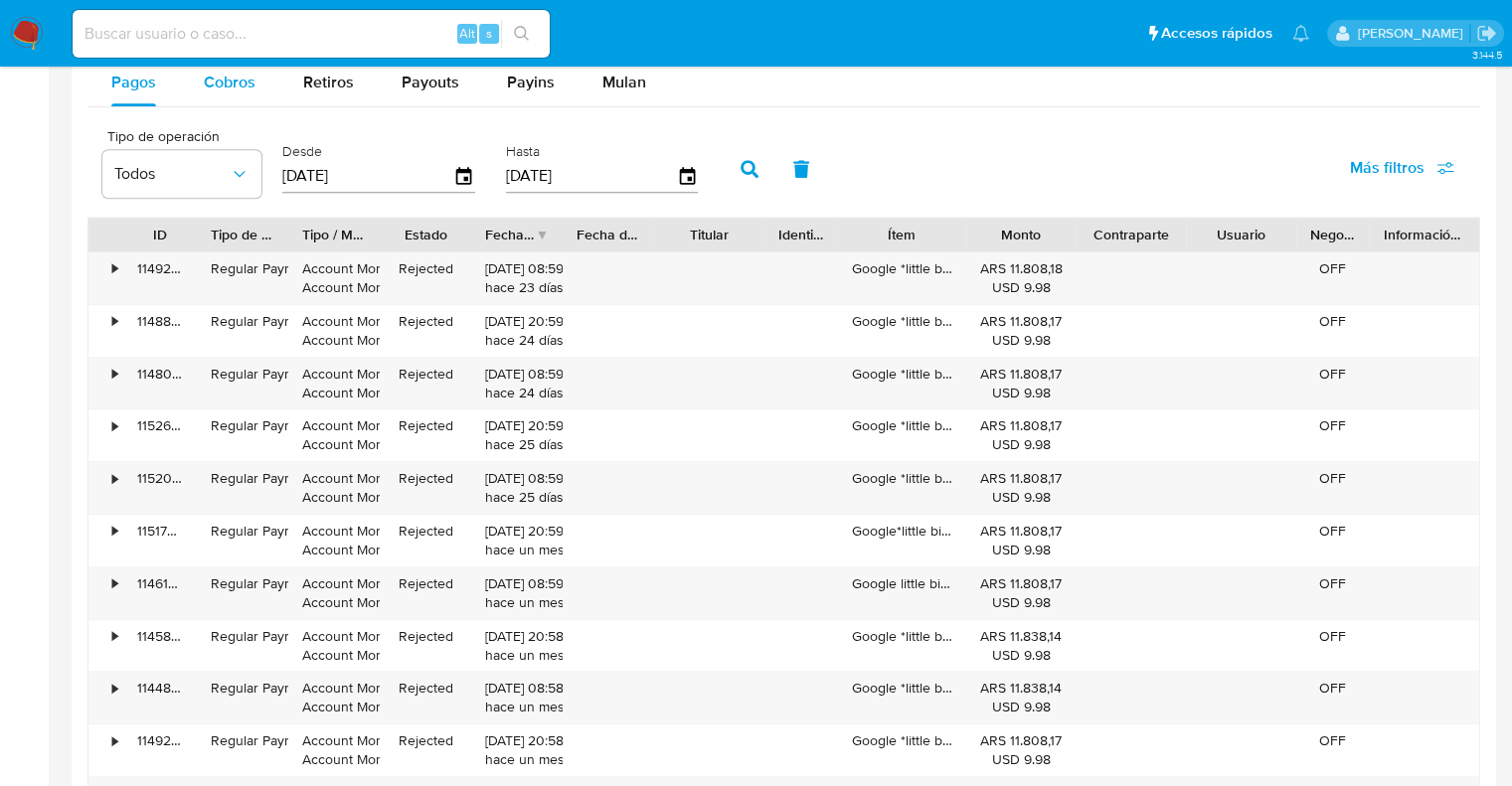 click on "Cobros" at bounding box center [230, 81] 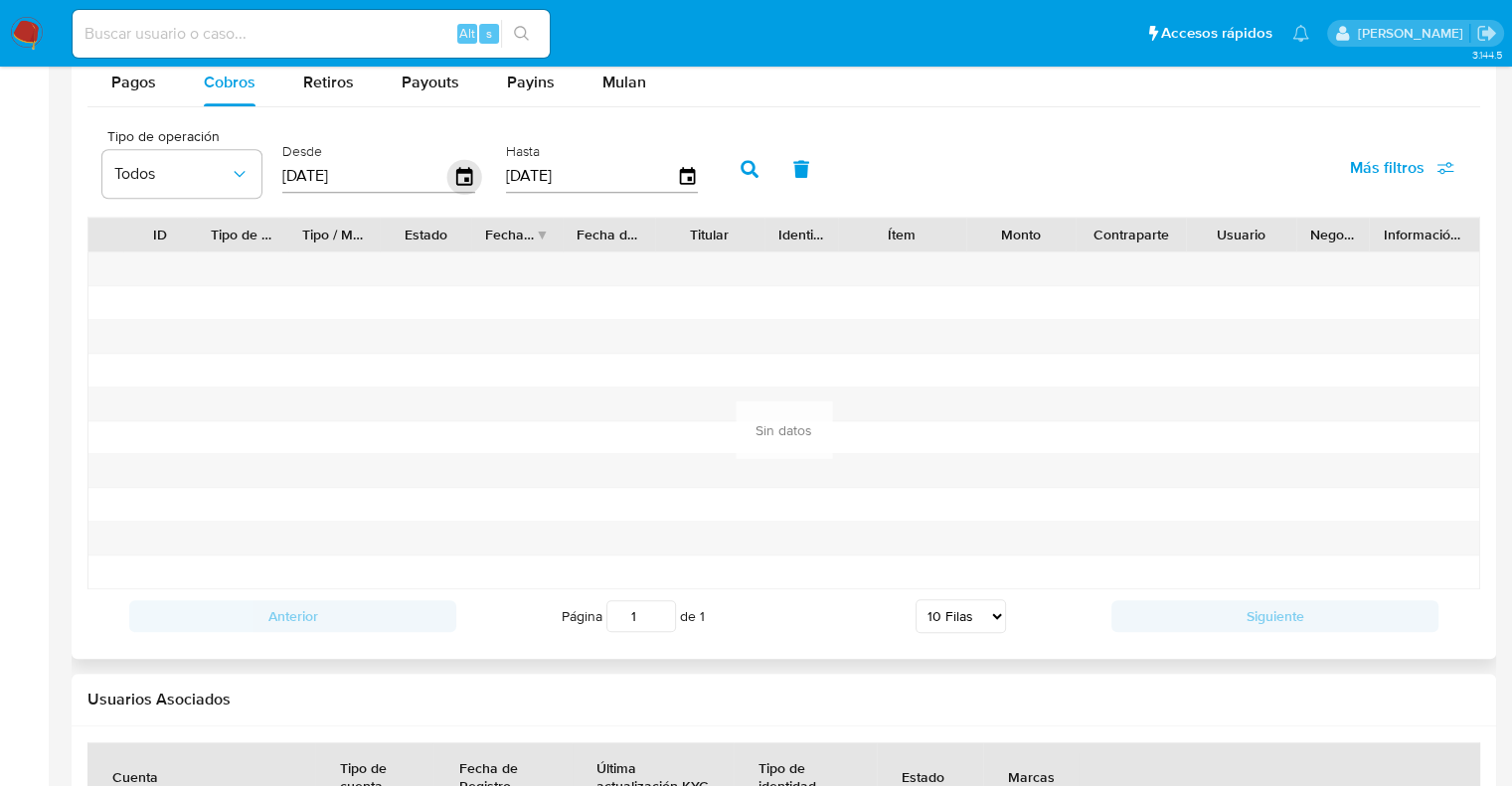 click 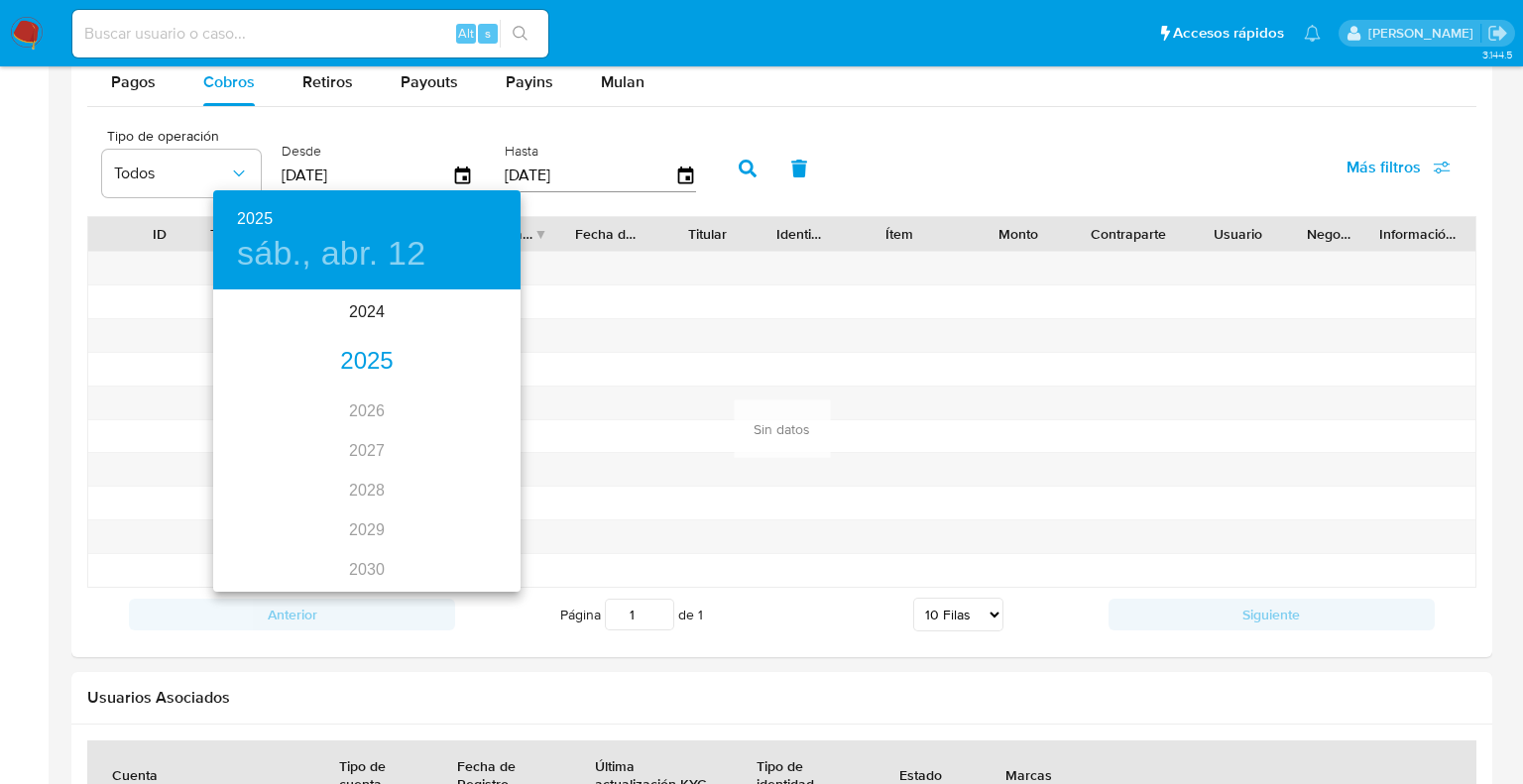 click on "2025" at bounding box center (367, 362) 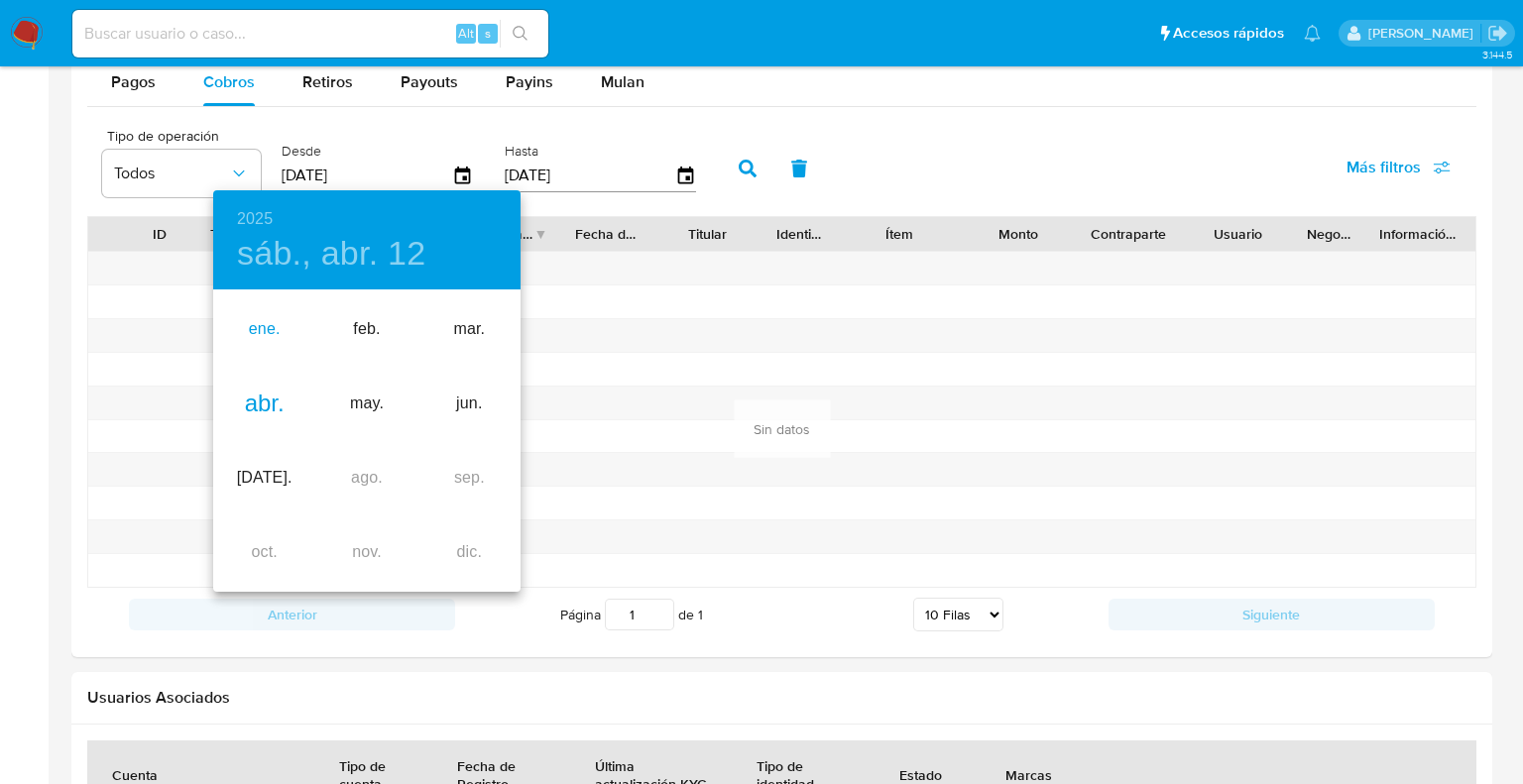 click on "ene." at bounding box center [264, 329] 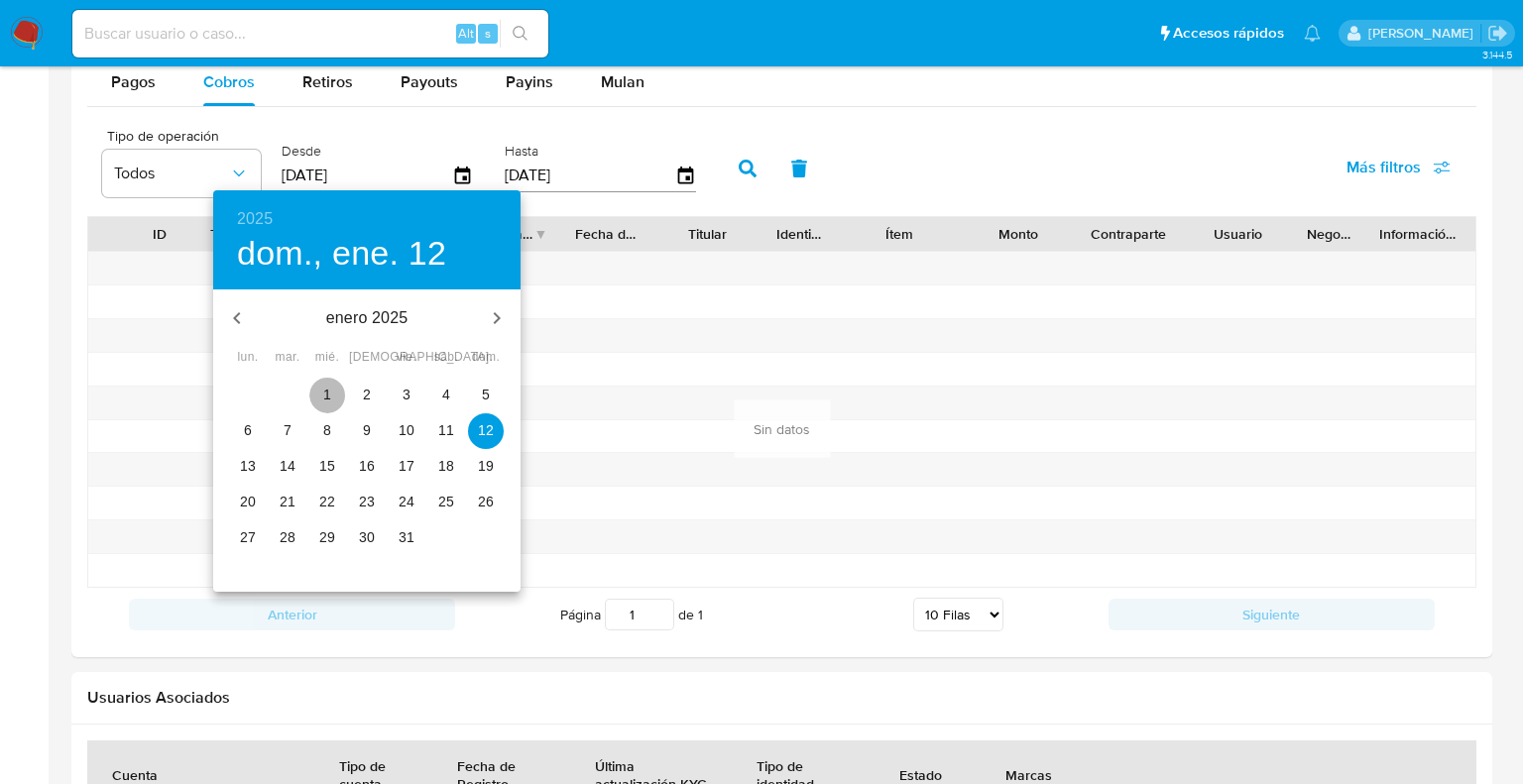 click on "1" at bounding box center [327, 394] 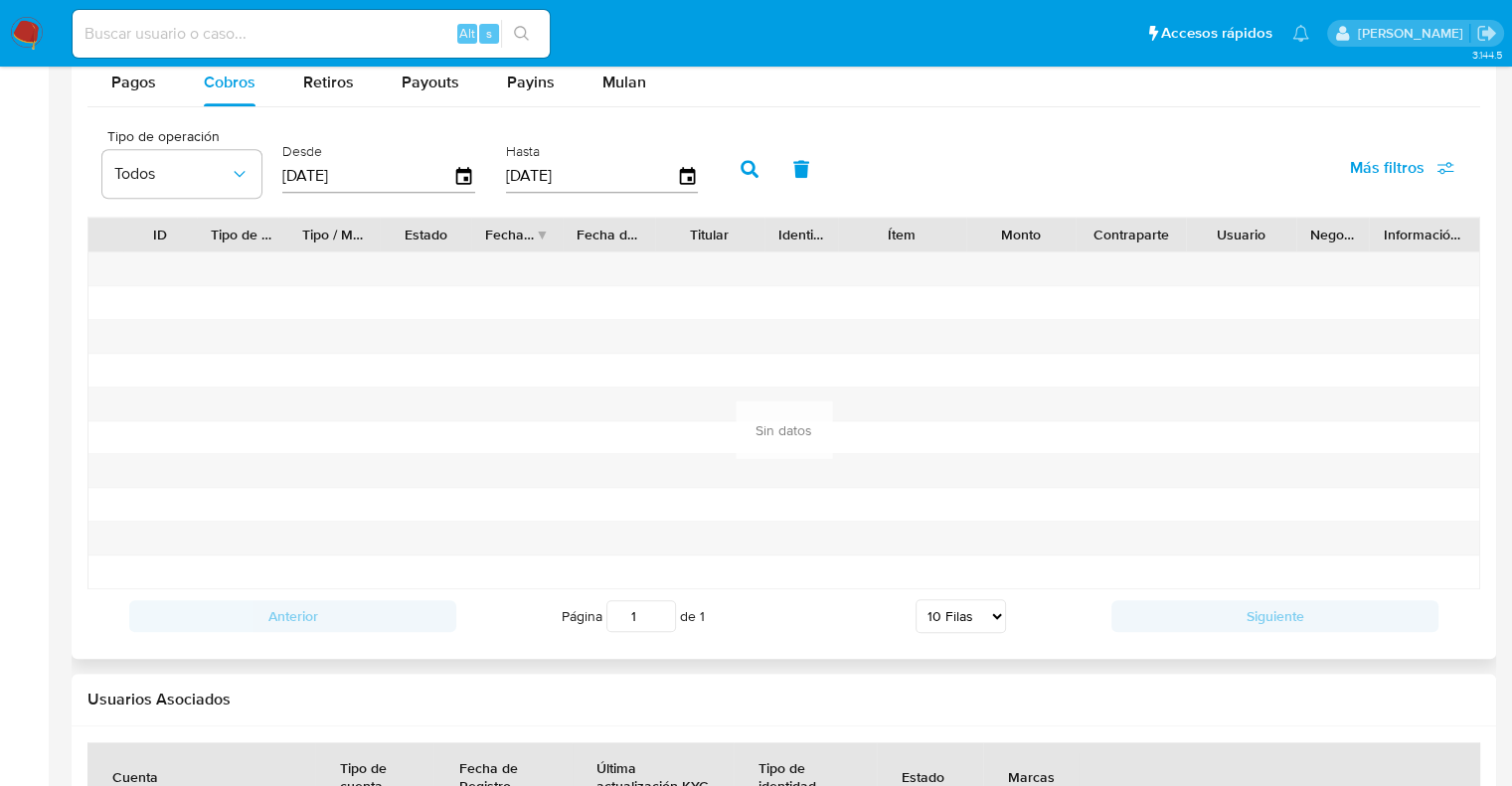 click 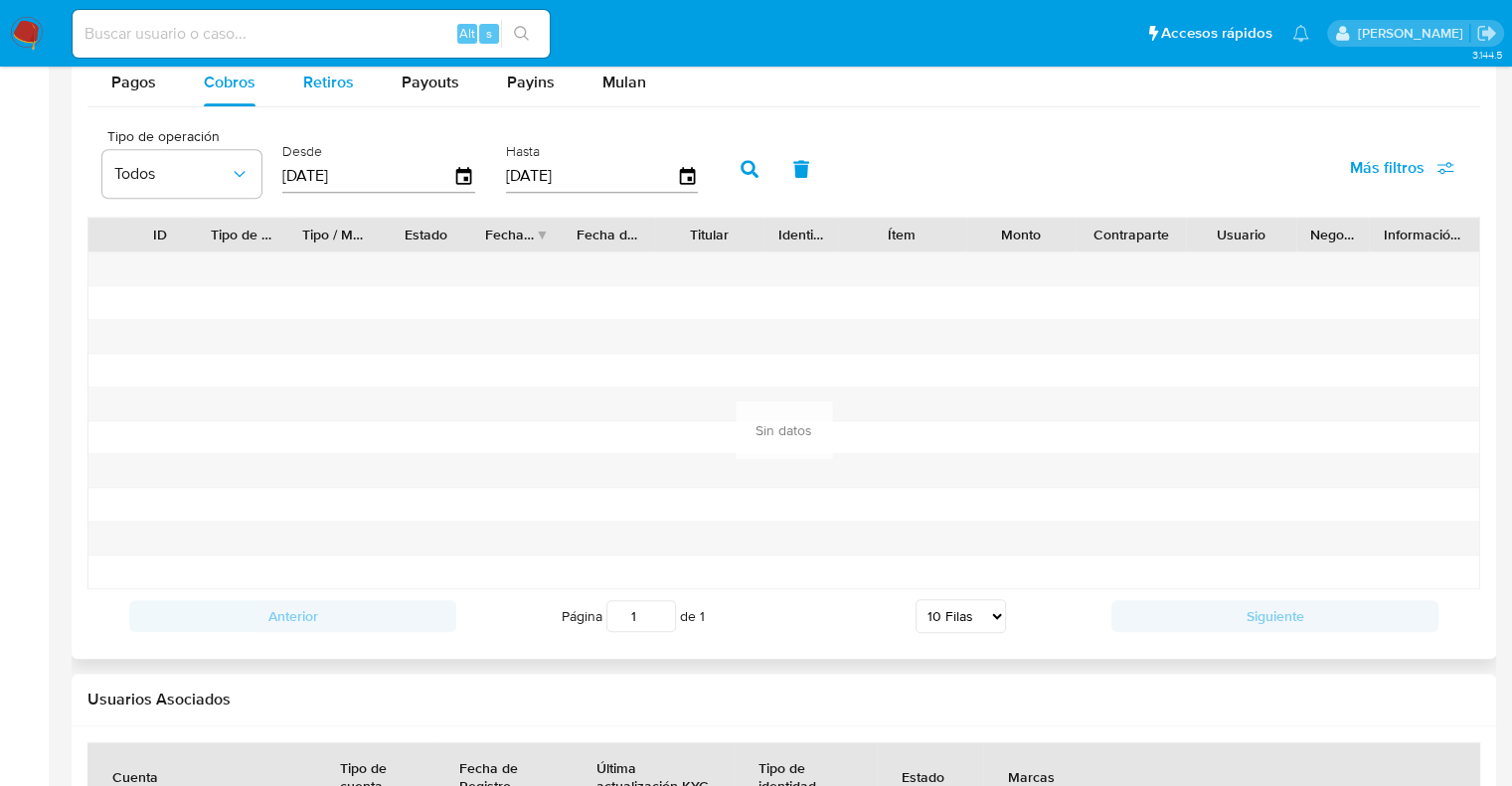 click on "Retiros" at bounding box center [328, 81] 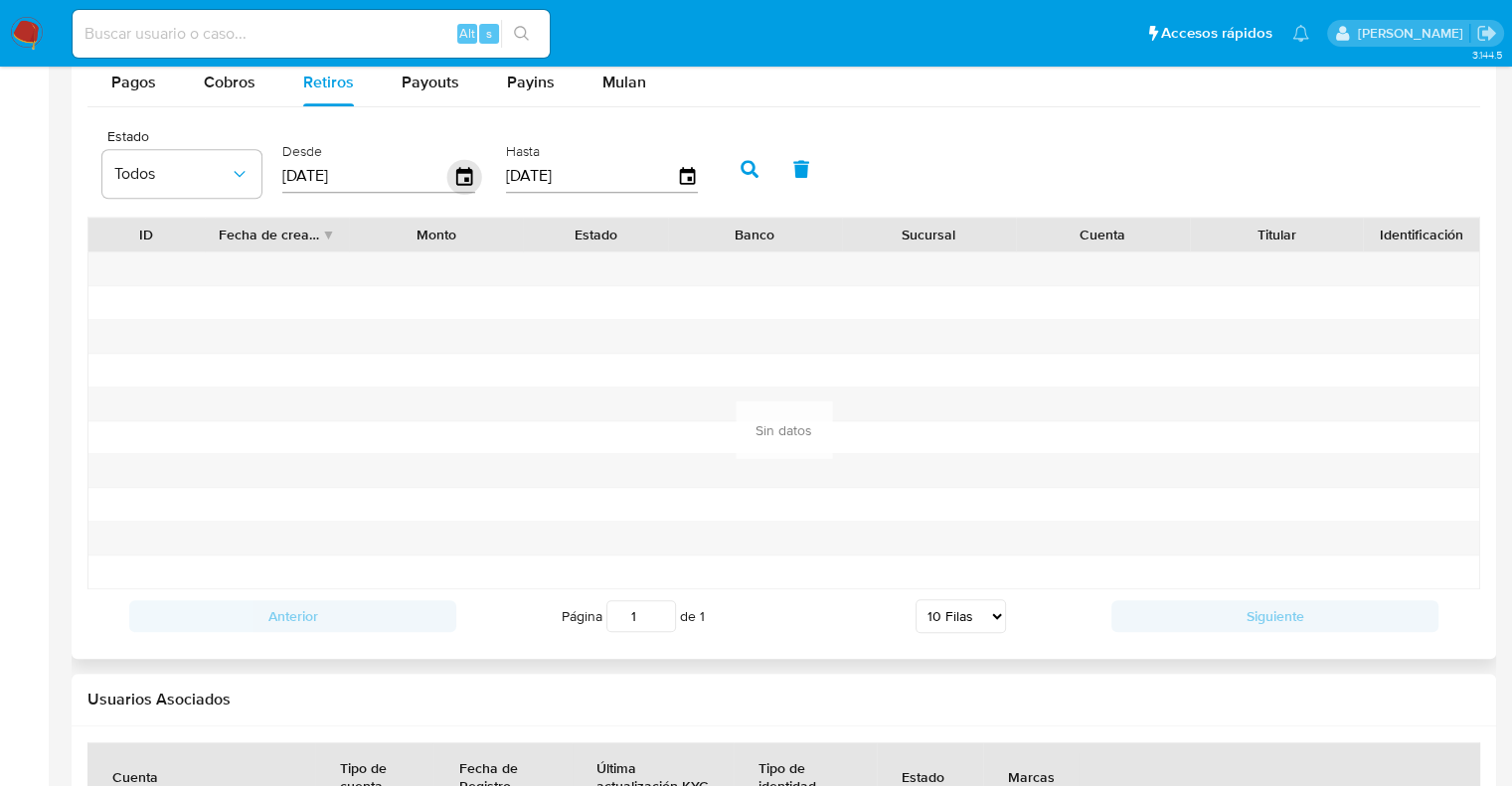 click 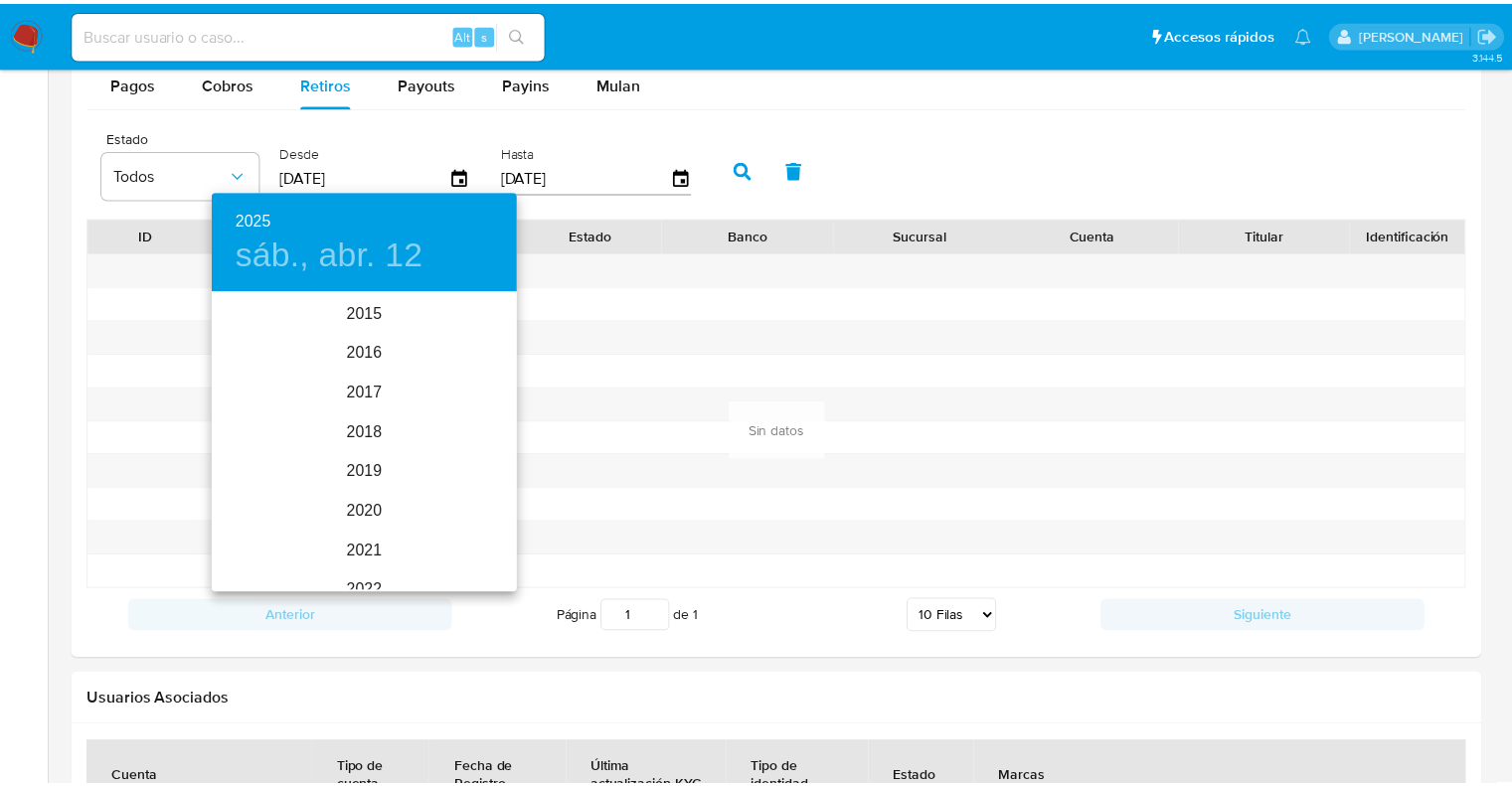 scroll, scrollTop: 278, scrollLeft: 0, axis: vertical 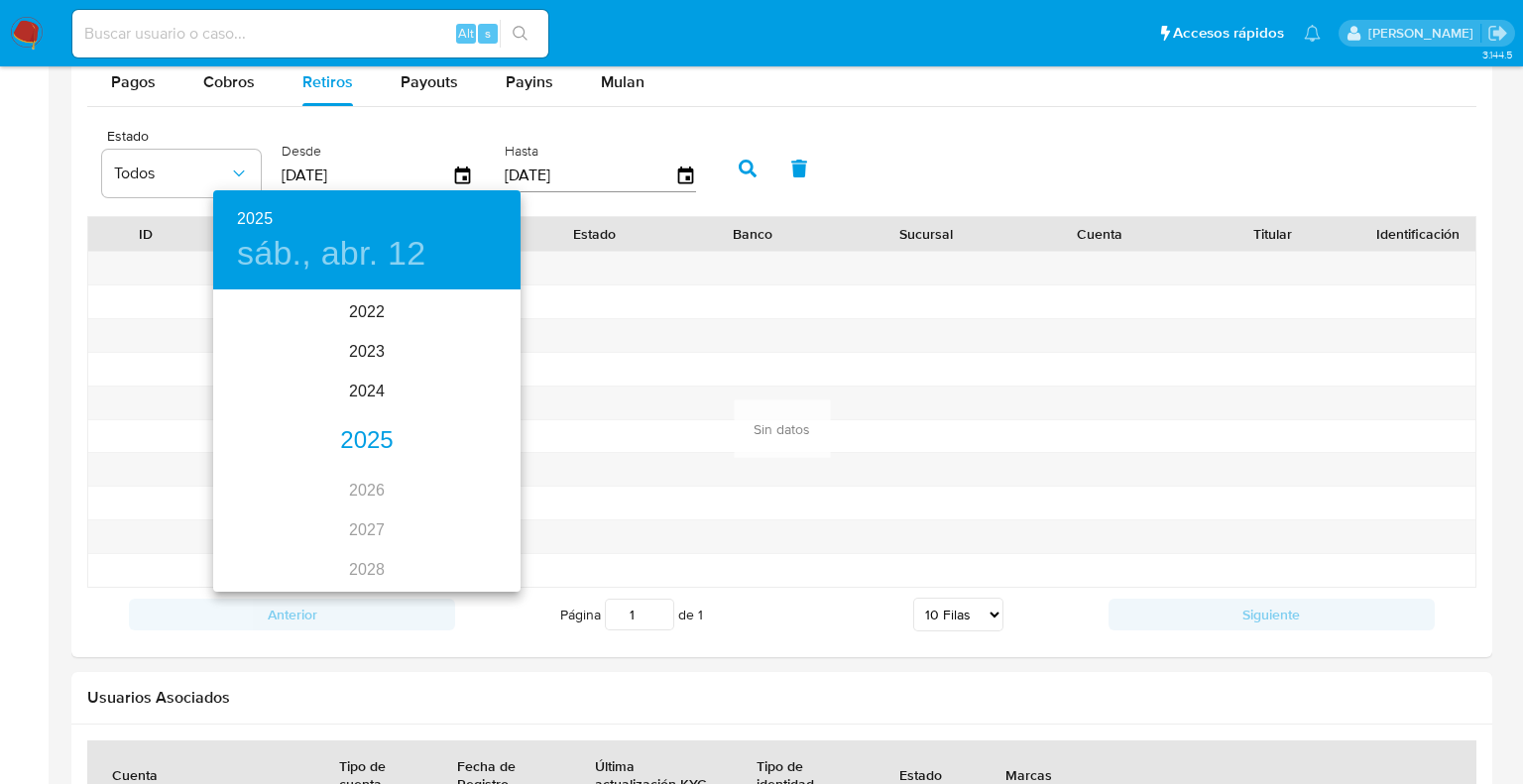 click on "2025" at bounding box center (367, 441) 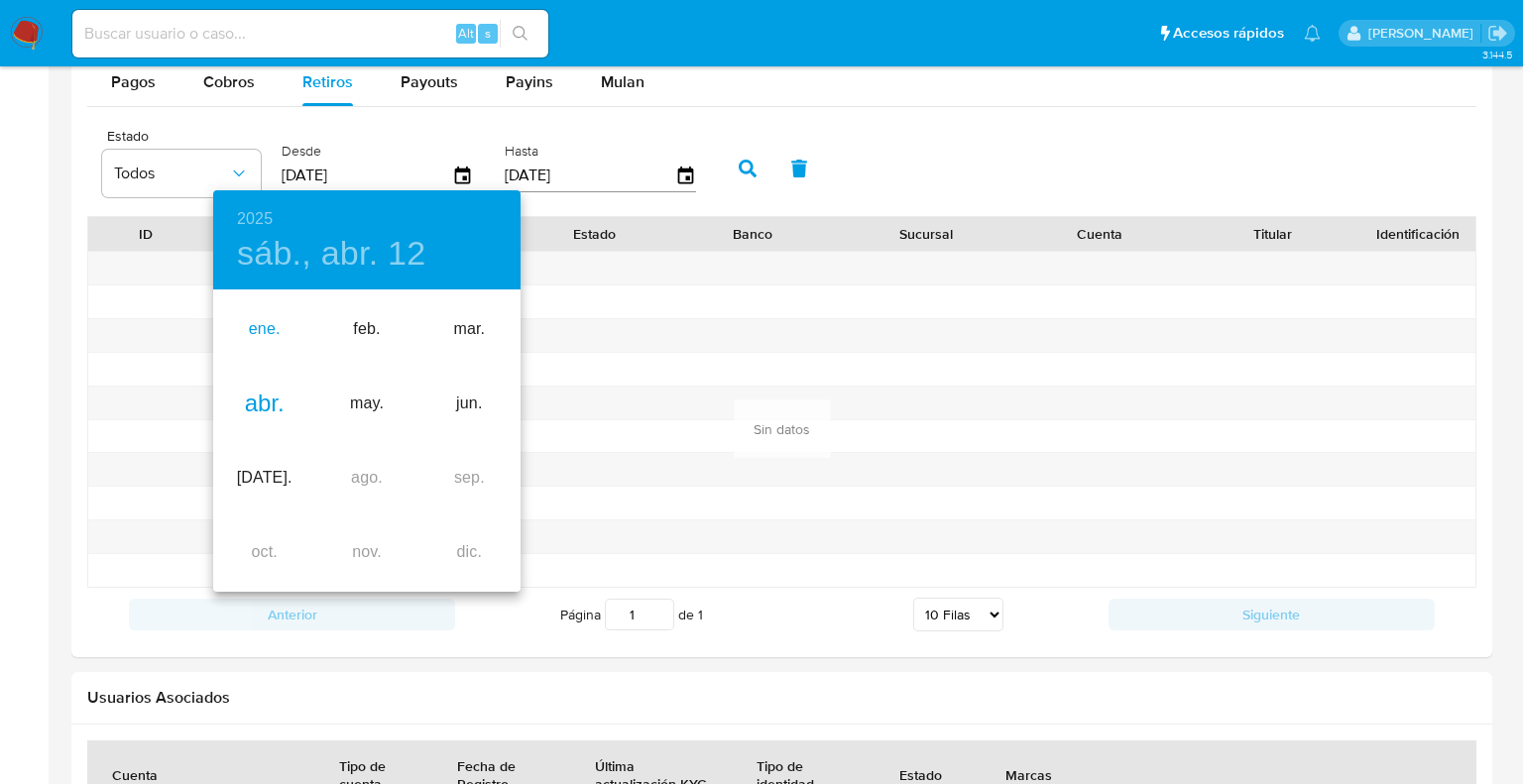 click on "ene." at bounding box center (264, 329) 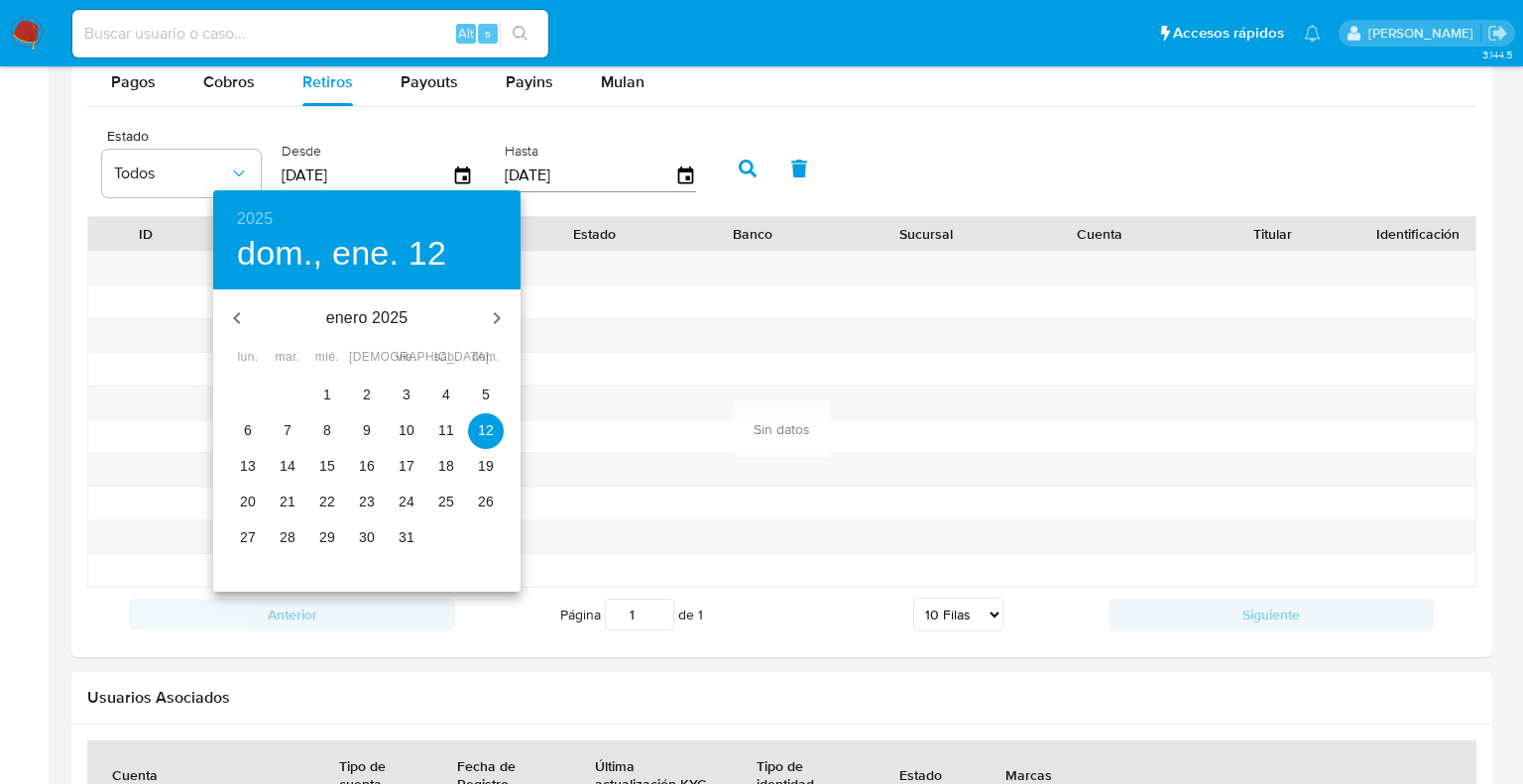click on "1" at bounding box center [327, 394] 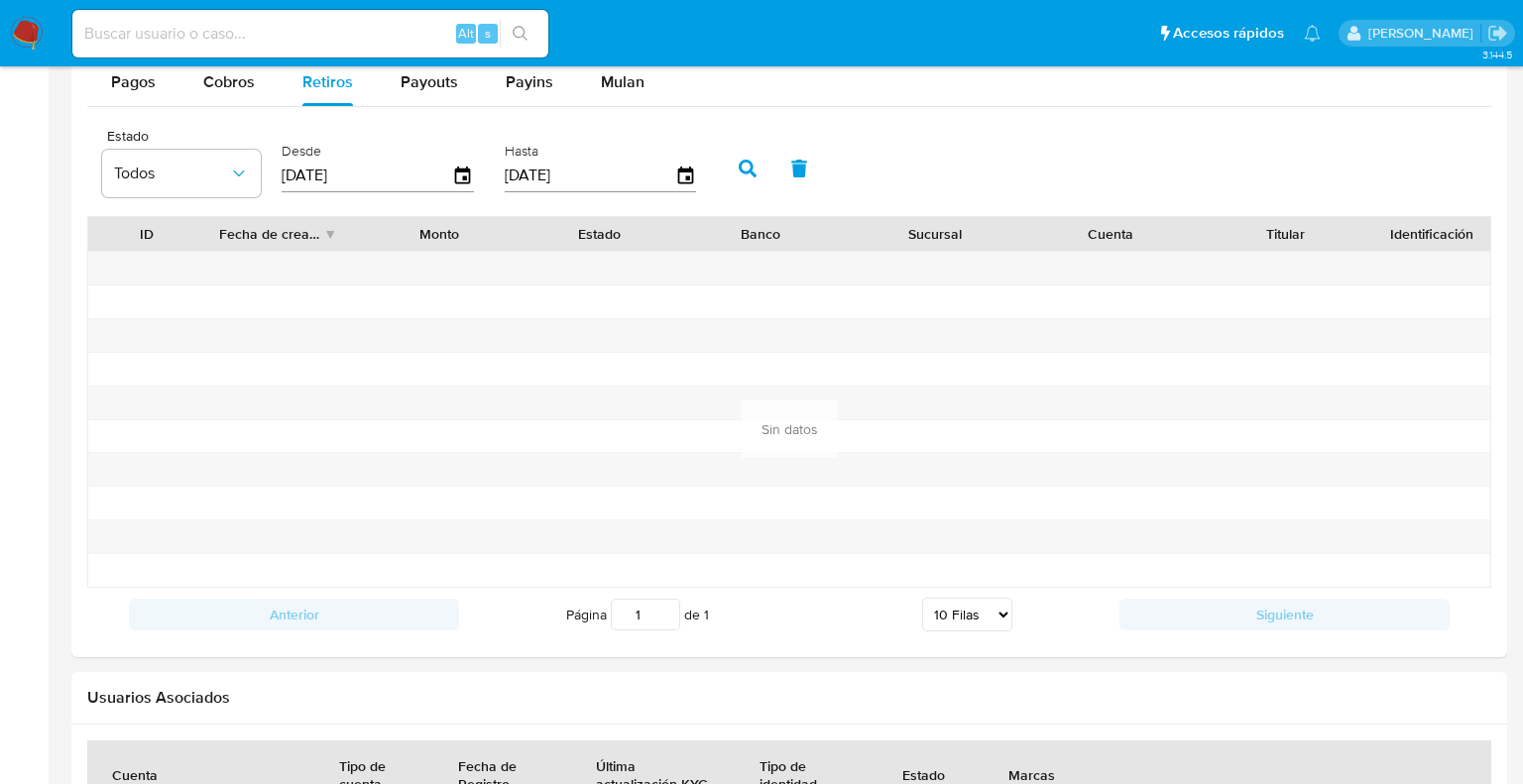 type on "01/01/2025" 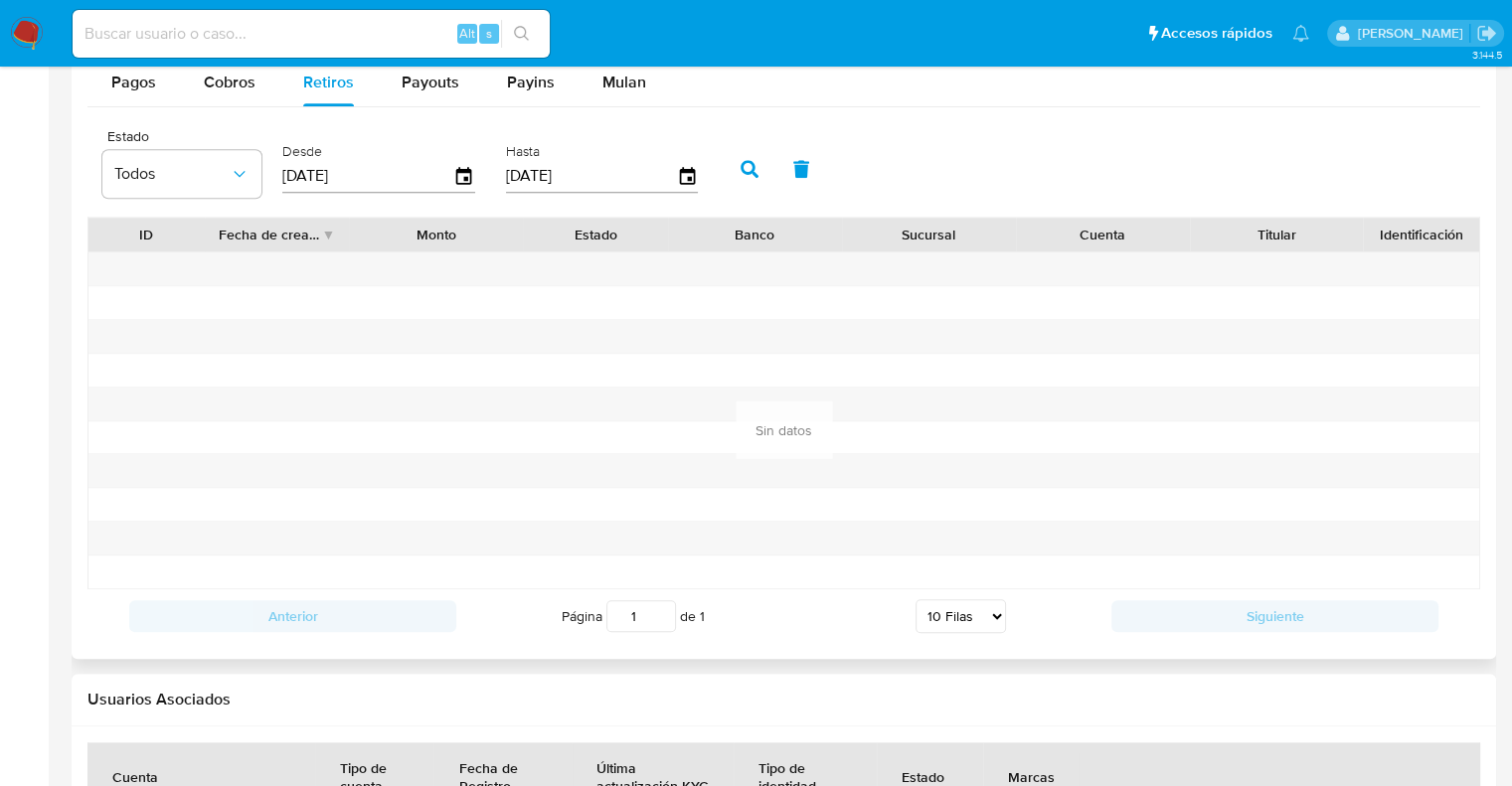 click at bounding box center [750, 169] 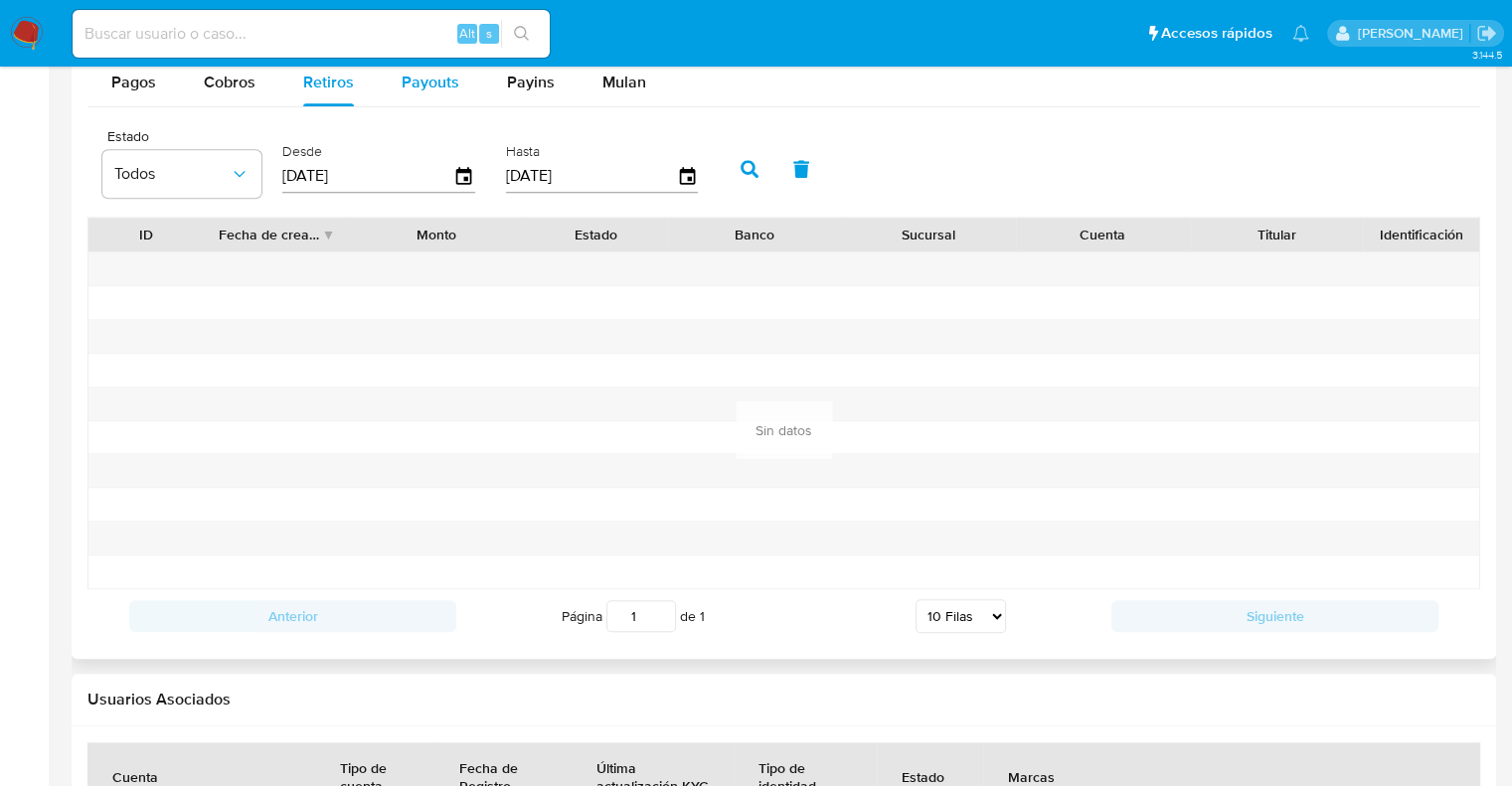 click on "Payouts" at bounding box center (430, 81) 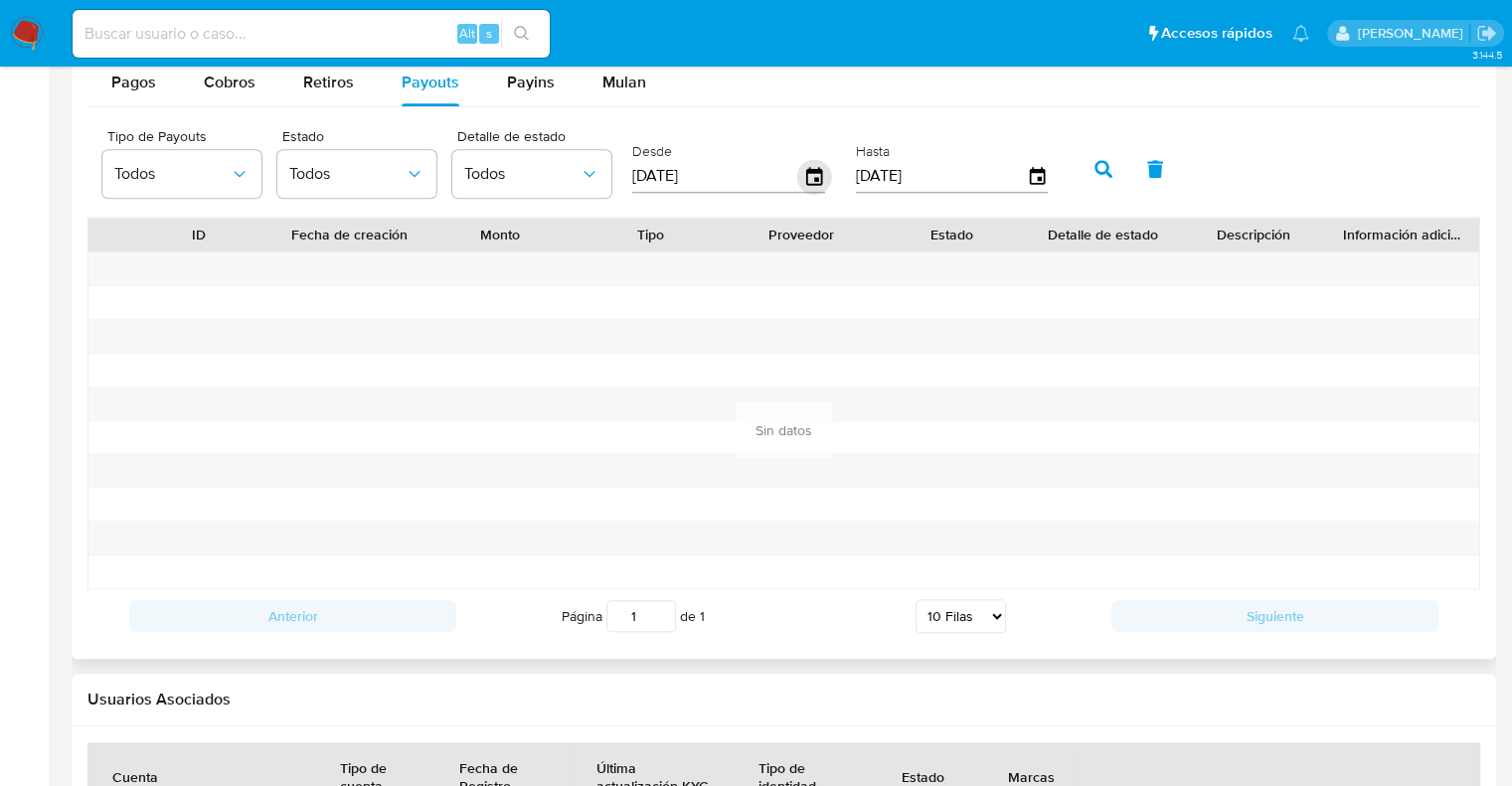 click 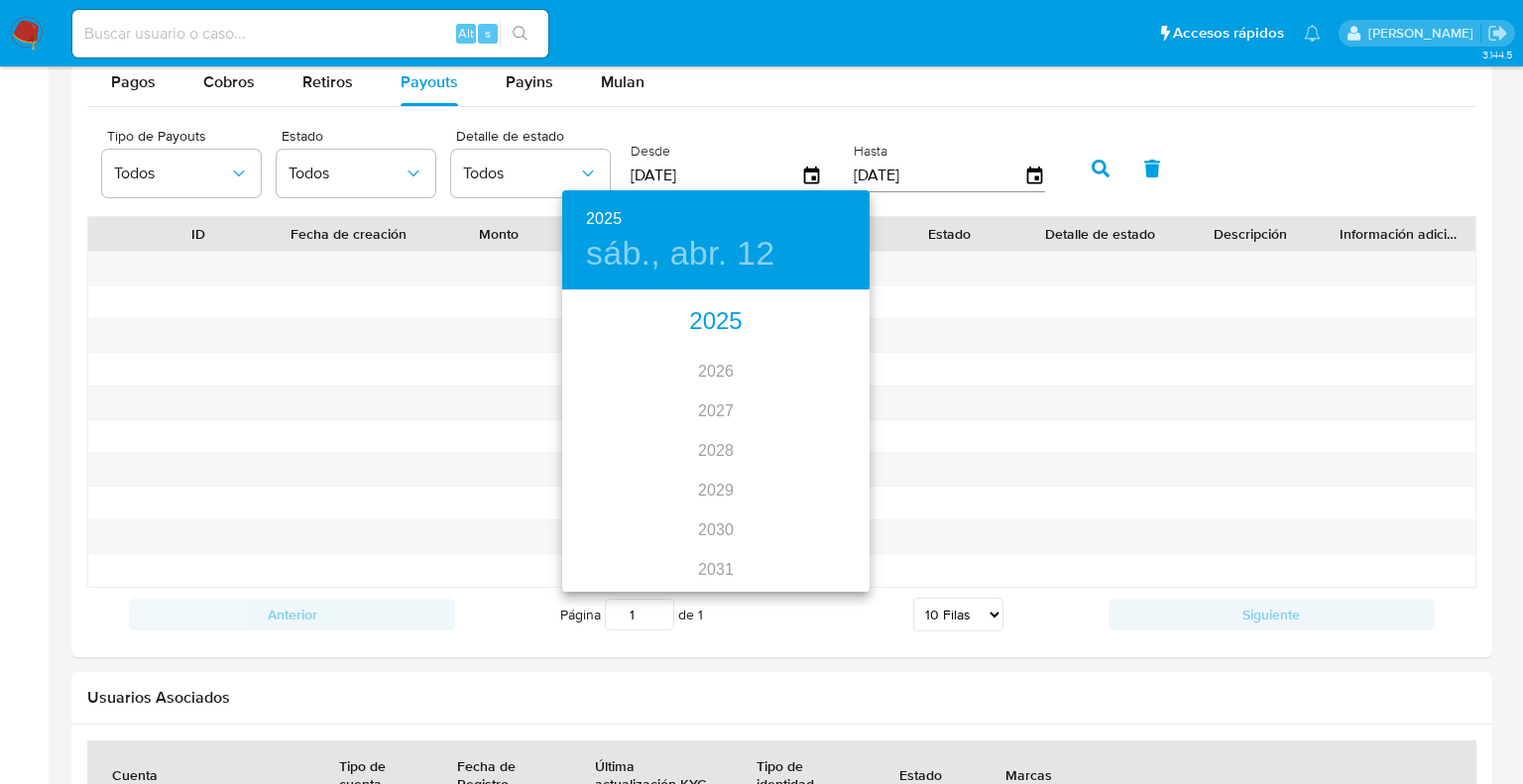 click on "2025" at bounding box center (716, 322) 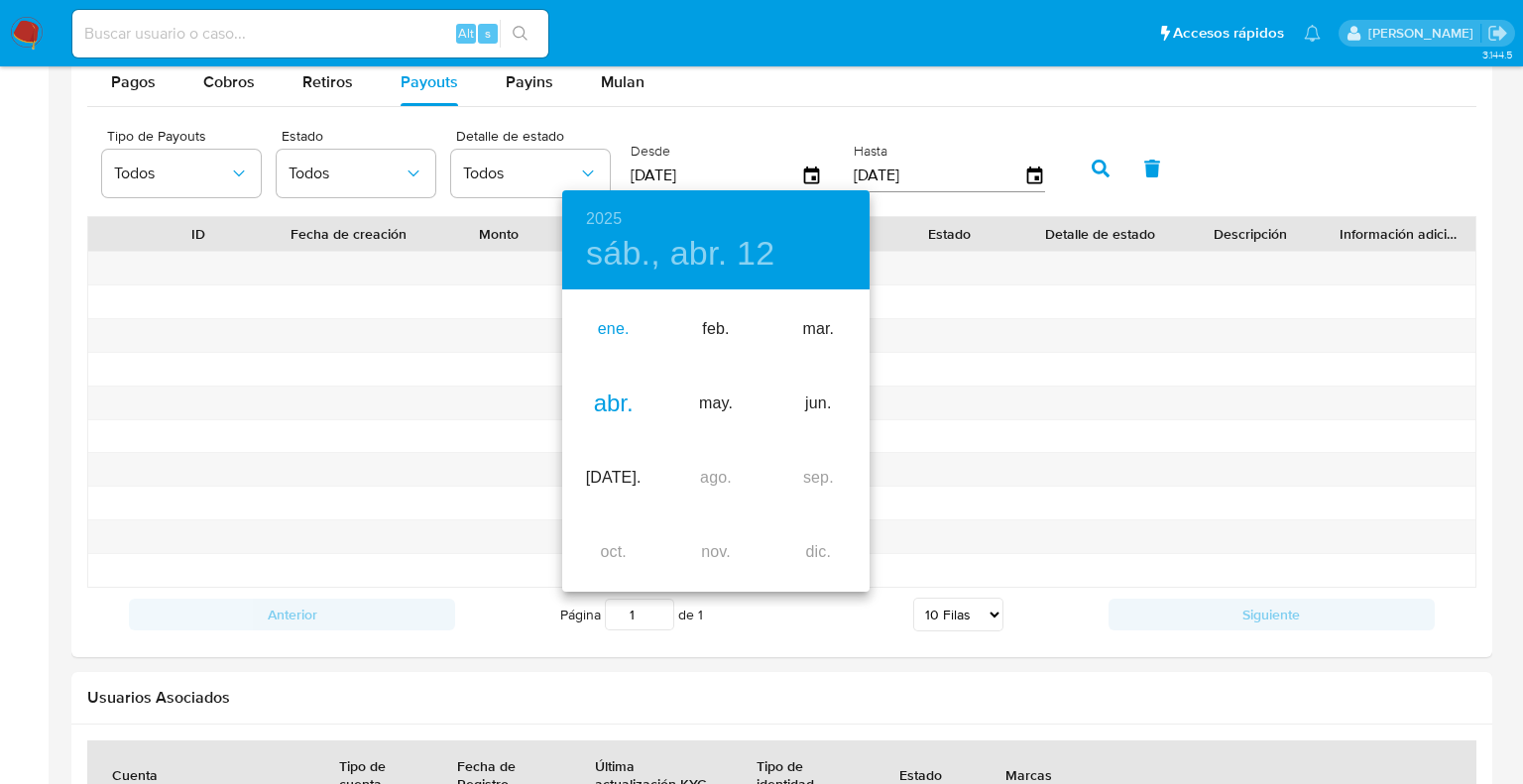 click on "ene." at bounding box center (613, 329) 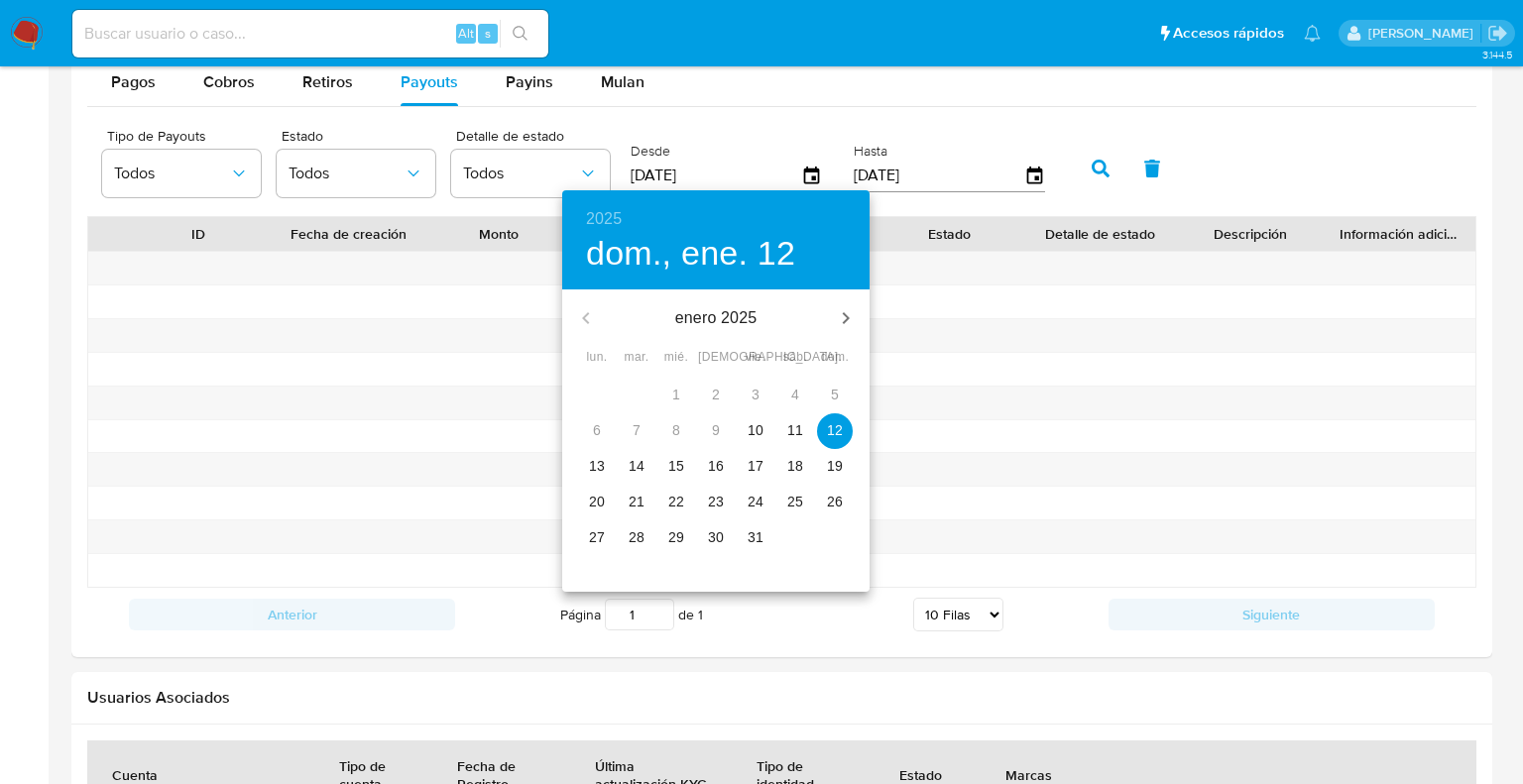 drag, startPoint x: 758, startPoint y: 427, endPoint x: 937, endPoint y: 311, distance: 213.30026 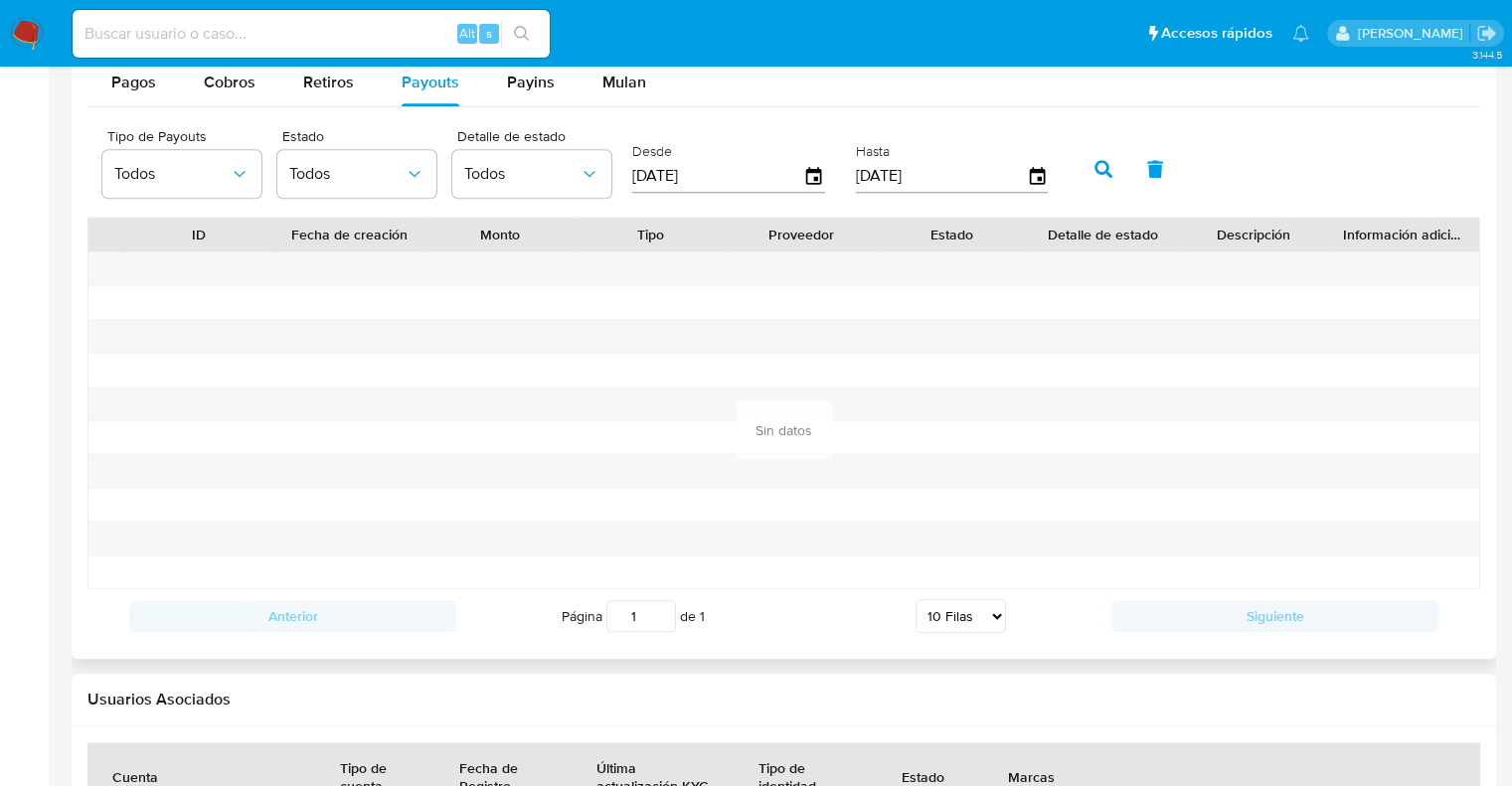 click 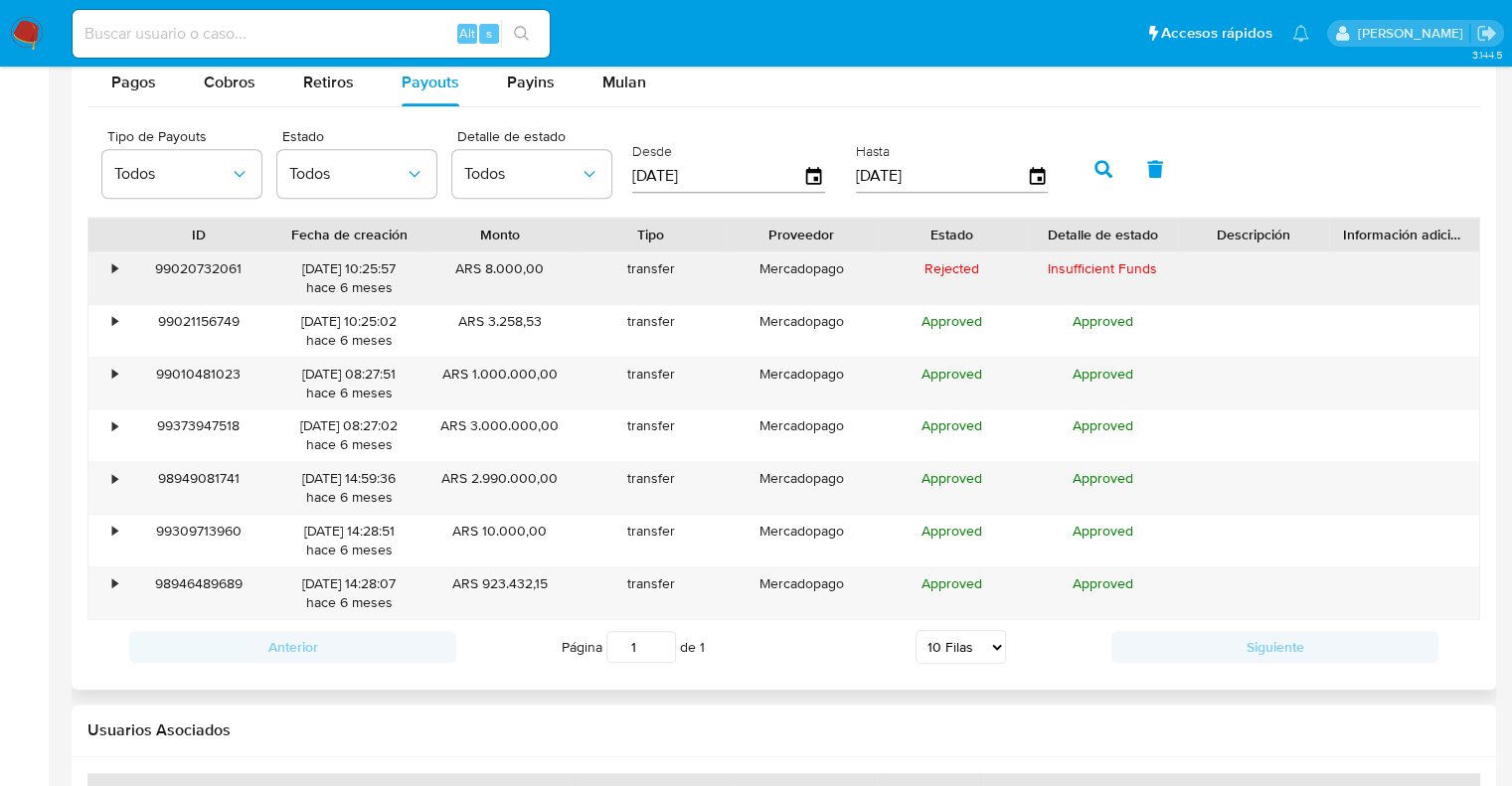 click on "•" at bounding box center (114, 268) 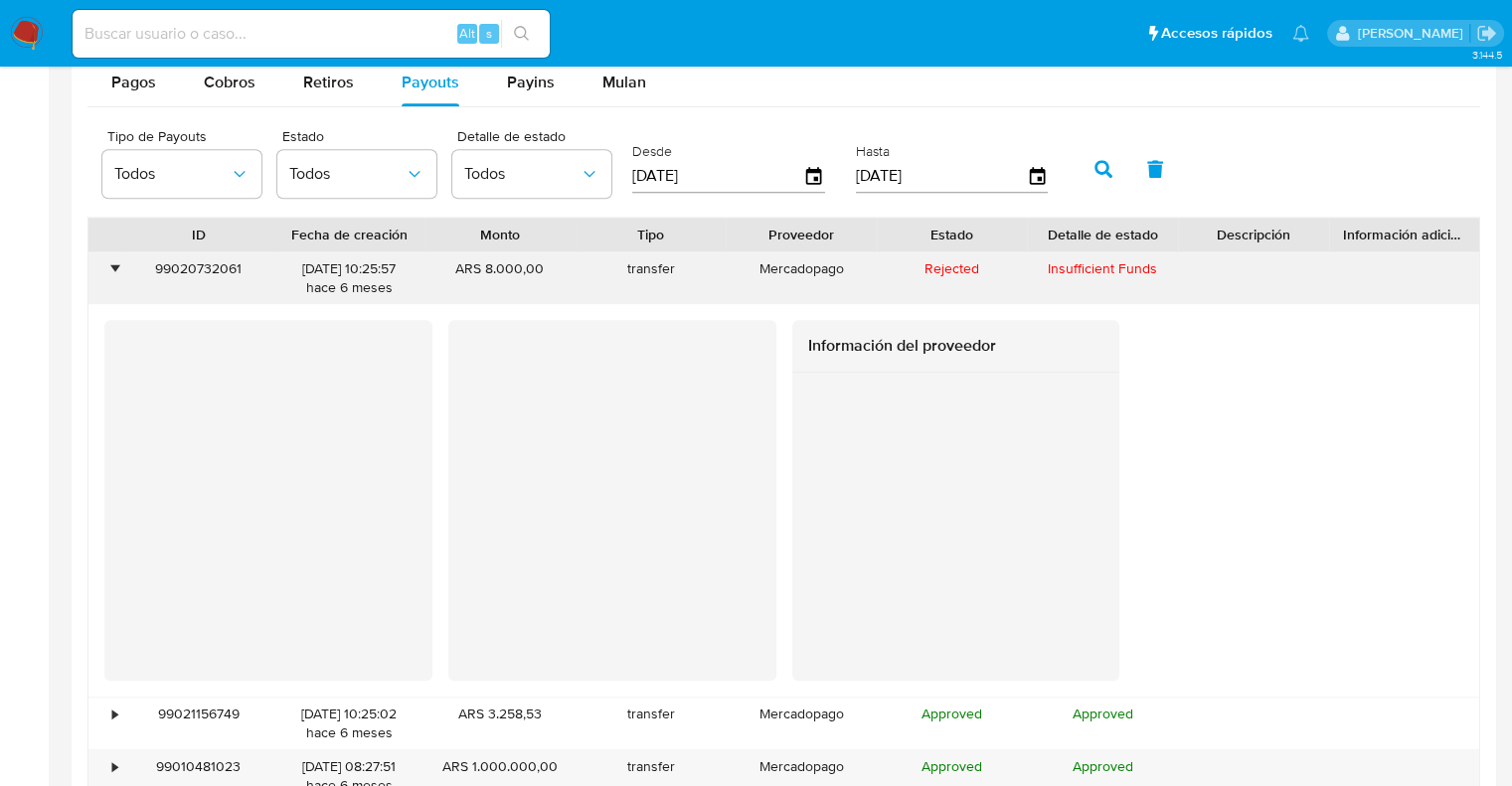 click on "•" at bounding box center [114, 268] 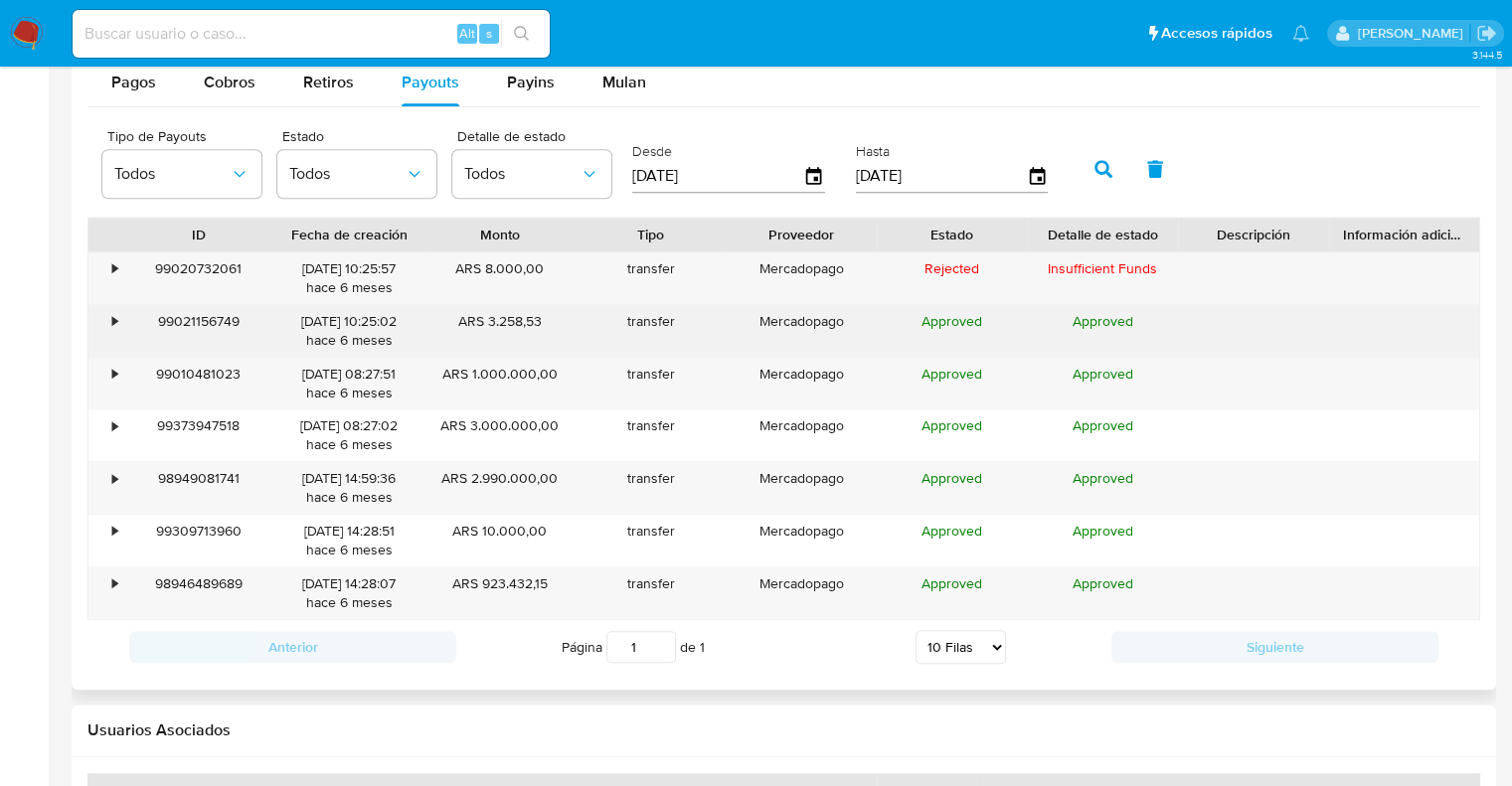 click on "•" at bounding box center (105, 331) 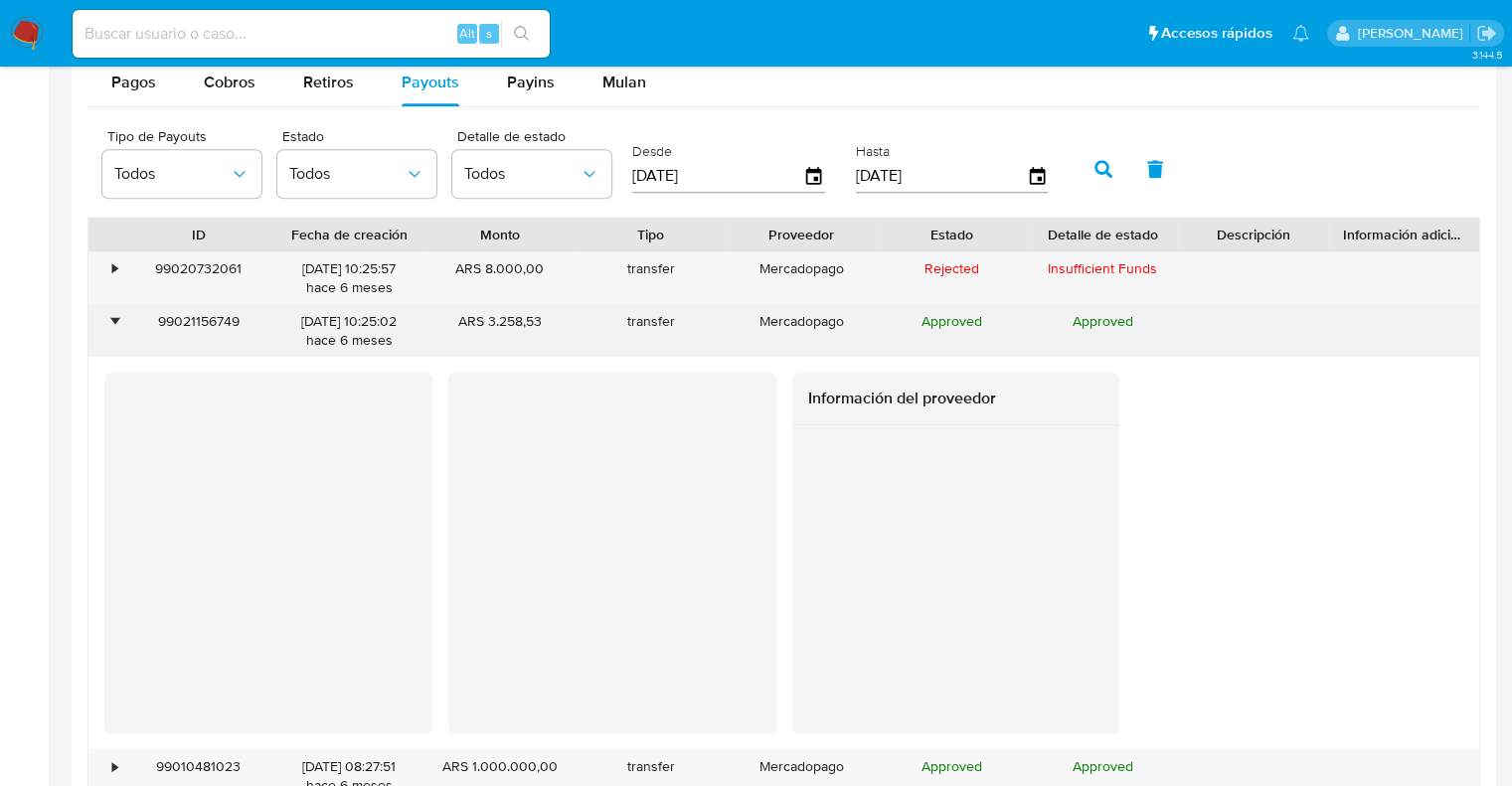 click on "•" at bounding box center [114, 321] 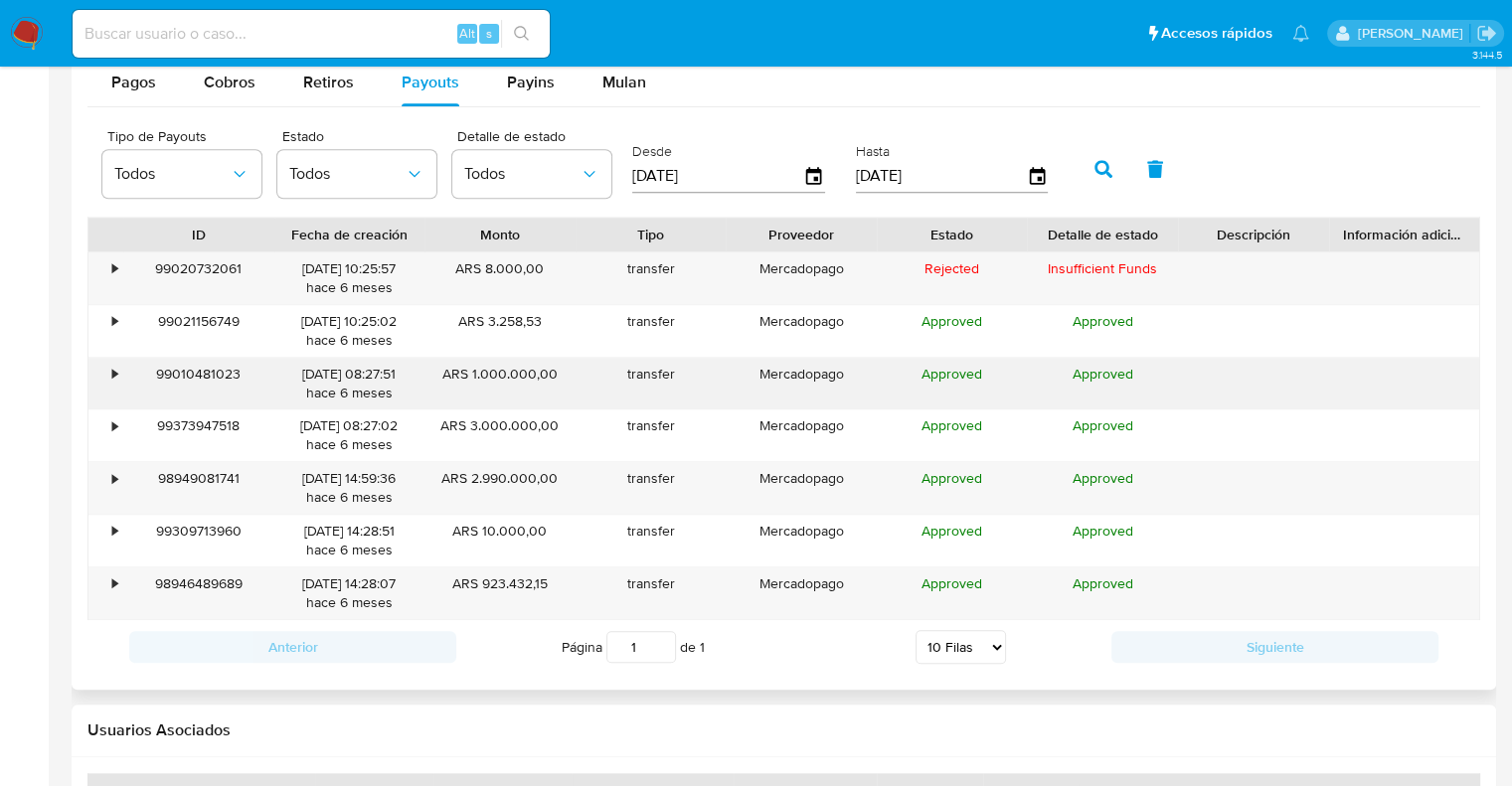 click on "•" at bounding box center [114, 374] 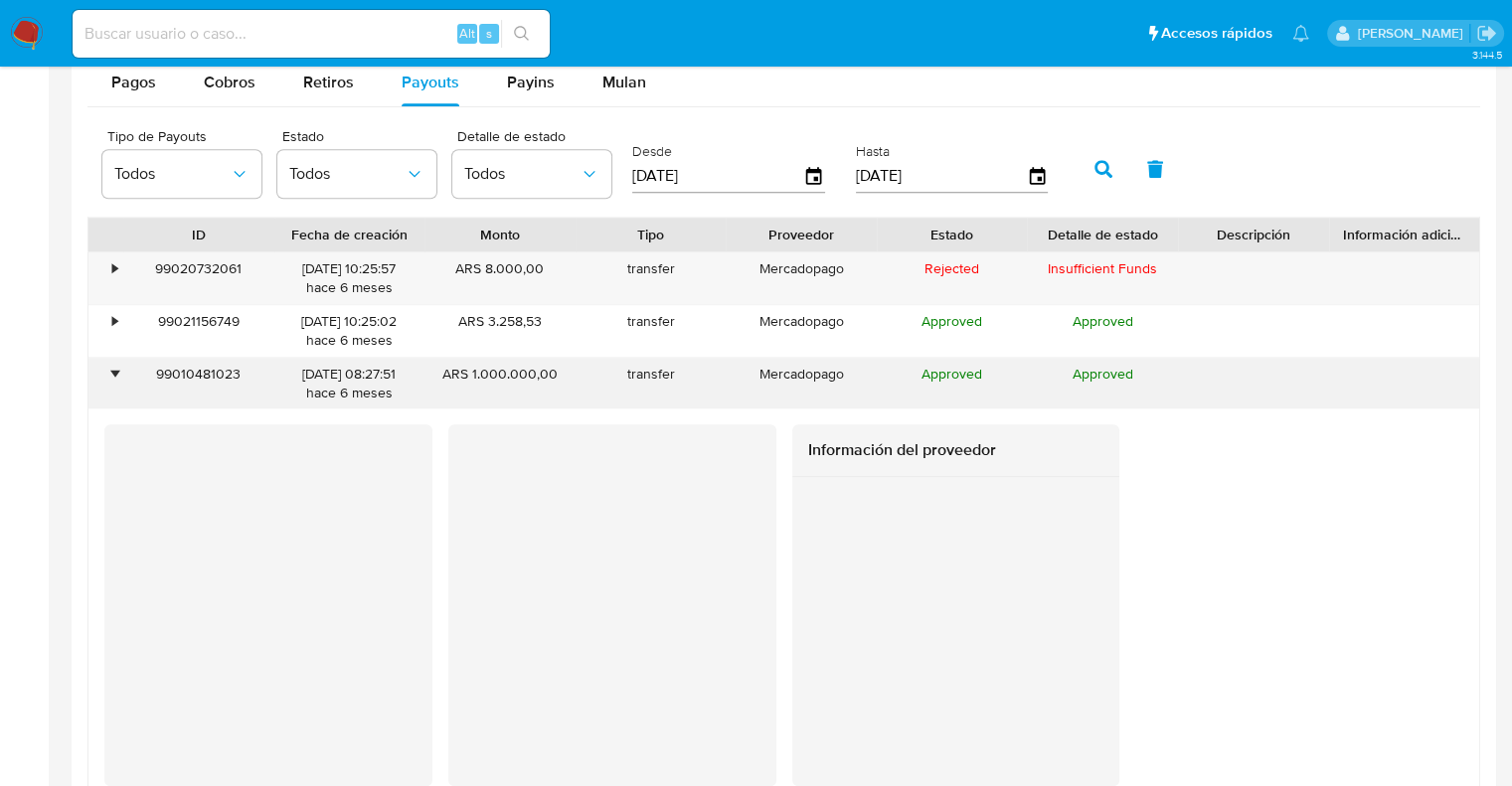 click on "•" at bounding box center [114, 374] 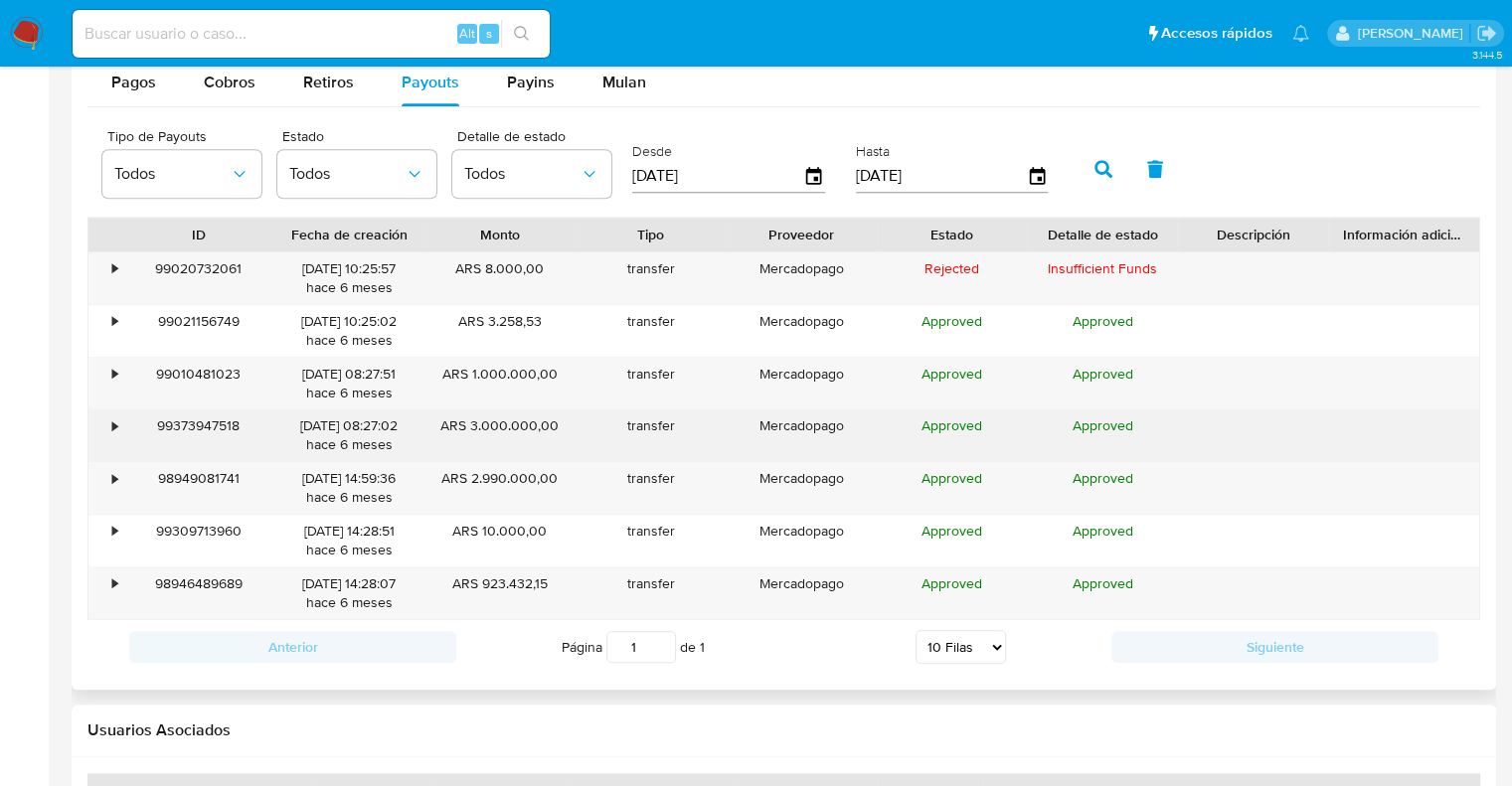 click on "•" at bounding box center (105, 435) 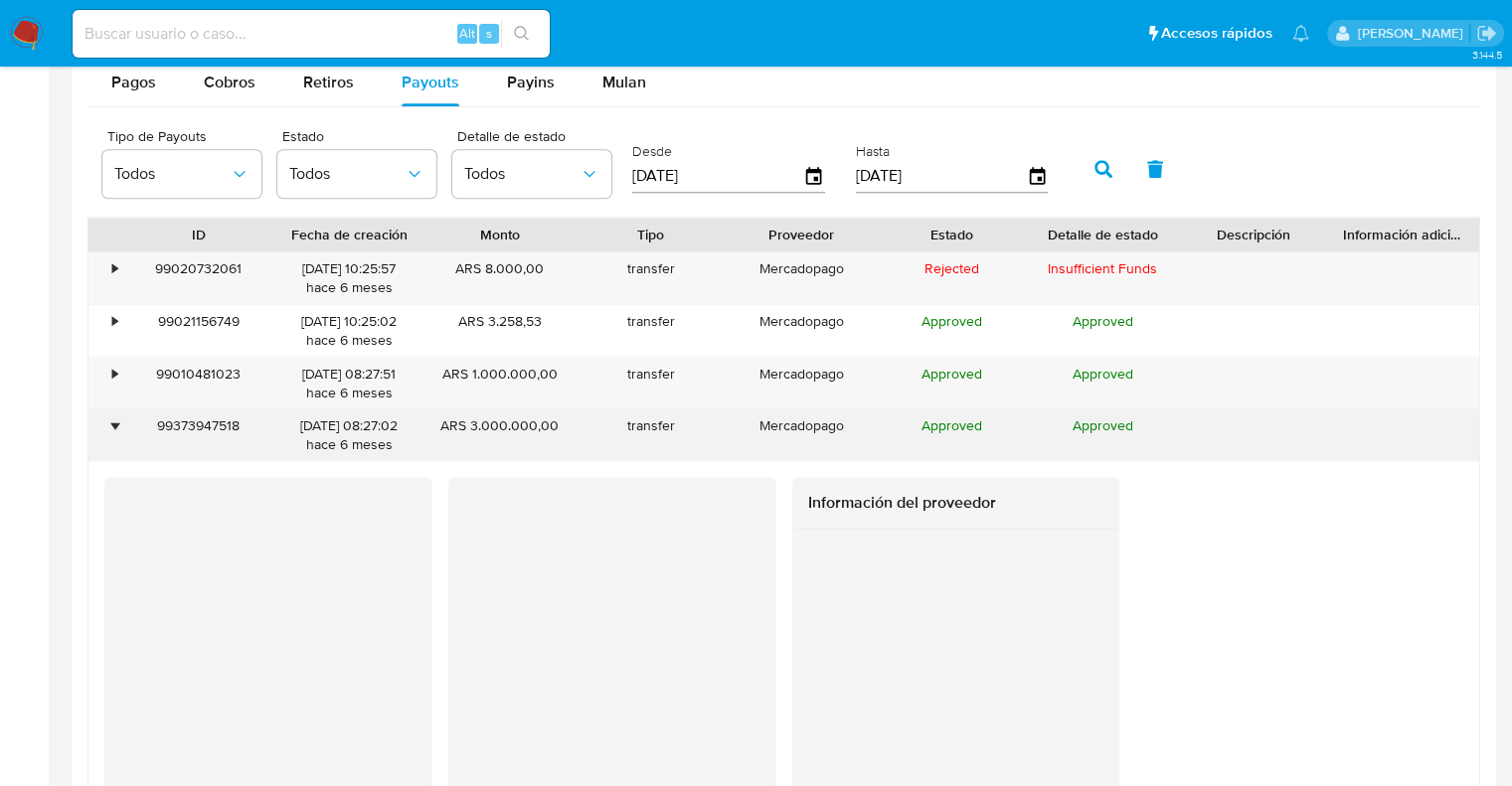 click on "•" at bounding box center [105, 435] 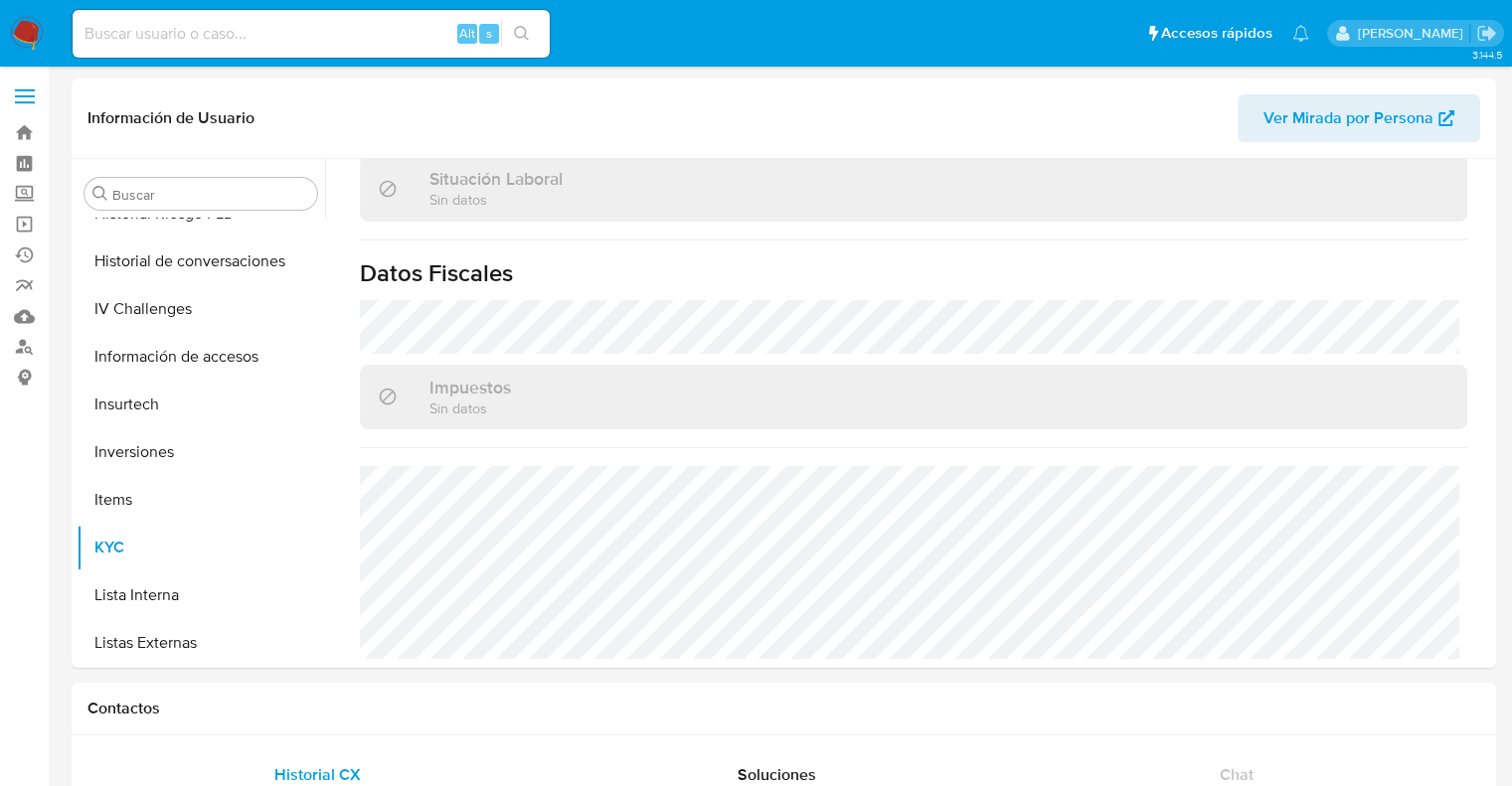 scroll, scrollTop: 0, scrollLeft: 0, axis: both 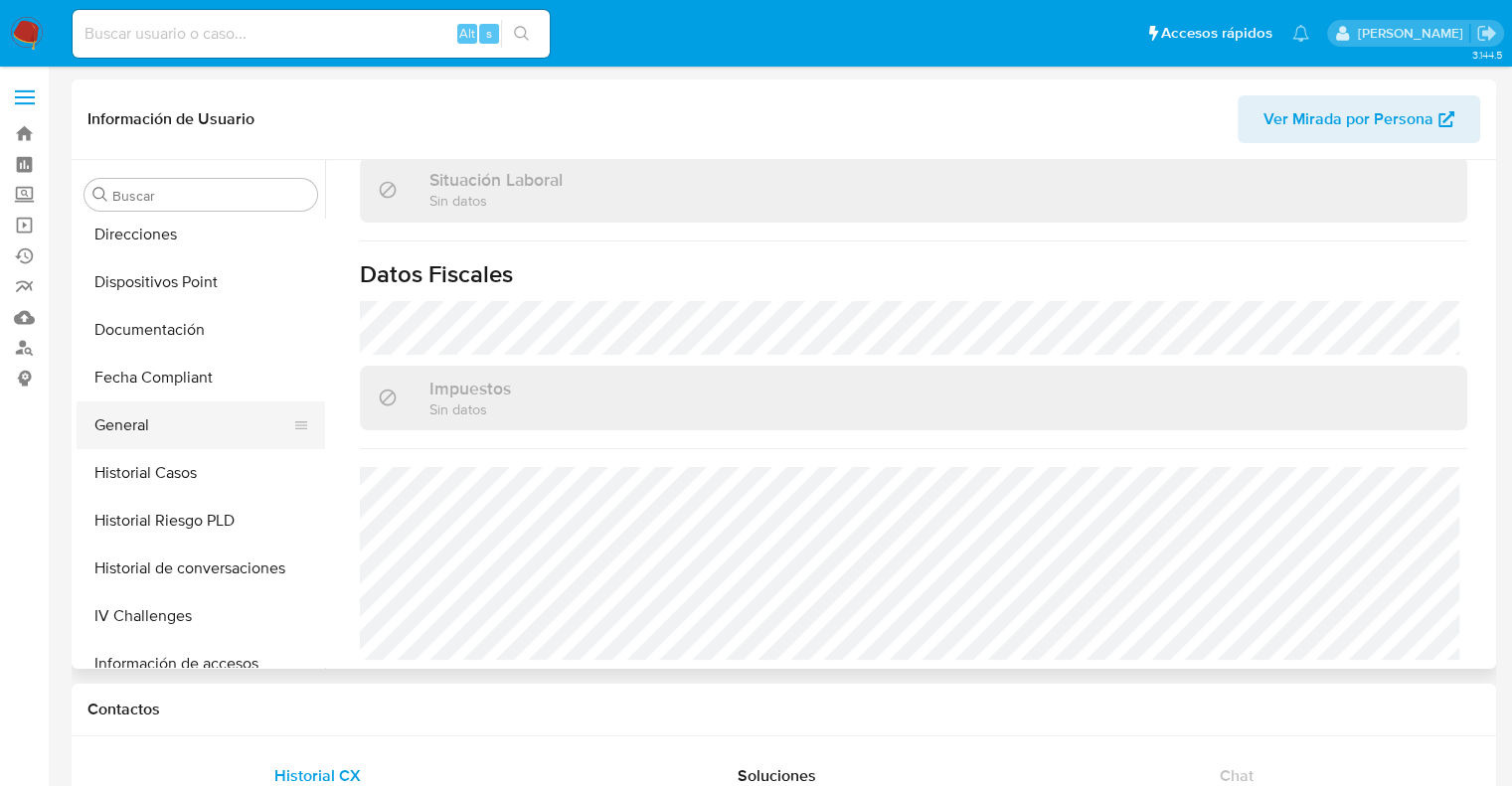 click on "General" at bounding box center [193, 425] 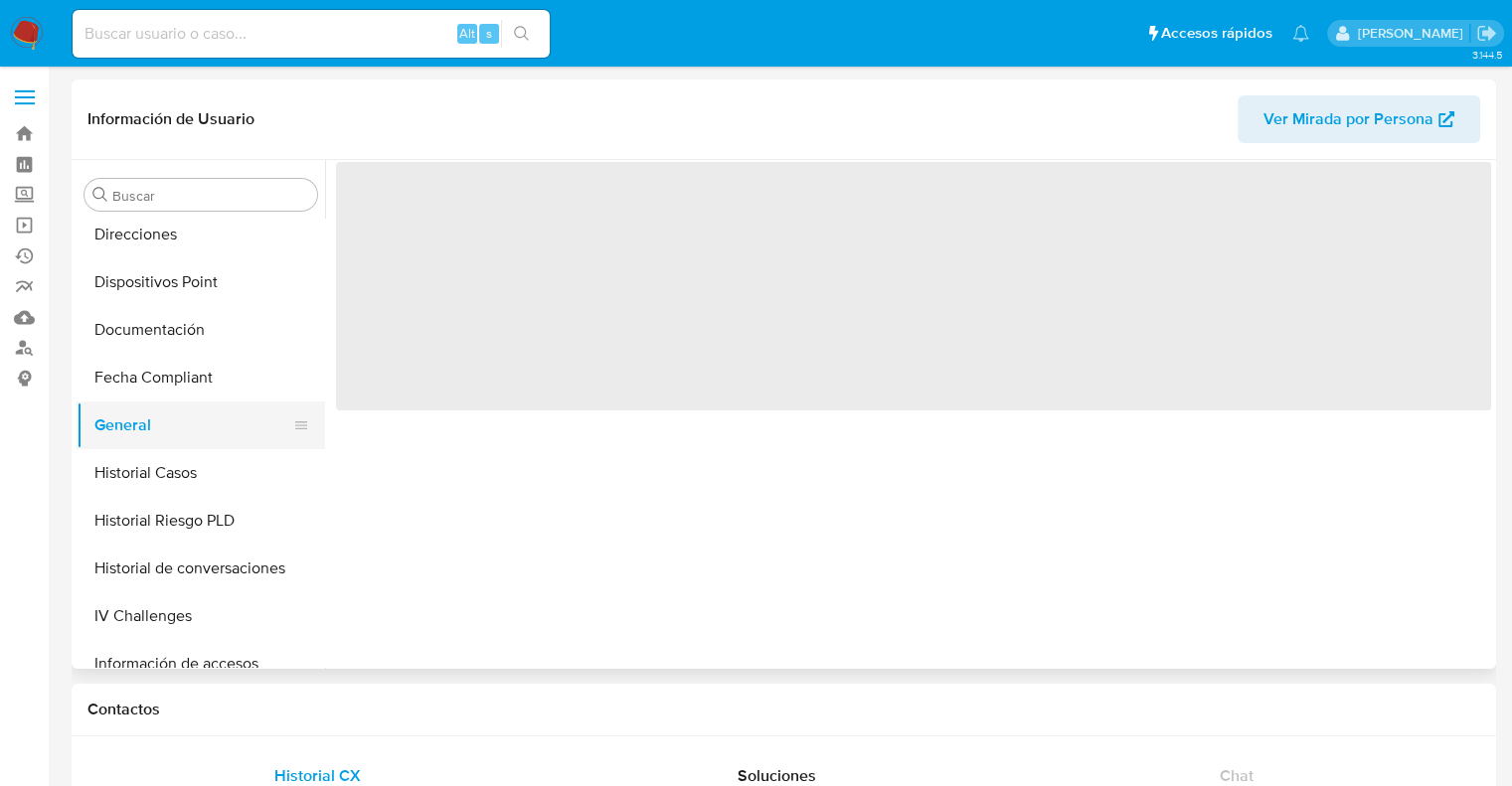 scroll, scrollTop: 0, scrollLeft: 0, axis: both 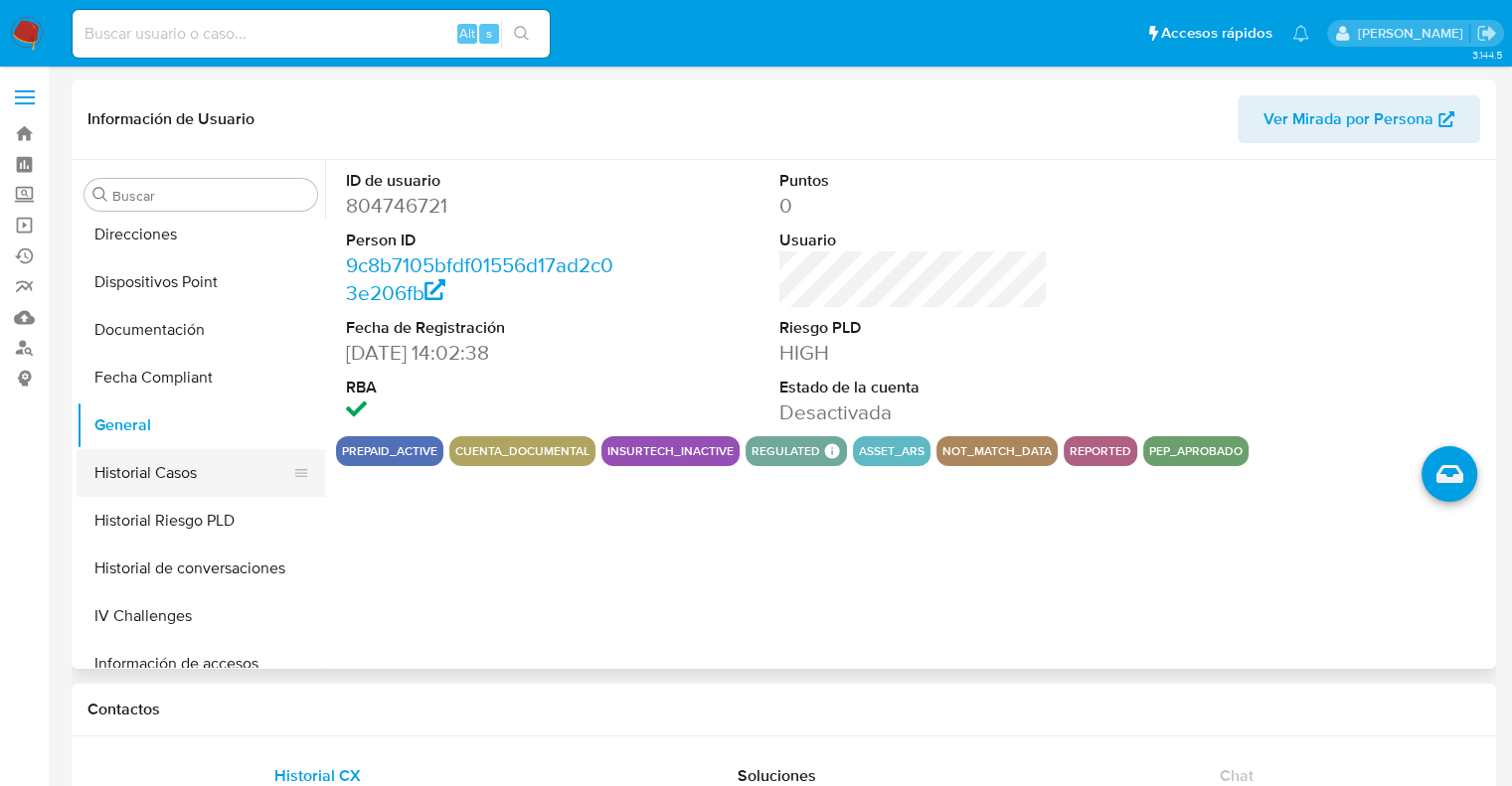 click on "Historial Casos" at bounding box center (193, 473) 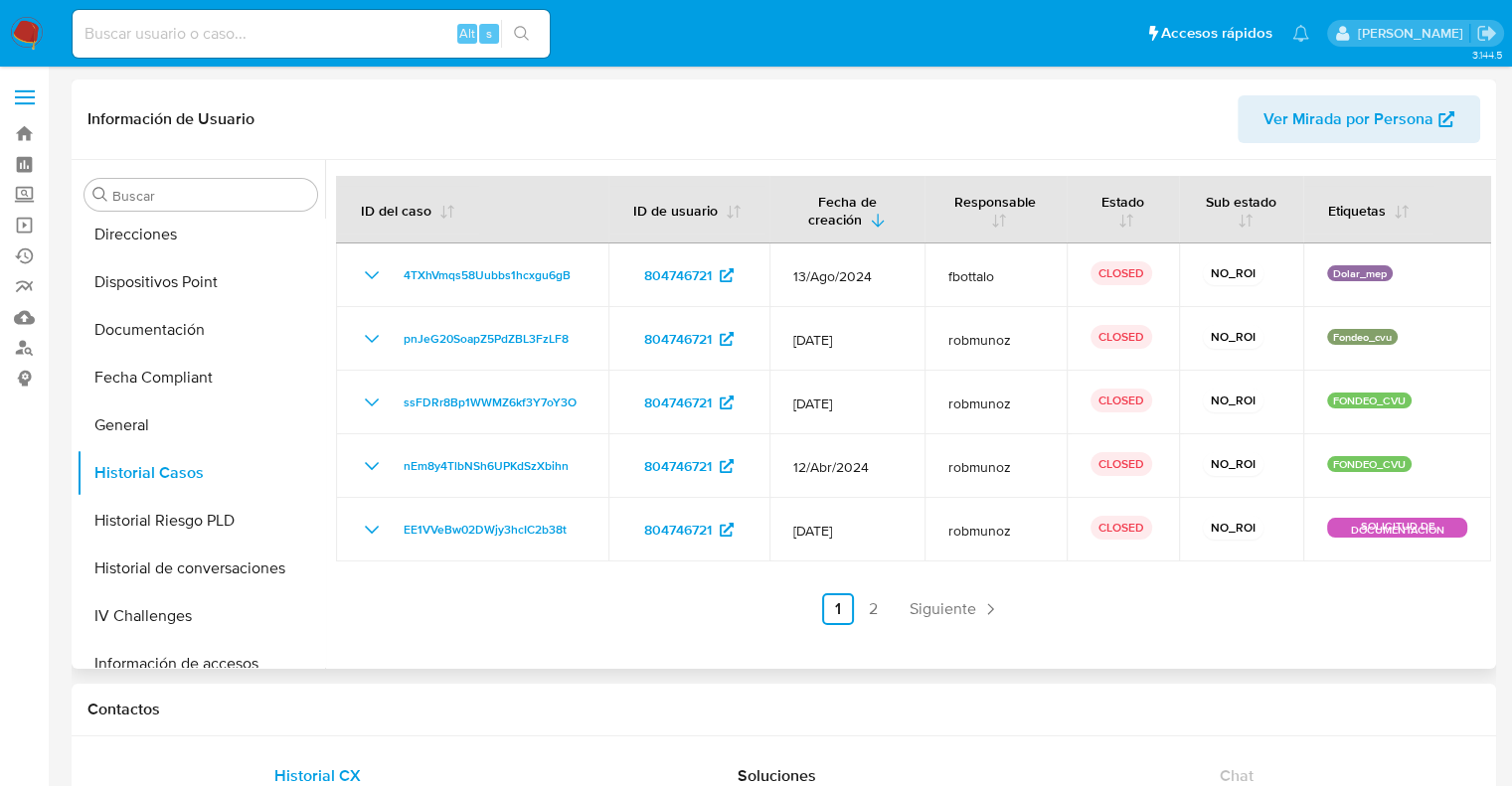 click on "2" at bounding box center [874, 609] 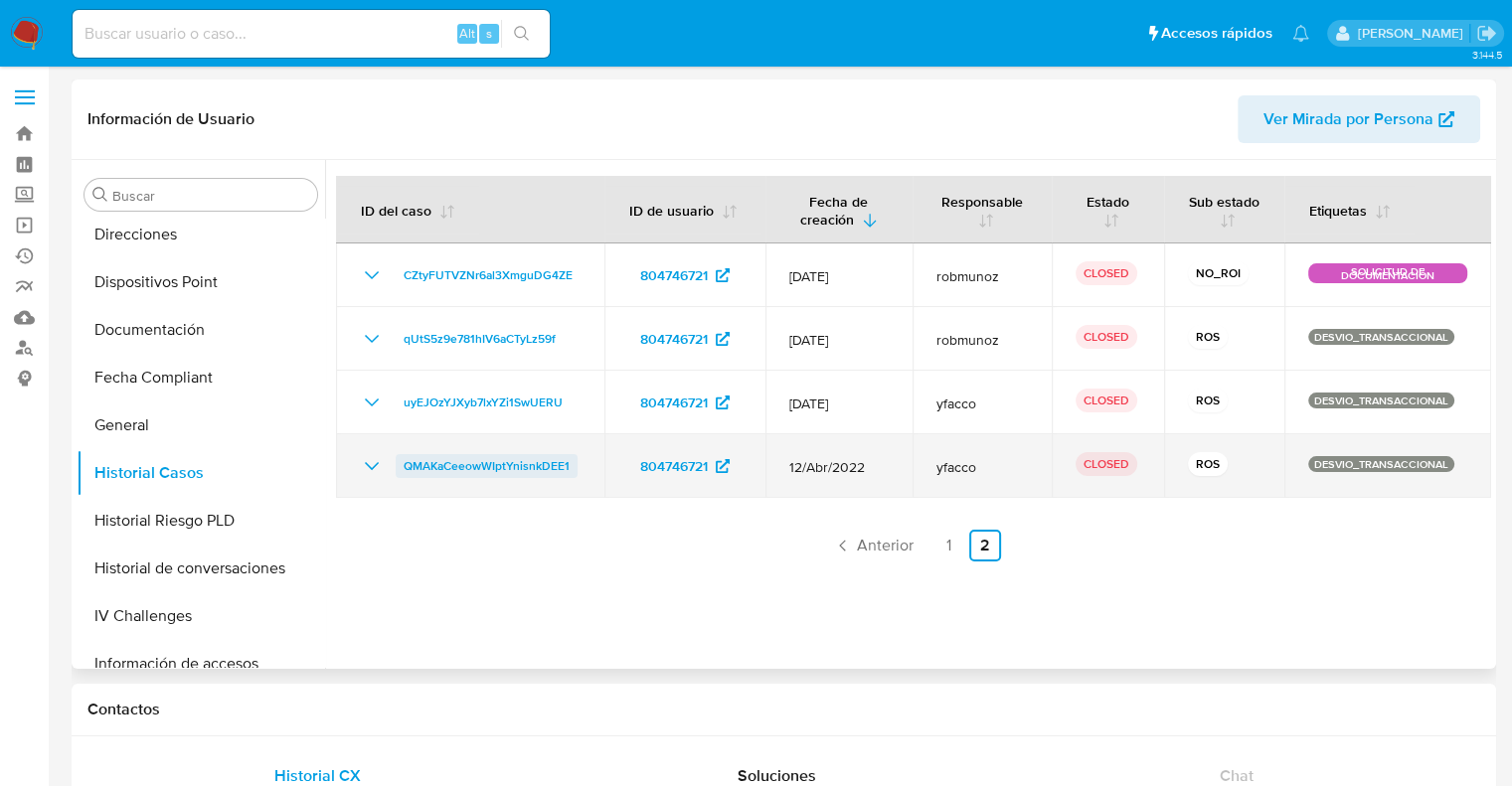 click on "QMAKaCeeowWIptYnisnkDEE1" at bounding box center [486, 466] 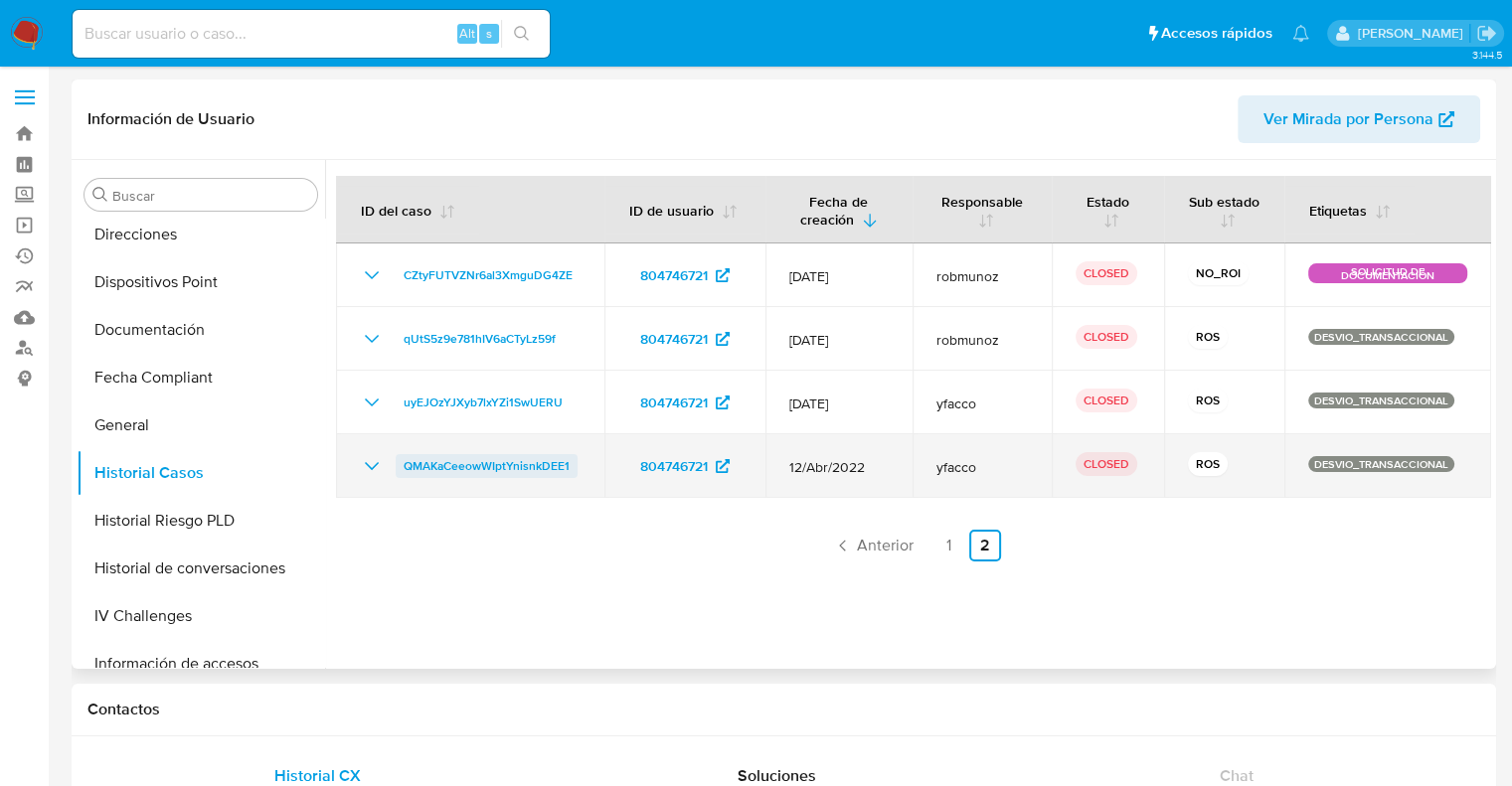 click on "QMAKaCeeowWIptYnisnkDEE1" at bounding box center (486, 466) 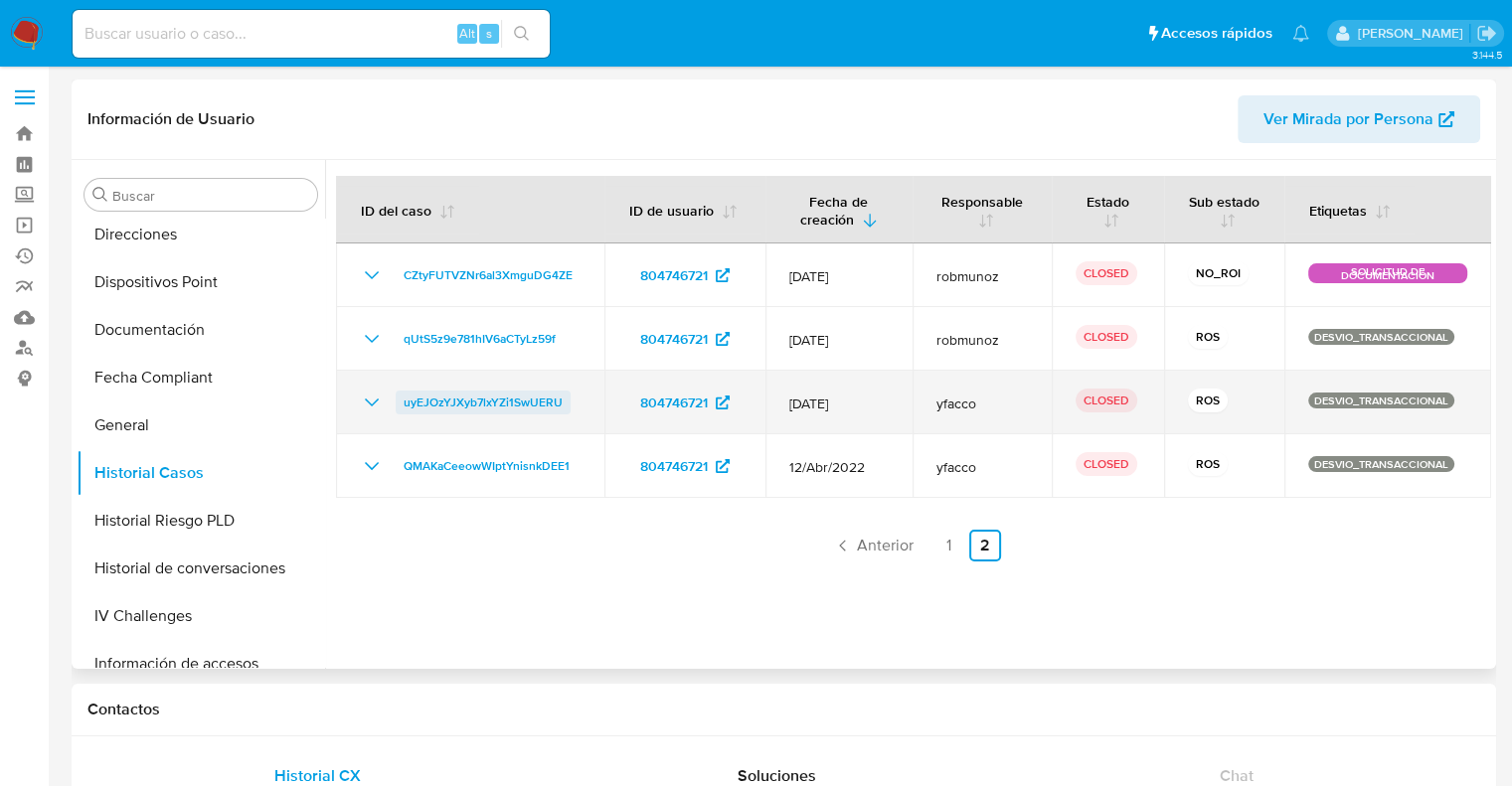 click on "uyEJOzYJXyb7lxYZi1SwUERU" at bounding box center [483, 402] 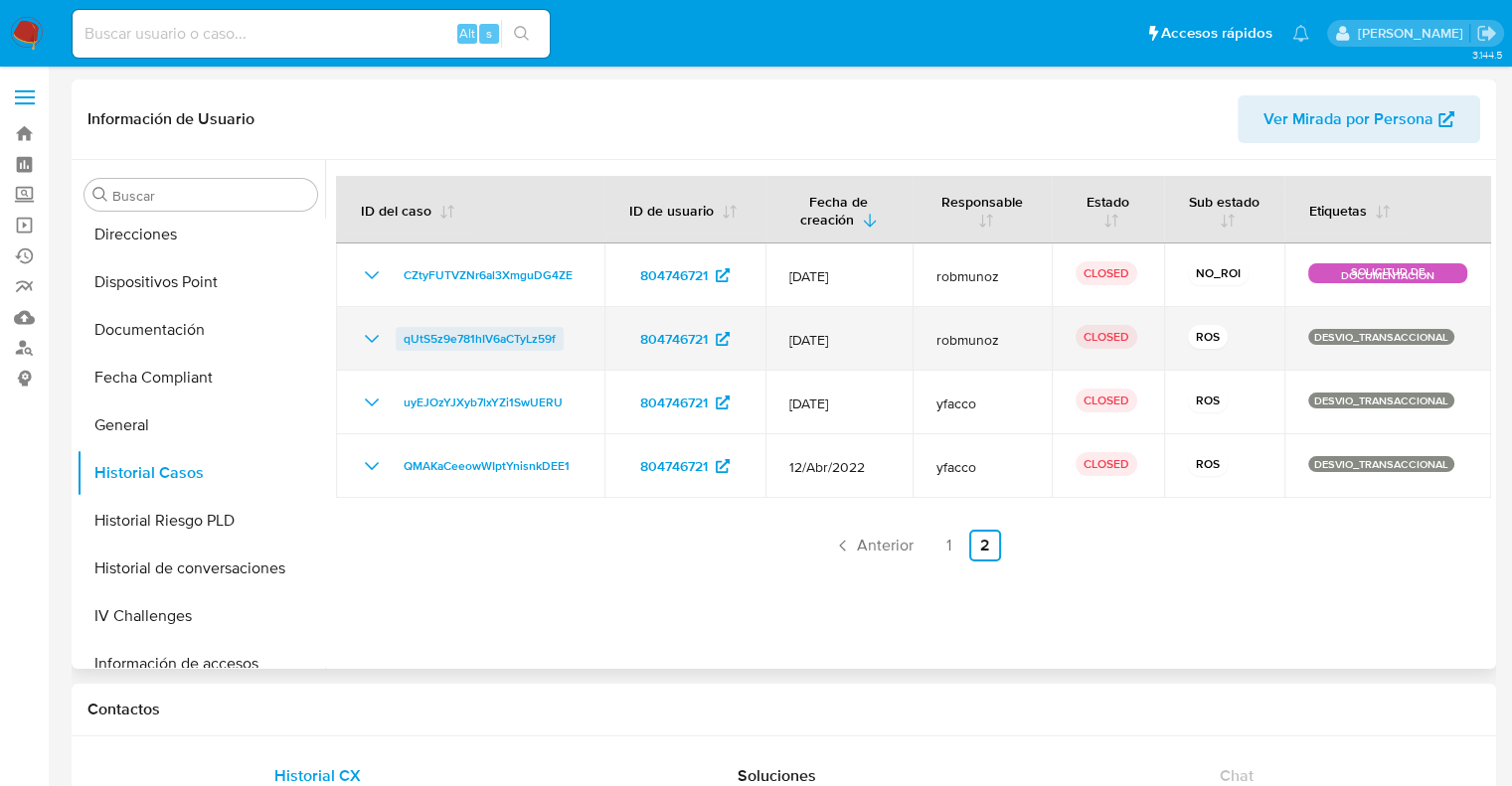 click on "qUtS5z9e781hIV6aCTyLz59f" at bounding box center [479, 339] 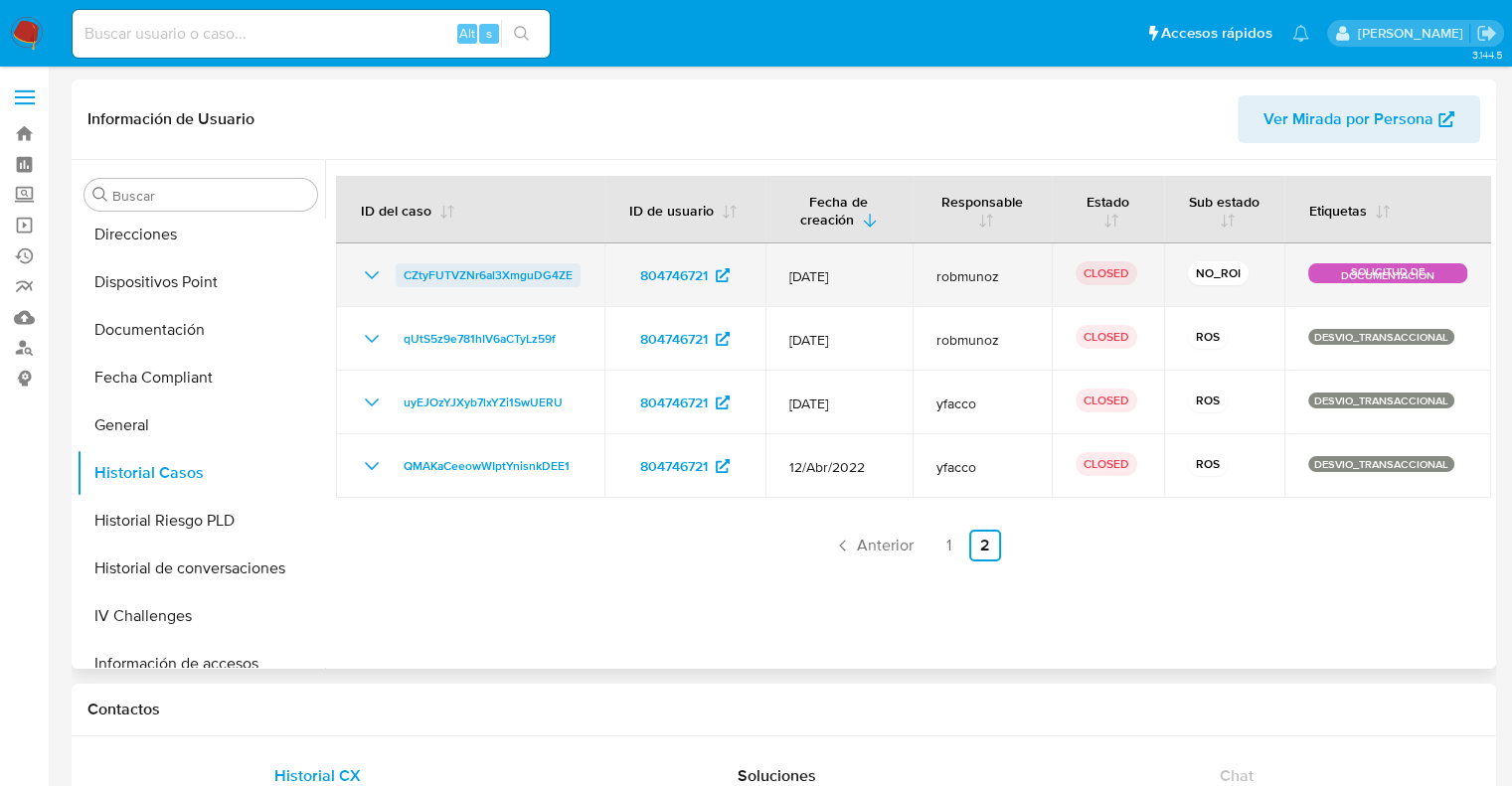 click on "CZtyFUTVZNr6al3XmguDG4ZE" at bounding box center (488, 275) 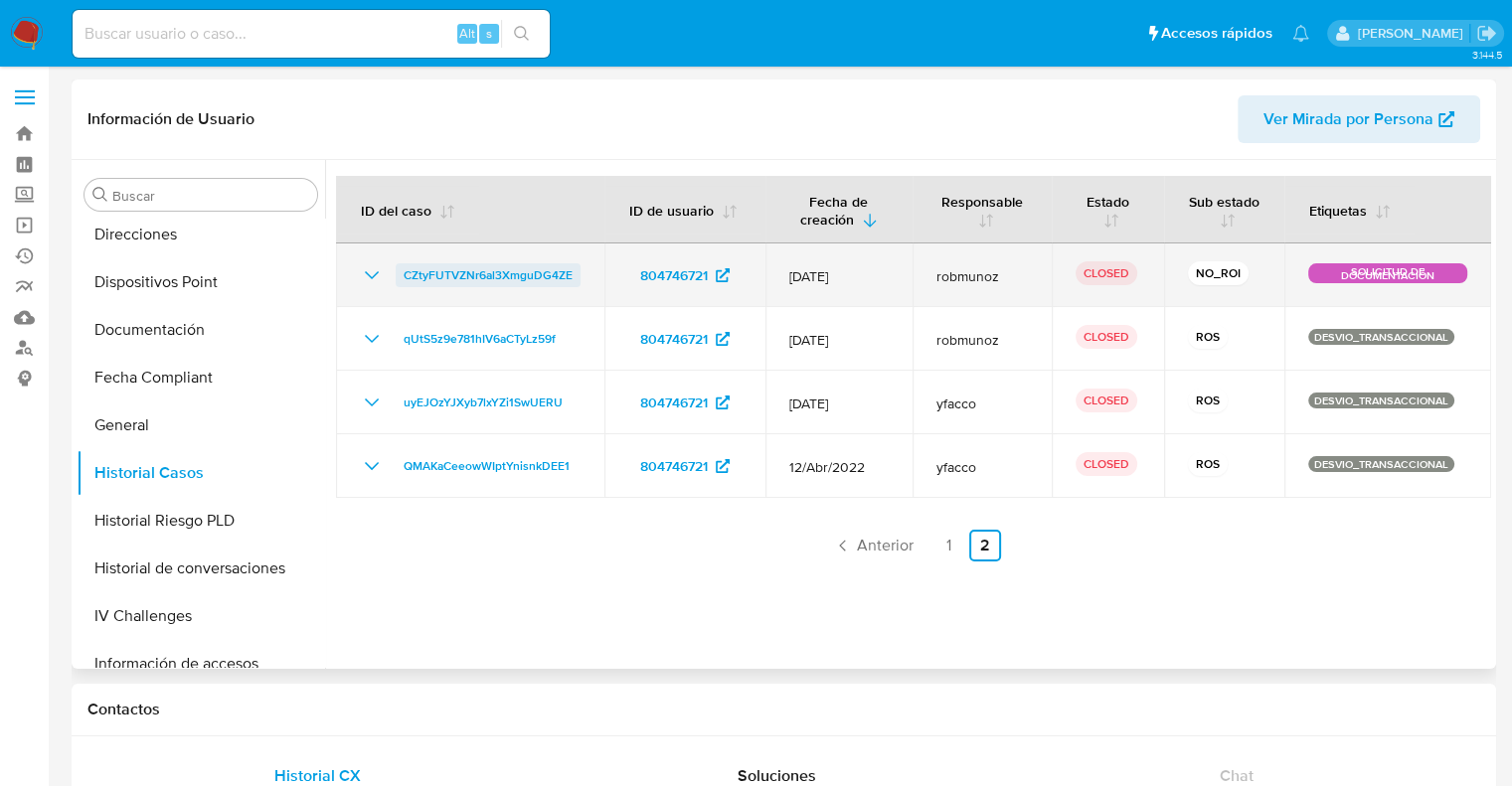 click on "CZtyFUTVZNr6al3XmguDG4ZE" at bounding box center [488, 275] 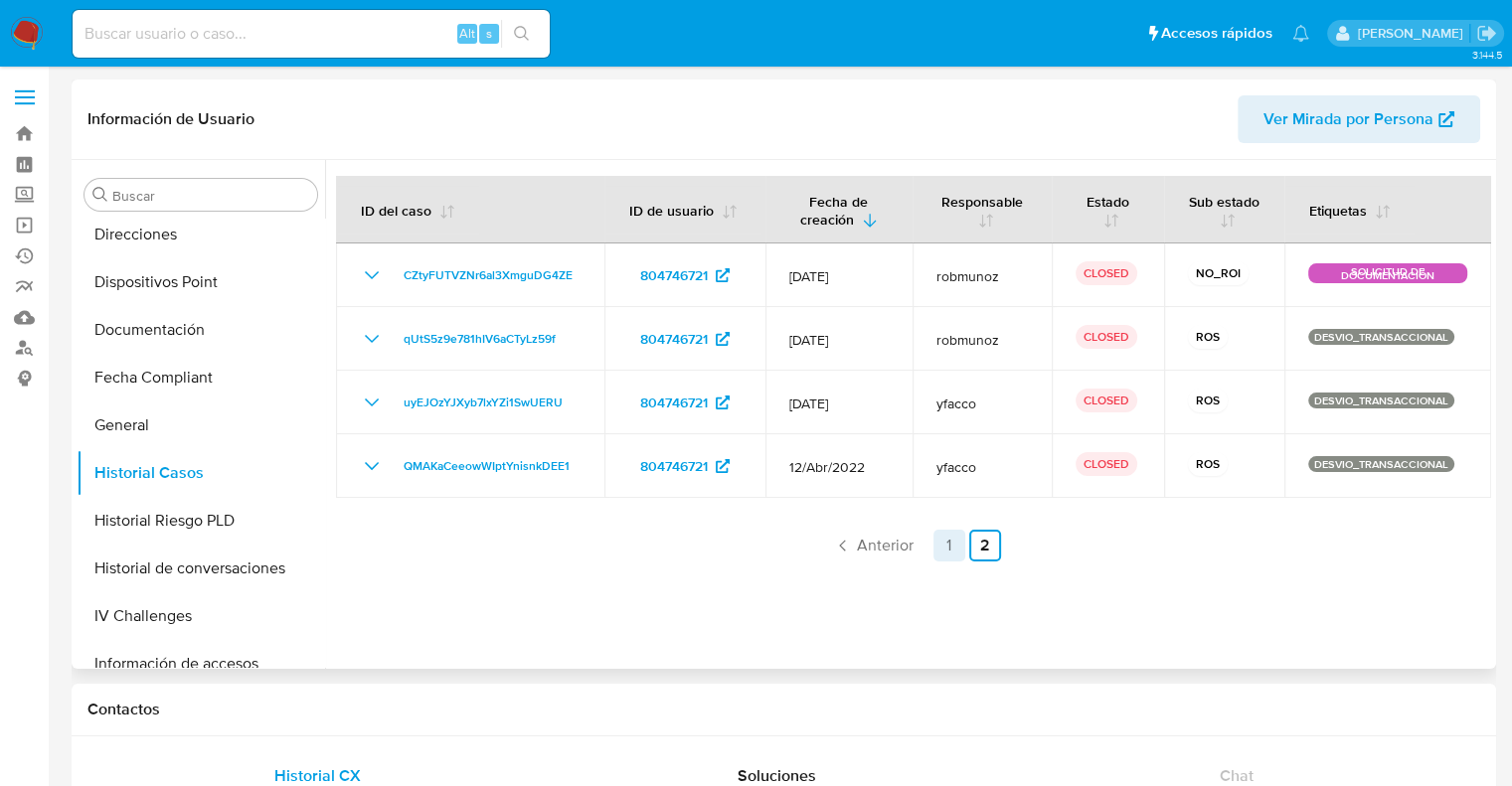 click on "1" at bounding box center (949, 546) 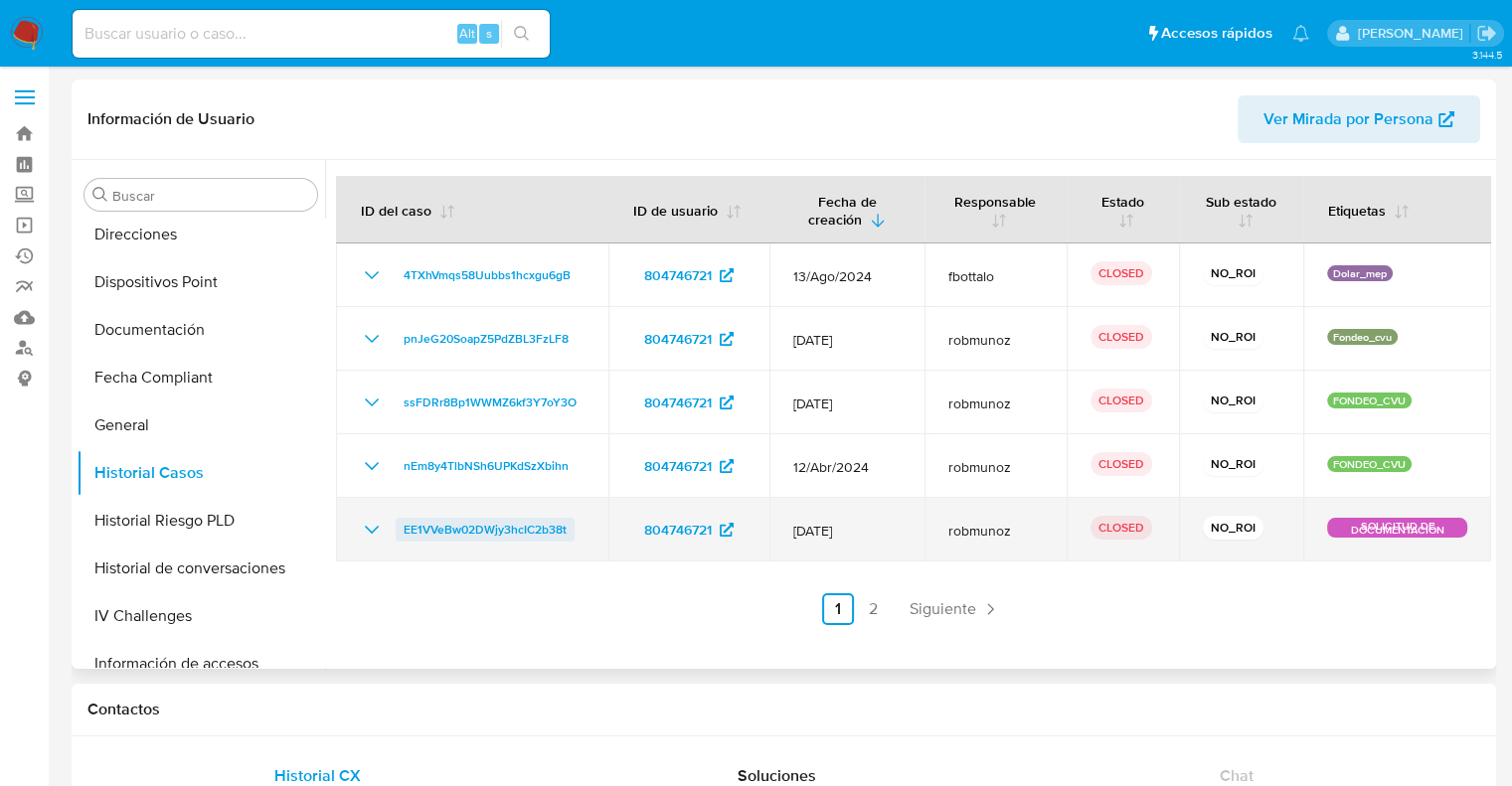 click on "EE1VVeBw02DWjy3hcIC2b38t" at bounding box center (485, 530) 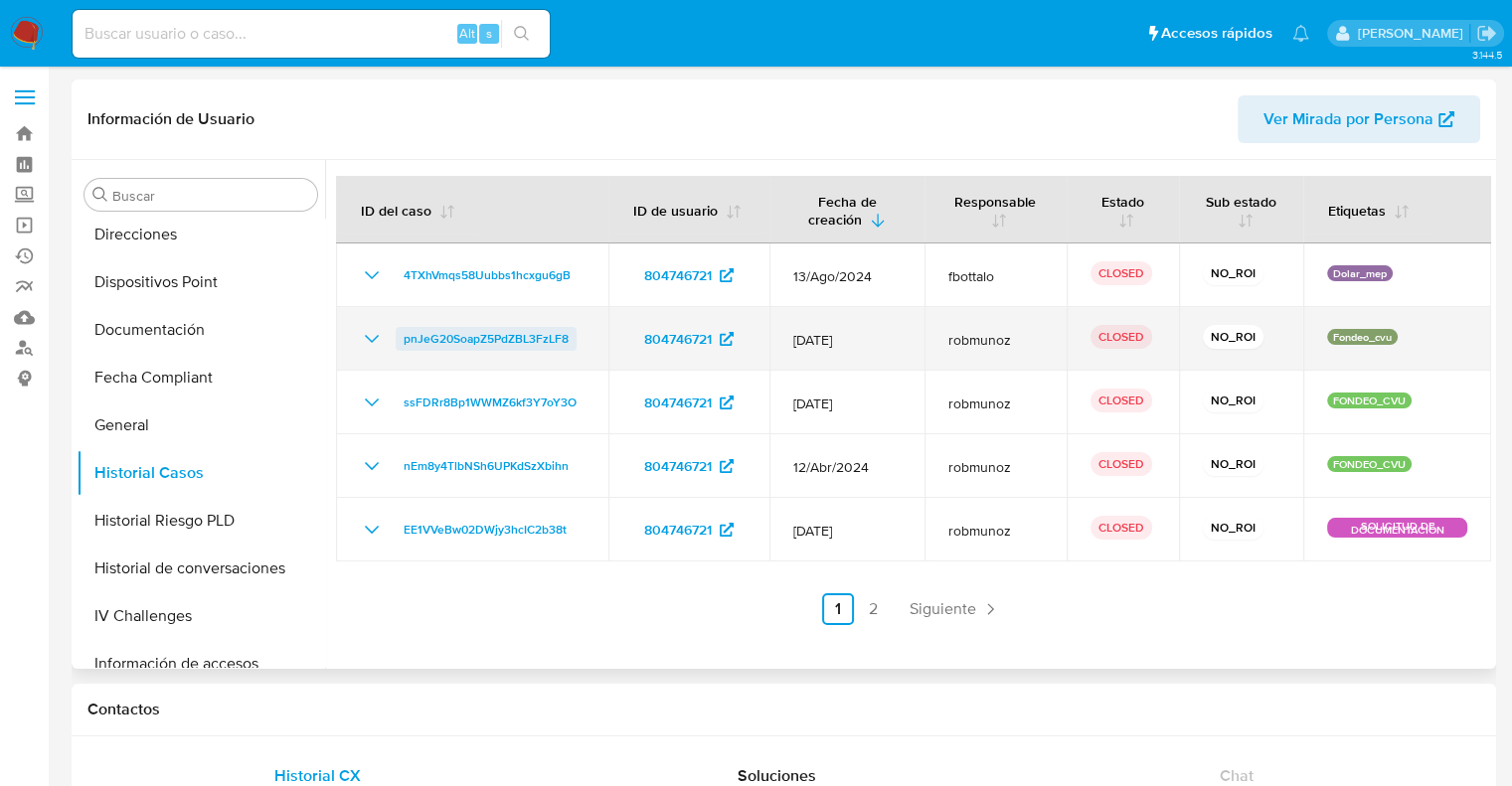 click on "pnJeG20SoapZ5PdZBL3FzLF8" at bounding box center [486, 339] 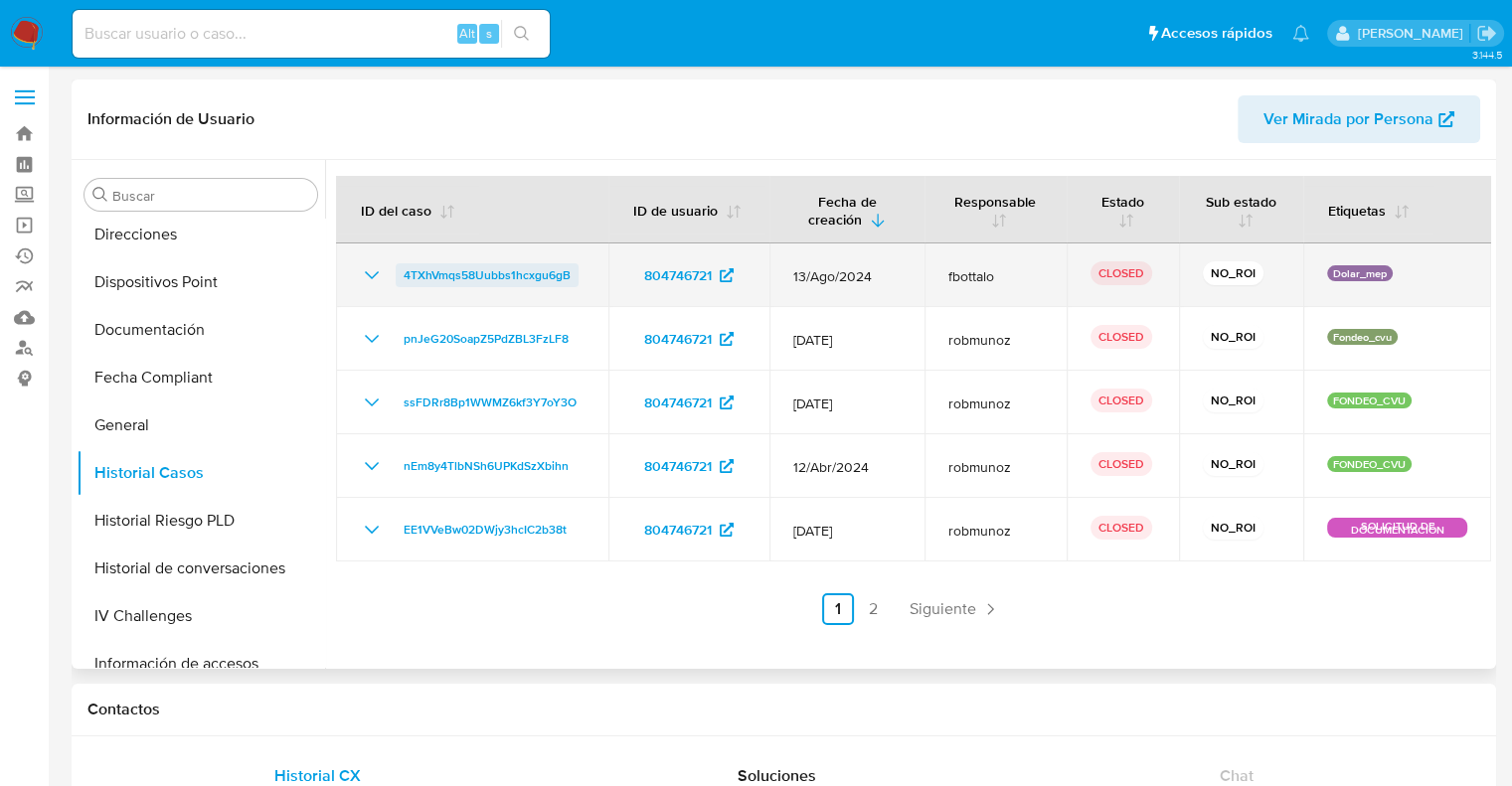 click on "4TXhVmqs58Uubbs1hcxgu6gB" at bounding box center [487, 275] 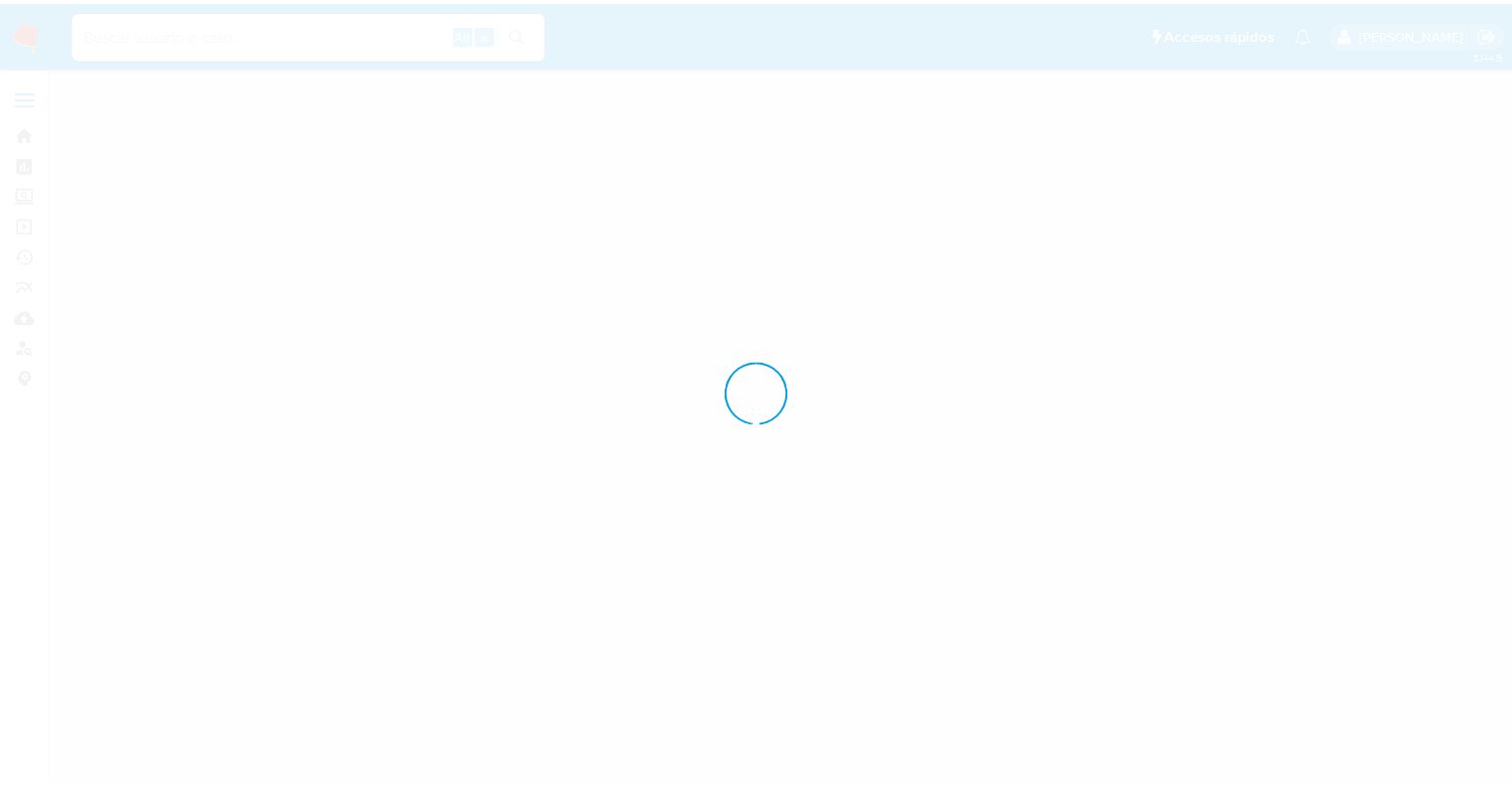scroll, scrollTop: 0, scrollLeft: 0, axis: both 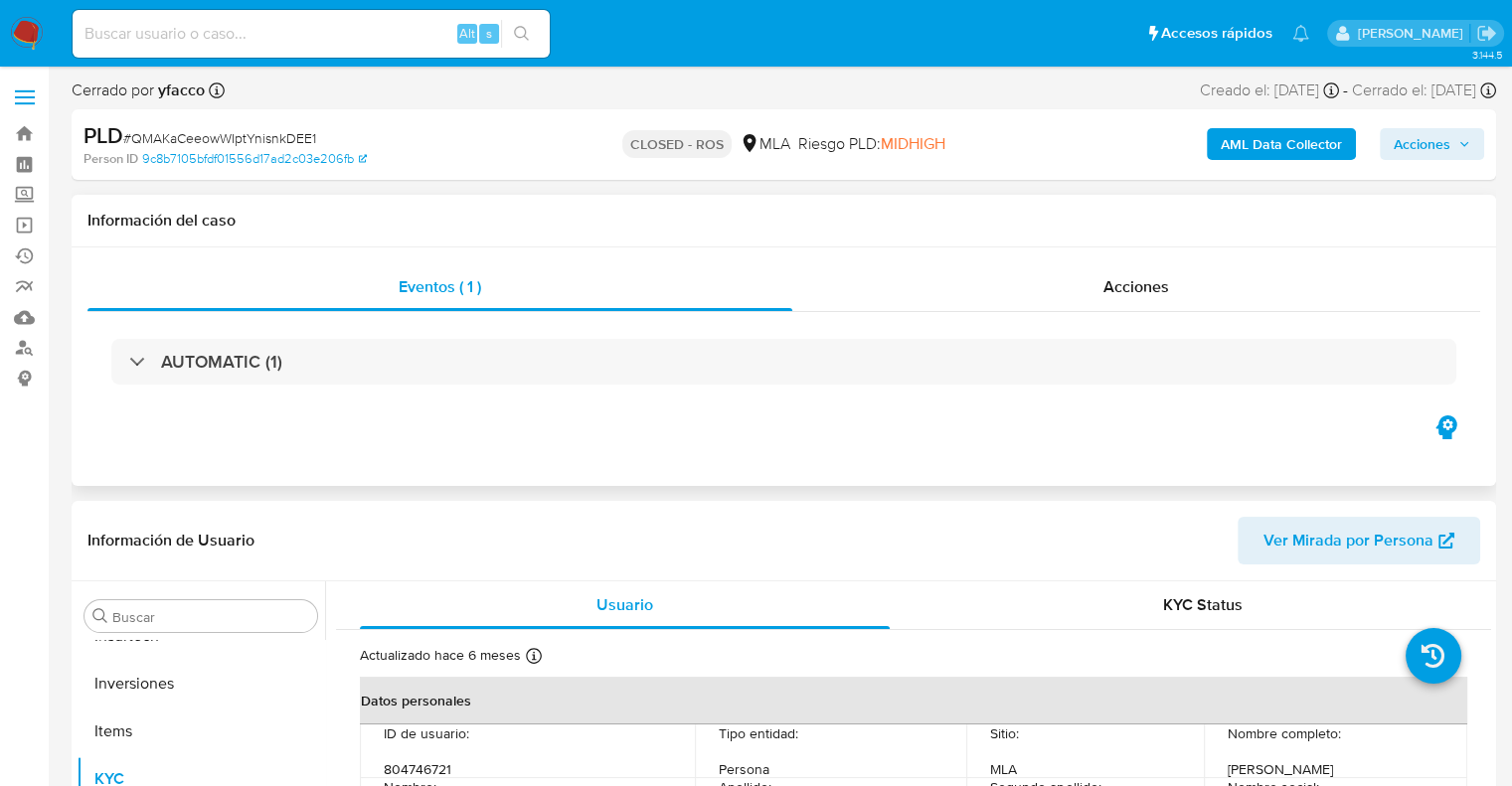 select on "10" 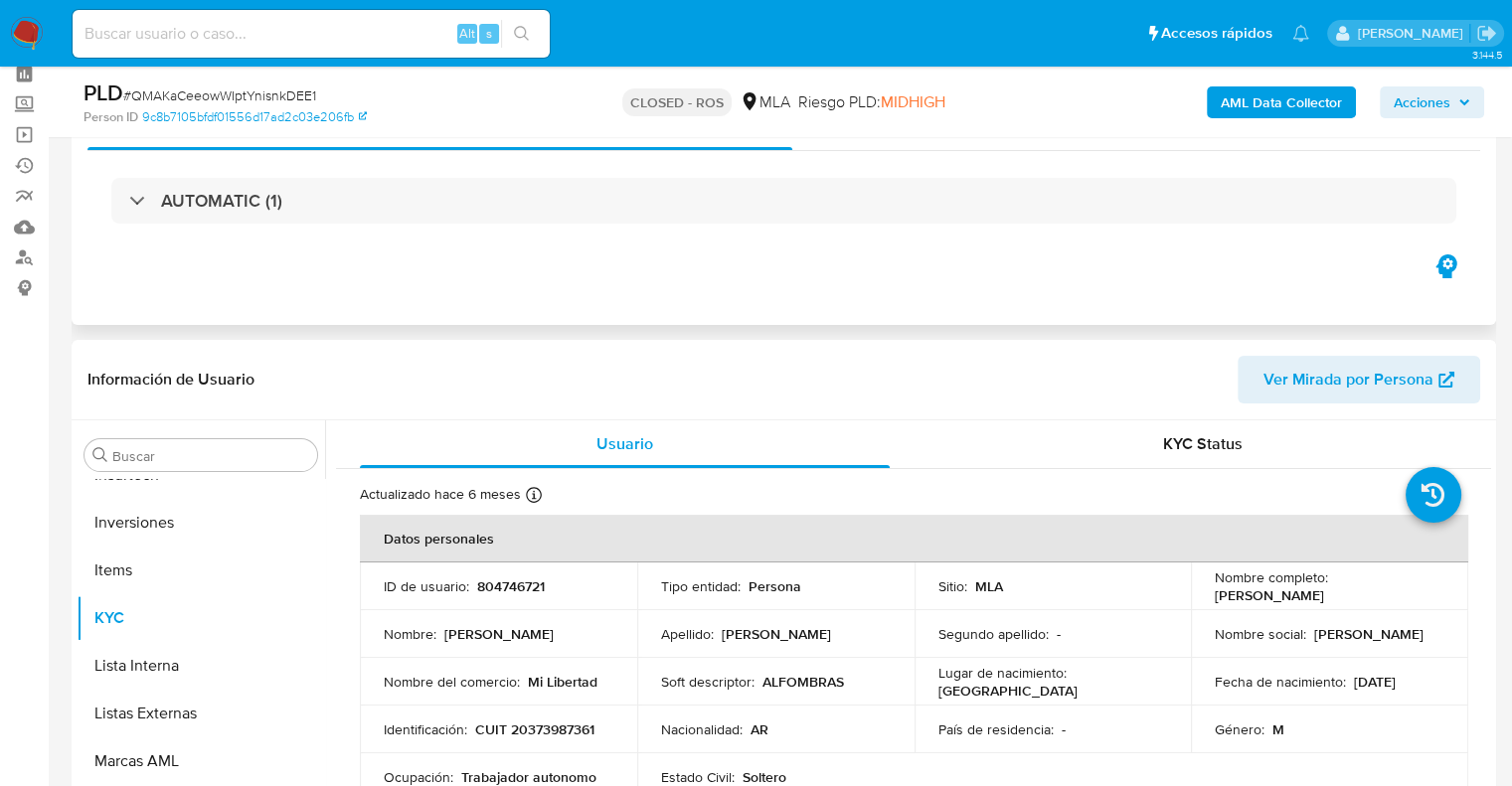 scroll, scrollTop: 298, scrollLeft: 0, axis: vertical 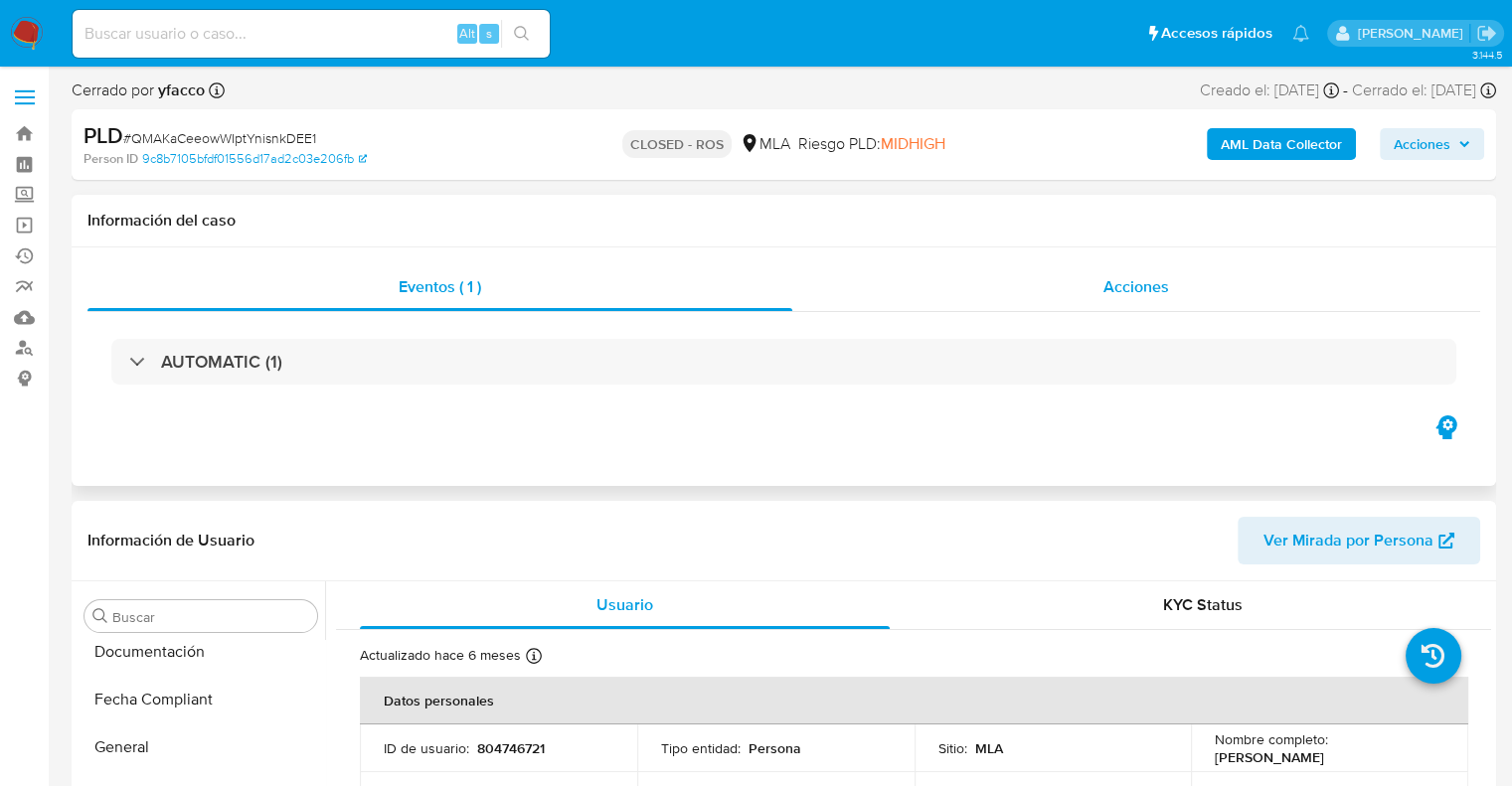 click on "Acciones" at bounding box center [1136, 287] 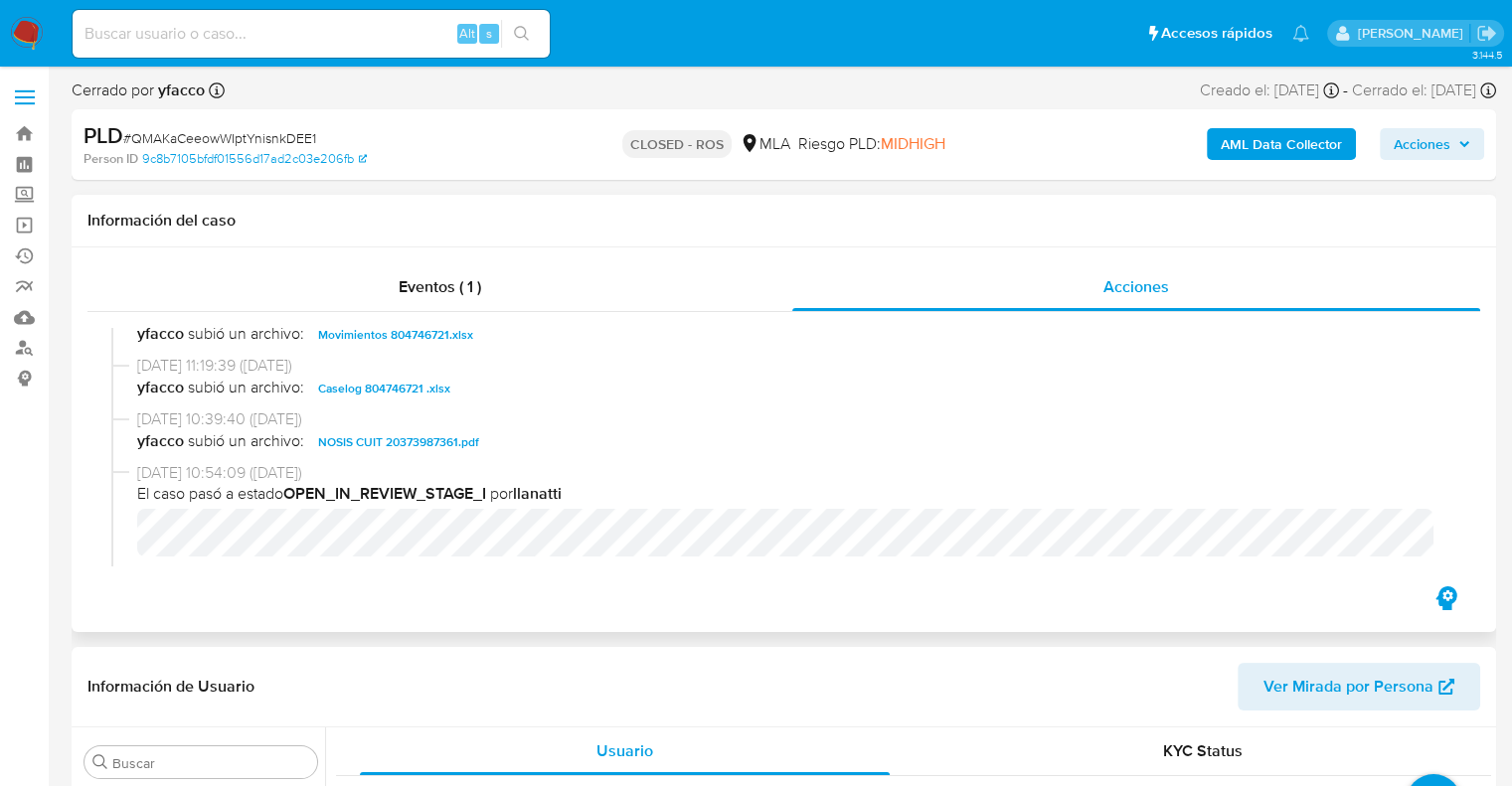 scroll, scrollTop: 1749, scrollLeft: 0, axis: vertical 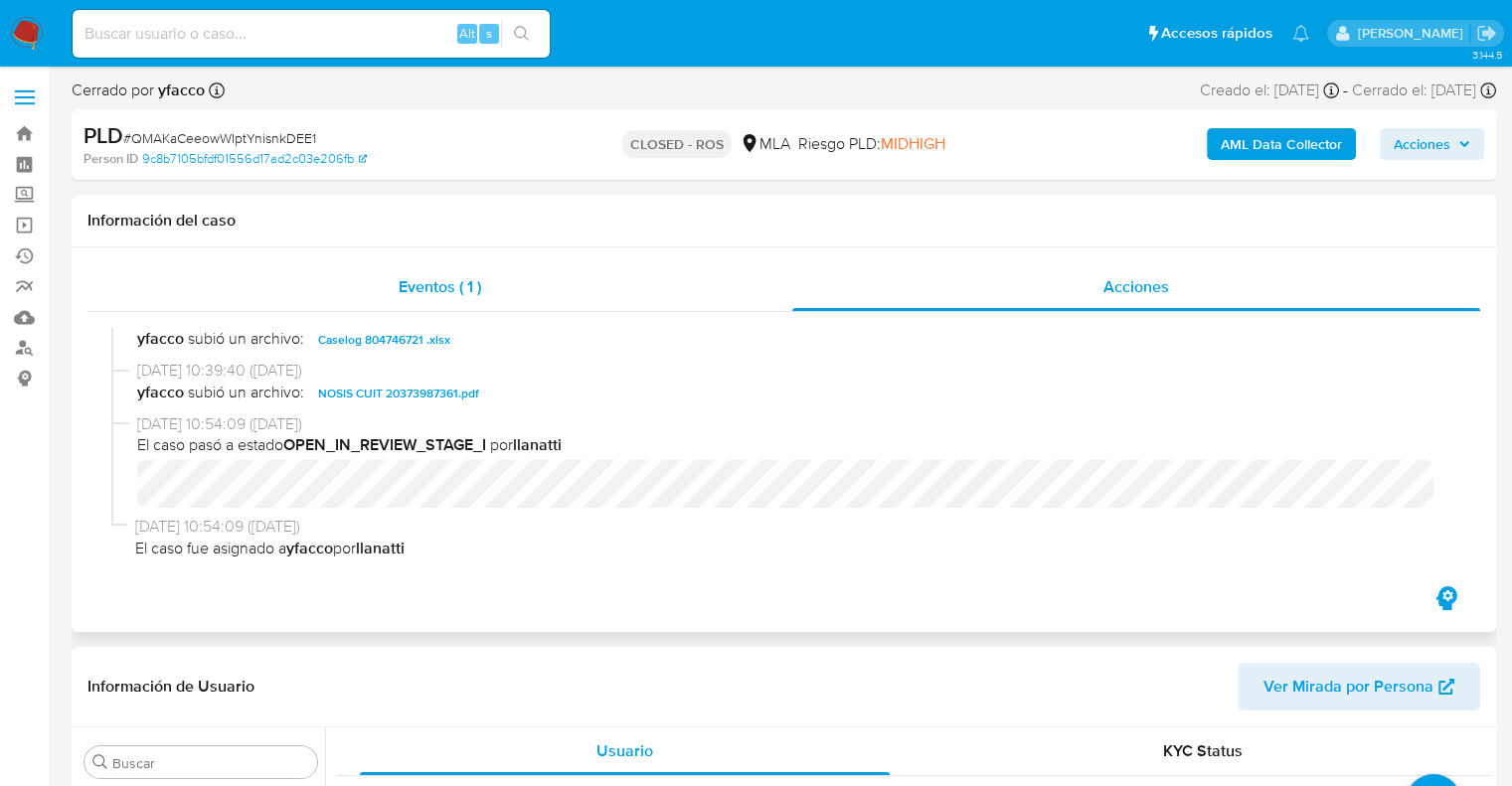 click on "Eventos ( 1 )" at bounding box center [439, 286] 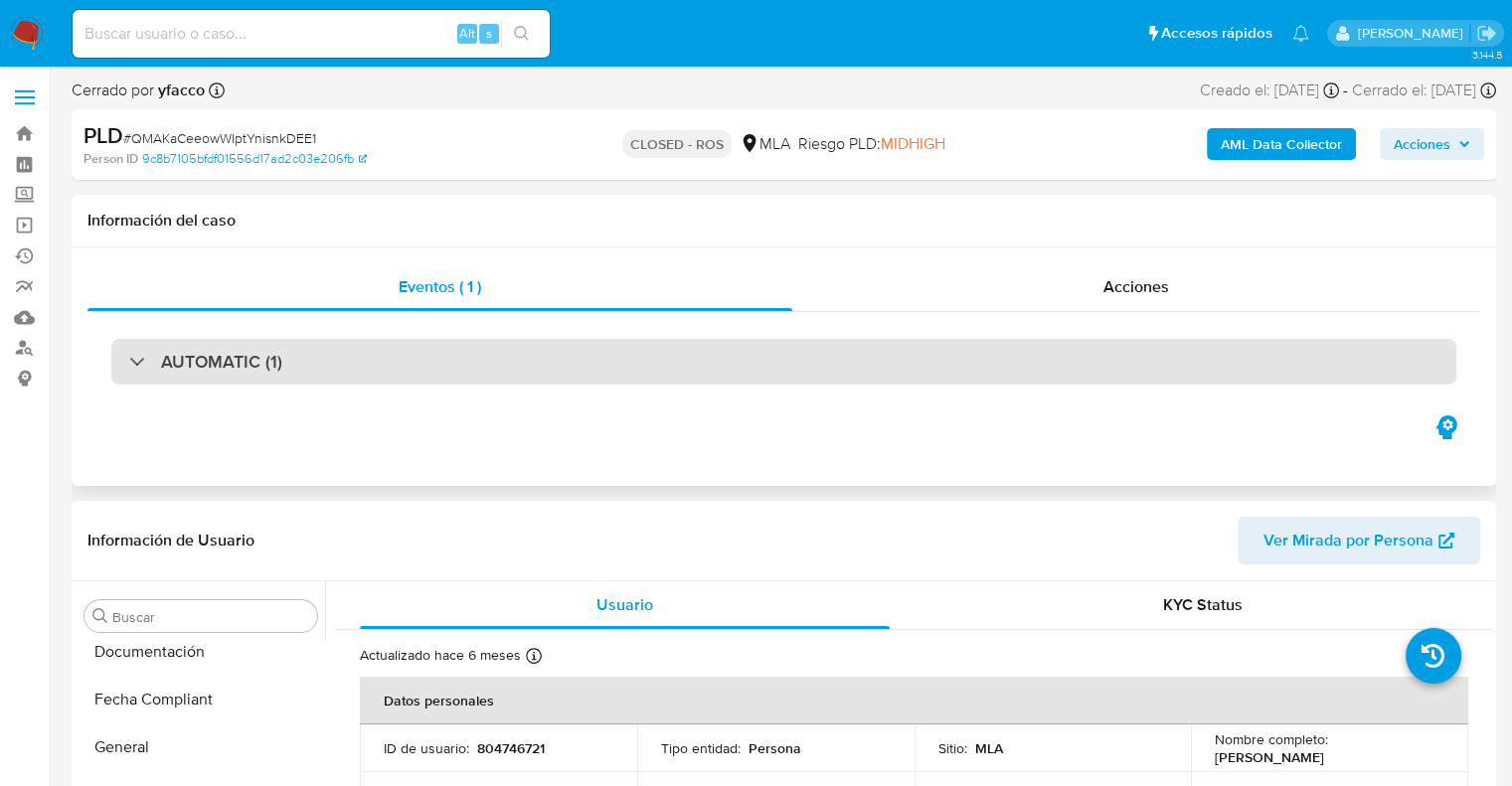 click on "AUTOMATIC (1)" at bounding box center [783, 362] 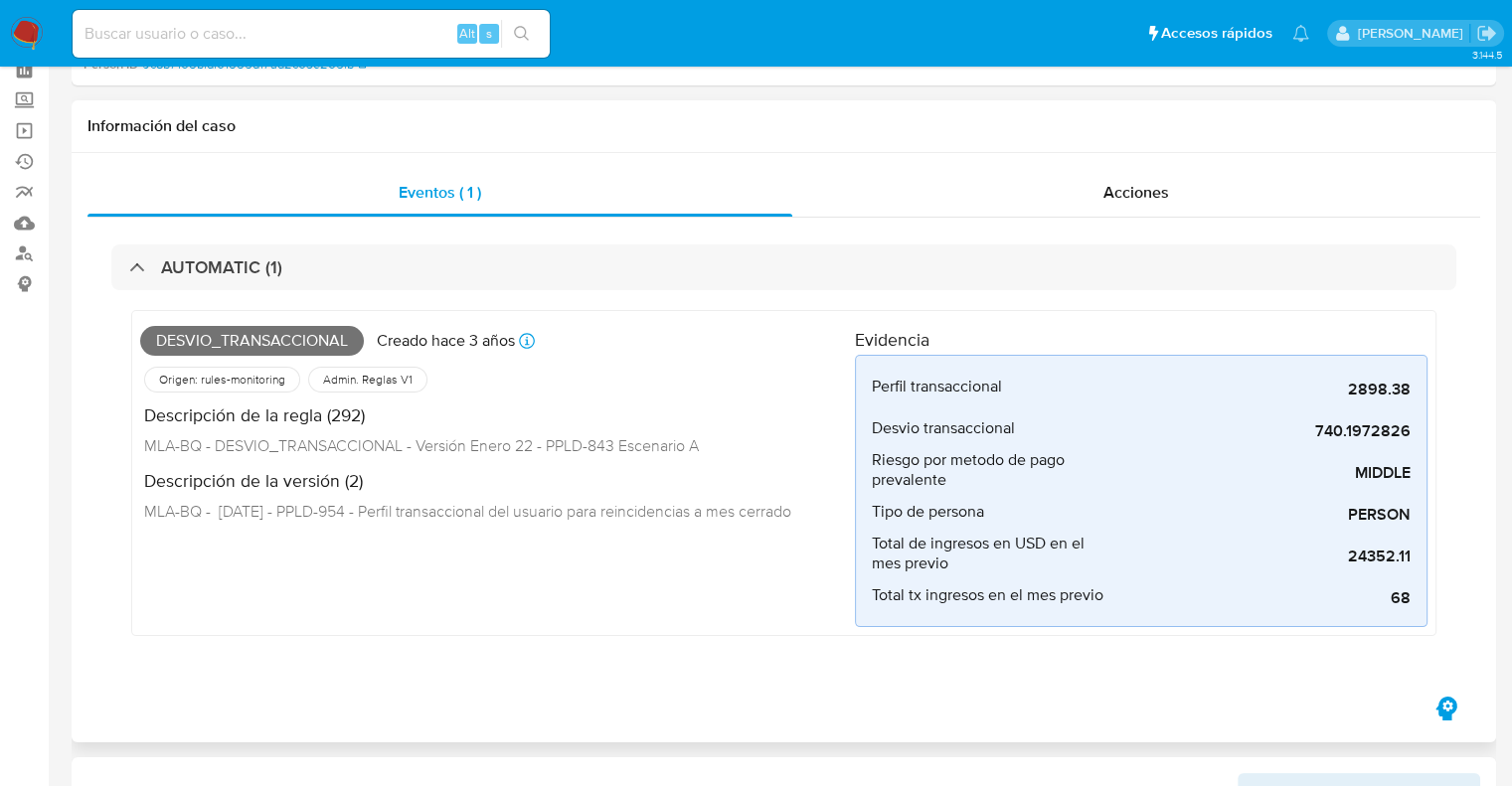 scroll, scrollTop: 0, scrollLeft: 0, axis: both 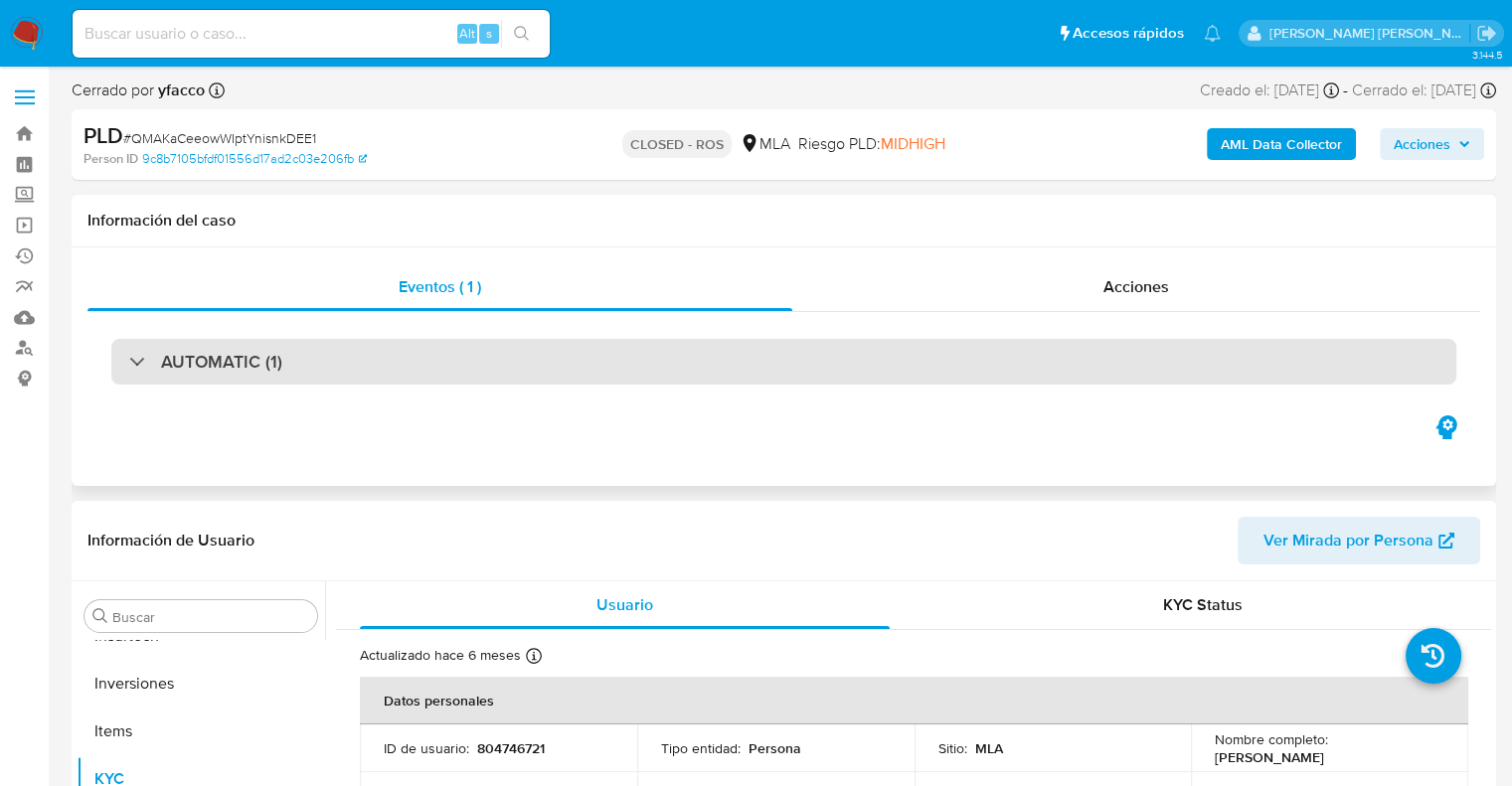 select on "10" 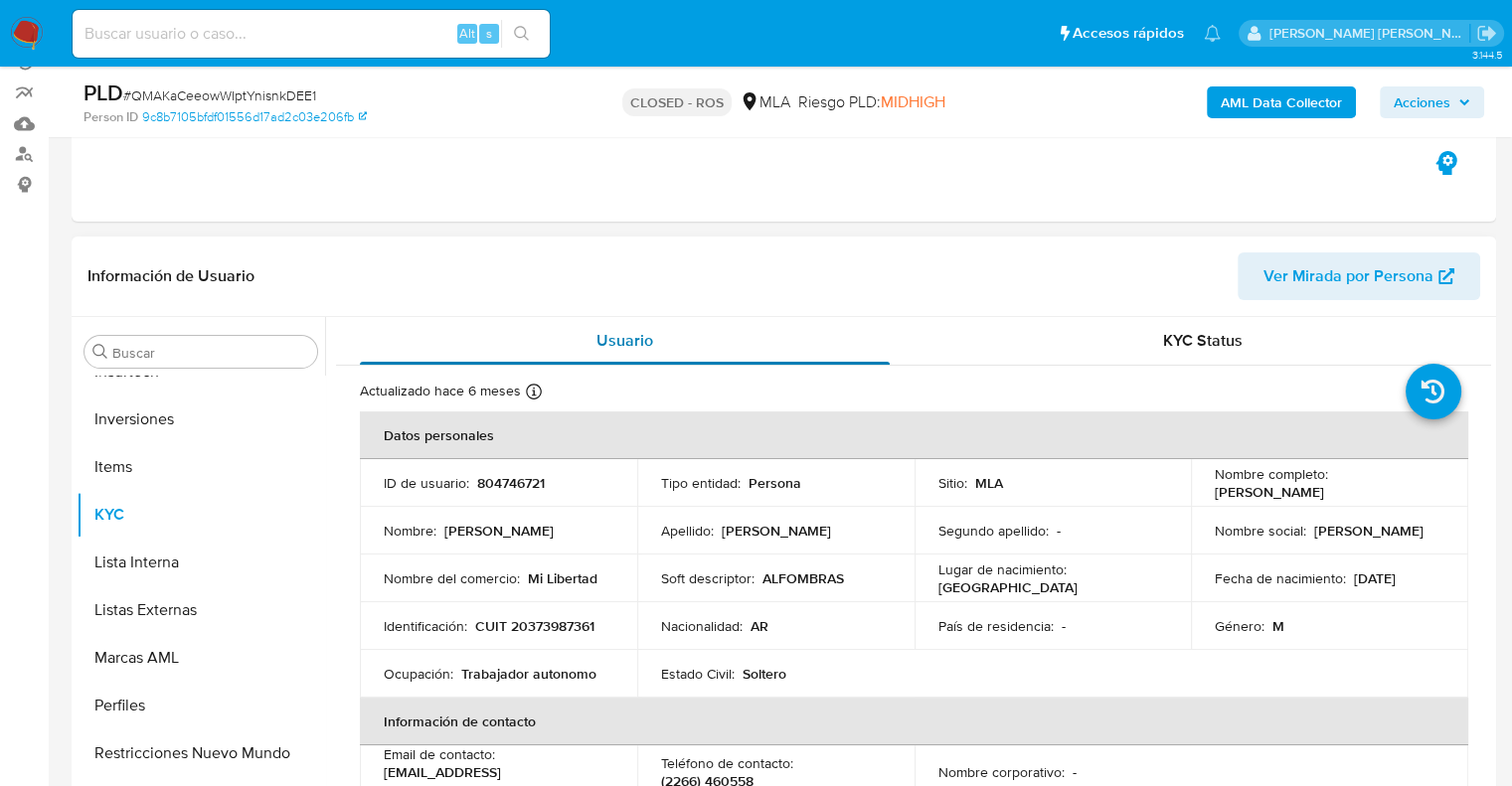 scroll, scrollTop: 199, scrollLeft: 0, axis: vertical 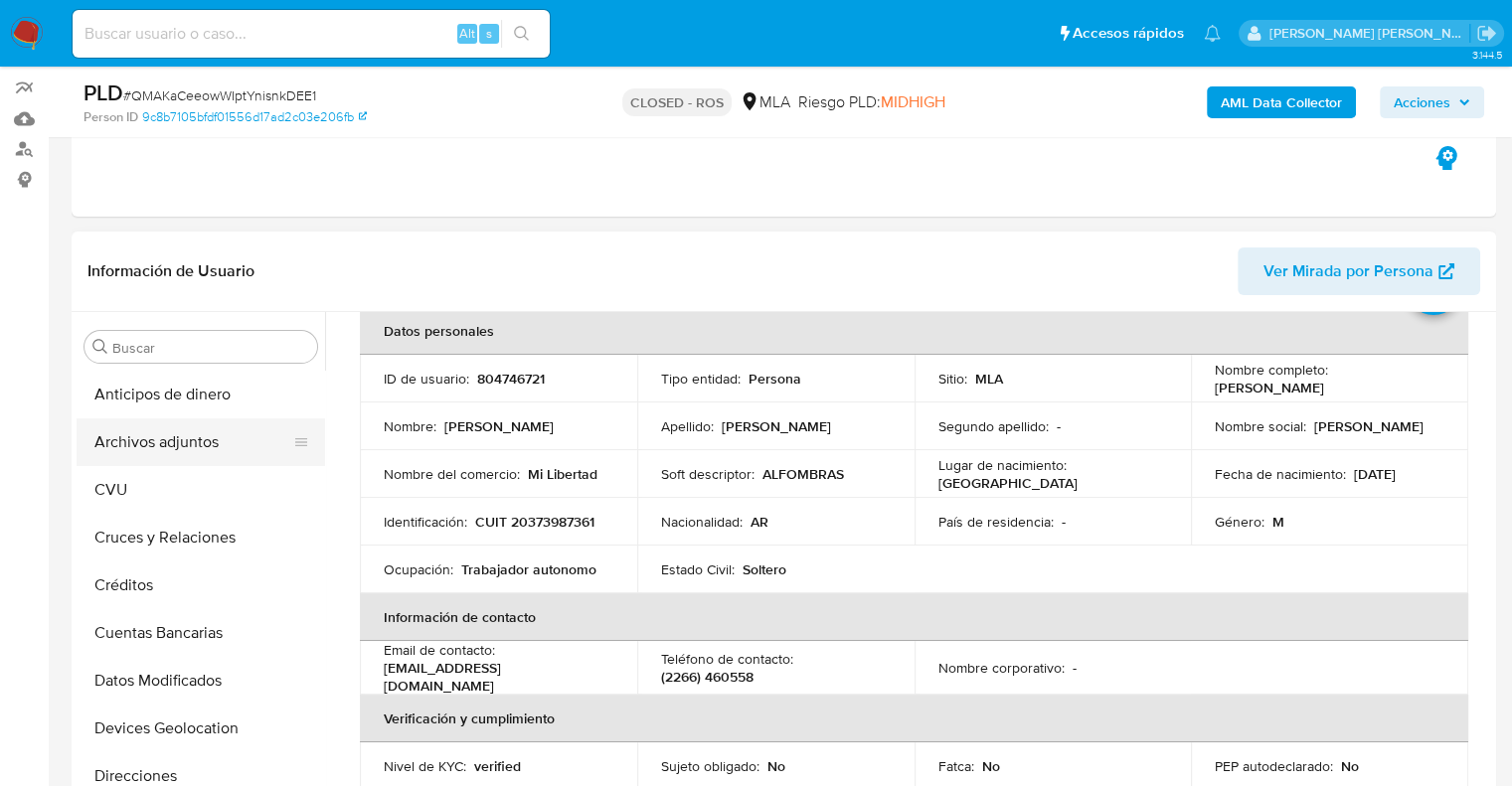 click on "Archivos adjuntos" at bounding box center [193, 442] 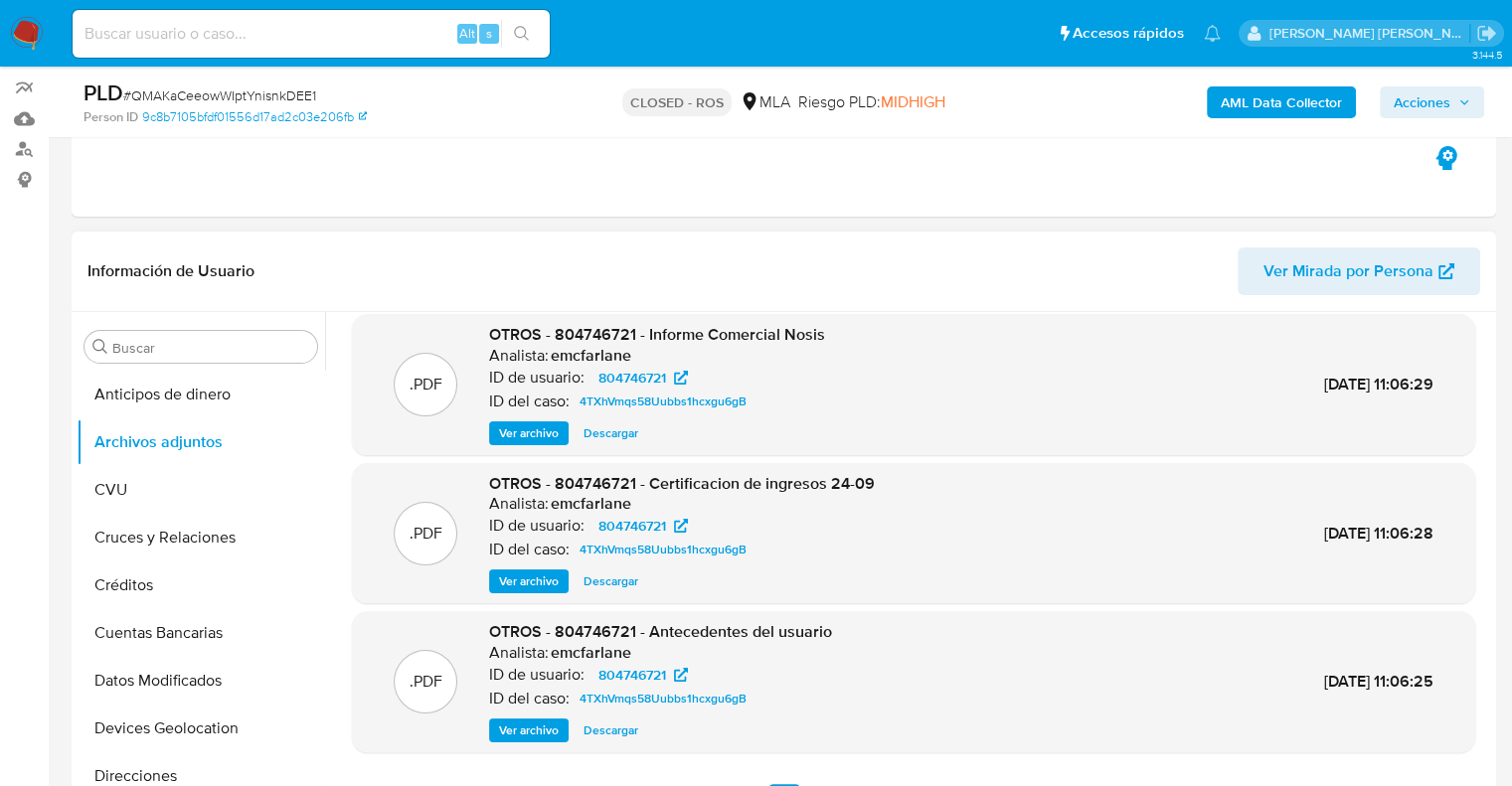scroll, scrollTop: 167, scrollLeft: 0, axis: vertical 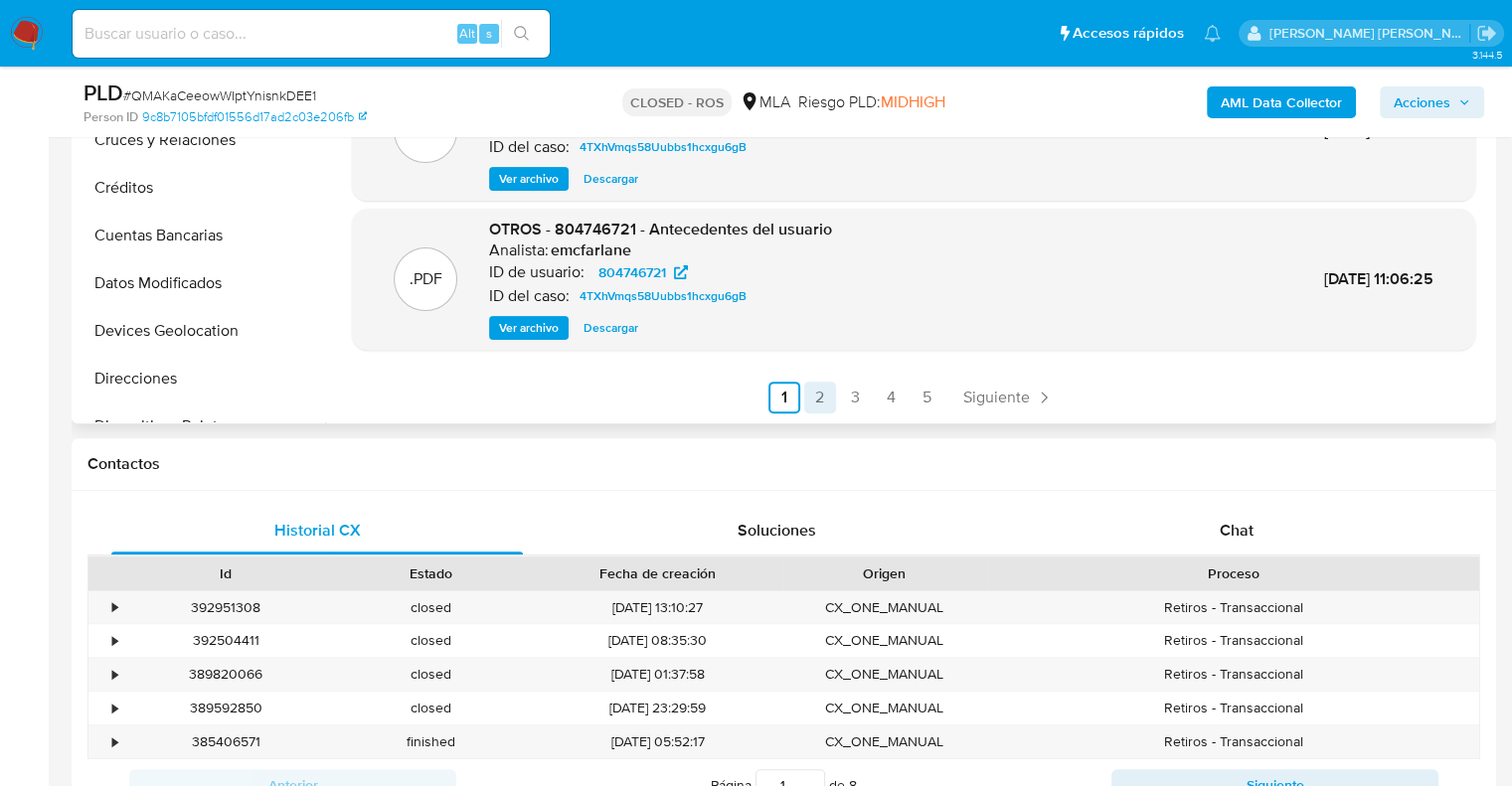 click on "5" at bounding box center [927, 397] 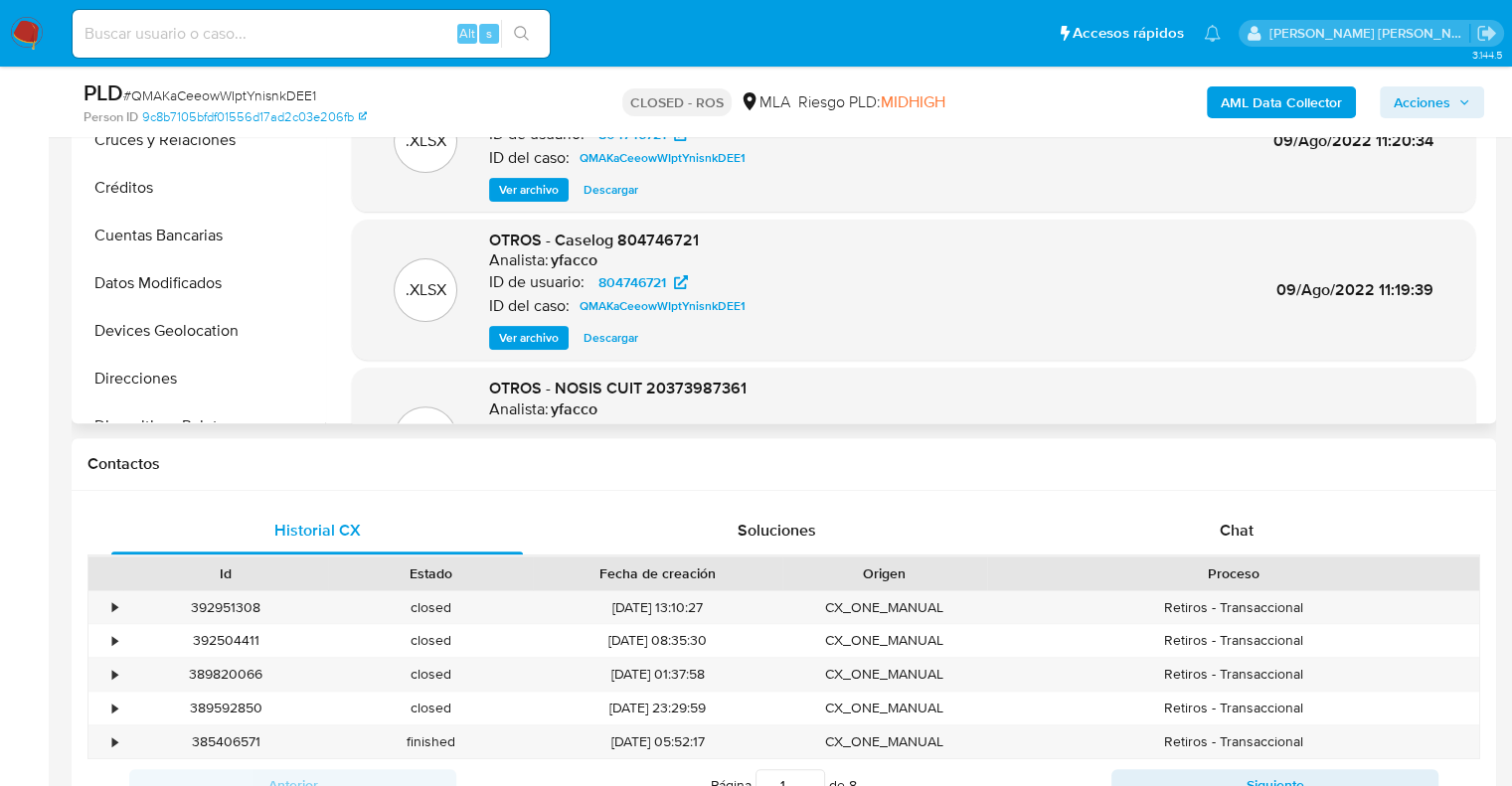 scroll, scrollTop: 0, scrollLeft: 0, axis: both 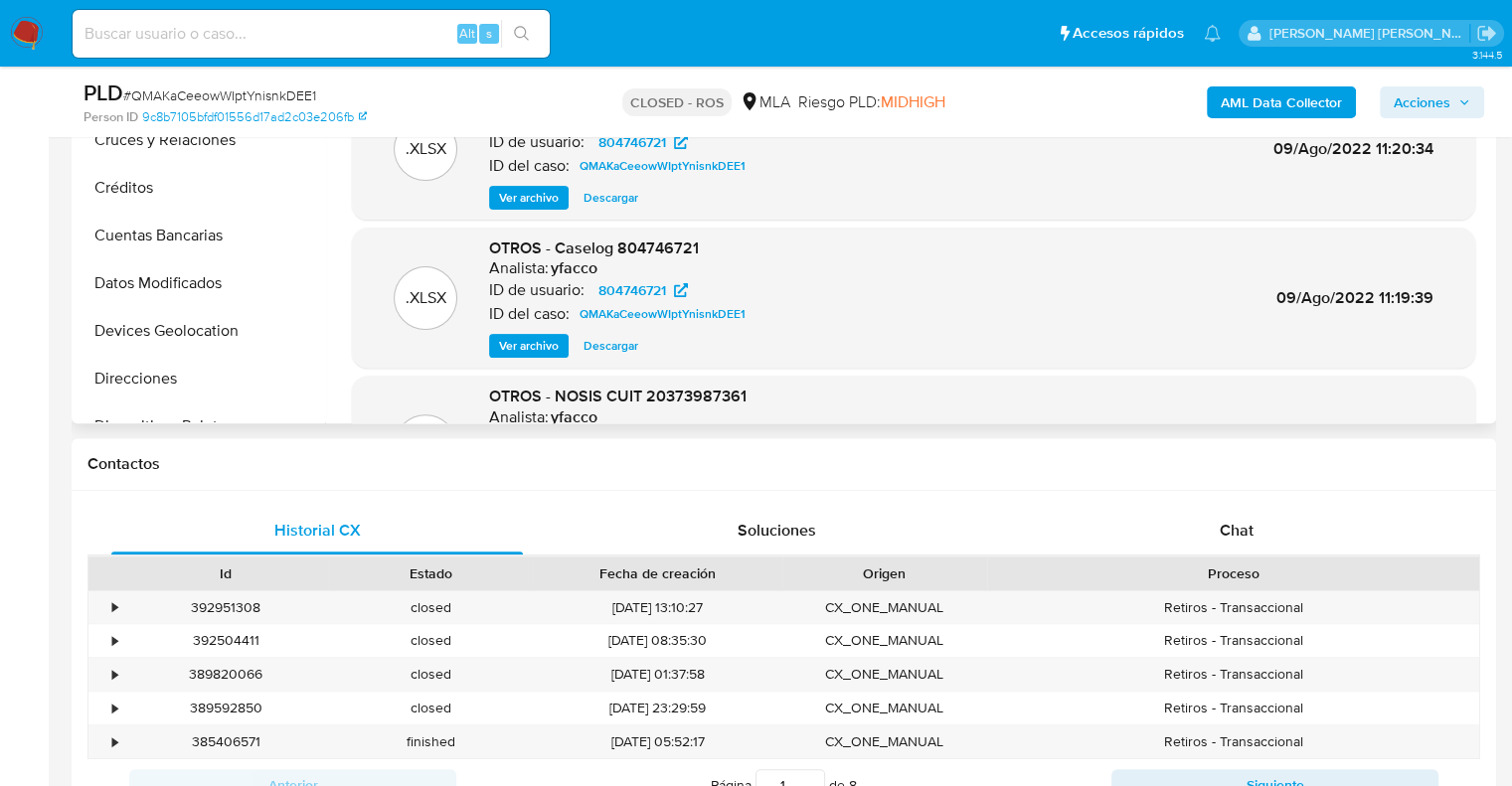 click on "Ver archivo" at bounding box center [529, 346] 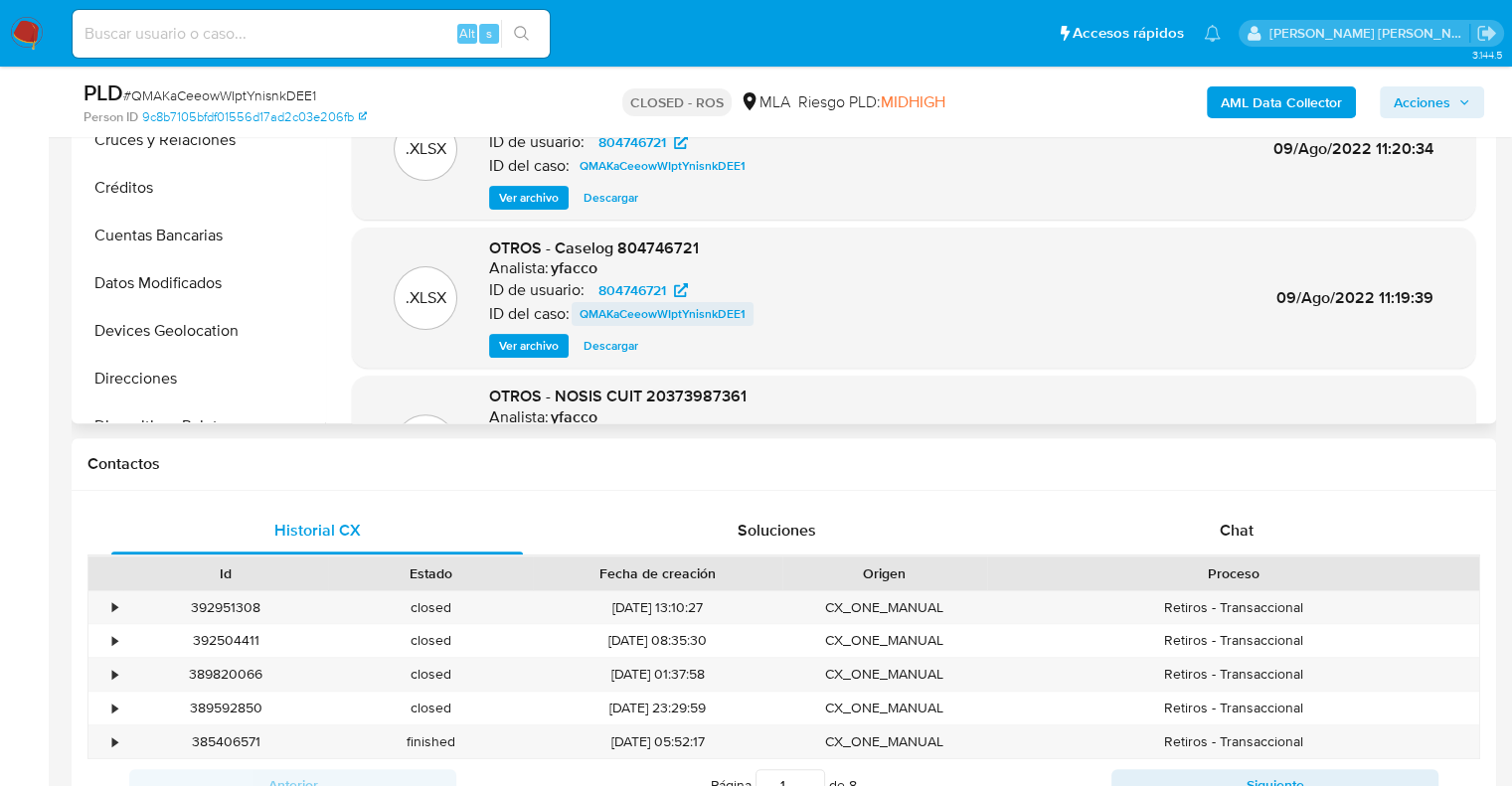 click on "QMAKaCeeowWIptYnisnkDEE1" at bounding box center (662, 314) 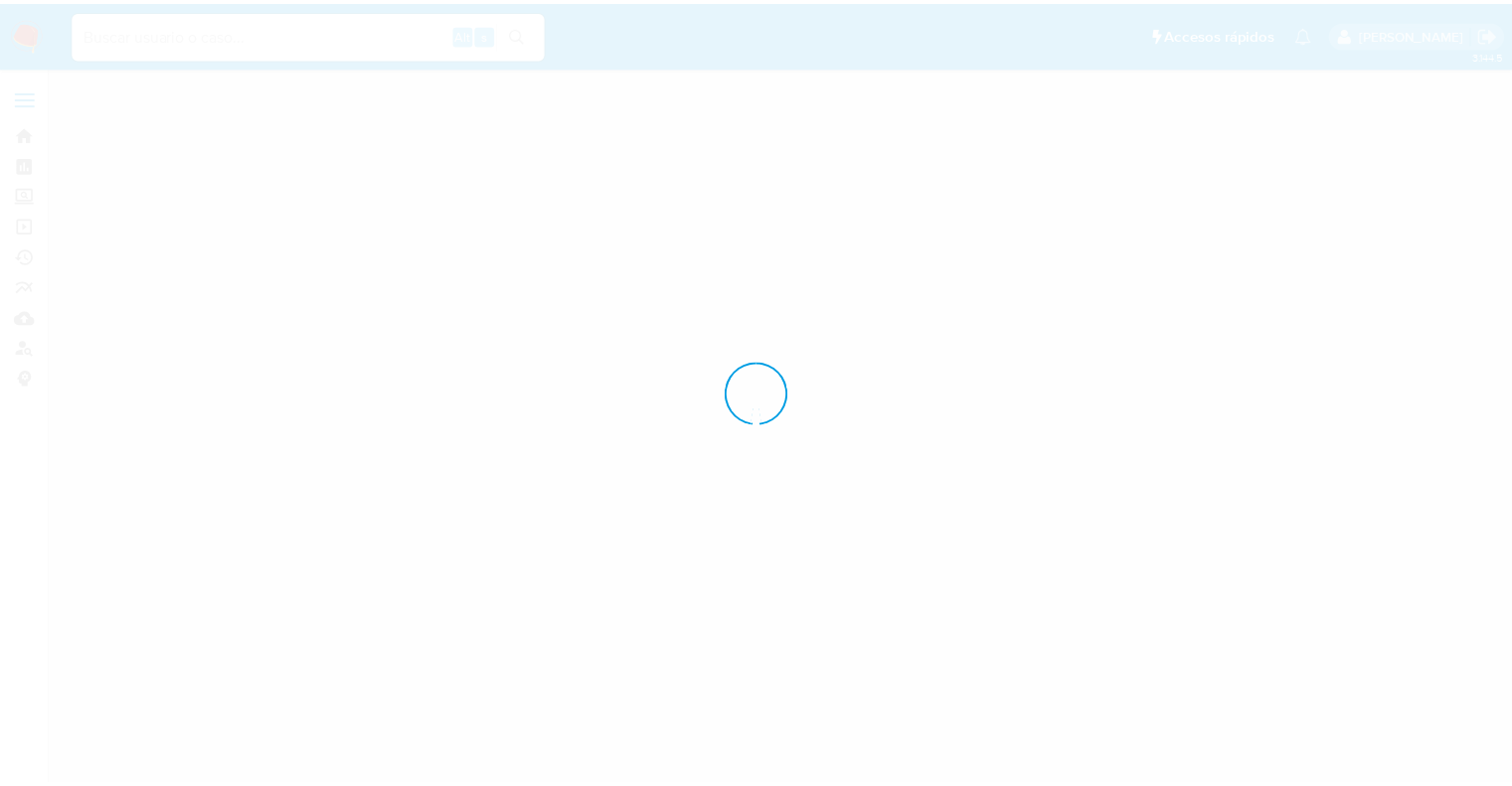 scroll, scrollTop: 0, scrollLeft: 0, axis: both 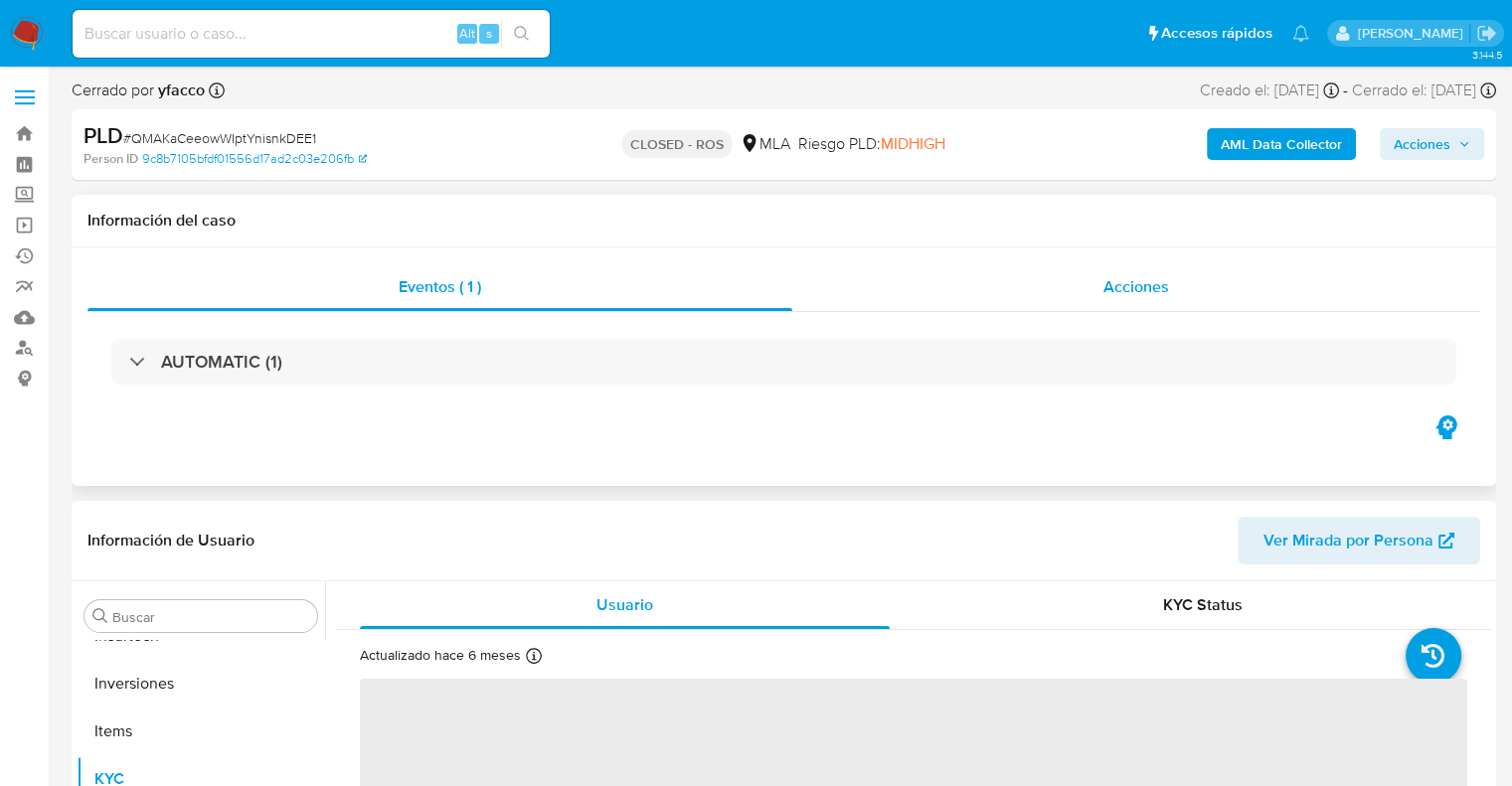 click on "Acciones" at bounding box center [1136, 286] 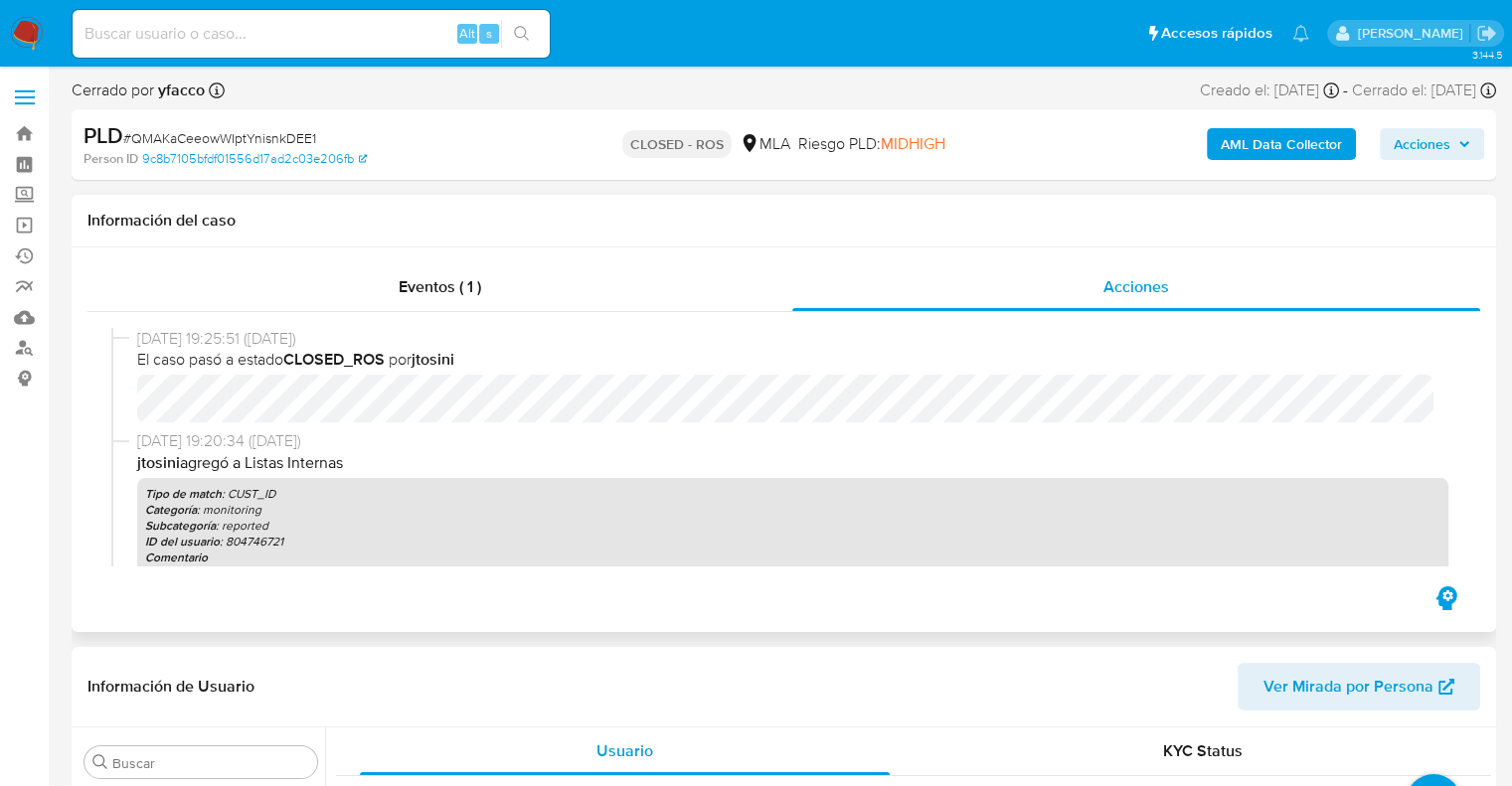 select on "10" 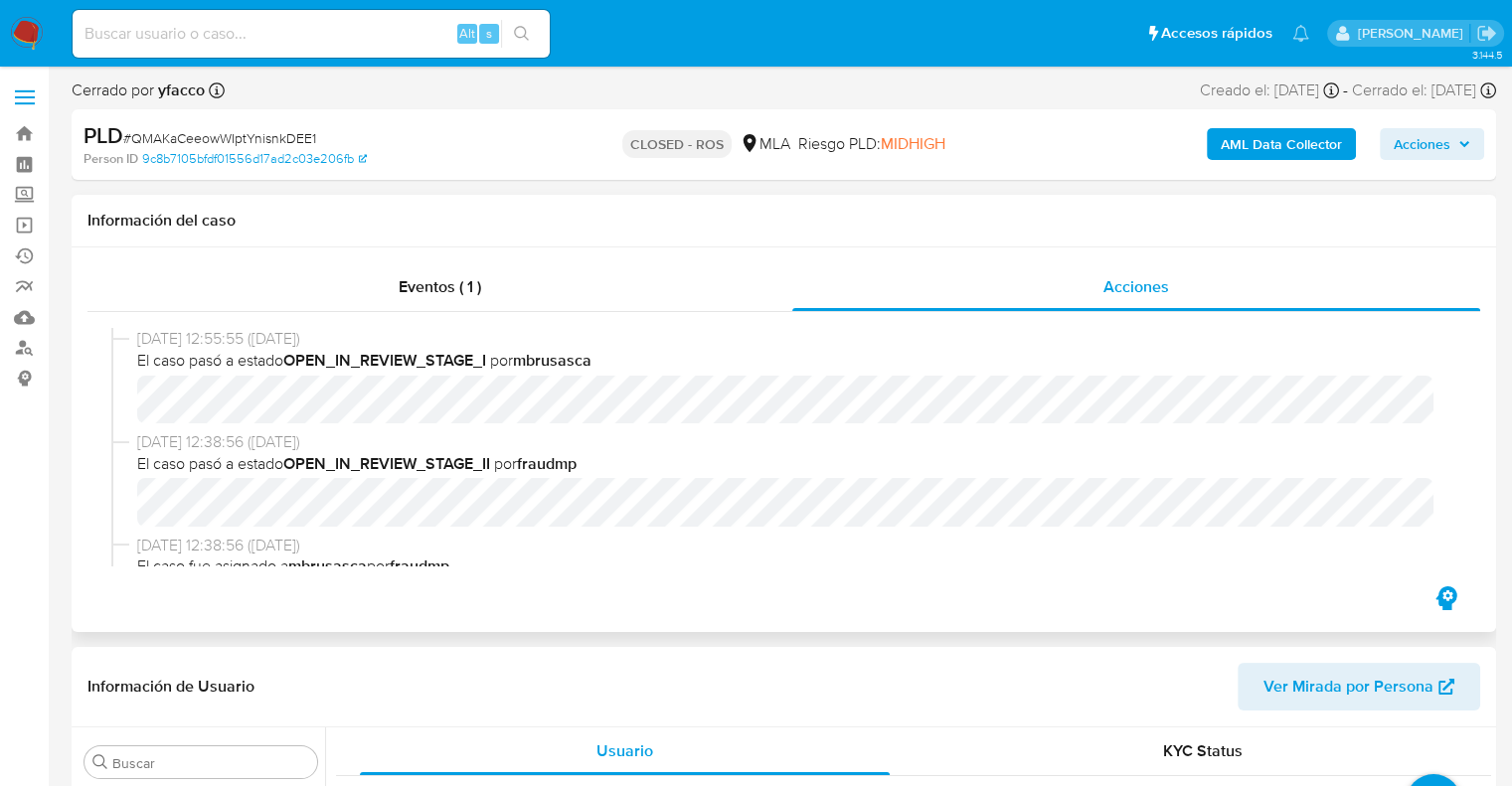 scroll, scrollTop: 994, scrollLeft: 0, axis: vertical 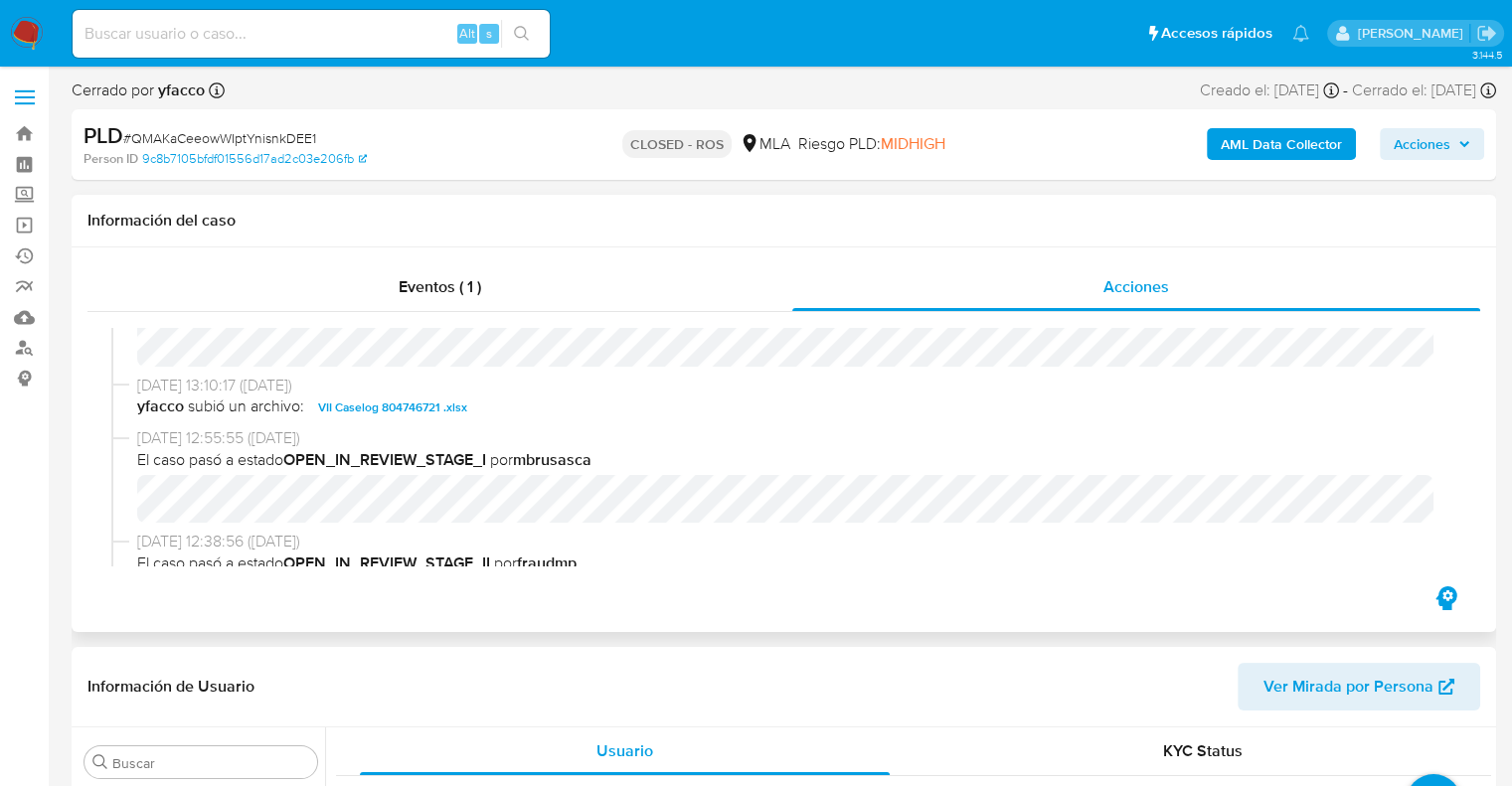 click on "VII Caselog 804746721 .xlsx" at bounding box center [393, 407] 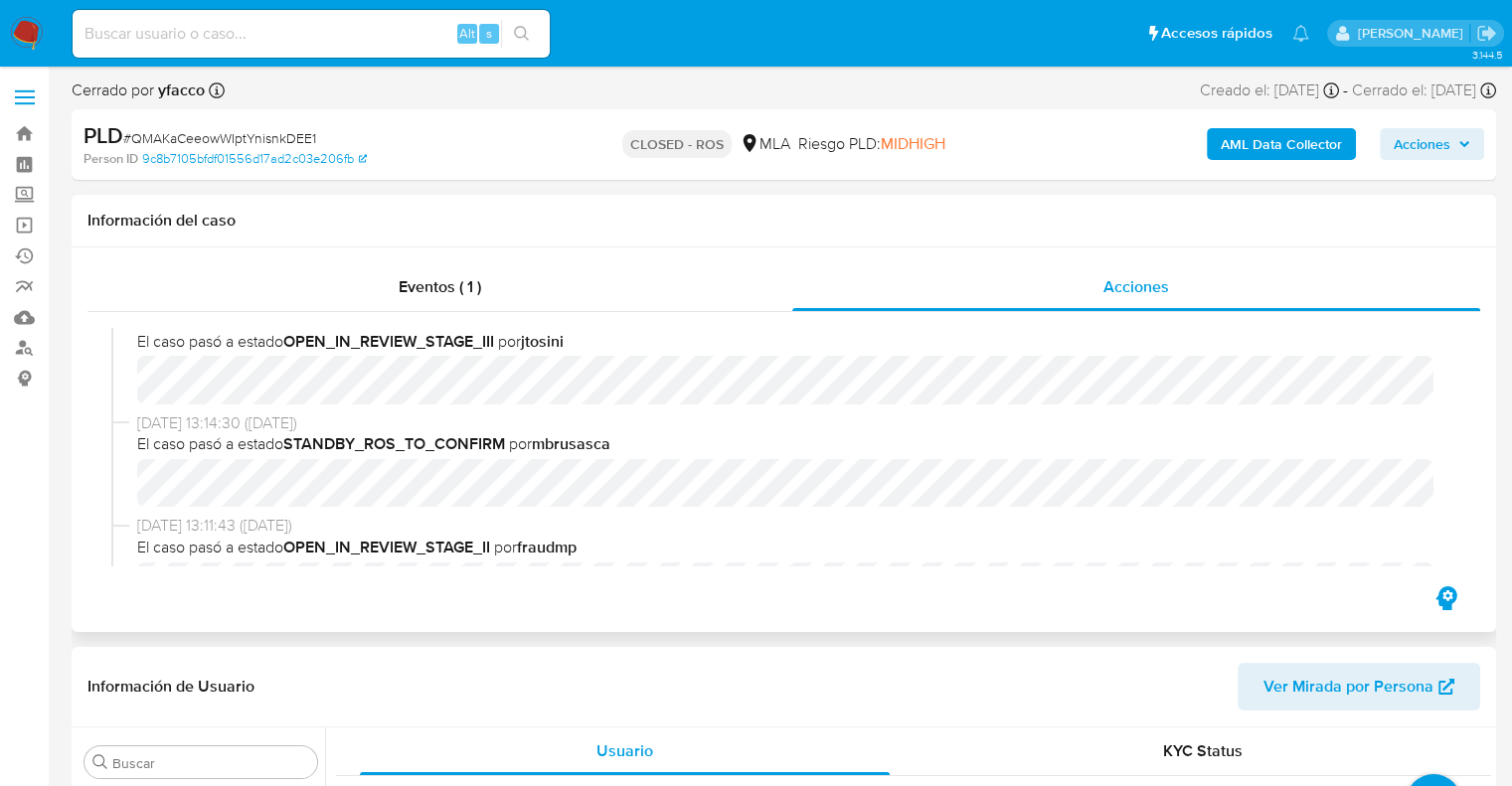 scroll, scrollTop: 99, scrollLeft: 0, axis: vertical 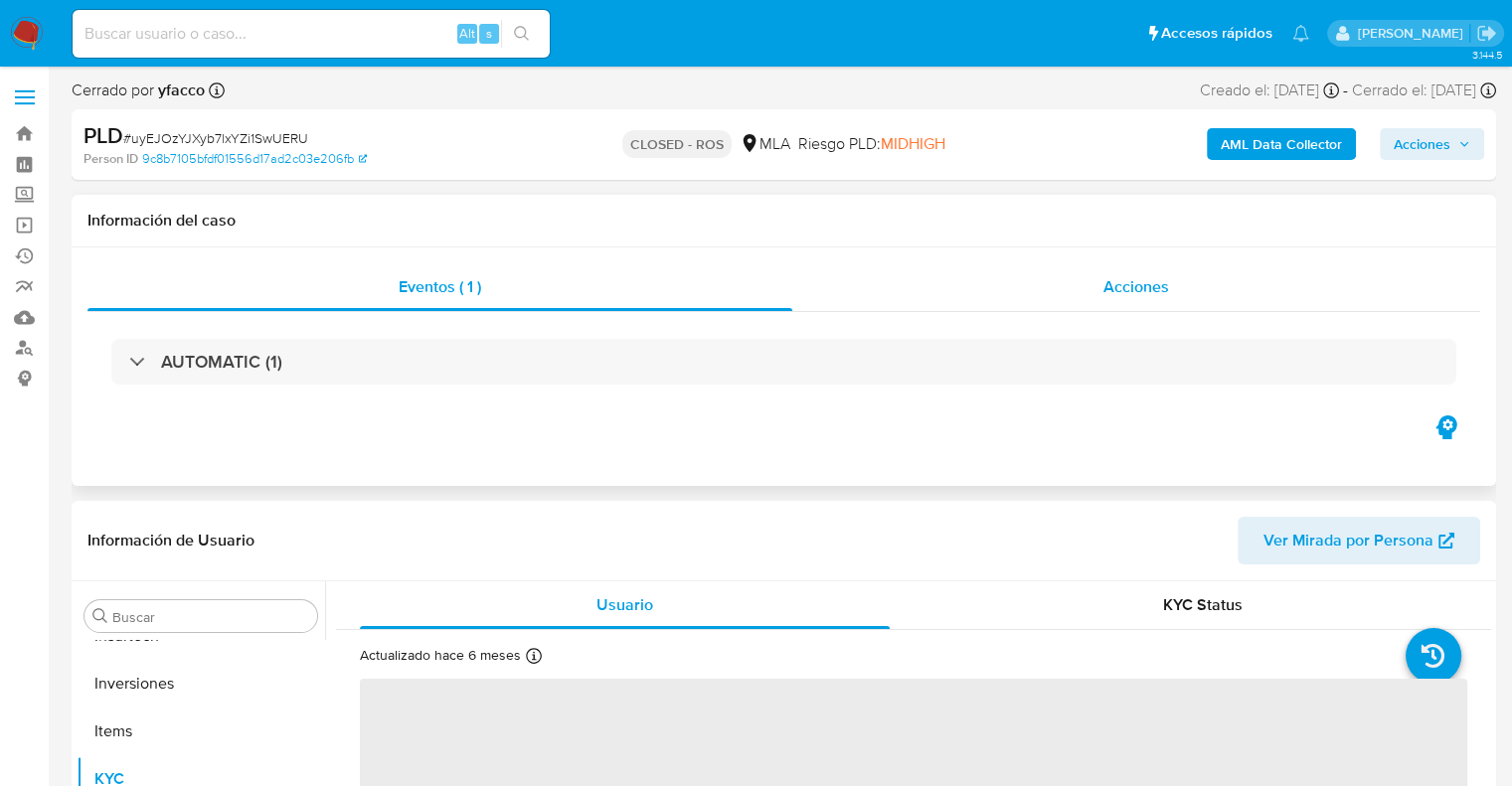 click on "Acciones" at bounding box center [1136, 286] 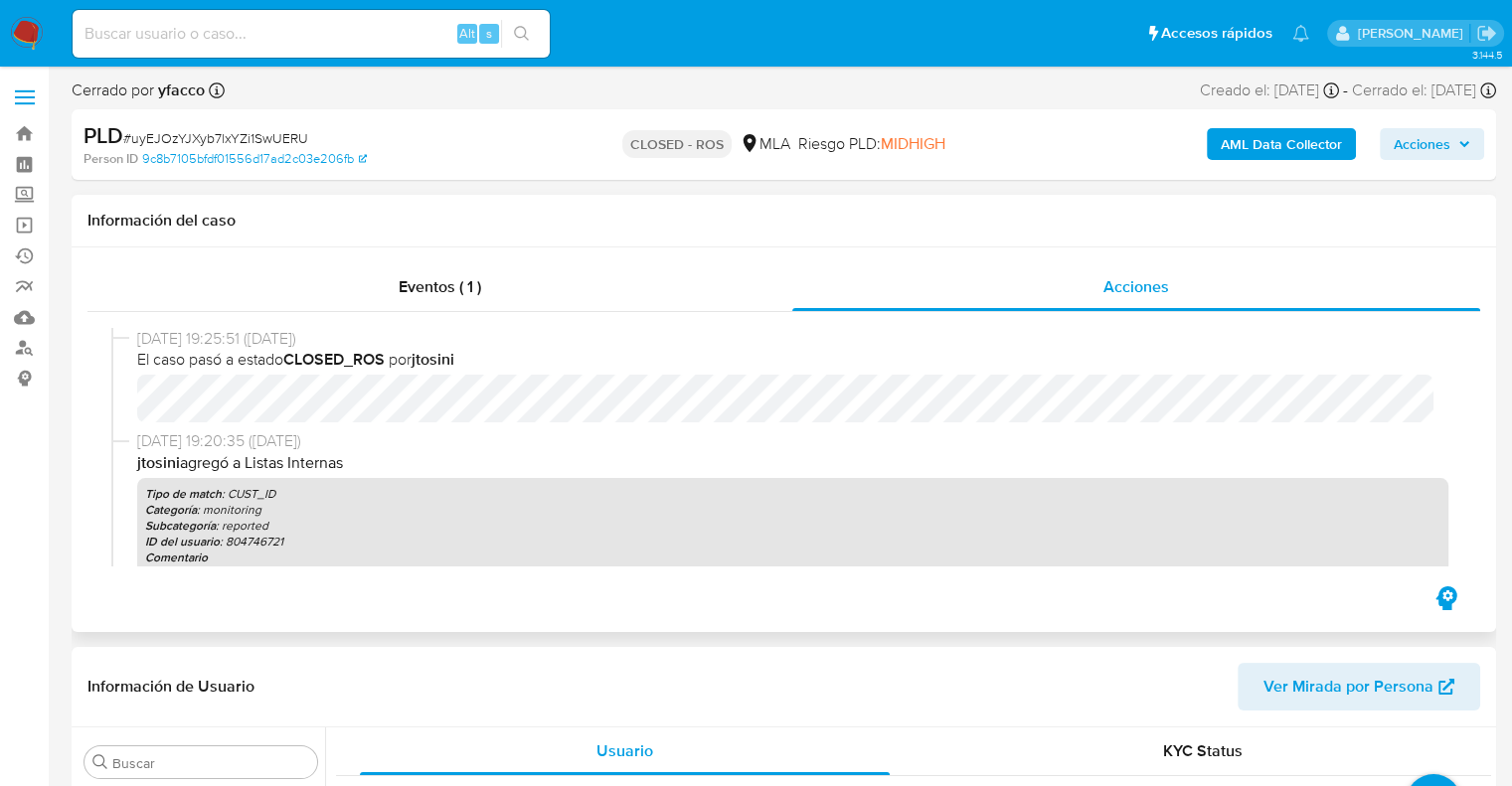 select on "10" 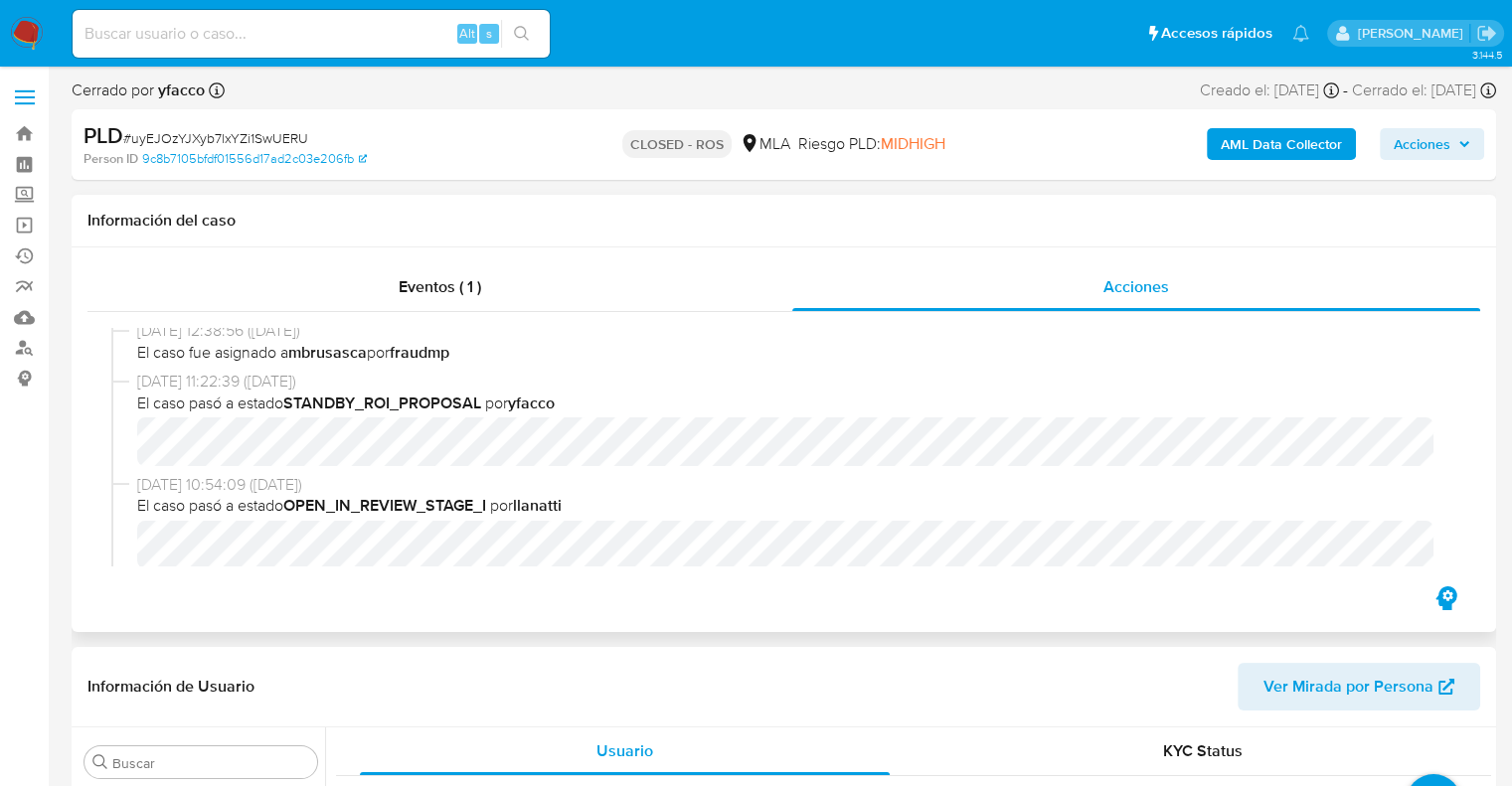 scroll, scrollTop: 957, scrollLeft: 0, axis: vertical 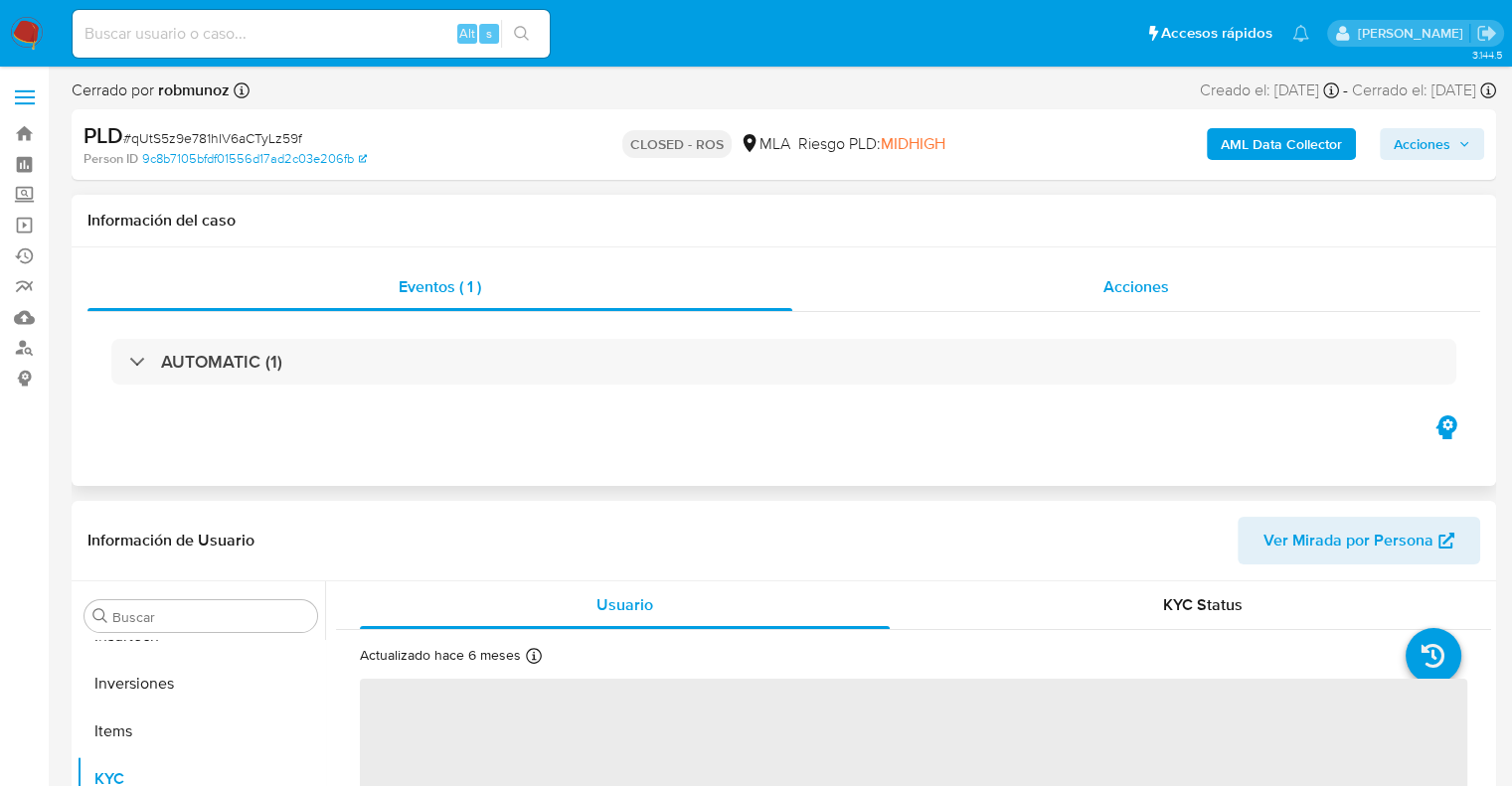 click on "Acciones" at bounding box center [1136, 286] 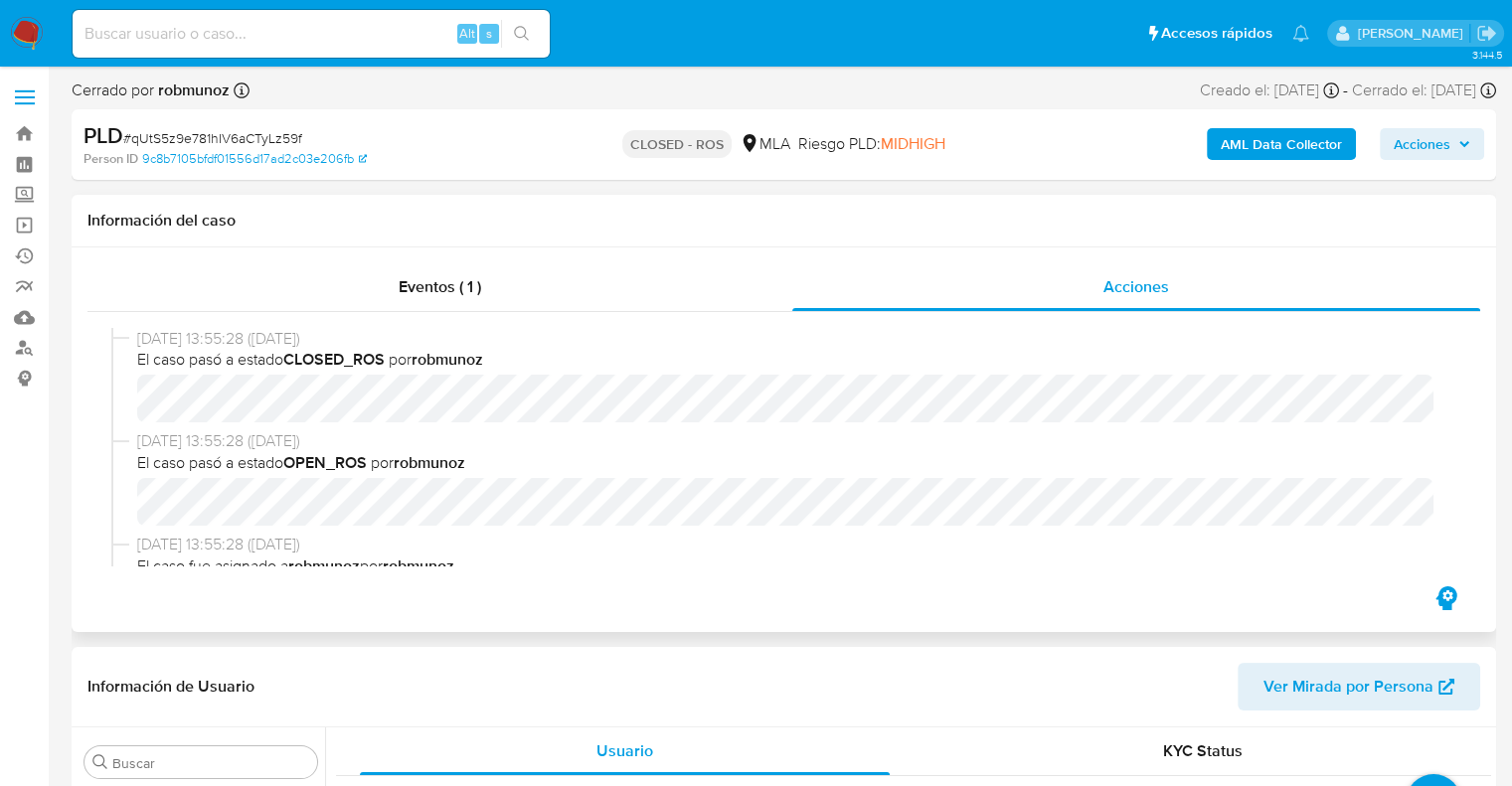 select on "10" 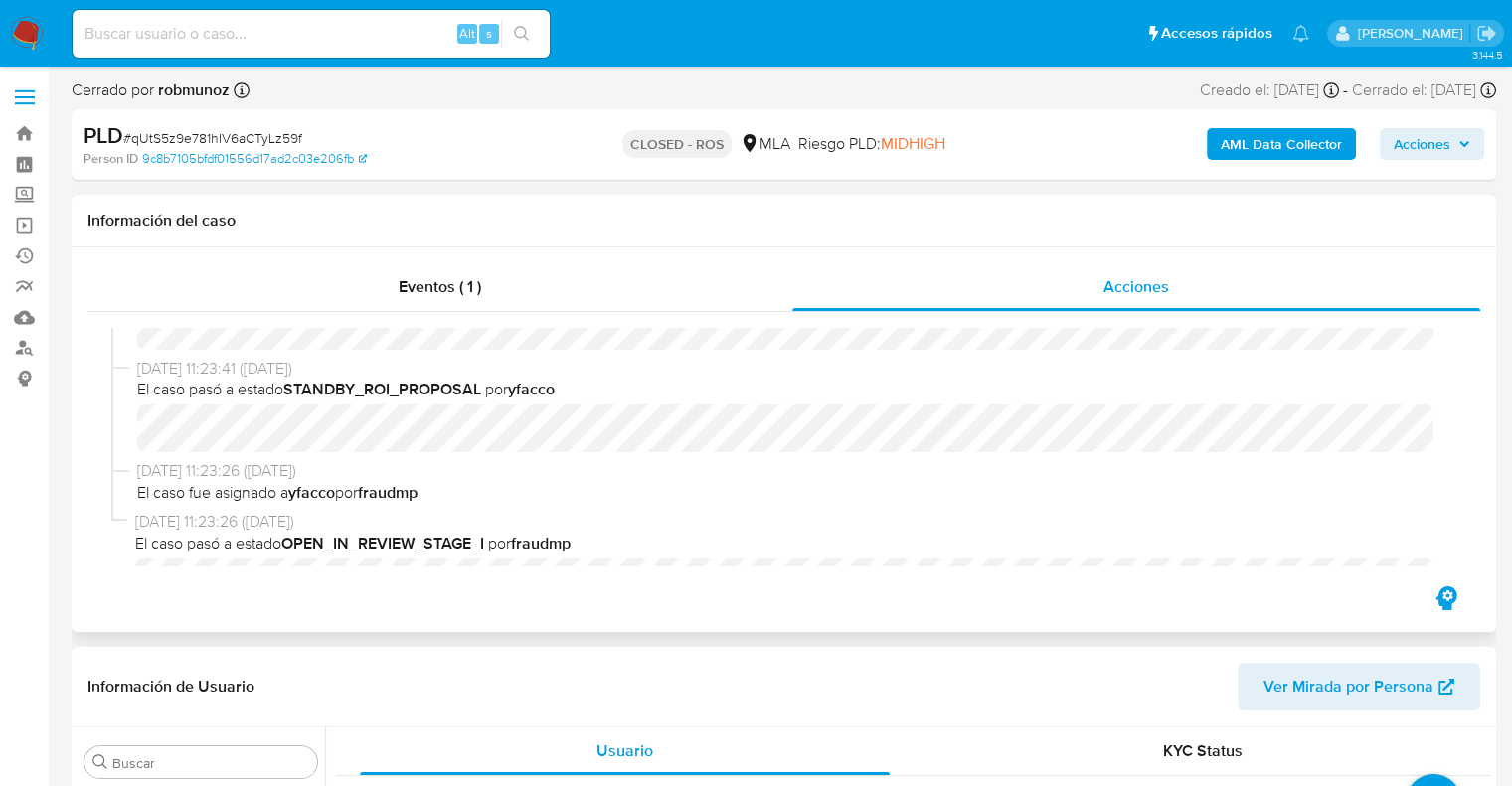 scroll, scrollTop: 942, scrollLeft: 0, axis: vertical 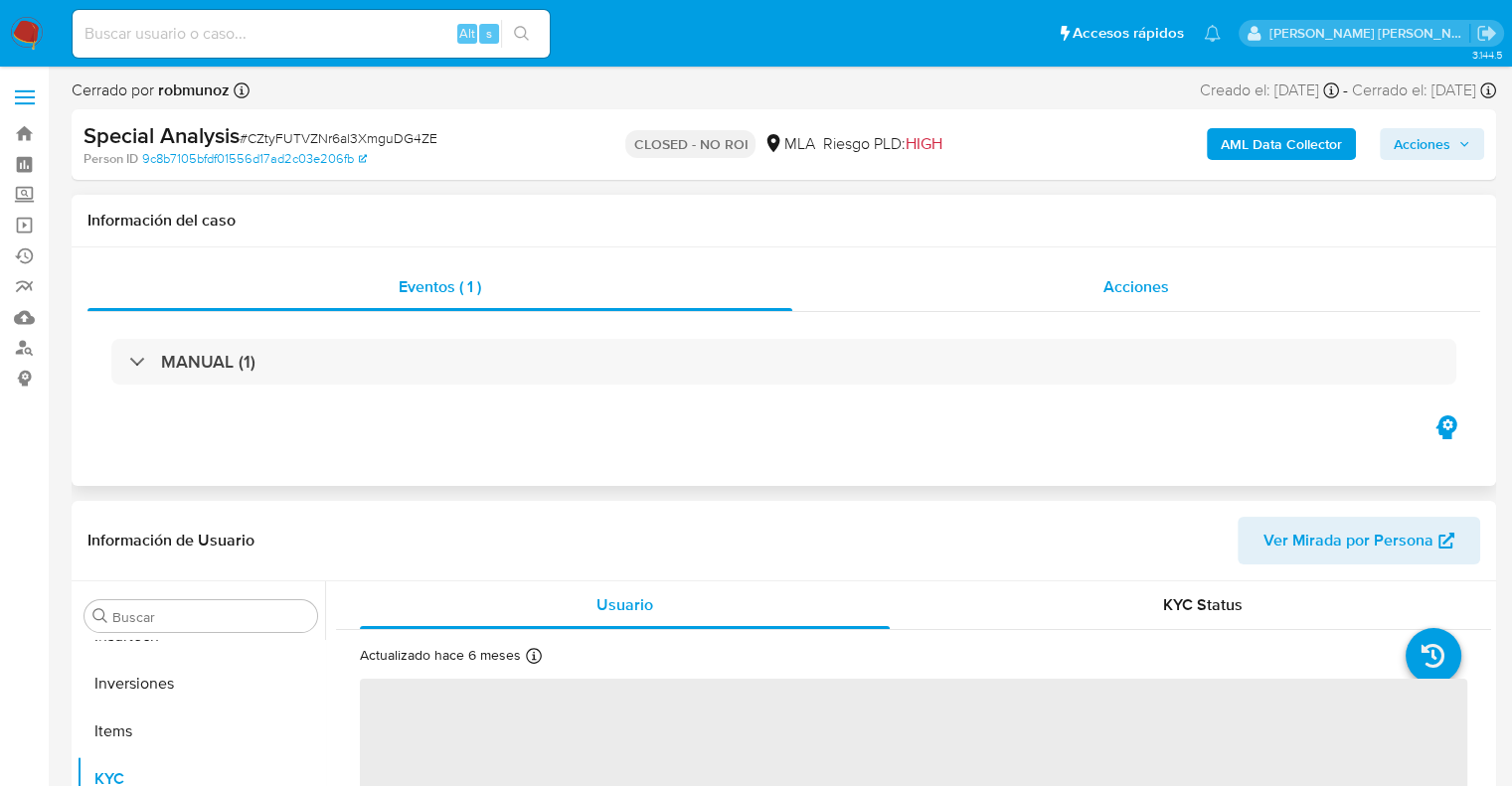 click on "Acciones" at bounding box center [1136, 287] 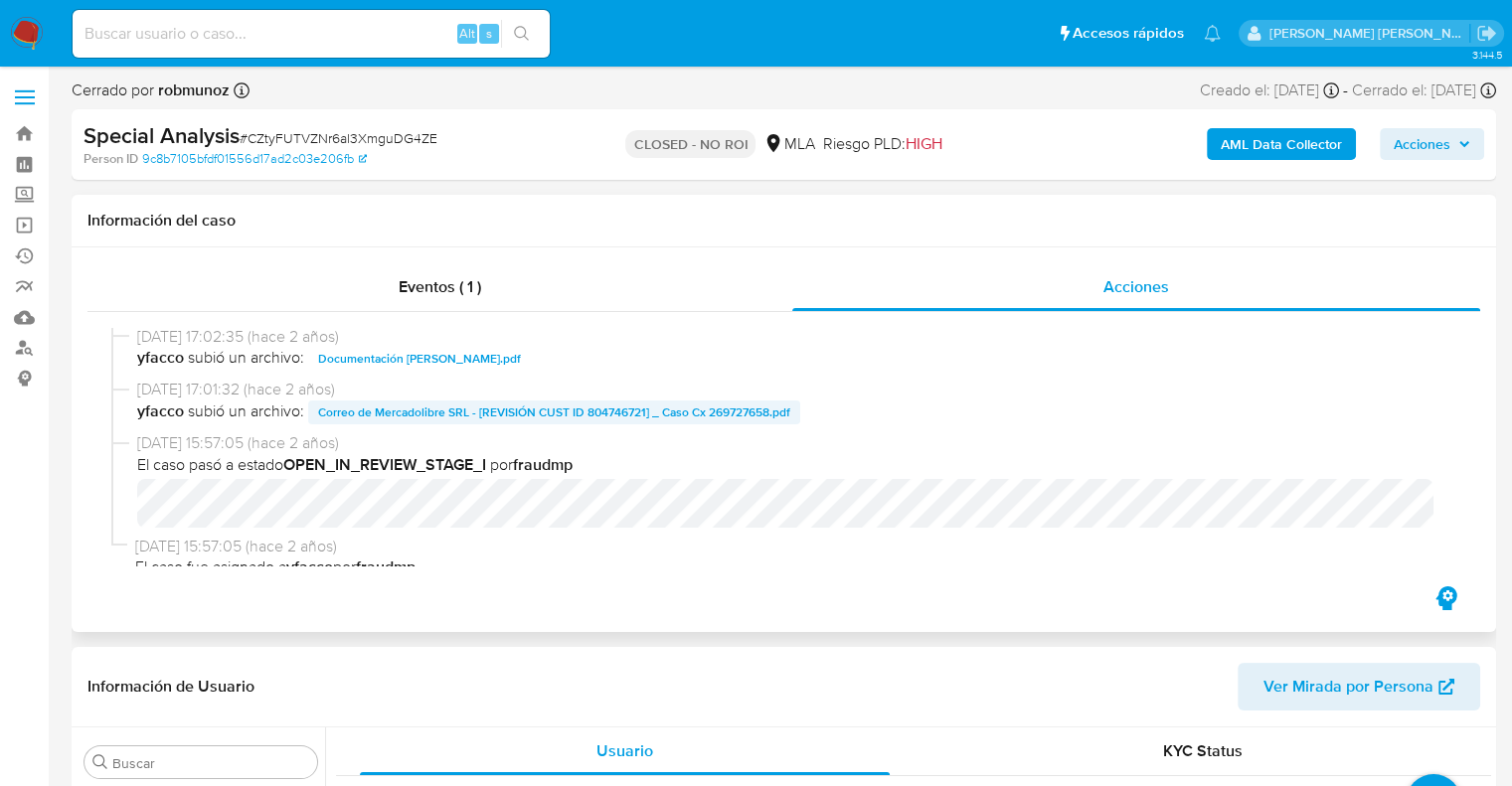 scroll, scrollTop: 382, scrollLeft: 0, axis: vertical 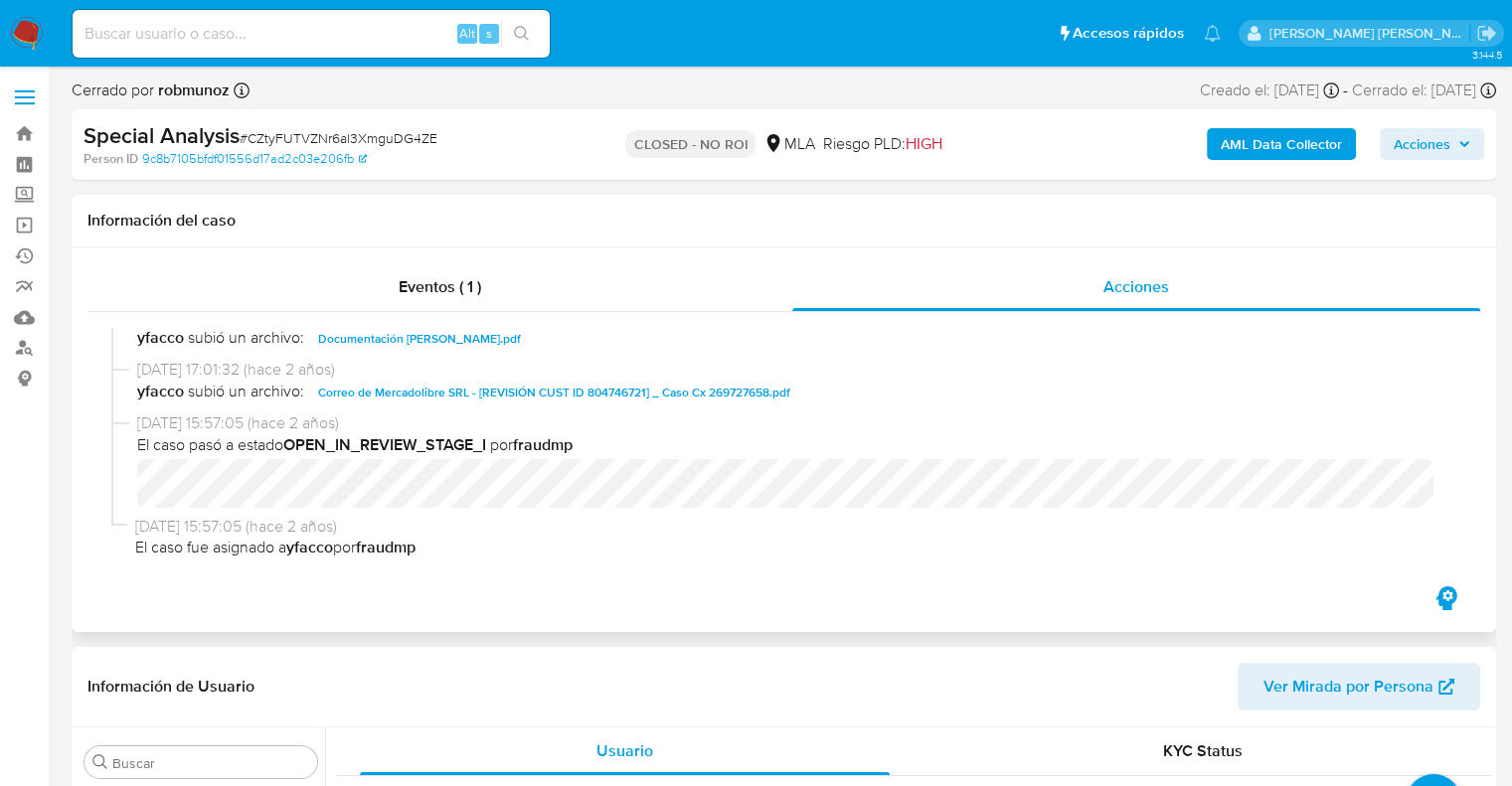 type 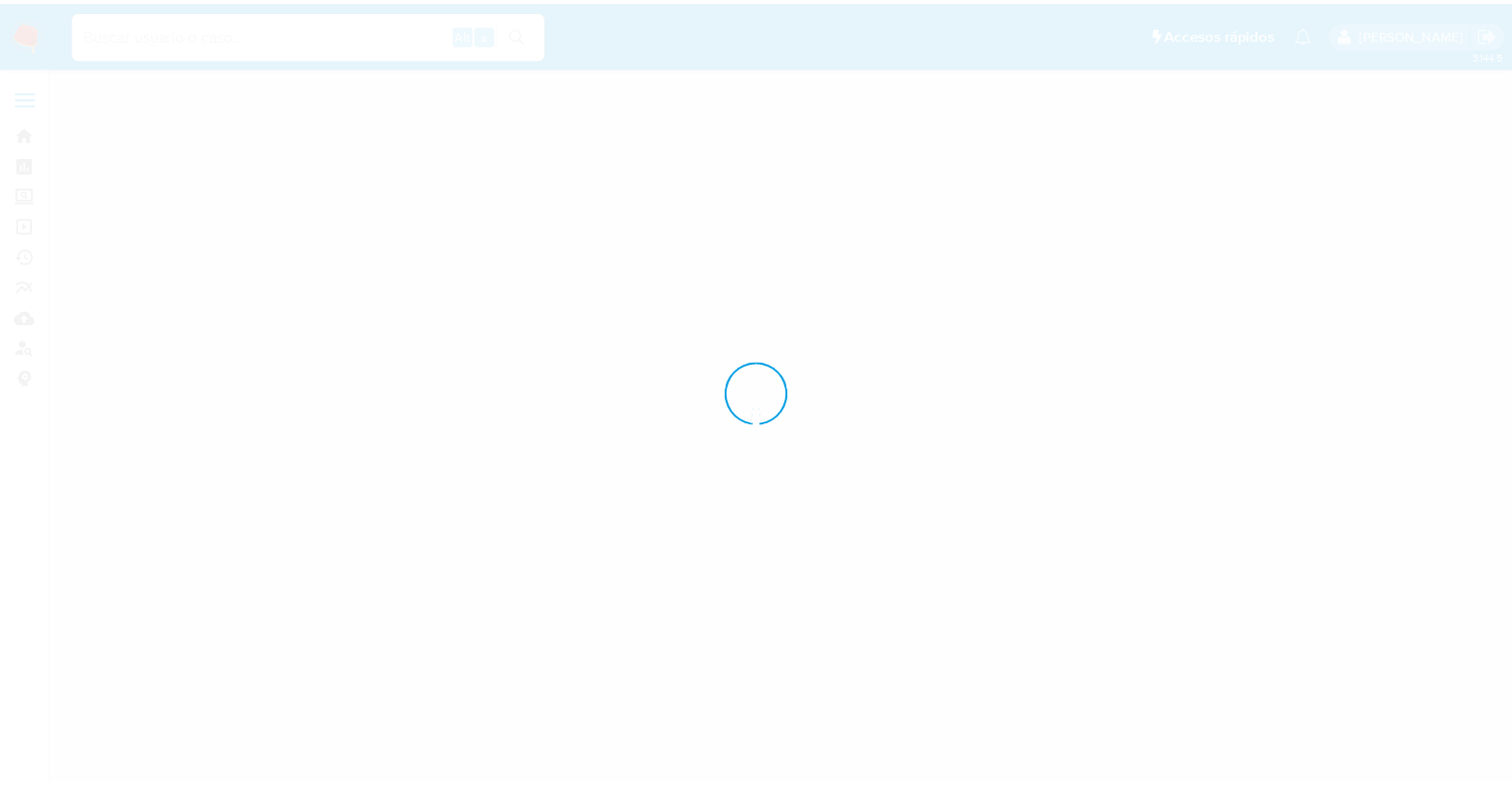 scroll, scrollTop: 0, scrollLeft: 0, axis: both 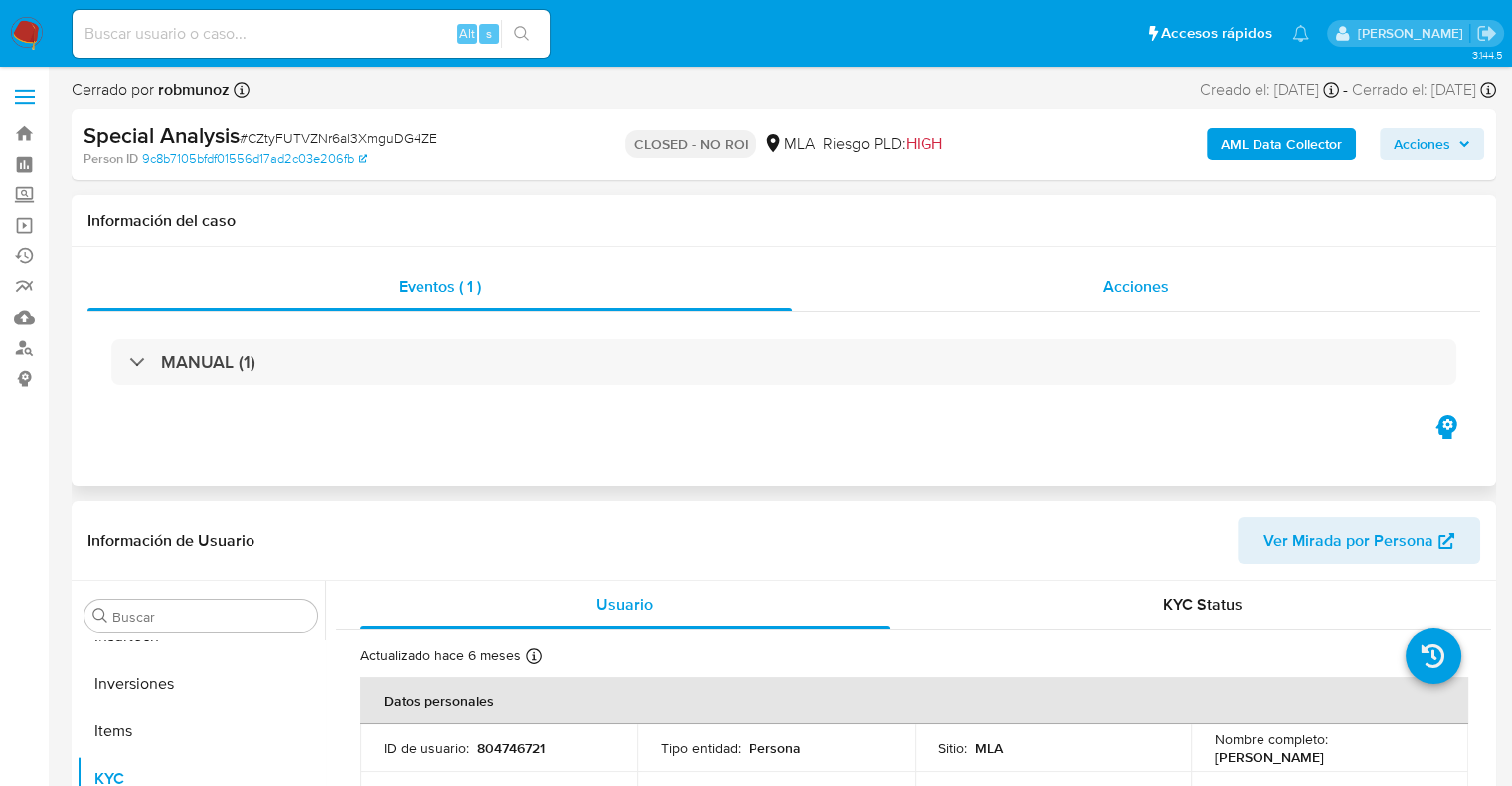 click on "Acciones" at bounding box center [1136, 286] 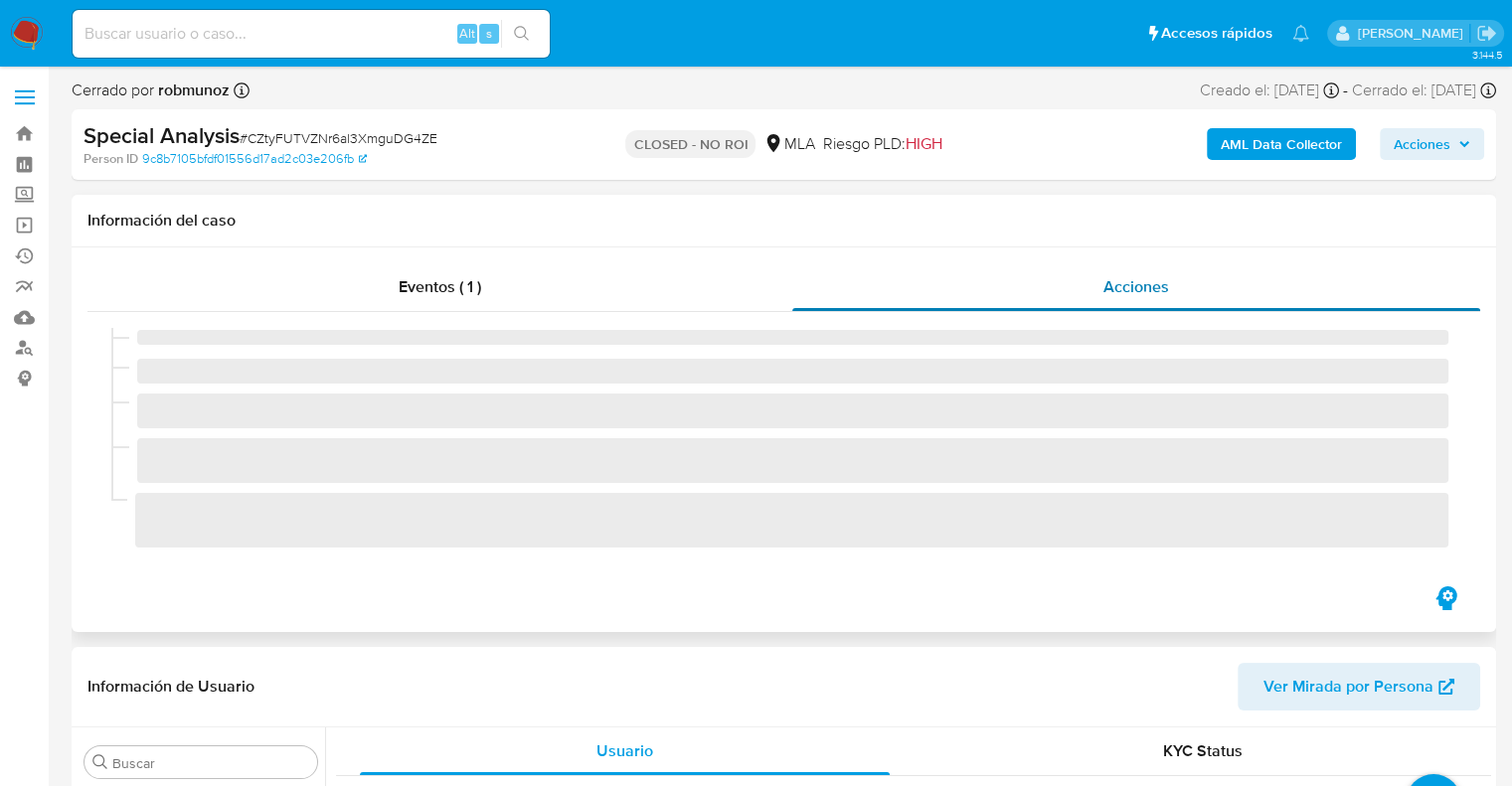 select on "10" 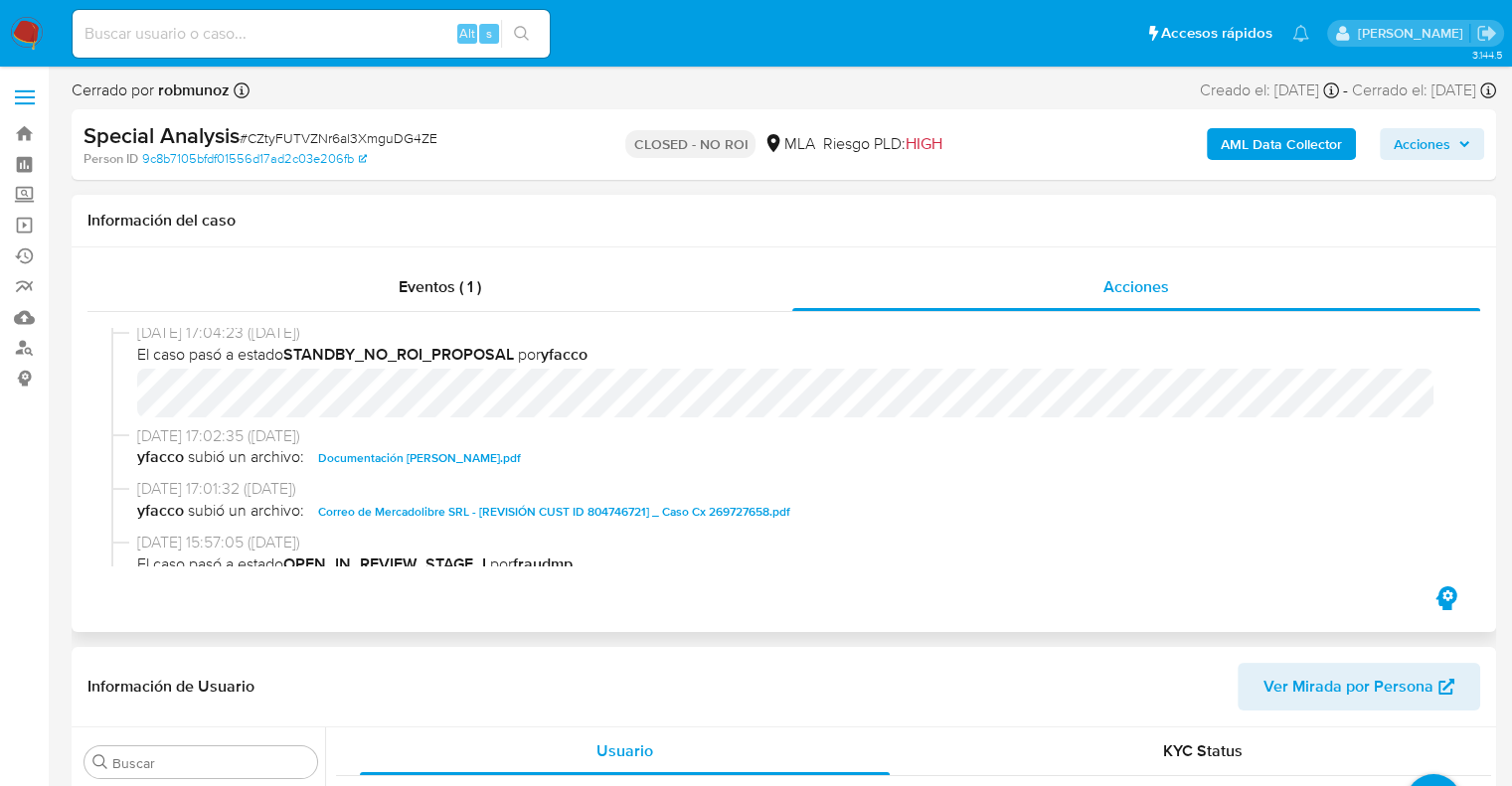 scroll, scrollTop: 298, scrollLeft: 0, axis: vertical 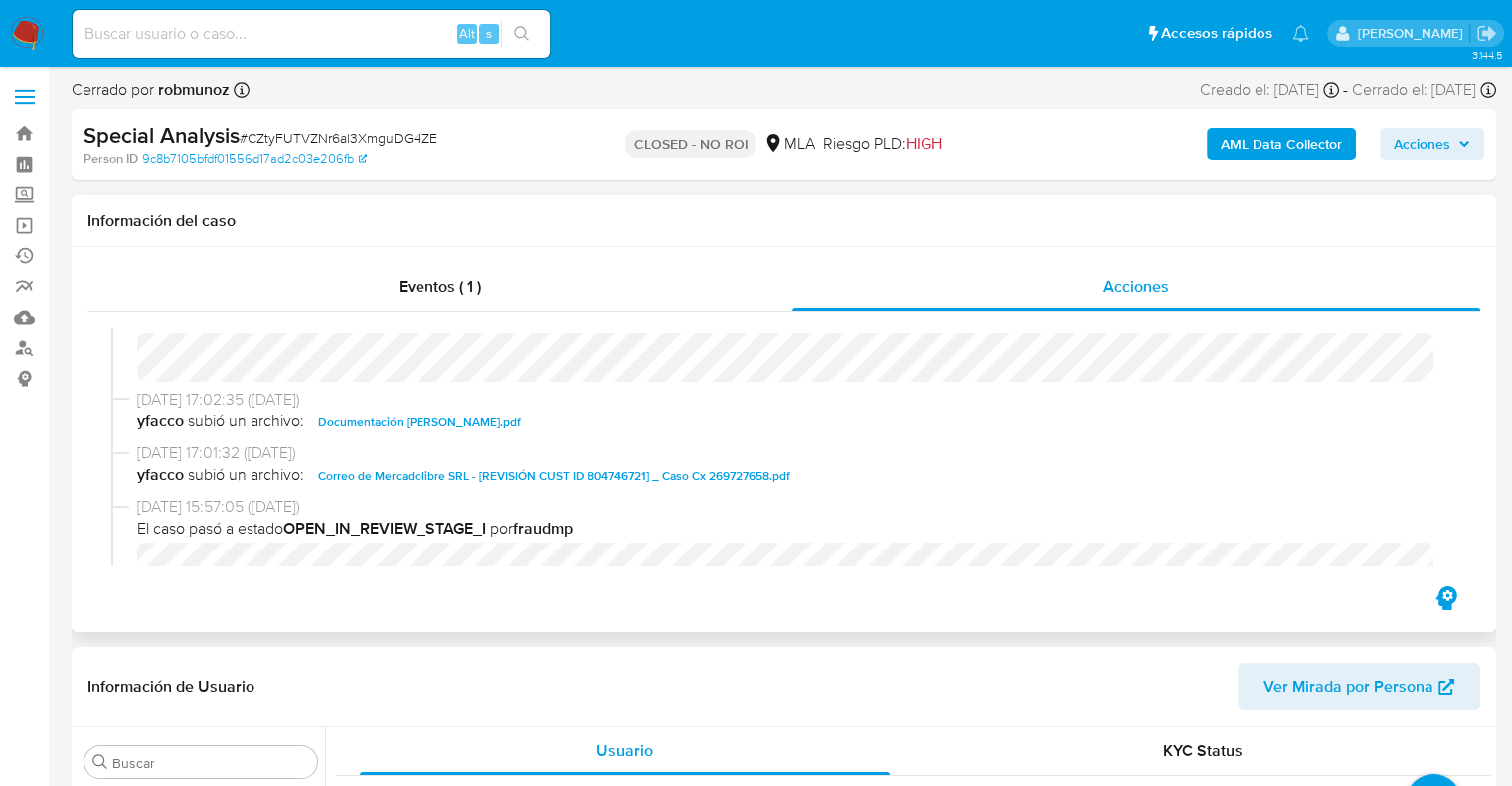 click on "02/10/2023 17:04:23 (hace 2 años) El caso pasó a estado  STANDBY_NO_ROI_PROPOSAL      por  yfacco" at bounding box center (783, 338) 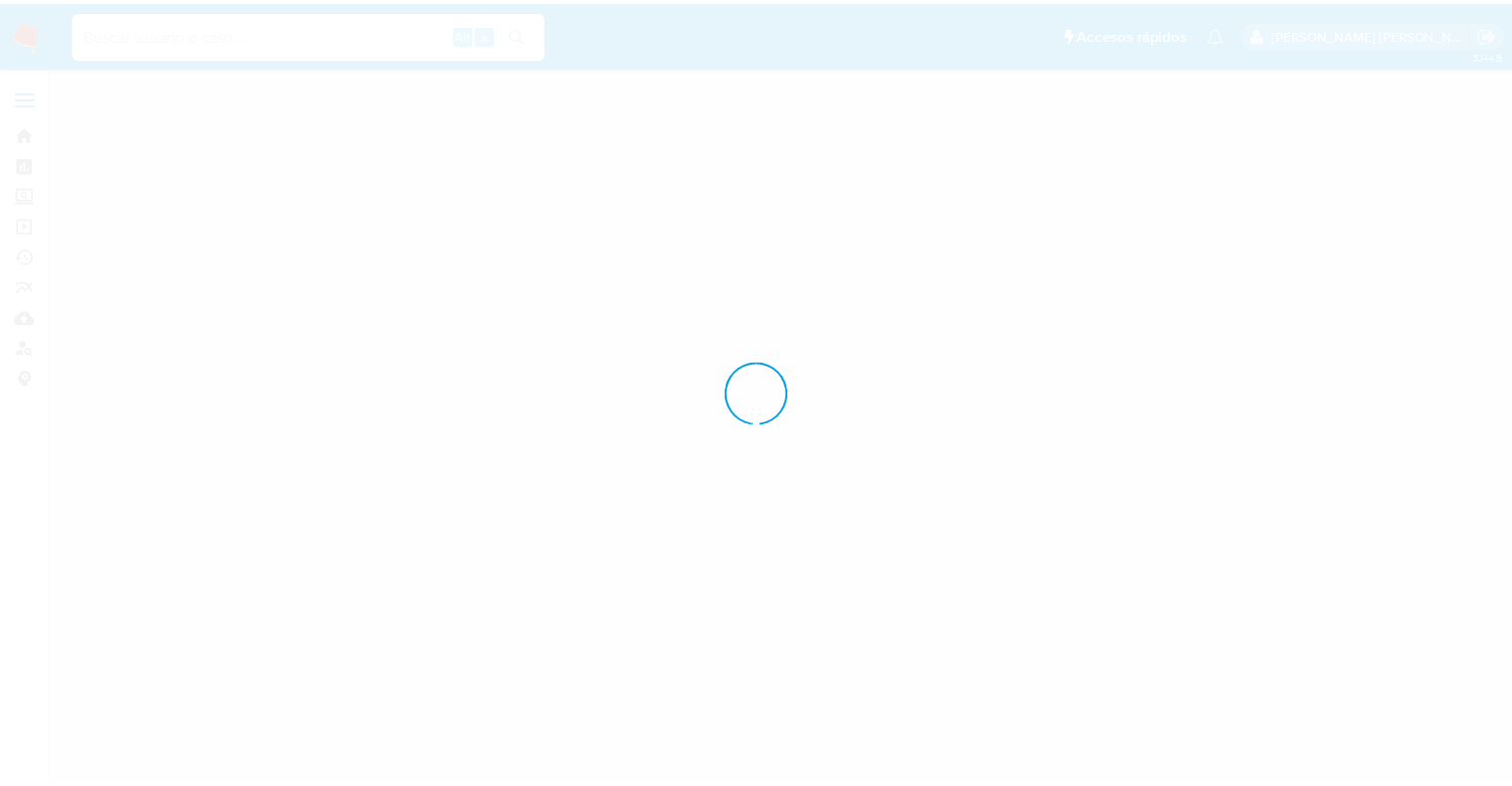 scroll, scrollTop: 0, scrollLeft: 0, axis: both 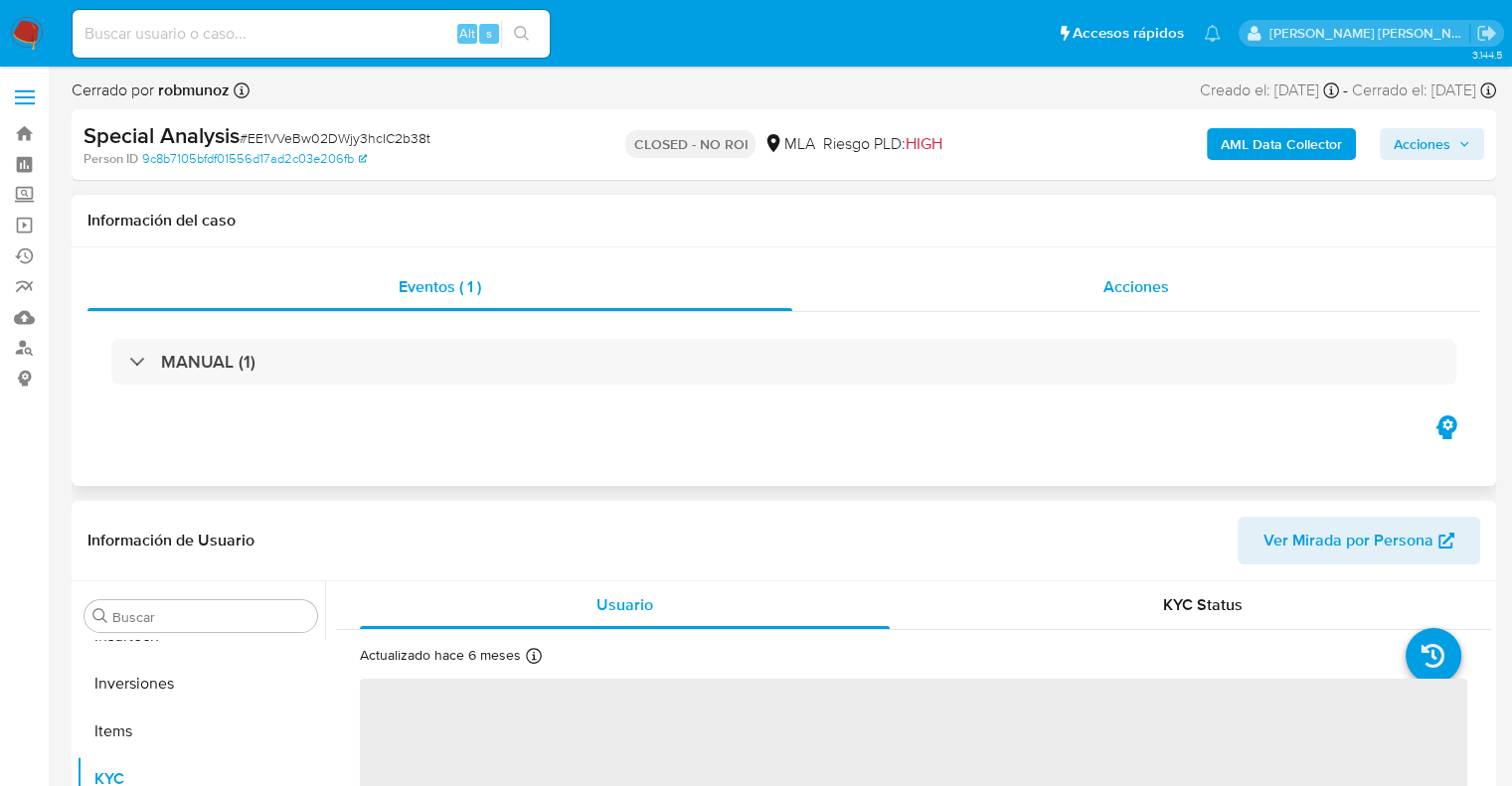 click on "Acciones" at bounding box center [1136, 286] 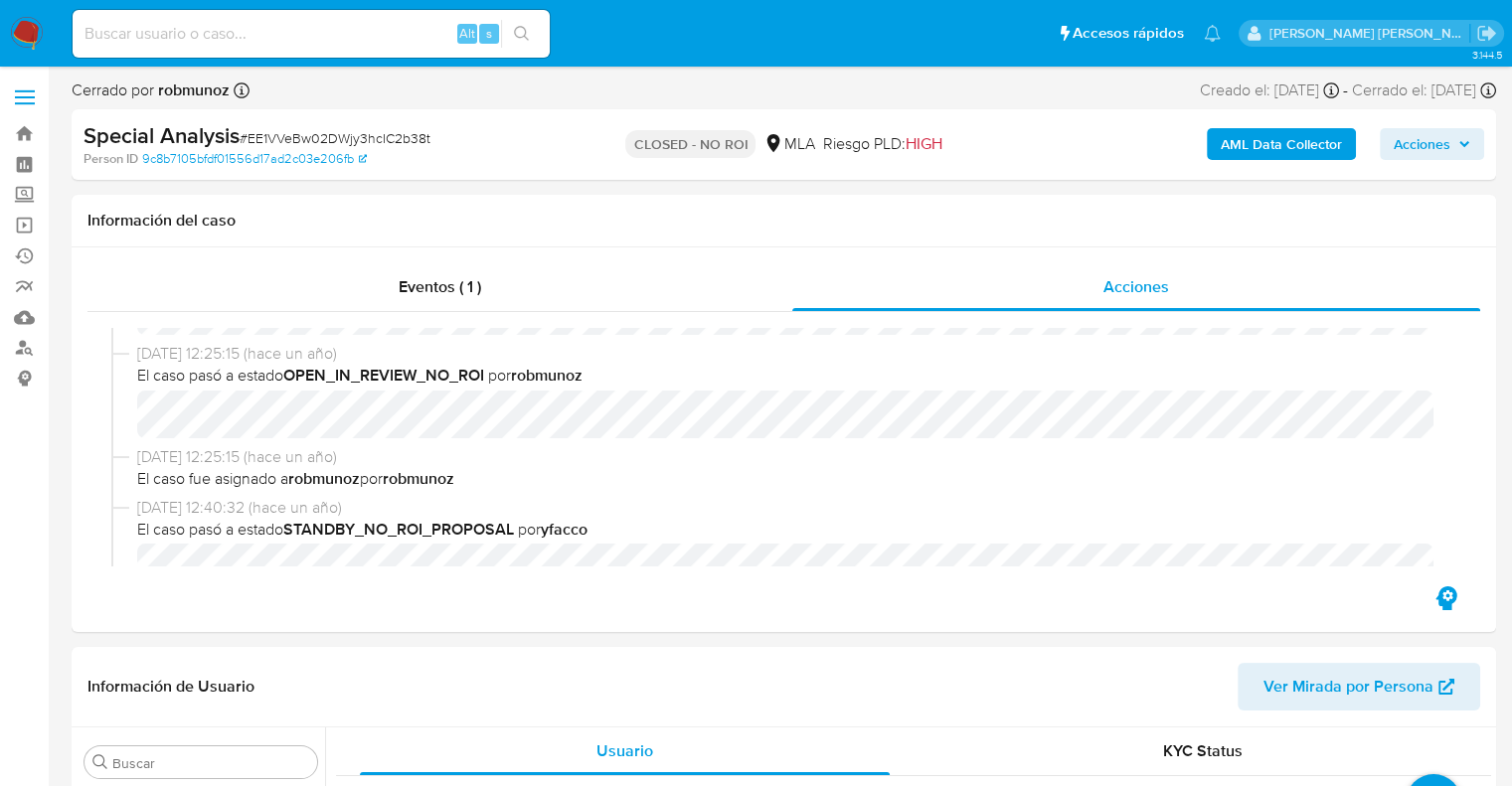 select on "10" 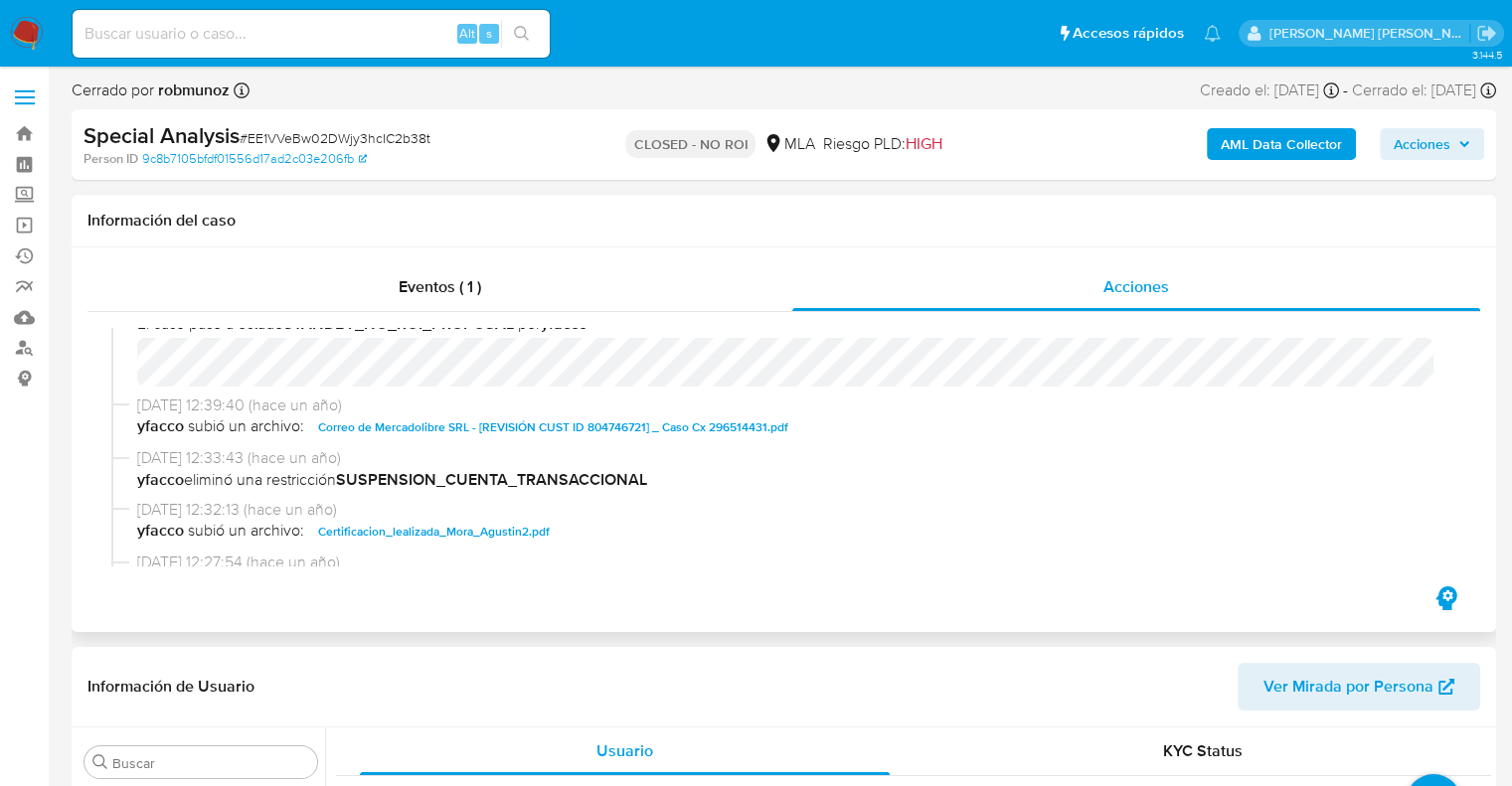 scroll, scrollTop: 298, scrollLeft: 0, axis: vertical 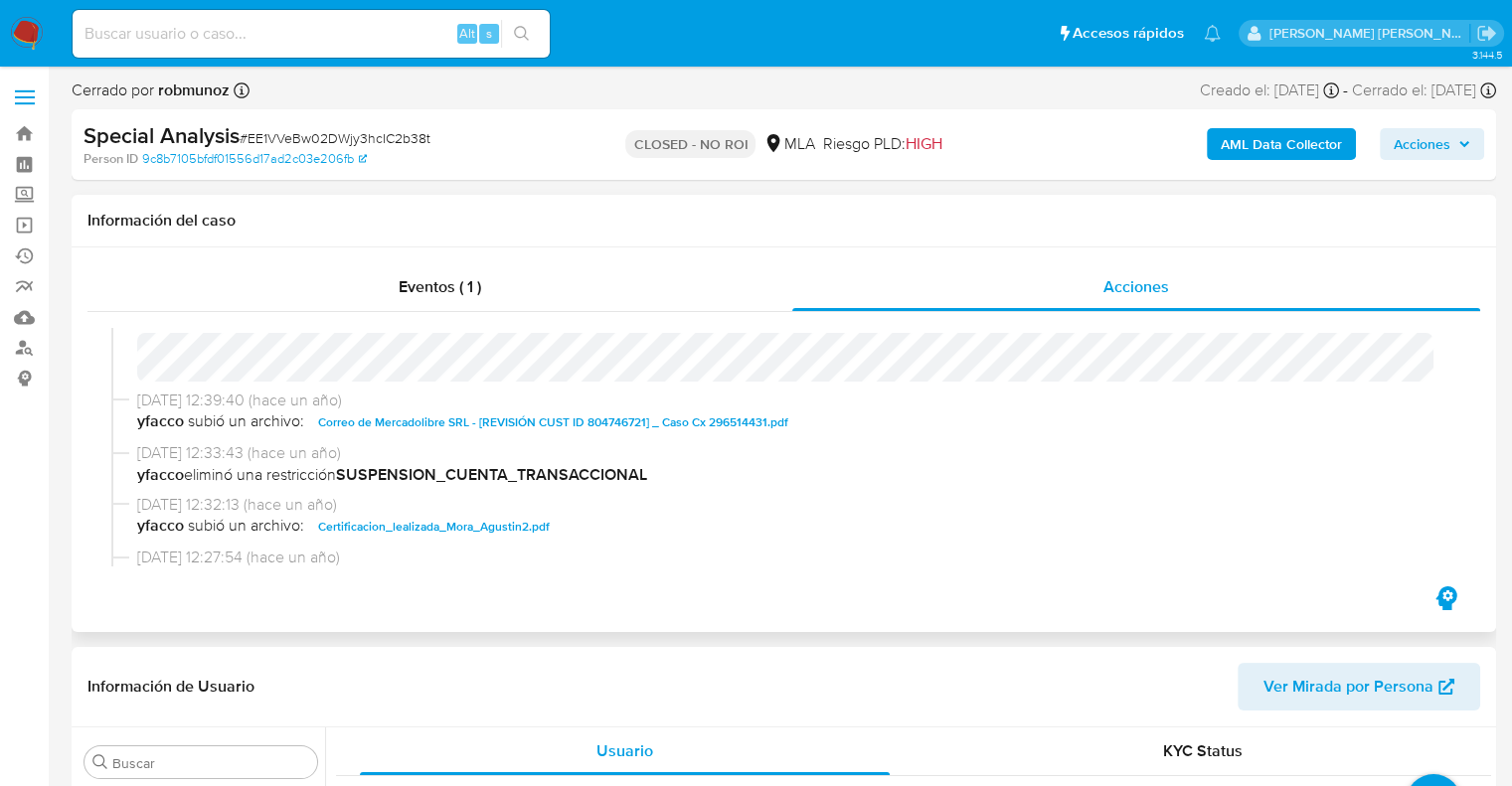 type 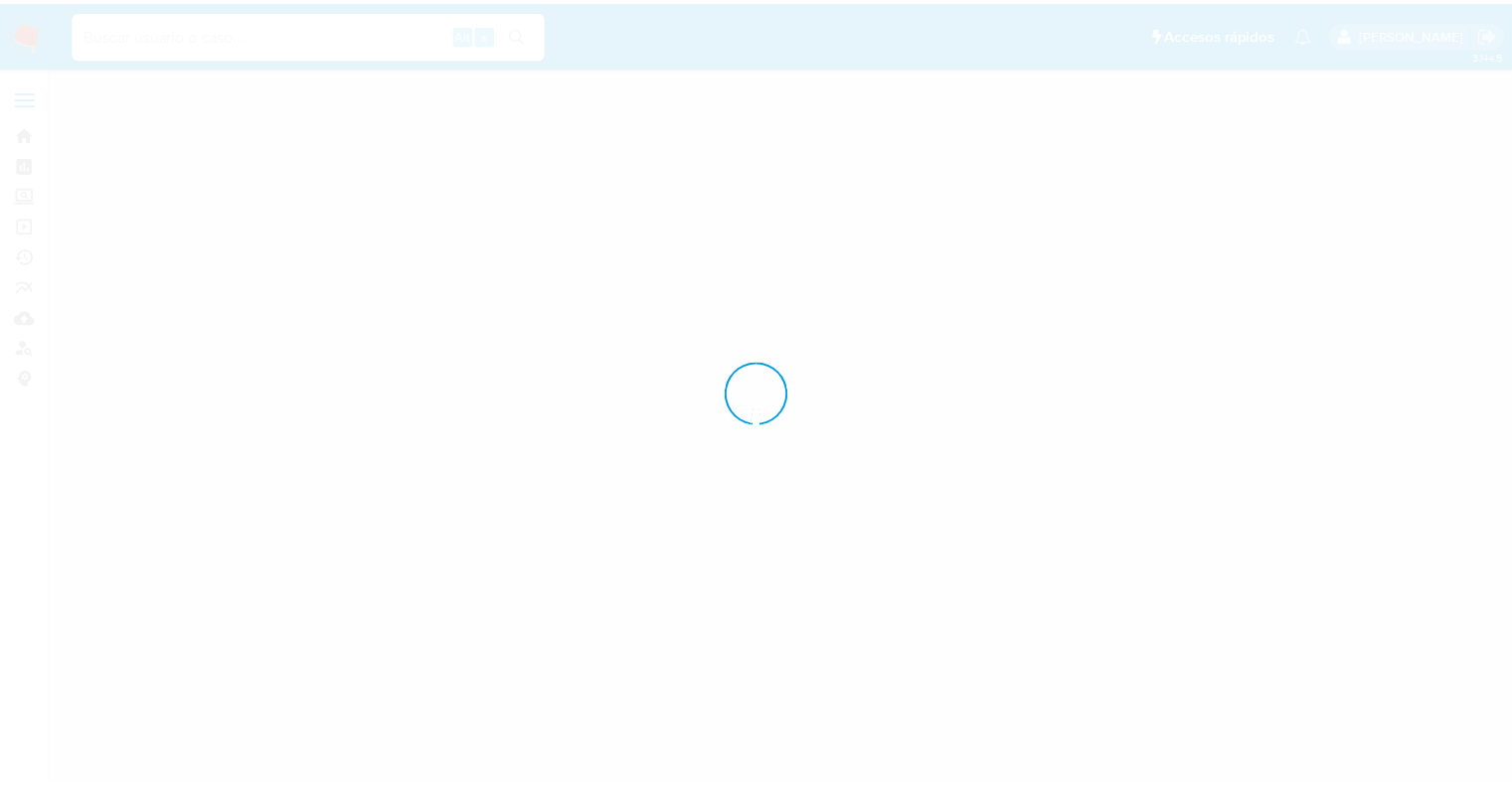scroll, scrollTop: 0, scrollLeft: 0, axis: both 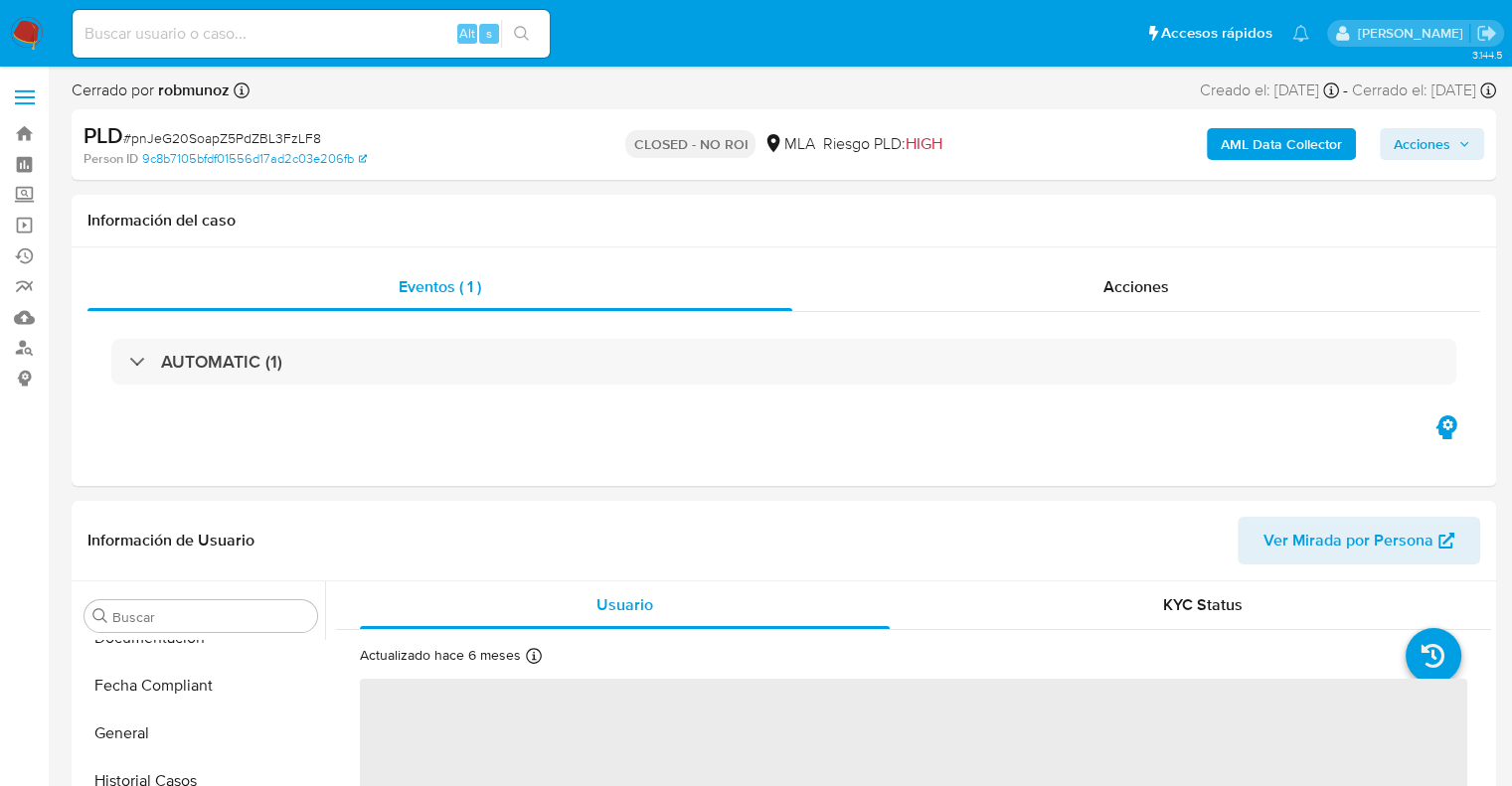 select on "10" 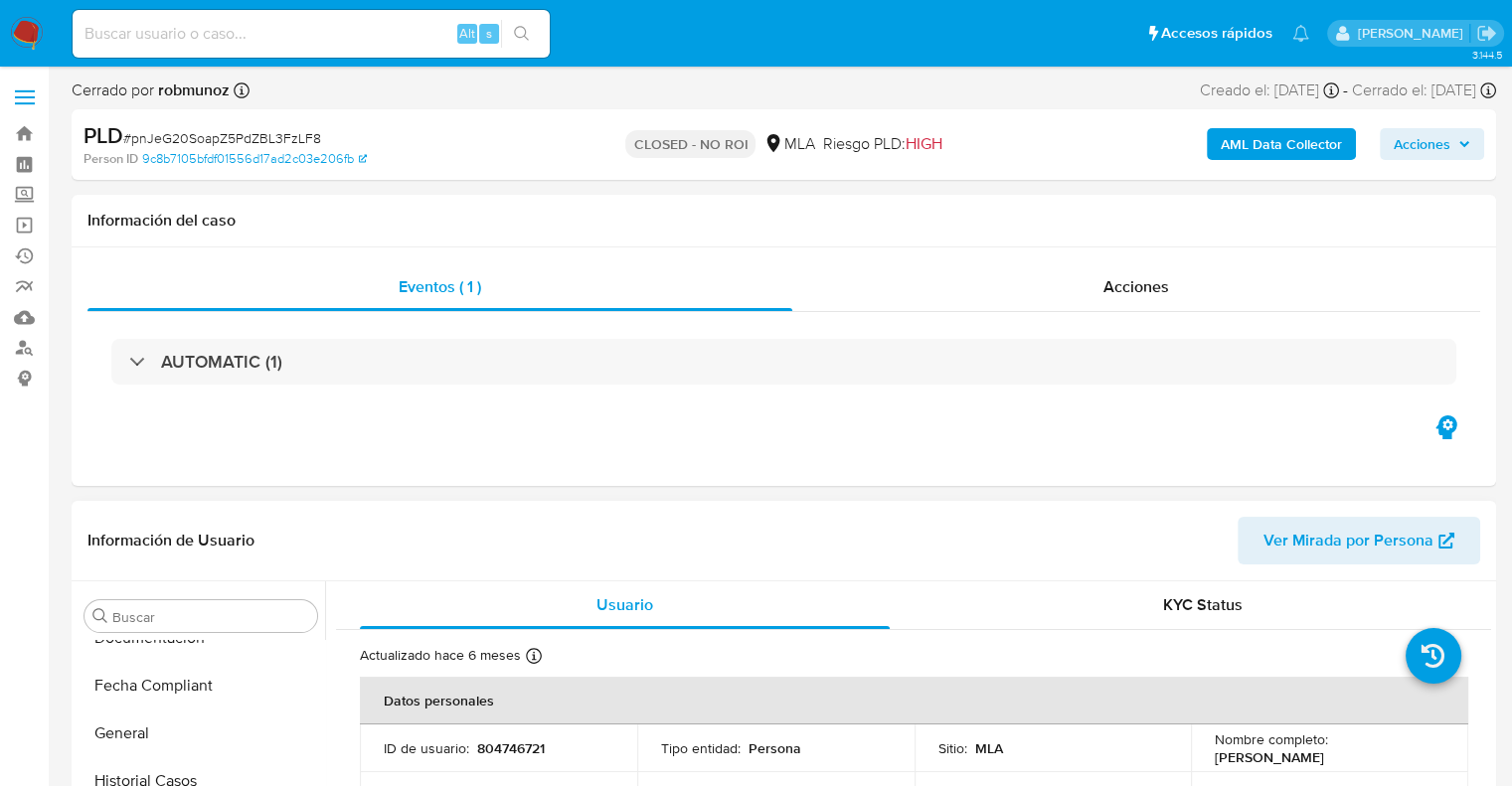 scroll, scrollTop: 886, scrollLeft: 0, axis: vertical 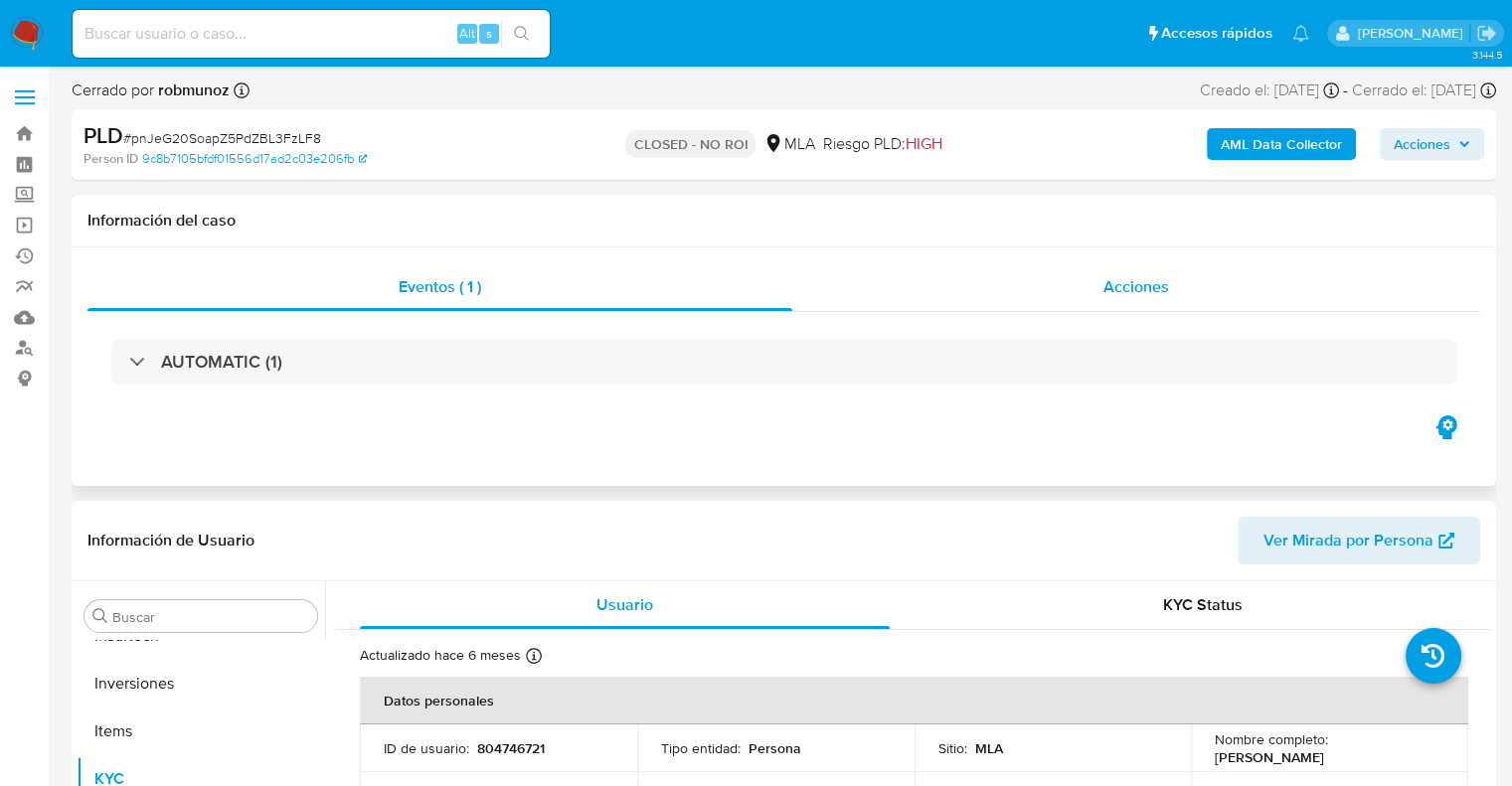 click on "Acciones" at bounding box center (1136, 287) 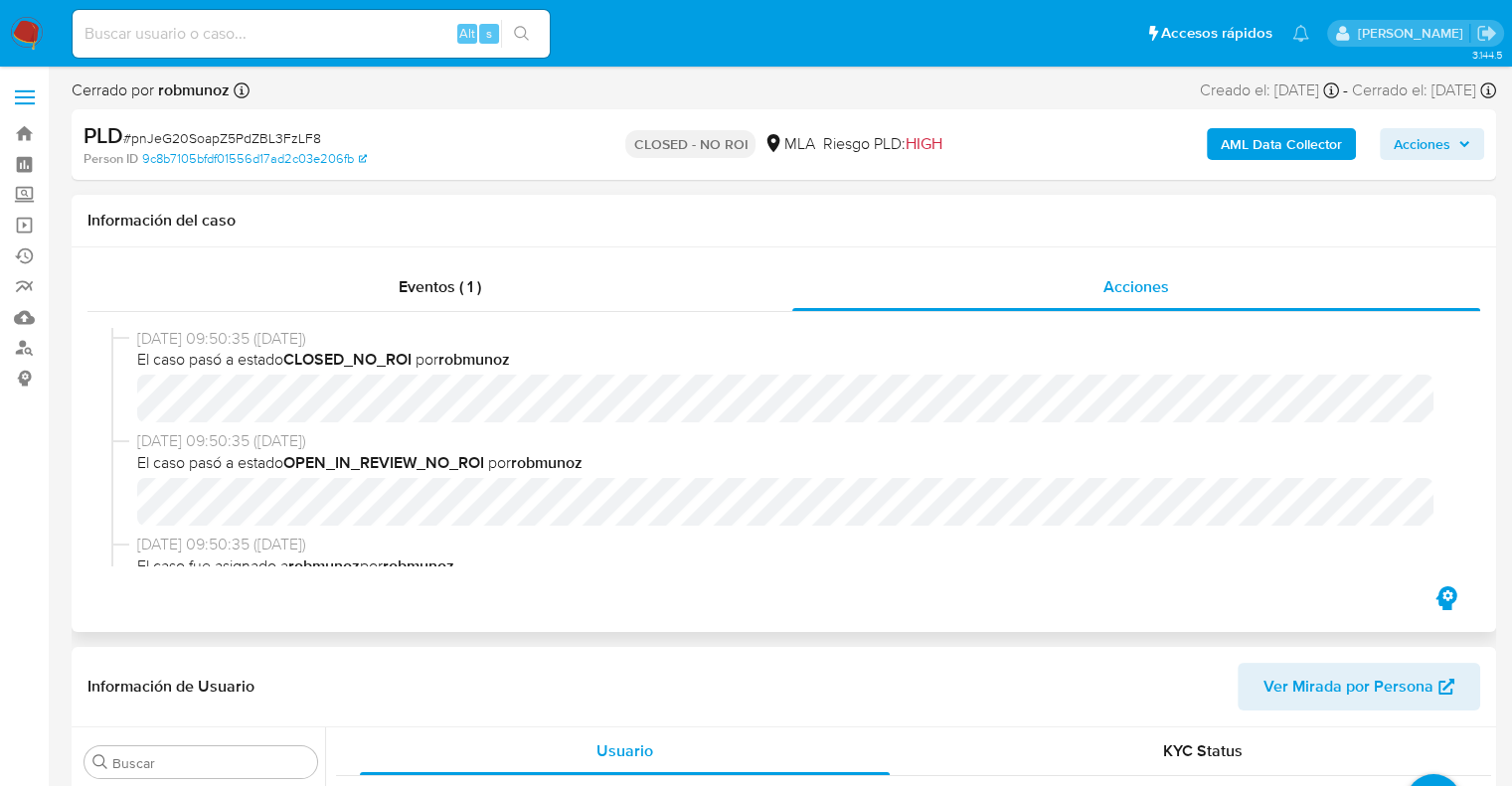 click on "[DATE] 09:50:35 ([DATE])" at bounding box center [792, 441] 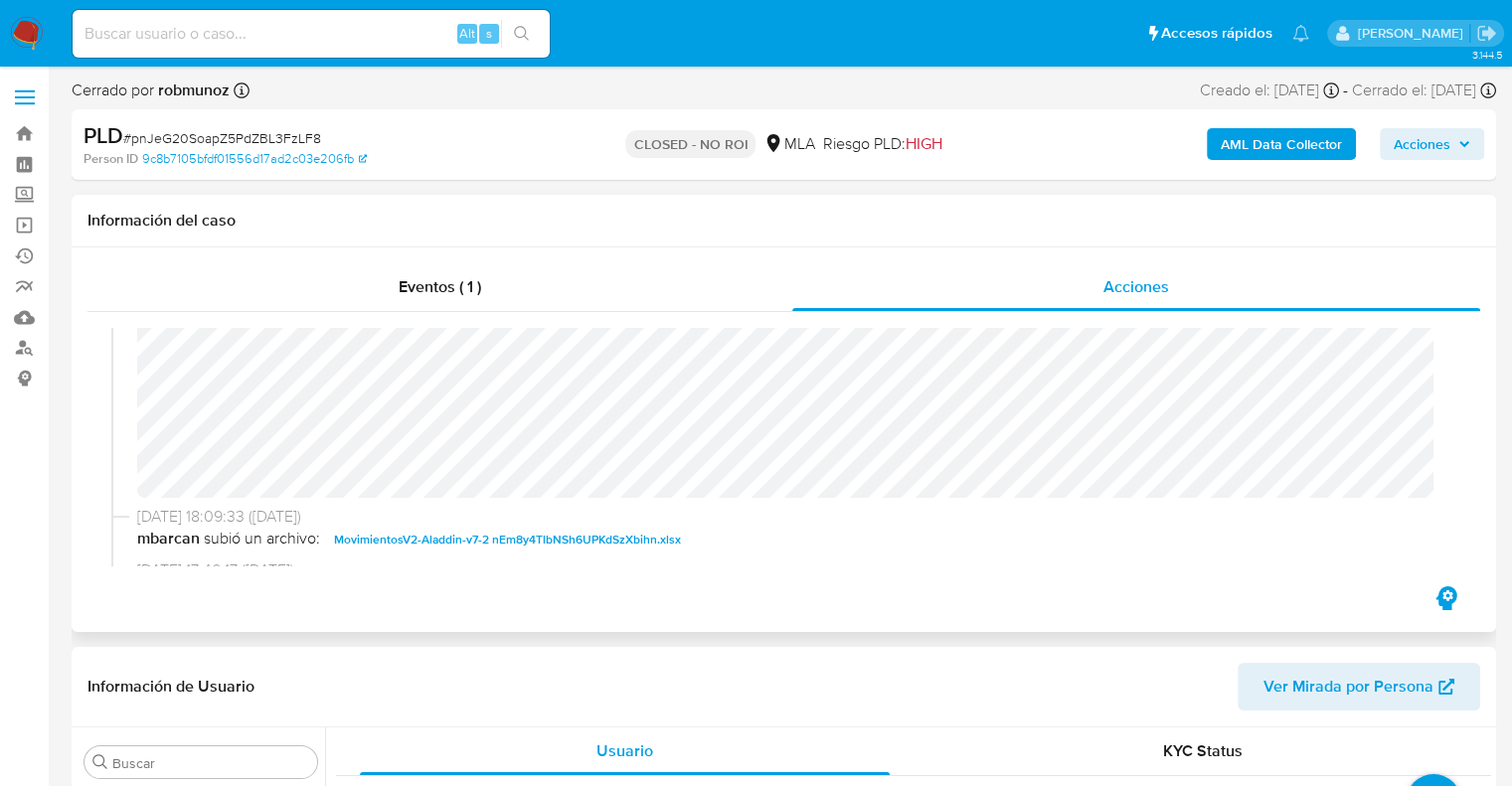 scroll, scrollTop: 497, scrollLeft: 0, axis: vertical 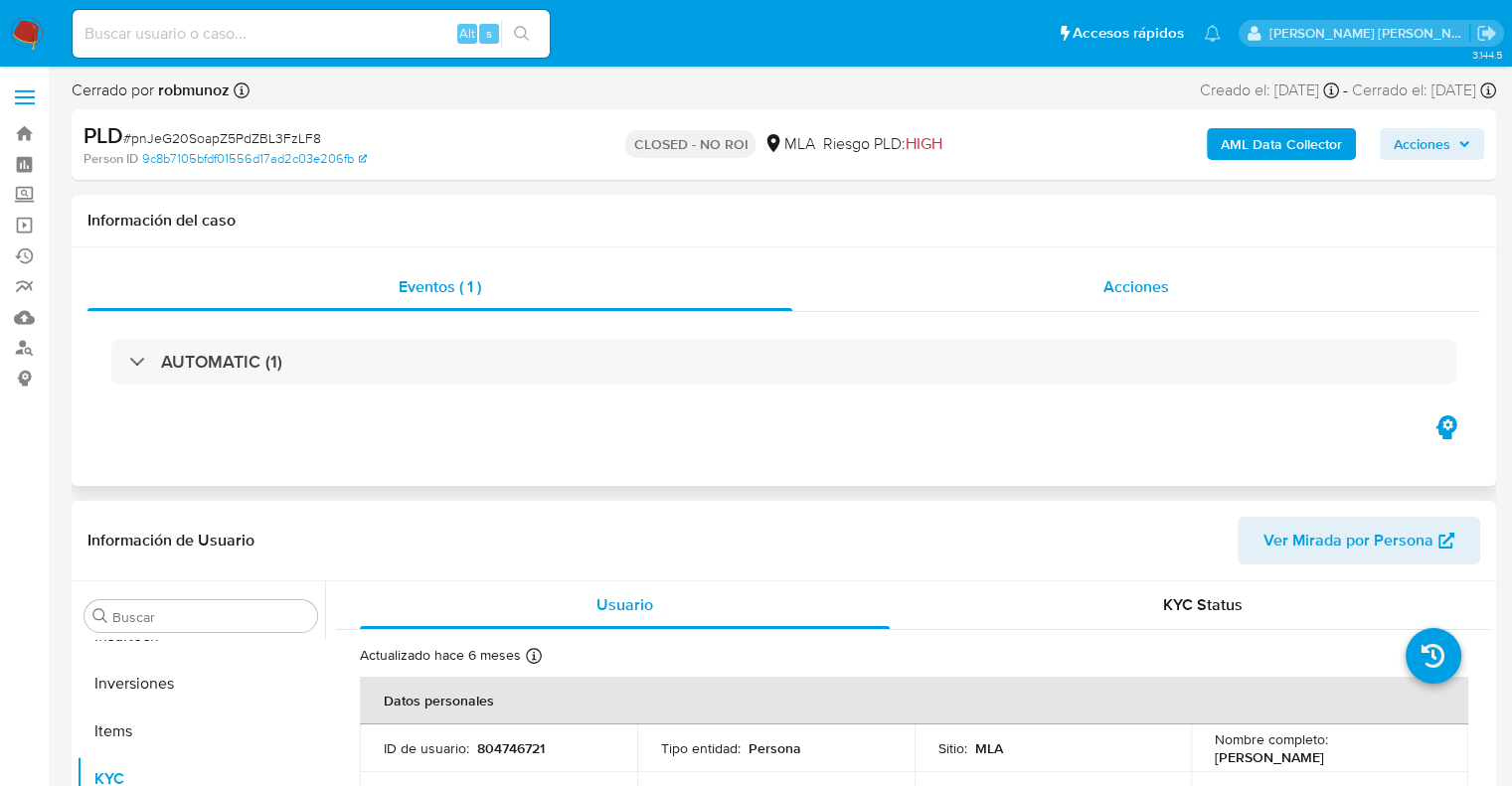 click on "Acciones" at bounding box center [1136, 286] 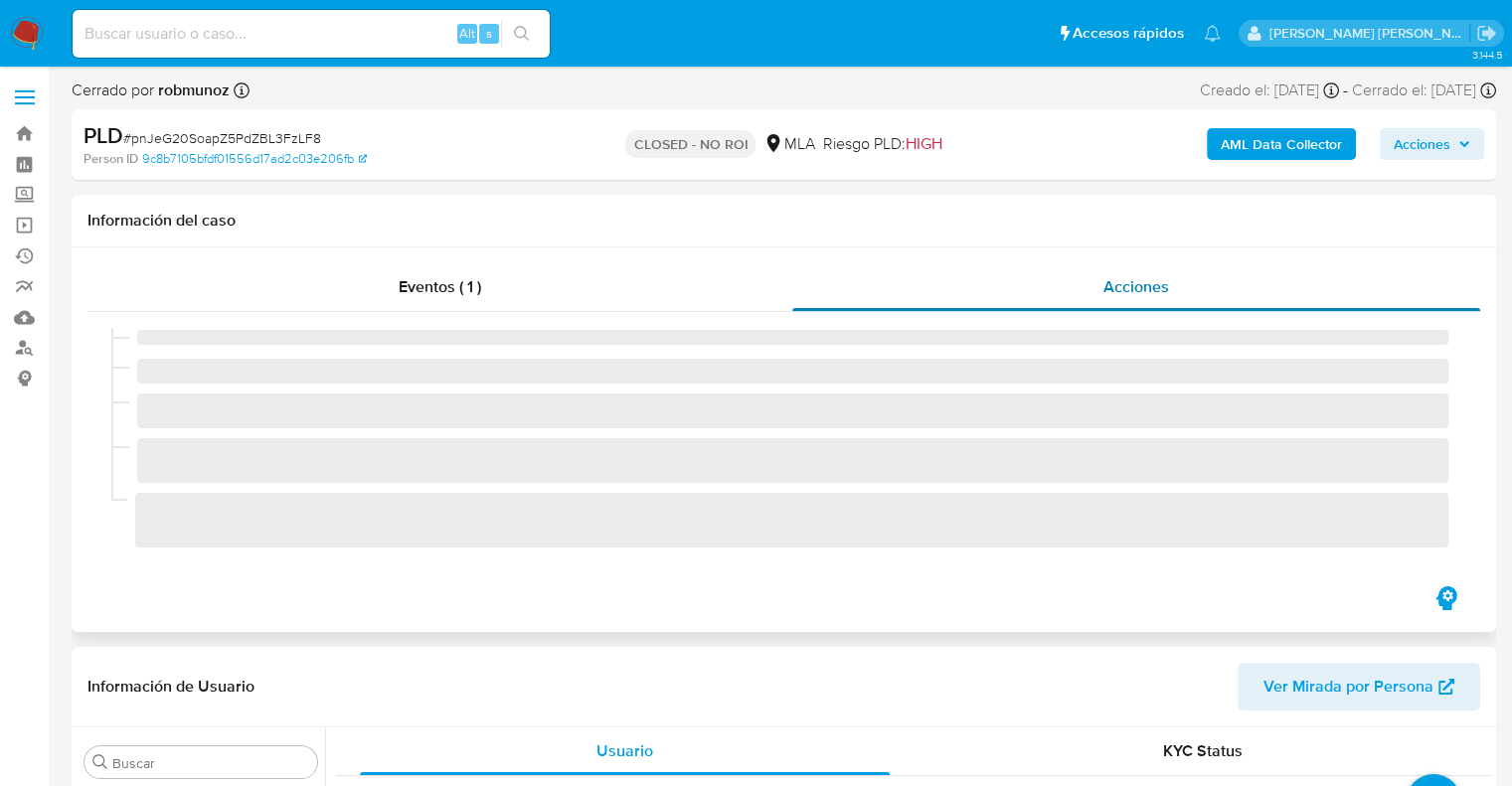 select on "10" 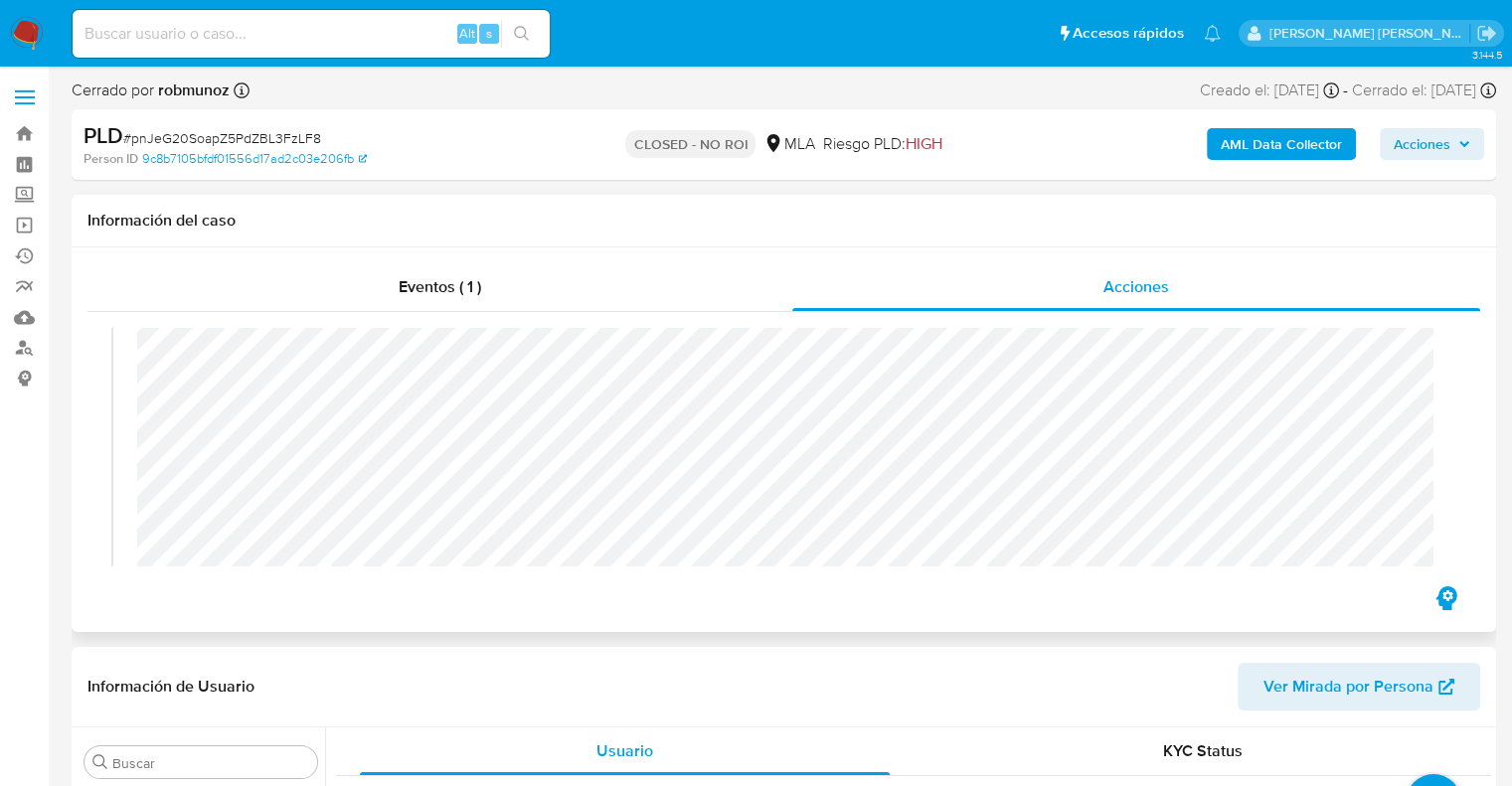scroll, scrollTop: 497, scrollLeft: 0, axis: vertical 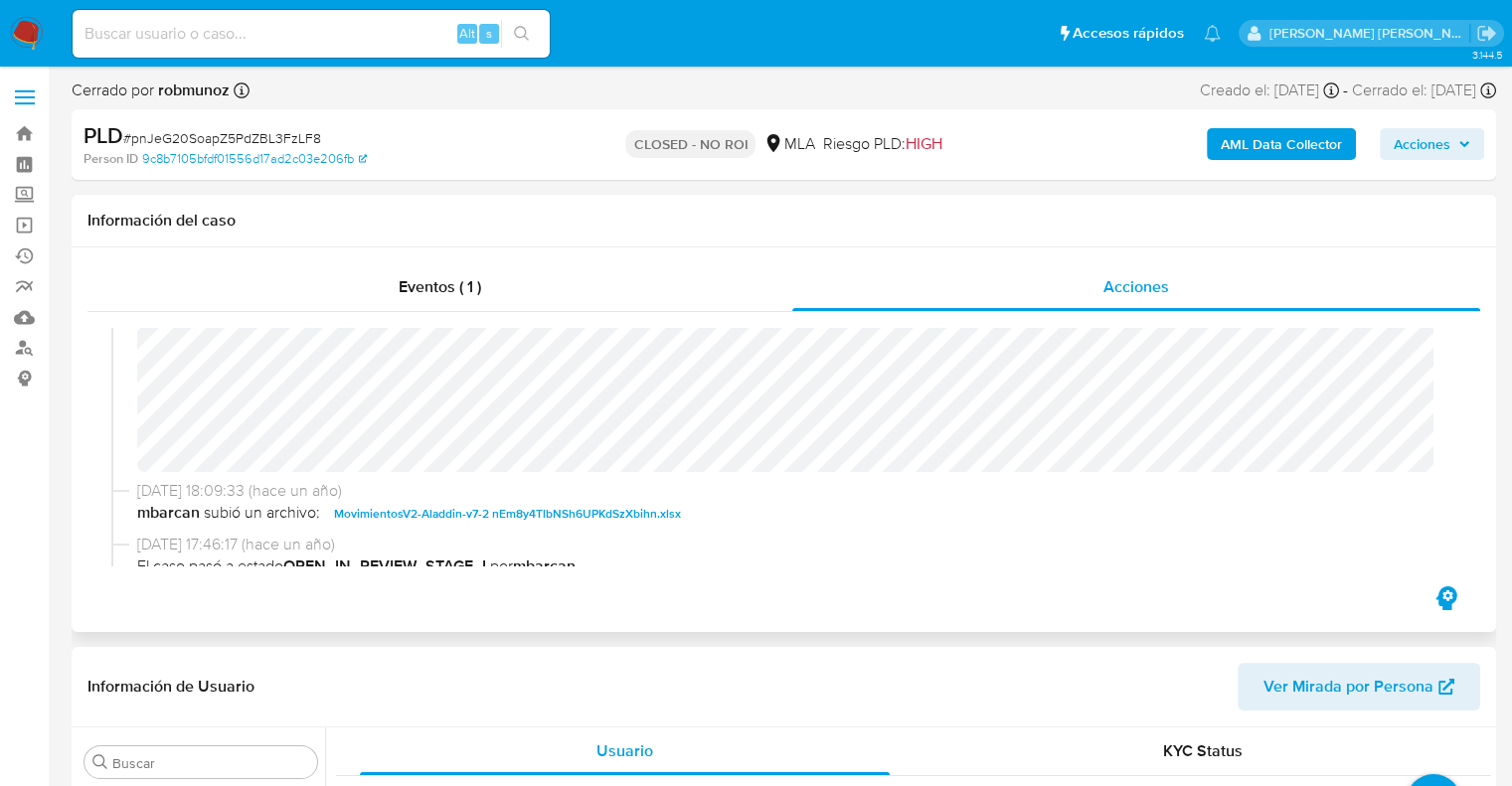 type 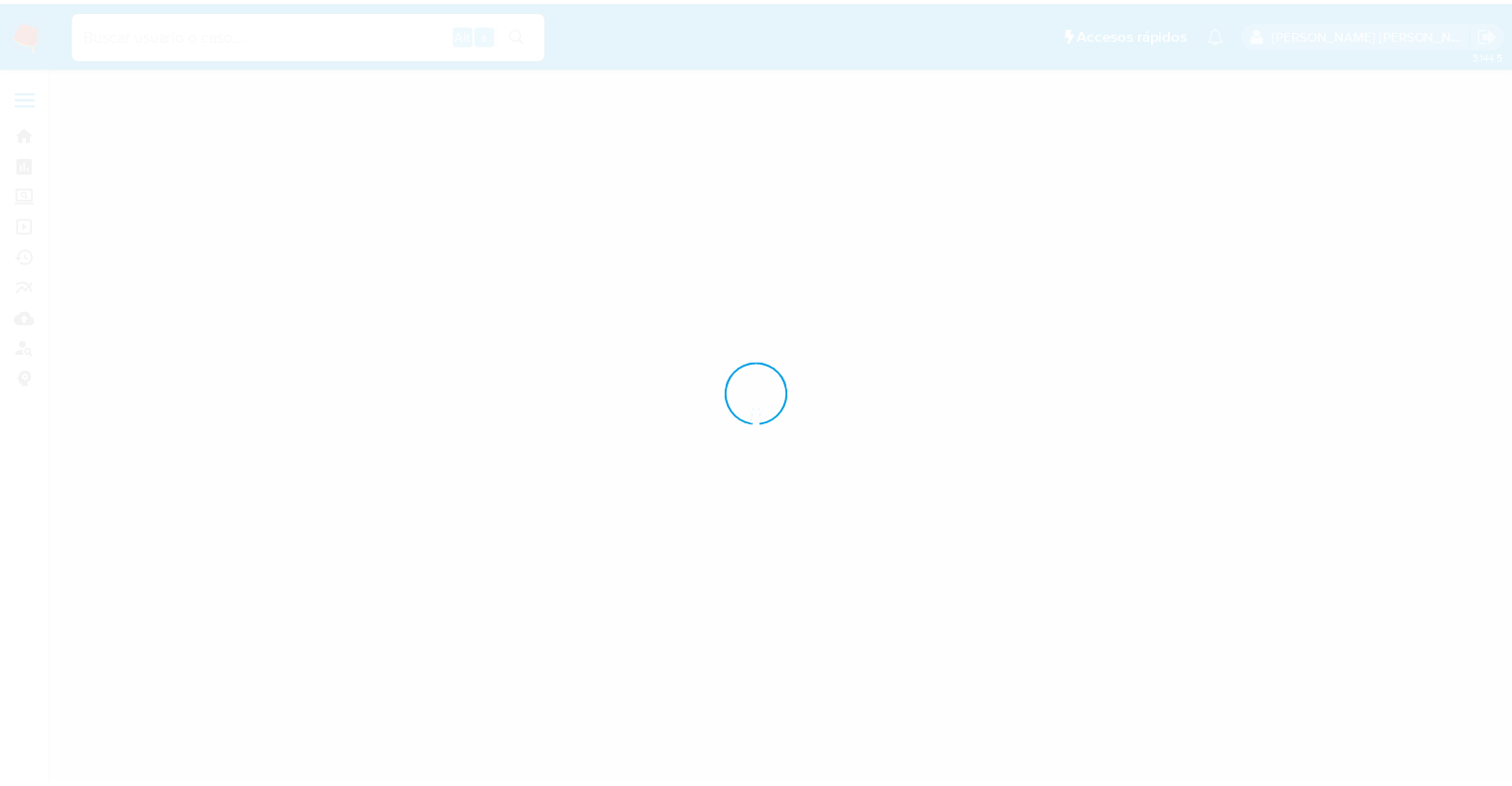 scroll, scrollTop: 0, scrollLeft: 0, axis: both 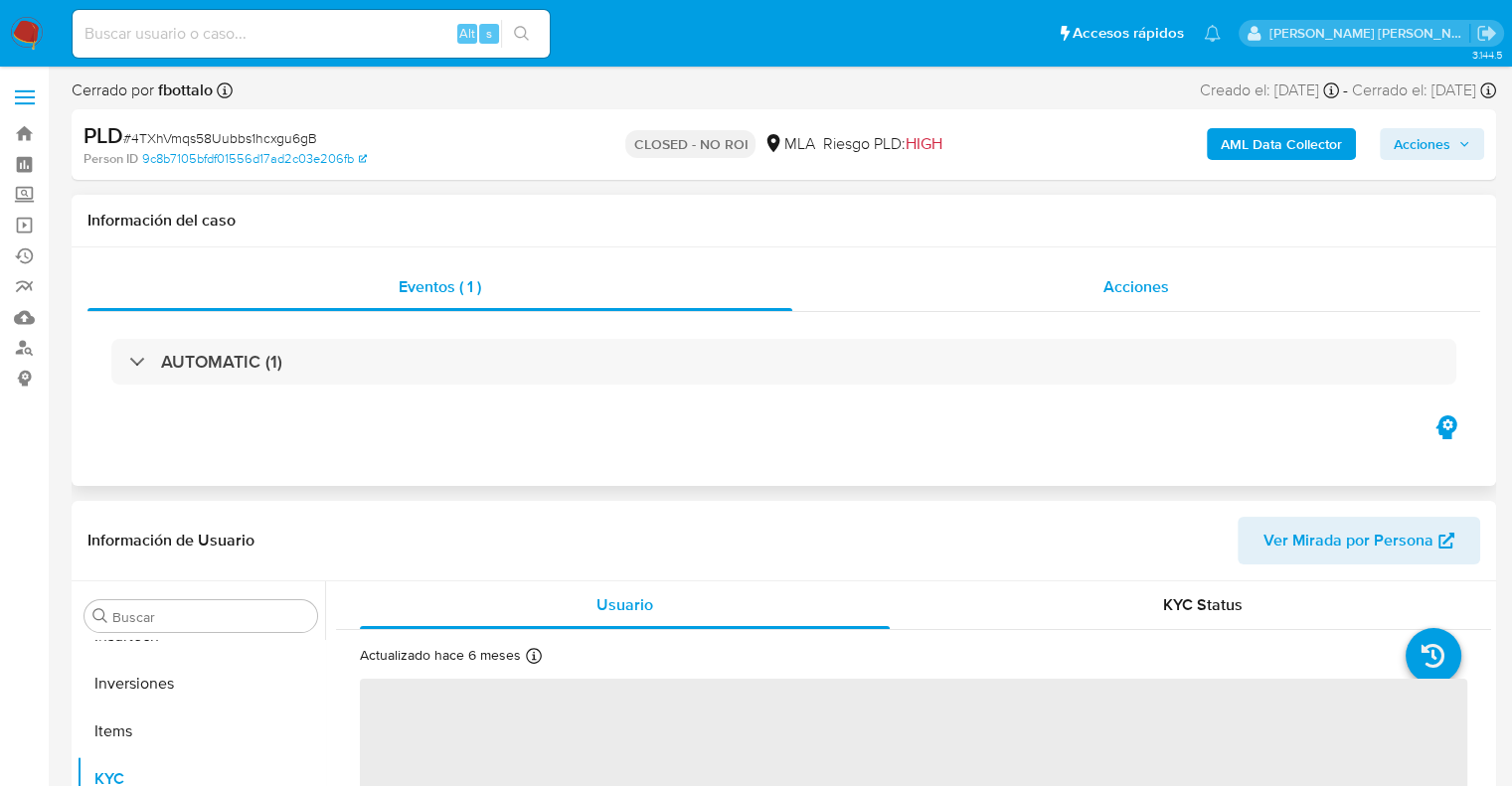 click on "Acciones" at bounding box center (1136, 286) 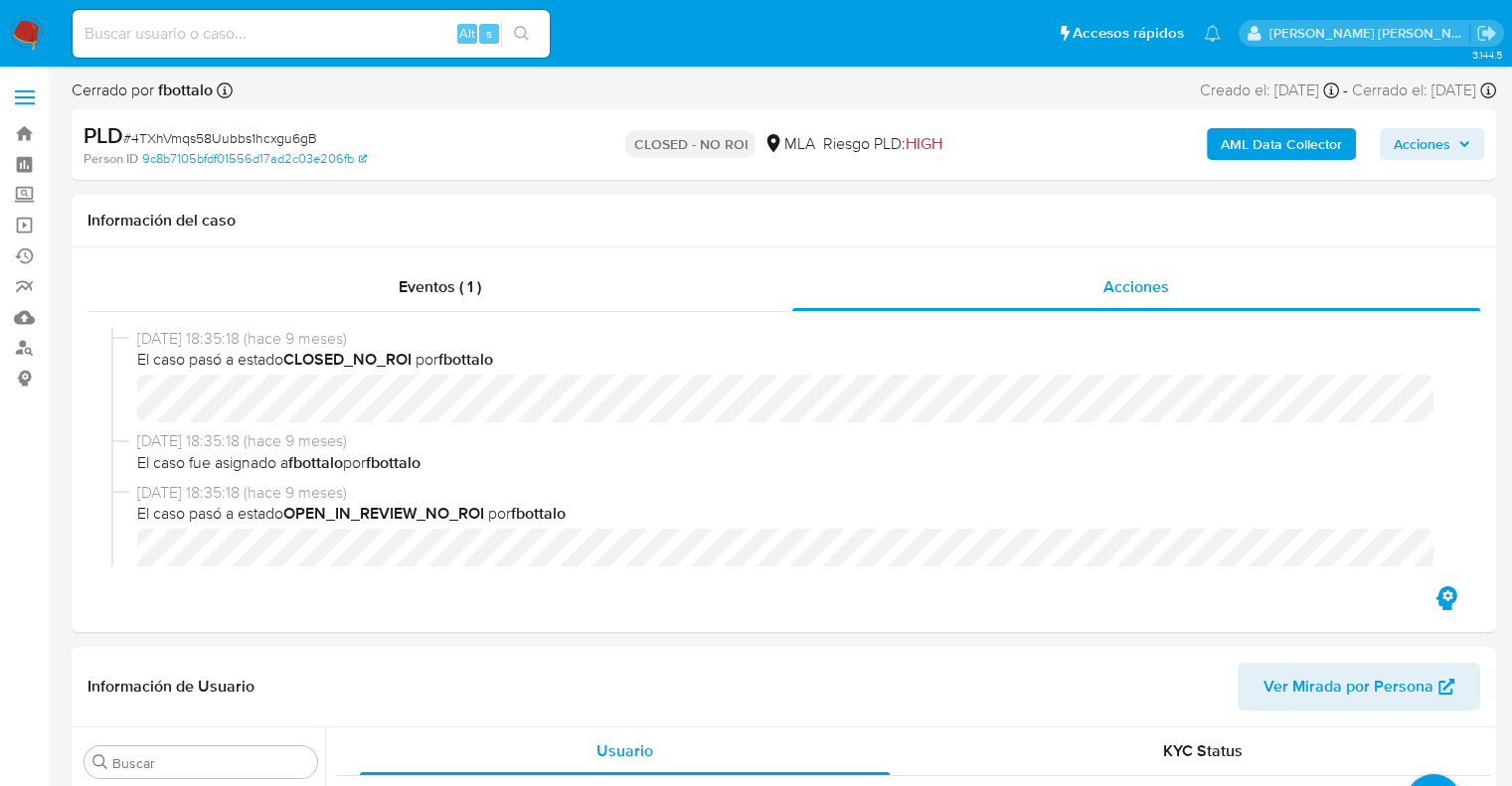 select on "10" 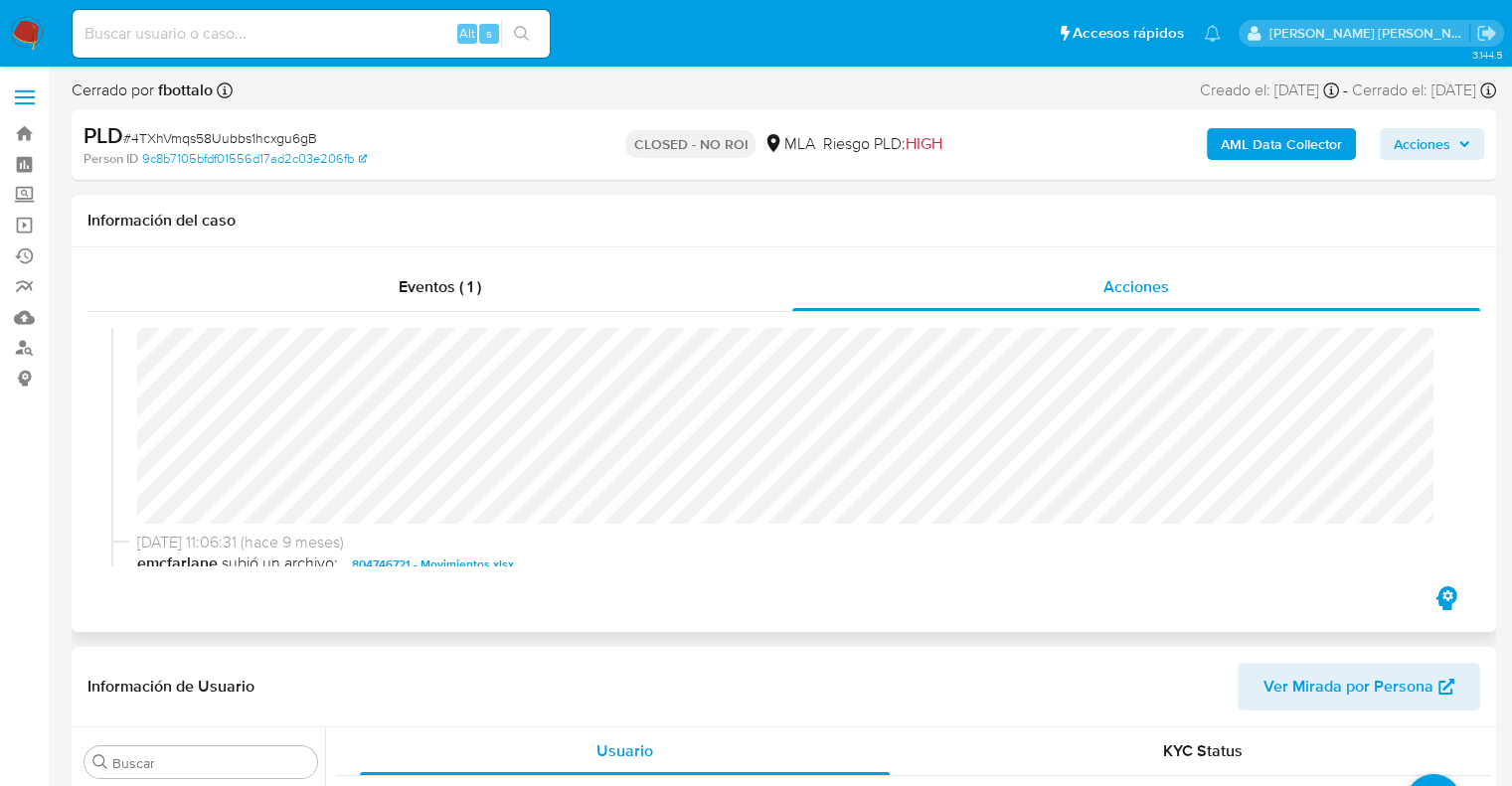 scroll, scrollTop: 497, scrollLeft: 0, axis: vertical 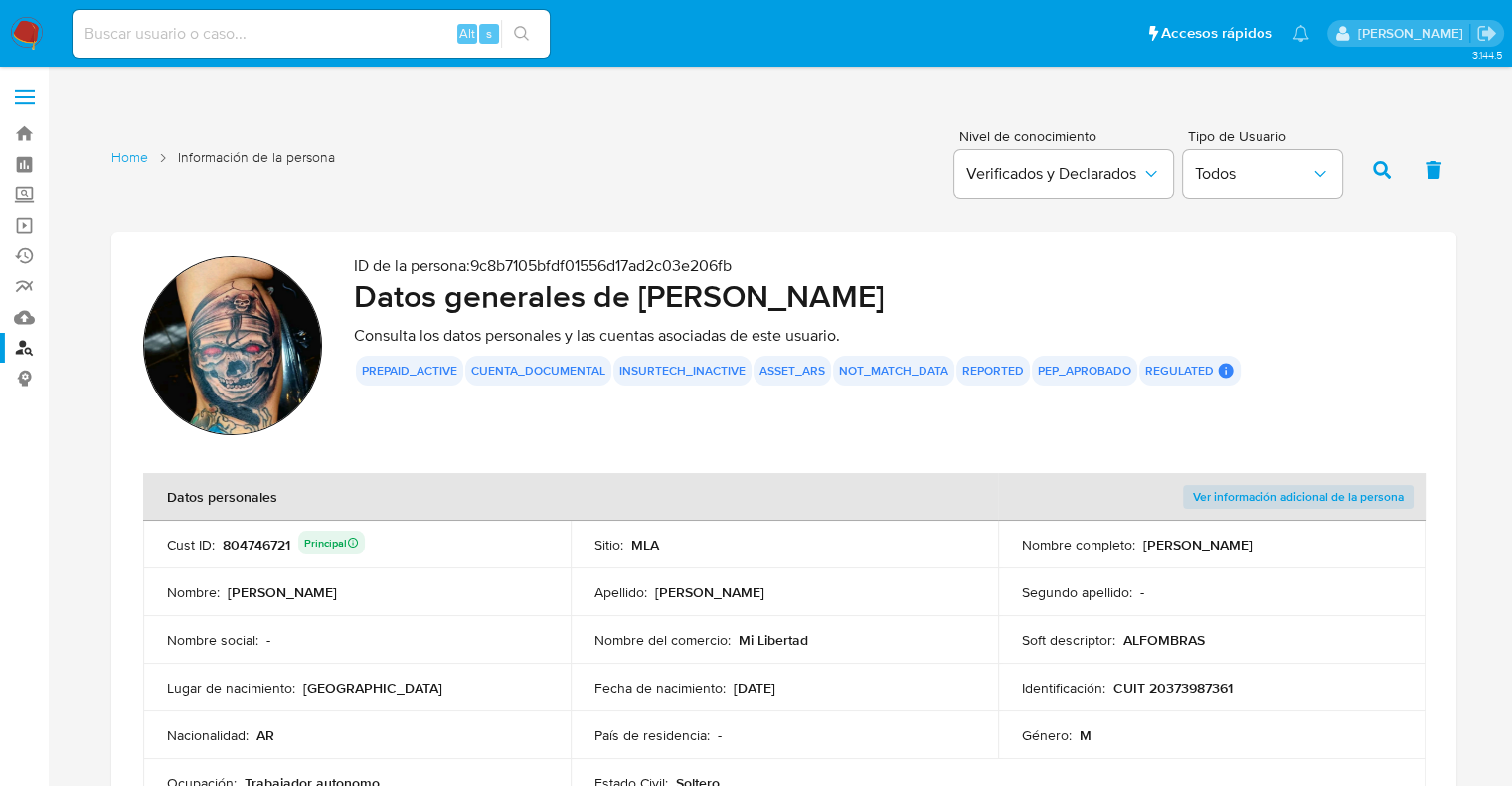 click on "Buscador de personas" at bounding box center [118, 348] 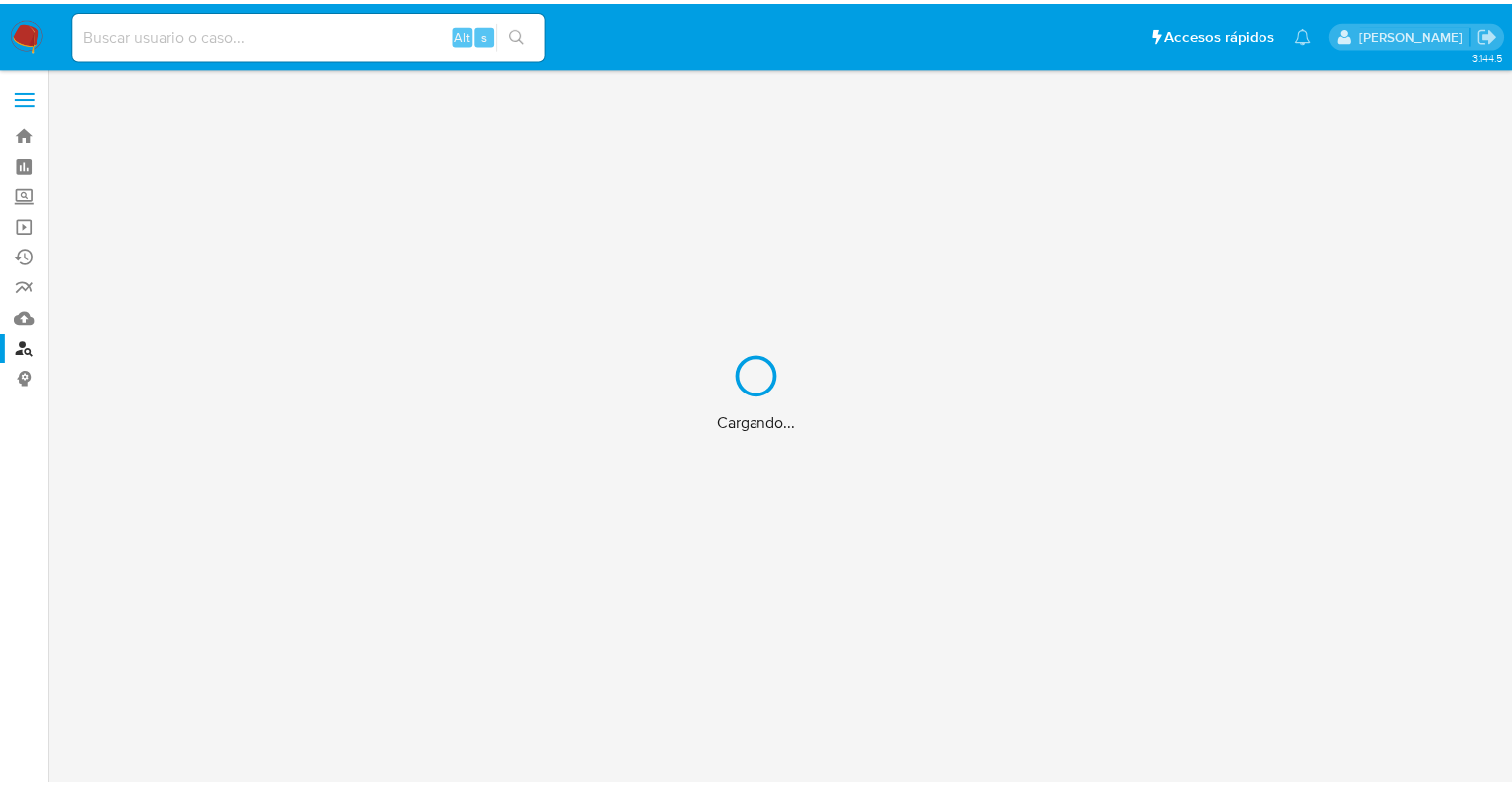scroll, scrollTop: 0, scrollLeft: 0, axis: both 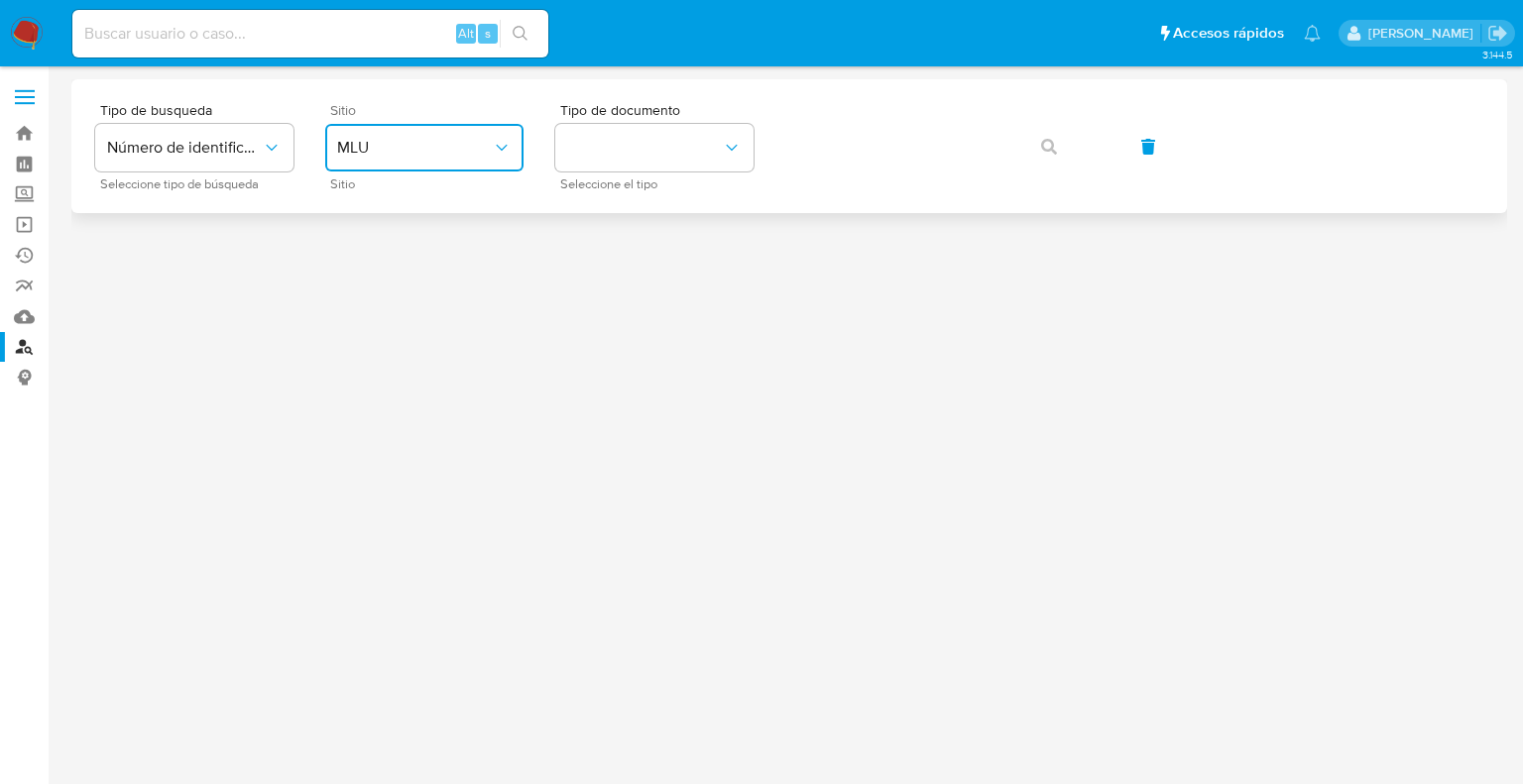 click on "MLU" at bounding box center (414, 148) 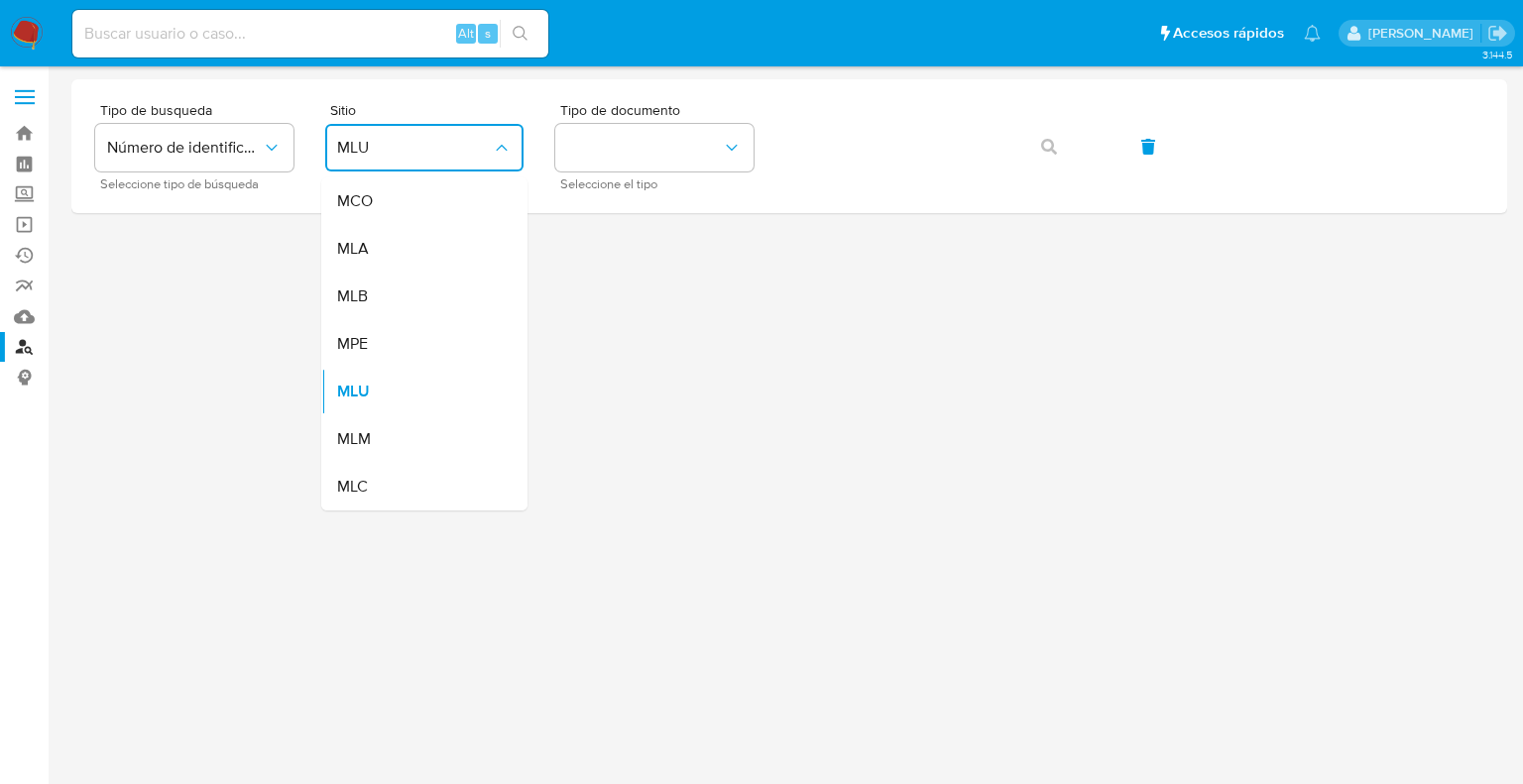 drag, startPoint x: 351, startPoint y: 259, endPoint x: 356, endPoint y: 250, distance: 10.29563 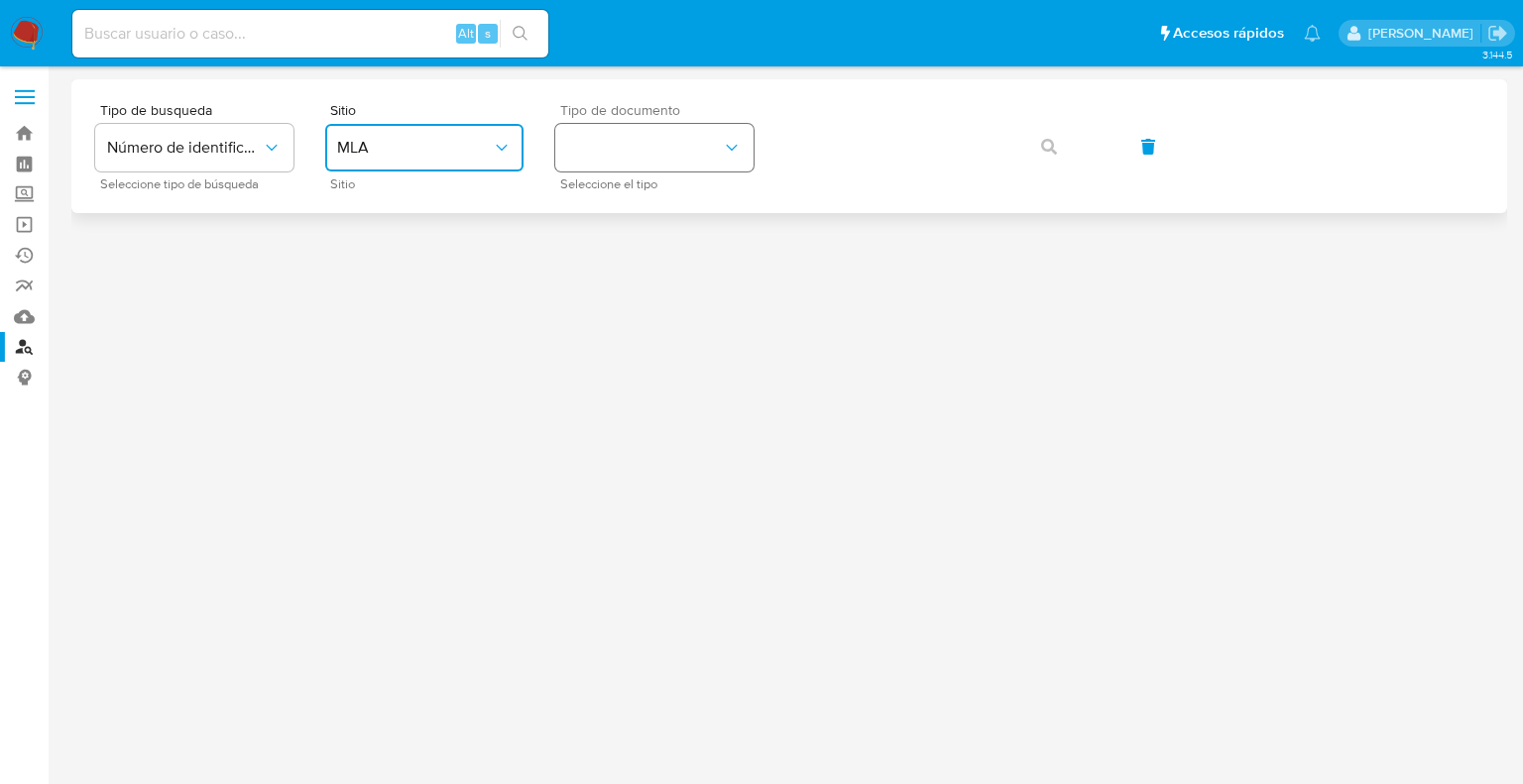 click at bounding box center [654, 148] 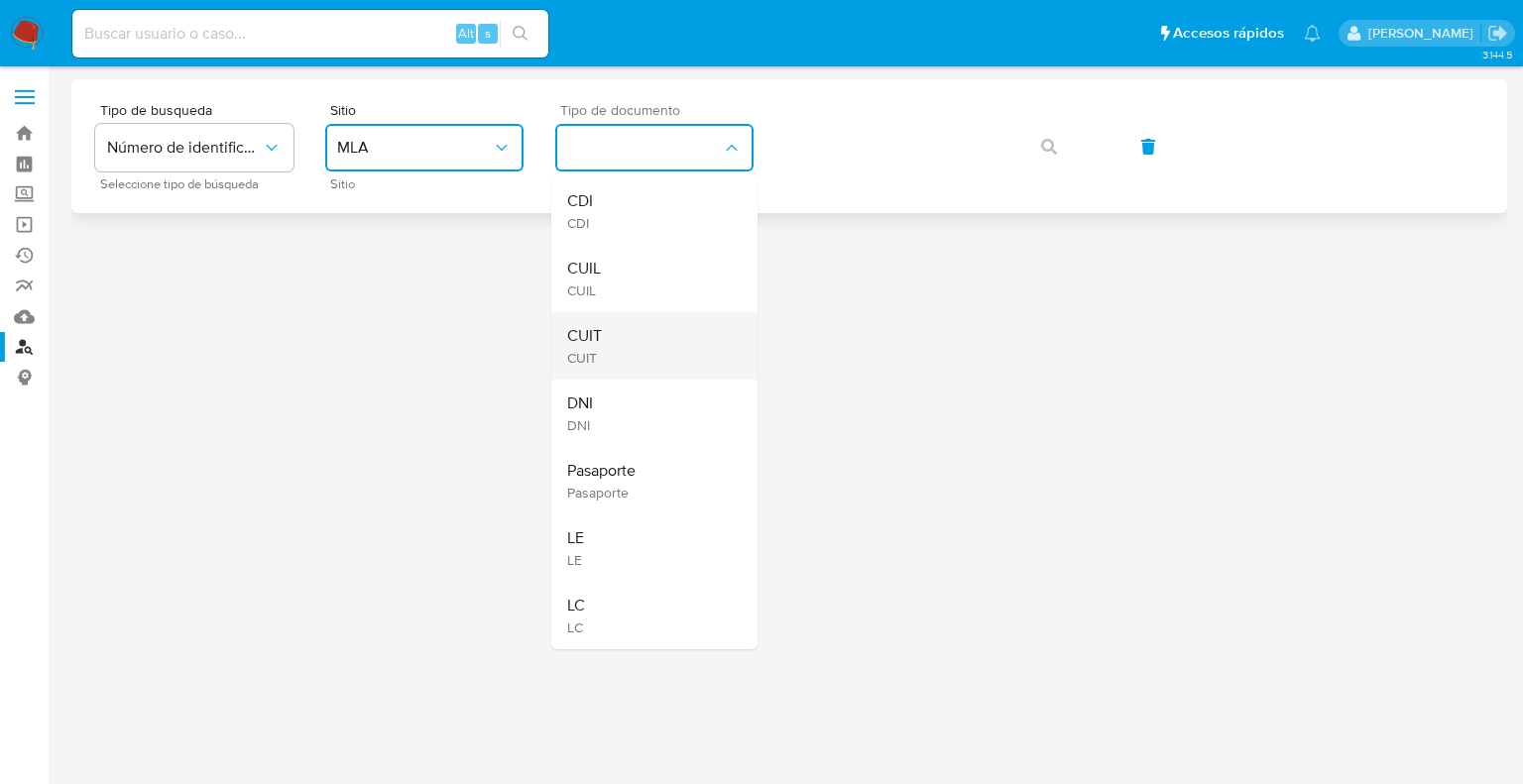 click on "CUIT CUIT" at bounding box center [648, 346] 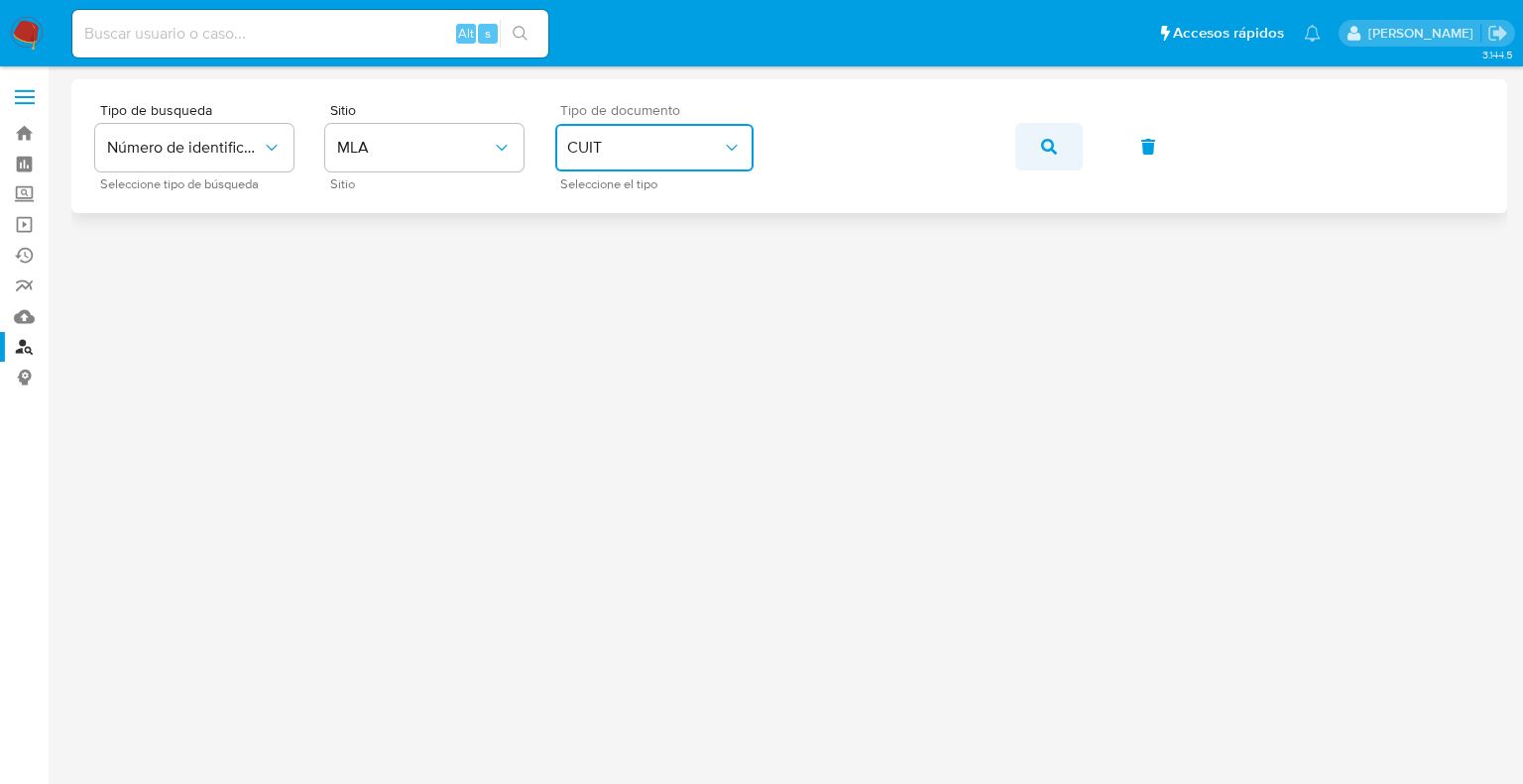 click at bounding box center (1049, 147) 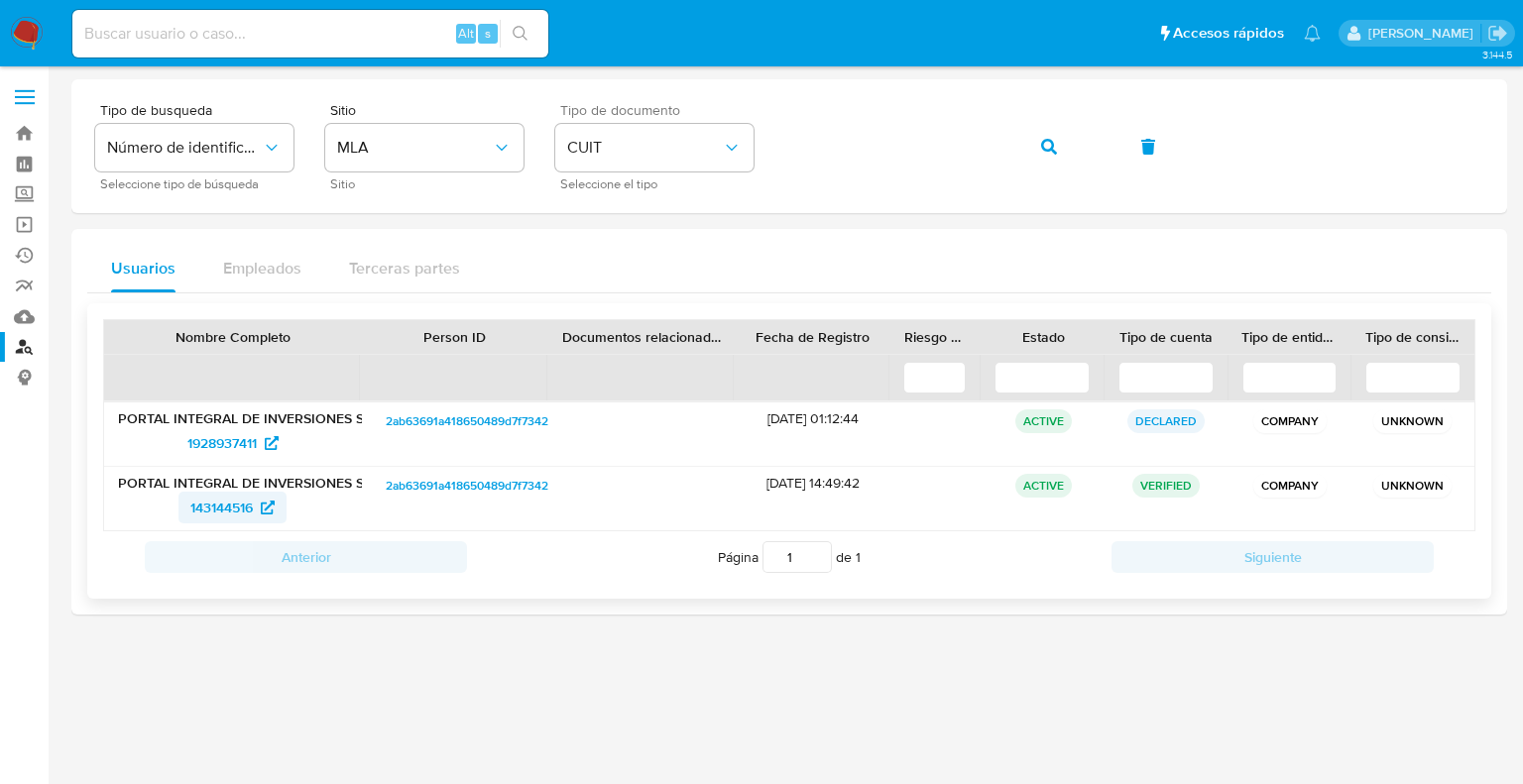 drag, startPoint x: 146, startPoint y: 504, endPoint x: 253, endPoint y: 499, distance: 107.11676 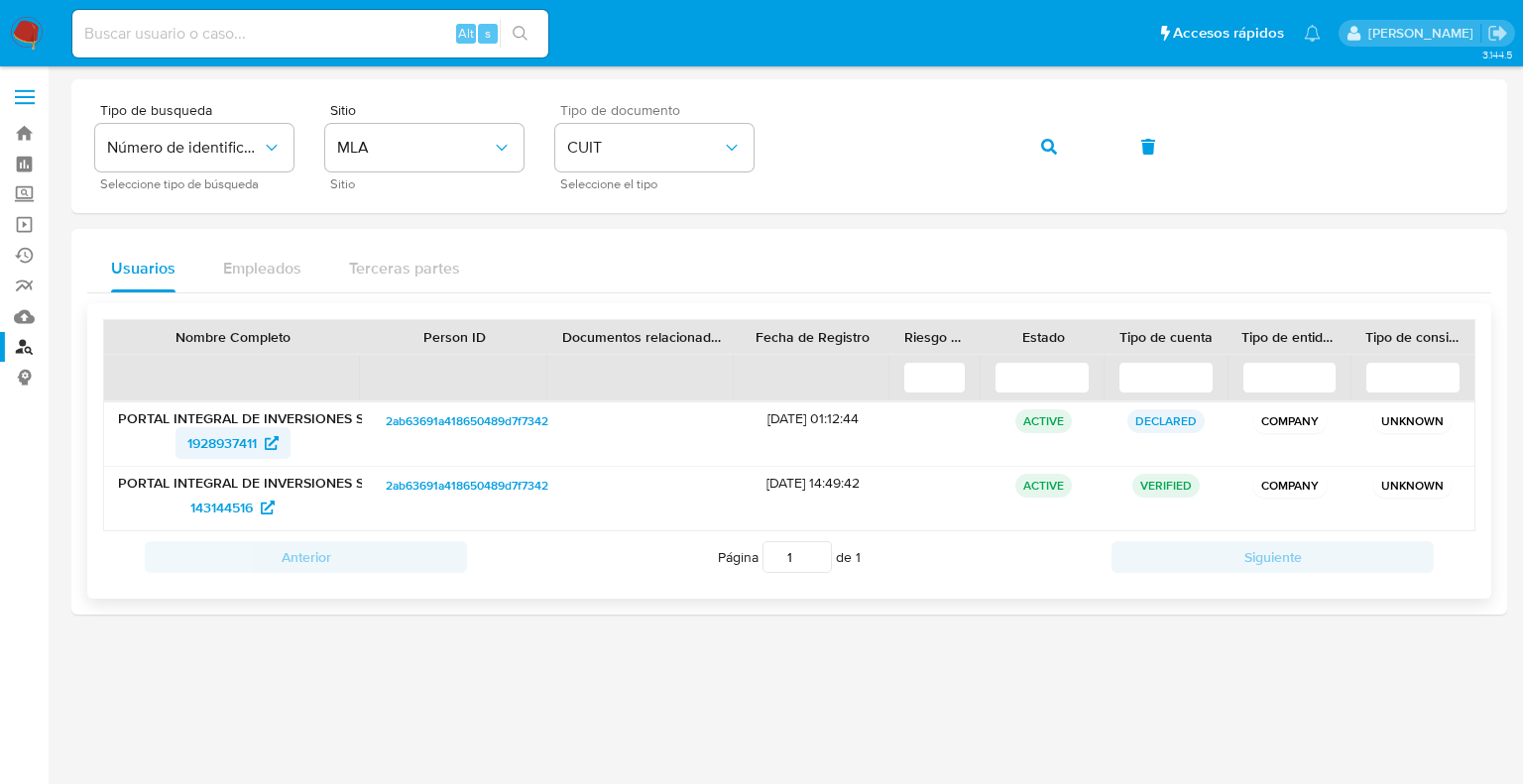 drag, startPoint x: 172, startPoint y: 449, endPoint x: 262, endPoint y: 452, distance: 90.04999 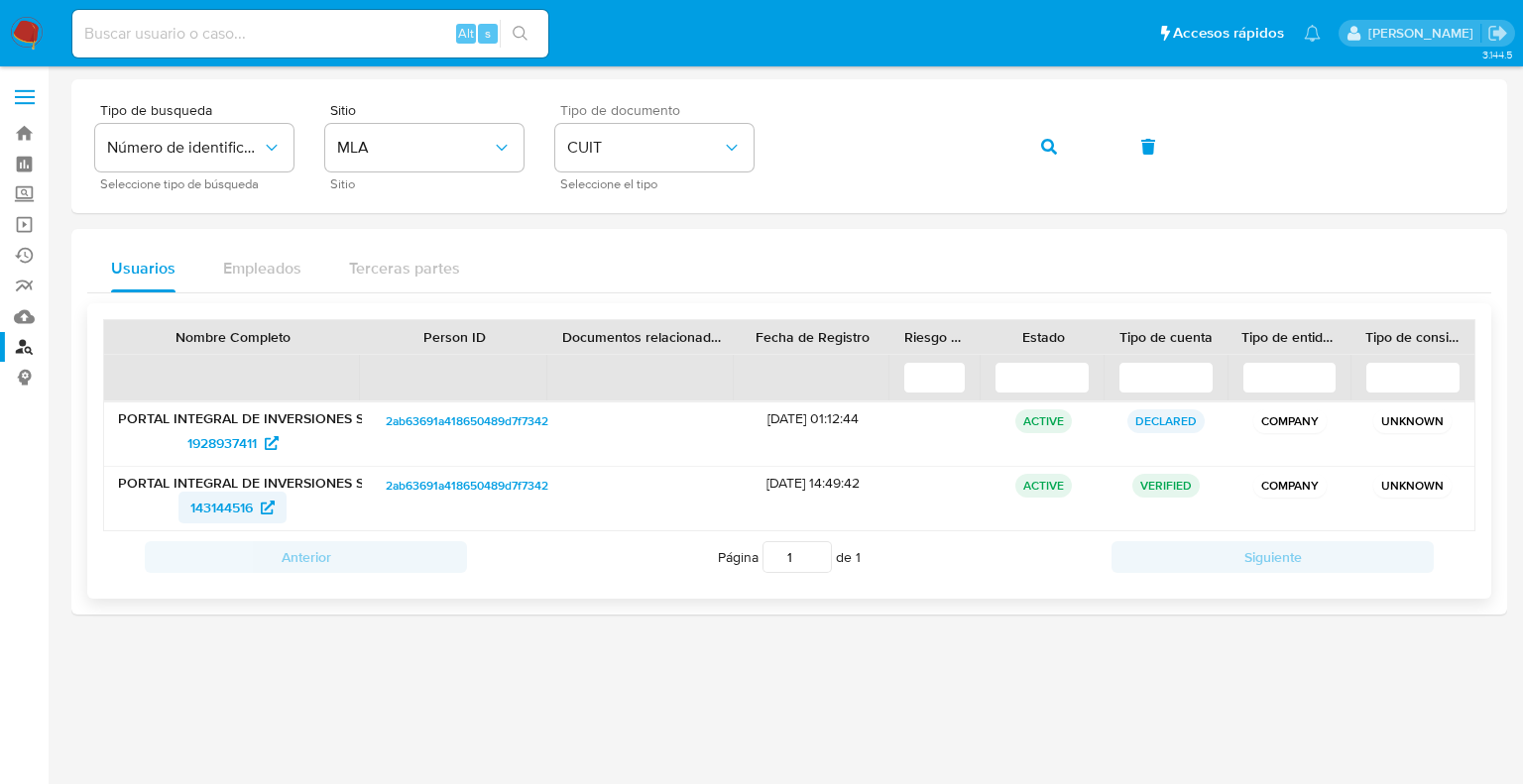 click on "143144516" at bounding box center (221, 507) 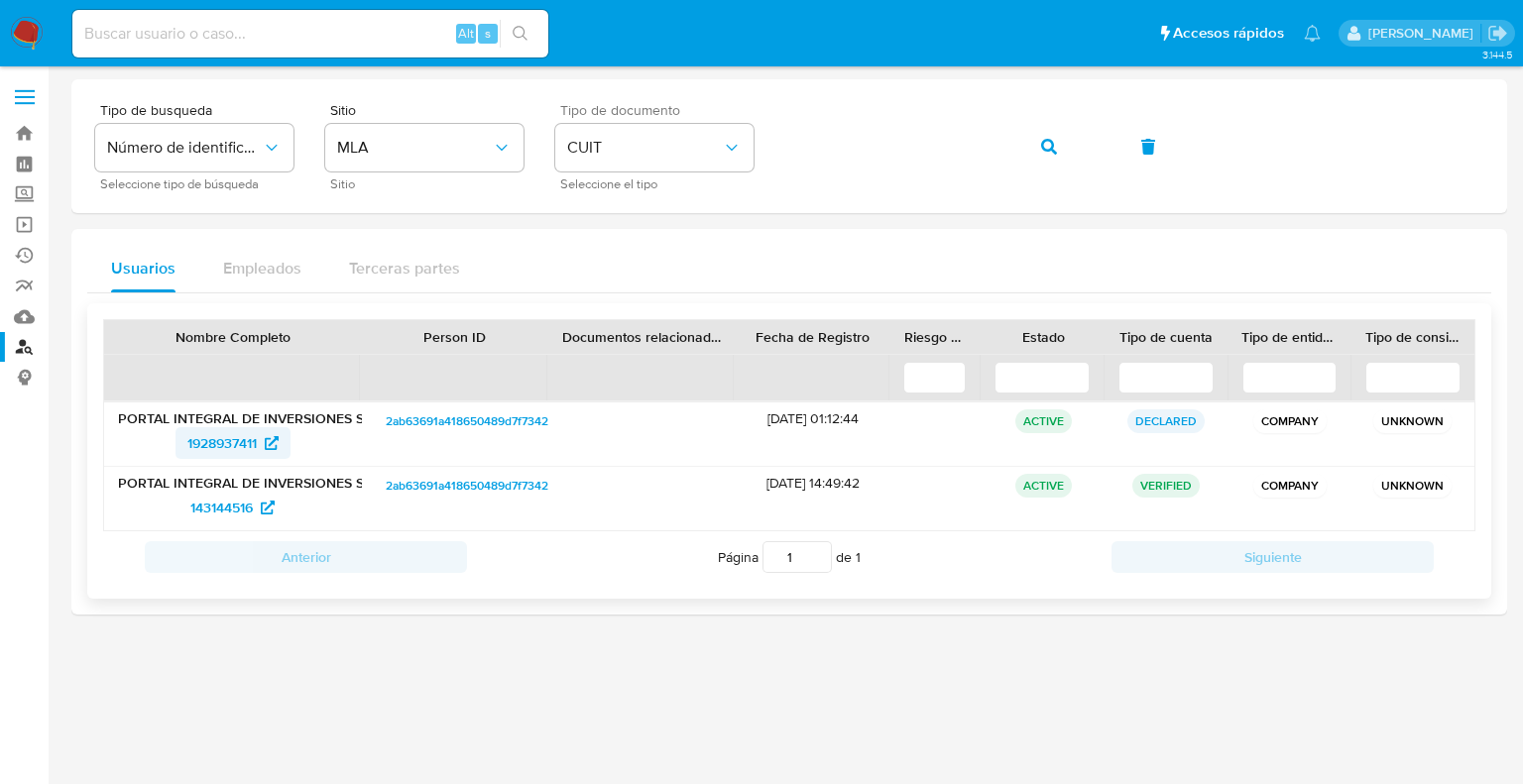 click on "1928937411" at bounding box center [222, 443] 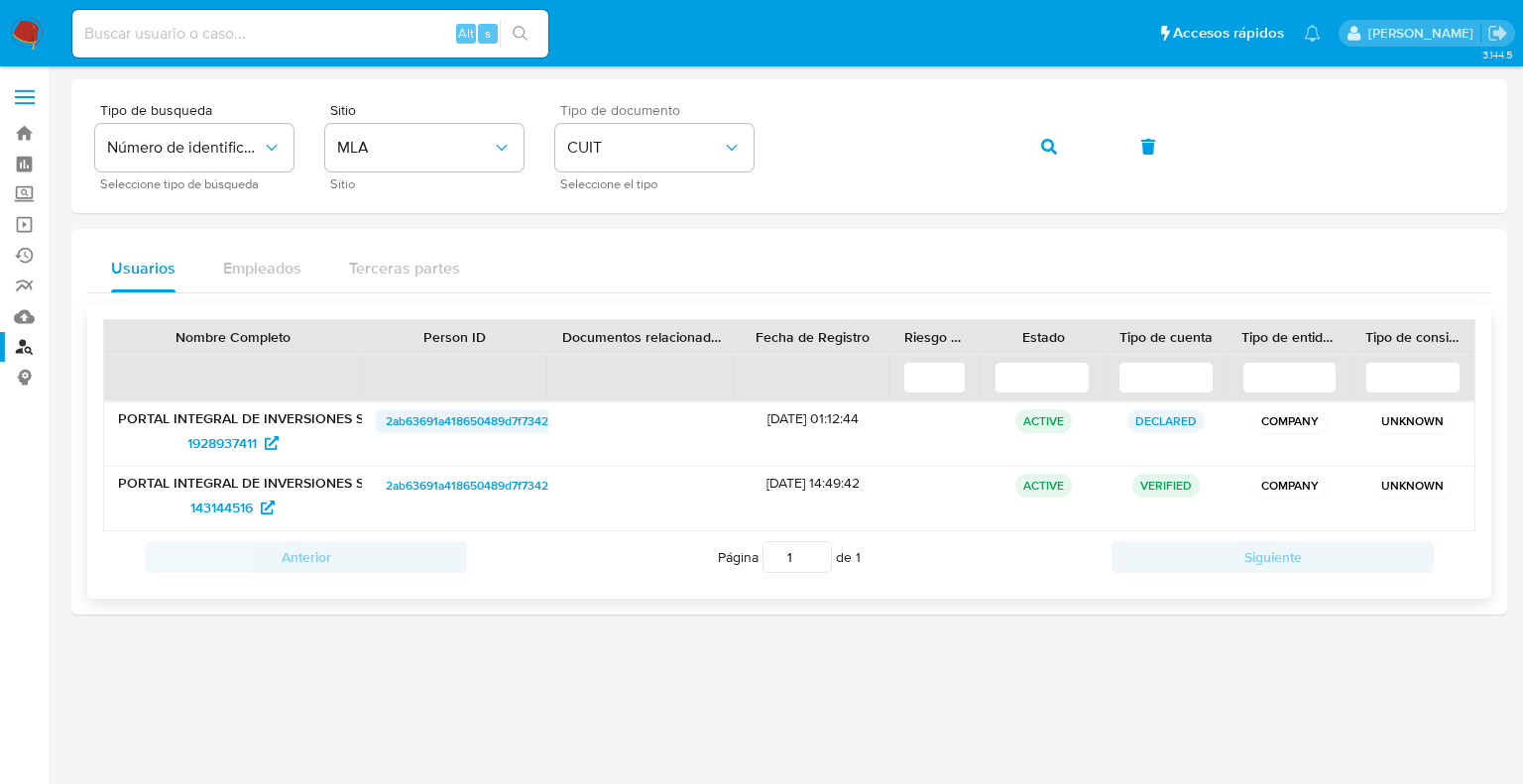 click on "2ab63691a418650489d7f73423a436c3" at bounding box center (490, 421) 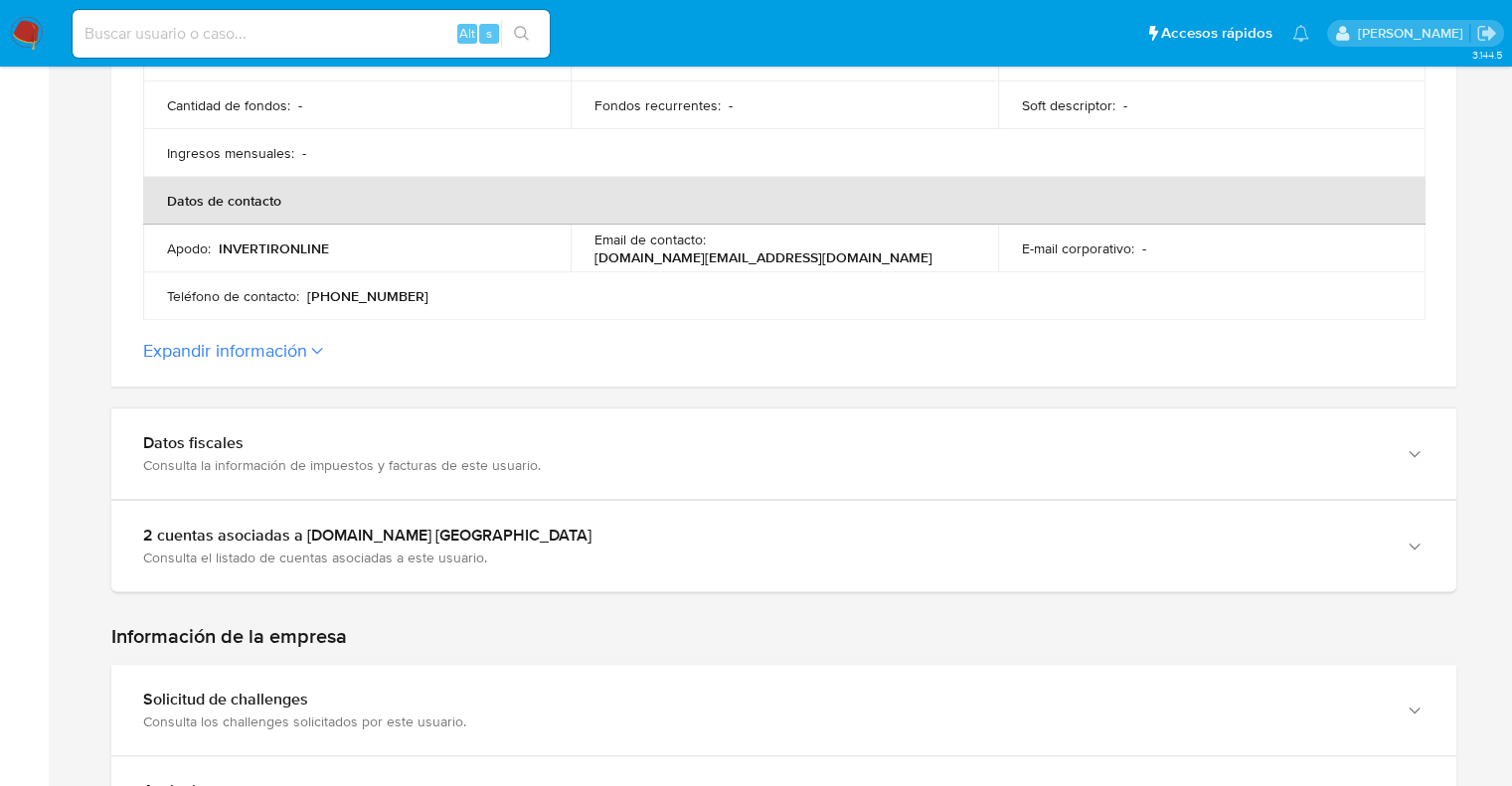 scroll, scrollTop: 894, scrollLeft: 0, axis: vertical 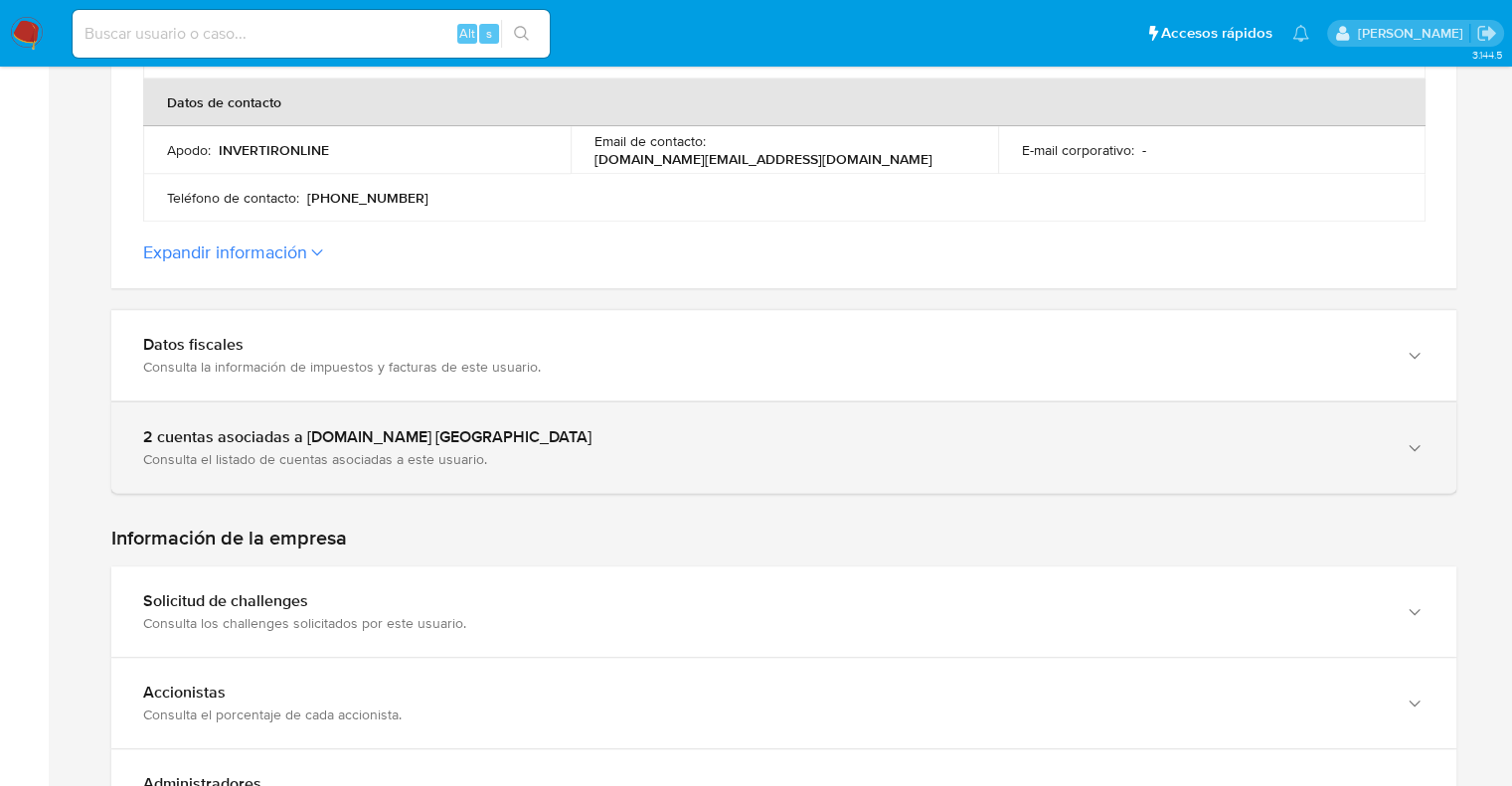 click on "2 cuentas asociadas a INVERTIRONLINE.COM ARGENTINA" at bounding box center [763, 437] 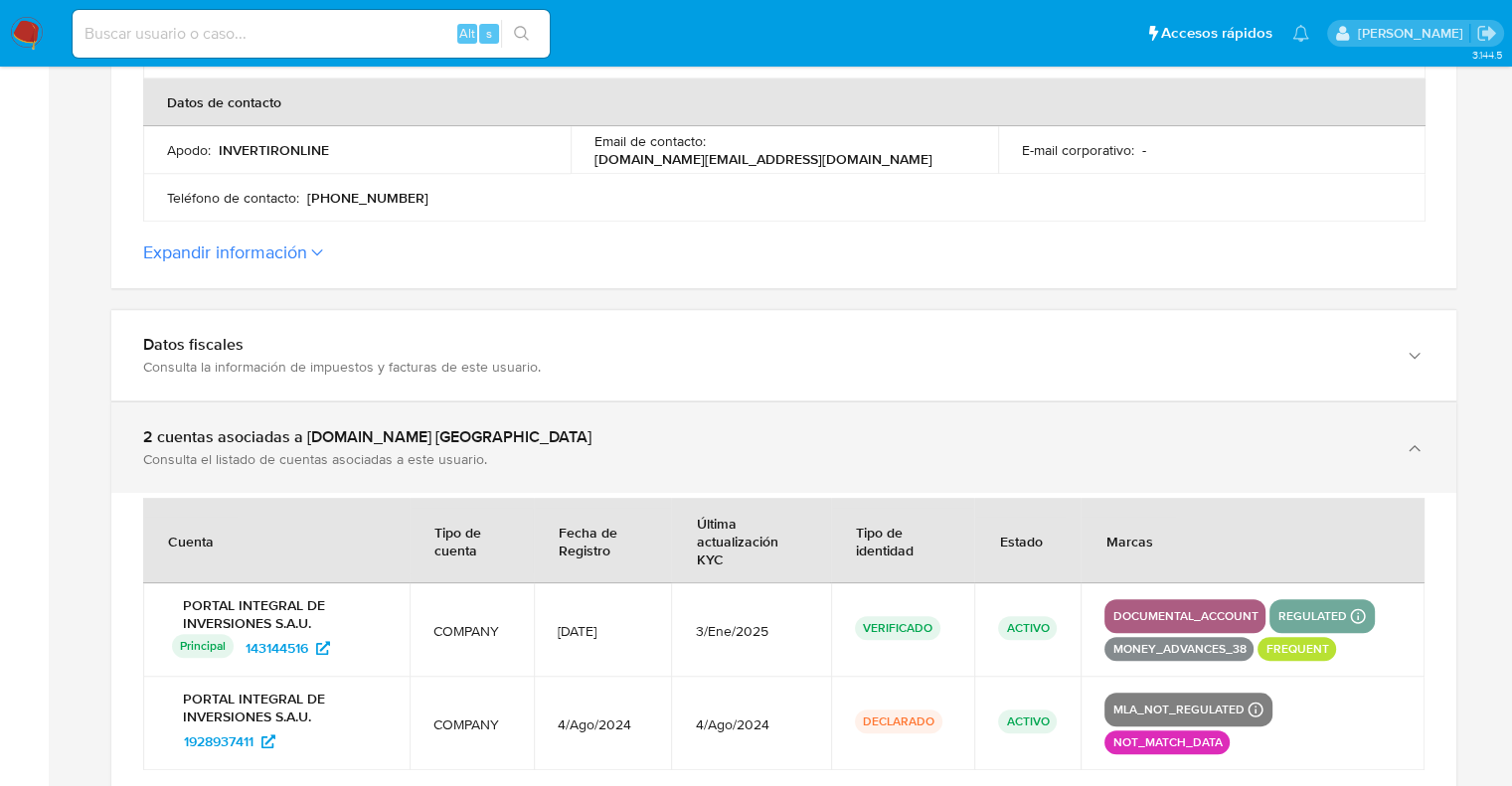 click on "2 cuentas asociadas a INVERTIRONLINE.COM ARGENTINA" at bounding box center [763, 437] 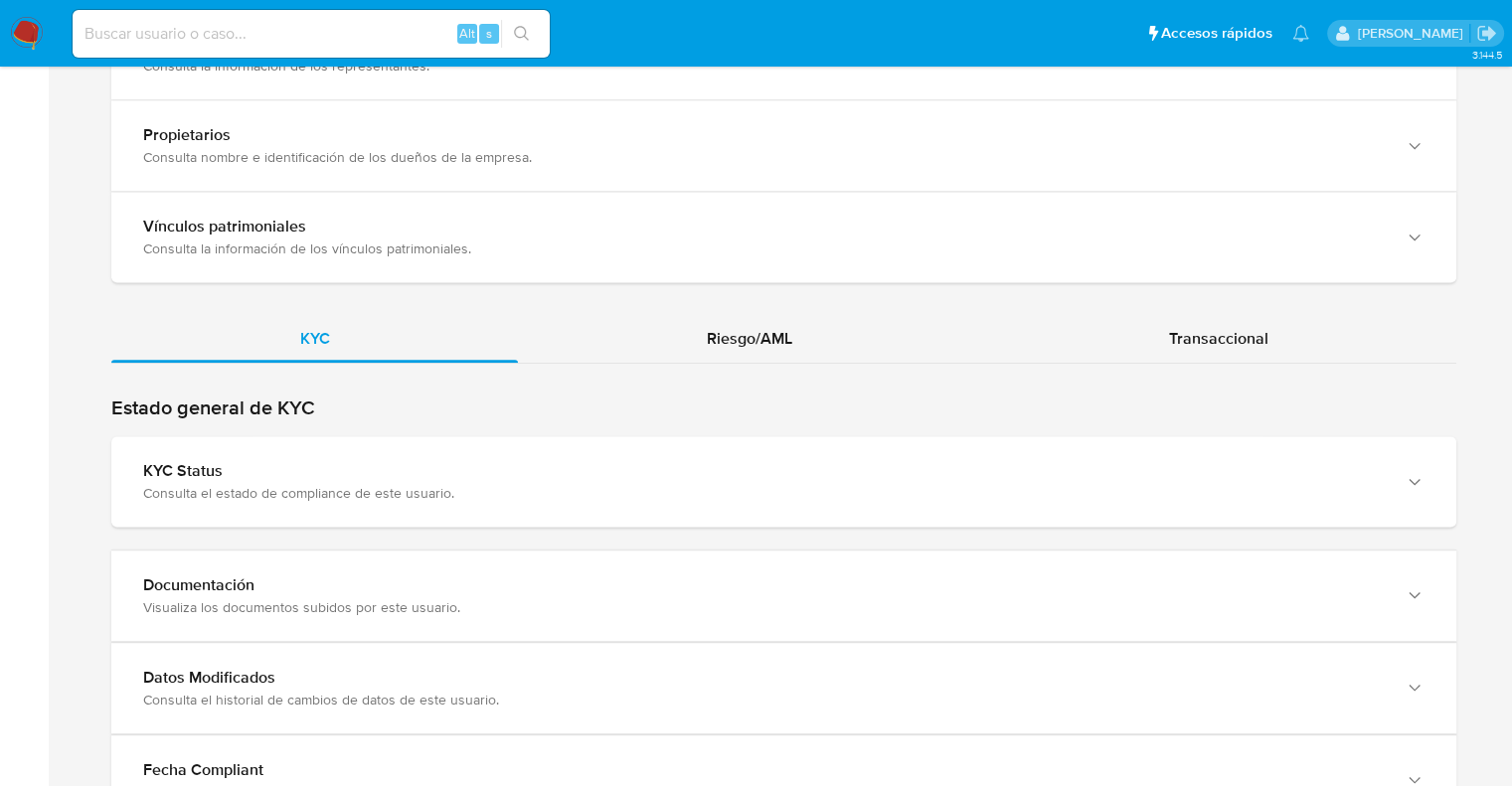scroll, scrollTop: 1808, scrollLeft: 0, axis: vertical 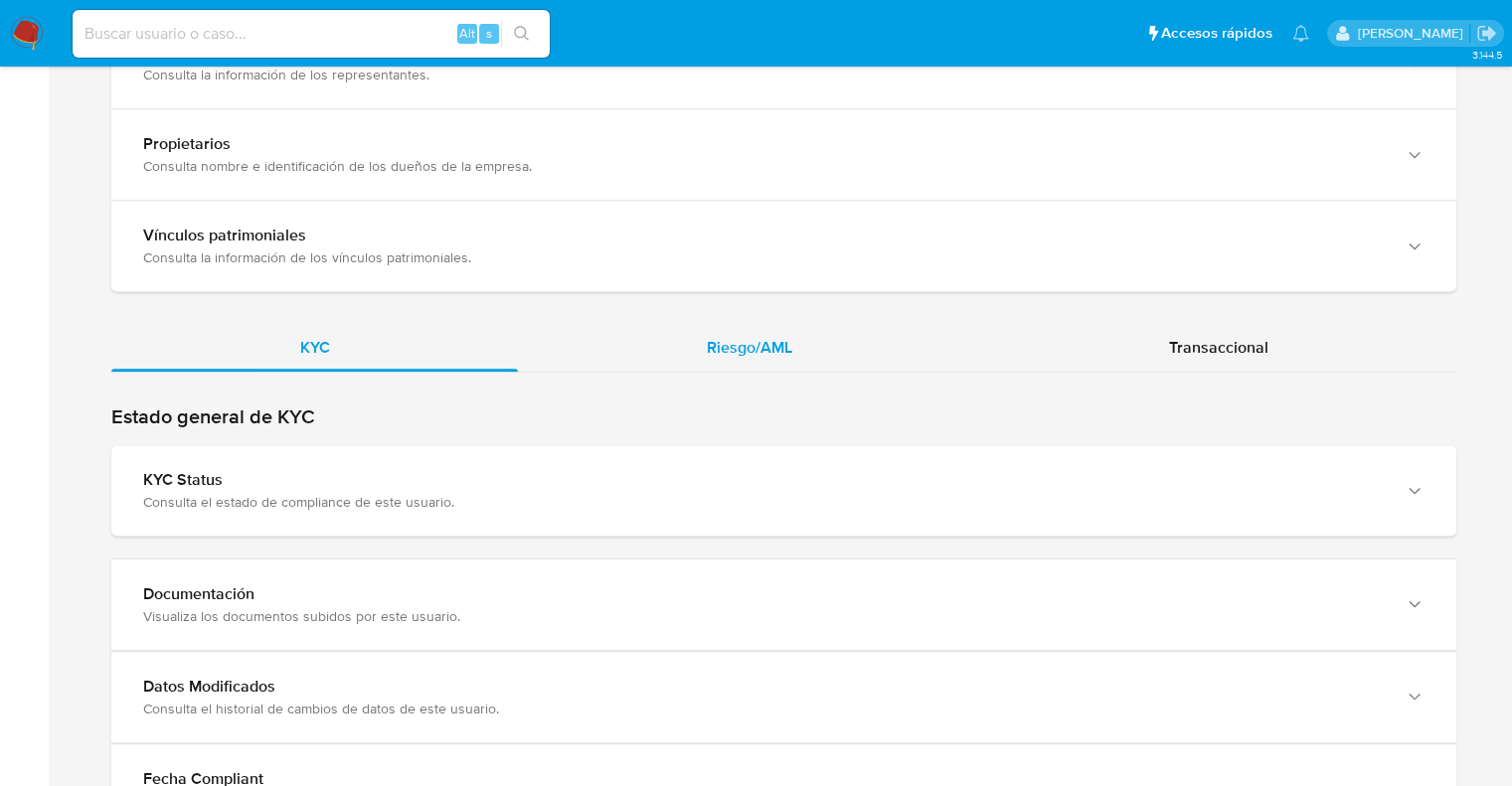click on "Riesgo/AML" at bounding box center (750, 347) 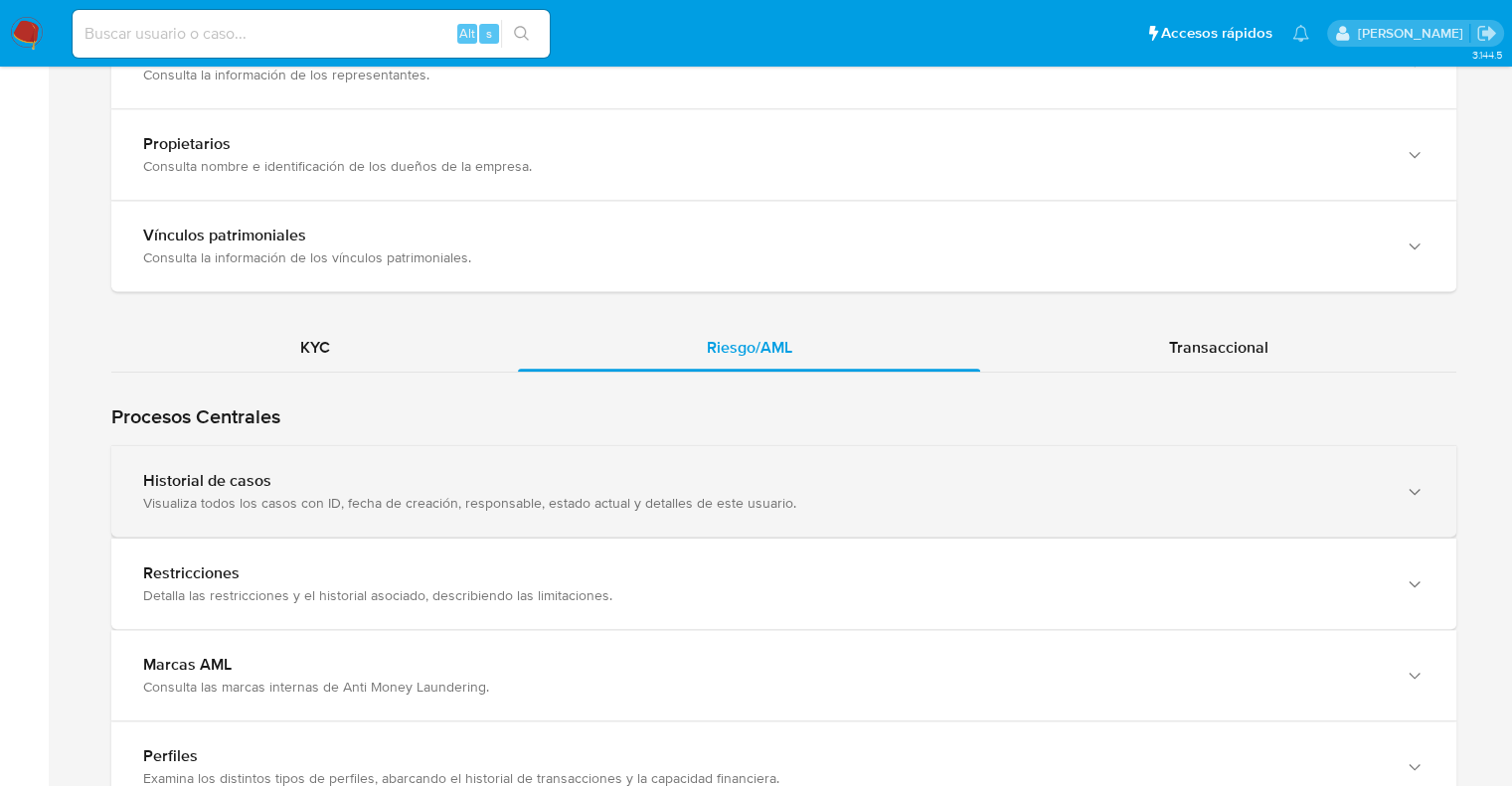 click on "Visualiza todos los casos con ID, fecha de creación, responsable, estado actual y detalles de este usuario." at bounding box center [763, 503] 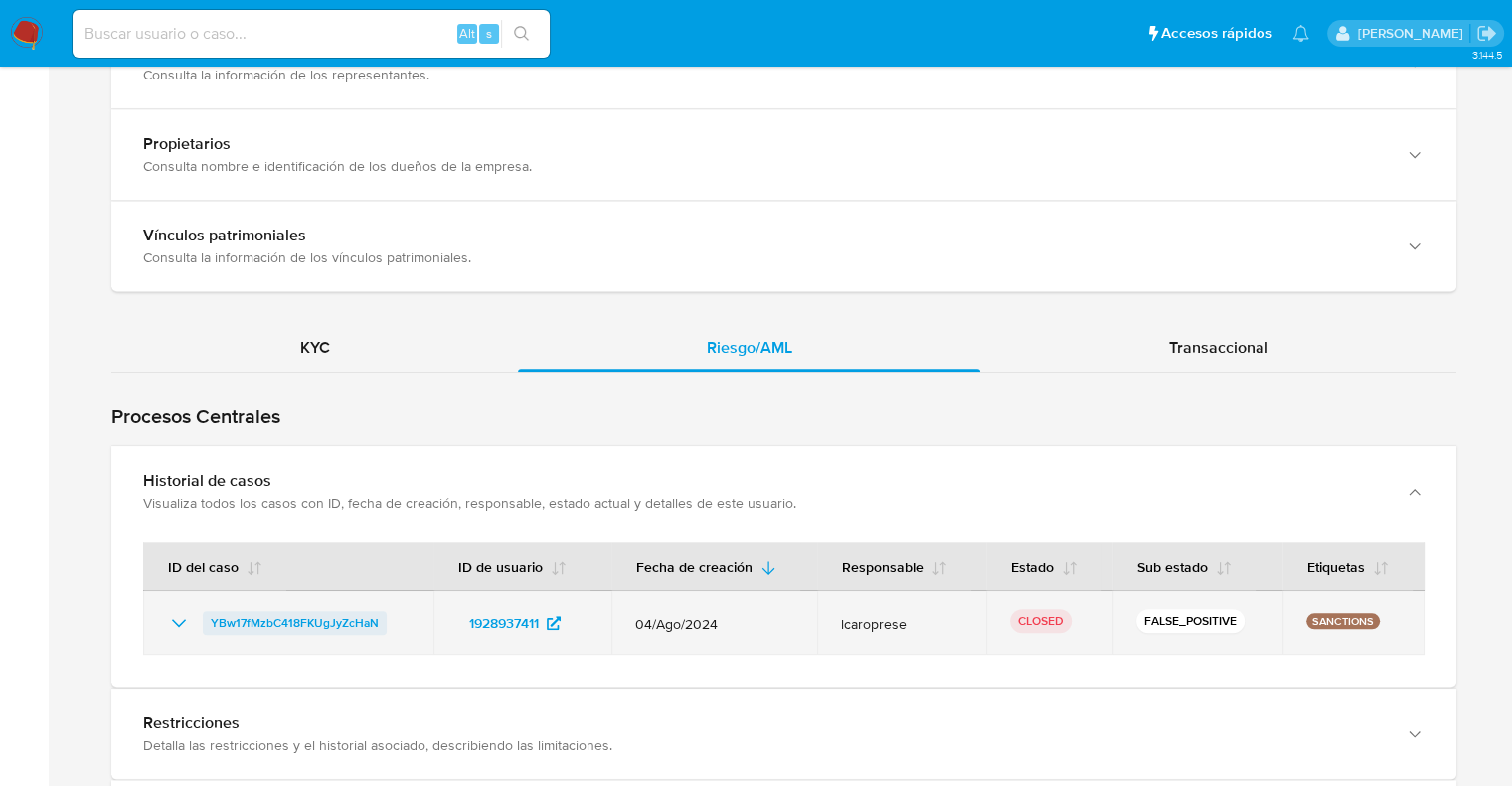 click on "YBw17fMzbC418FKUgJyZcHaN" at bounding box center [294, 623] 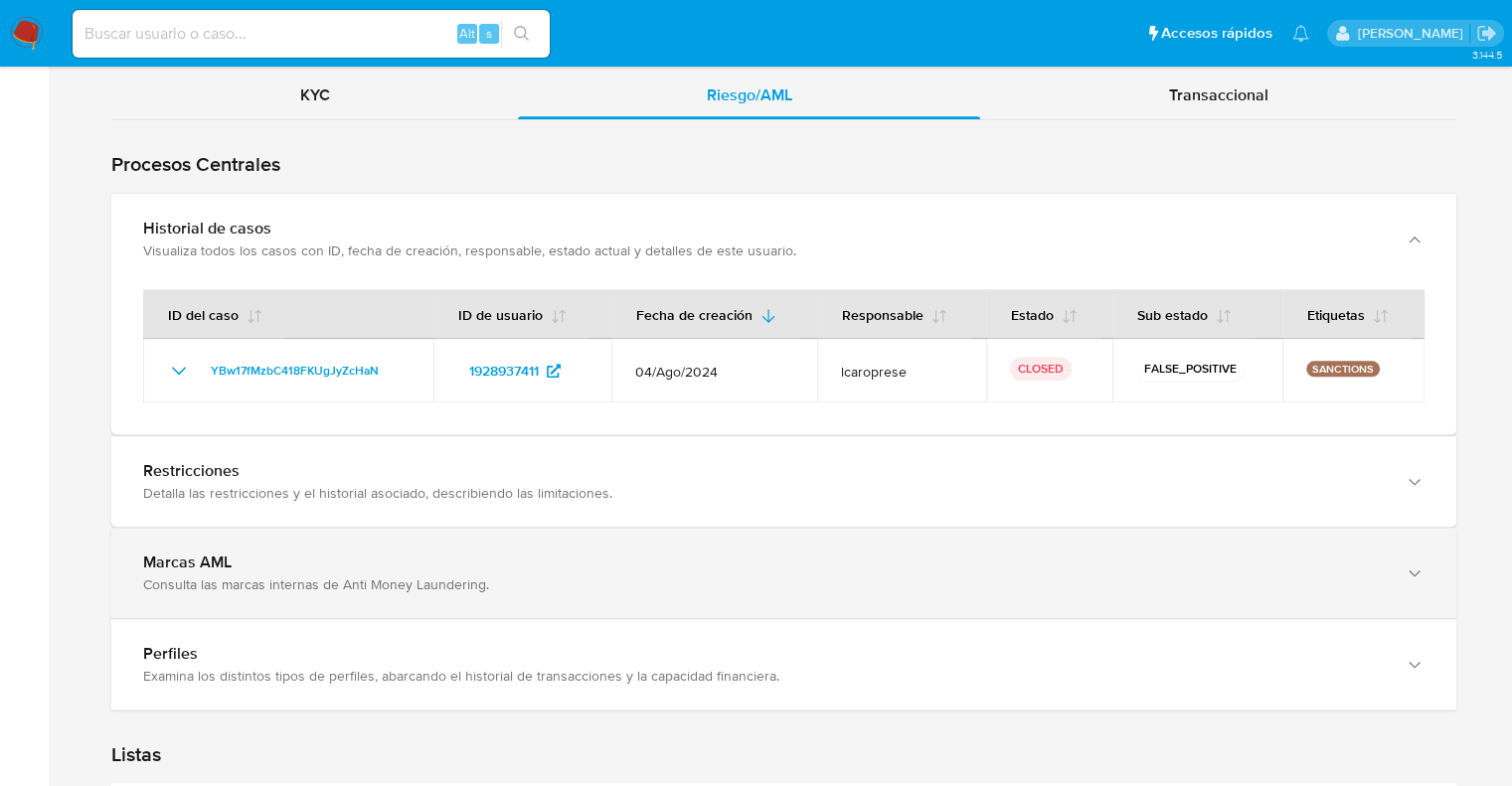 scroll, scrollTop: 2107, scrollLeft: 0, axis: vertical 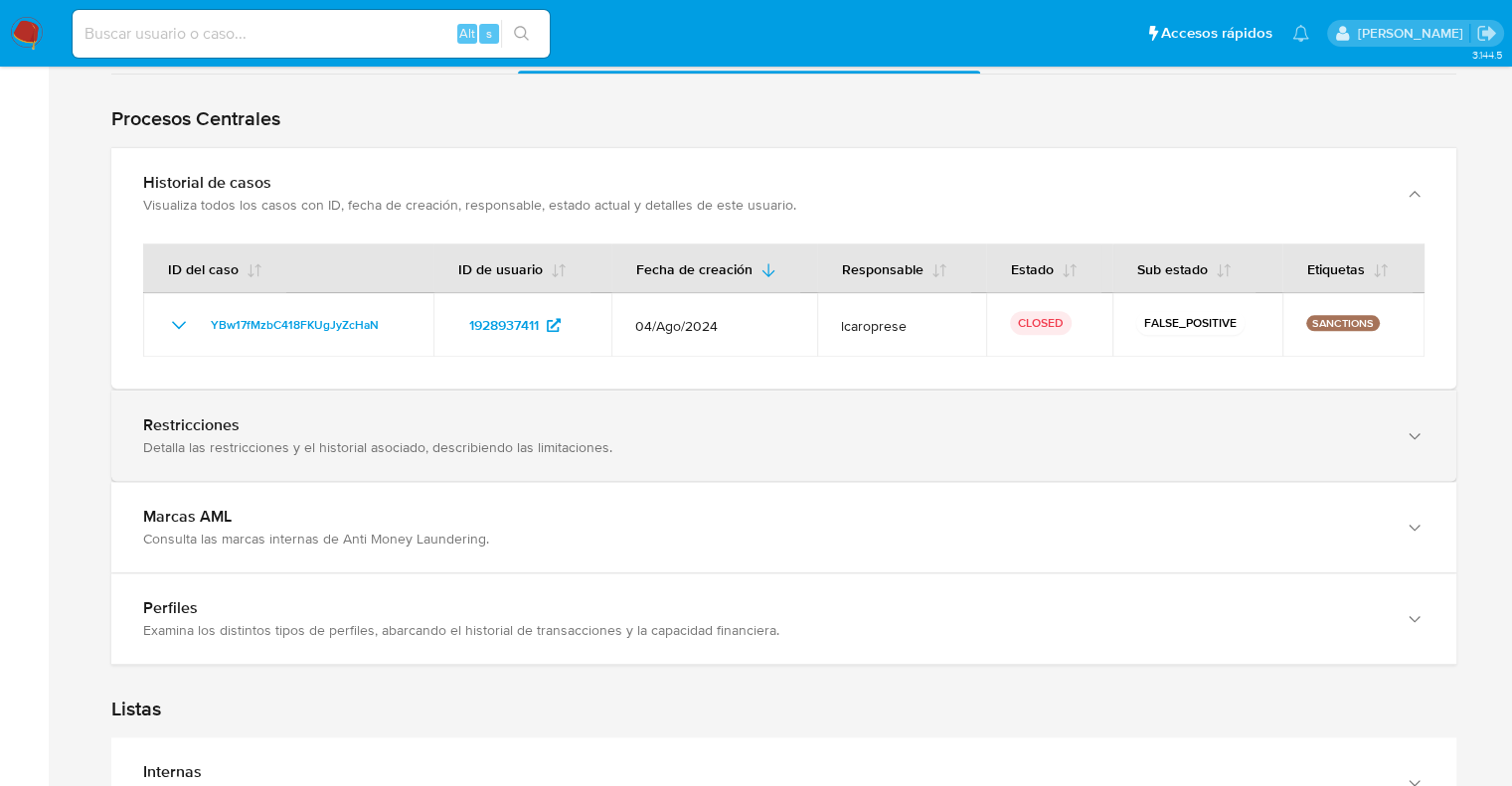 click on "Restricciones" at bounding box center (763, 425) 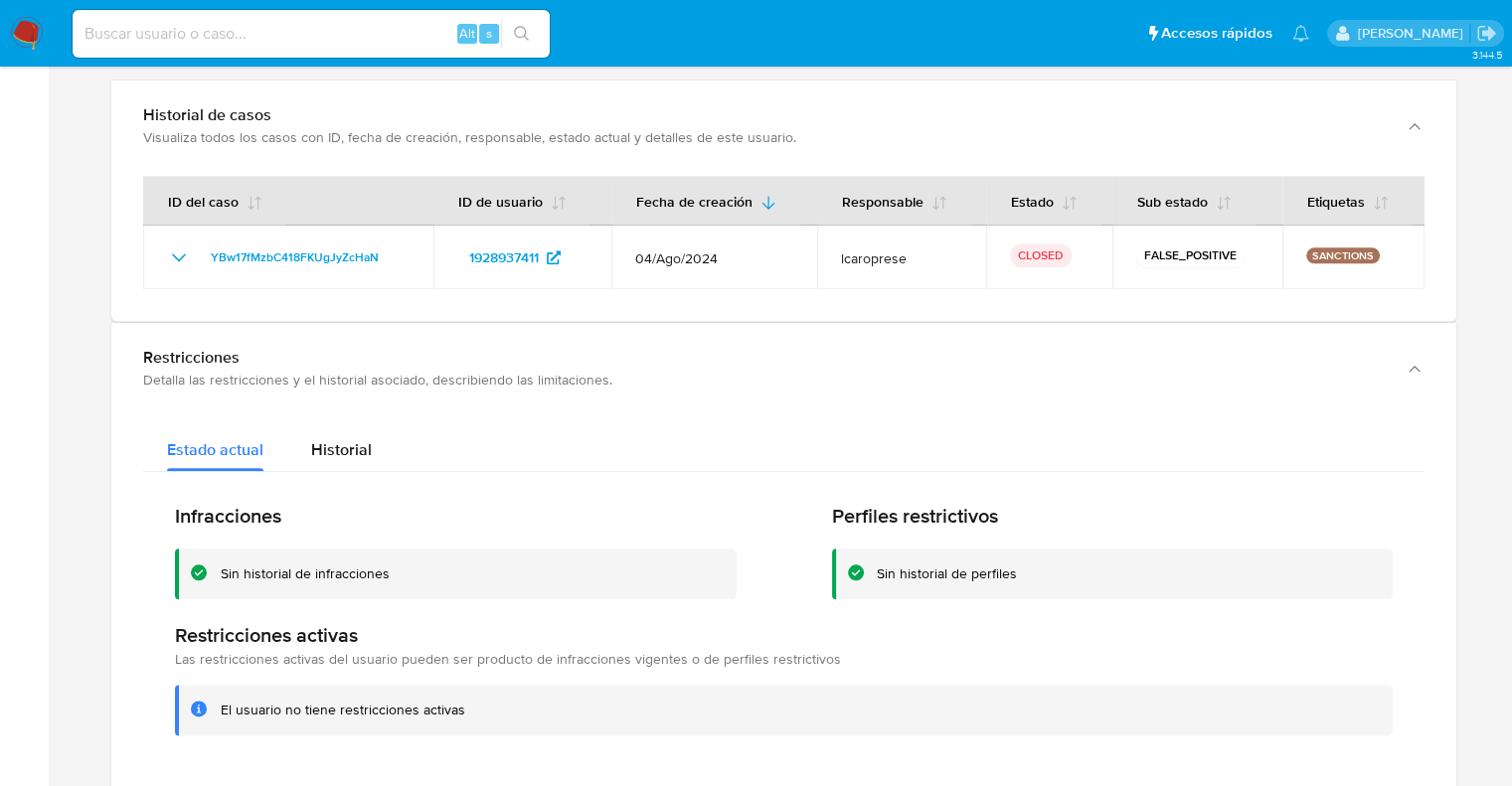 scroll, scrollTop: 2206, scrollLeft: 0, axis: vertical 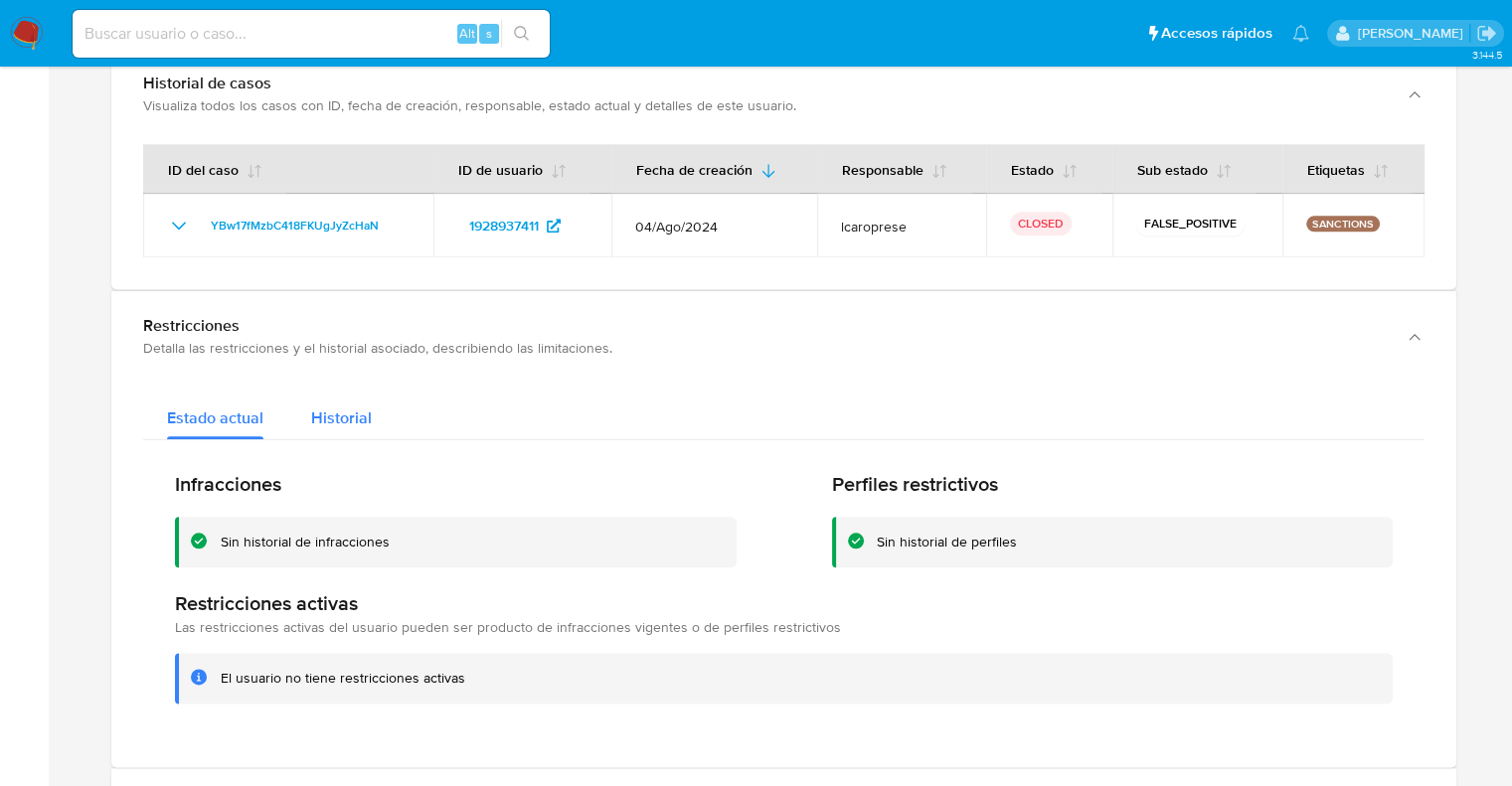 click on "Historial" at bounding box center (341, 417) 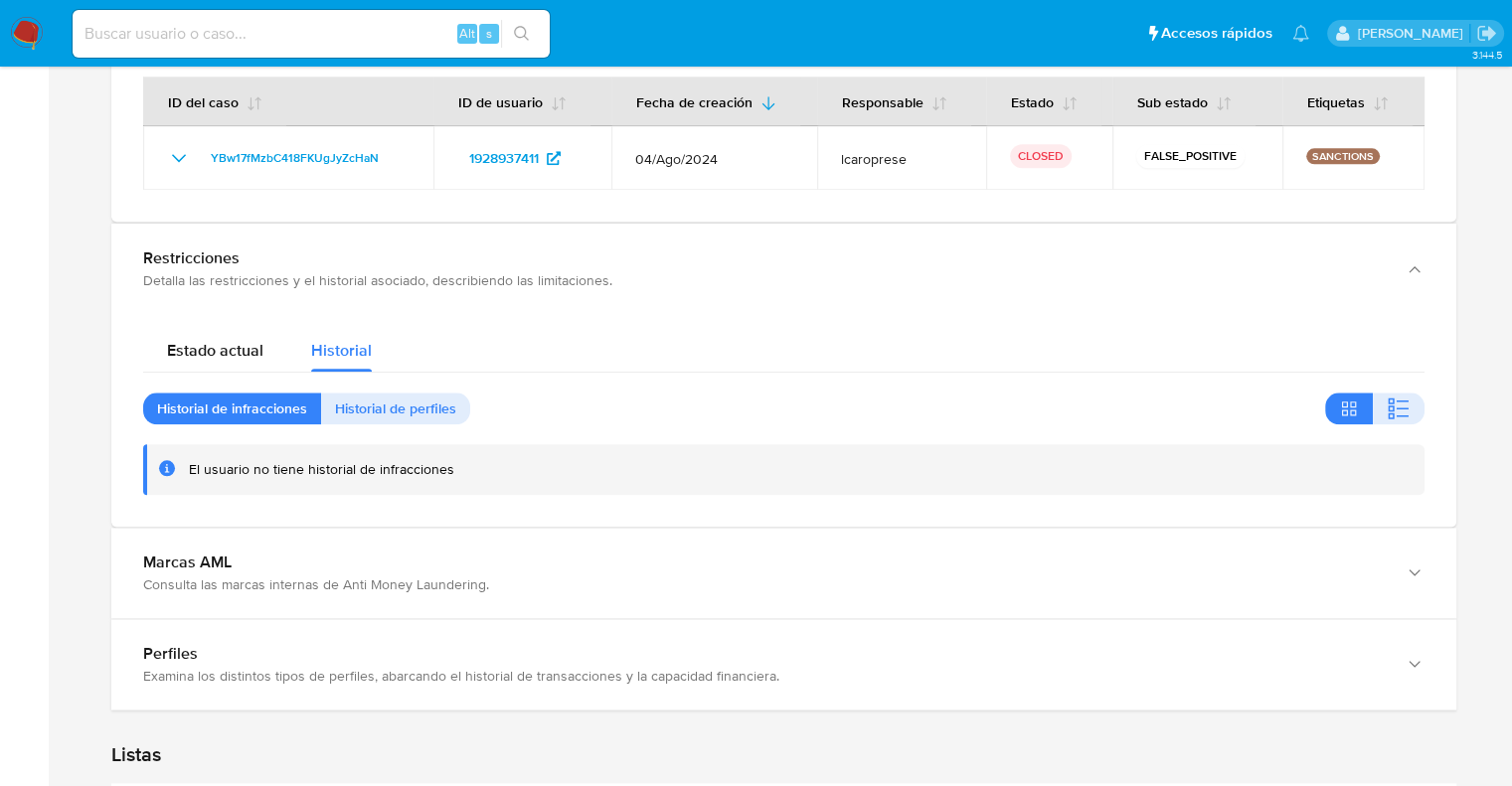 scroll, scrollTop: 2305, scrollLeft: 0, axis: vertical 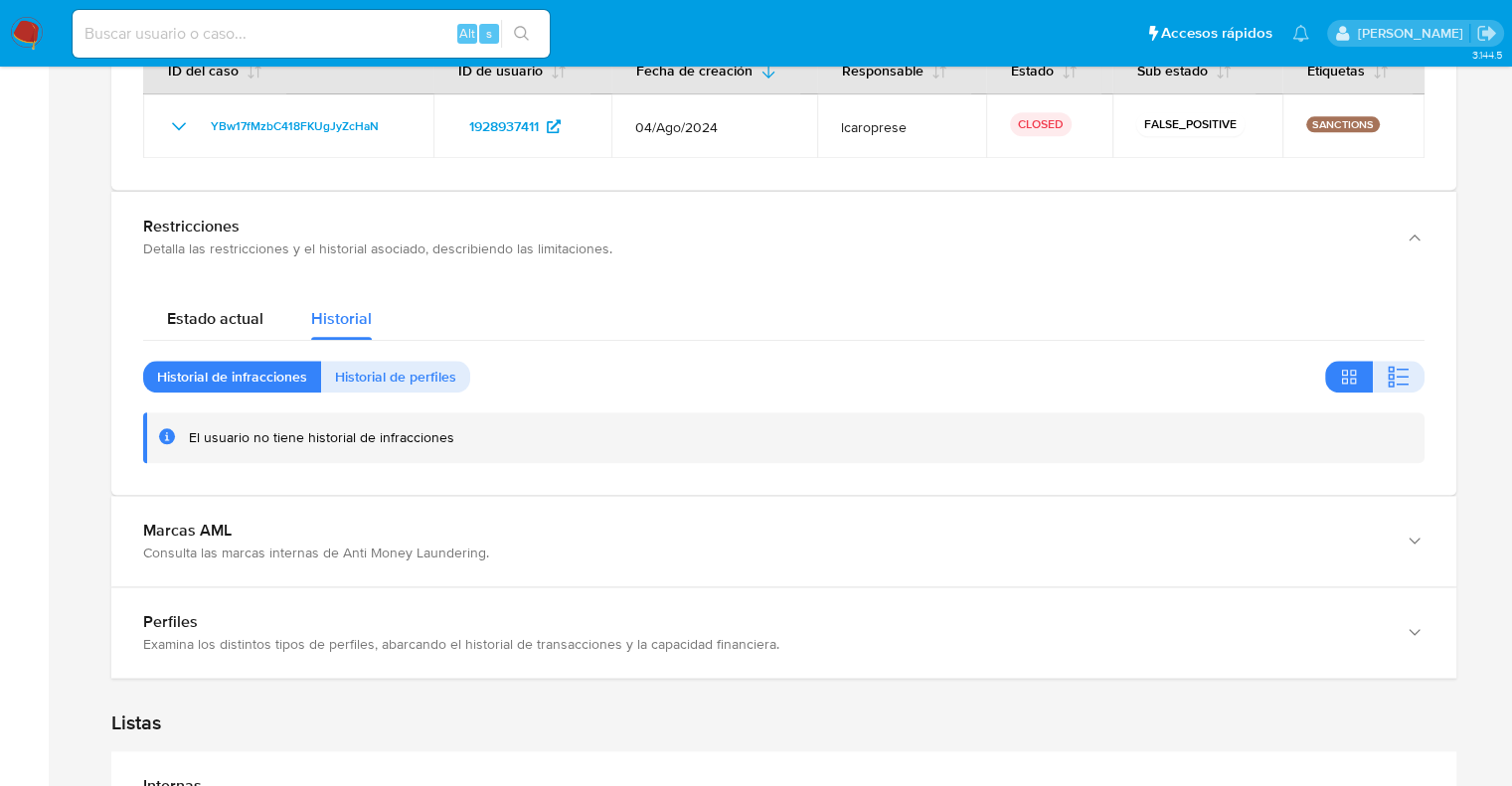 type 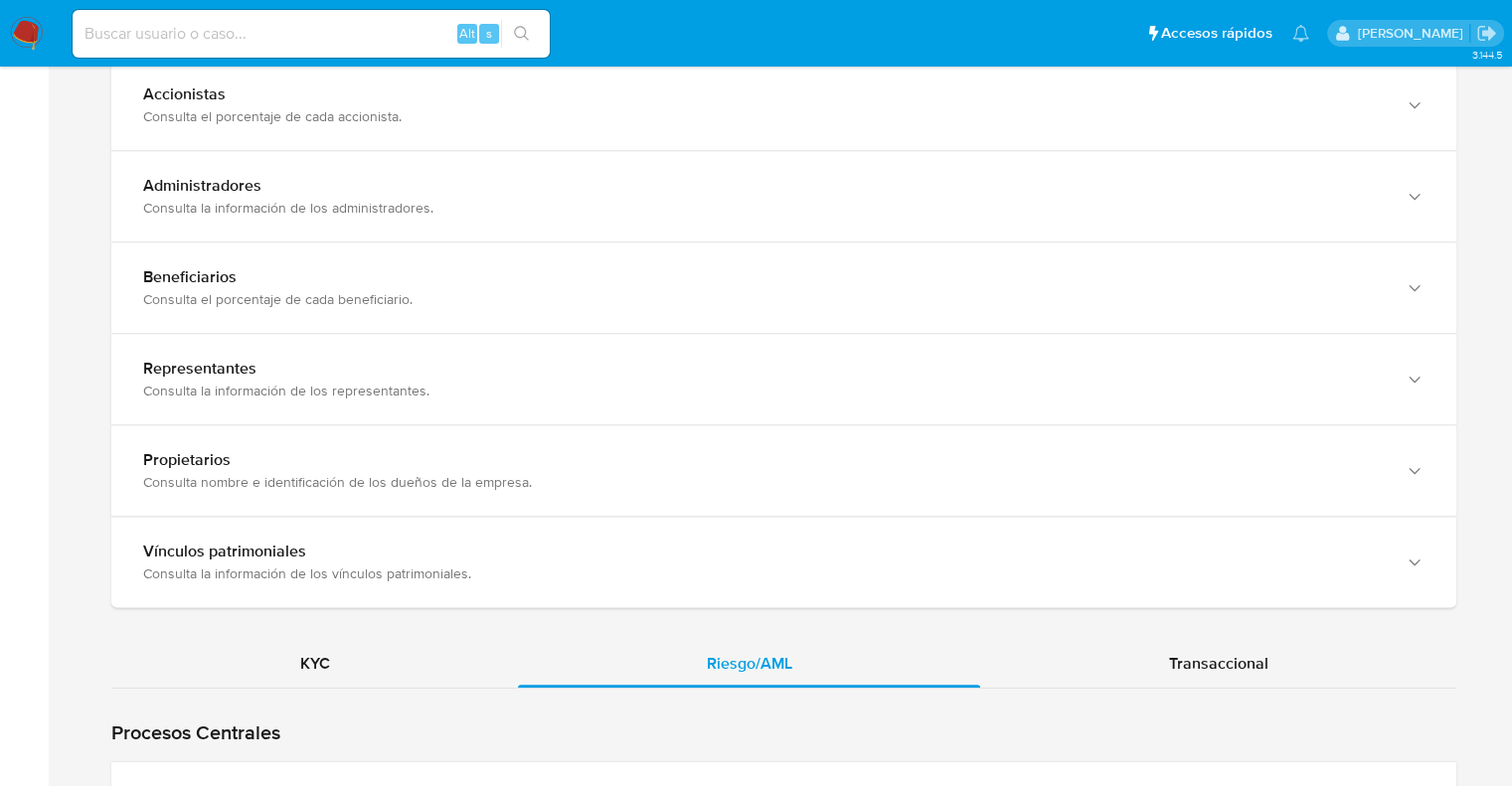 scroll, scrollTop: 1312, scrollLeft: 0, axis: vertical 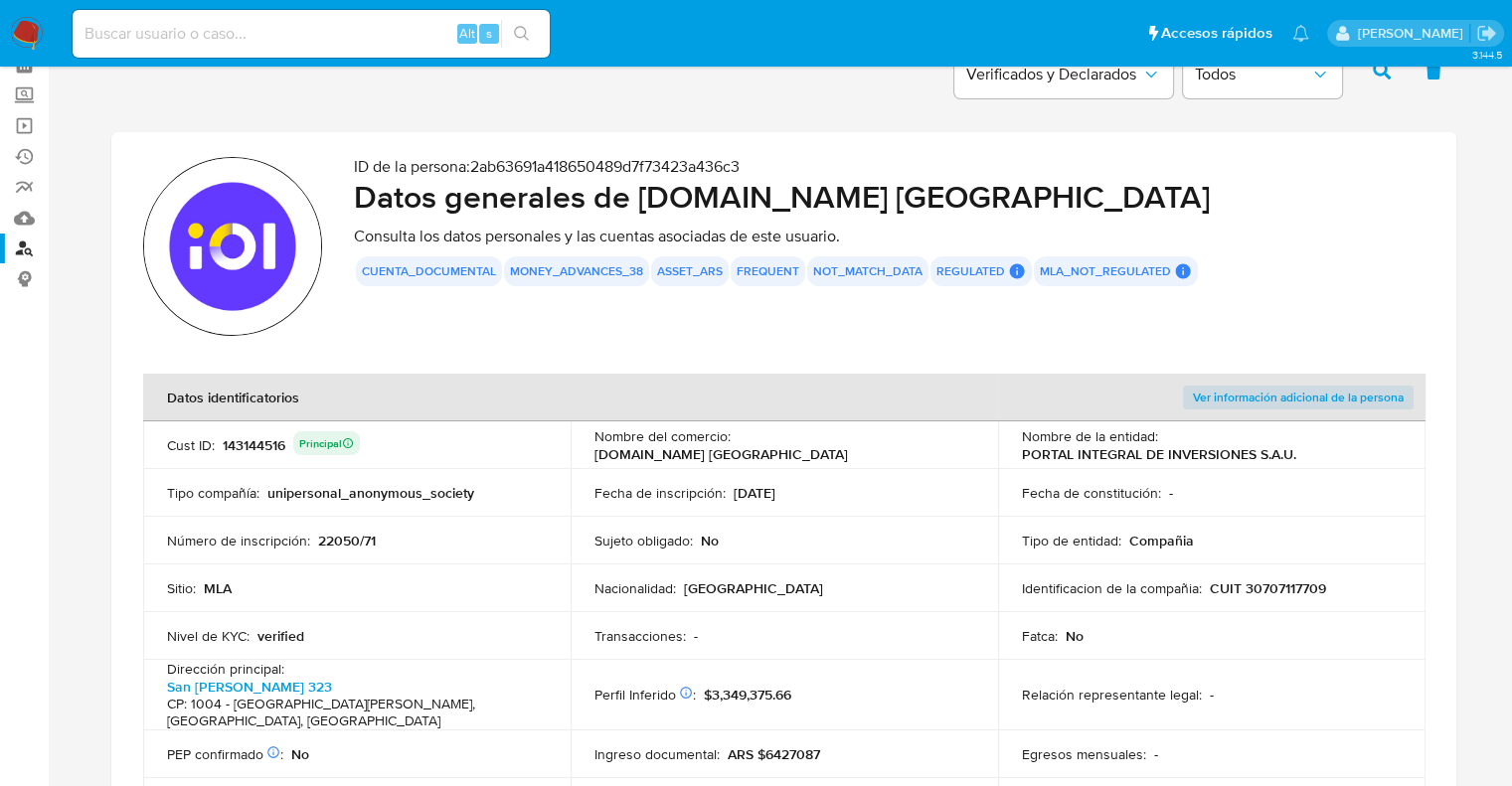click on "CUIT 30707117709" at bounding box center (1267, 588) 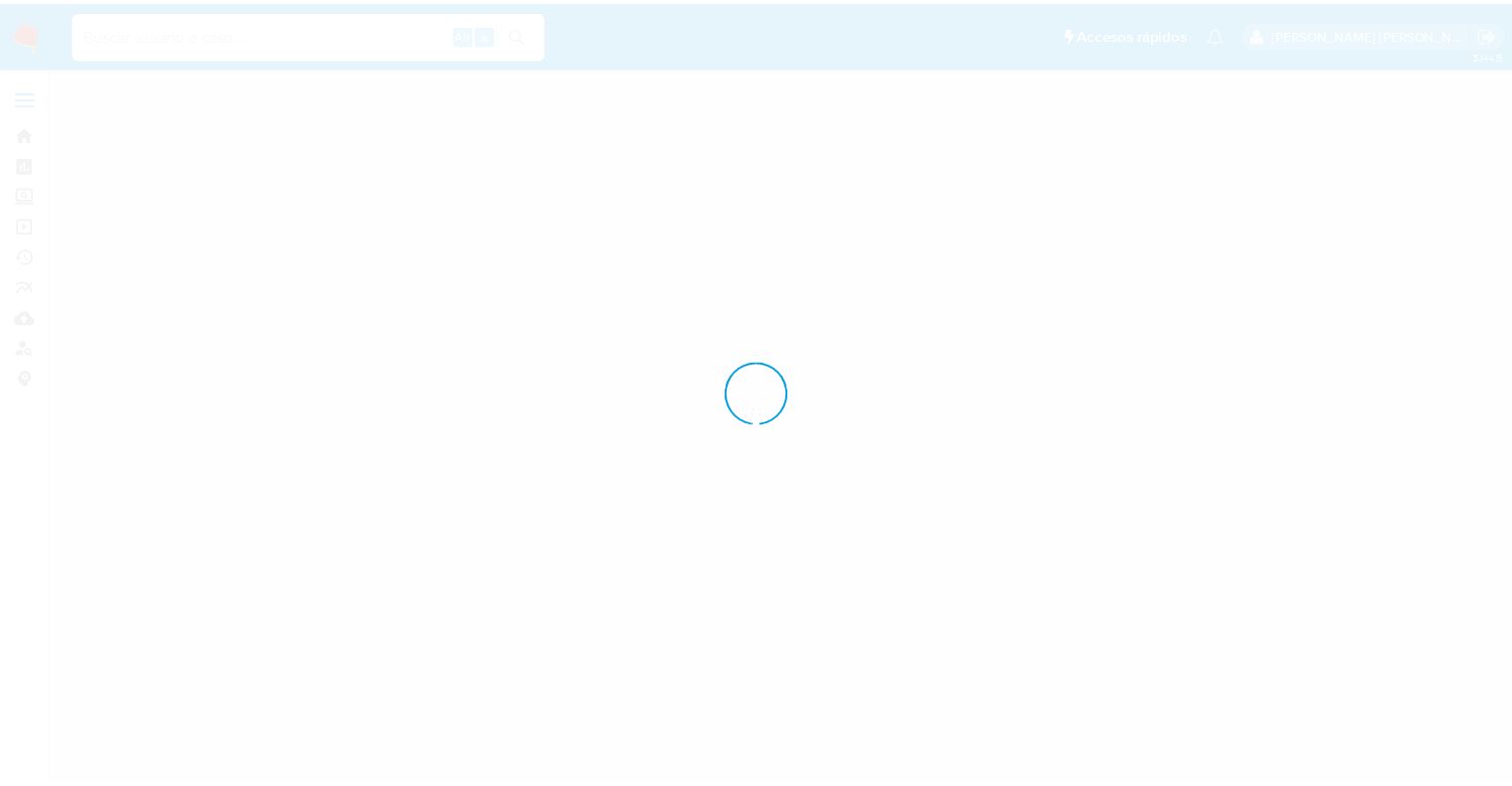 scroll, scrollTop: 0, scrollLeft: 0, axis: both 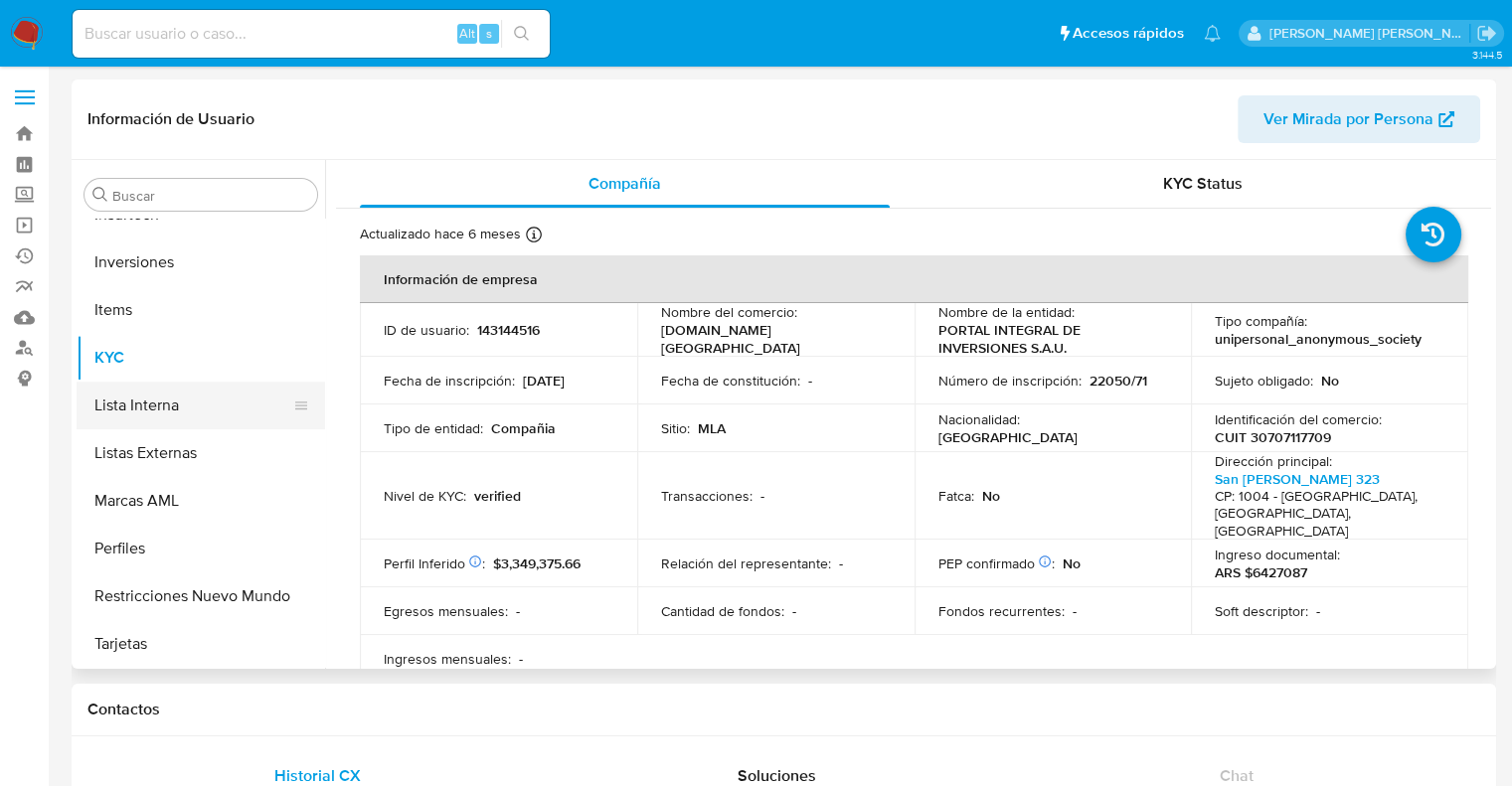 select on "10" 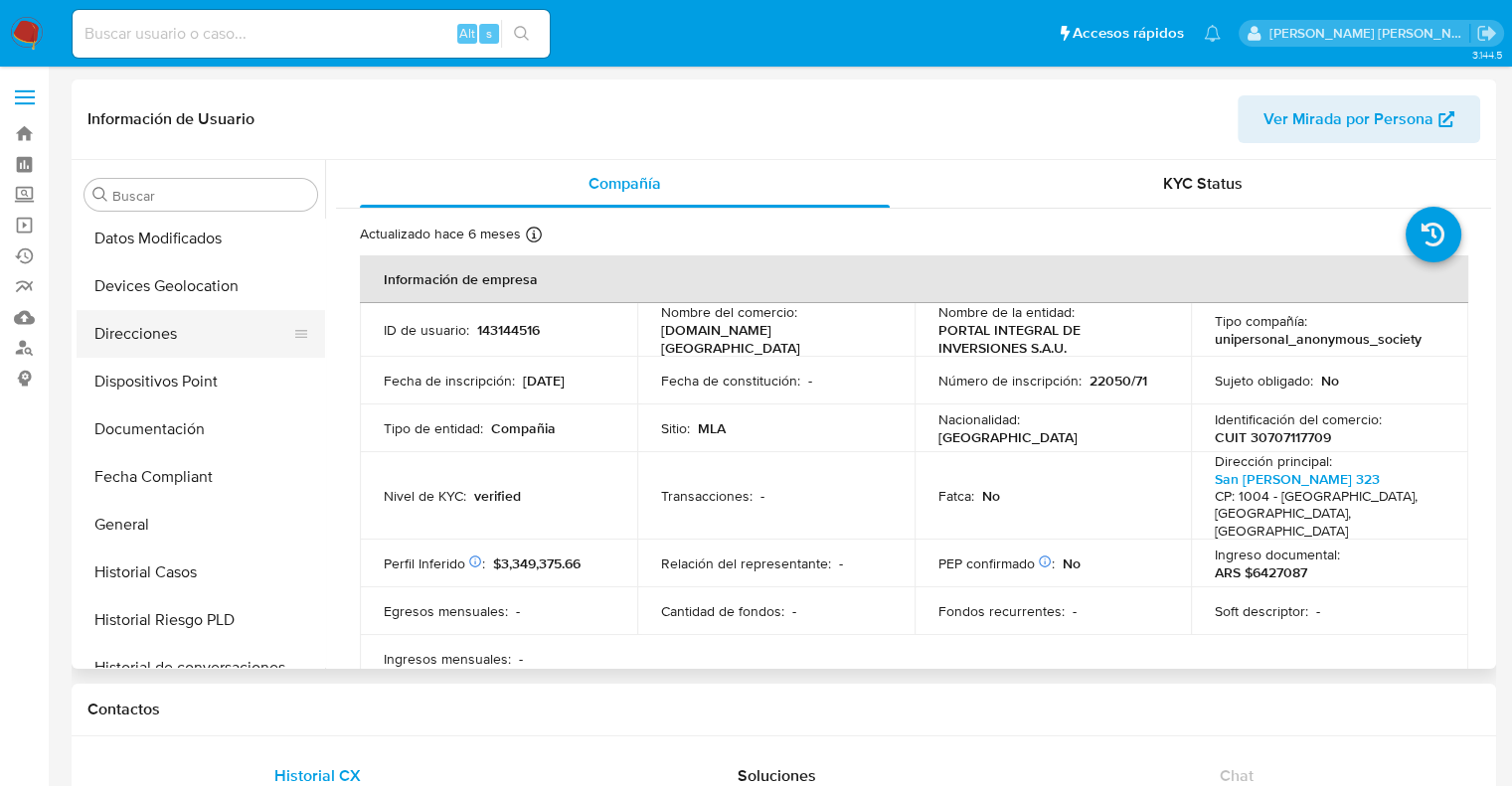 scroll, scrollTop: 0, scrollLeft: 0, axis: both 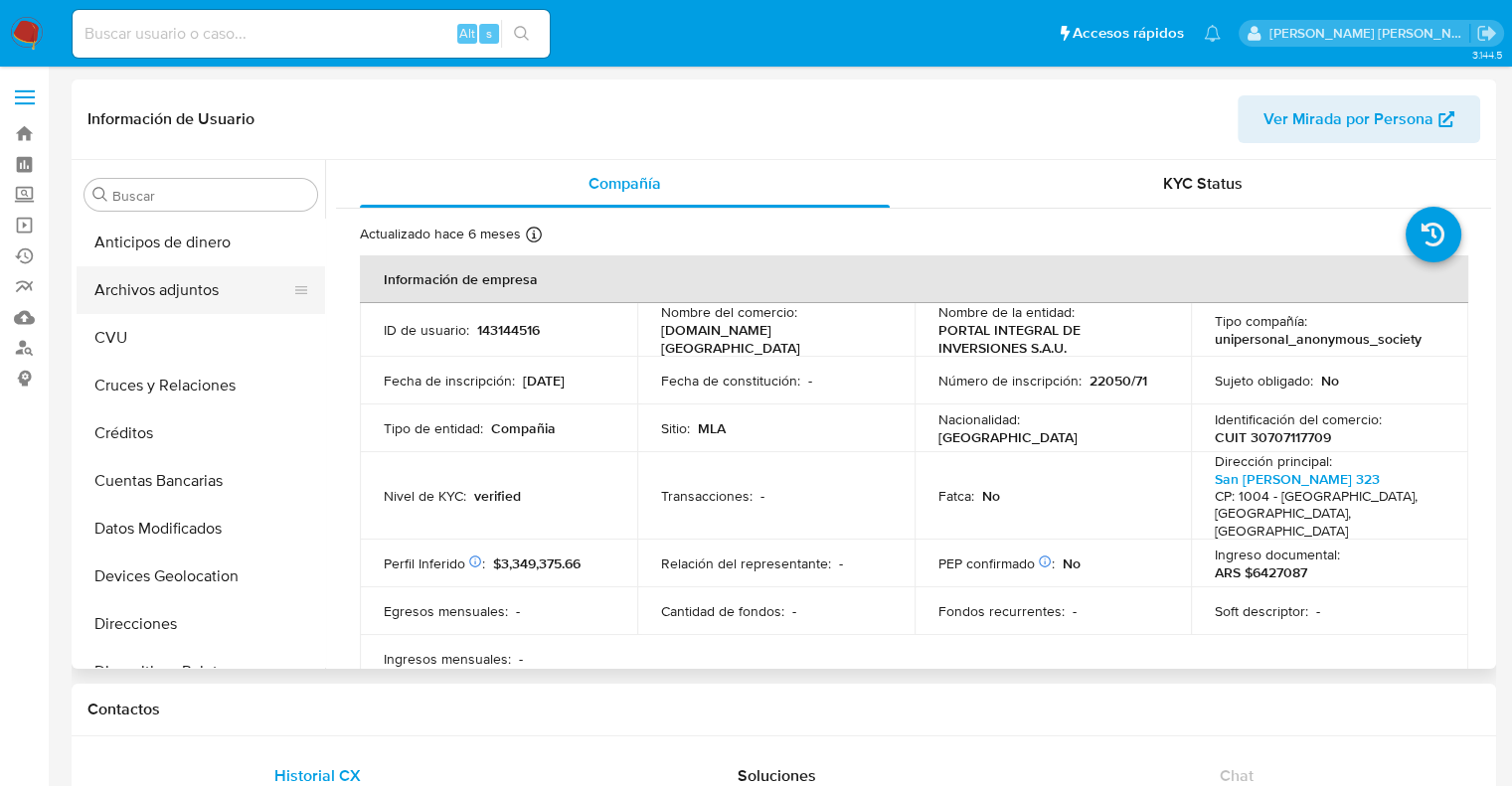 click on "Archivos adjuntos" at bounding box center [193, 290] 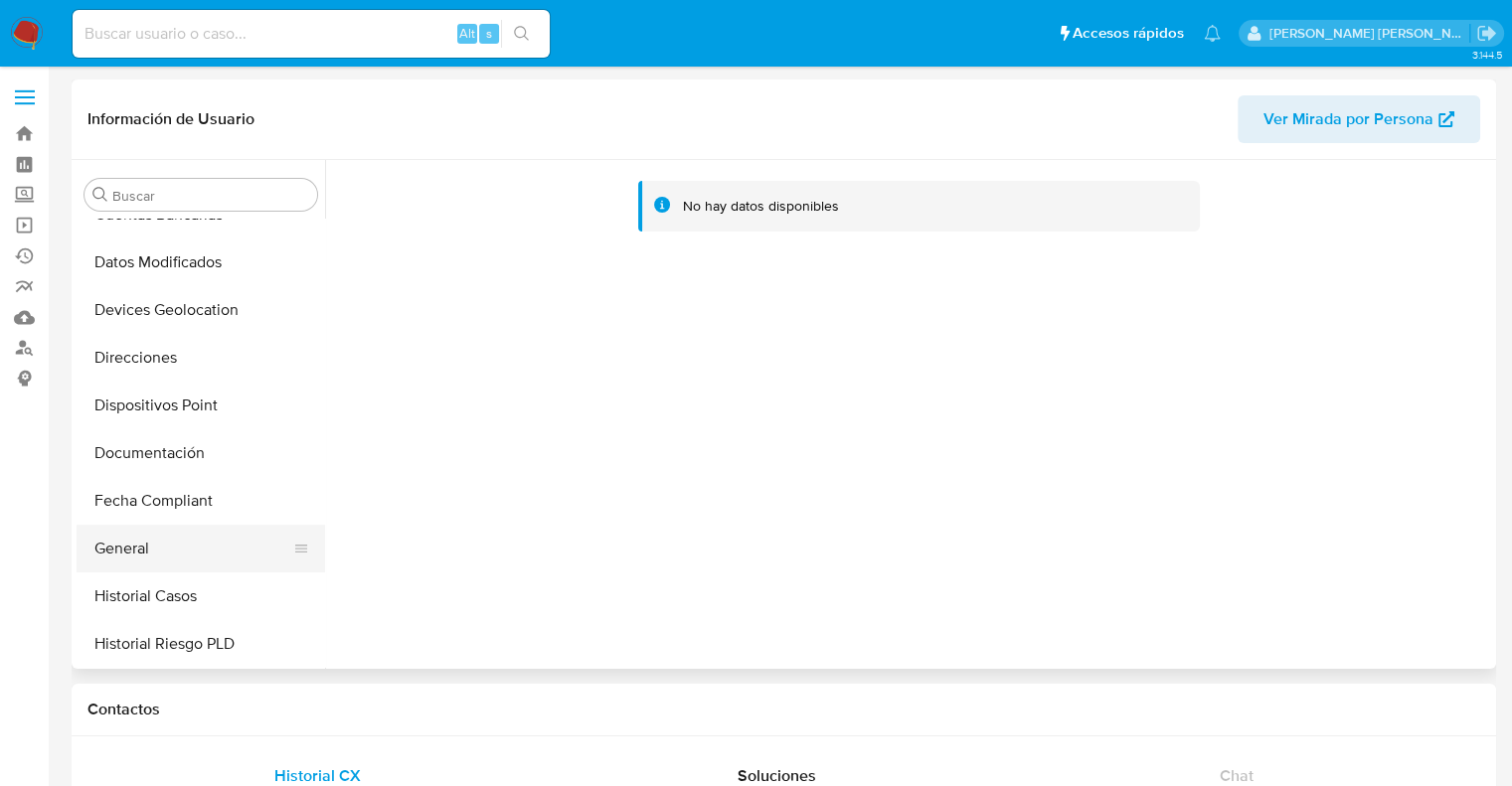scroll, scrollTop: 298, scrollLeft: 0, axis: vertical 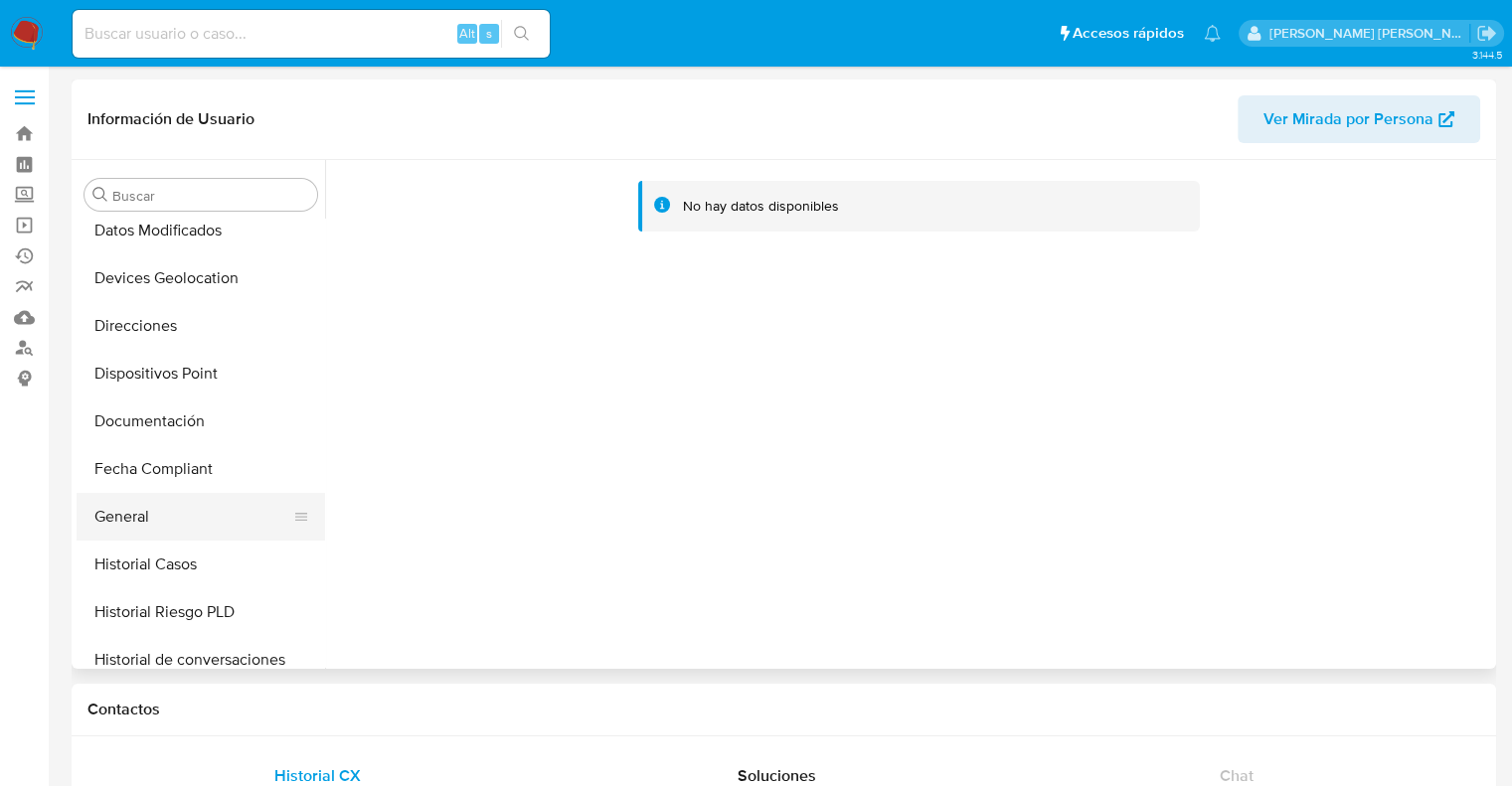 click on "General" at bounding box center (193, 517) 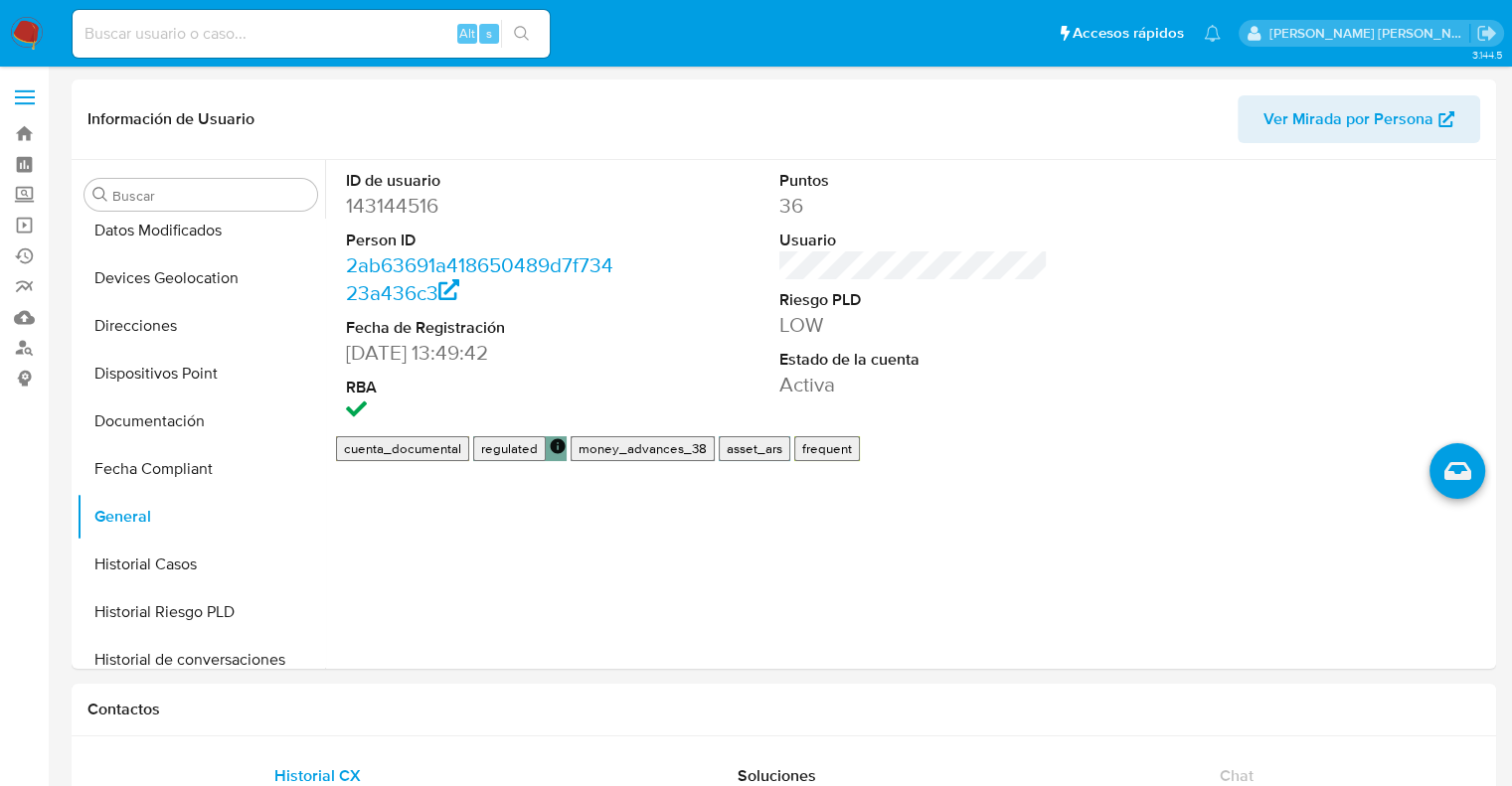type 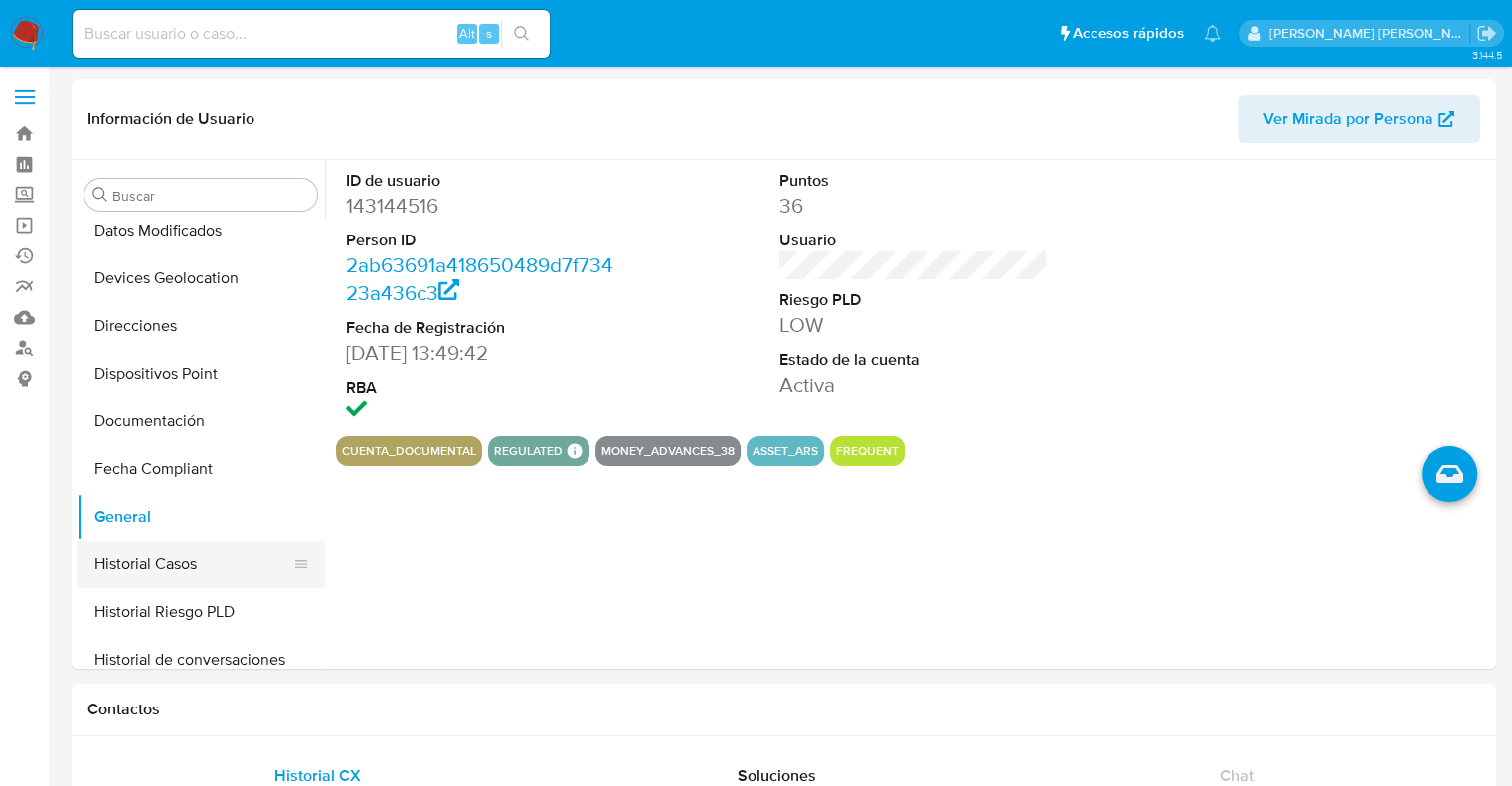 click on "Historial Casos" at bounding box center (193, 564) 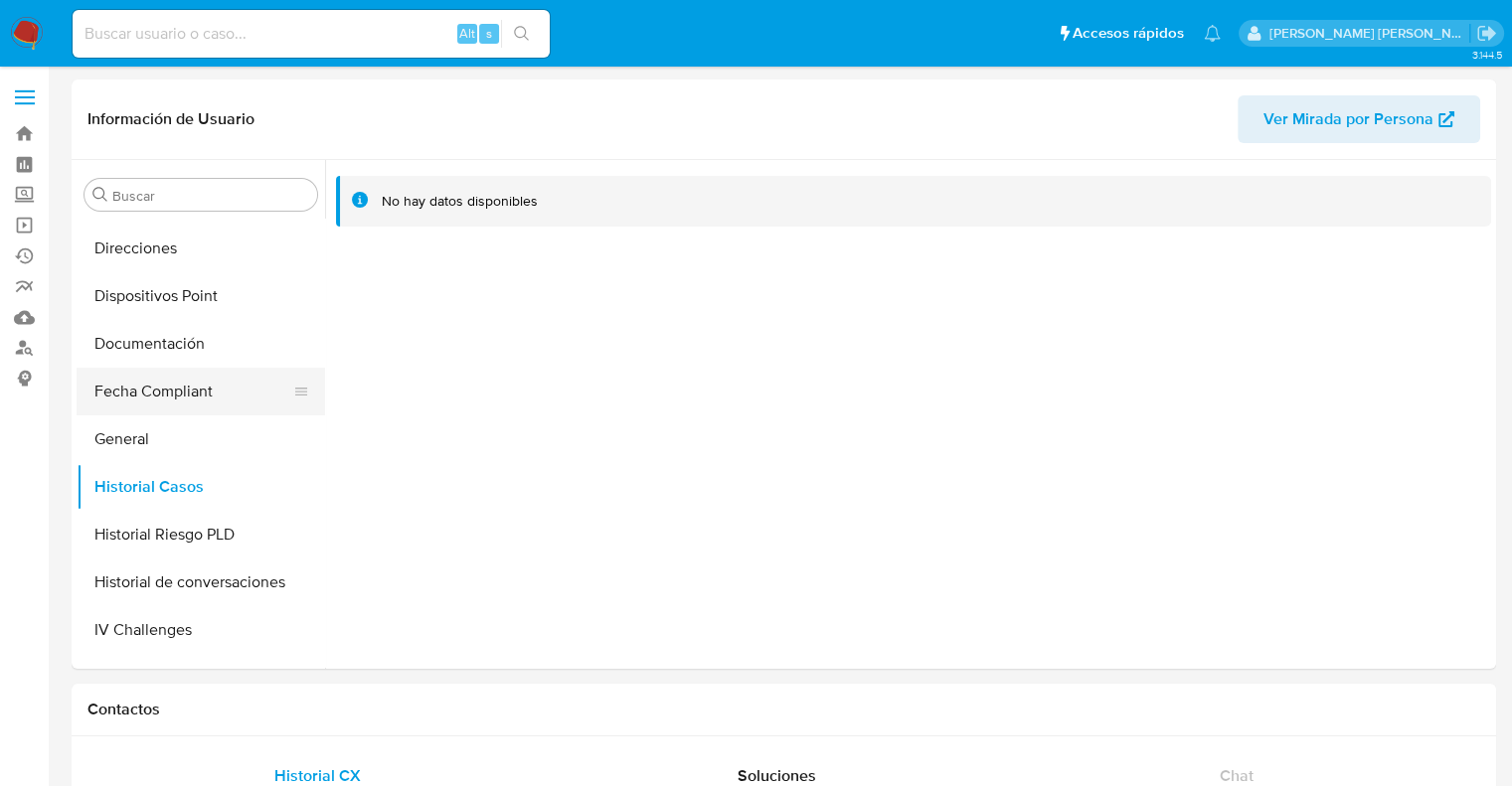 scroll, scrollTop: 397, scrollLeft: 0, axis: vertical 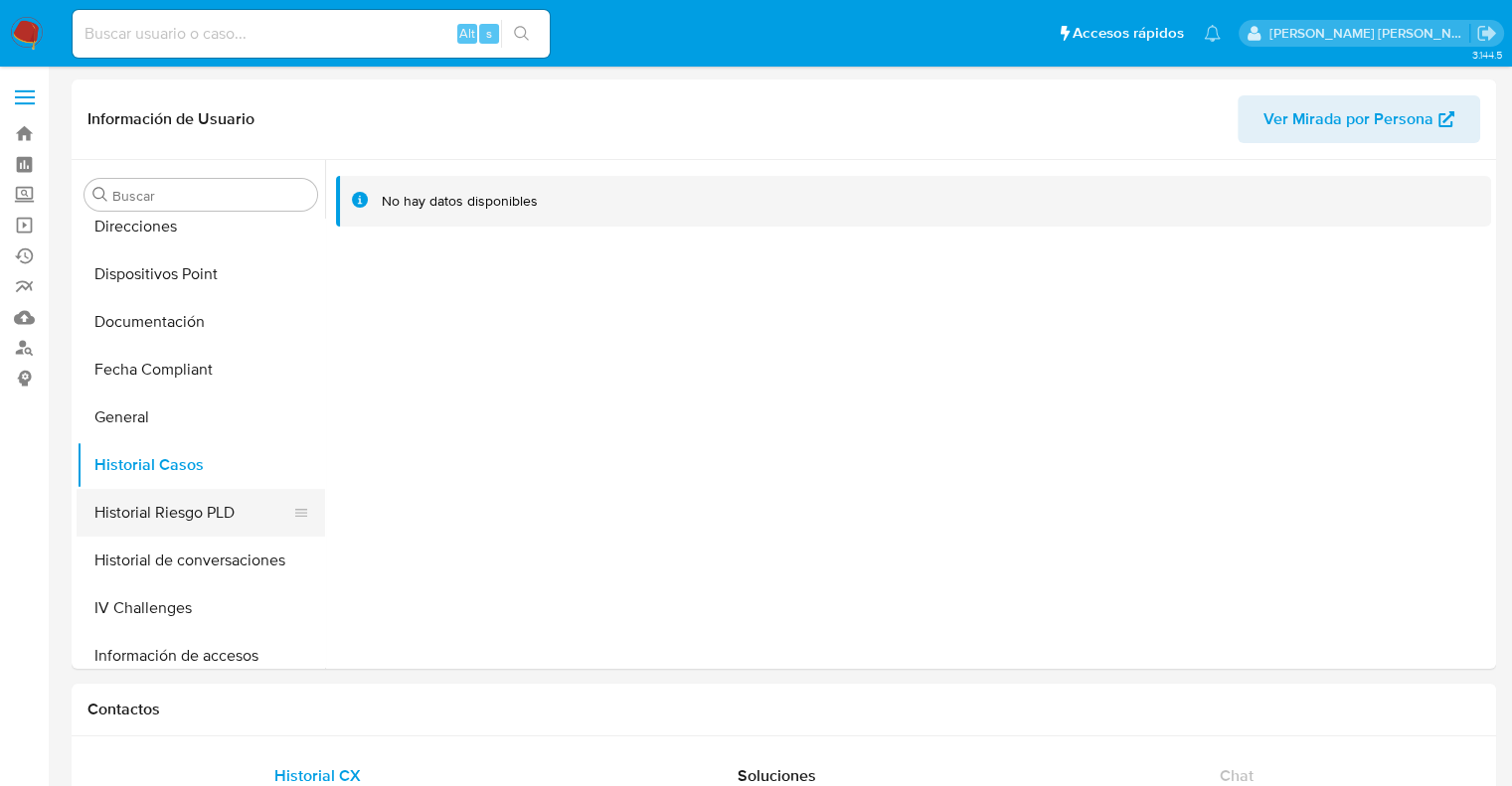 click on "Historial Riesgo PLD" at bounding box center [193, 513] 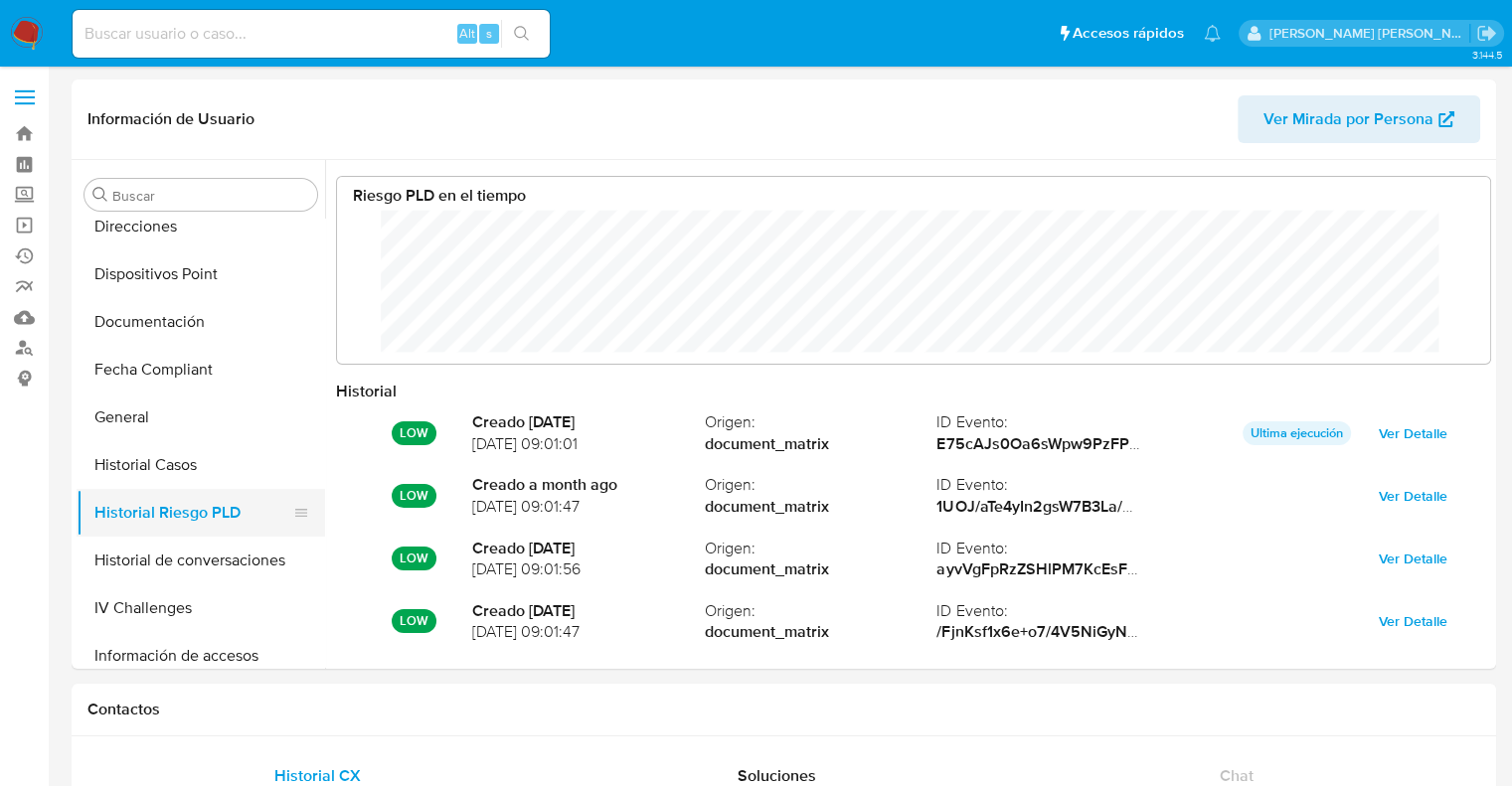 scroll, scrollTop: 993529, scrollLeft: 992968, axis: both 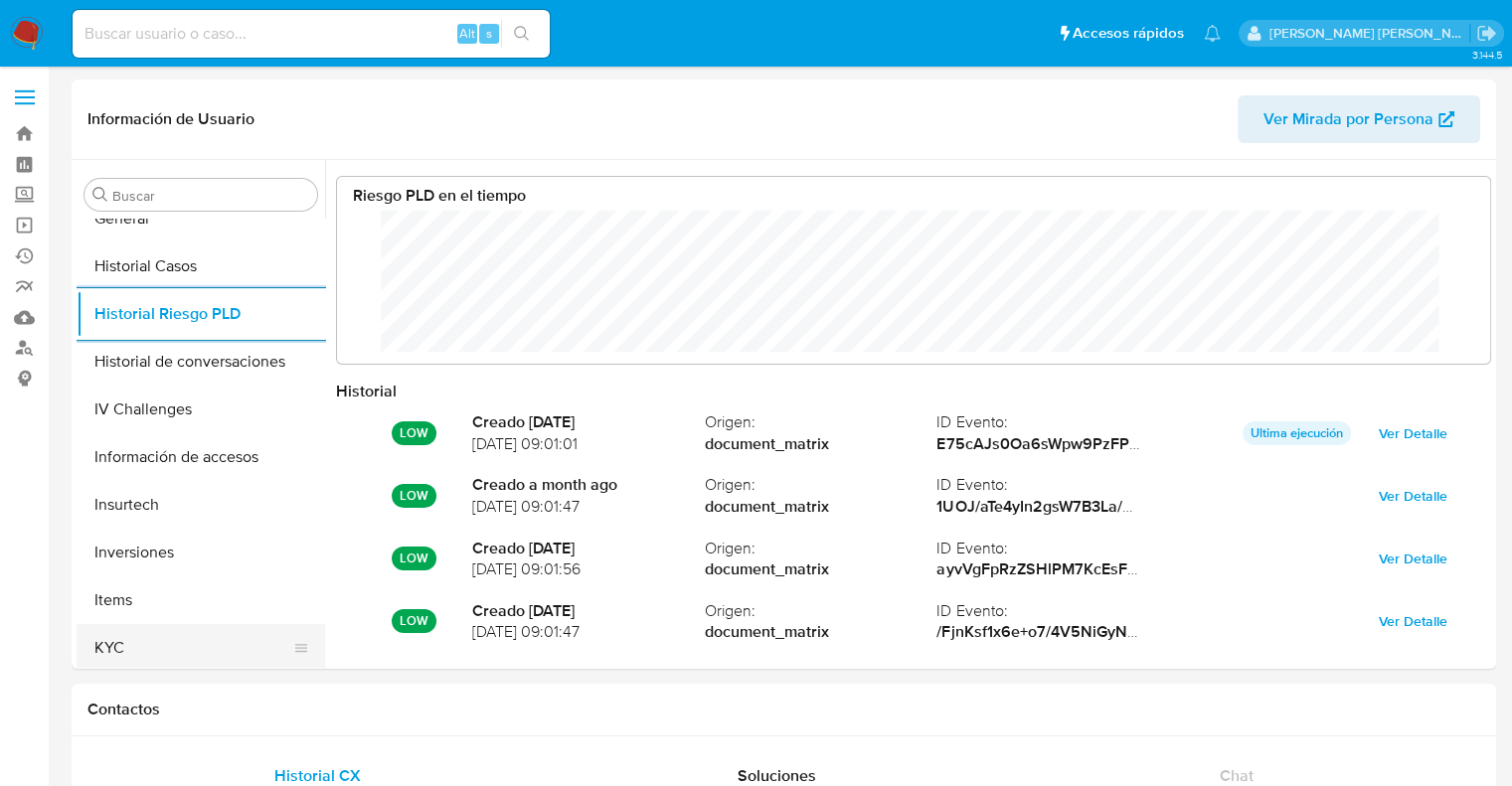 click on "KYC" at bounding box center [193, 648] 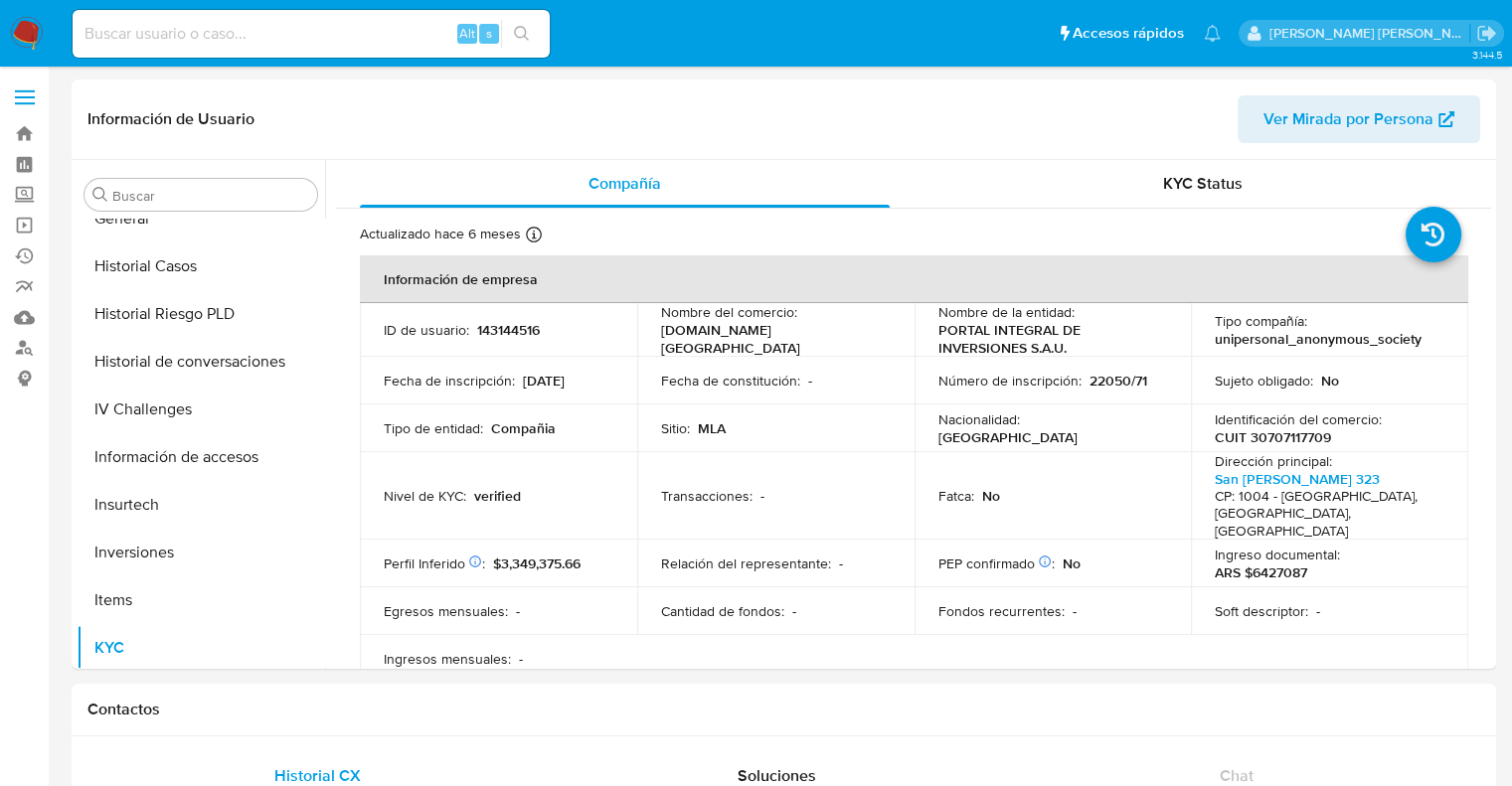 type 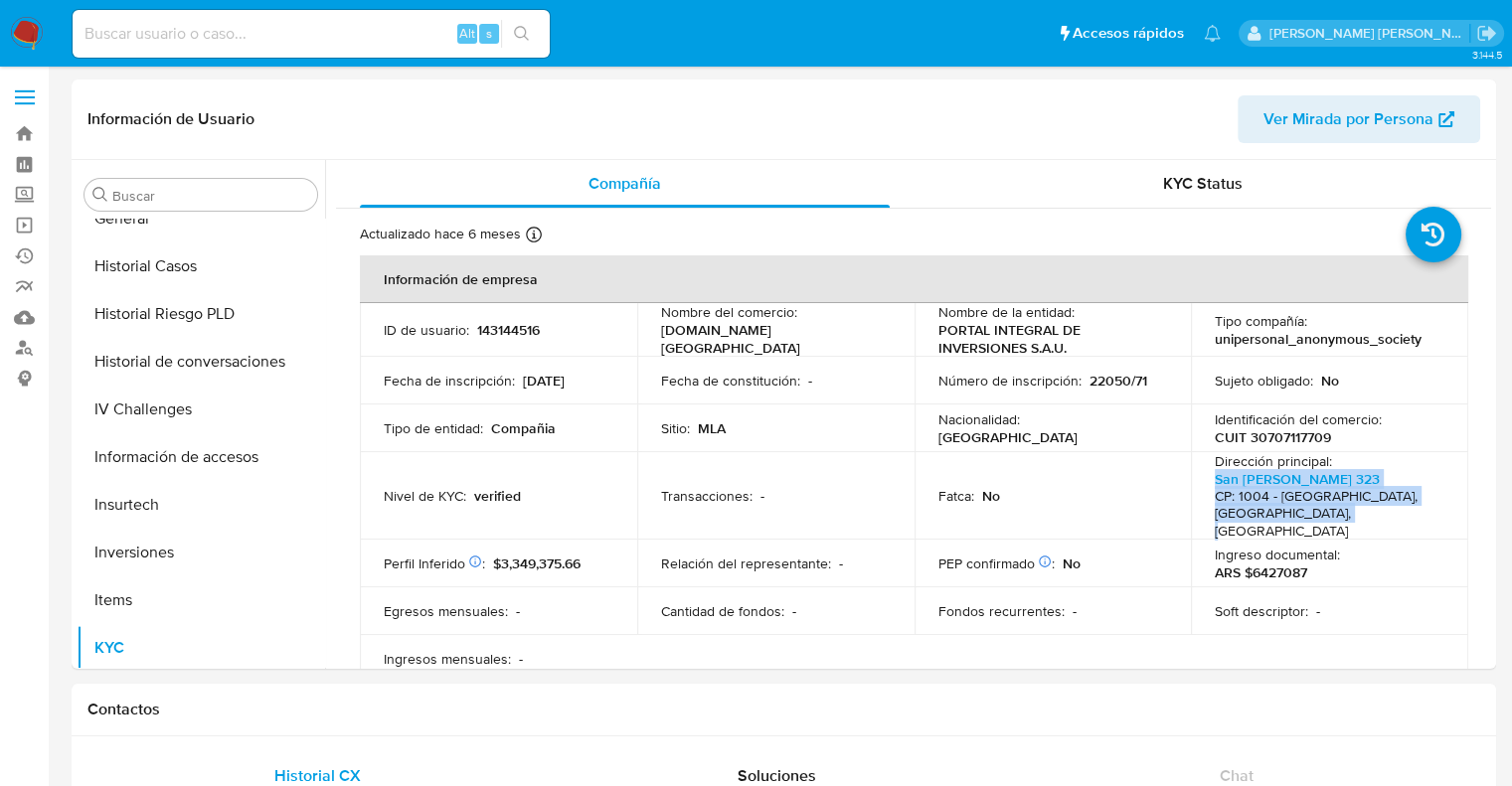 drag, startPoint x: 1332, startPoint y: 518, endPoint x: 1203, endPoint y: 477, distance: 135.35878 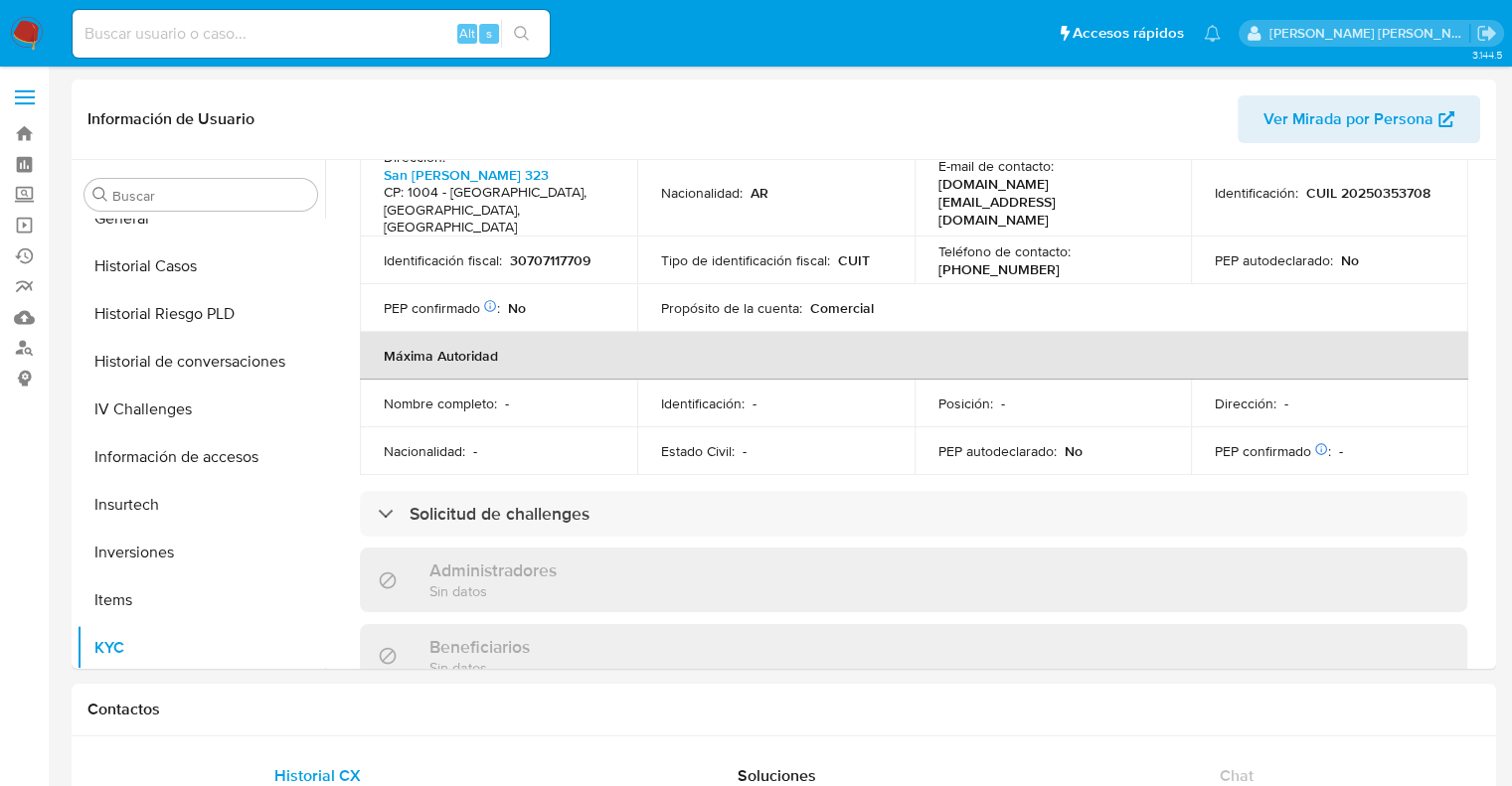 scroll, scrollTop: 795, scrollLeft: 0, axis: vertical 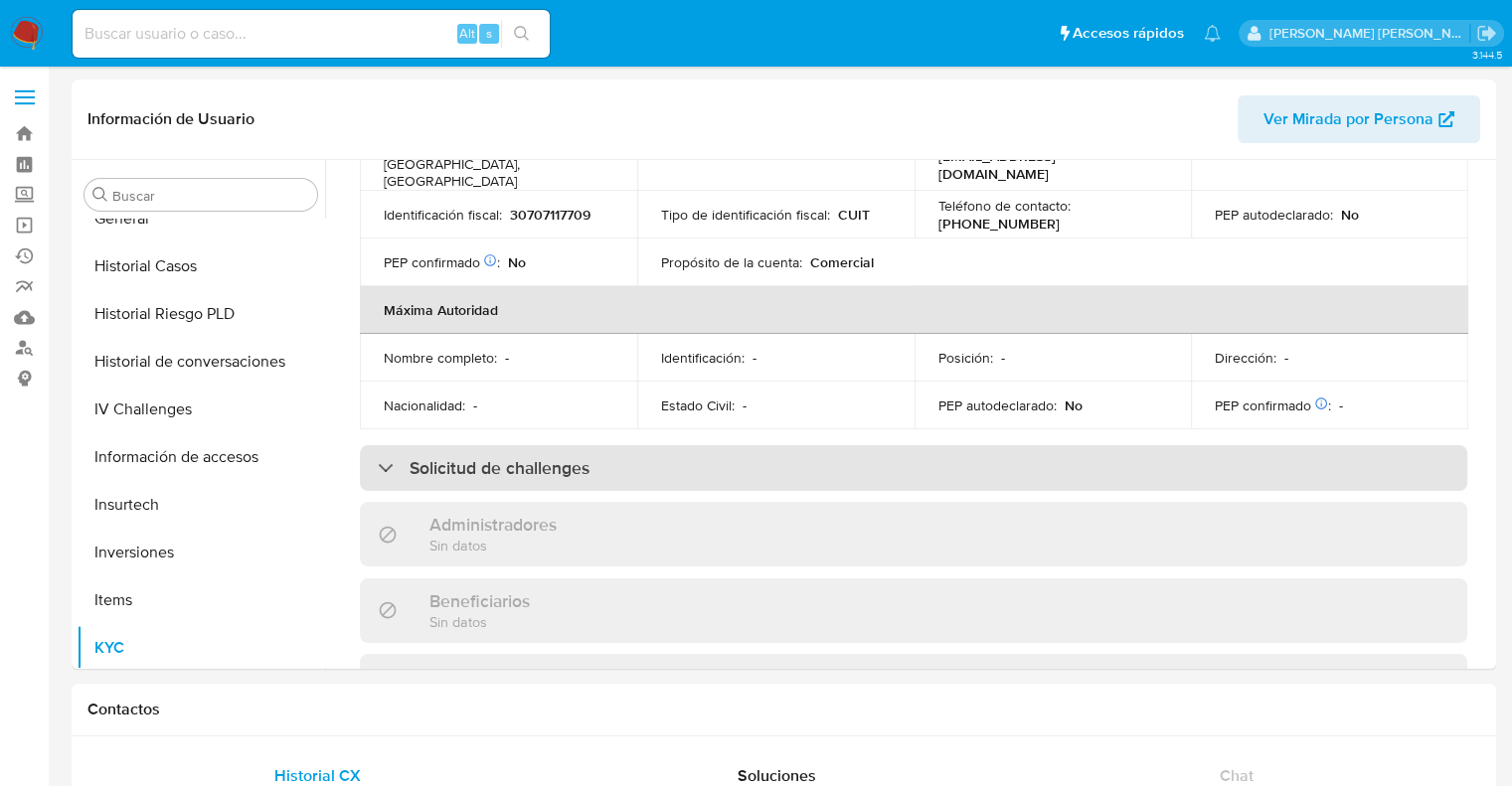 click on "Solicitud de challenges" at bounding box center [499, 468] 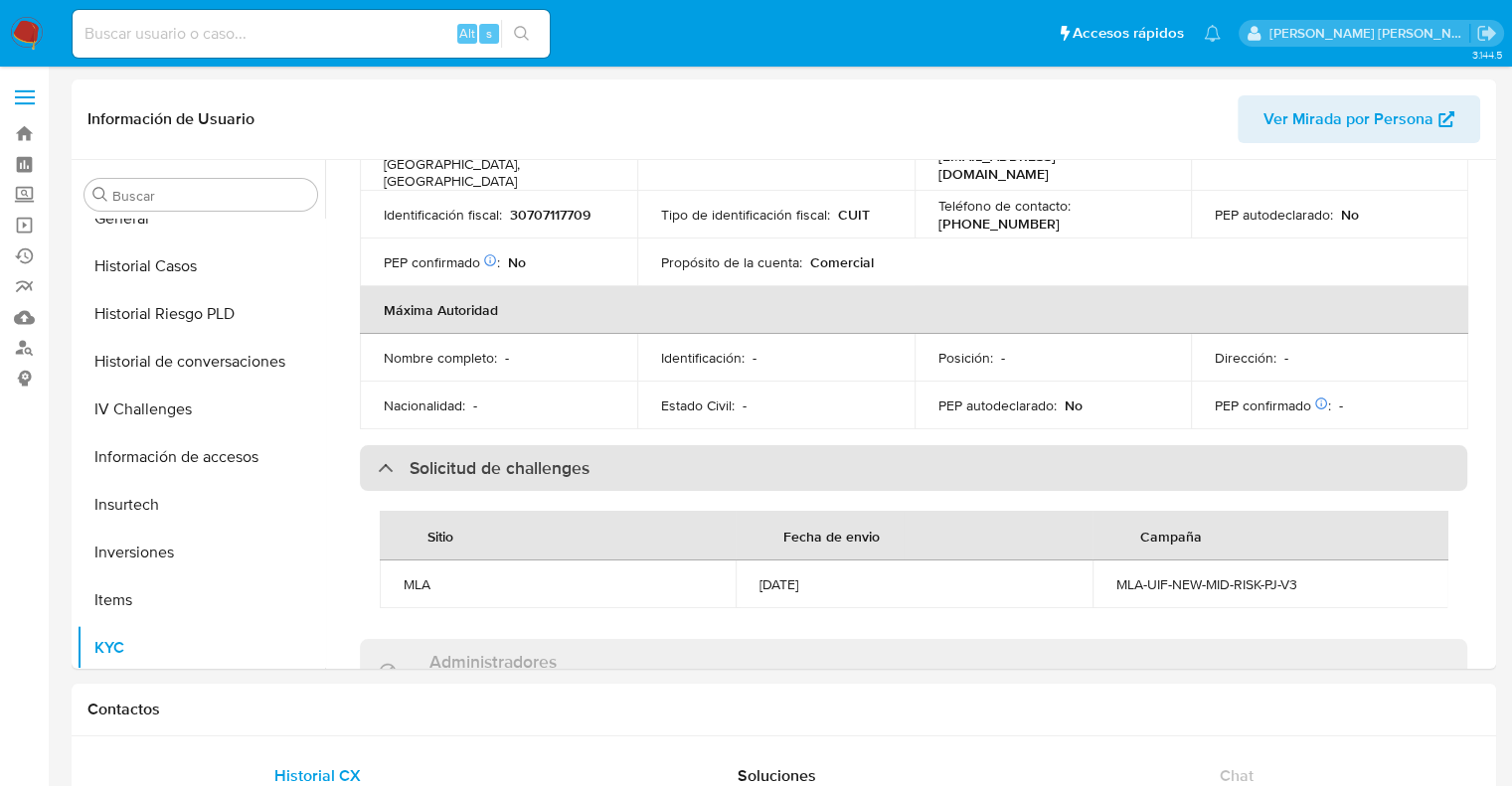 click on "Solicitud de challenges" at bounding box center [499, 468] 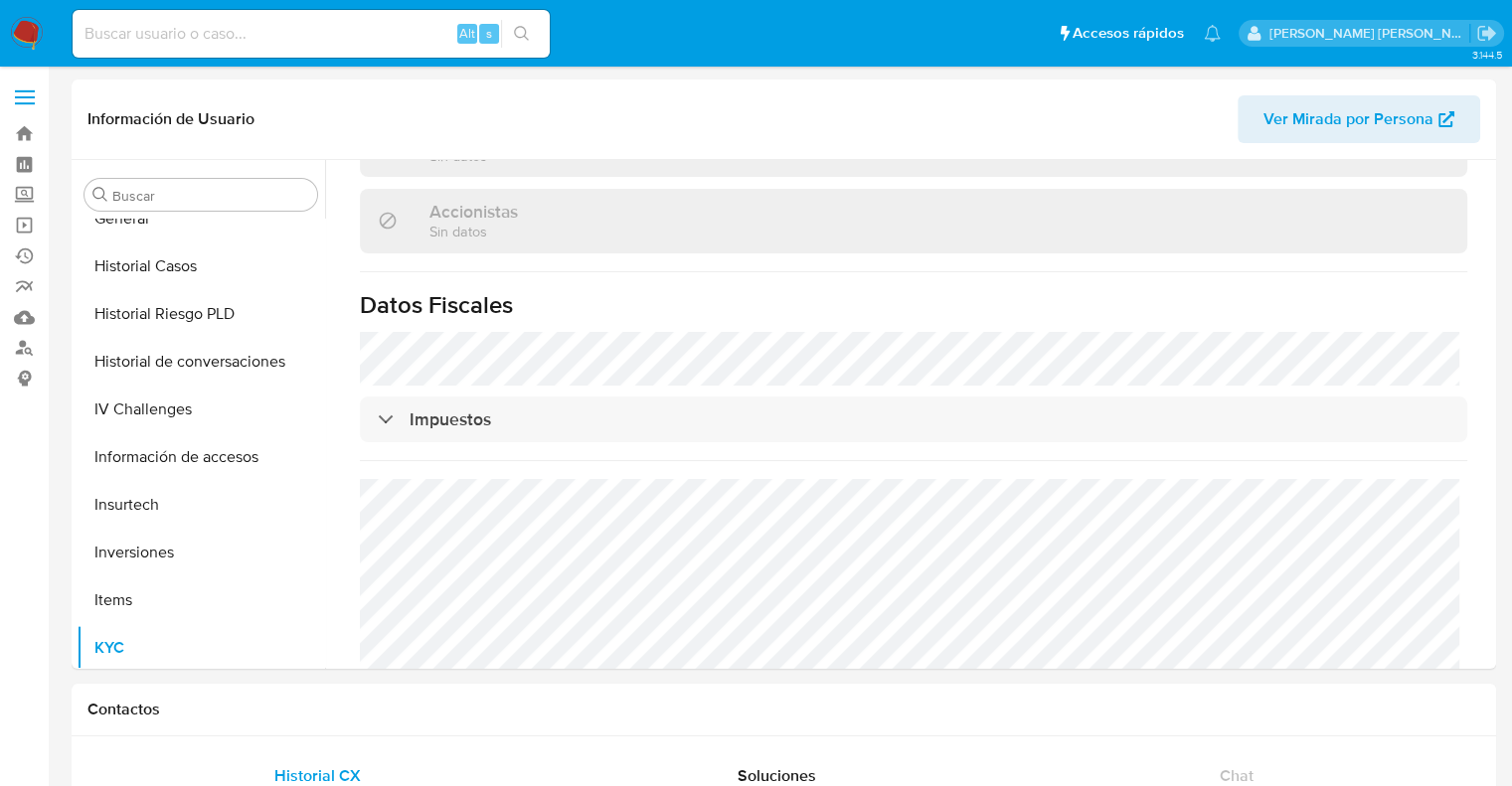 scroll, scrollTop: 1425, scrollLeft: 0, axis: vertical 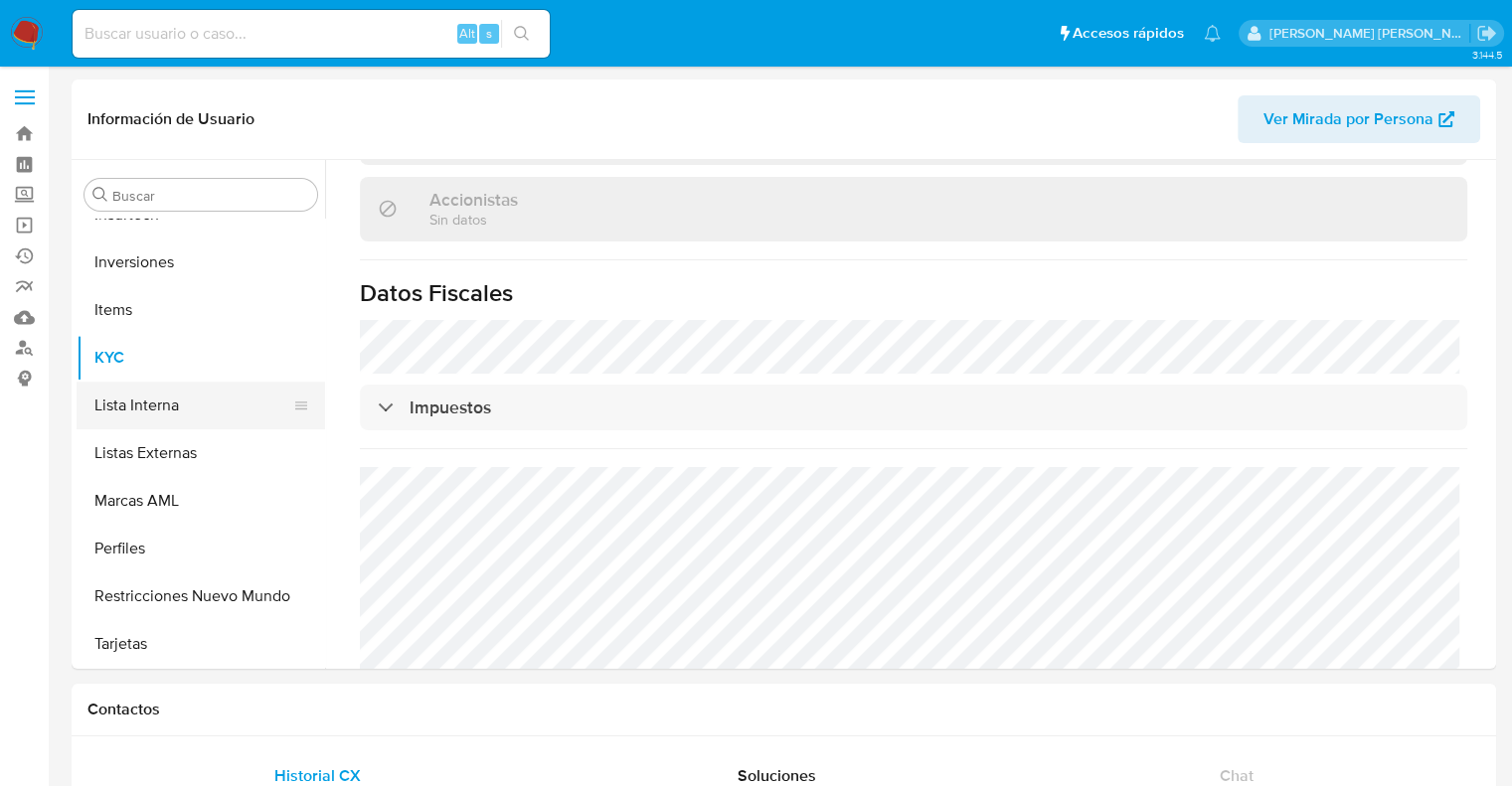 click on "Lista Interna" at bounding box center (193, 405) 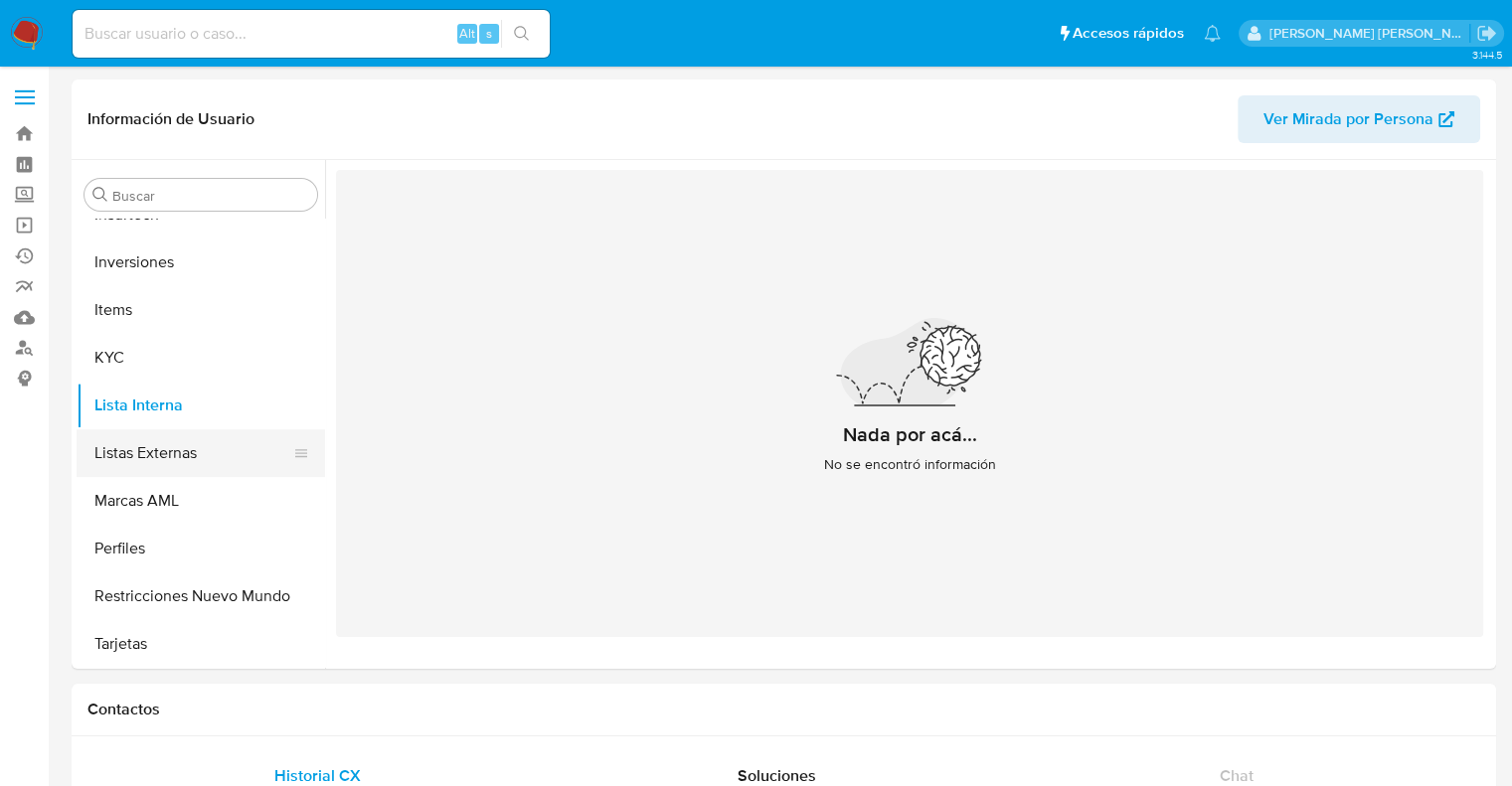 click on "Listas Externas" at bounding box center (193, 453) 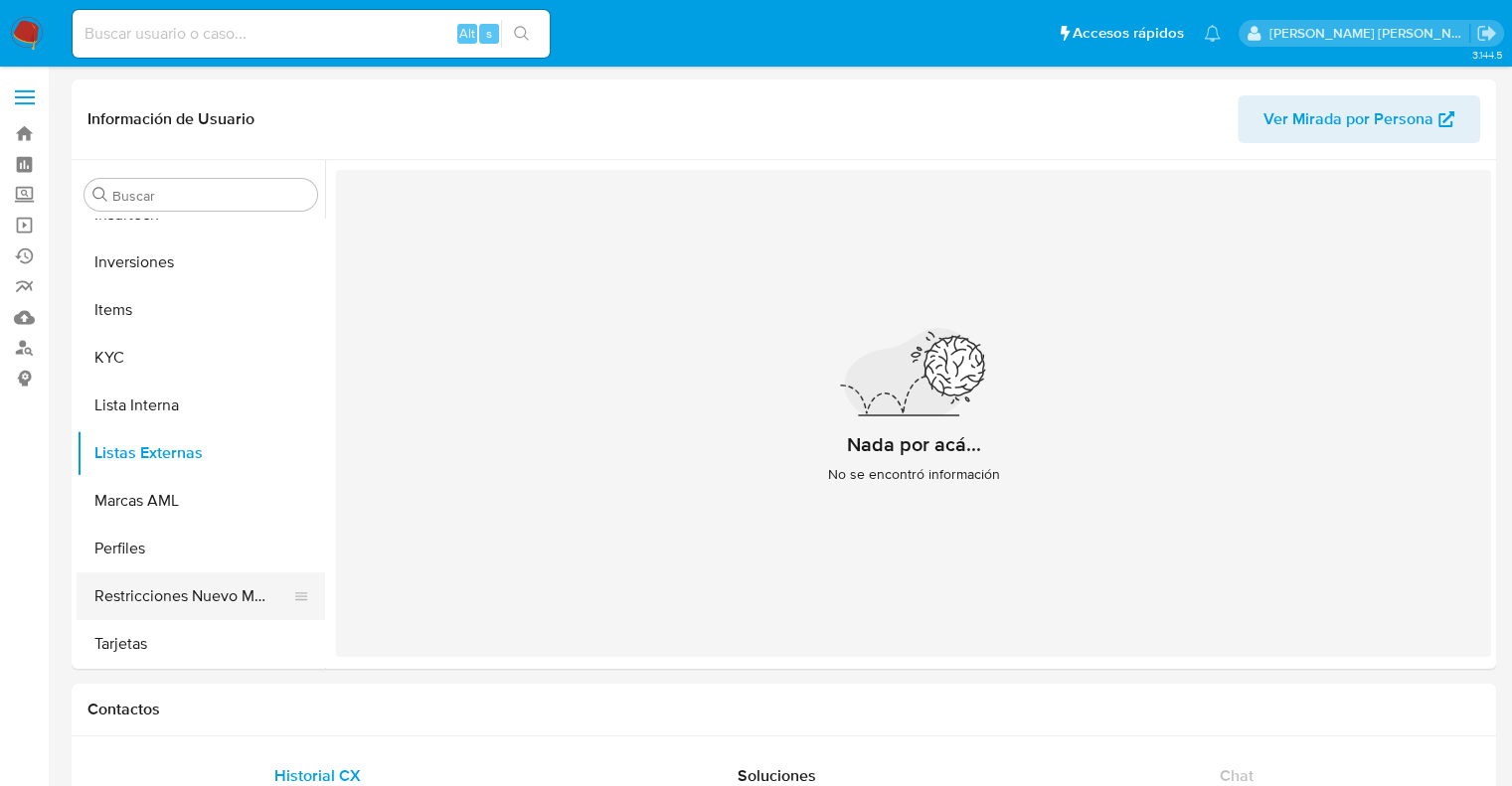 click on "Restricciones Nuevo Mundo" at bounding box center (193, 596) 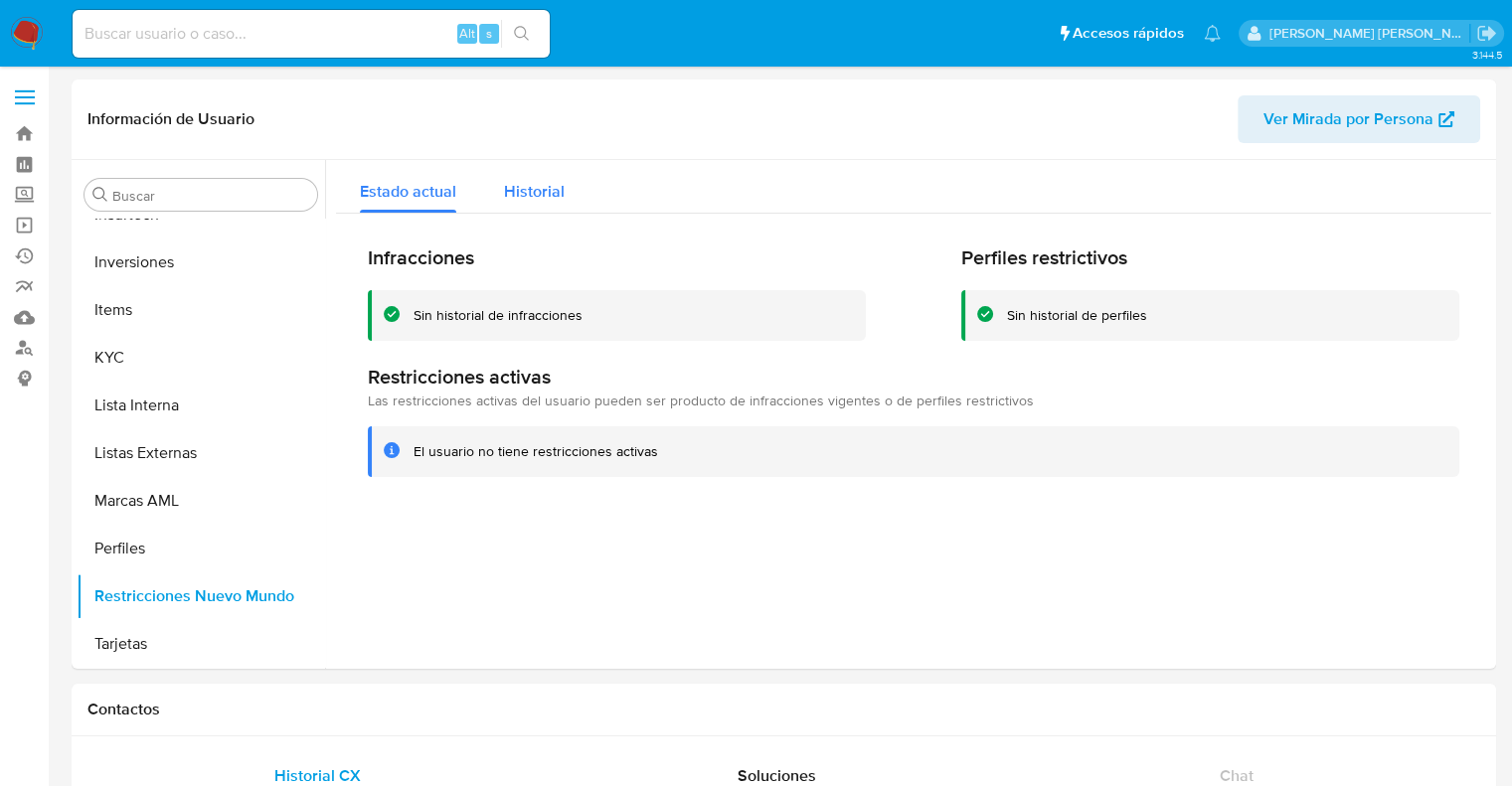 click on "Historial" at bounding box center [534, 191] 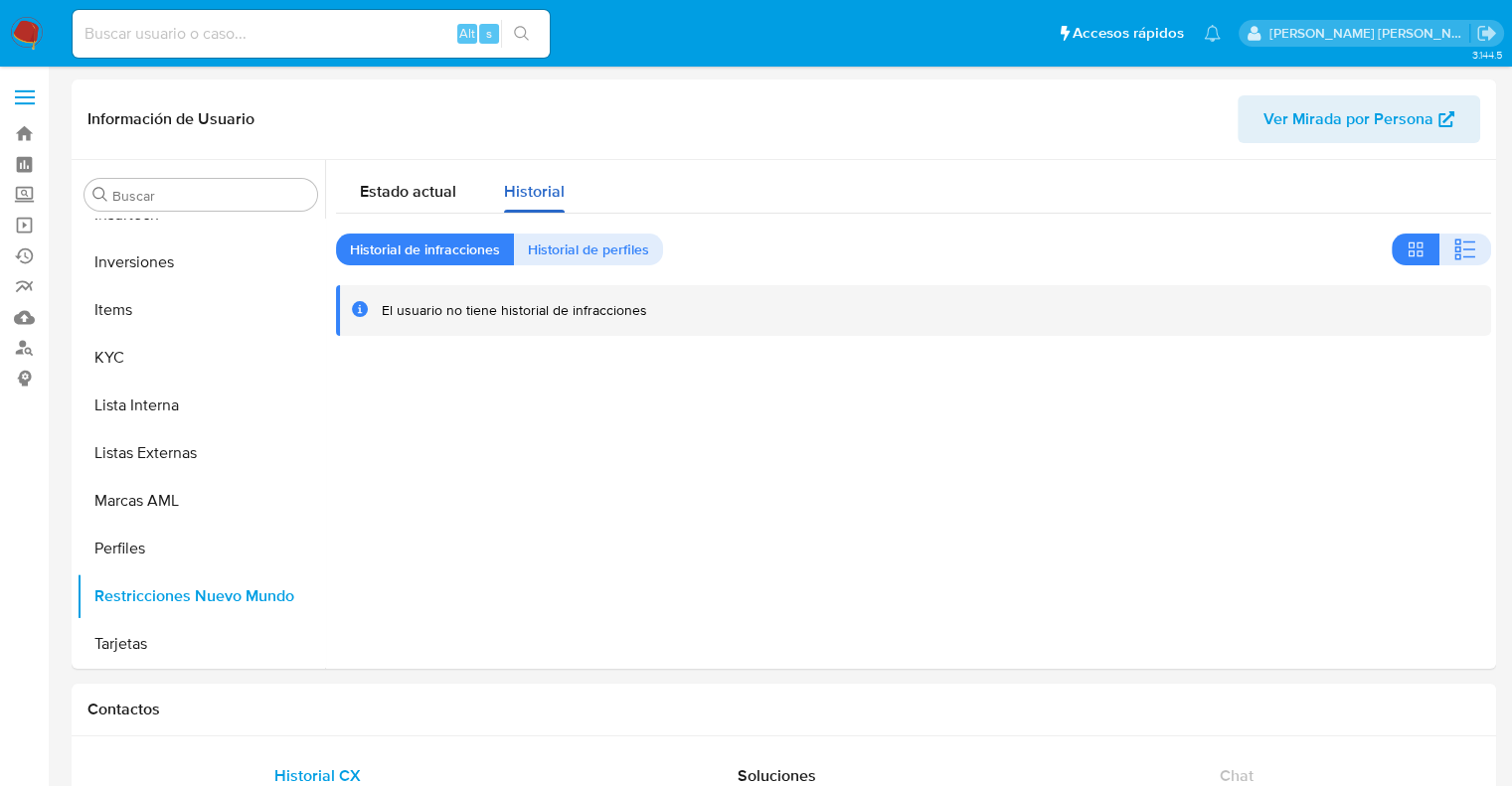 type 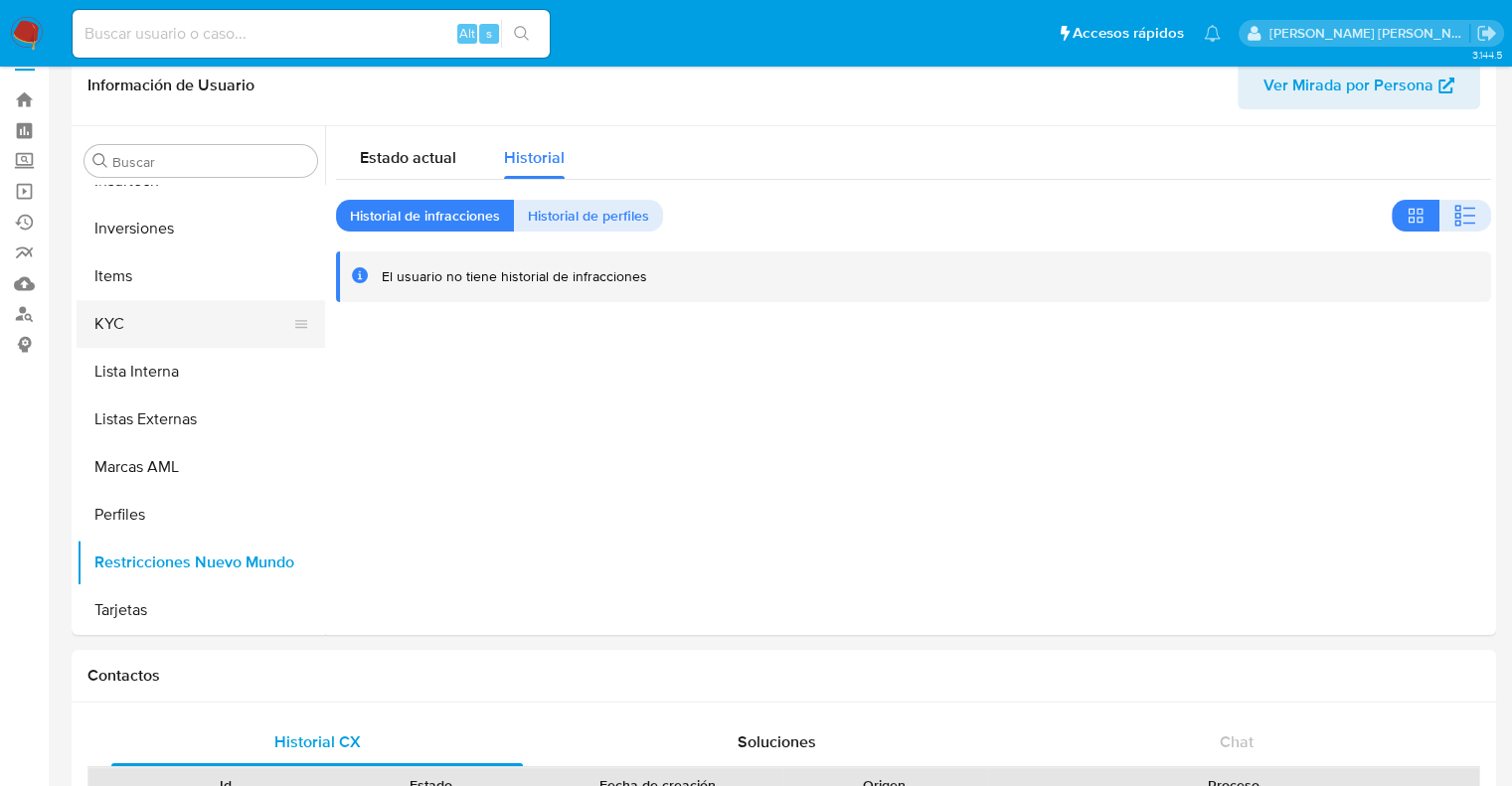 scroll, scrollTop: 0, scrollLeft: 0, axis: both 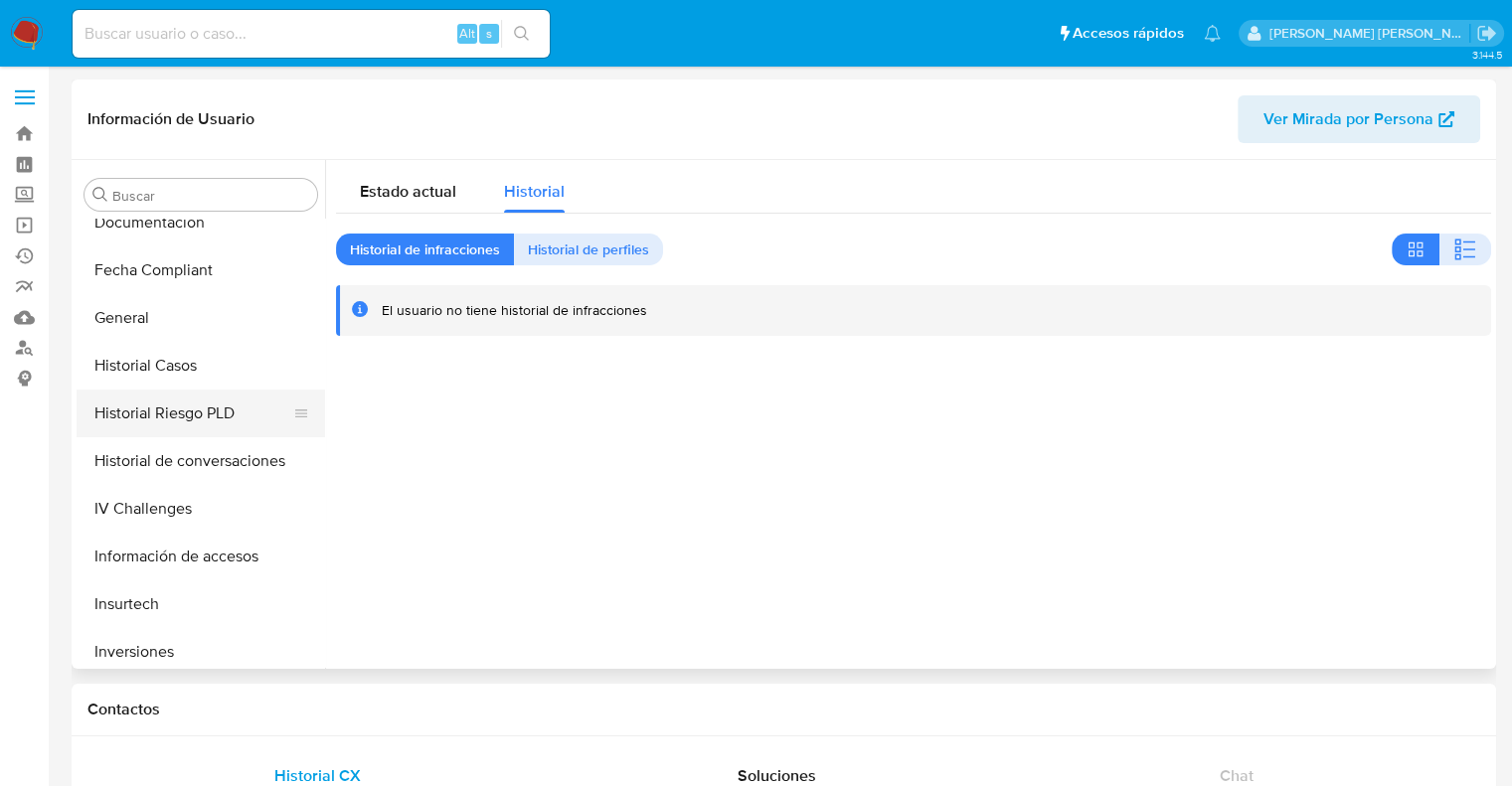 click on "Historial Riesgo PLD" at bounding box center (193, 413) 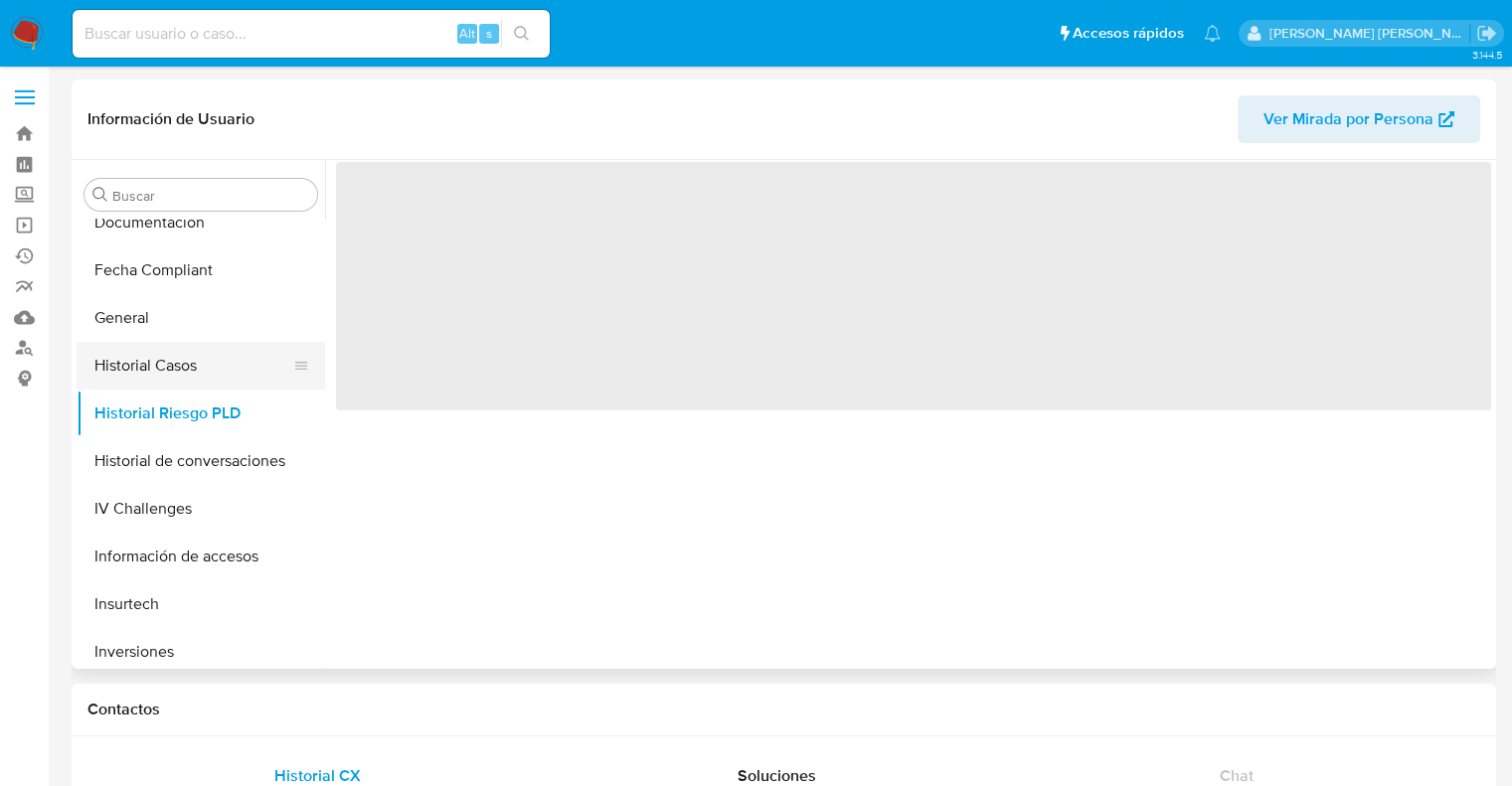click on "Historial Casos" at bounding box center [193, 366] 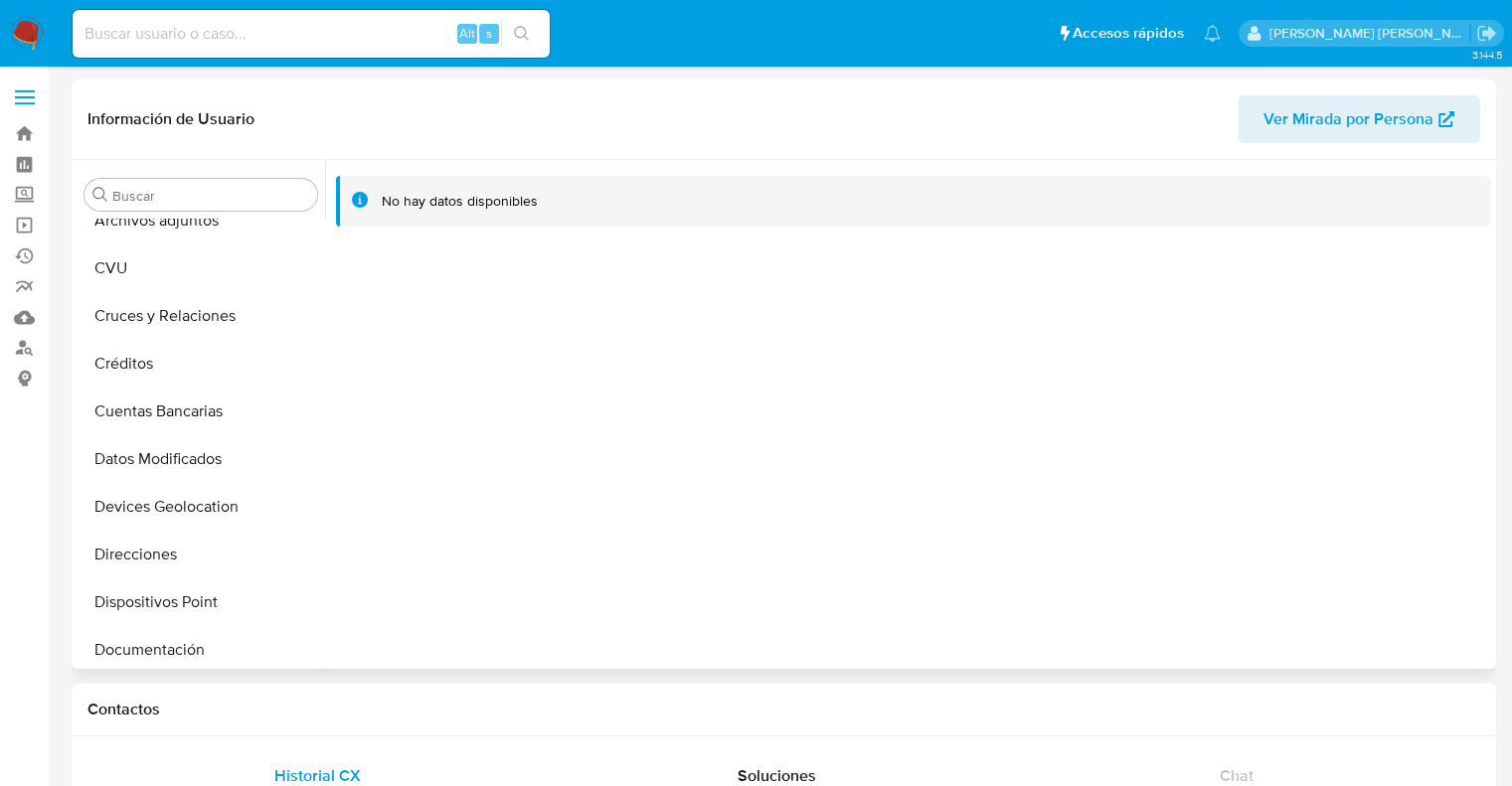 scroll, scrollTop: 0, scrollLeft: 0, axis: both 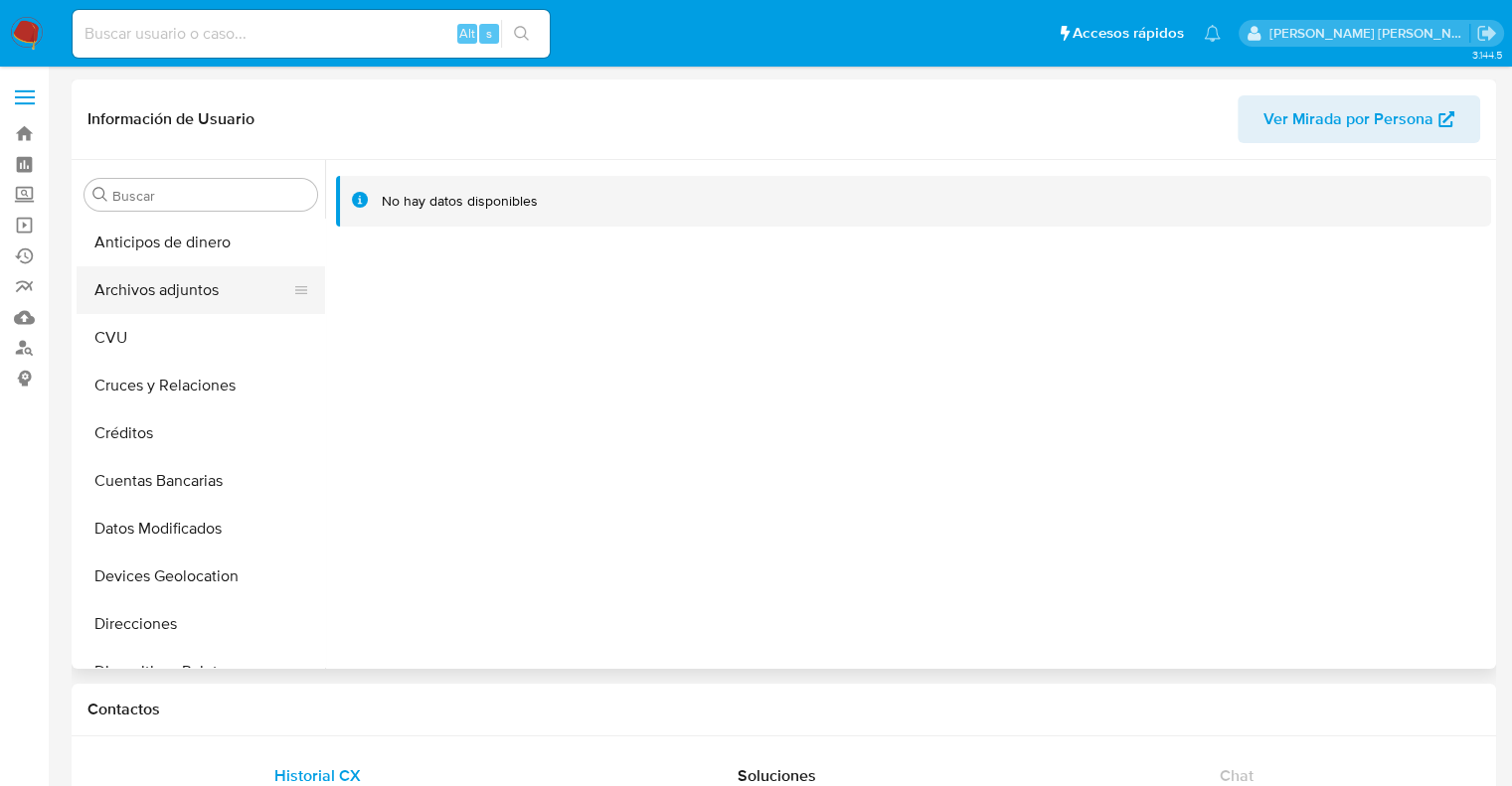 click on "Archivos adjuntos" at bounding box center (193, 290) 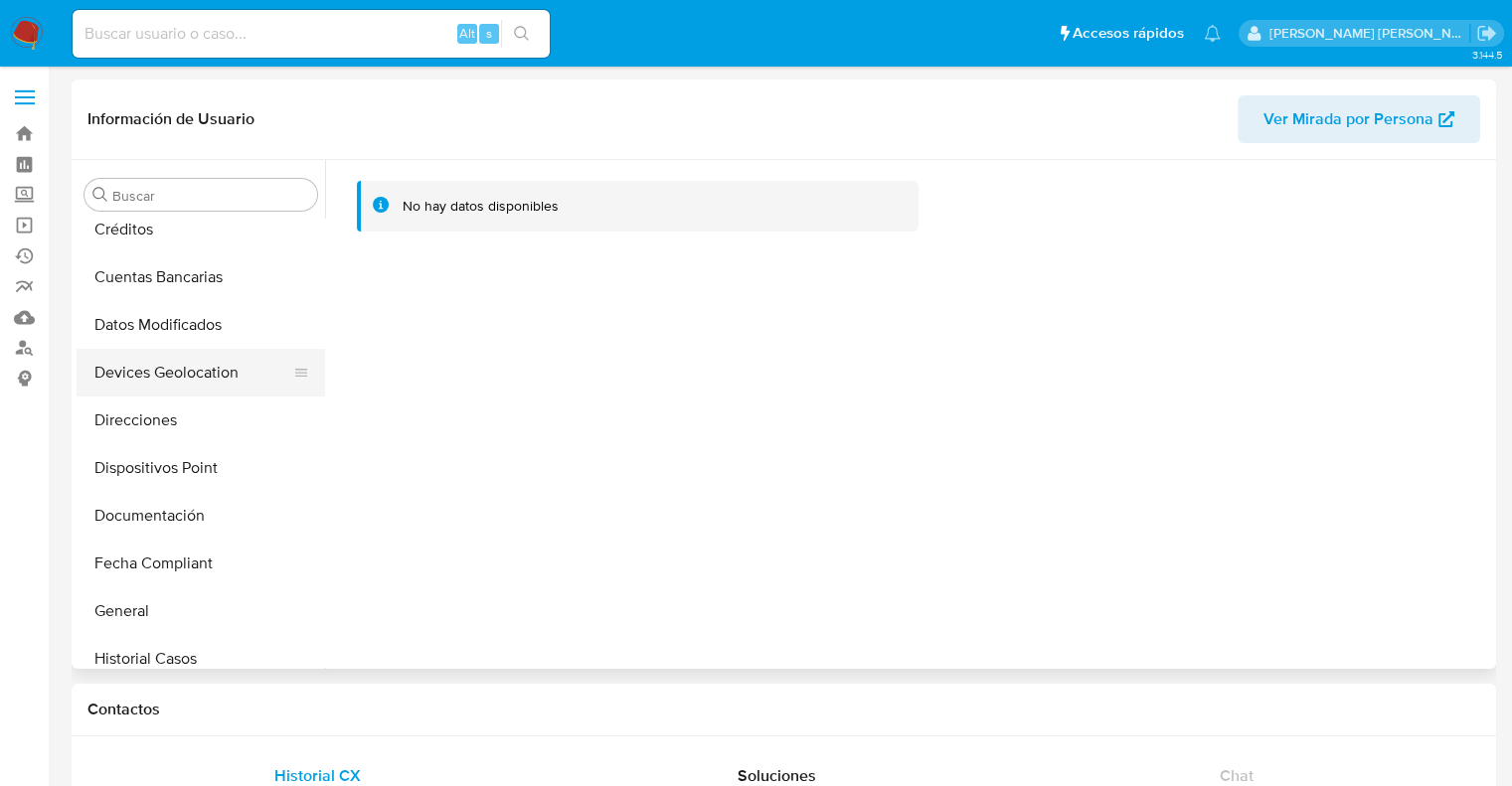 scroll, scrollTop: 298, scrollLeft: 0, axis: vertical 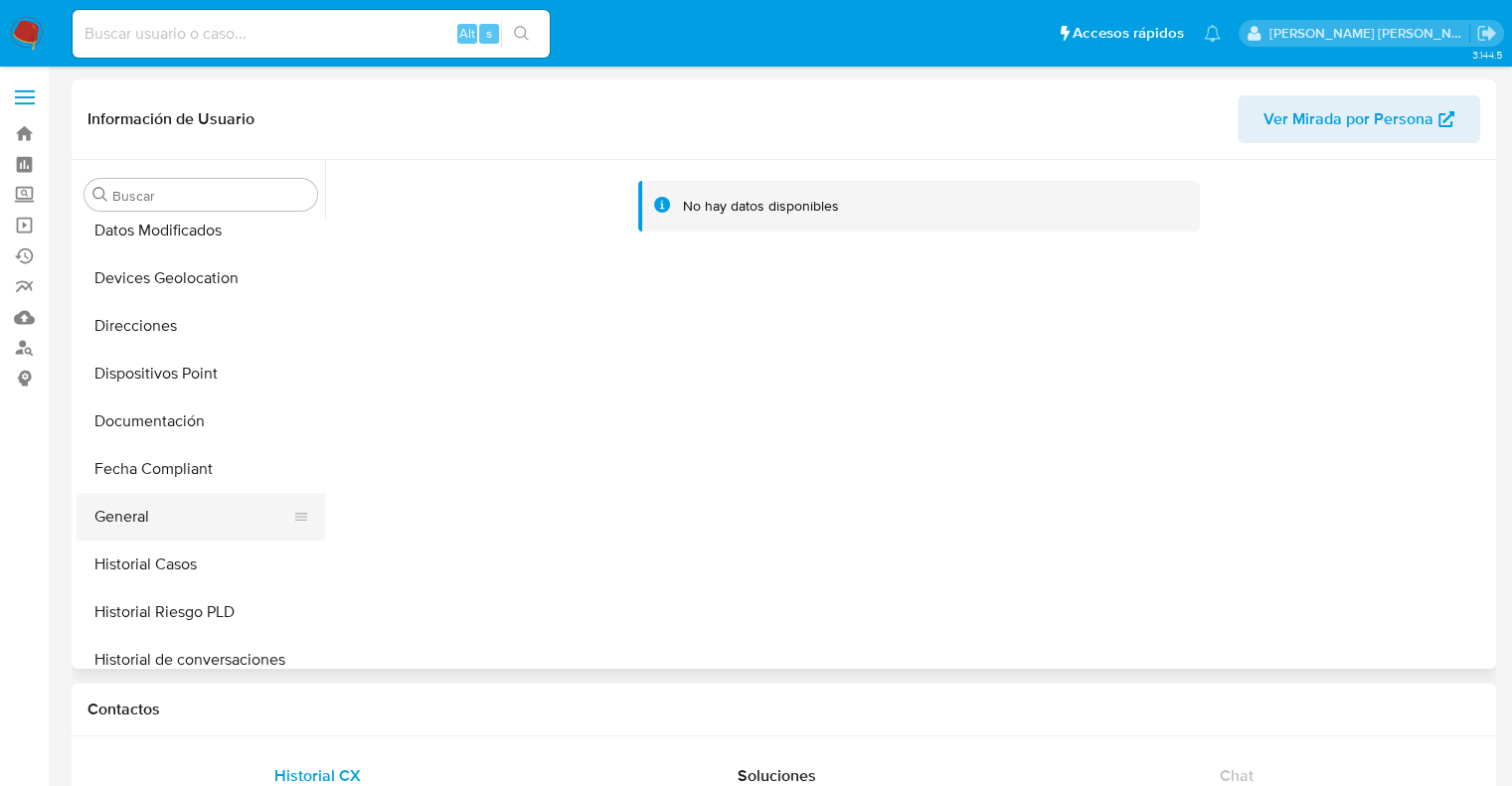click on "General" at bounding box center [193, 517] 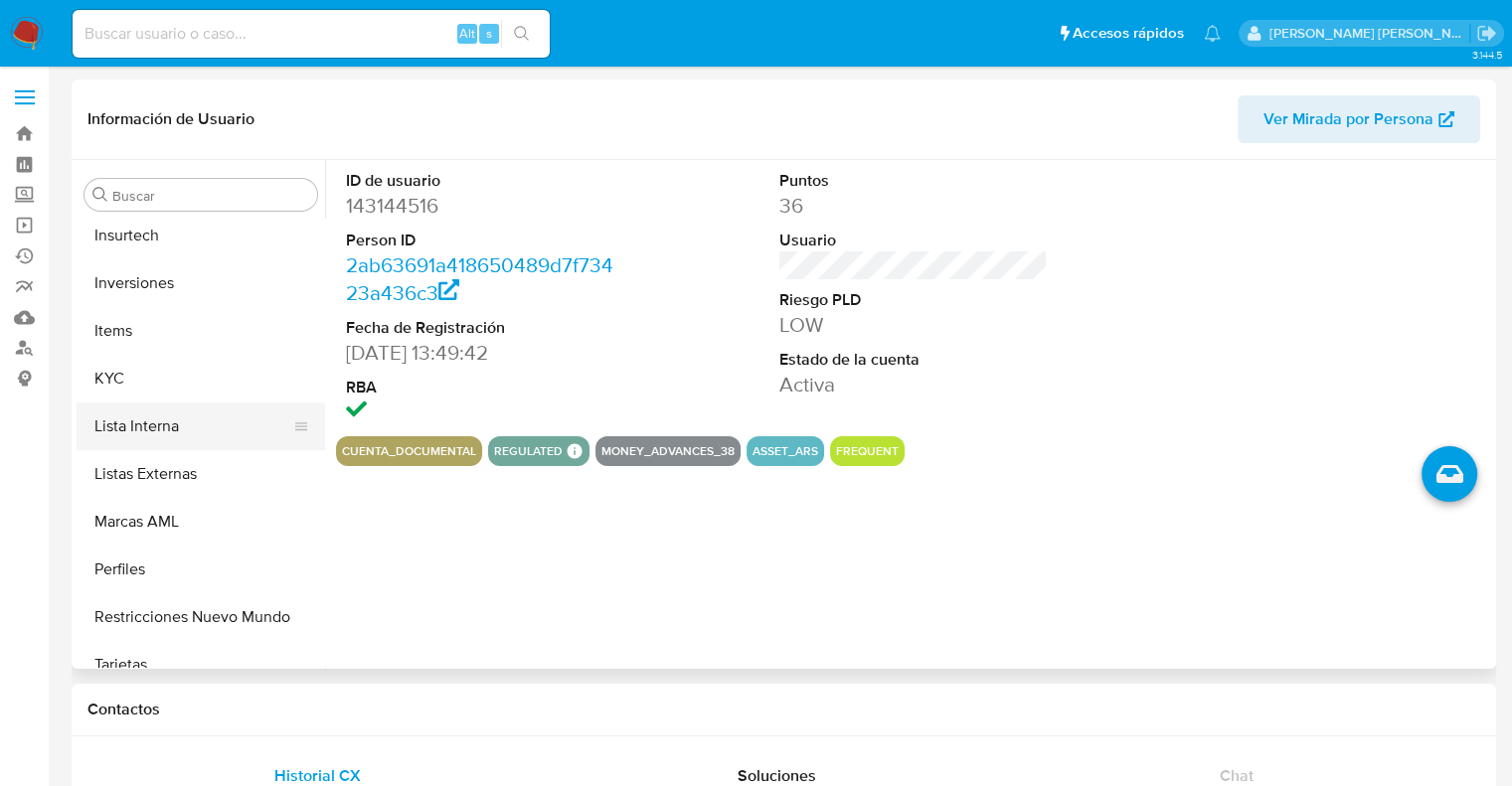 scroll, scrollTop: 886, scrollLeft: 0, axis: vertical 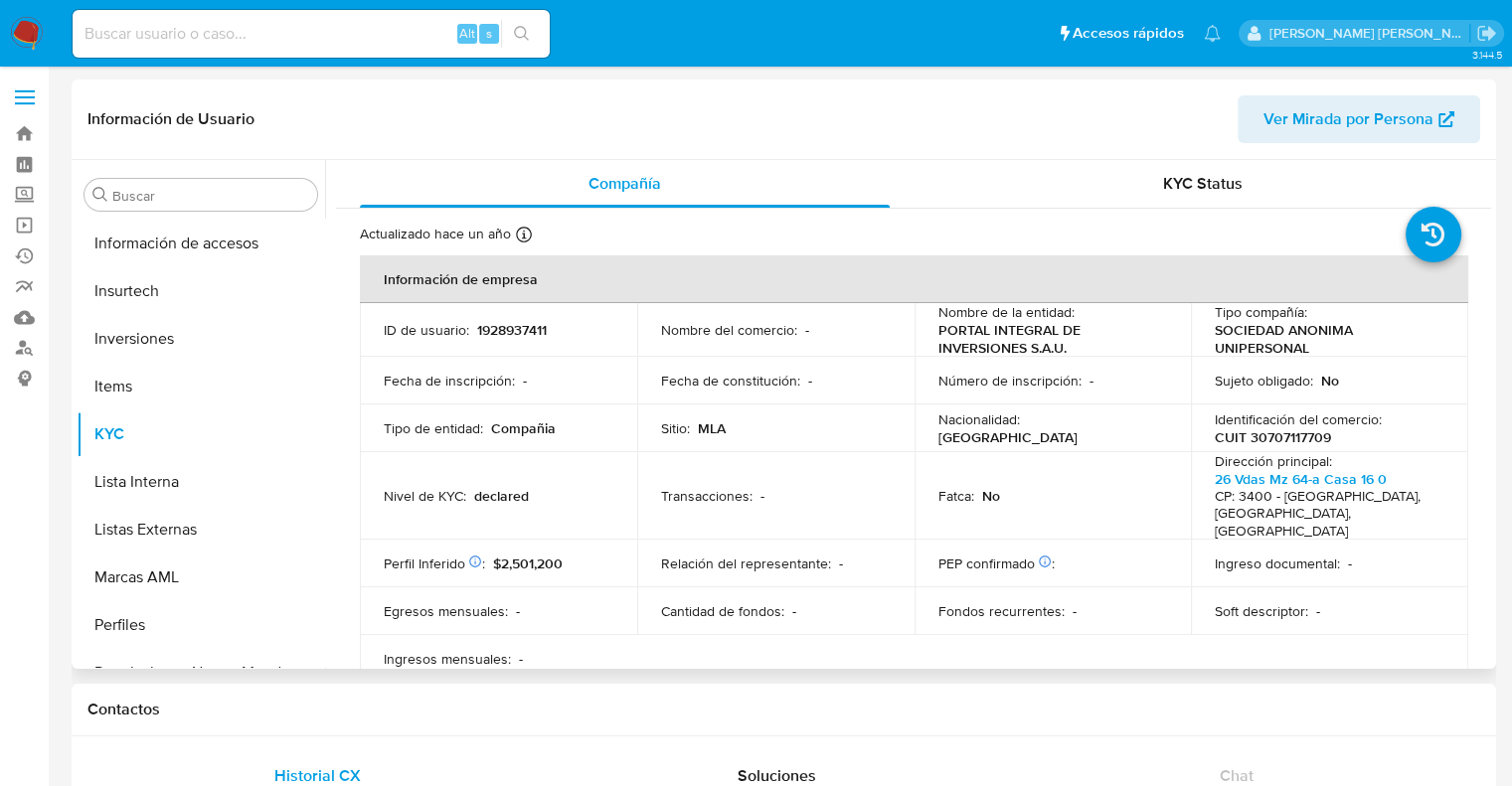 select on "10" 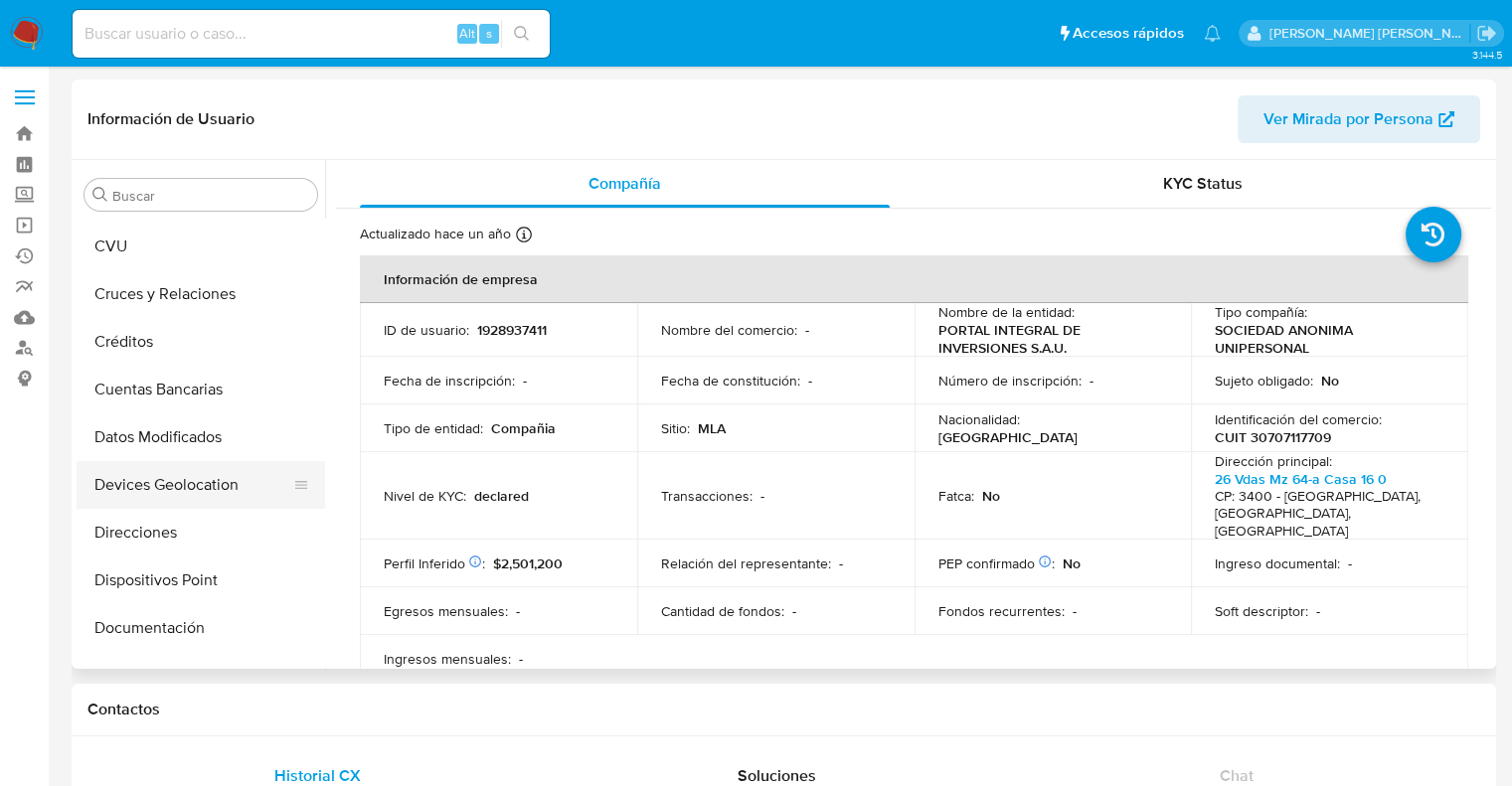 click on "Cruces y Relaciones" at bounding box center (201, 294) 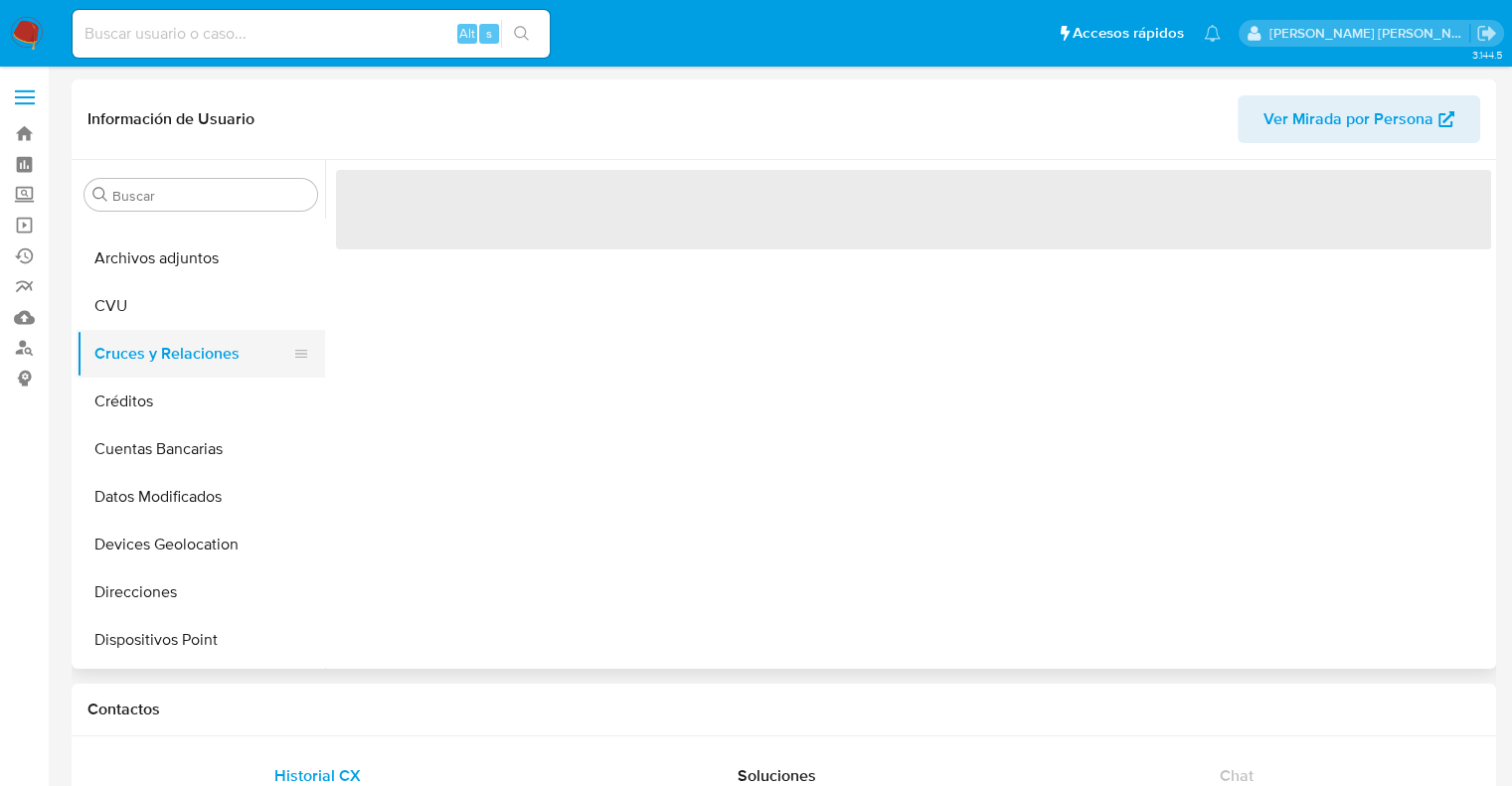 scroll, scrollTop: 0, scrollLeft: 0, axis: both 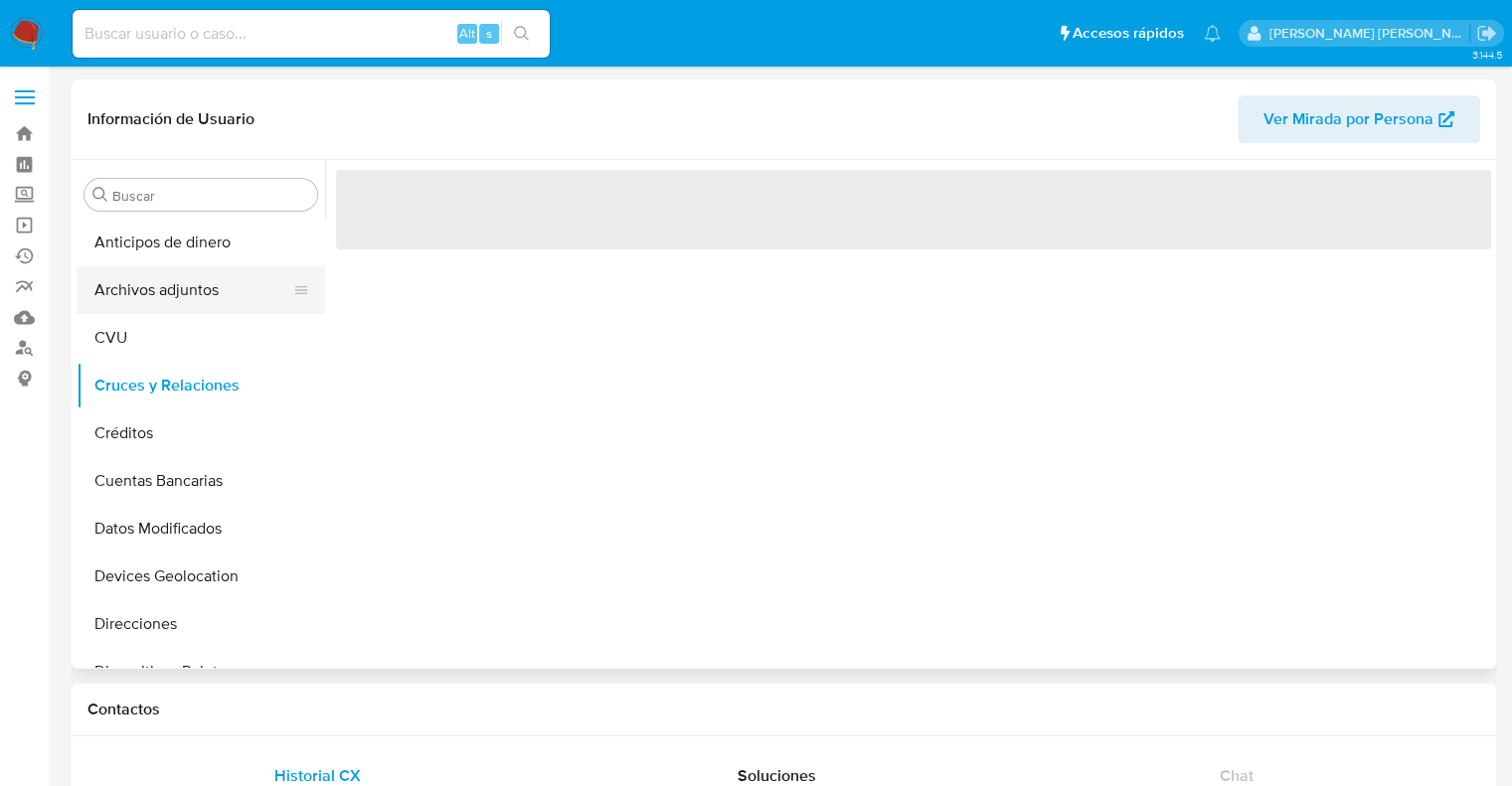 click on "Archivos adjuntos" at bounding box center (193, 290) 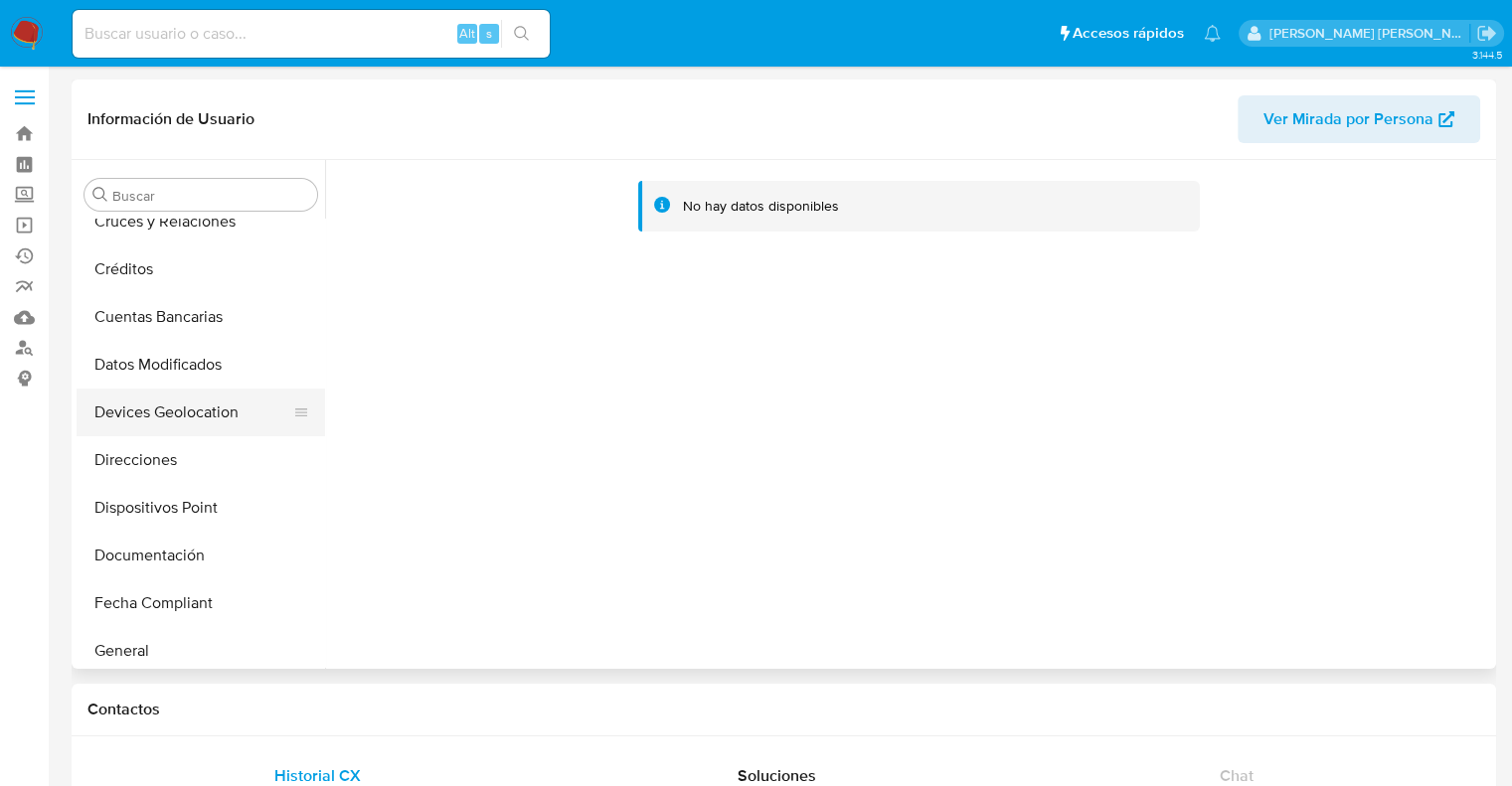 scroll, scrollTop: 199, scrollLeft: 0, axis: vertical 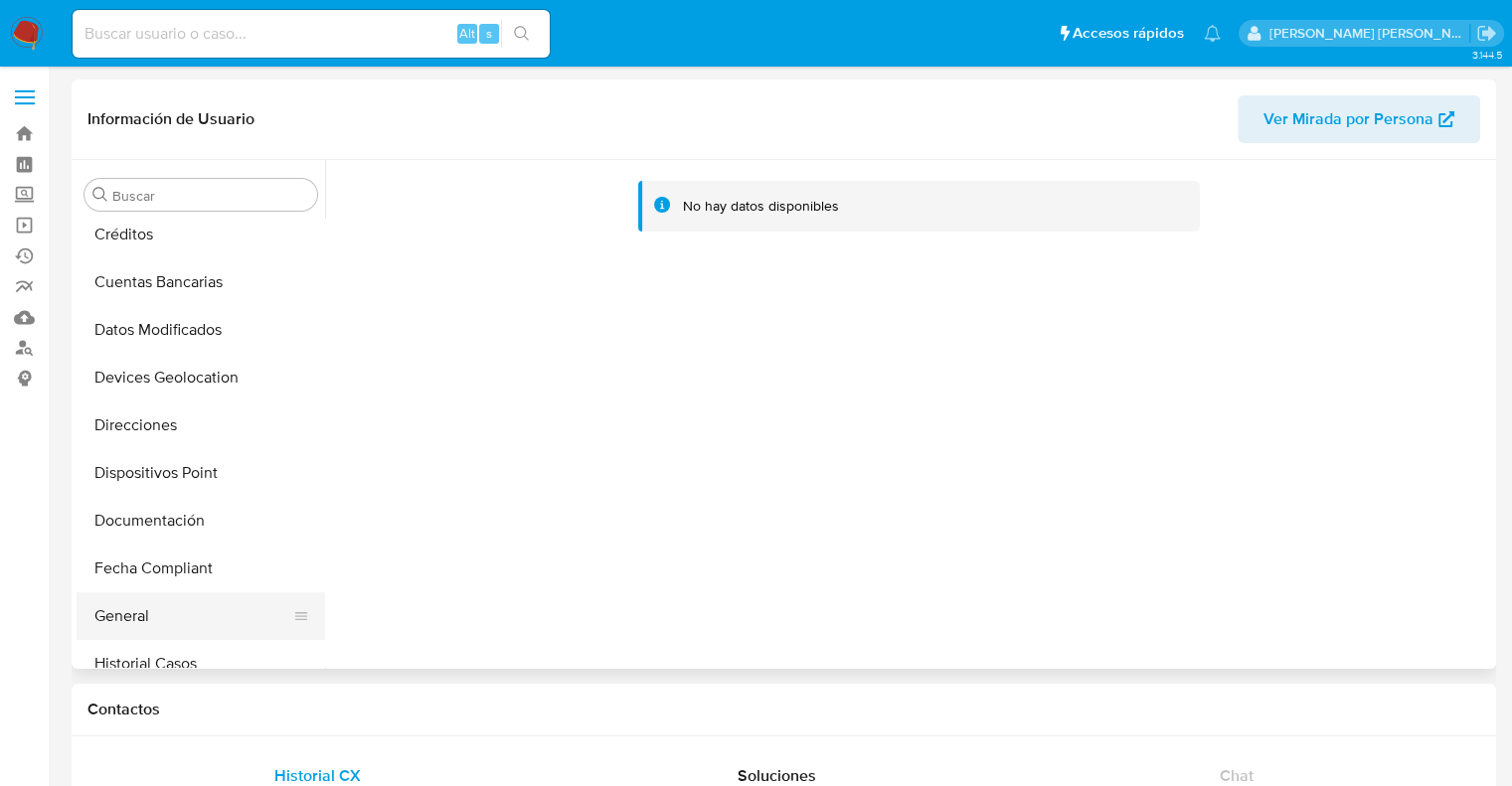 click on "General" at bounding box center (193, 616) 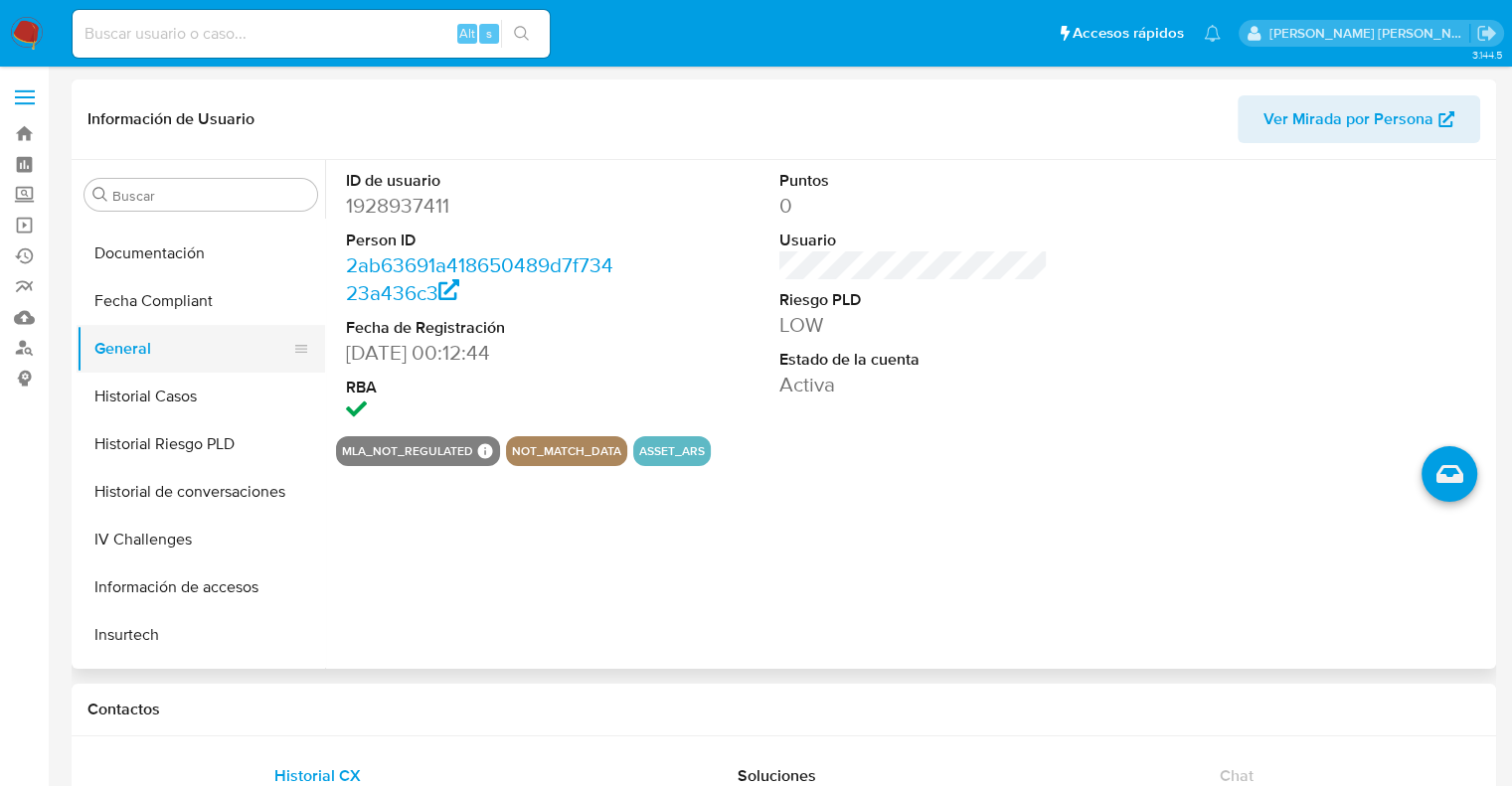 scroll, scrollTop: 497, scrollLeft: 0, axis: vertical 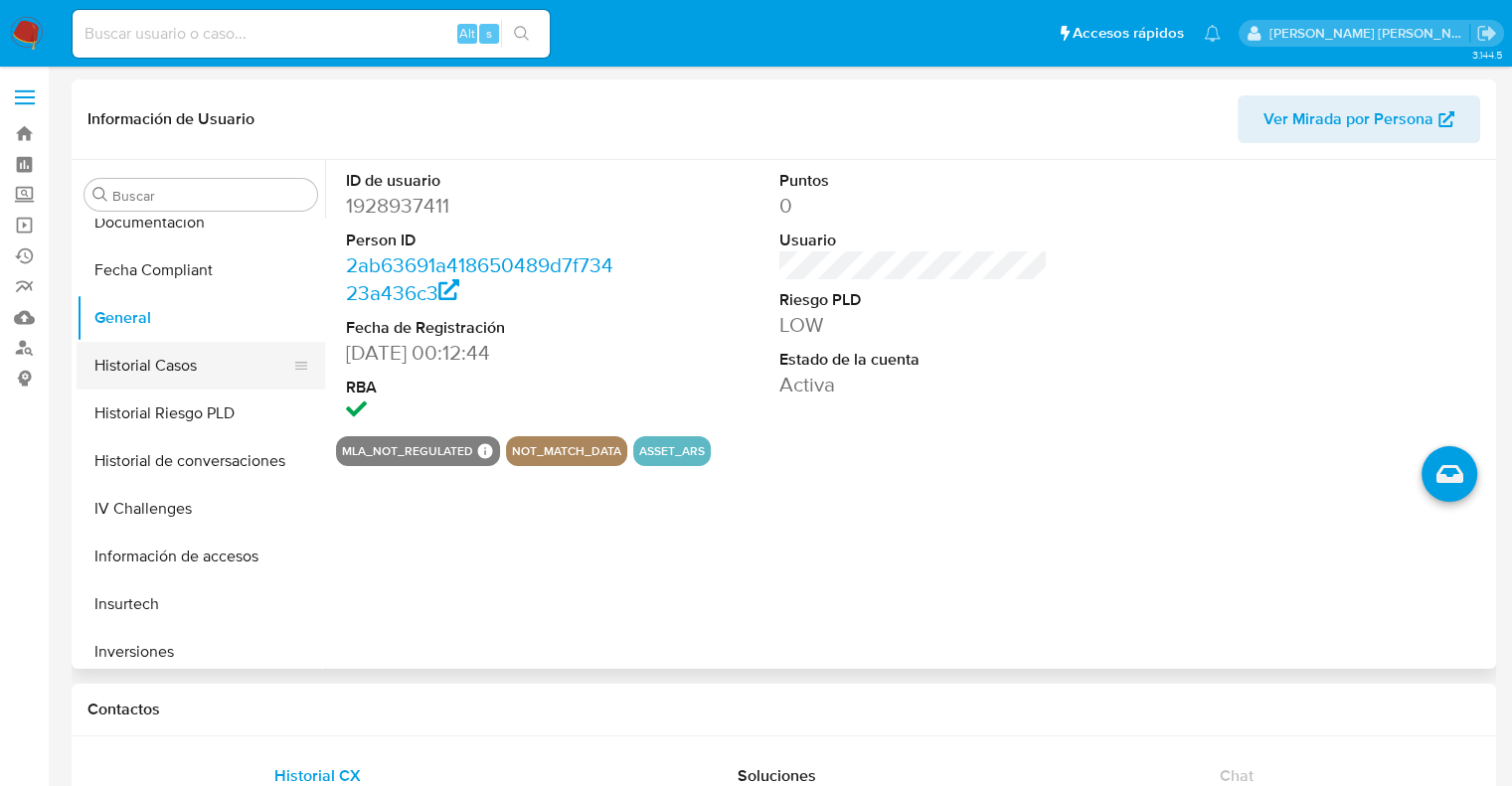 click on "Historial Casos" at bounding box center [193, 366] 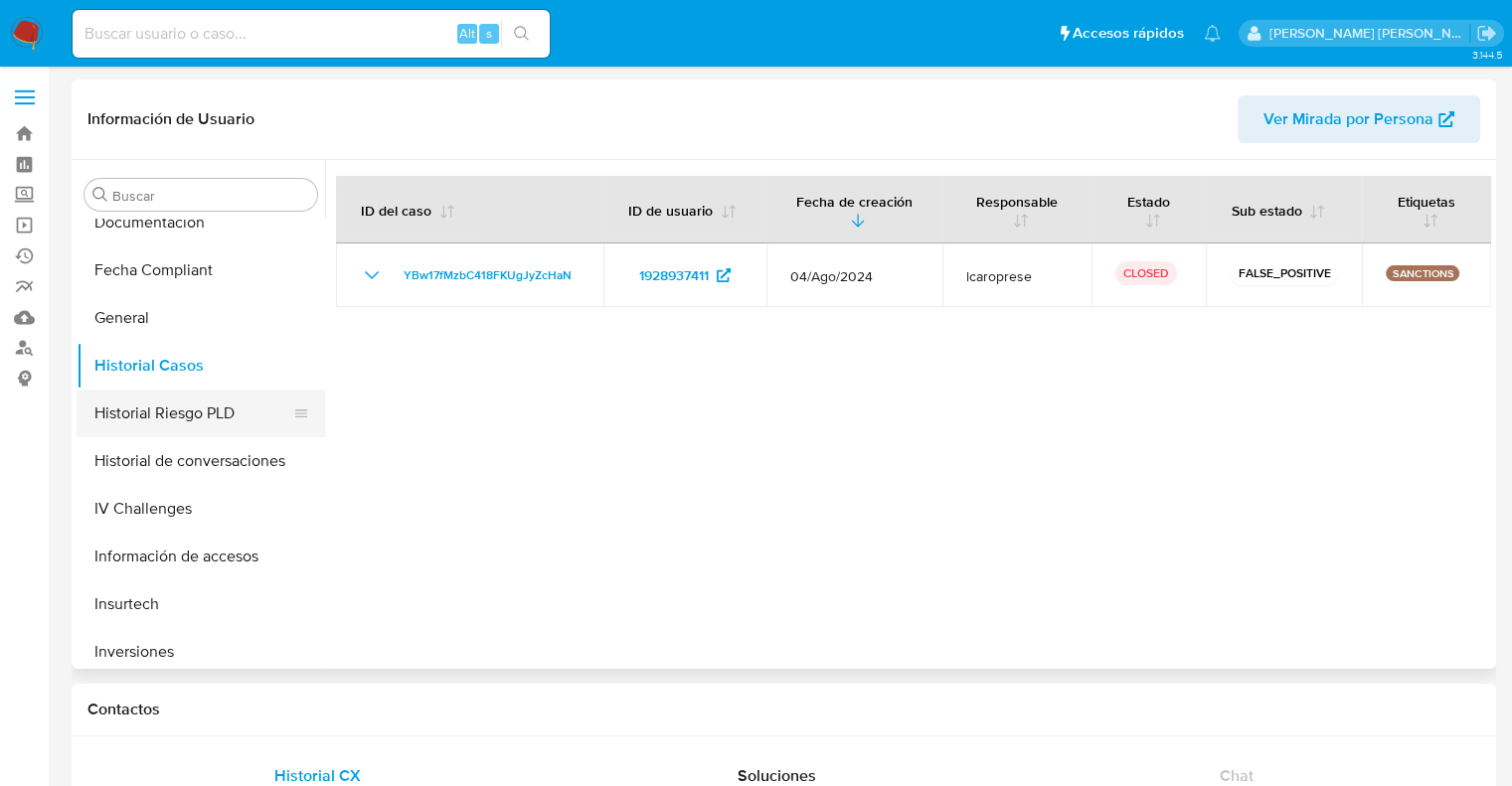 click on "Historial Riesgo PLD" at bounding box center (193, 413) 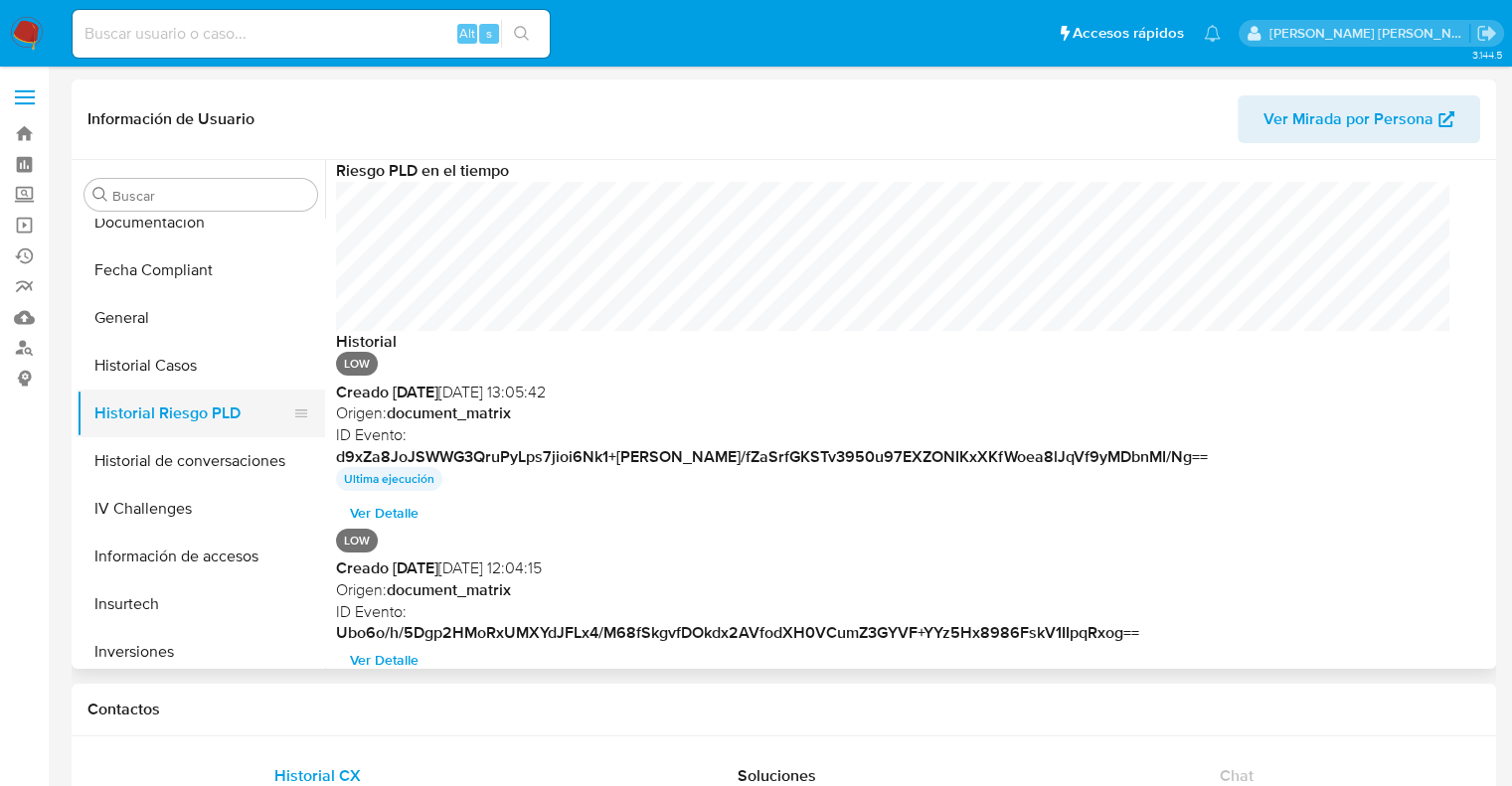 scroll, scrollTop: 993529, scrollLeft: 992968, axis: both 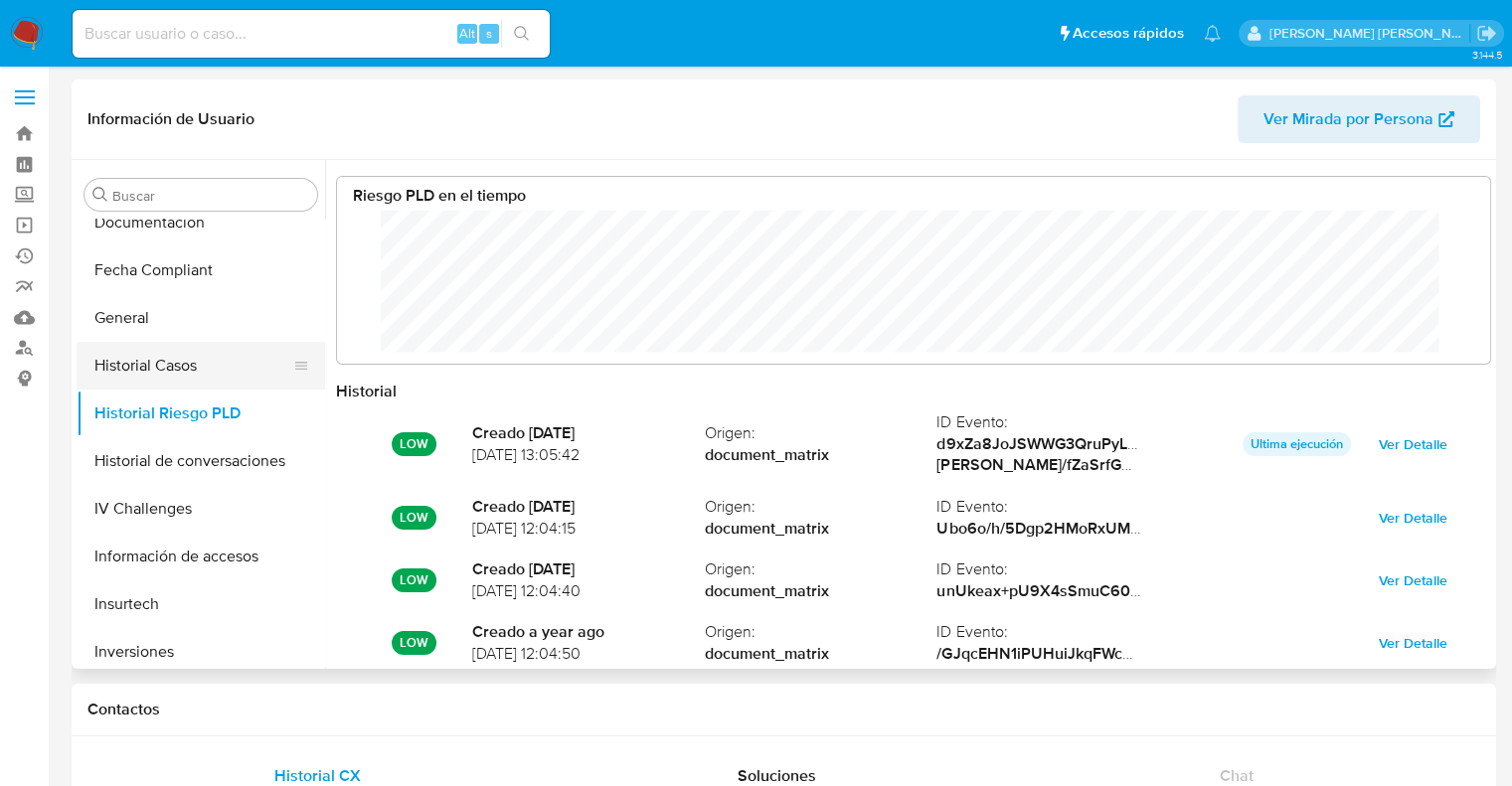 click on "Historial Casos" at bounding box center (193, 366) 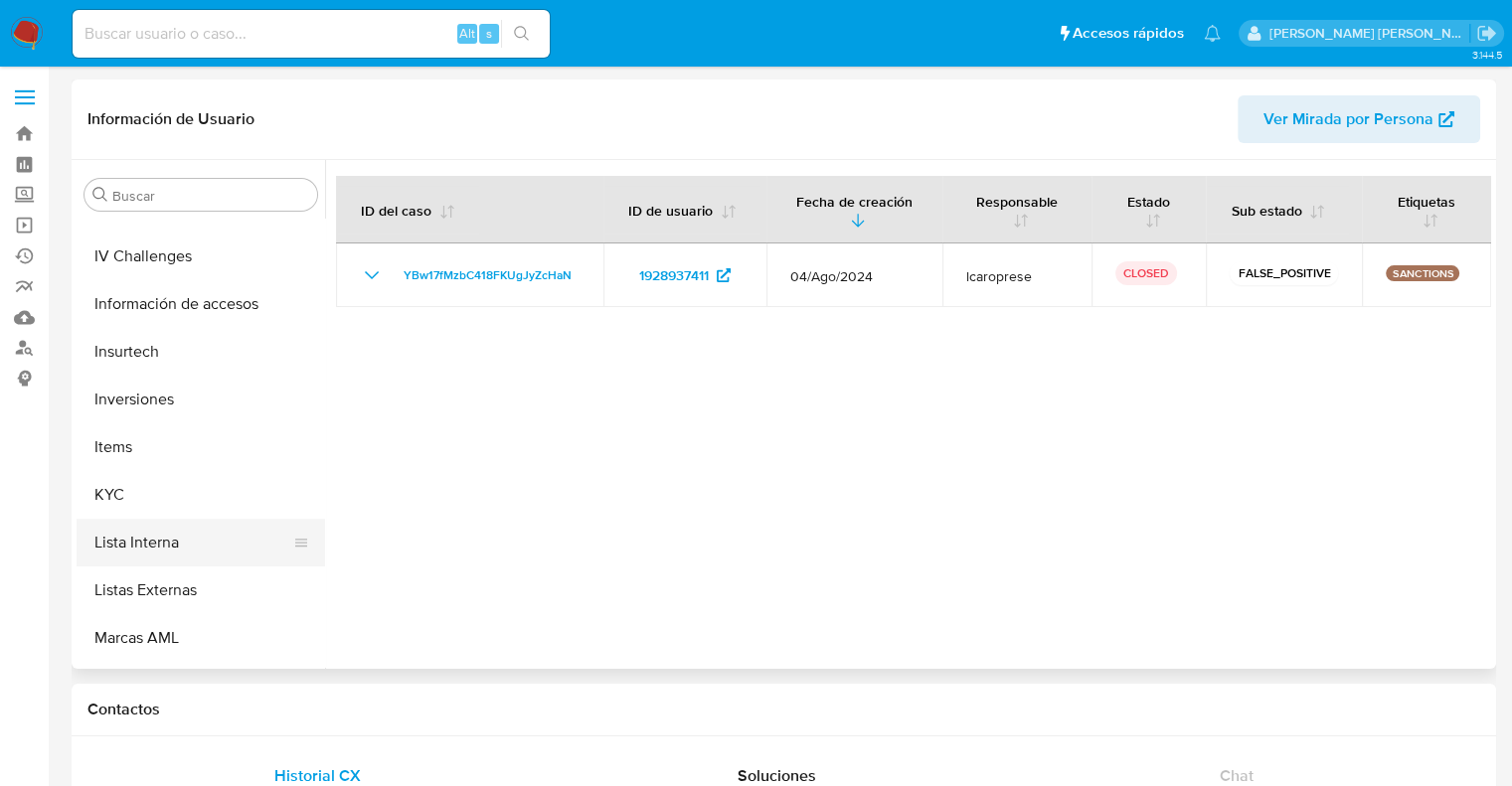 scroll, scrollTop: 795, scrollLeft: 0, axis: vertical 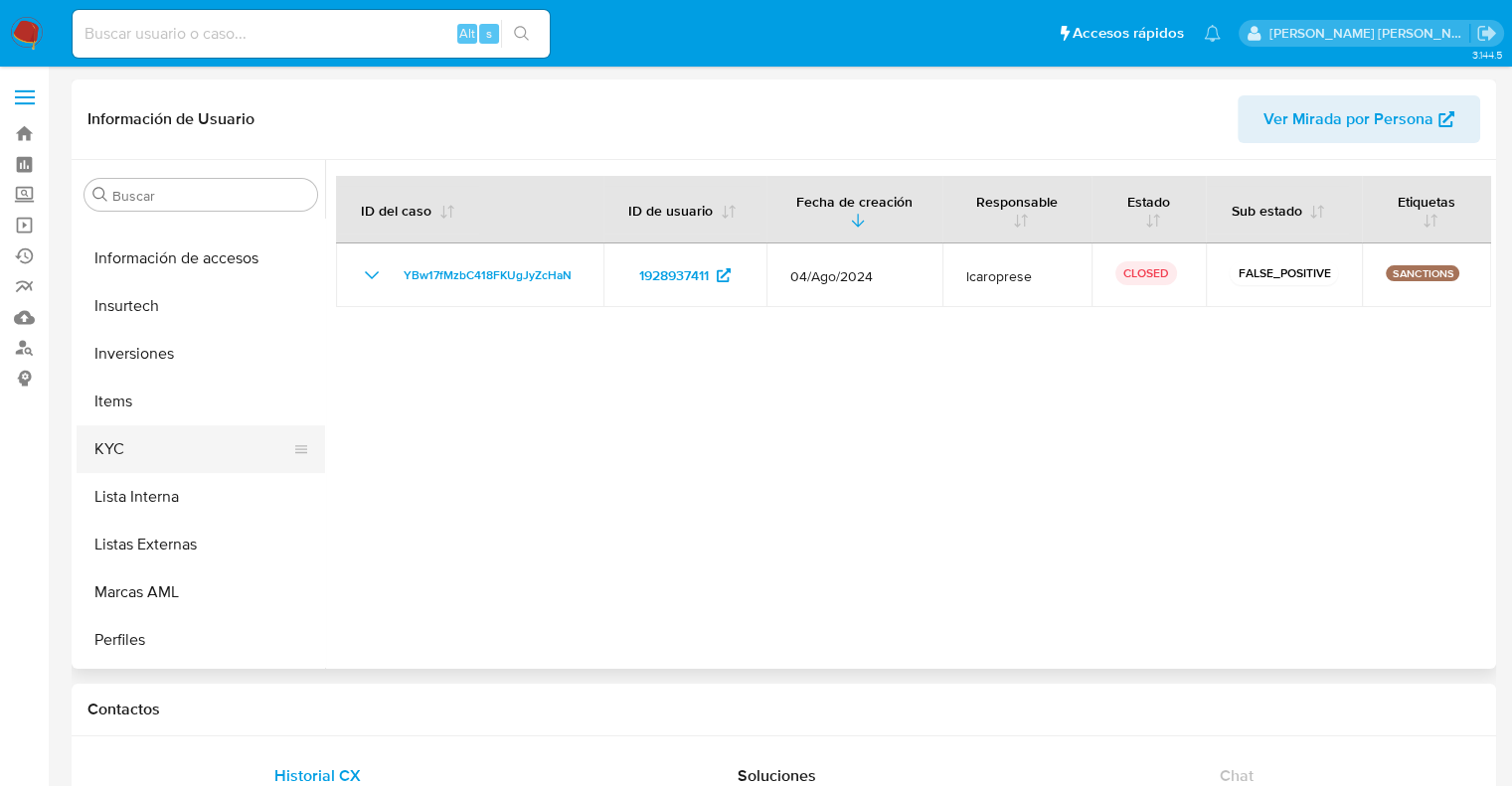 click on "KYC" at bounding box center [193, 449] 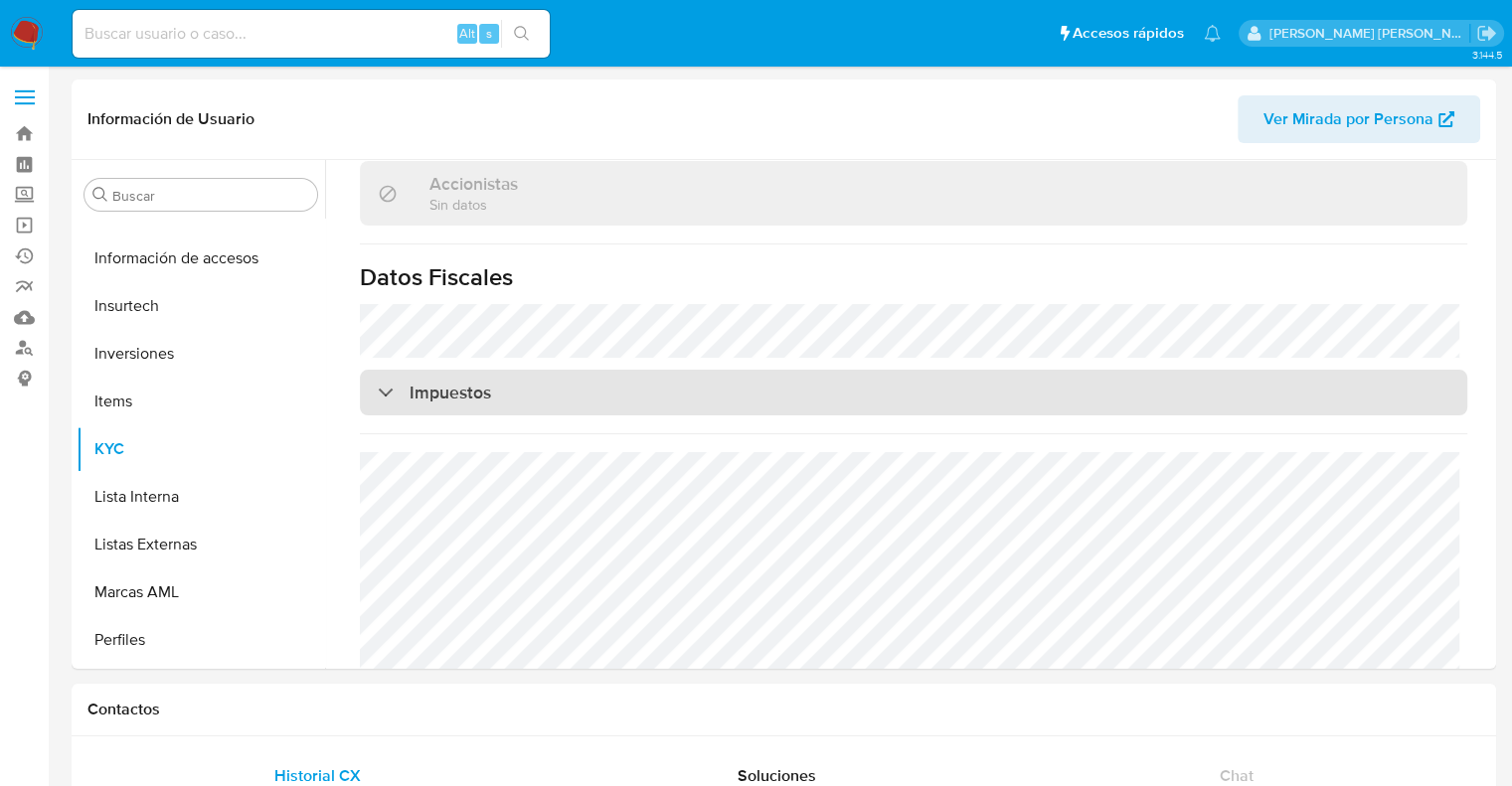scroll, scrollTop: 1411, scrollLeft: 0, axis: vertical 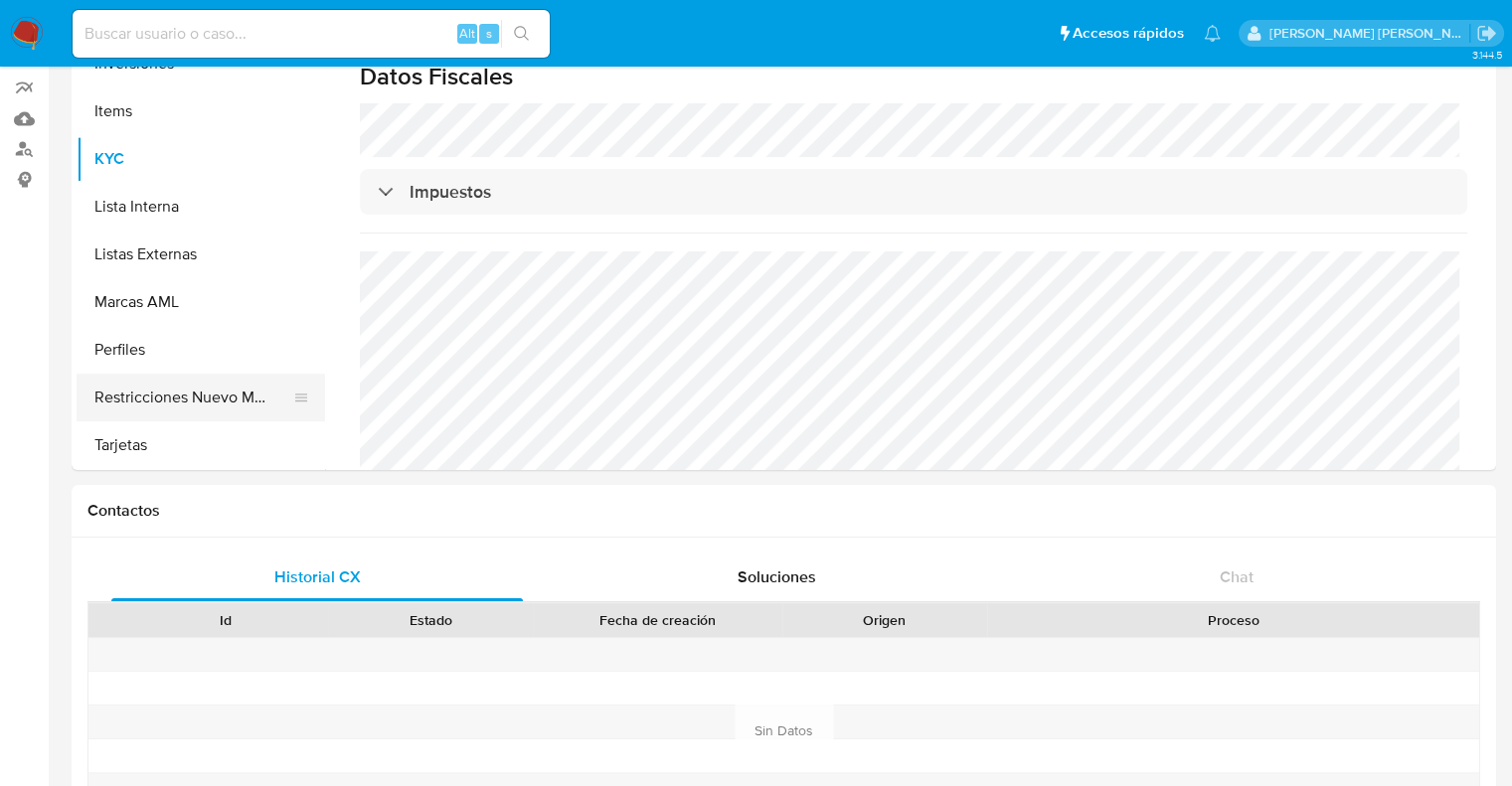 click on "Restricciones Nuevo Mundo" at bounding box center [193, 397] 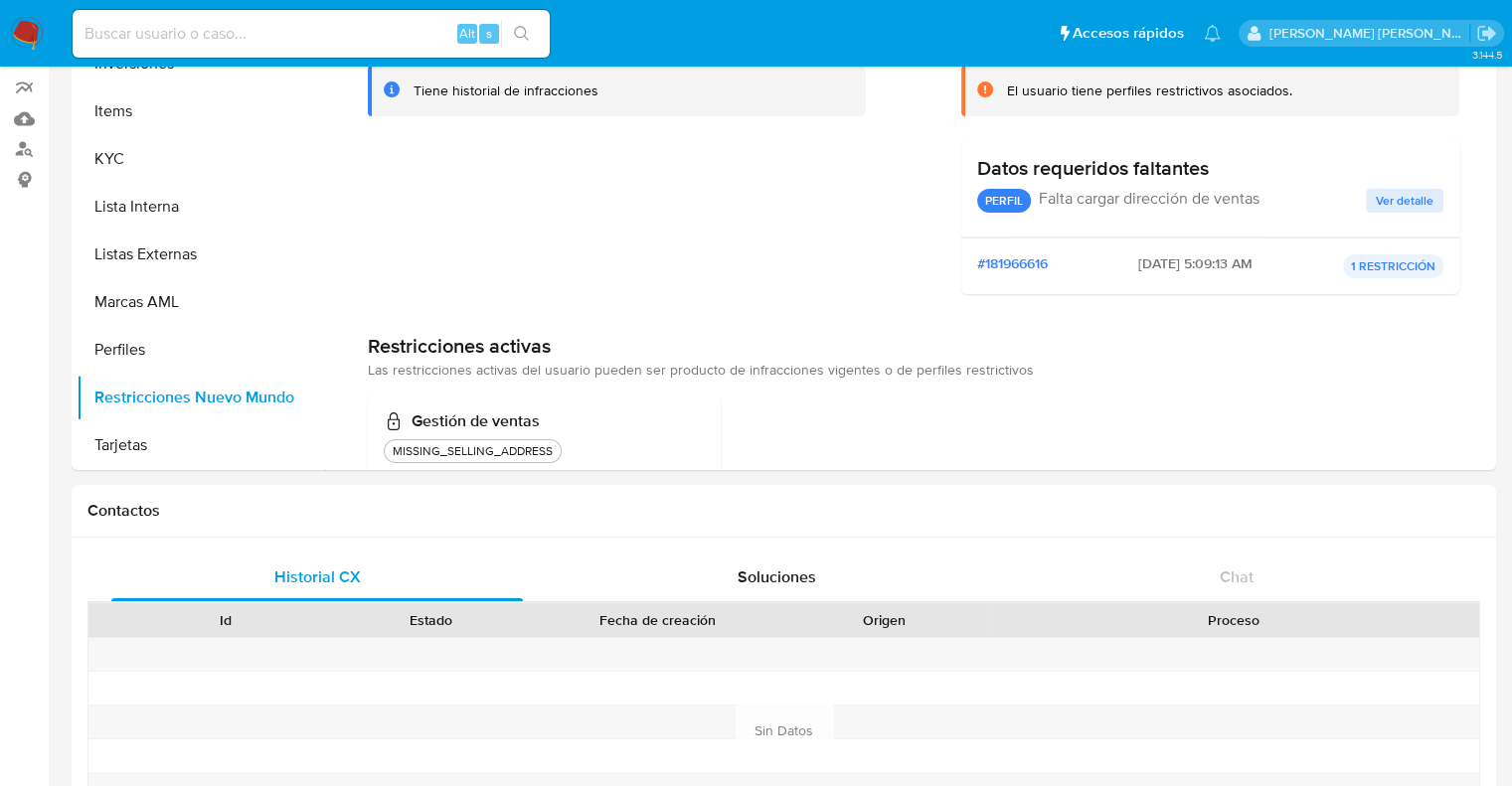 scroll, scrollTop: 0, scrollLeft: 0, axis: both 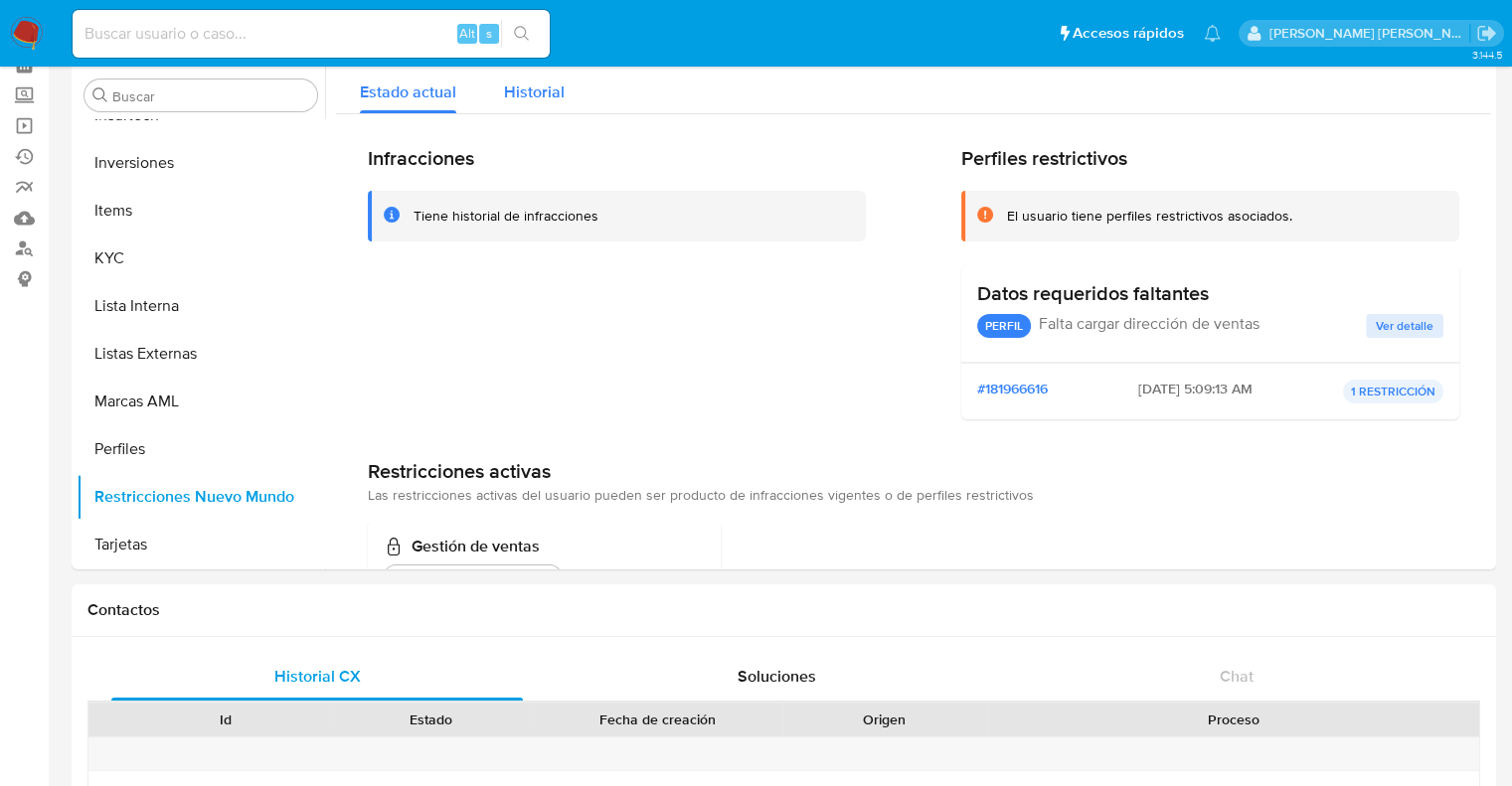 click on "Historial" at bounding box center [534, 91] 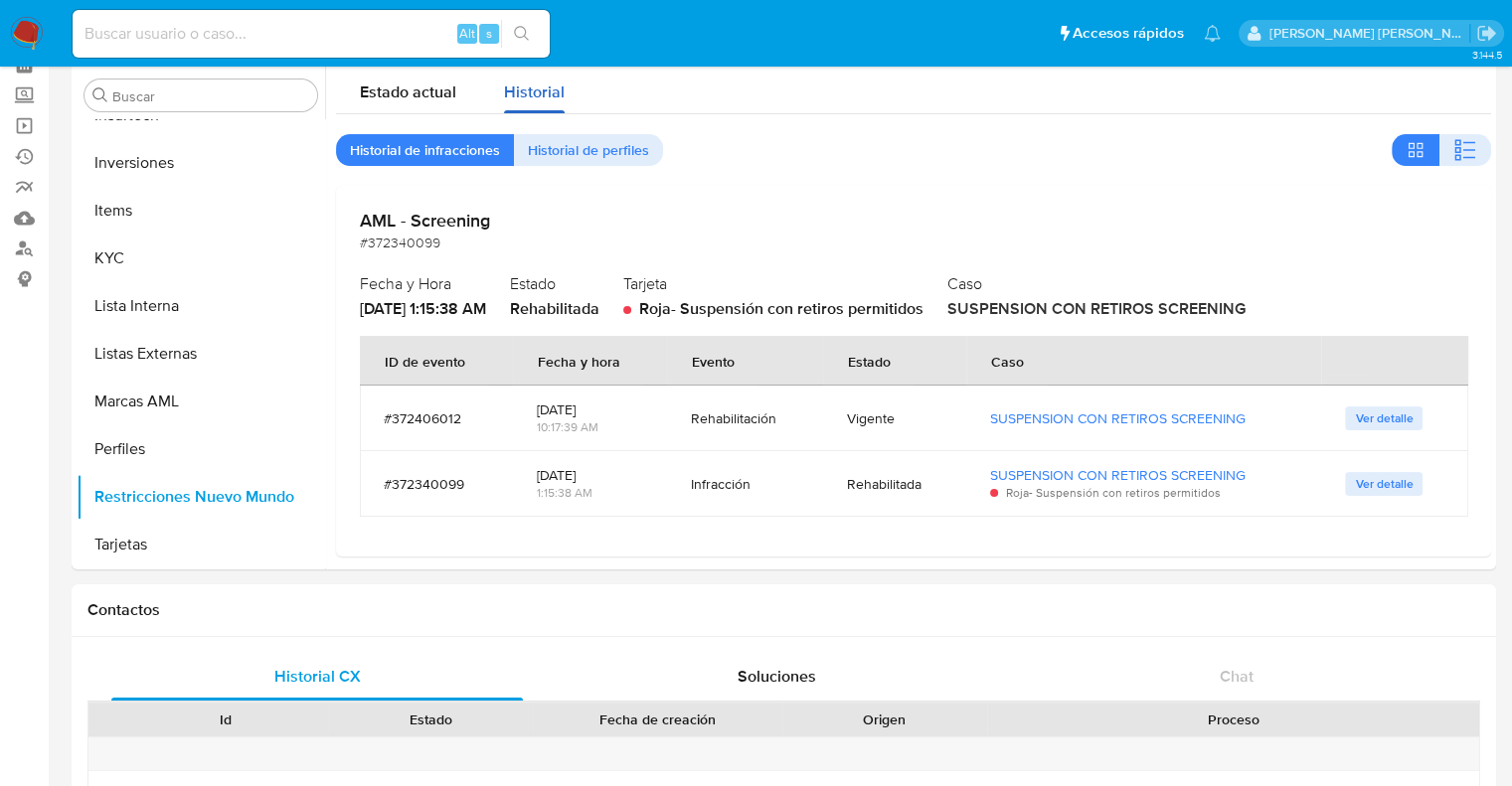 scroll, scrollTop: 0, scrollLeft: 0, axis: both 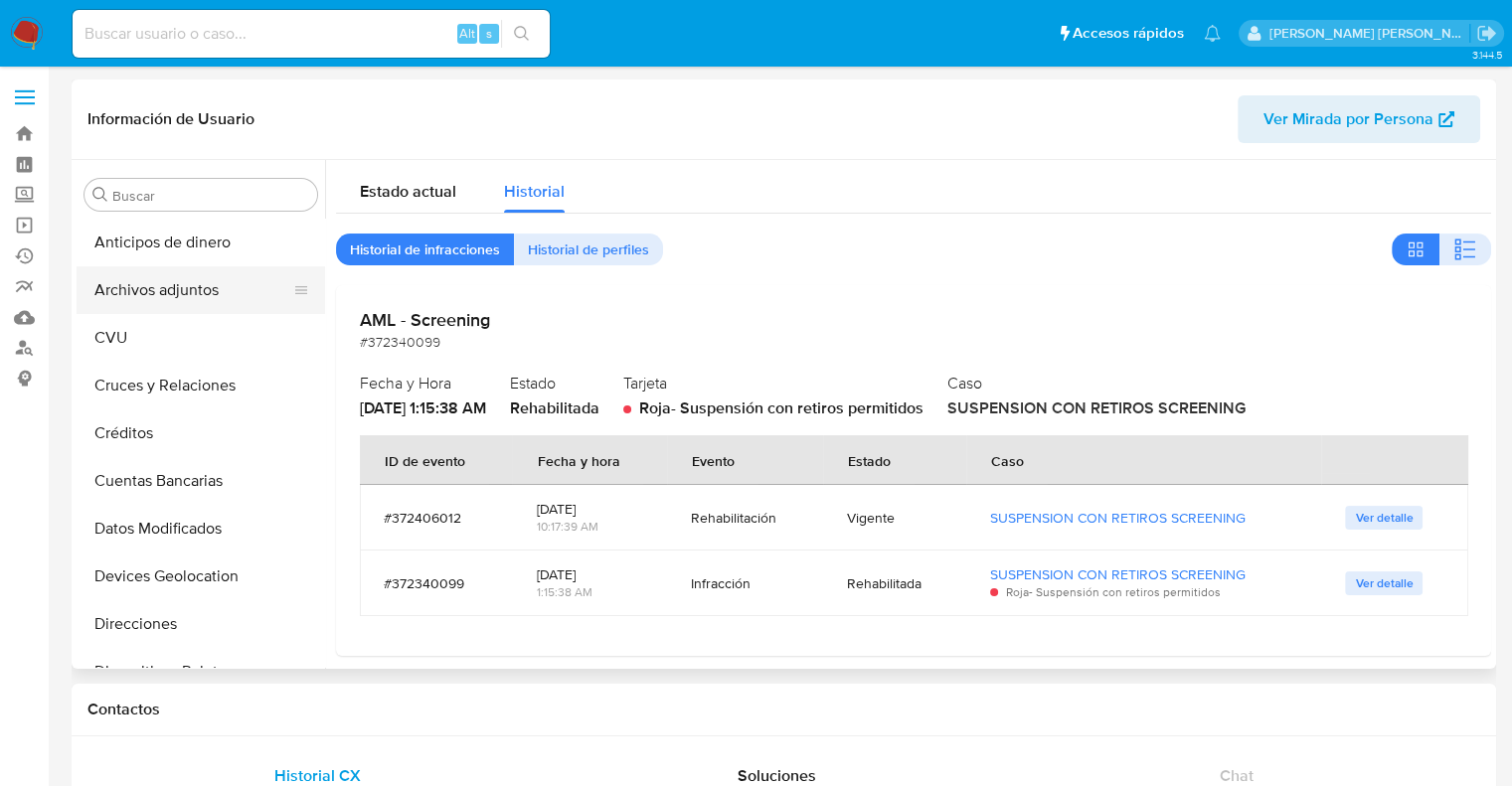 click on "Archivos adjuntos" at bounding box center (193, 290) 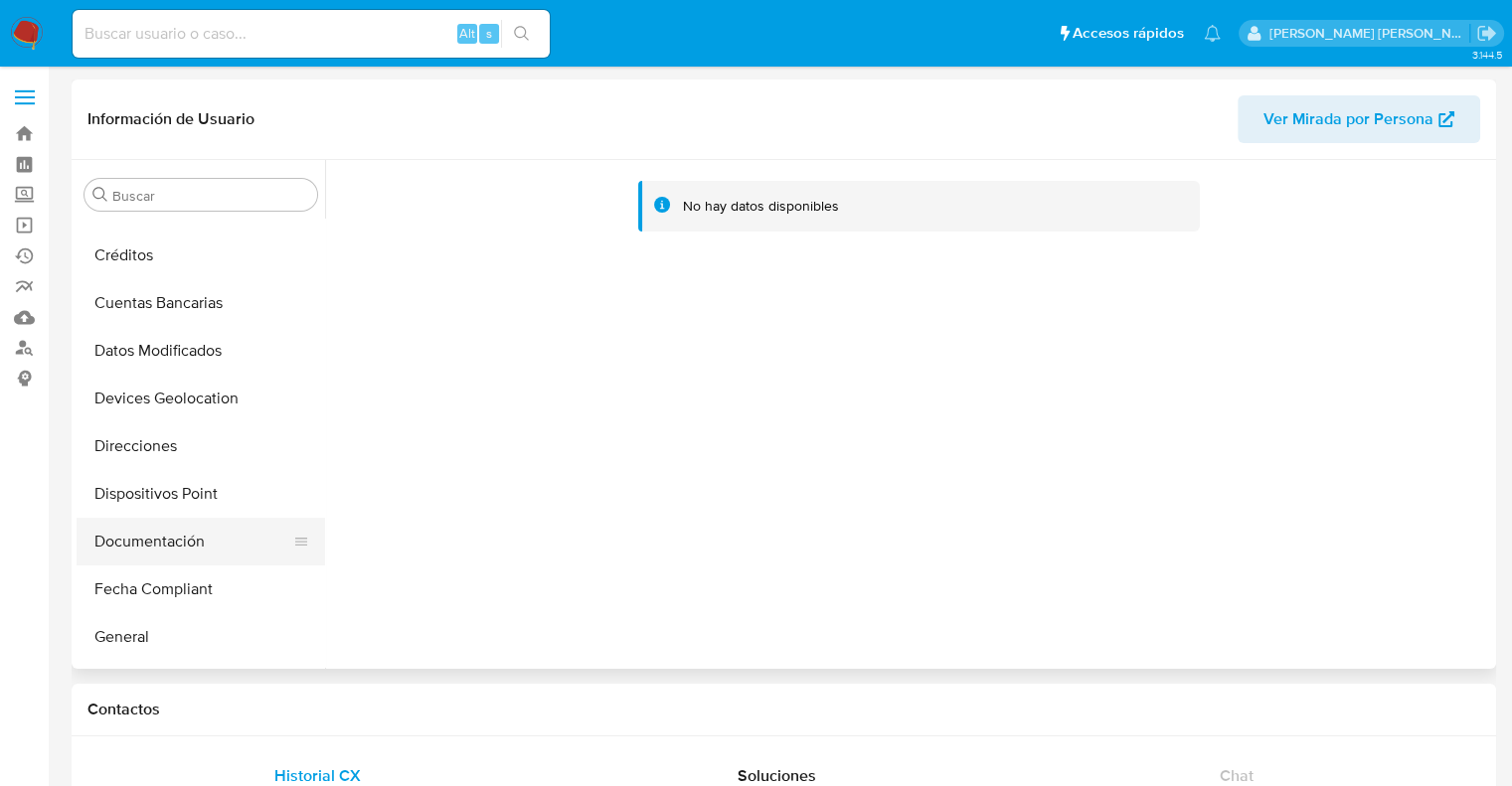 scroll, scrollTop: 199, scrollLeft: 0, axis: vertical 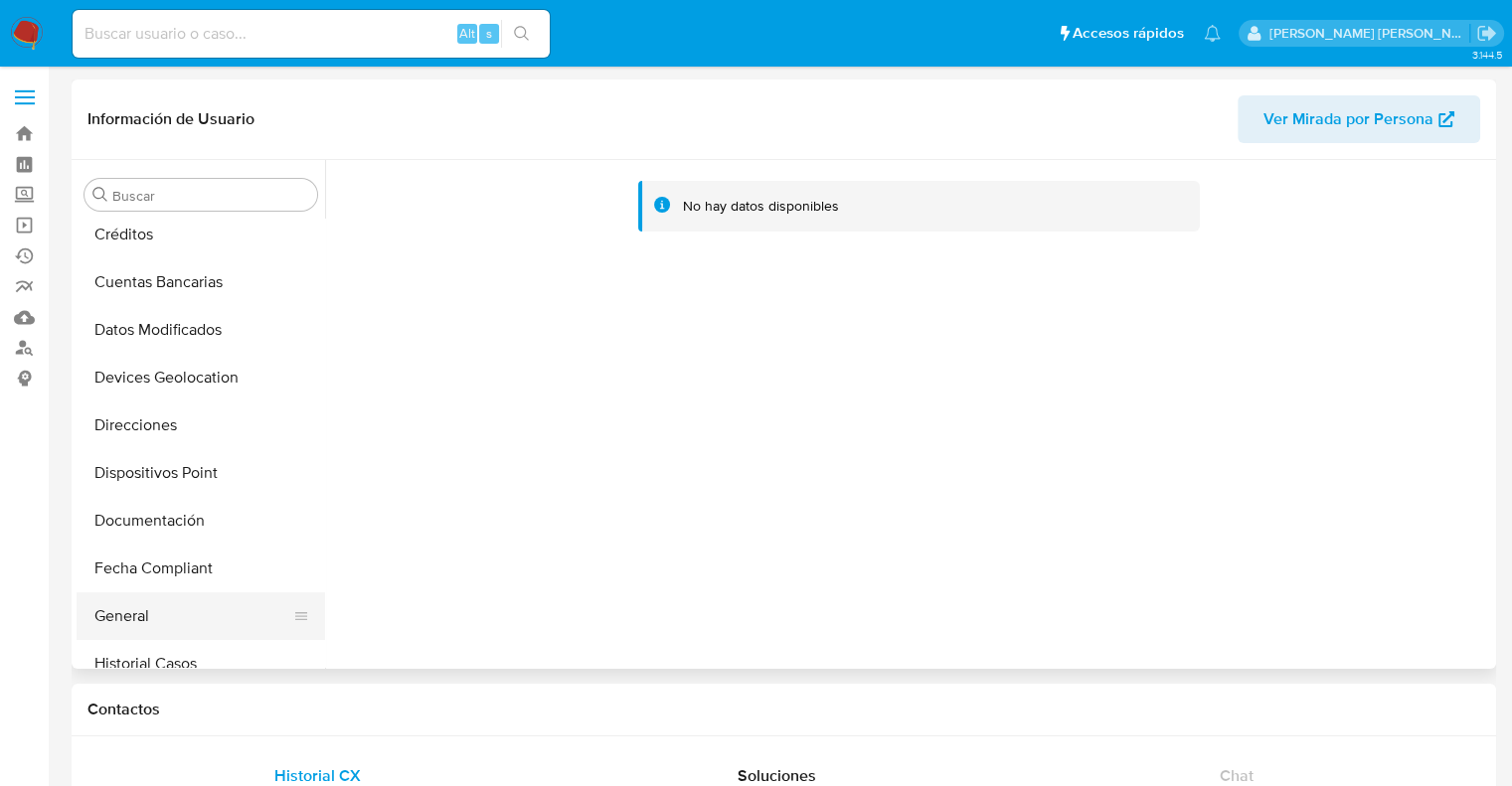 click on "General" at bounding box center (193, 616) 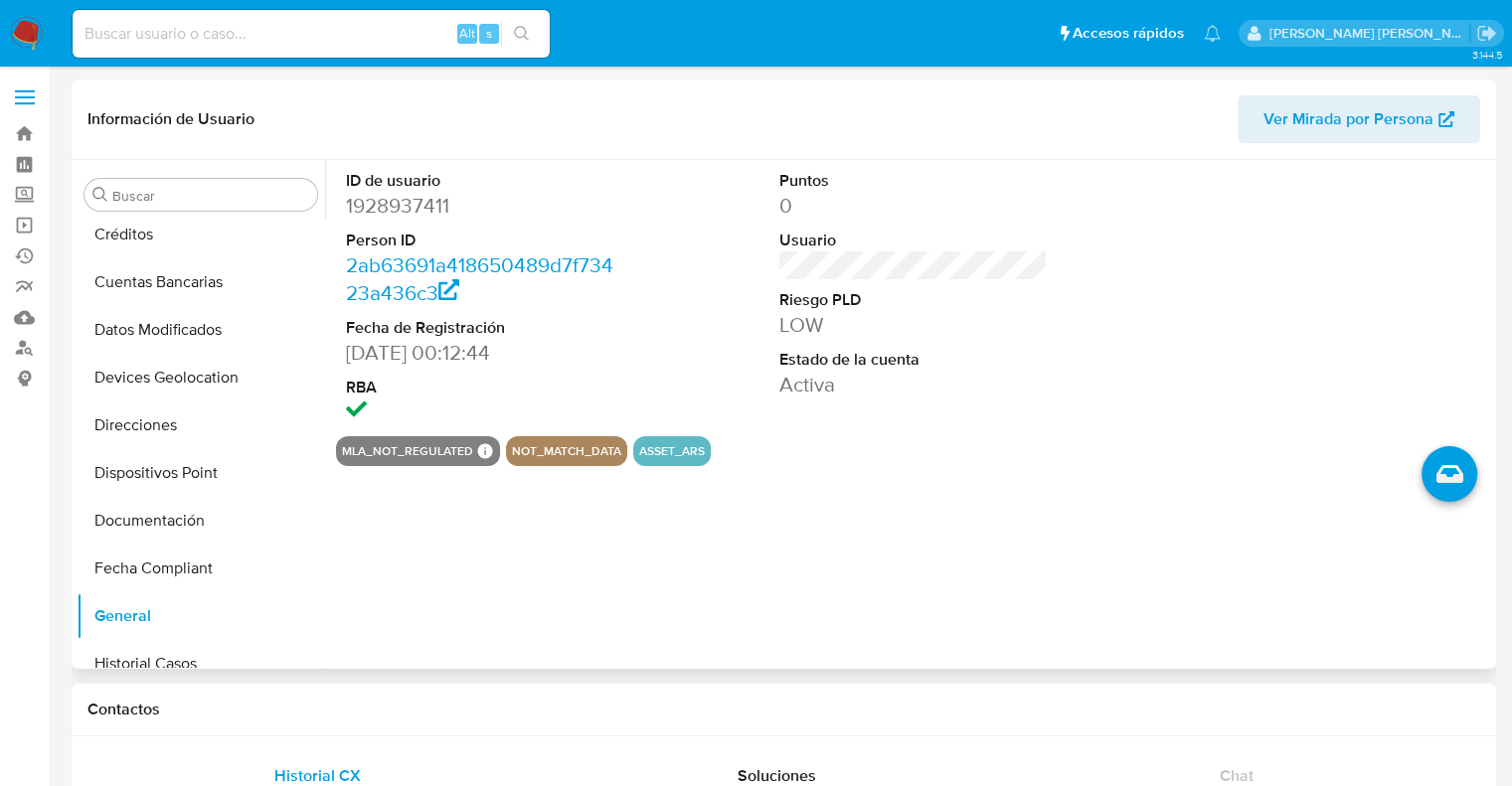 type 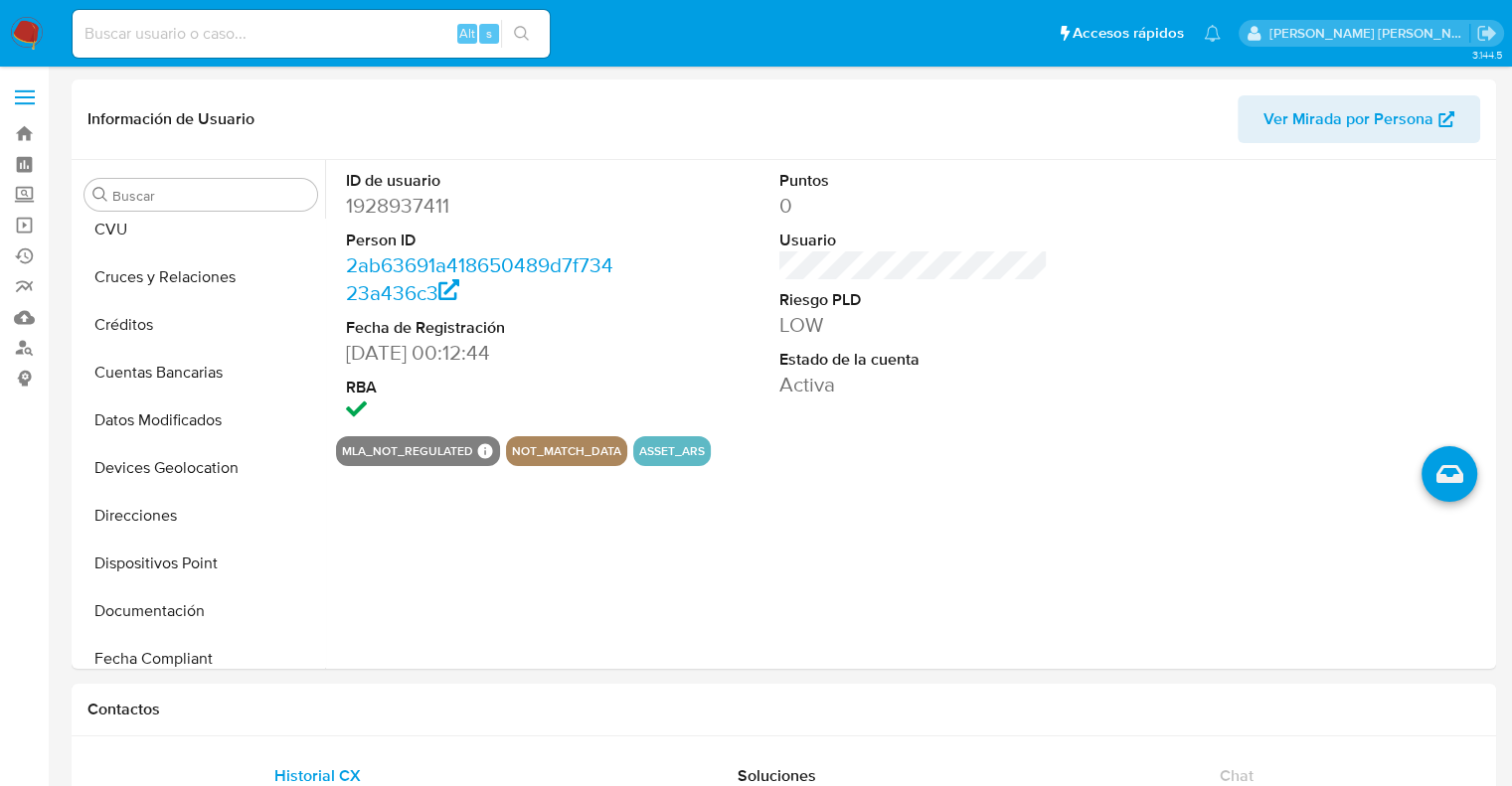 scroll, scrollTop: 99, scrollLeft: 0, axis: vertical 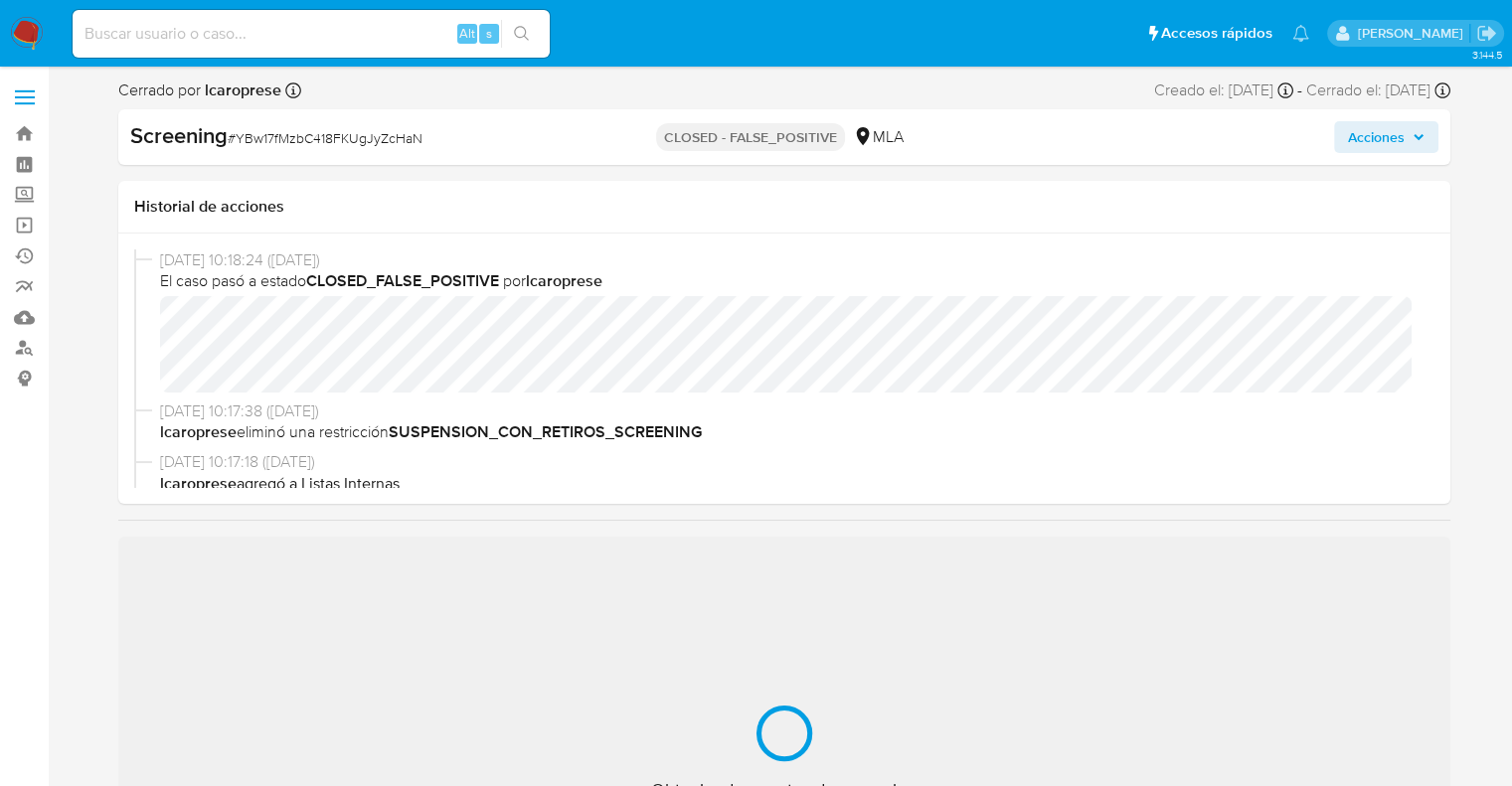 select on "10" 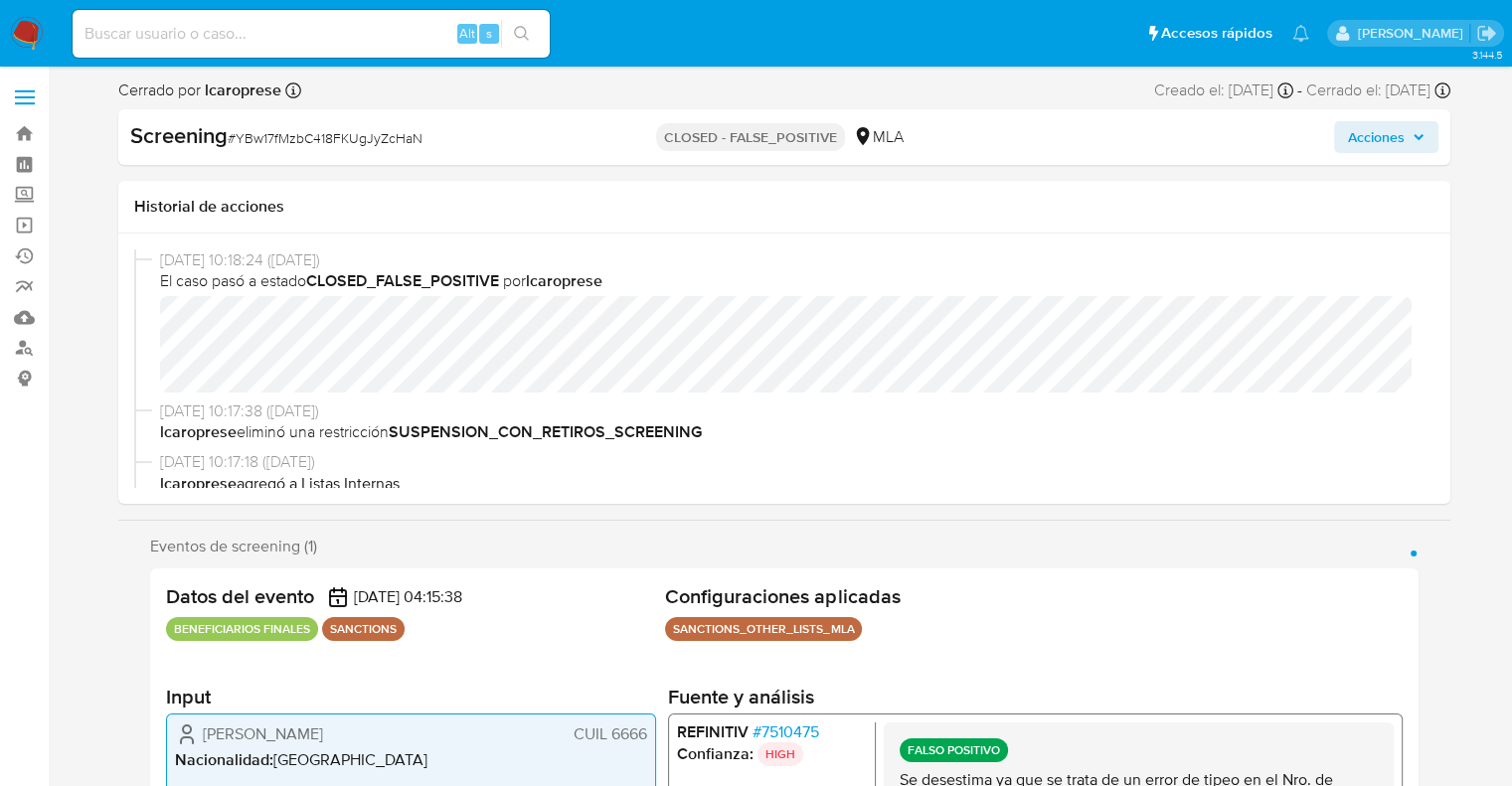 click on "lcaroprese  eliminó una restricción  SUSPENSION_CON_RETIROS_SCREENING" at bounding box center (793, 432) 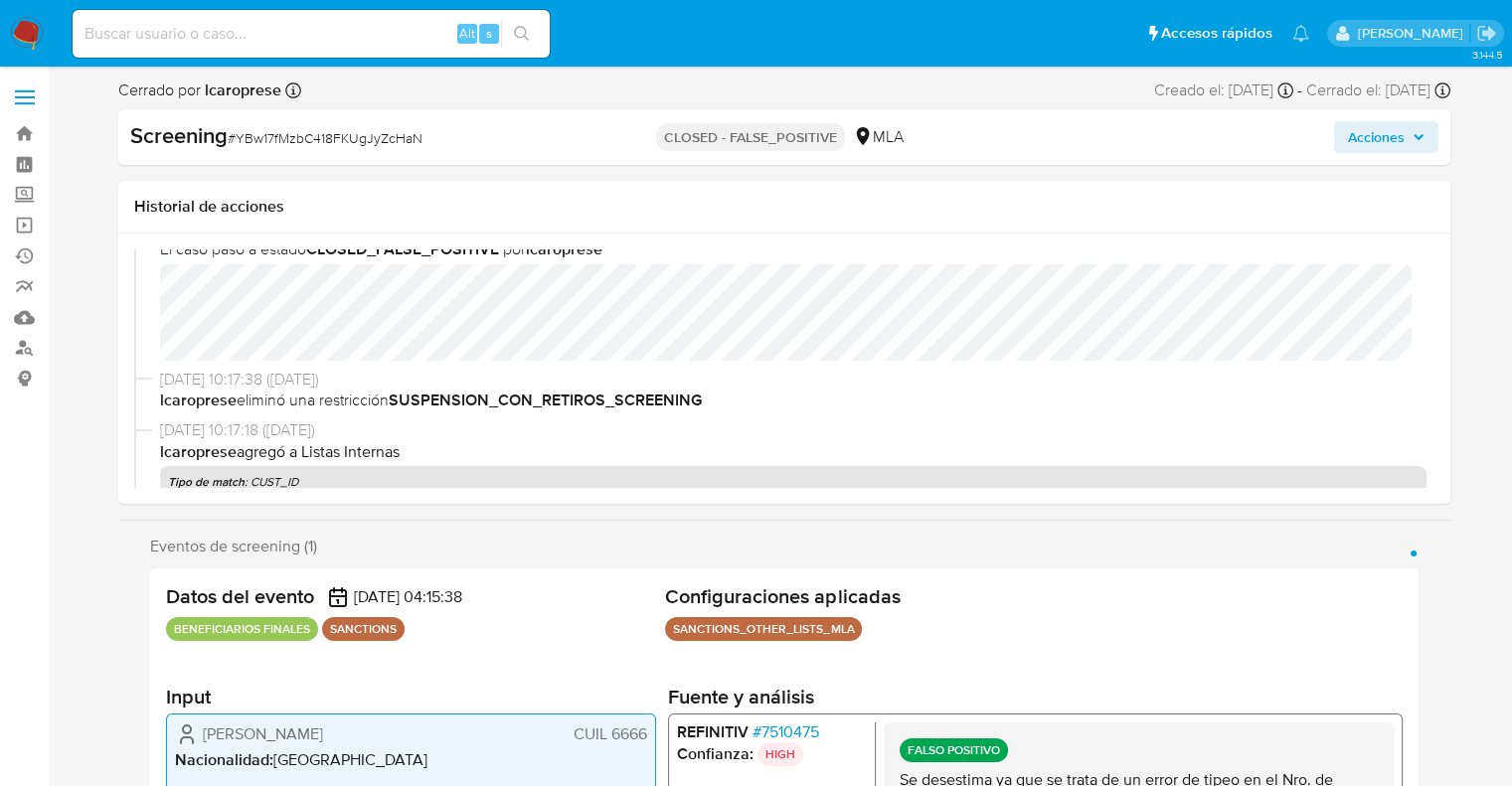 scroll, scrollTop: 0, scrollLeft: 0, axis: both 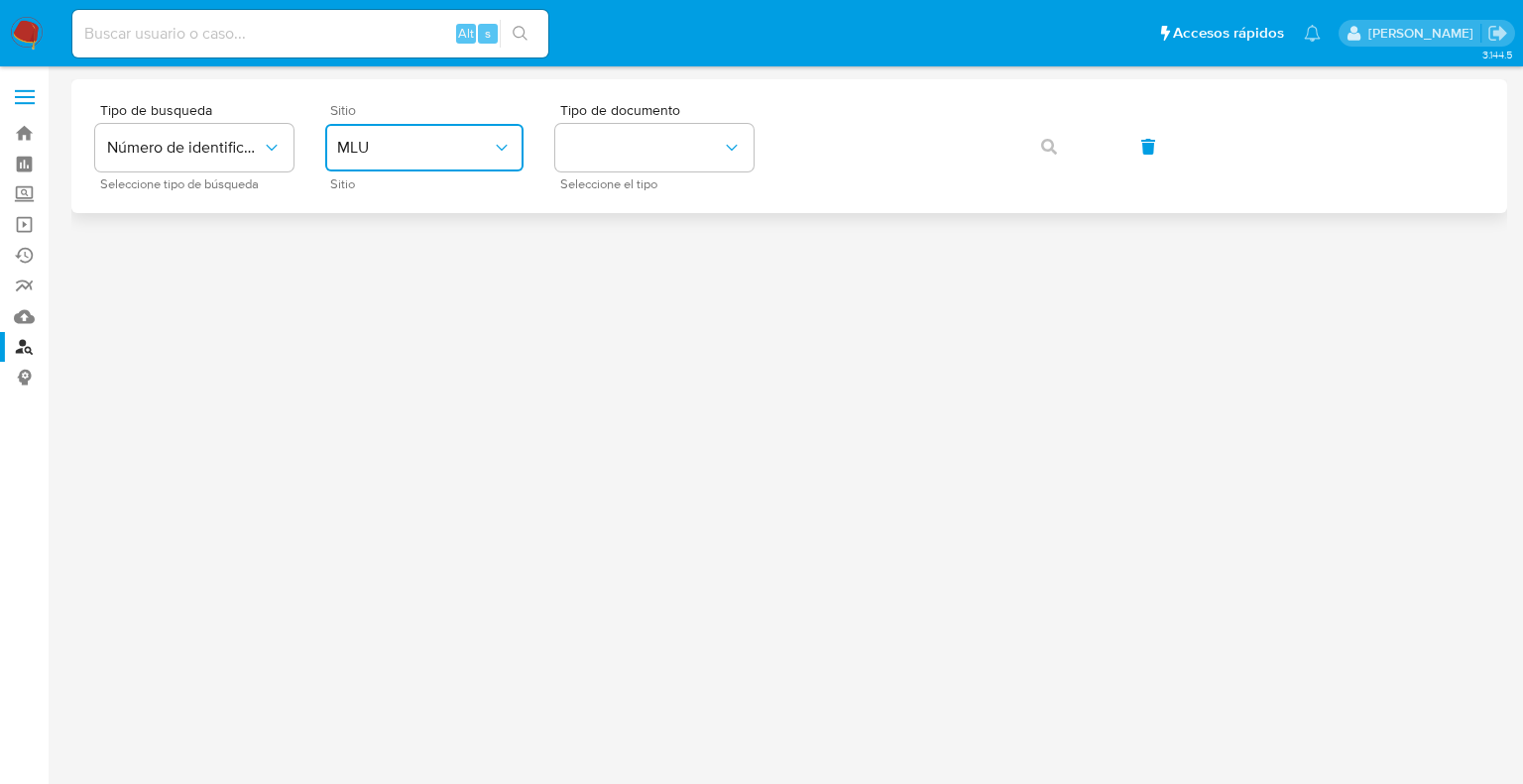 click on "MLU" at bounding box center [424, 148] 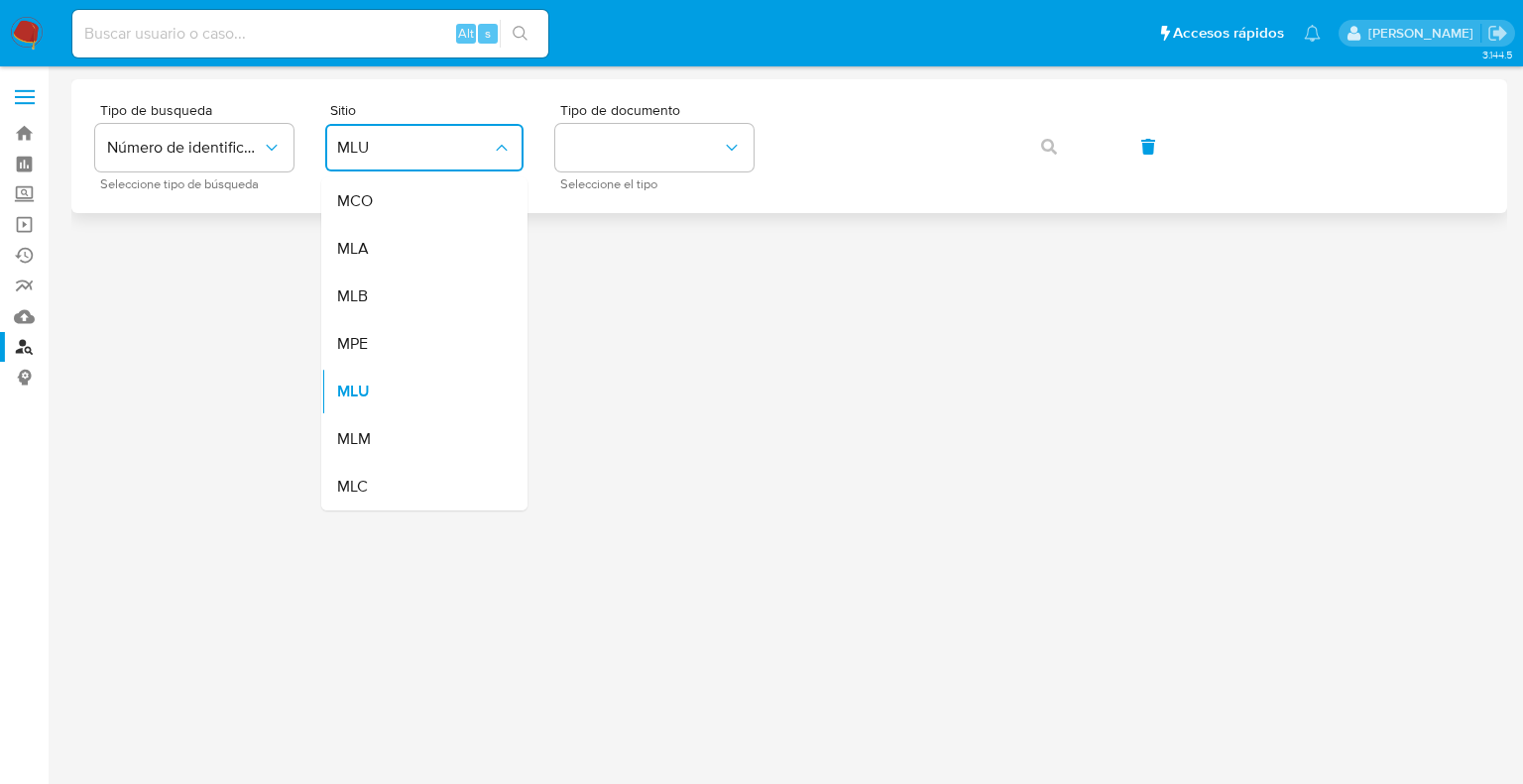 drag, startPoint x: 374, startPoint y: 249, endPoint x: 539, endPoint y: 190, distance: 175.23128 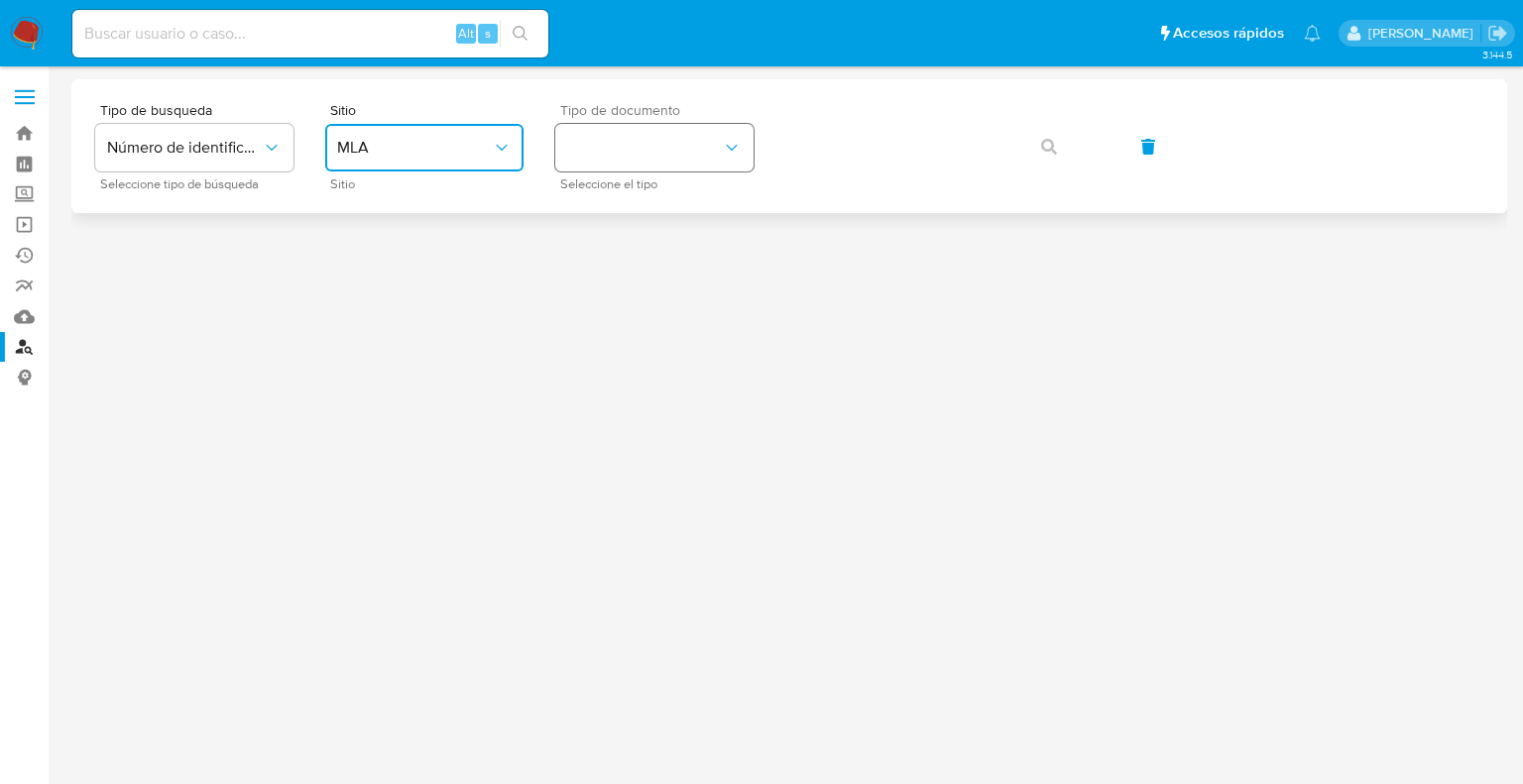drag, startPoint x: 587, startPoint y: 157, endPoint x: 592, endPoint y: 169, distance: 13 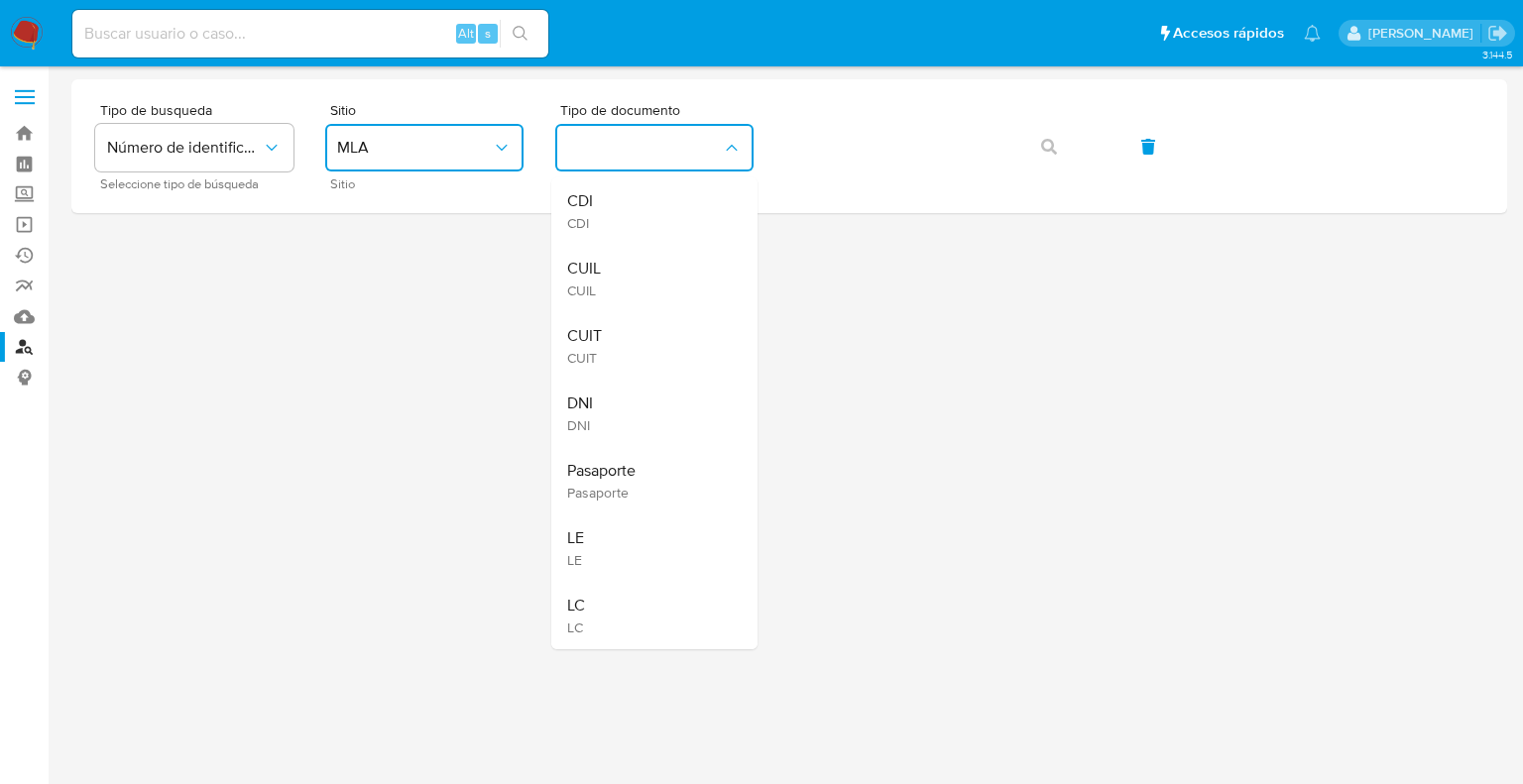 click on "CUIT CUIT" at bounding box center (648, 346) 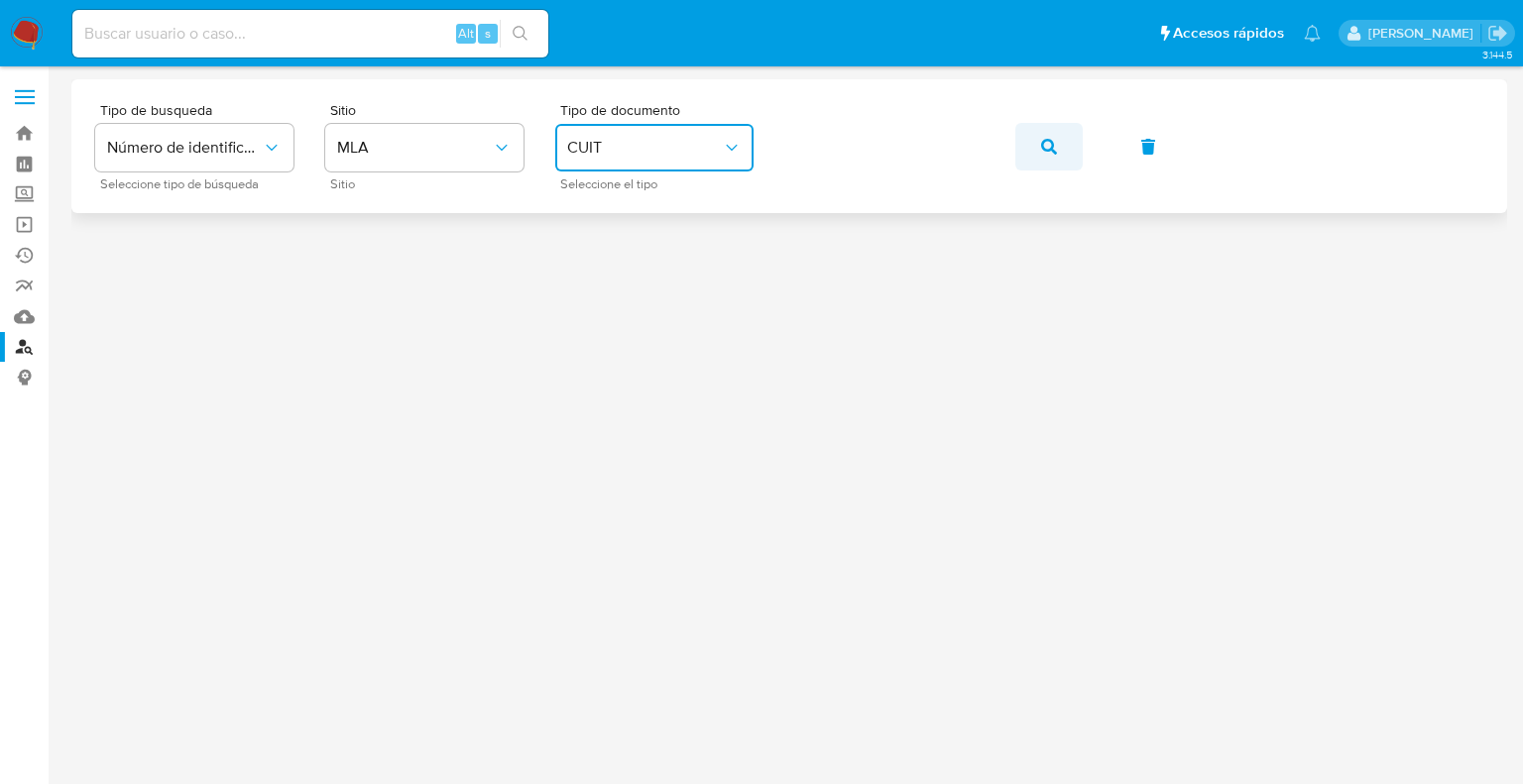 click at bounding box center (1049, 147) 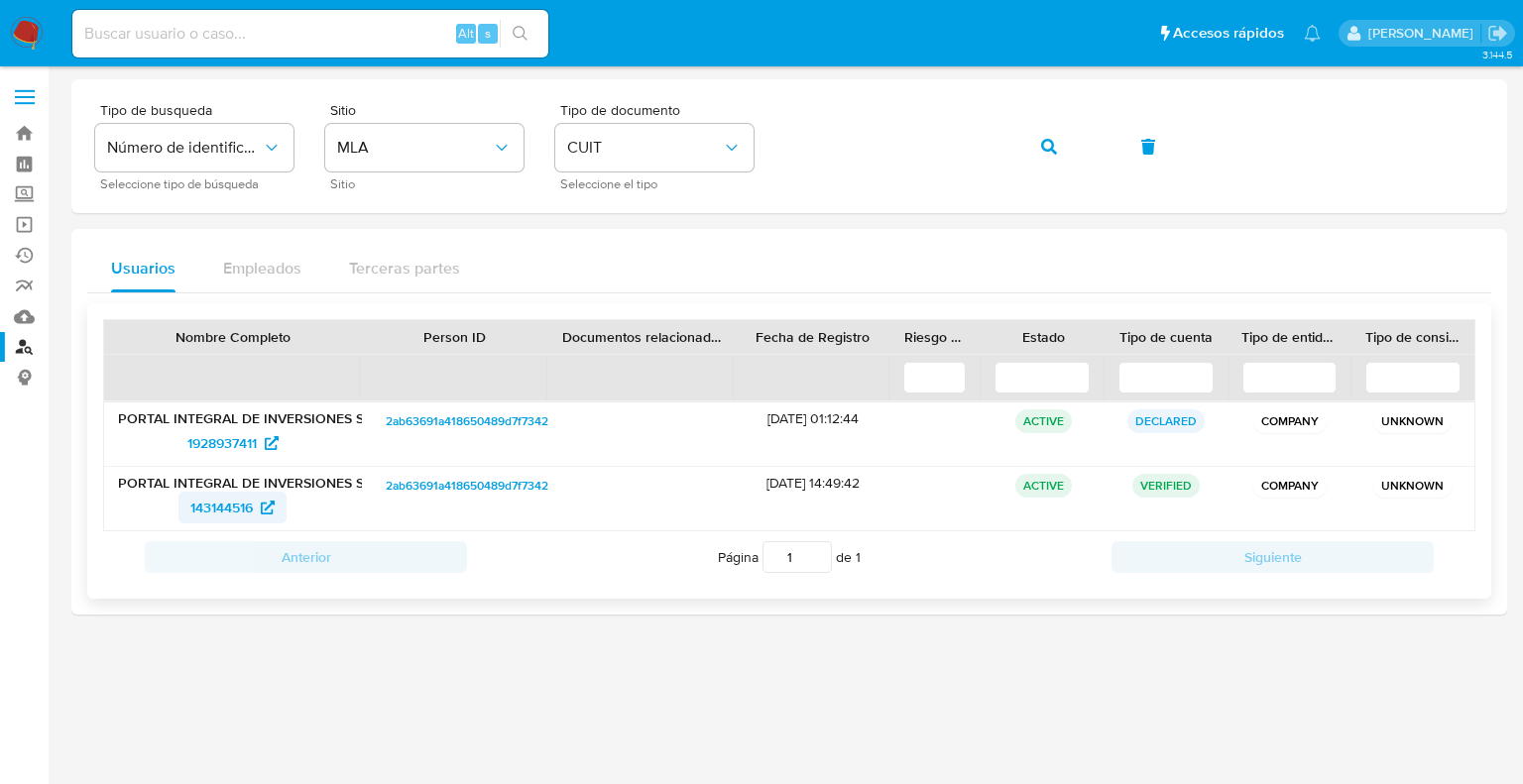 click on "143144516" at bounding box center (221, 507) 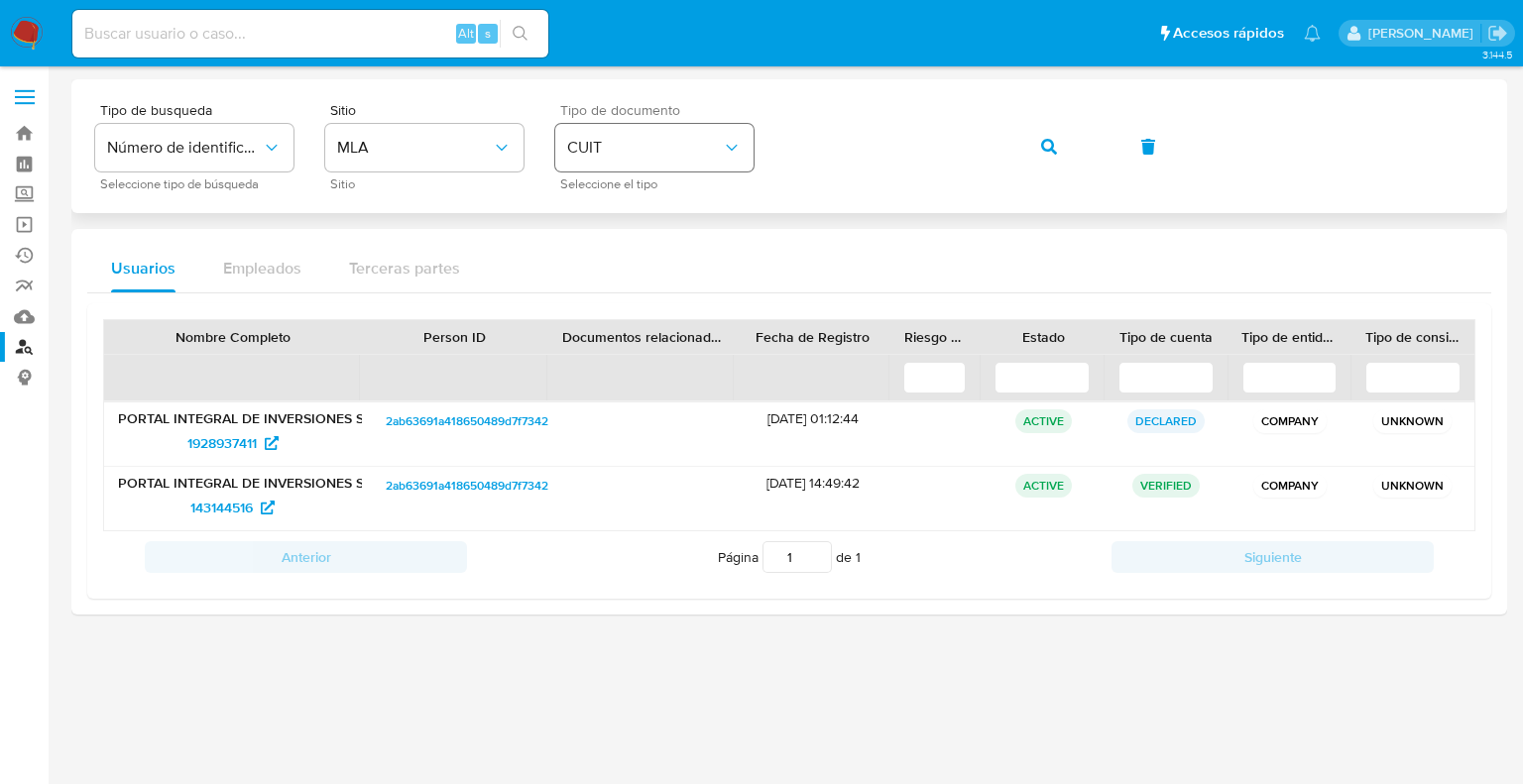 click on "Tipo de busqueda Número de identificación Seleccione tipo de búsqueda Sitio MLA Sitio Tipo de documento CUIT Seleccione el tipo" at bounding box center [789, 146] 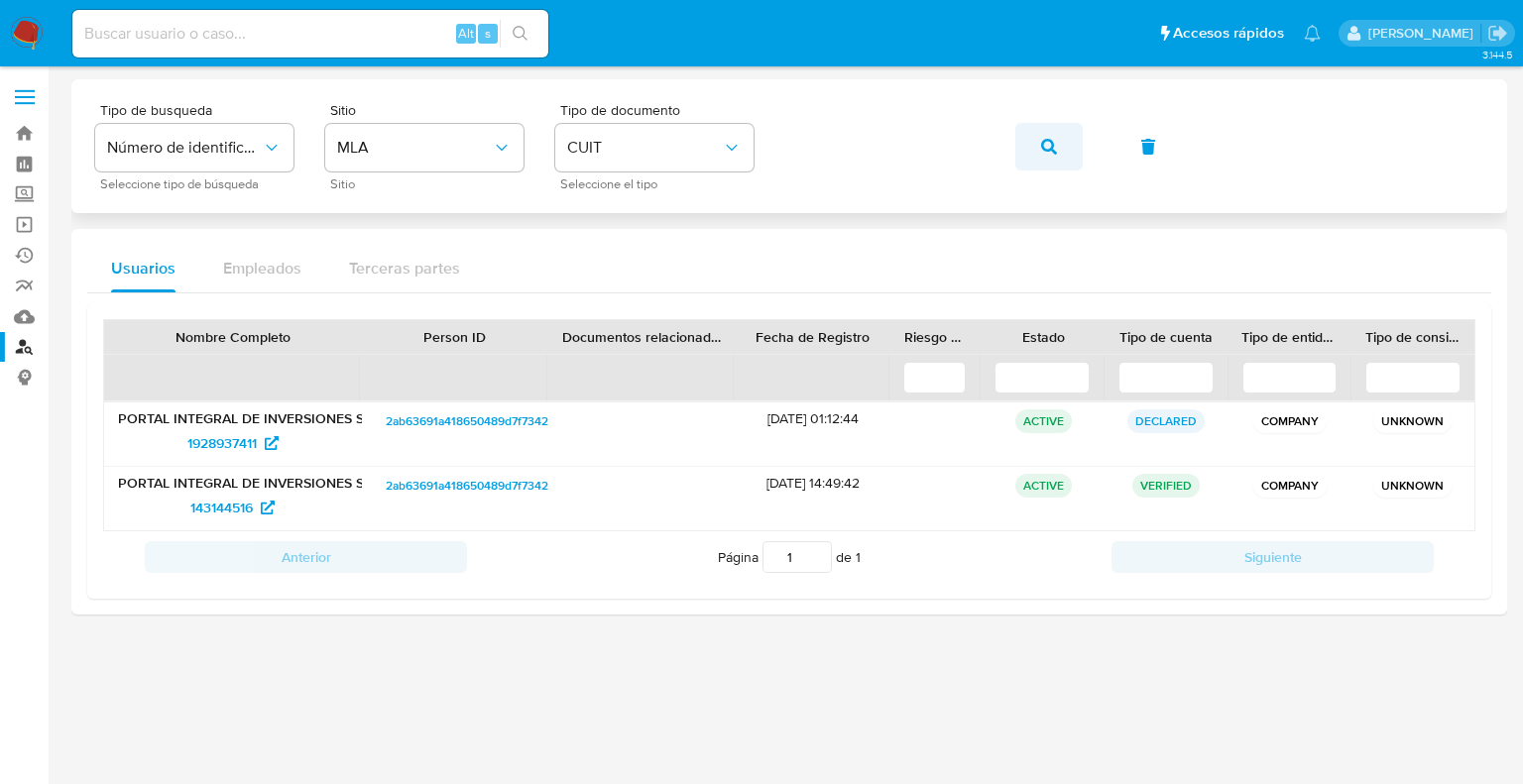 click 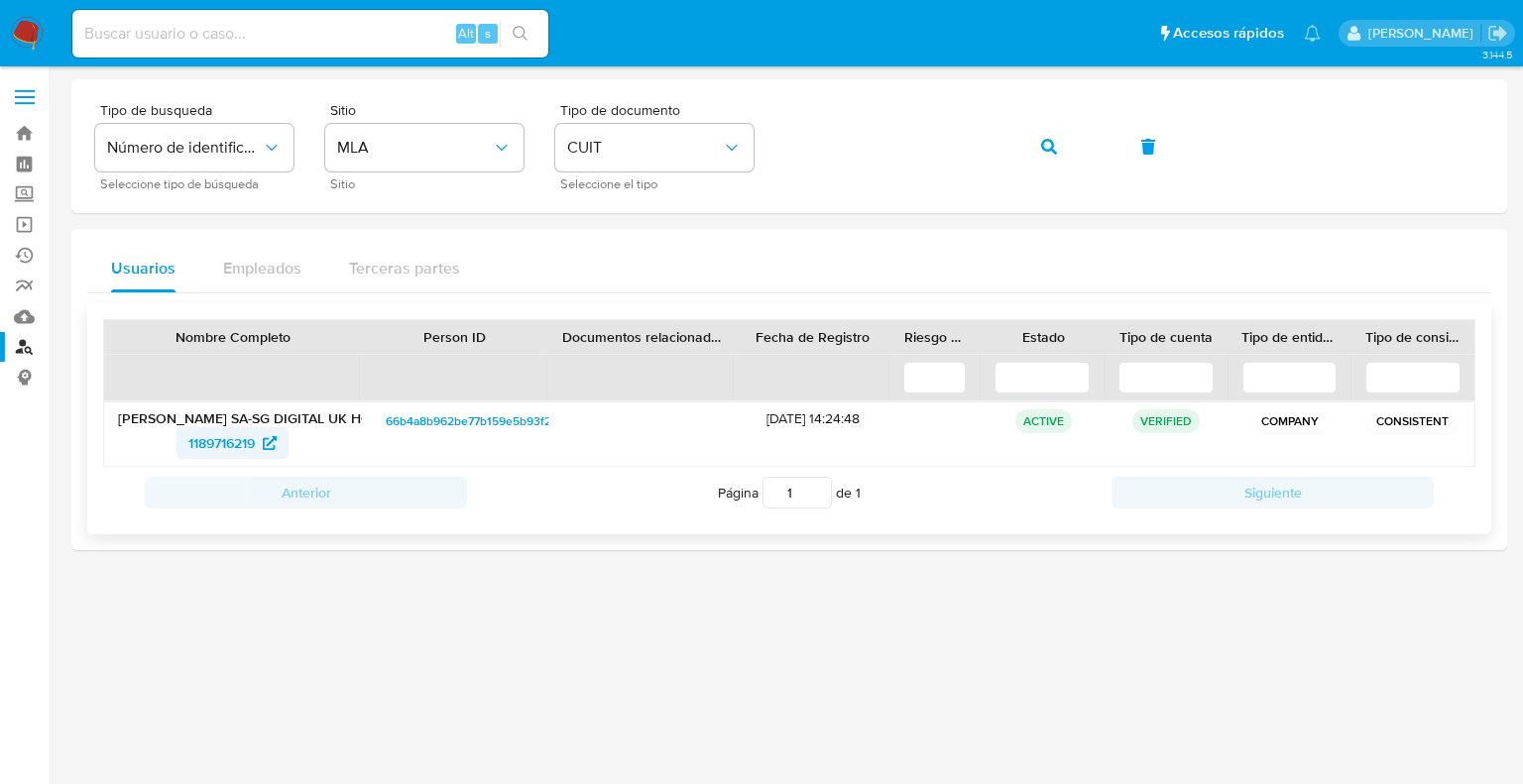 drag, startPoint x: 149, startPoint y: 442, endPoint x: 262, endPoint y: 440, distance: 113.0177 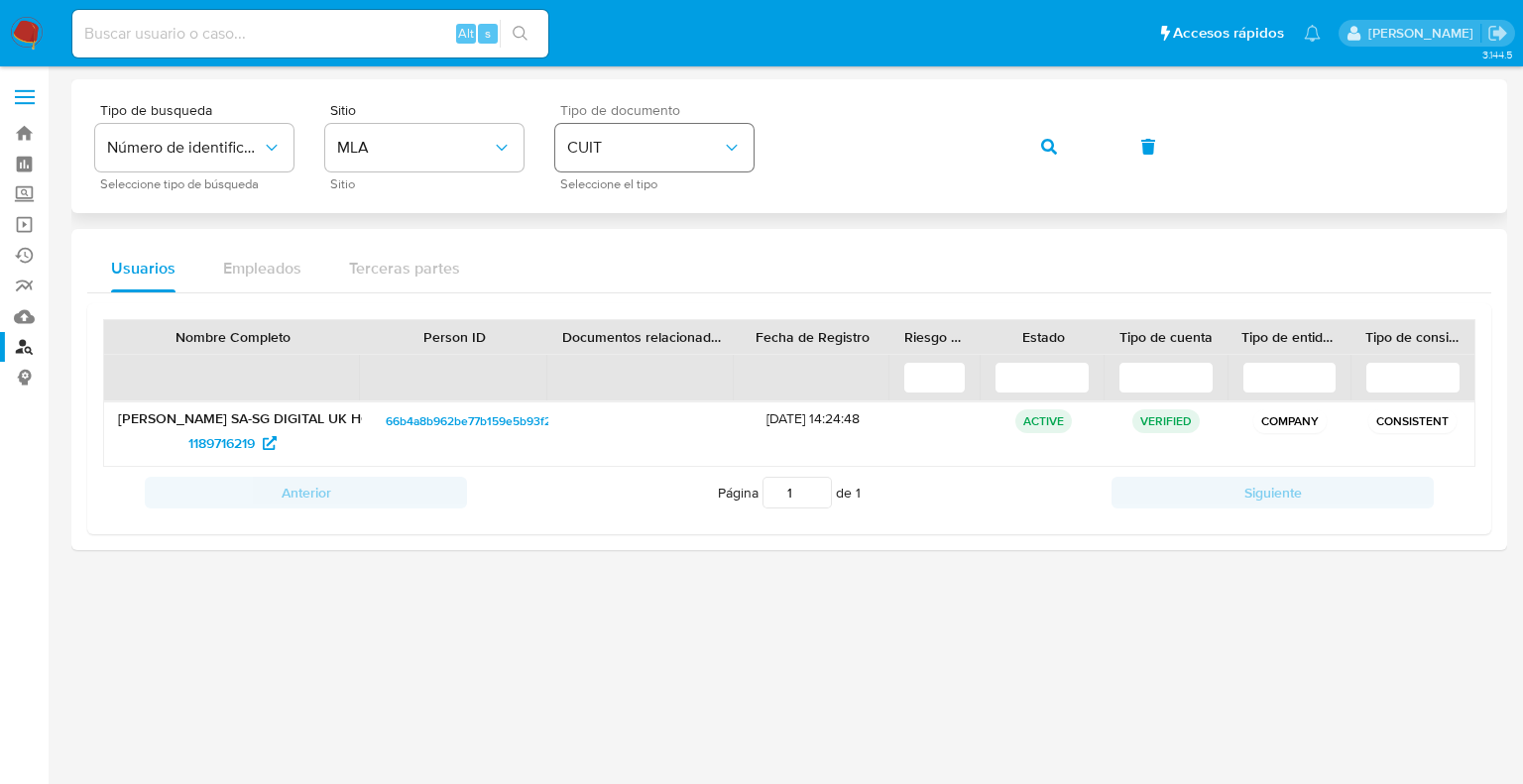 click on "Tipo de busqueda Número de identificación Seleccione tipo de búsqueda Sitio MLA Sitio Tipo de documento CUIT Seleccione el tipo" at bounding box center [789, 146] 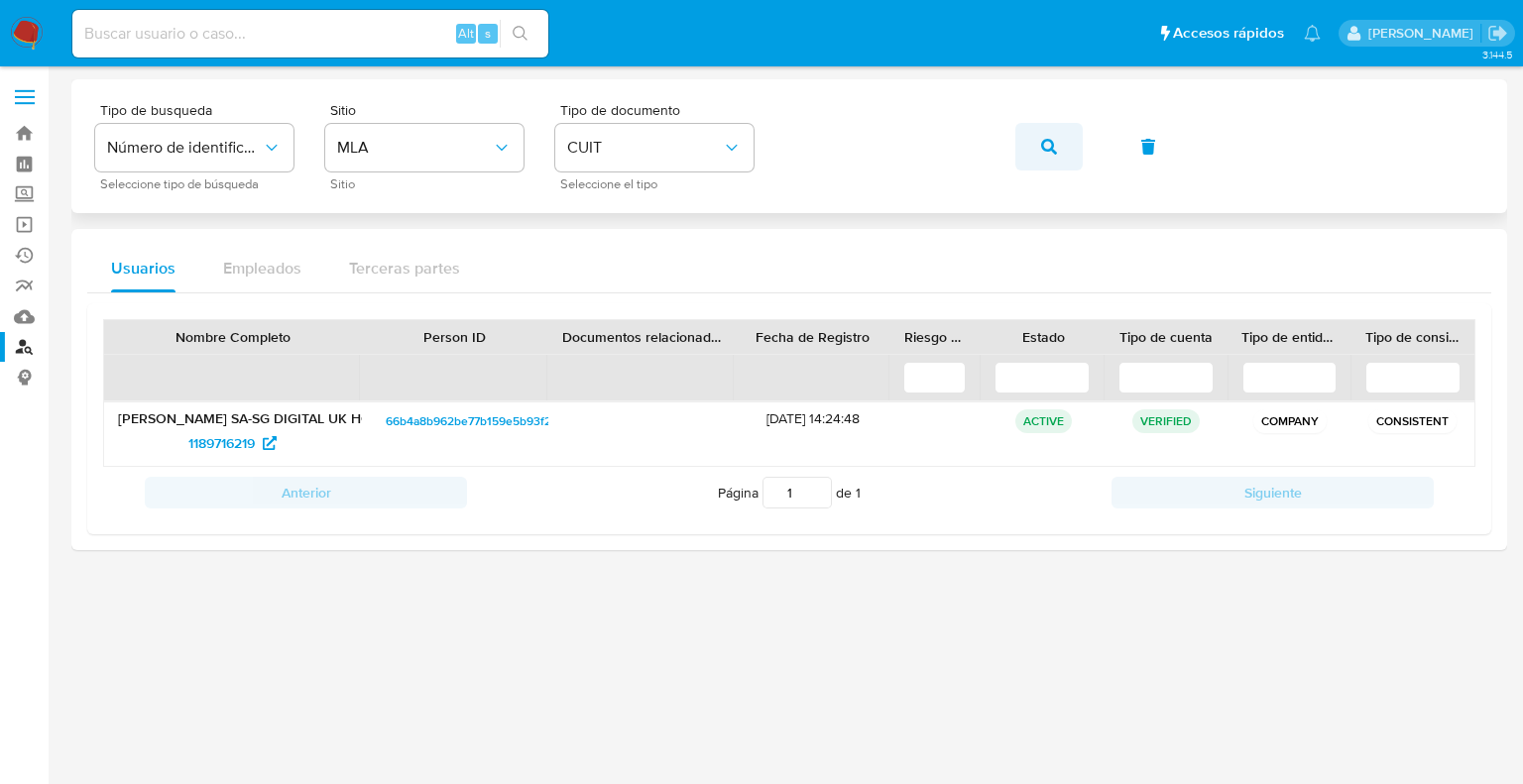 click at bounding box center (1049, 147) 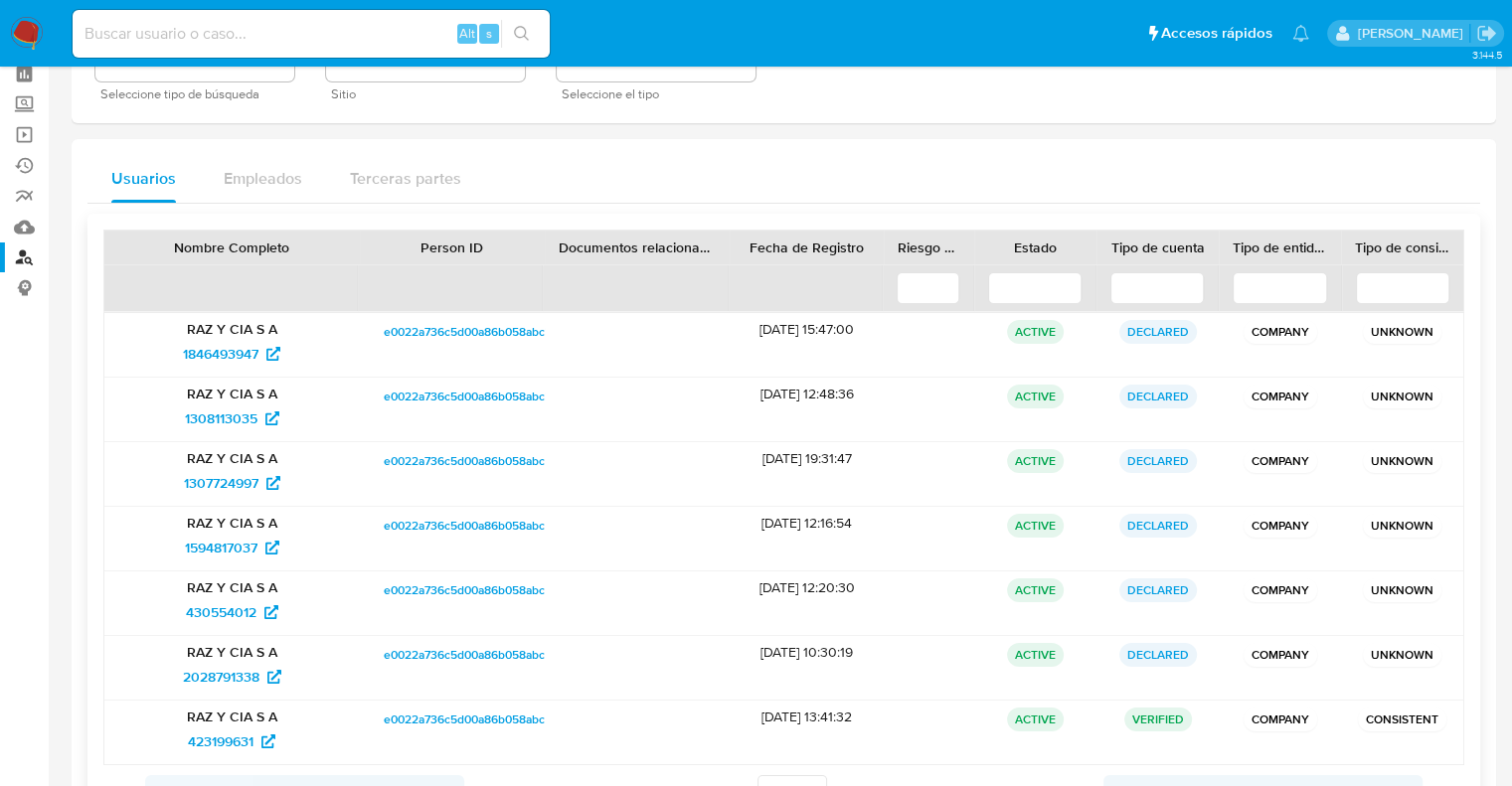 scroll, scrollTop: 179, scrollLeft: 0, axis: vertical 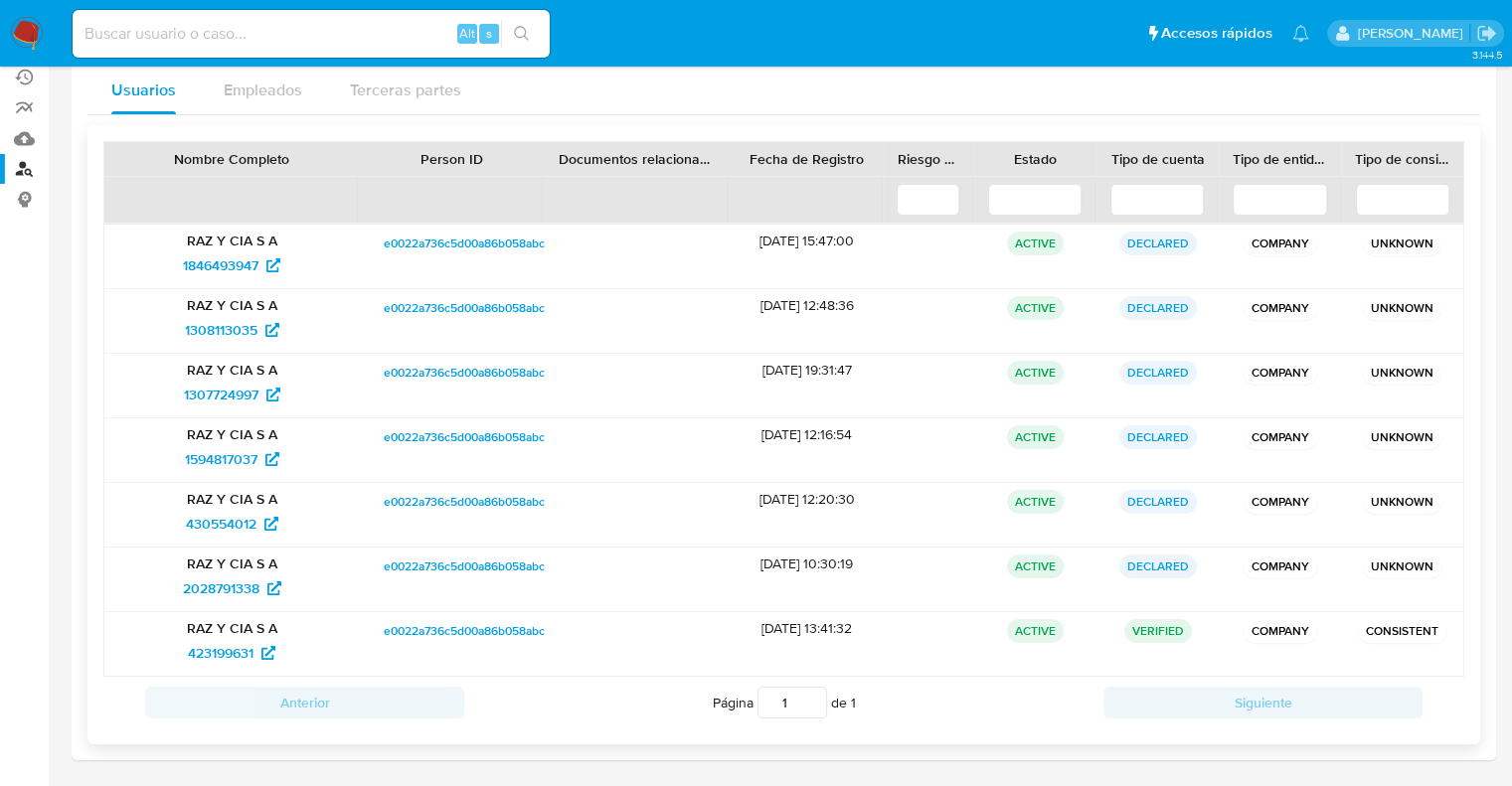 drag, startPoint x: 736, startPoint y: 631, endPoint x: 813, endPoint y: 624, distance: 77.31753 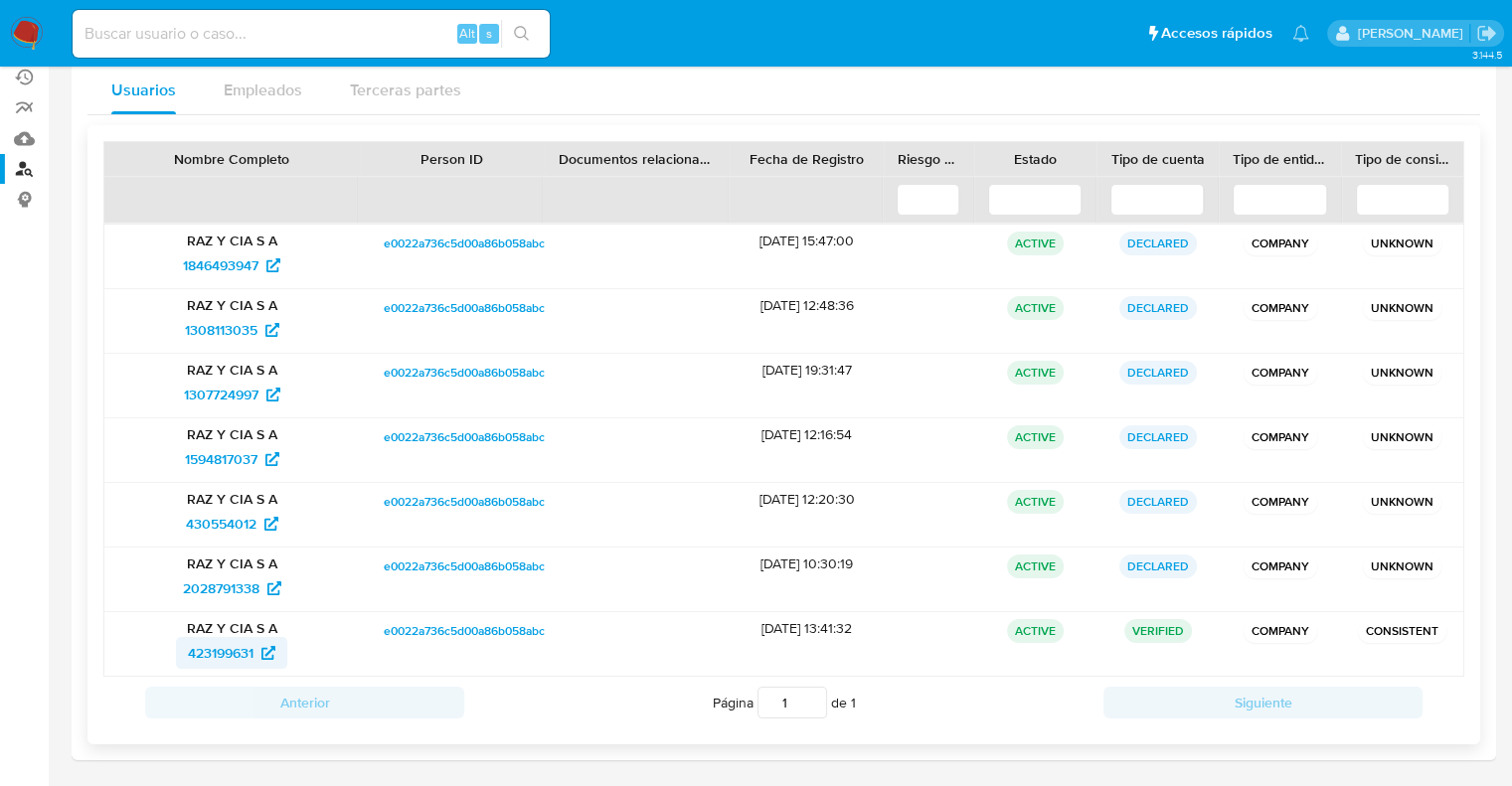 drag, startPoint x: 163, startPoint y: 655, endPoint x: 256, endPoint y: 655, distance: 93 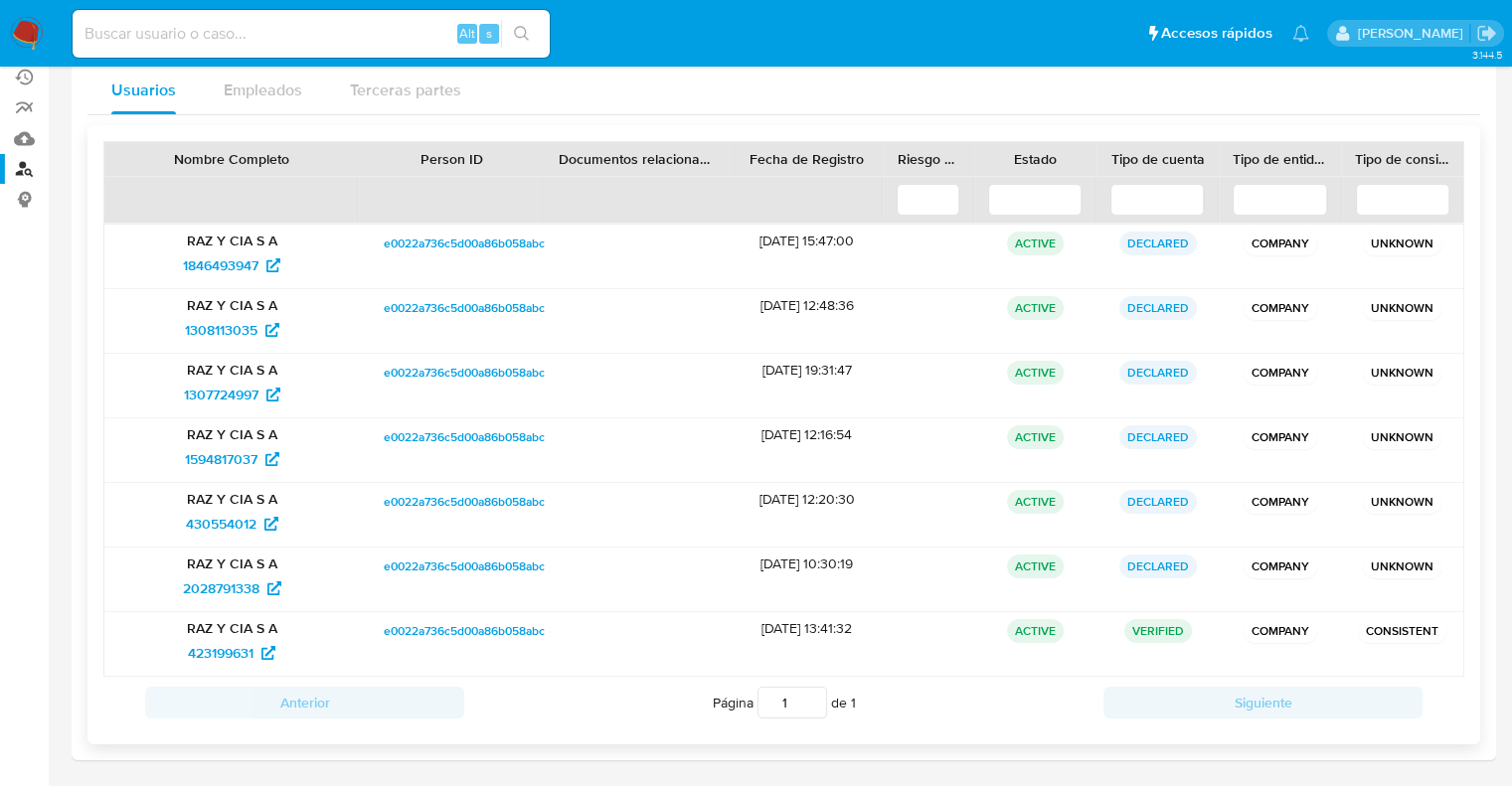 scroll, scrollTop: 179, scrollLeft: 0, axis: vertical 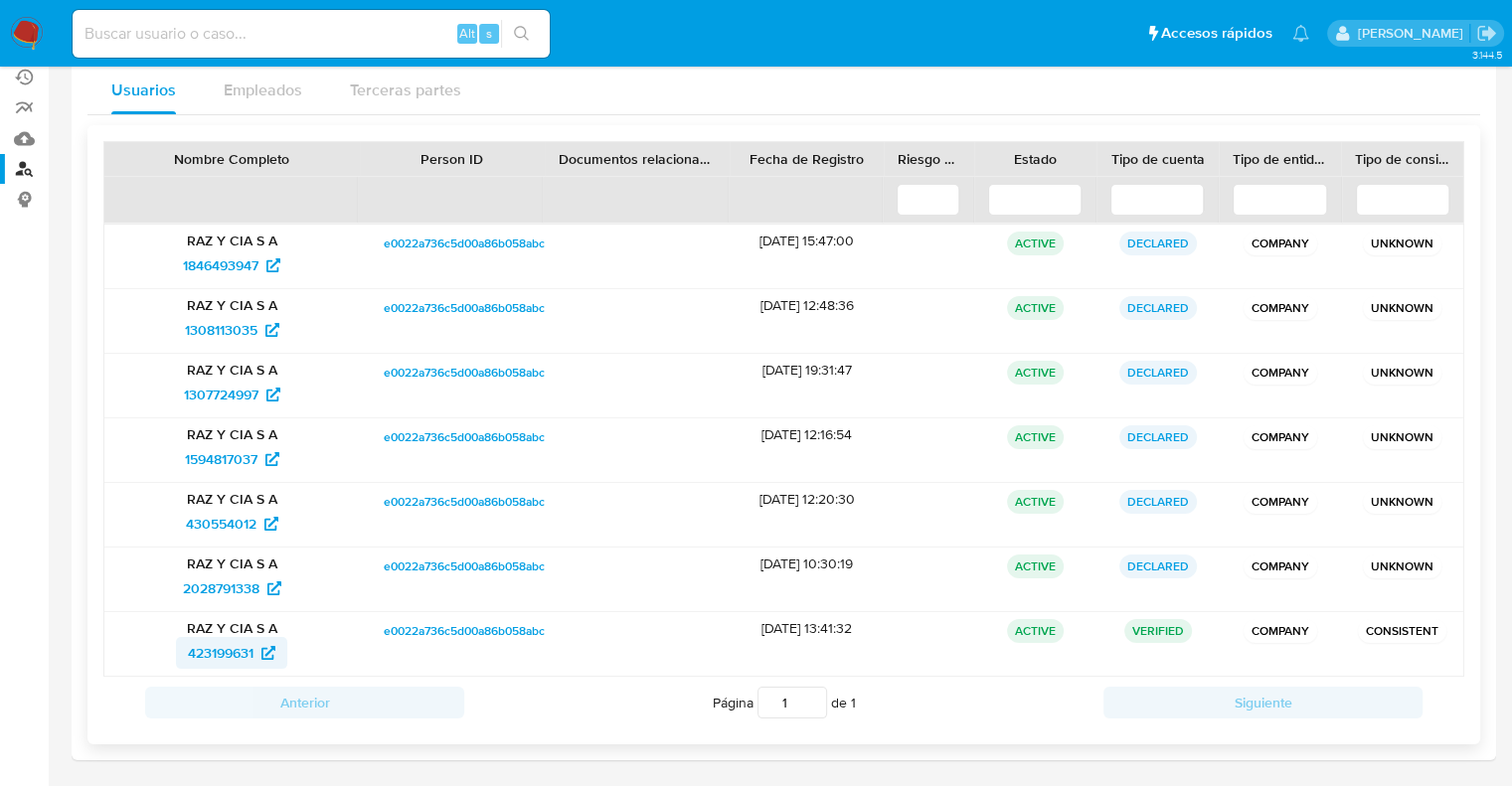 click on "423199631" at bounding box center [221, 653] 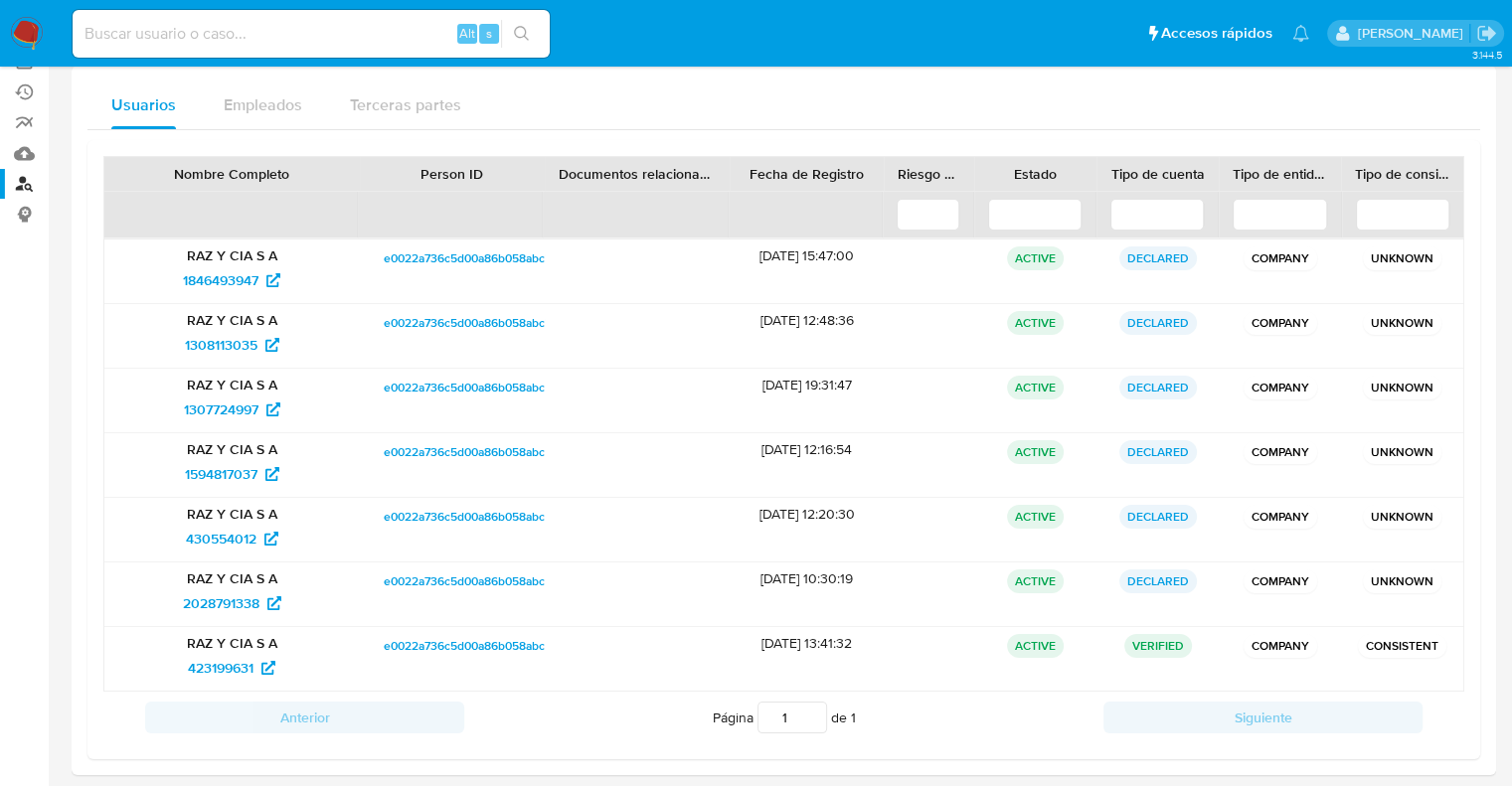 scroll, scrollTop: 0, scrollLeft: 0, axis: both 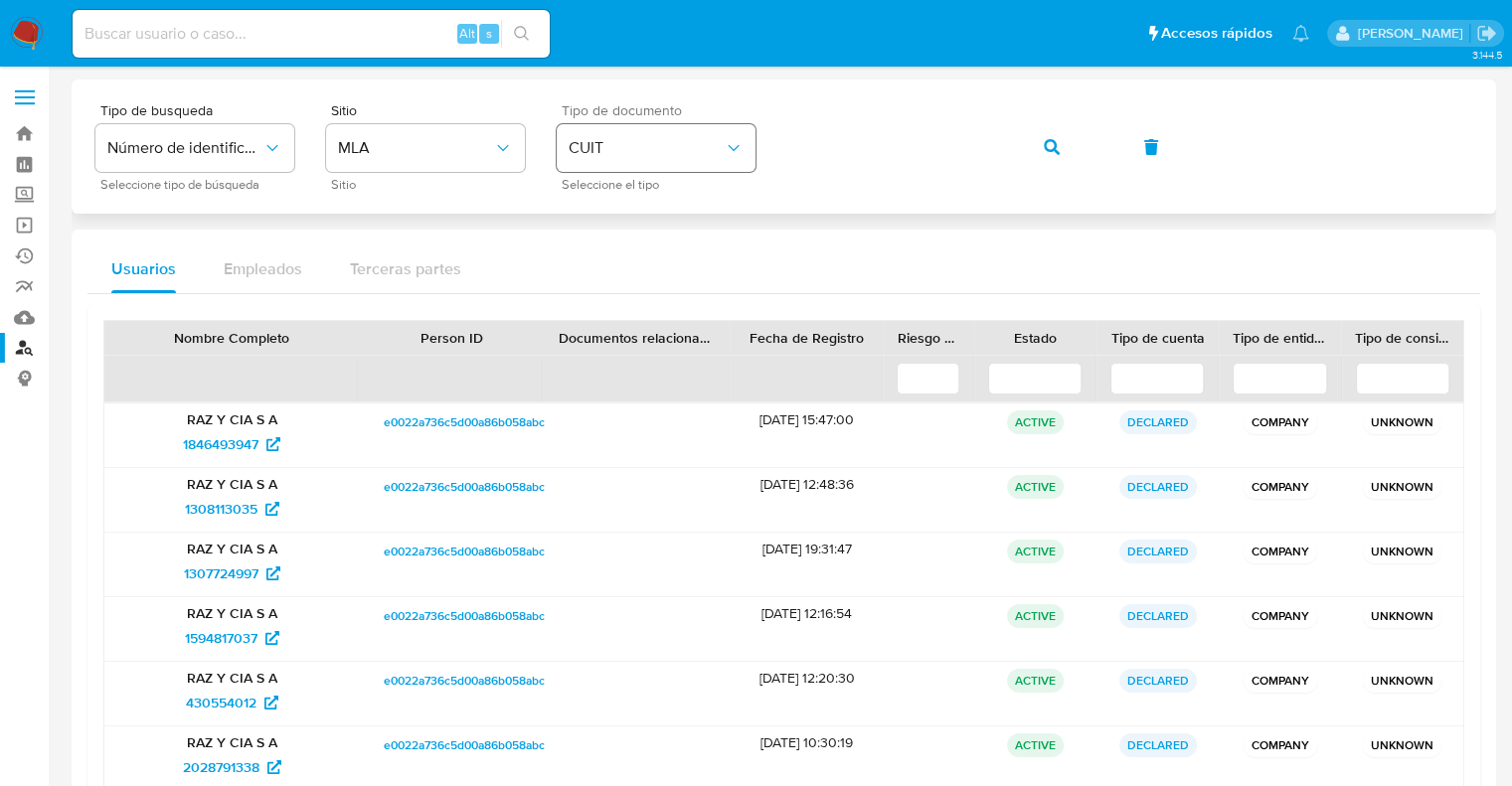 click on "Tipo de busqueda Número de identificación Seleccione tipo de búsqueda Sitio MLA Sitio Tipo de documento CUIT Seleccione el tipo" at bounding box center (783, 146) 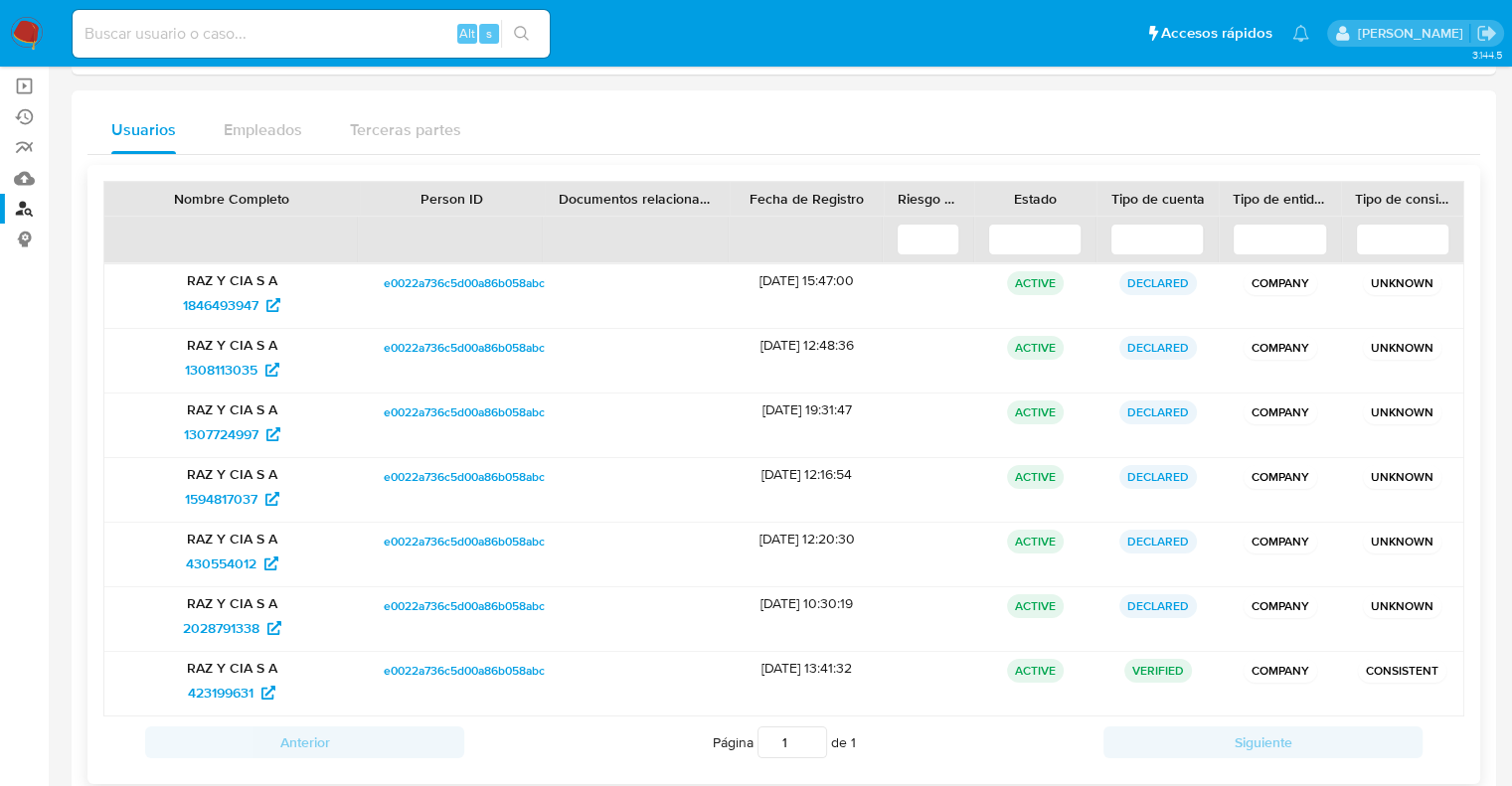 scroll, scrollTop: 179, scrollLeft: 0, axis: vertical 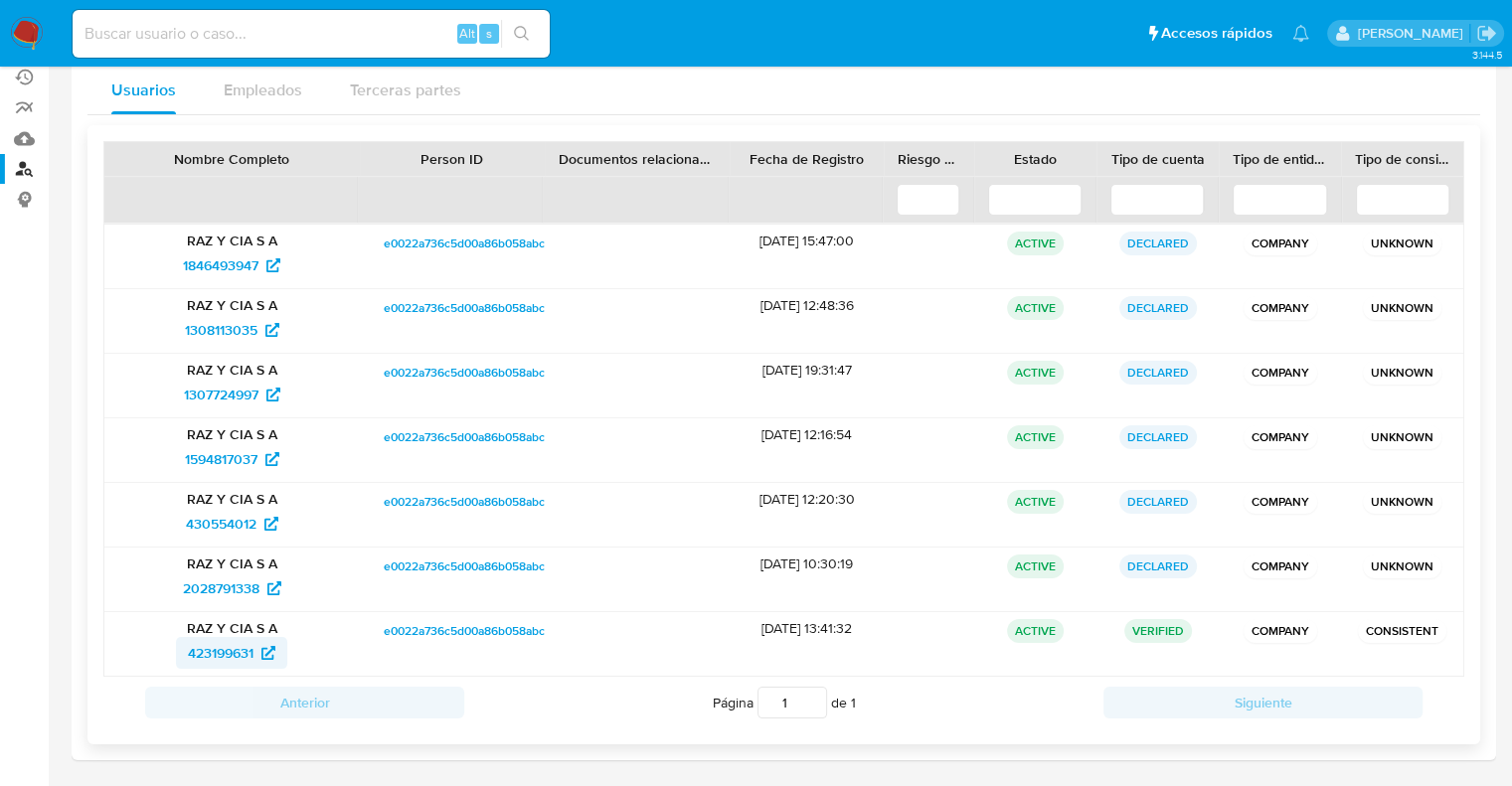 drag, startPoint x: 167, startPoint y: 651, endPoint x: 254, endPoint y: 655, distance: 87.09191 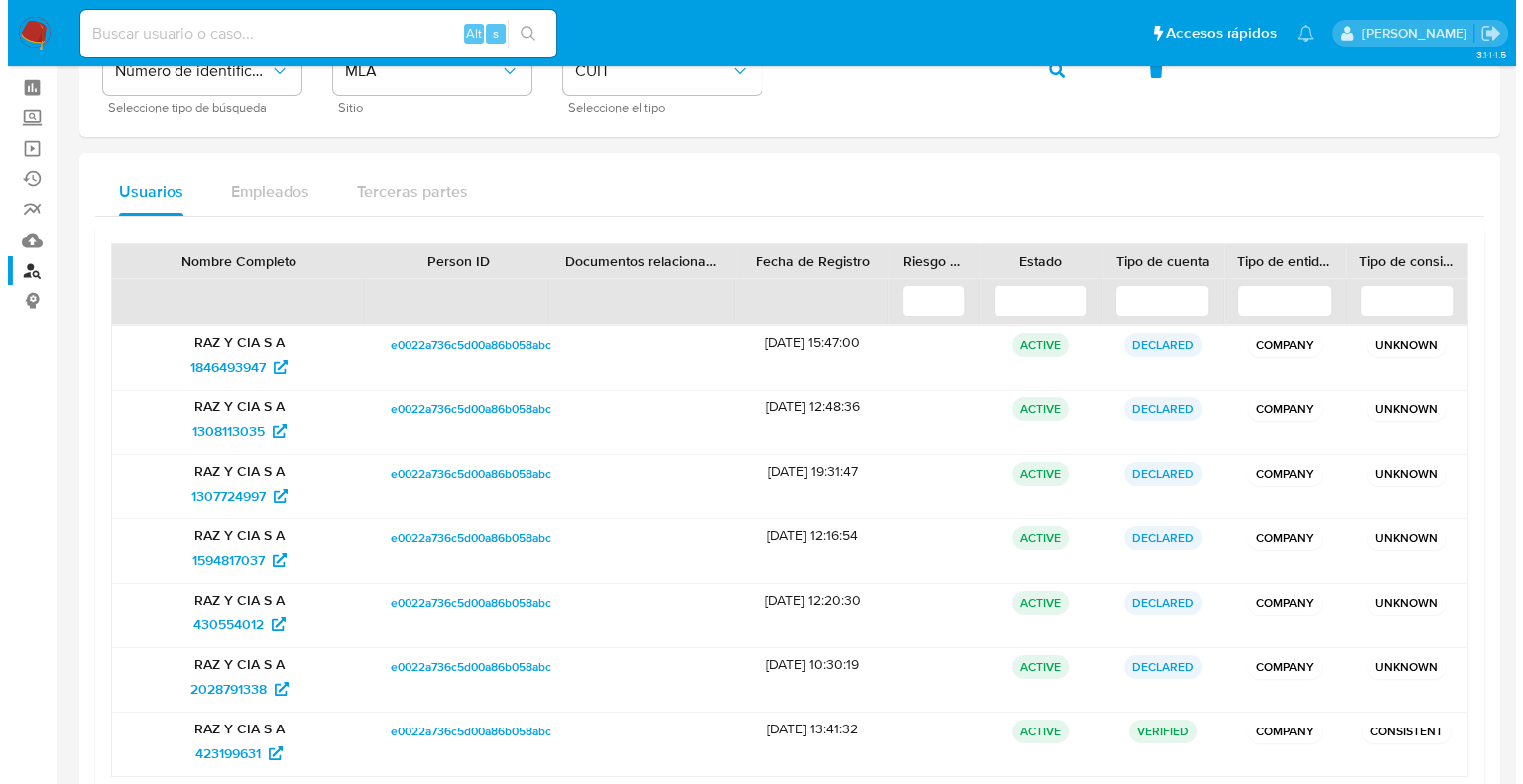 scroll, scrollTop: 0, scrollLeft: 0, axis: both 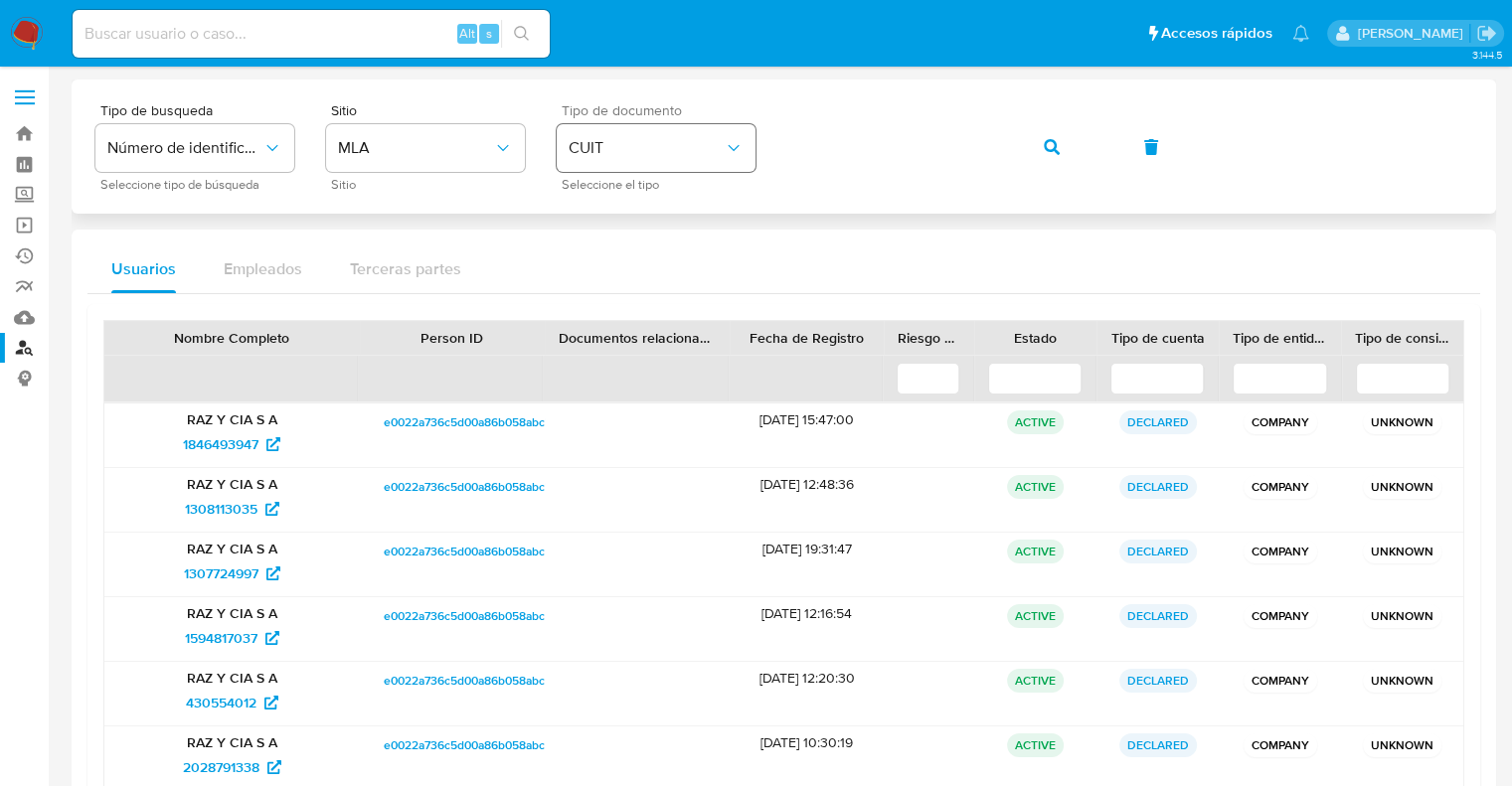 click on "Tipo de busqueda Número de identificación Seleccione tipo de búsqueda Sitio MLA Sitio Tipo de documento CUIT Seleccione el tipo" at bounding box center (783, 146) 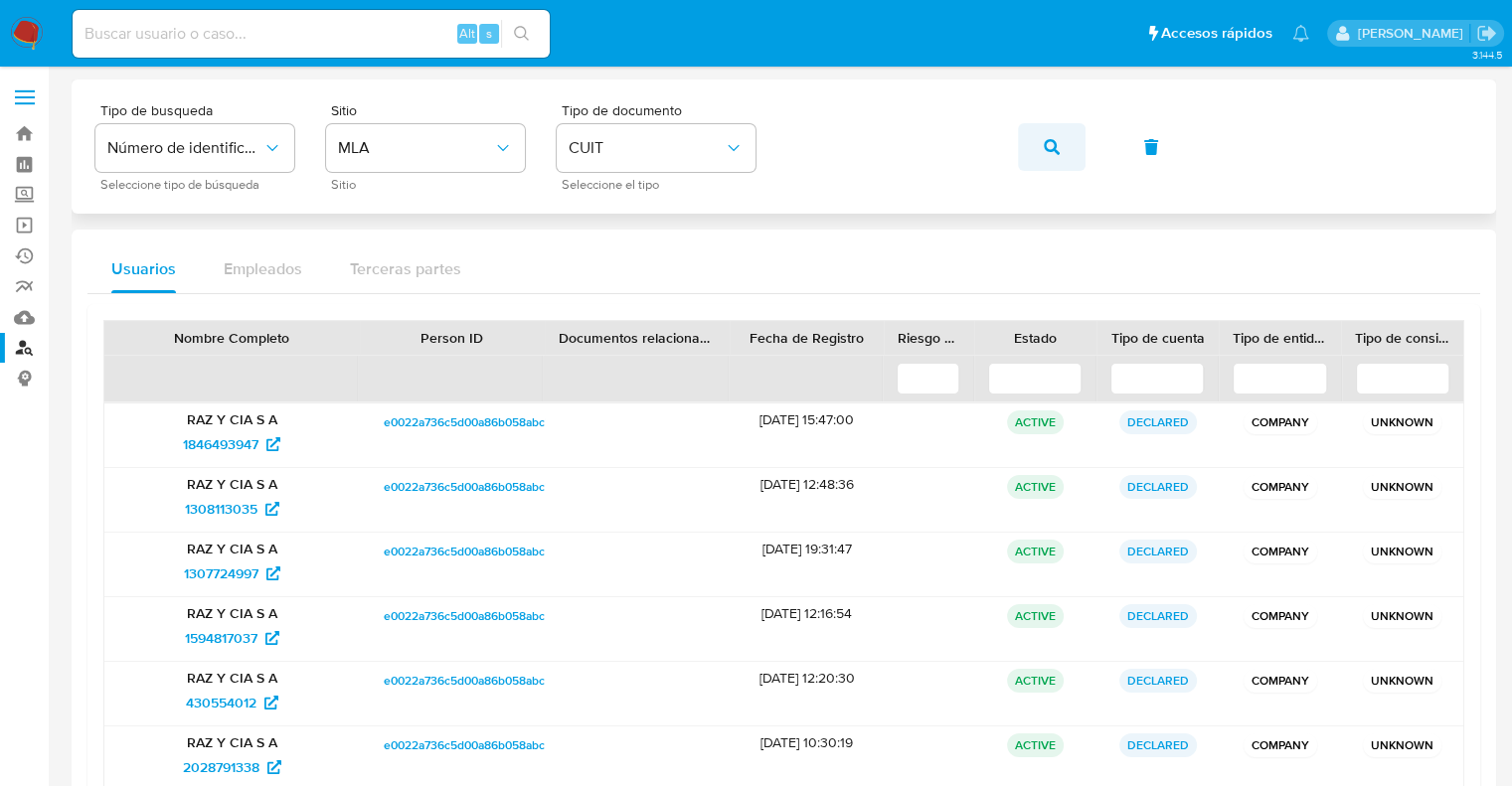click 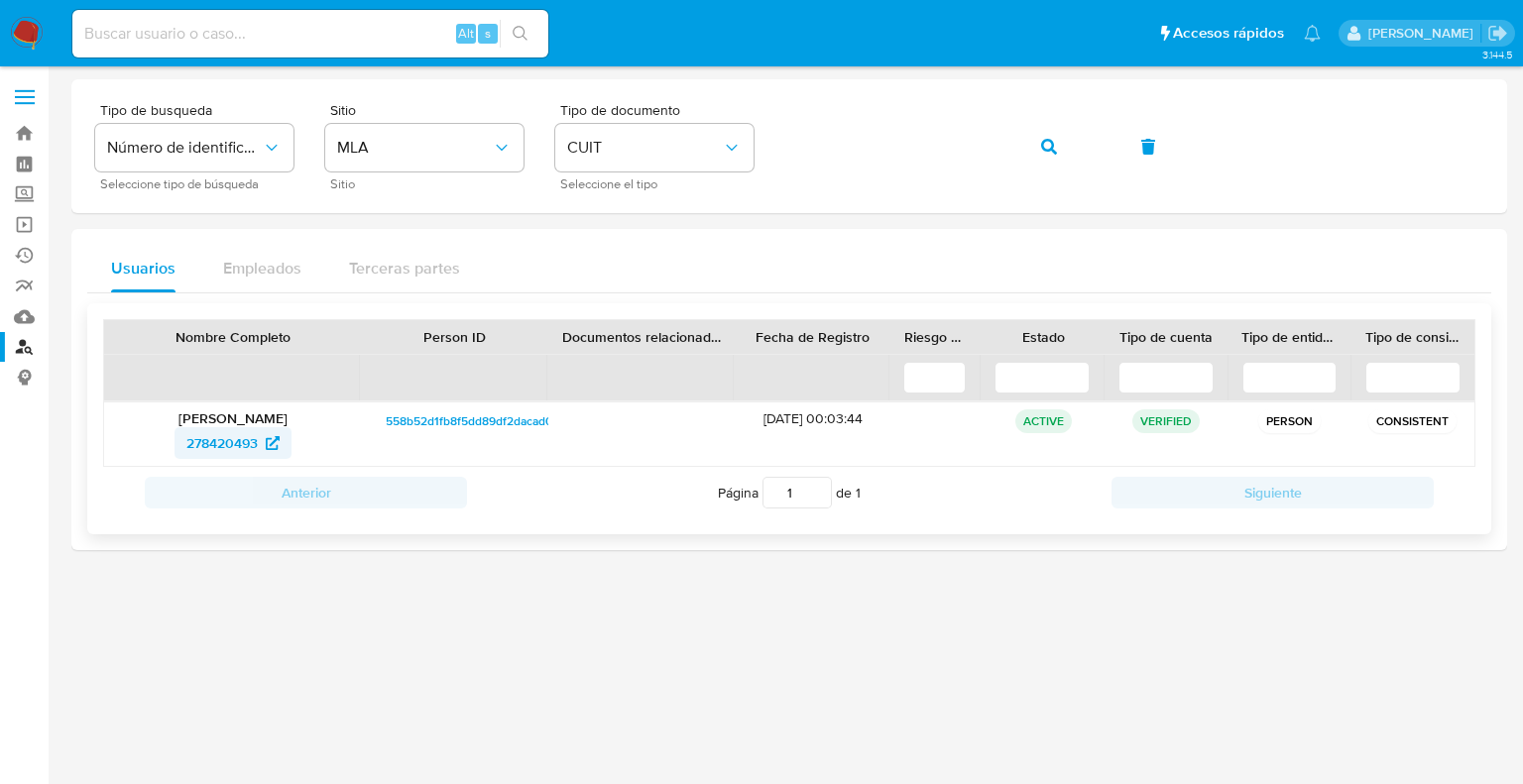 drag, startPoint x: 163, startPoint y: 447, endPoint x: 258, endPoint y: 447, distance: 95 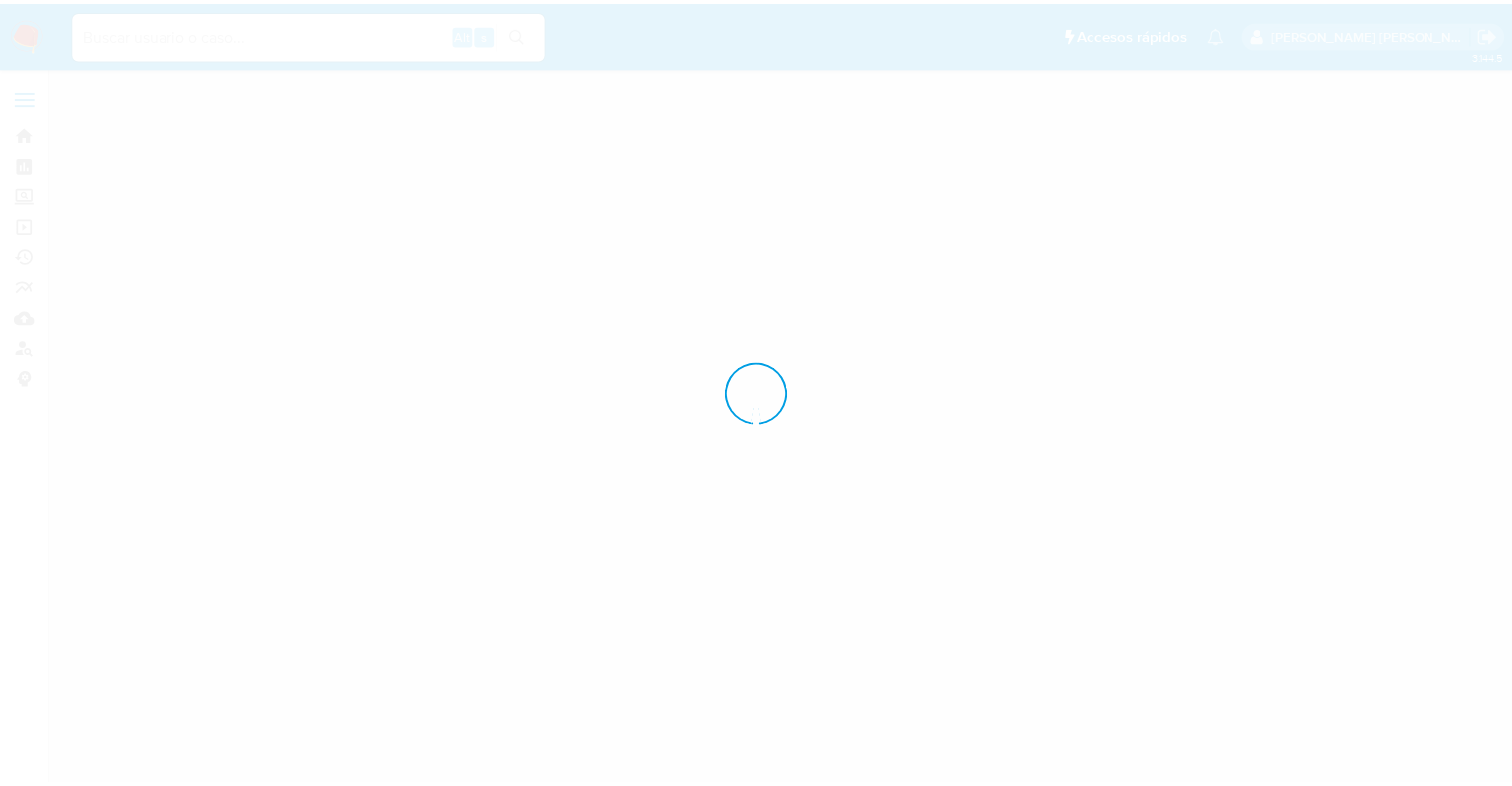 scroll, scrollTop: 0, scrollLeft: 0, axis: both 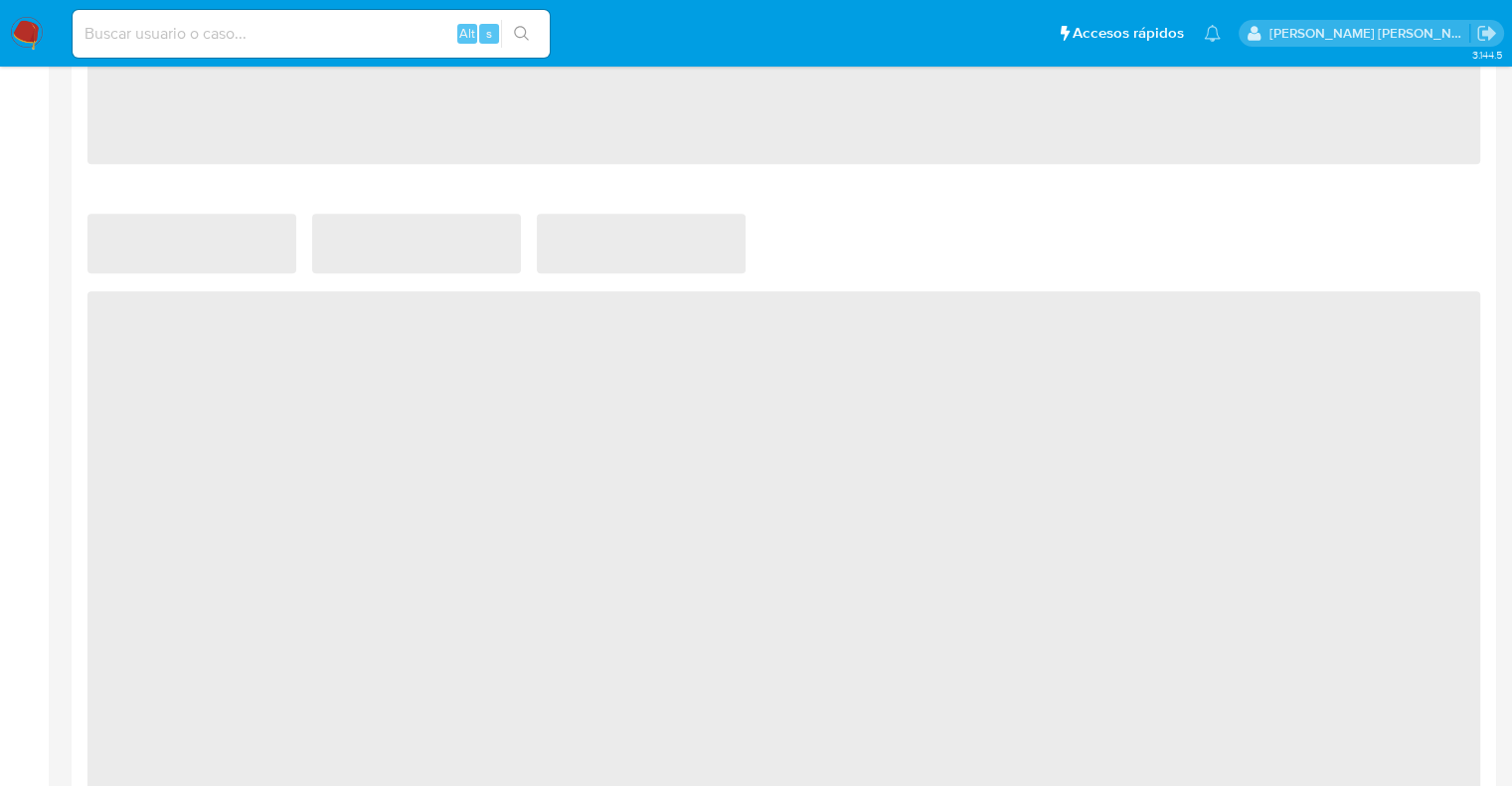 select on "10" 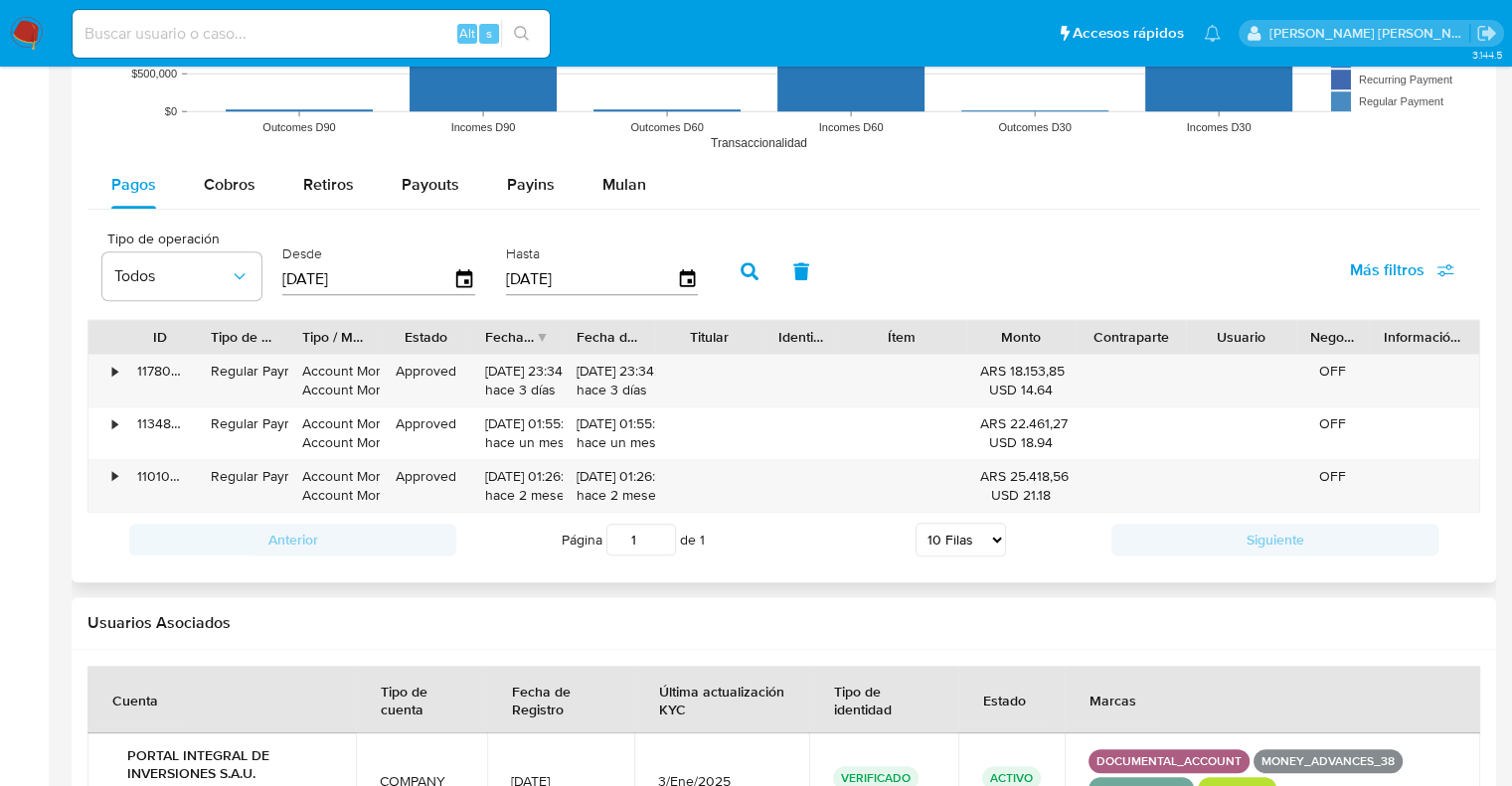 scroll, scrollTop: 1689, scrollLeft: 0, axis: vertical 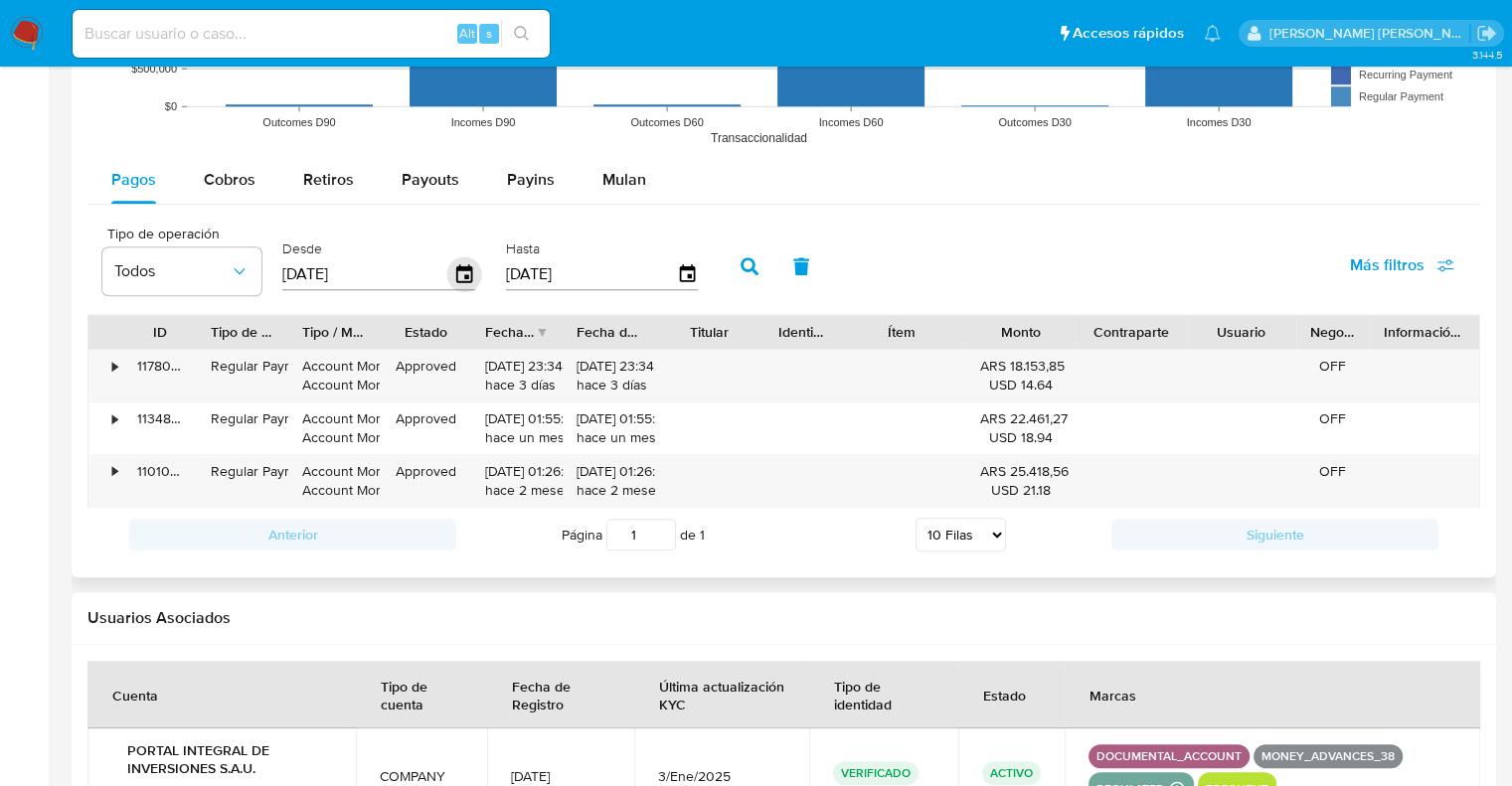 click 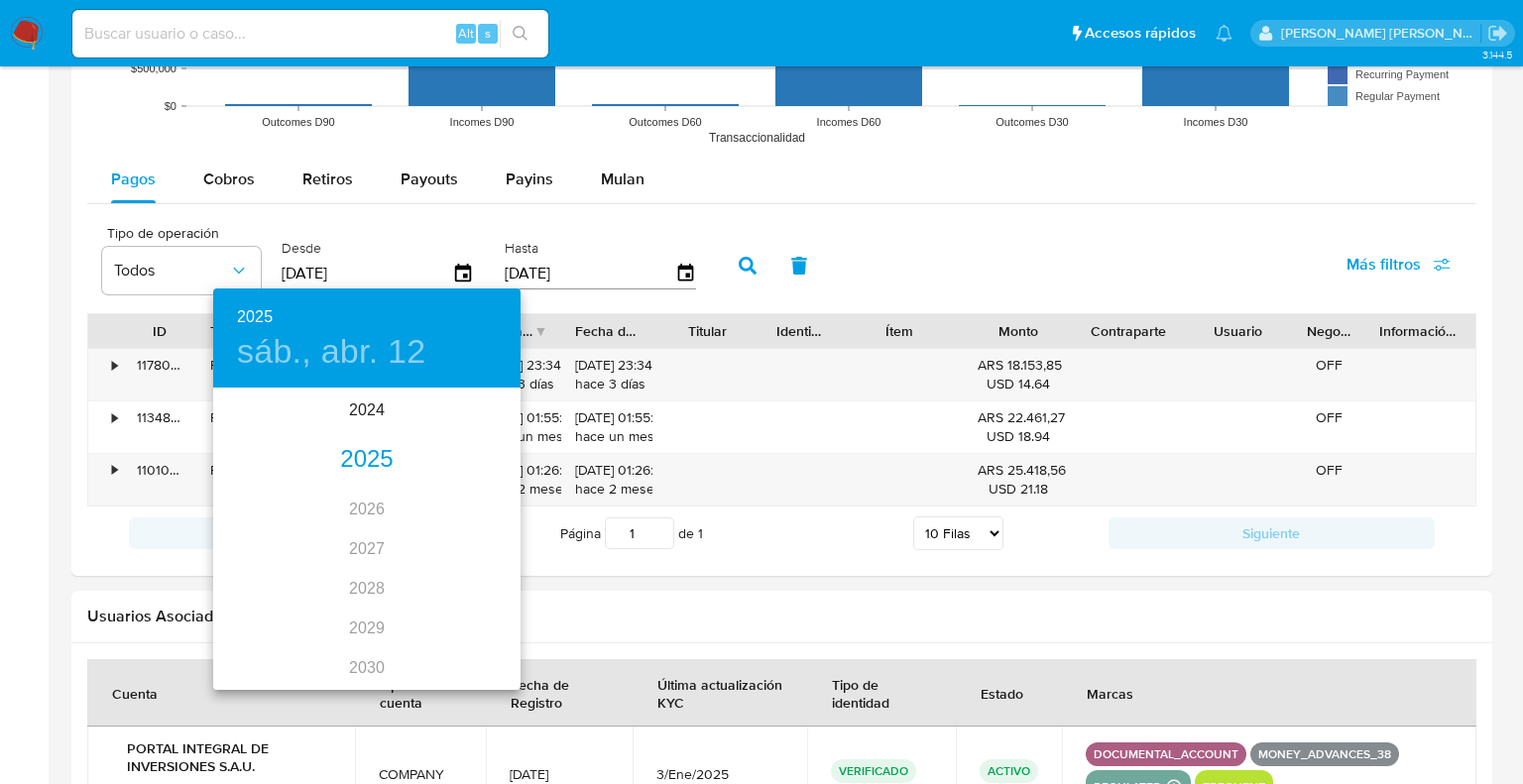 click on "2025" at bounding box center [367, 460] 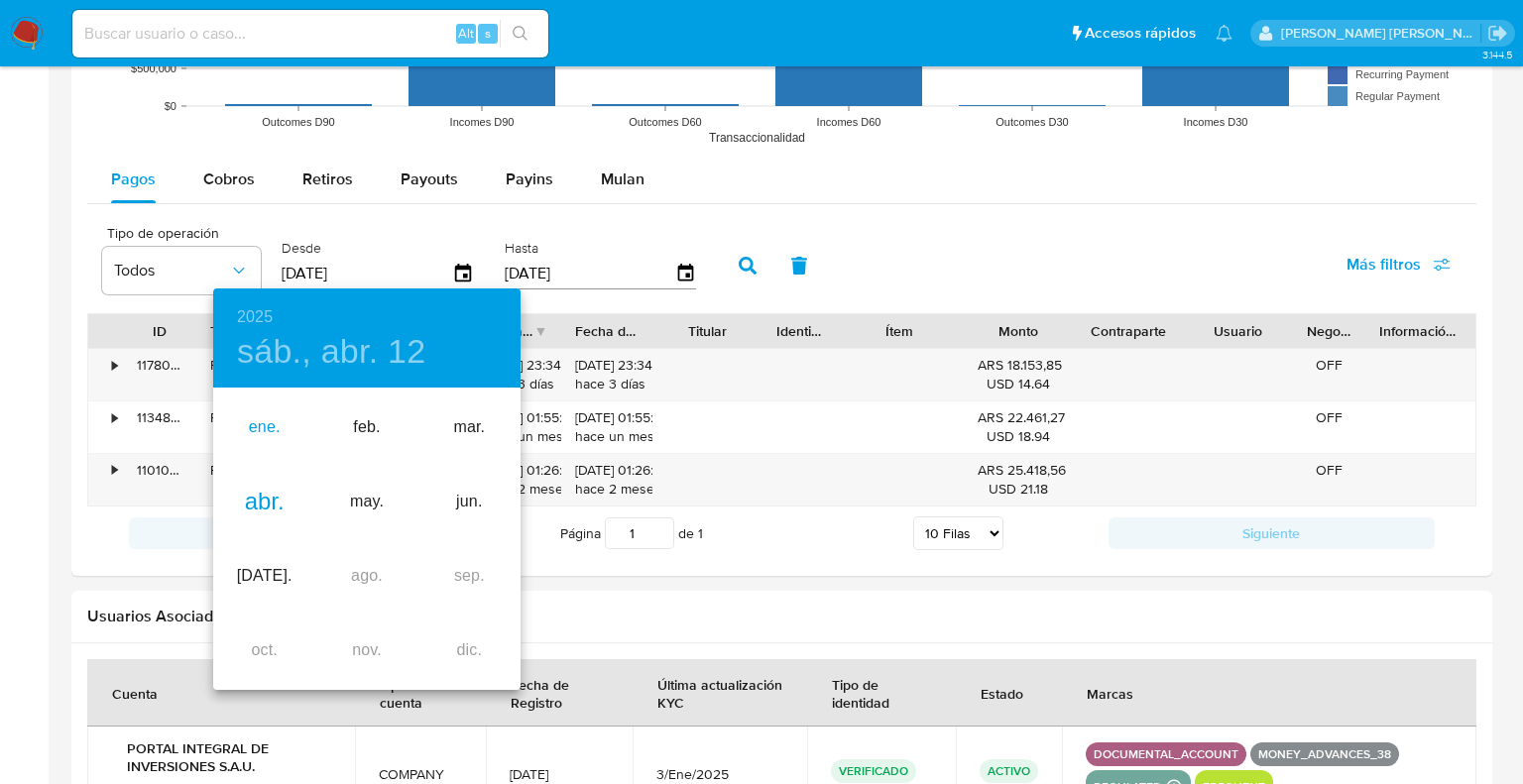 click on "ene." at bounding box center [264, 427] 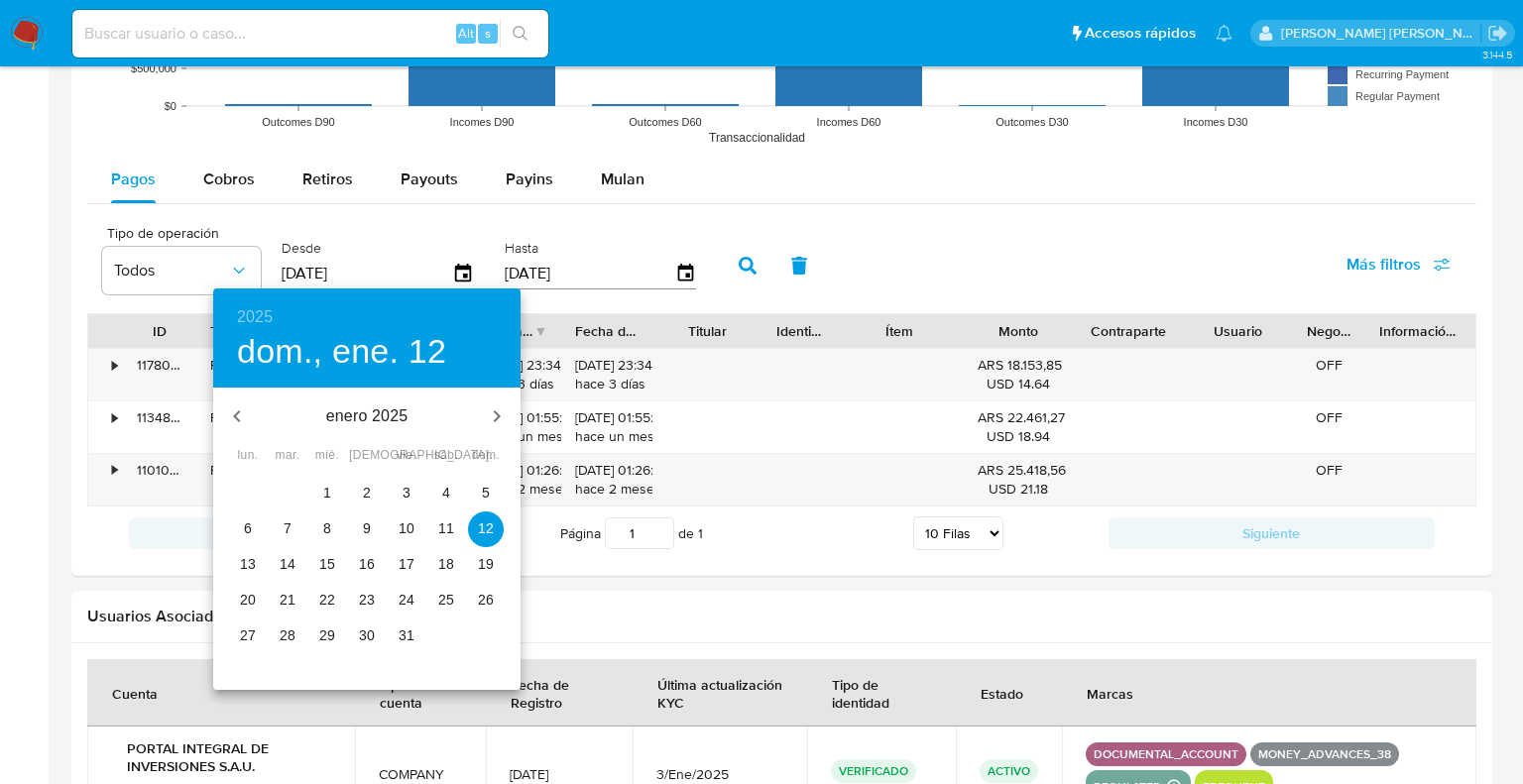 click on "1" at bounding box center [327, 493] 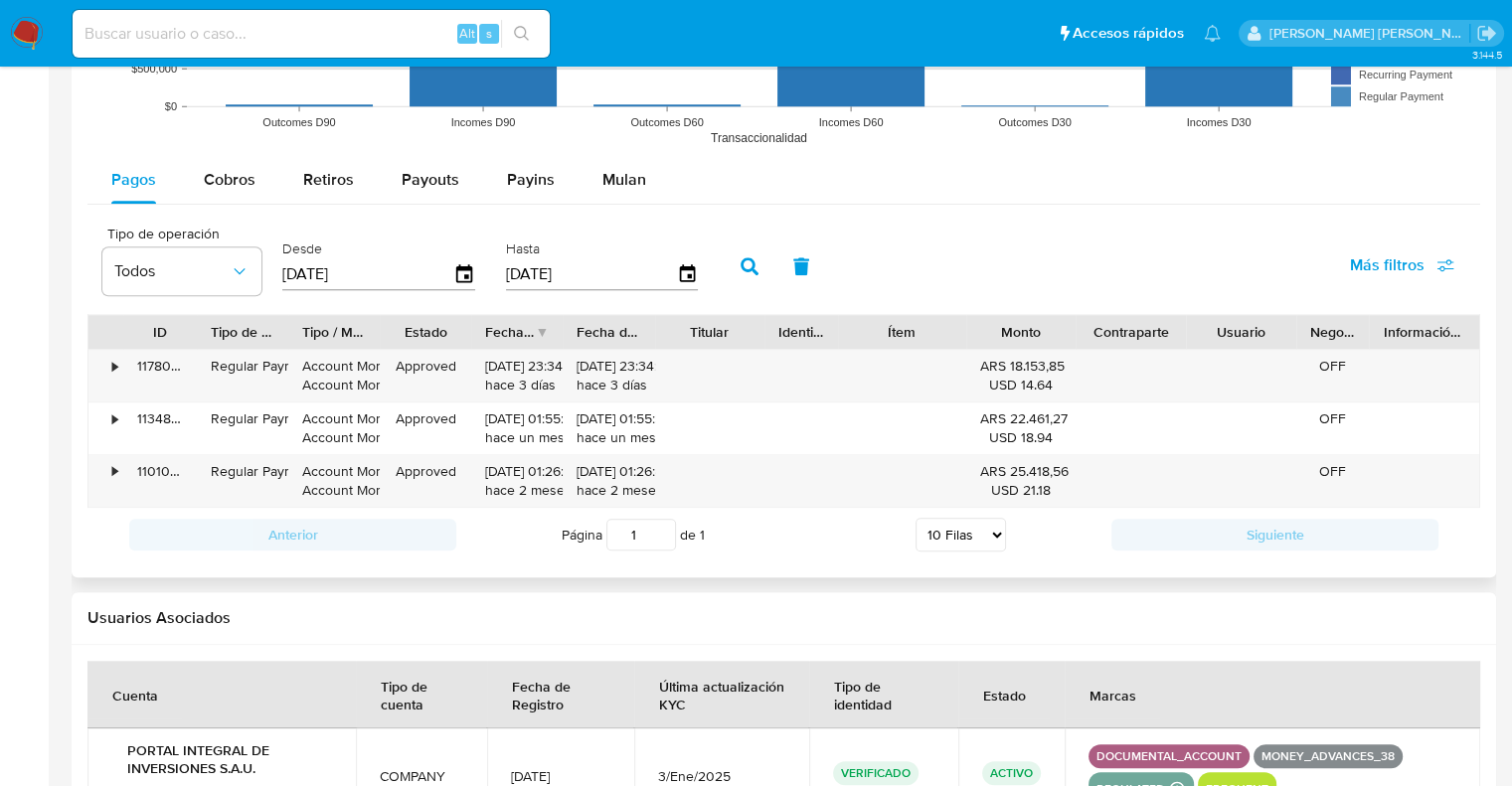 click 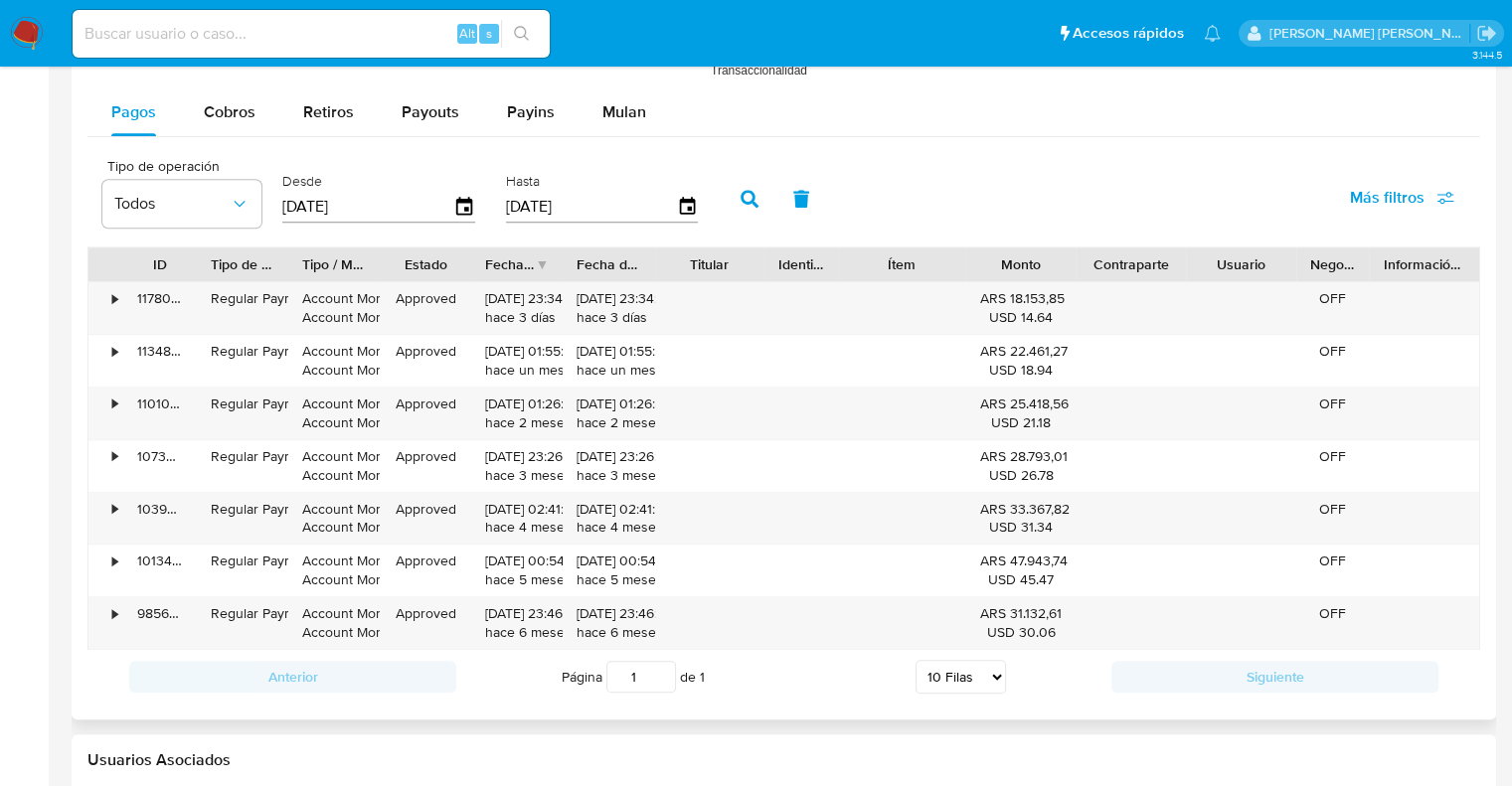 scroll, scrollTop: 1789, scrollLeft: 0, axis: vertical 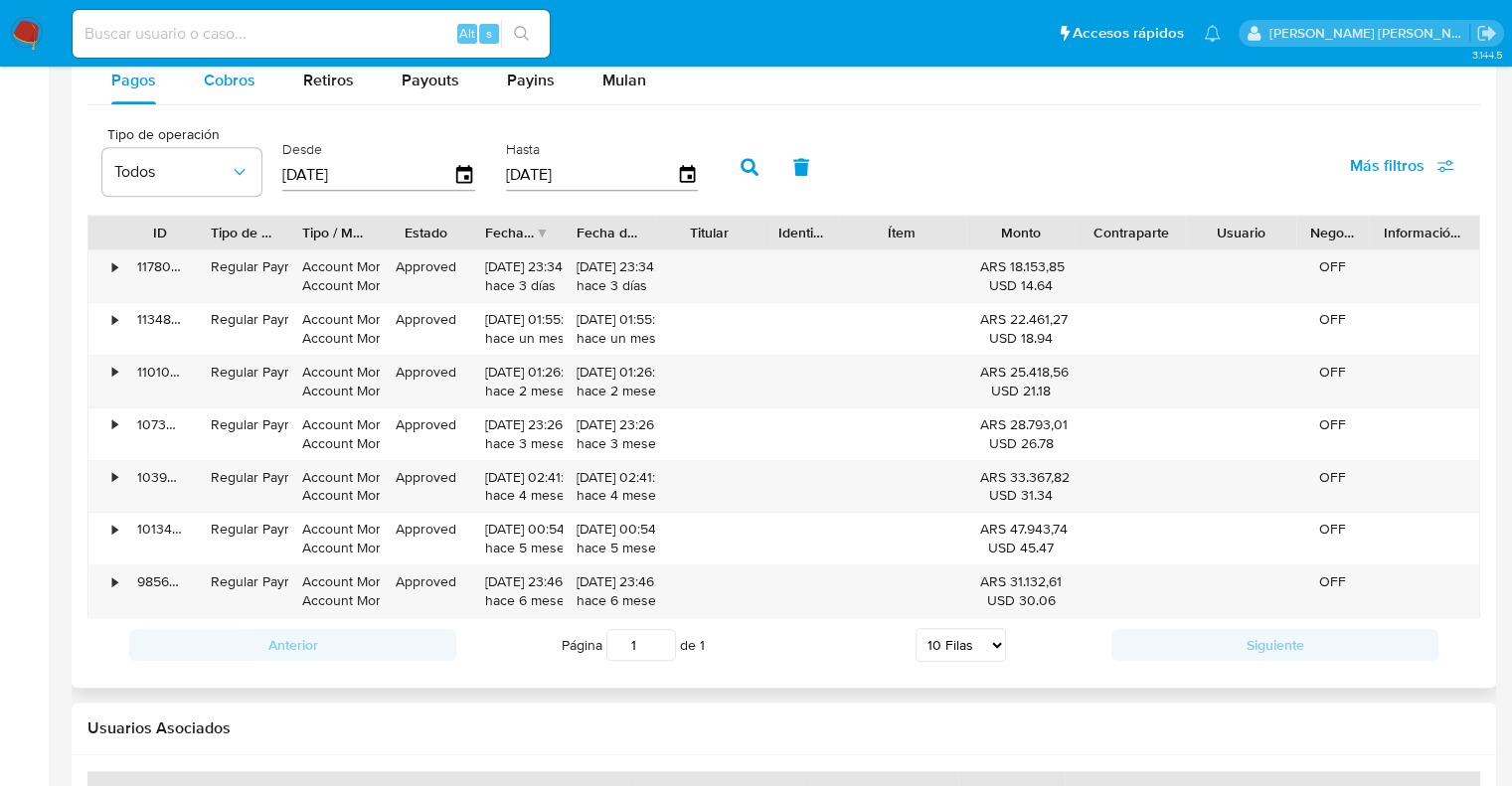 click on "Cobros" at bounding box center (230, 79) 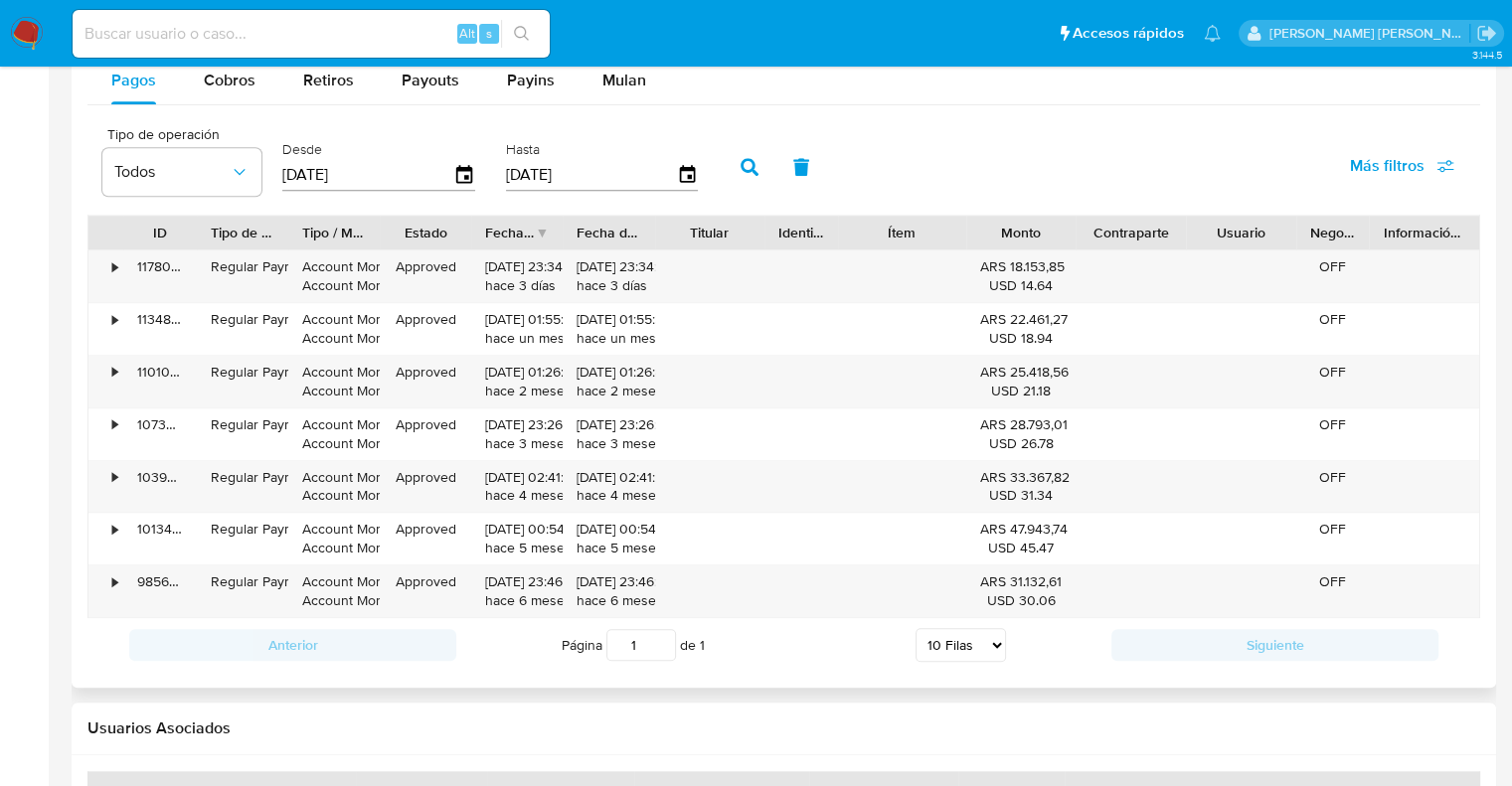 select on "10" 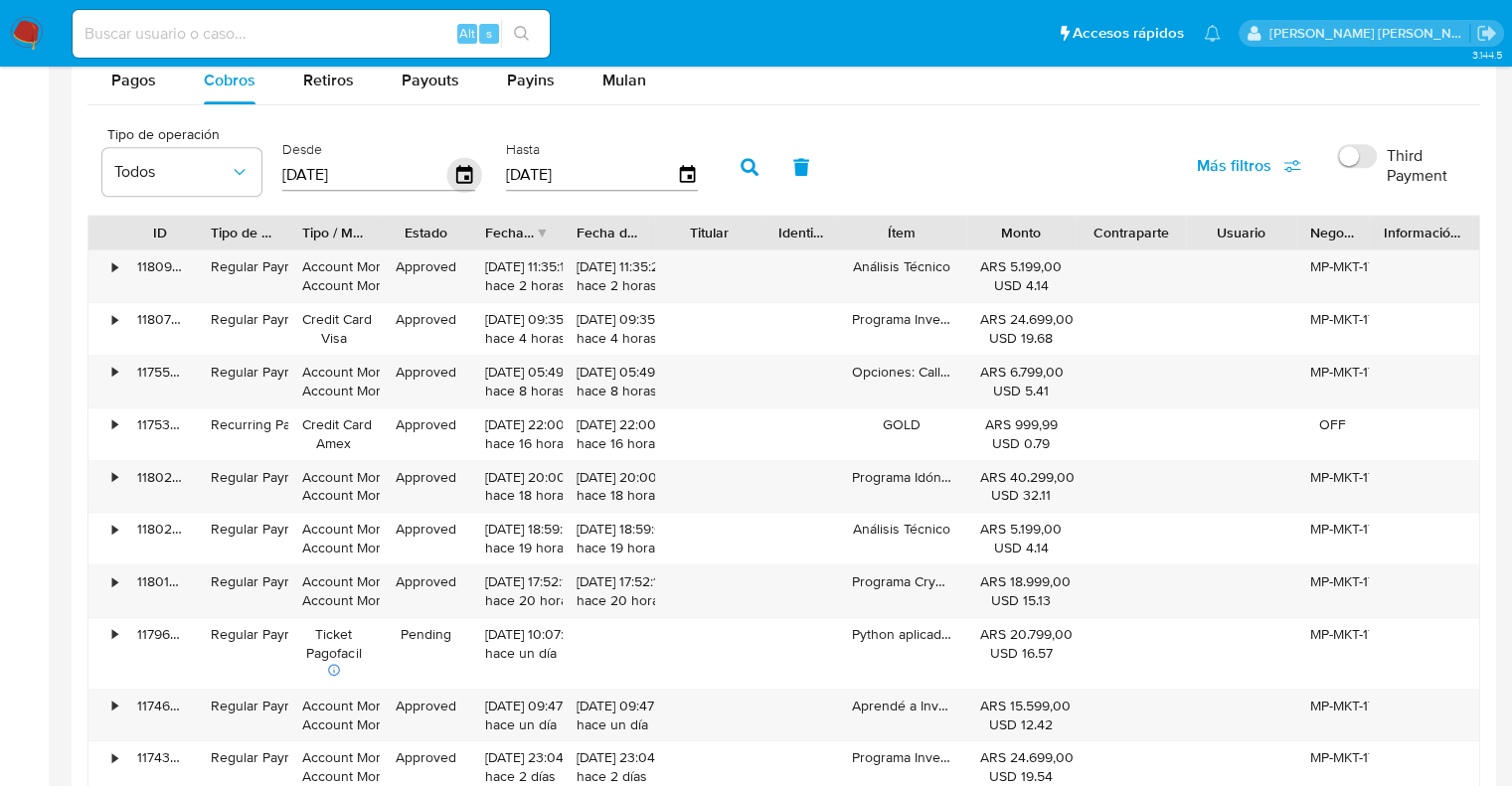 click 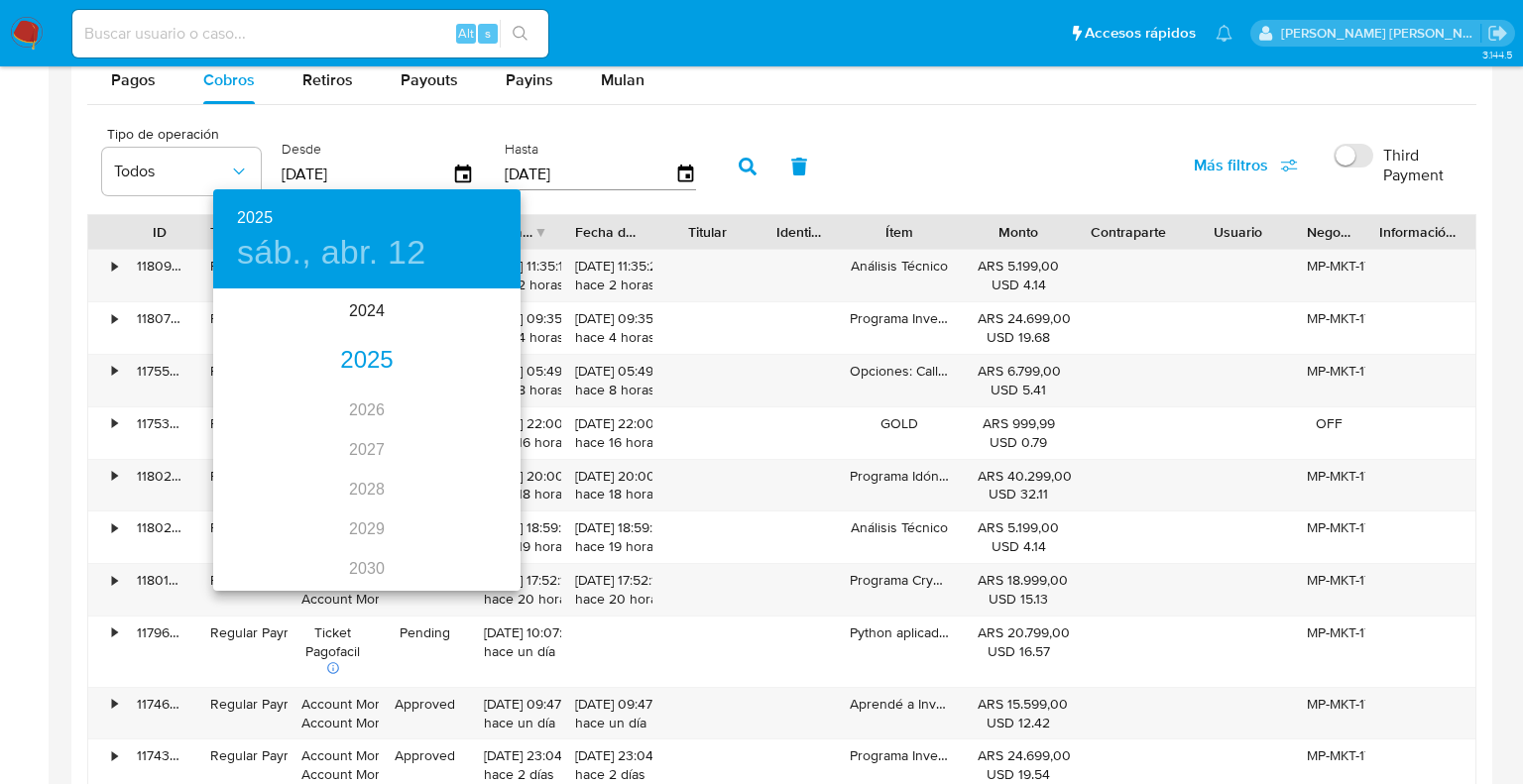 click on "2025" at bounding box center [367, 361] 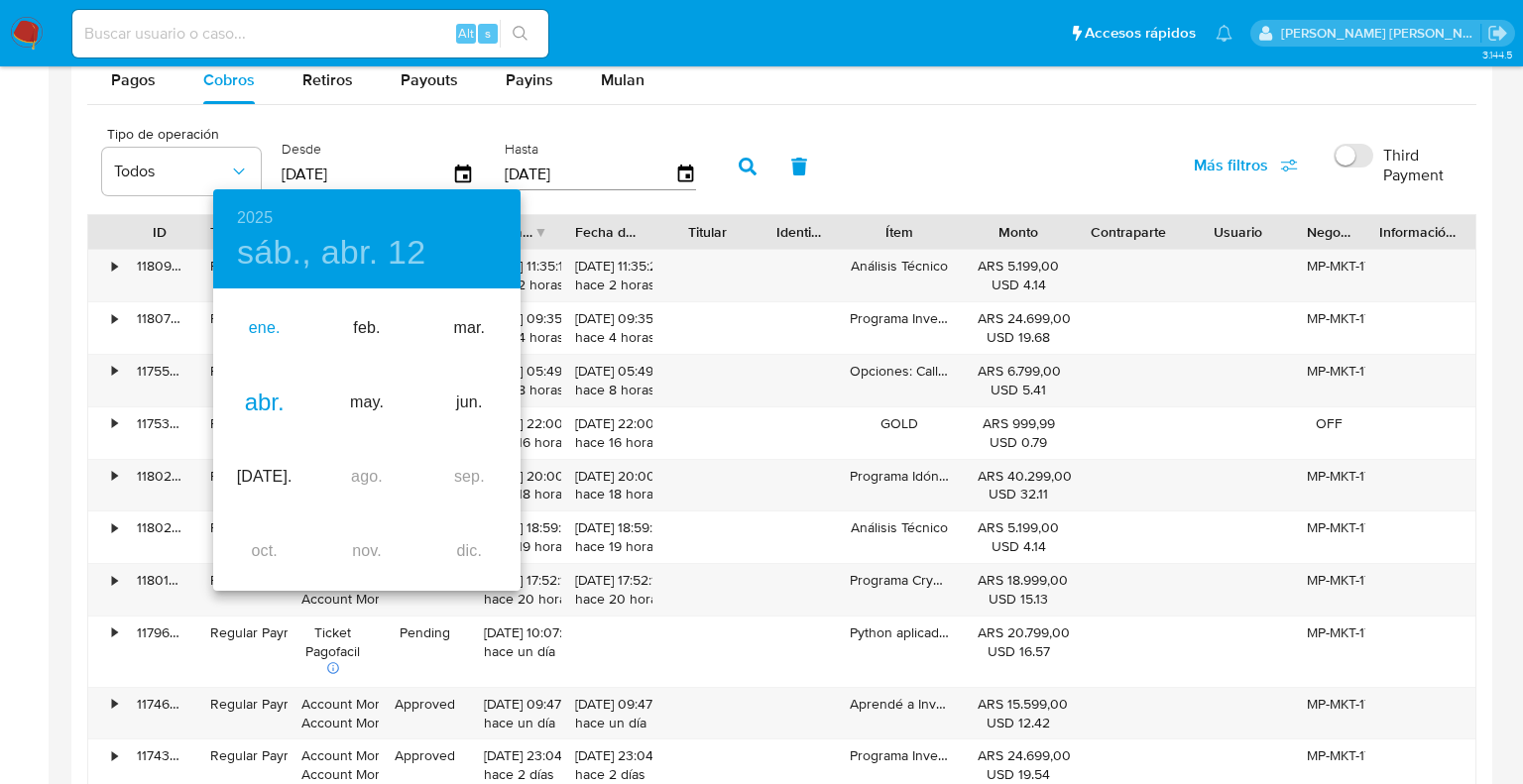 click on "ene." at bounding box center [264, 328] 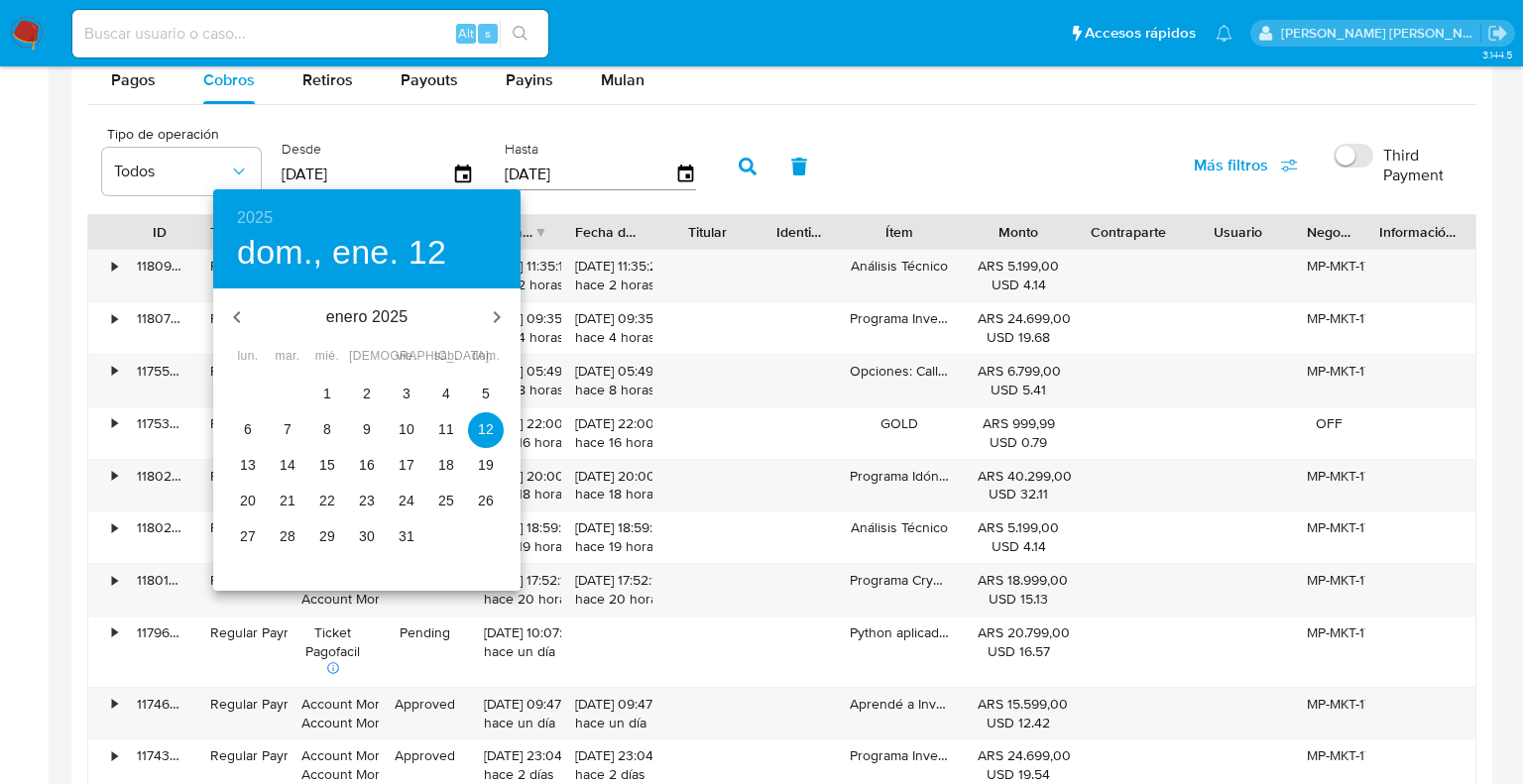 click on "1" at bounding box center [327, 393] 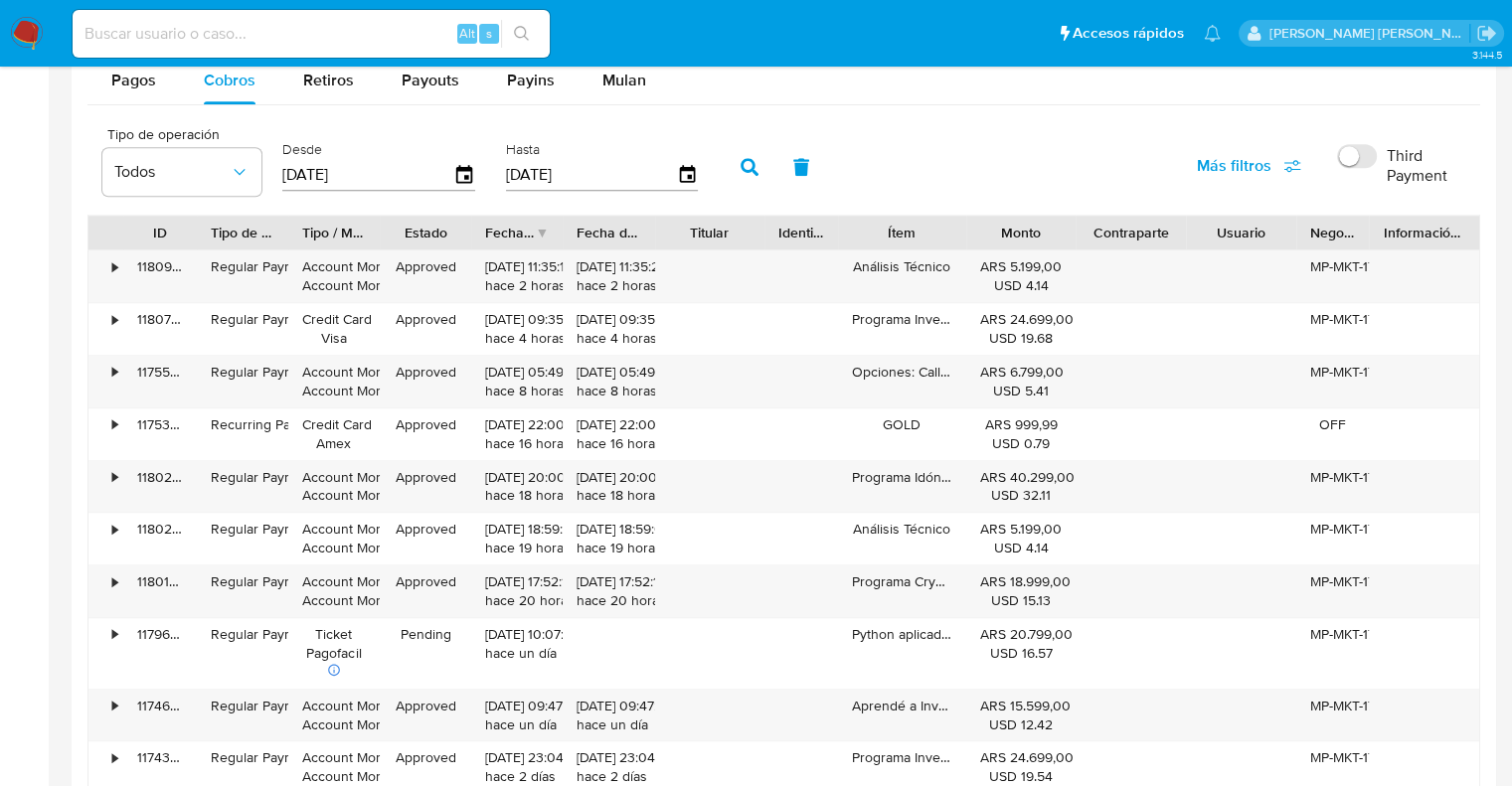 click 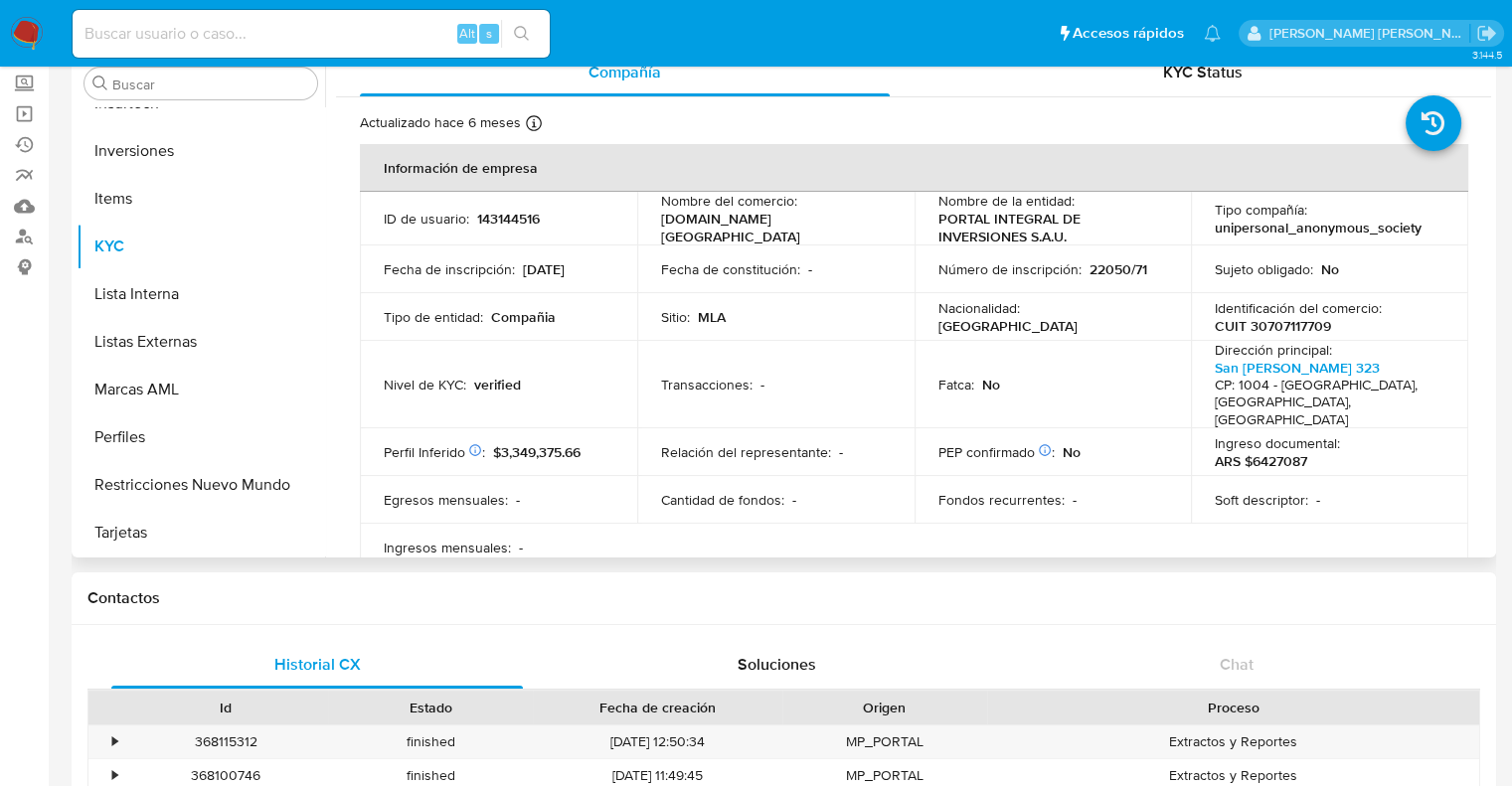 scroll, scrollTop: 99, scrollLeft: 0, axis: vertical 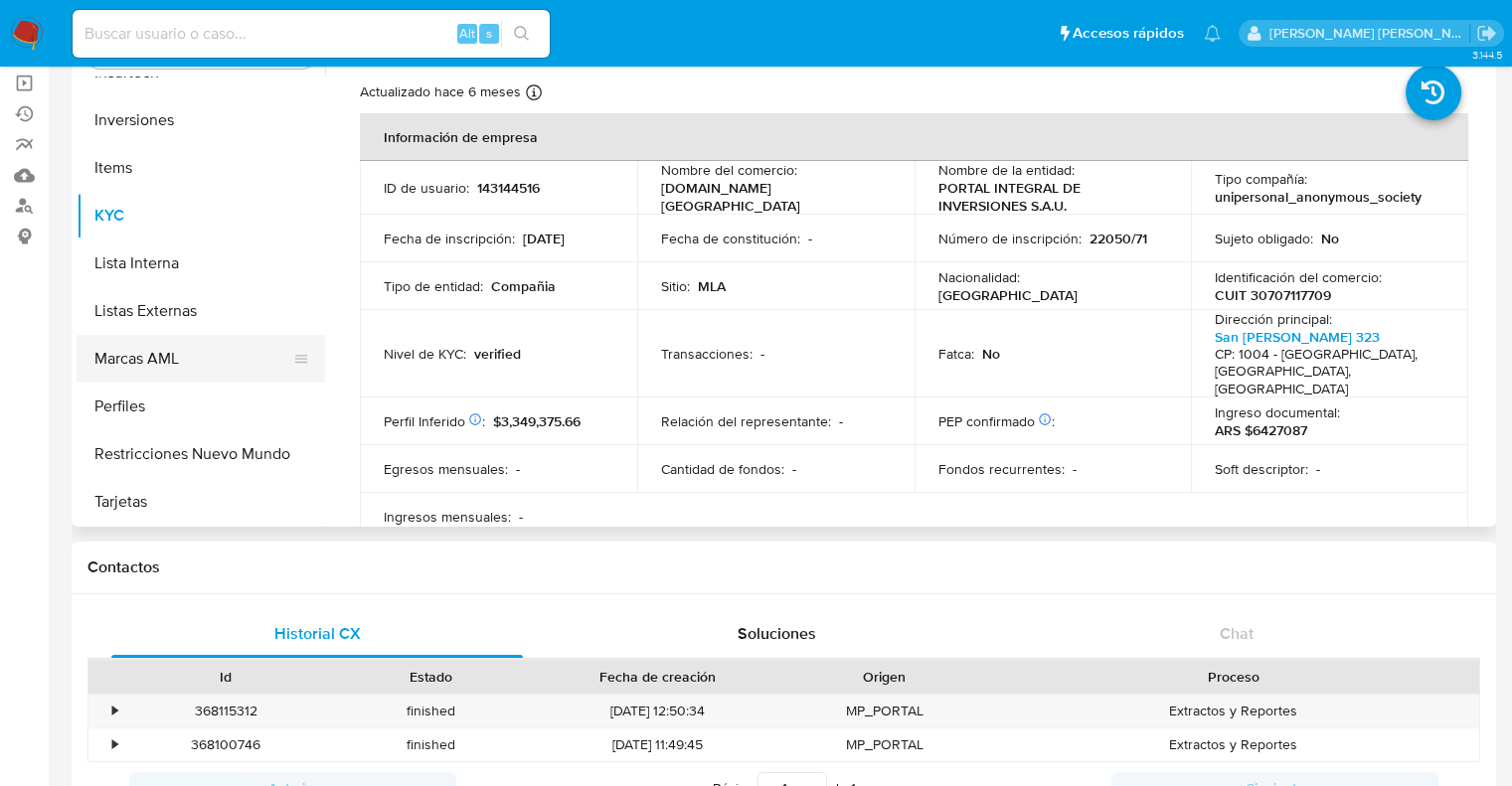 select on "10" 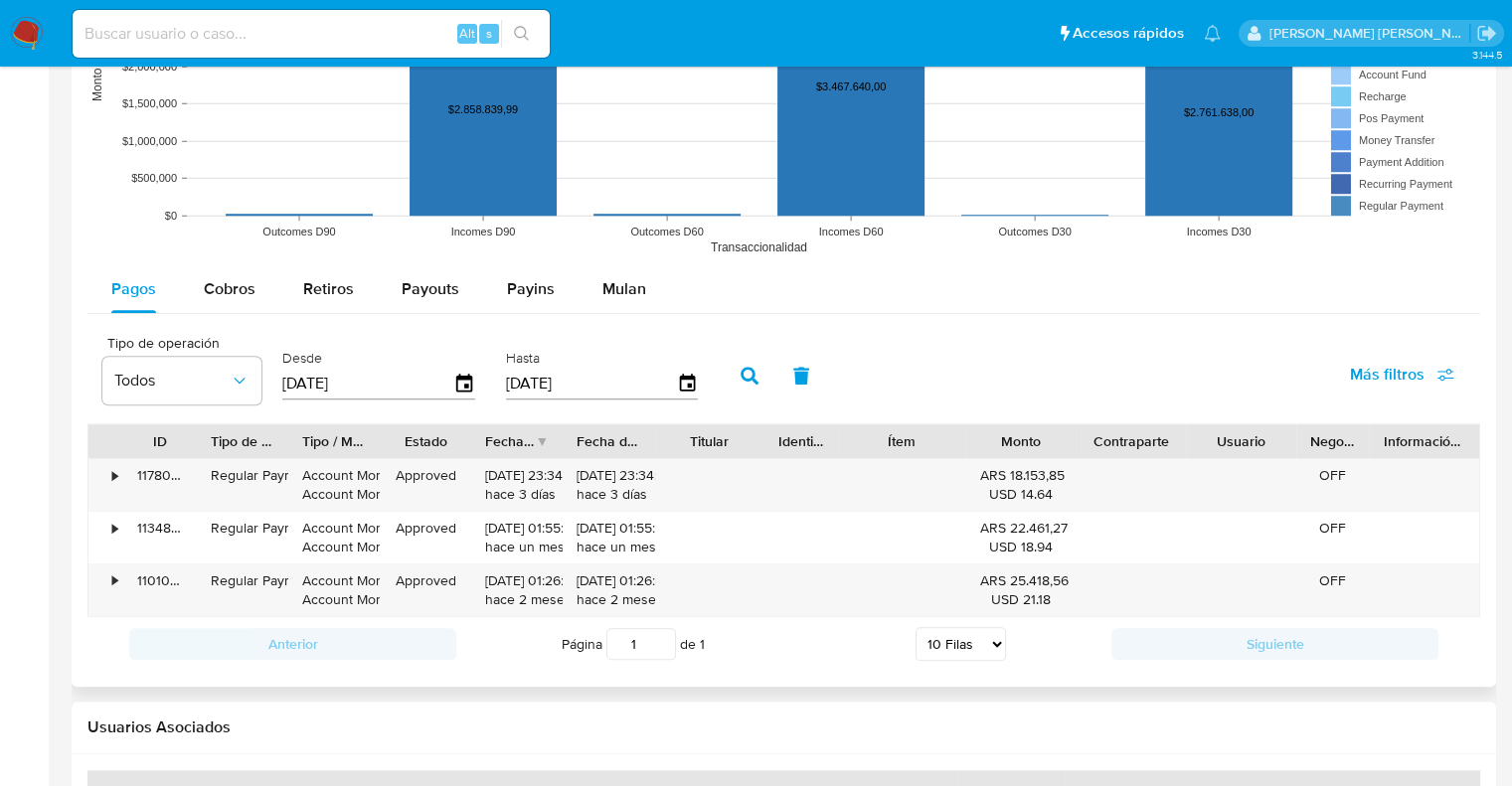 scroll, scrollTop: 1590, scrollLeft: 0, axis: vertical 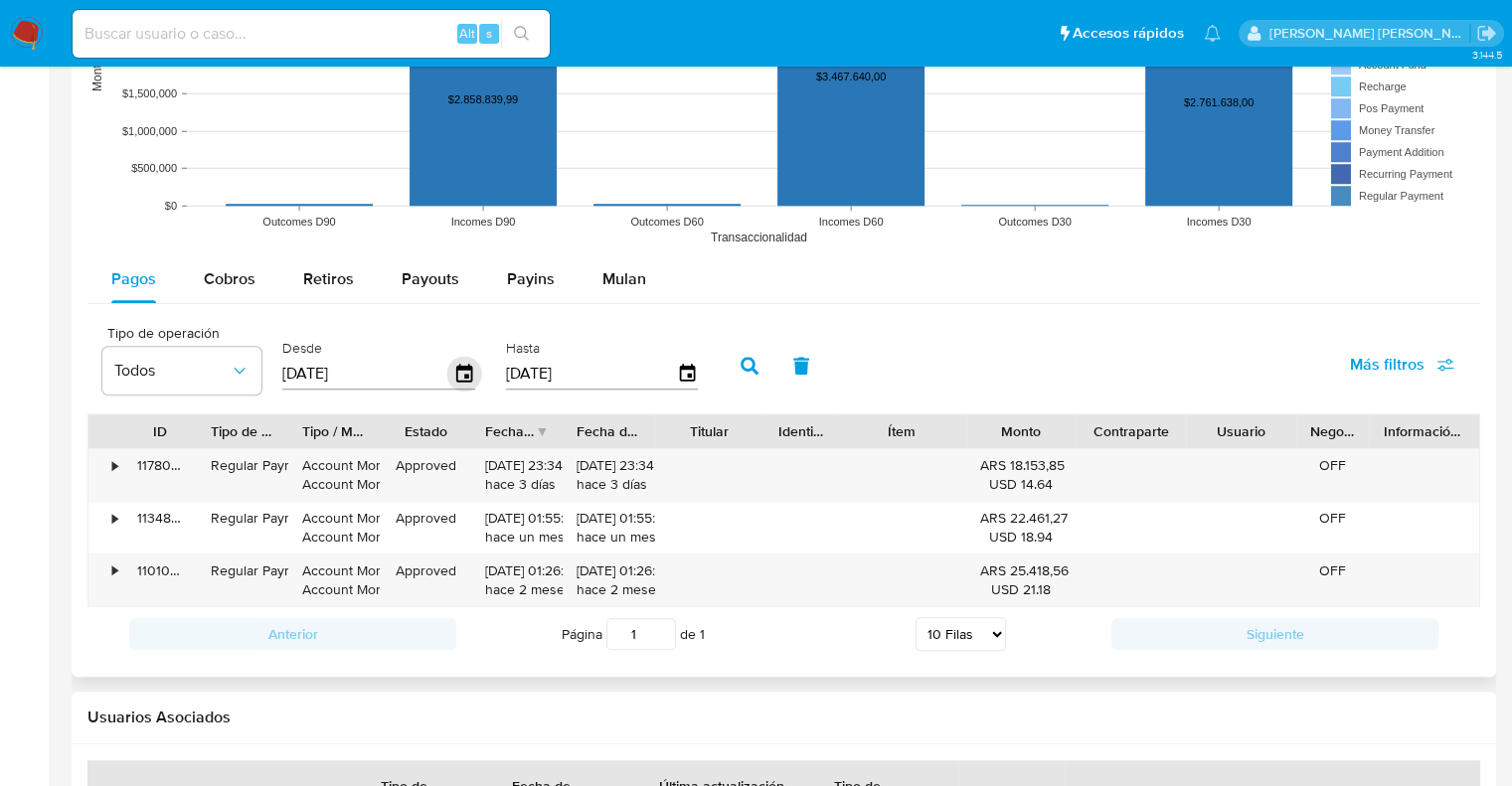 click 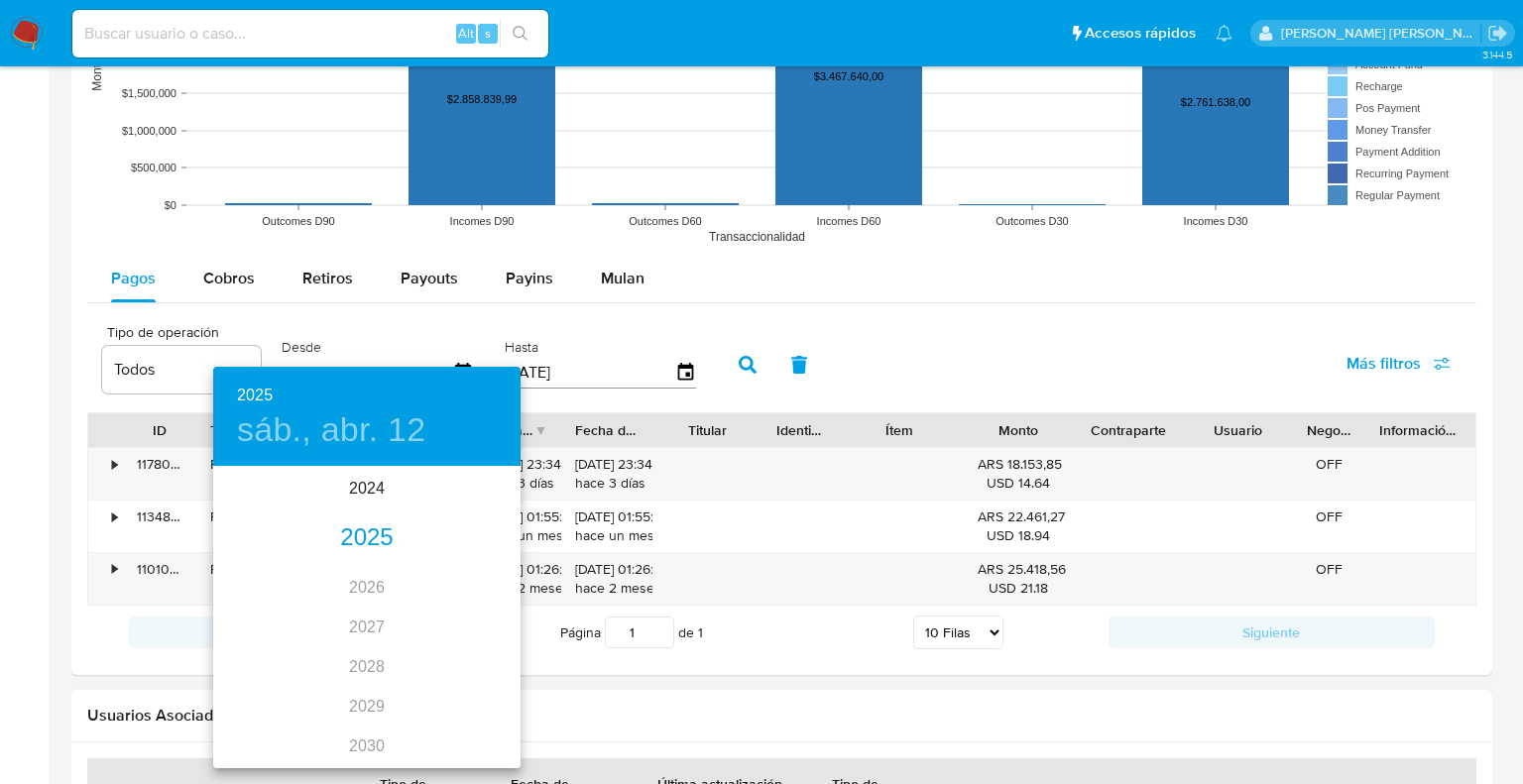 click on "2025" at bounding box center (367, 538) 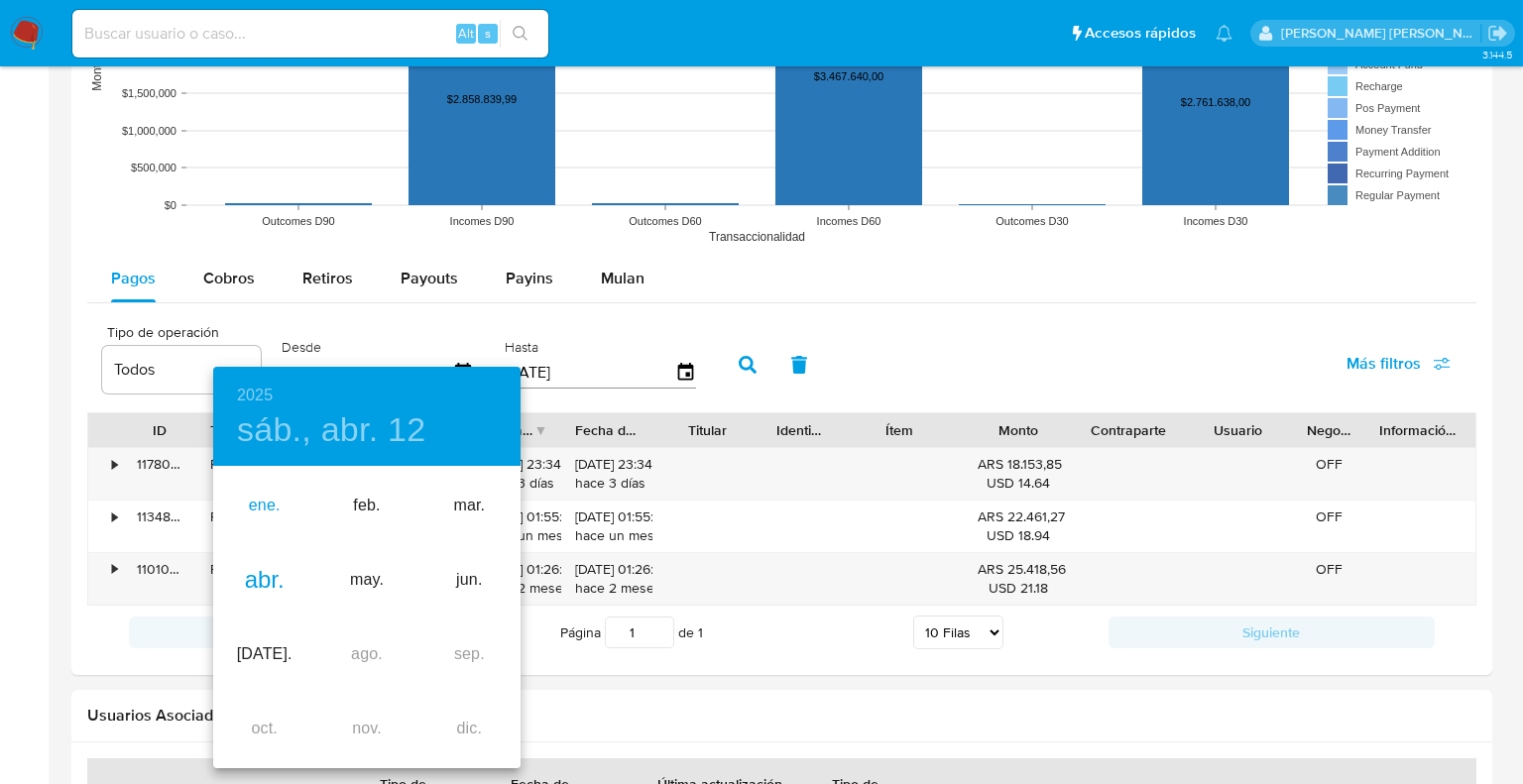 click on "ene." at bounding box center [264, 505] 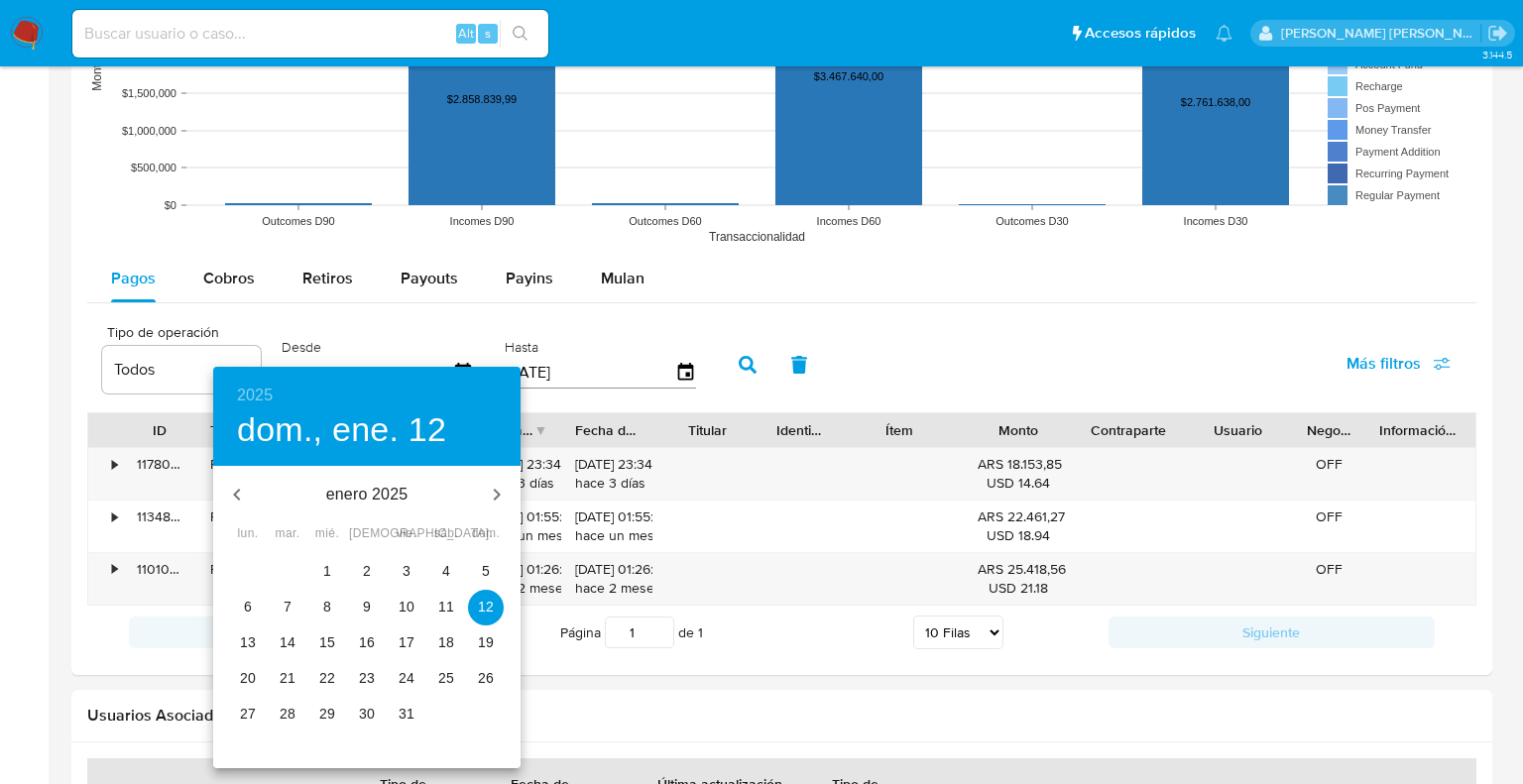 click on "1" at bounding box center [327, 571] 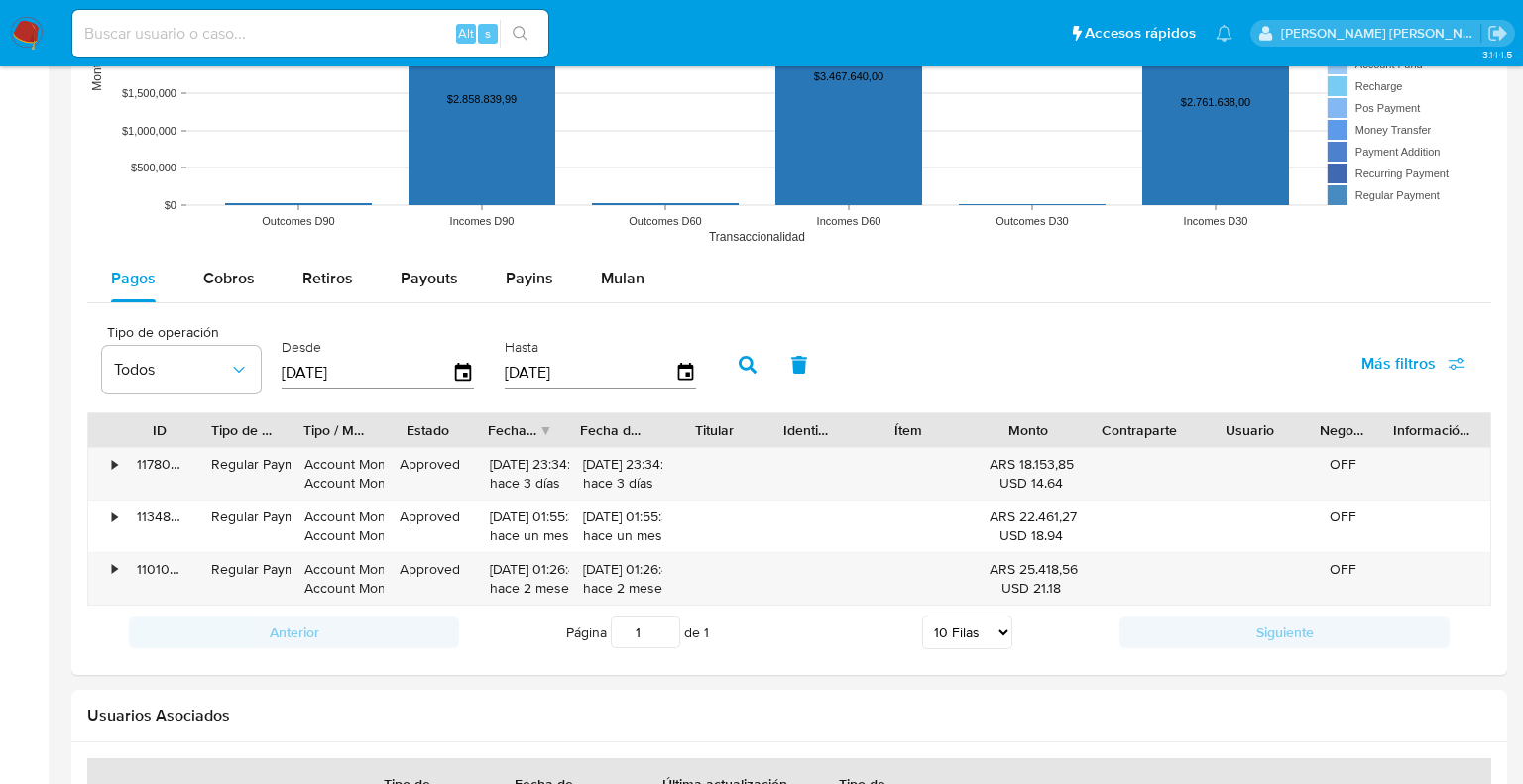 type on "[DATE]" 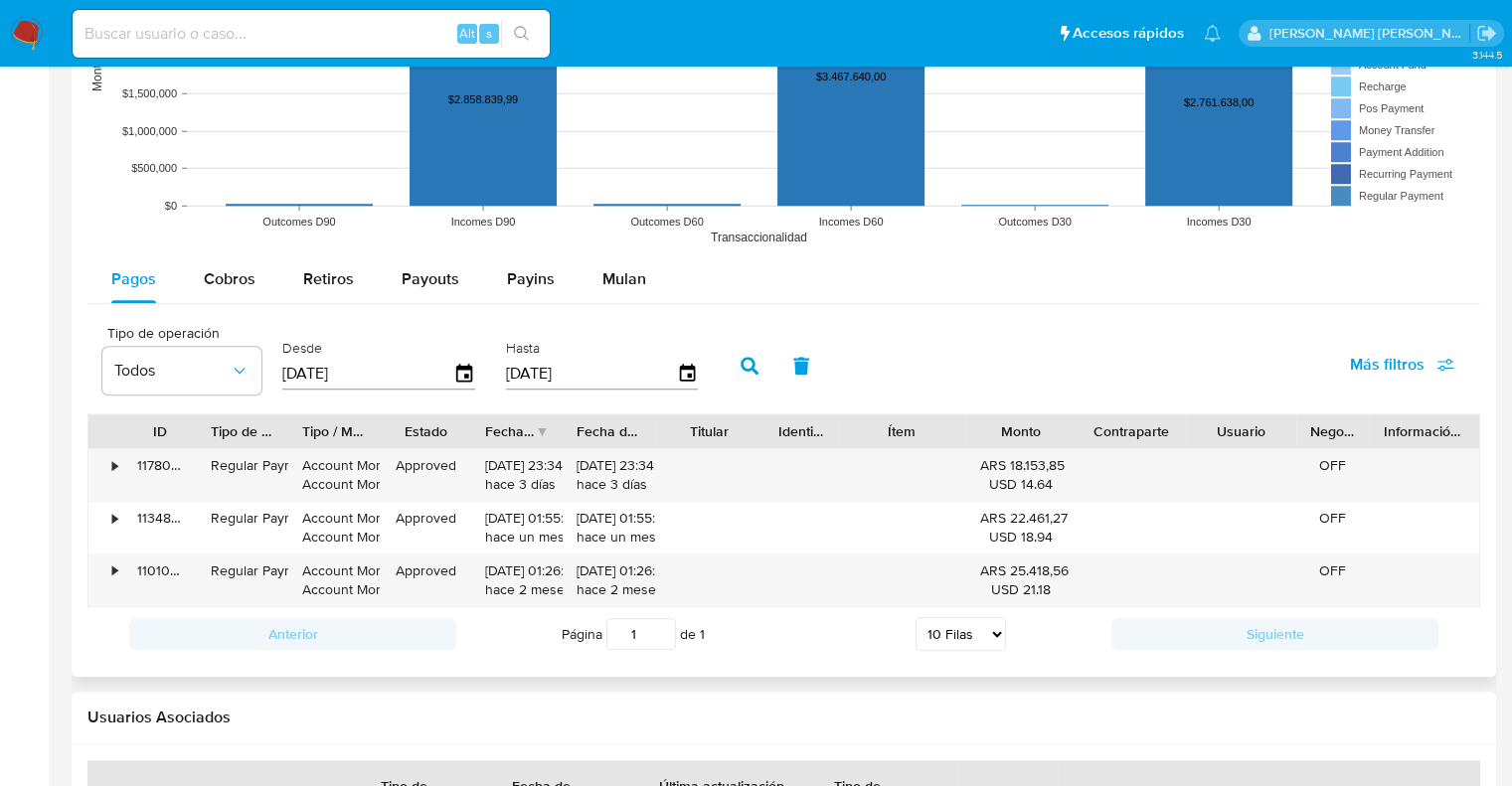 click 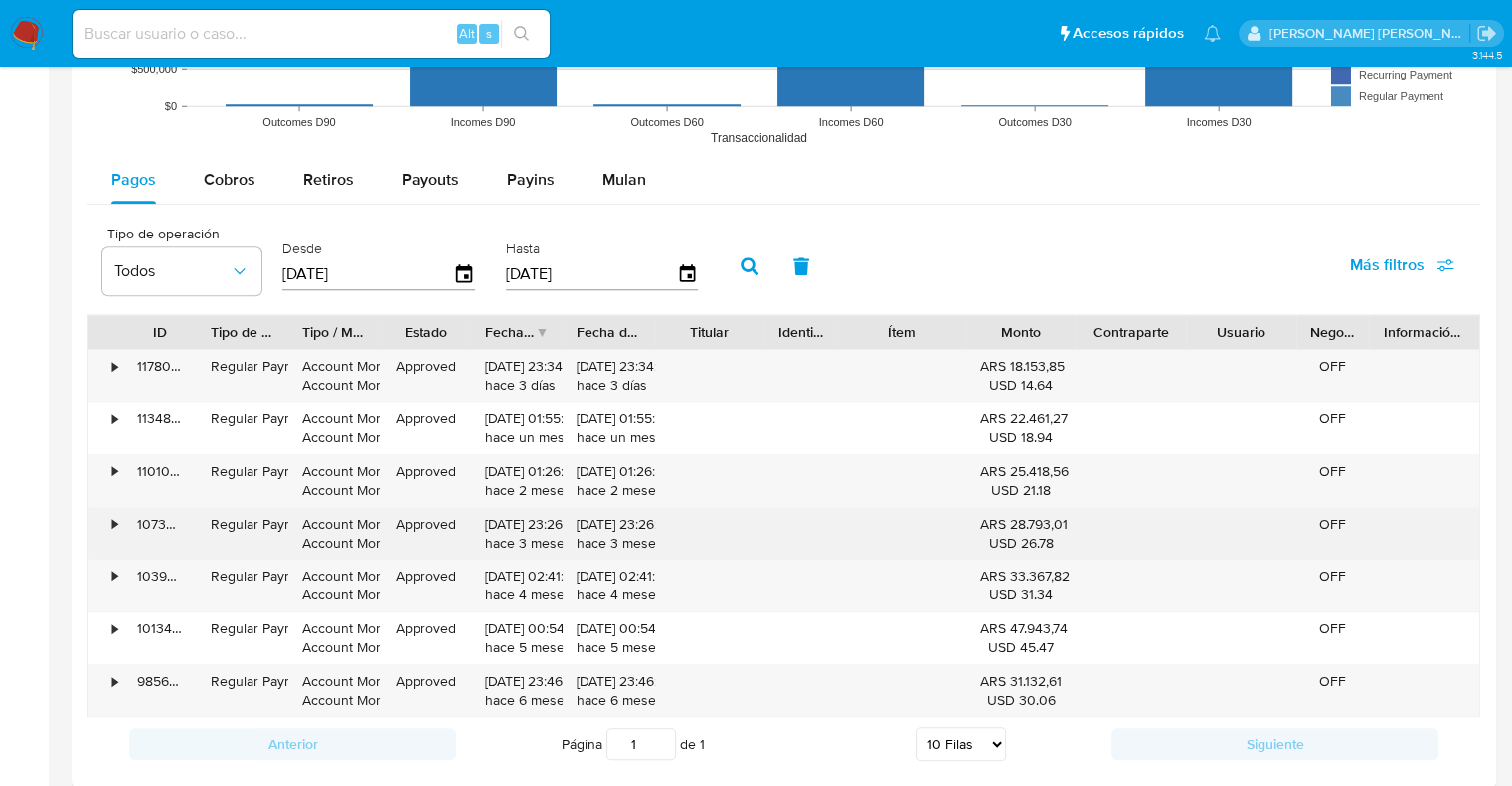 scroll, scrollTop: 1789, scrollLeft: 0, axis: vertical 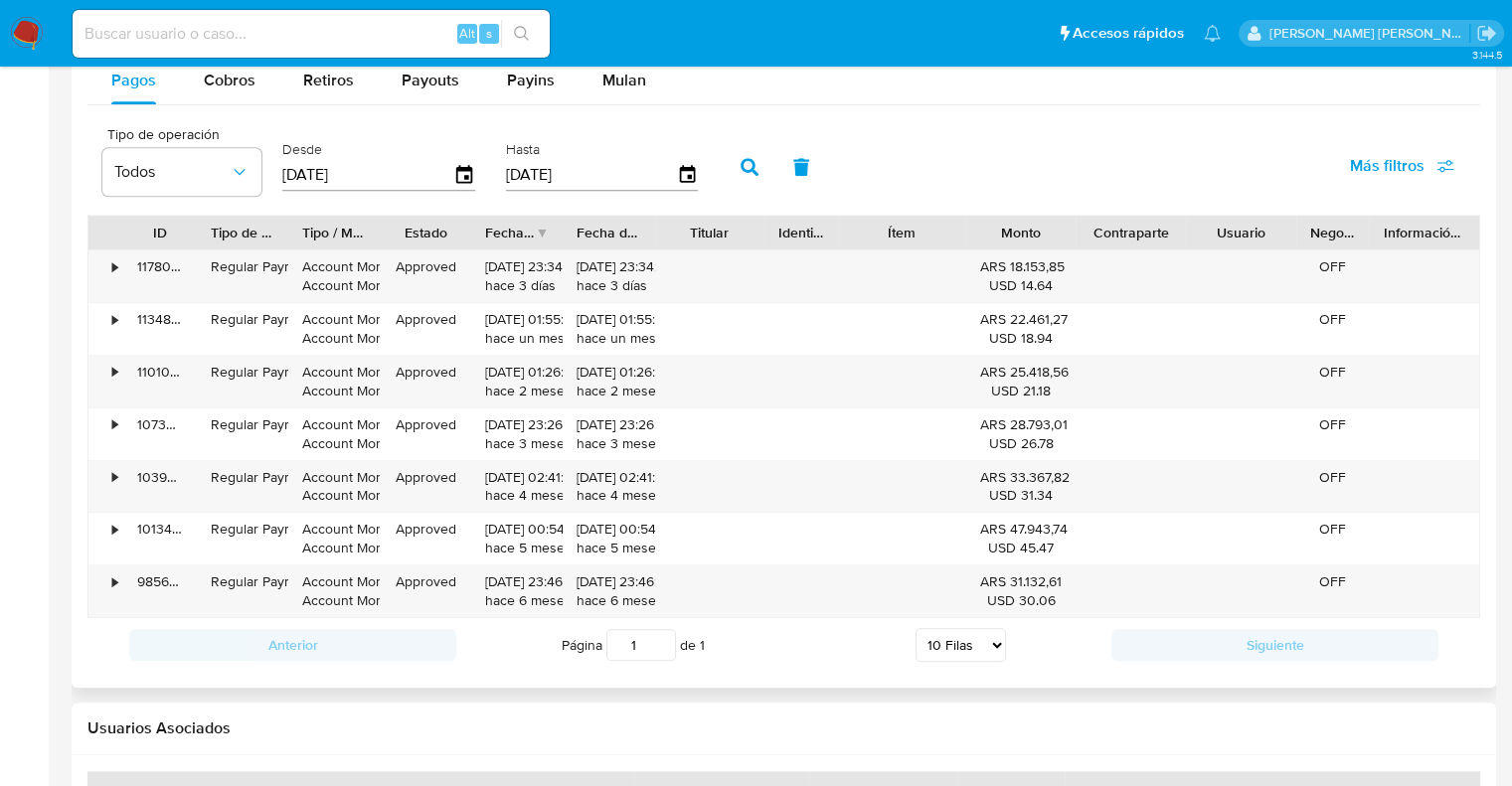 click at bounding box center (838, 233) 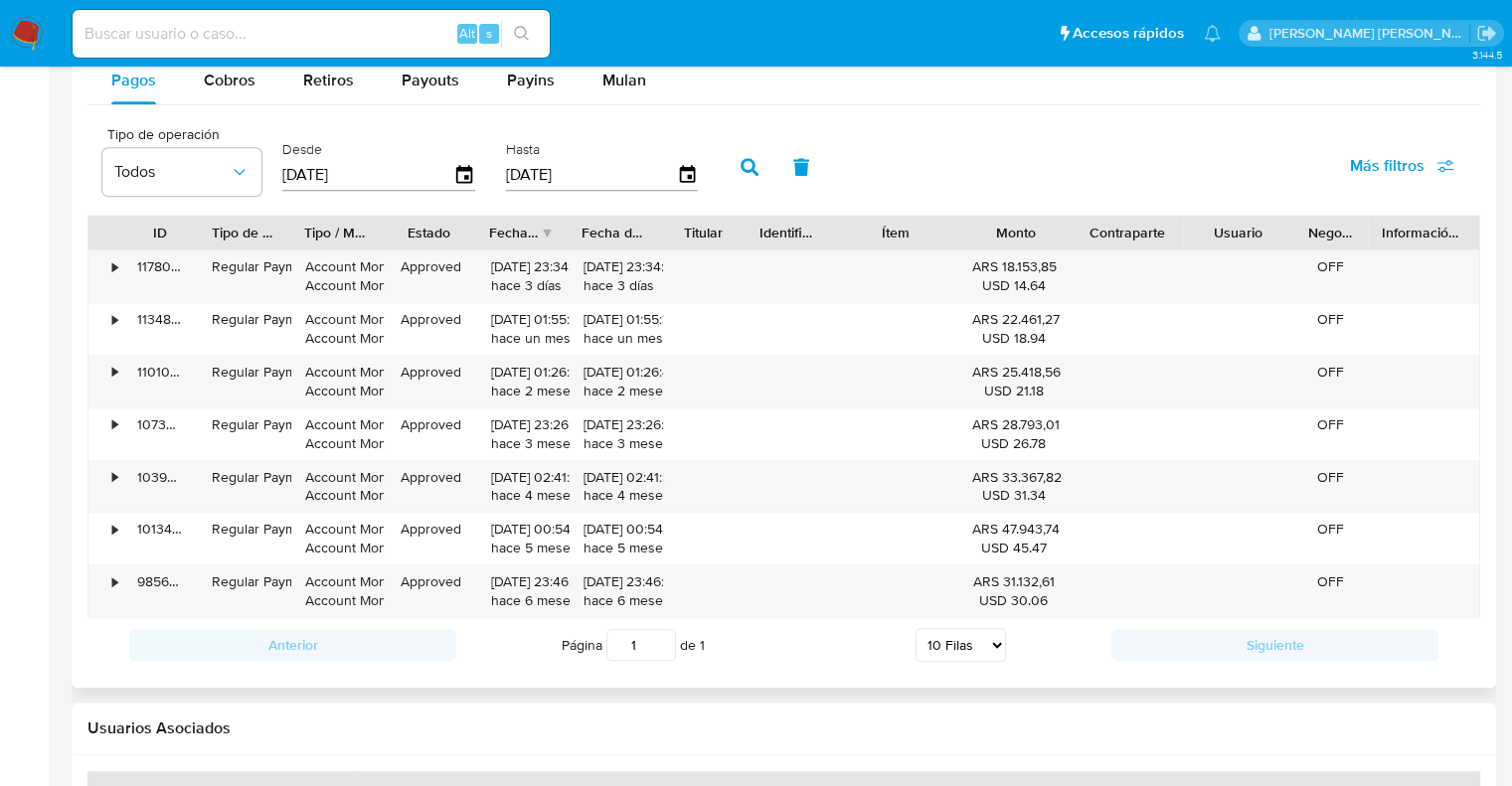 drag, startPoint x: 824, startPoint y: 228, endPoint x: 863, endPoint y: 229, distance: 39.012818 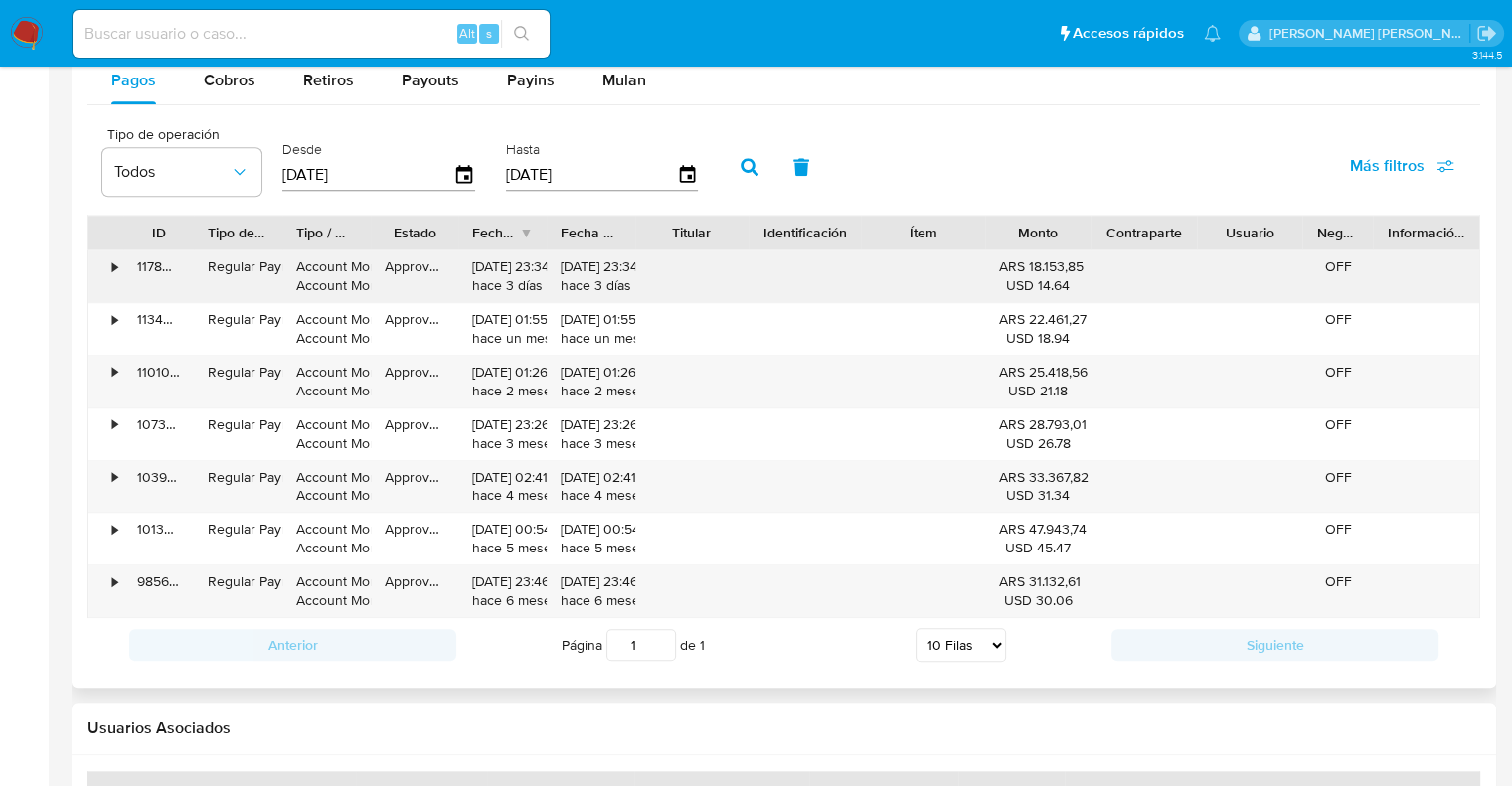 click on "•" at bounding box center (105, 276) 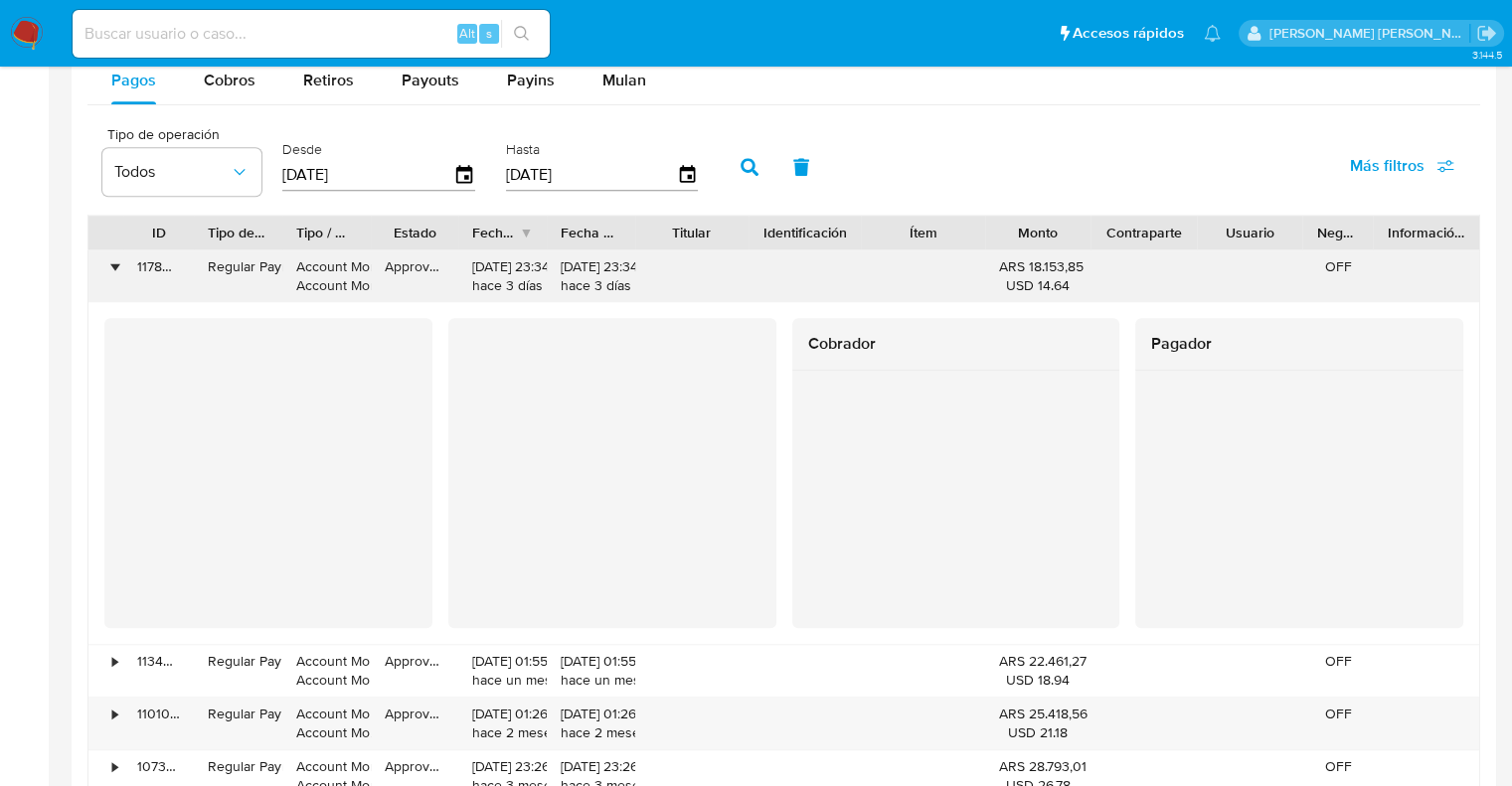 click on "•" at bounding box center [105, 276] 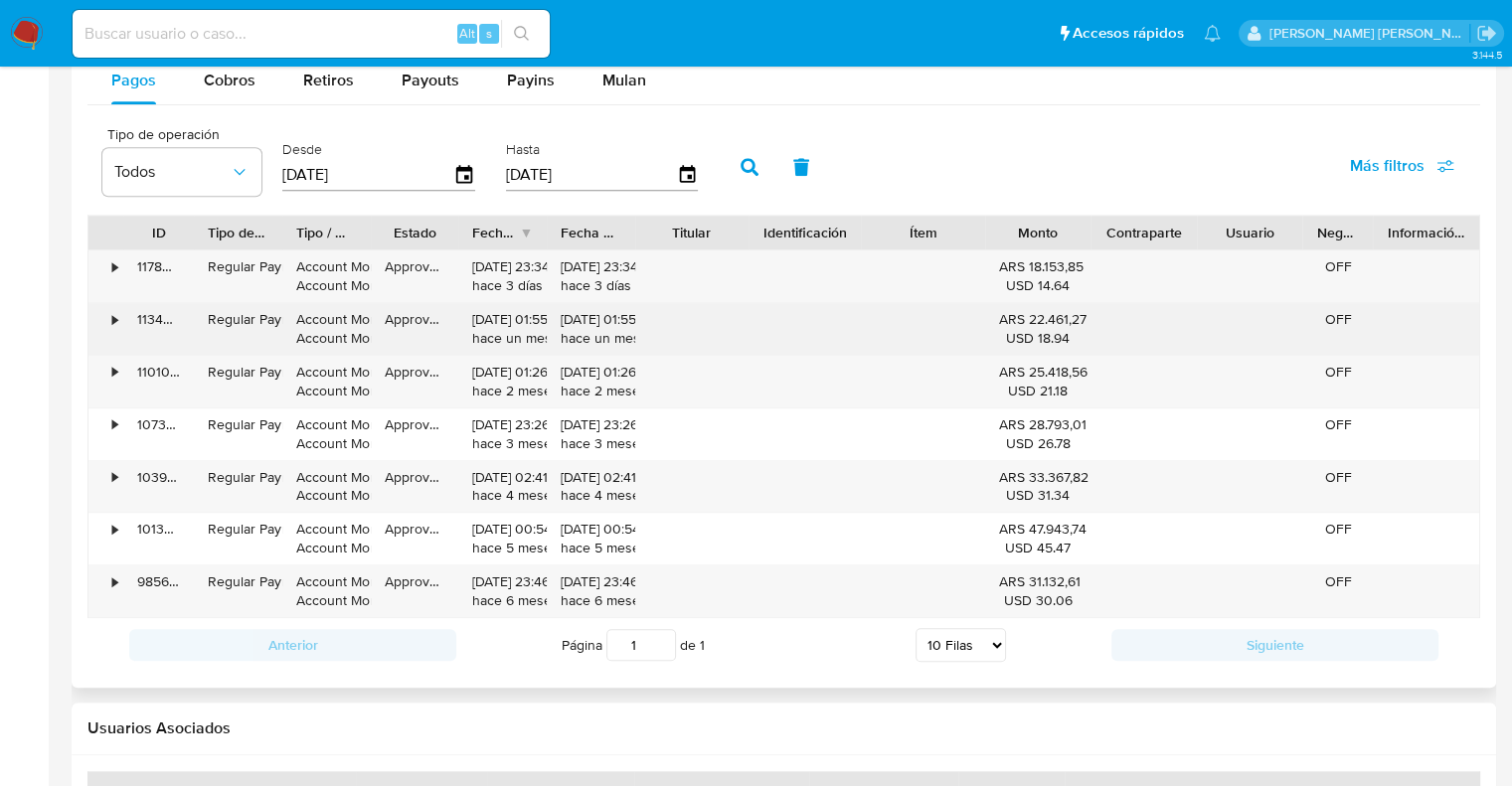 click on "•" at bounding box center [105, 329] 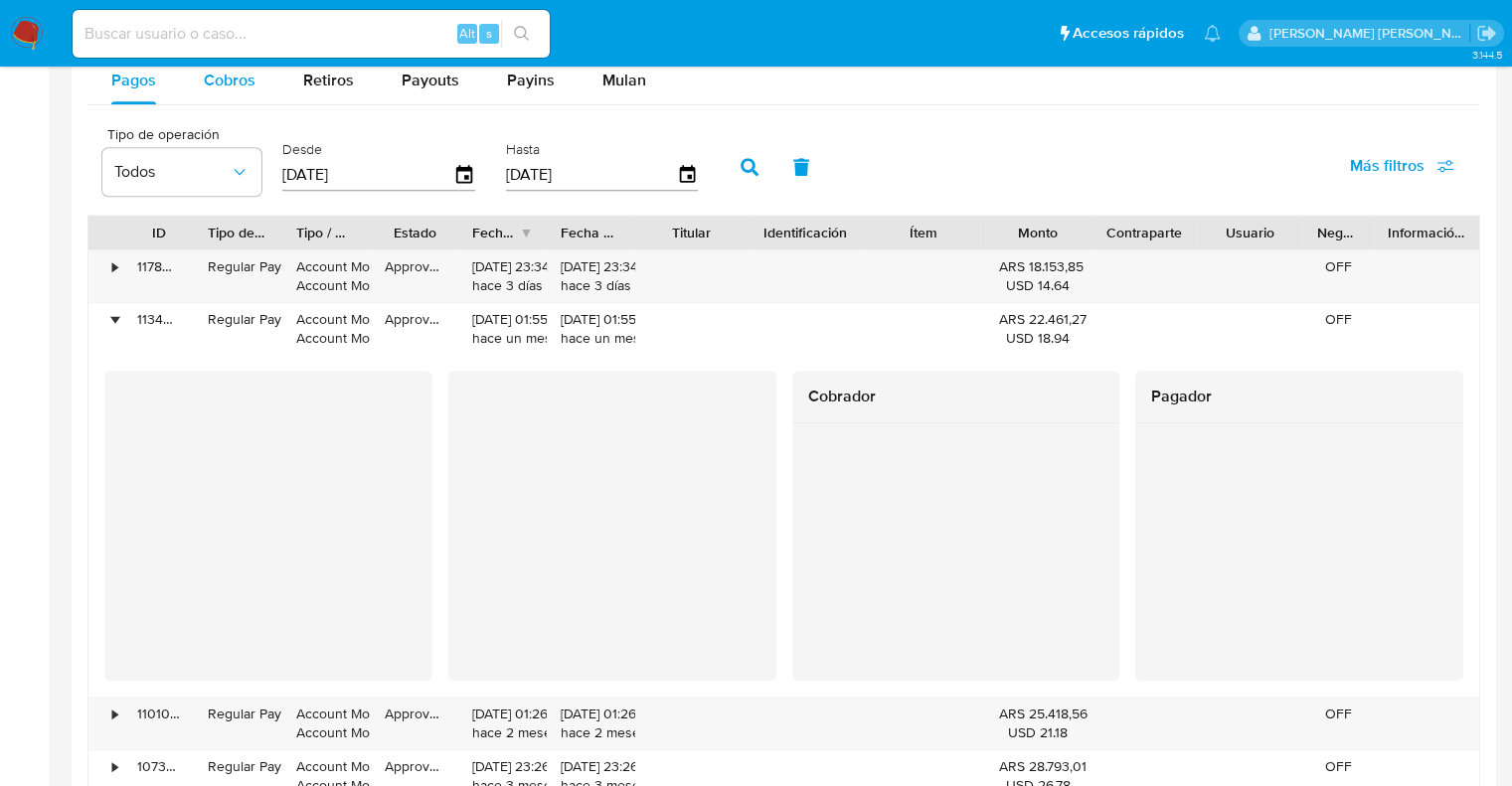 click on "Cobros" at bounding box center [230, 79] 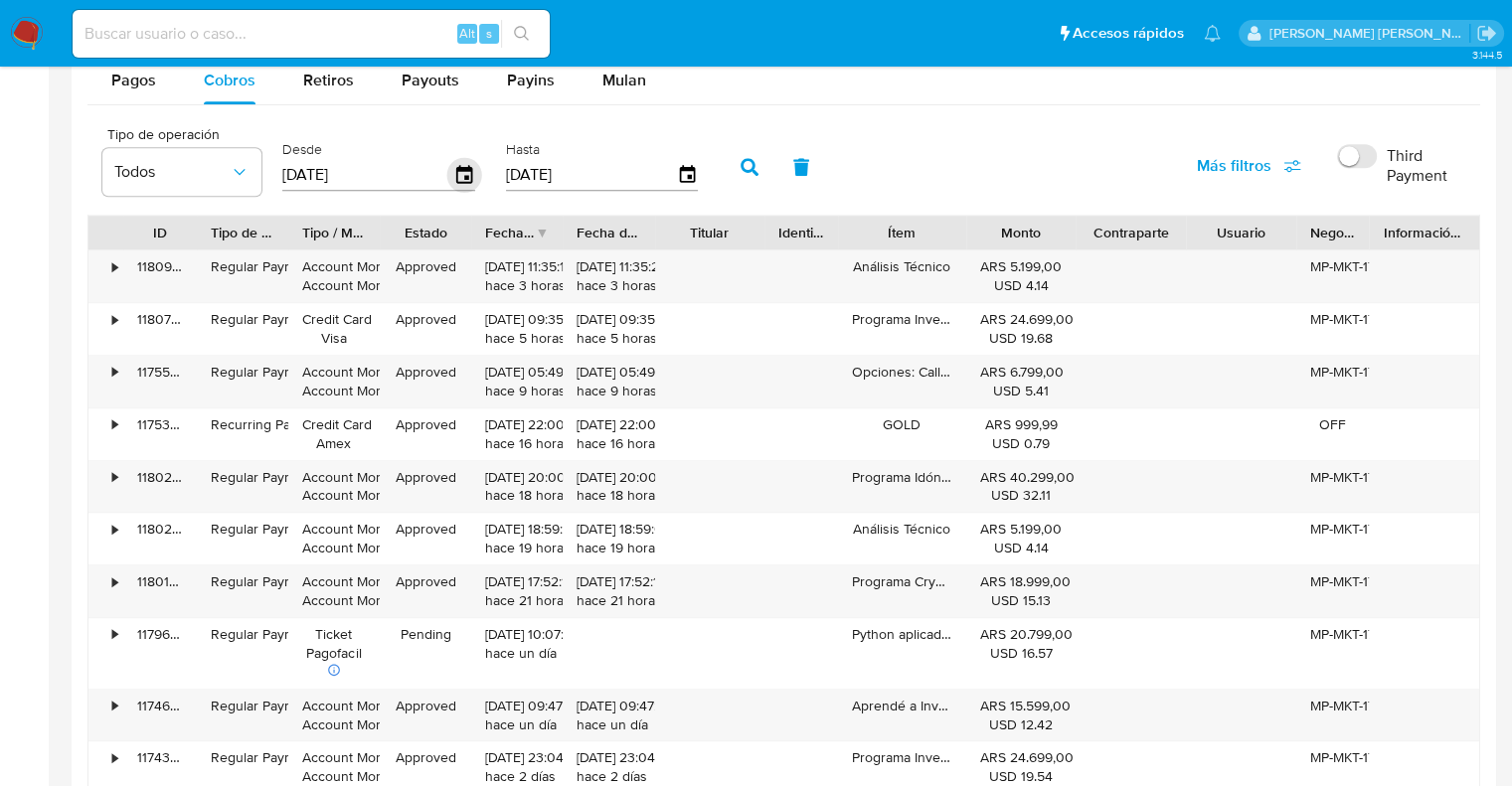 click 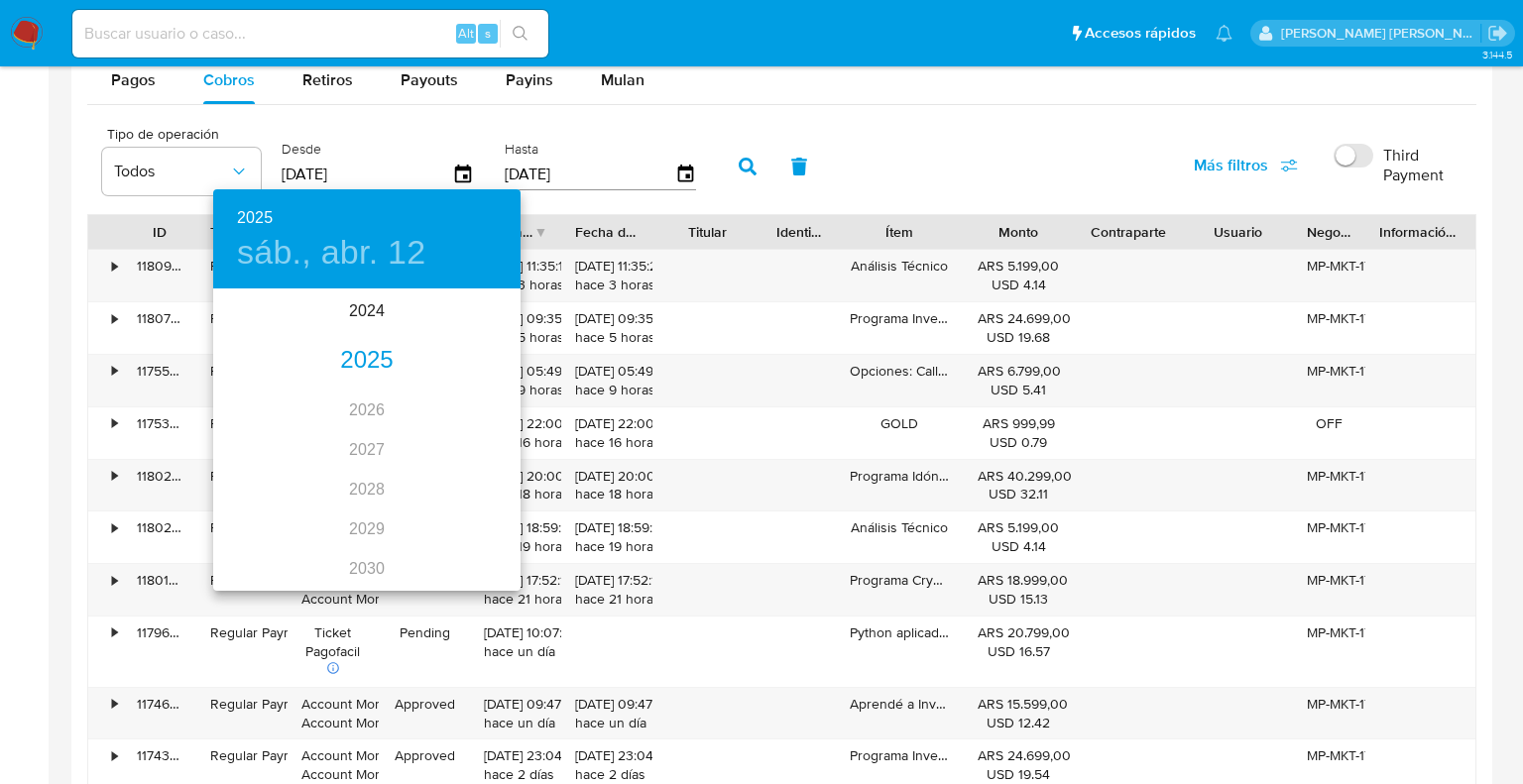click on "2025" at bounding box center [367, 361] 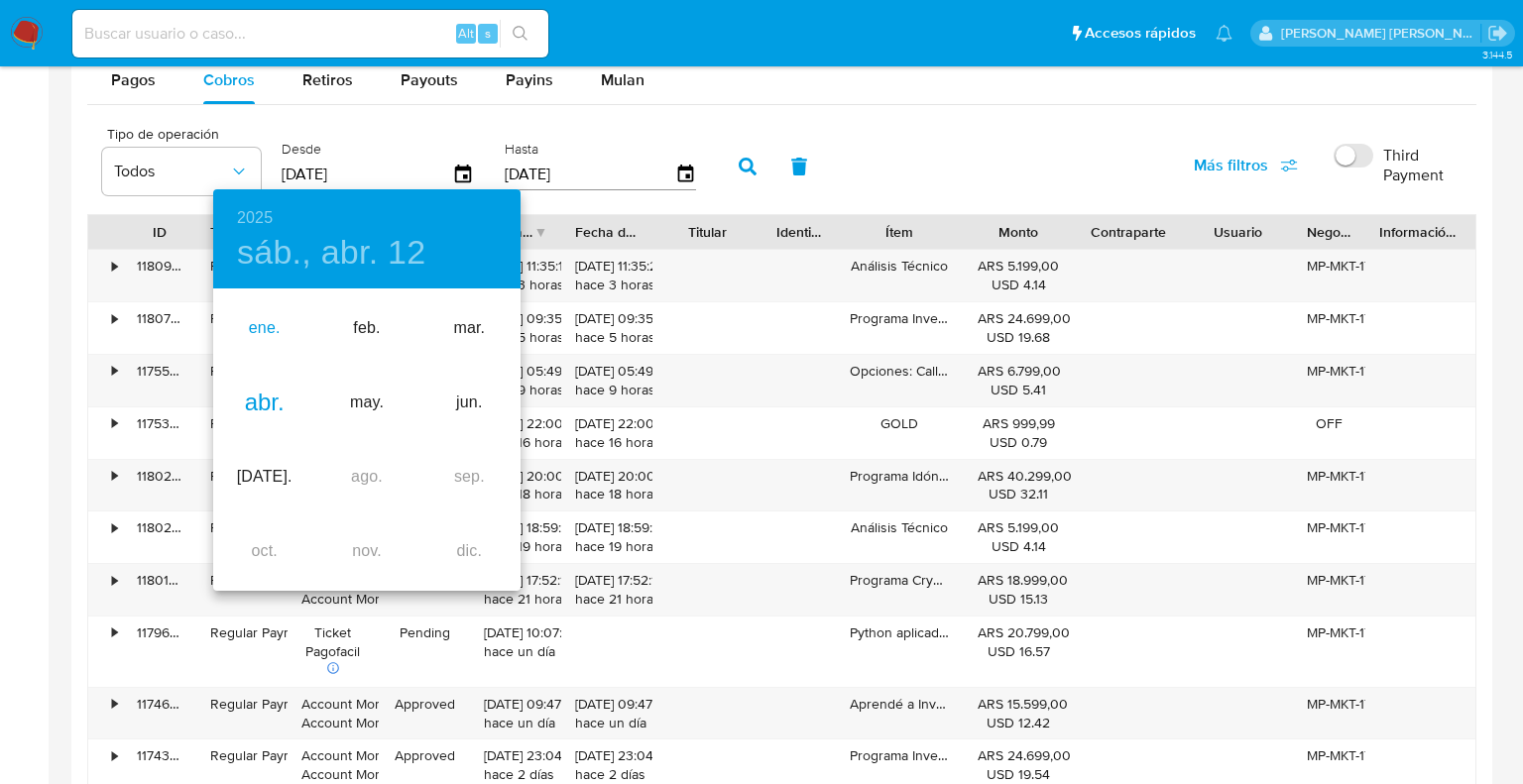 click on "ene." at bounding box center [264, 328] 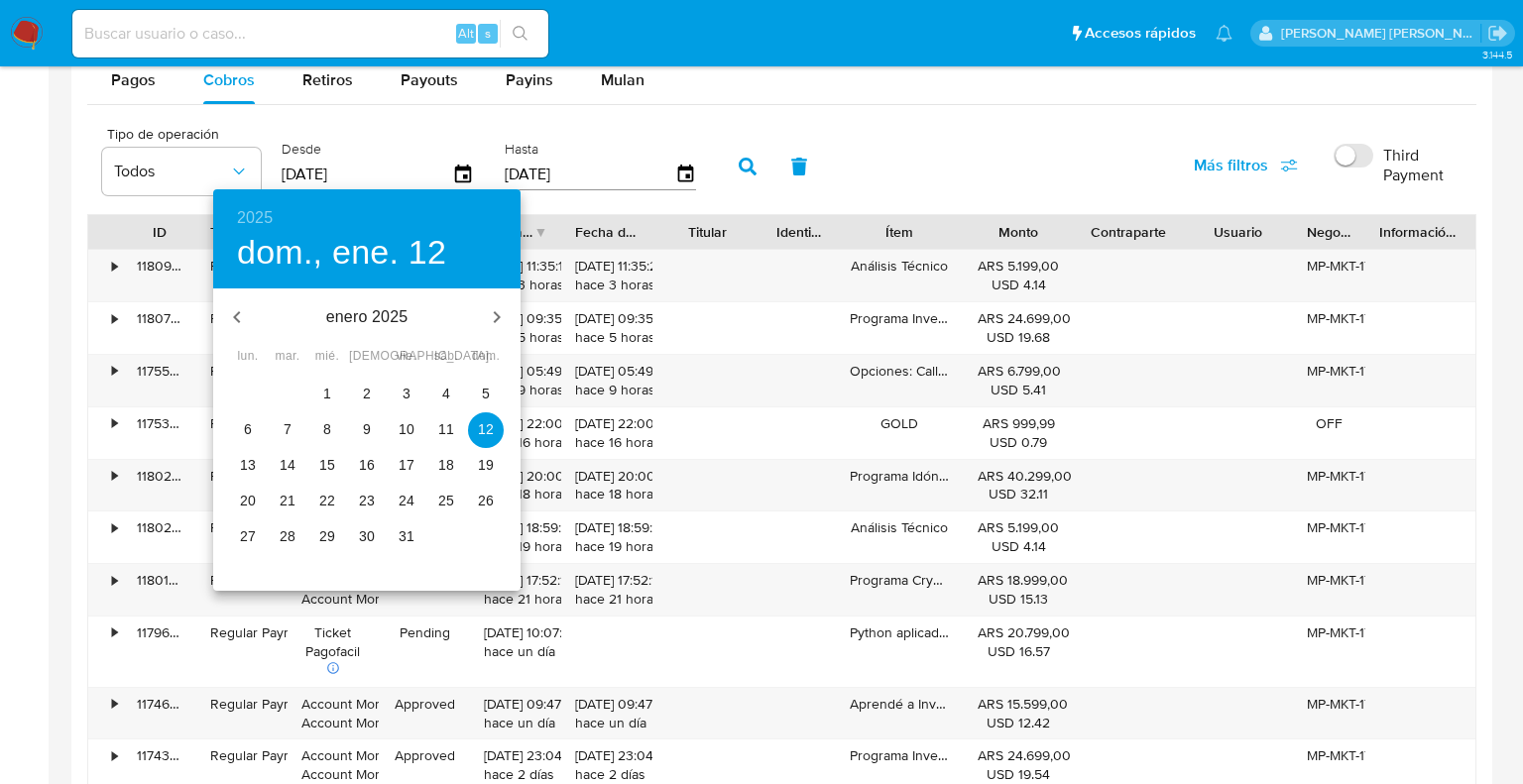 click on "1" at bounding box center (327, 393) 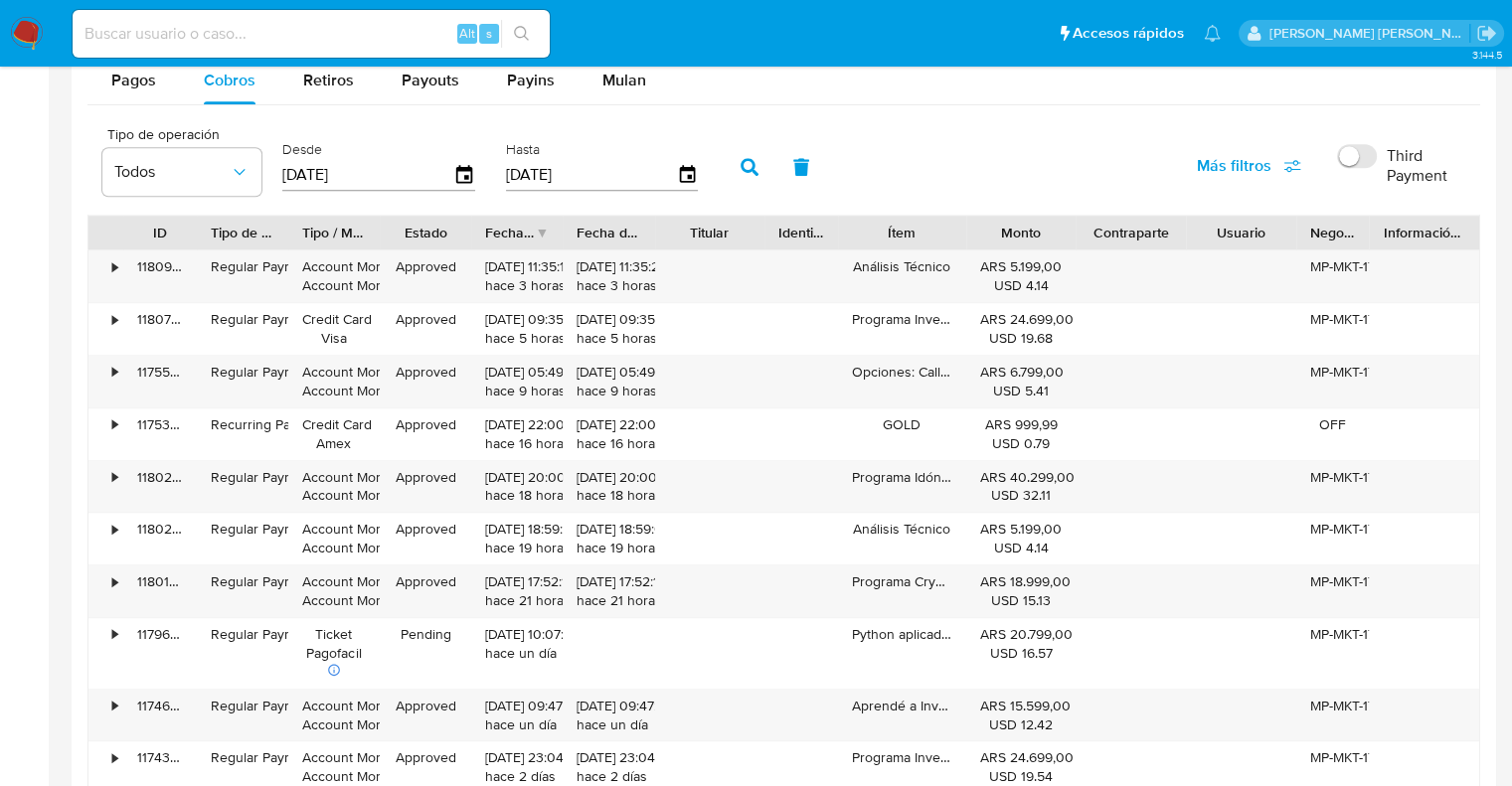click 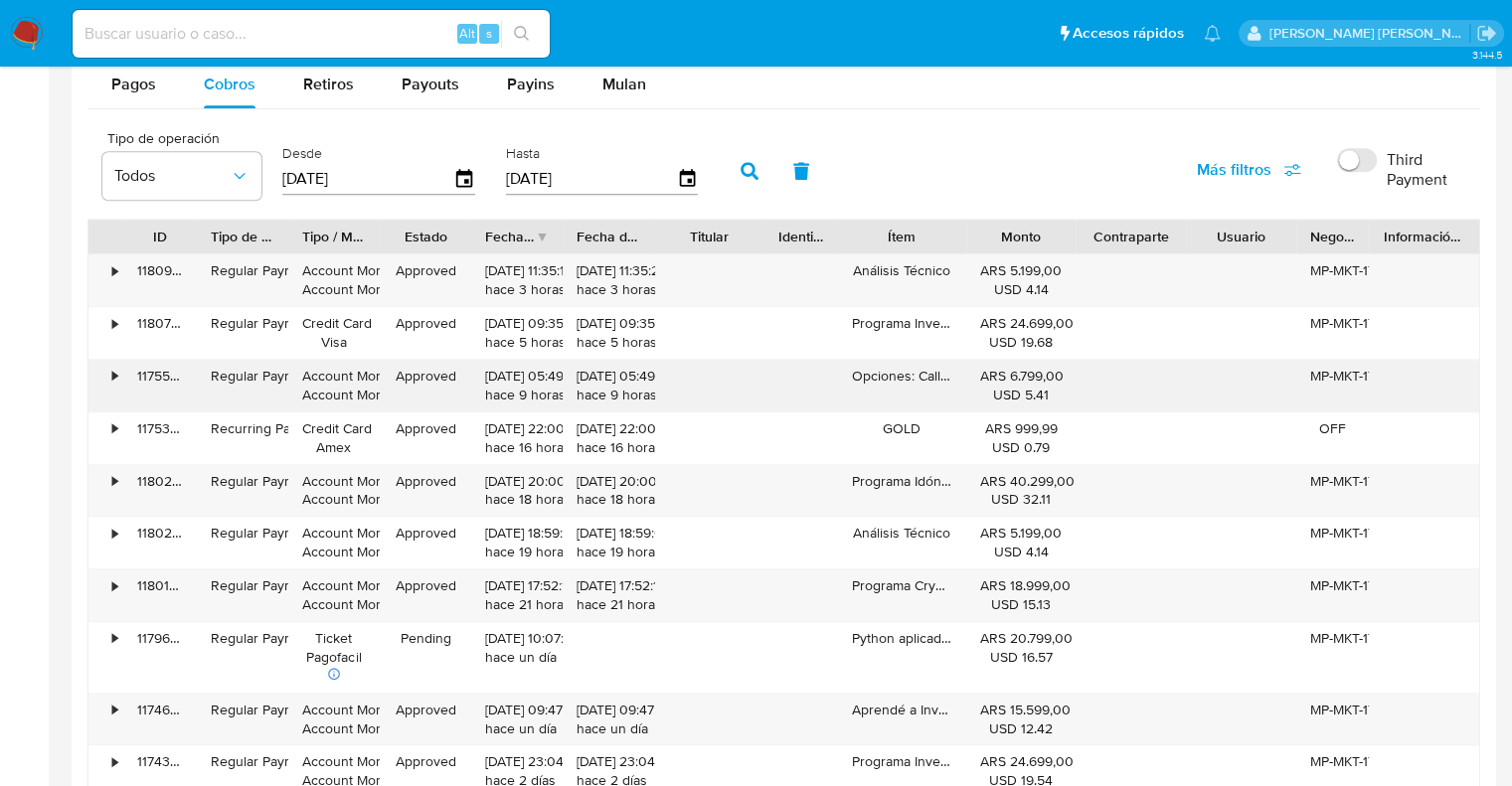 scroll, scrollTop: 1884, scrollLeft: 0, axis: vertical 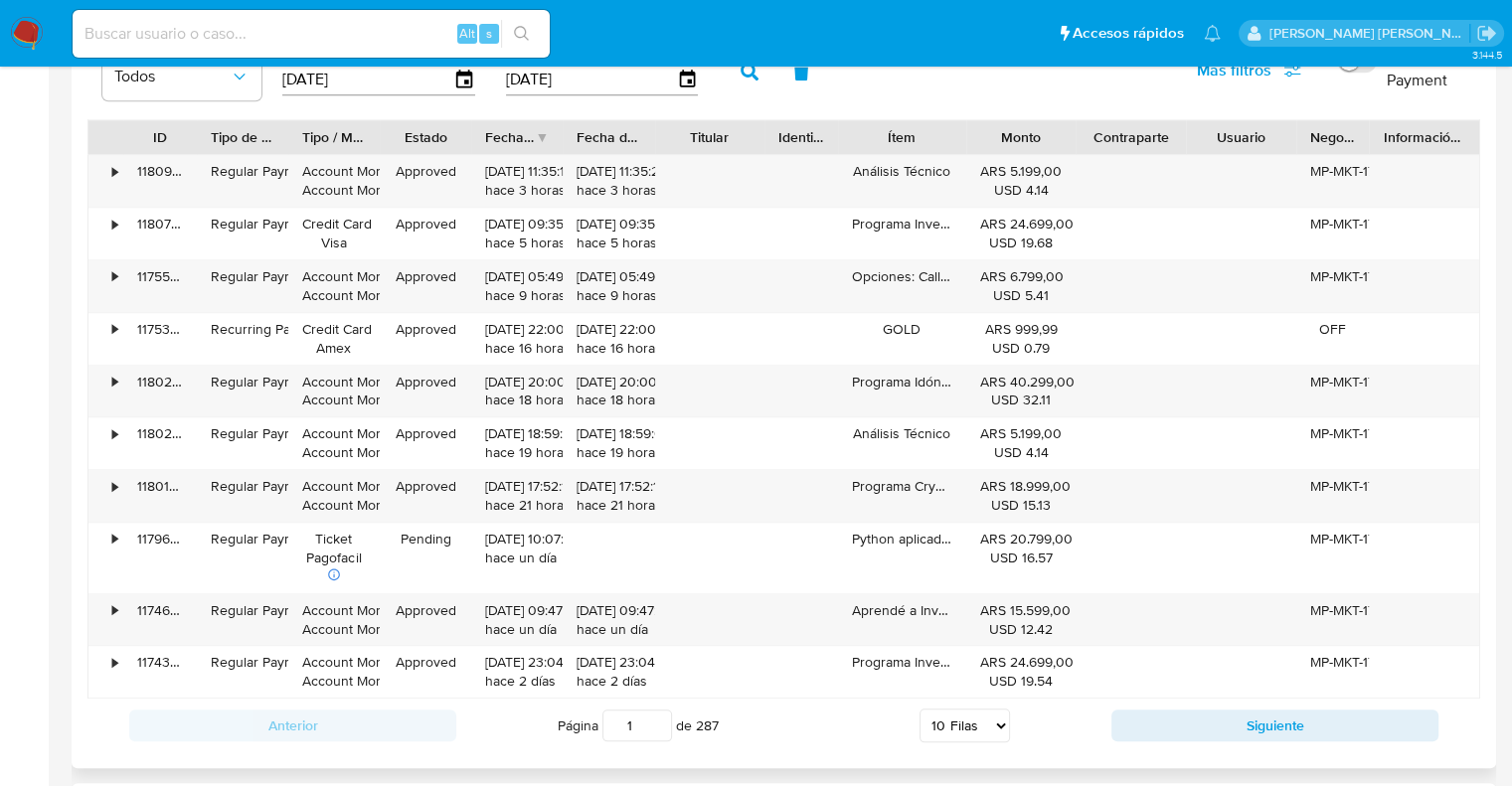 click on "5   Filas 10   Filas 20   Filas 25   Filas 50   Filas 100   Filas" at bounding box center [964, 725] 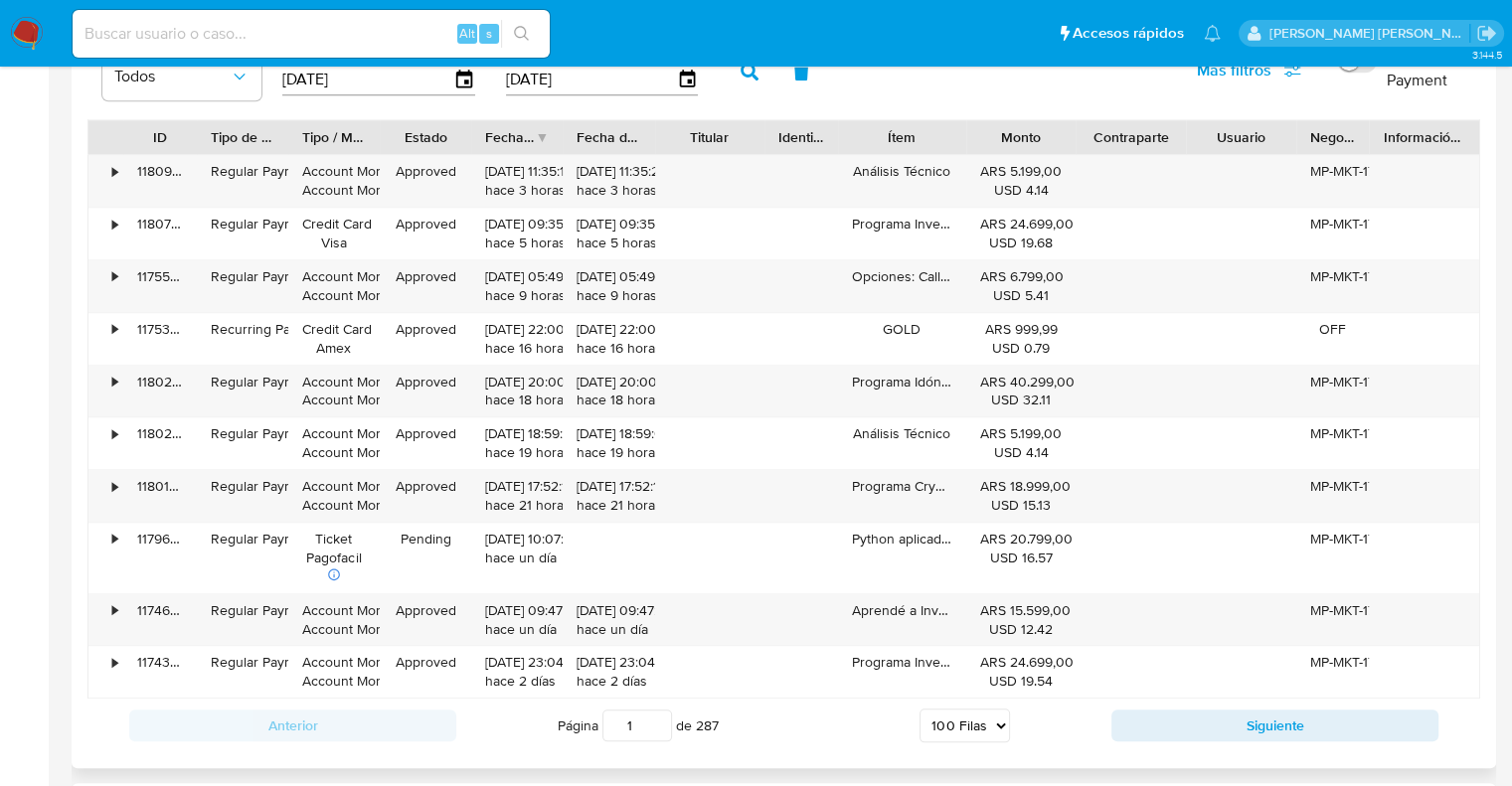 click on "5   Filas 10   Filas 20   Filas 25   Filas 50   Filas 100   Filas" at bounding box center [964, 725] 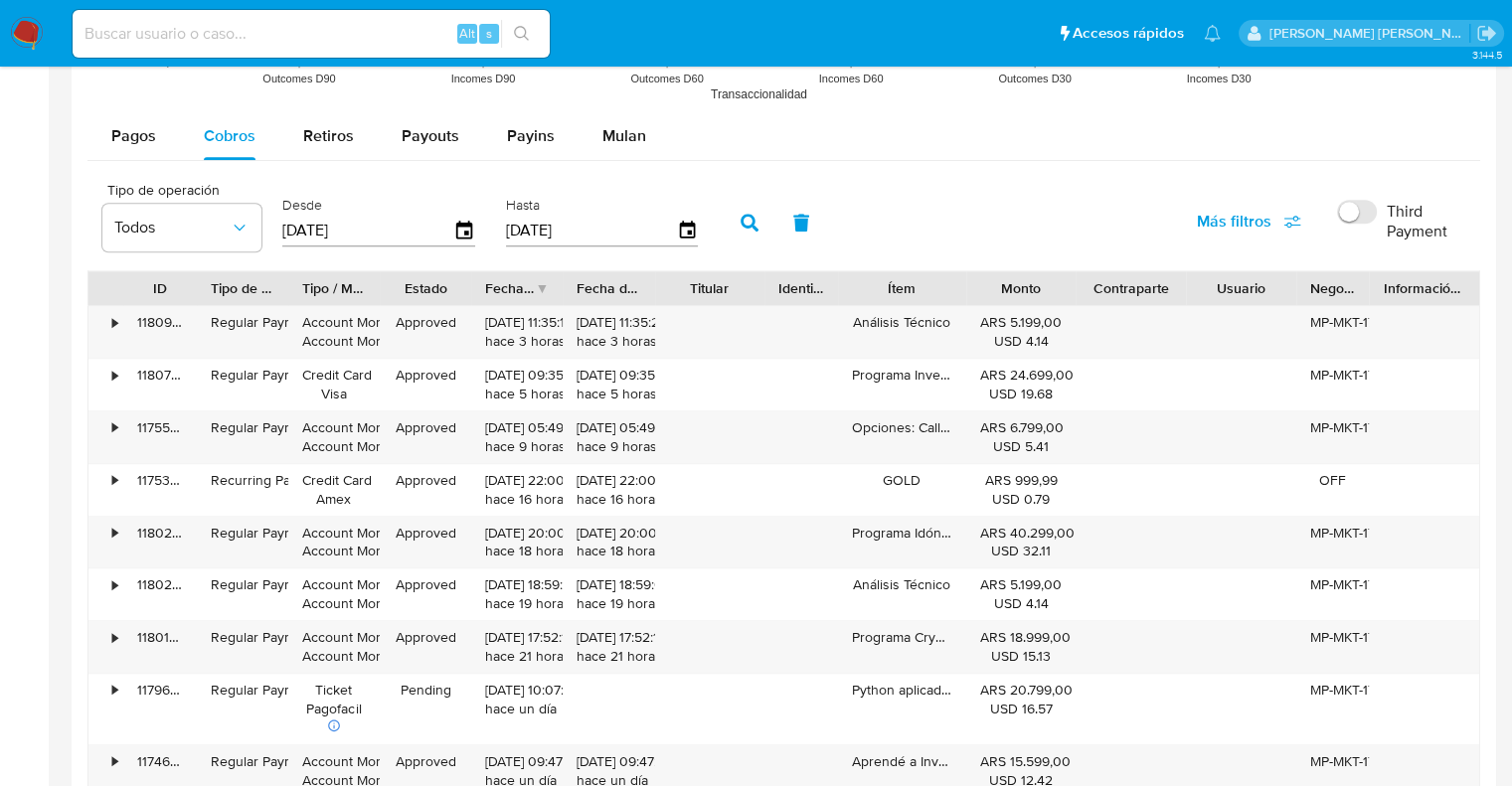 scroll, scrollTop: 1719, scrollLeft: 0, axis: vertical 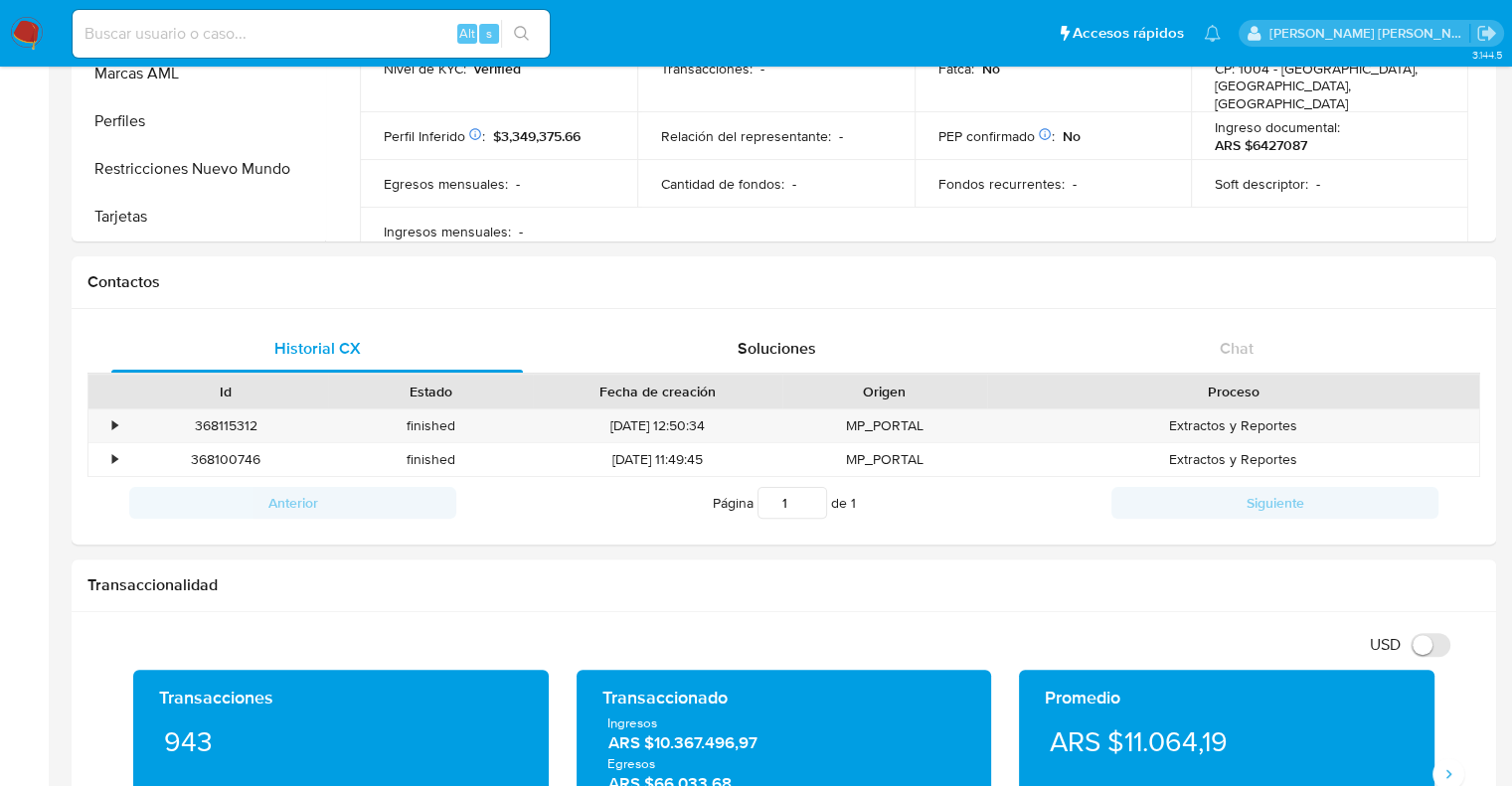 click on "Bandeja Tablero Screening Búsqueda en Listas Watchlist Herramientas Operaciones masivas Ejecuciones automáticas Reportes Mulan Buscador de personas Consolidado" at bounding box center (24, 3469) 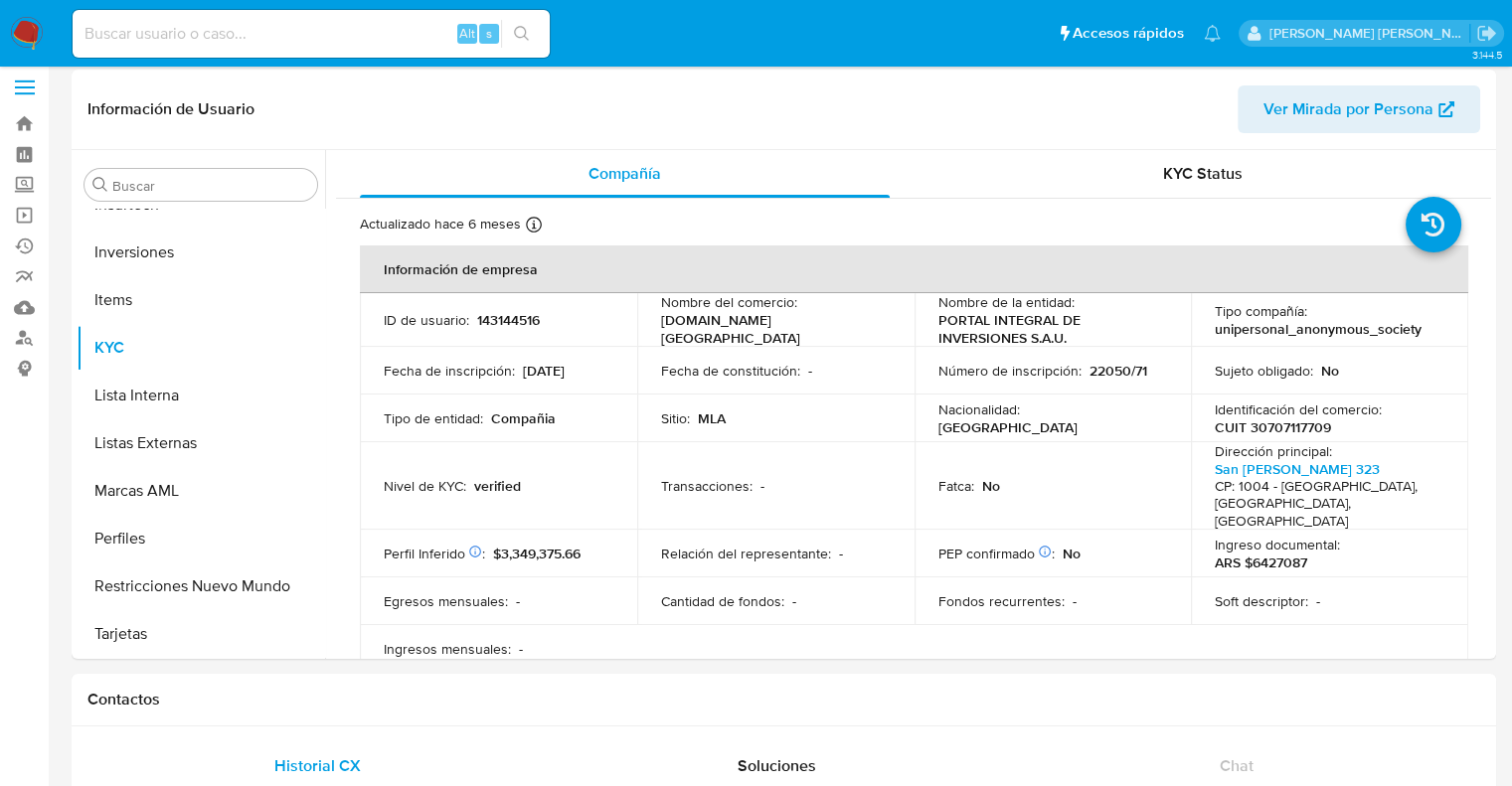 scroll, scrollTop: 0, scrollLeft: 0, axis: both 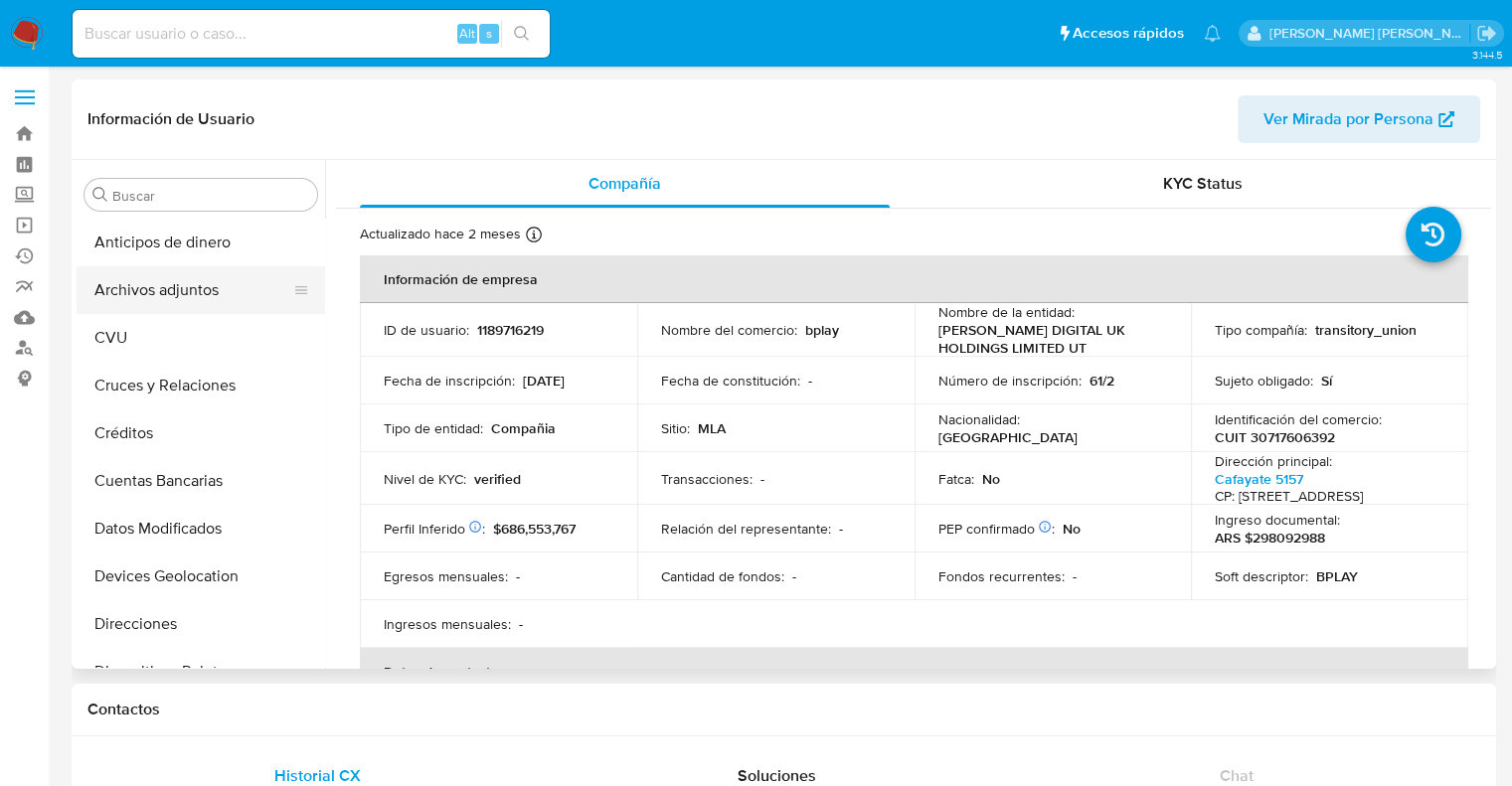 click on "Archivos adjuntos" at bounding box center [193, 290] 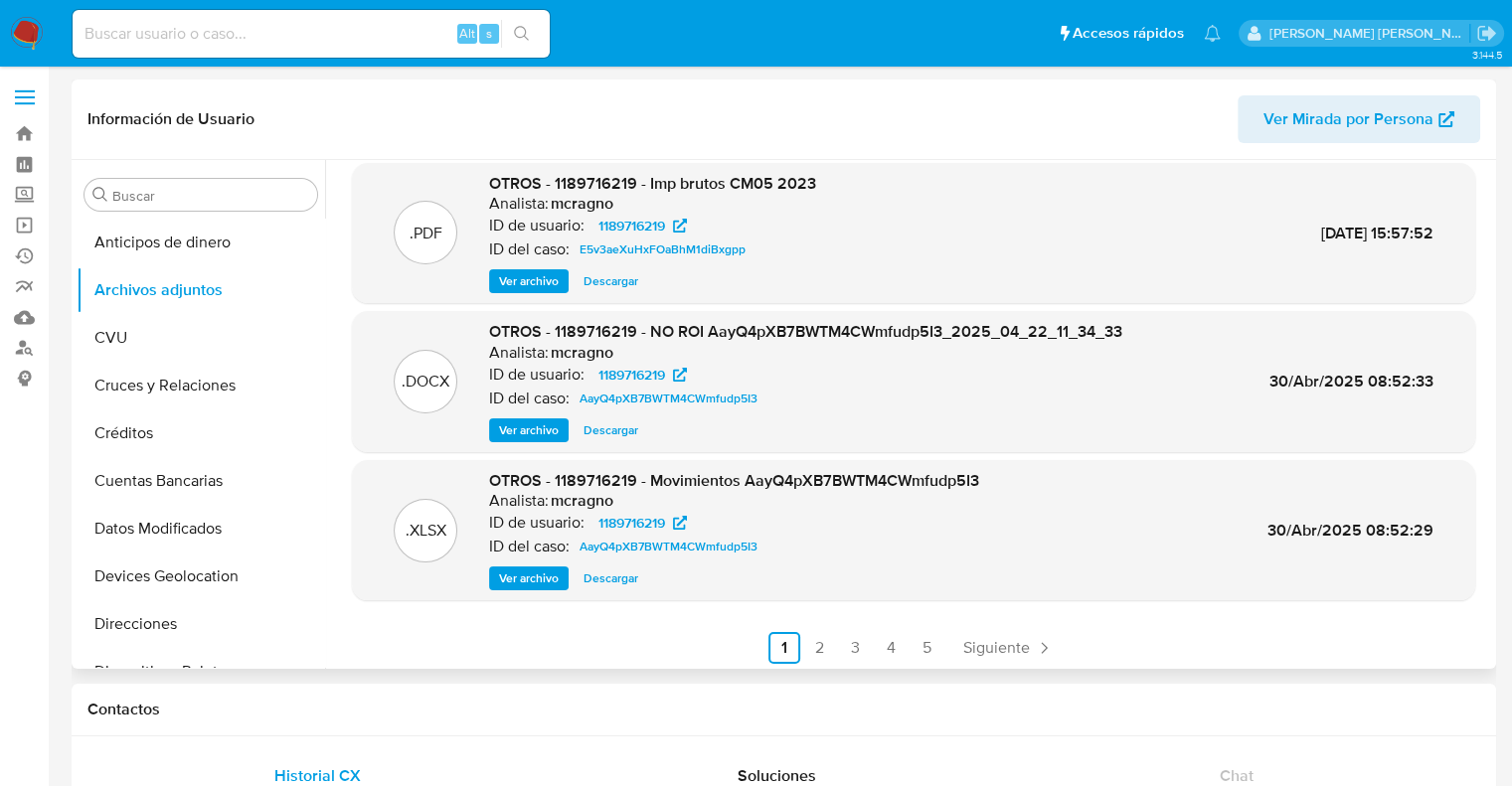 scroll, scrollTop: 167, scrollLeft: 0, axis: vertical 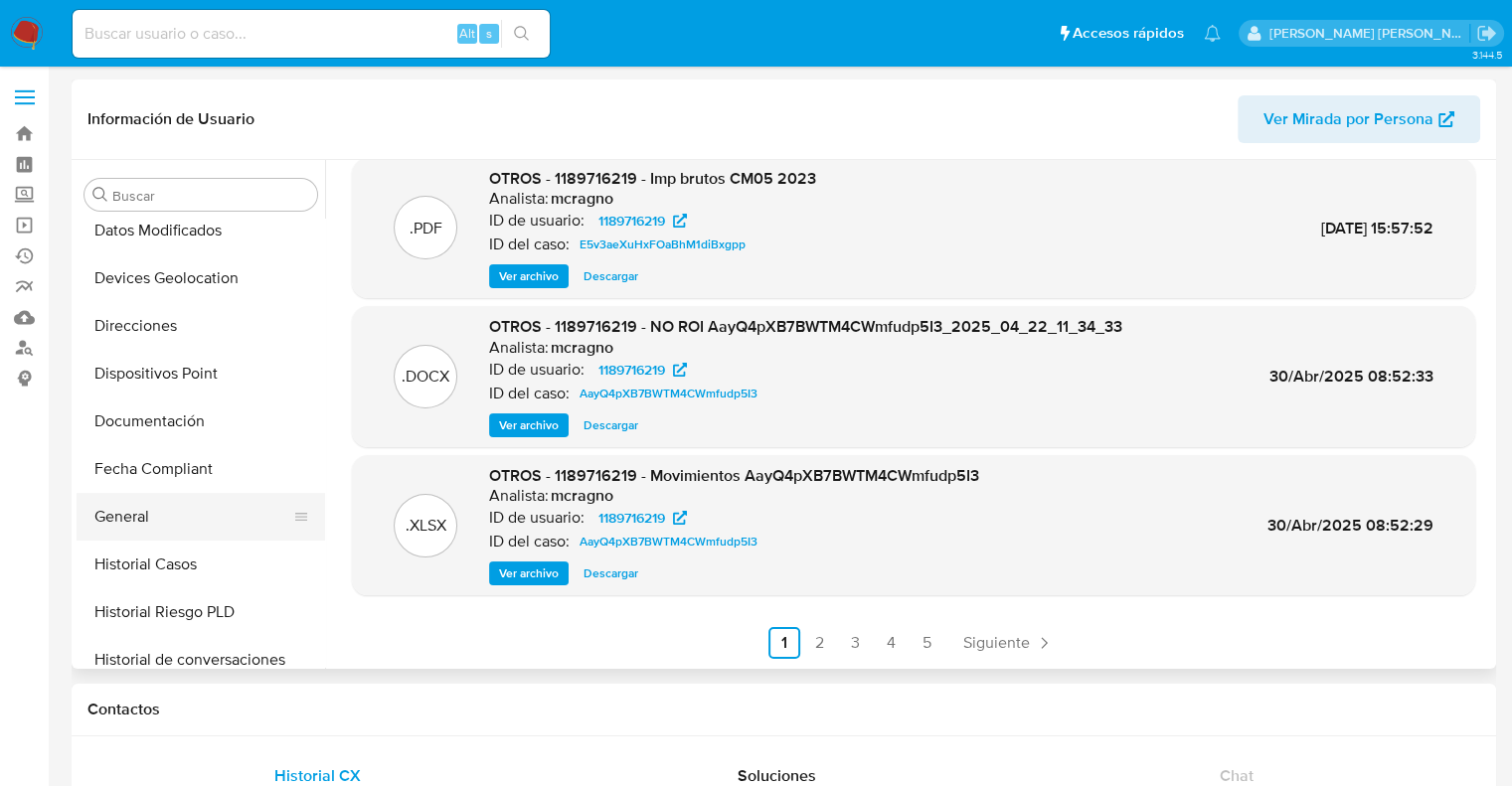 select on "10" 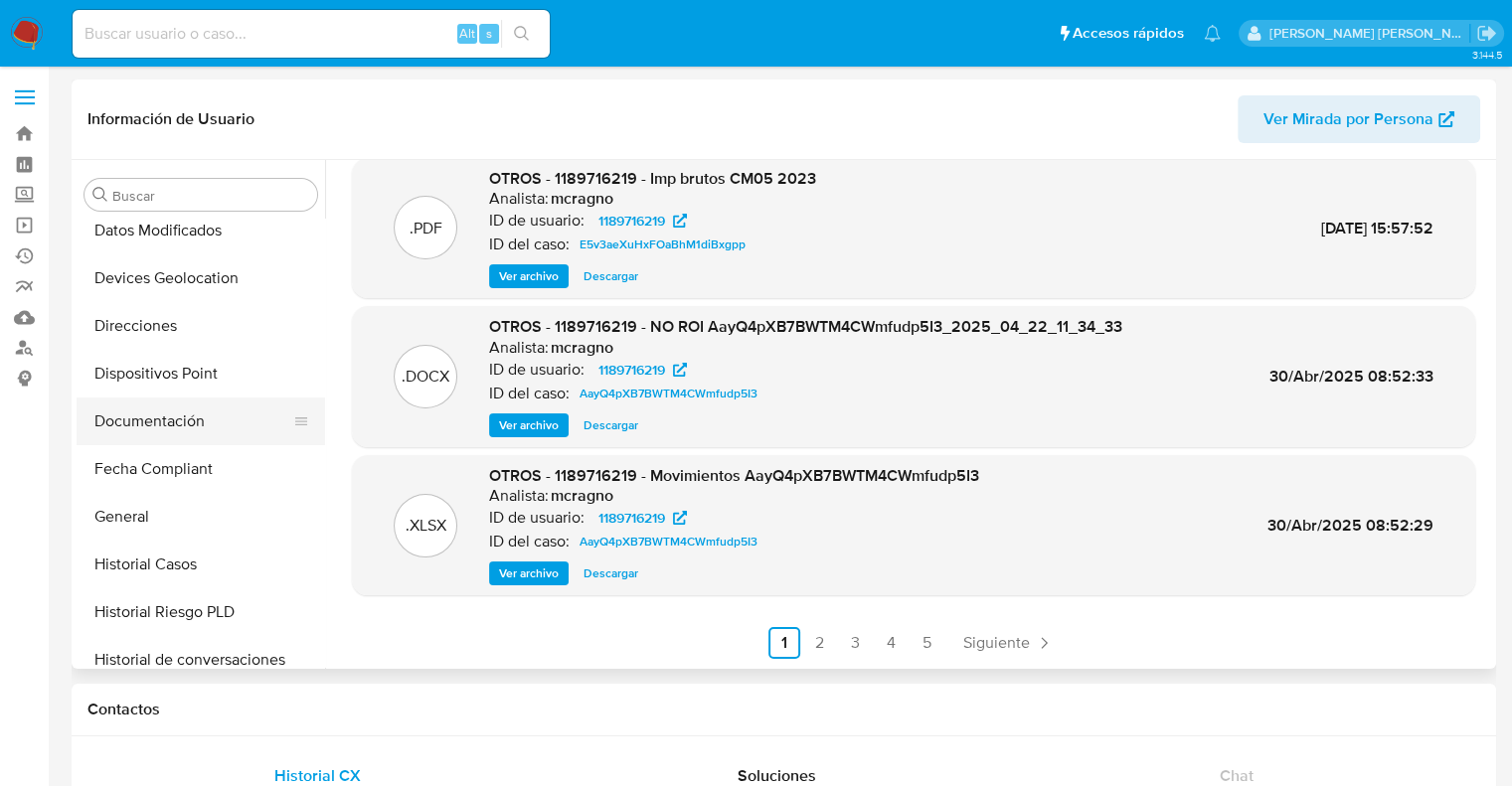 click on "Documentación" at bounding box center (193, 421) 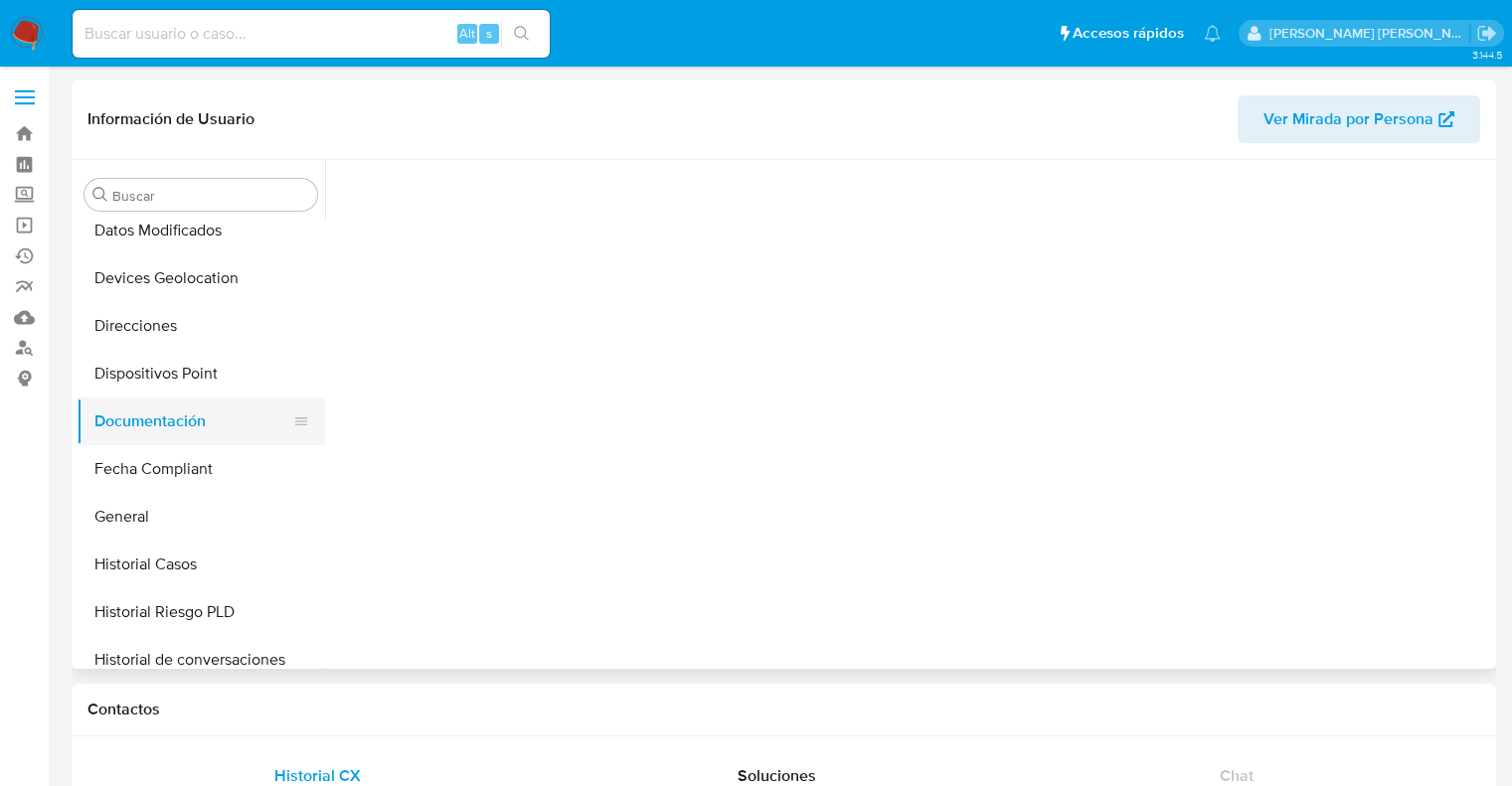 scroll, scrollTop: 0, scrollLeft: 0, axis: both 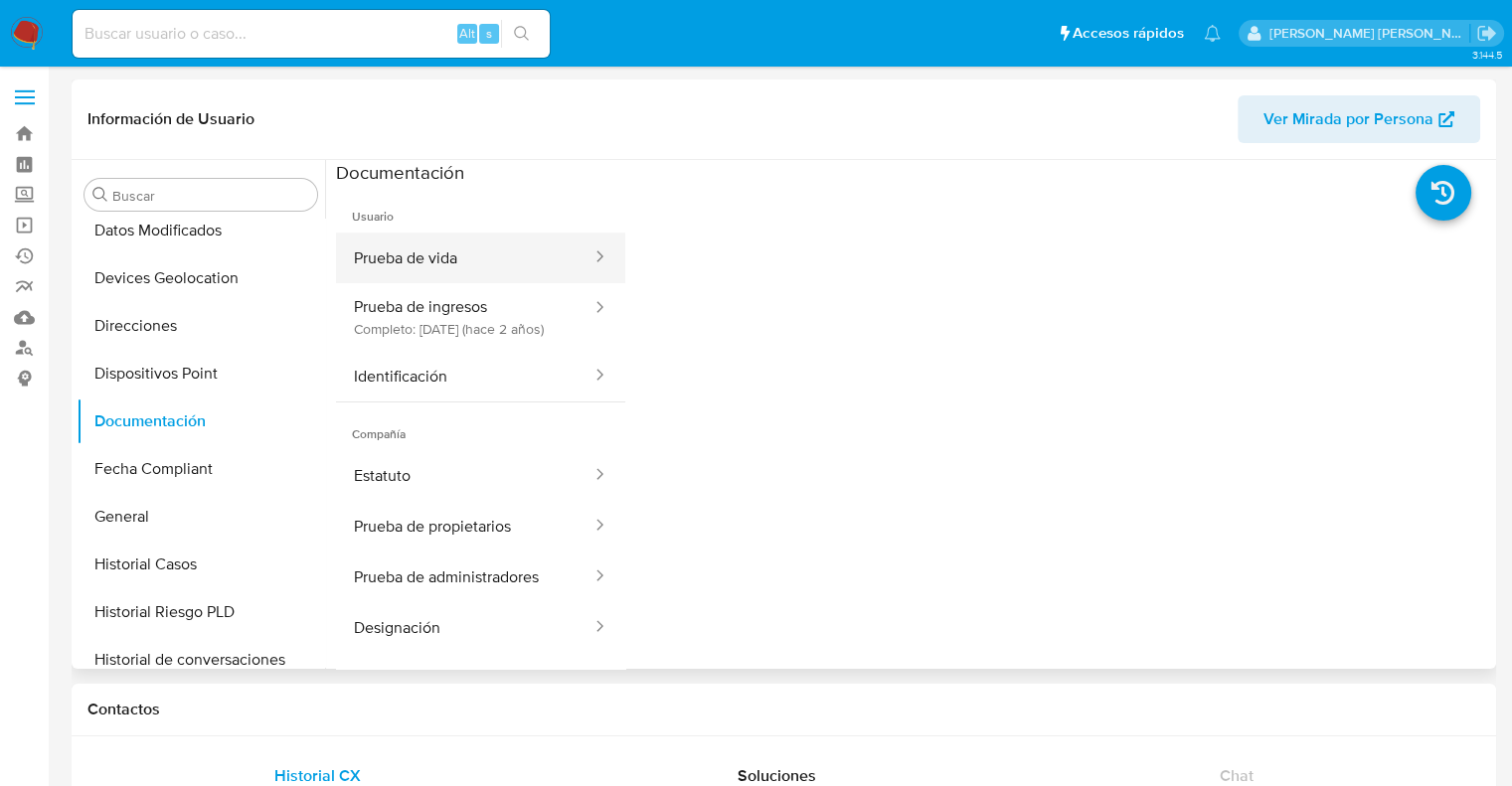 click on "Prueba de vida" at bounding box center [464, 257] 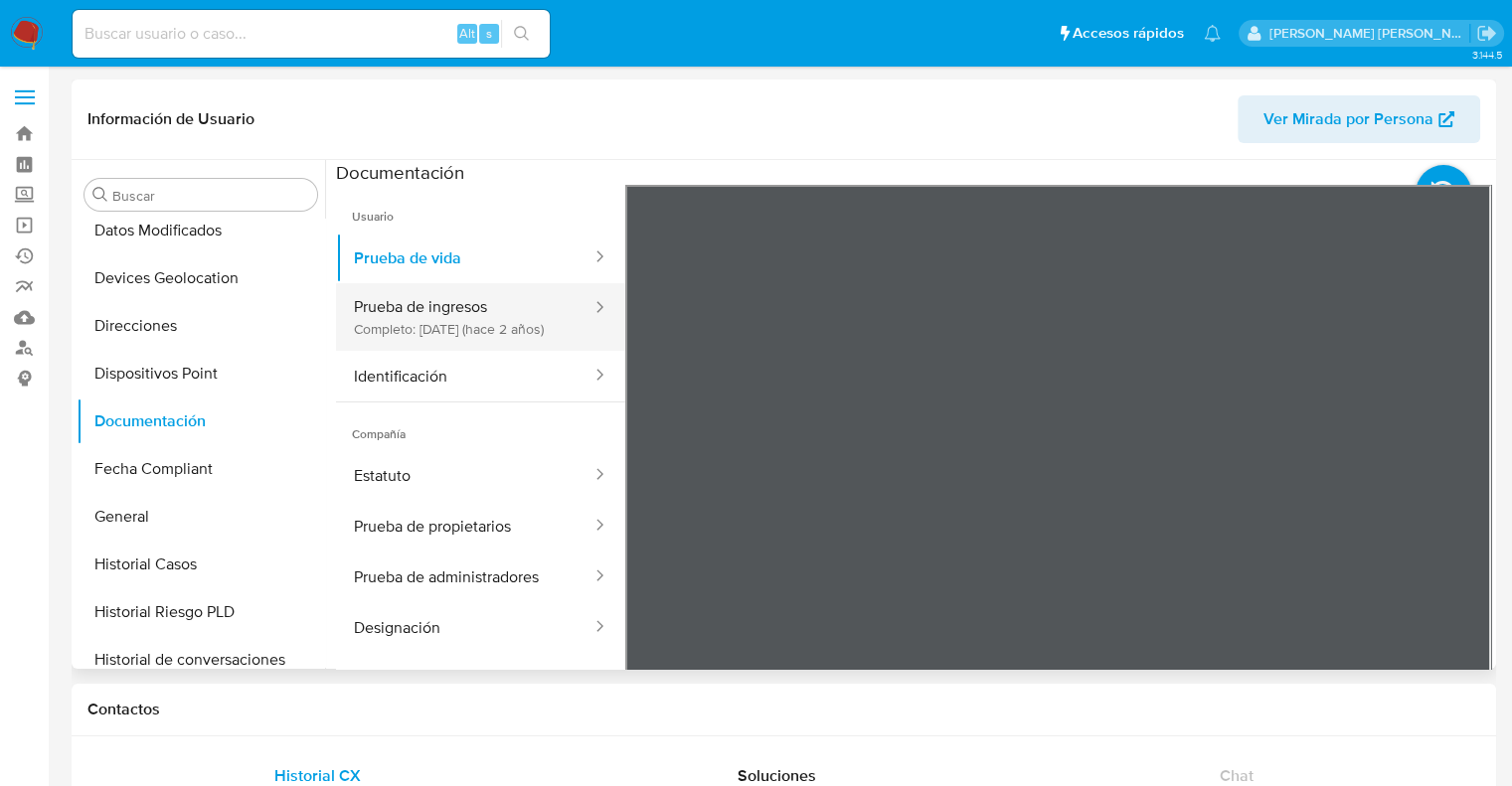 click on "Prueba de ingresos Completo: [DATE] (hace 2 años)" at bounding box center [464, 317] 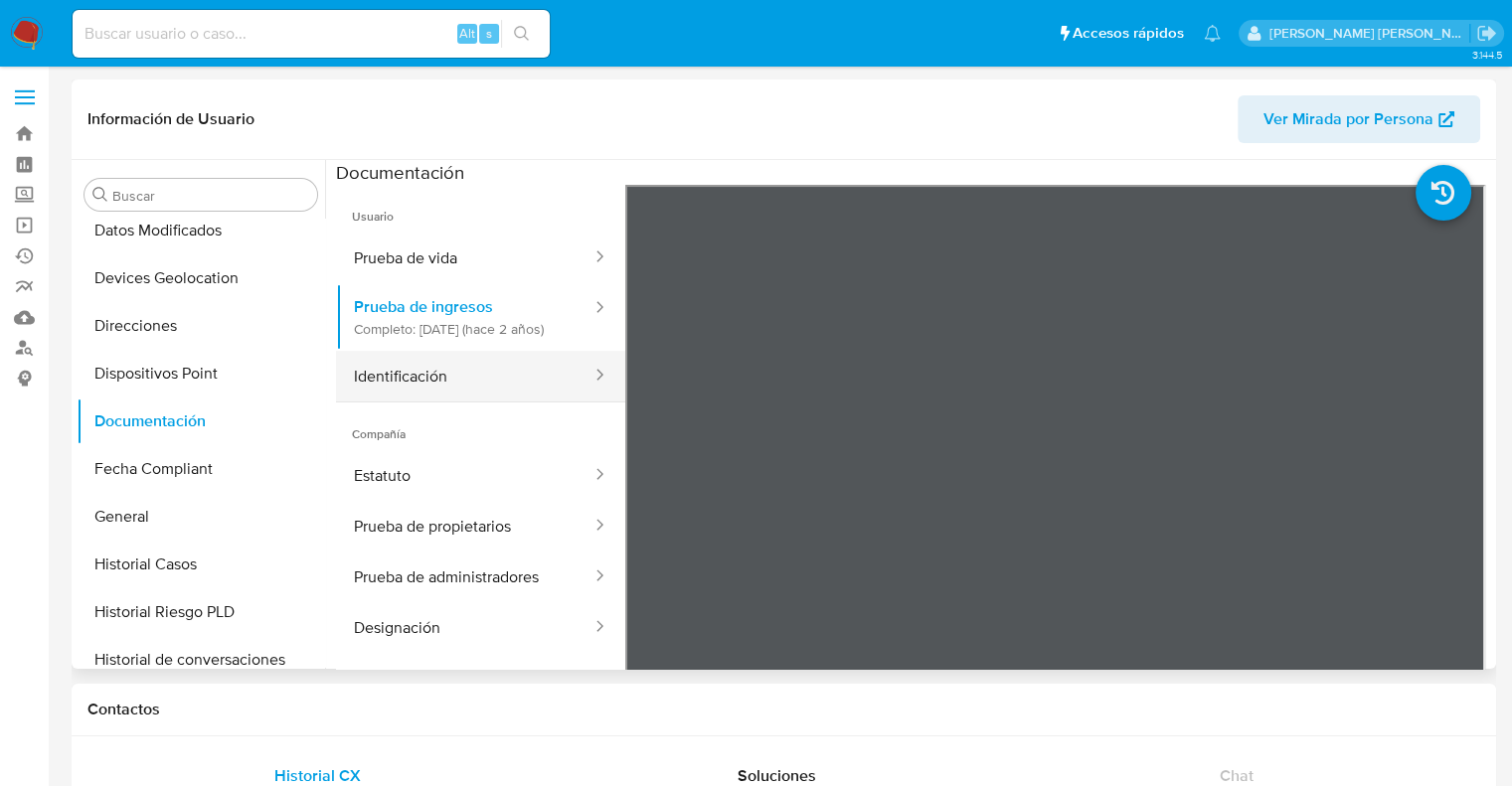 click on "Identificación" at bounding box center (464, 376) 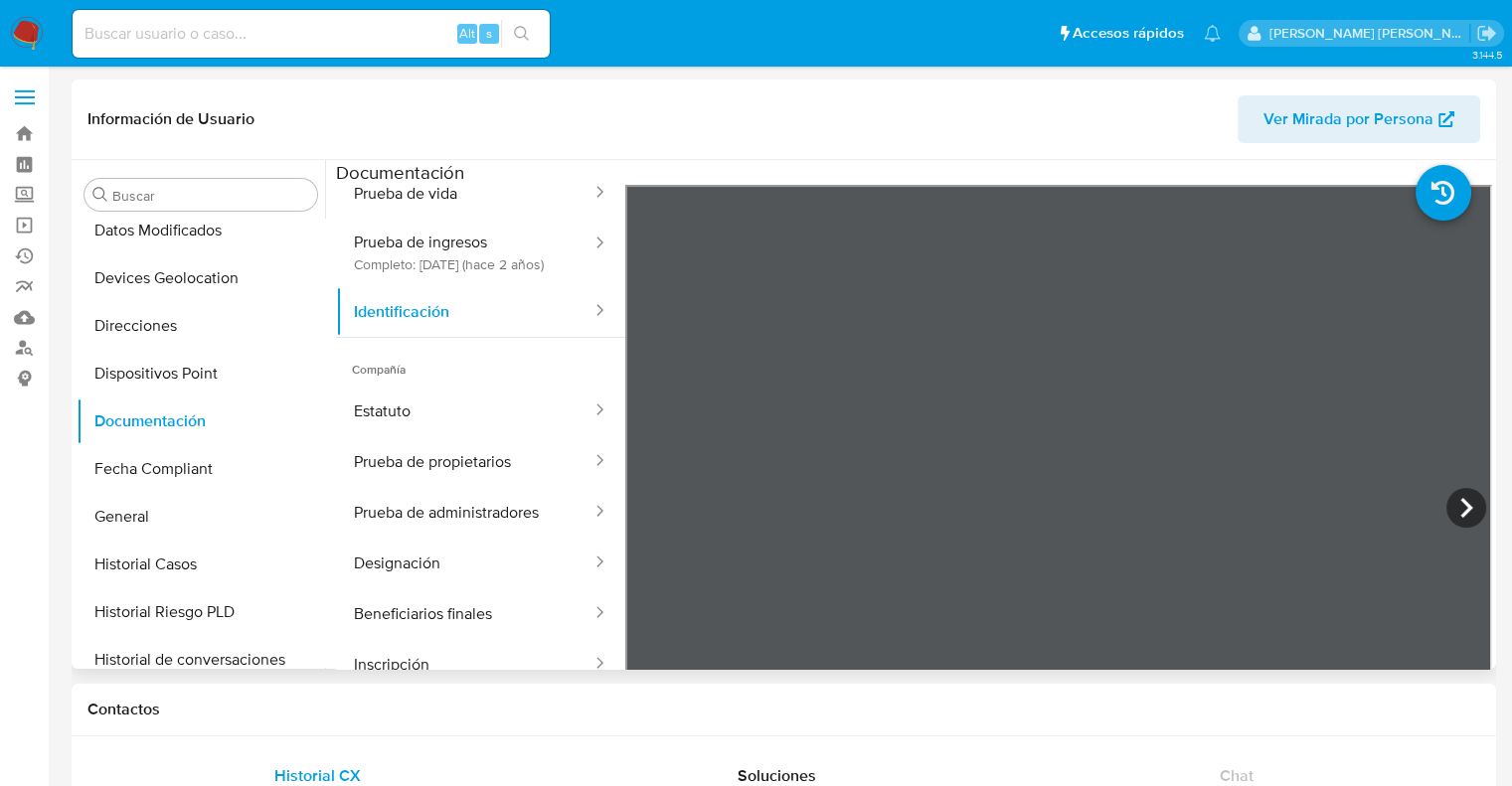 scroll, scrollTop: 99, scrollLeft: 0, axis: vertical 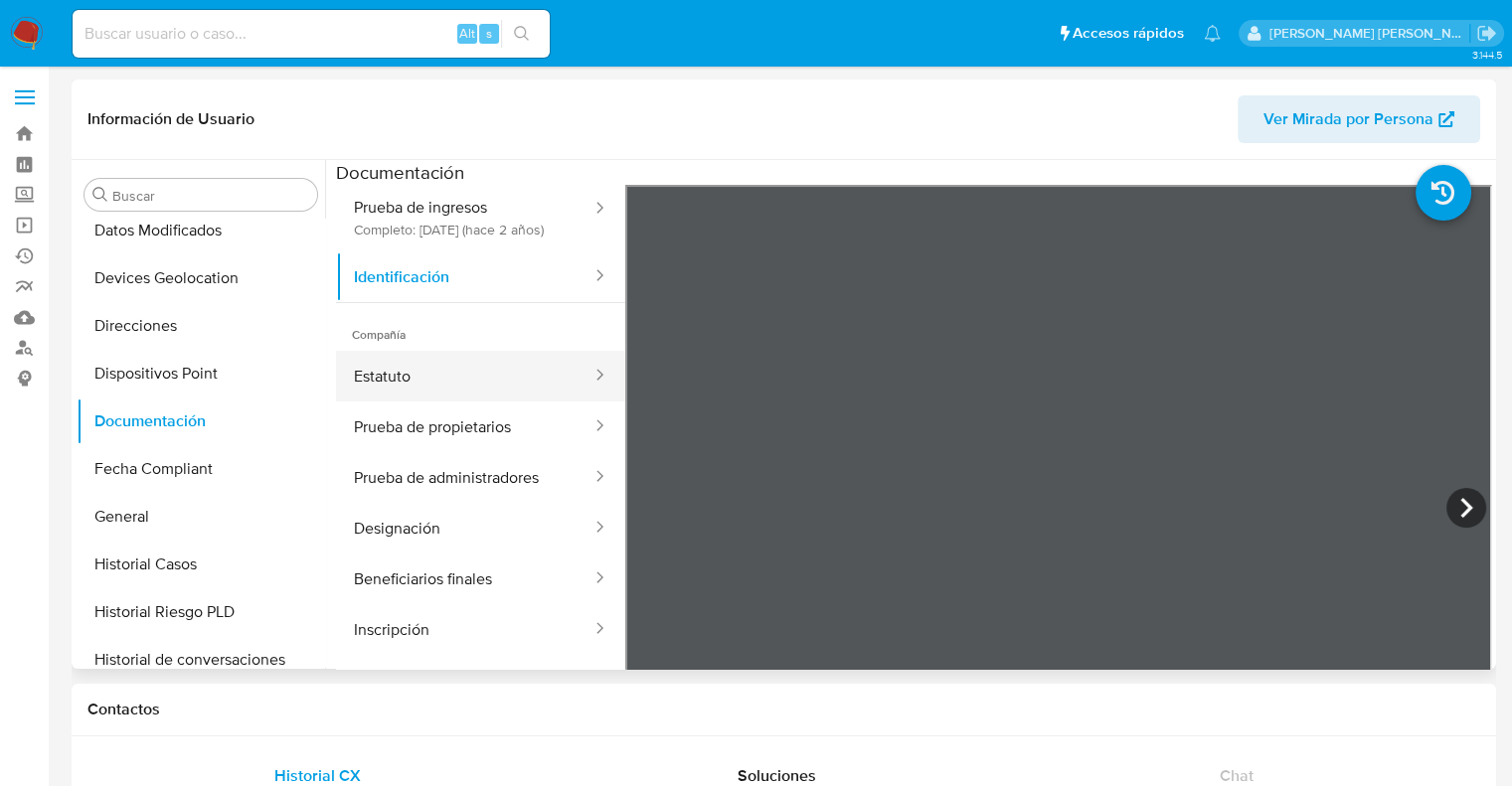 click on "Estatuto" at bounding box center [464, 376] 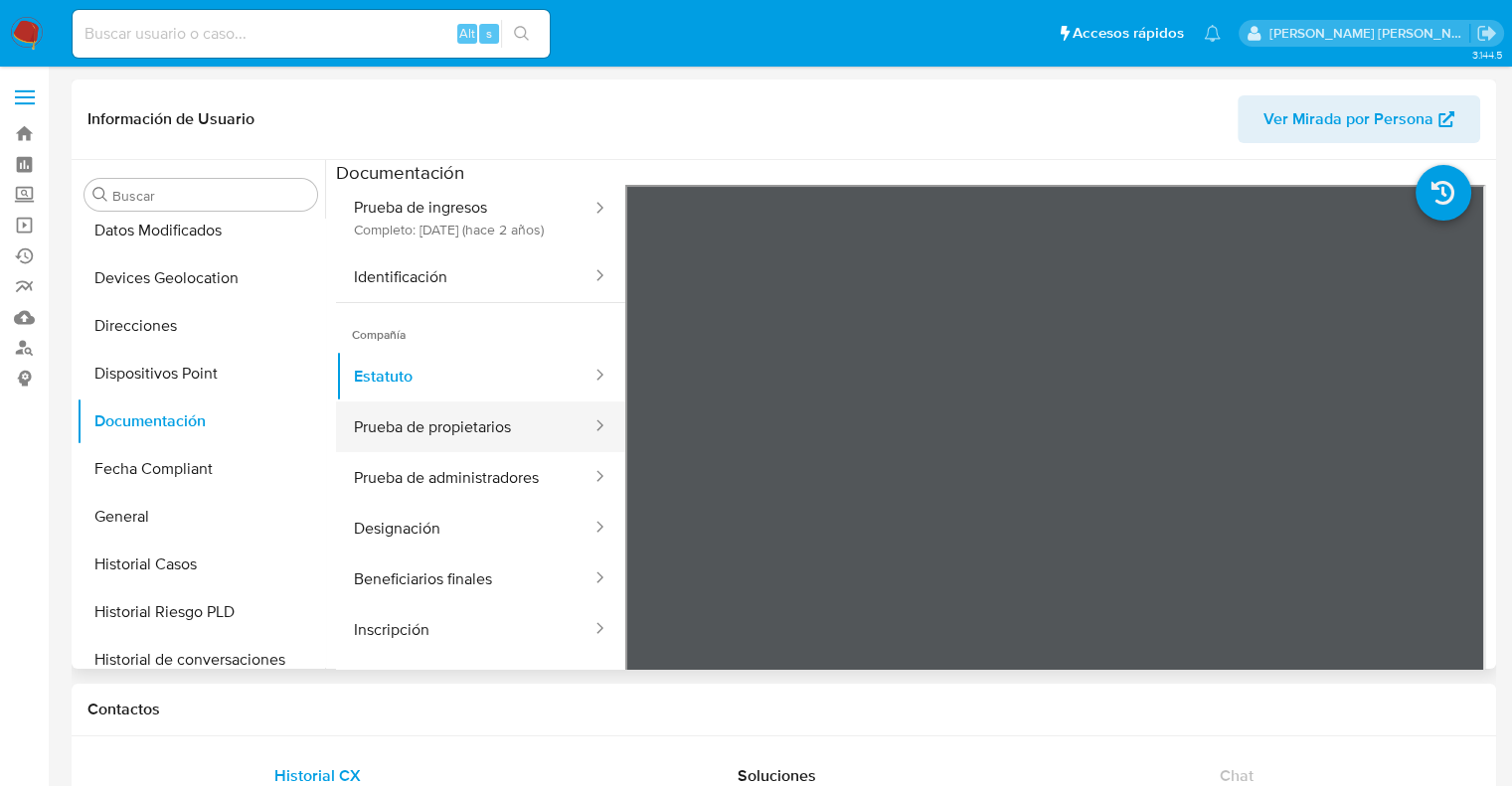 click on "Prueba de propietarios" at bounding box center [464, 426] 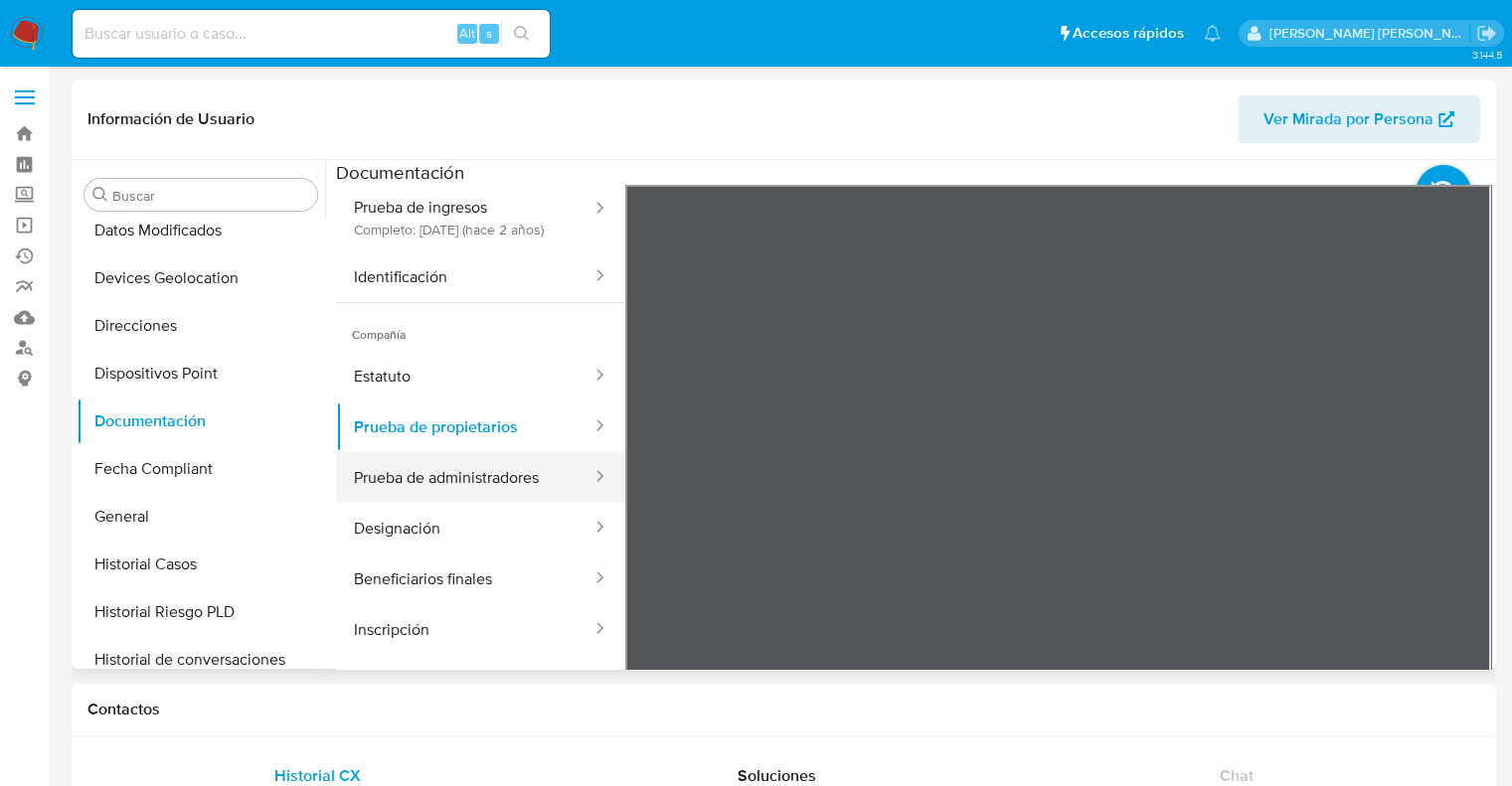click on "Prueba de administradores" at bounding box center [464, 477] 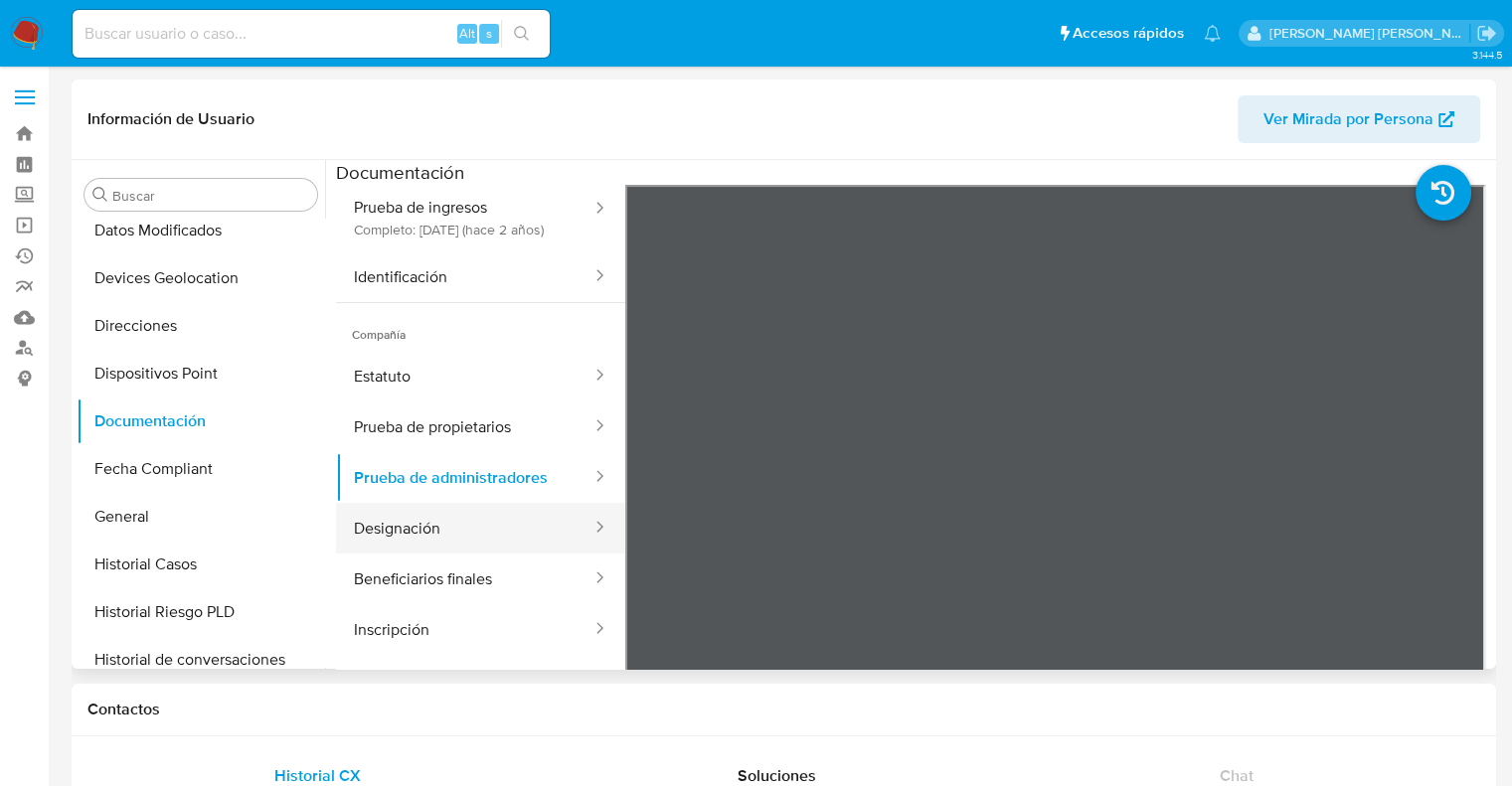 click on "Designación" at bounding box center [464, 528] 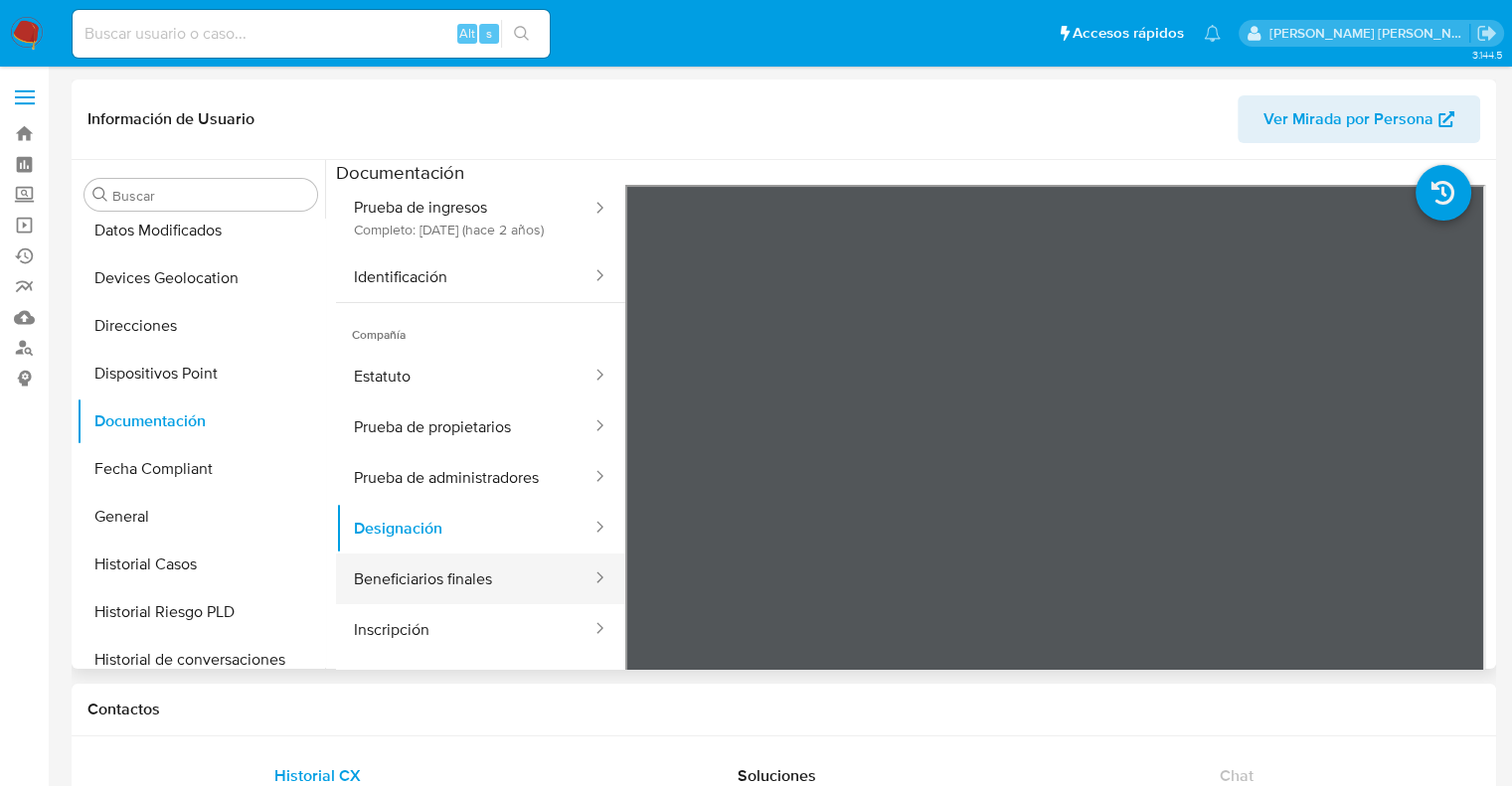 click on "Beneficiarios finales" at bounding box center (464, 578) 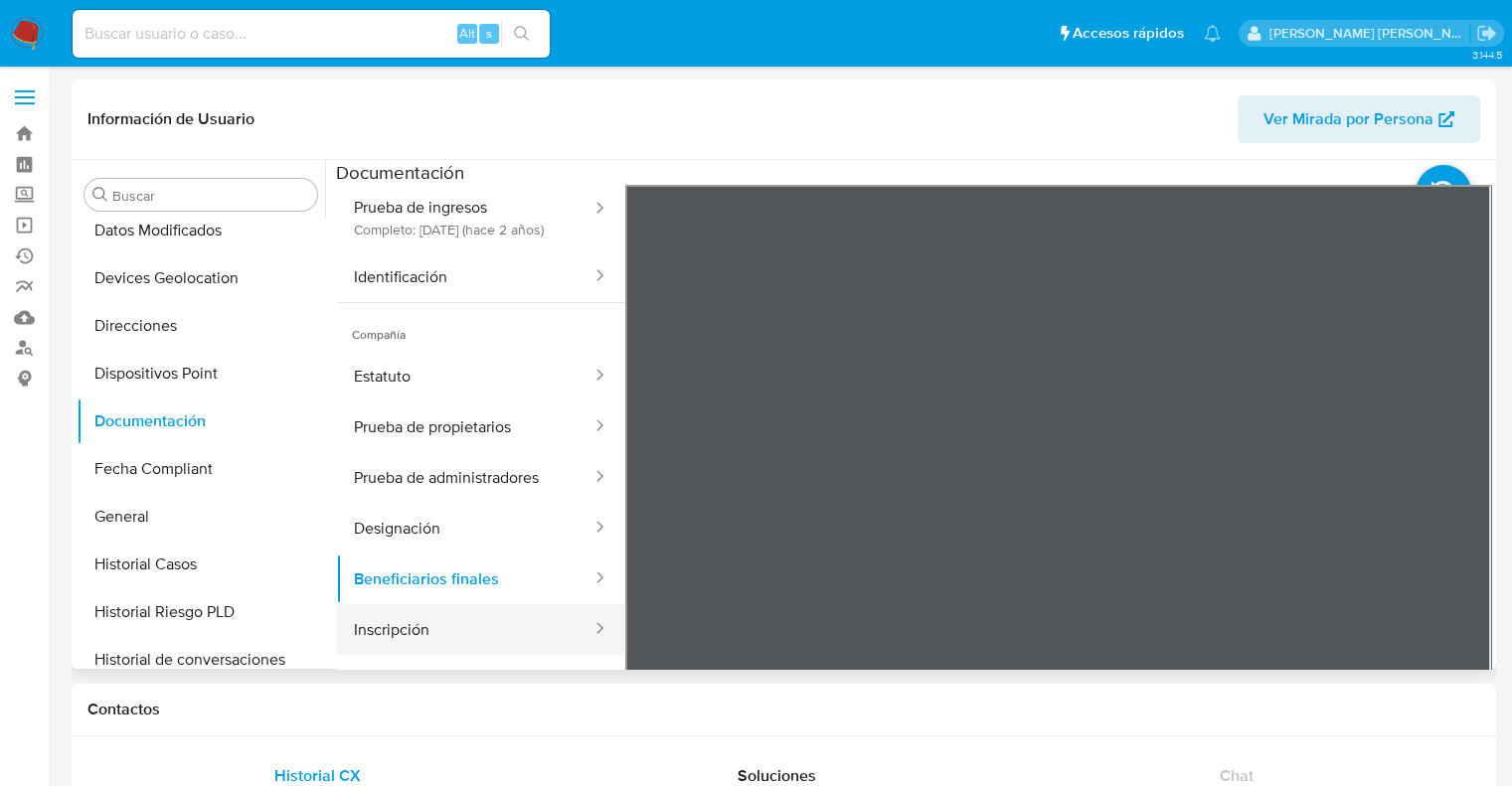 click on "Inscripción" at bounding box center (464, 629) 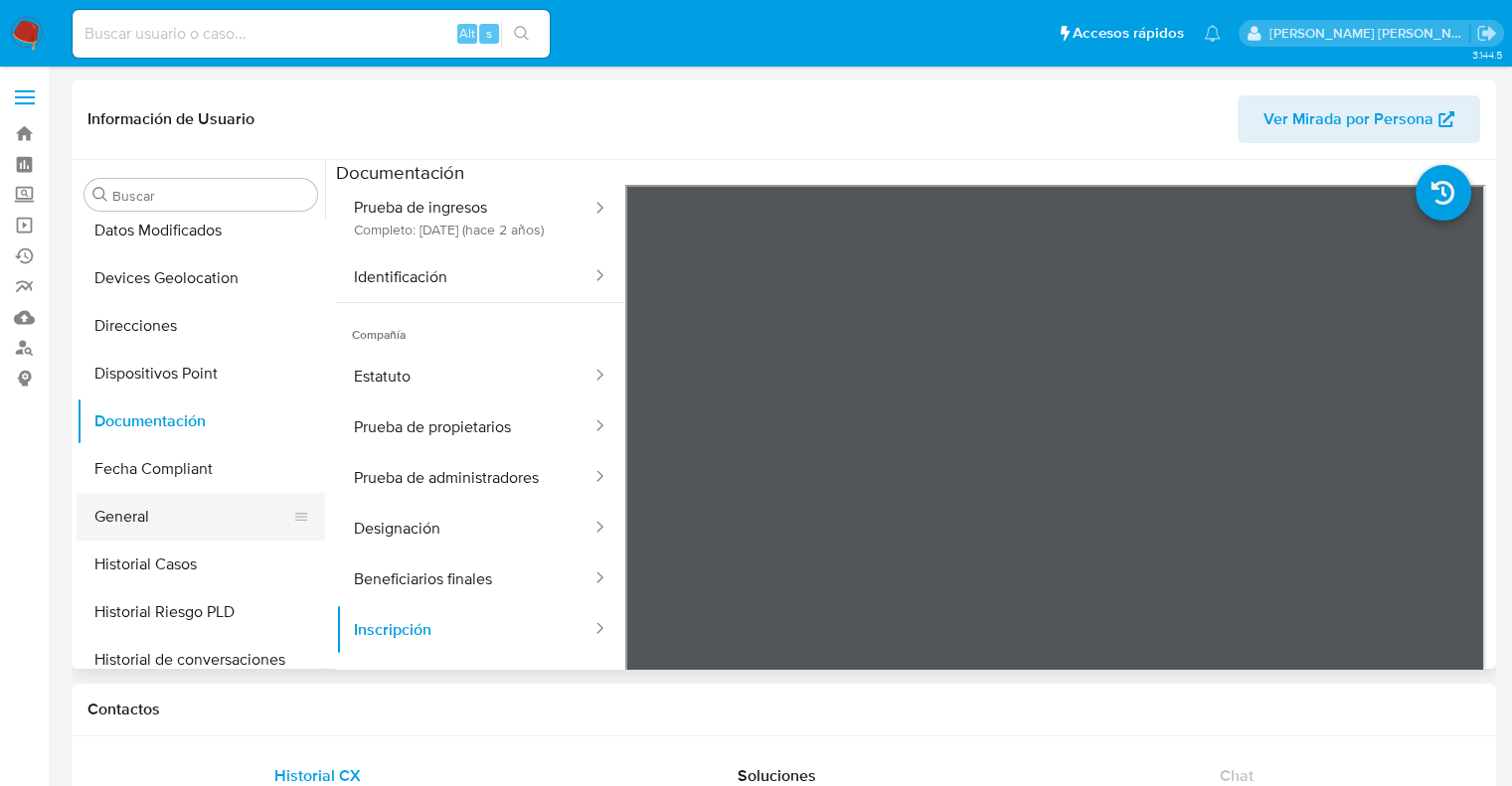 click on "General" at bounding box center (193, 517) 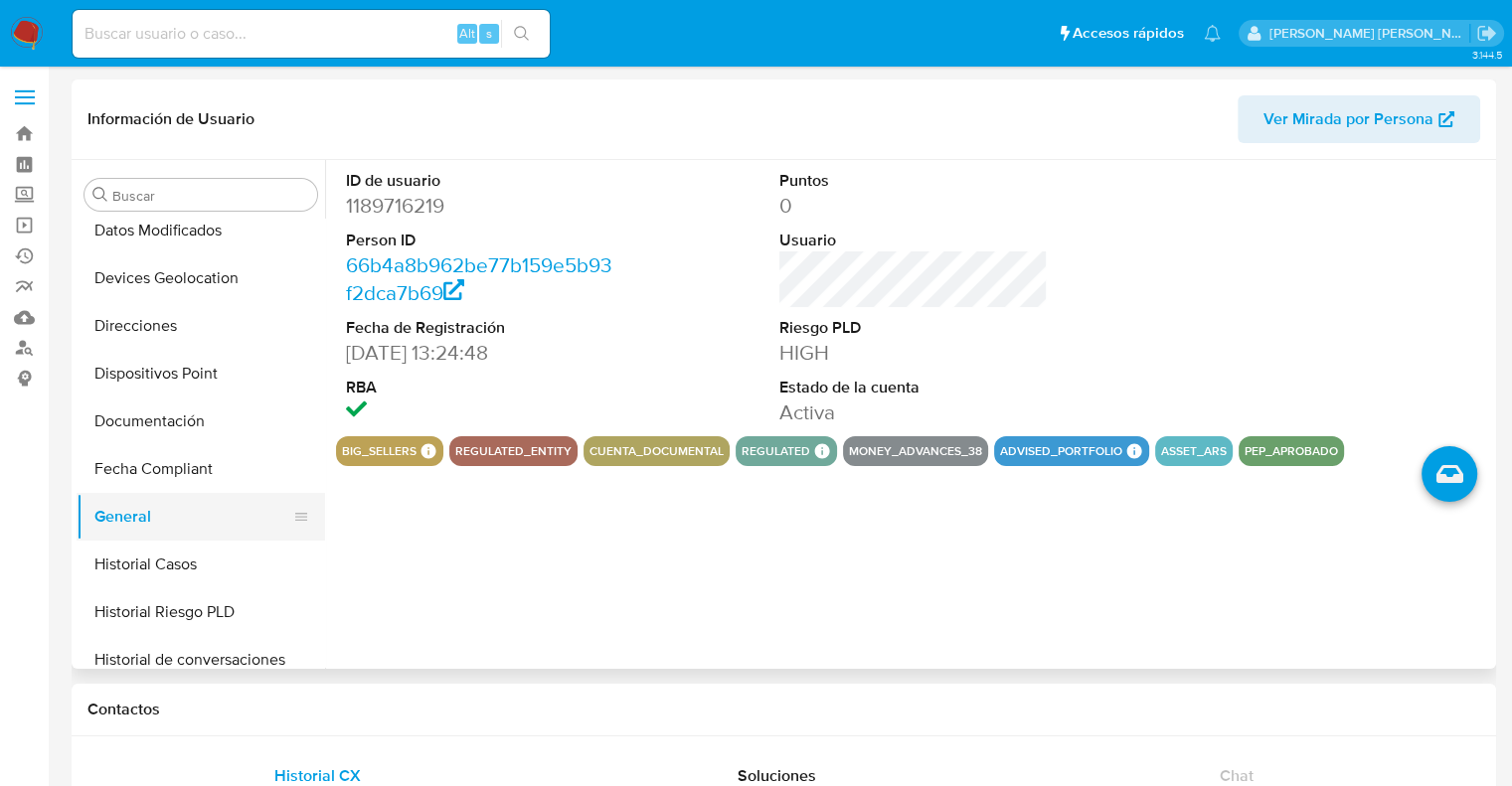 type 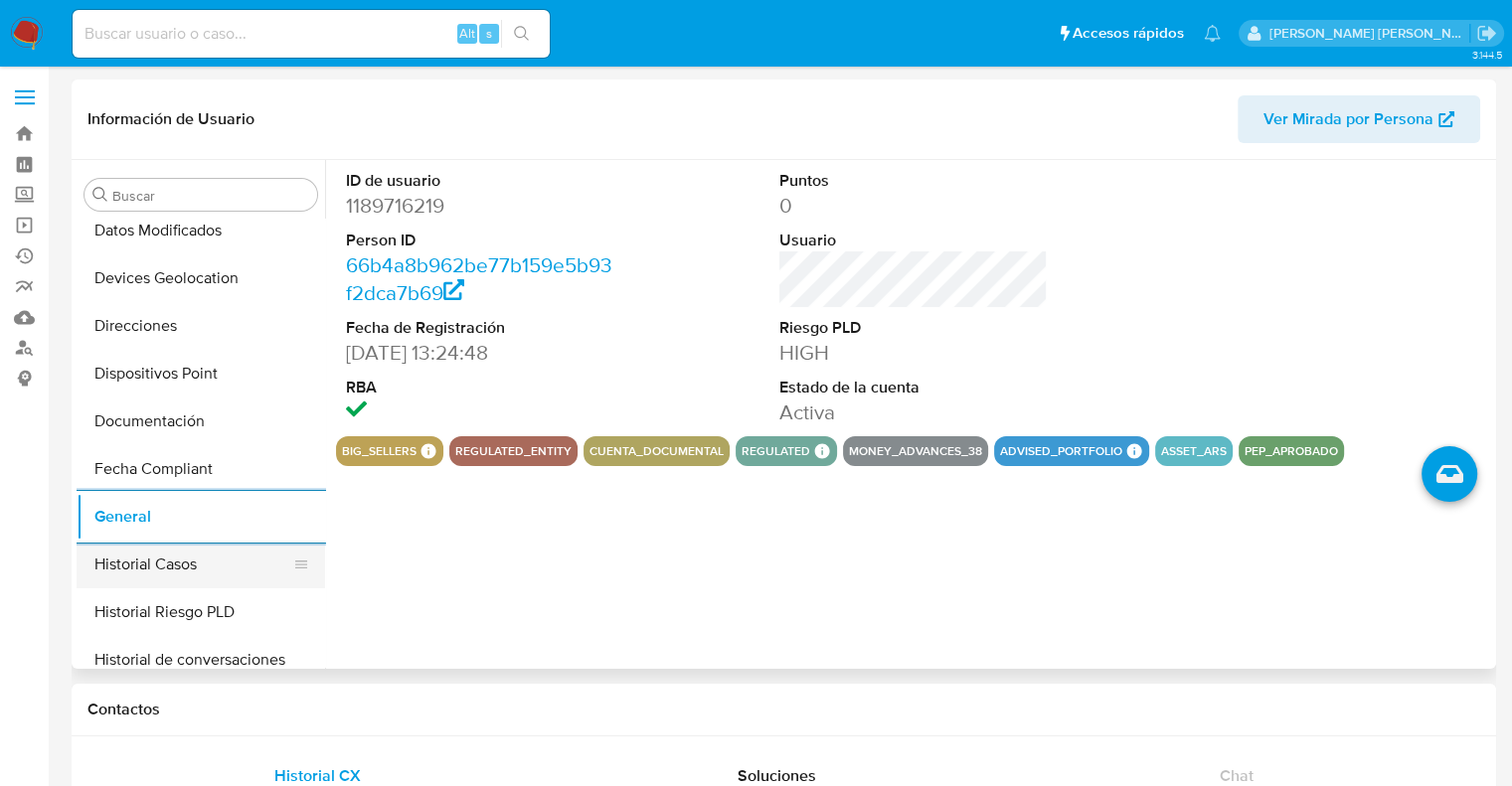 click on "Historial Casos" at bounding box center [193, 564] 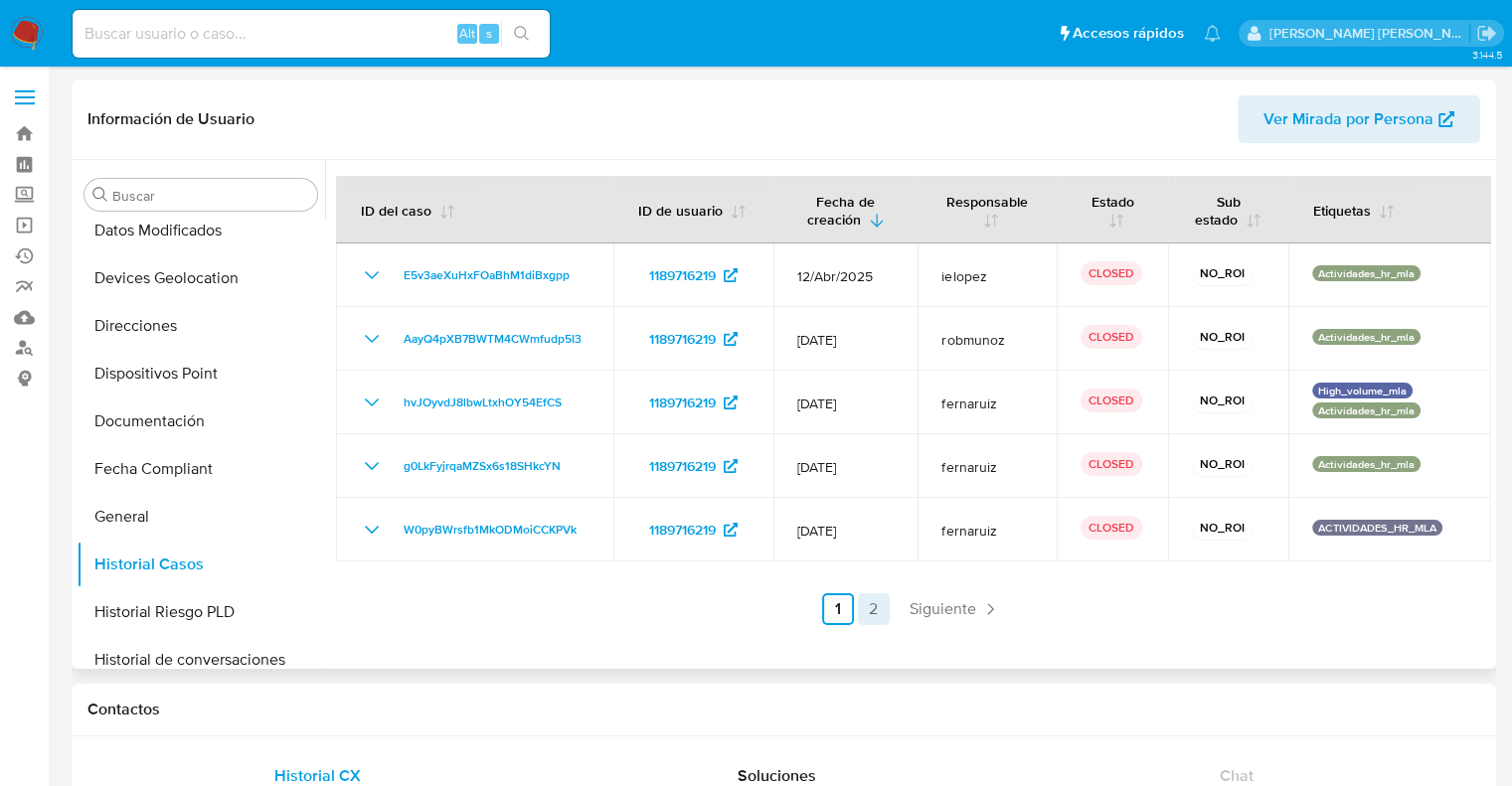 click on "2" at bounding box center (874, 609) 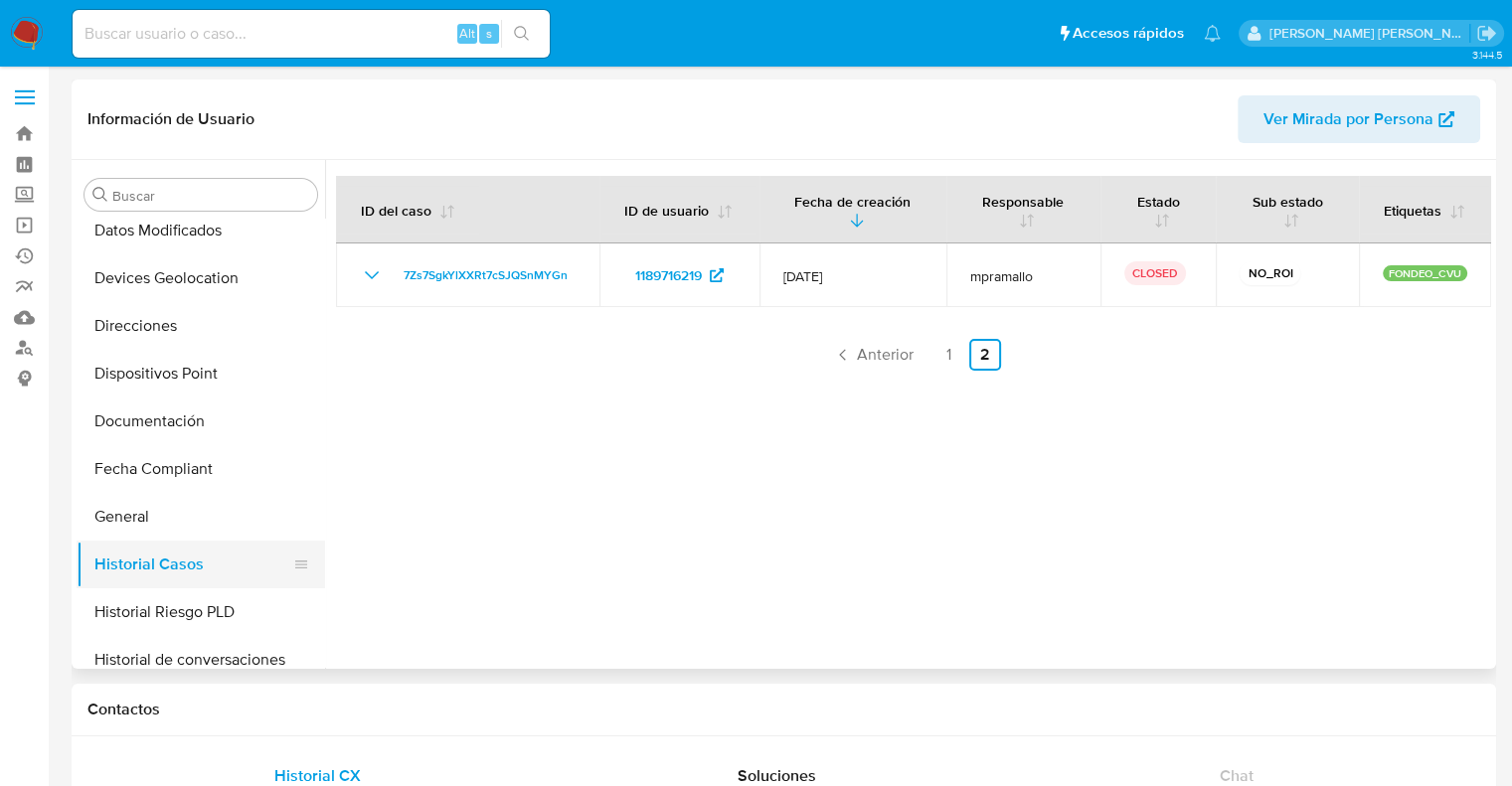 scroll, scrollTop: 397, scrollLeft: 0, axis: vertical 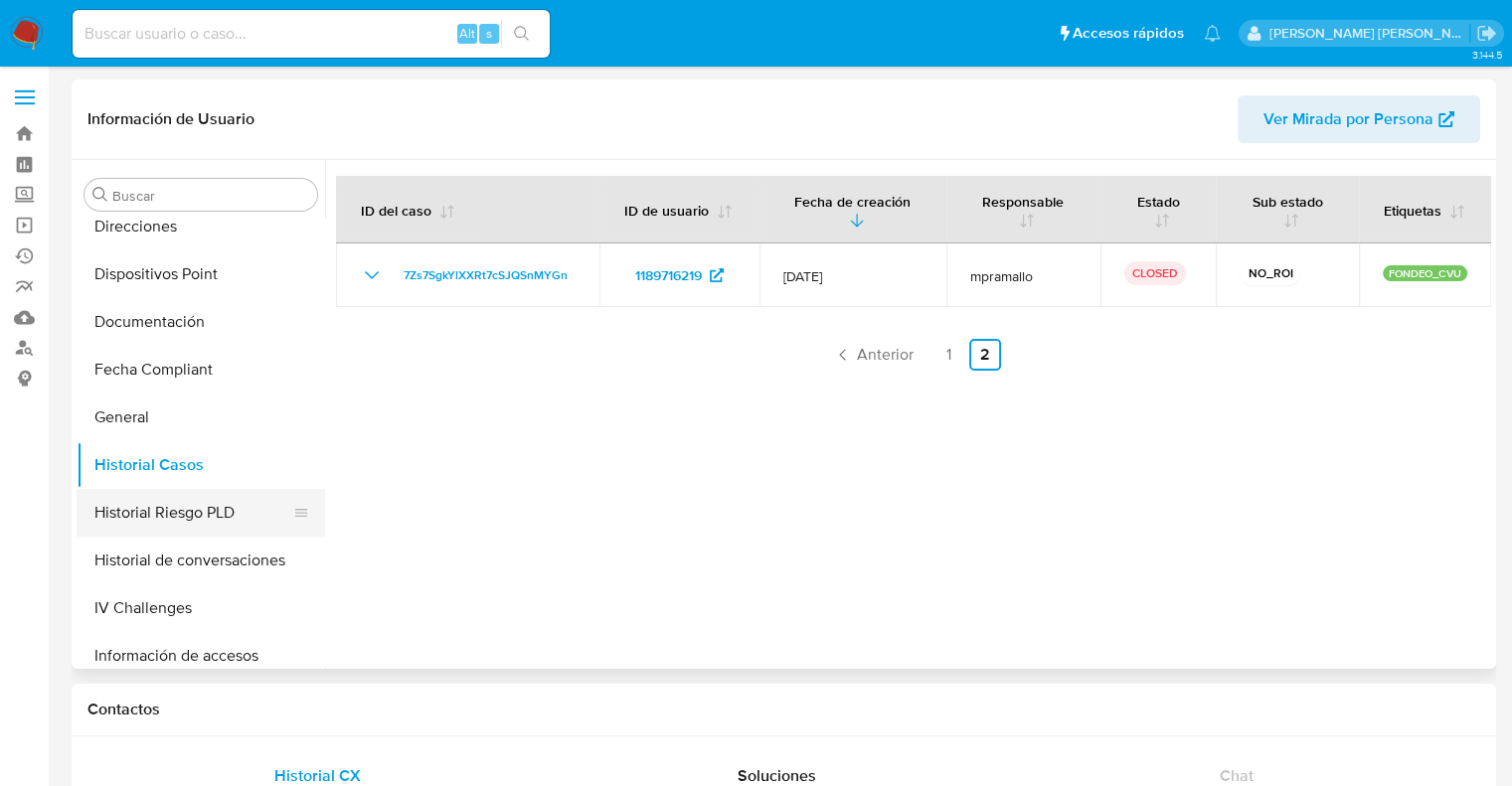 click on "Historial Riesgo PLD" at bounding box center (193, 513) 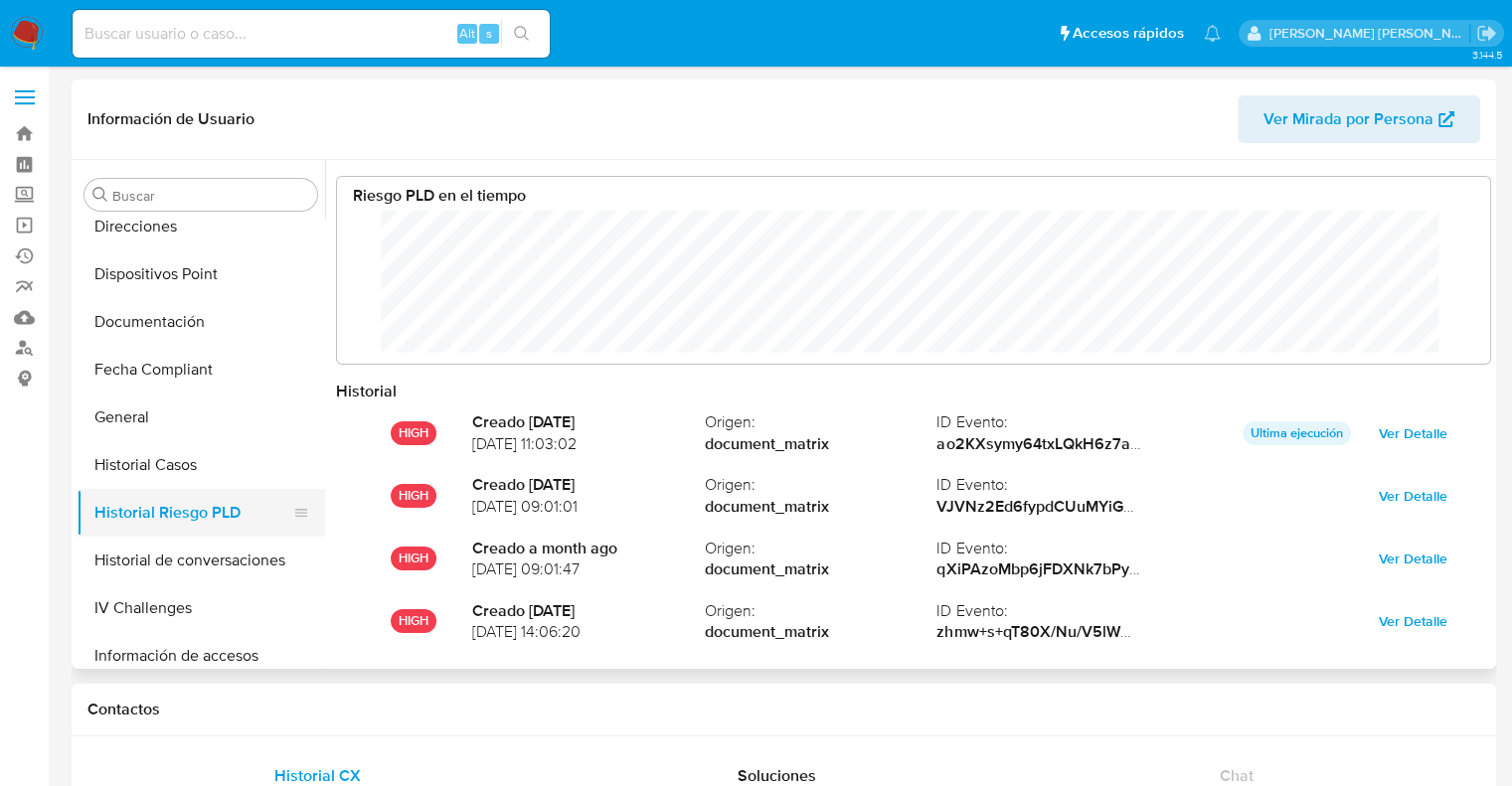 scroll, scrollTop: 993529, scrollLeft: 992968, axis: both 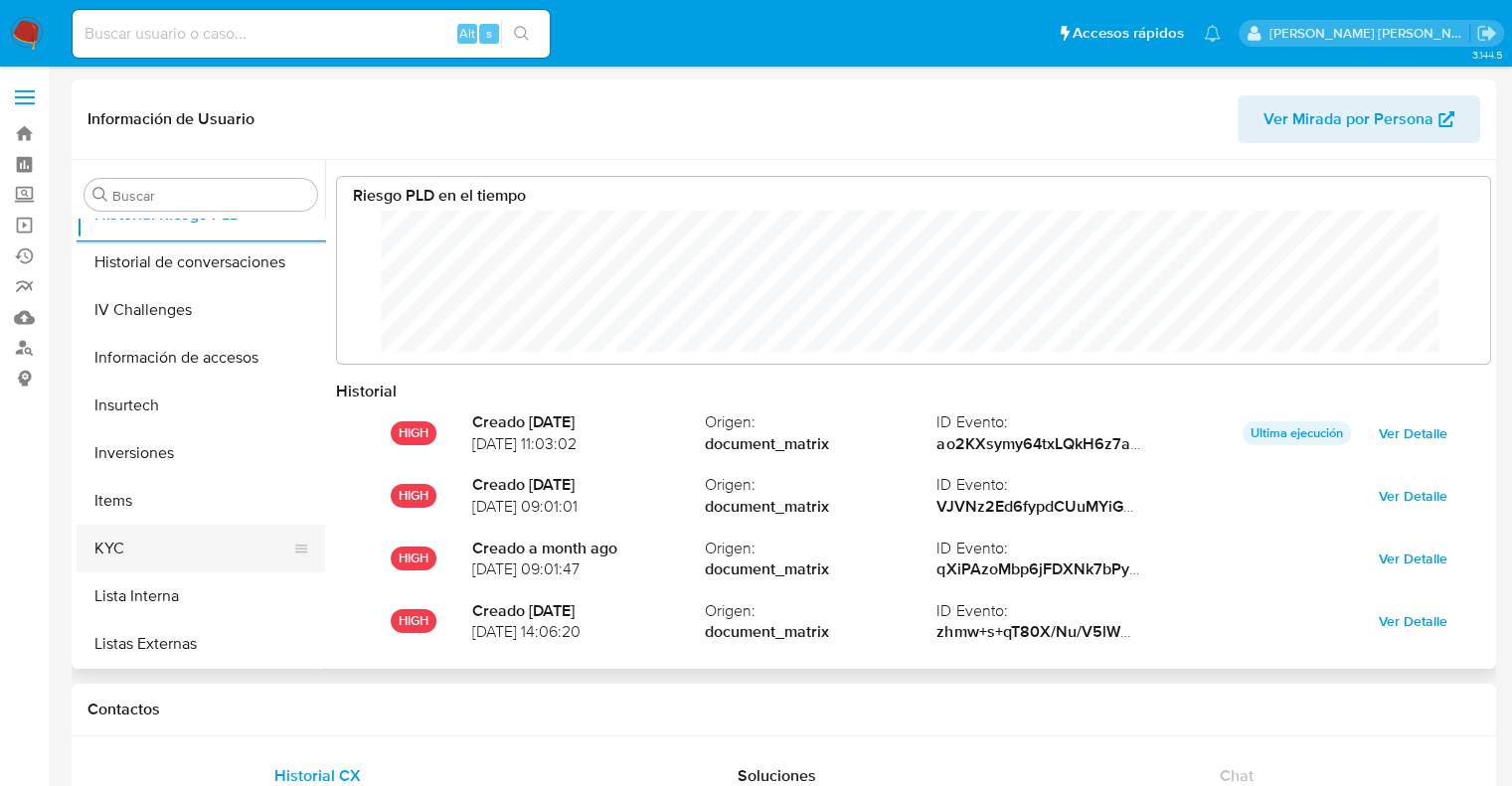 click on "KYC" at bounding box center (193, 549) 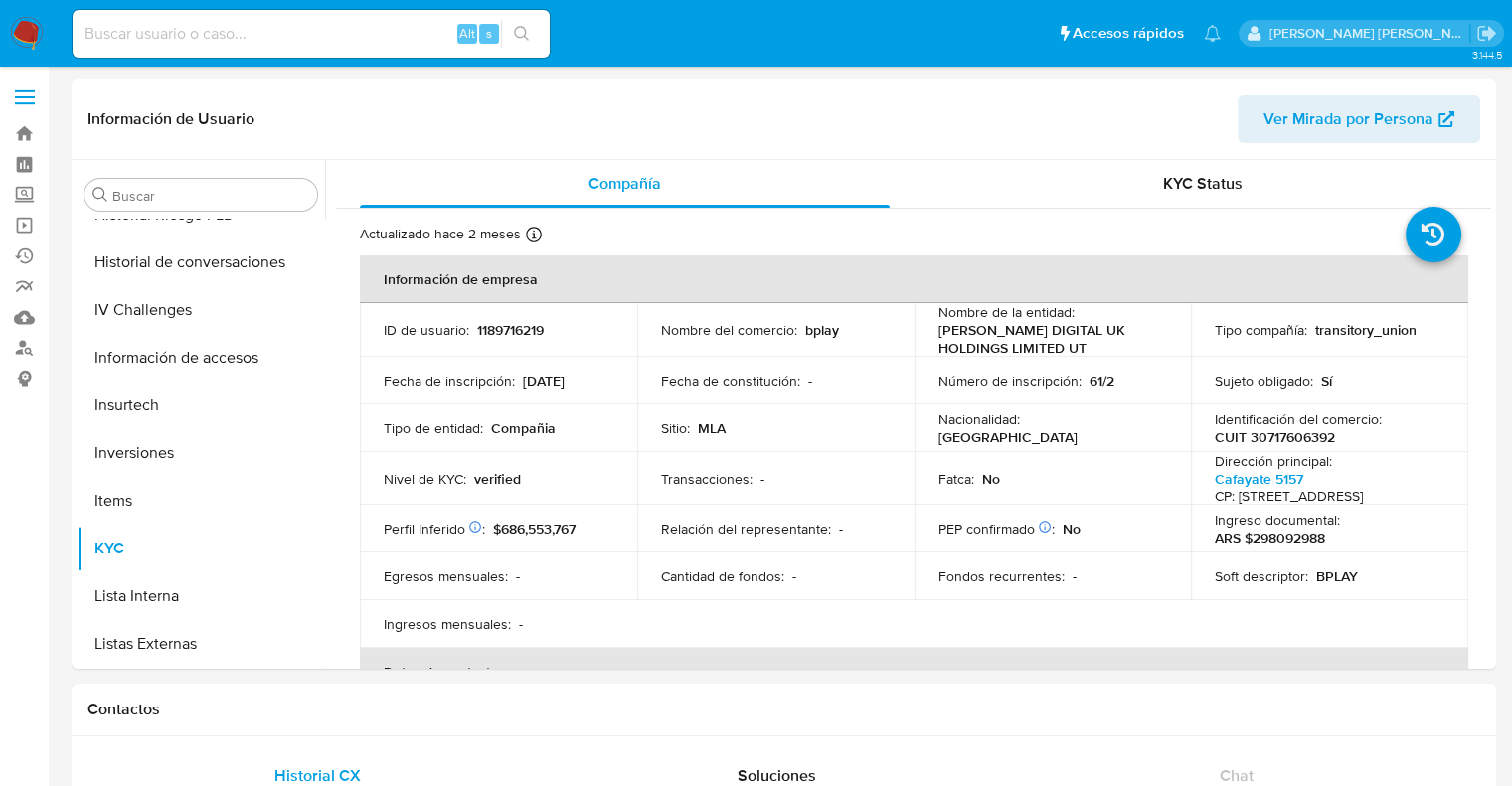 type 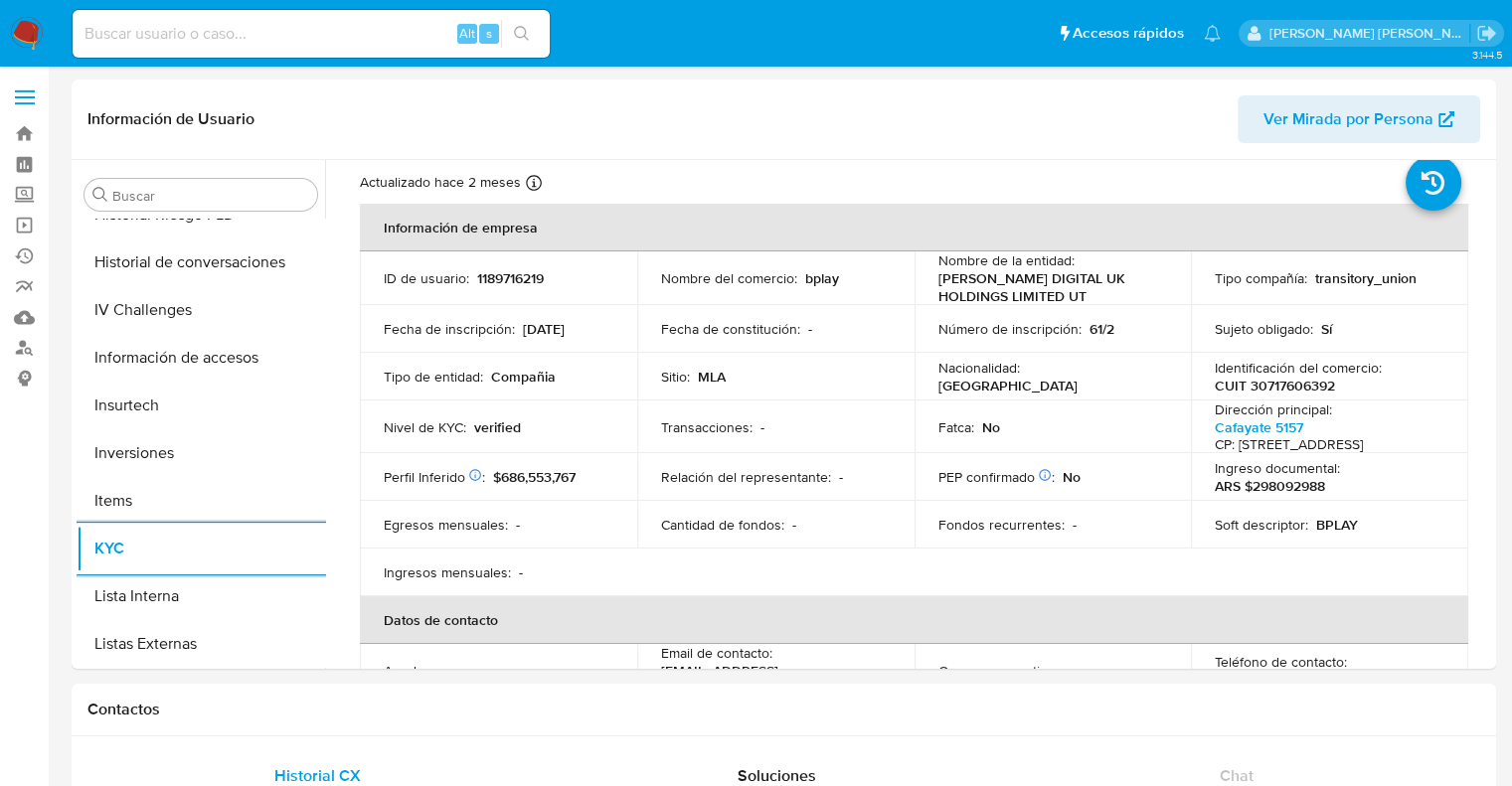 scroll, scrollTop: 99, scrollLeft: 0, axis: vertical 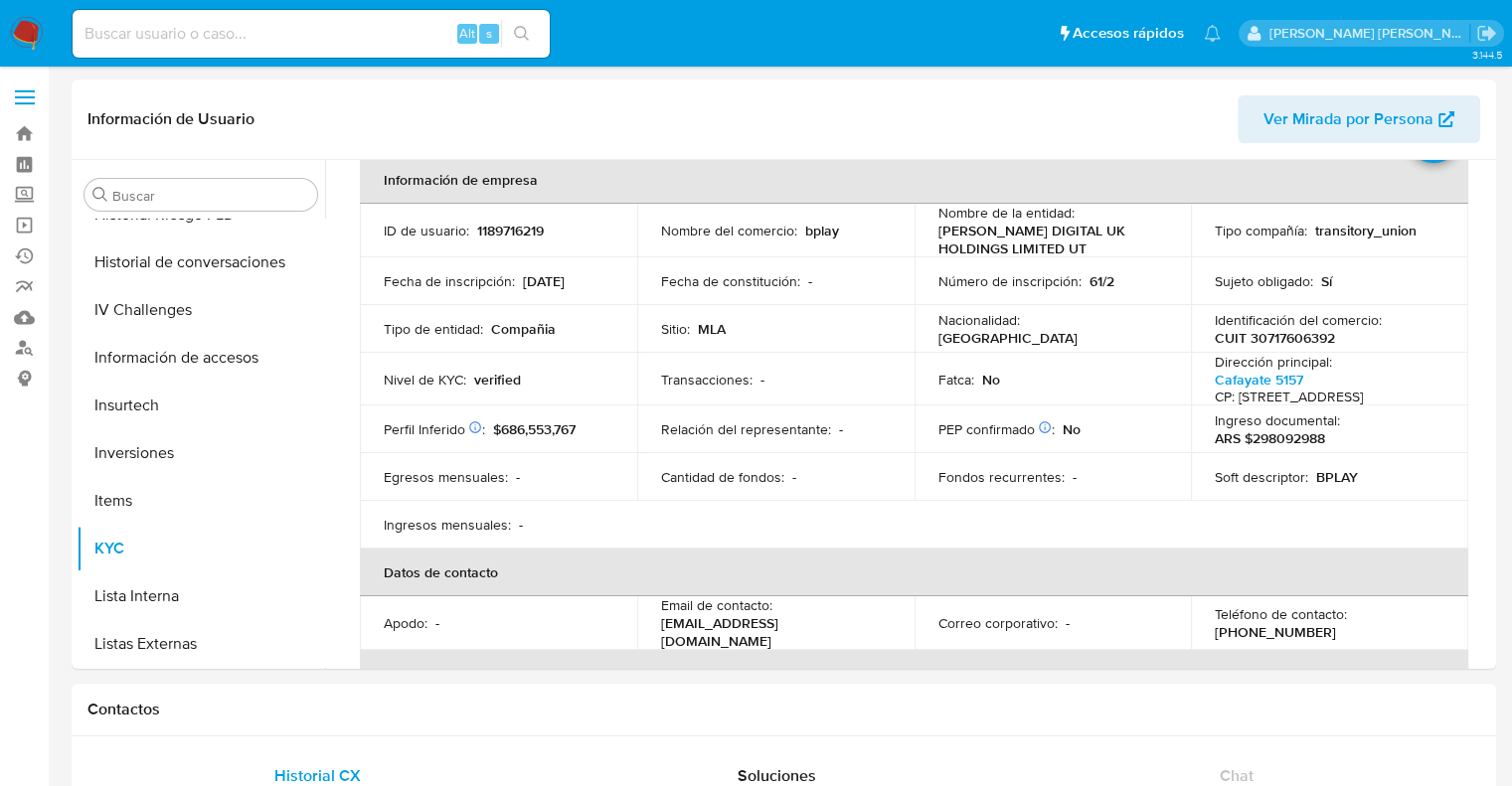 drag, startPoint x: 1367, startPoint y: 409, endPoint x: 1179, endPoint y: 387, distance: 189.28286 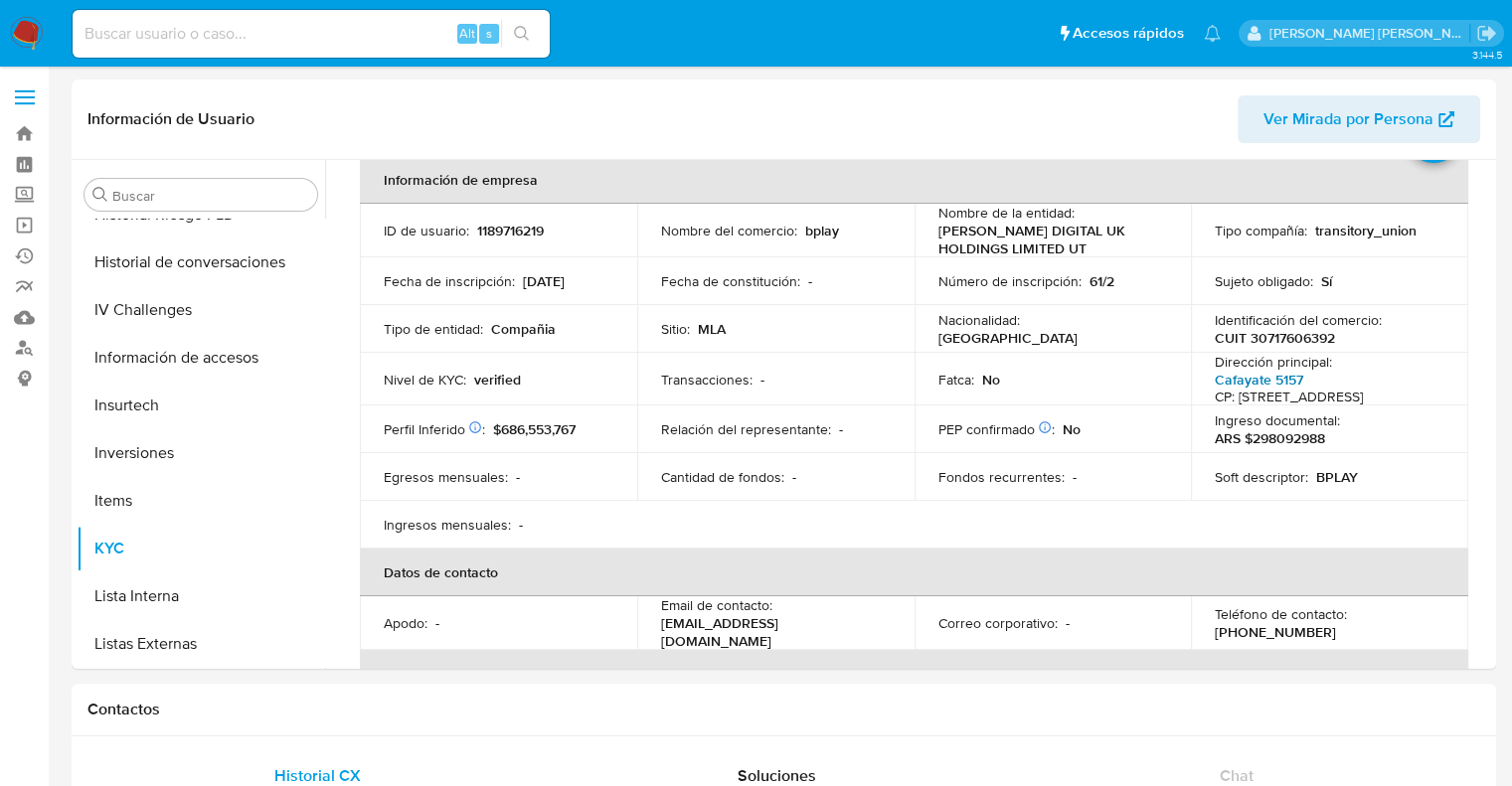 drag, startPoint x: 1334, startPoint y: 415, endPoint x: 1217, endPoint y: 379, distance: 122.41323 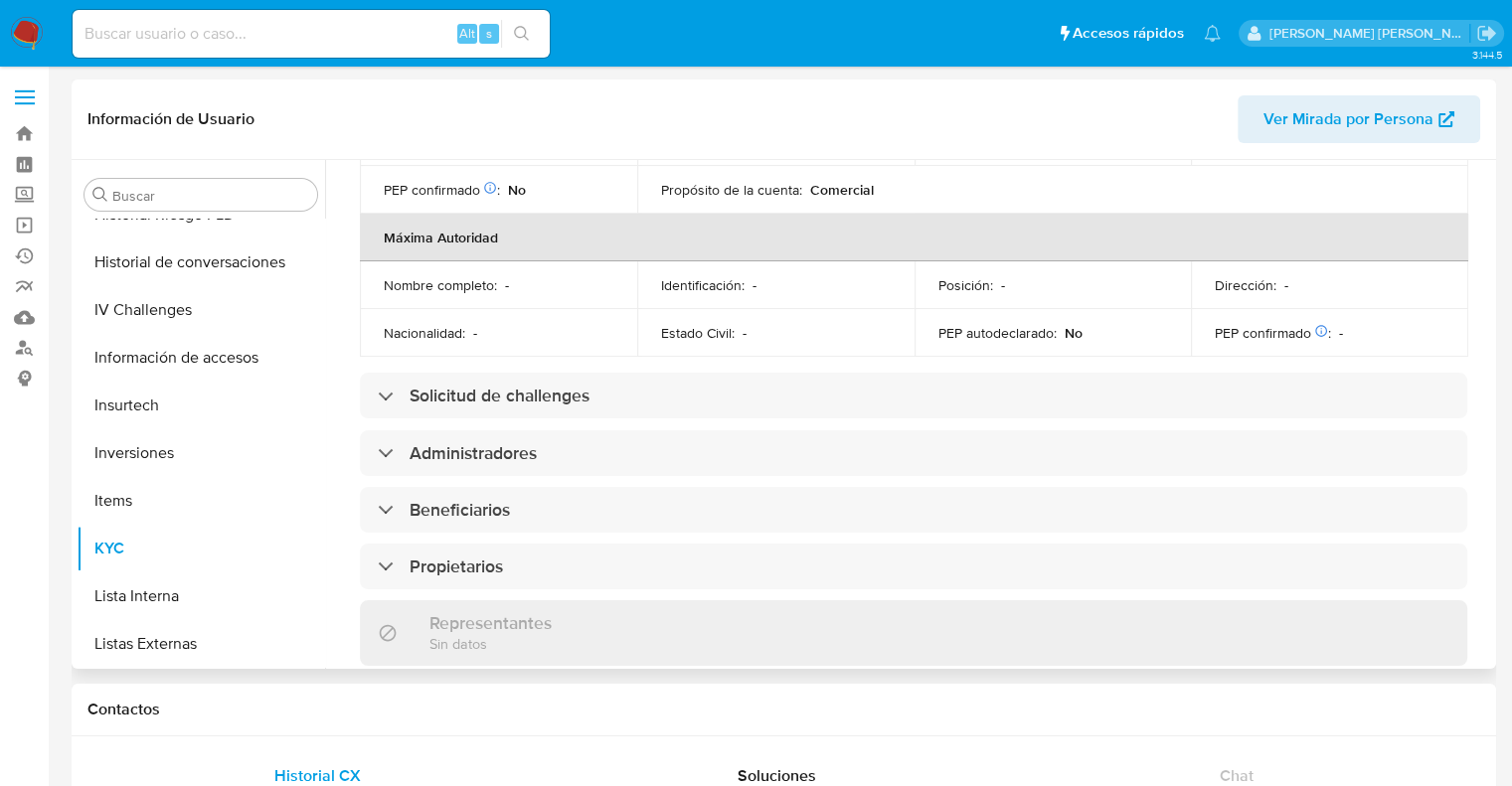 scroll, scrollTop: 894, scrollLeft: 0, axis: vertical 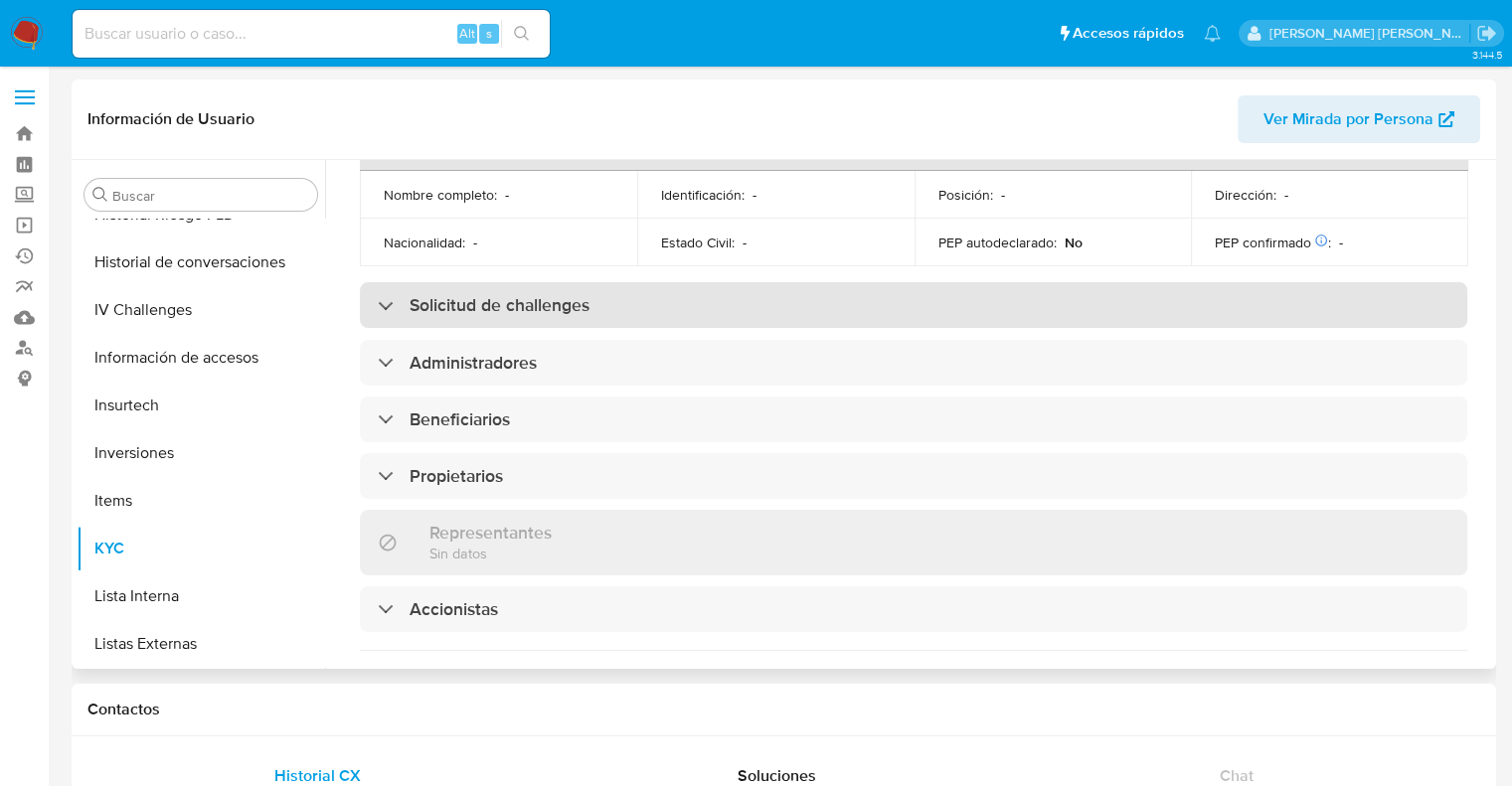 click on "Solicitud de challenges" at bounding box center [499, 305] 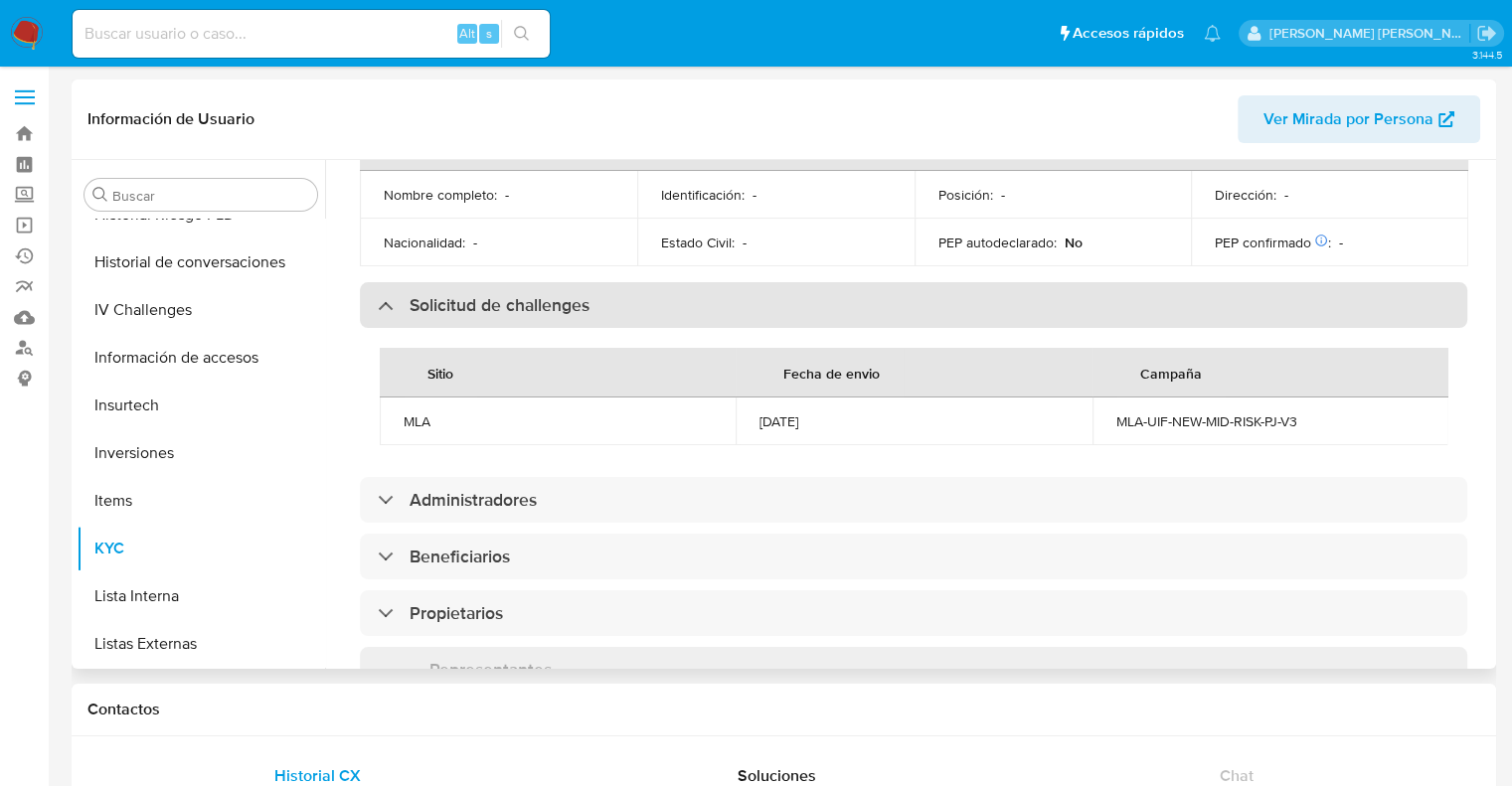 click on "Solicitud de challenges" at bounding box center (499, 305) 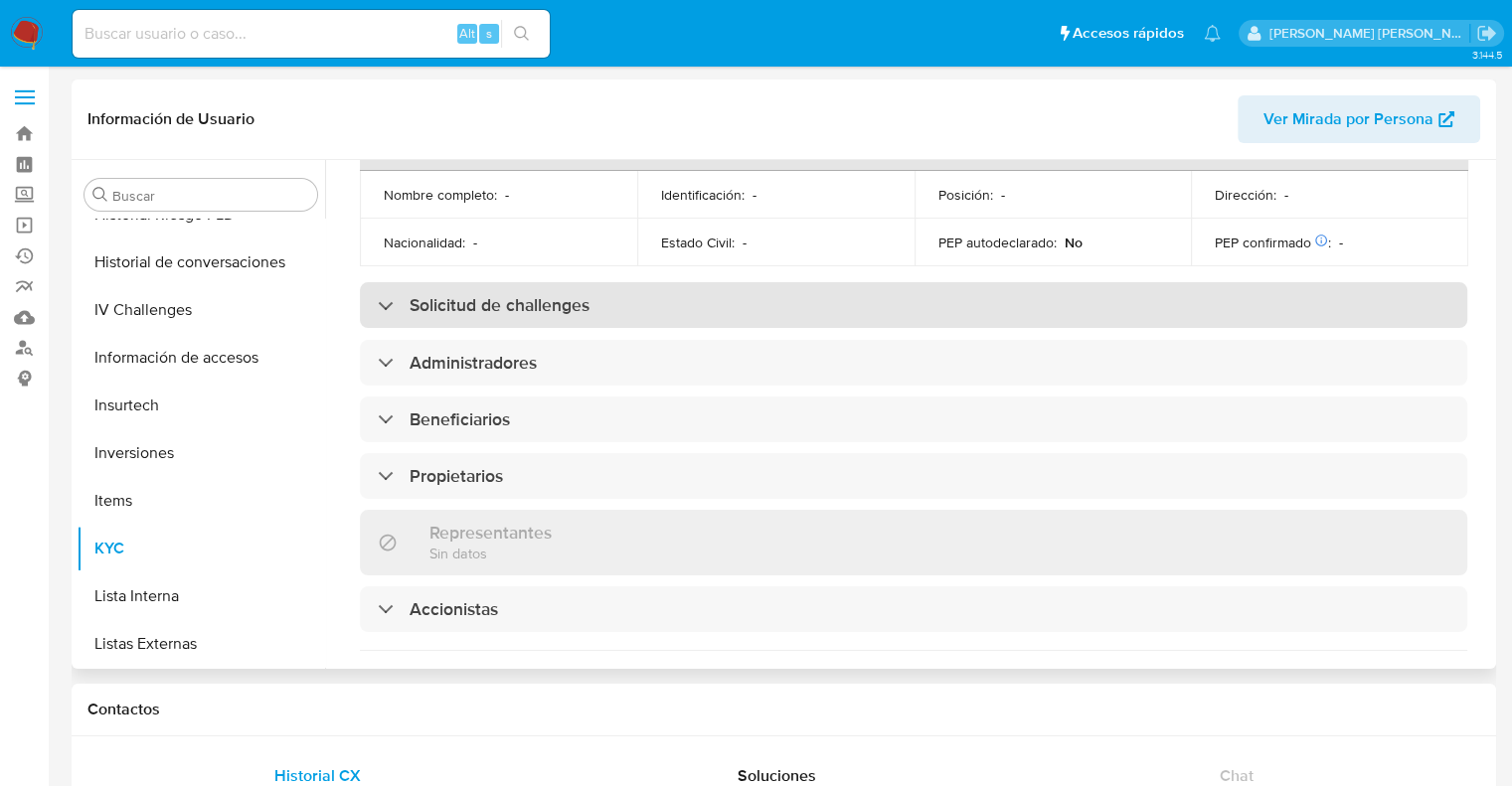 click on "Solicitud de challenges" at bounding box center [499, 305] 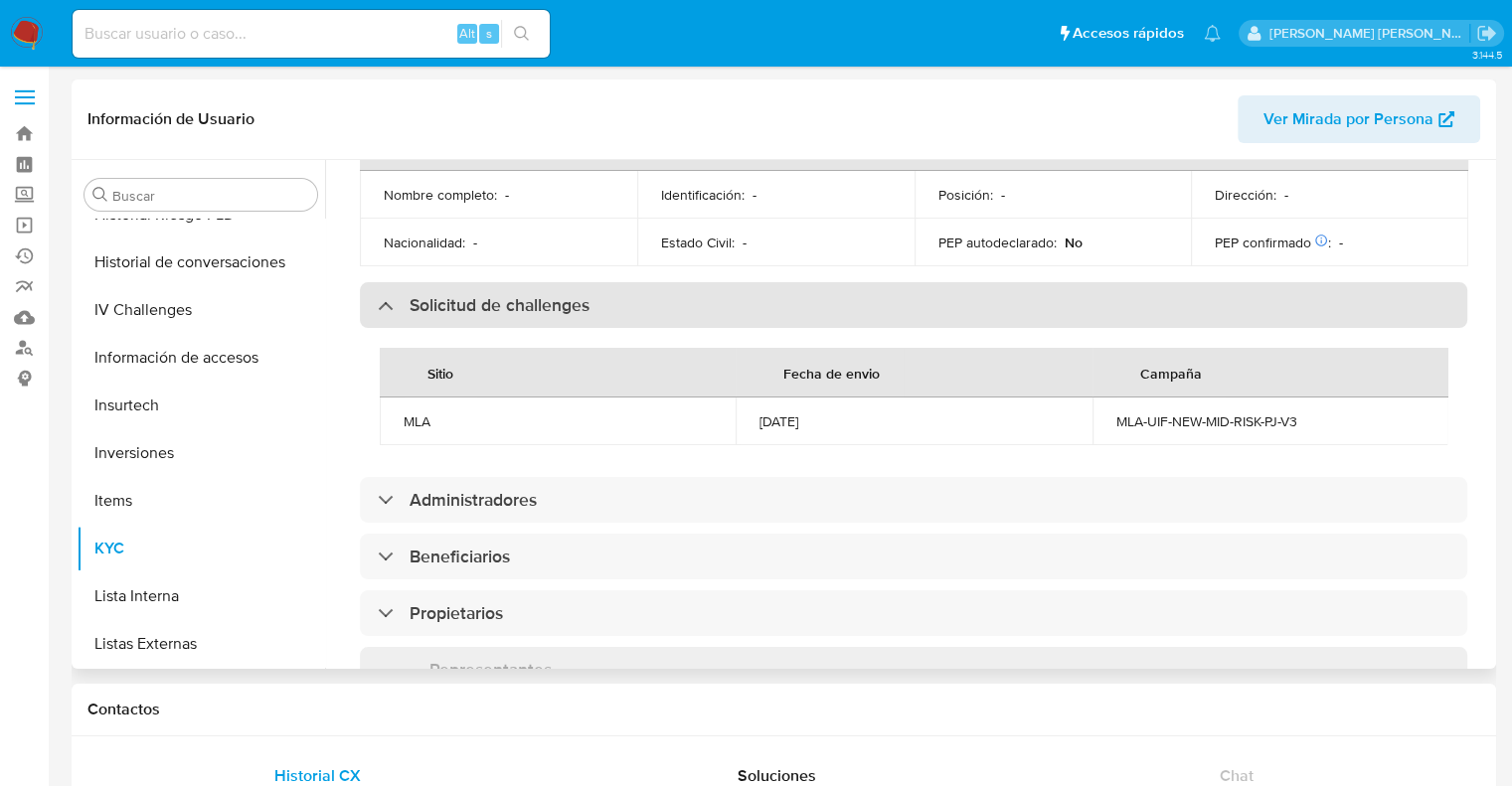 click on "Solicitud de challenges" at bounding box center [499, 305] 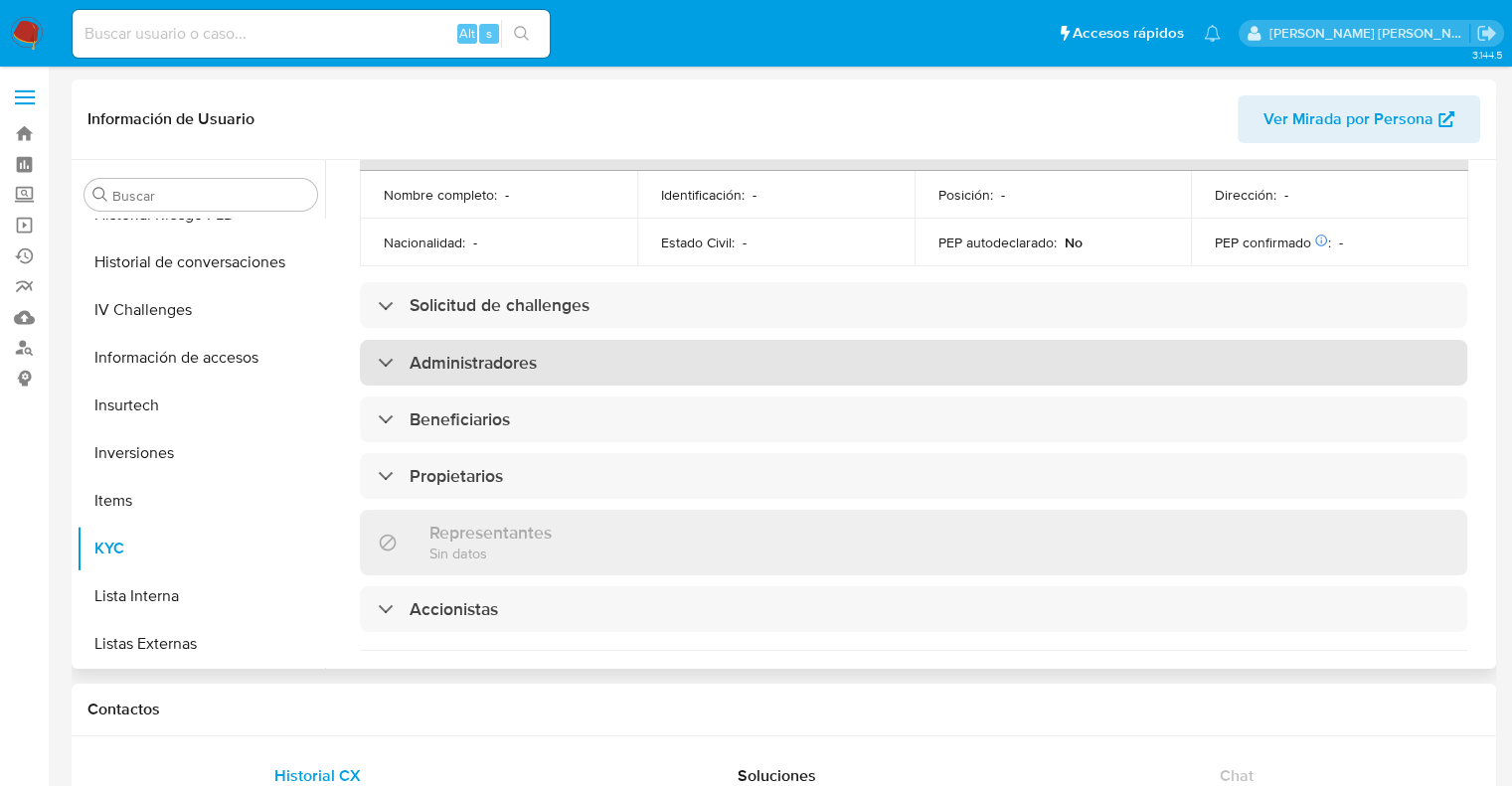click on "Administradores" at bounding box center (473, 363) 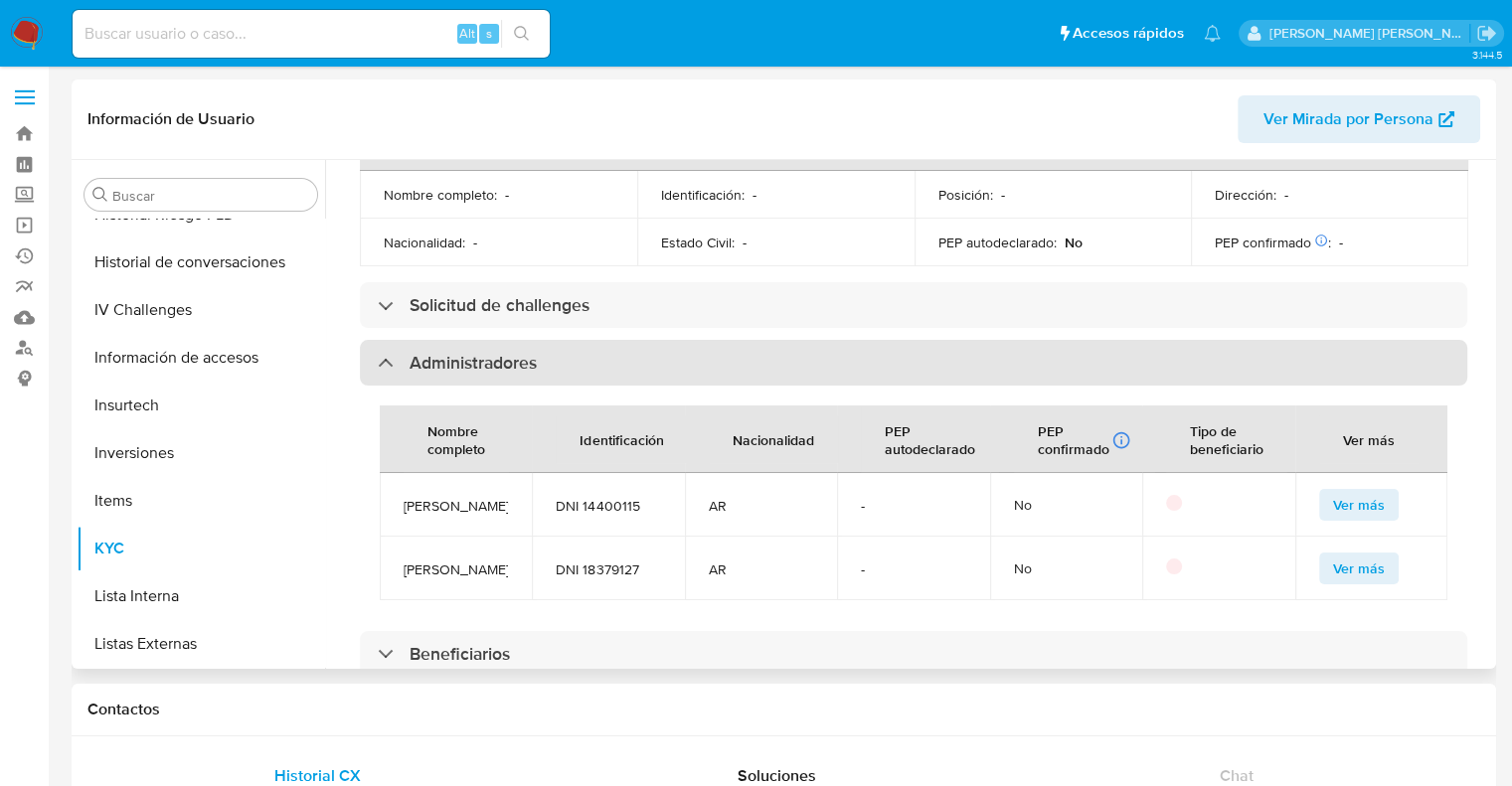 click on "Administradores" at bounding box center [473, 363] 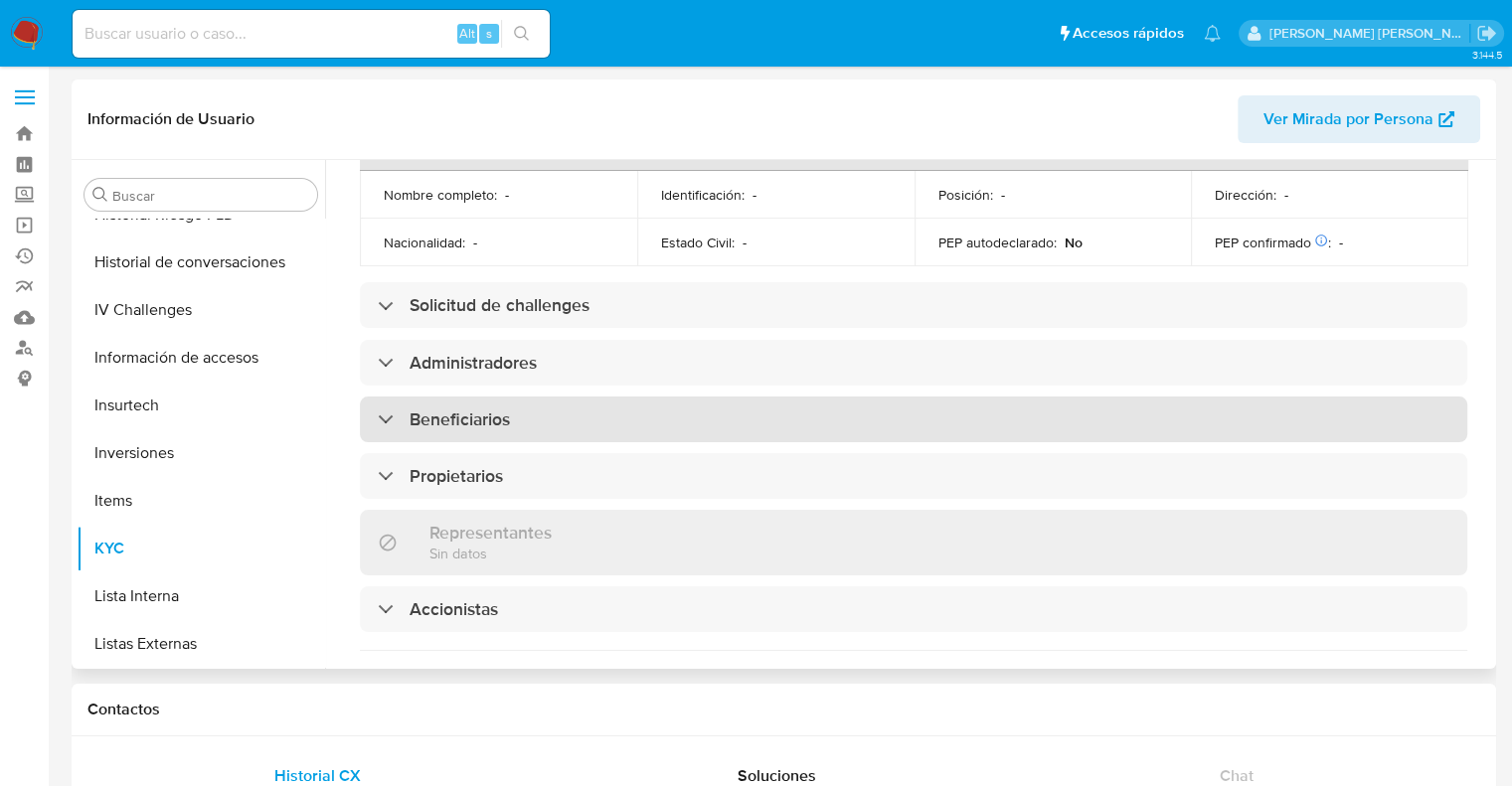 click on "Beneficiarios" at bounding box center [459, 419] 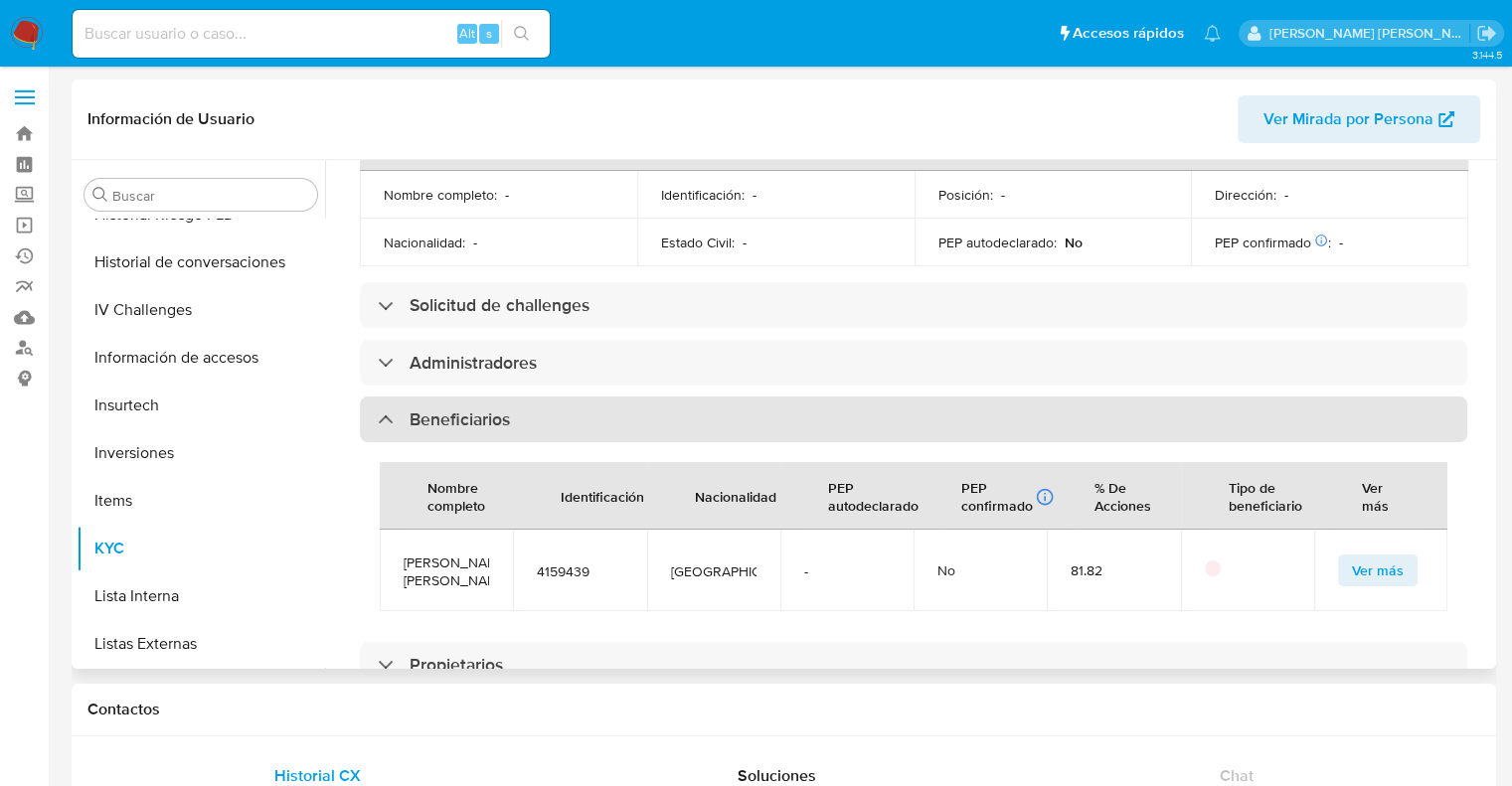 click on "Beneficiarios" at bounding box center (459, 419) 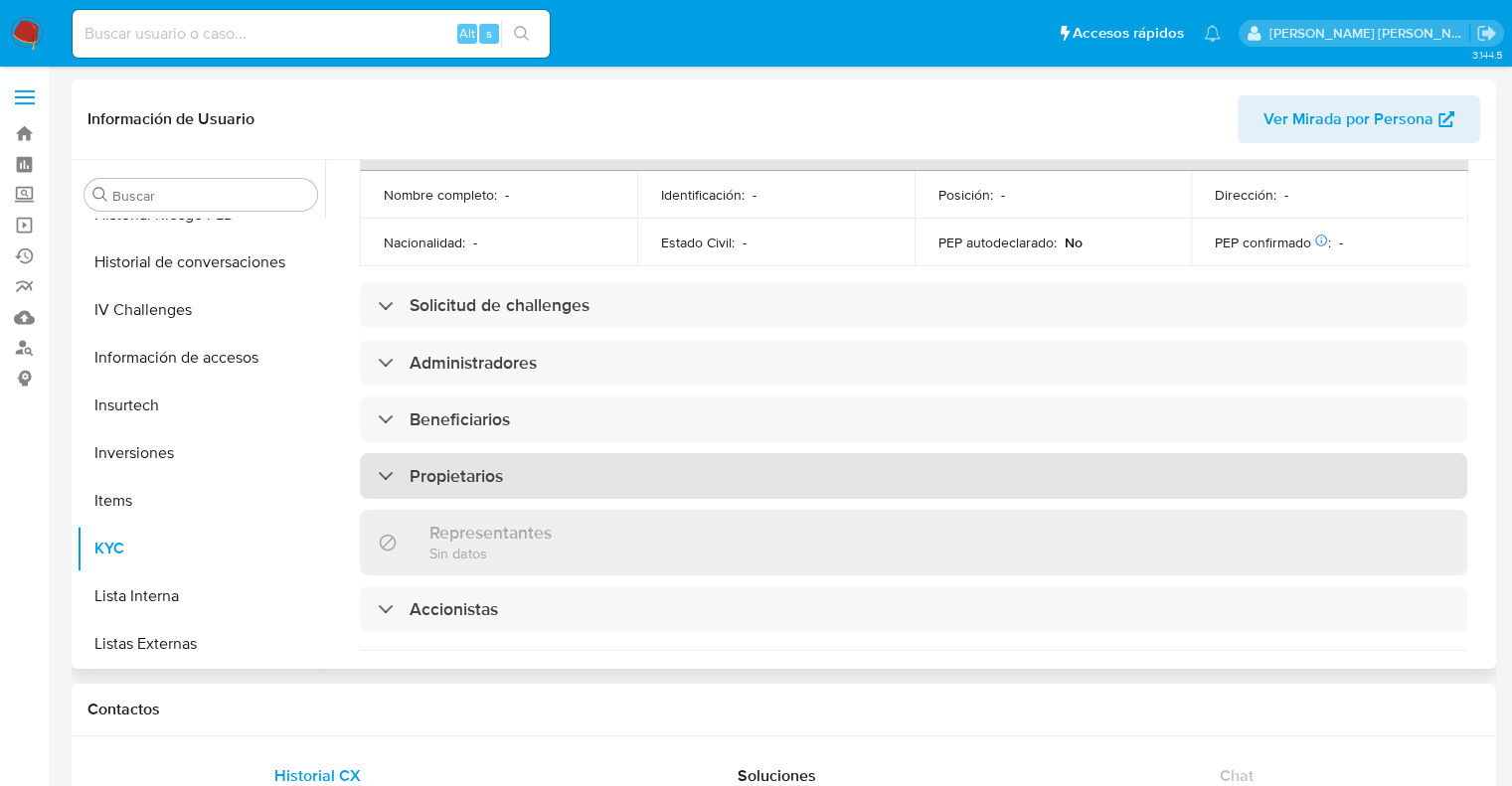 click on "Propietarios" at bounding box center (456, 476) 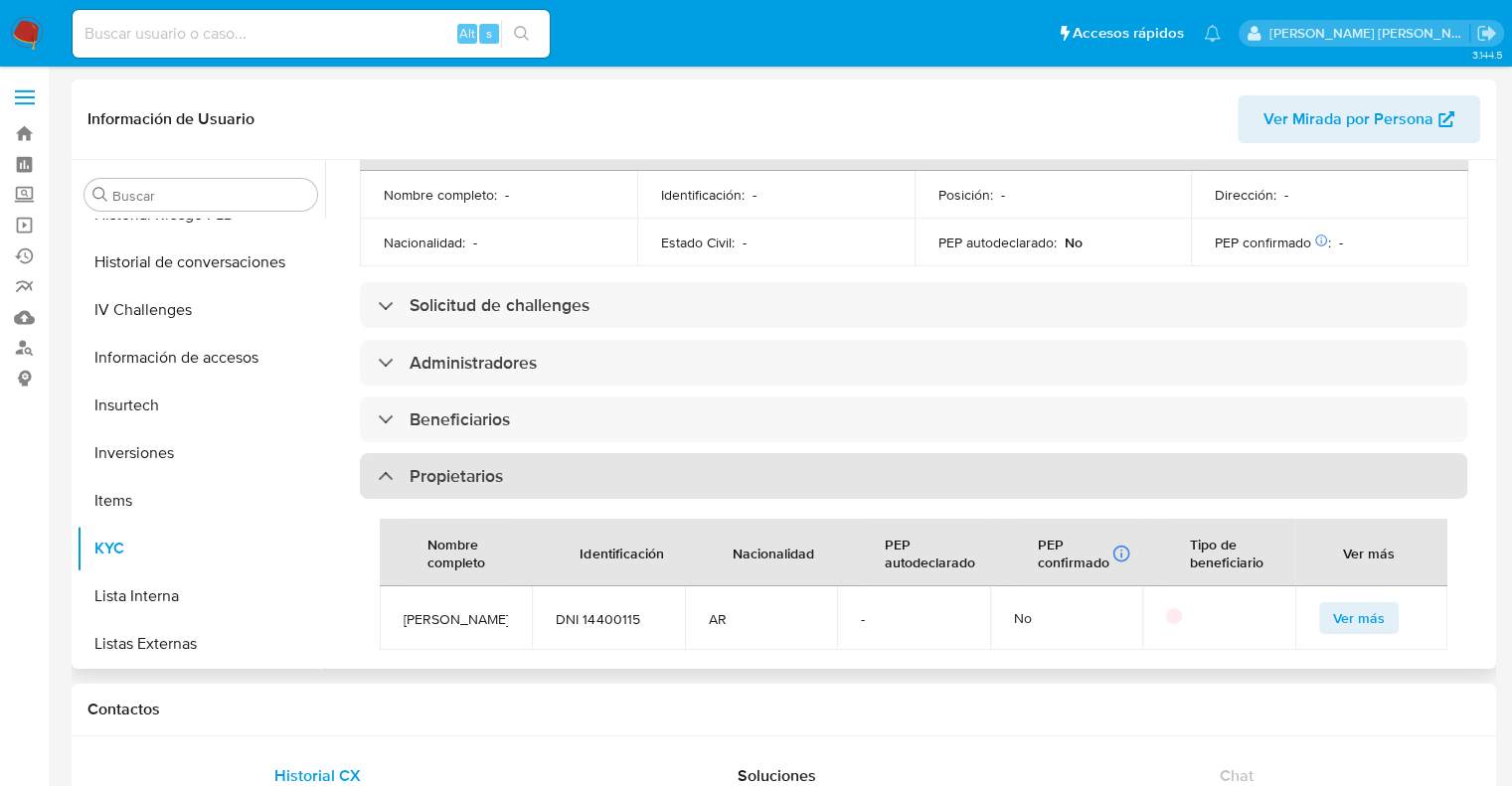 click on "Propietarios" at bounding box center [456, 476] 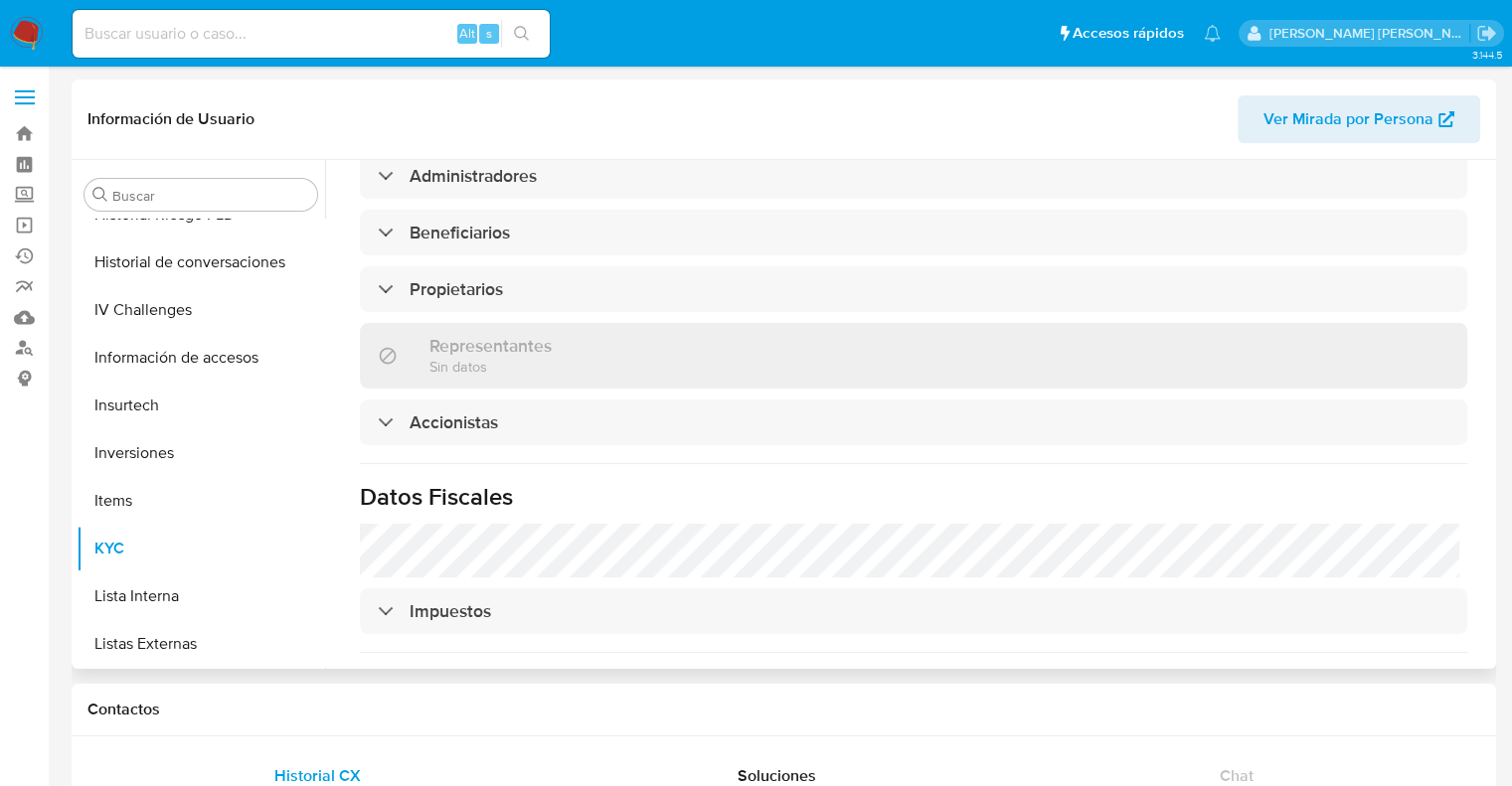 scroll, scrollTop: 1093, scrollLeft: 0, axis: vertical 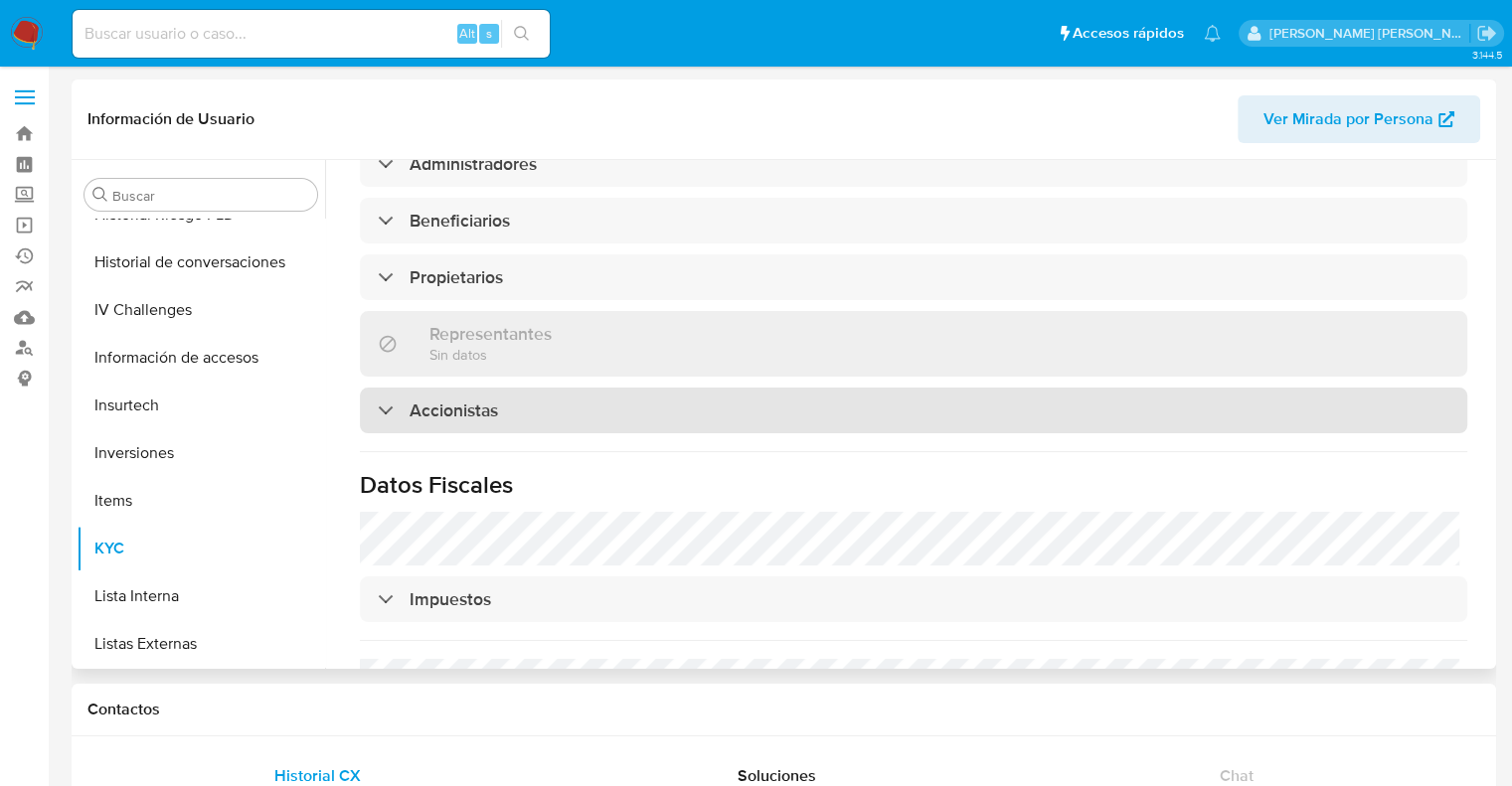 click on "Accionistas" at bounding box center (453, 410) 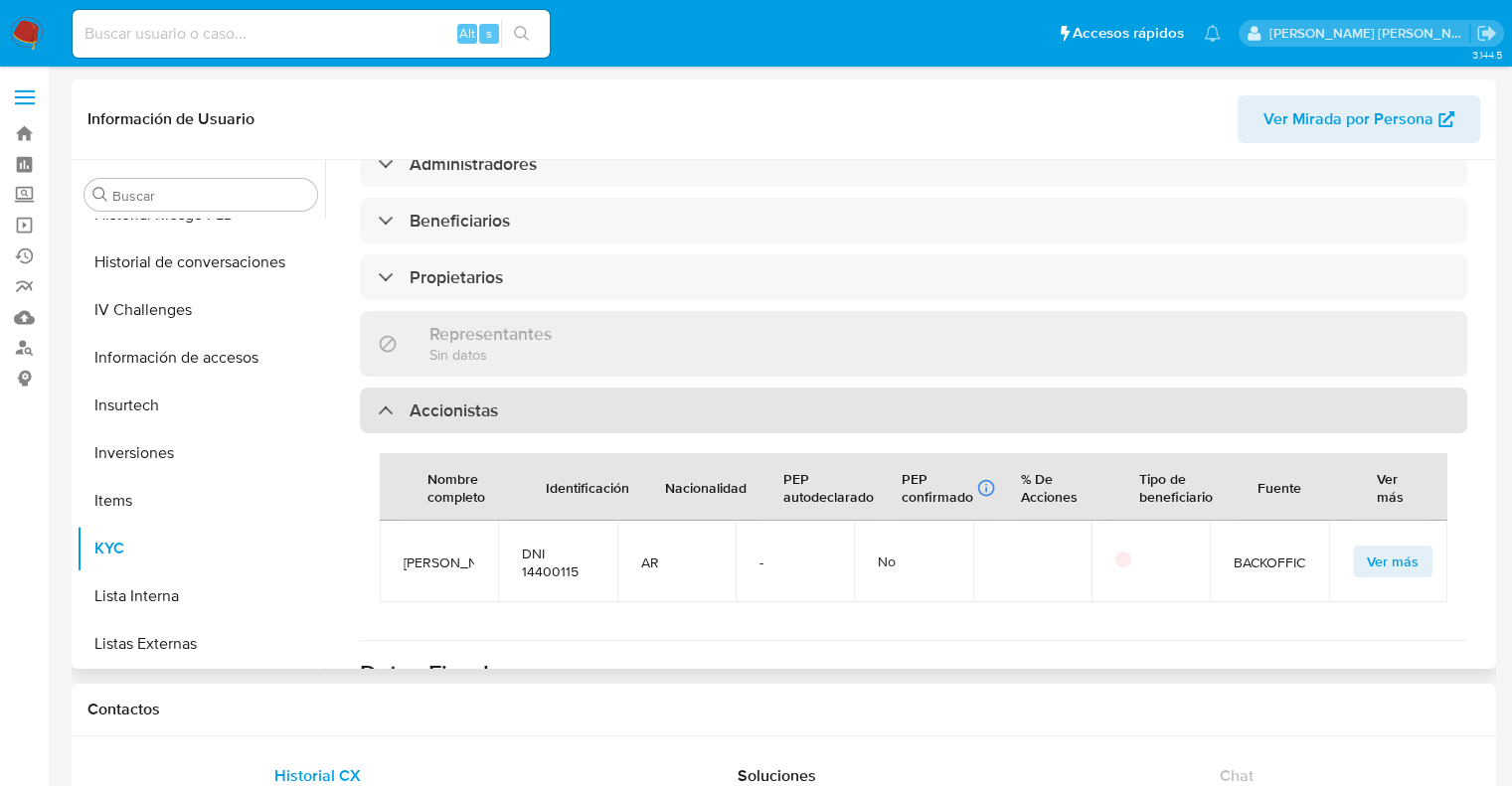 click on "Accionistas" at bounding box center [453, 410] 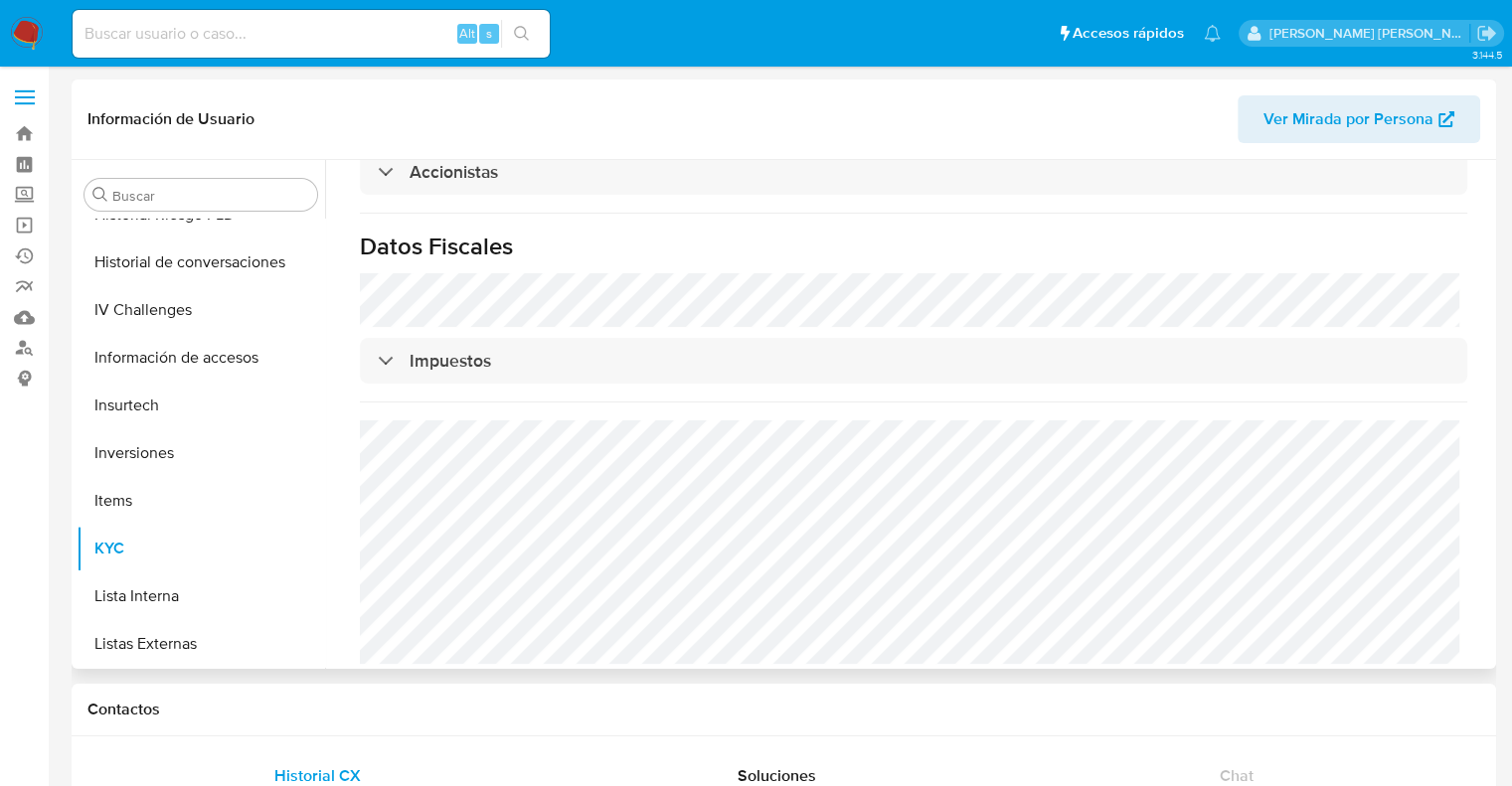 scroll, scrollTop: 1371, scrollLeft: 0, axis: vertical 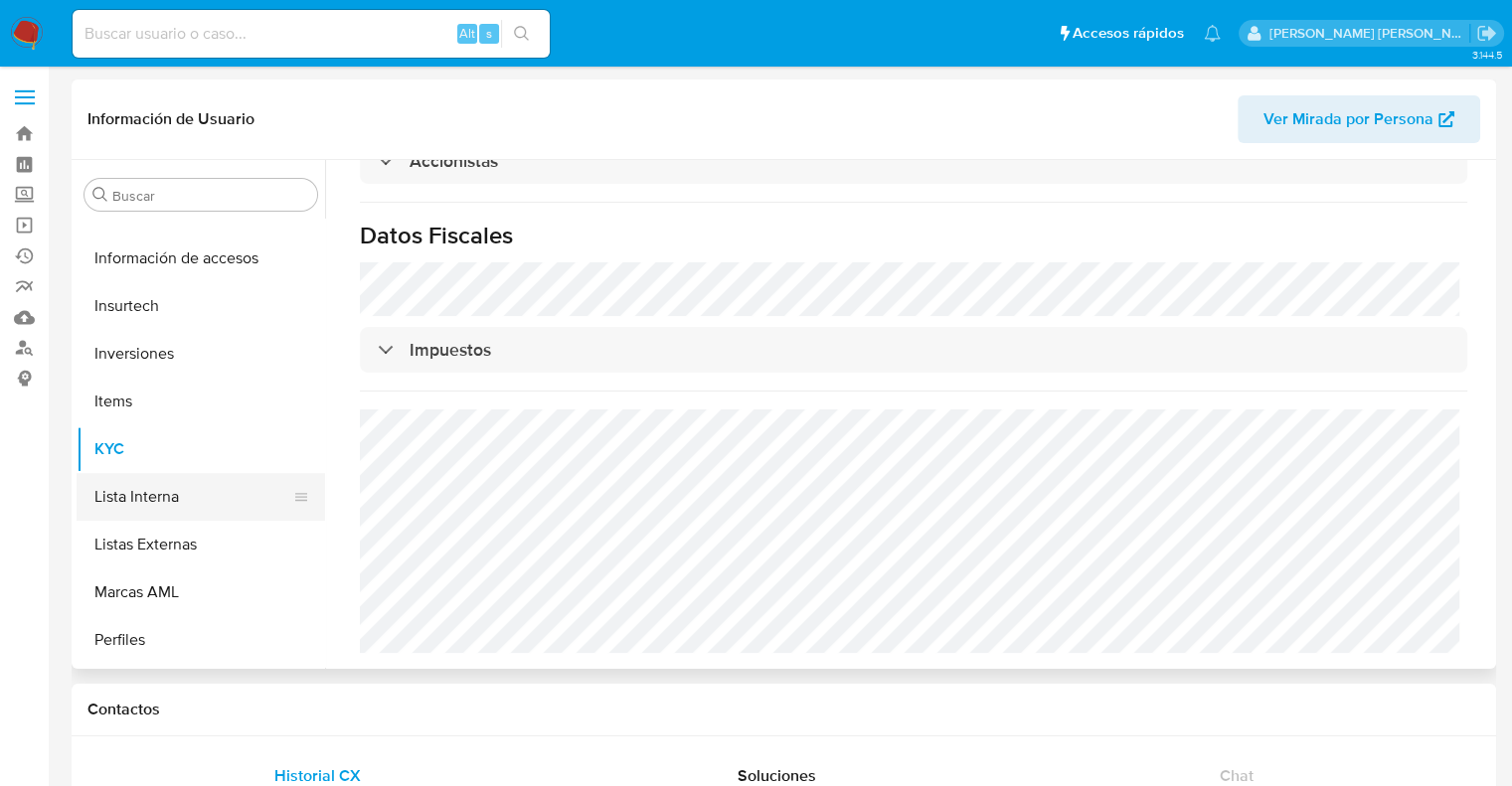 click on "Lista Interna" at bounding box center [193, 497] 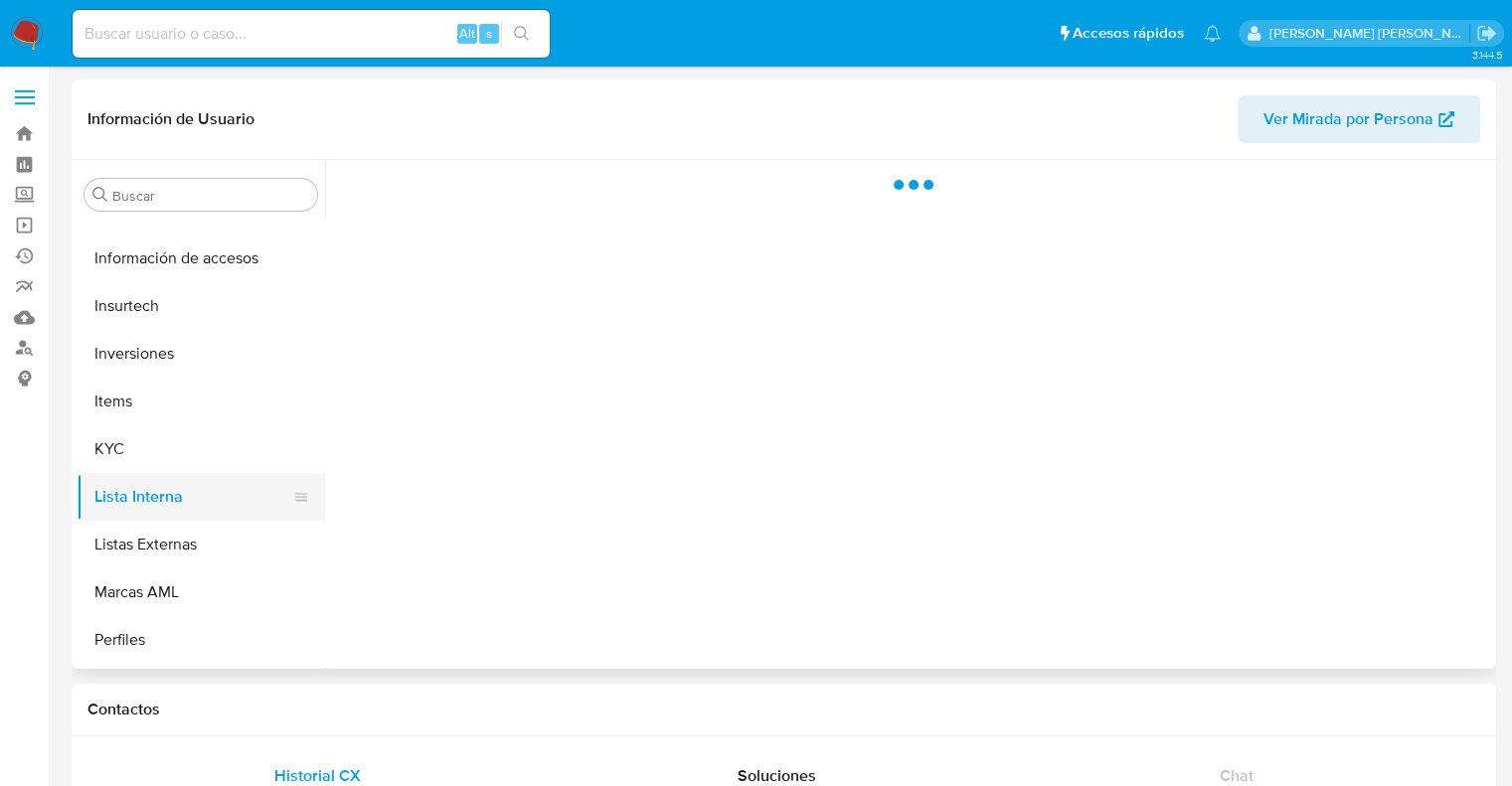 scroll, scrollTop: 0, scrollLeft: 0, axis: both 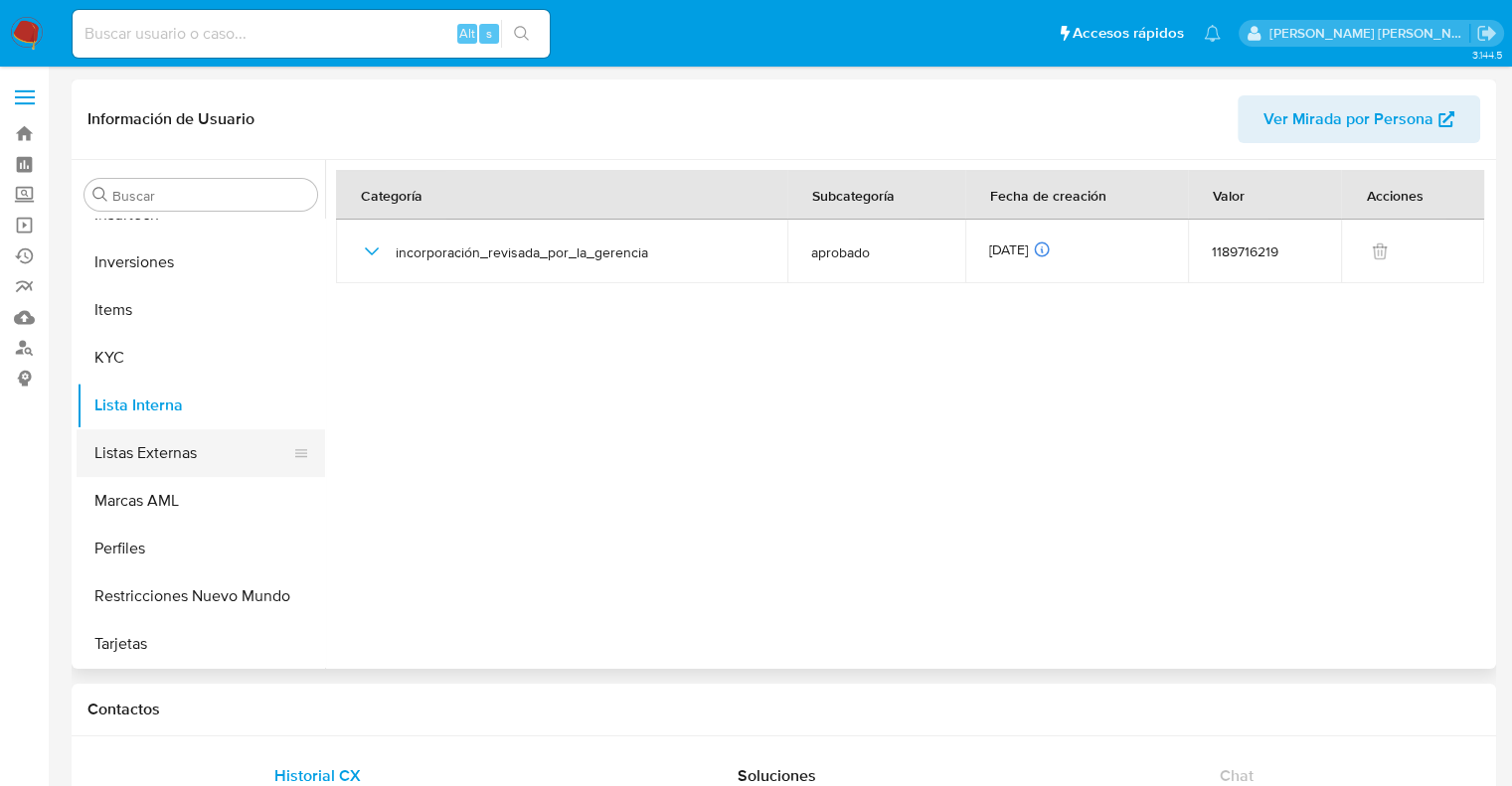 click on "Listas Externas" at bounding box center (193, 453) 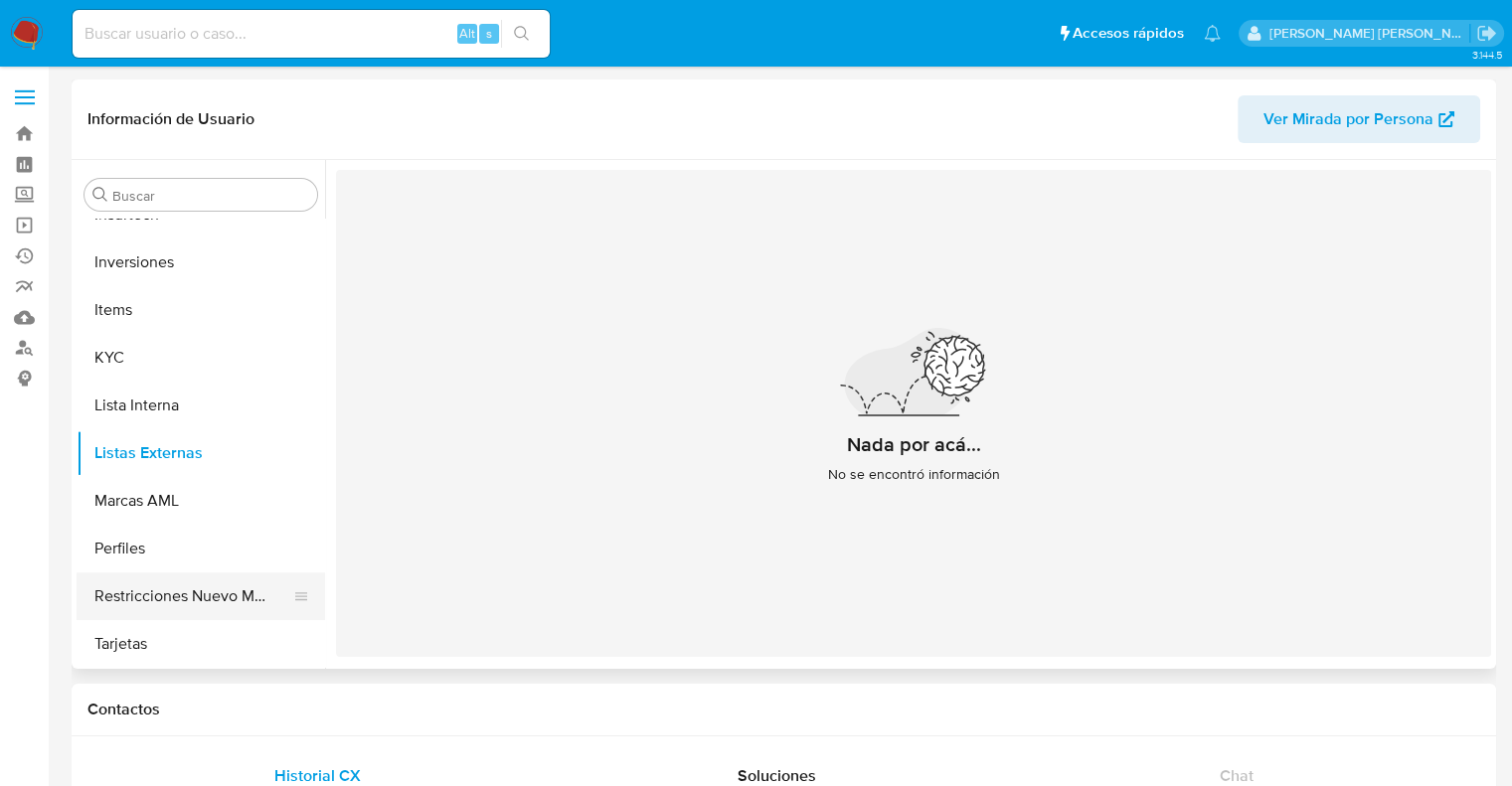 click on "Restricciones Nuevo Mundo" at bounding box center [193, 596] 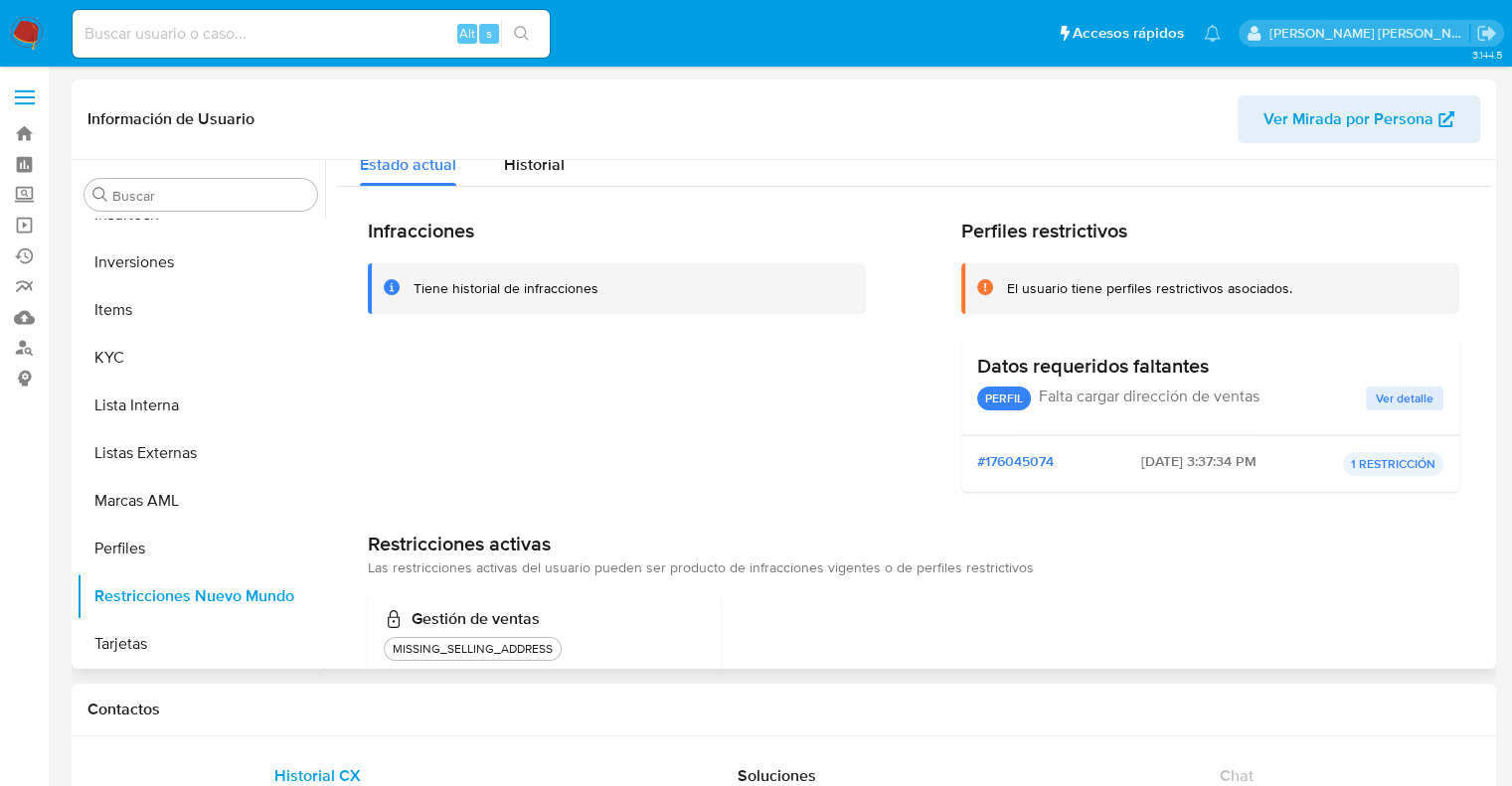 scroll, scrollTop: 0, scrollLeft: 0, axis: both 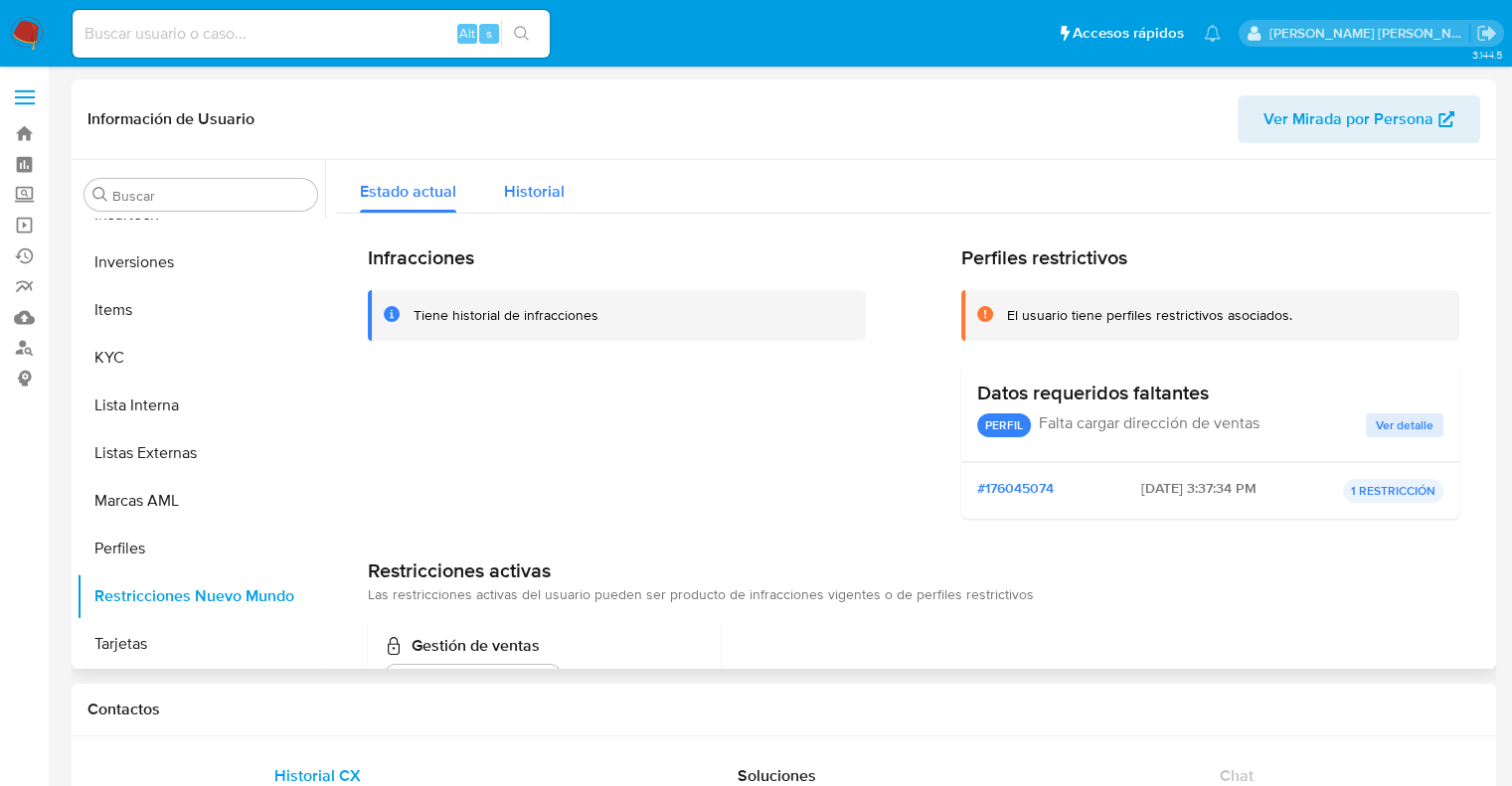 click on "Historial" at bounding box center [534, 191] 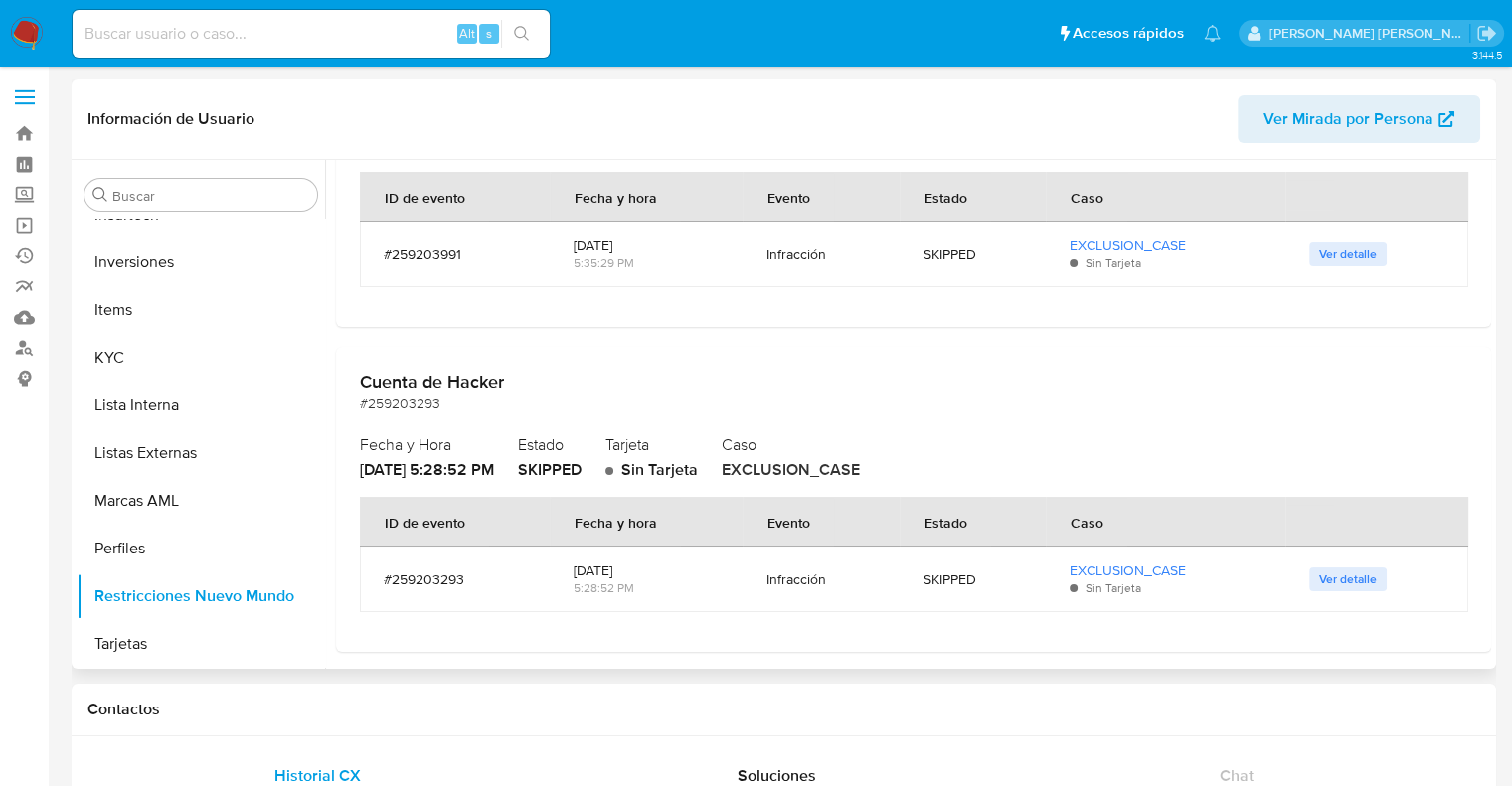 scroll, scrollTop: 6757, scrollLeft: 0, axis: vertical 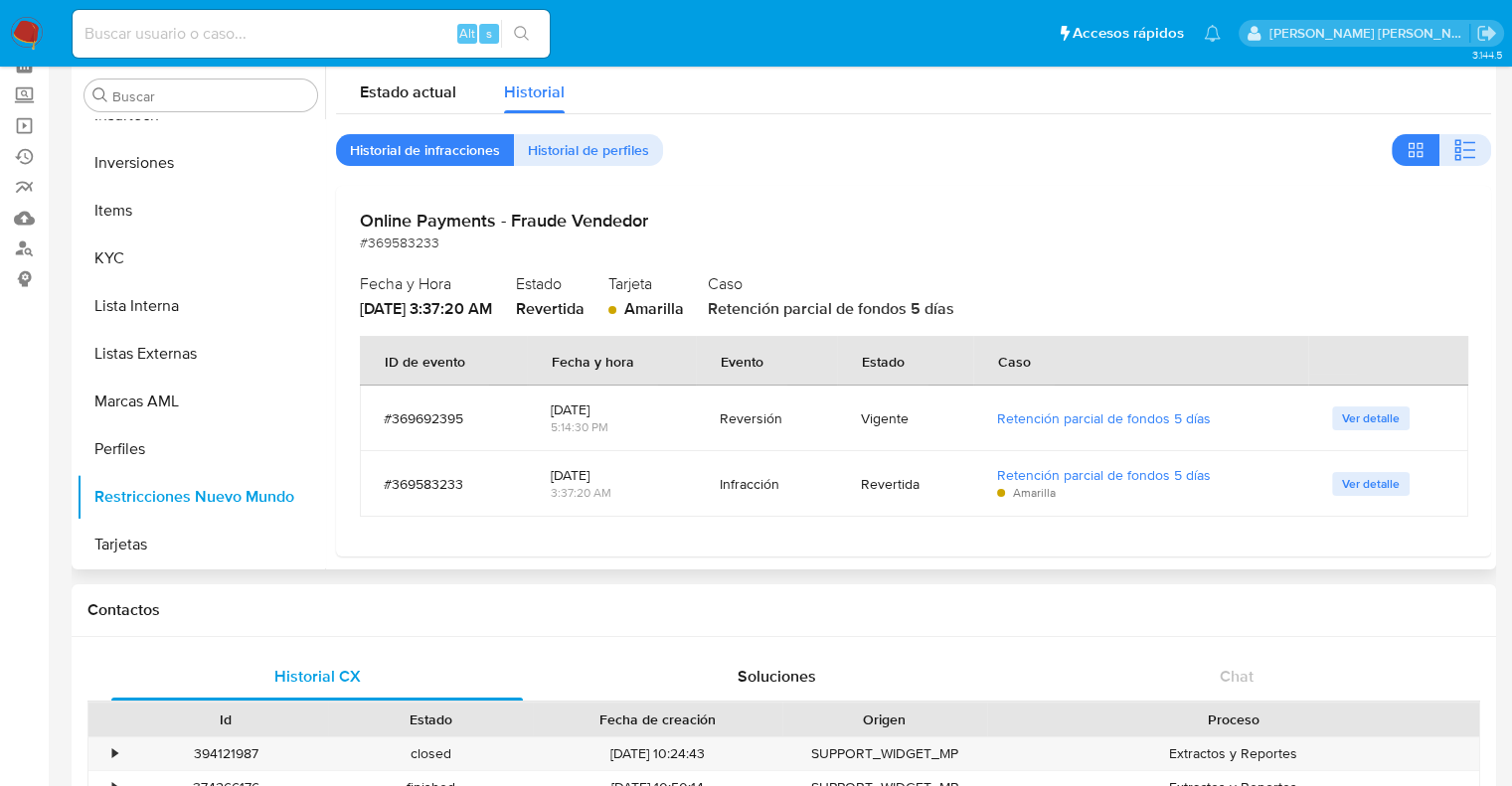 drag, startPoint x: 751, startPoint y: 313, endPoint x: 1002, endPoint y: 319, distance: 251.0717 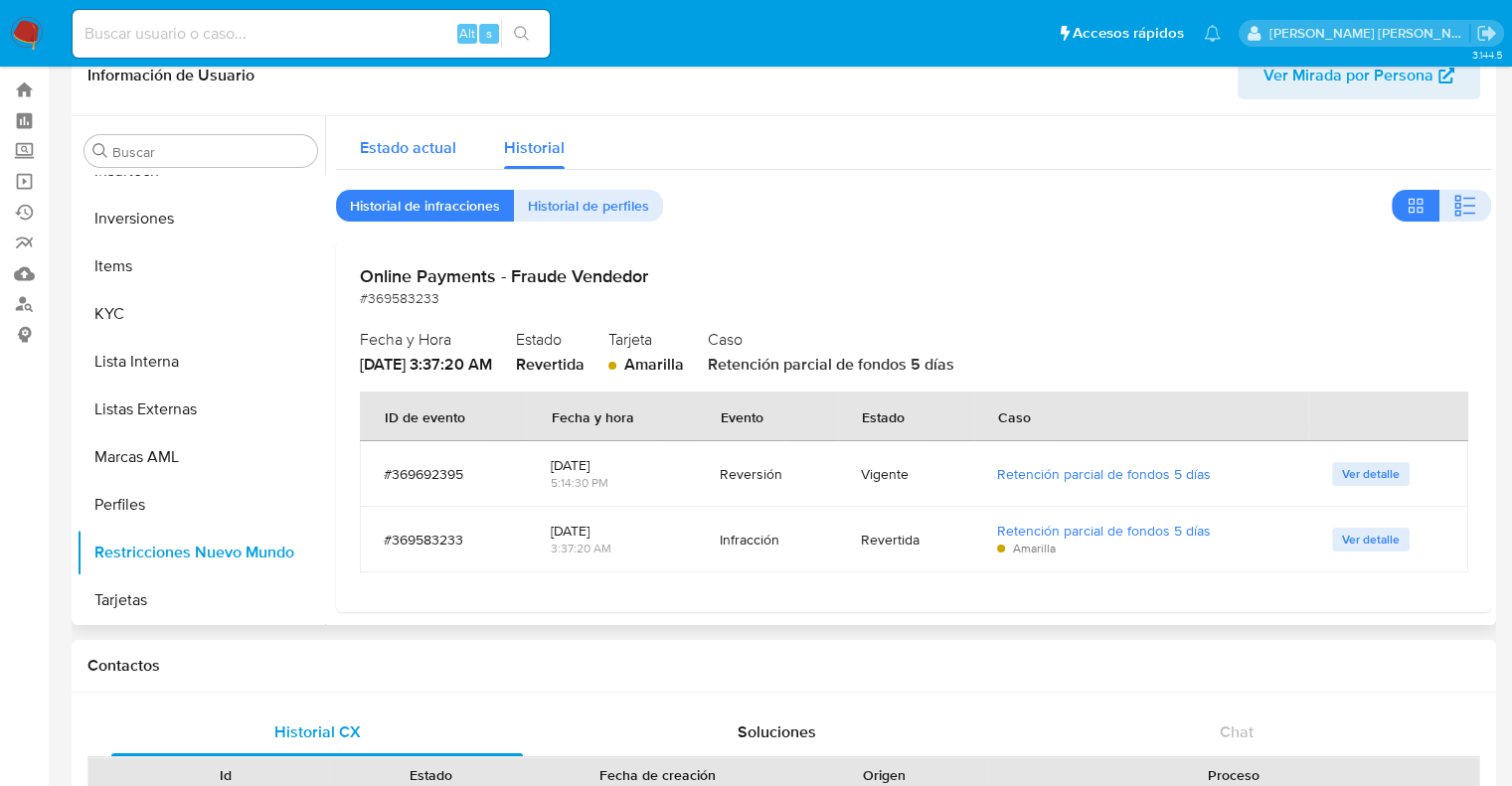 scroll, scrollTop: 0, scrollLeft: 0, axis: both 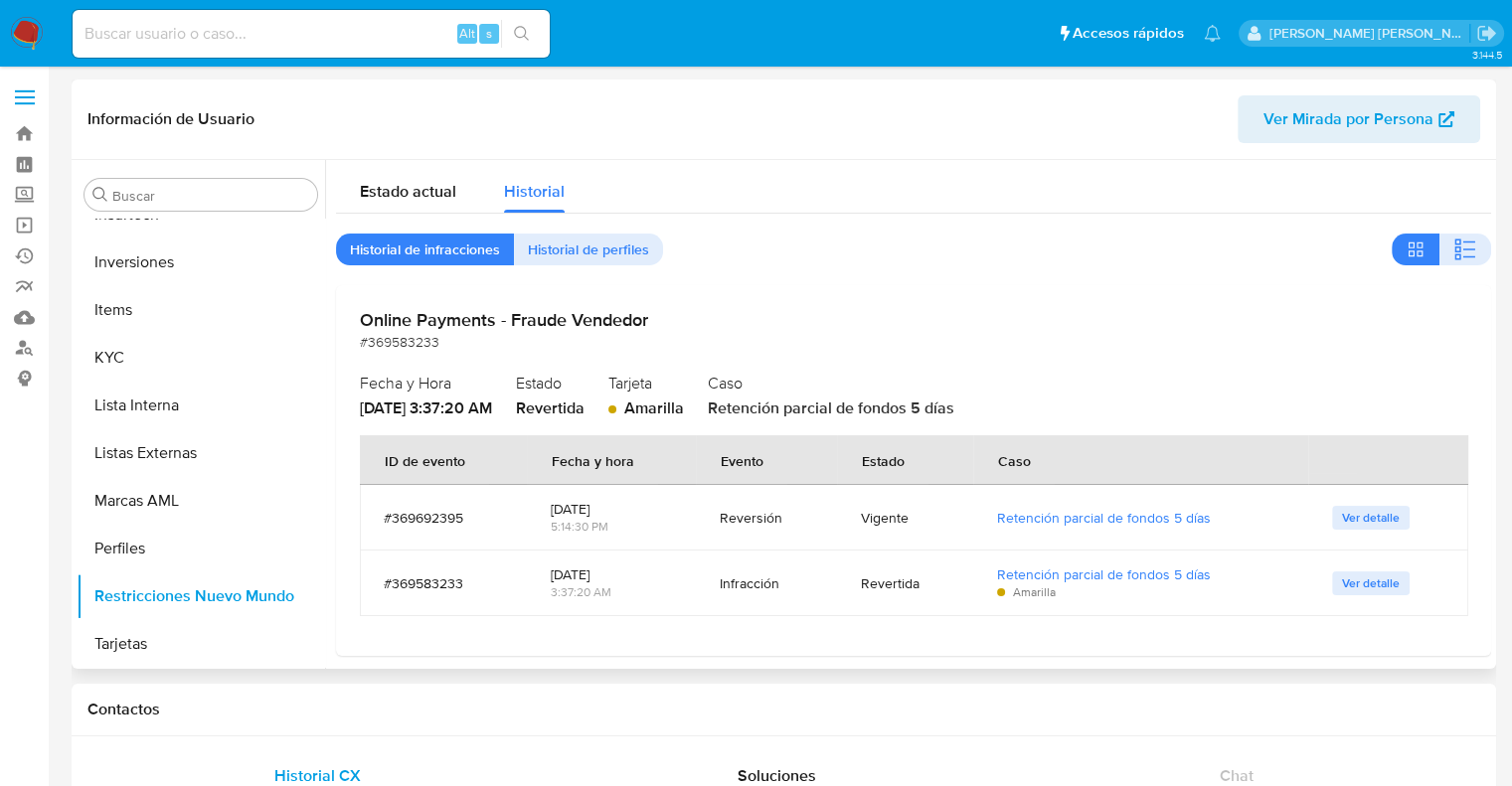 click on "Historial de infracciones" at bounding box center [424, 249] 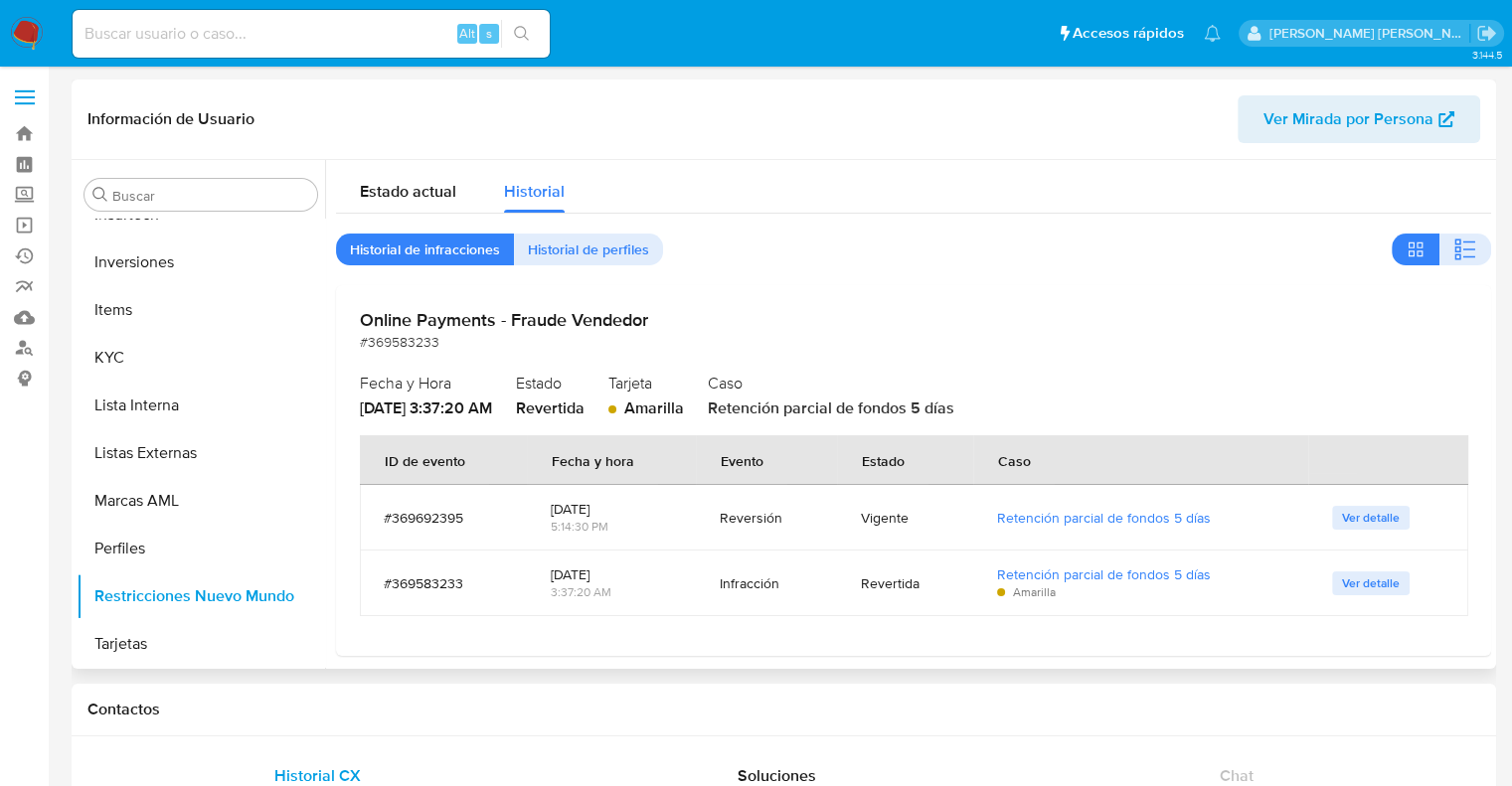 type 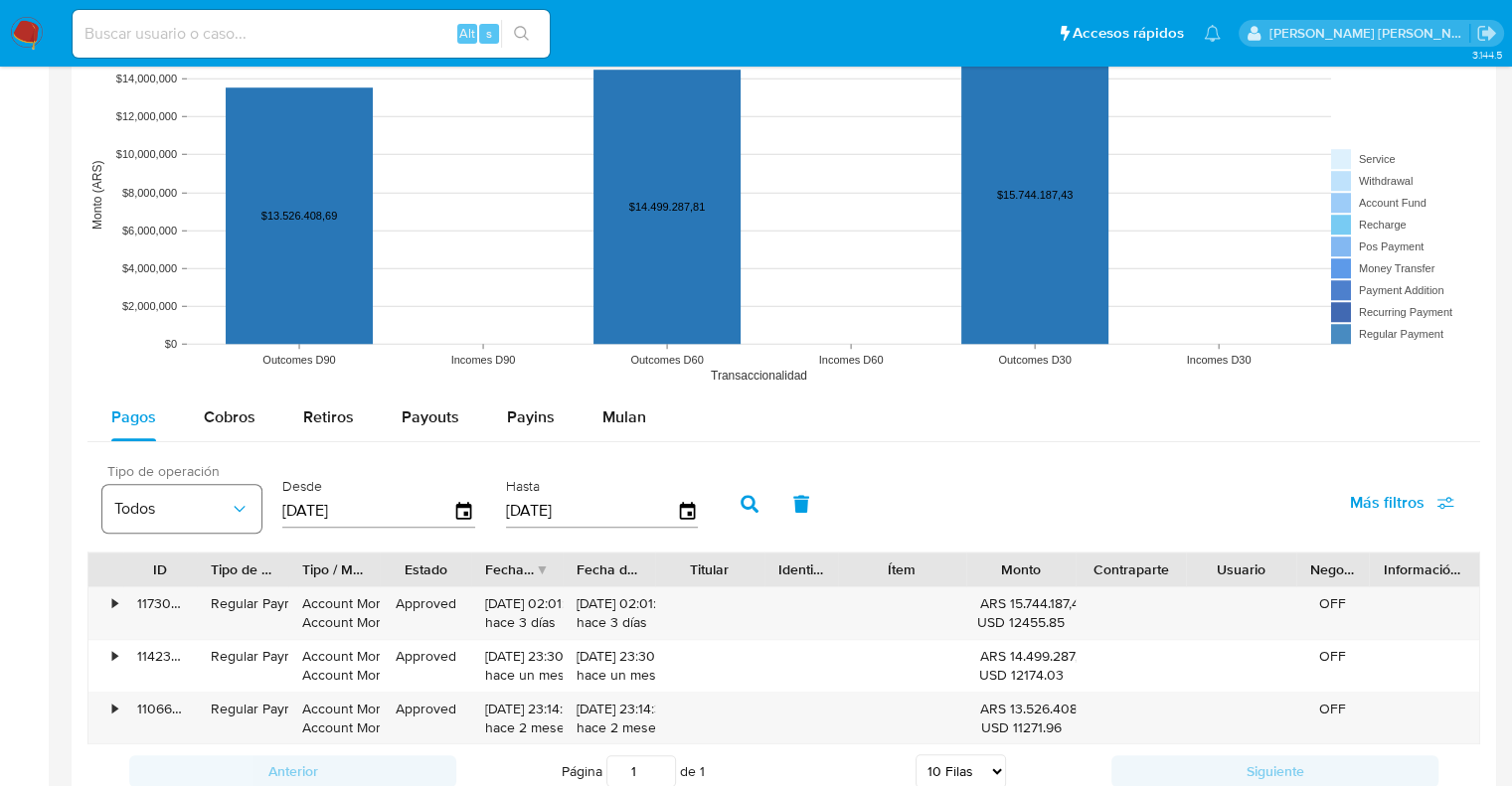 scroll, scrollTop: 1590, scrollLeft: 0, axis: vertical 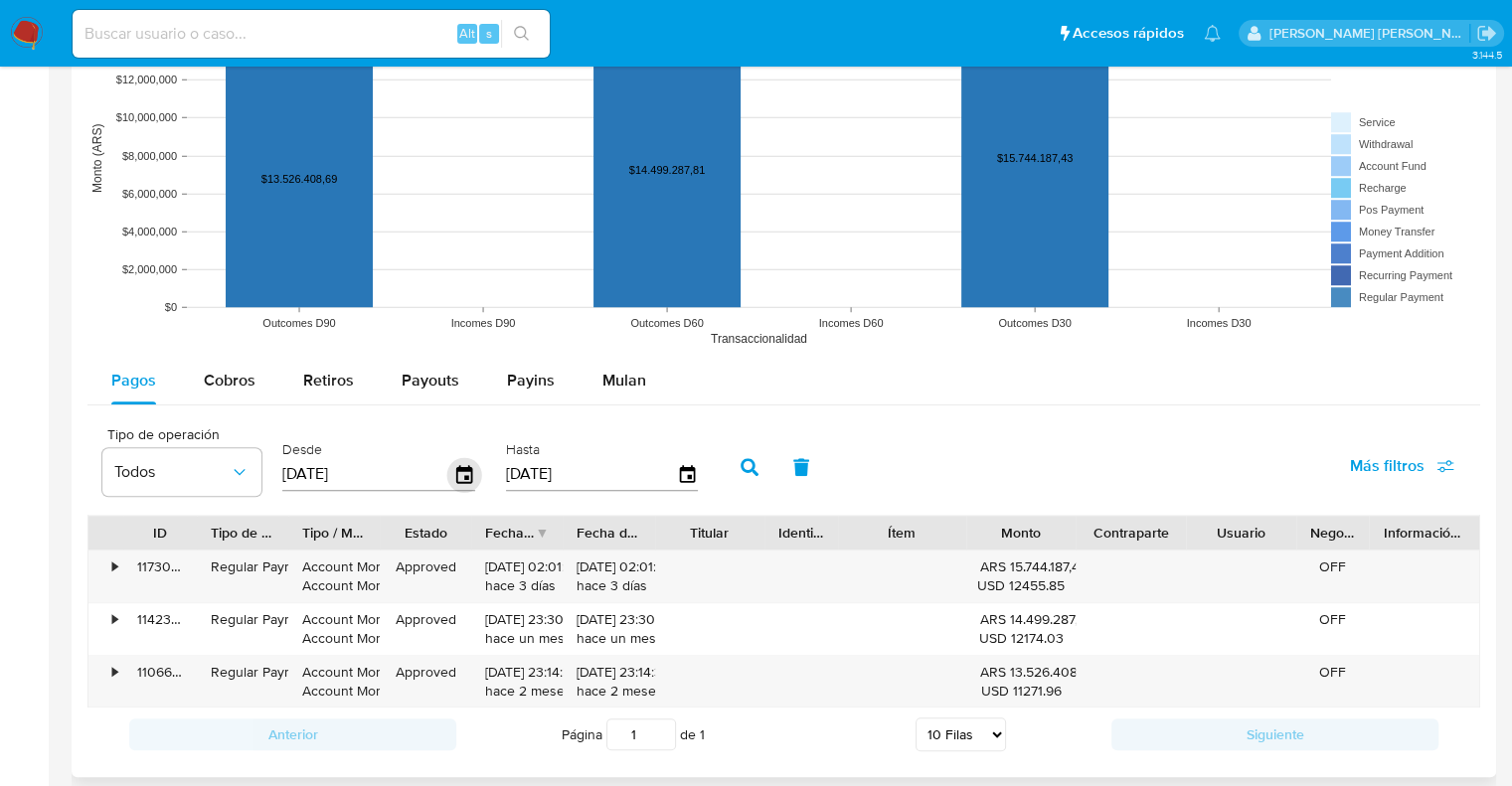 click 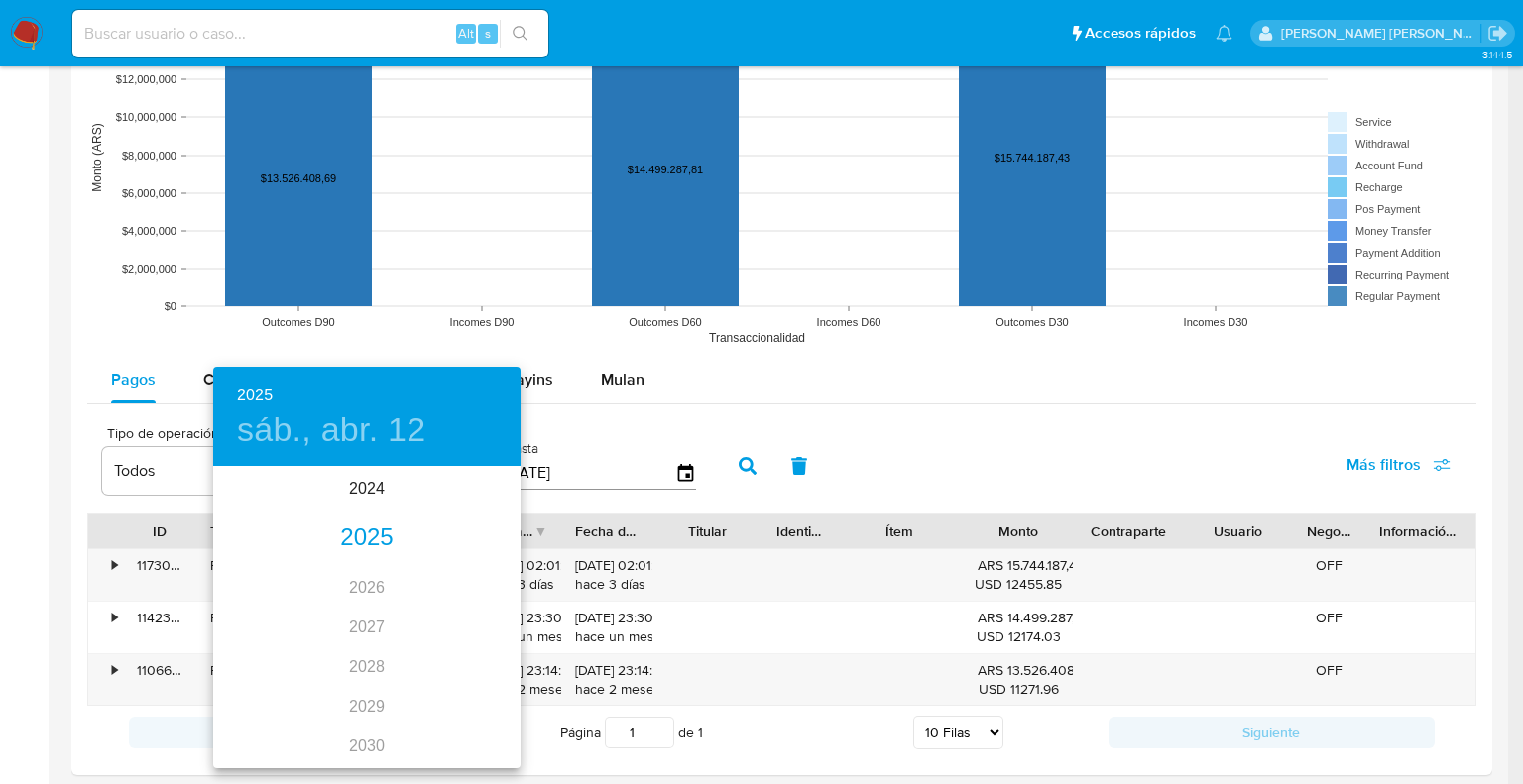 click on "2025" at bounding box center (367, 538) 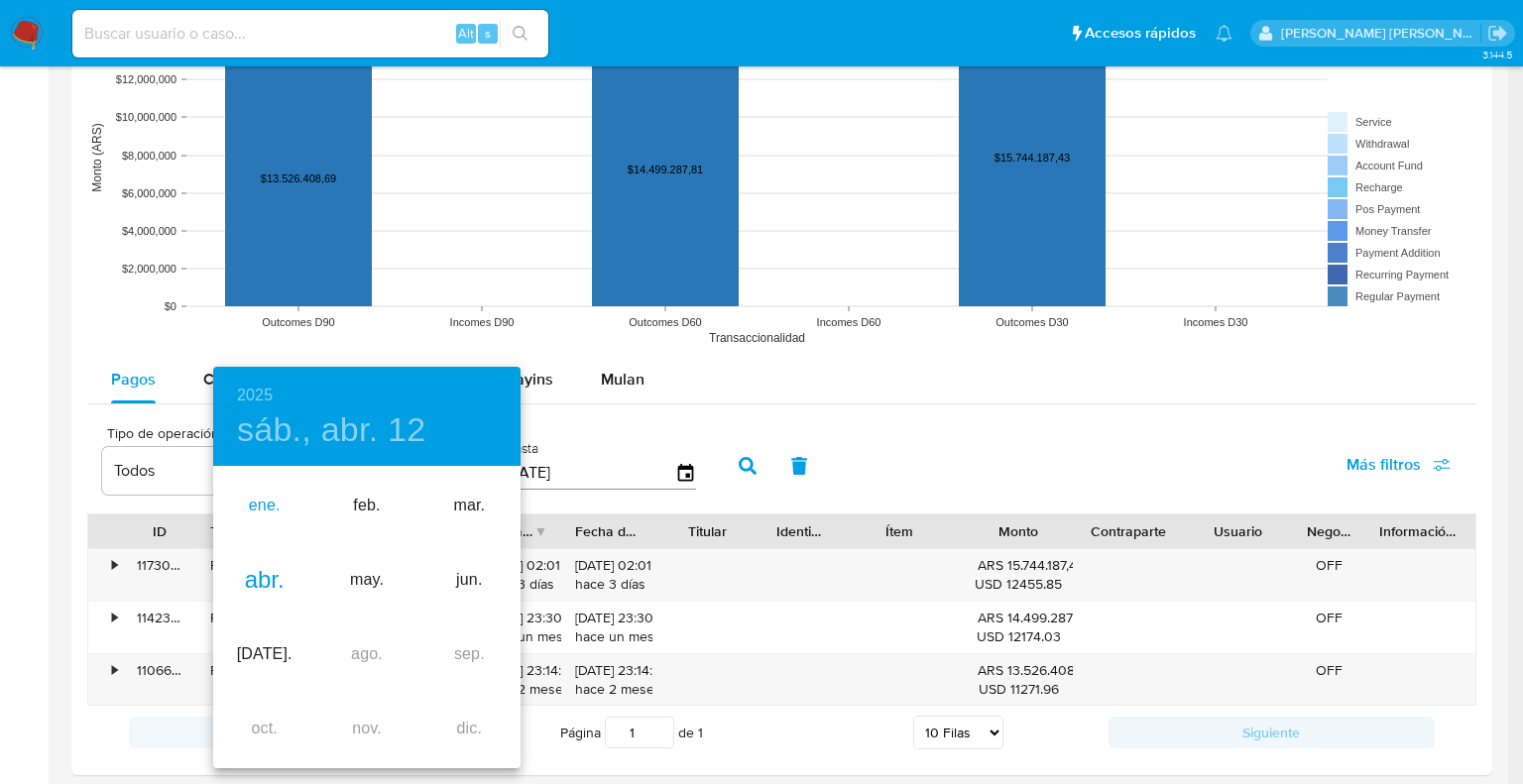 click on "ene." at bounding box center (264, 505) 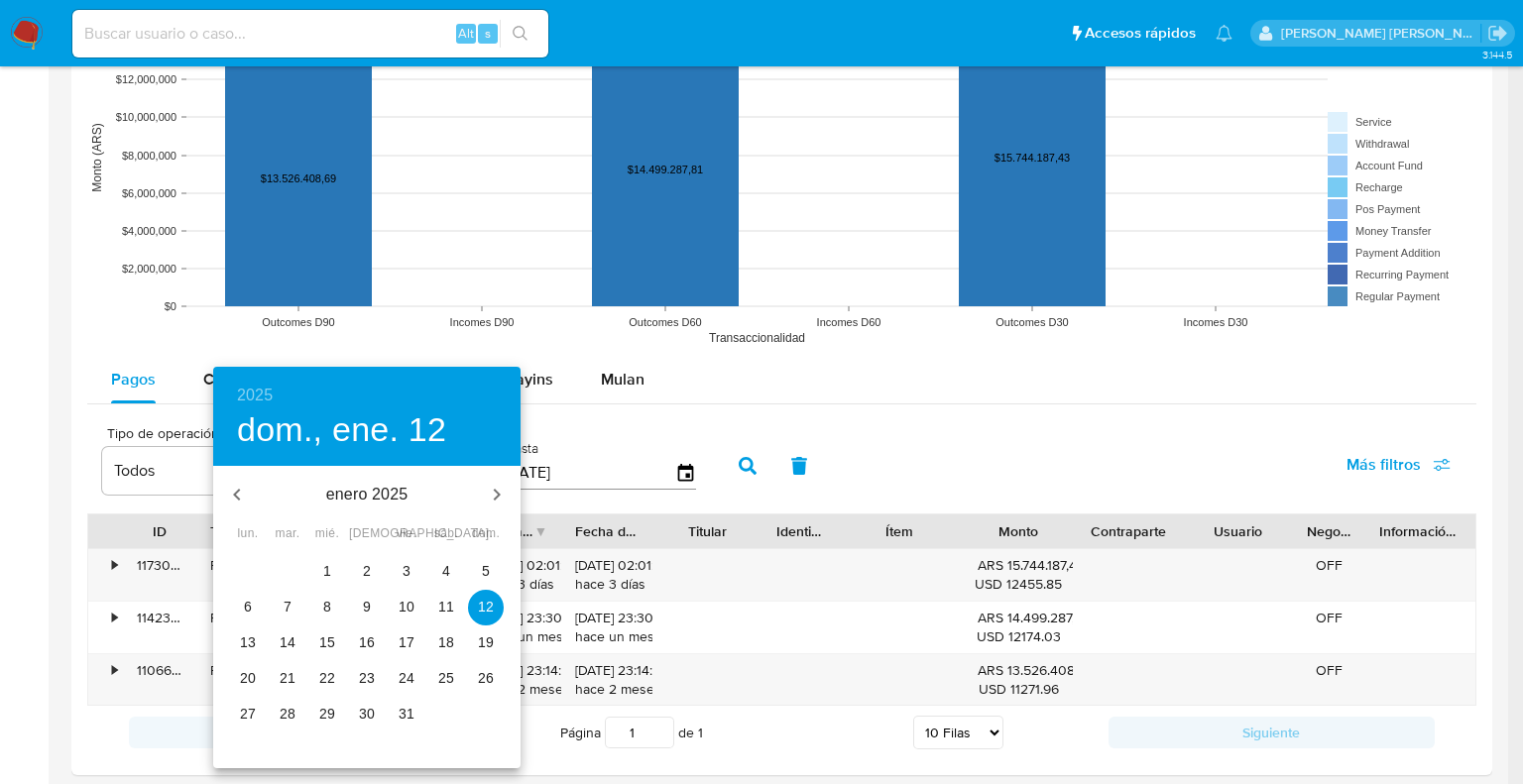 drag, startPoint x: 319, startPoint y: 562, endPoint x: 473, endPoint y: 552, distance: 154.32433 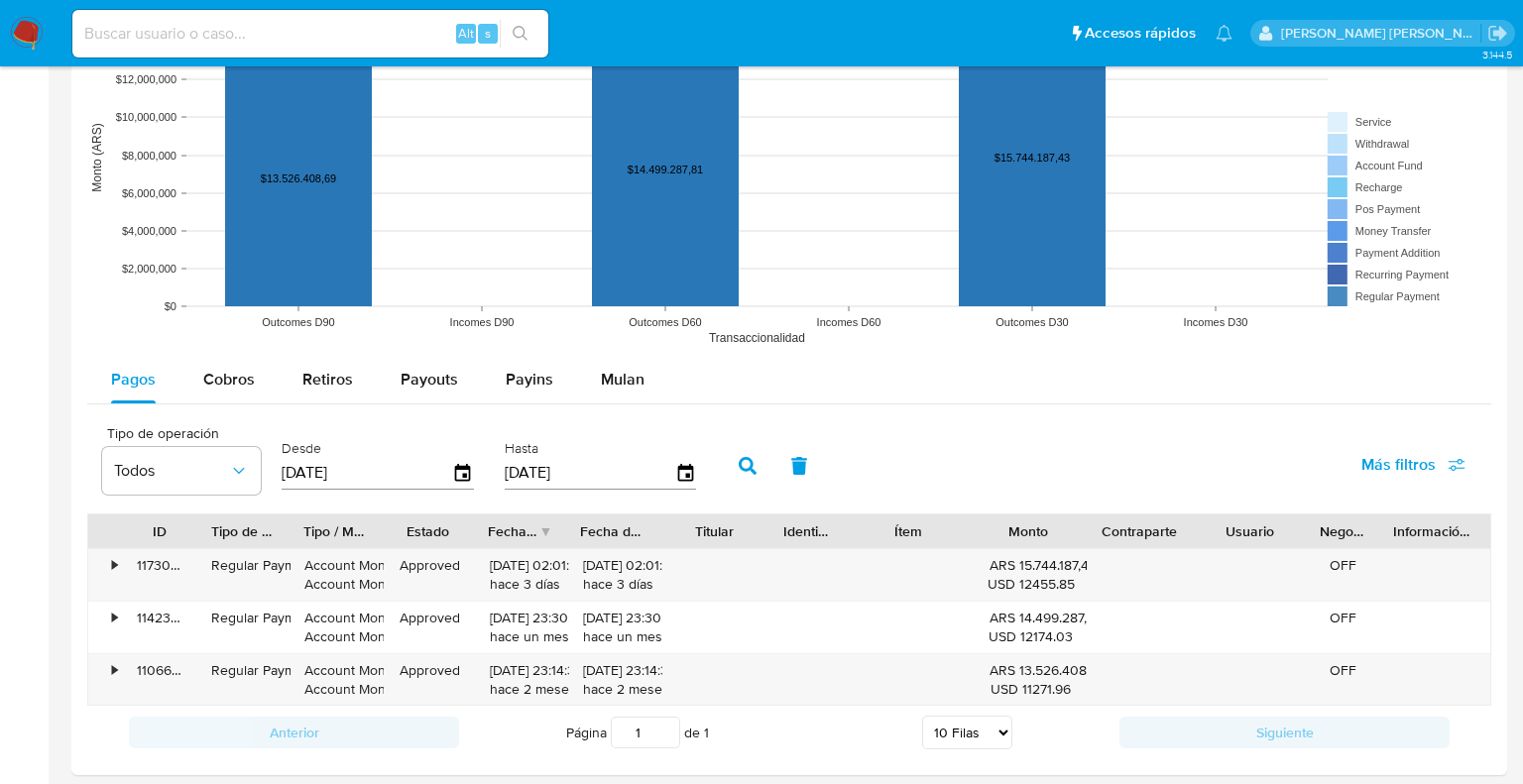 type on "01/01/2025" 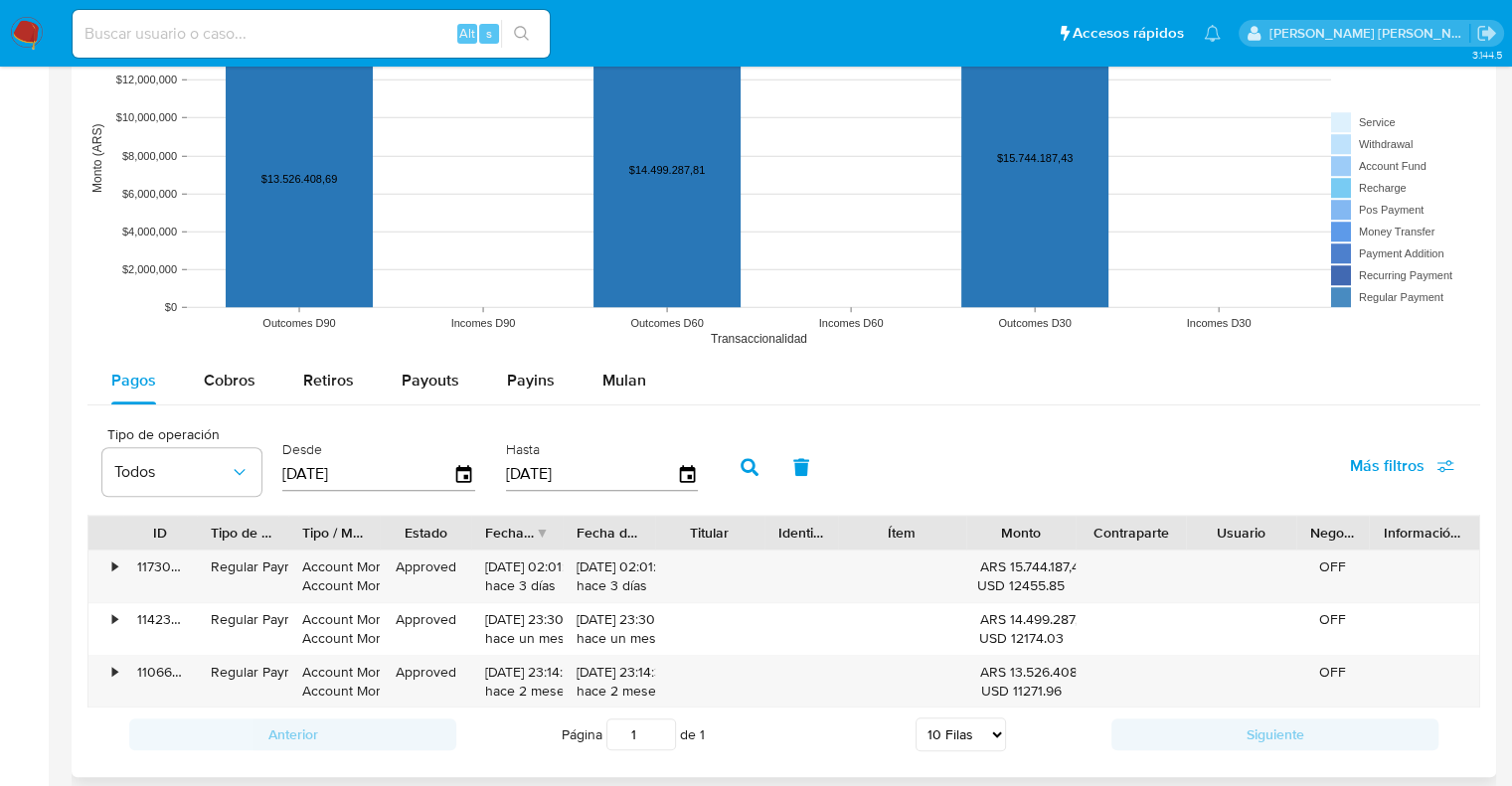 click 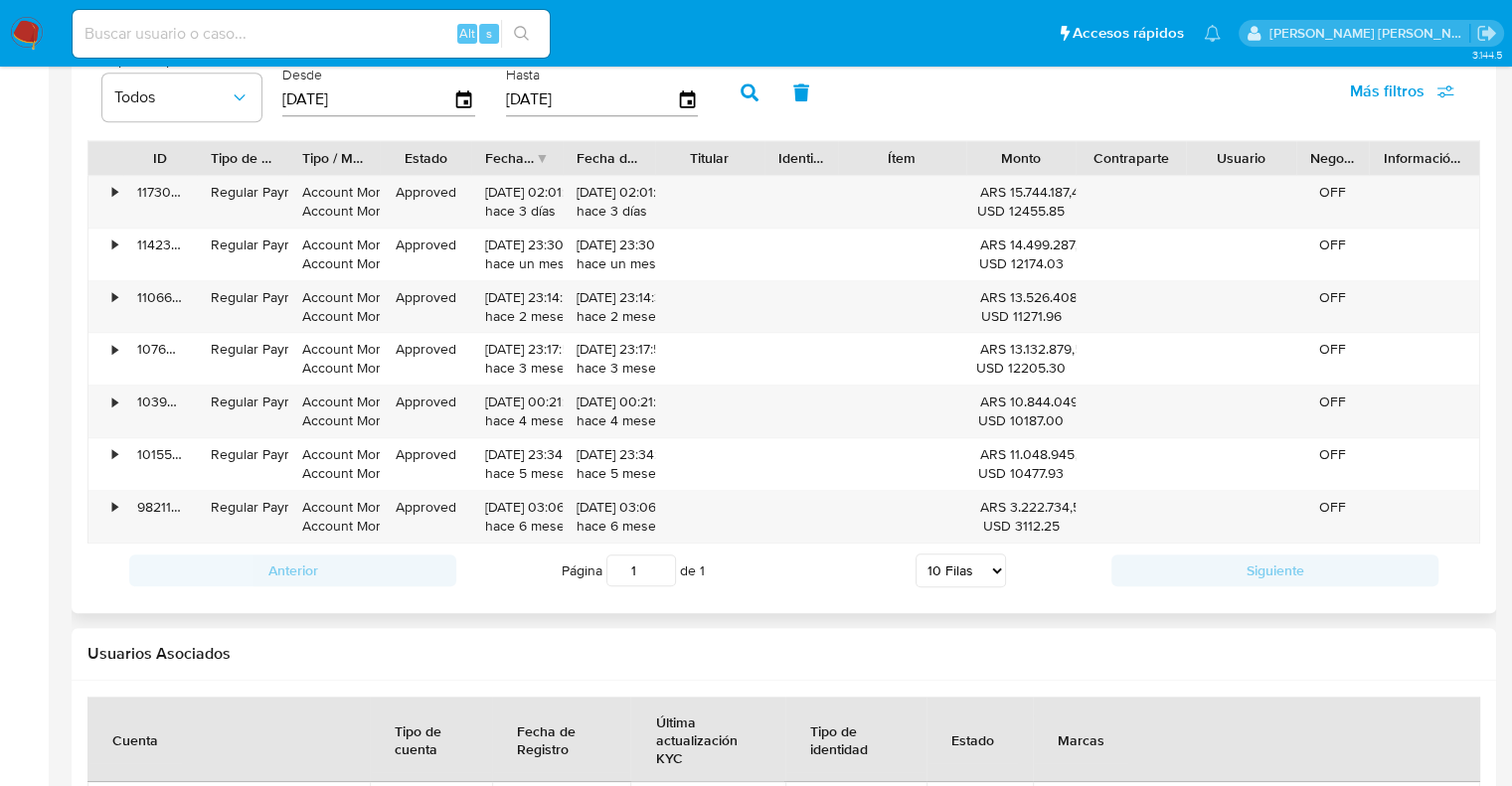 scroll, scrollTop: 1788, scrollLeft: 0, axis: vertical 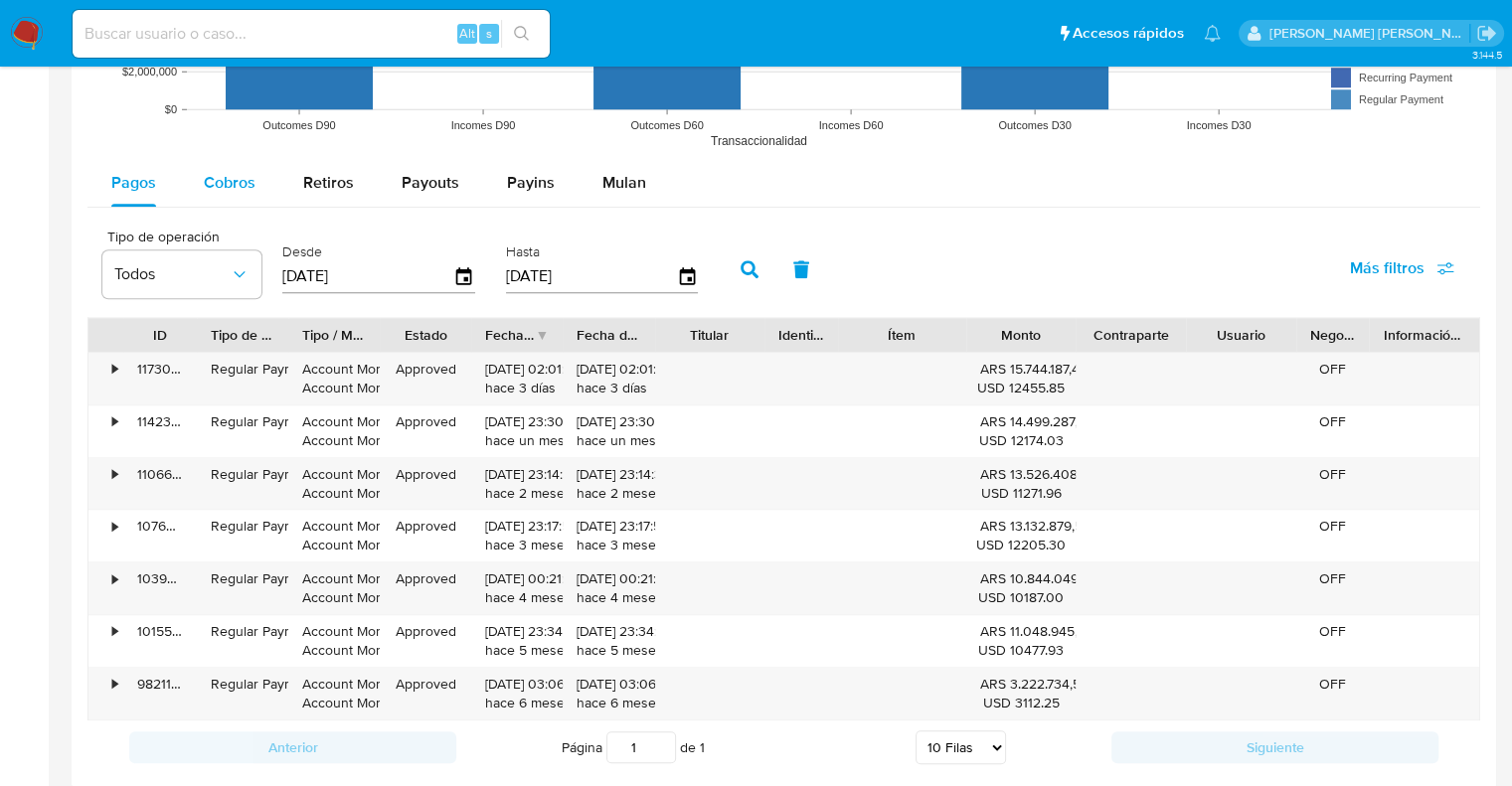 click on "Cobros" at bounding box center (230, 182) 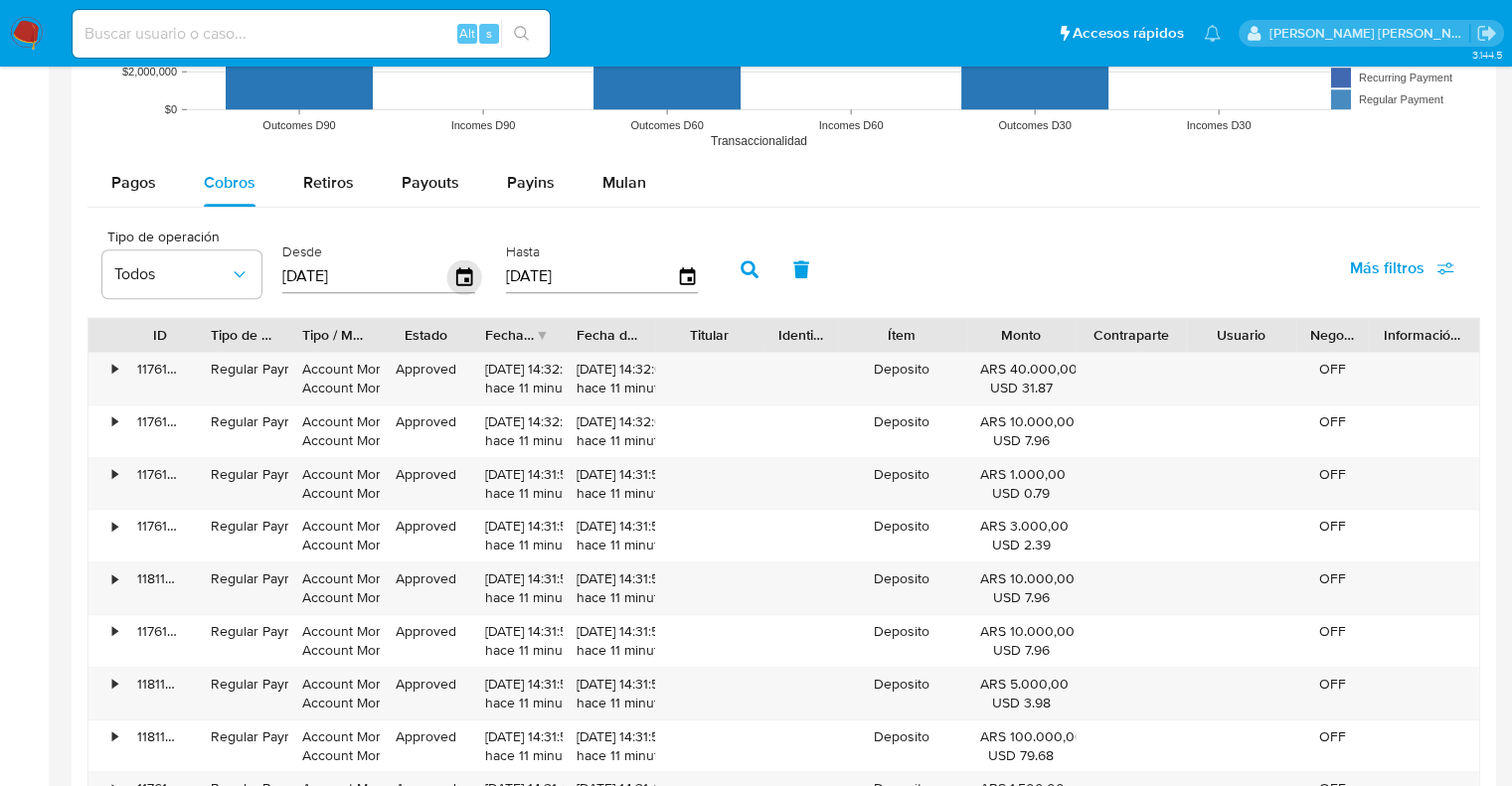 click 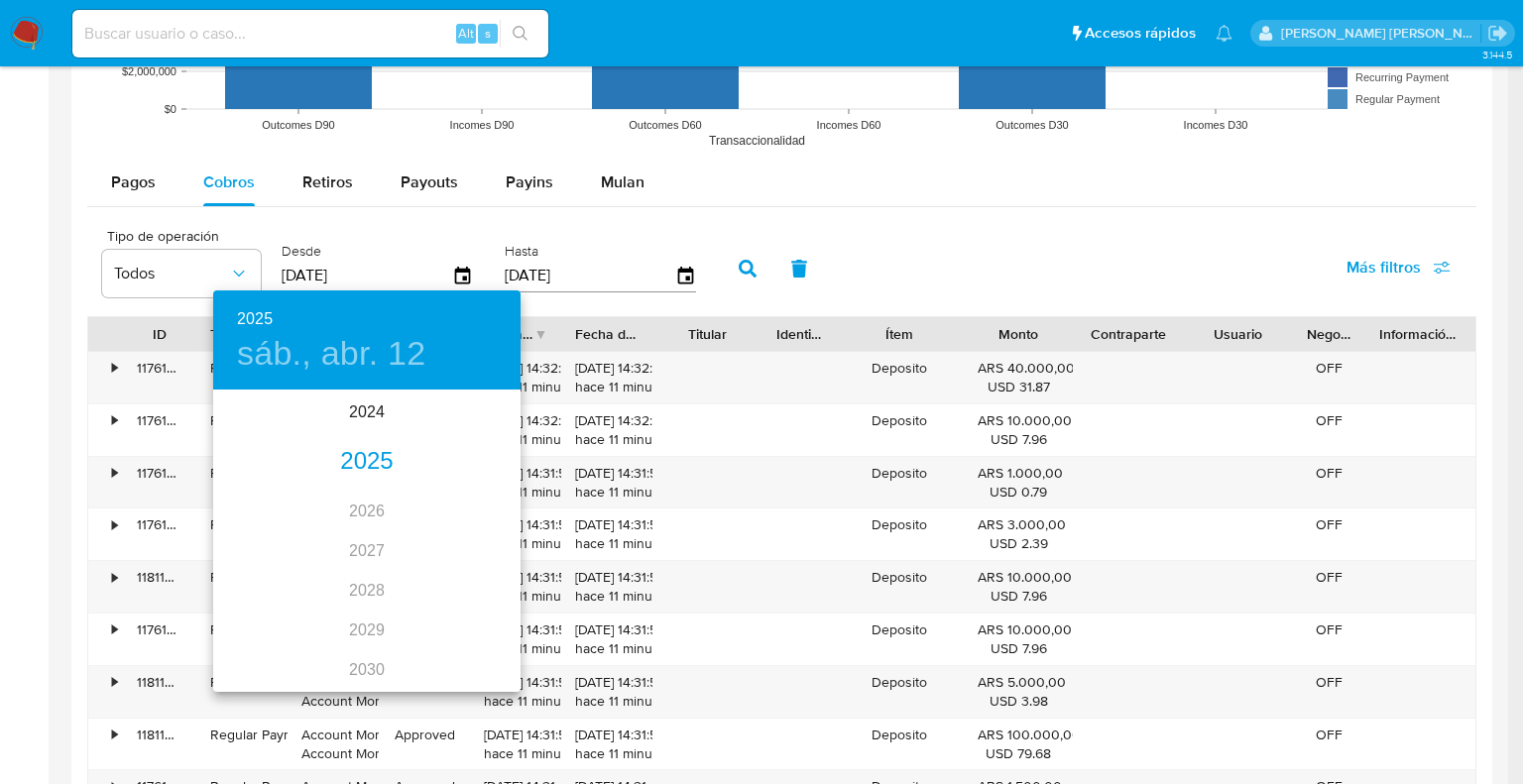 click on "2025" at bounding box center (367, 462) 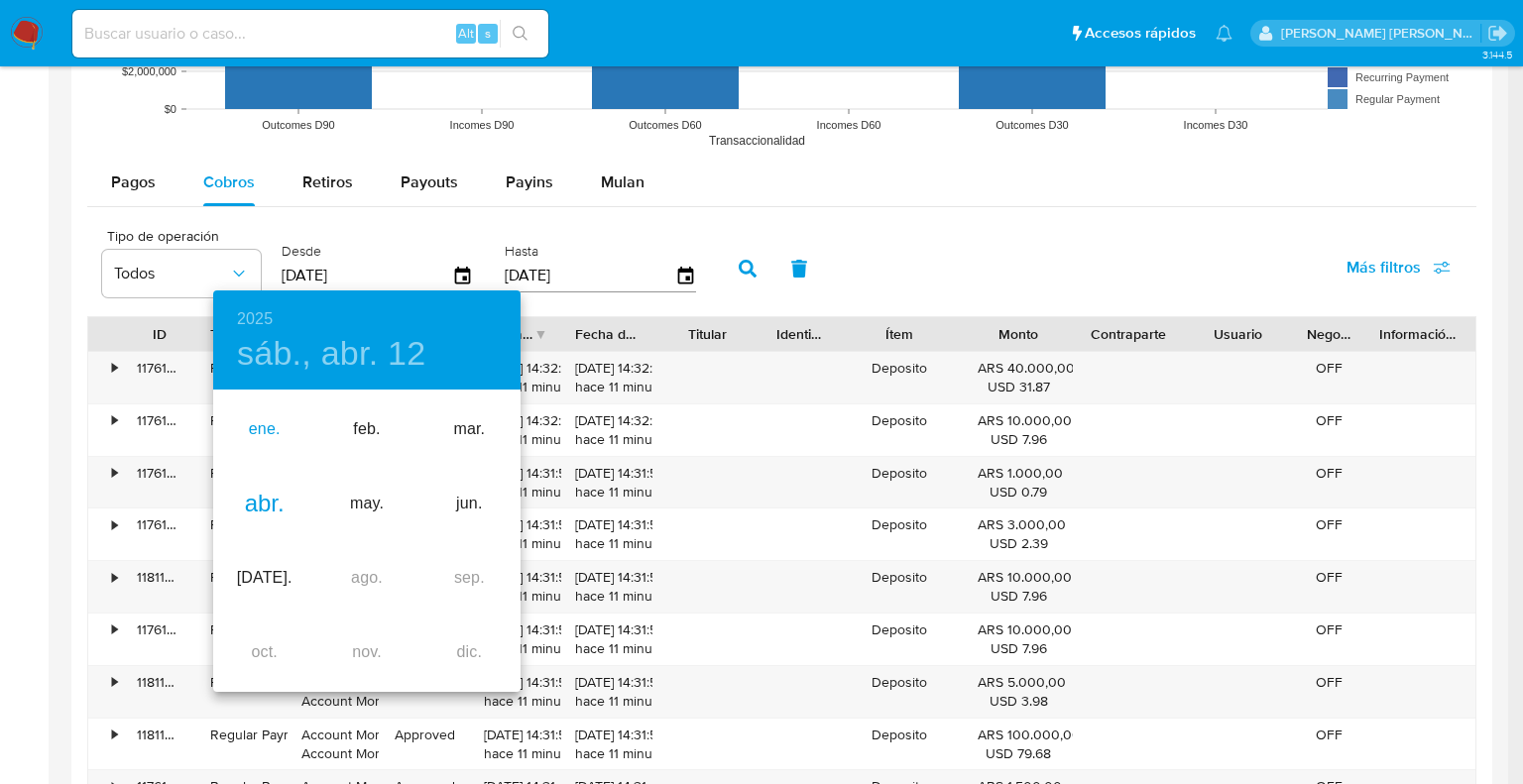 click on "ene." at bounding box center (264, 429) 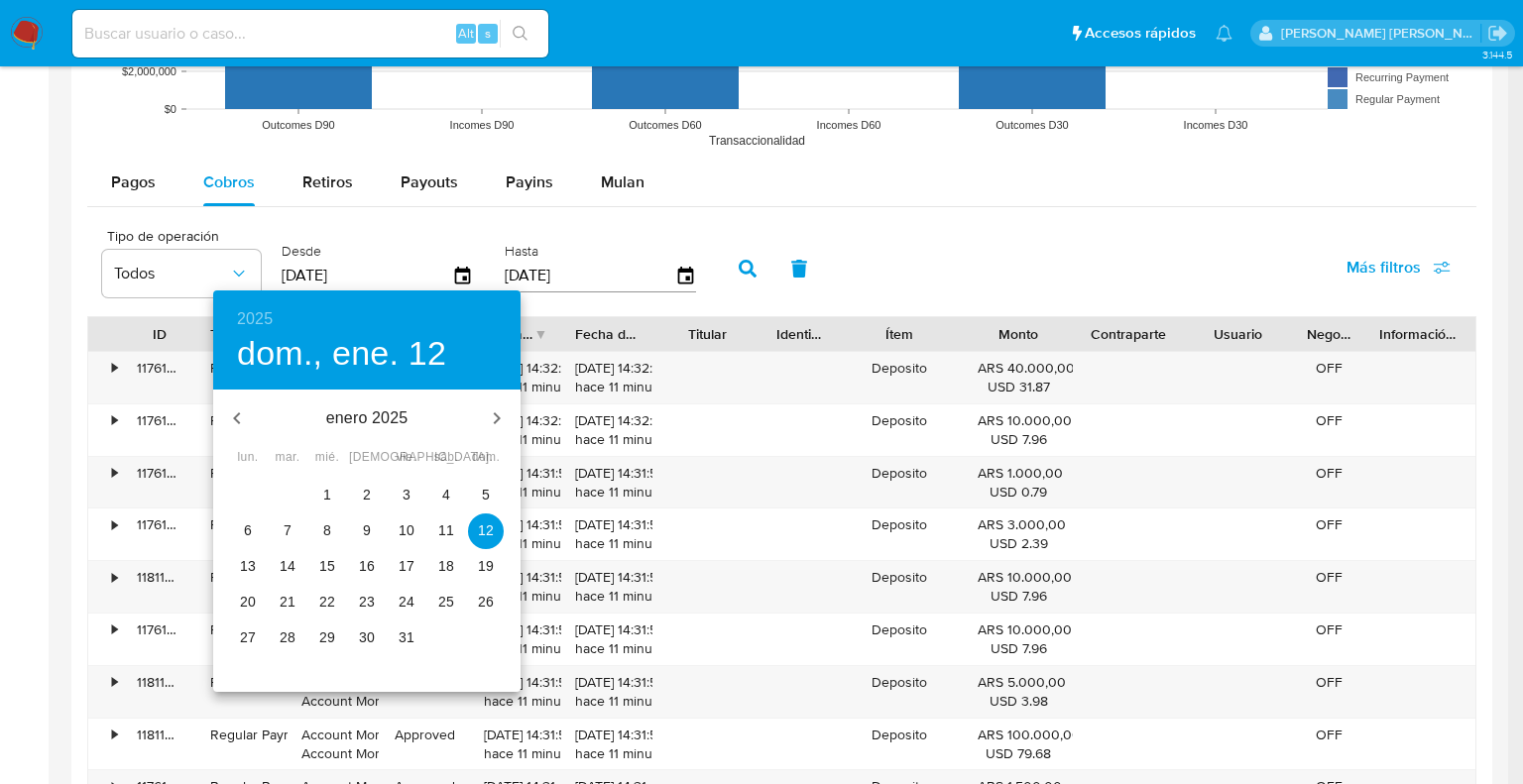 click on "1" at bounding box center (327, 495) 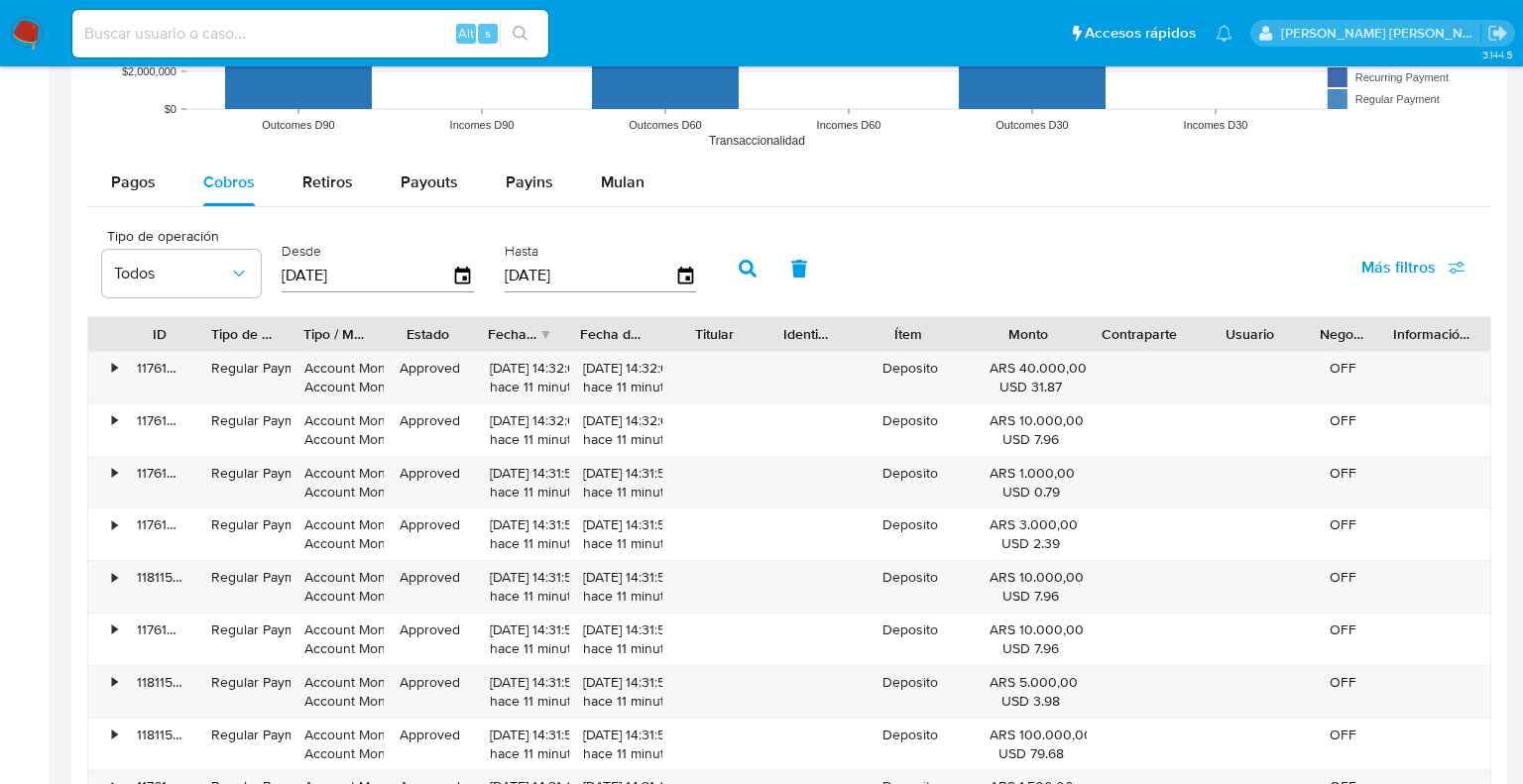 type on "01/01/2025" 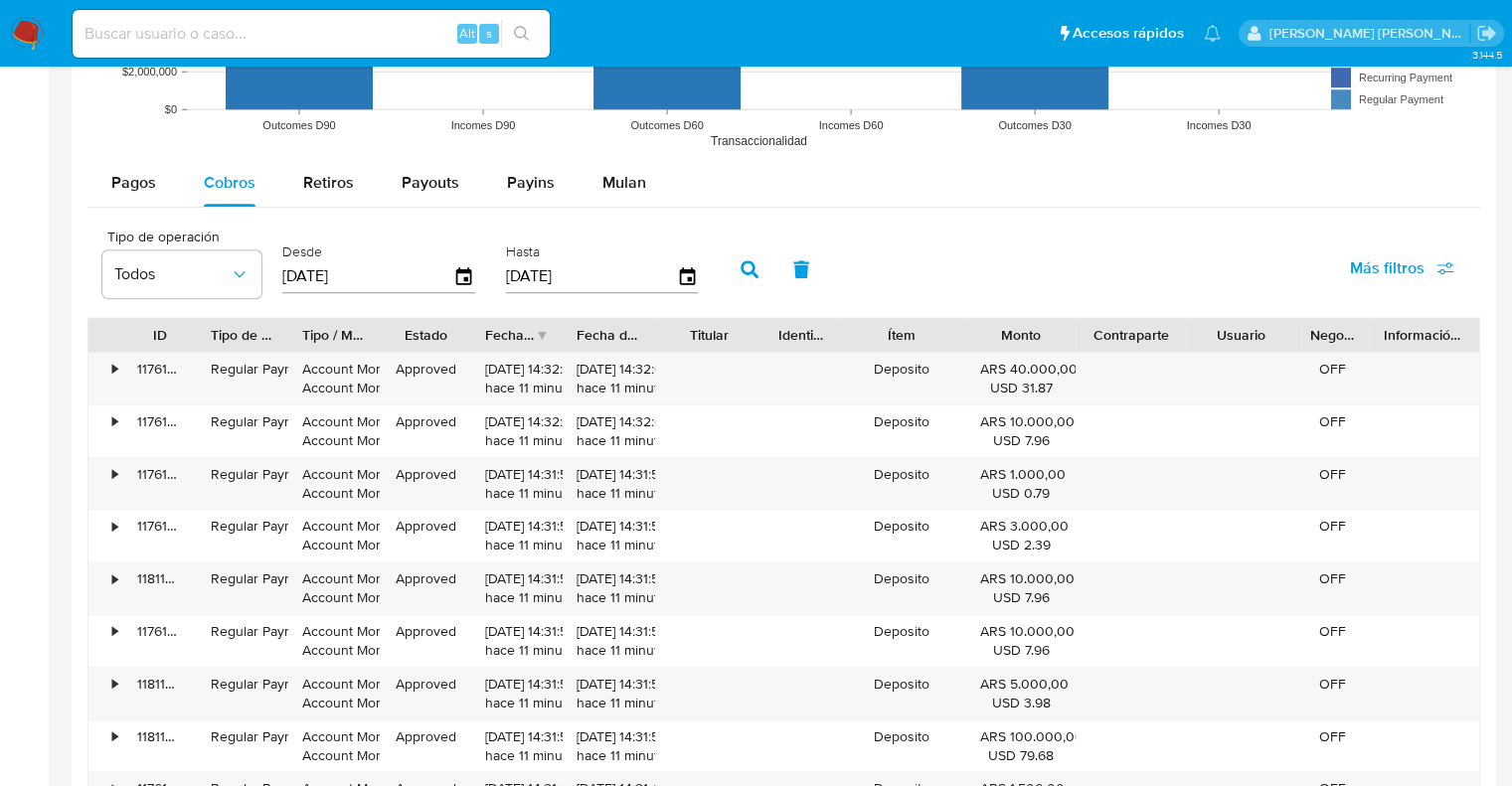 click 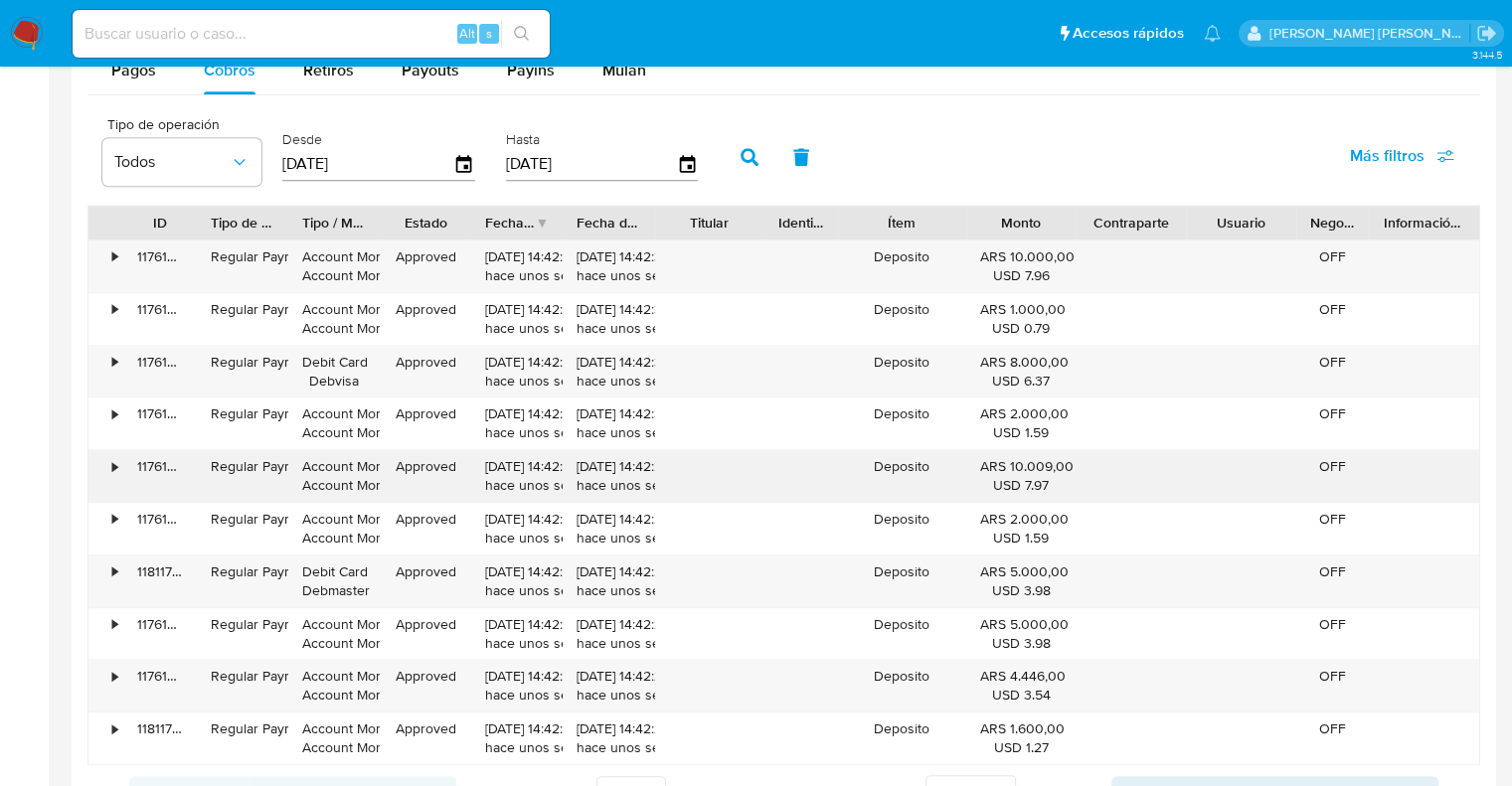 scroll, scrollTop: 1887, scrollLeft: 0, axis: vertical 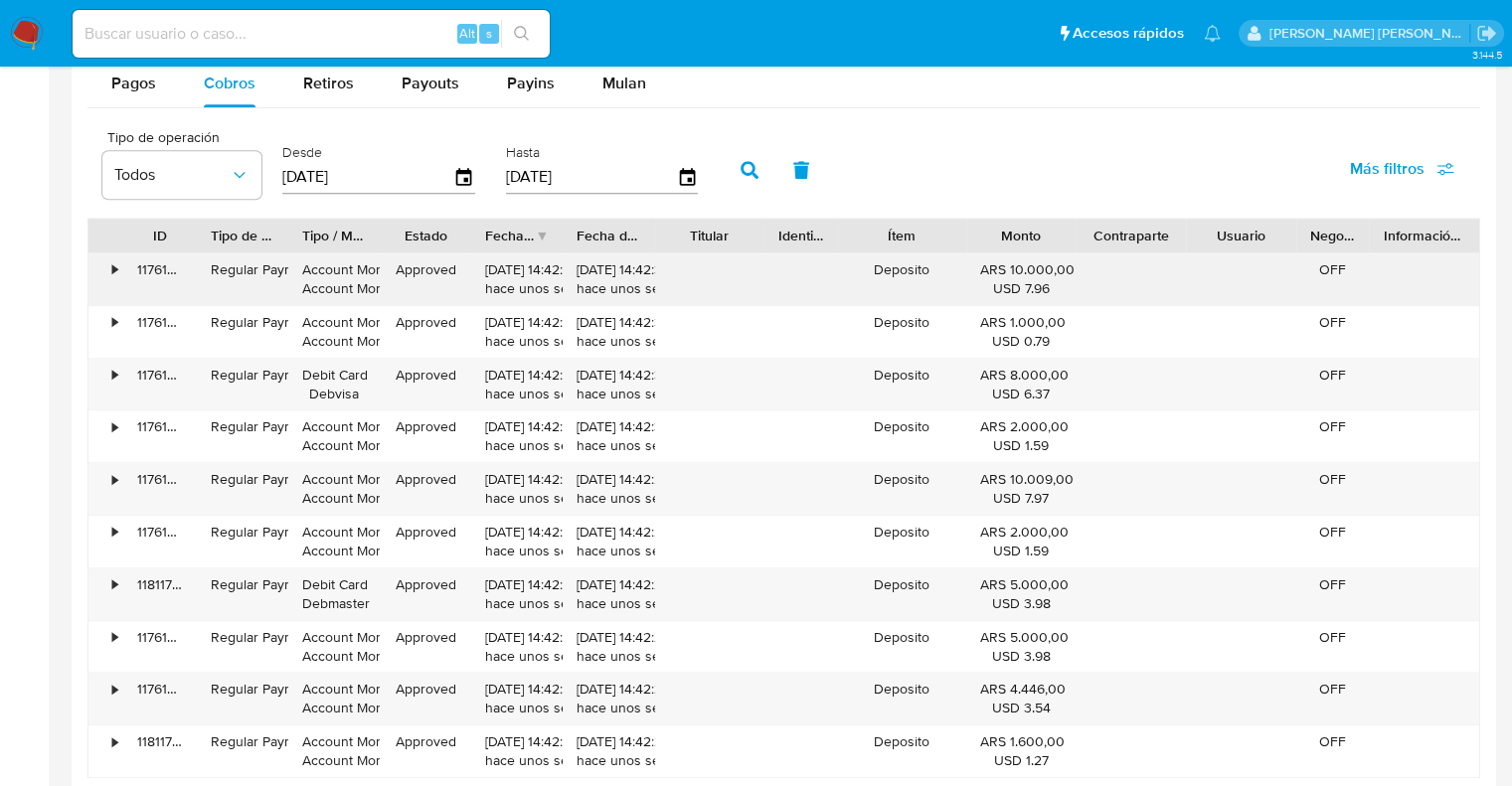 click on "•" at bounding box center (114, 269) 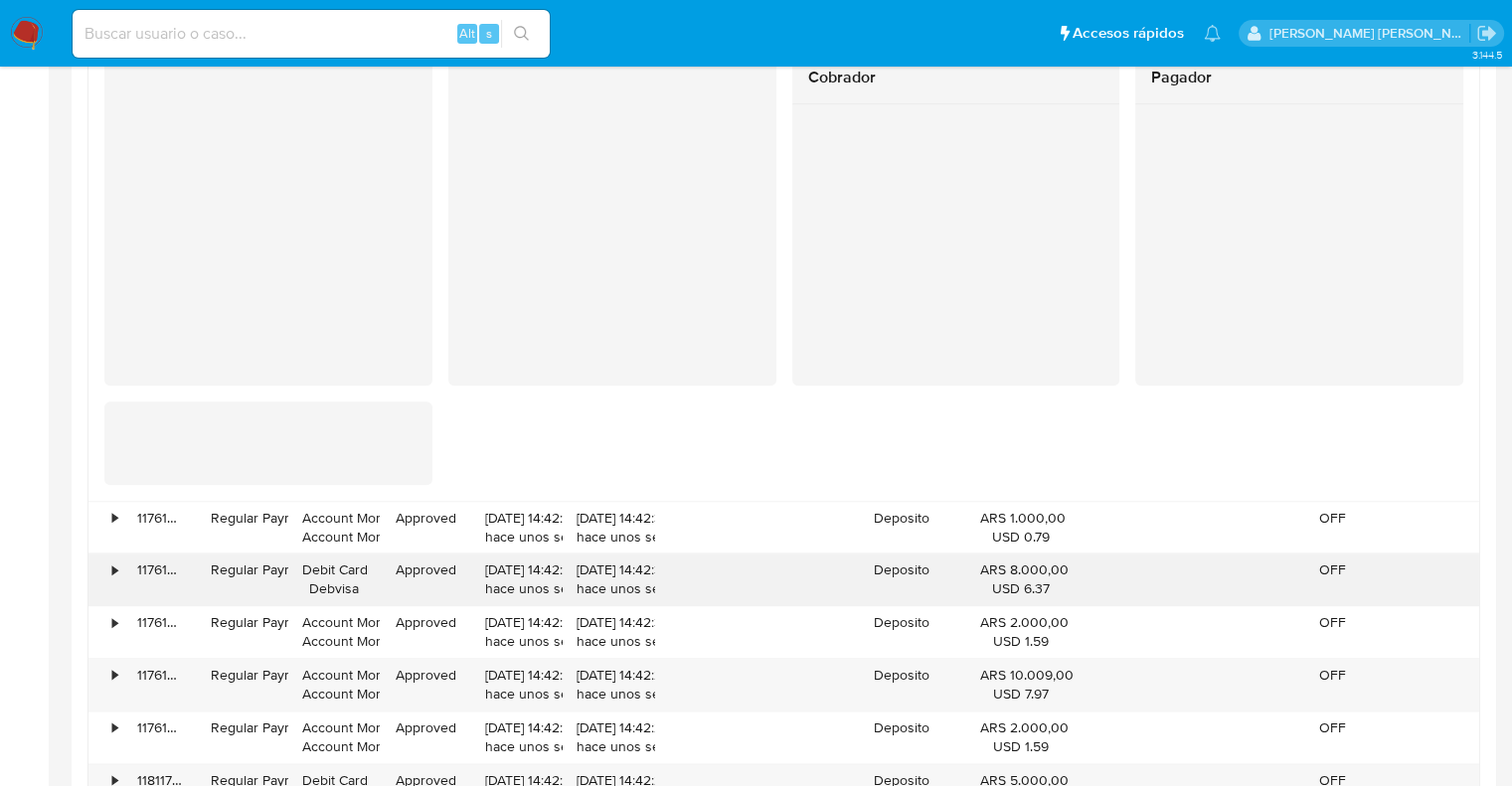 scroll, scrollTop: 2185, scrollLeft: 0, axis: vertical 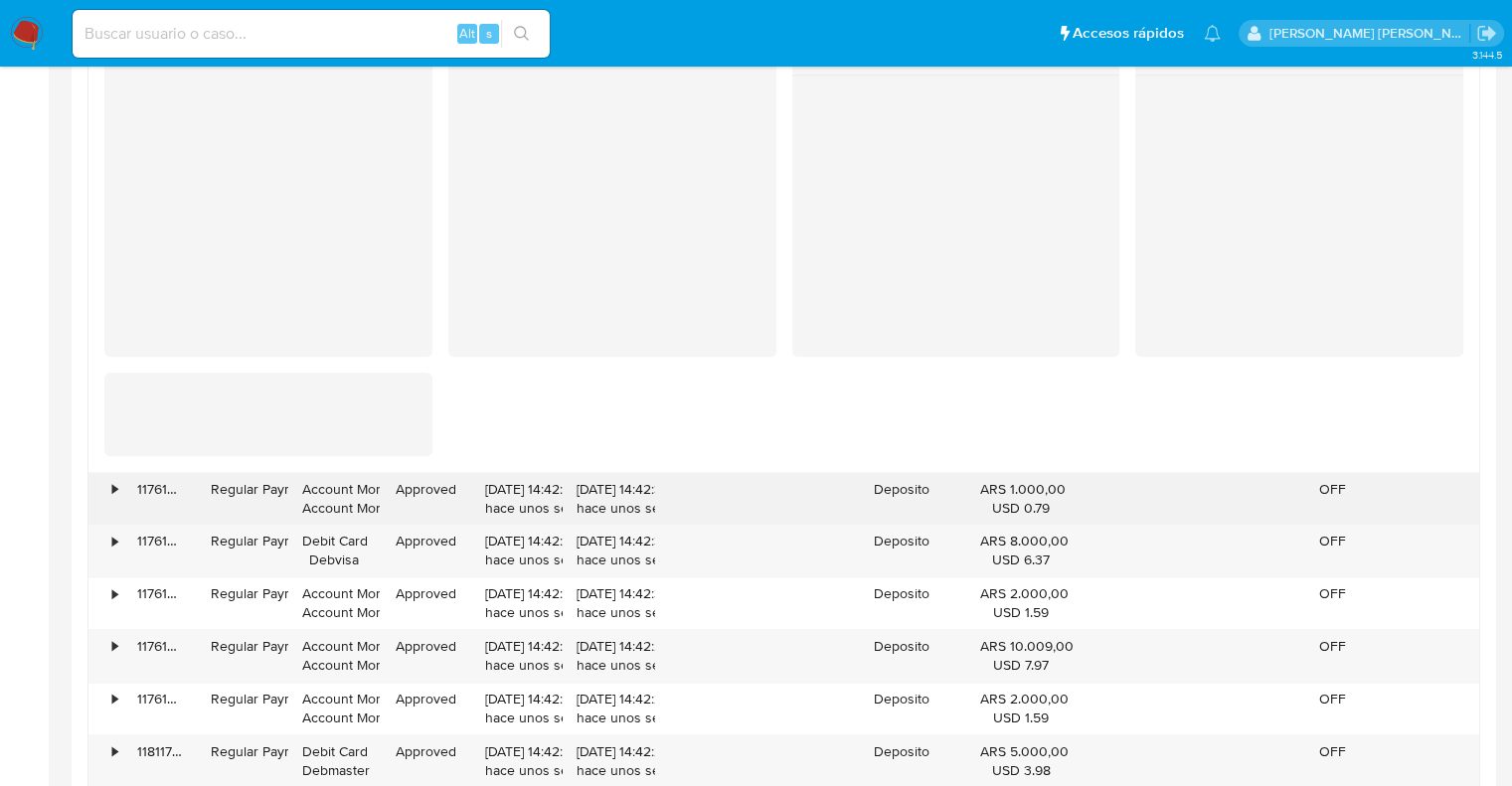 click on "•" at bounding box center [114, 489] 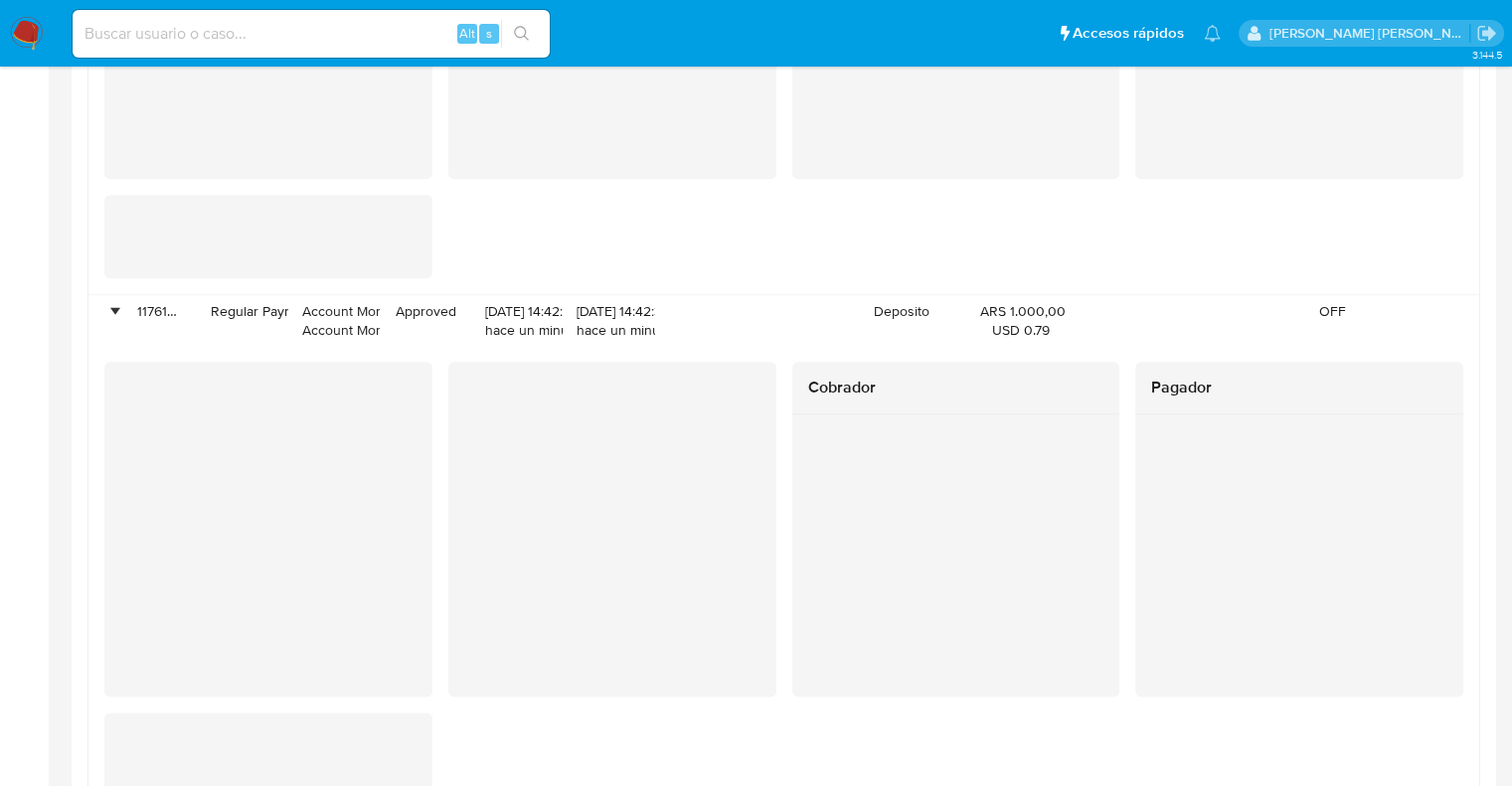 scroll, scrollTop: 2384, scrollLeft: 0, axis: vertical 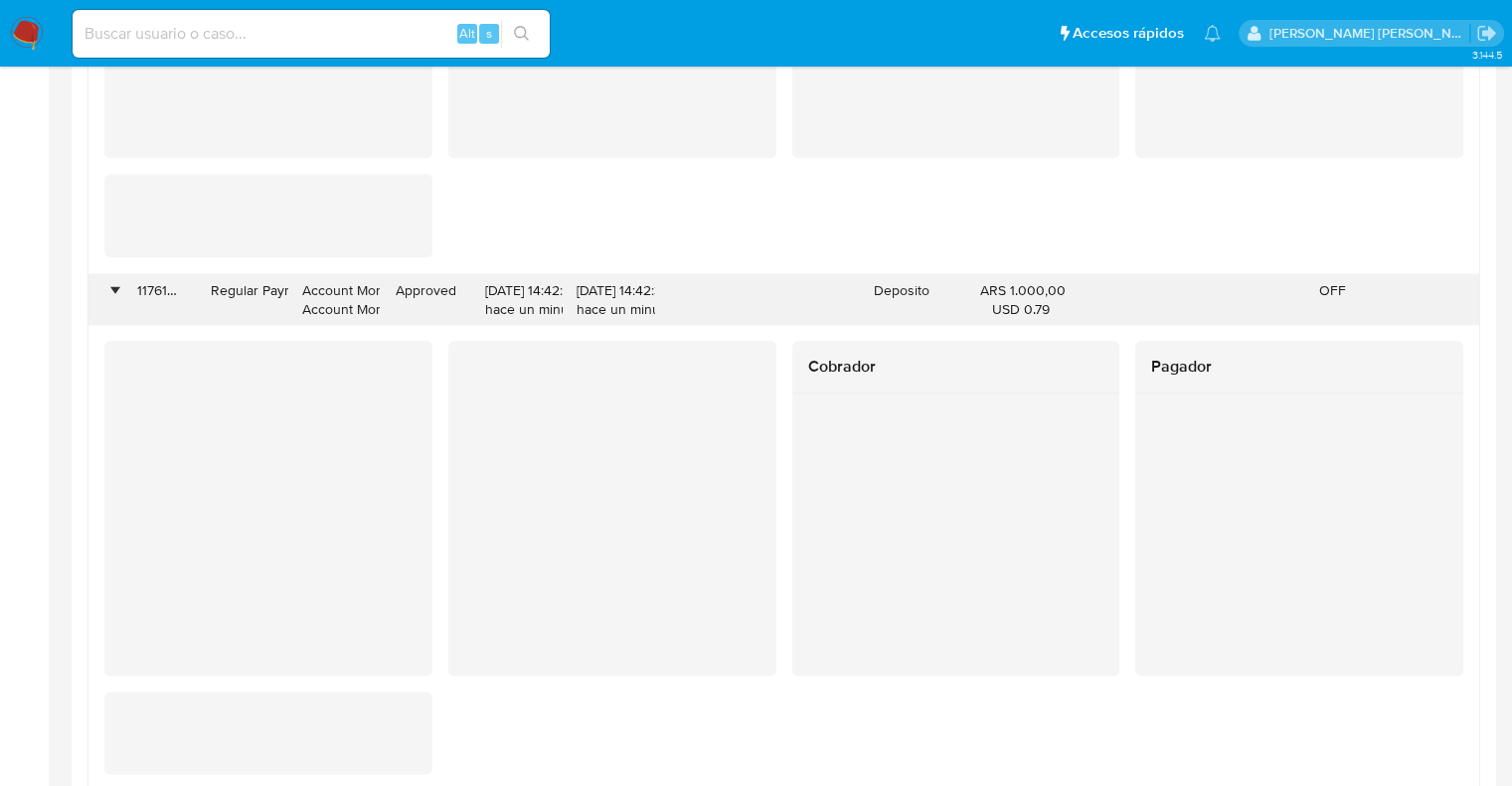 click on "•" at bounding box center (105, 300) 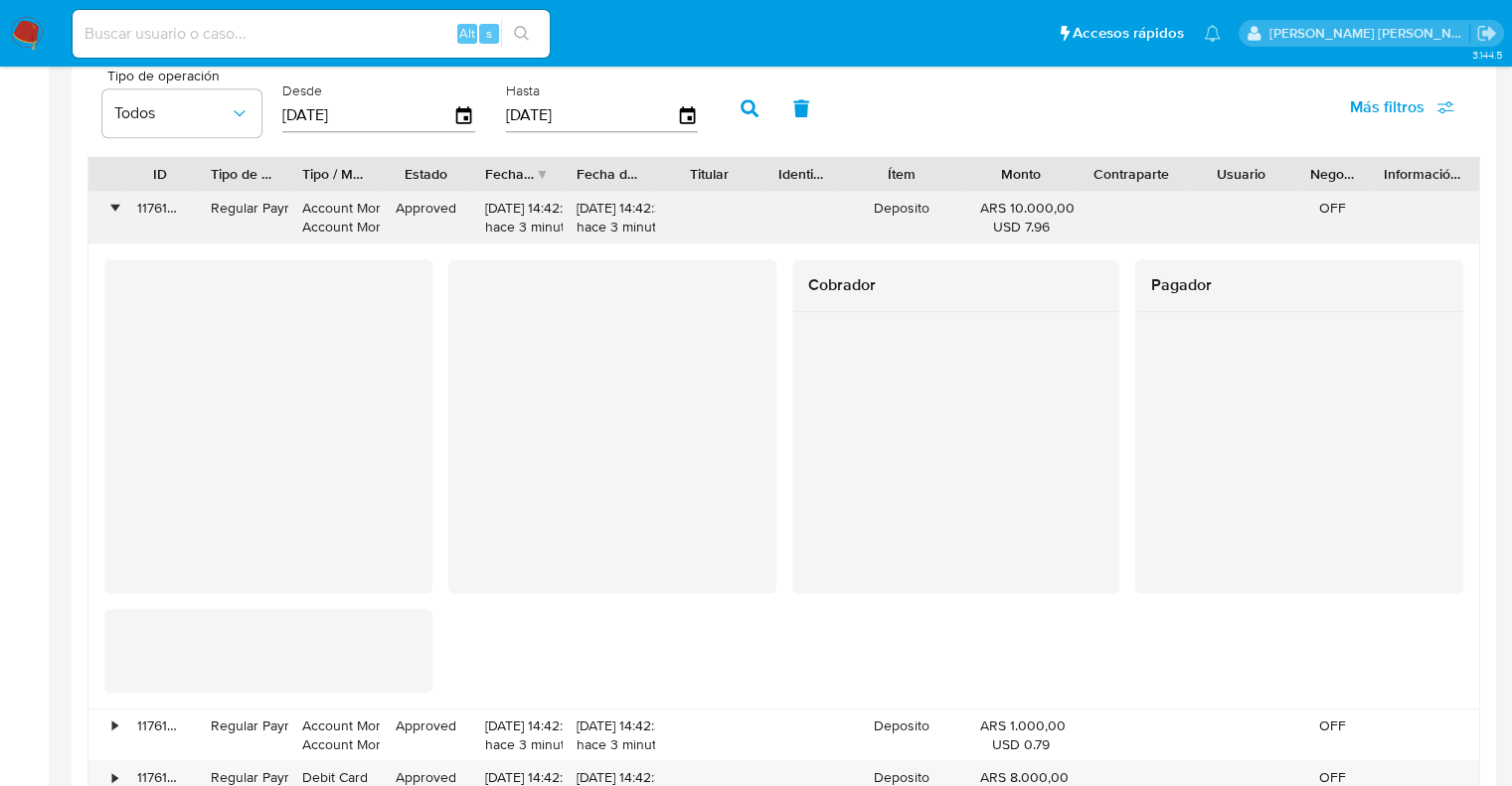 scroll, scrollTop: 1887, scrollLeft: 0, axis: vertical 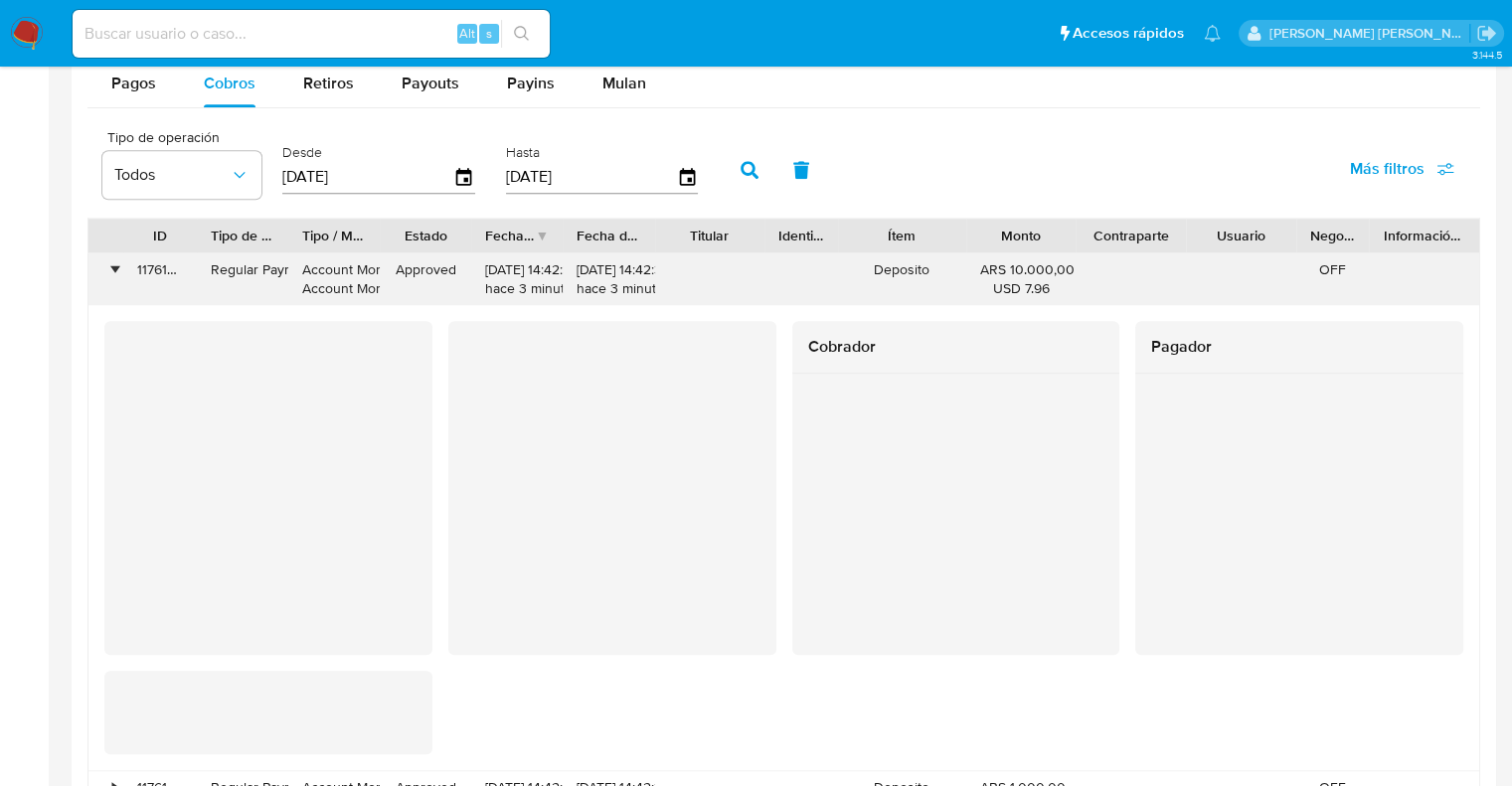click on "•" at bounding box center [114, 269] 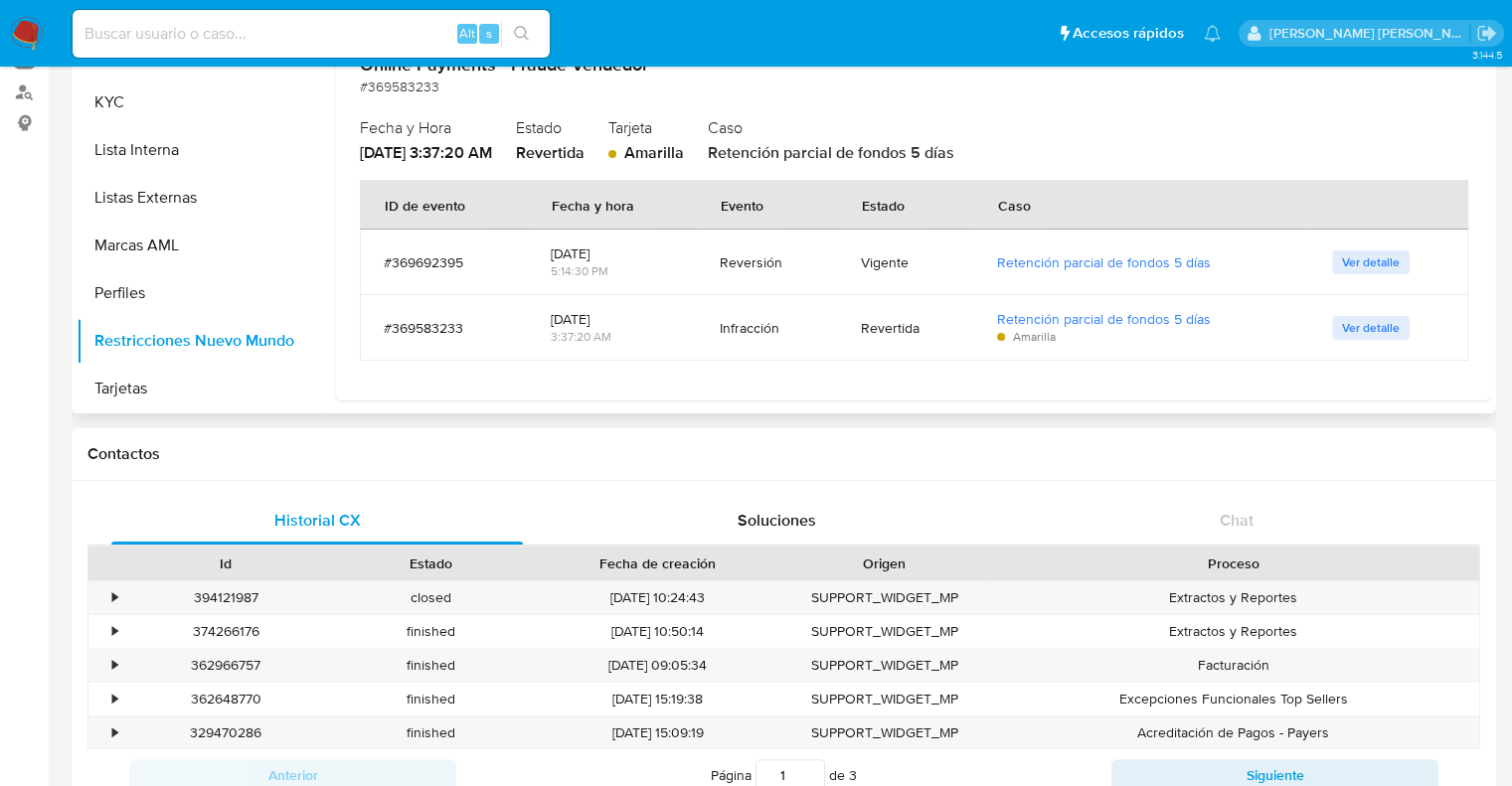 scroll, scrollTop: 0, scrollLeft: 0, axis: both 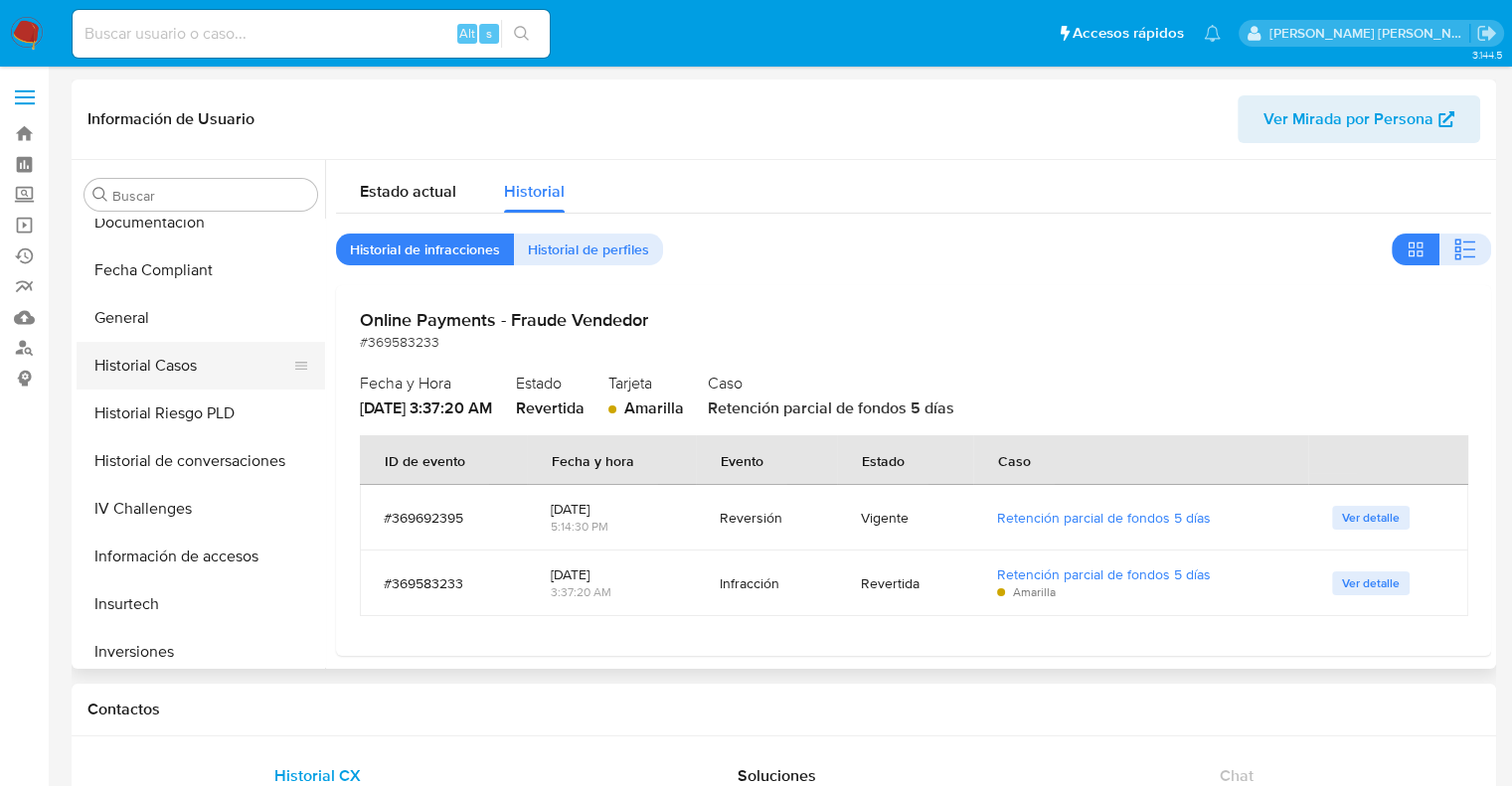 click on "Historial Casos" at bounding box center [193, 366] 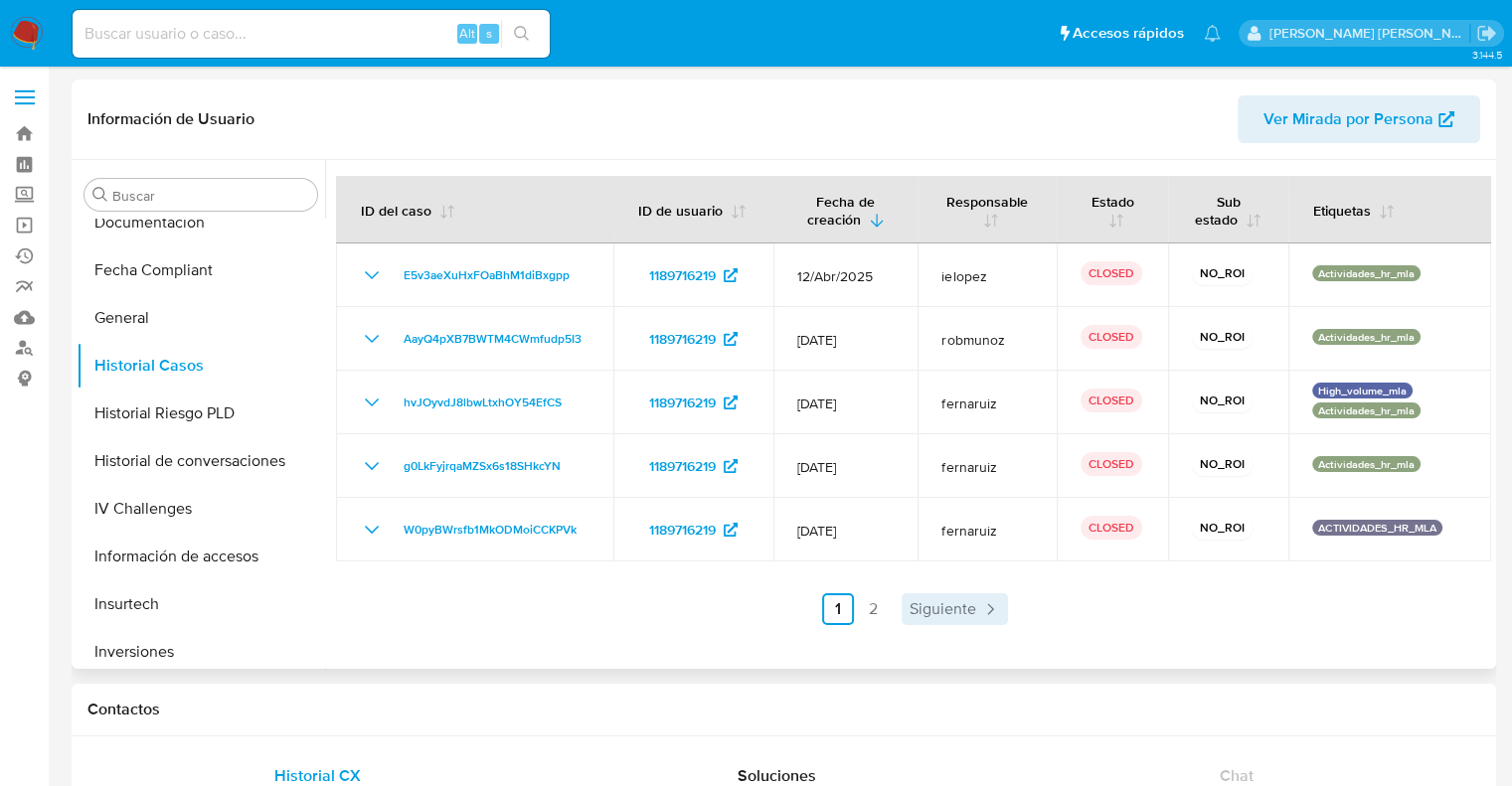 click on "Siguiente" at bounding box center [942, 609] 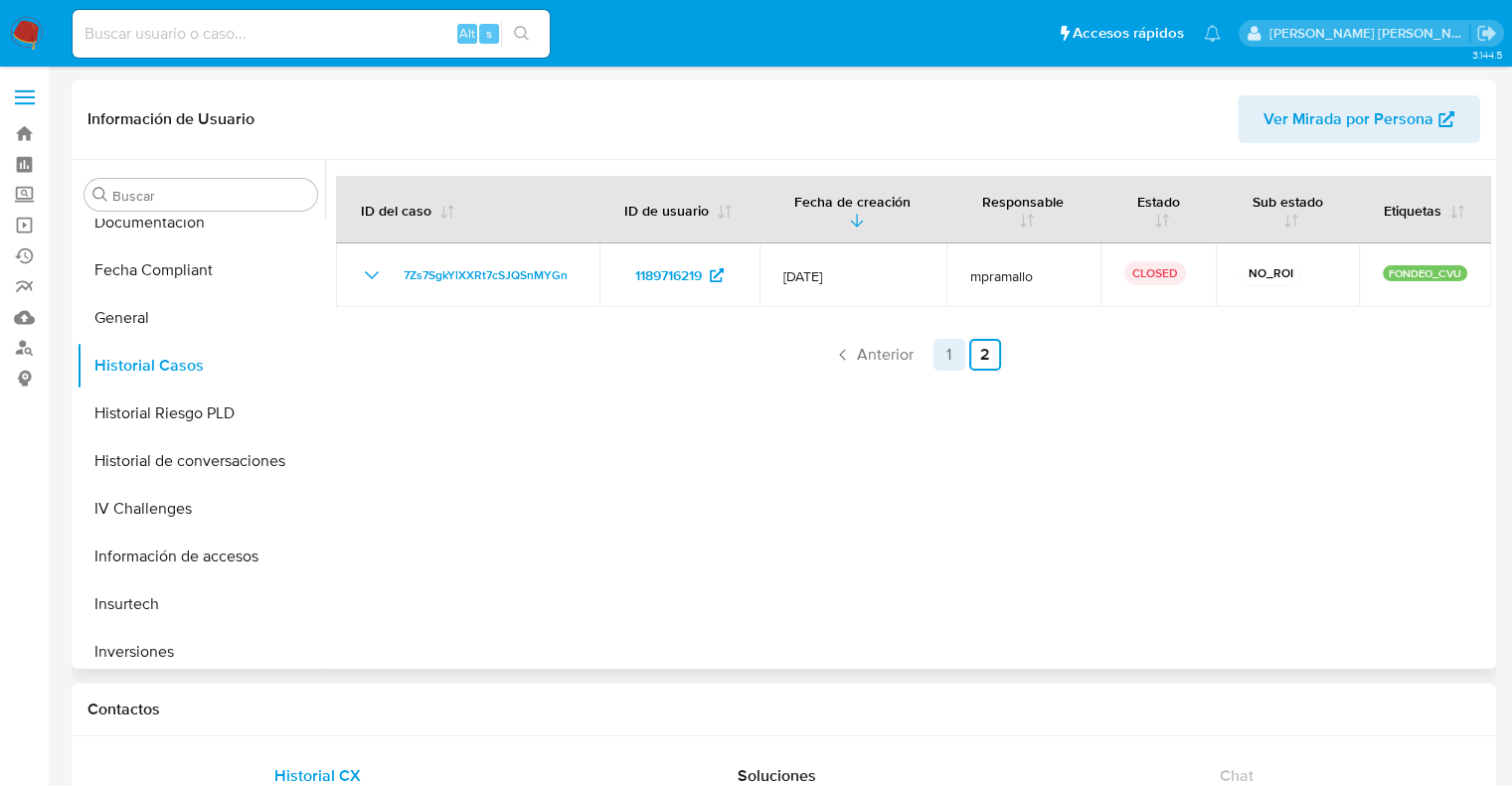 click on "1" at bounding box center (949, 355) 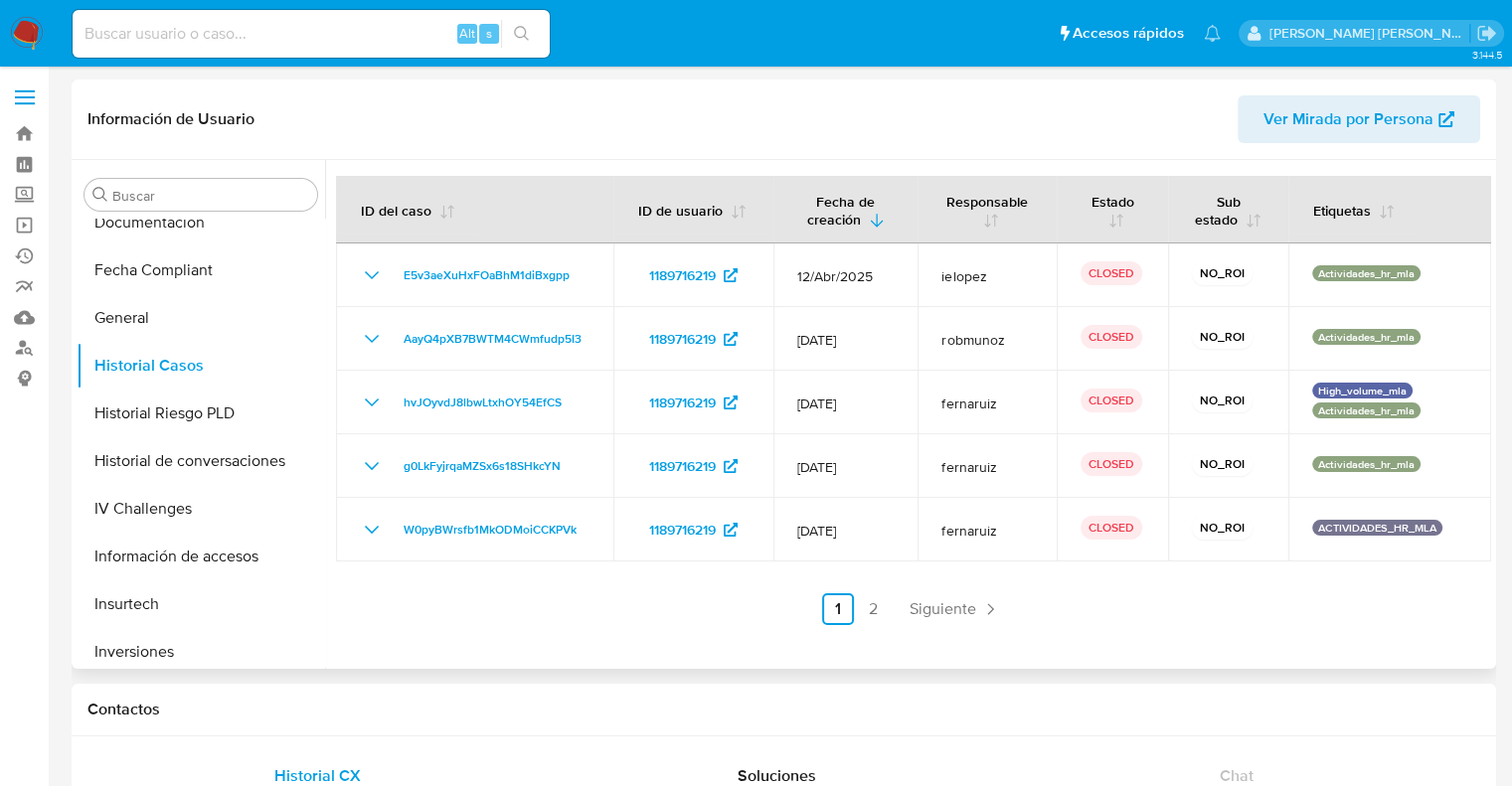 click on "2" at bounding box center [874, 609] 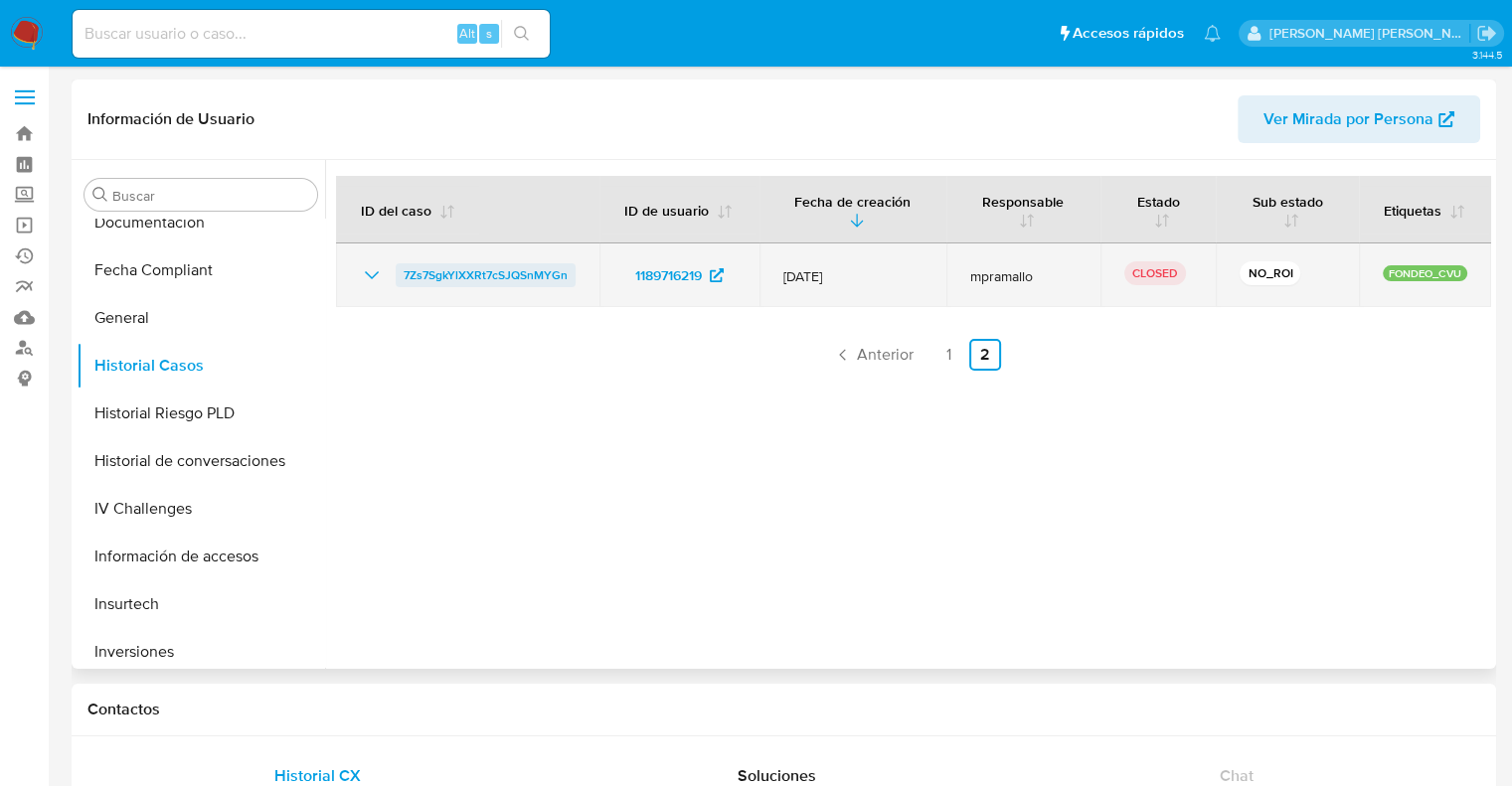 click on "7Zs7SgkYlXXRt7cSJQSnMYGn" at bounding box center (485, 275) 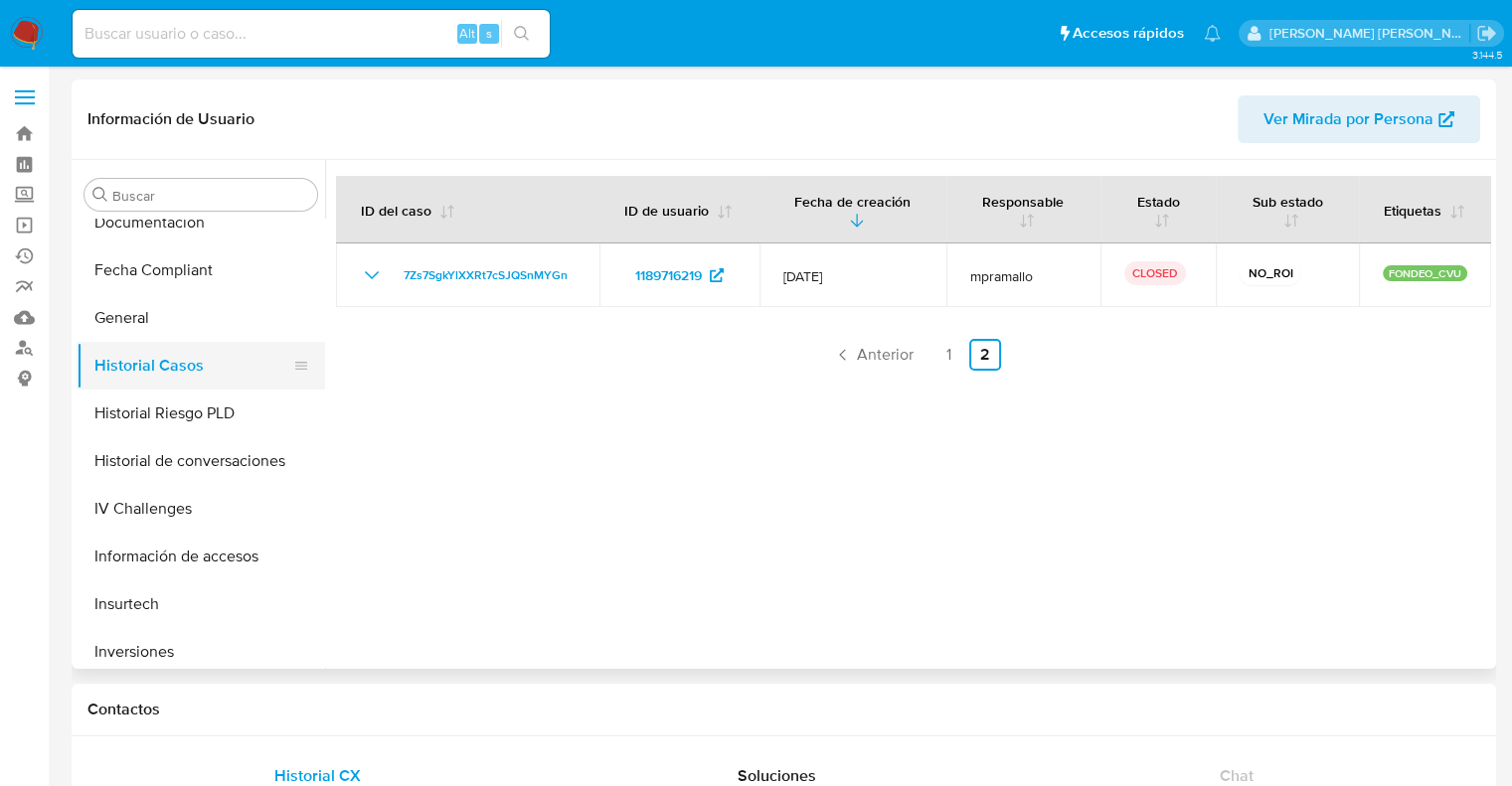 click on "Historial Casos" at bounding box center [193, 366] 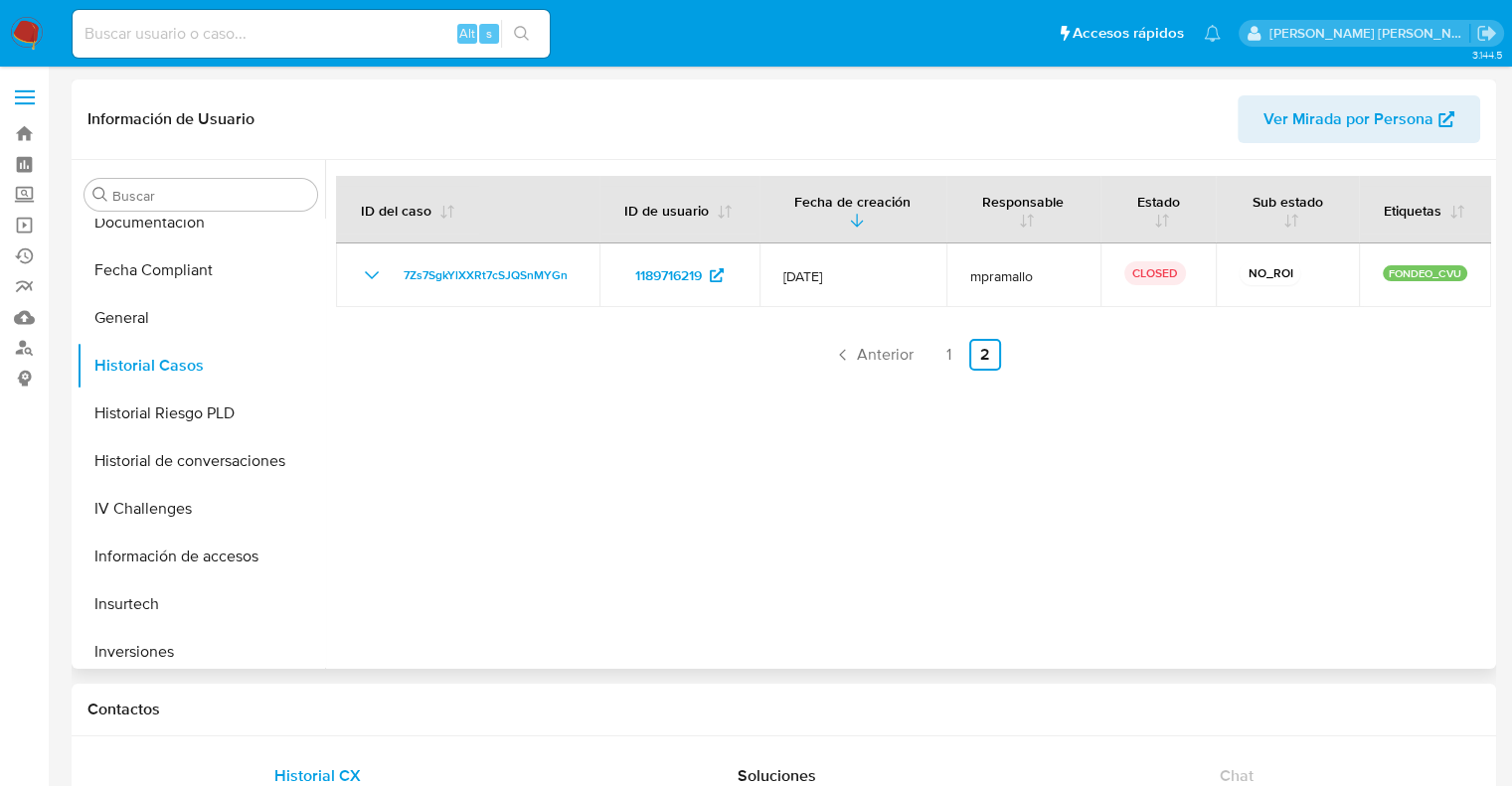 click on "1" at bounding box center (949, 355) 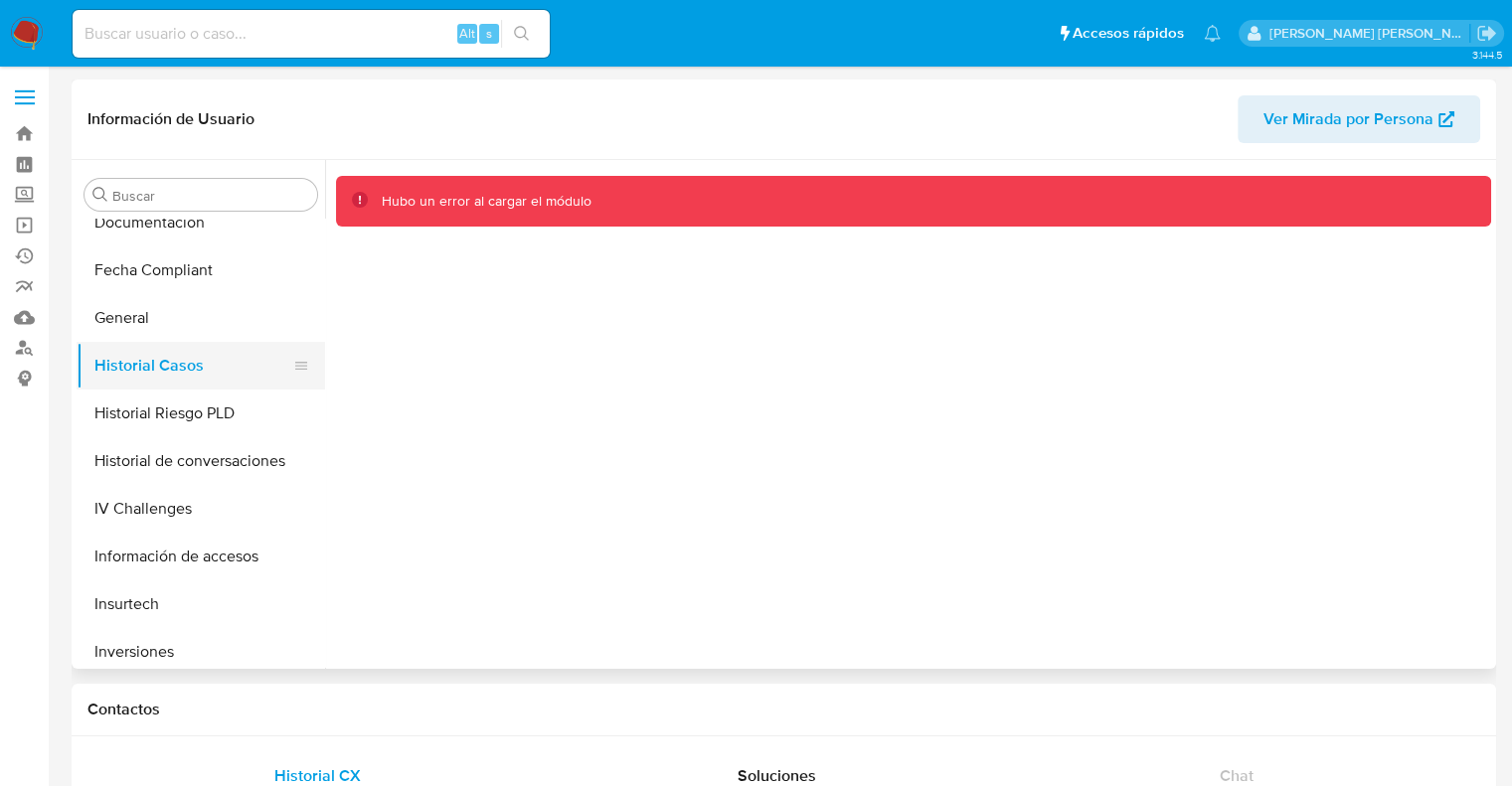 click on "Historial Casos" at bounding box center [193, 366] 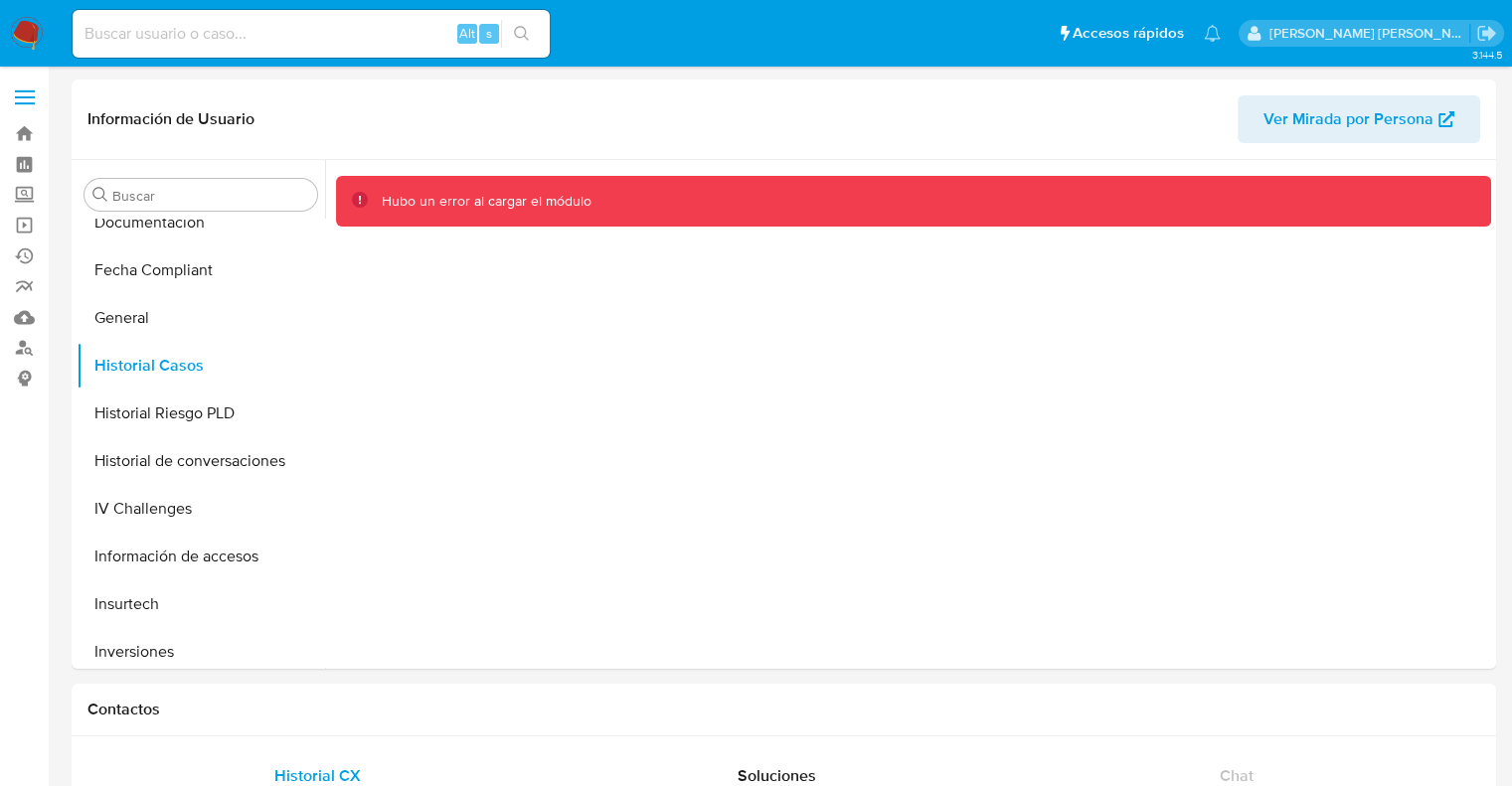 click at bounding box center [908, 414] 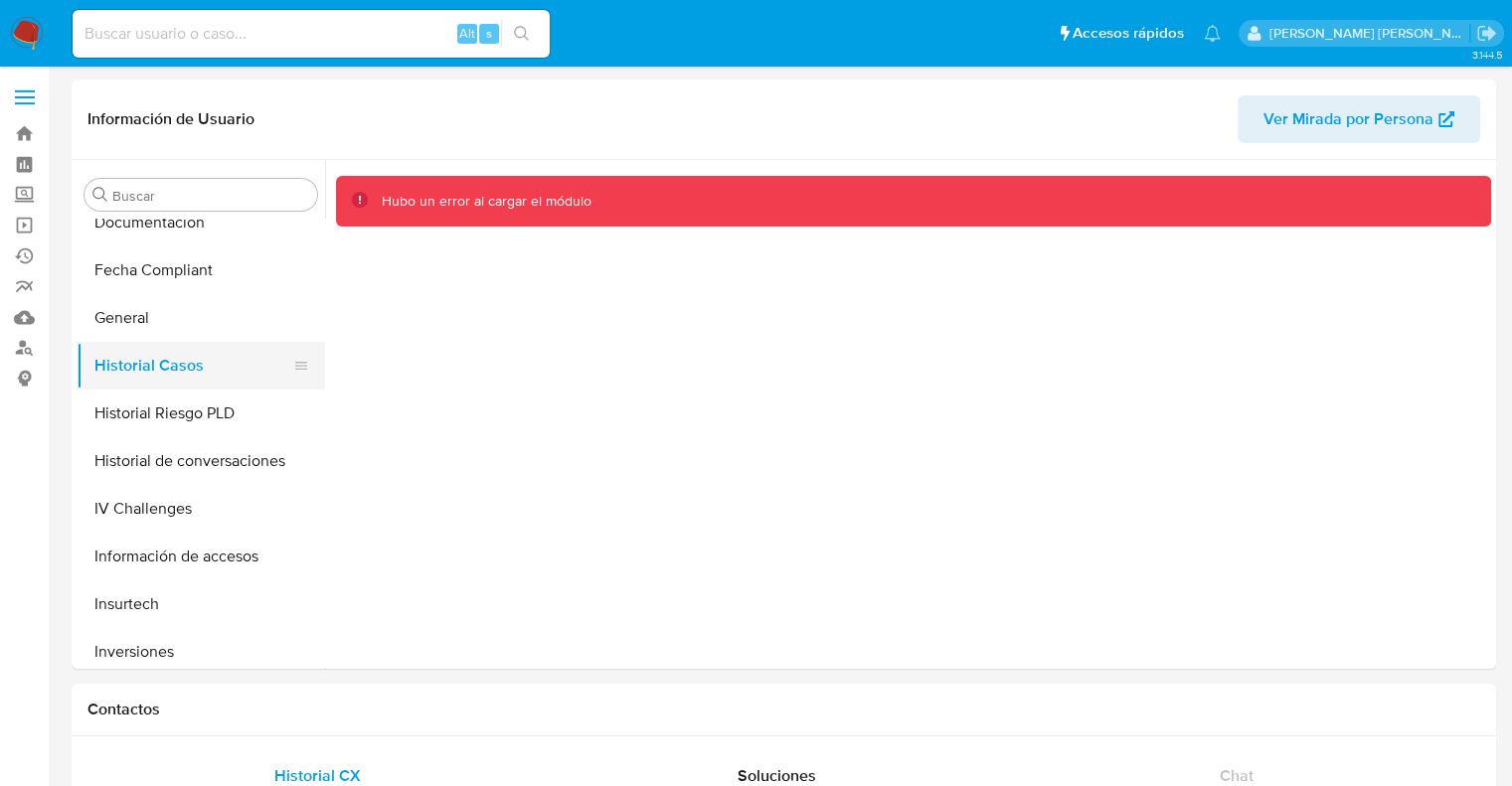 click on "Historial Casos" at bounding box center (193, 366) 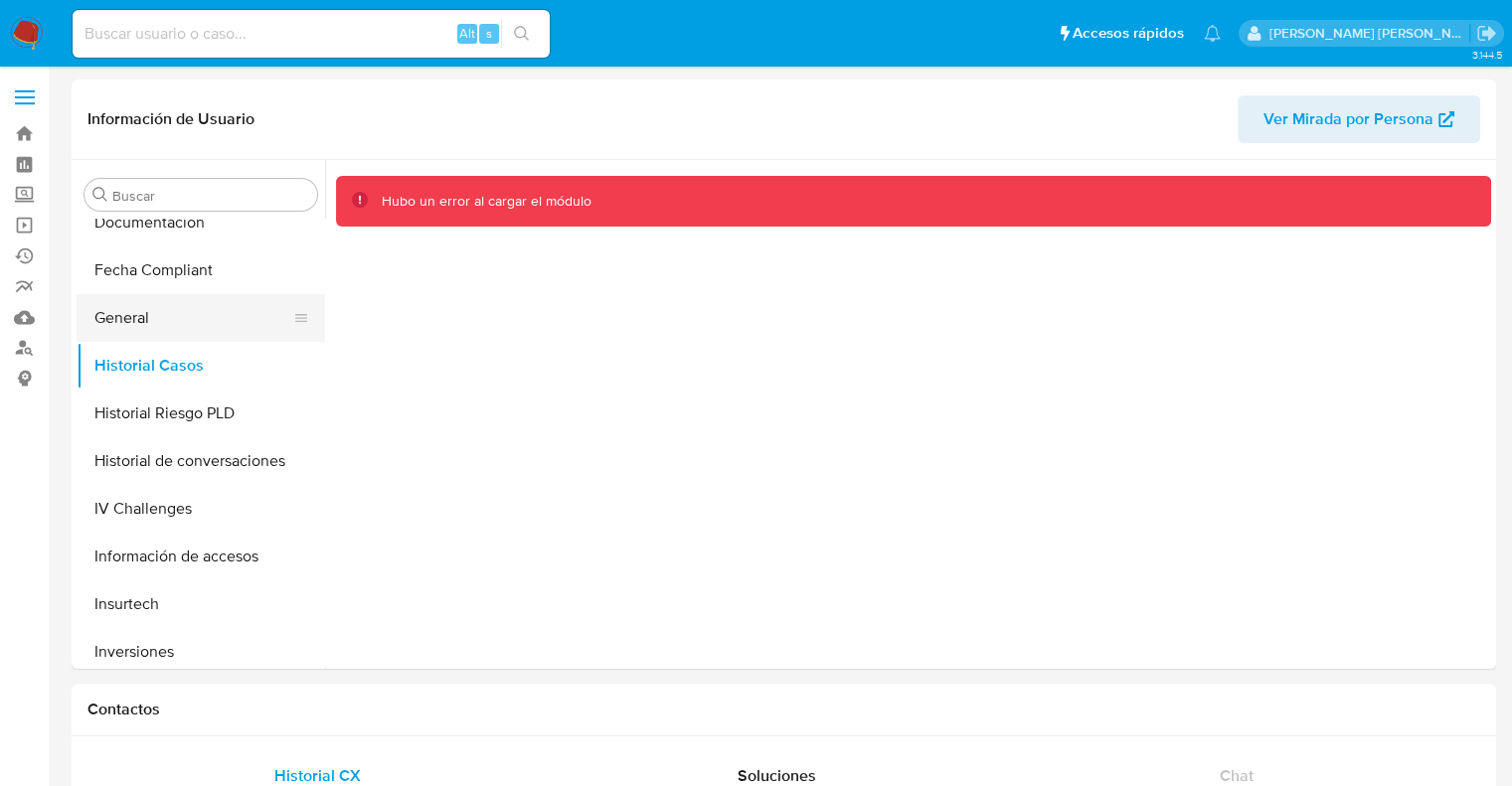 click on "General" at bounding box center [193, 318] 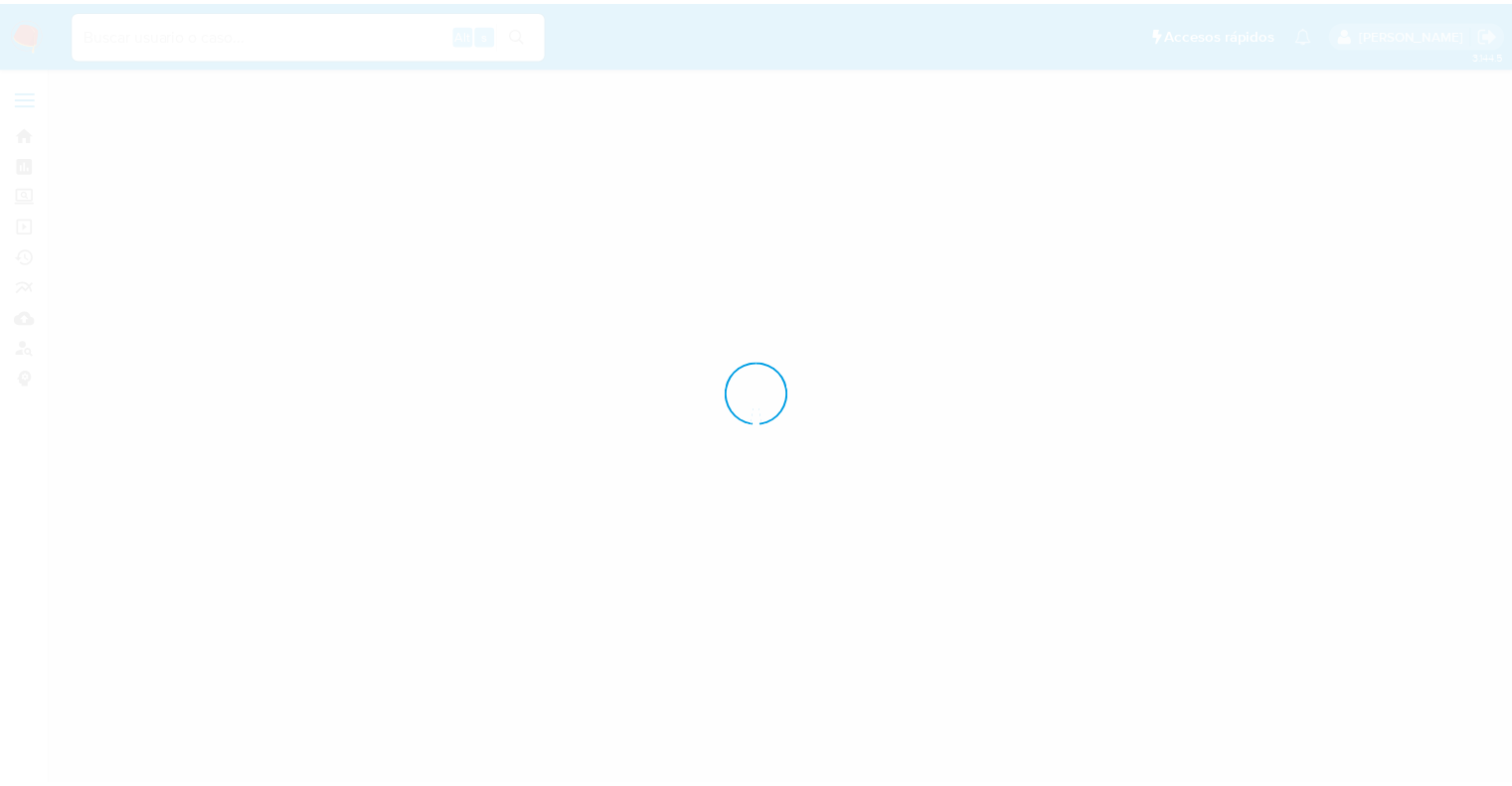 scroll, scrollTop: 0, scrollLeft: 0, axis: both 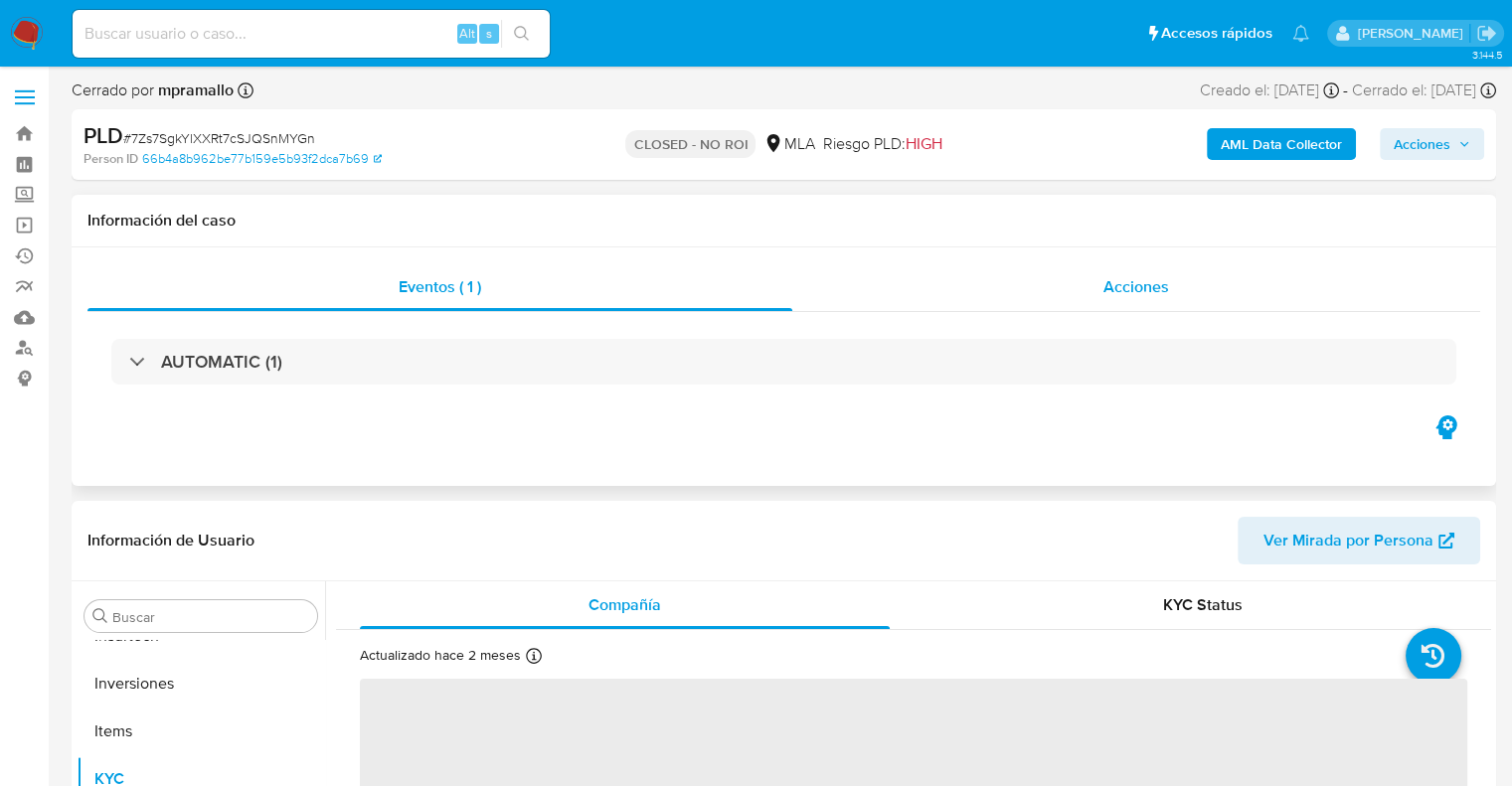 click on "Acciones" at bounding box center (1136, 287) 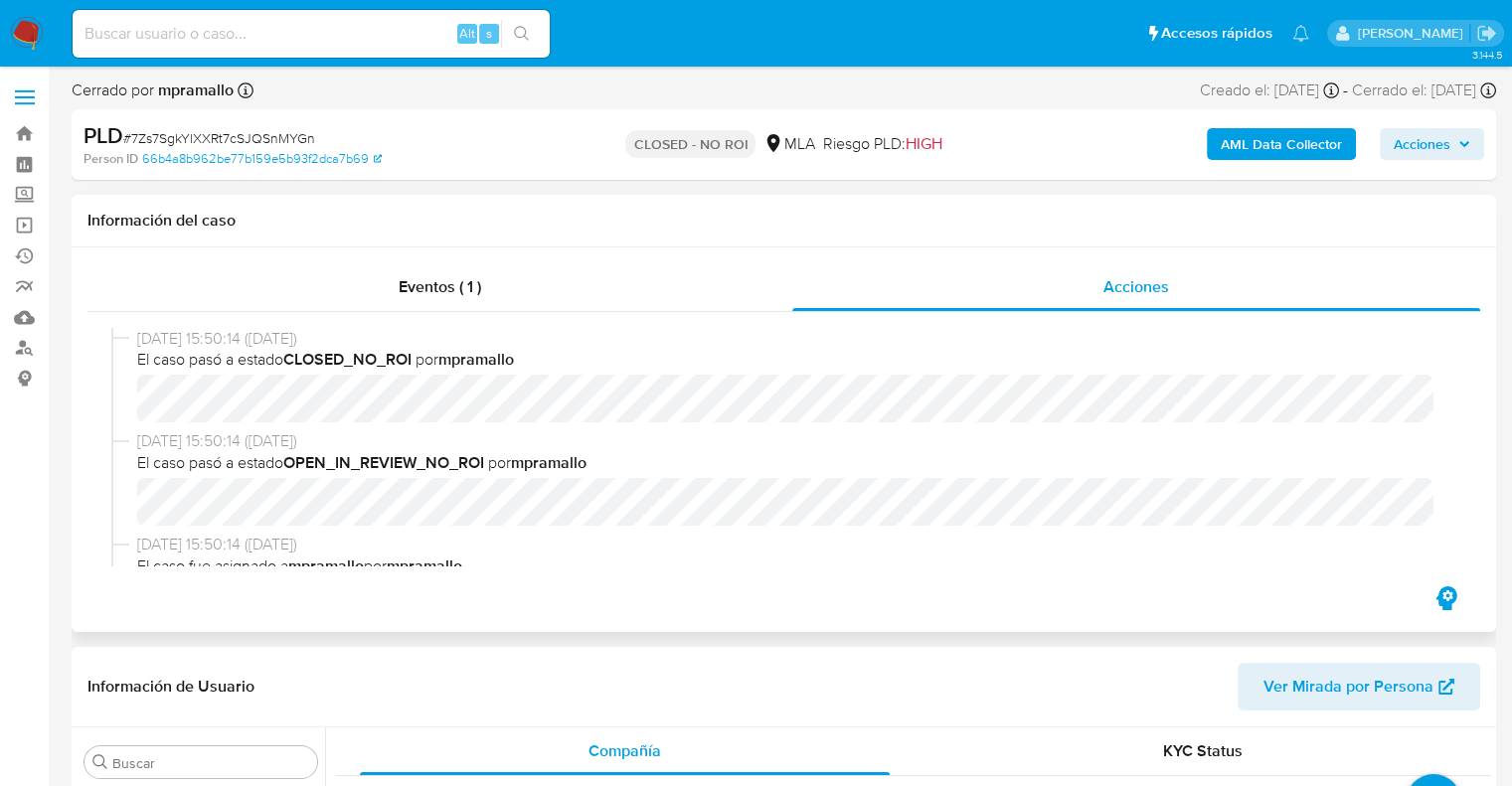 click on "[DATE] 15:50:14 ([DATE])" at bounding box center [792, 441] 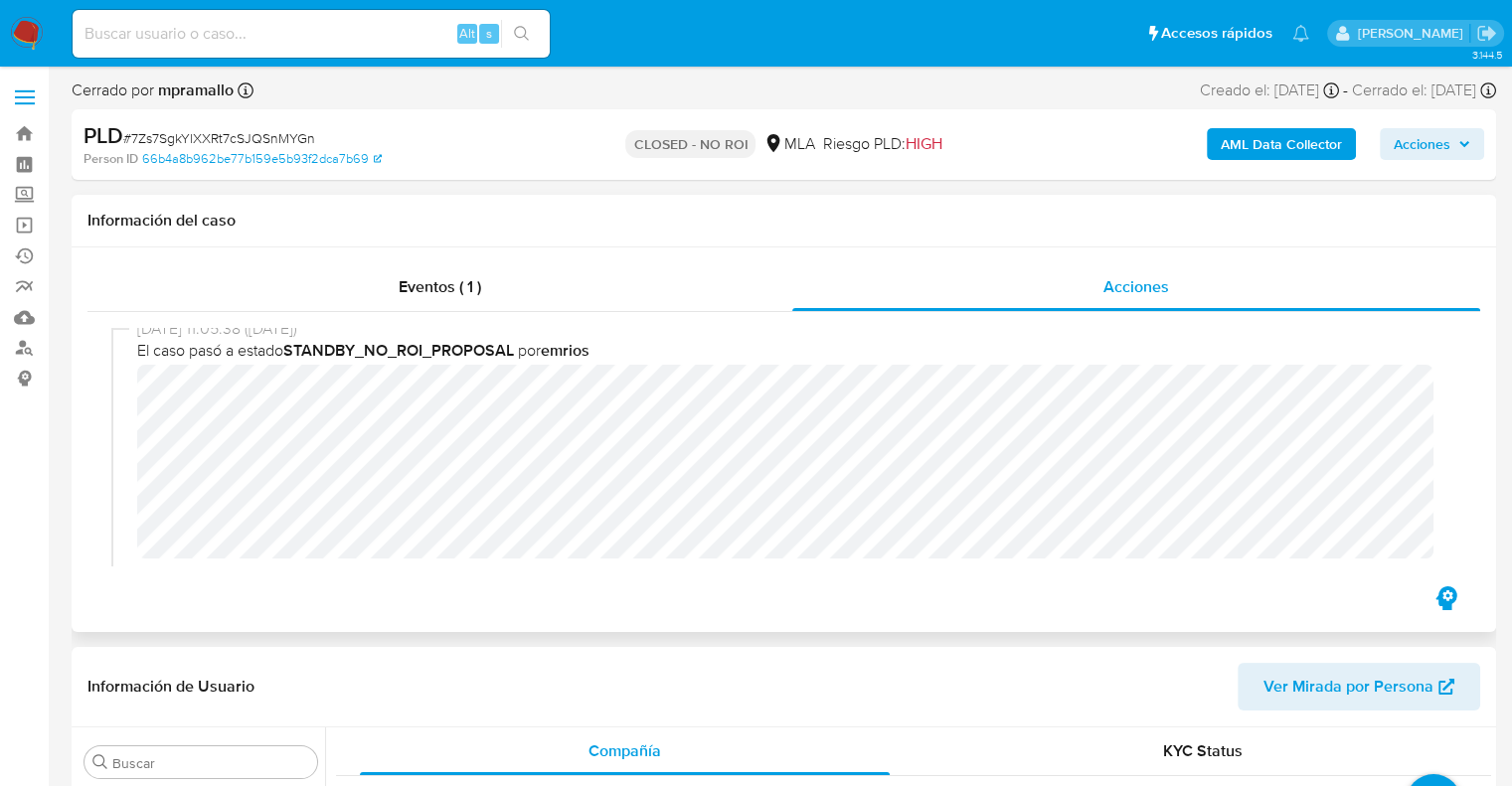 scroll, scrollTop: 298, scrollLeft: 0, axis: vertical 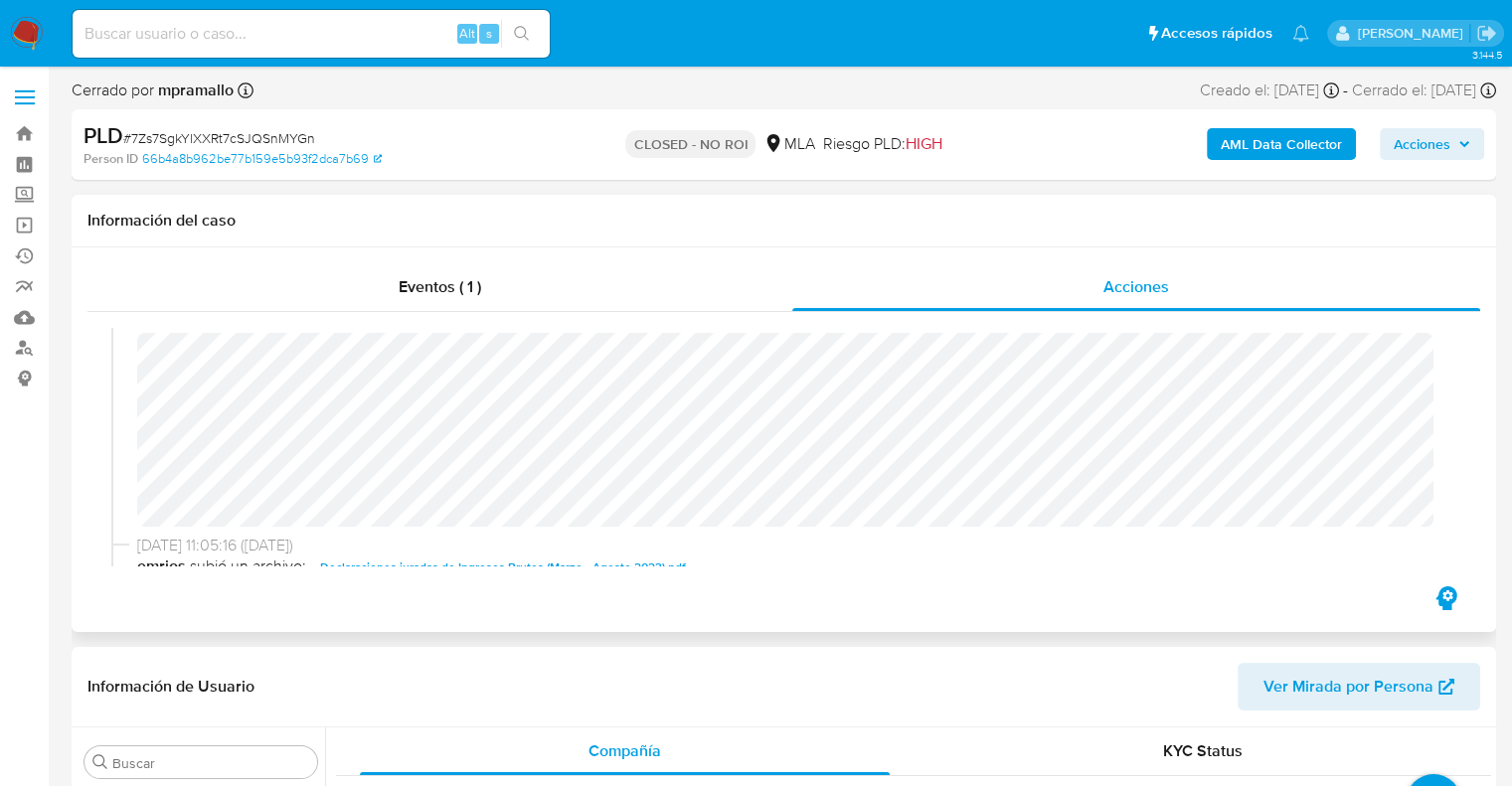 select on "10" 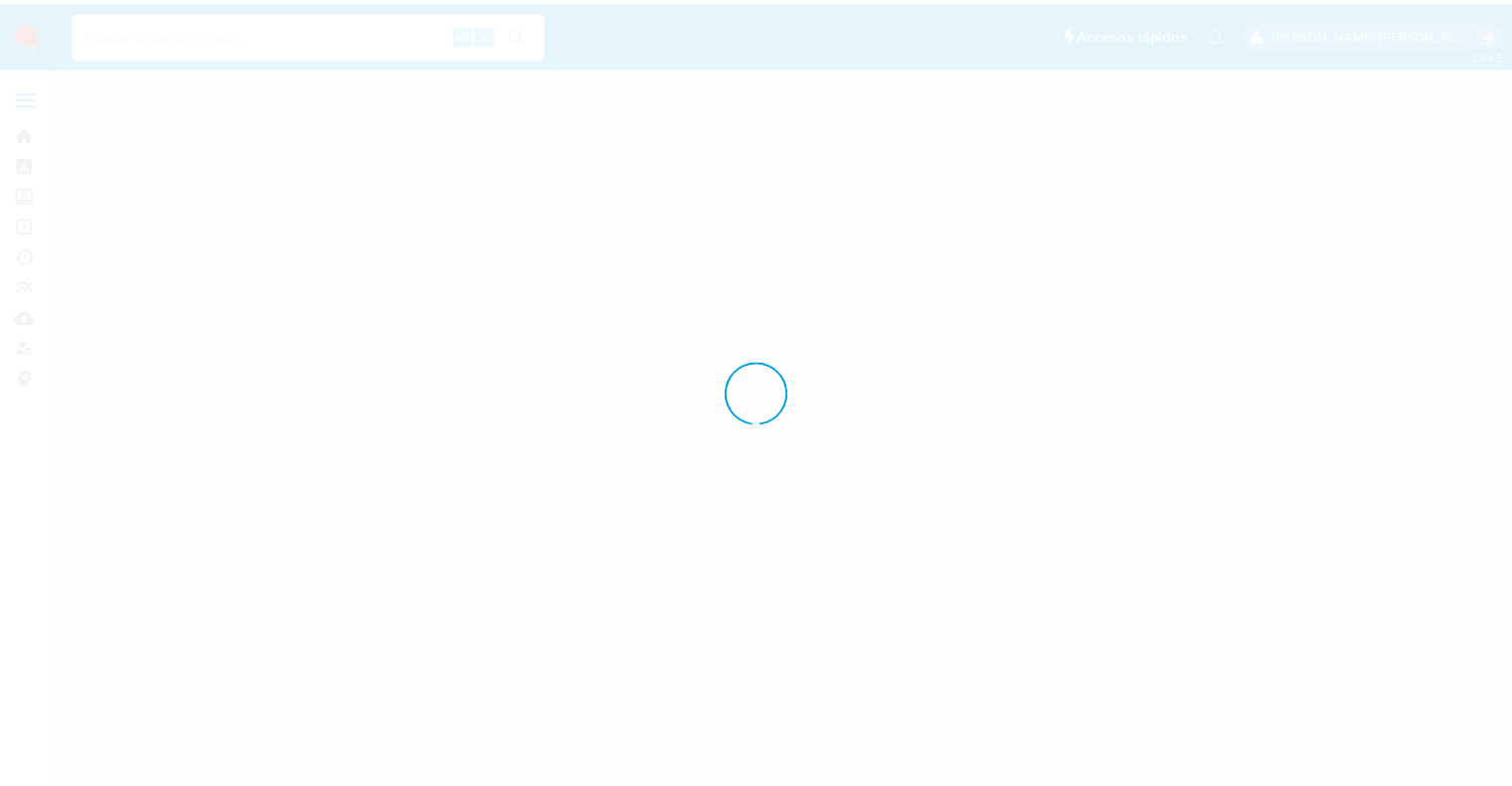 scroll, scrollTop: 0, scrollLeft: 0, axis: both 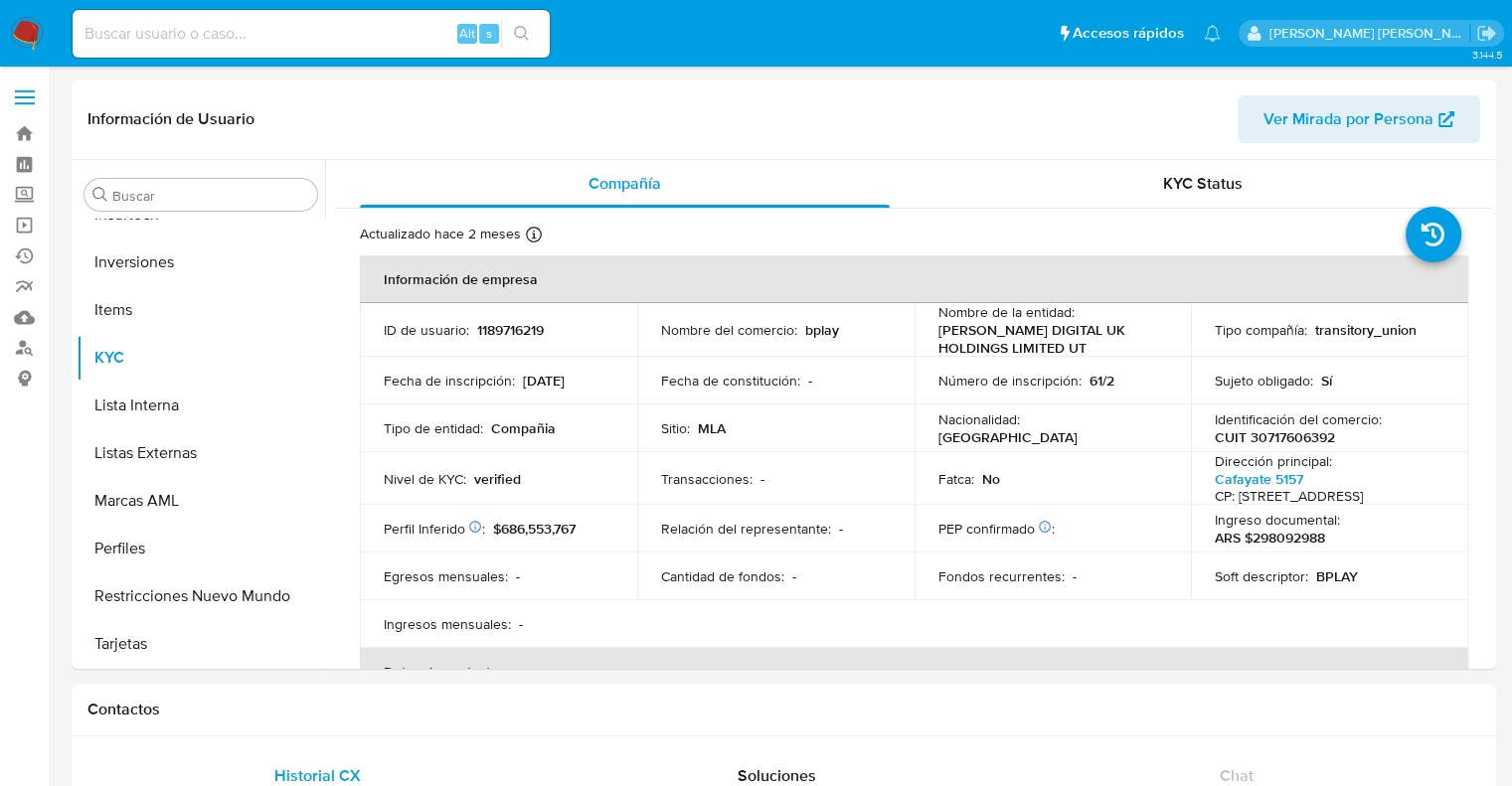 select on "10" 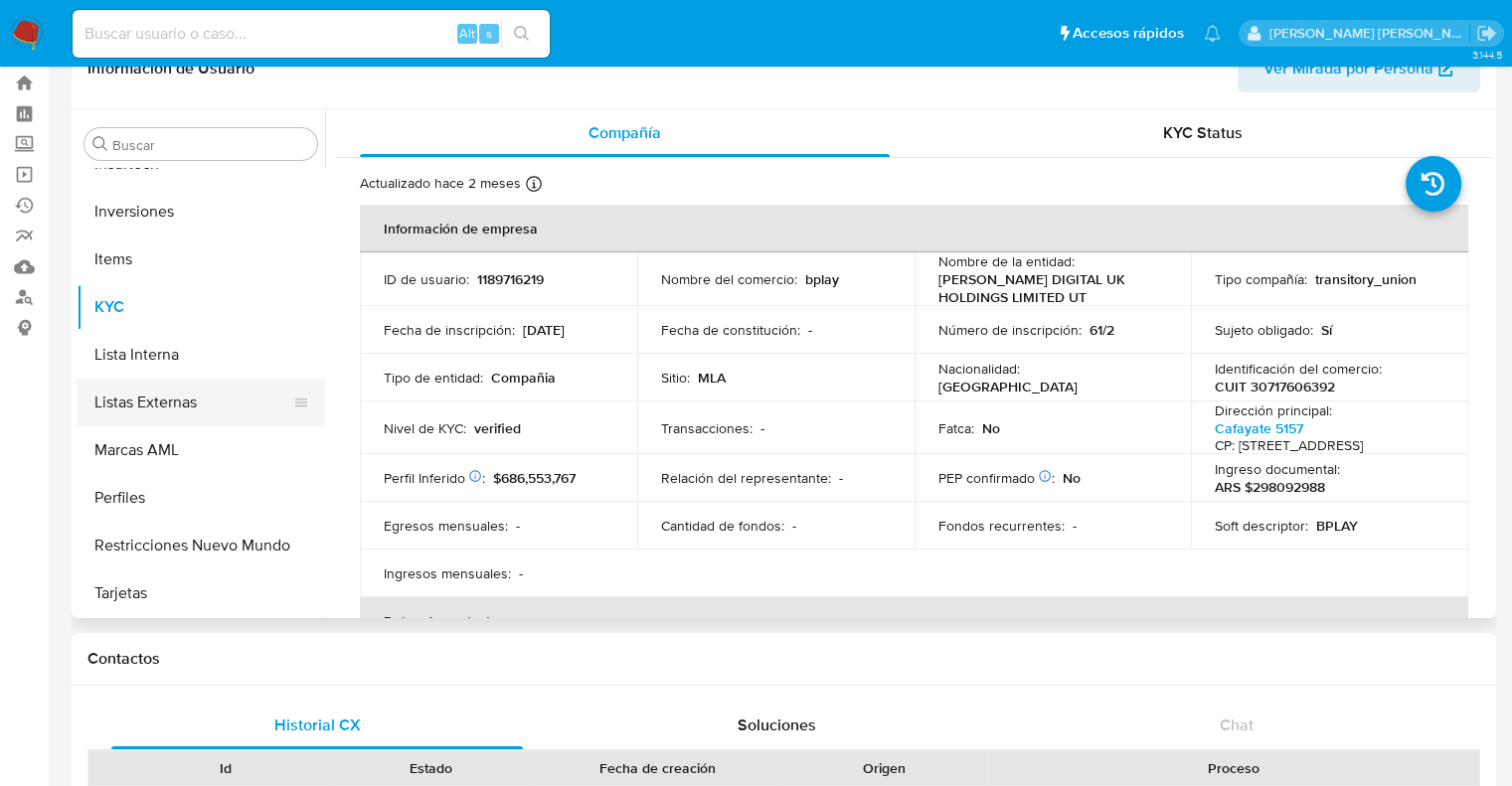 scroll, scrollTop: 99, scrollLeft: 0, axis: vertical 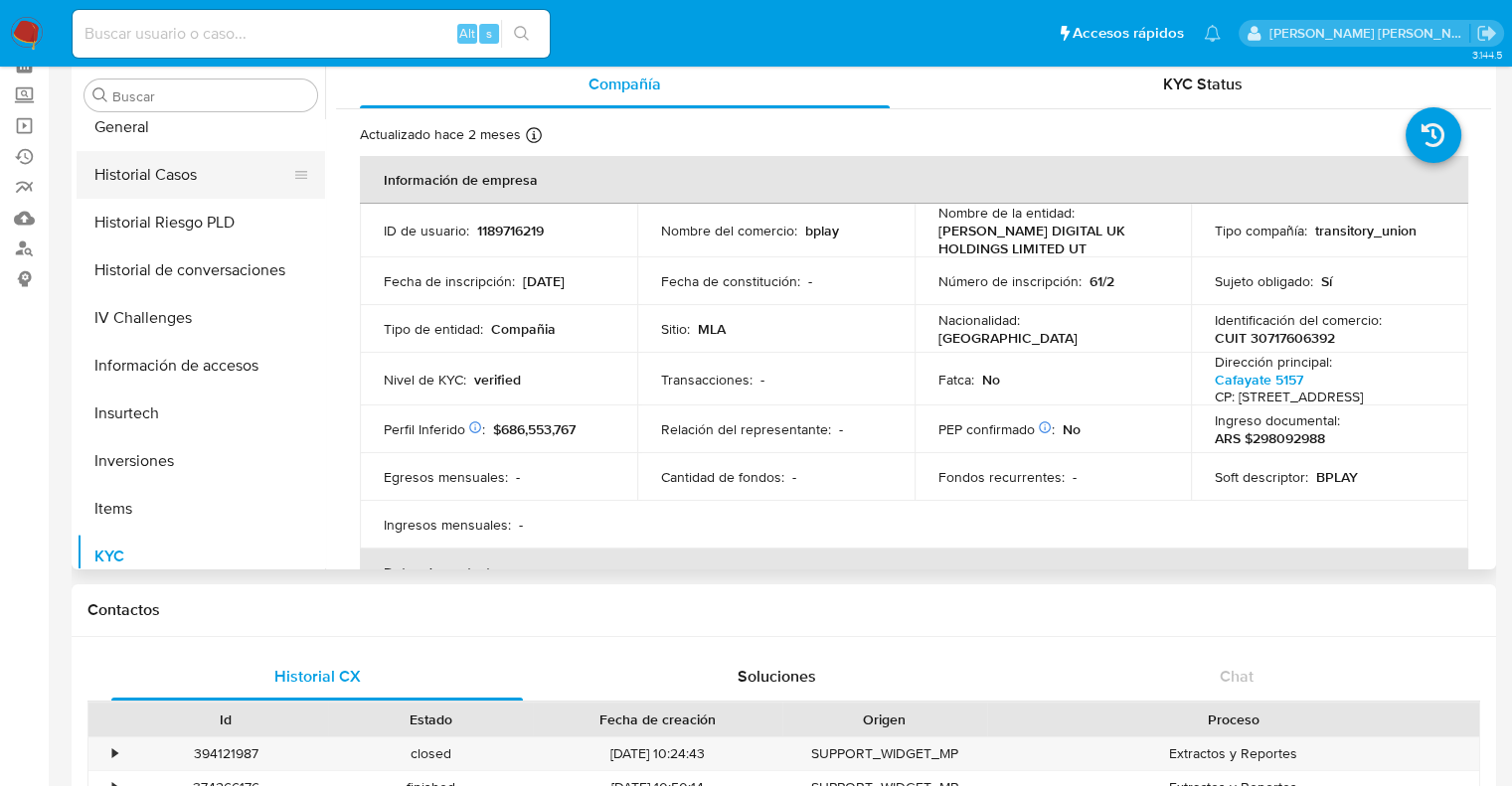 click on "Historial Casos" at bounding box center [193, 175] 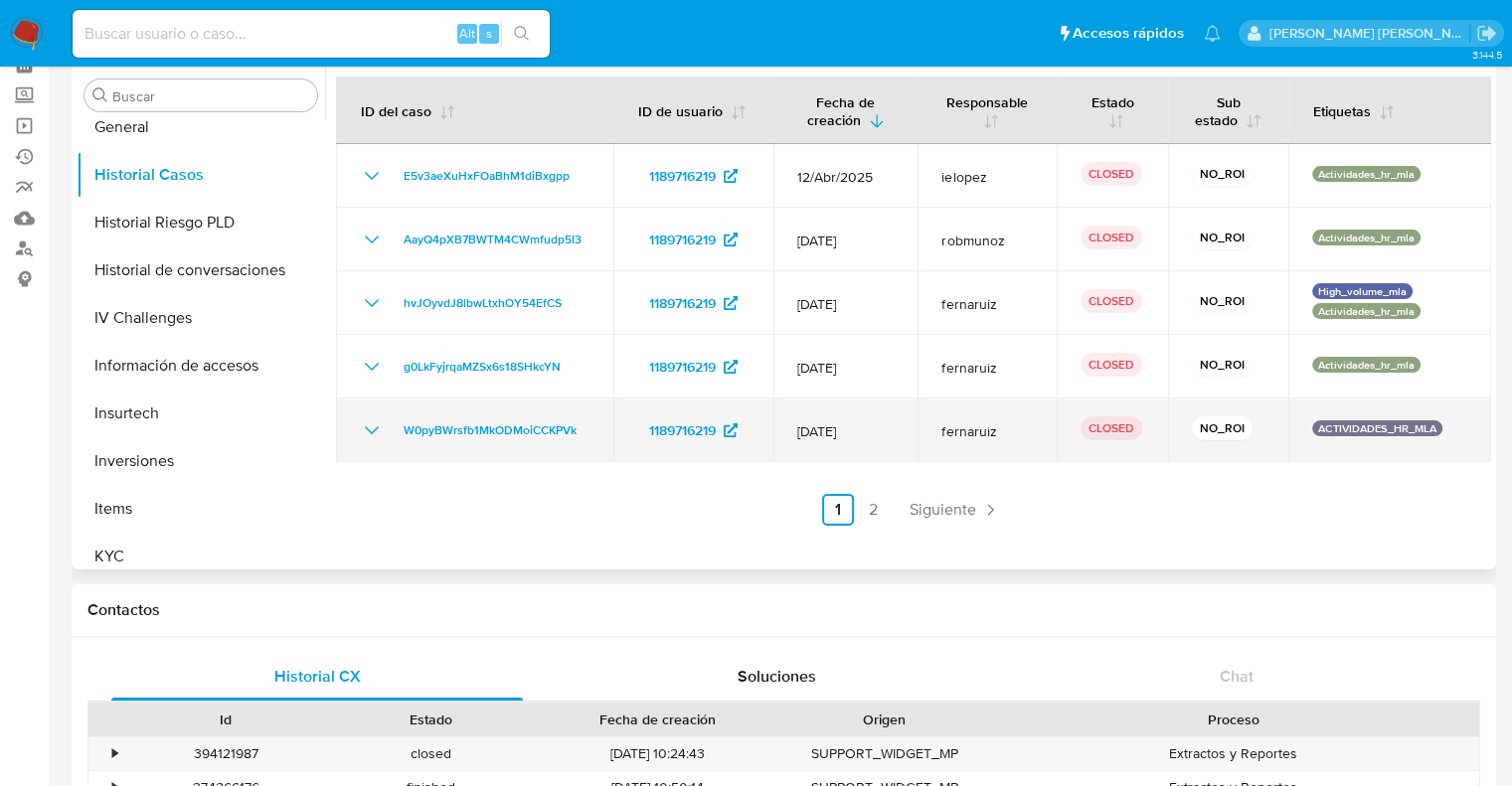 type 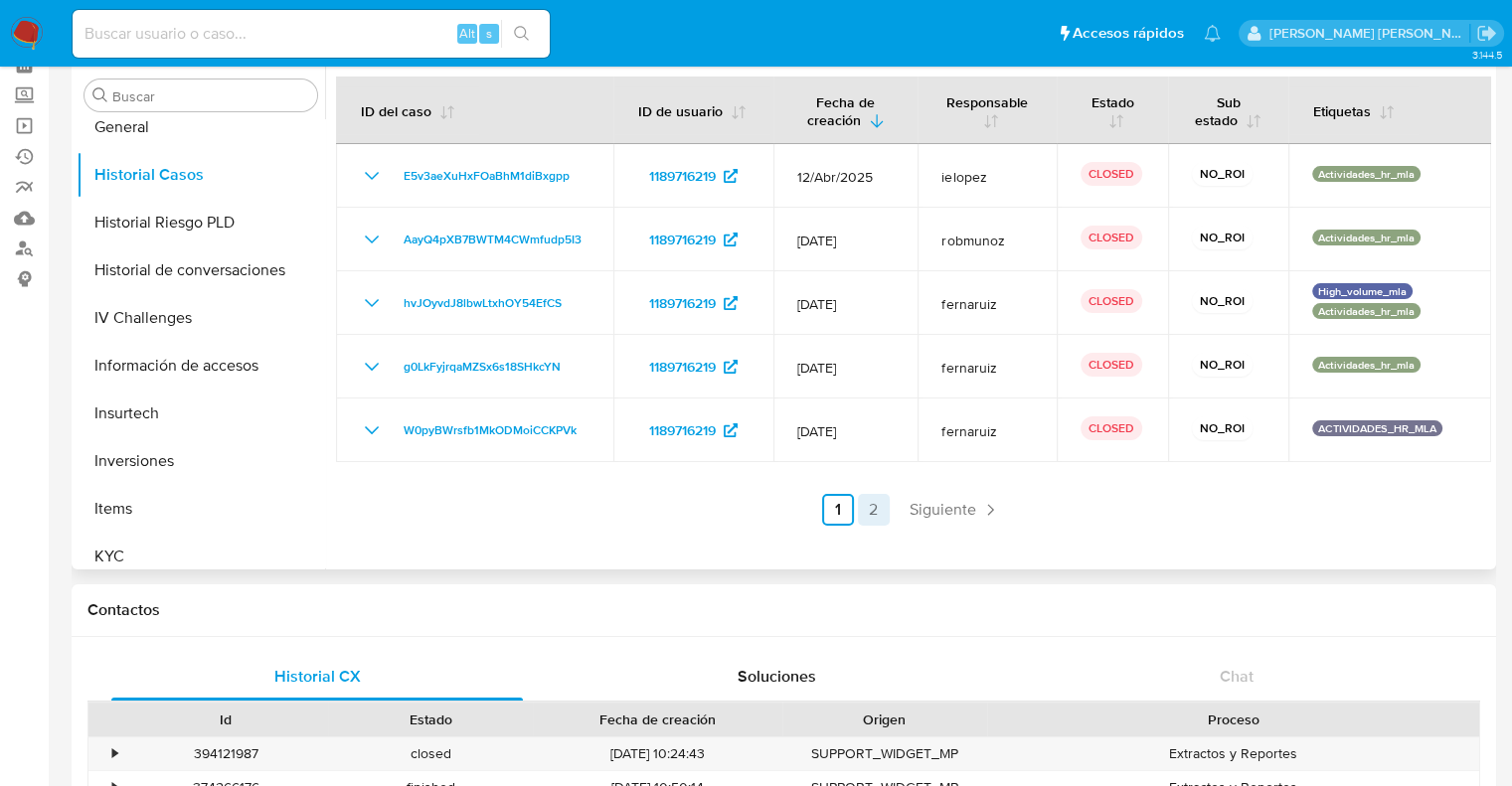 click on "2" at bounding box center (874, 510) 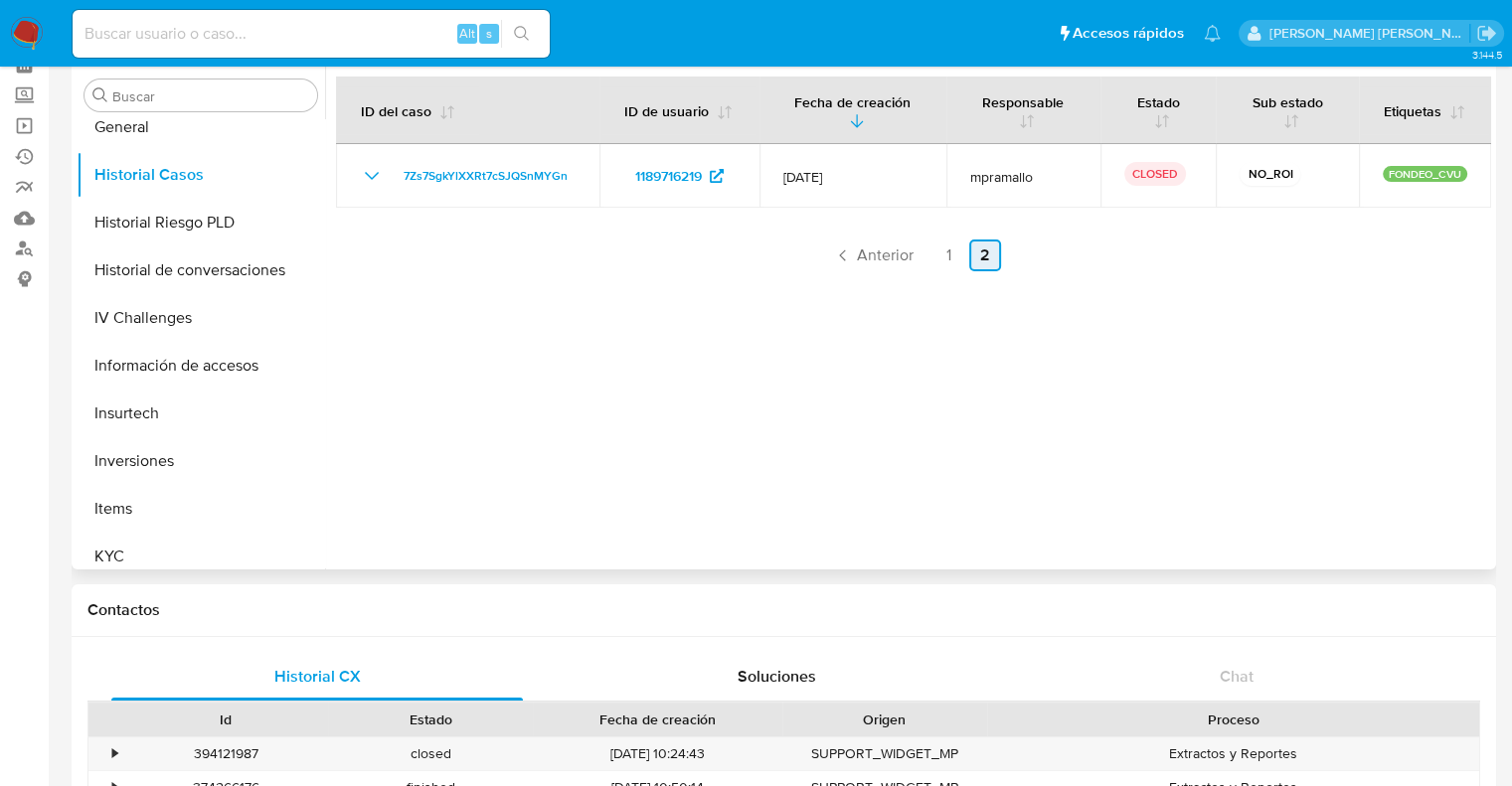 click on "2" at bounding box center [985, 255] 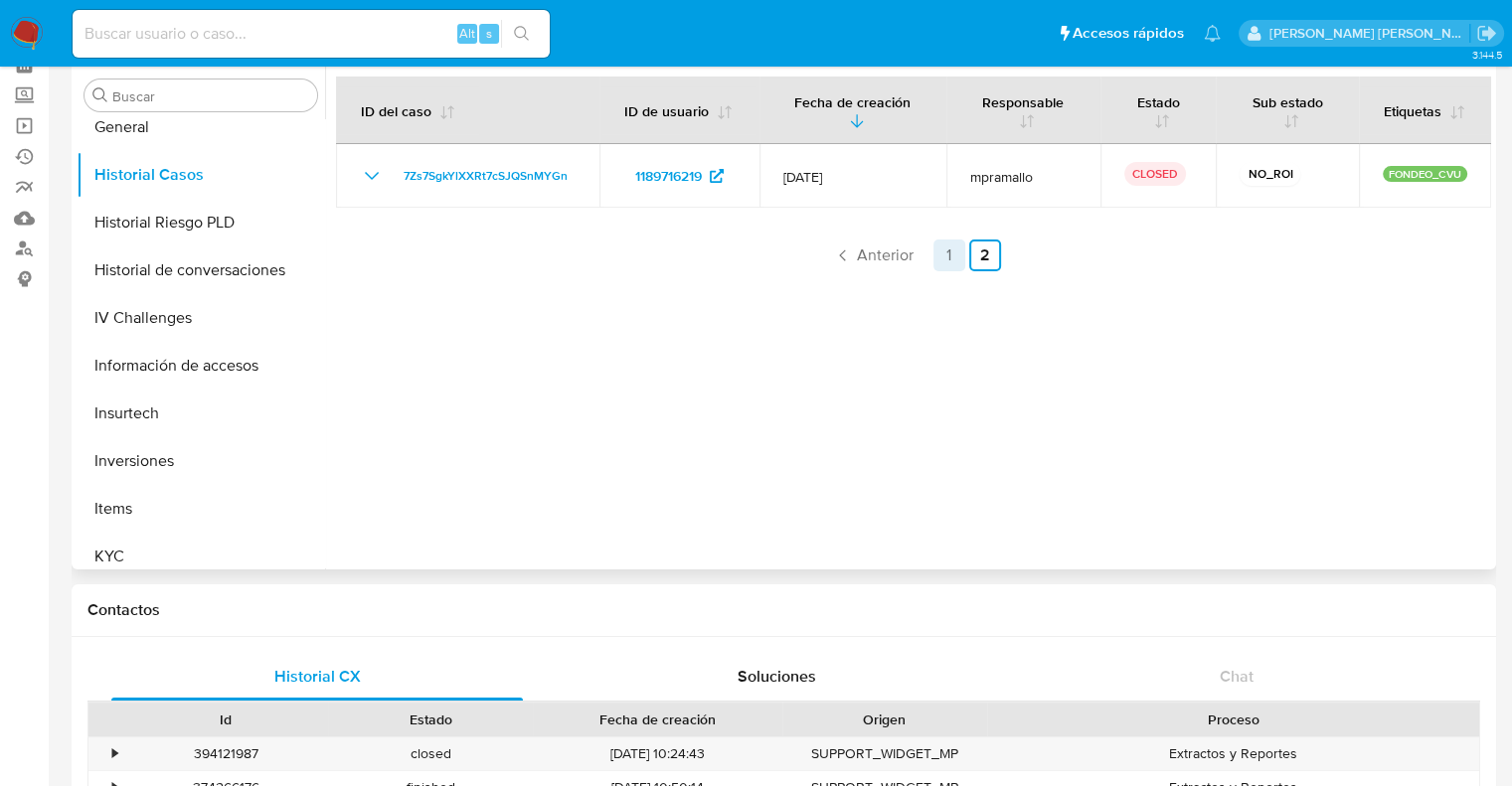 click on "1" at bounding box center [949, 255] 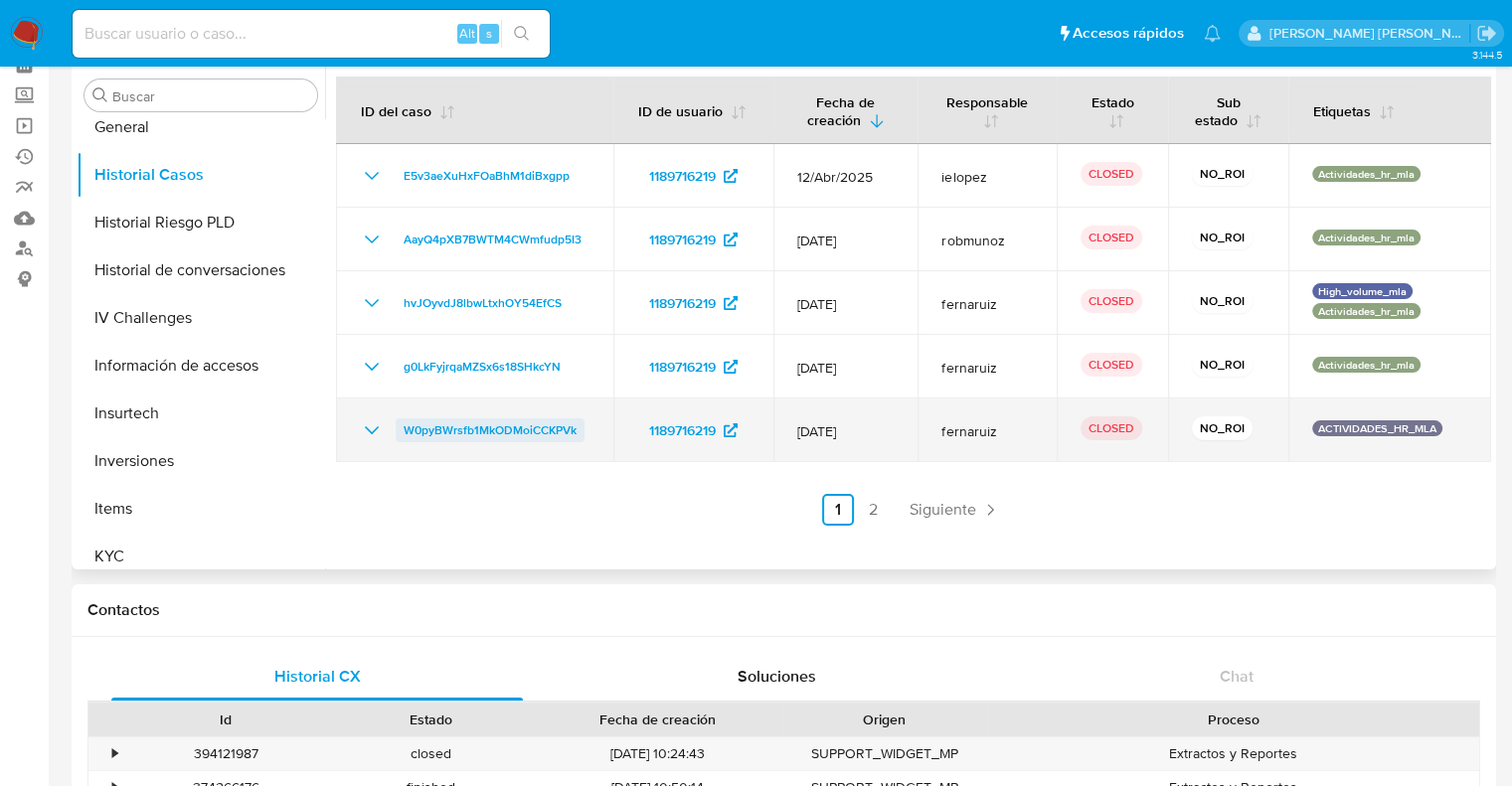click on "W0pyBWrsfb1MkODMoiCCKPVk" at bounding box center [490, 430] 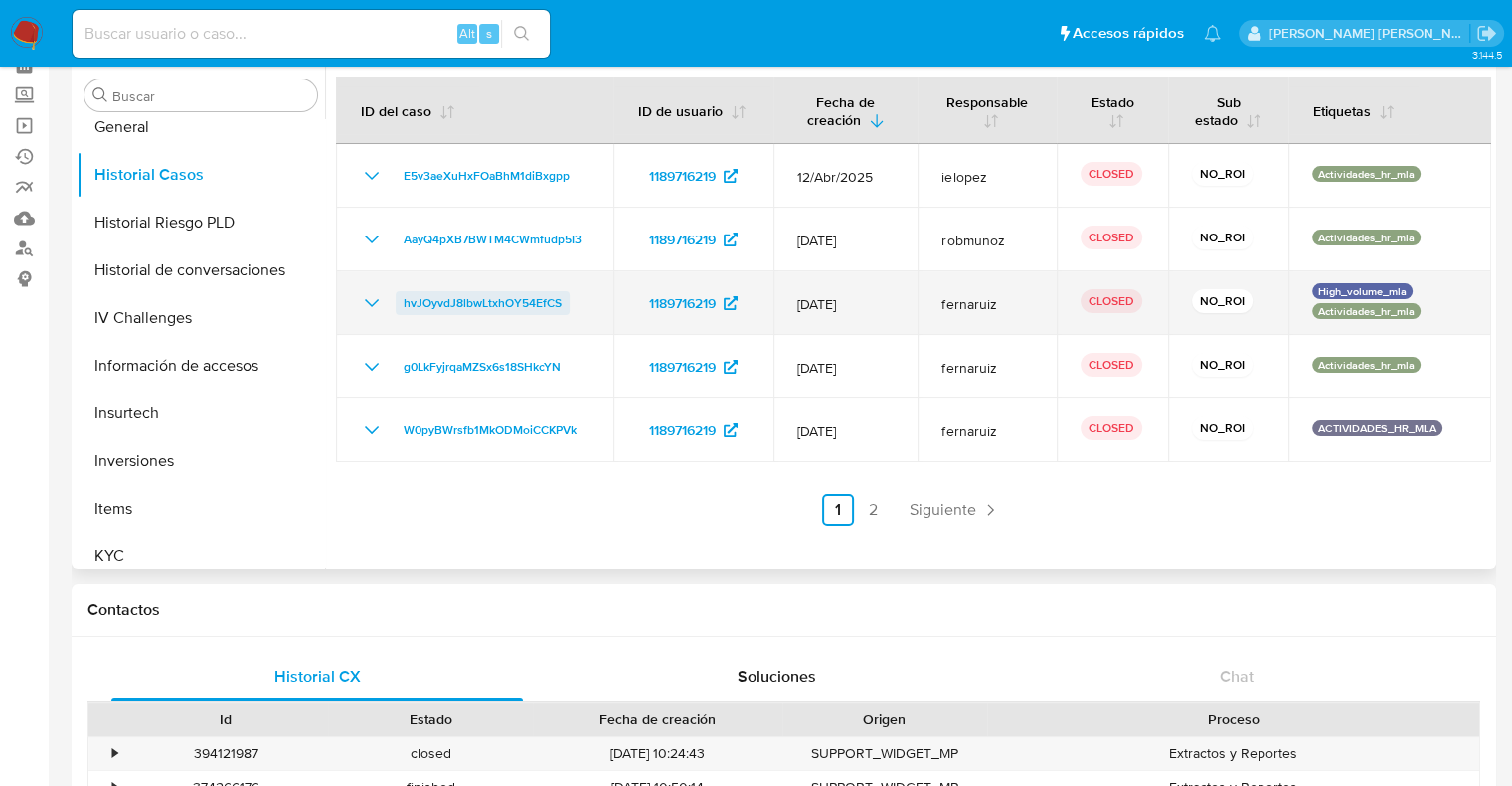 click on "hvJOyvdJ8lbwLtxhOY54EfCS" at bounding box center [482, 303] 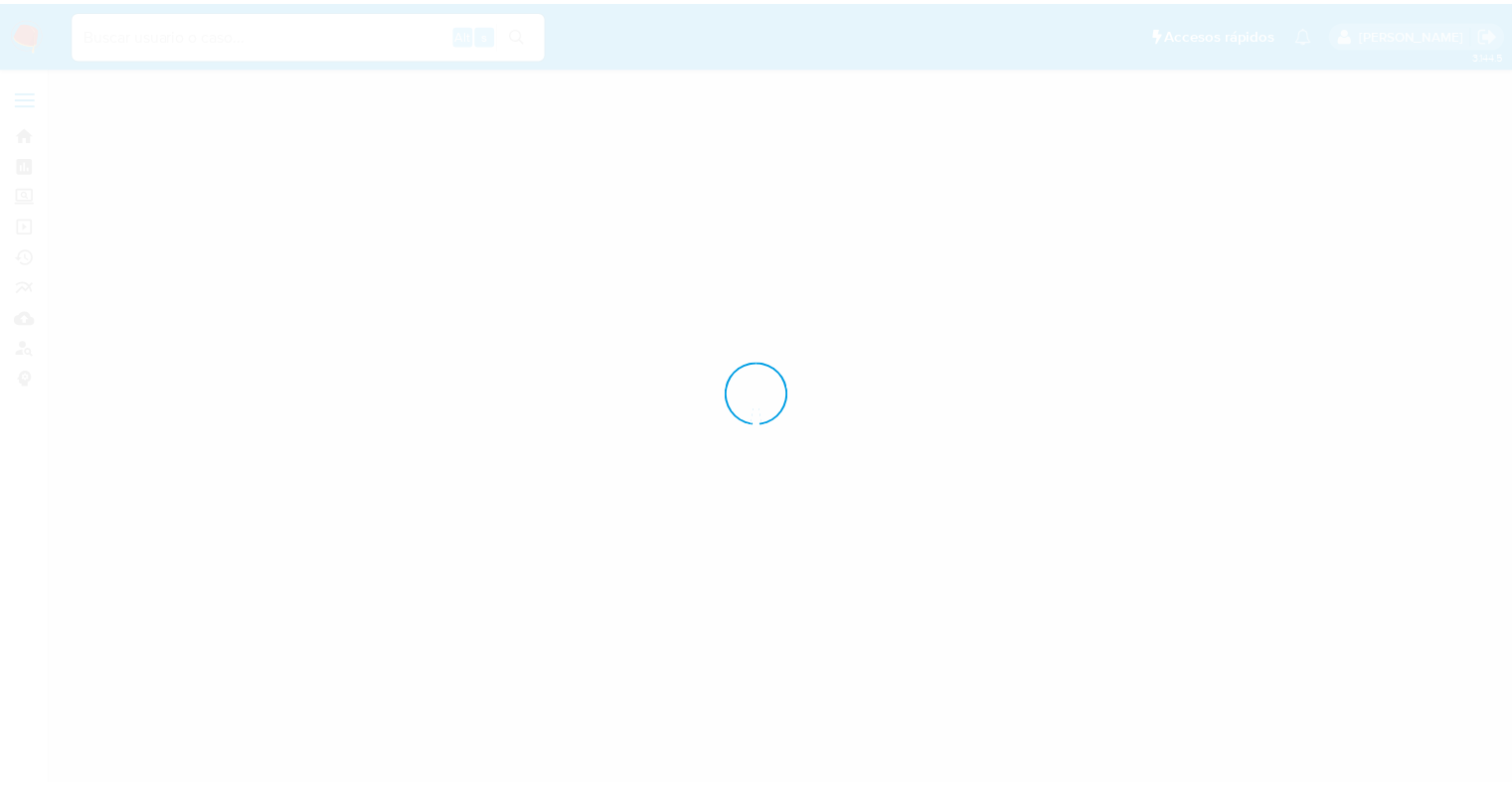 scroll, scrollTop: 0, scrollLeft: 0, axis: both 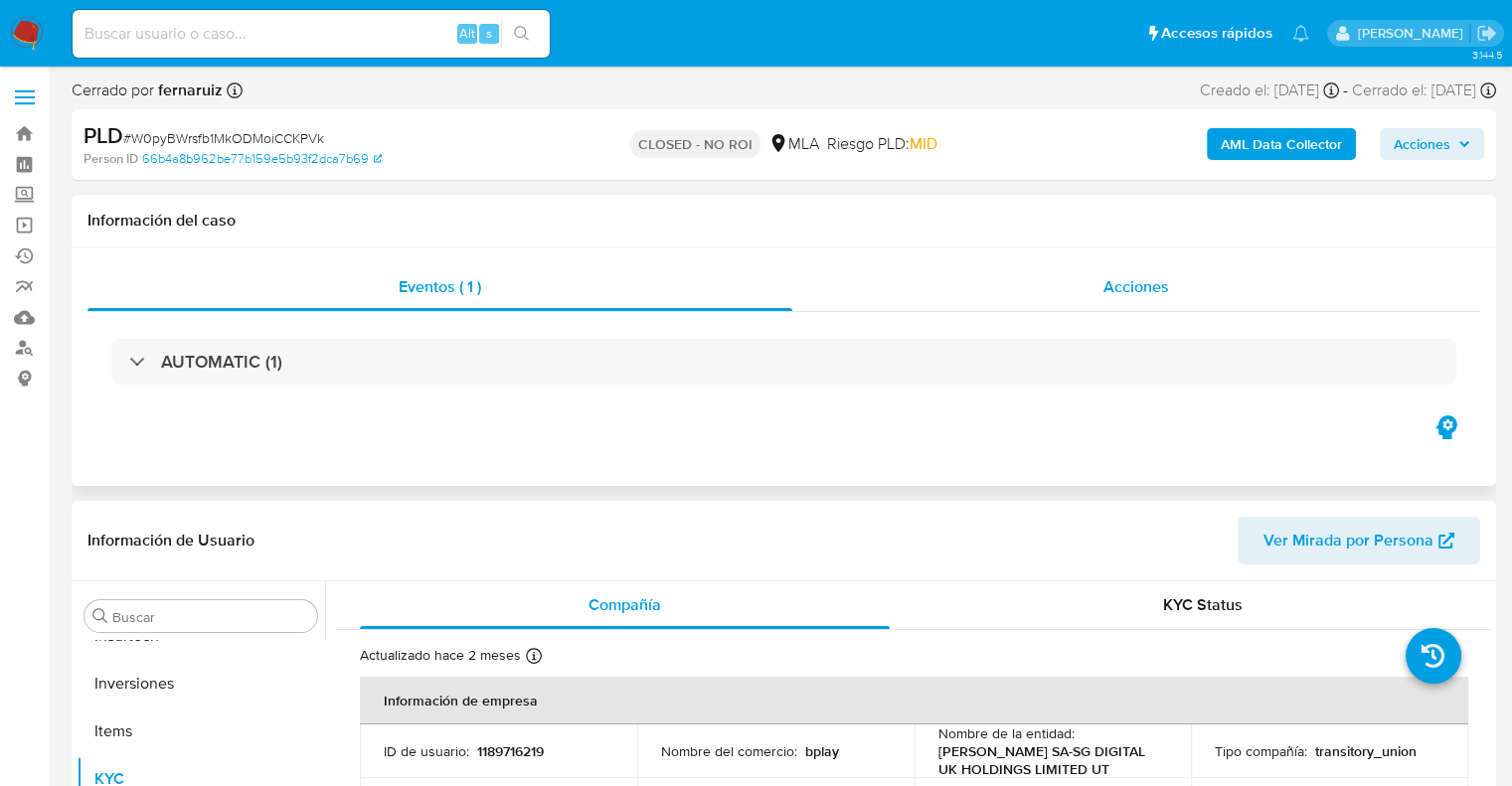 click on "Acciones" at bounding box center (1136, 286) 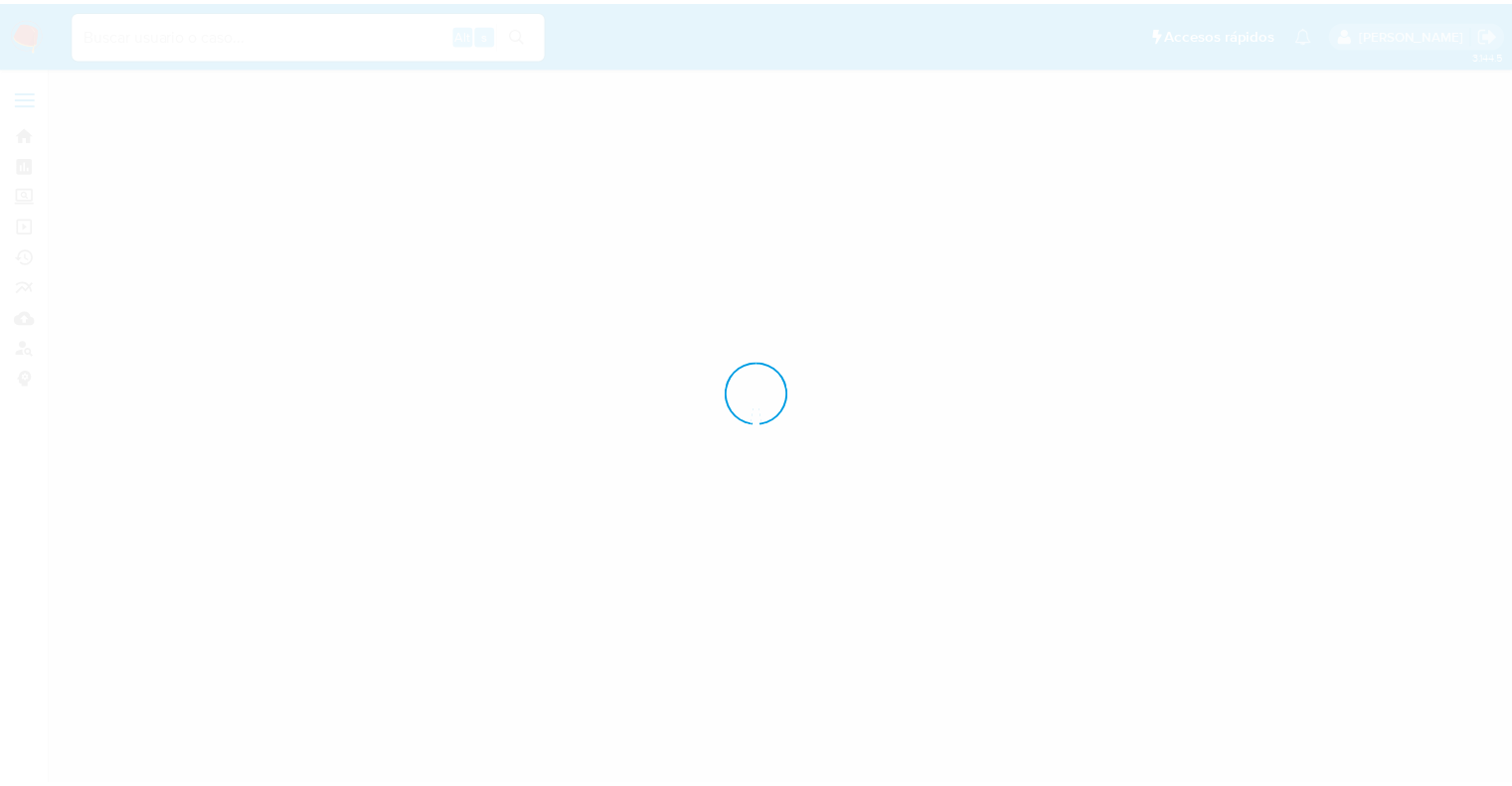 scroll, scrollTop: 0, scrollLeft: 0, axis: both 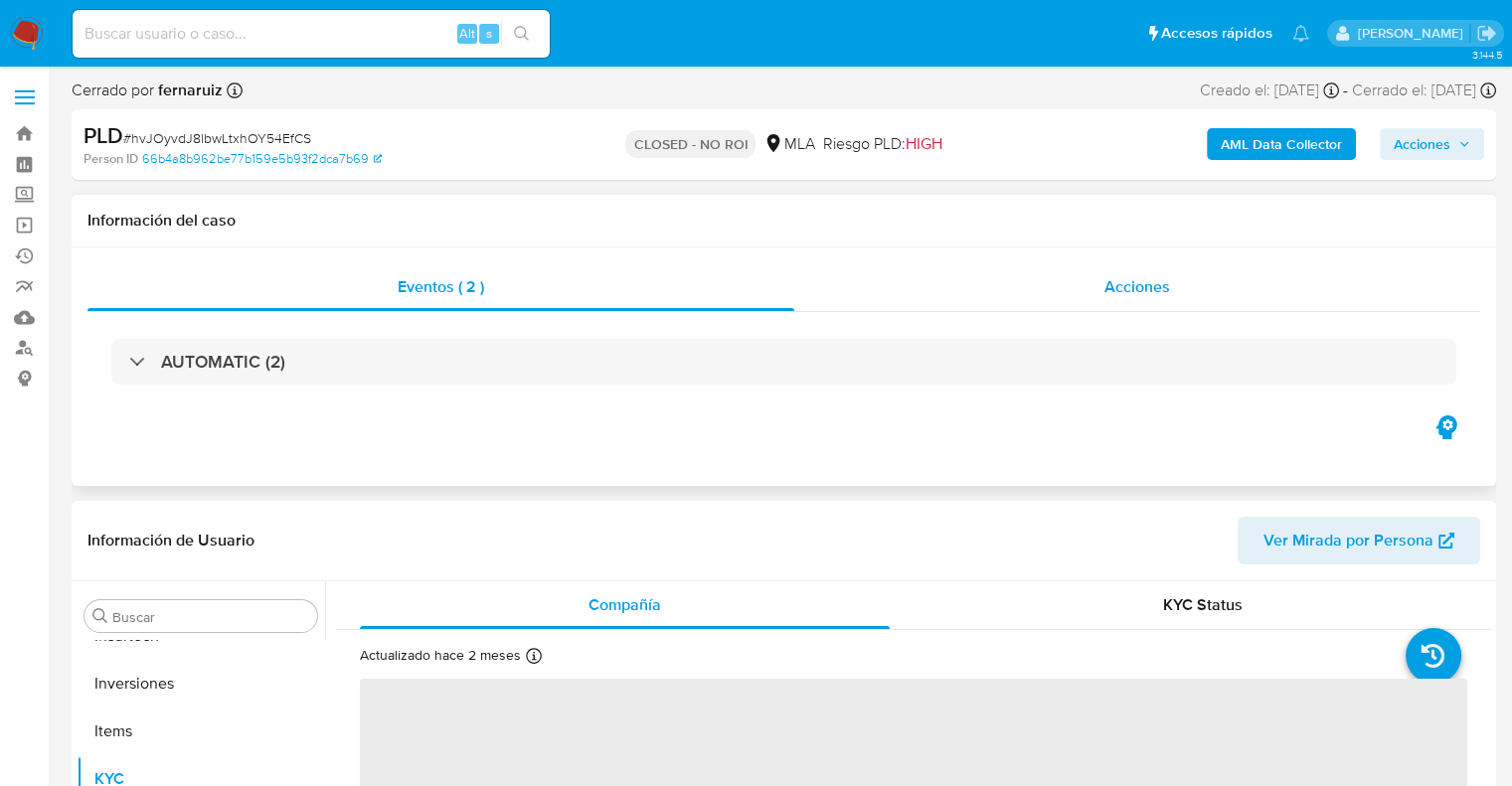 click on "Acciones" at bounding box center (1137, 286) 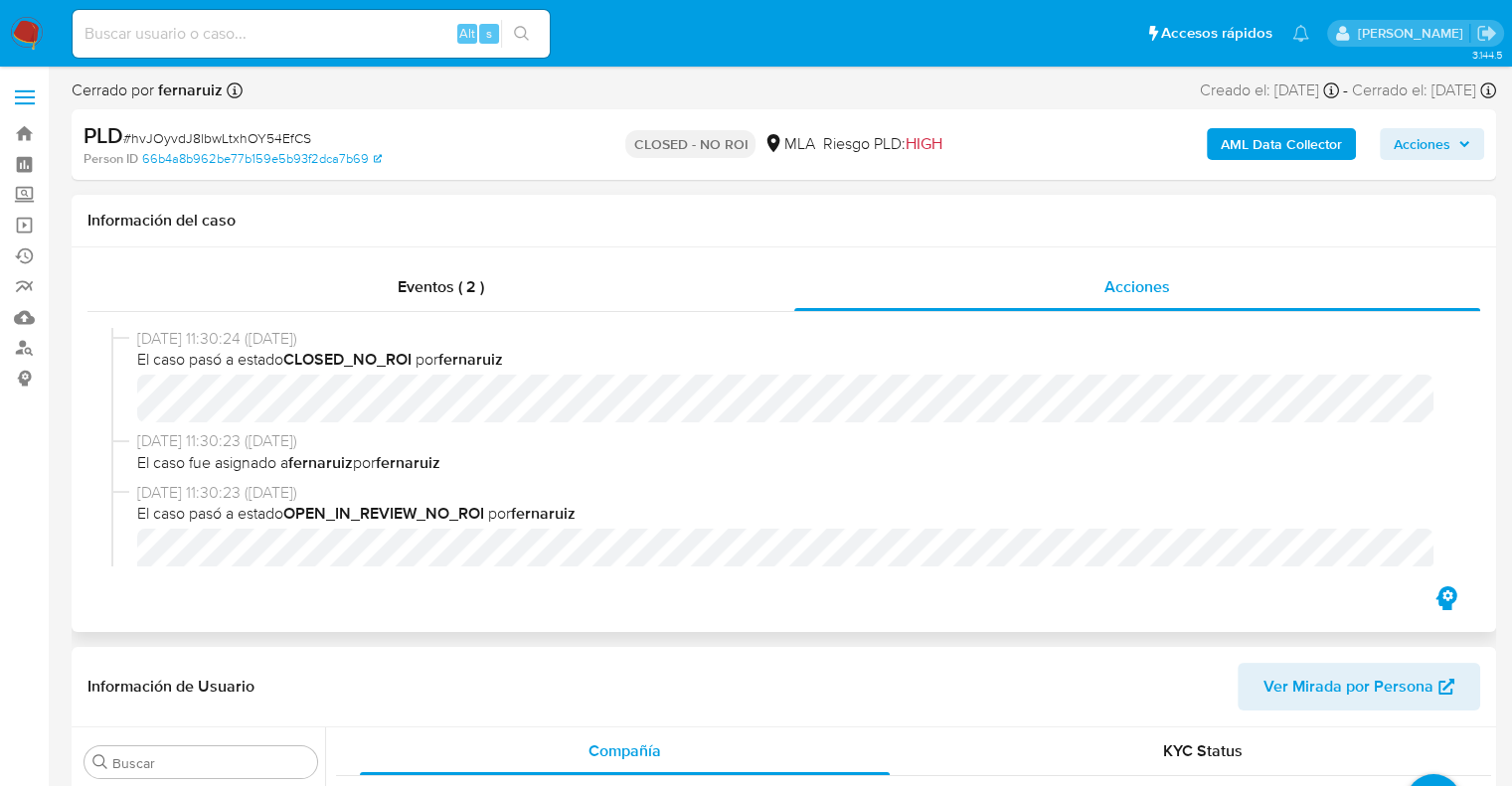 click on "22/07/2024 11:30:24 (hace un año) El caso pasó a estado  CLOSED_NO_ROI      por  fernaruiz" at bounding box center (783, 380) 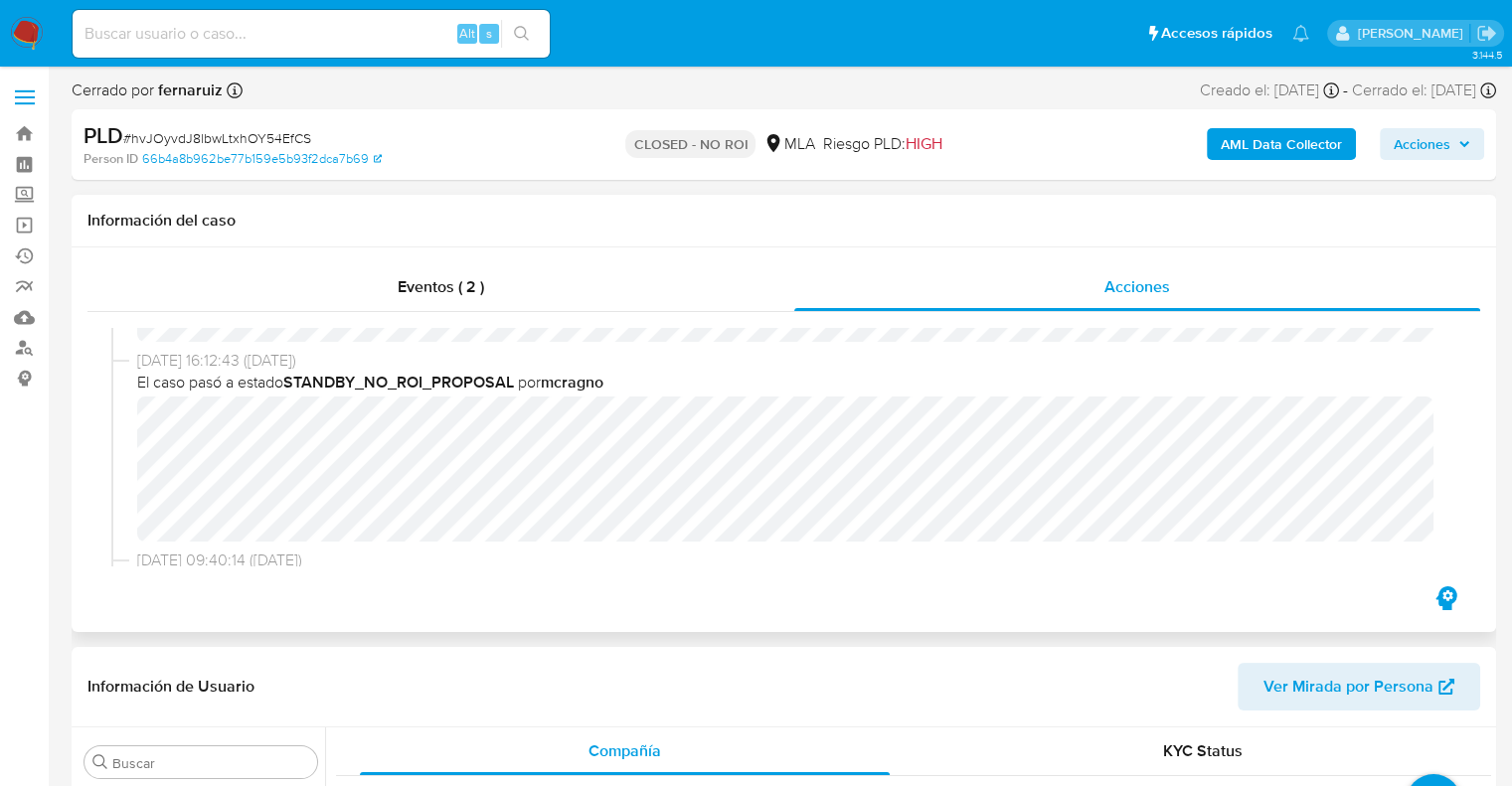 scroll, scrollTop: 298, scrollLeft: 0, axis: vertical 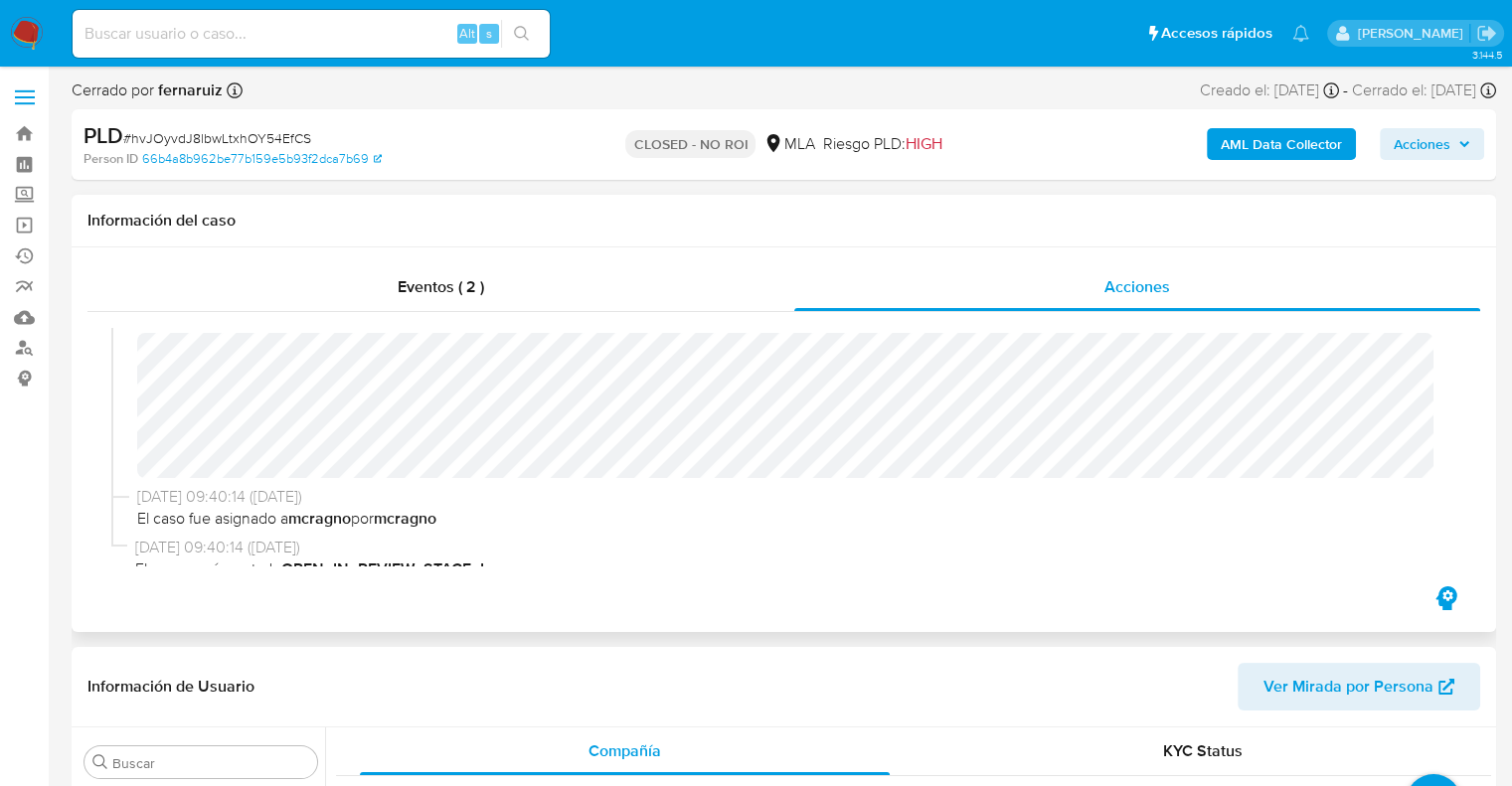 select on "10" 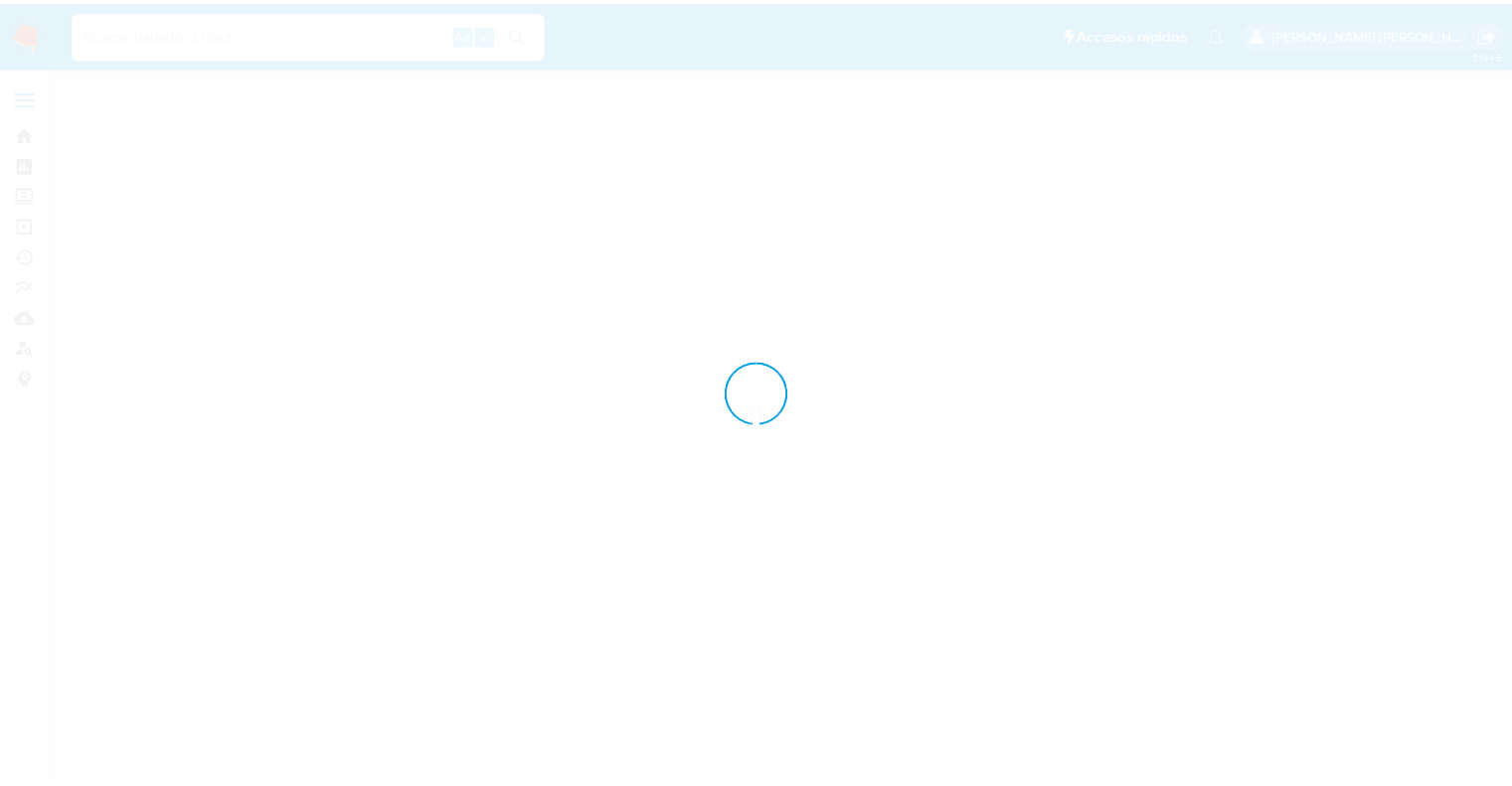 scroll, scrollTop: 0, scrollLeft: 0, axis: both 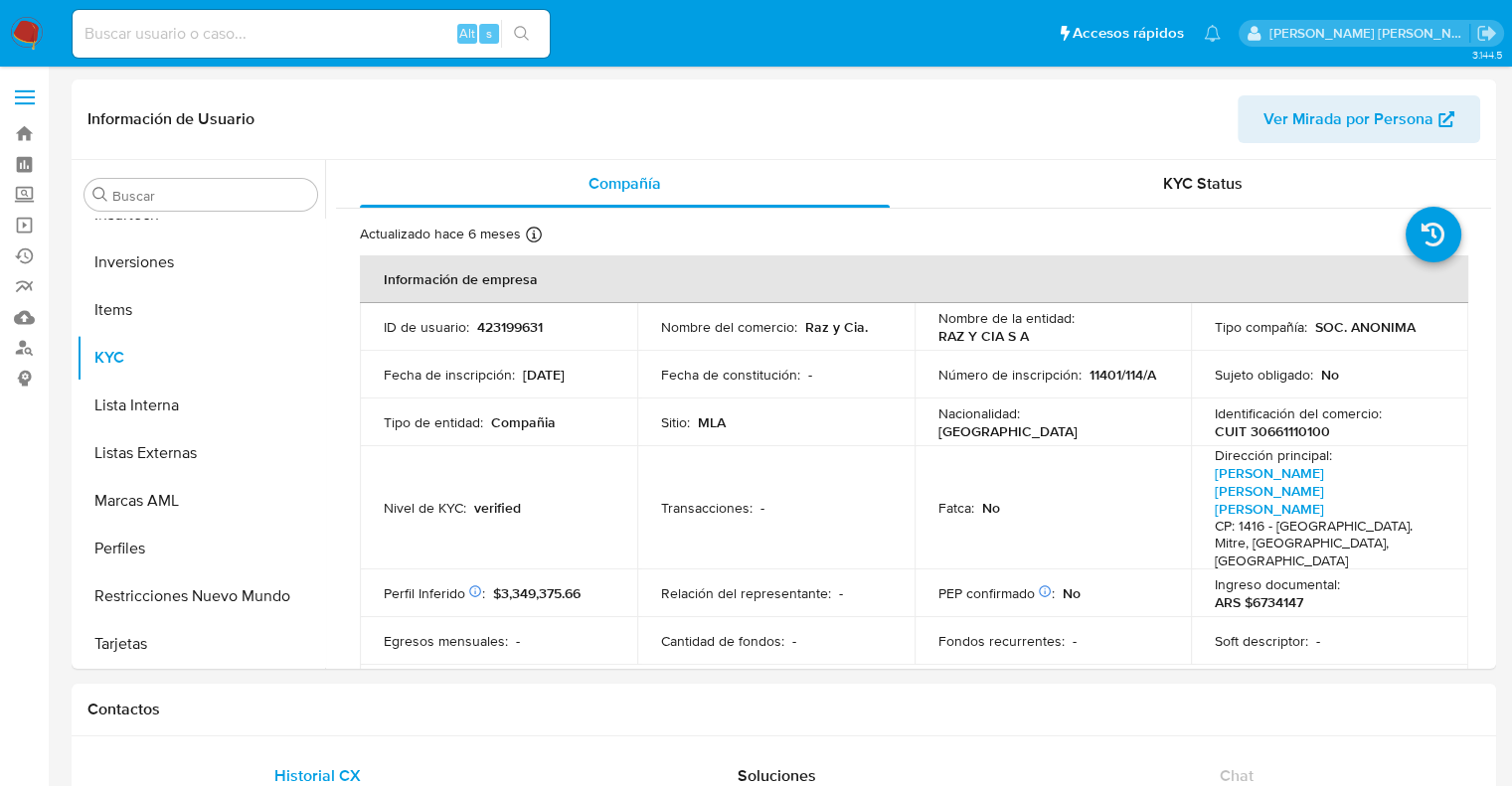 select on "10" 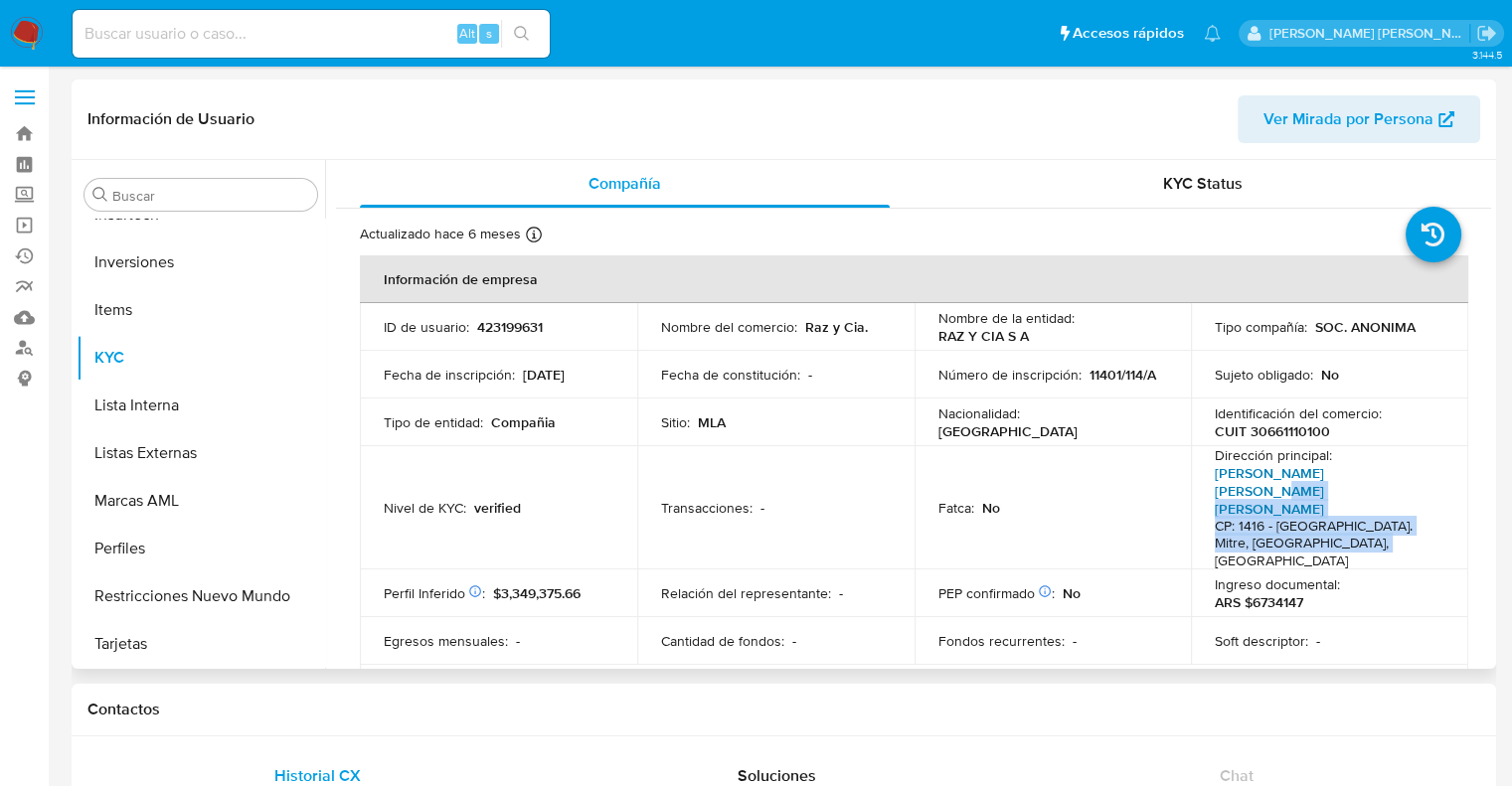 drag, startPoint x: 1337, startPoint y: 525, endPoint x: 1356, endPoint y: 477, distance: 51.62364 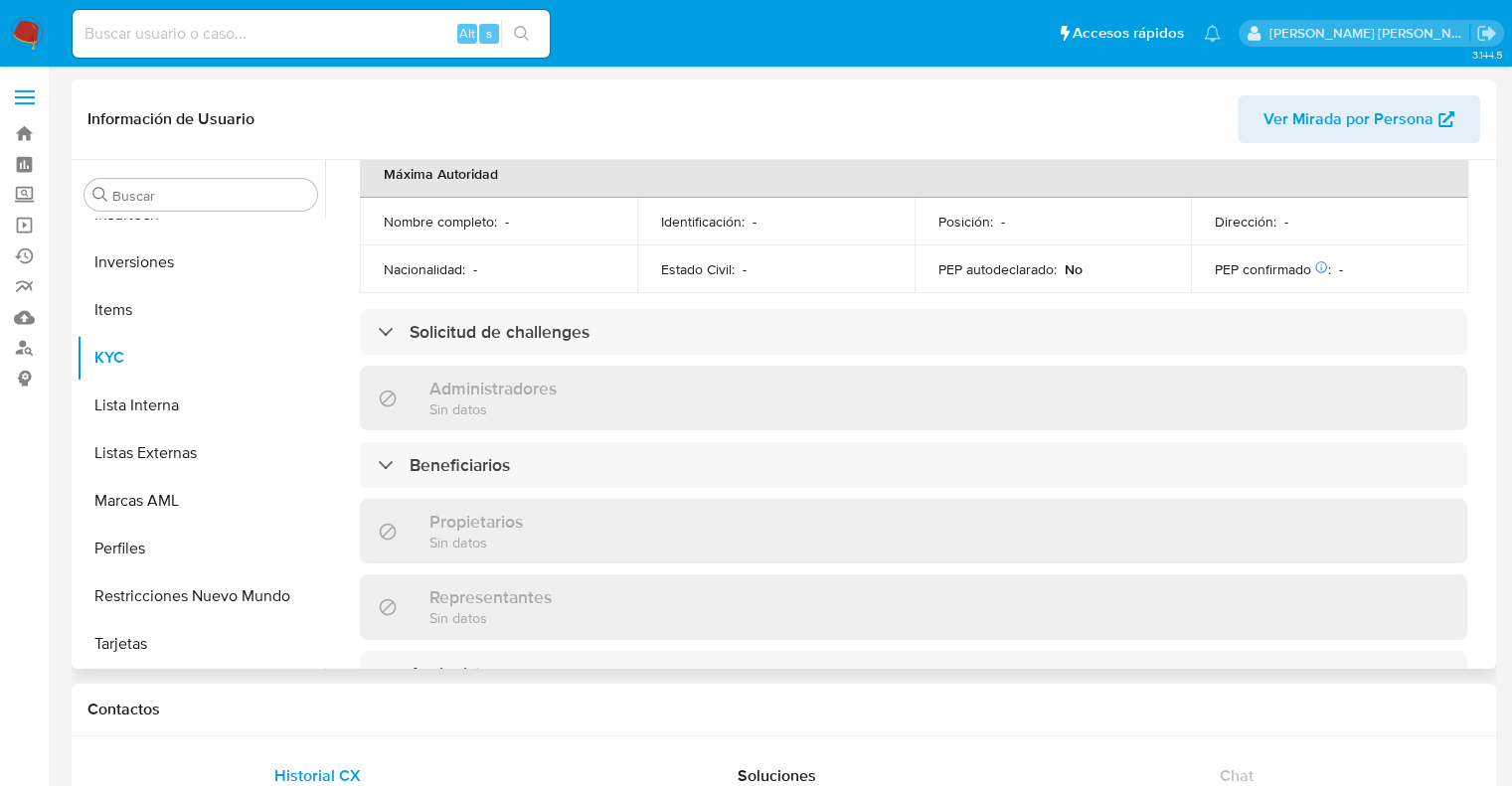 scroll, scrollTop: 994, scrollLeft: 0, axis: vertical 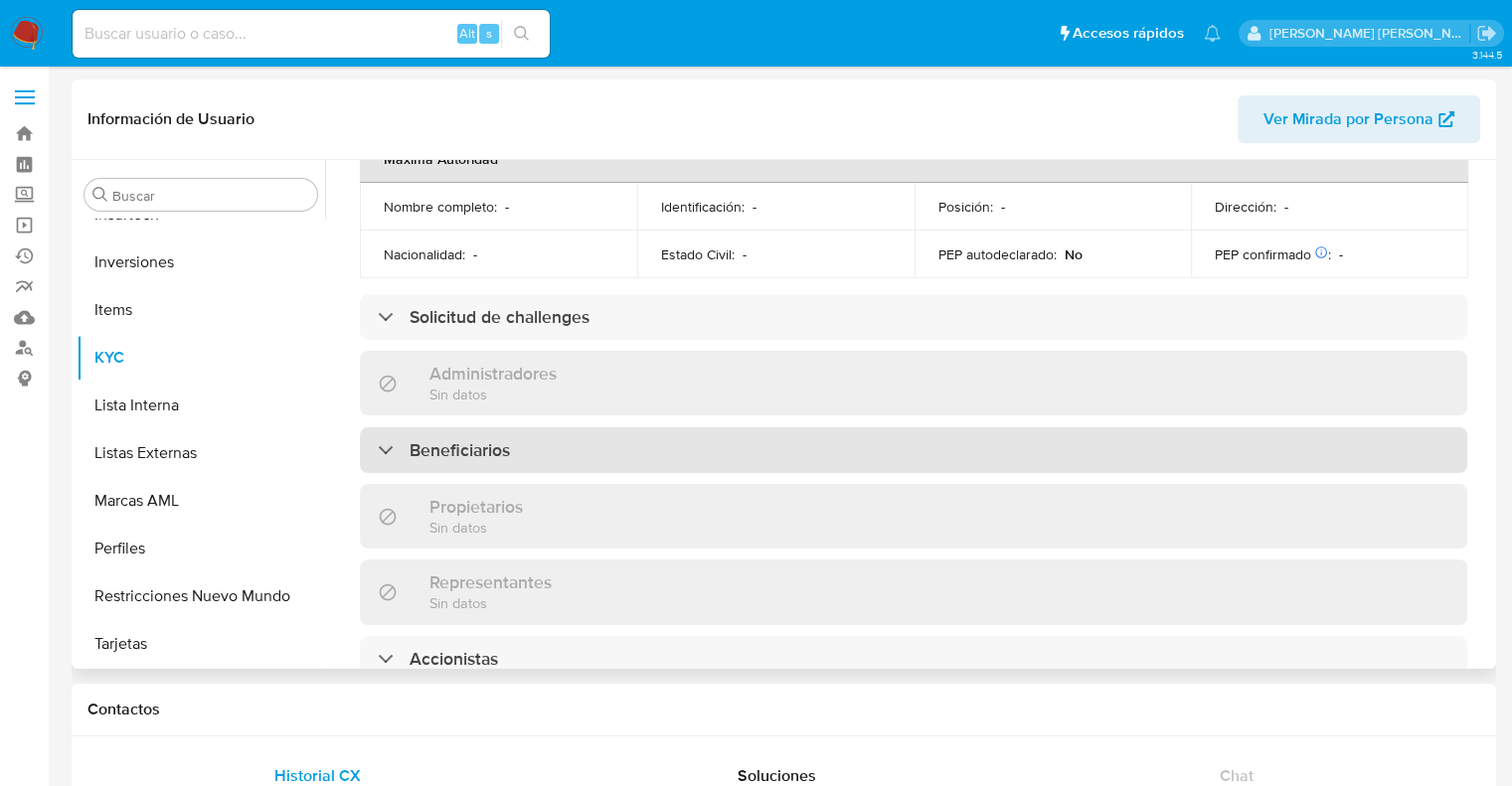 click on "Beneficiarios" at bounding box center [914, 450] 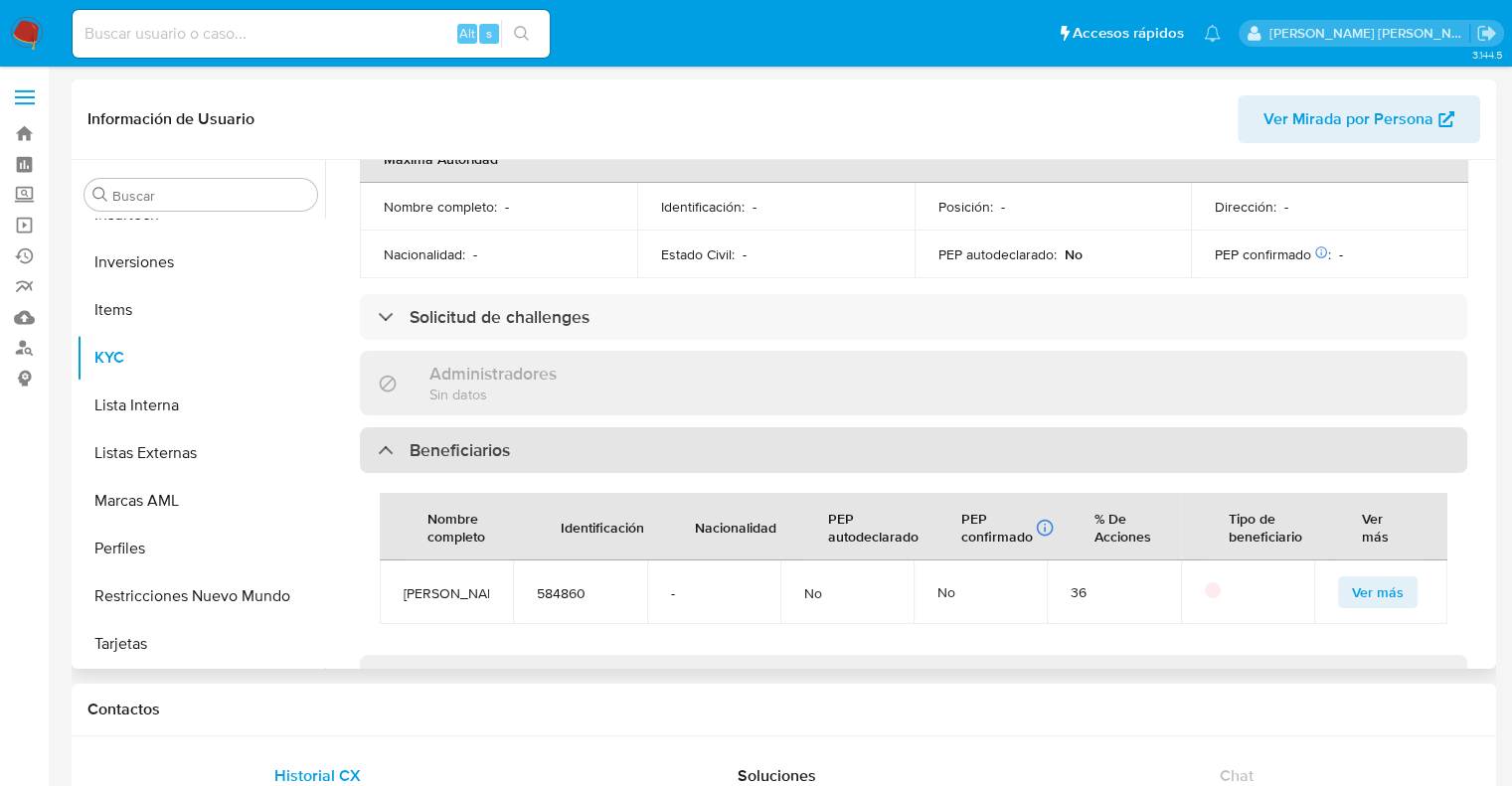 click on "Beneficiarios" at bounding box center (459, 450) 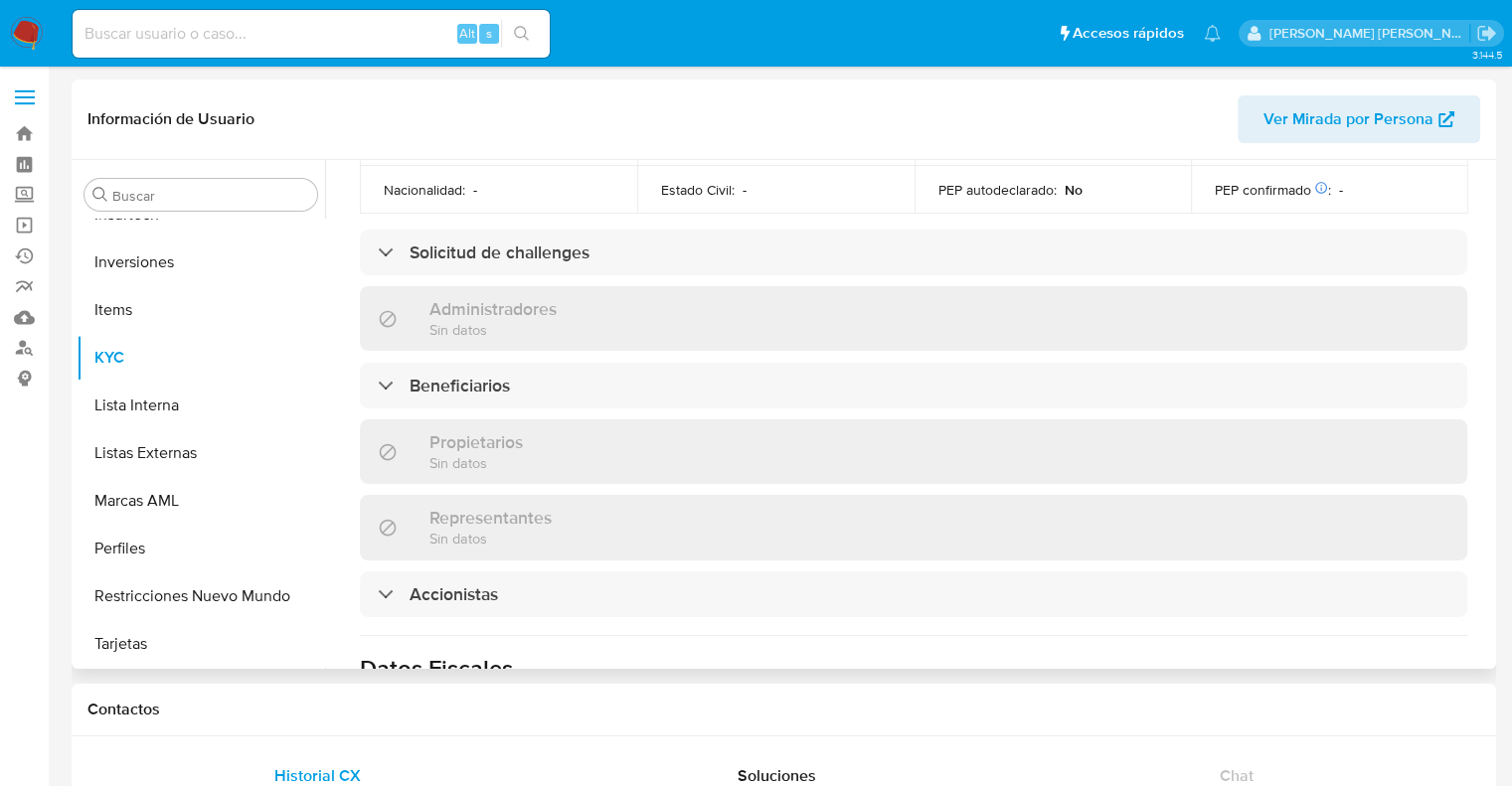 scroll, scrollTop: 1192, scrollLeft: 0, axis: vertical 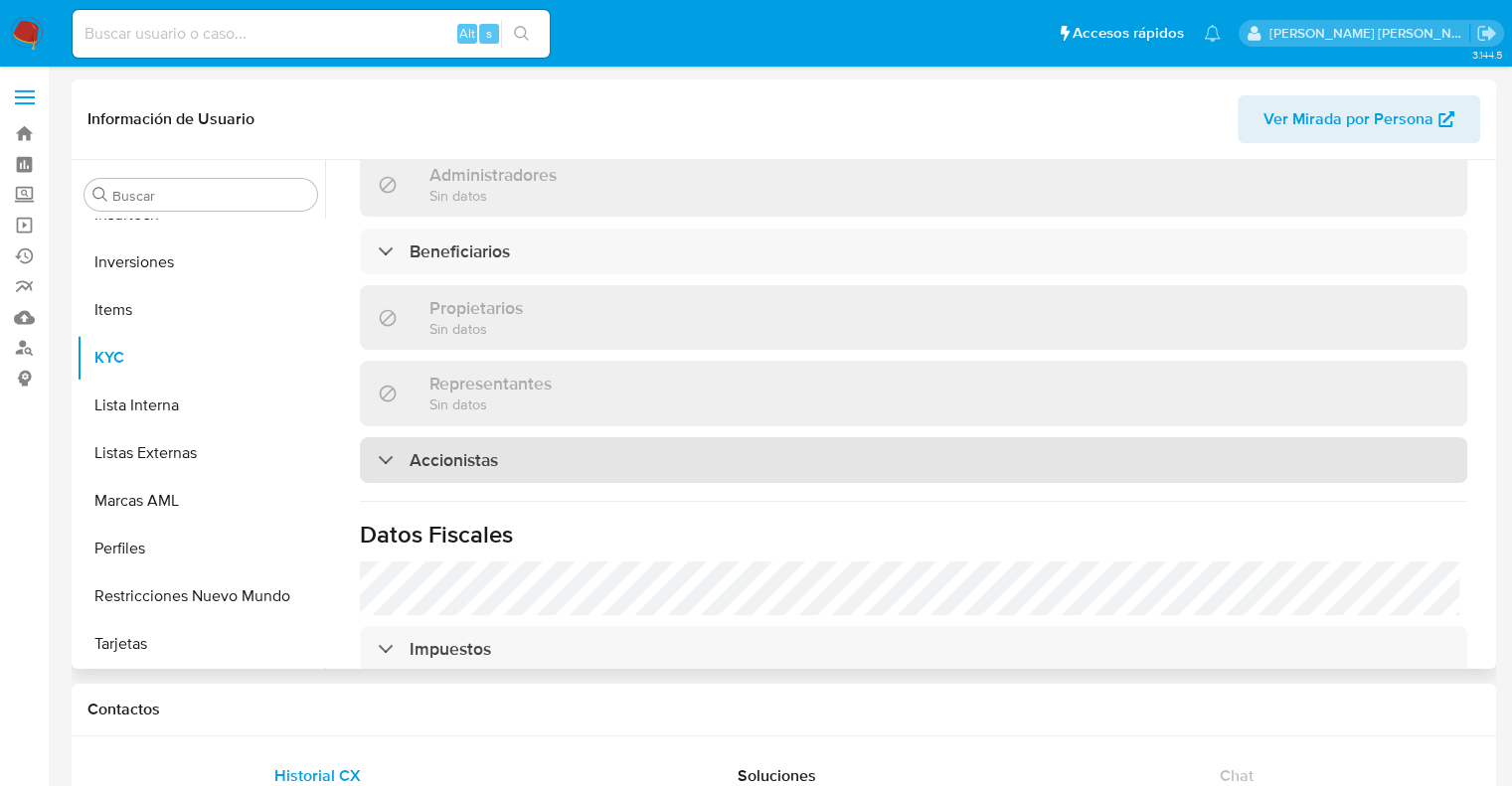 click on "Accionistas" at bounding box center (453, 460) 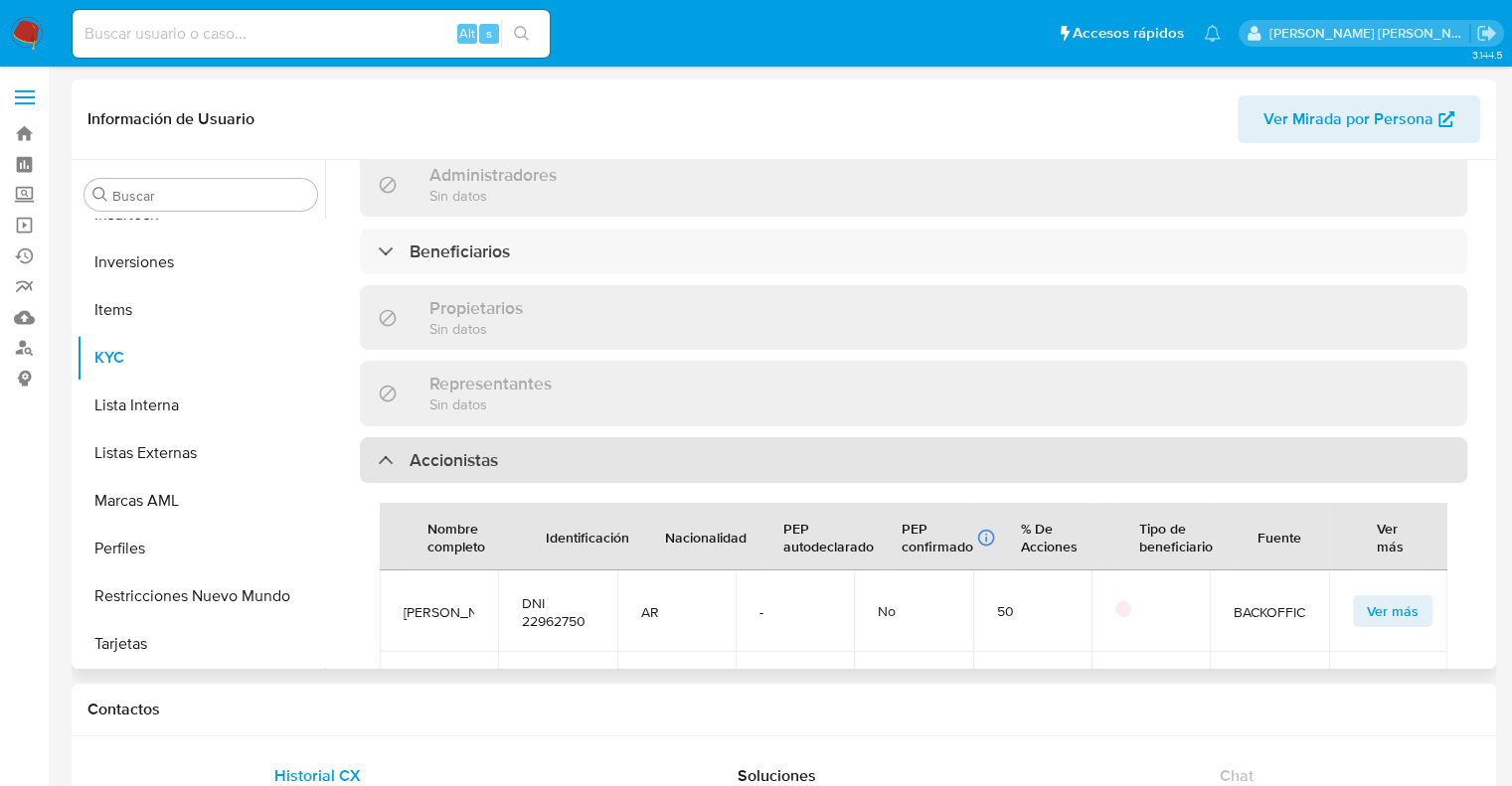 click on "Accionistas" at bounding box center [453, 460] 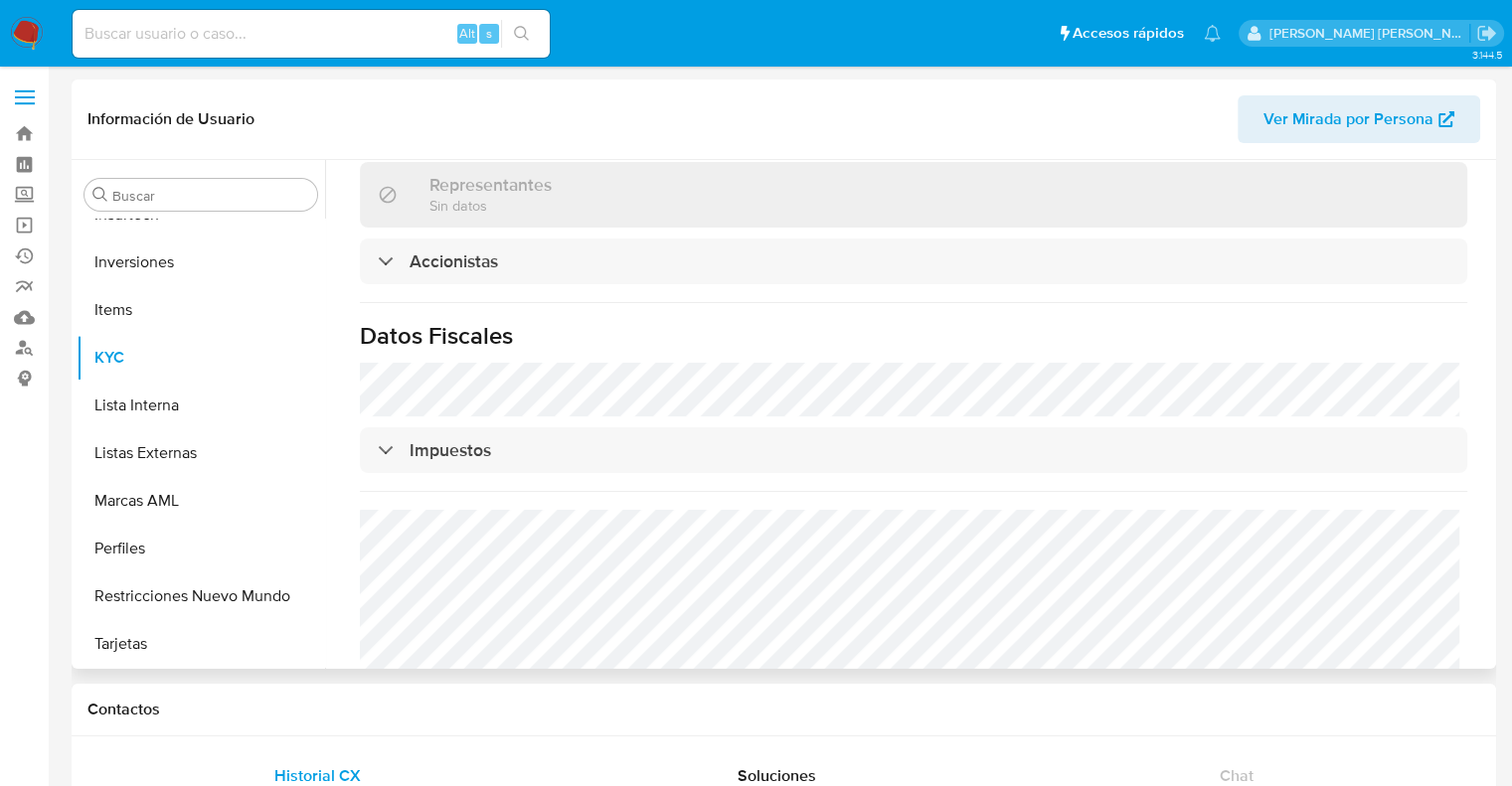 scroll, scrollTop: 1416, scrollLeft: 0, axis: vertical 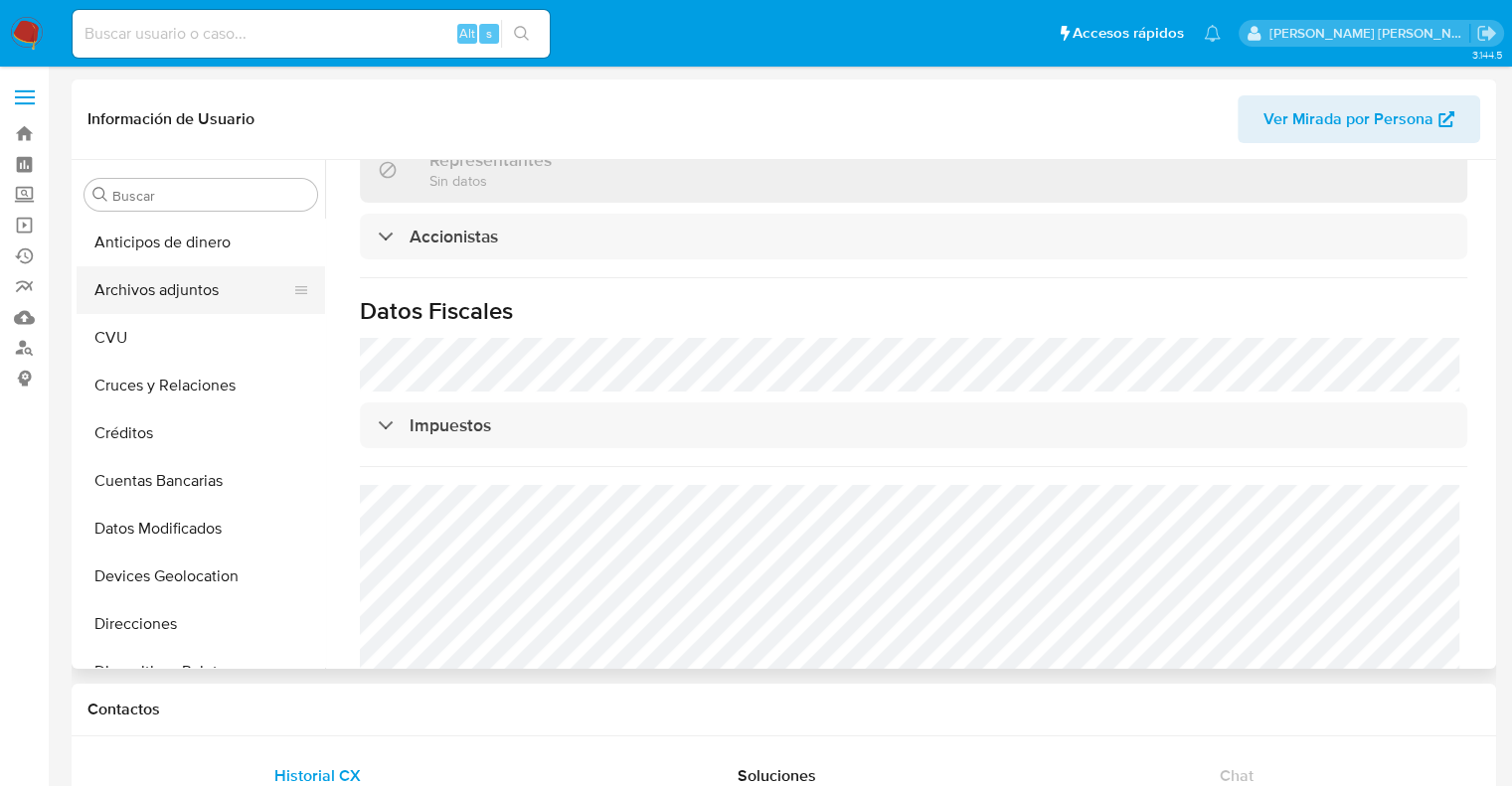 click on "Archivos adjuntos" at bounding box center [193, 290] 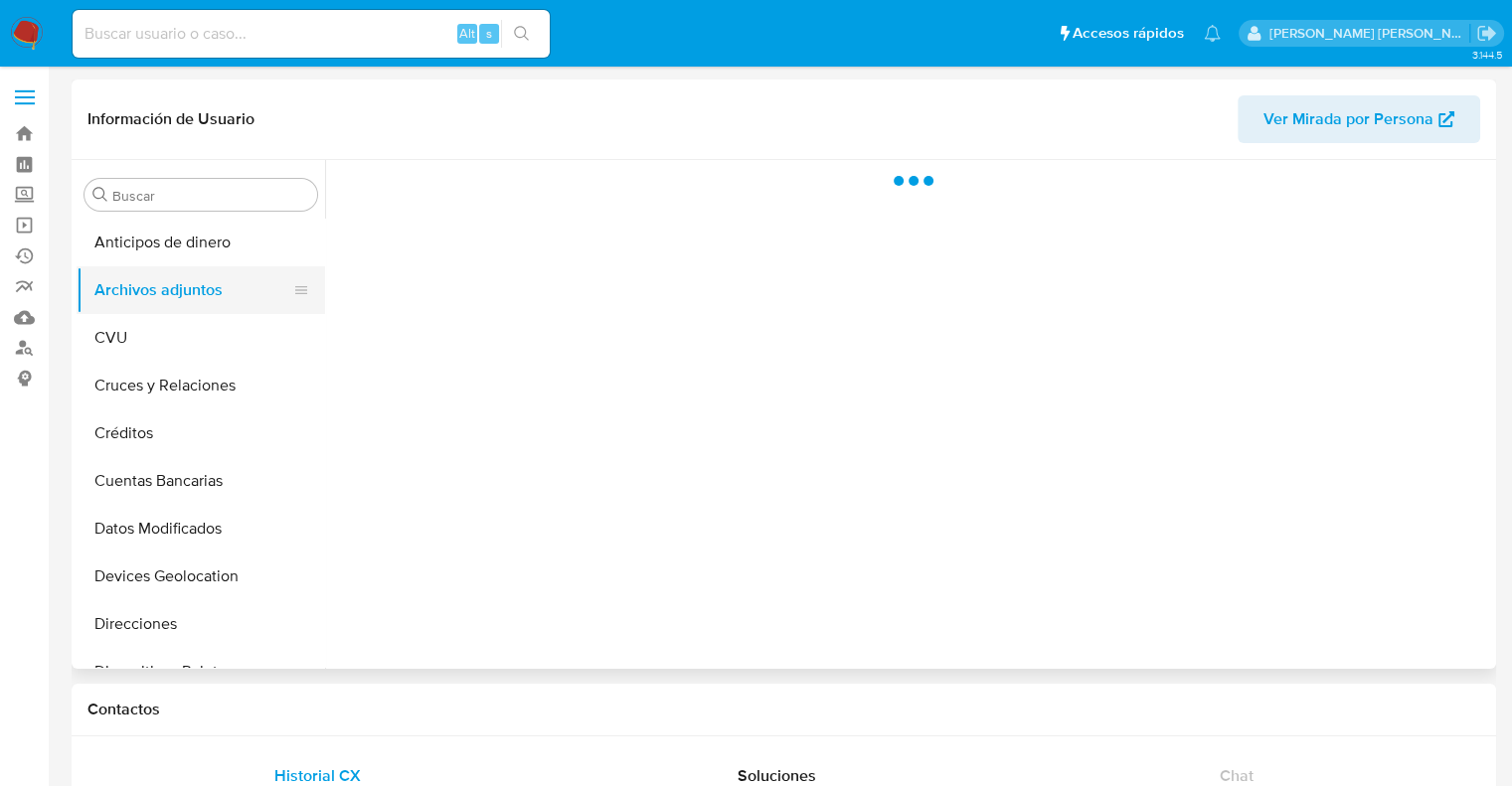 scroll, scrollTop: 0, scrollLeft: 0, axis: both 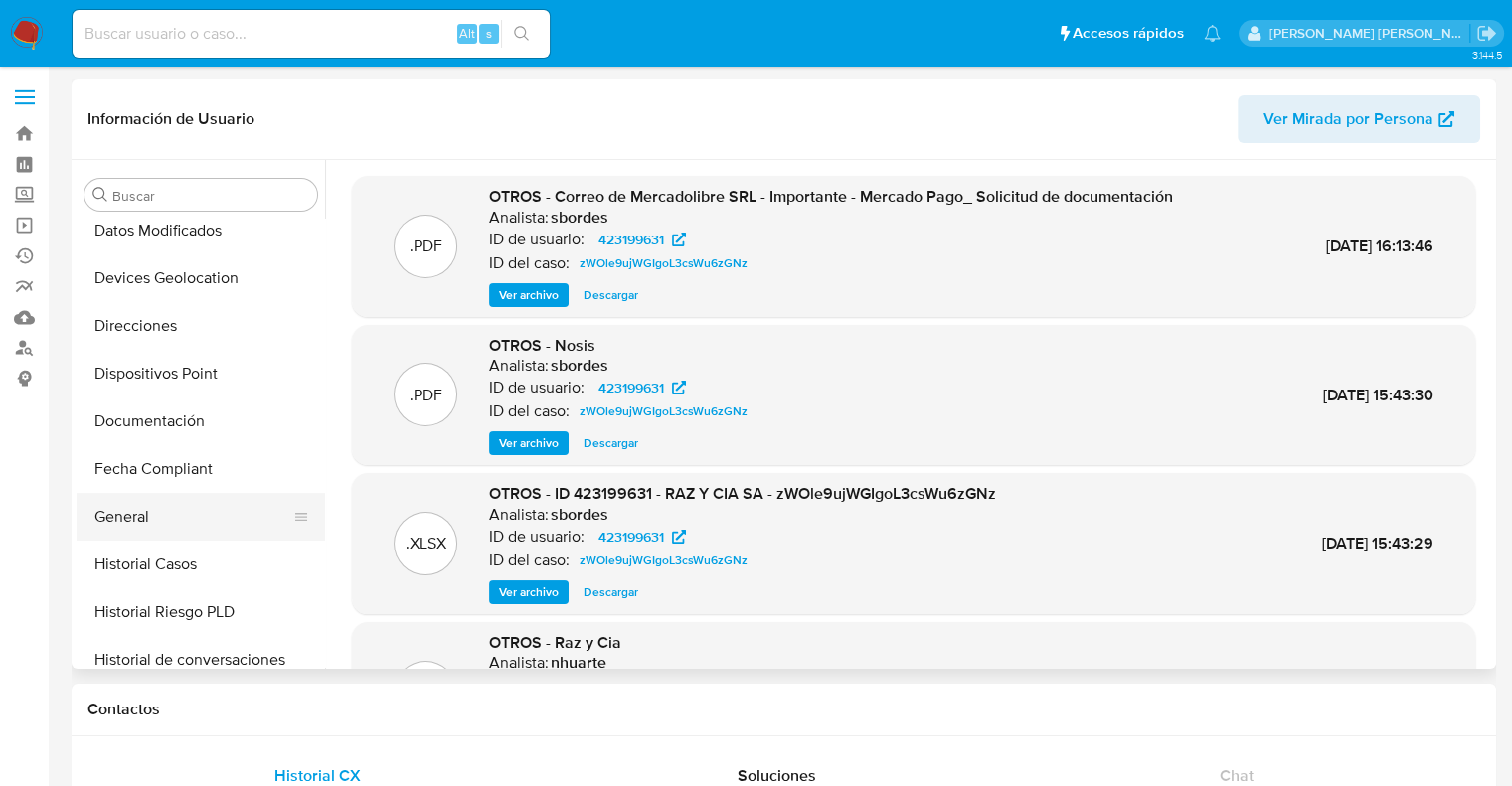 click on "General" at bounding box center [193, 517] 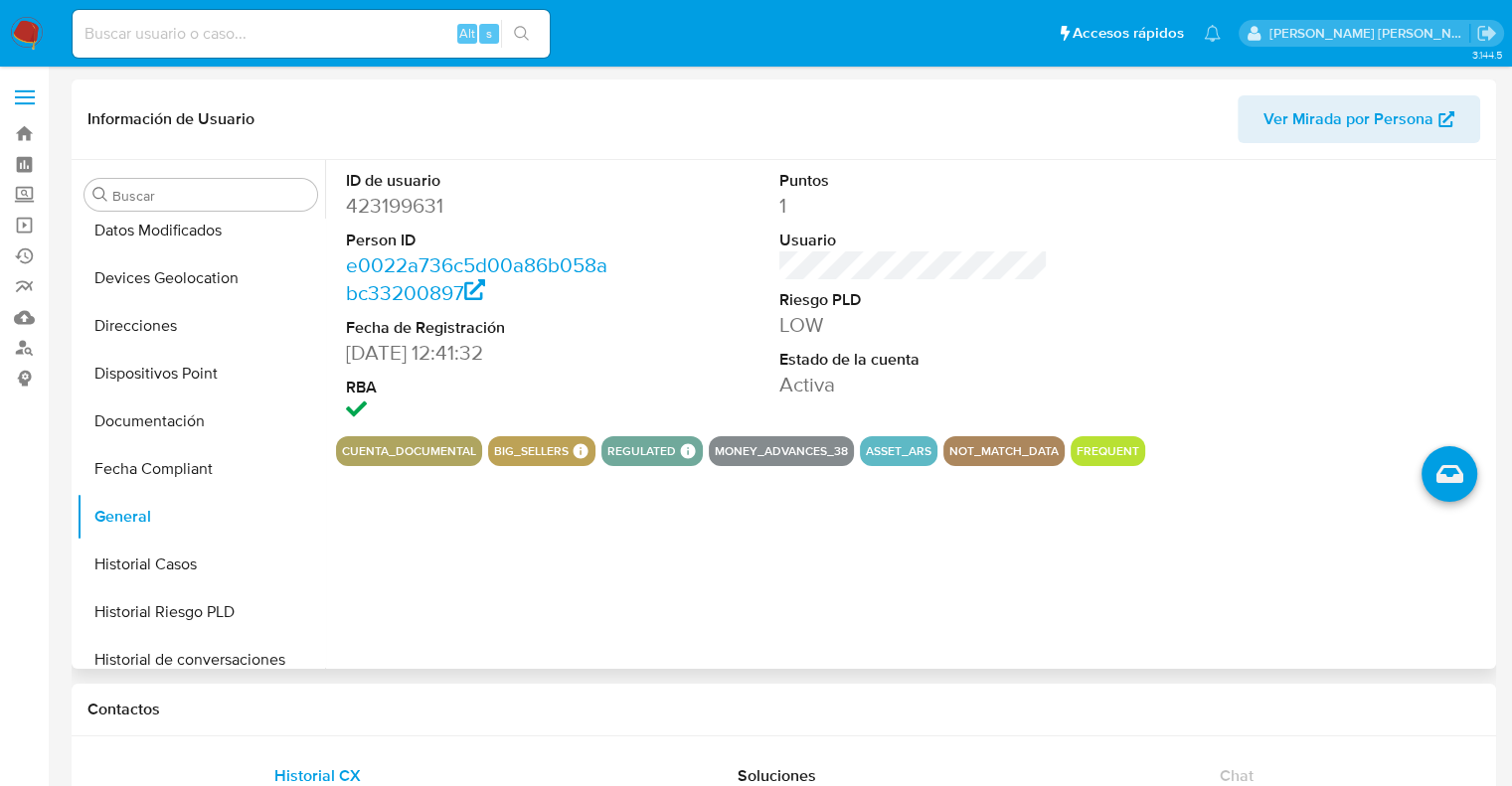 type 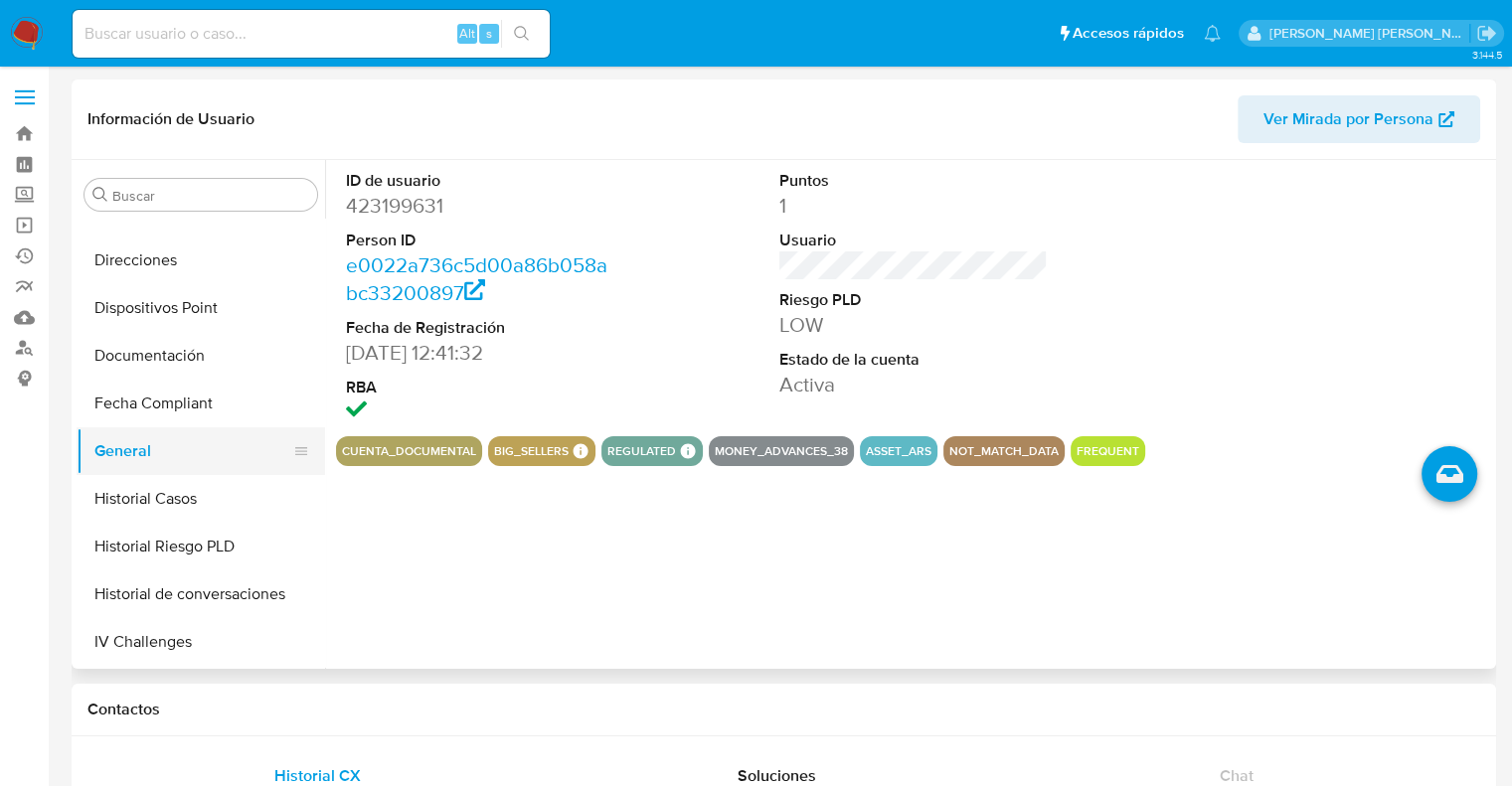 scroll, scrollTop: 397, scrollLeft: 0, axis: vertical 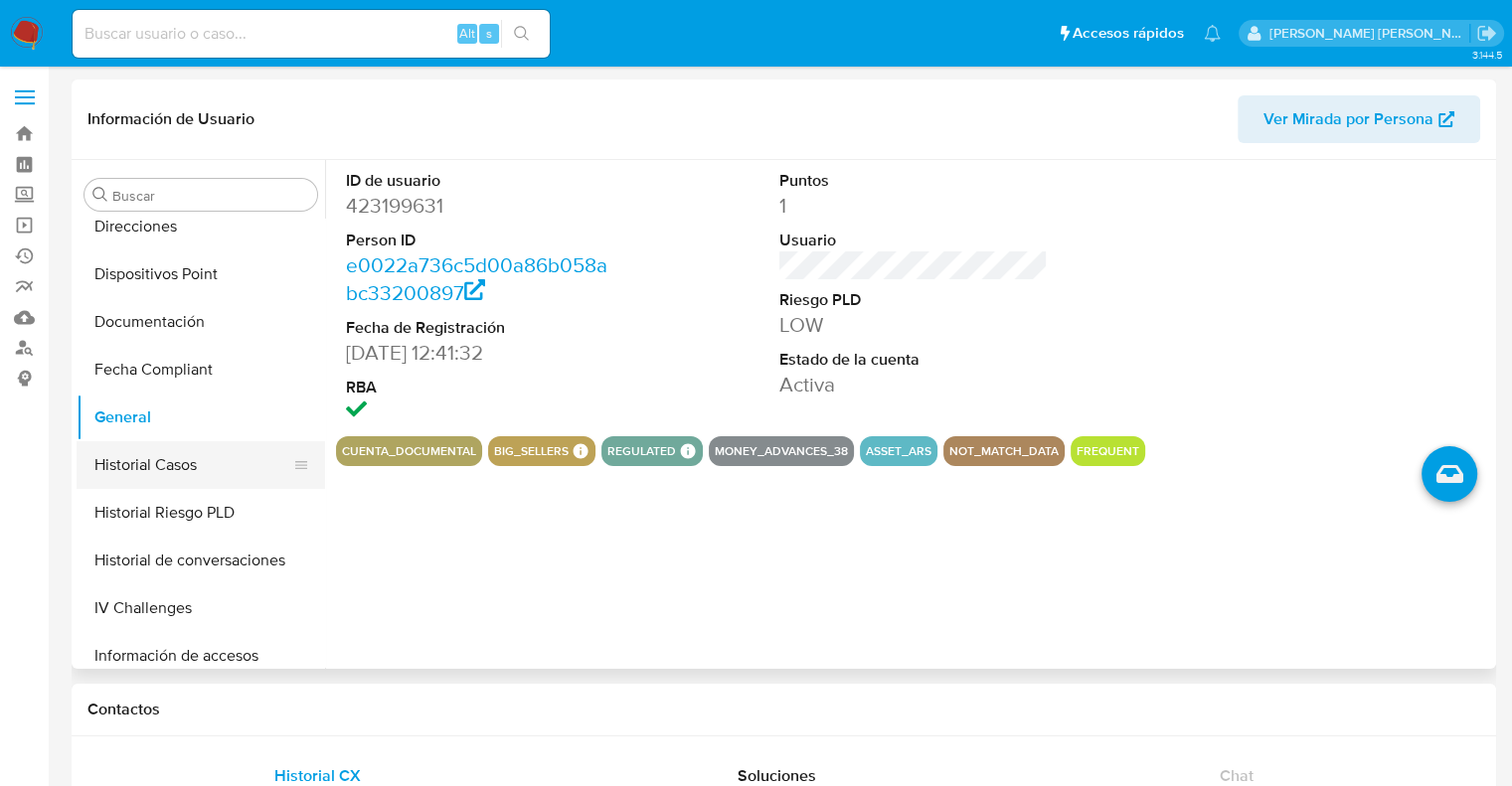 click on "Historial Casos" at bounding box center [193, 465] 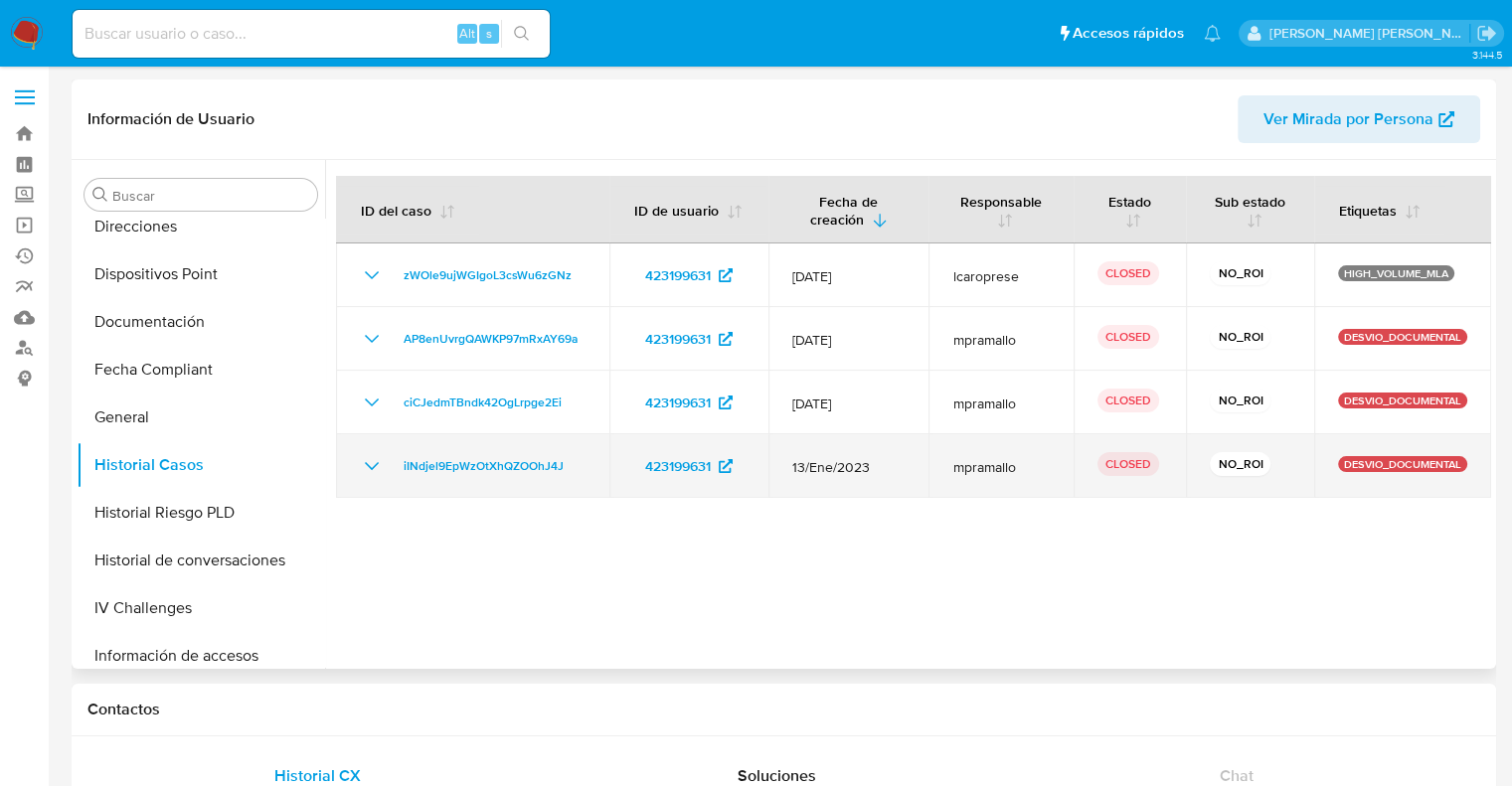 type 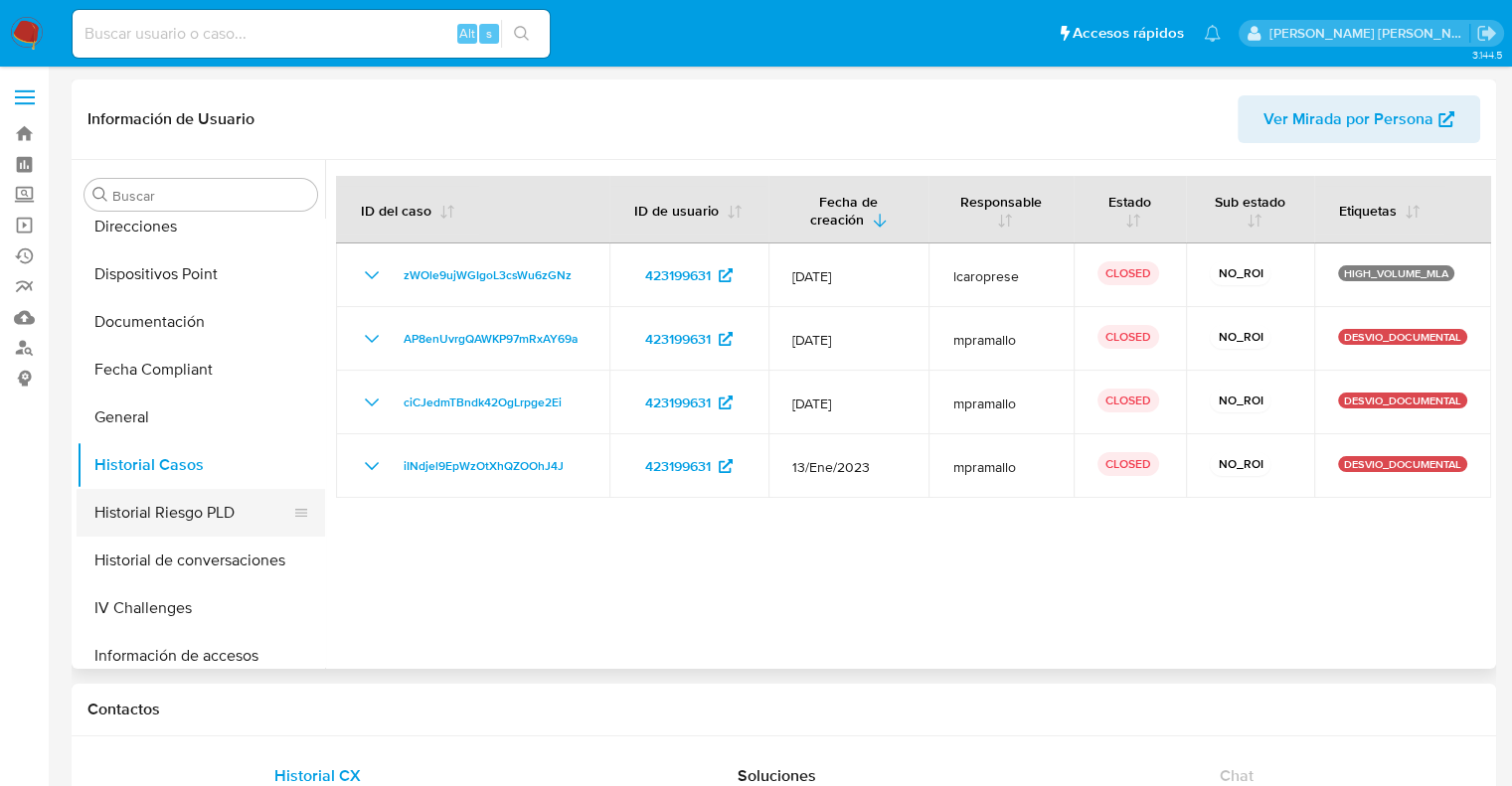 click on "Historial Riesgo PLD" at bounding box center [193, 513] 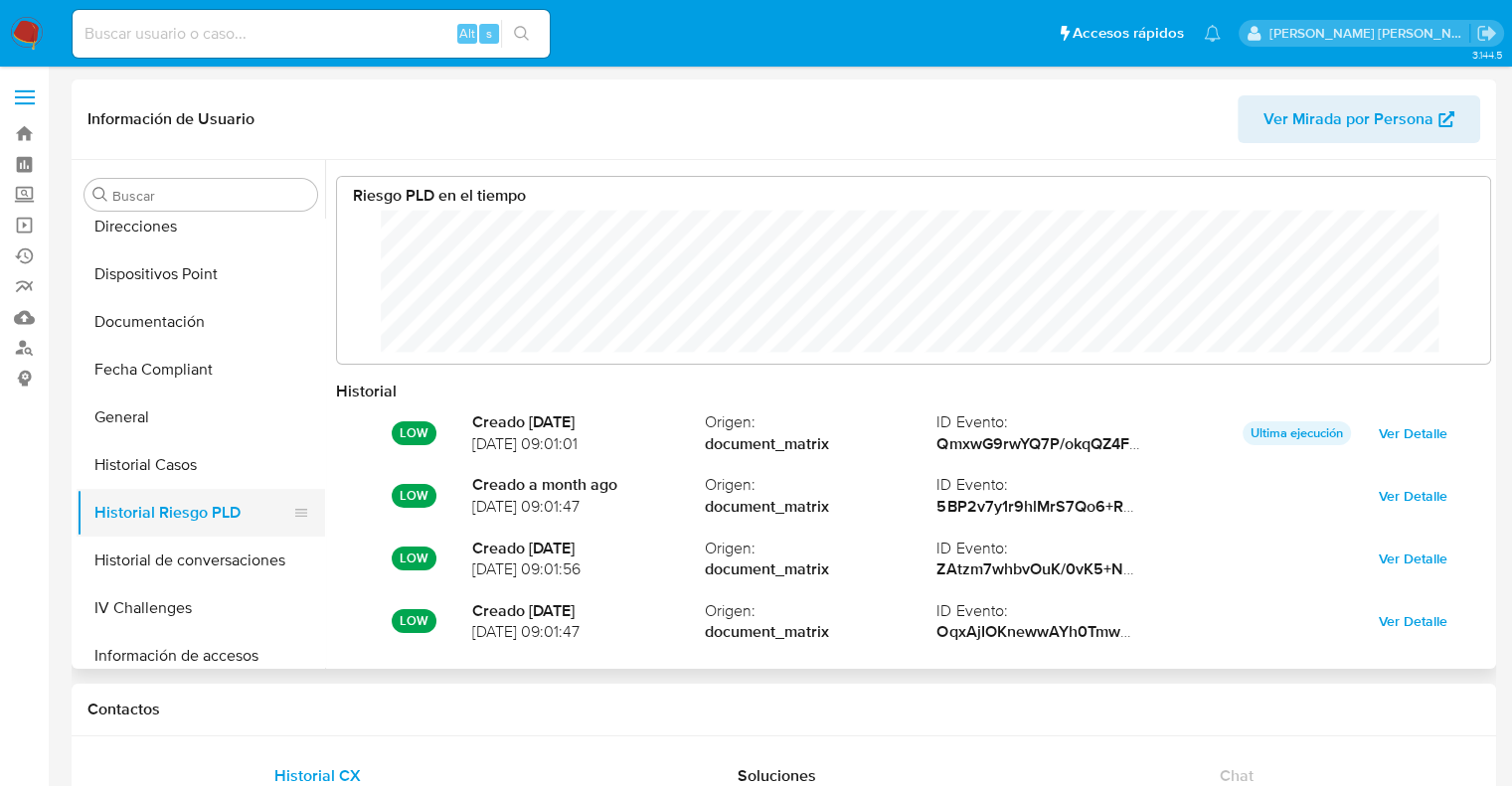 scroll, scrollTop: 993529, scrollLeft: 992968, axis: both 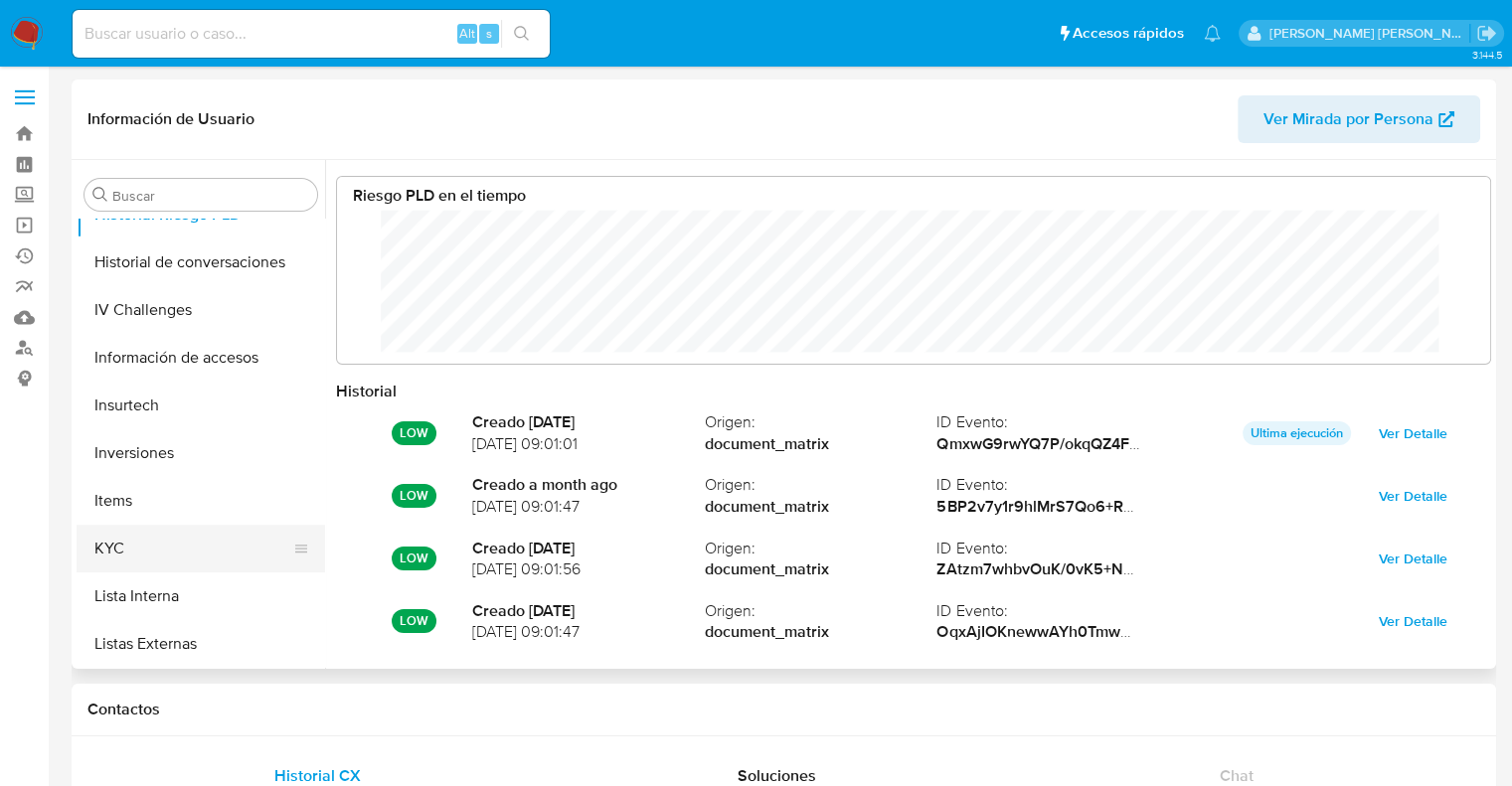 click on "KYC" at bounding box center (193, 549) 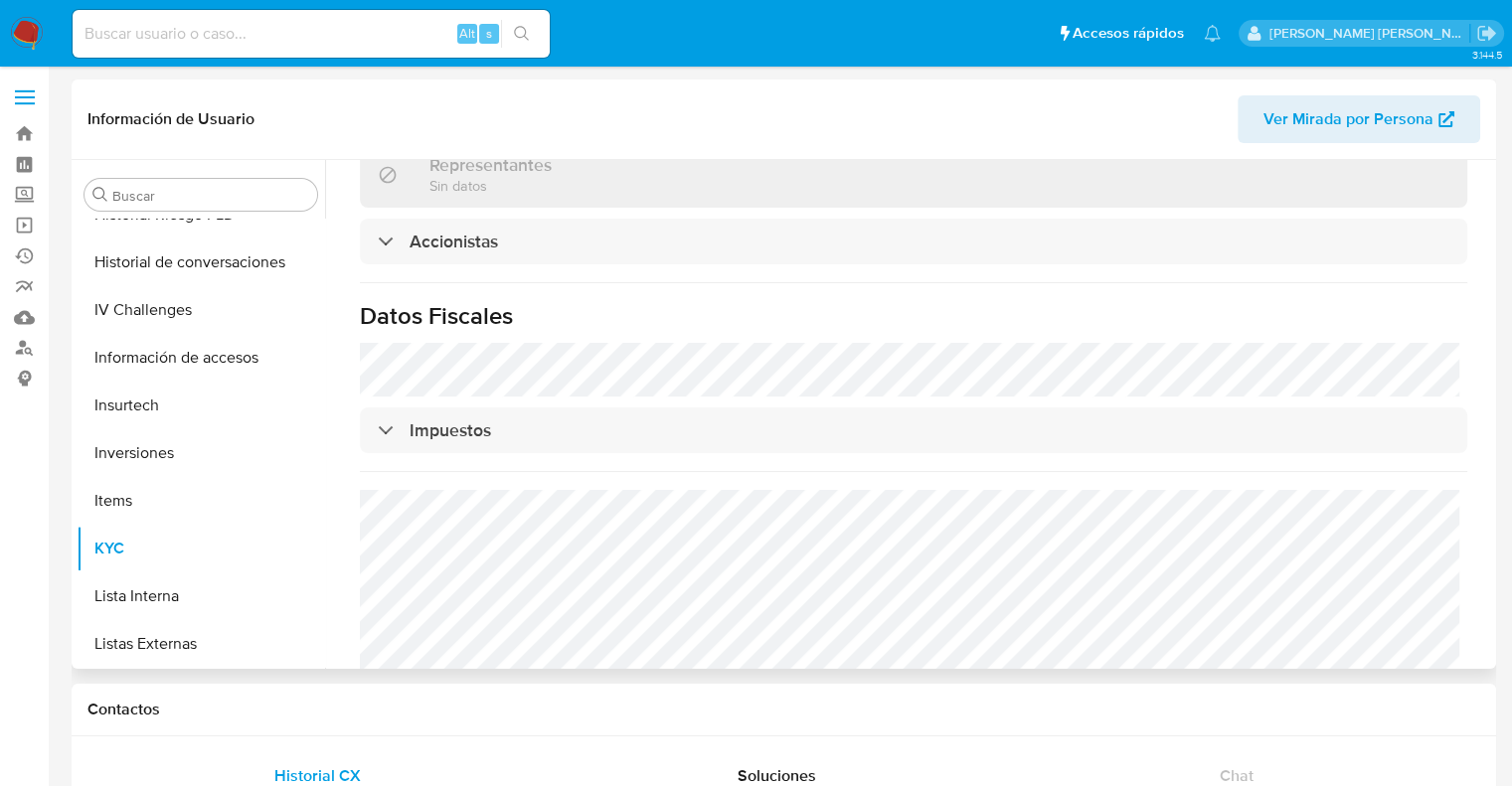 scroll, scrollTop: 1416, scrollLeft: 0, axis: vertical 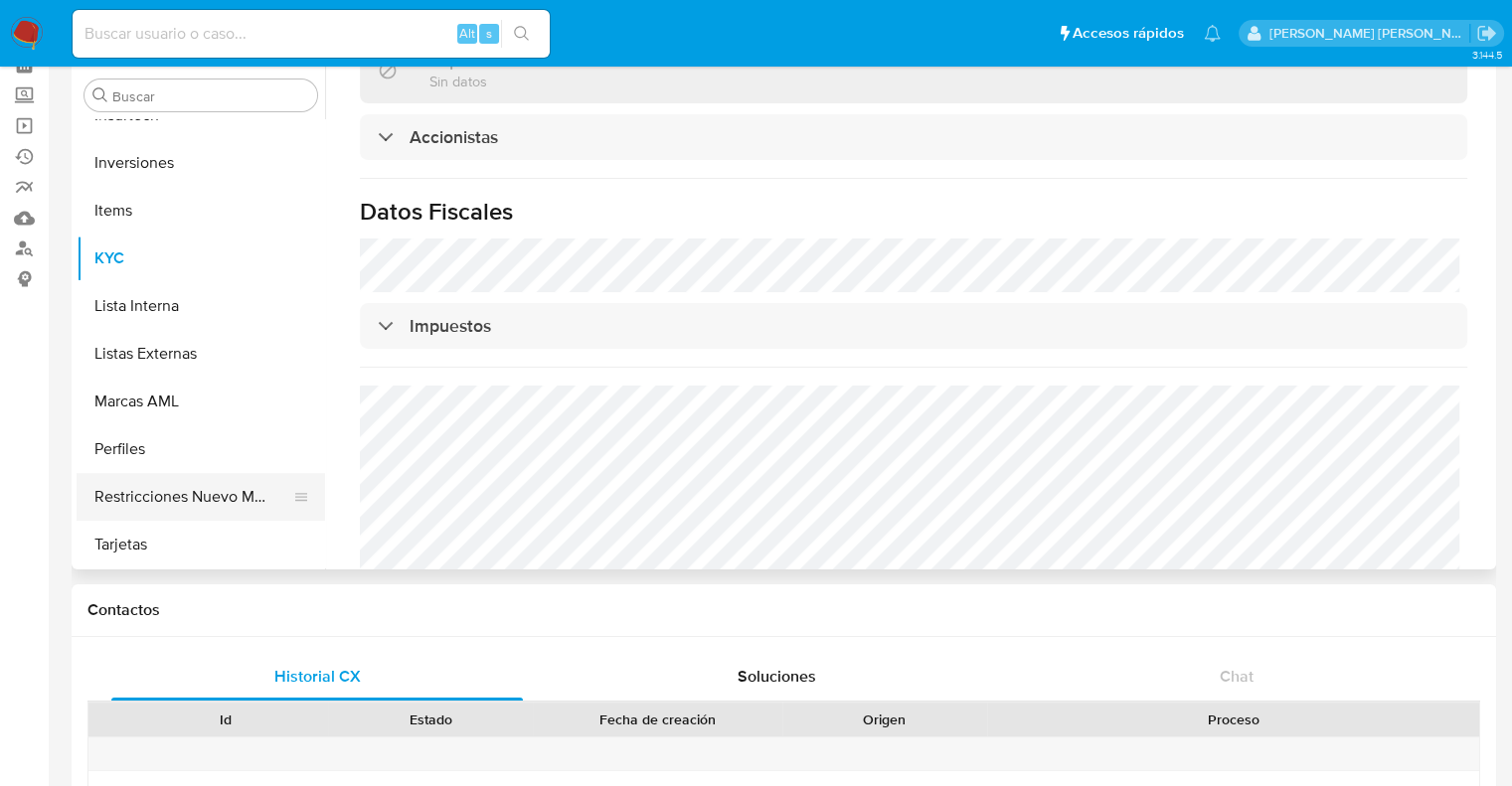 click on "Restricciones Nuevo Mundo" at bounding box center (193, 497) 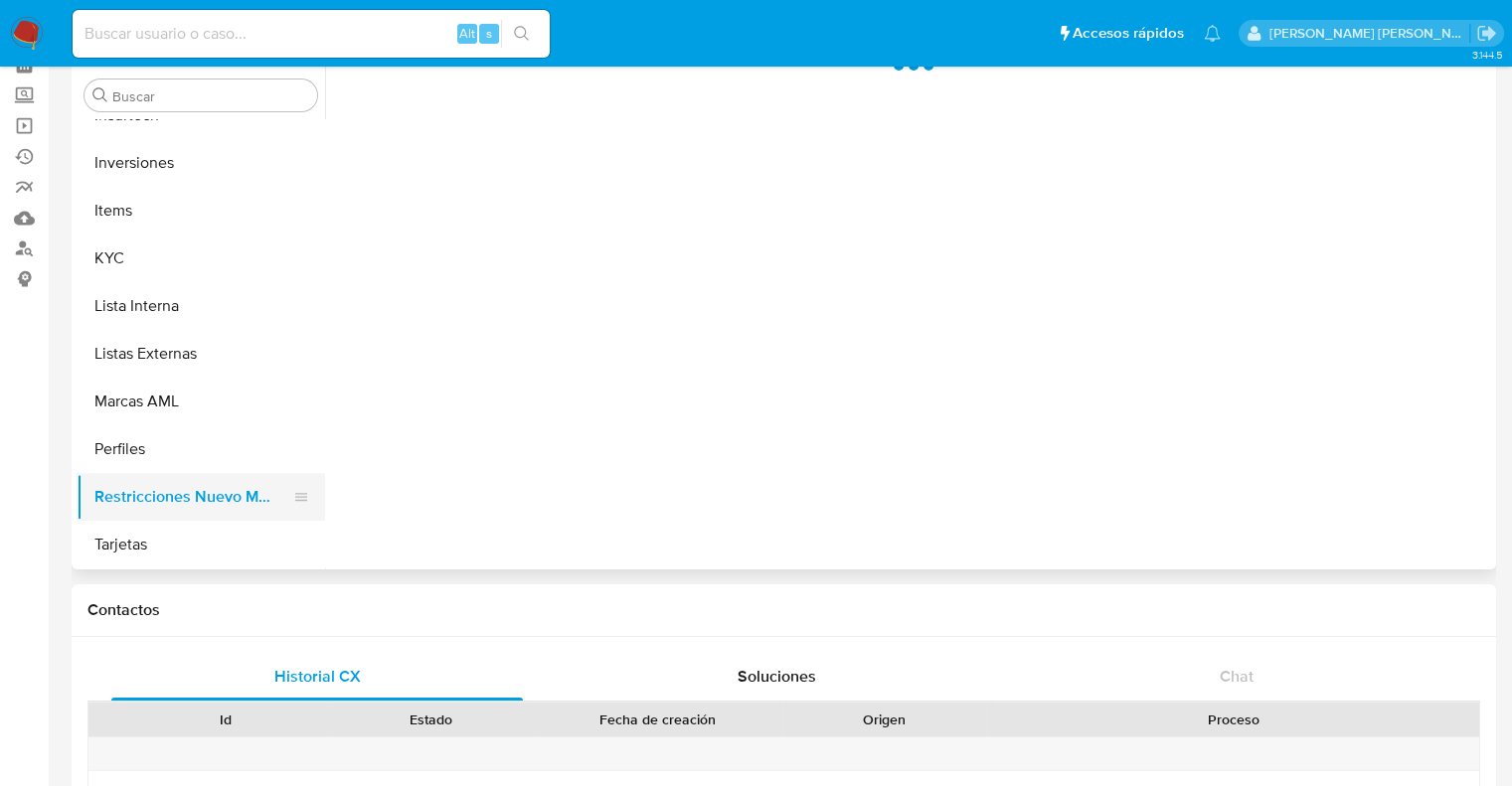 scroll, scrollTop: 0, scrollLeft: 0, axis: both 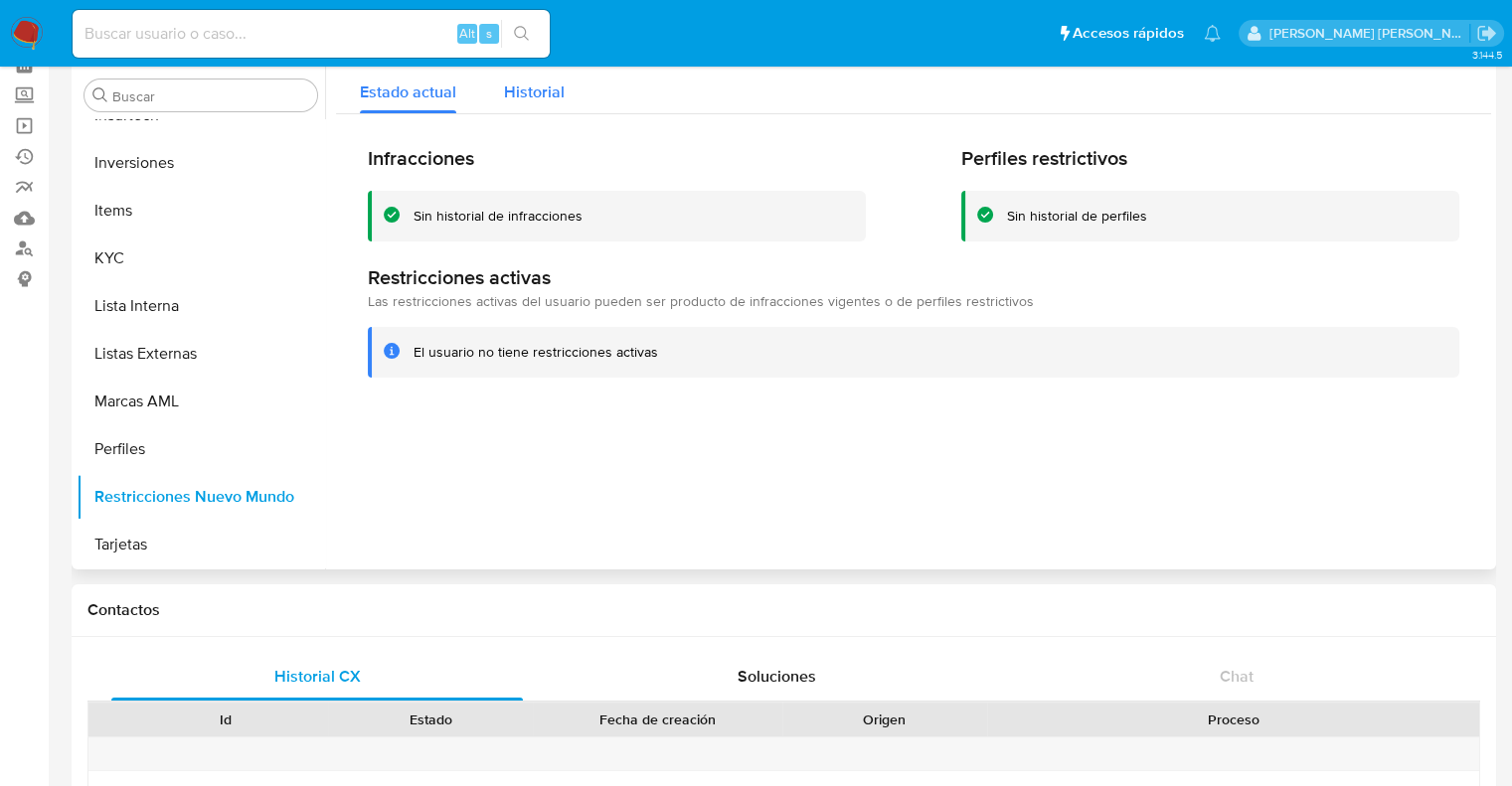 click on "Historial" at bounding box center (534, 91) 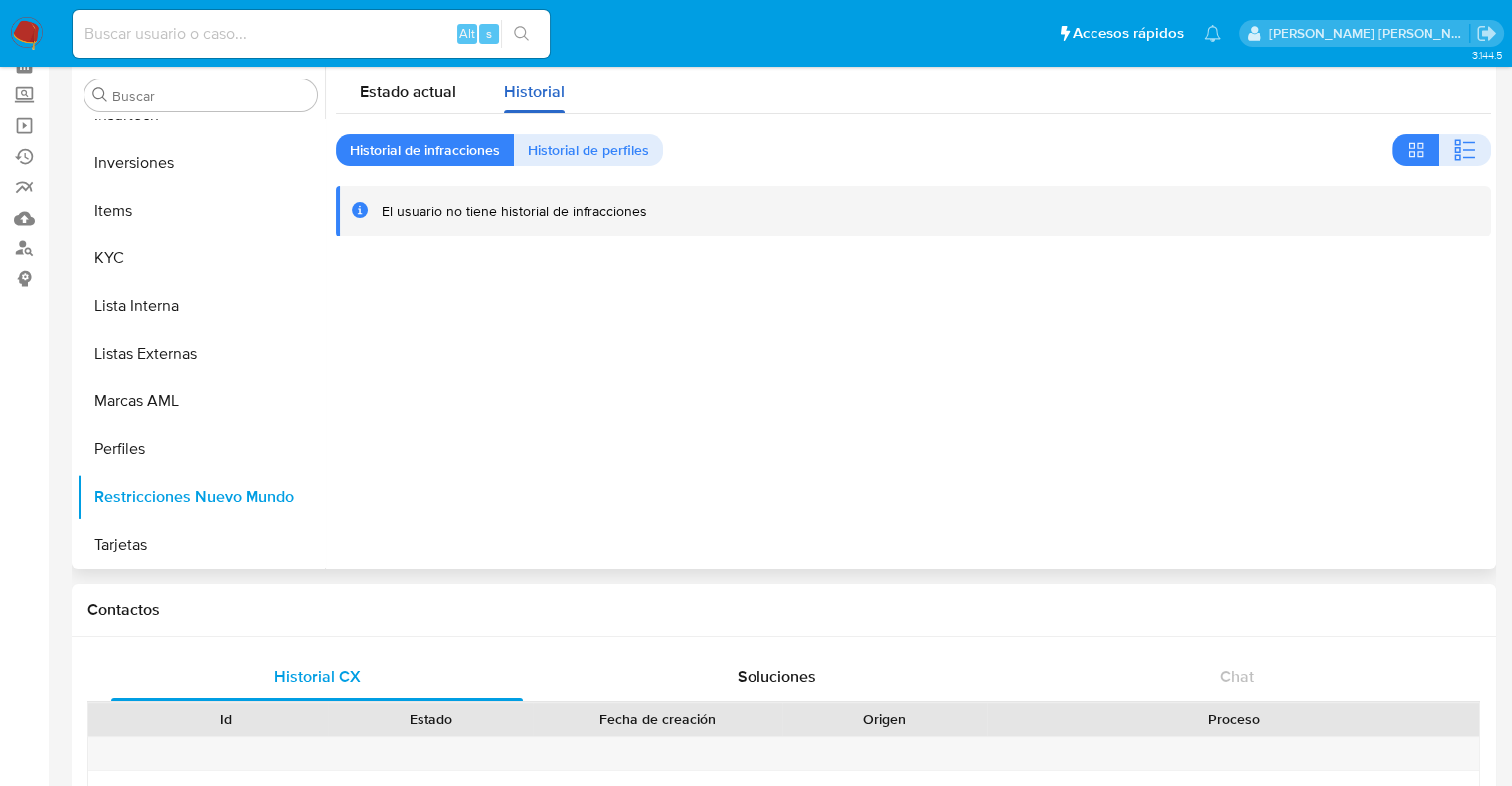 type 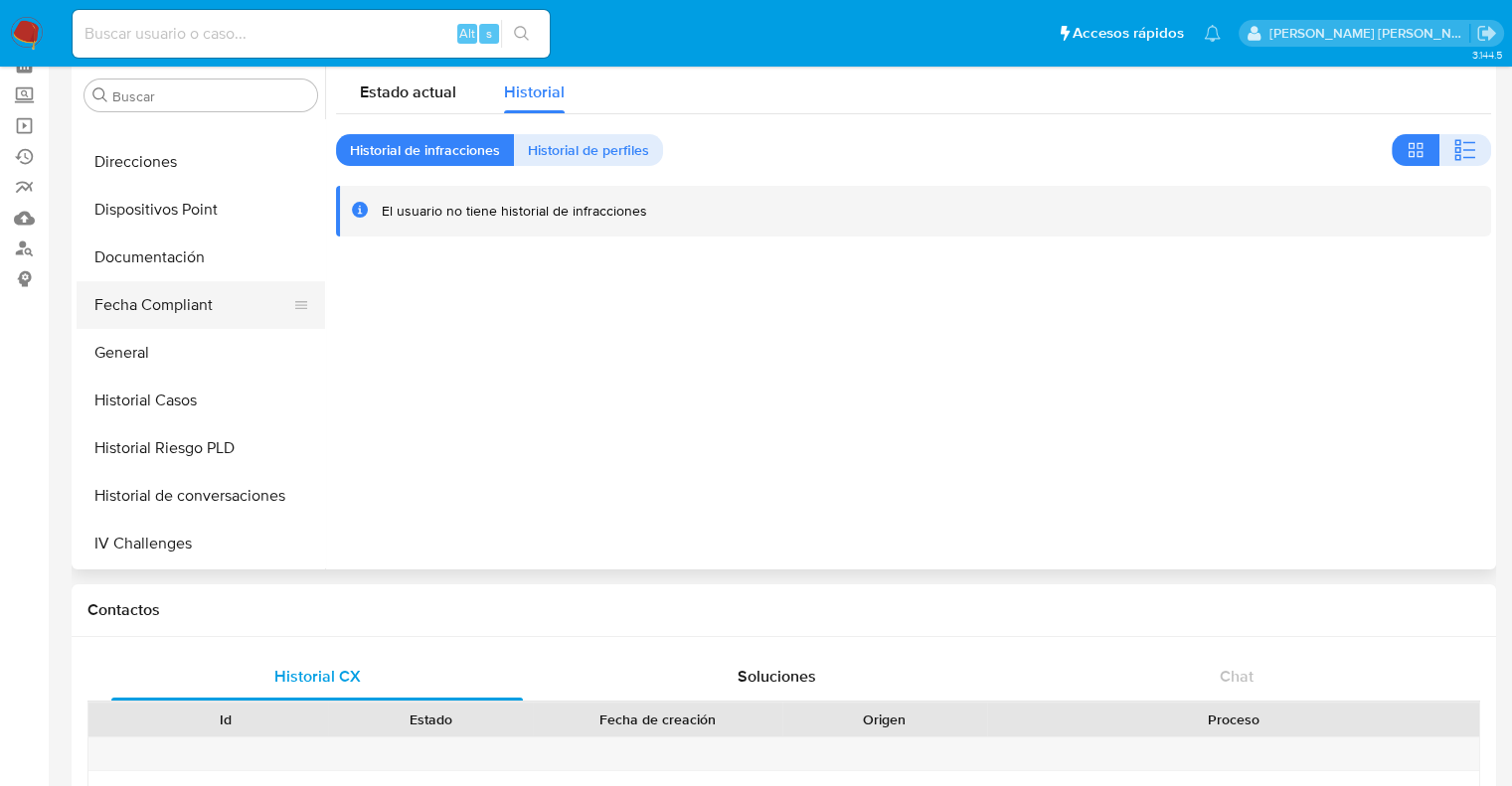 scroll, scrollTop: 489, scrollLeft: 0, axis: vertical 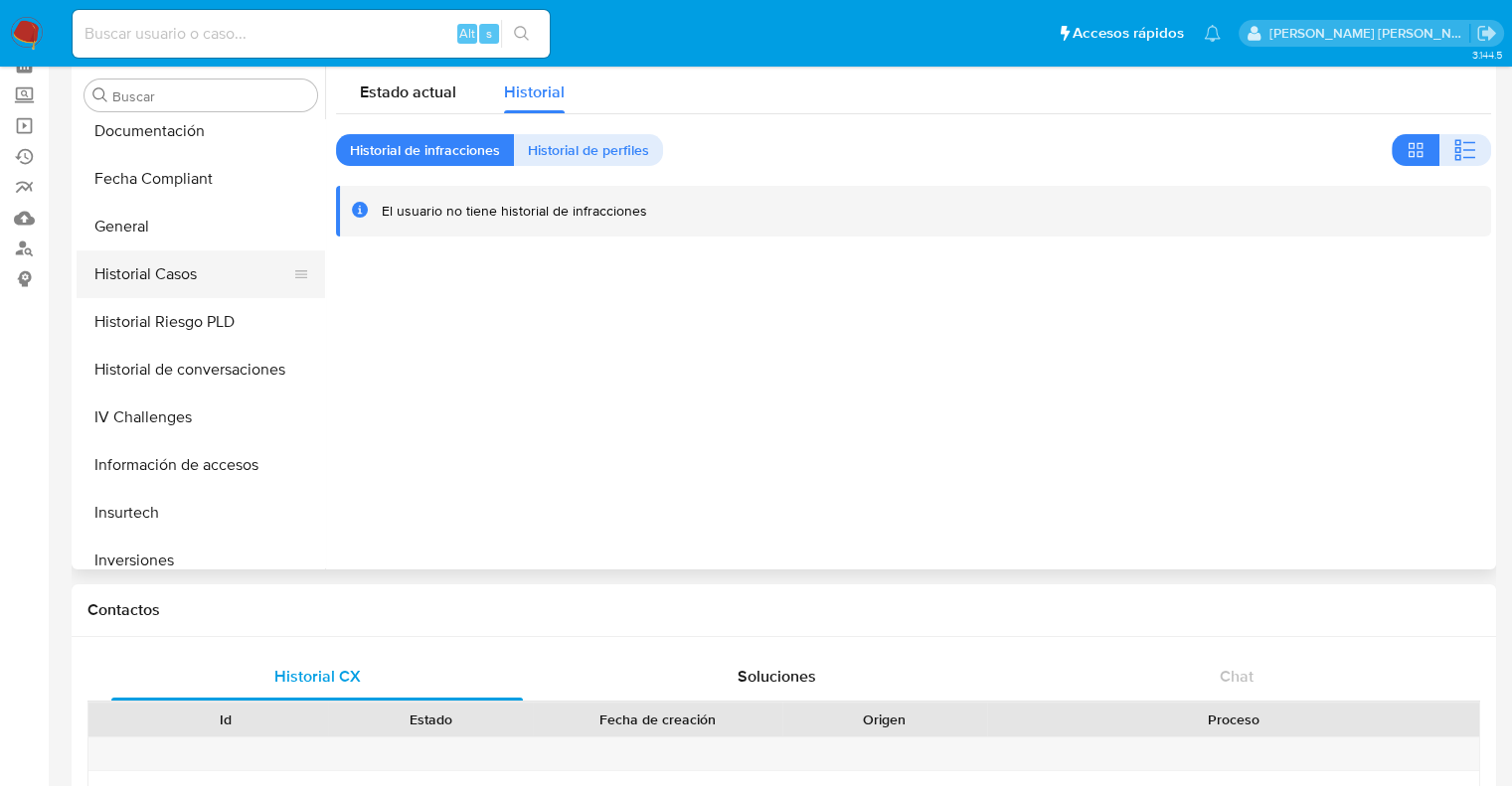 click on "Historial Casos" at bounding box center (193, 274) 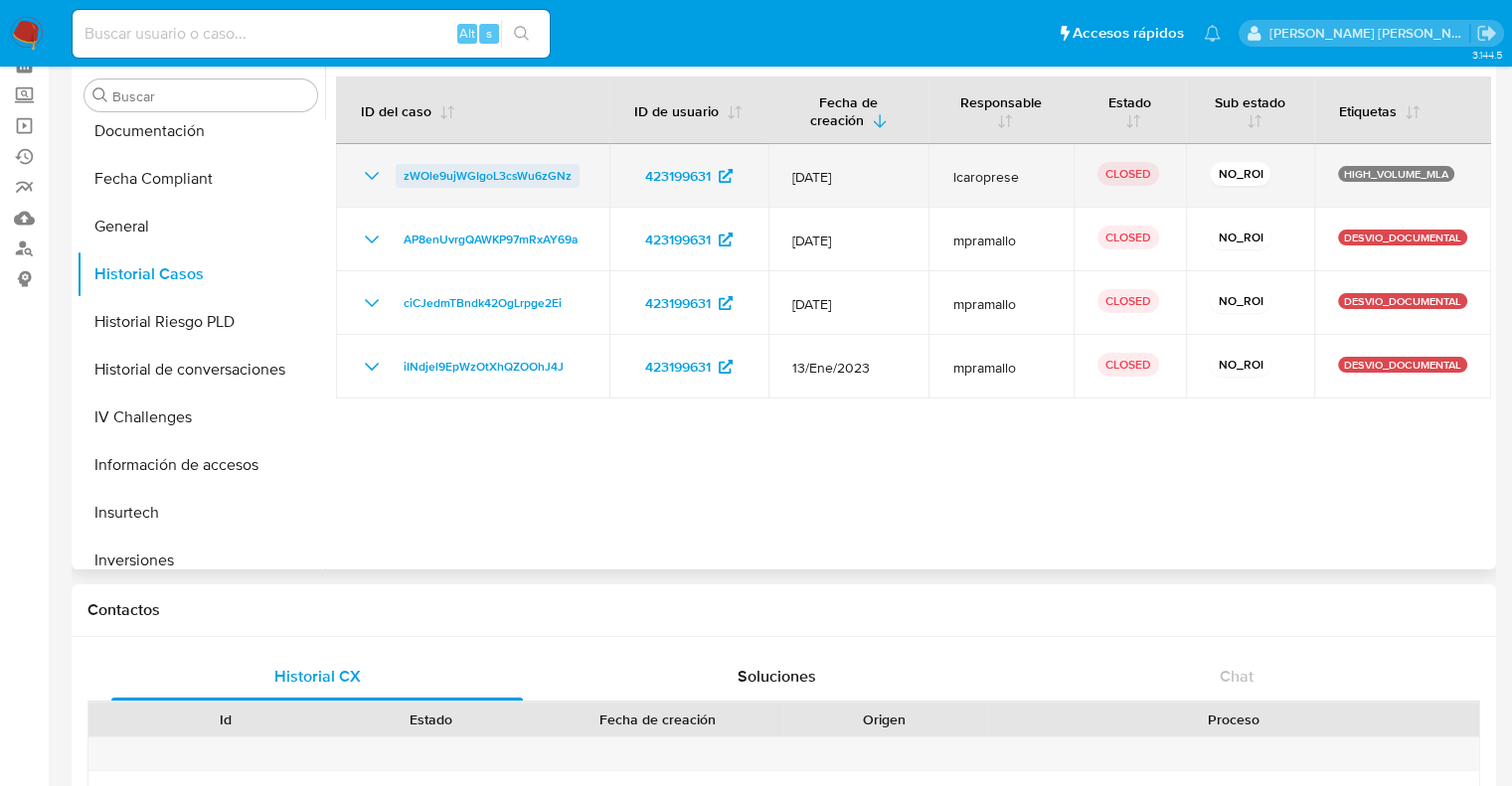 click on "zWOle9ujWGIgoL3csWu6zGNz" at bounding box center [487, 176] 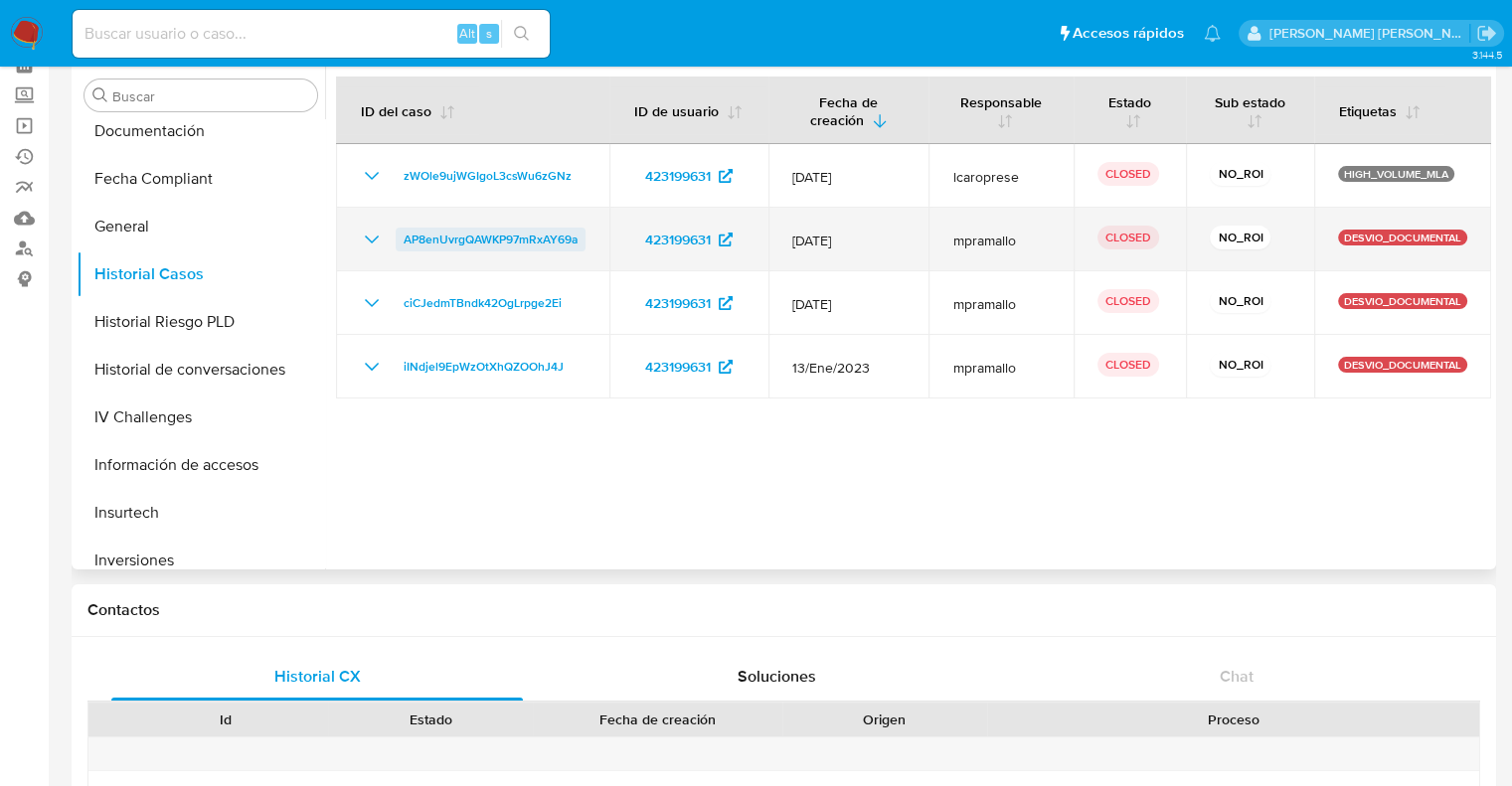 click on "AP8enUvrgQAWKP97mRxAY69a" at bounding box center [490, 239] 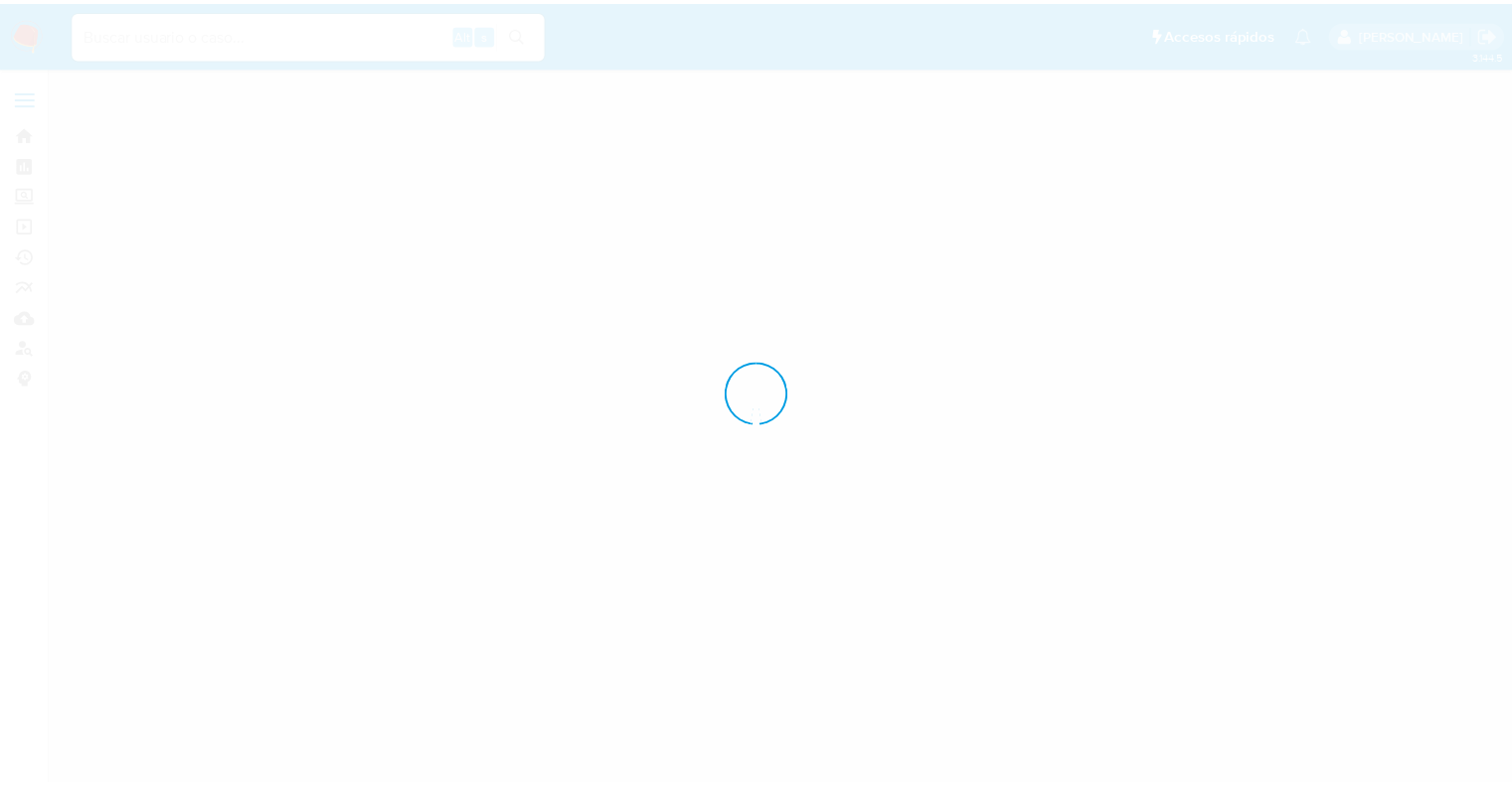 scroll, scrollTop: 0, scrollLeft: 0, axis: both 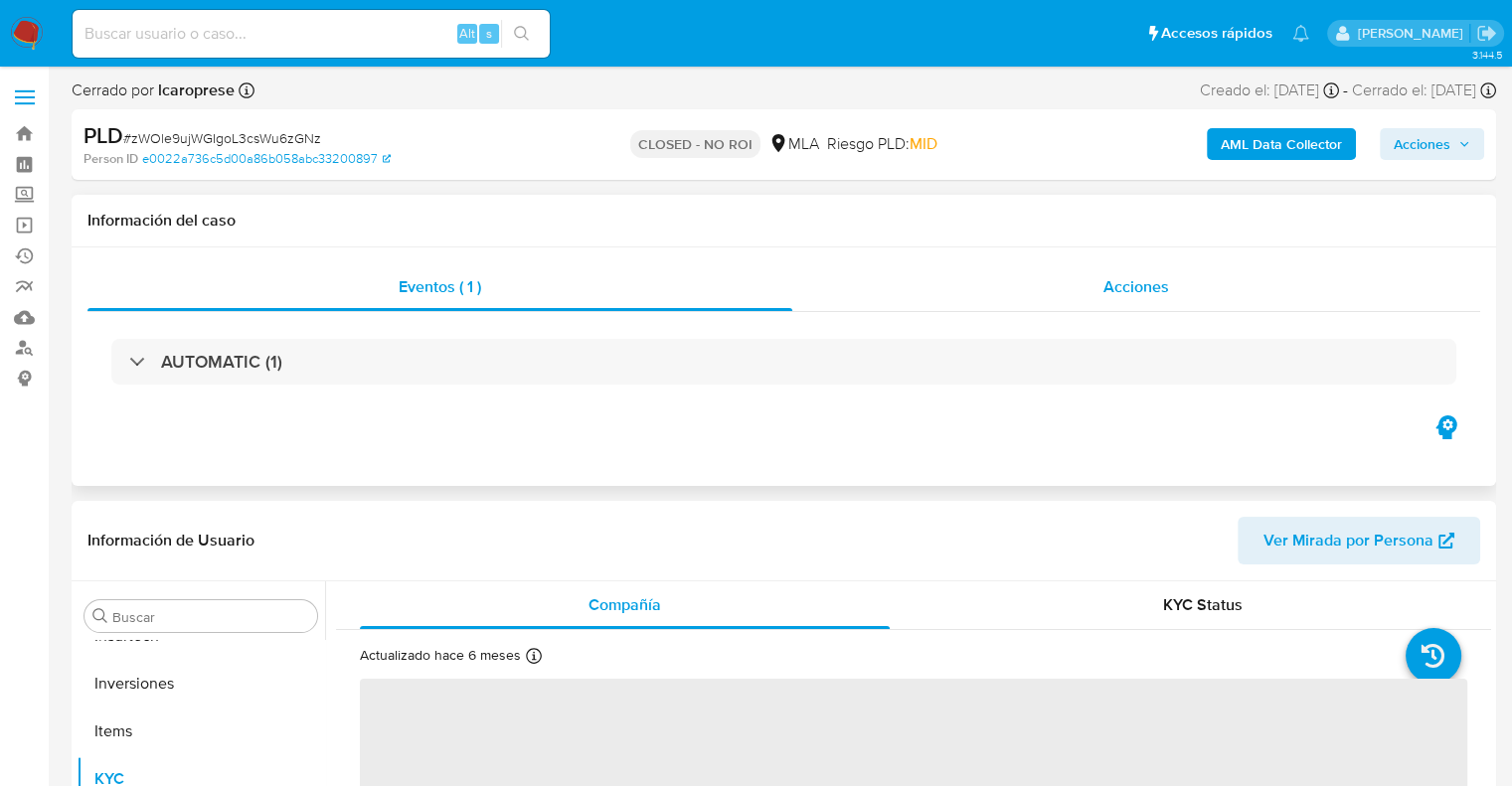click on "Acciones" at bounding box center [1136, 286] 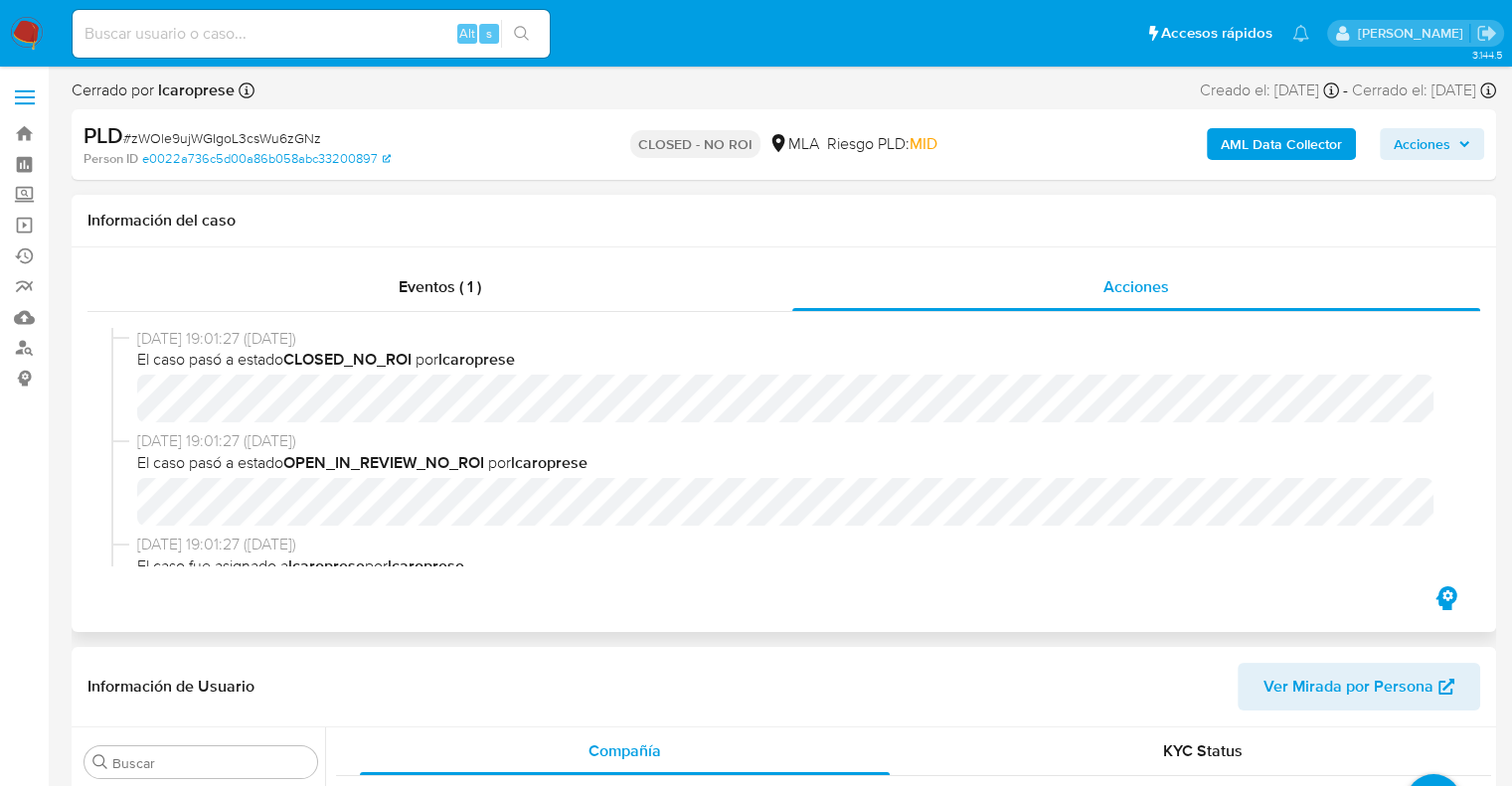 select on "10" 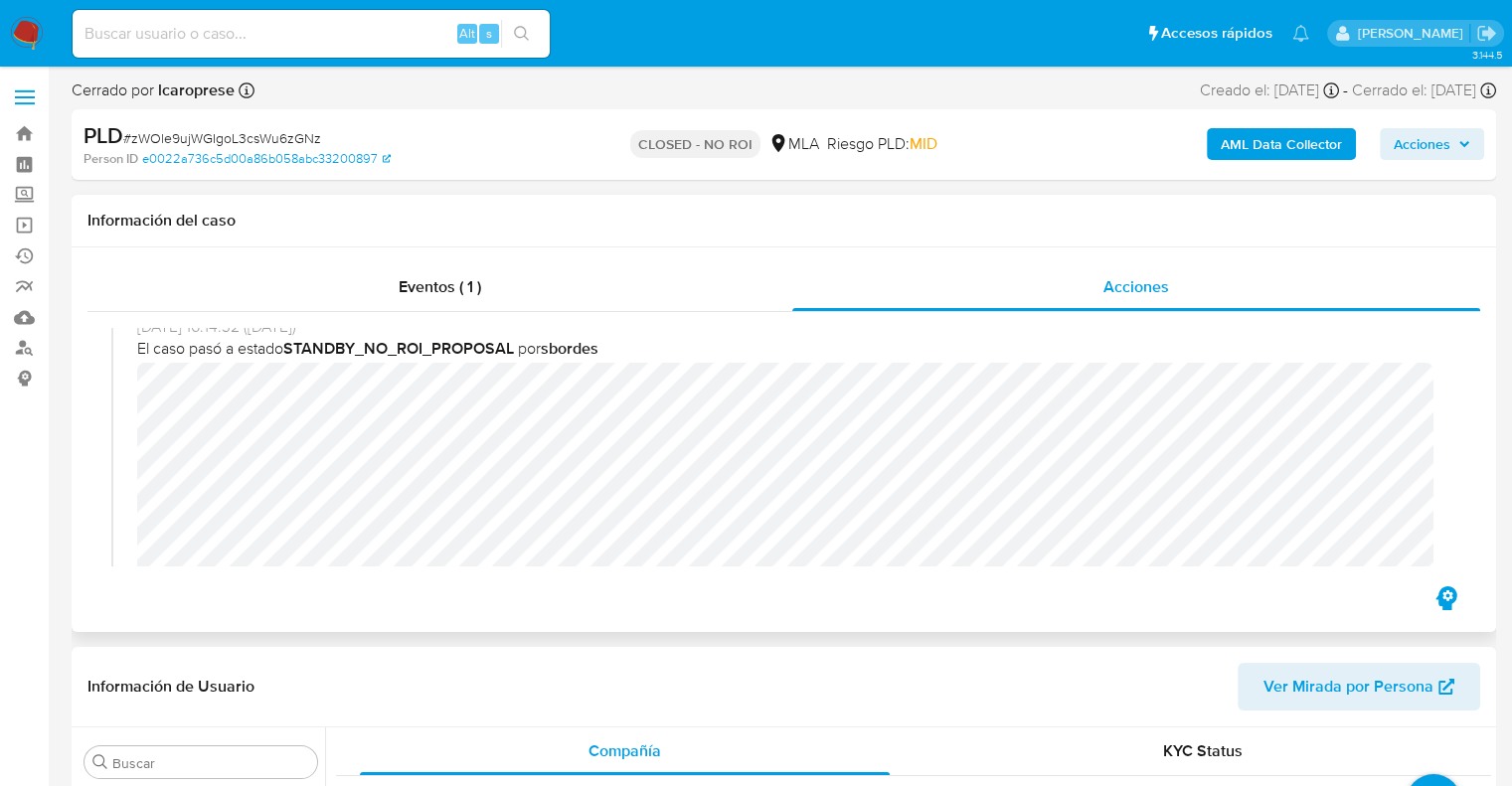 scroll, scrollTop: 298, scrollLeft: 0, axis: vertical 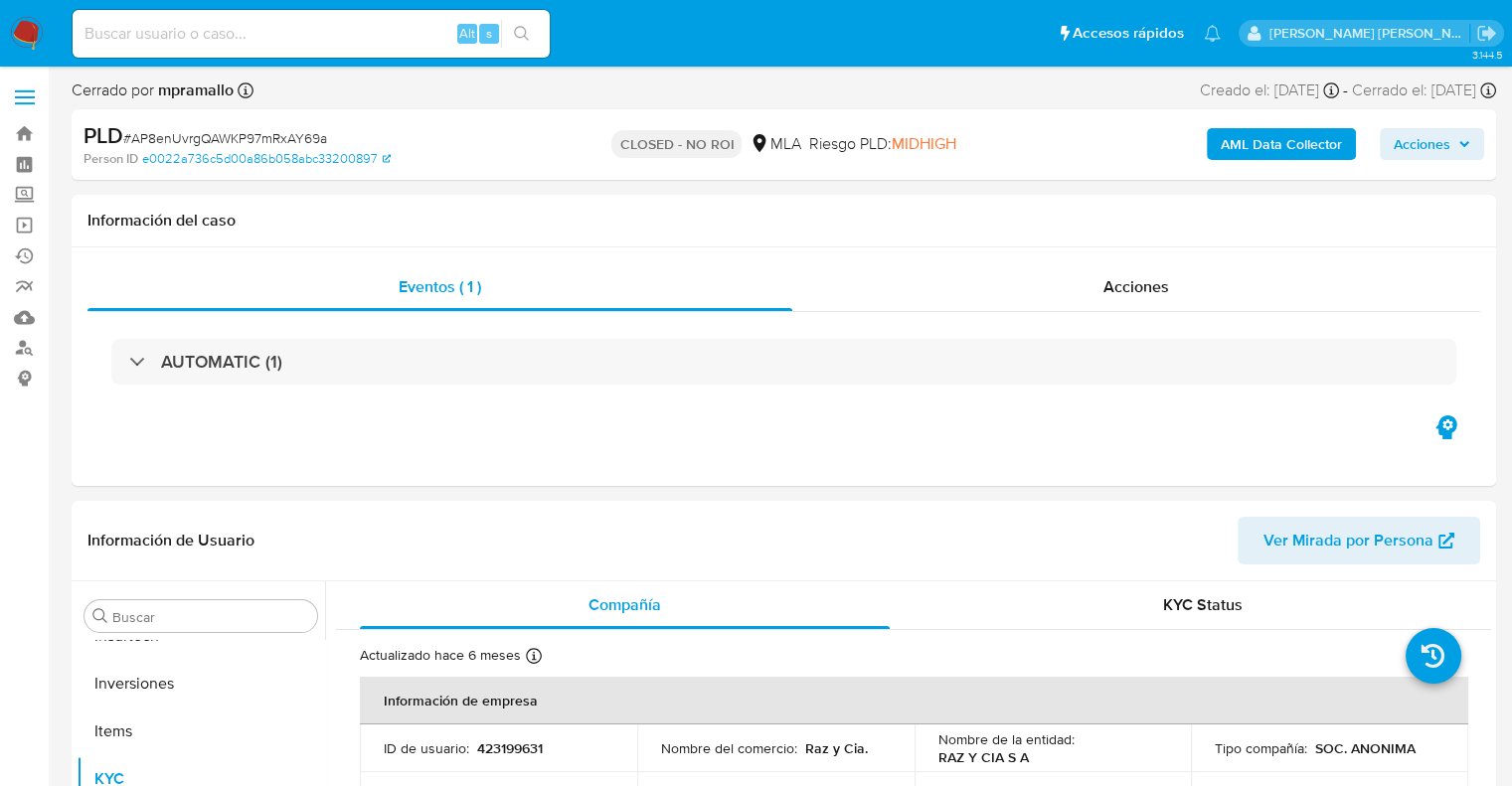 select on "10" 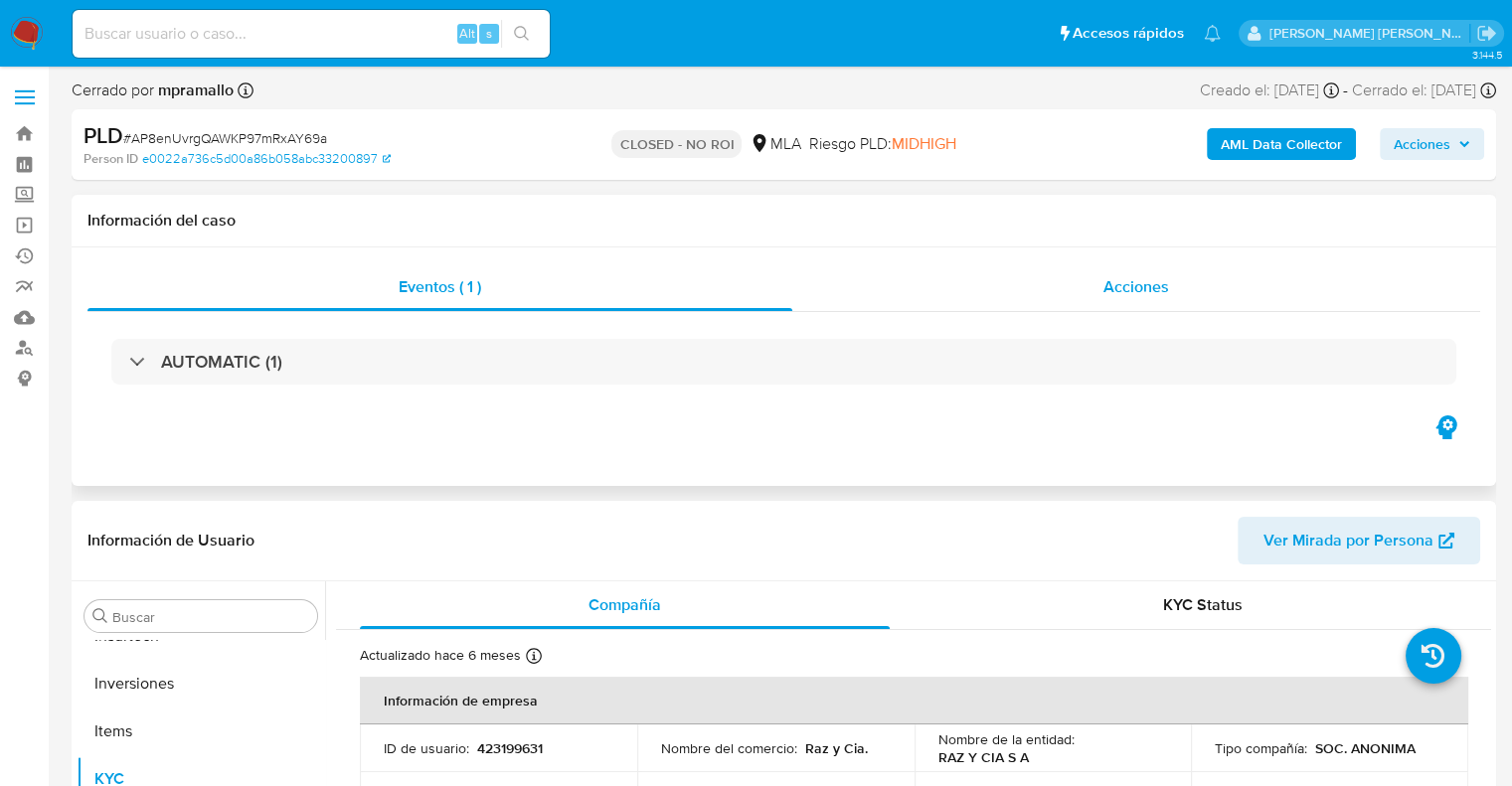 click on "Acciones" at bounding box center (1136, 287) 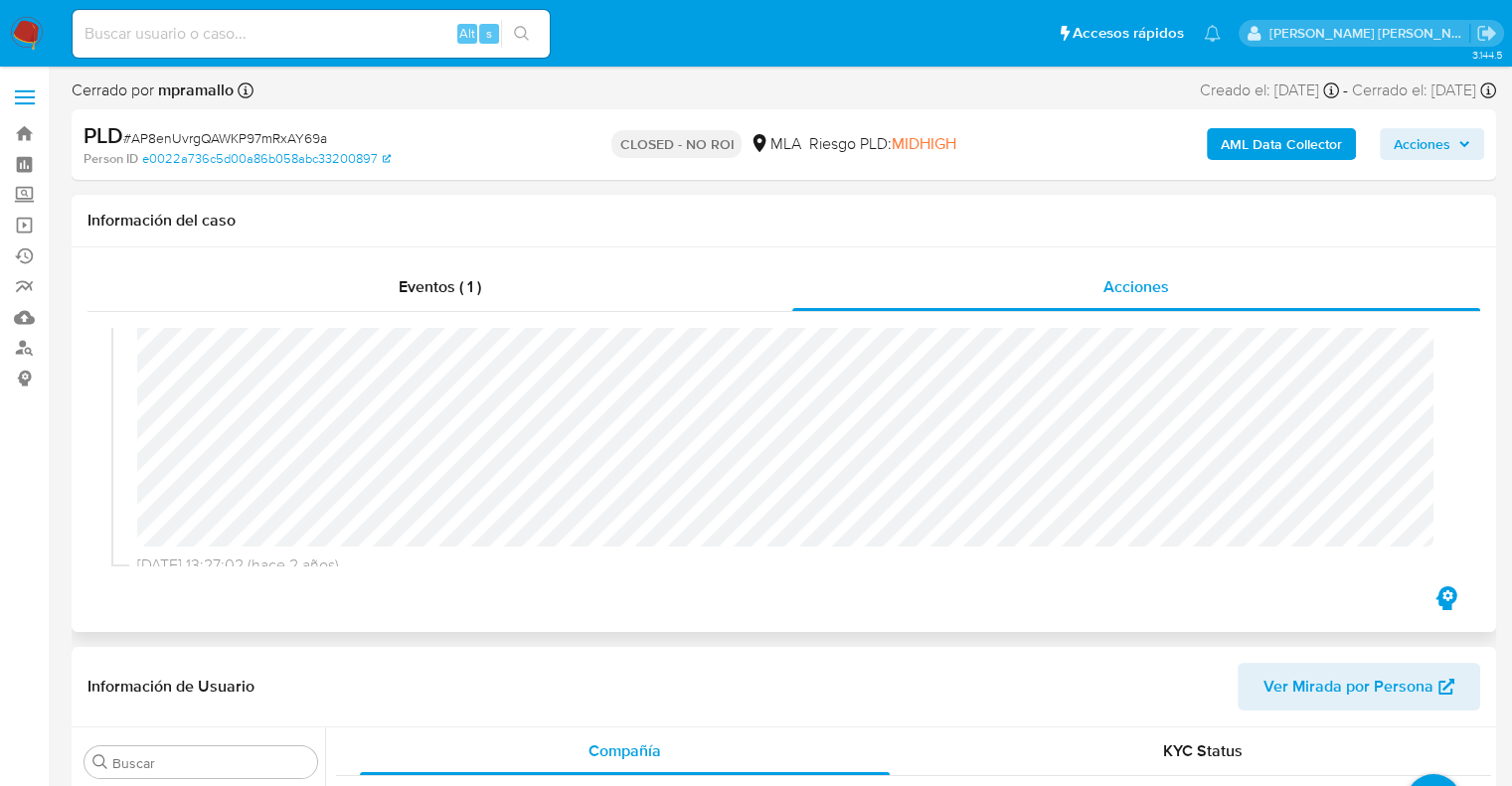 scroll, scrollTop: 298, scrollLeft: 0, axis: vertical 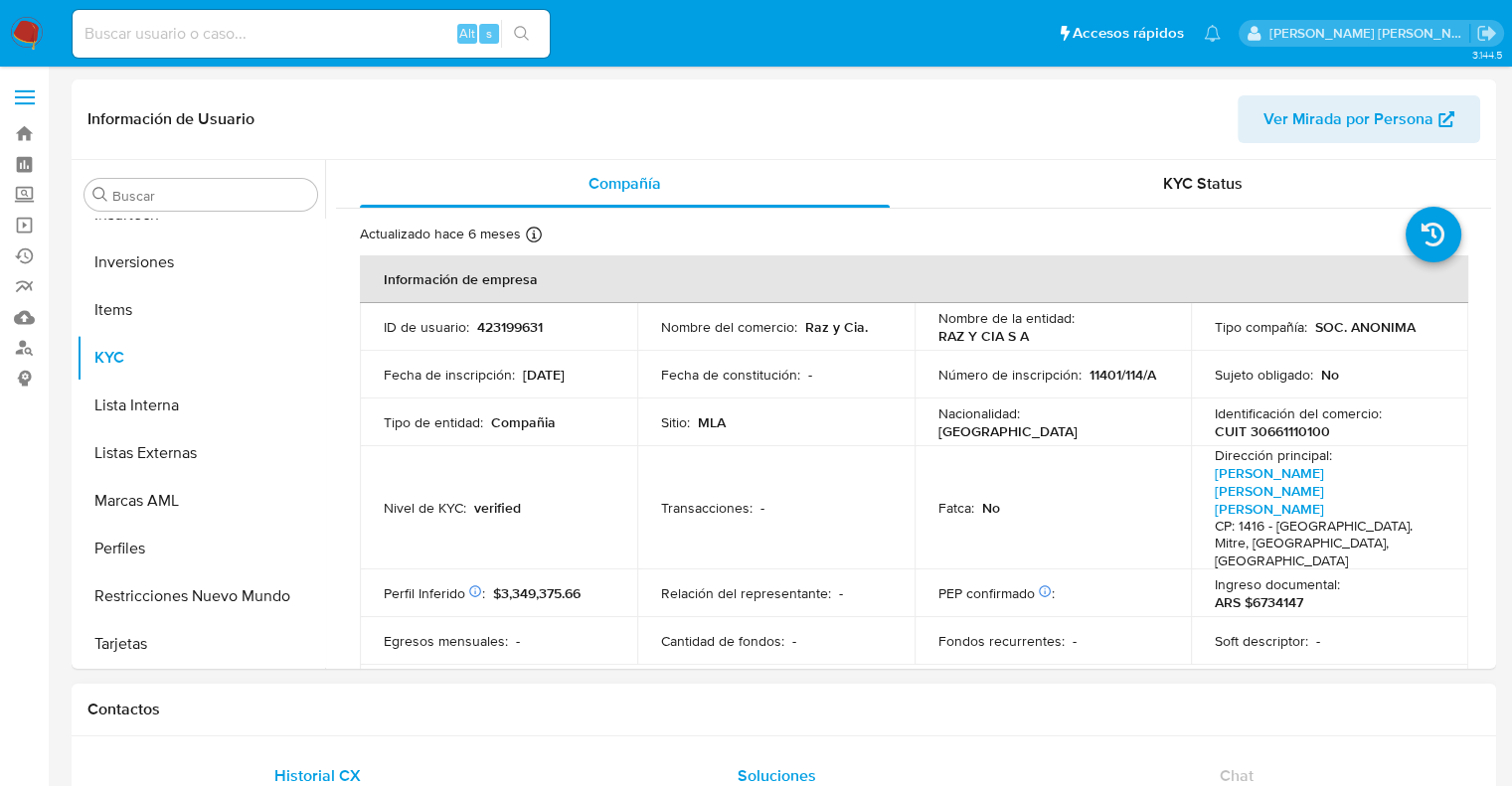 select on "10" 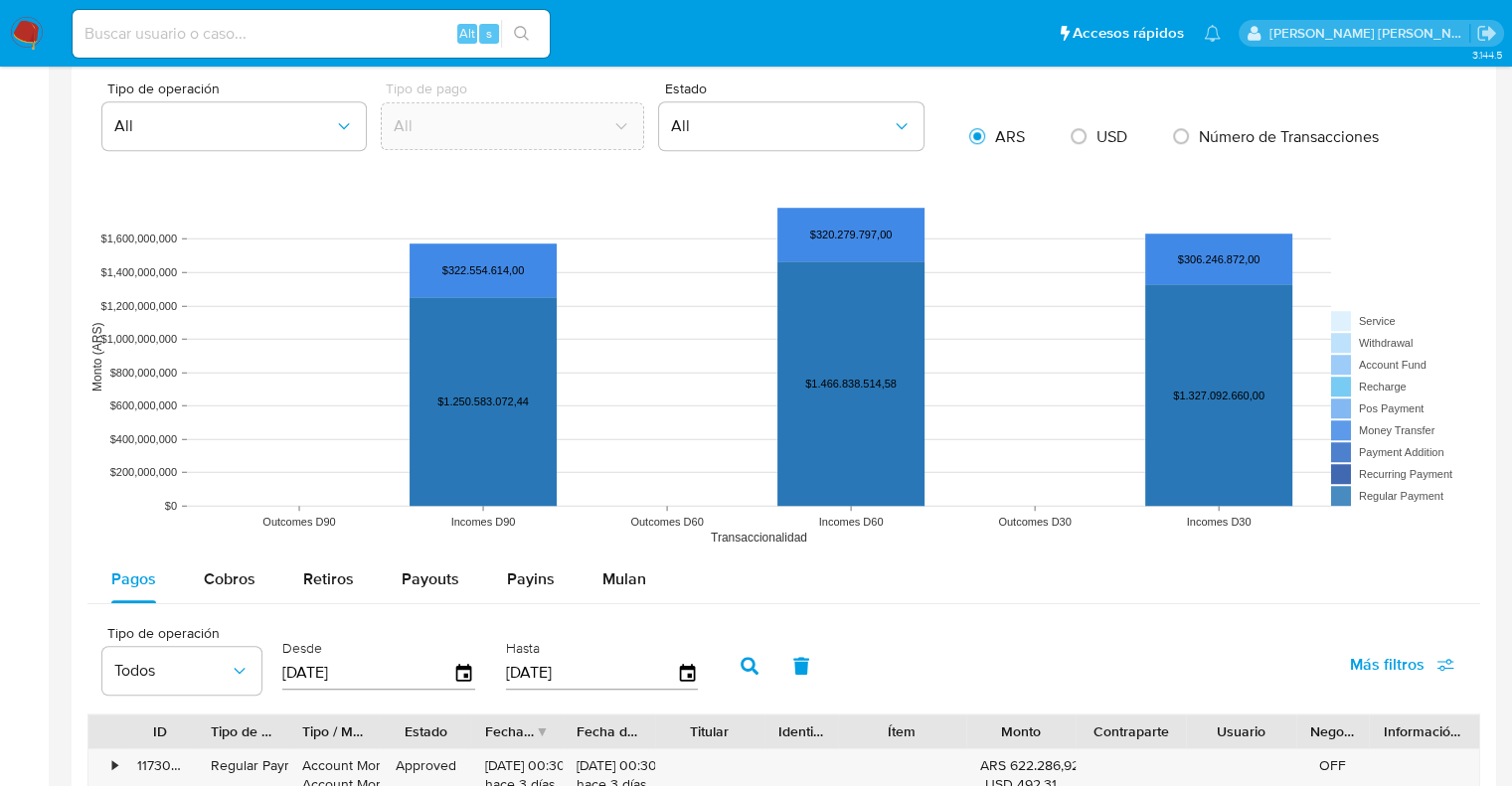 scroll, scrollTop: 1491, scrollLeft: 0, axis: vertical 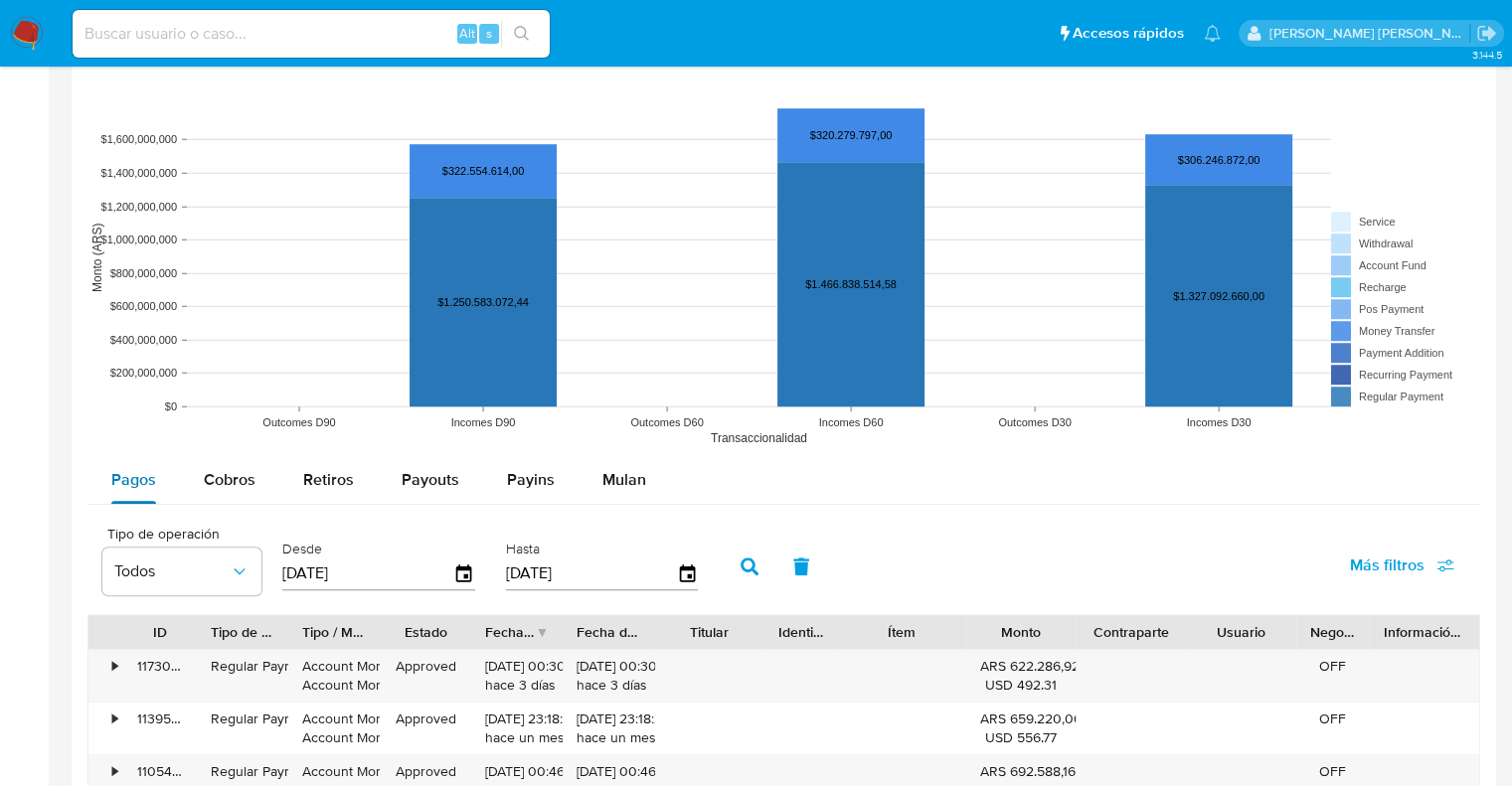 click on "Pagos" at bounding box center [133, 479] 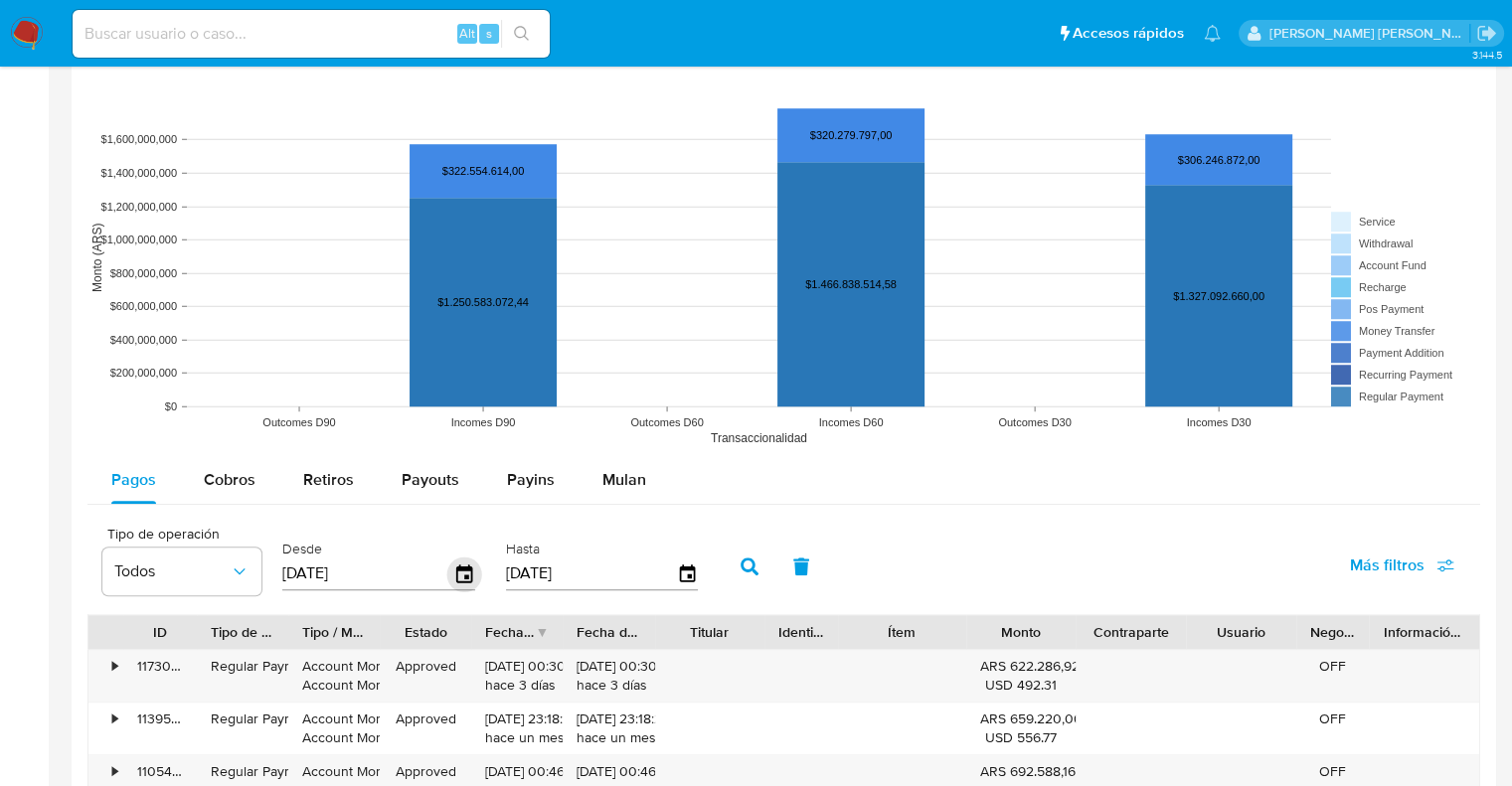 click 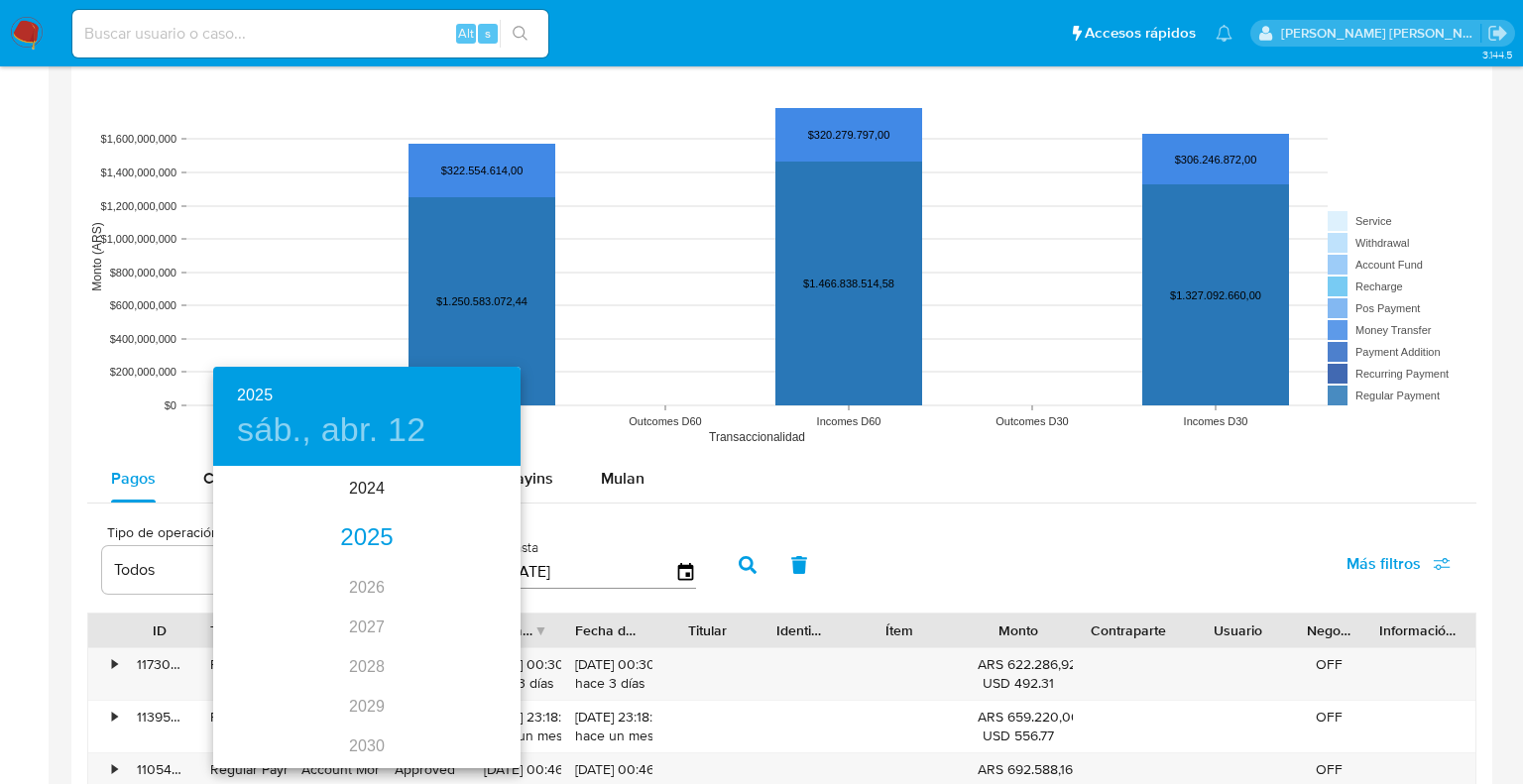 click on "2025" at bounding box center [367, 538] 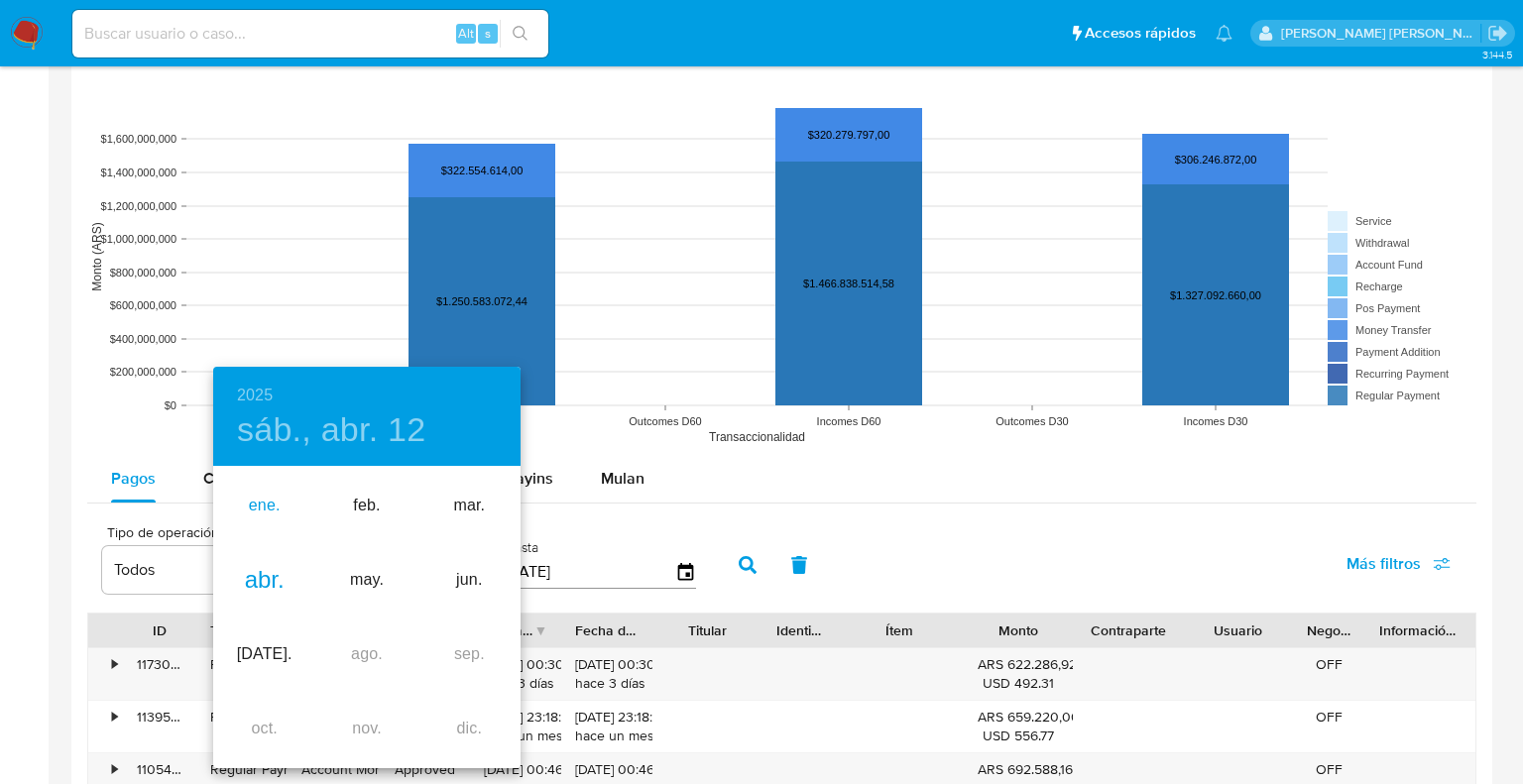 click on "ene." at bounding box center [264, 505] 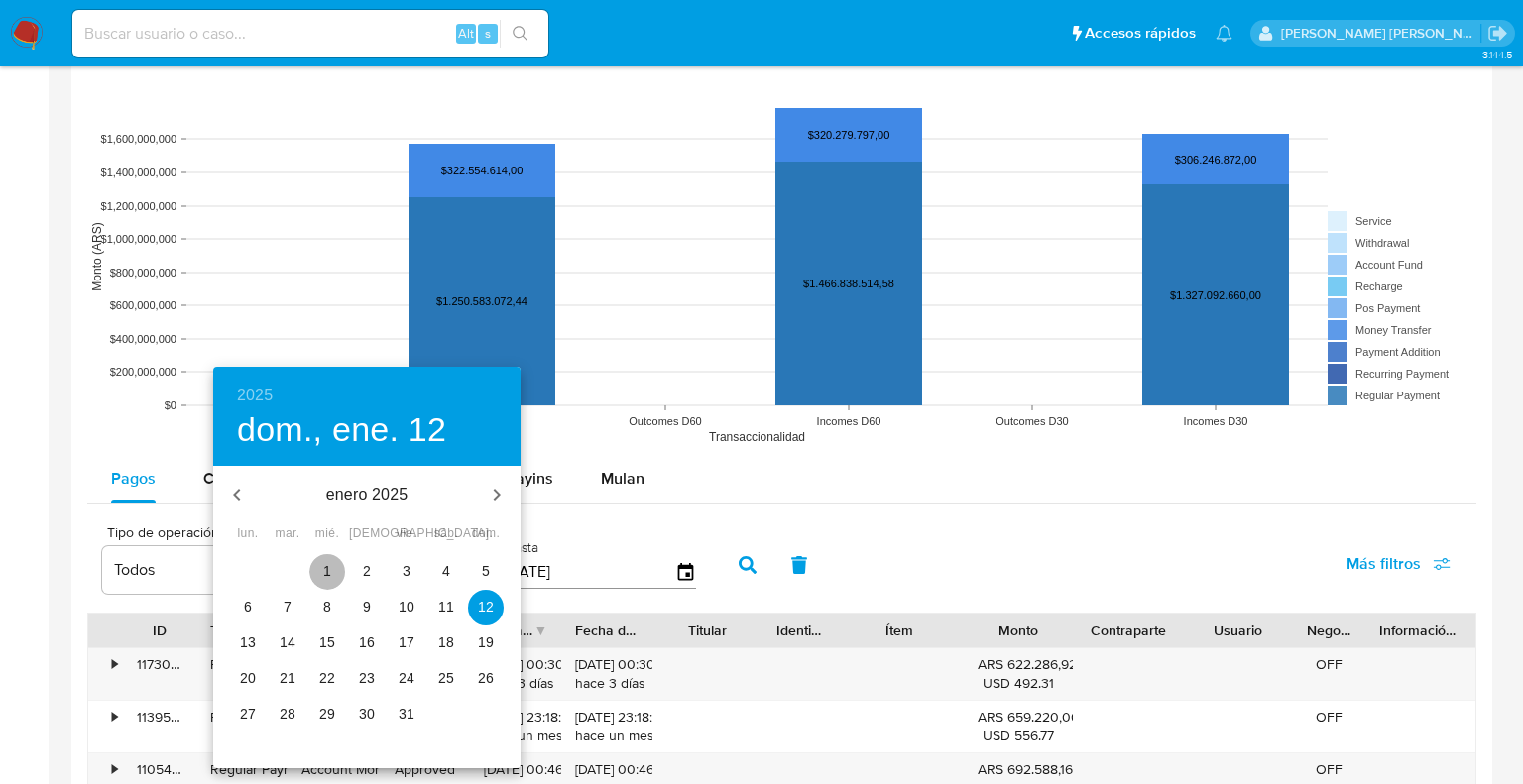 click on "1" at bounding box center [327, 571] 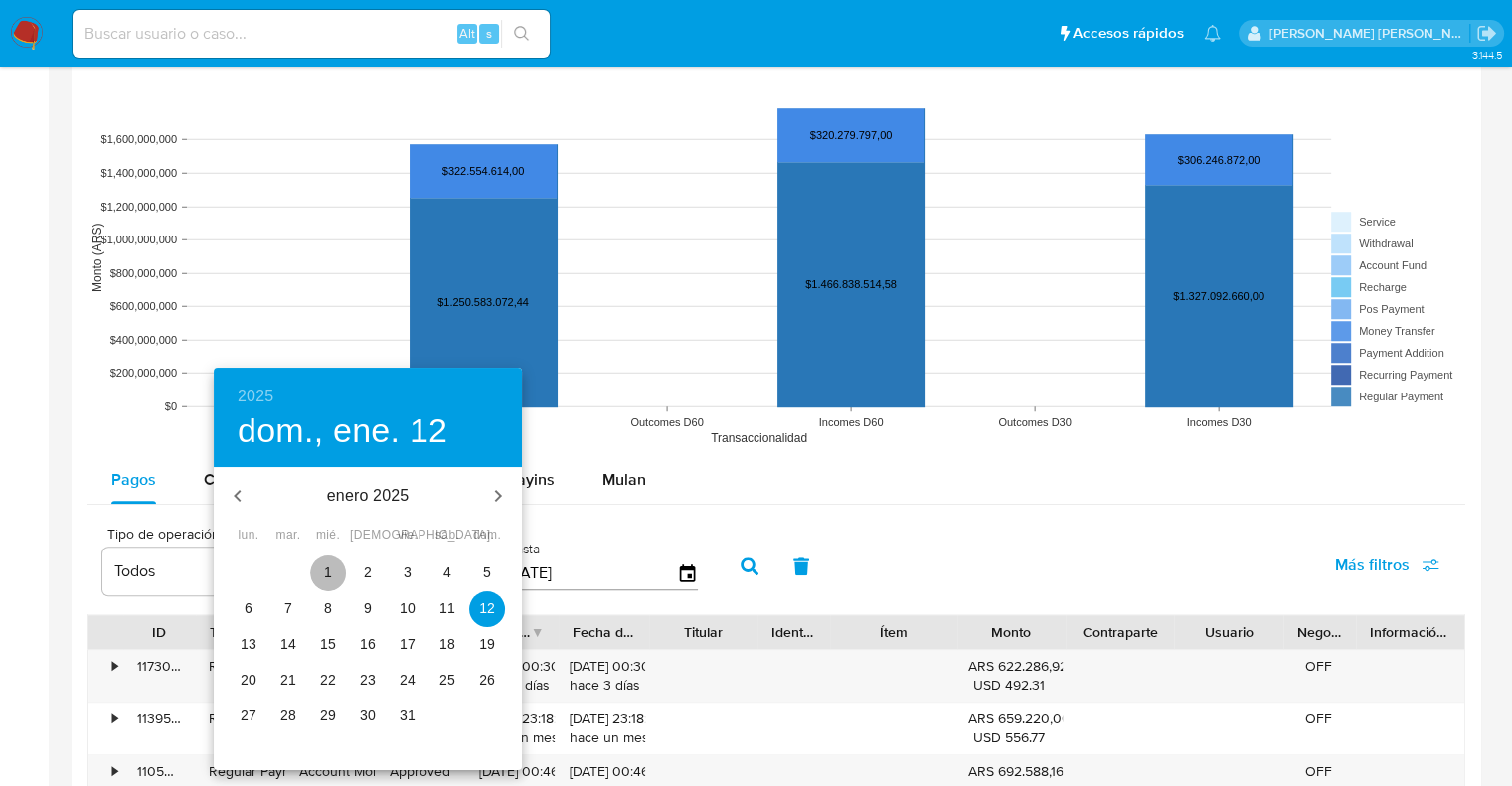type on "01/01/2025" 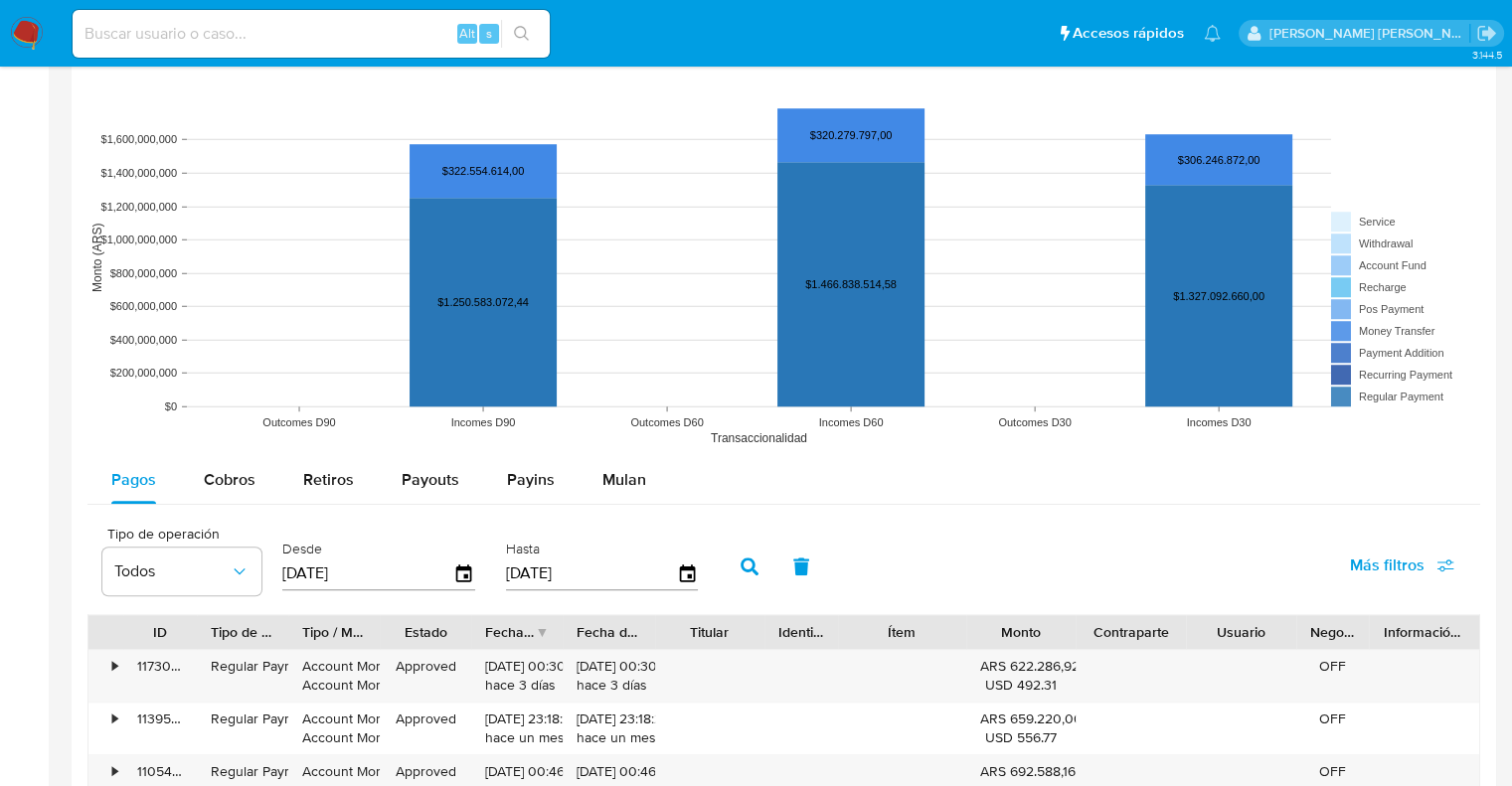 click 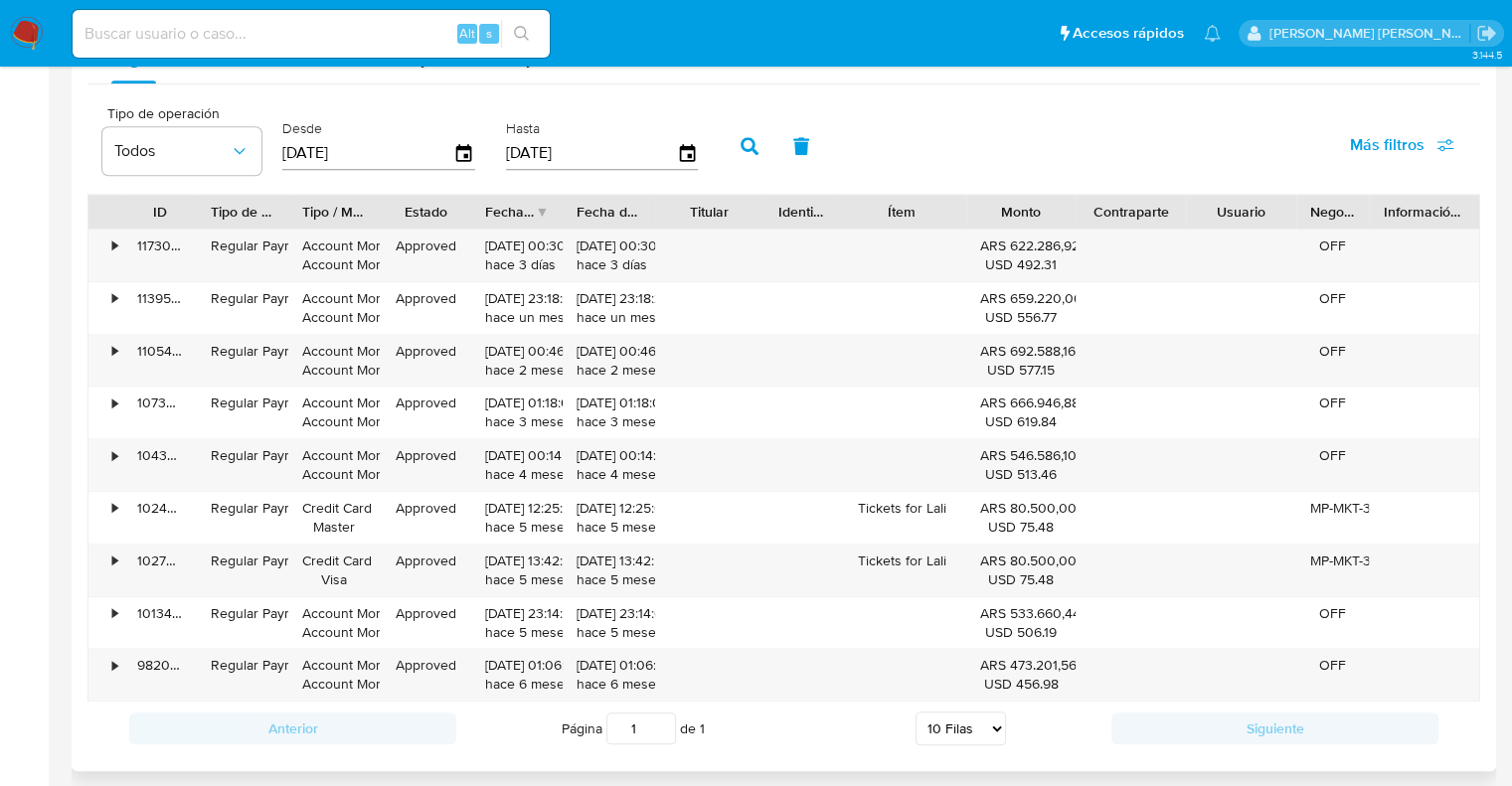 scroll, scrollTop: 1689, scrollLeft: 0, axis: vertical 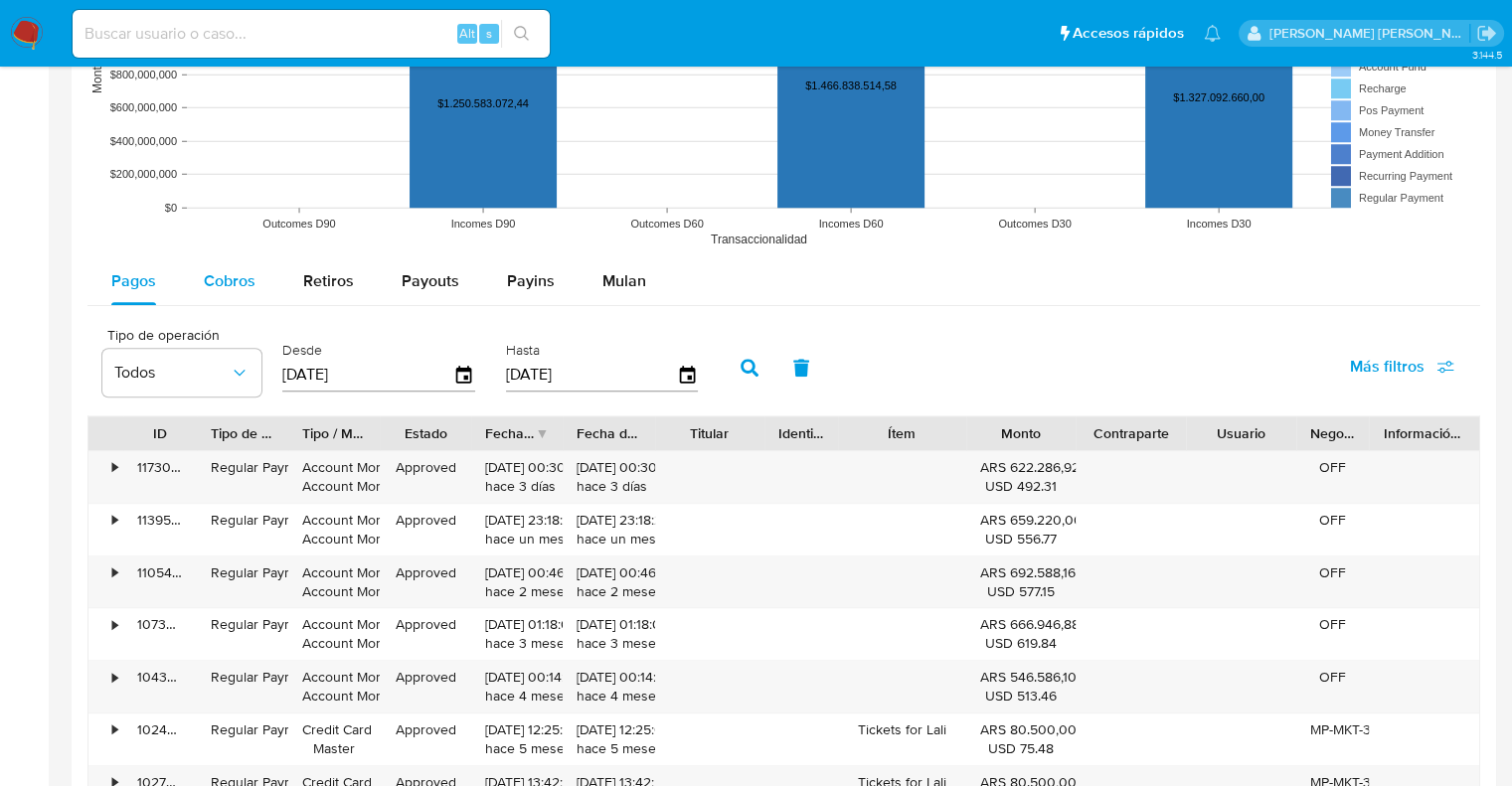click on "Cobros" at bounding box center (230, 280) 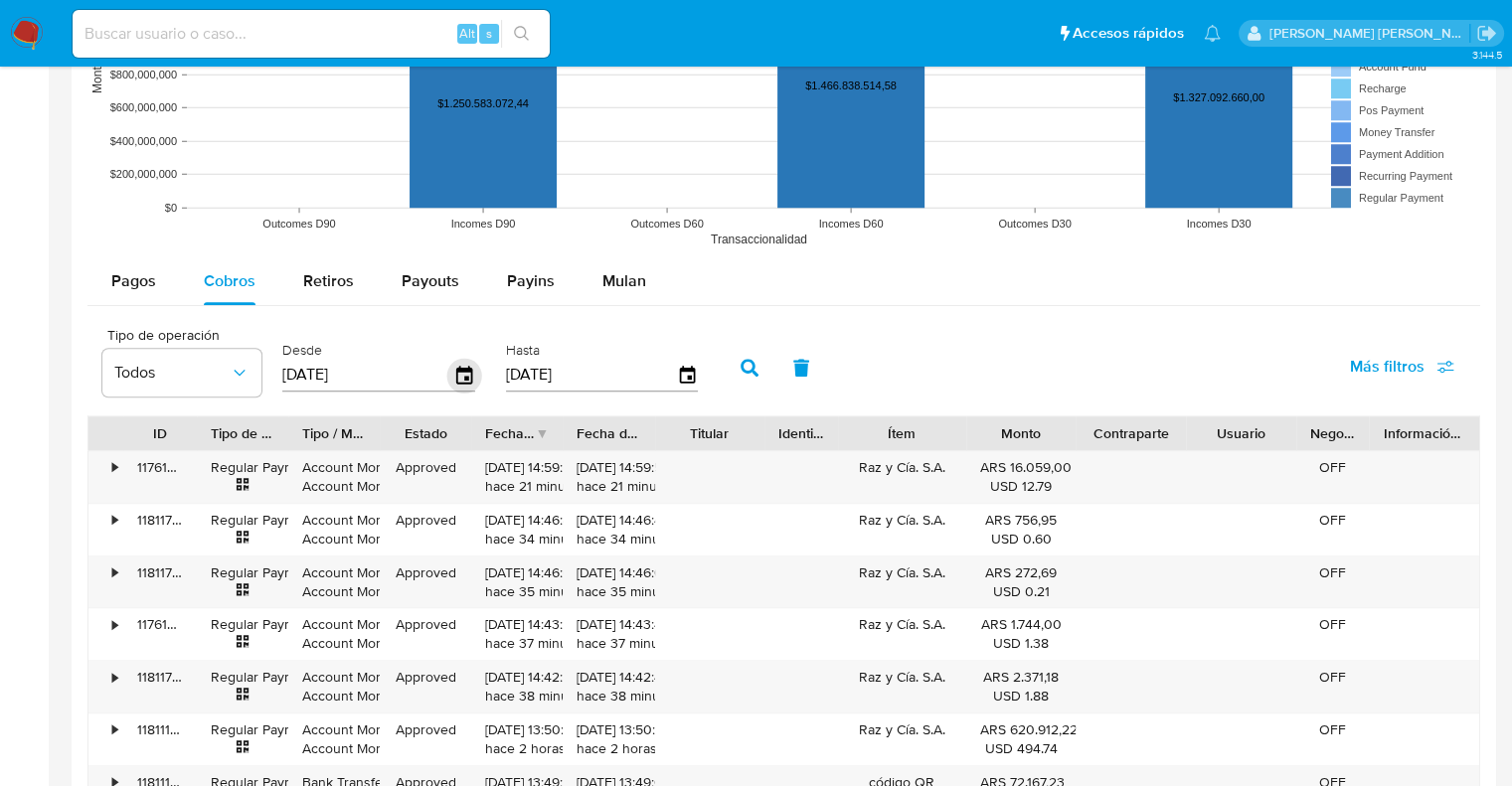 click 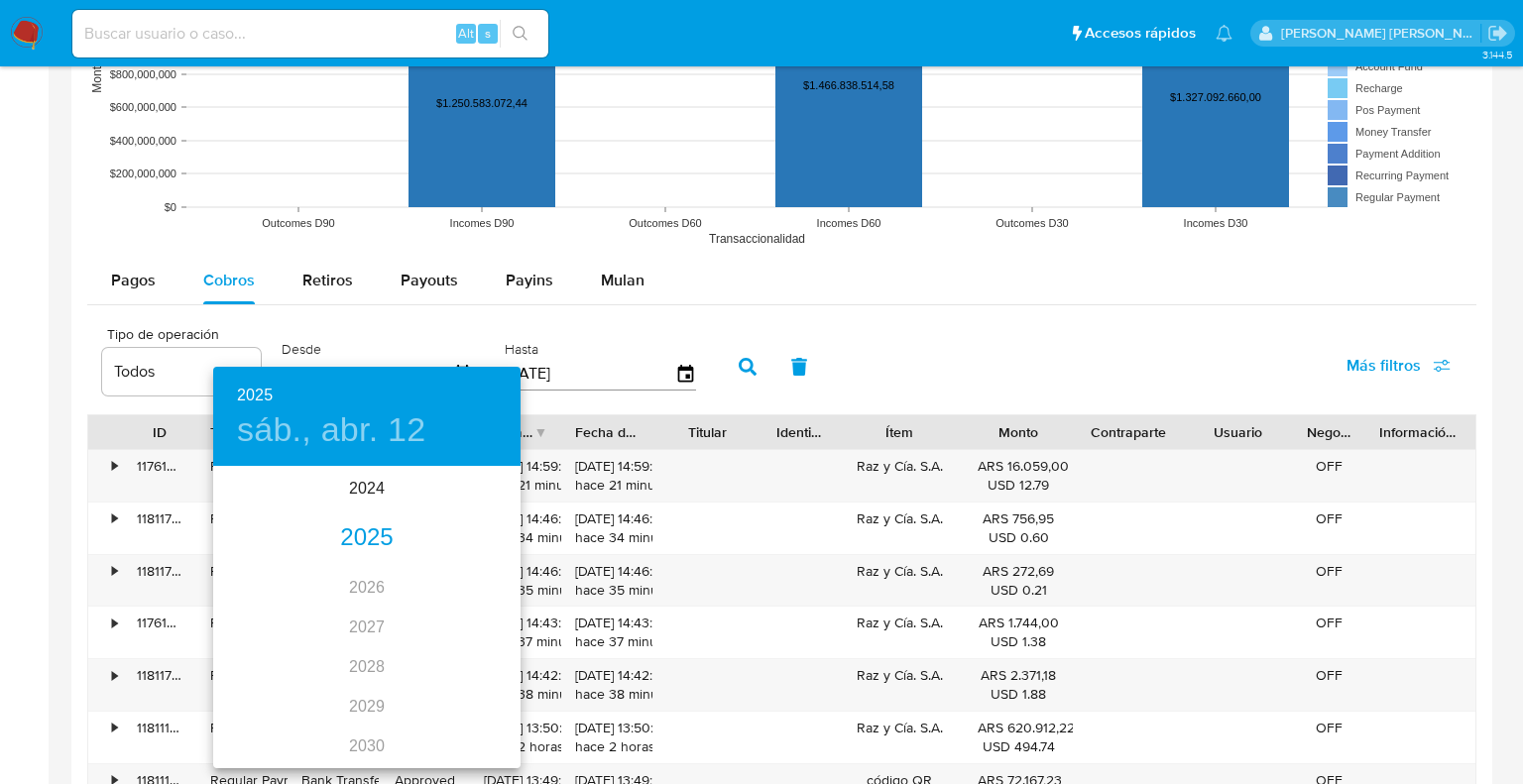 click on "2025" at bounding box center (367, 538) 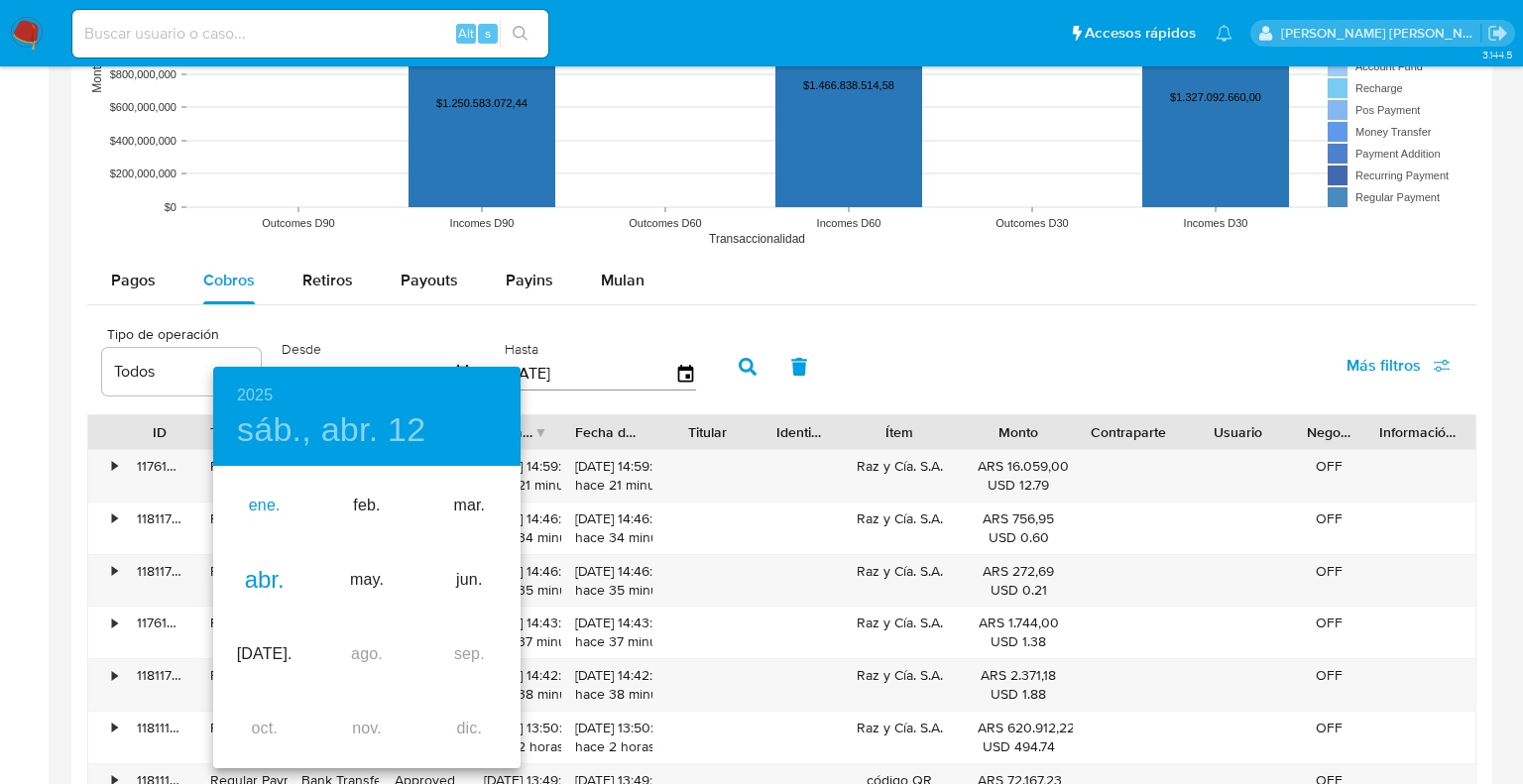 click on "ene." at bounding box center (264, 505) 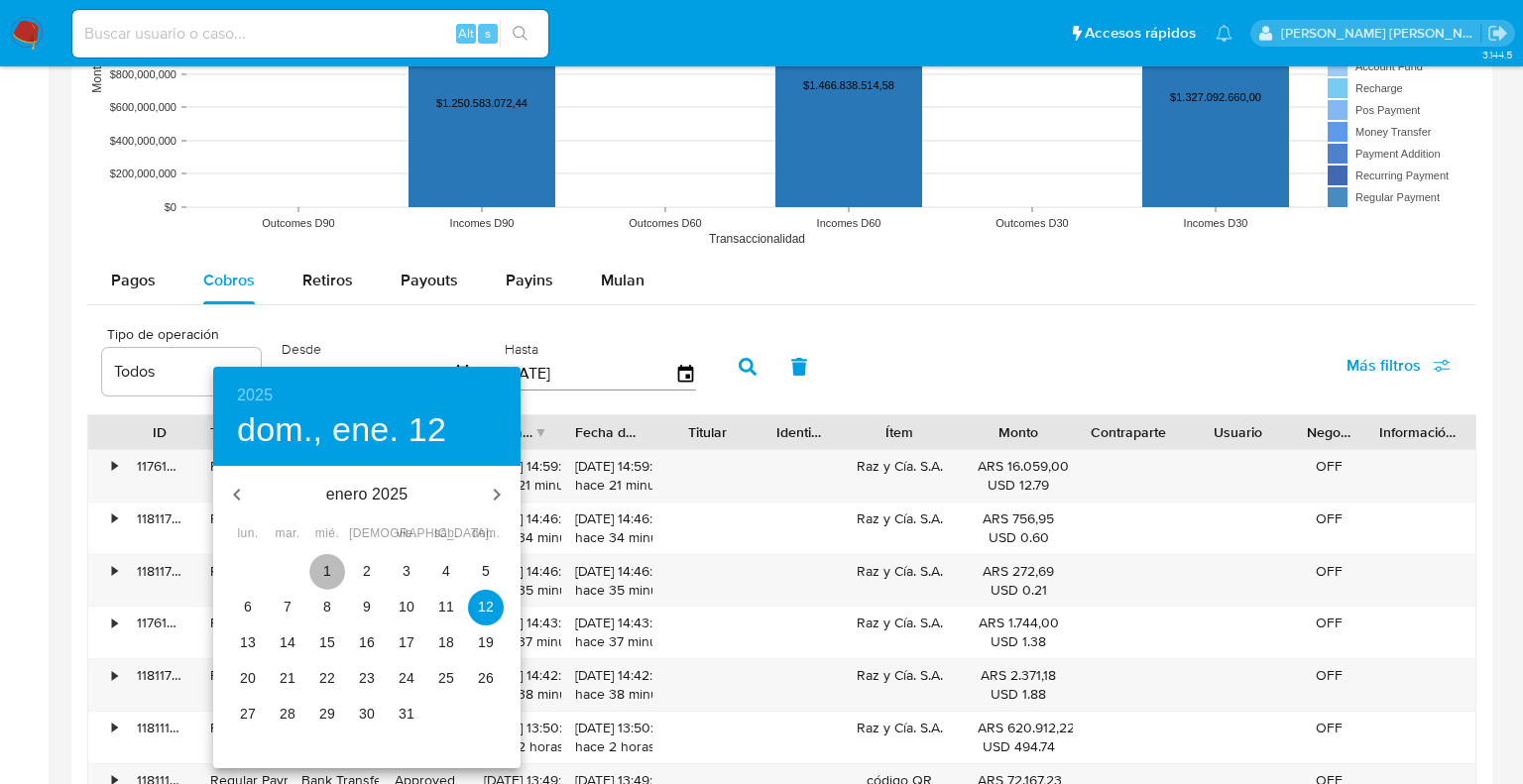 click on "1" at bounding box center [327, 571] 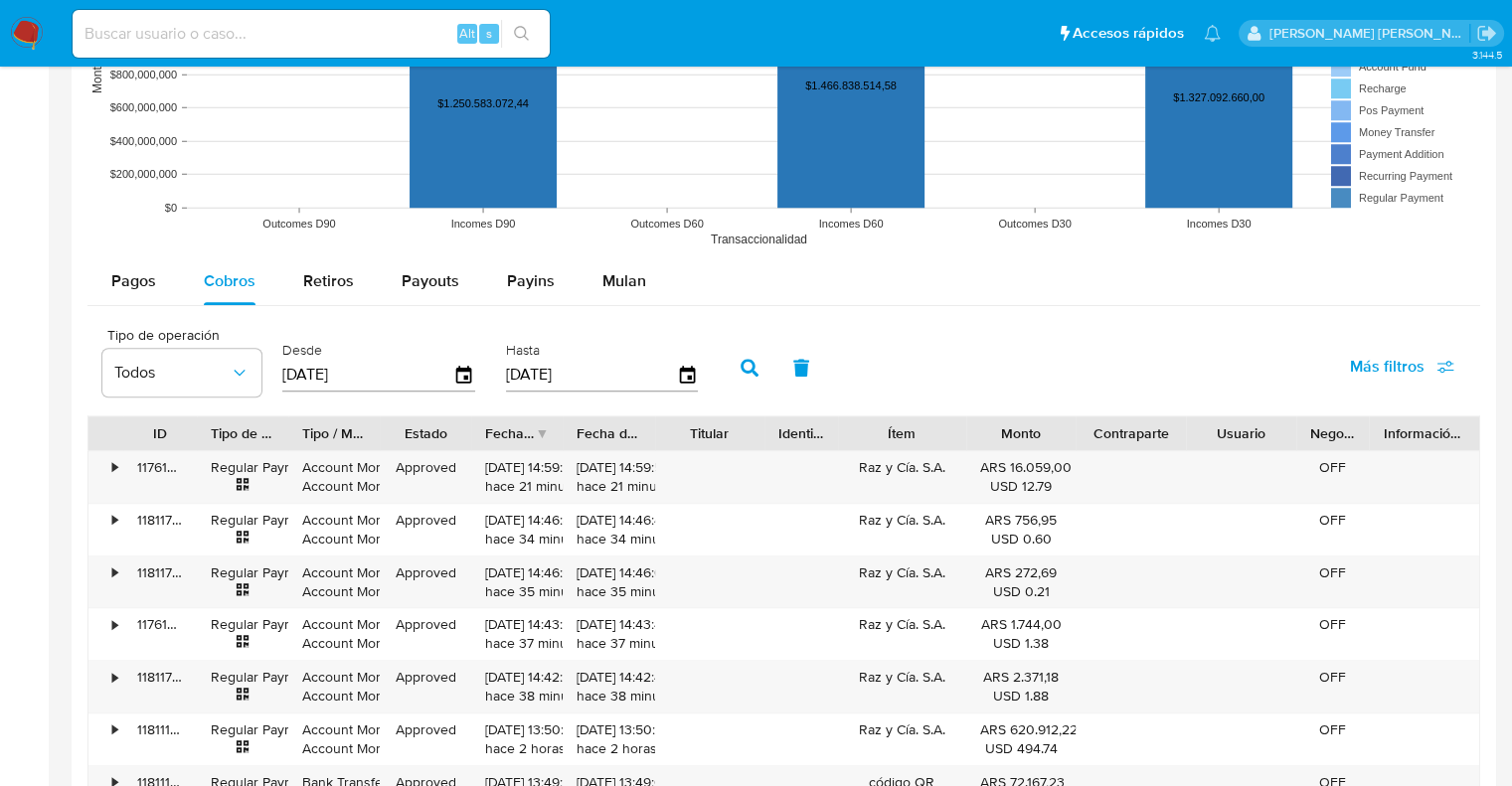 click 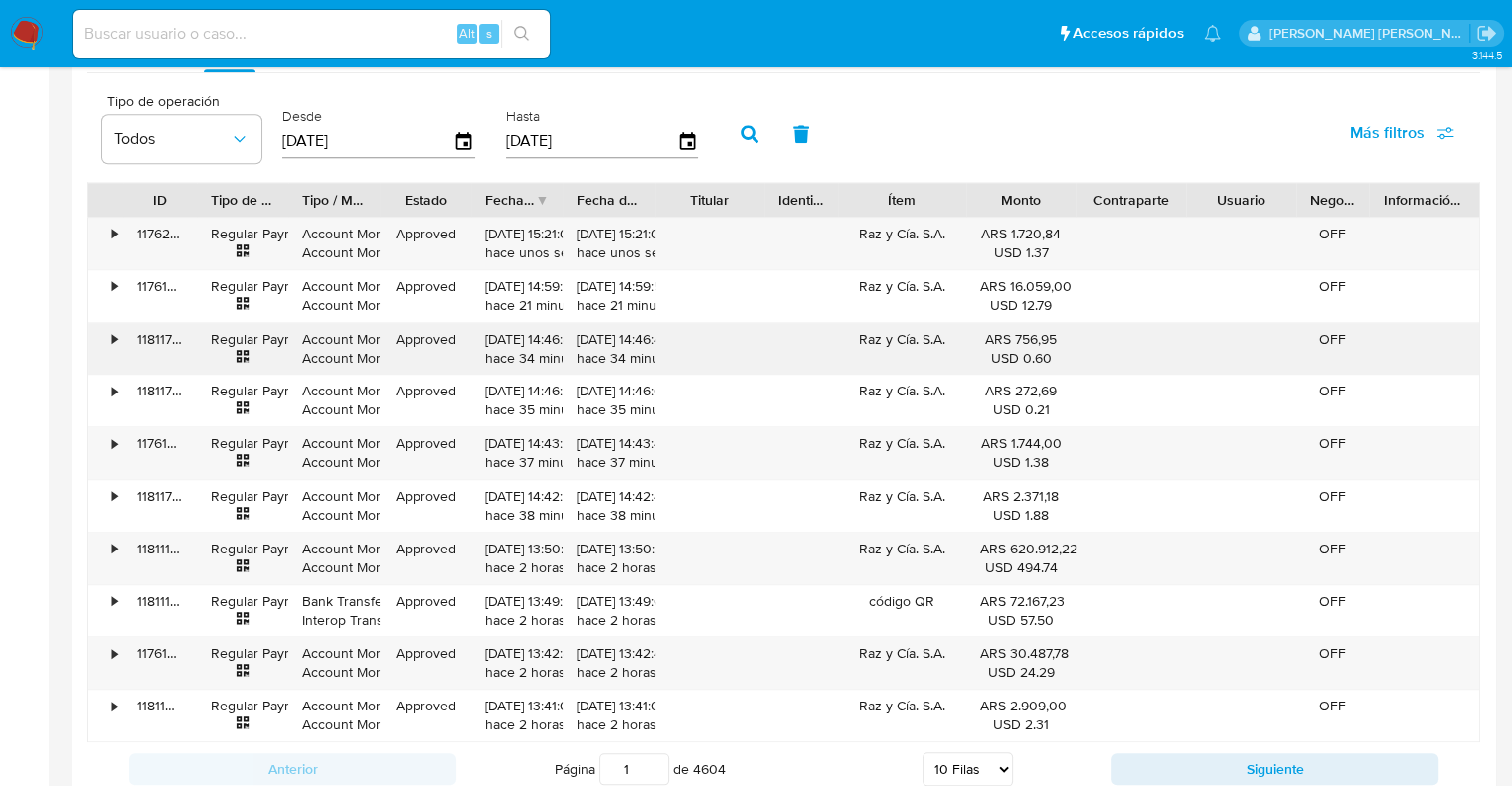 scroll, scrollTop: 1888, scrollLeft: 0, axis: vertical 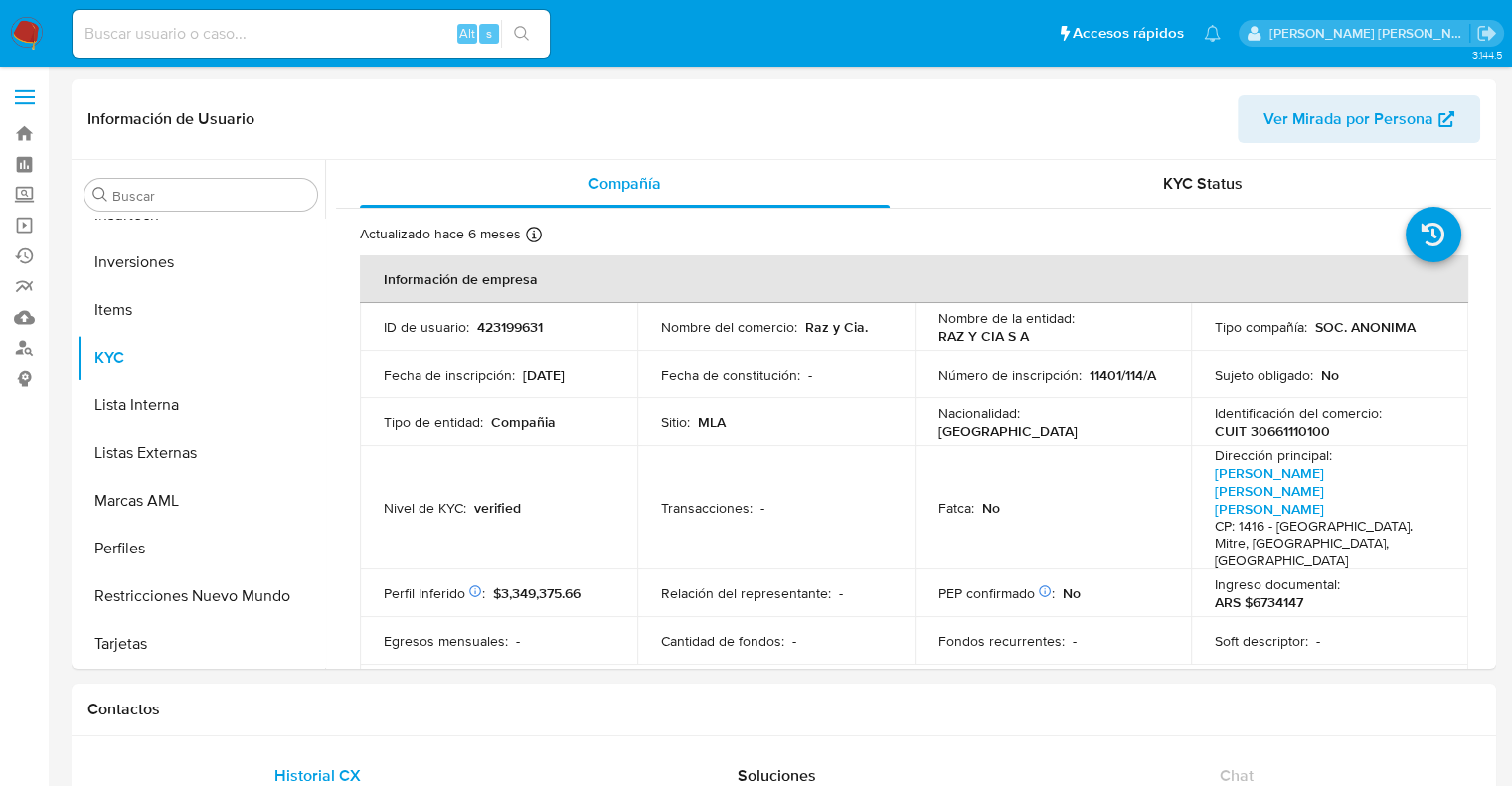 select on "10" 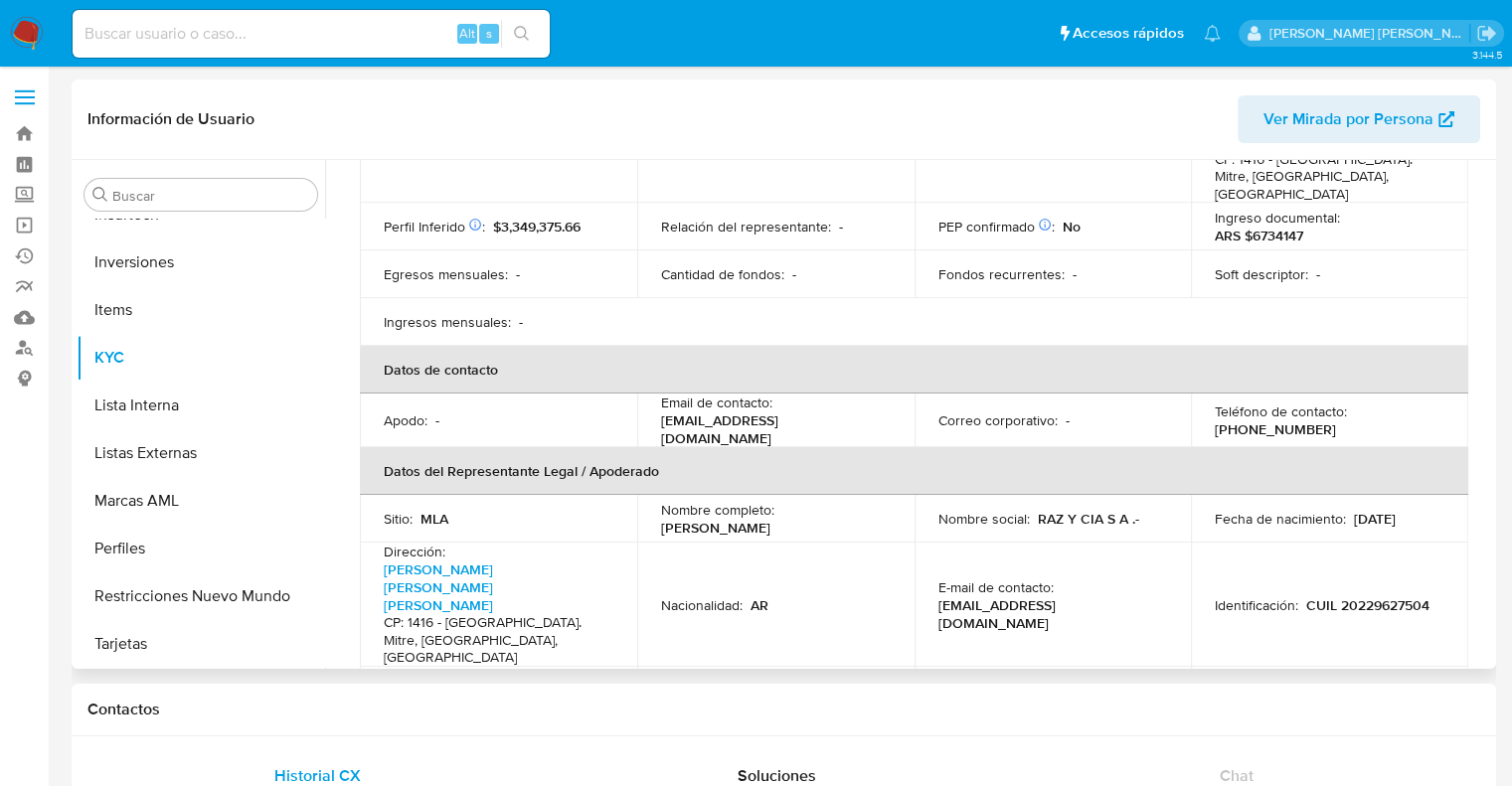 scroll, scrollTop: 397, scrollLeft: 0, axis: vertical 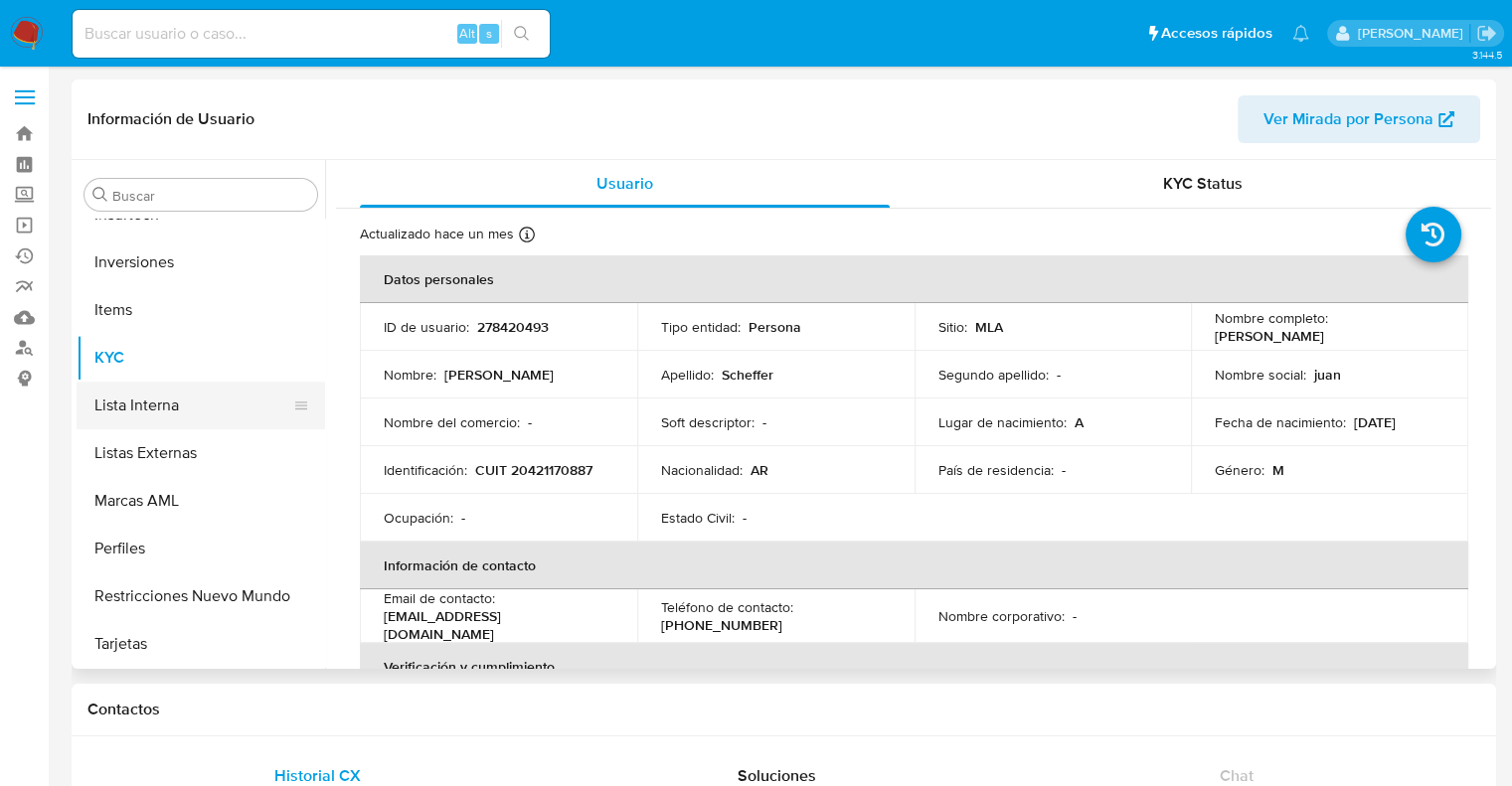 select on "10" 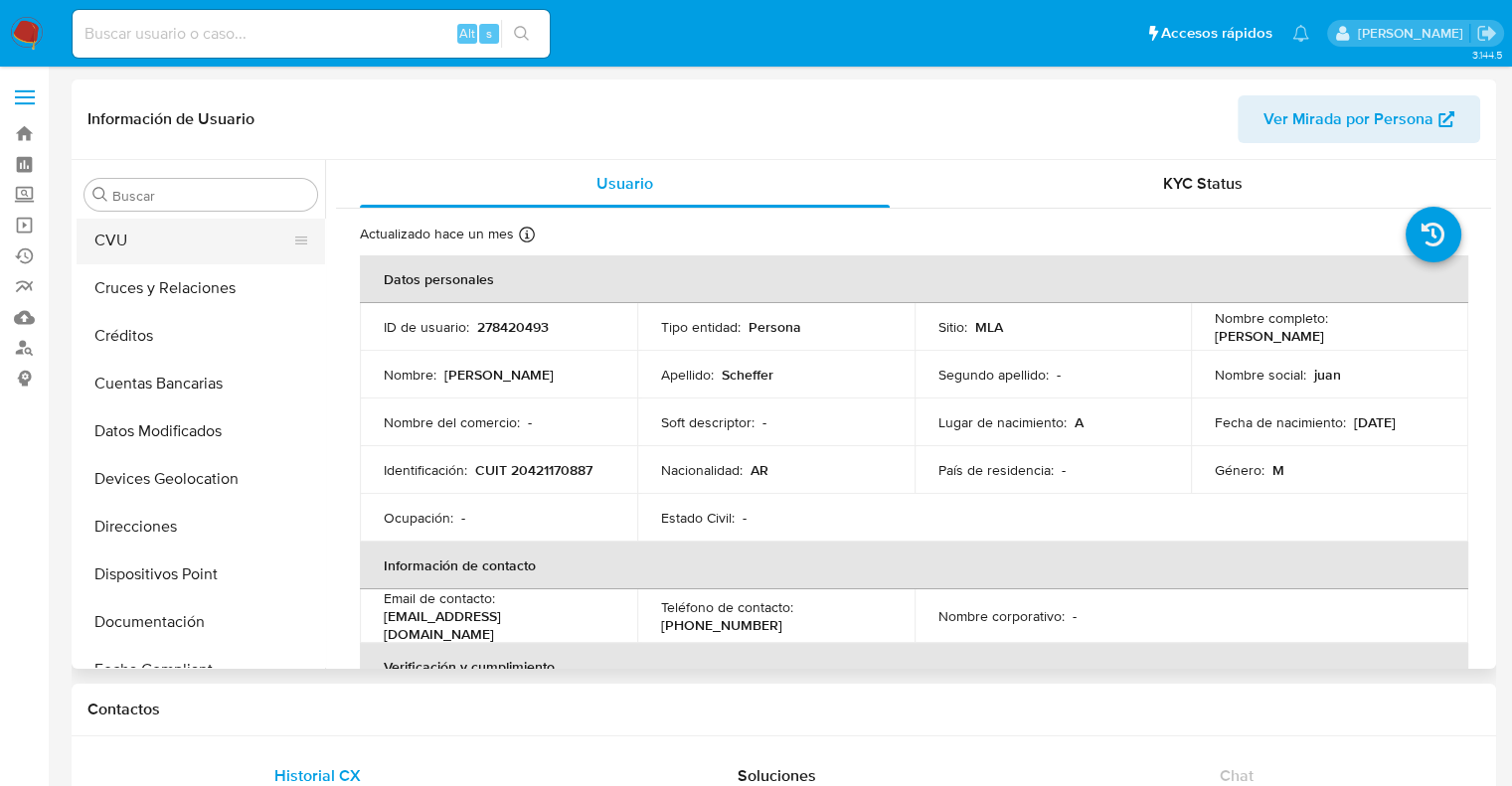 scroll, scrollTop: 0, scrollLeft: 0, axis: both 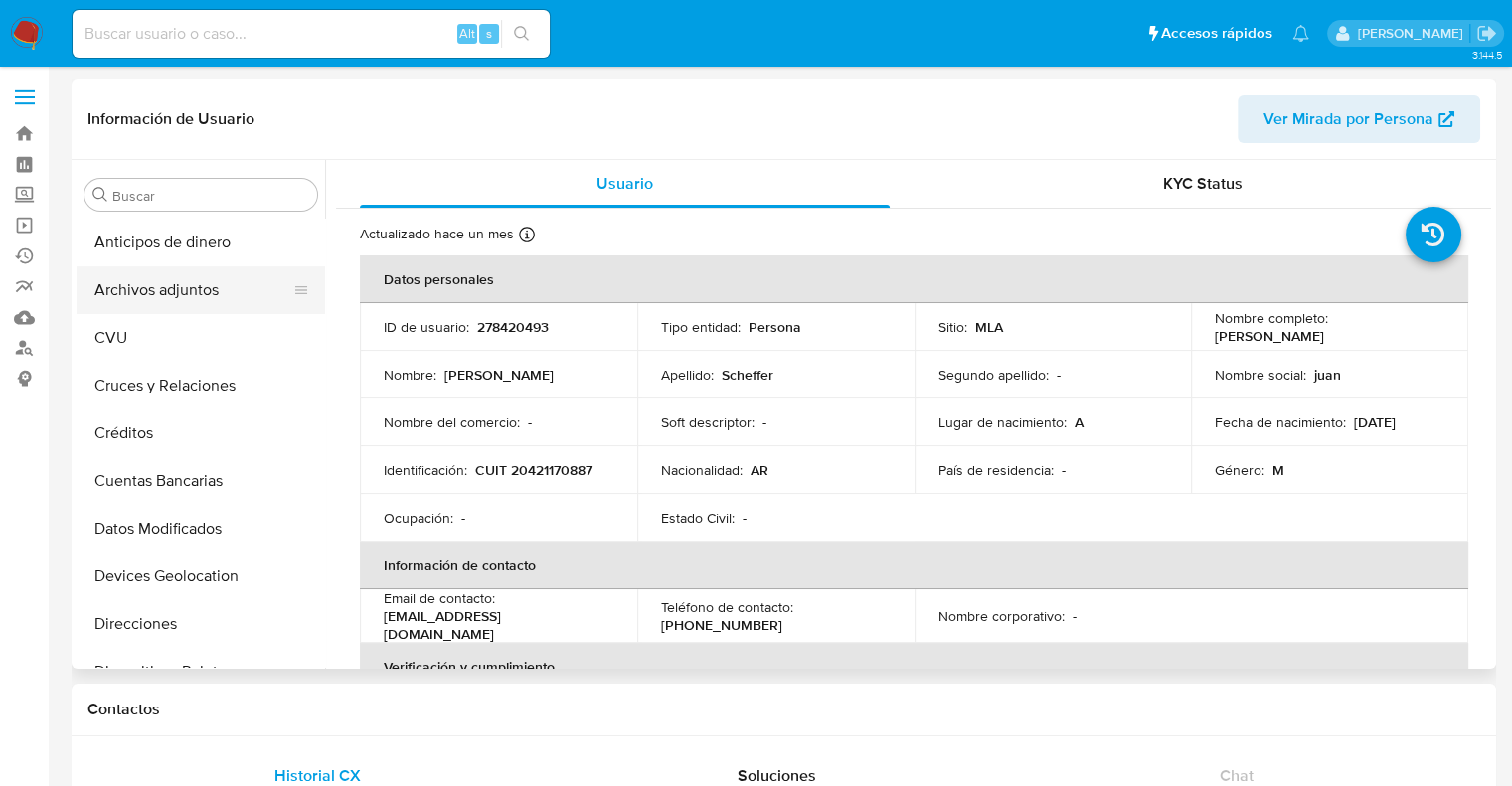 click on "Archivos adjuntos" at bounding box center [193, 290] 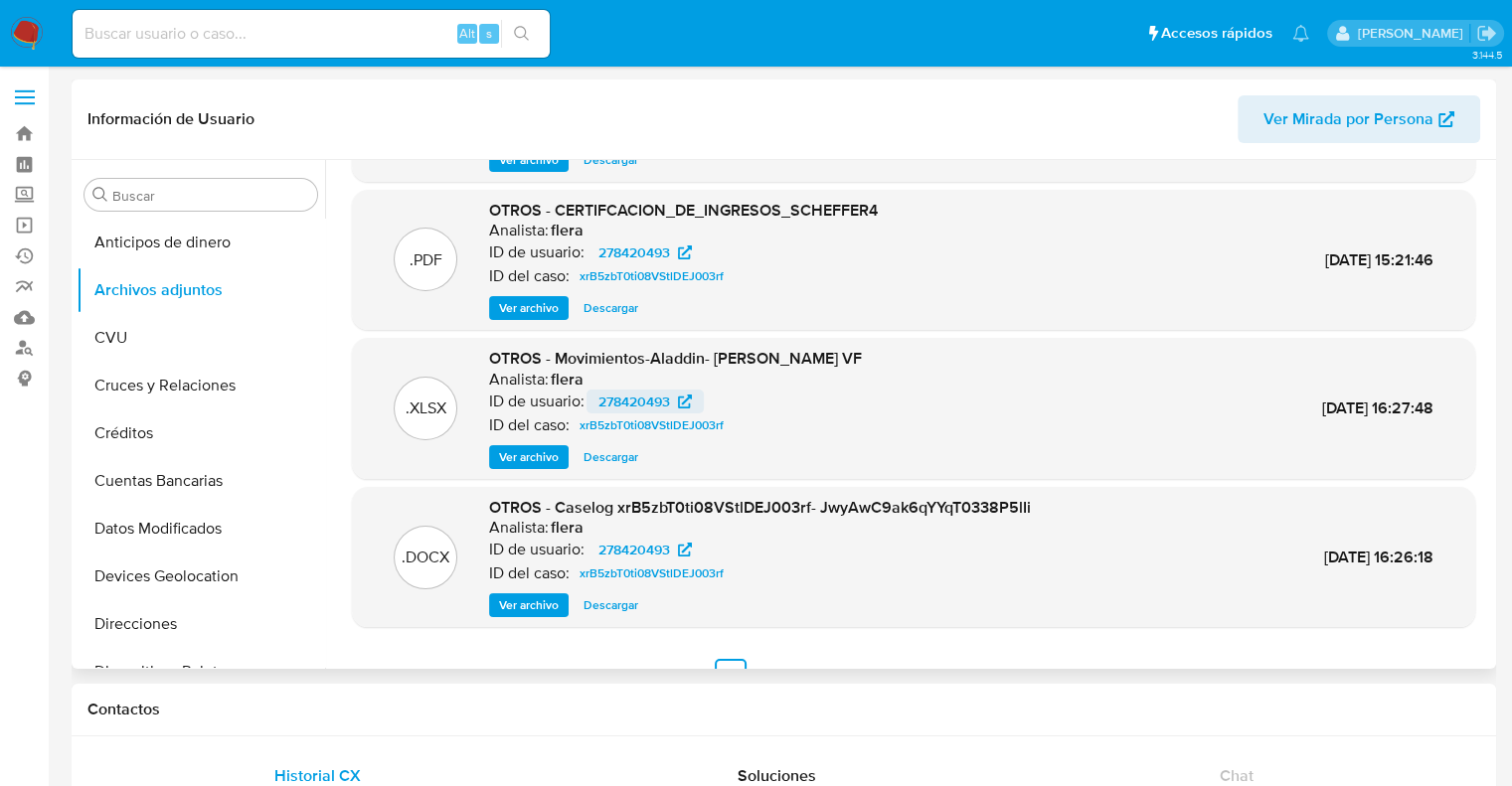 scroll, scrollTop: 167, scrollLeft: 0, axis: vertical 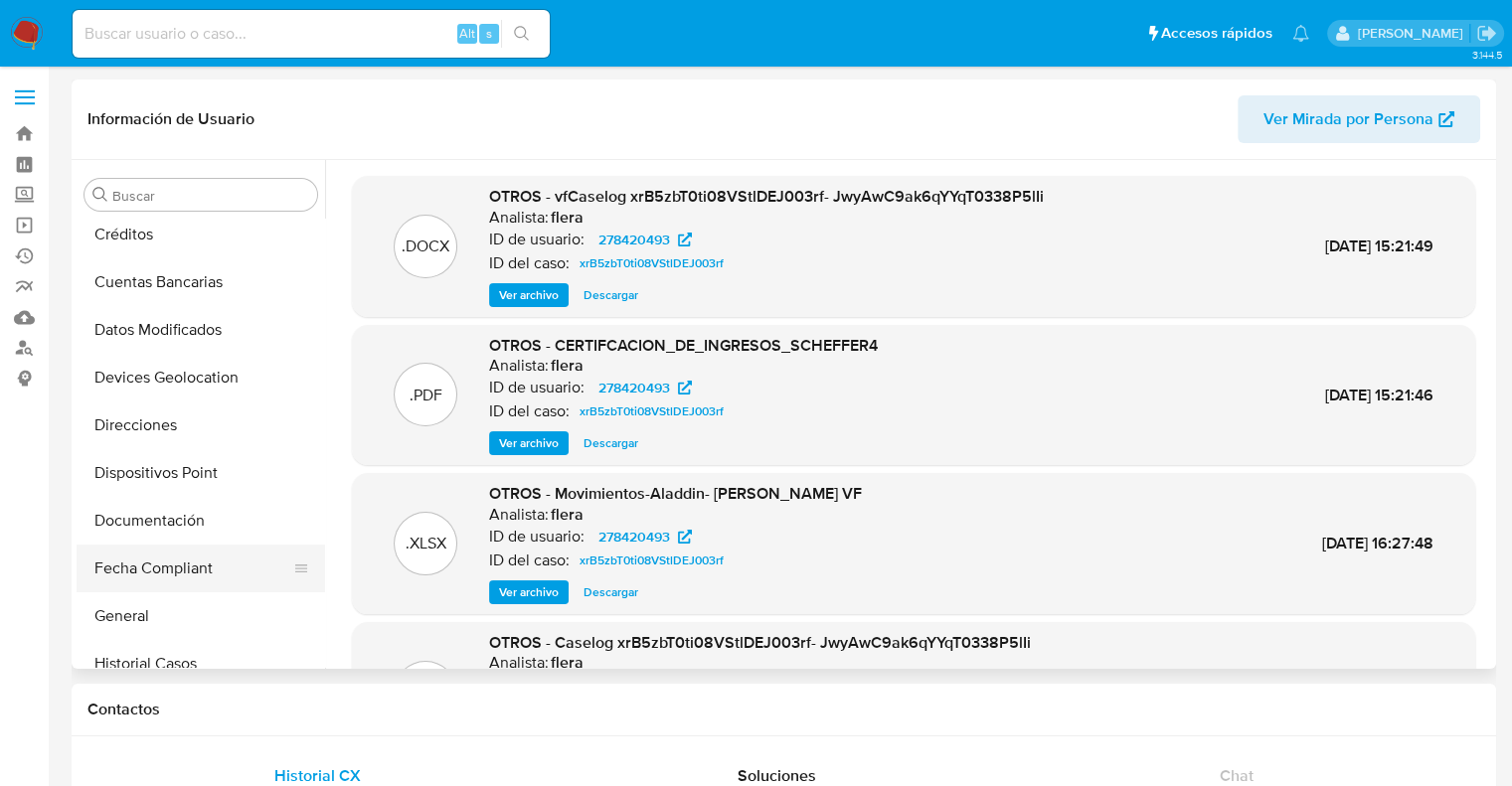 click on "Fecha Compliant" at bounding box center [193, 568] 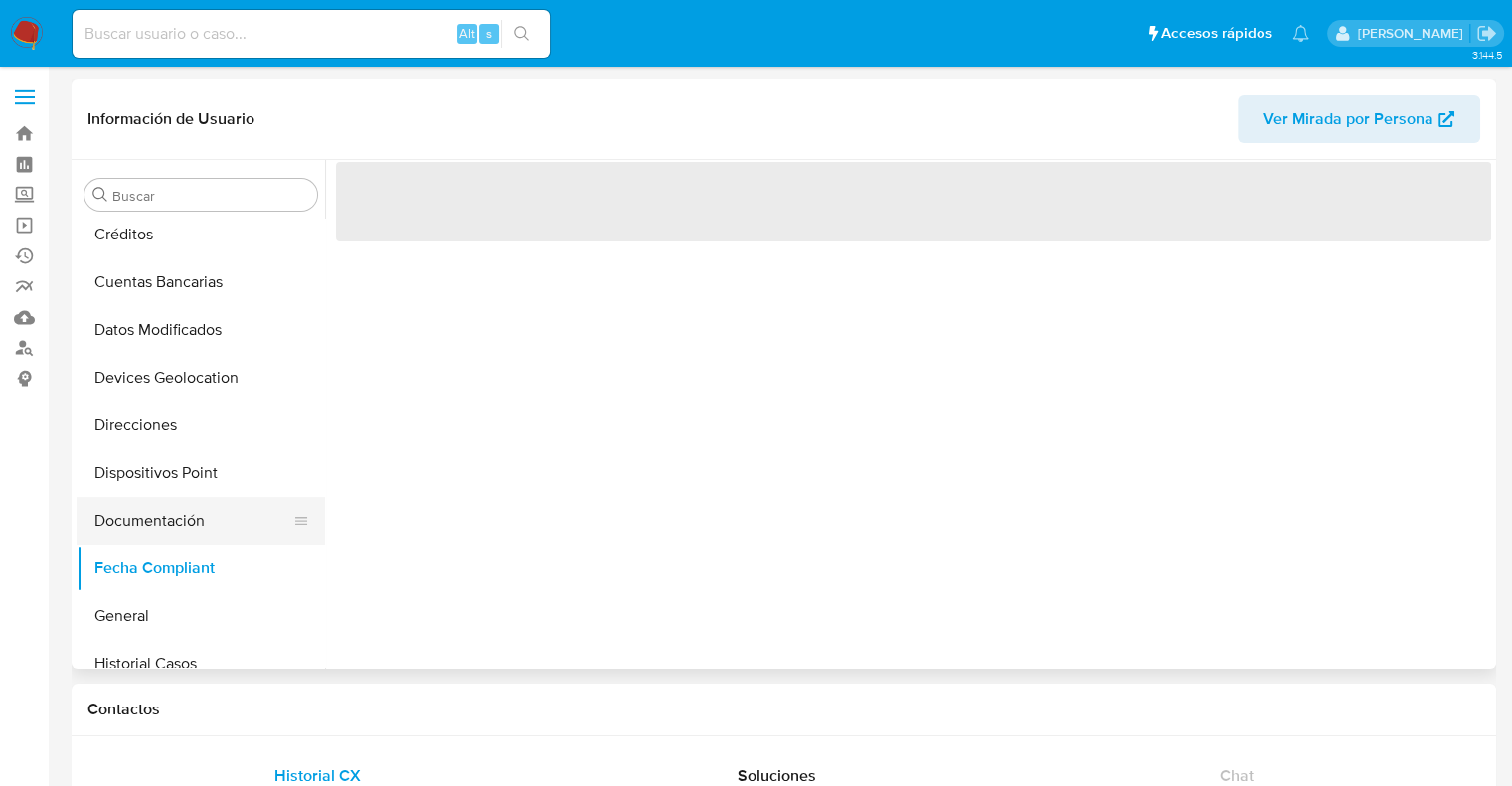 click on "Documentación" at bounding box center [193, 521] 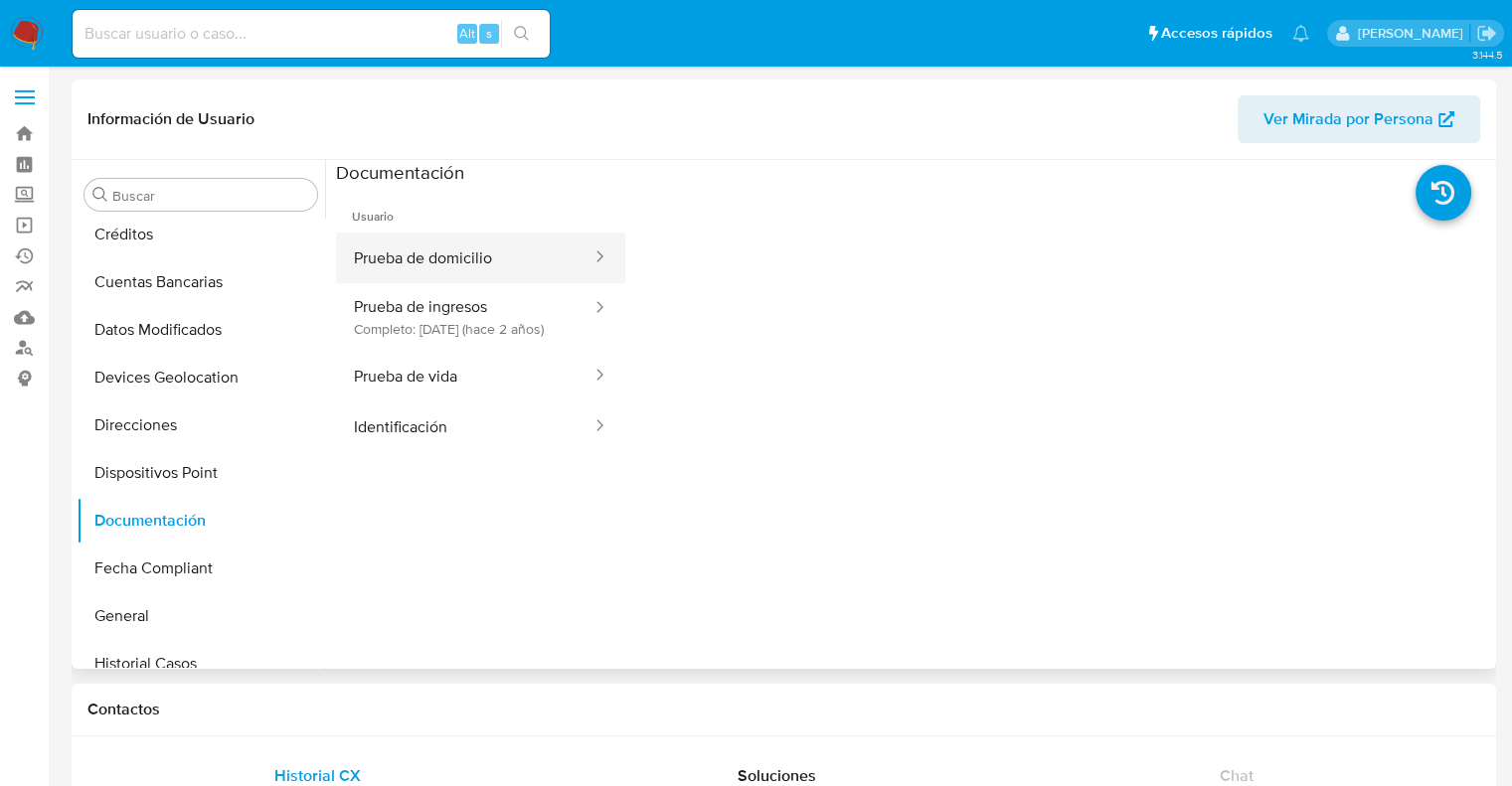 click on "Prueba de domicilio" at bounding box center [464, 257] 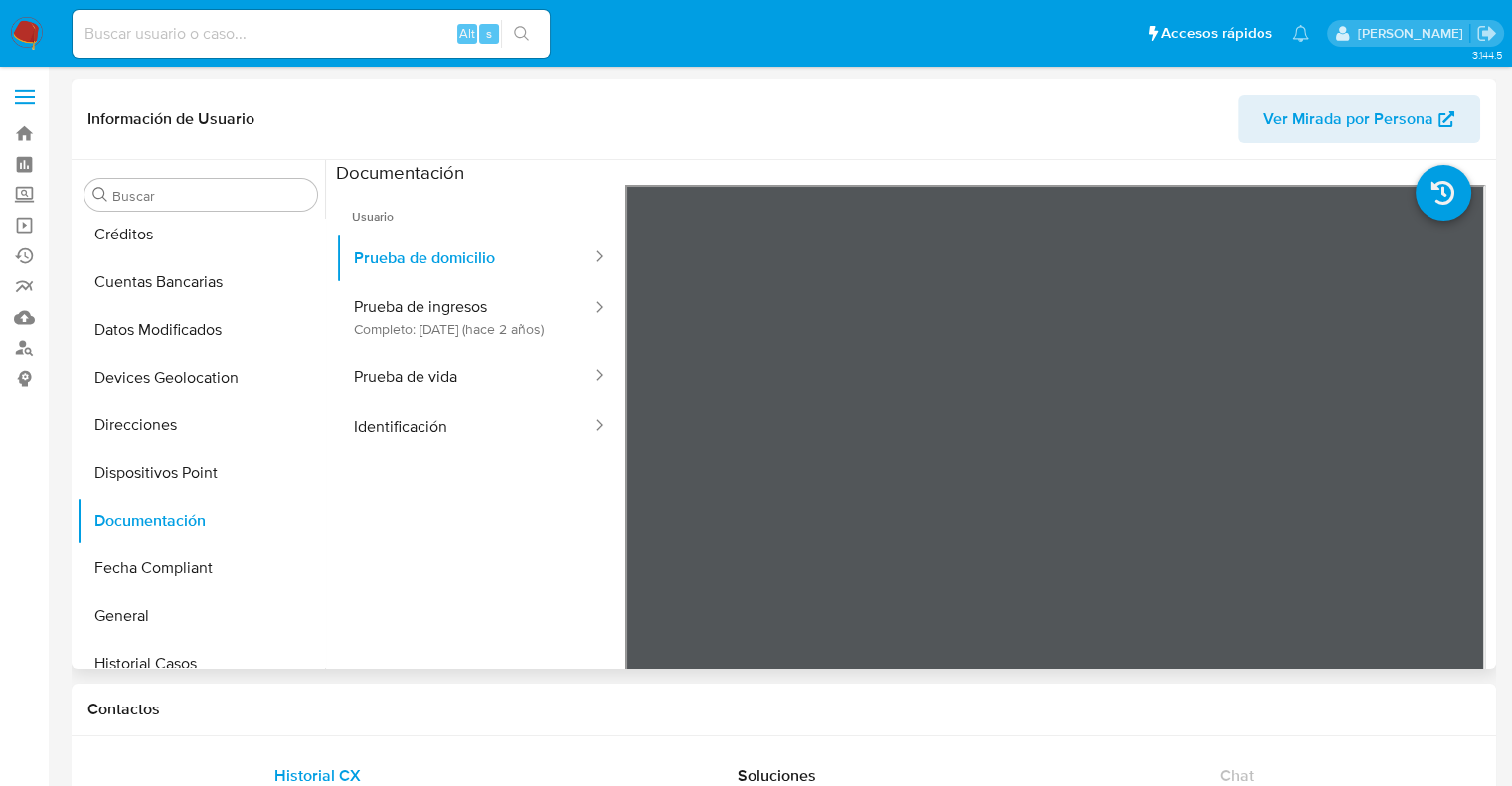 type 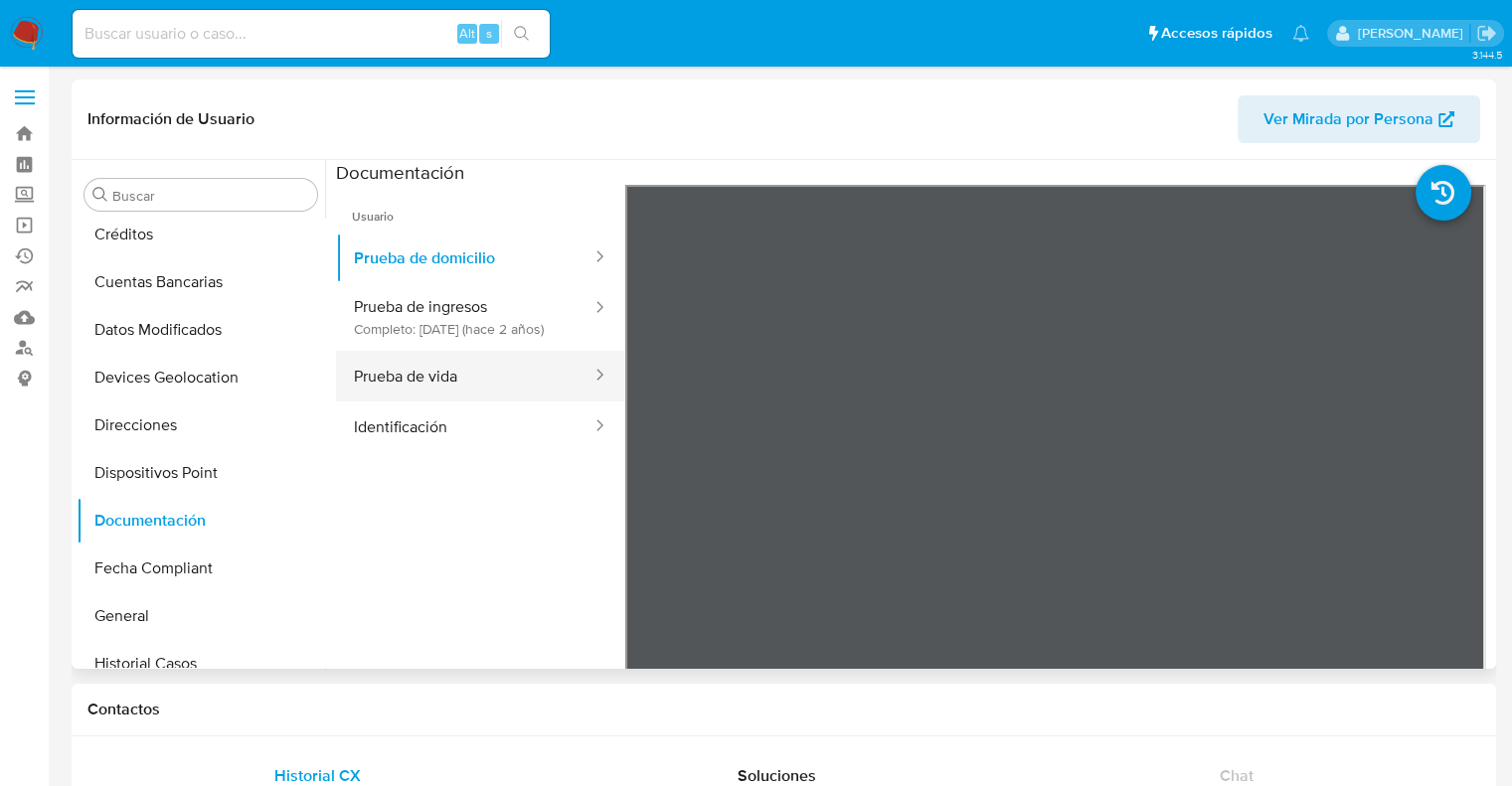 click on "Prueba de vida" at bounding box center (464, 376) 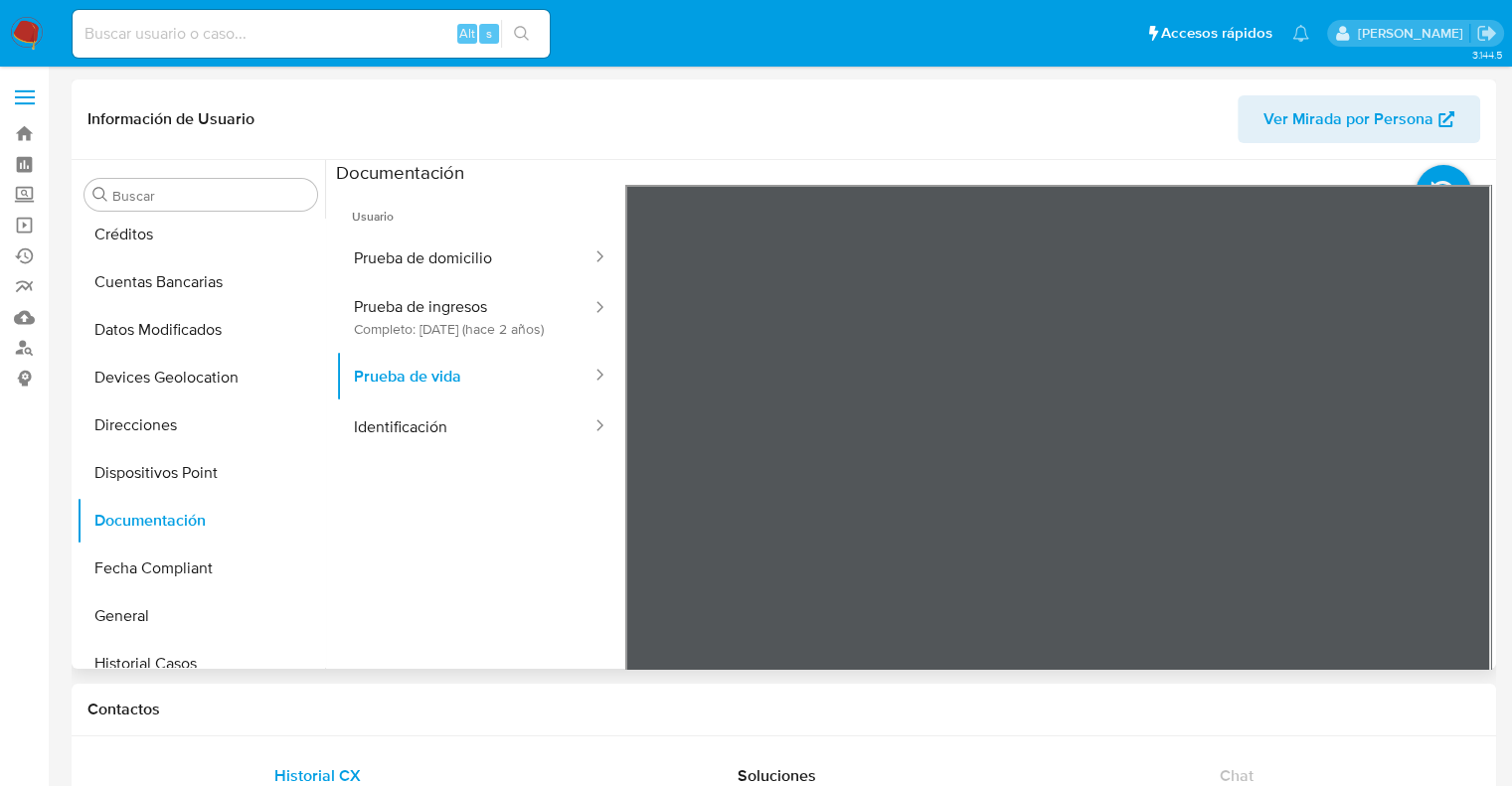 click on "Usuario Prueba de domicilio Prueba de ingresos Completo: [DATE] (hace 2 años) Prueba de vida Identificación" at bounding box center (480, 471) 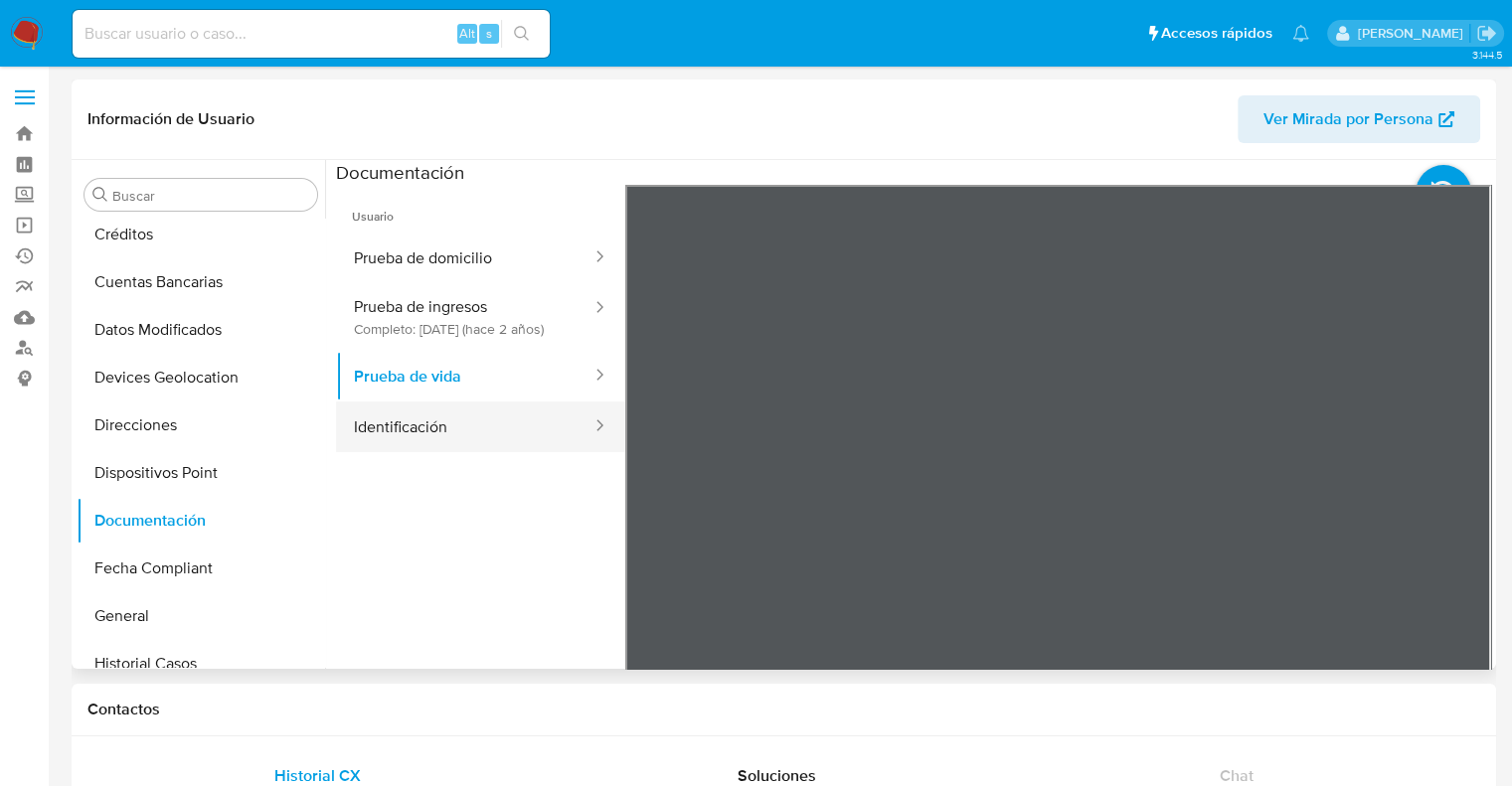 click on "Identificación" at bounding box center (464, 426) 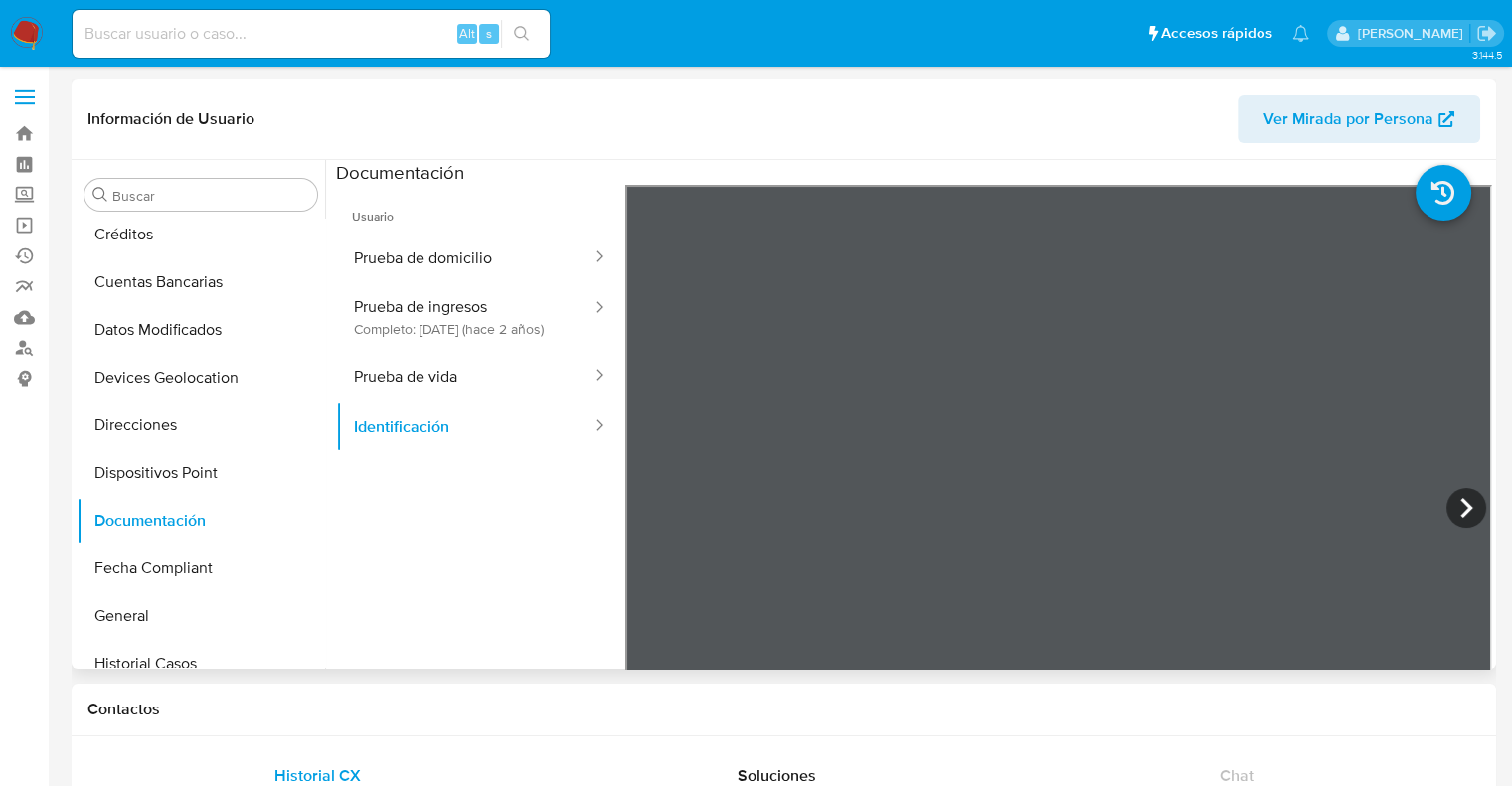 type 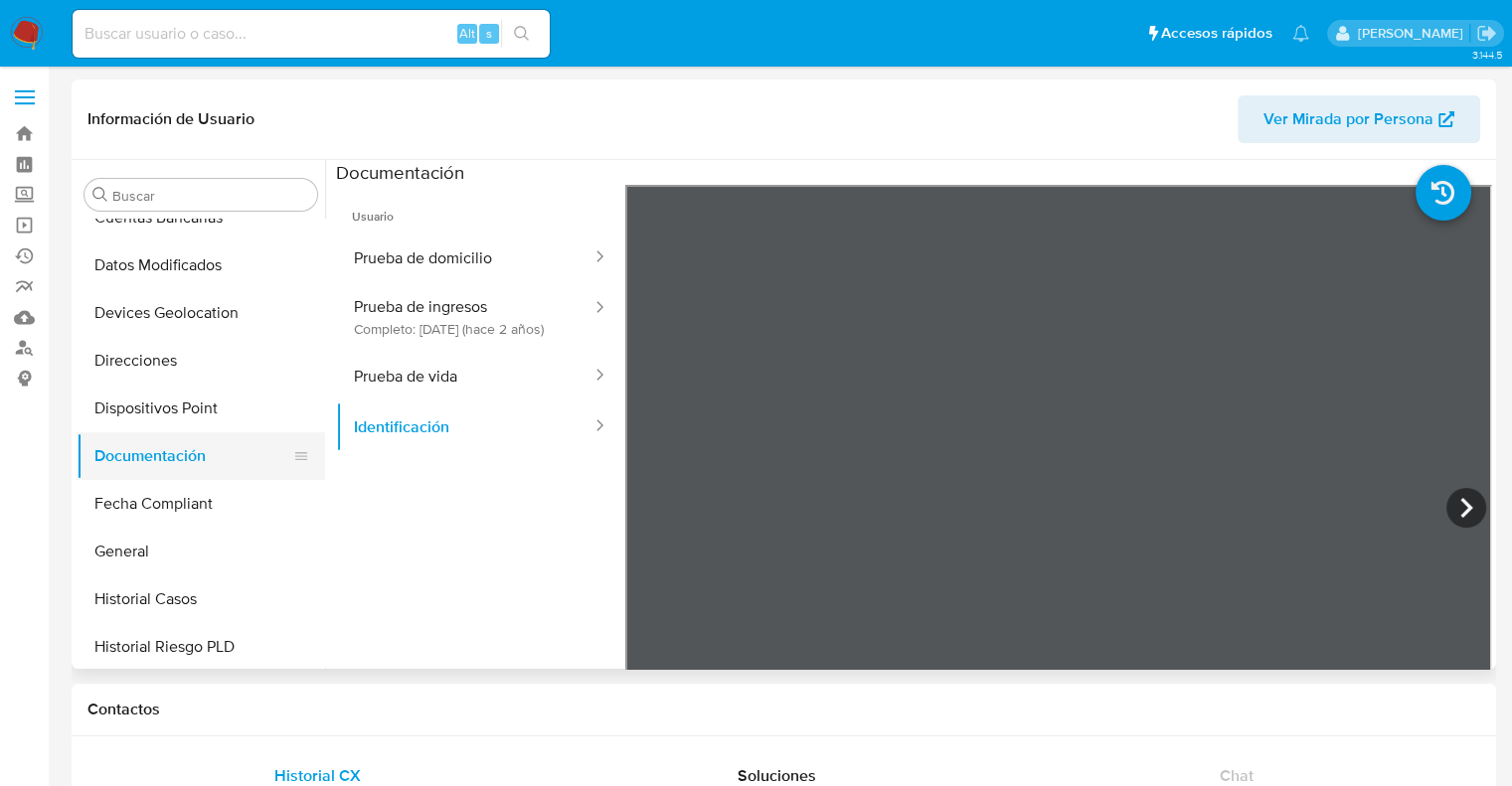 scroll, scrollTop: 298, scrollLeft: 0, axis: vertical 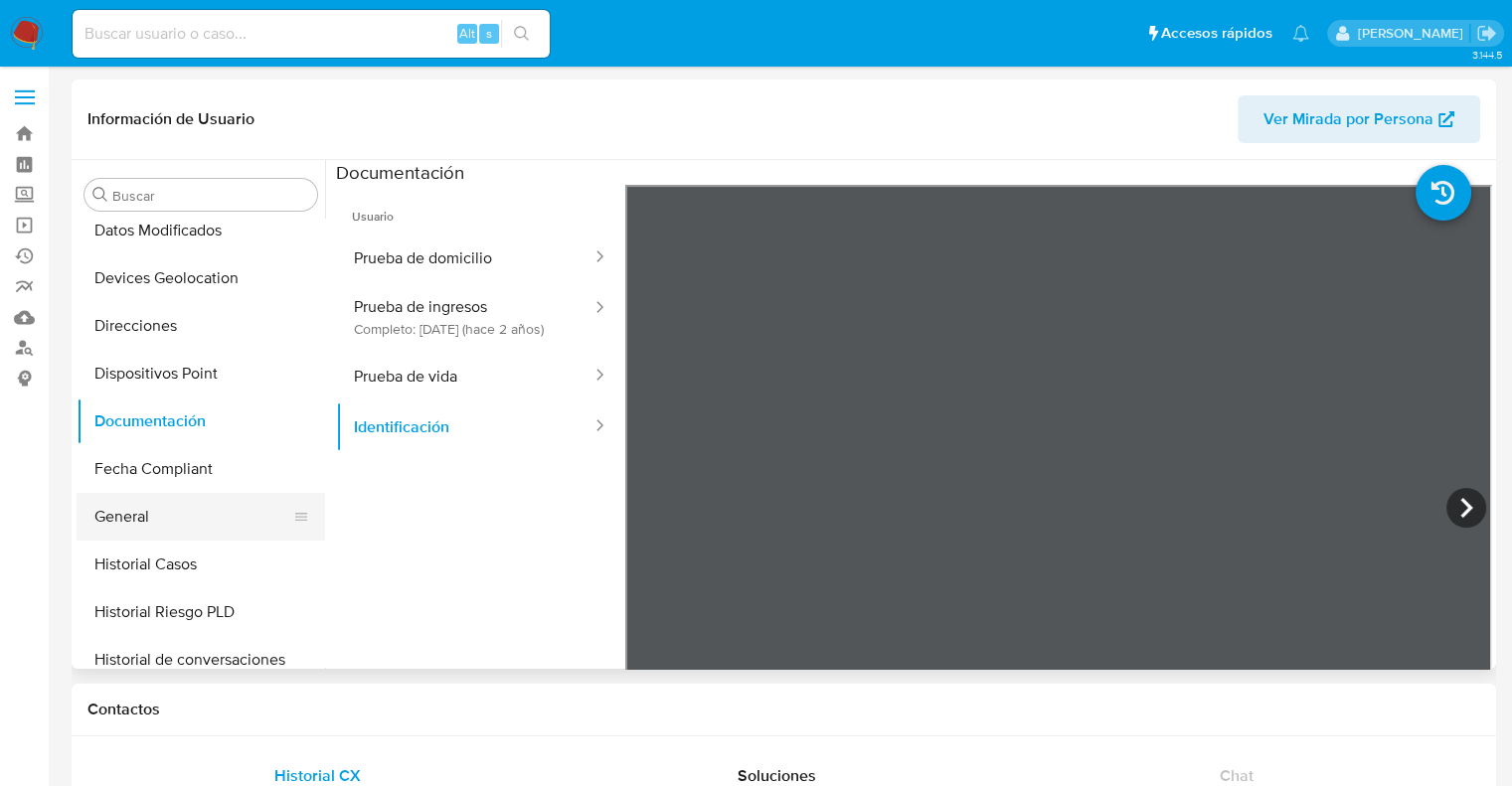 click on "General" at bounding box center (193, 517) 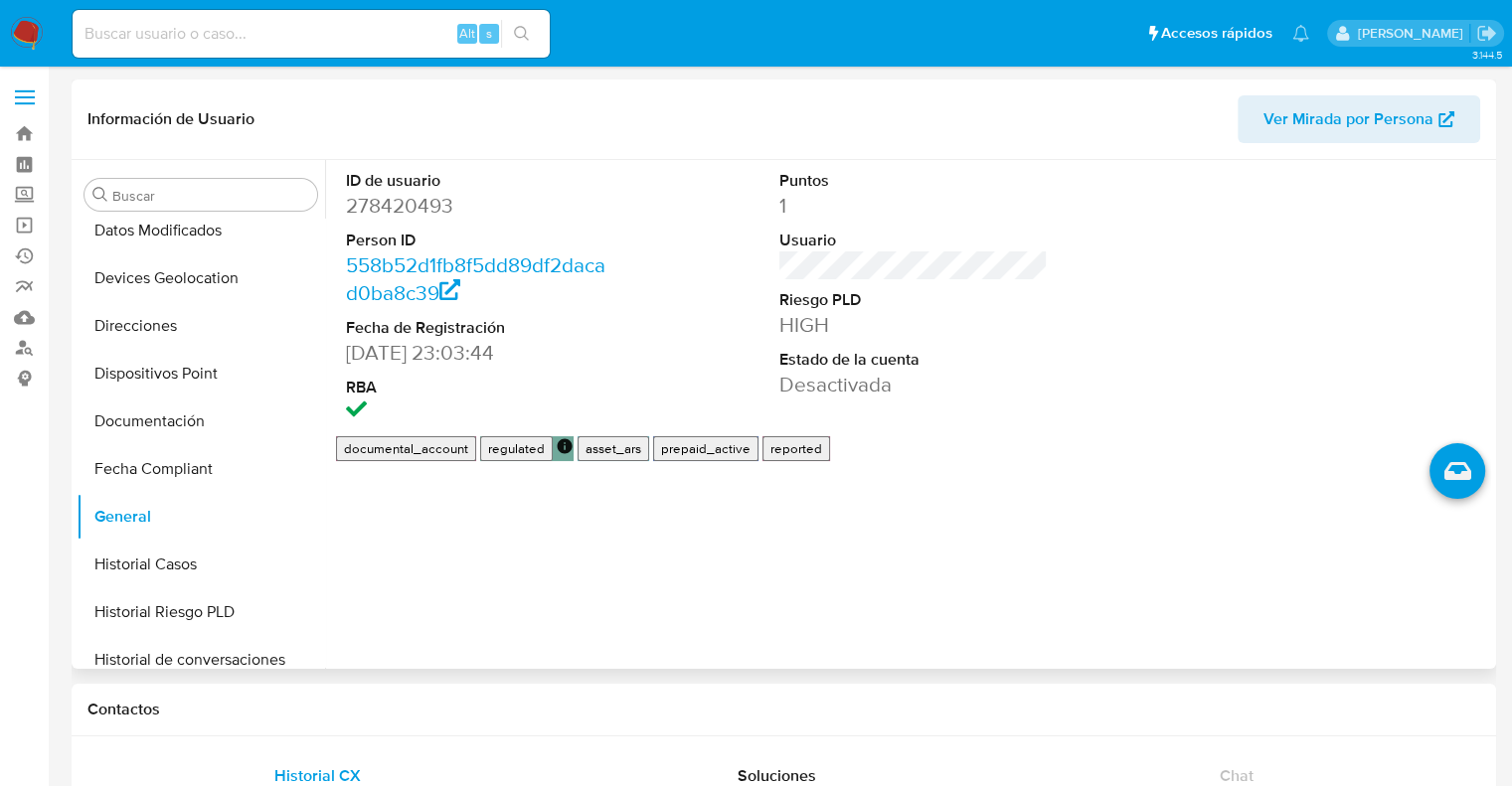 type 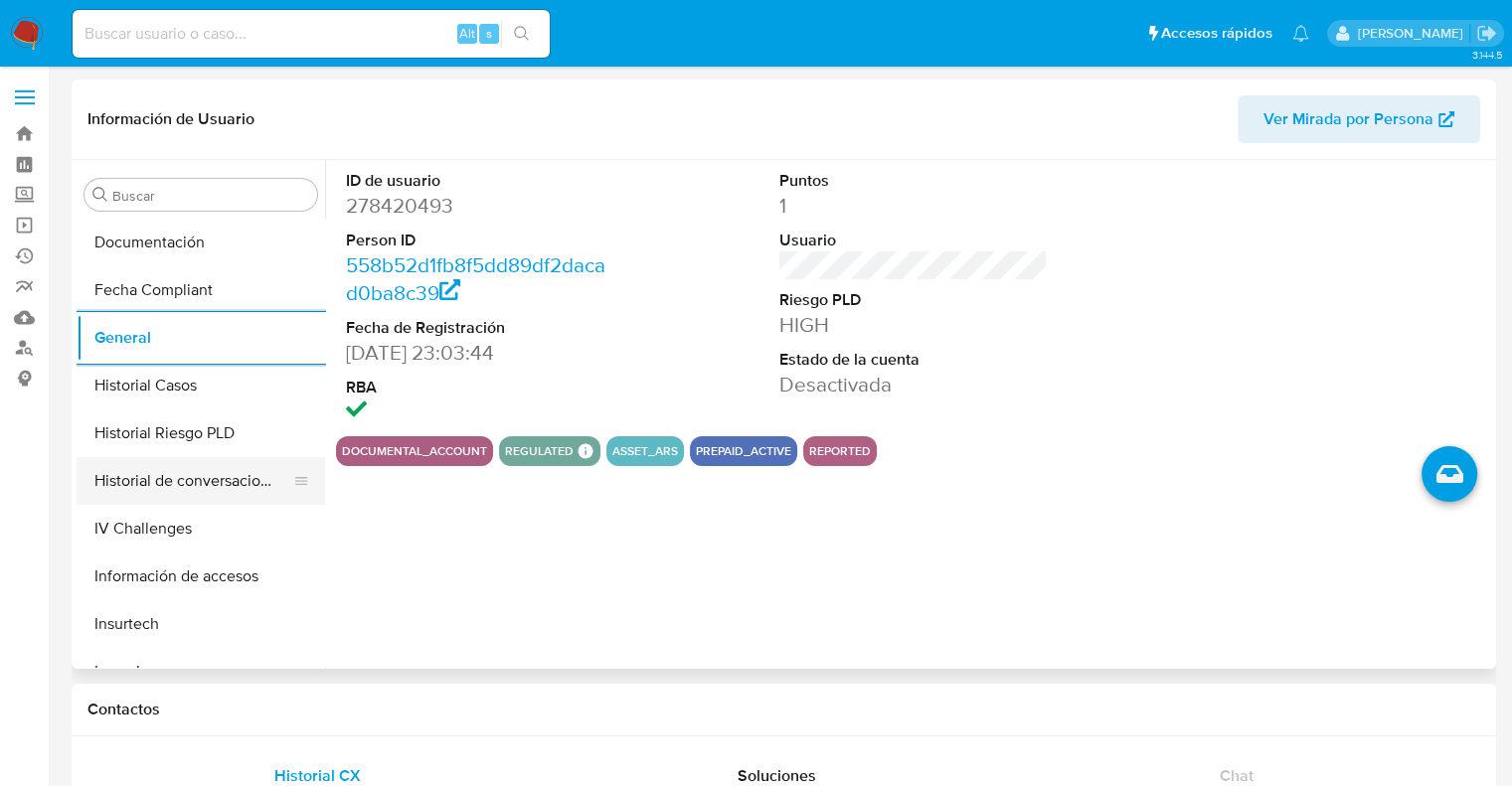 scroll, scrollTop: 497, scrollLeft: 0, axis: vertical 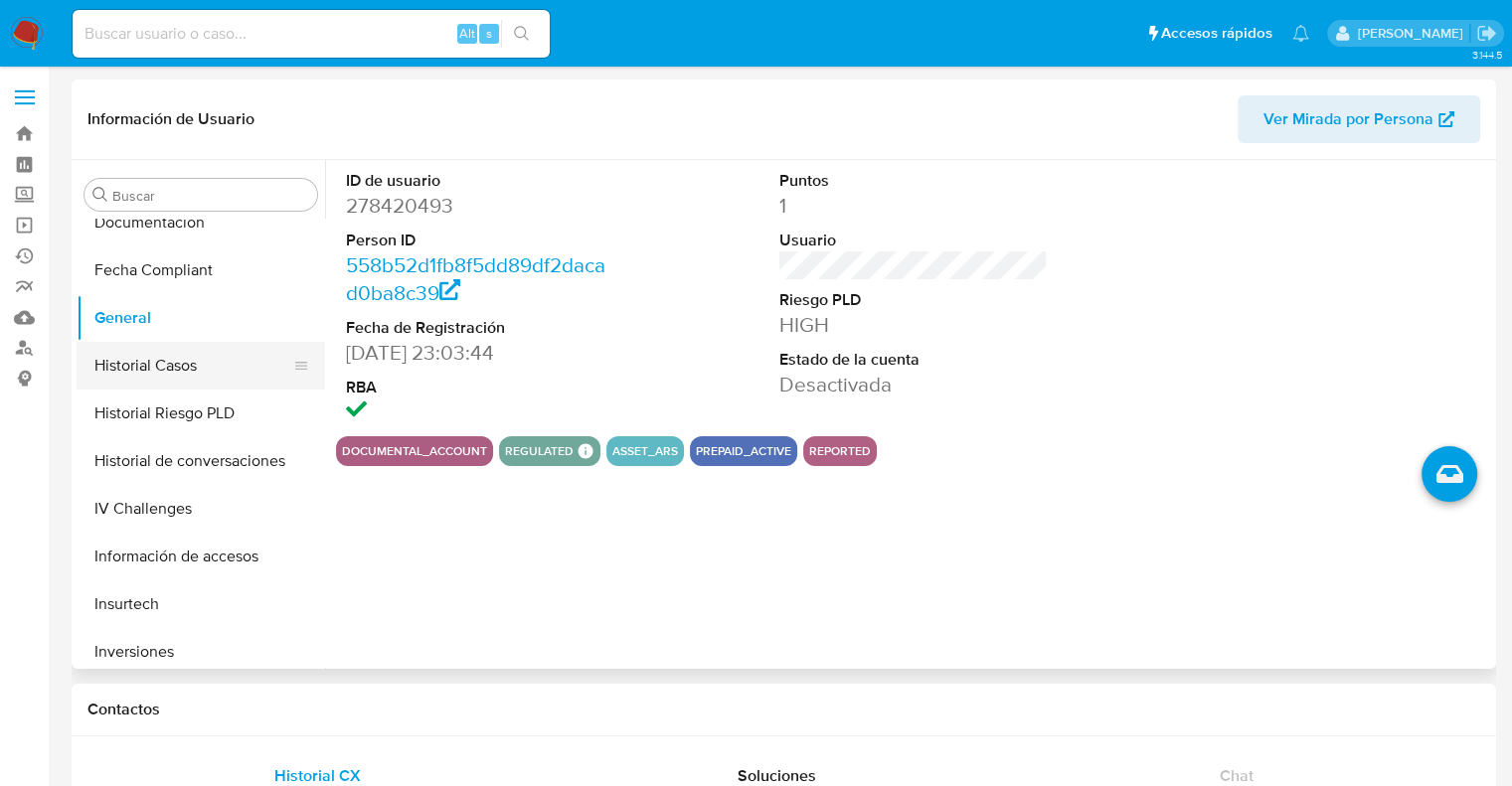 click on "Historial Casos" at bounding box center (193, 366) 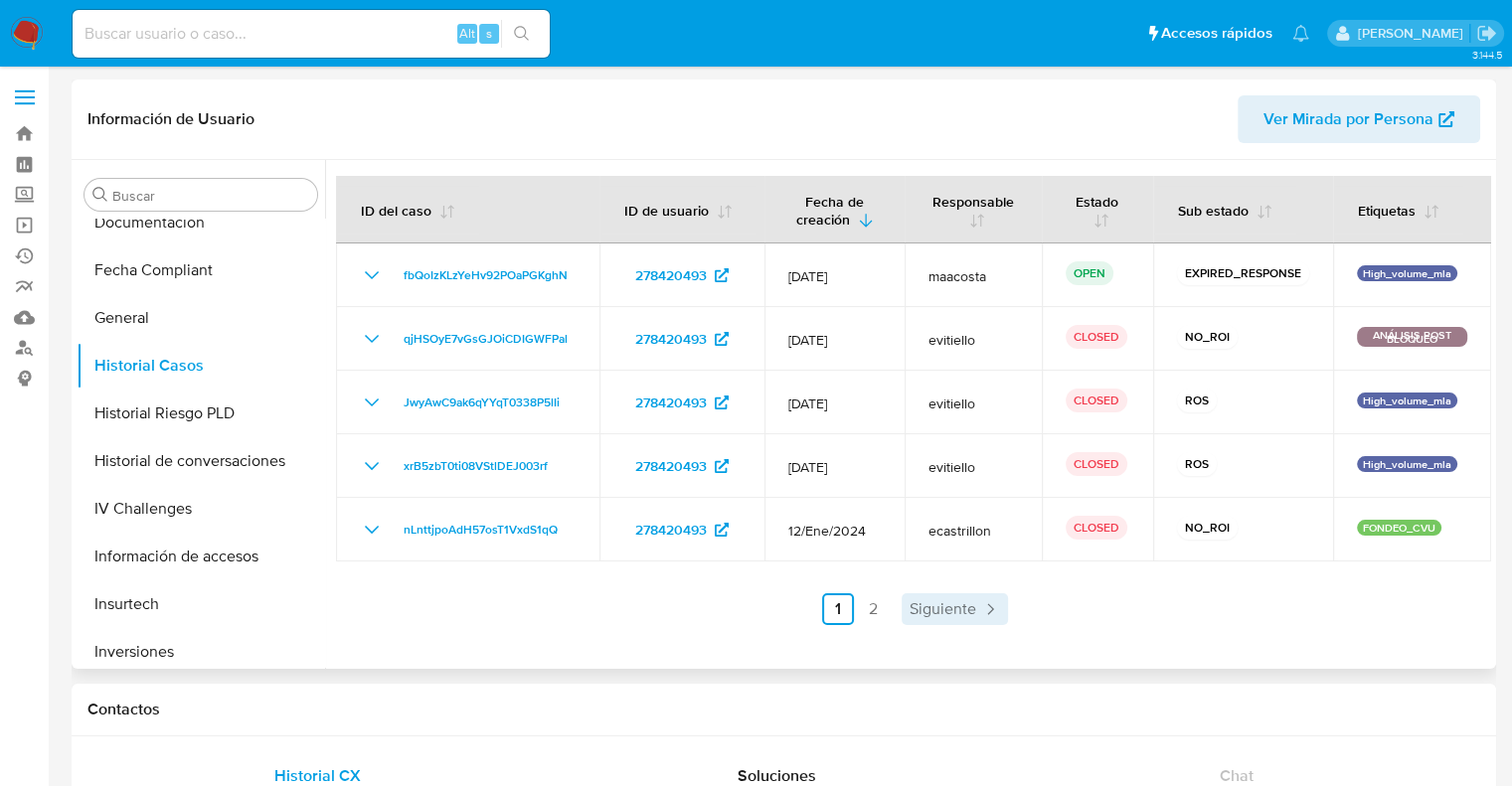click on "Siguiente" at bounding box center (942, 609) 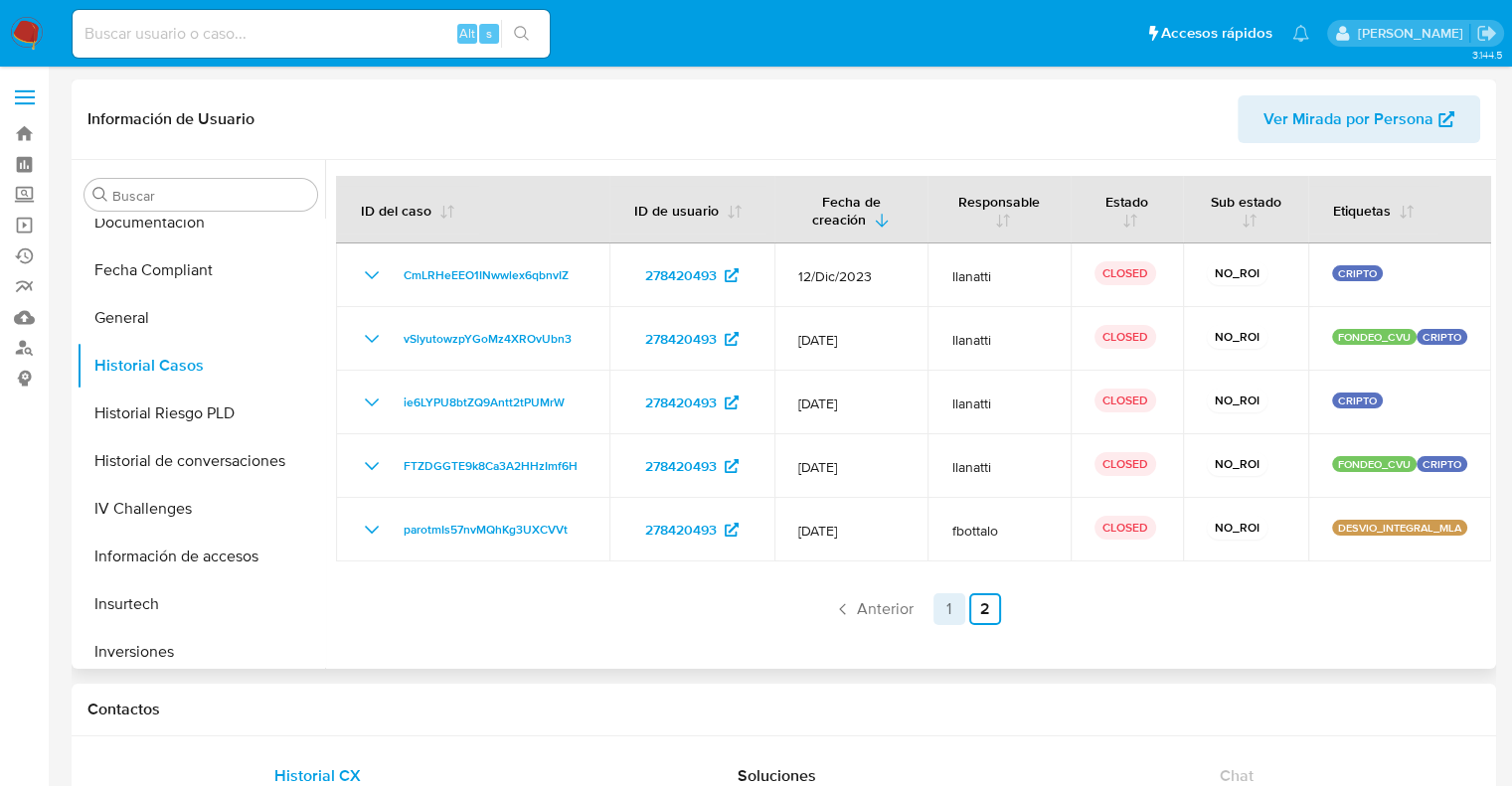 click on "1" at bounding box center [949, 609] 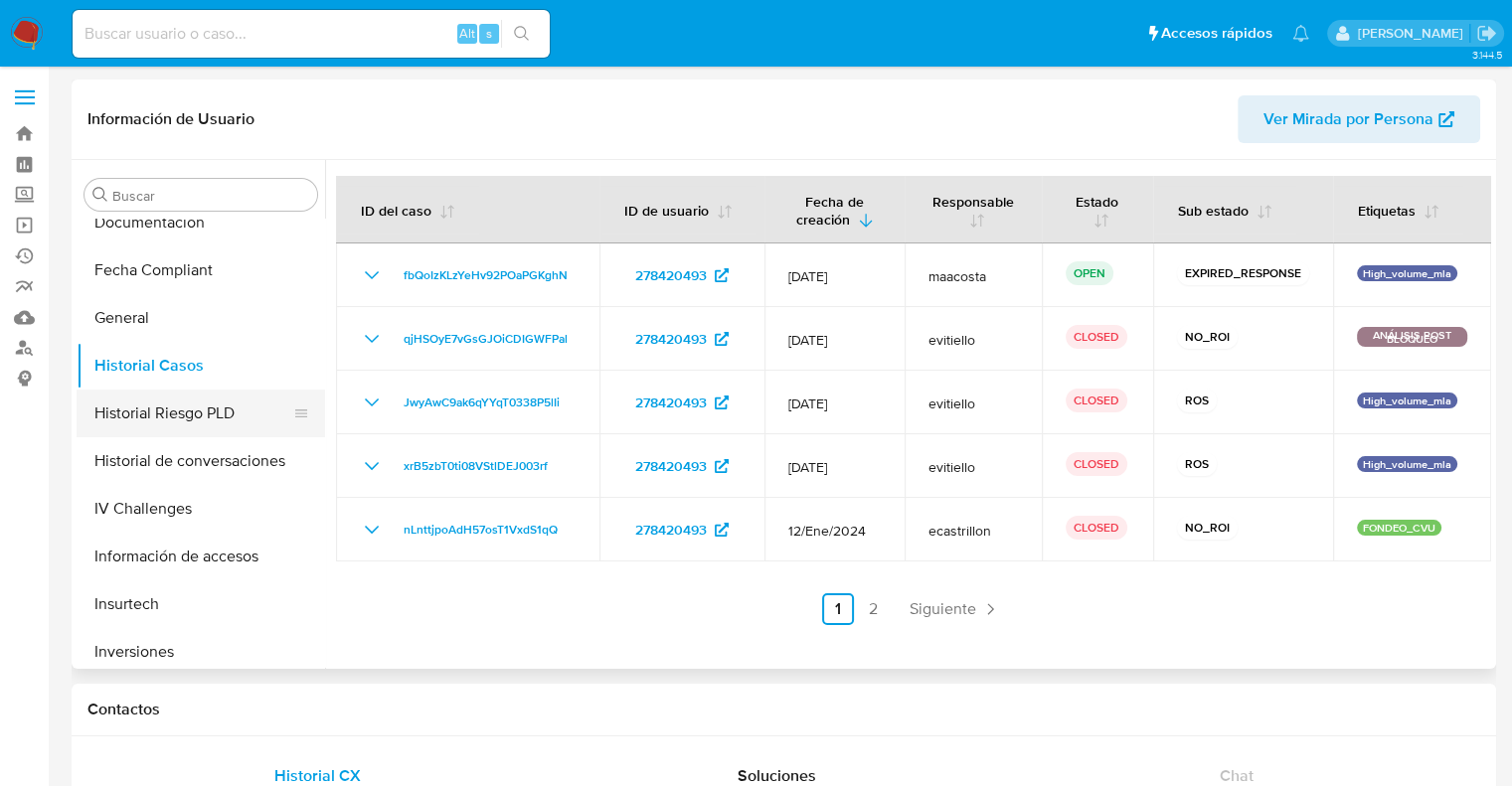 click on "Historial Riesgo PLD" at bounding box center [193, 413] 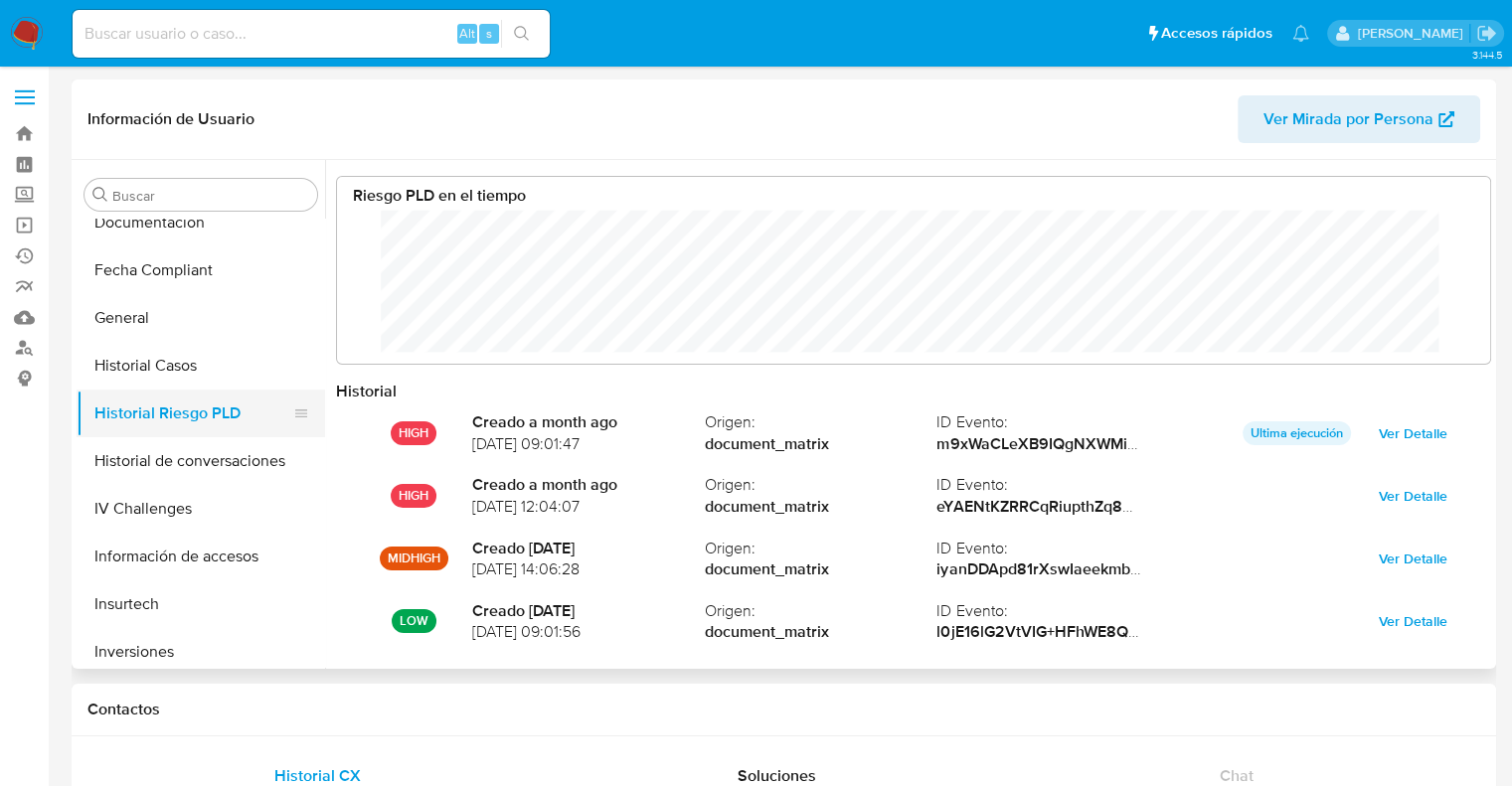 scroll, scrollTop: 993529, scrollLeft: 992968, axis: both 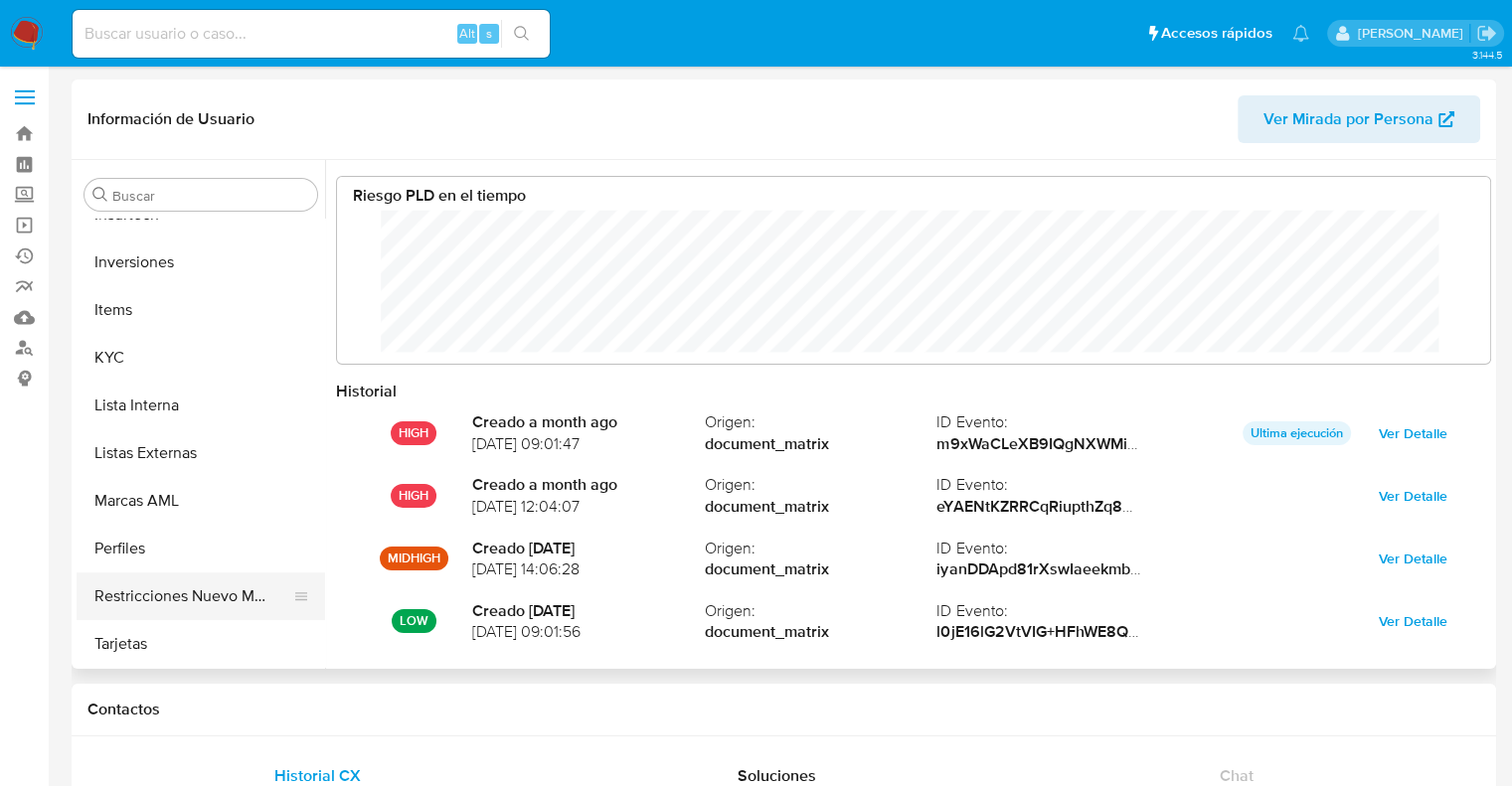 click on "Restricciones Nuevo Mundo" at bounding box center (193, 596) 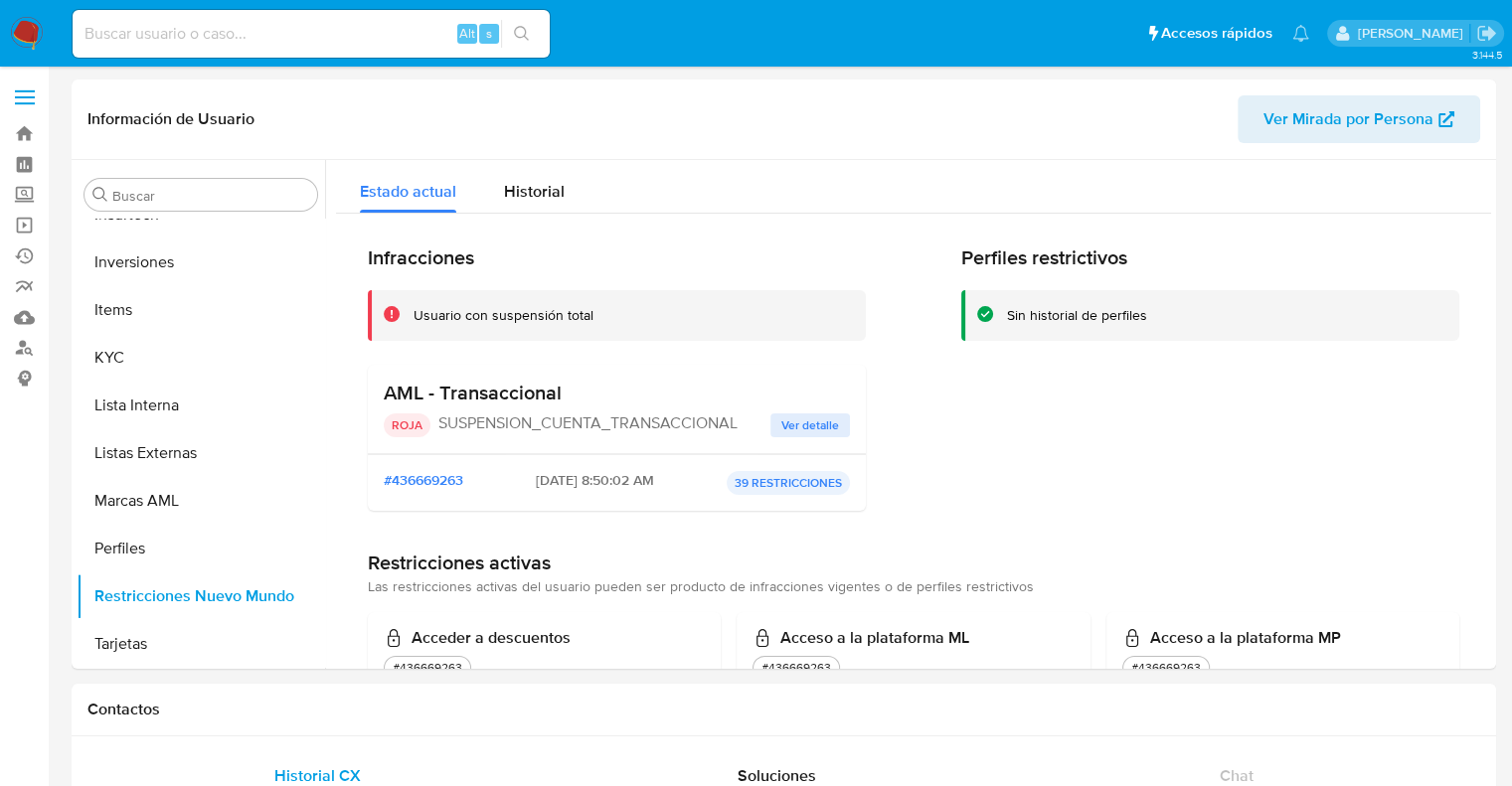 type 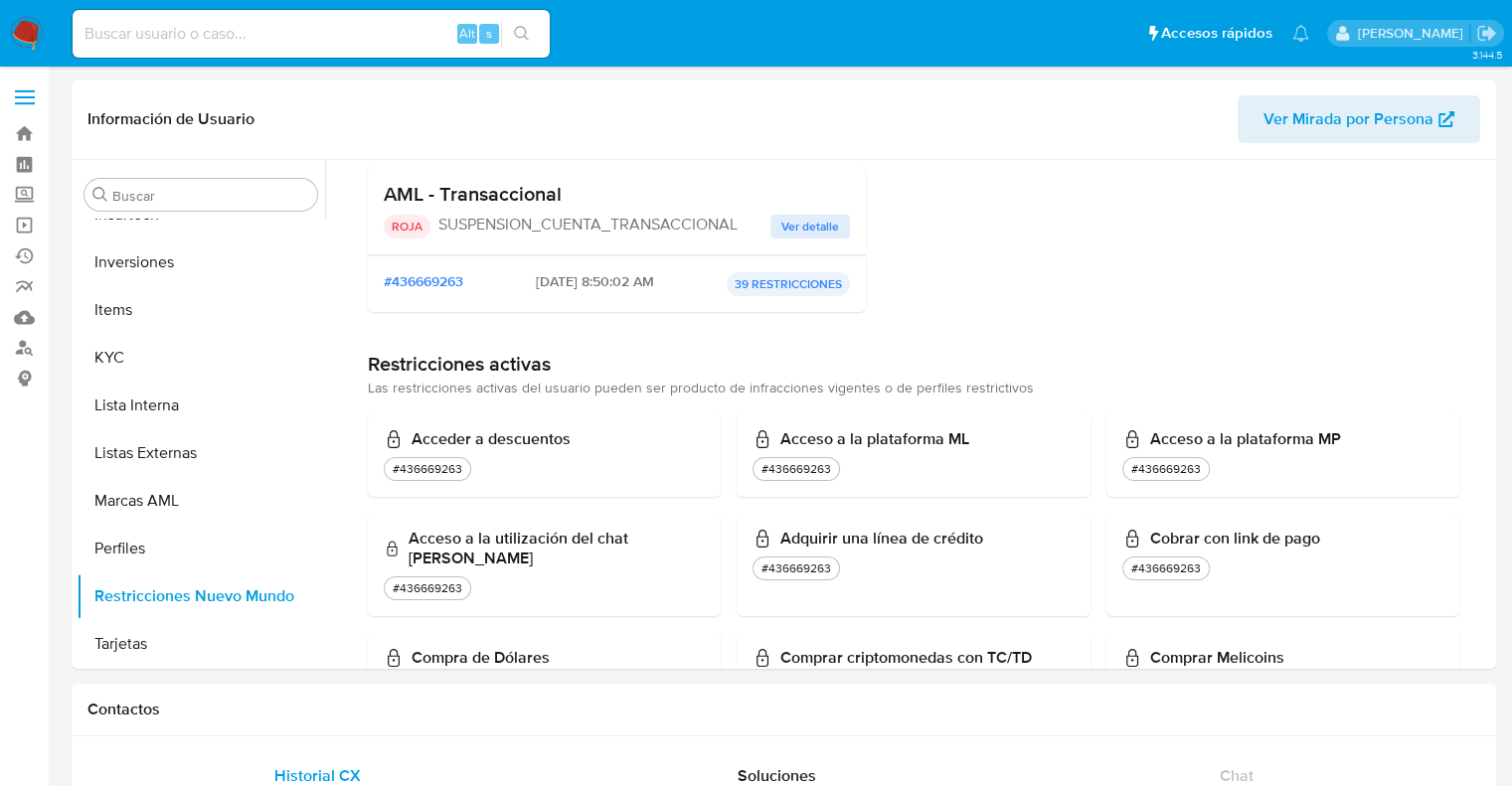 scroll, scrollTop: 0, scrollLeft: 0, axis: both 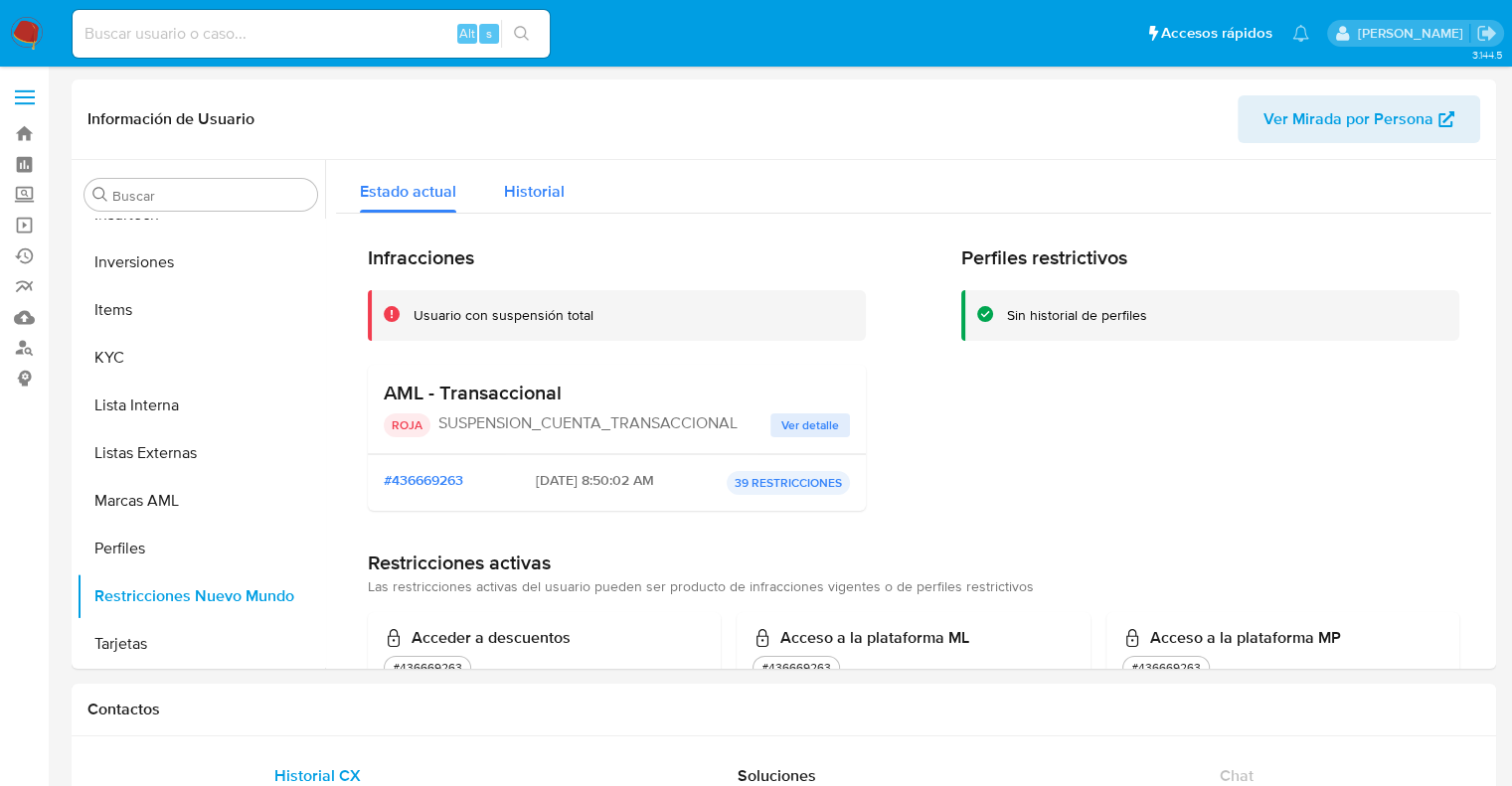 click on "Historial" at bounding box center (534, 191) 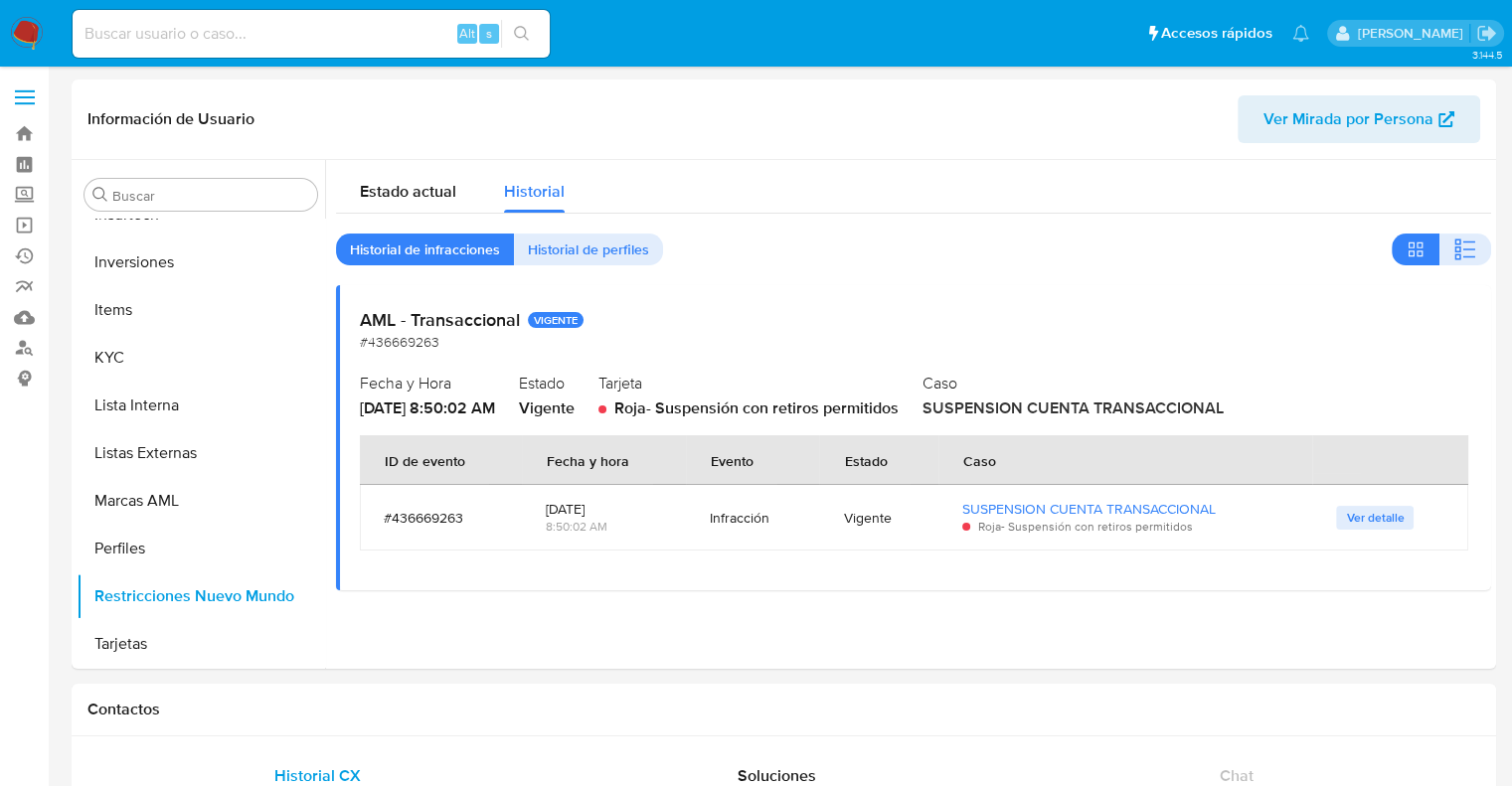 drag, startPoint x: 656, startPoint y: 408, endPoint x: 942, endPoint y: 409, distance: 286.00175 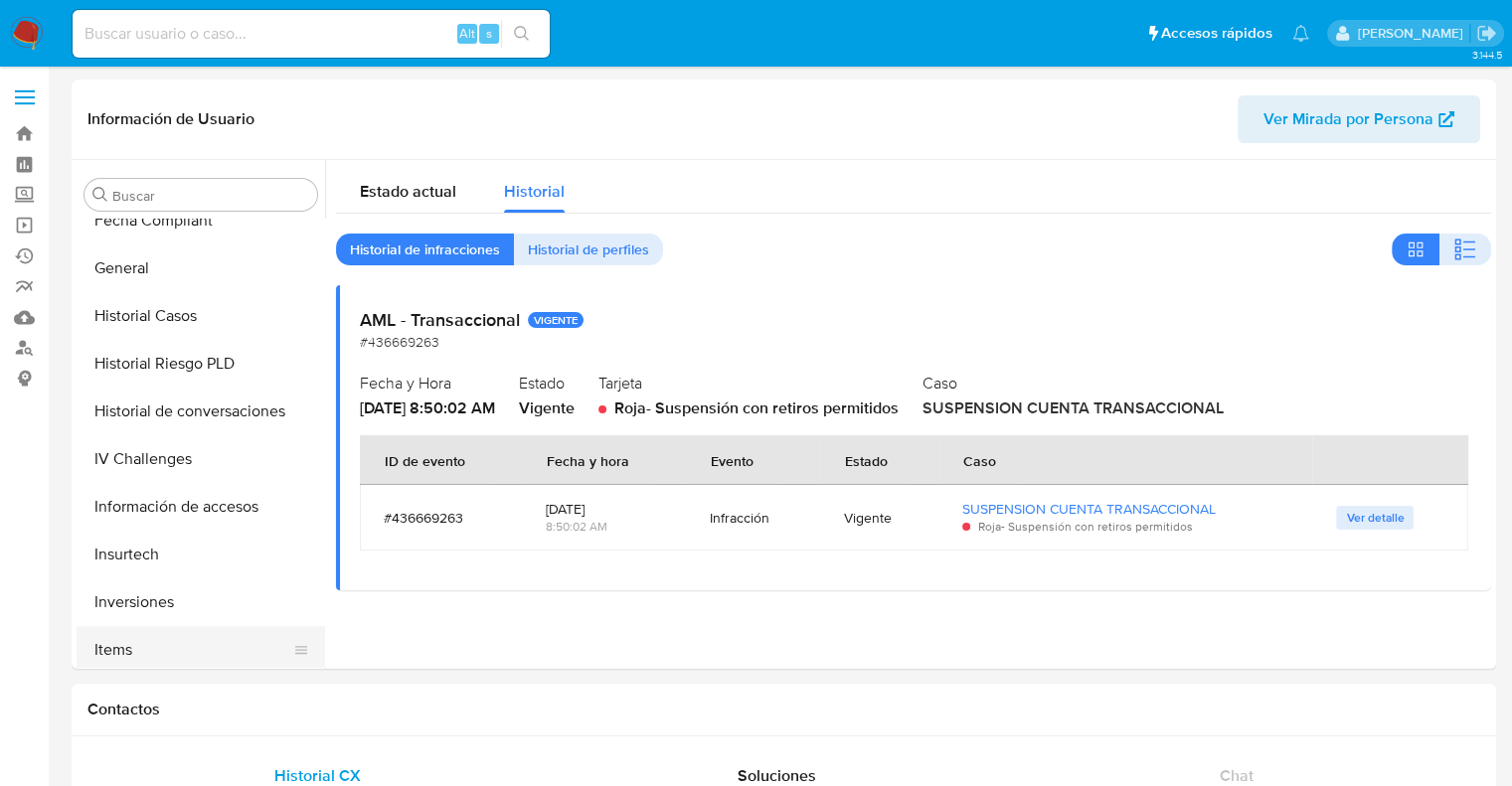 scroll, scrollTop: 489, scrollLeft: 0, axis: vertical 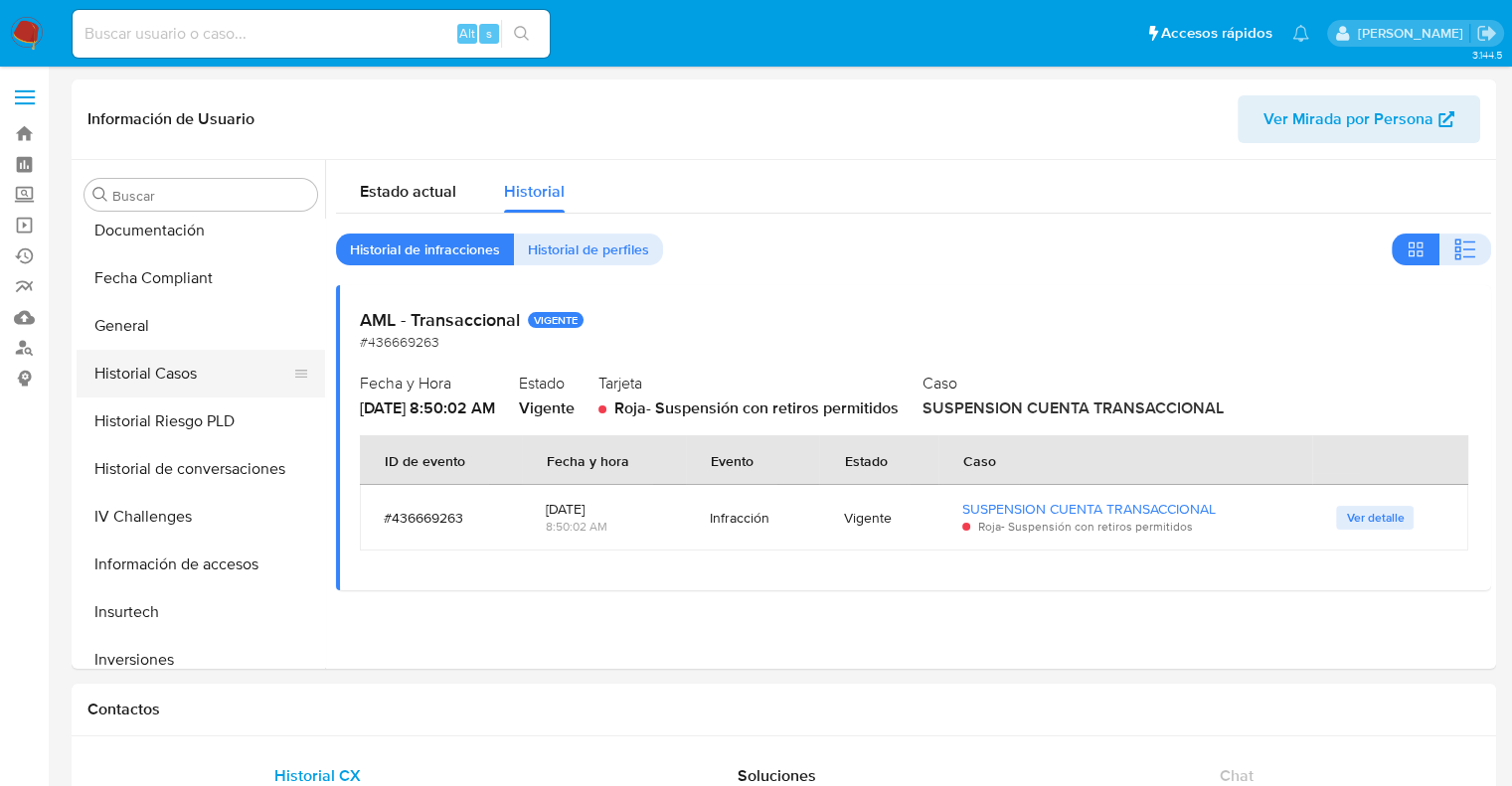 click on "Historial Casos" at bounding box center [193, 374] 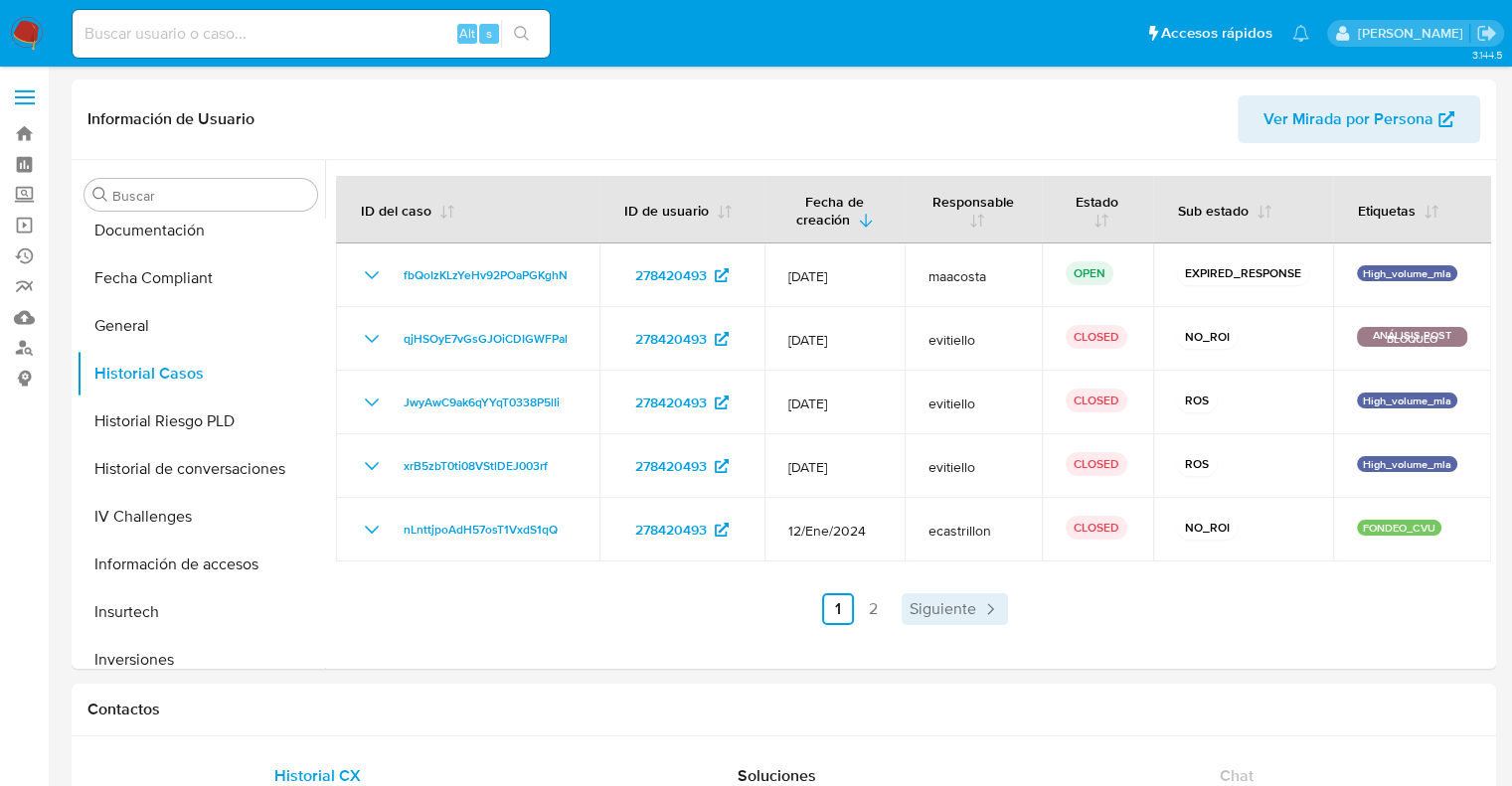 click on "Siguiente" at bounding box center [942, 609] 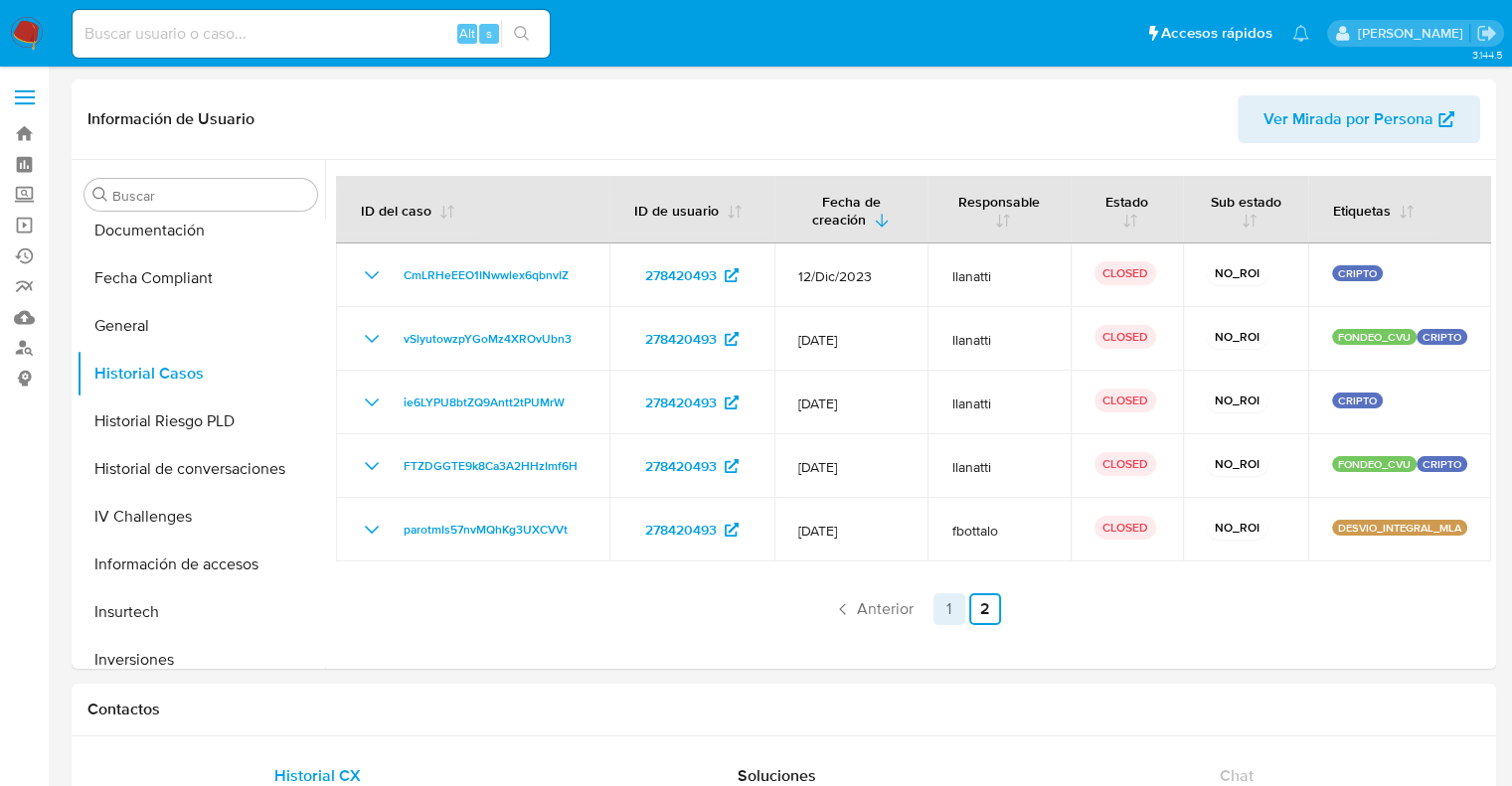 click on "1" at bounding box center (949, 609) 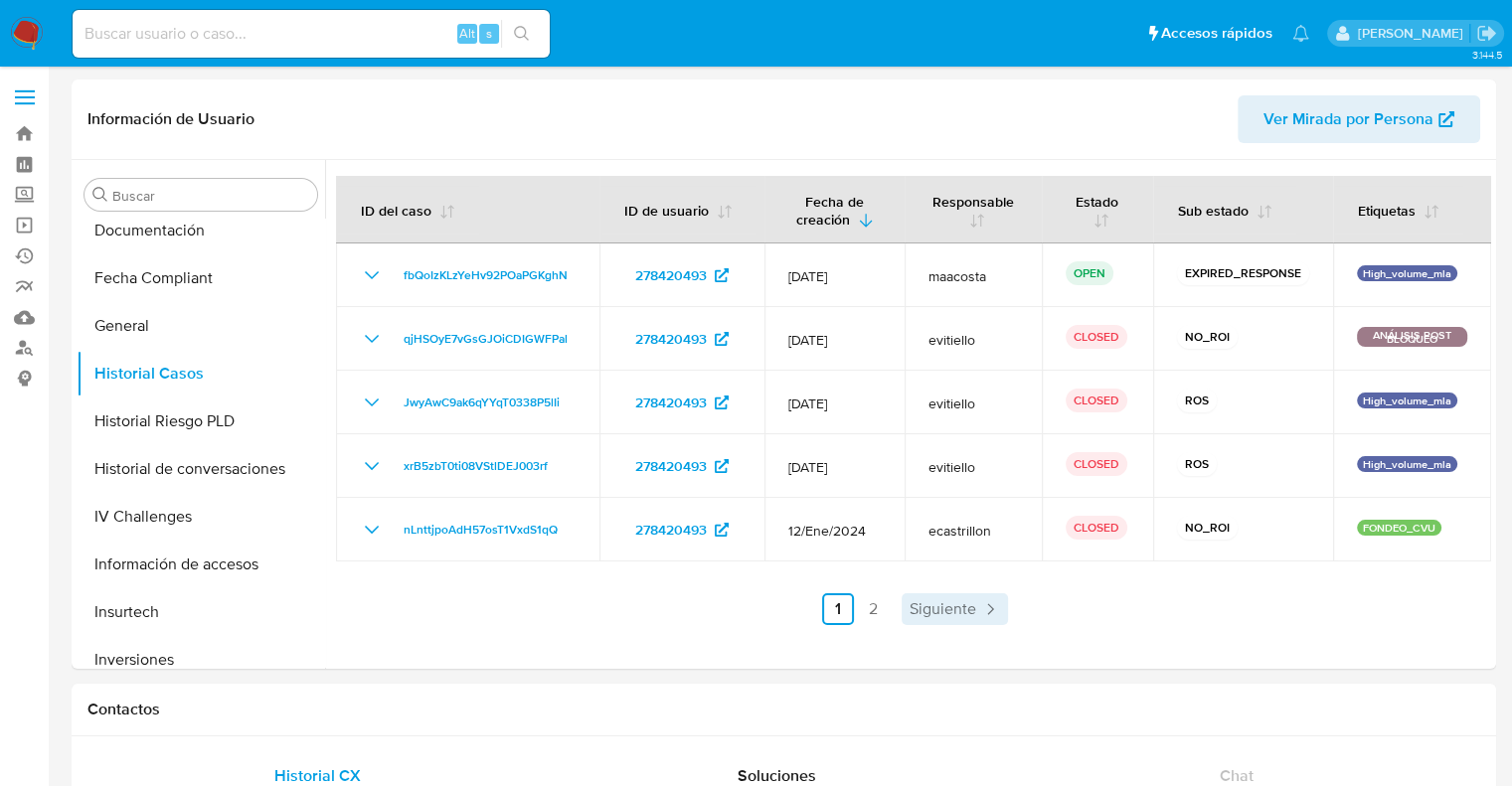click on "Siguiente" at bounding box center (942, 609) 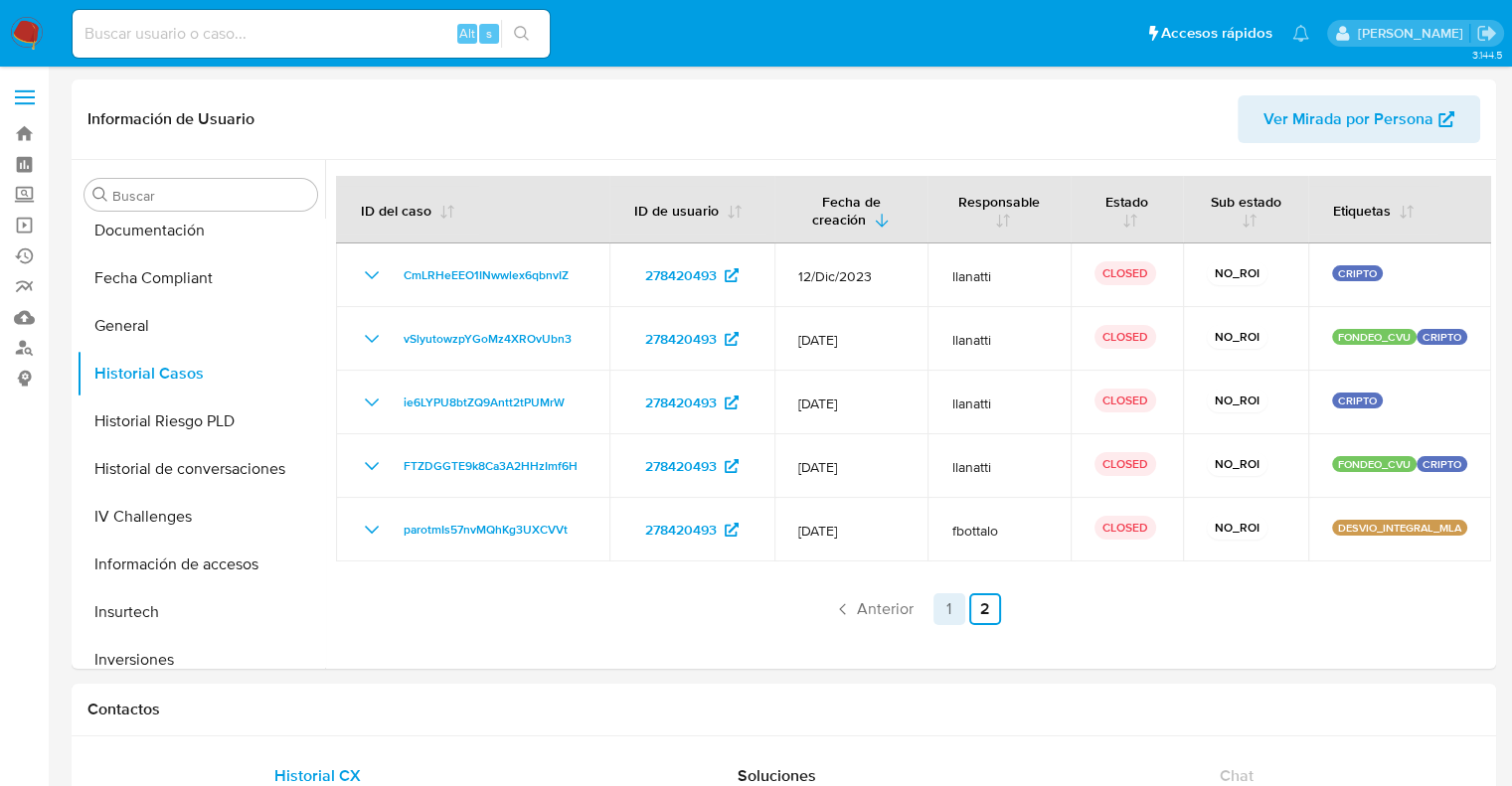 click on "1" at bounding box center (949, 609) 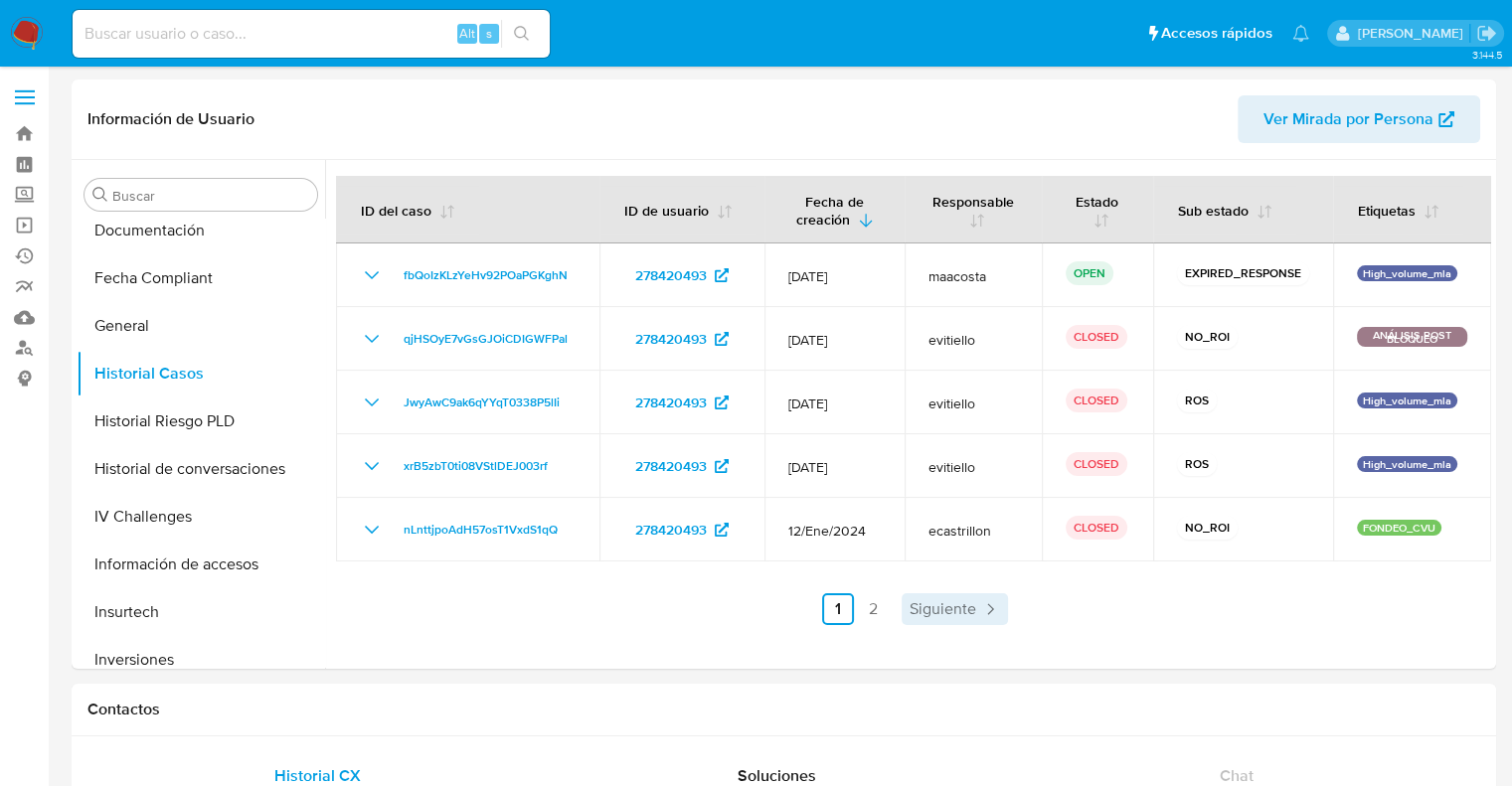 click on "Siguiente" at bounding box center (942, 609) 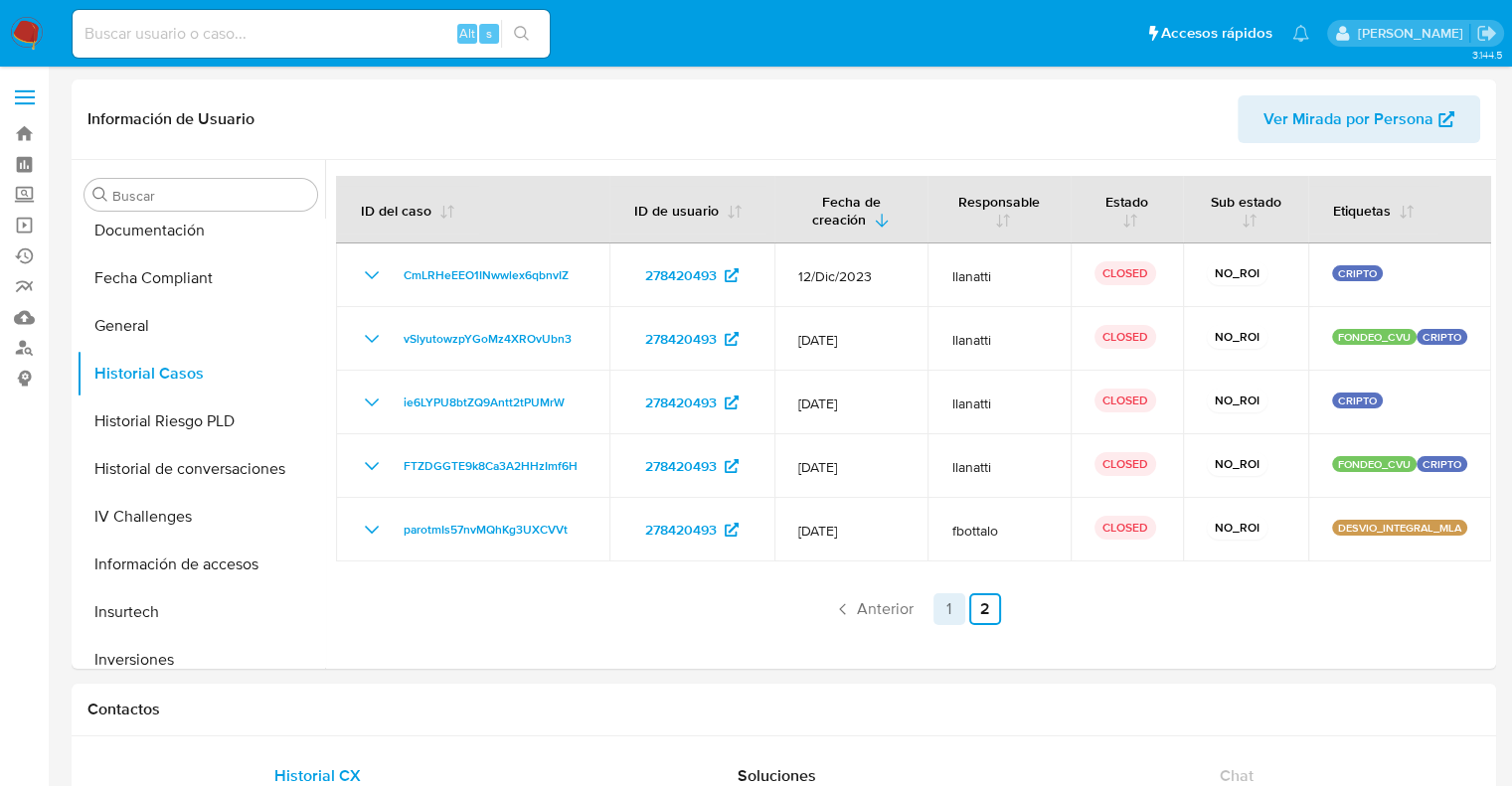 click on "1" at bounding box center (949, 609) 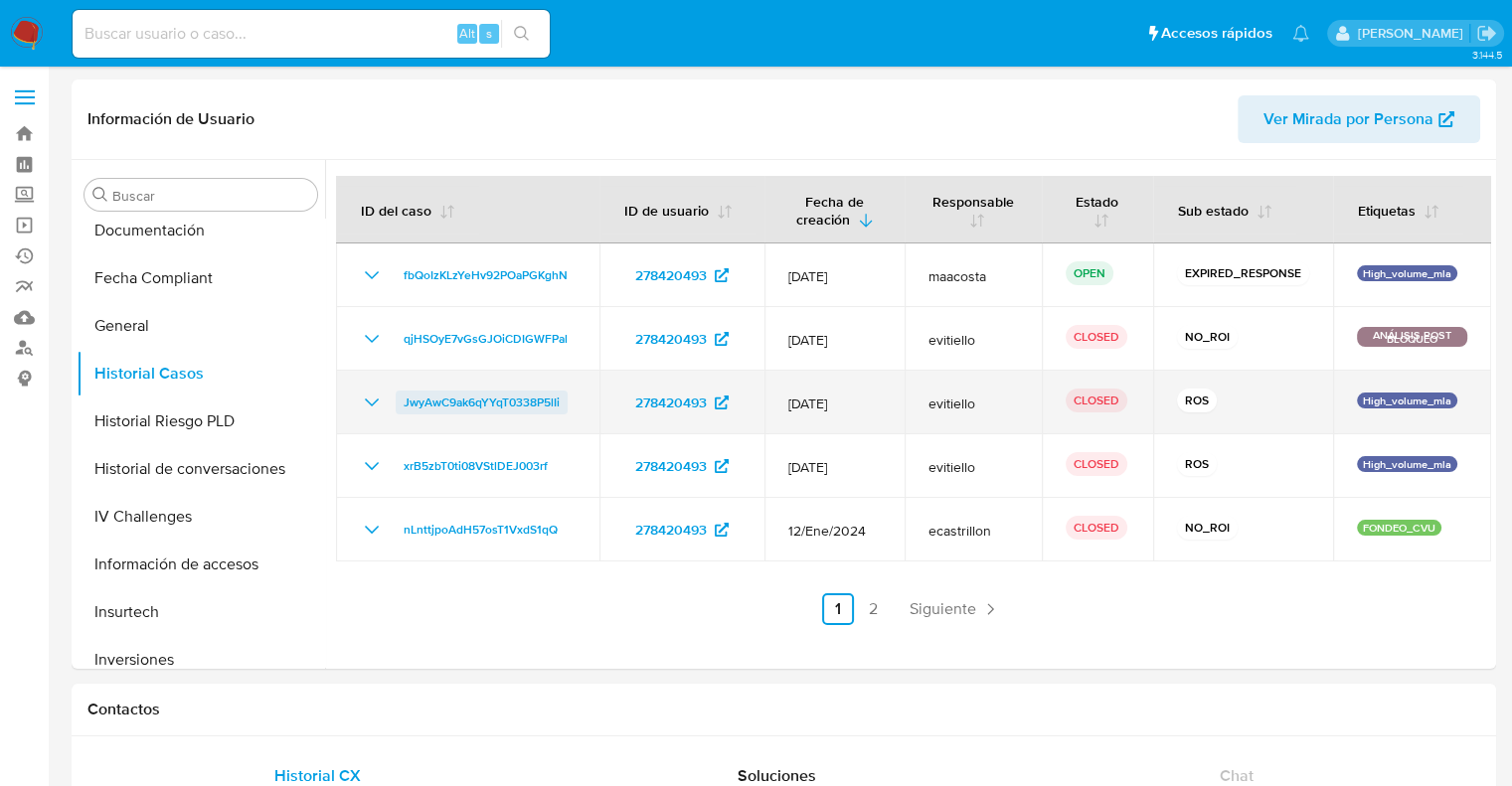 click on "JwyAwC9ak6qYYqT0338P5lIi" at bounding box center [481, 402] 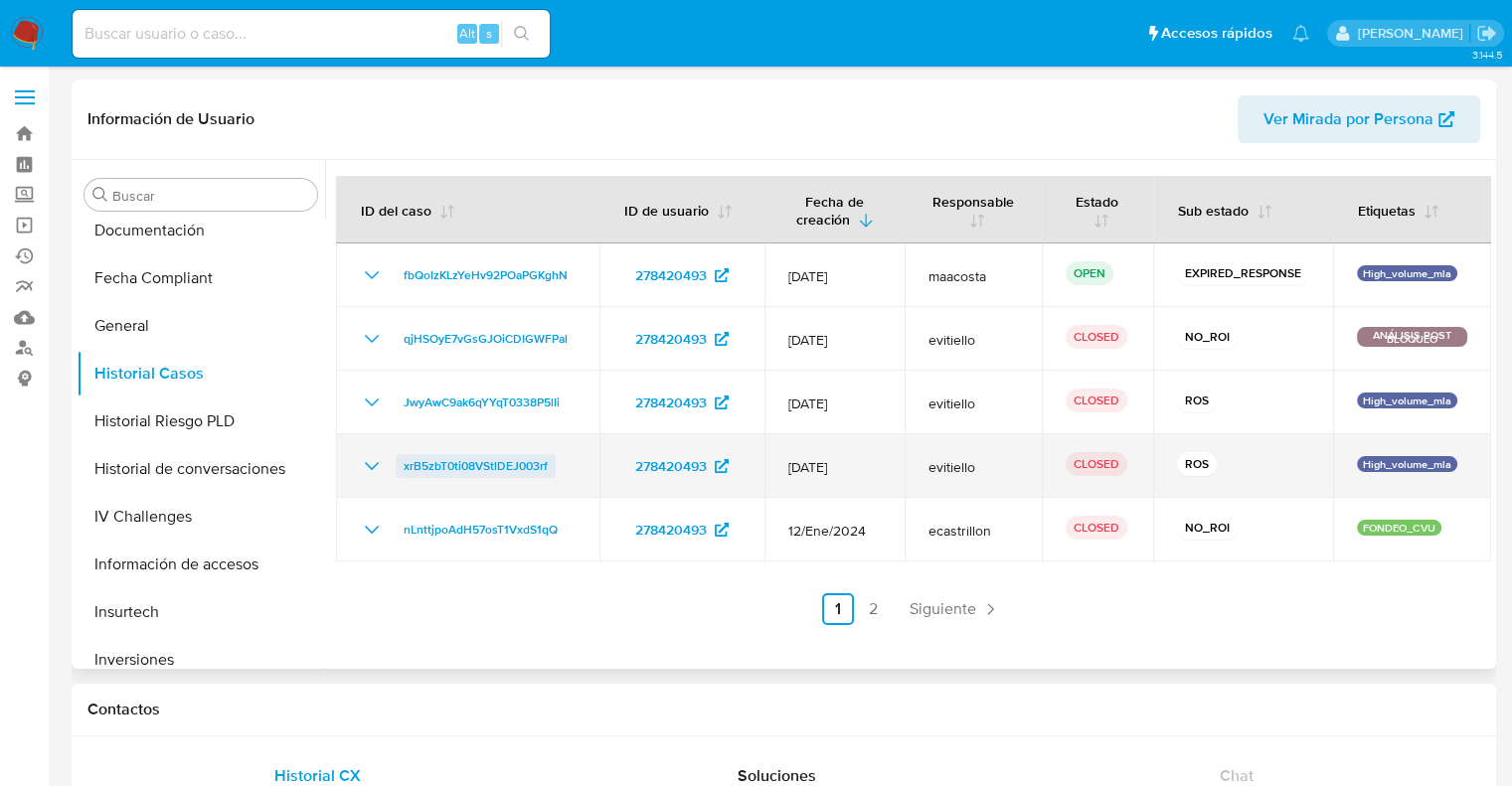 click on "xrB5zbT0ti08VStlDEJ003rf" at bounding box center [475, 466] 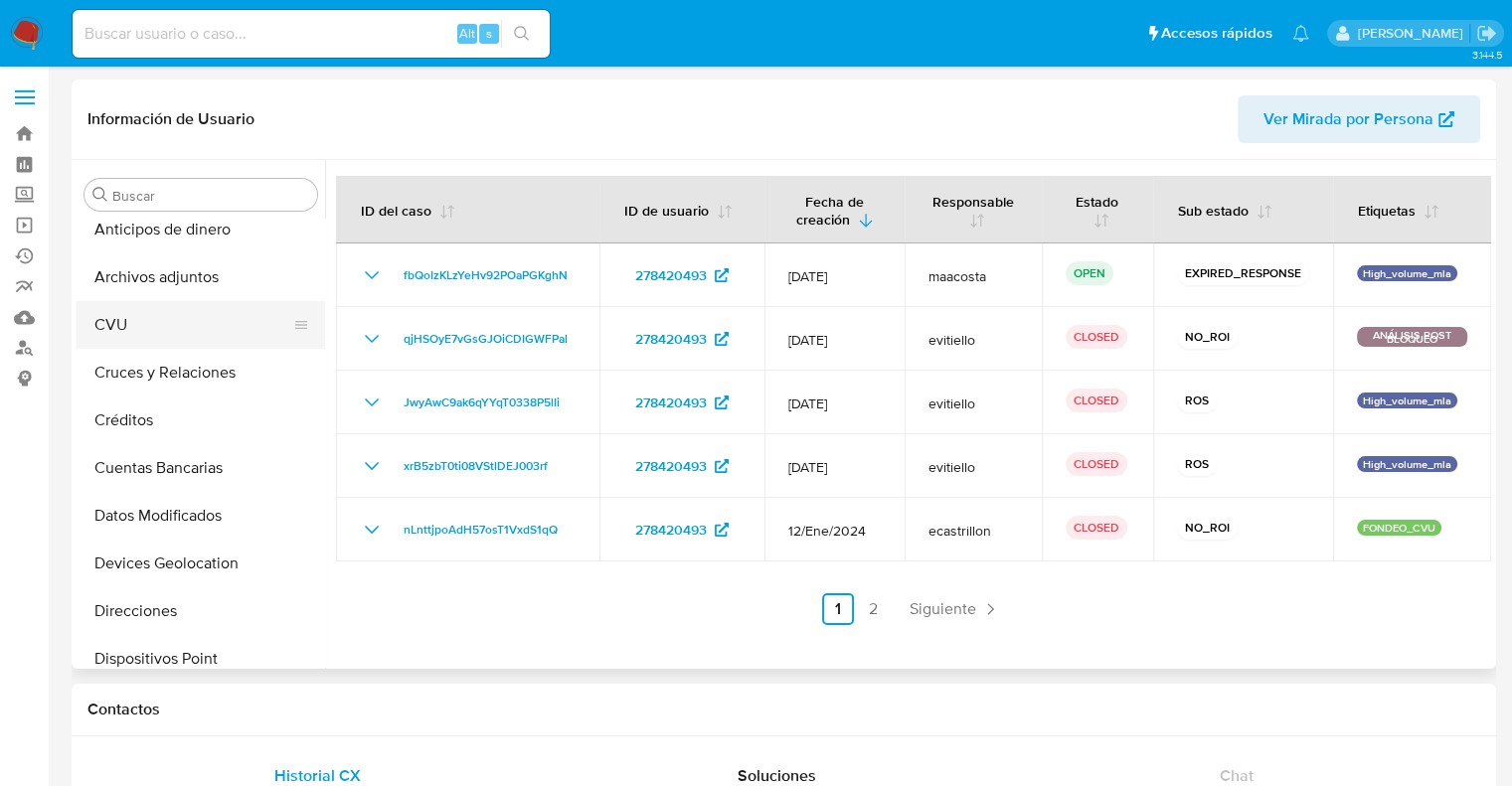 scroll, scrollTop: 0, scrollLeft: 0, axis: both 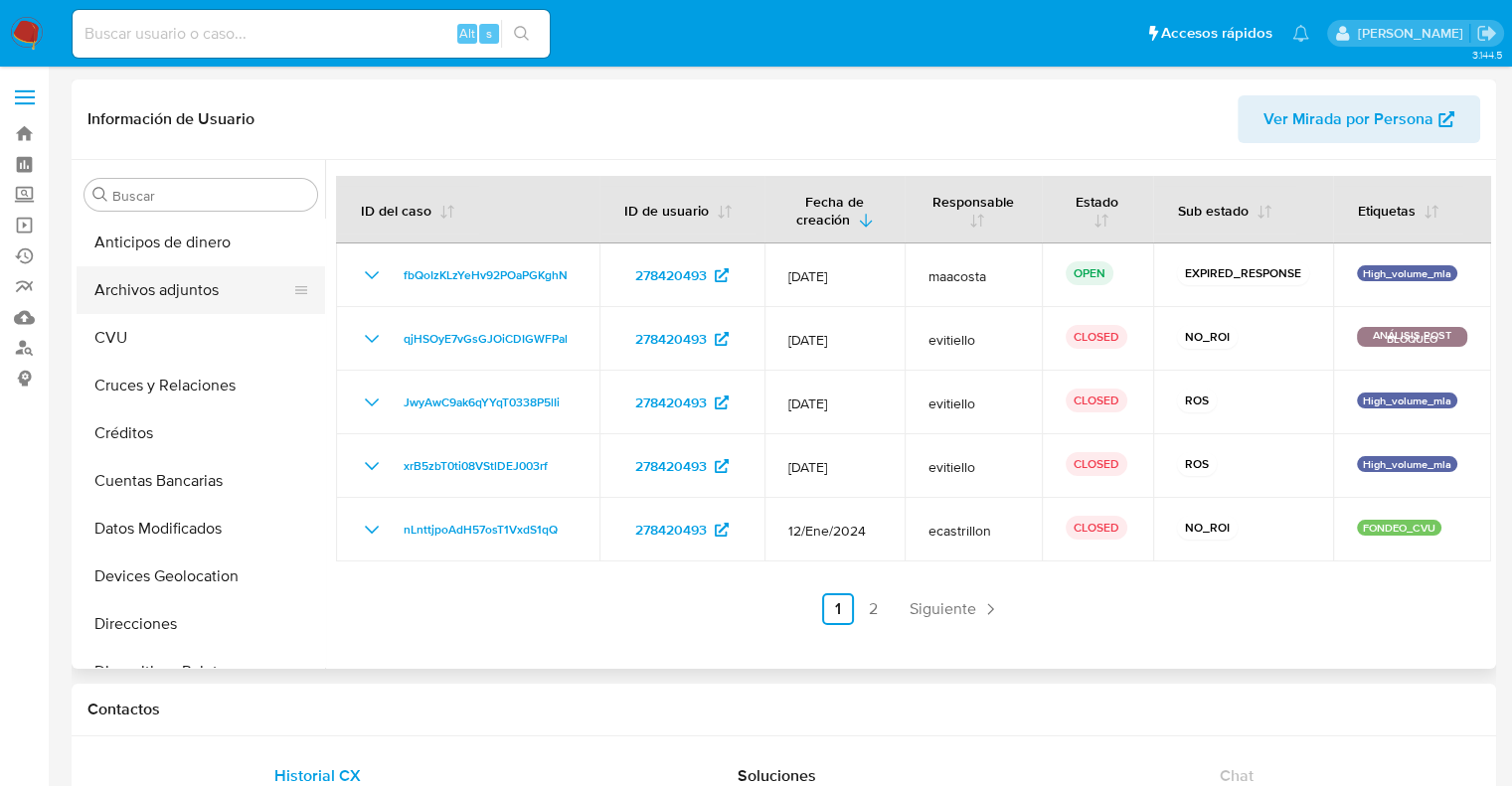 click on "Archivos adjuntos" at bounding box center (193, 290) 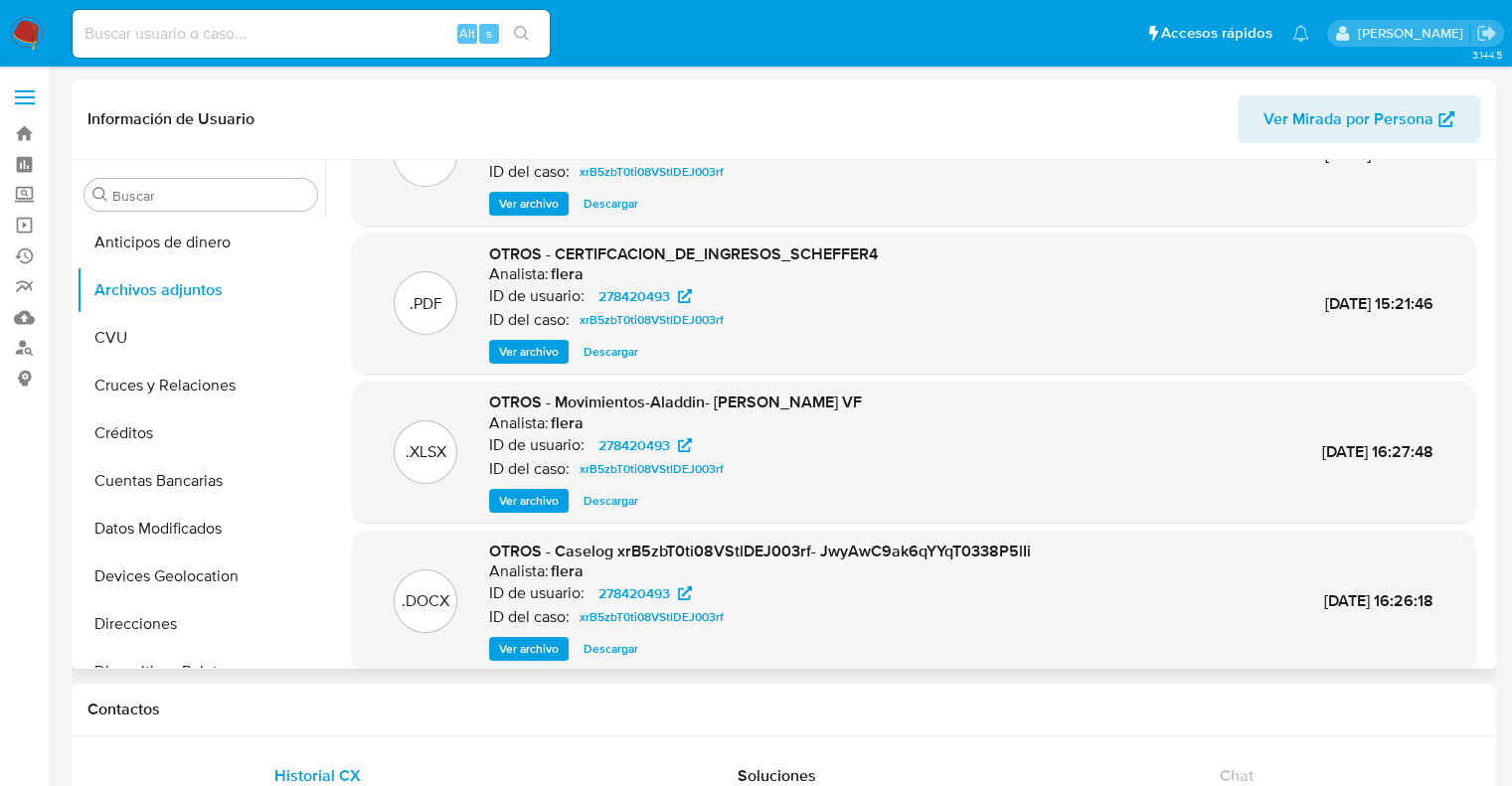 scroll, scrollTop: 167, scrollLeft: 0, axis: vertical 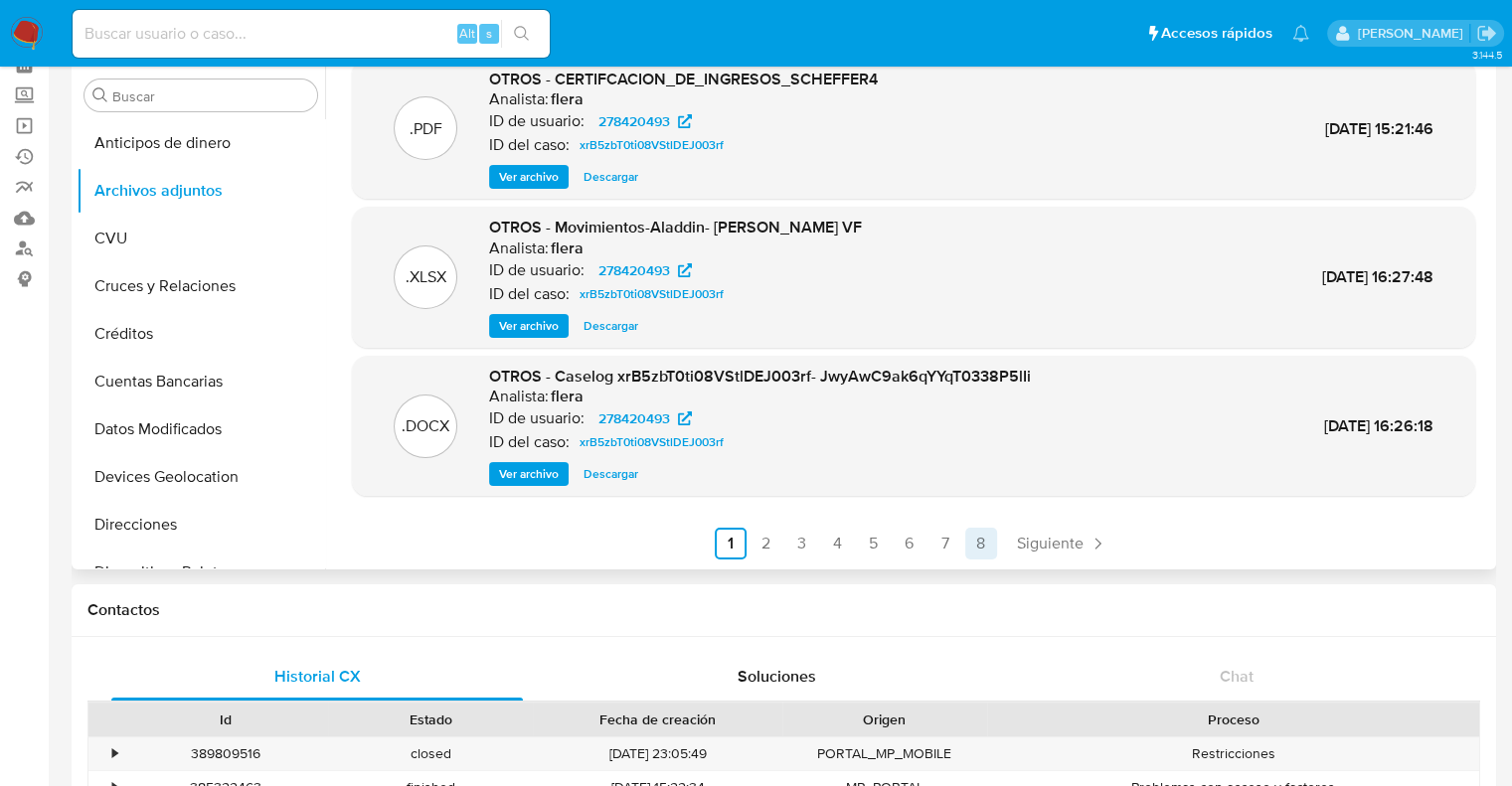 click on "8" at bounding box center [981, 544] 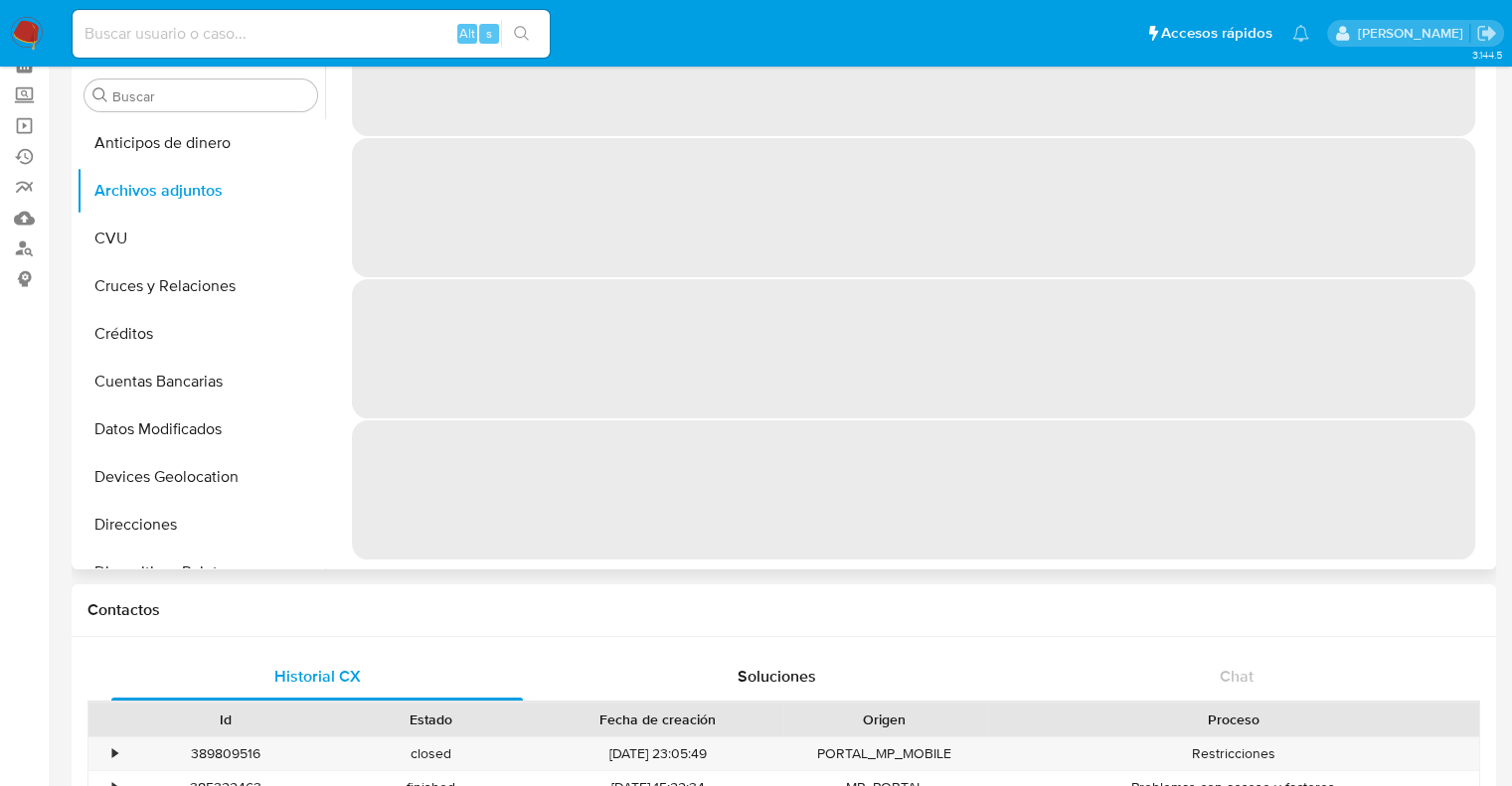 scroll, scrollTop: 0, scrollLeft: 0, axis: both 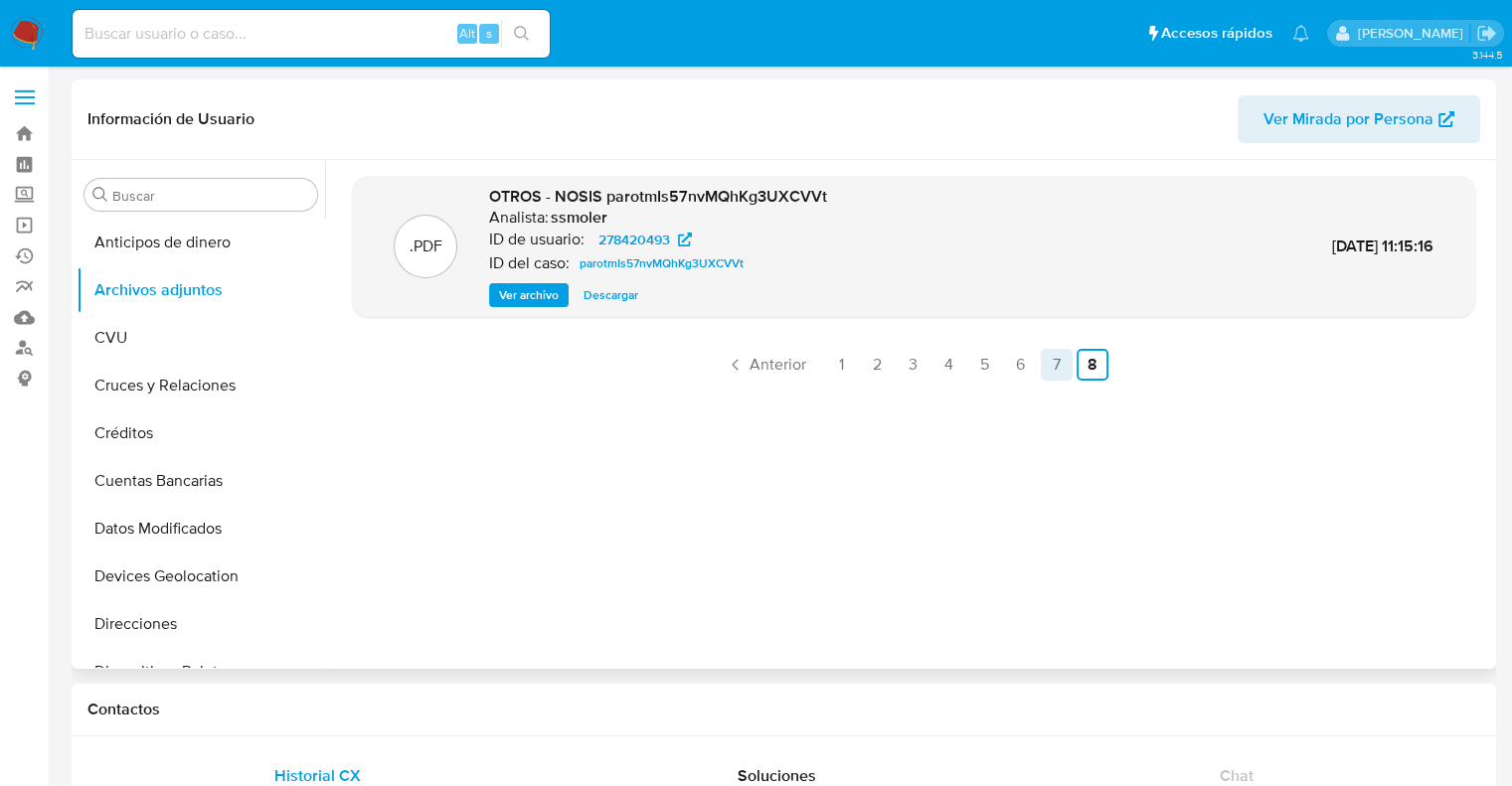 click on "7" at bounding box center (1057, 365) 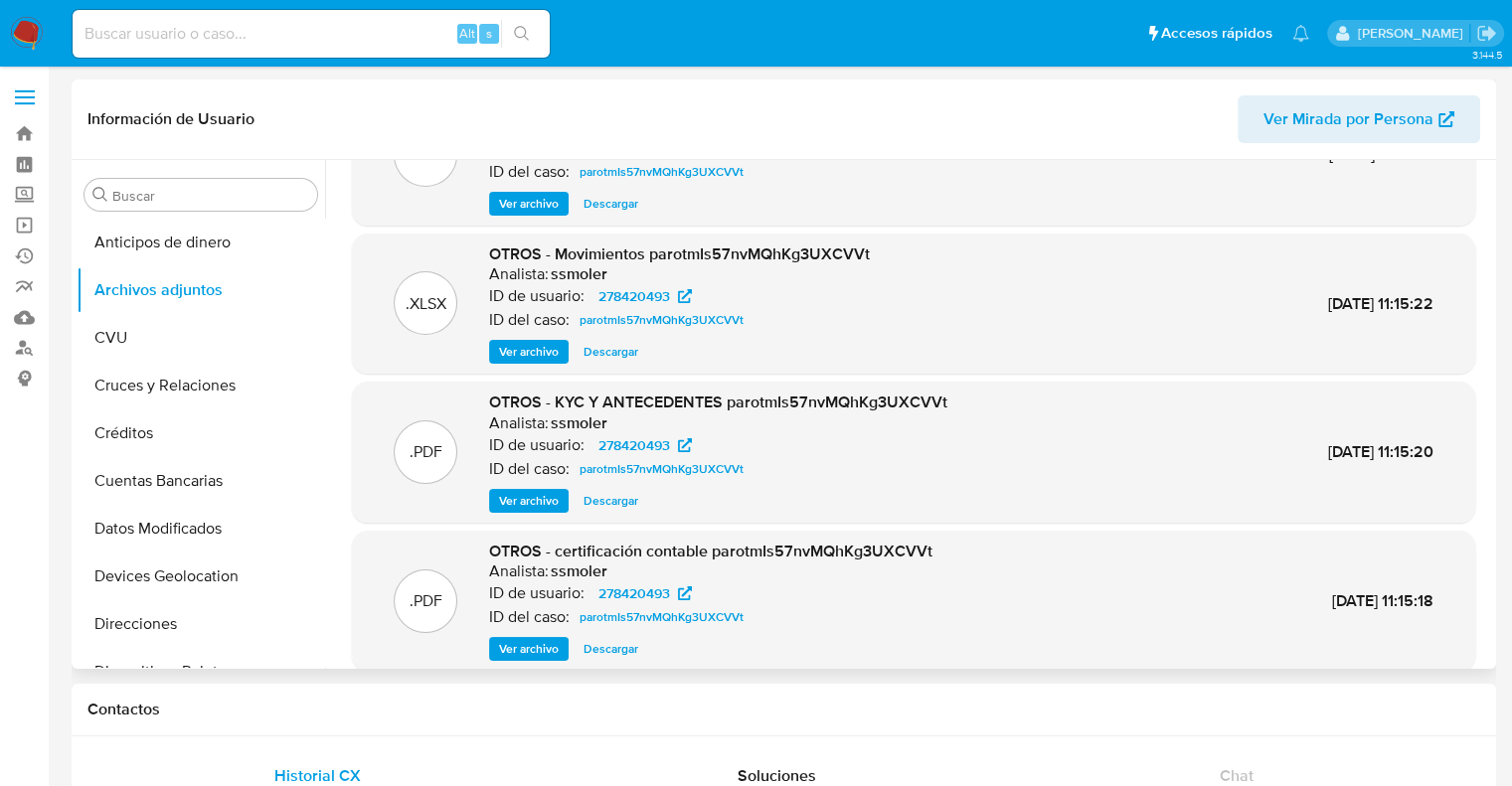 scroll, scrollTop: 167, scrollLeft: 0, axis: vertical 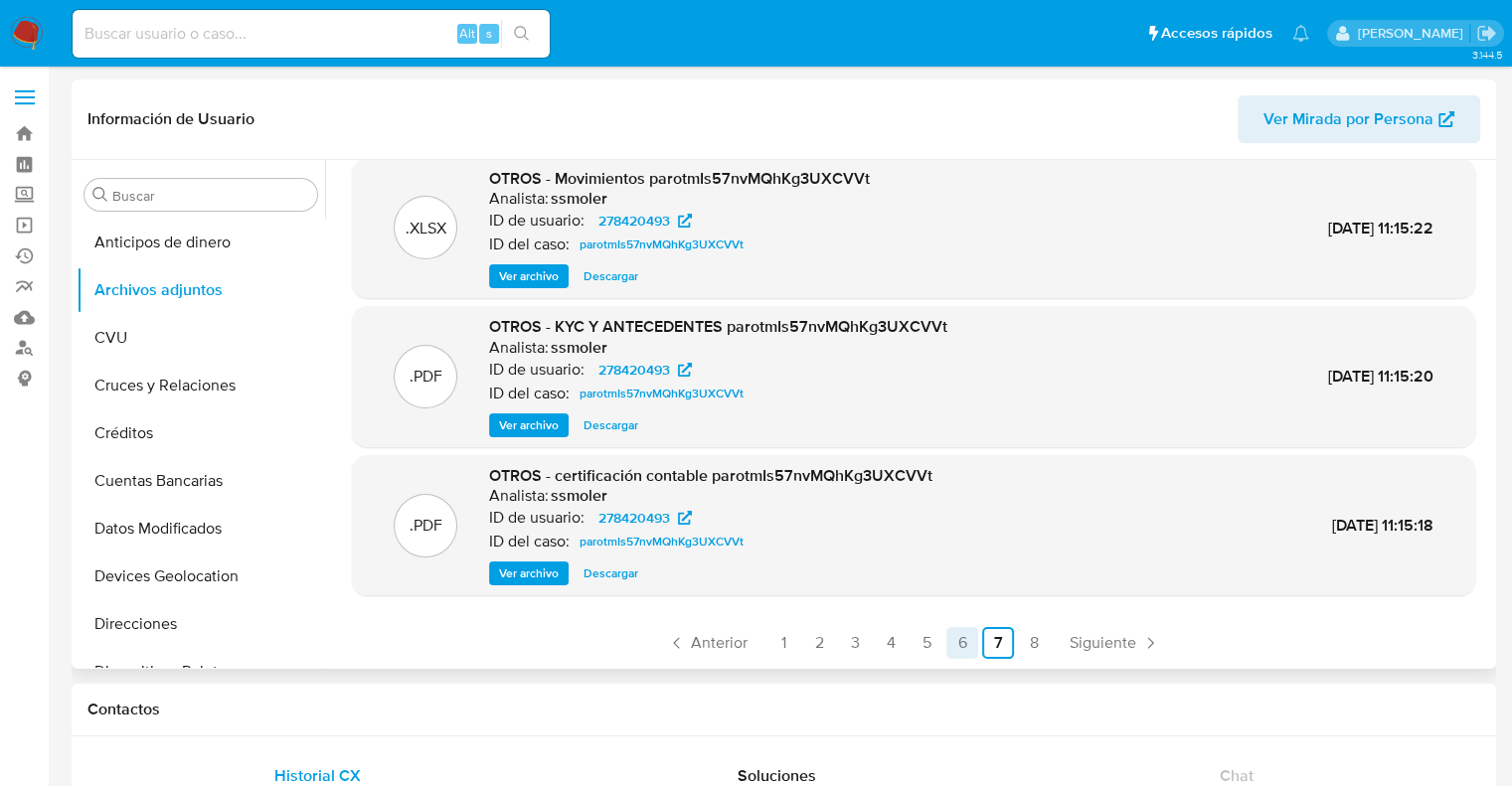 click on "6" at bounding box center (962, 643) 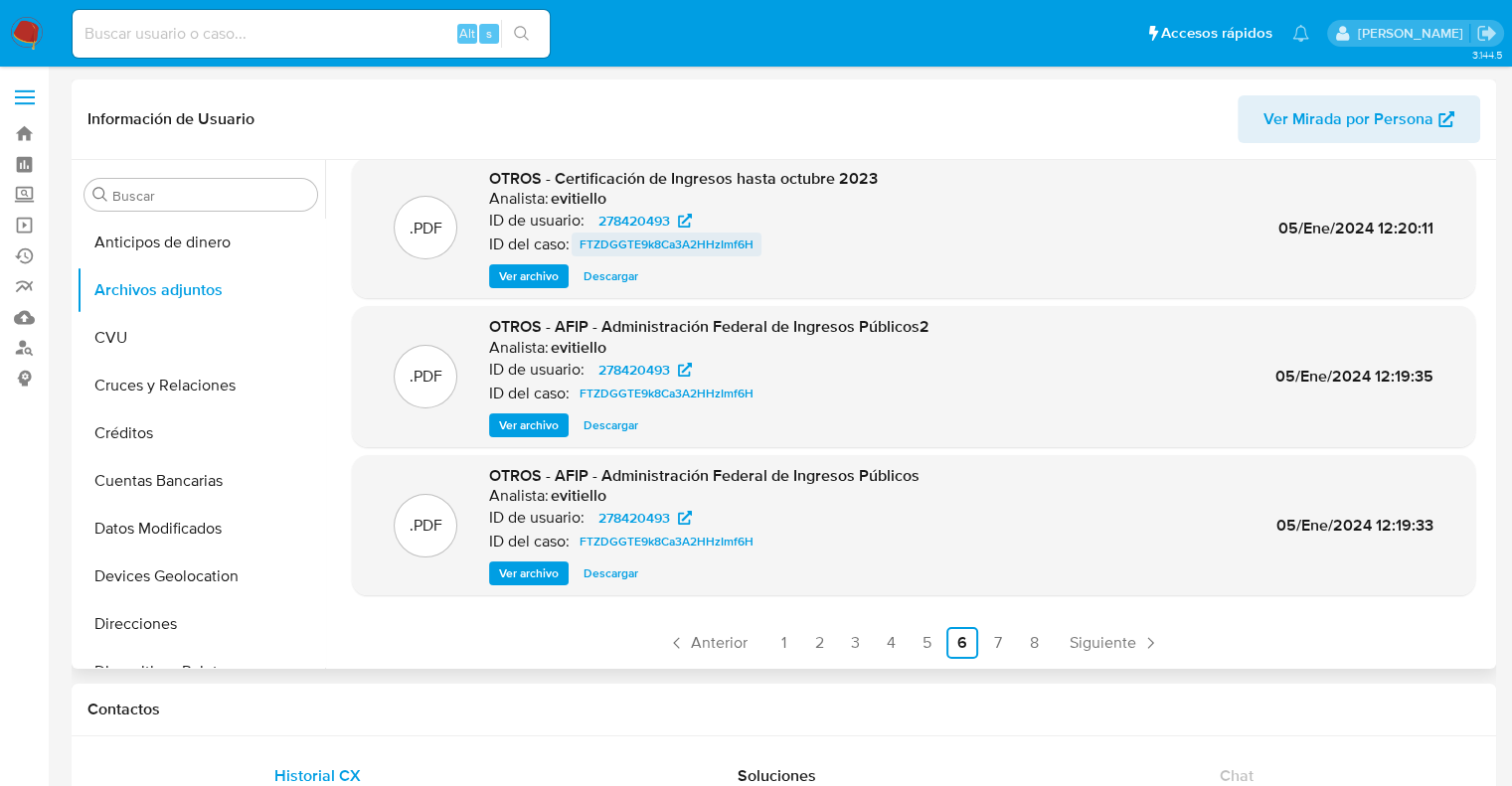 scroll, scrollTop: 167, scrollLeft: 0, axis: vertical 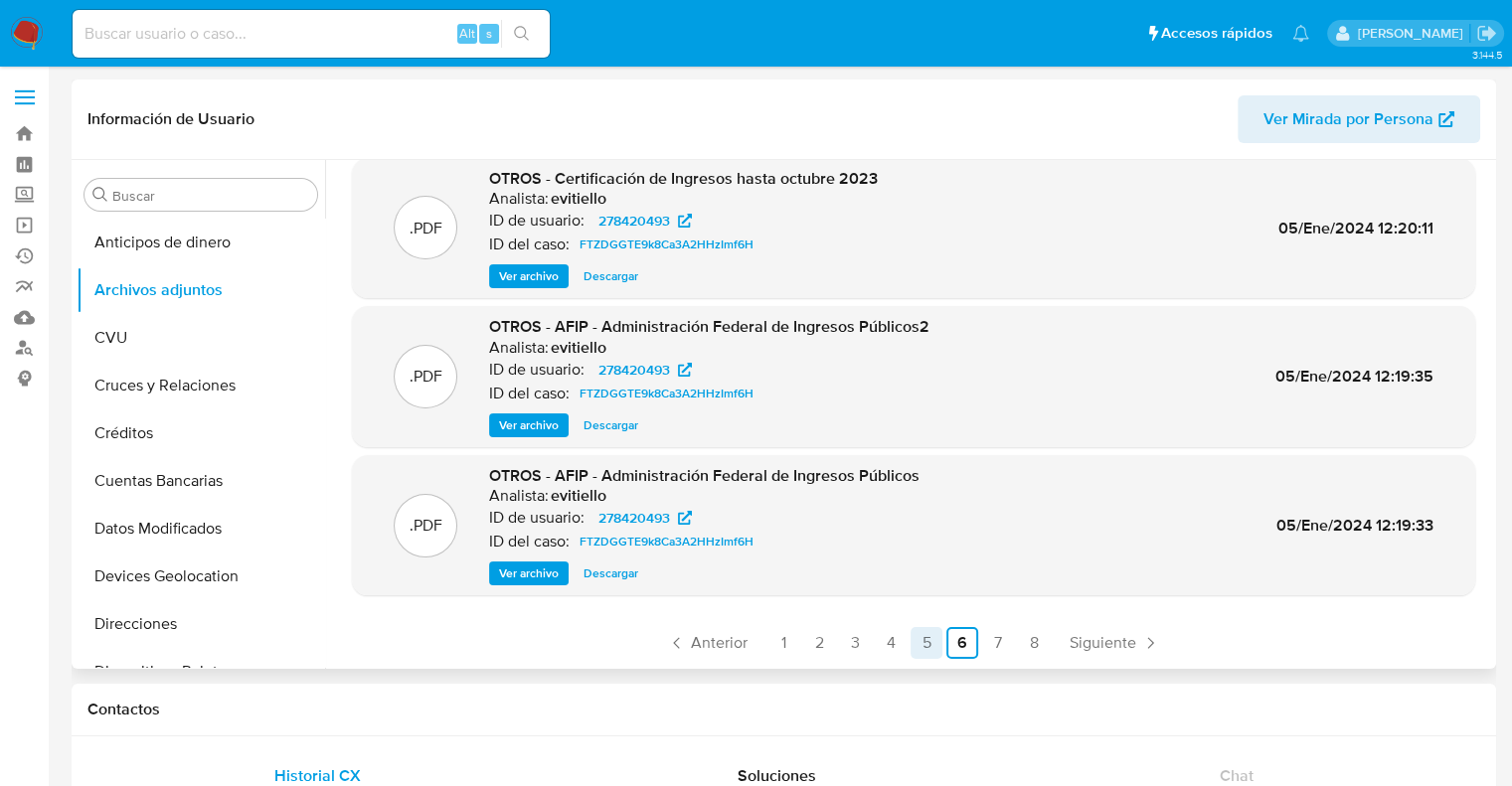 click on "5" at bounding box center (926, 643) 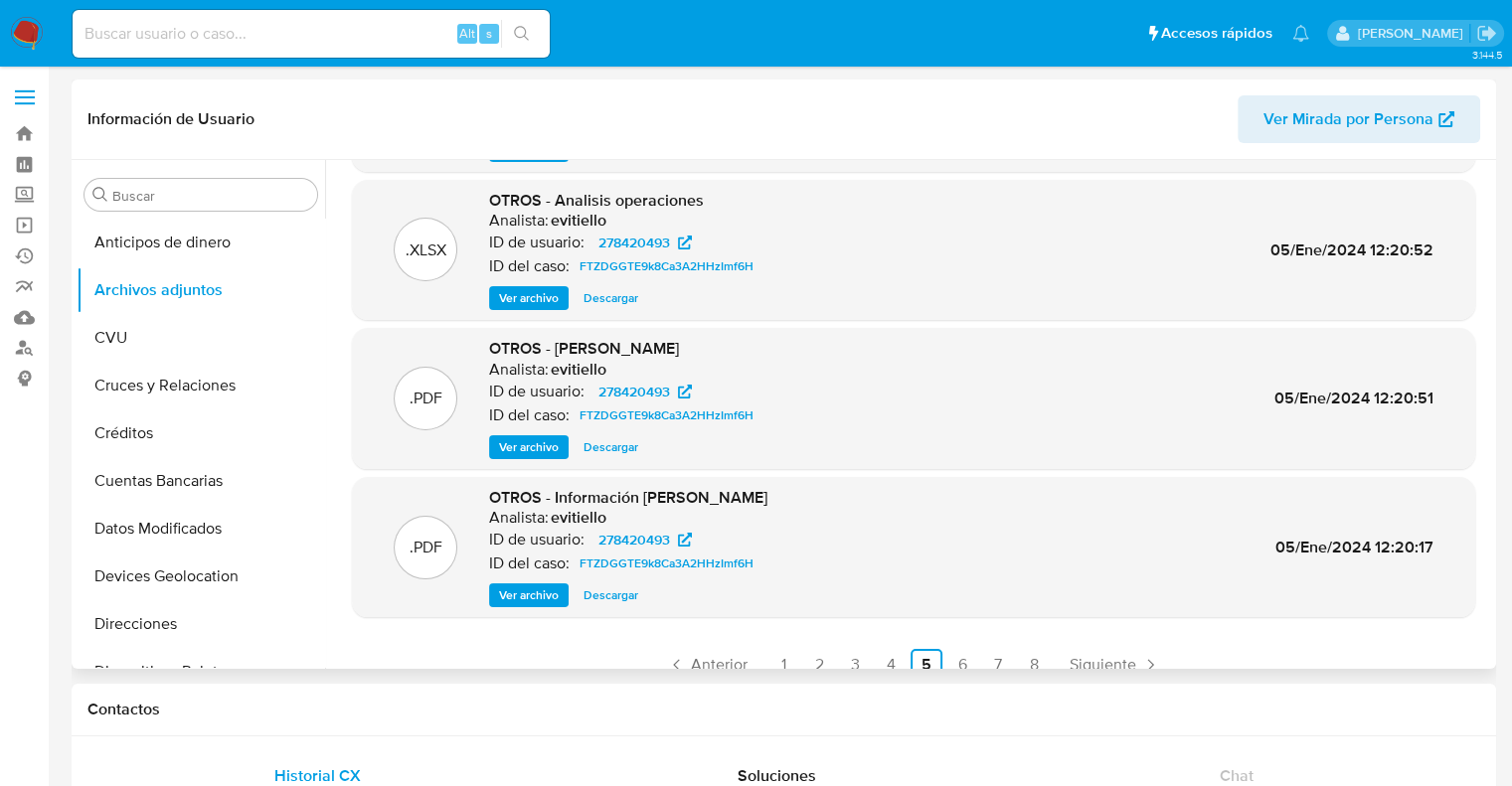 scroll, scrollTop: 167, scrollLeft: 0, axis: vertical 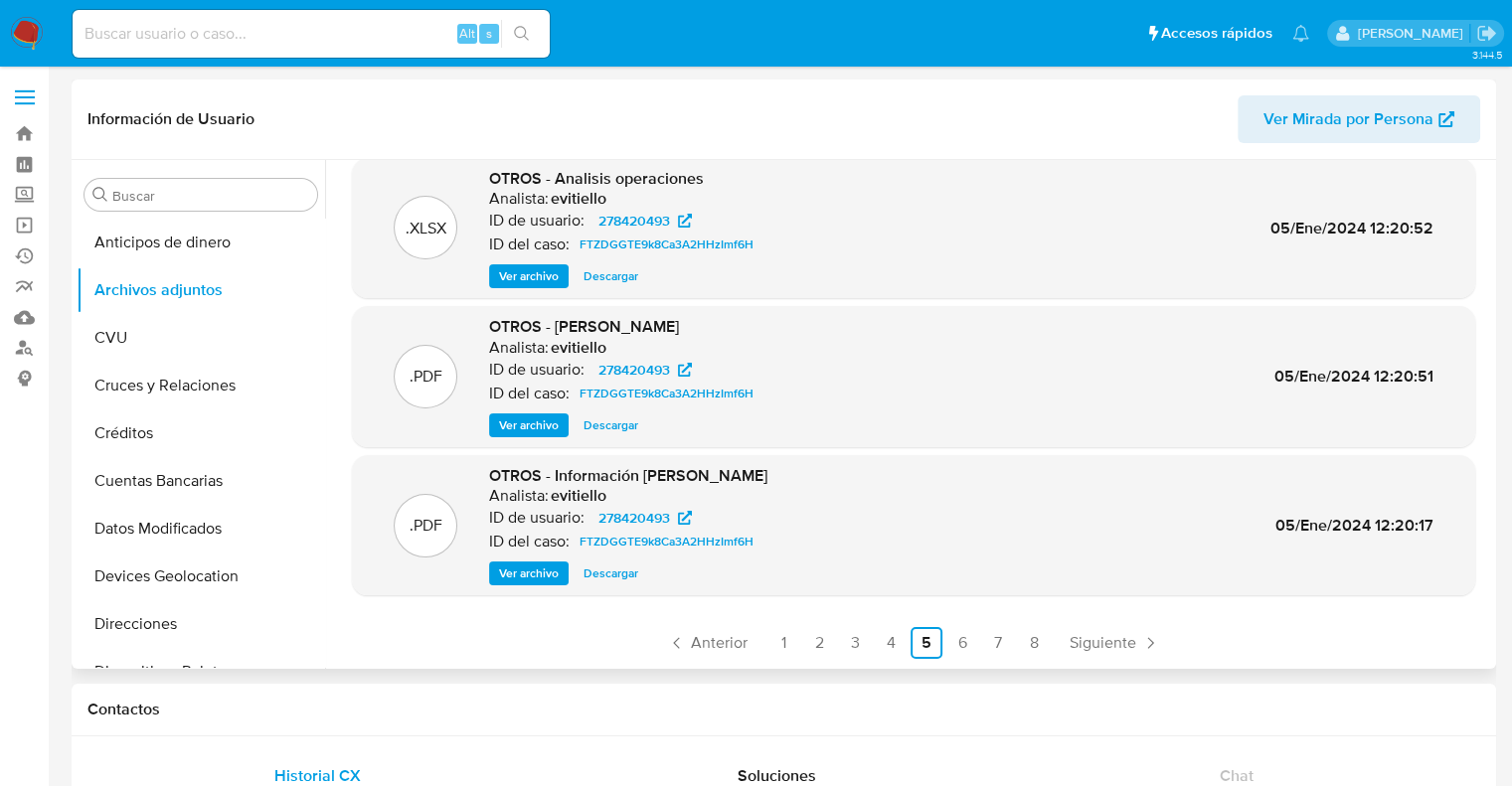 click on "Ver archivo" at bounding box center (529, 573) 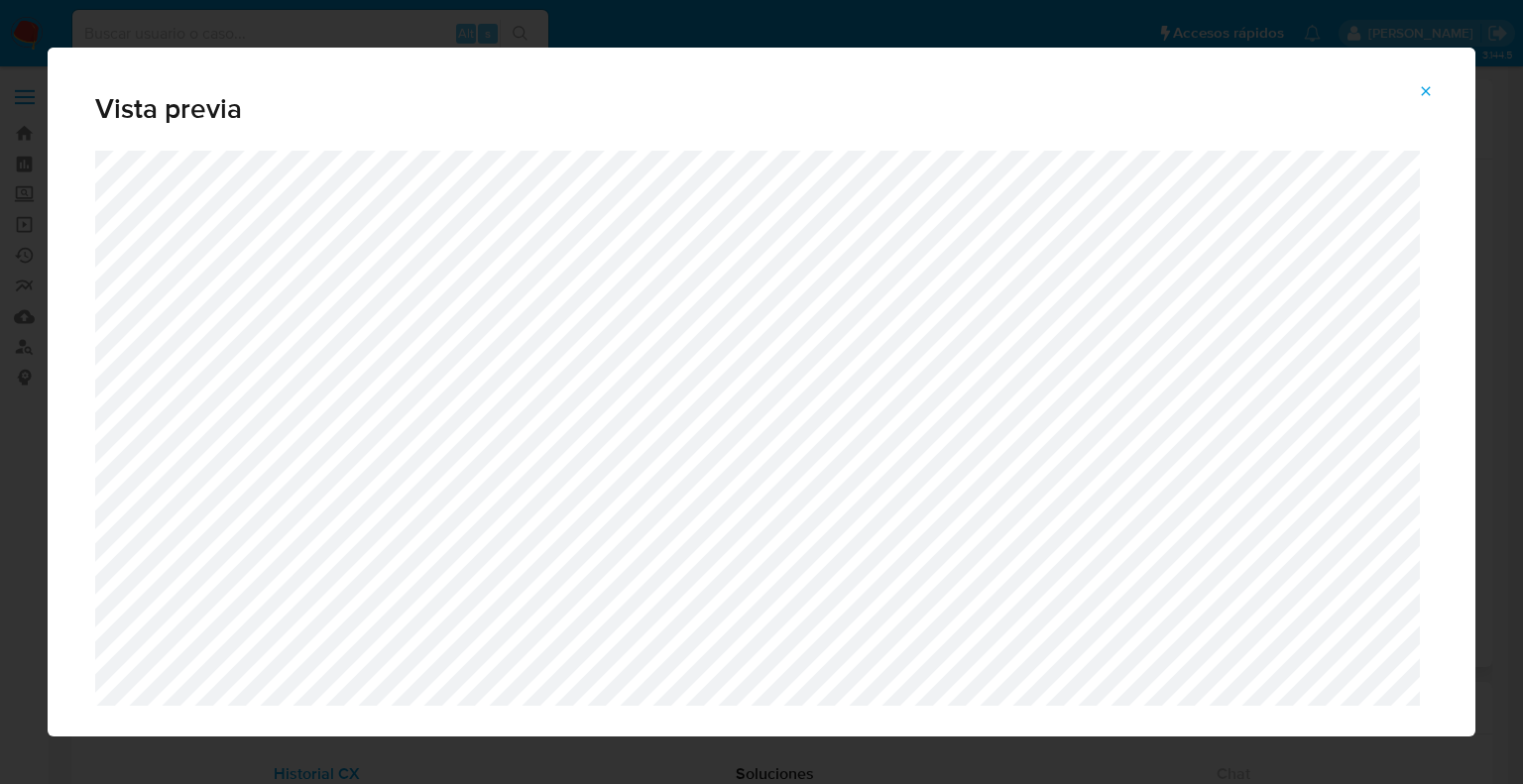 click 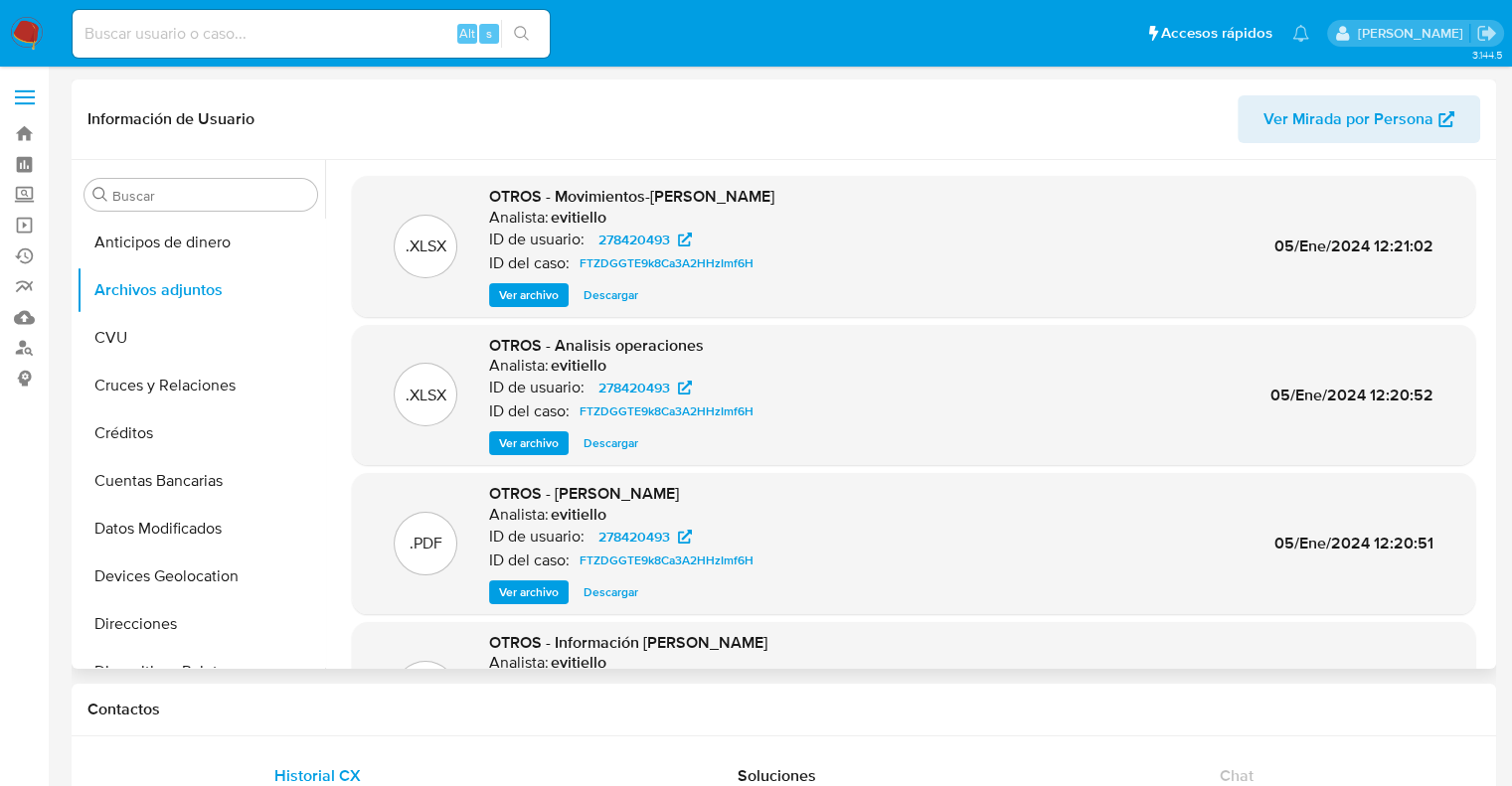 scroll, scrollTop: 167, scrollLeft: 0, axis: vertical 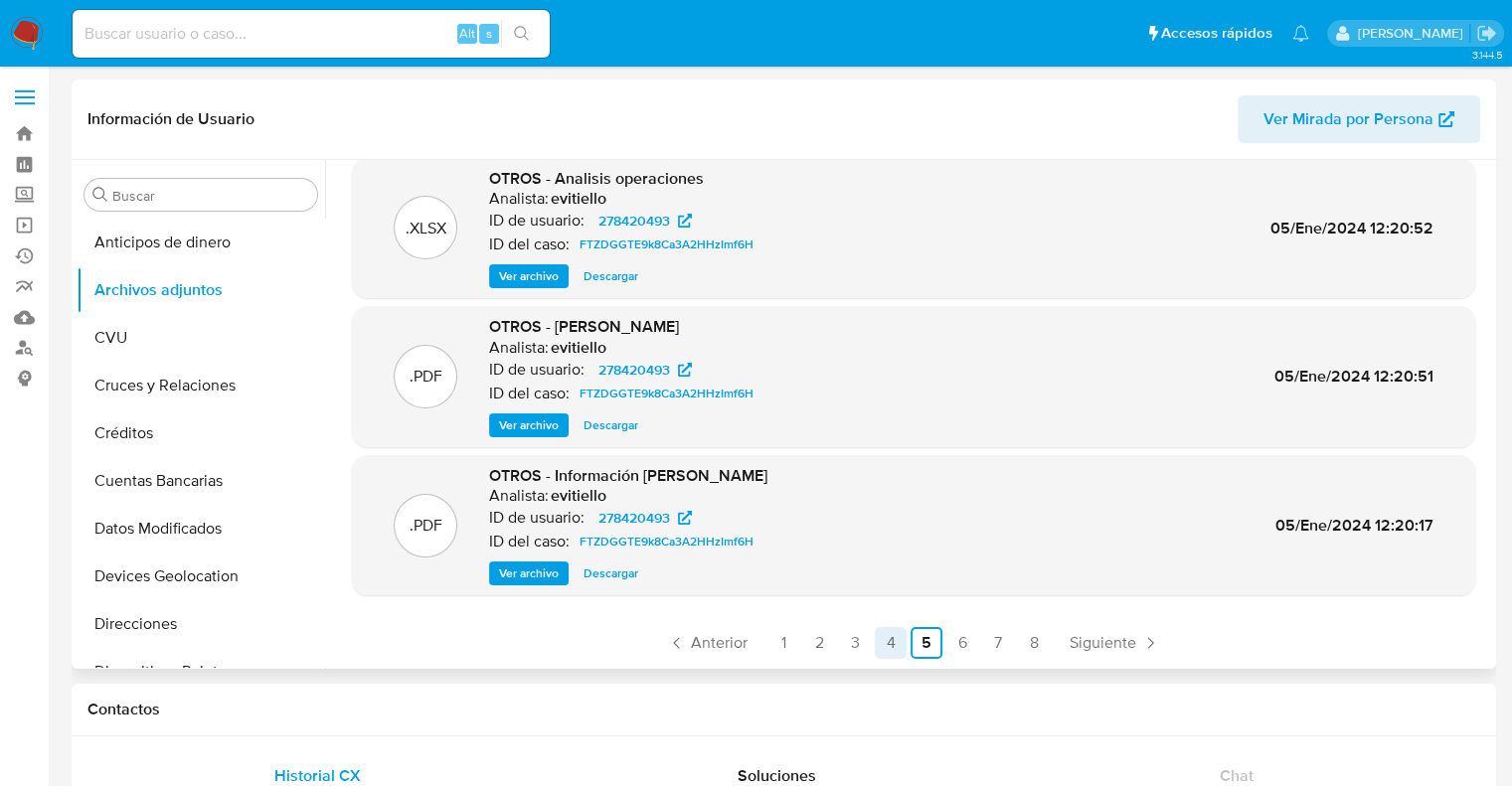 click on "4" at bounding box center [891, 643] 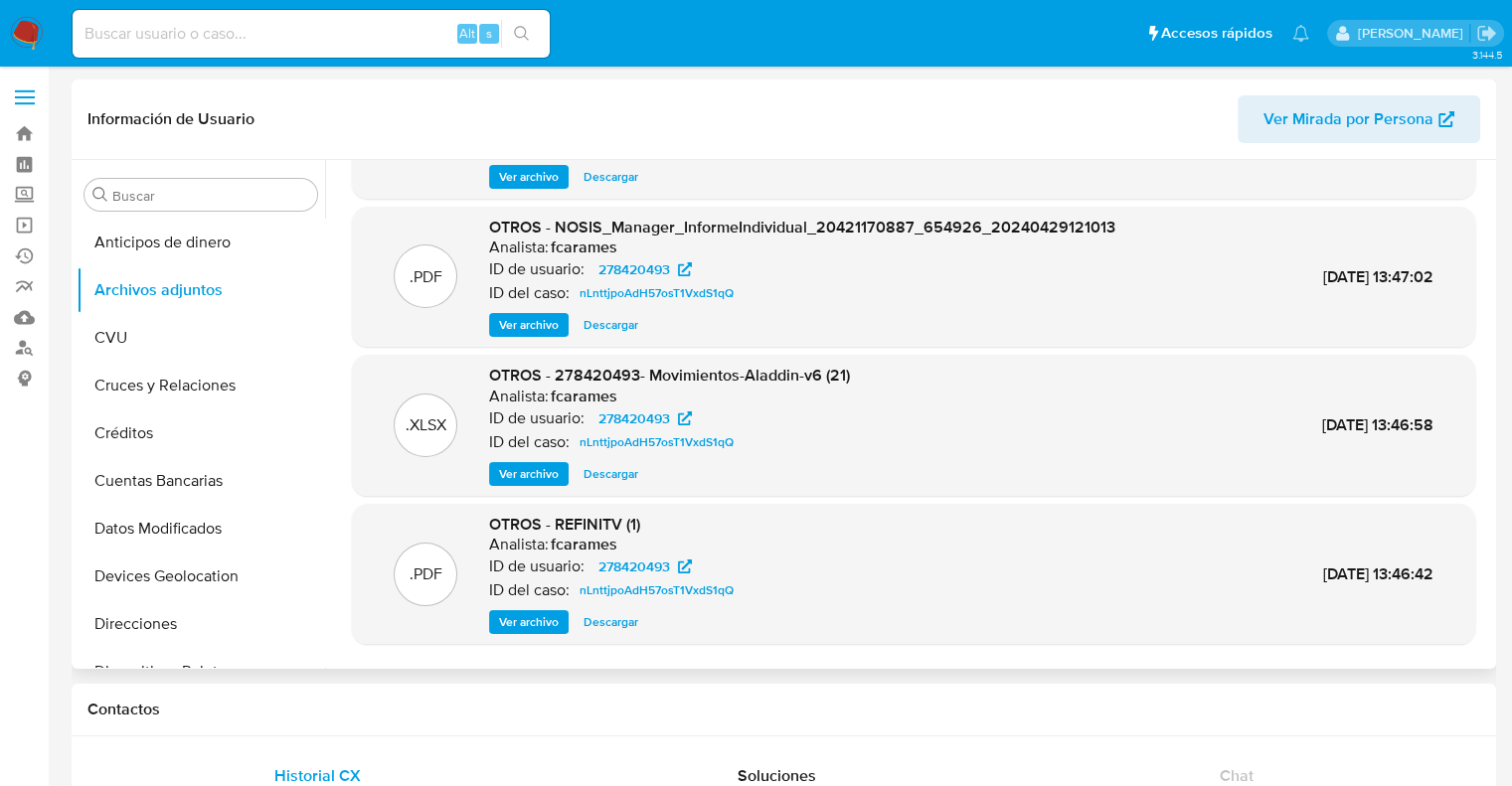 scroll, scrollTop: 167, scrollLeft: 0, axis: vertical 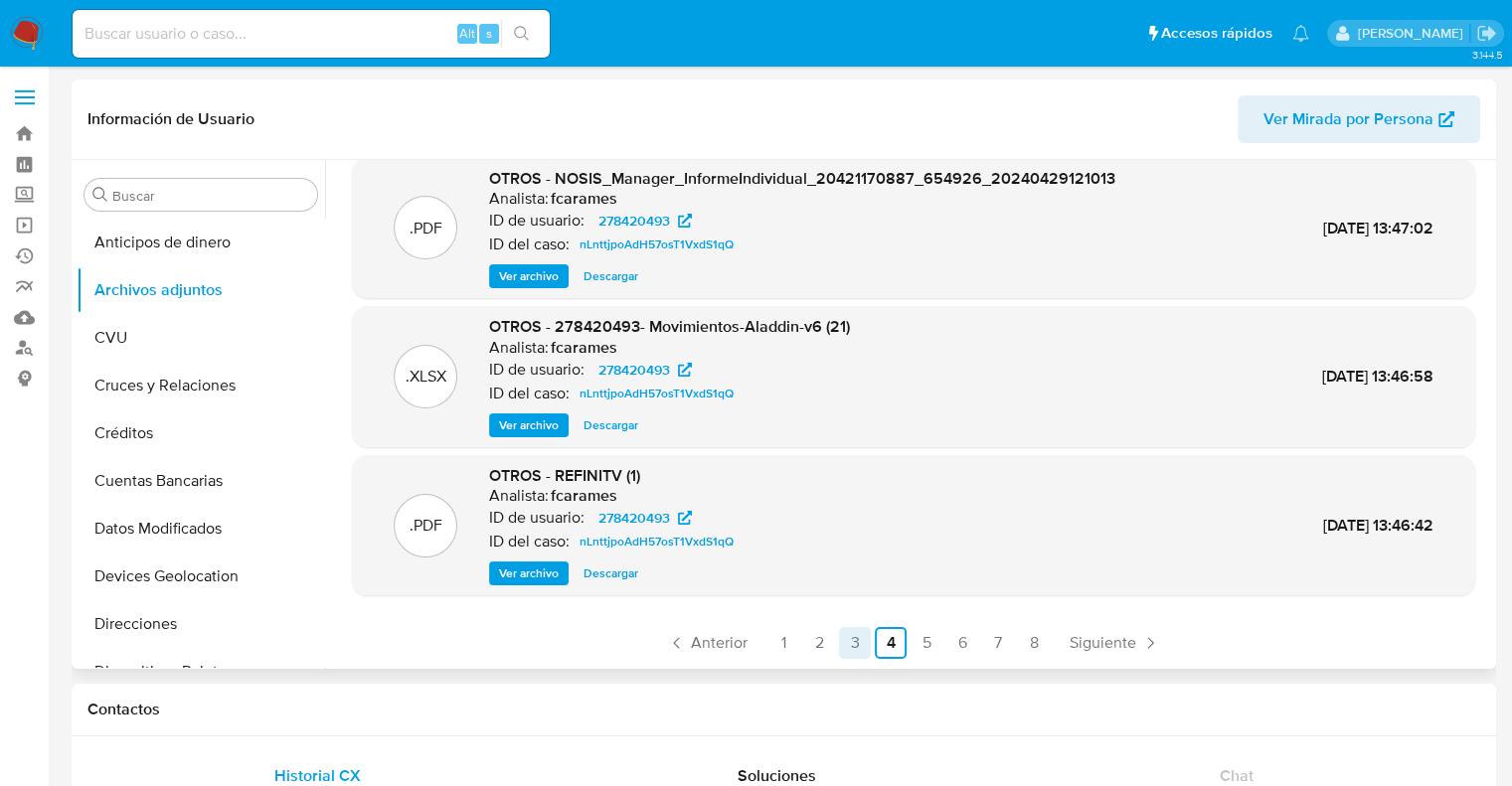 click on "3" at bounding box center [855, 643] 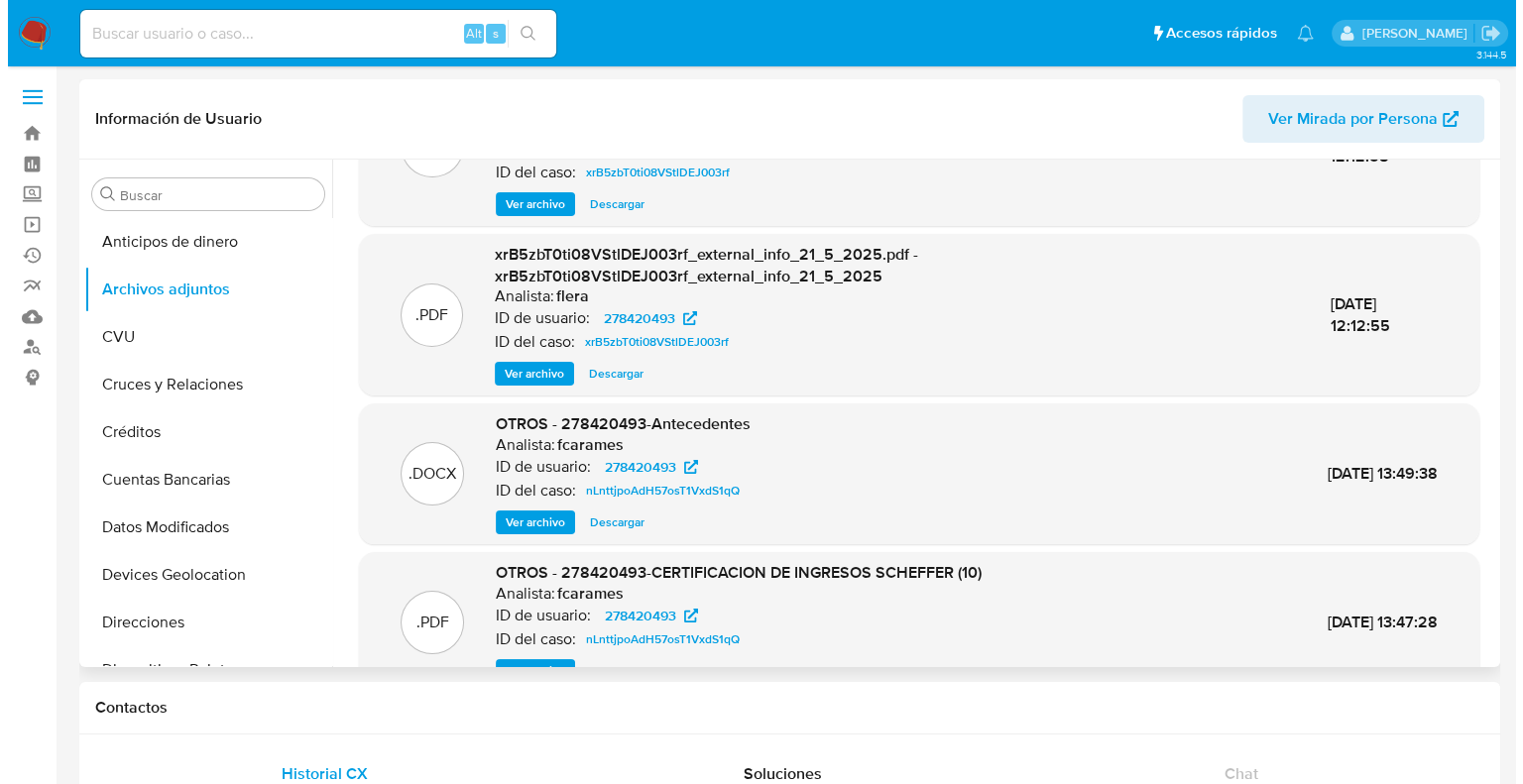 scroll, scrollTop: 12, scrollLeft: 0, axis: vertical 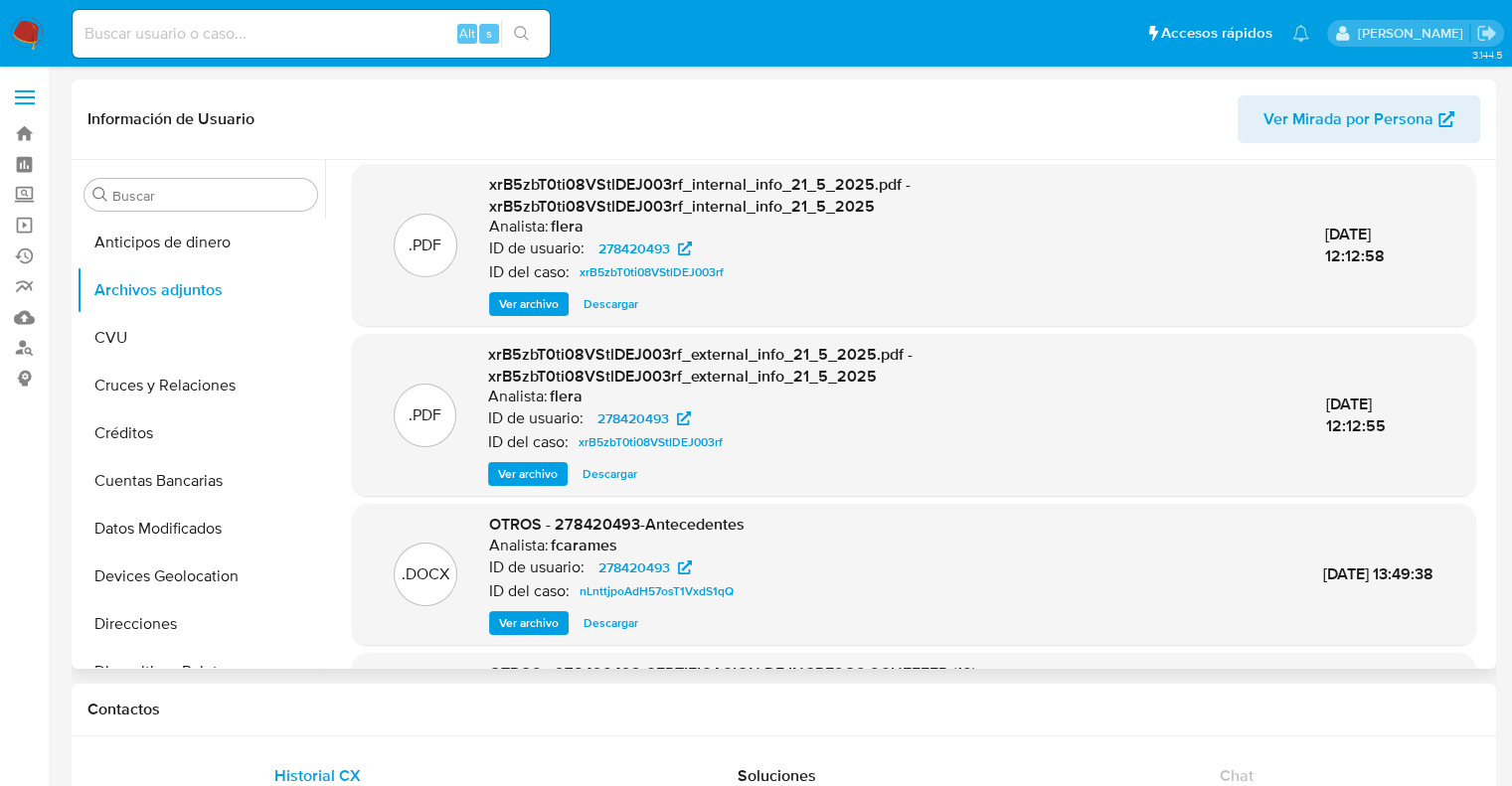 click on "Ver archivo" at bounding box center [528, 474] 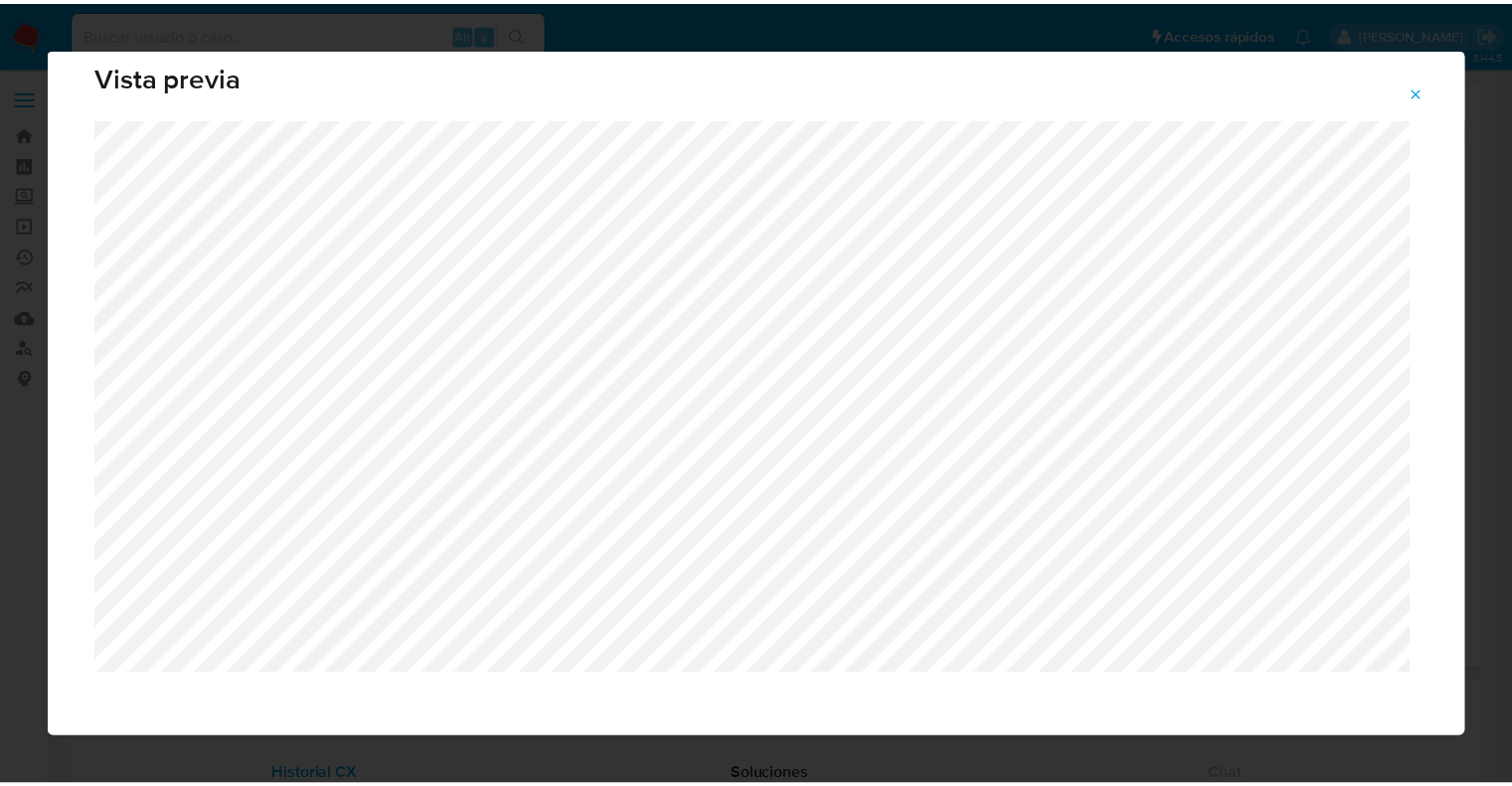 scroll, scrollTop: 48, scrollLeft: 0, axis: vertical 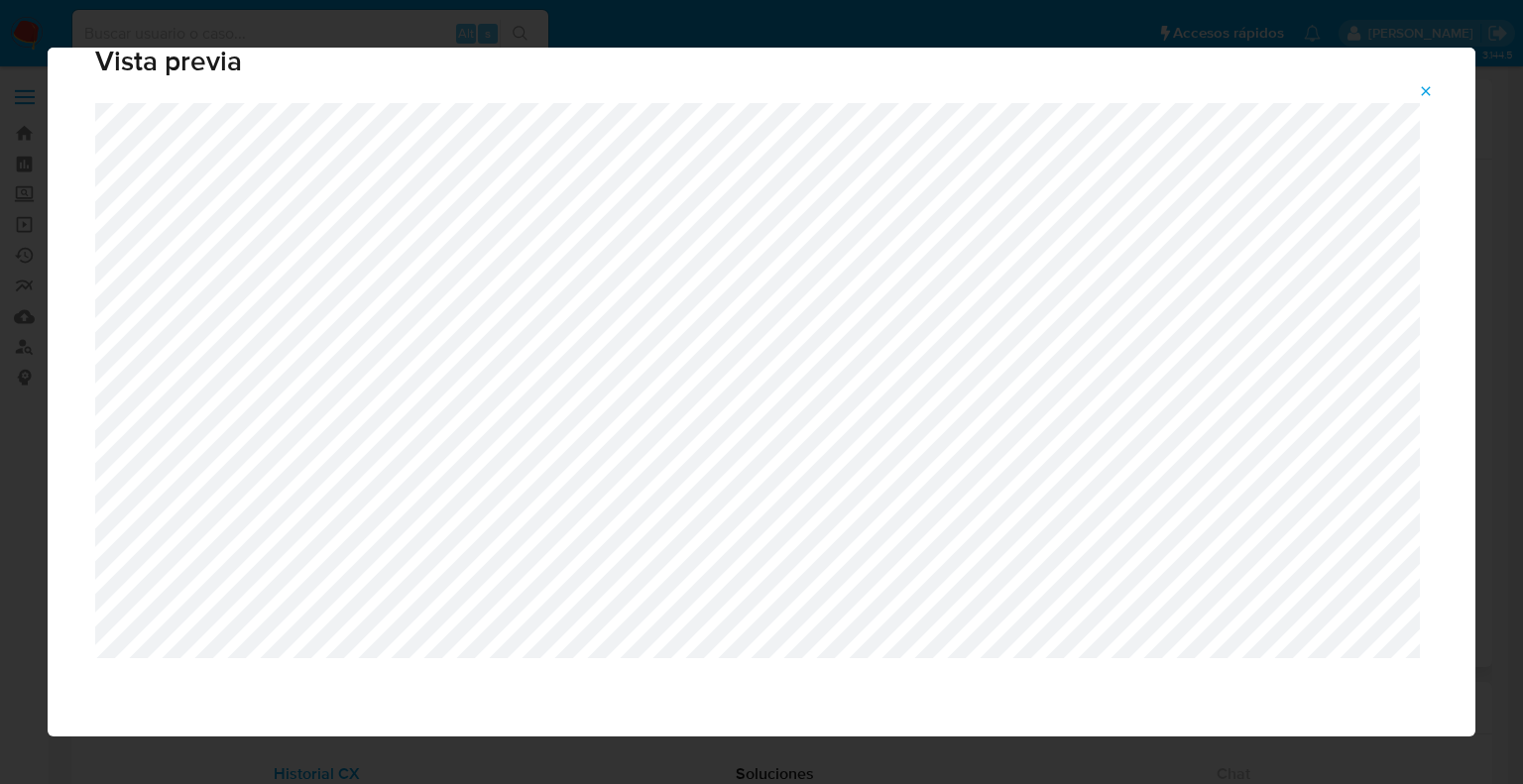 click 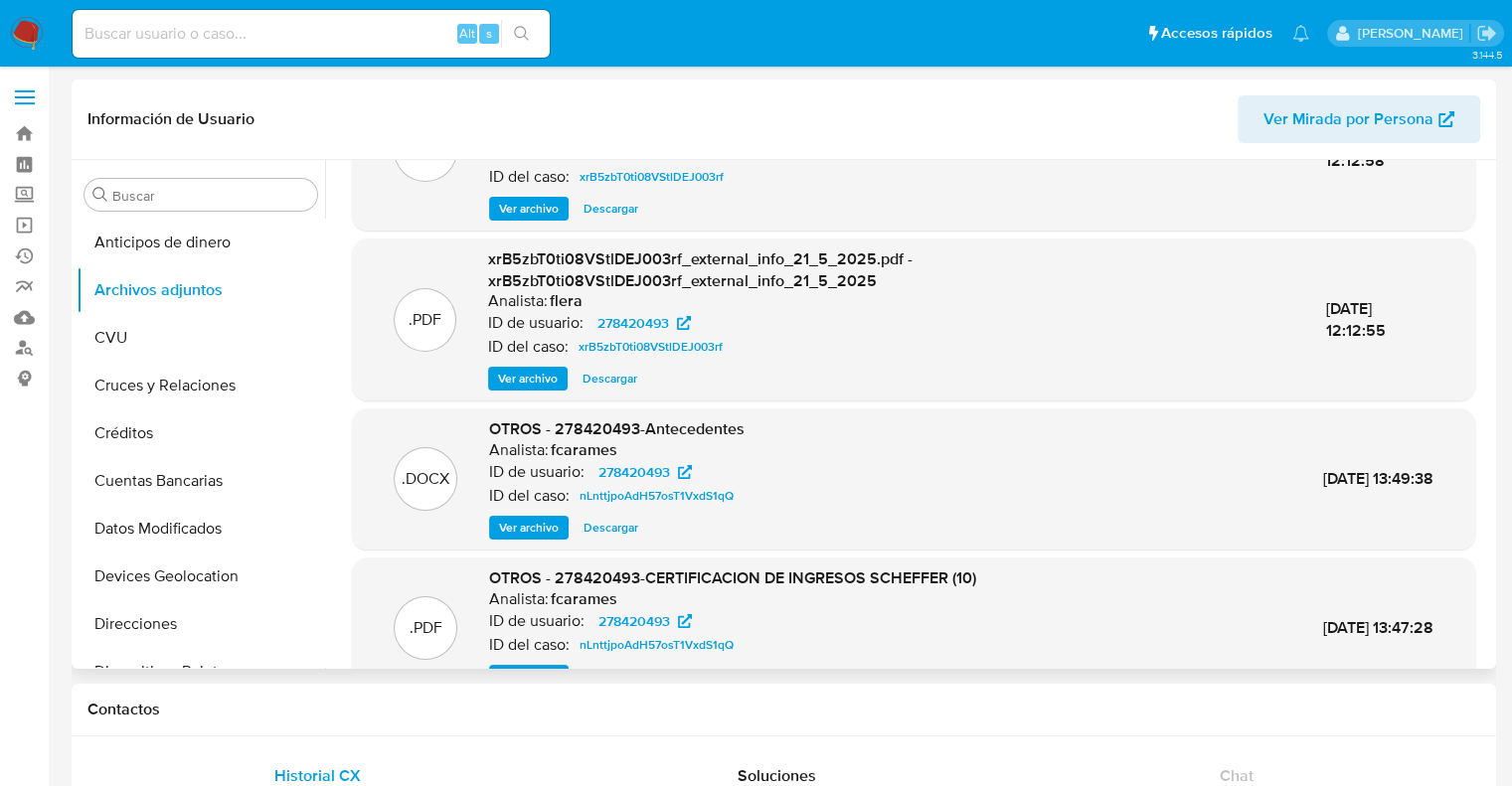 scroll, scrollTop: 211, scrollLeft: 0, axis: vertical 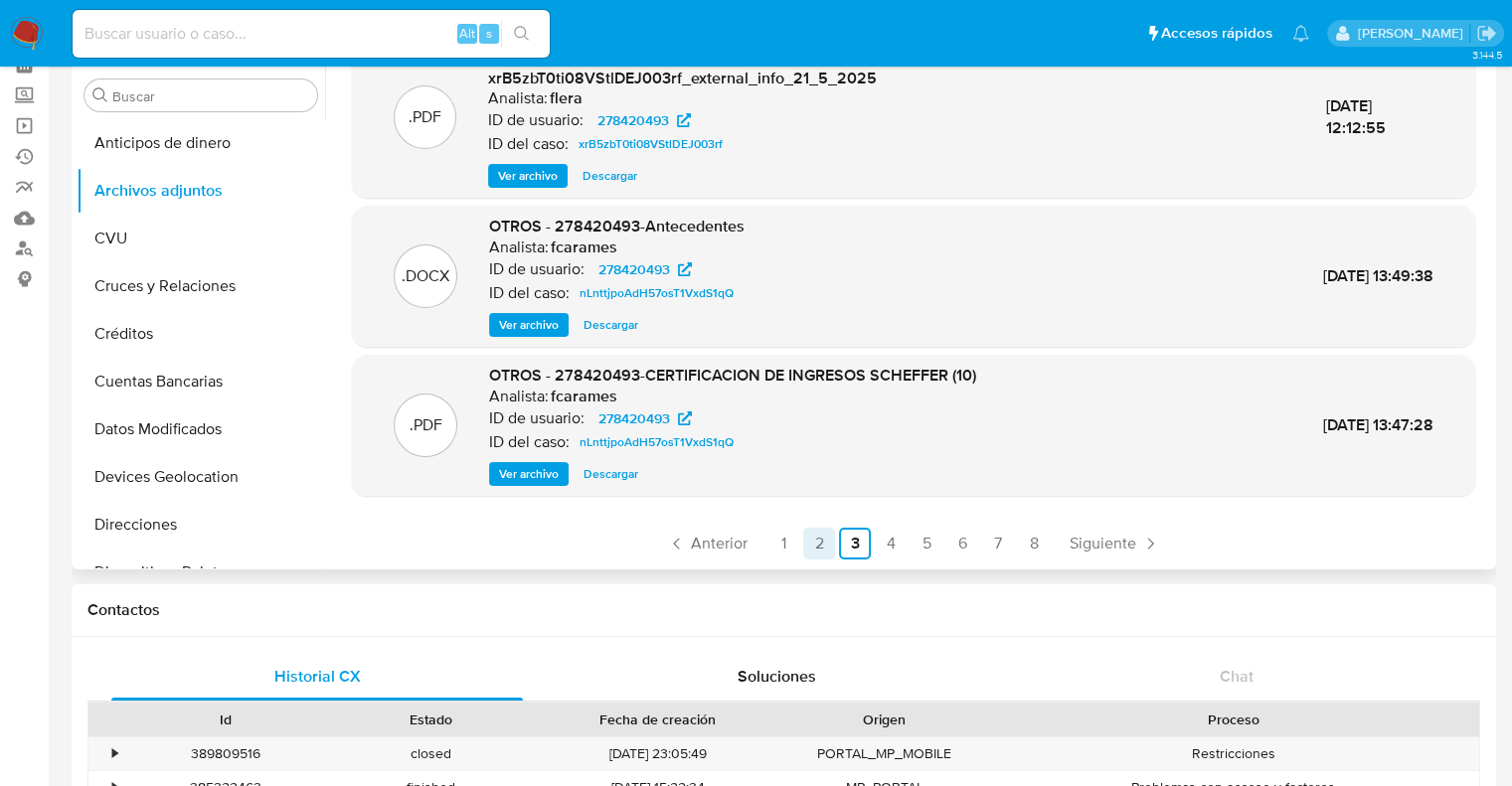 click on "2" at bounding box center (819, 544) 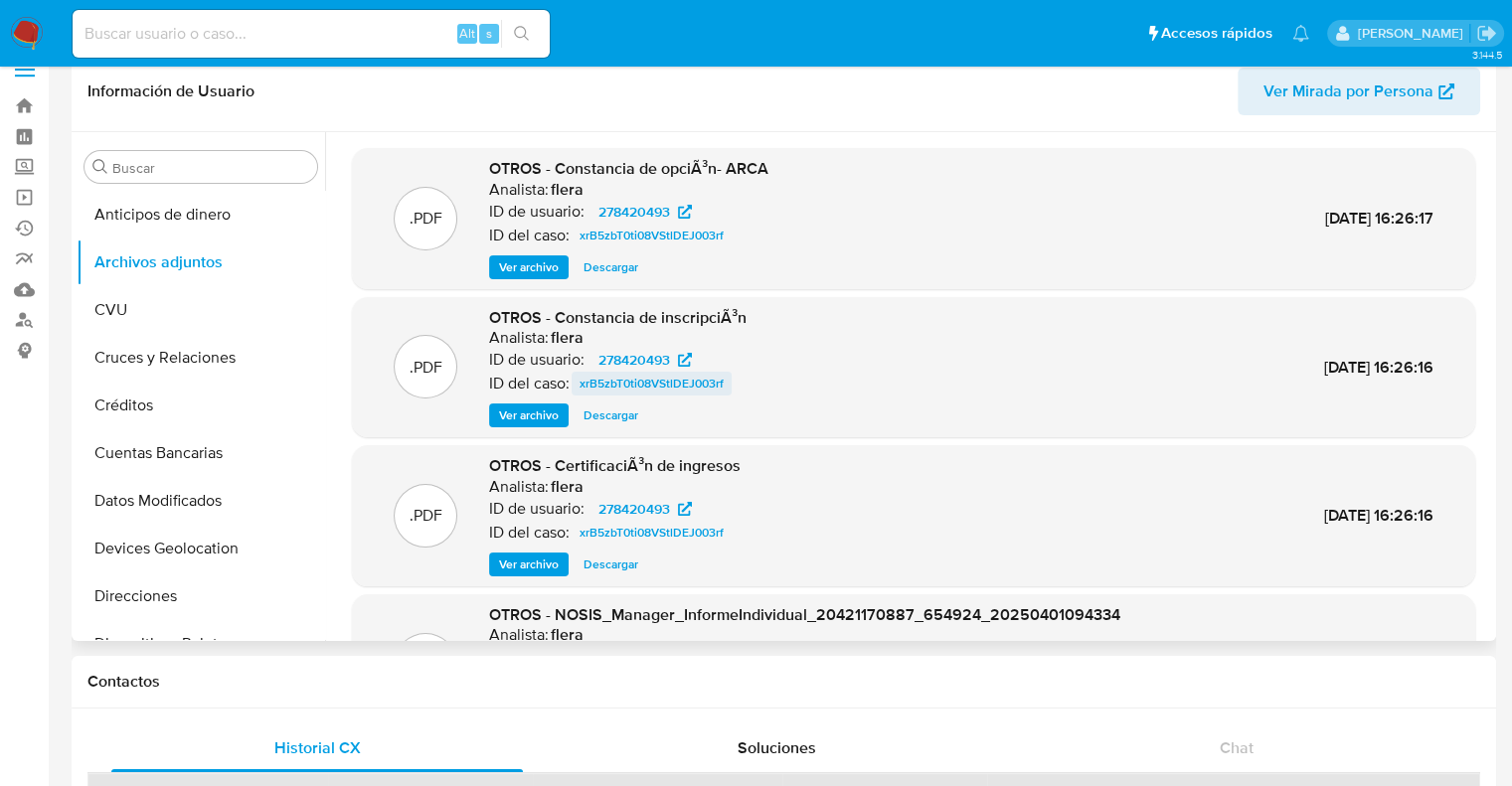 scroll, scrollTop: 0, scrollLeft: 0, axis: both 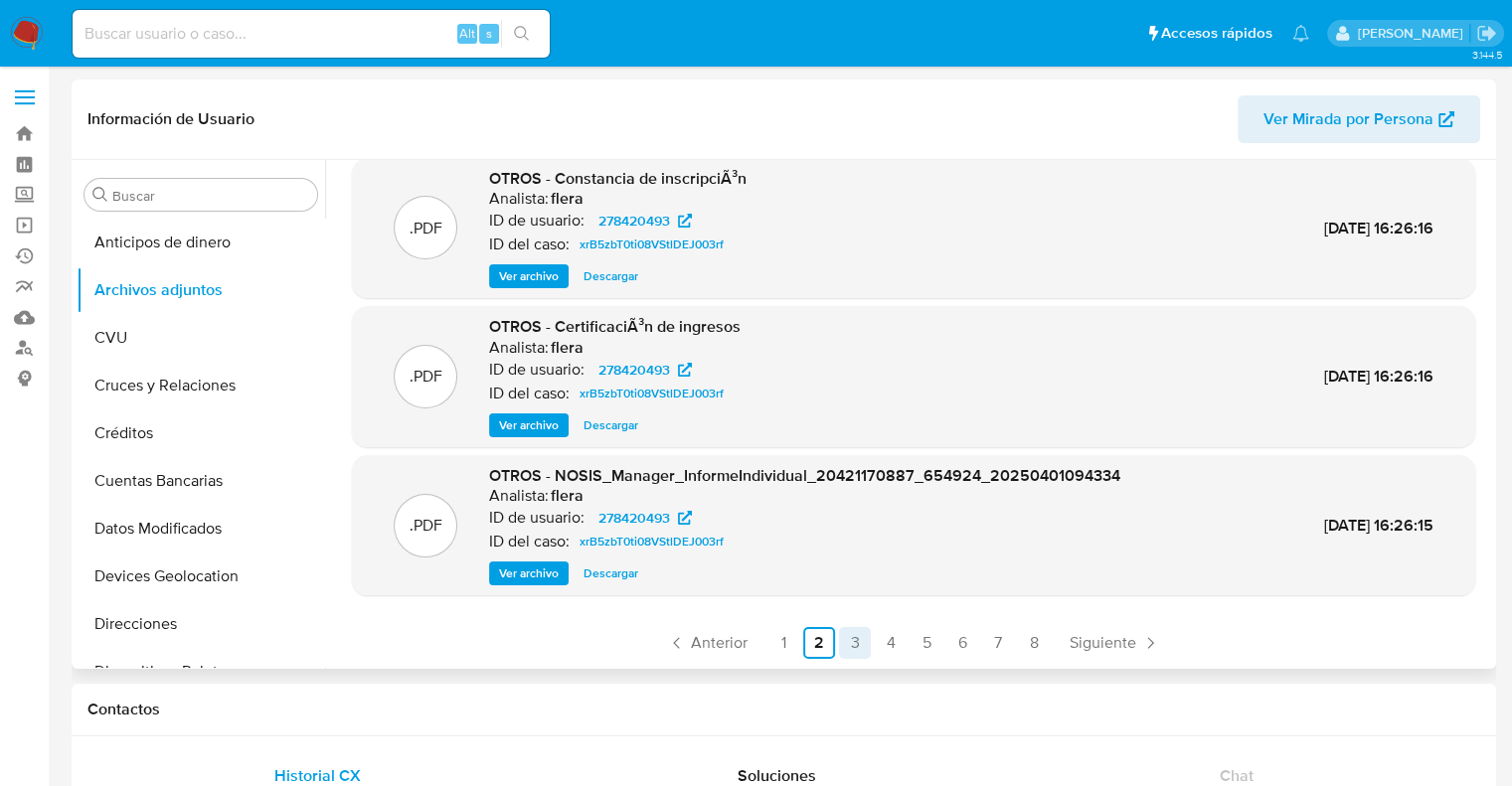 click on "1" at bounding box center [783, 643] 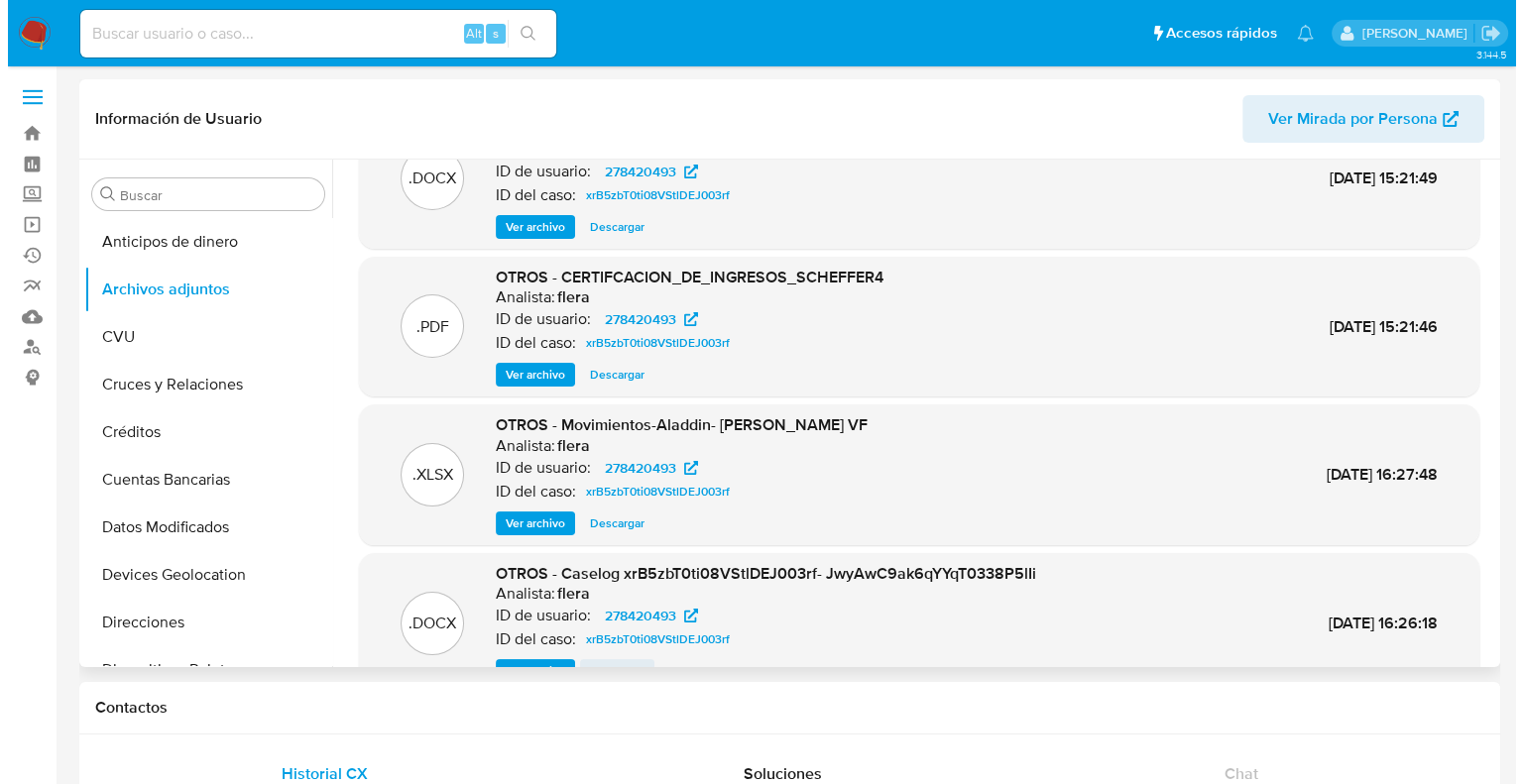scroll, scrollTop: 0, scrollLeft: 0, axis: both 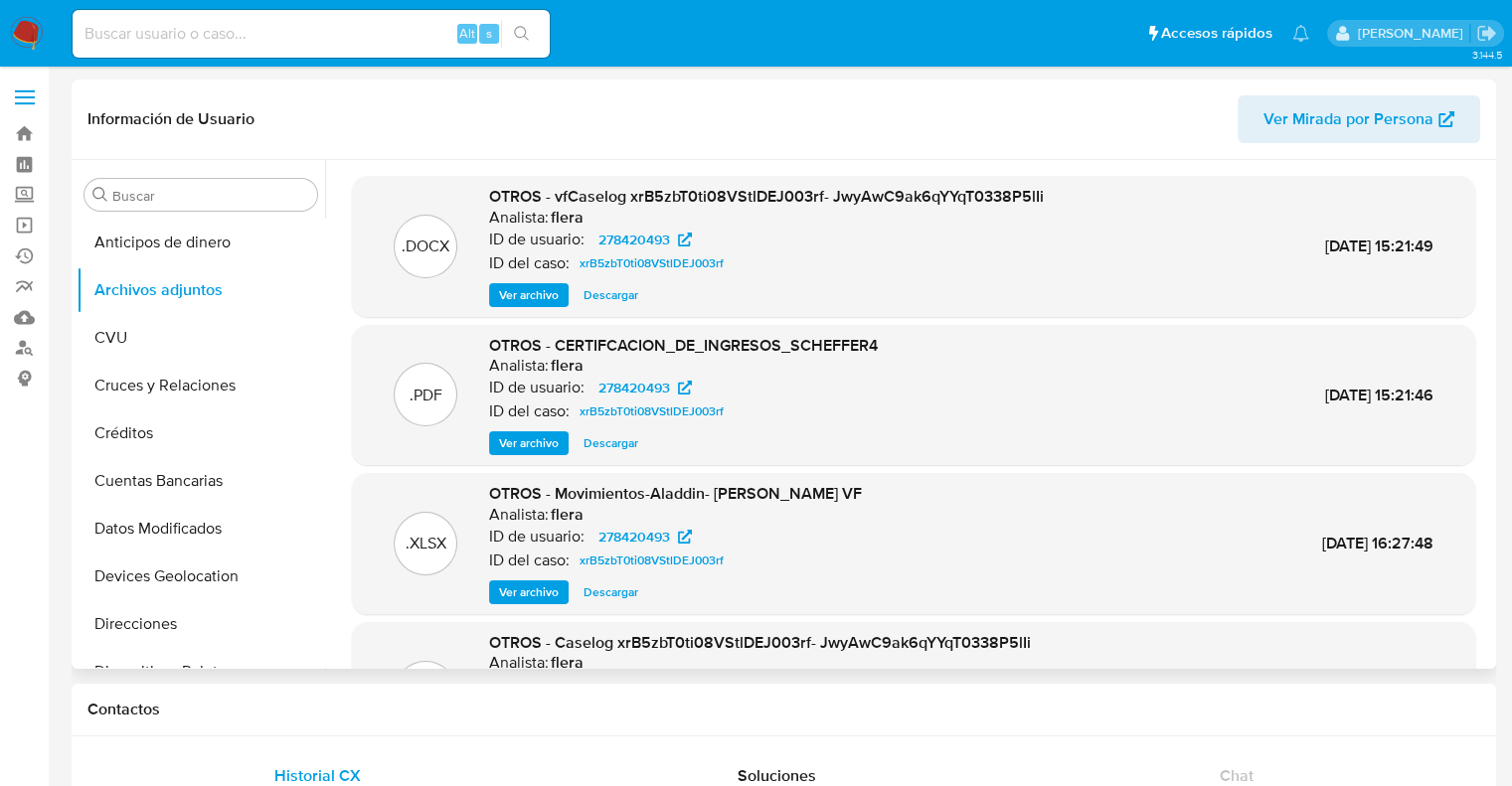 click on "Ver archivo" at bounding box center (529, 295) 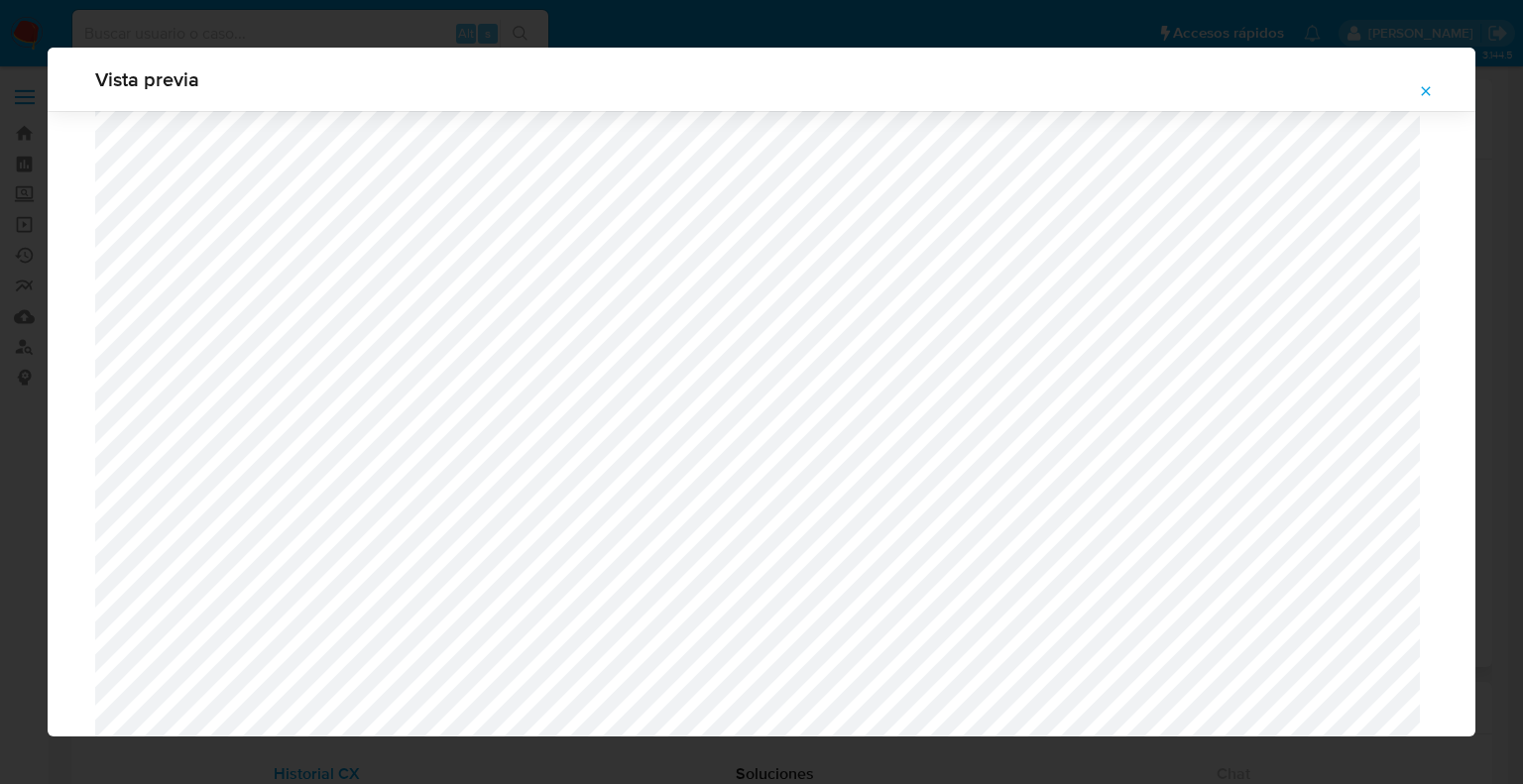 scroll, scrollTop: 2141, scrollLeft: 0, axis: vertical 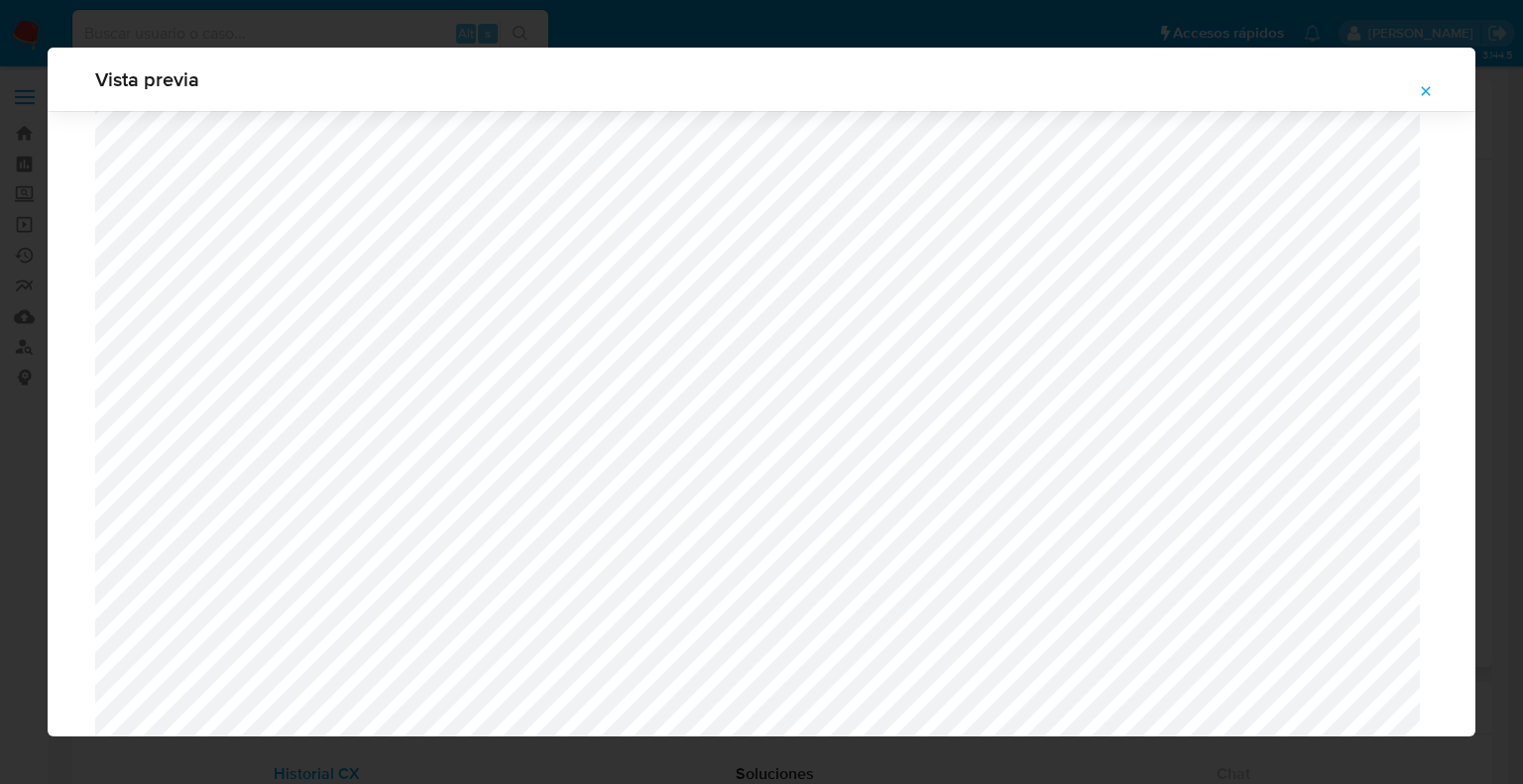 click 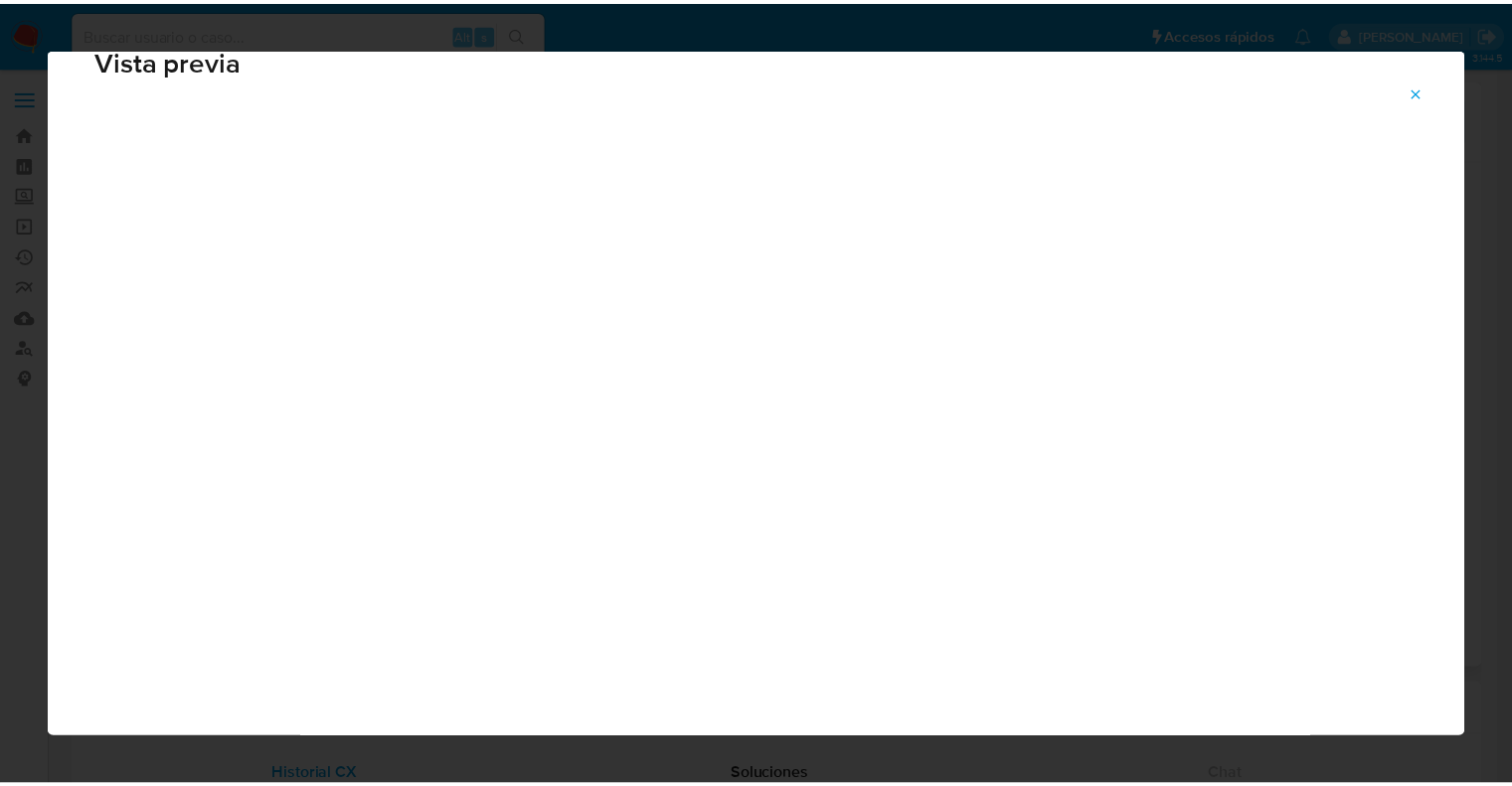 scroll, scrollTop: 48, scrollLeft: 0, axis: vertical 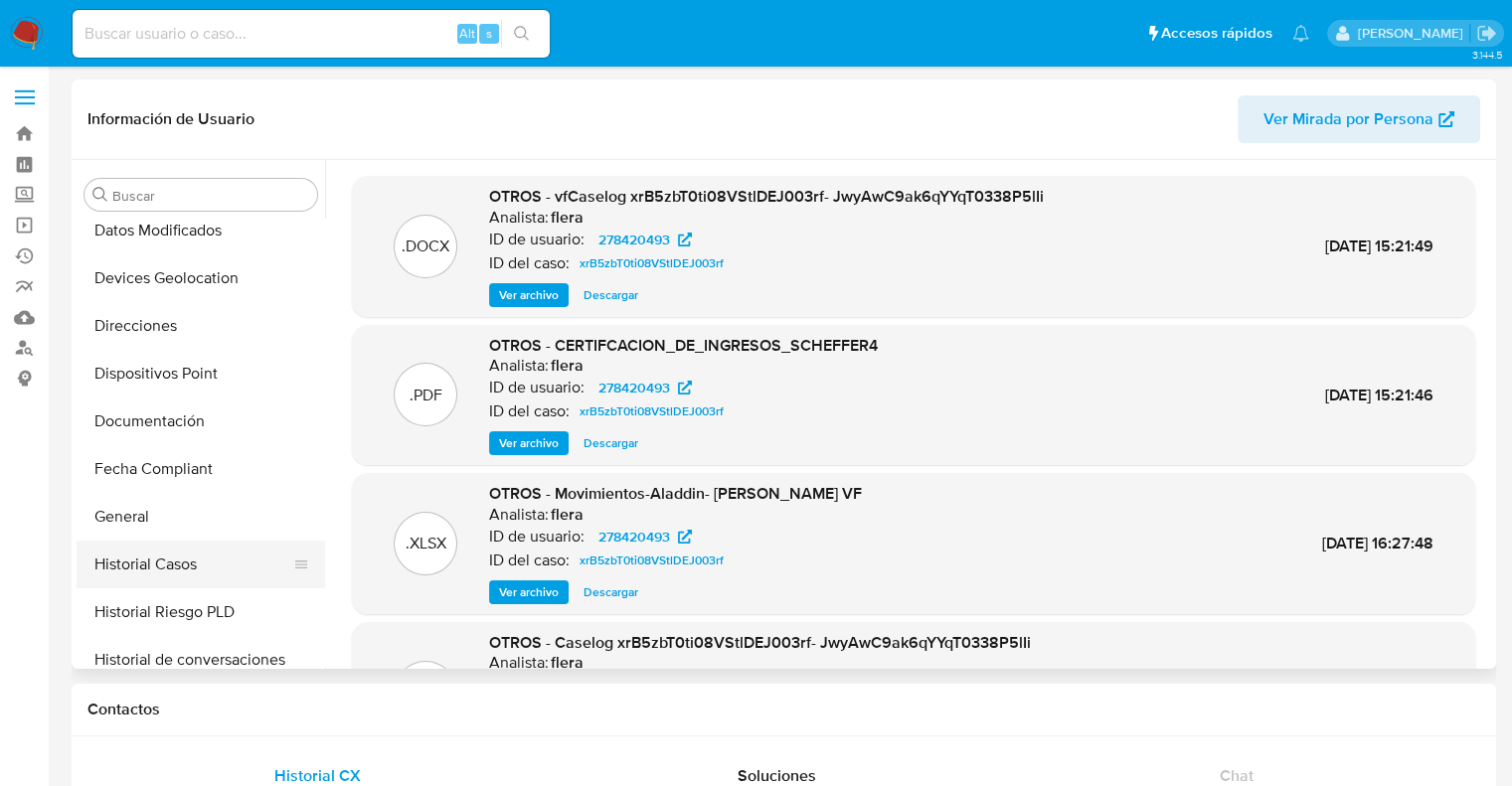 click on "Historial Casos" at bounding box center [193, 564] 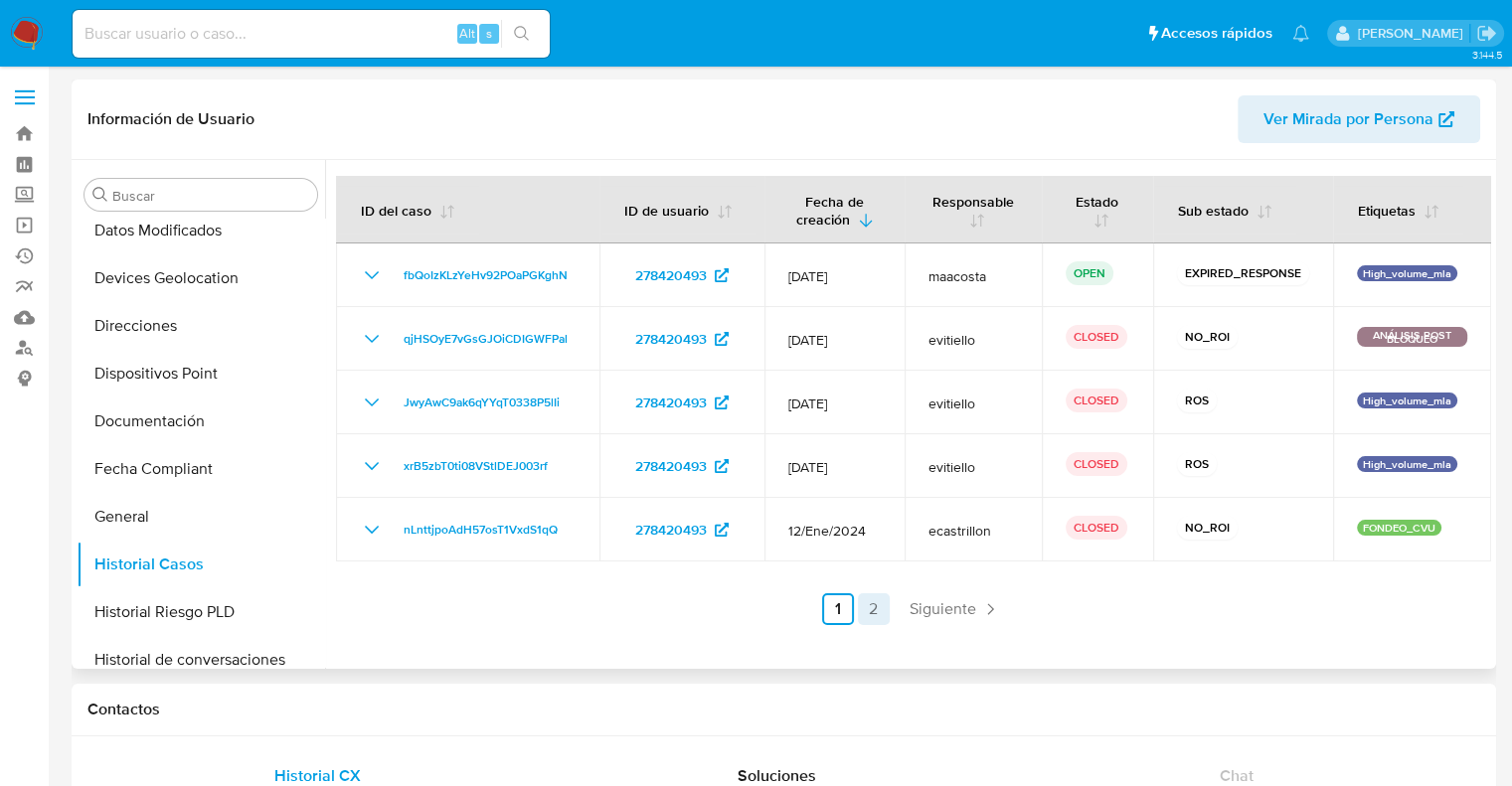 click on "2" at bounding box center [874, 609] 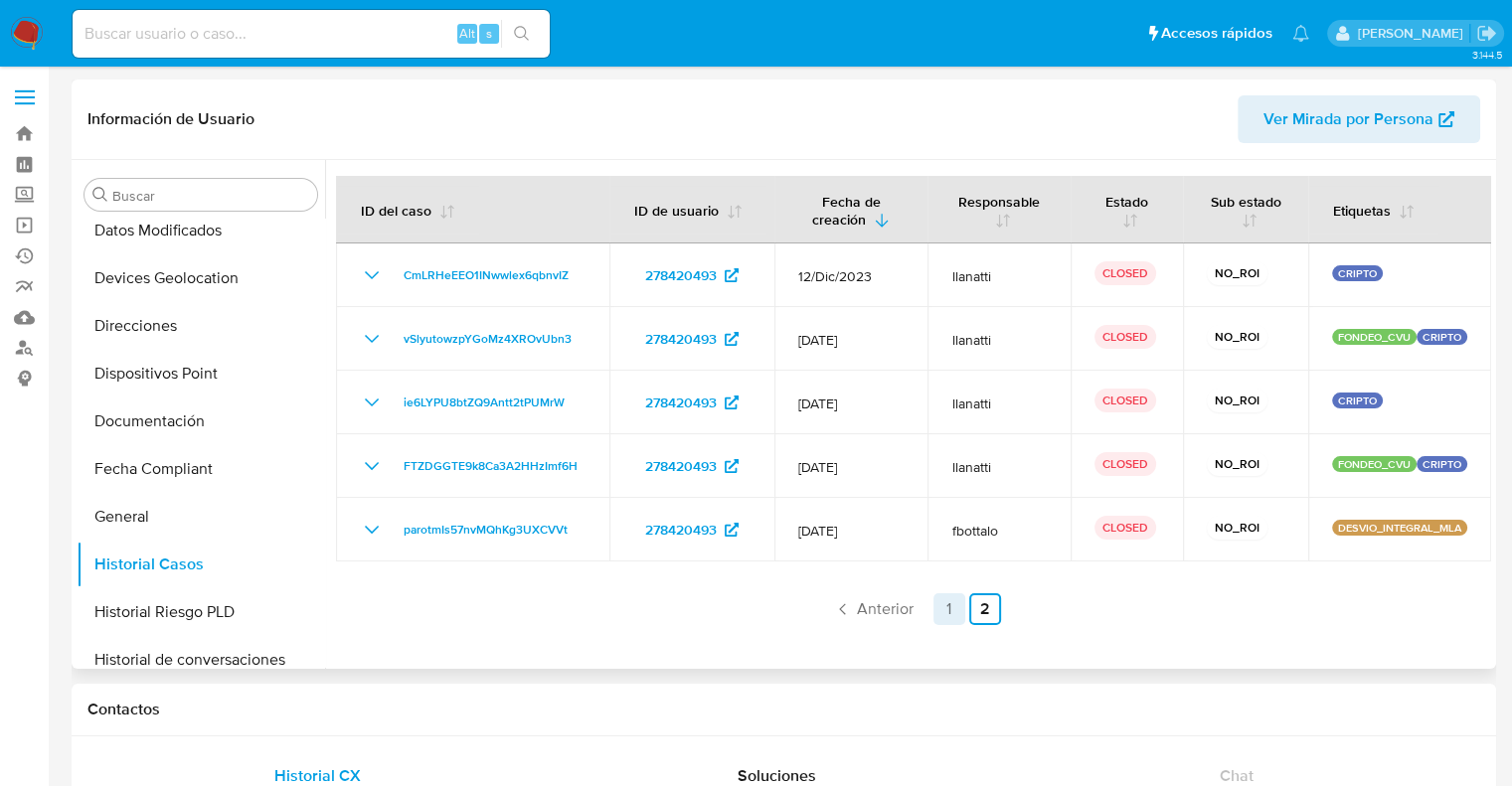 click on "1" at bounding box center [949, 609] 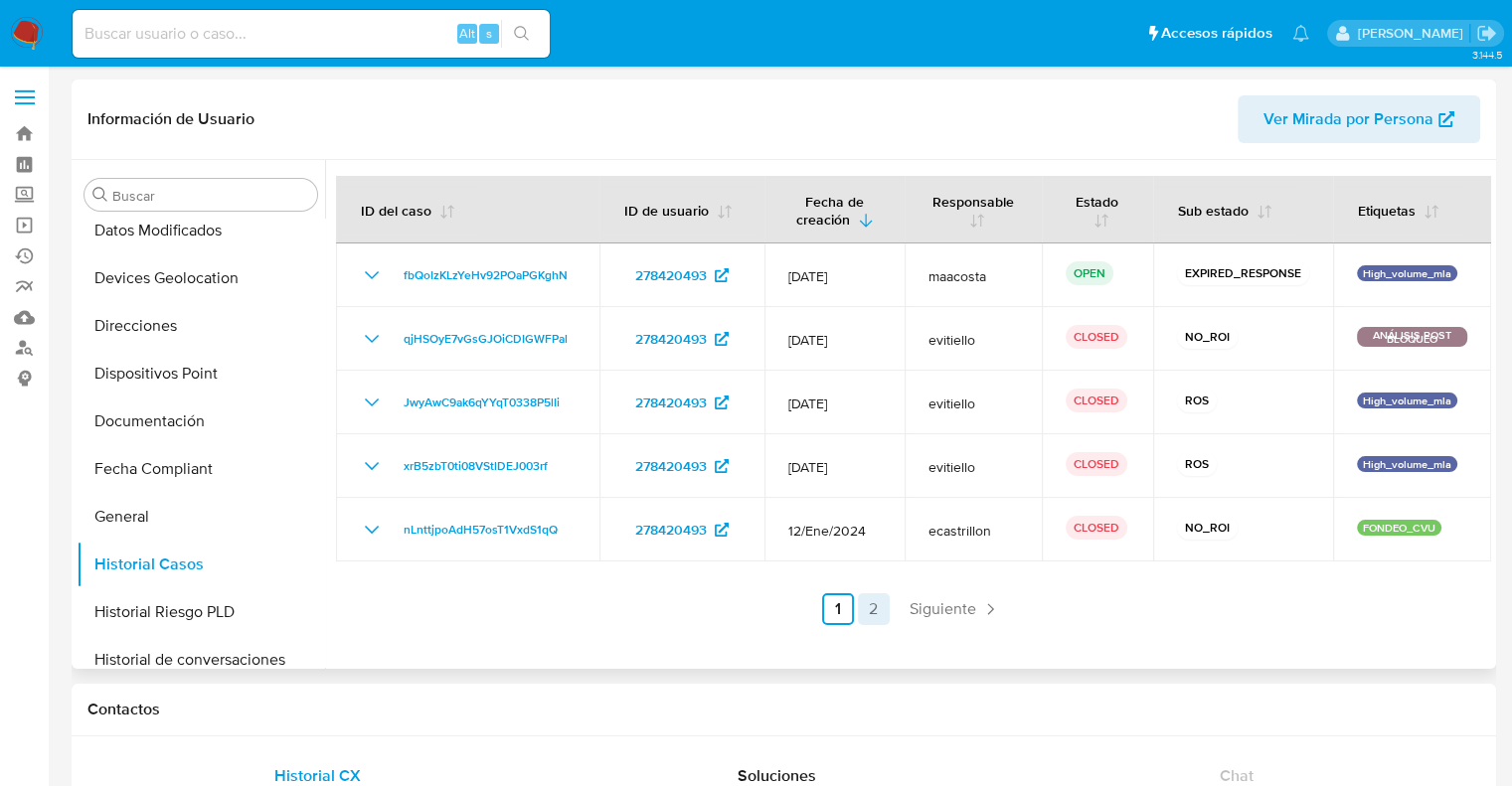 click on "2" at bounding box center (874, 609) 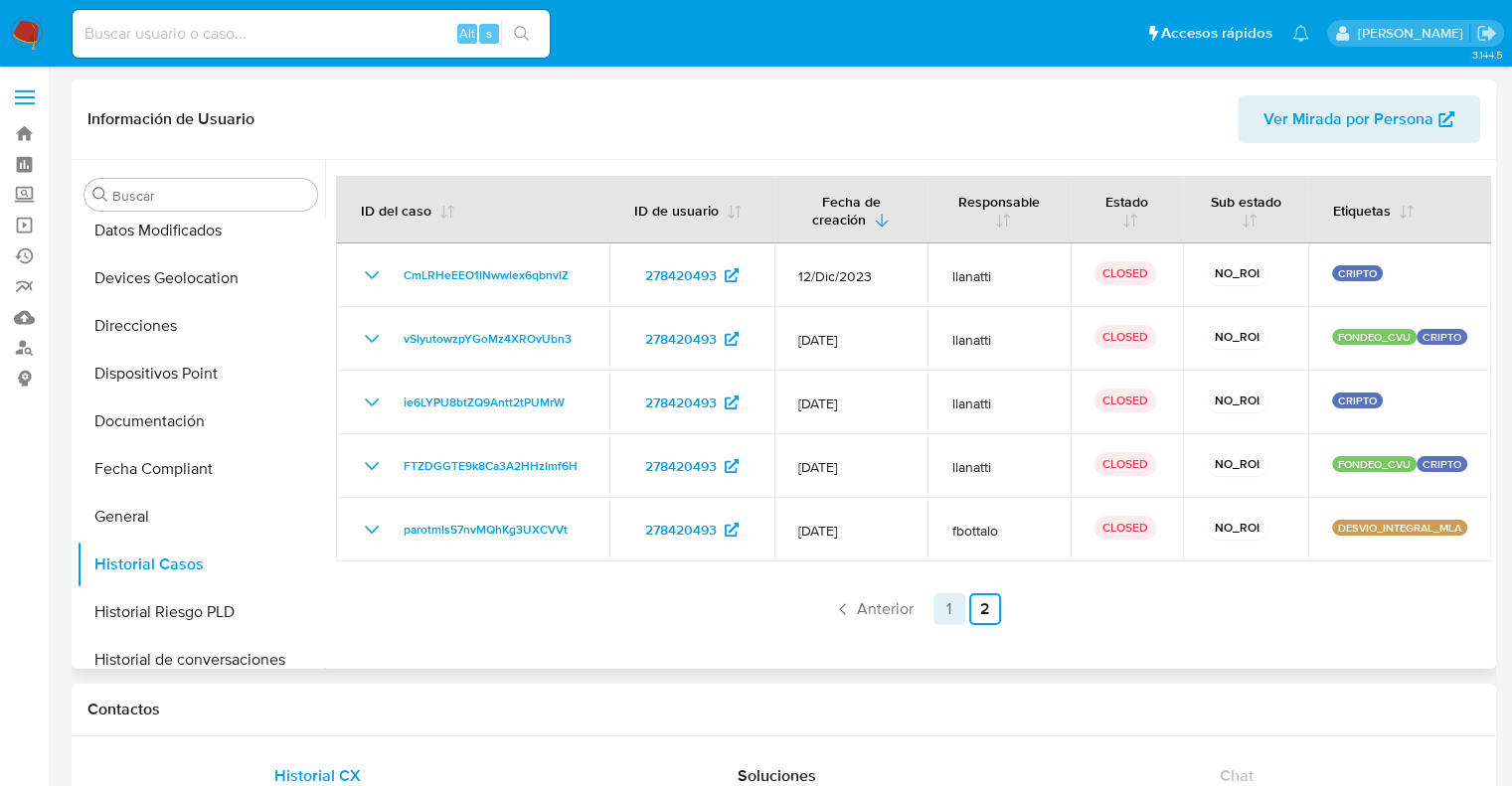 click on "1" at bounding box center (949, 609) 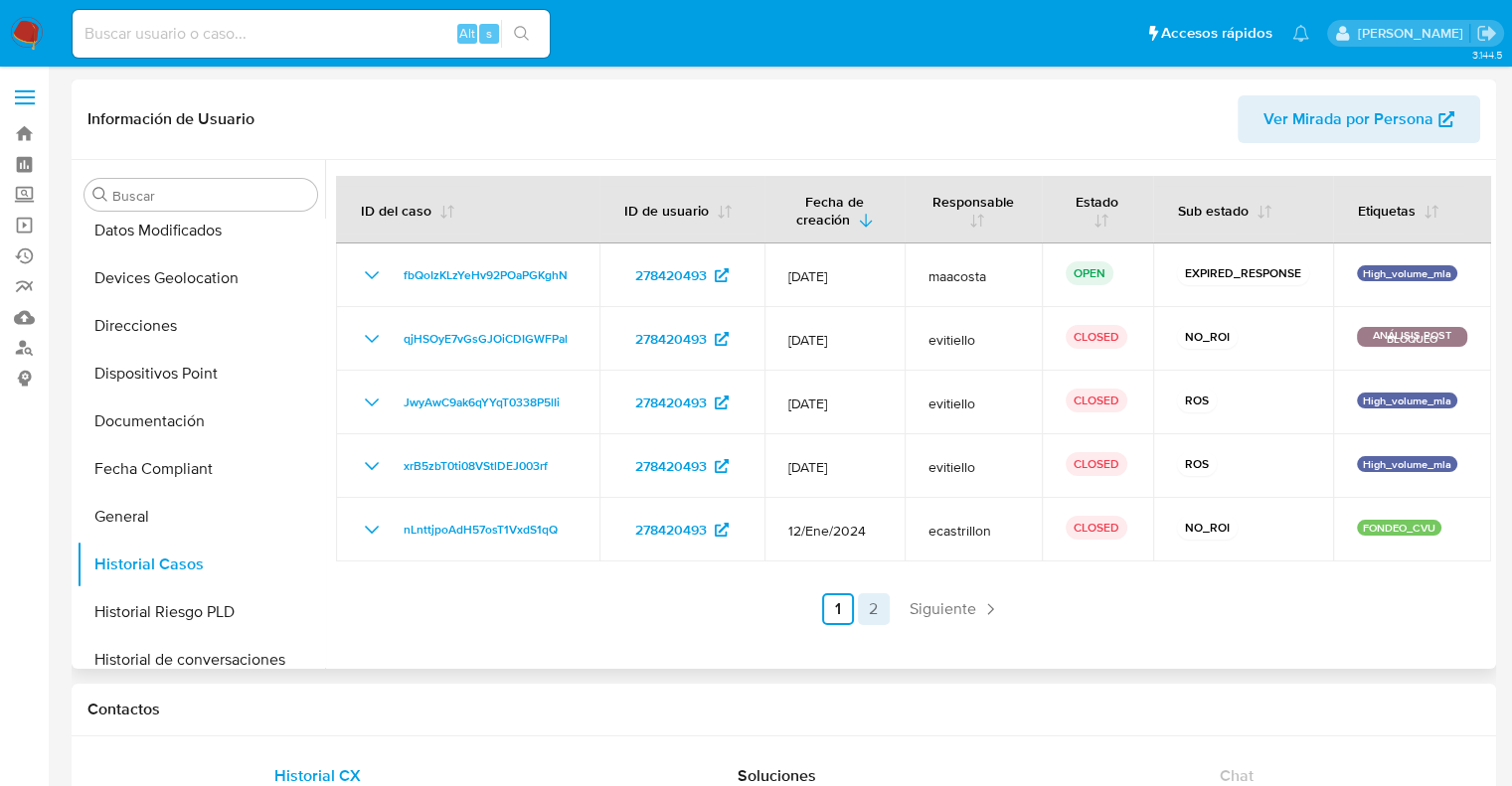 click on "2" at bounding box center [874, 609] 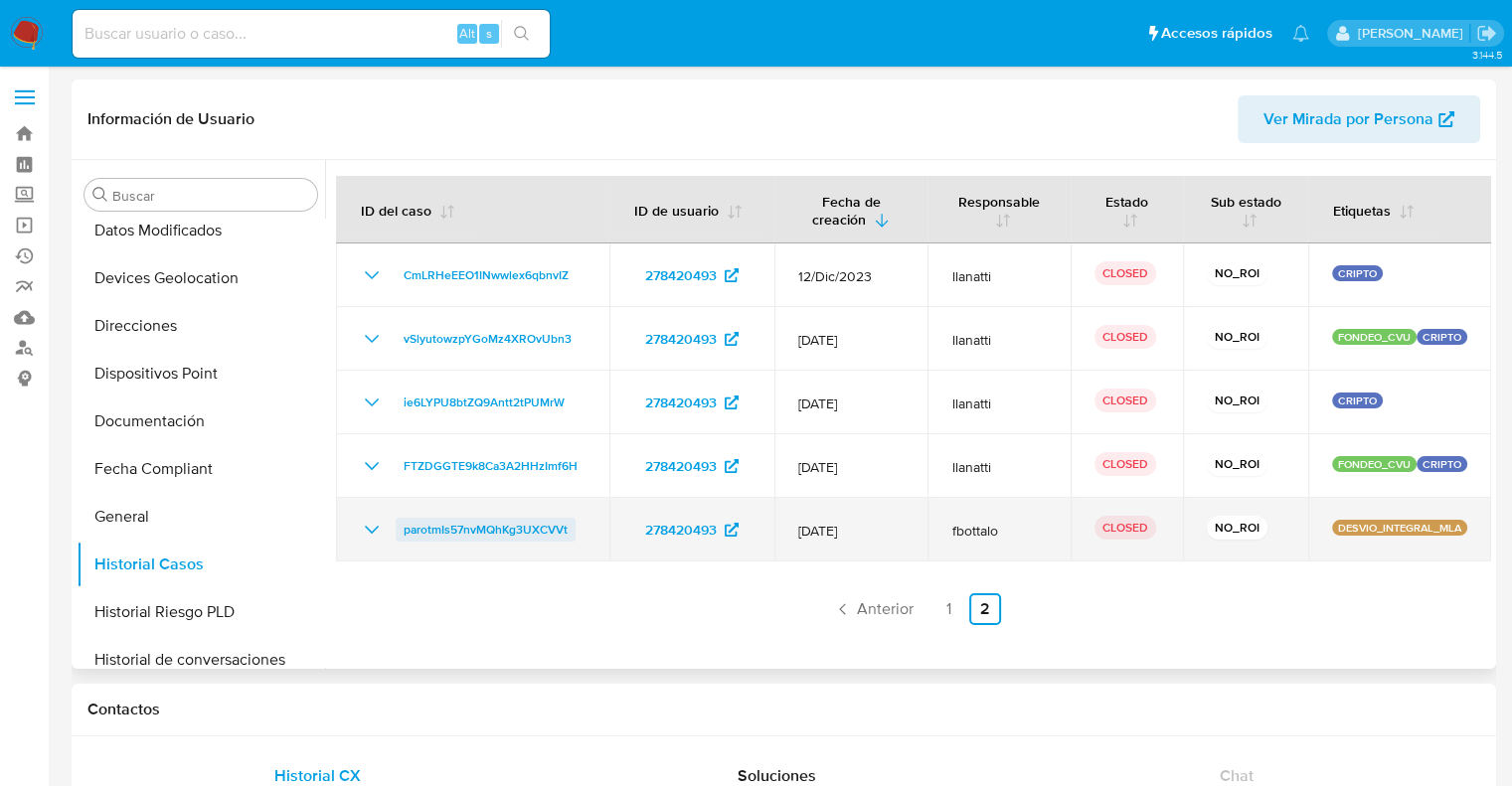 click on "parotmIs57nvMQhKg3UXCVVt" at bounding box center (485, 530) 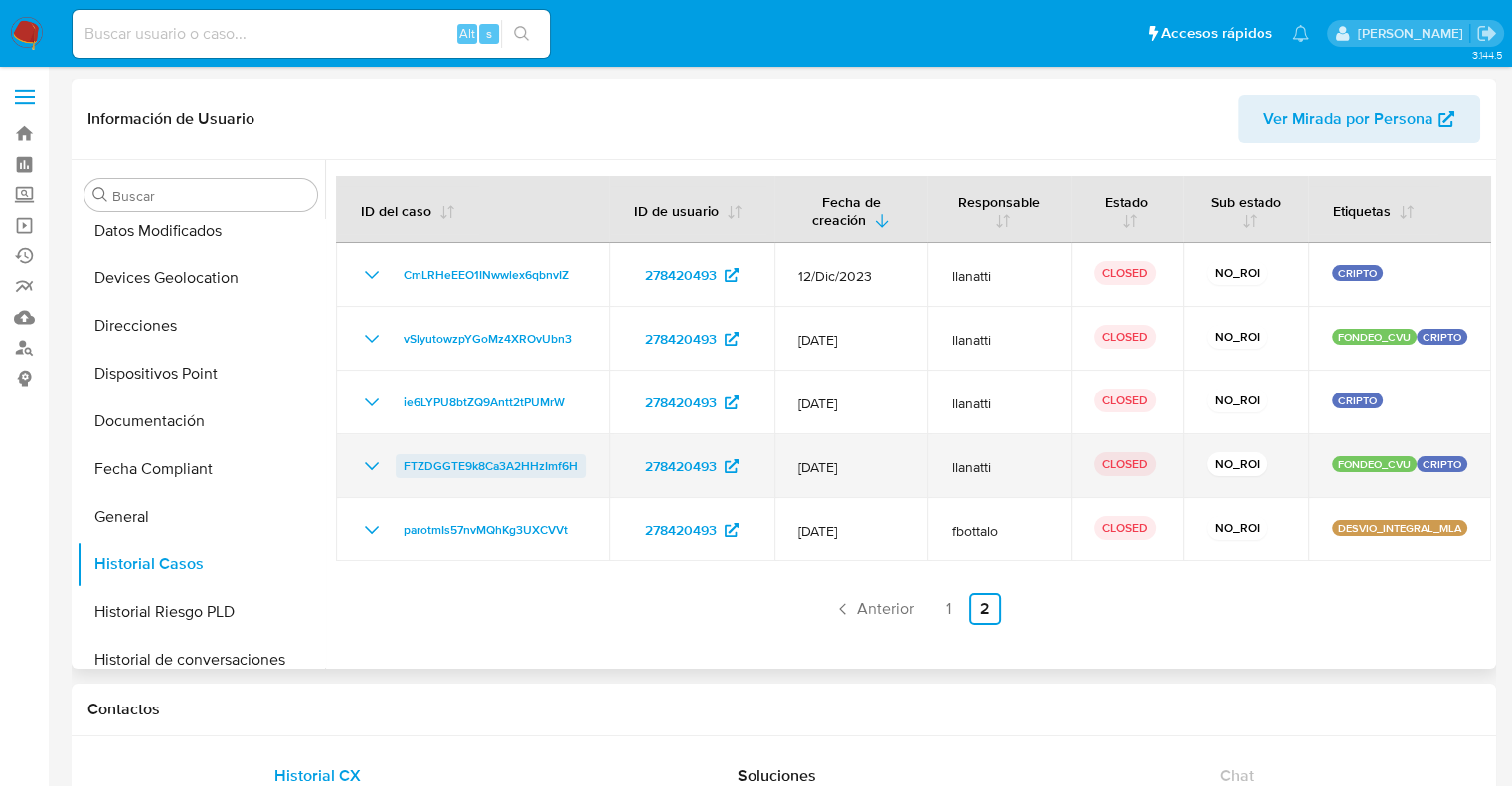 click on "FTZDGGTE9k8Ca3A2HHzImf6H" at bounding box center (490, 466) 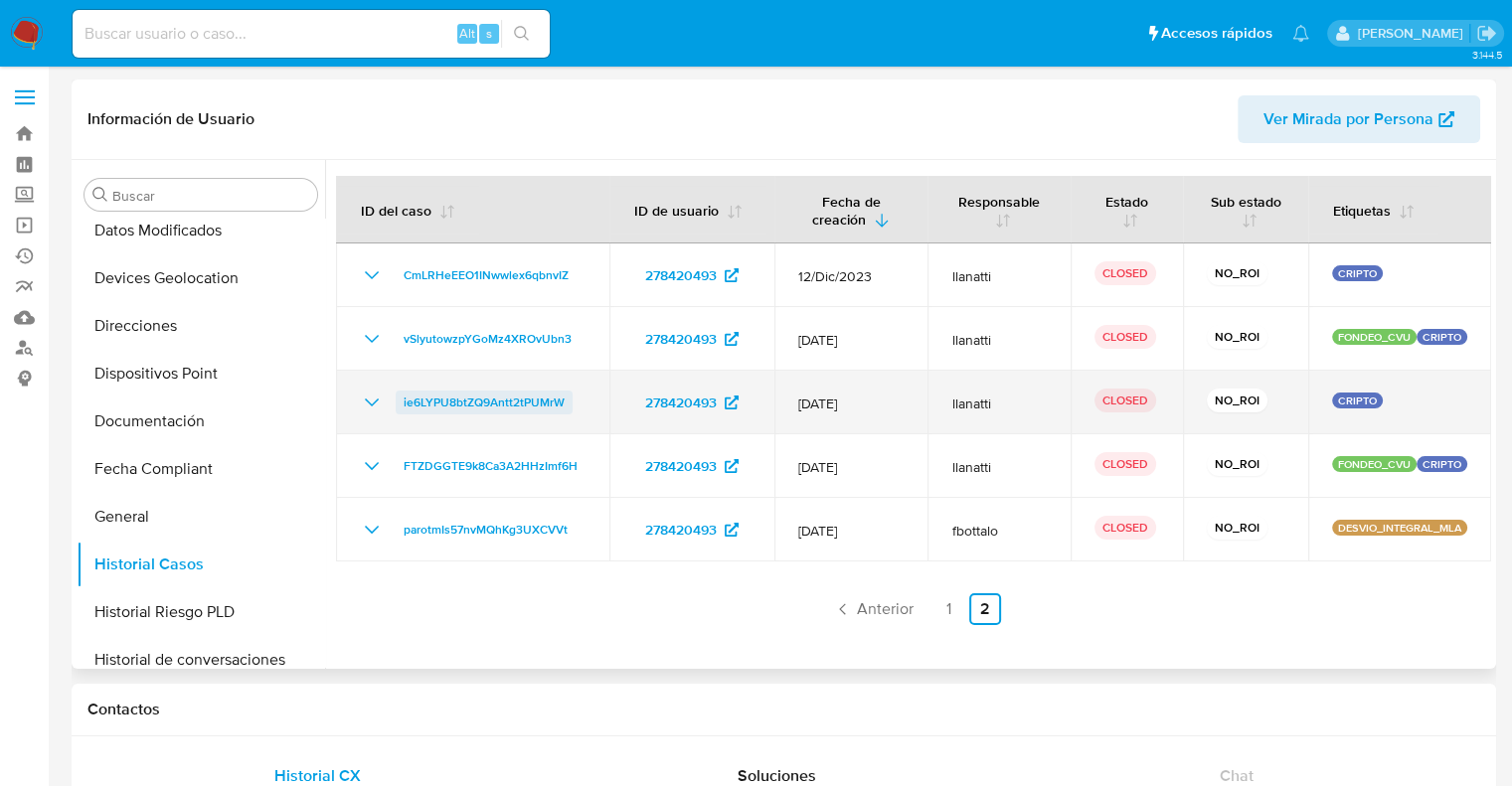 click on "ie6LYPU8btZQ9Antt2tPUMrW" at bounding box center [484, 402] 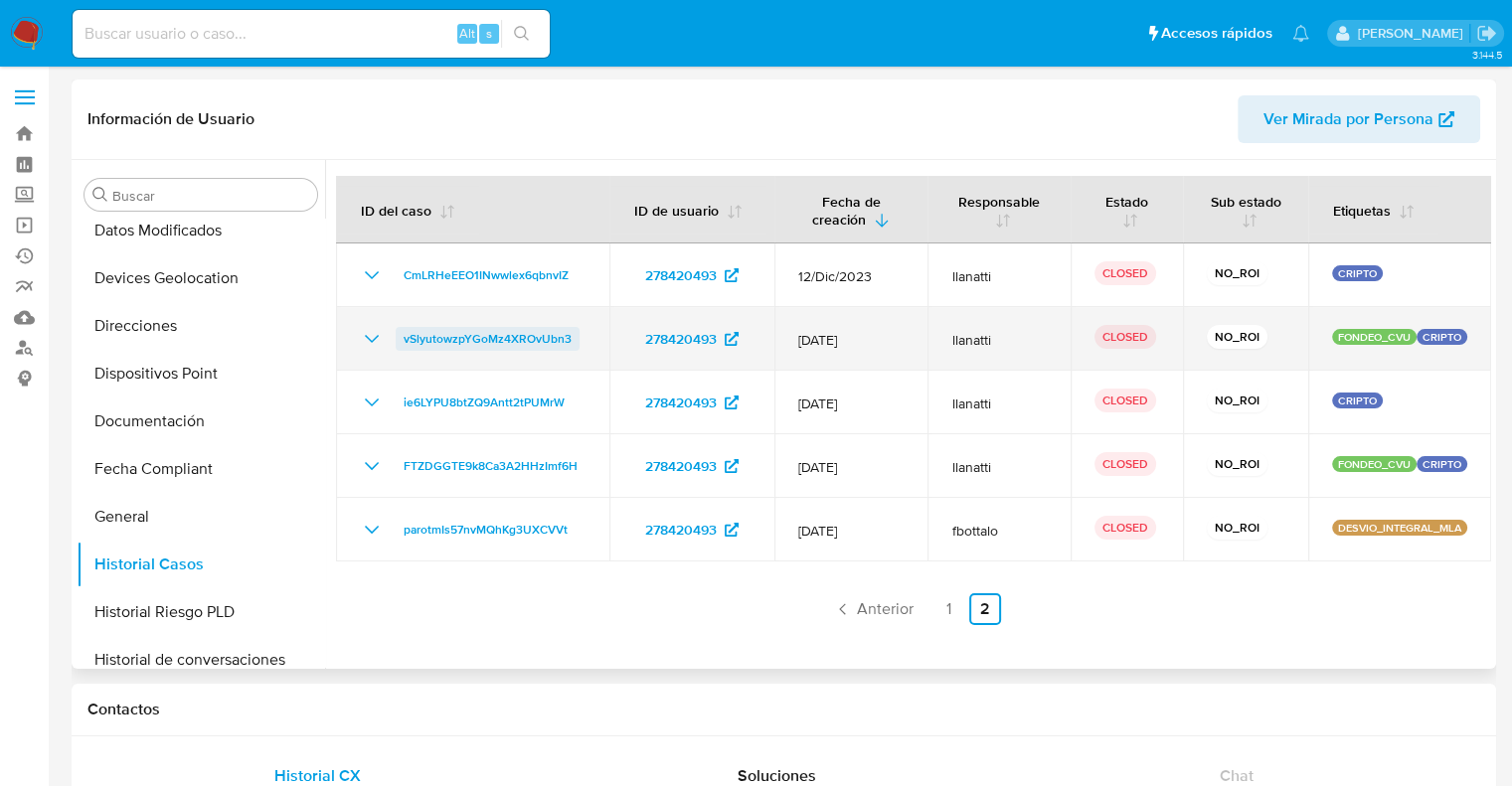 click on "vSlyutowzpYGoMz4XROvUbn3" at bounding box center [487, 339] 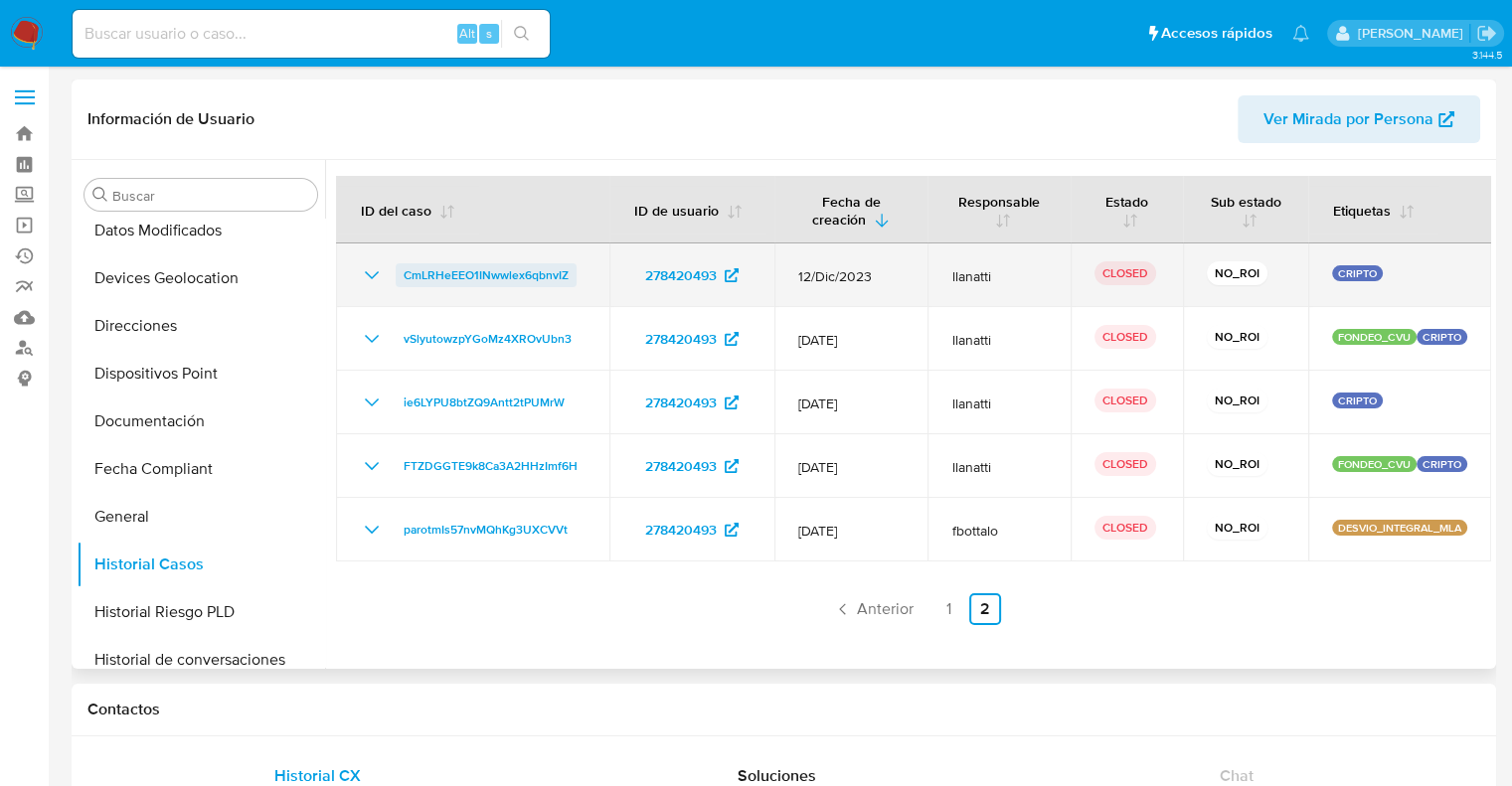 click on "CmLRHeEEO1INwwlex6qbnvIZ" at bounding box center (486, 275) 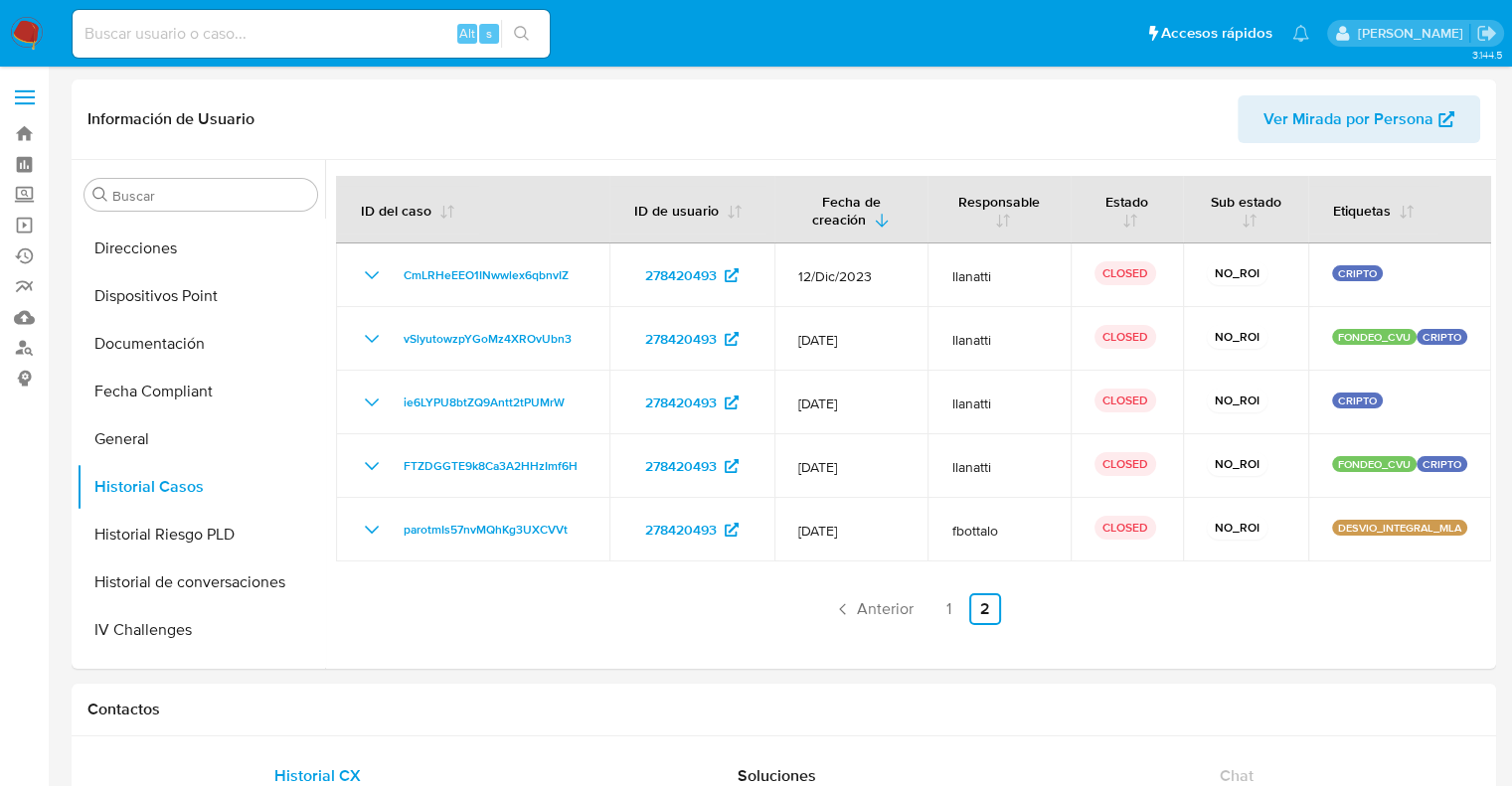 scroll, scrollTop: 397, scrollLeft: 0, axis: vertical 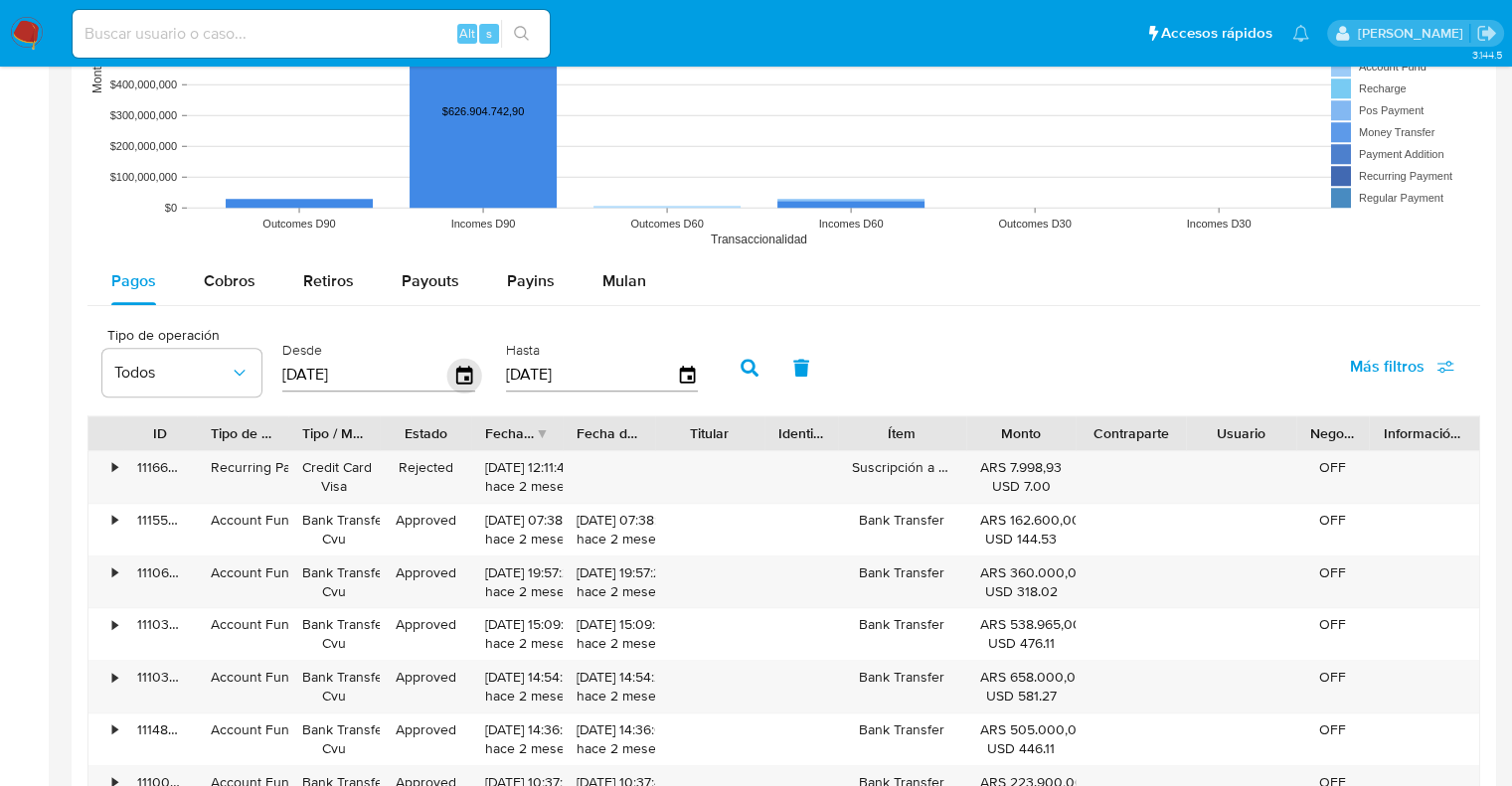 click 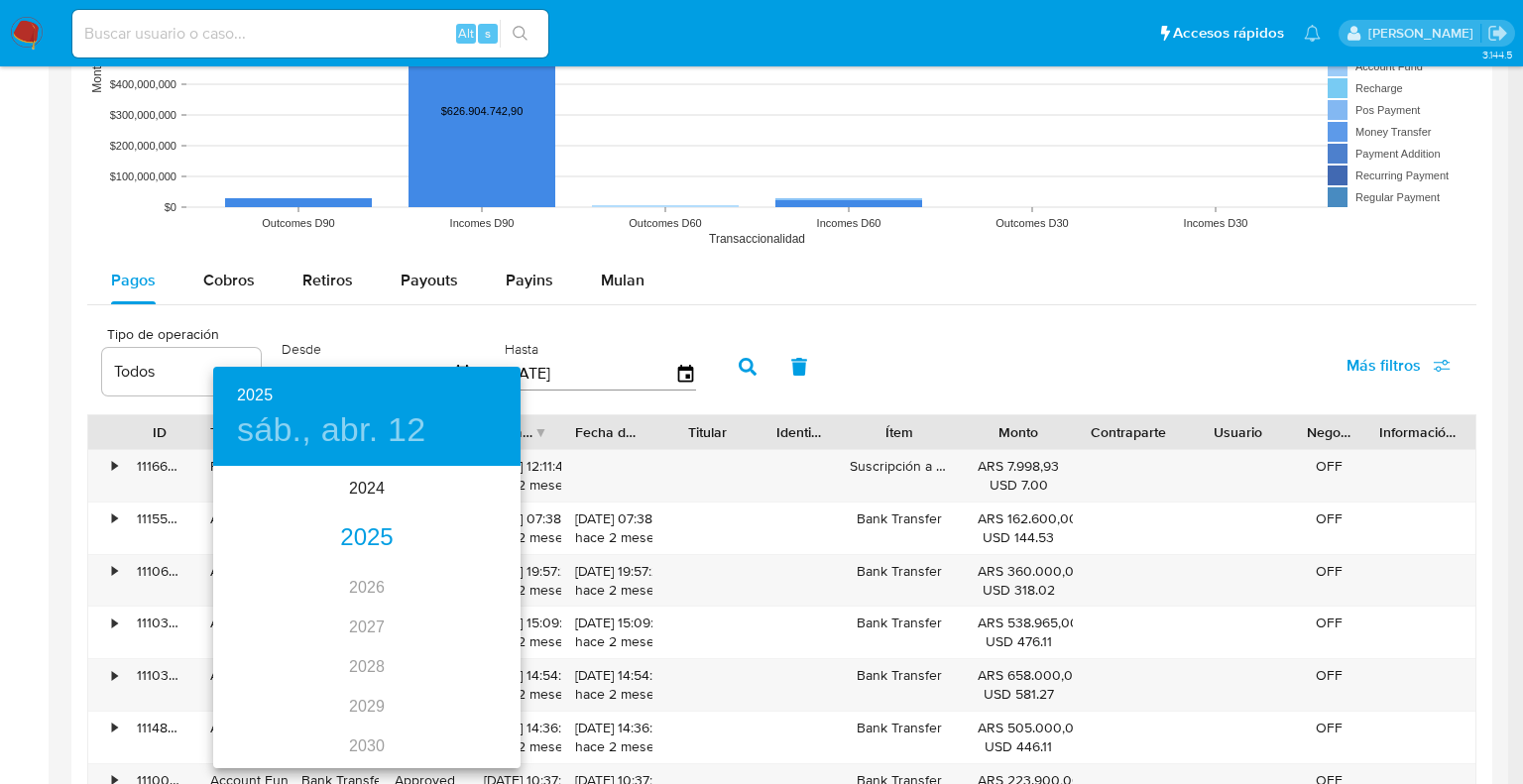 click on "2025" at bounding box center [367, 538] 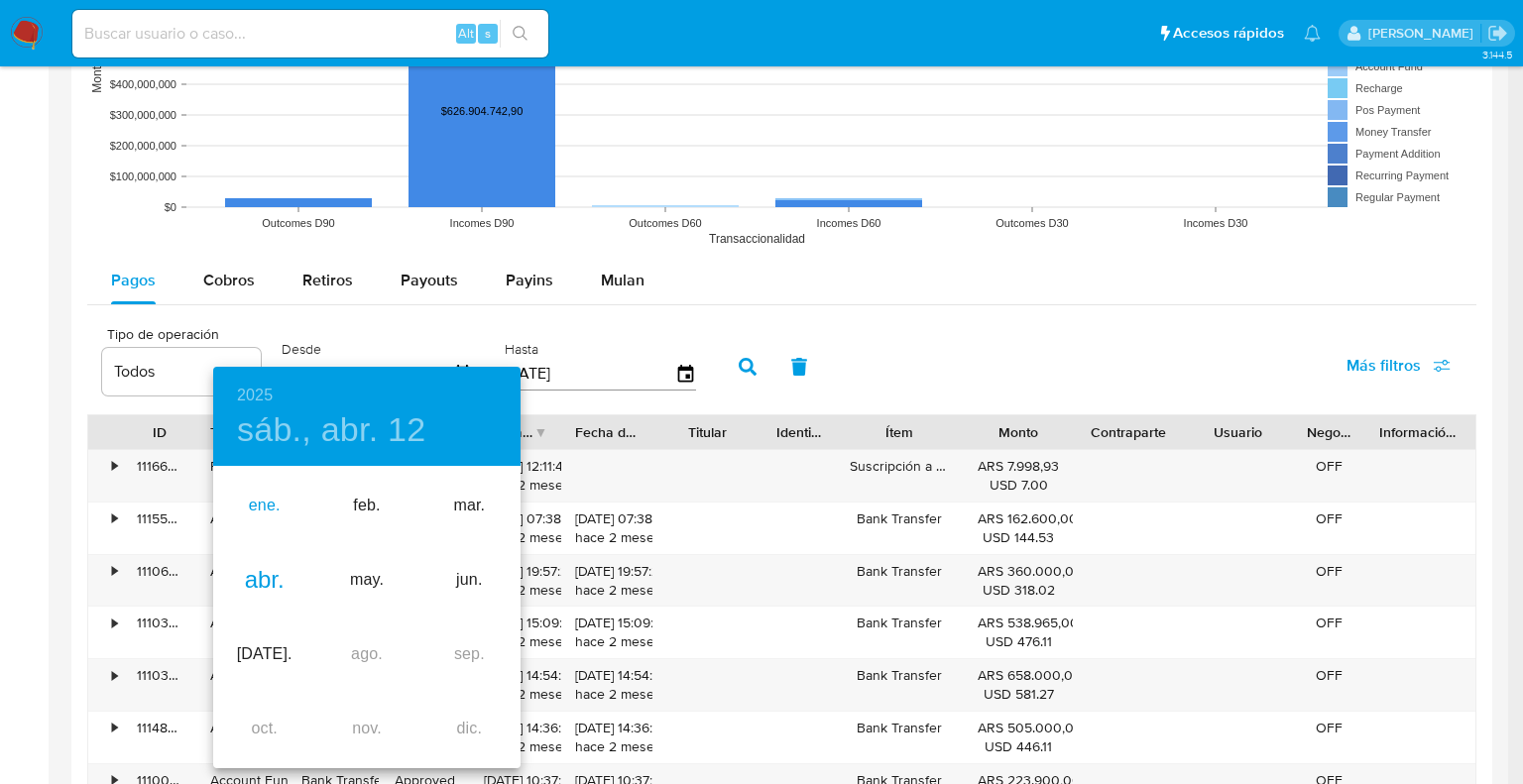 click on "ene." at bounding box center [264, 505] 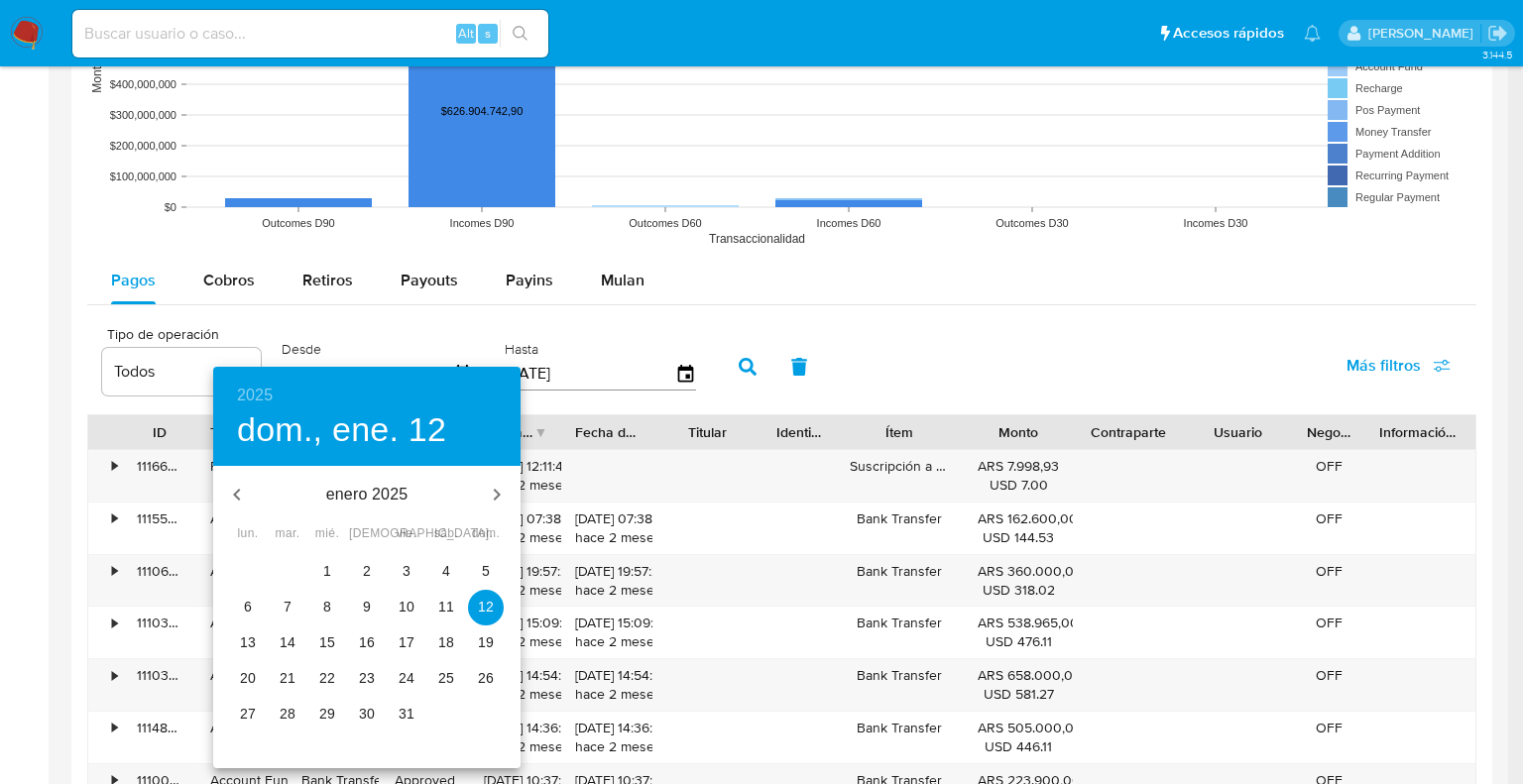 click on "1" at bounding box center (327, 571) 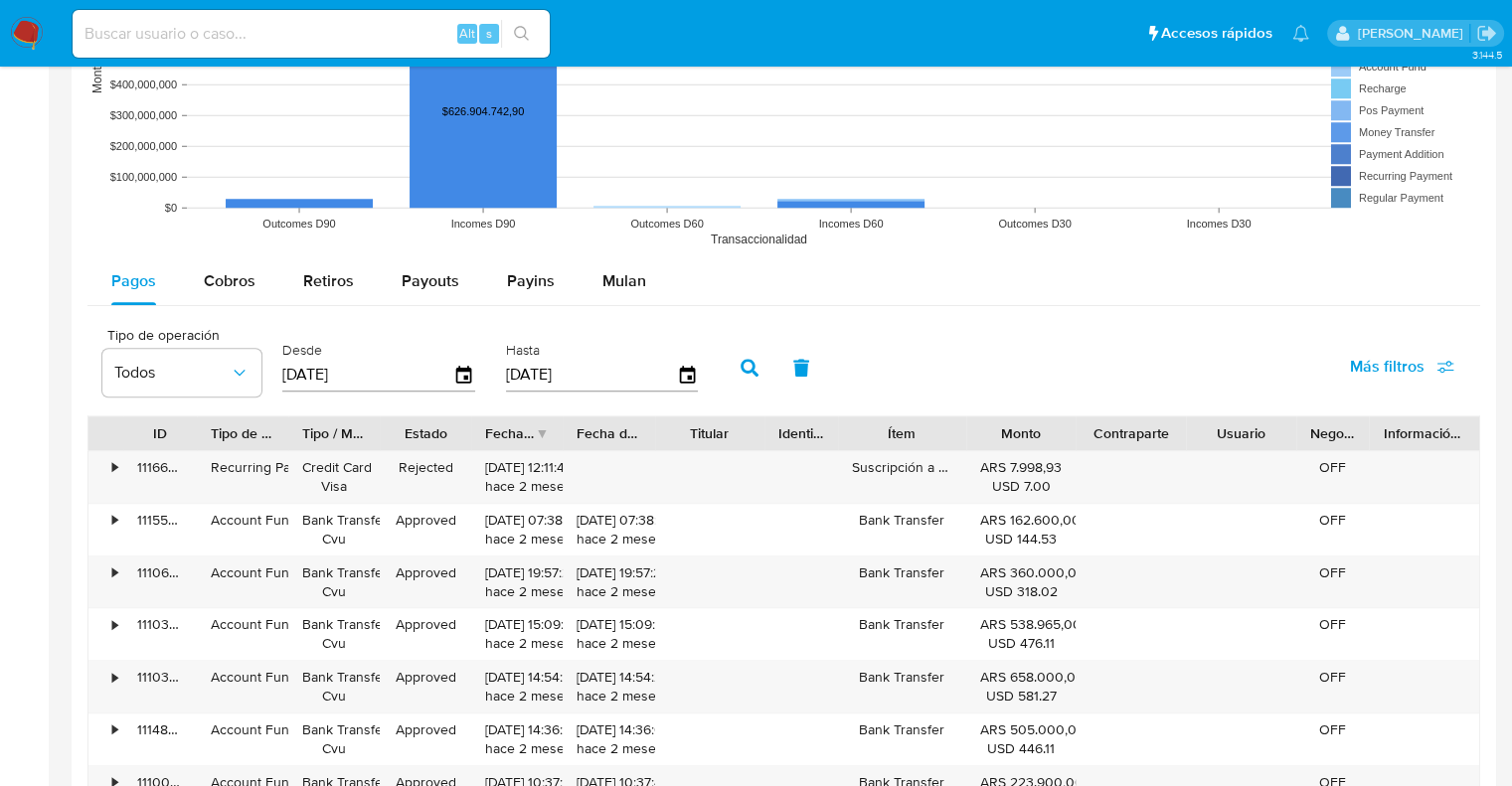 click at bounding box center [750, 368] 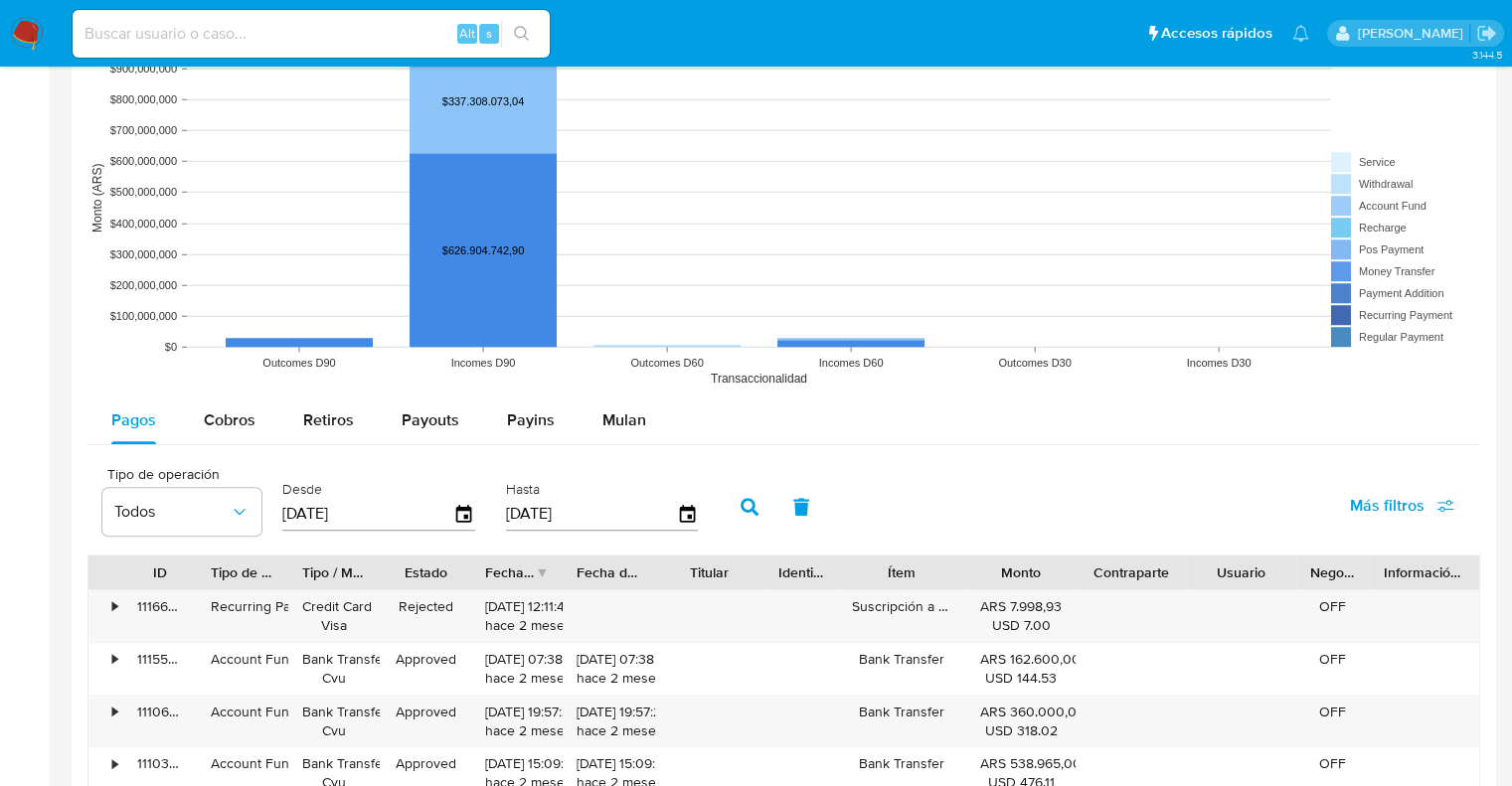 scroll, scrollTop: 1491, scrollLeft: 0, axis: vertical 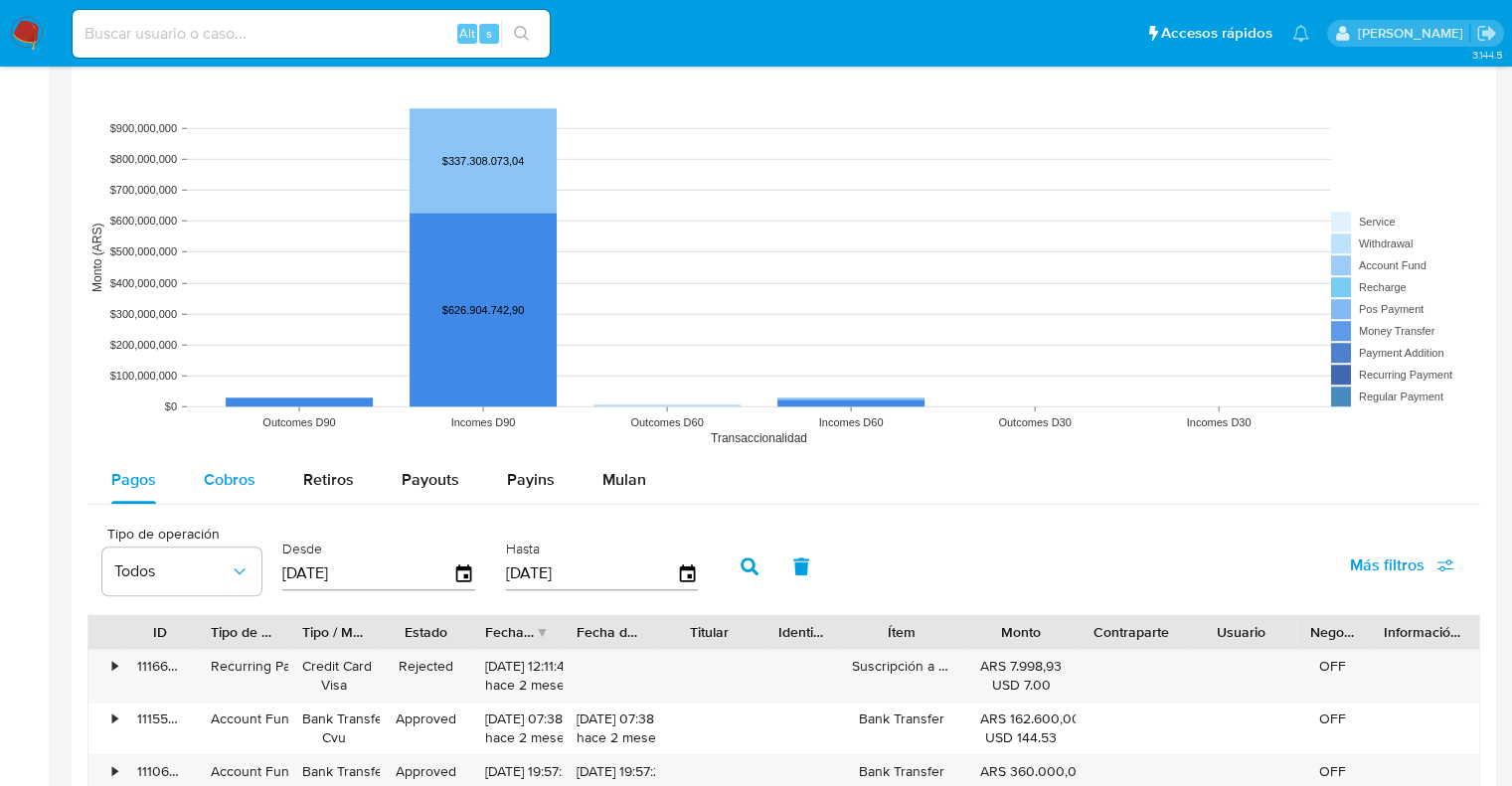 click on "Cobros" at bounding box center [230, 479] 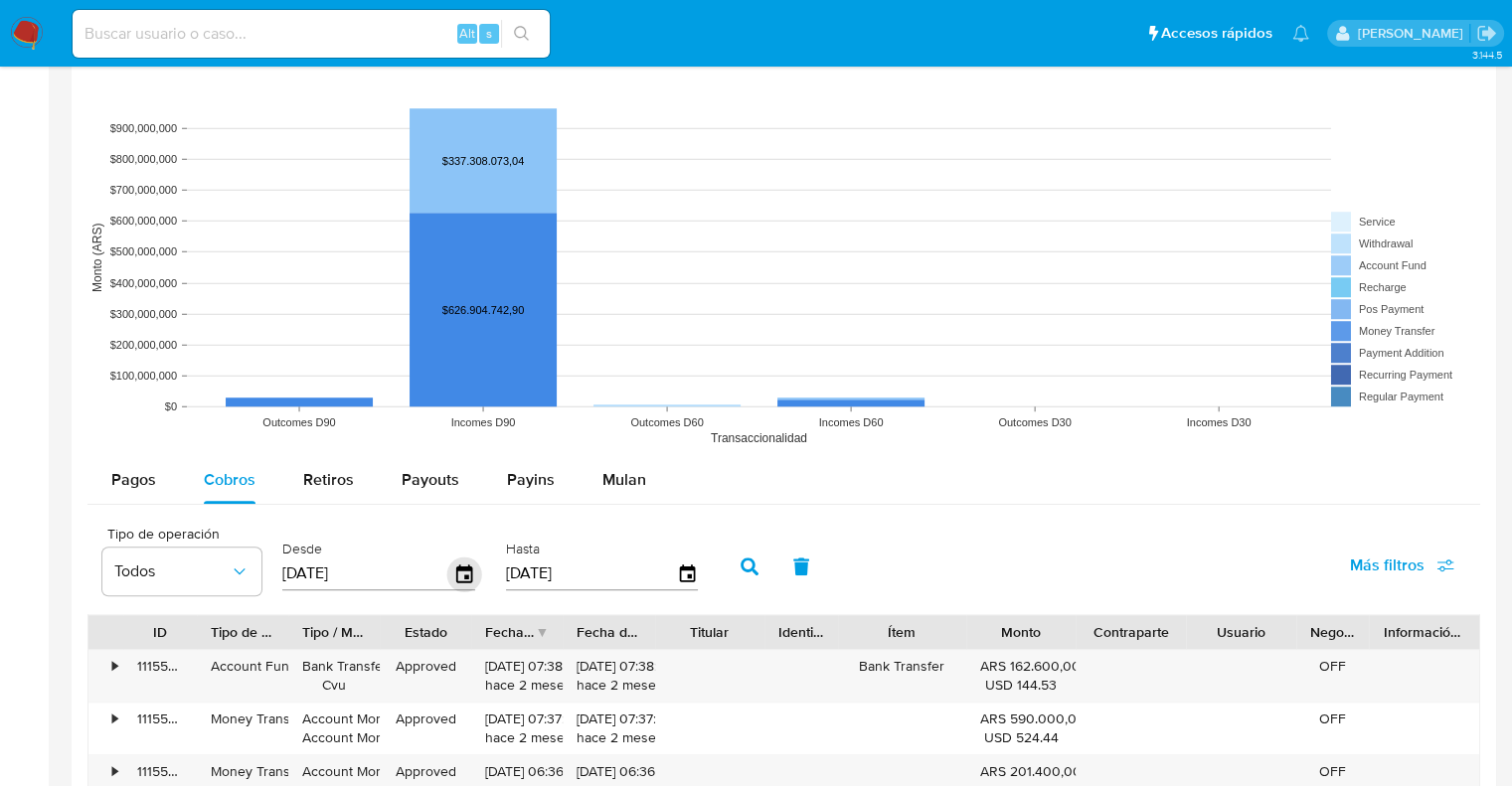 click 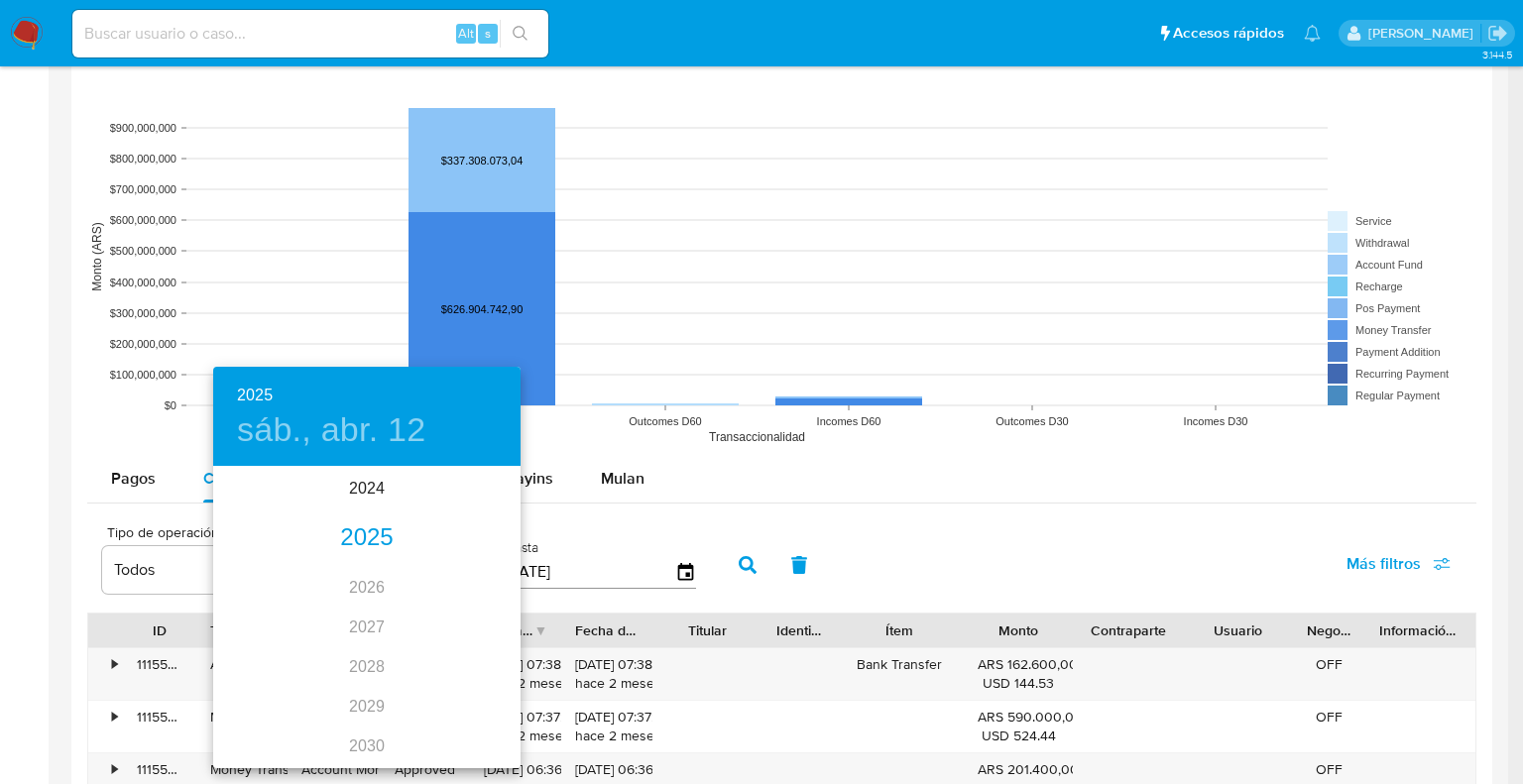 click on "2025" at bounding box center [367, 538] 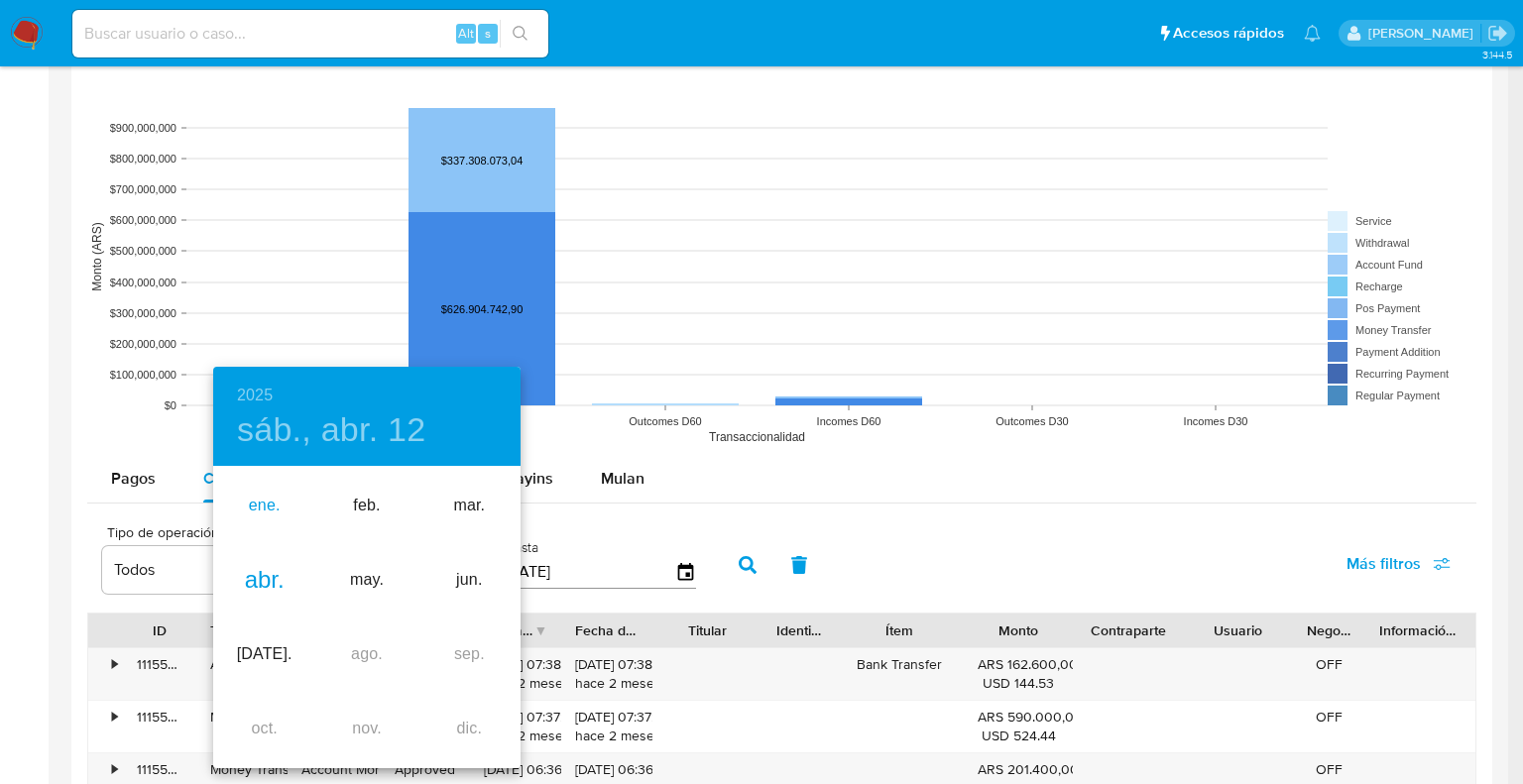 click on "ene." at bounding box center (264, 505) 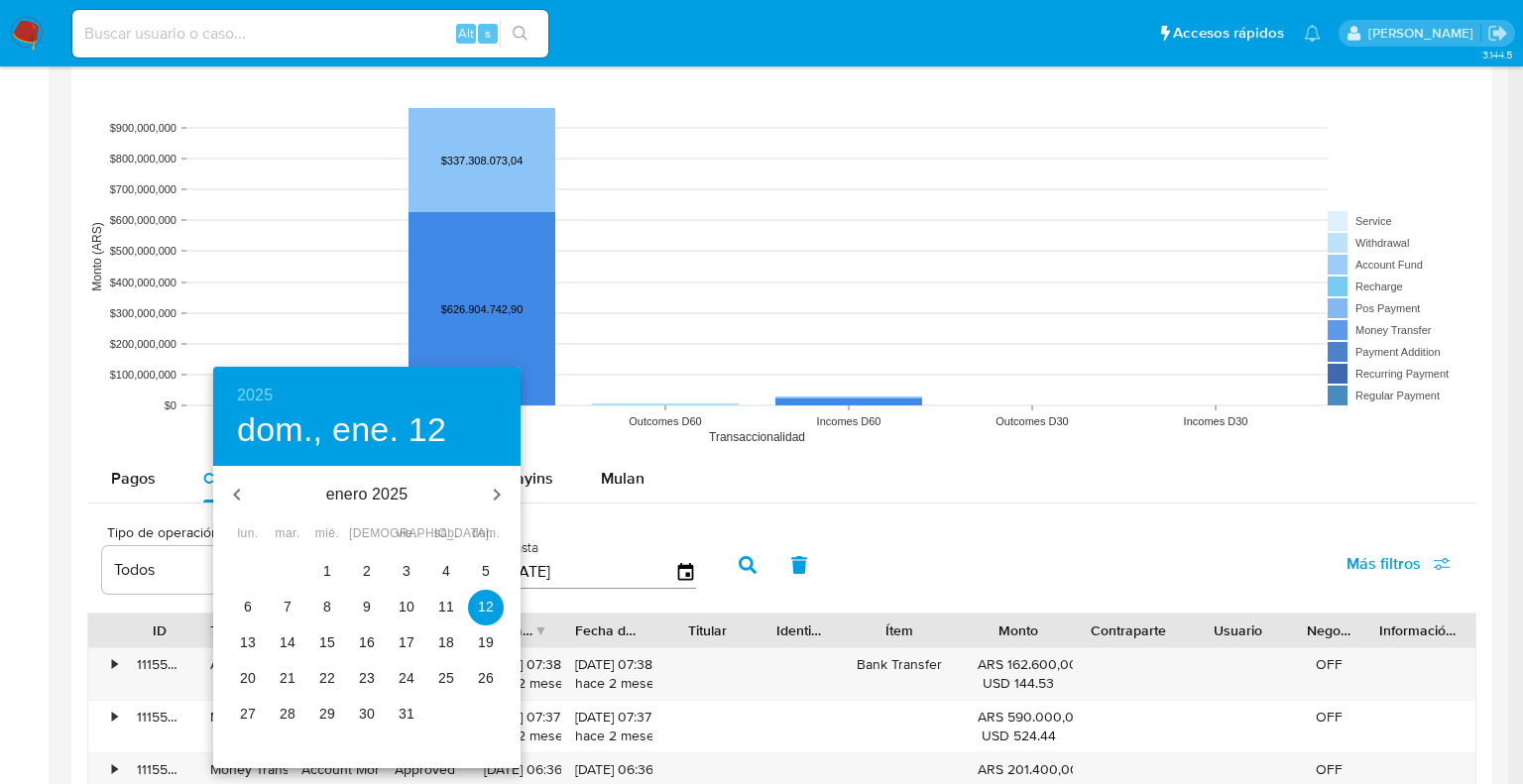 click on "1" at bounding box center [327, 571] 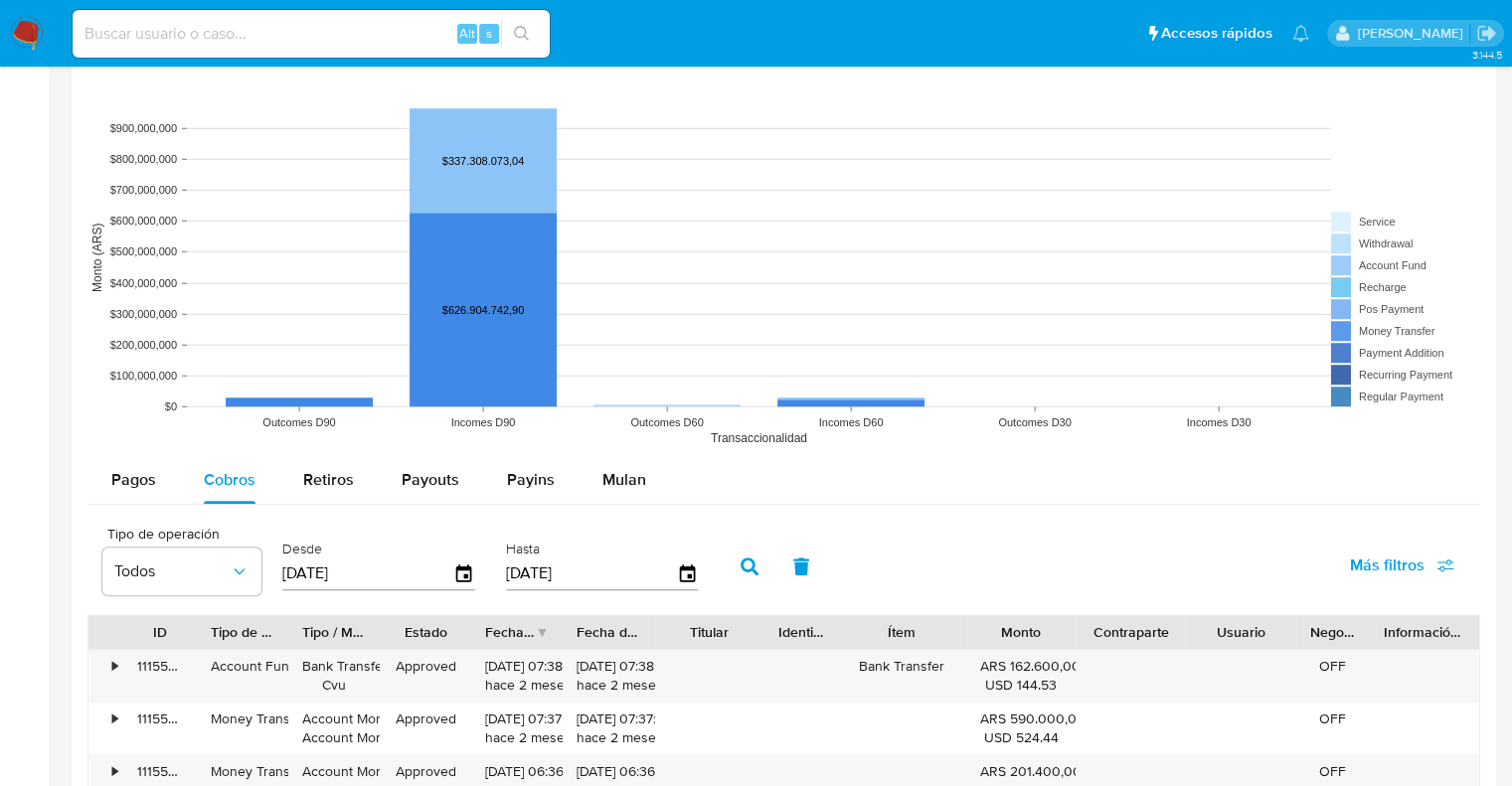 click 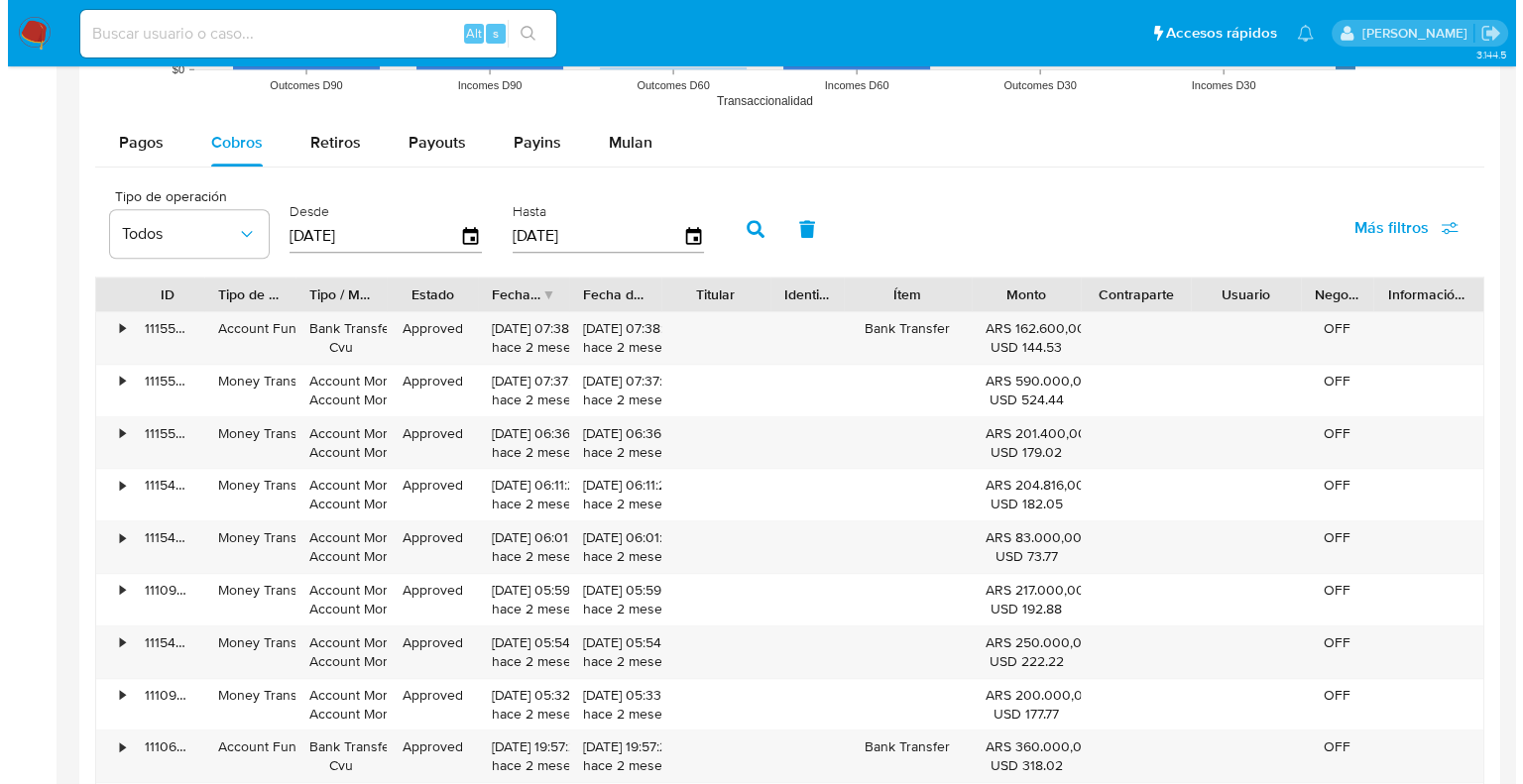 scroll, scrollTop: 1487, scrollLeft: 0, axis: vertical 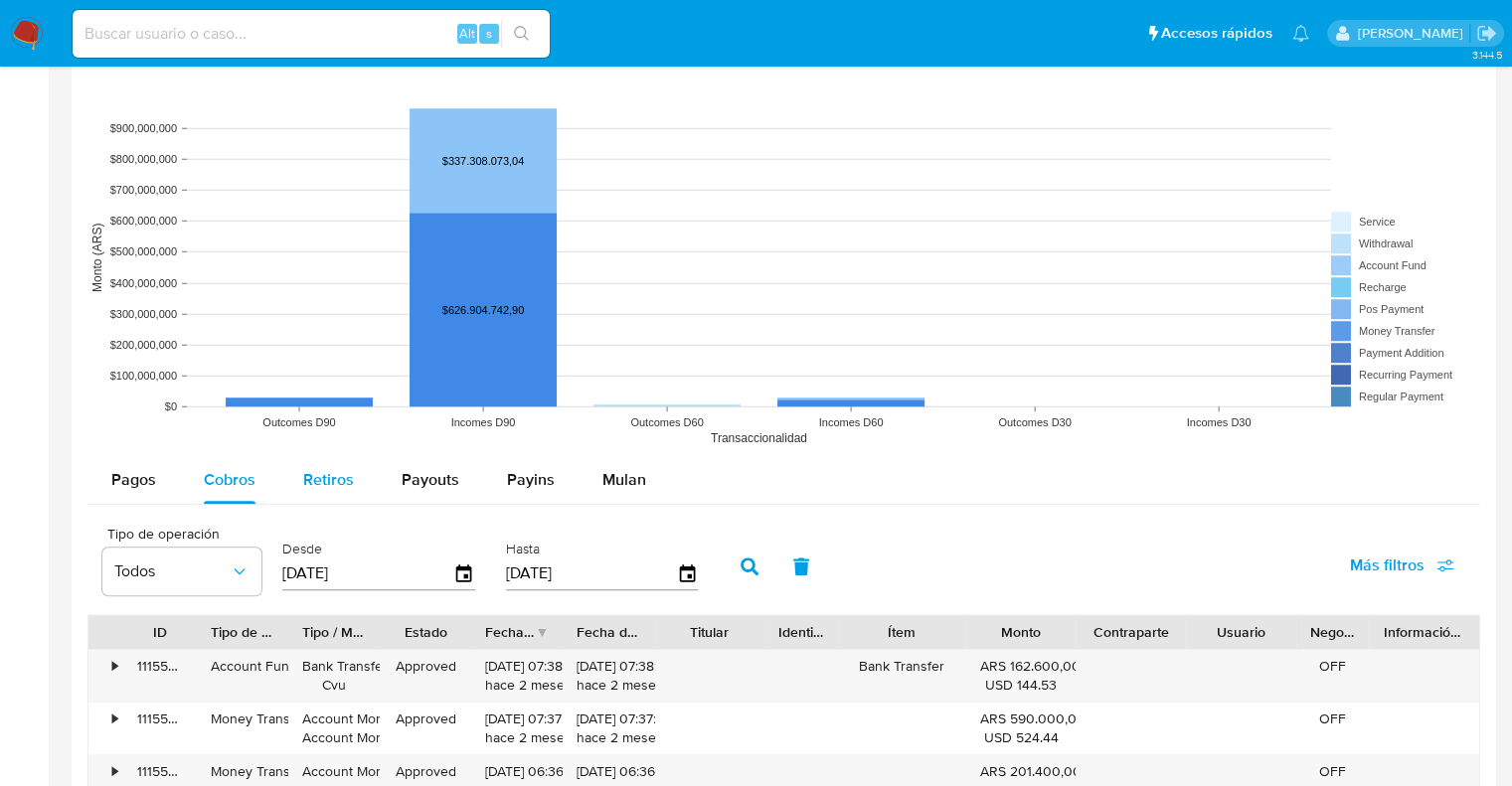 click on "Retiros" at bounding box center (328, 479) 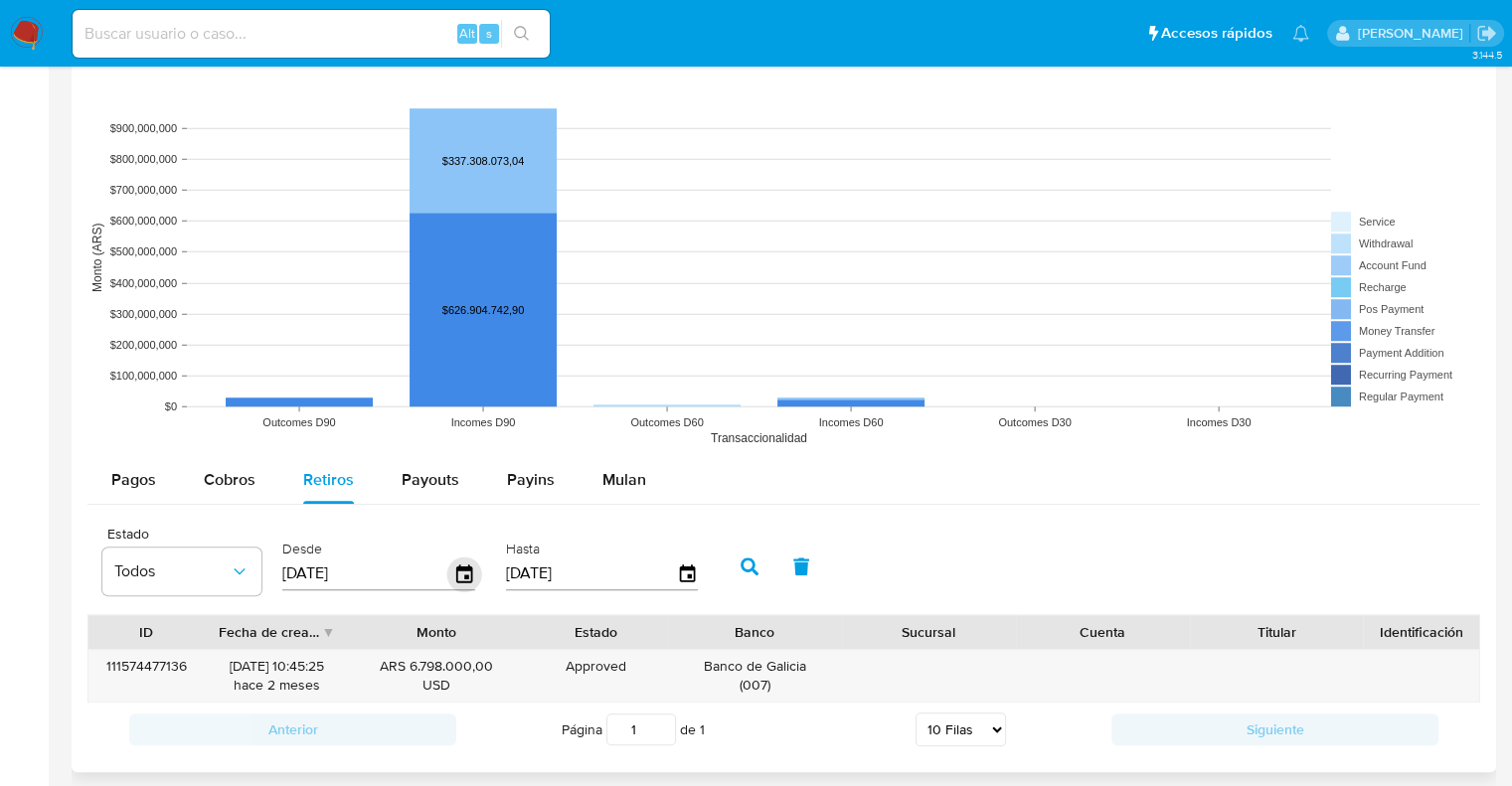 click 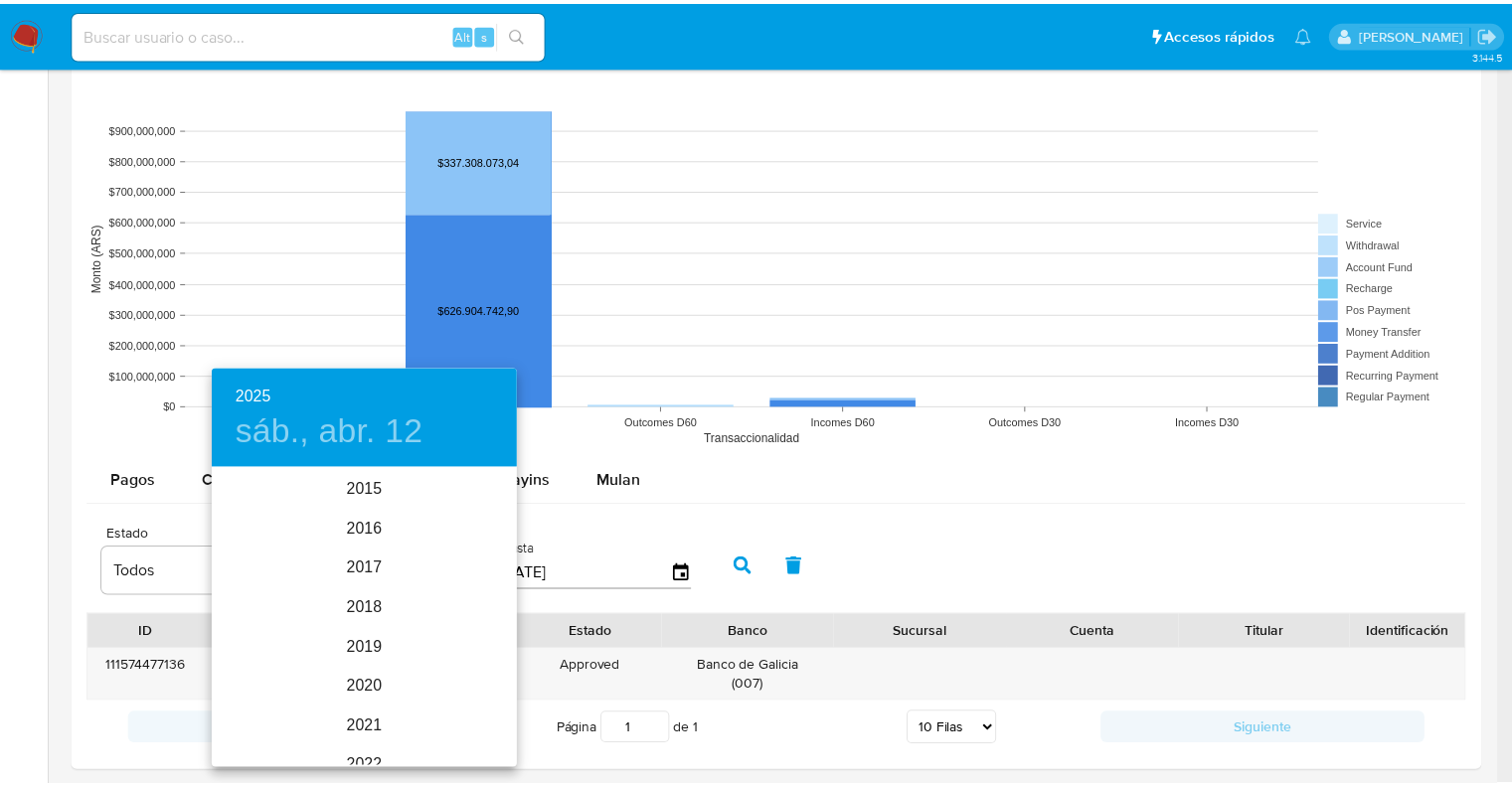 scroll, scrollTop: 278, scrollLeft: 0, axis: vertical 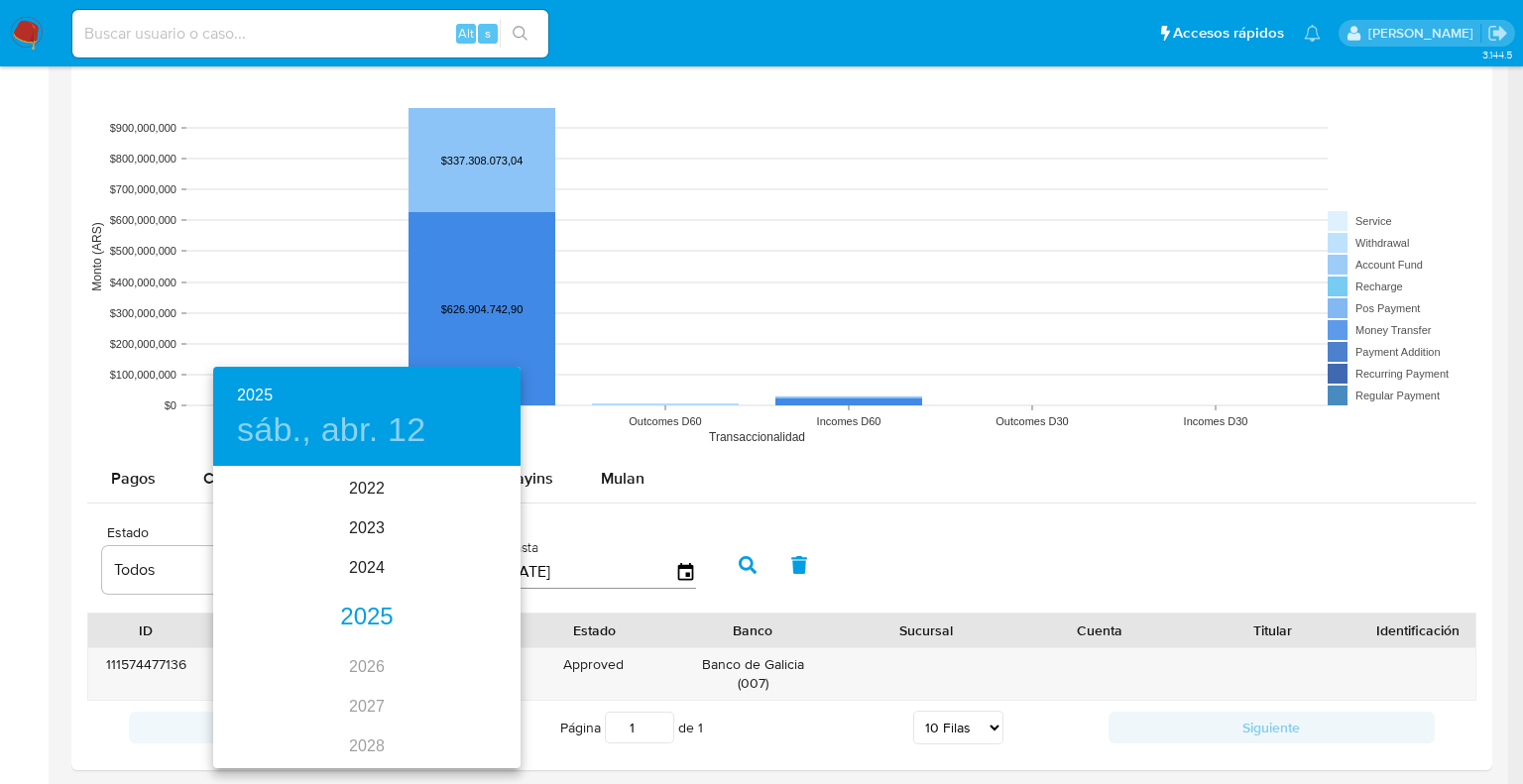 click on "2025" at bounding box center (367, 617) 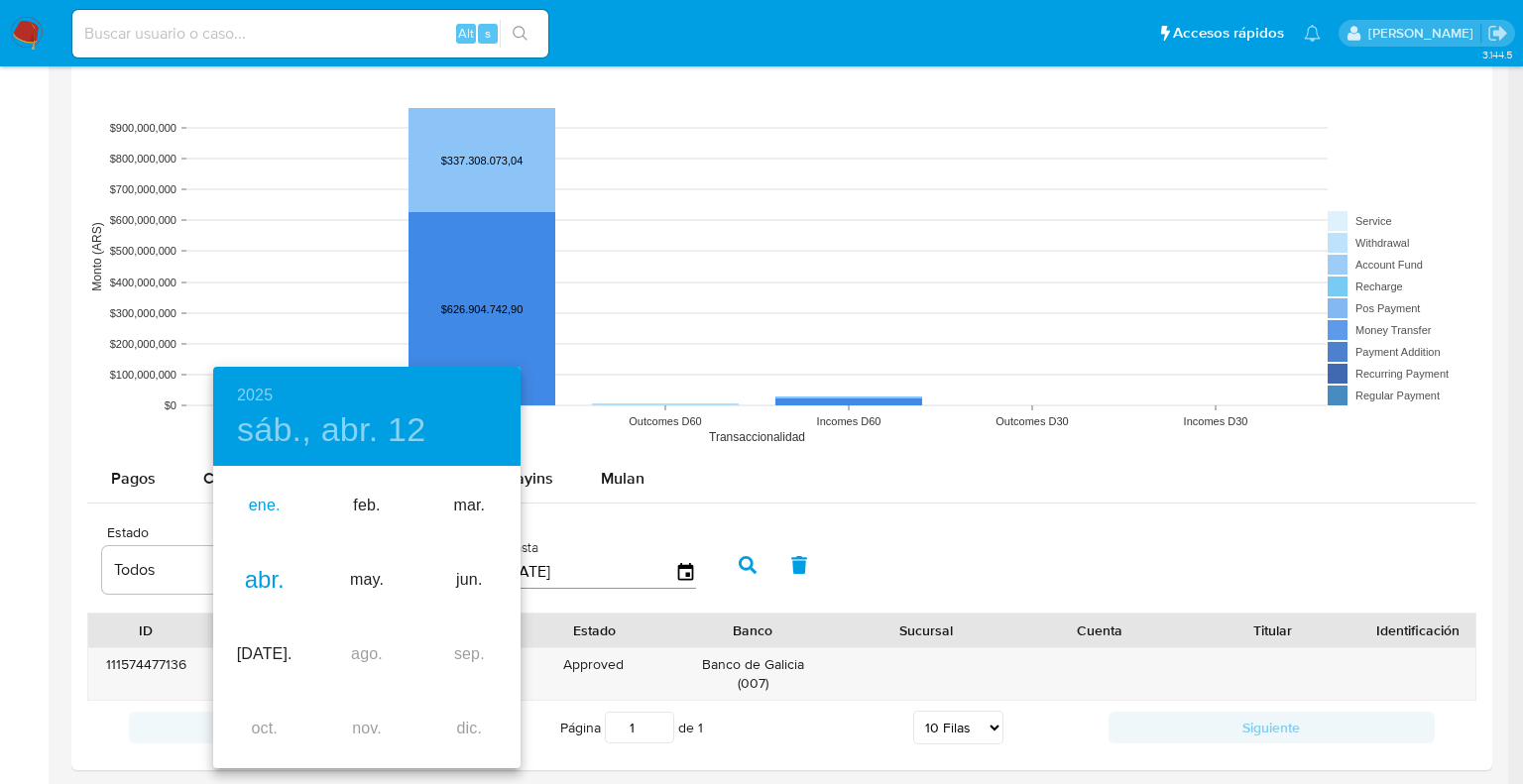 click on "ene." at bounding box center (264, 505) 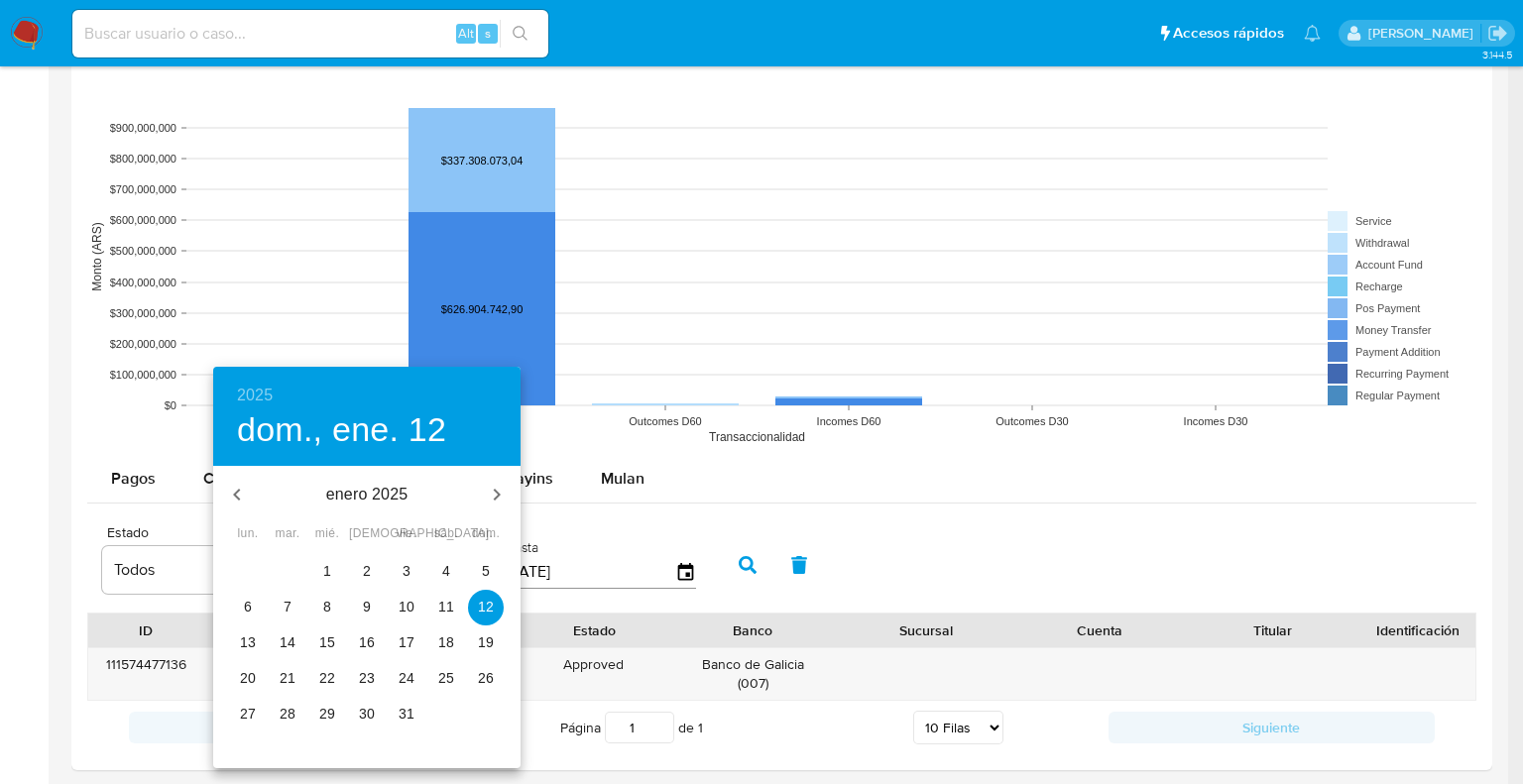 click on "1" at bounding box center [327, 571] 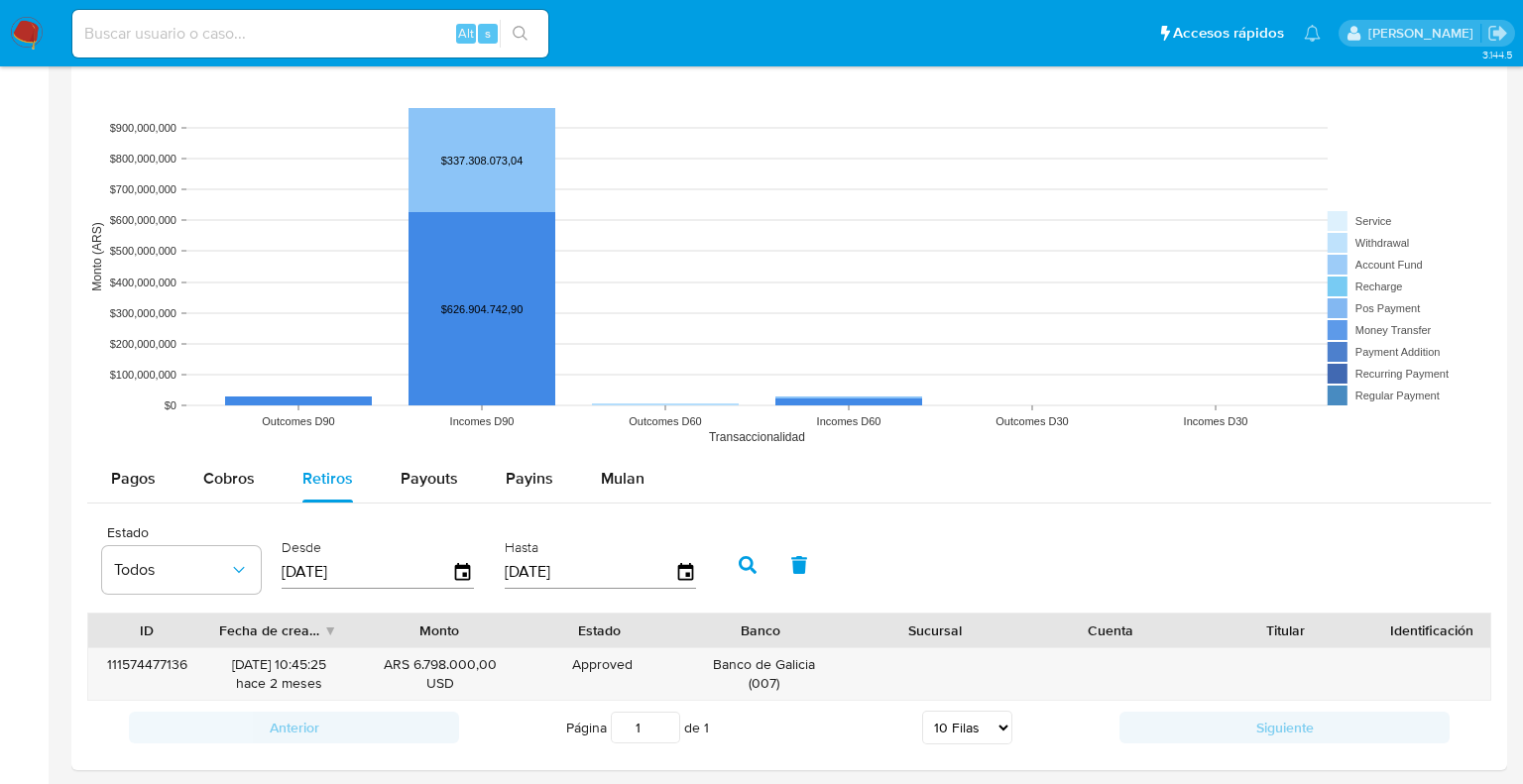 type on "01/01/2025" 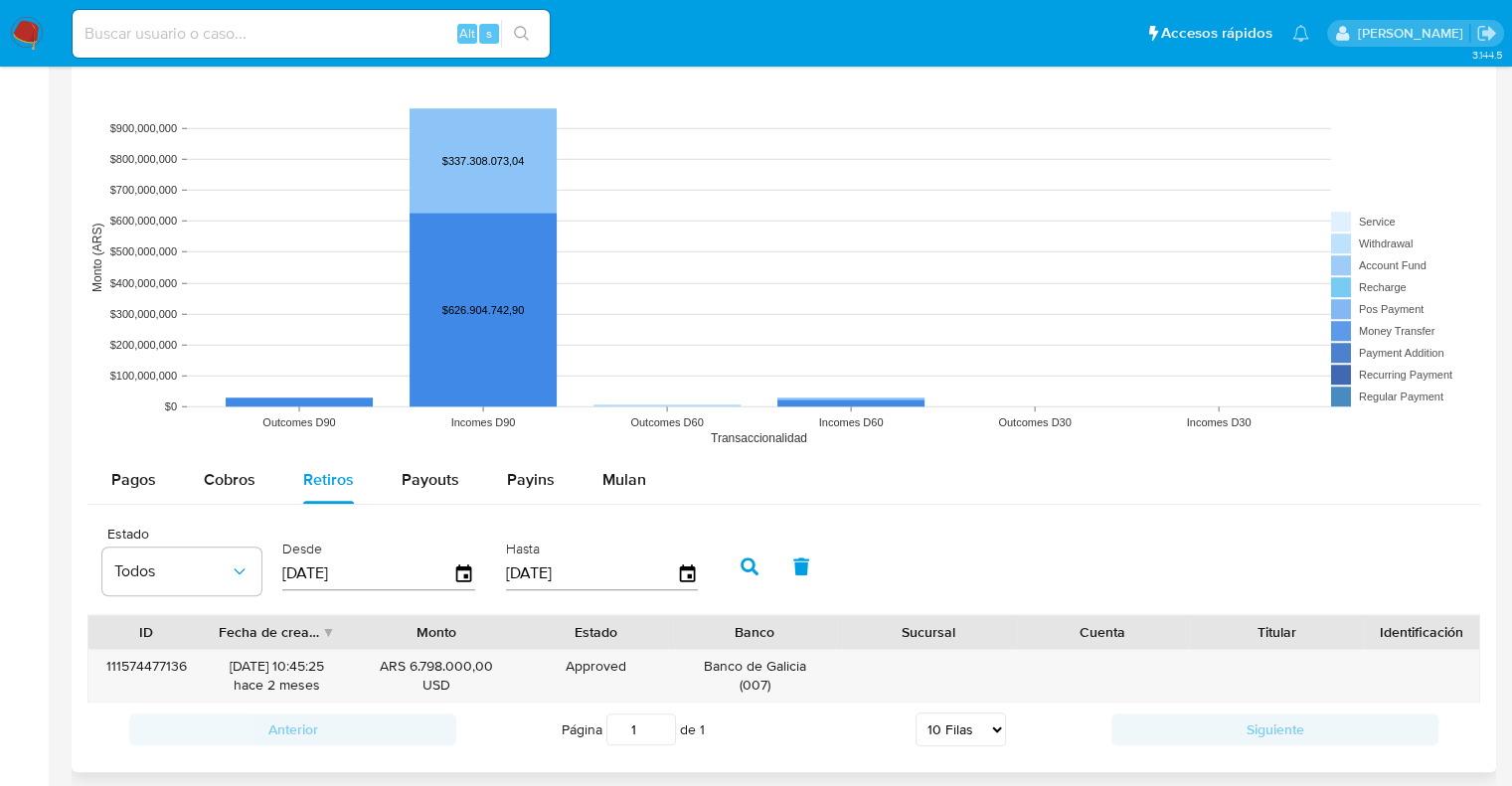 click 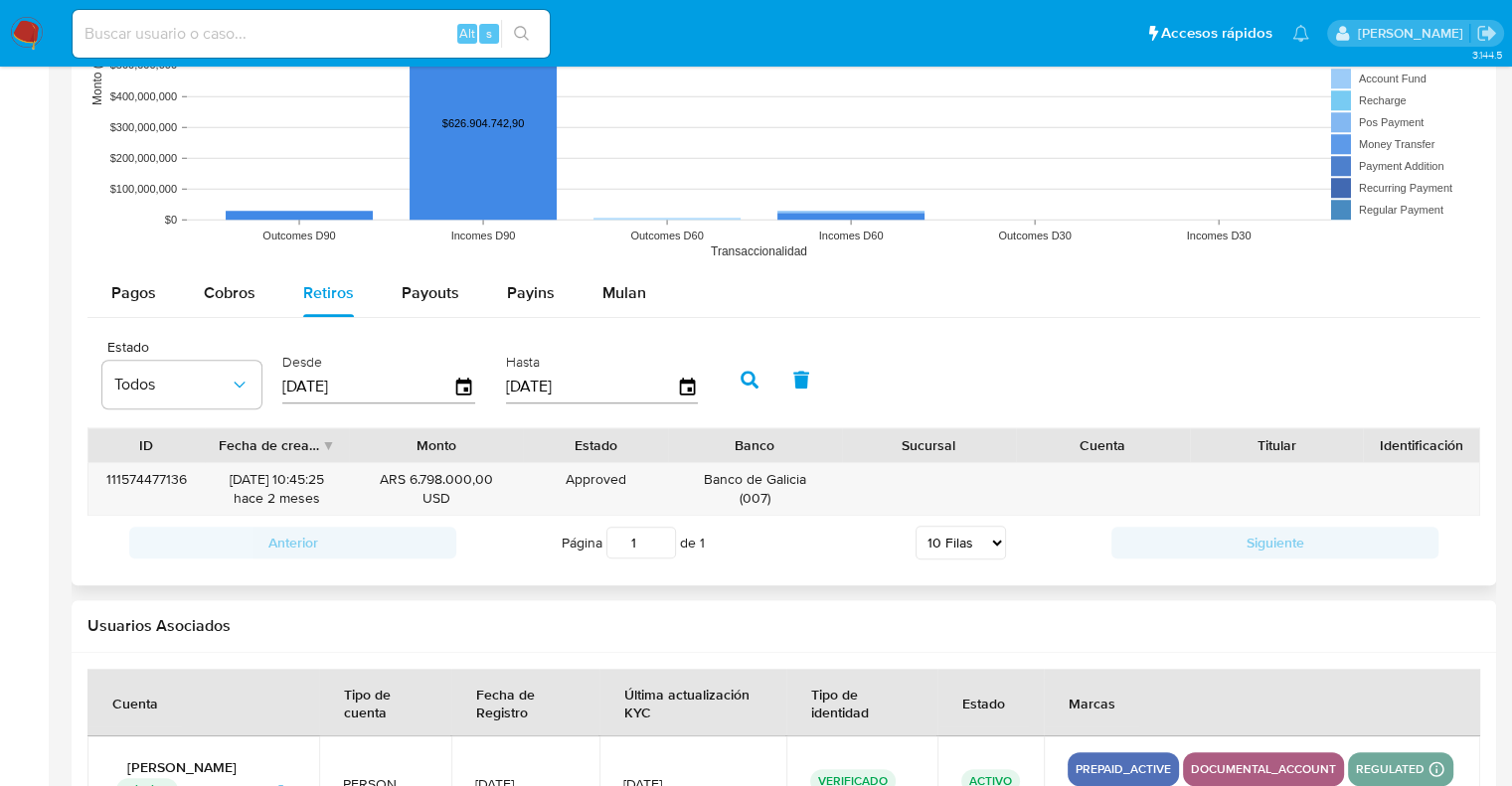scroll, scrollTop: 1689, scrollLeft: 0, axis: vertical 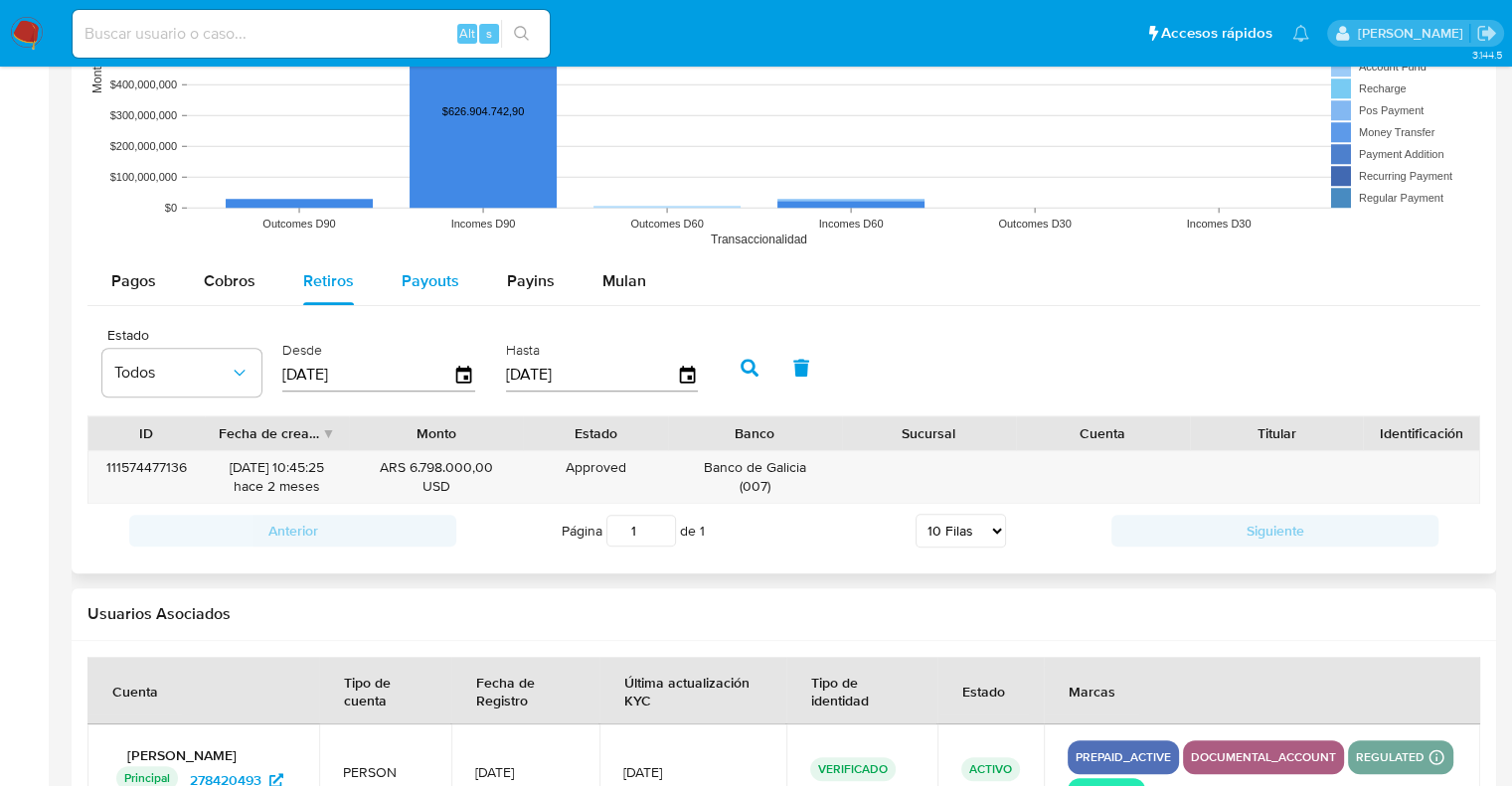click on "Payouts" at bounding box center (430, 280) 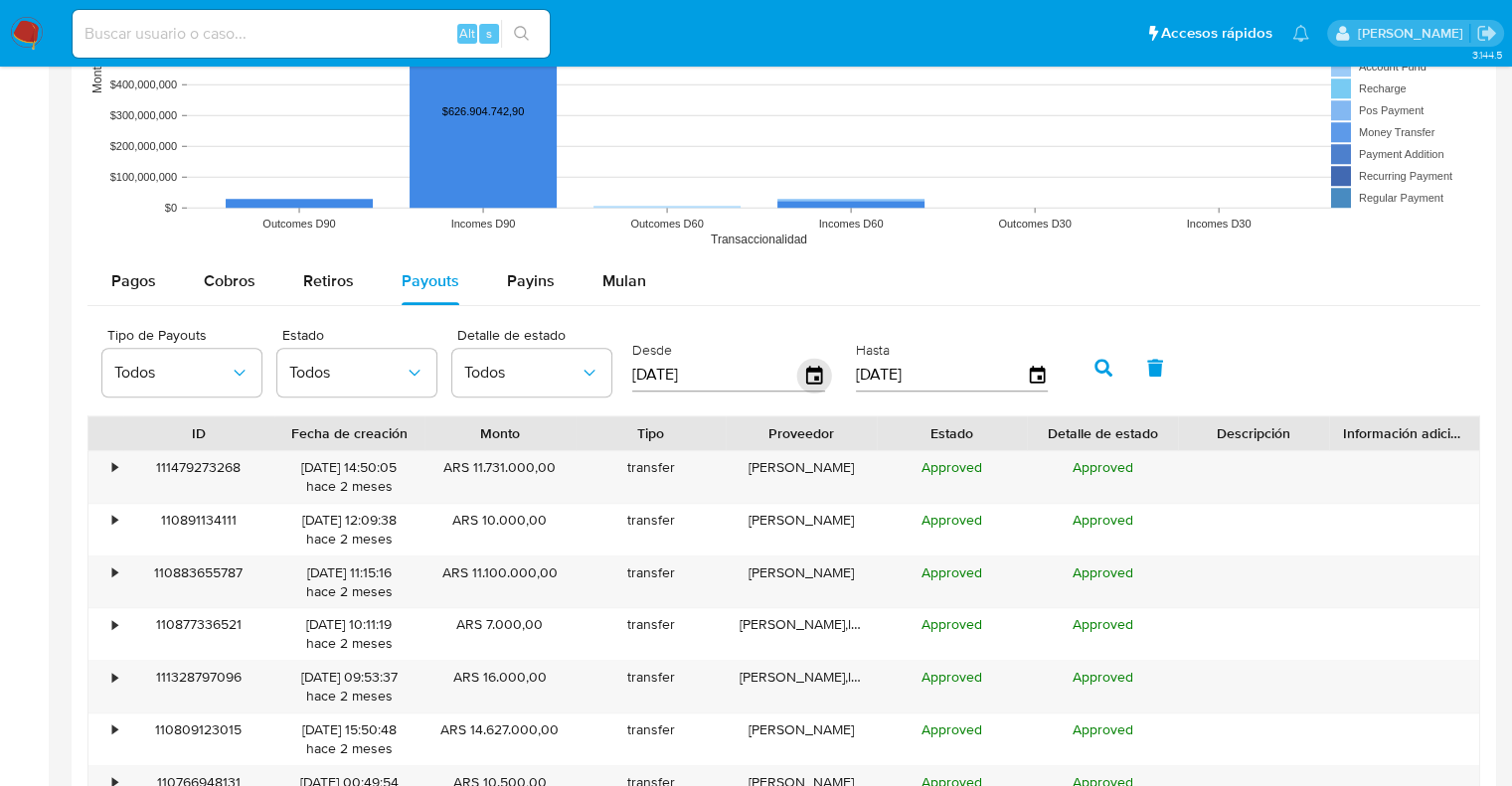 click 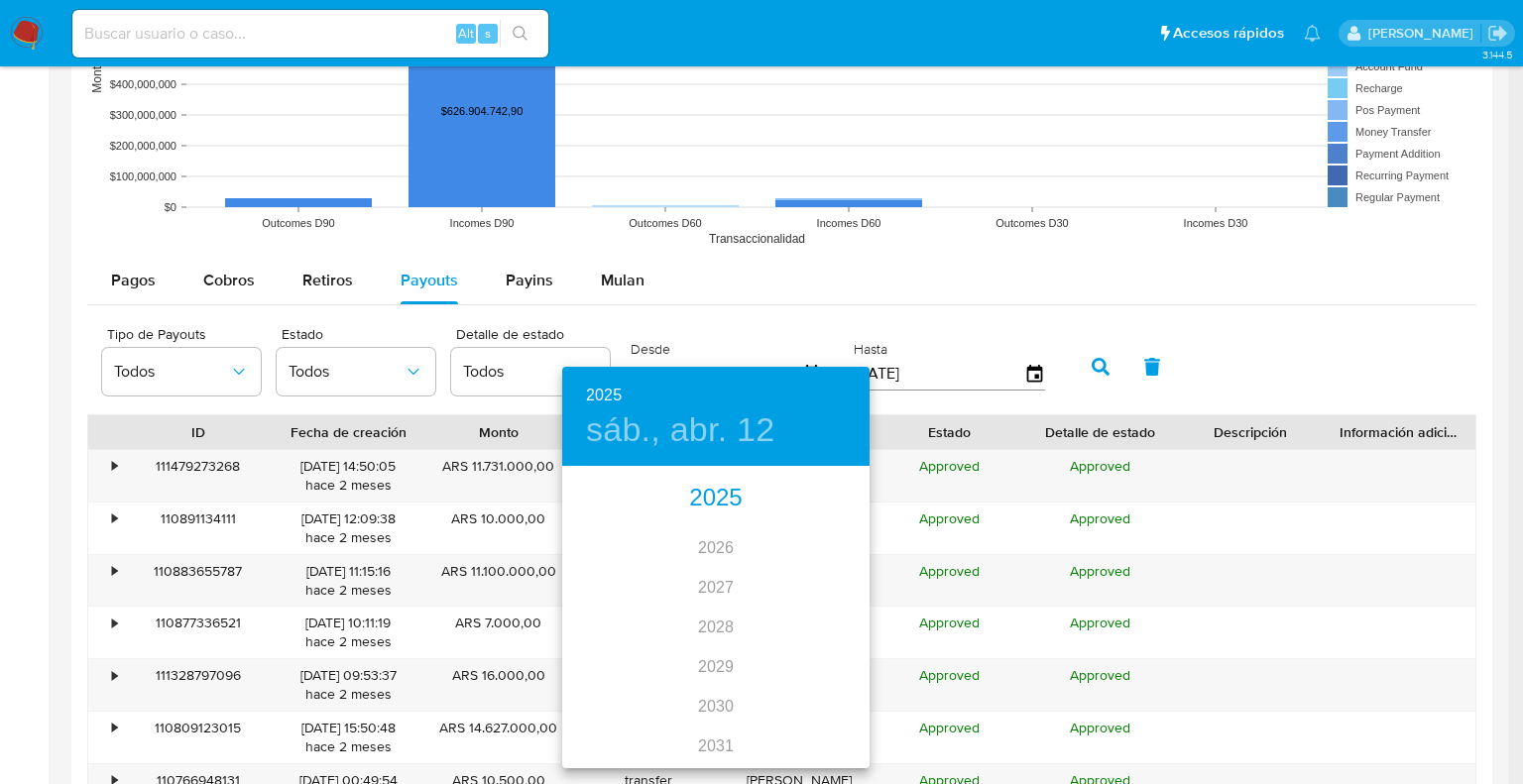 click on "2025" at bounding box center [716, 499] 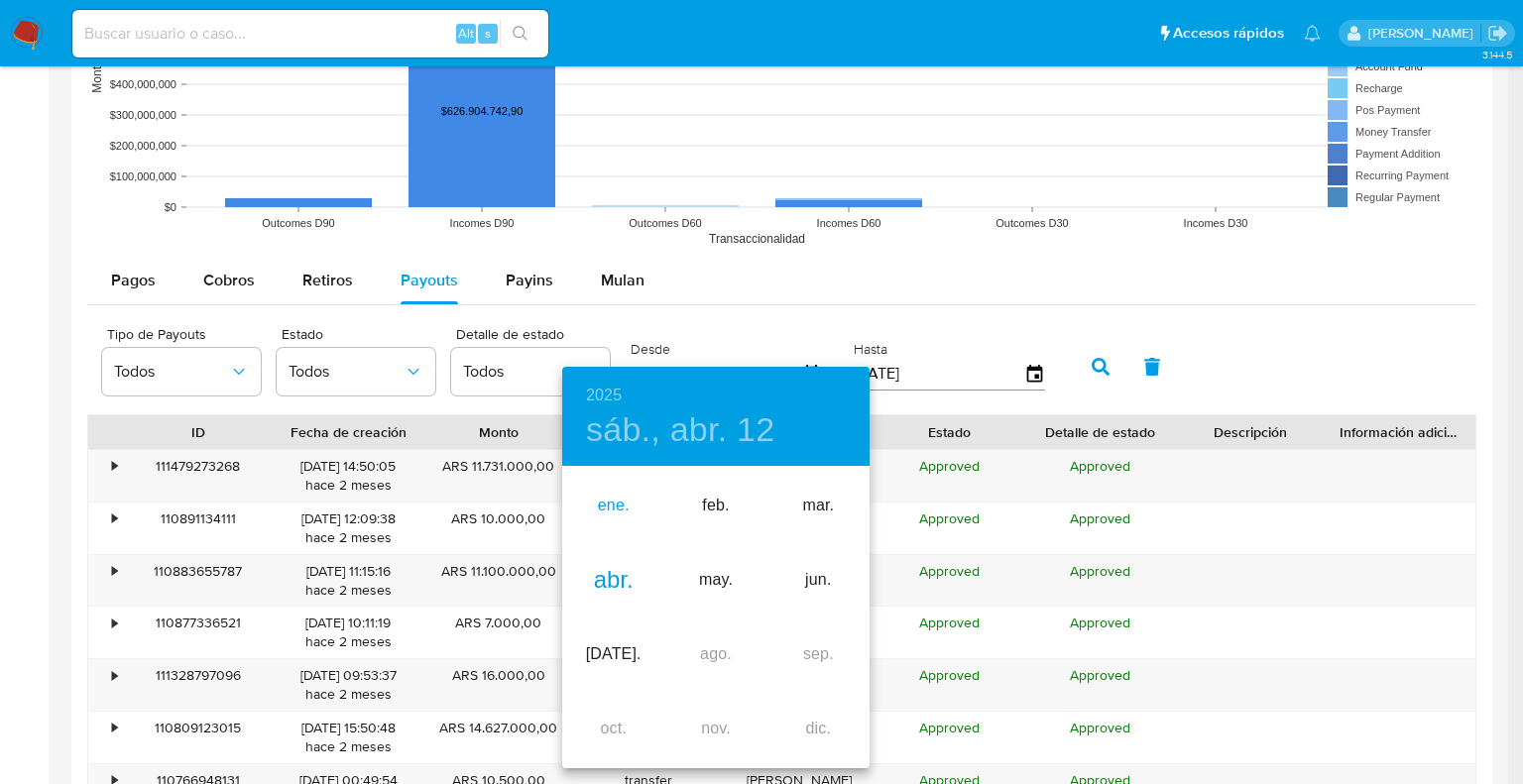 click on "ene." at bounding box center (613, 505) 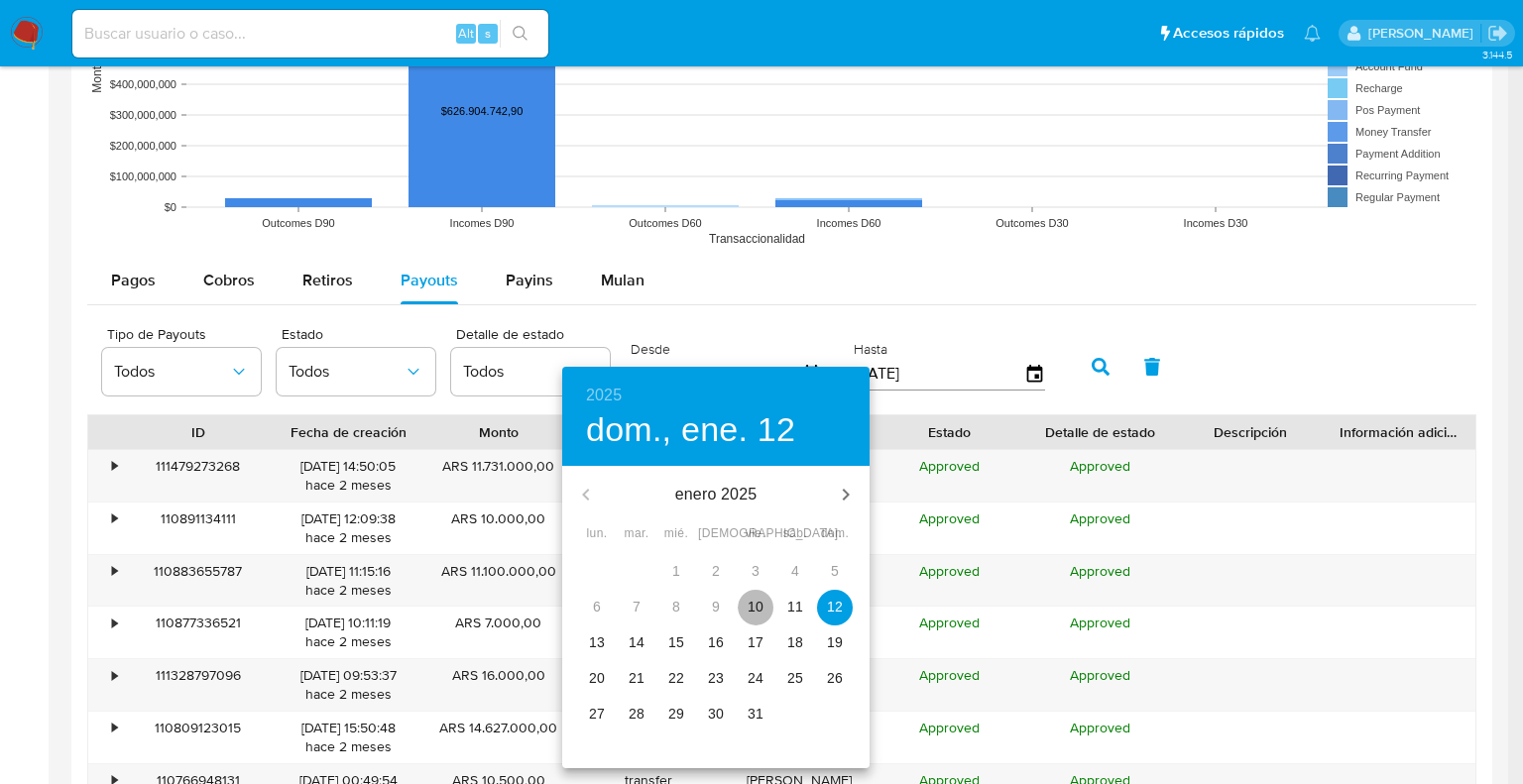 drag, startPoint x: 752, startPoint y: 609, endPoint x: 831, endPoint y: 562, distance: 91.9239 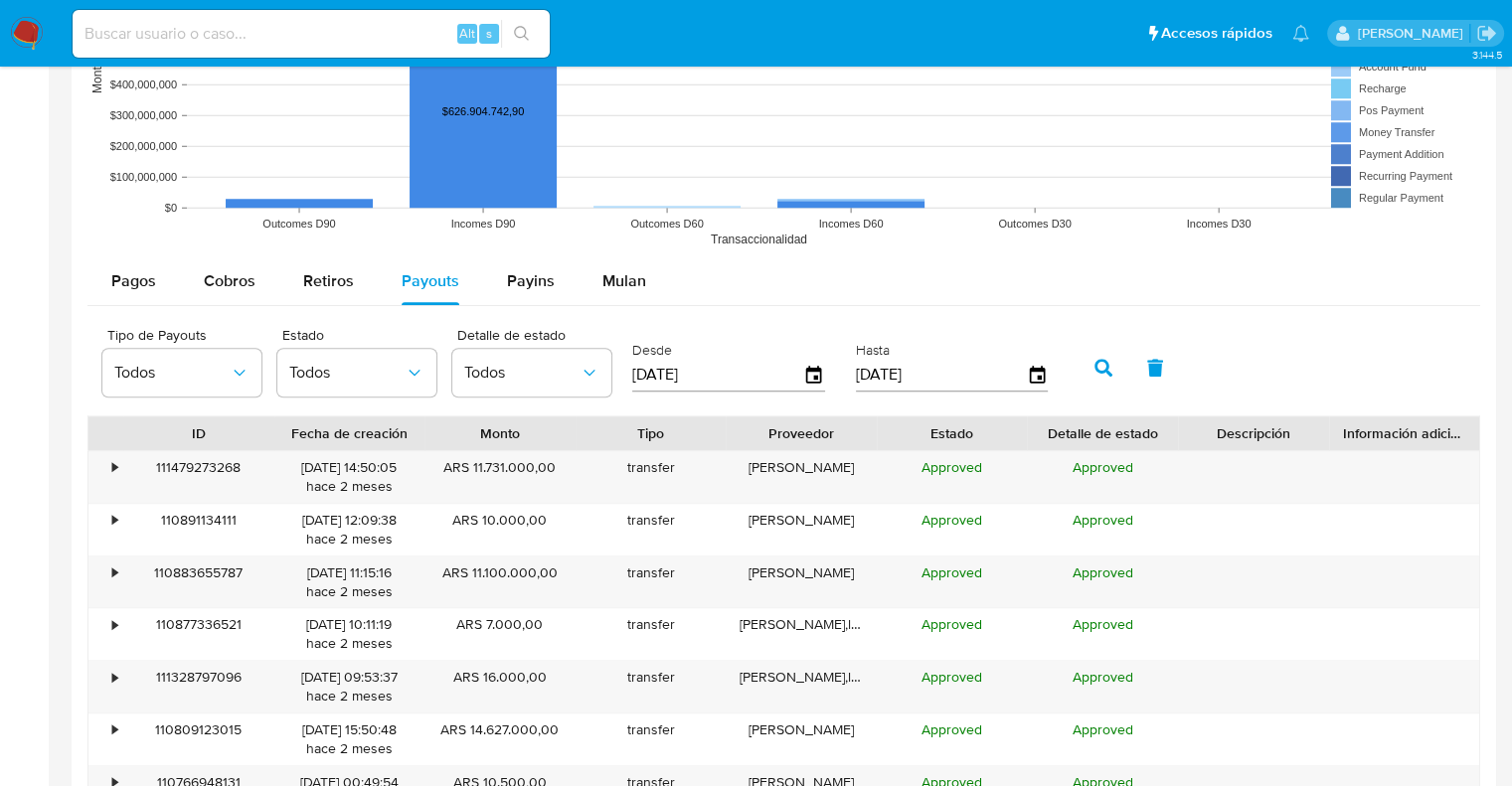click 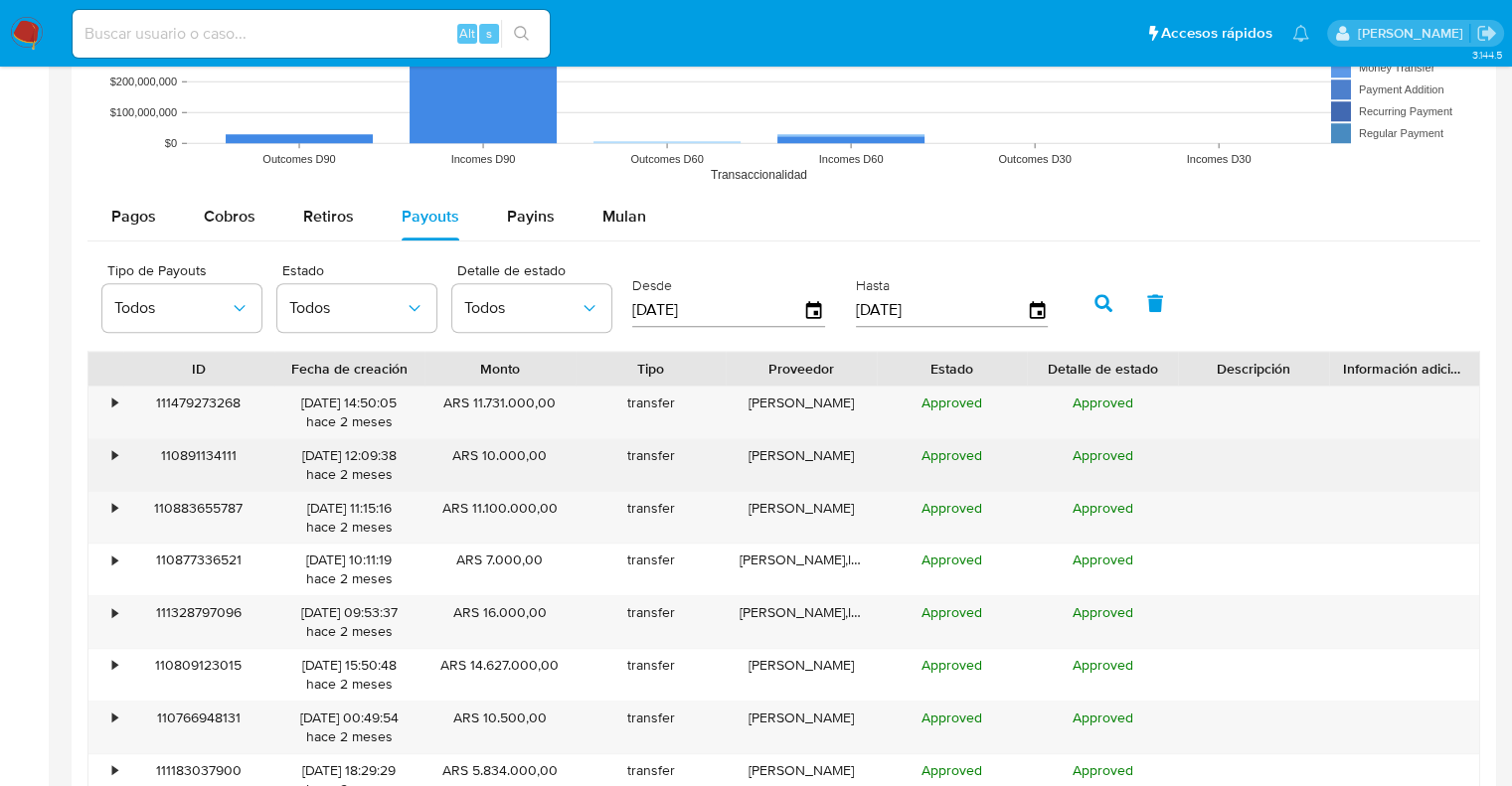 scroll, scrollTop: 1789, scrollLeft: 0, axis: vertical 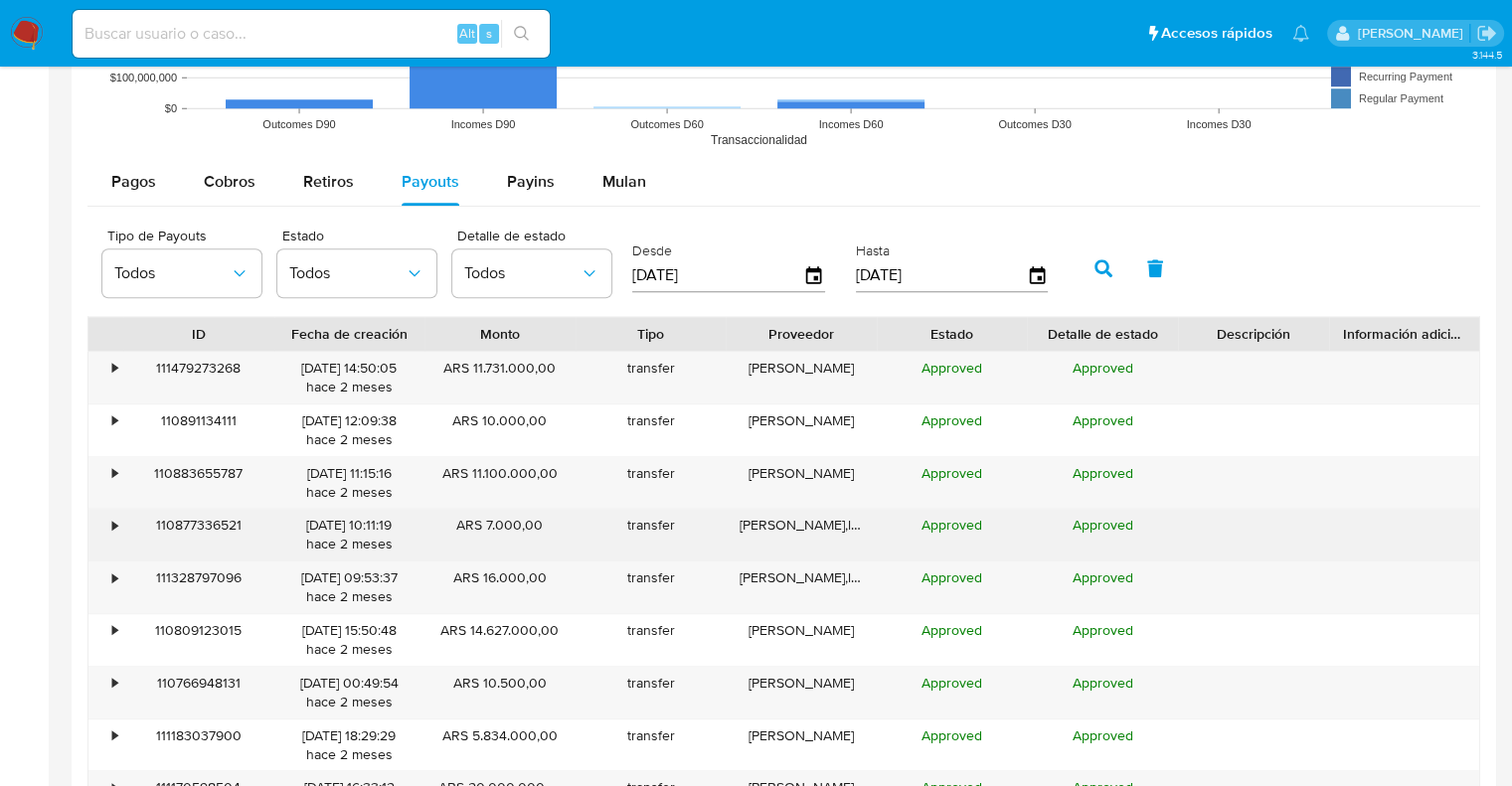 click on "•" at bounding box center [105, 535] 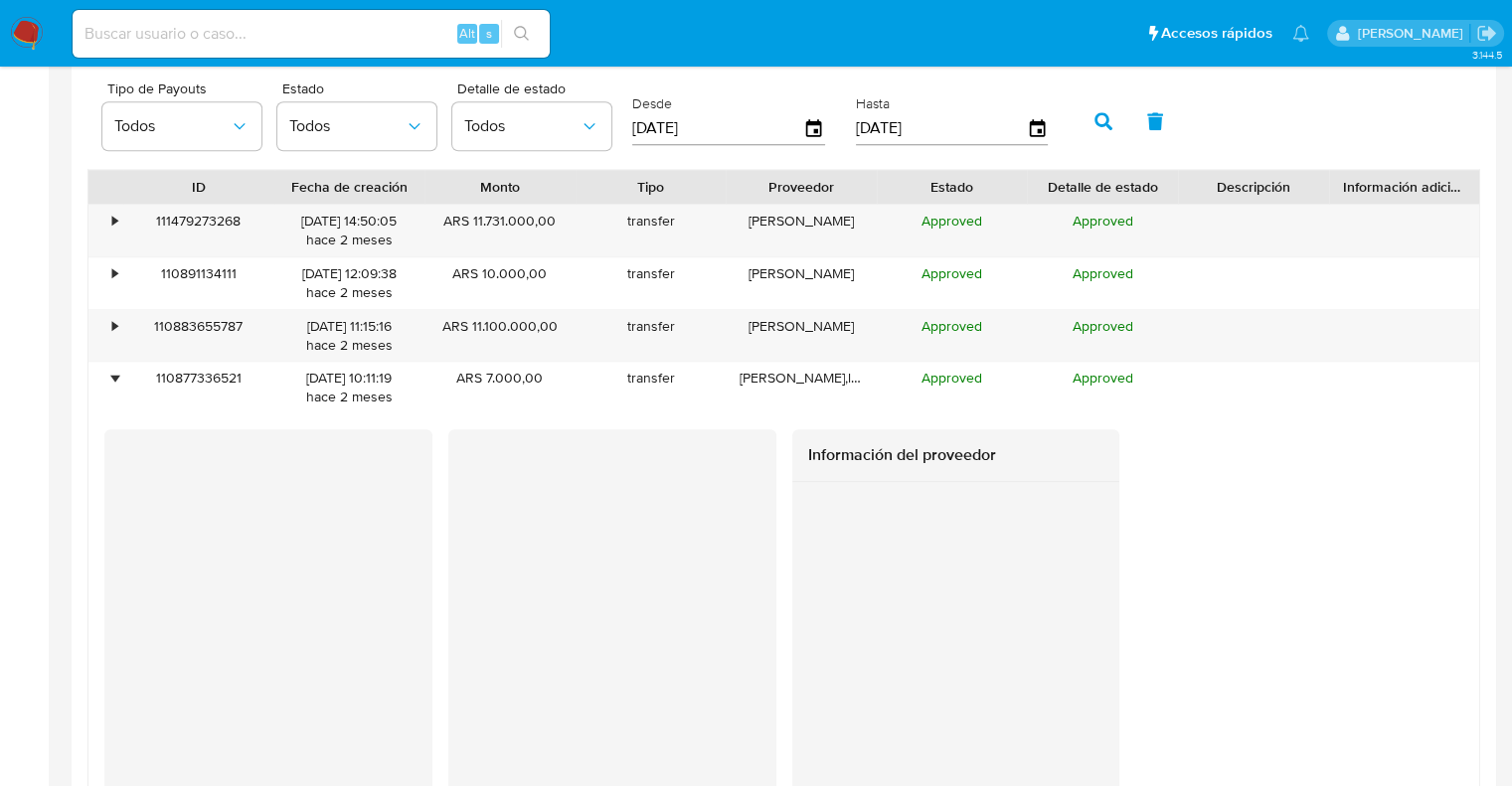 scroll, scrollTop: 1888, scrollLeft: 0, axis: vertical 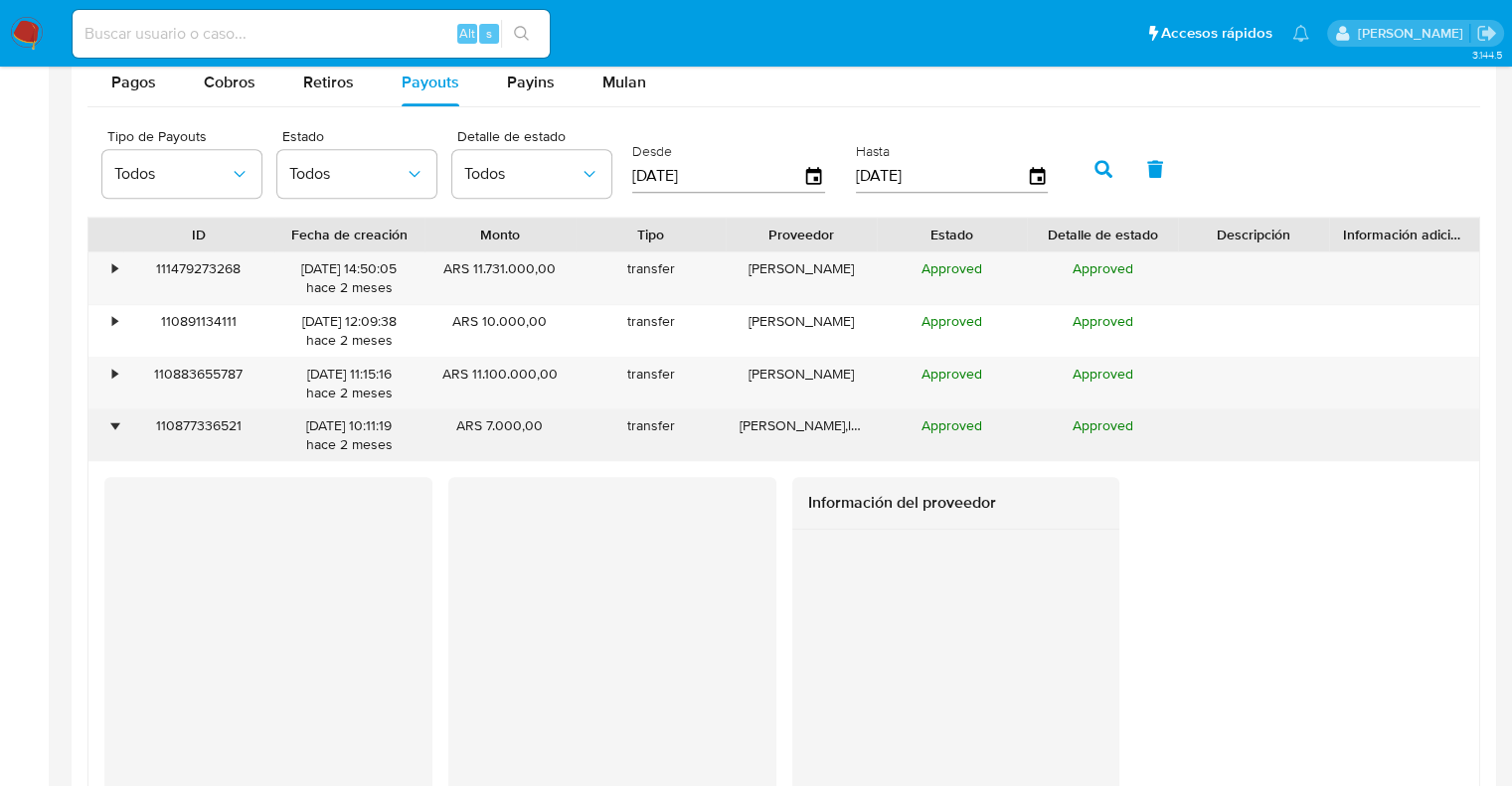 click on "•" at bounding box center (114, 425) 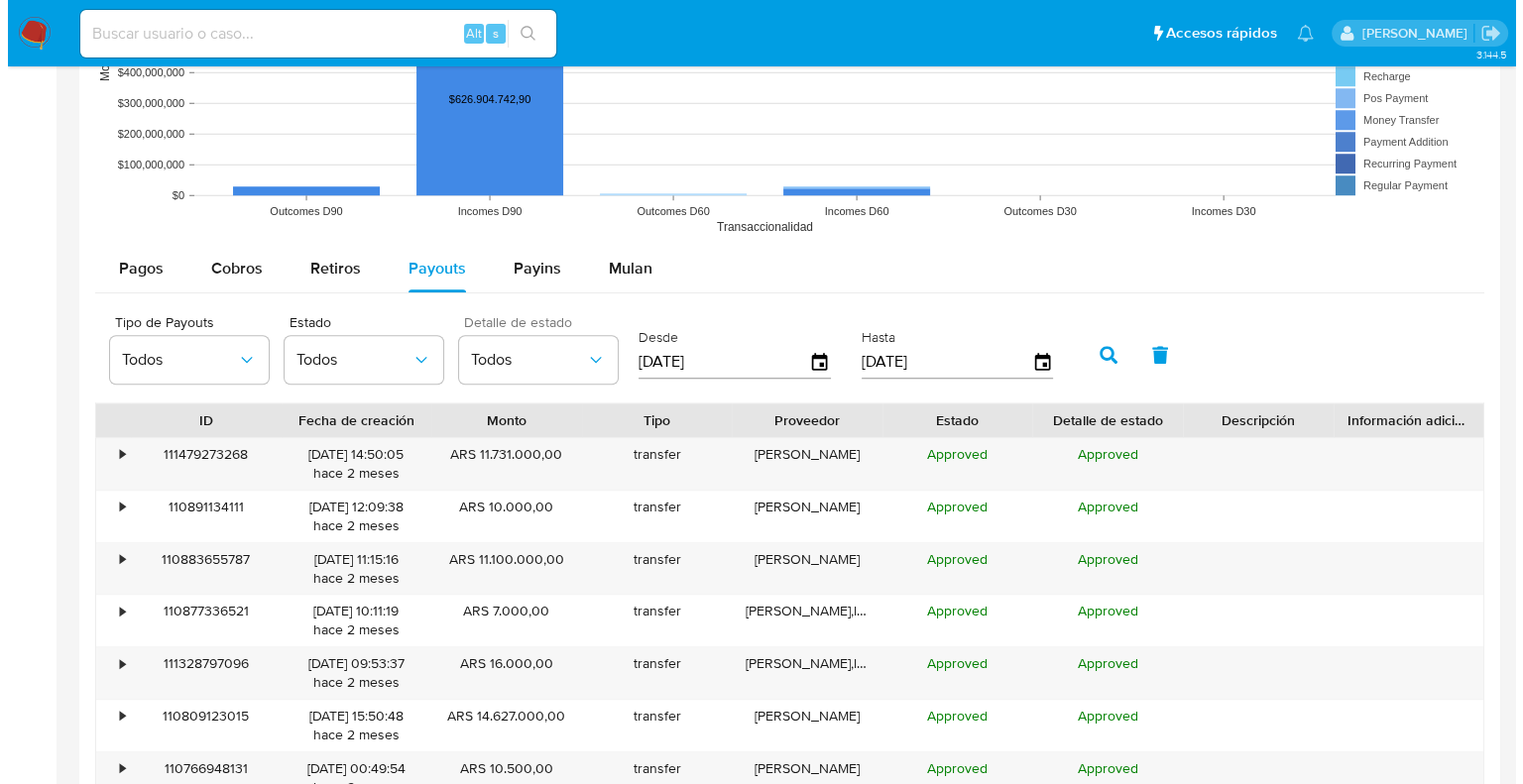 scroll, scrollTop: 1586, scrollLeft: 0, axis: vertical 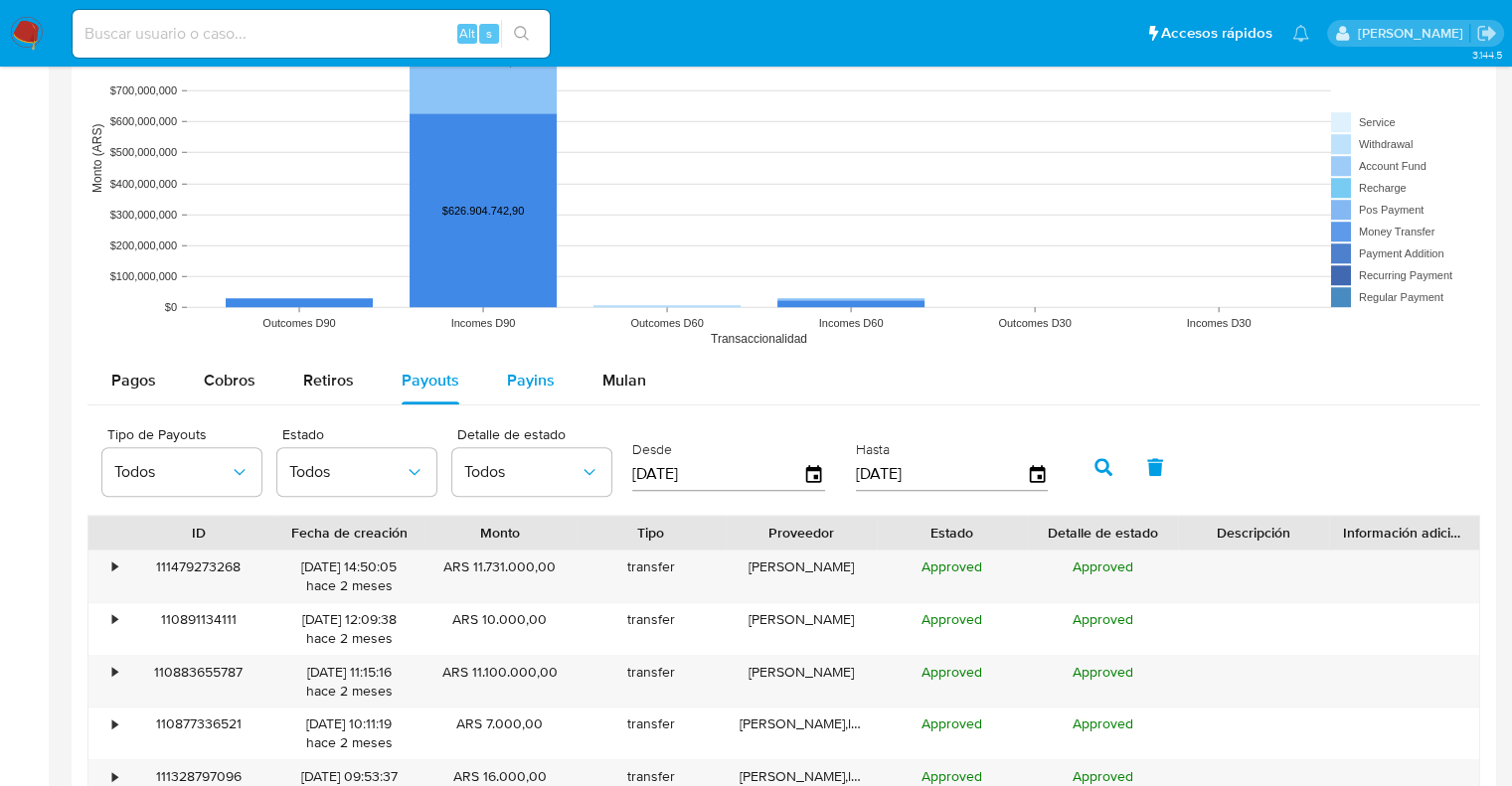 click on "Payins" at bounding box center [531, 380] 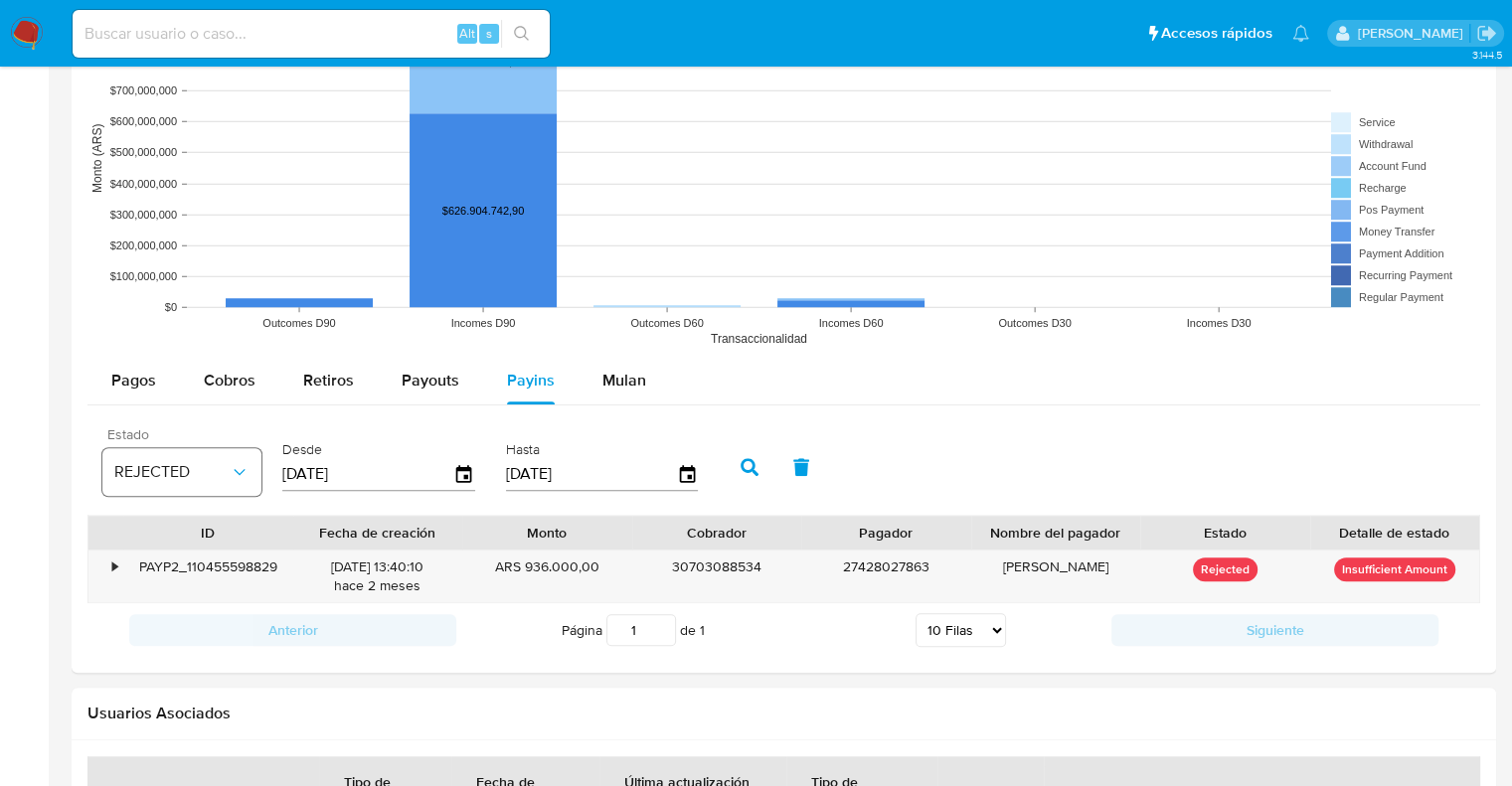 click on "REJECTED" at bounding box center (172, 472) 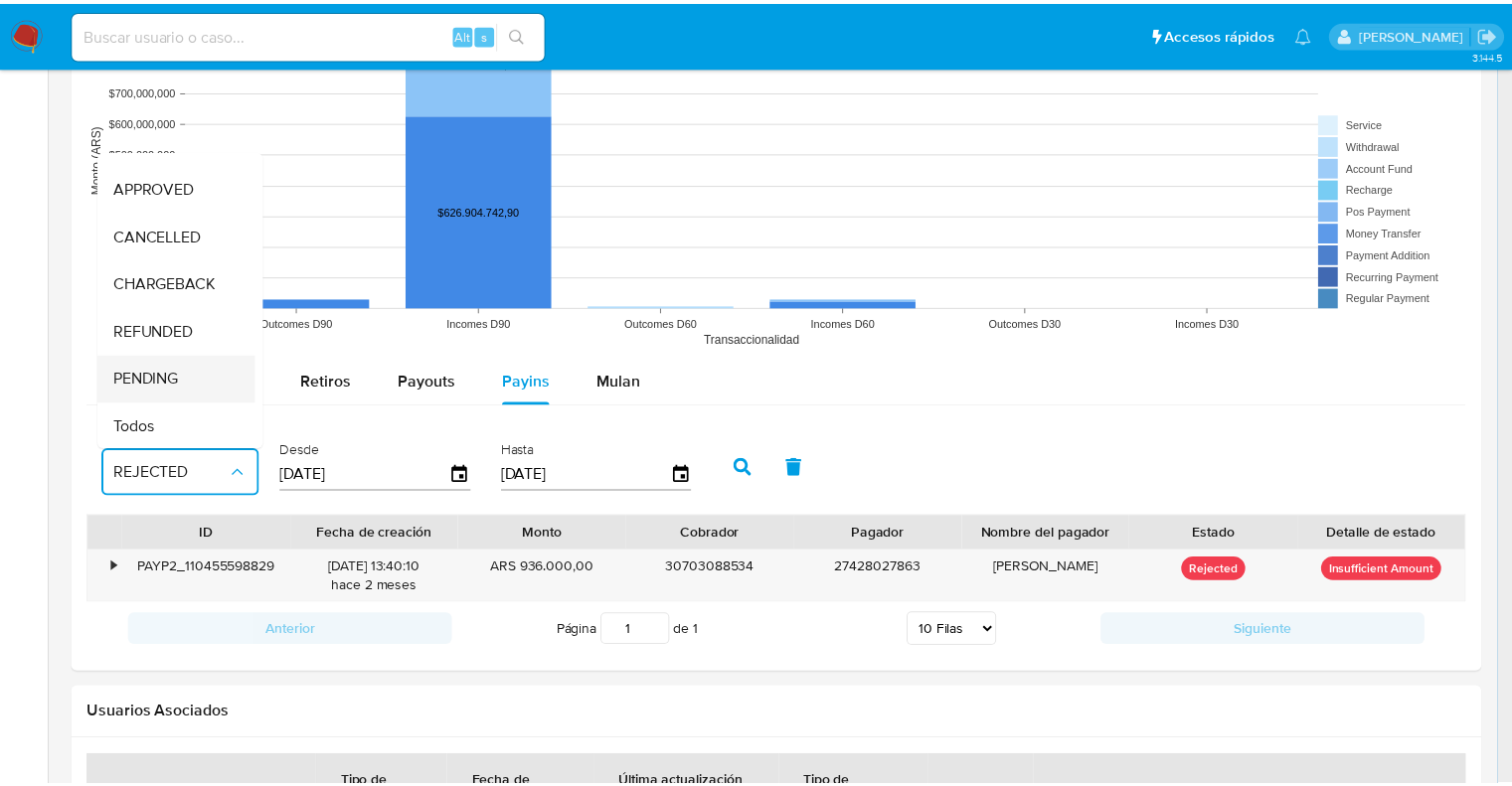 scroll, scrollTop: 146, scrollLeft: 0, axis: vertical 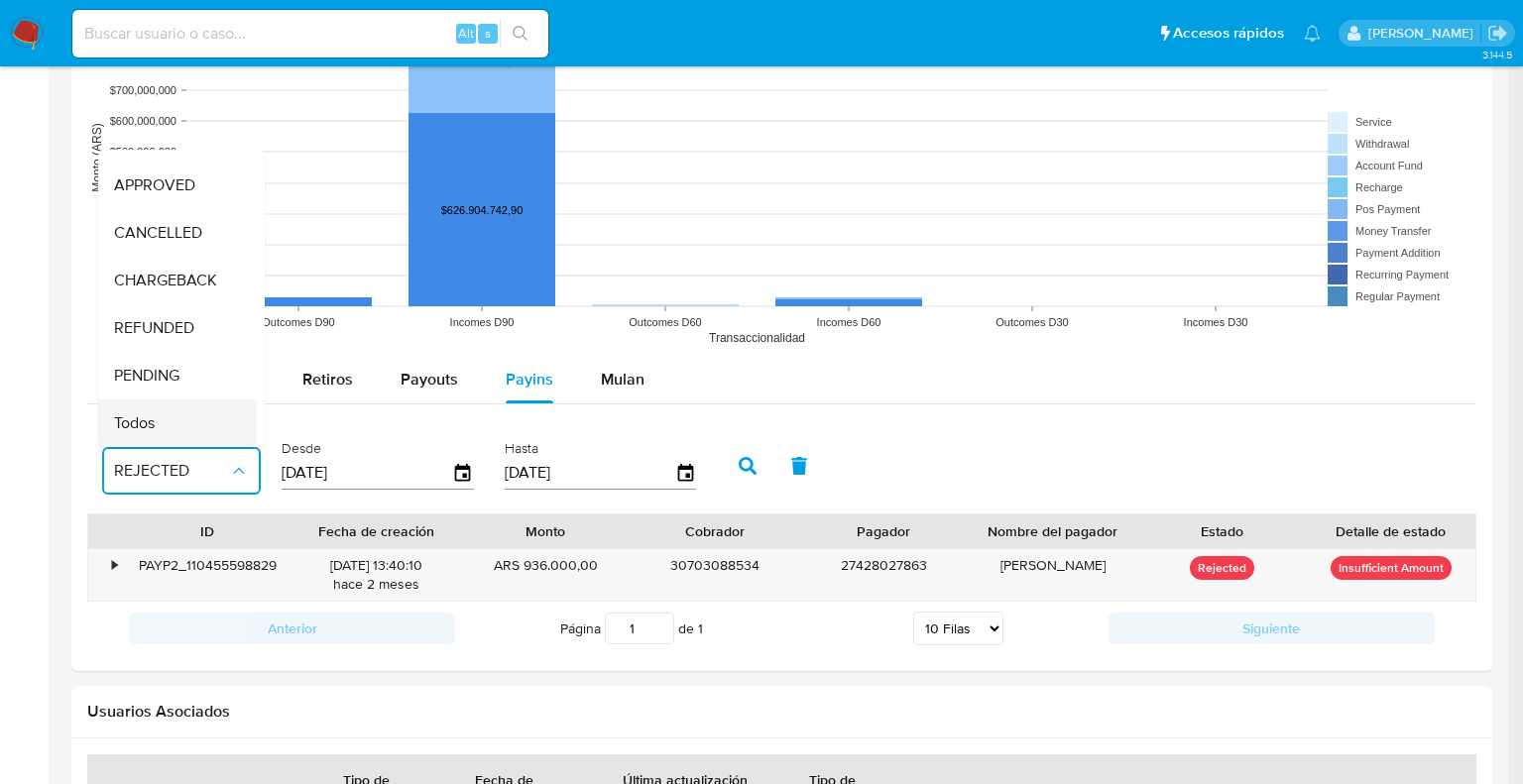 click on "Todos" at bounding box center [134, 423] 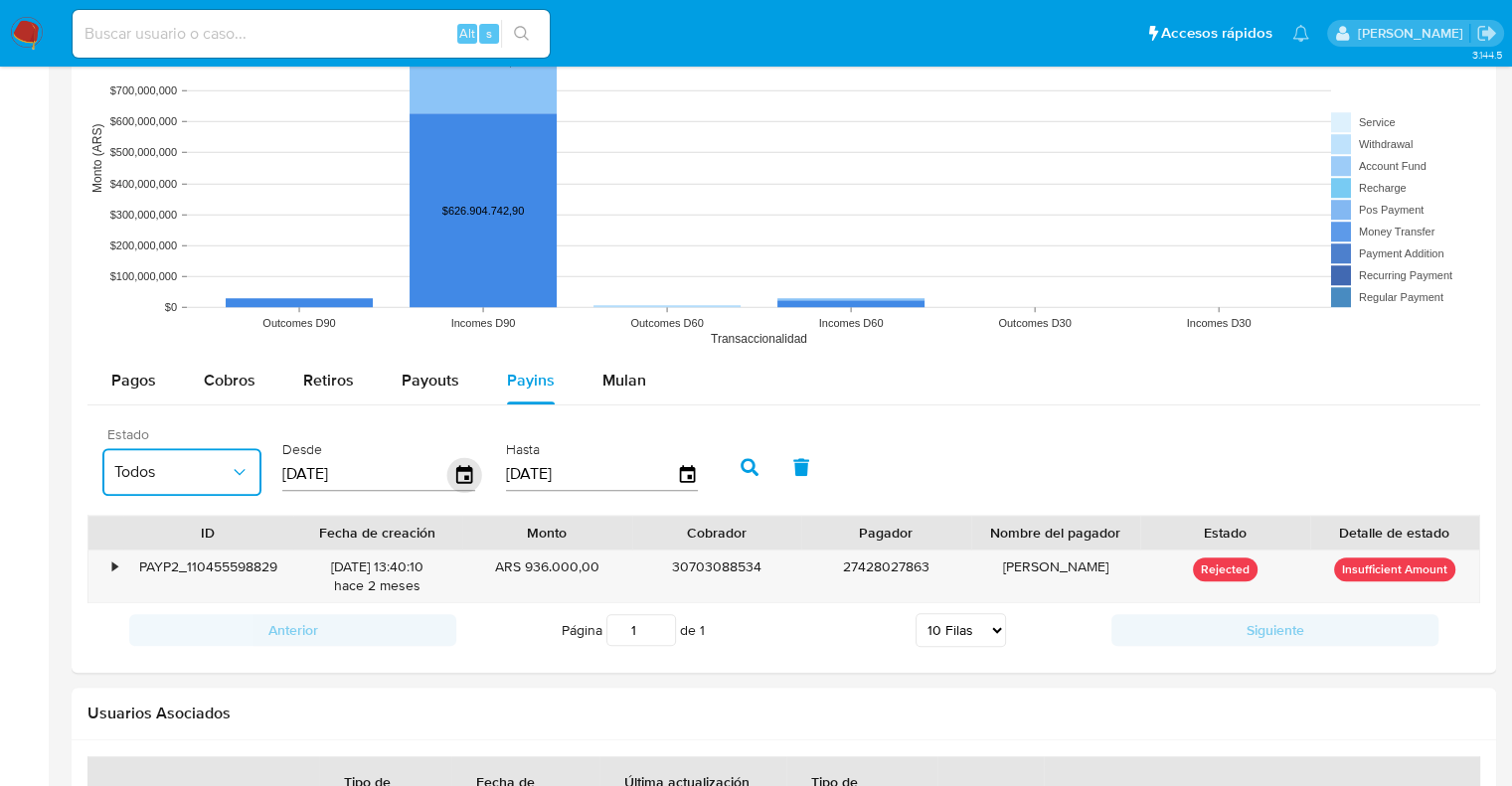 click 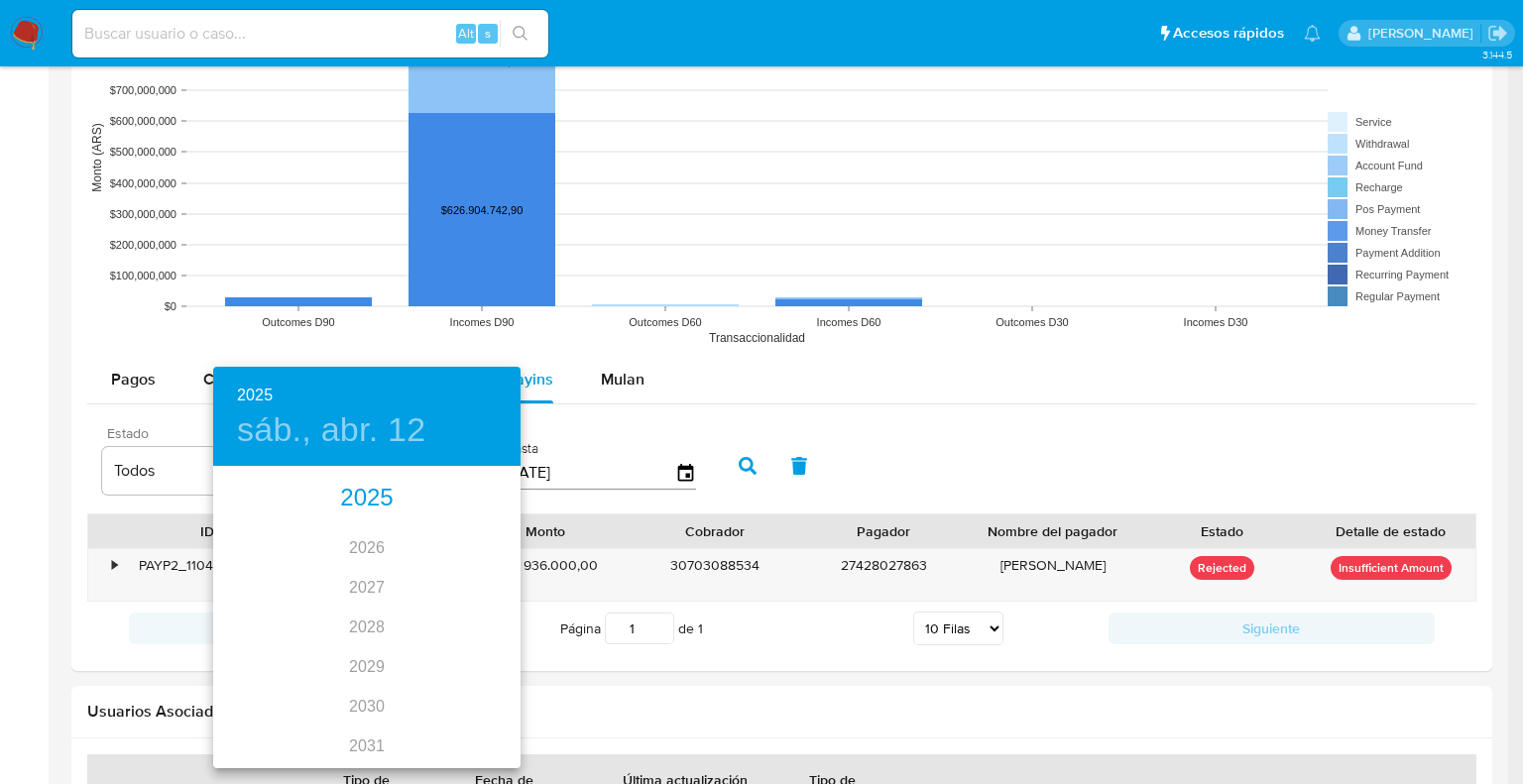 click on "2025" at bounding box center [367, 499] 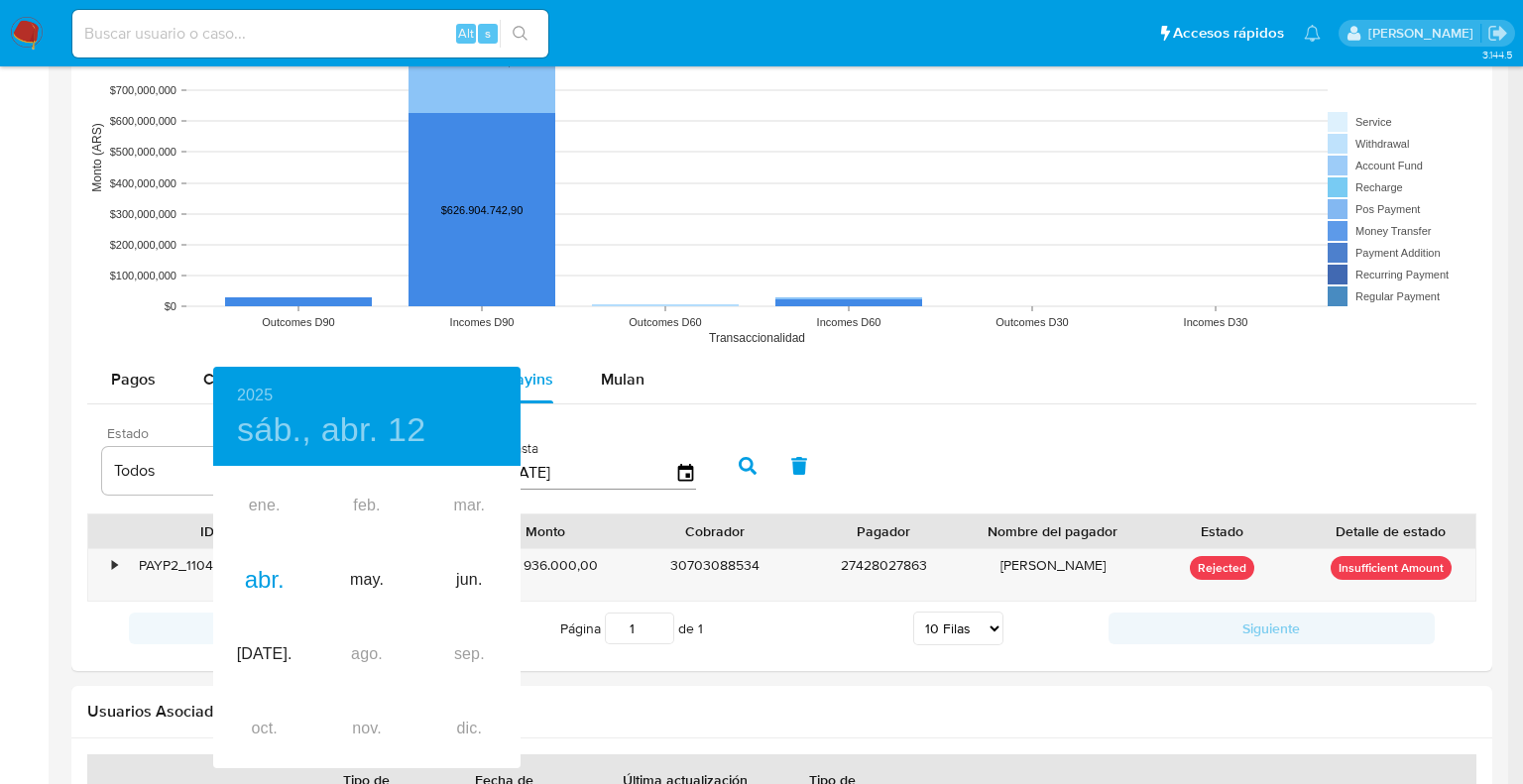 click on "ene. feb. mar. abr. may. jun. jul. ago. sep. oct. nov. dic." at bounding box center (367, 617) 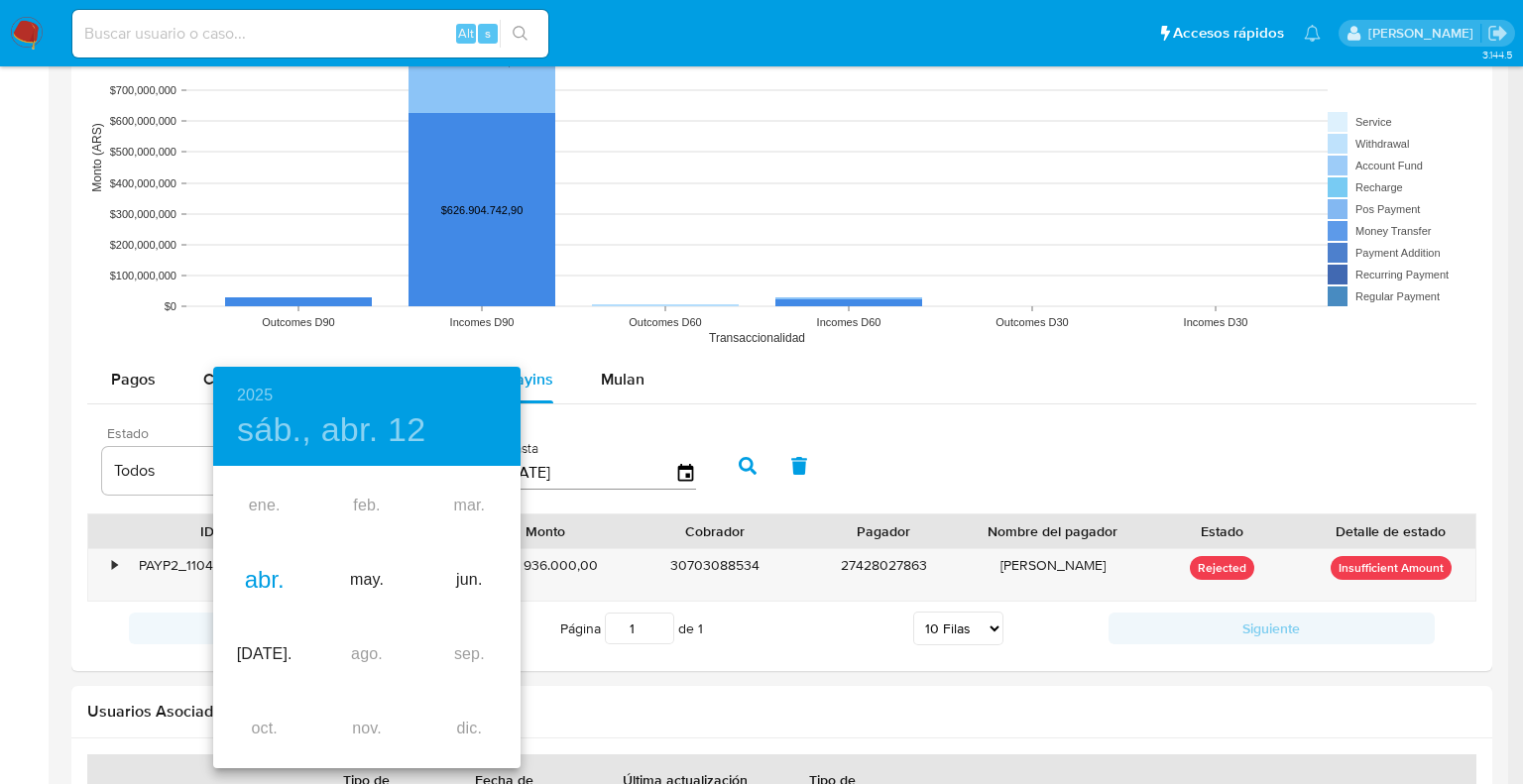 click on "abr." at bounding box center [264, 580] 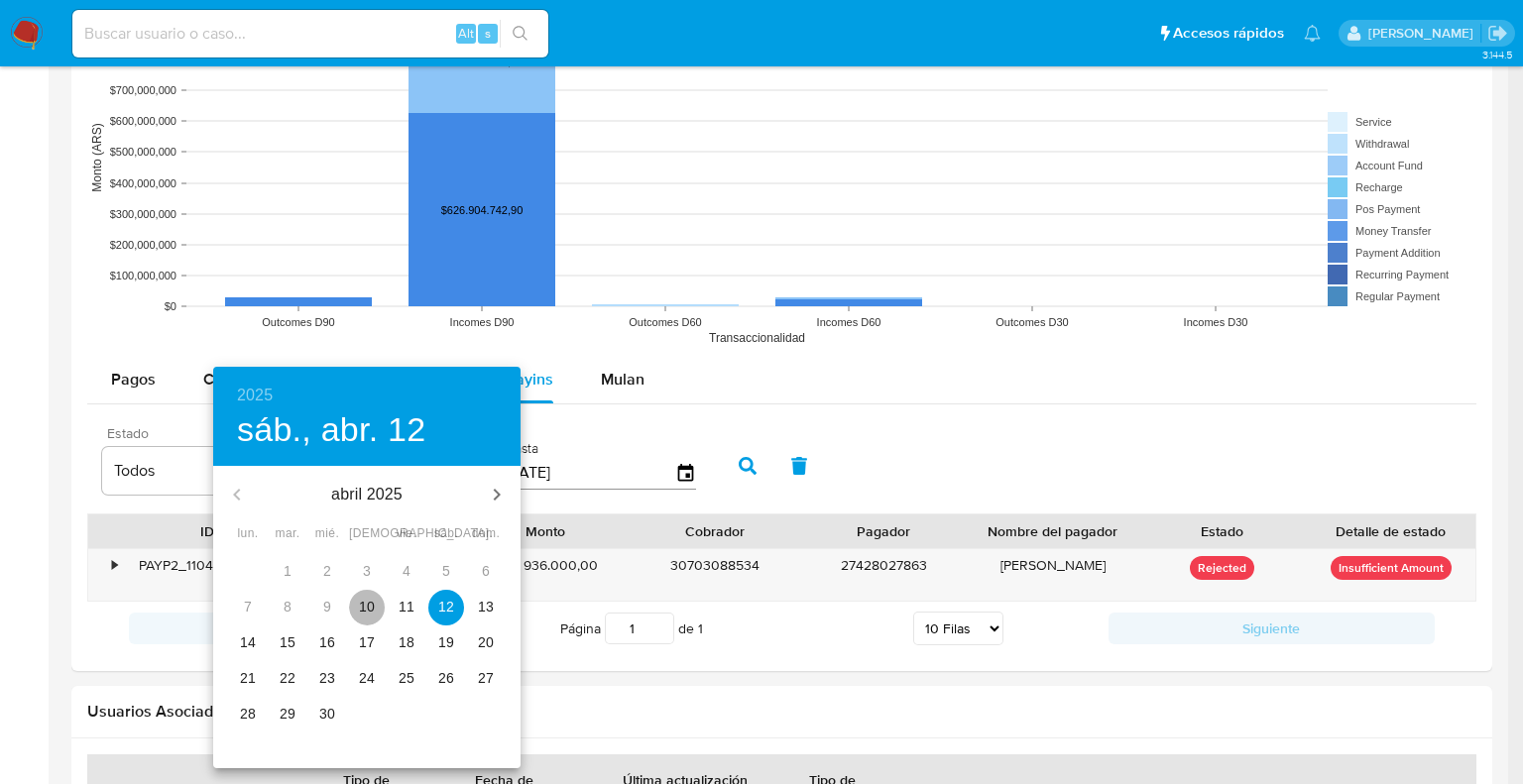 drag, startPoint x: 365, startPoint y: 606, endPoint x: 402, endPoint y: 572, distance: 50.24938 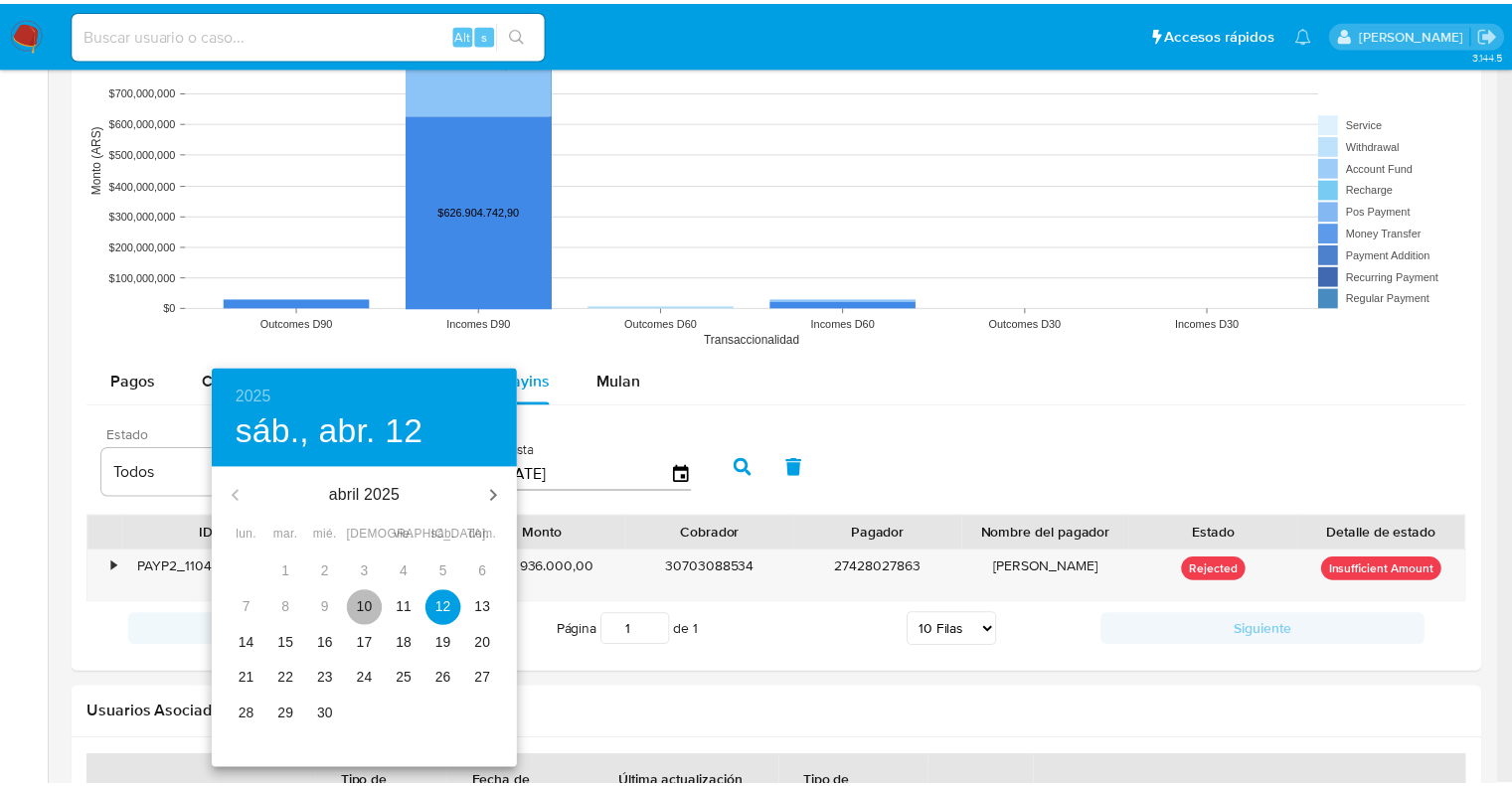 type on "10/04/2025" 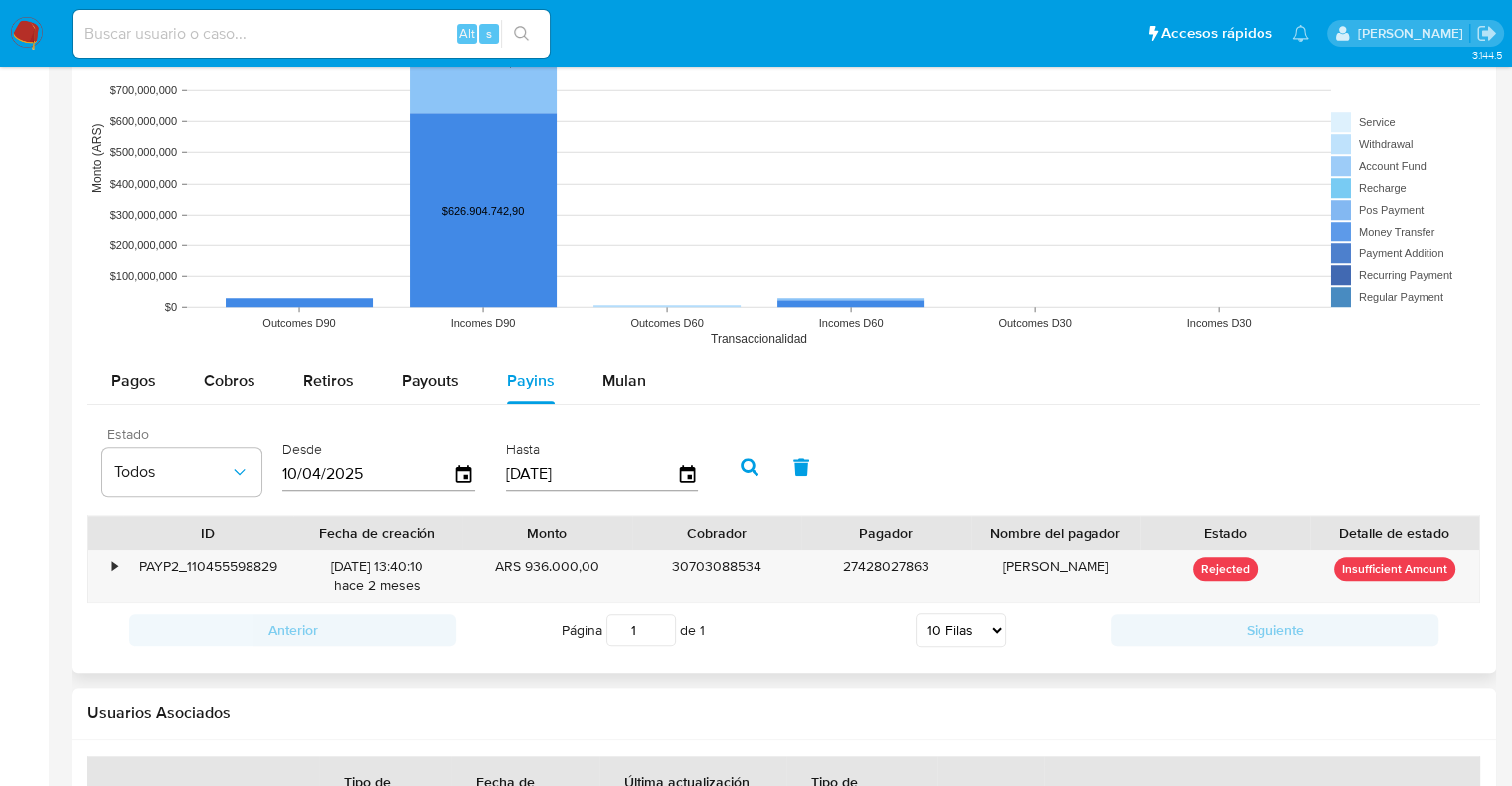 click 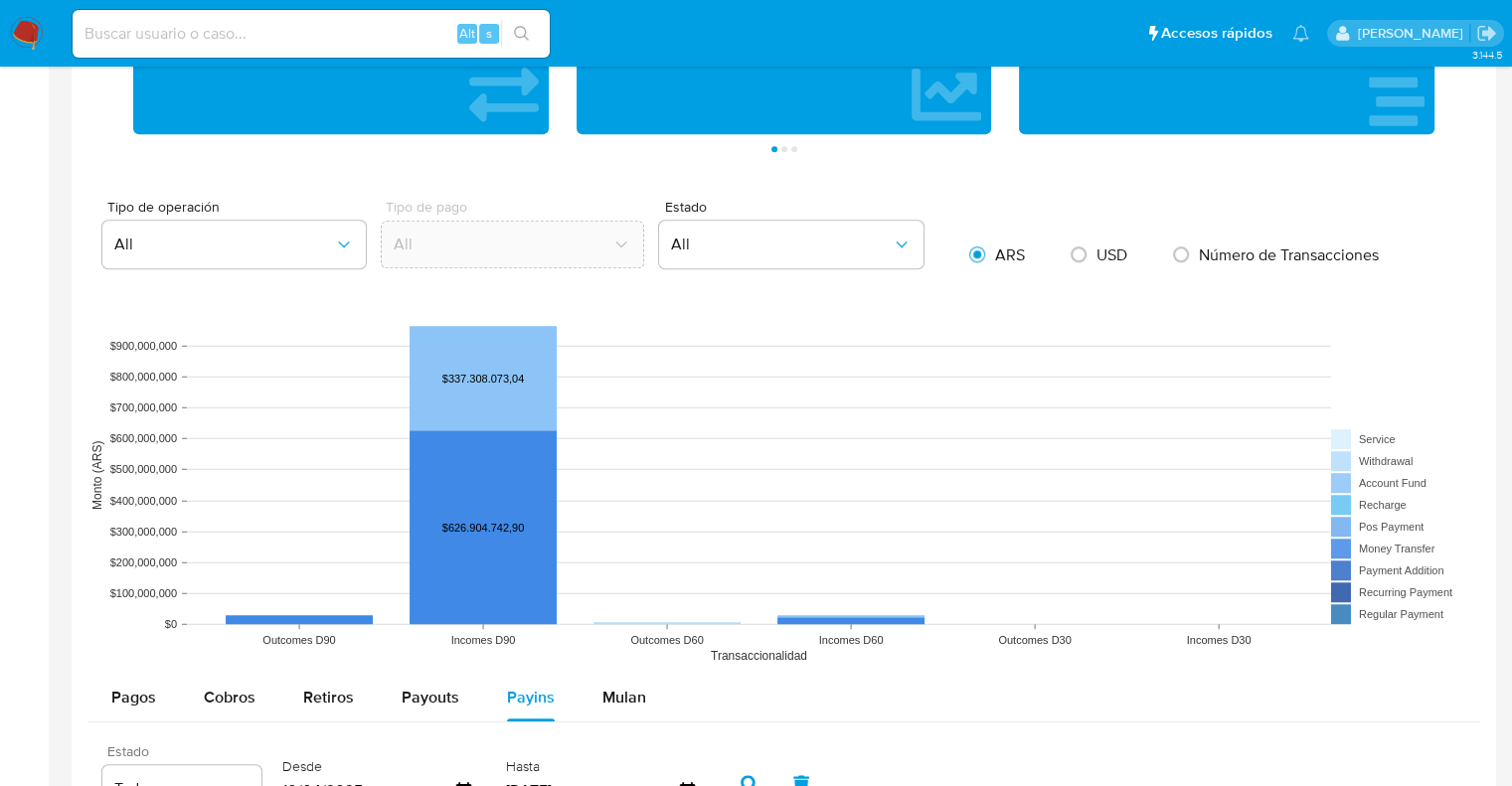 scroll, scrollTop: 1192, scrollLeft: 0, axis: vertical 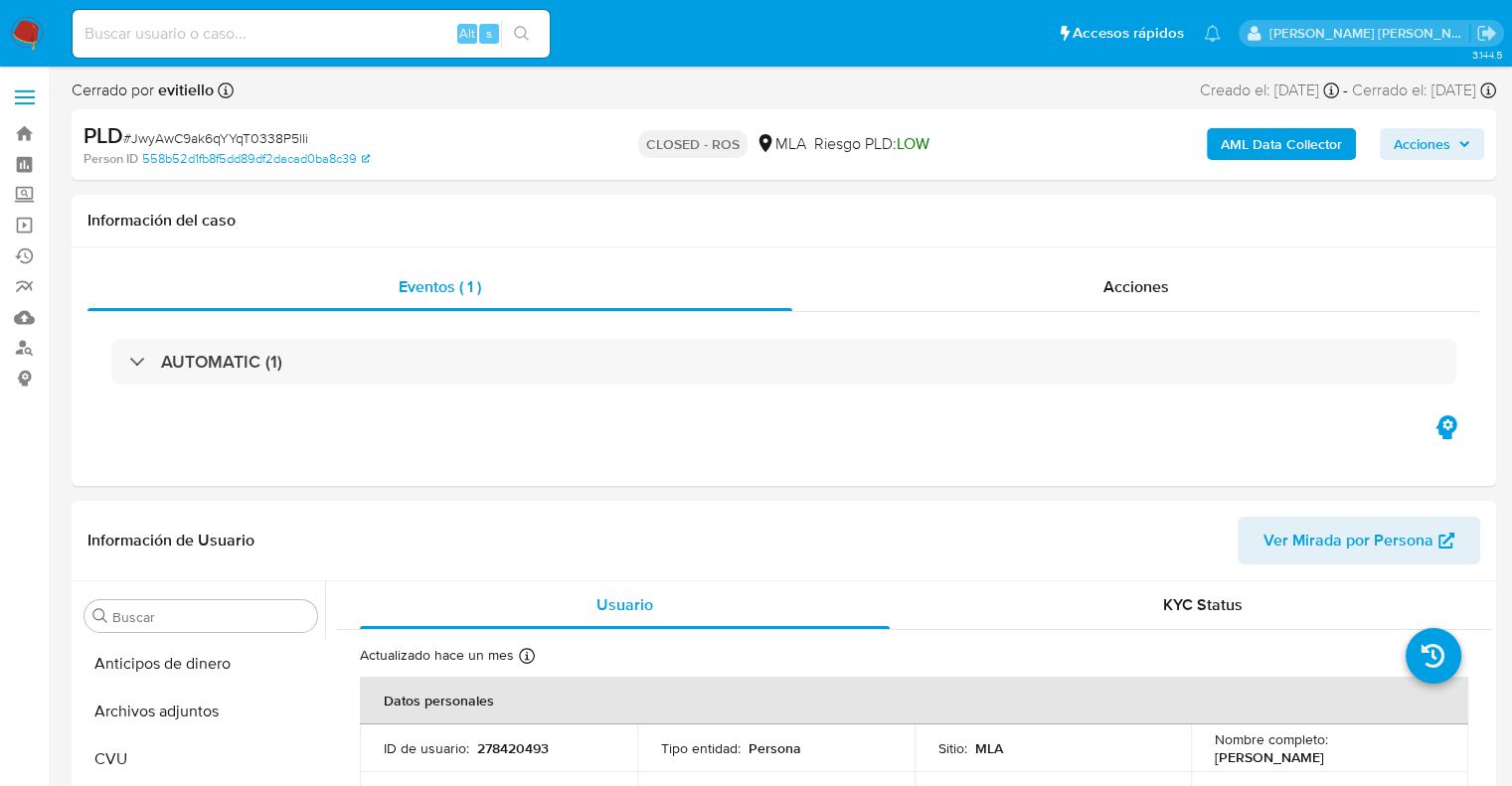 select on "10" 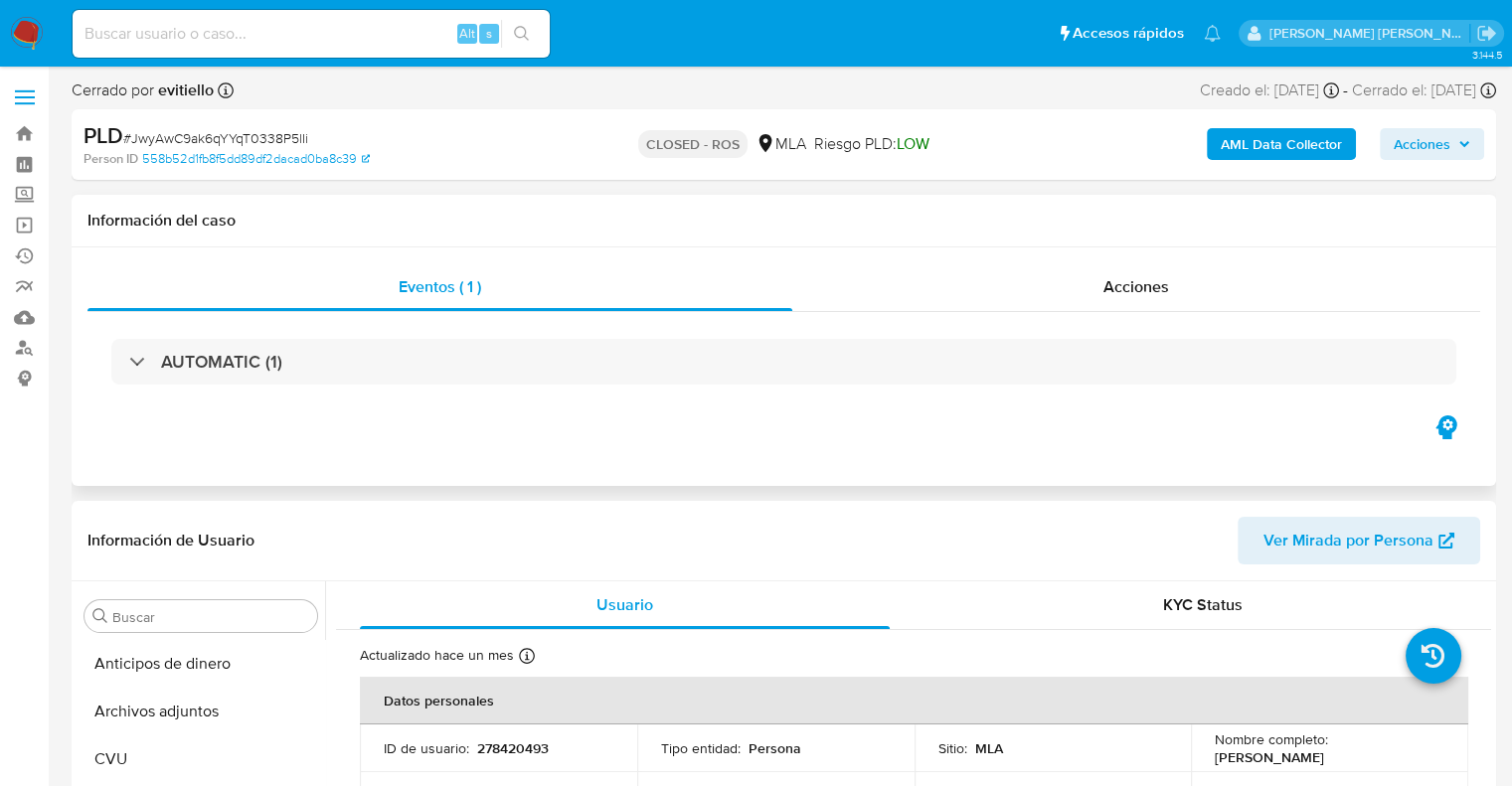 scroll, scrollTop: 886, scrollLeft: 0, axis: vertical 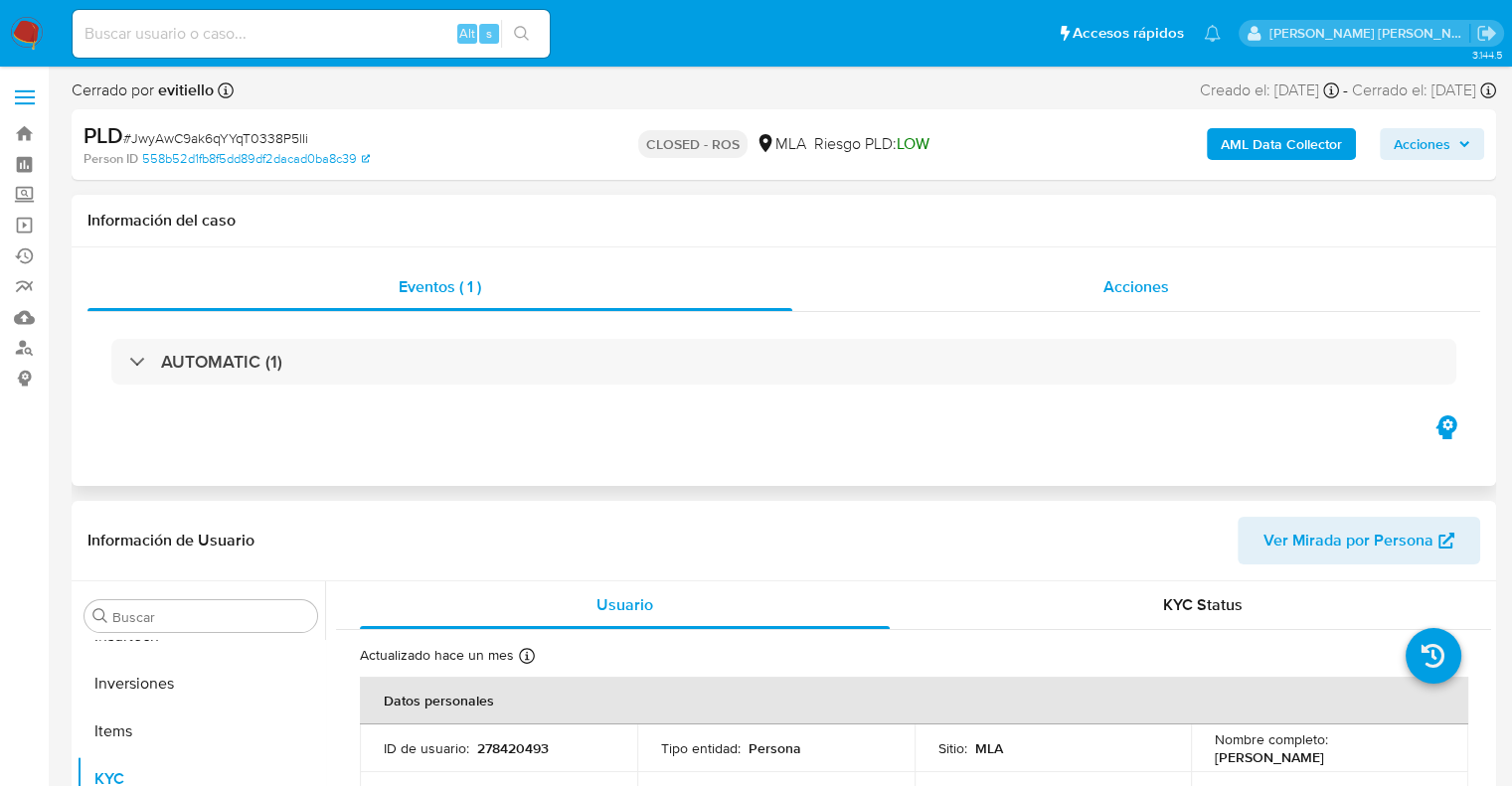 click on "Acciones" at bounding box center [1136, 286] 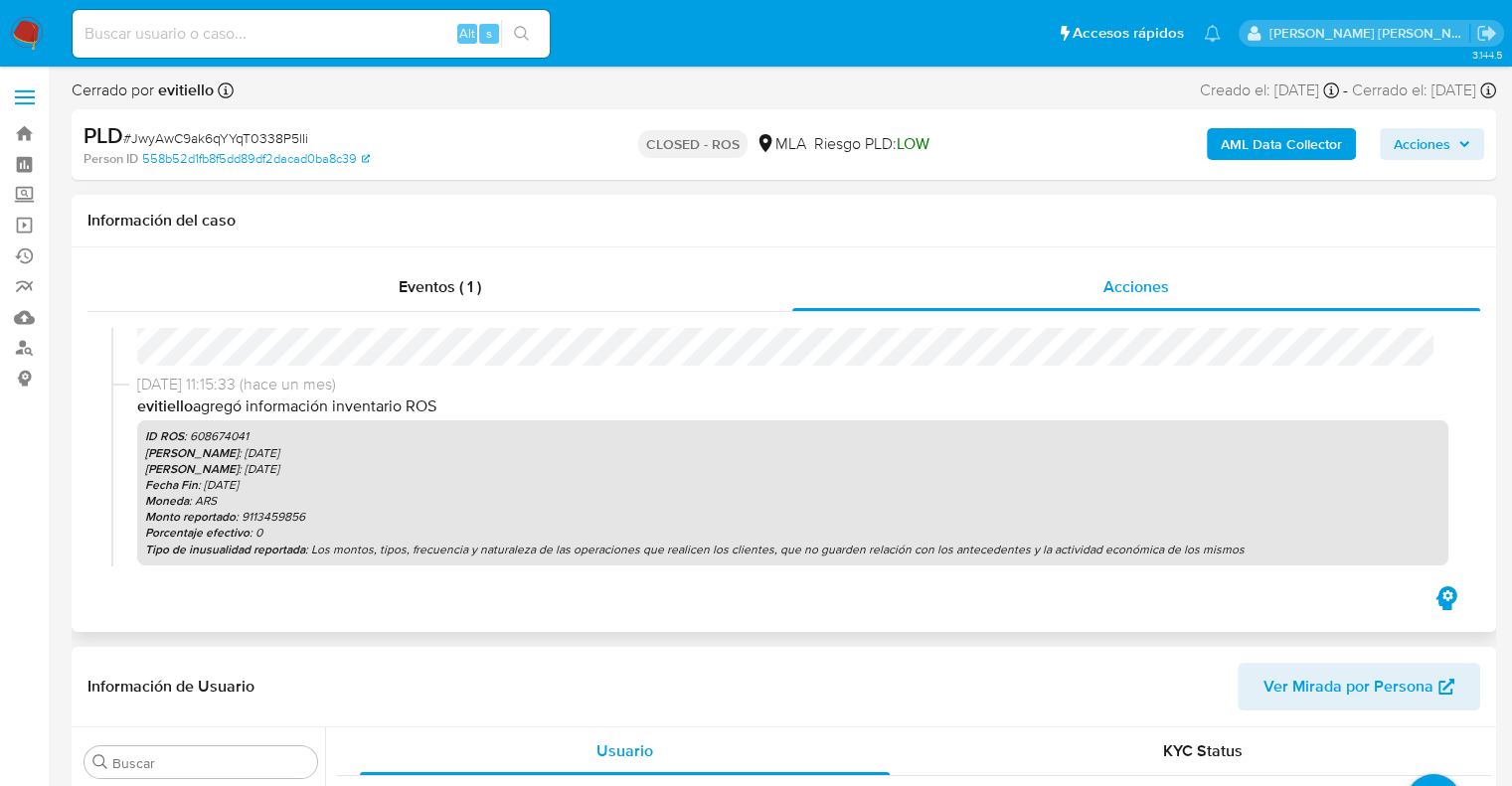 scroll, scrollTop: 0, scrollLeft: 0, axis: both 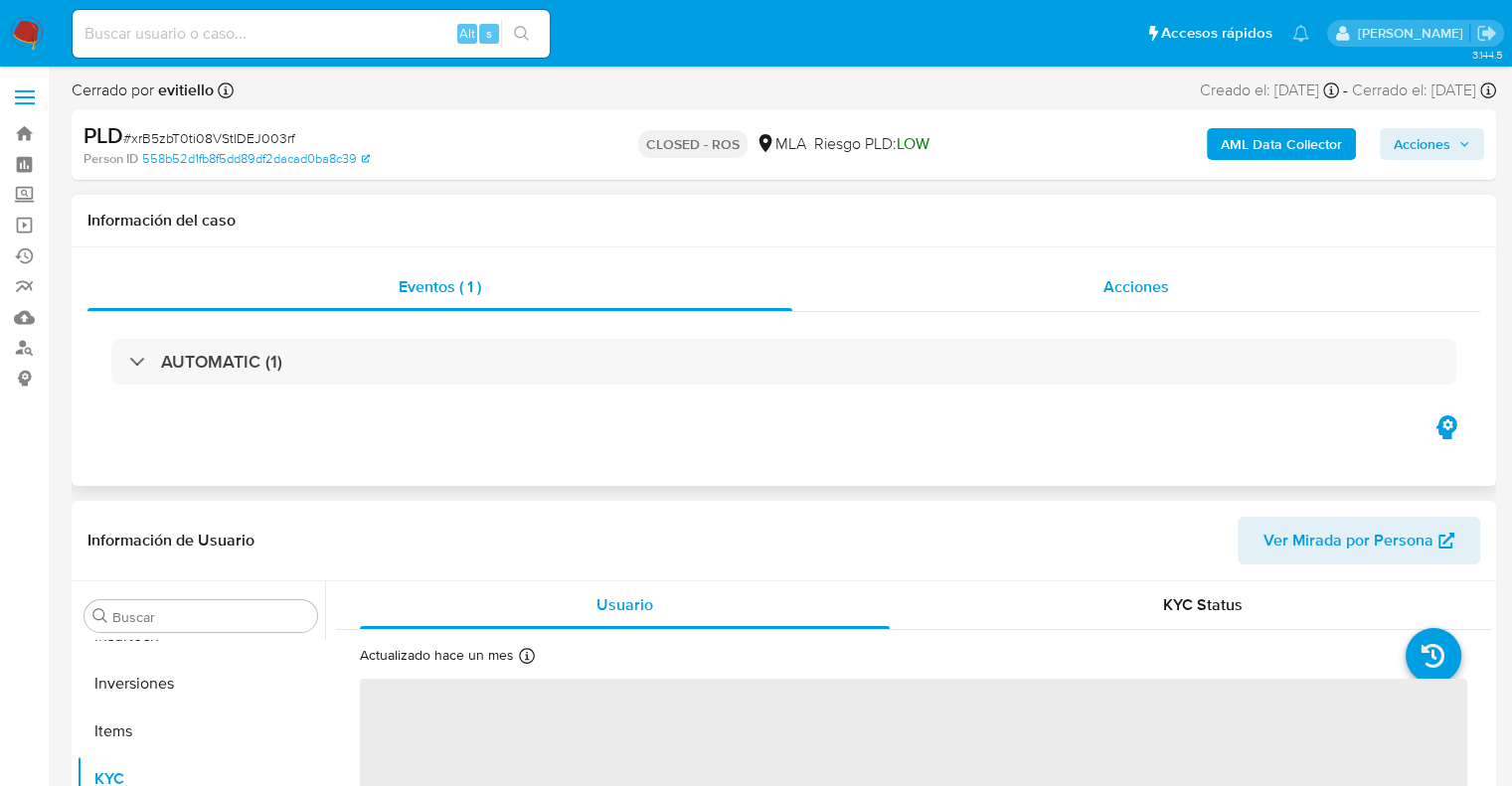 select on "10" 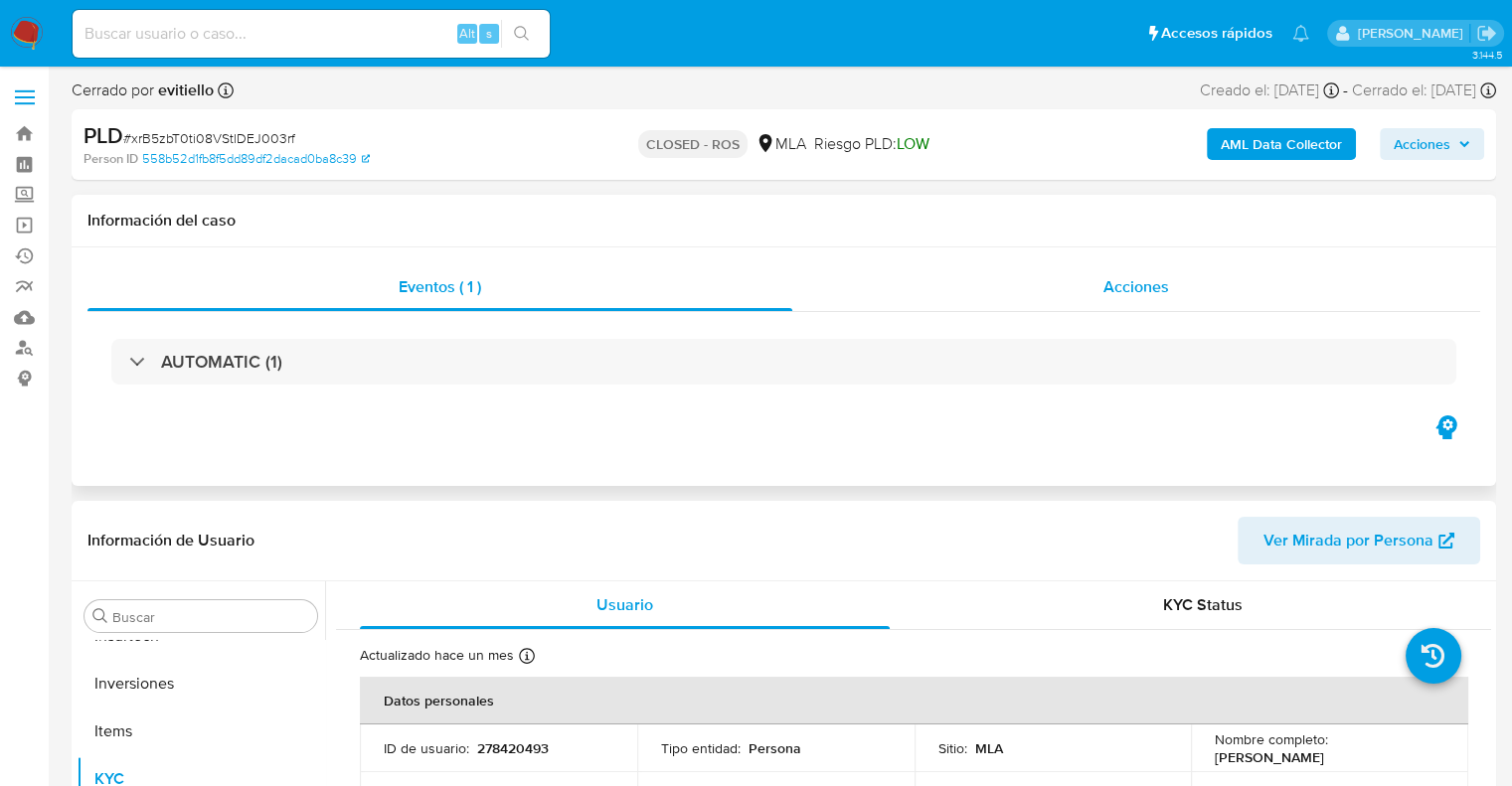 click on "Acciones" at bounding box center (1136, 287) 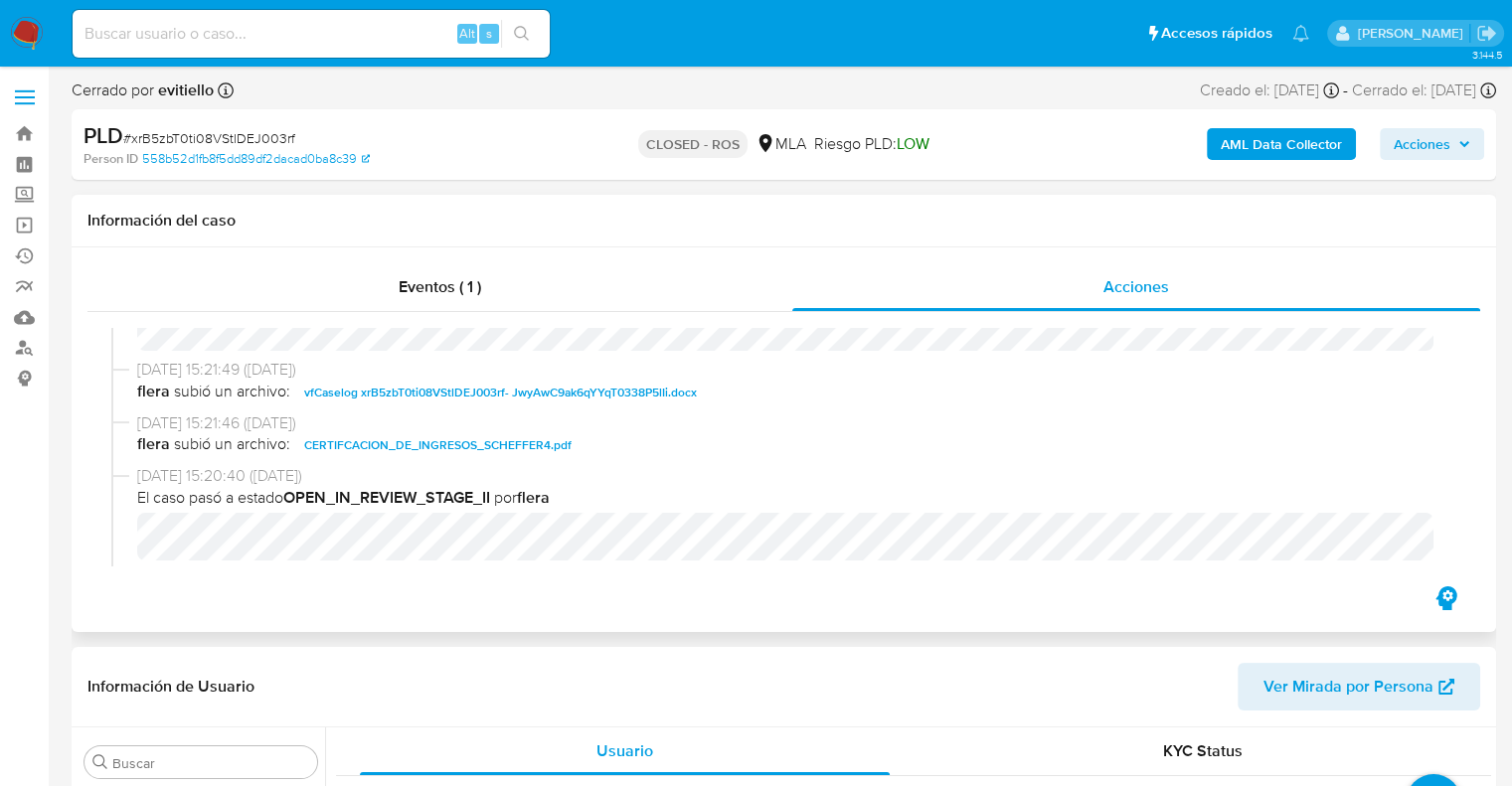 scroll, scrollTop: 994, scrollLeft: 0, axis: vertical 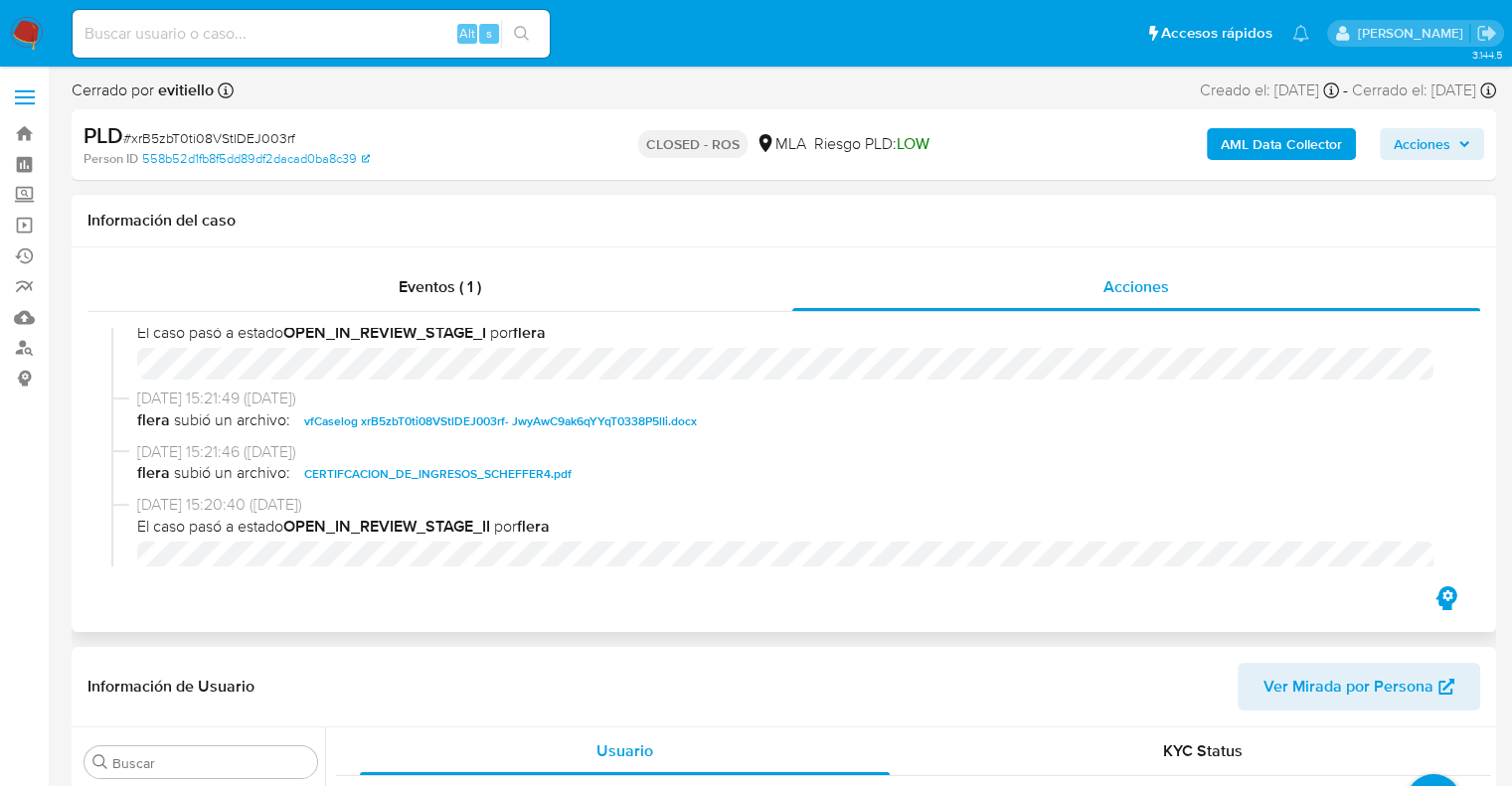 click on "vfCaselog xrB5zbT0ti08VStlDEJ003rf- JwyAwC9ak6qYYqT0338P5lIi.docx" at bounding box center [500, 421] 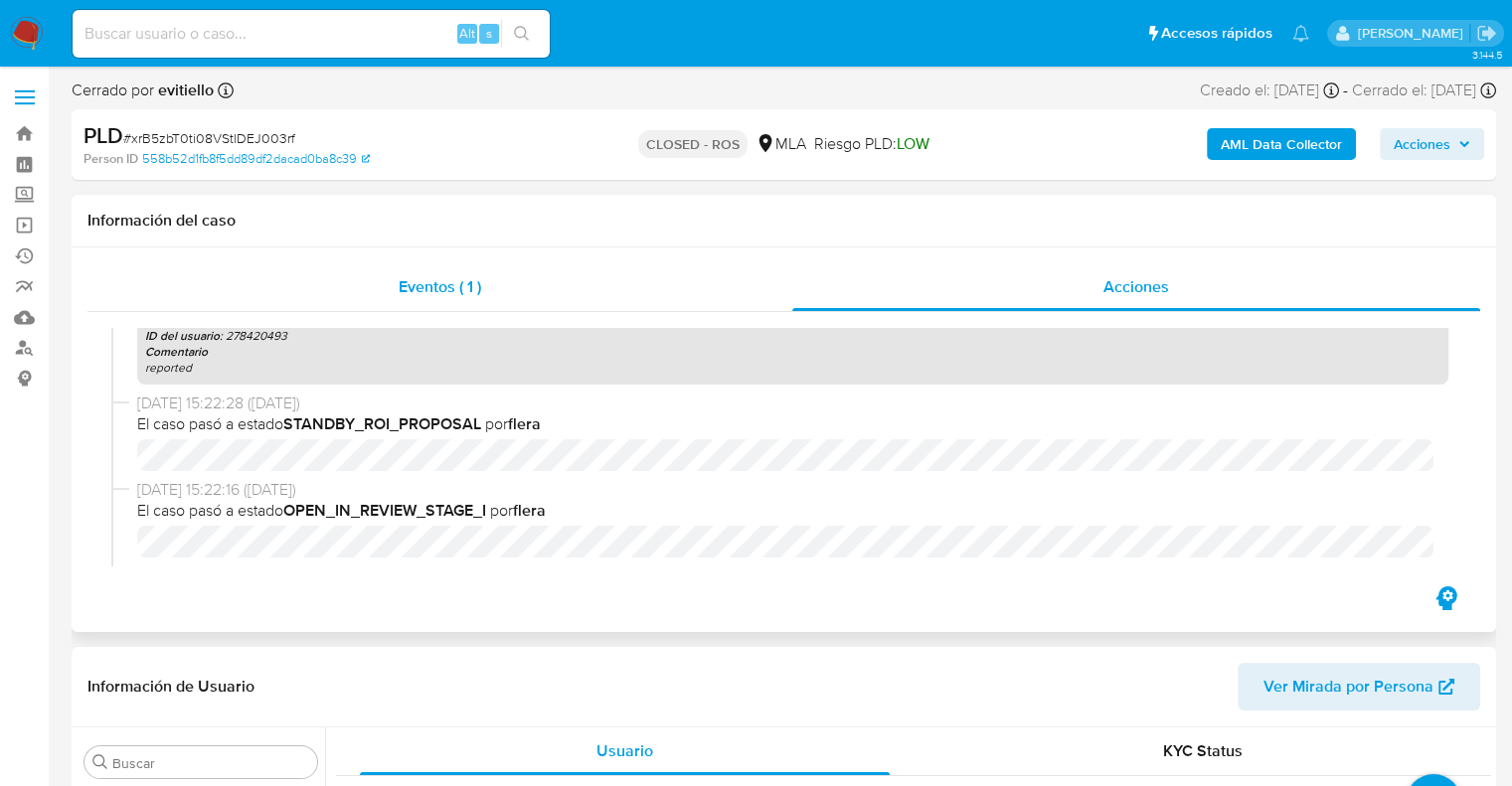 scroll, scrollTop: 795, scrollLeft: 0, axis: vertical 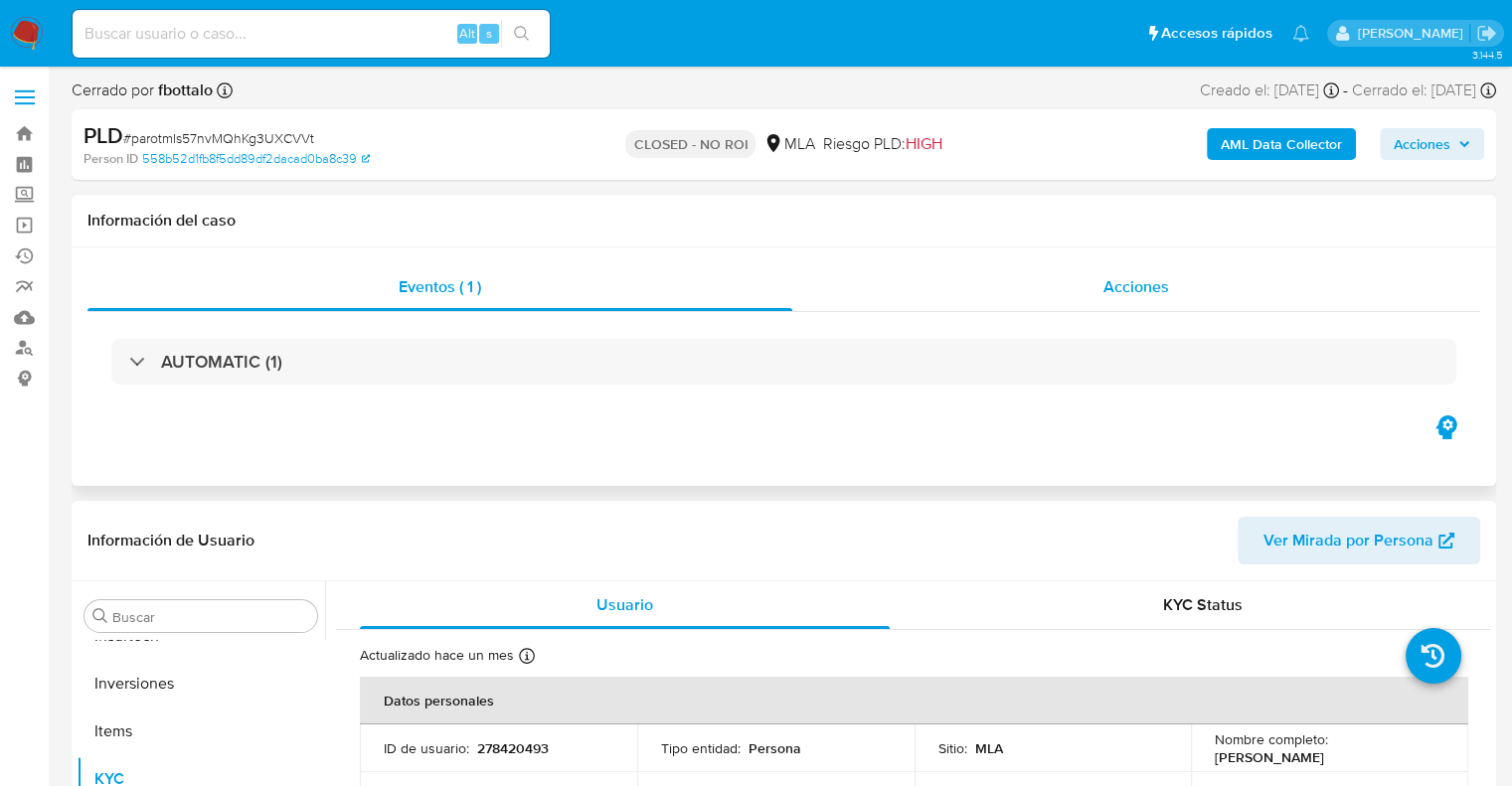 click on "Acciones" at bounding box center [1136, 286] 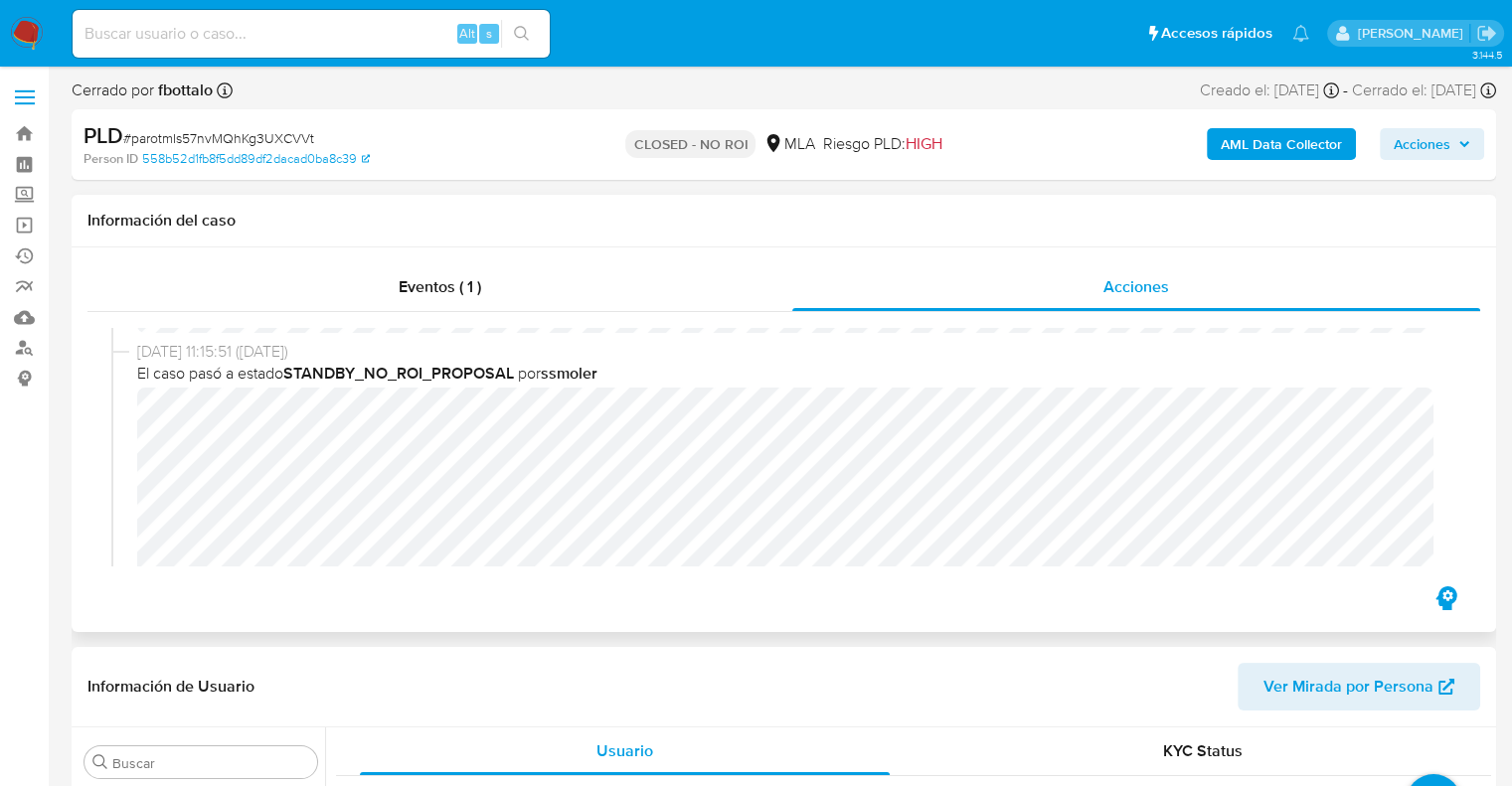 scroll, scrollTop: 497, scrollLeft: 0, axis: vertical 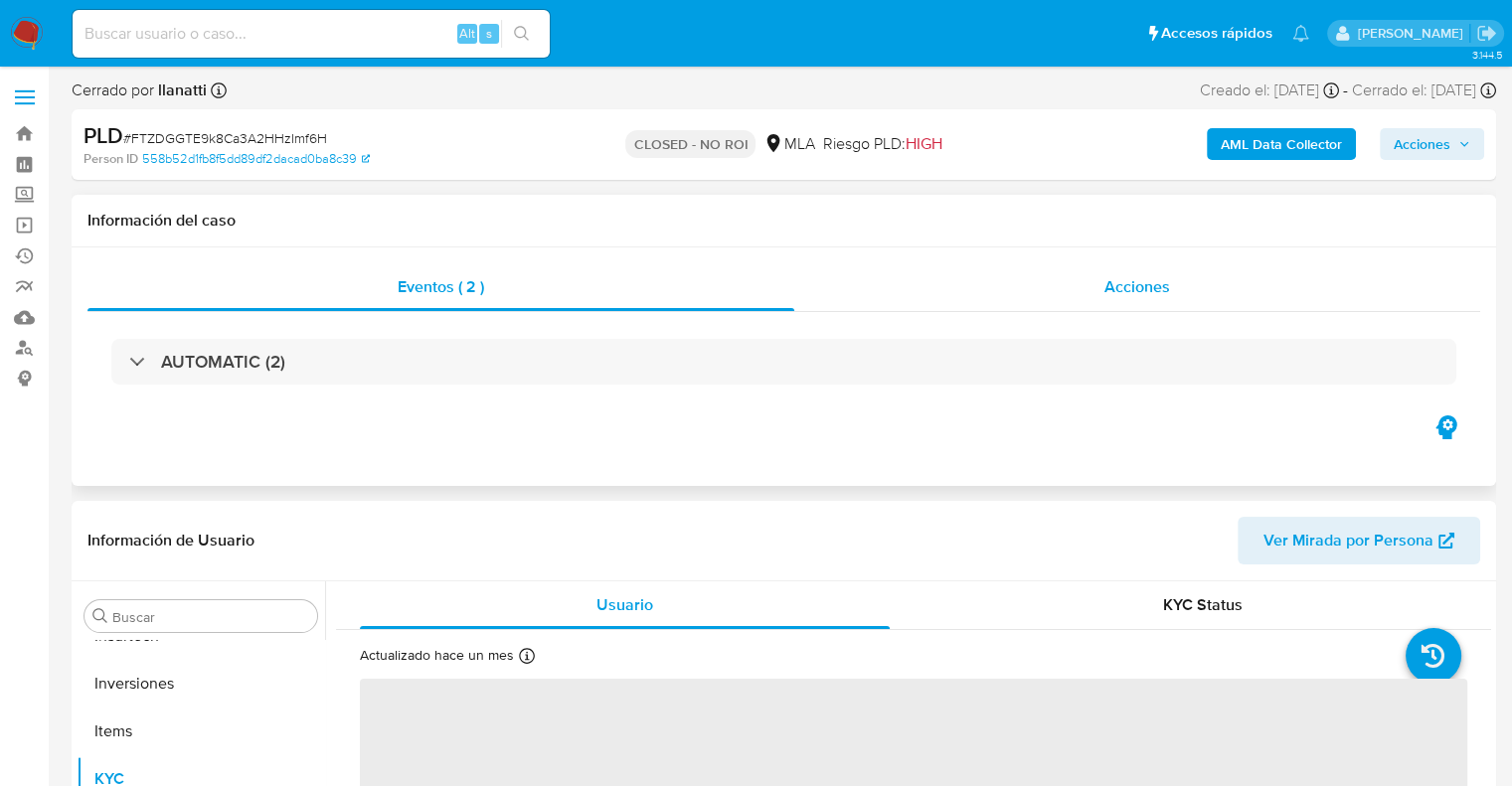 click on "Acciones" at bounding box center (1137, 286) 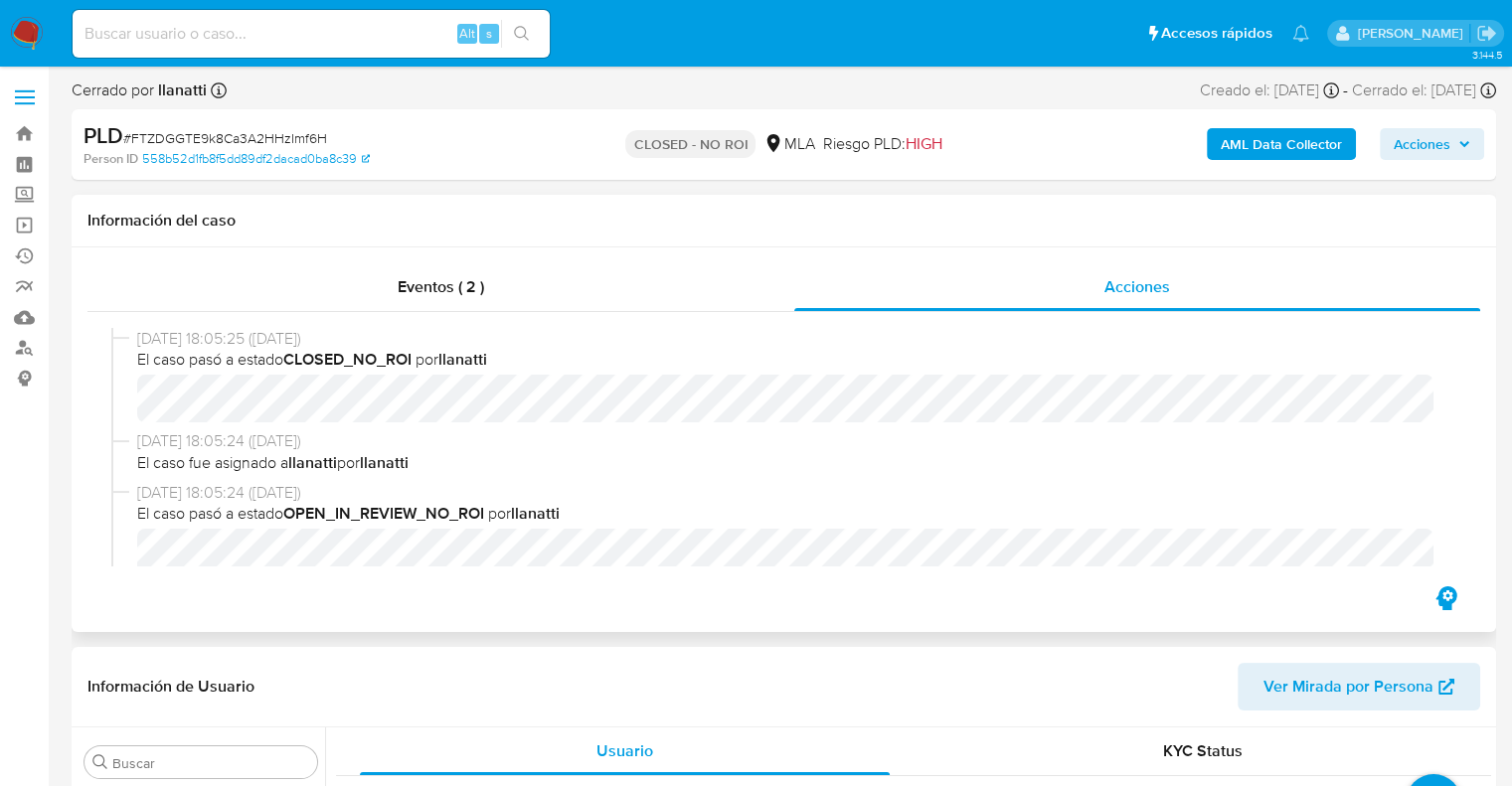 select on "10" 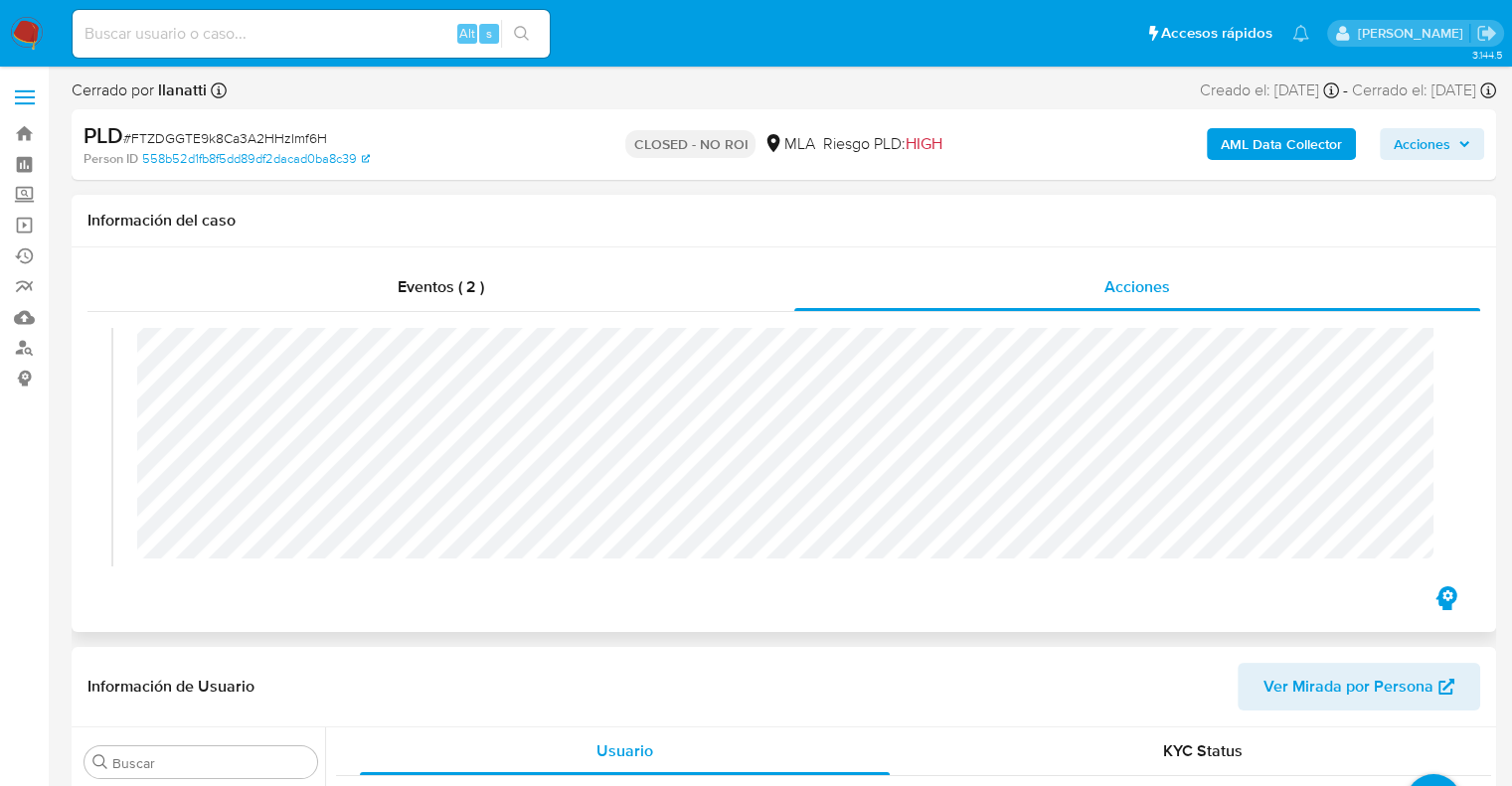 scroll, scrollTop: 397, scrollLeft: 0, axis: vertical 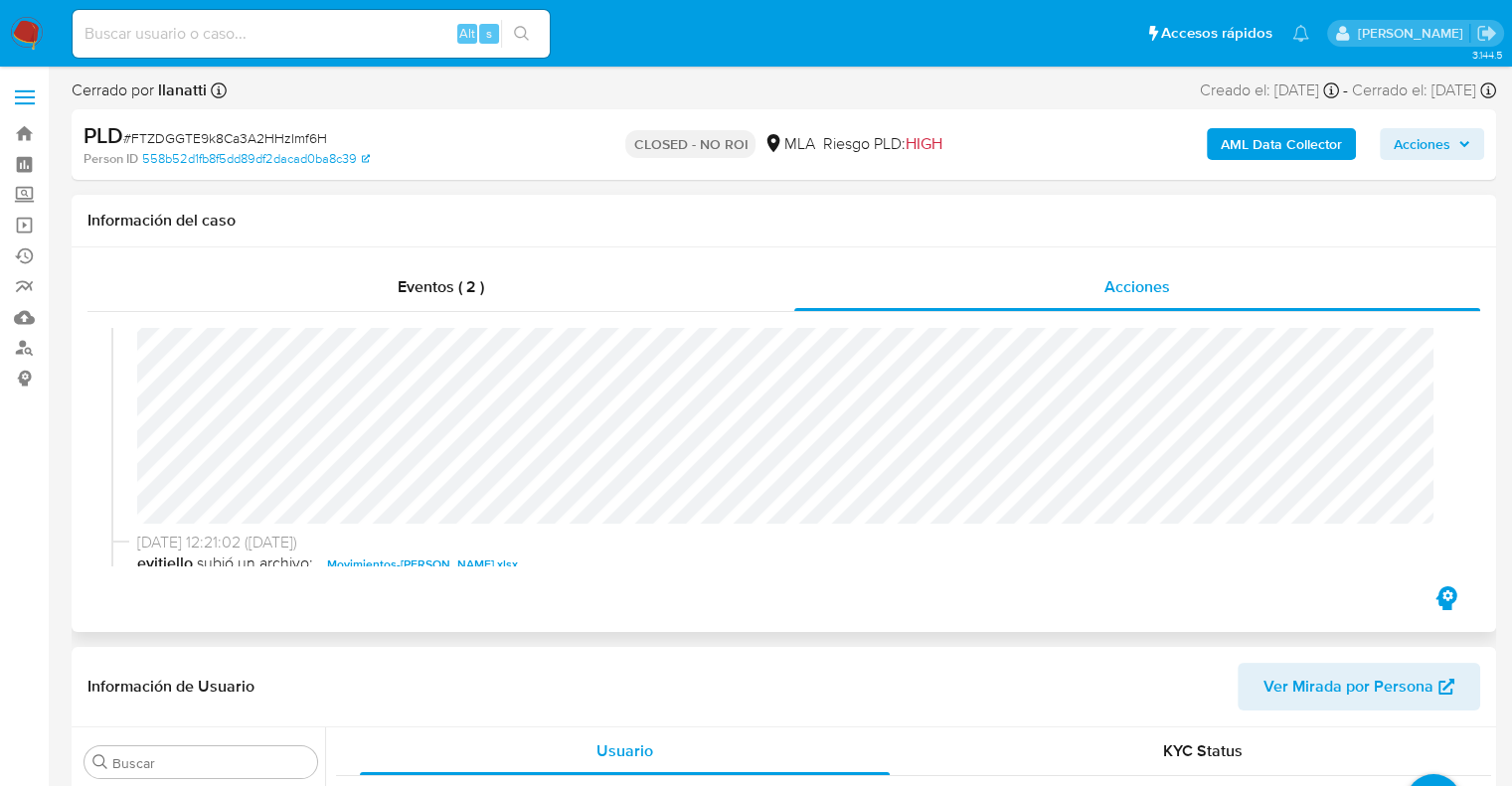 click on "05/01/2024 12:21:39 (hace 2 años) El caso pasó a estado  STANDBY_NO_ROI_PROPOSAL      por  evitiello" at bounding box center [783, 359] 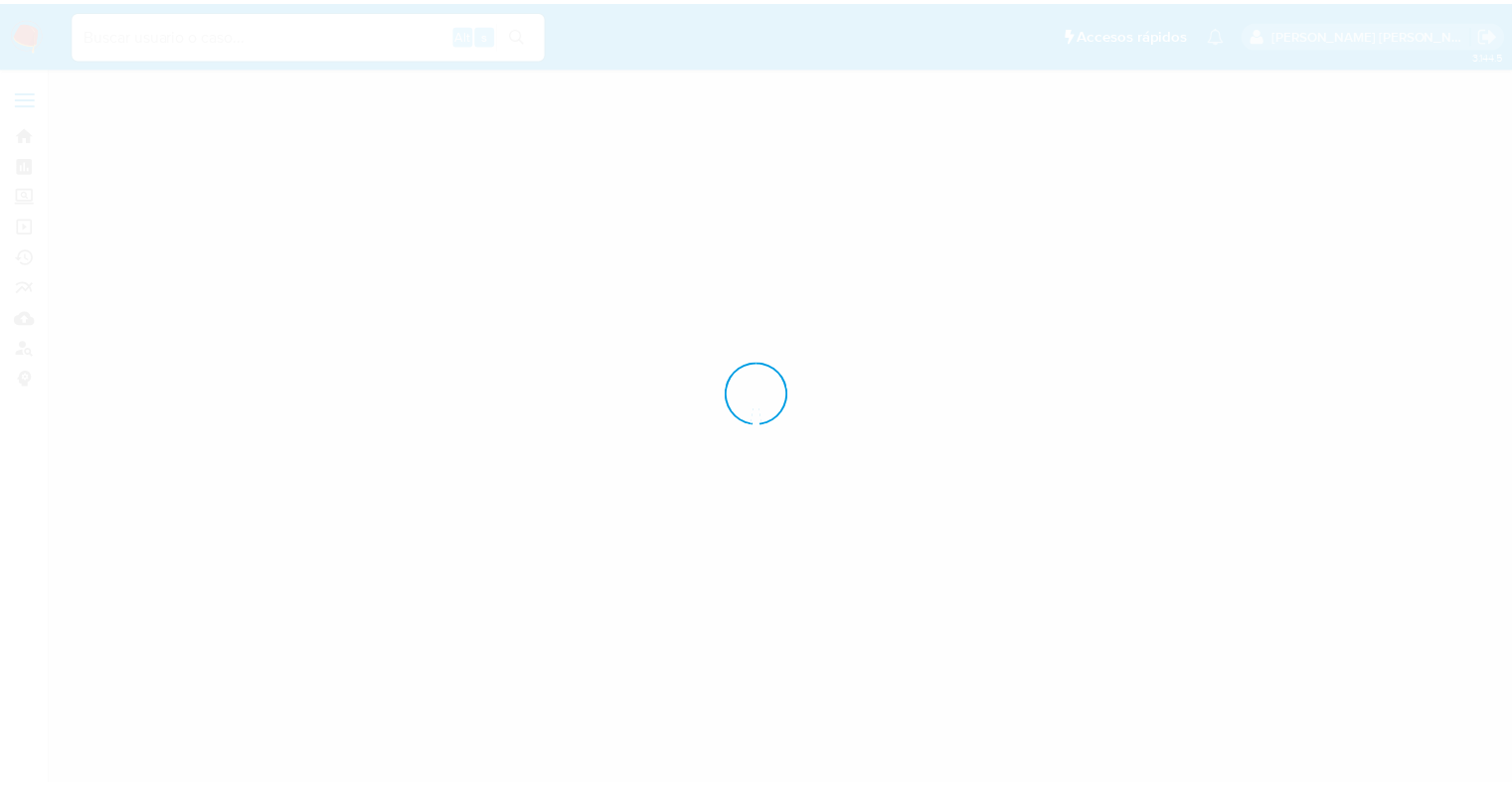 scroll, scrollTop: 0, scrollLeft: 0, axis: both 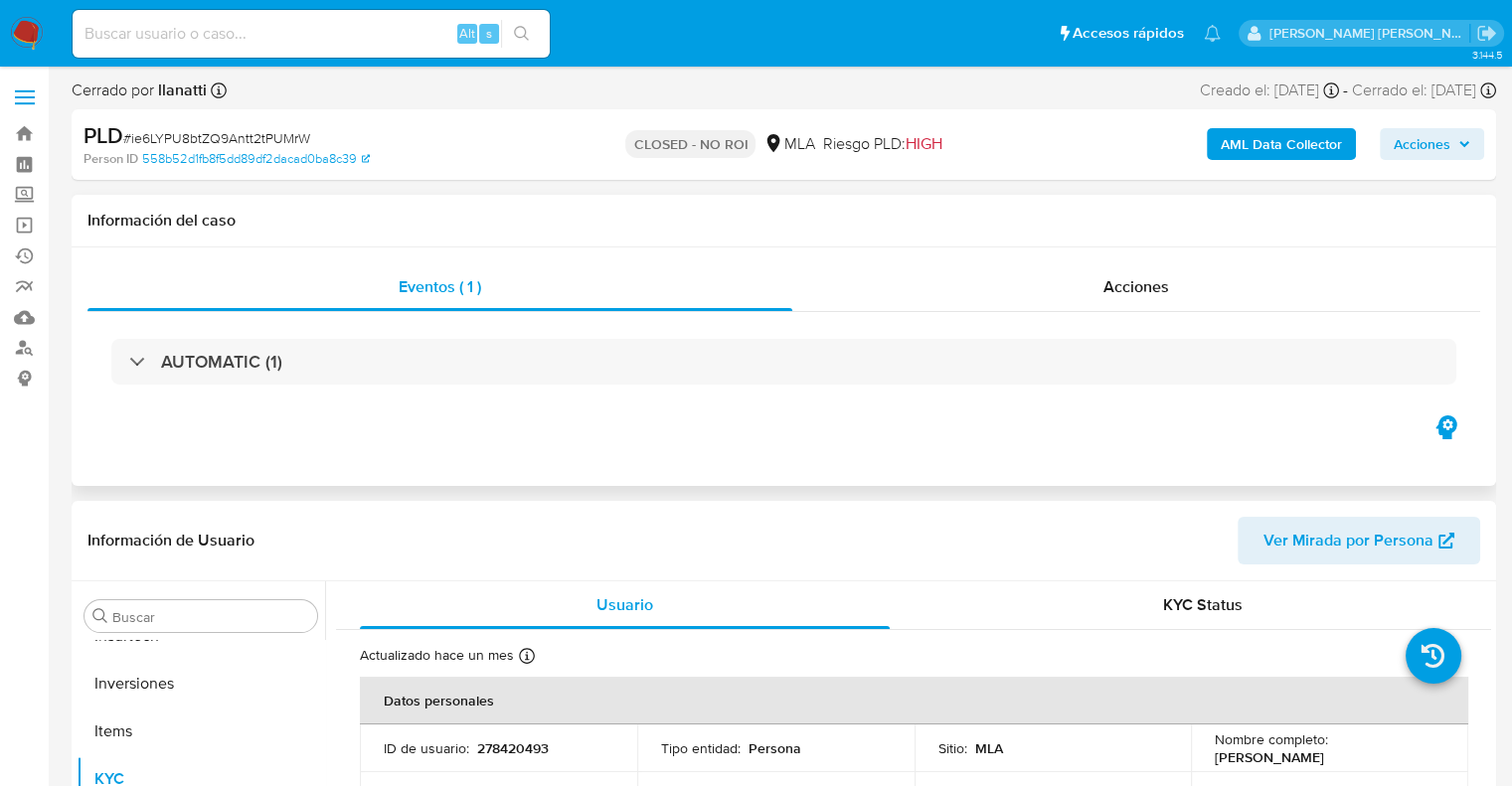 select on "10" 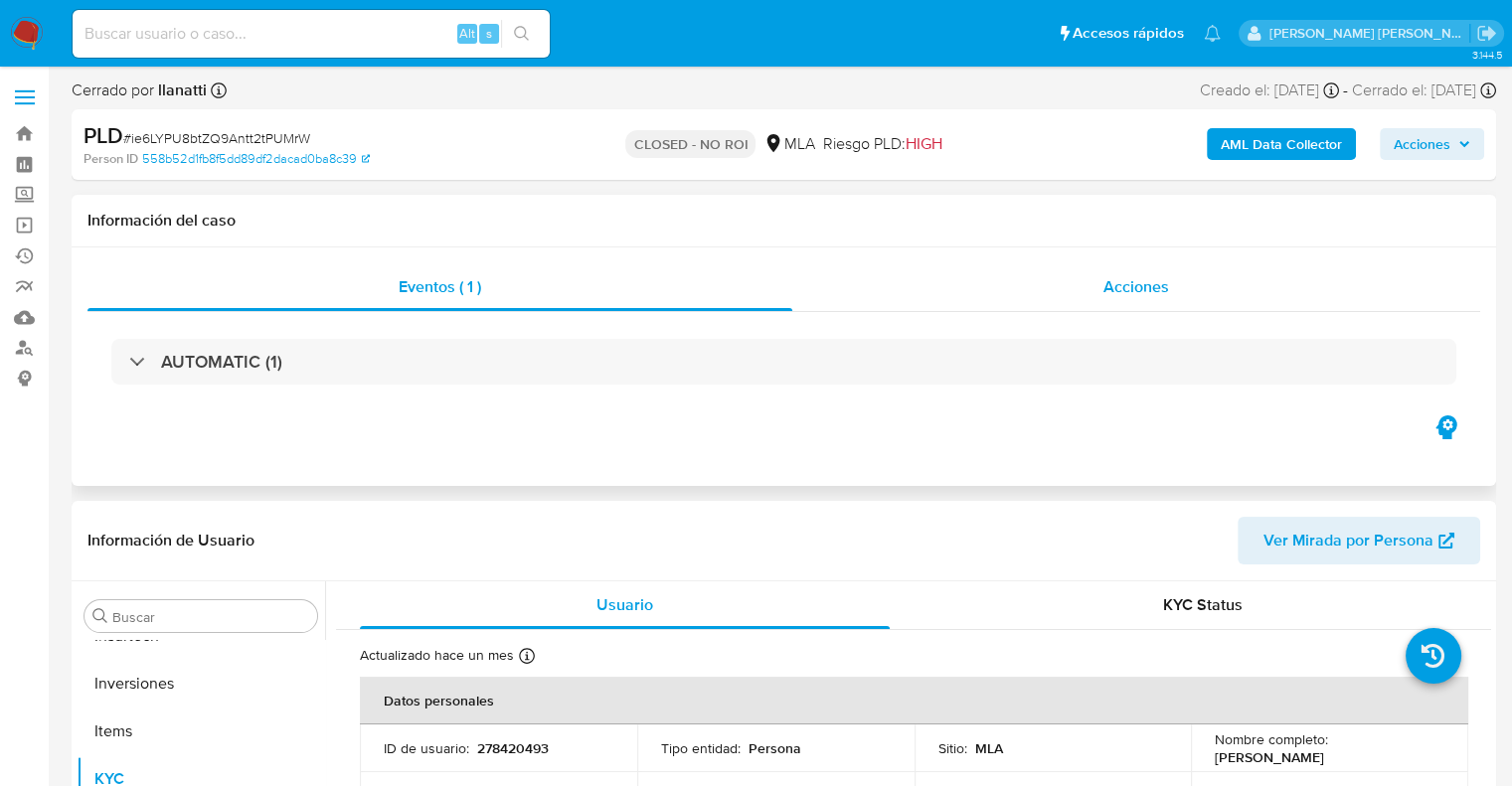 click on "Acciones" at bounding box center (1136, 286) 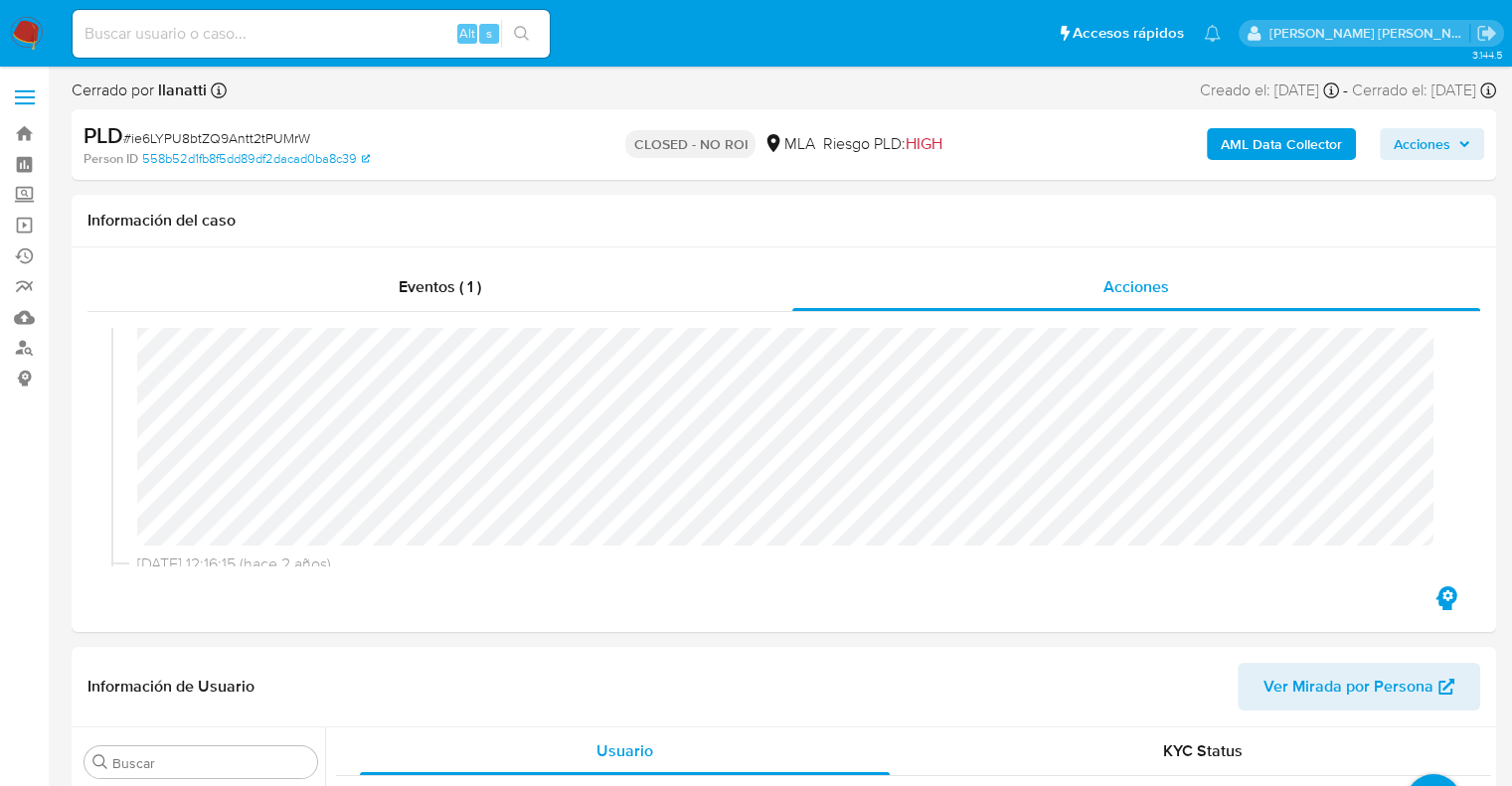 scroll, scrollTop: 397, scrollLeft: 0, axis: vertical 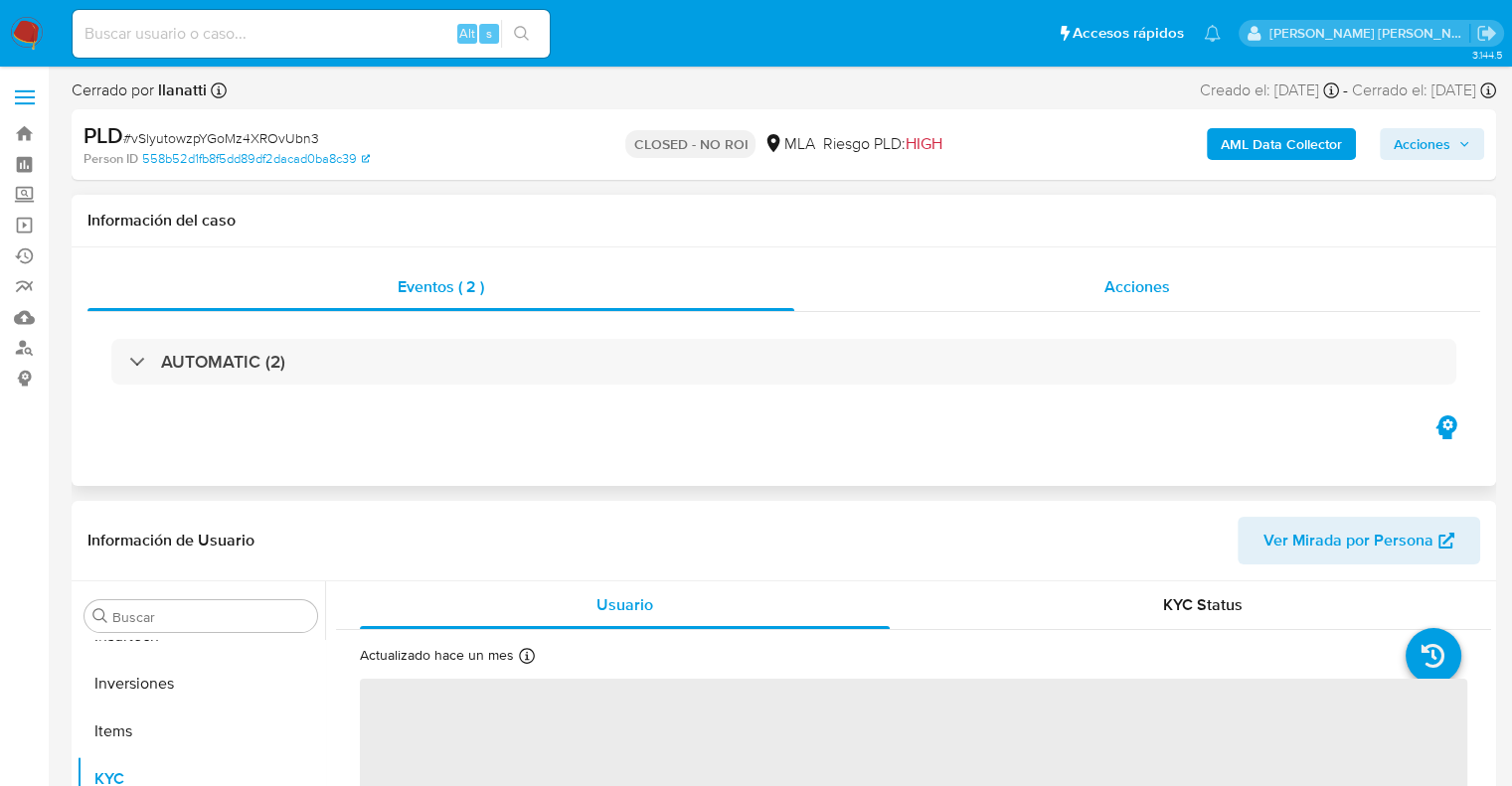 click on "Acciones" at bounding box center [1137, 286] 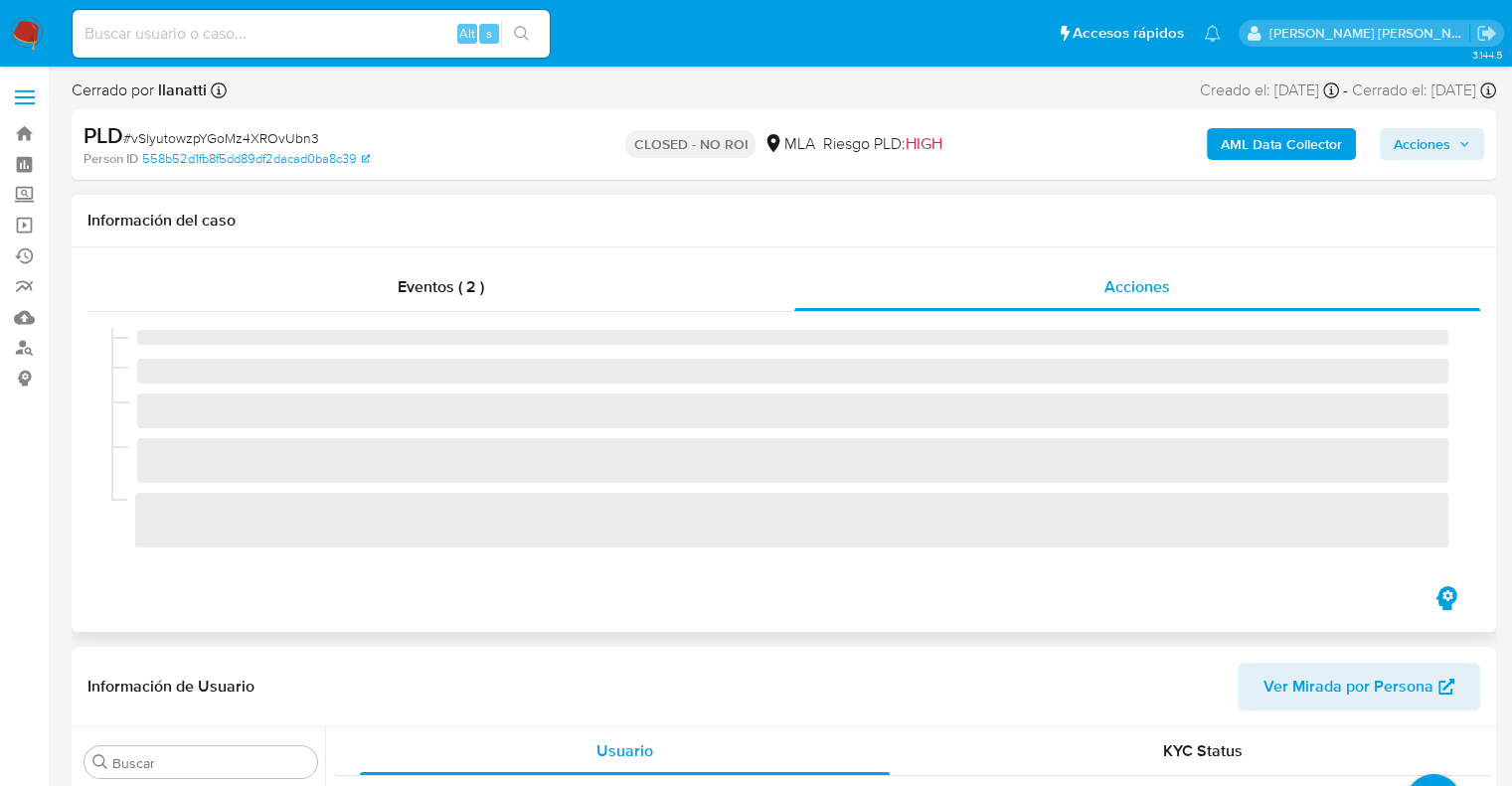 select on "10" 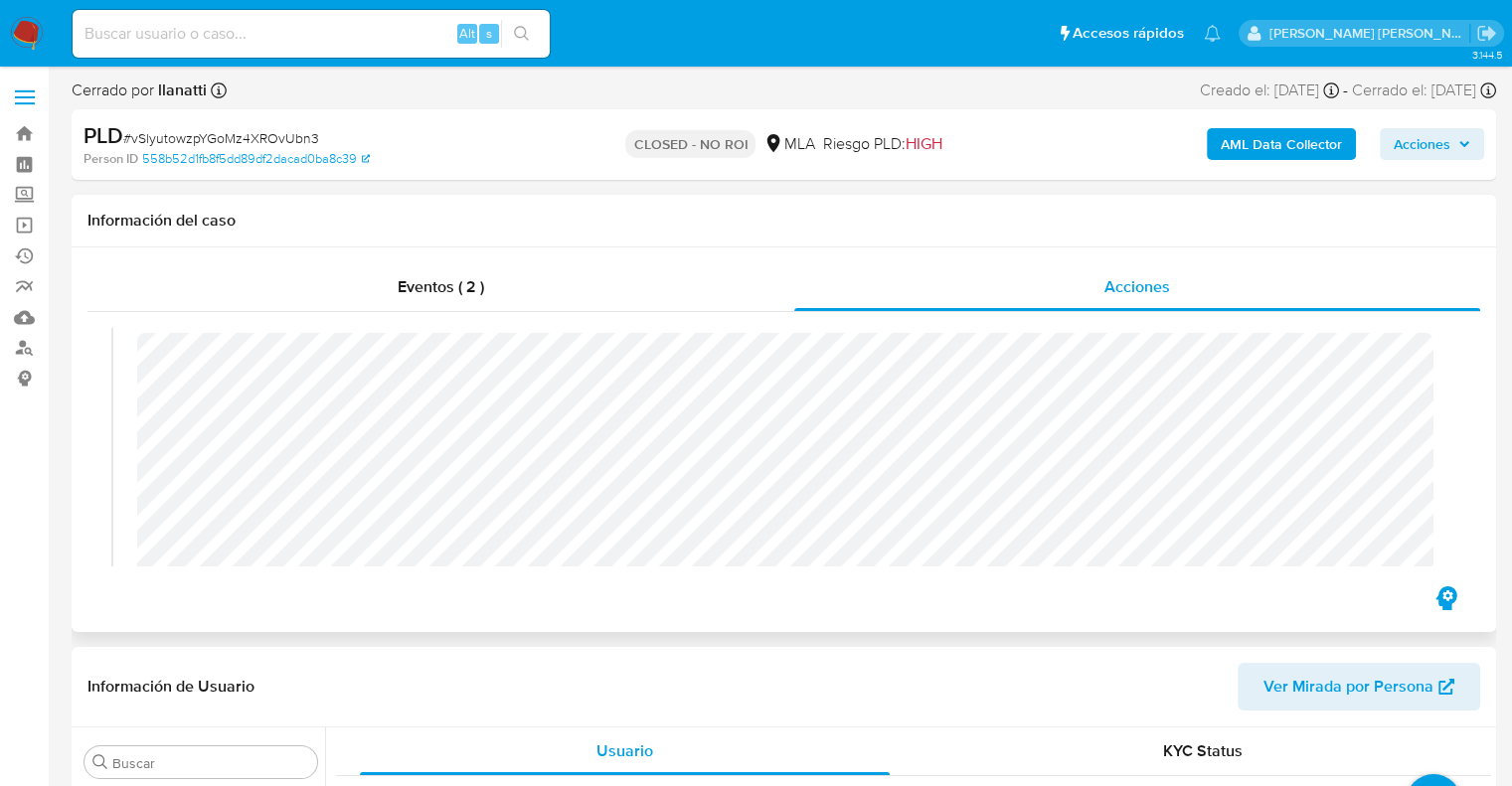 scroll, scrollTop: 397, scrollLeft: 0, axis: vertical 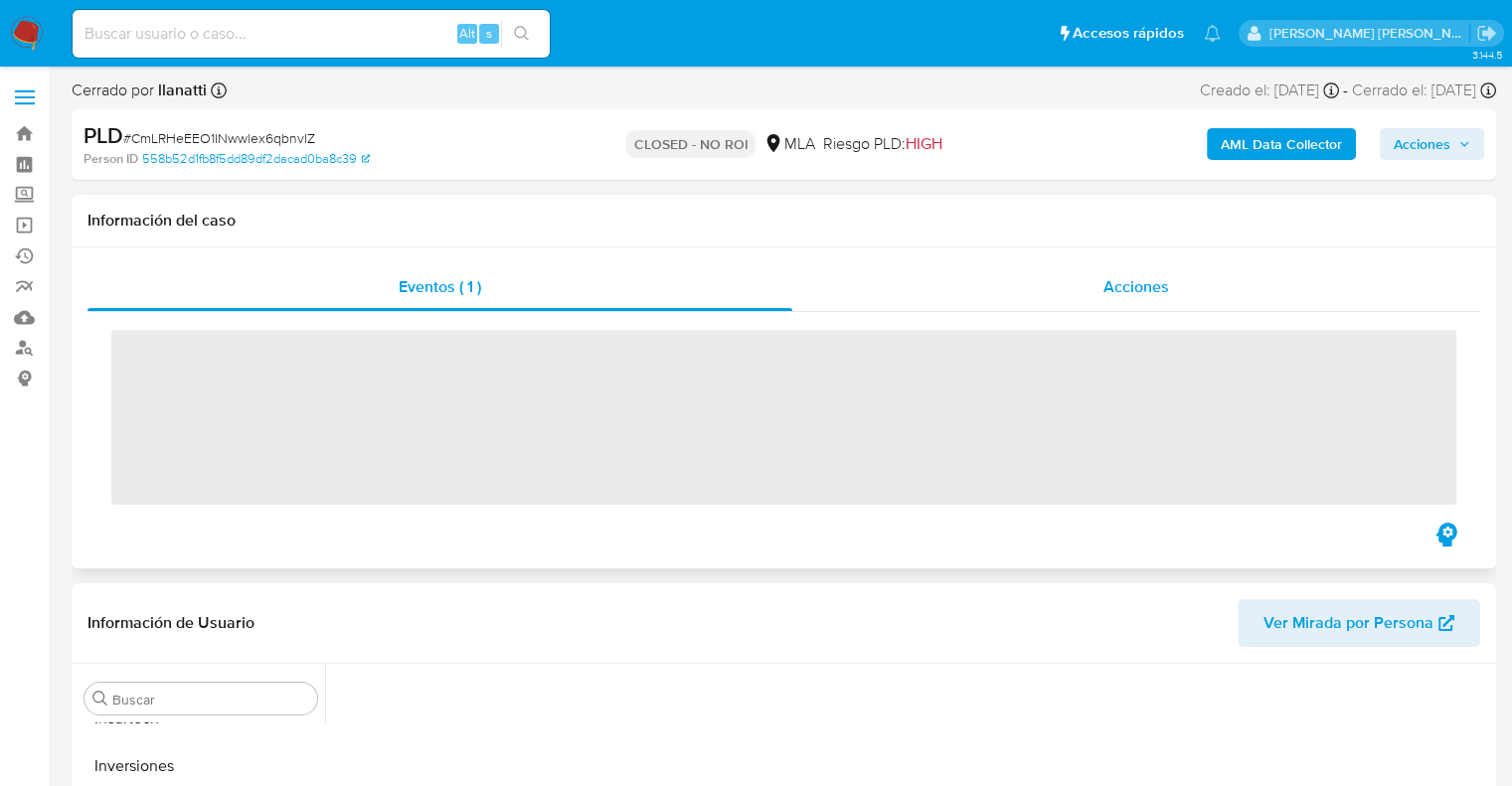 click on "Acciones" at bounding box center (1136, 286) 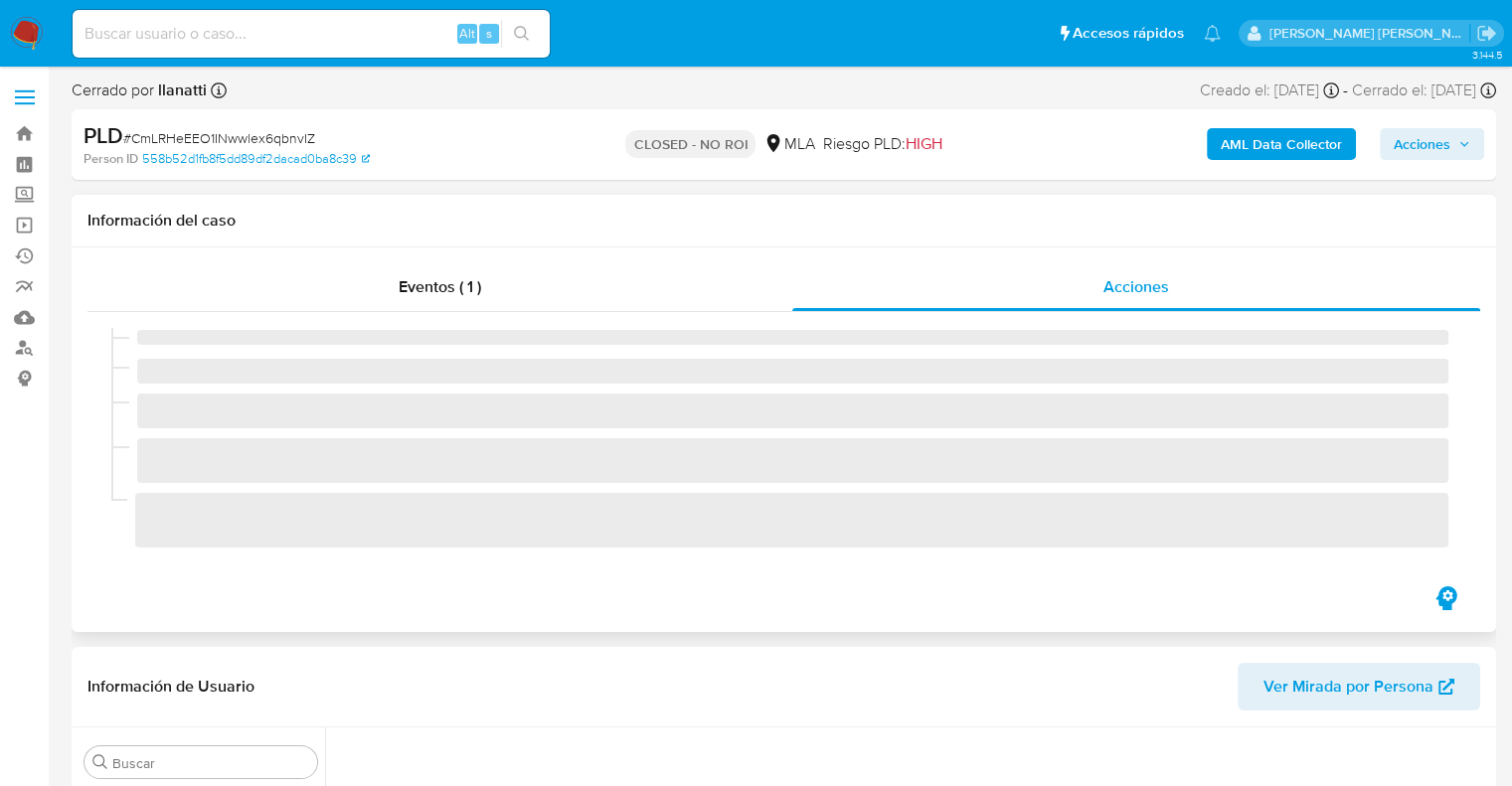 select on "10" 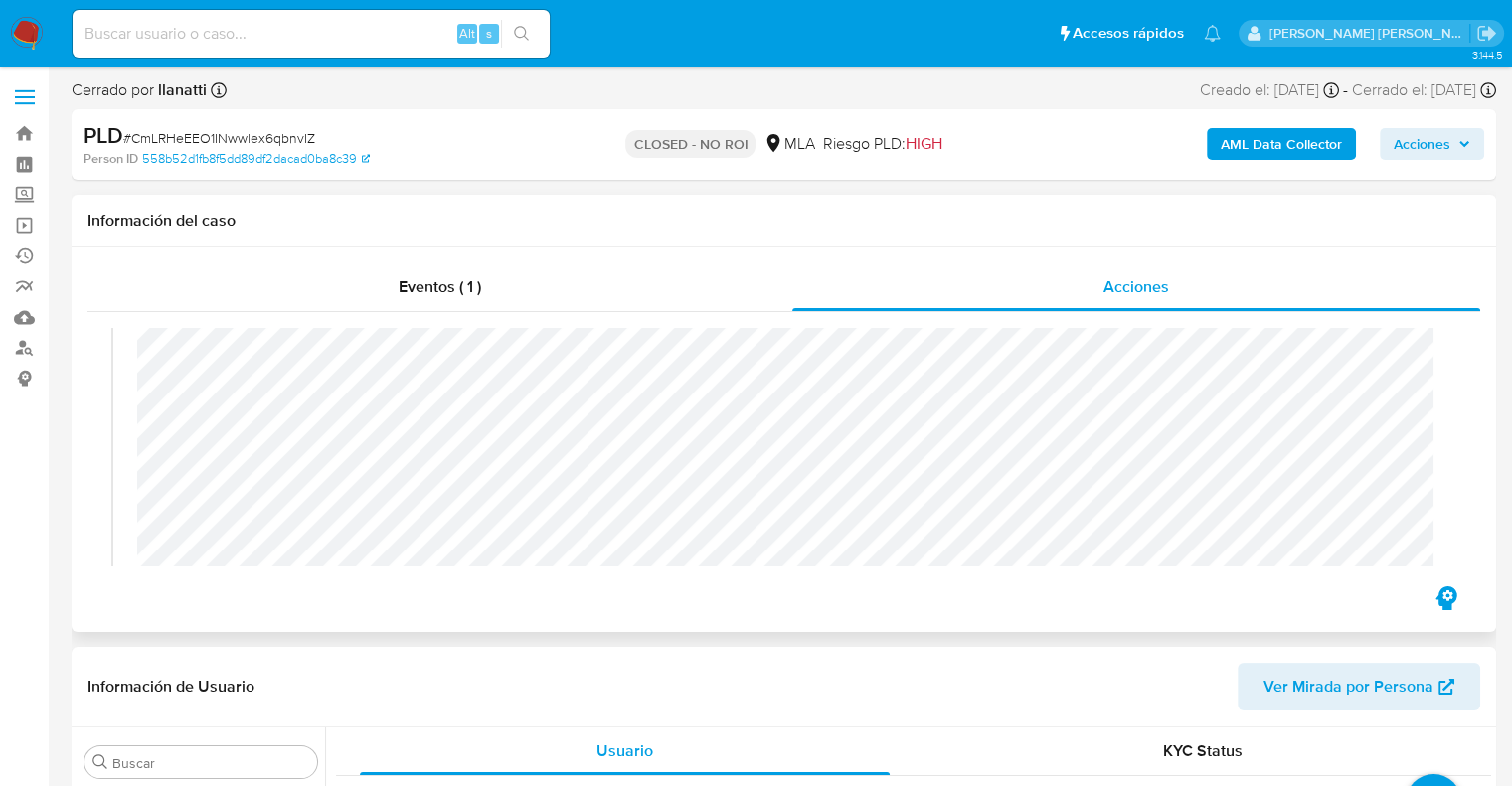 scroll, scrollTop: 397, scrollLeft: 0, axis: vertical 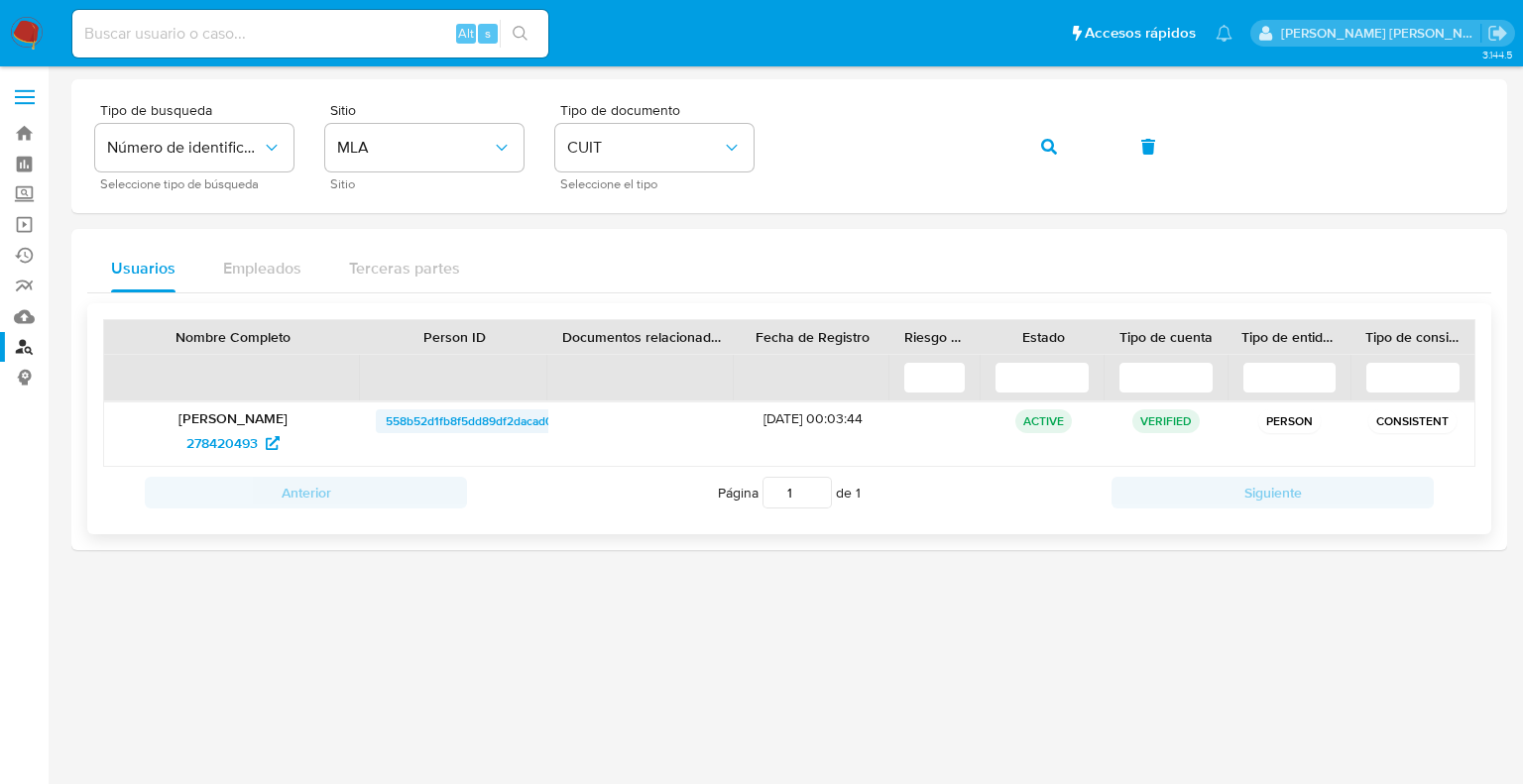 click on "558b52d1fb8f5dd89df2dacad0ba8c39" at bounding box center [489, 421] 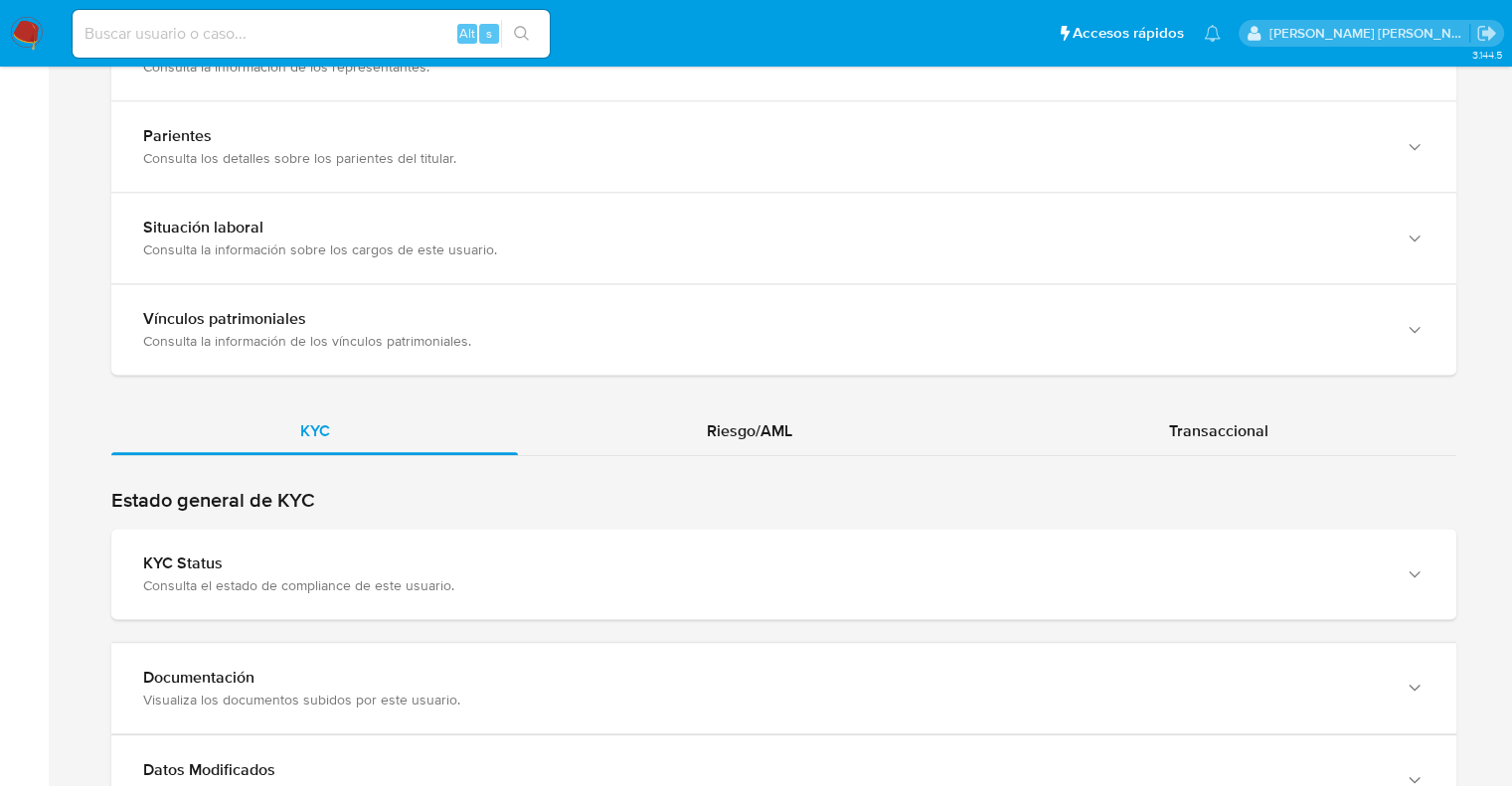 scroll, scrollTop: 1491, scrollLeft: 0, axis: vertical 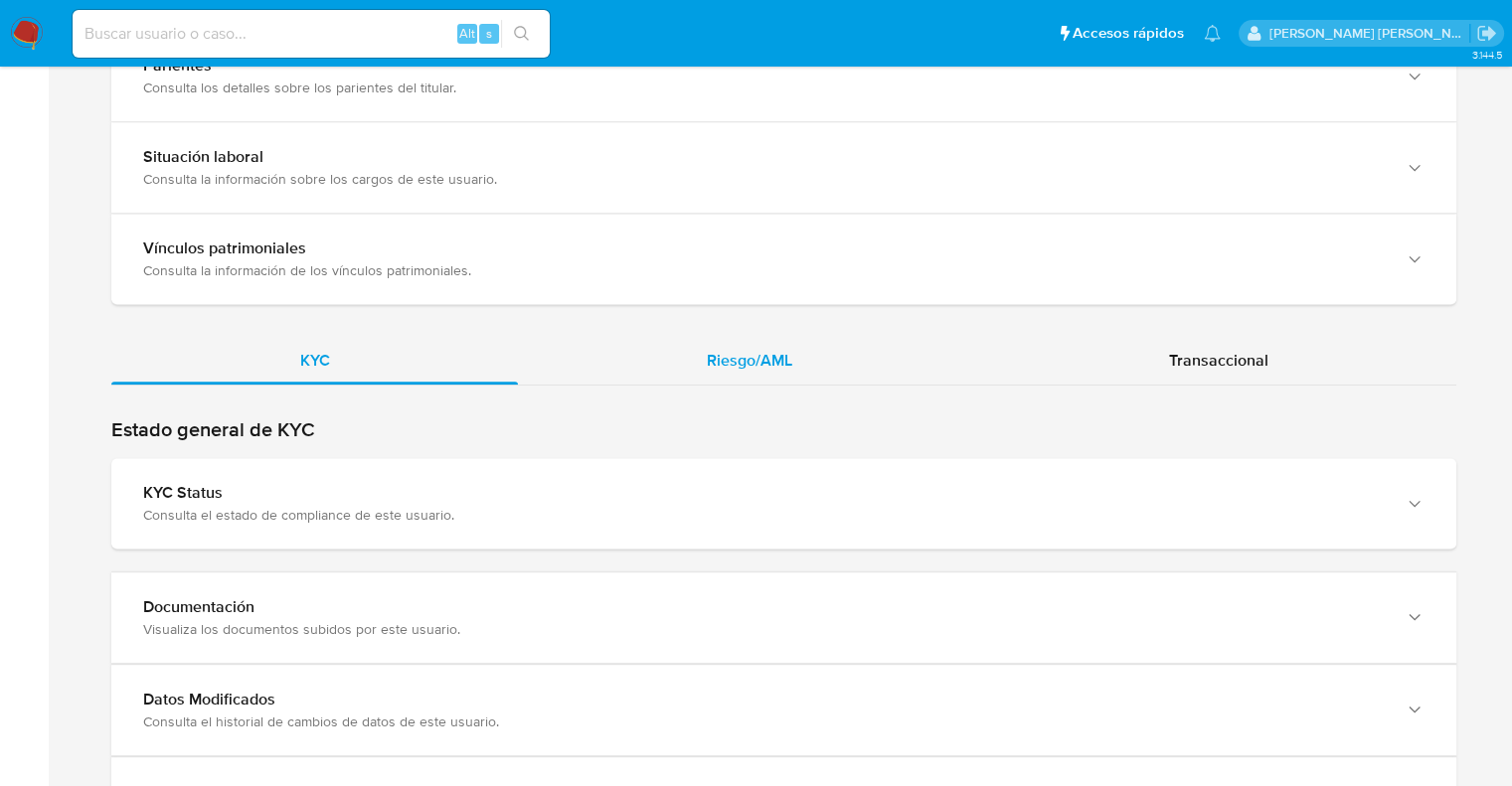 click on "Riesgo/AML" at bounding box center (750, 360) 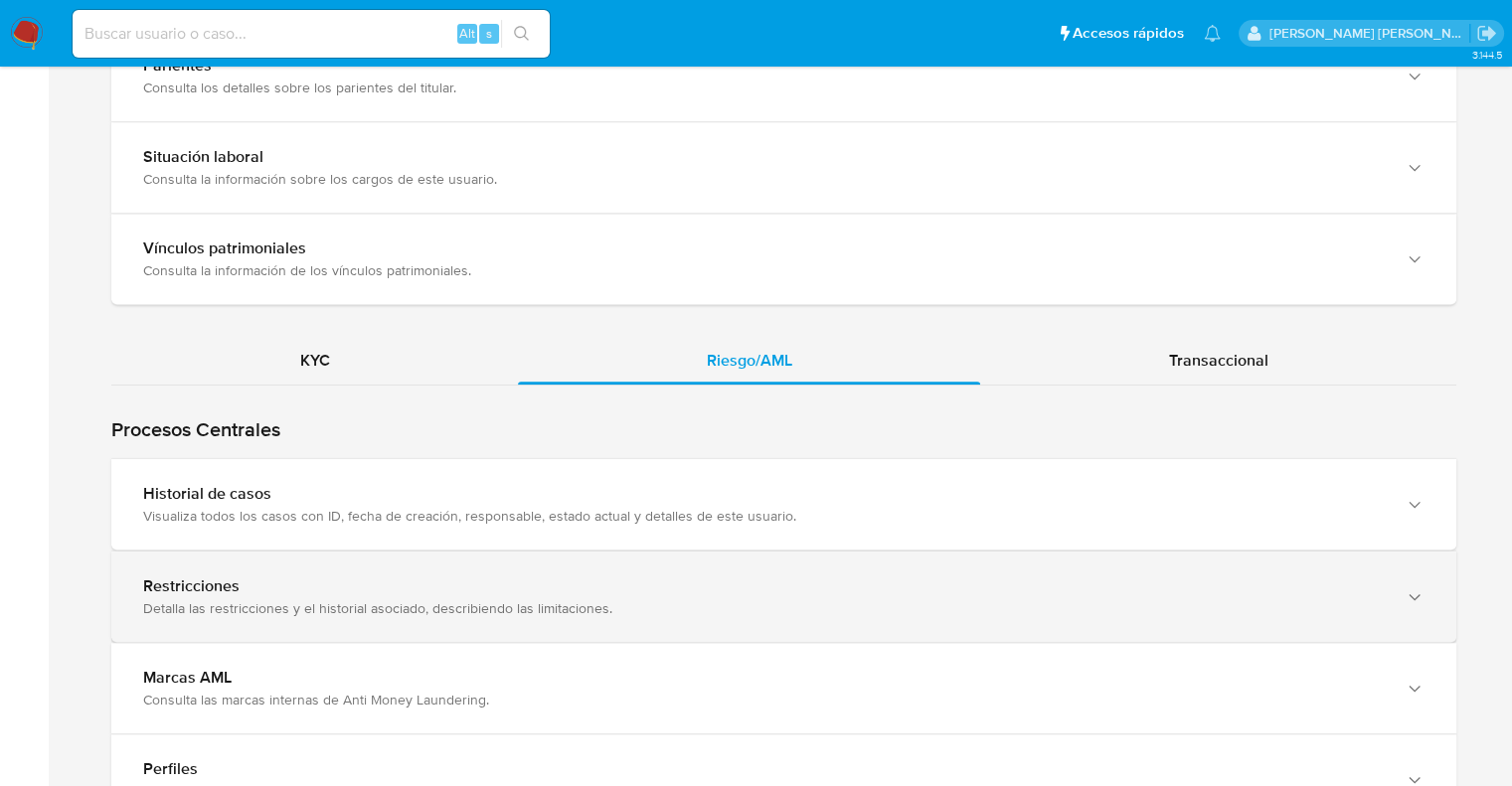 click on "Detalla las restricciones y el historial asociado, describiendo las limitaciones." at bounding box center (763, 608) 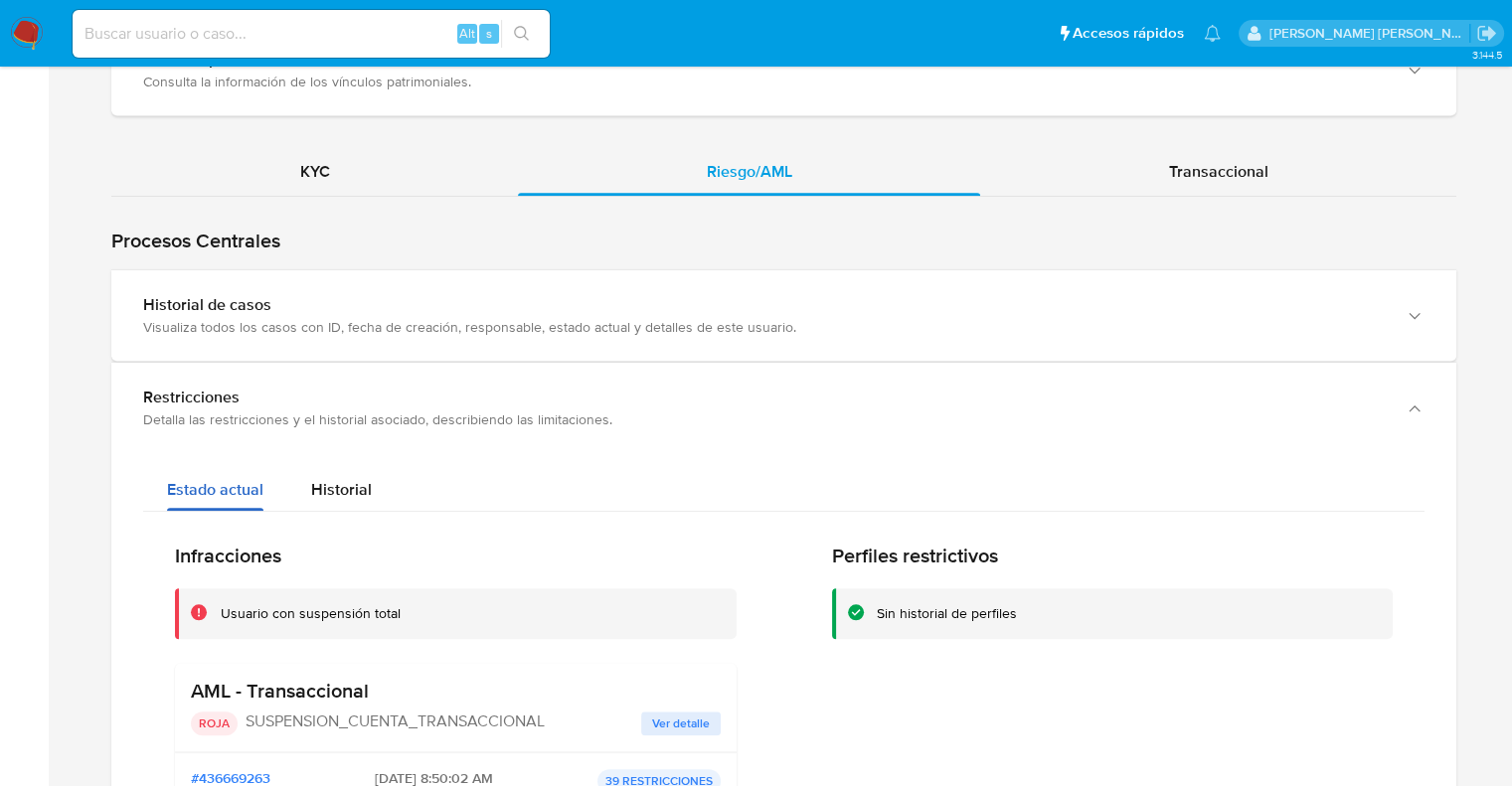 scroll, scrollTop: 1590, scrollLeft: 0, axis: vertical 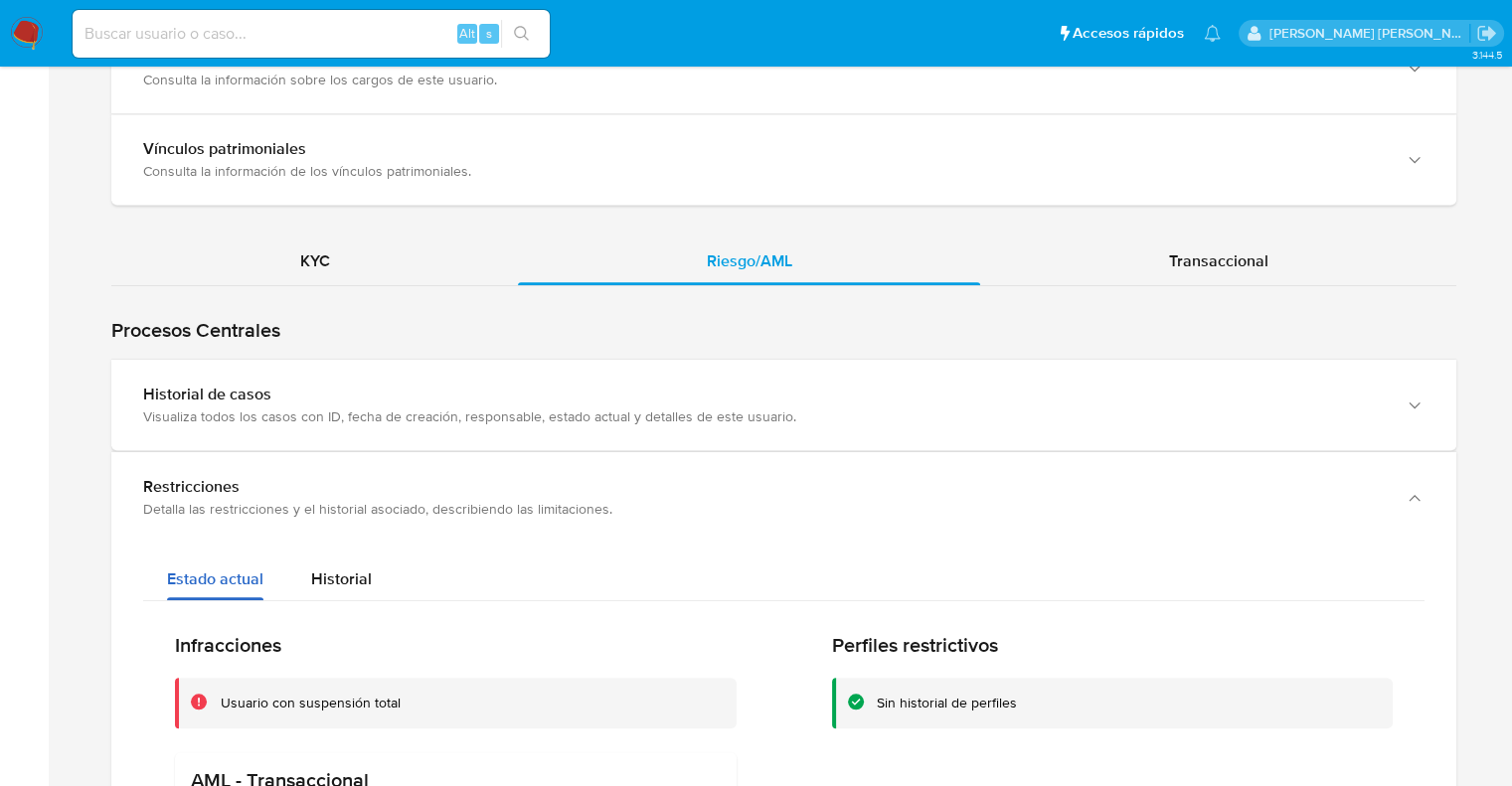 type 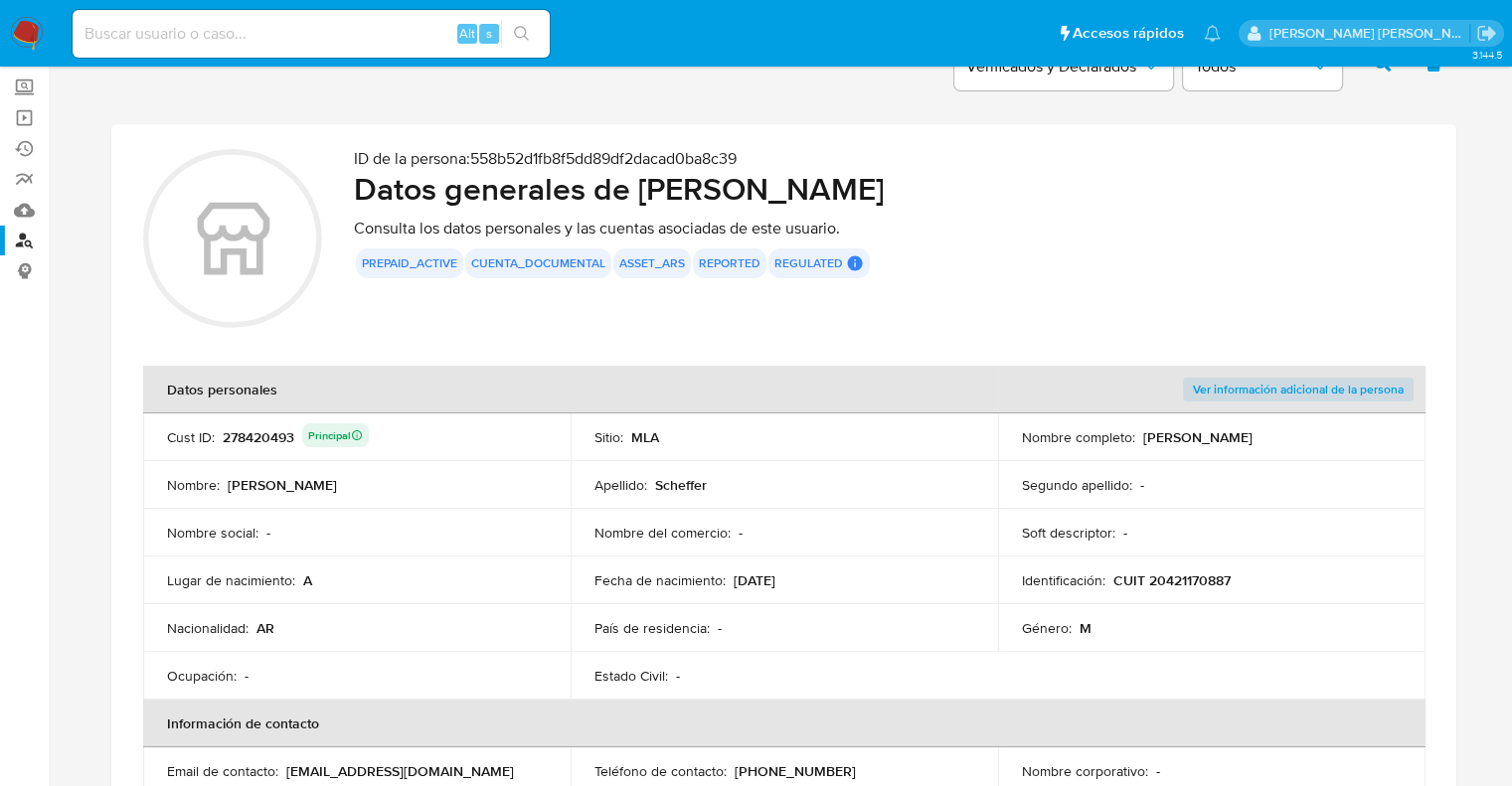 scroll, scrollTop: 0, scrollLeft: 0, axis: both 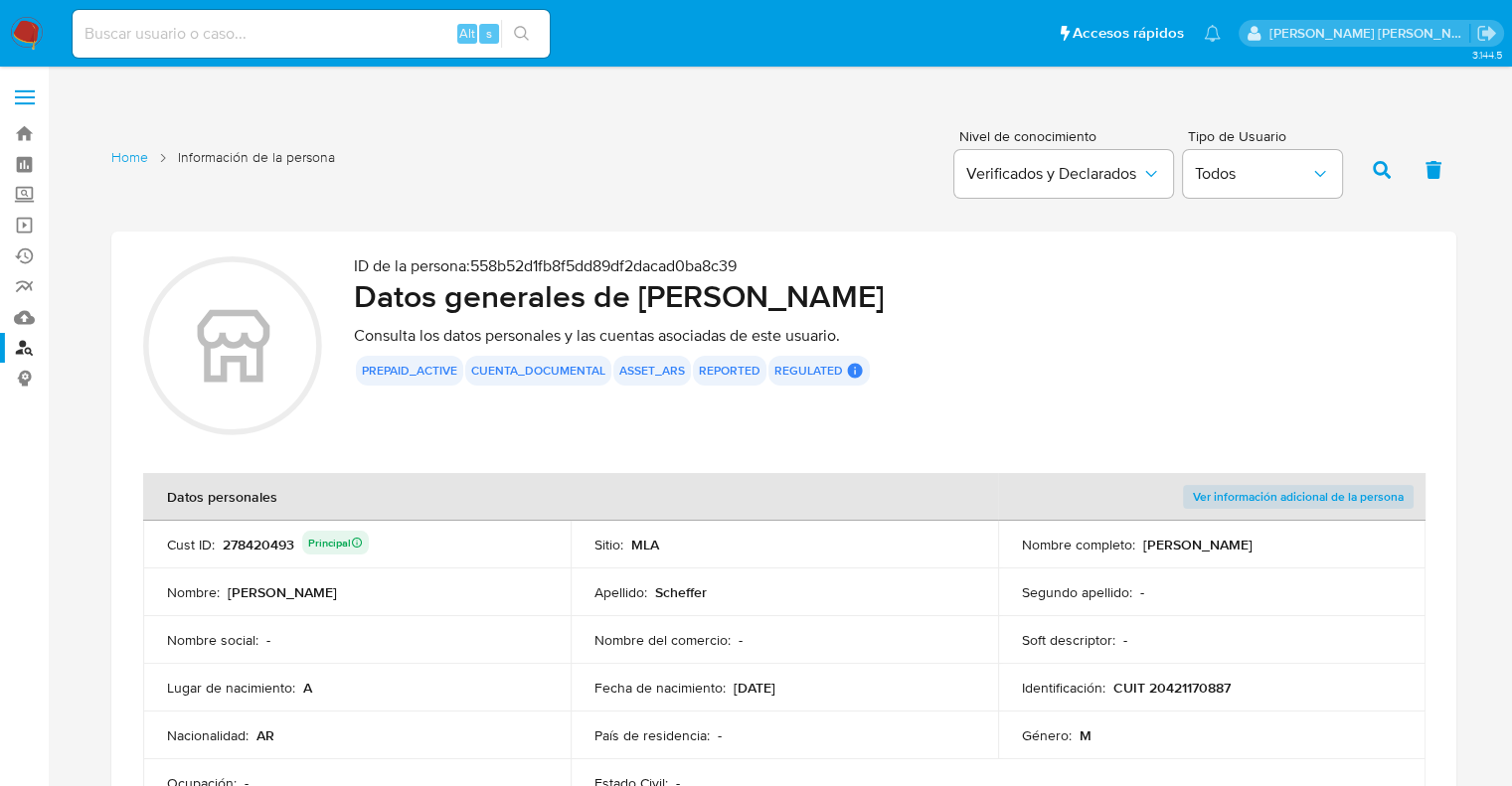 click on "Buscador de personas" at bounding box center [118, 348] 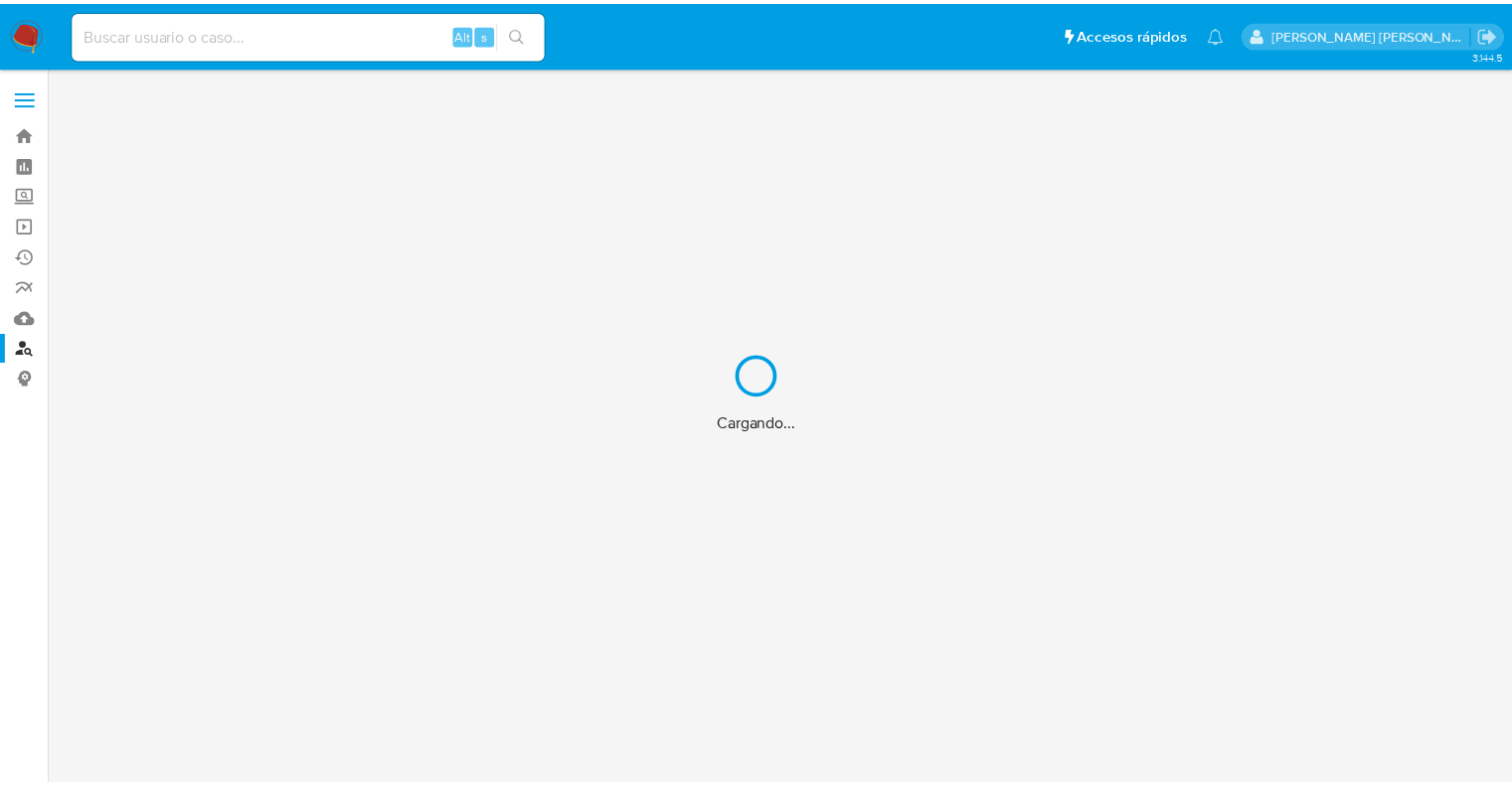 scroll, scrollTop: 0, scrollLeft: 0, axis: both 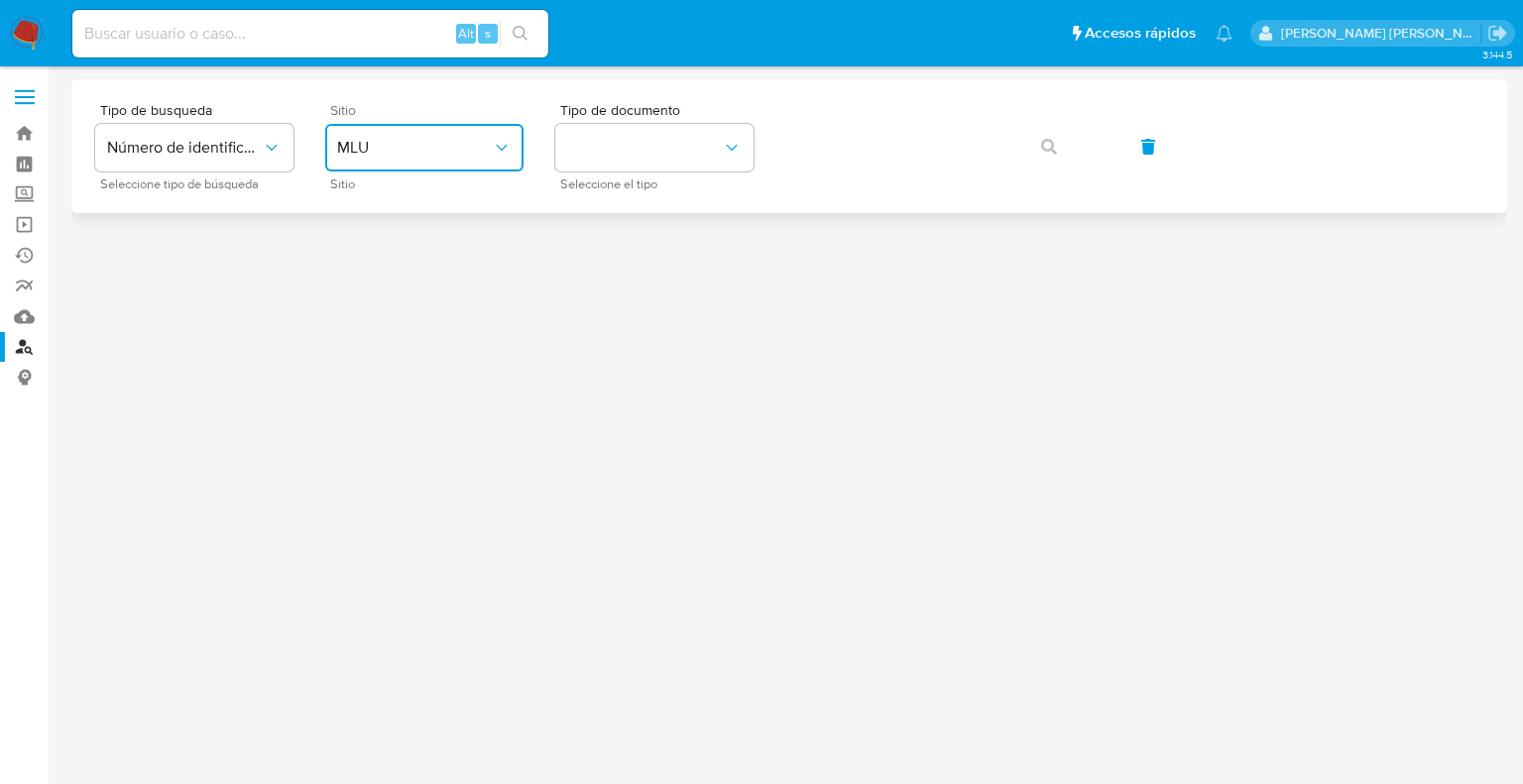 drag, startPoint x: 391, startPoint y: 136, endPoint x: 403, endPoint y: 146, distance: 15.6205 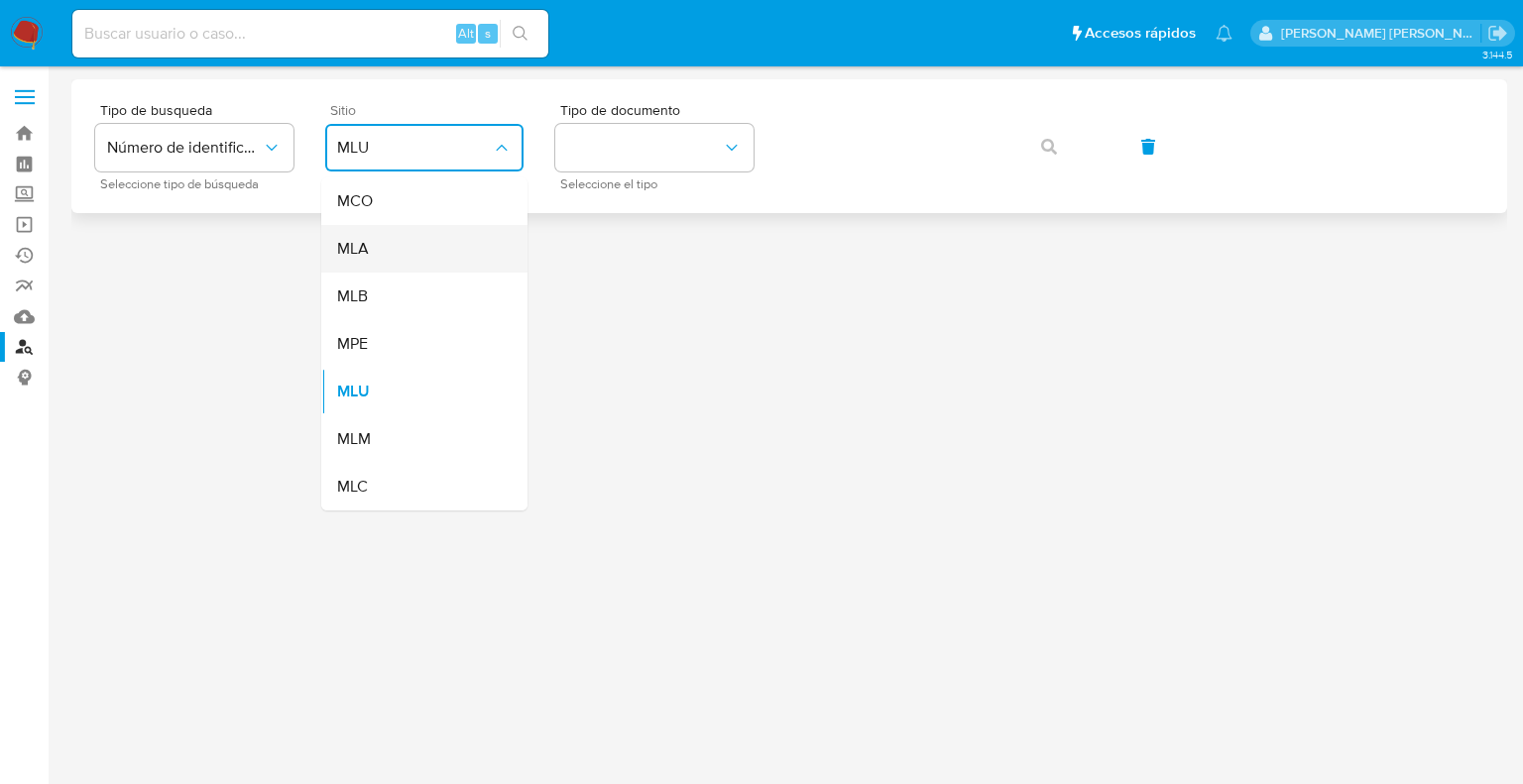 click on "MLA" at bounding box center (418, 249) 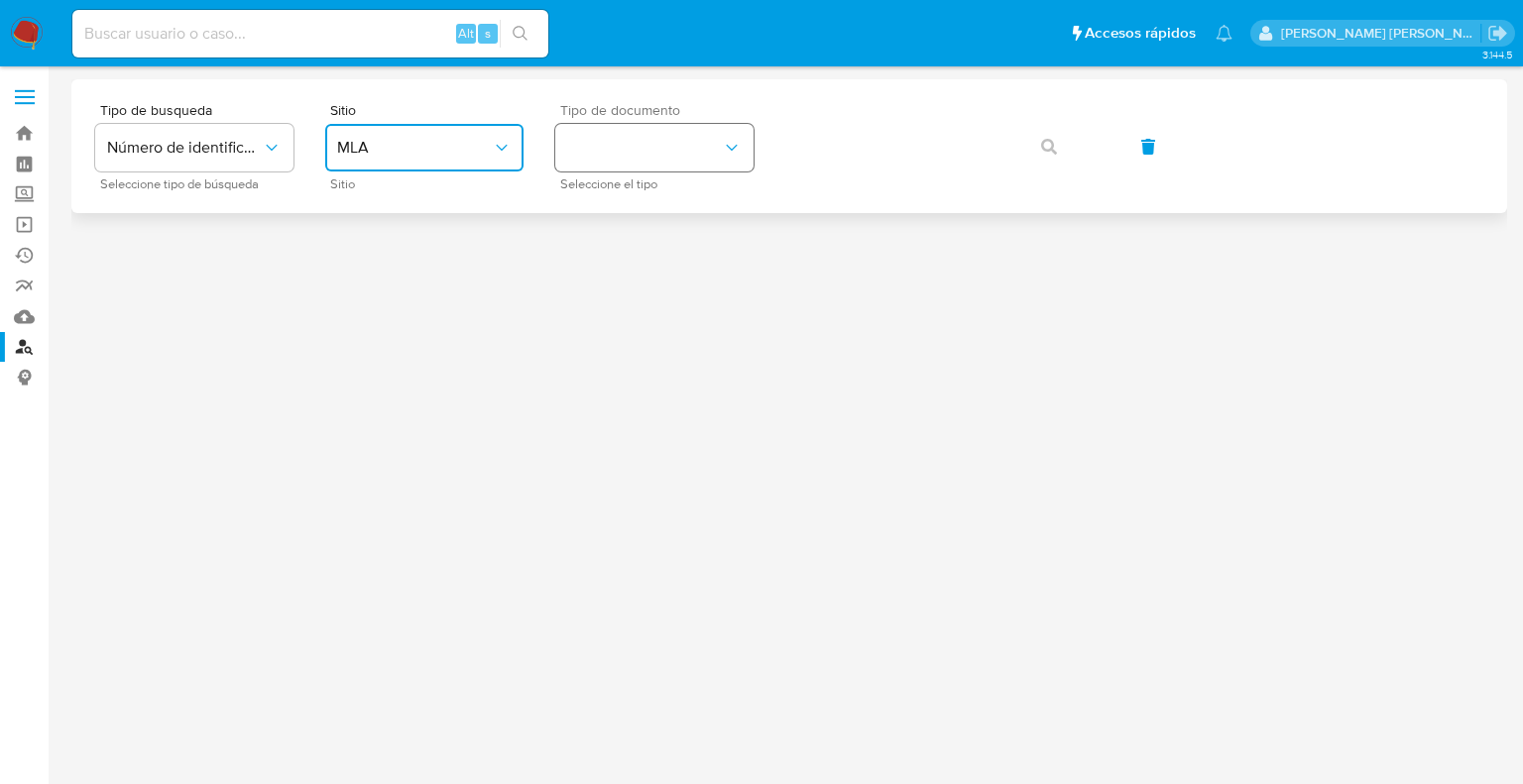 click at bounding box center (654, 148) 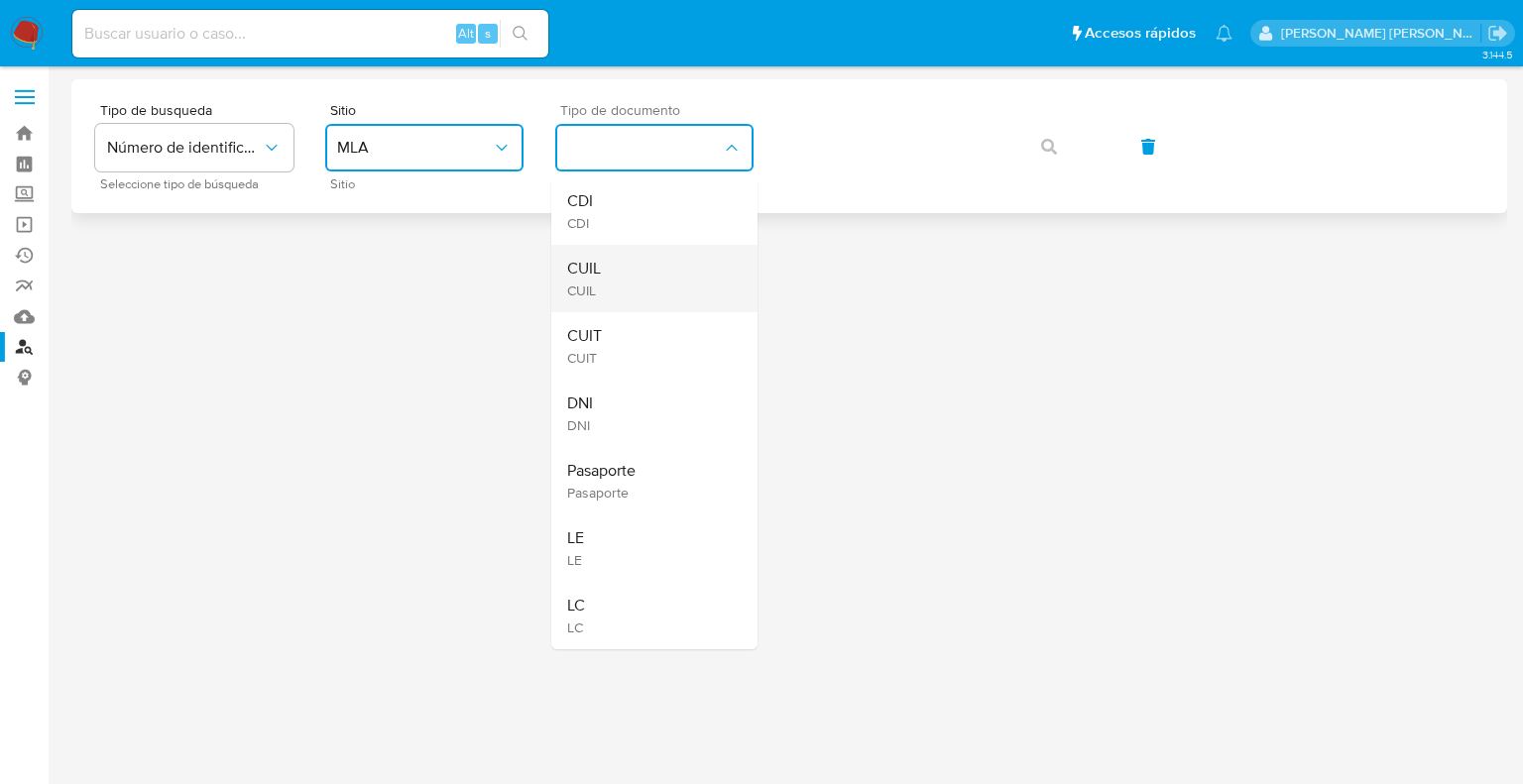 click on "CUIL CUIL" at bounding box center [648, 279] 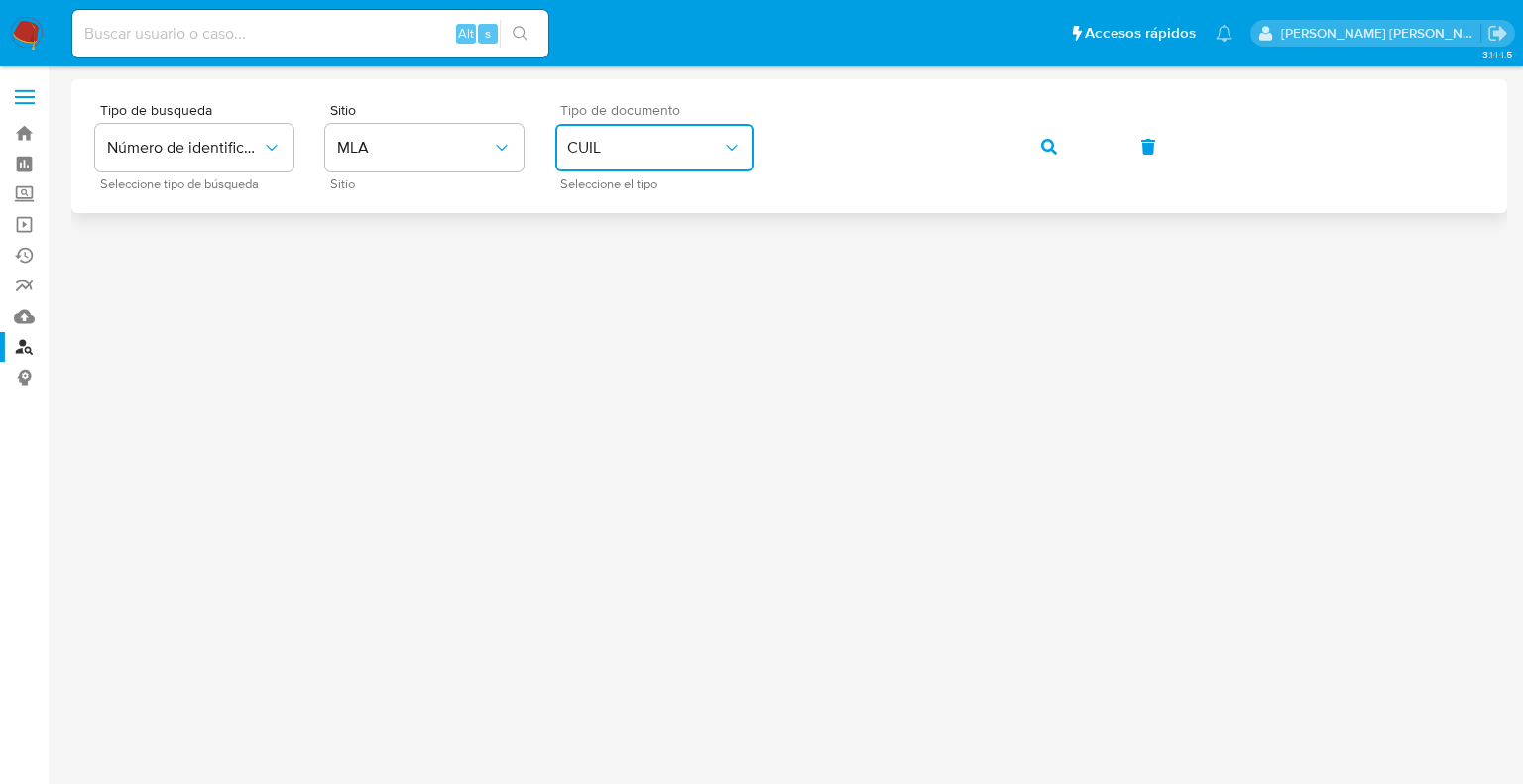 drag, startPoint x: 1022, startPoint y: 158, endPoint x: 1039, endPoint y: 153, distance: 17.720045 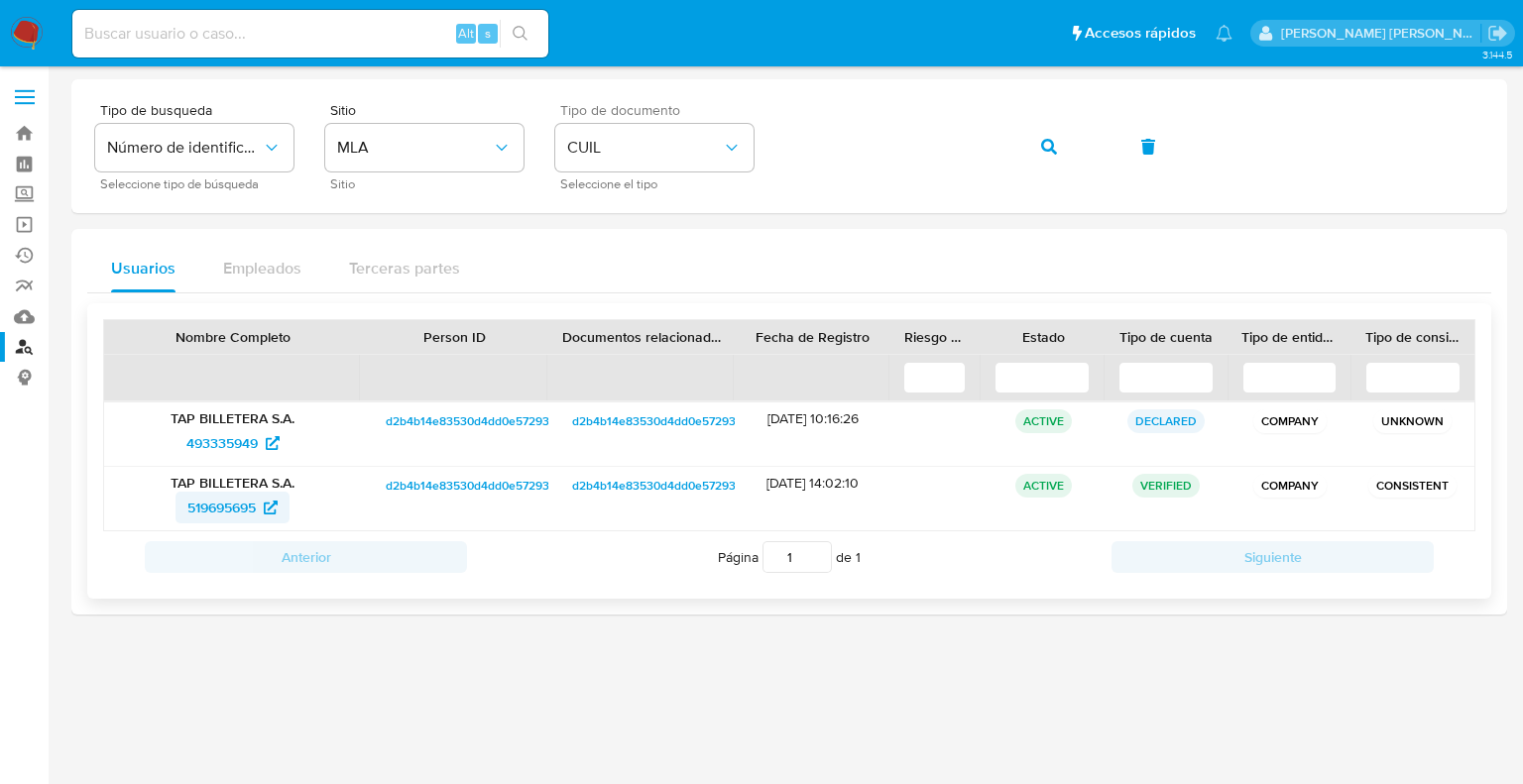 click on "519695695" at bounding box center (221, 507) 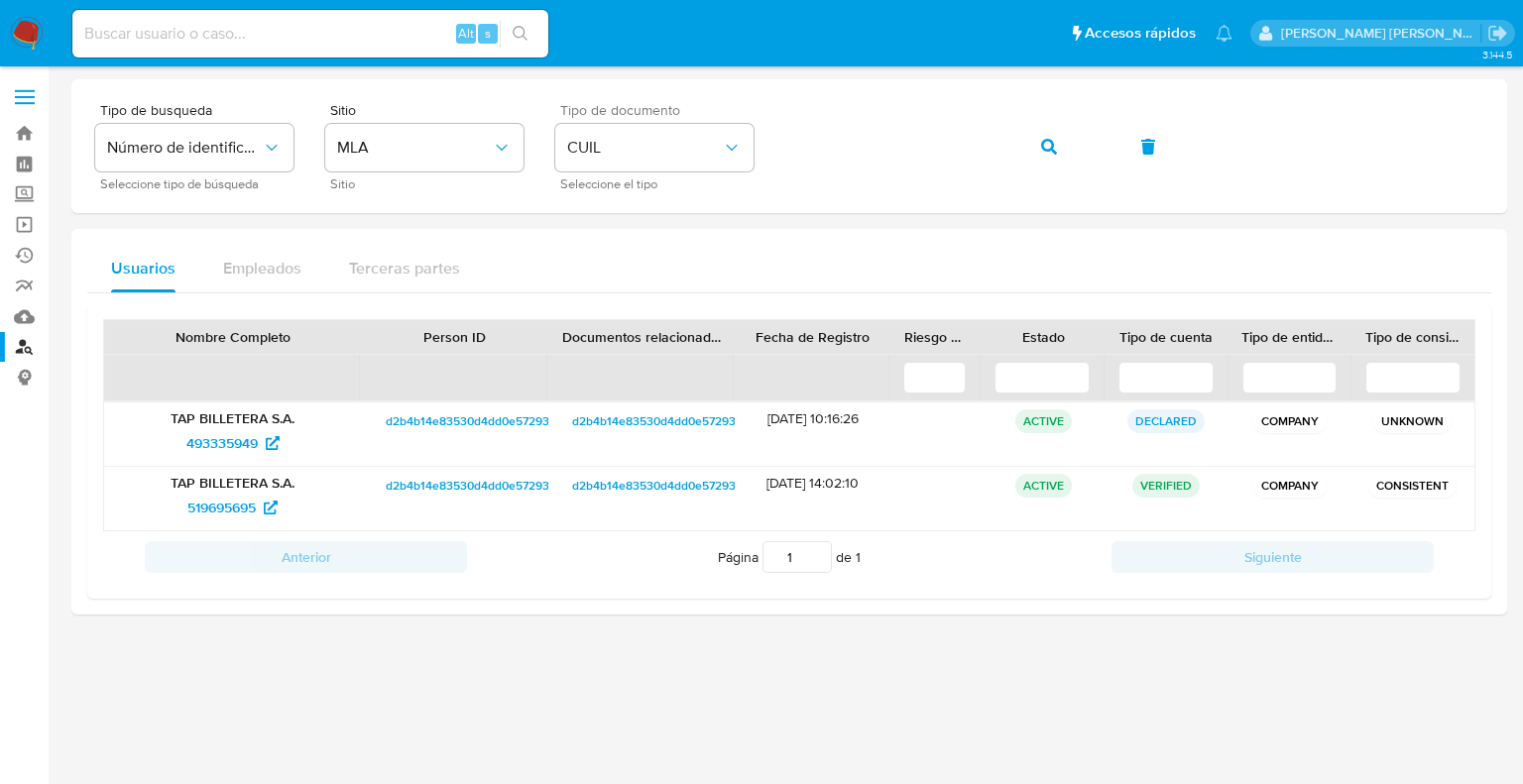 click on "Tipo de busqueda Número de identificación Seleccione tipo de búsqueda Sitio MLA Sitio Tipo de documento CUIL Seleccione el tipo" at bounding box center (789, 146) 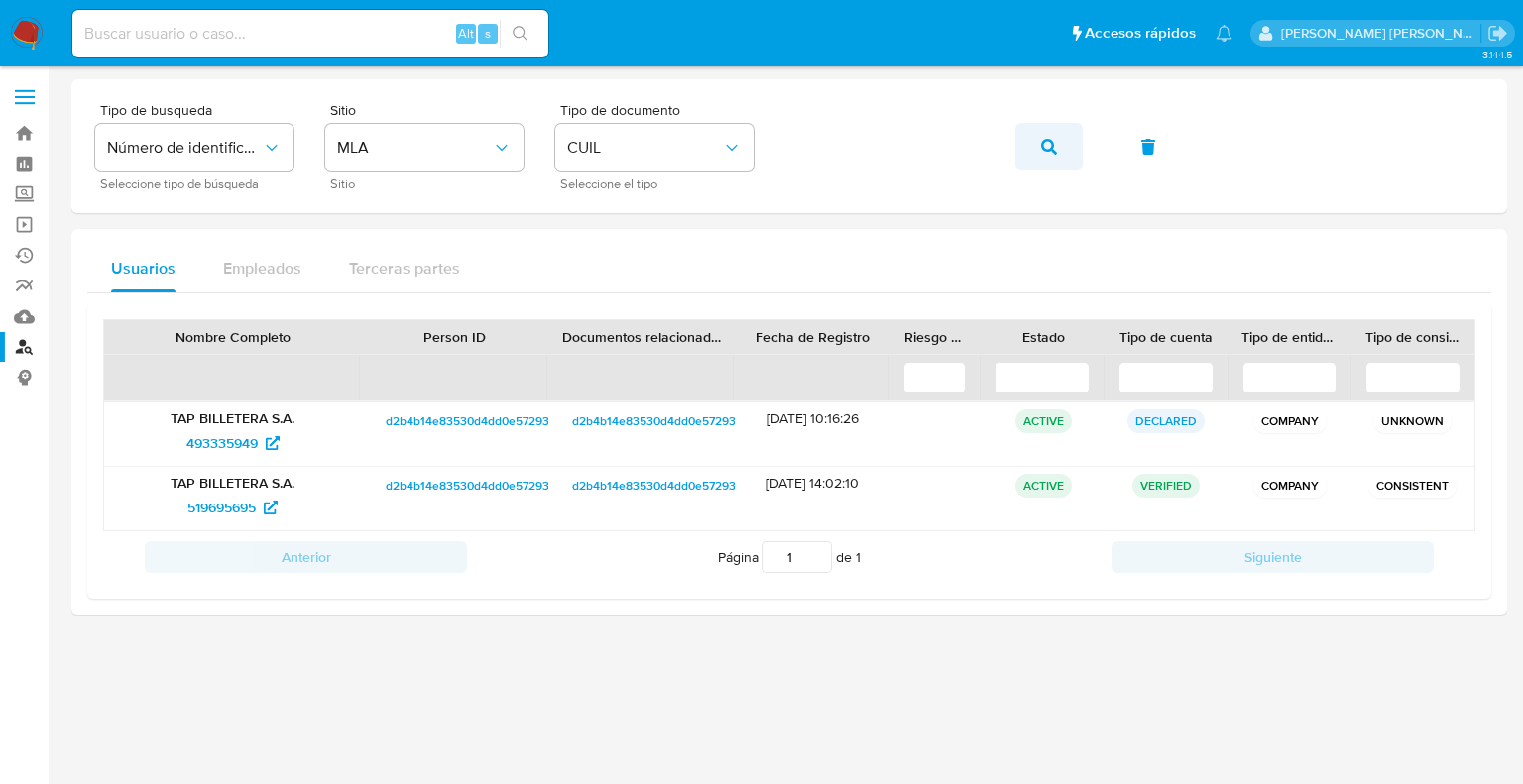 click at bounding box center (1049, 147) 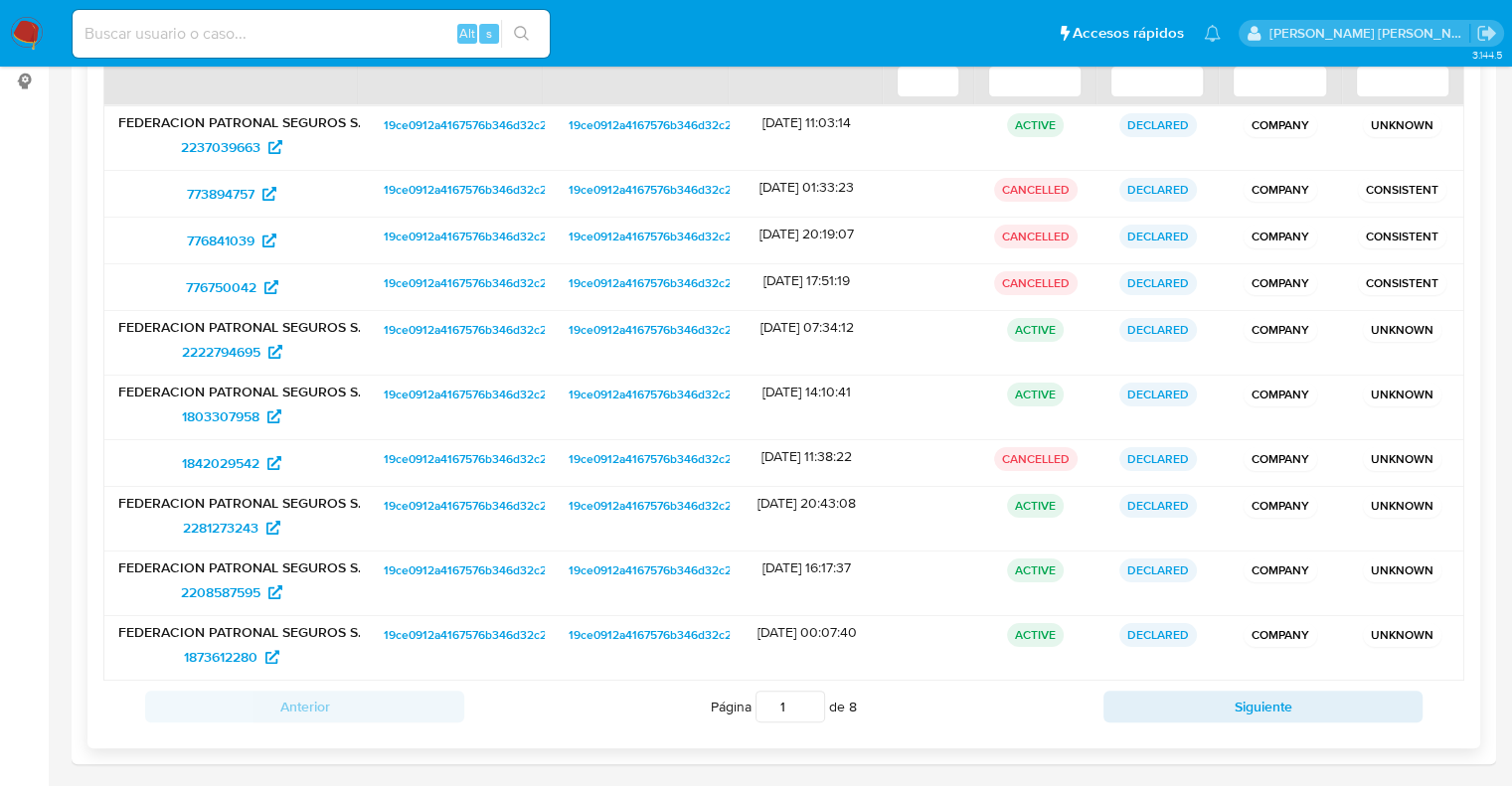 scroll, scrollTop: 301, scrollLeft: 0, axis: vertical 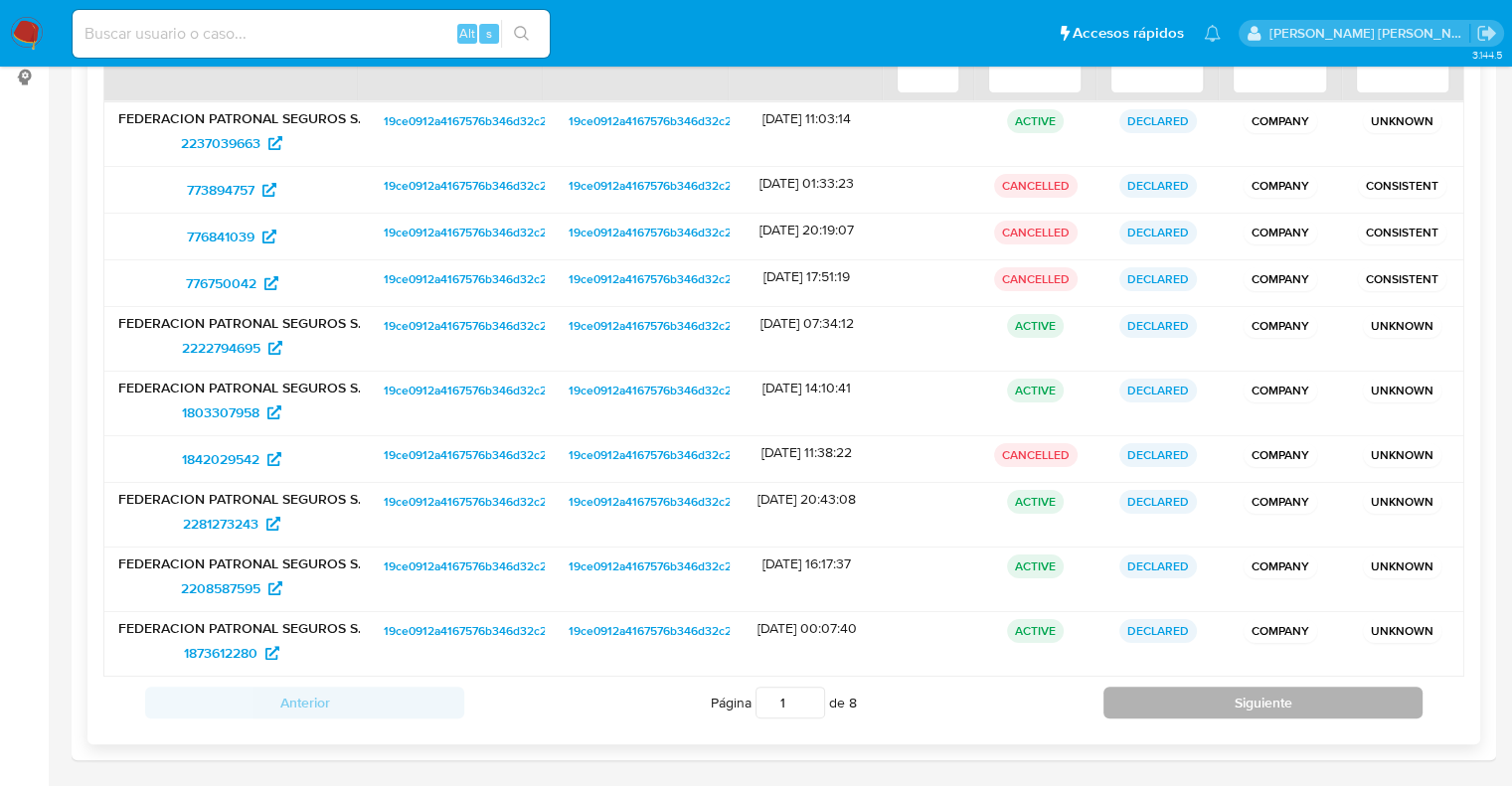 click on "Siguiente" at bounding box center (1262, 703) 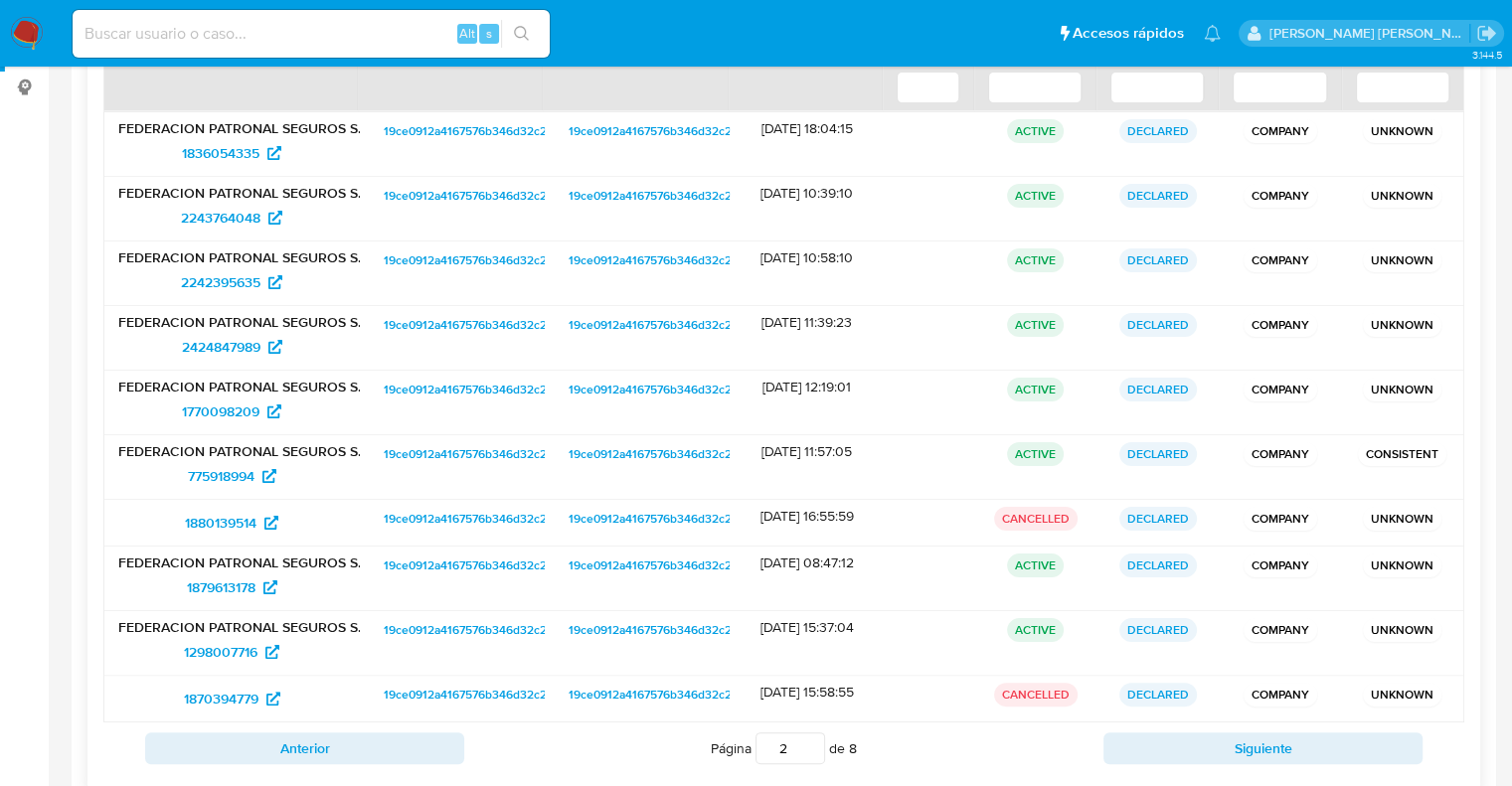 scroll, scrollTop: 301, scrollLeft: 0, axis: vertical 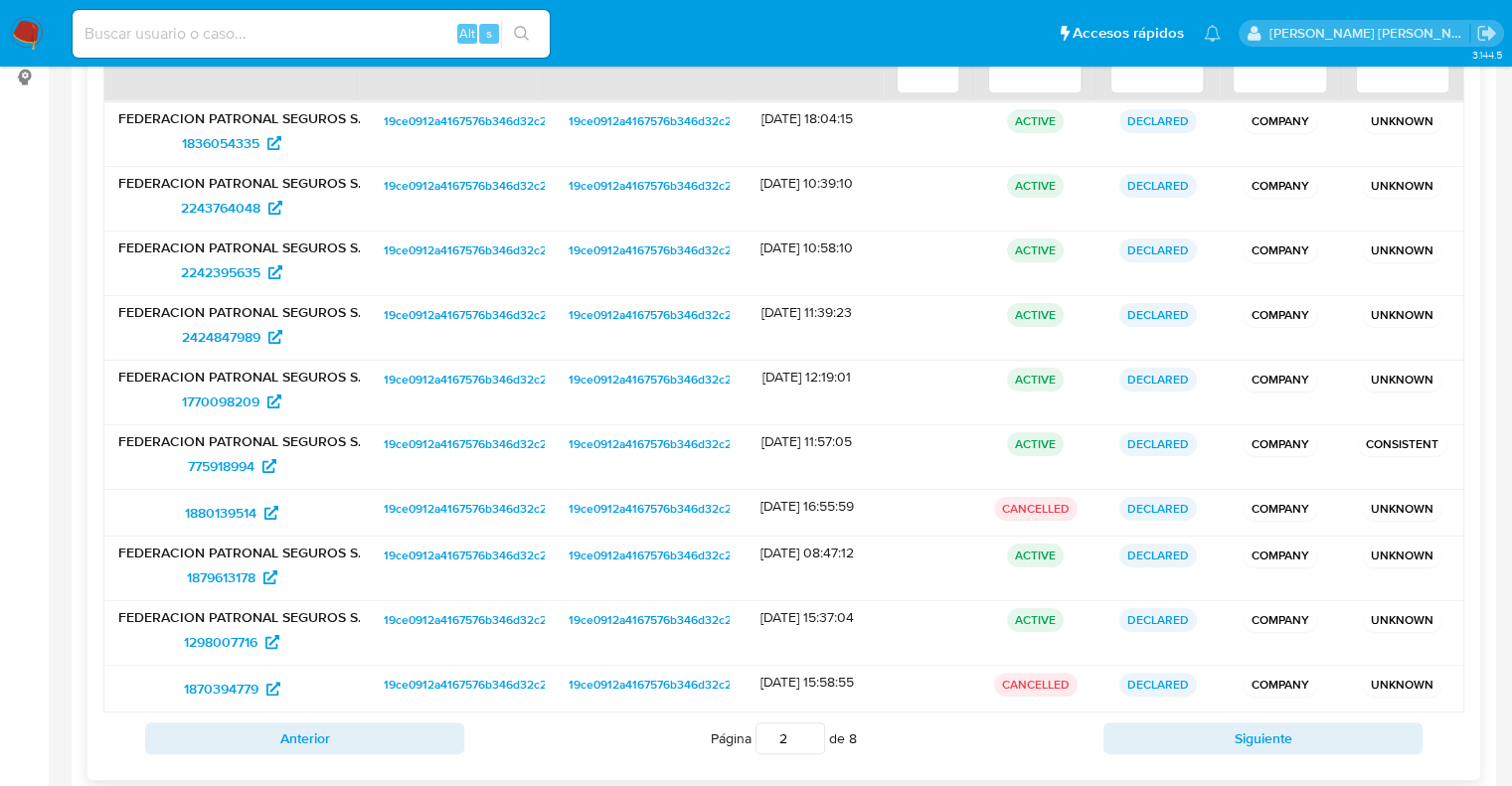 click on "Siguiente" at bounding box center [1262, 738] 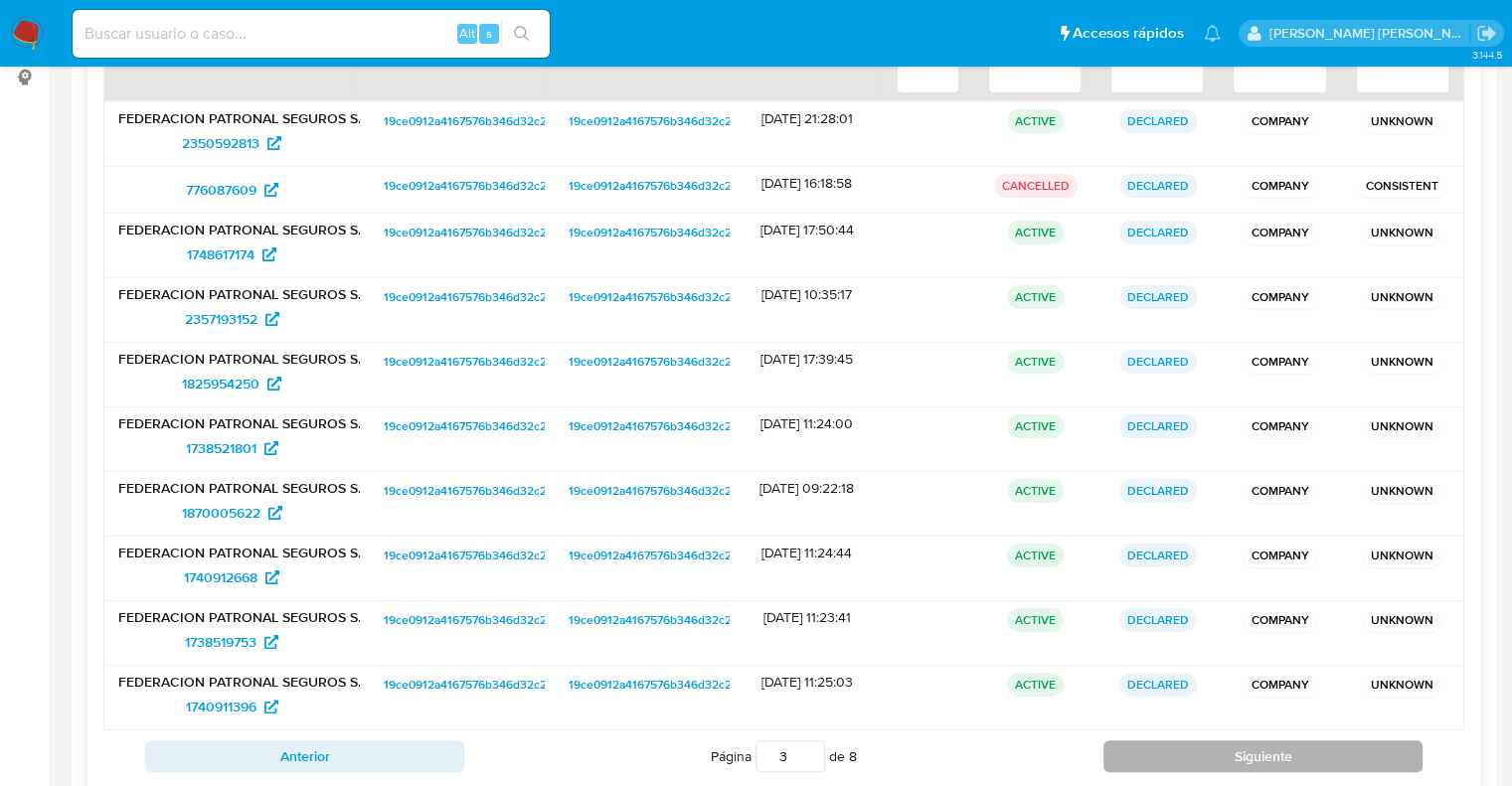 click on "Siguiente" at bounding box center (1262, 756) 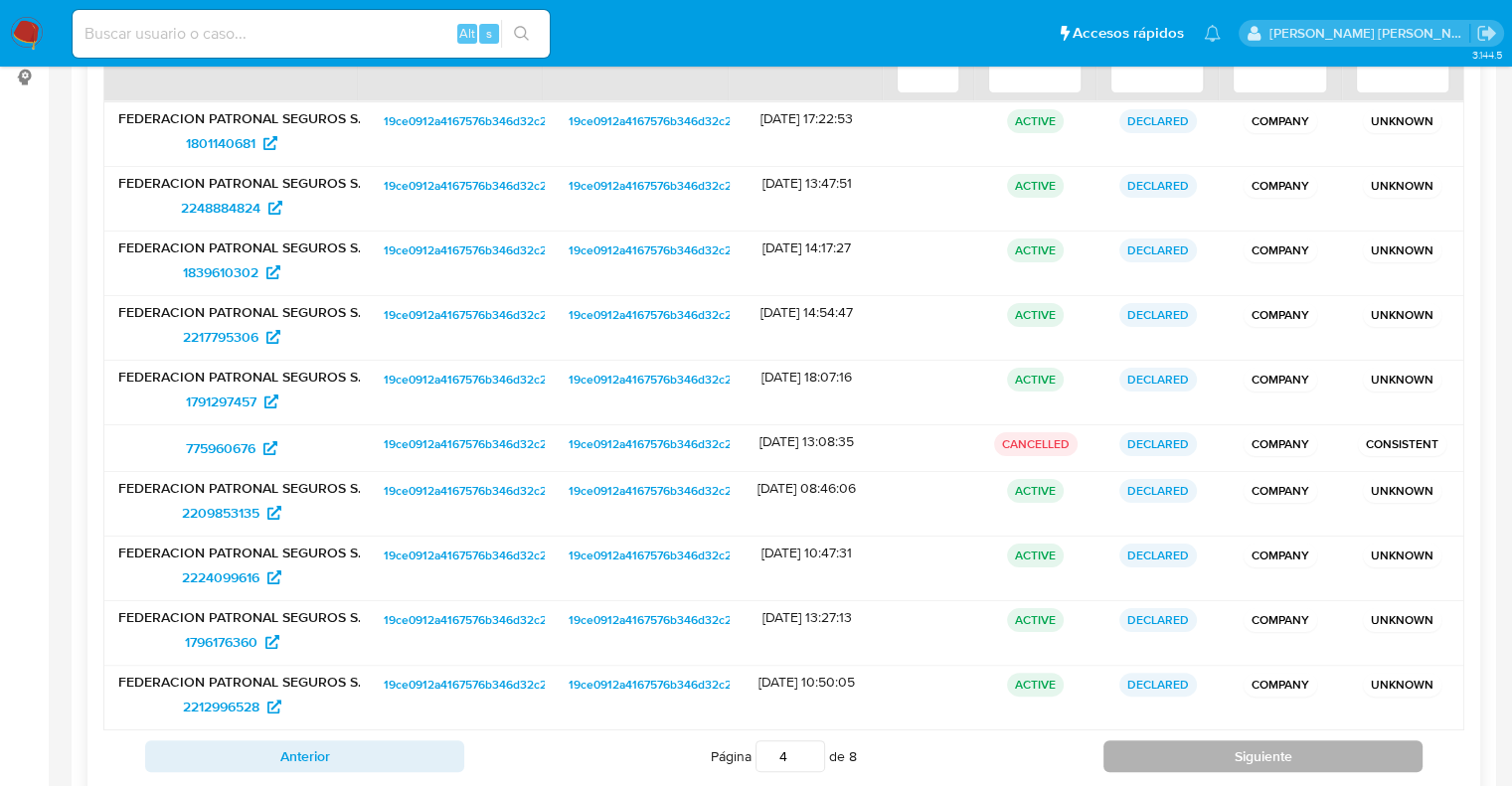 click on "Siguiente" at bounding box center [1262, 756] 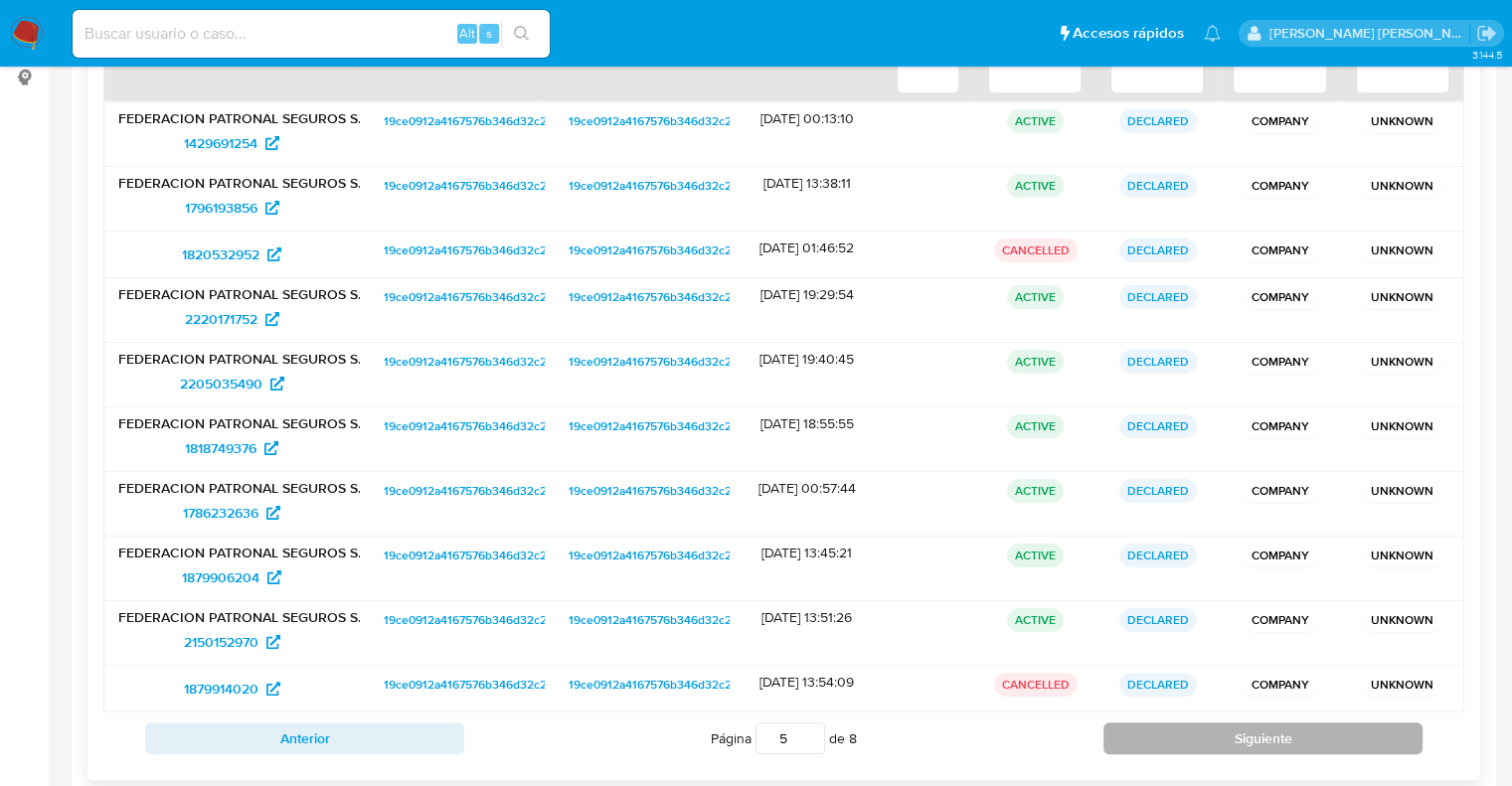click on "Anterior Página   5   de   8 Siguiente" at bounding box center [783, 738] 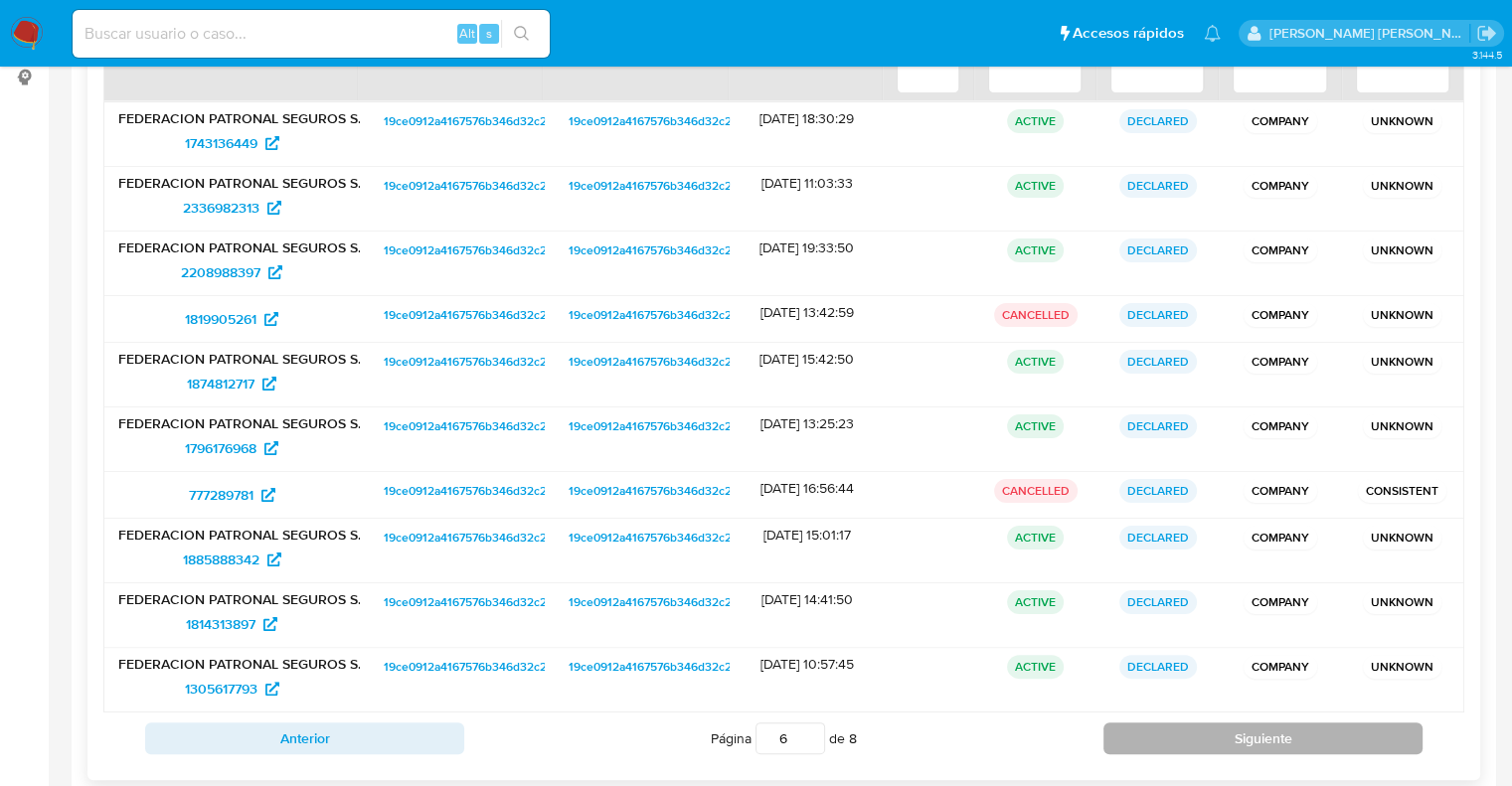 click on "Siguiente" at bounding box center [1262, 738] 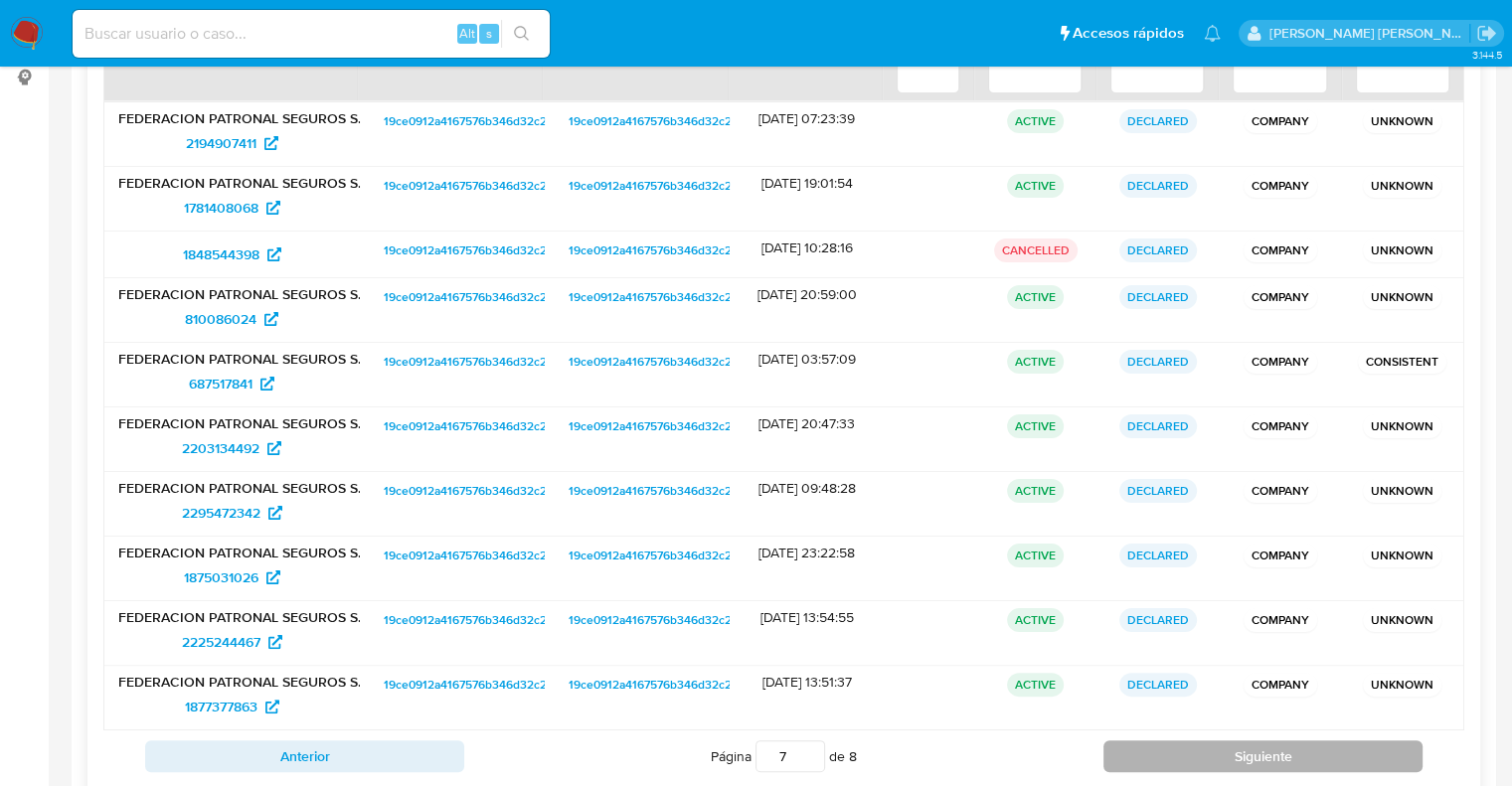 click on "Siguiente" at bounding box center (1262, 756) 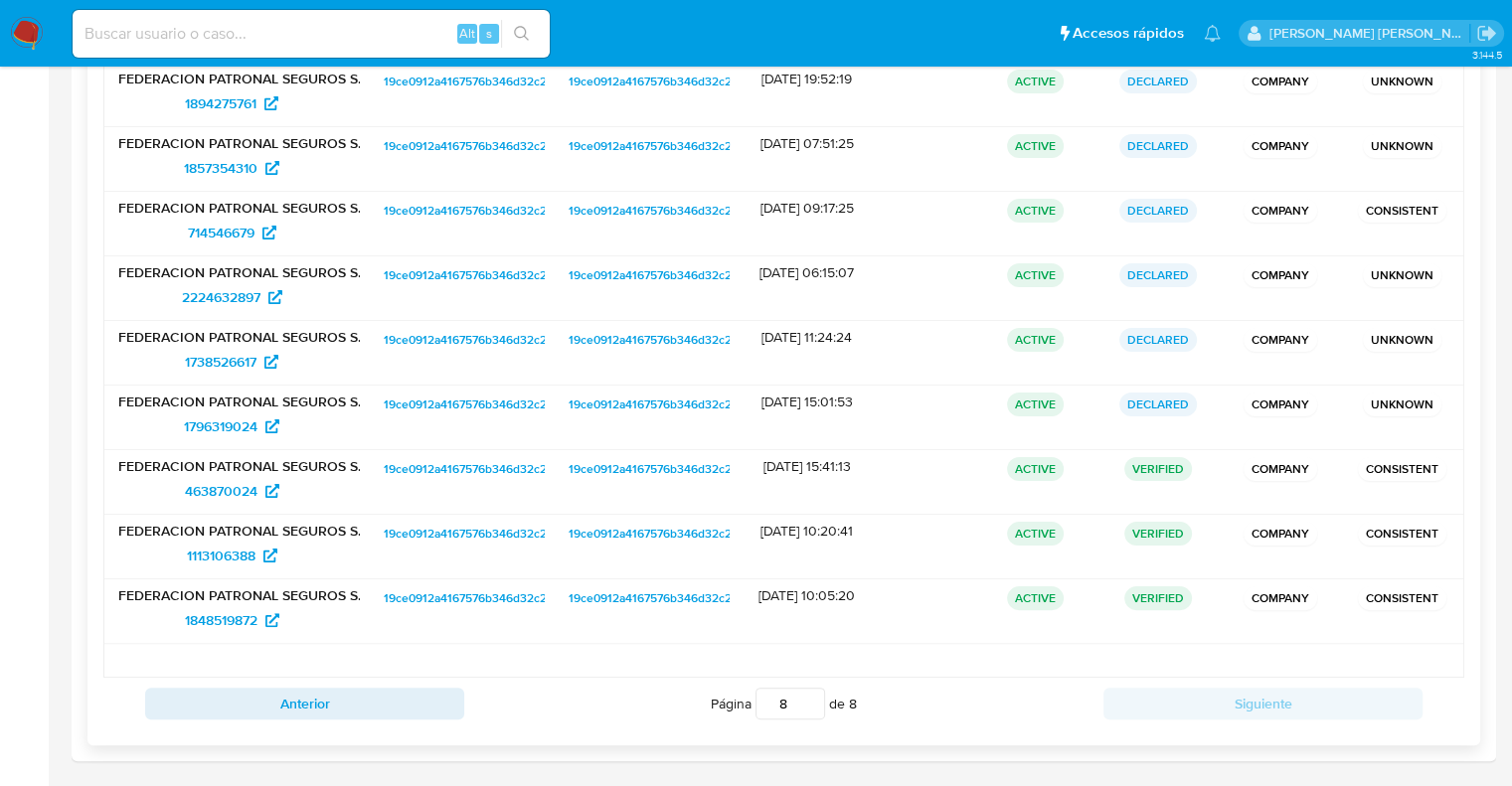scroll, scrollTop: 342, scrollLeft: 0, axis: vertical 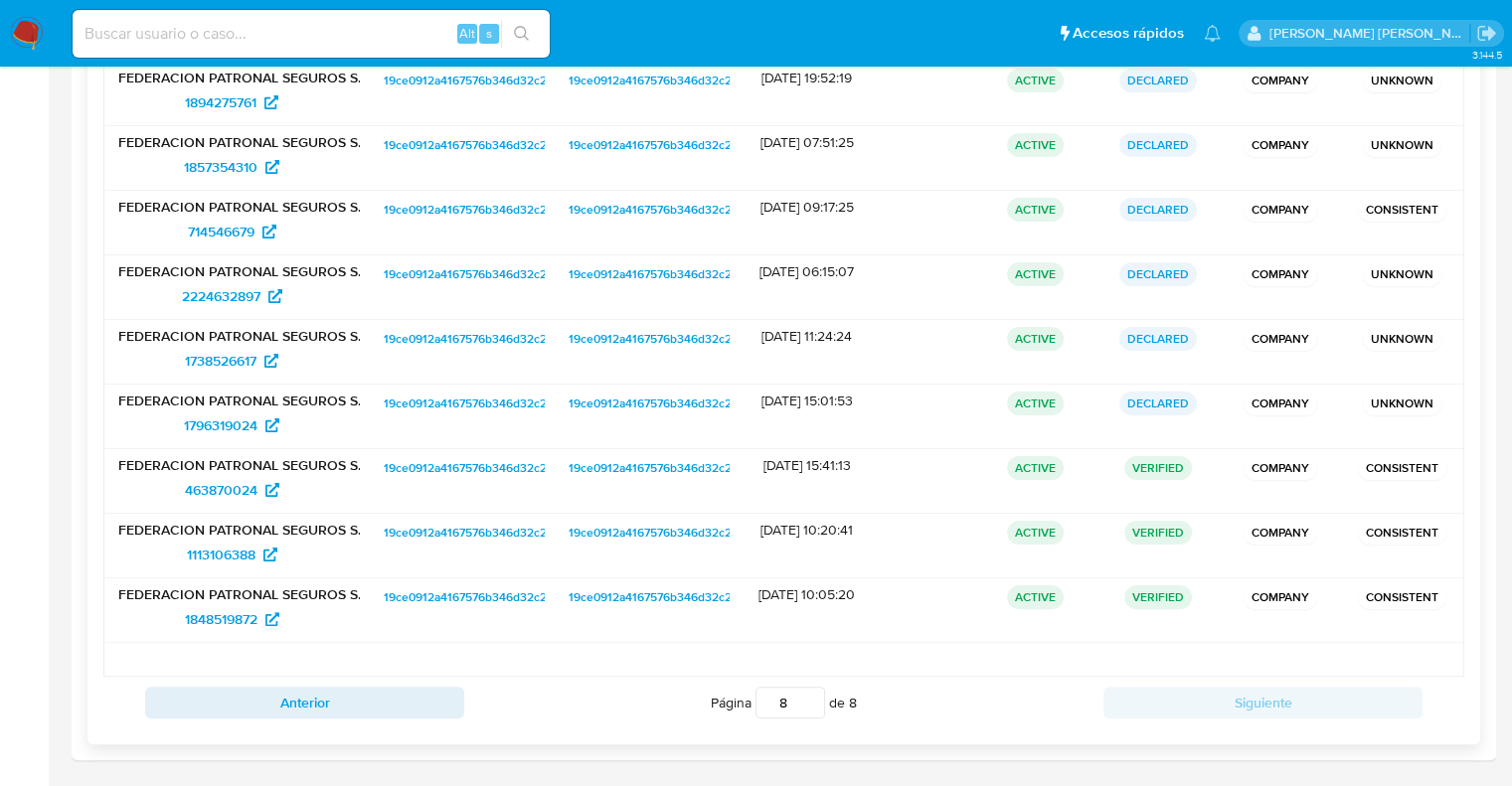 drag, startPoint x: 817, startPoint y: 464, endPoint x: 749, endPoint y: 467, distance: 68.066144 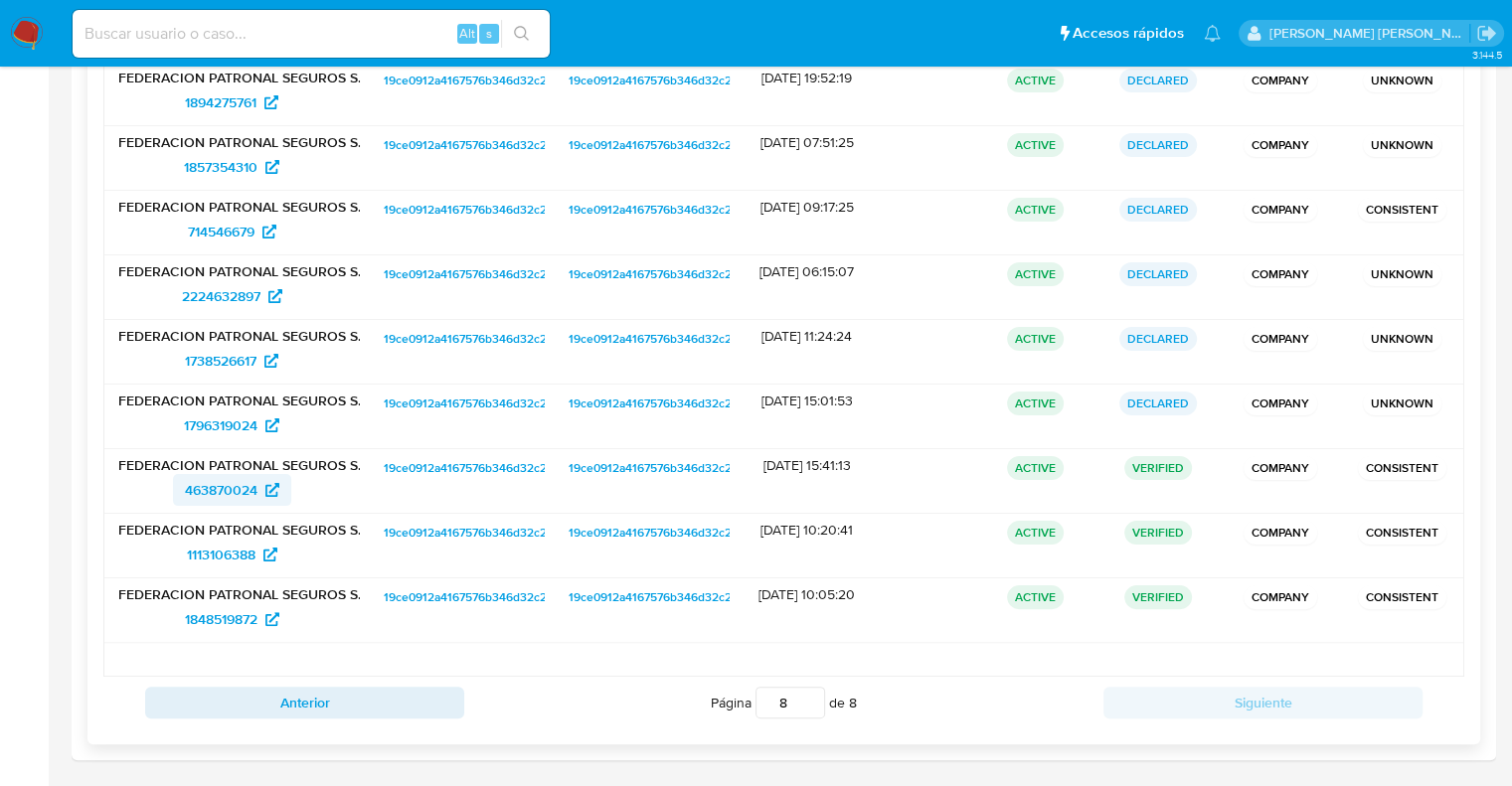 click on "463870024" at bounding box center (221, 490) 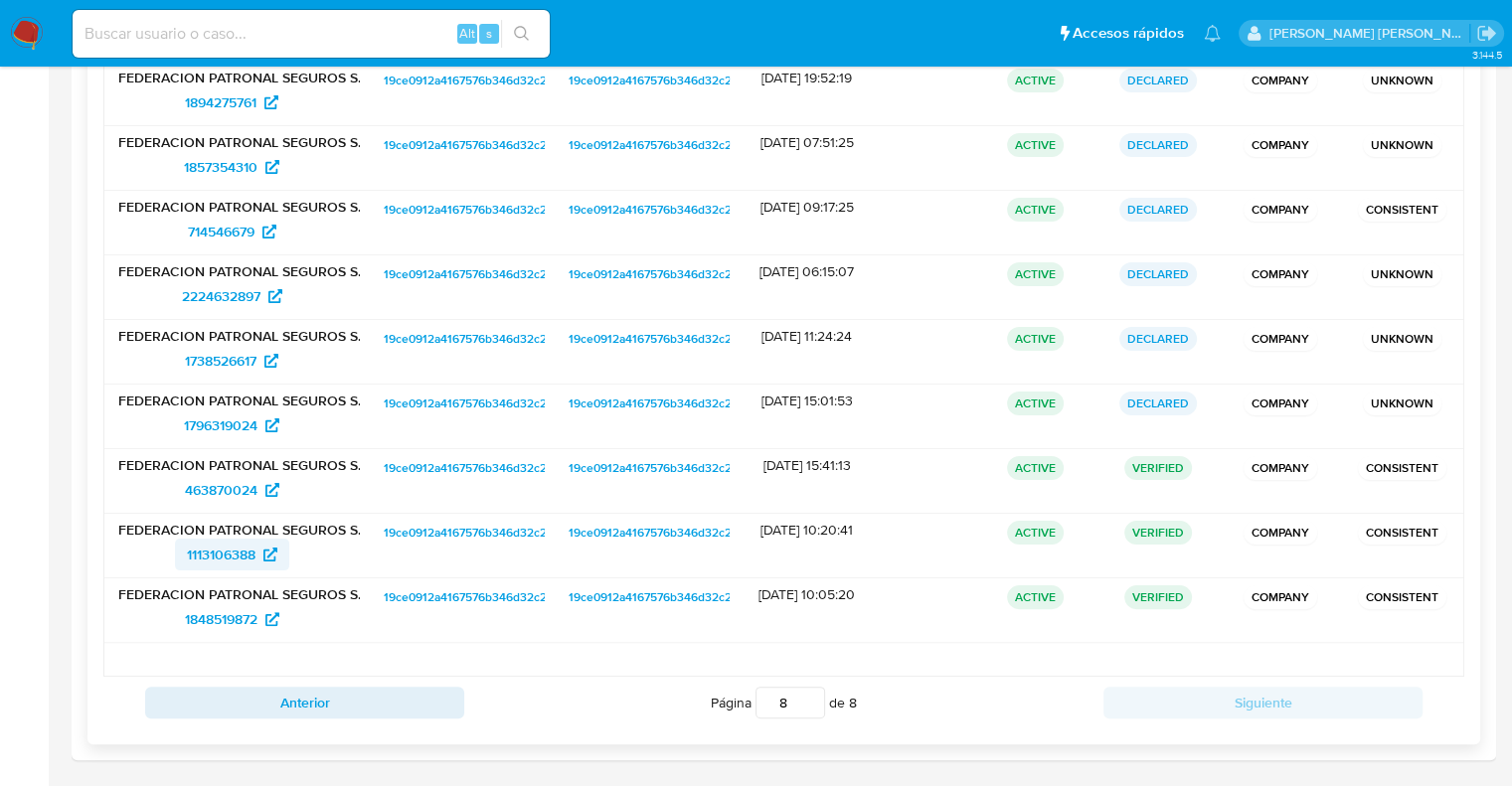 click on "1113106388" at bounding box center [221, 554] 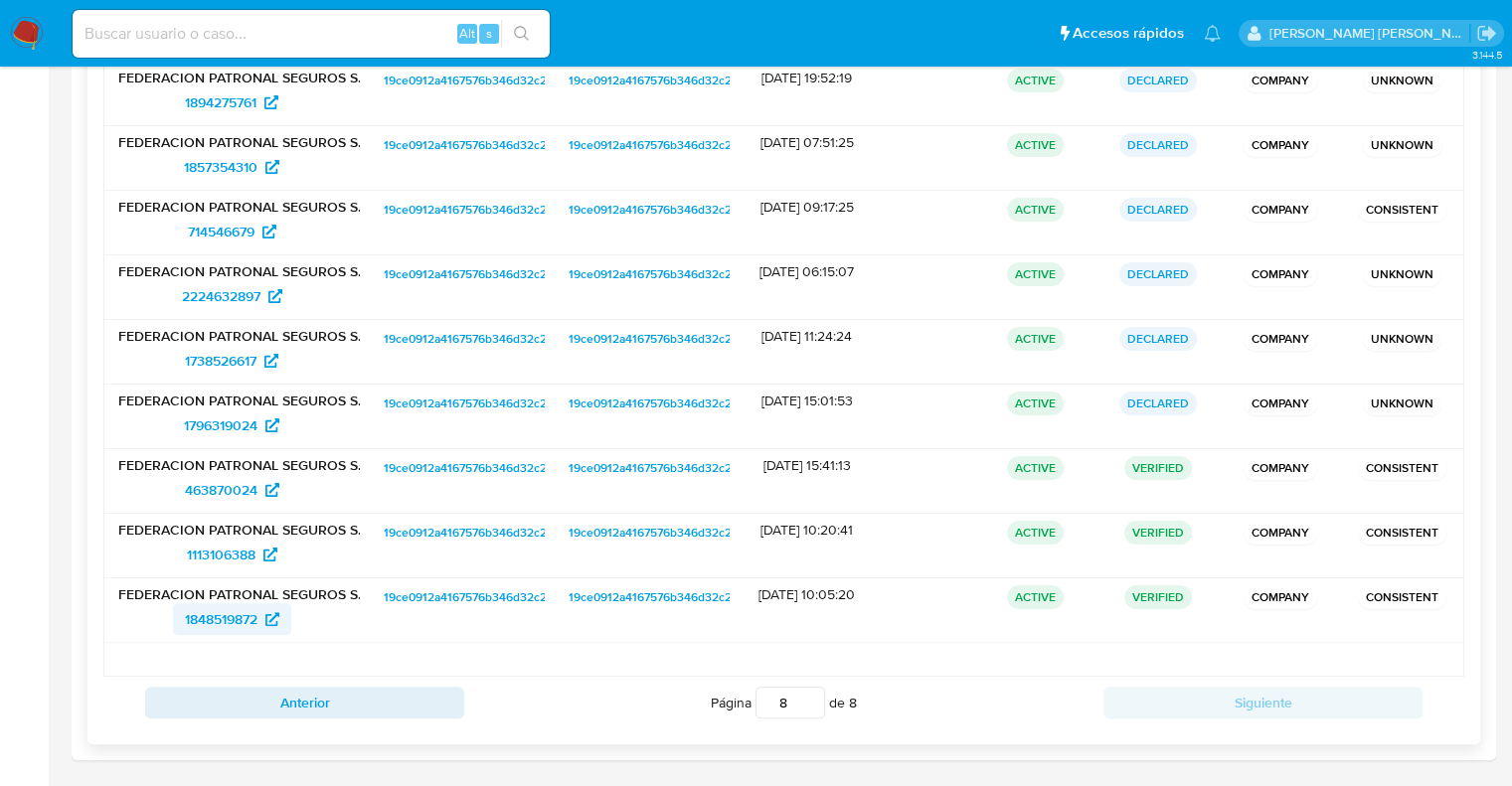 click on "1848519872" at bounding box center [221, 619] 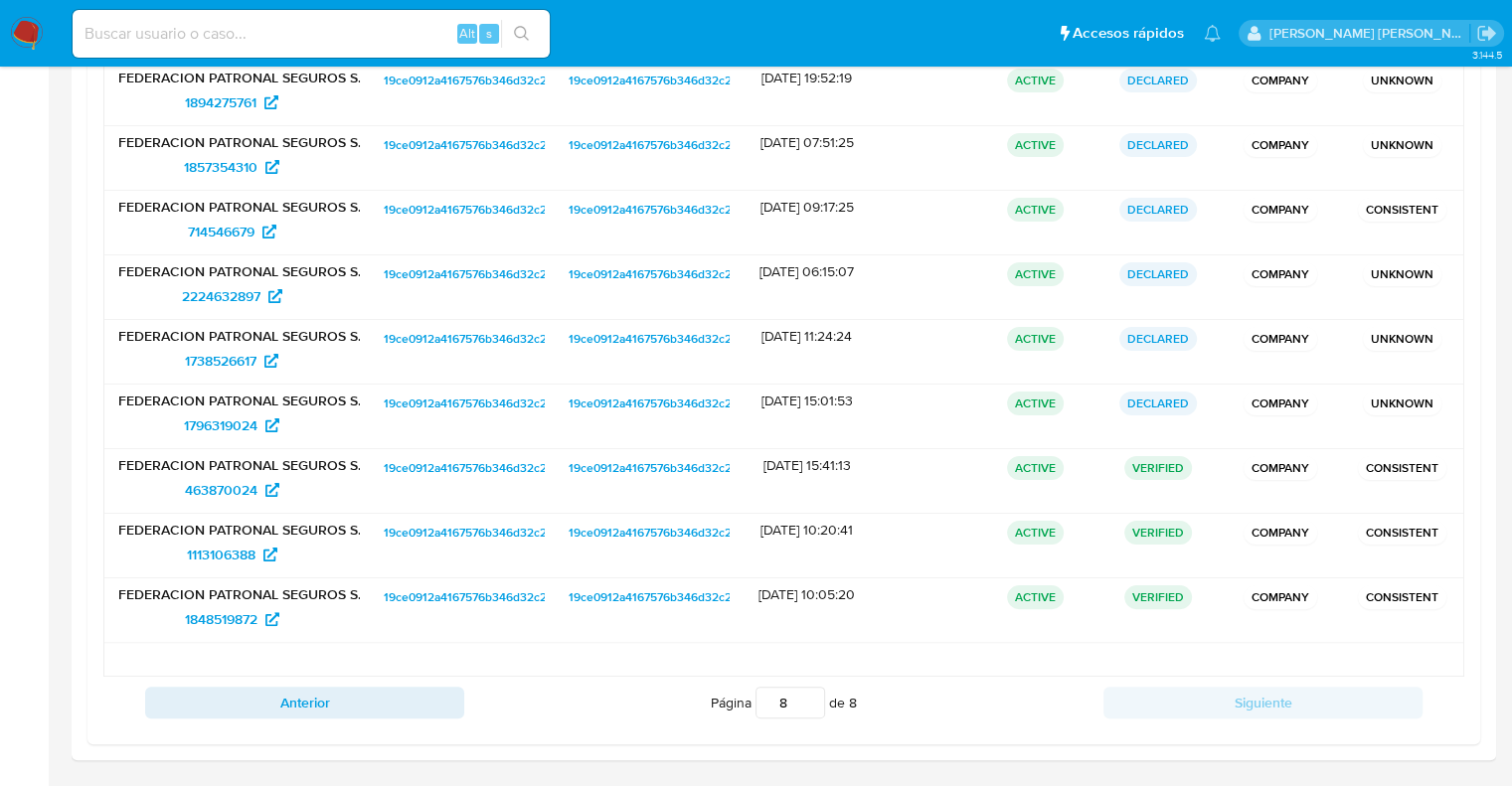 type 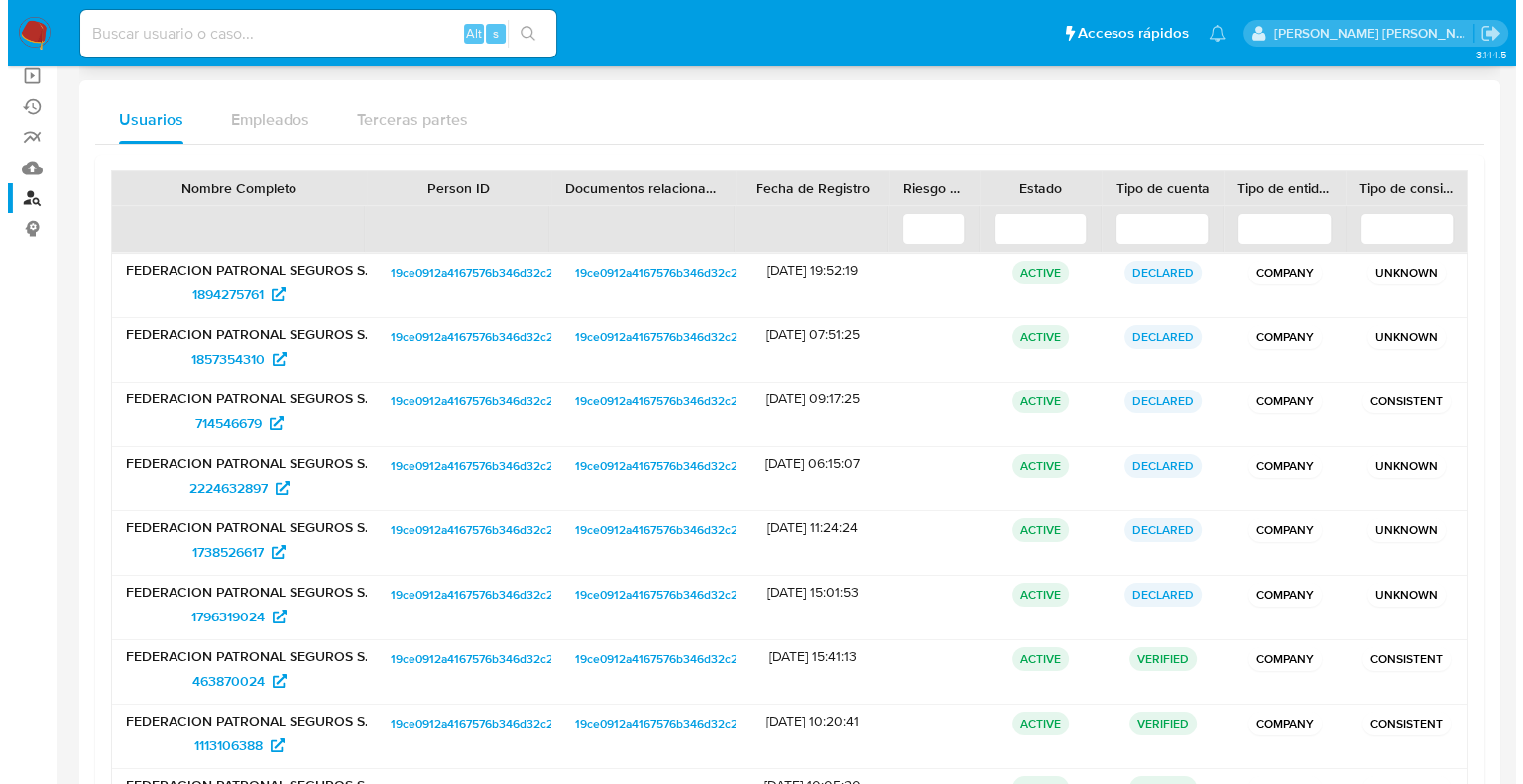scroll, scrollTop: 0, scrollLeft: 0, axis: both 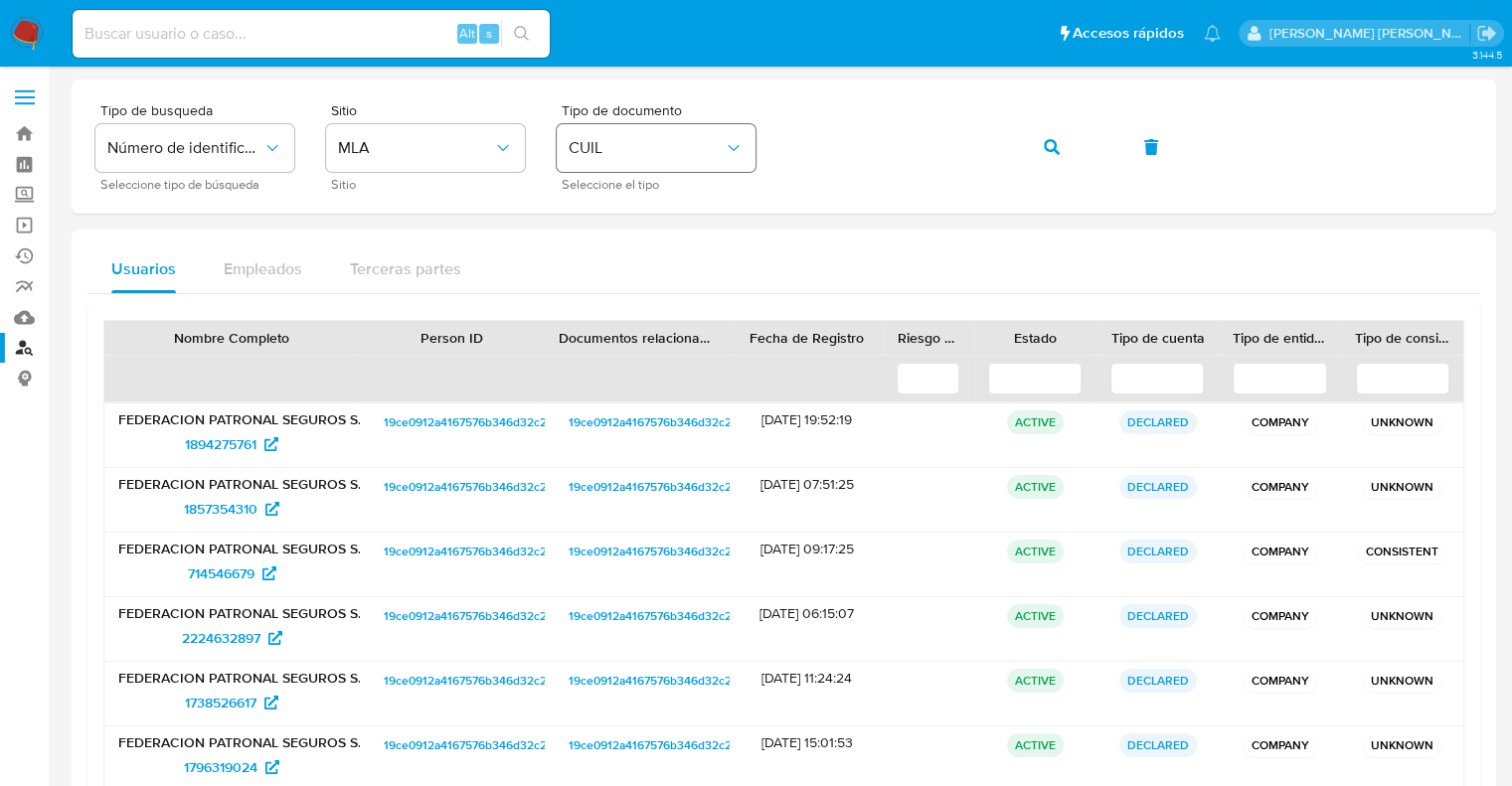 click on "Tipo de busqueda Número de identificación Seleccione tipo de búsqueda Sitio MLA Sitio Tipo de documento CUIL Seleccione el tipo" at bounding box center [783, 146] 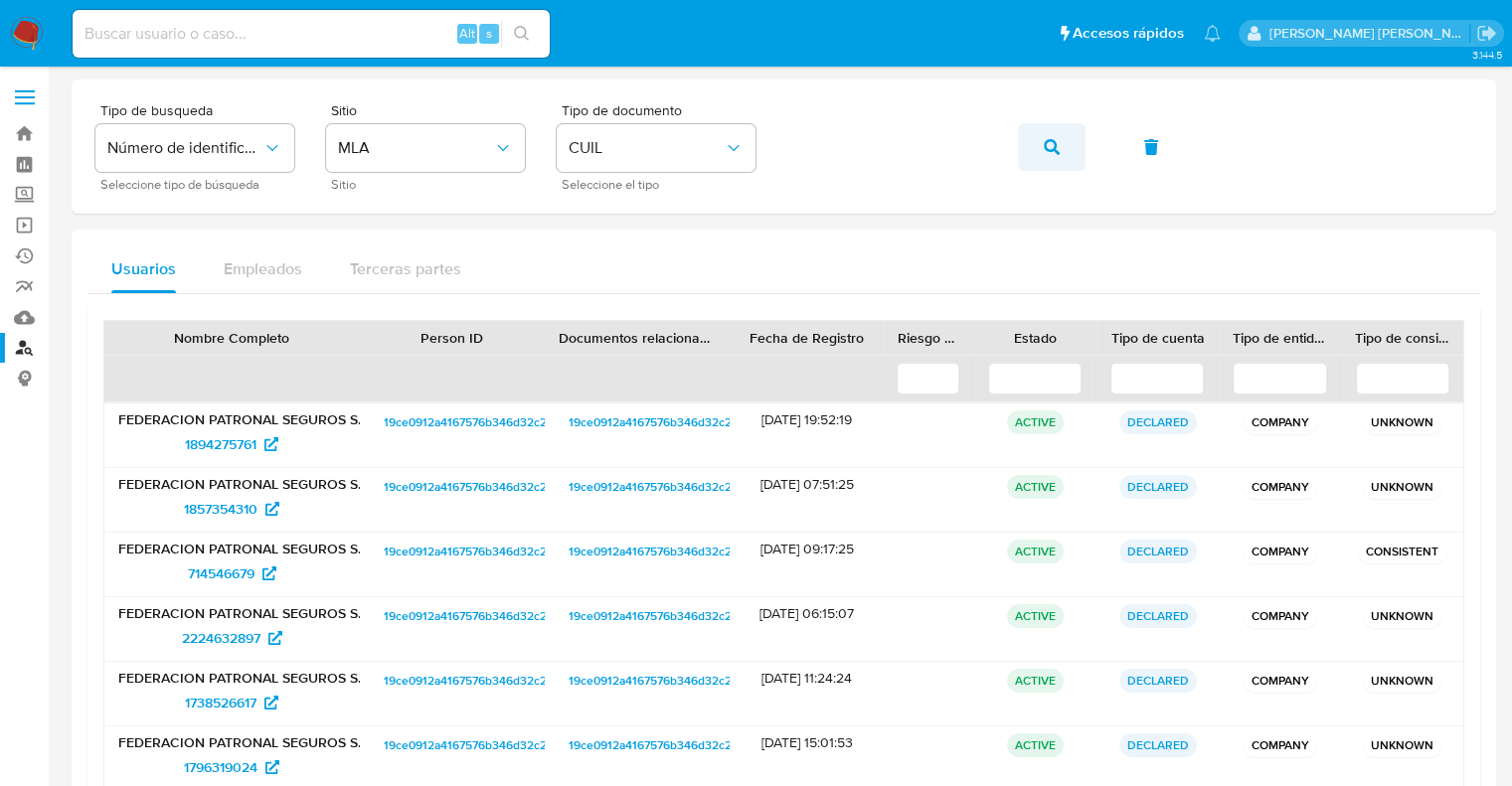 click 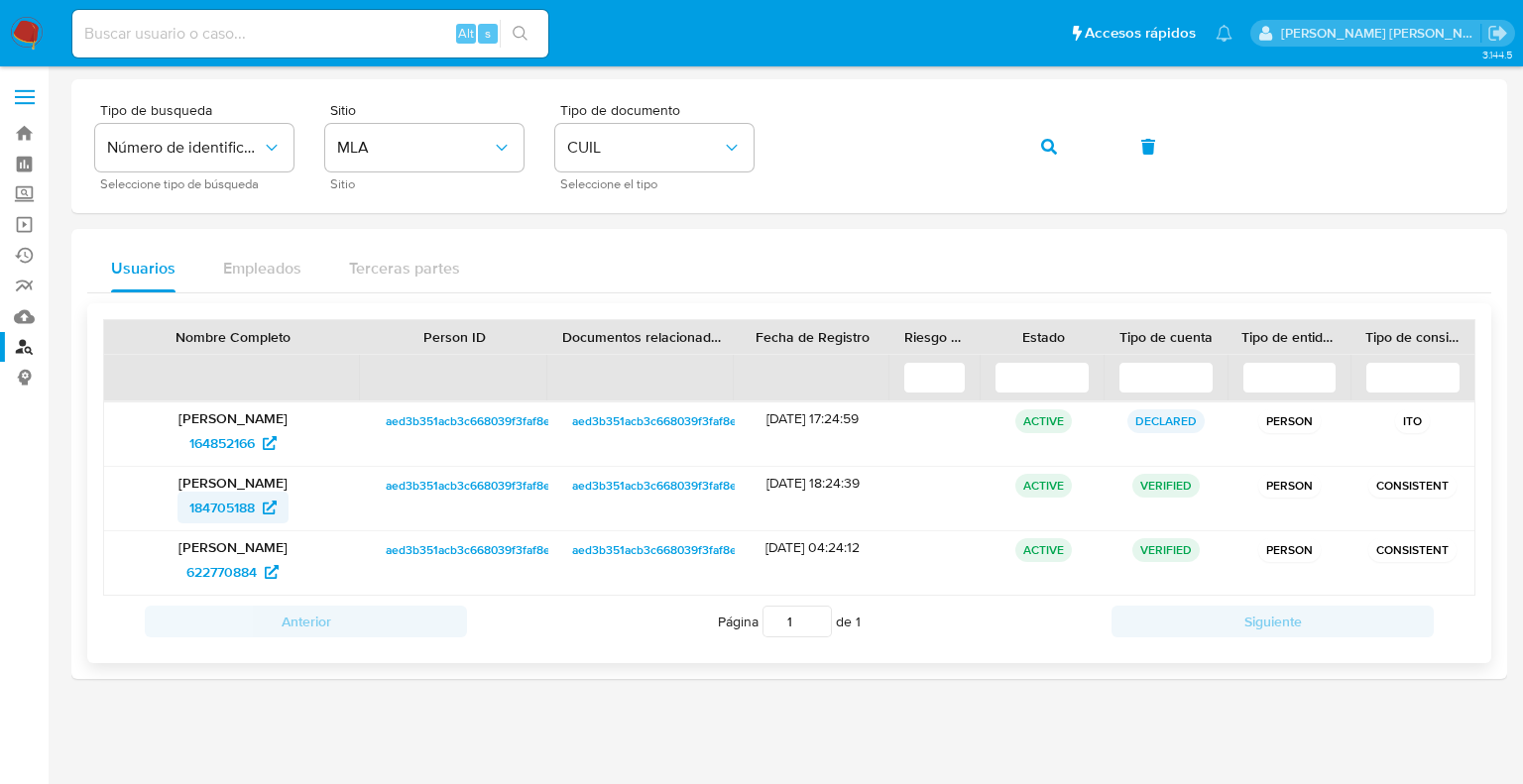 drag, startPoint x: 164, startPoint y: 506, endPoint x: 256, endPoint y: 507, distance: 92.00543 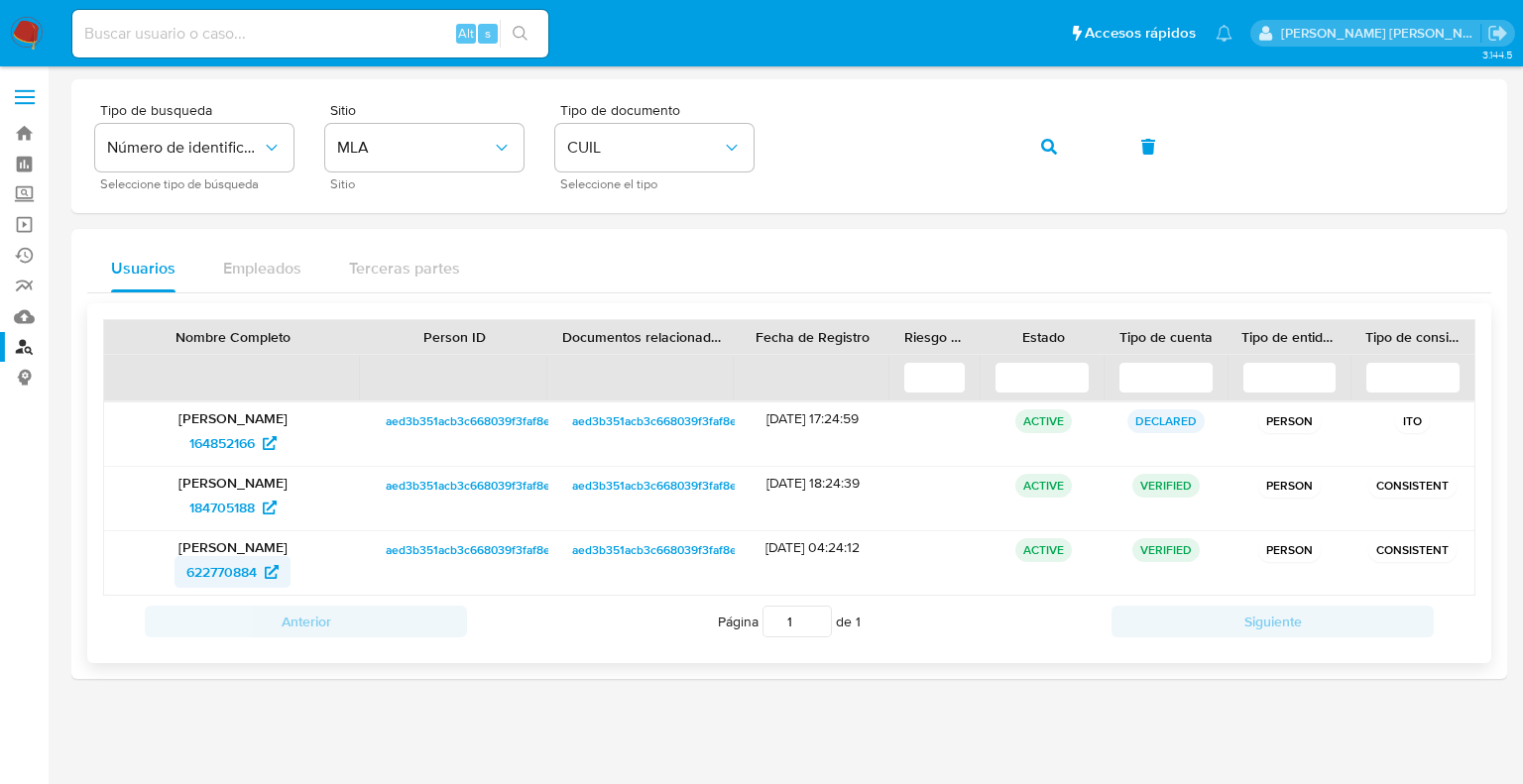 drag, startPoint x: 163, startPoint y: 574, endPoint x: 253, endPoint y: 564, distance: 90.5539 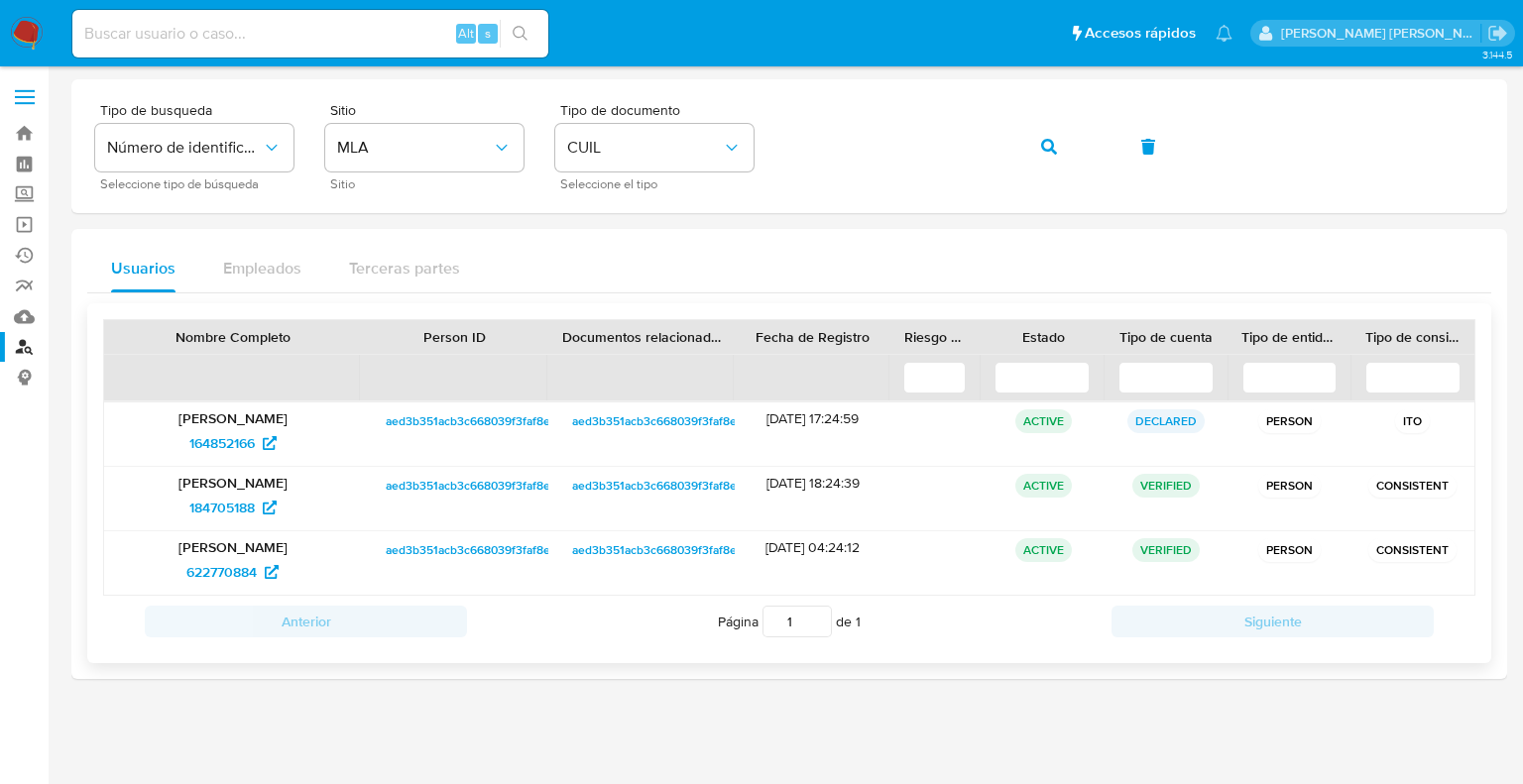 drag, startPoint x: 826, startPoint y: 546, endPoint x: 748, endPoint y: 546, distance: 78 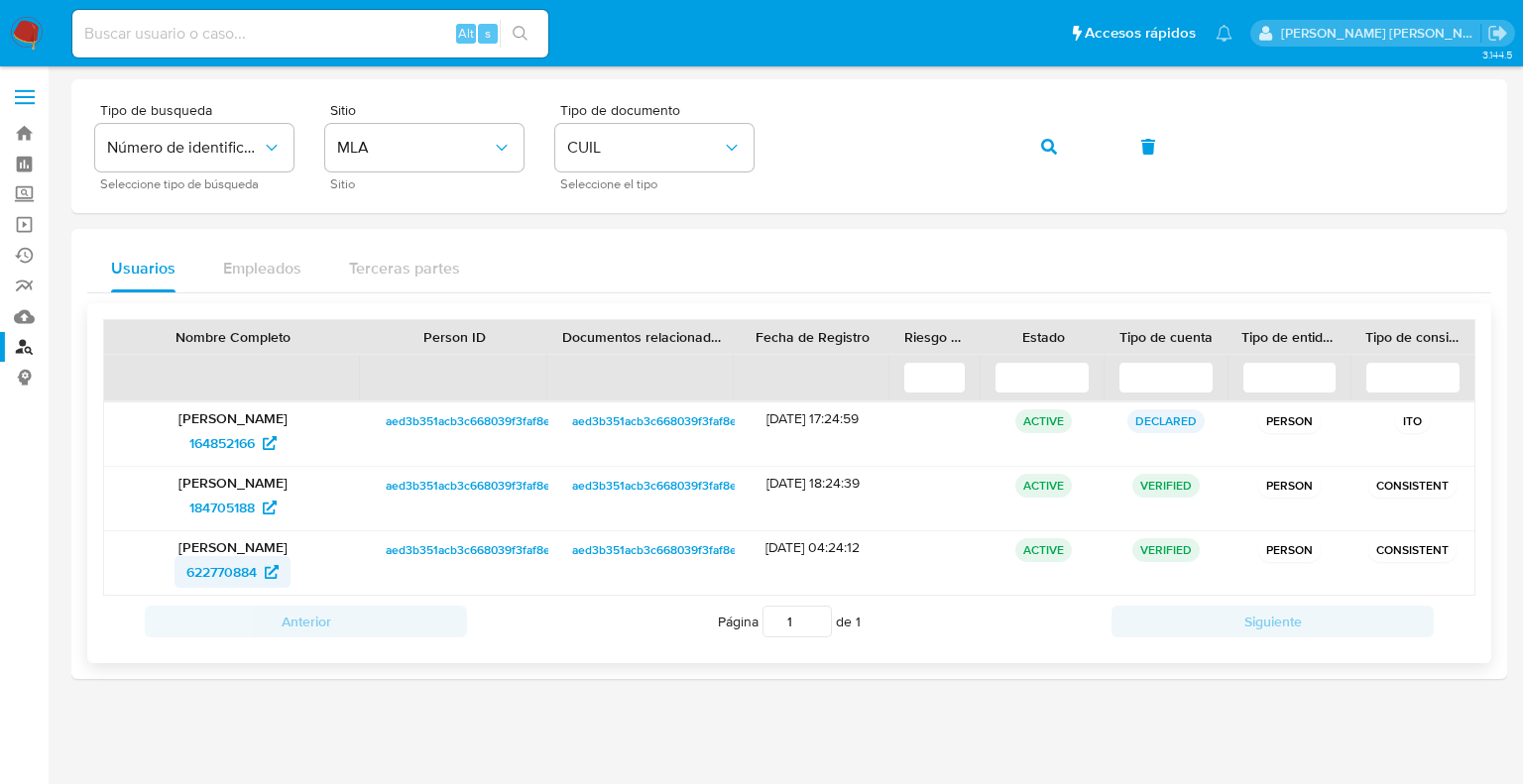click on "622770884" at bounding box center [221, 572] 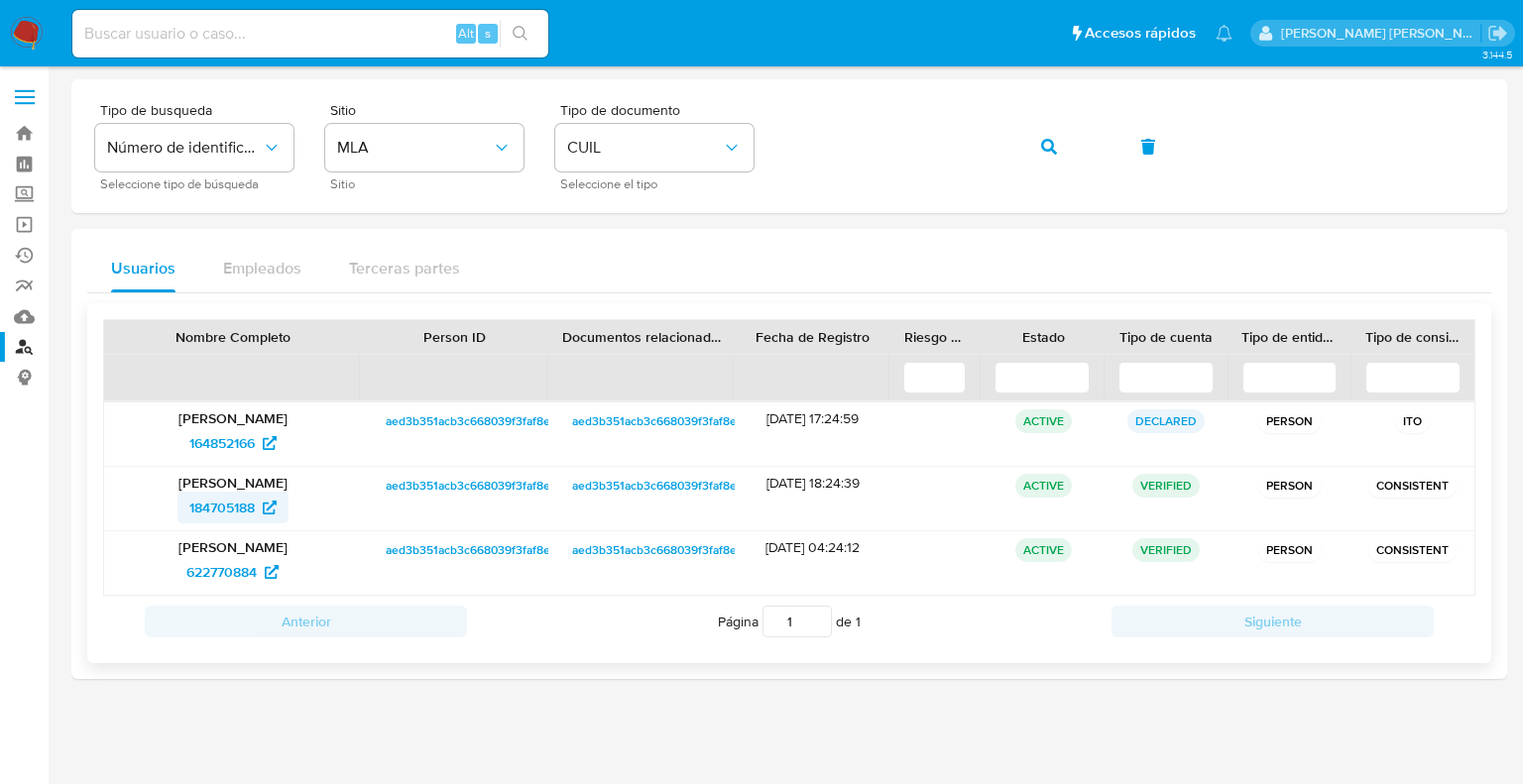 click on "184705188" at bounding box center (222, 507) 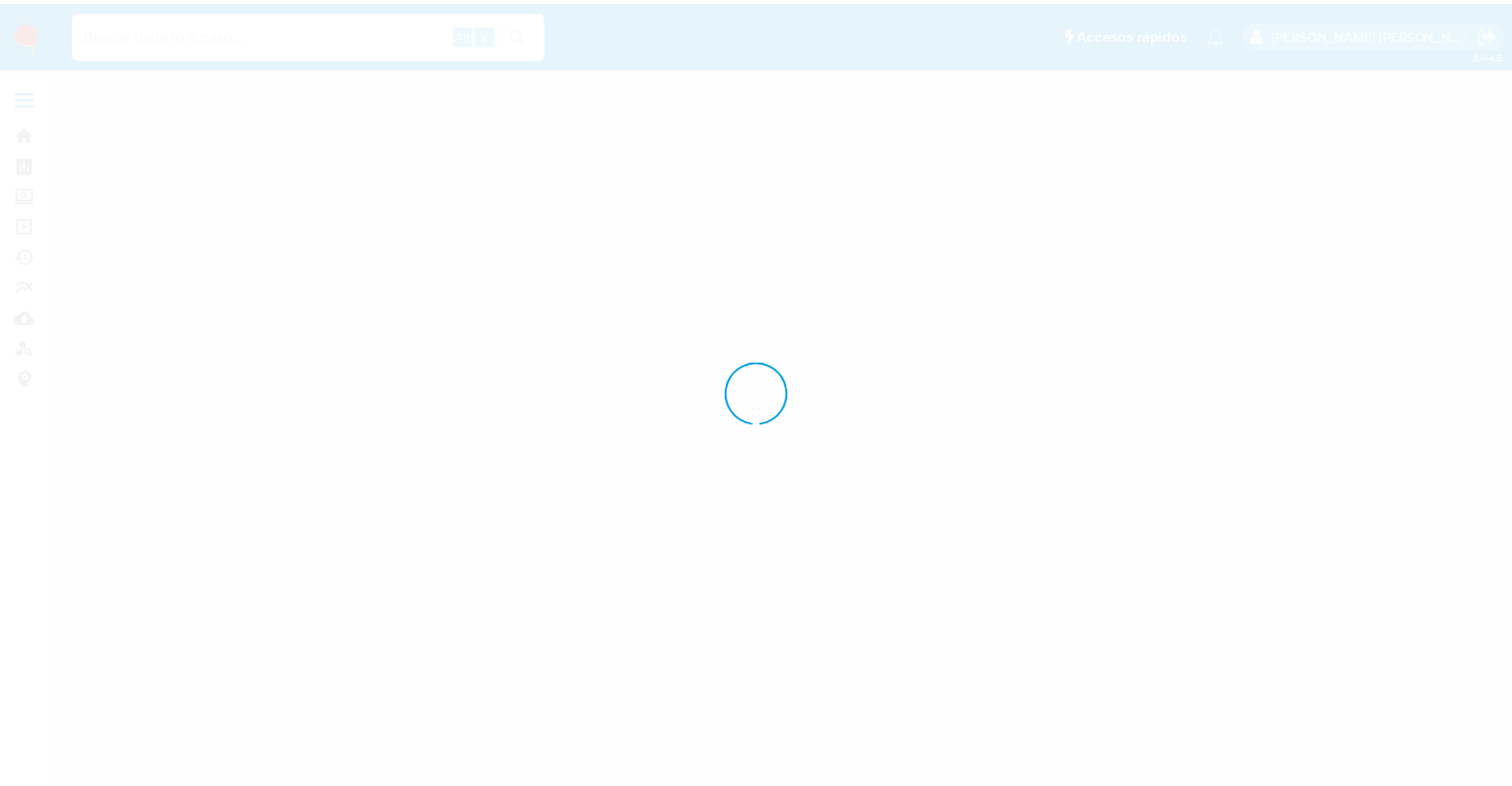 scroll, scrollTop: 0, scrollLeft: 0, axis: both 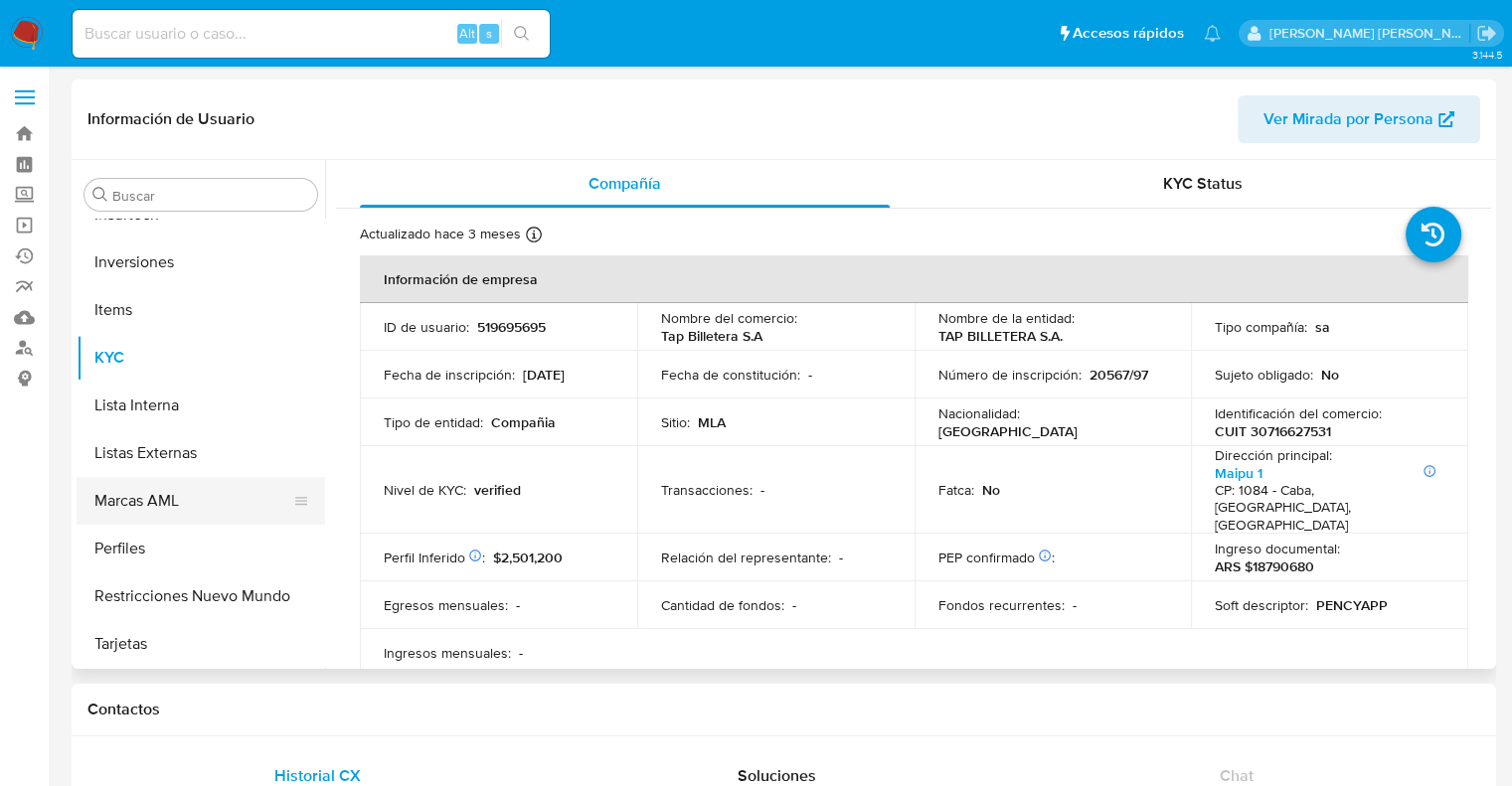 select on "10" 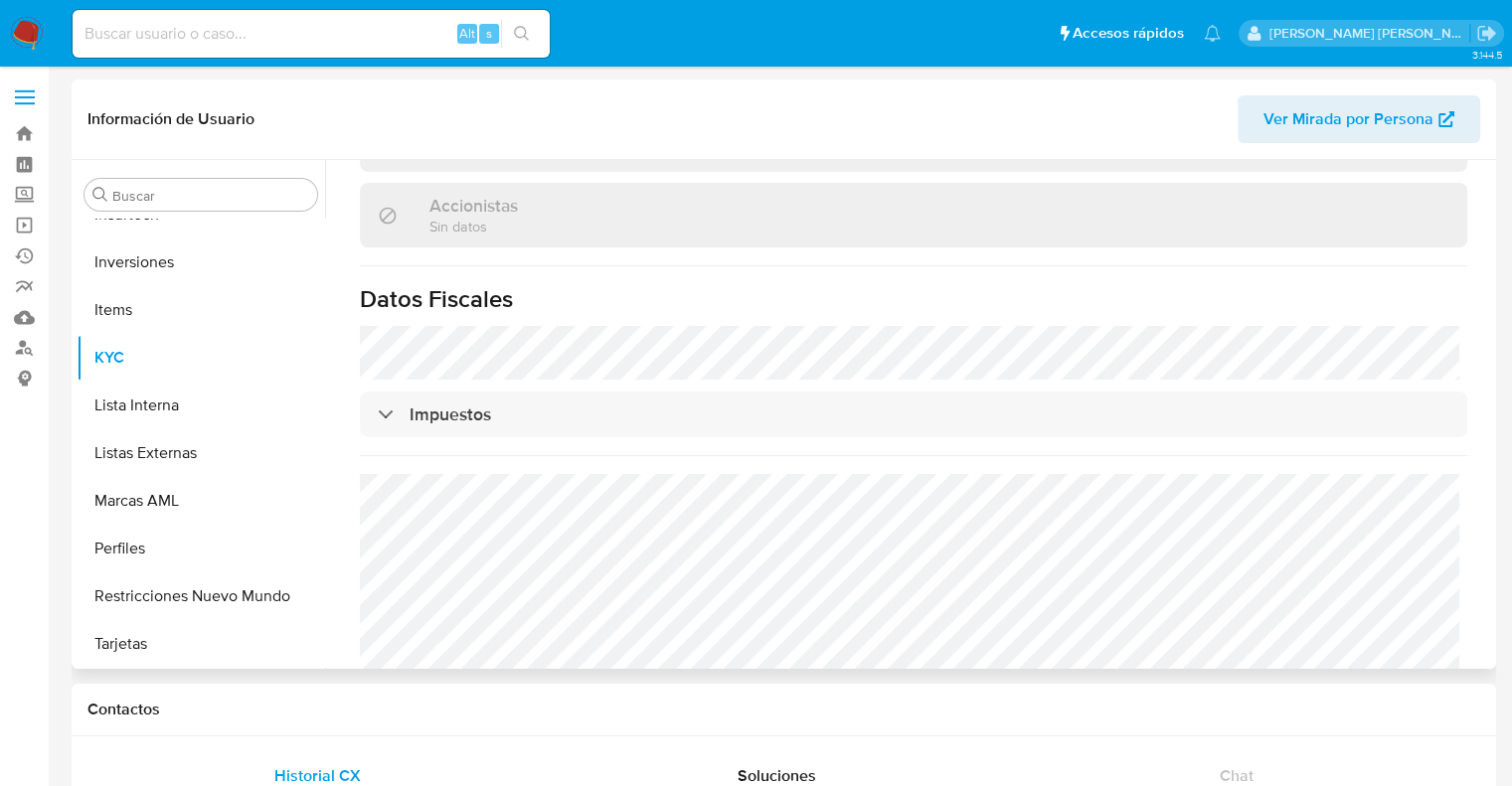 scroll, scrollTop: 1406, scrollLeft: 0, axis: vertical 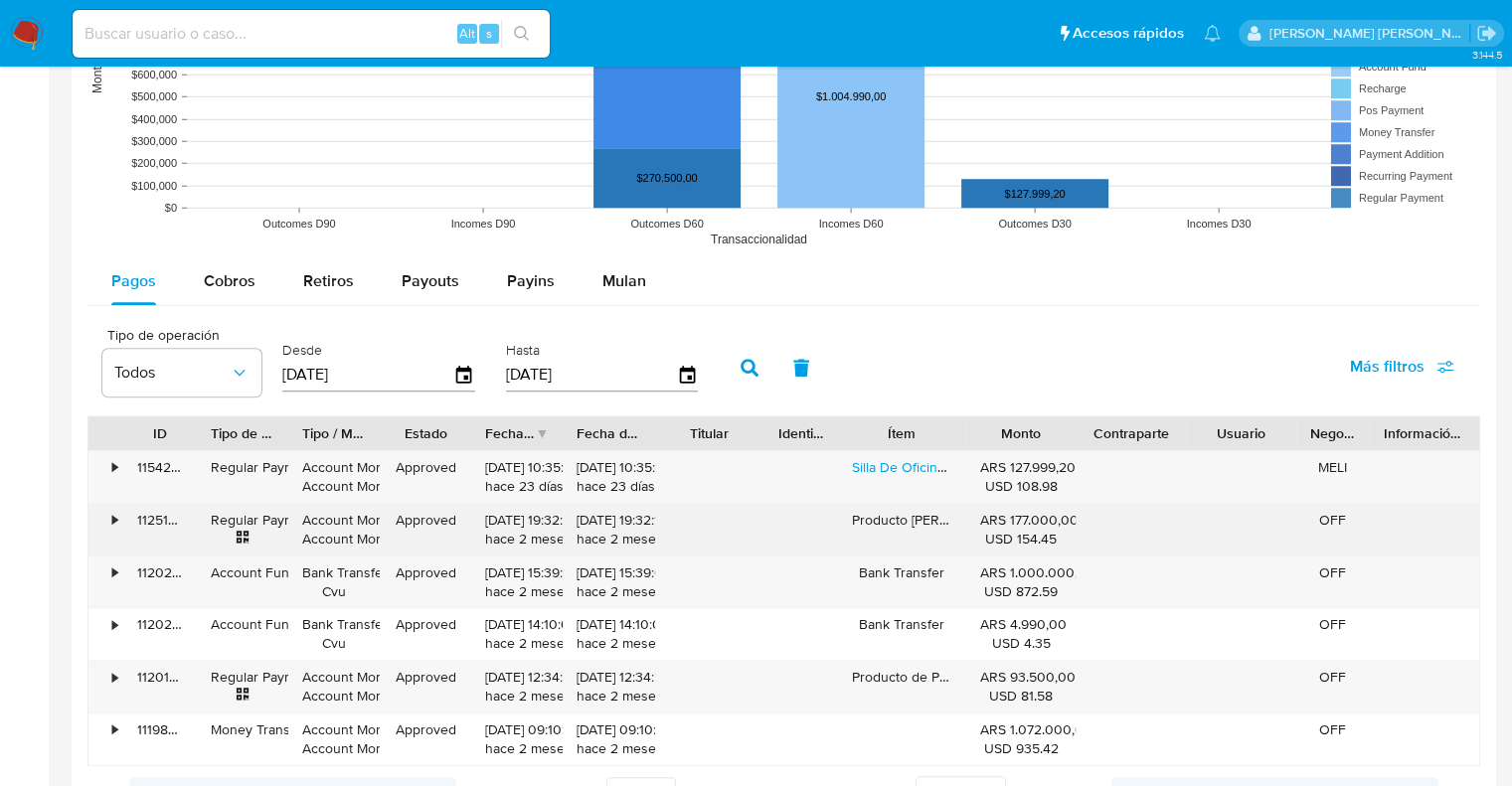 click on "•" at bounding box center (114, 520) 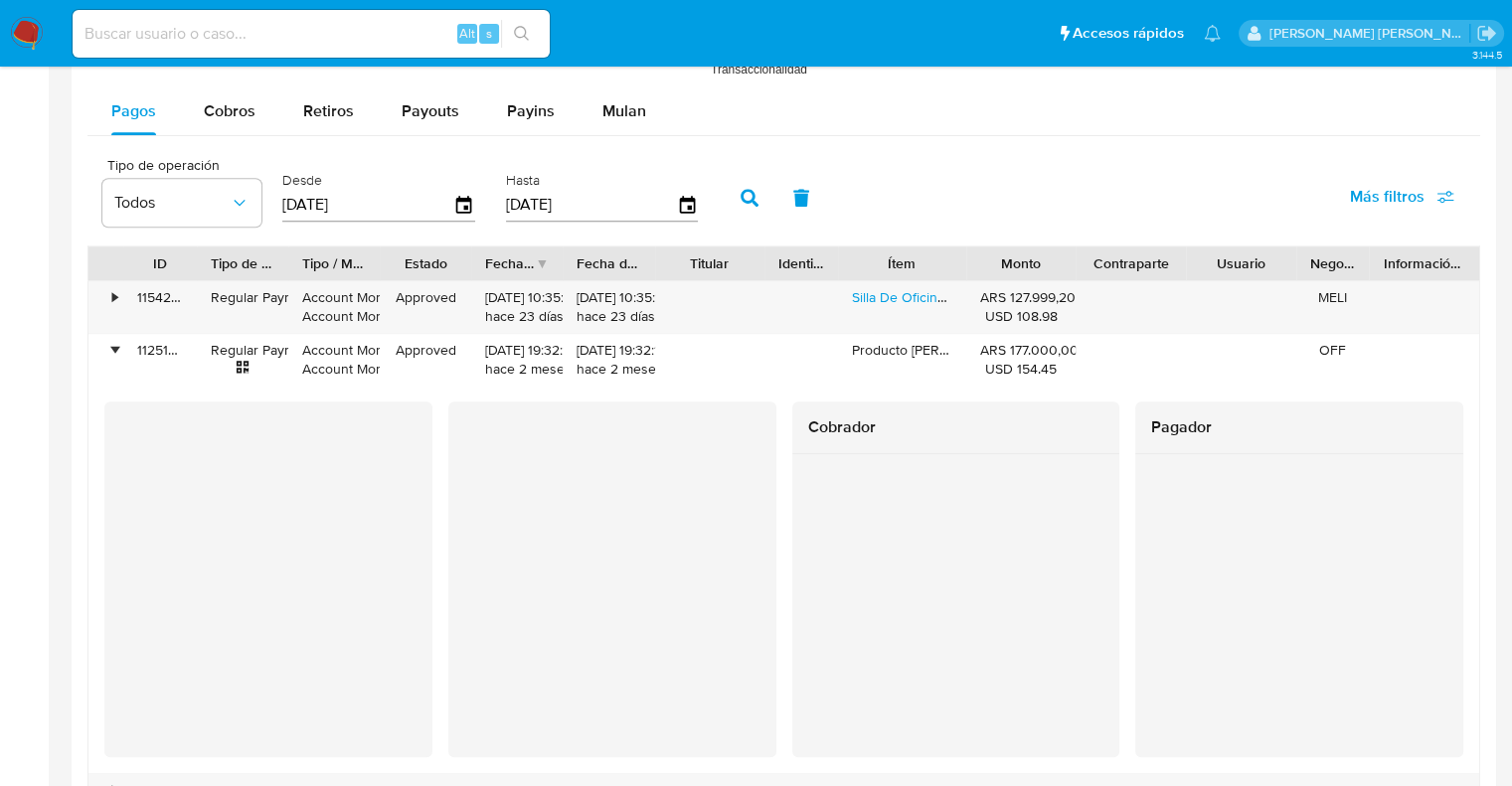 scroll, scrollTop: 1888, scrollLeft: 0, axis: vertical 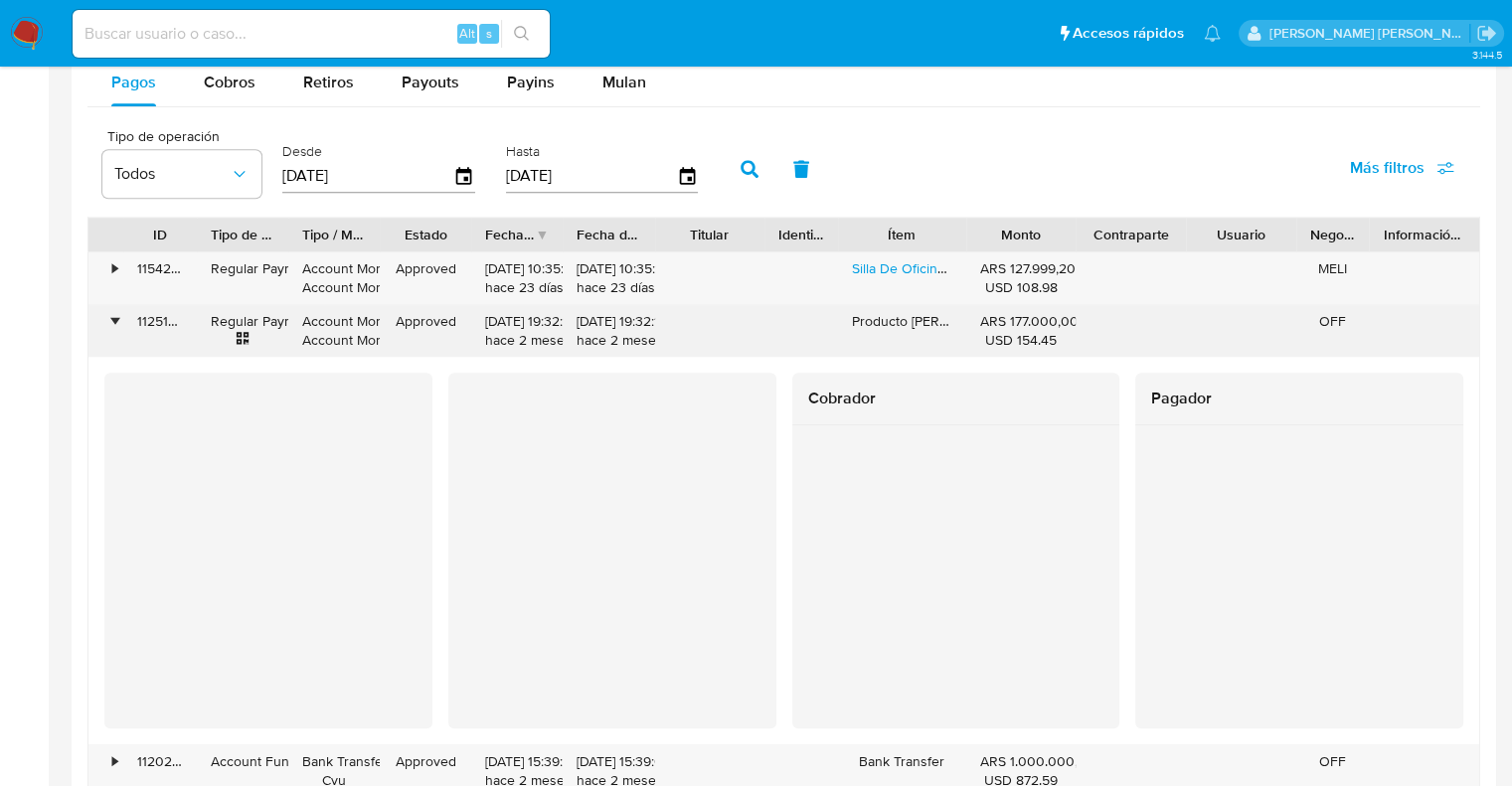 click on "•" at bounding box center [114, 321] 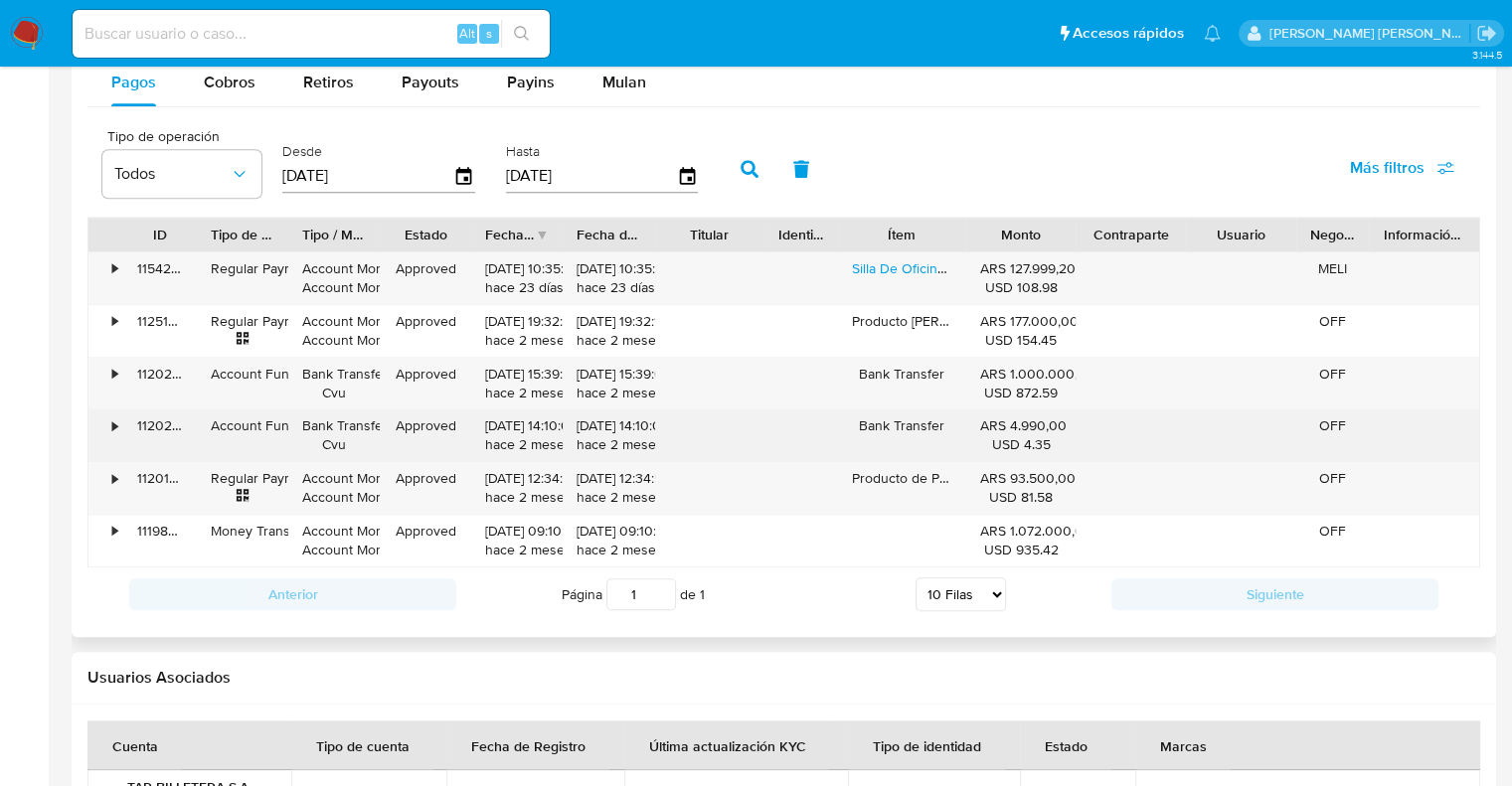 click on "•" at bounding box center [114, 425] 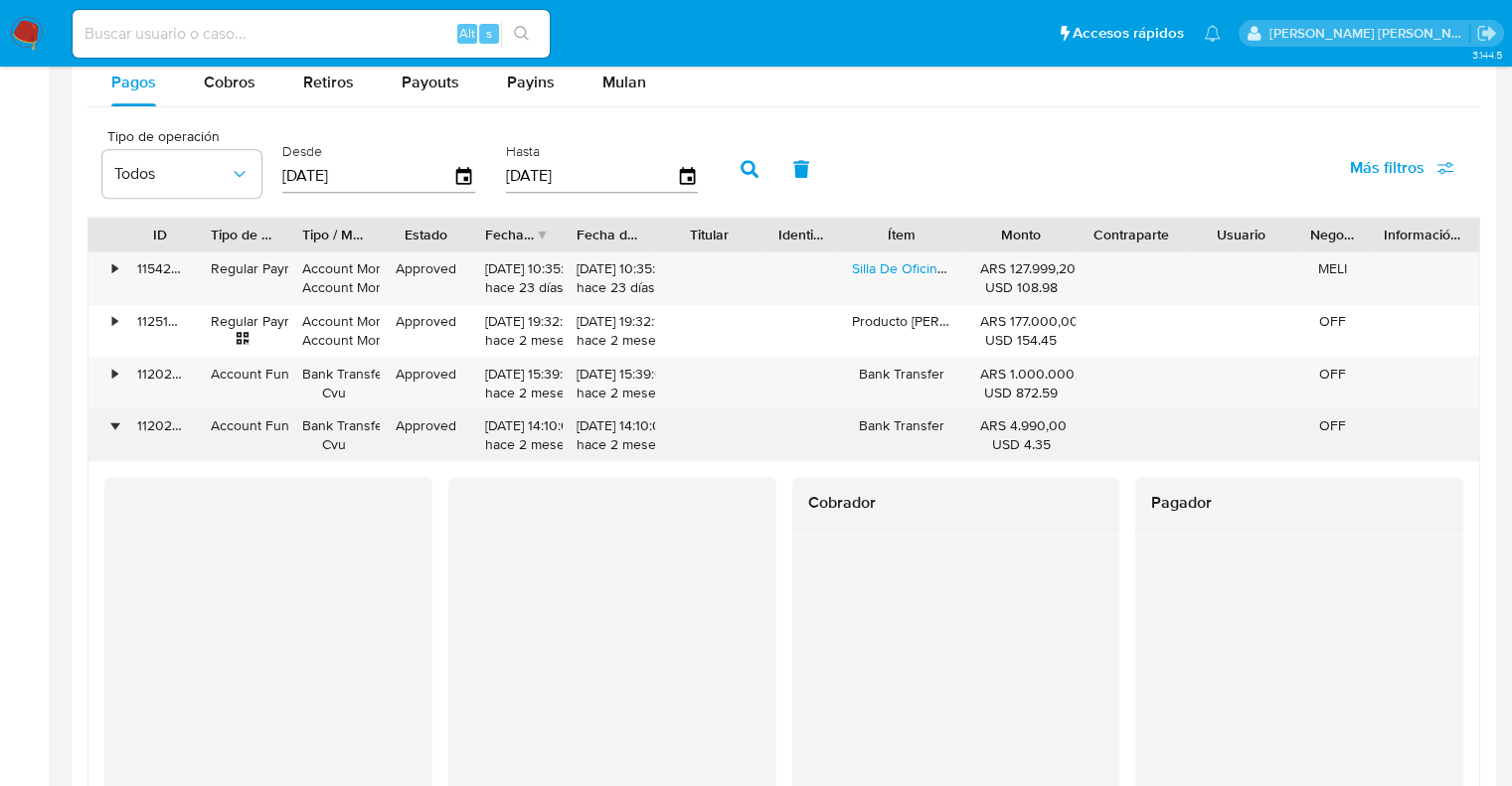 click on "•" at bounding box center [114, 425] 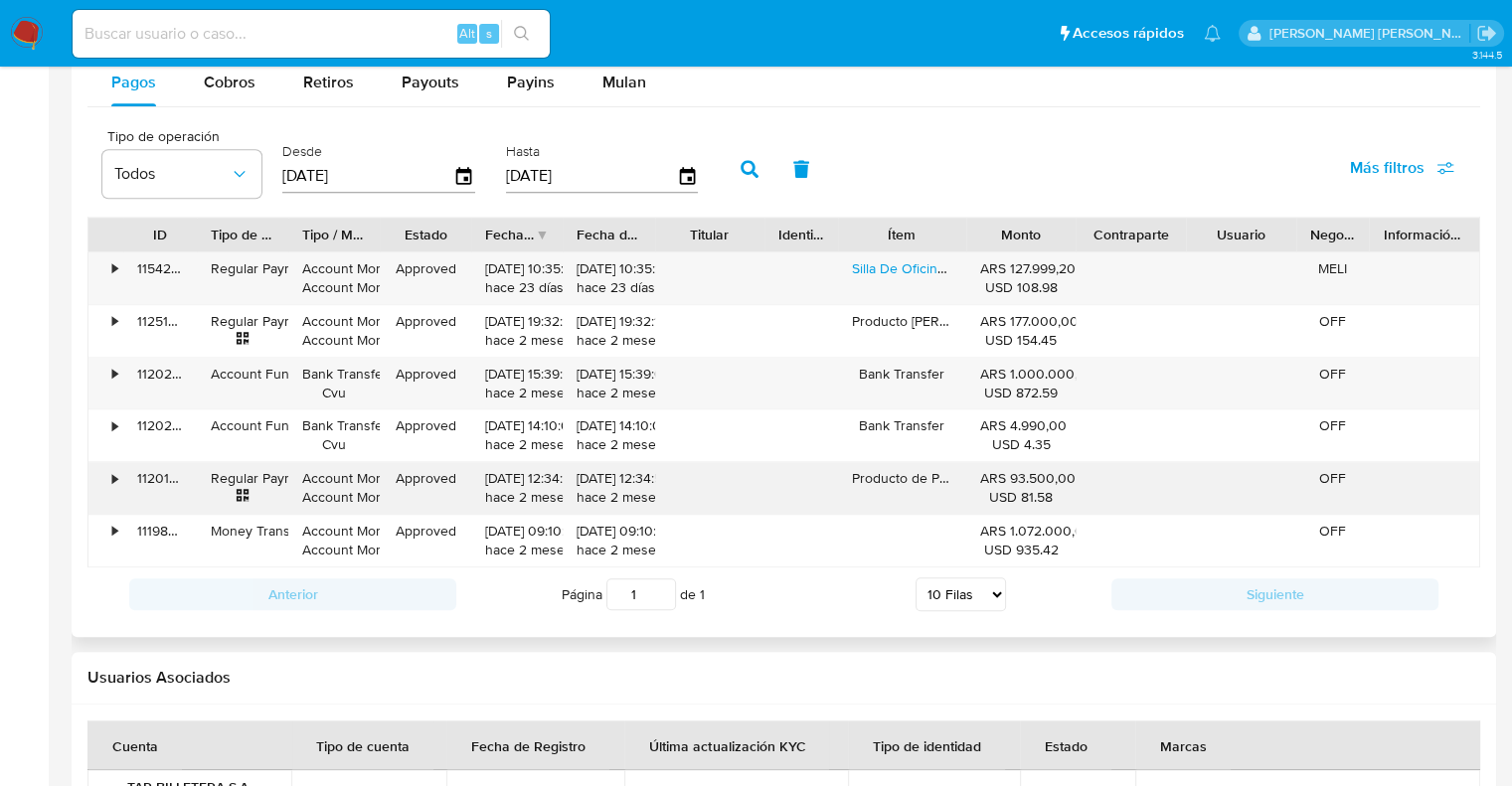 click on "•" at bounding box center (114, 478) 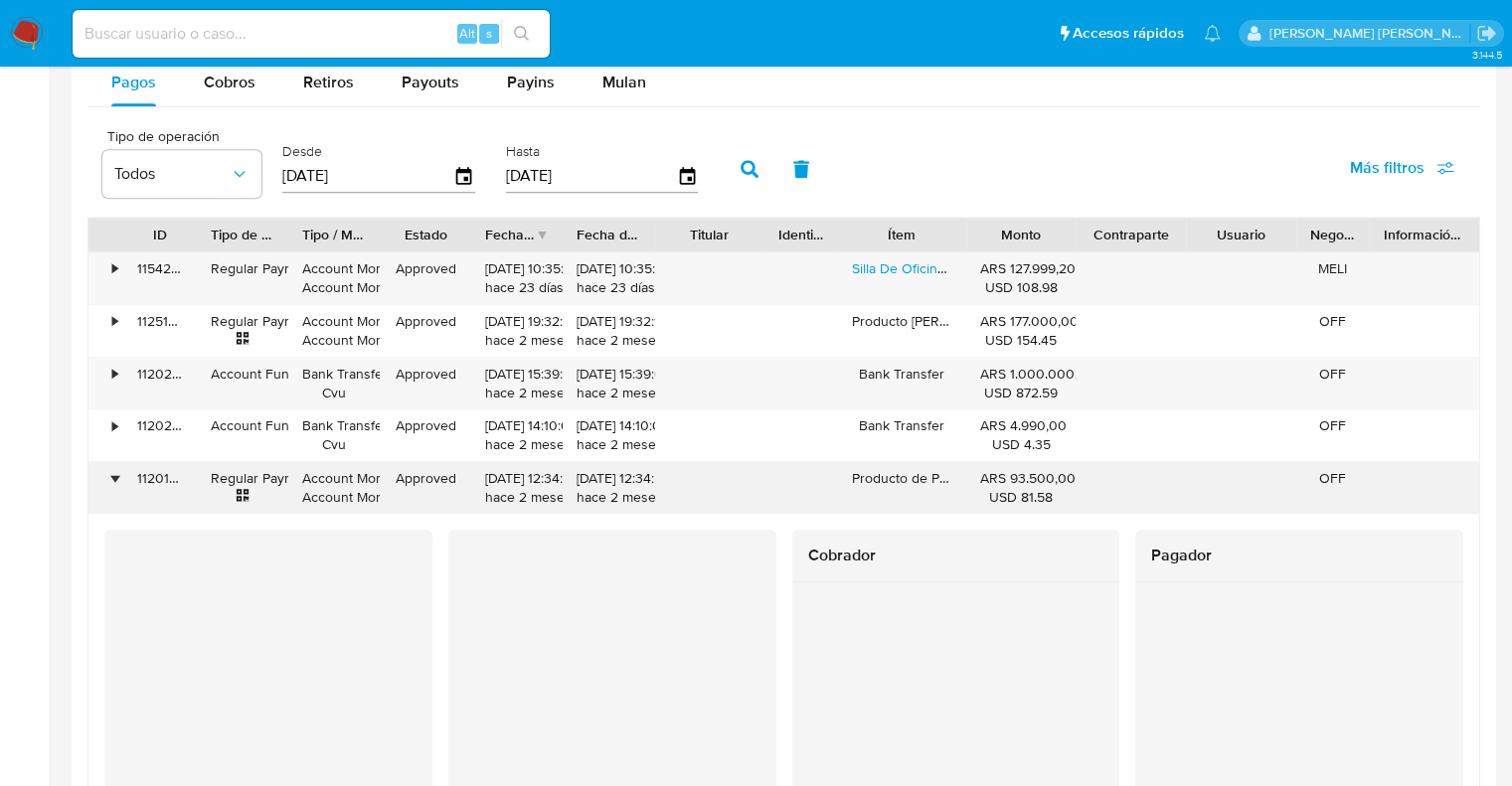 click on "•" at bounding box center (105, 488) 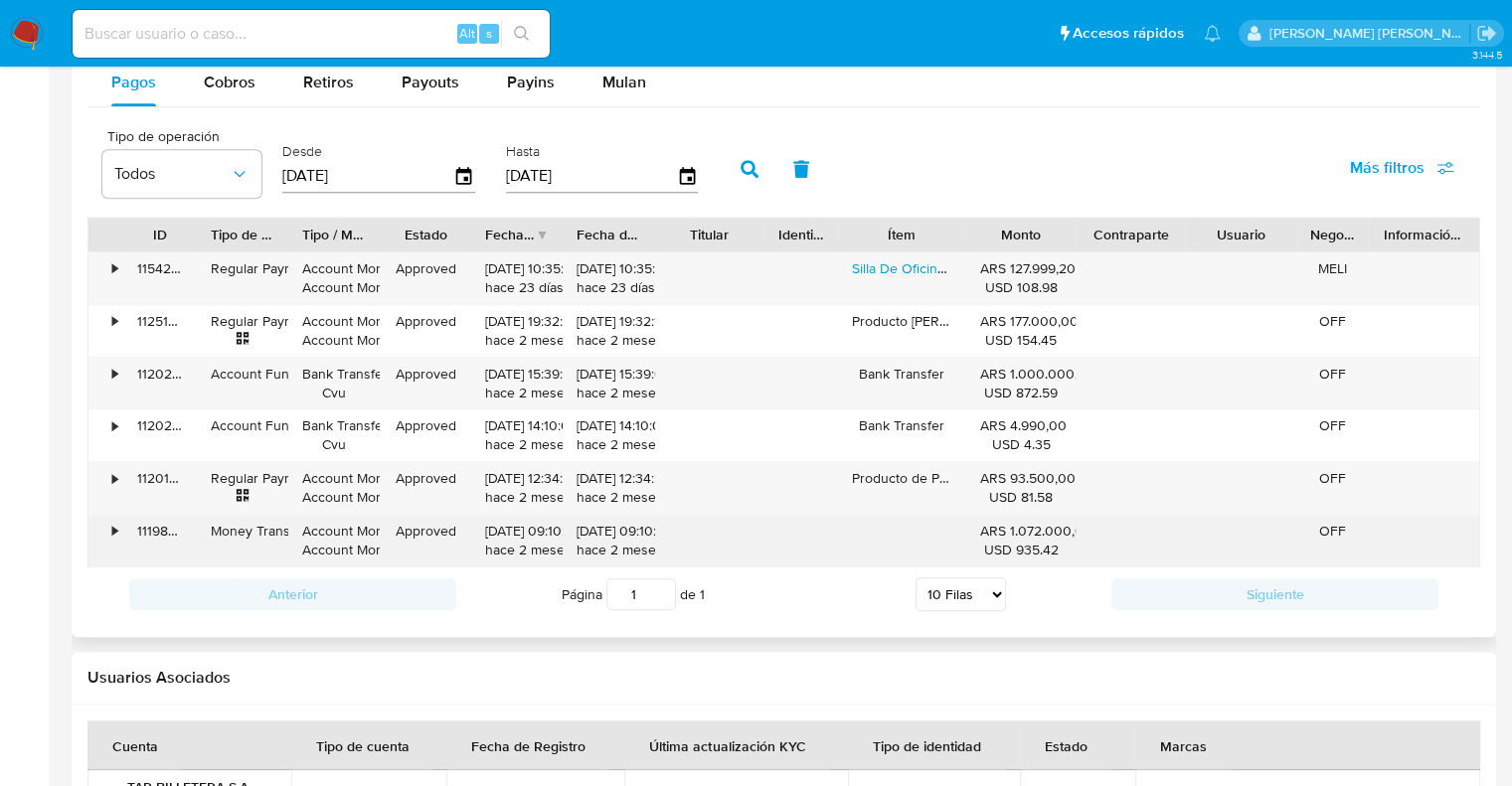 click on "•" at bounding box center (105, 541) 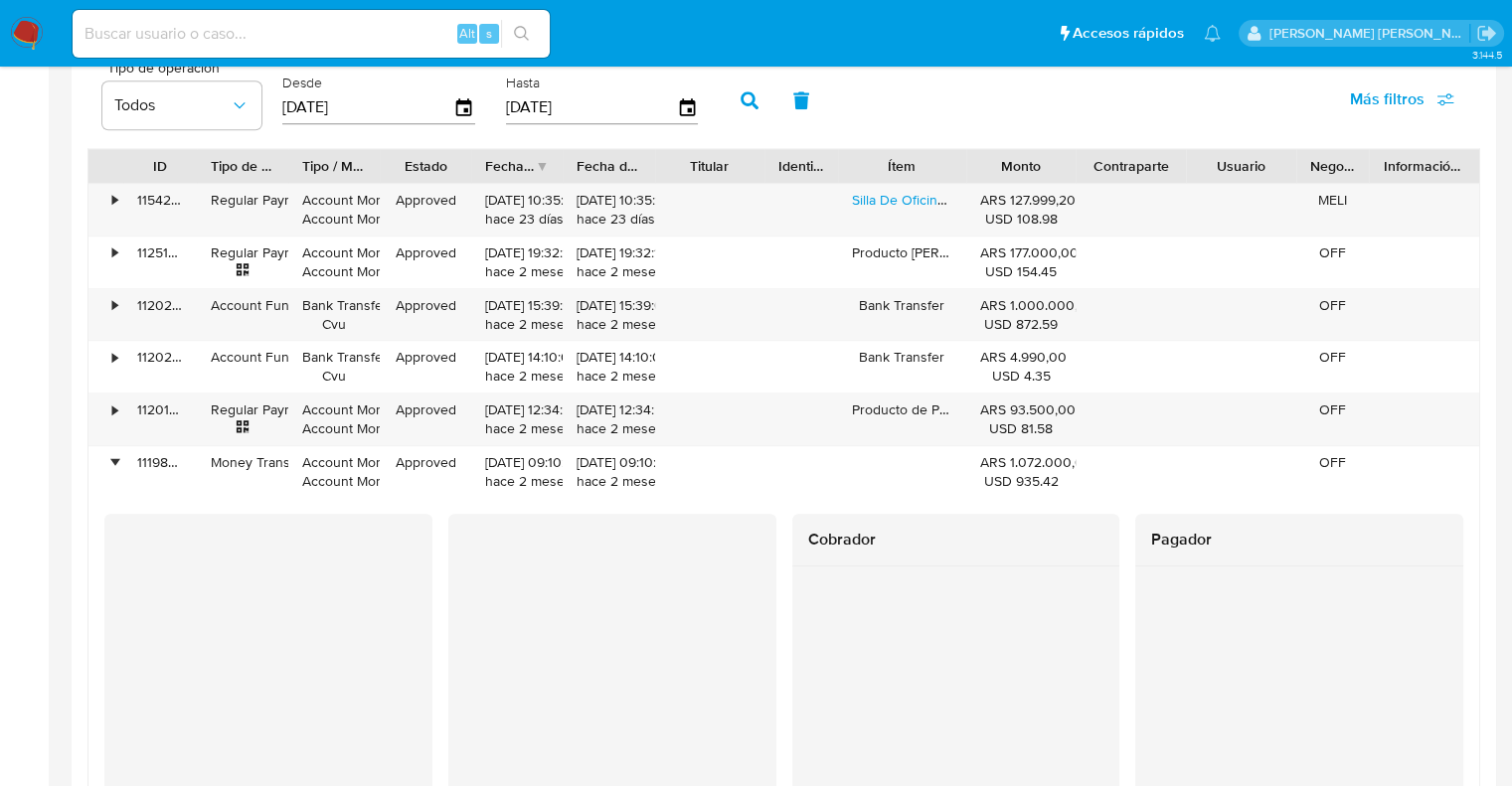 scroll, scrollTop: 1987, scrollLeft: 0, axis: vertical 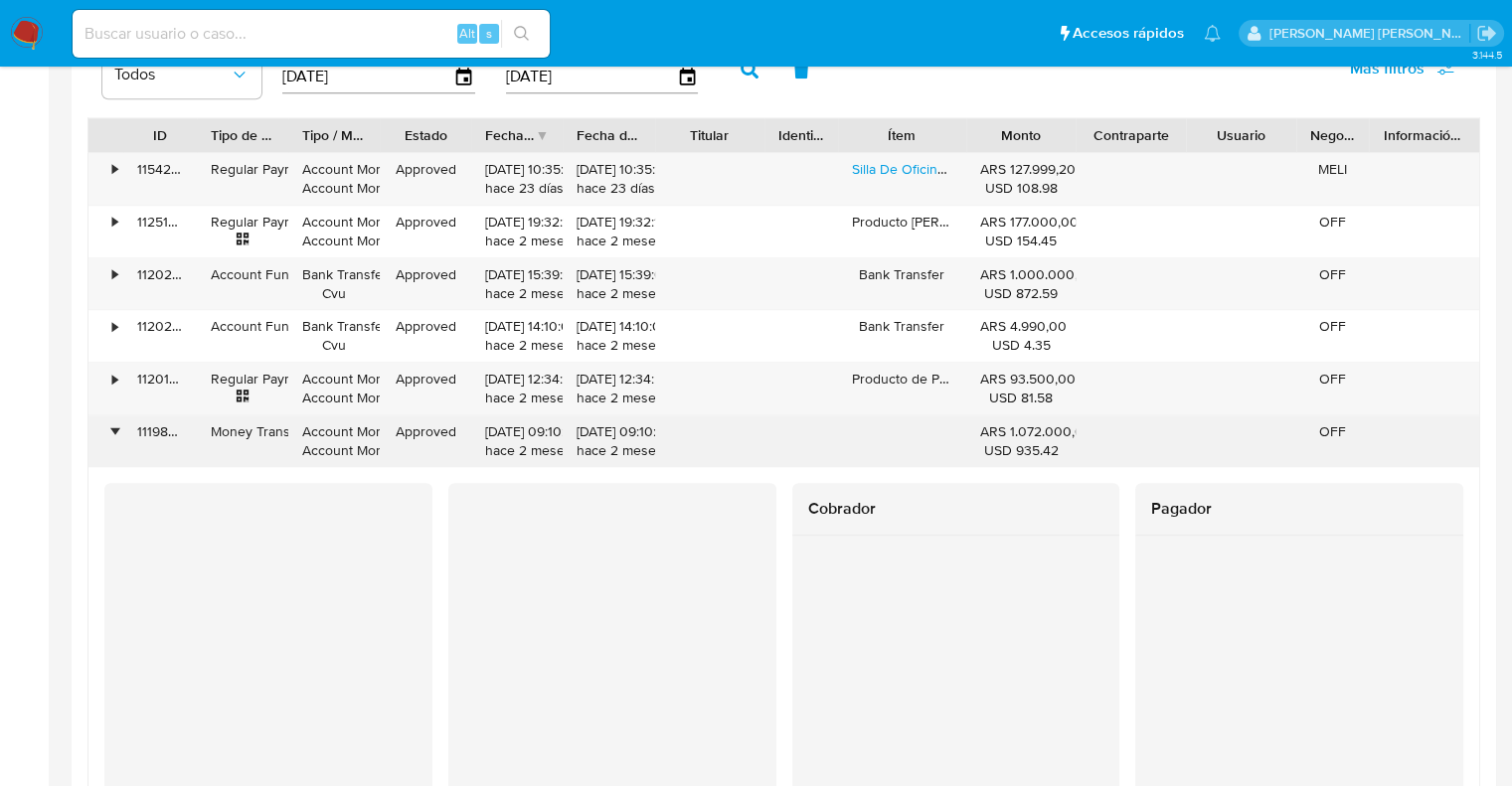 click on "•" at bounding box center [114, 431] 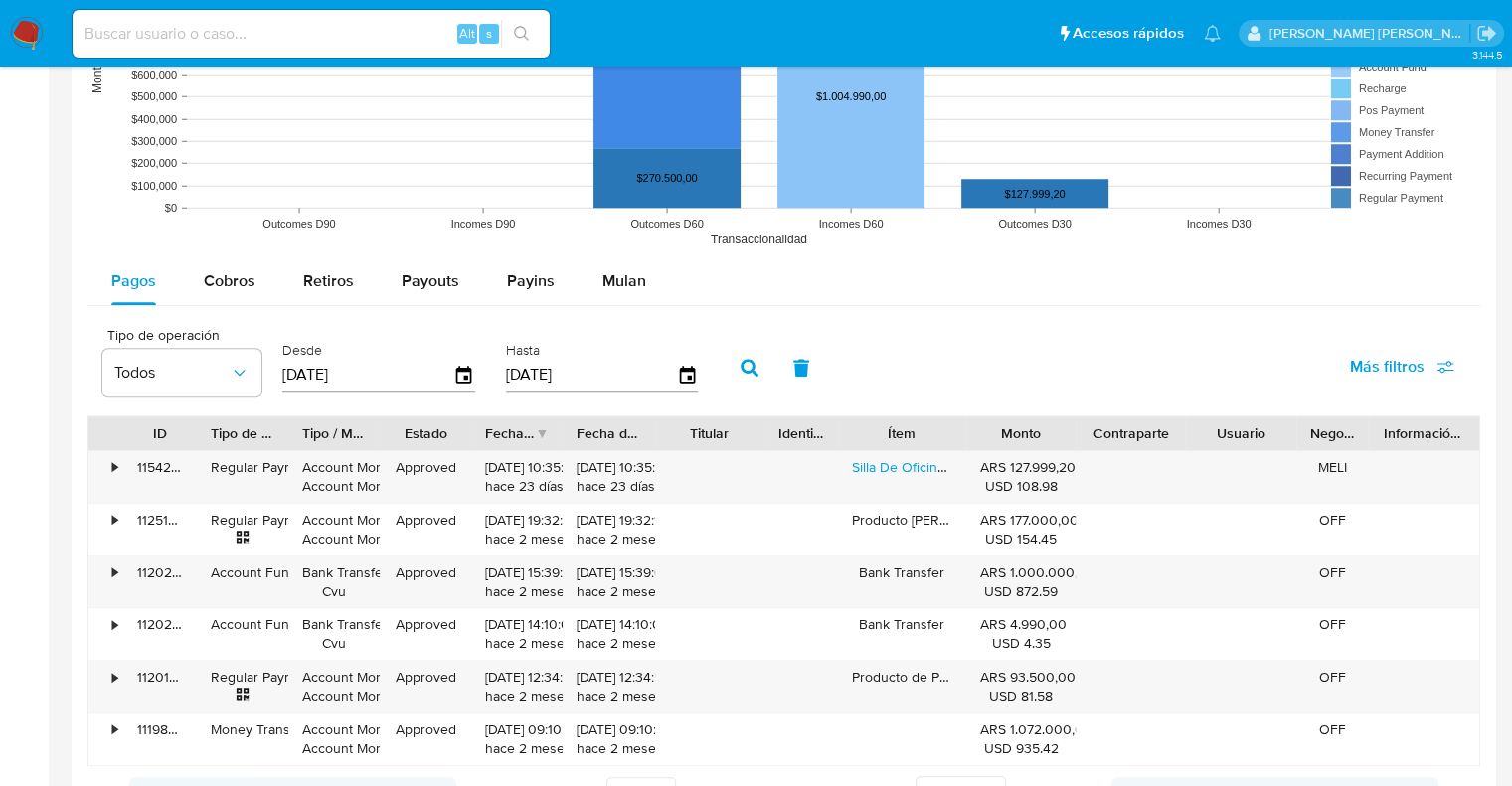 scroll, scrollTop: 1689, scrollLeft: 0, axis: vertical 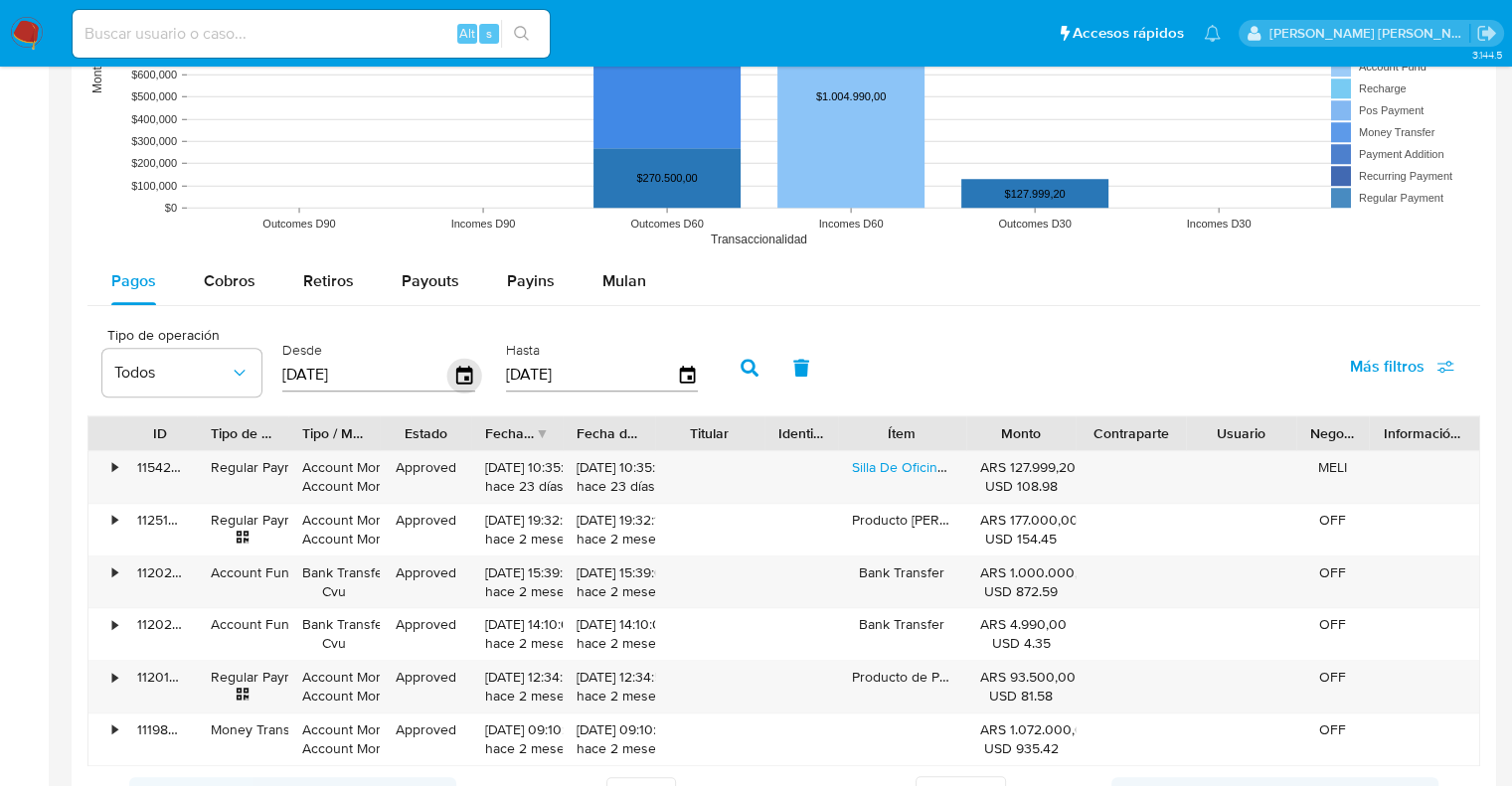click 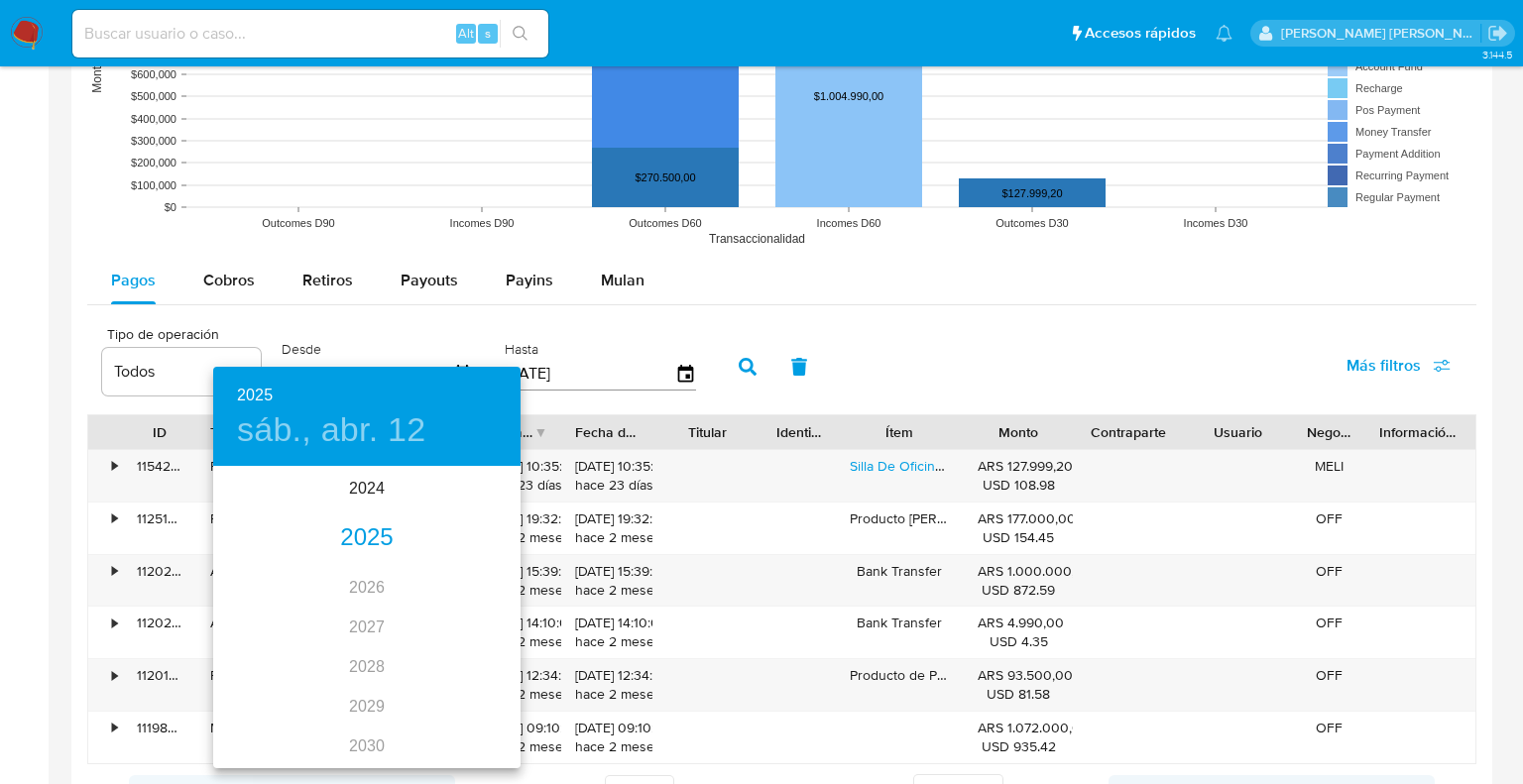 click on "2025" at bounding box center [367, 538] 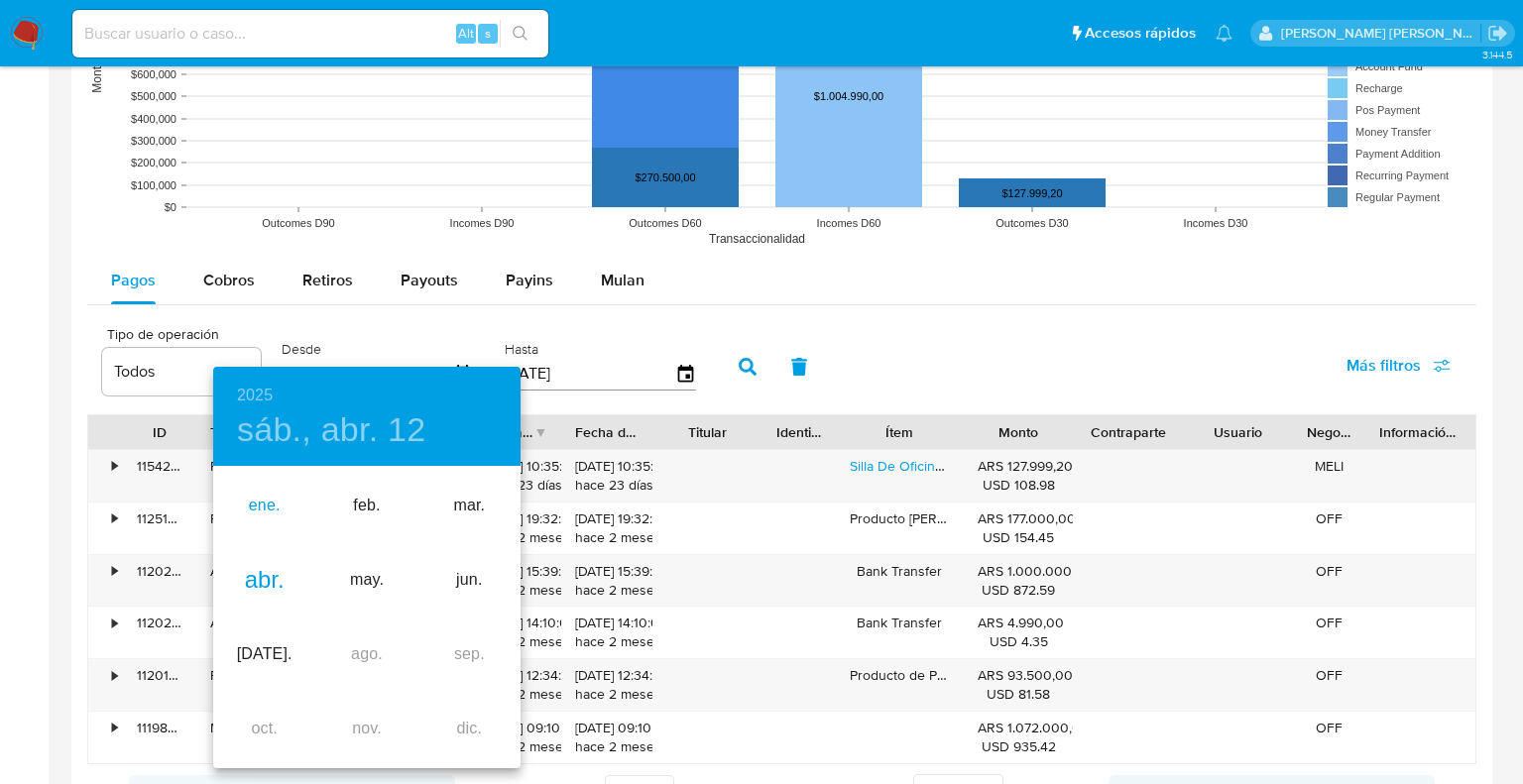 click on "ene." at bounding box center (264, 505) 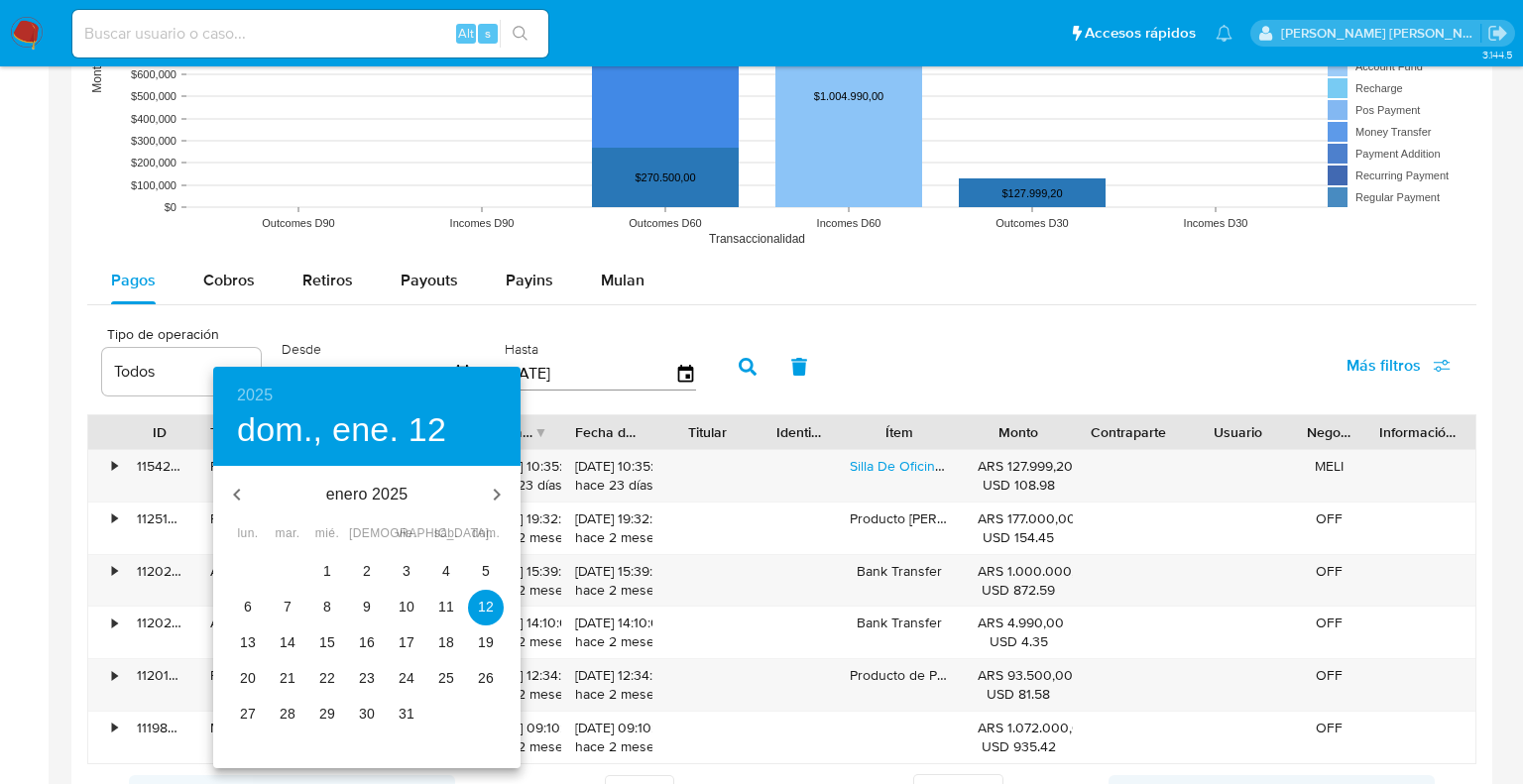 click on "1" at bounding box center [327, 571] 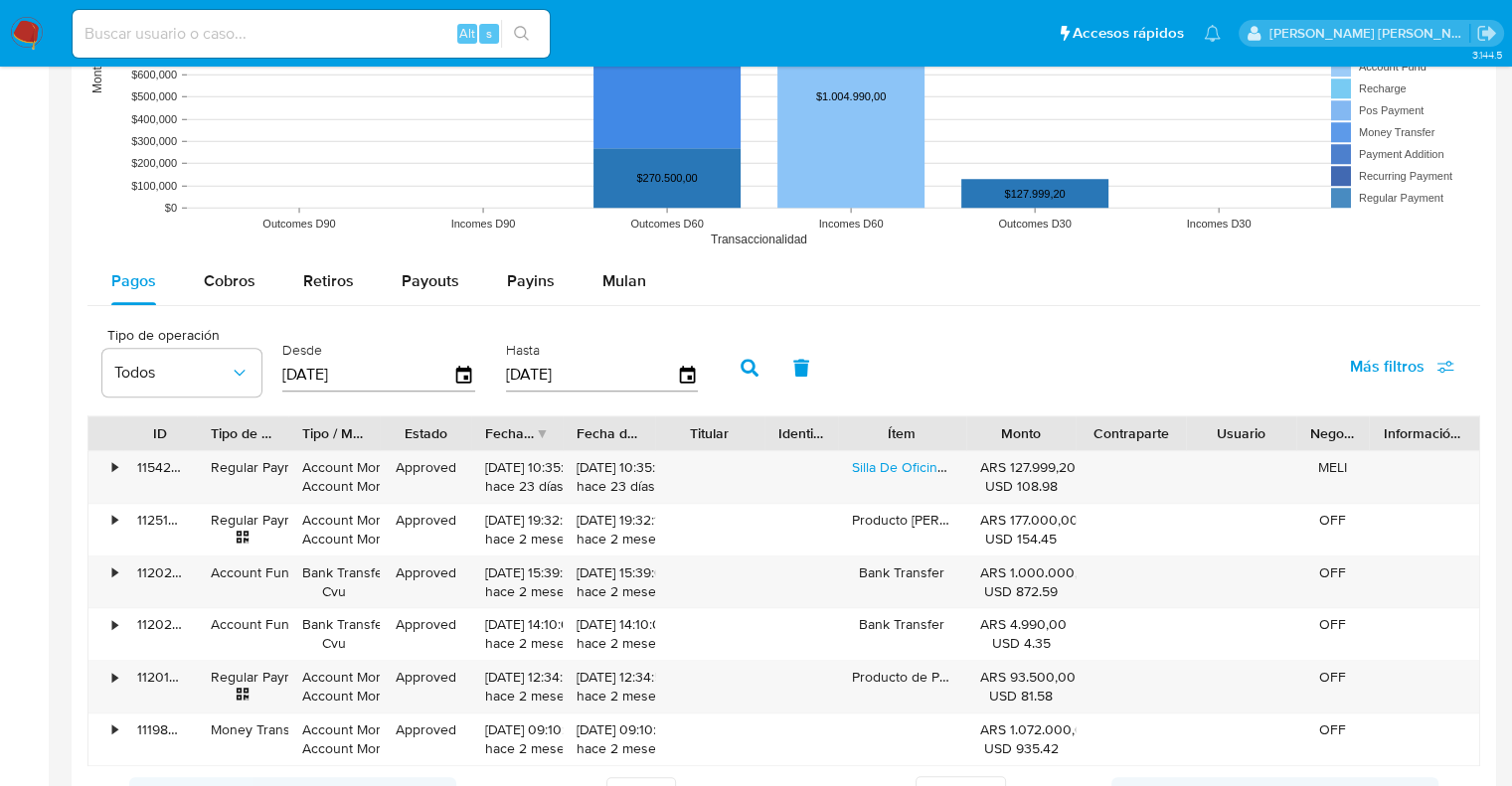click 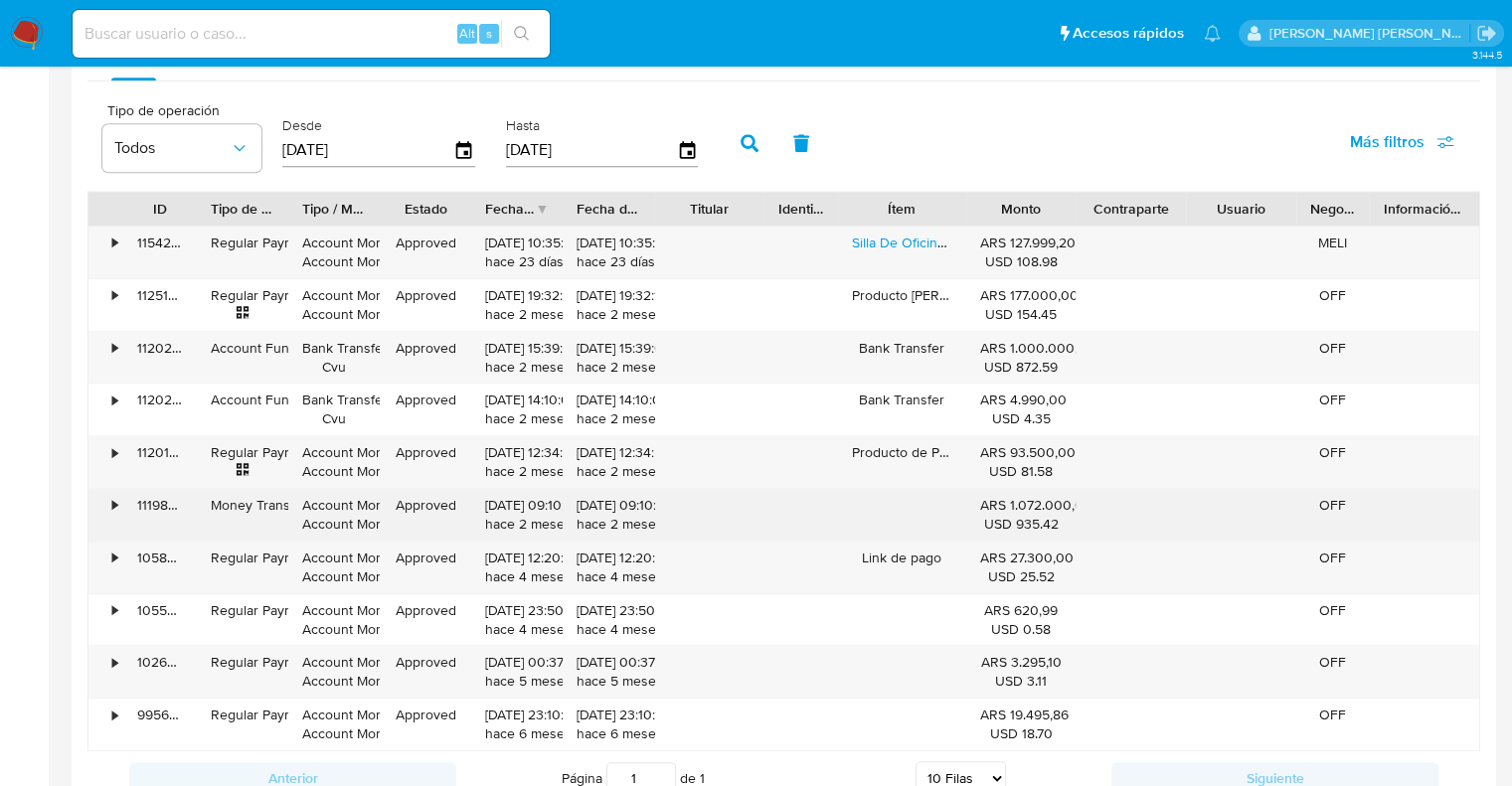 scroll, scrollTop: 1987, scrollLeft: 0, axis: vertical 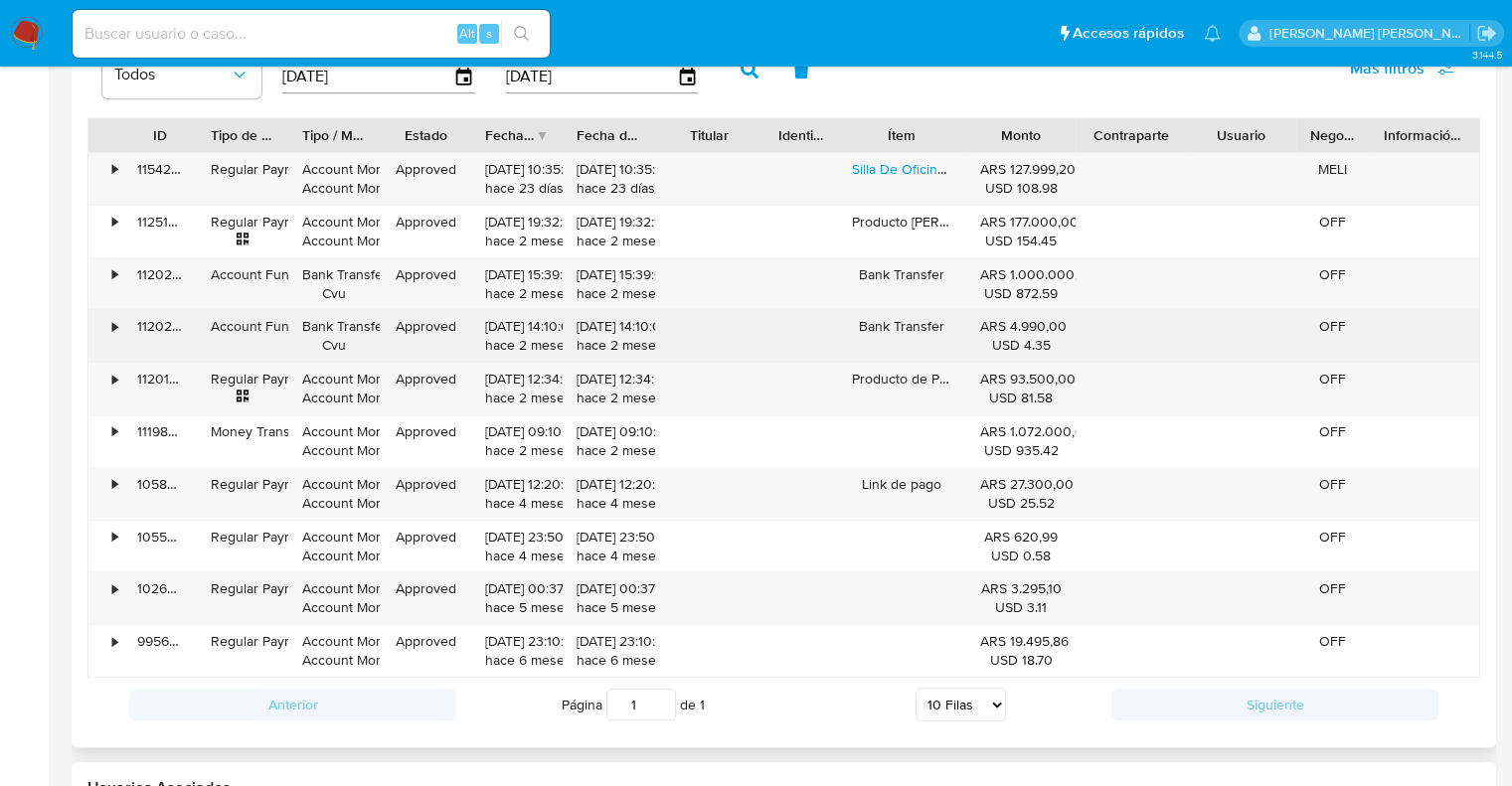click on "•" at bounding box center (105, 336) 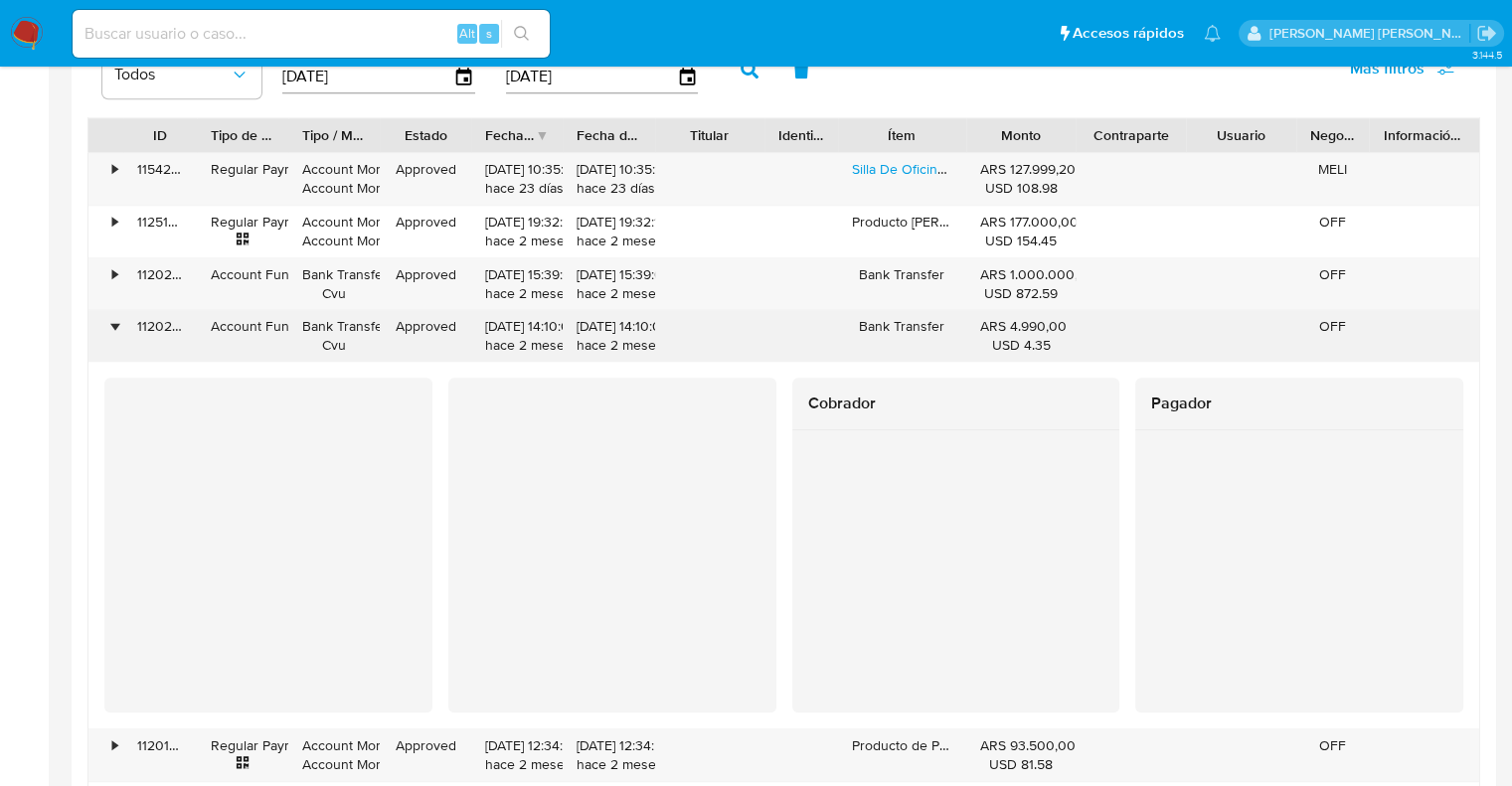click on "•" at bounding box center [105, 336] 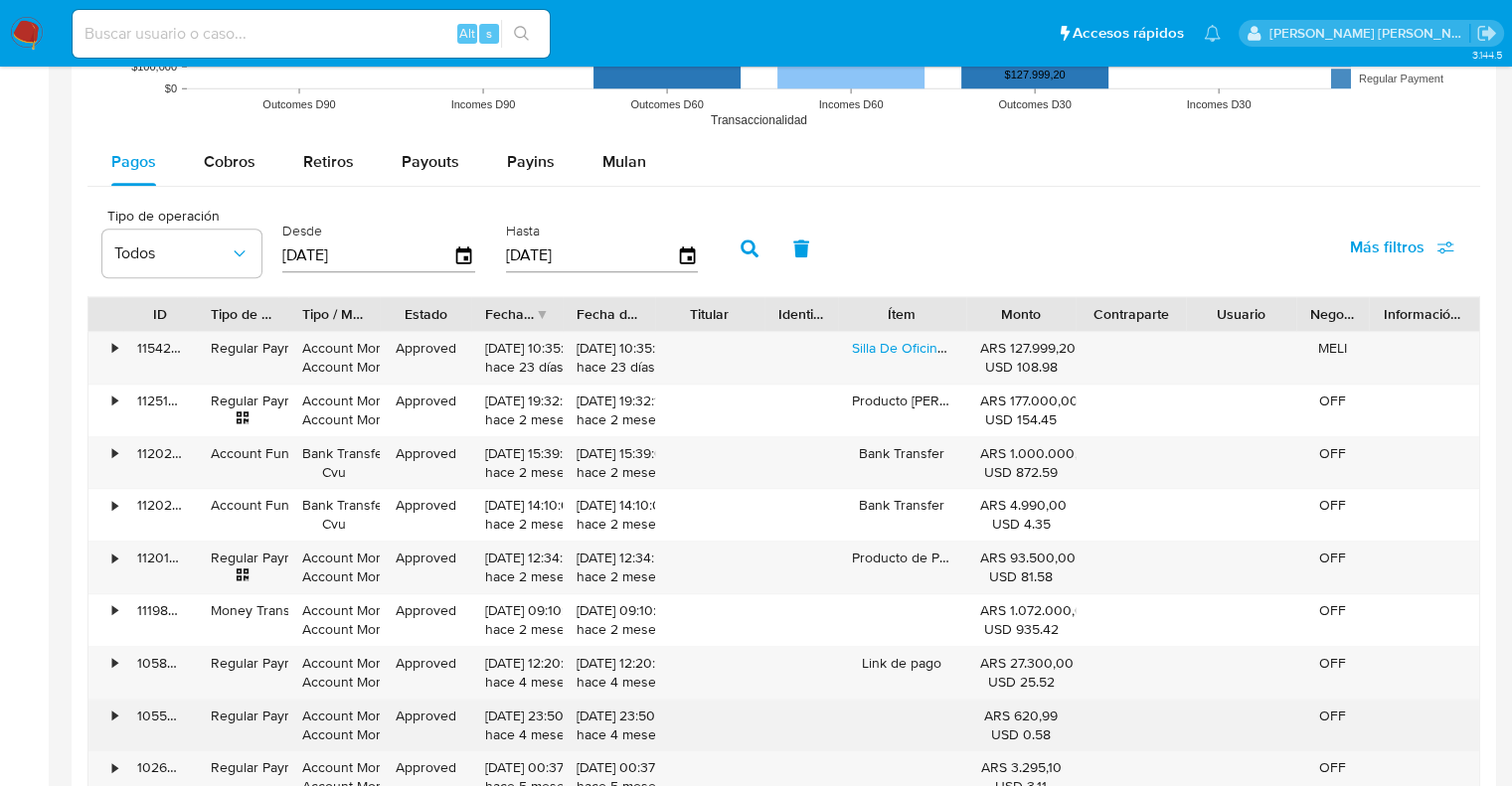 scroll, scrollTop: 1789, scrollLeft: 0, axis: vertical 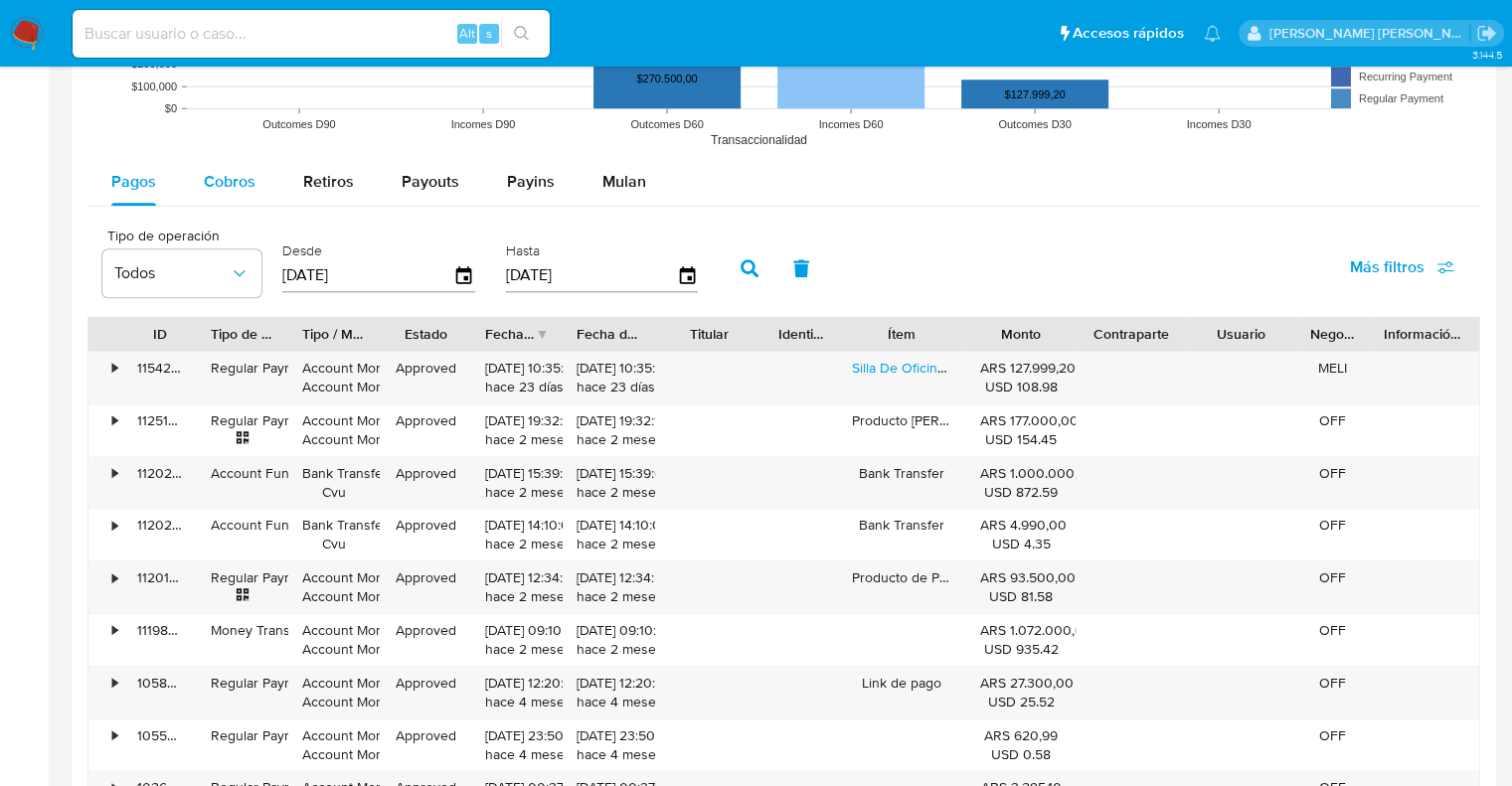 click on "Cobros" at bounding box center [230, 181] 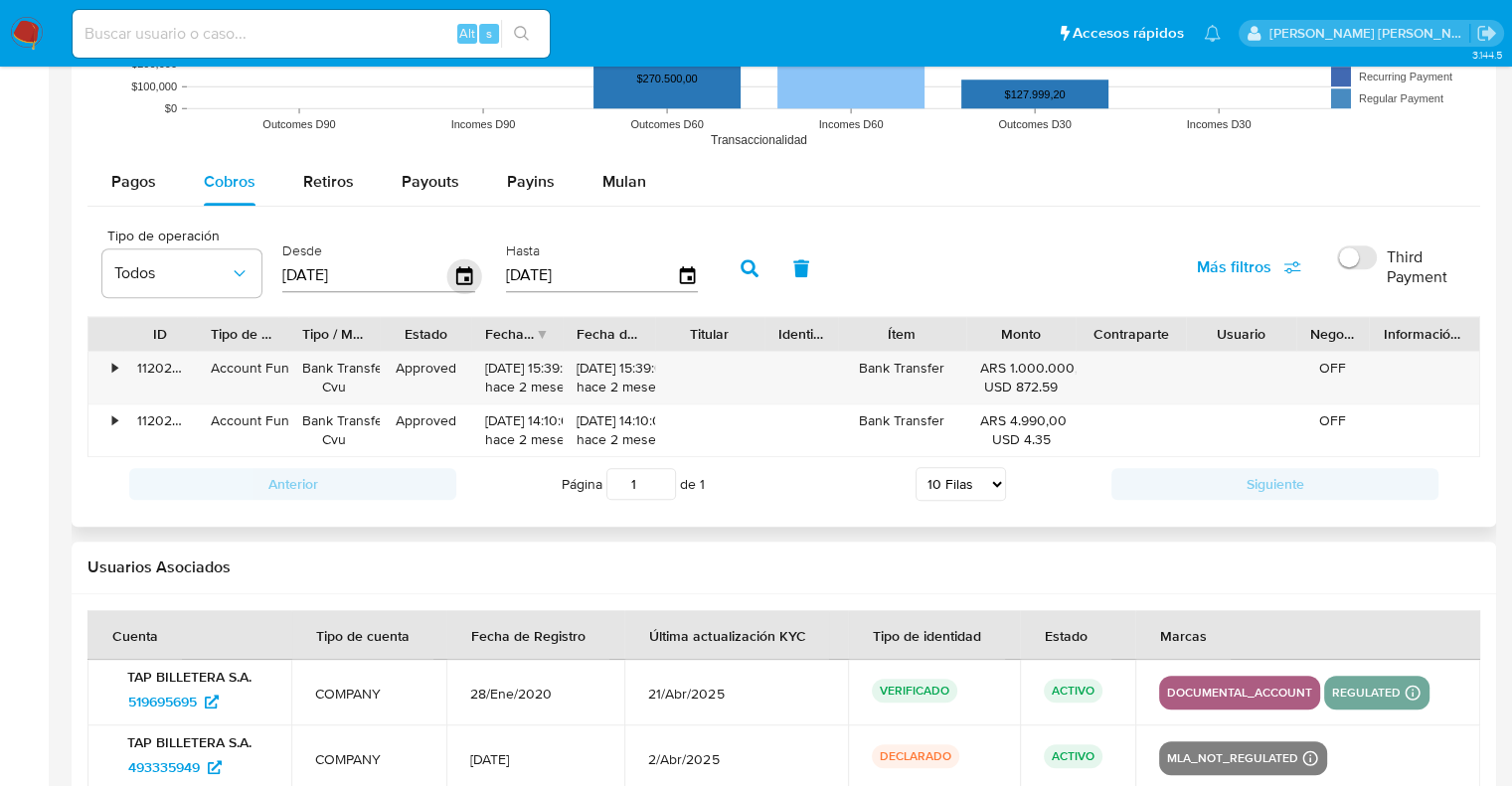 click 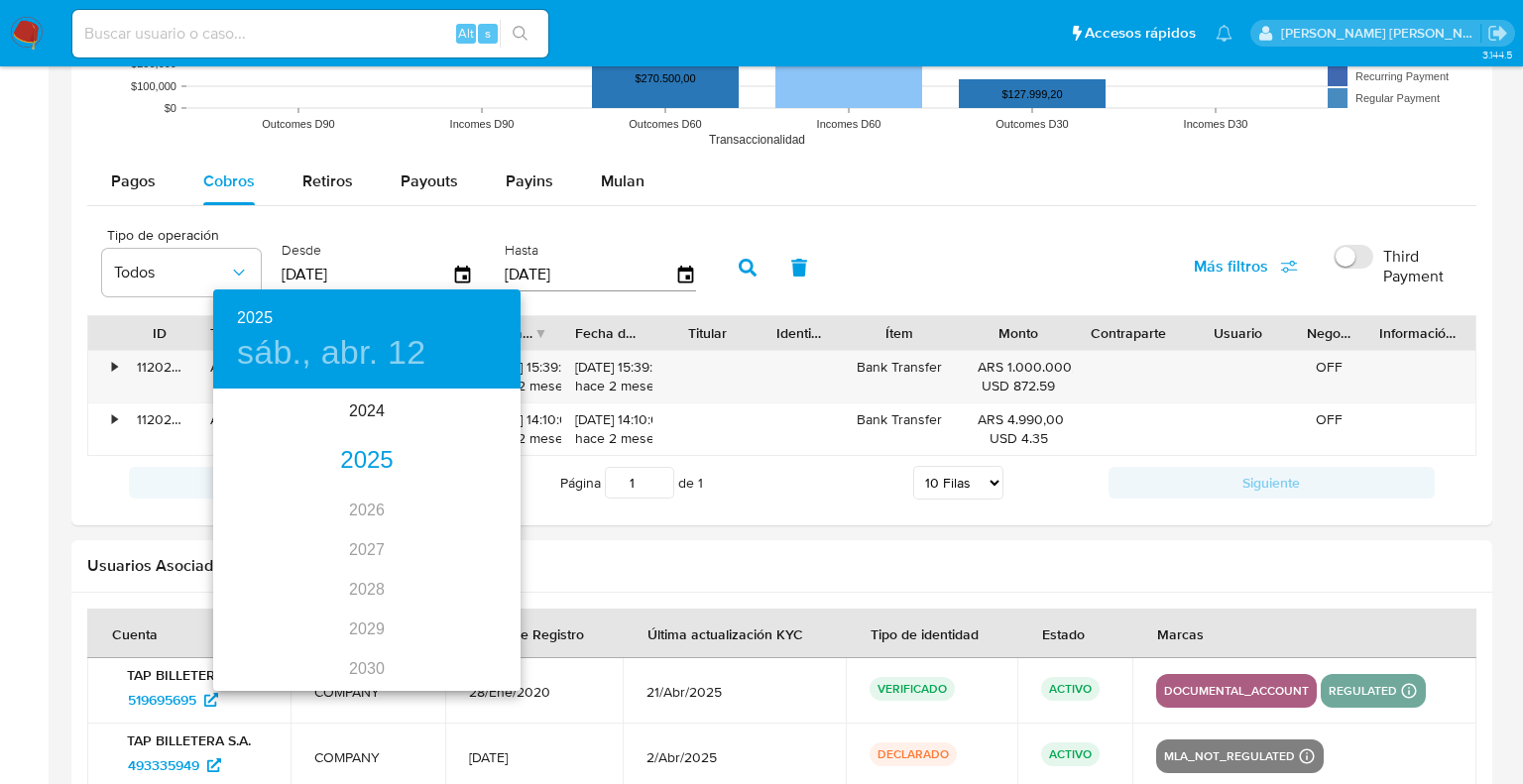 click on "2025" at bounding box center (367, 461) 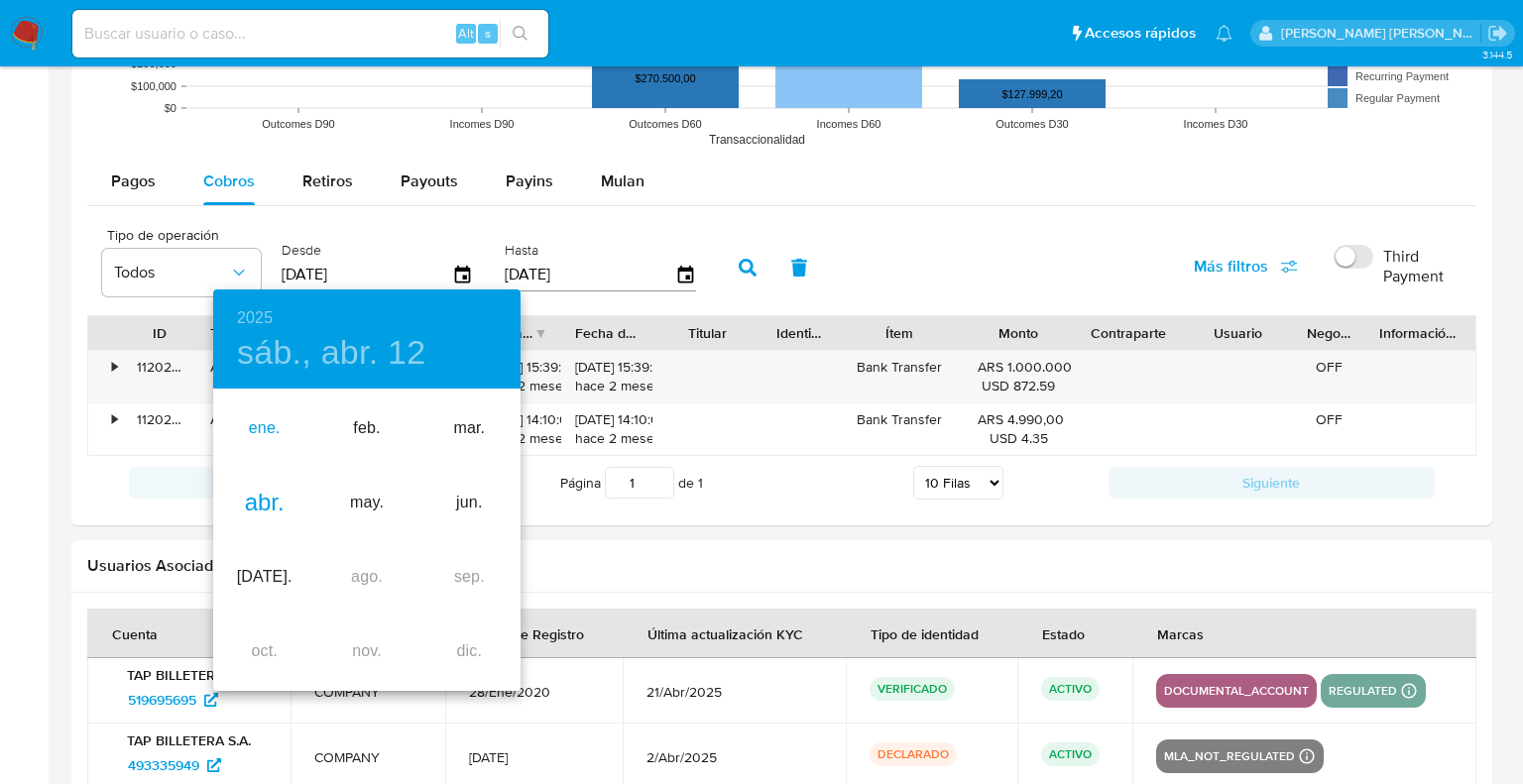 click on "ene." at bounding box center (264, 428) 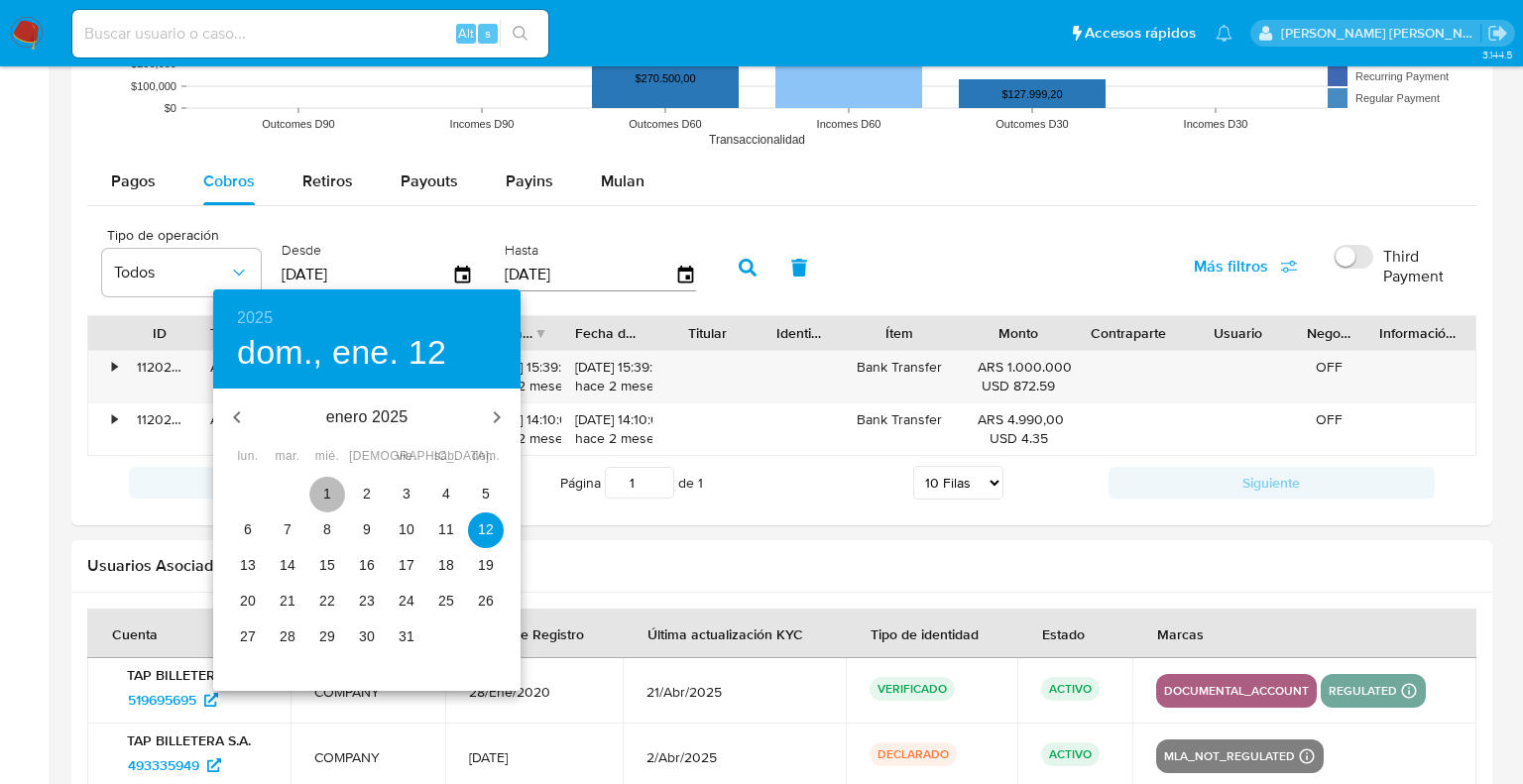 click on "1" at bounding box center [327, 494] 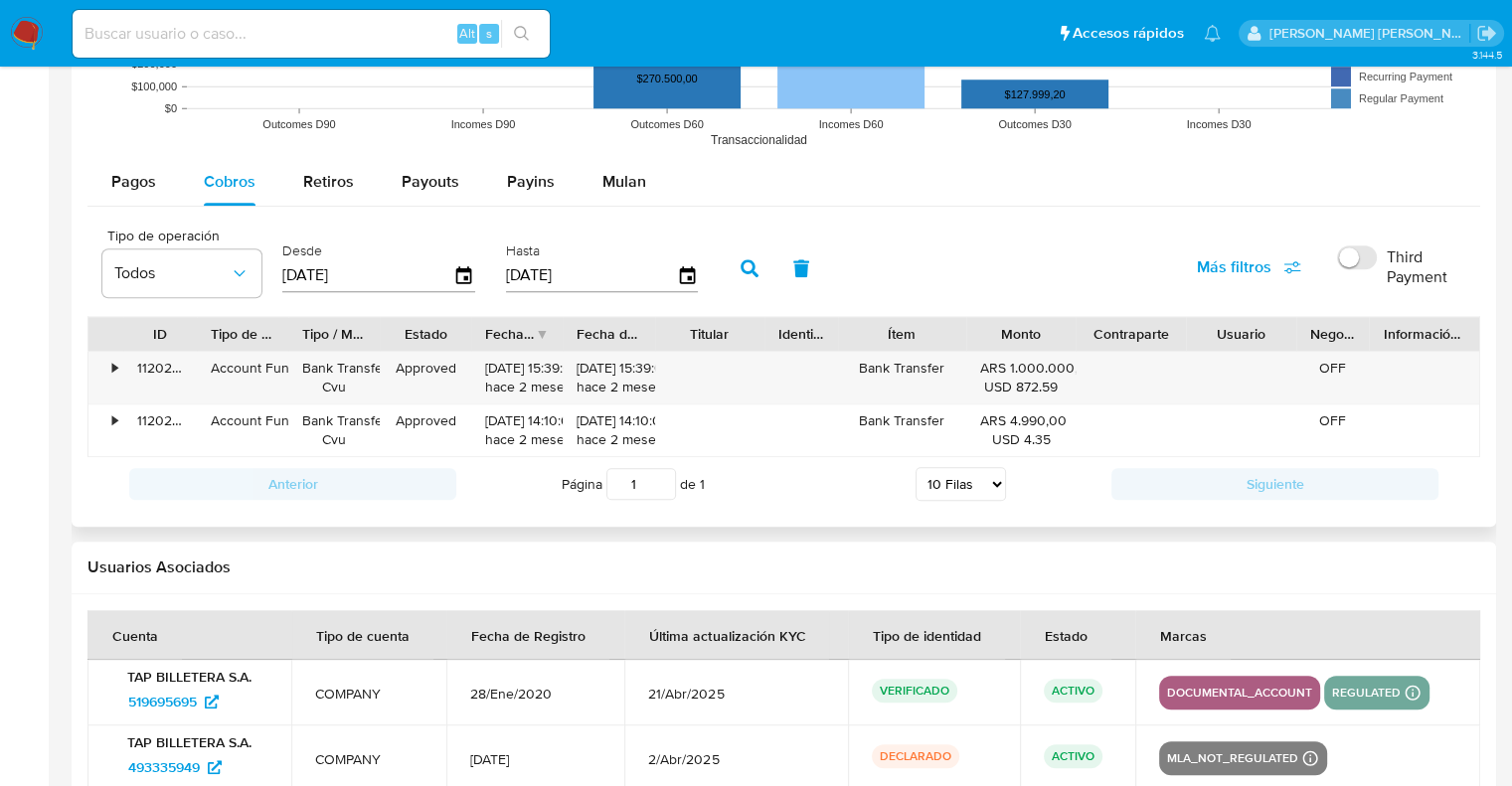 click 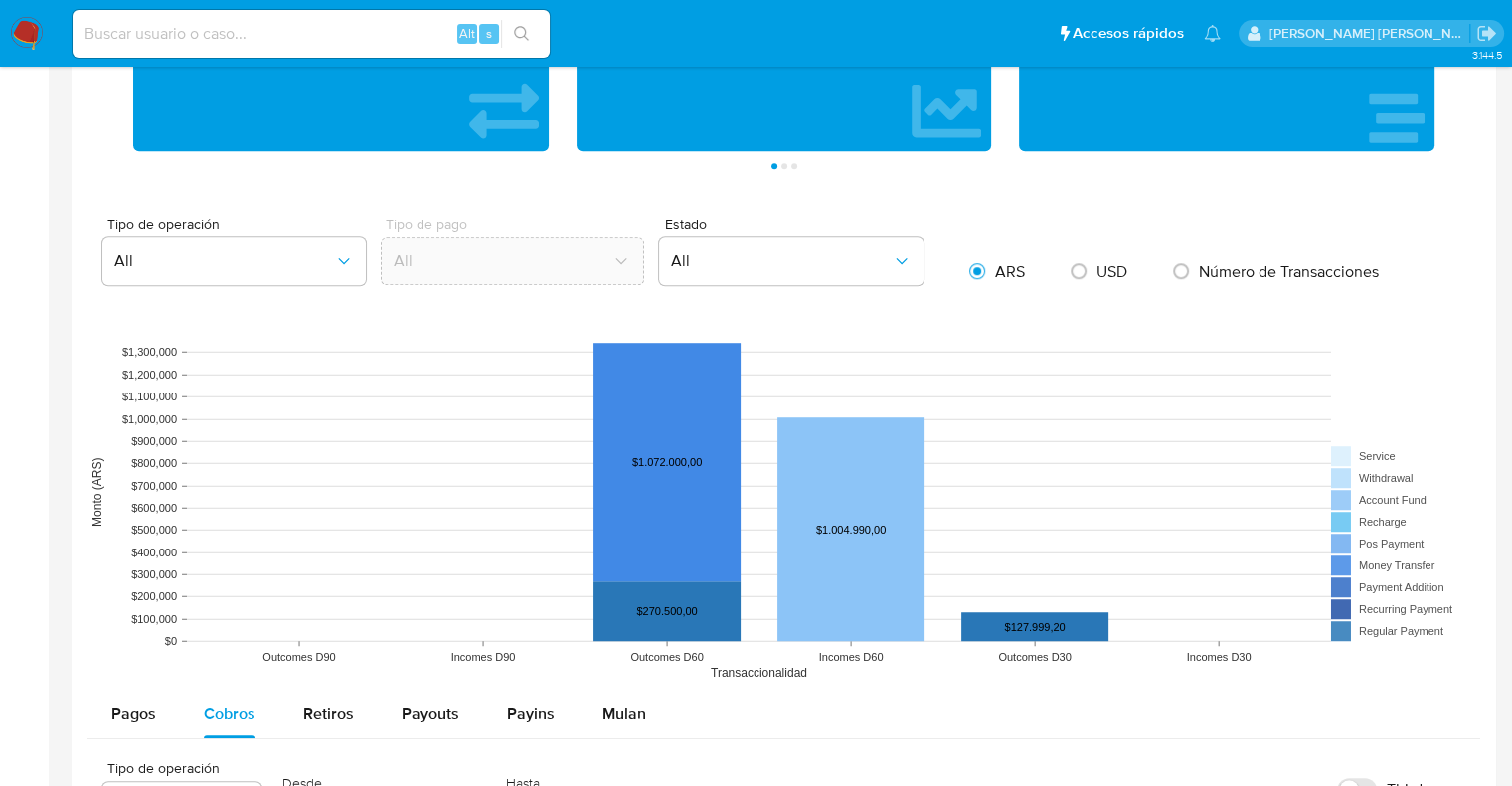 scroll, scrollTop: 1093, scrollLeft: 0, axis: vertical 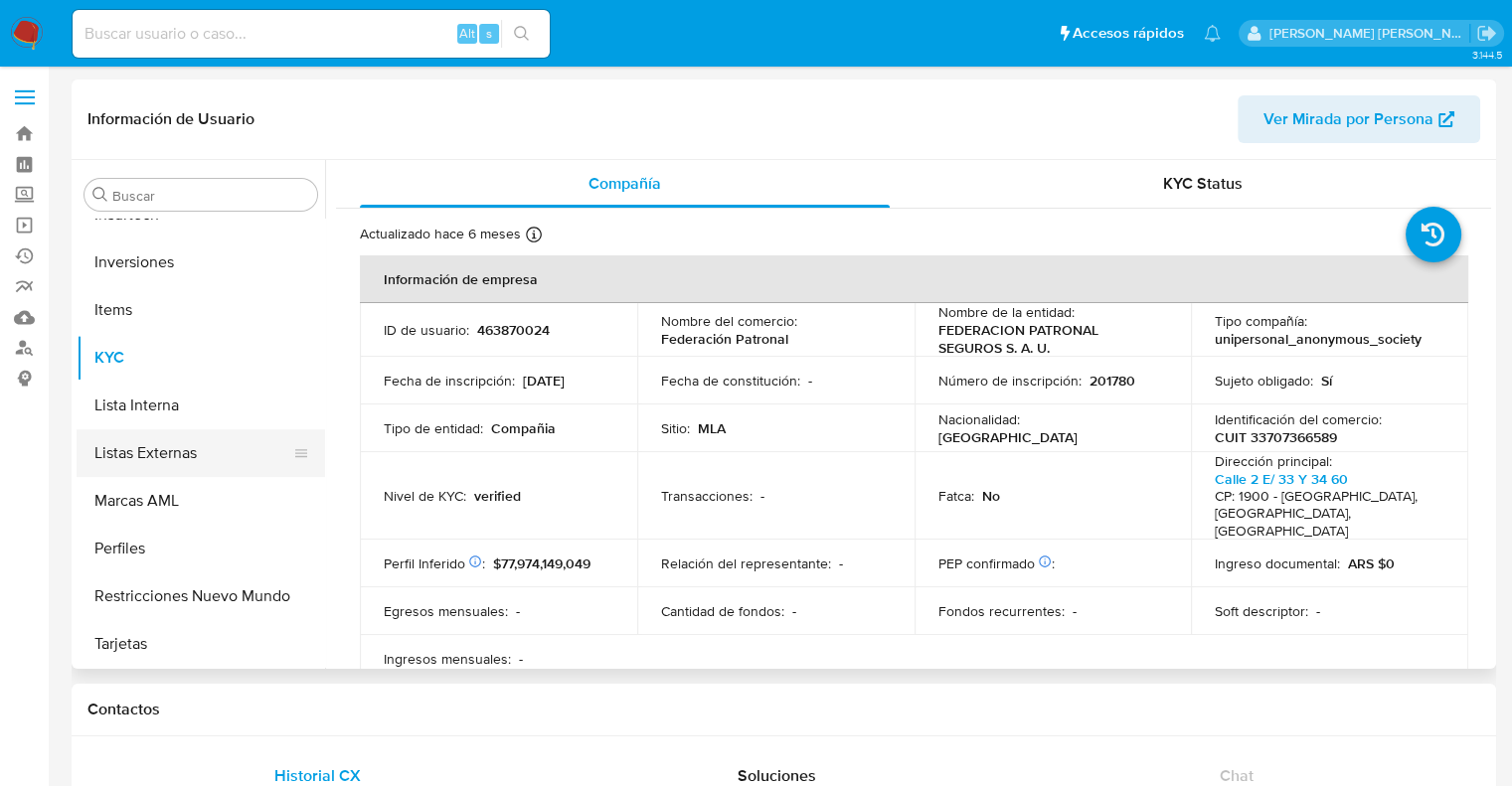 select on "10" 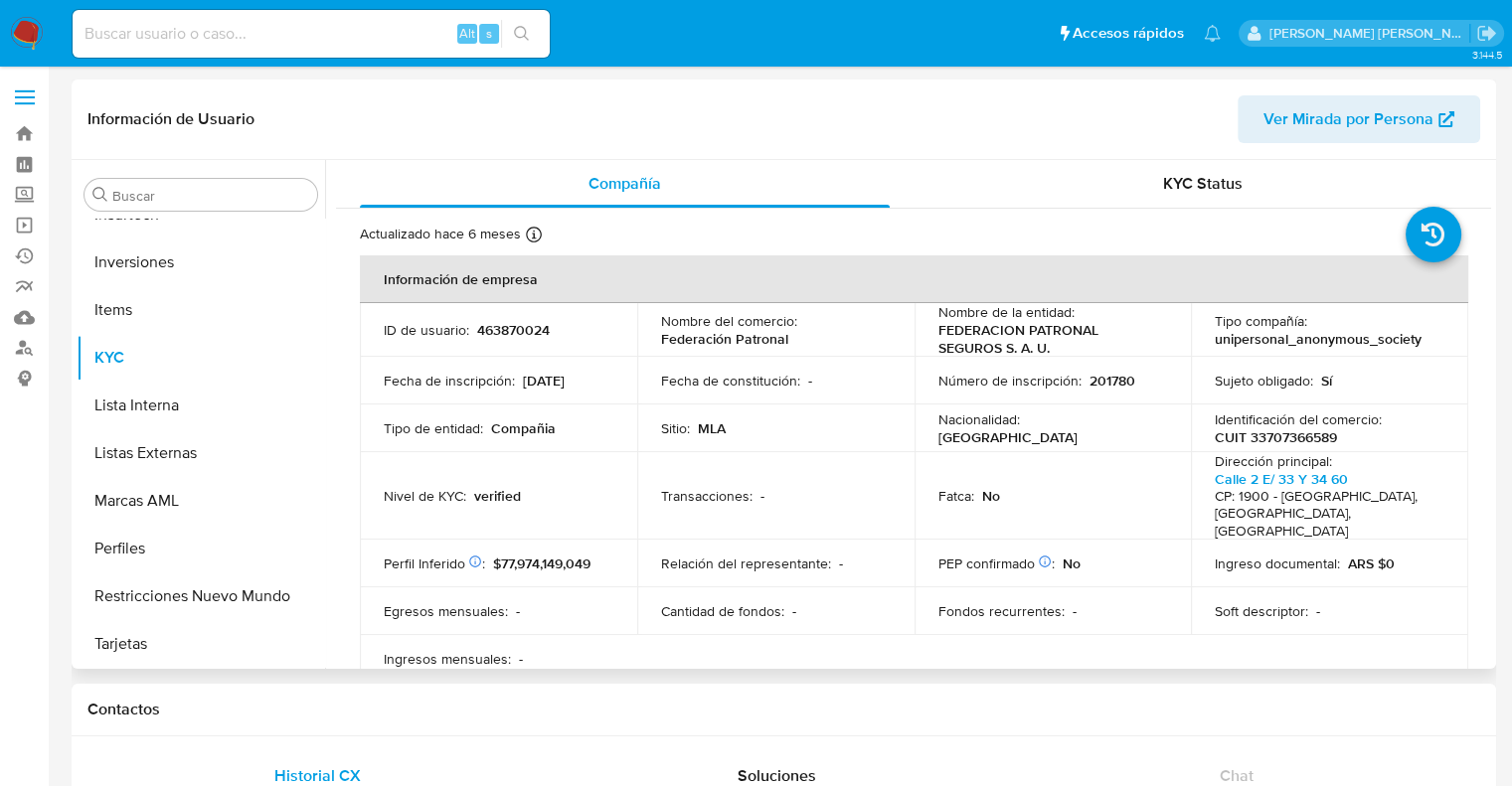 click on "Ver Mirada por Persona" at bounding box center (1348, 119) 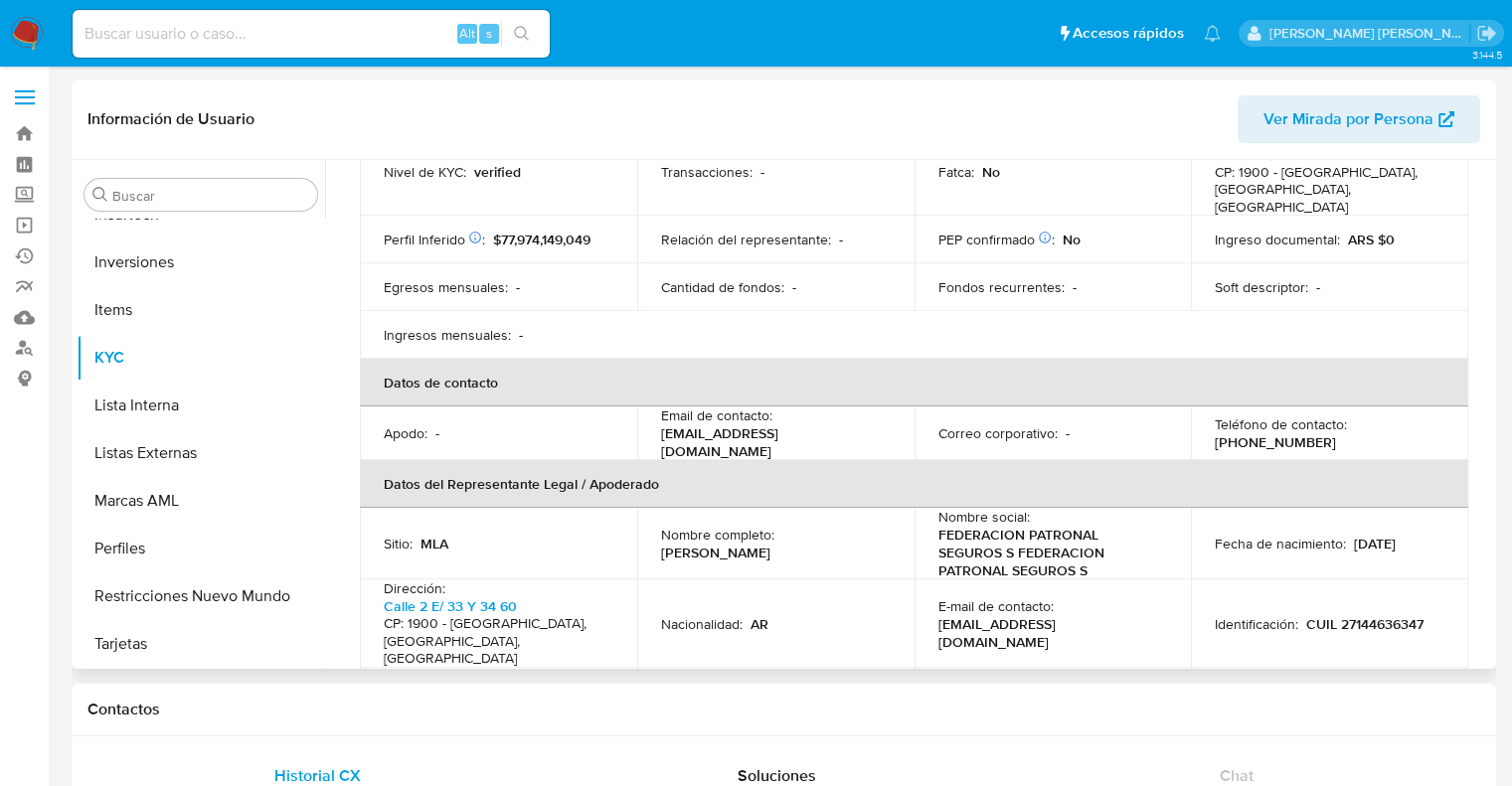scroll, scrollTop: 397, scrollLeft: 0, axis: vertical 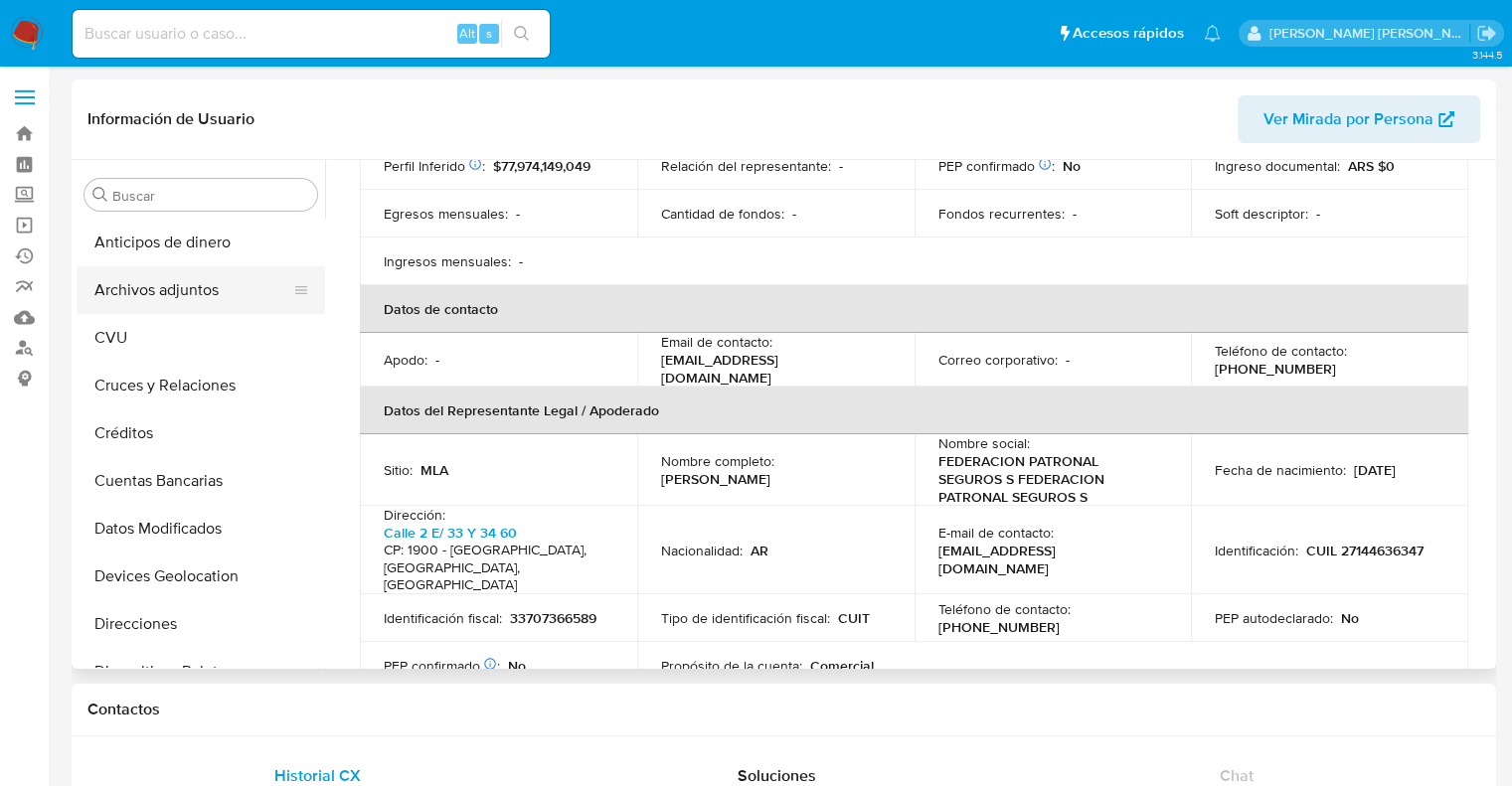 click on "Archivos adjuntos" at bounding box center (193, 290) 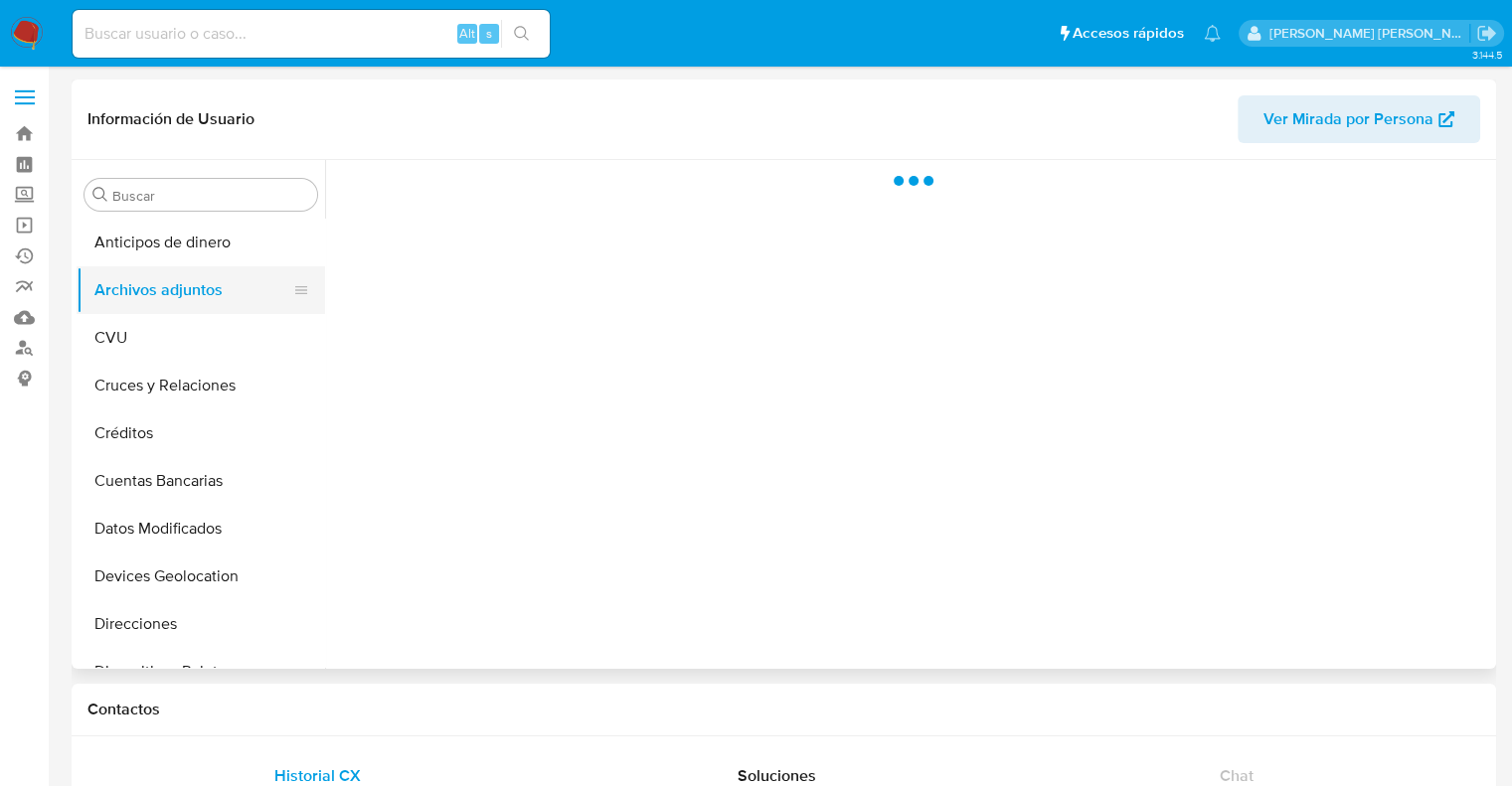 scroll, scrollTop: 0, scrollLeft: 0, axis: both 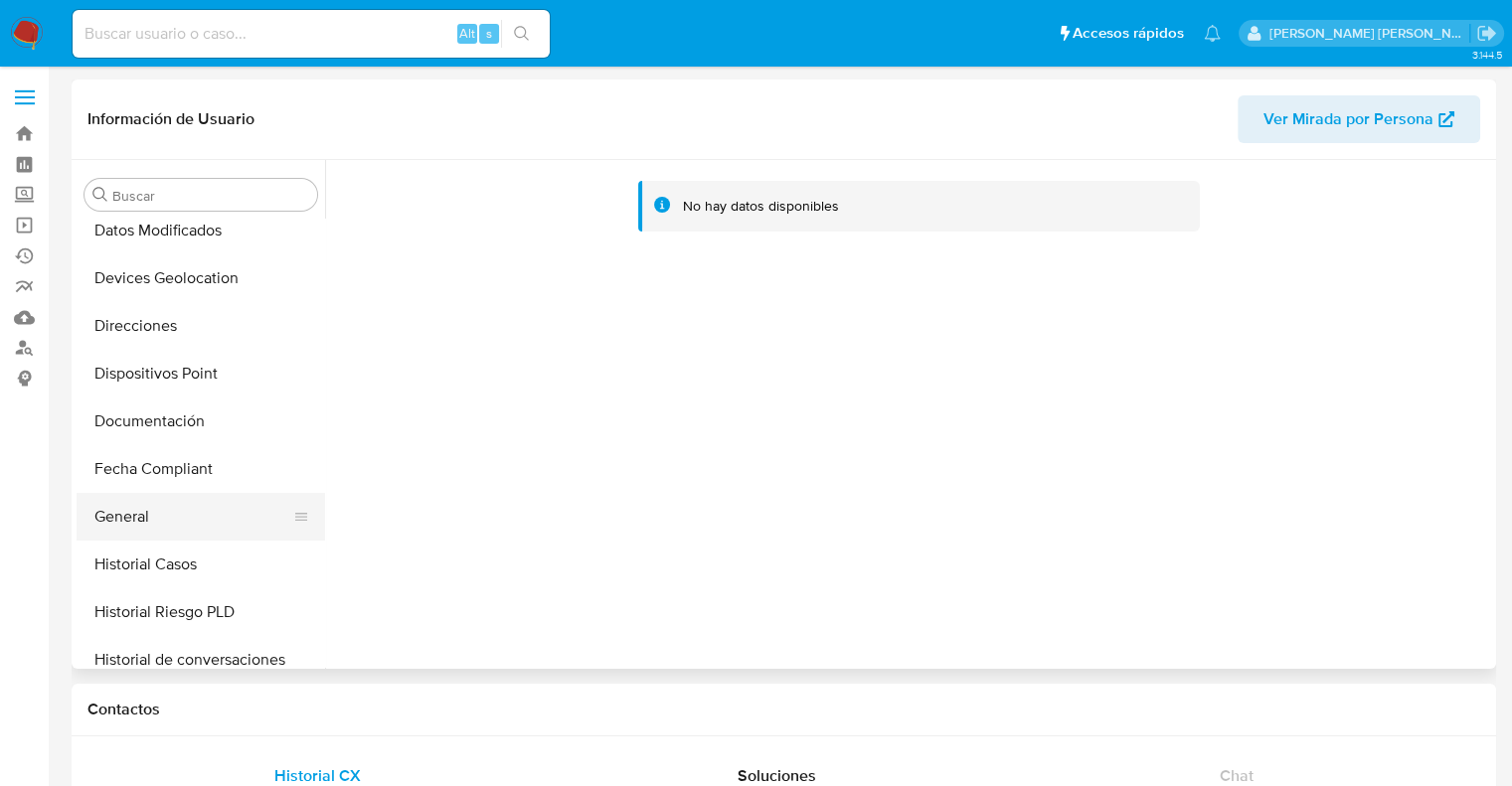 click on "General" at bounding box center [193, 517] 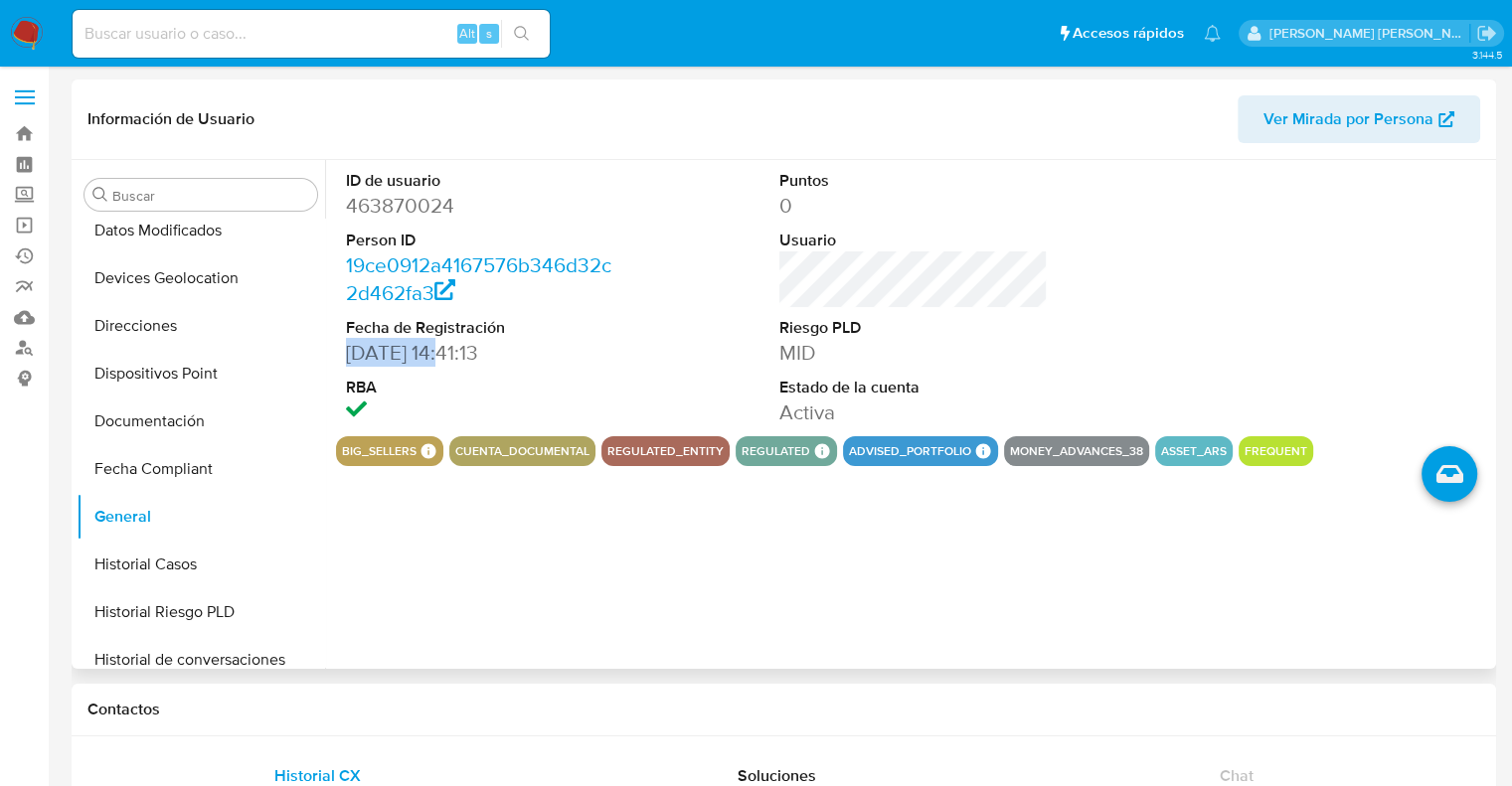 drag, startPoint x: 453, startPoint y: 349, endPoint x: 331, endPoint y: 351, distance: 122.01639 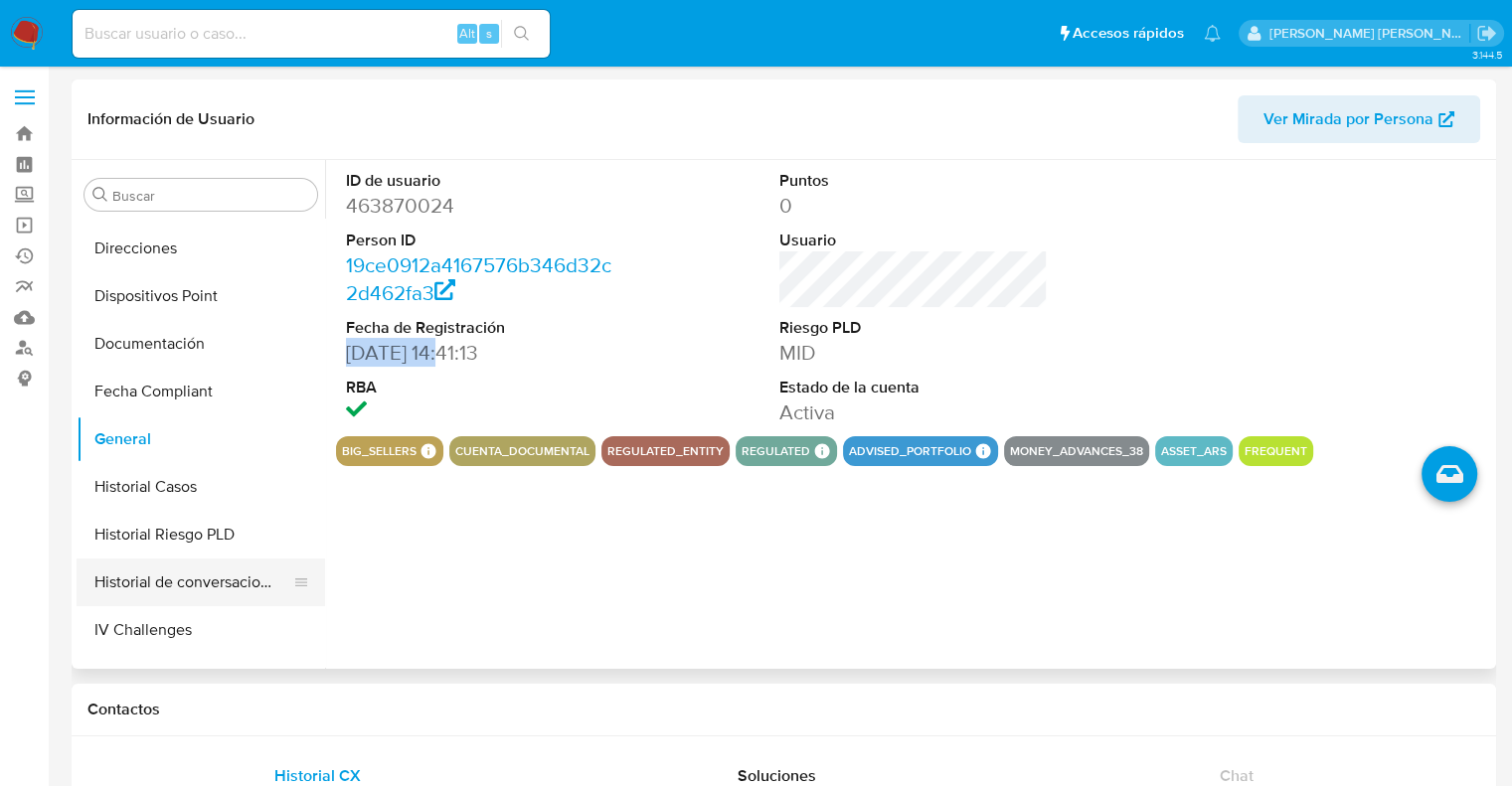 scroll, scrollTop: 497, scrollLeft: 0, axis: vertical 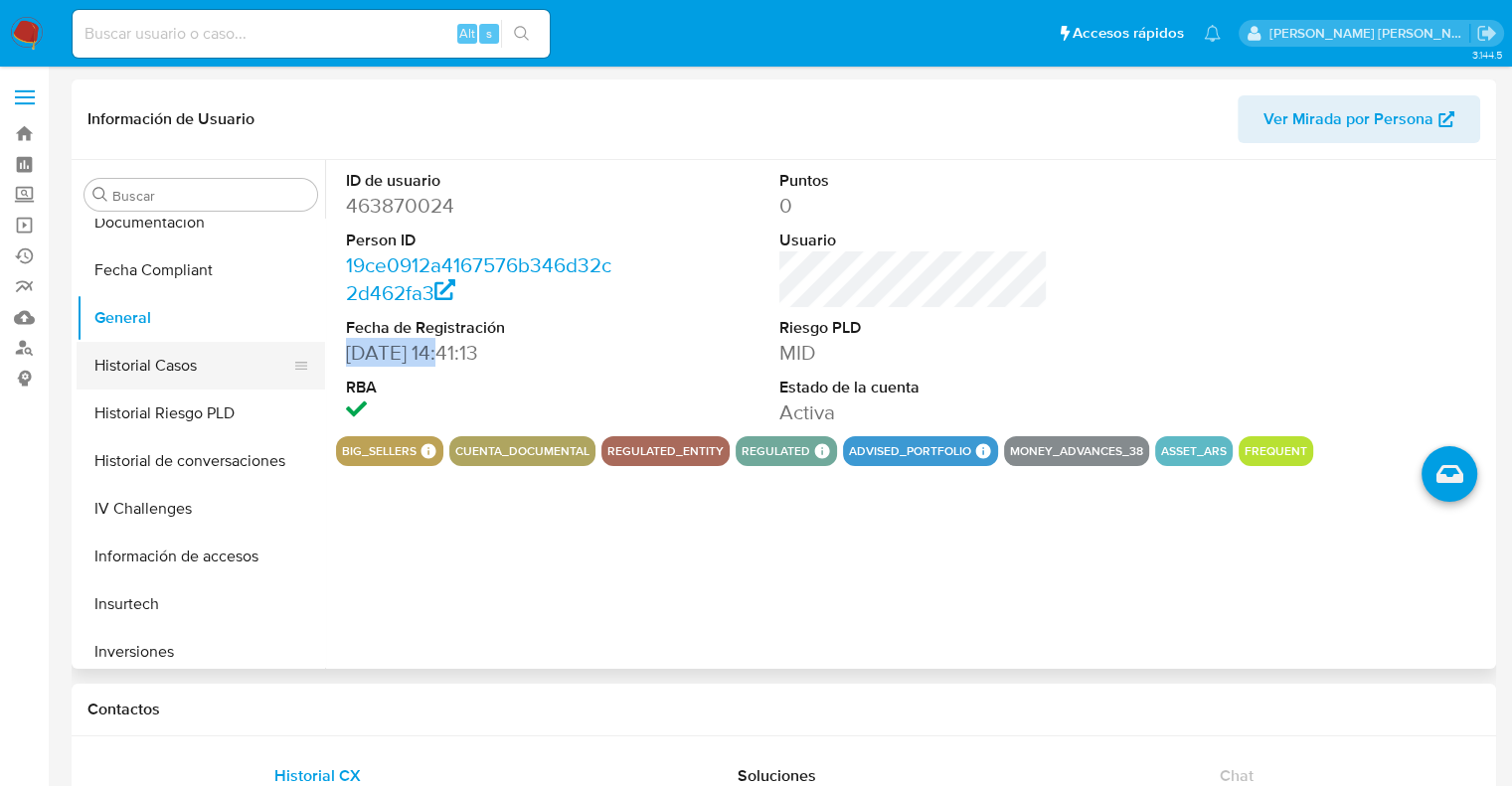 click on "Historial Casos" at bounding box center [193, 366] 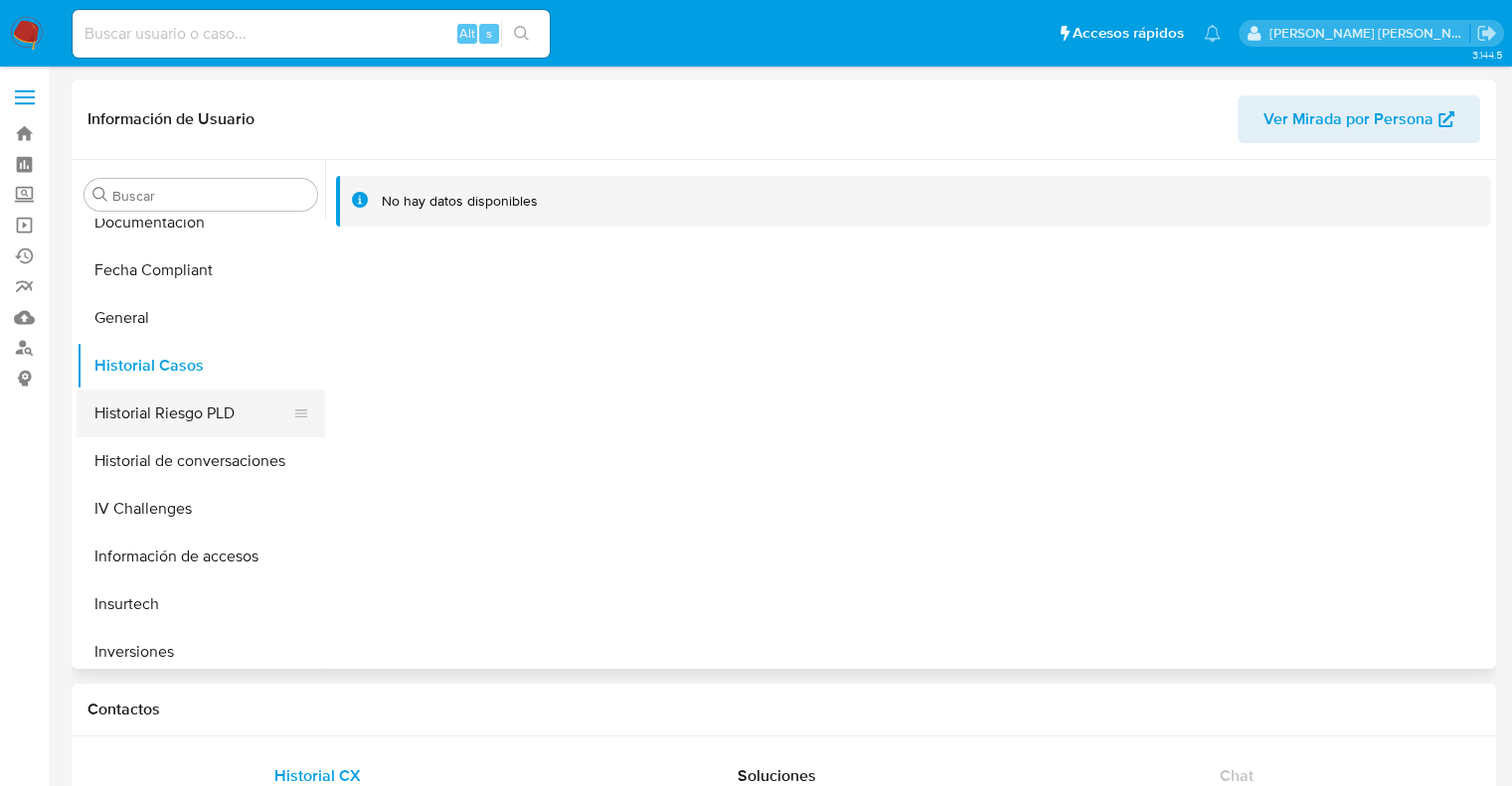 click on "Historial Riesgo PLD" at bounding box center [193, 413] 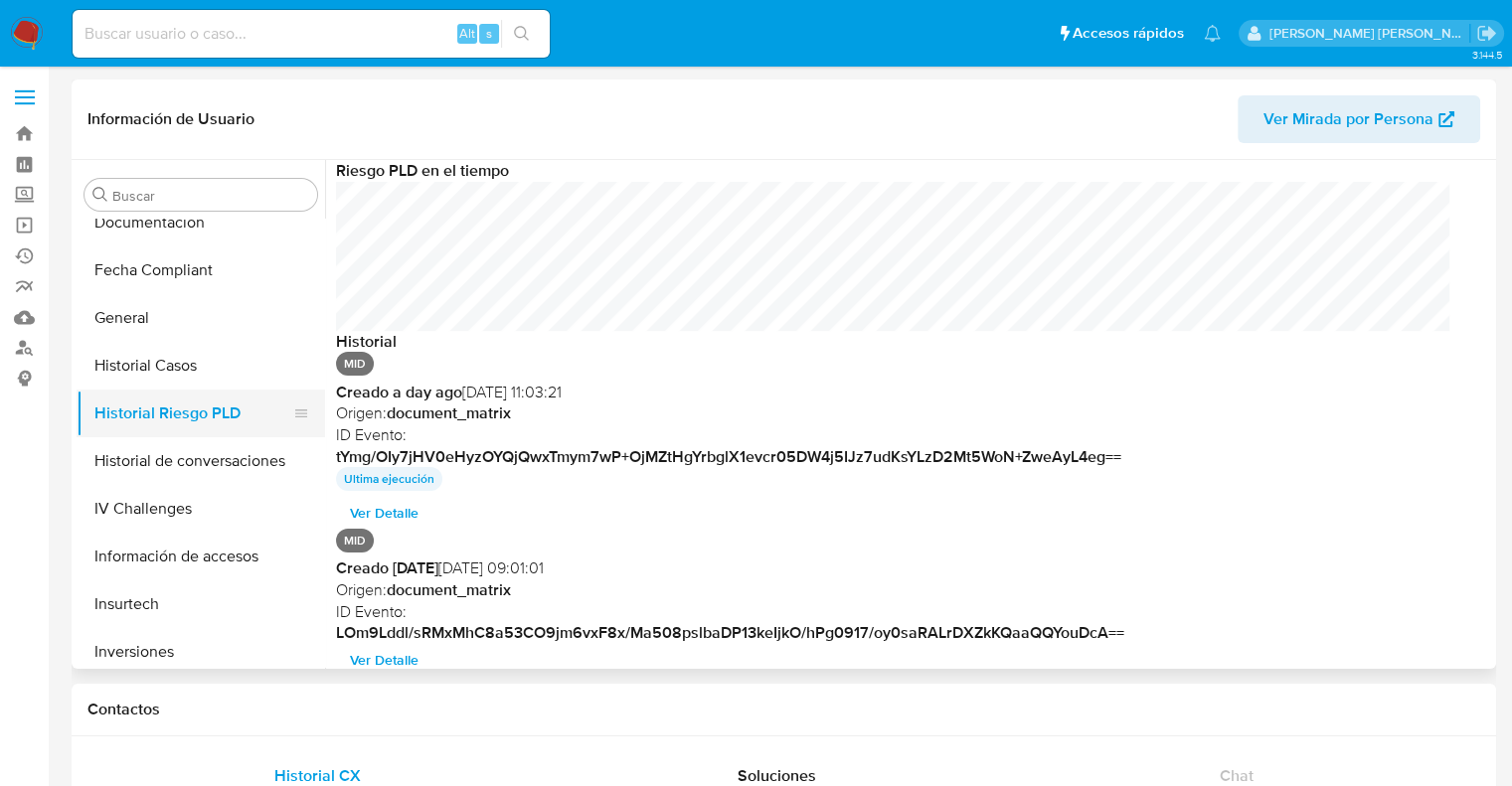 scroll, scrollTop: 993529, scrollLeft: 992968, axis: both 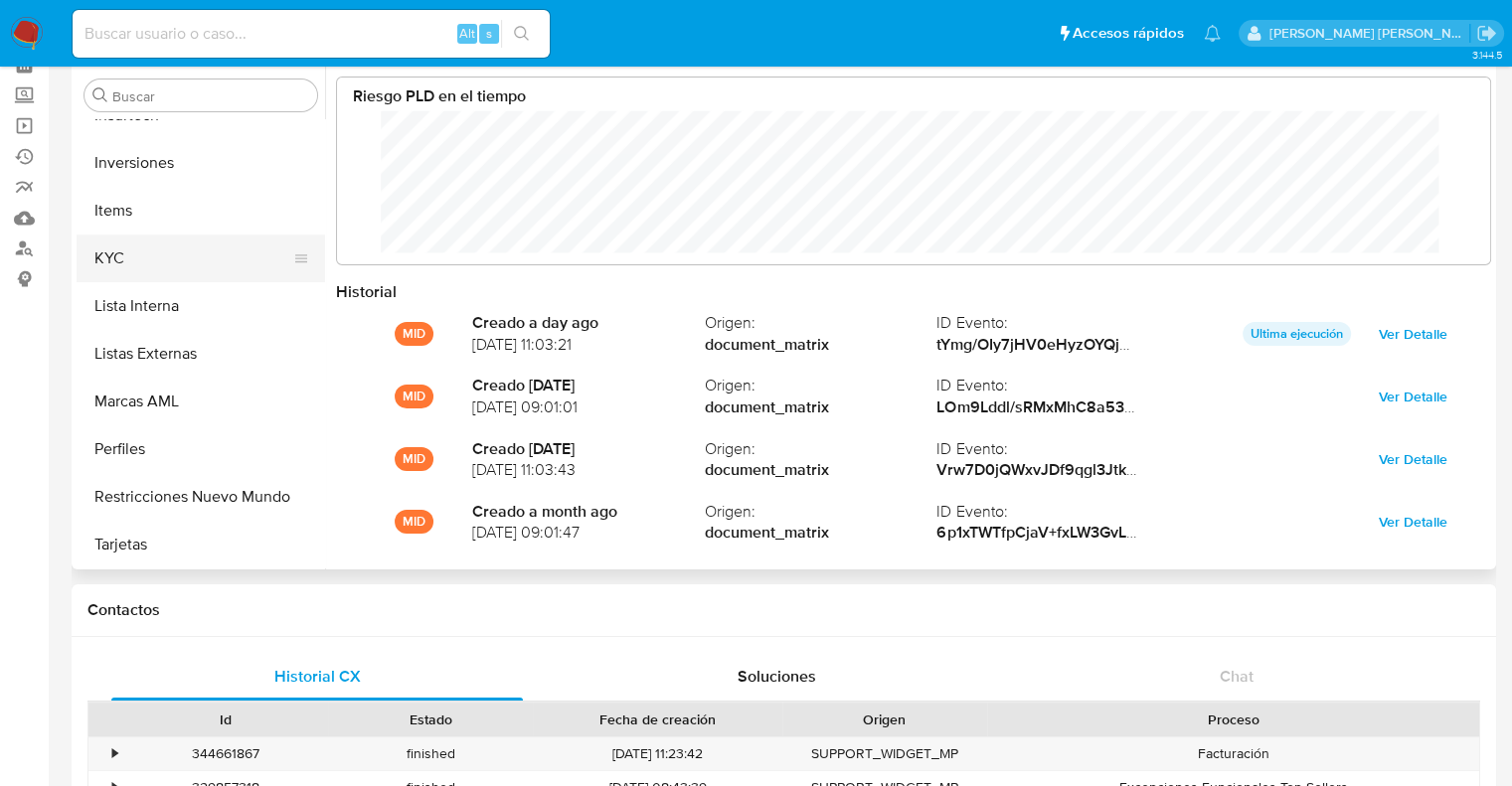 click on "KYC" at bounding box center [193, 258] 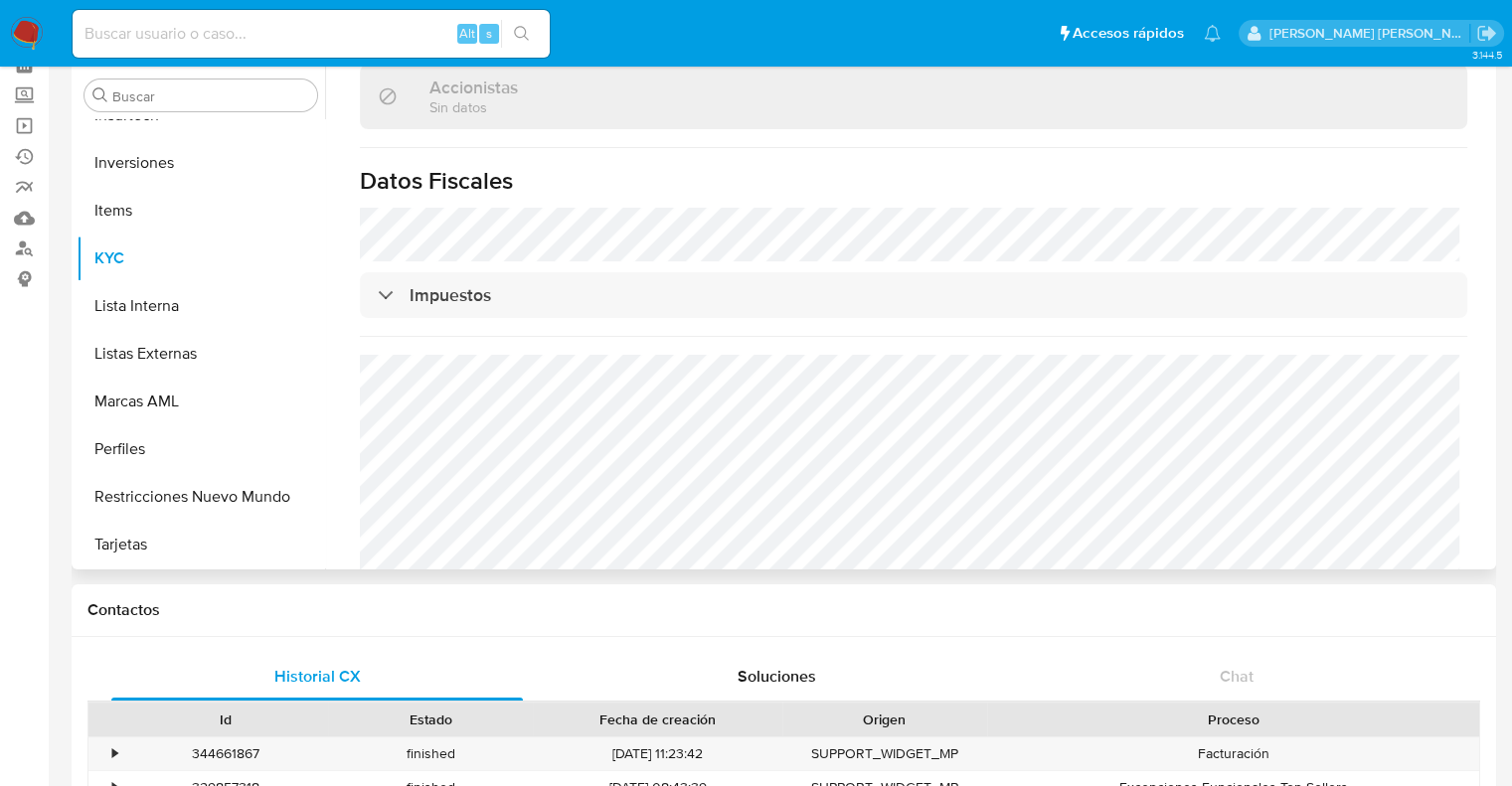 scroll, scrollTop: 1449, scrollLeft: 0, axis: vertical 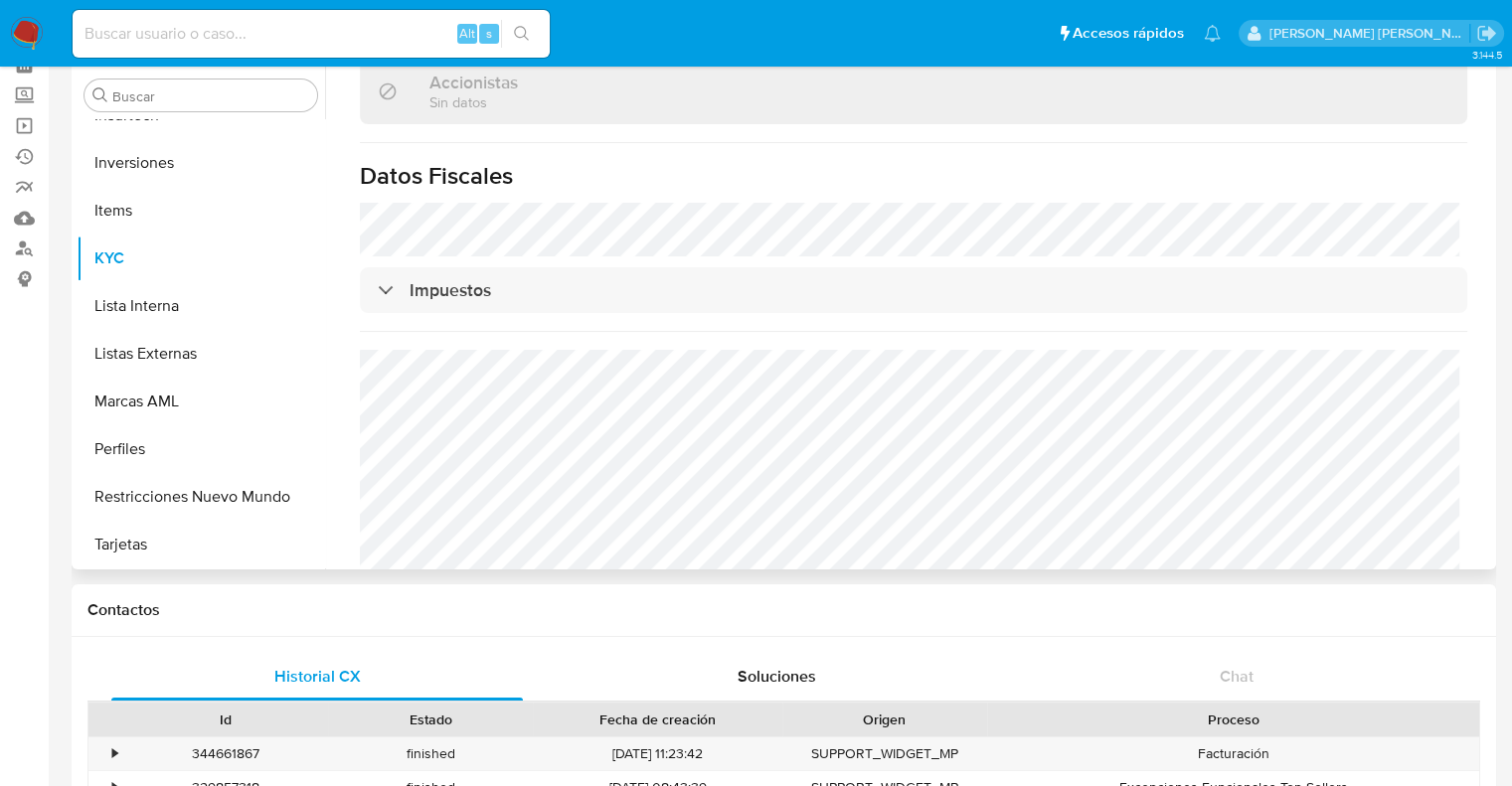 type 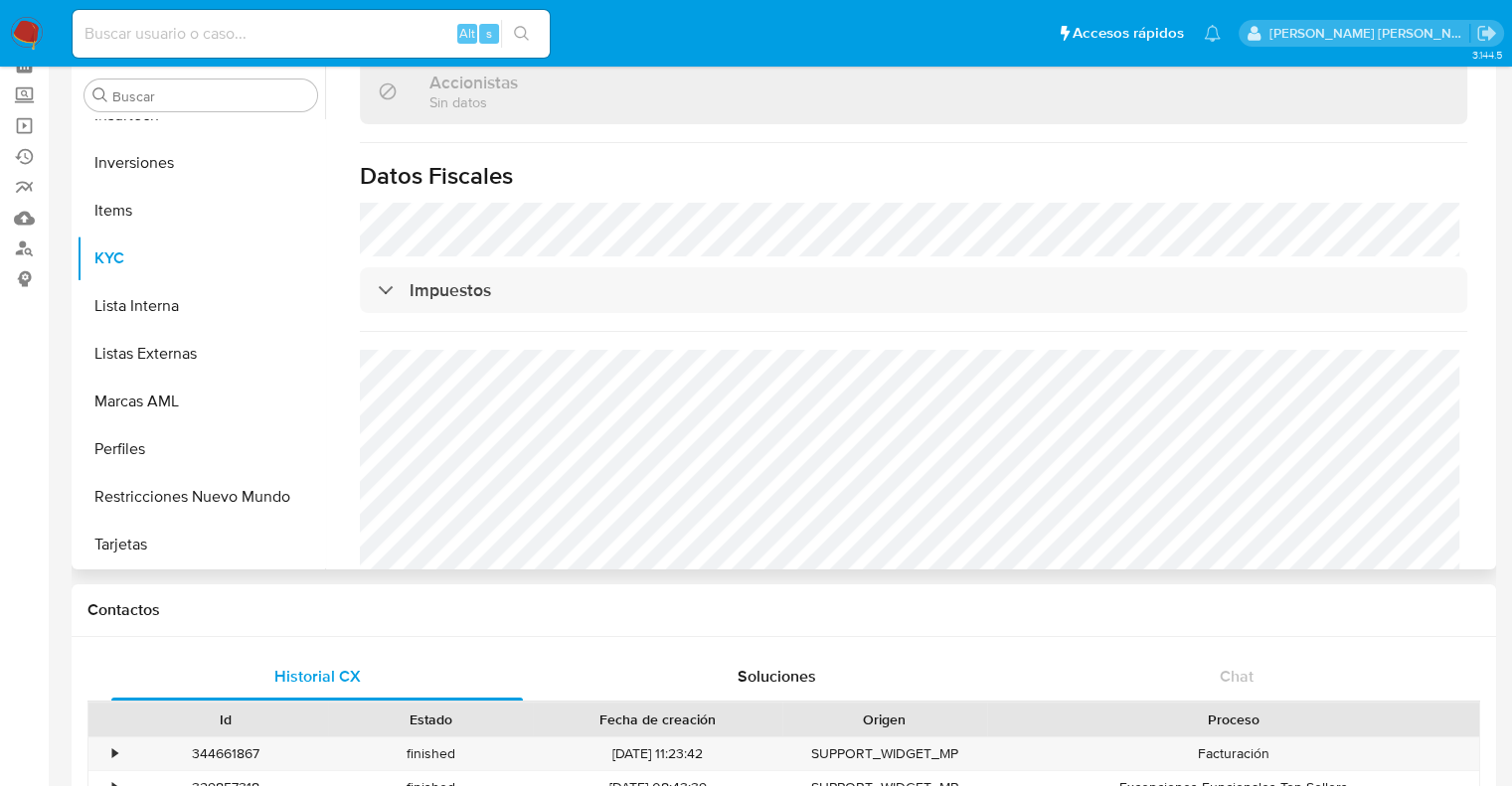 scroll, scrollTop: 199, scrollLeft: 0, axis: vertical 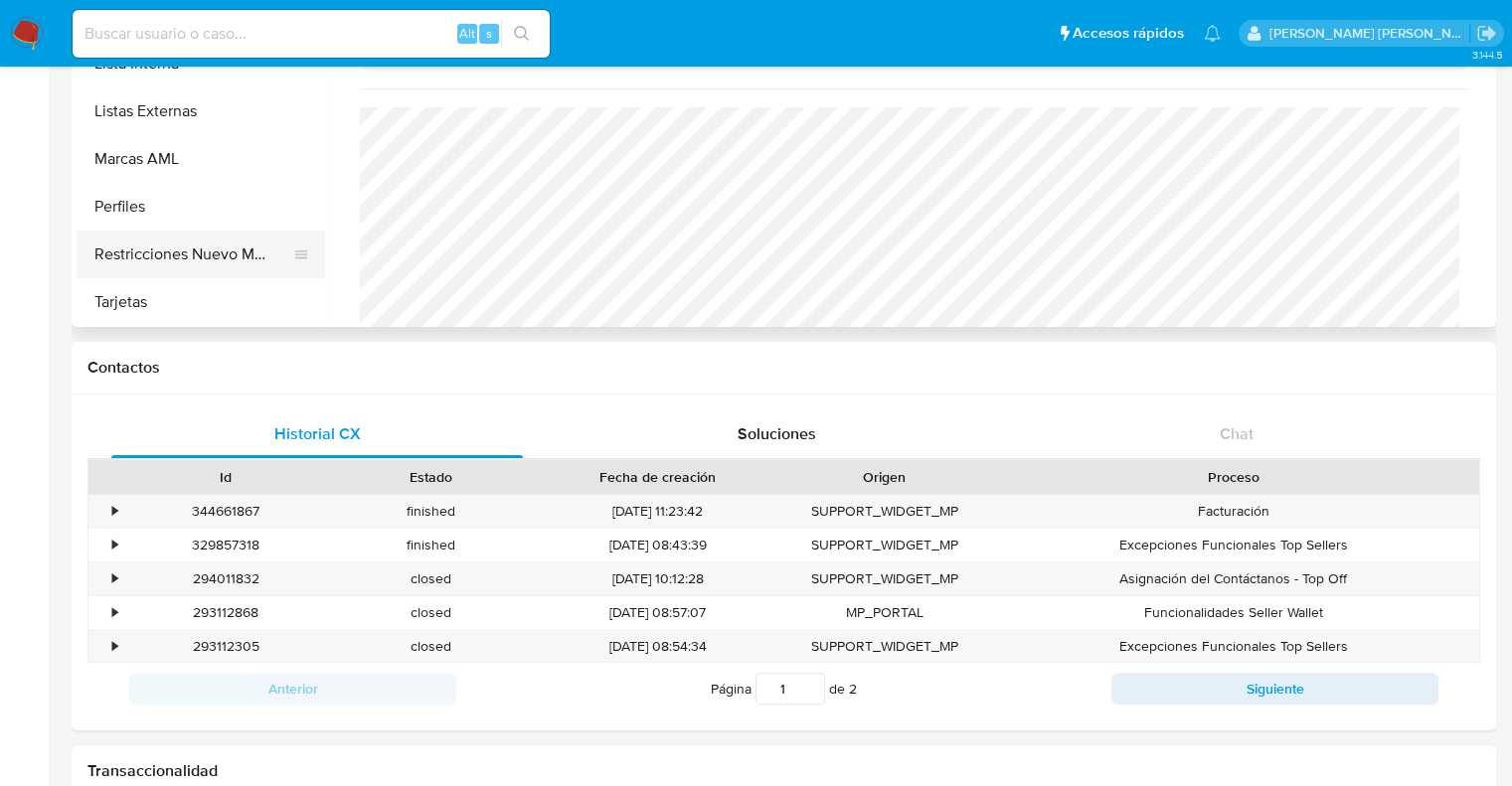 click on "Restricciones Nuevo Mundo" at bounding box center (193, 254) 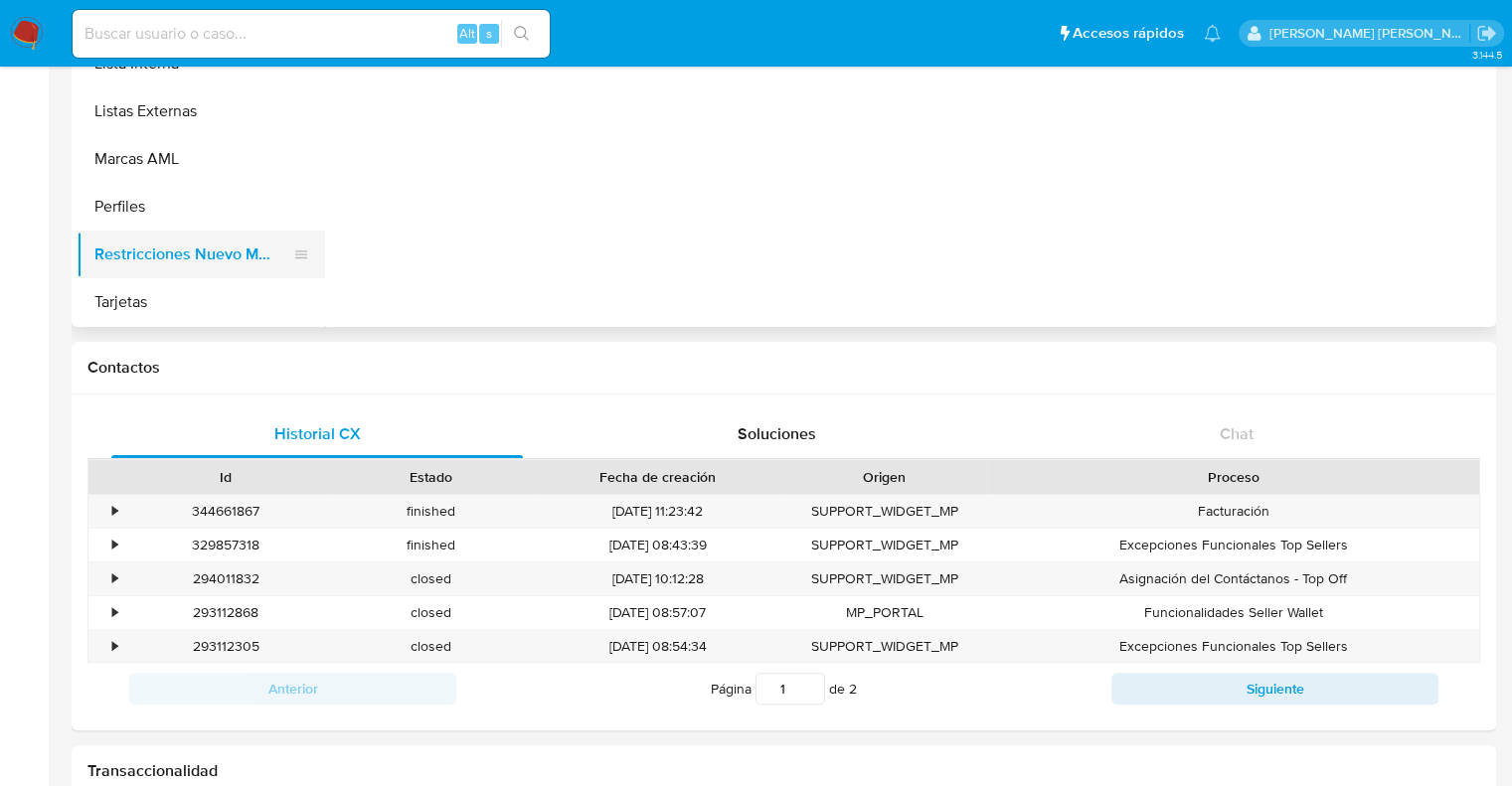 scroll, scrollTop: 0, scrollLeft: 0, axis: both 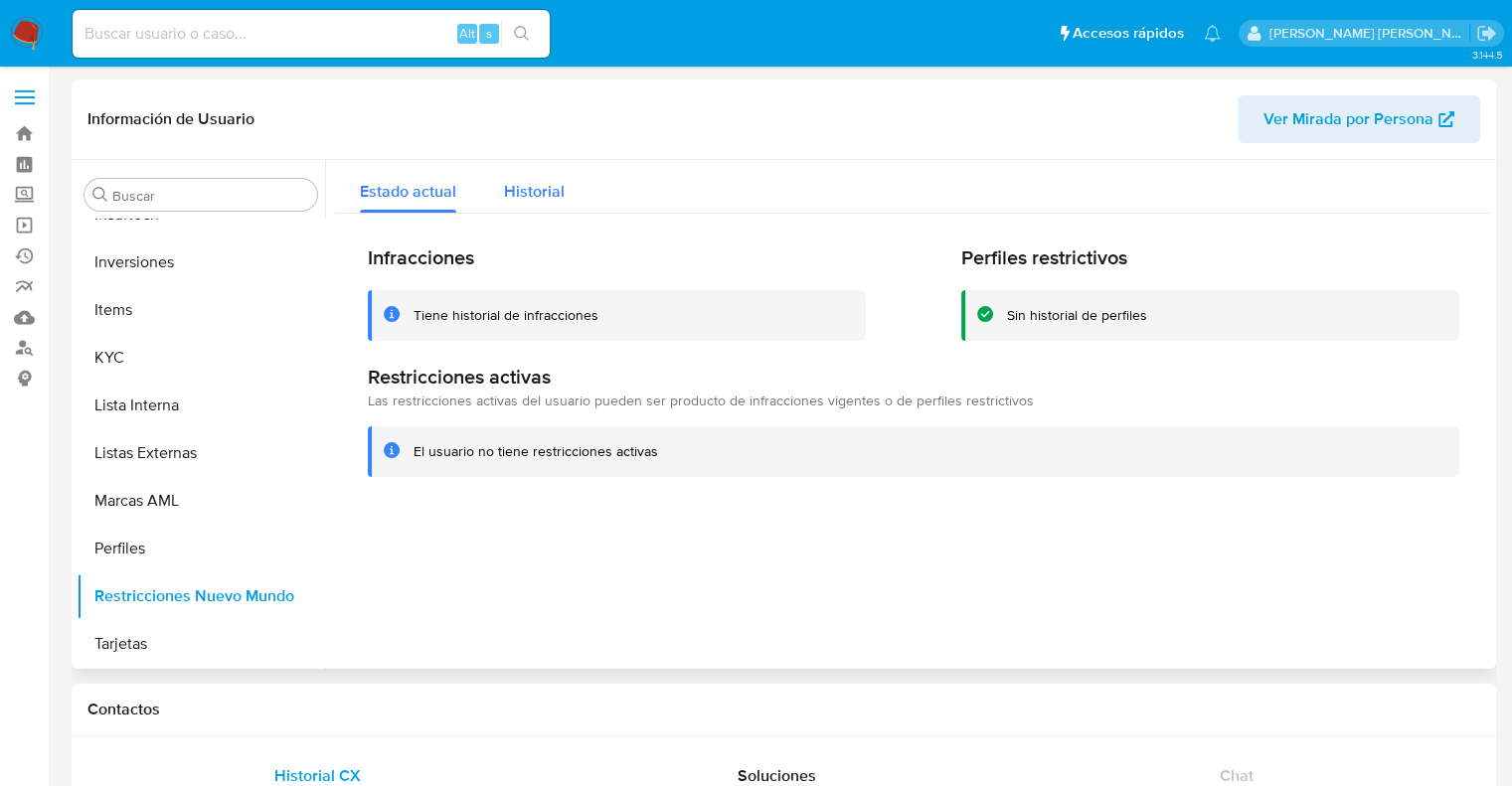 click on "Historial" at bounding box center (534, 186) 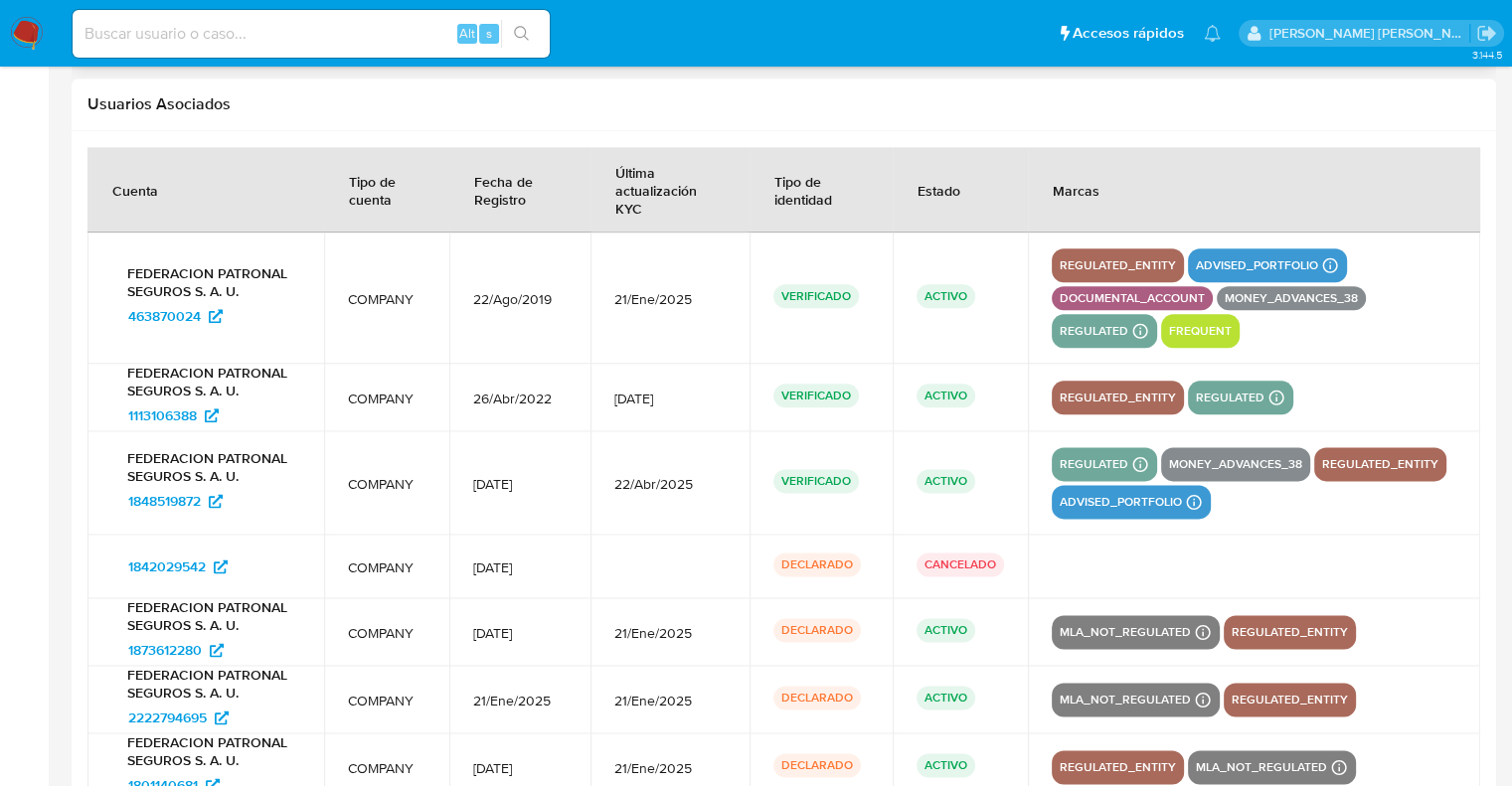 scroll, scrollTop: 2484, scrollLeft: 0, axis: vertical 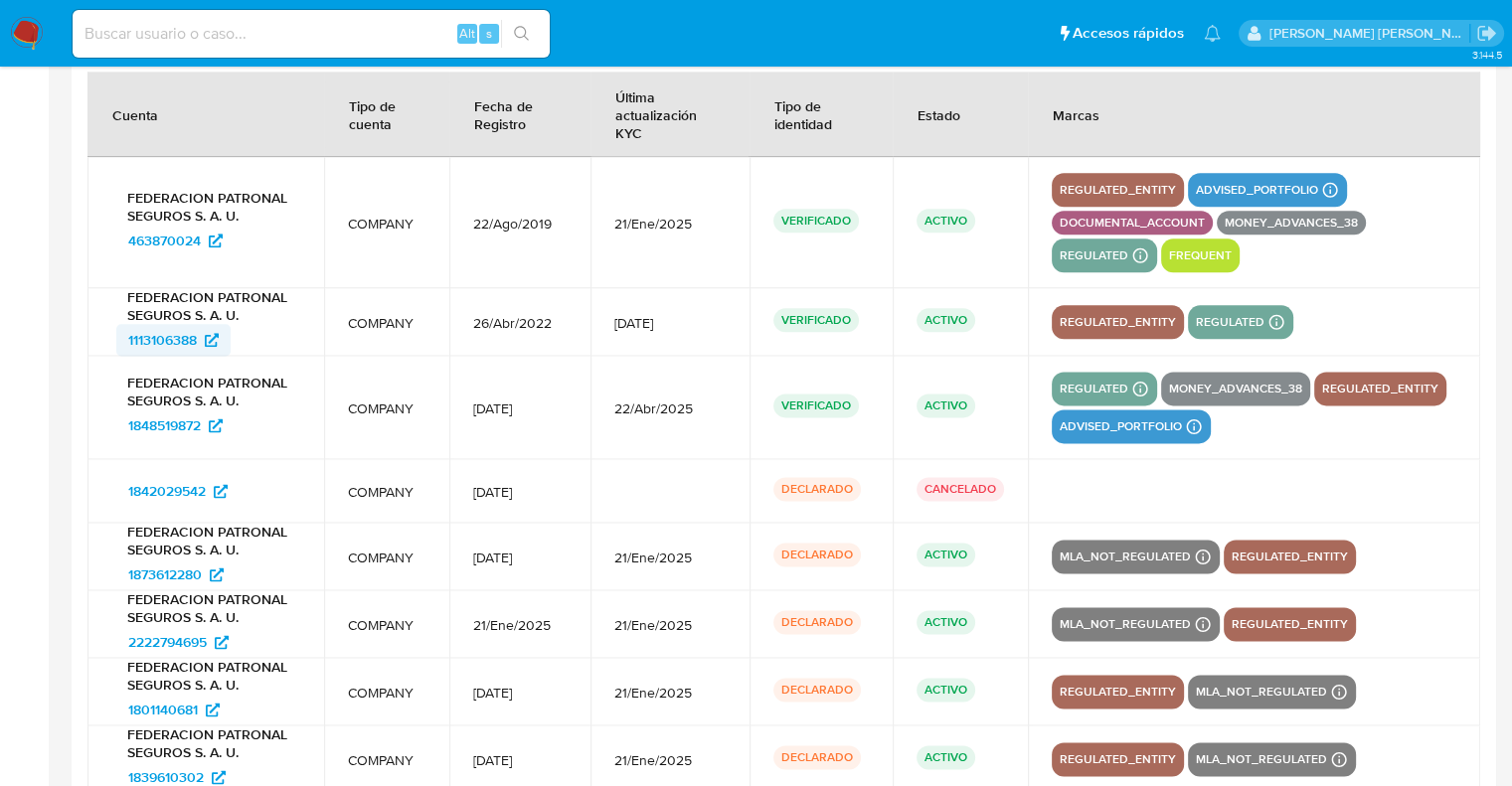 drag, startPoint x: 126, startPoint y: 337, endPoint x: 208, endPoint y: 337, distance: 82 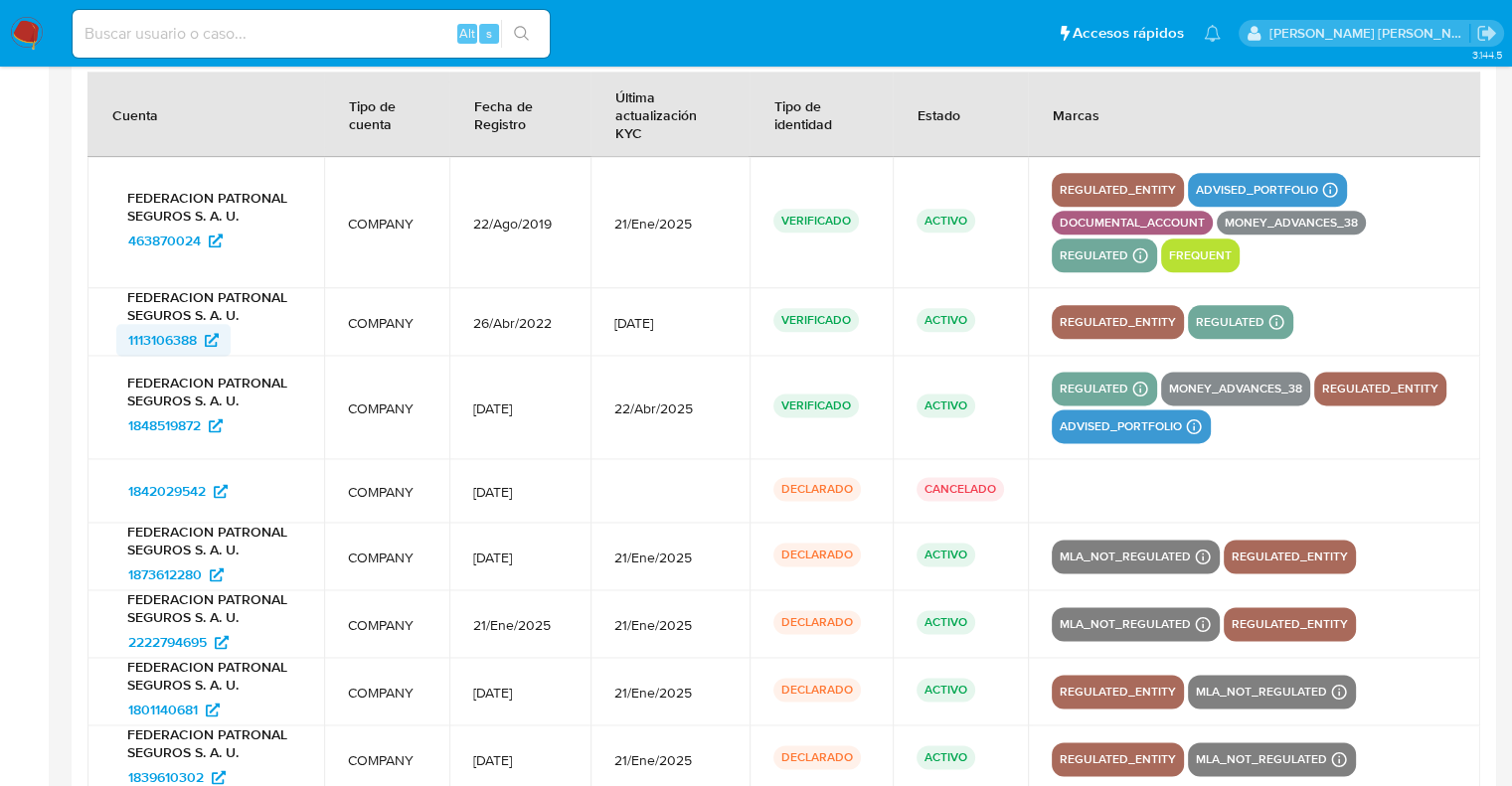 click on "1113106388" at bounding box center (162, 340) 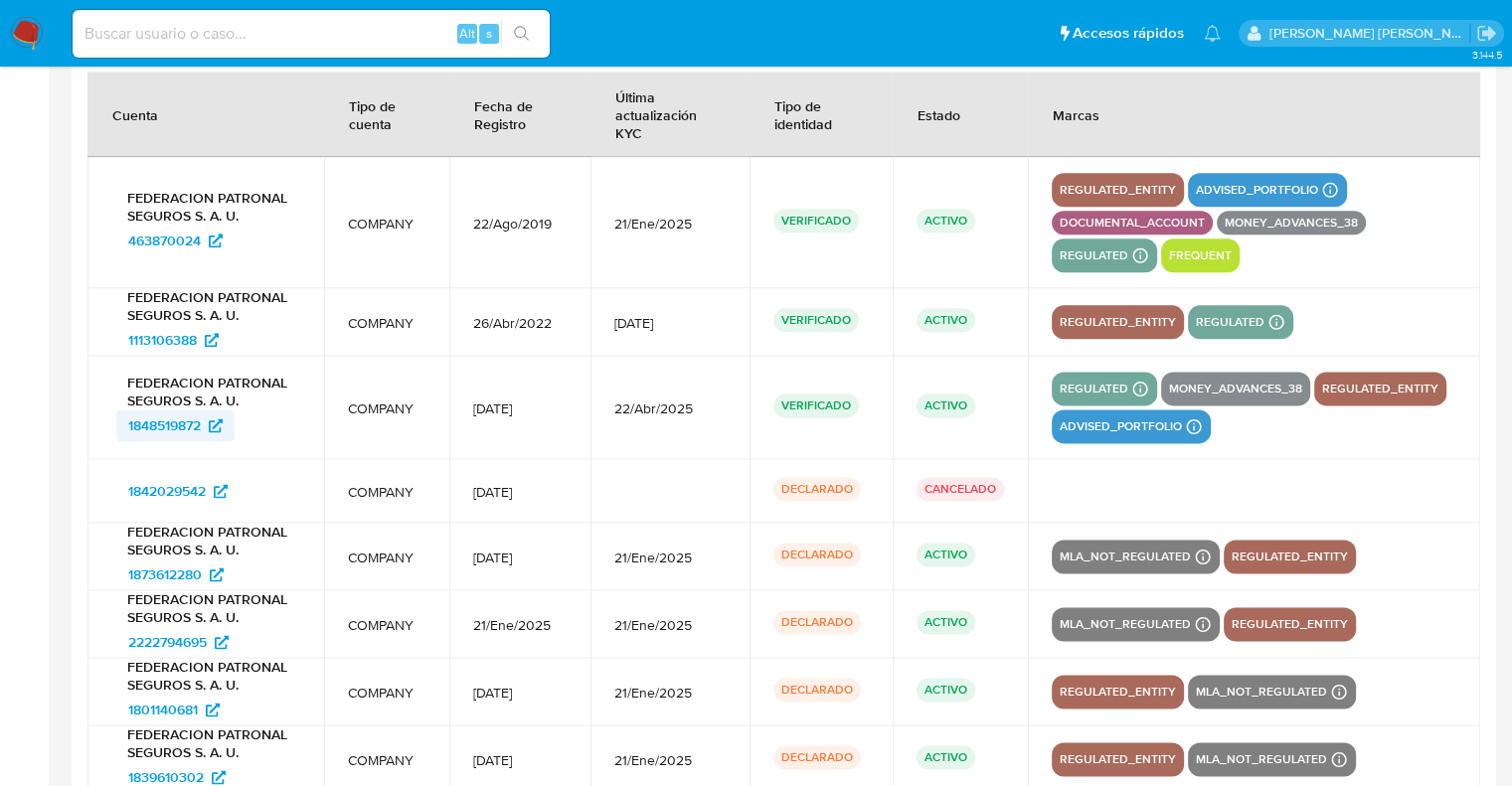 click on "1848519872" at bounding box center (164, 425) 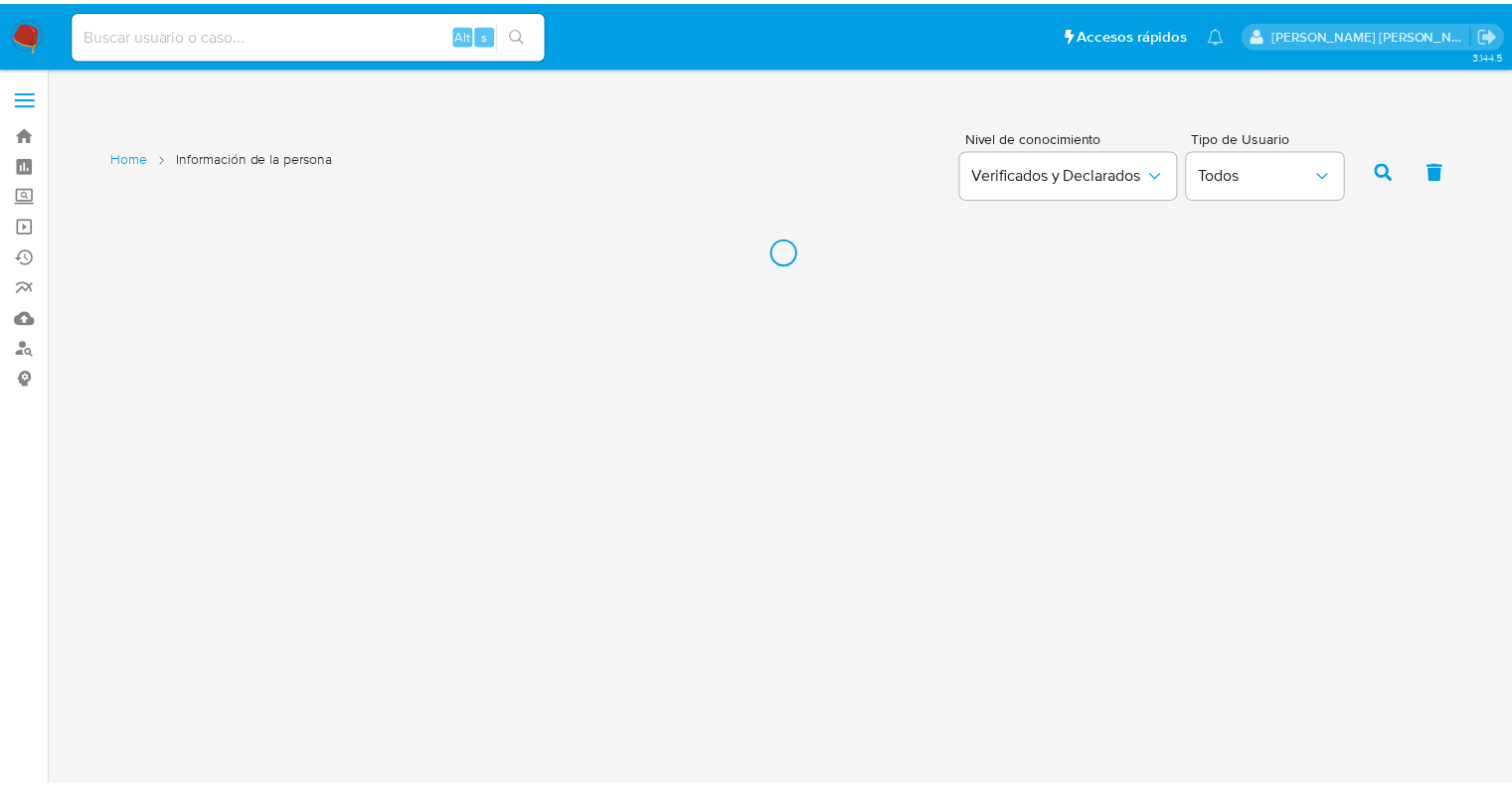 scroll, scrollTop: 0, scrollLeft: 0, axis: both 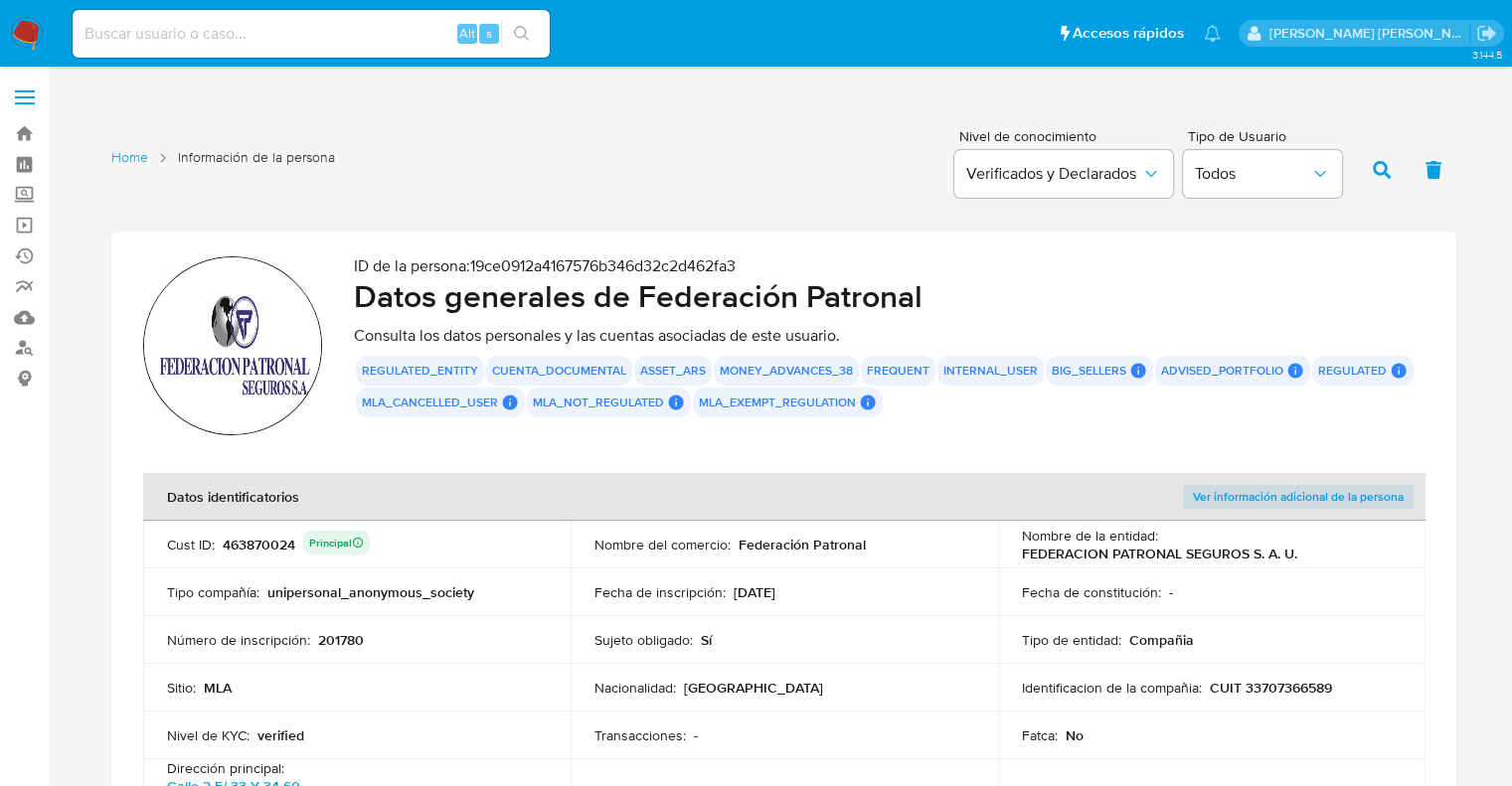 click on "463870024 Principal" at bounding box center (296, 545) 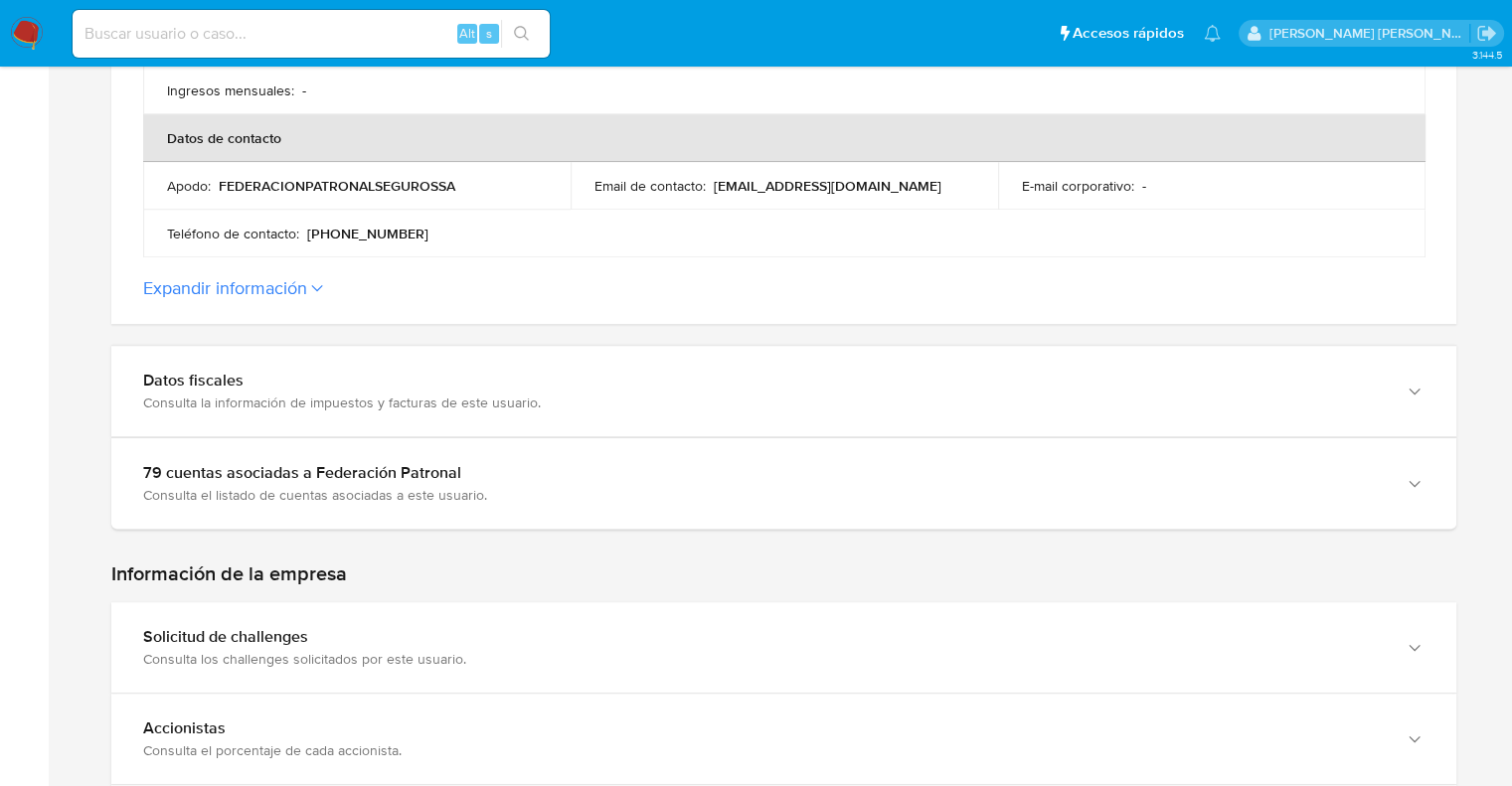 scroll, scrollTop: 894, scrollLeft: 0, axis: vertical 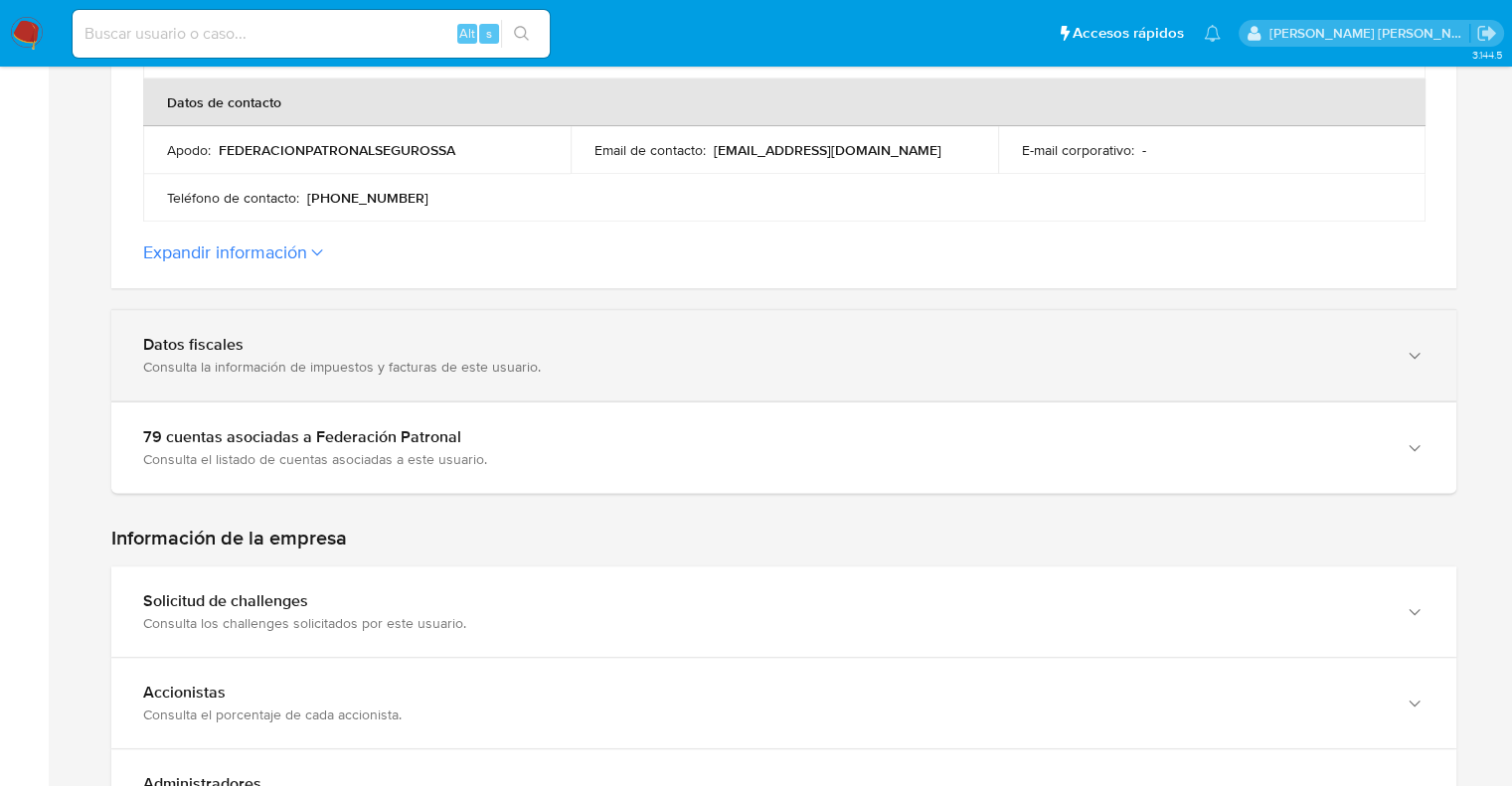 click on "Consulta la información de impuestos y facturas de este usuario." at bounding box center [763, 367] 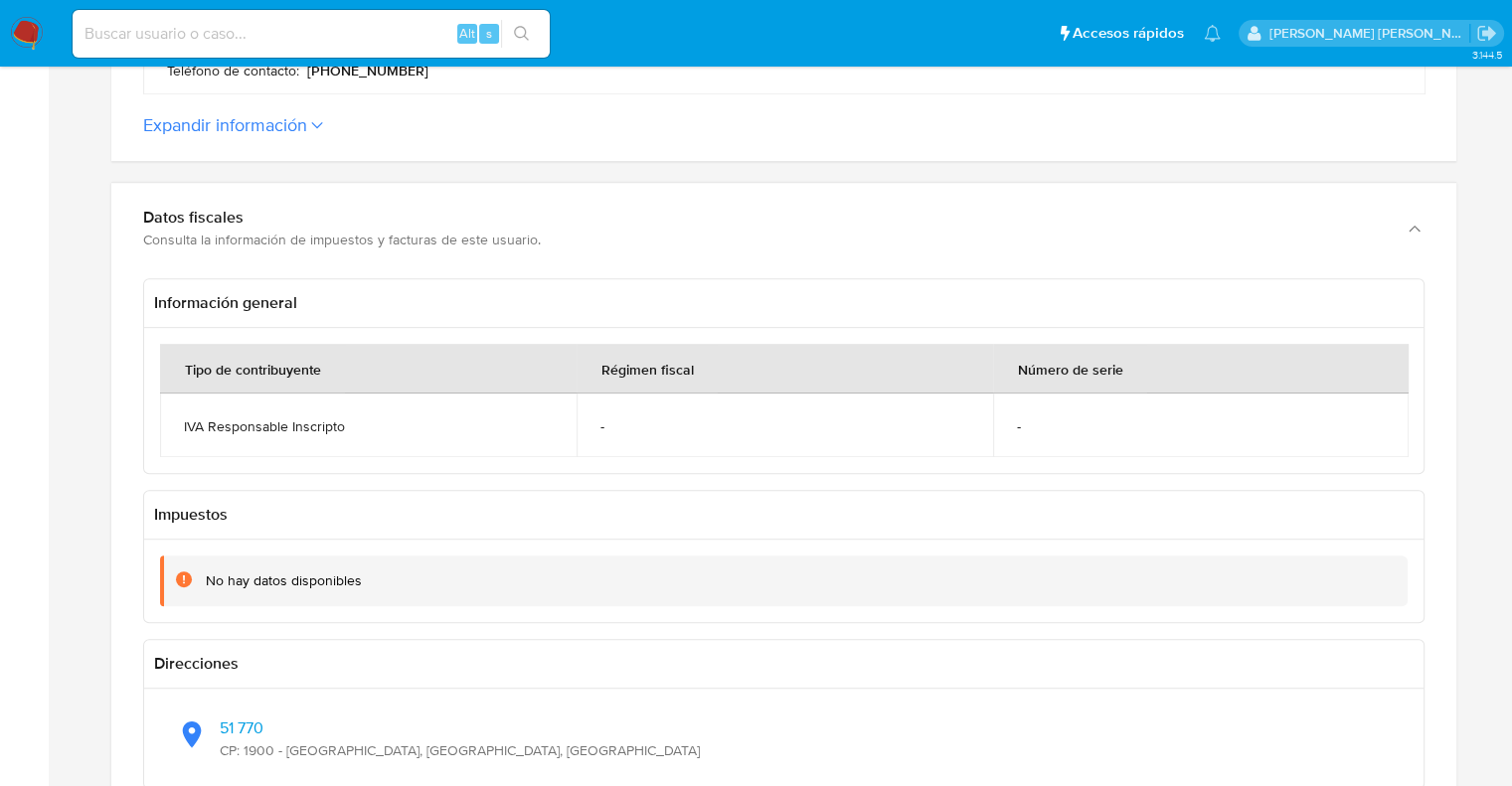 scroll, scrollTop: 994, scrollLeft: 0, axis: vertical 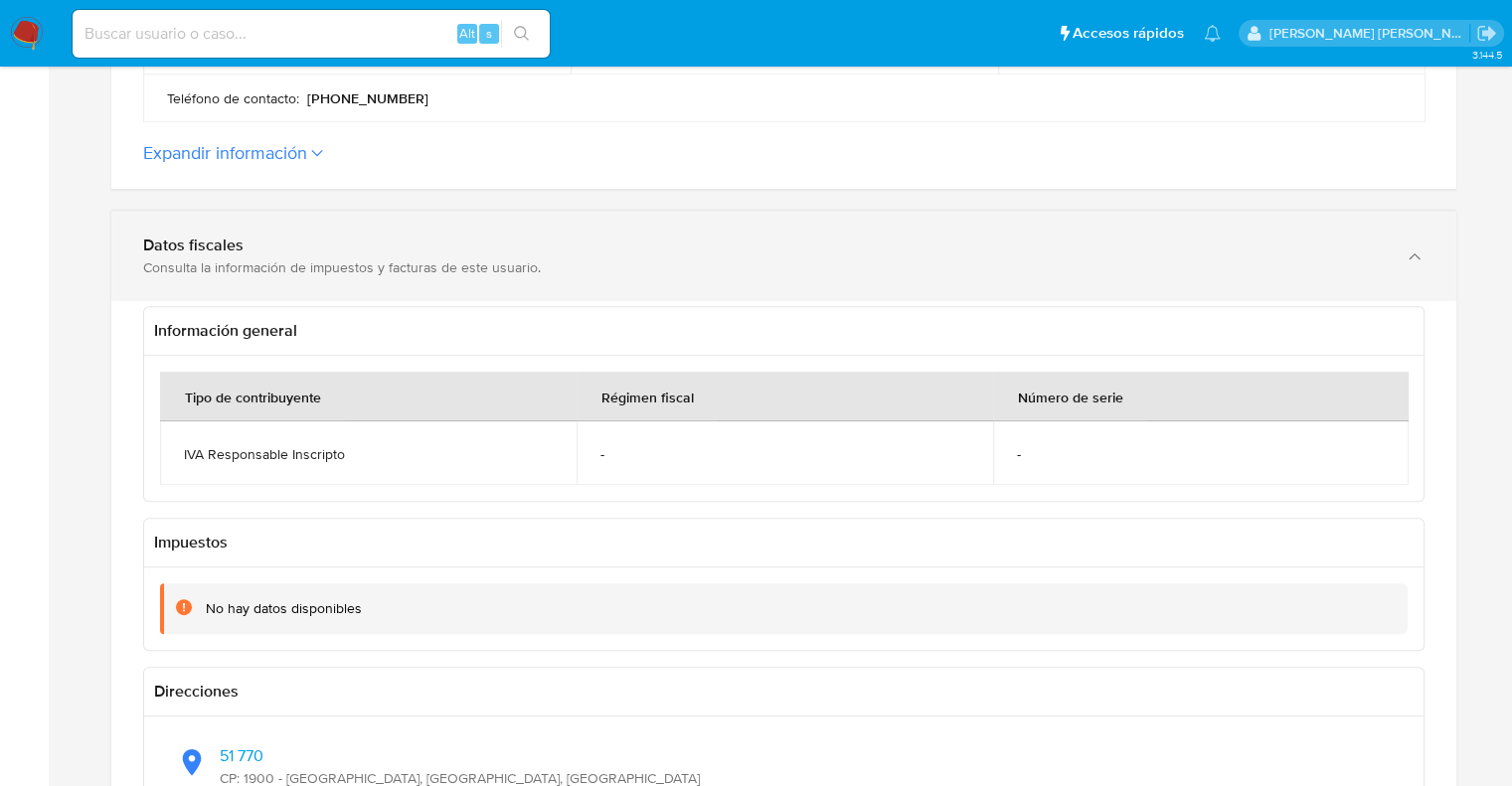 click on "Consulta la información de impuestos y facturas de este usuario." at bounding box center [763, 267] 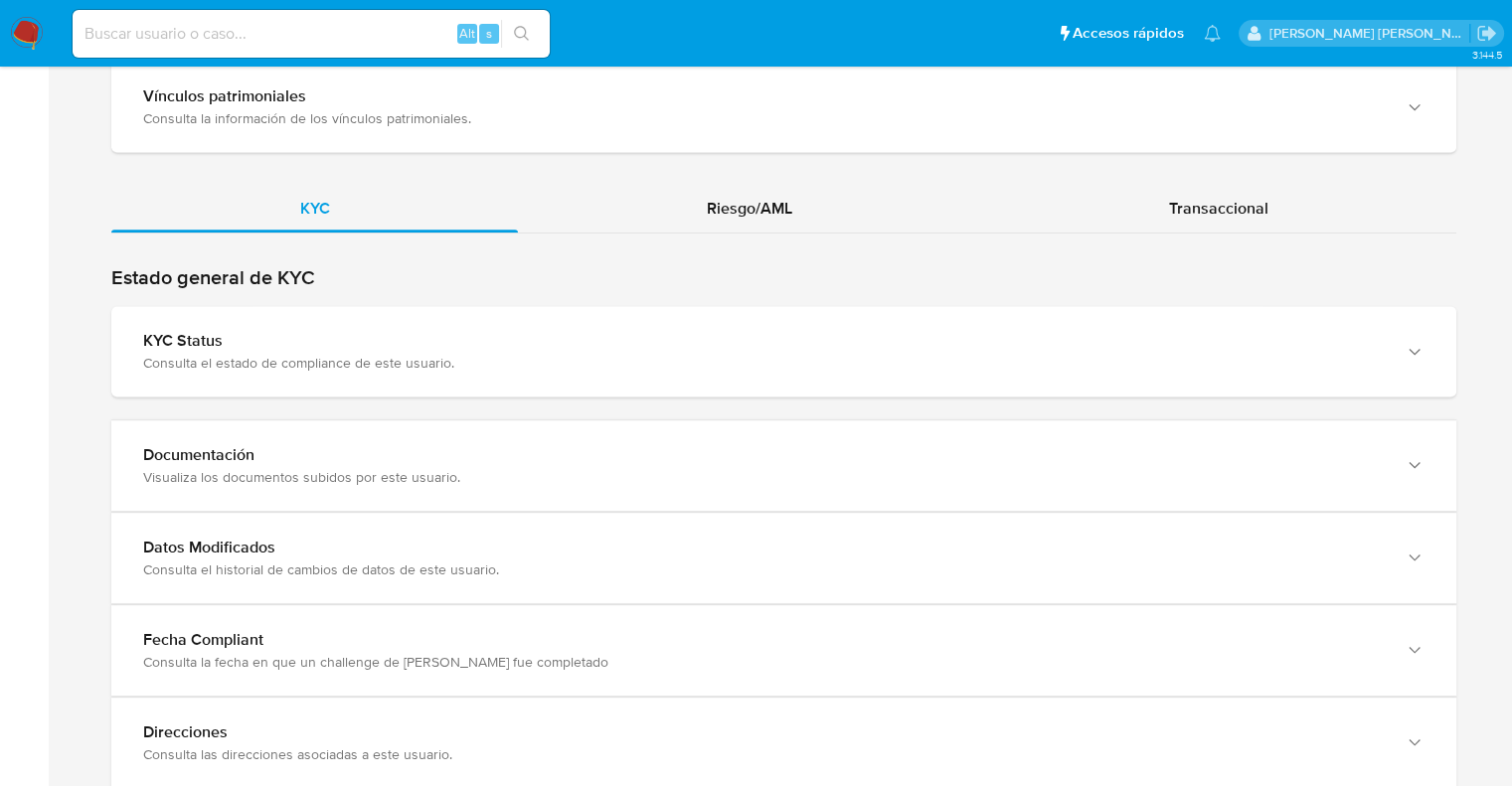 scroll, scrollTop: 1908, scrollLeft: 0, axis: vertical 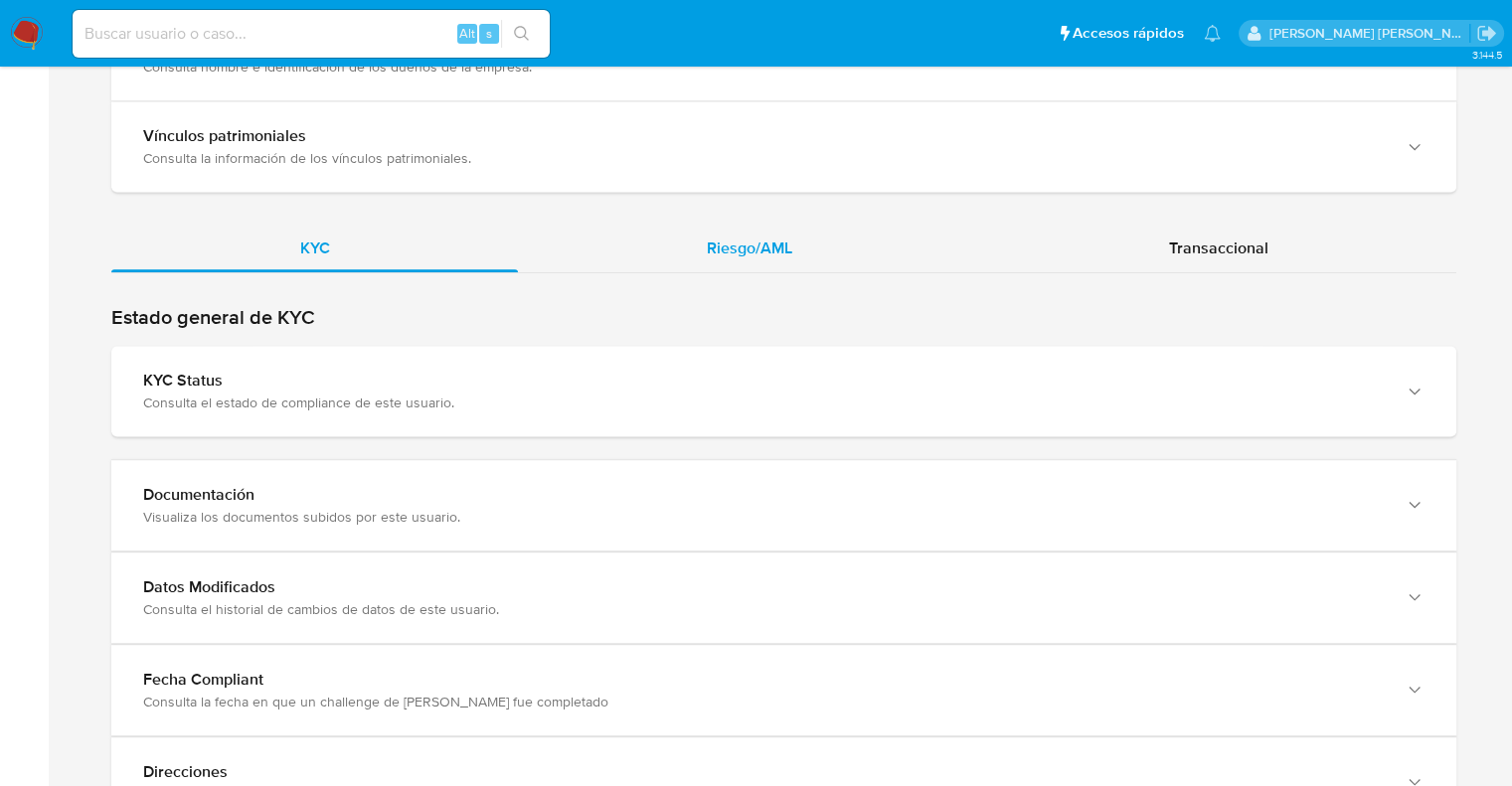 click on "Riesgo/AML" at bounding box center [749, 248] 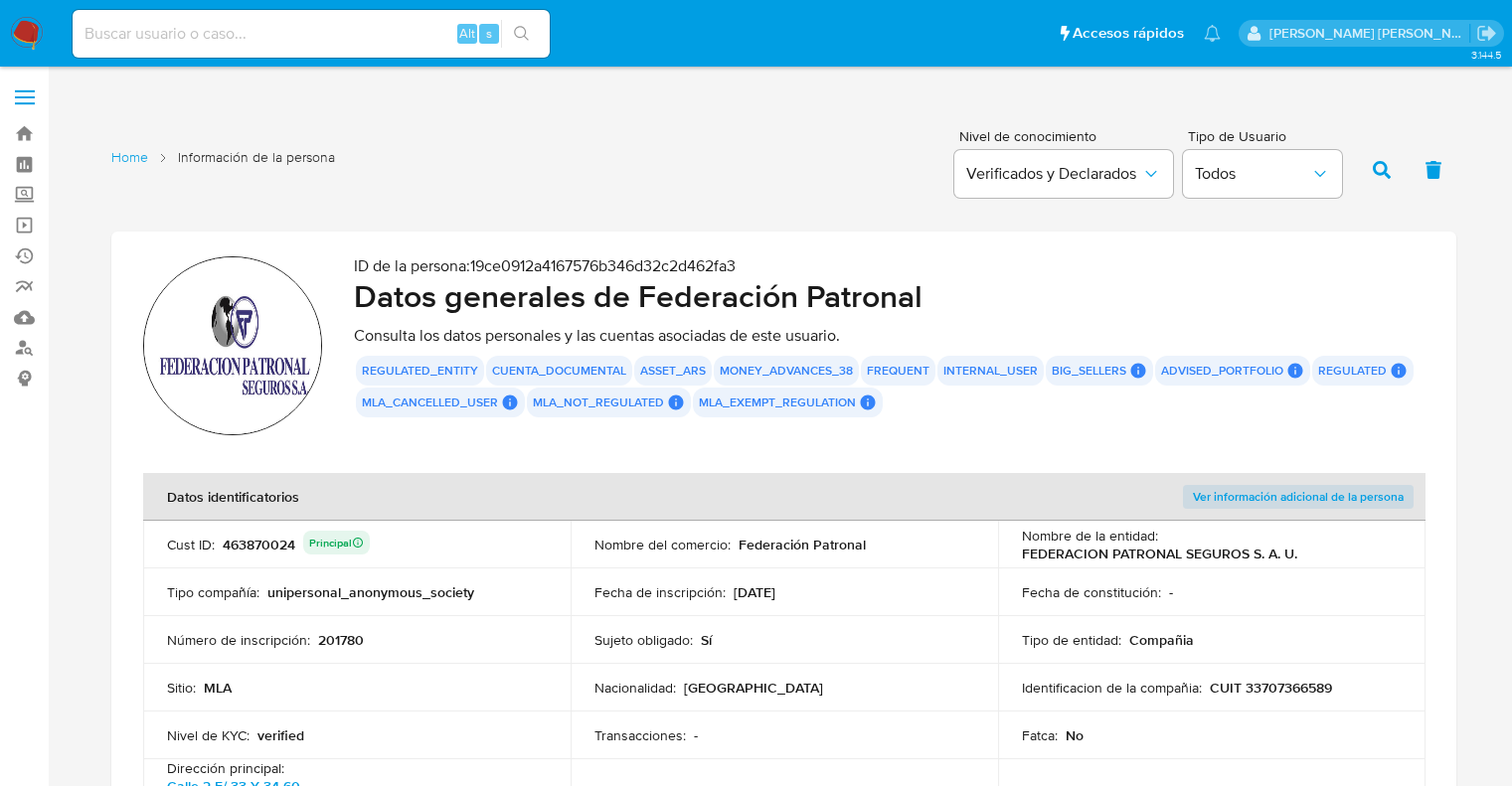 scroll, scrollTop: 1908, scrollLeft: 0, axis: vertical 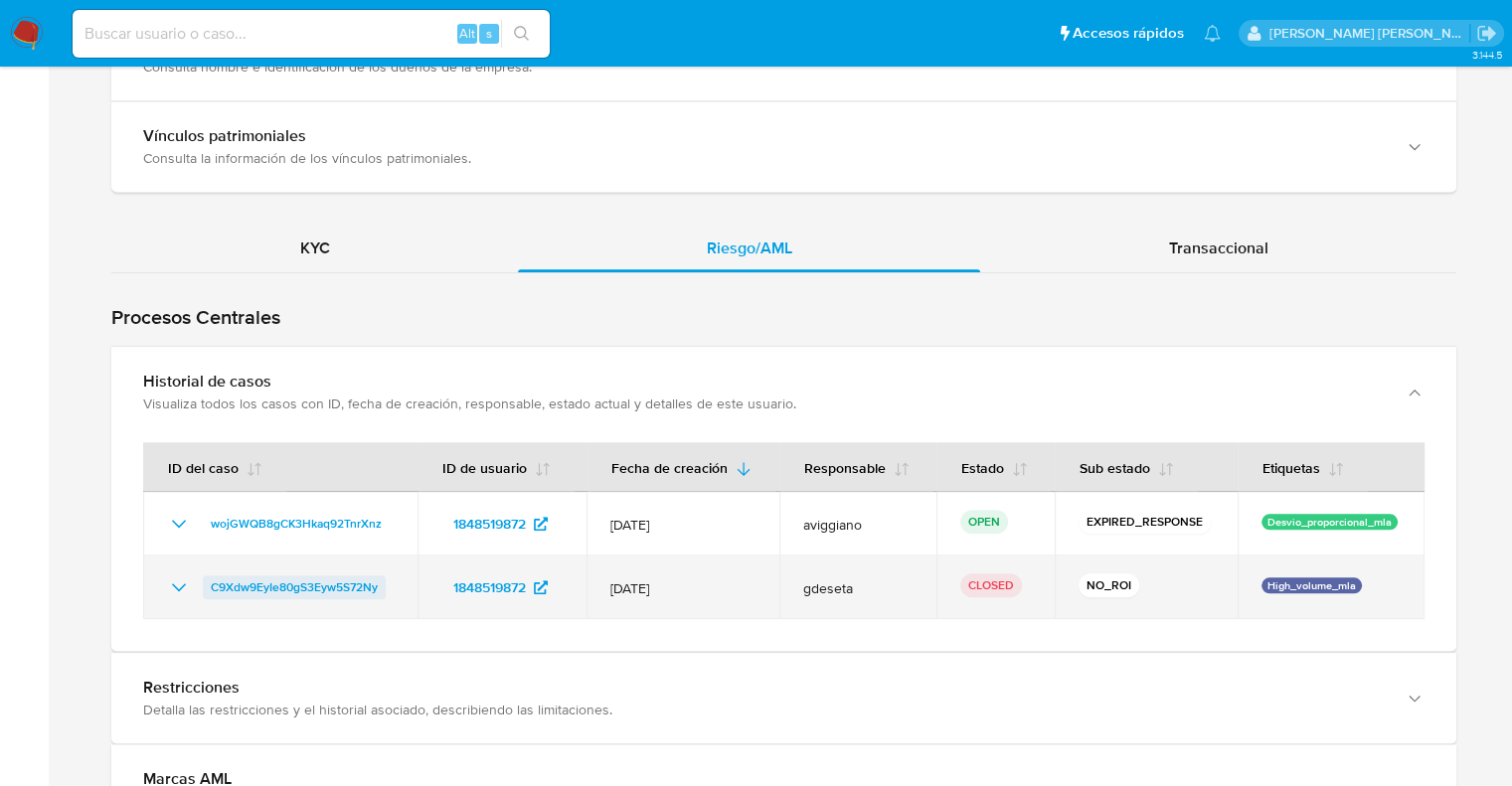 click on "C9Xdw9EyIe80gS3Eyw5S72Ny" at bounding box center (294, 587) 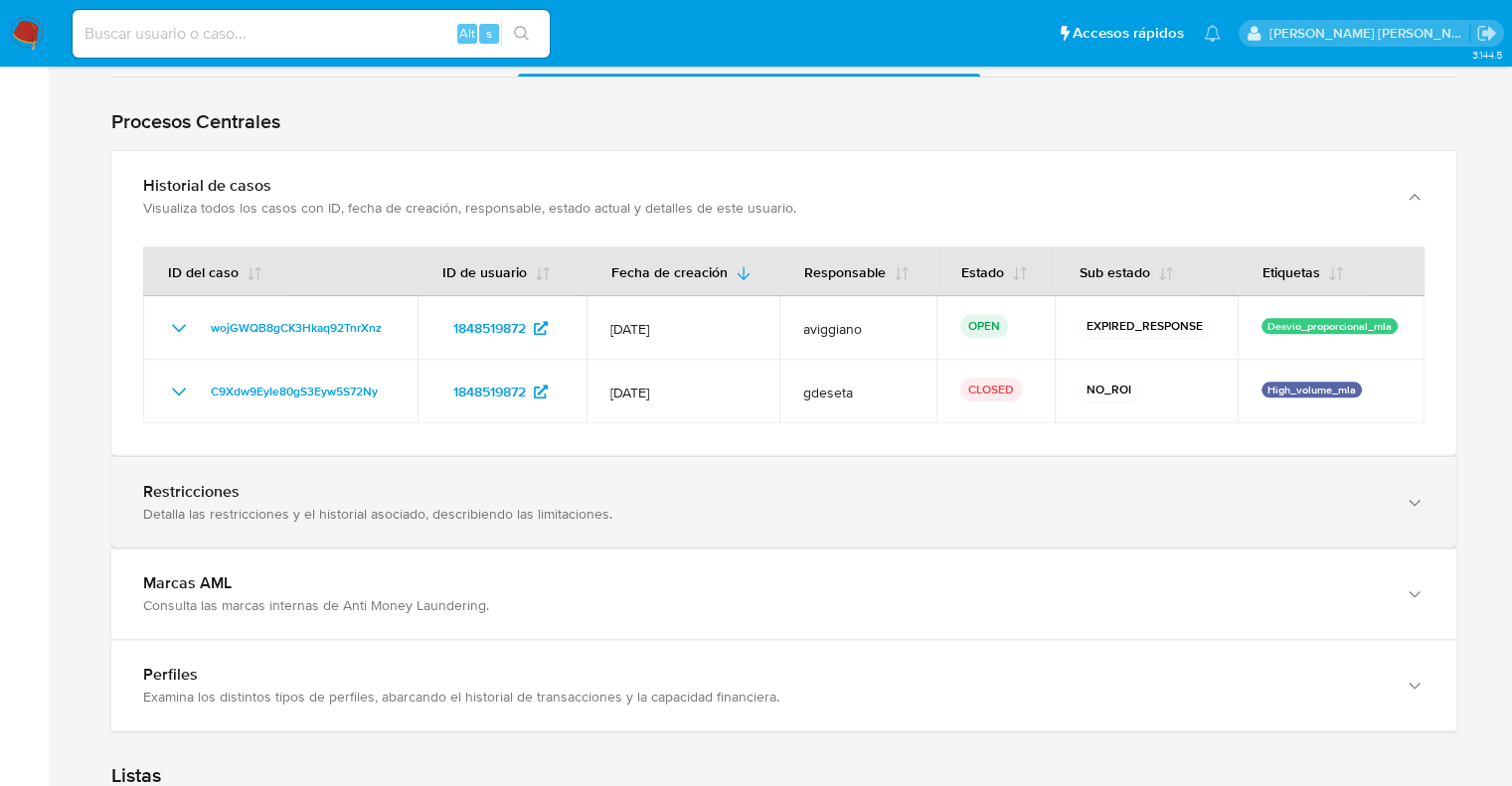 scroll, scrollTop: 2107, scrollLeft: 0, axis: vertical 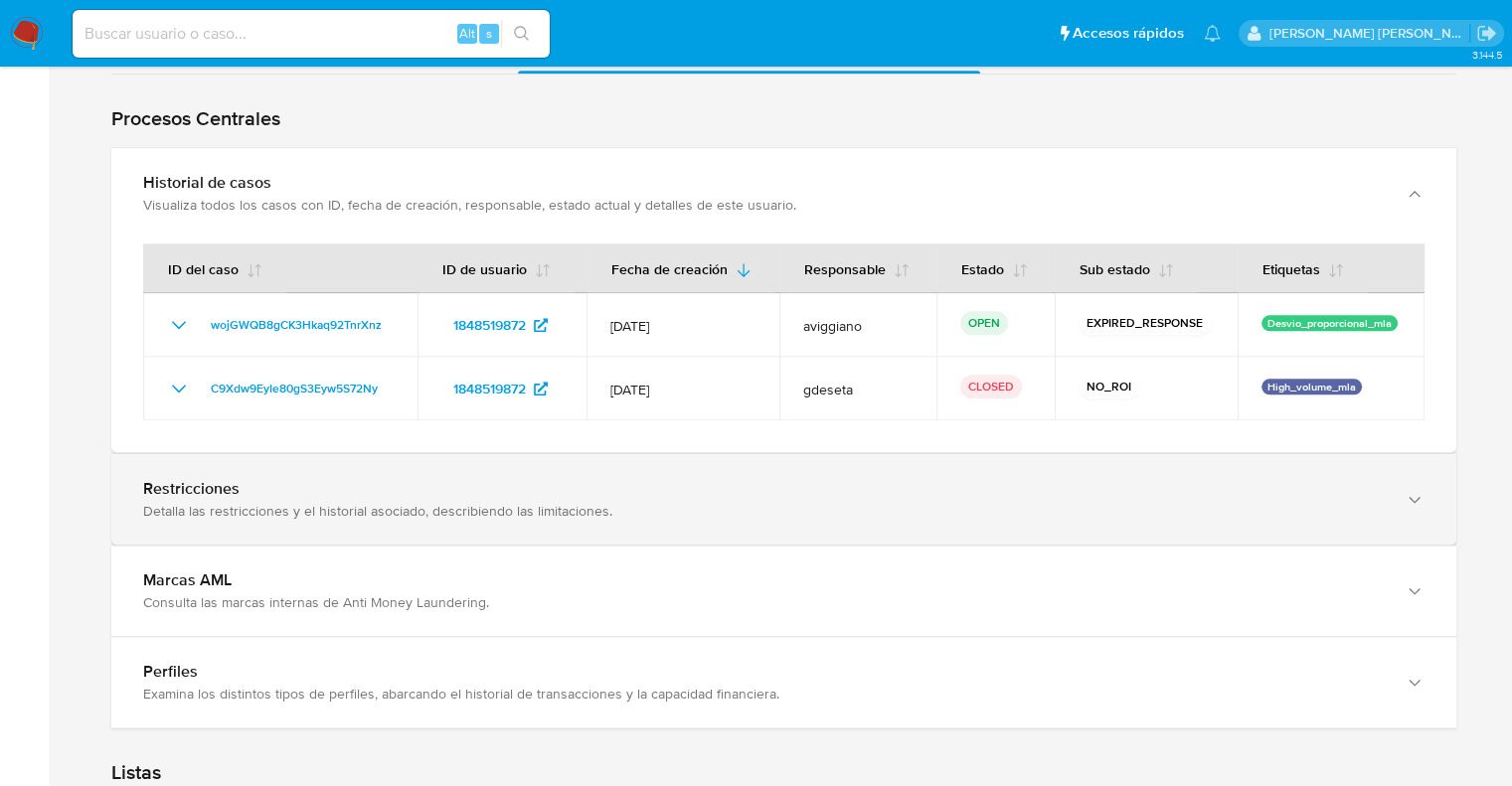 click on "Detalla las restricciones y el historial asociado, describiendo las limitaciones." at bounding box center [763, 511] 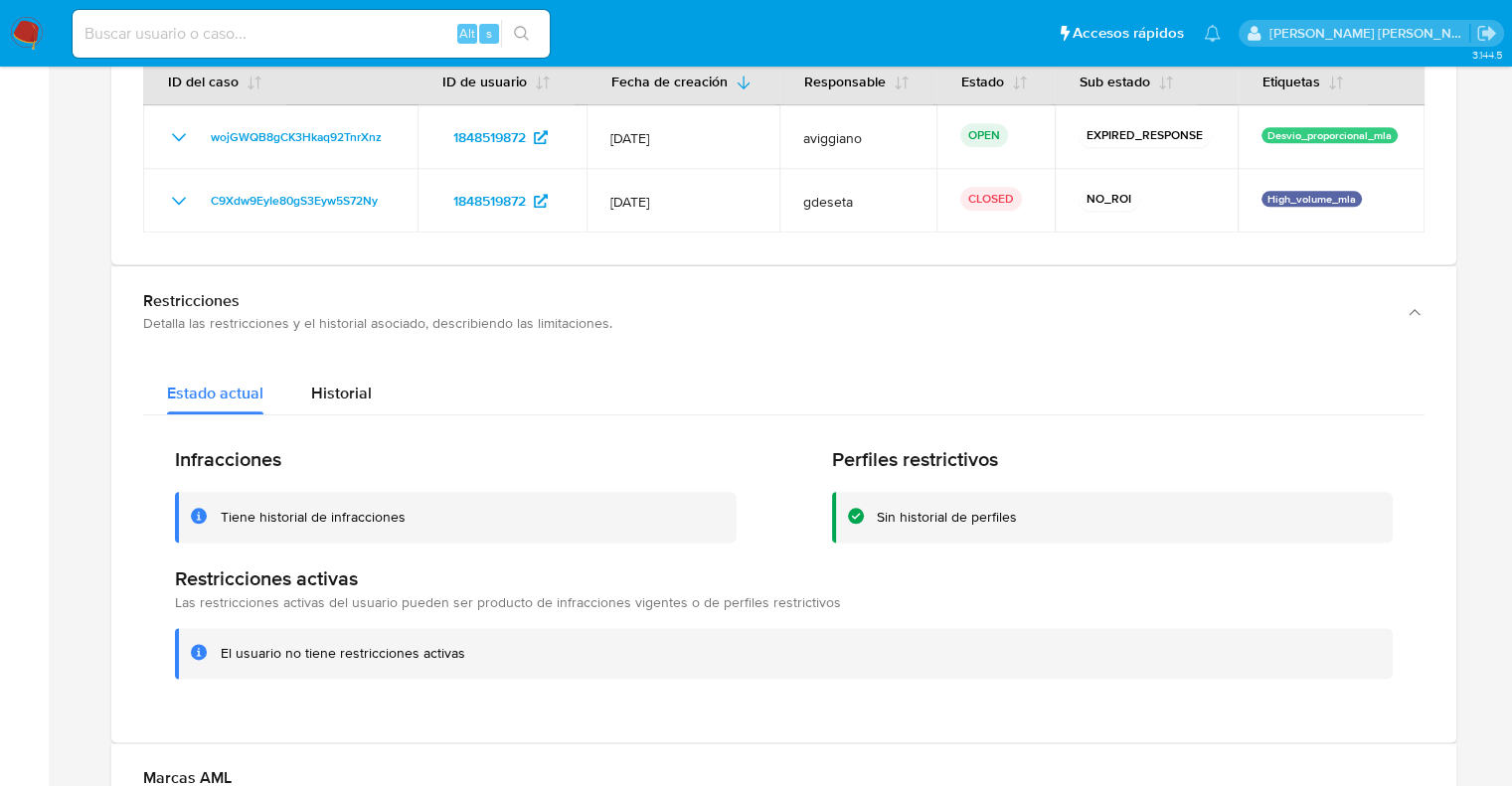 scroll, scrollTop: 2305, scrollLeft: 0, axis: vertical 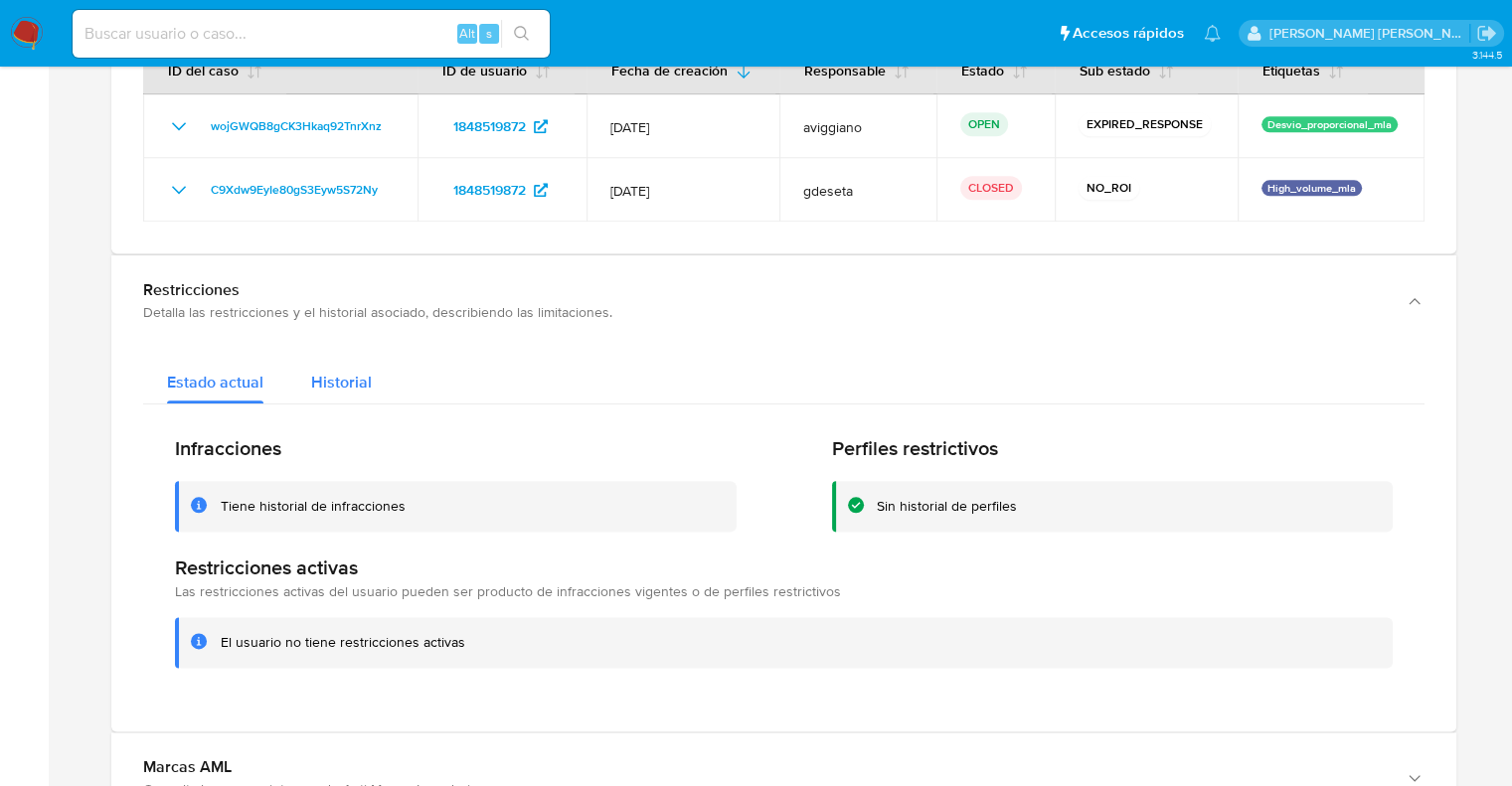 click on "Historial" at bounding box center (341, 382) 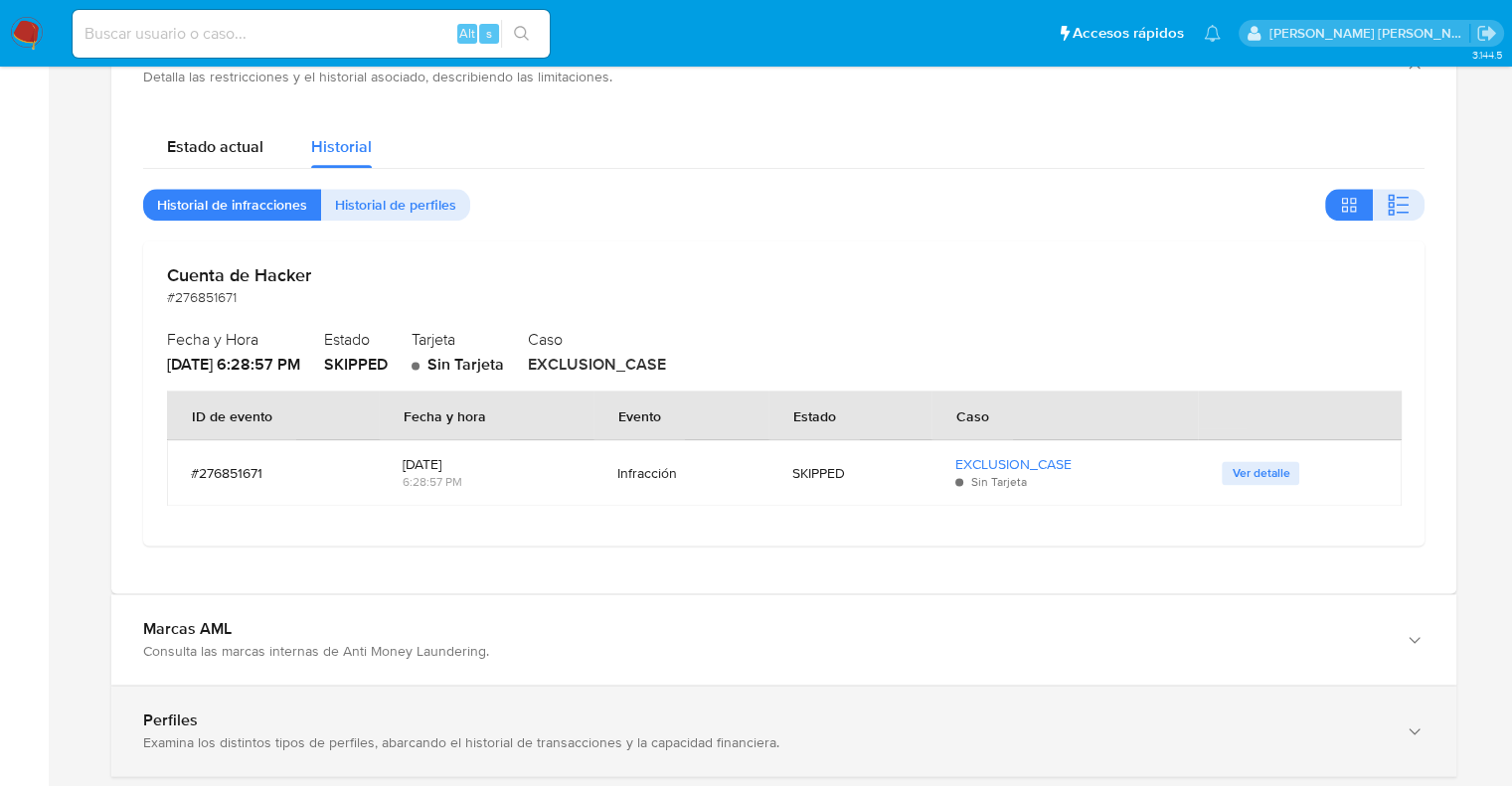 scroll, scrollTop: 2504, scrollLeft: 0, axis: vertical 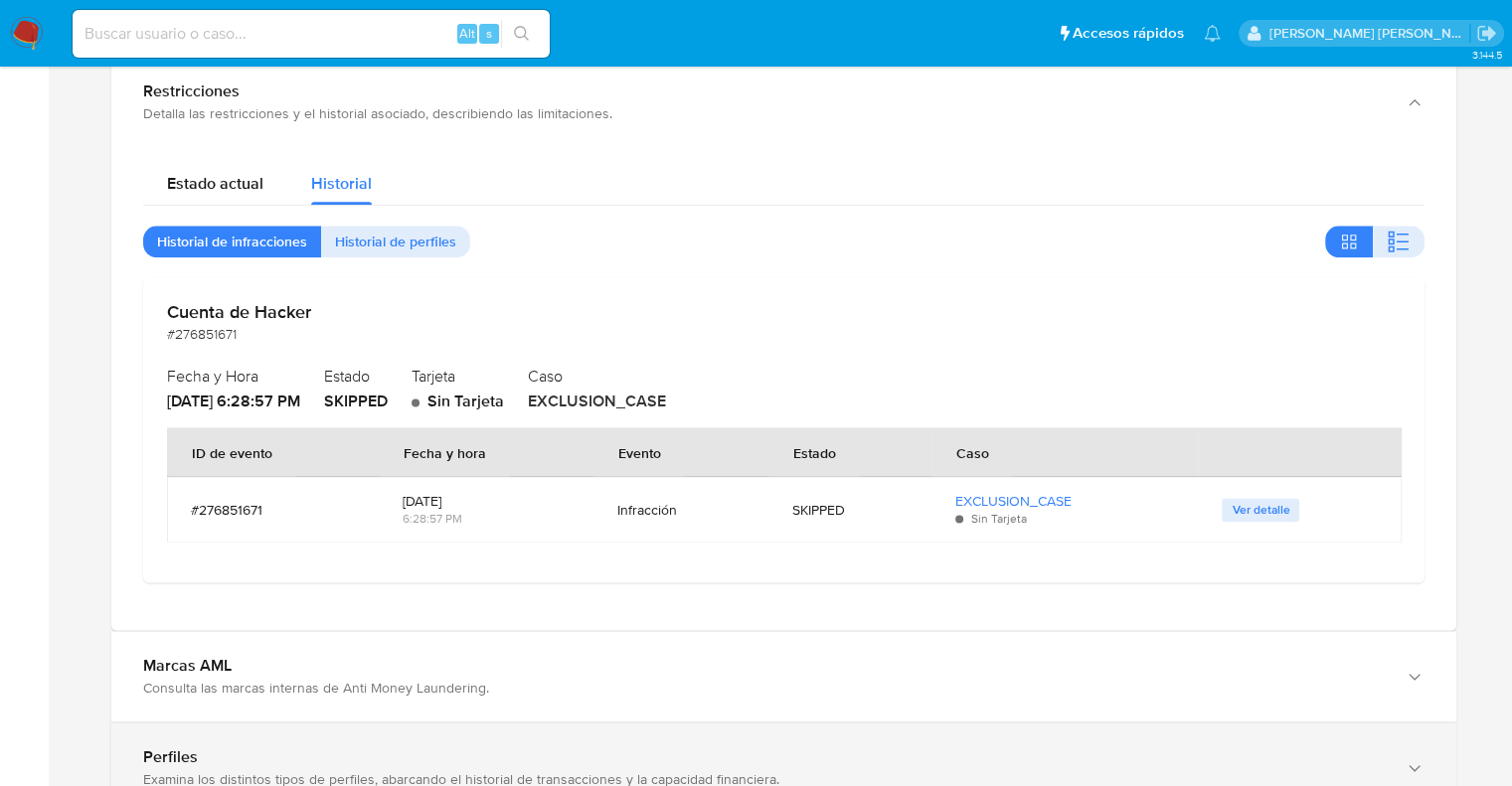 type 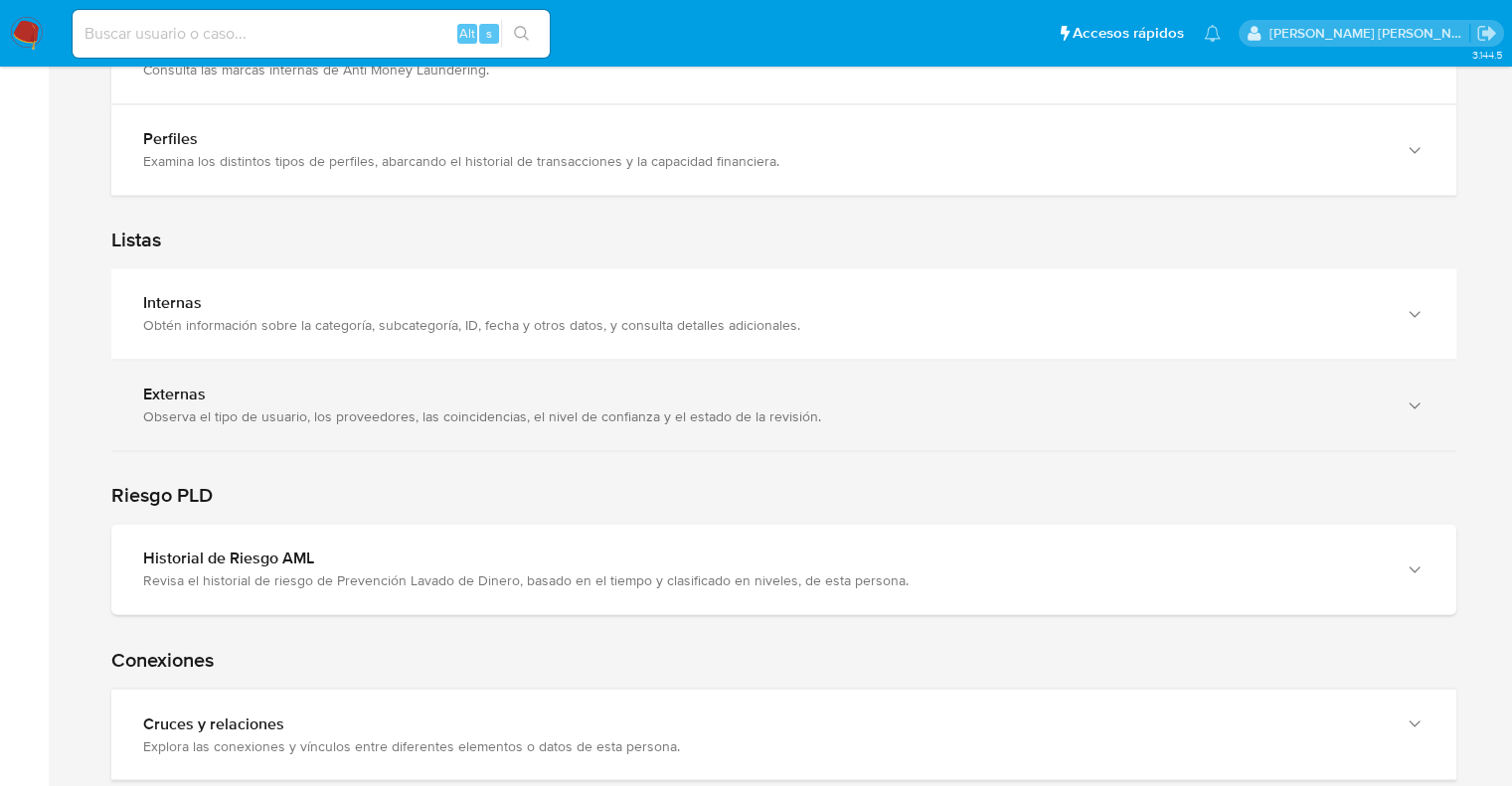 scroll, scrollTop: 3299, scrollLeft: 0, axis: vertical 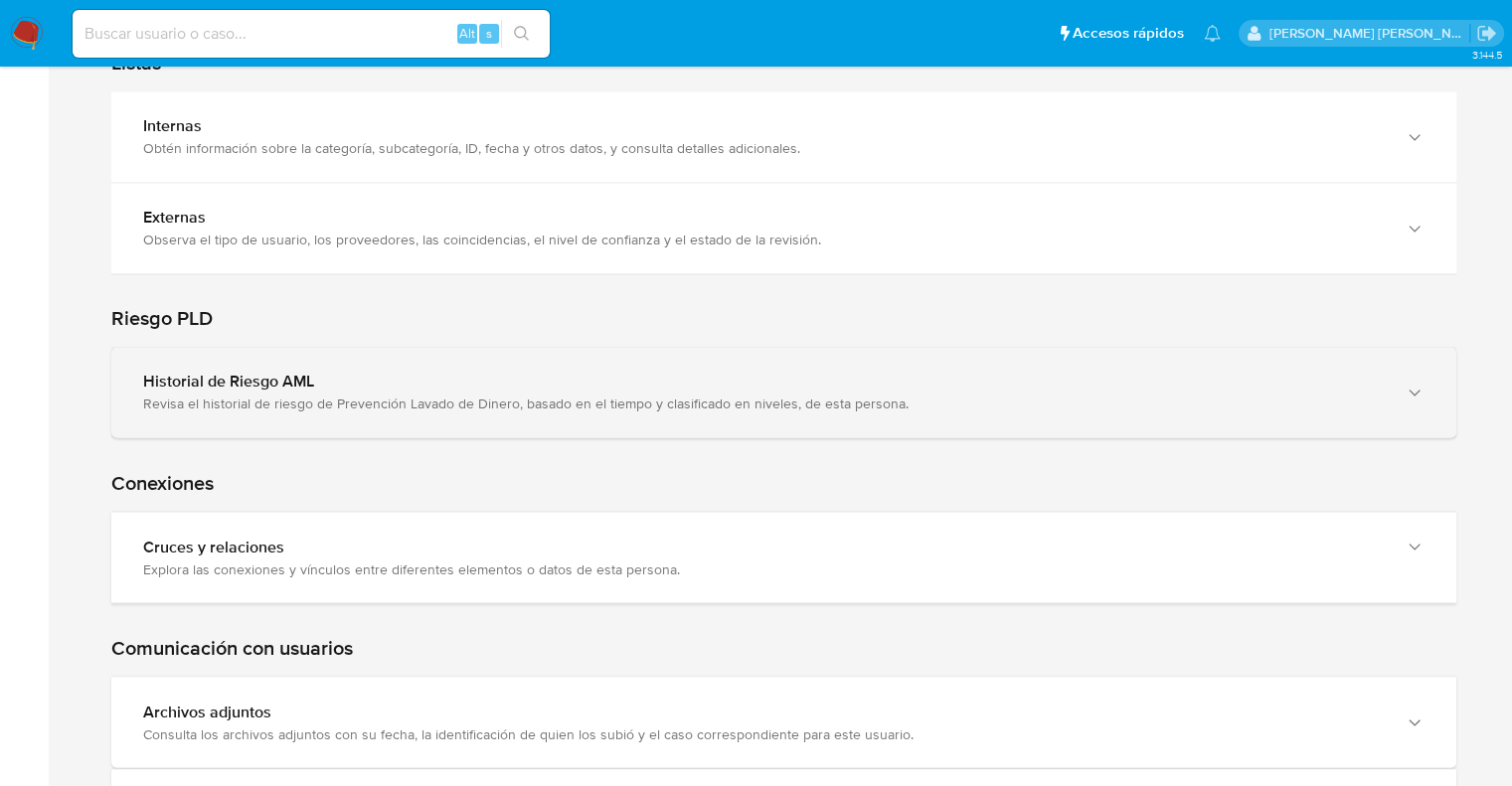 click on "Revisa el historial de riesgo de Prevención Lavado de Dinero, basado en el tiempo y clasificado en niveles, de esta persona." at bounding box center [763, 403] 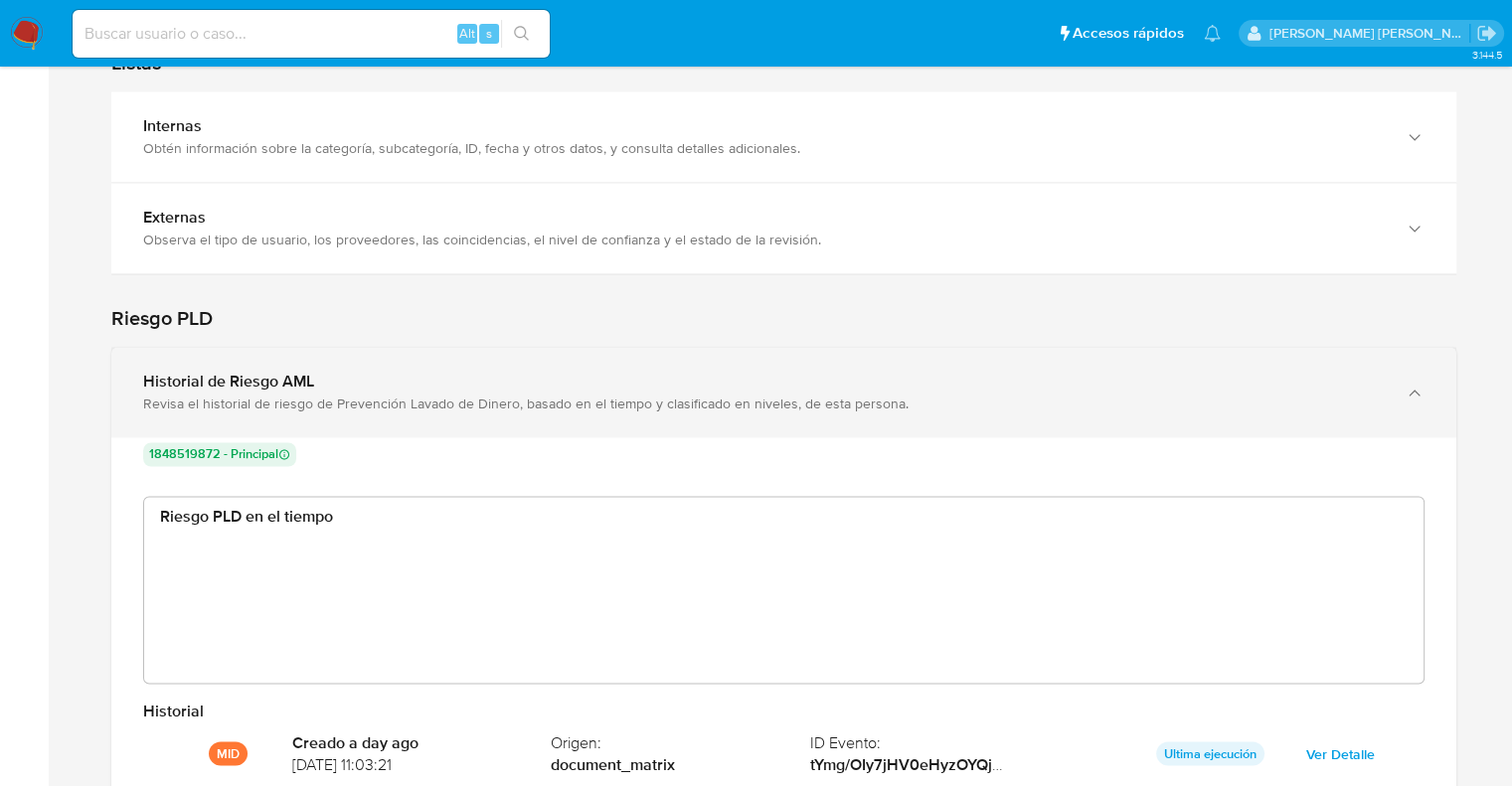 scroll, scrollTop: 993529, scrollLeft: 992834, axis: both 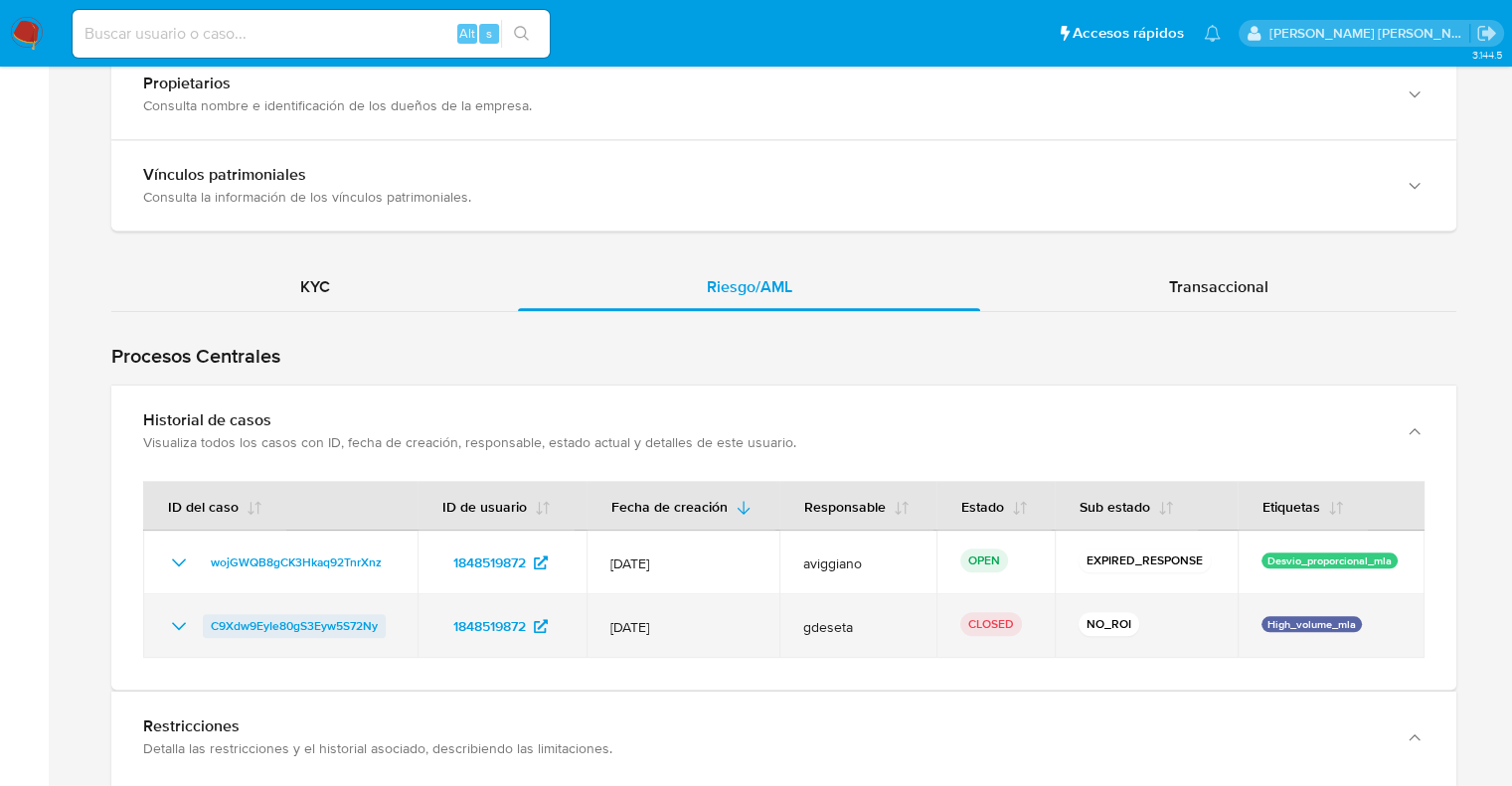 click on "C9Xdw9EyIe80gS3Eyw5S72Ny" at bounding box center (294, 626) 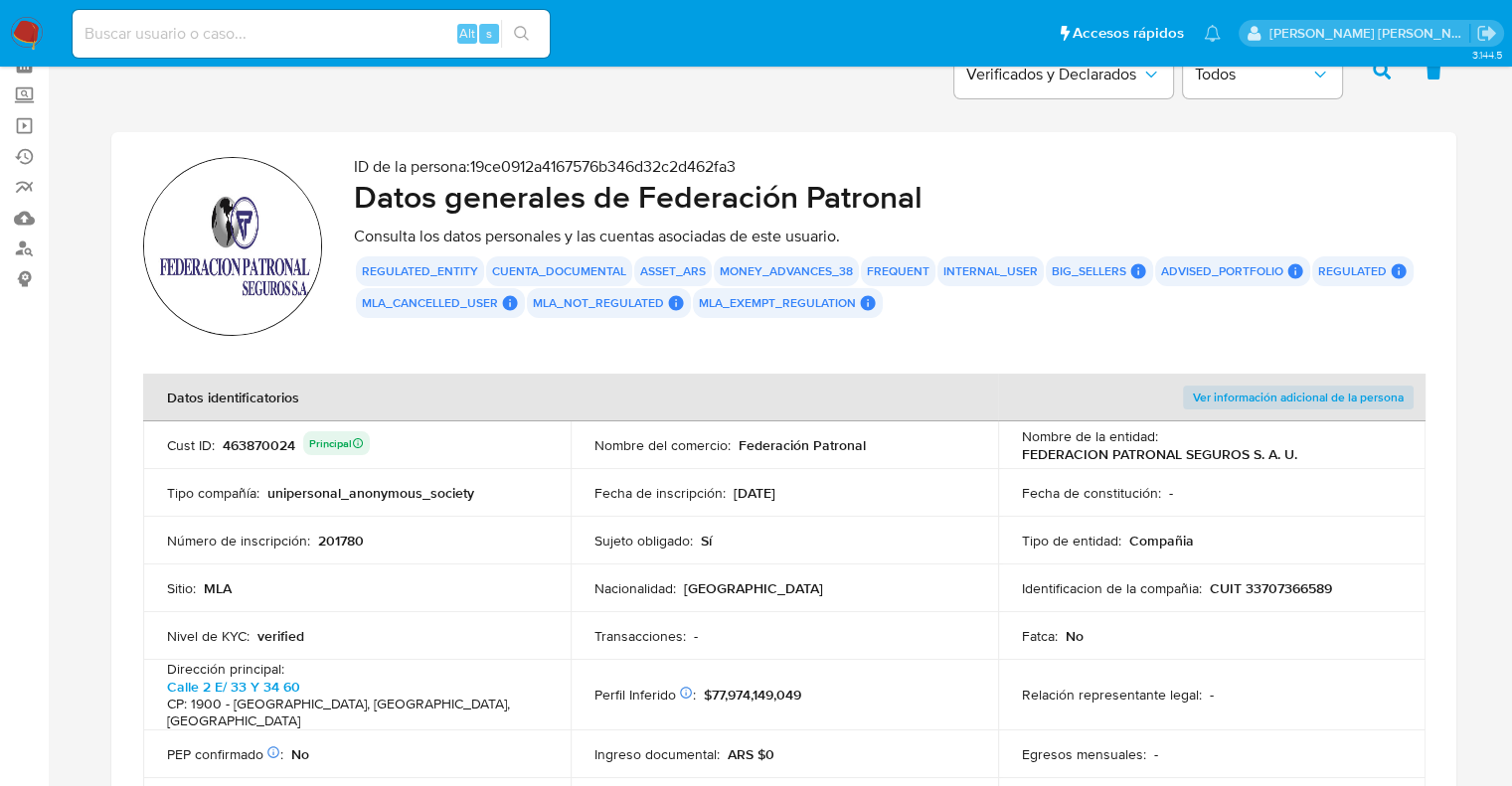 scroll, scrollTop: 199, scrollLeft: 0, axis: vertical 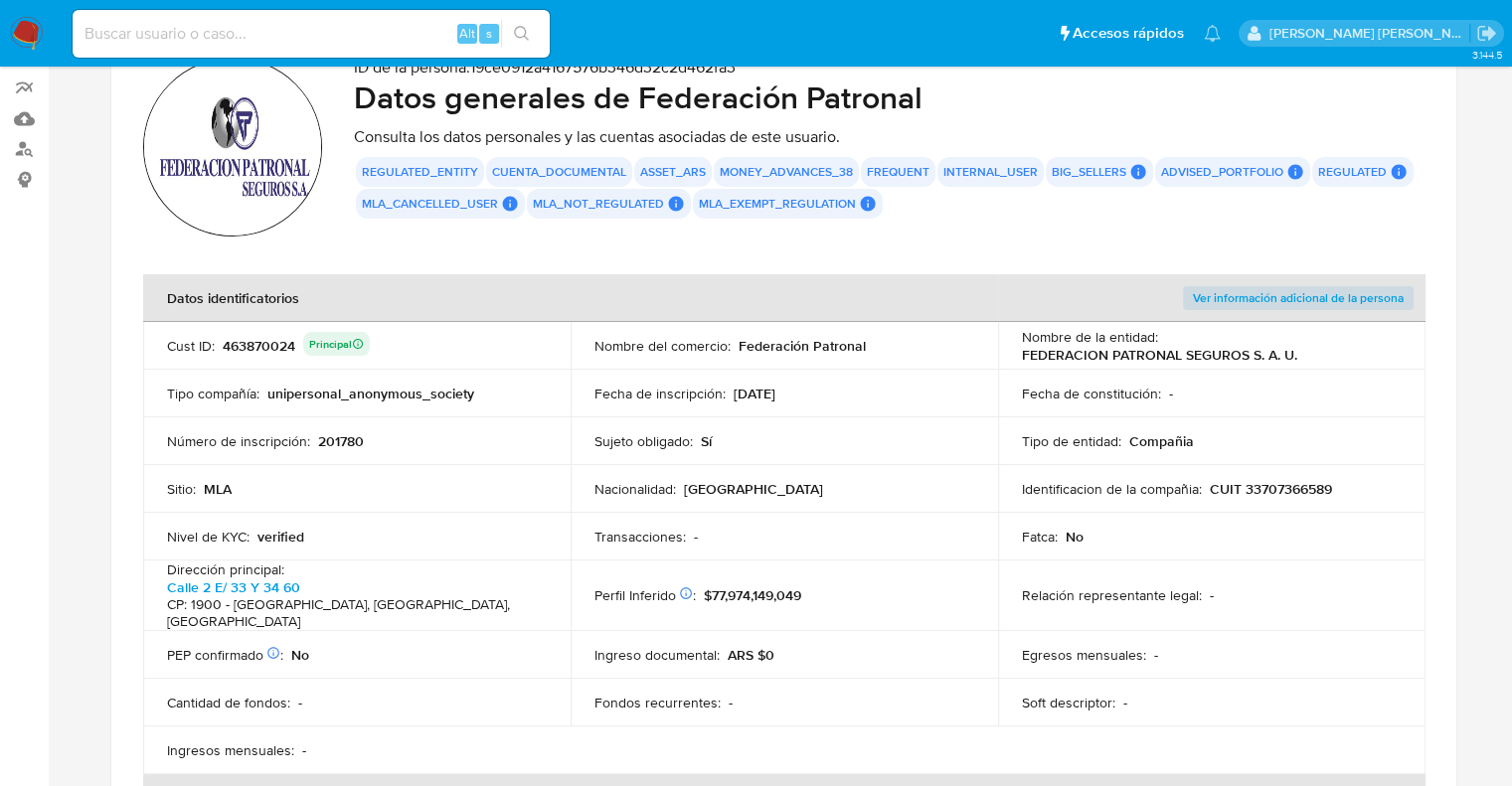 drag, startPoint x: 449, startPoint y: 612, endPoint x: 160, endPoint y: 584, distance: 290.35323 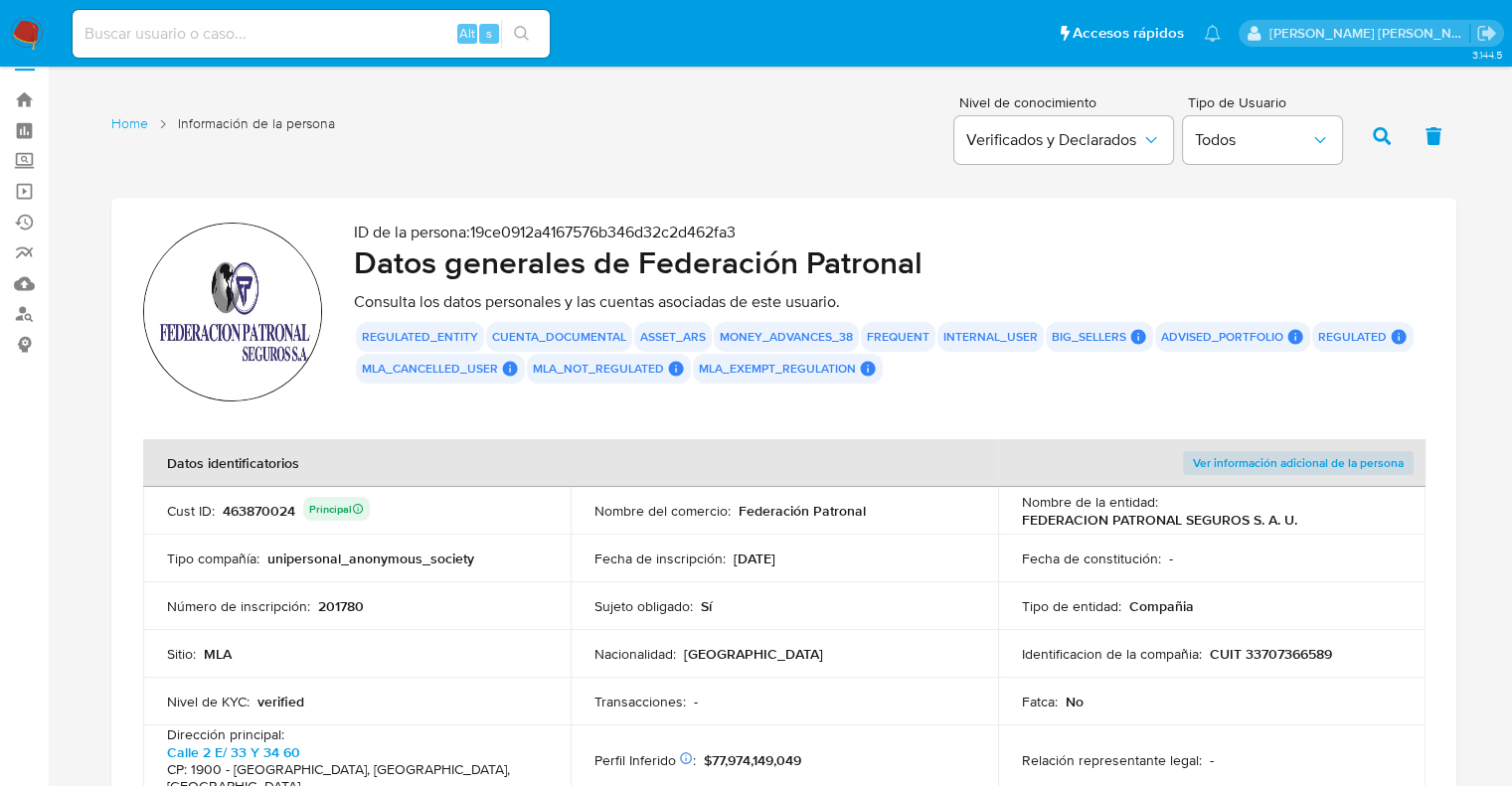 scroll, scrollTop: 0, scrollLeft: 0, axis: both 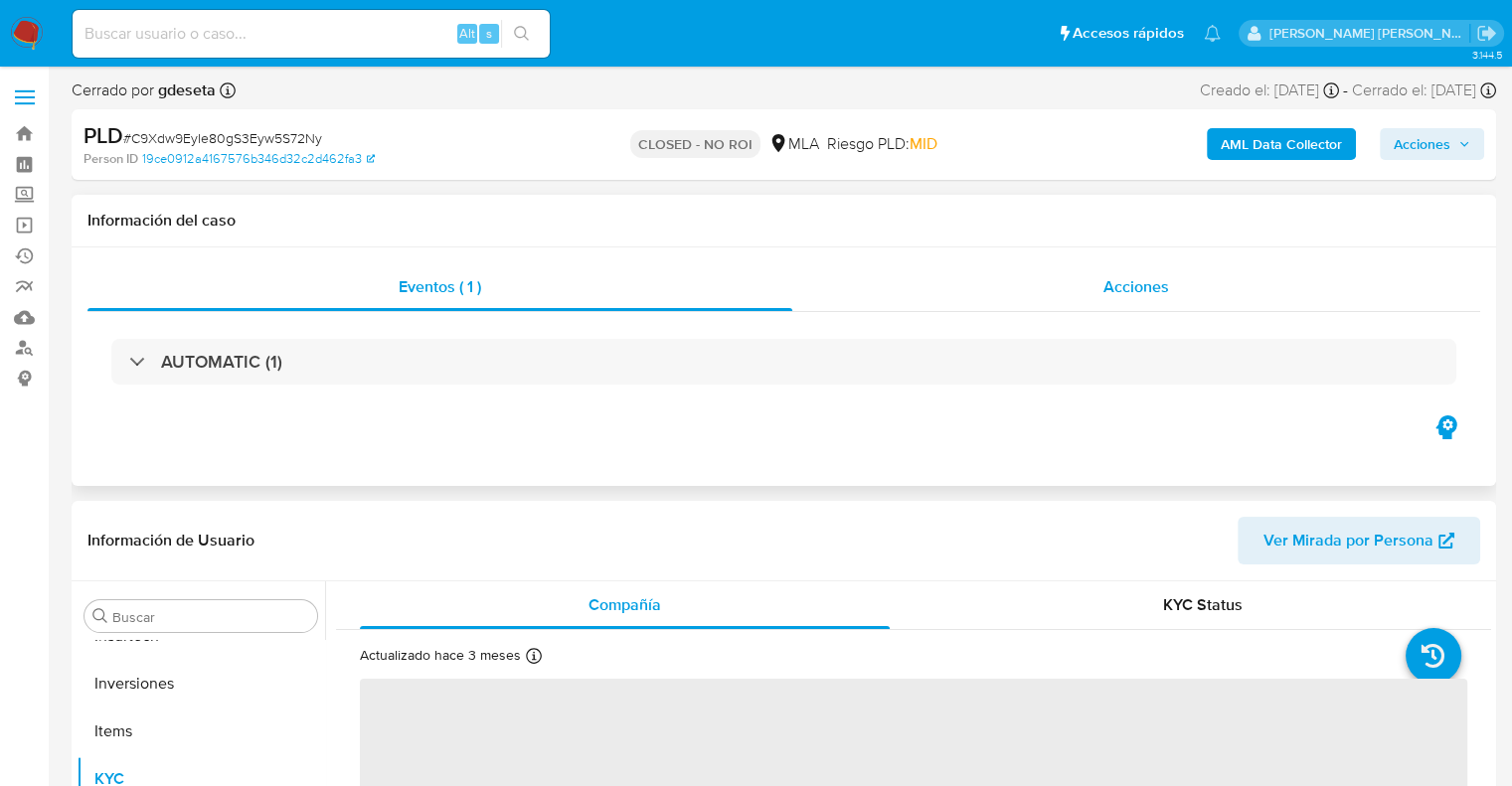 click on "Acciones" at bounding box center [1136, 286] 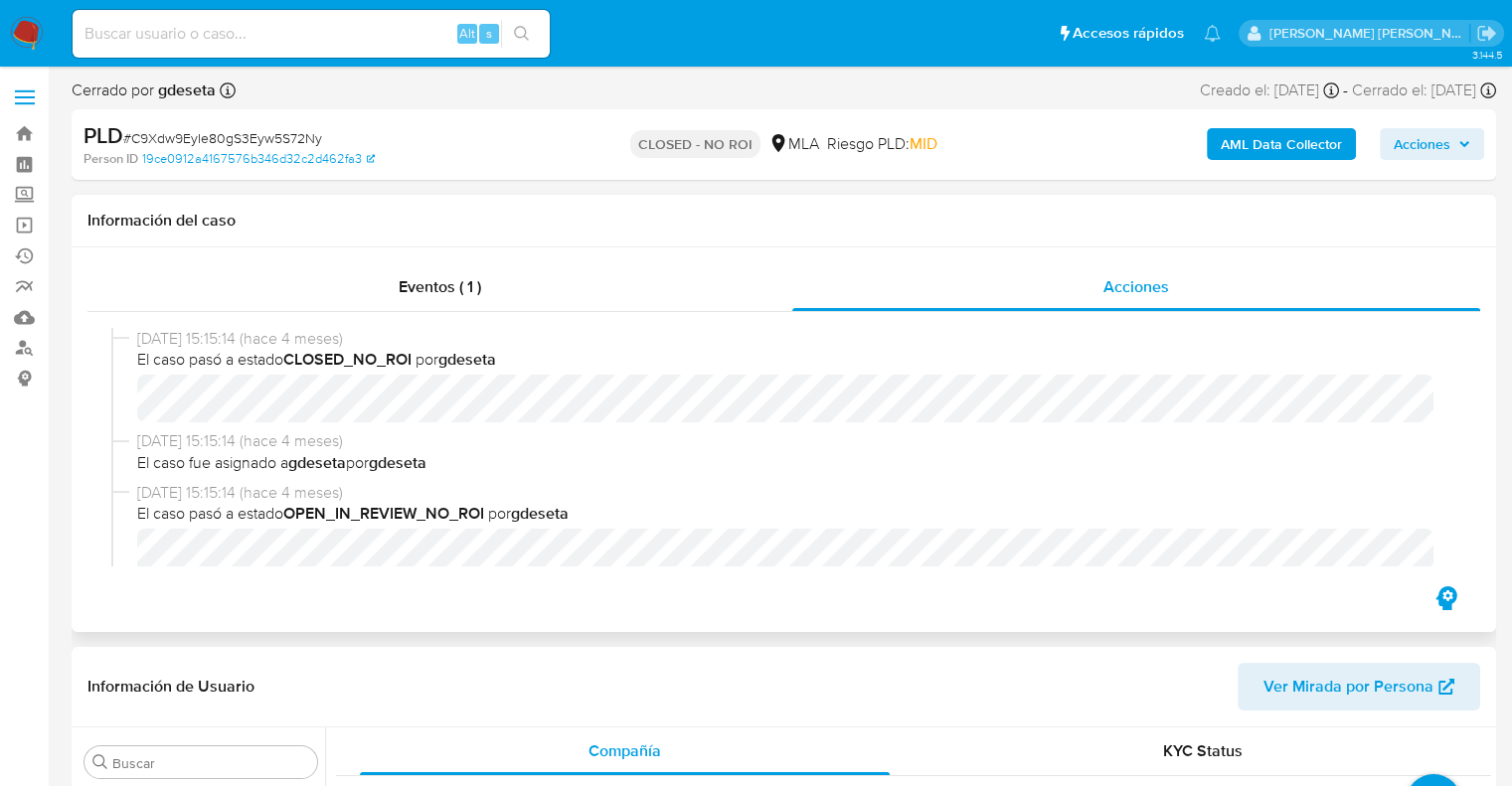 select on "10" 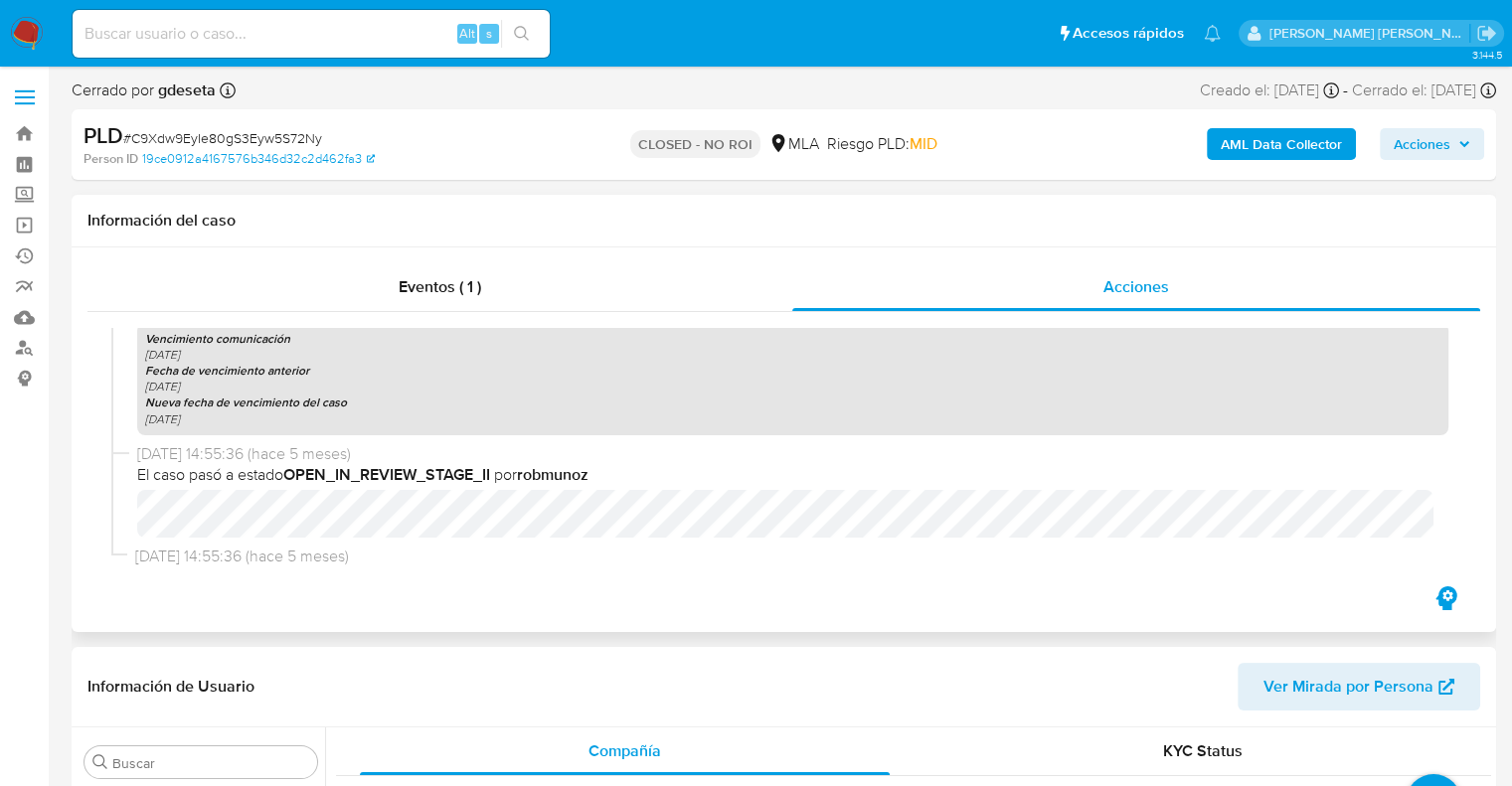 scroll, scrollTop: 1479, scrollLeft: 0, axis: vertical 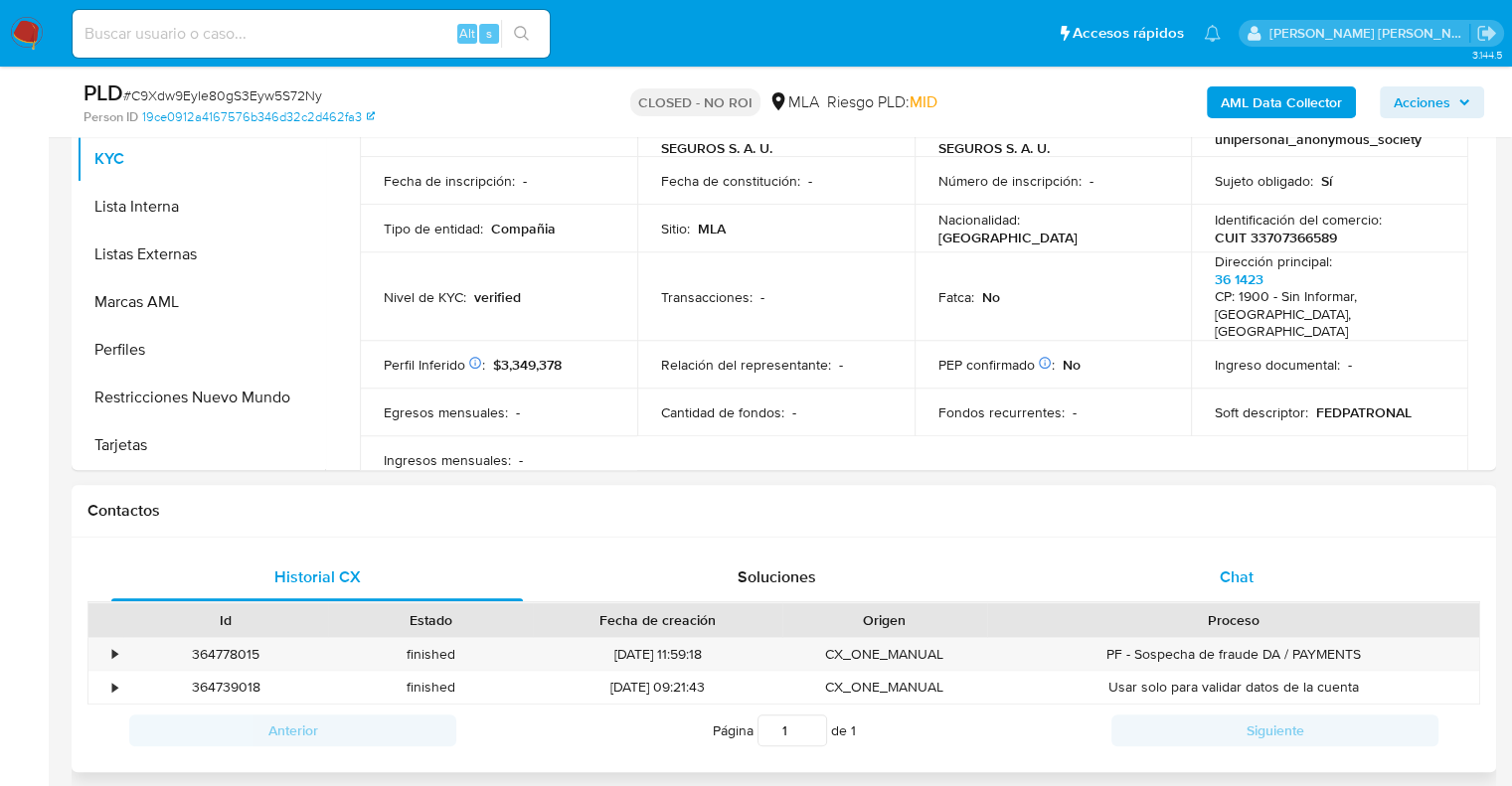 click on "Chat" at bounding box center [1237, 576] 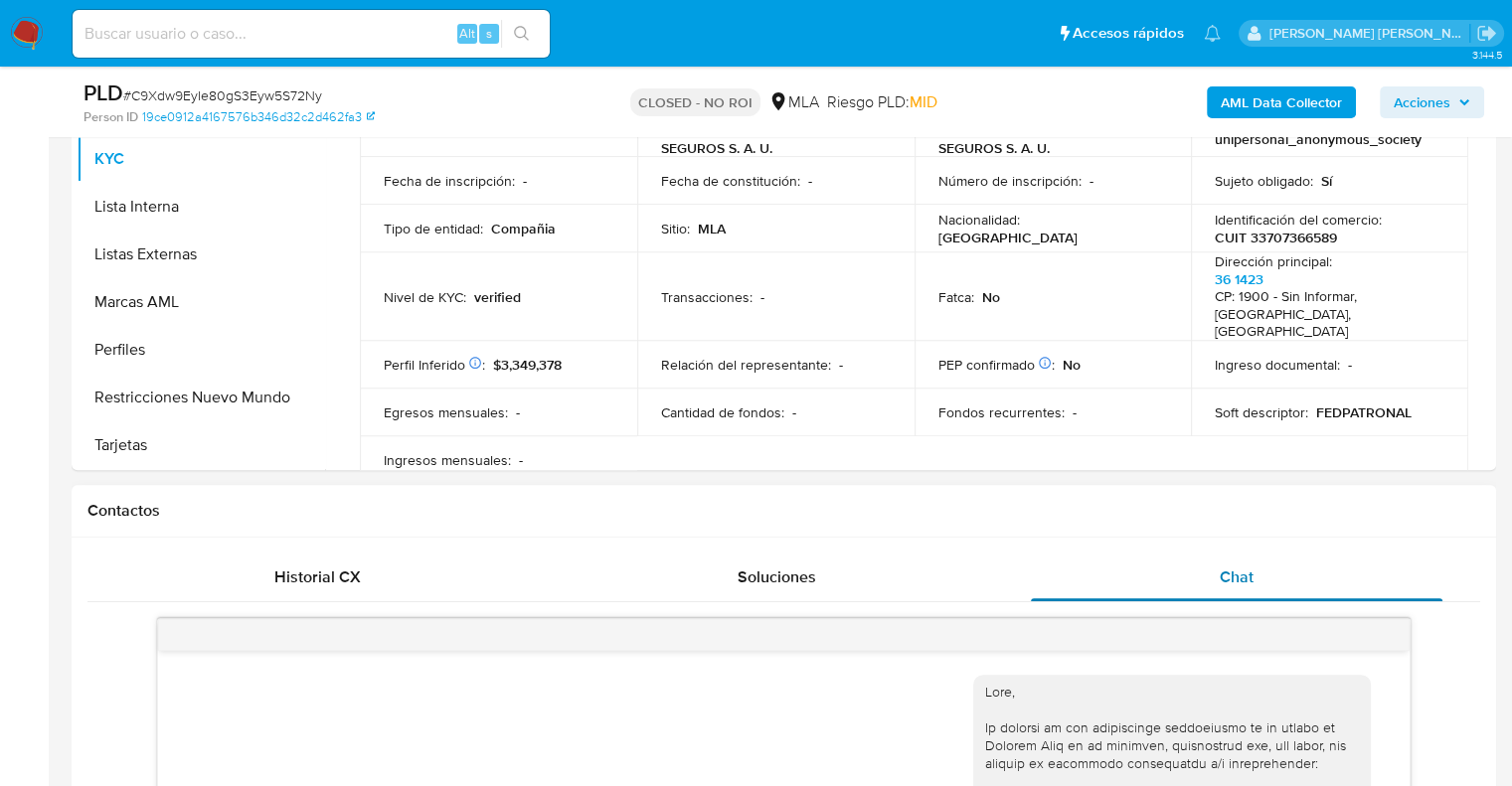 scroll, scrollTop: 430, scrollLeft: 0, axis: vertical 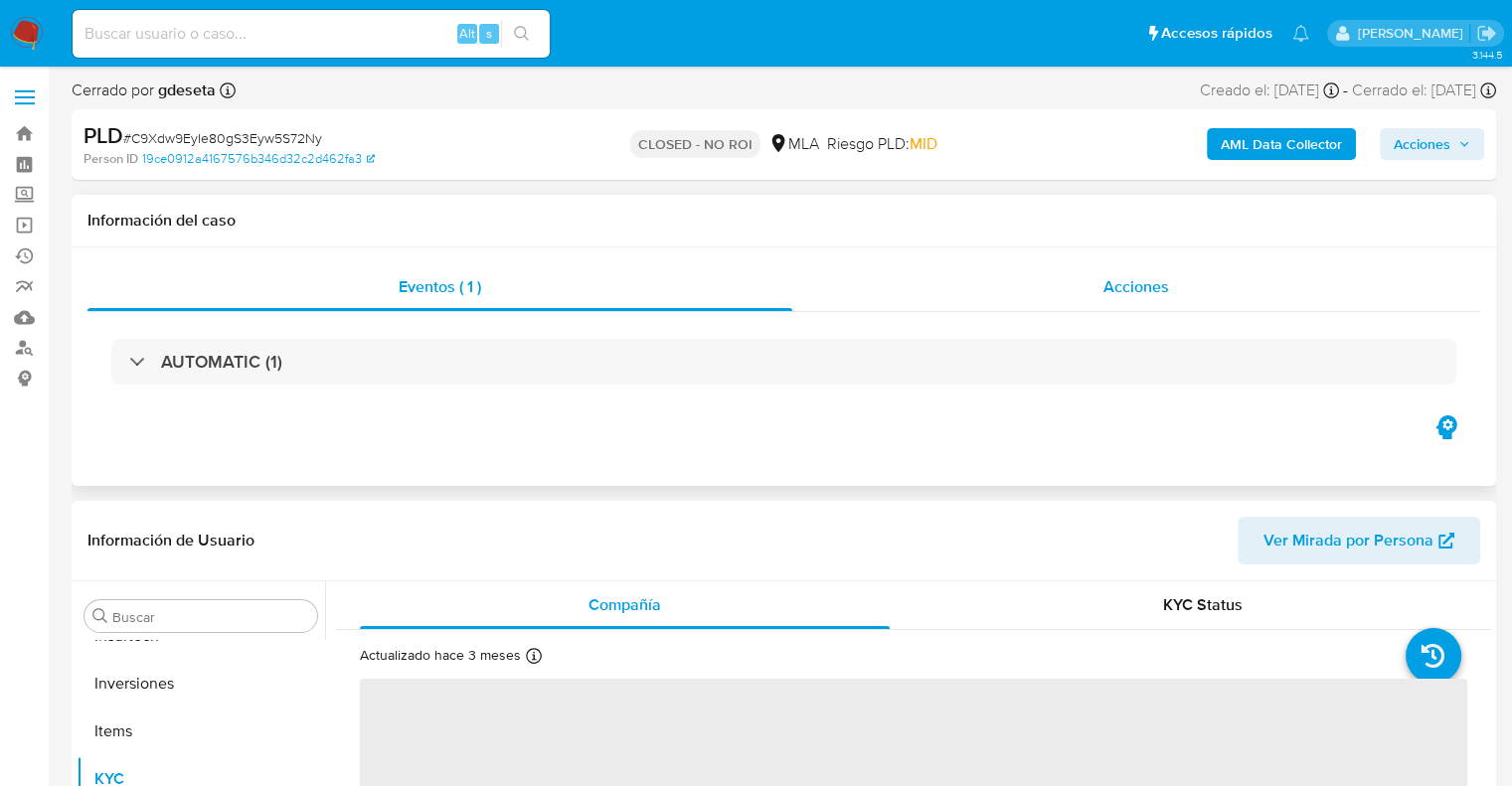 click on "Acciones" at bounding box center [1136, 287] 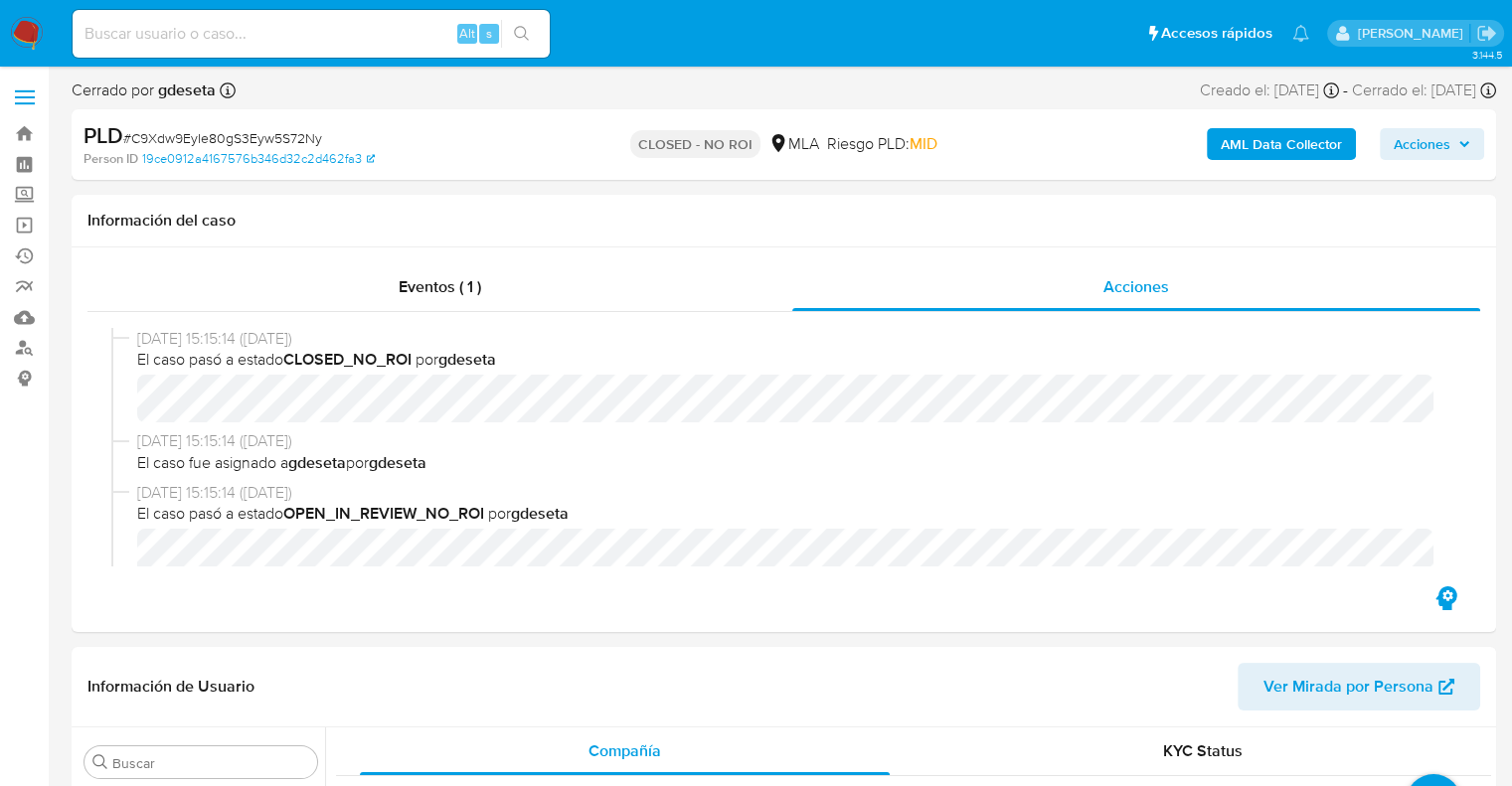 select on "10" 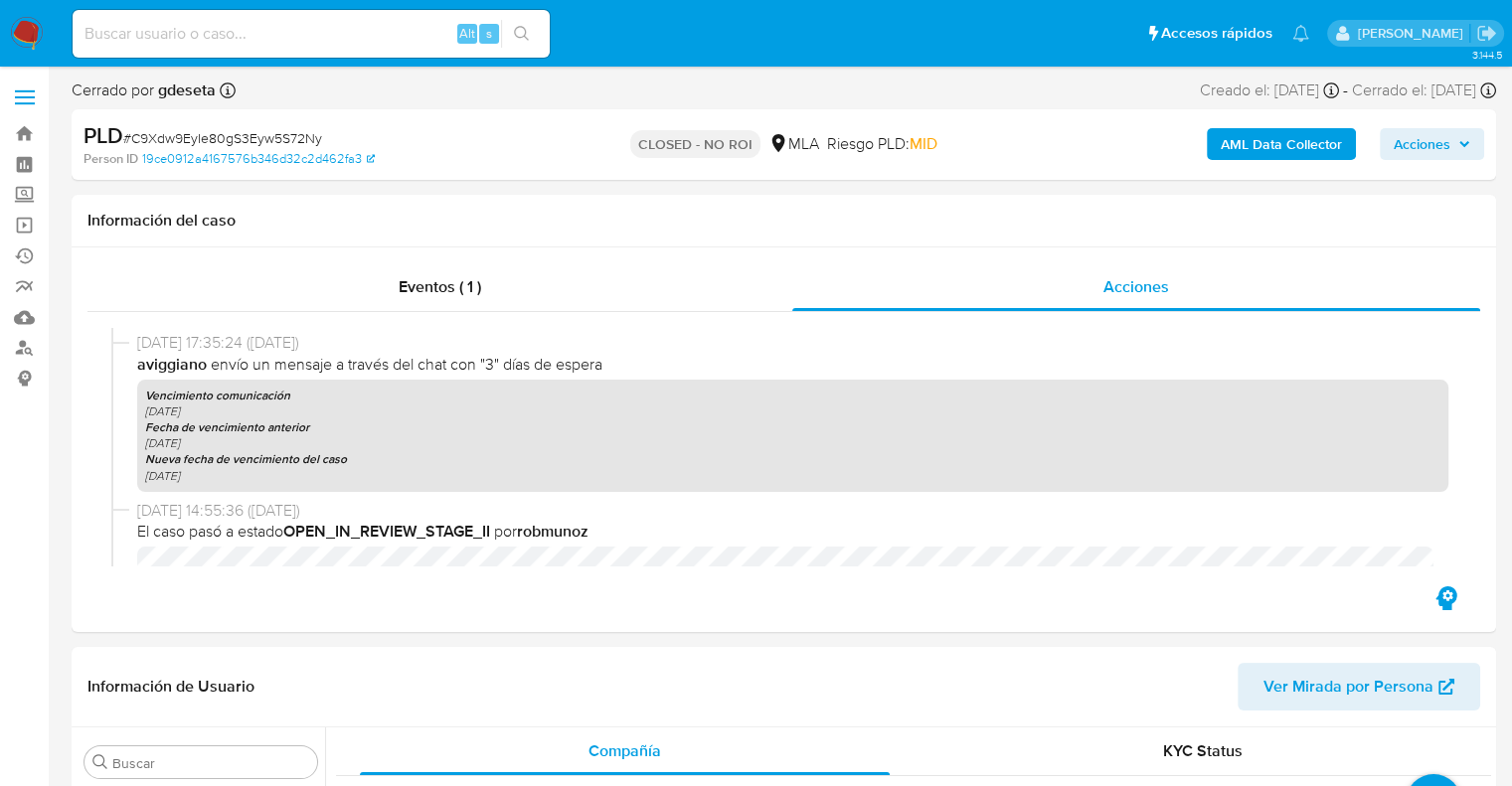scroll, scrollTop: 1479, scrollLeft: 0, axis: vertical 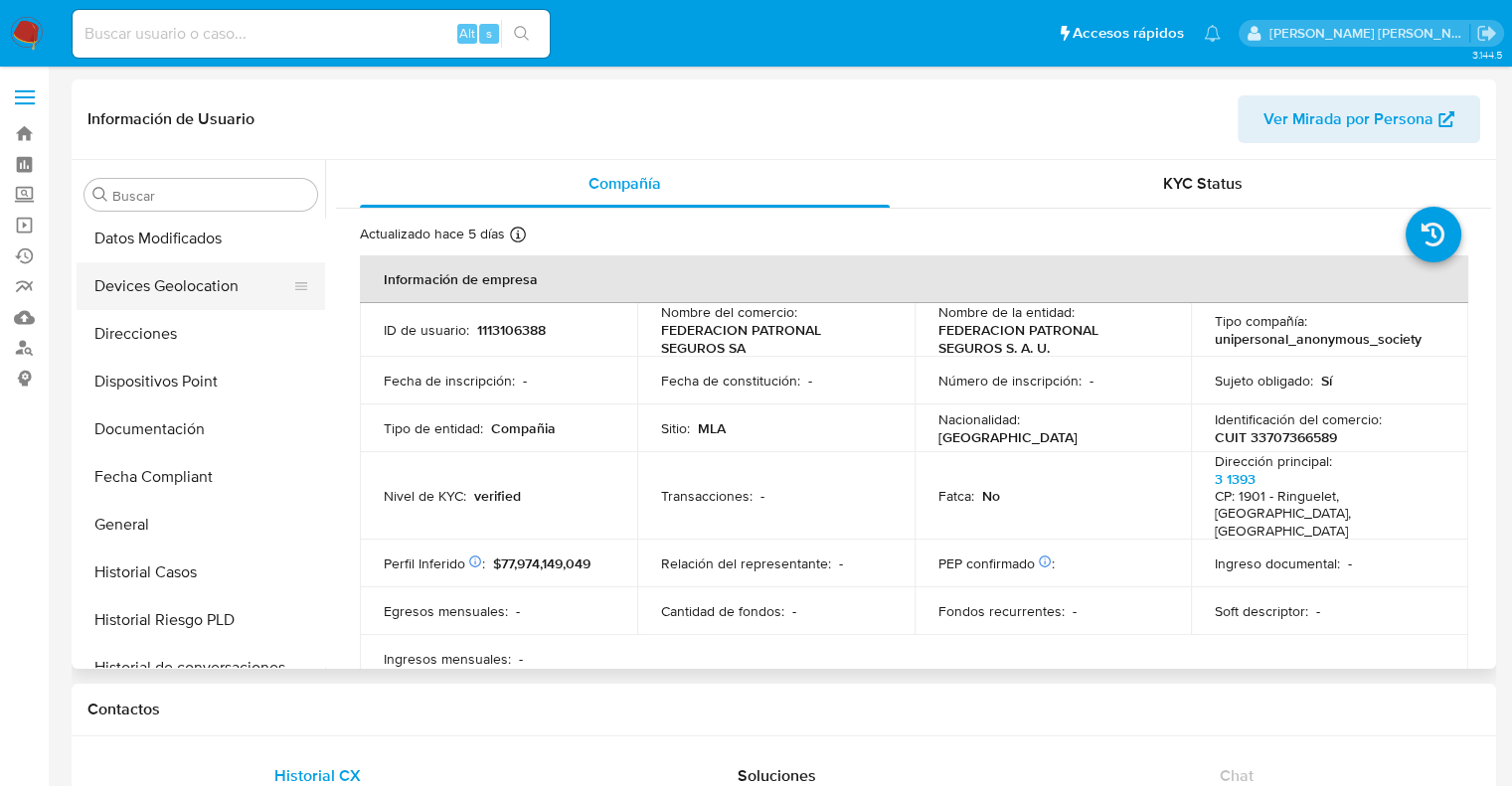 select on "10" 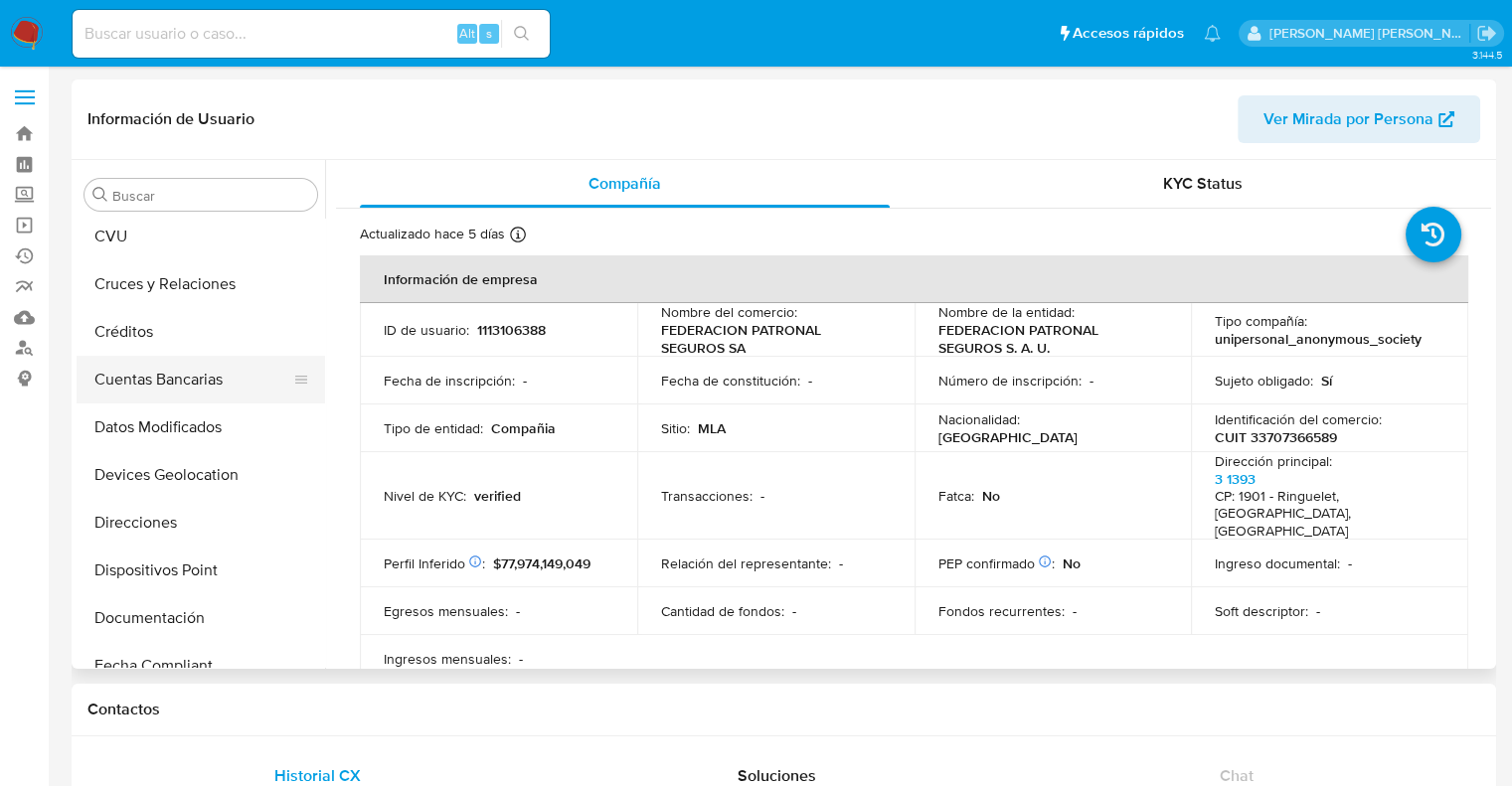 scroll, scrollTop: 0, scrollLeft: 0, axis: both 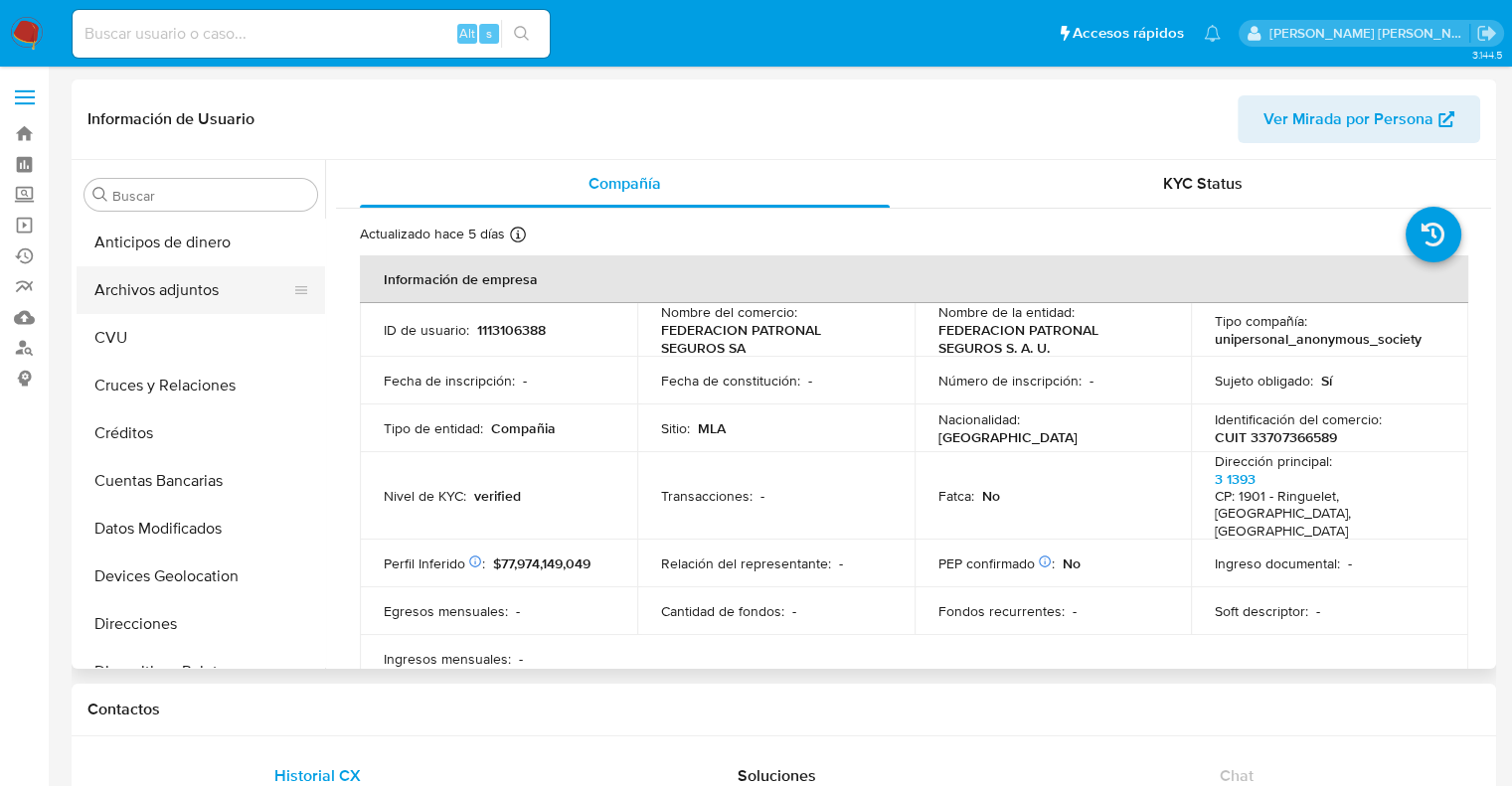 click on "Archivos adjuntos" at bounding box center (193, 290) 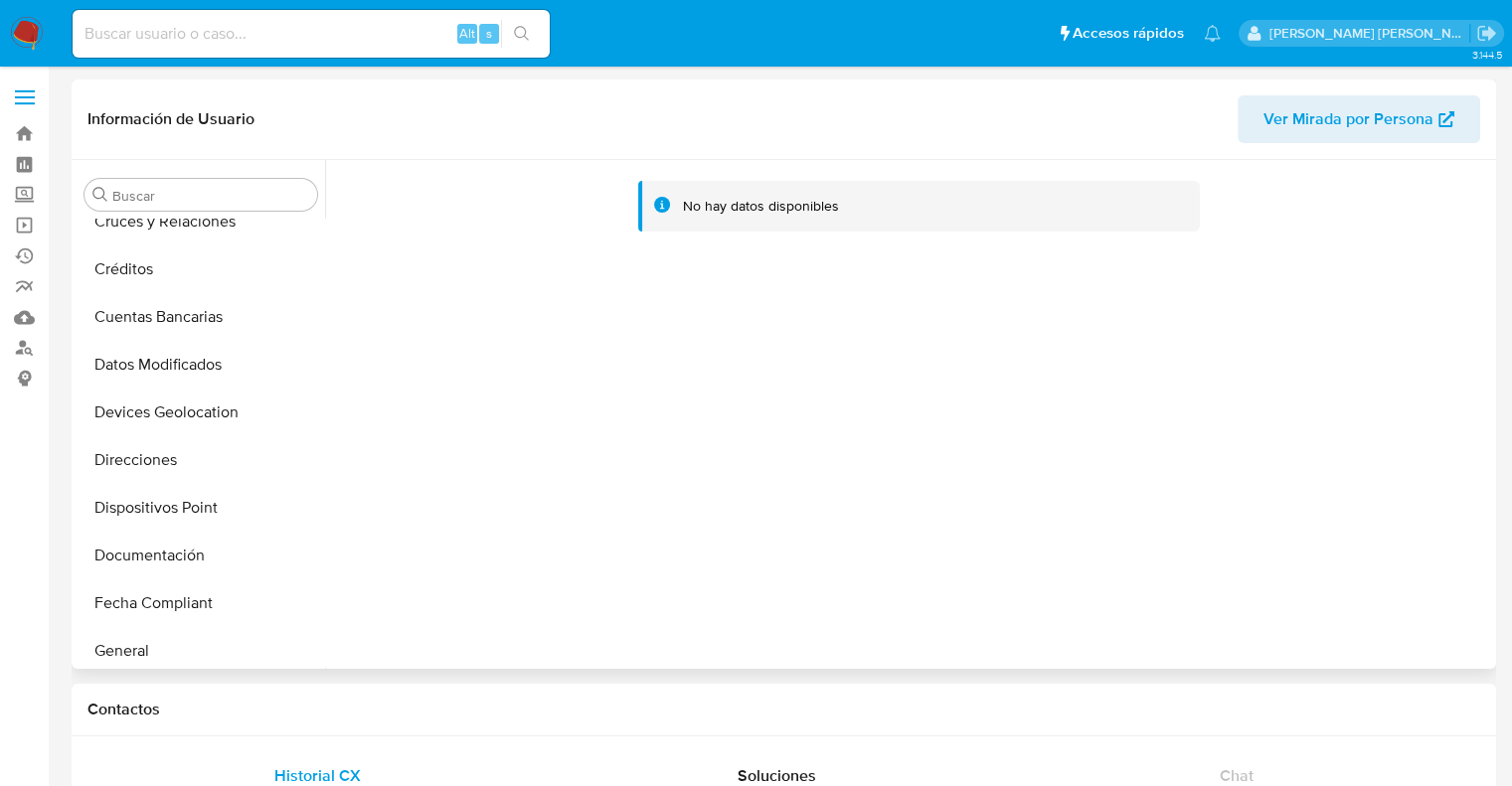 scroll, scrollTop: 199, scrollLeft: 0, axis: vertical 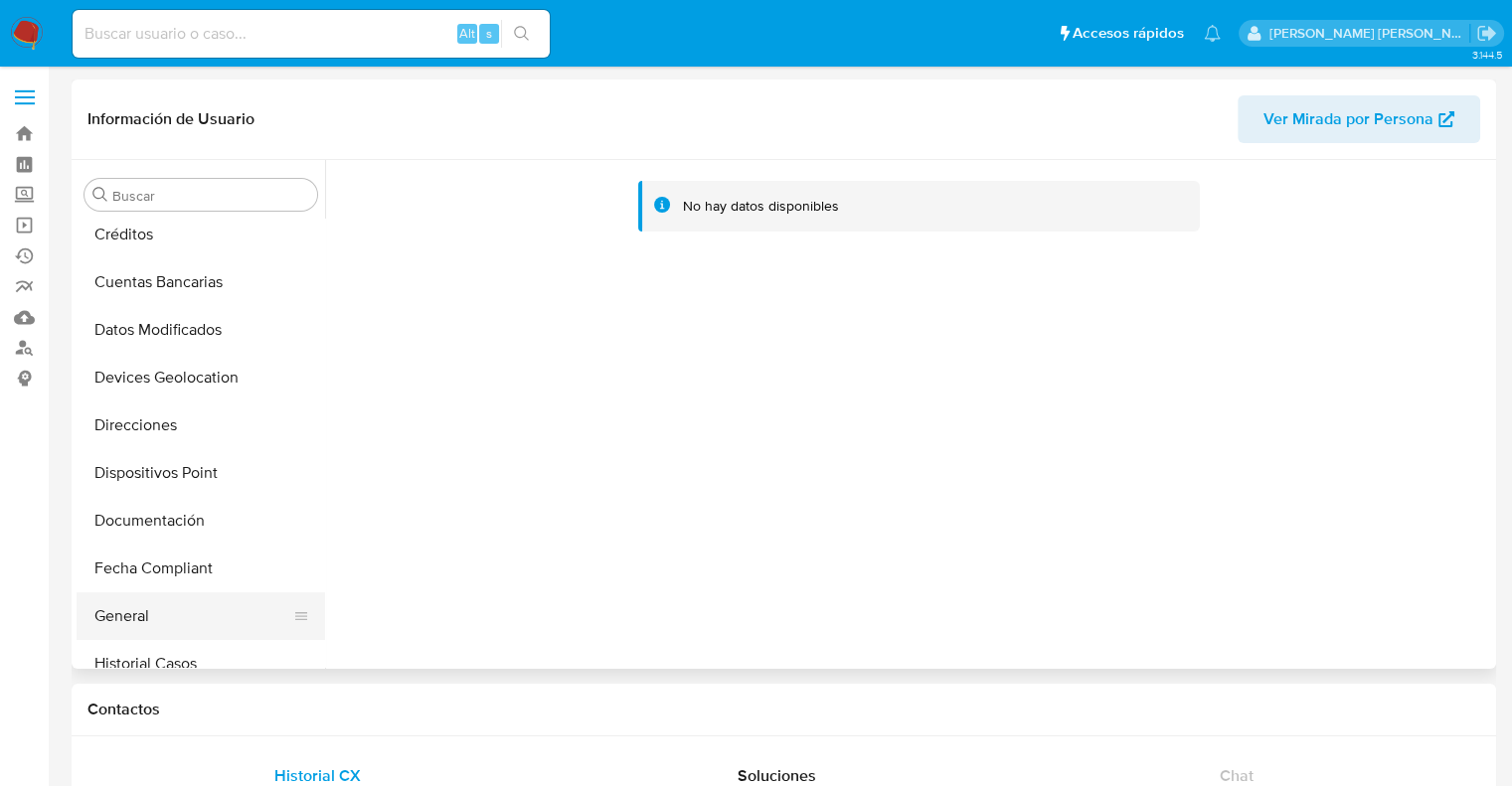 click on "General" at bounding box center (193, 616) 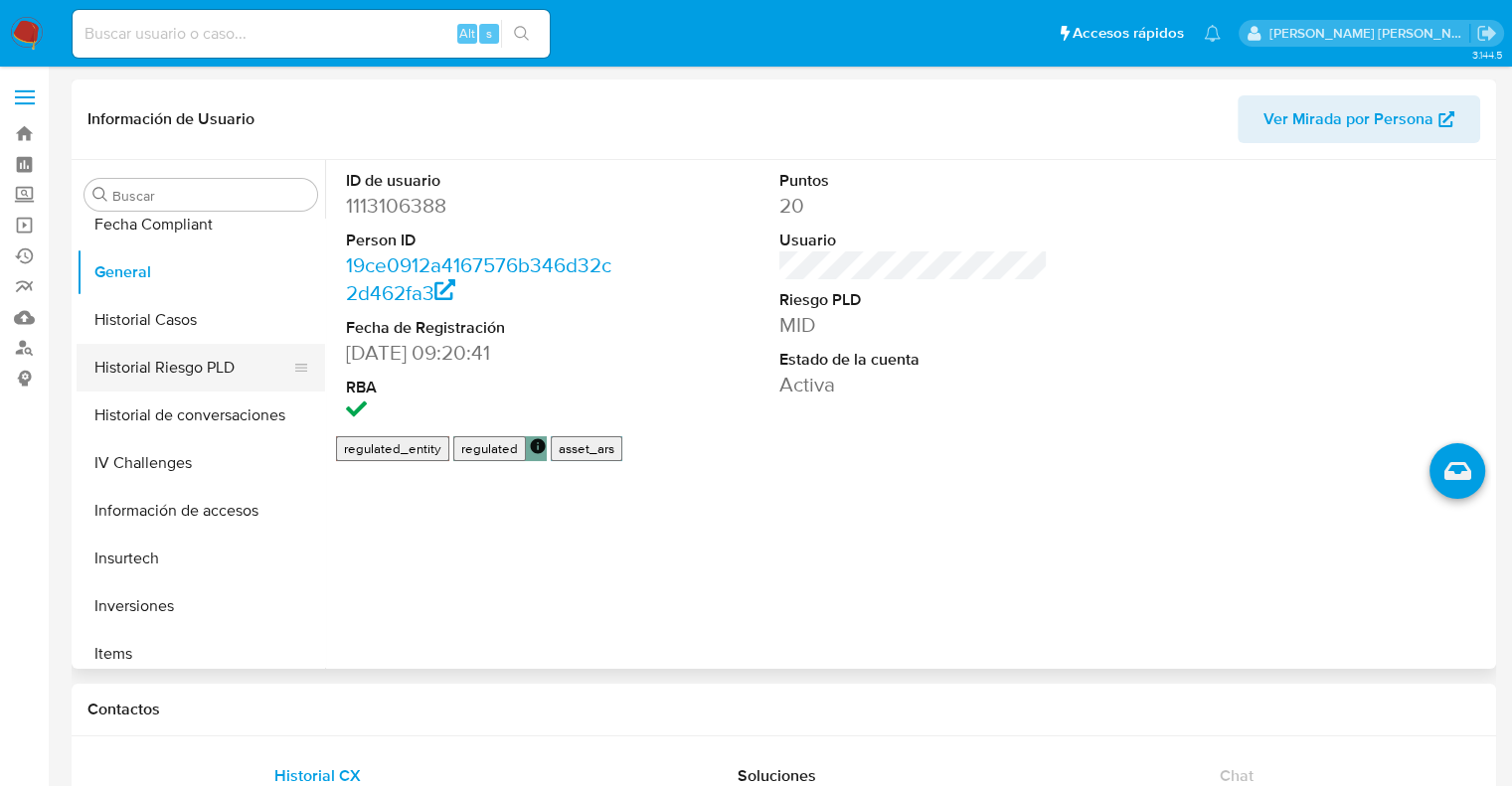 scroll, scrollTop: 596, scrollLeft: 0, axis: vertical 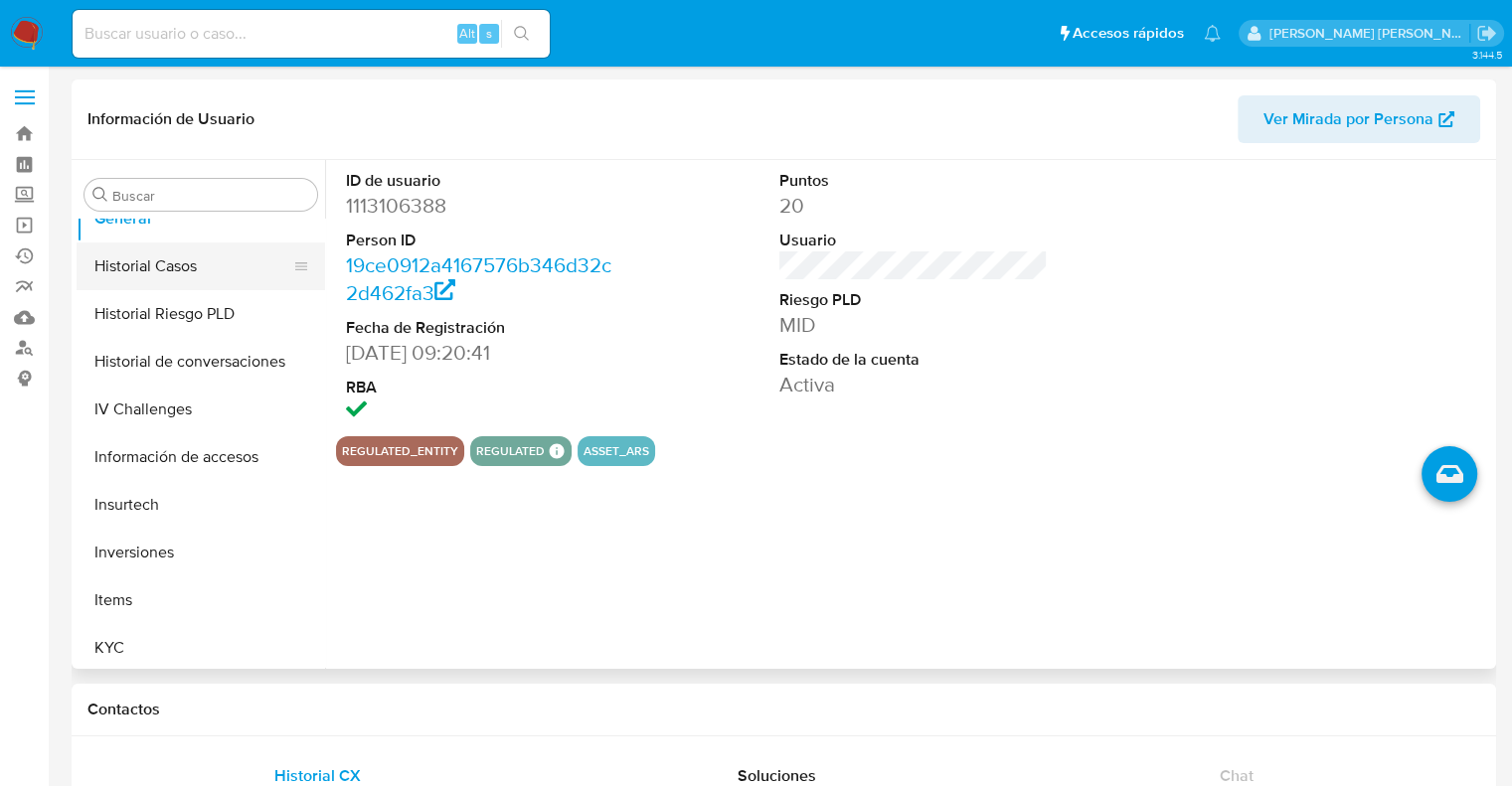 click on "Historial Casos" at bounding box center [193, 266] 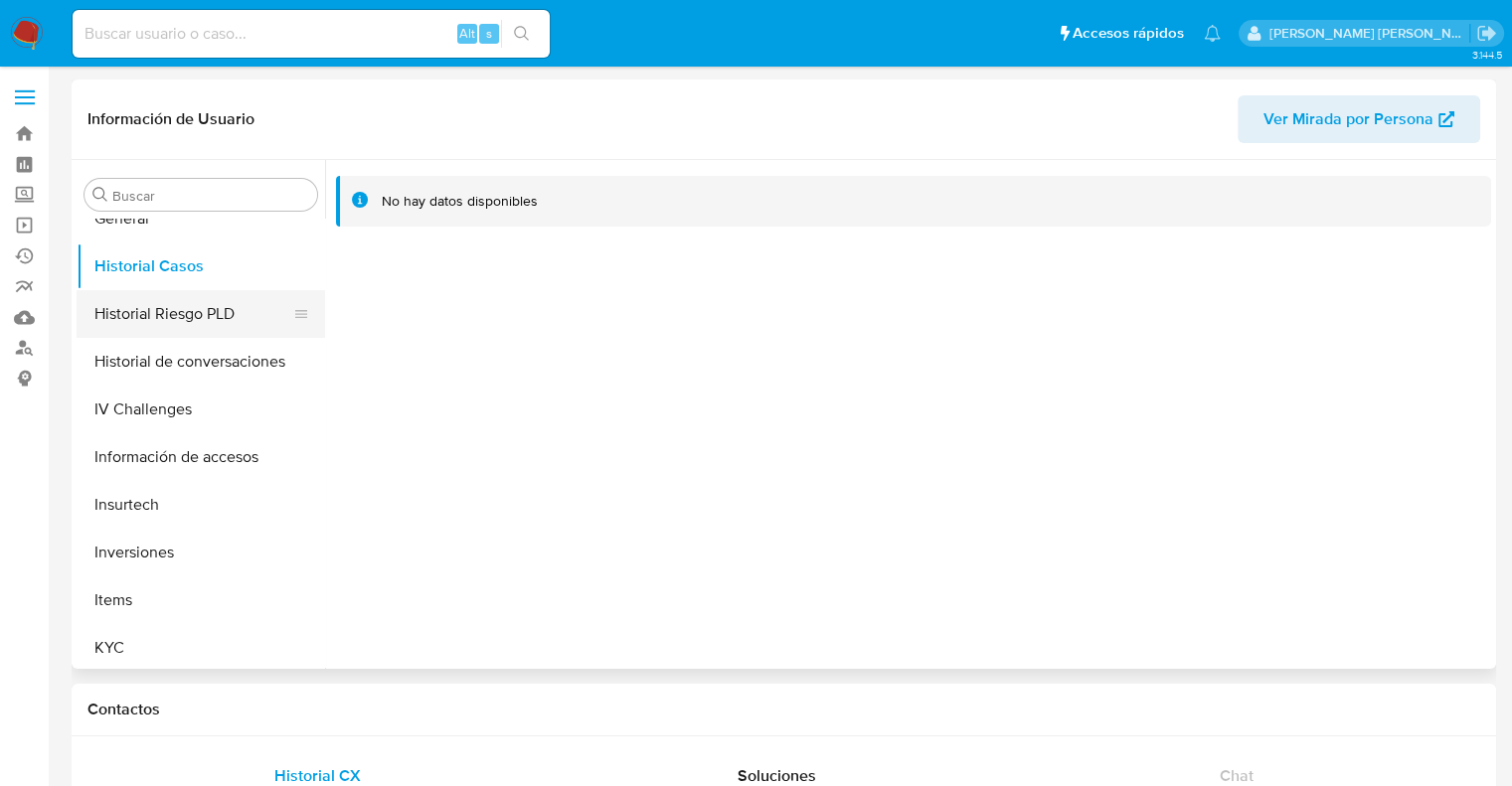 click on "Historial Riesgo PLD" at bounding box center [193, 314] 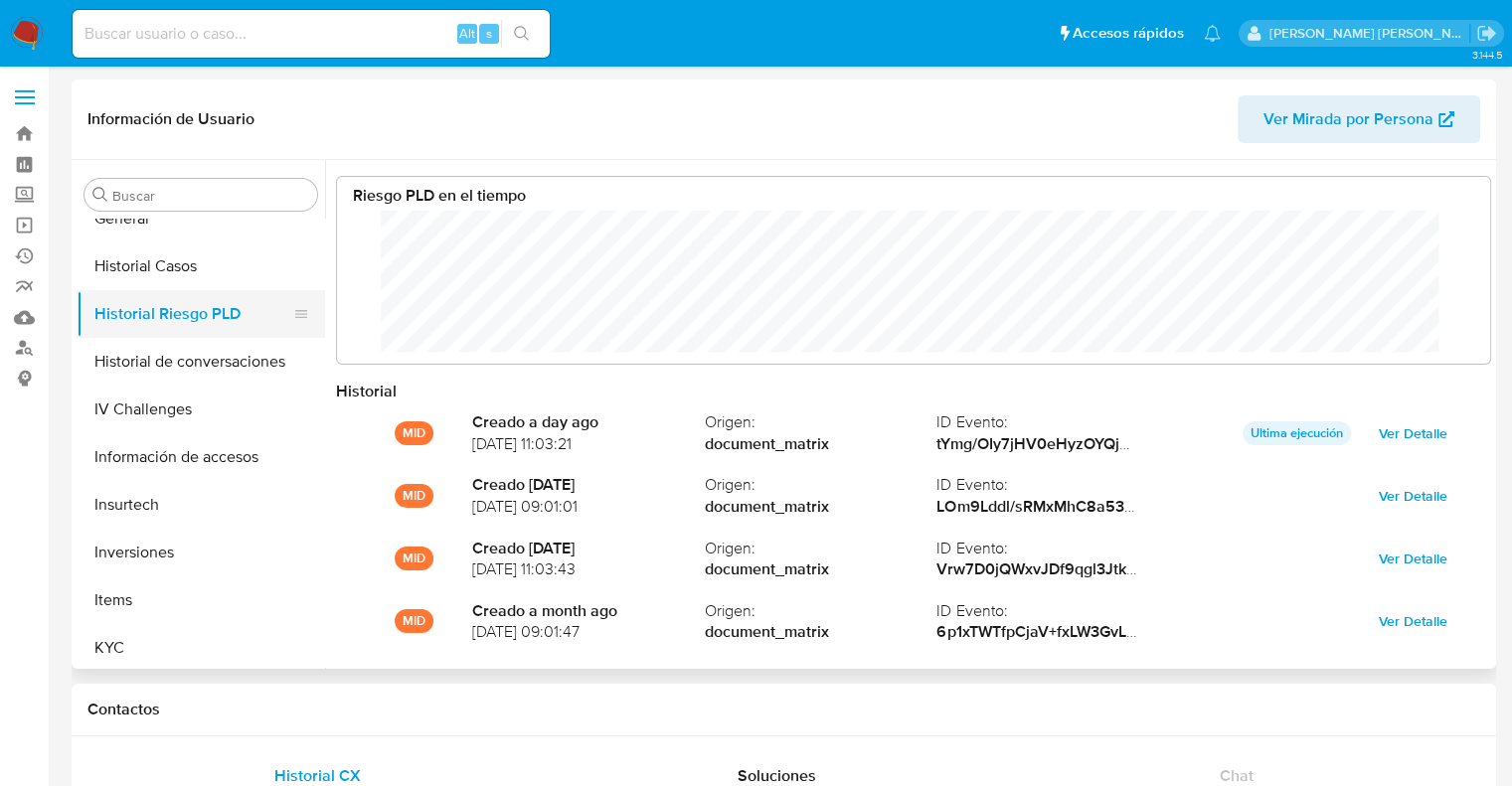 scroll, scrollTop: 993529, scrollLeft: 992968, axis: both 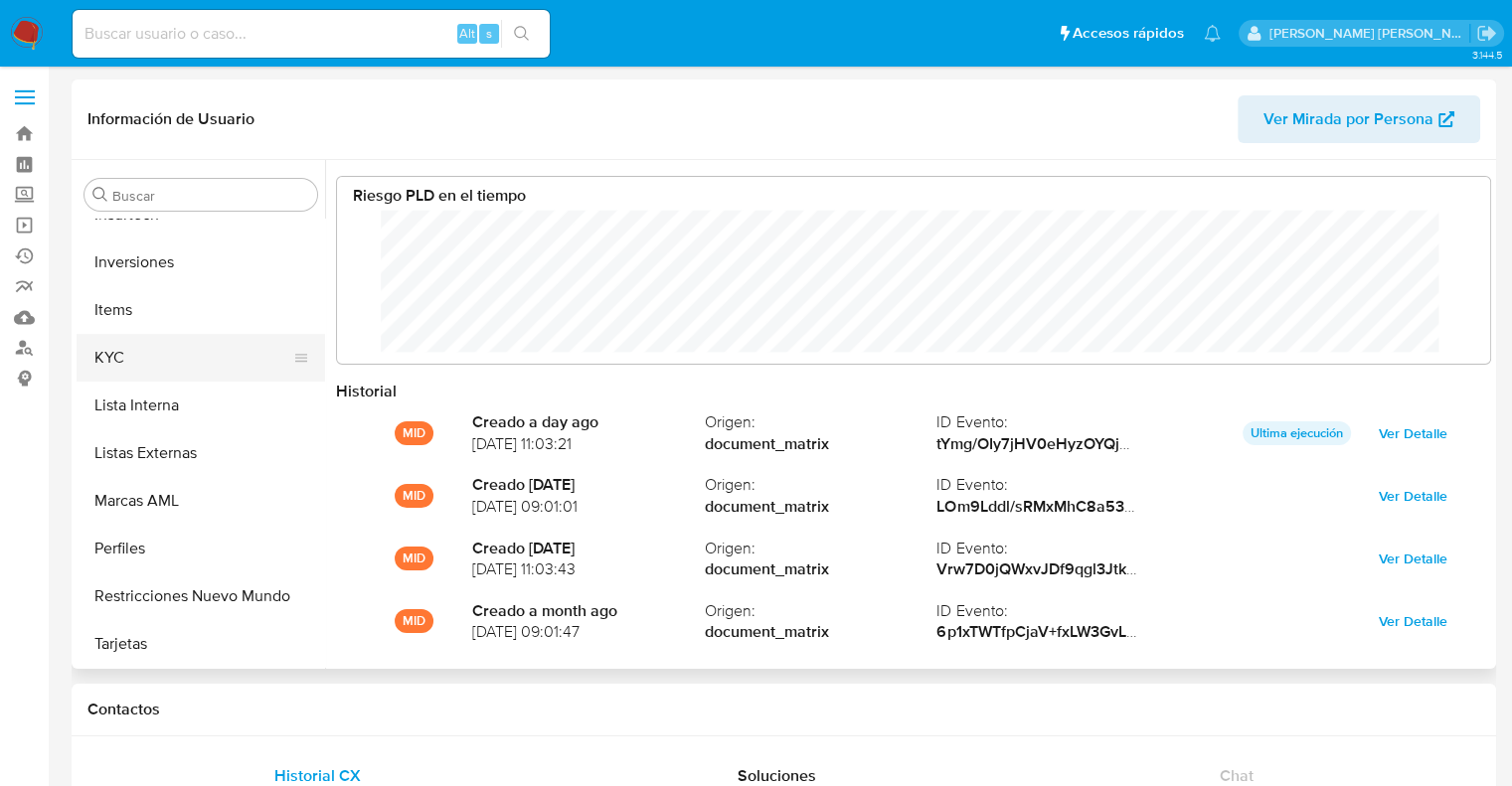 click on "KYC" at bounding box center [193, 358] 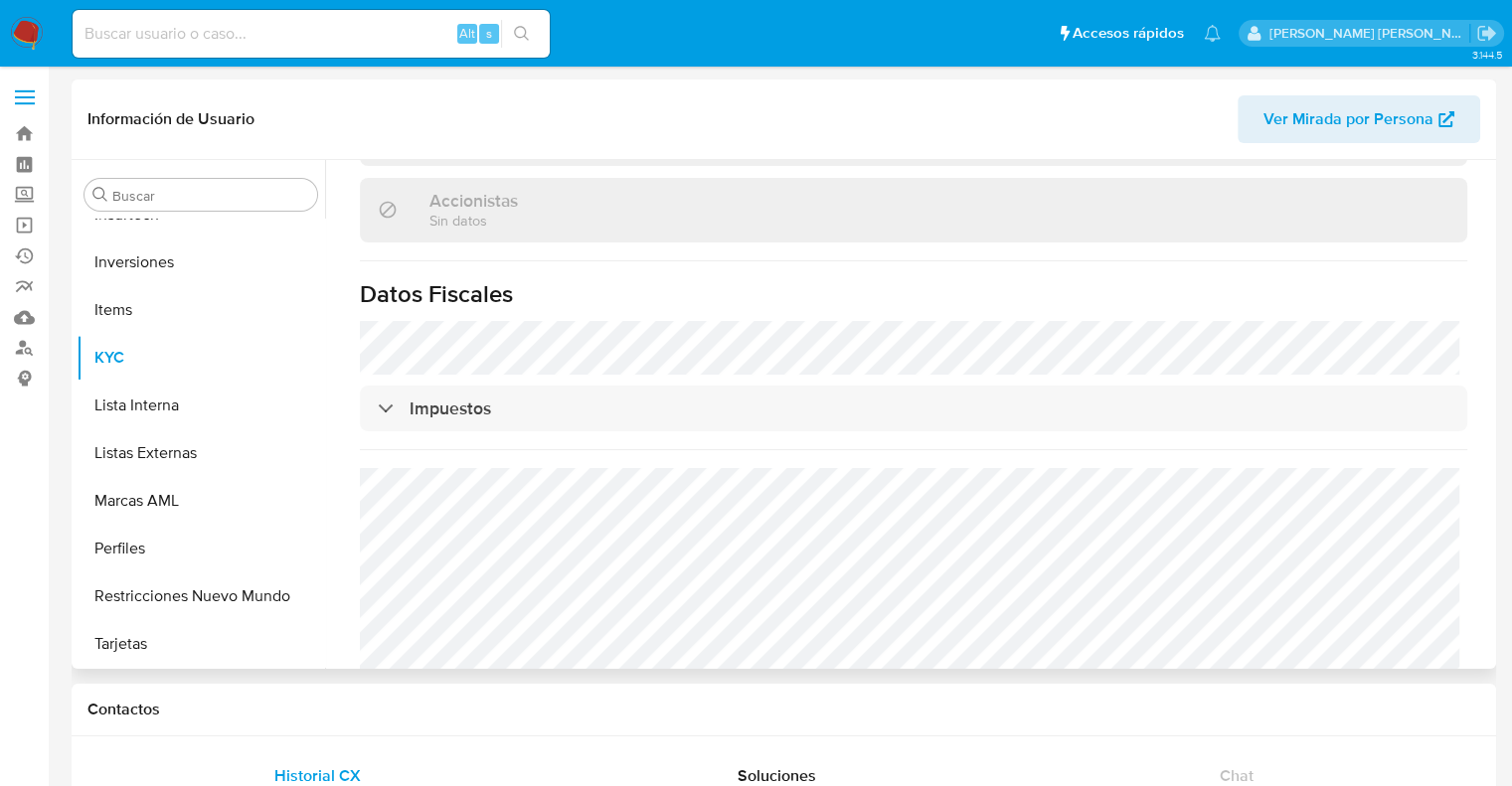 scroll, scrollTop: 1449, scrollLeft: 0, axis: vertical 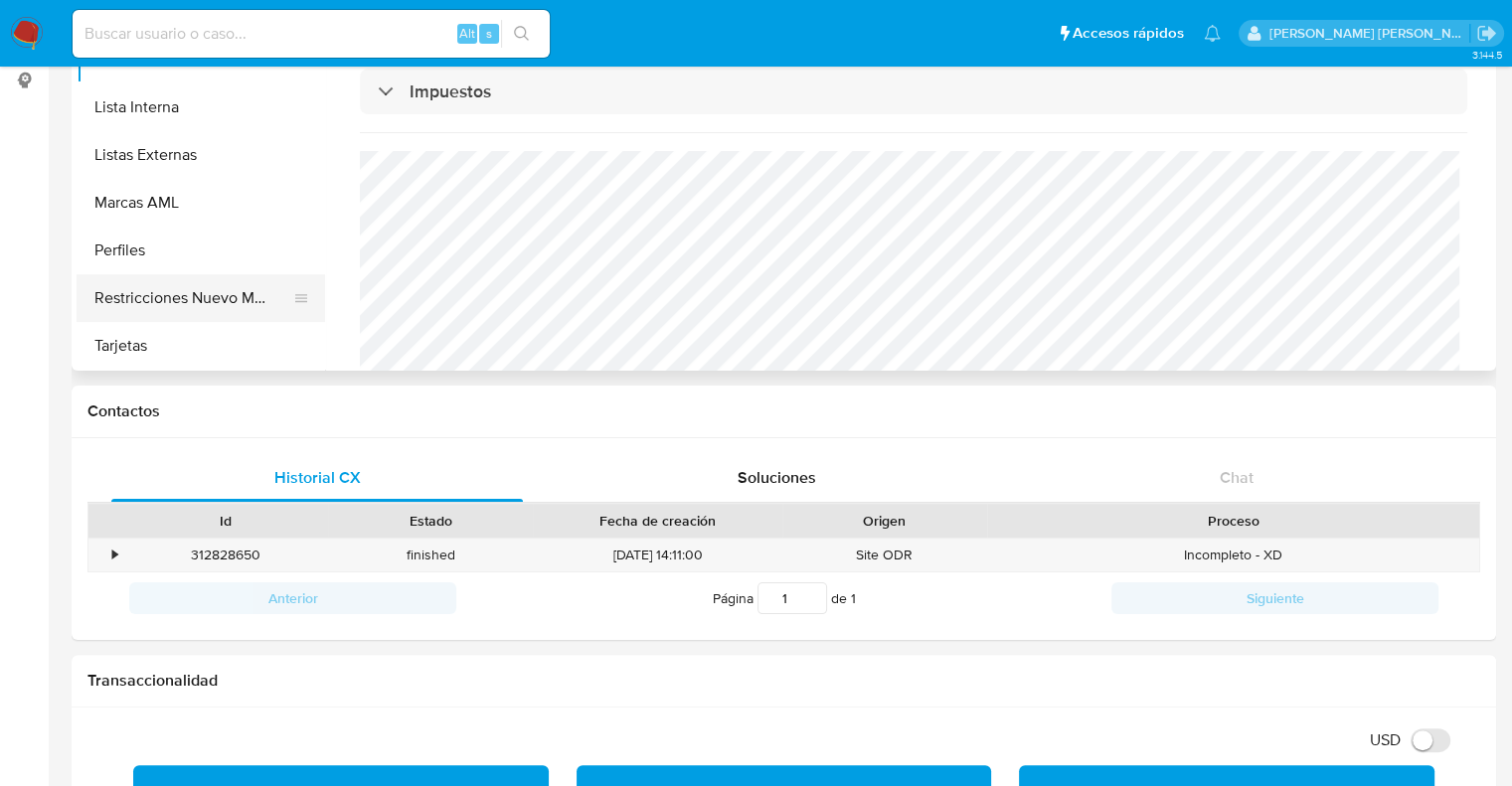 click on "Restricciones Nuevo Mundo" at bounding box center [193, 298] 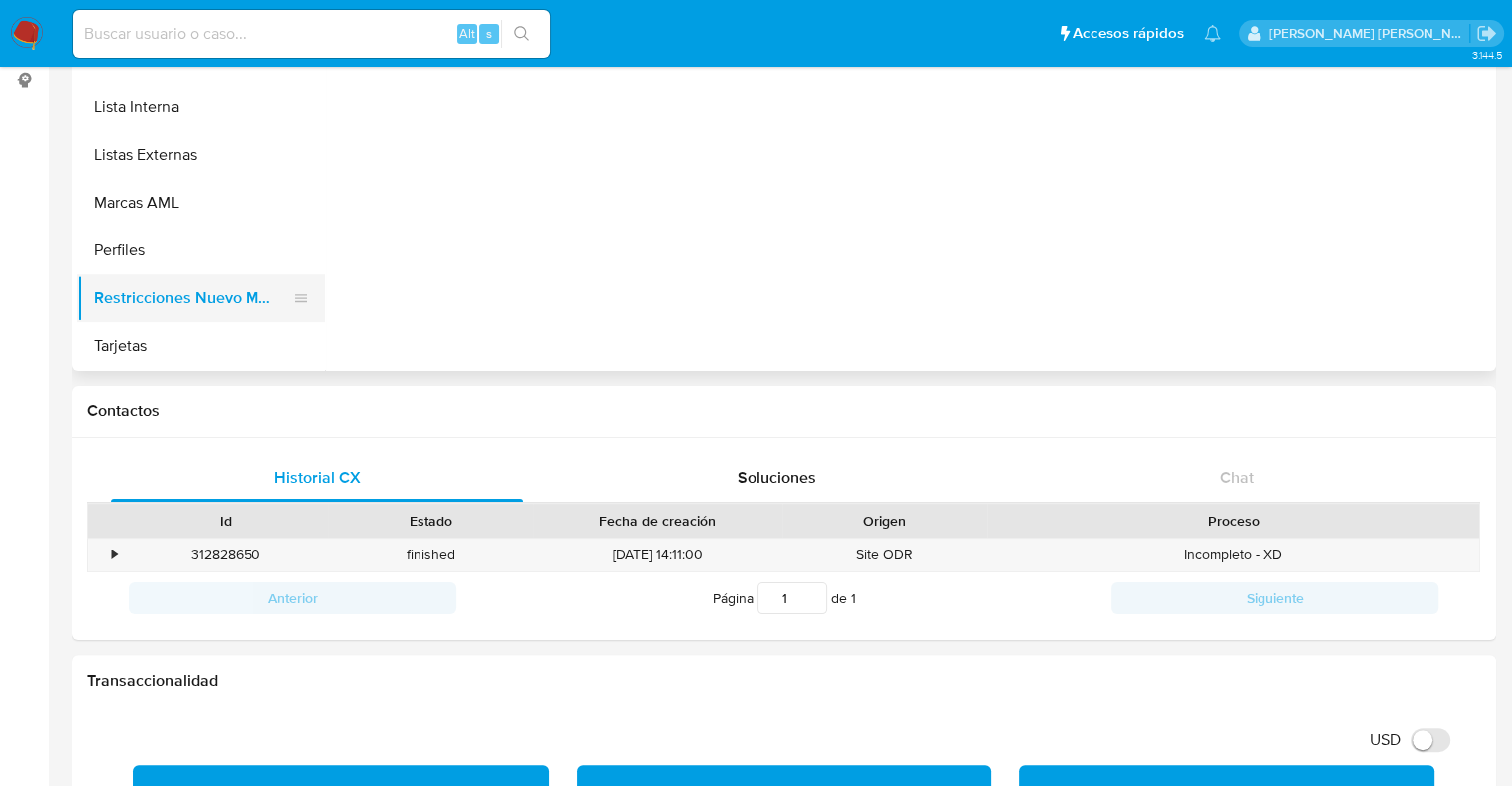 scroll, scrollTop: 0, scrollLeft: 0, axis: both 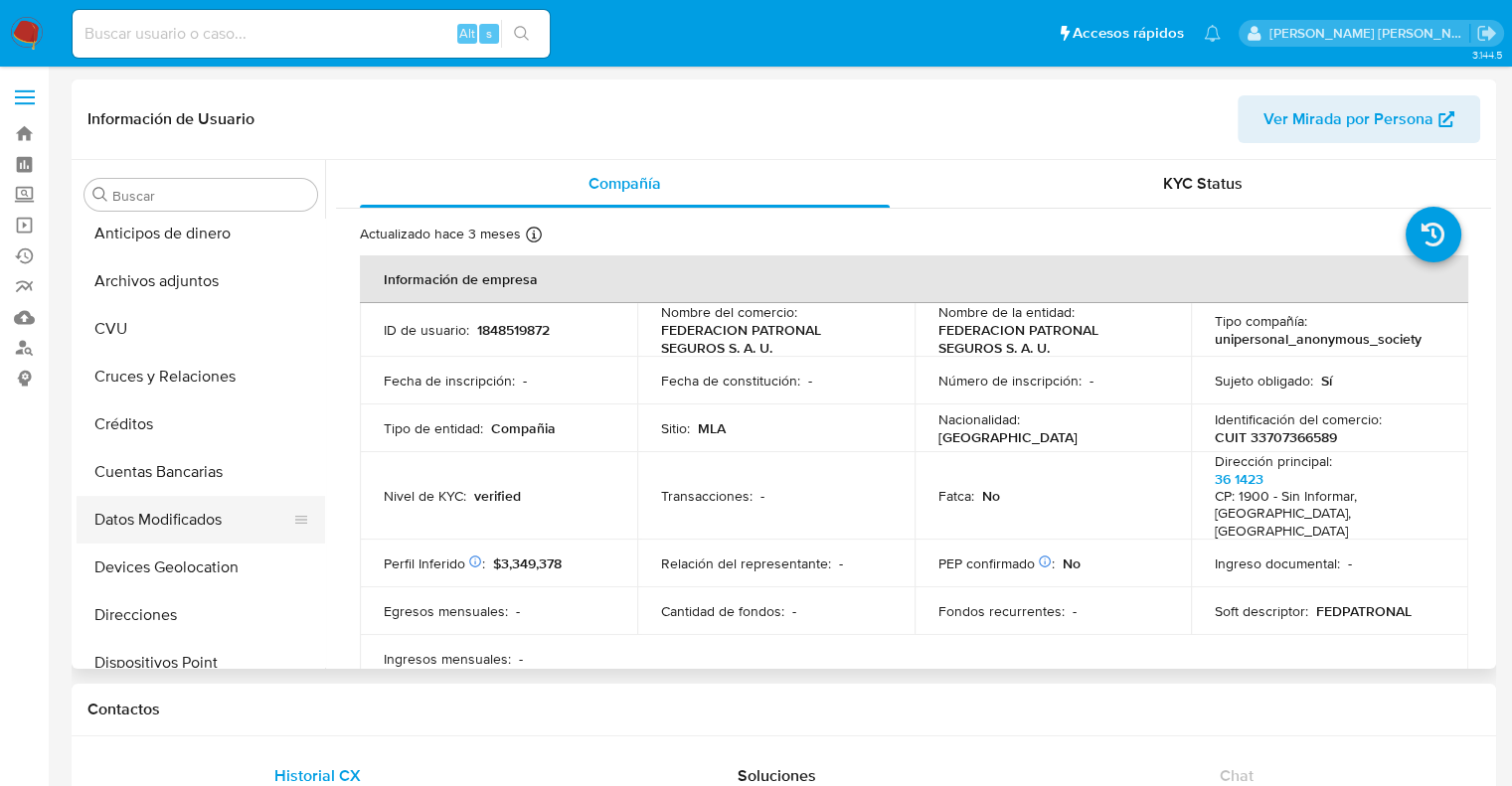 select on "10" 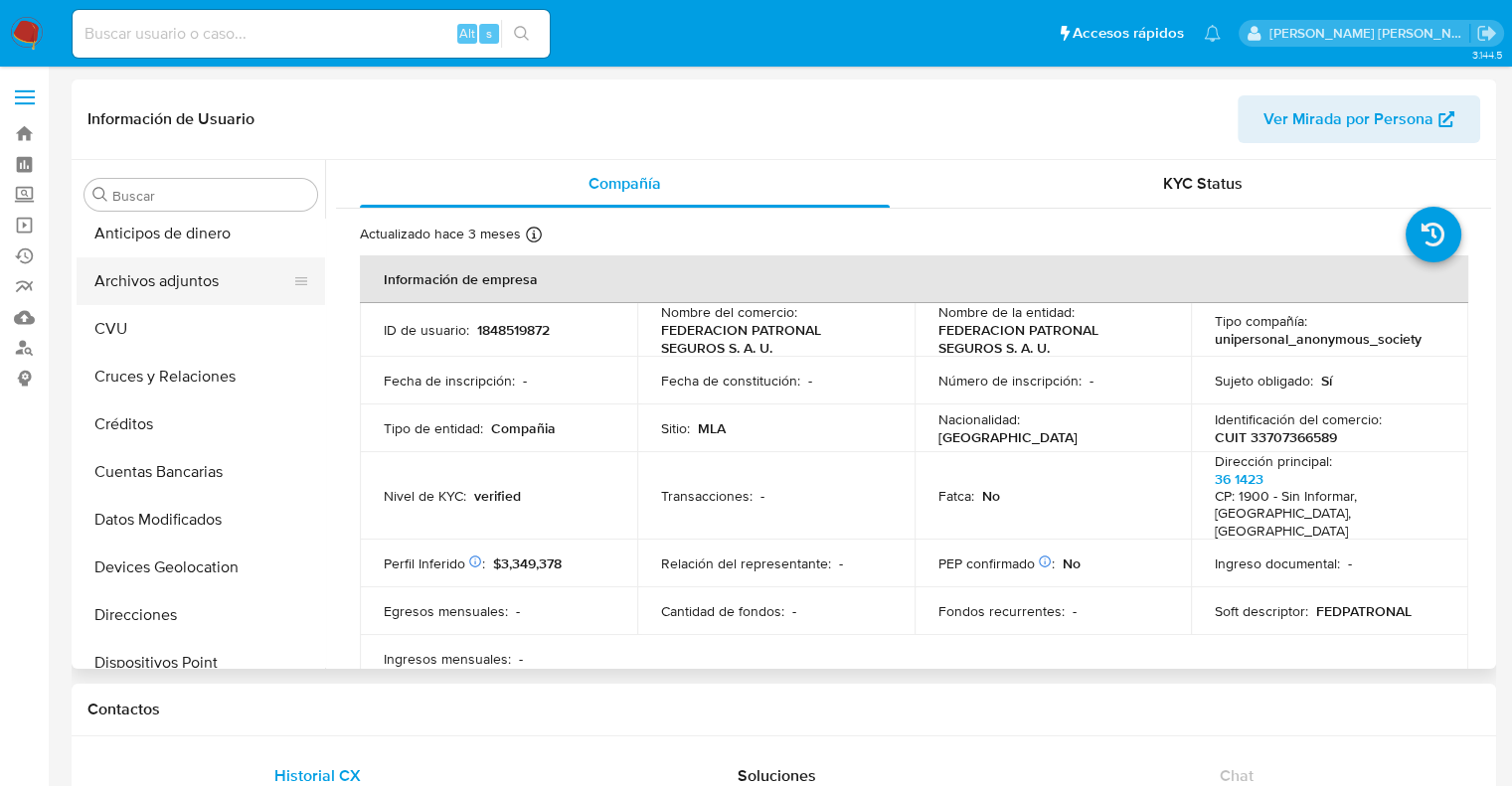 scroll, scrollTop: 0, scrollLeft: 0, axis: both 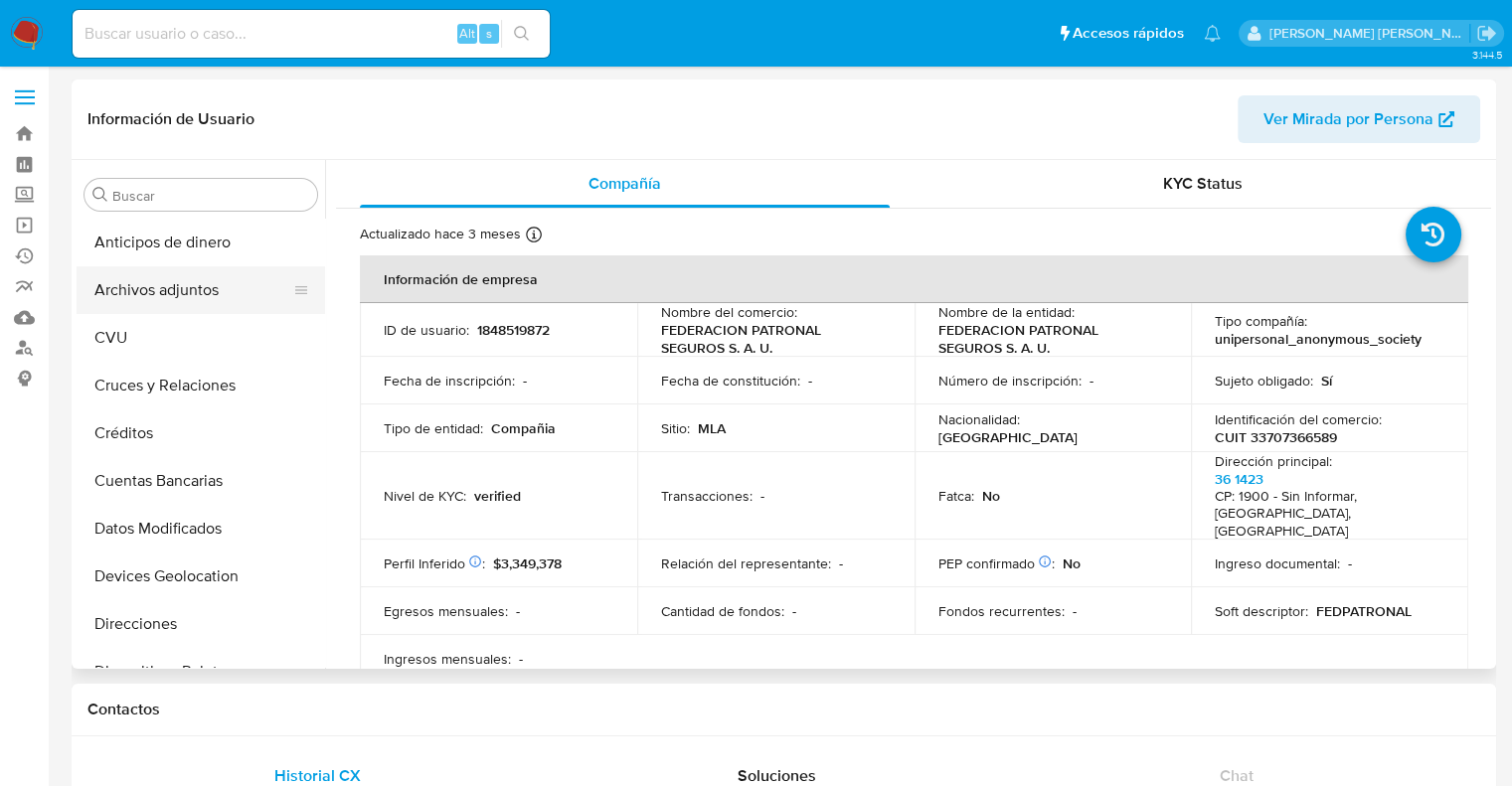 click on "Archivos adjuntos" at bounding box center [193, 290] 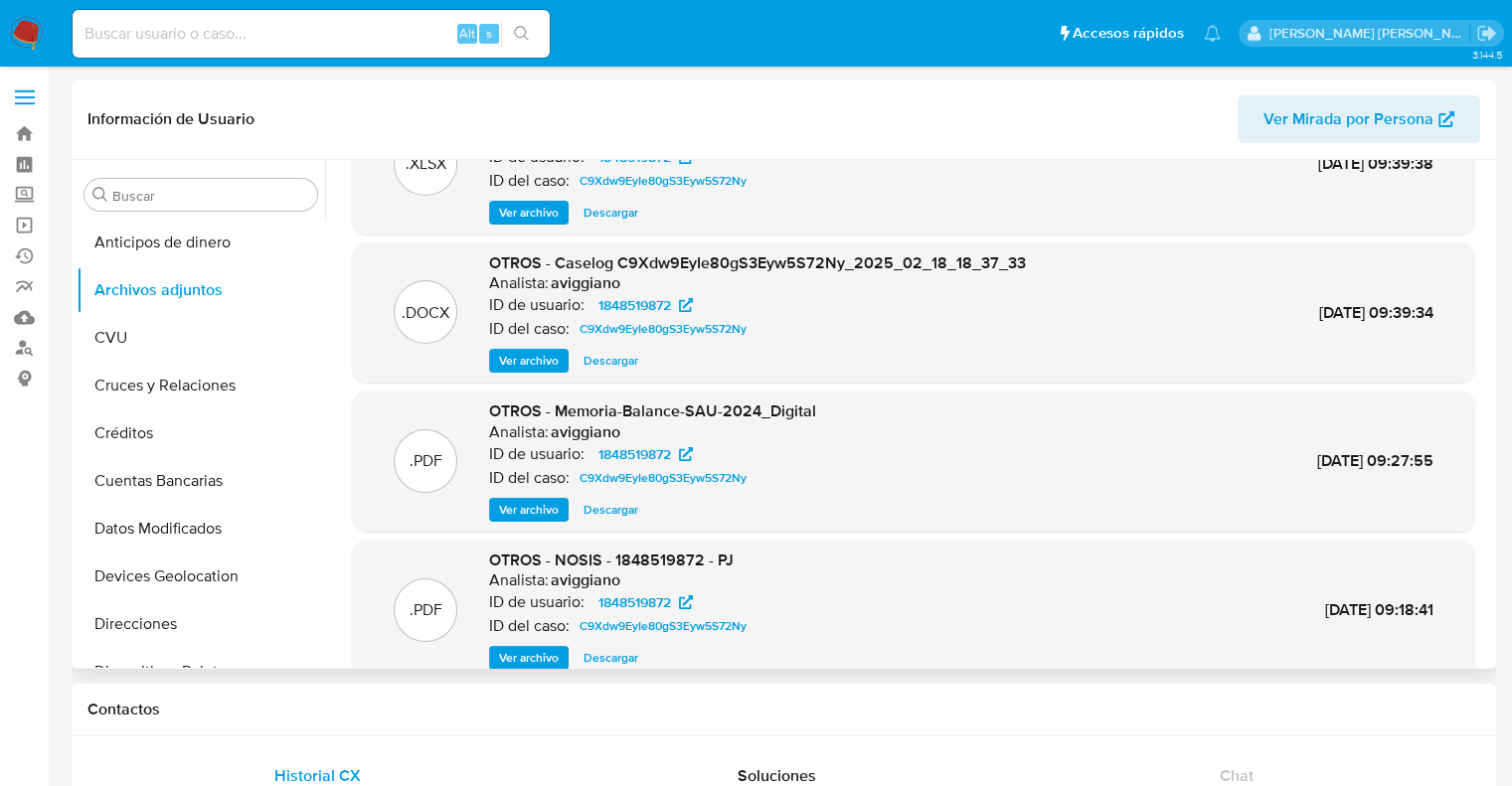 scroll, scrollTop: 167, scrollLeft: 0, axis: vertical 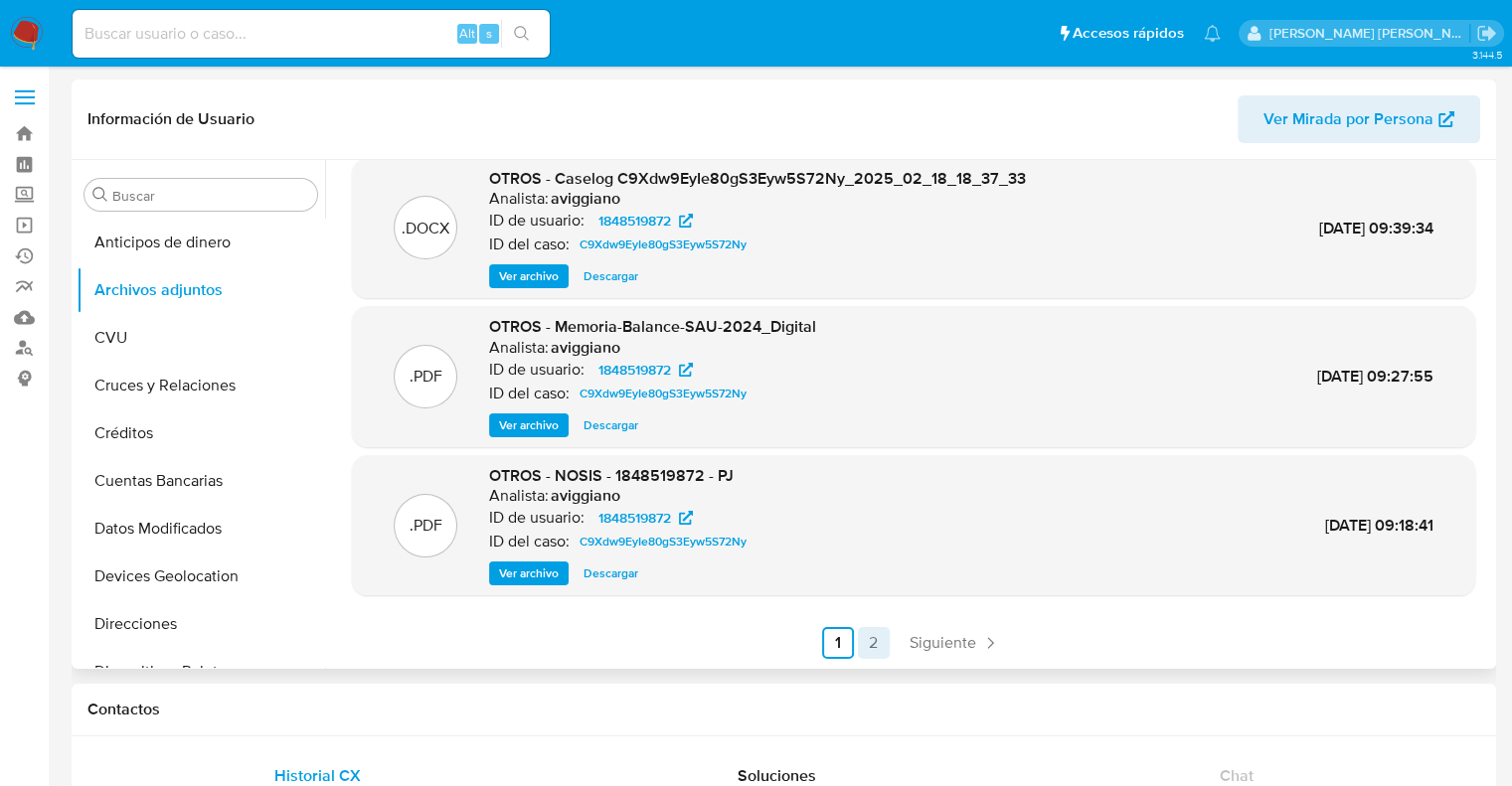 click on "2" at bounding box center [874, 643] 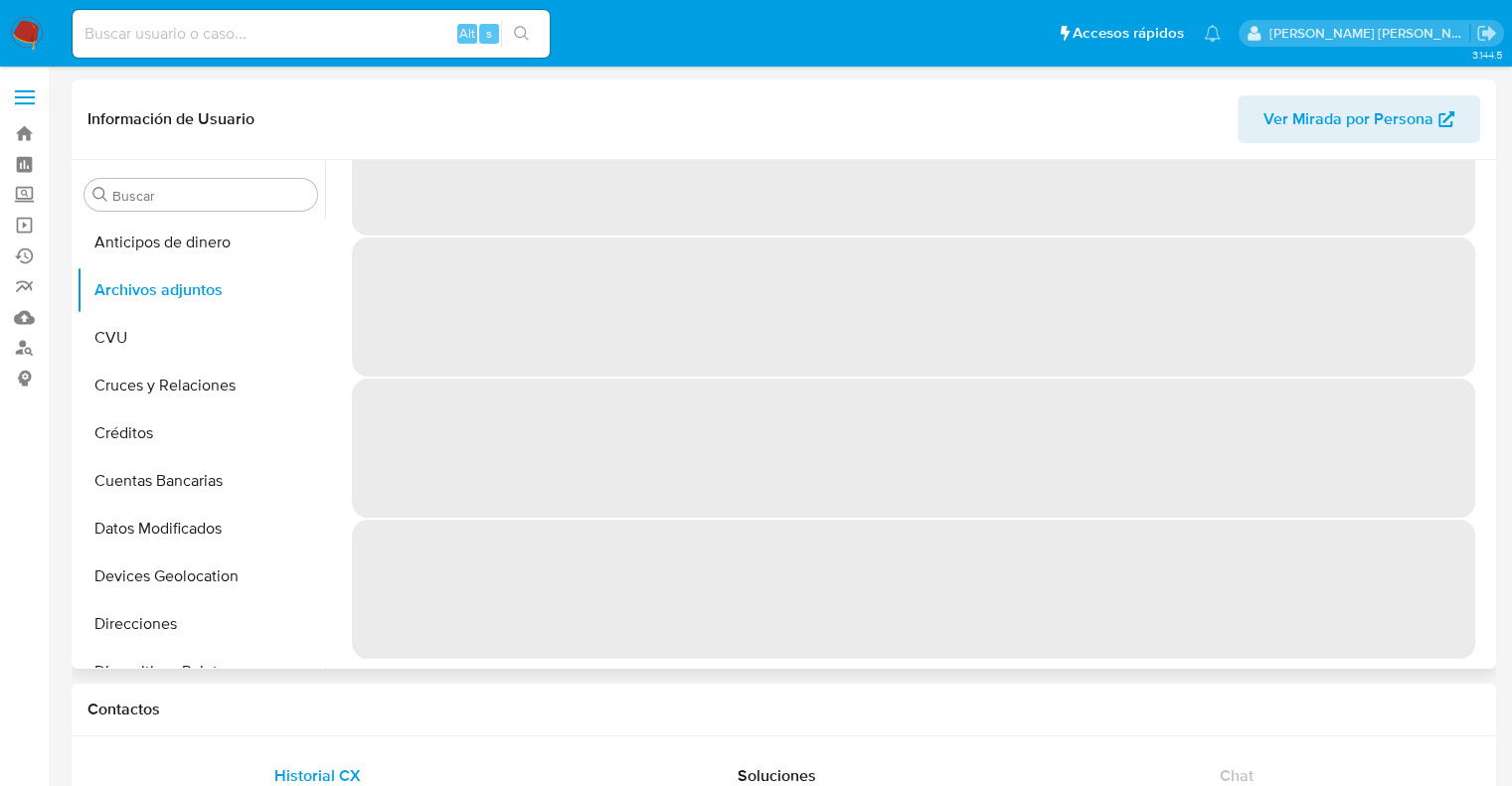 scroll, scrollTop: 0, scrollLeft: 0, axis: both 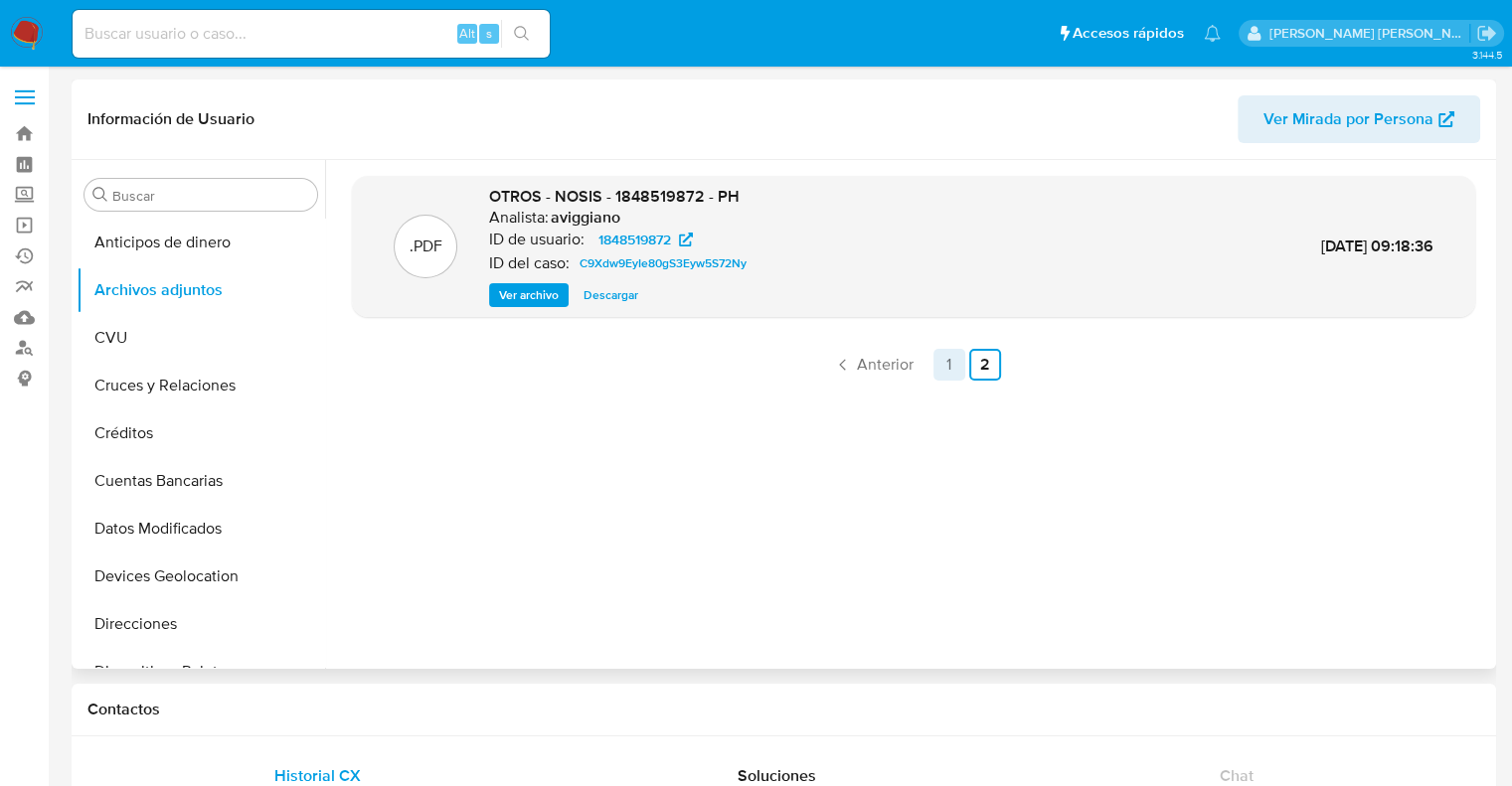 click on "1" at bounding box center (949, 365) 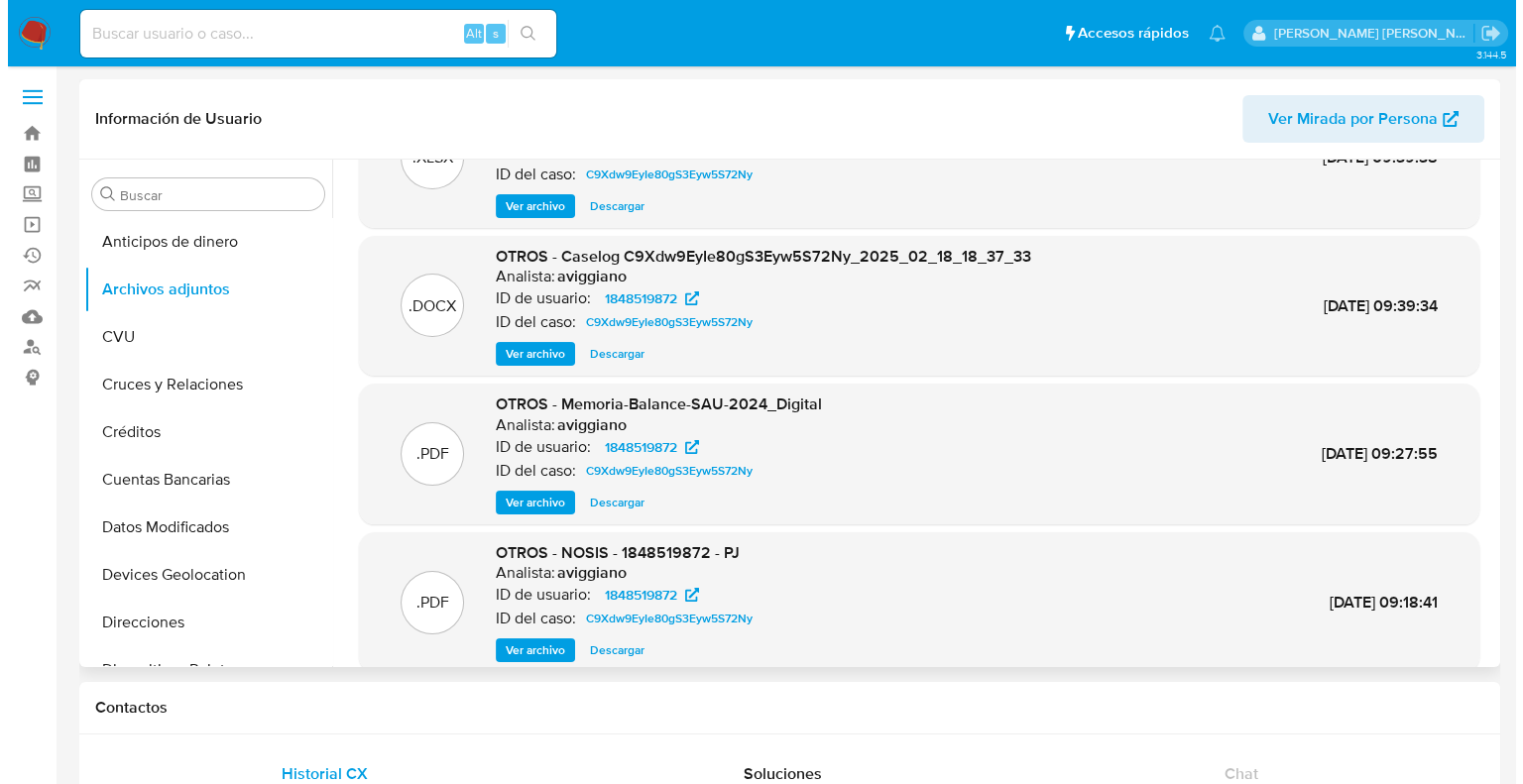 scroll, scrollTop: 67, scrollLeft: 0, axis: vertical 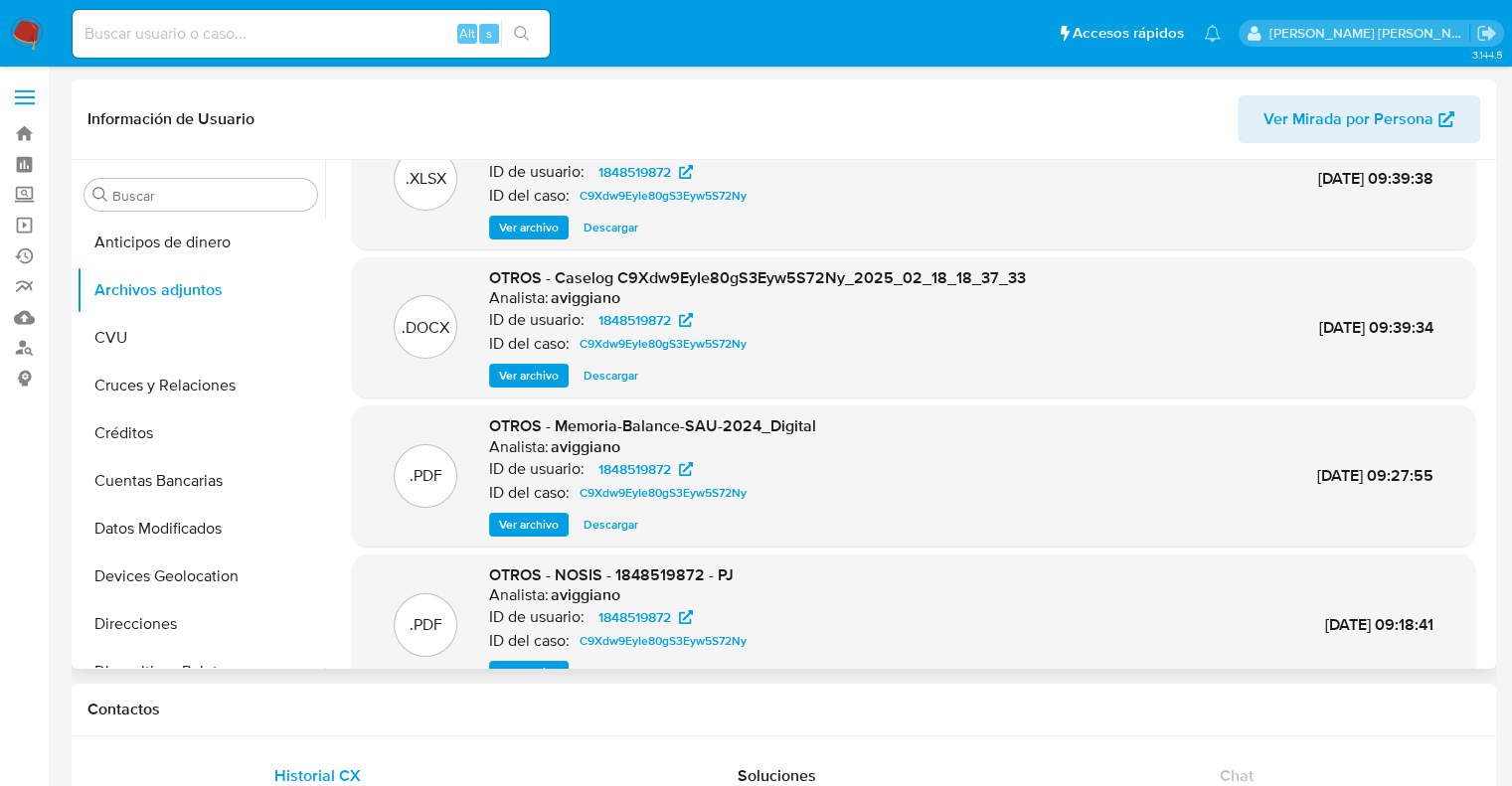 click on "Ver archivo" at bounding box center [529, 376] 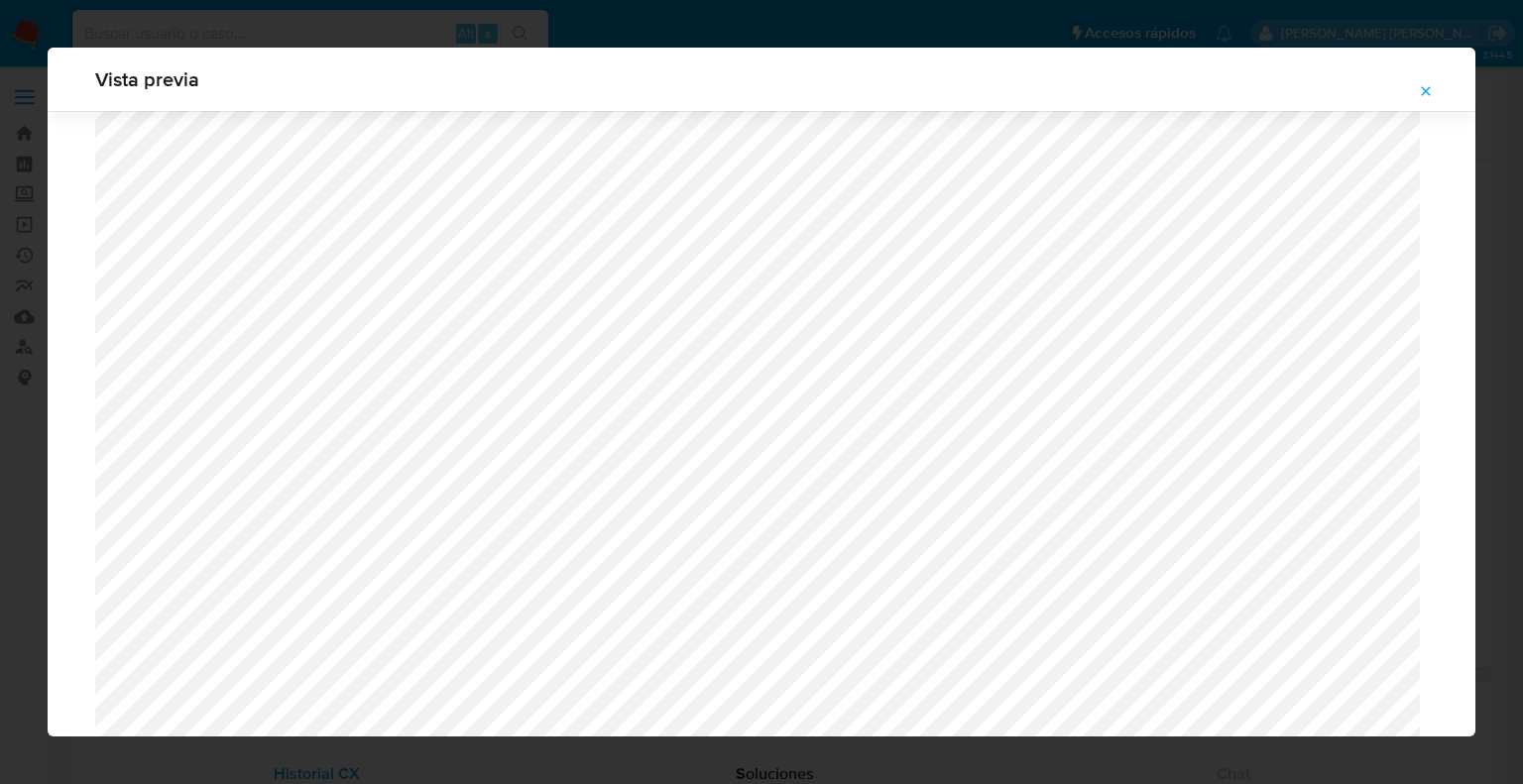 scroll, scrollTop: 1986, scrollLeft: 0, axis: vertical 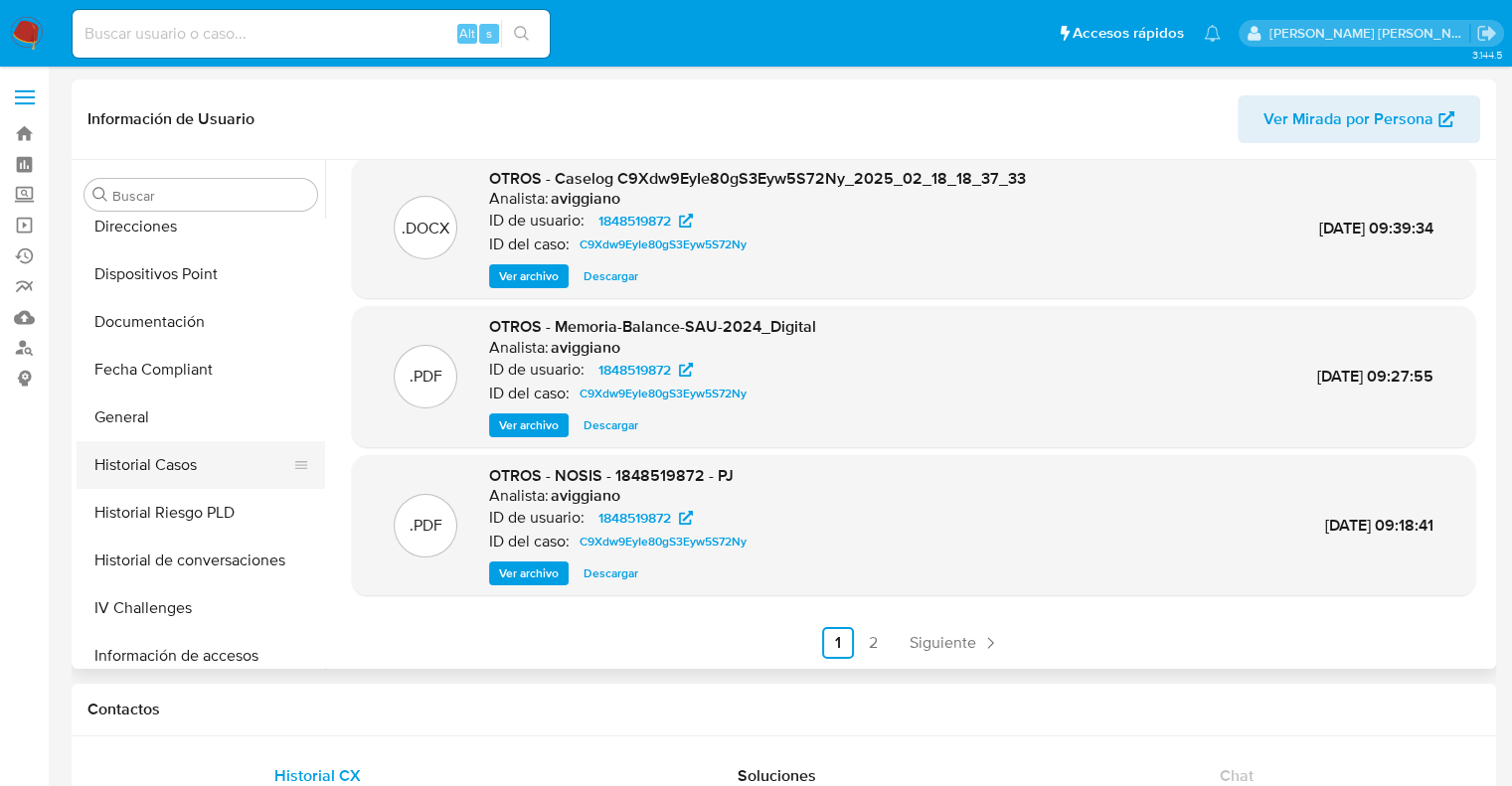 click on "Historial Casos" at bounding box center [193, 465] 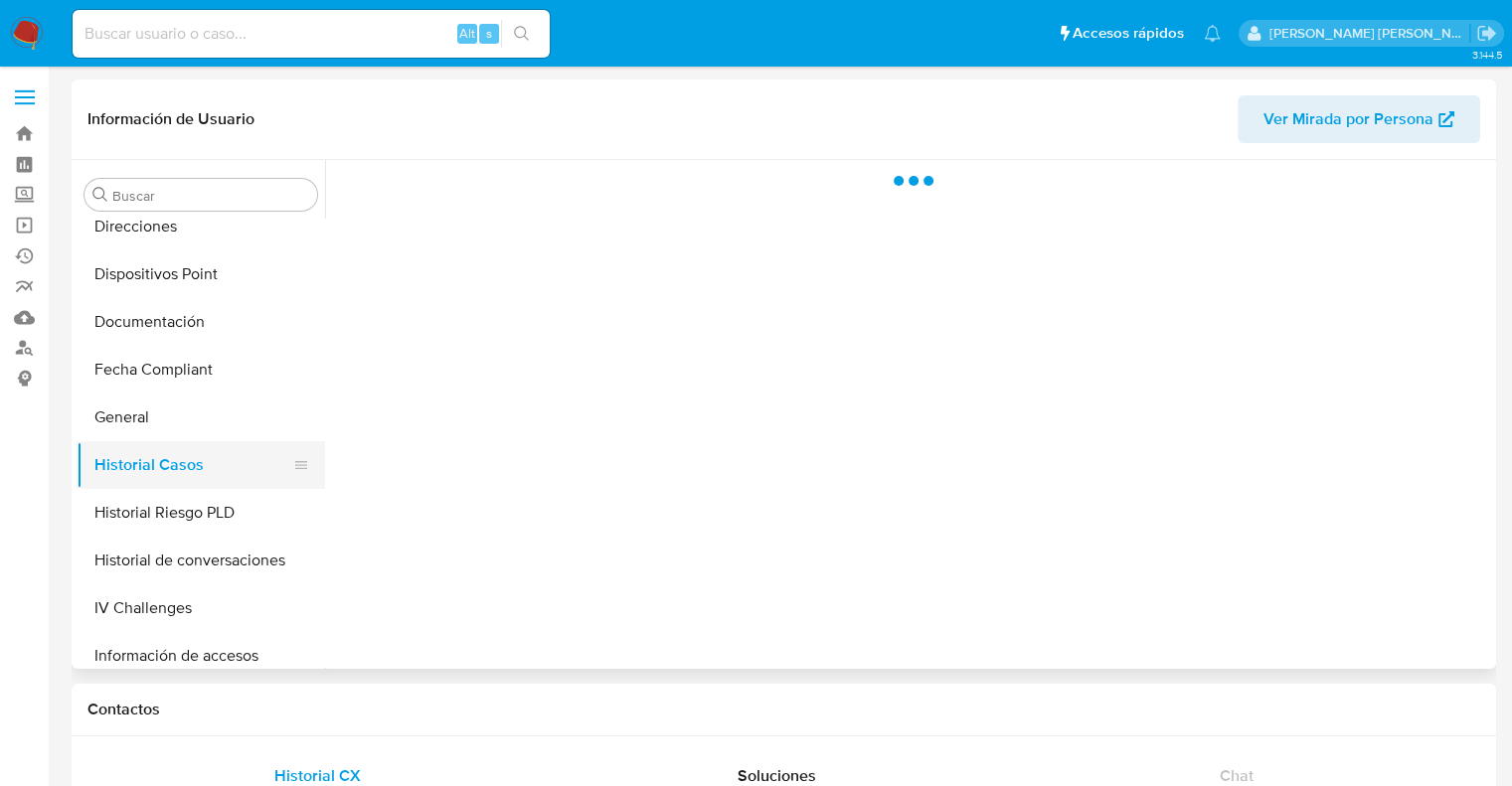 scroll, scrollTop: 0, scrollLeft: 0, axis: both 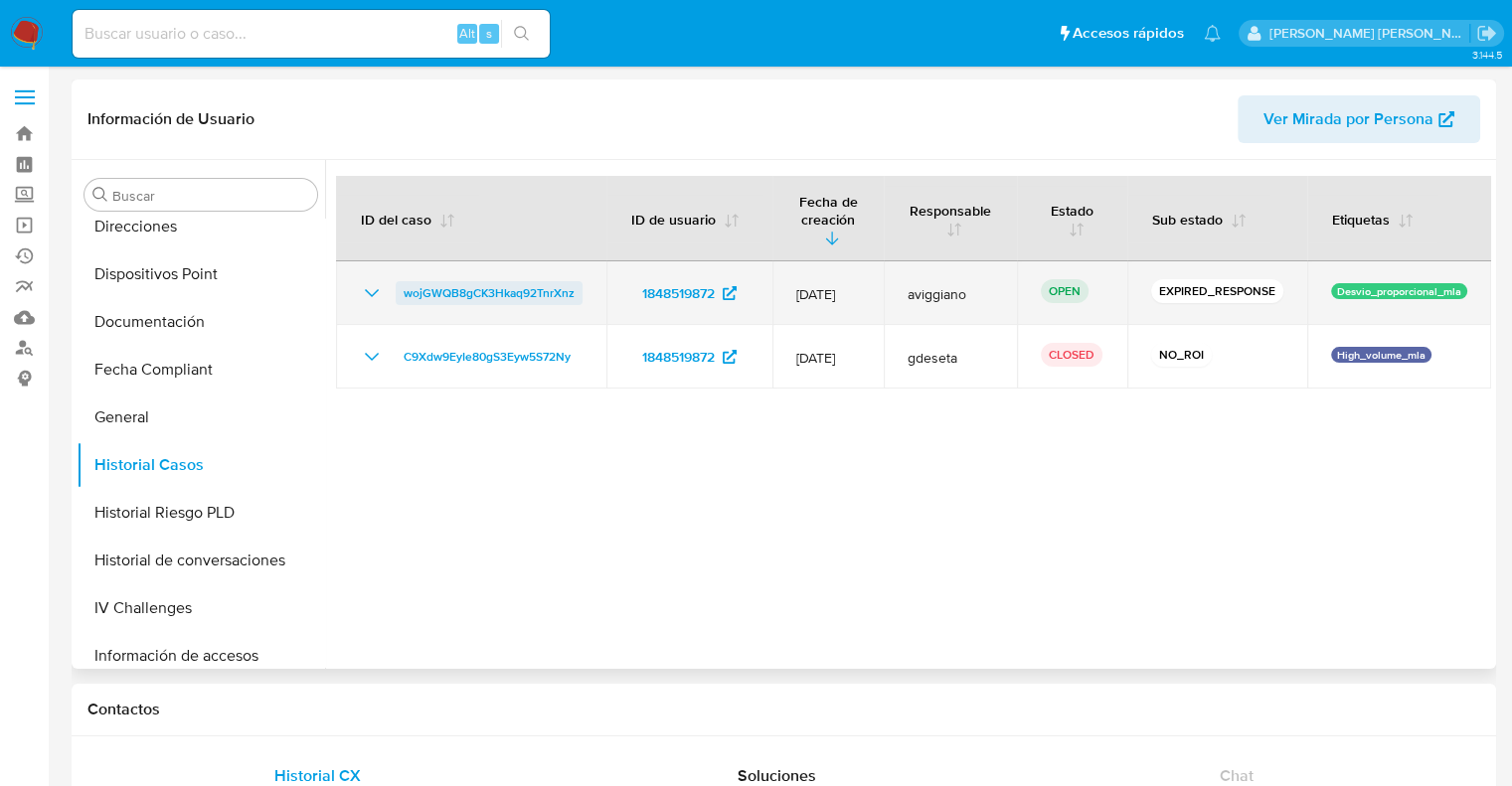 click on "wojGWQB8gCK3Hkaq92TnrXnz" at bounding box center [489, 293] 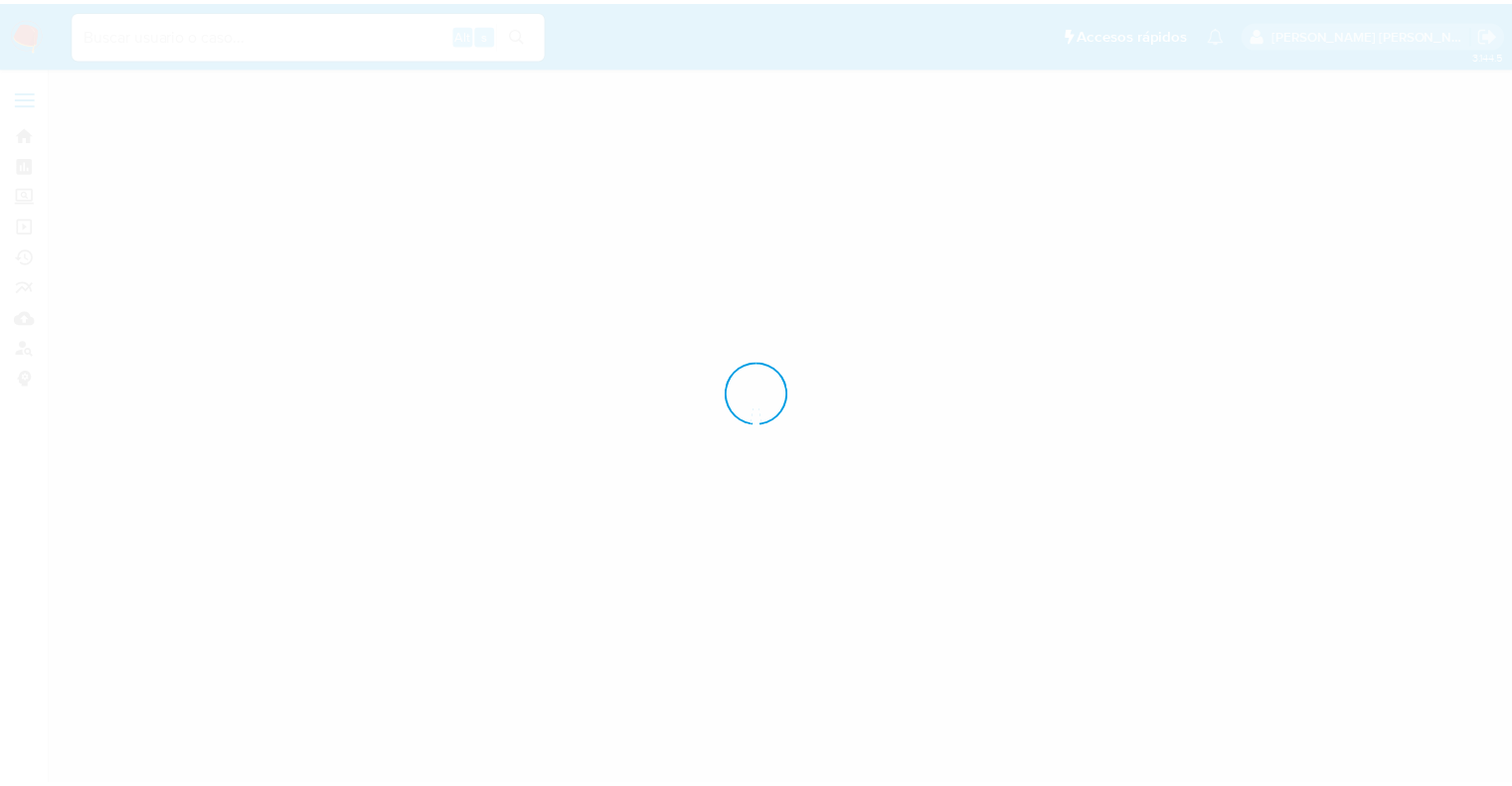 scroll, scrollTop: 0, scrollLeft: 0, axis: both 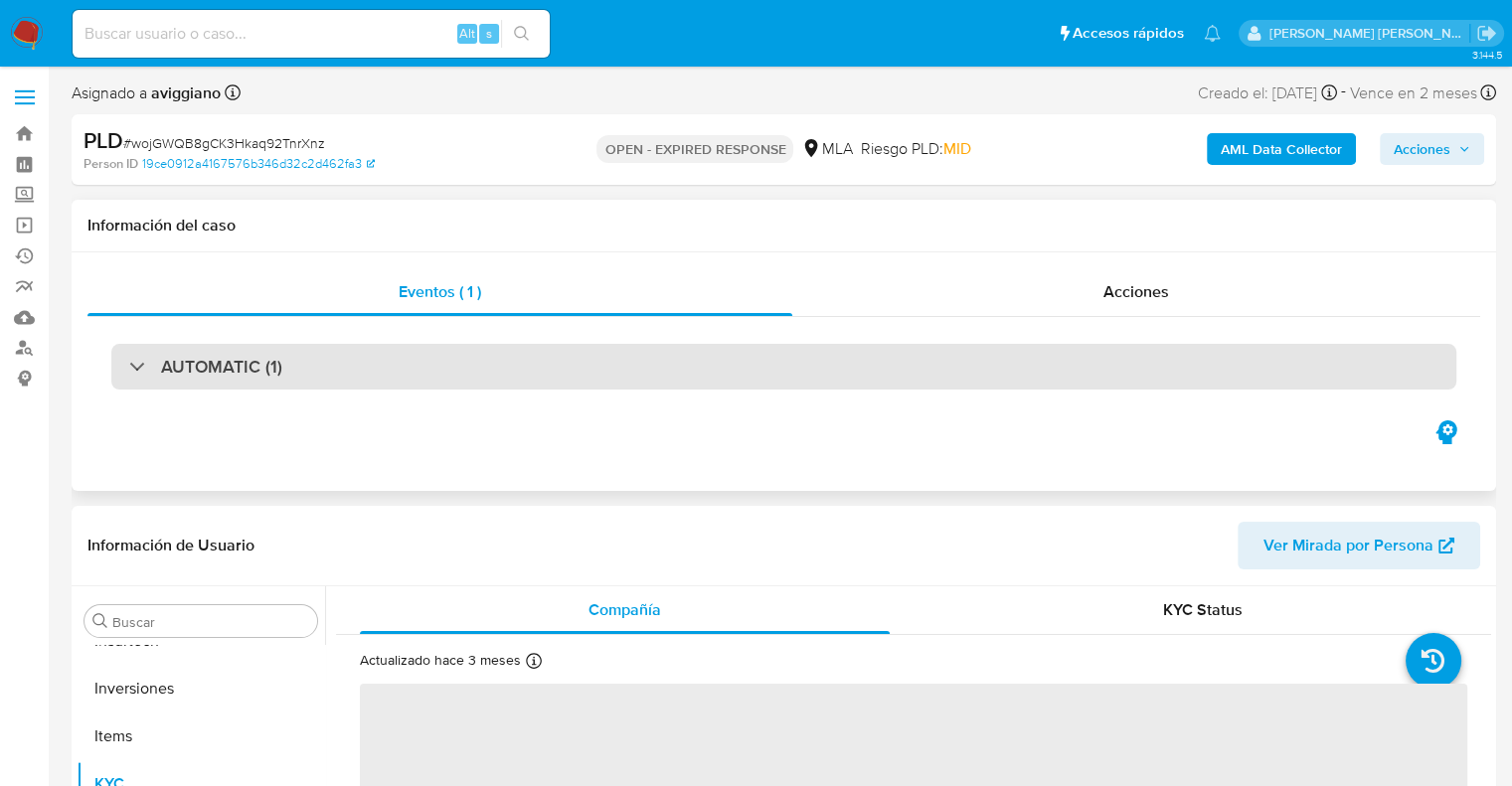 click on "AUTOMATIC (1)" at bounding box center (222, 367) 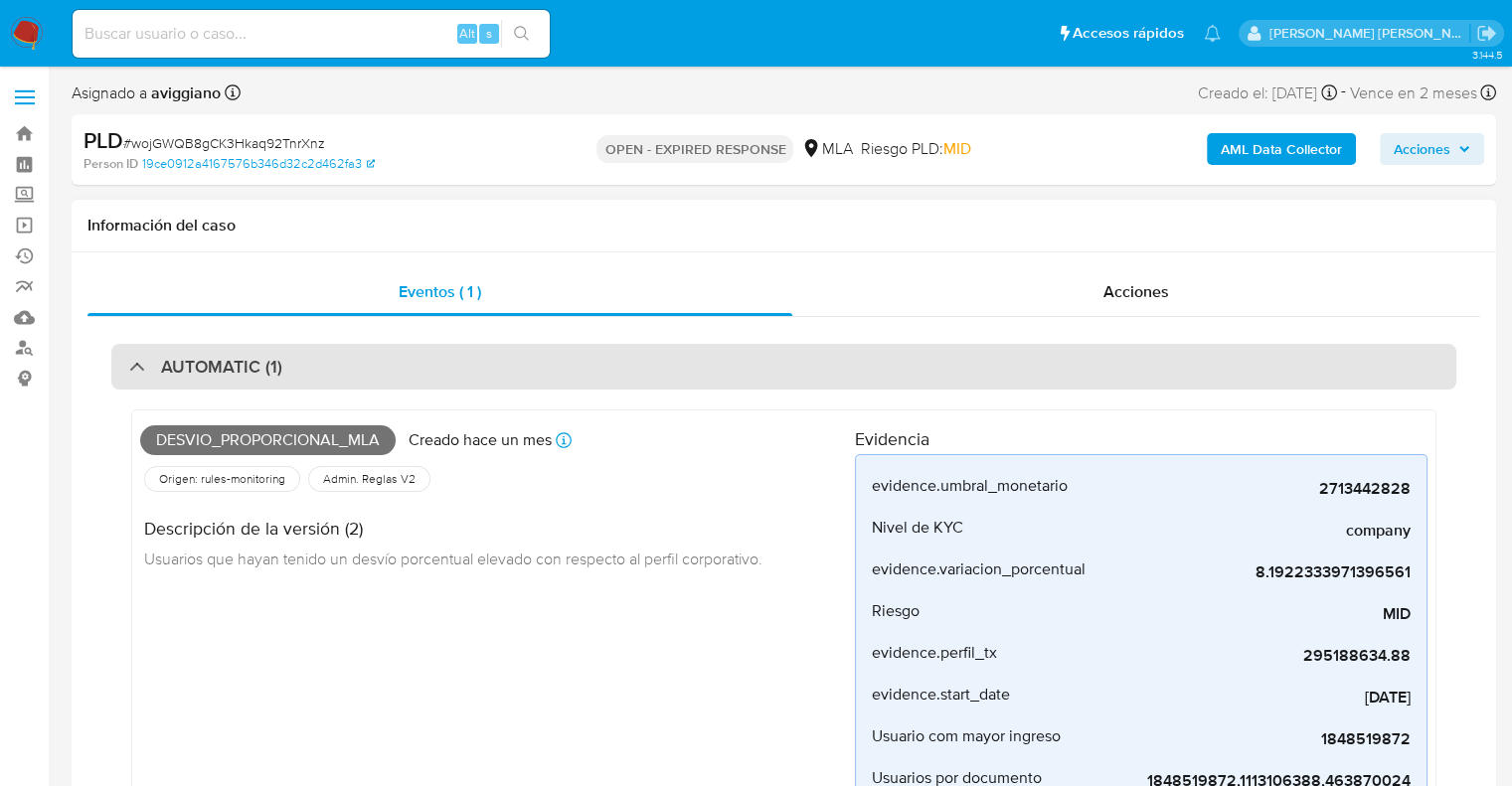 select on "10" 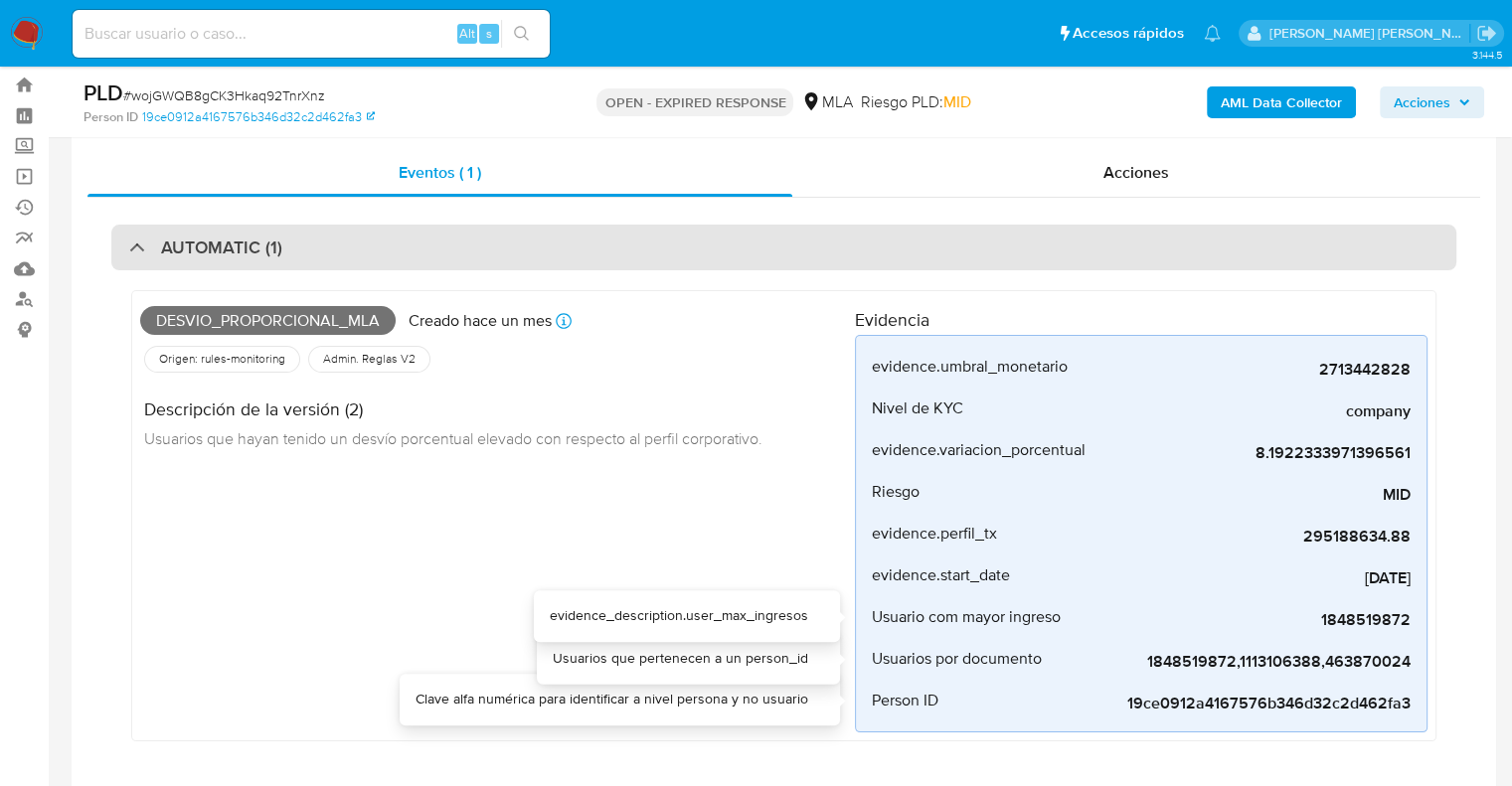 scroll, scrollTop: 0, scrollLeft: 0, axis: both 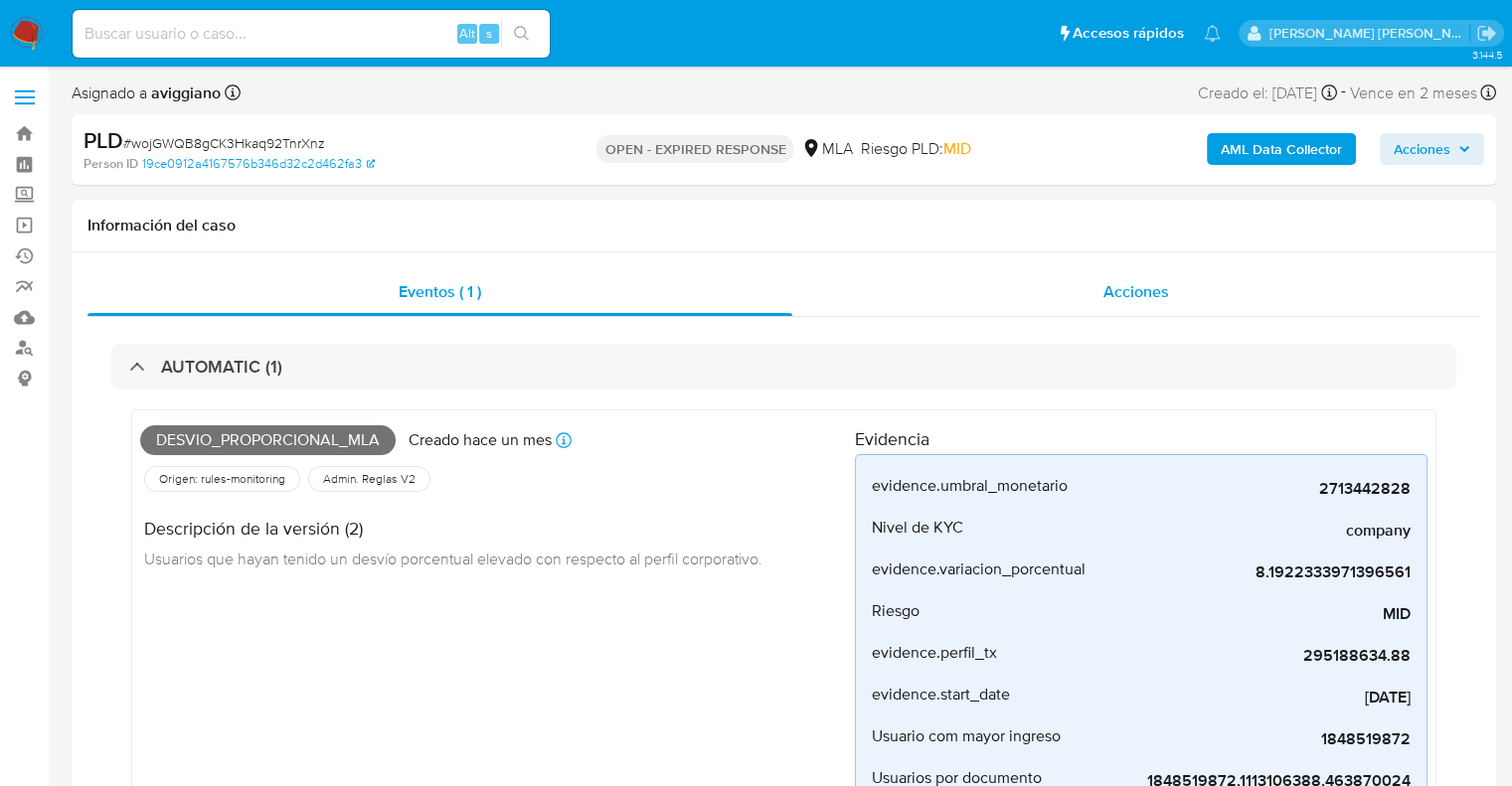 click on "Acciones" at bounding box center [1136, 291] 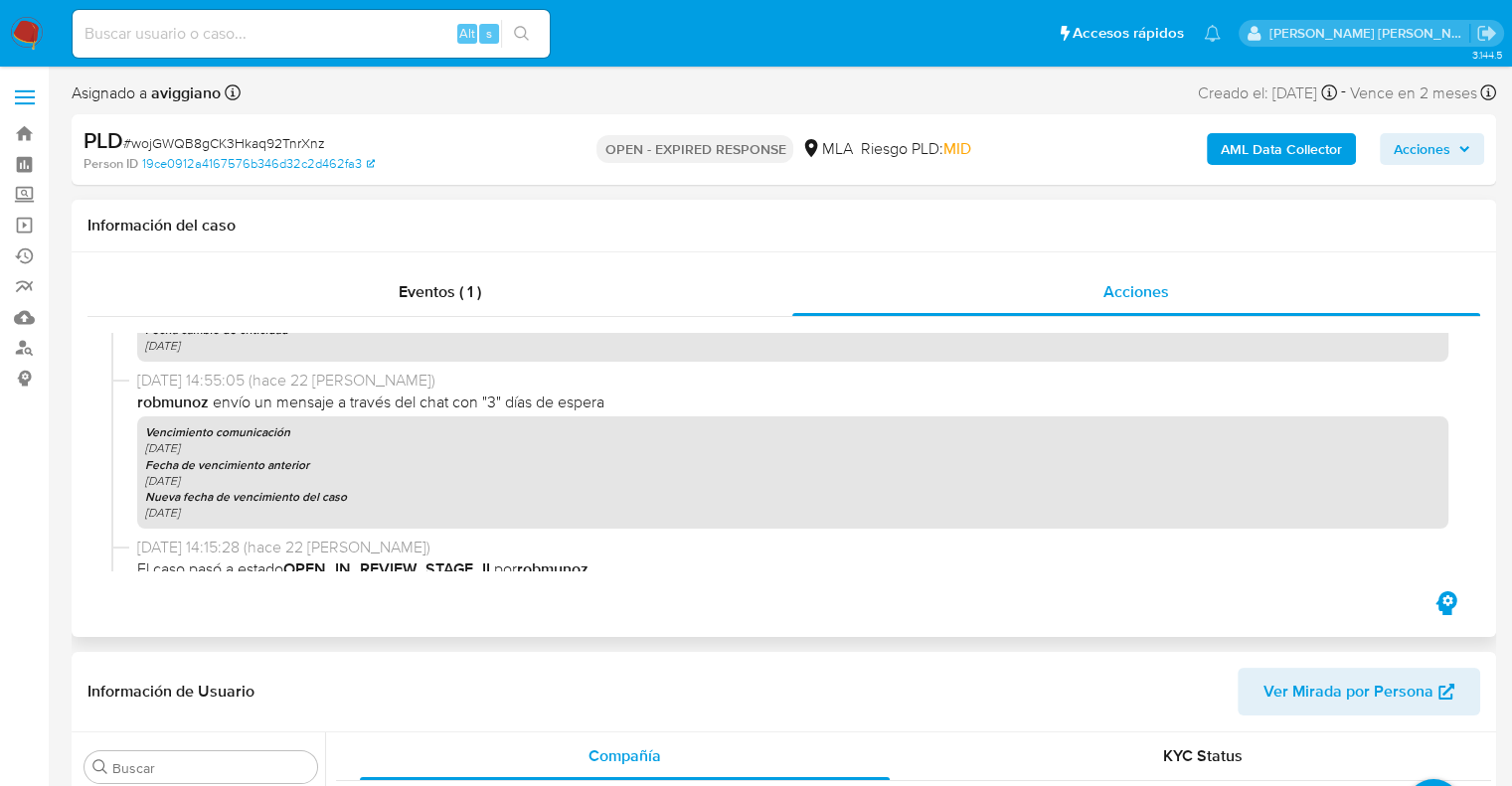 scroll, scrollTop: 1296, scrollLeft: 0, axis: vertical 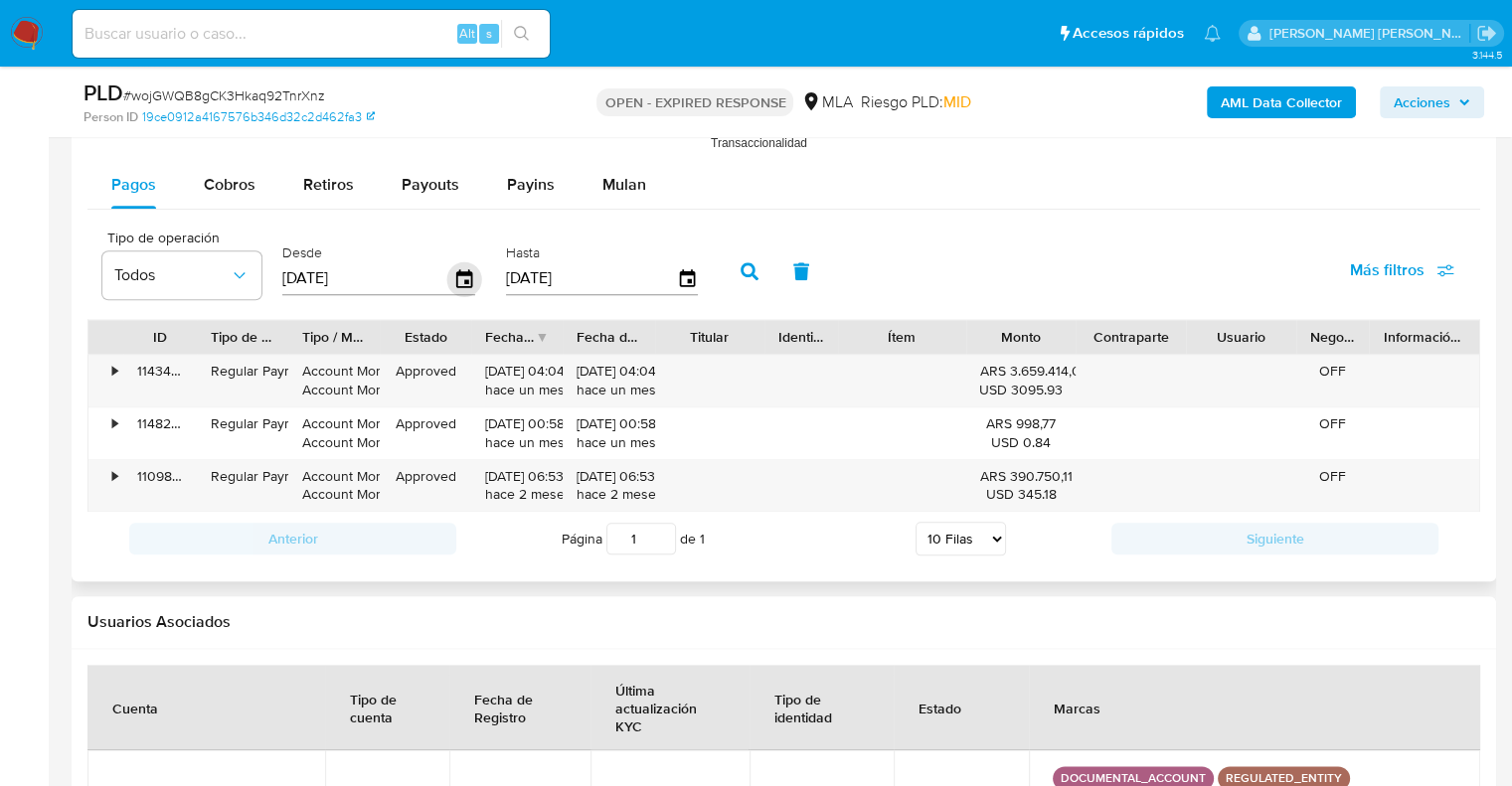 click 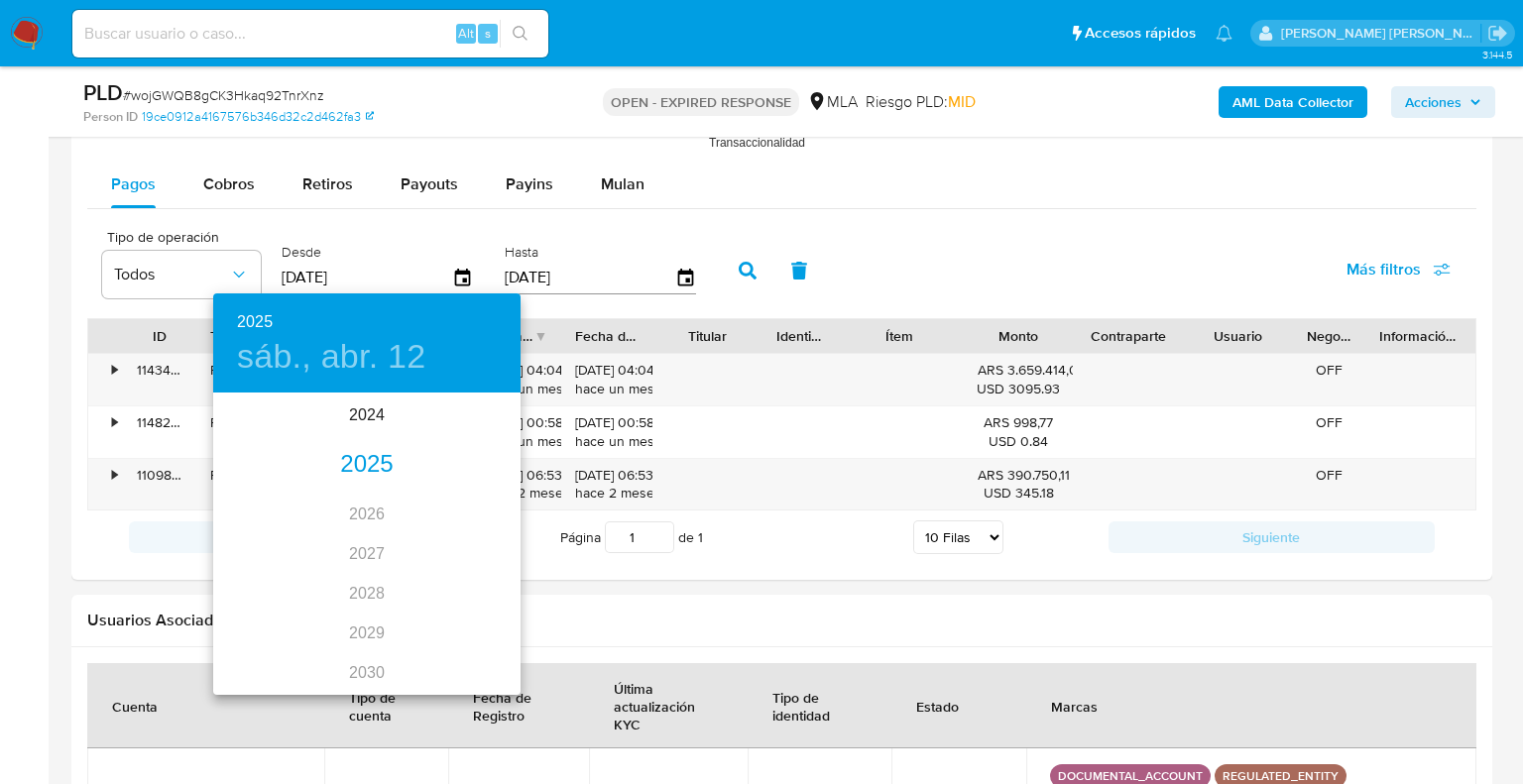 click on "2025" at bounding box center [367, 465] 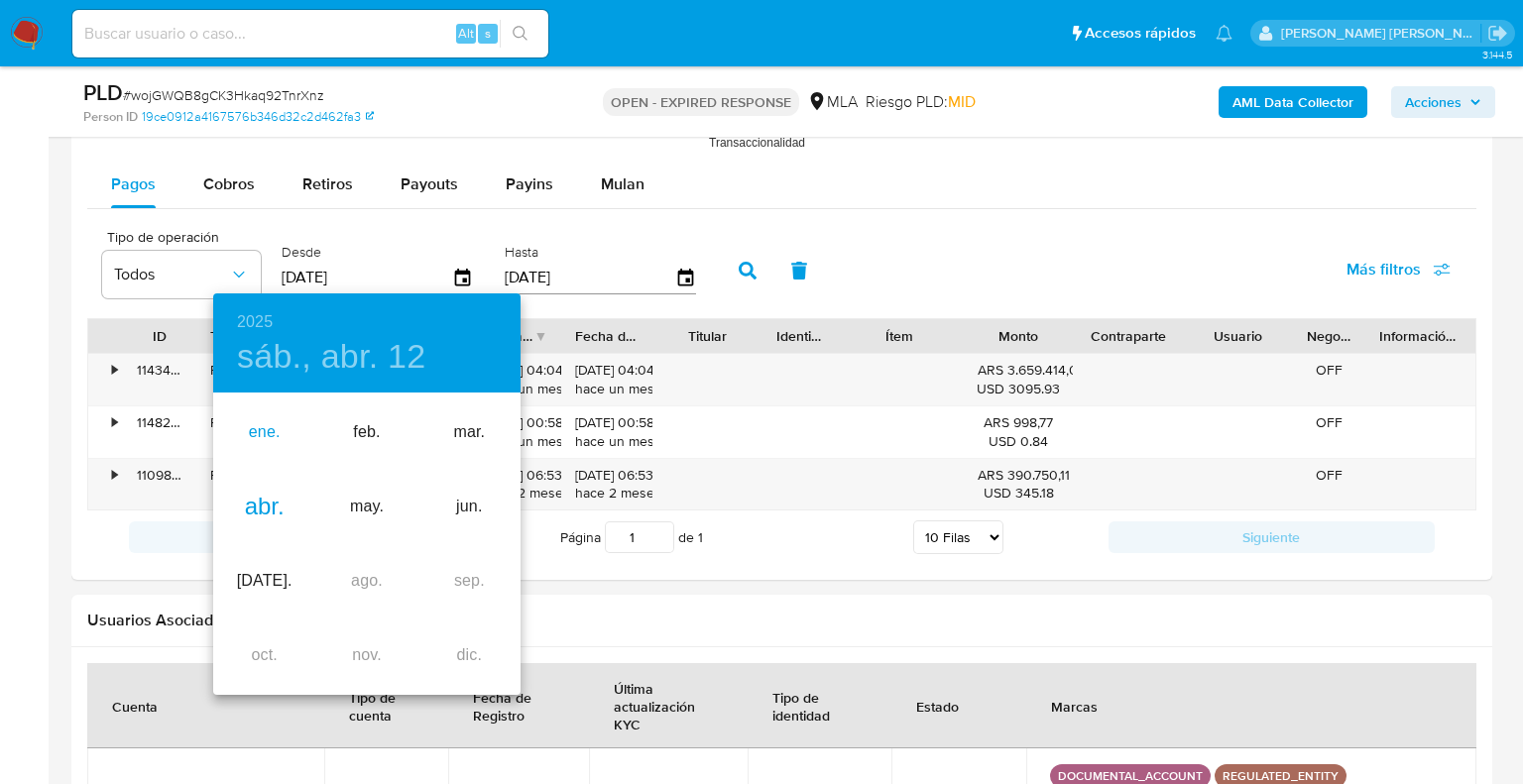 click on "ene." at bounding box center (264, 432) 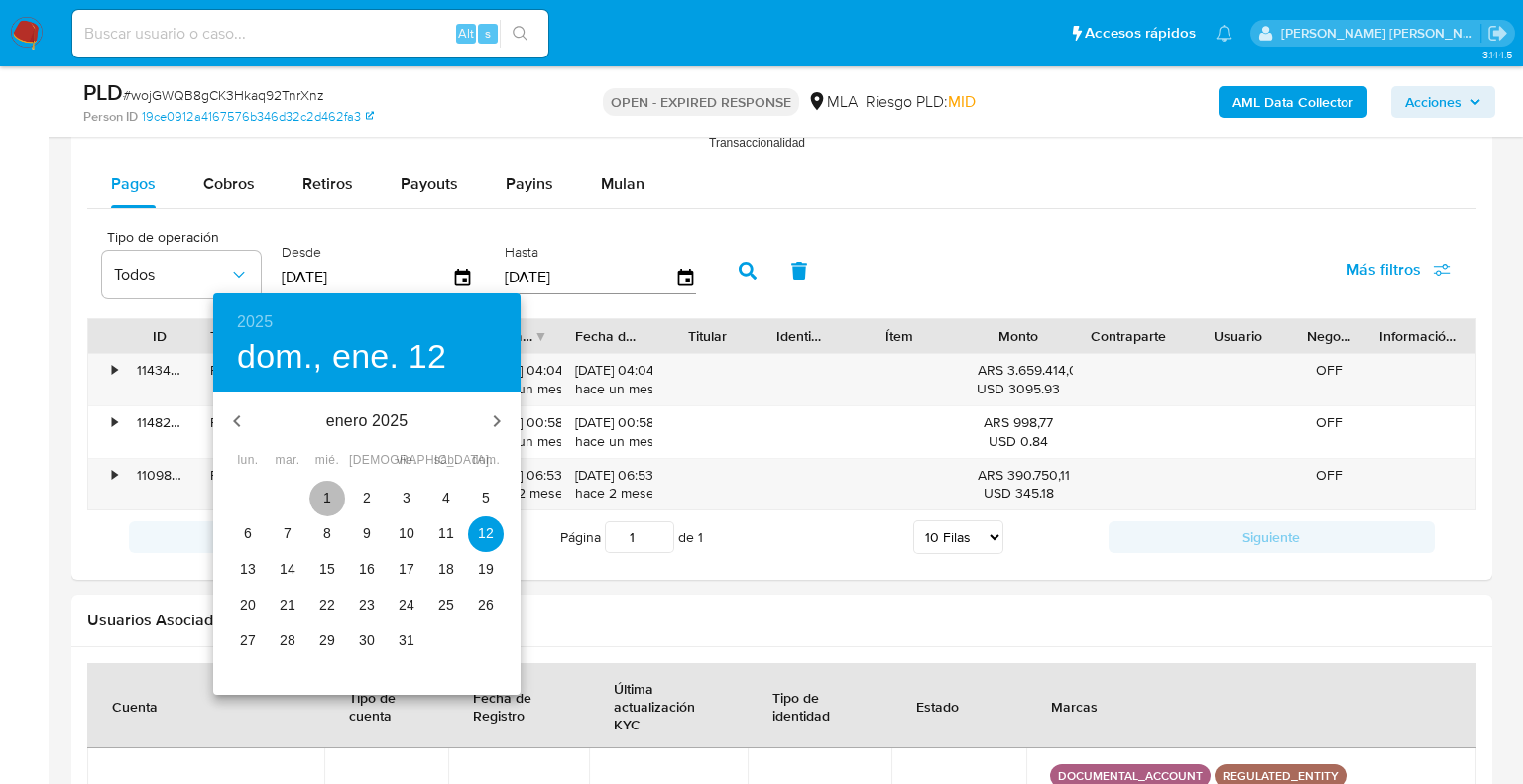 click on "1" at bounding box center [327, 498] 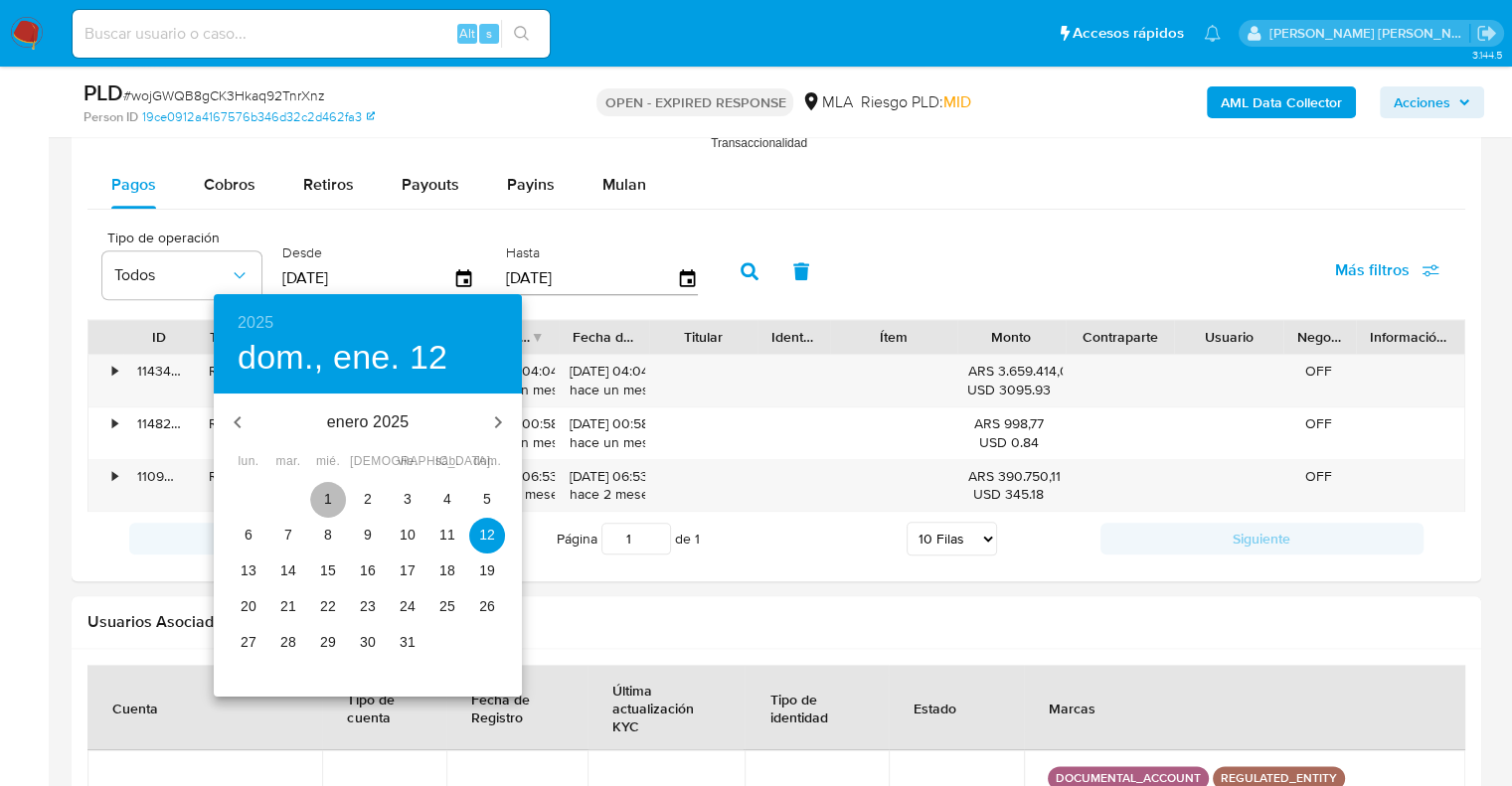 type on "01/01/2025" 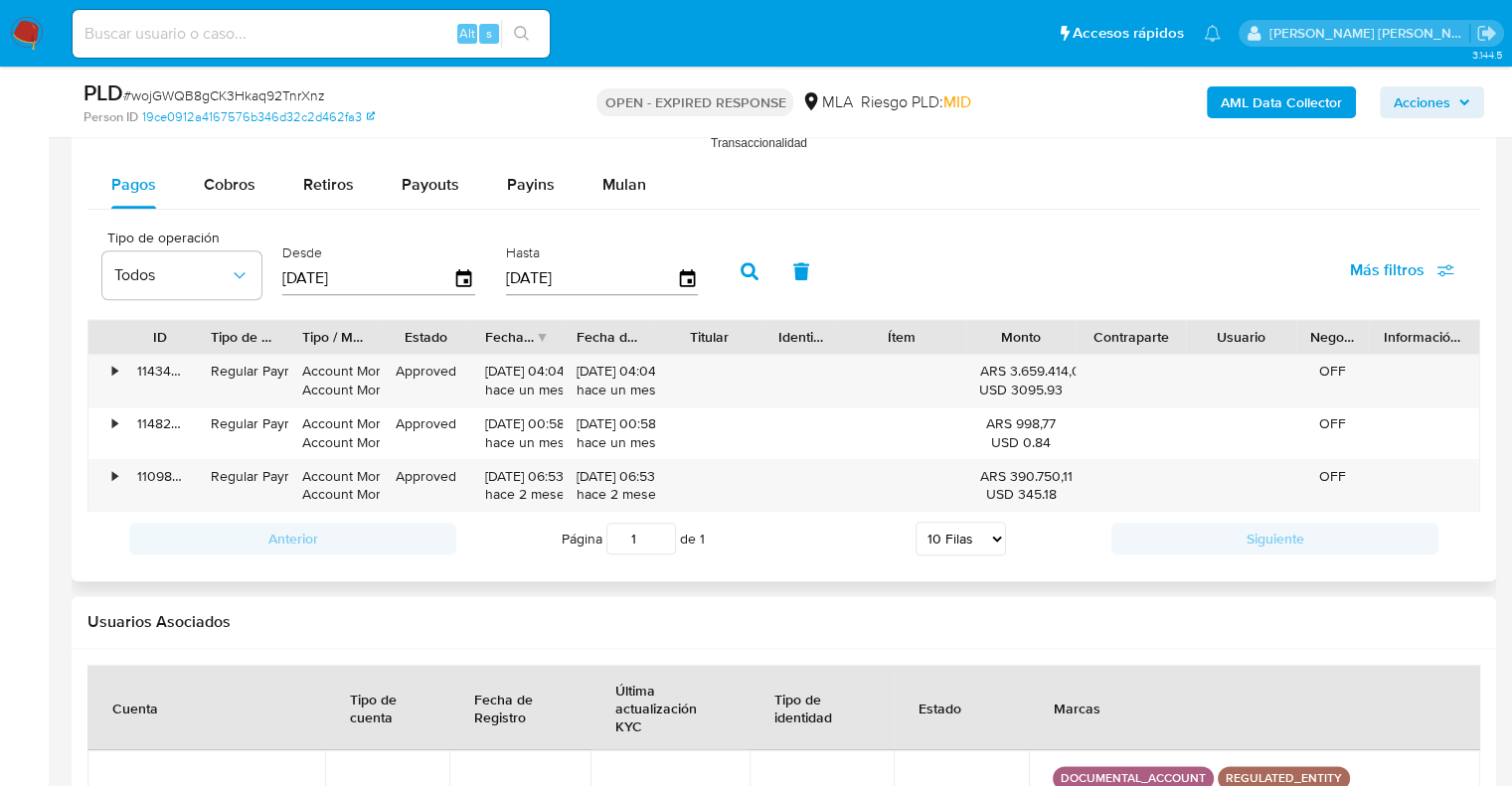 click at bounding box center (750, 271) 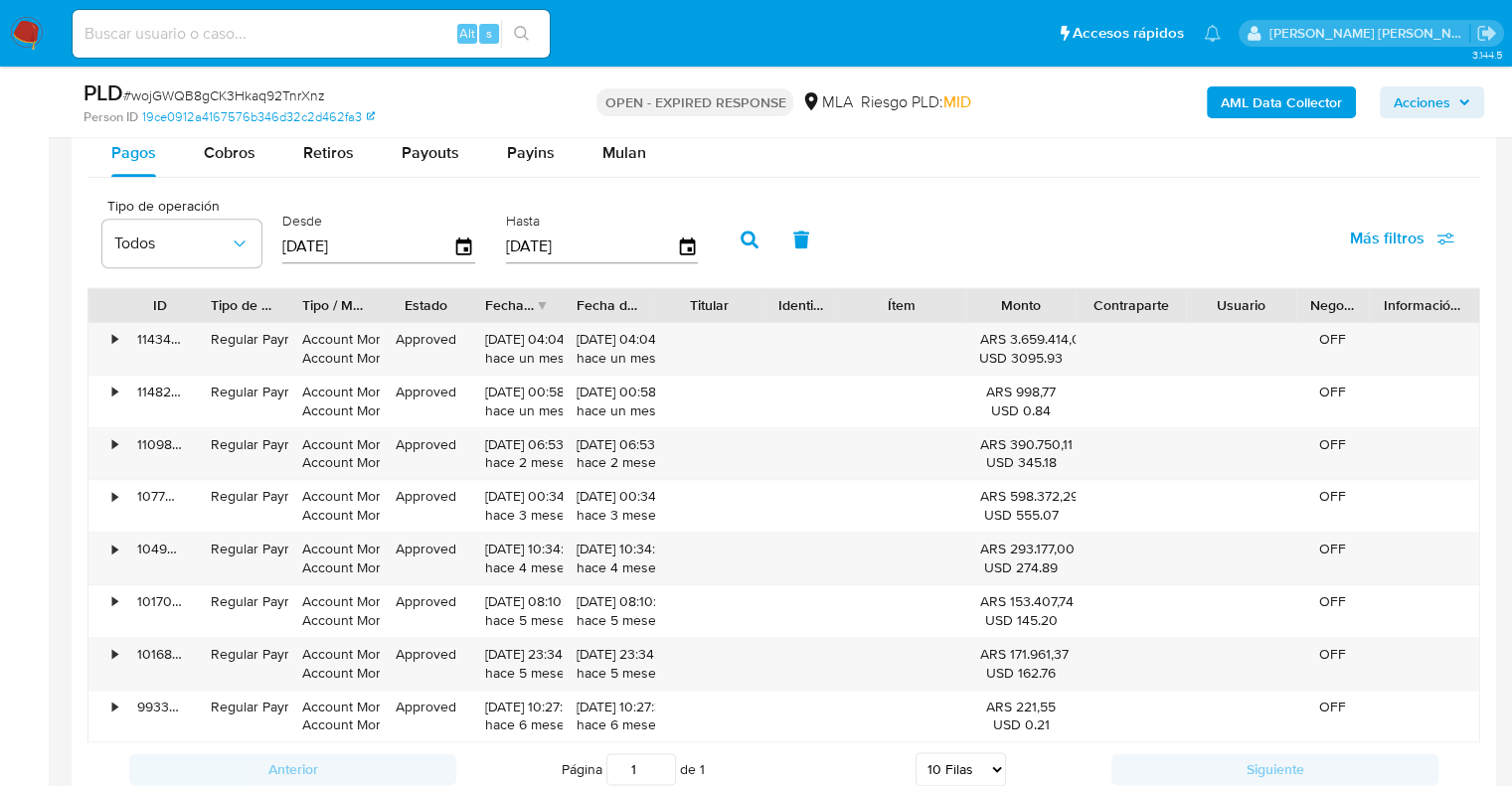 scroll, scrollTop: 2186, scrollLeft: 0, axis: vertical 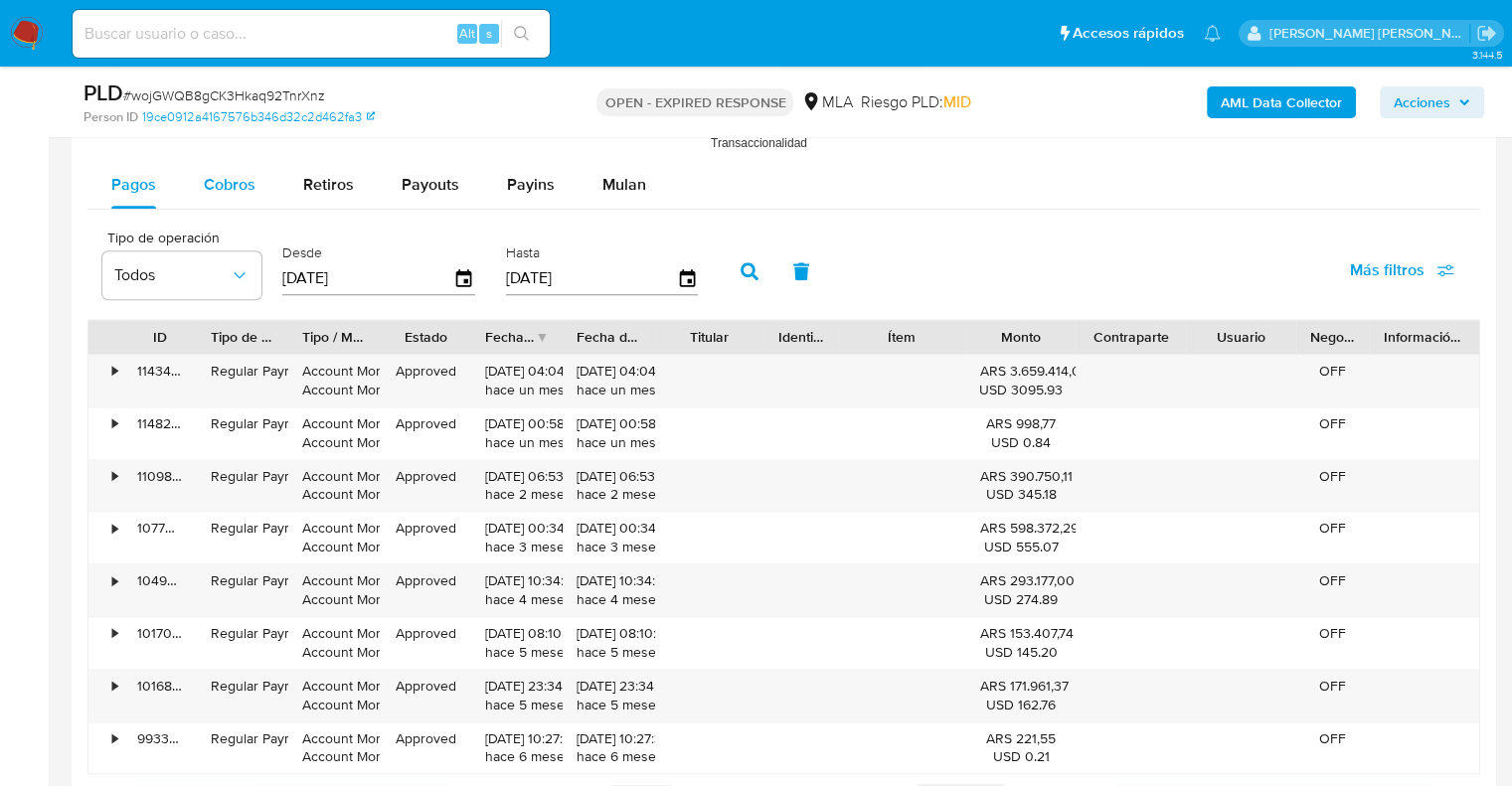 click on "Cobros" at bounding box center [230, 184] 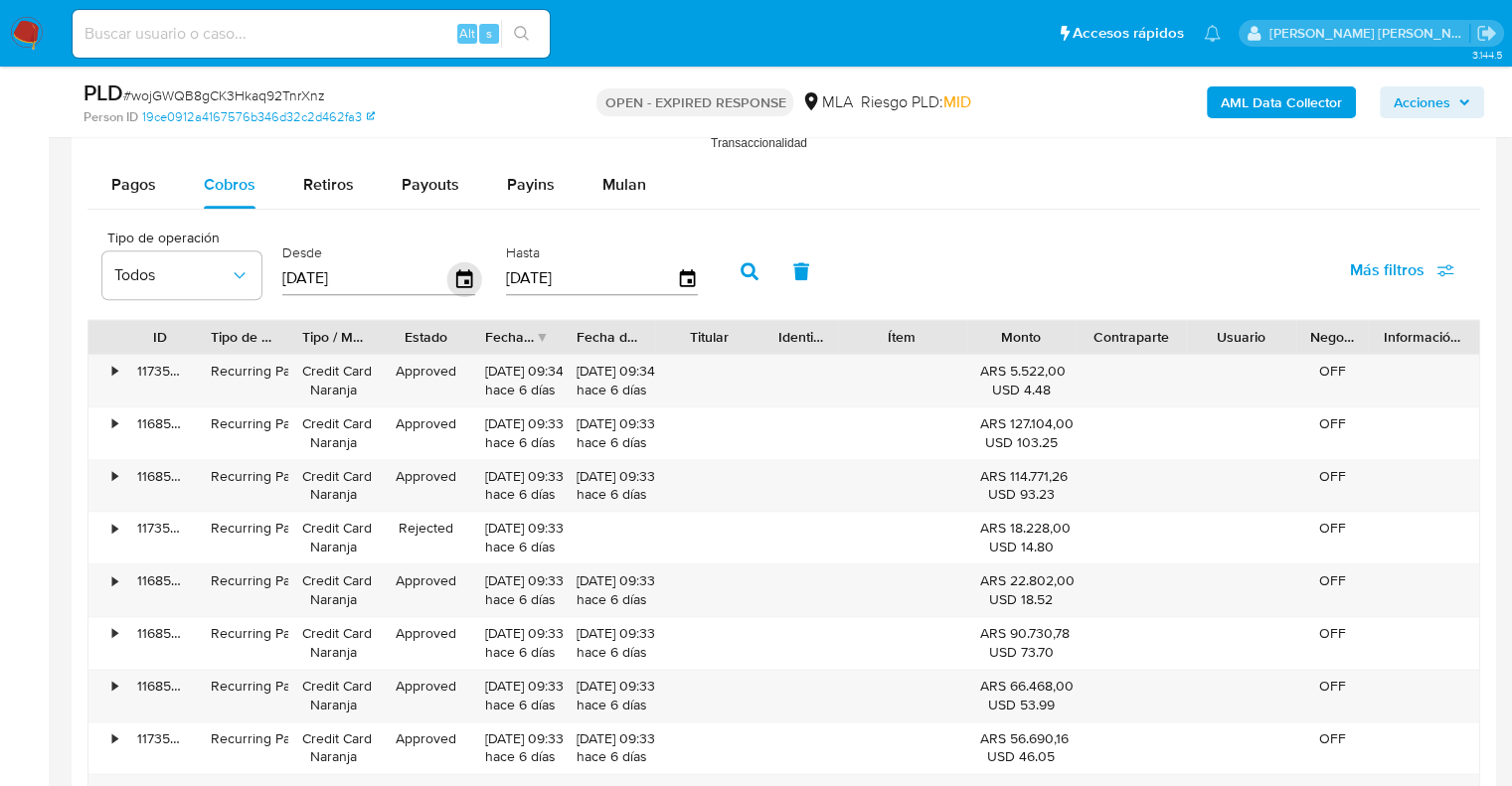 click 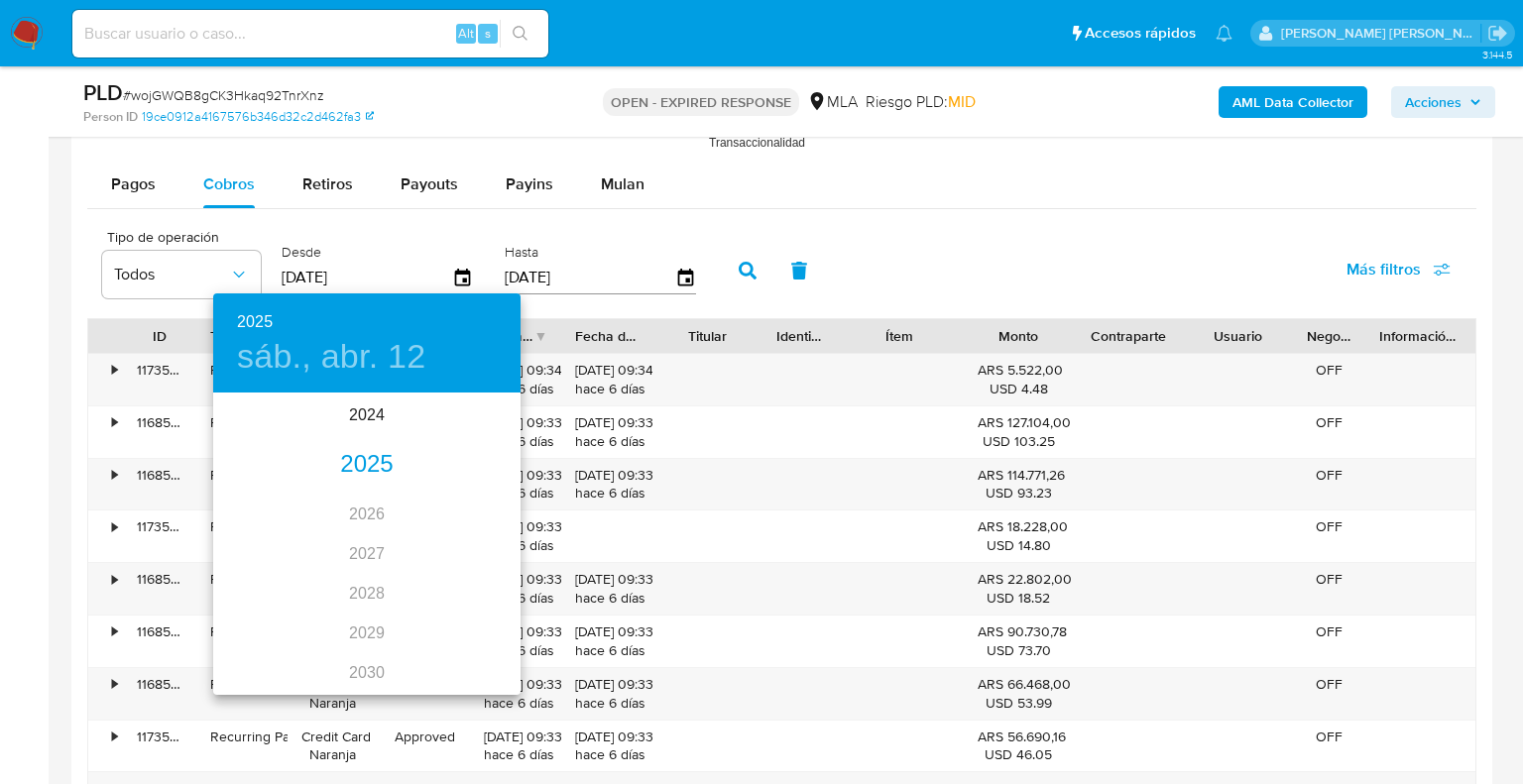 click on "2025" at bounding box center (367, 465) 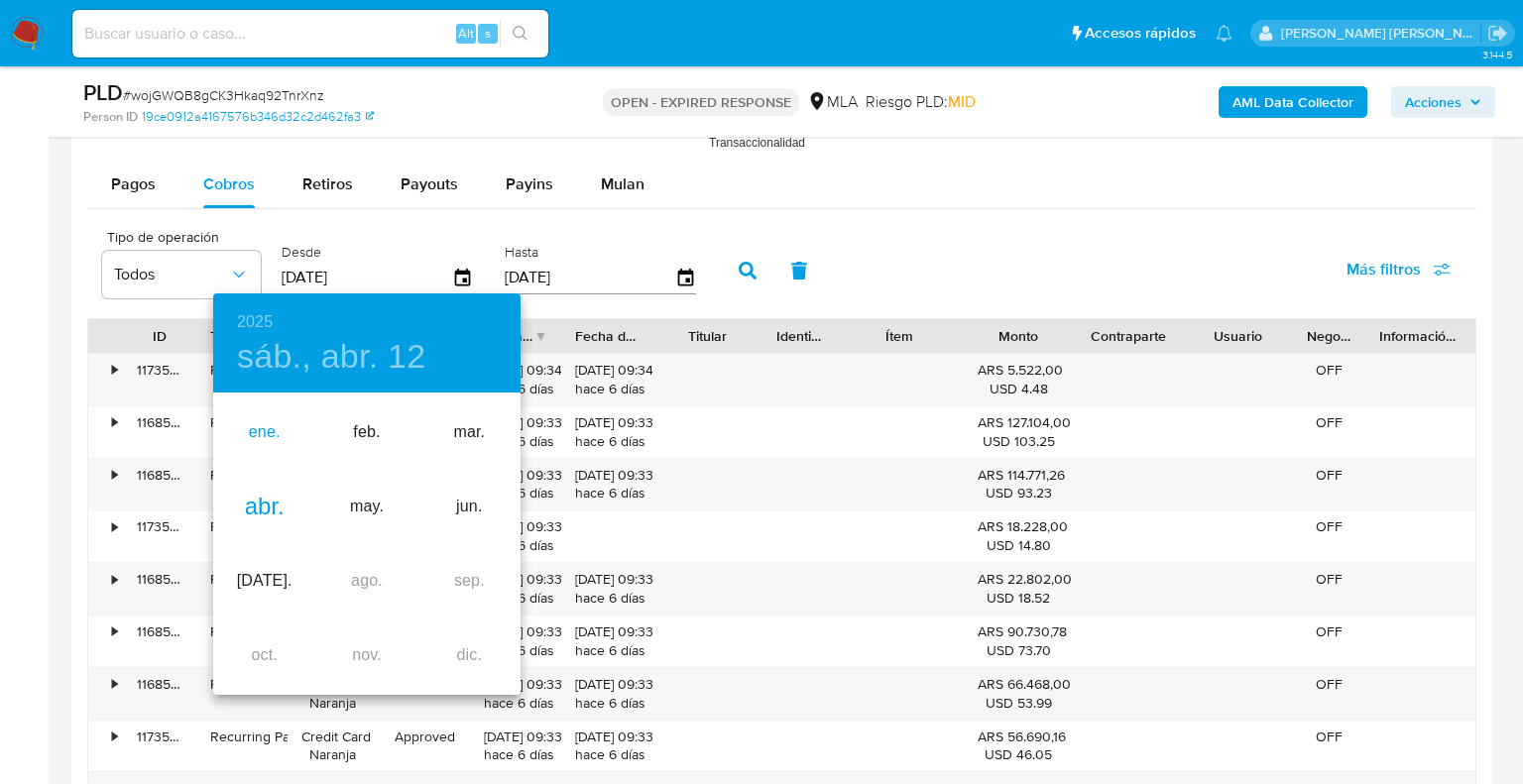 click on "ene." at bounding box center [264, 432] 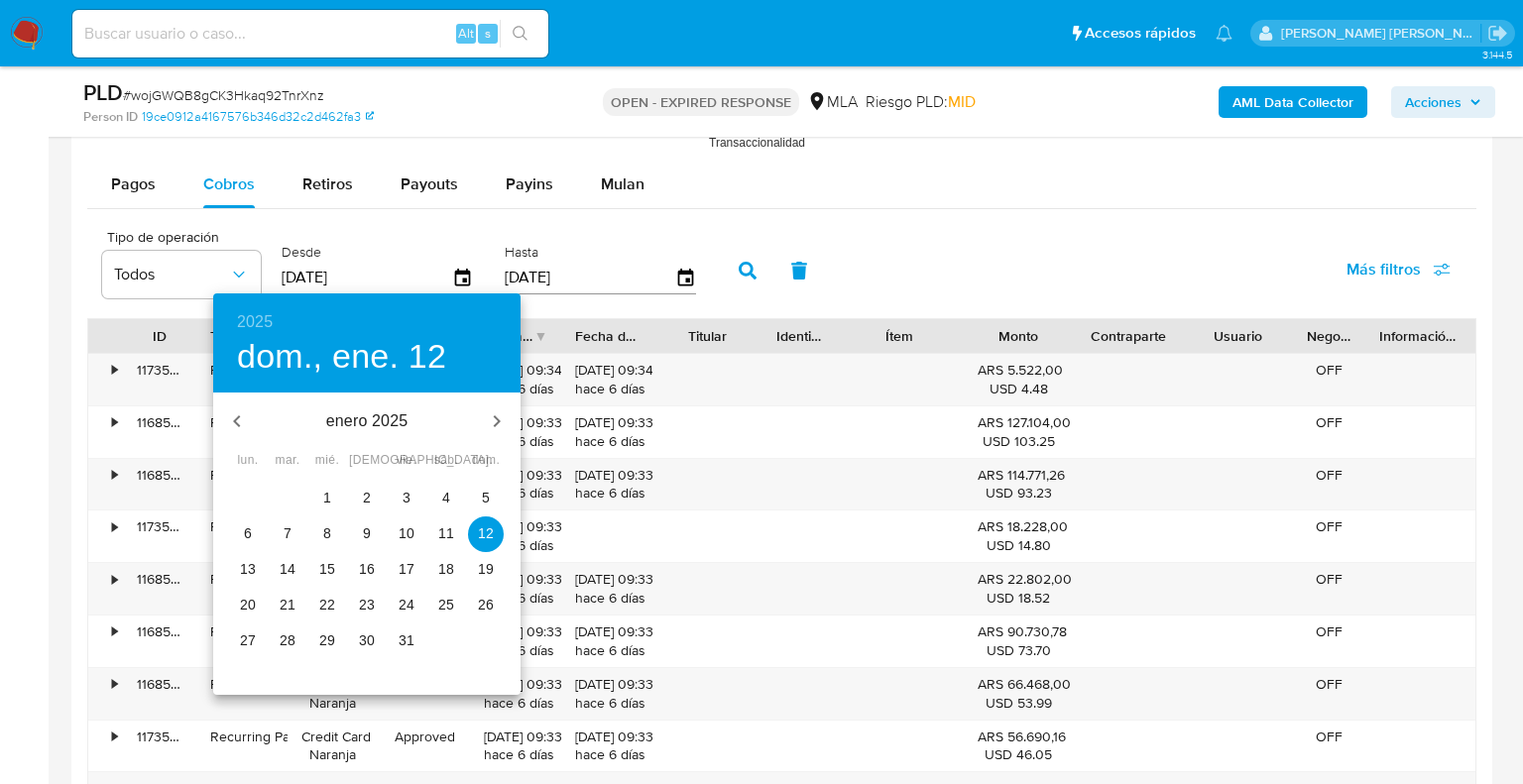 click on "1" at bounding box center [327, 498] 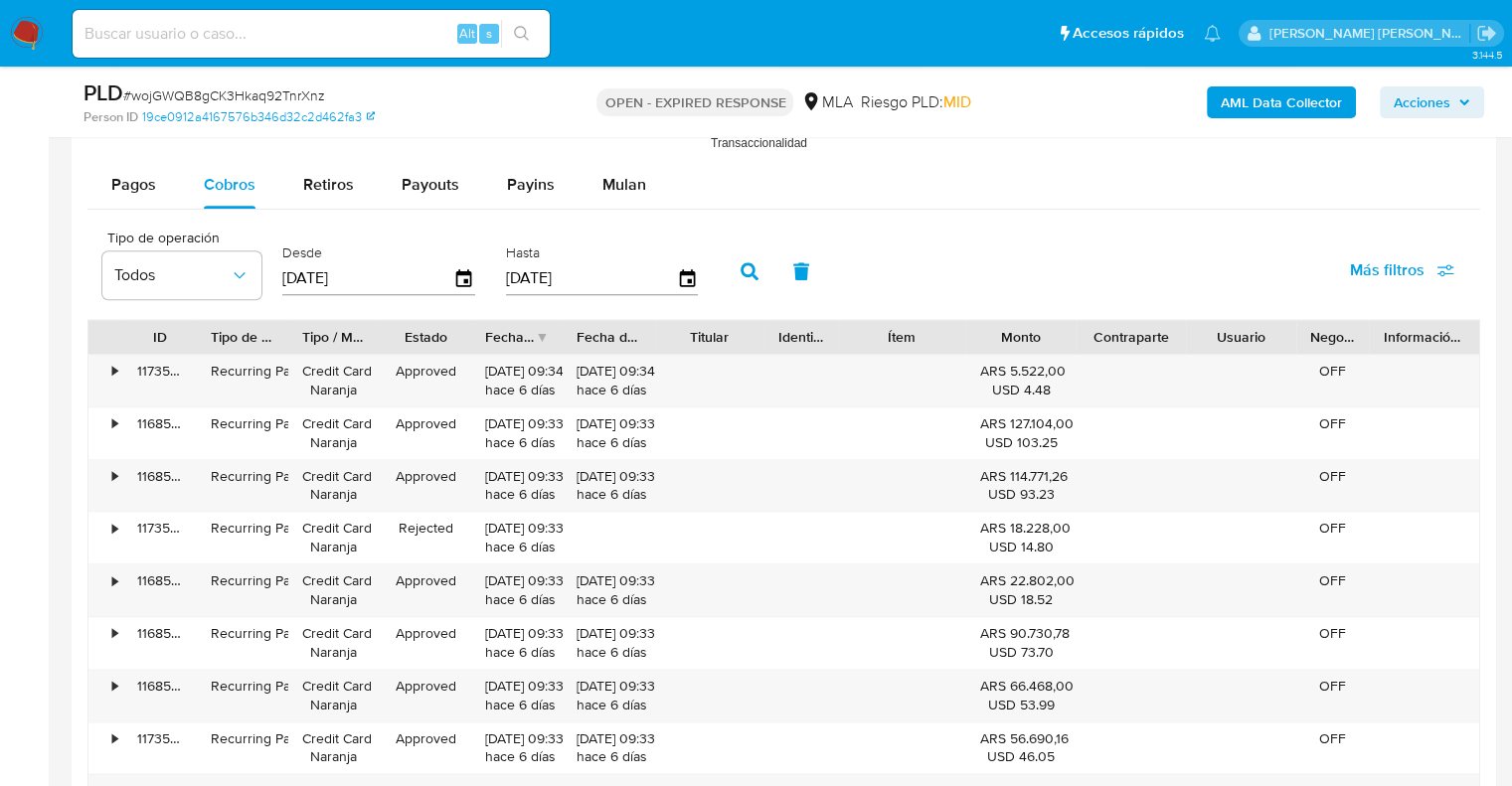 click at bounding box center (750, 271) 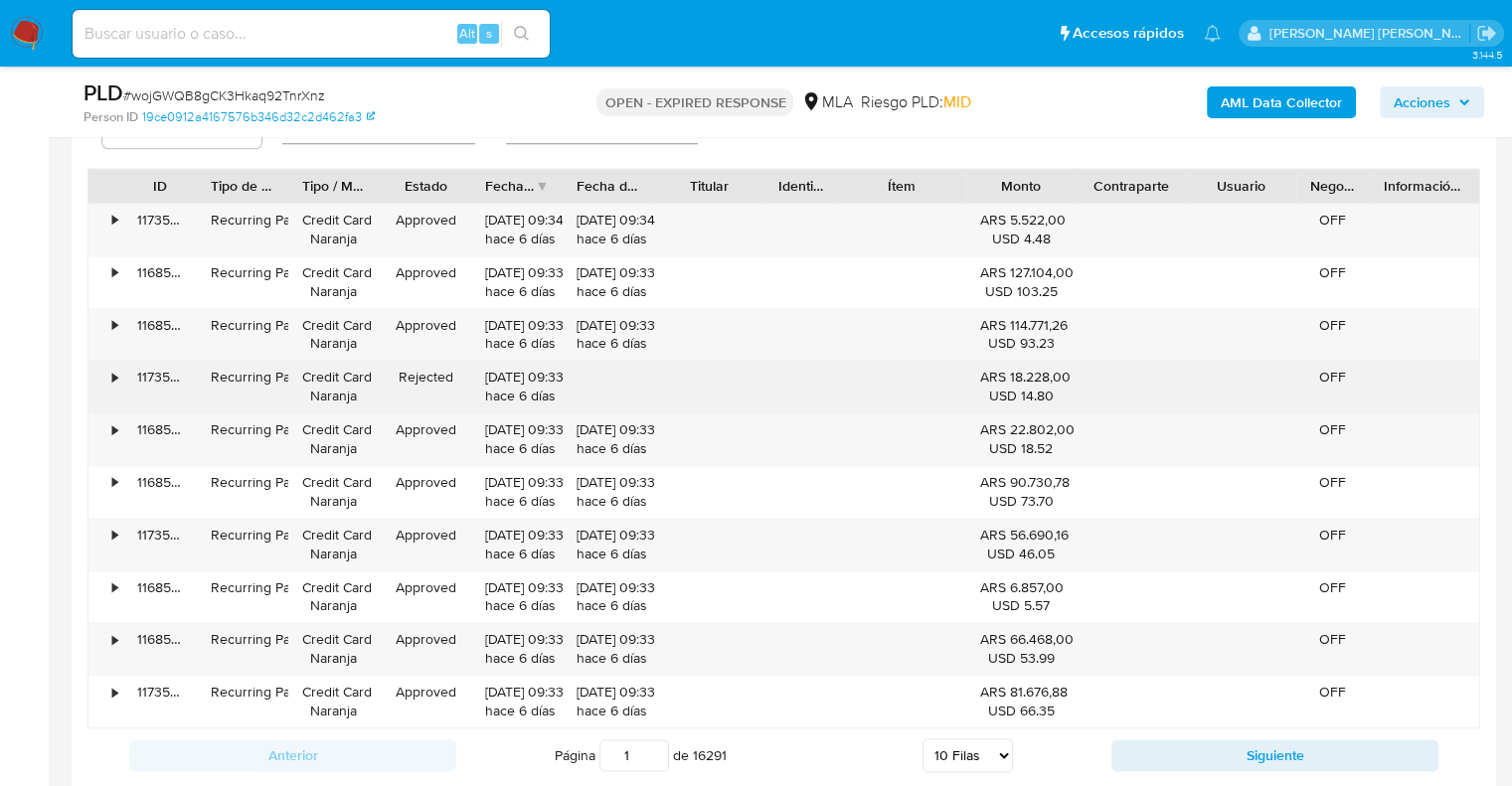 scroll, scrollTop: 2385, scrollLeft: 0, axis: vertical 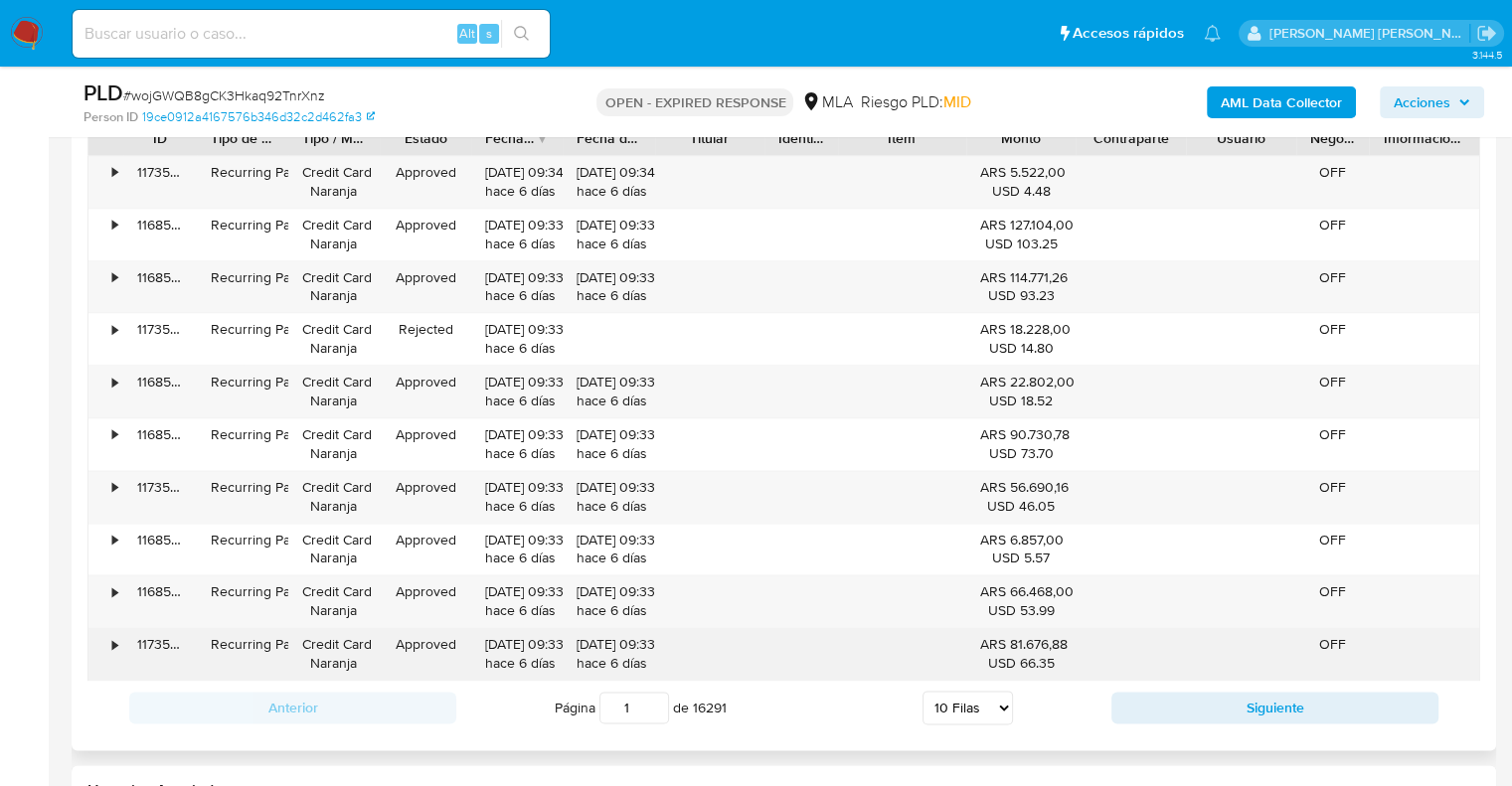 click on "•" at bounding box center (105, 654) 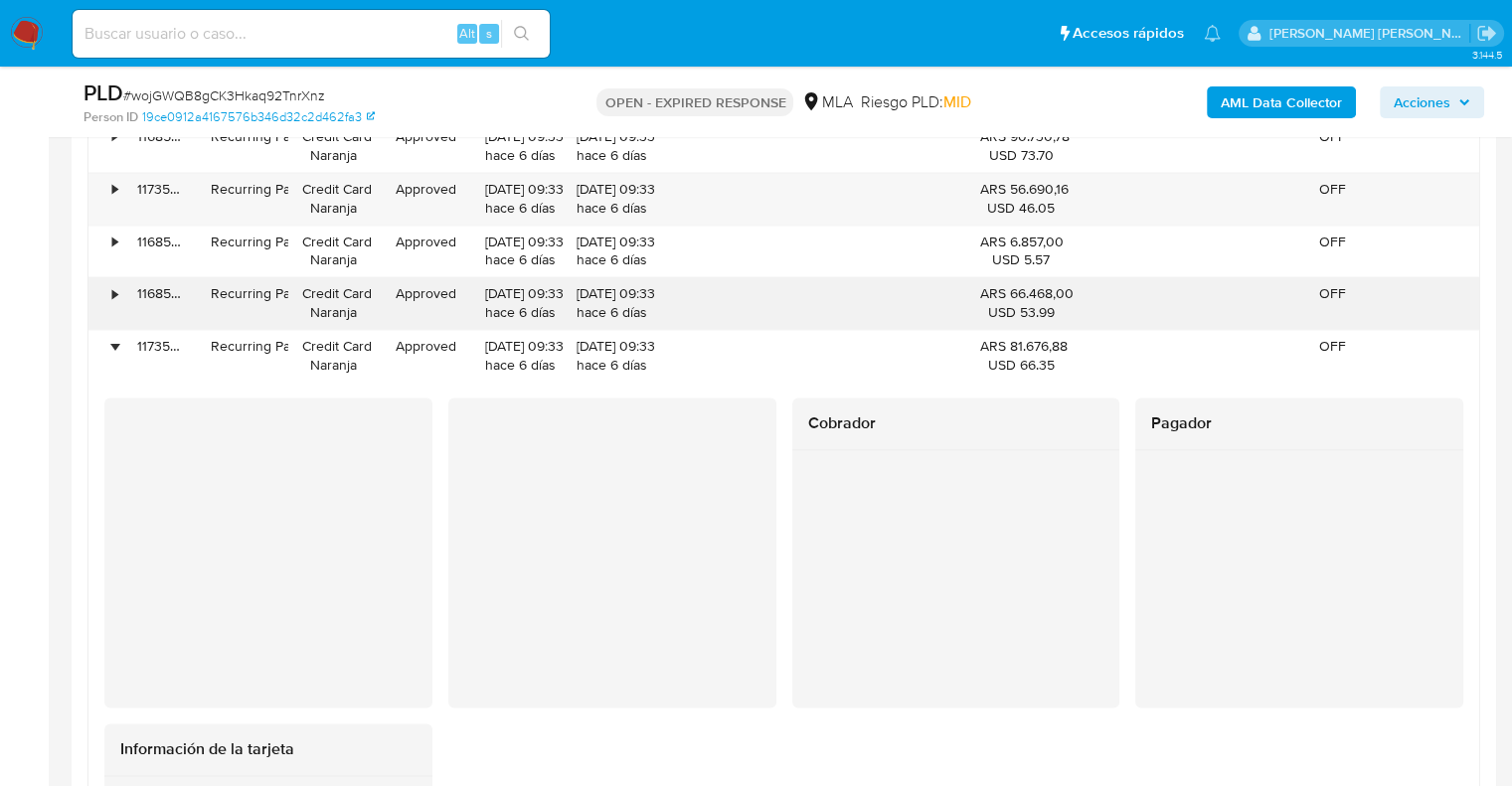 scroll, scrollTop: 2584, scrollLeft: 0, axis: vertical 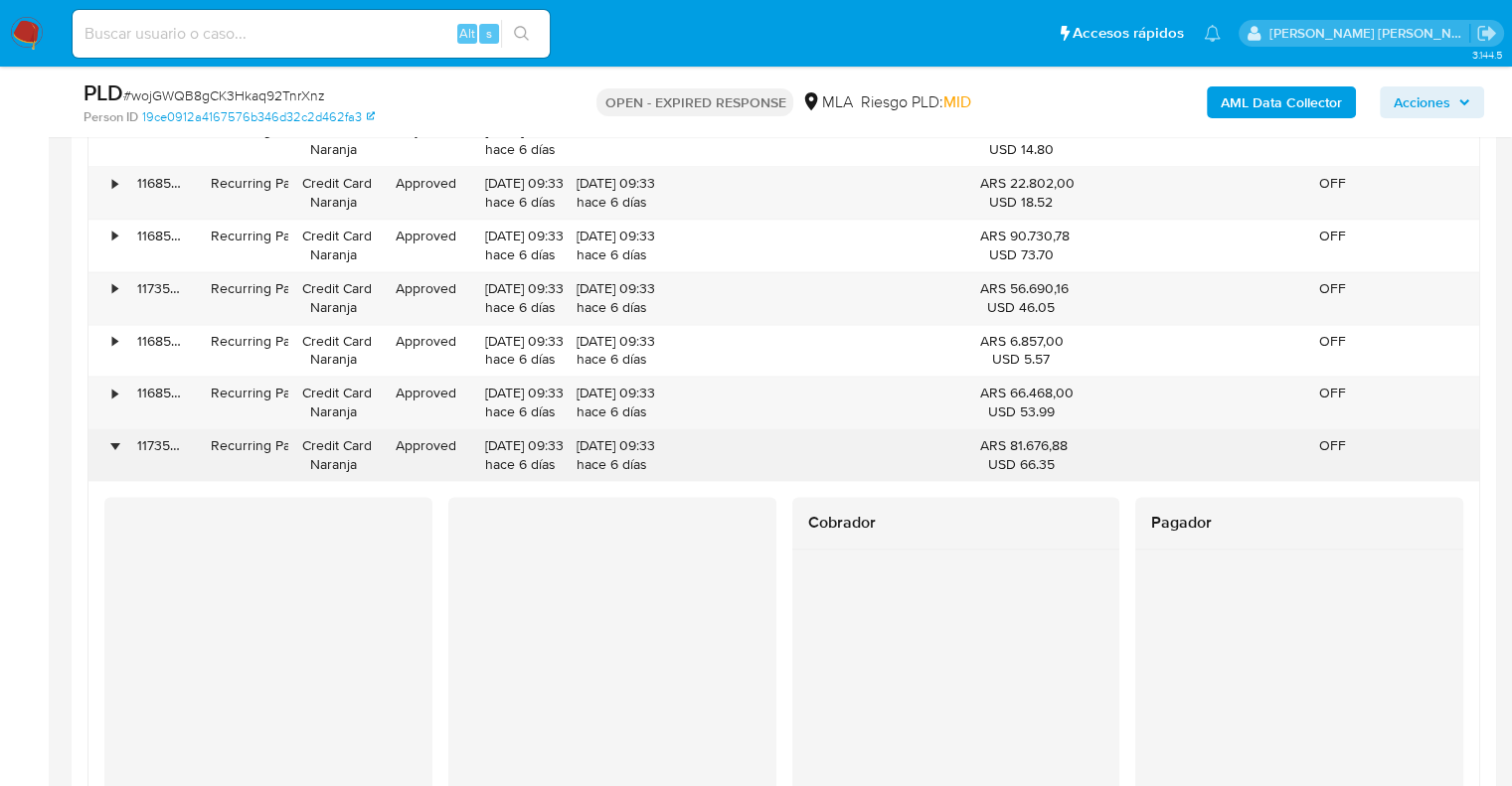 click on "•" at bounding box center [114, 445] 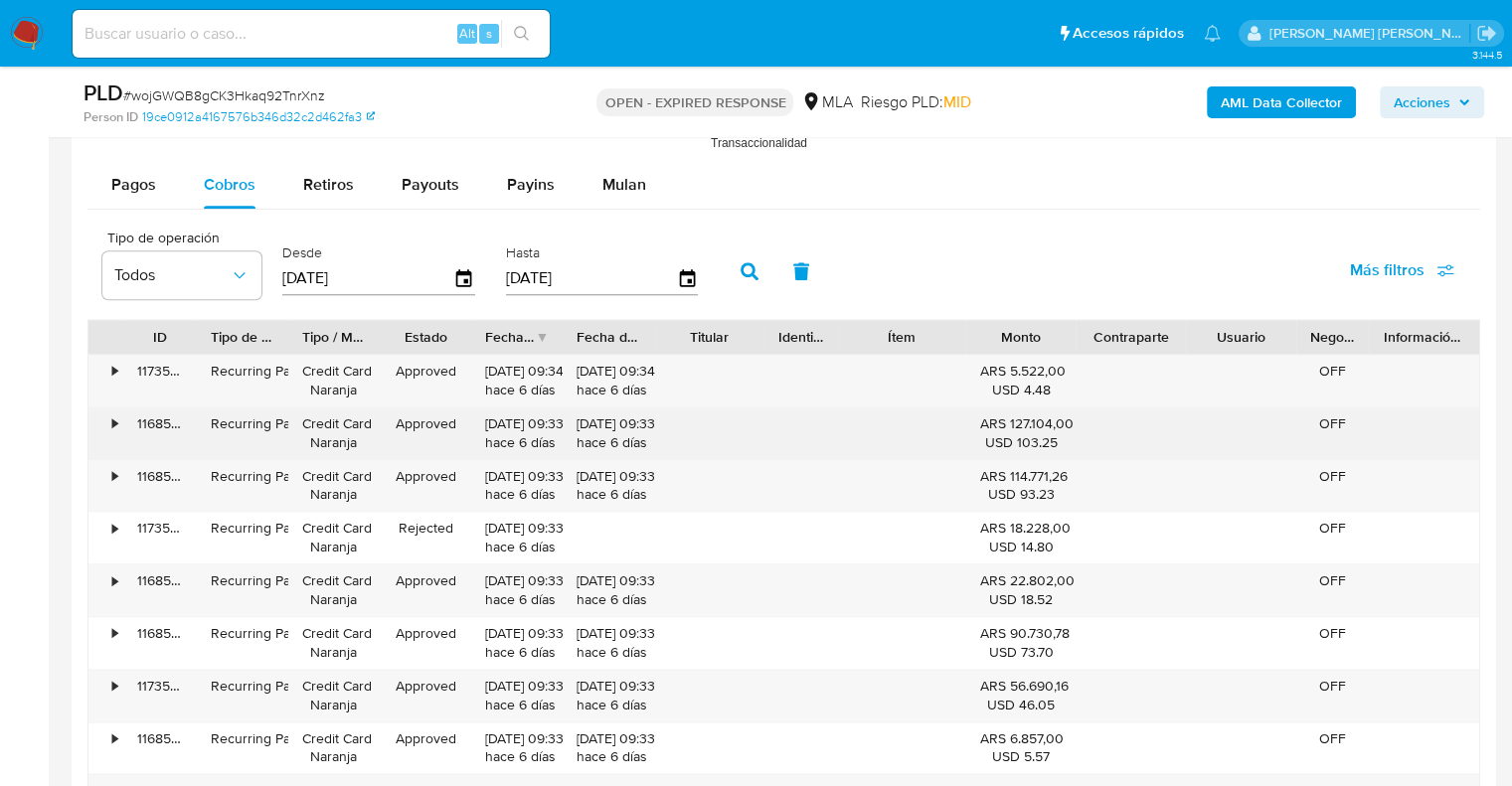 scroll, scrollTop: 2186, scrollLeft: 0, axis: vertical 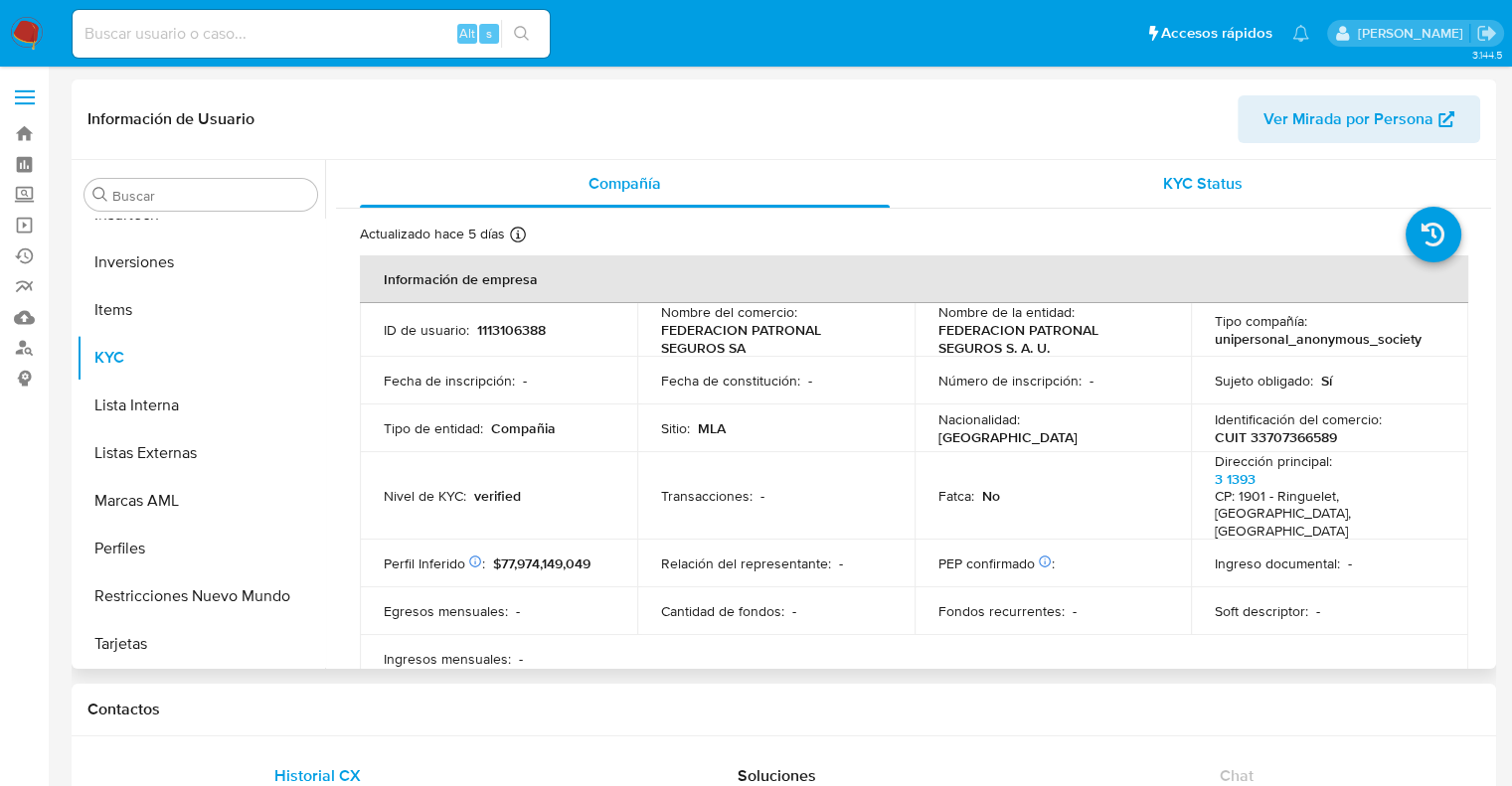 select on "10" 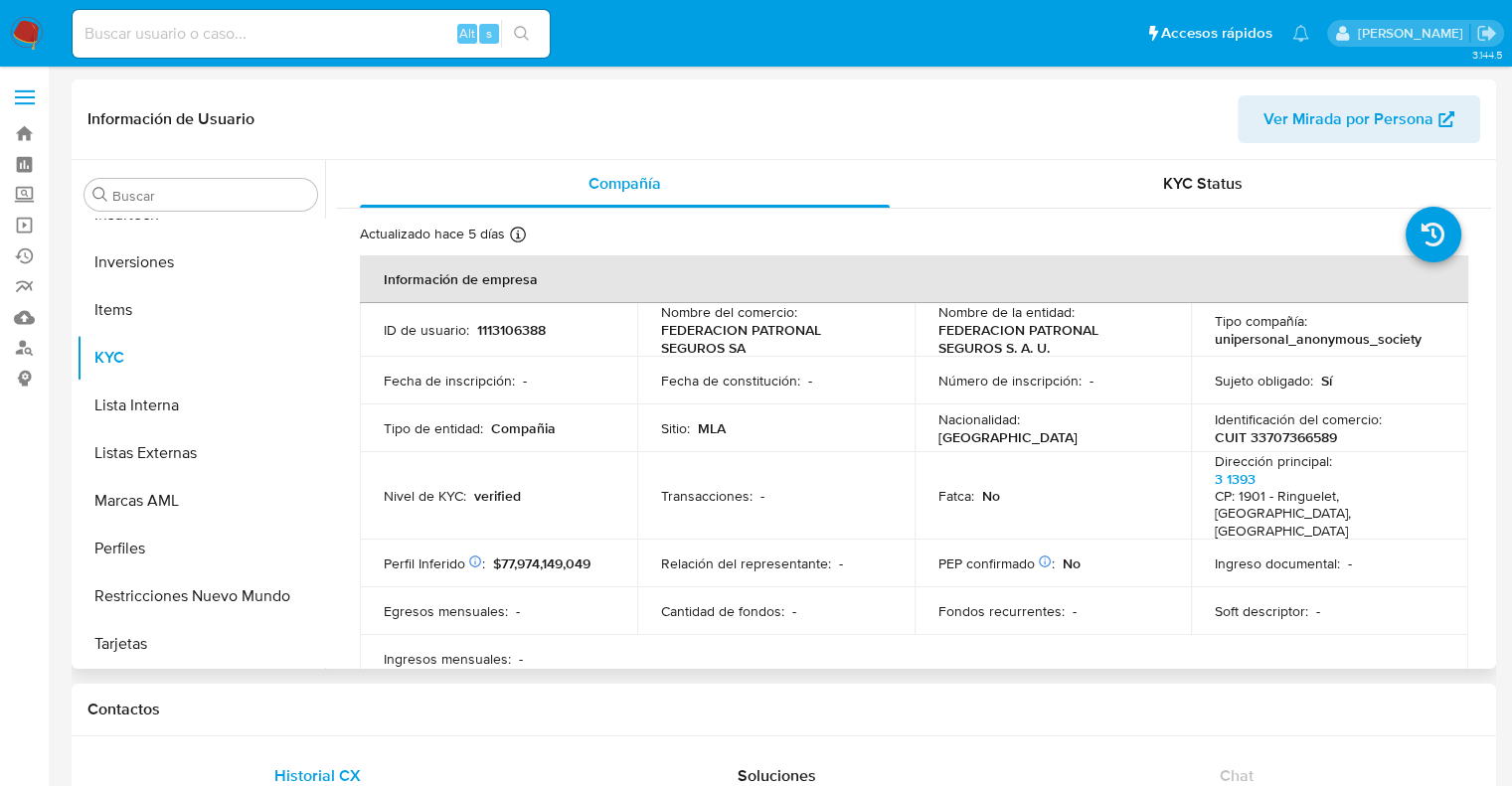 click on "Sitio :    MLA" at bounding box center (775, 428) 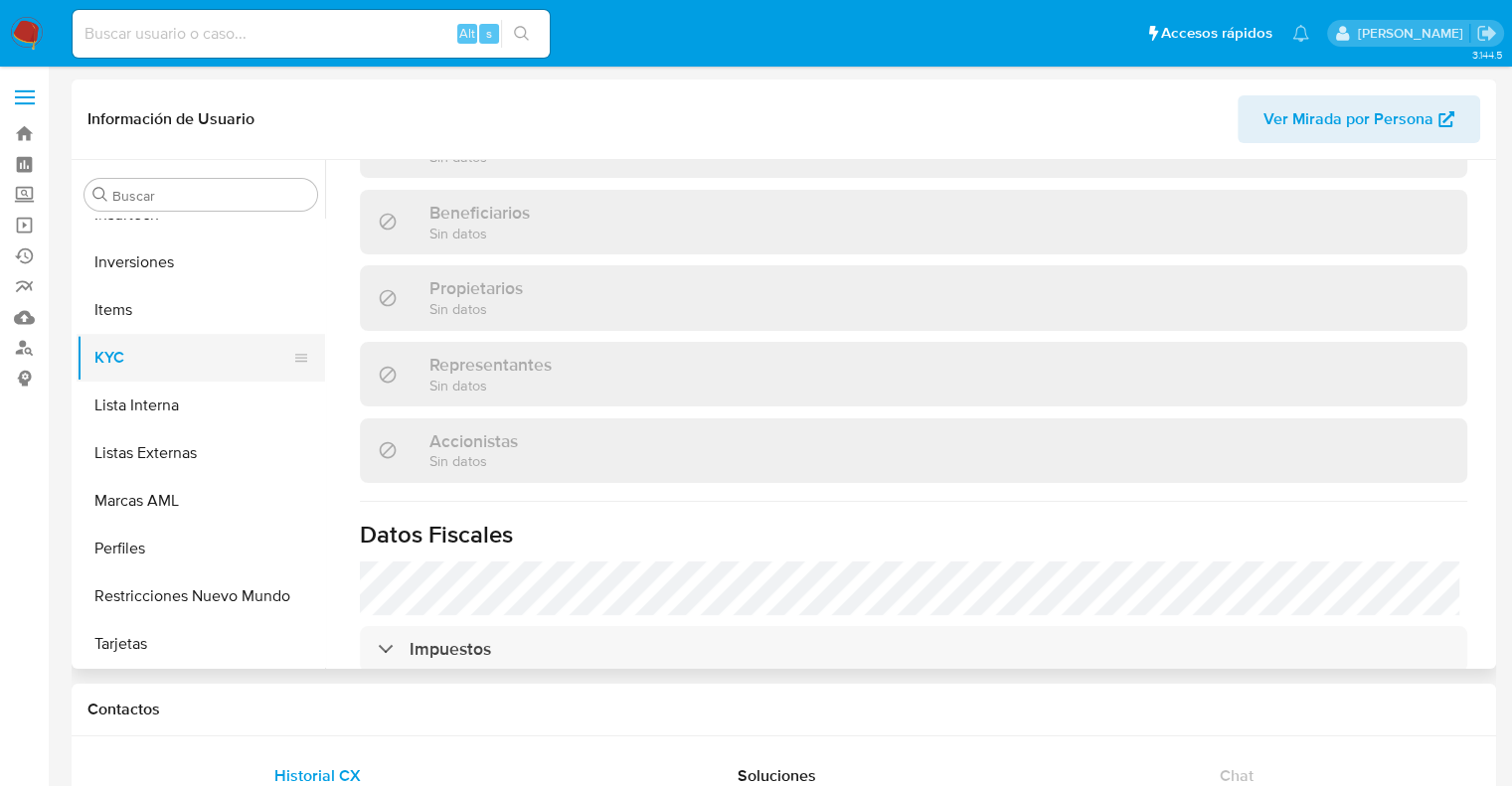 scroll, scrollTop: 1192, scrollLeft: 0, axis: vertical 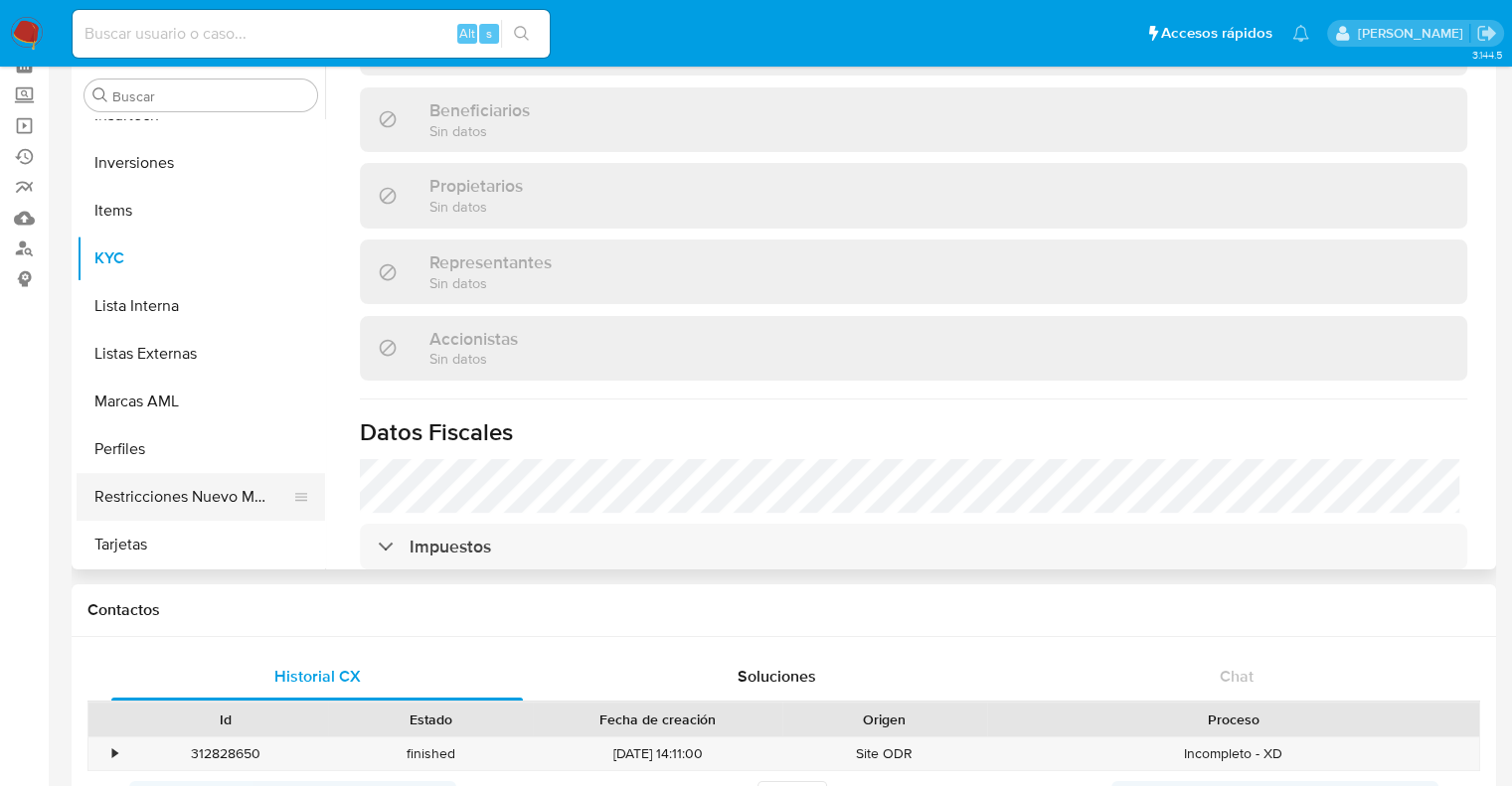 click on "Restricciones Nuevo Mundo" at bounding box center (193, 497) 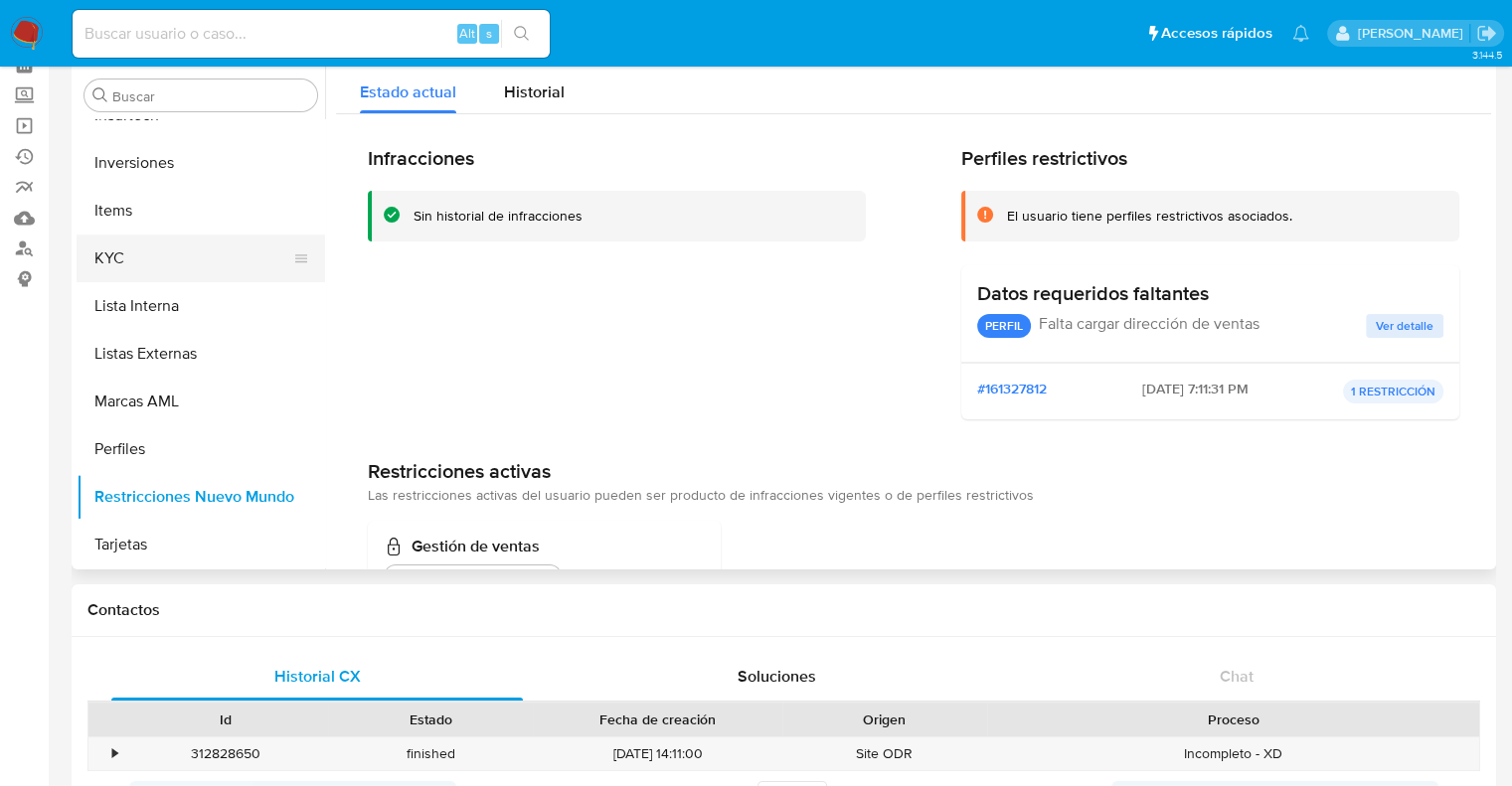 click on "KYC" at bounding box center [193, 258] 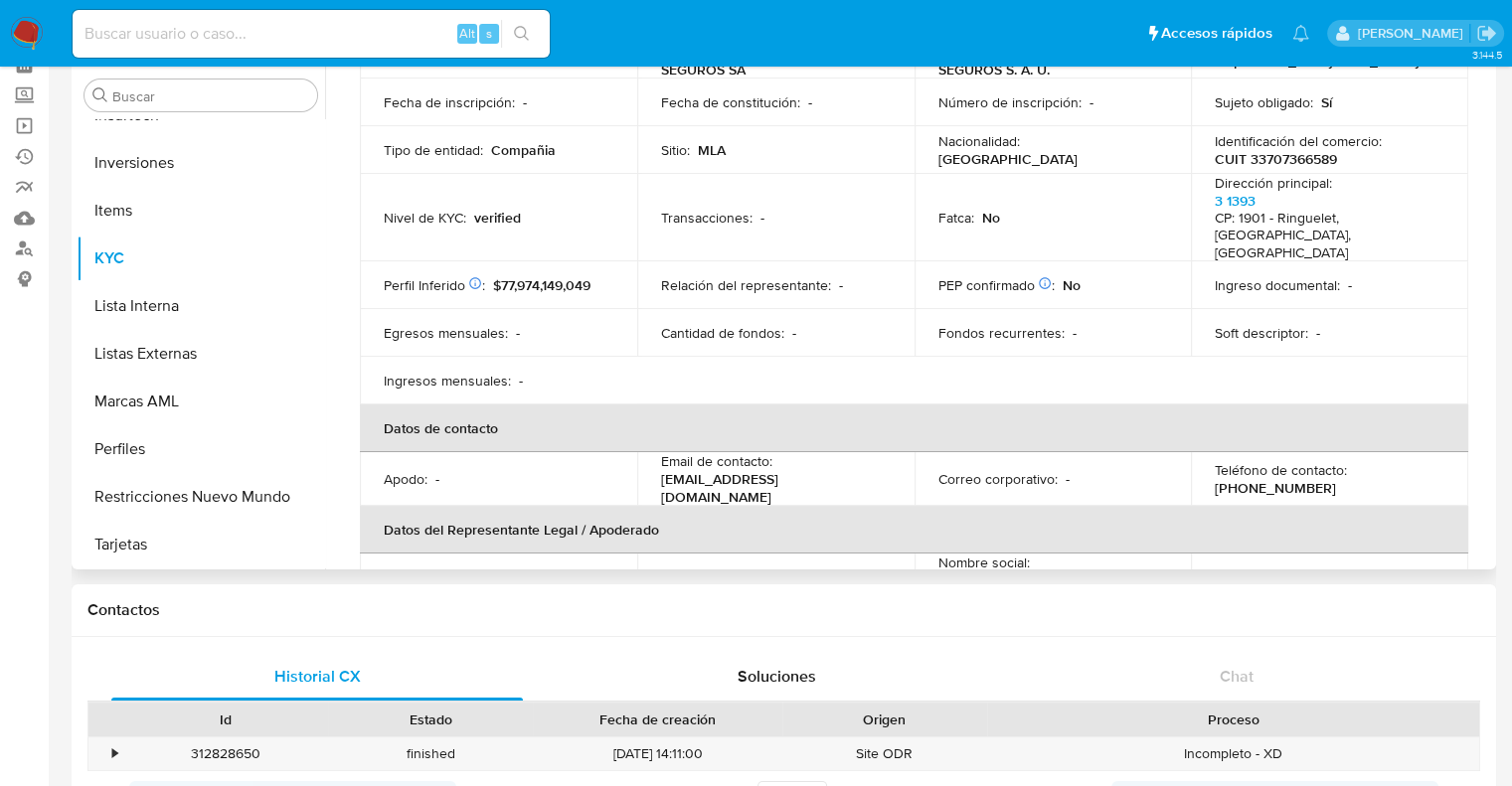 scroll, scrollTop: 298, scrollLeft: 0, axis: vertical 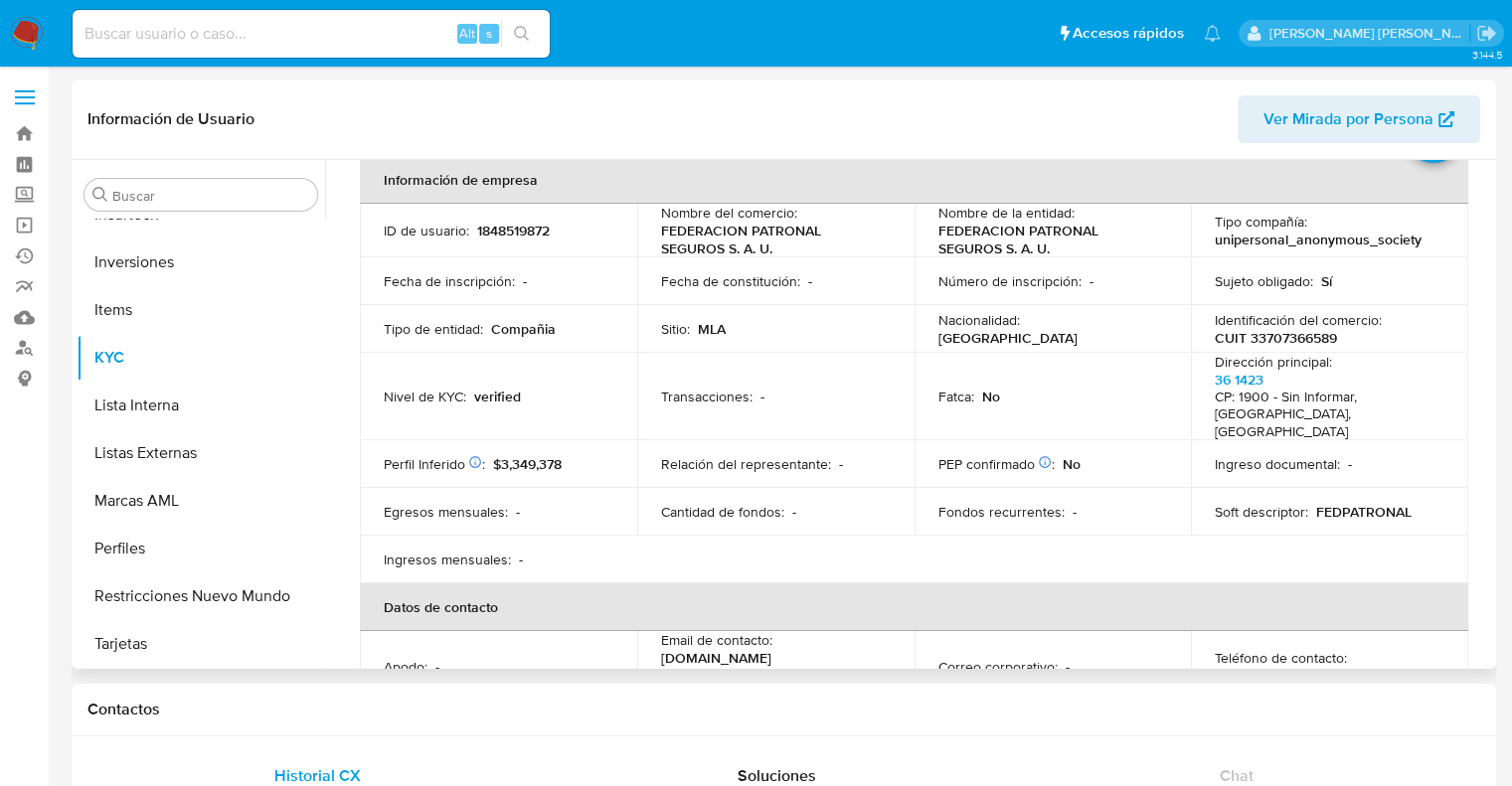 select on "10" 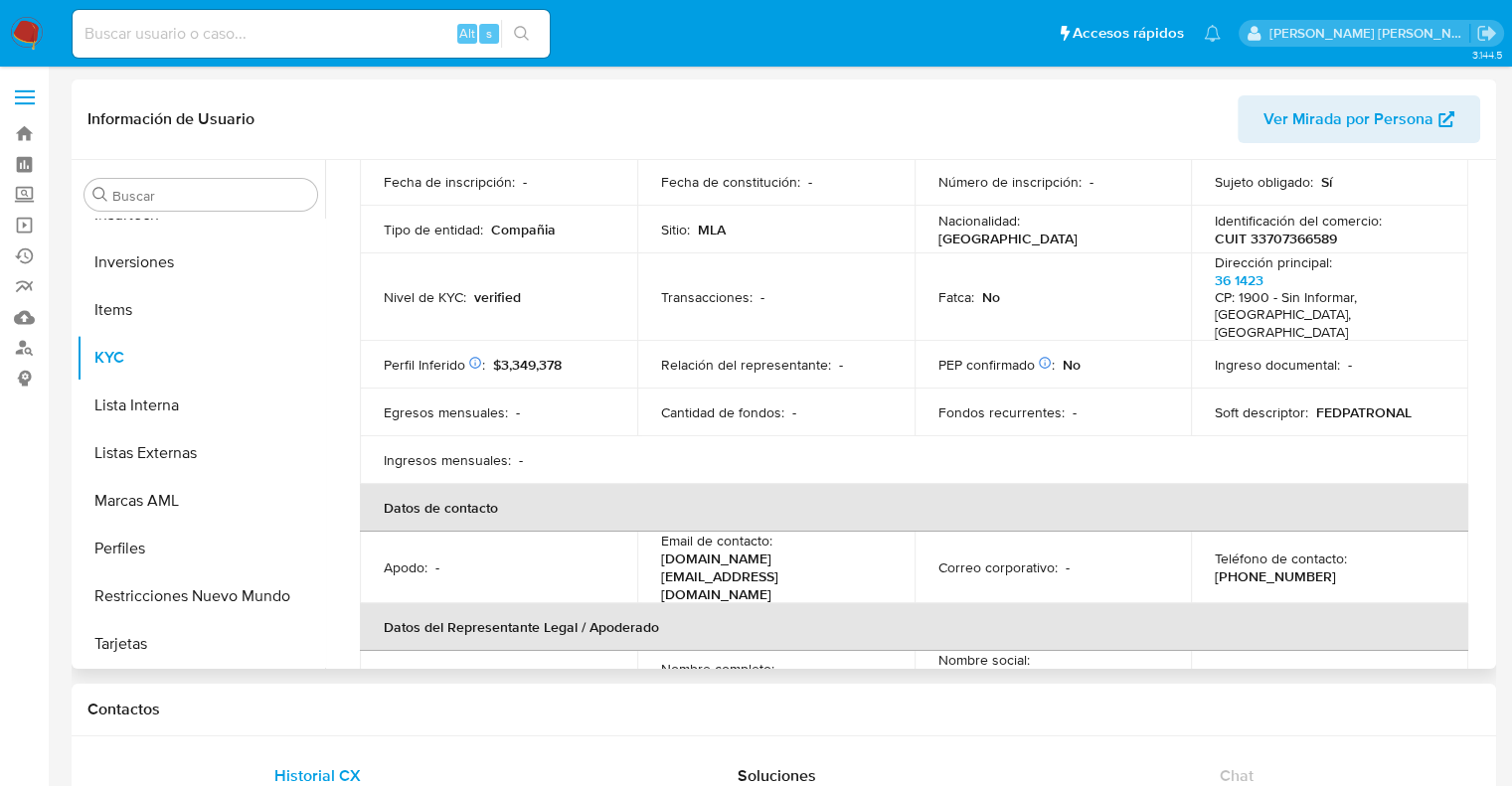 scroll, scrollTop: 298, scrollLeft: 0, axis: vertical 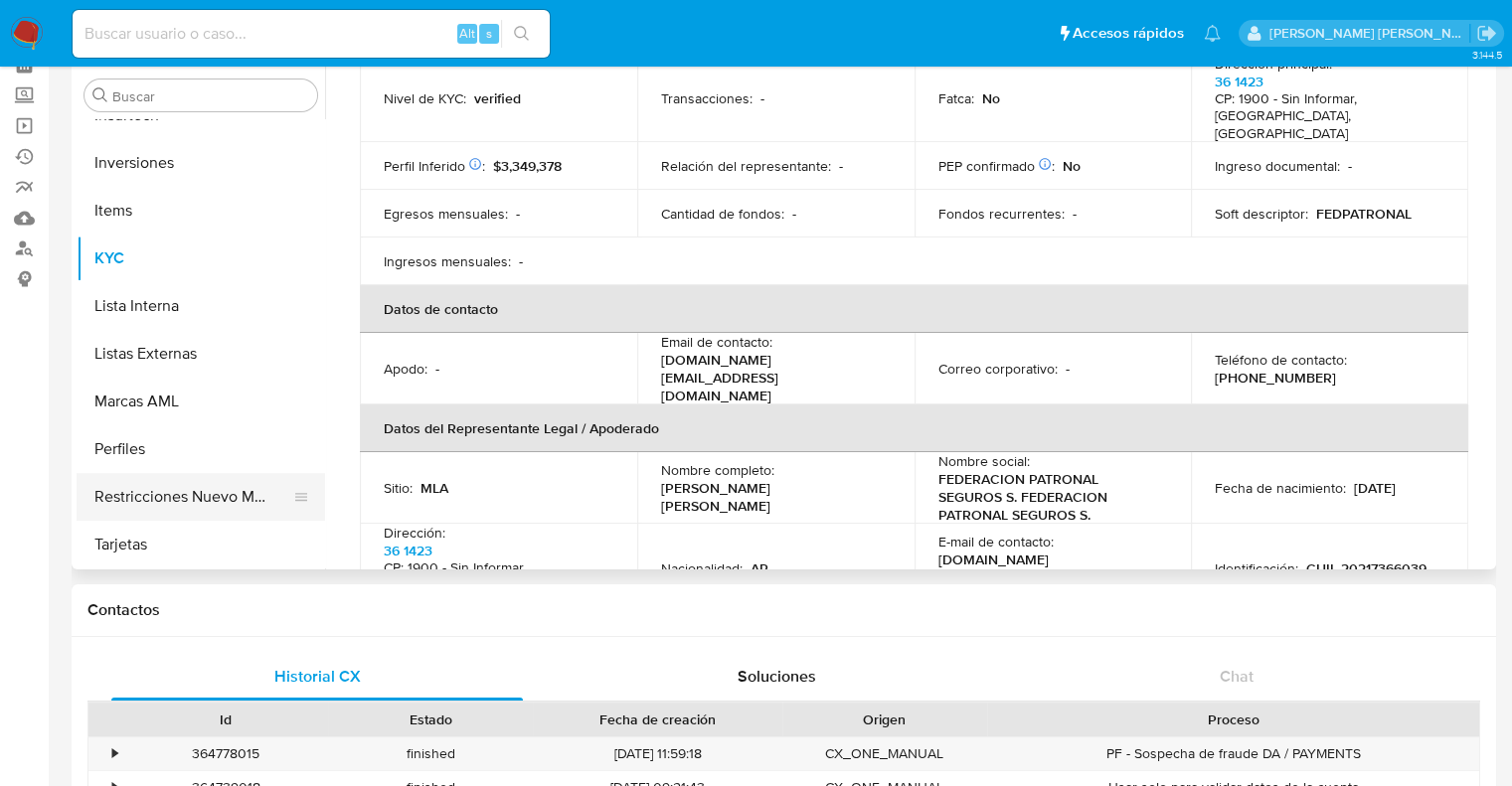 click on "Restricciones Nuevo Mundo" at bounding box center [193, 497] 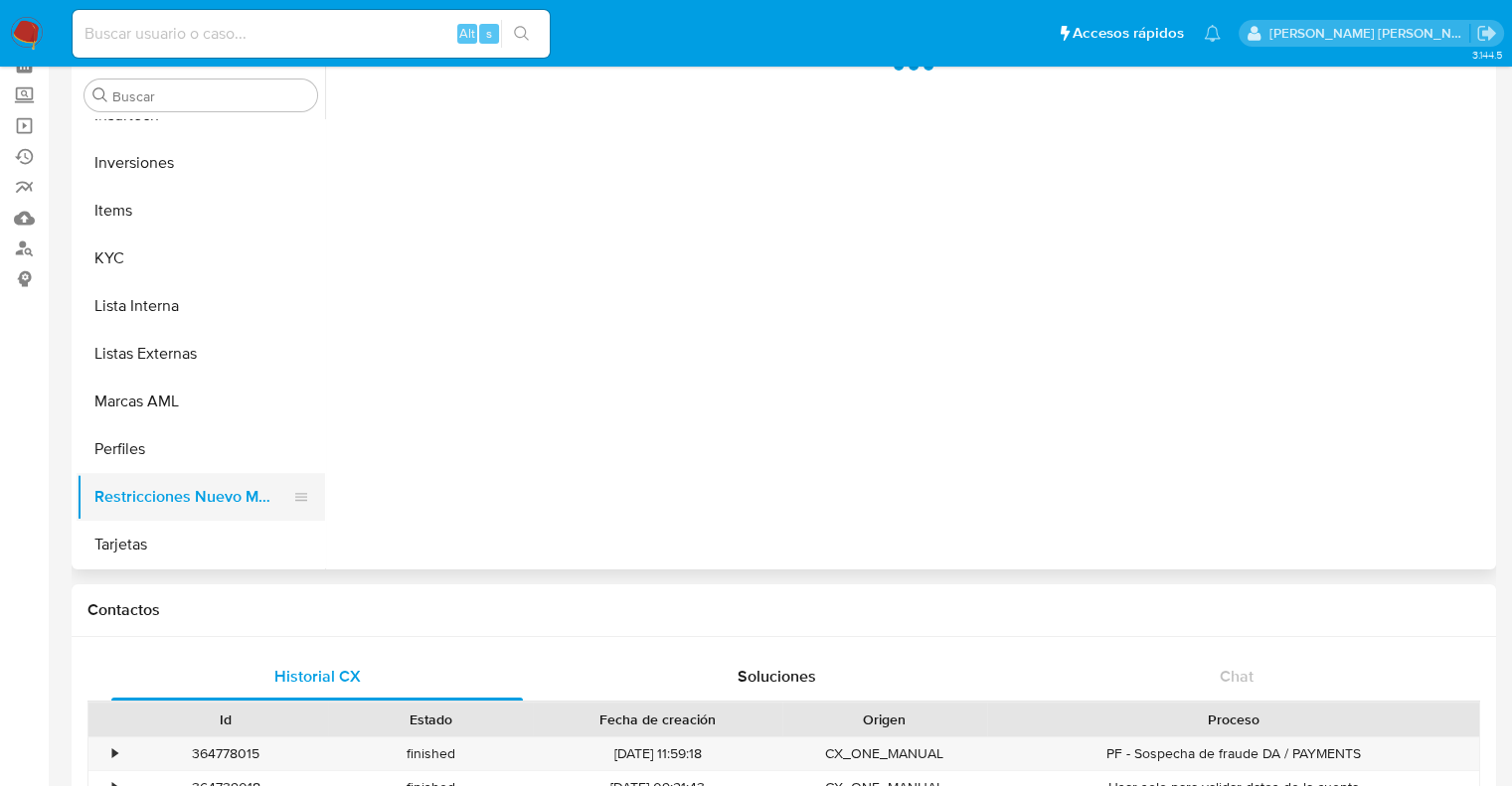 scroll, scrollTop: 0, scrollLeft: 0, axis: both 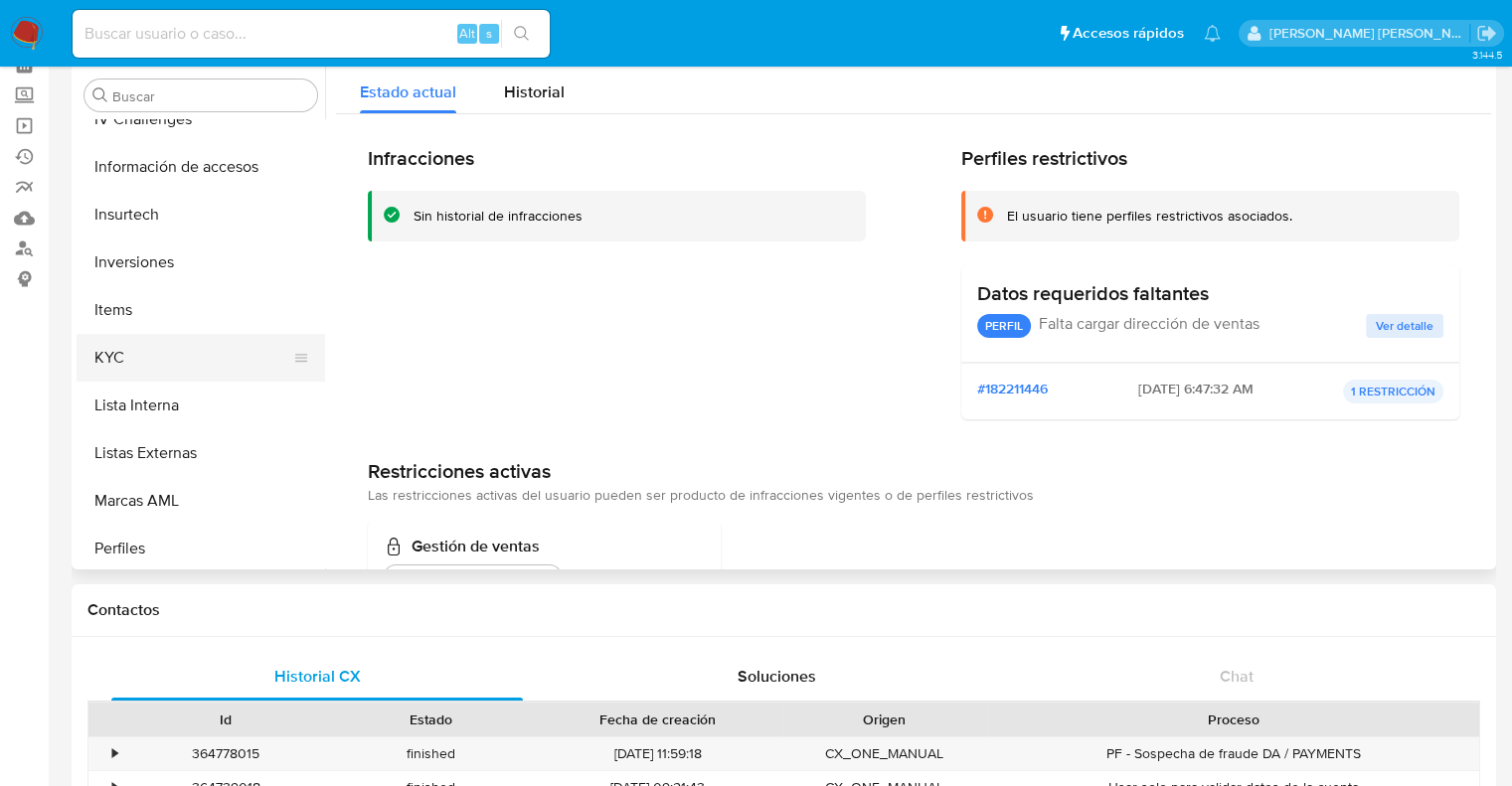 click on "KYC" at bounding box center (193, 358) 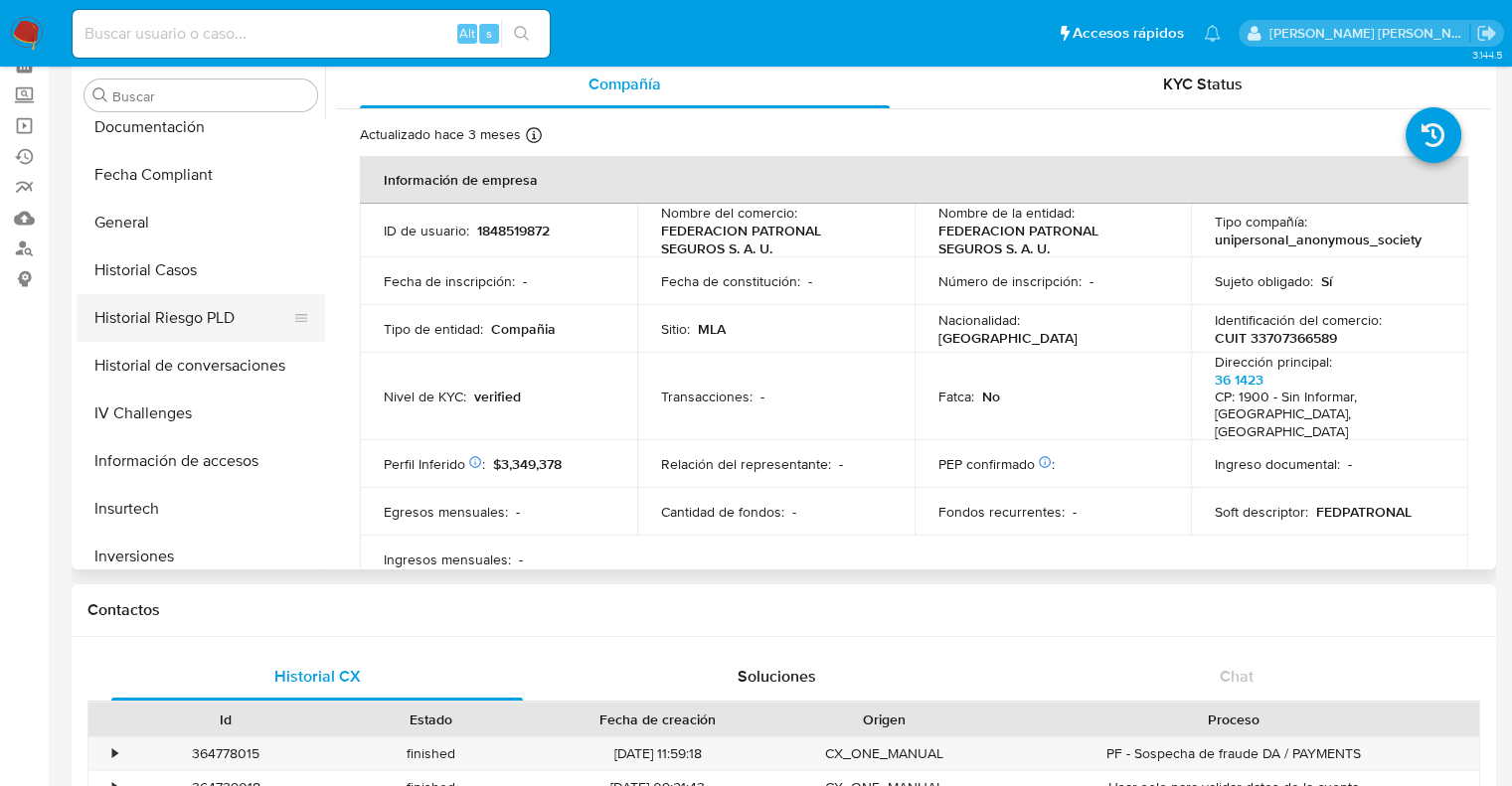 scroll, scrollTop: 489, scrollLeft: 0, axis: vertical 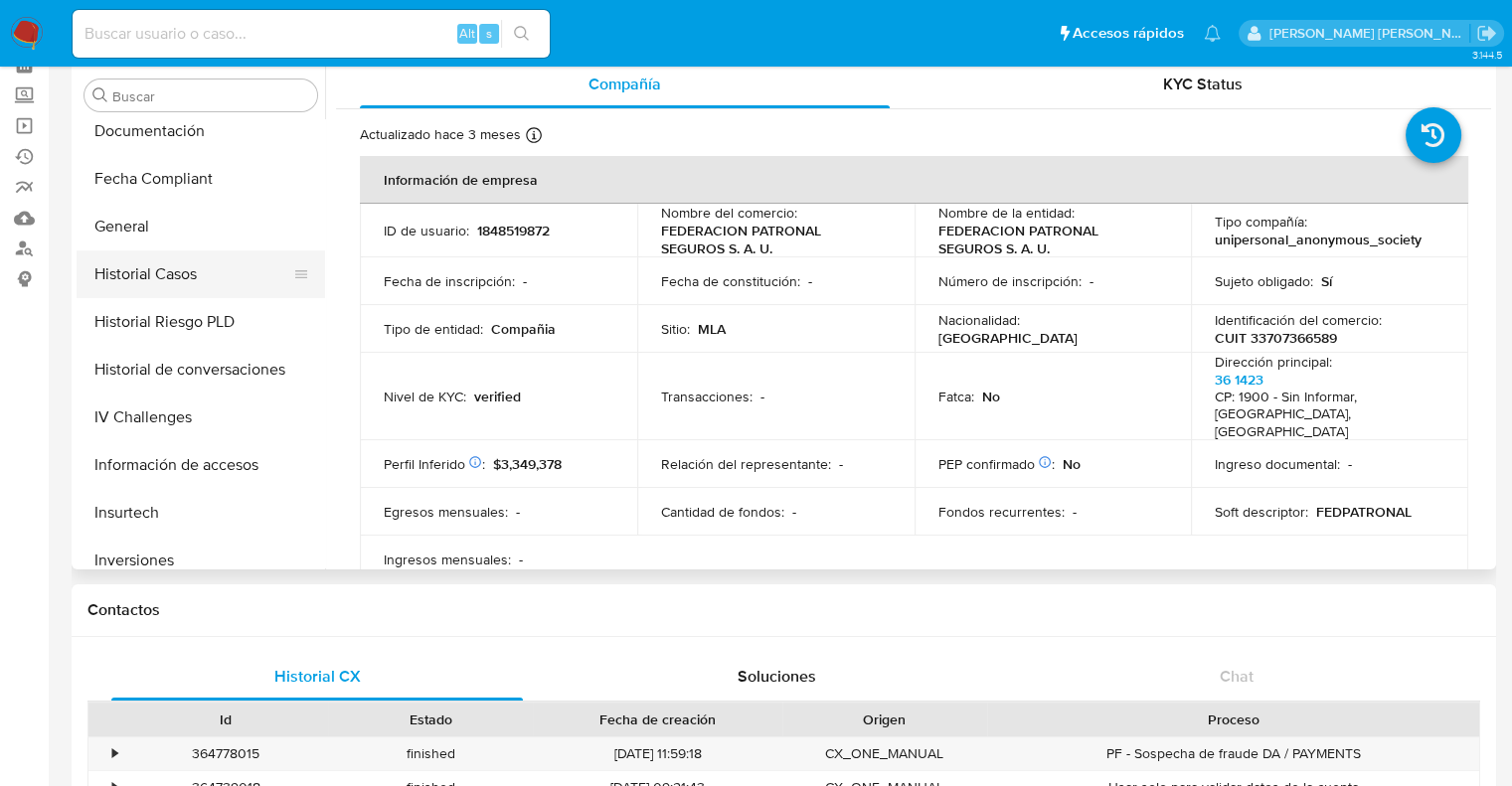click on "Historial Casos" at bounding box center [193, 274] 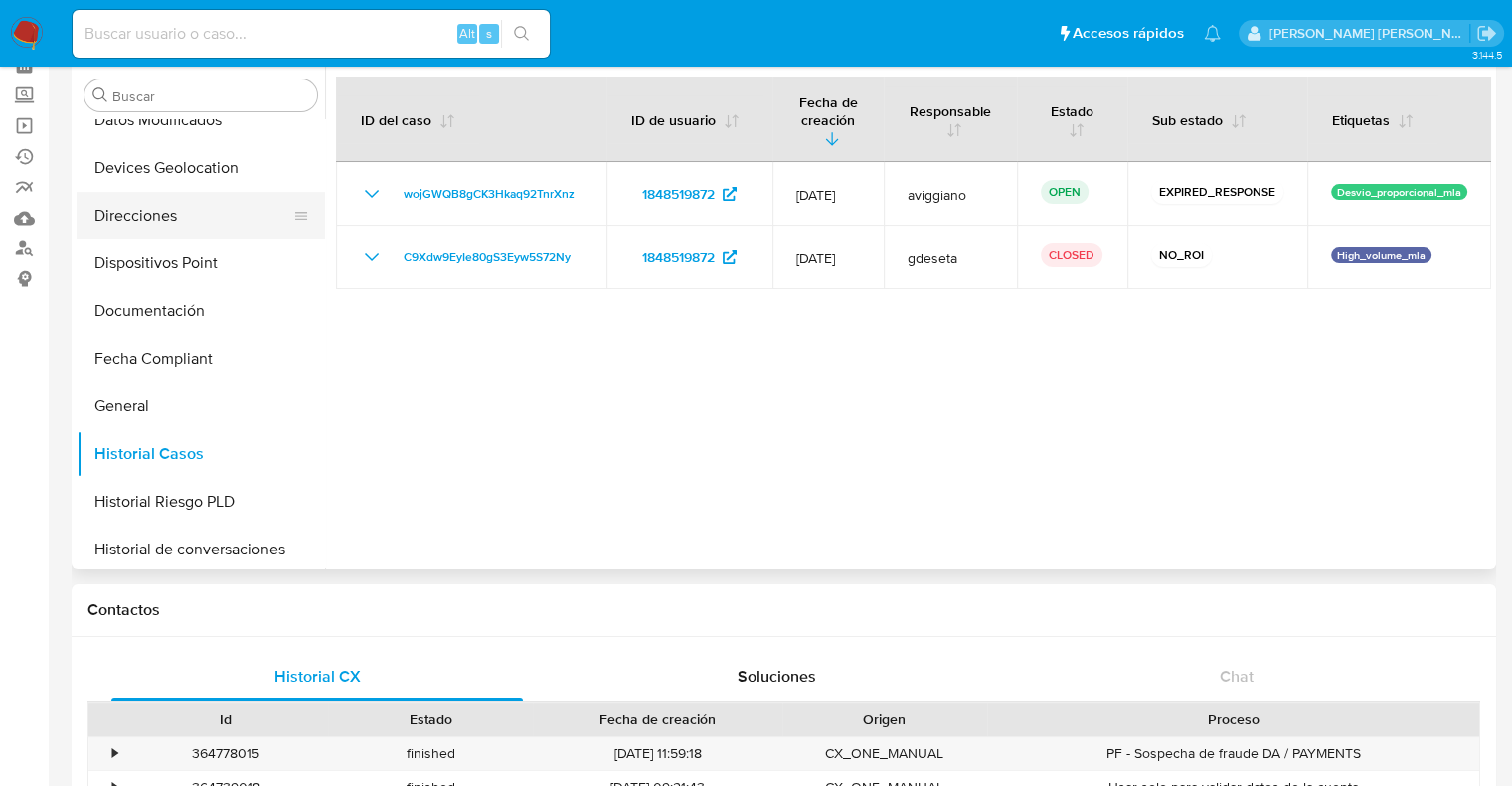 scroll, scrollTop: 191, scrollLeft: 0, axis: vertical 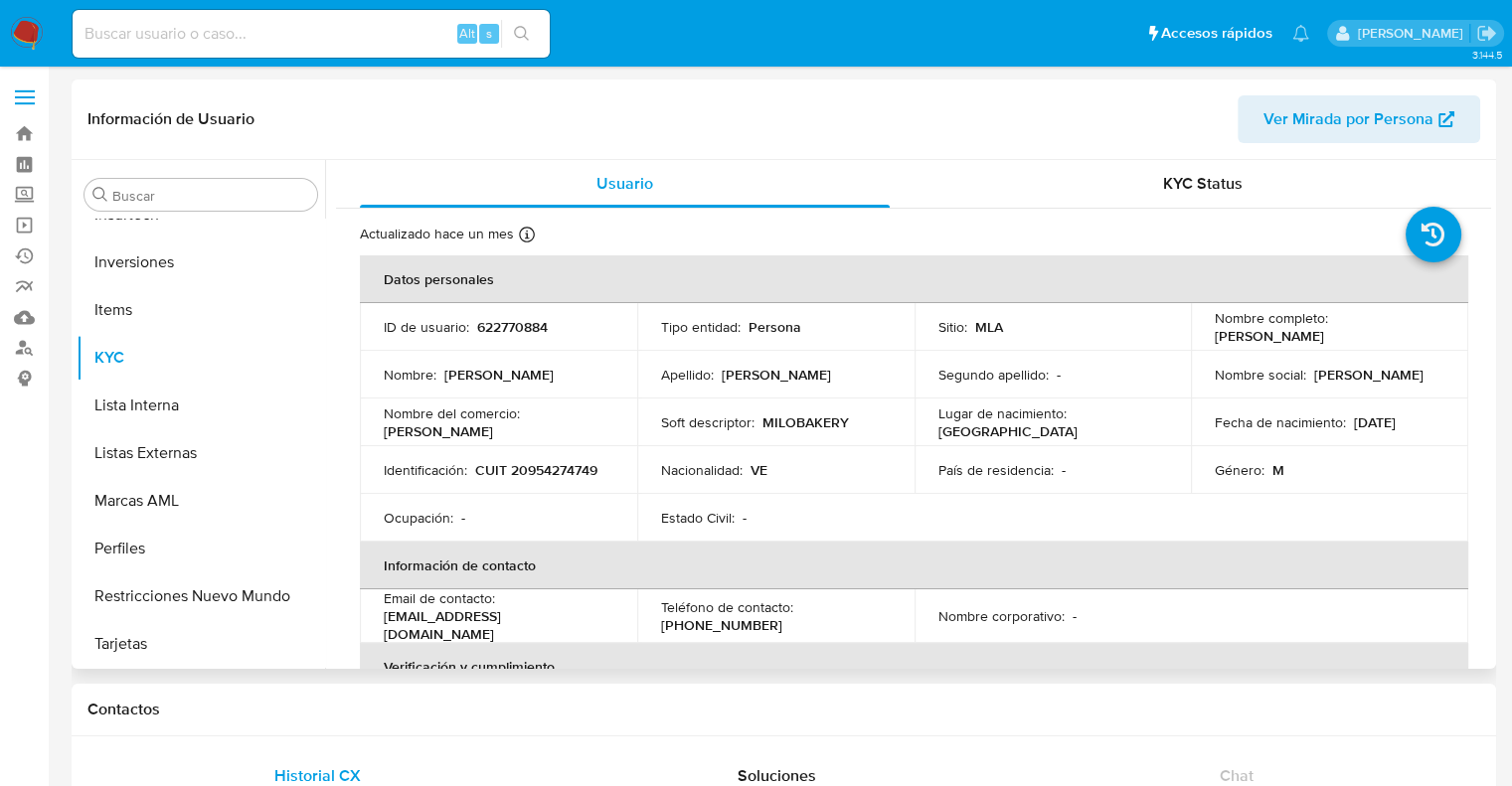 select on "10" 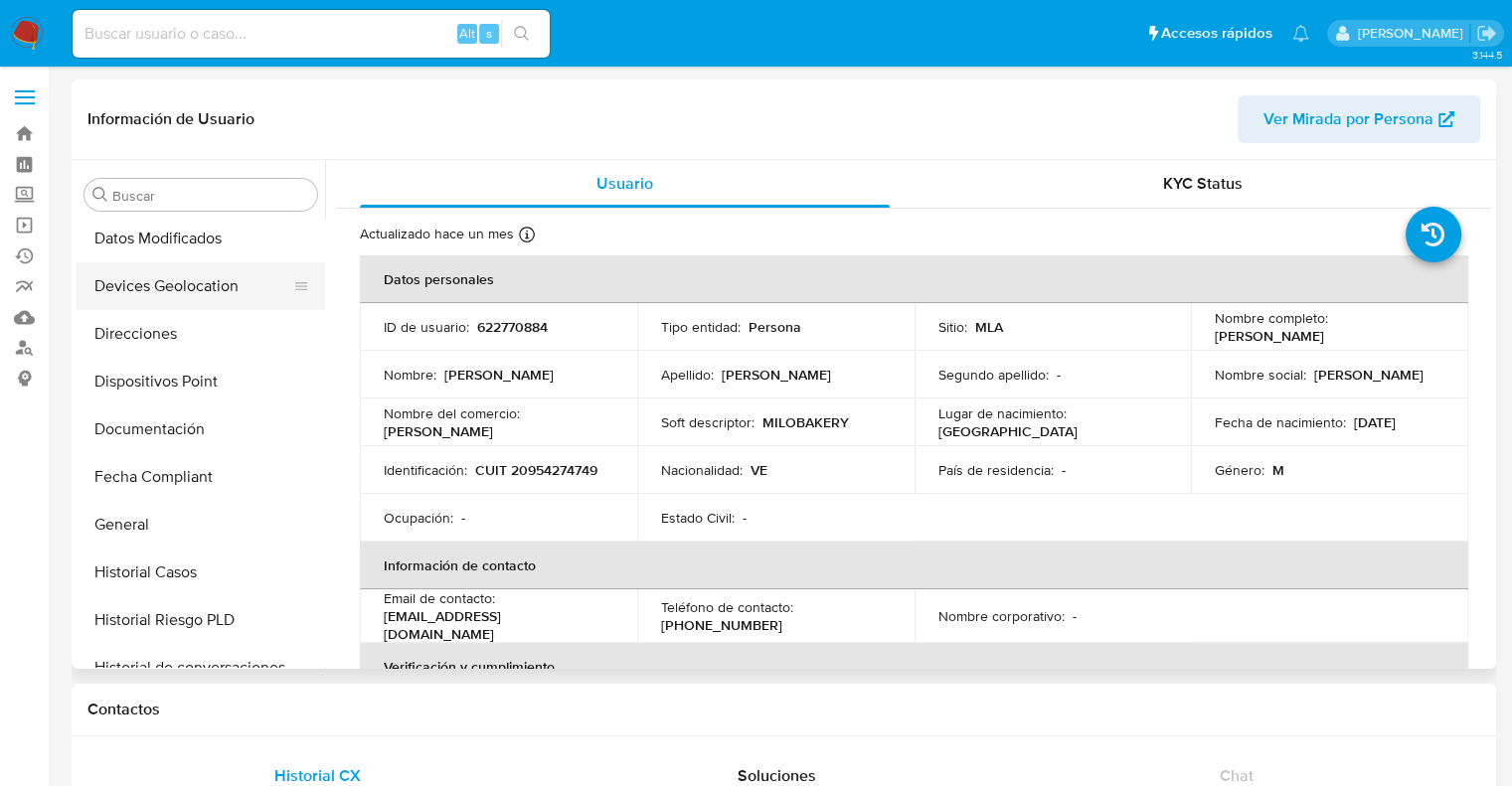 scroll, scrollTop: 0, scrollLeft: 0, axis: both 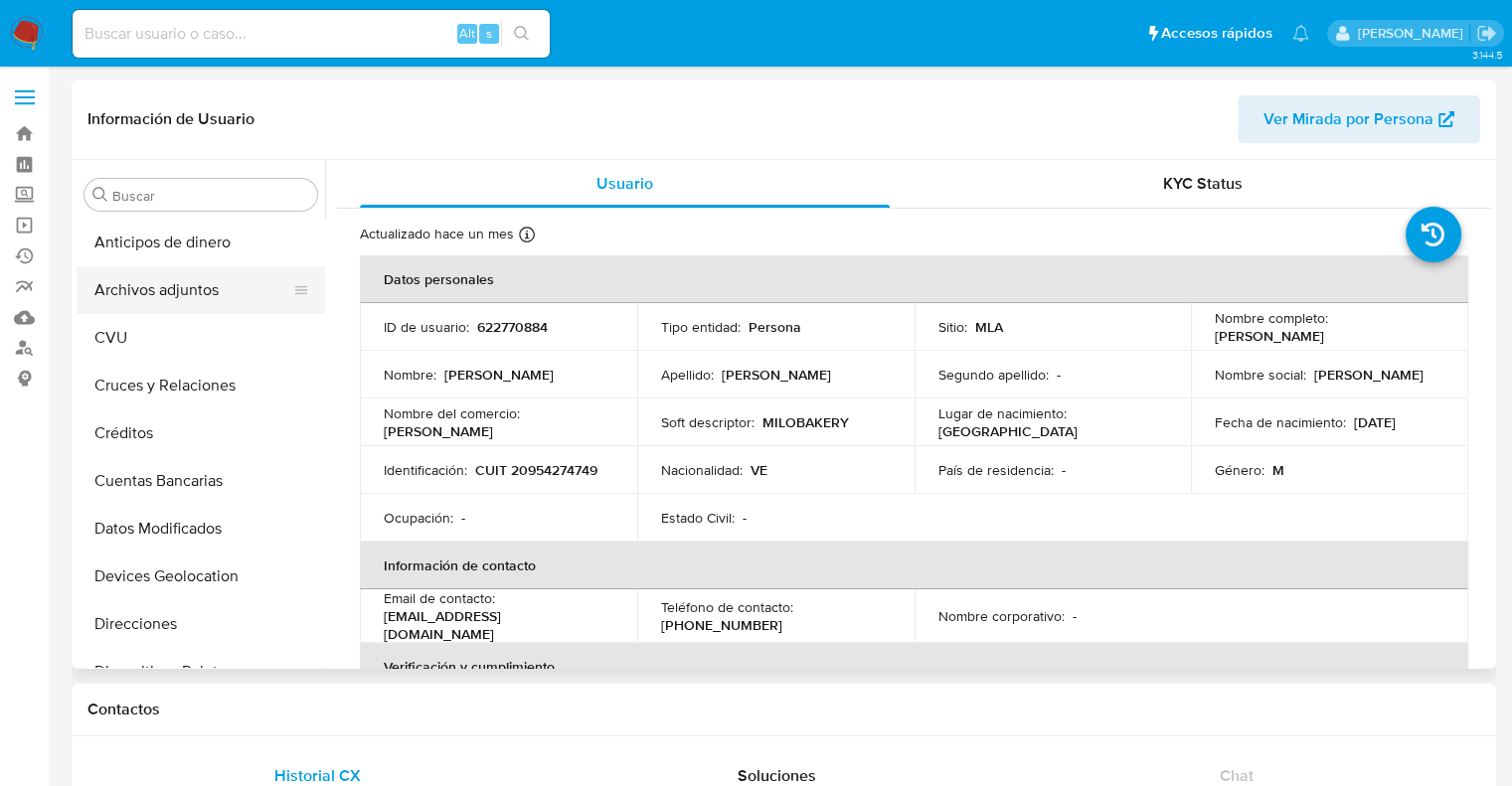 click on "Archivos adjuntos" at bounding box center [193, 290] 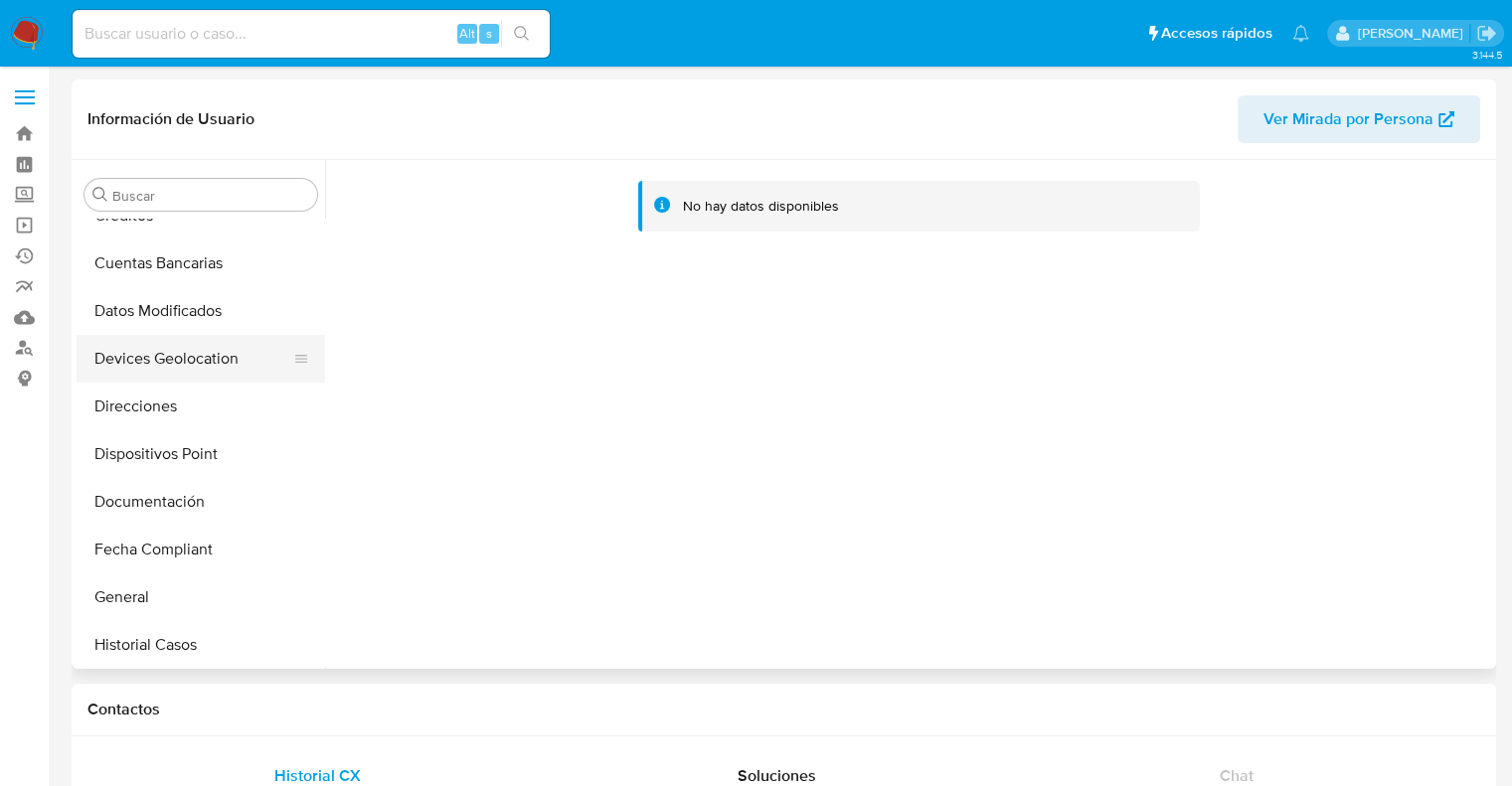 scroll, scrollTop: 298, scrollLeft: 0, axis: vertical 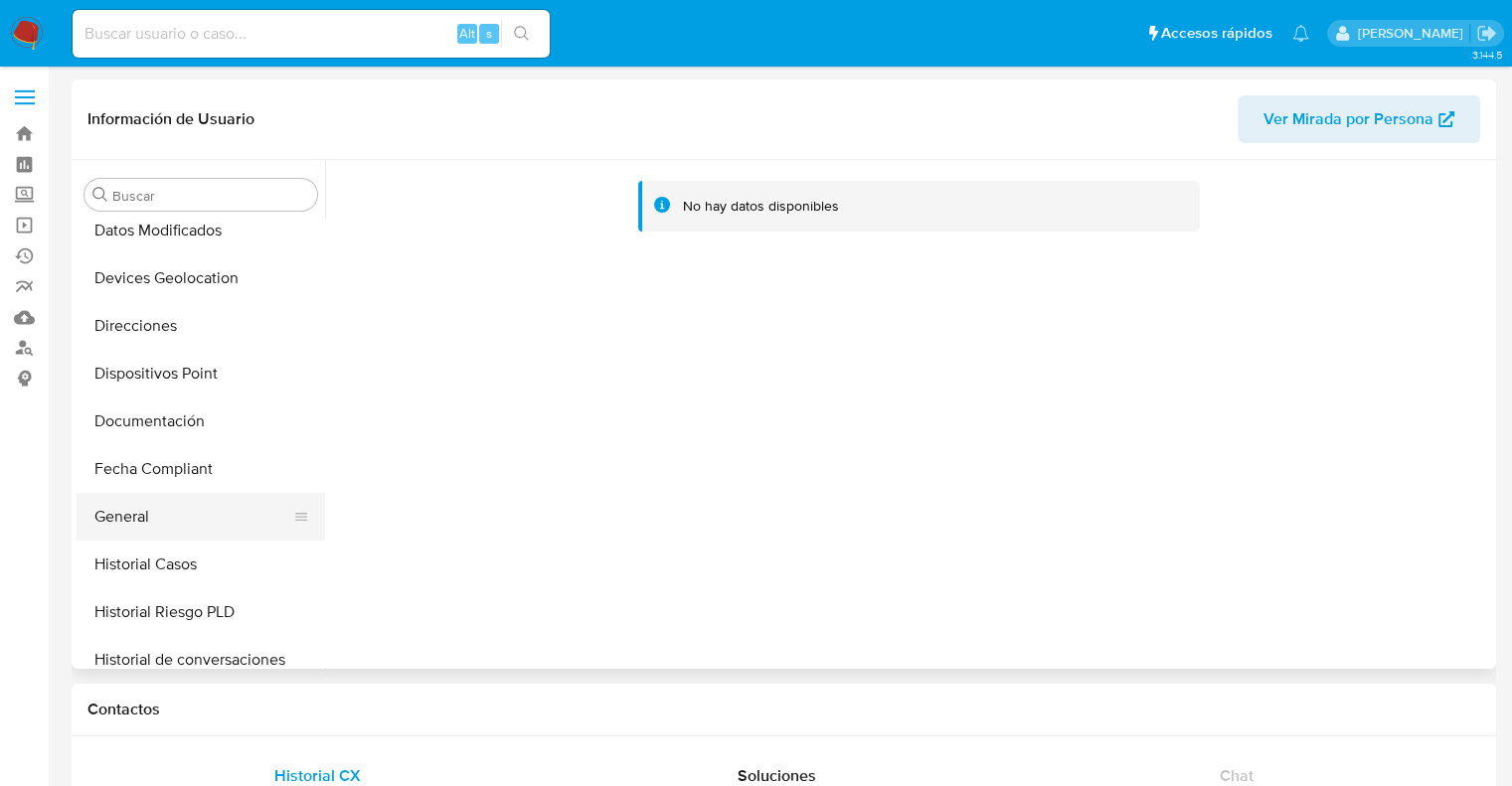 click on "General" at bounding box center (193, 517) 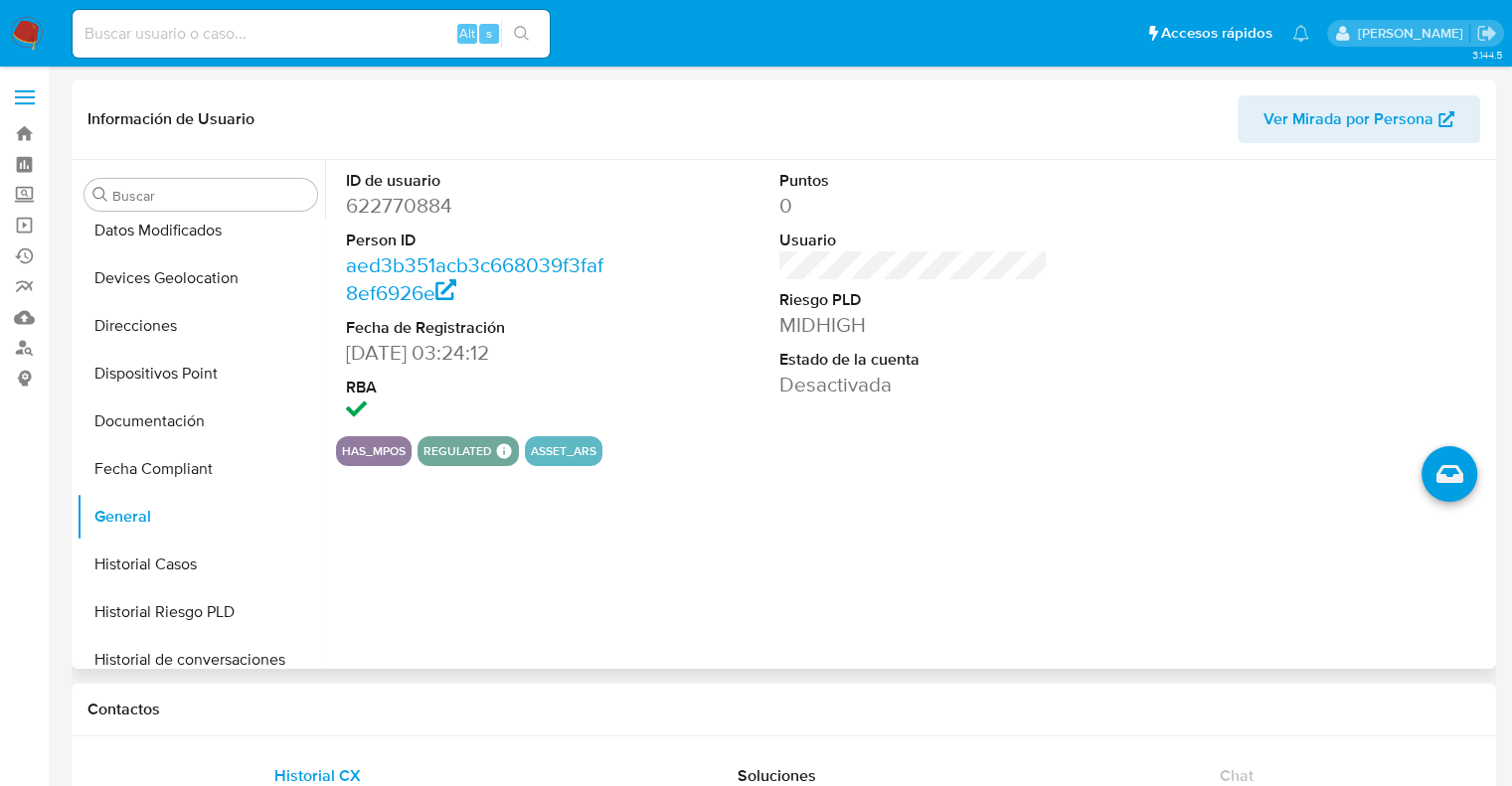 type 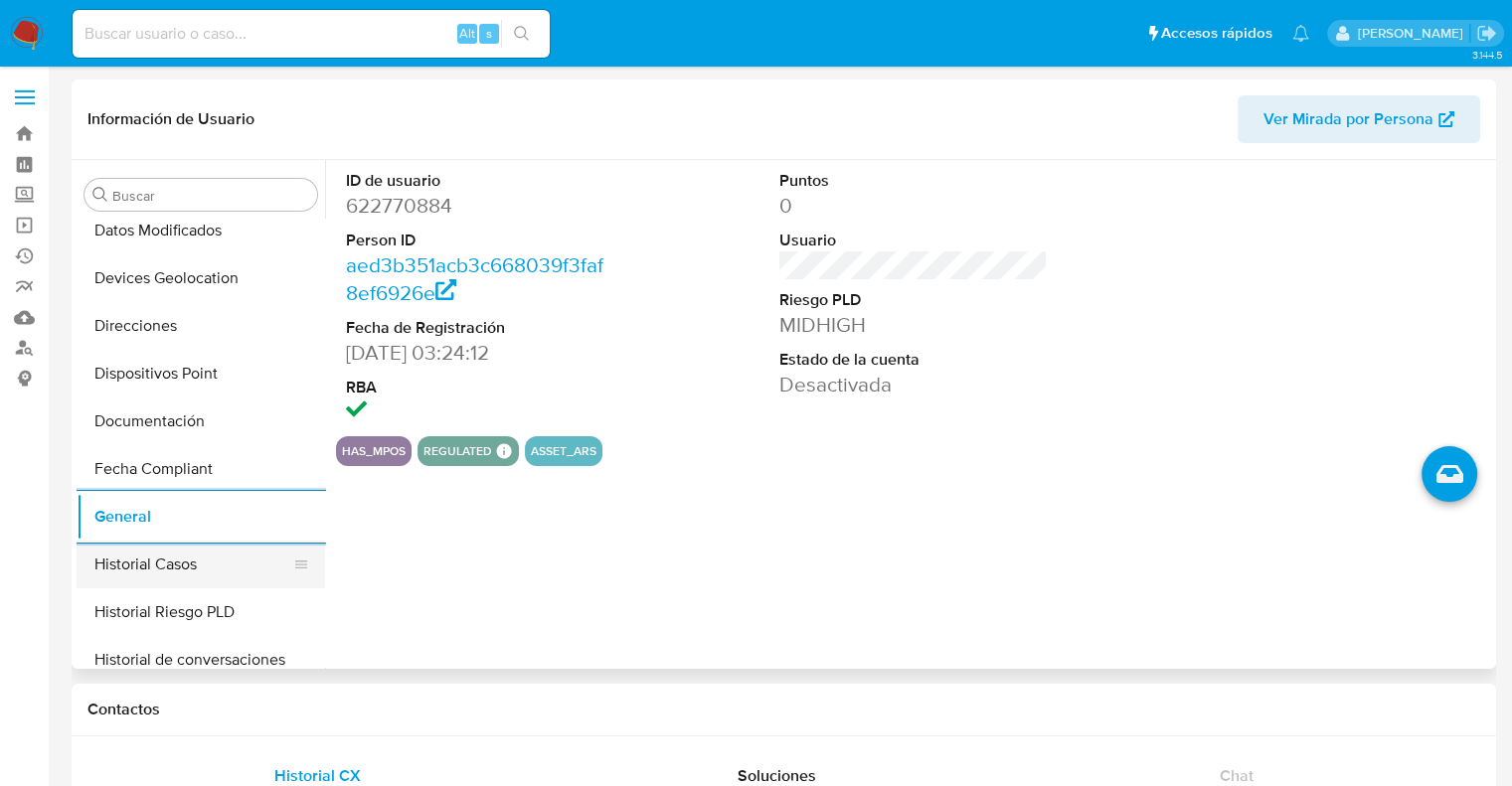 click on "Historial Casos" at bounding box center [193, 564] 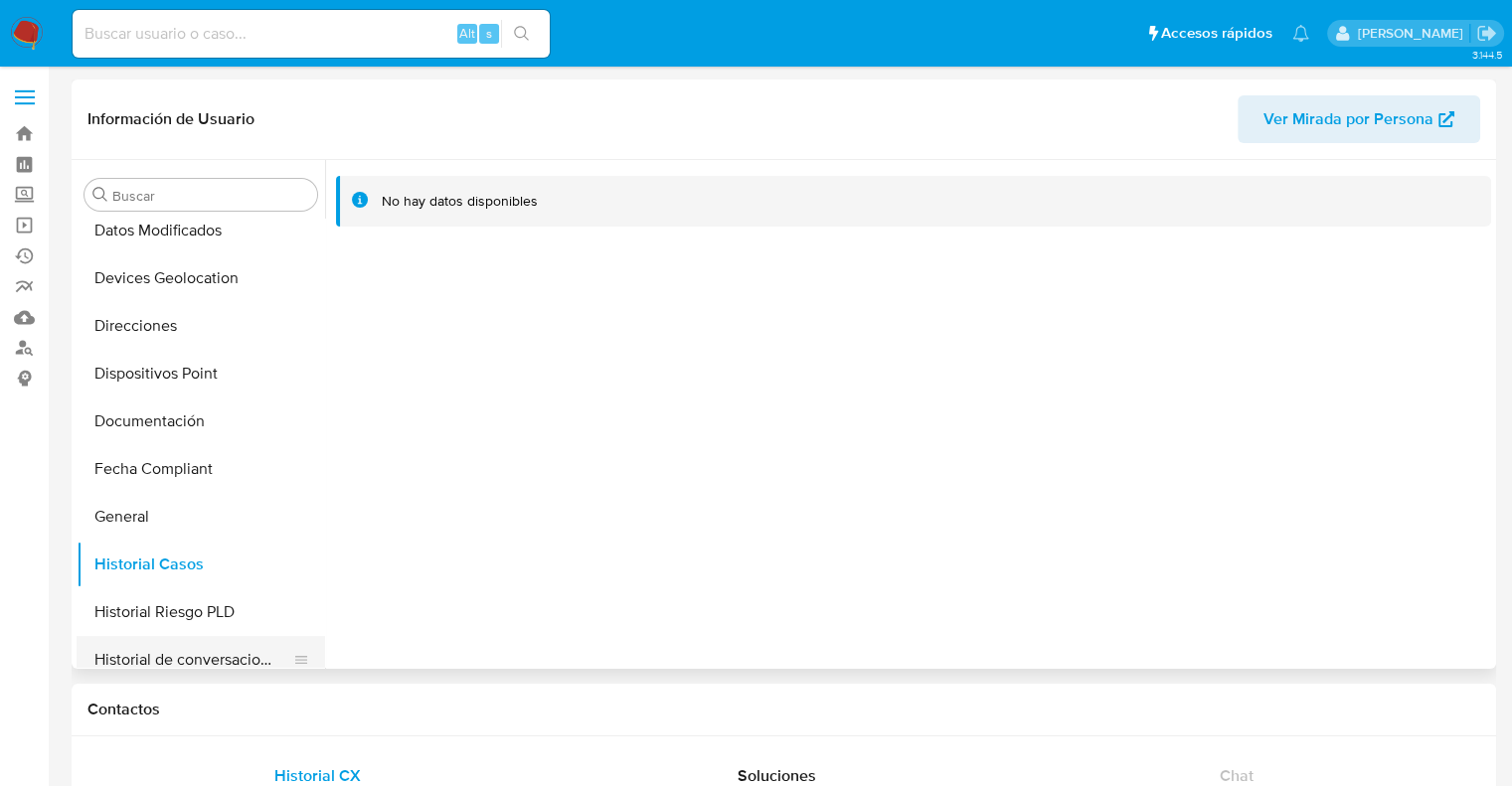 scroll, scrollTop: 397, scrollLeft: 0, axis: vertical 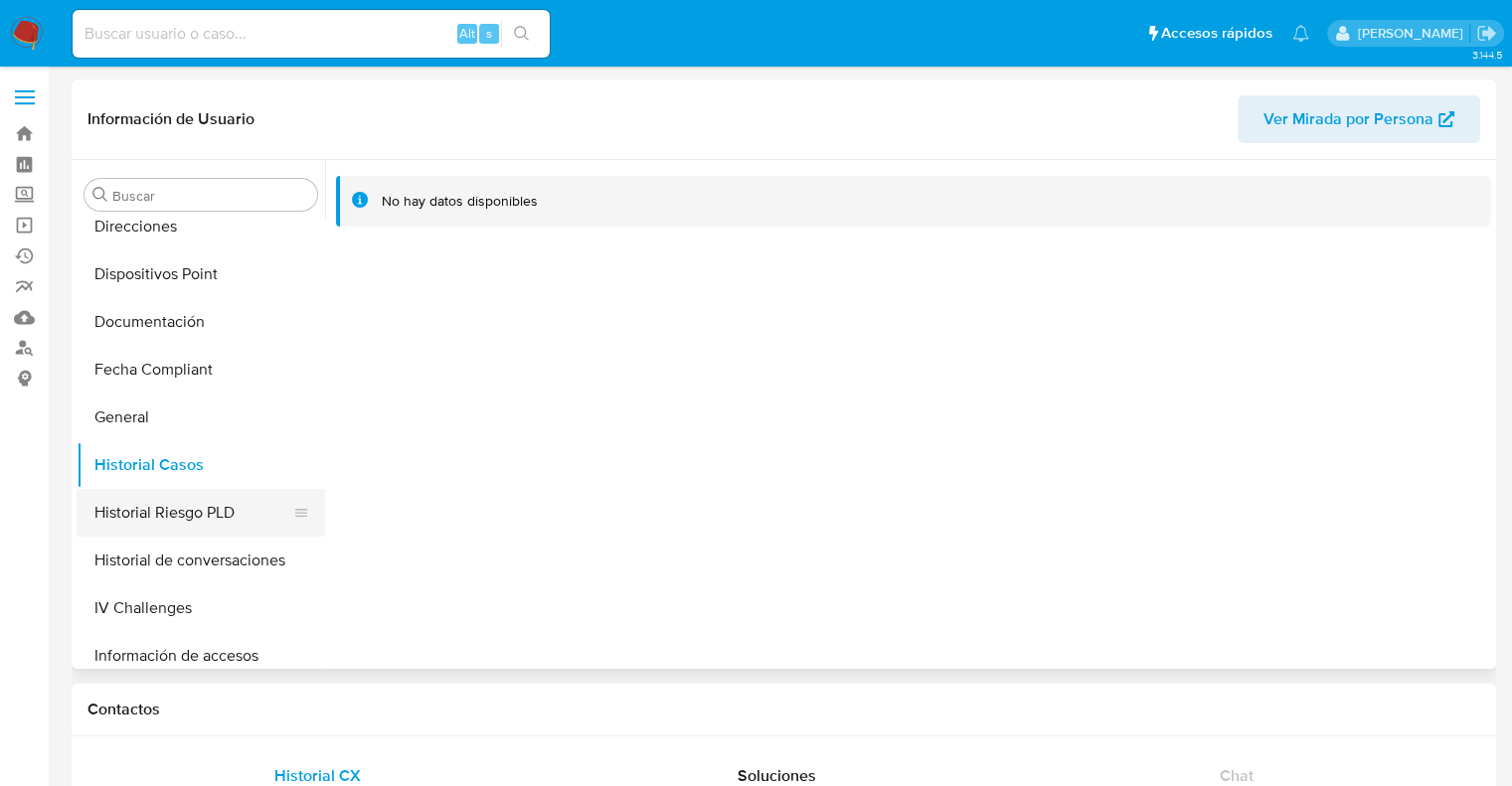 click on "Historial Riesgo PLD" at bounding box center [193, 513] 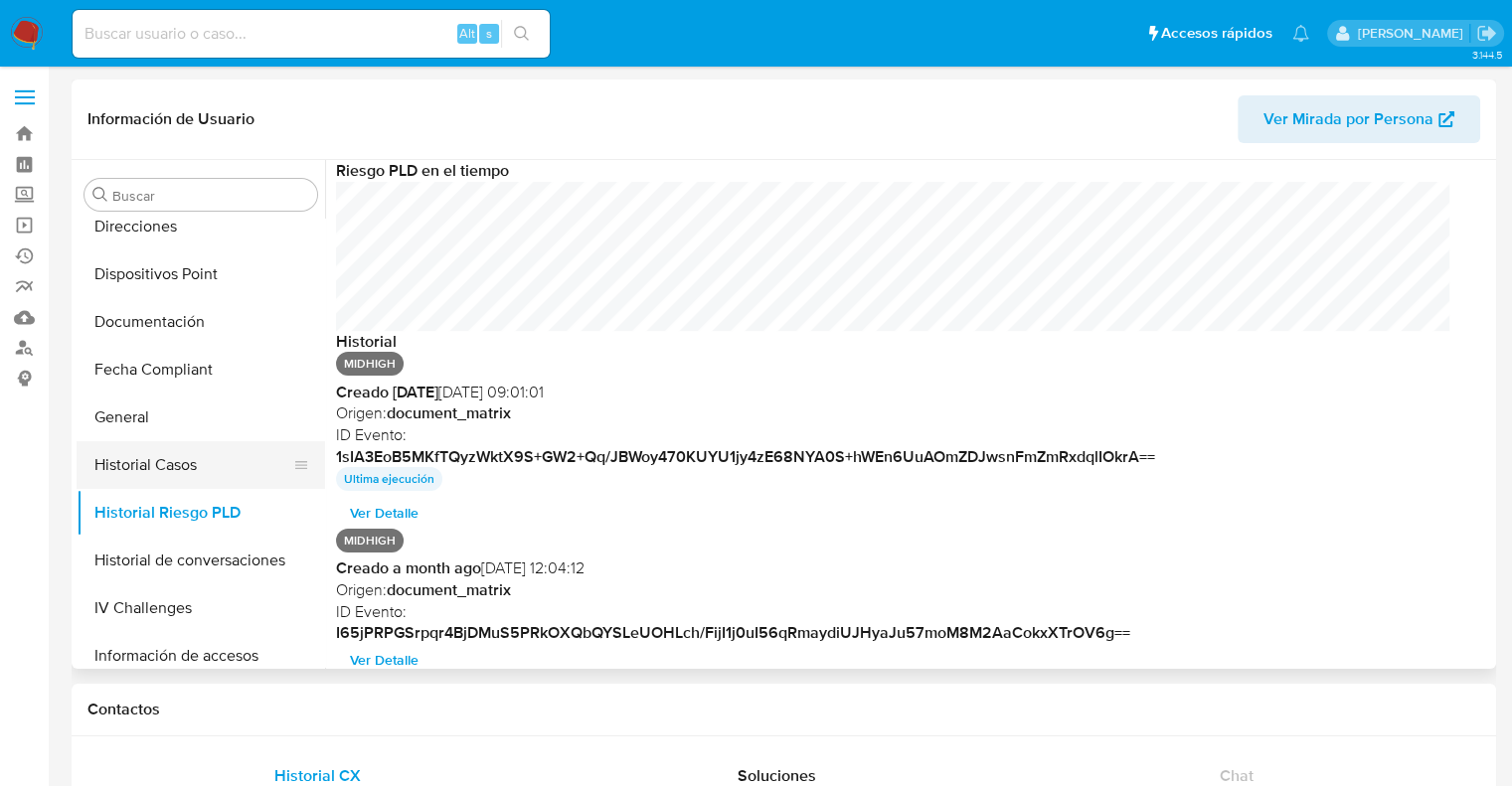 scroll, scrollTop: 993529, scrollLeft: 992968, axis: both 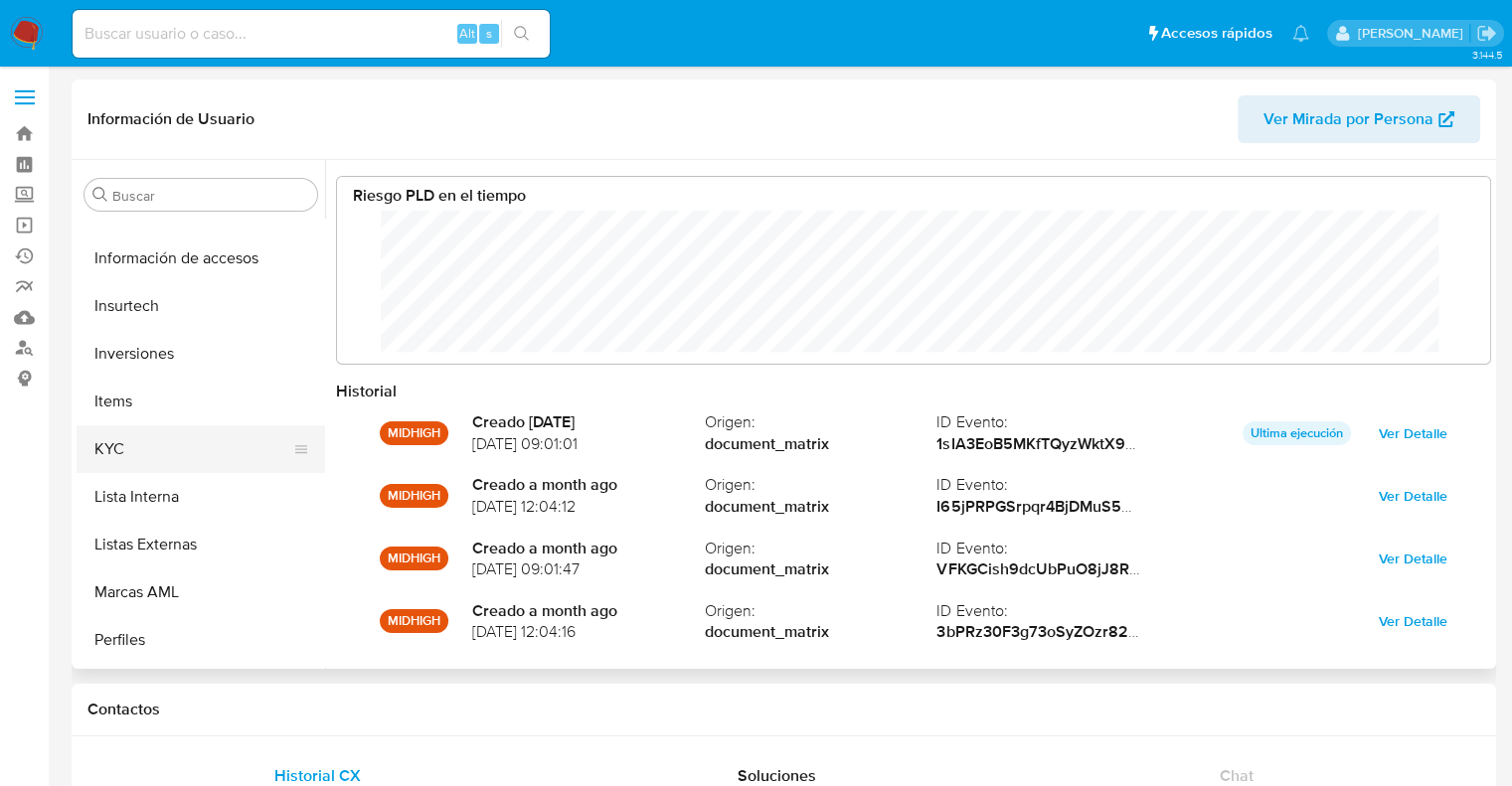click on "KYC" at bounding box center [193, 449] 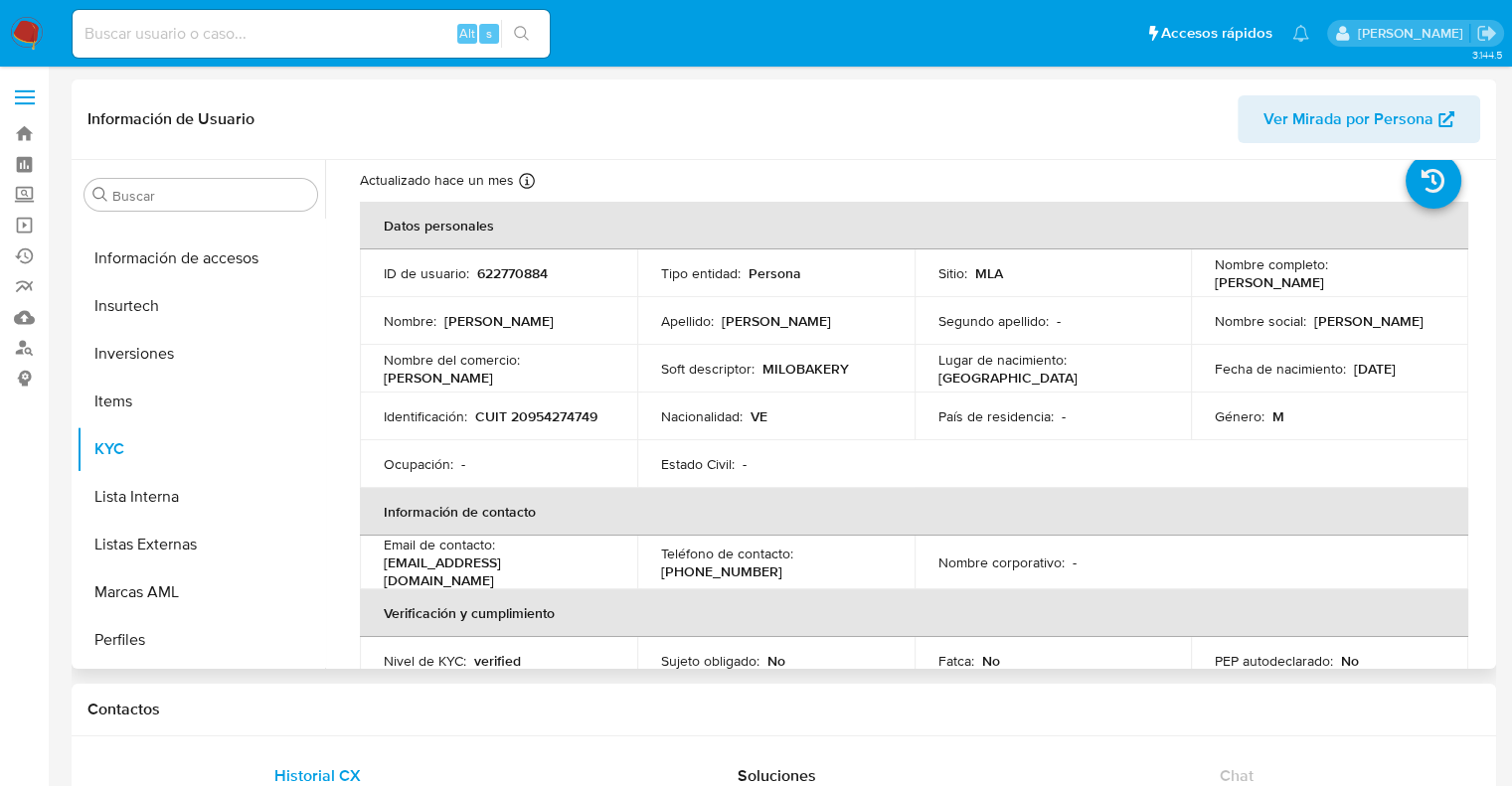 scroll, scrollTop: 99, scrollLeft: 0, axis: vertical 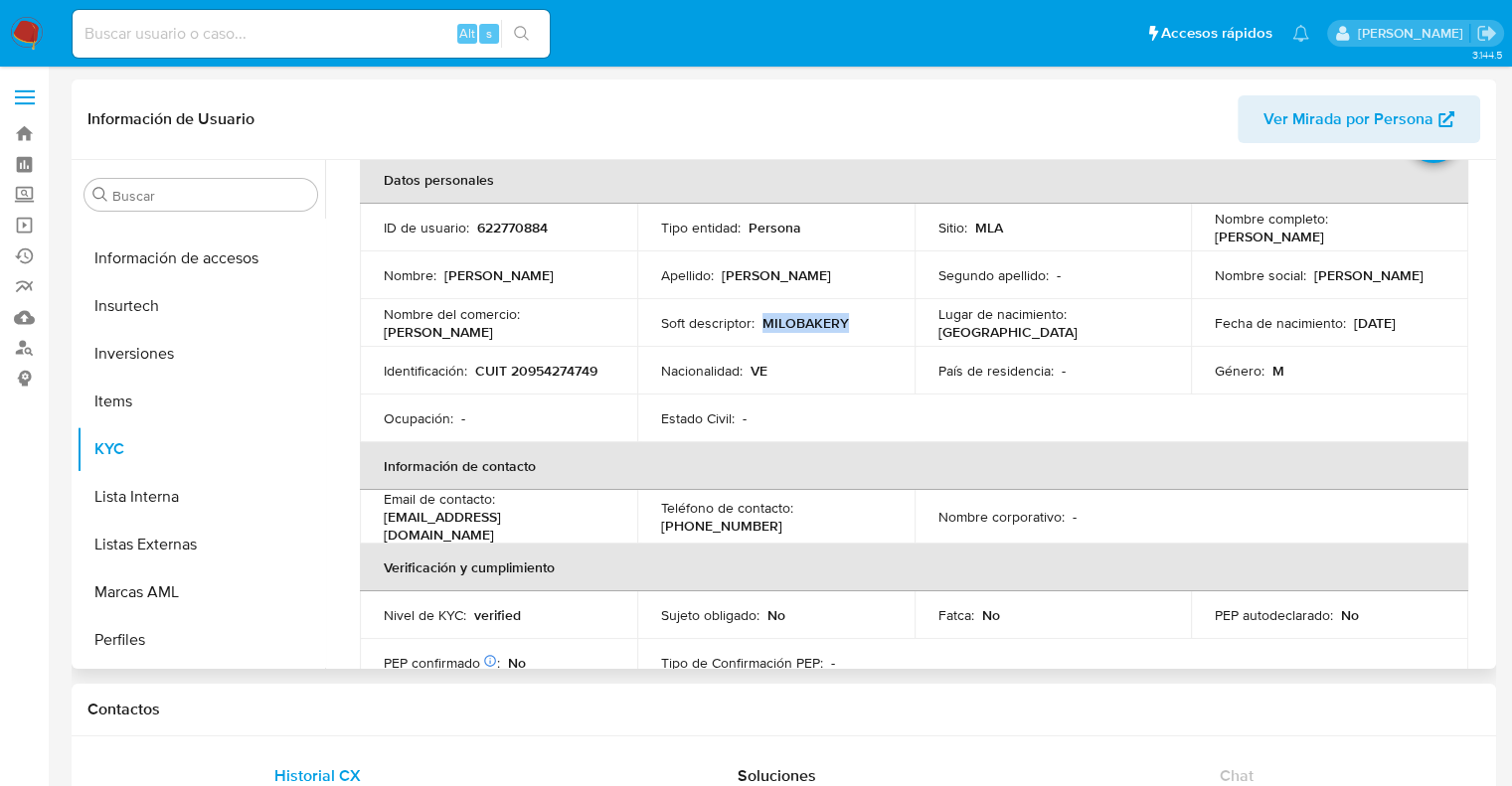 drag, startPoint x: 761, startPoint y: 327, endPoint x: 853, endPoint y: 318, distance: 92.43917 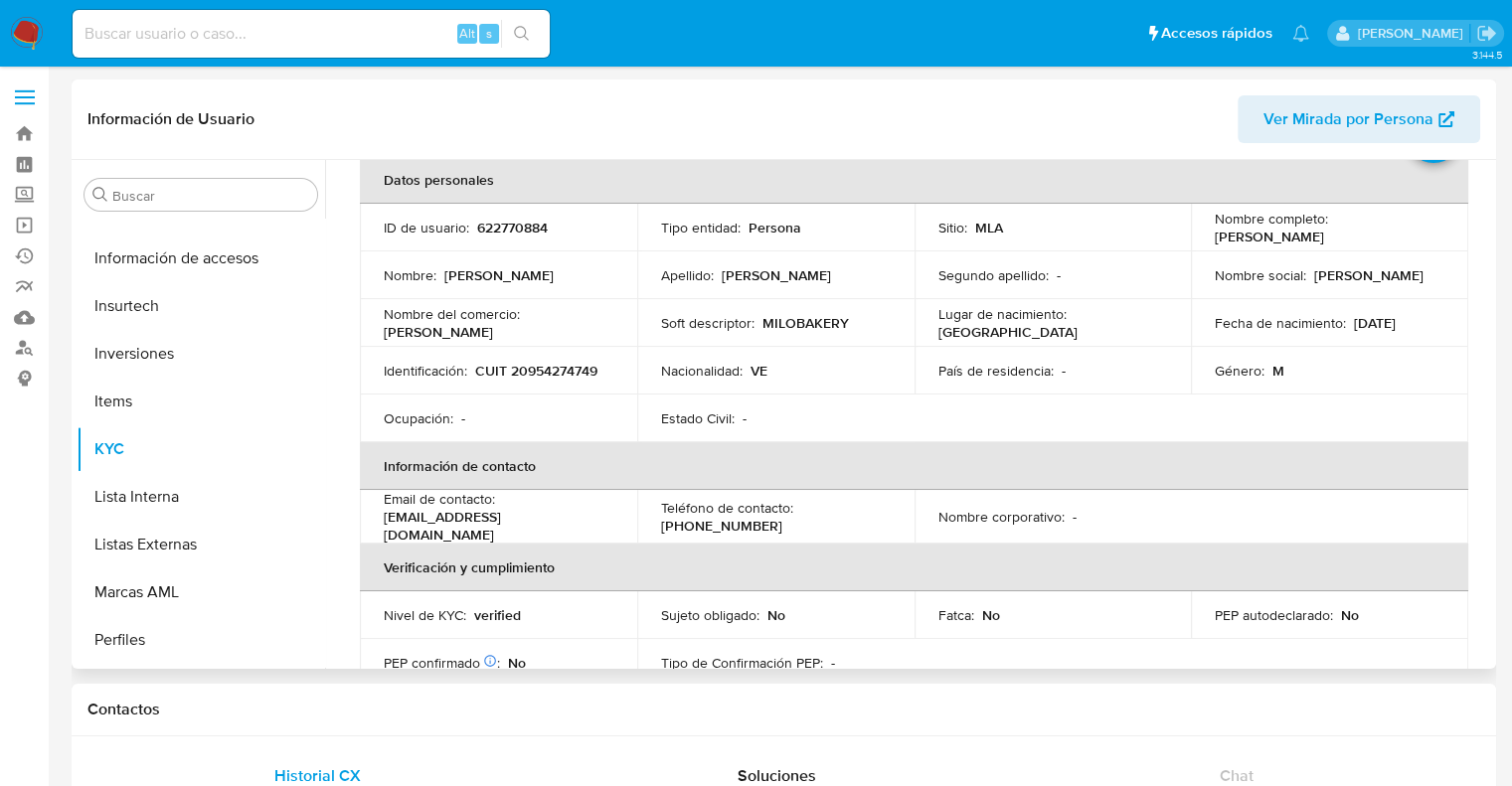 drag, startPoint x: 837, startPoint y: 322, endPoint x: 522, endPoint y: 340, distance: 315.51387 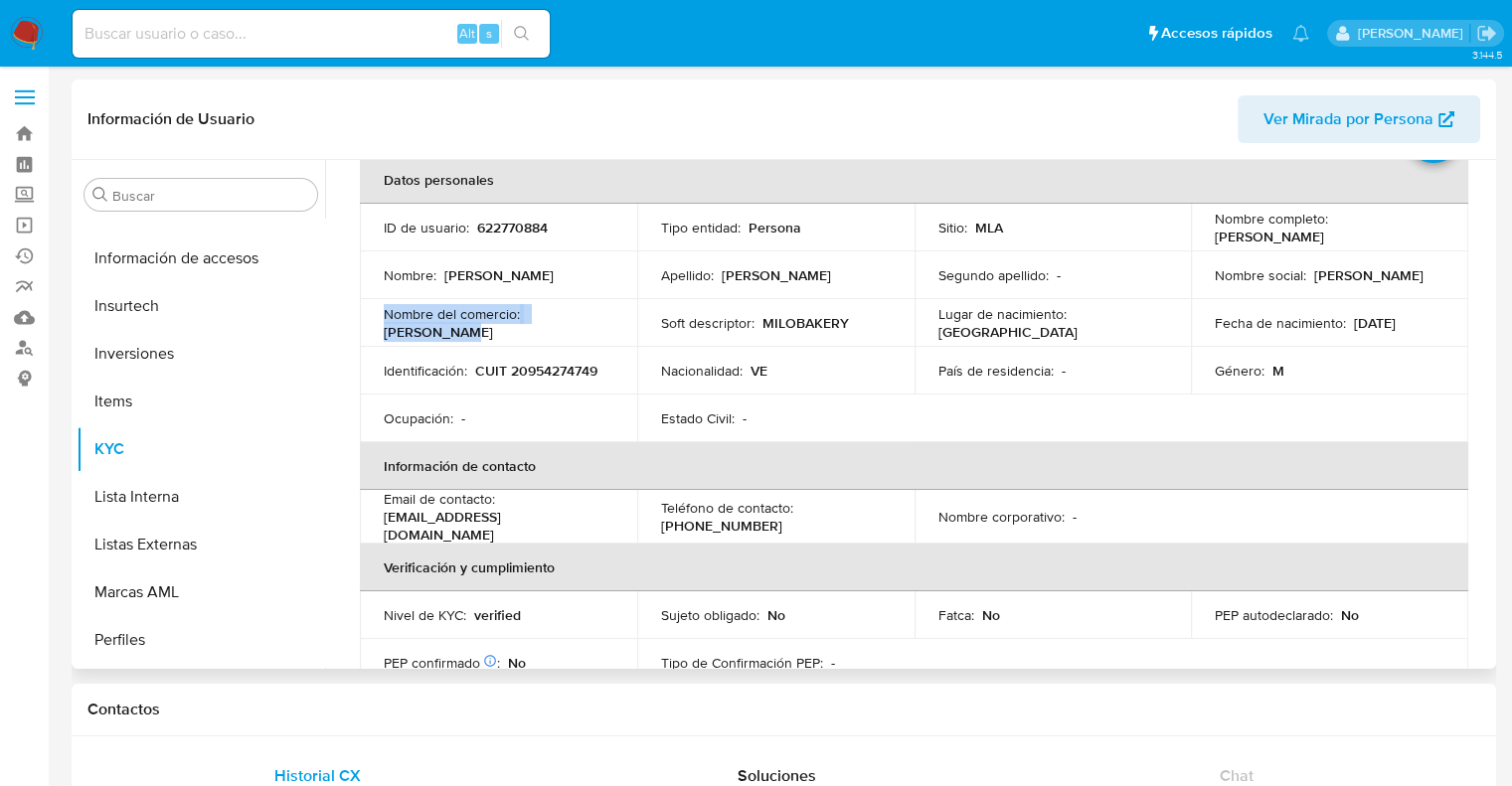 drag, startPoint x: 378, startPoint y: 323, endPoint x: 616, endPoint y: 324, distance: 238.0021 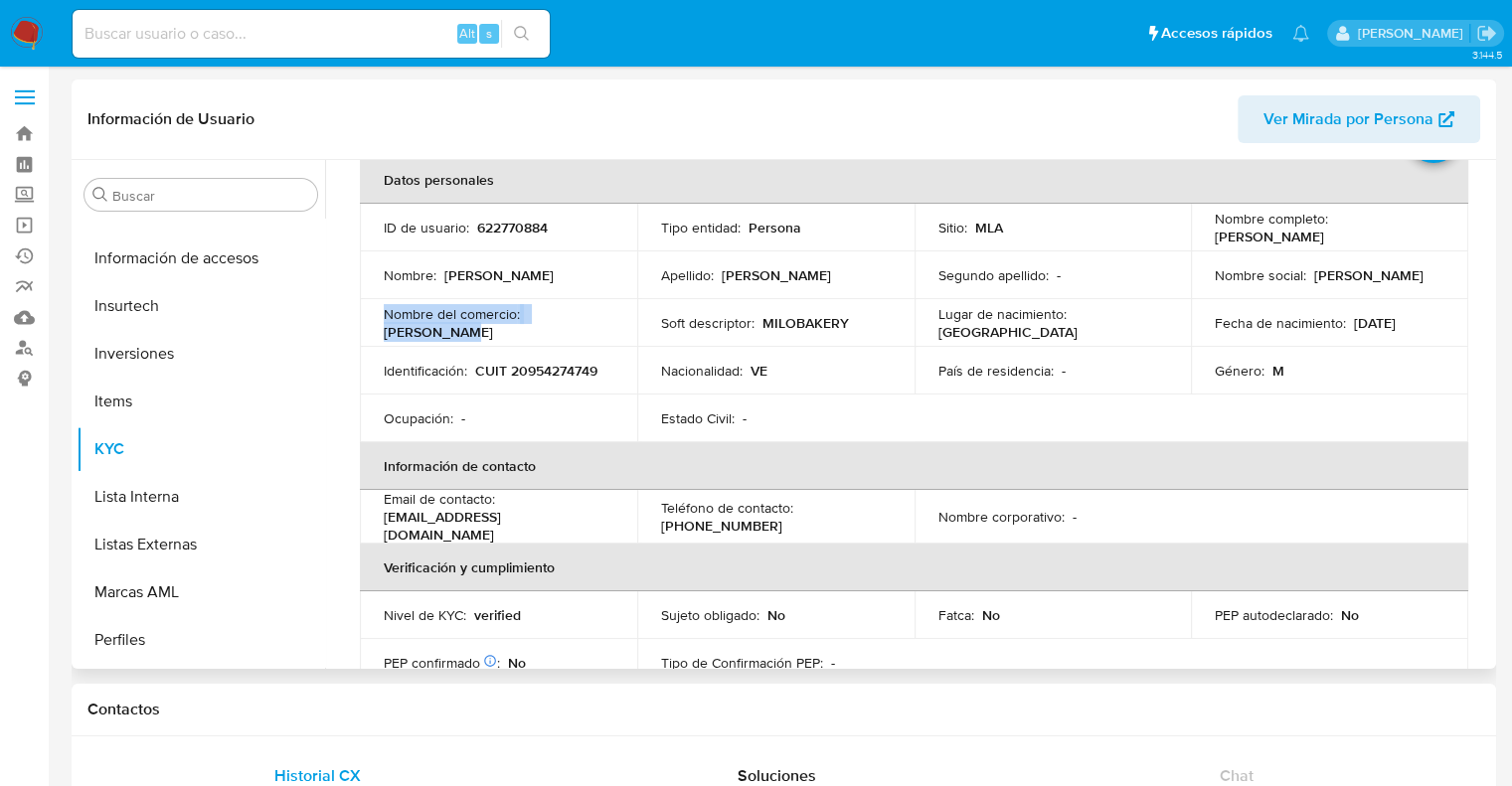 drag, startPoint x: 1348, startPoint y: 326, endPoint x: 1418, endPoint y: 322, distance: 70.11419 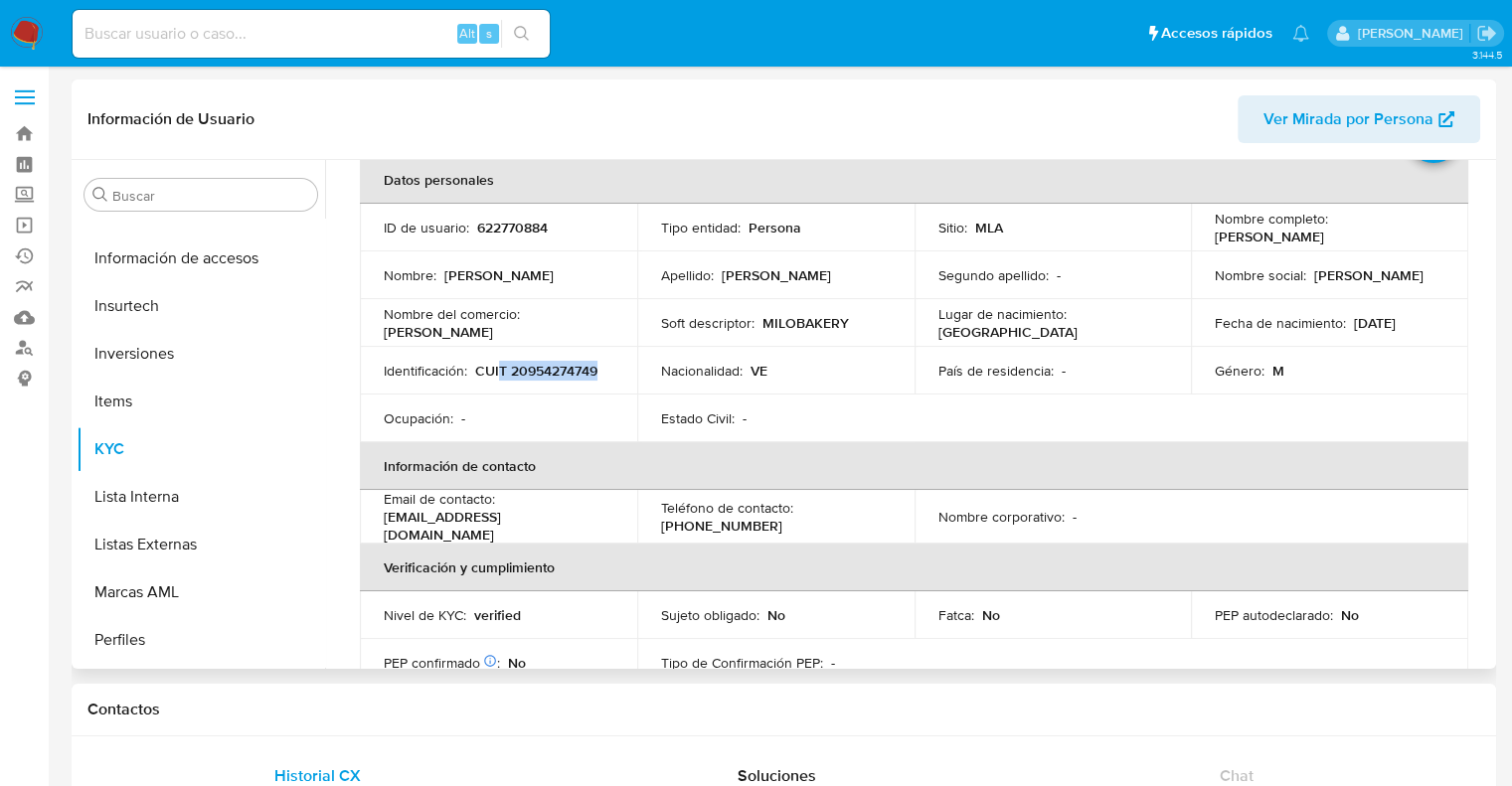 drag, startPoint x: 501, startPoint y: 376, endPoint x: 599, endPoint y: 376, distance: 98 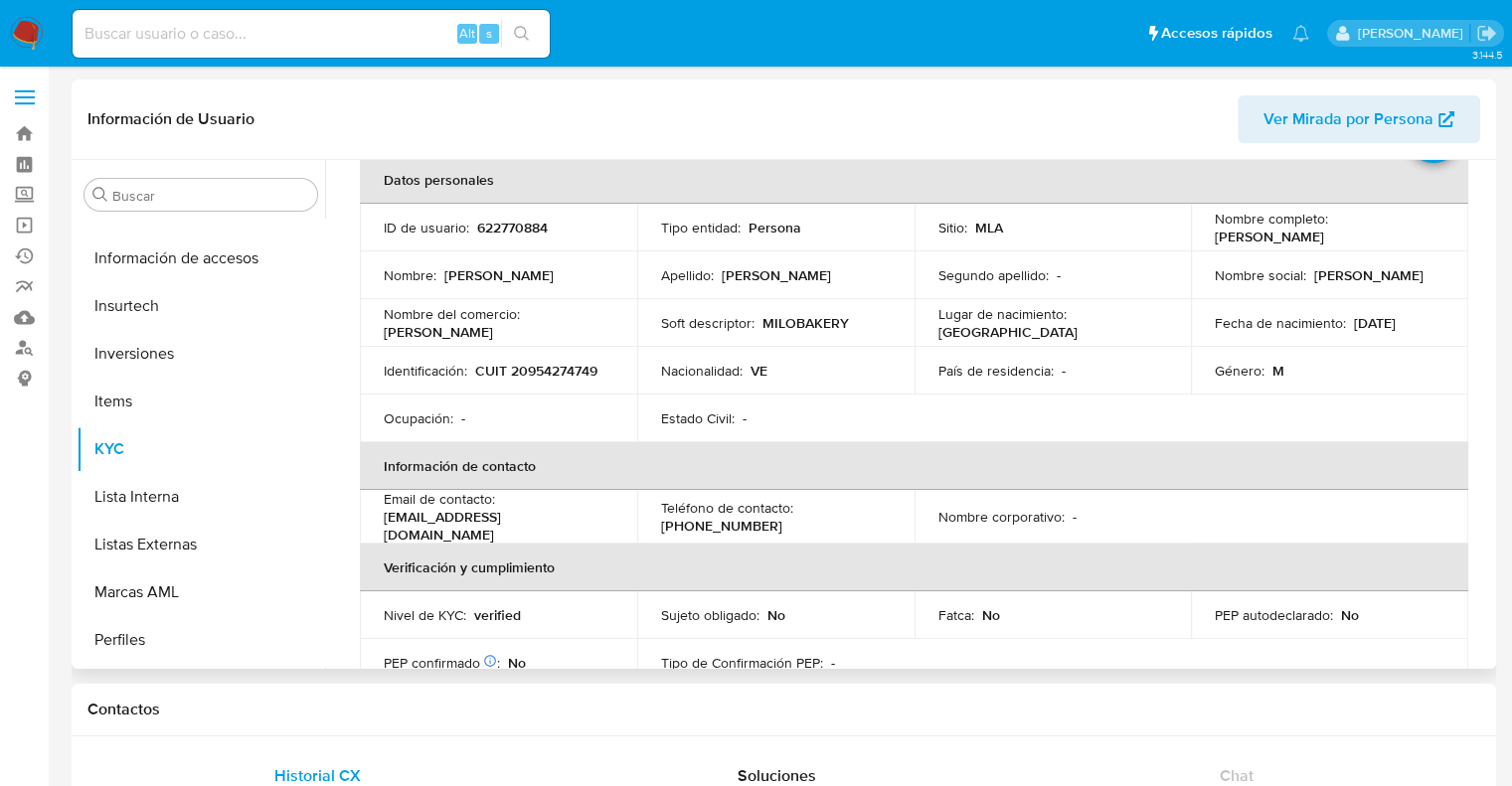 drag, startPoint x: 598, startPoint y: 390, endPoint x: 555, endPoint y: 378, distance: 44.643029 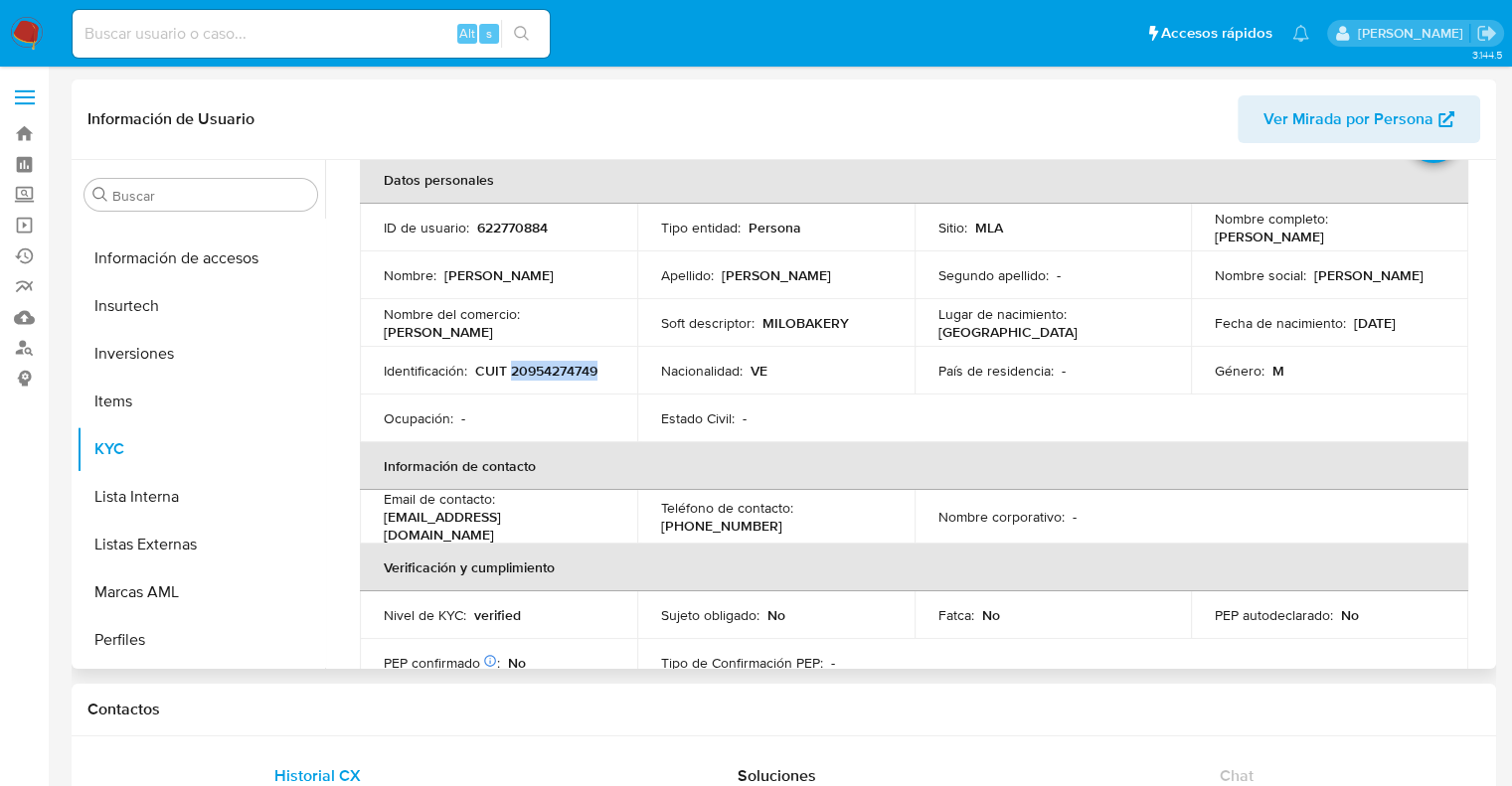drag, startPoint x: 510, startPoint y: 373, endPoint x: 604, endPoint y: 373, distance: 94 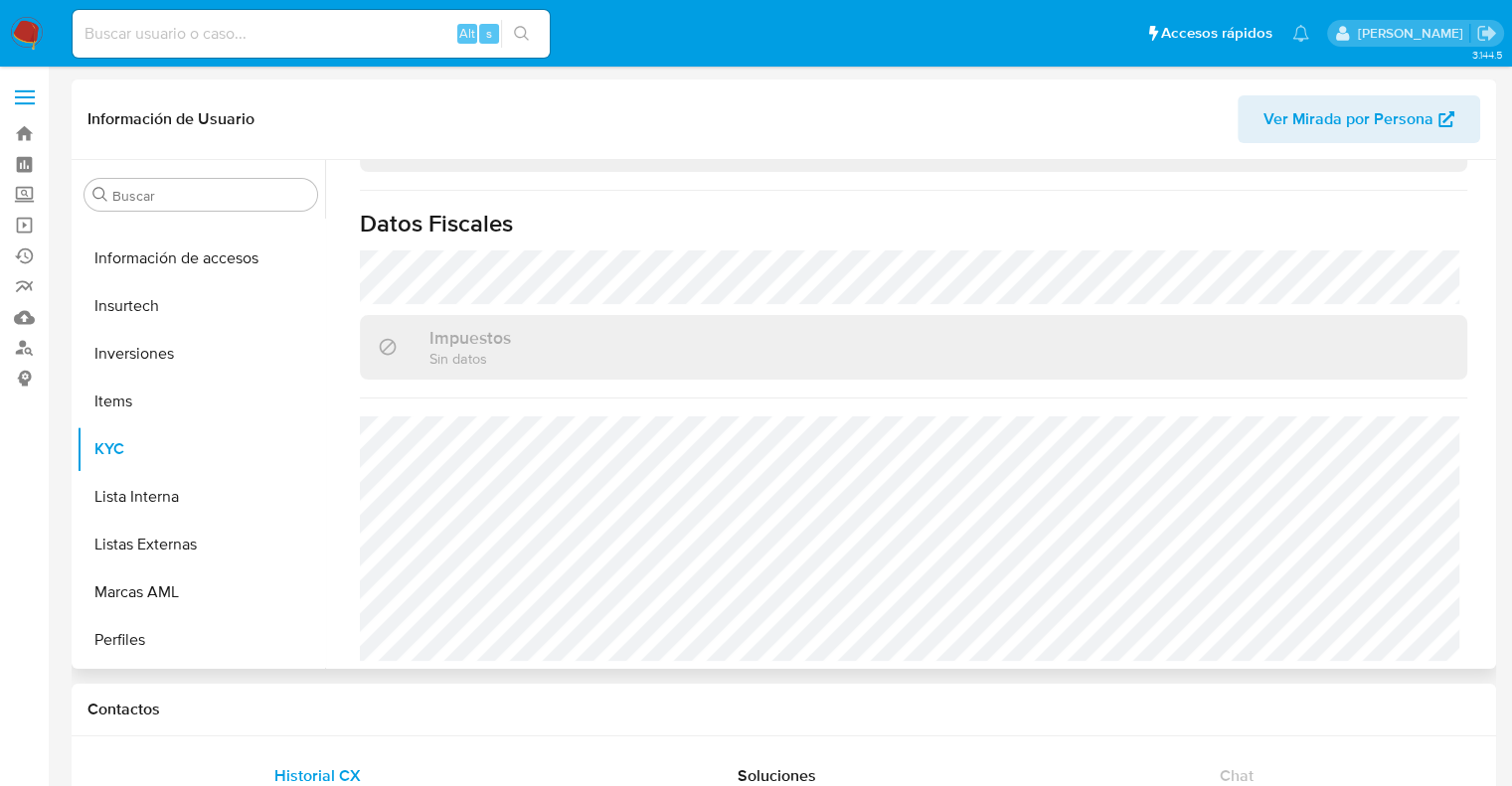 scroll, scrollTop: 1096, scrollLeft: 0, axis: vertical 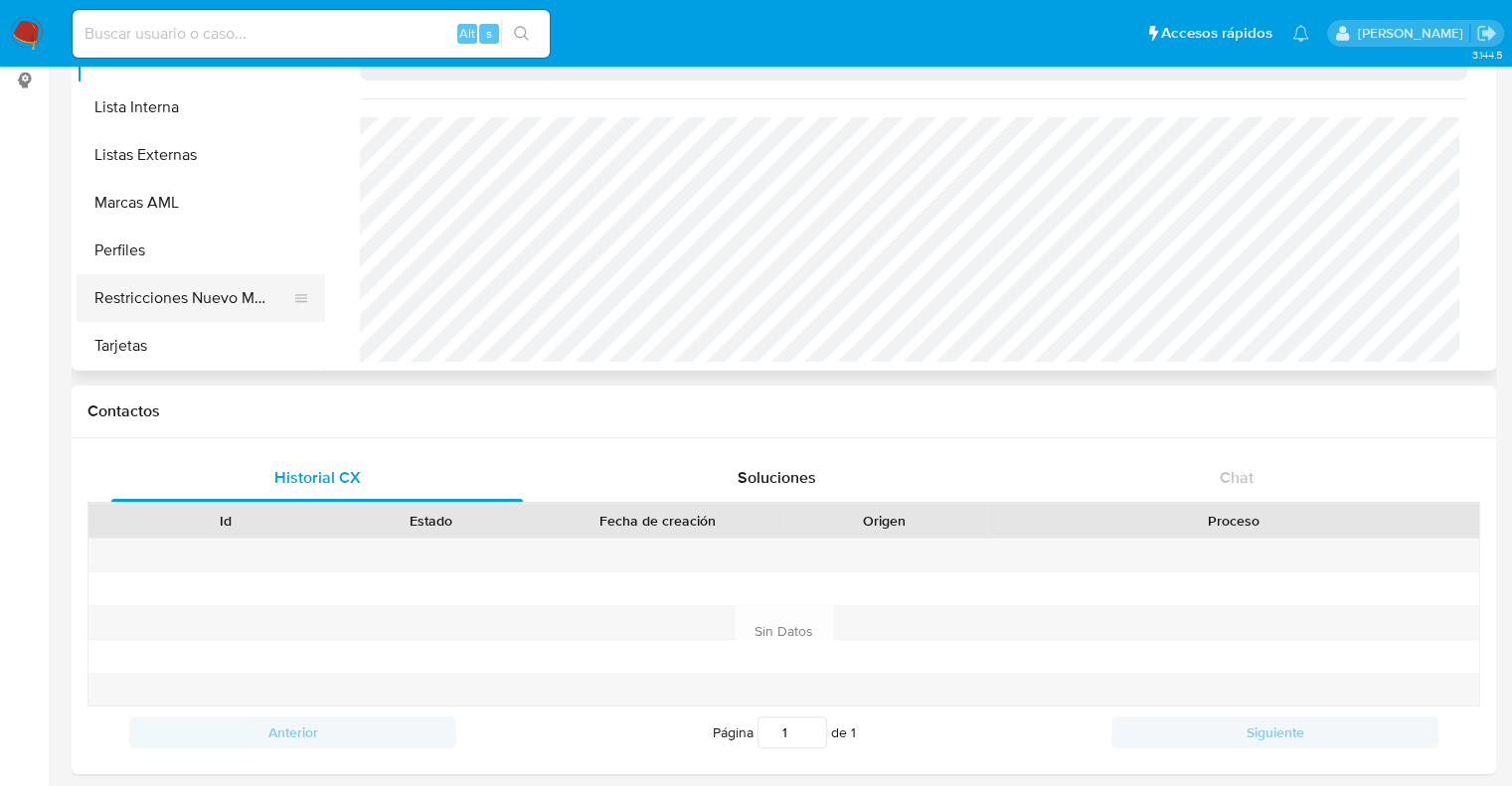 click on "Restricciones Nuevo Mundo" at bounding box center [193, 298] 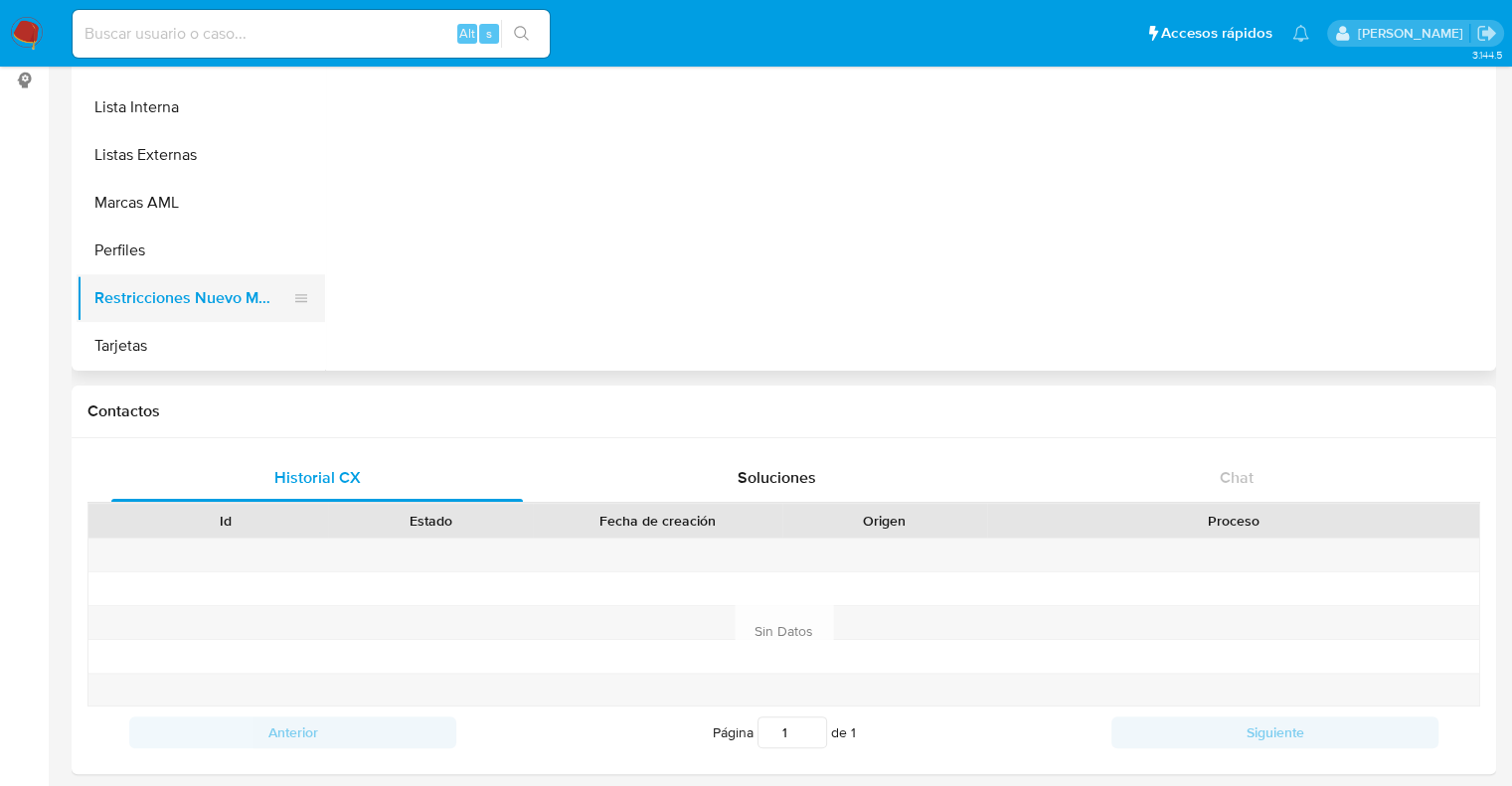 scroll, scrollTop: 0, scrollLeft: 0, axis: both 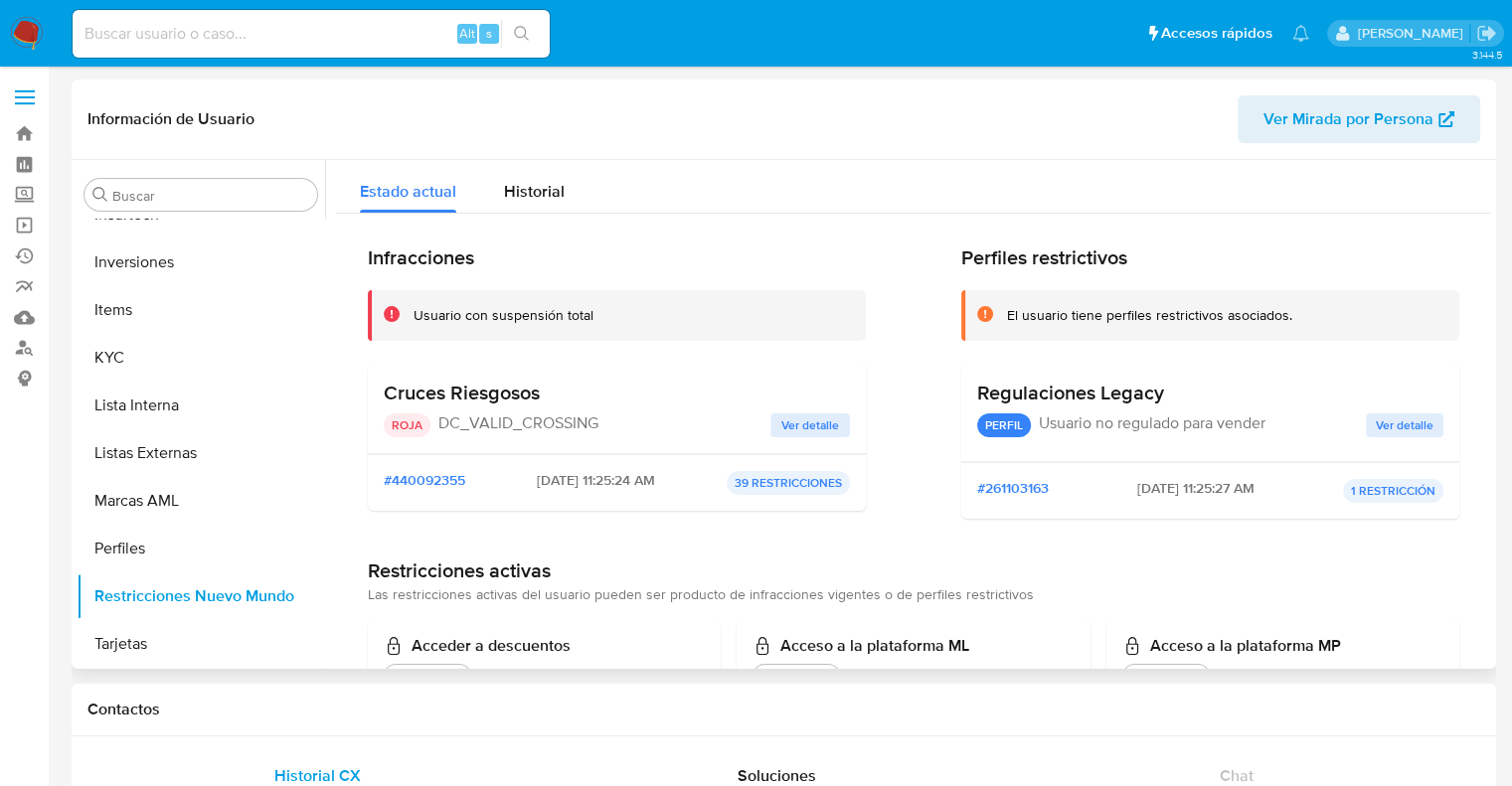 type 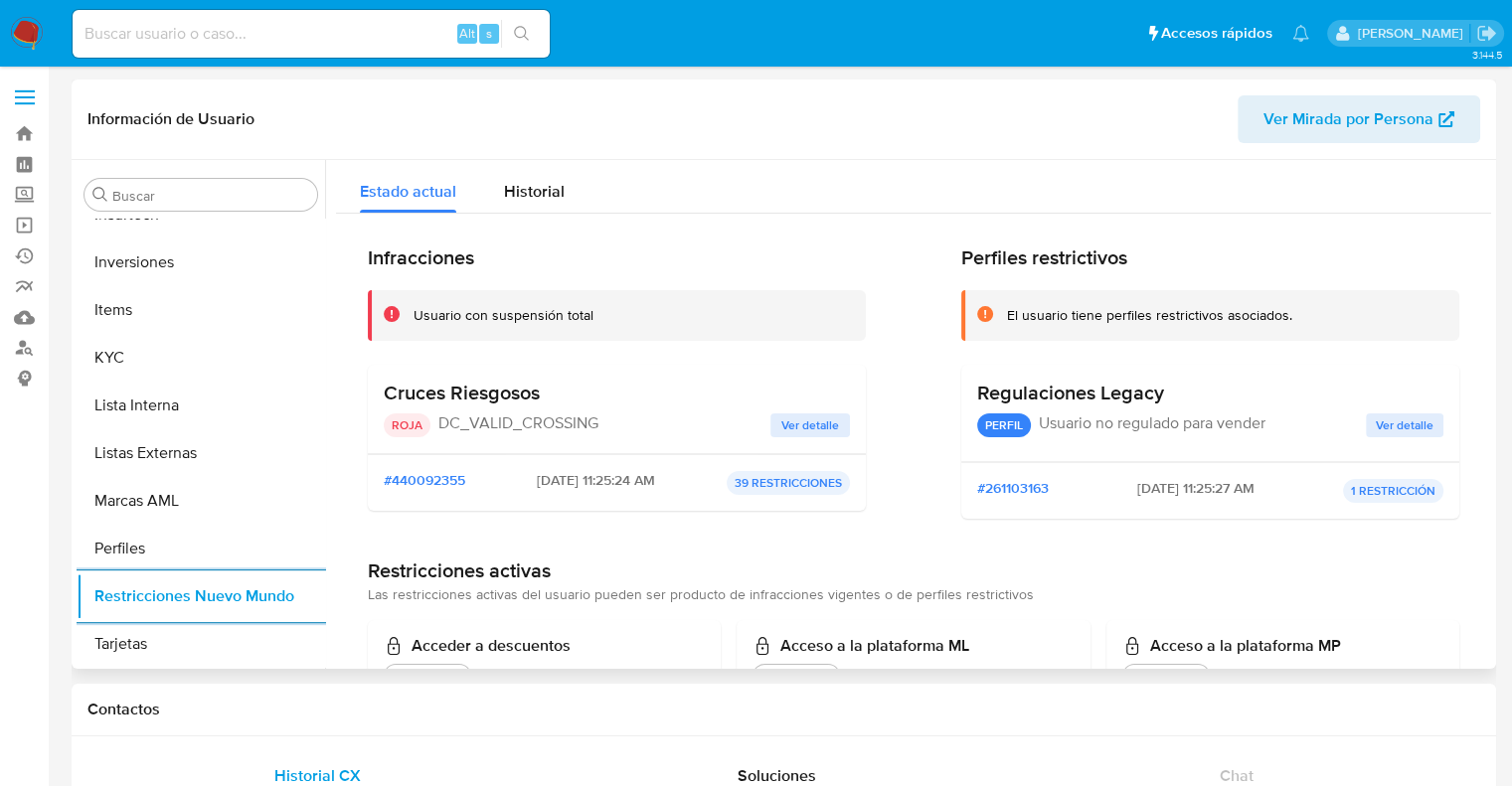 click on "Ver detalle" at bounding box center [810, 425] 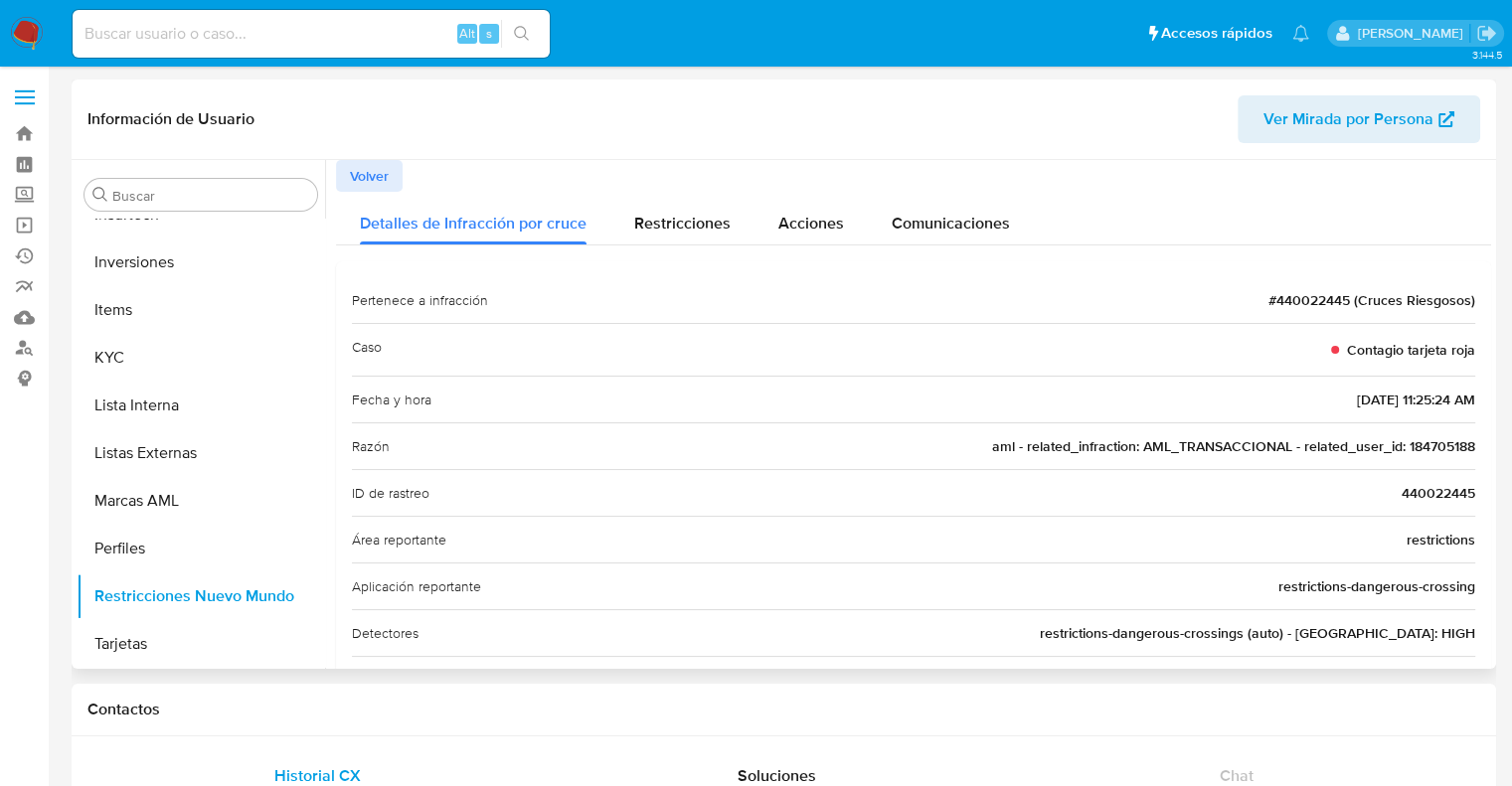 drag, startPoint x: 1382, startPoint y: 400, endPoint x: 1302, endPoint y: 400, distance: 80 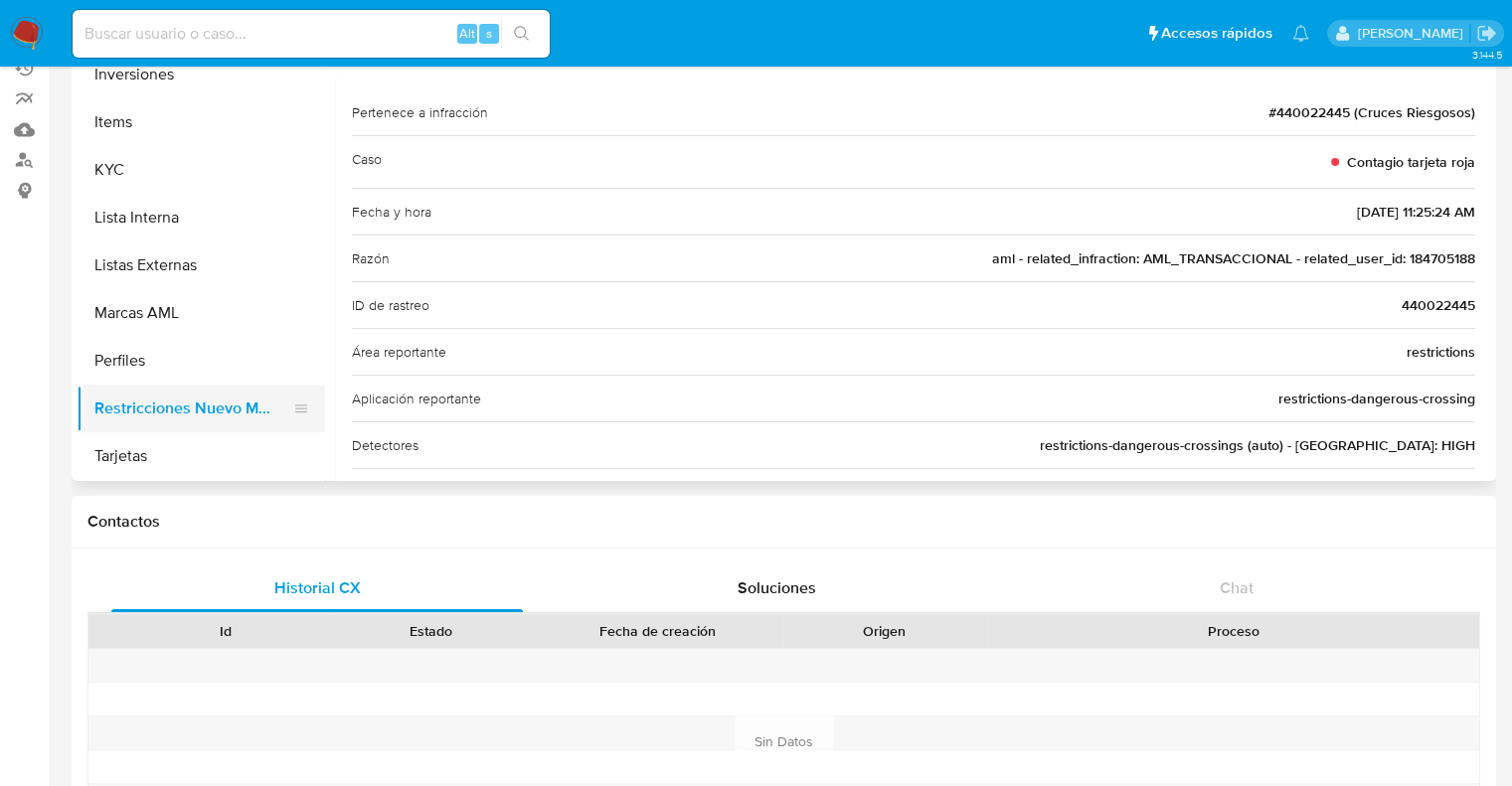 scroll, scrollTop: 298, scrollLeft: 0, axis: vertical 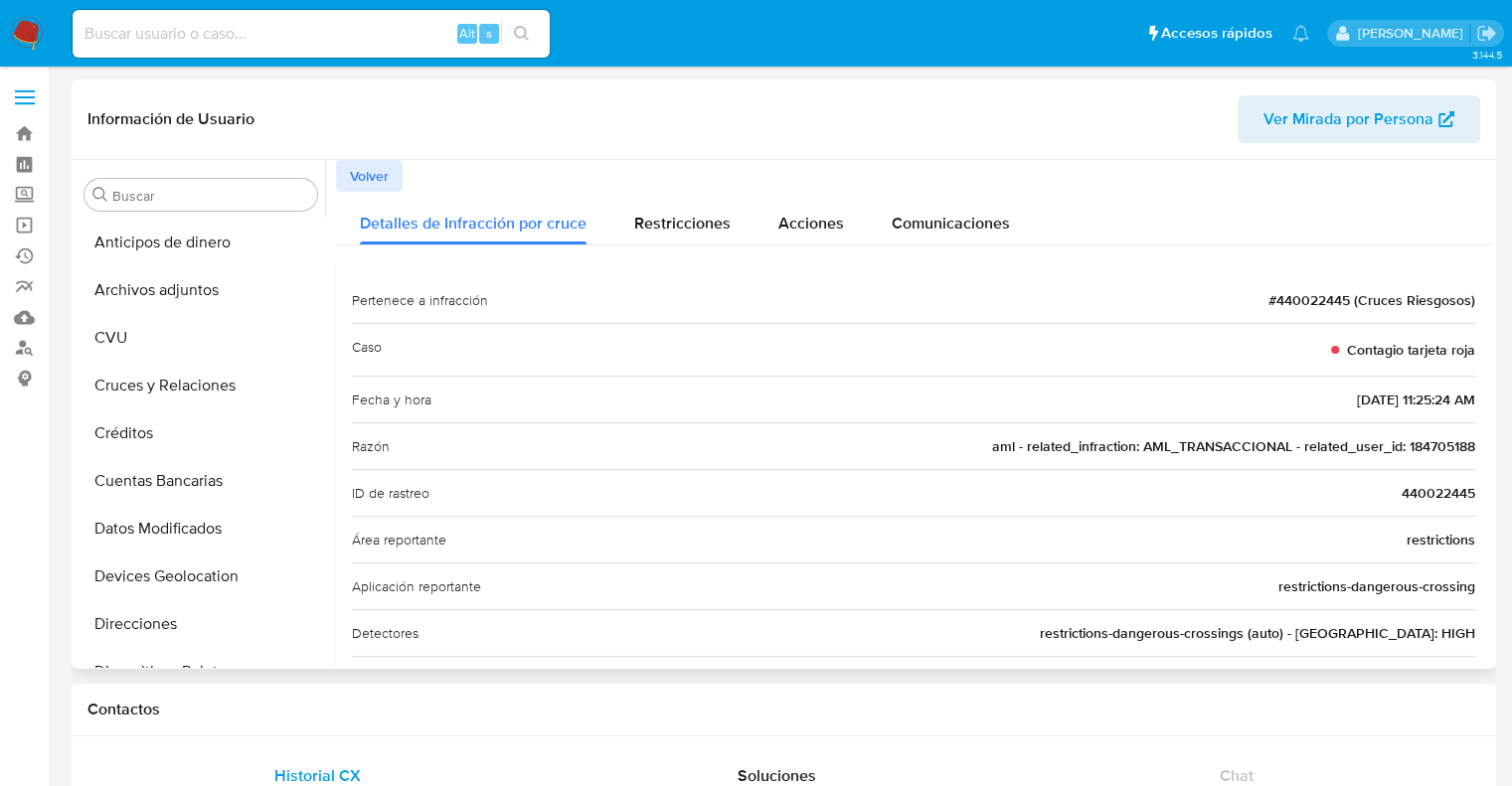 click on "Volver" at bounding box center (369, 176) 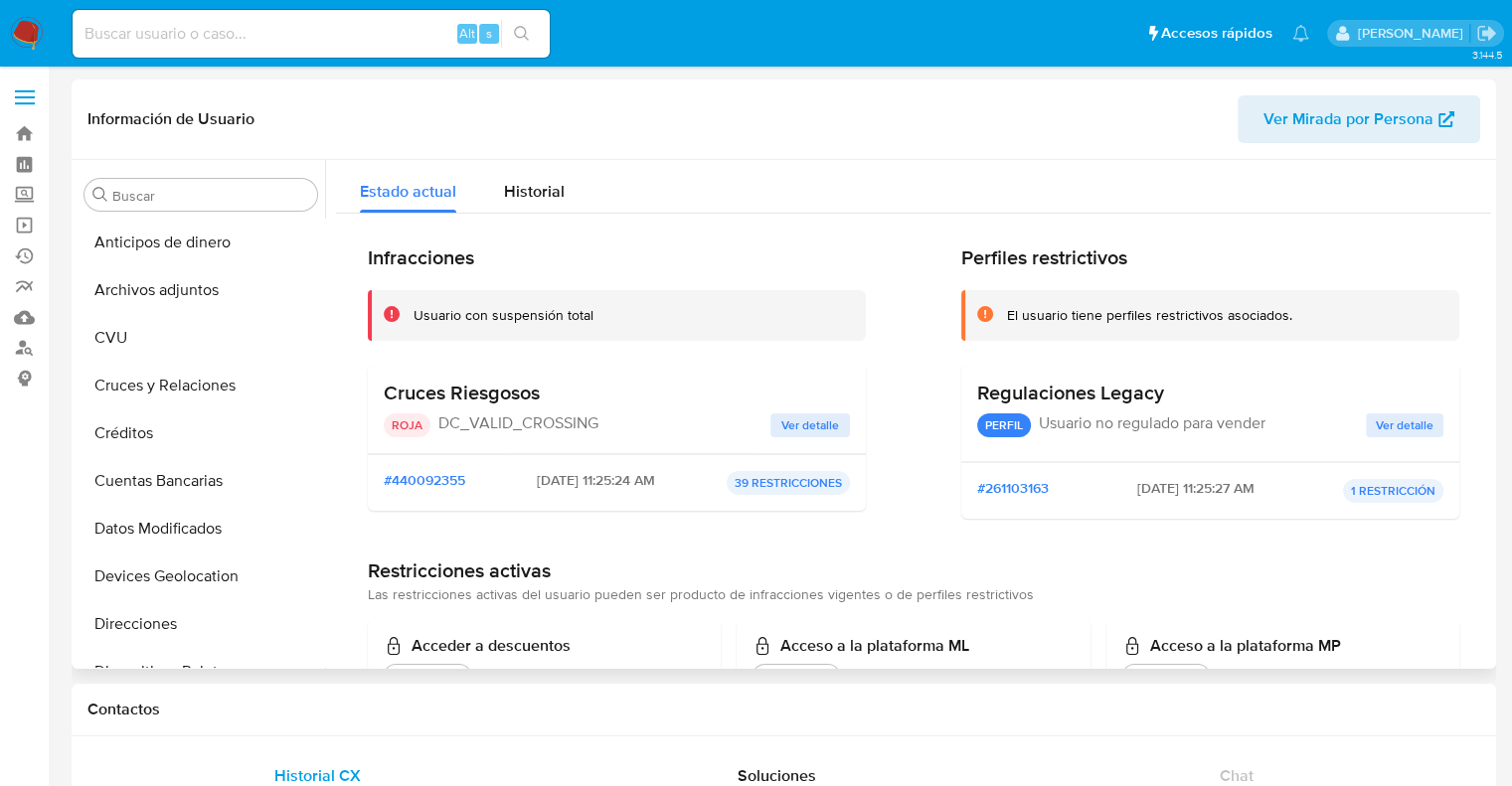 click on "Ver Mirada por Persona" at bounding box center (1348, 119) 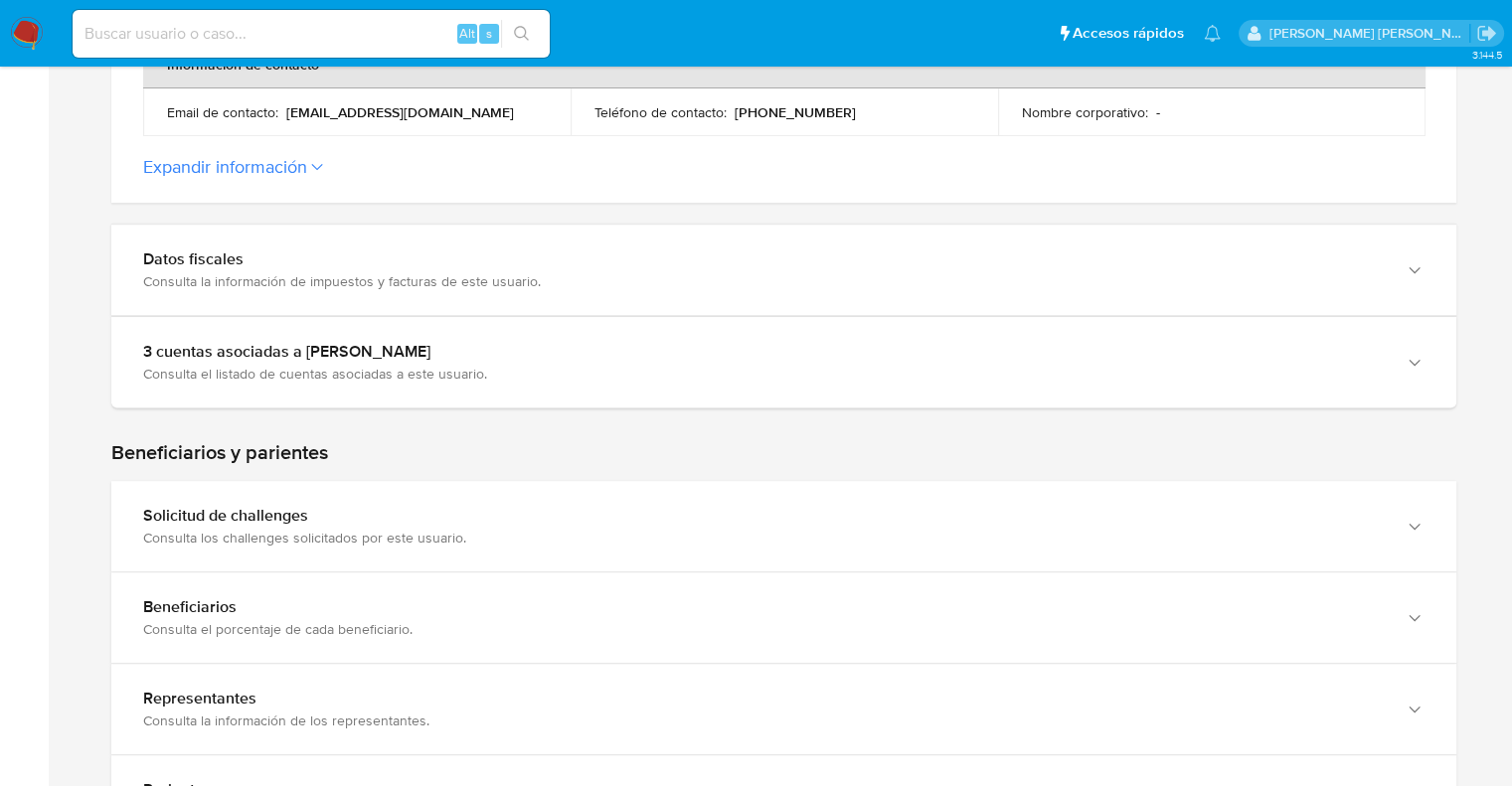 scroll, scrollTop: 795, scrollLeft: 0, axis: vertical 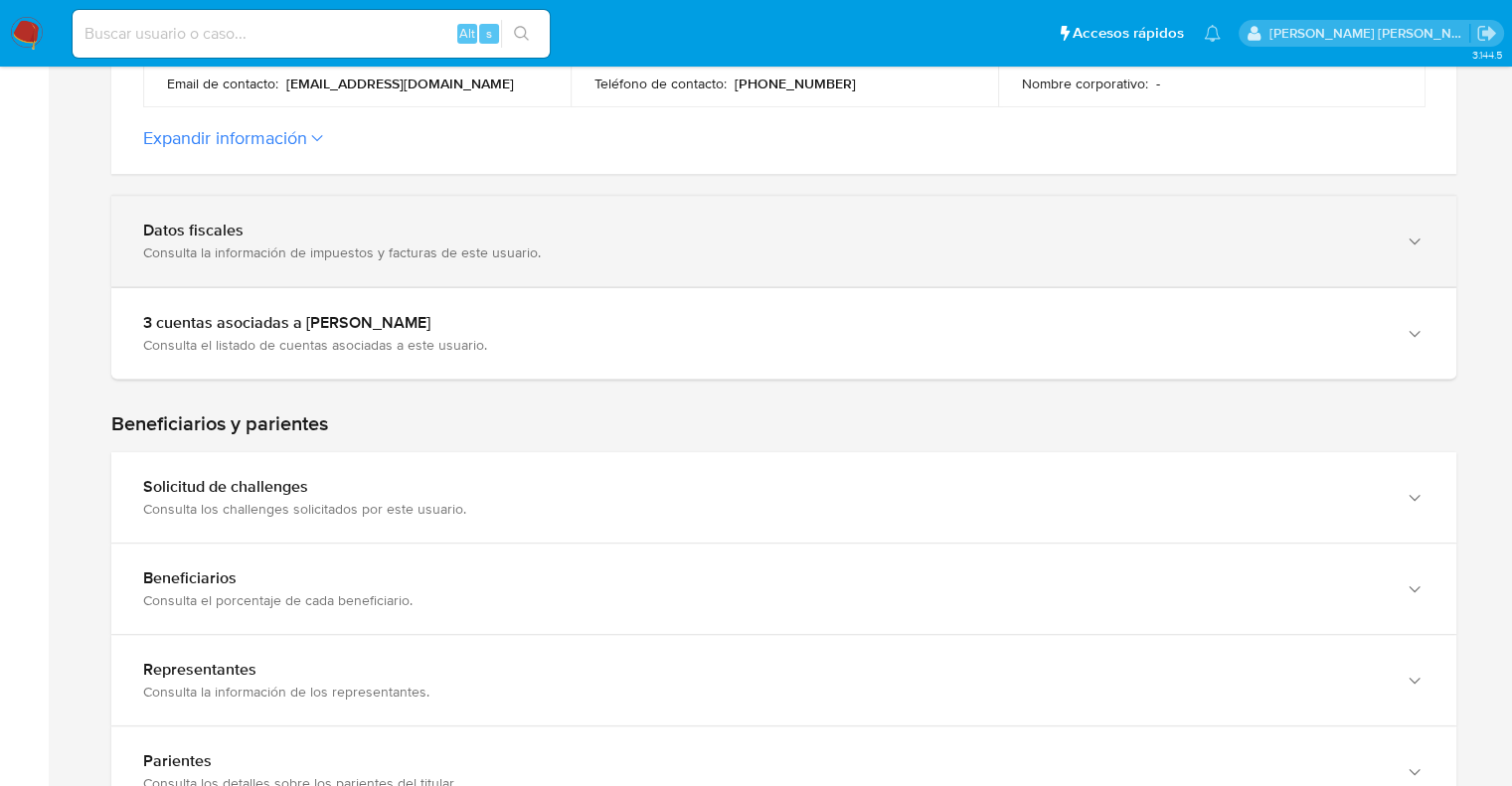 click on "Datos fiscales Consulta la información de impuestos y facturas de este usuario." at bounding box center (783, 240) 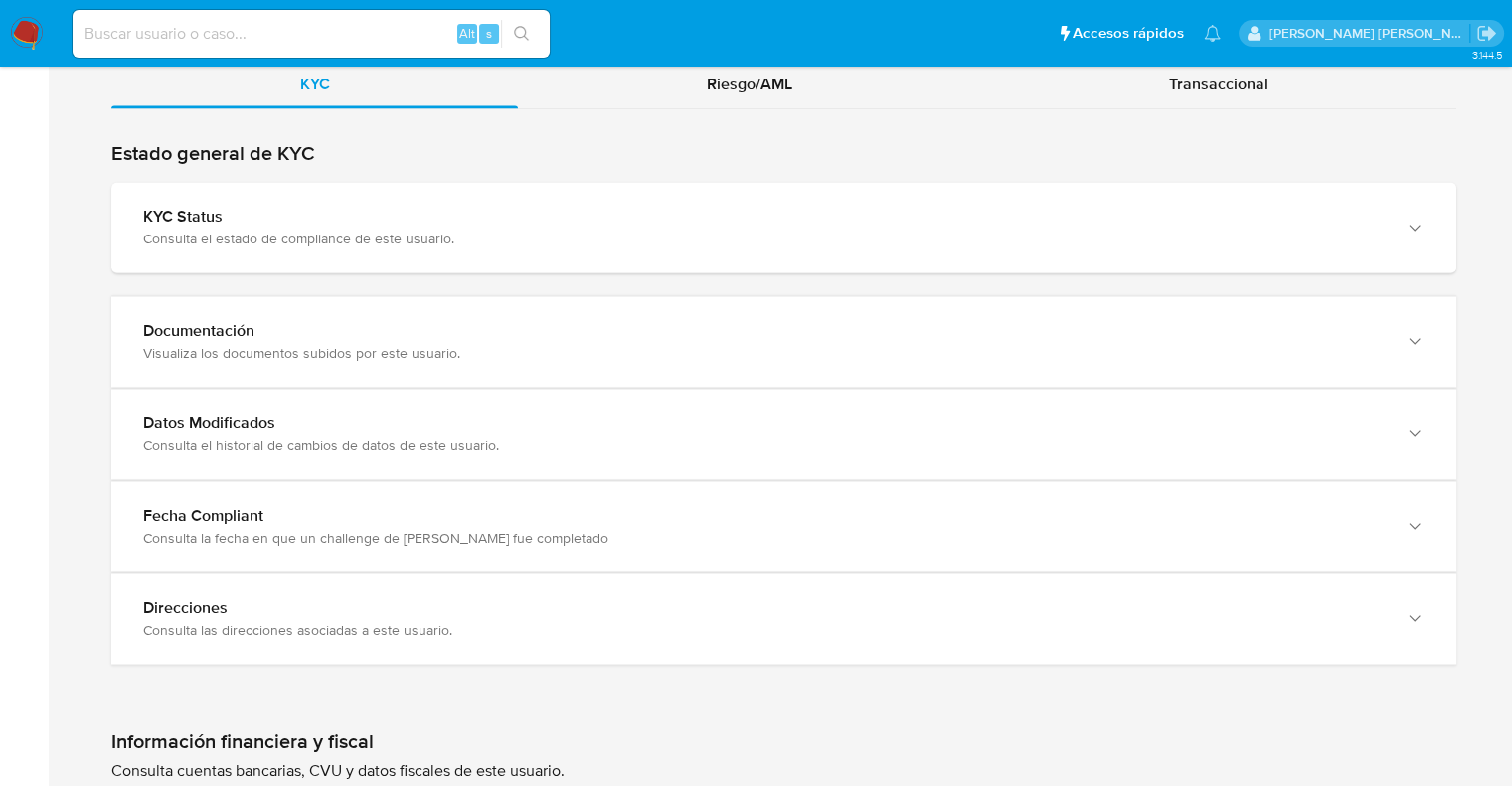 scroll, scrollTop: 2785, scrollLeft: 0, axis: vertical 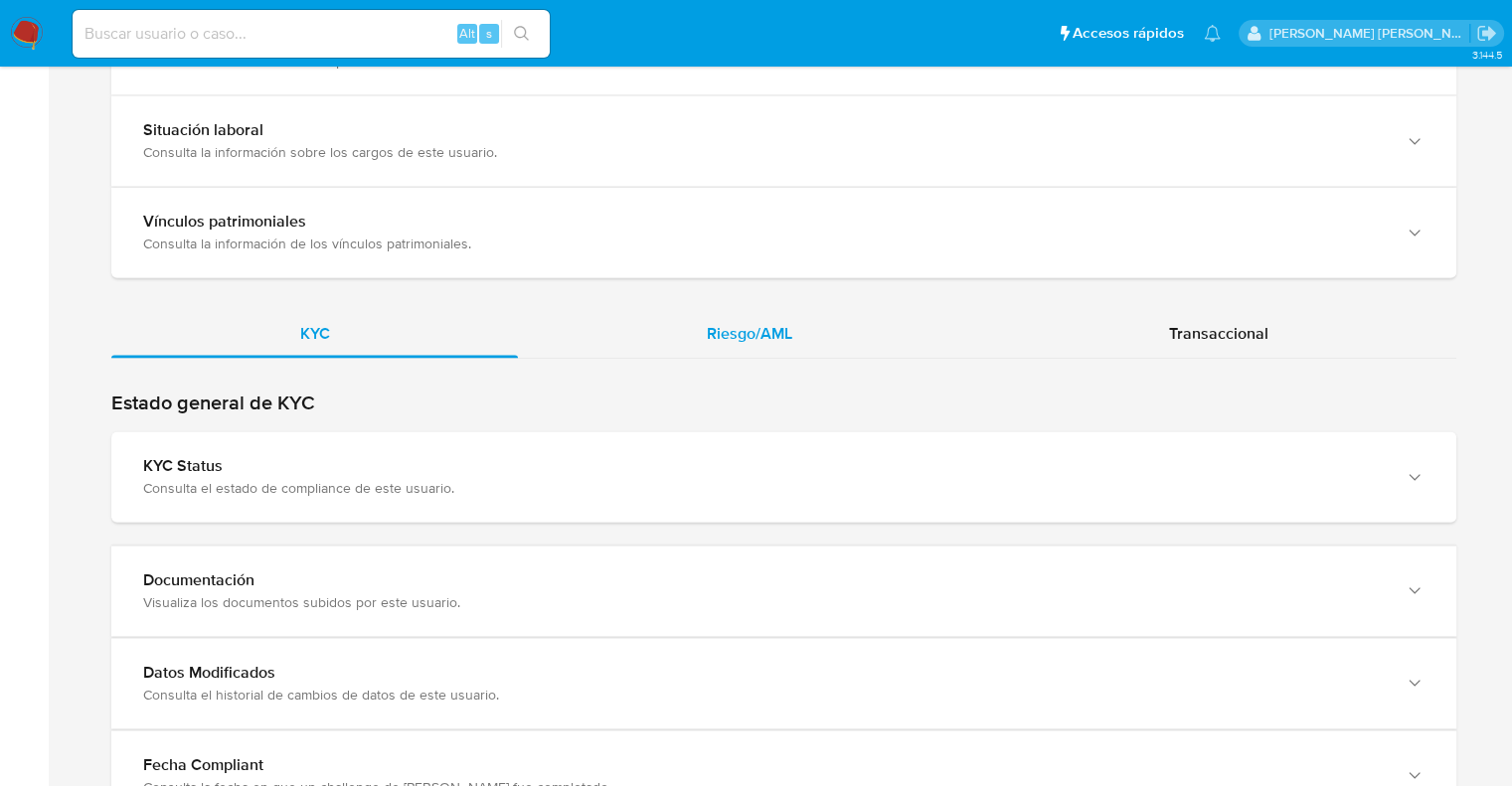 click on "Riesgo/AML" at bounding box center (749, 333) 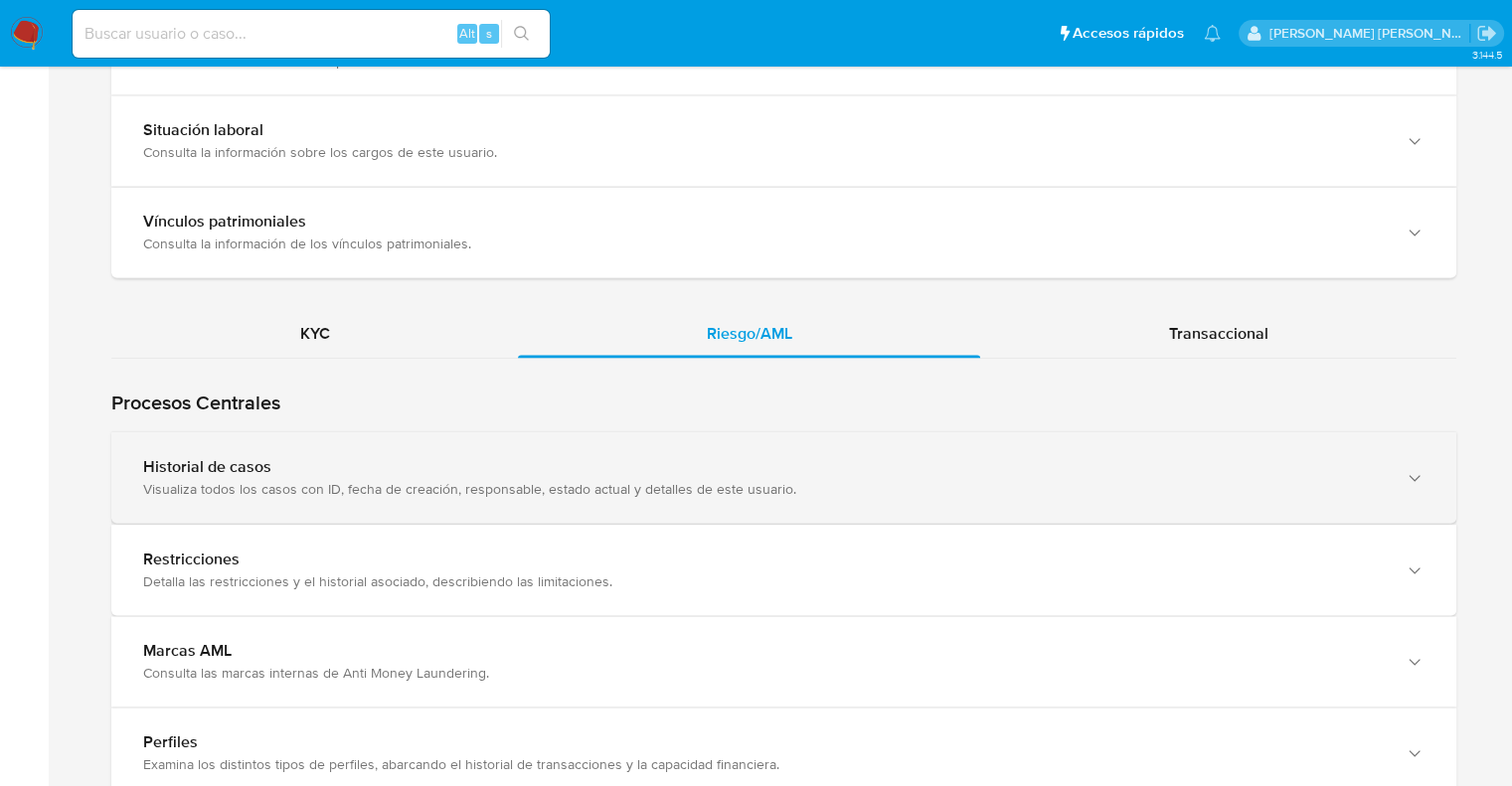 click on "Visualiza todos los casos con ID, fecha de creación, responsable, estado actual y detalles de este usuario." at bounding box center [763, 489] 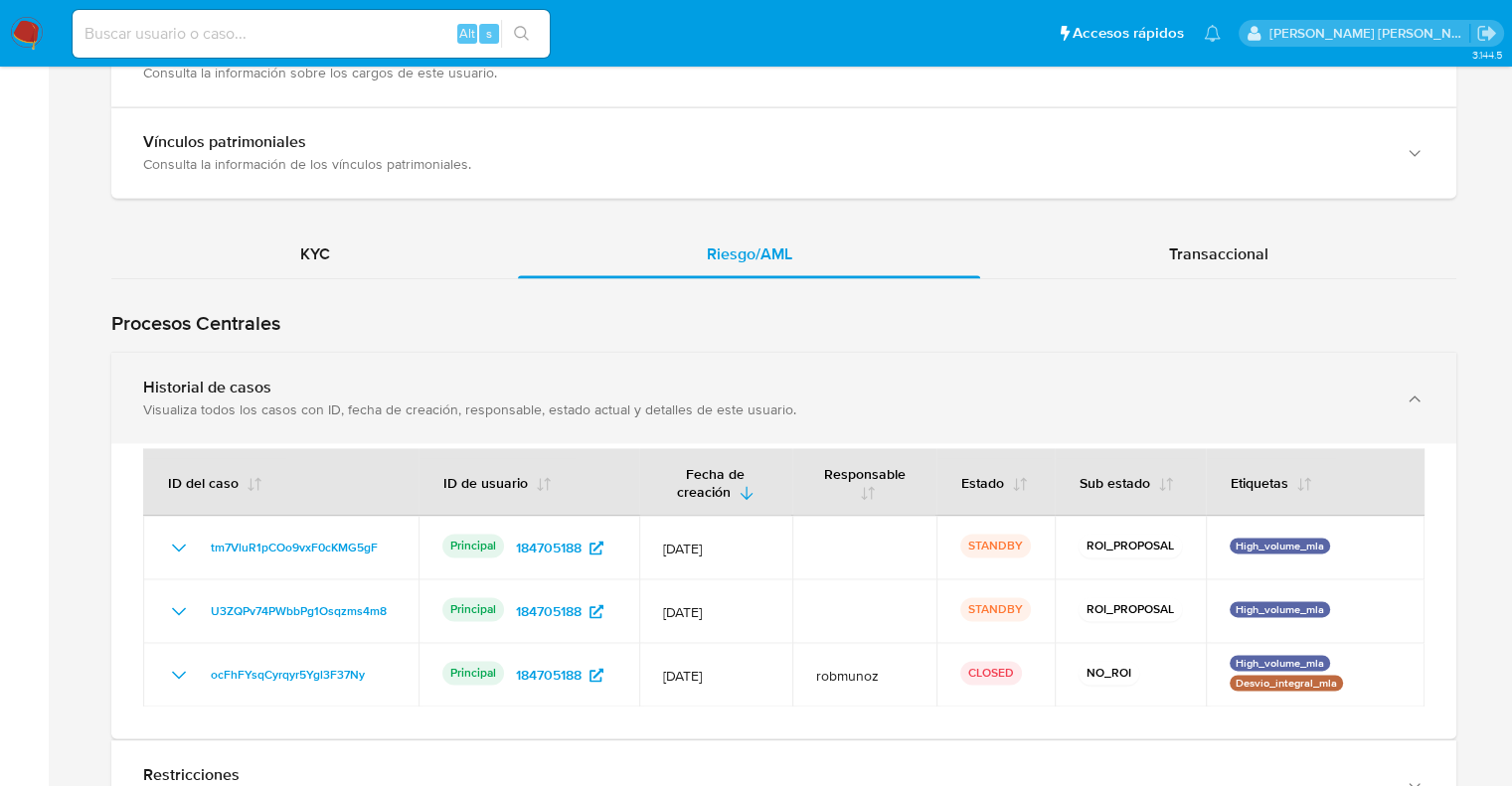 scroll, scrollTop: 3083, scrollLeft: 0, axis: vertical 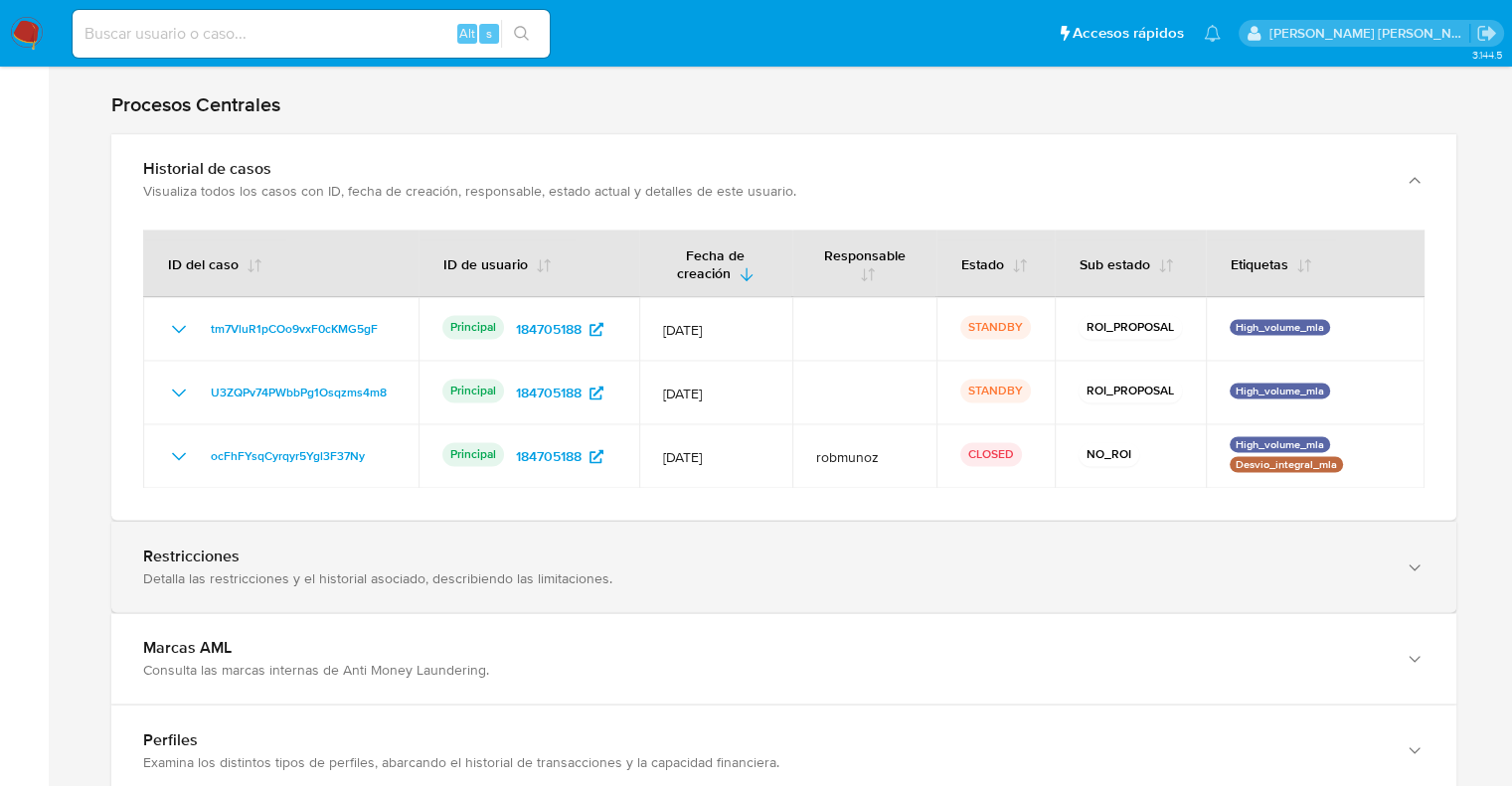 click on "Restricciones Detalla las restricciones y el historial asociado, describiendo las limitaciones." at bounding box center (783, 566) 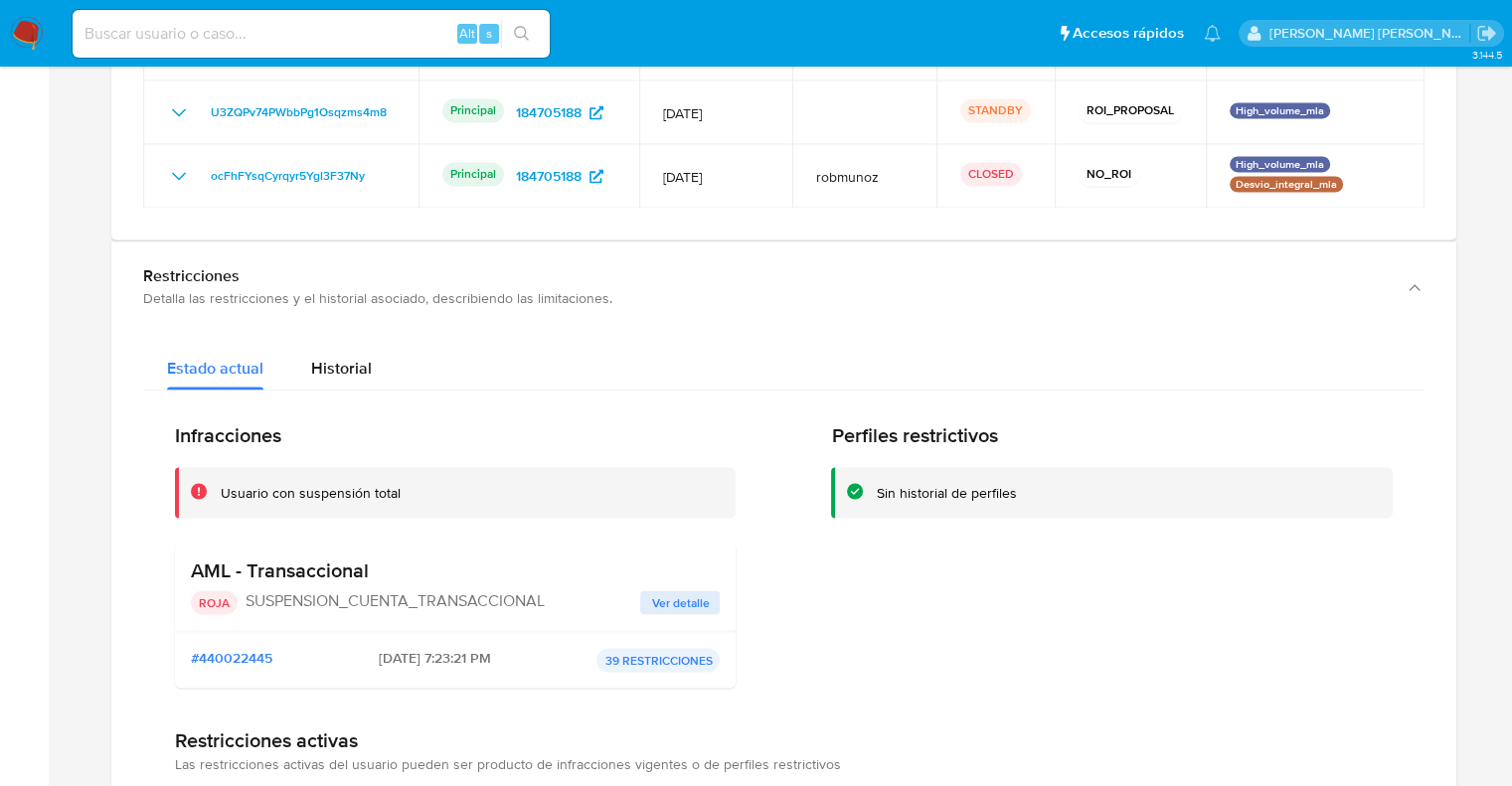 scroll, scrollTop: 3381, scrollLeft: 0, axis: vertical 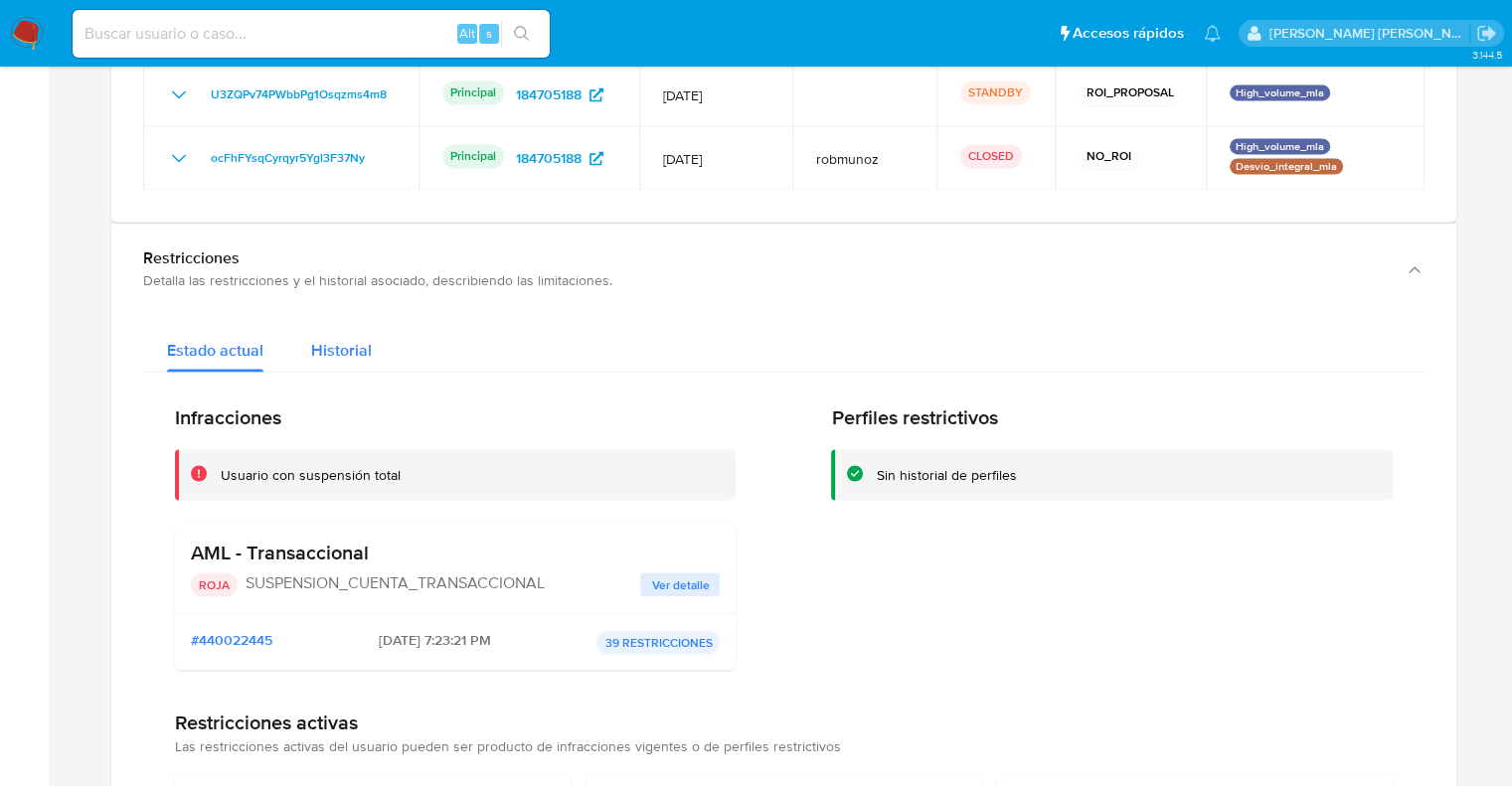 click on "Historial" at bounding box center [341, 350] 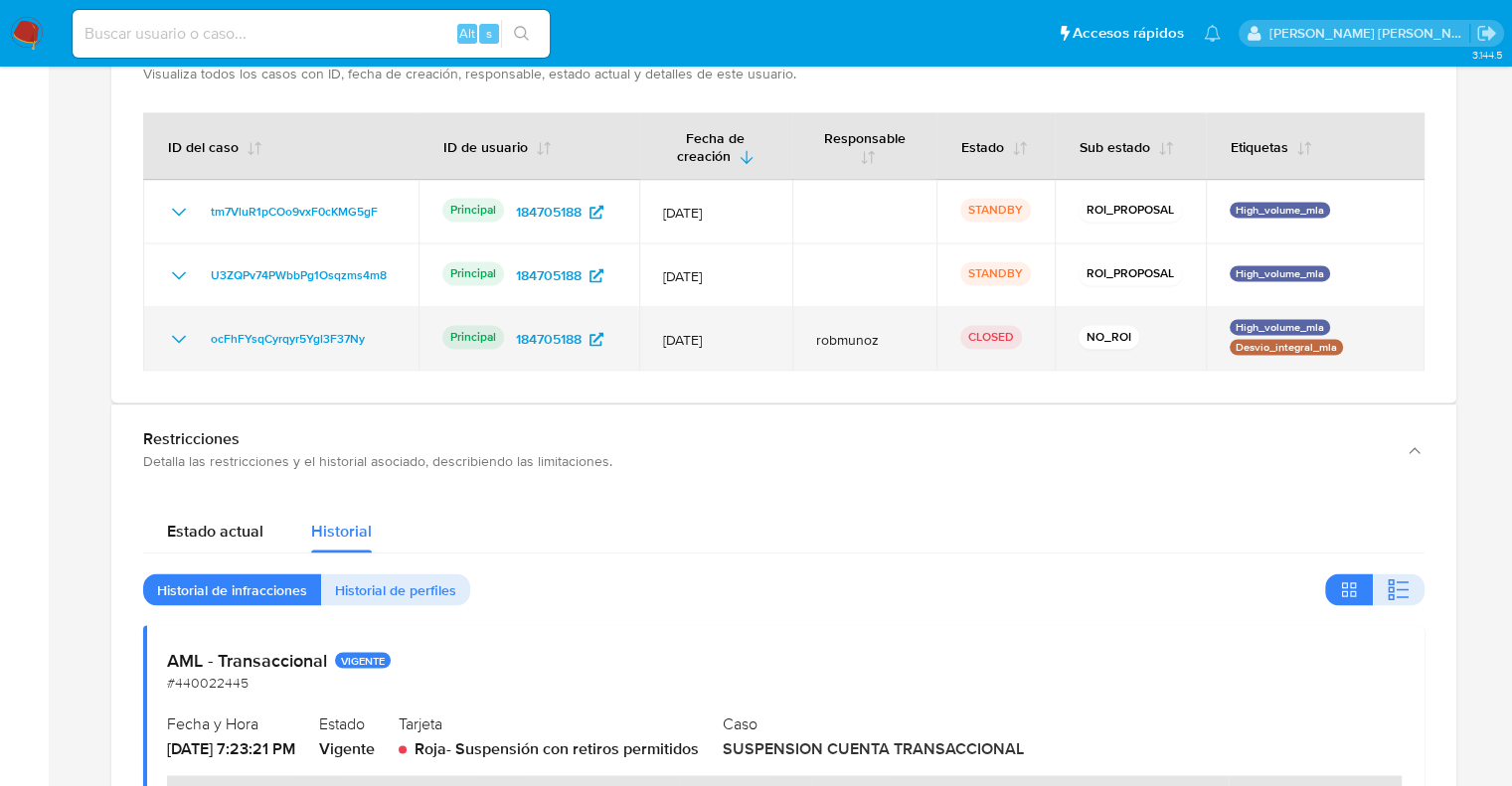 scroll, scrollTop: 3007, scrollLeft: 0, axis: vertical 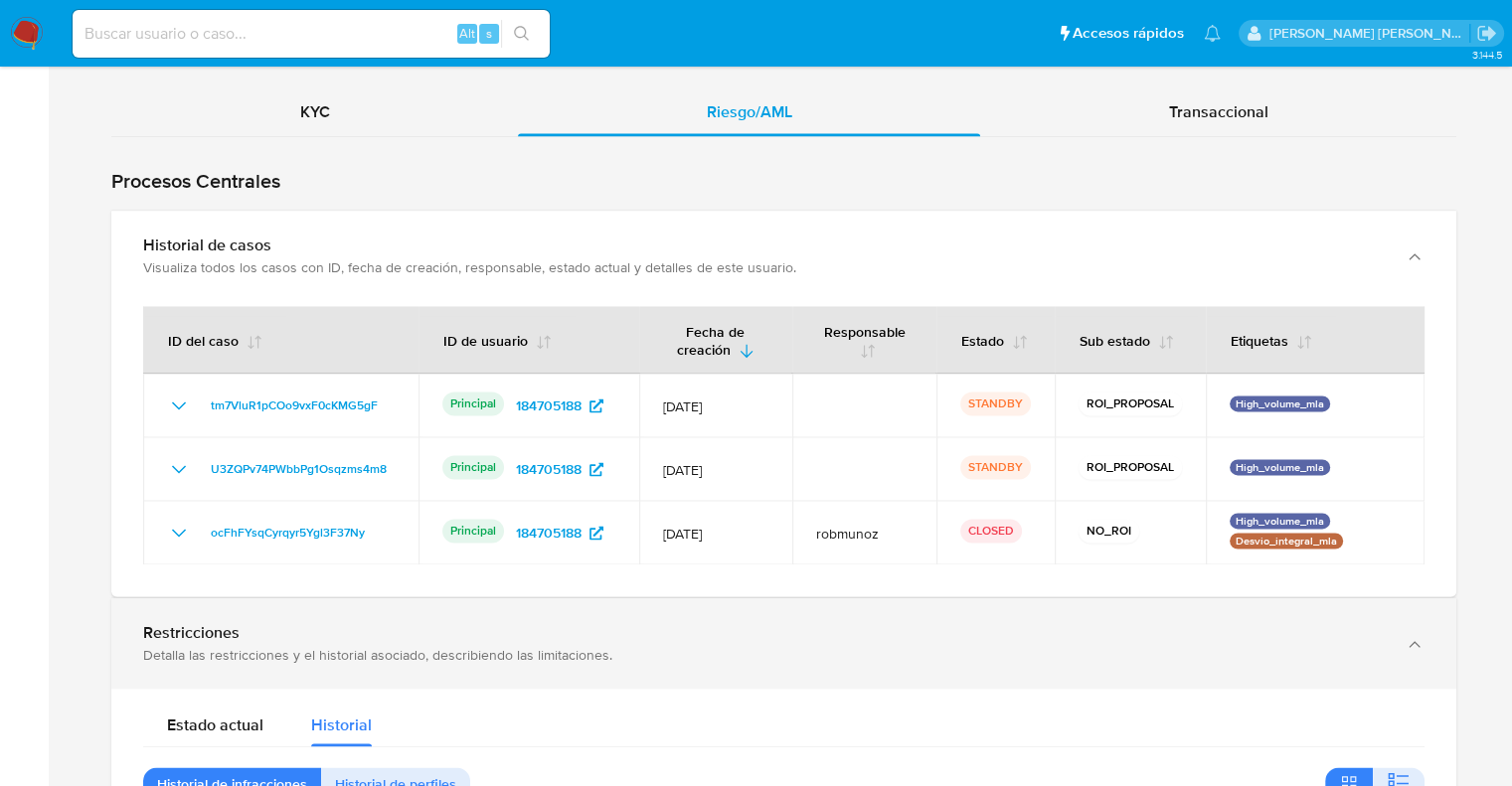 click on "Restricciones" at bounding box center (763, 633) 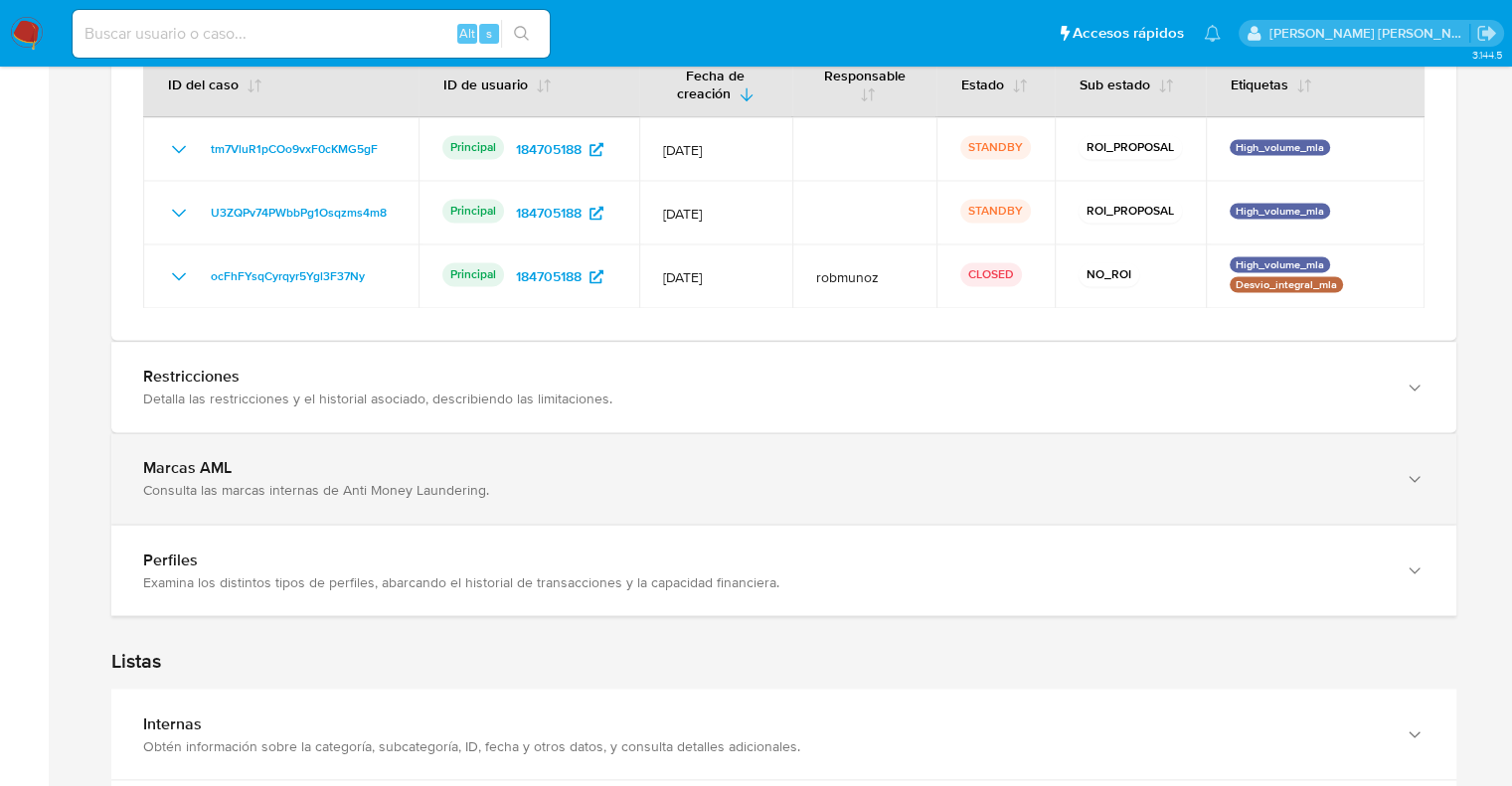 scroll, scrollTop: 3305, scrollLeft: 0, axis: vertical 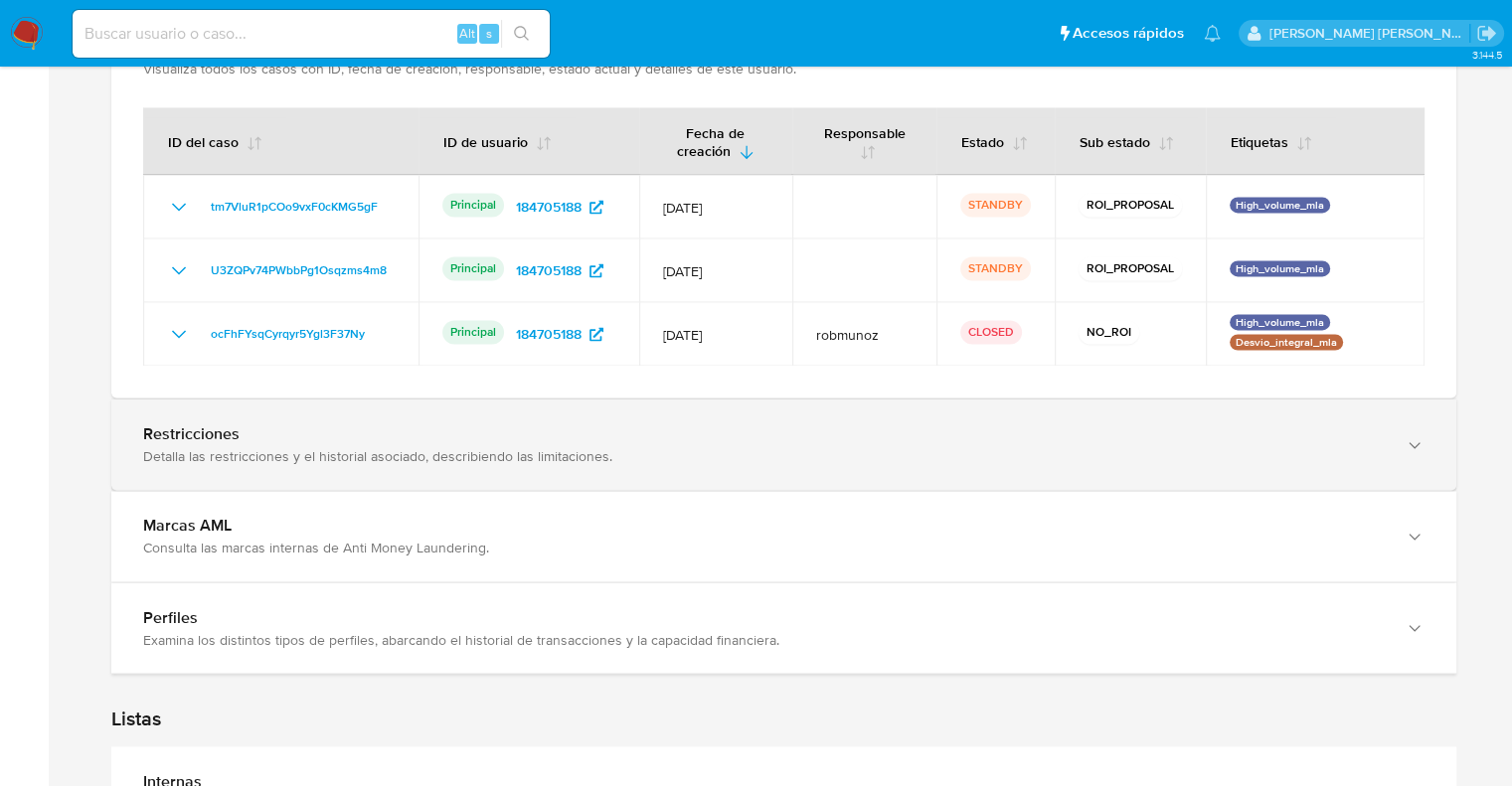 type 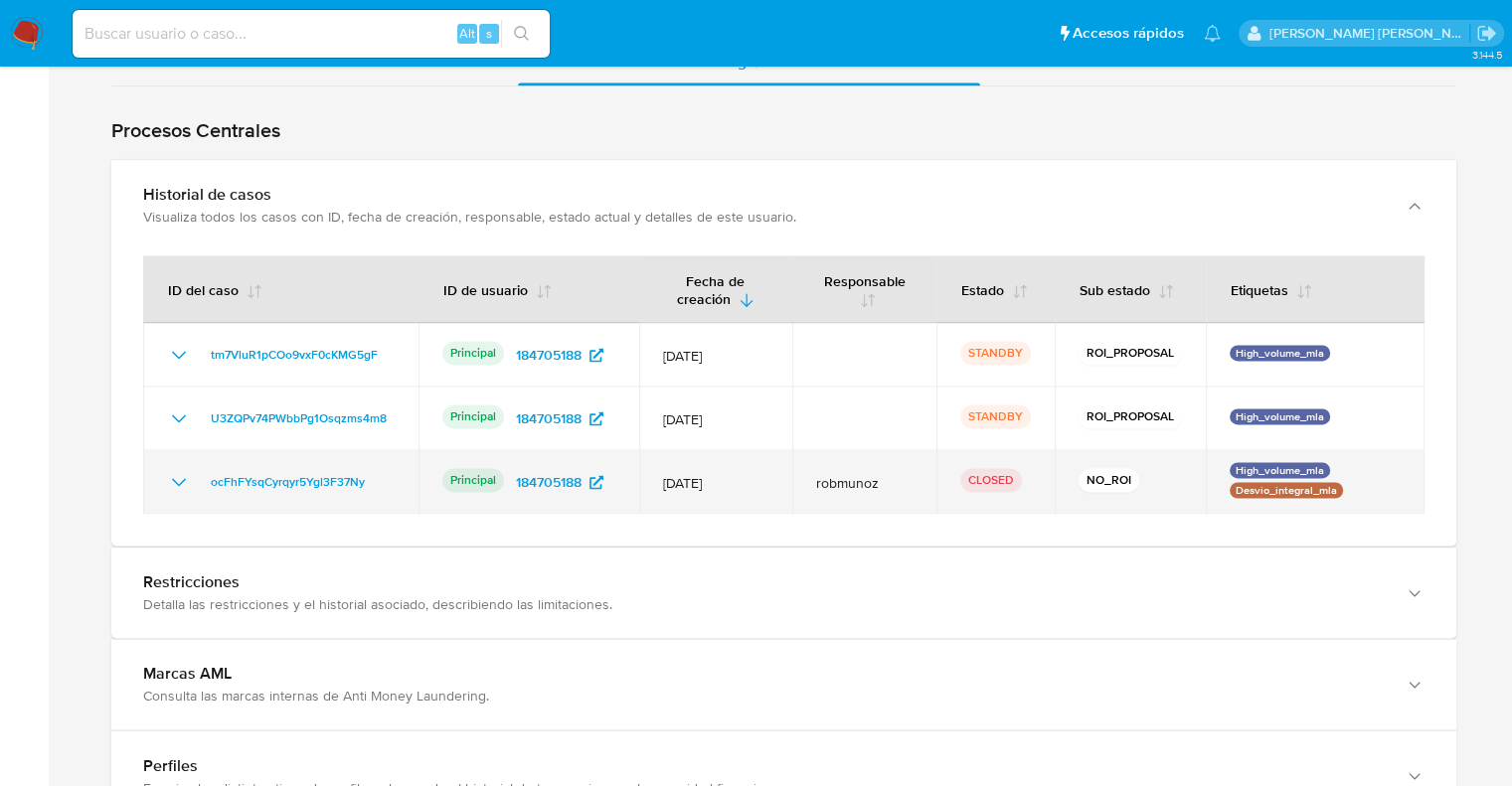 scroll, scrollTop: 3080, scrollLeft: 0, axis: vertical 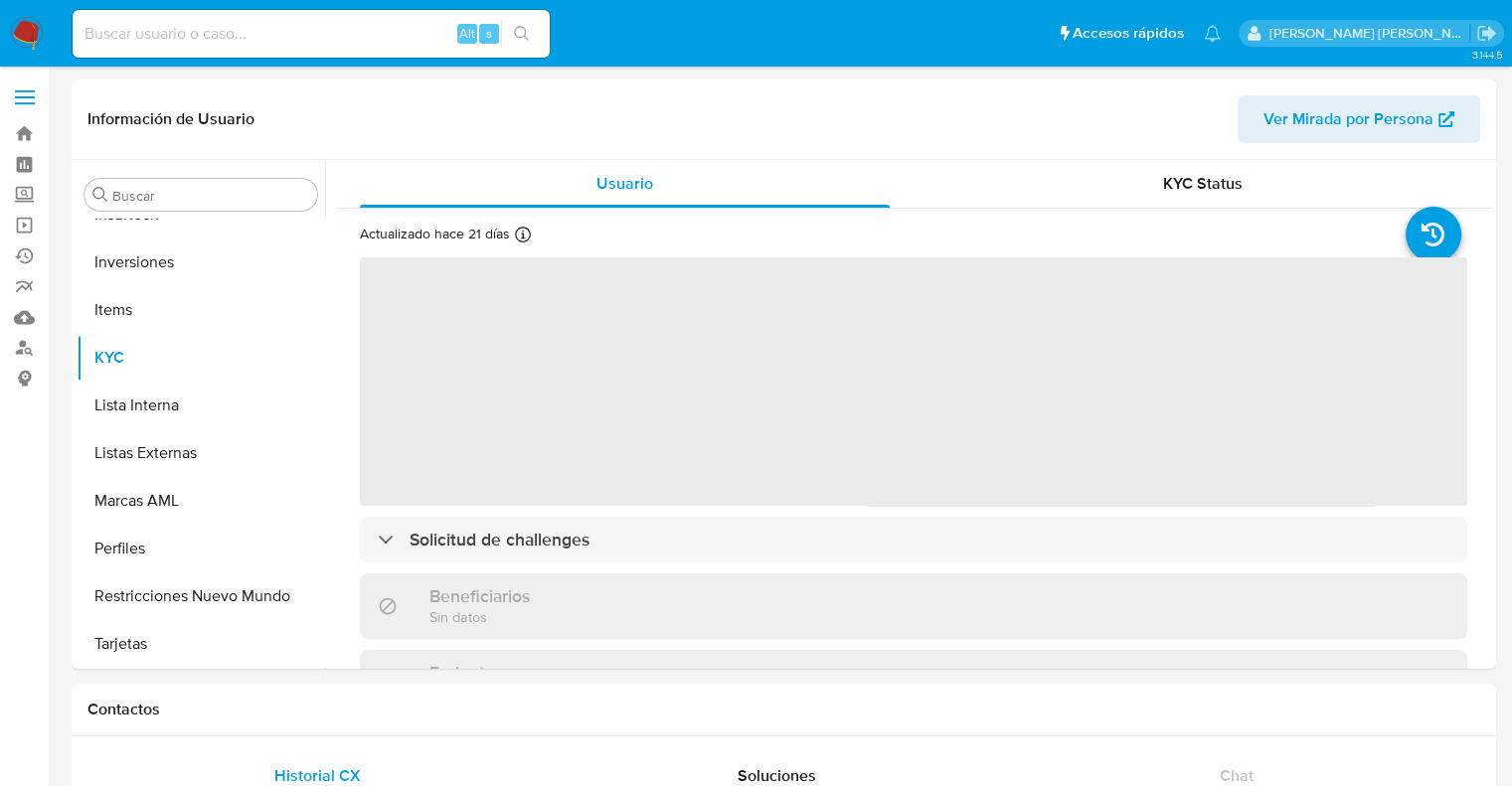 select on "10" 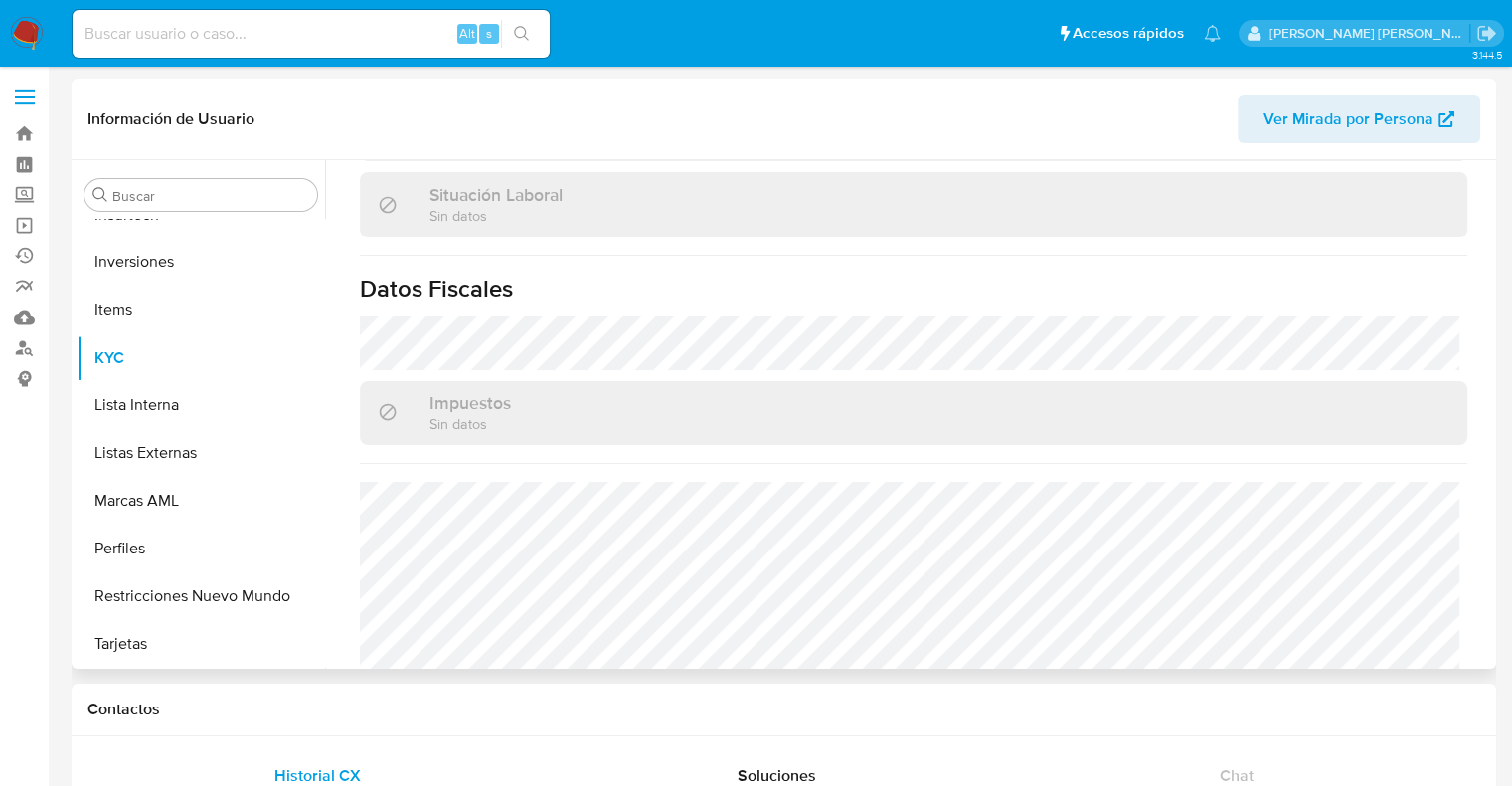 scroll, scrollTop: 1064, scrollLeft: 0, axis: vertical 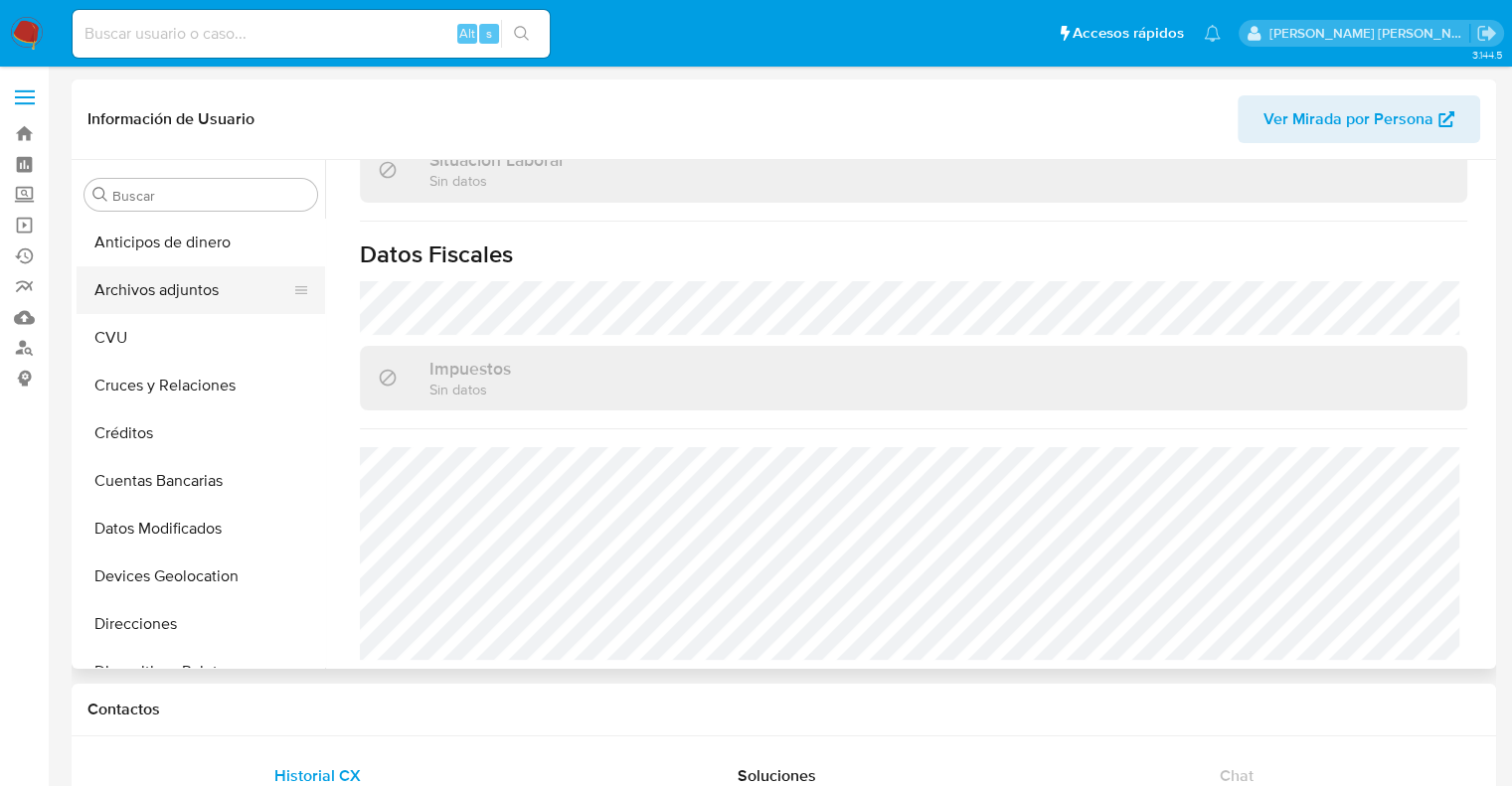 click on "Archivos adjuntos" at bounding box center (193, 290) 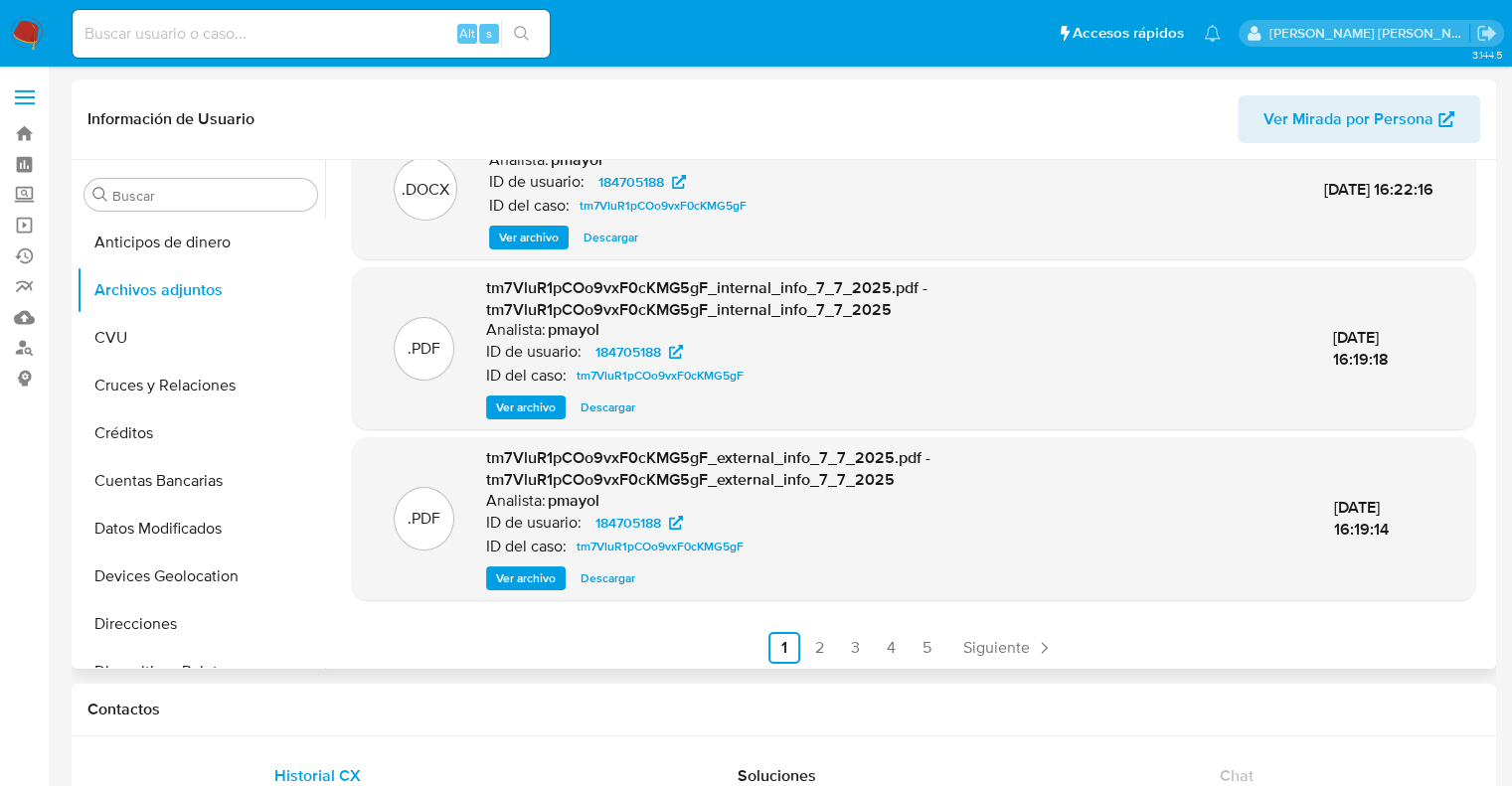 scroll, scrollTop: 211, scrollLeft: 0, axis: vertical 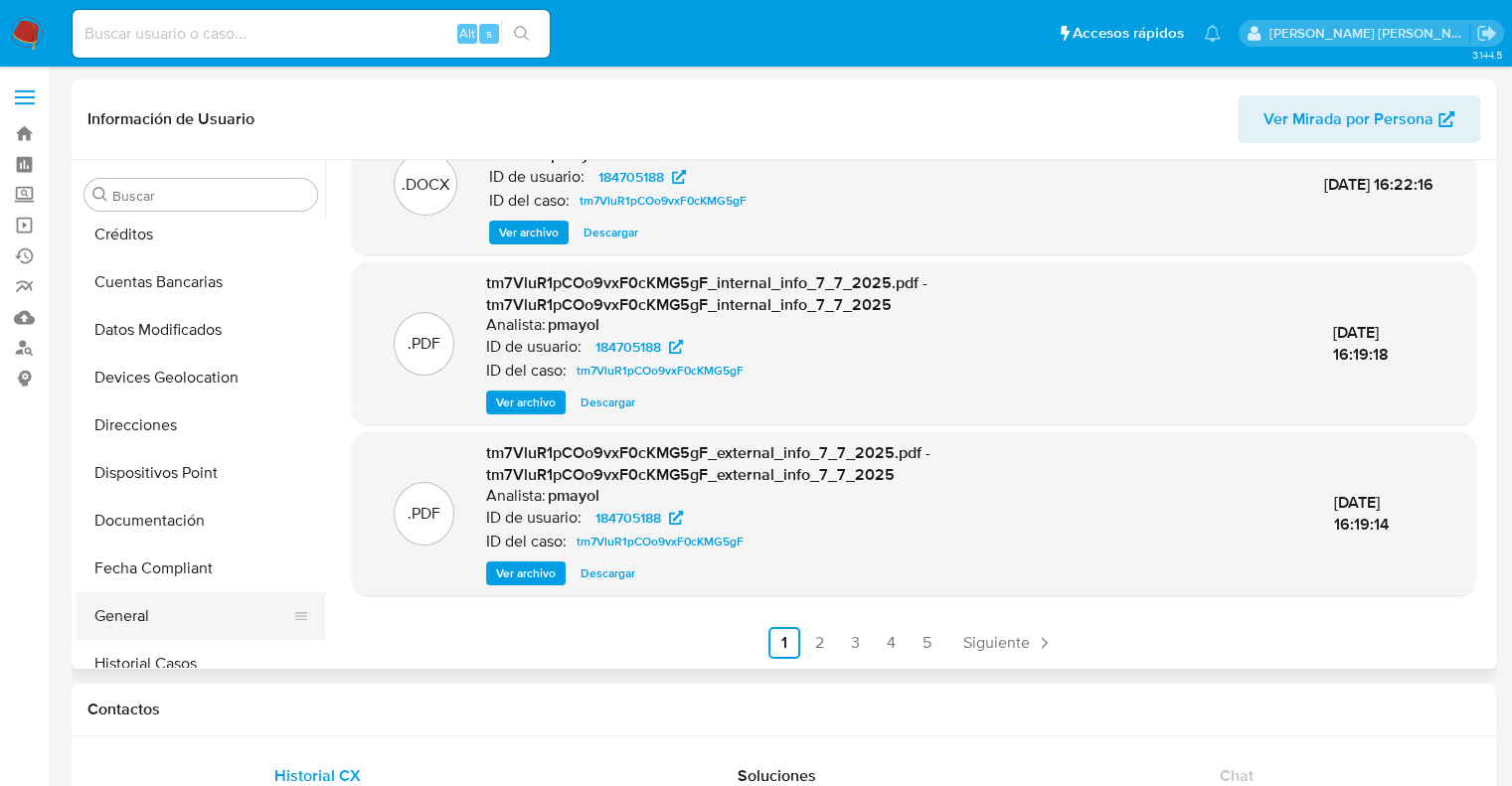 click on "General" at bounding box center (193, 616) 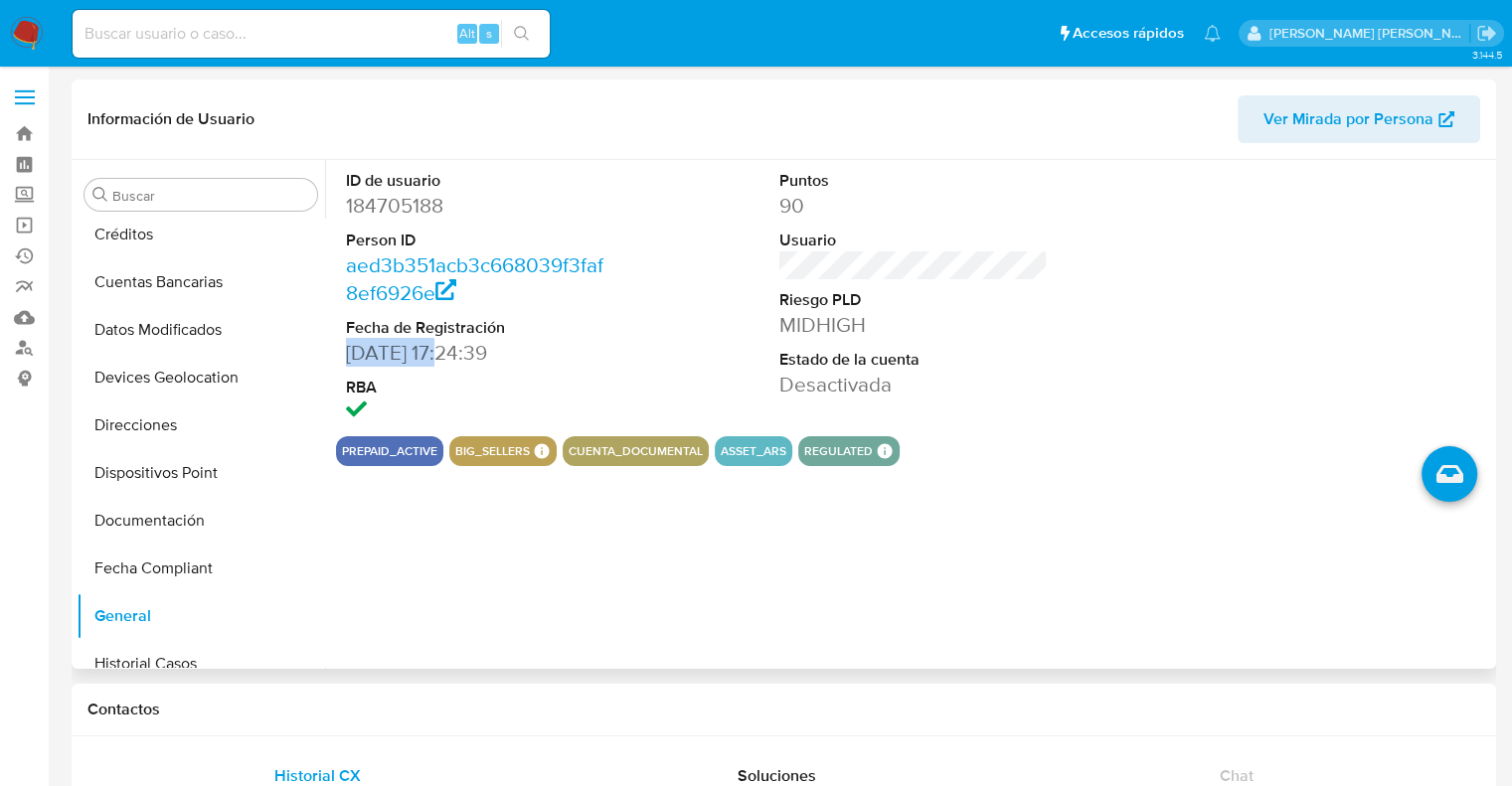 drag, startPoint x: 449, startPoint y: 356, endPoint x: 342, endPoint y: 357, distance: 107.00467 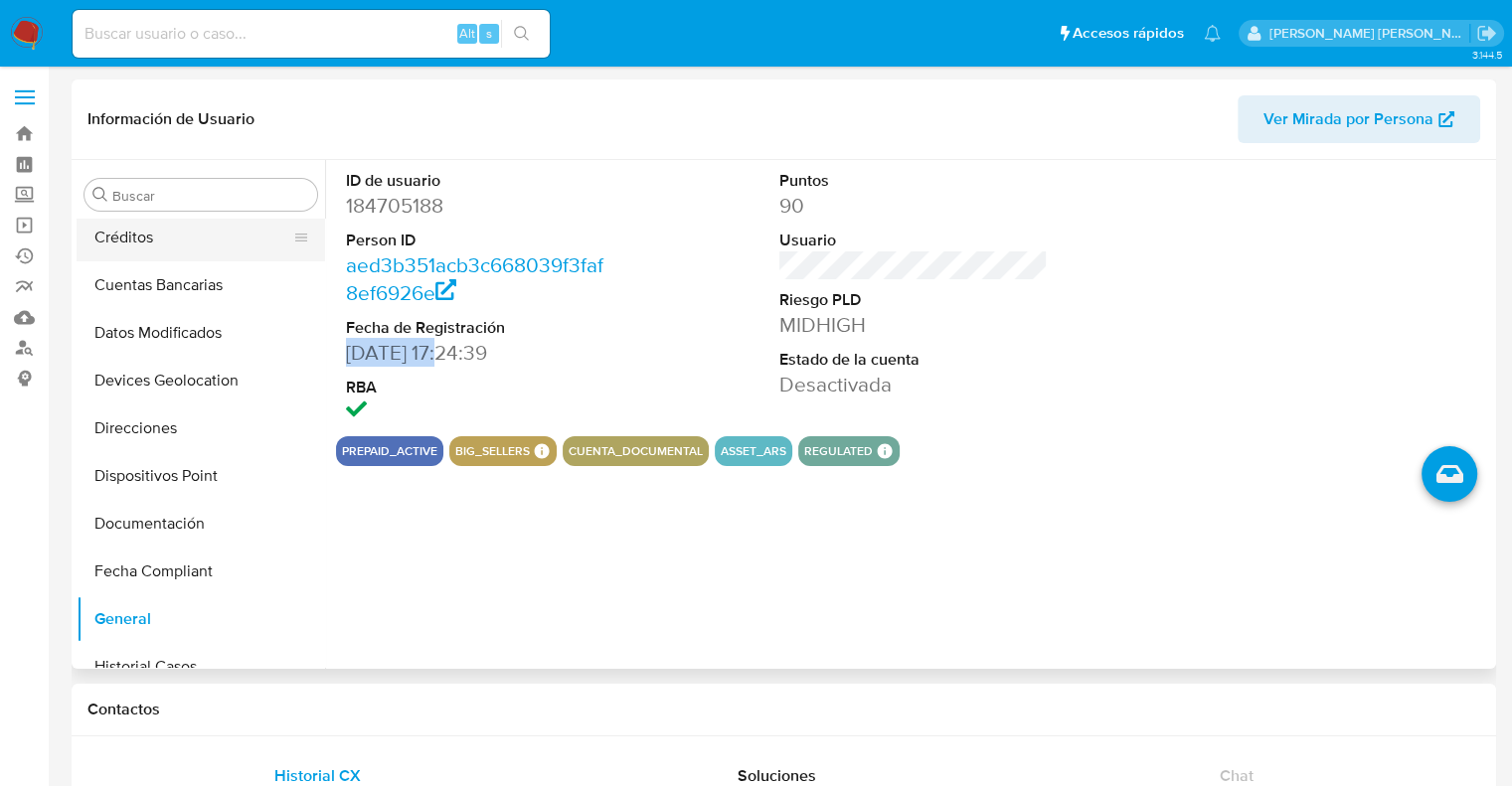scroll, scrollTop: 0, scrollLeft: 0, axis: both 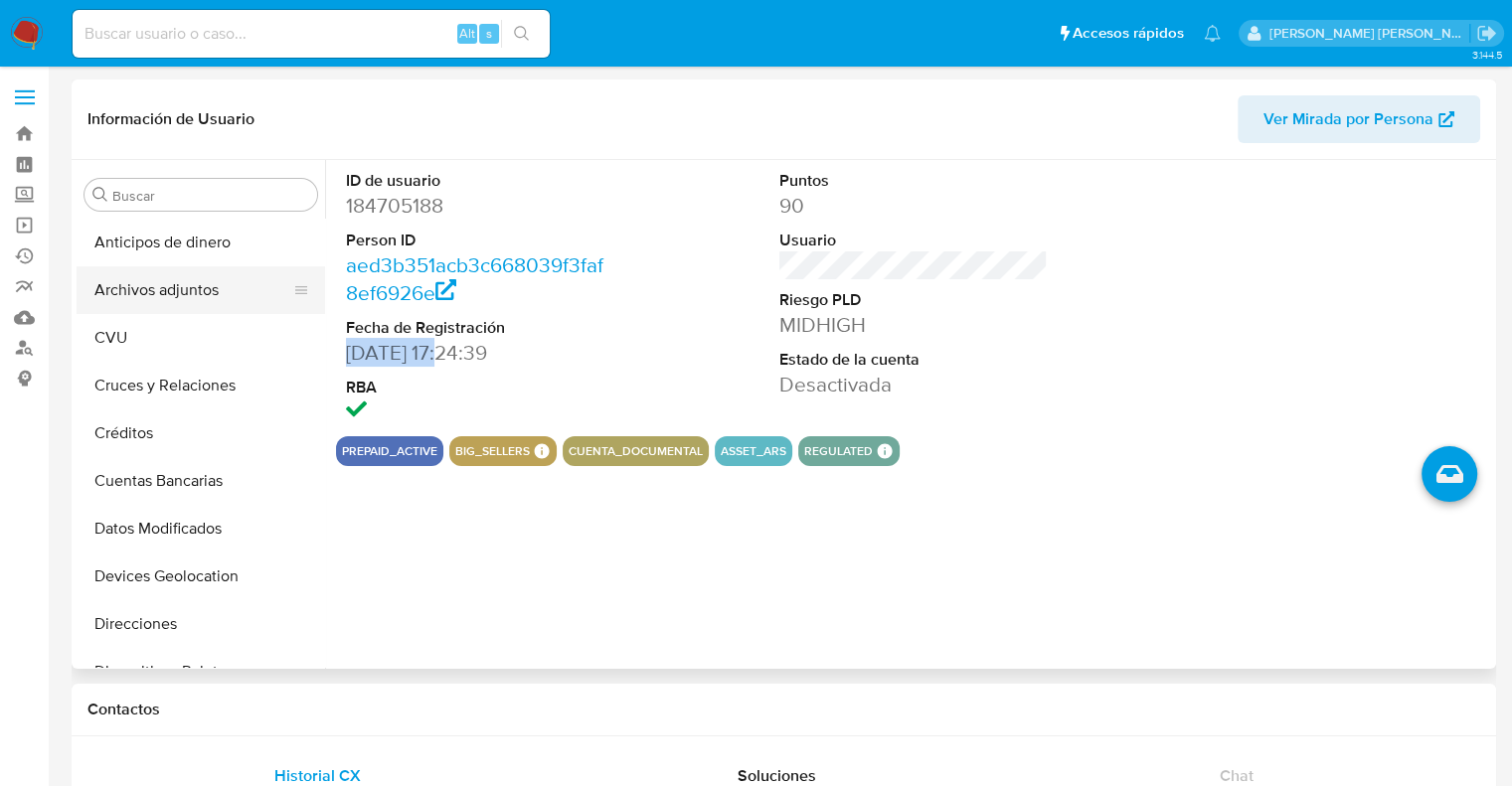 click on "Archivos adjuntos" at bounding box center [193, 290] 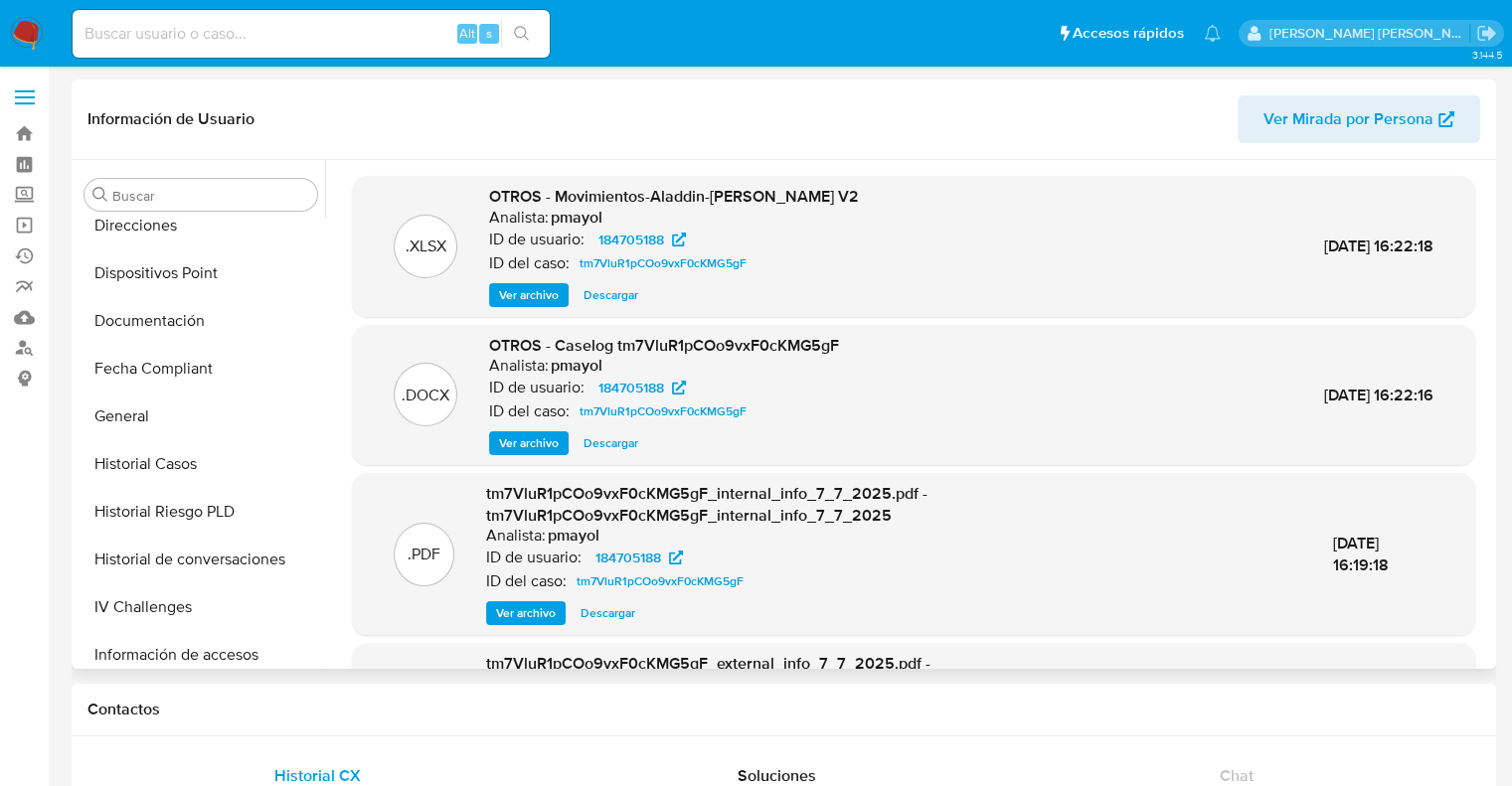 scroll, scrollTop: 497, scrollLeft: 0, axis: vertical 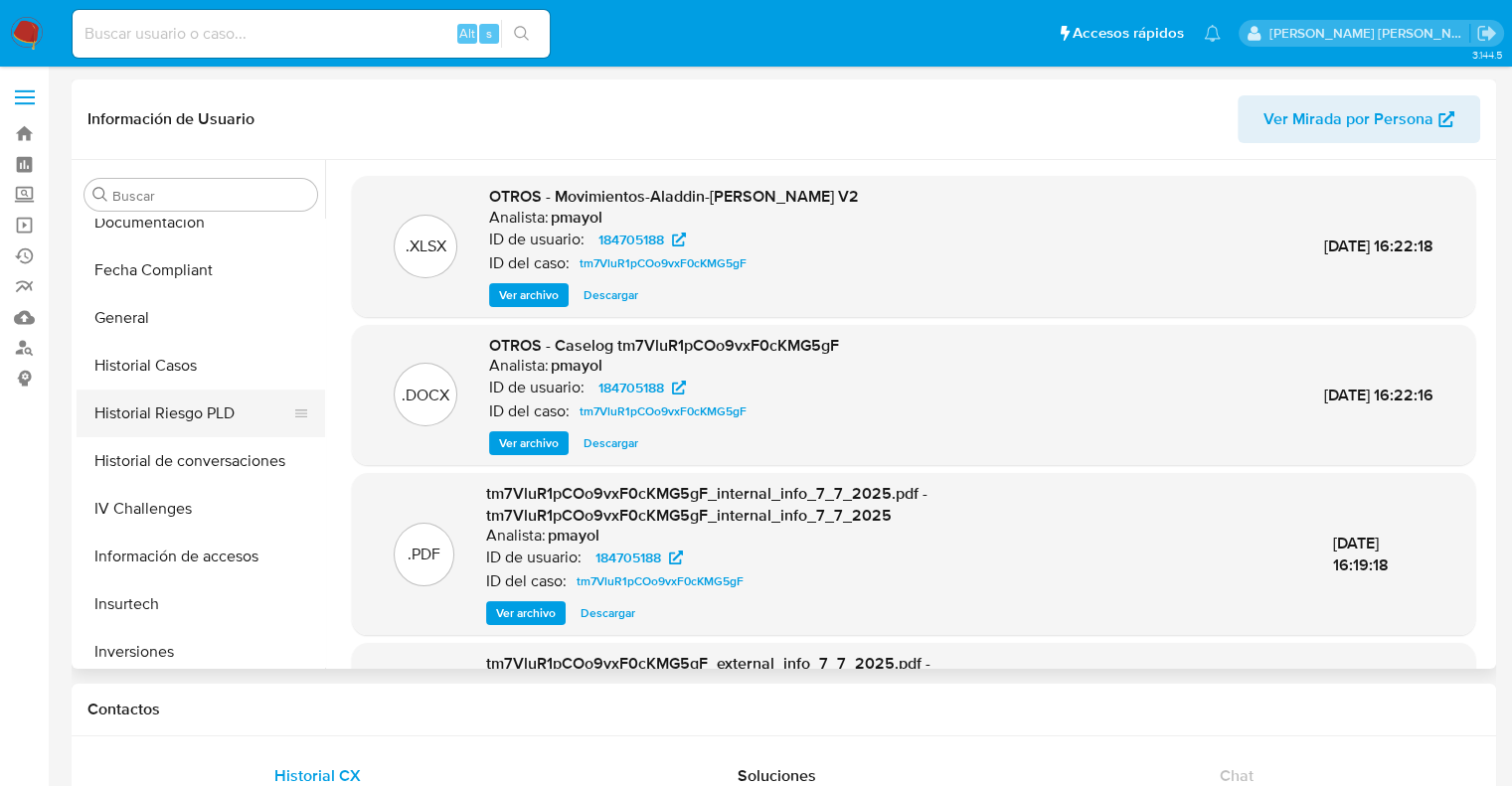 click on "Historial Riesgo PLD" at bounding box center (193, 413) 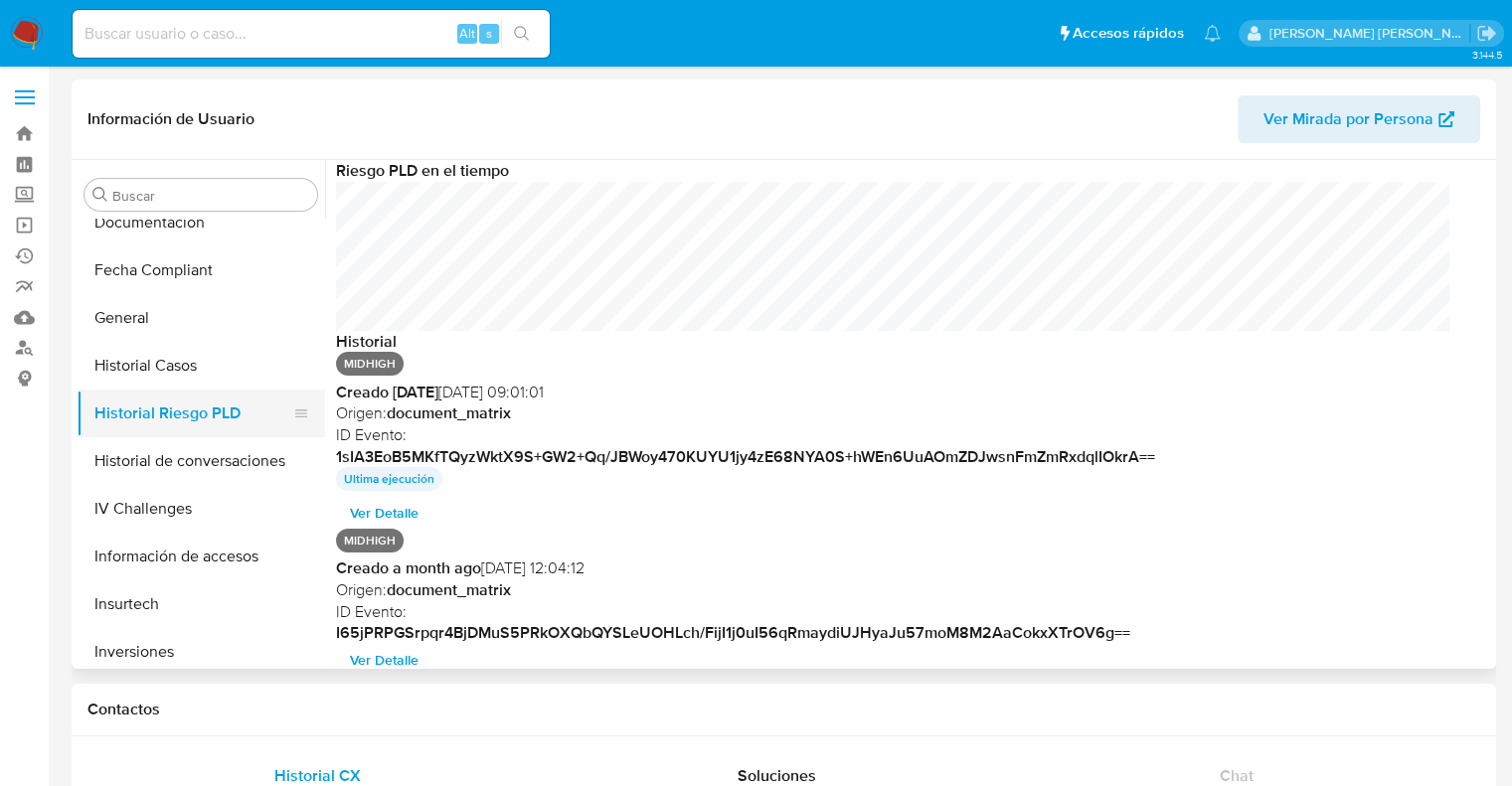 scroll, scrollTop: 993529, scrollLeft: 992968, axis: both 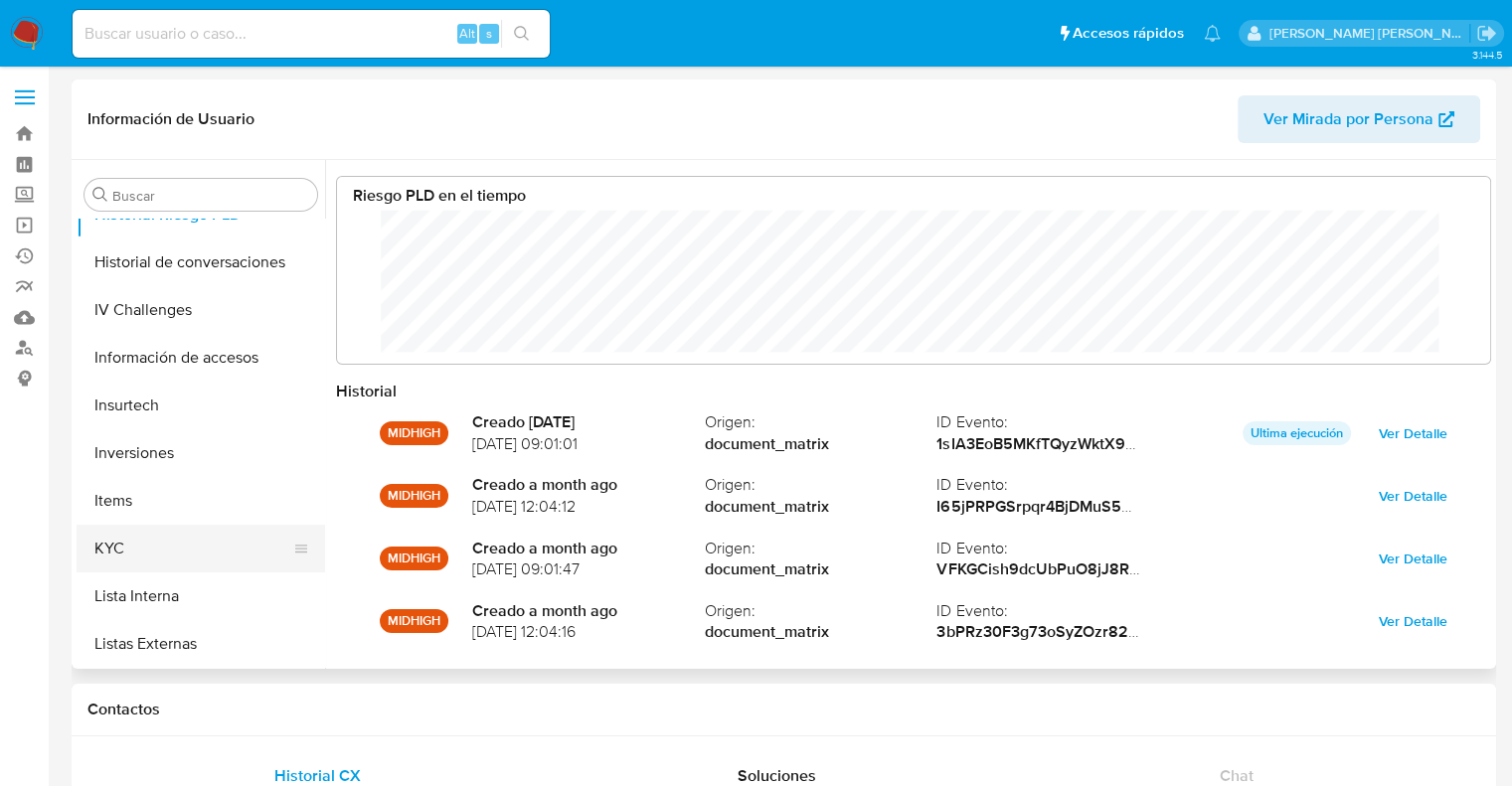 click on "KYC" at bounding box center [193, 549] 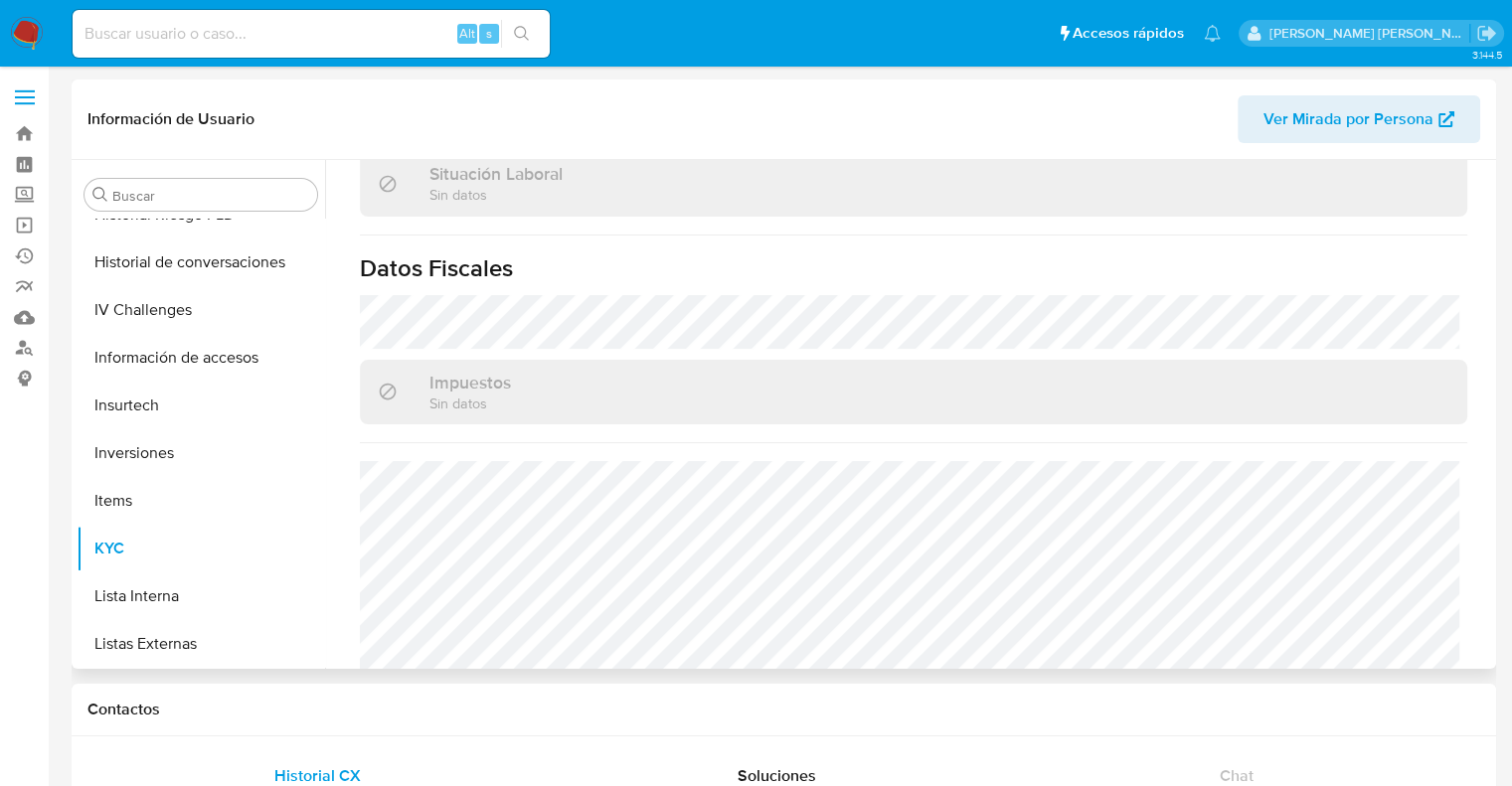 scroll, scrollTop: 1064, scrollLeft: 0, axis: vertical 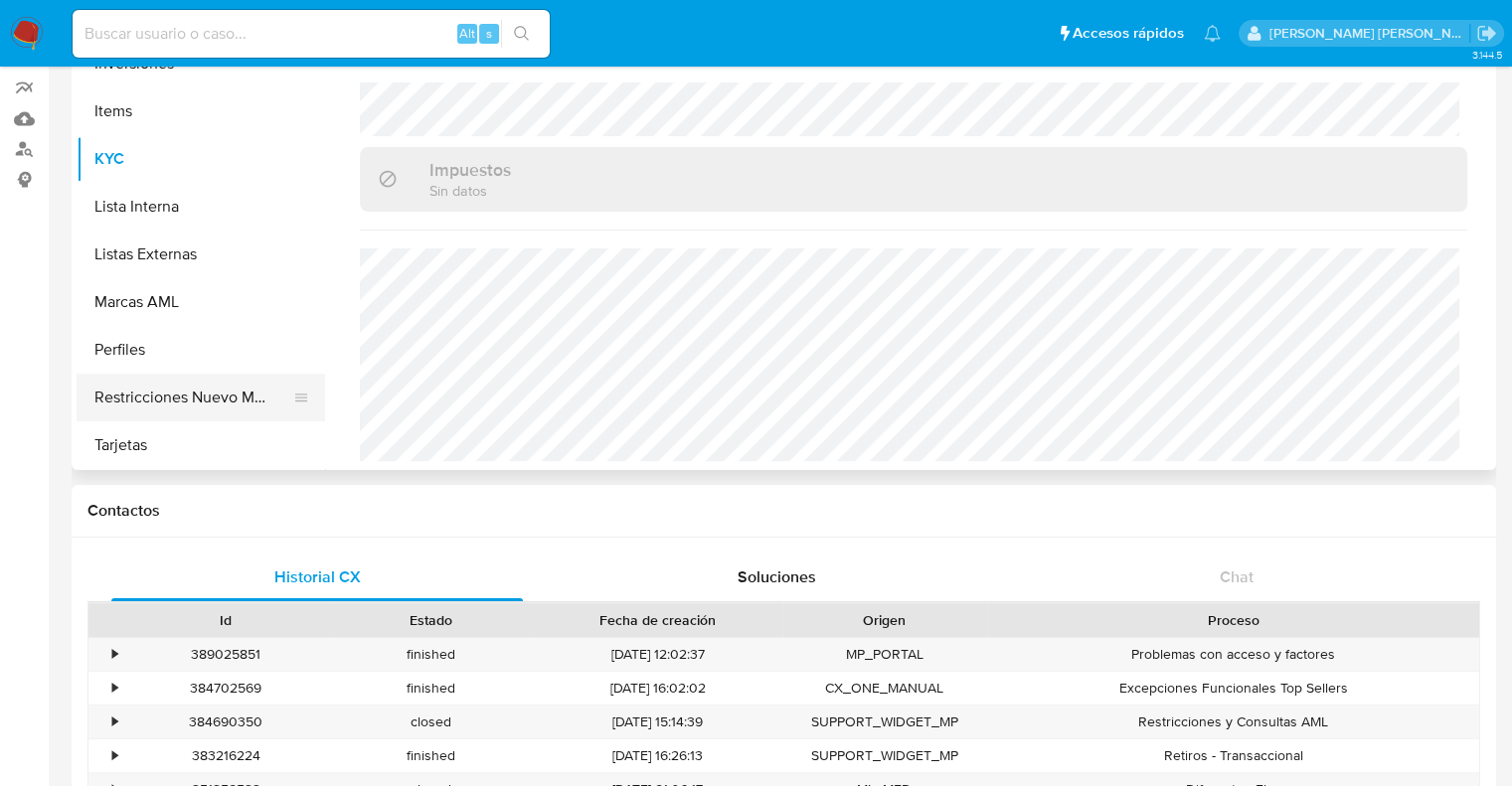 click on "Restricciones Nuevo Mundo" at bounding box center (193, 397) 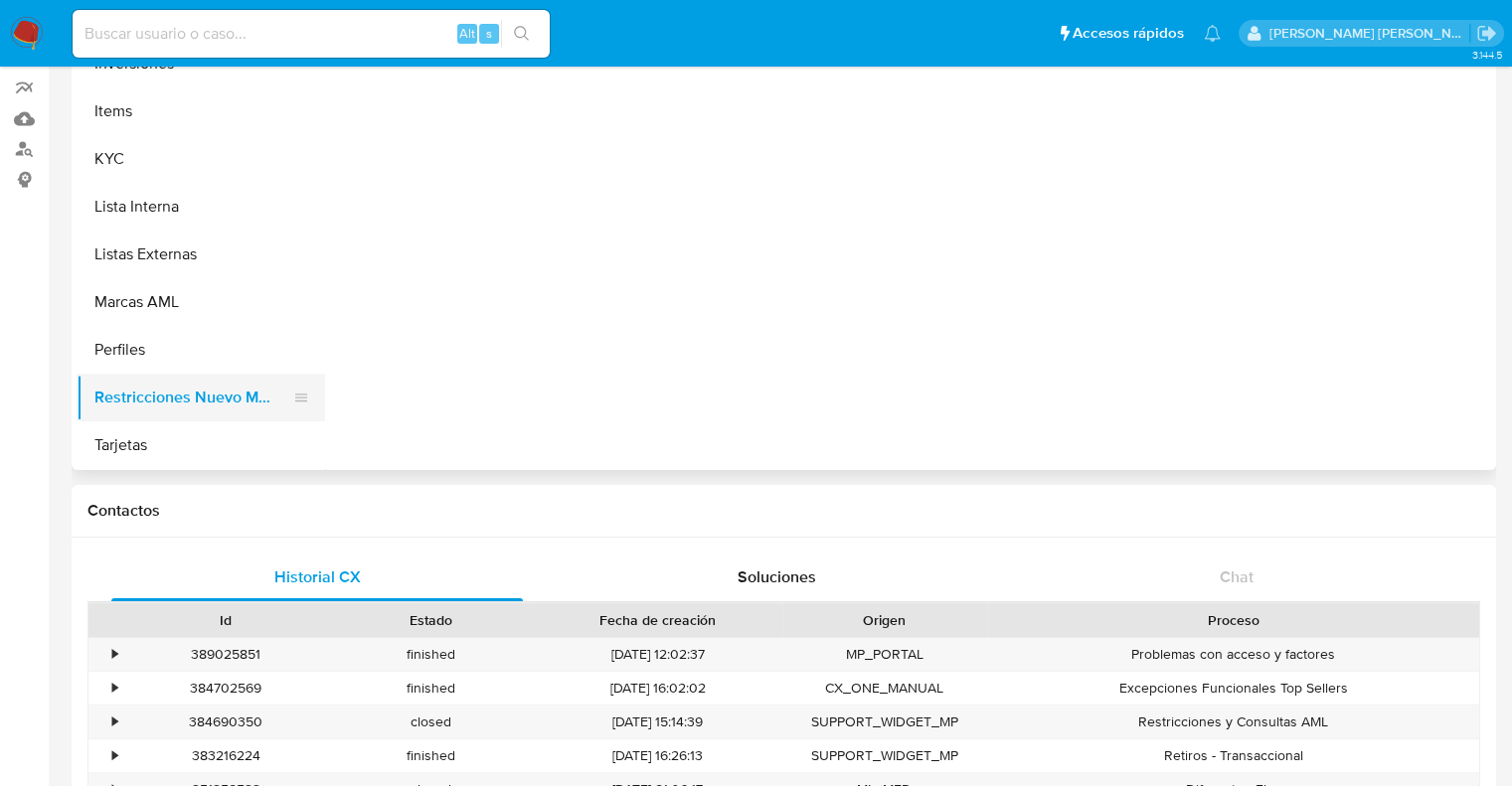 scroll, scrollTop: 0, scrollLeft: 0, axis: both 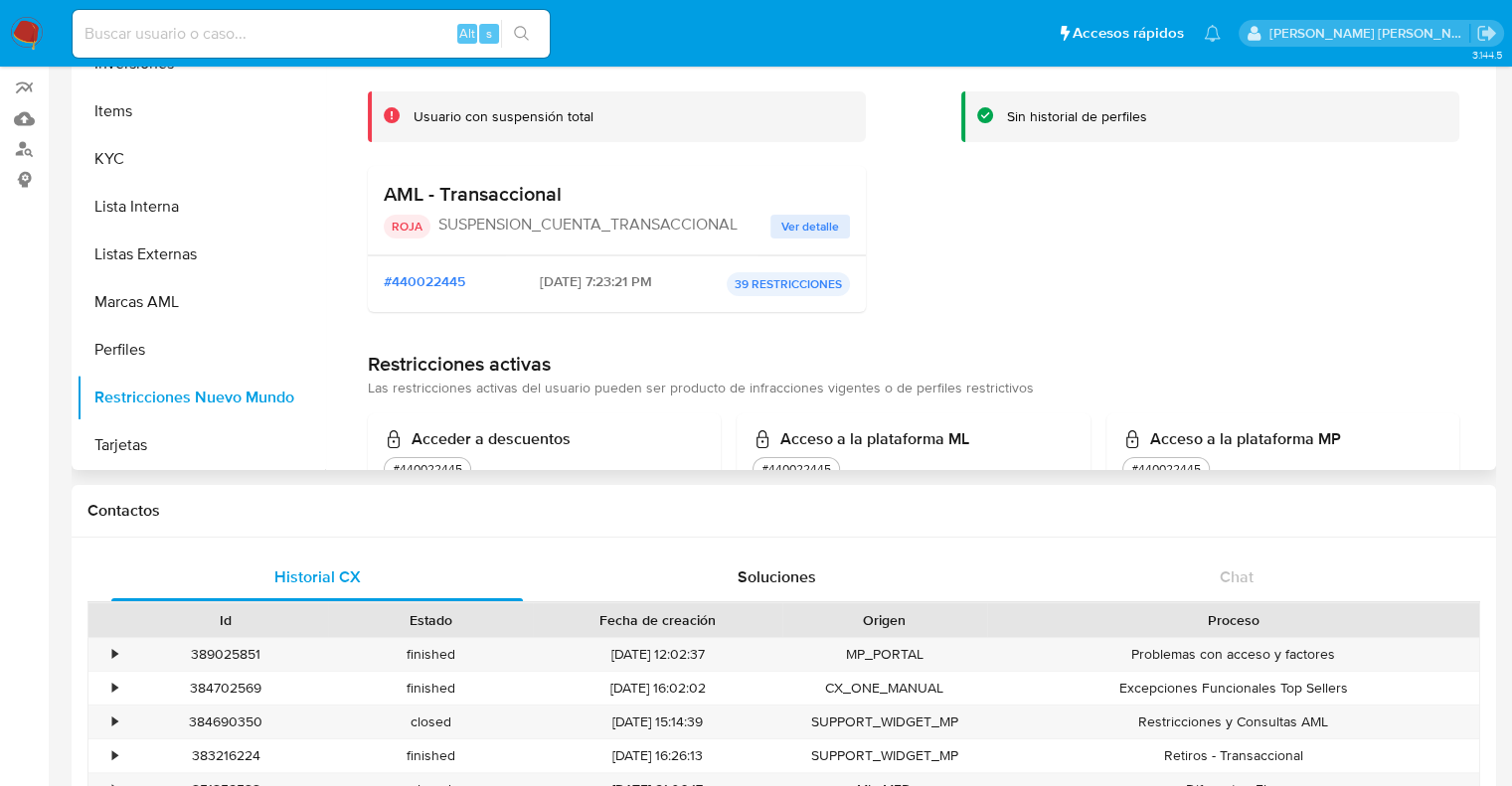 click on "Perfiles restrictivos Sin historial de perfiles" at bounding box center [1210, 187] 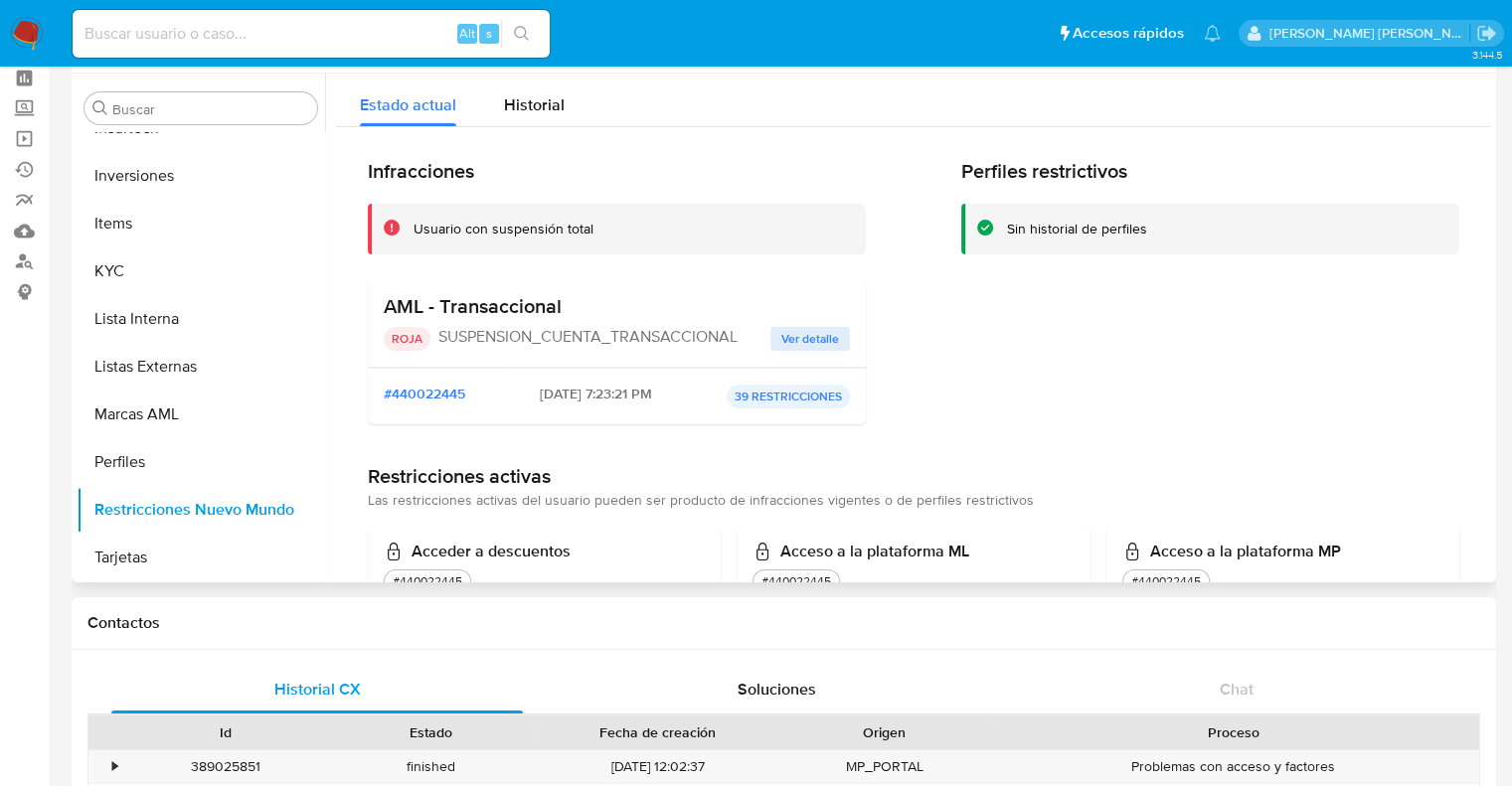 scroll, scrollTop: 0, scrollLeft: 0, axis: both 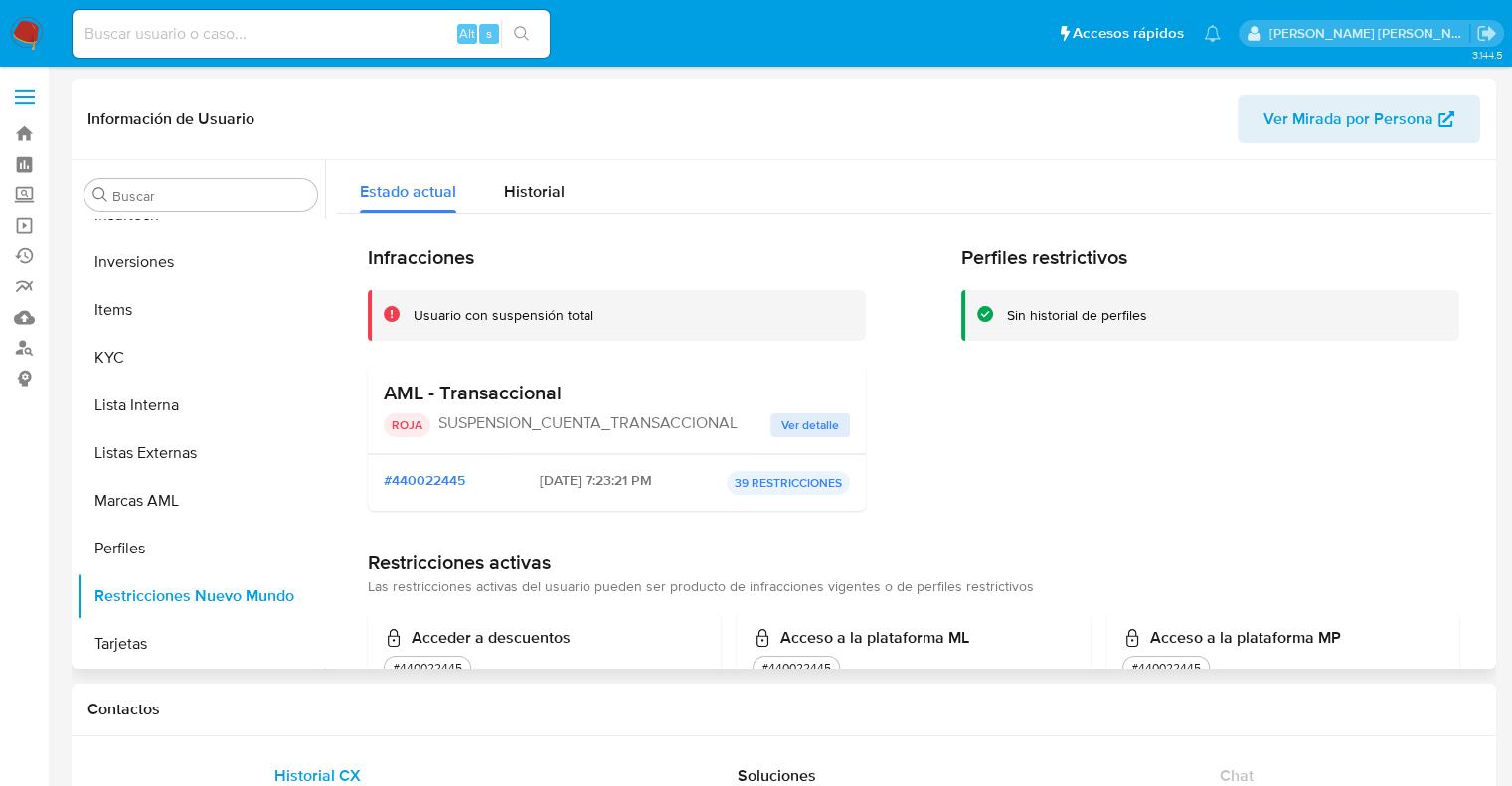 click on "Ver detalle" at bounding box center (810, 425) 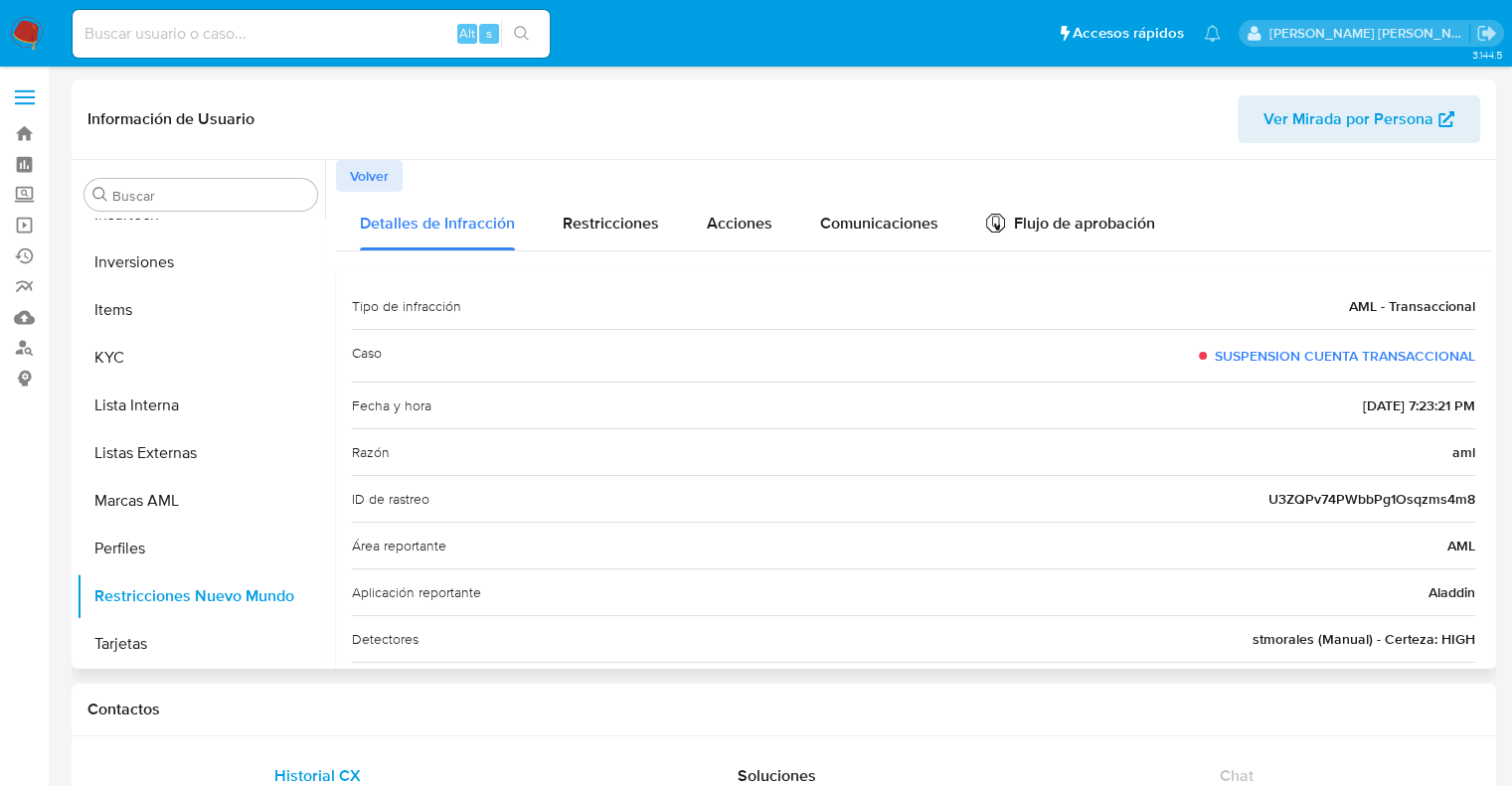 drag, startPoint x: 1393, startPoint y: 408, endPoint x: 1277, endPoint y: 406, distance: 116.01724 